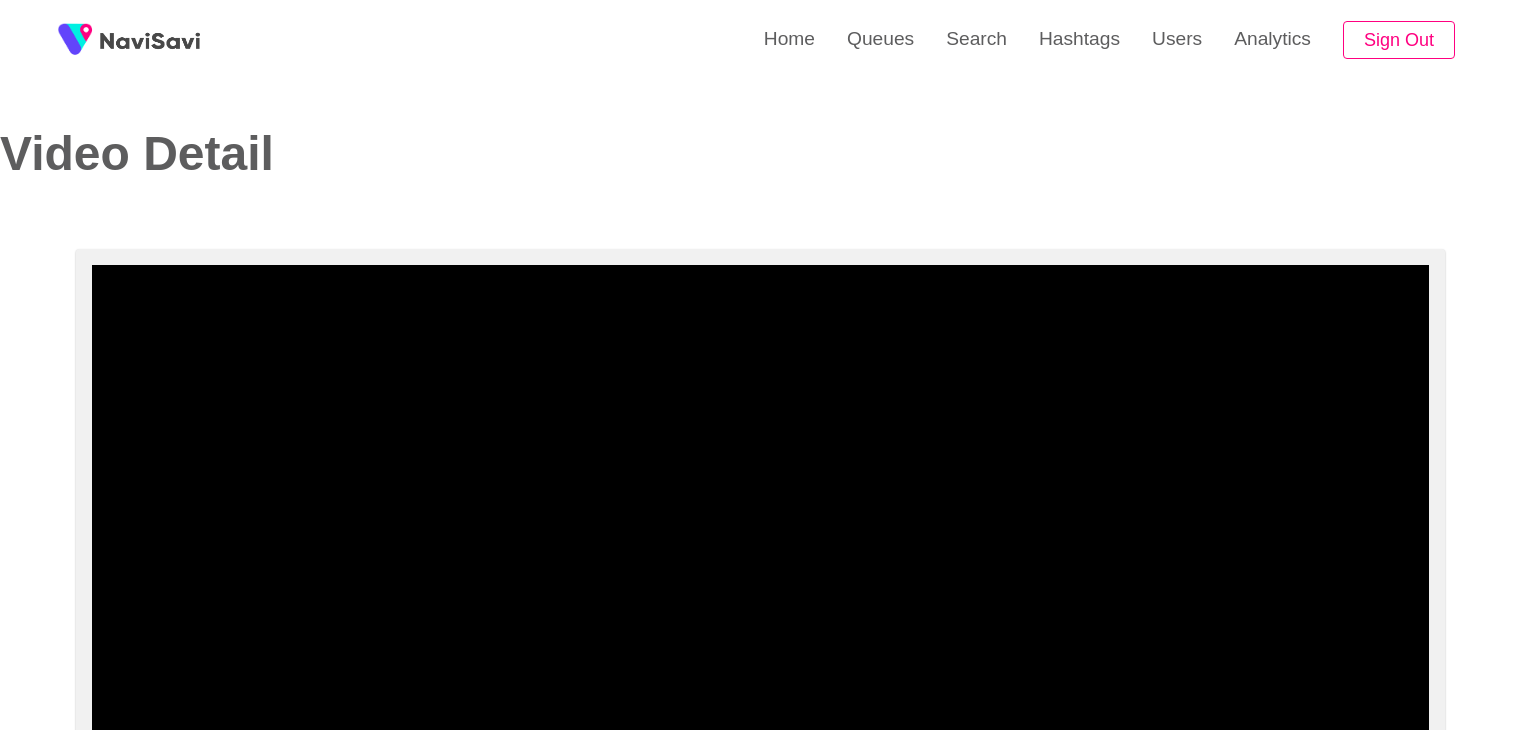 select on "**********" 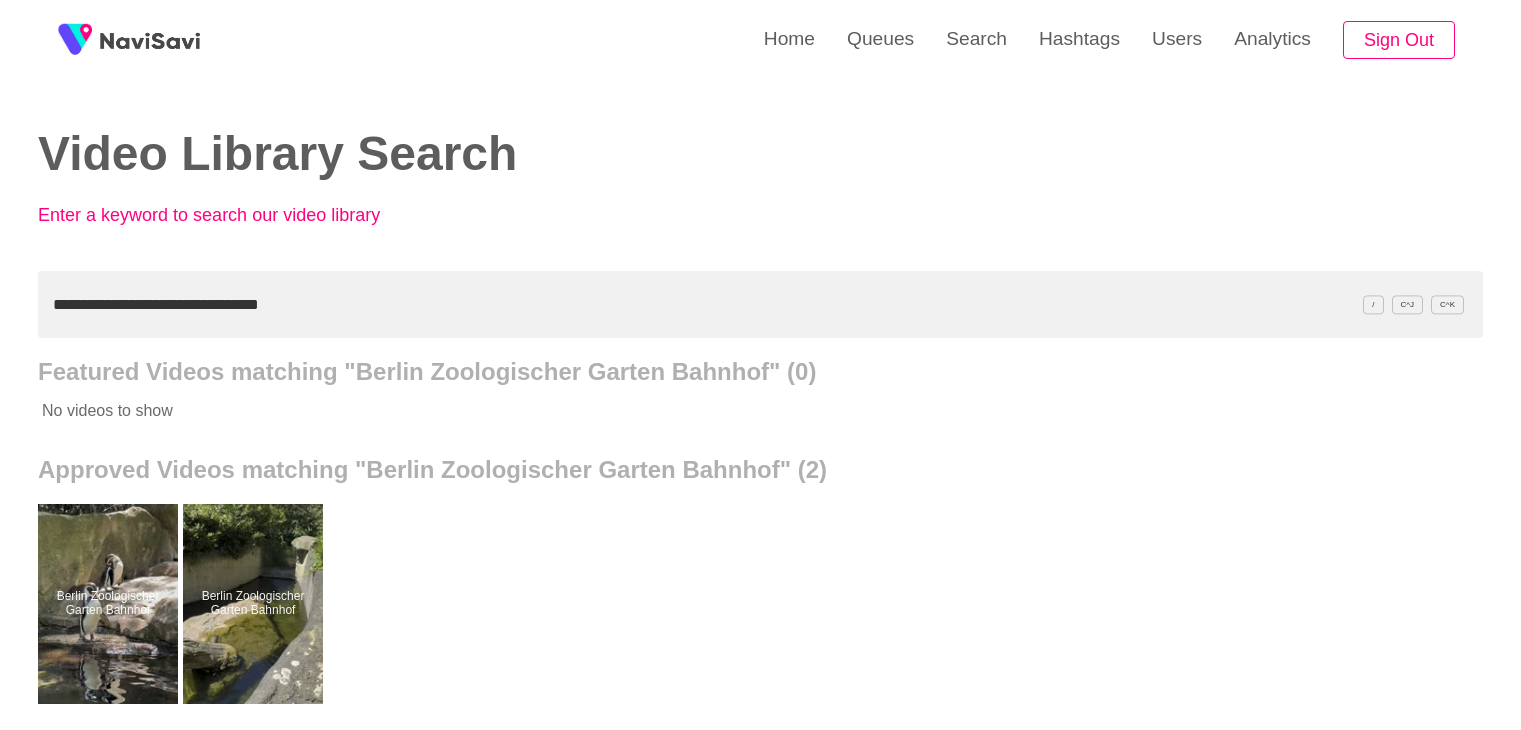 scroll, scrollTop: 174, scrollLeft: 0, axis: vertical 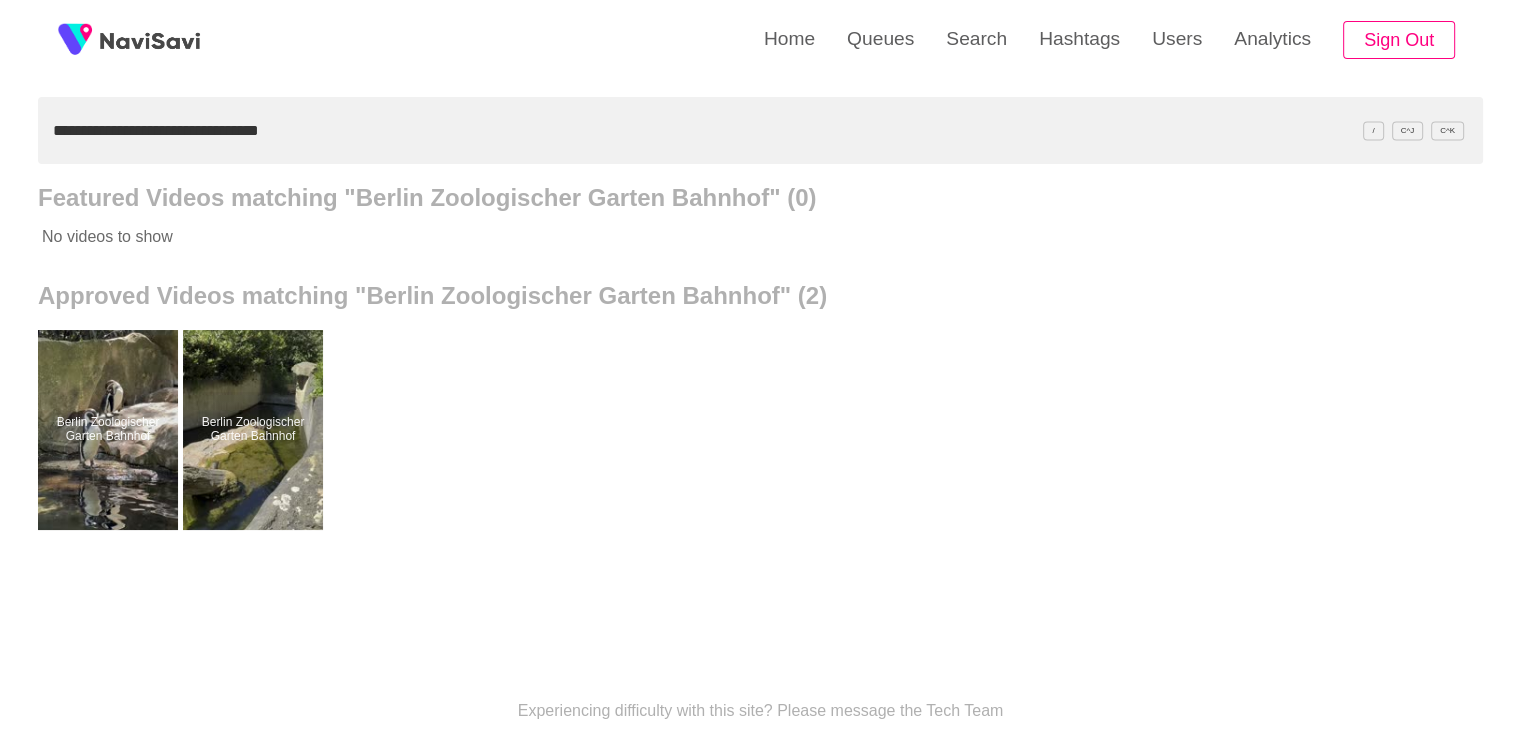 click on "Video Library Search Enter a keyword to search our video library" at bounding box center [760, -39] 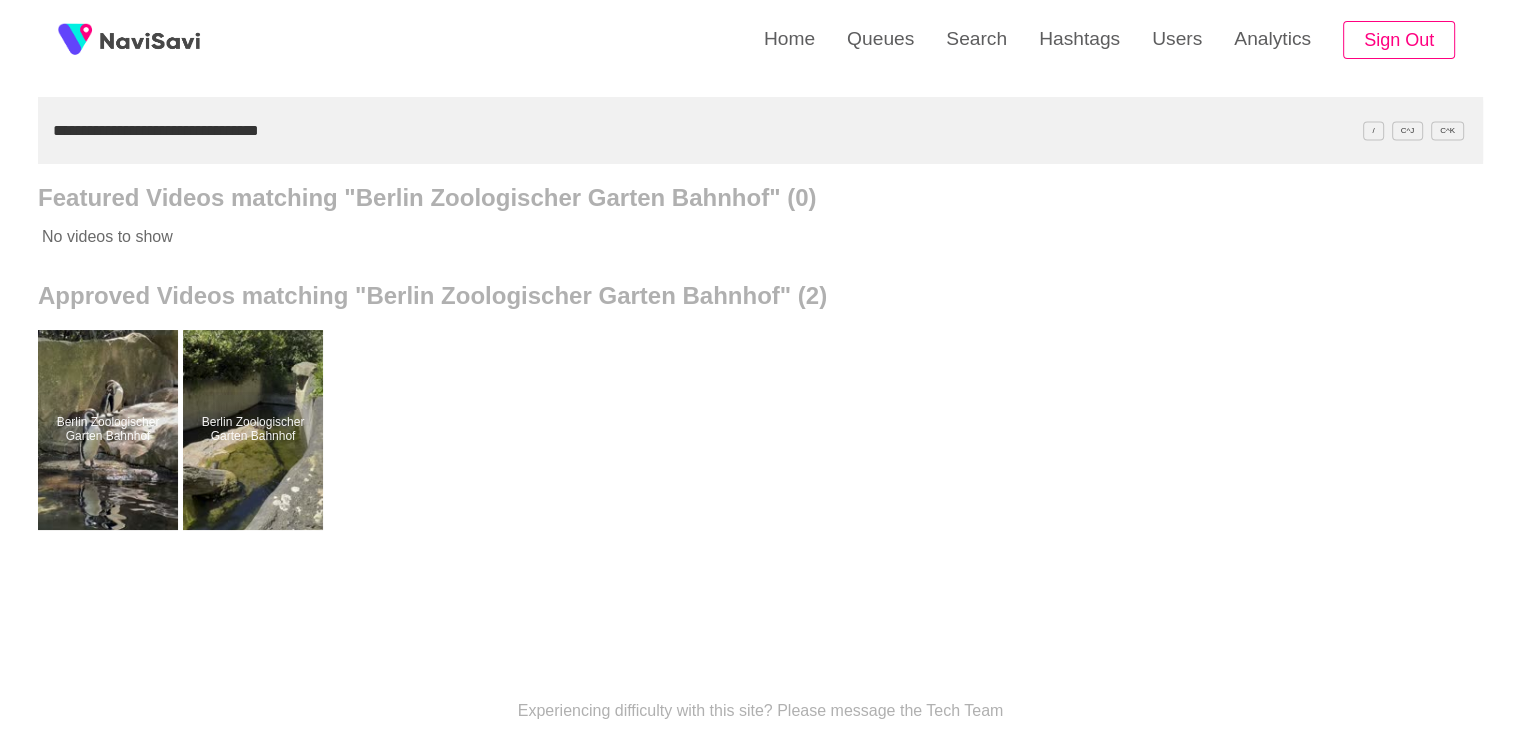 click on "**********" at bounding box center [760, 130] 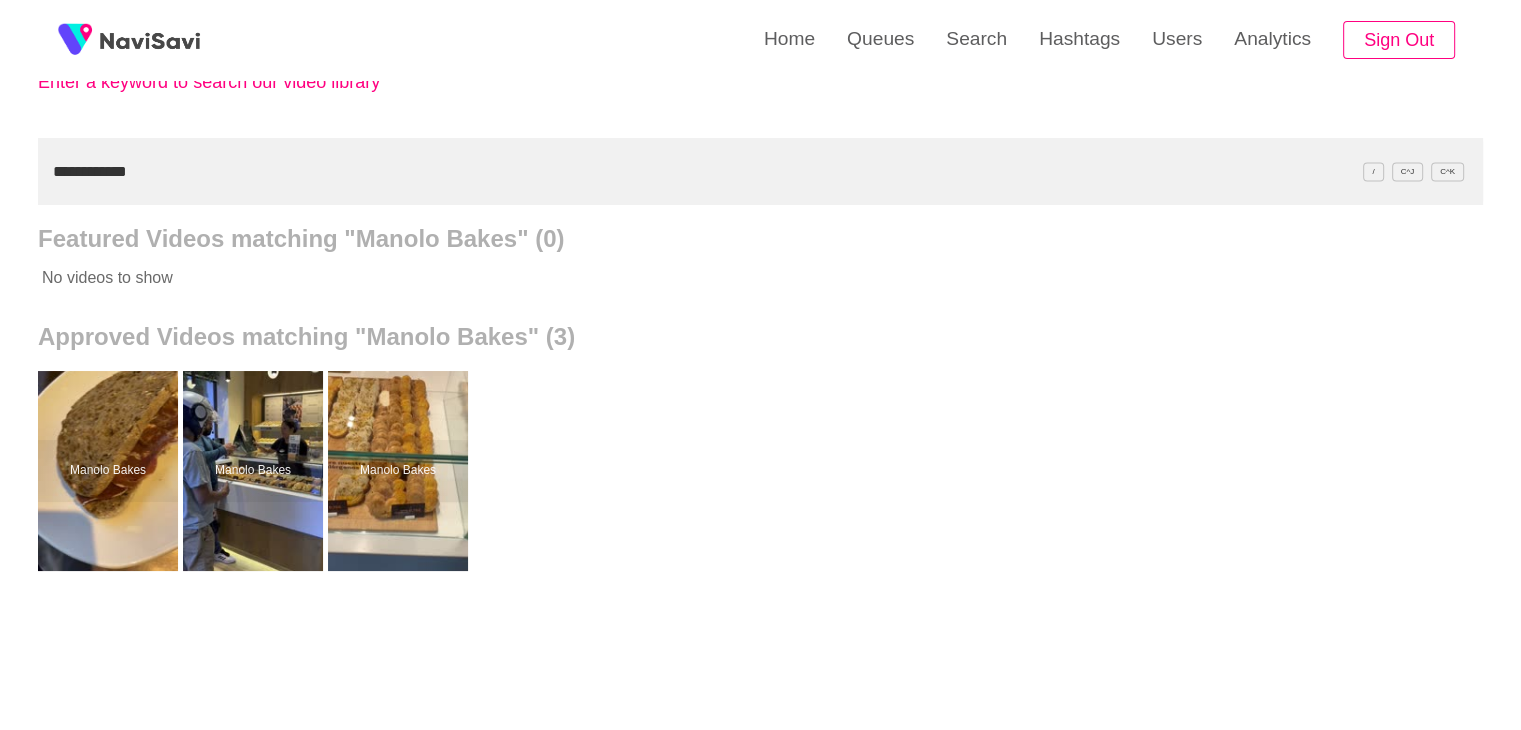 scroll, scrollTop: 174, scrollLeft: 0, axis: vertical 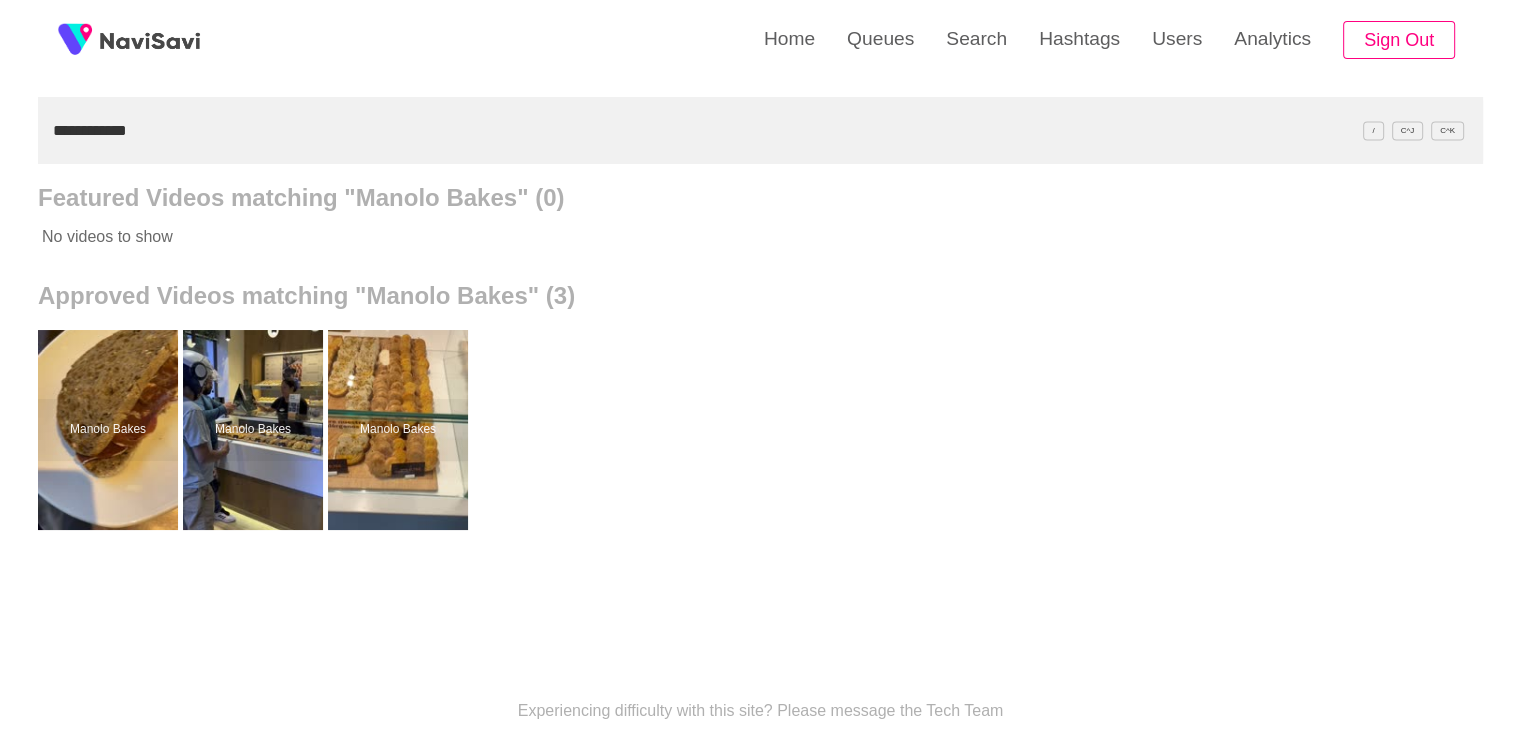 click on "**********" at bounding box center (760, 130) 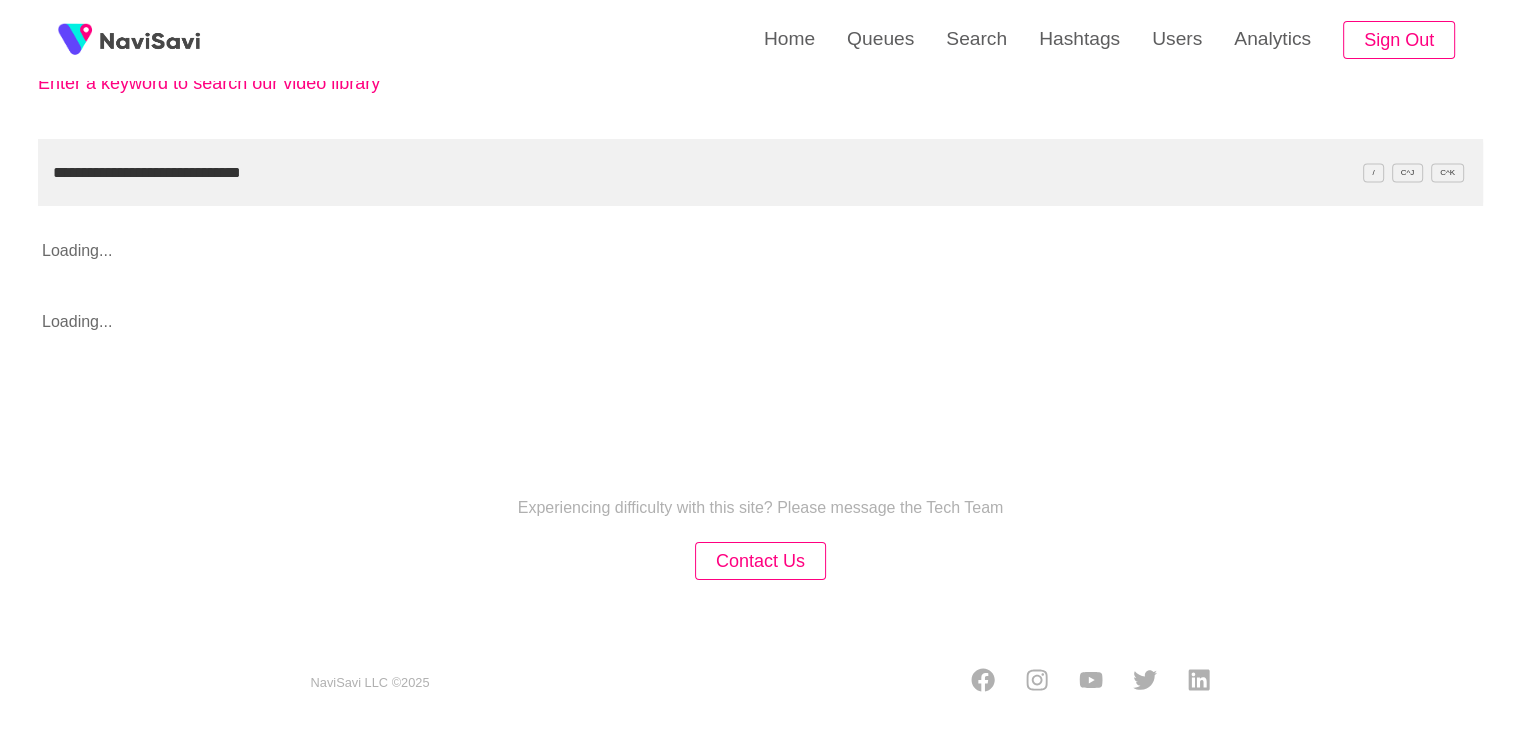 scroll, scrollTop: 174, scrollLeft: 0, axis: vertical 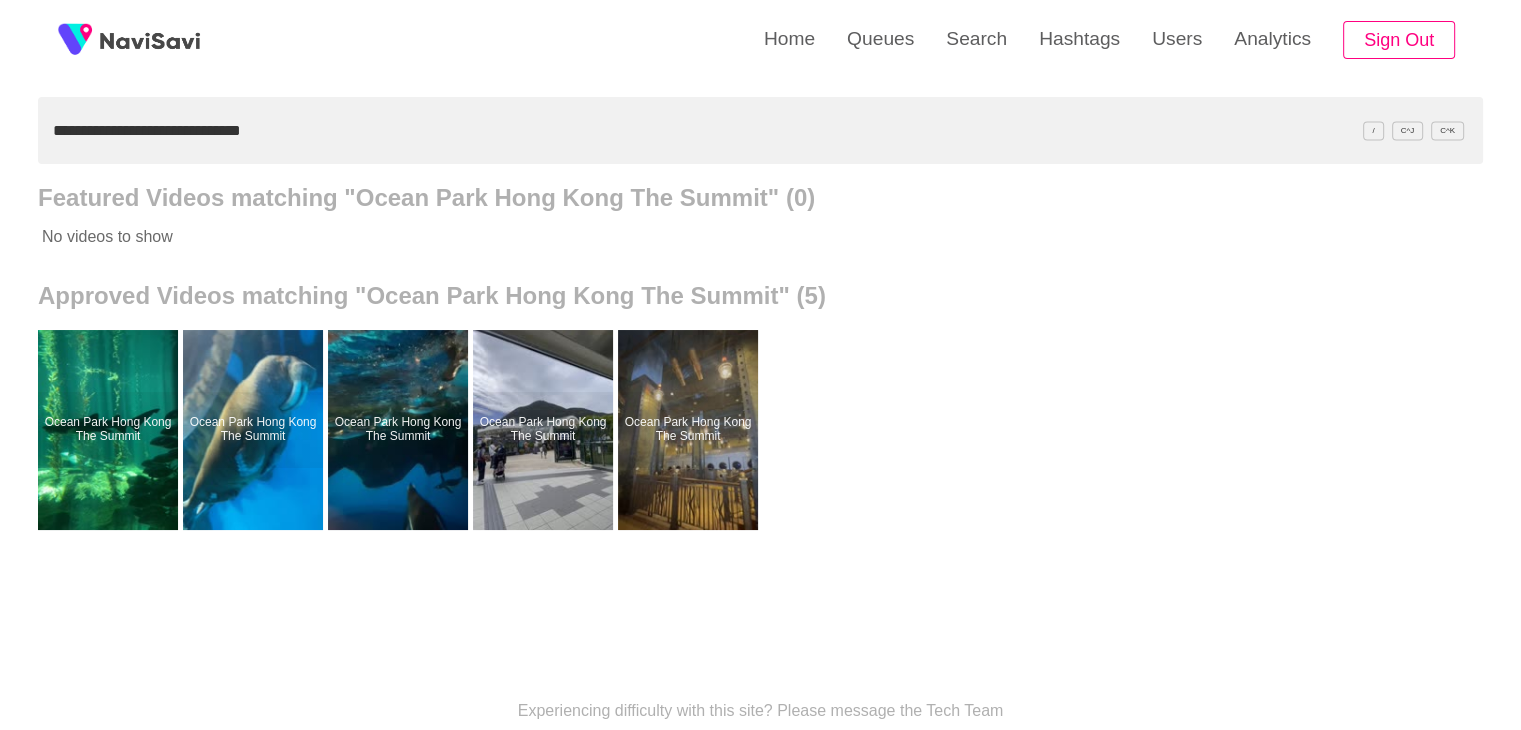 click on "**********" at bounding box center (760, 130) 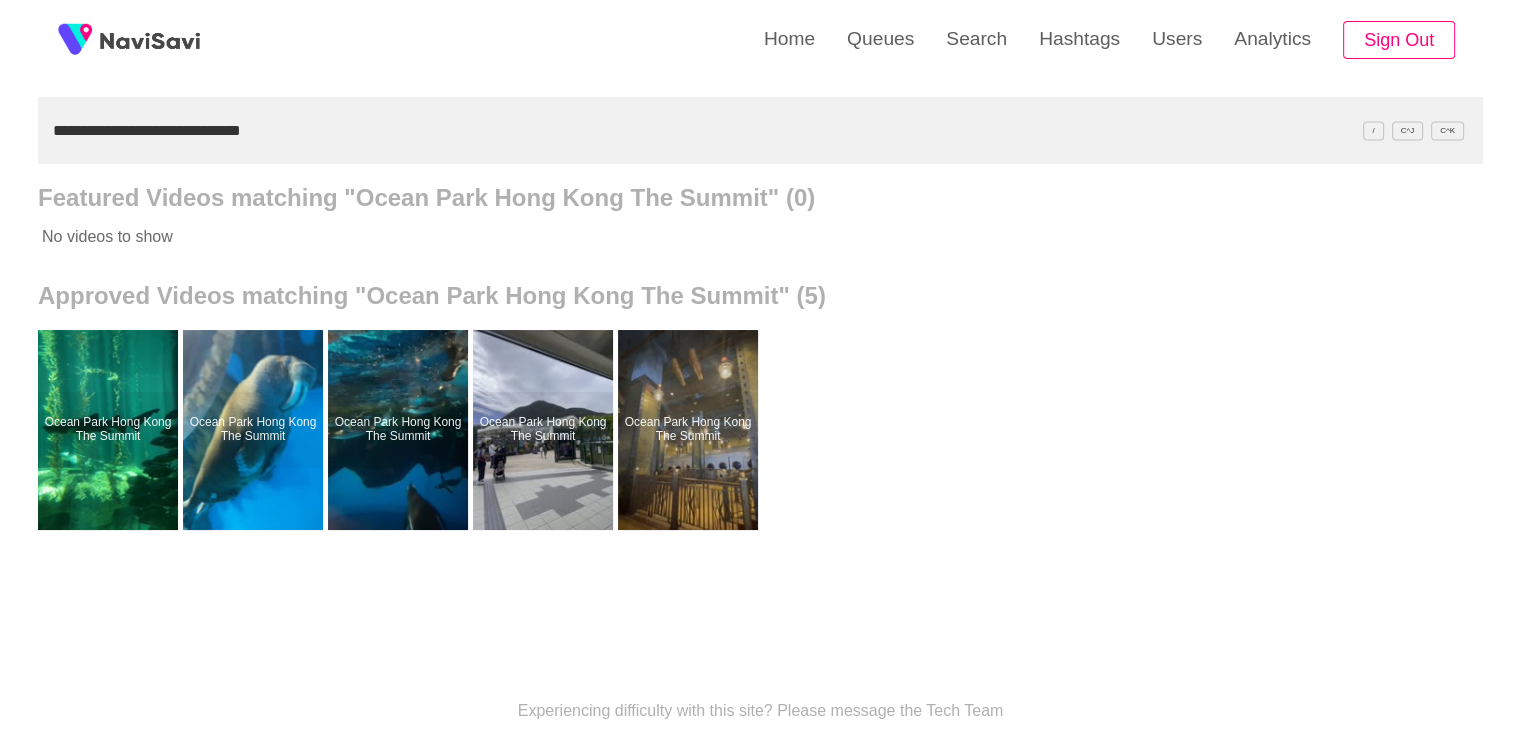 click on "**********" at bounding box center [760, 130] 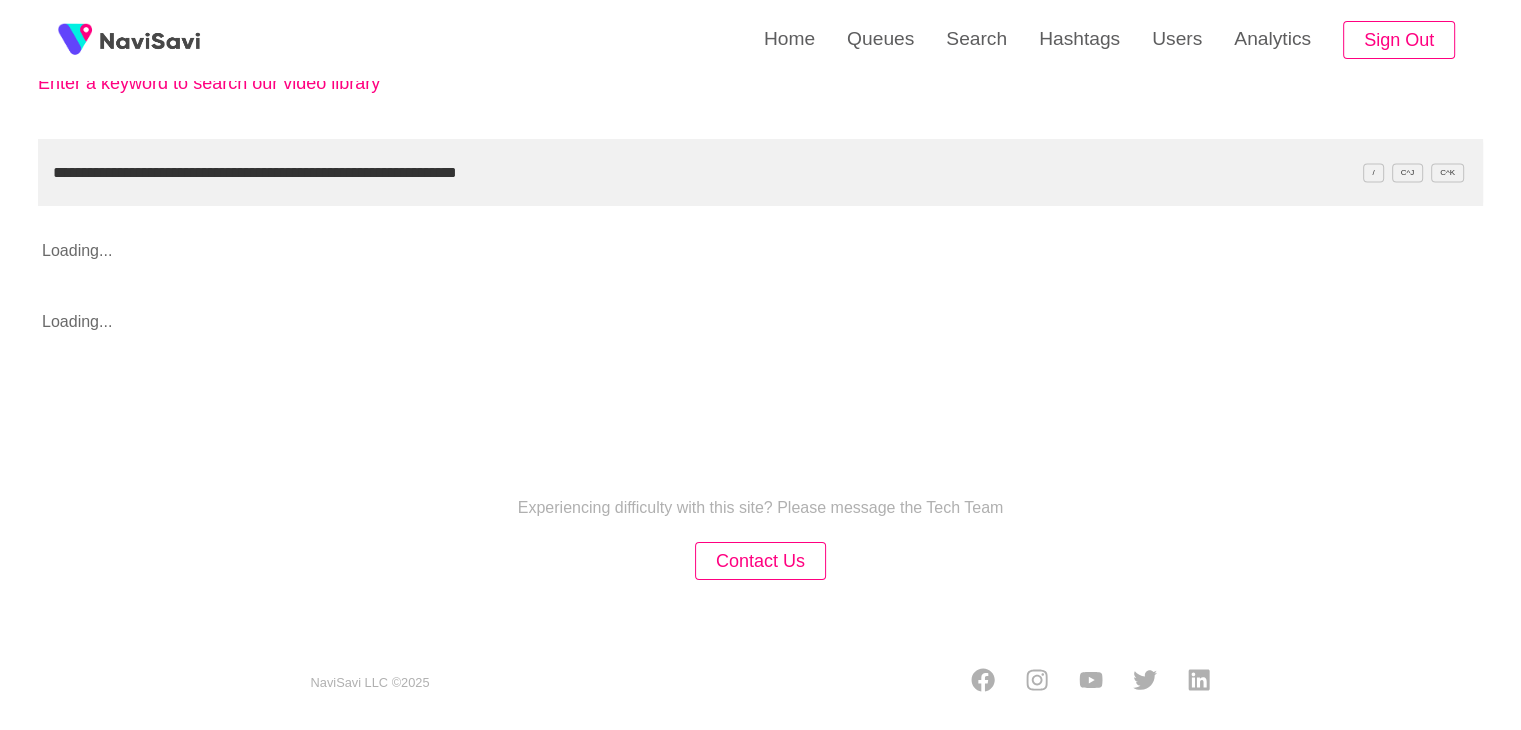 scroll, scrollTop: 174, scrollLeft: 0, axis: vertical 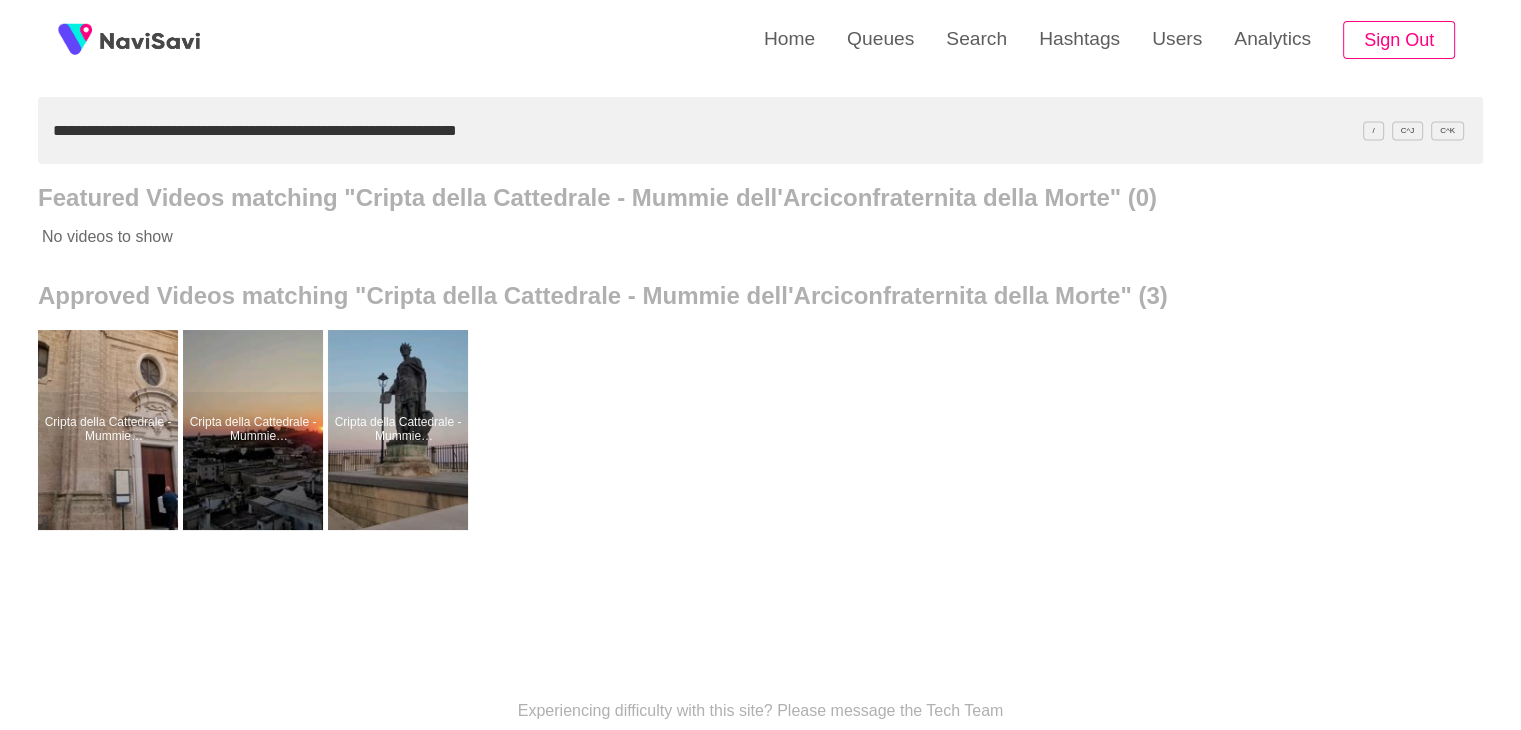 click on "**********" at bounding box center (760, 130) 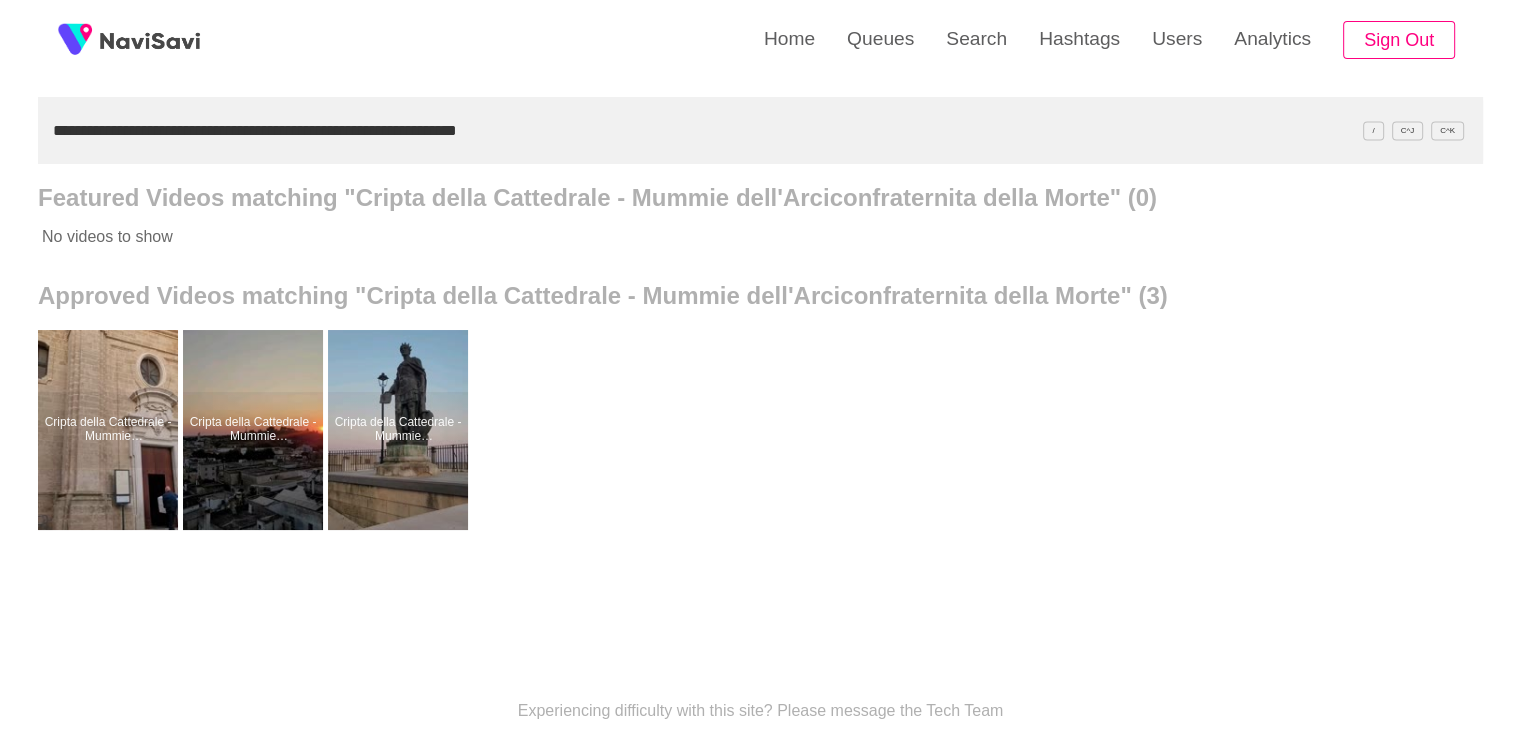click on "**********" at bounding box center (760, 130) 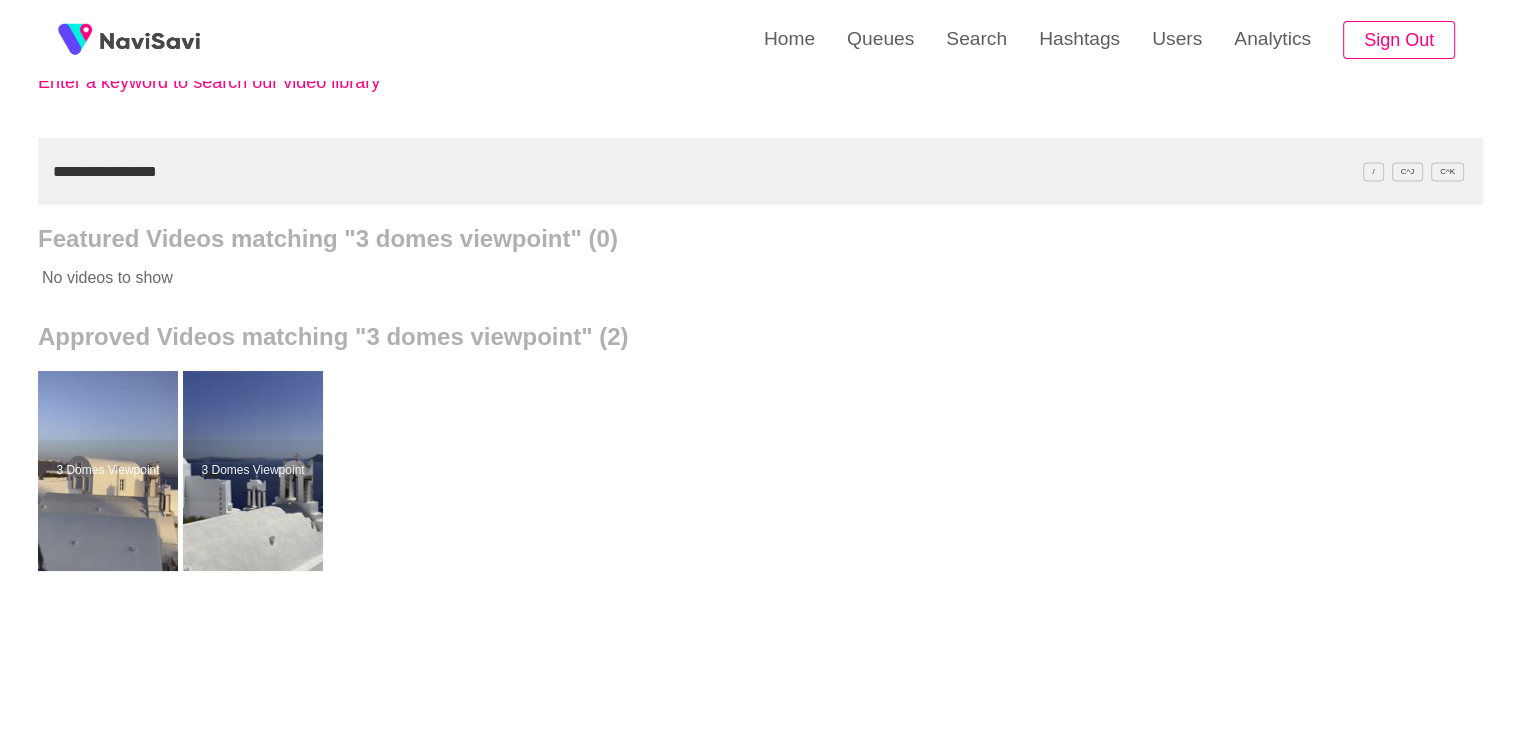 scroll, scrollTop: 174, scrollLeft: 0, axis: vertical 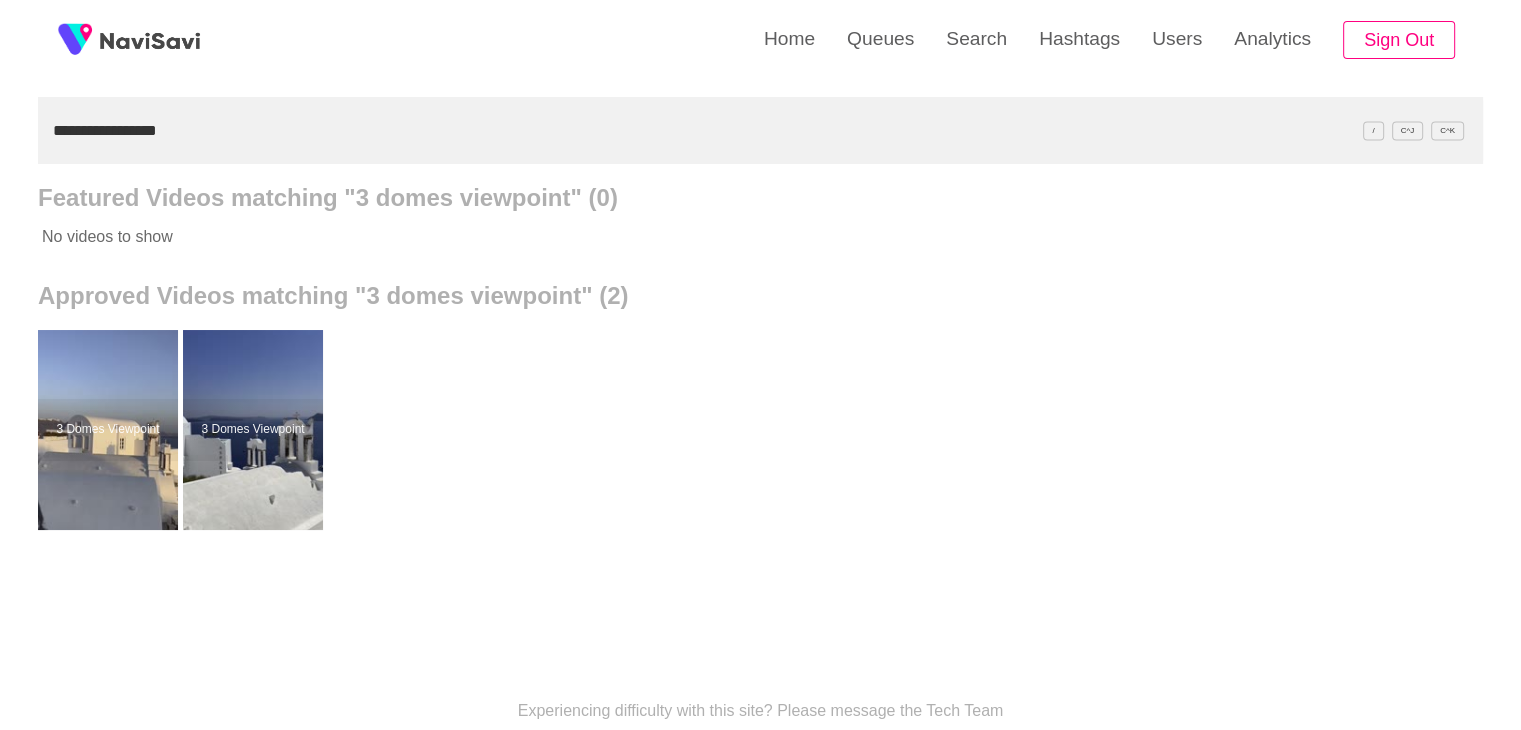 click on "**********" at bounding box center [760, 130] 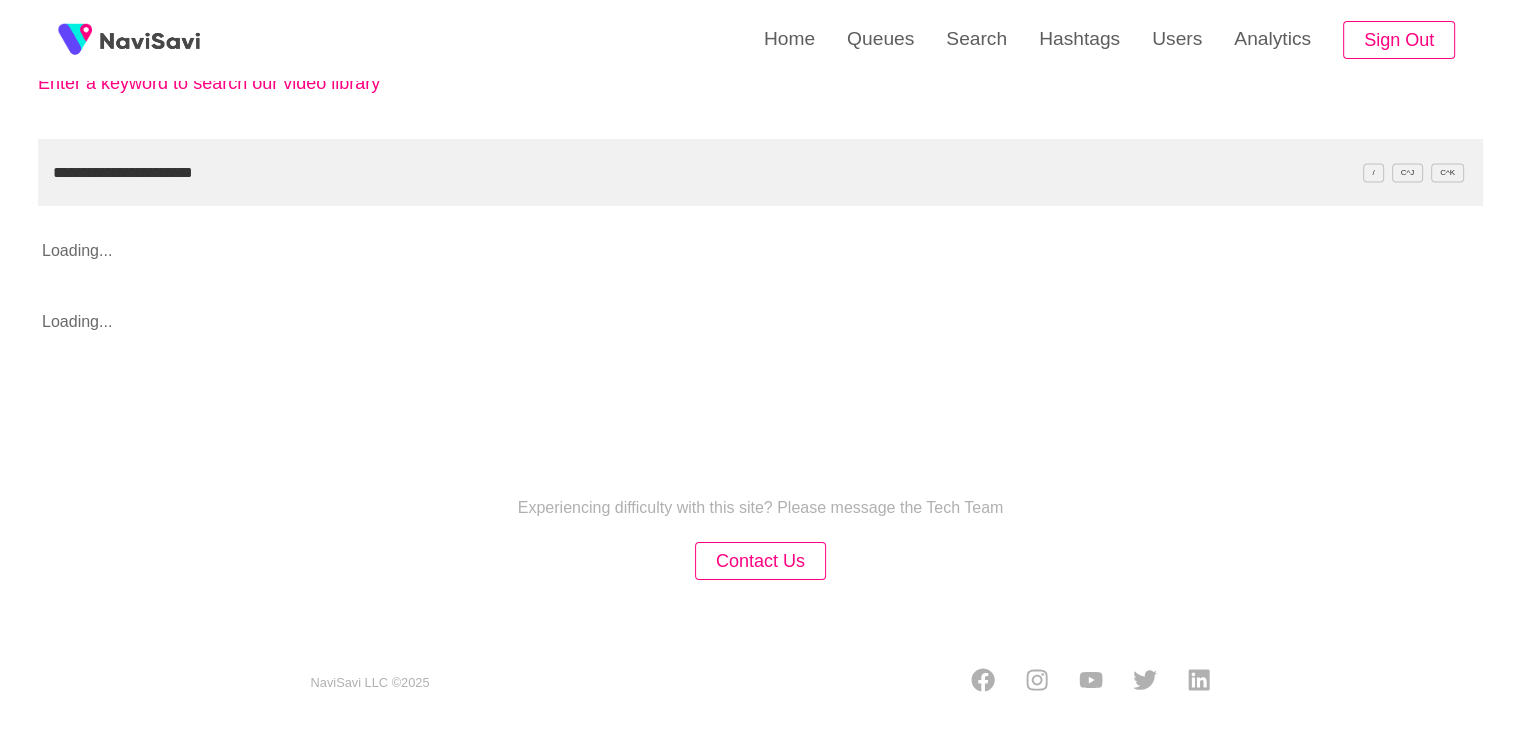 scroll, scrollTop: 174, scrollLeft: 0, axis: vertical 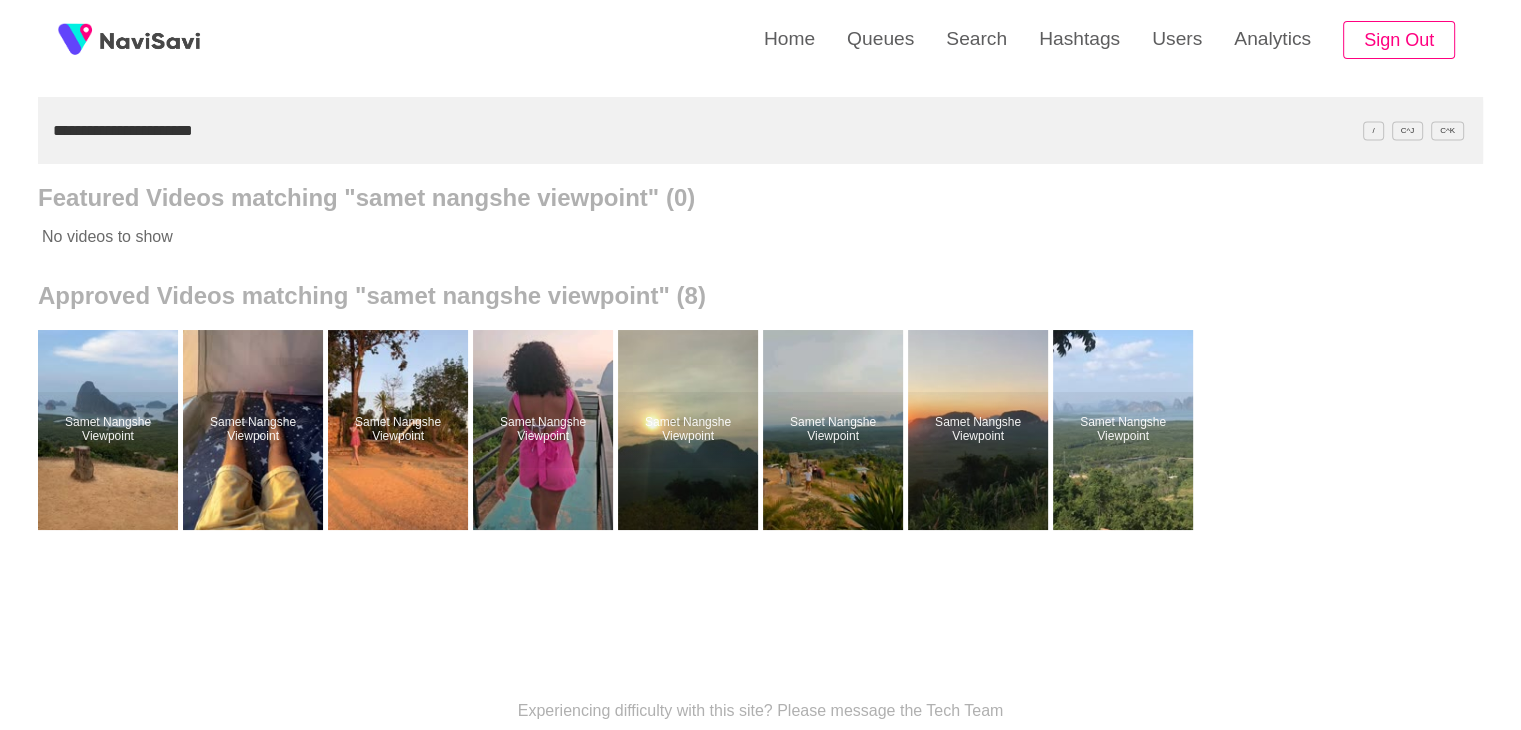 click on "**********" at bounding box center [760, 130] 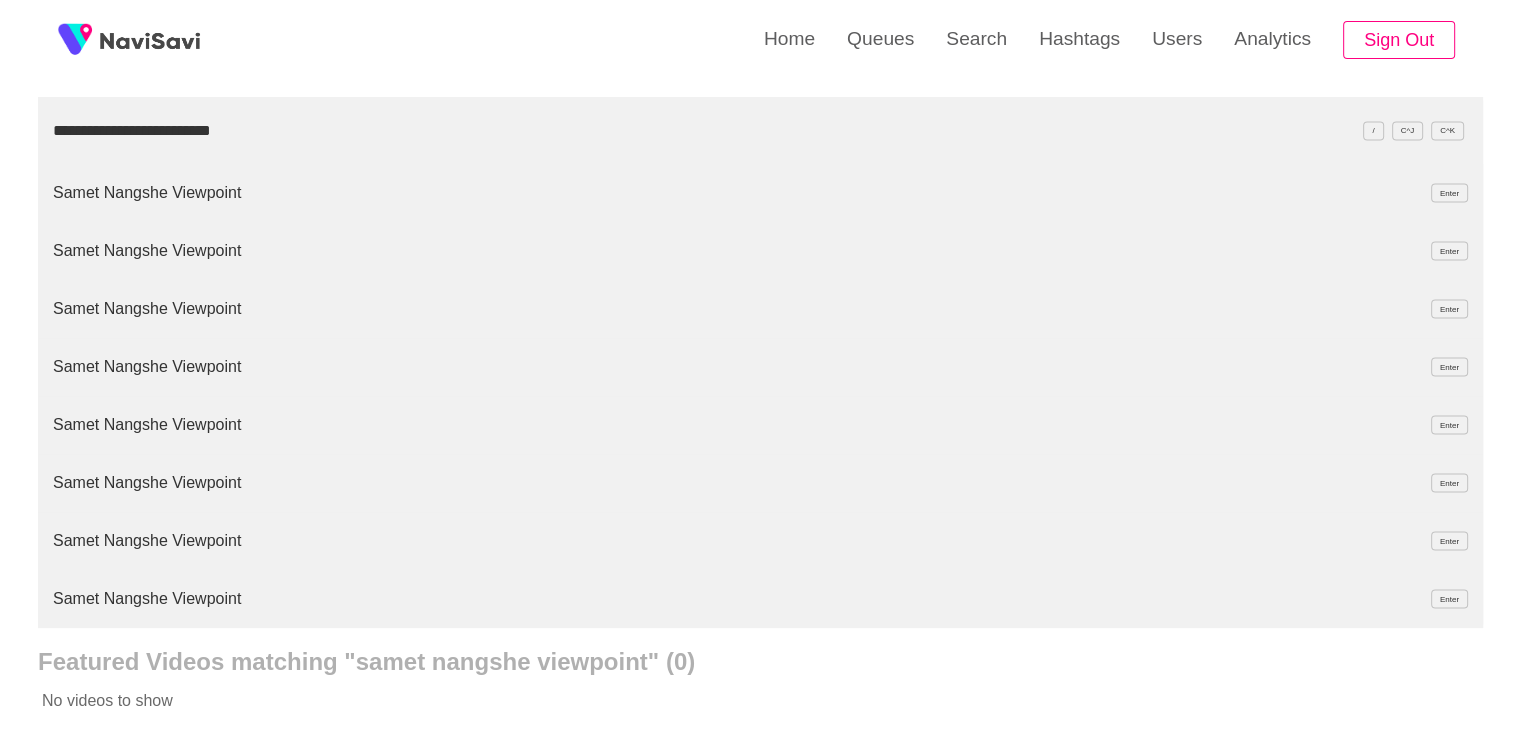 scroll, scrollTop: 133, scrollLeft: 0, axis: vertical 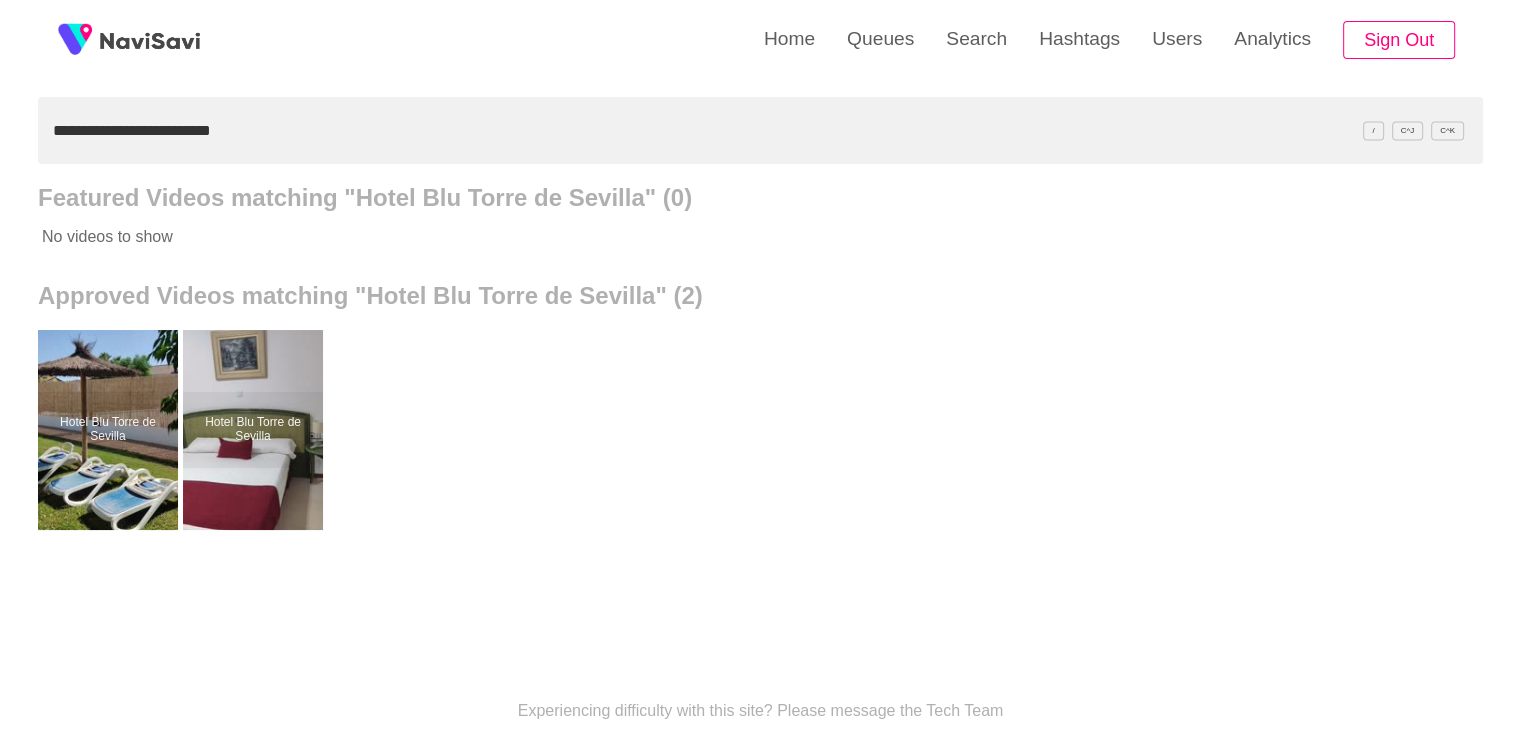 click on "**********" at bounding box center (760, 130) 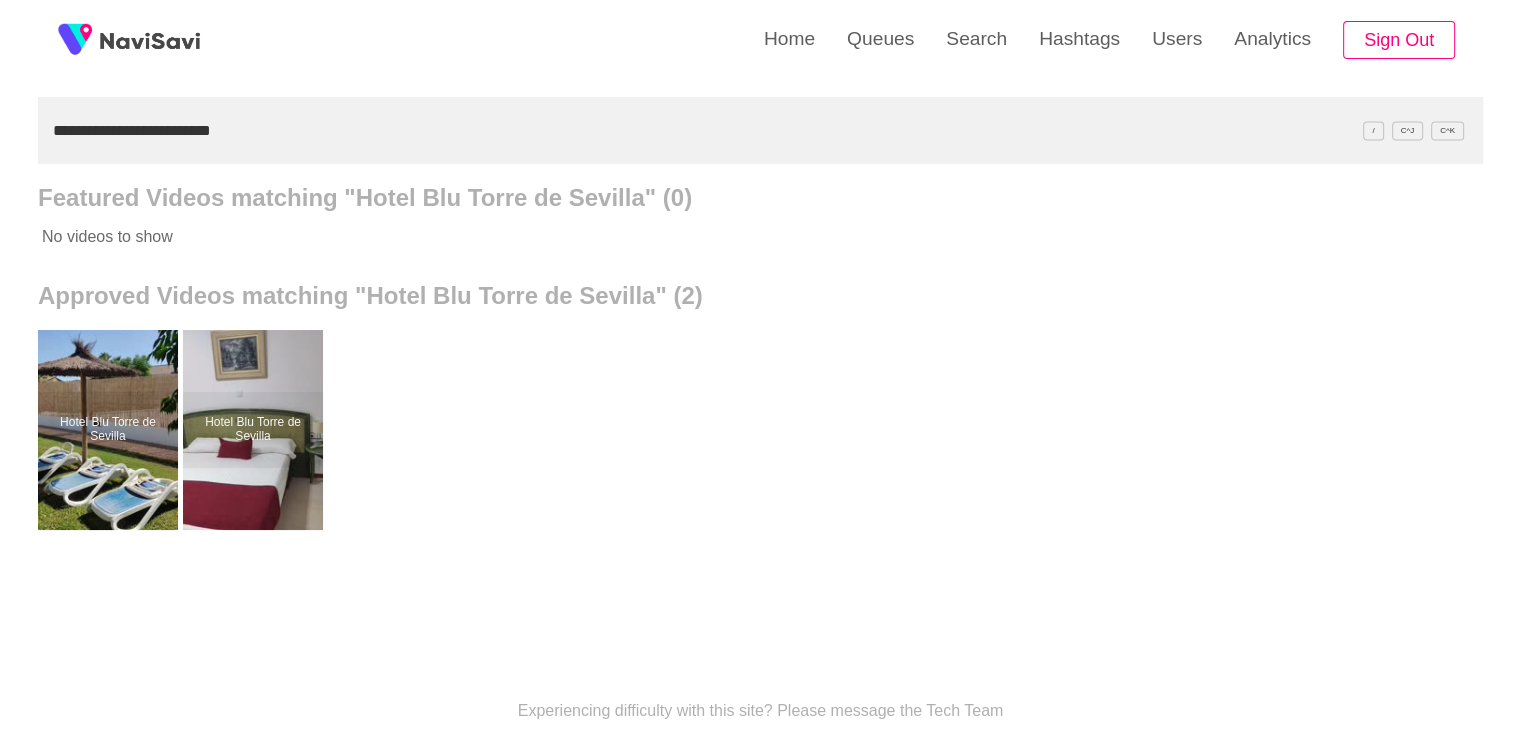 click on "**********" at bounding box center (760, 130) 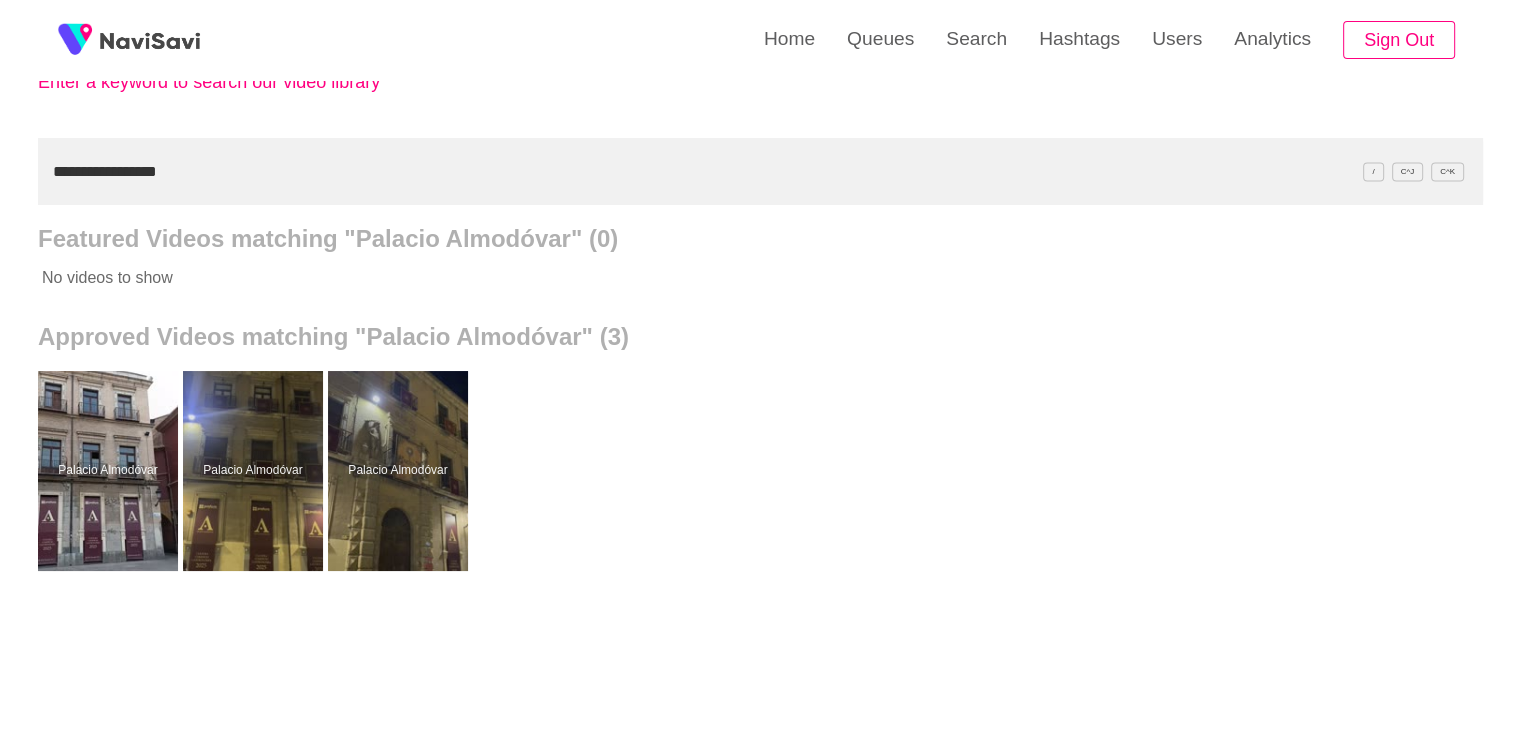 scroll, scrollTop: 174, scrollLeft: 0, axis: vertical 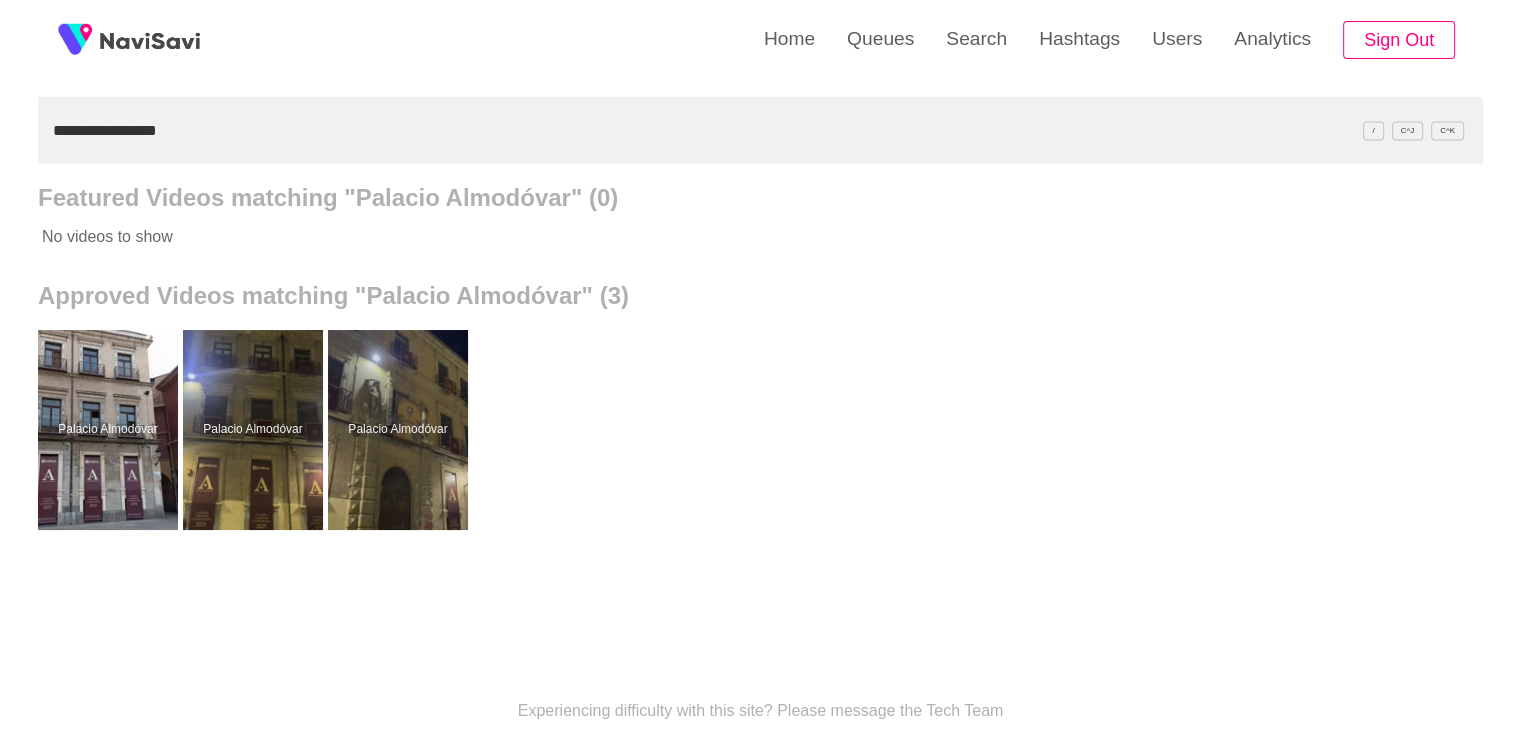 click on "**********" at bounding box center (760, 130) 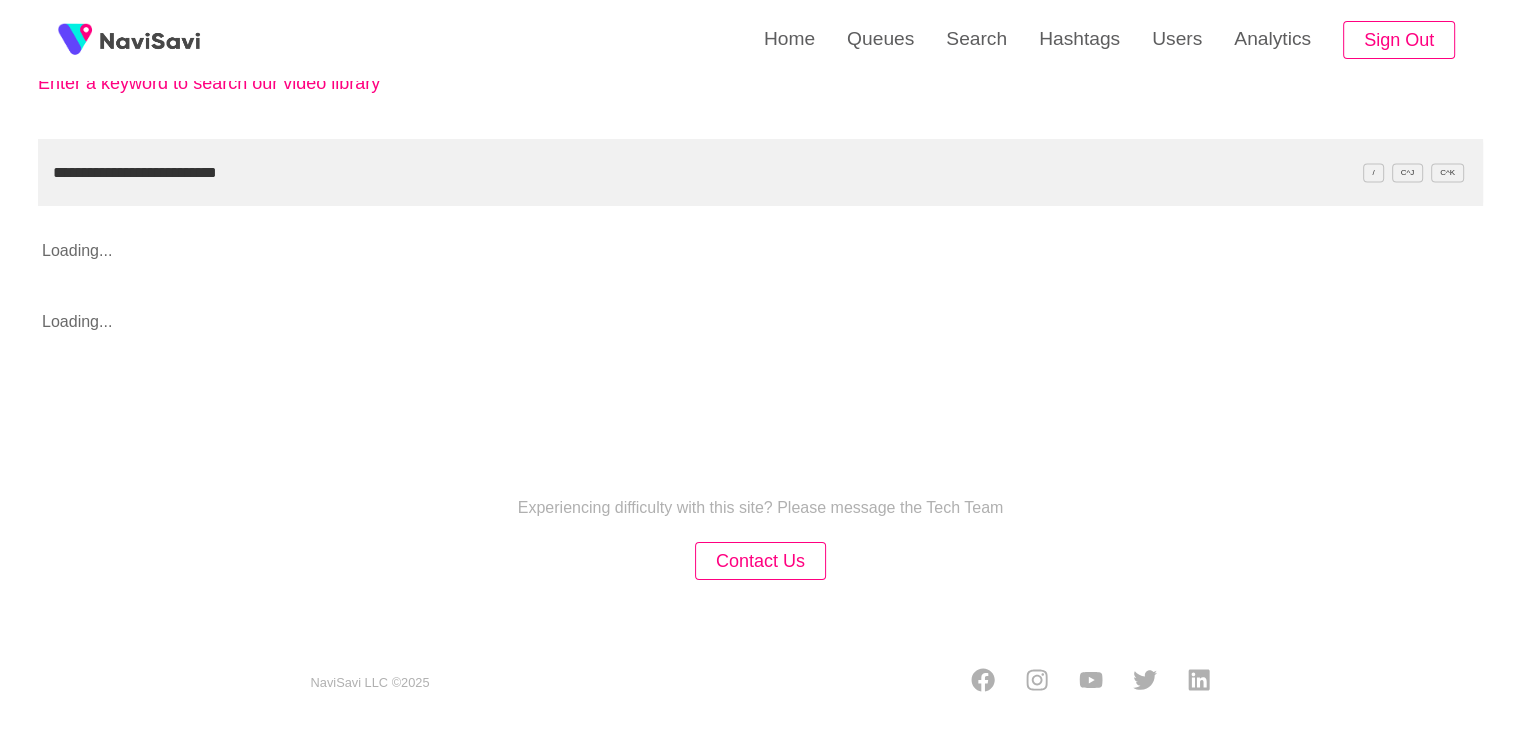 scroll, scrollTop: 133, scrollLeft: 0, axis: vertical 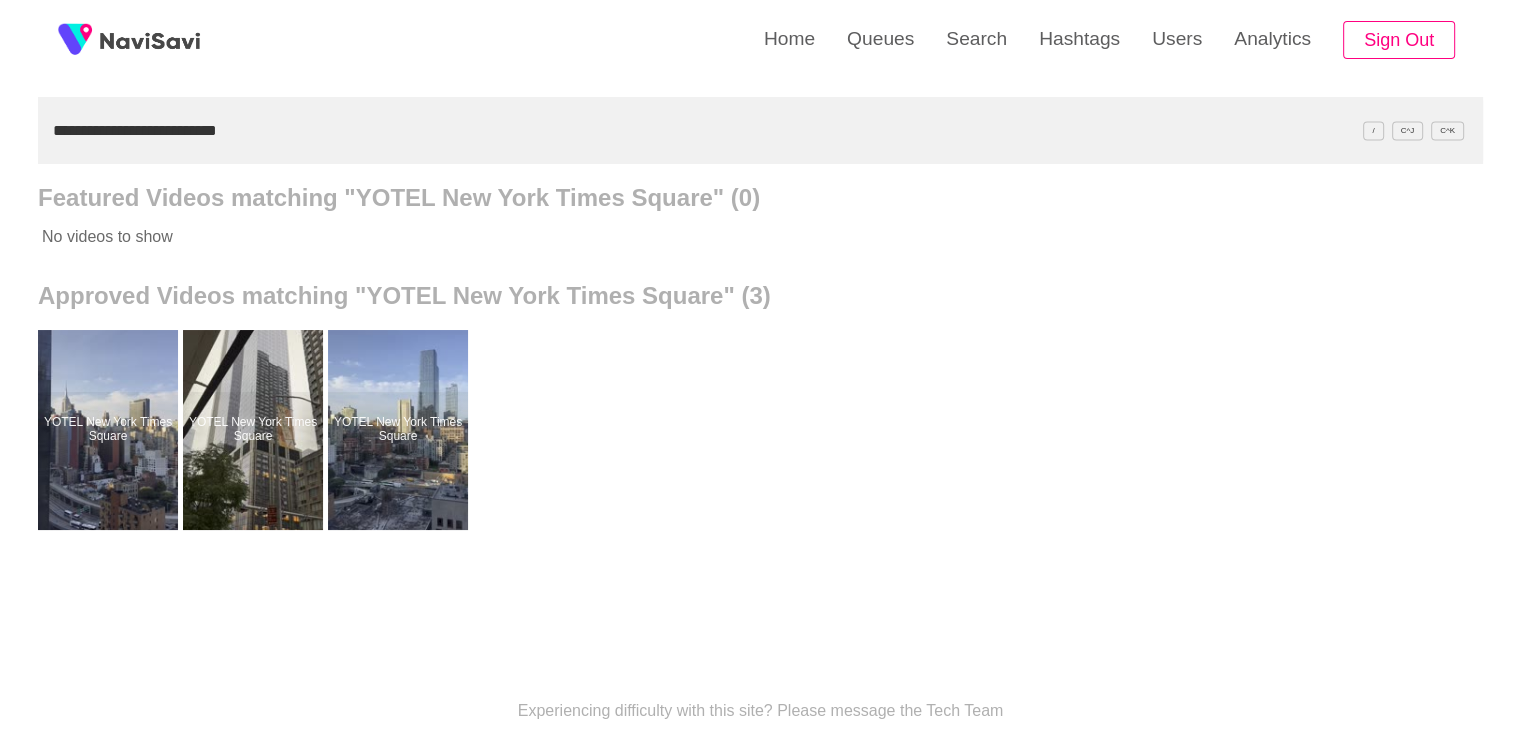 click on "**********" at bounding box center (760, 130) 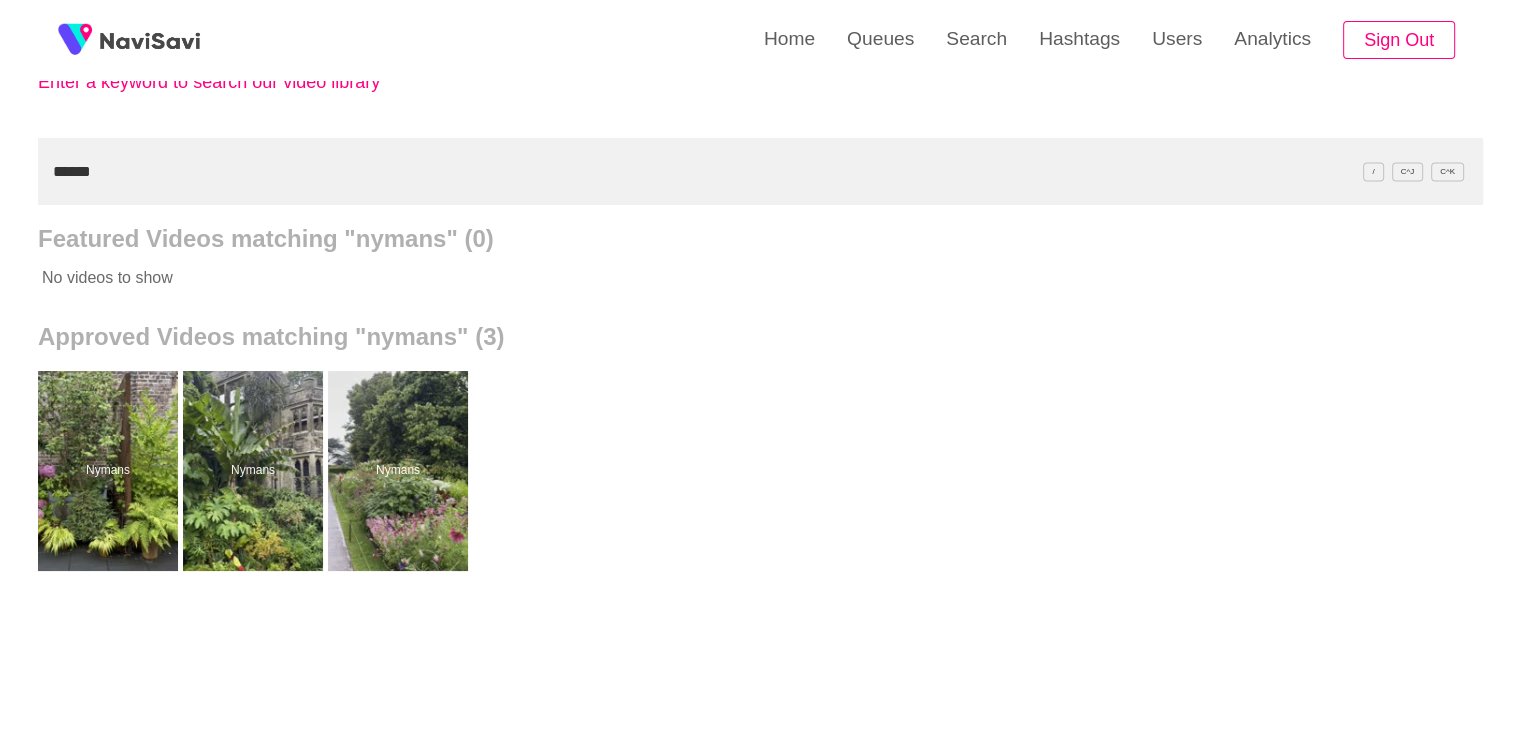 scroll, scrollTop: 174, scrollLeft: 0, axis: vertical 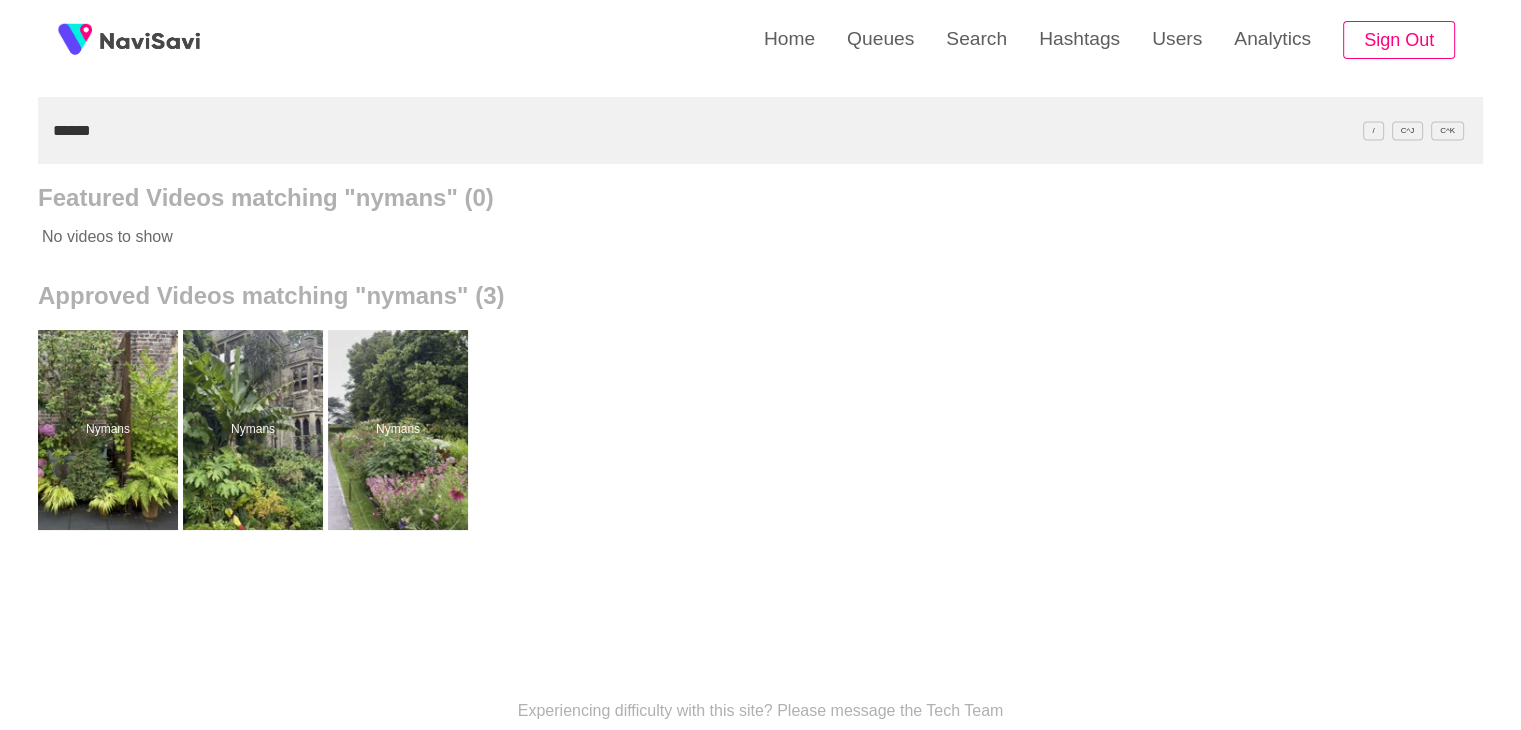 click on "******" at bounding box center (760, 130) 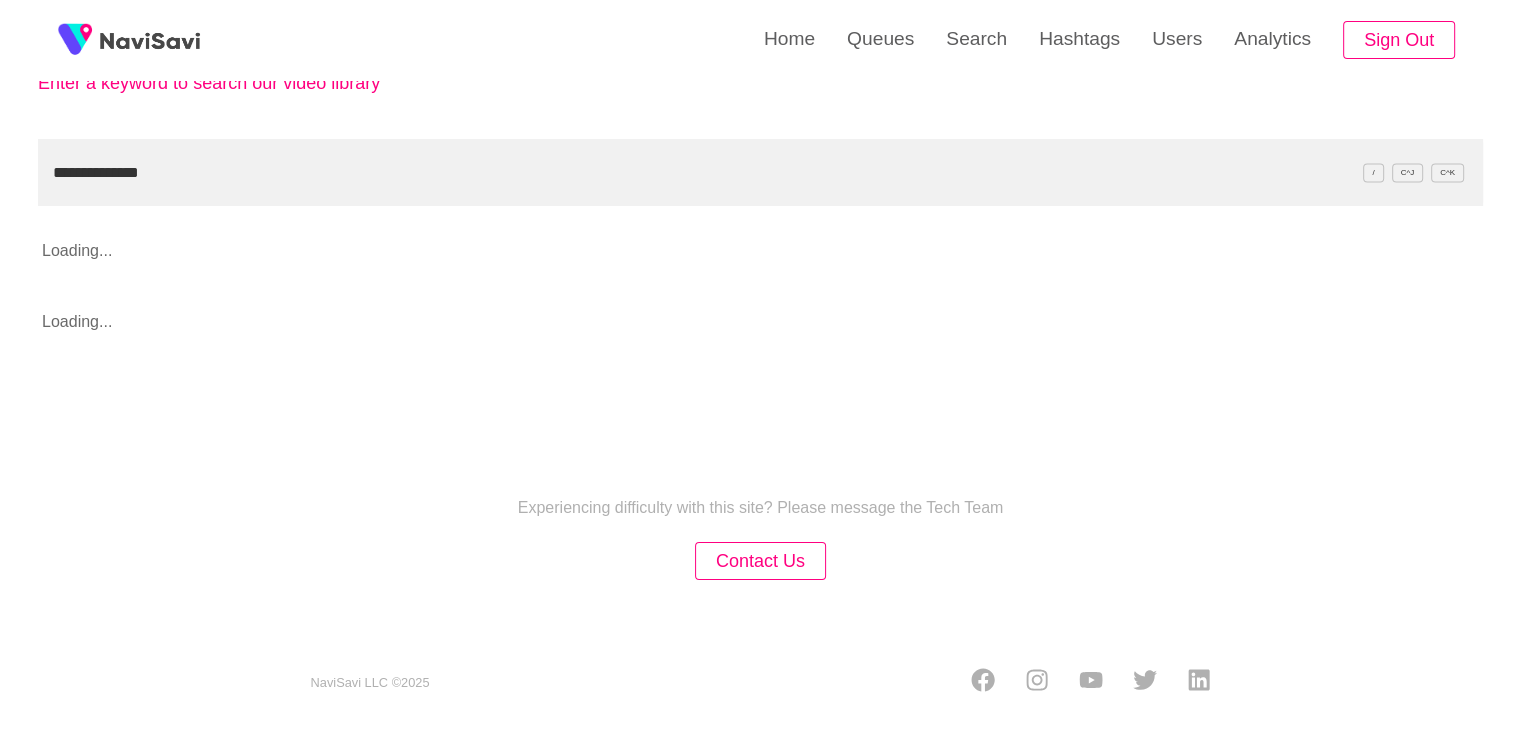 scroll, scrollTop: 133, scrollLeft: 0, axis: vertical 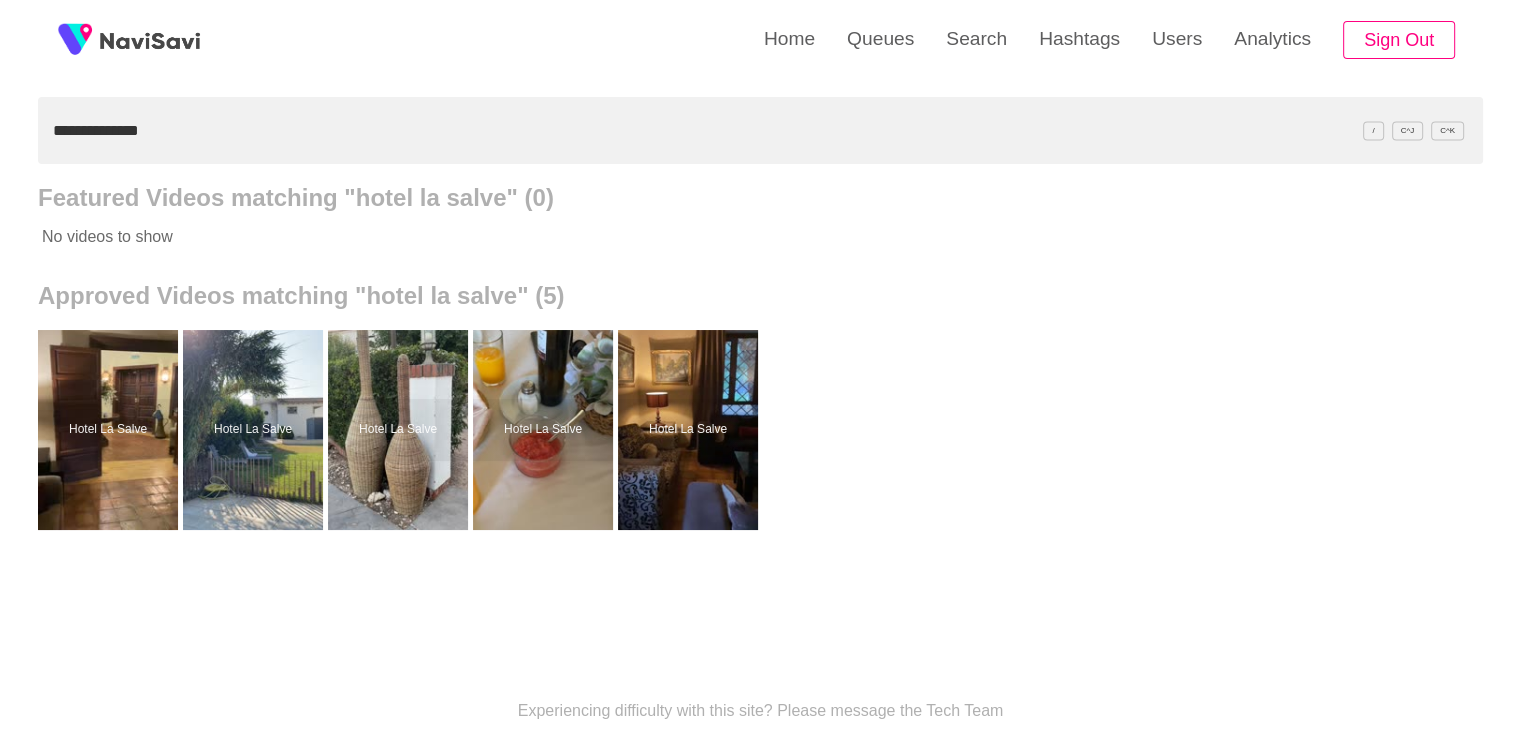 drag, startPoint x: 699, startPoint y: 421, endPoint x: 936, endPoint y: 337, distance: 251.44582 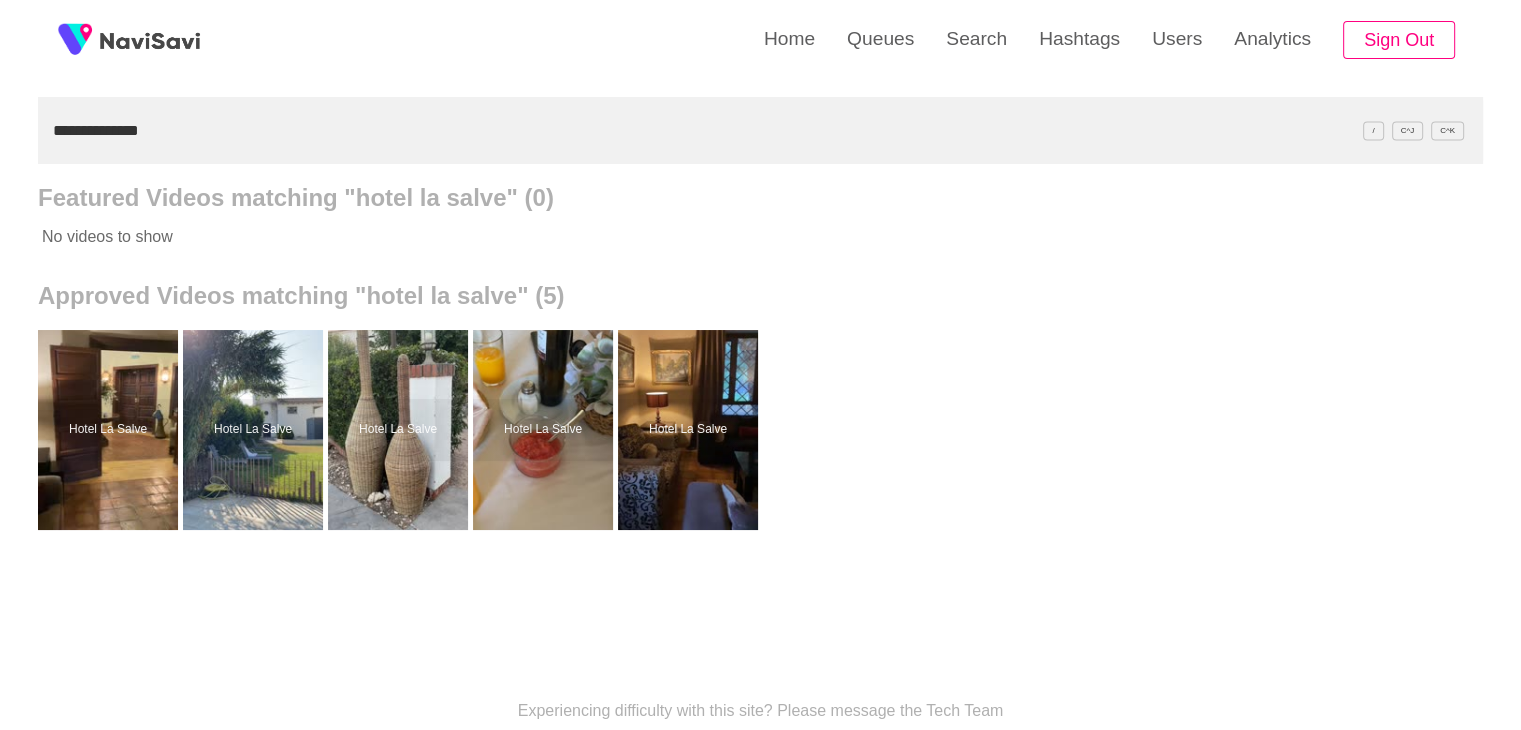 click on "**********" at bounding box center [760, 130] 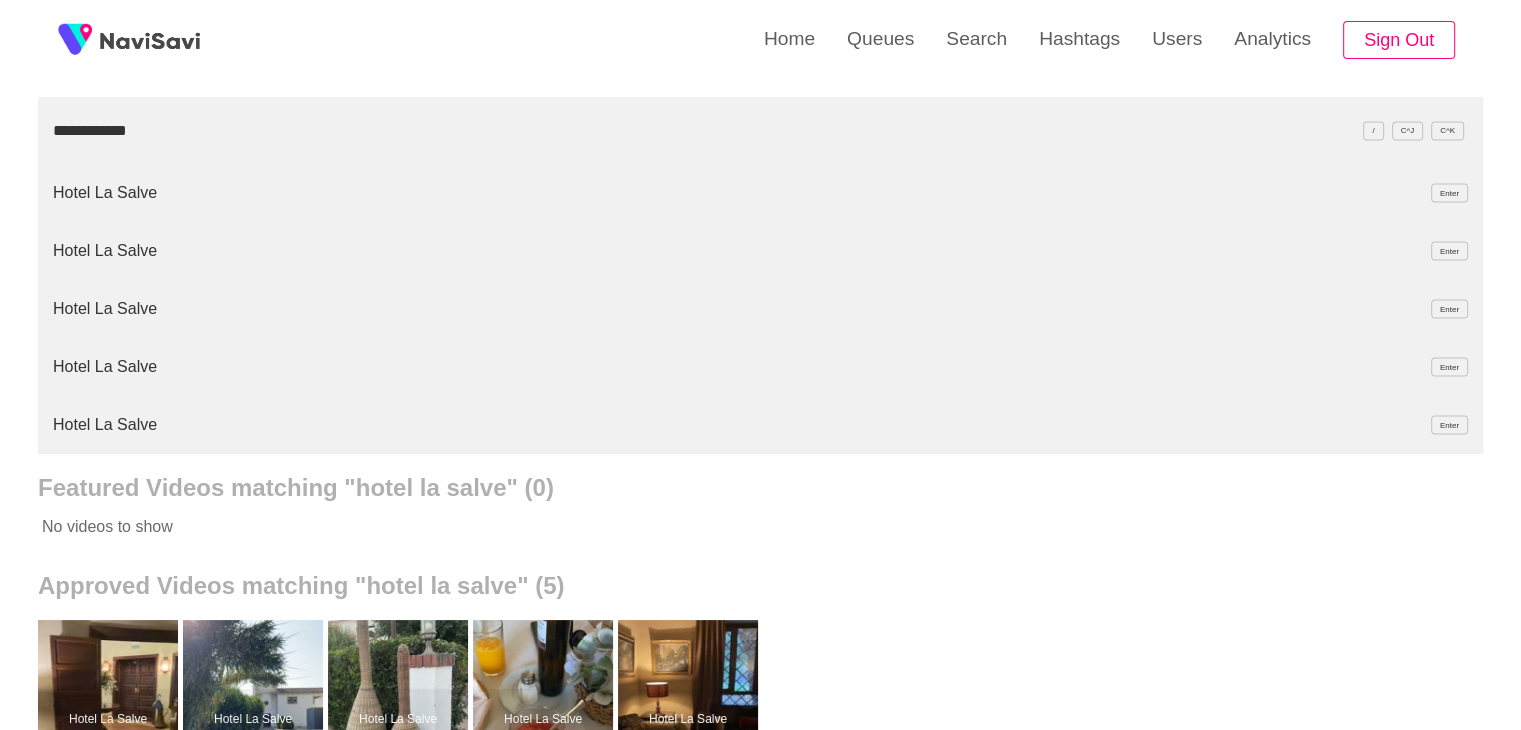 type on "**********" 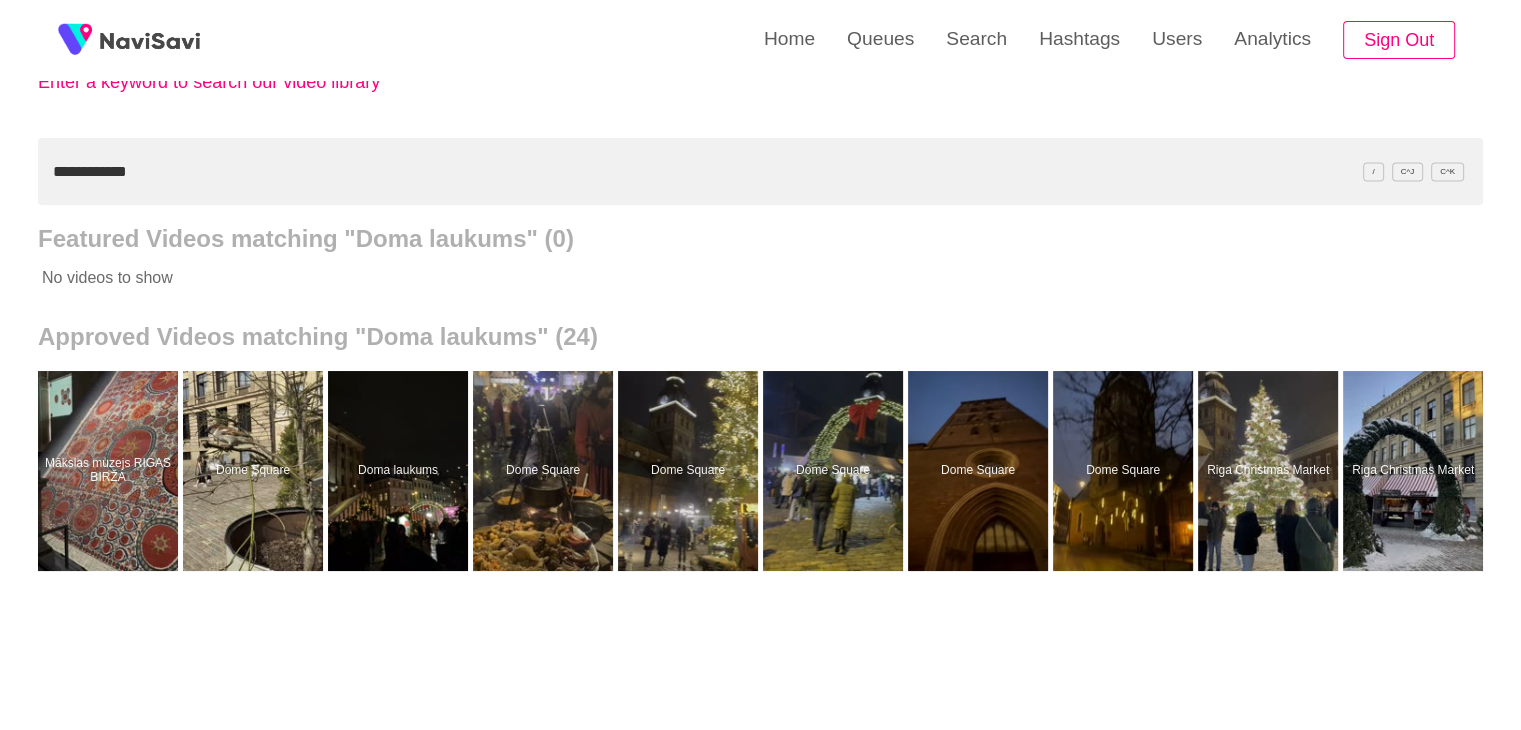 scroll, scrollTop: 174, scrollLeft: 0, axis: vertical 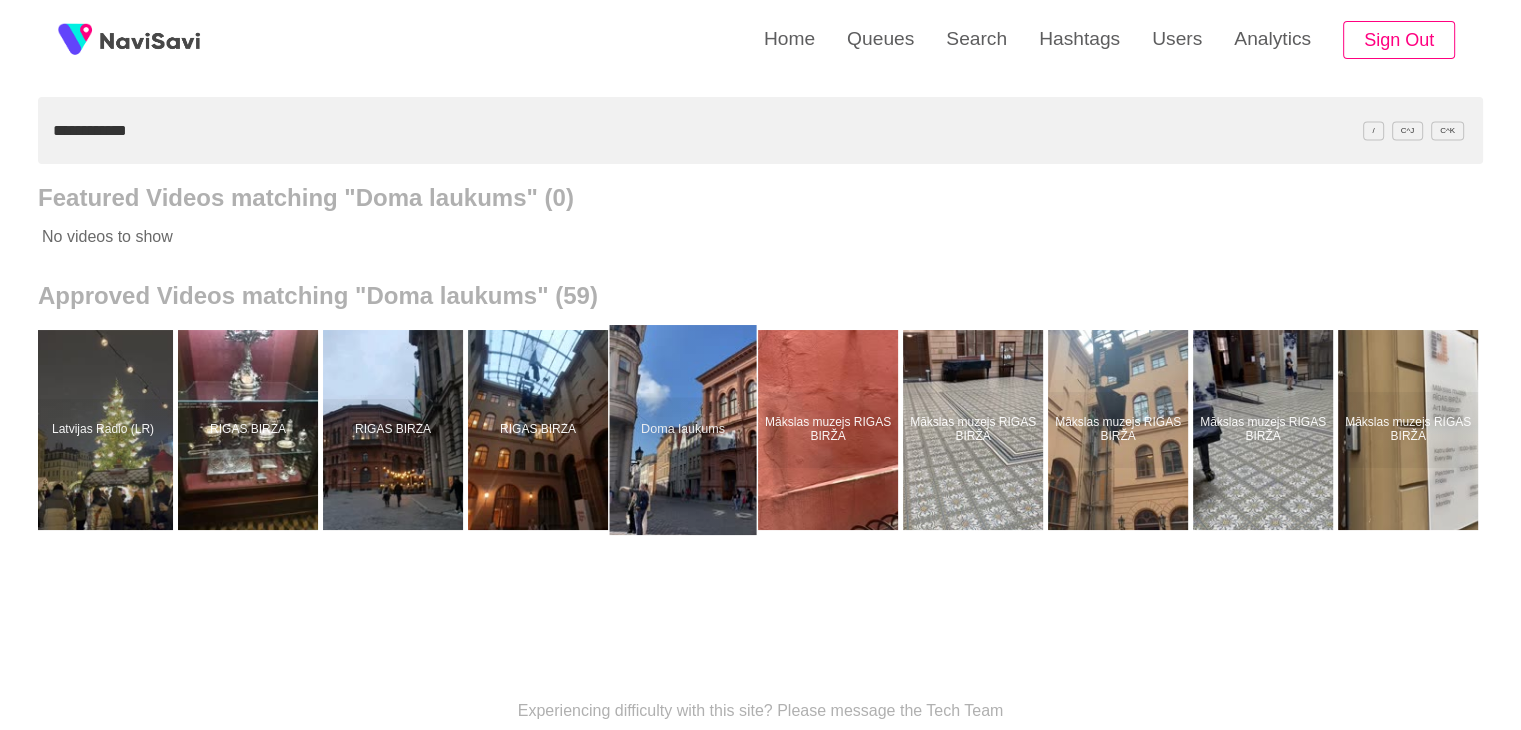 drag, startPoint x: 736, startPoint y: 385, endPoint x: 735, endPoint y: 397, distance: 12.0415945 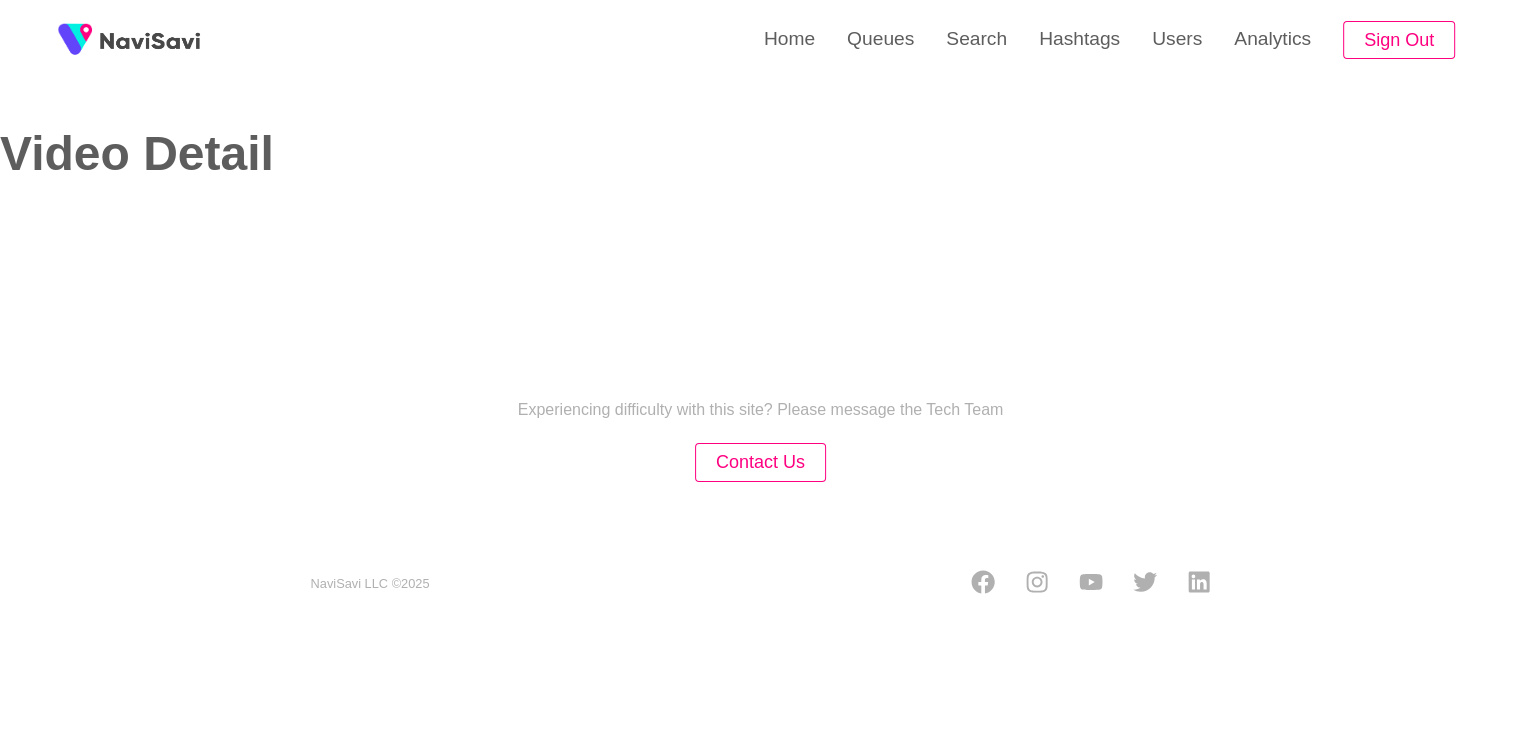 scroll, scrollTop: 0, scrollLeft: 0, axis: both 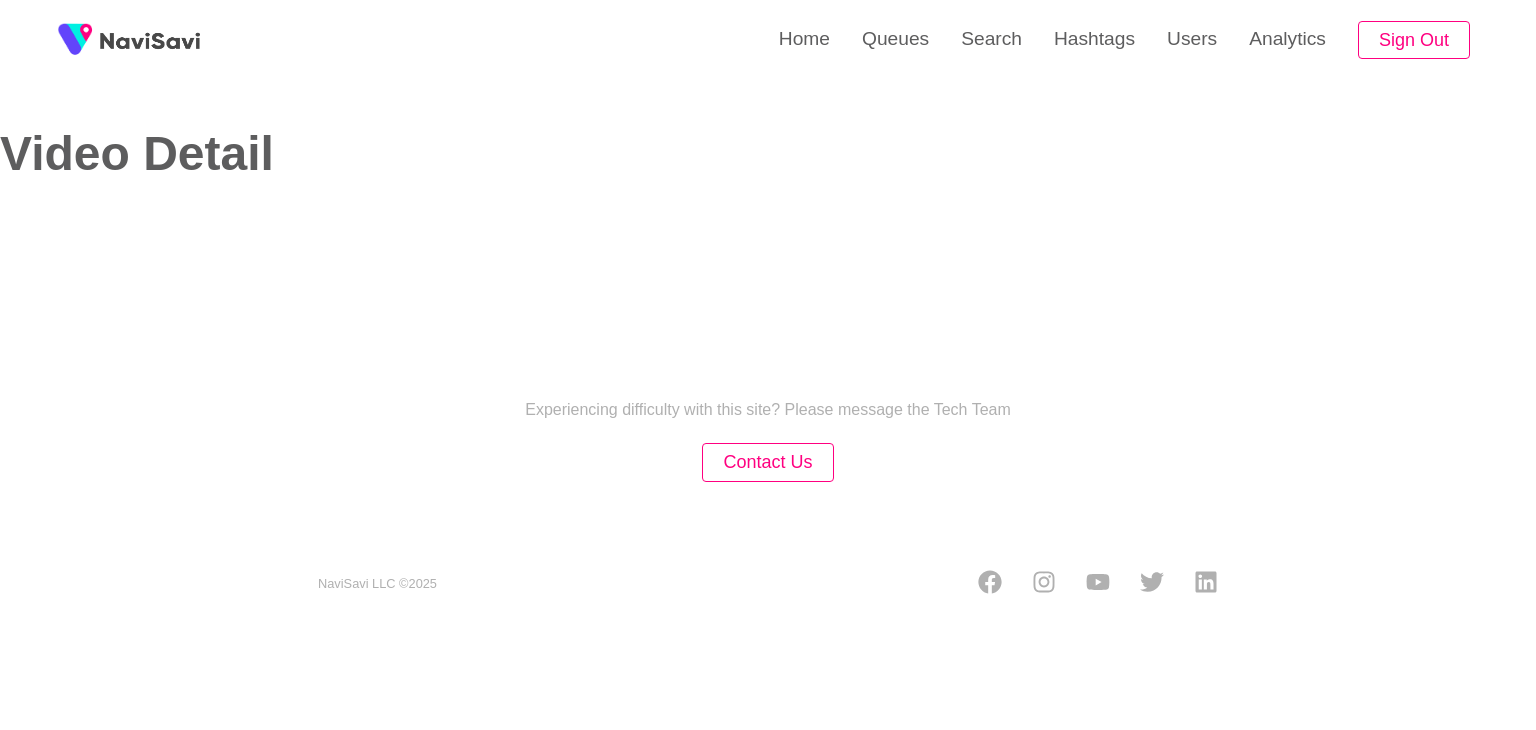 select on "**" 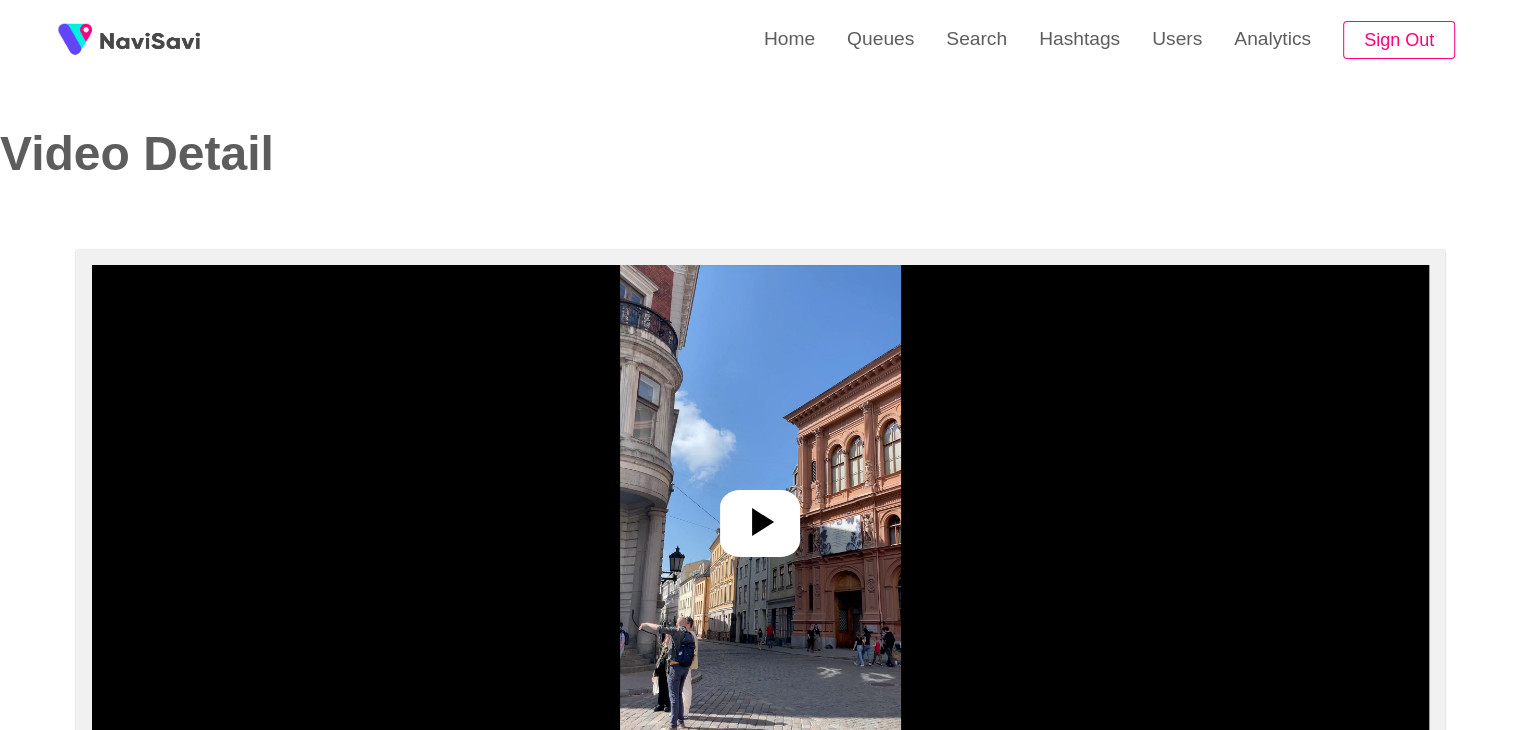 select on "**********" 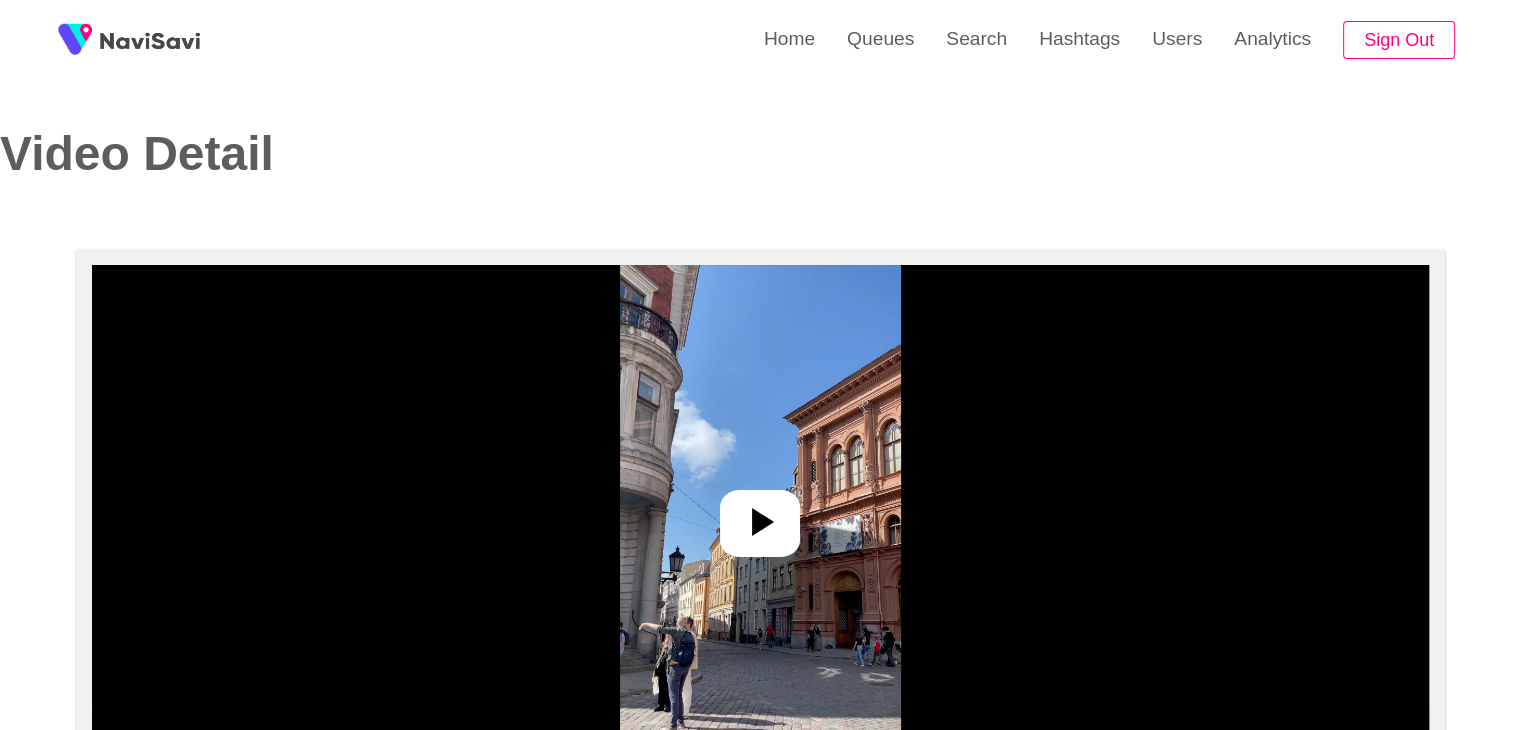 click at bounding box center (760, 515) 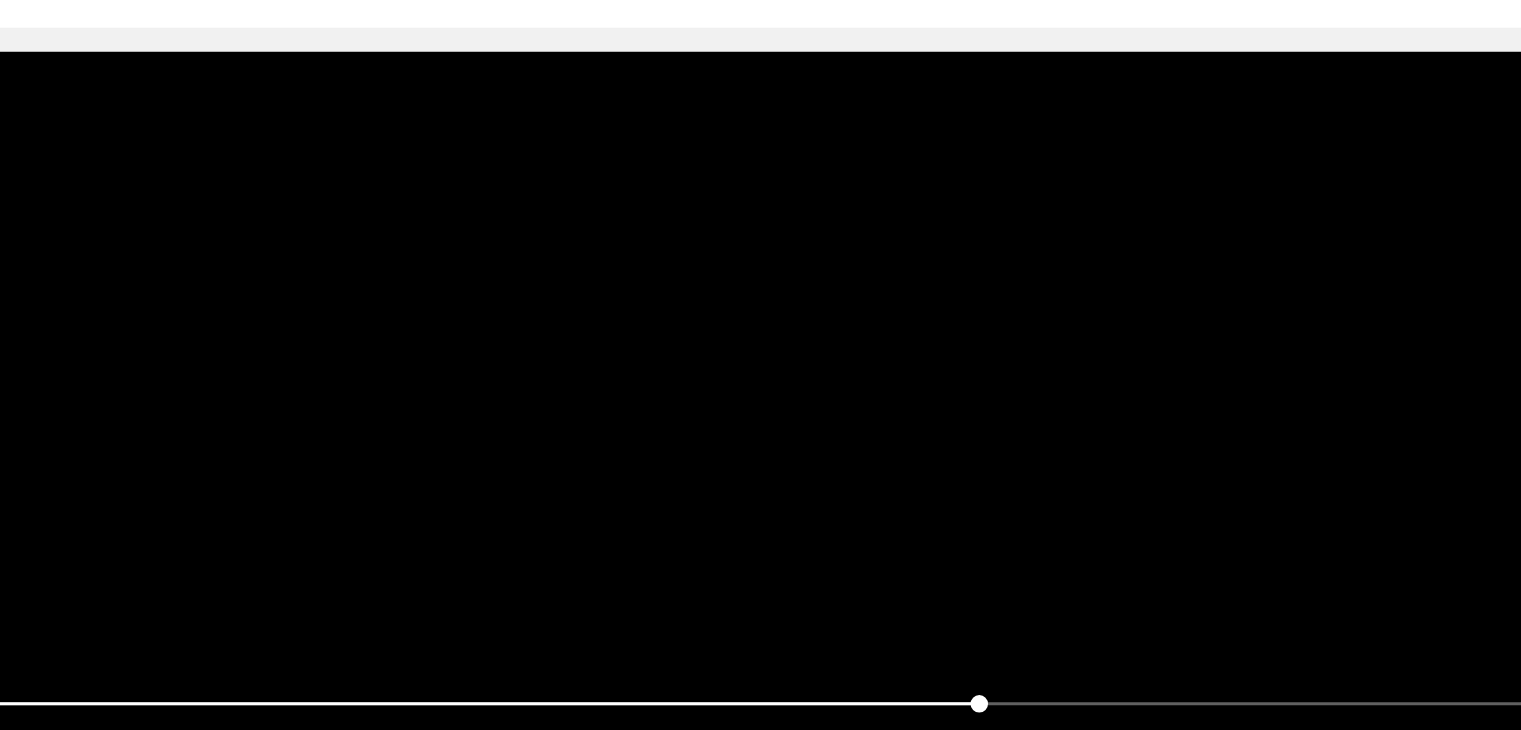 scroll, scrollTop: 104, scrollLeft: 0, axis: vertical 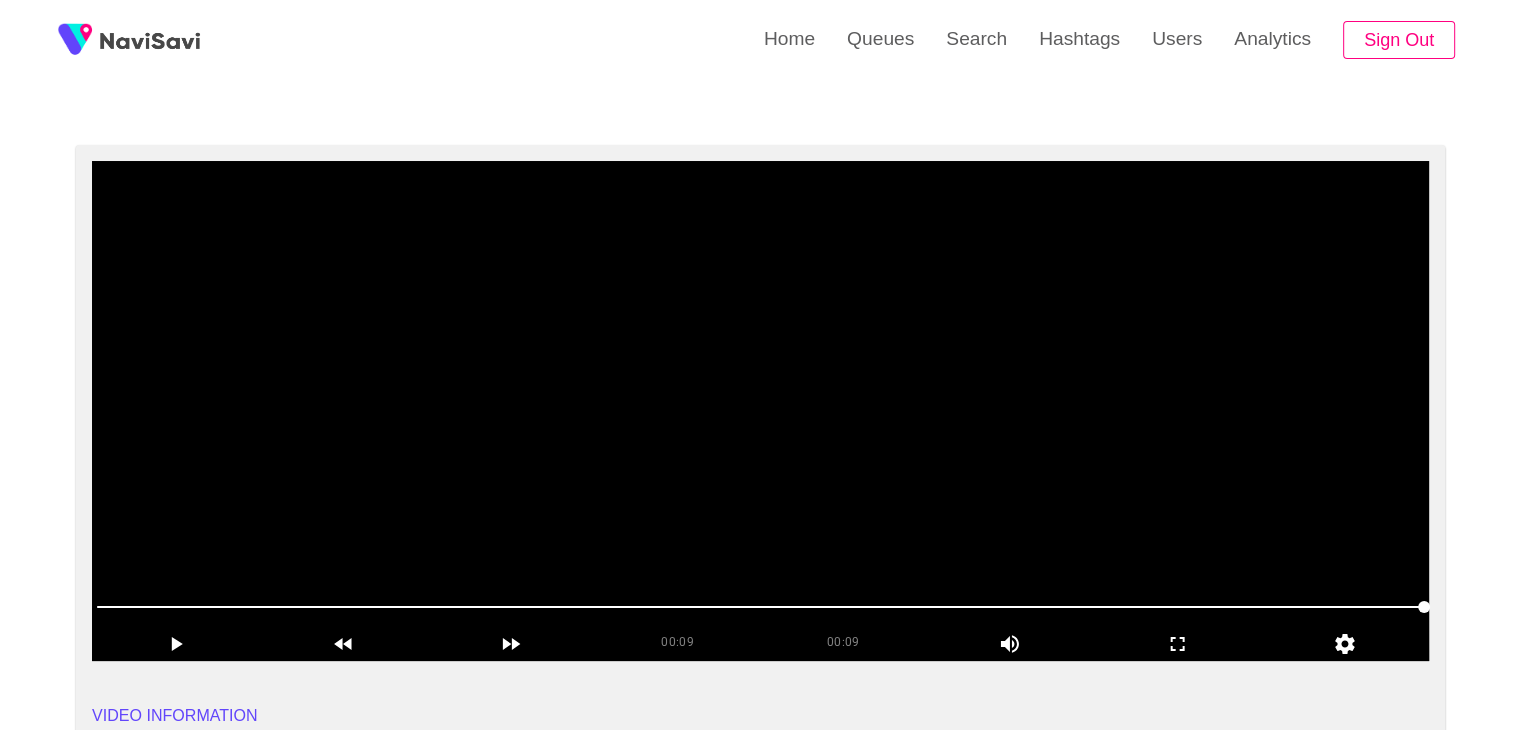 click at bounding box center (760, 411) 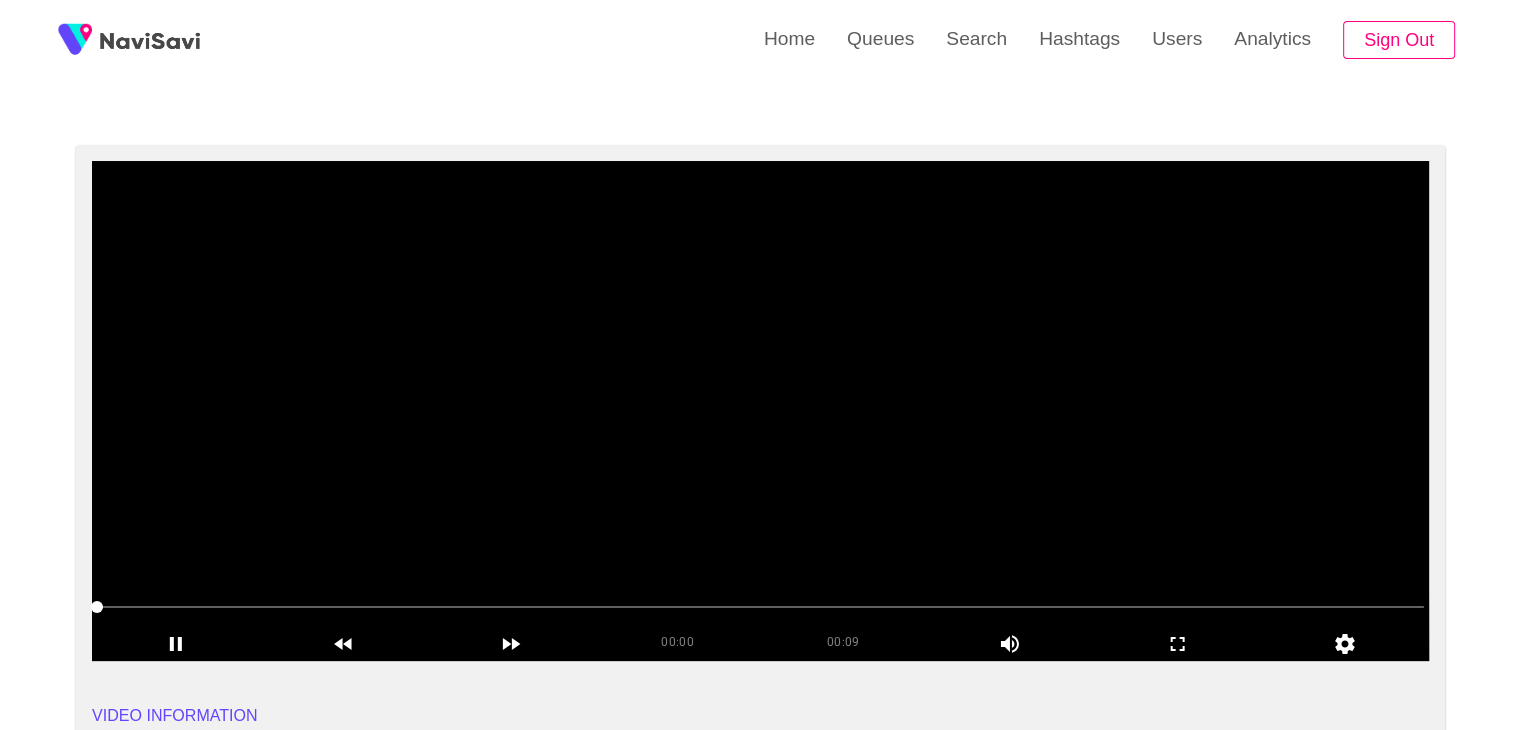 click at bounding box center (760, 411) 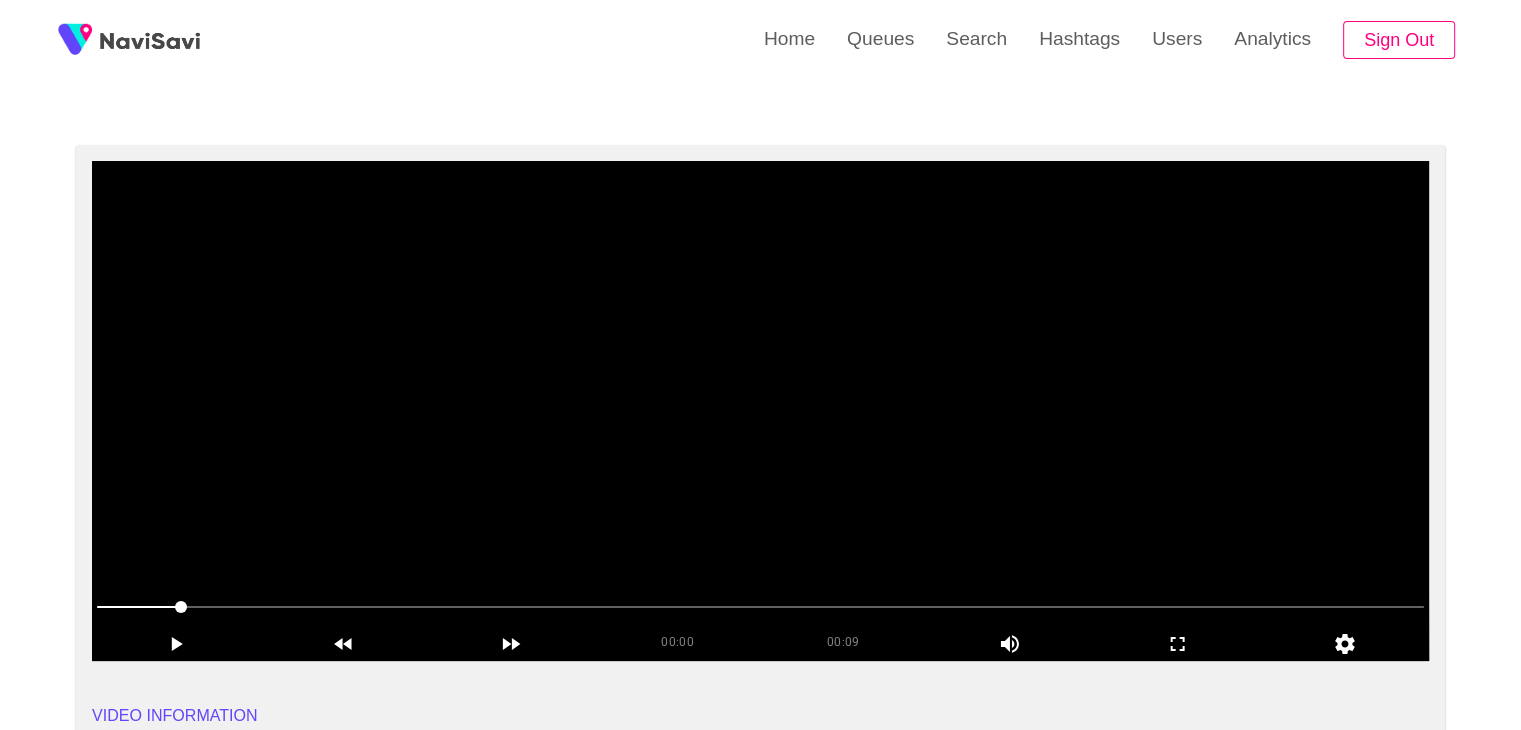 scroll, scrollTop: 104, scrollLeft: 0, axis: vertical 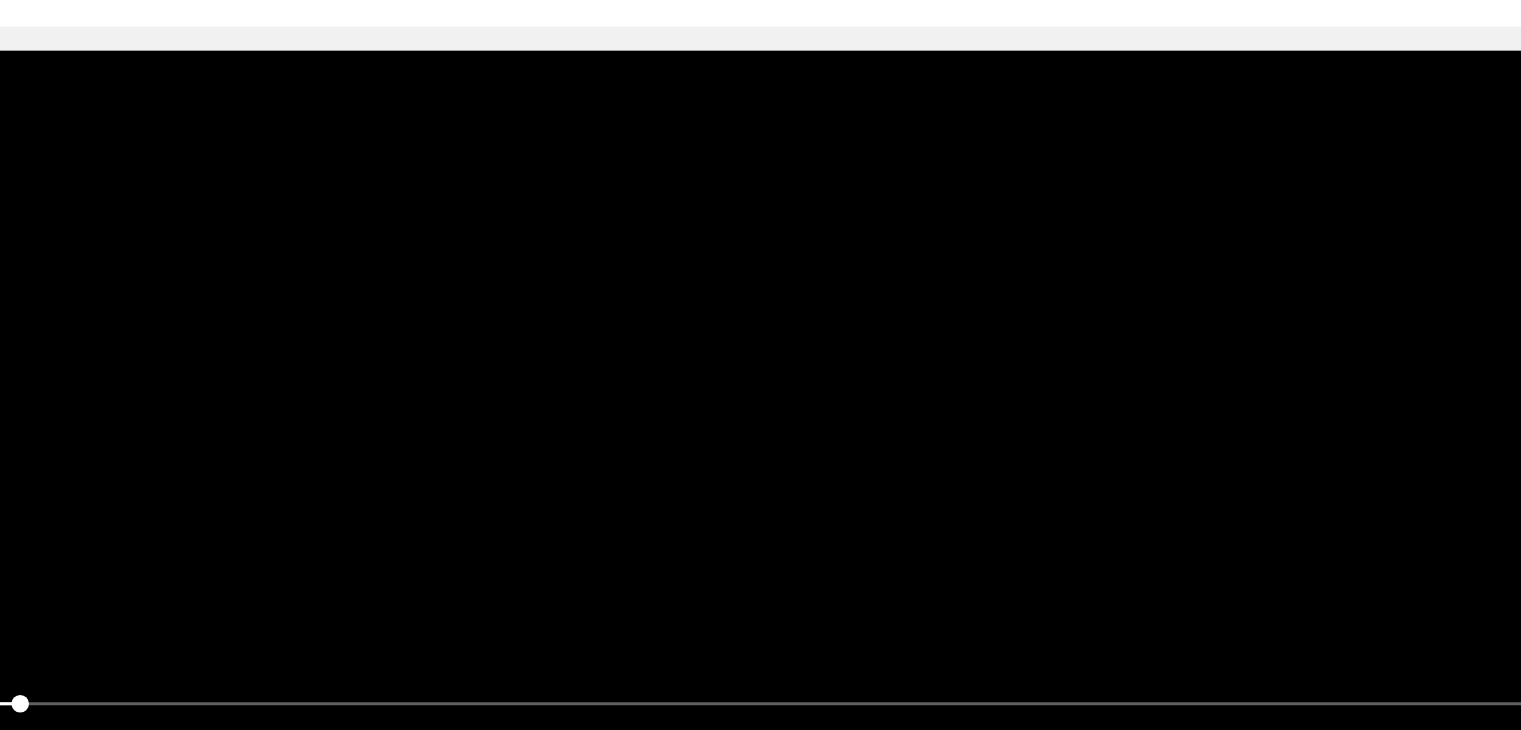 click at bounding box center [760, 411] 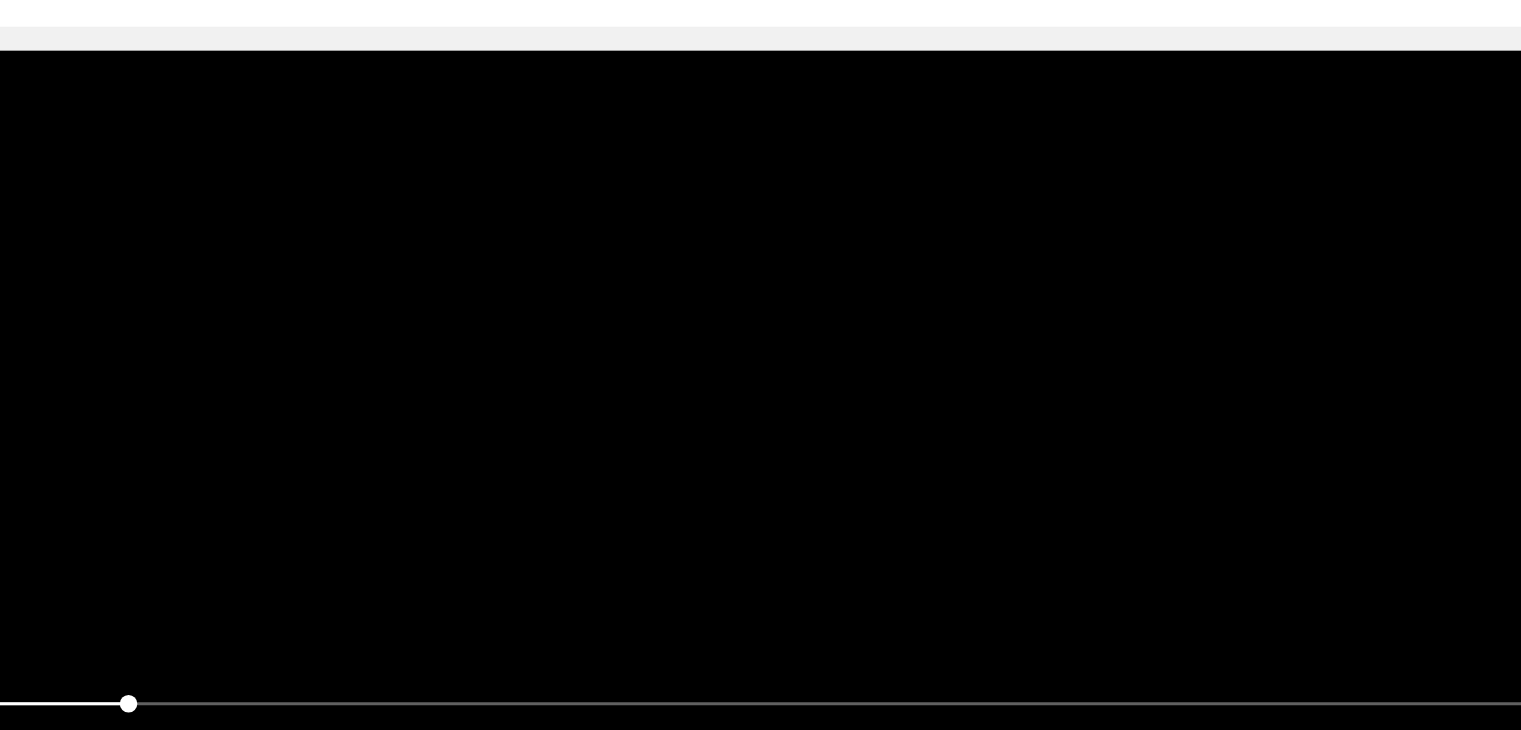 click at bounding box center (760, 411) 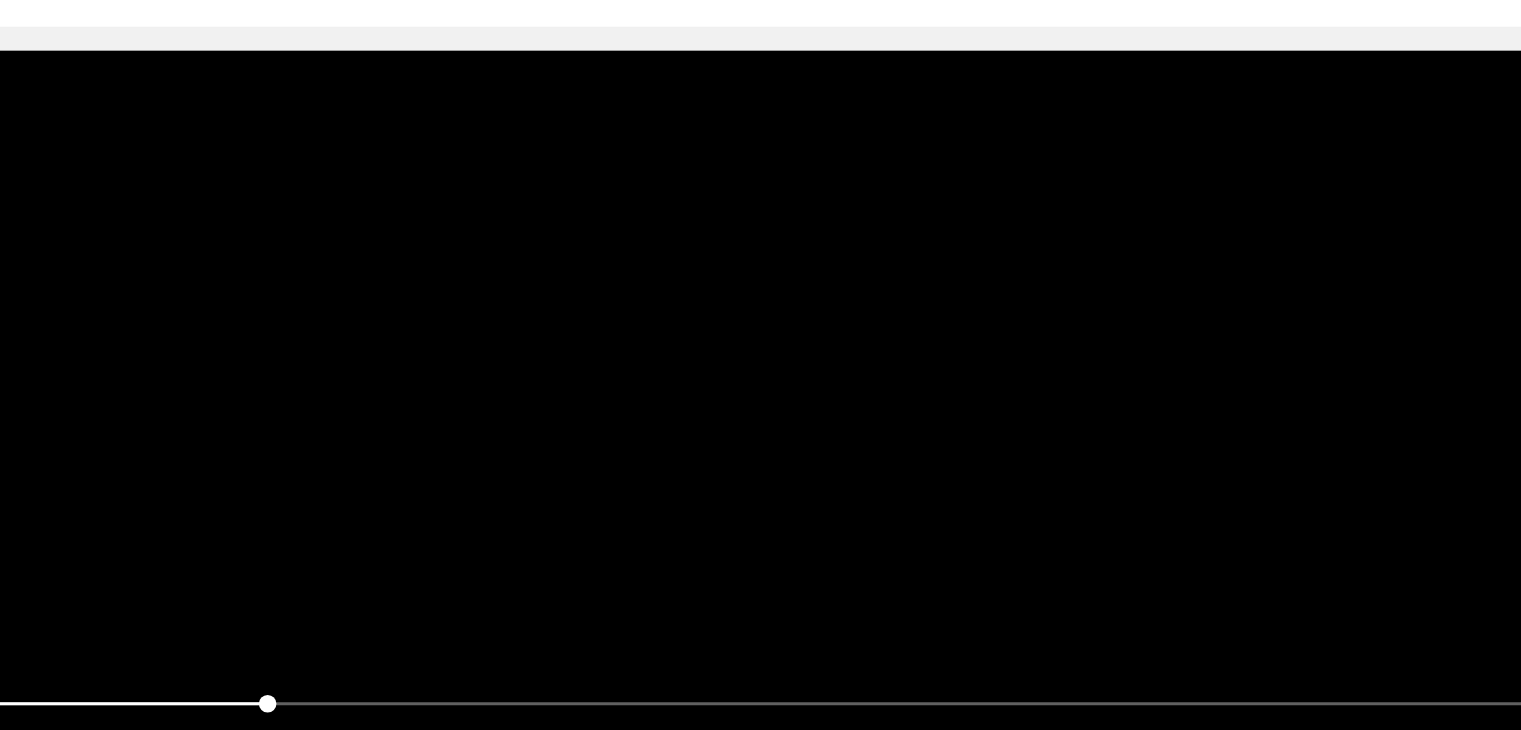 scroll, scrollTop: 104, scrollLeft: 0, axis: vertical 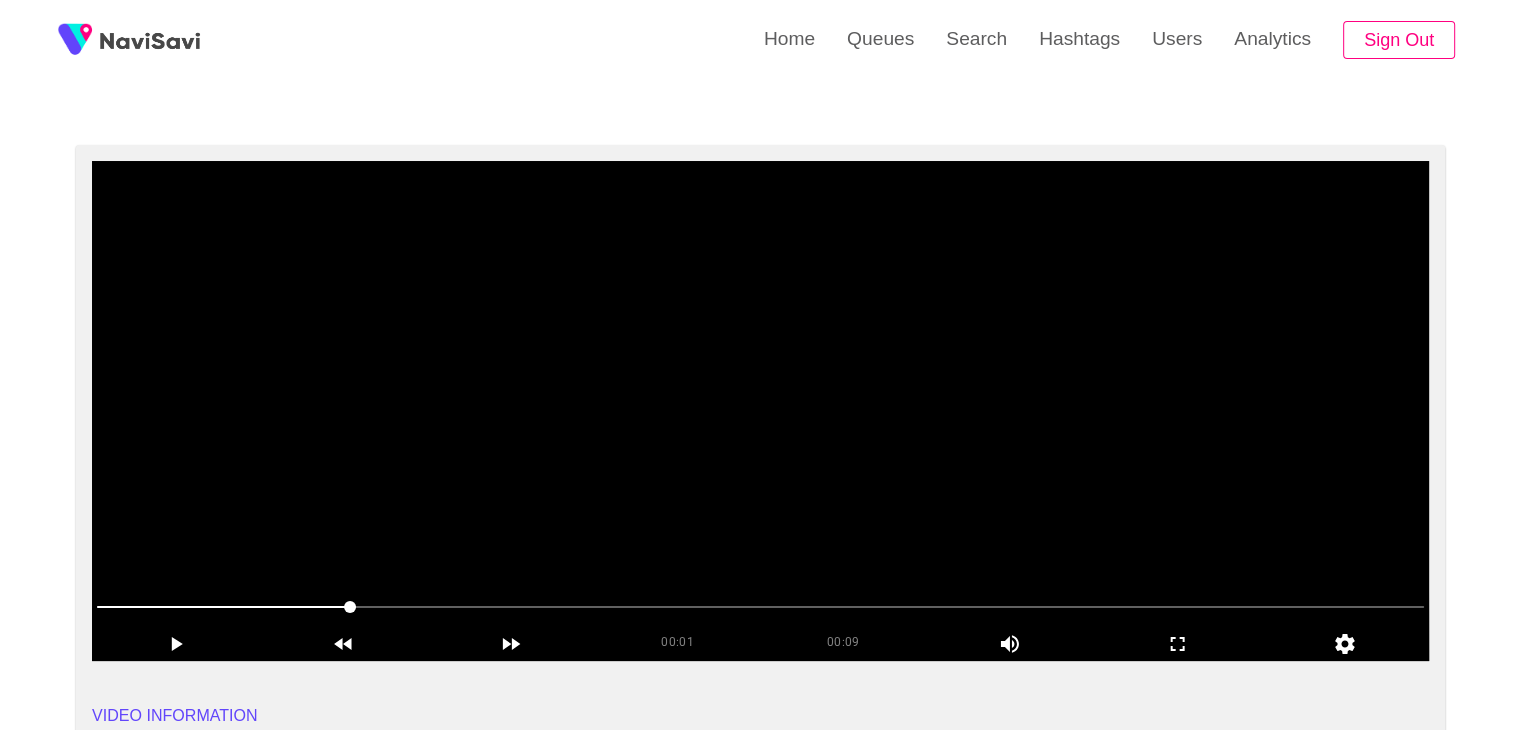 click at bounding box center [760, 411] 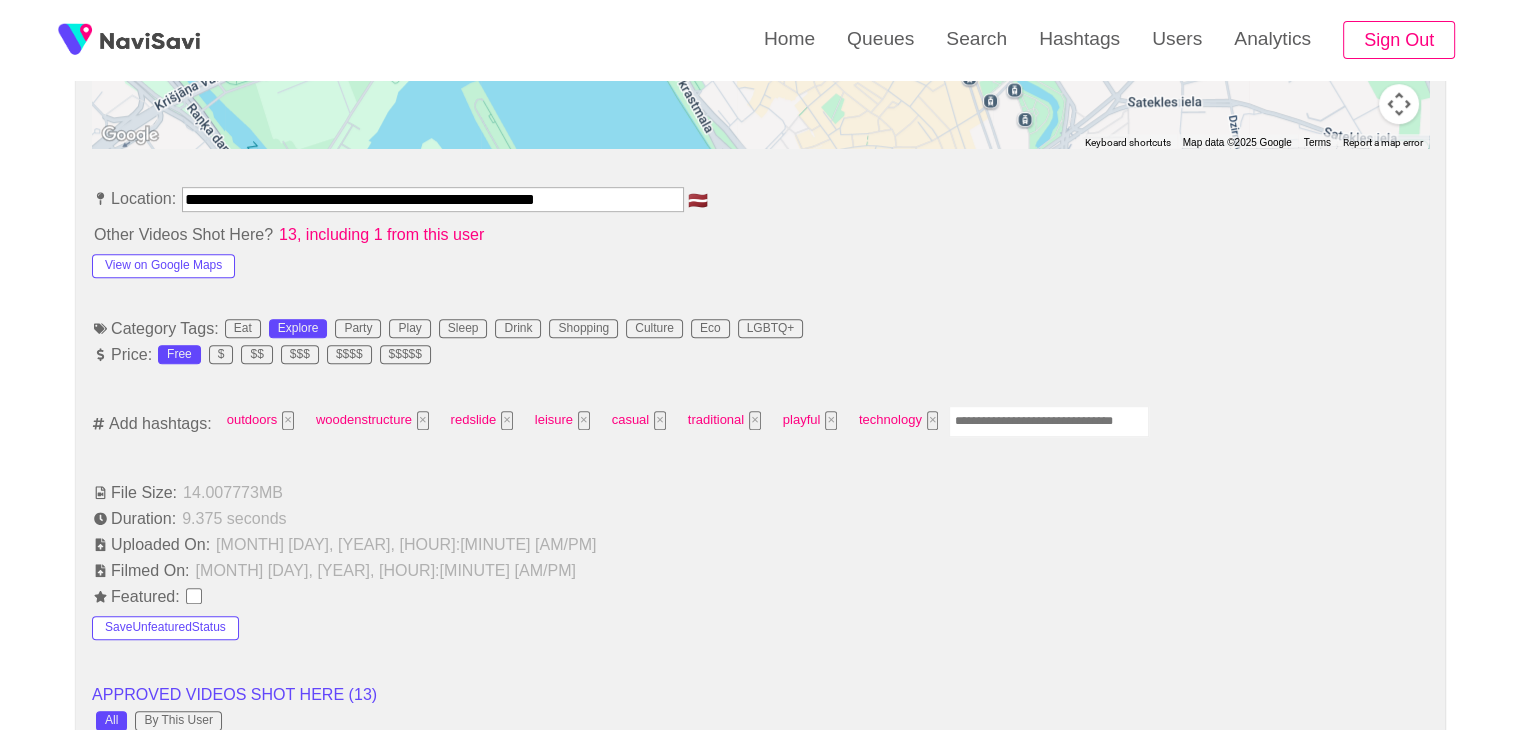 scroll, scrollTop: 1072, scrollLeft: 0, axis: vertical 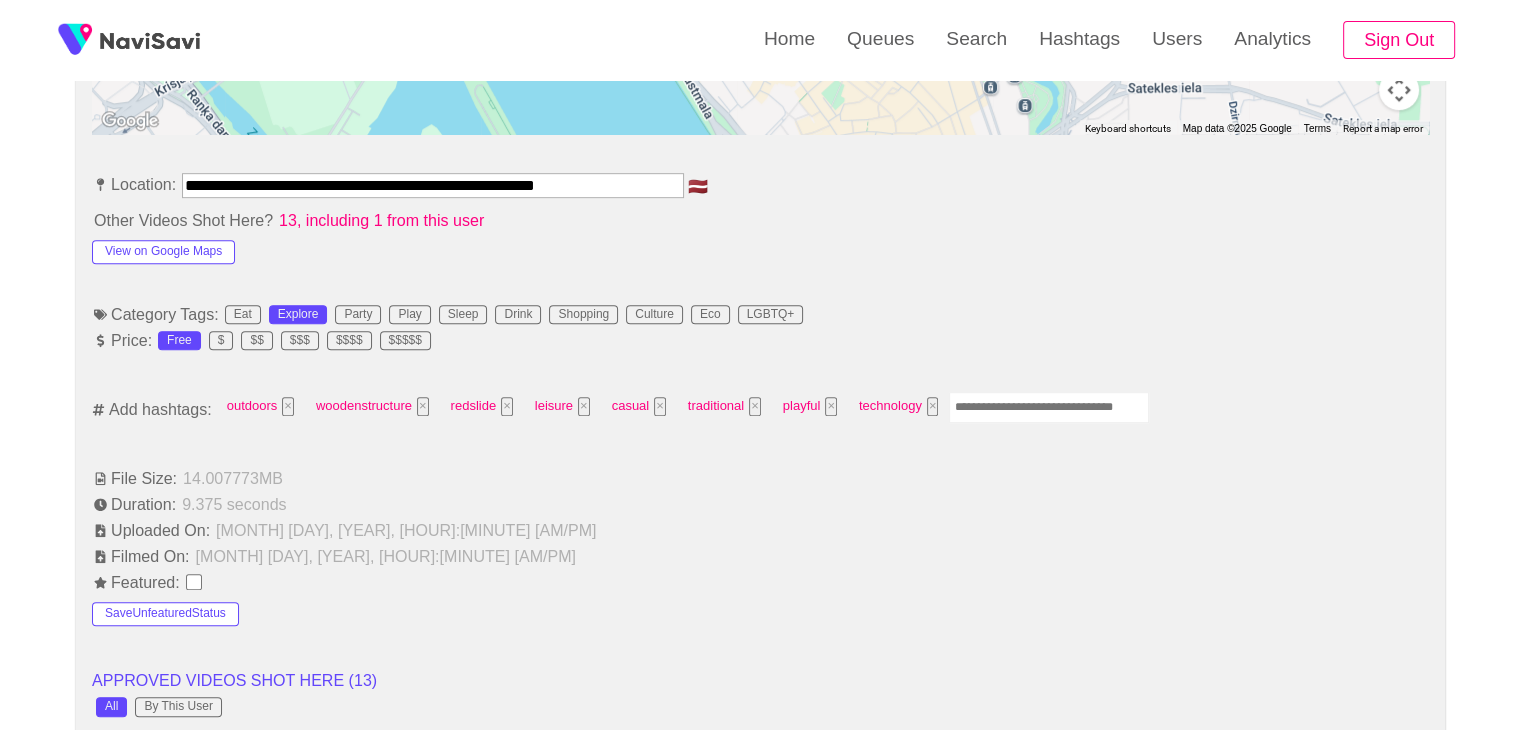 click at bounding box center (1049, 407) 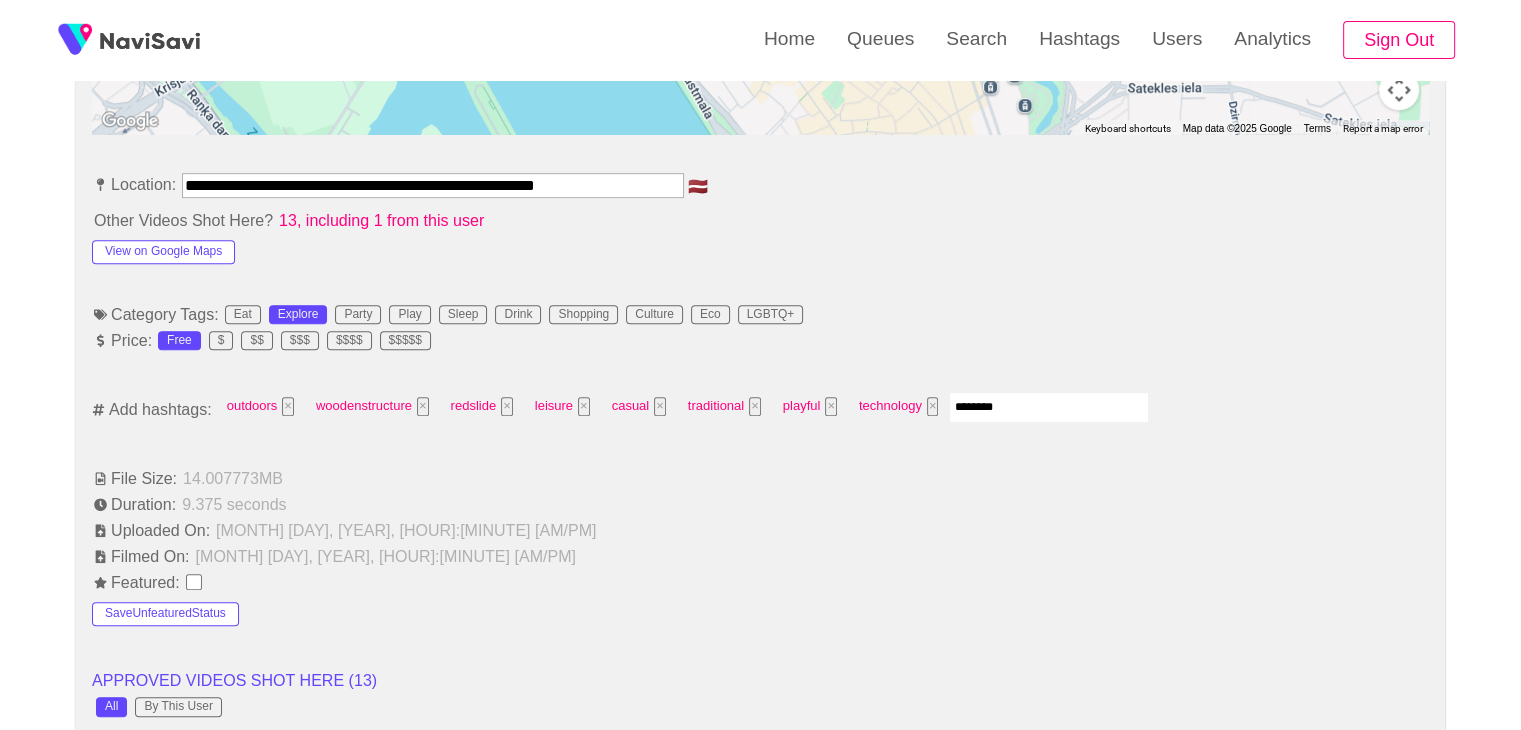 type on "*********" 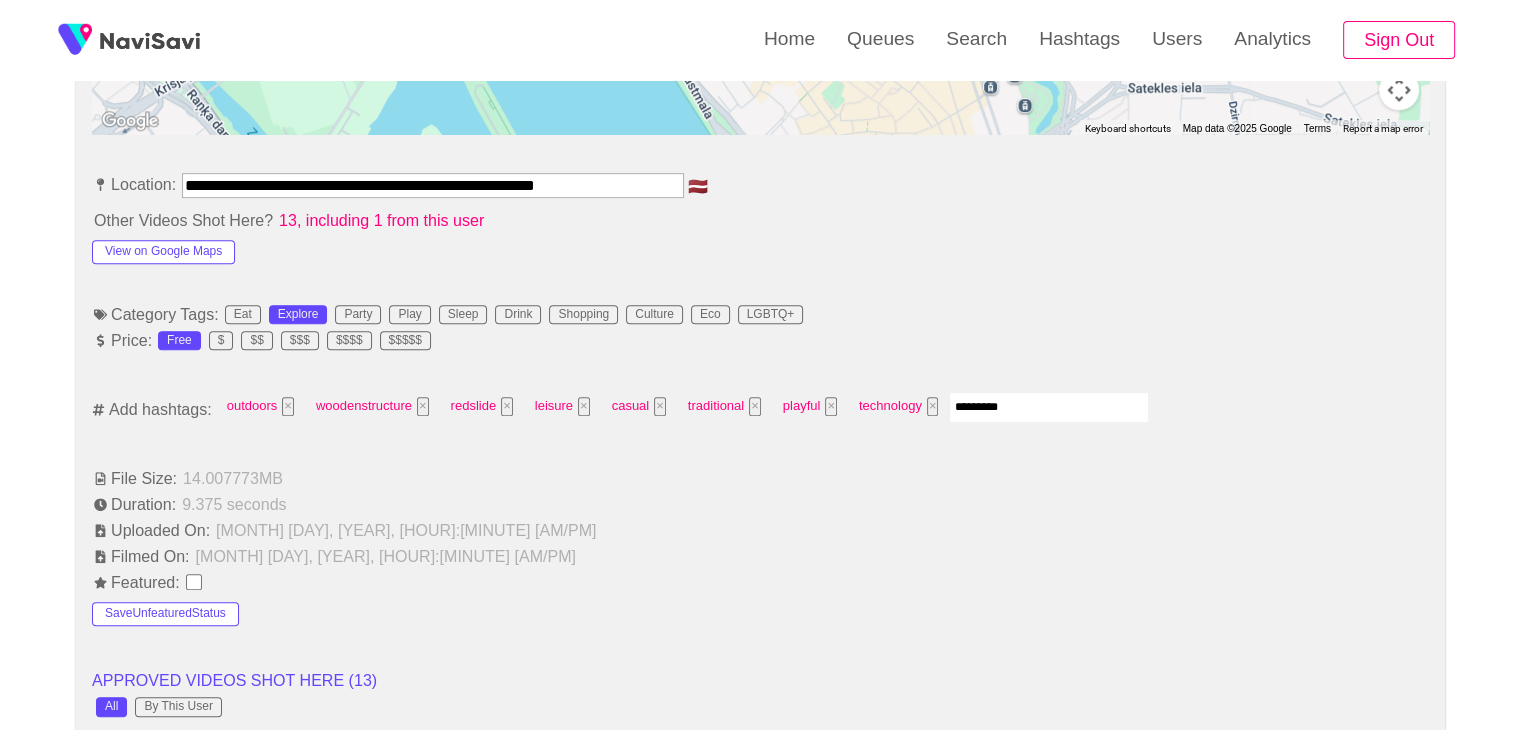 type 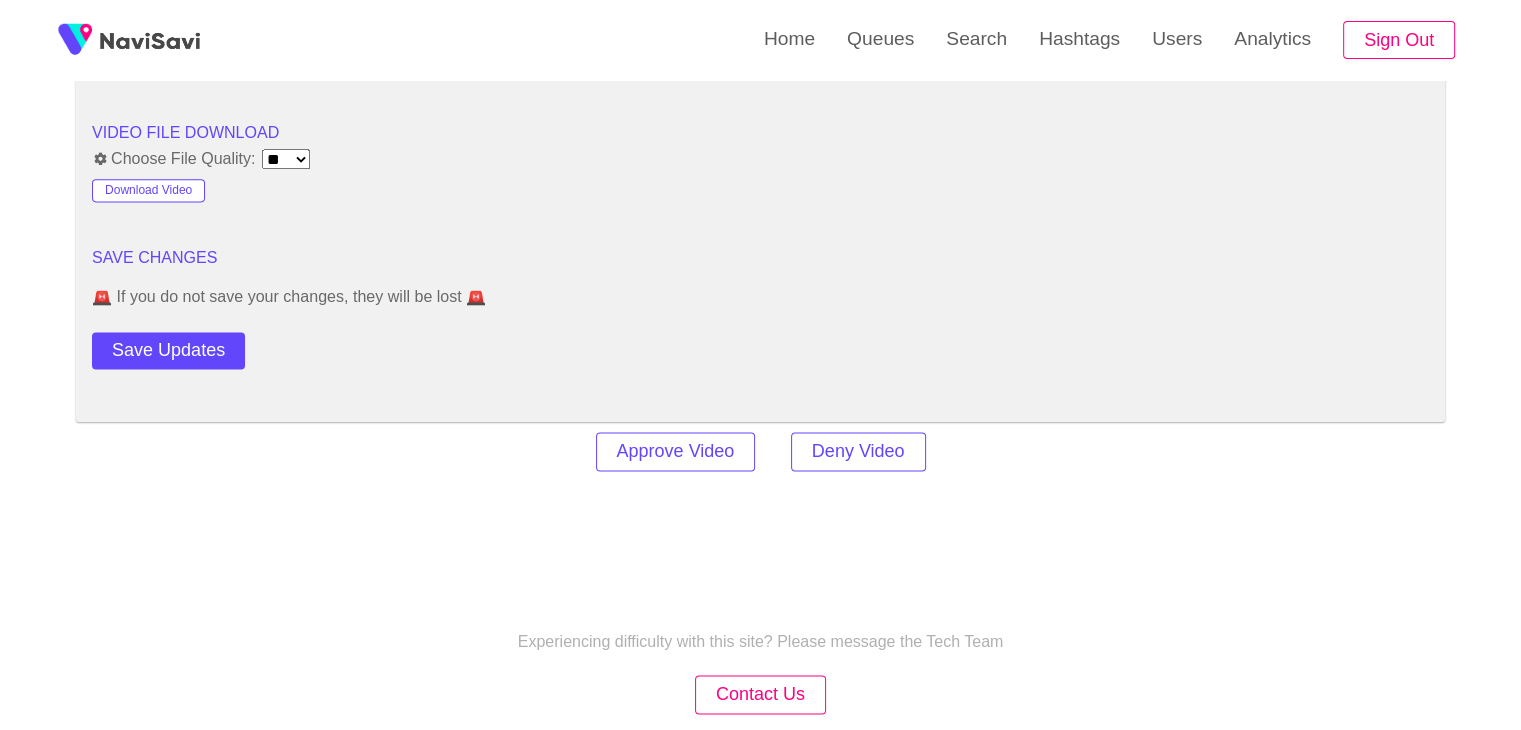 scroll, scrollTop: 2778, scrollLeft: 0, axis: vertical 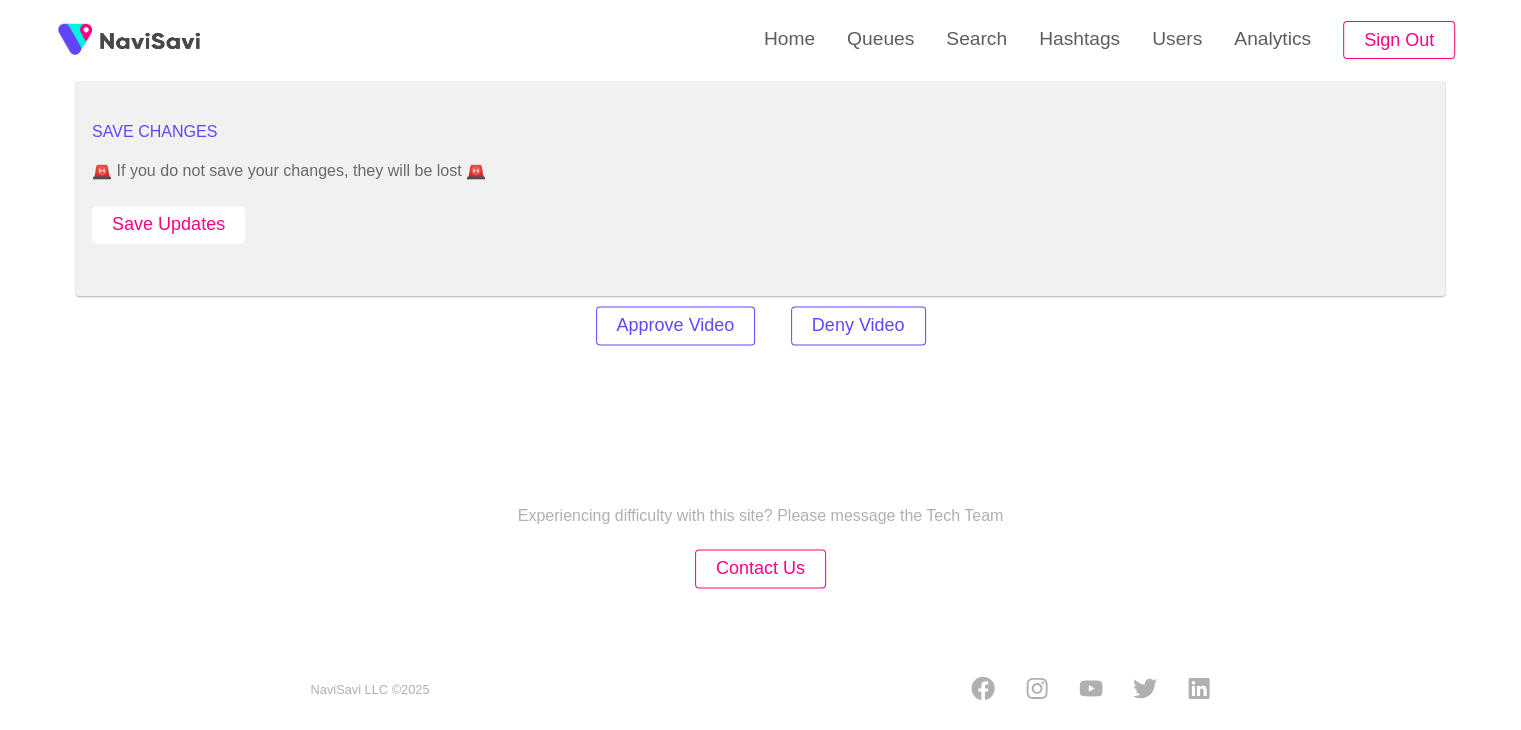 click on "Save Updates" at bounding box center (168, 224) 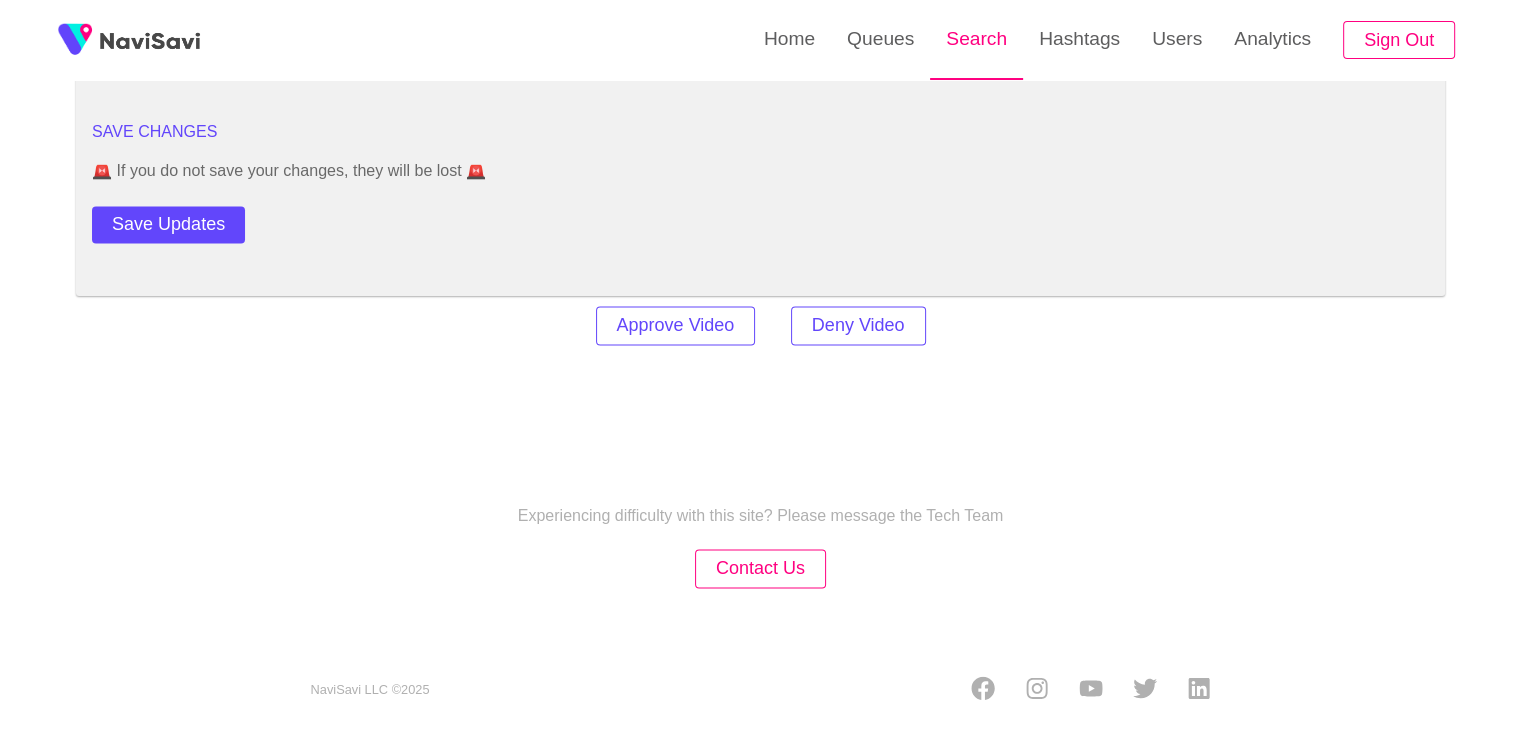 click on "Search" at bounding box center [976, 39] 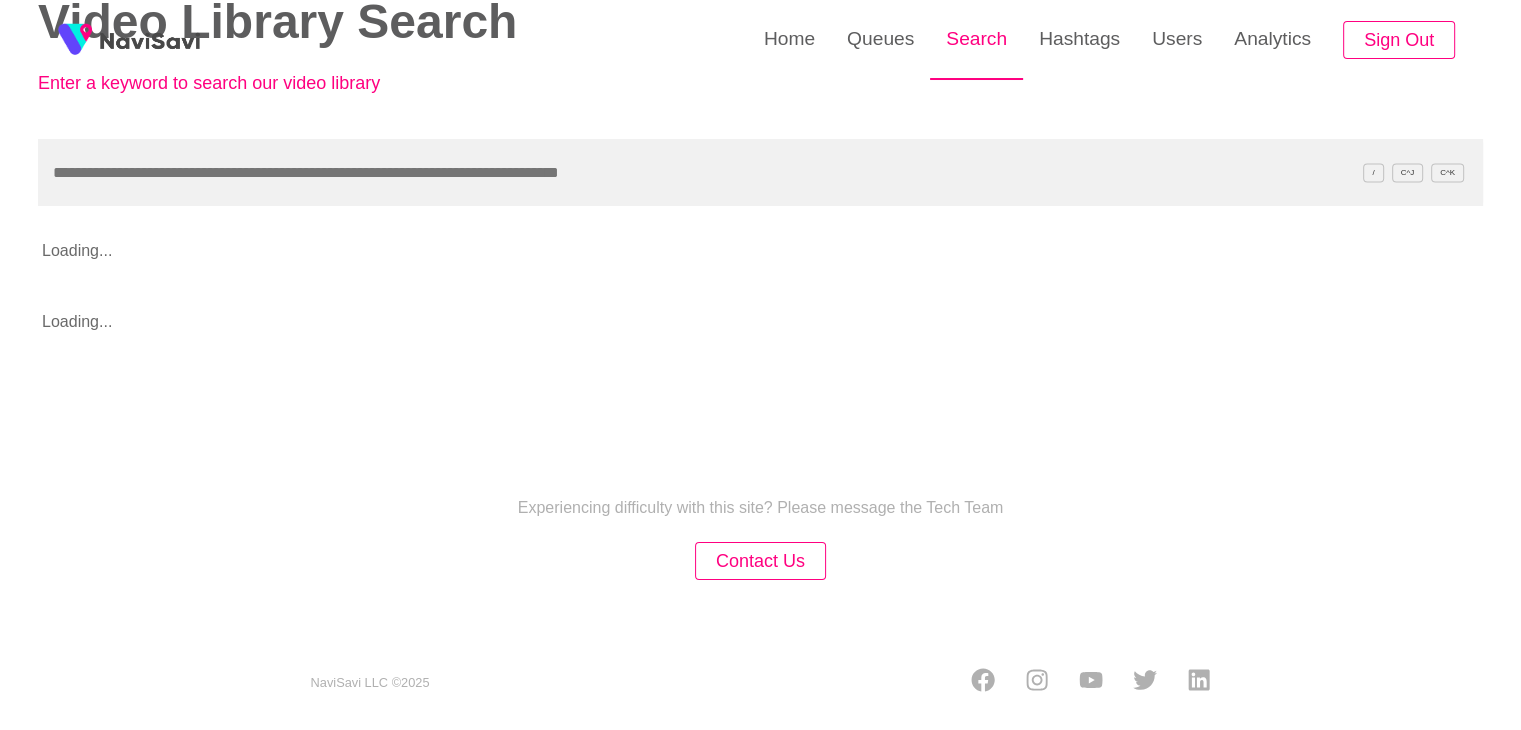 scroll, scrollTop: 0, scrollLeft: 0, axis: both 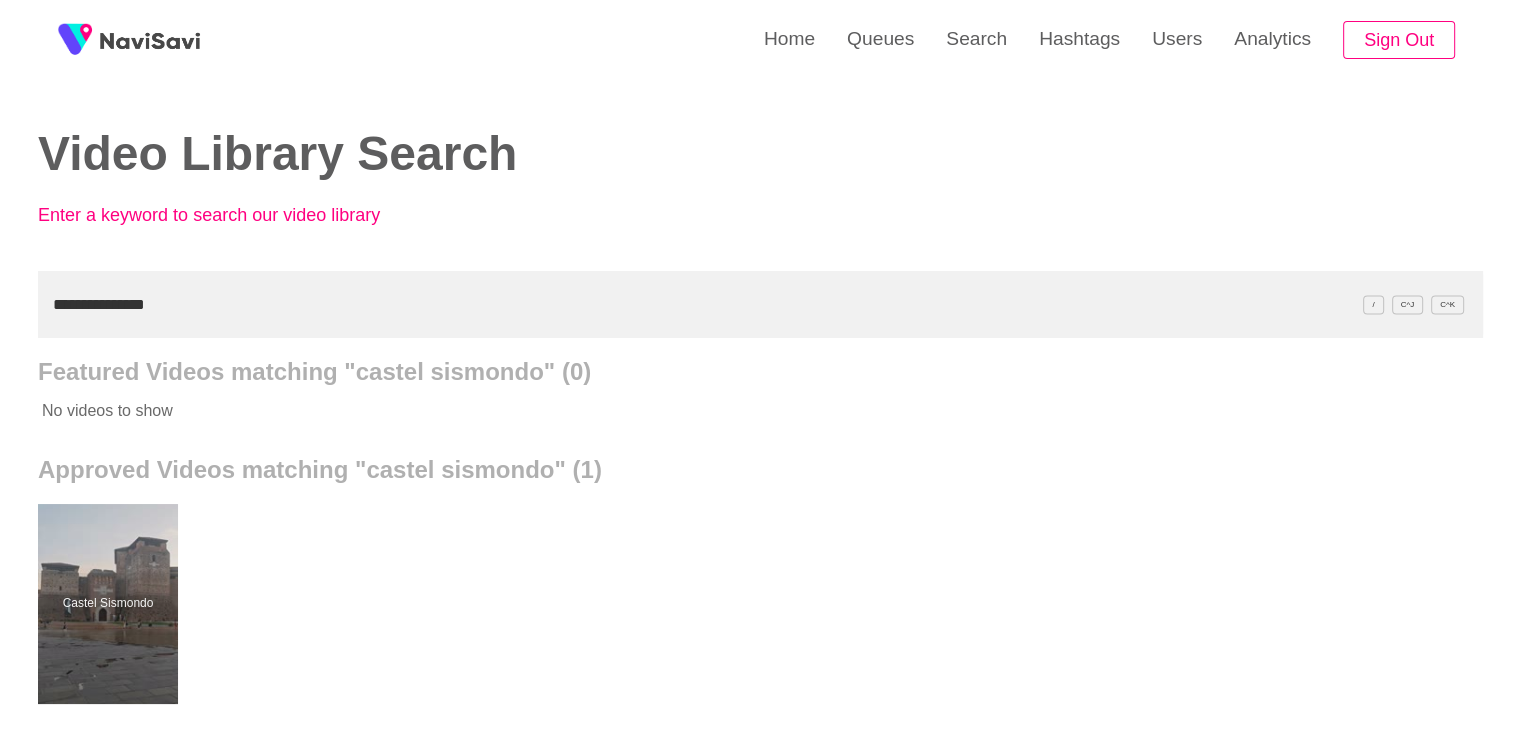 click on "**********" at bounding box center [760, 304] 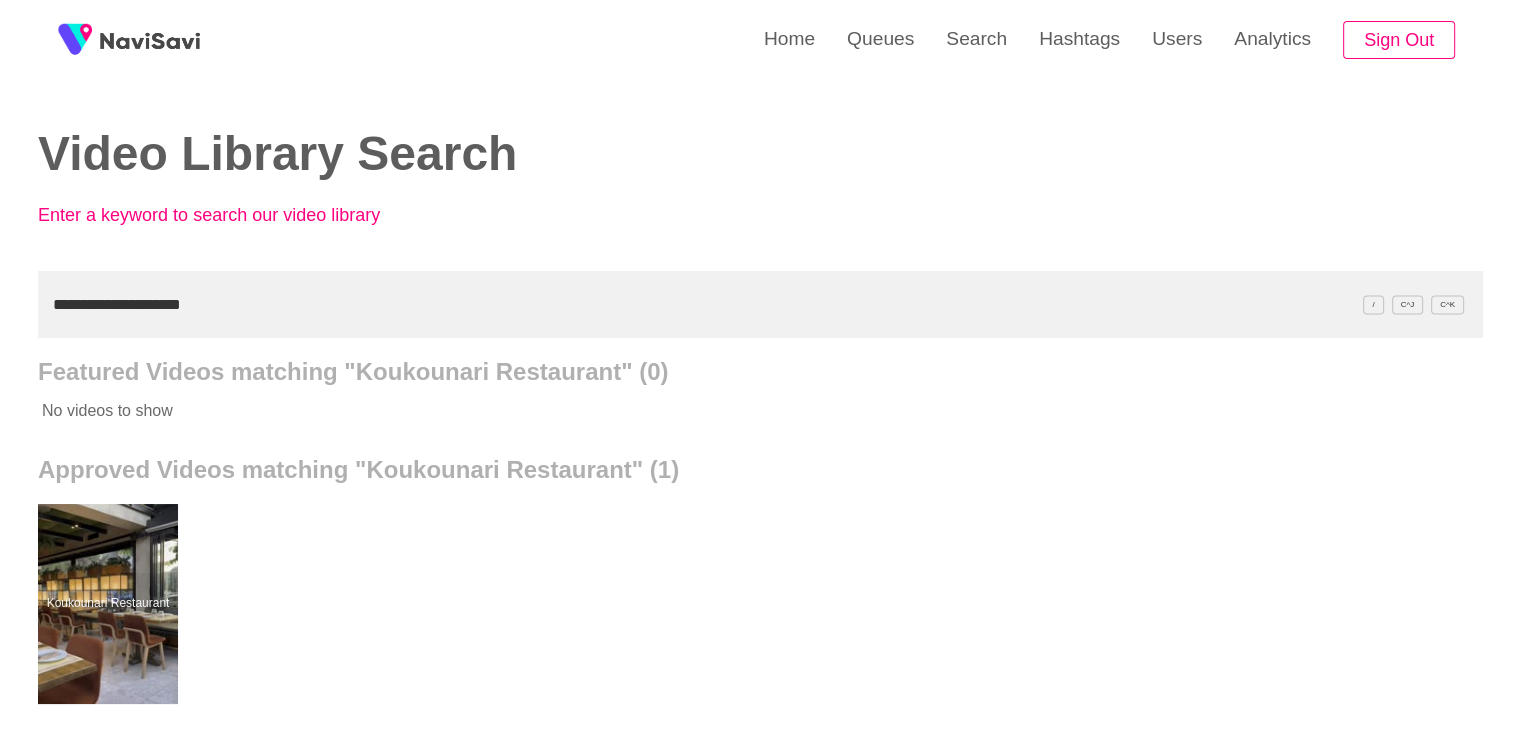 click on "**********" at bounding box center [760, 304] 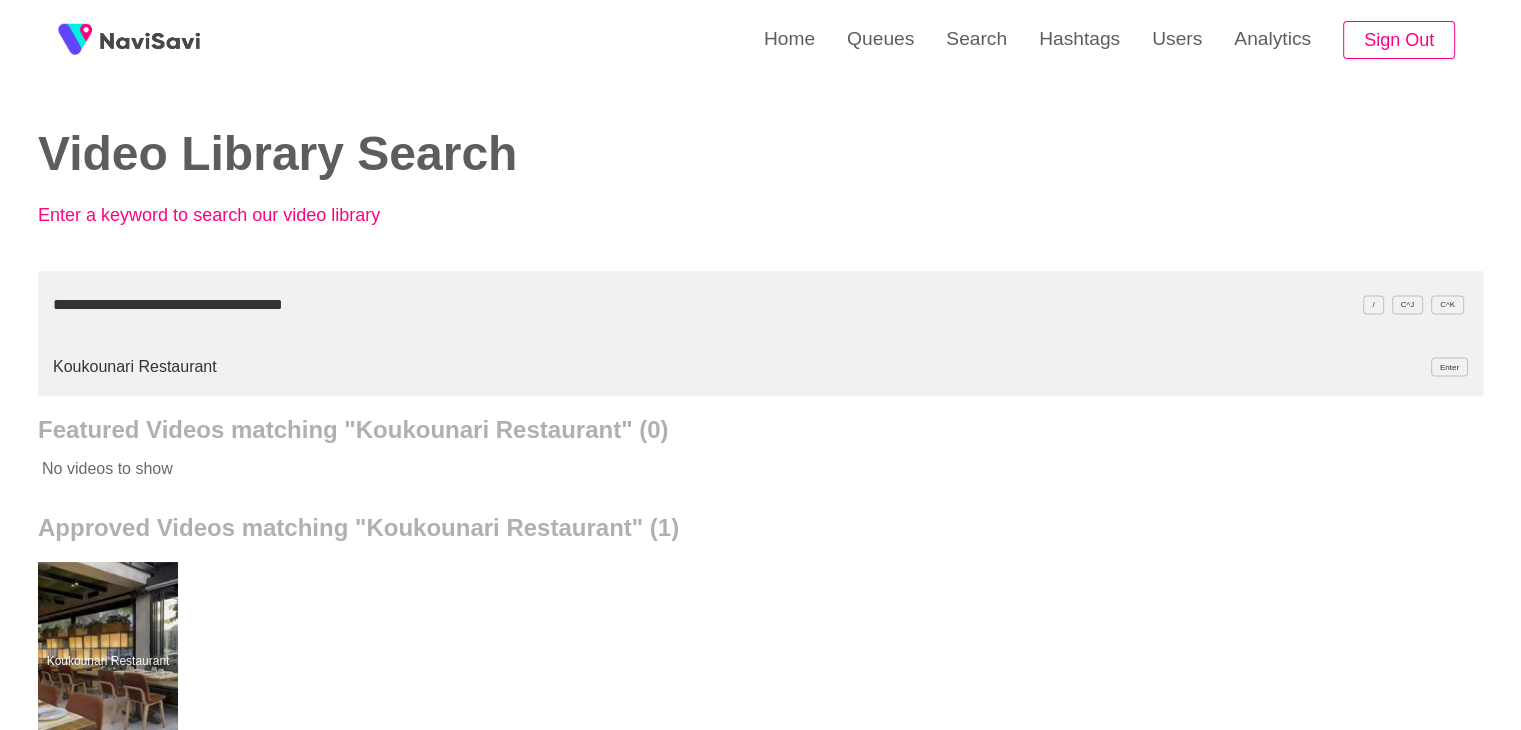 type on "**********" 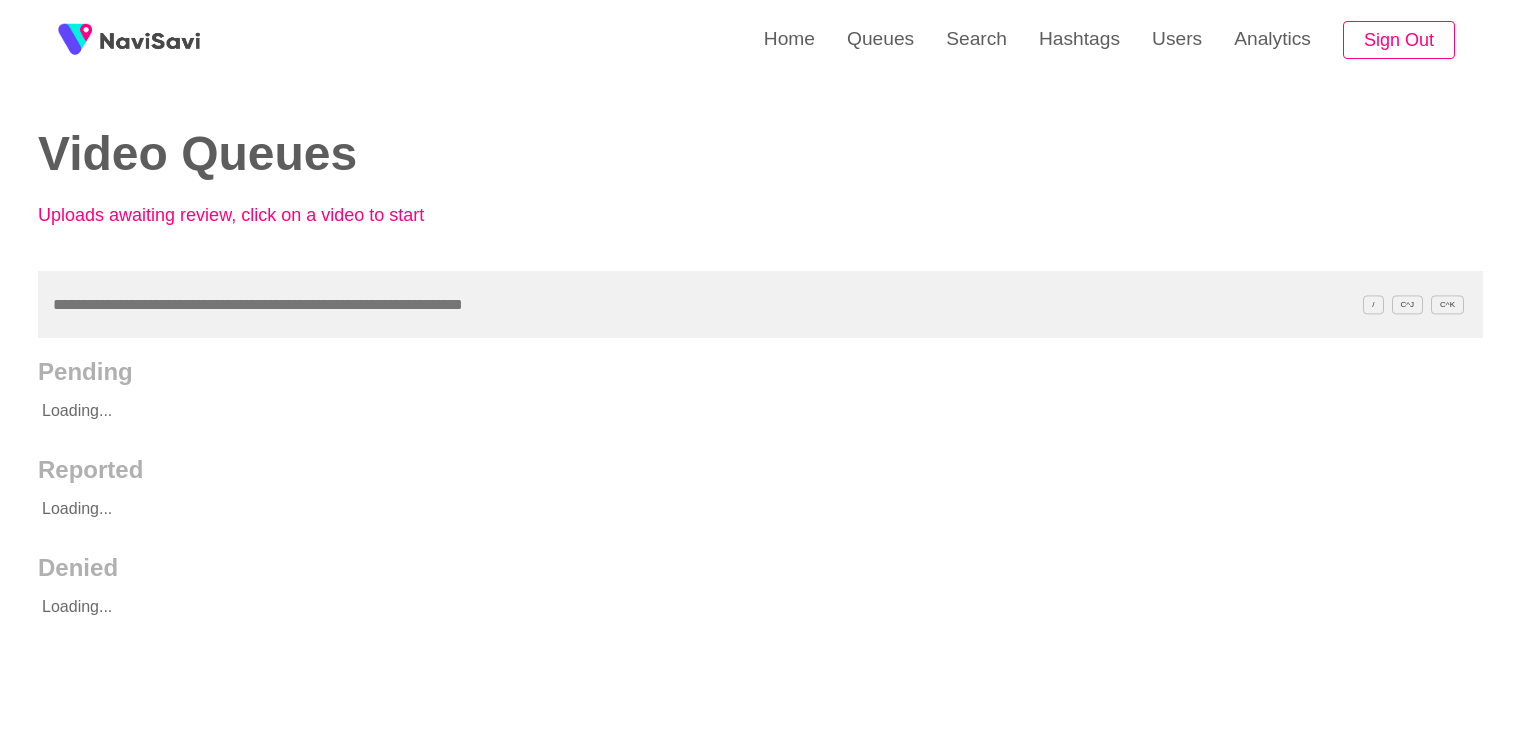 scroll, scrollTop: 0, scrollLeft: 0, axis: both 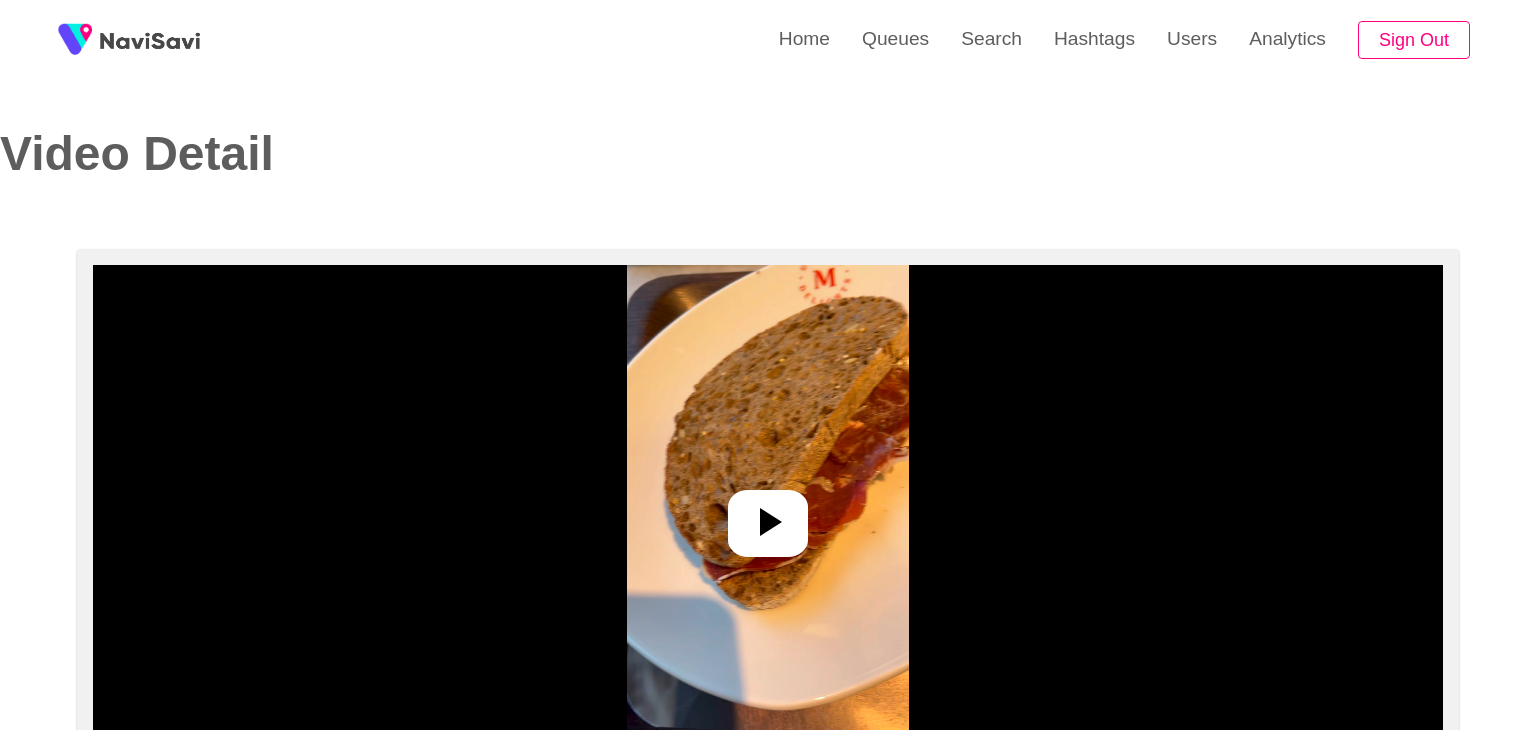 select on "**" 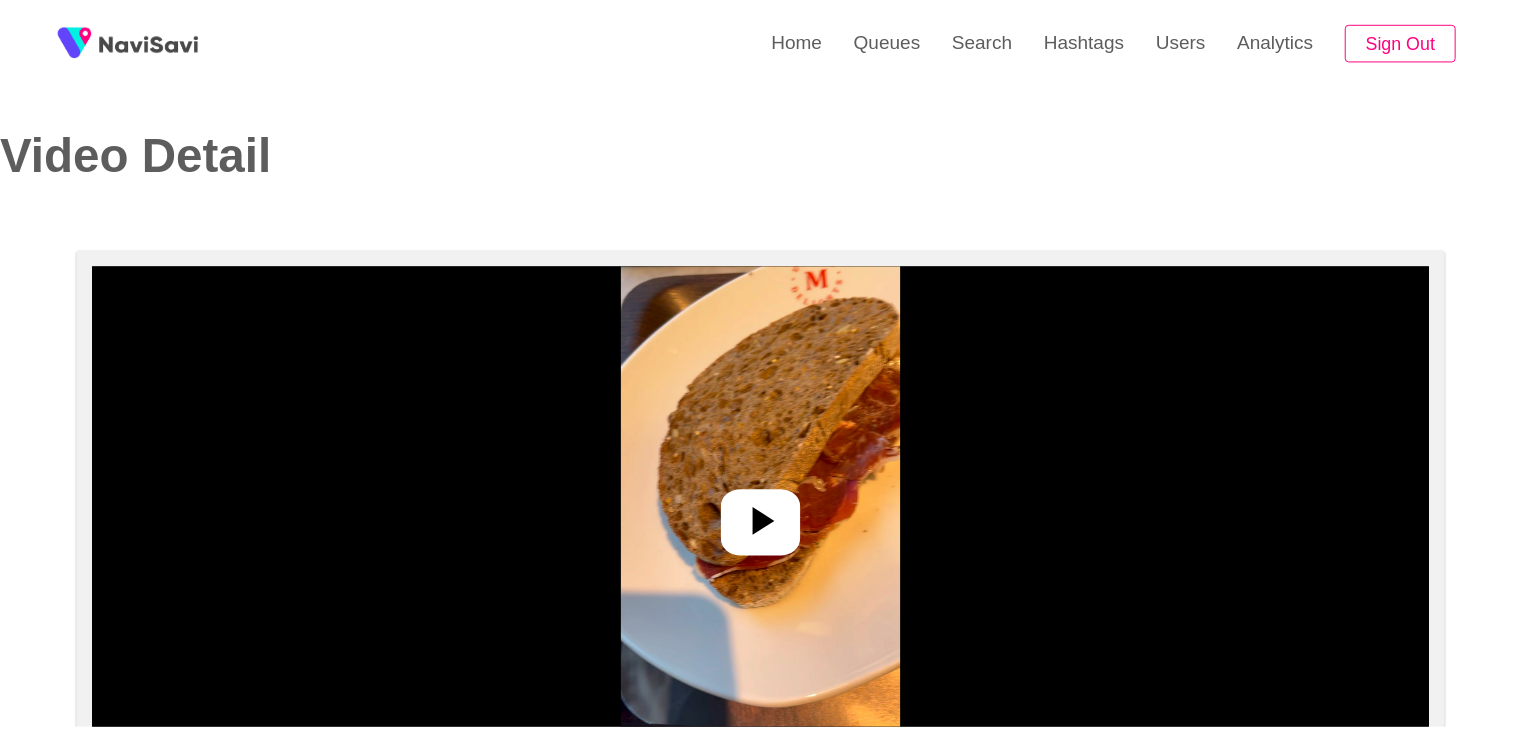 scroll, scrollTop: 0, scrollLeft: 0, axis: both 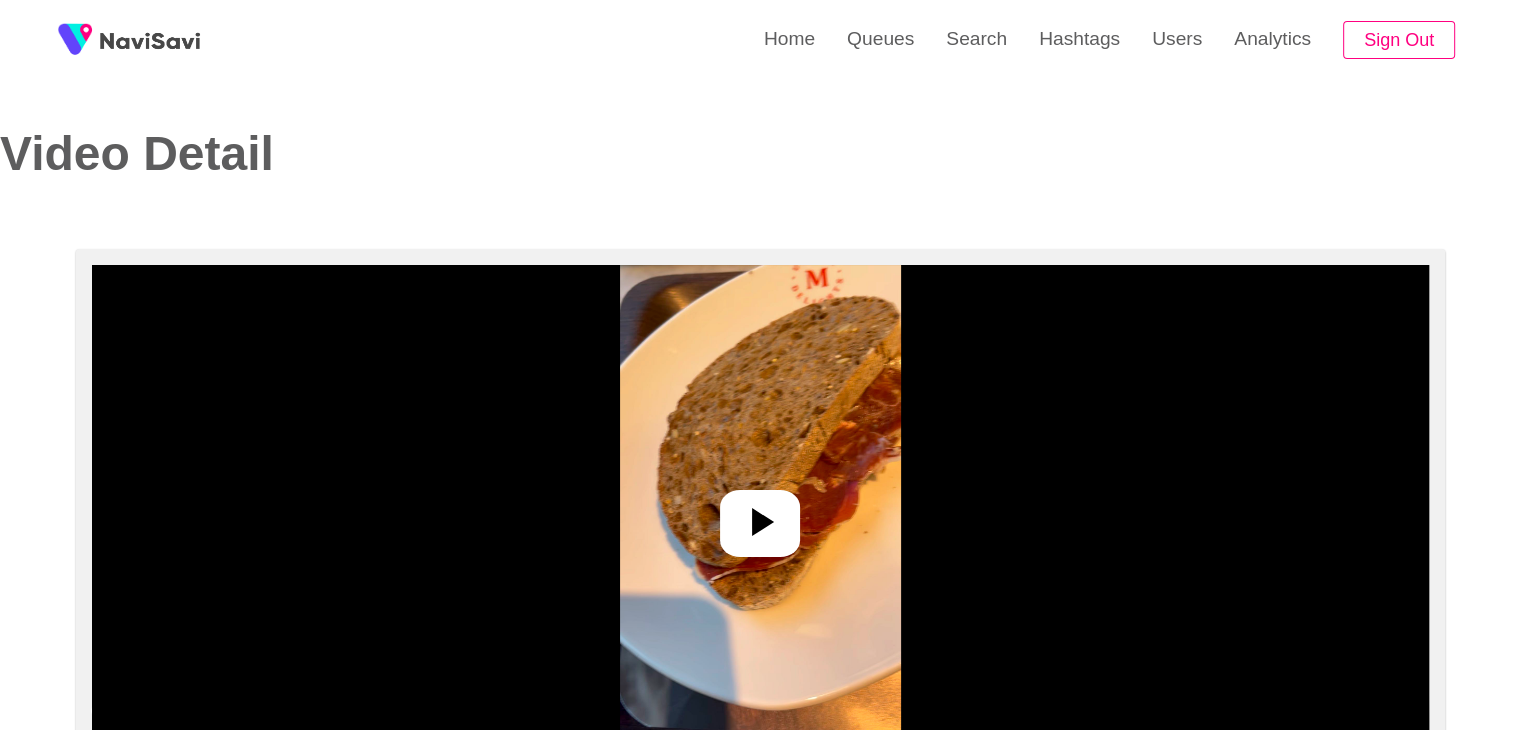 select on "**********" 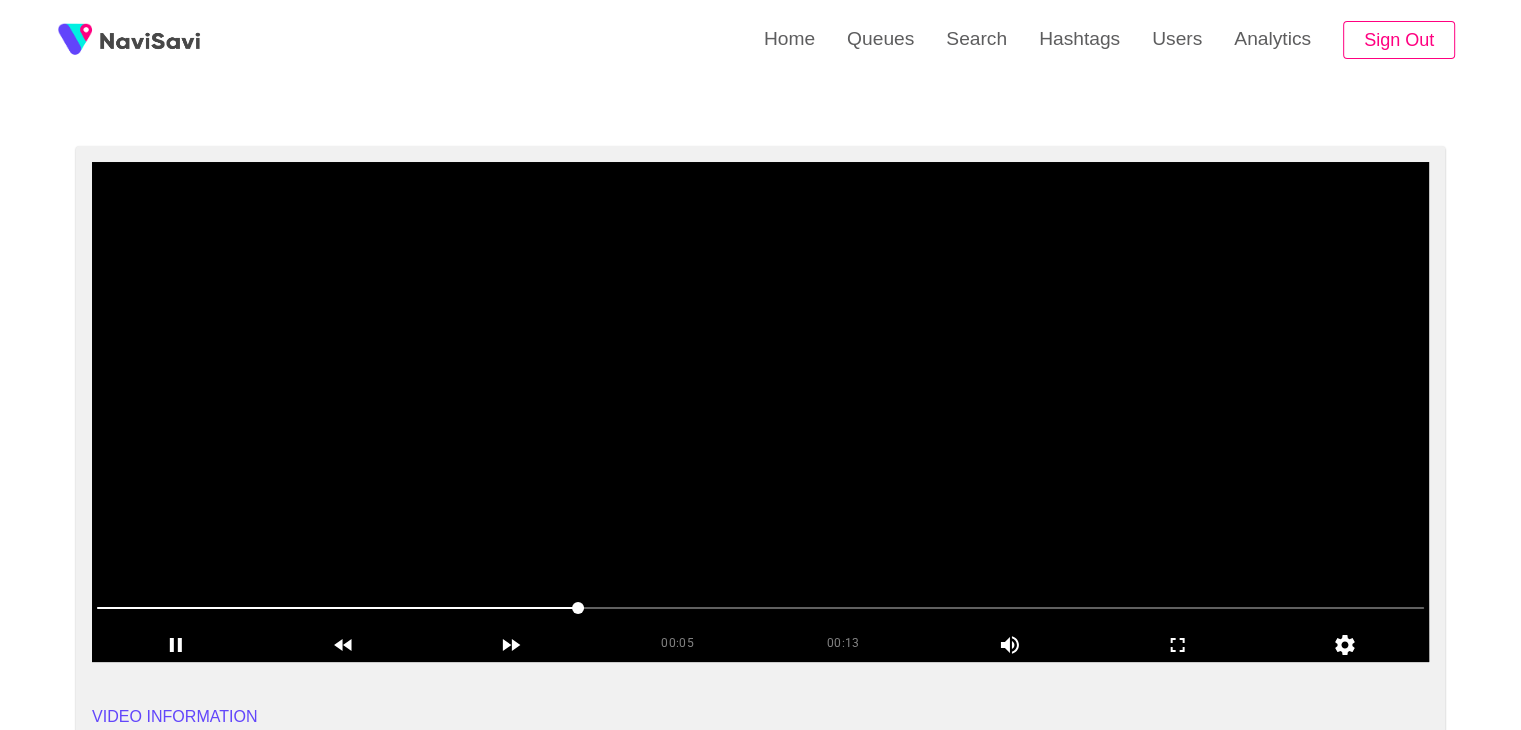 scroll, scrollTop: 100, scrollLeft: 0, axis: vertical 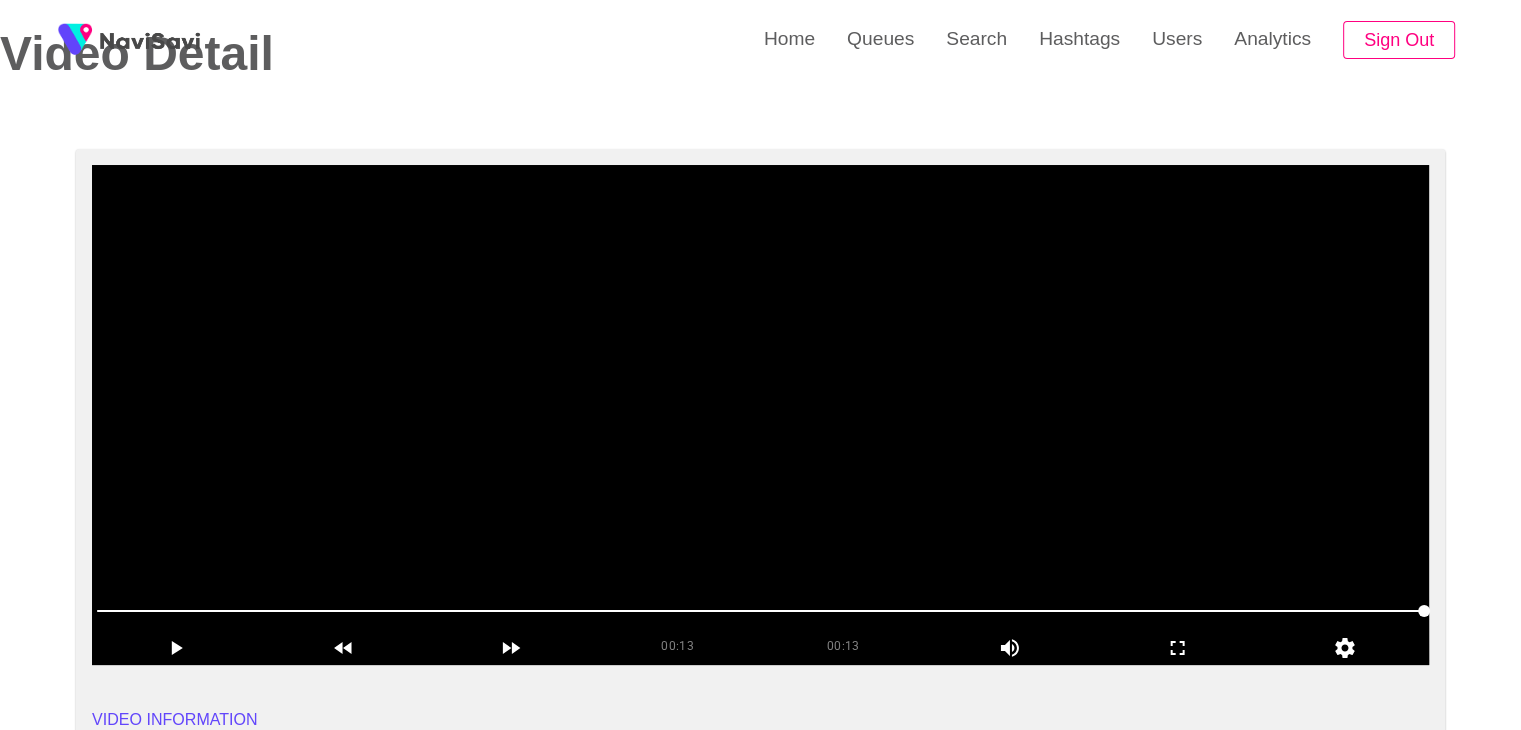 click at bounding box center [760, 415] 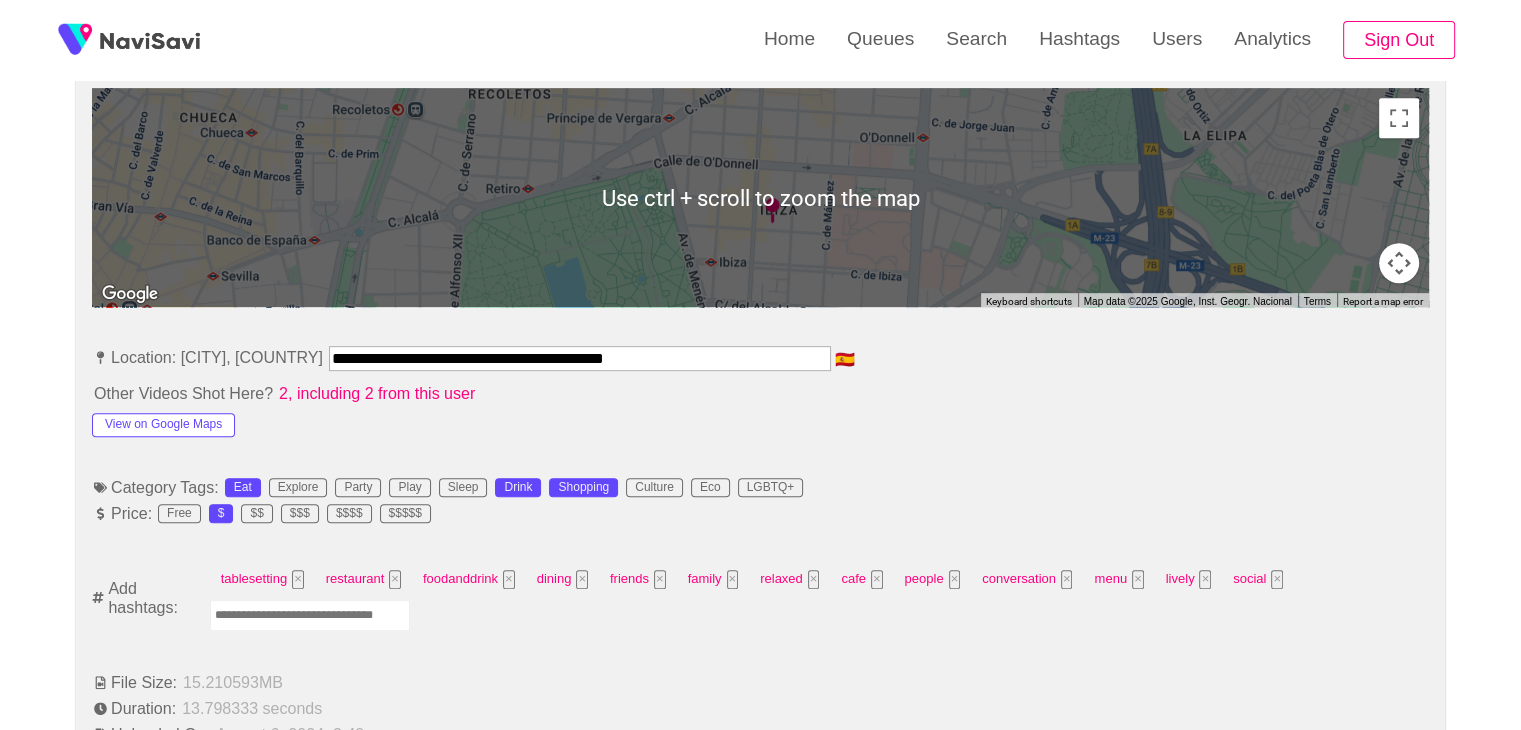 scroll, scrollTop: 900, scrollLeft: 0, axis: vertical 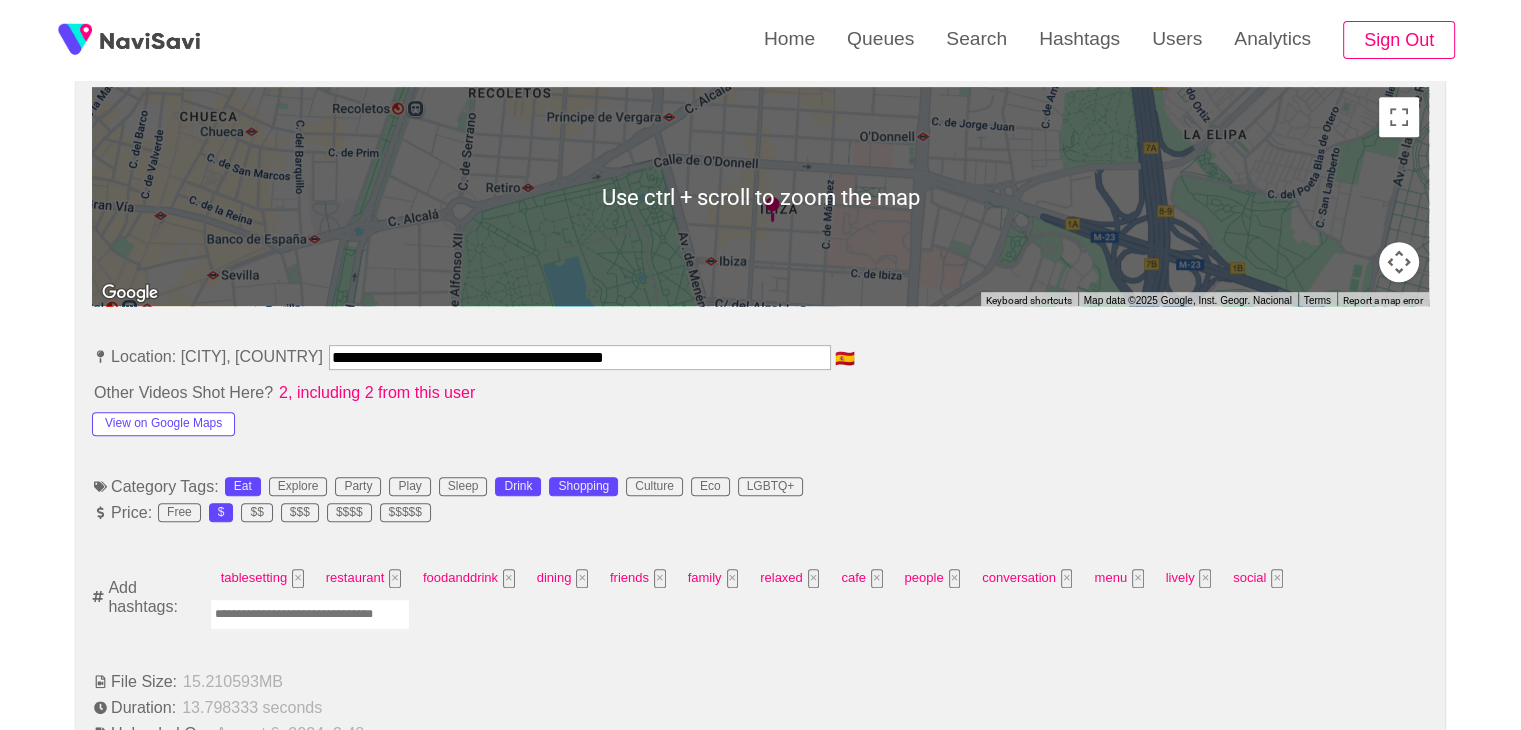 click at bounding box center (310, 614) 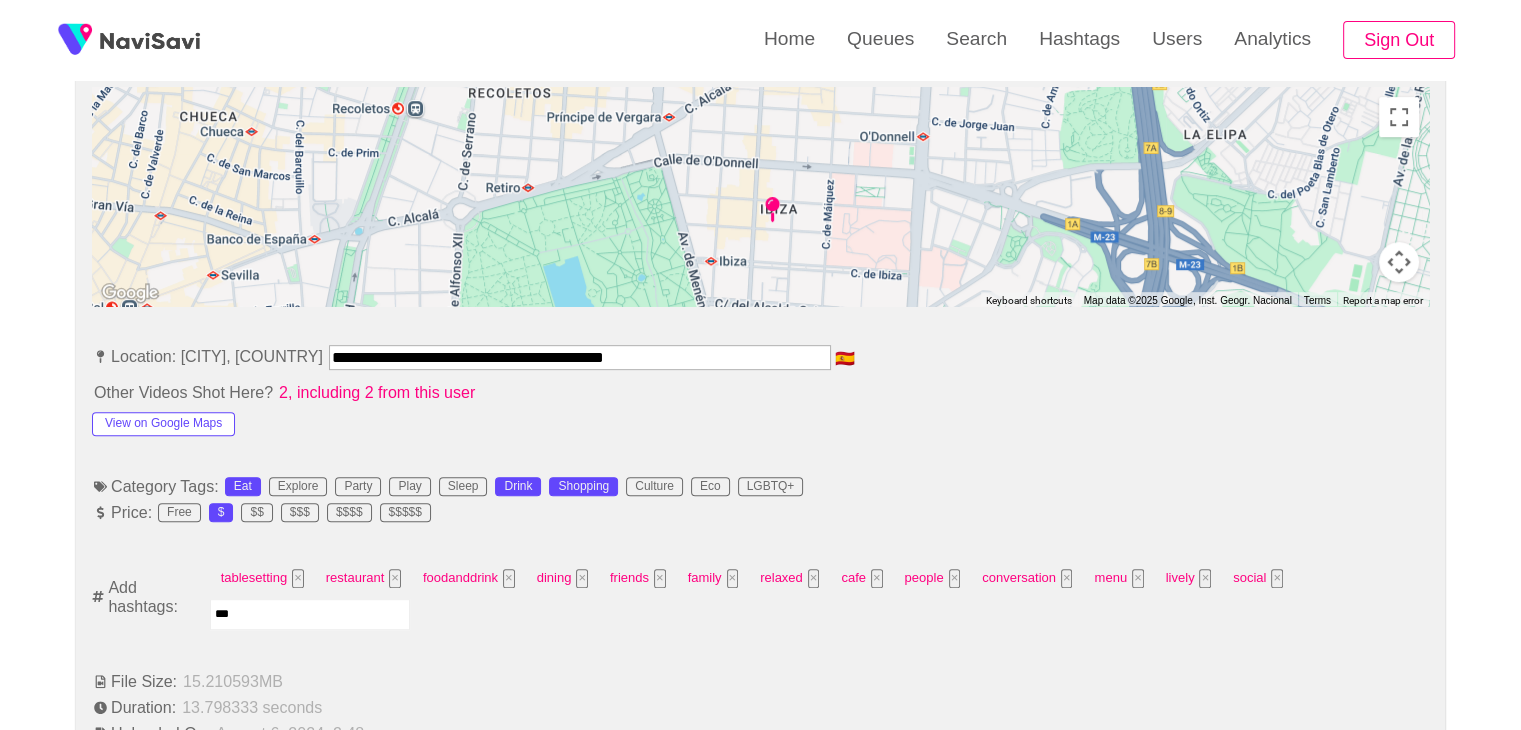 type on "****" 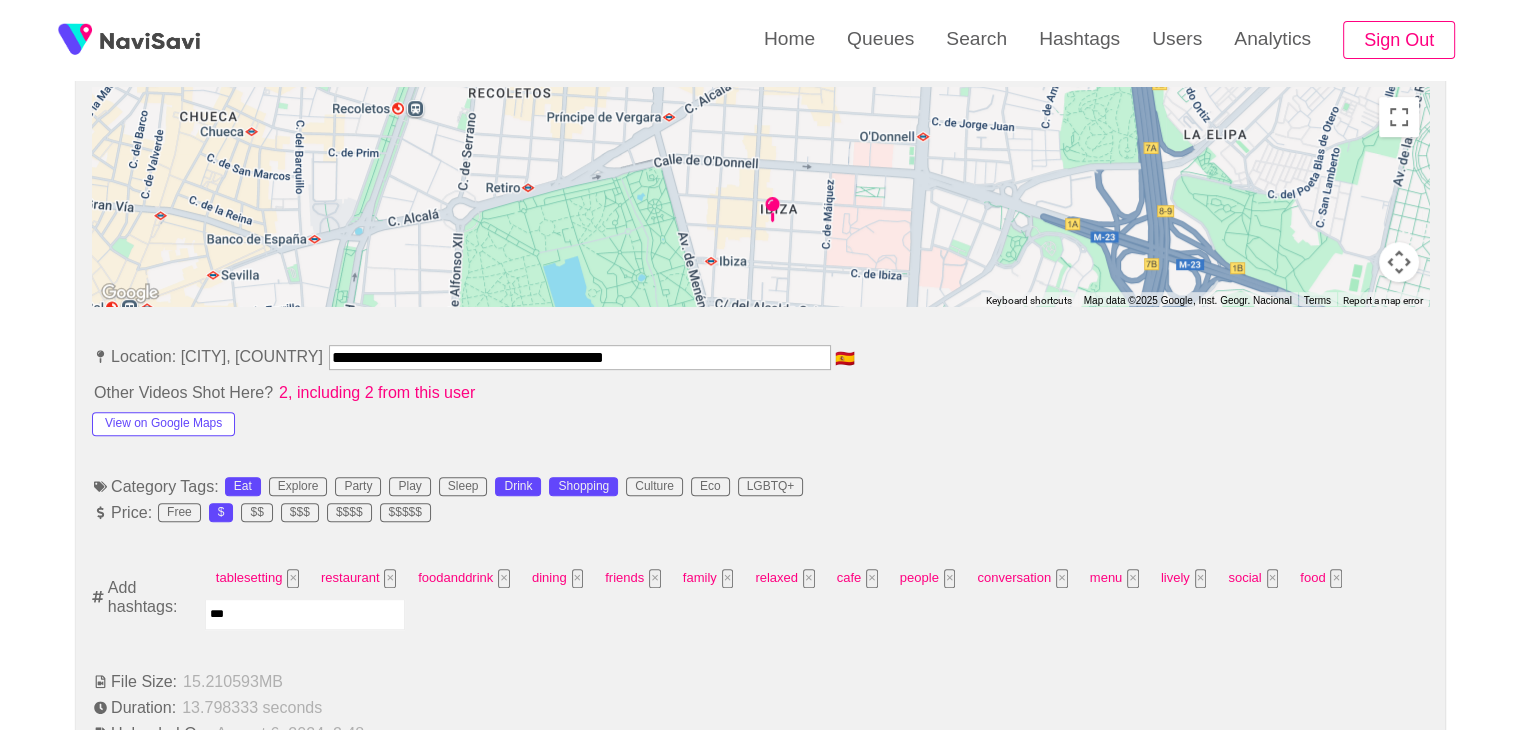 type on "****" 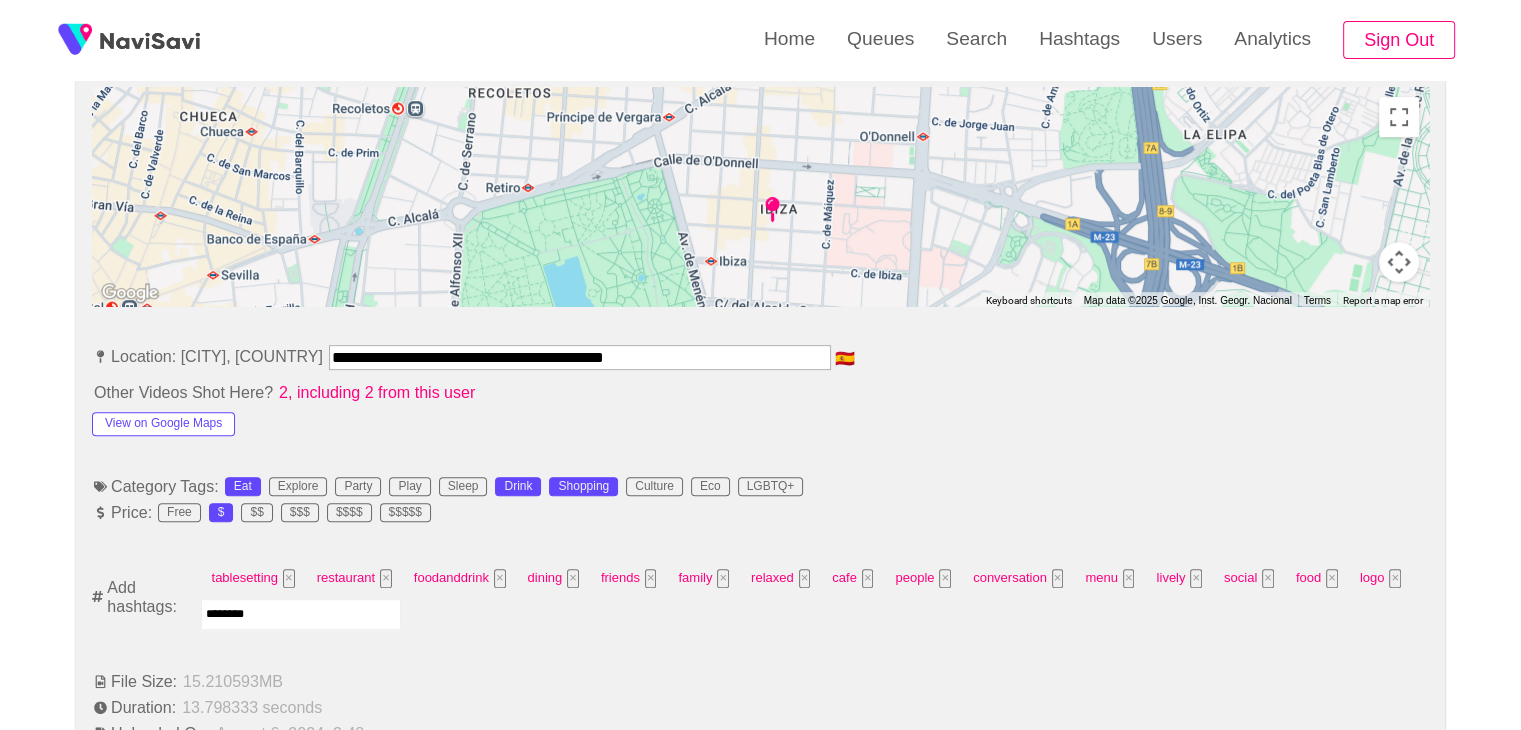 type on "*********" 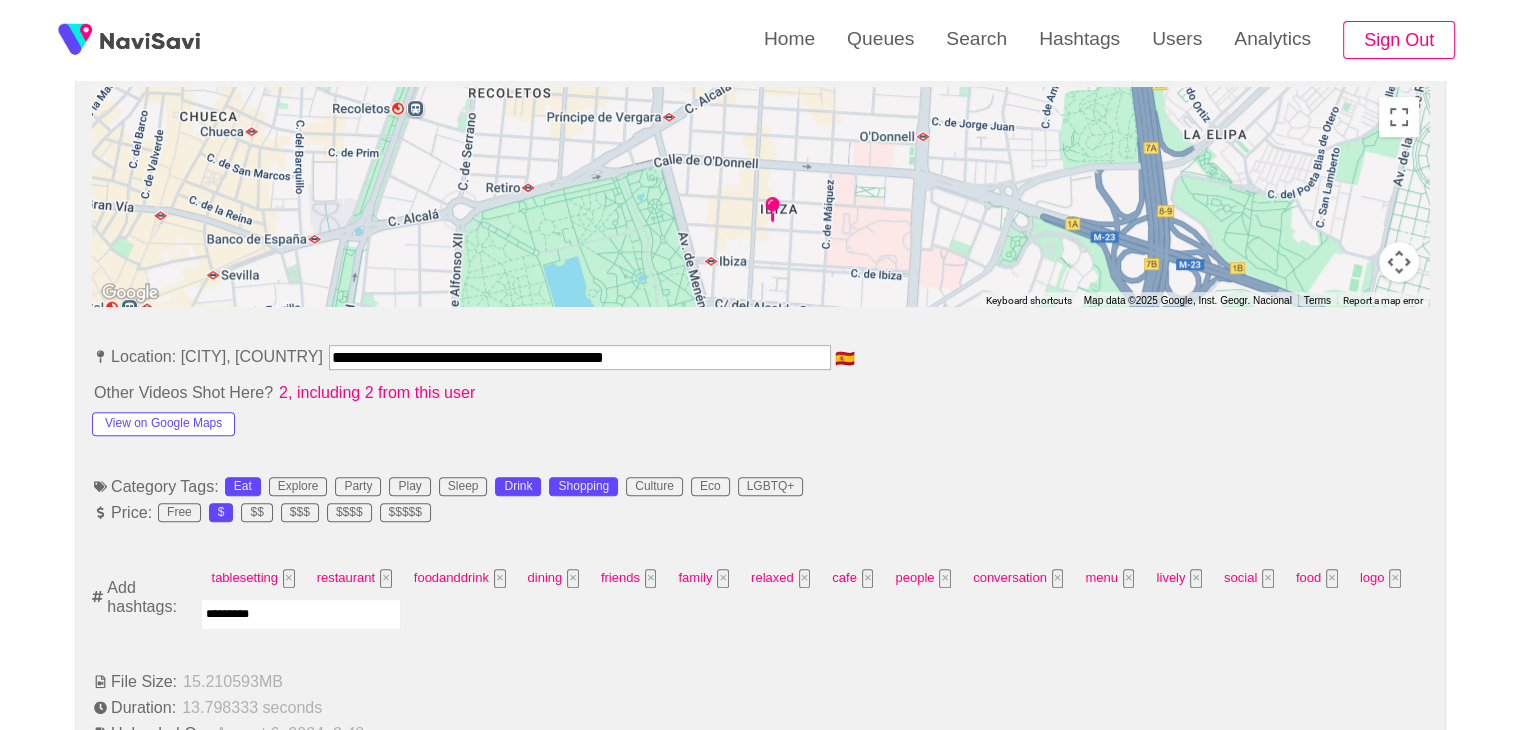 type 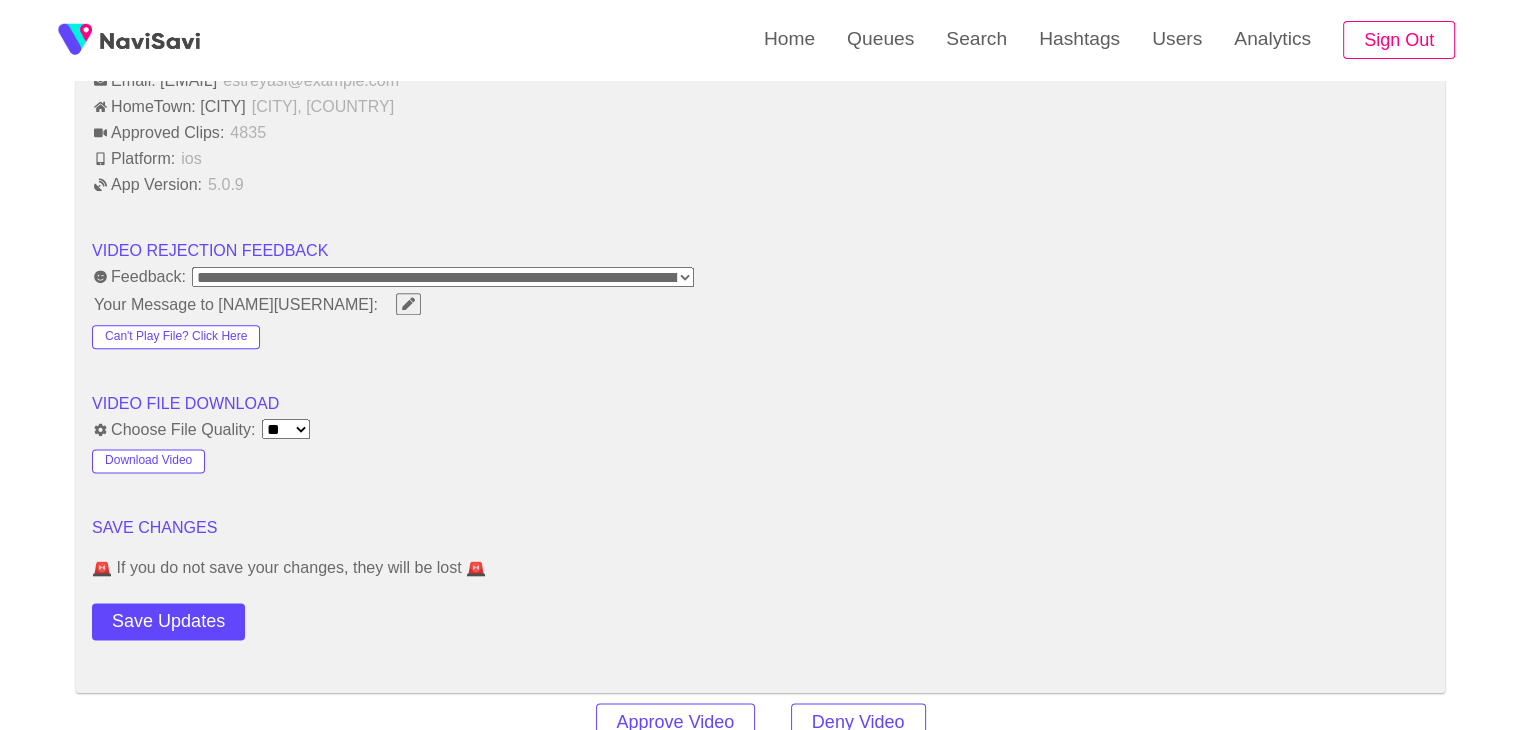 scroll, scrollTop: 2459, scrollLeft: 0, axis: vertical 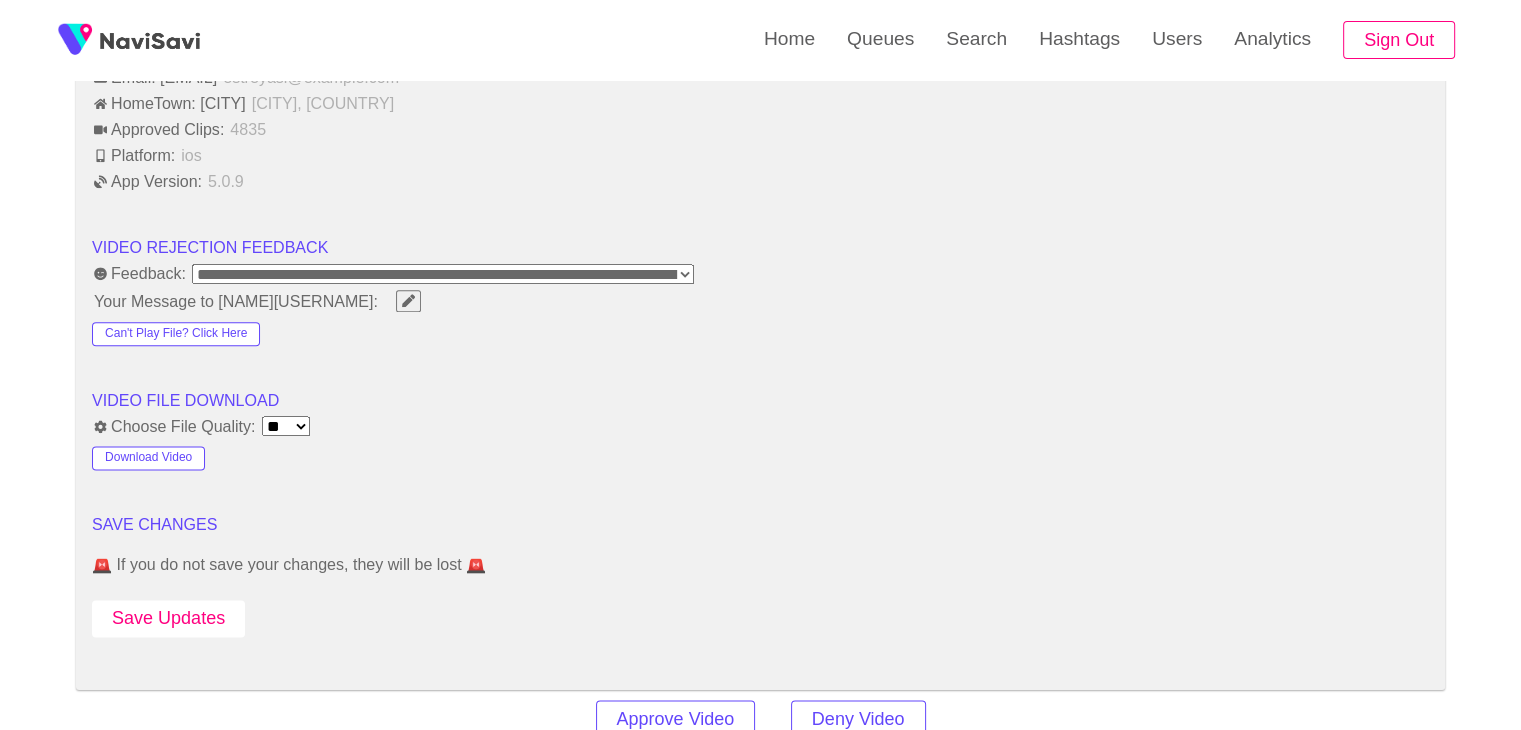 click on "Save Updates" at bounding box center (168, 618) 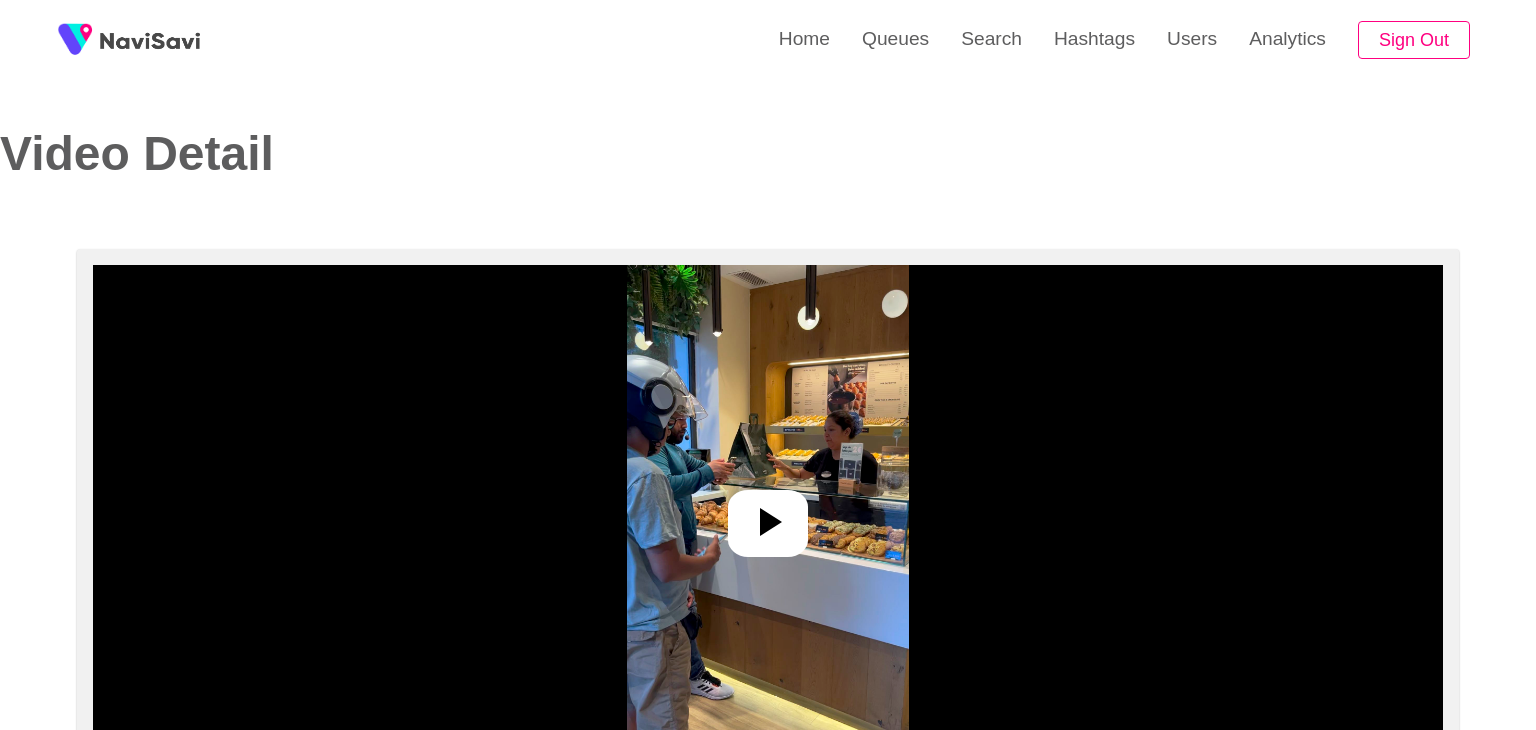 select on "**********" 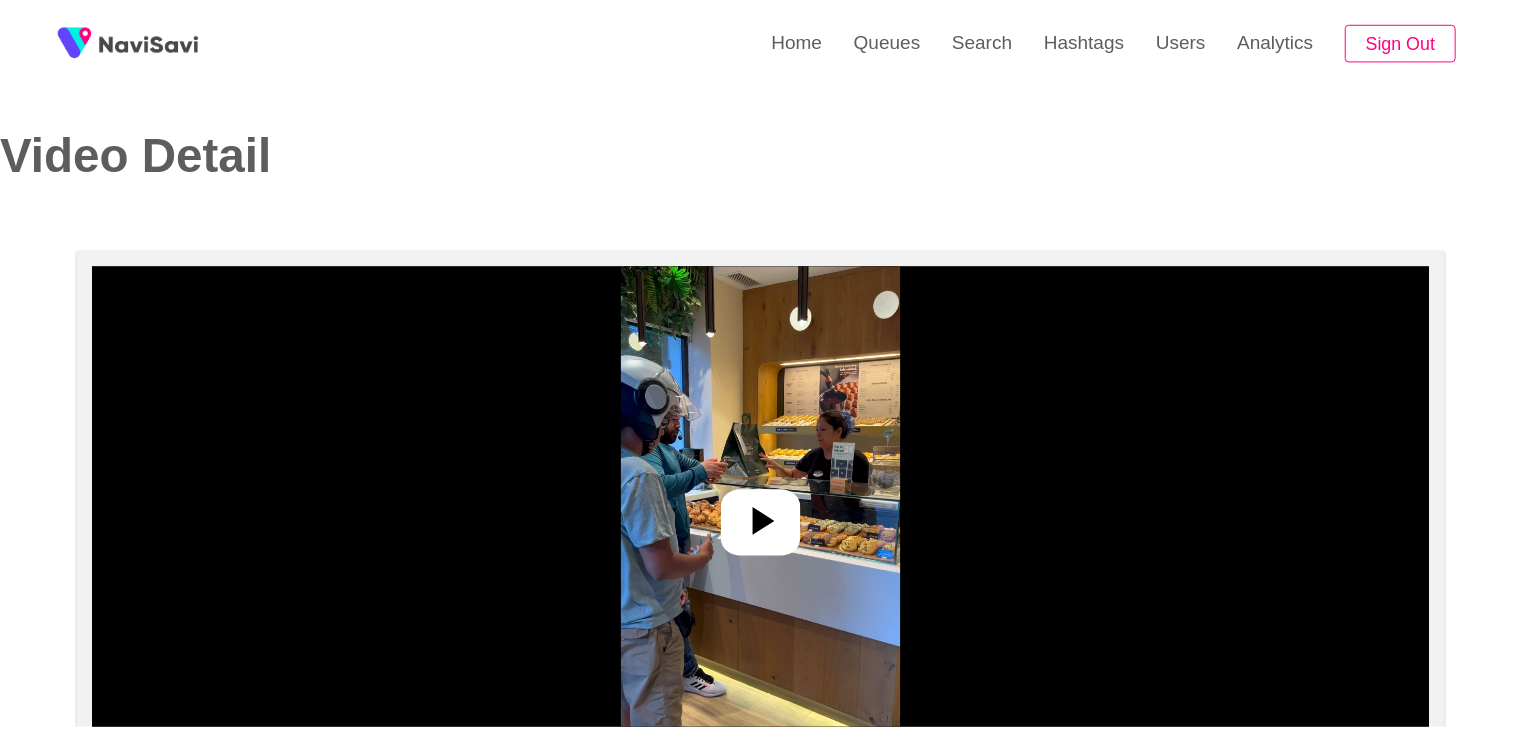 scroll, scrollTop: 0, scrollLeft: 0, axis: both 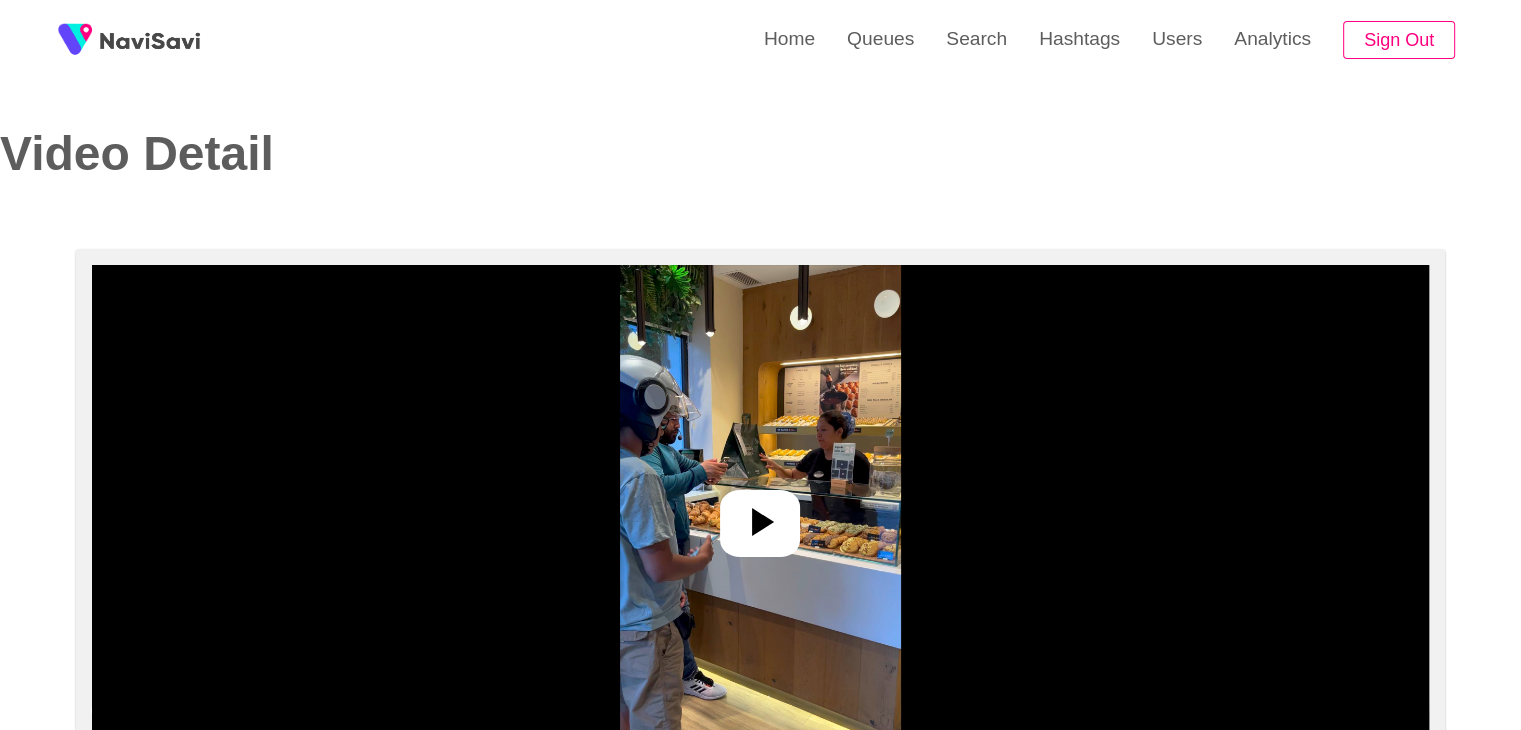 click at bounding box center [760, 515] 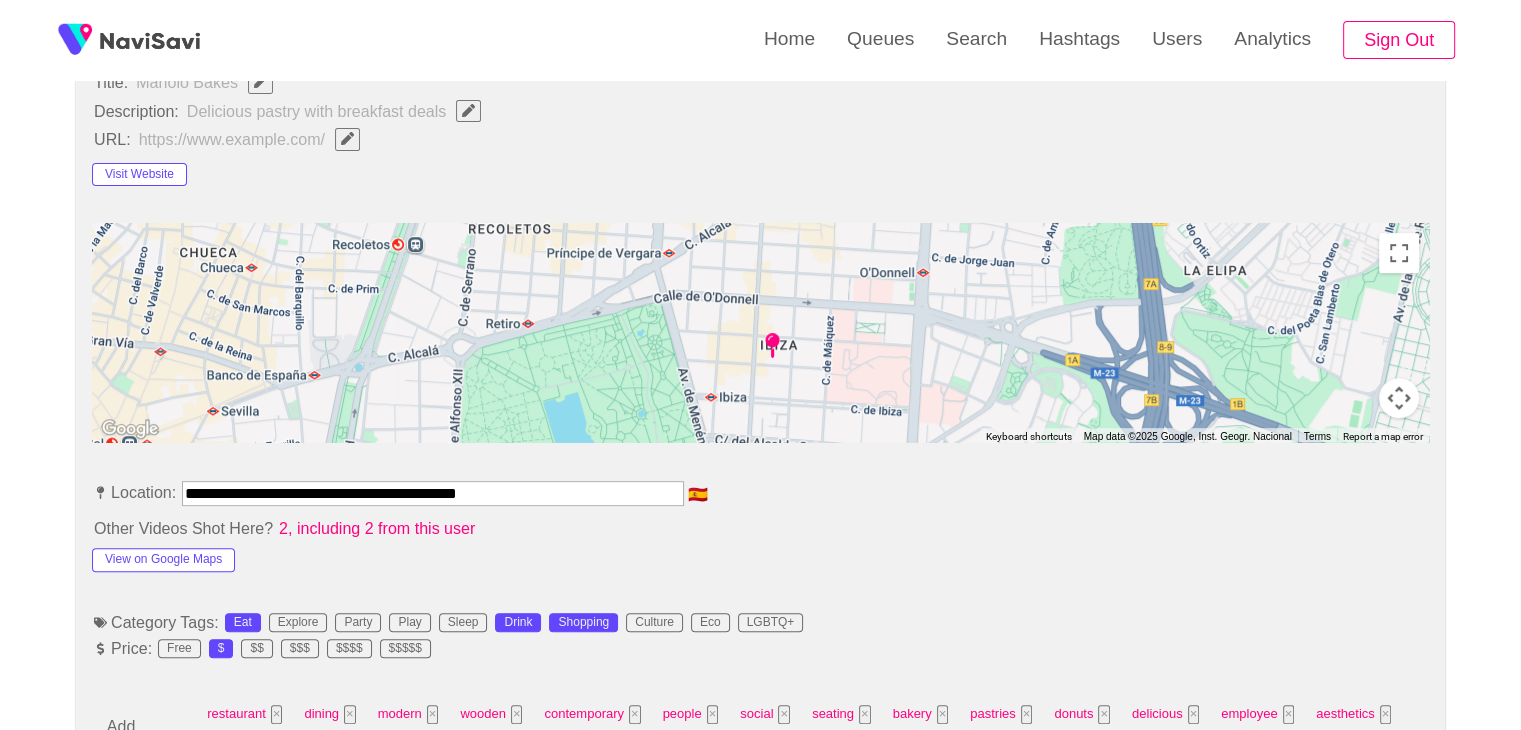scroll, scrollTop: 891, scrollLeft: 0, axis: vertical 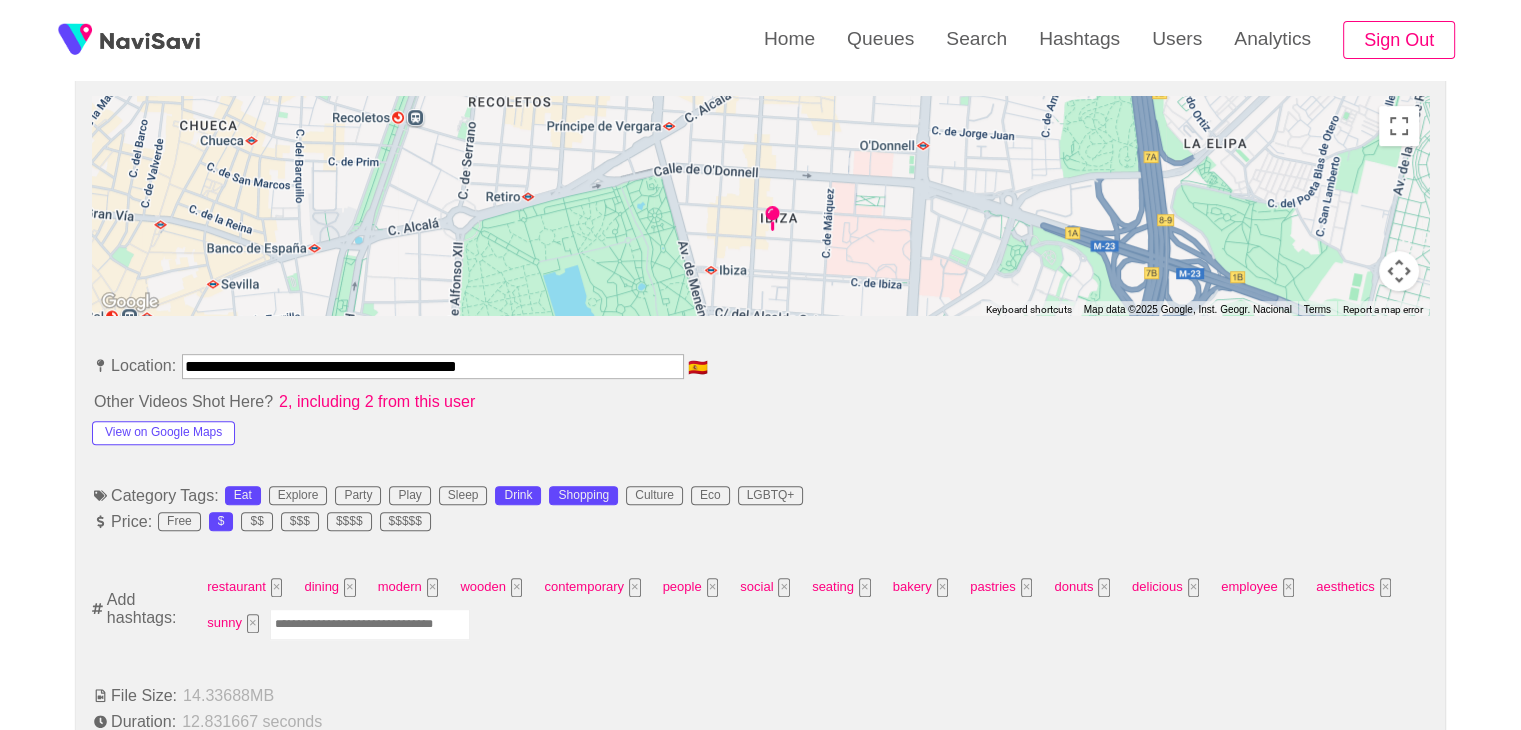 click at bounding box center (370, 624) 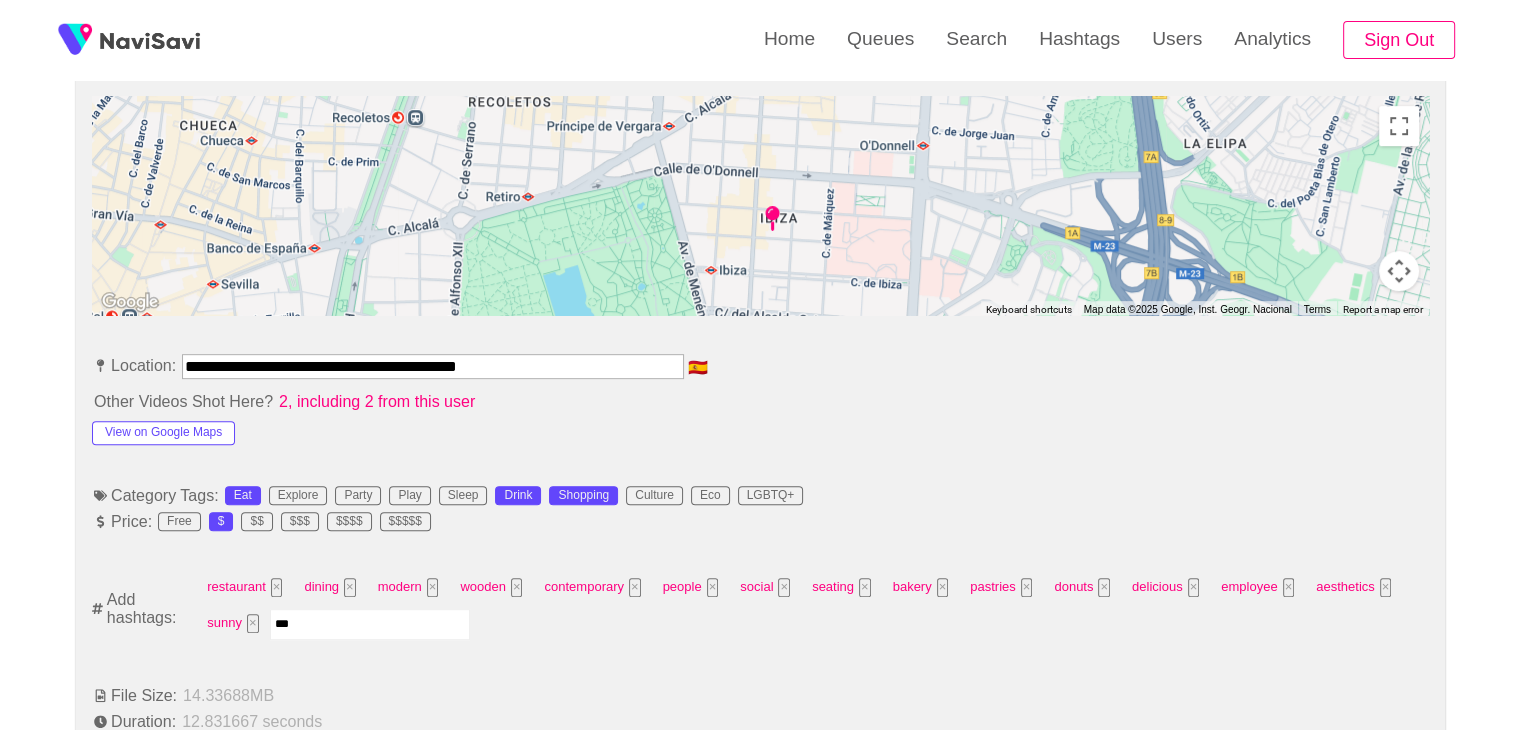 type on "****" 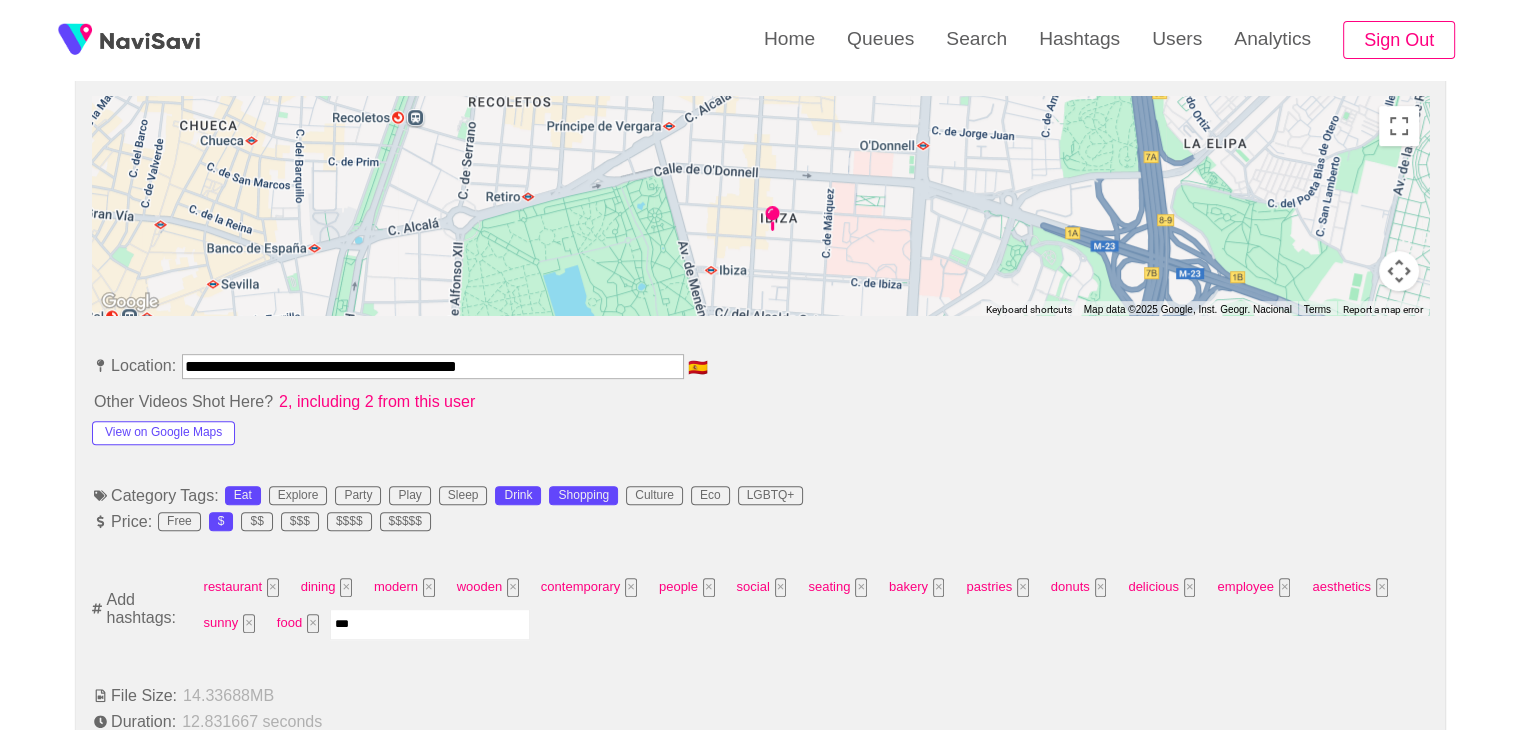 type on "****" 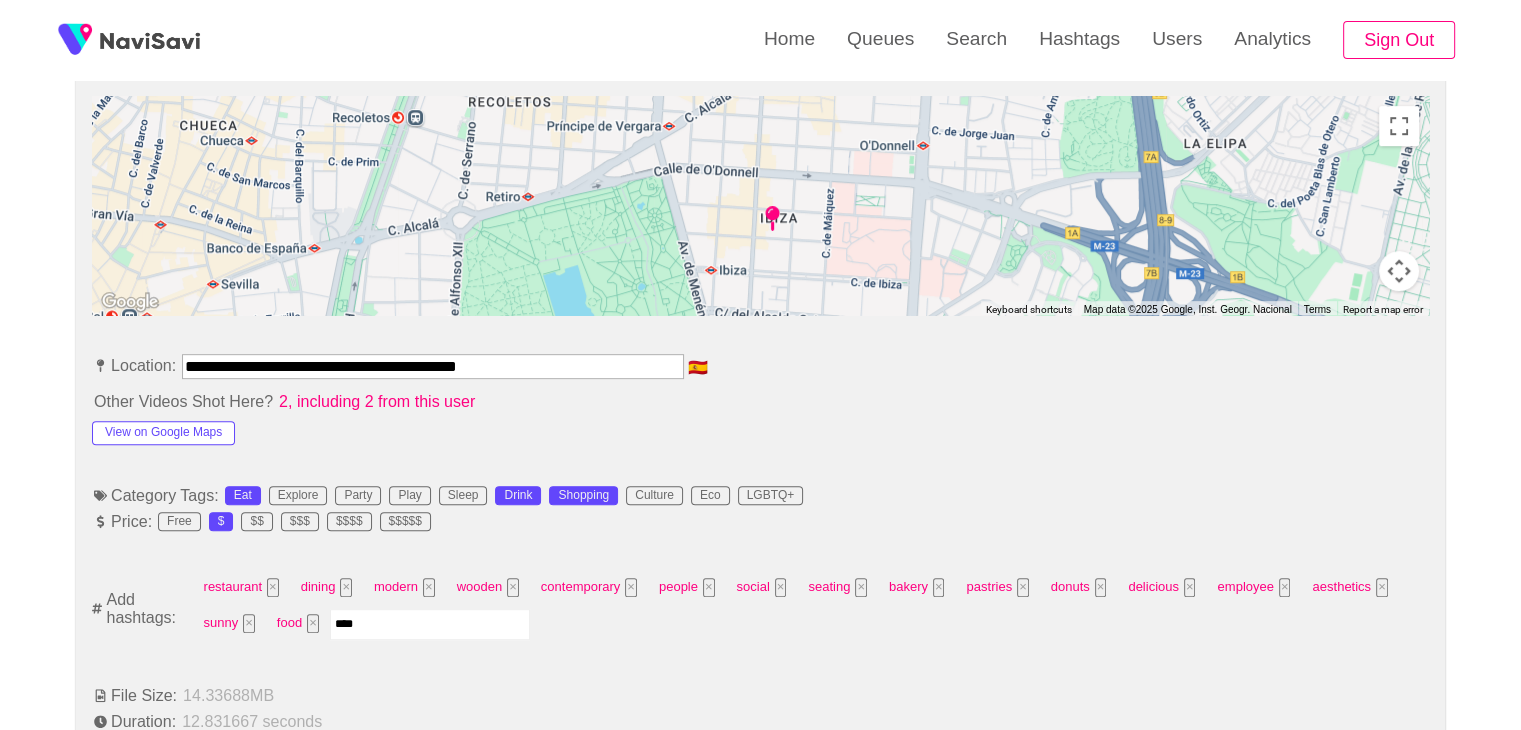 type 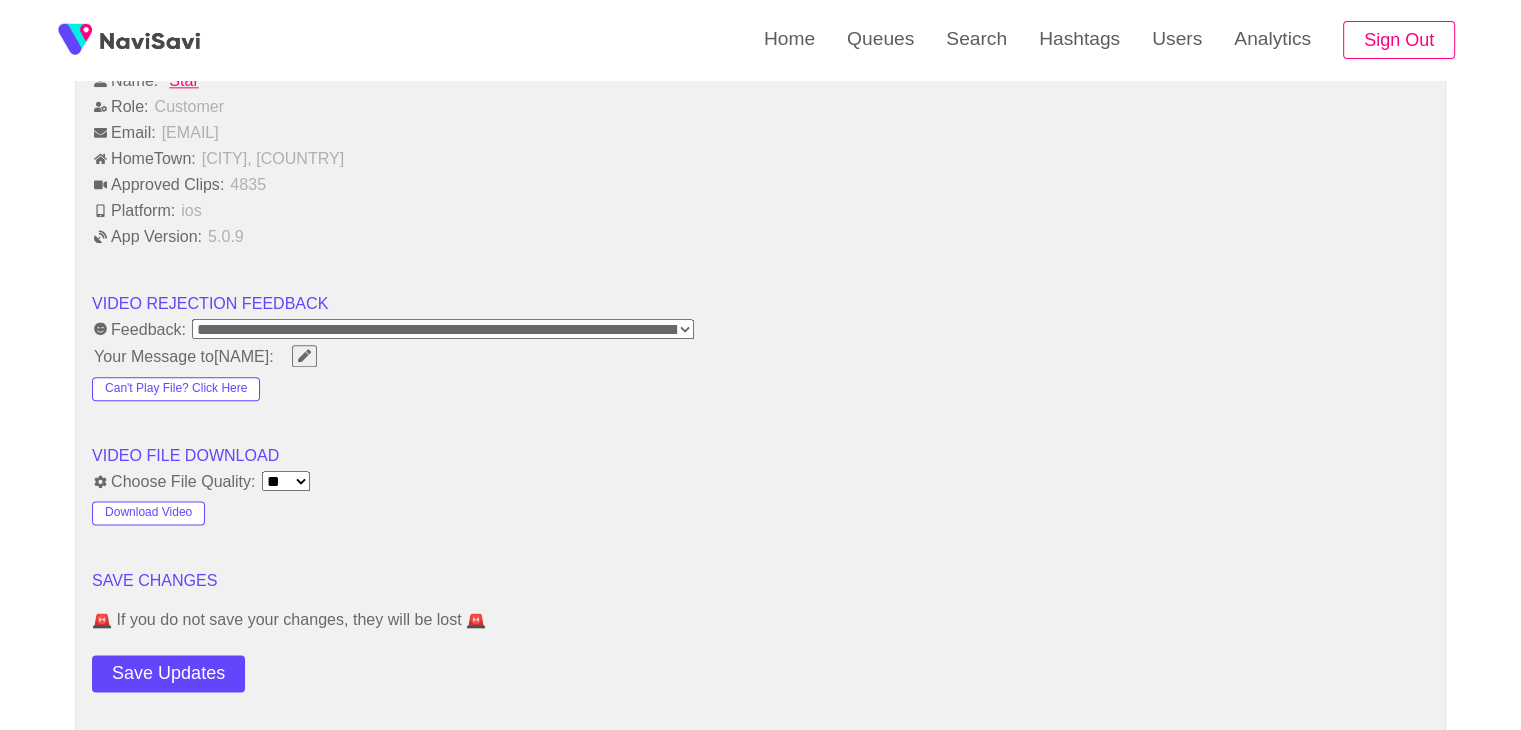 scroll, scrollTop: 2759, scrollLeft: 0, axis: vertical 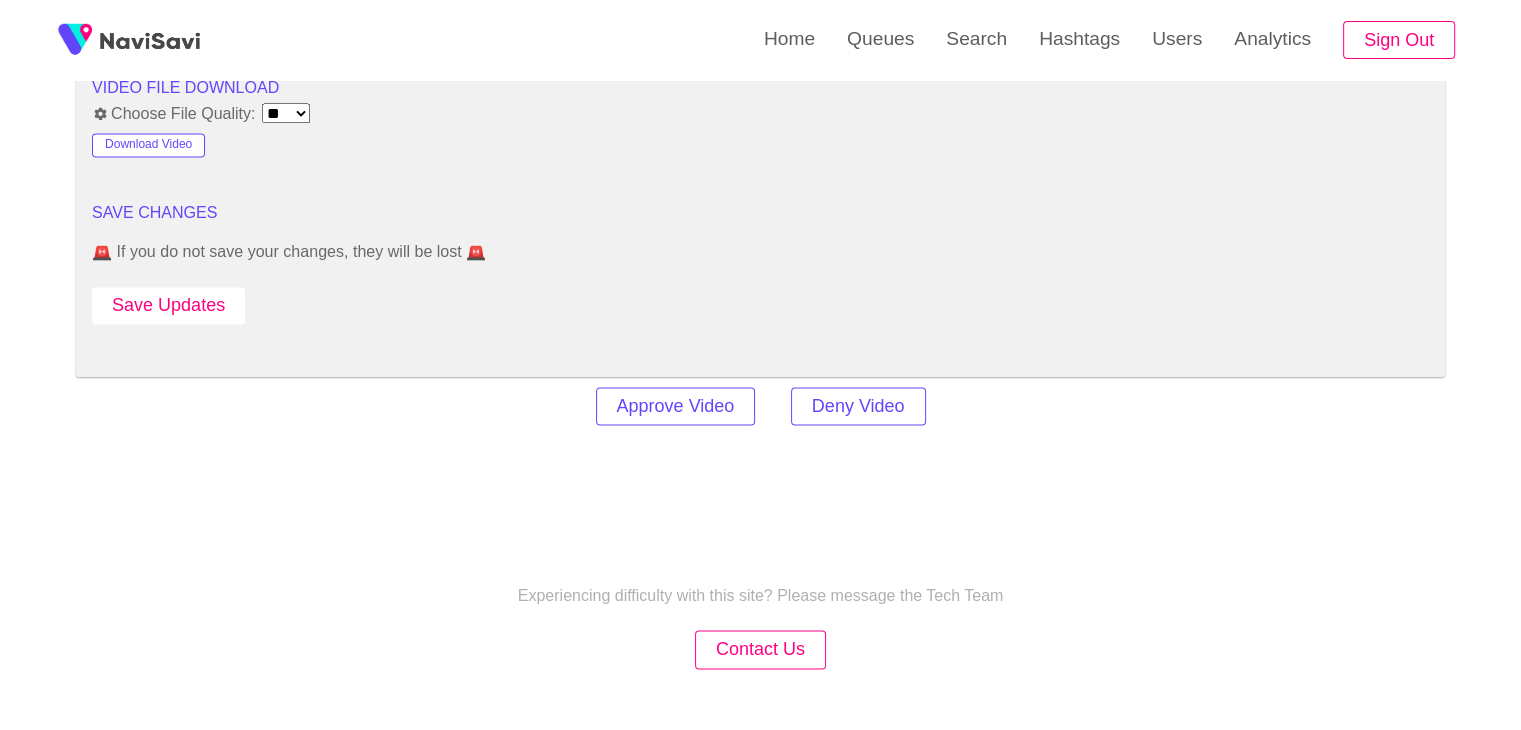 click on "Save Updates" at bounding box center (168, 305) 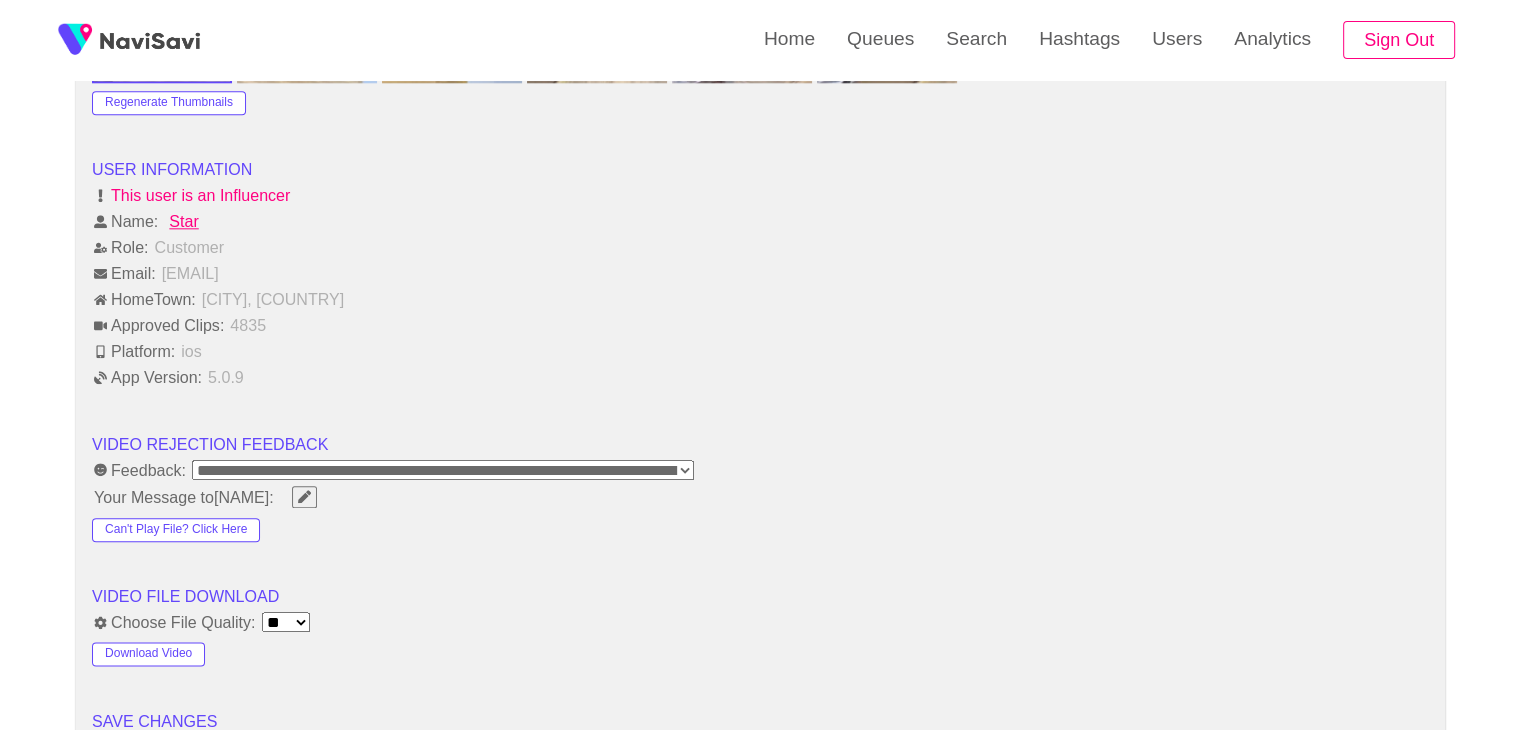 scroll, scrollTop: 2170, scrollLeft: 0, axis: vertical 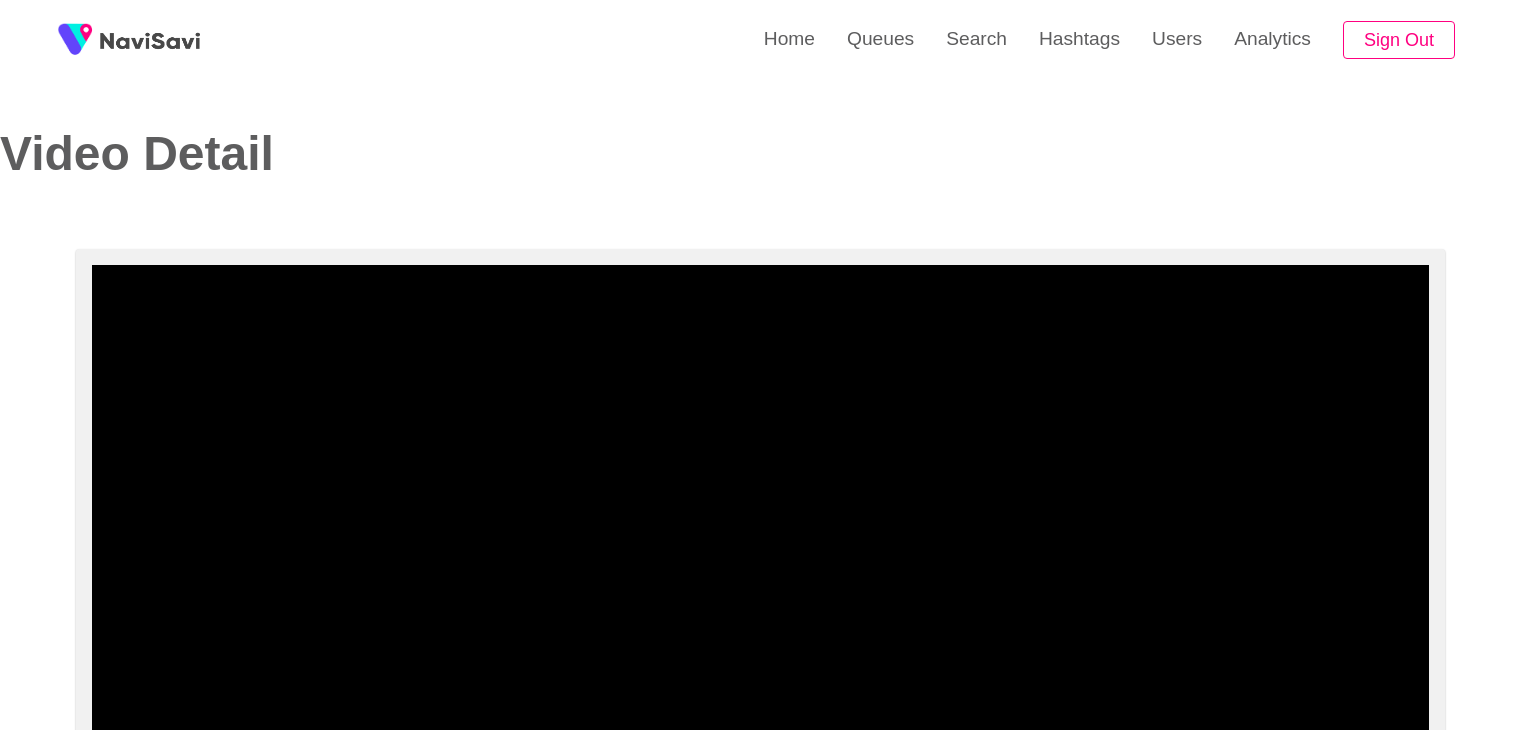select on "**********" 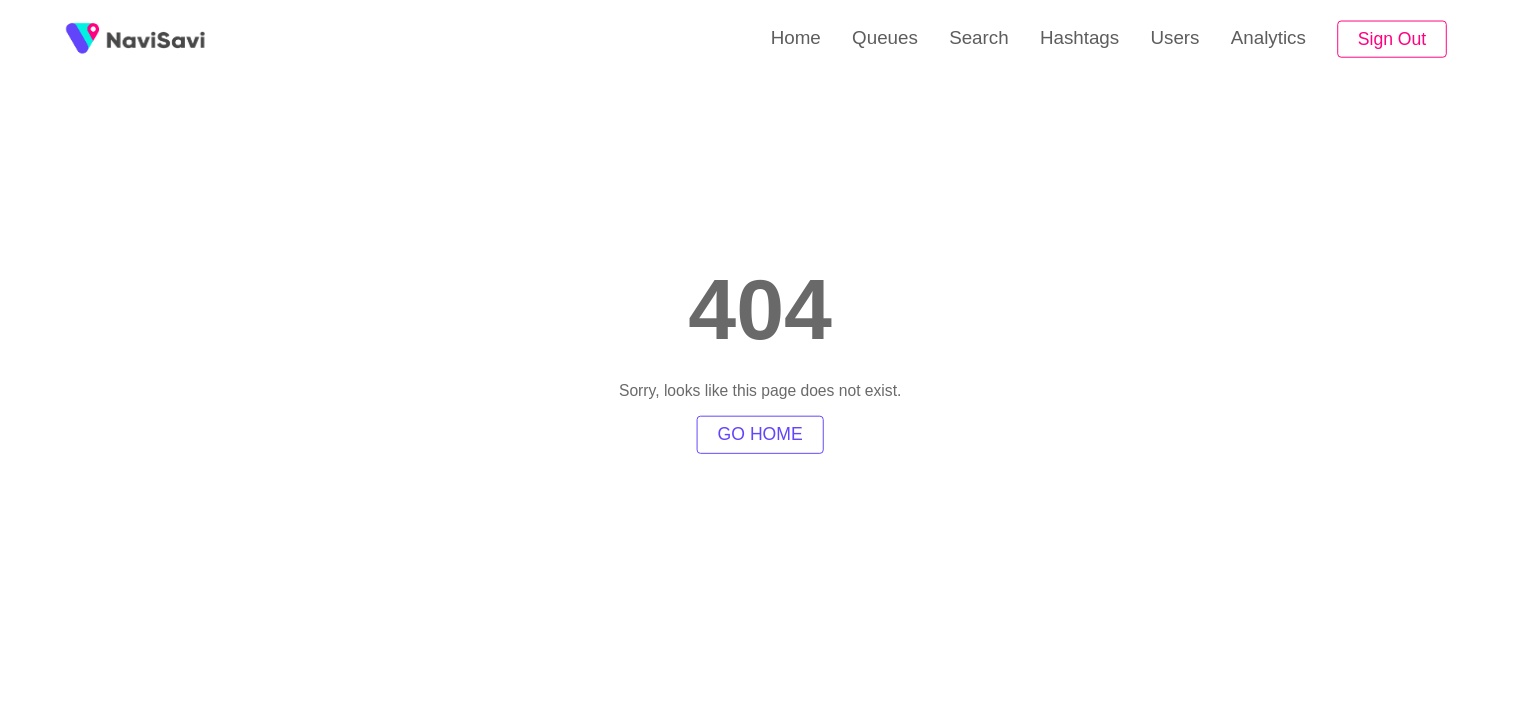 scroll, scrollTop: 0, scrollLeft: 0, axis: both 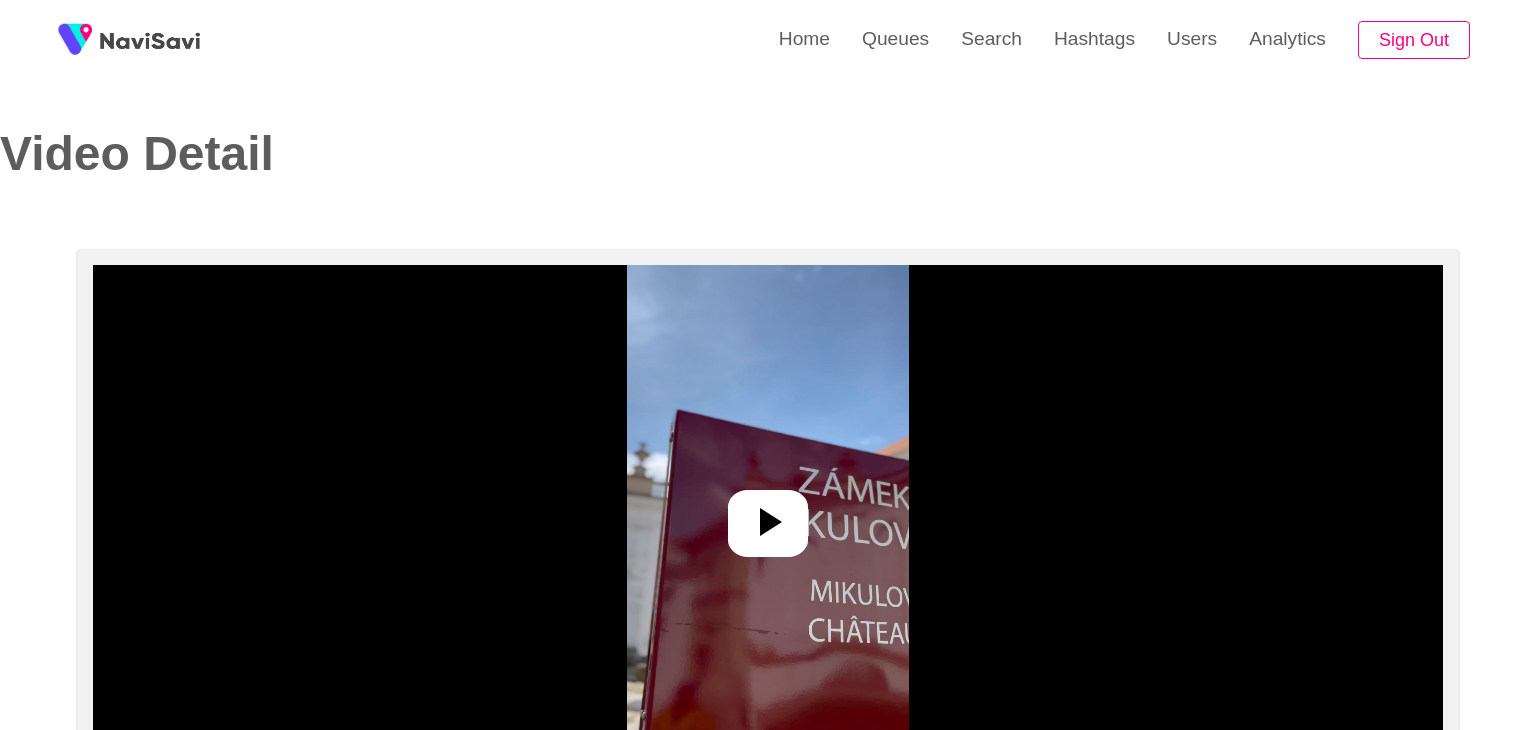 select on "**********" 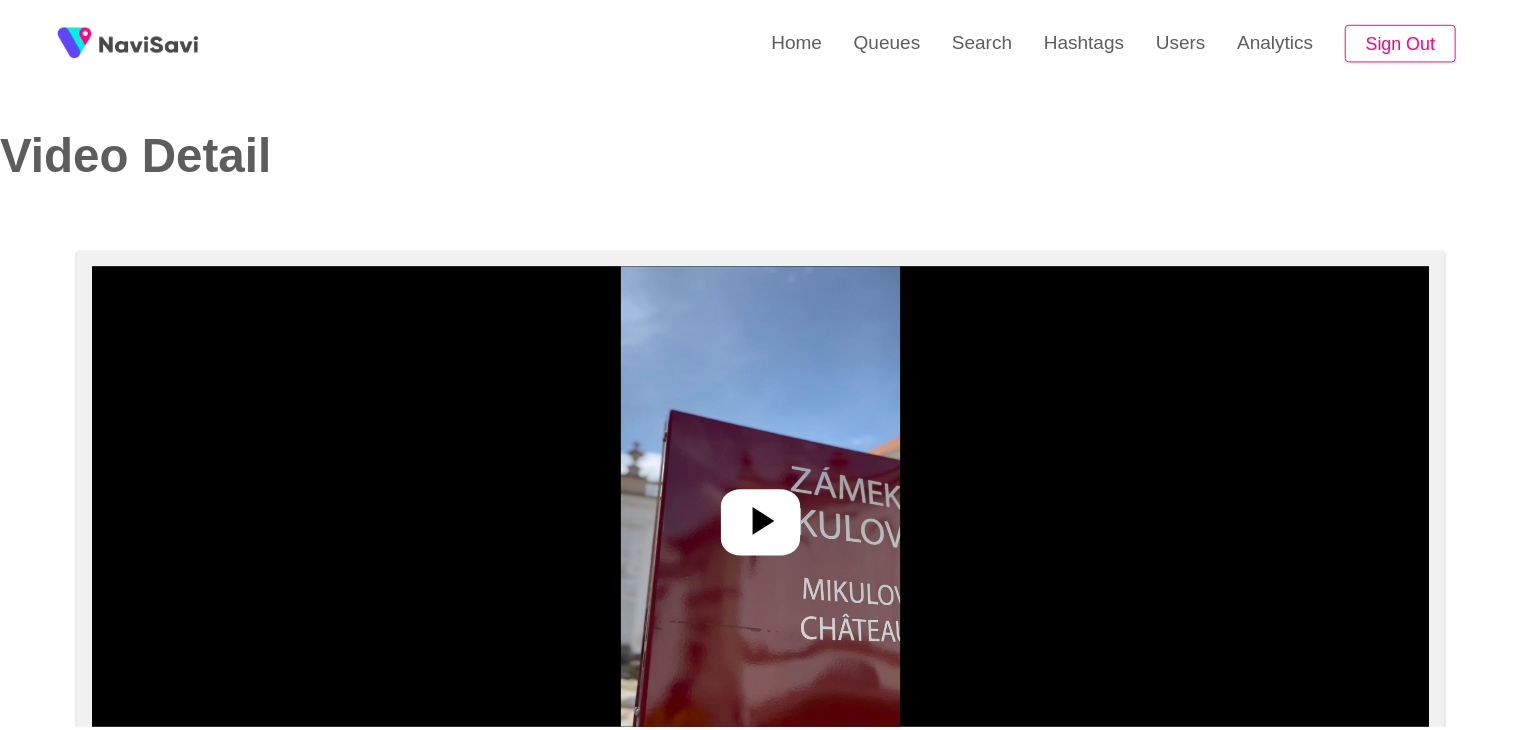 scroll, scrollTop: 0, scrollLeft: 0, axis: both 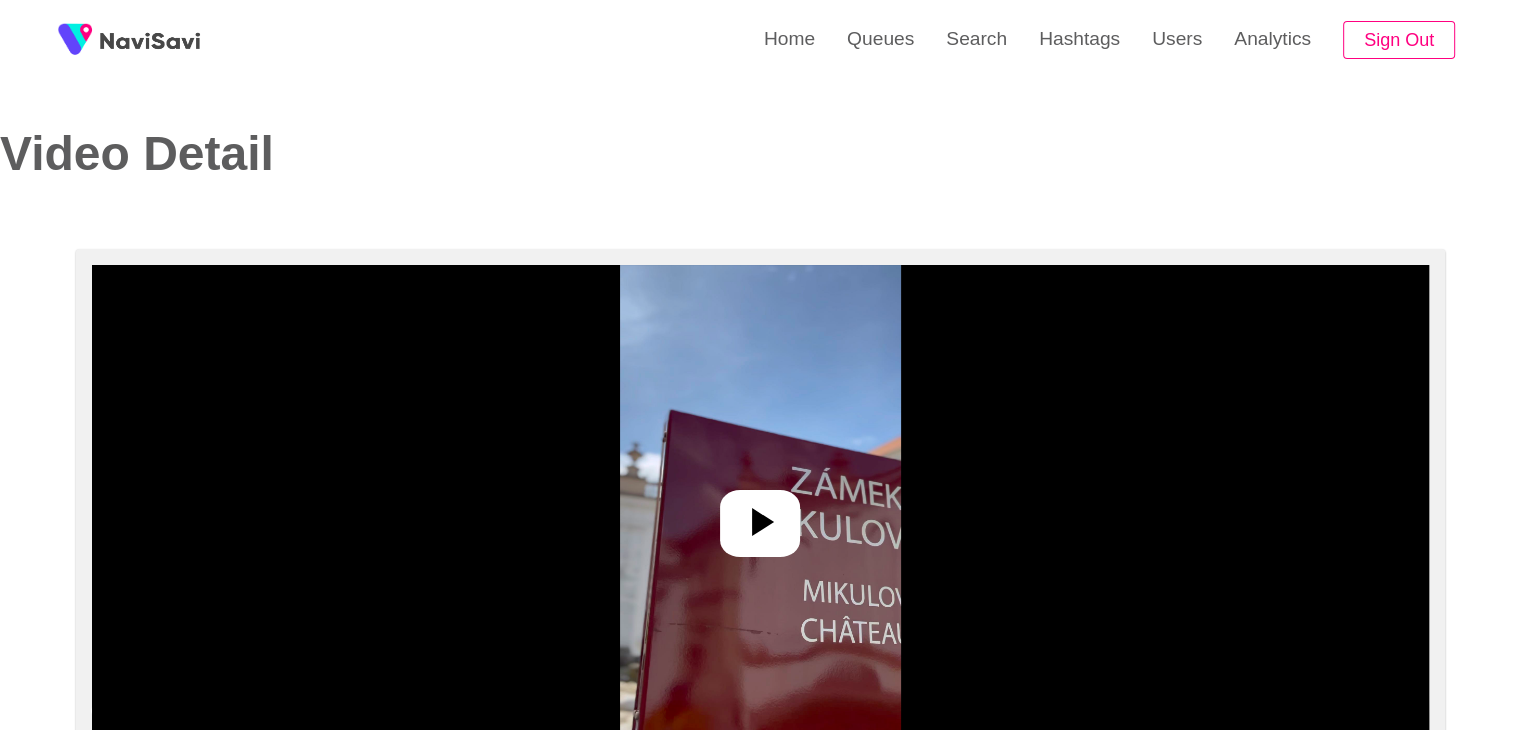click at bounding box center (760, 515) 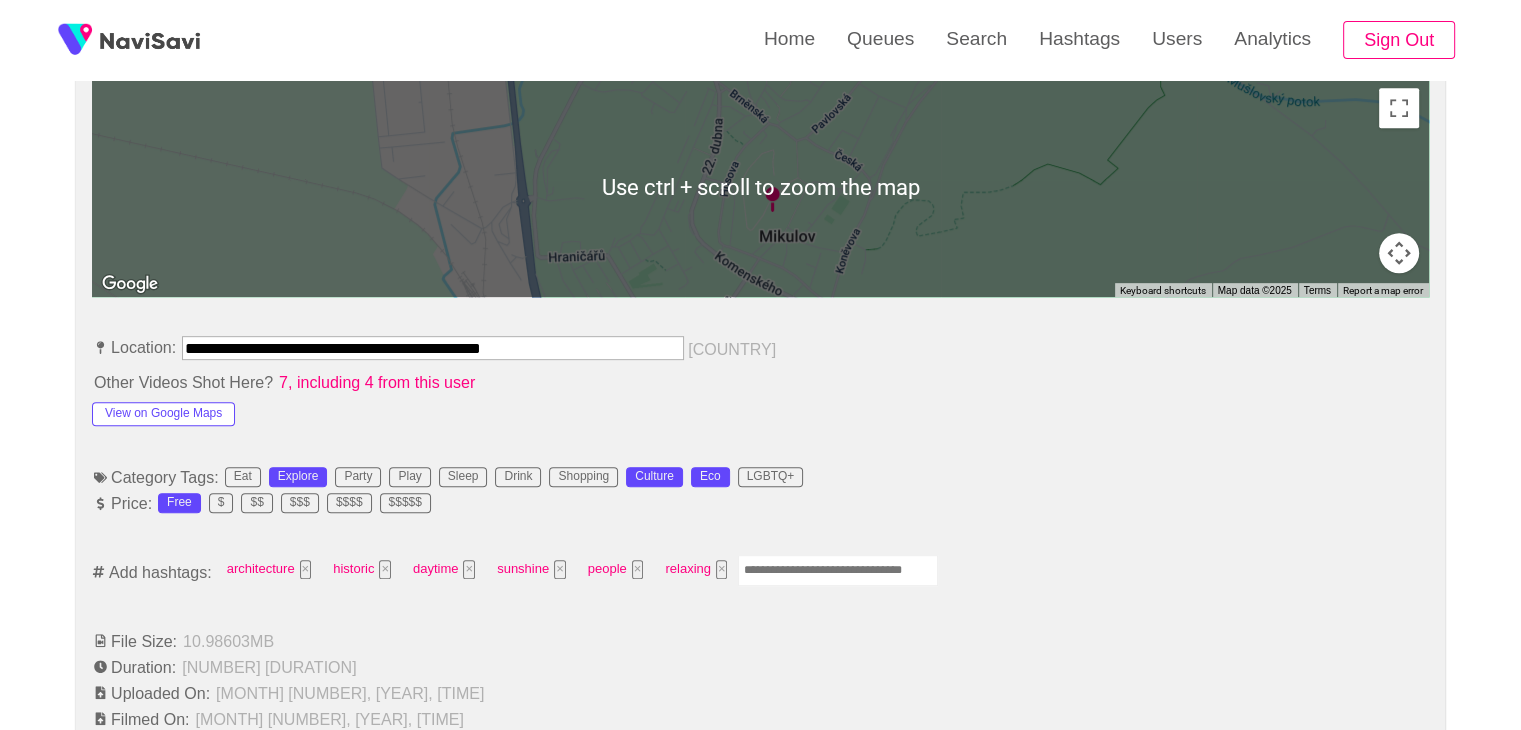 scroll, scrollTop: 926, scrollLeft: 0, axis: vertical 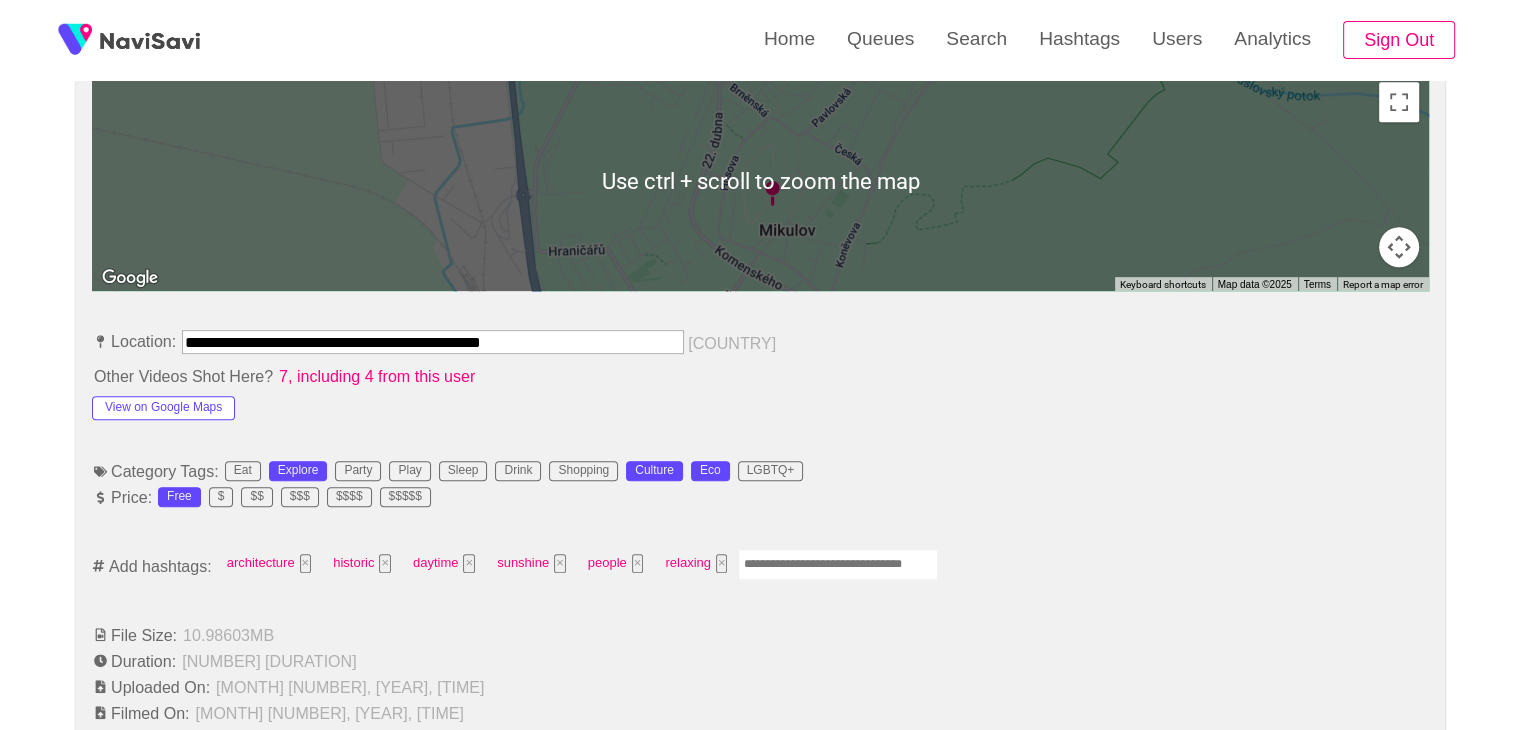 click on "**********" at bounding box center [760, 981] 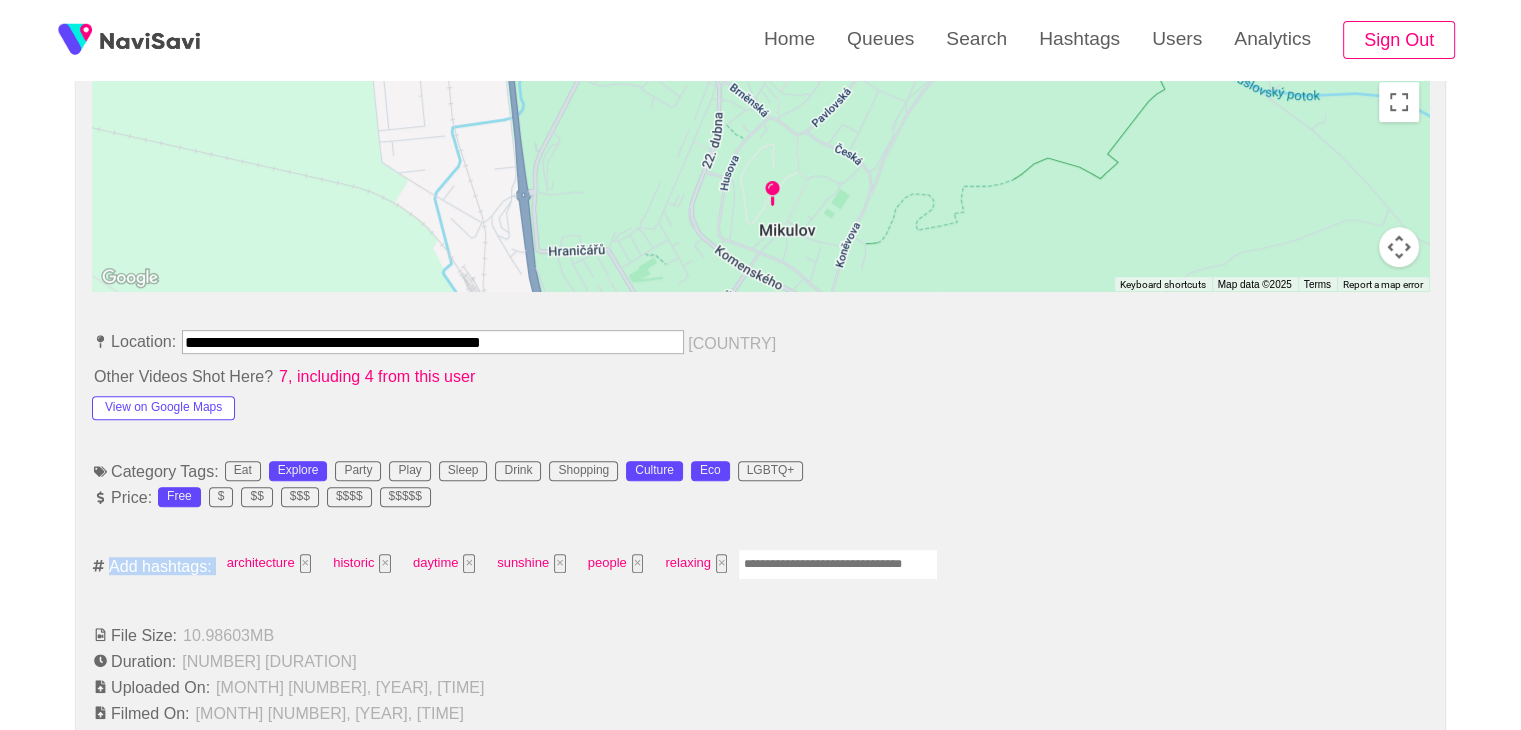drag, startPoint x: 812, startPoint y: 593, endPoint x: 804, endPoint y: 569, distance: 25.298222 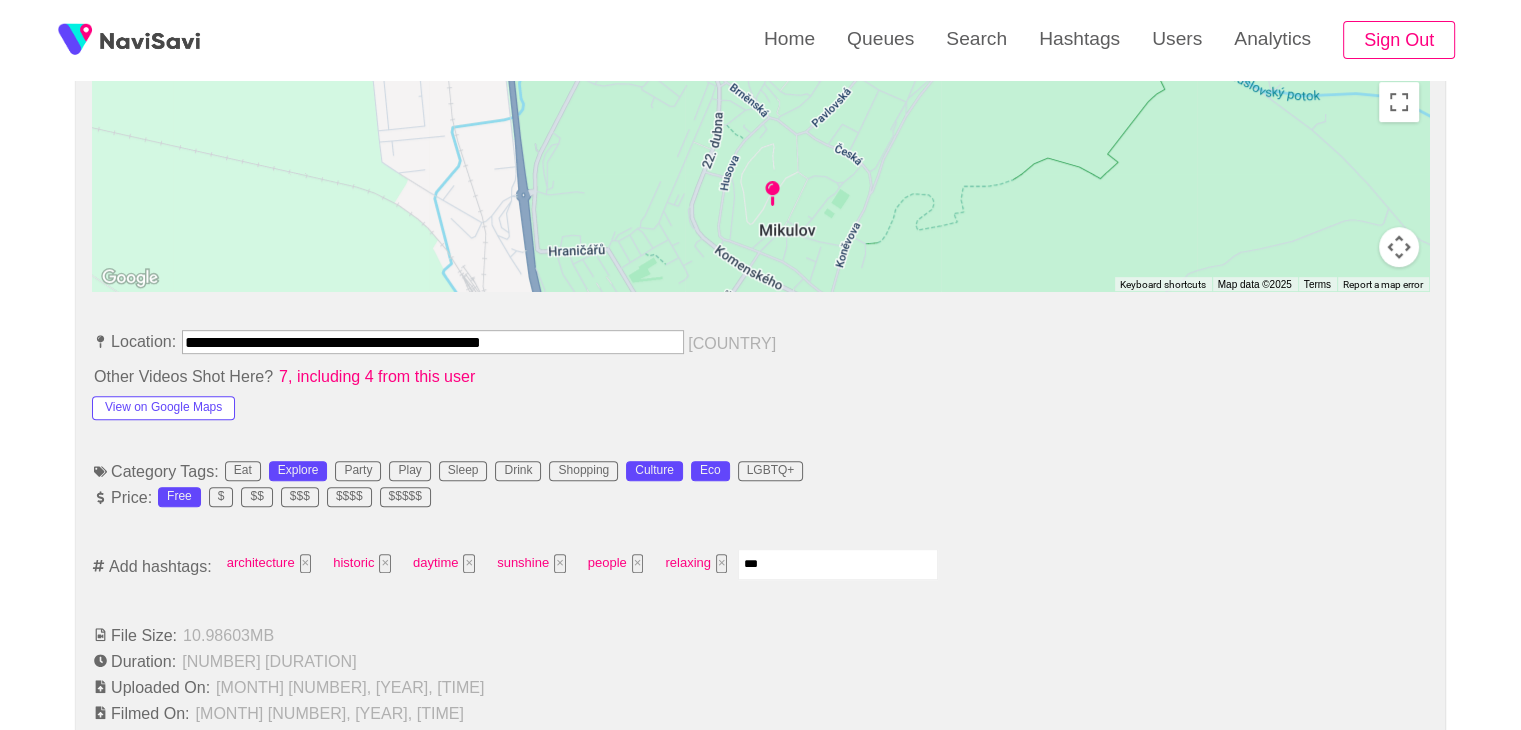 type on "****" 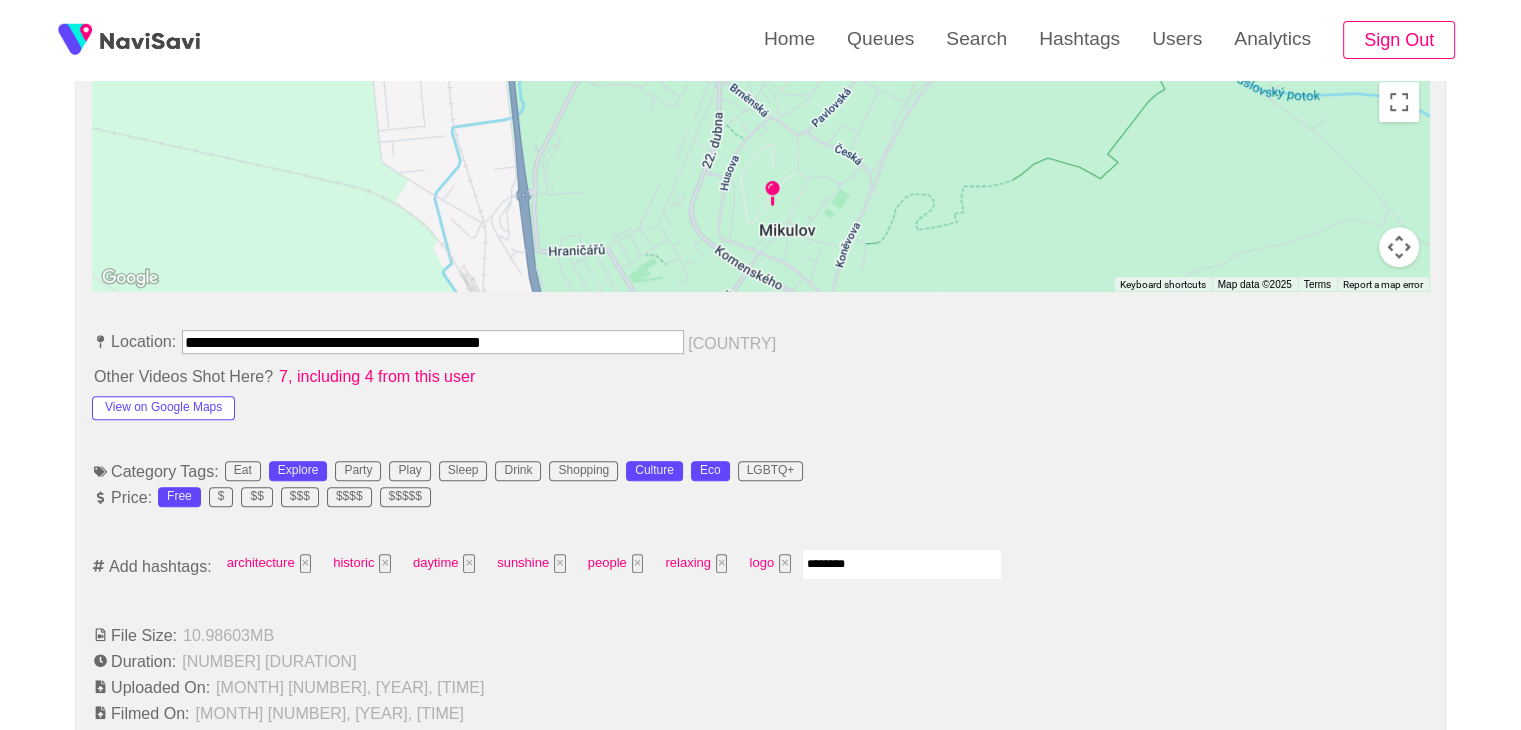 type on "*********" 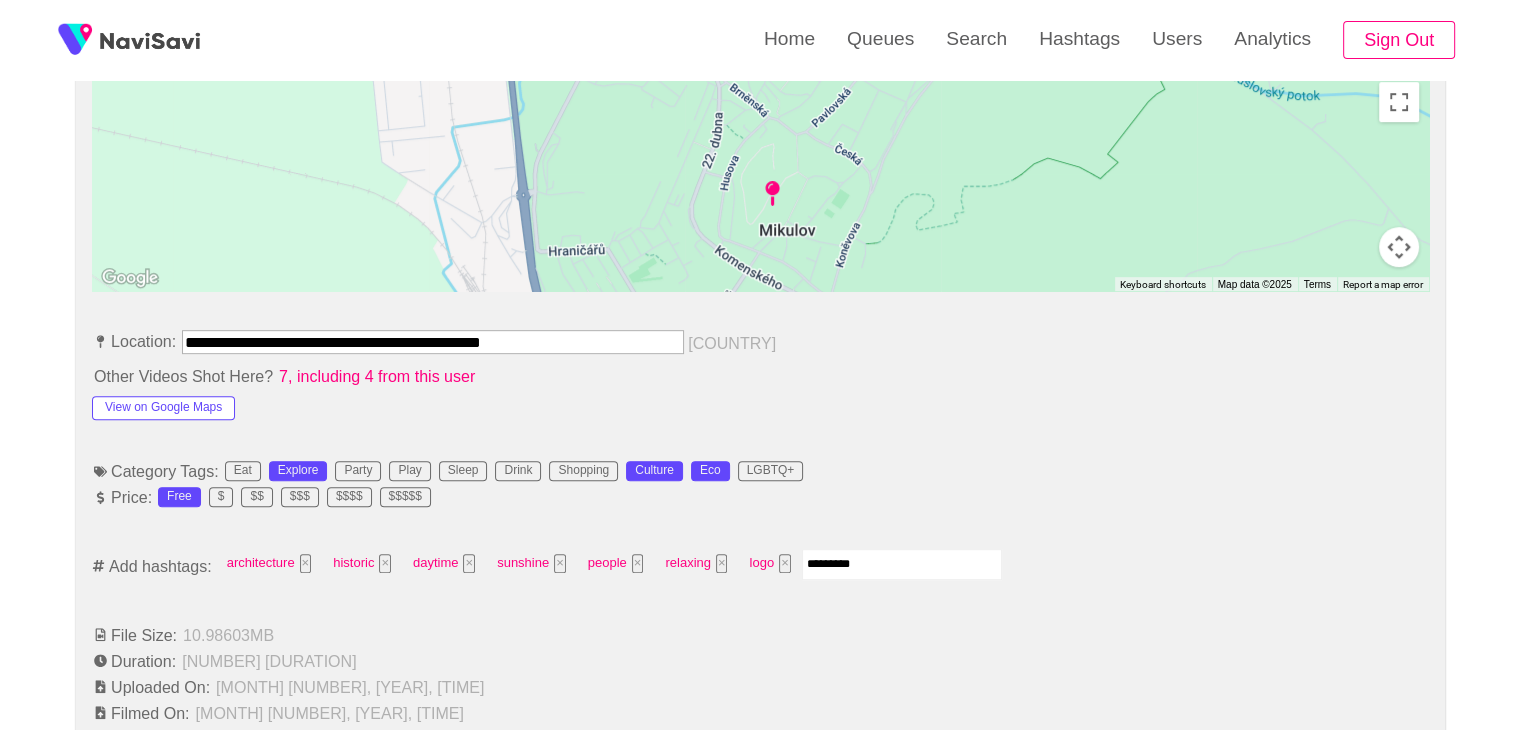 type 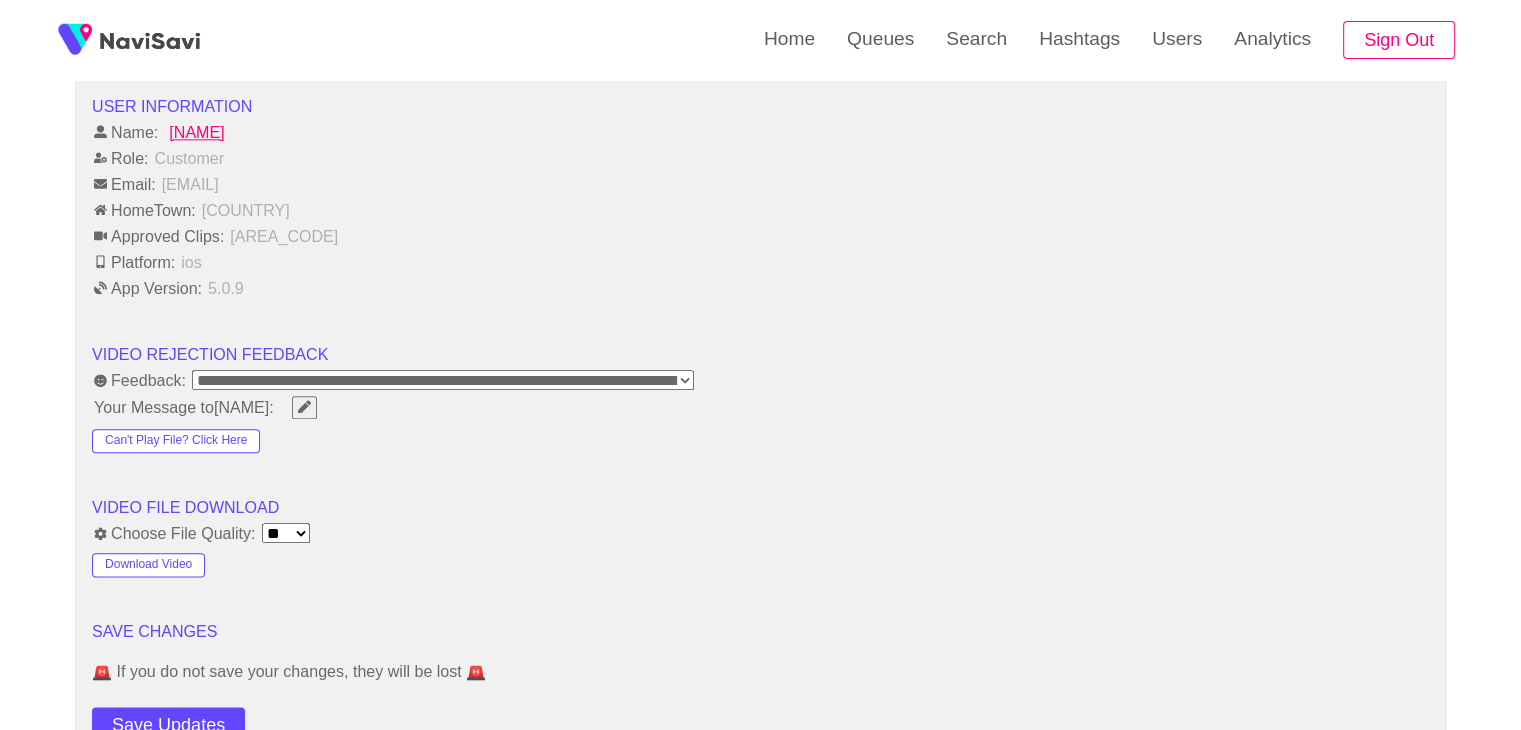 scroll, scrollTop: 2303, scrollLeft: 0, axis: vertical 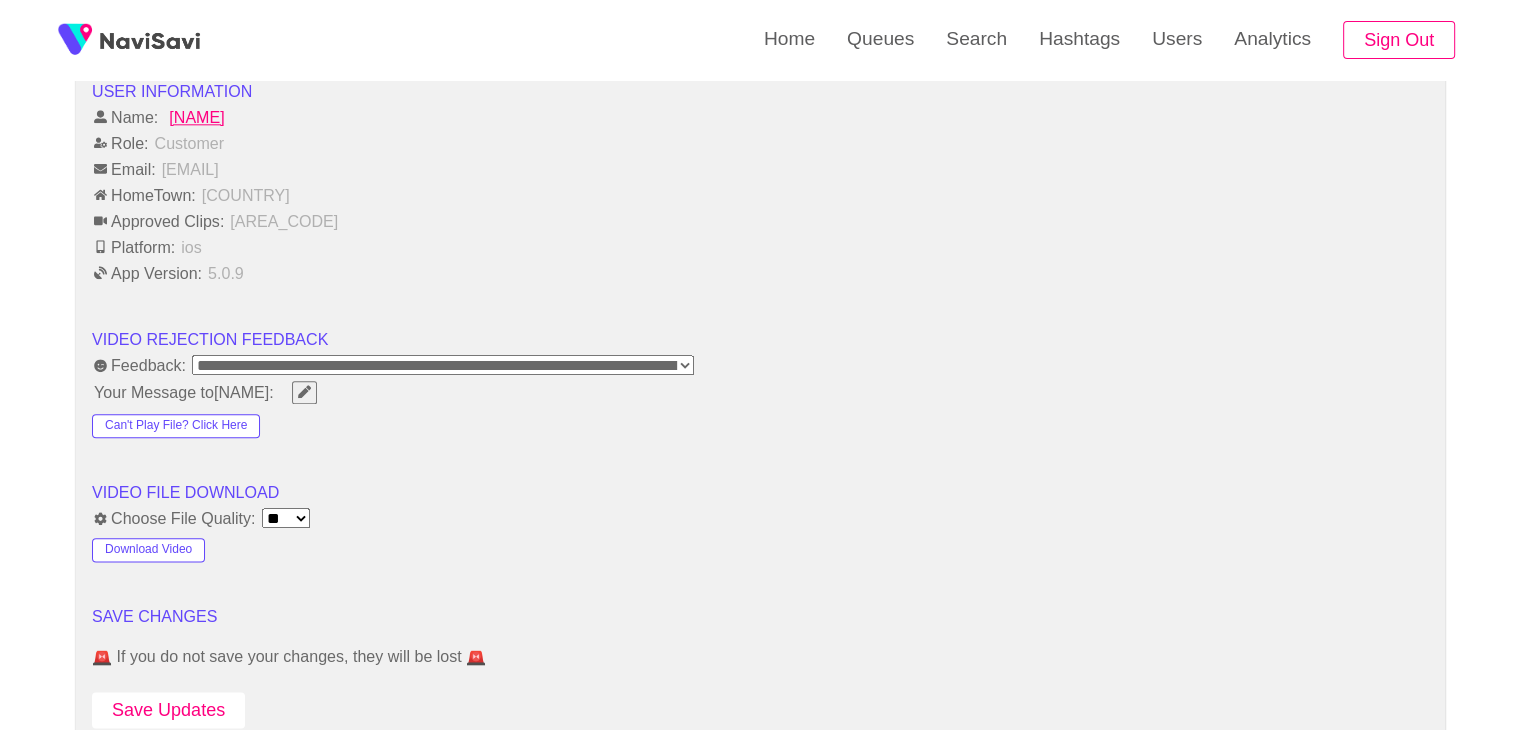 click on "Save Updates" at bounding box center [168, 710] 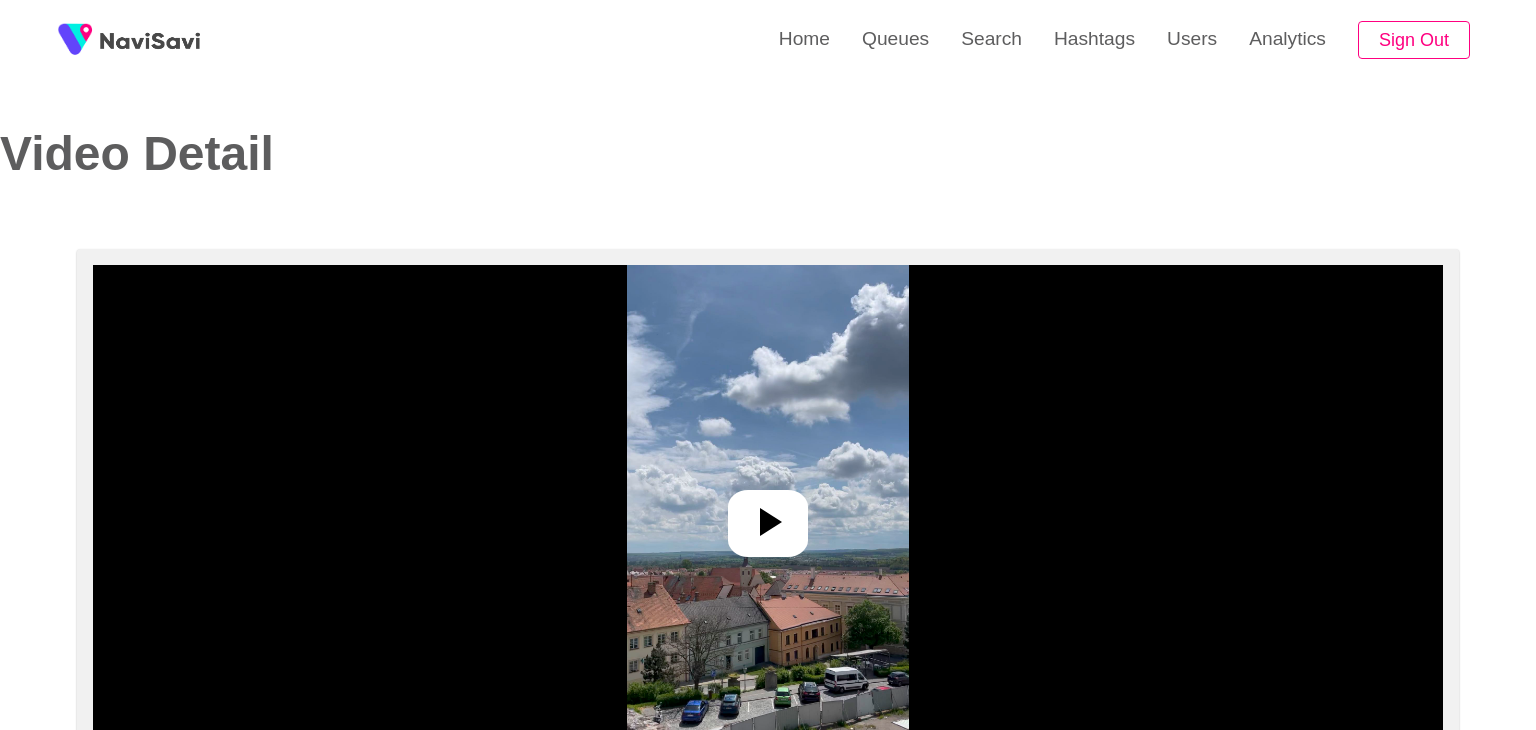 select on "**********" 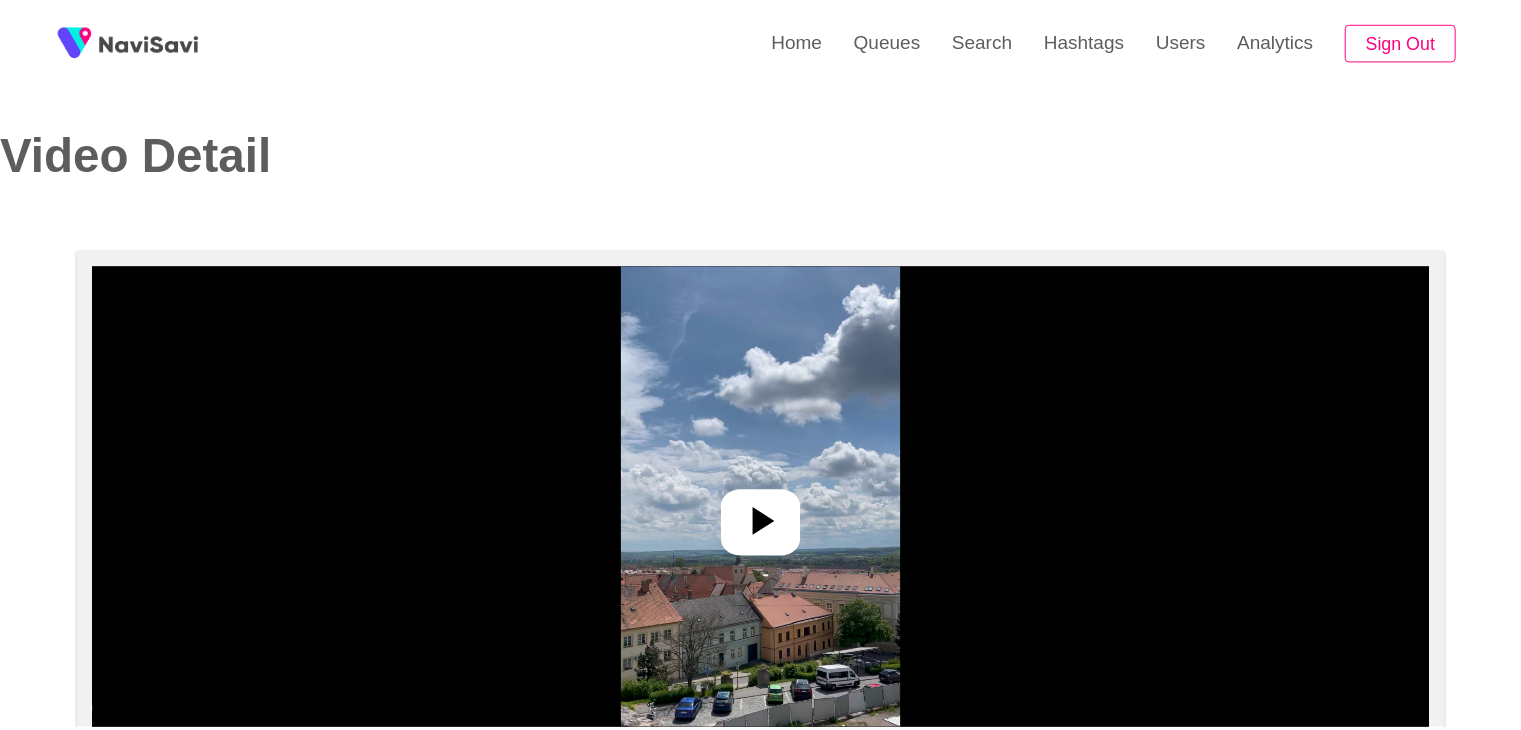 scroll, scrollTop: 0, scrollLeft: 0, axis: both 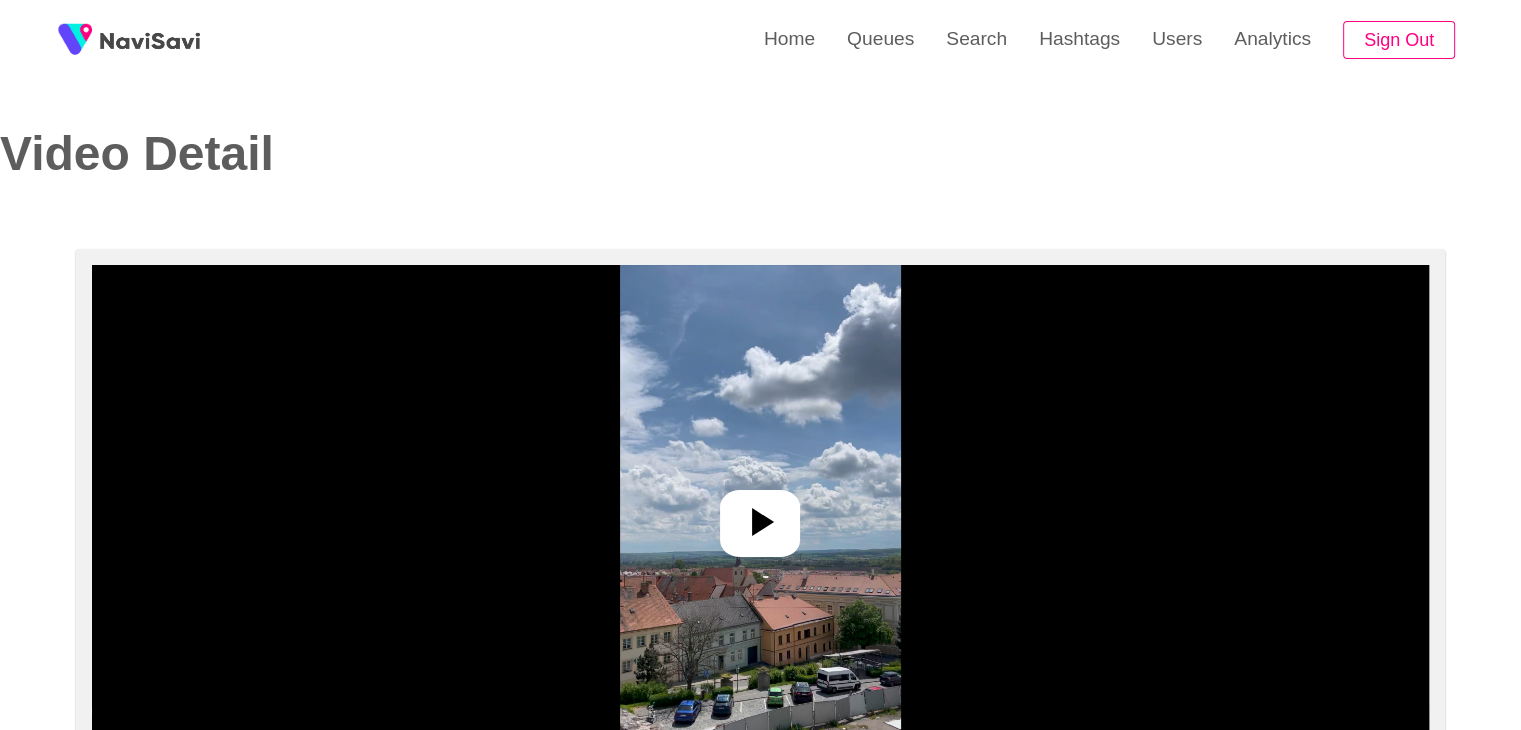 click at bounding box center [760, 515] 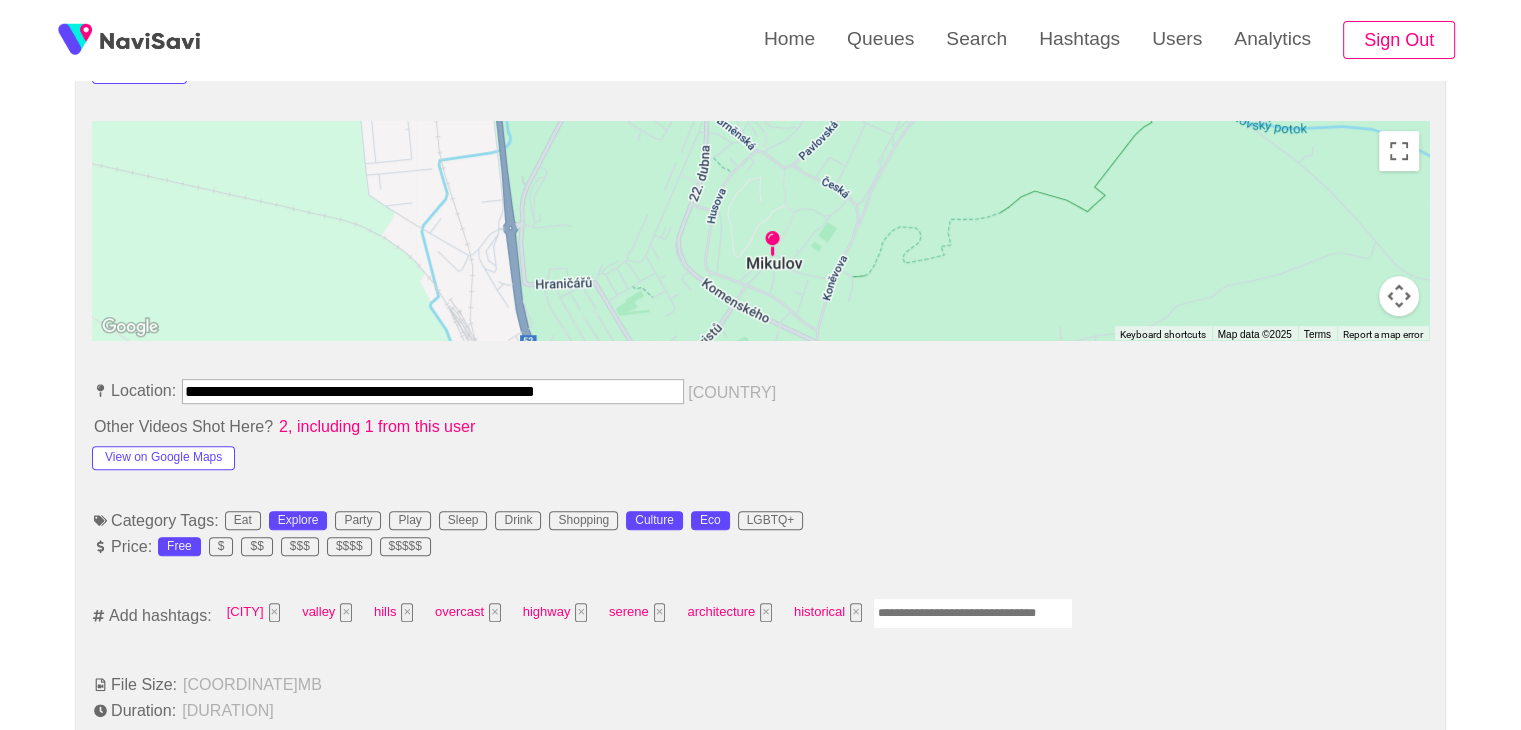 scroll, scrollTop: 867, scrollLeft: 0, axis: vertical 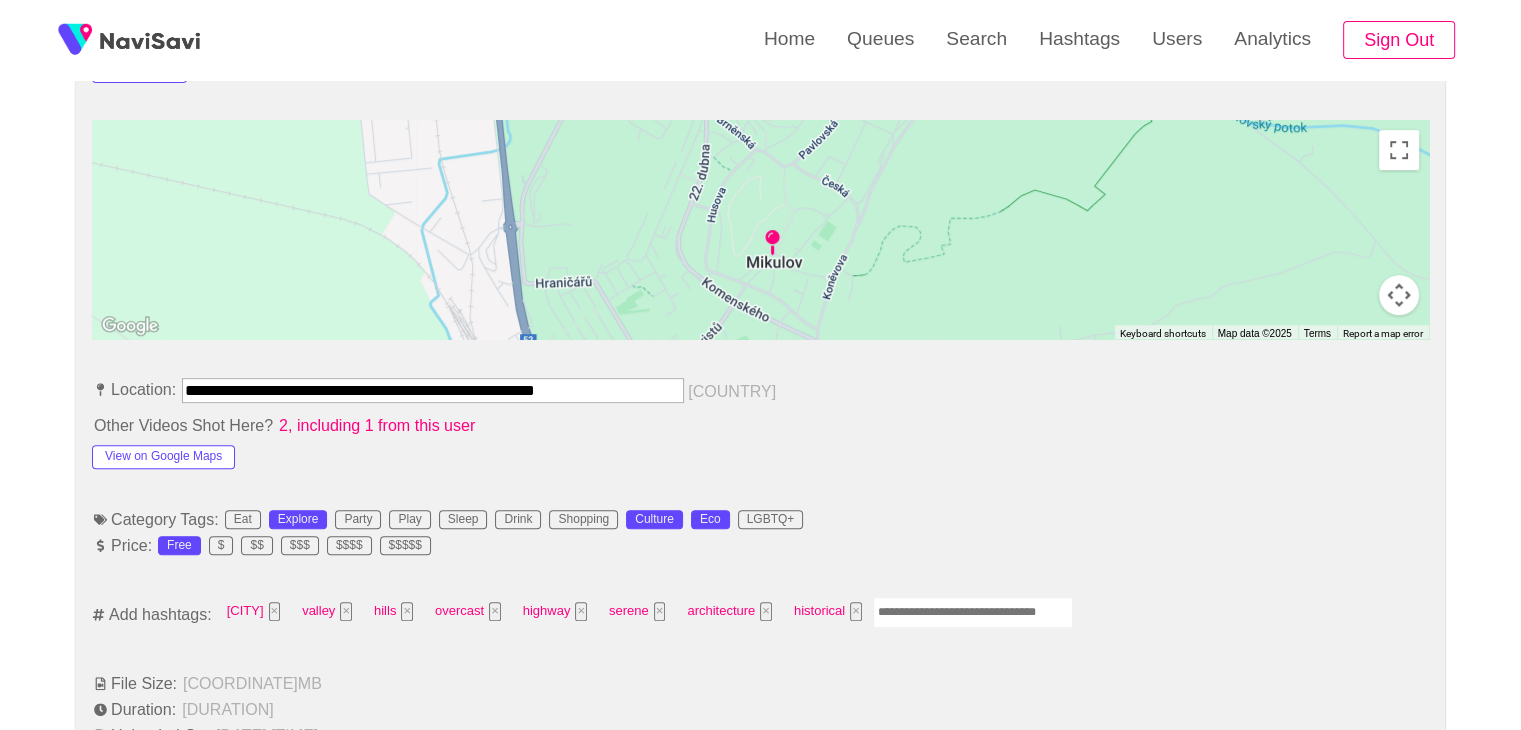 click at bounding box center [973, 612] 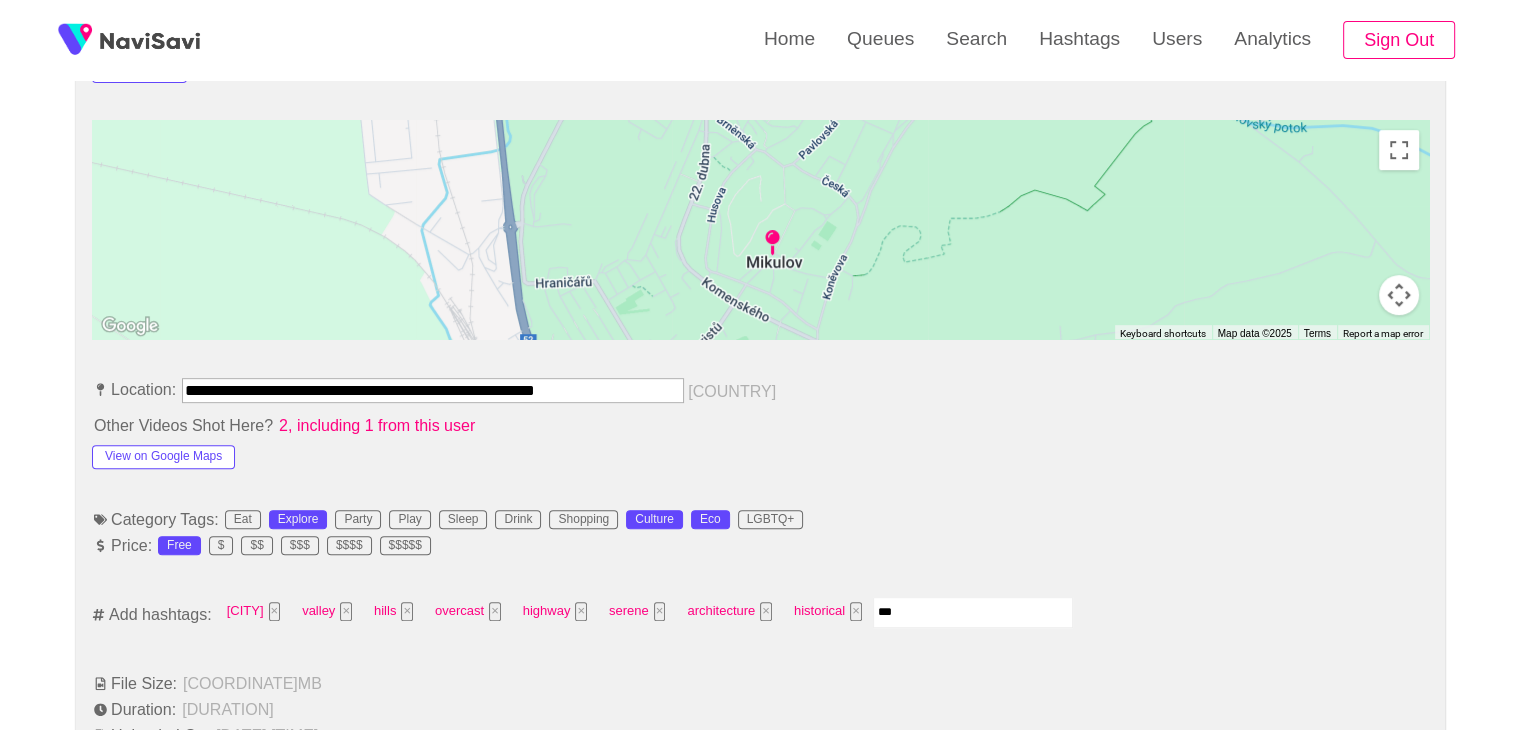 type on "****" 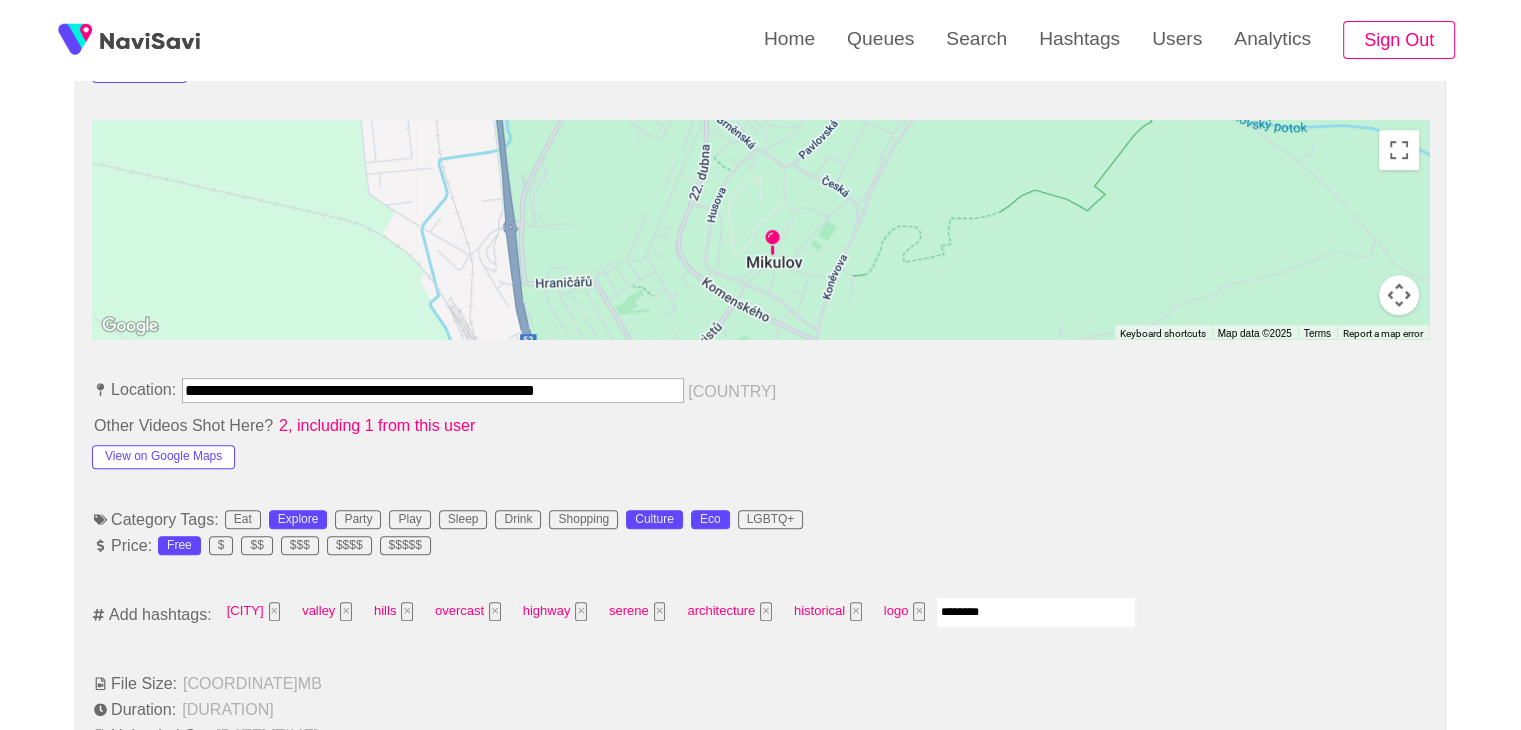 type on "*********" 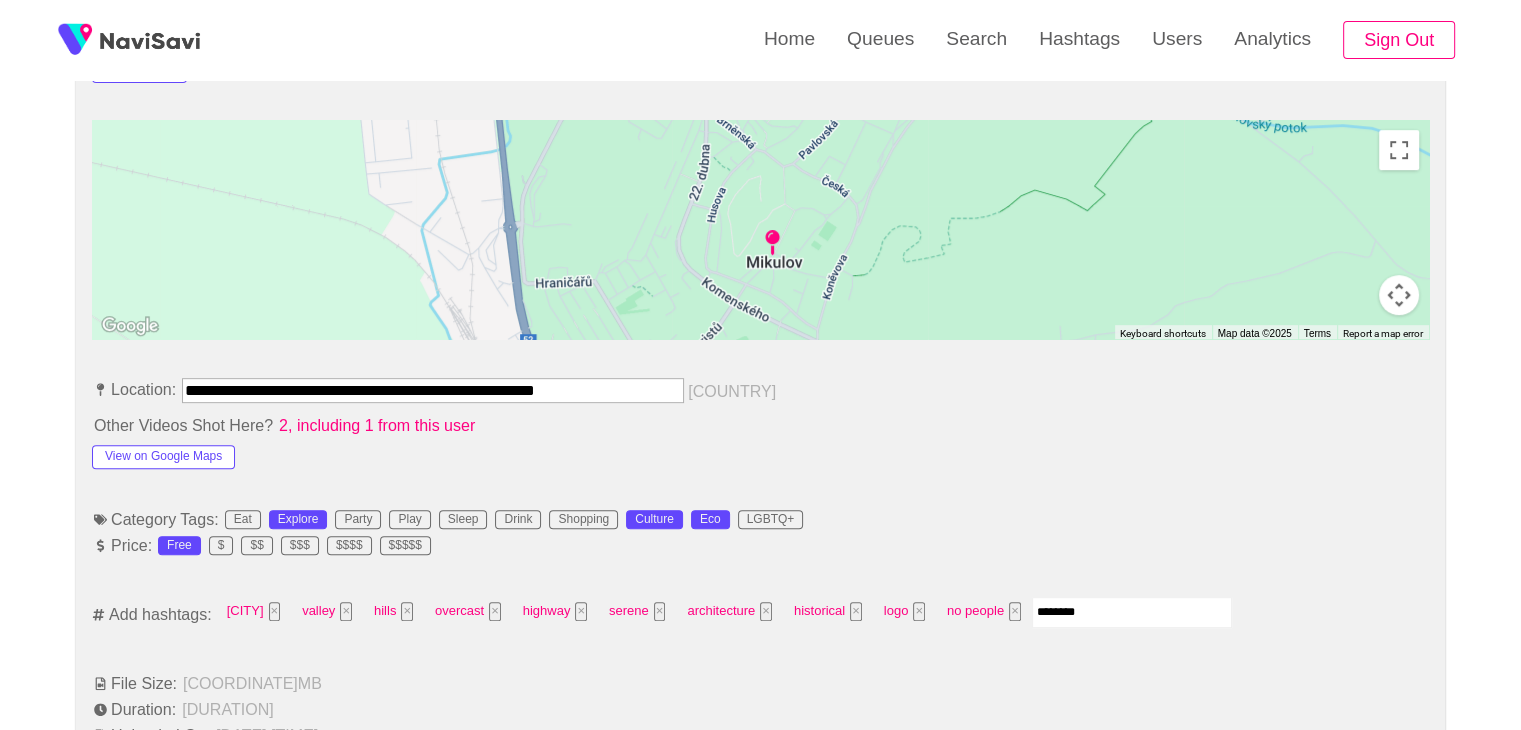 type on "*********" 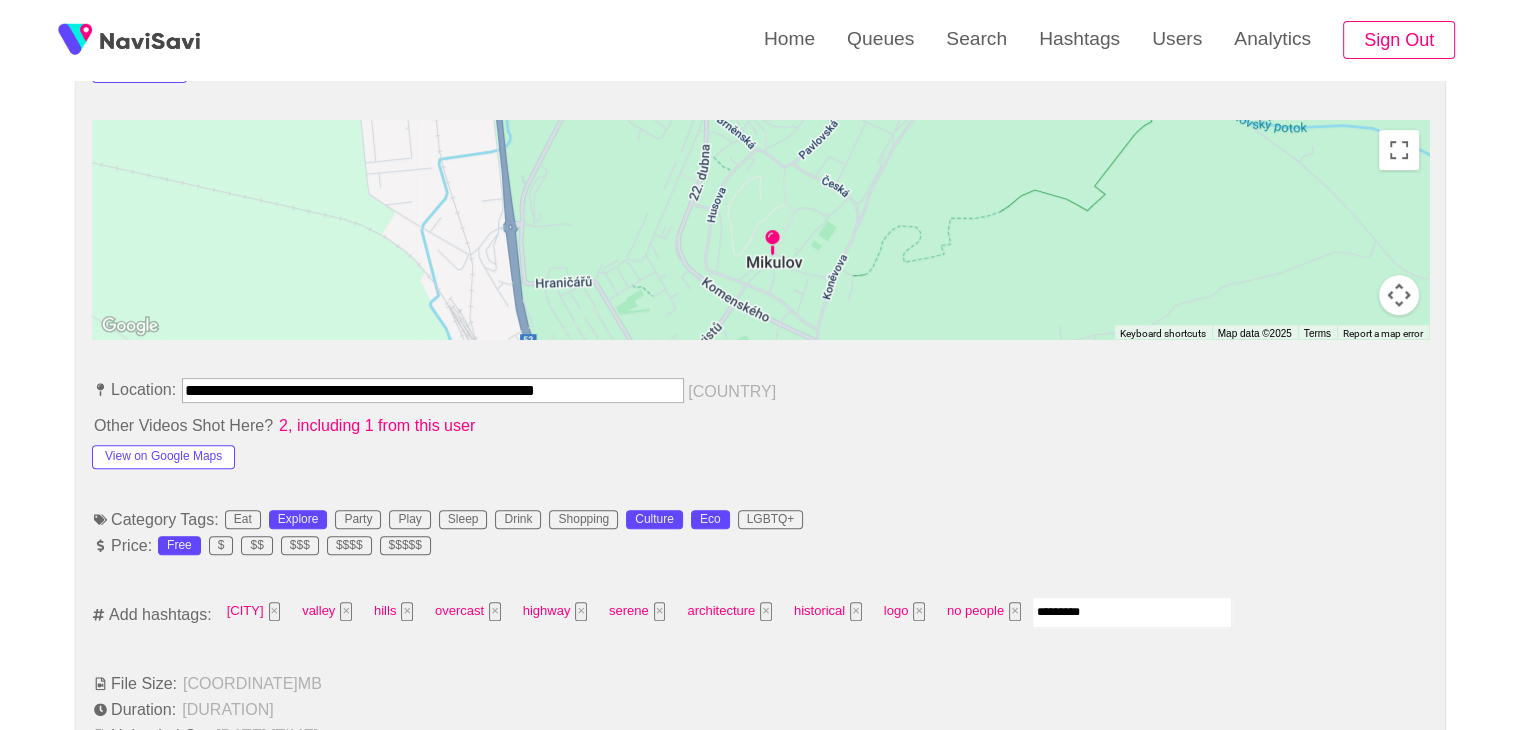 type 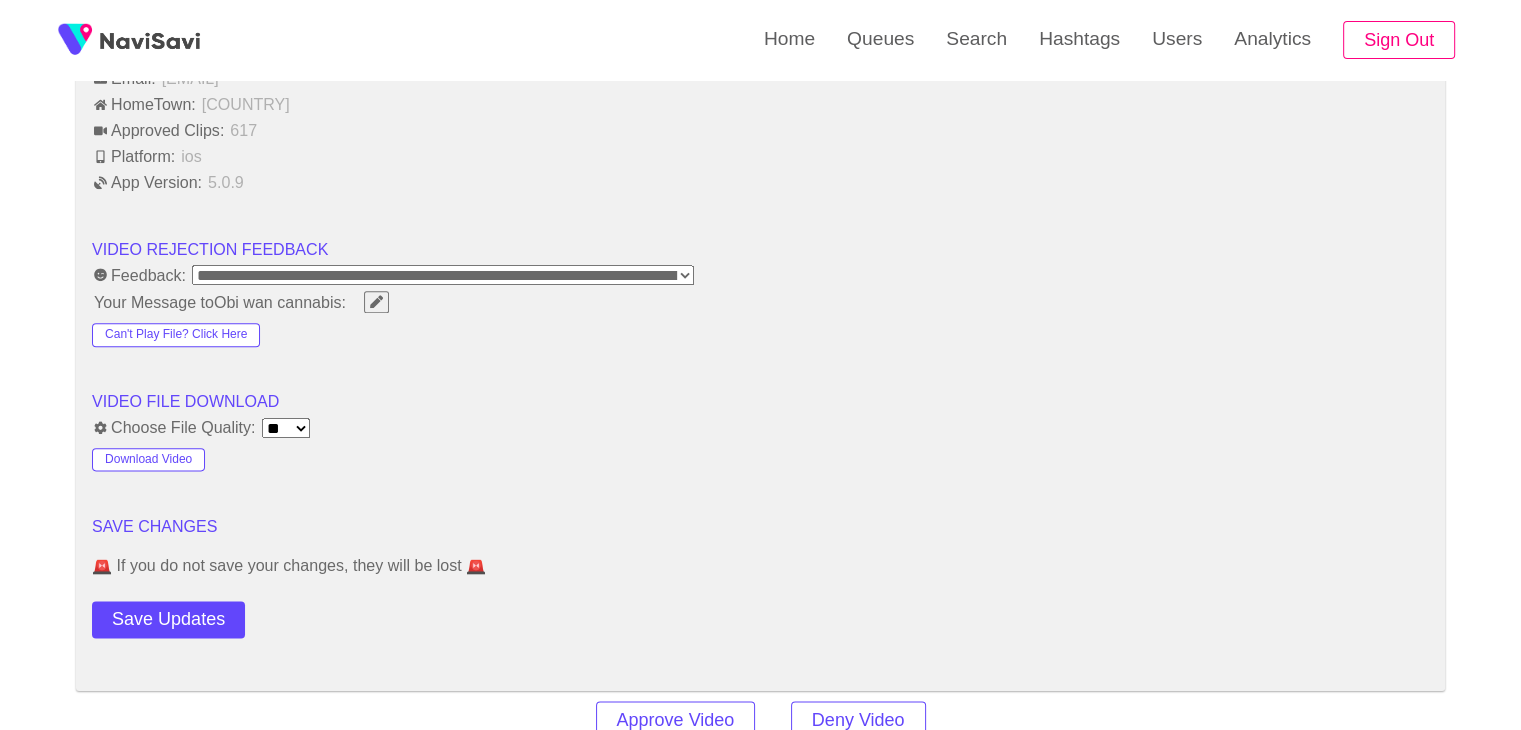 scroll, scrollTop: 2415, scrollLeft: 0, axis: vertical 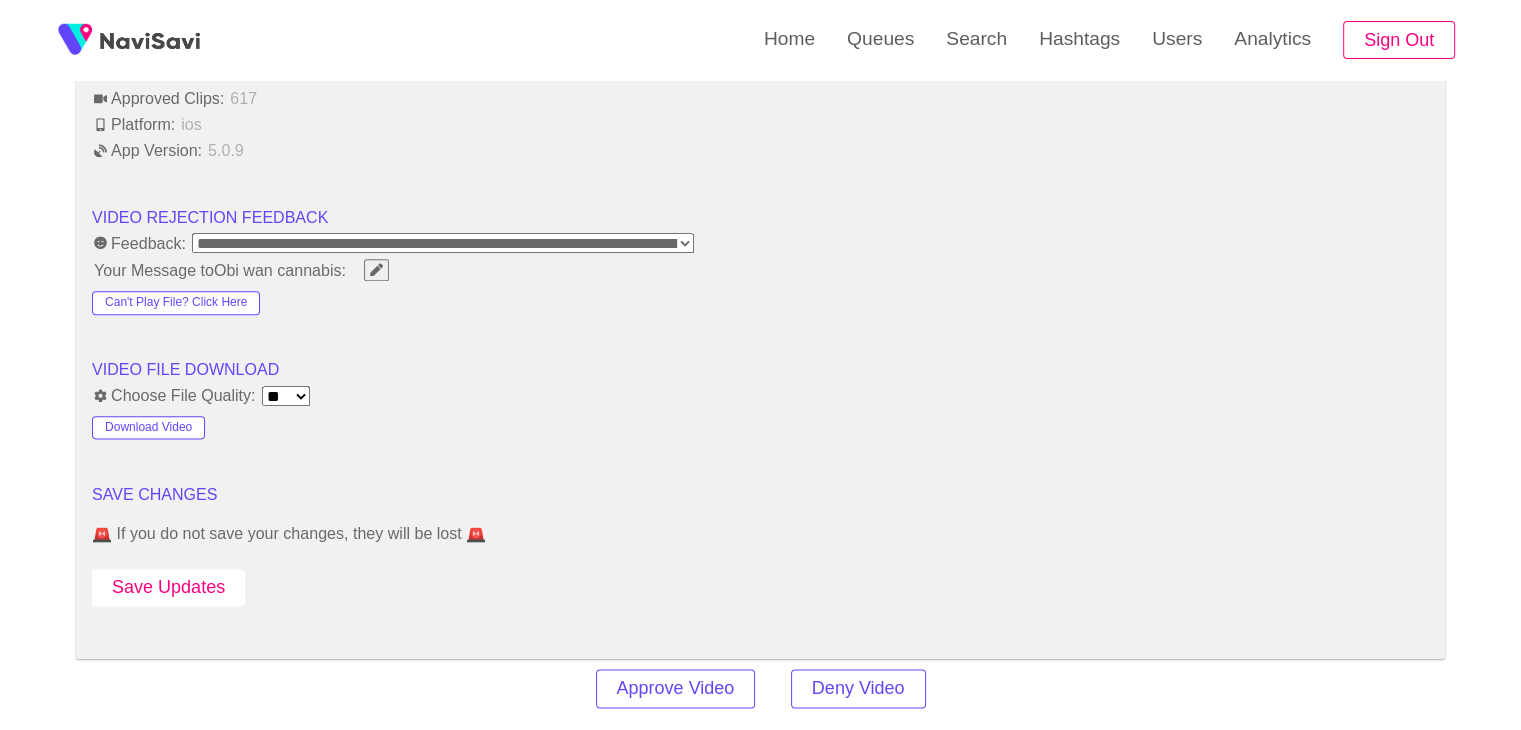 click on "Save Updates" at bounding box center (168, 587) 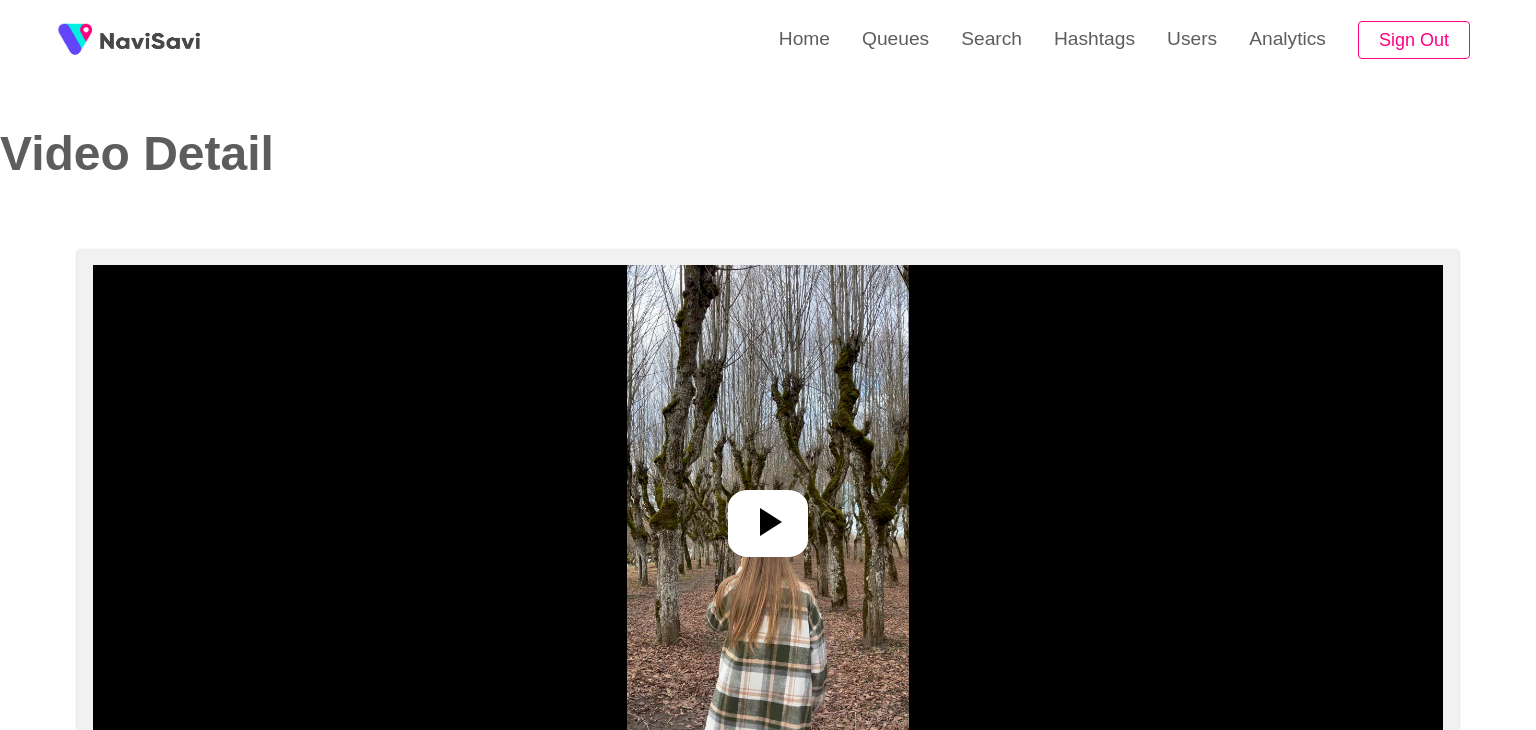 select on "**********" 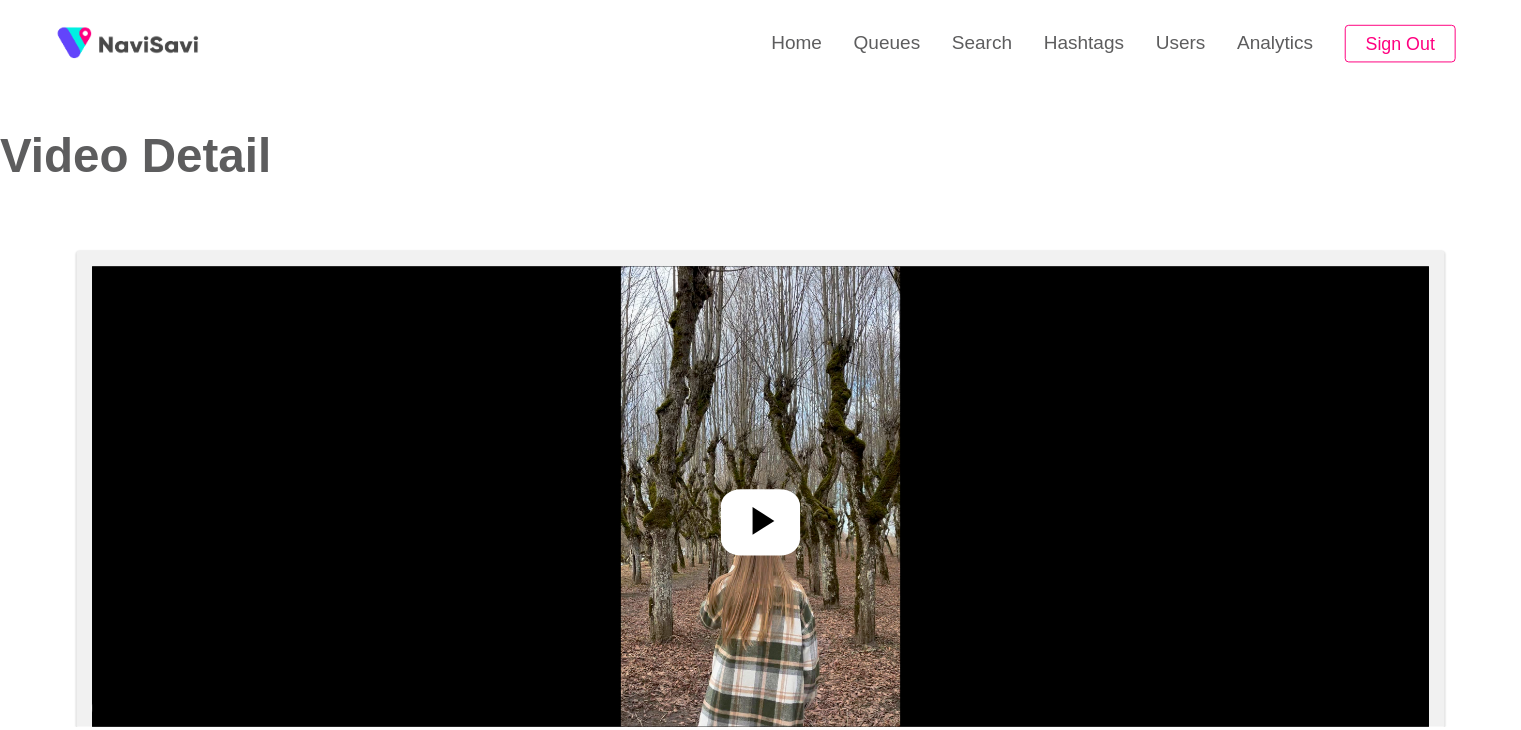 scroll, scrollTop: 0, scrollLeft: 0, axis: both 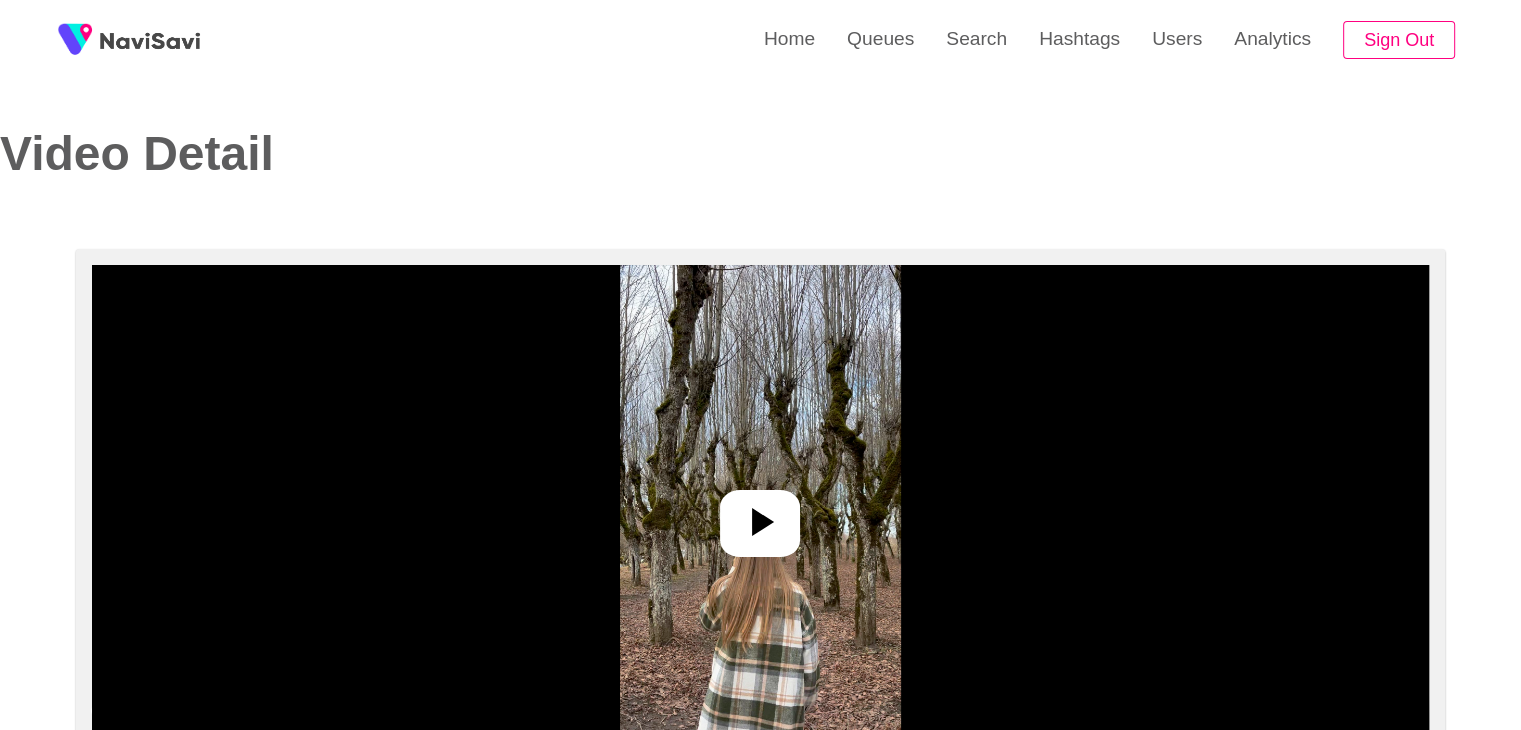 click at bounding box center [760, 515] 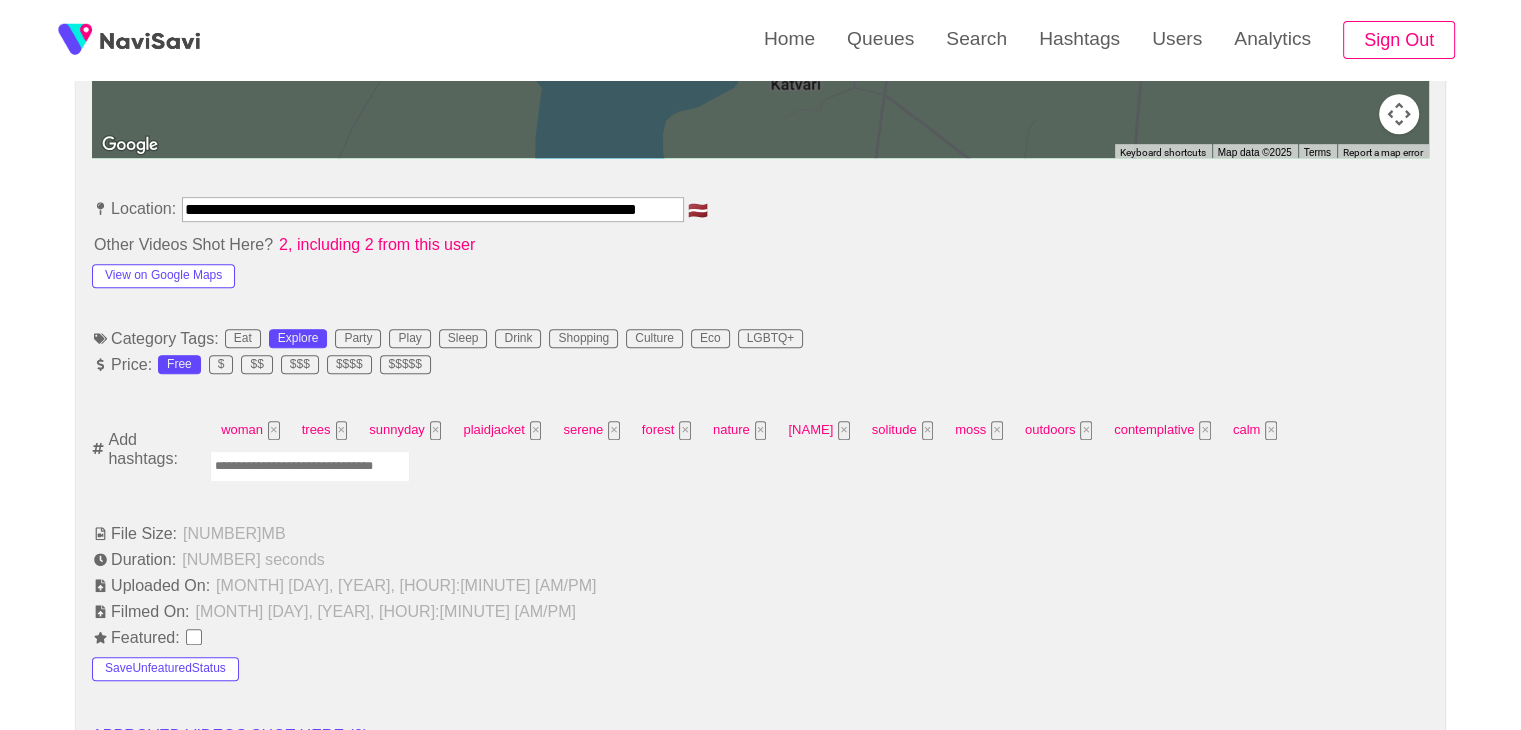 scroll, scrollTop: 1052, scrollLeft: 0, axis: vertical 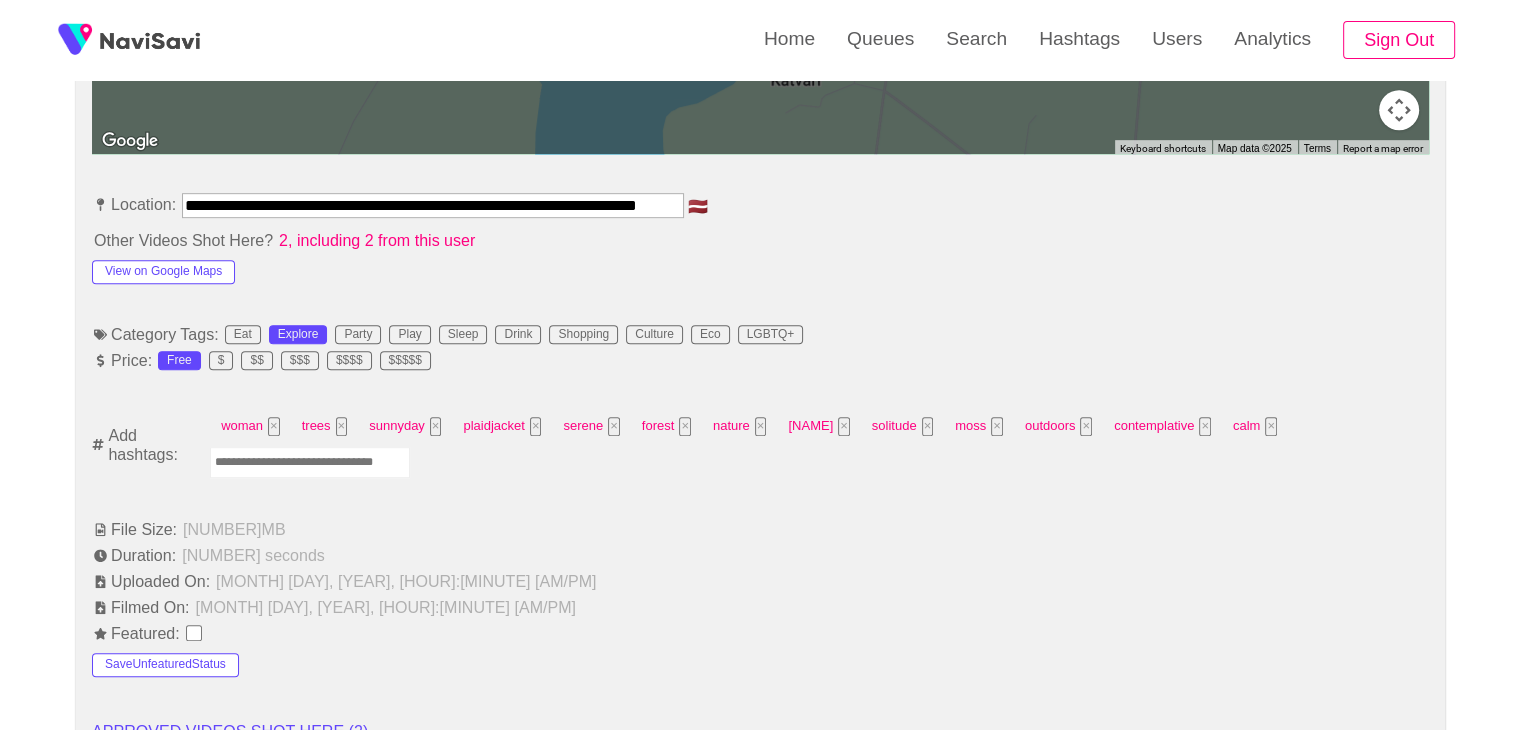 click at bounding box center [310, 462] 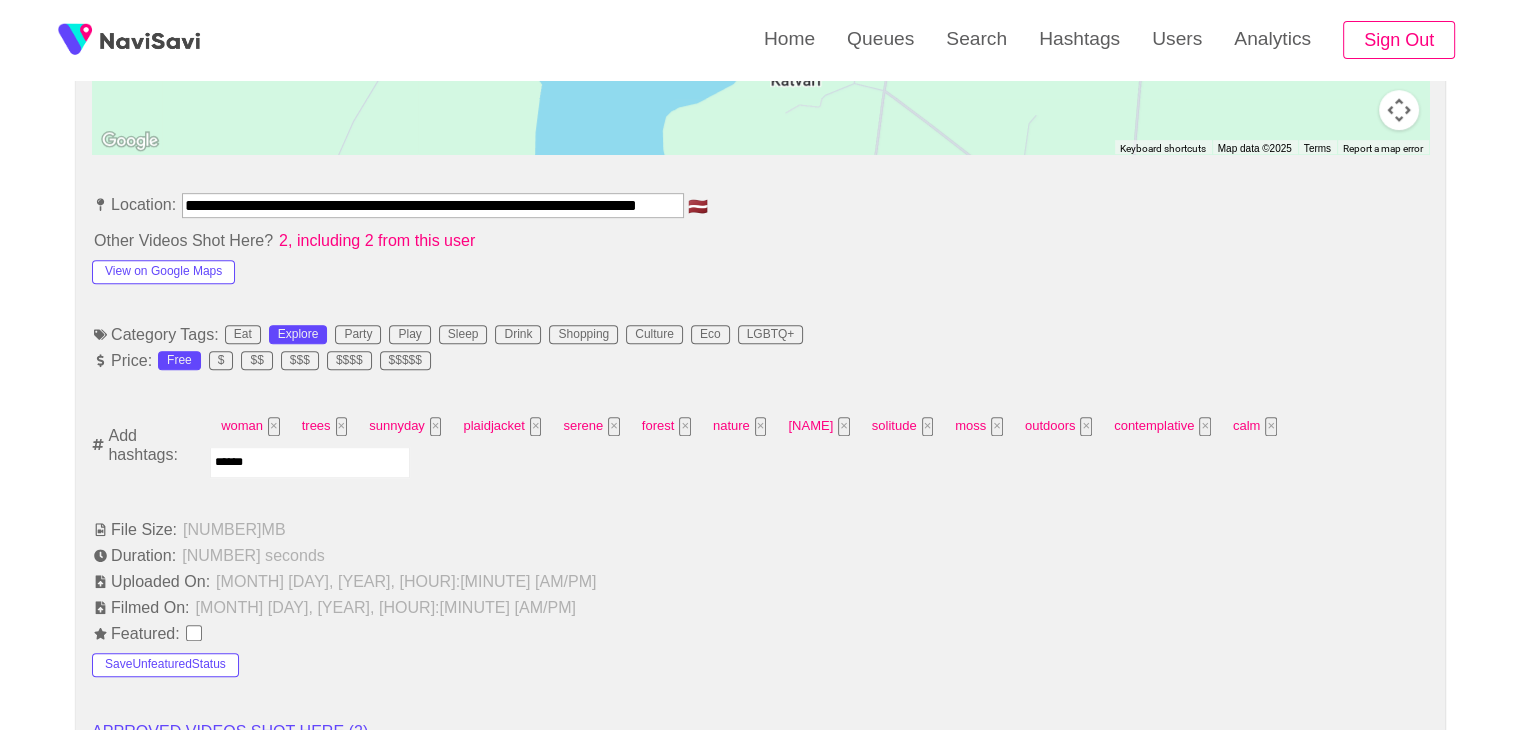 type on "*******" 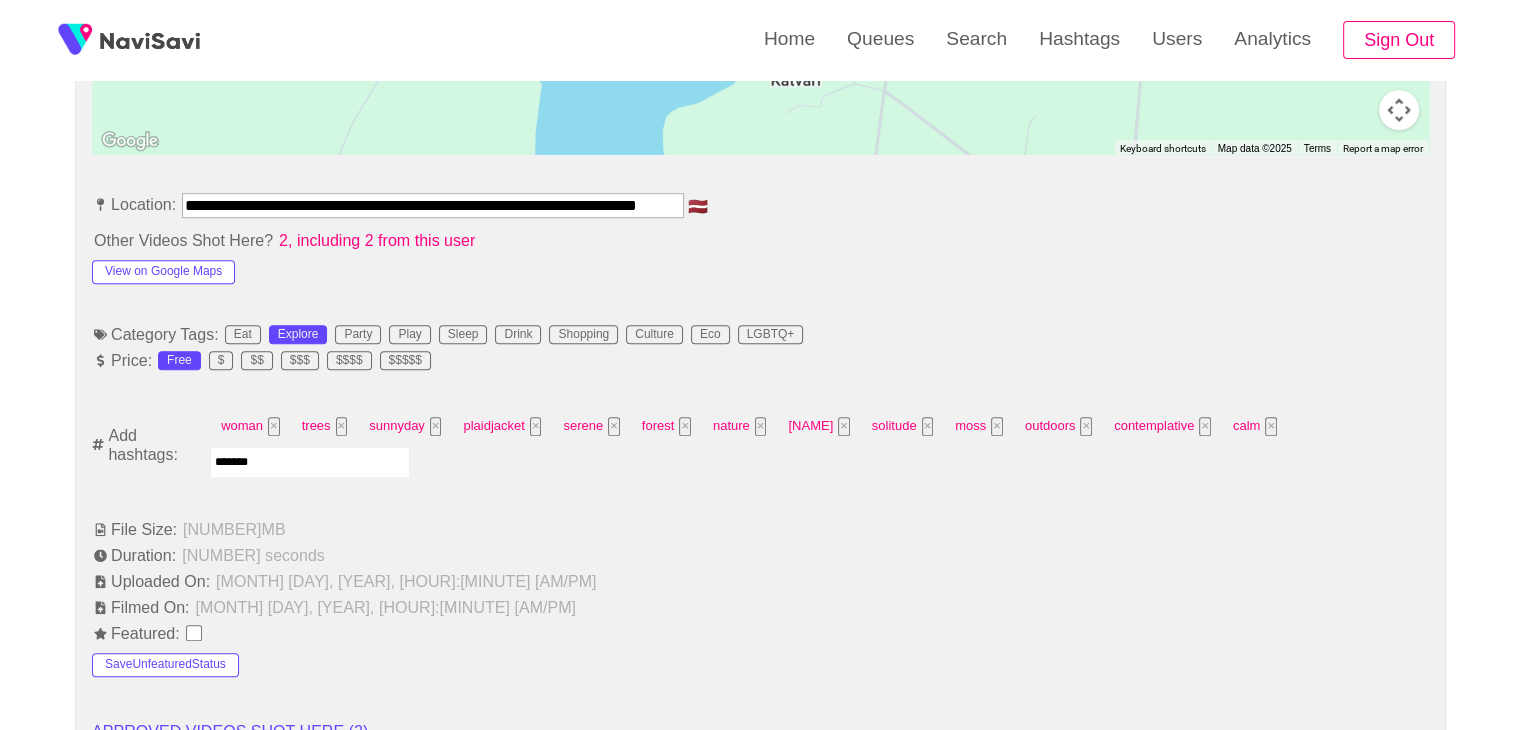 type 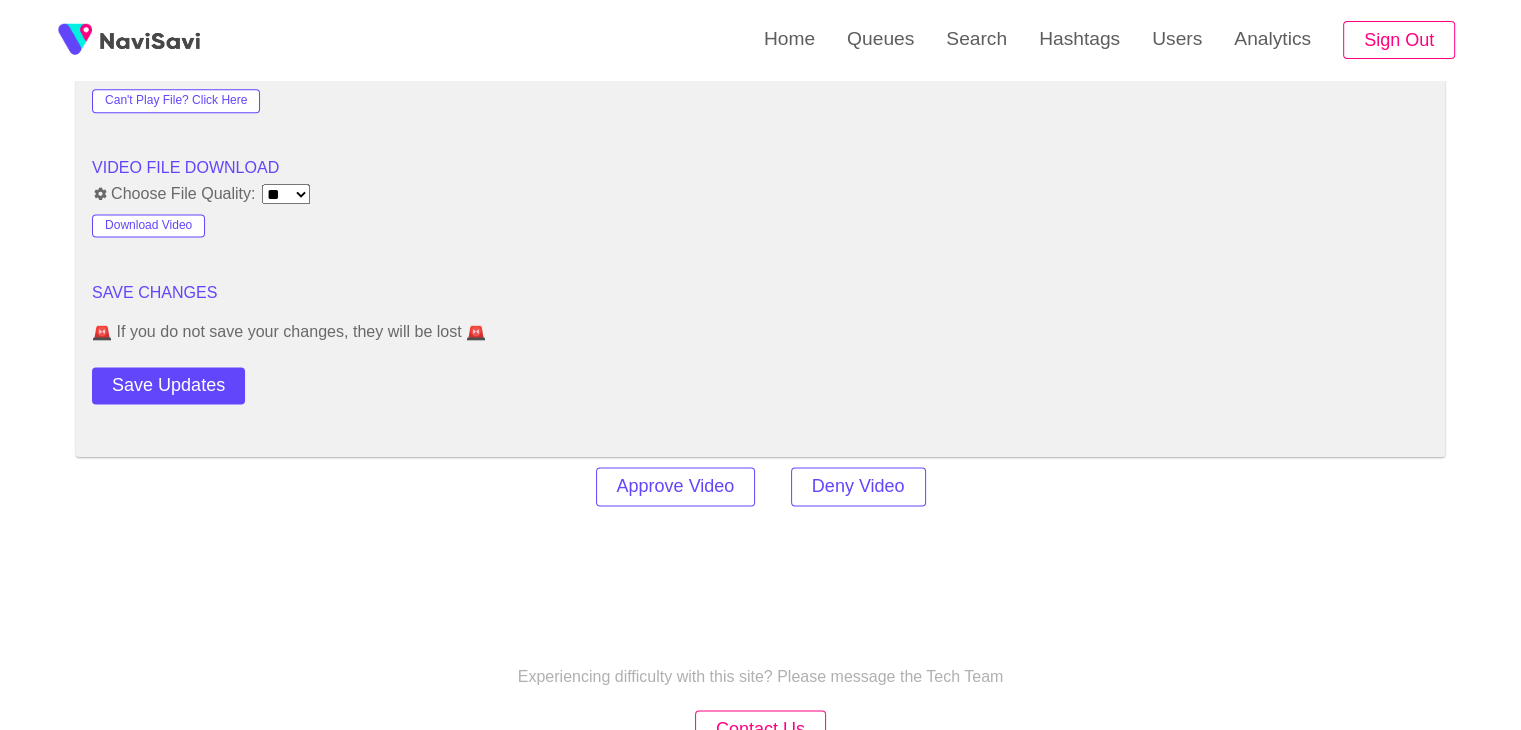 scroll, scrollTop: 2647, scrollLeft: 0, axis: vertical 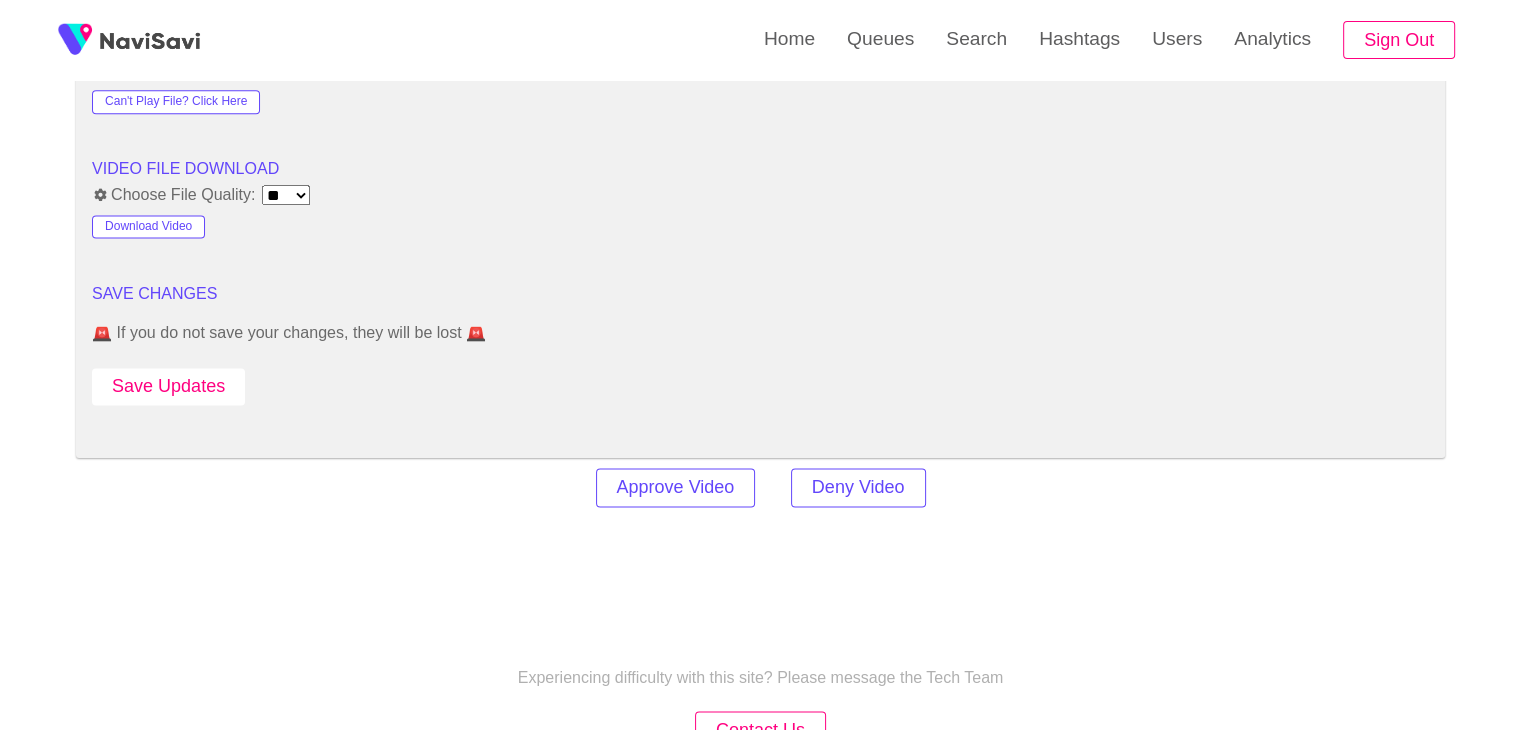 click on "Save Updates" at bounding box center [168, 386] 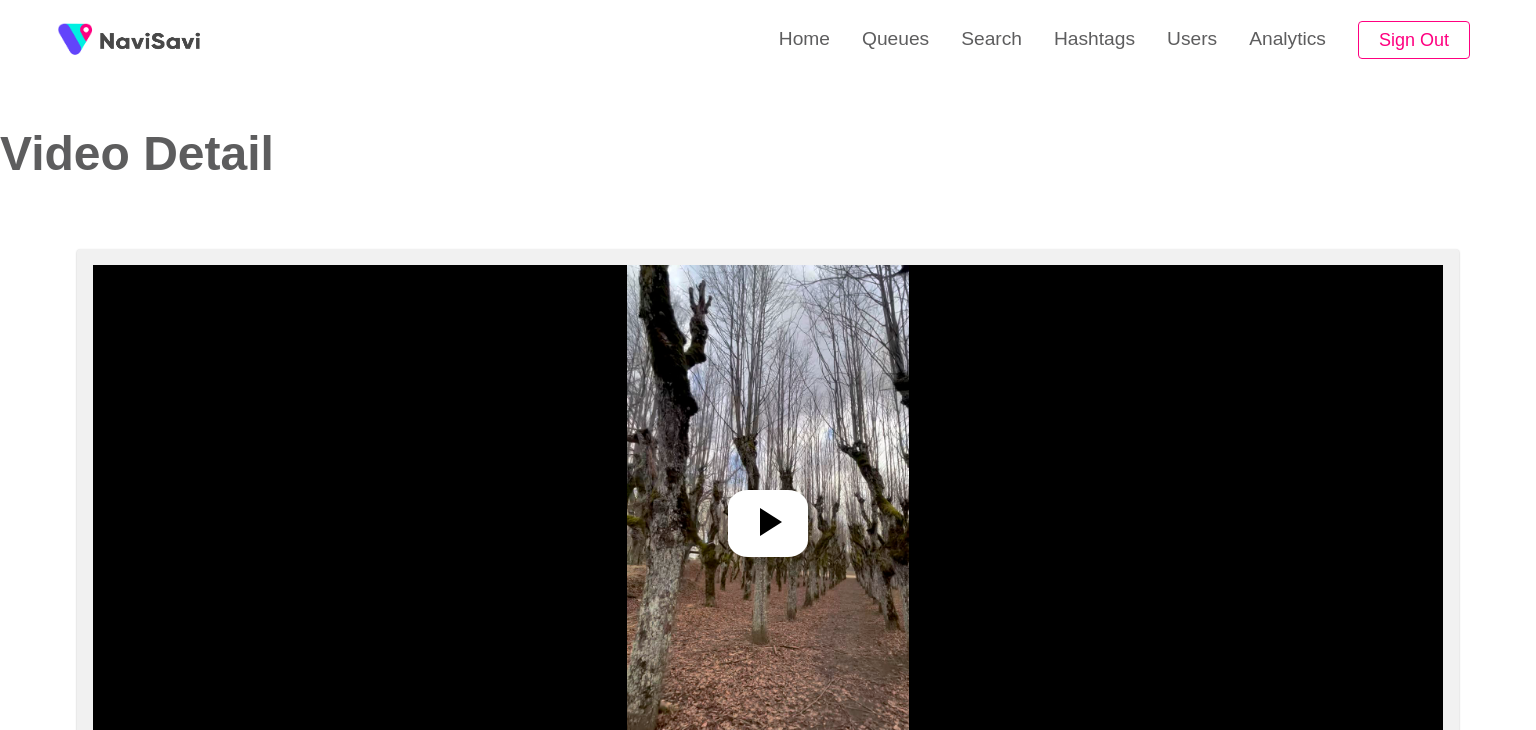 select on "**********" 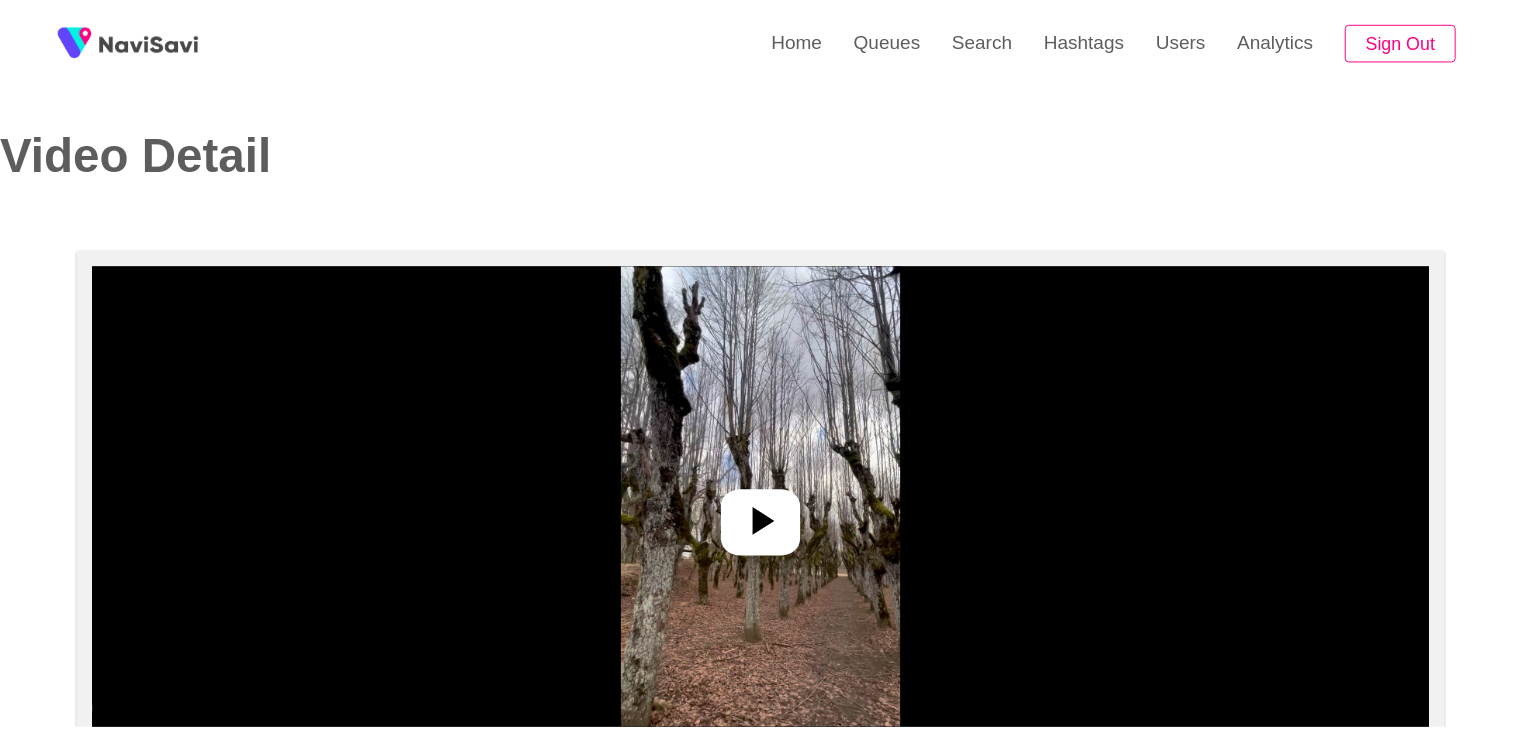 scroll, scrollTop: 0, scrollLeft: 0, axis: both 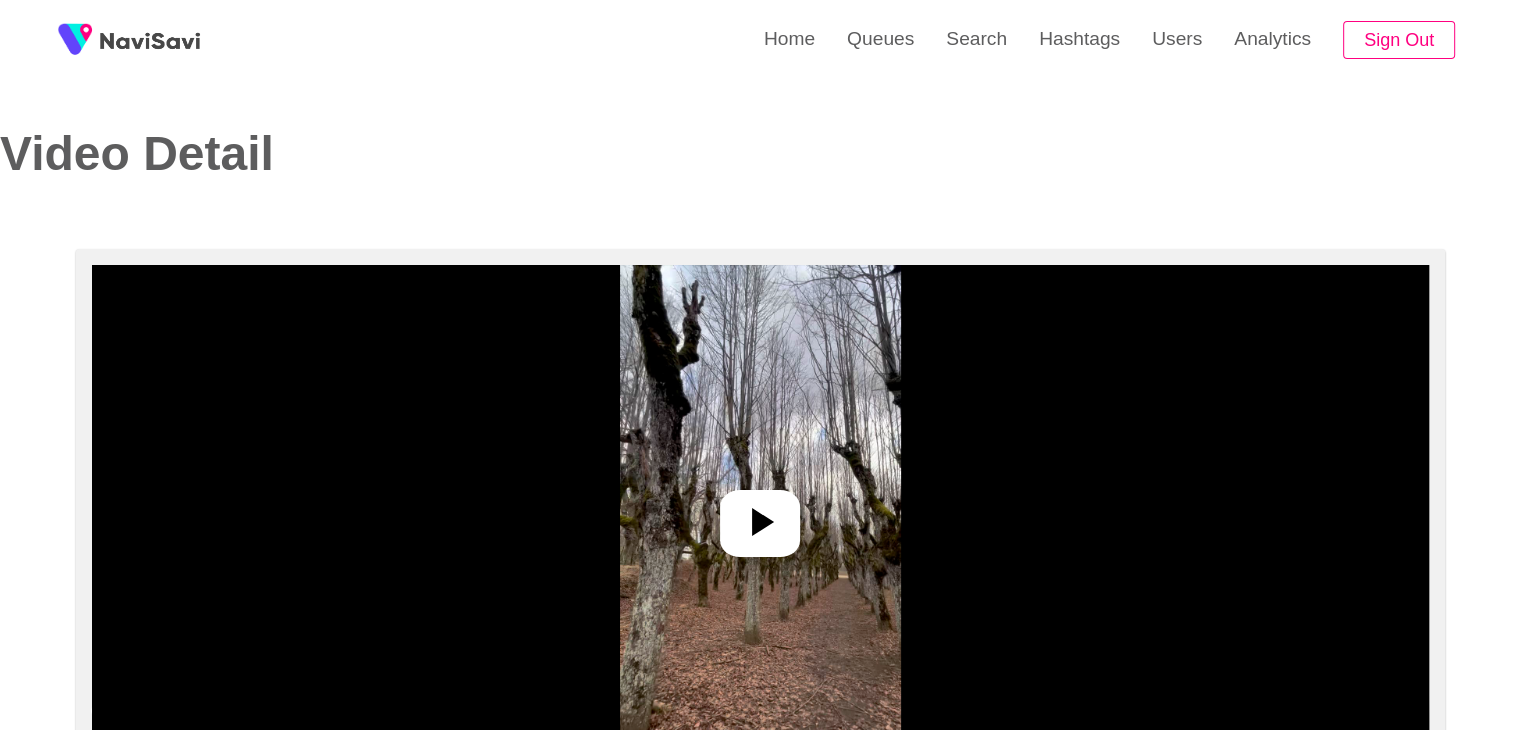 click at bounding box center (760, 515) 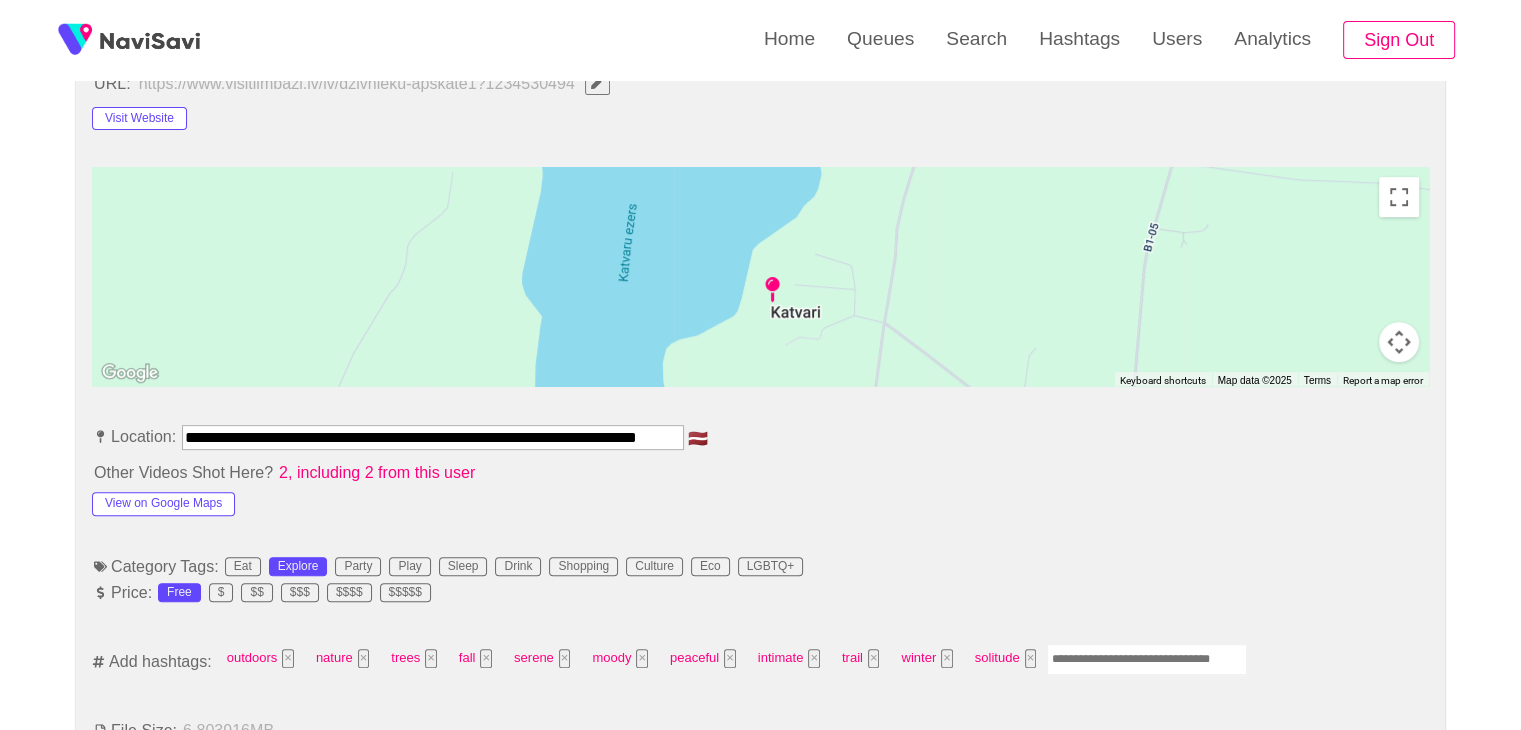 scroll, scrollTop: 1139, scrollLeft: 0, axis: vertical 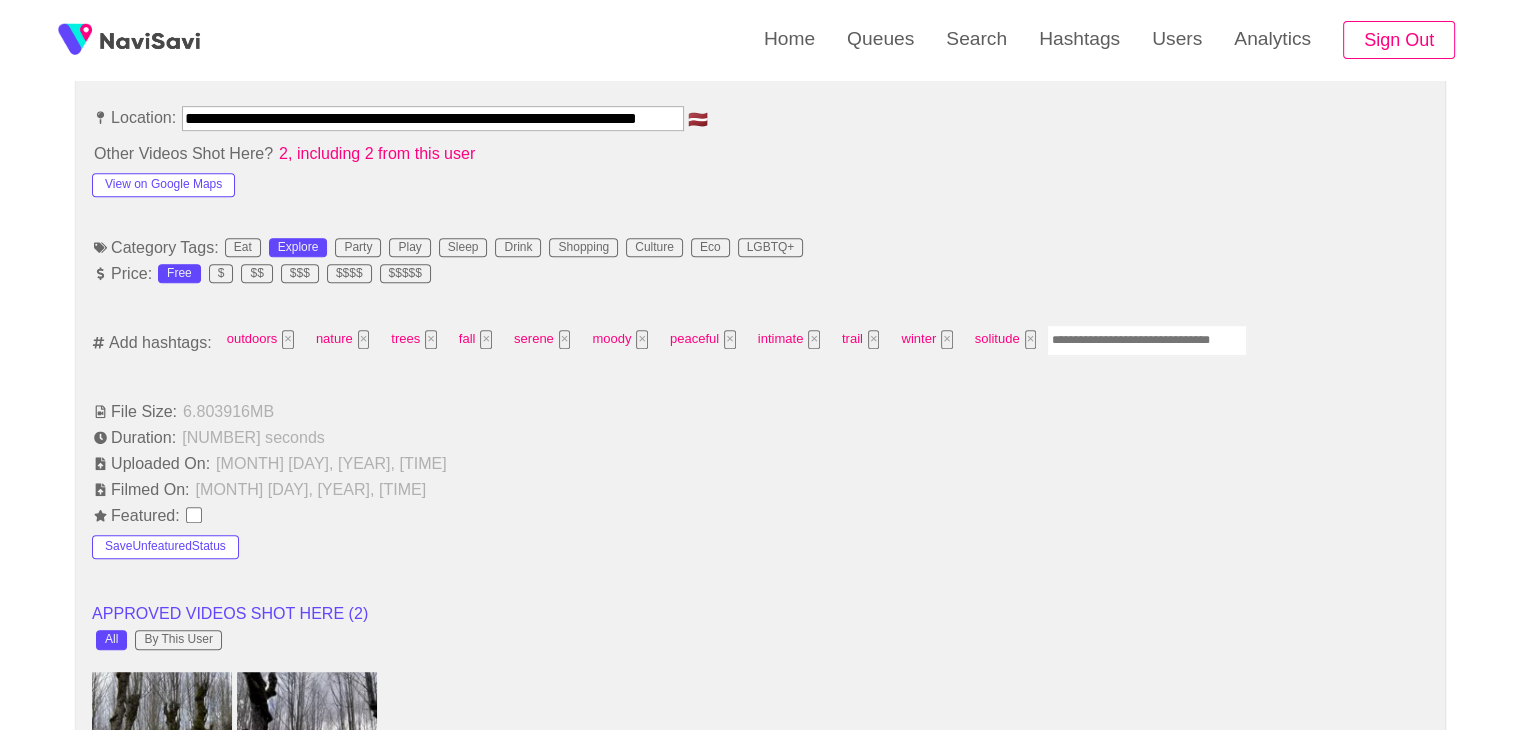 click at bounding box center [1147, 340] 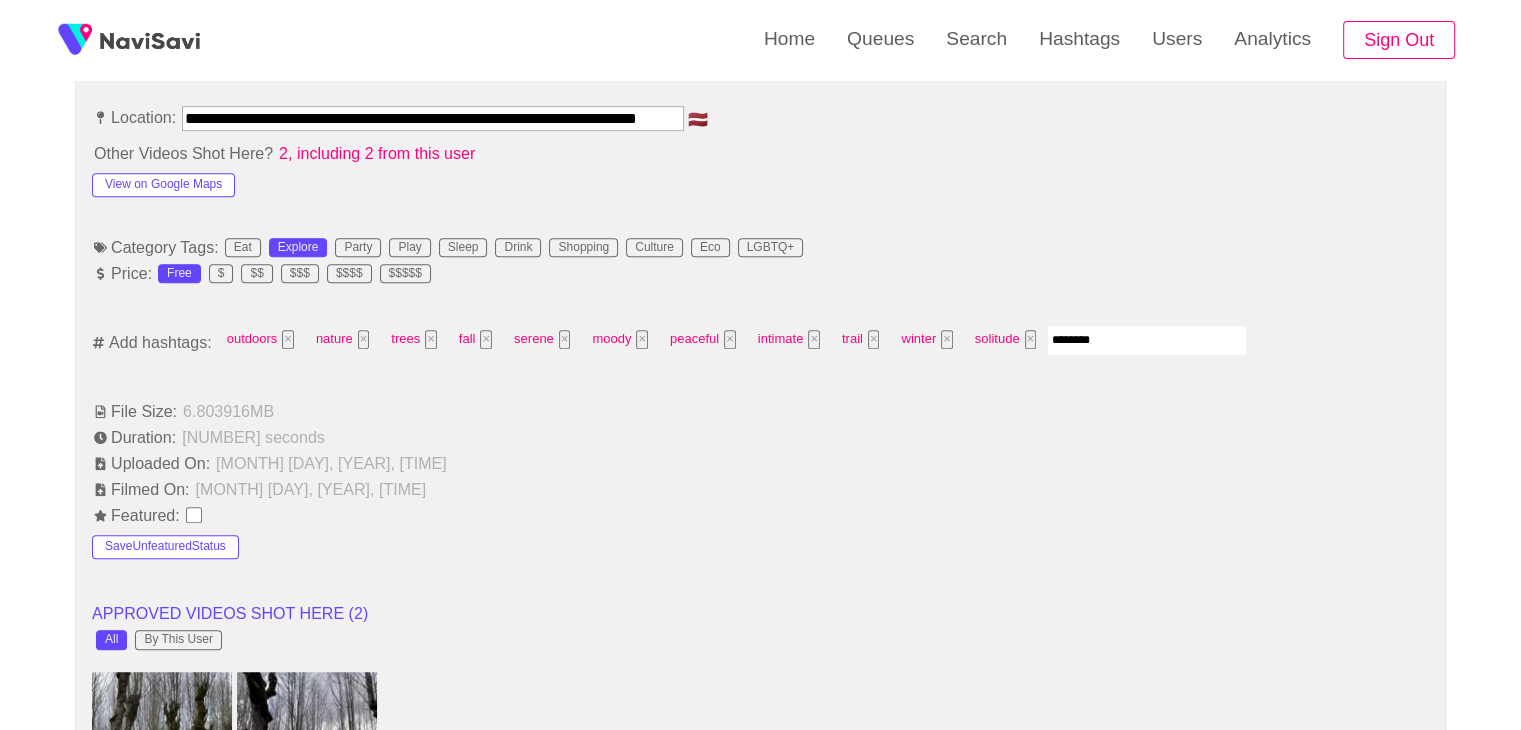 type on "*********" 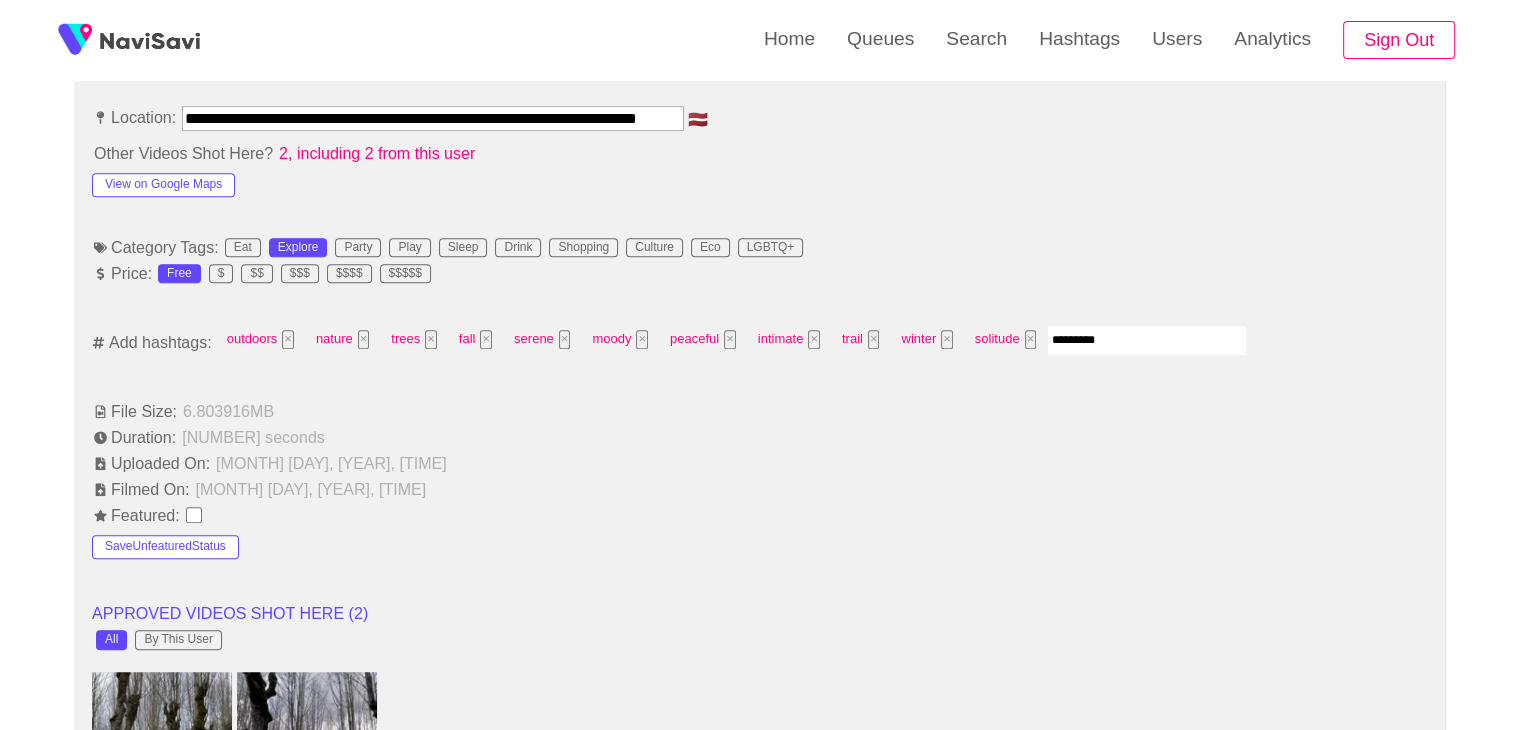 type 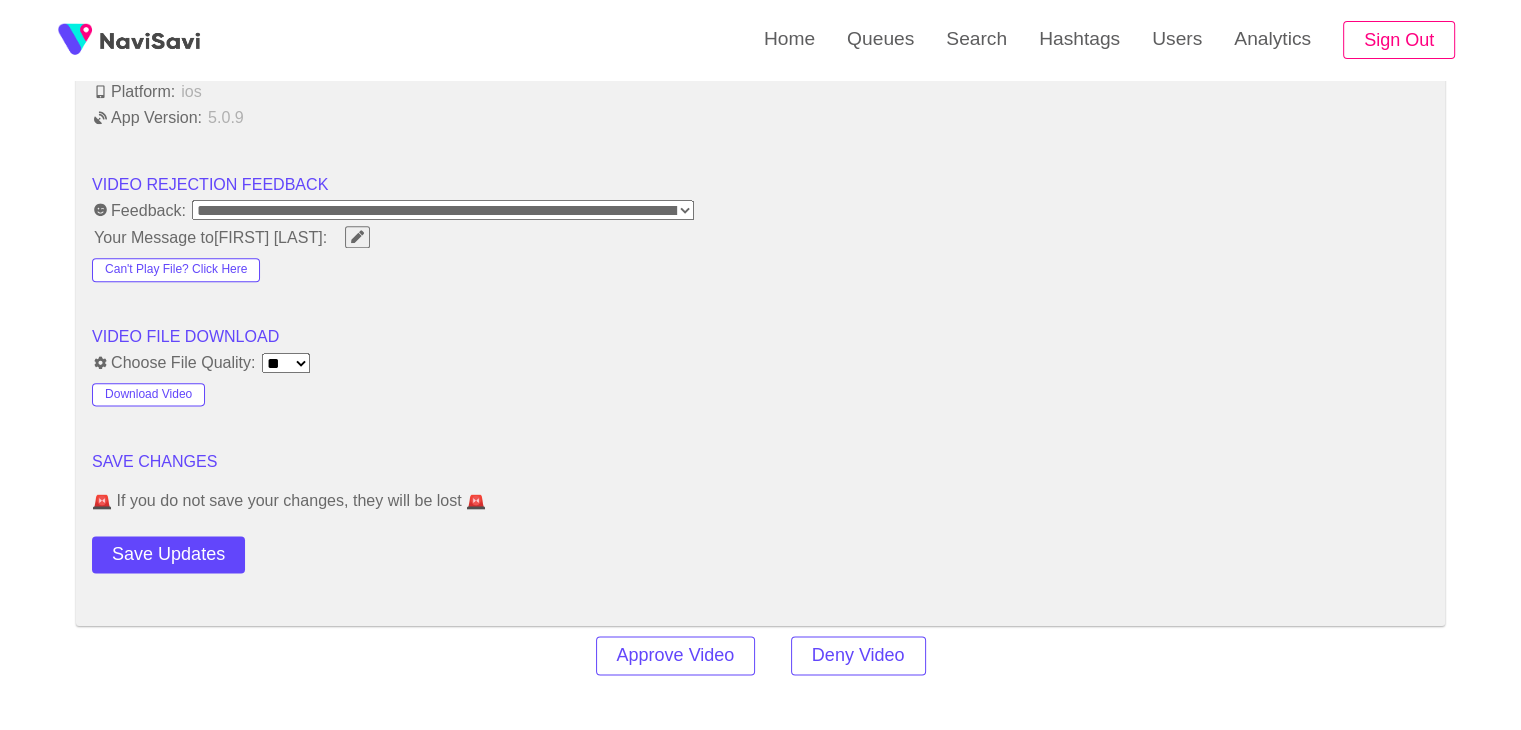 scroll, scrollTop: 2639, scrollLeft: 0, axis: vertical 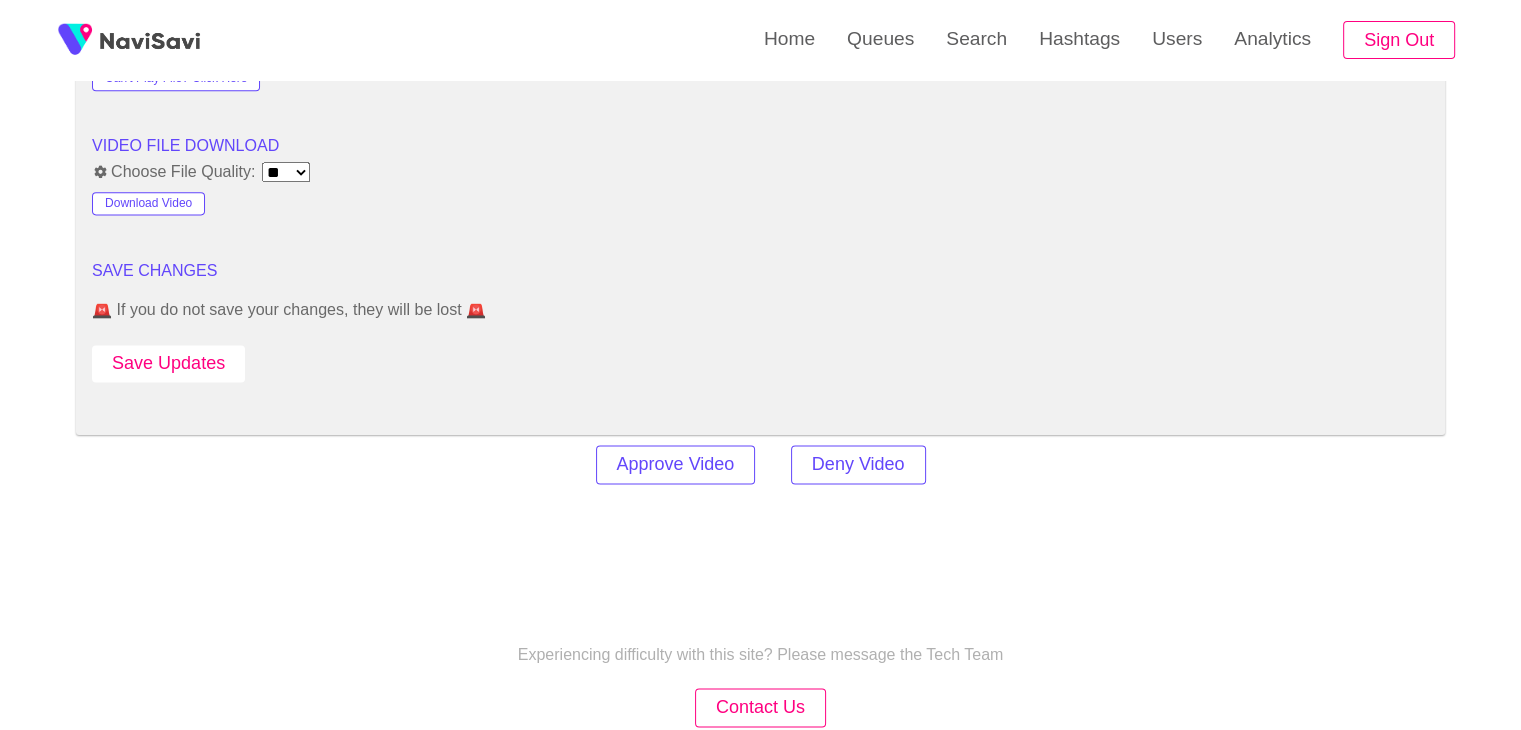 click on "Save Updates" at bounding box center (168, 363) 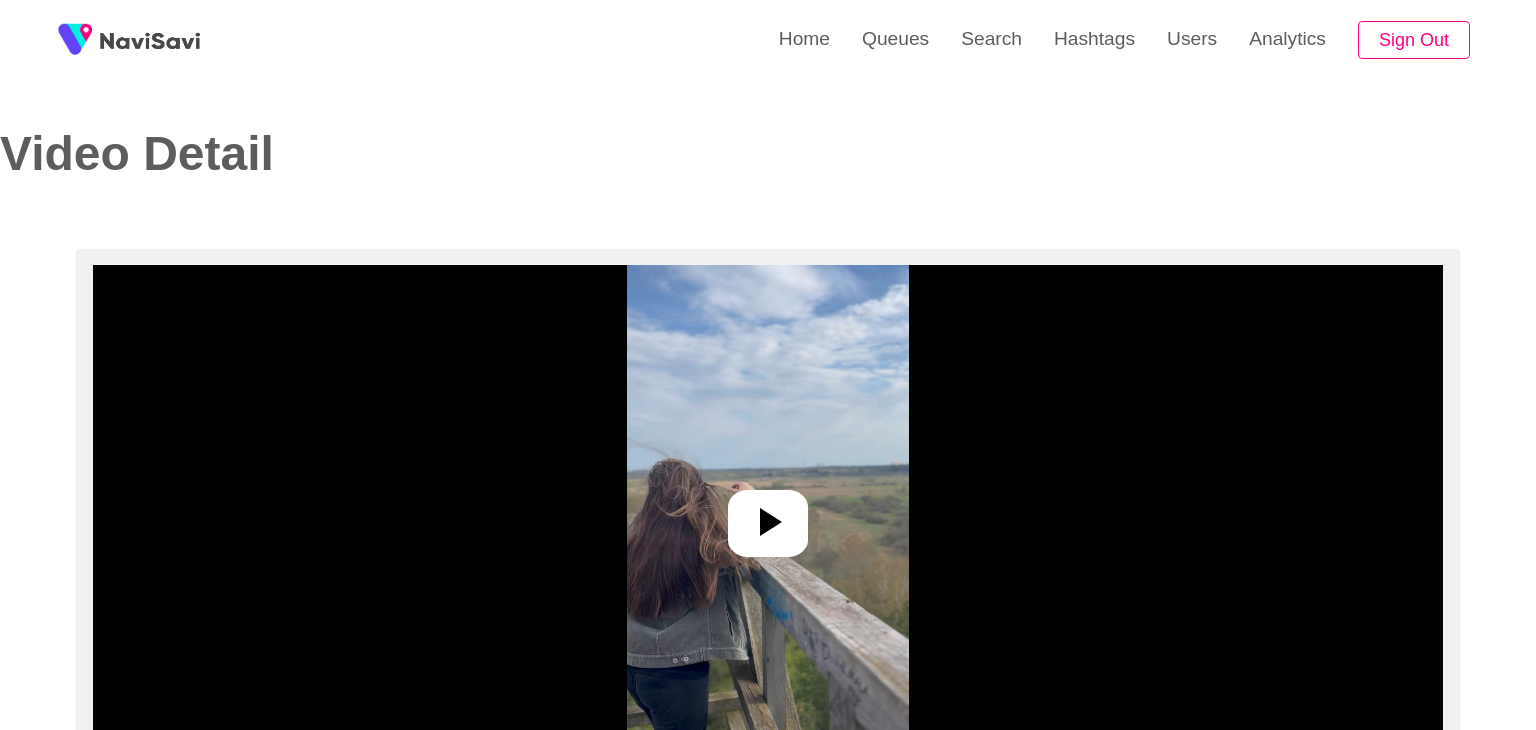 select on "**********" 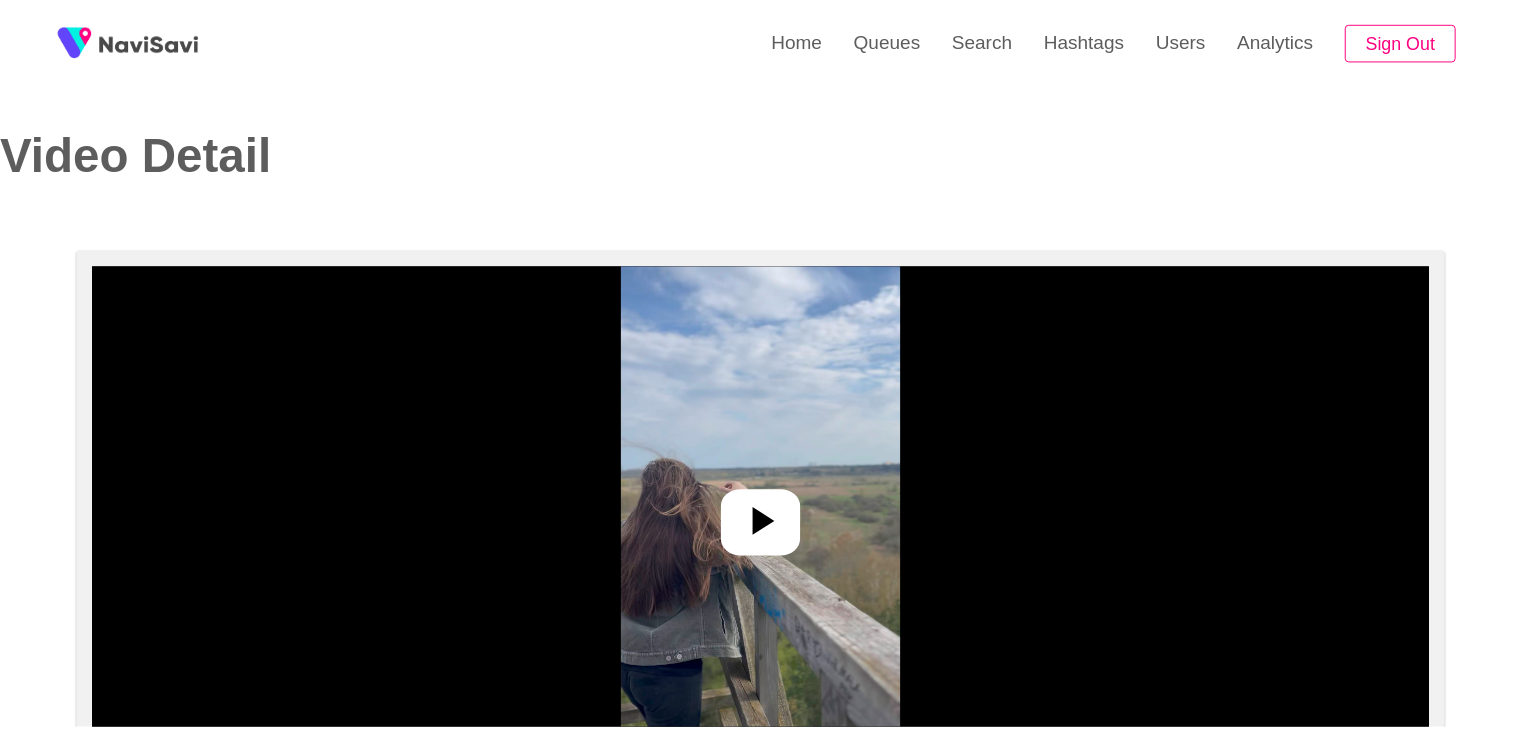scroll, scrollTop: 0, scrollLeft: 0, axis: both 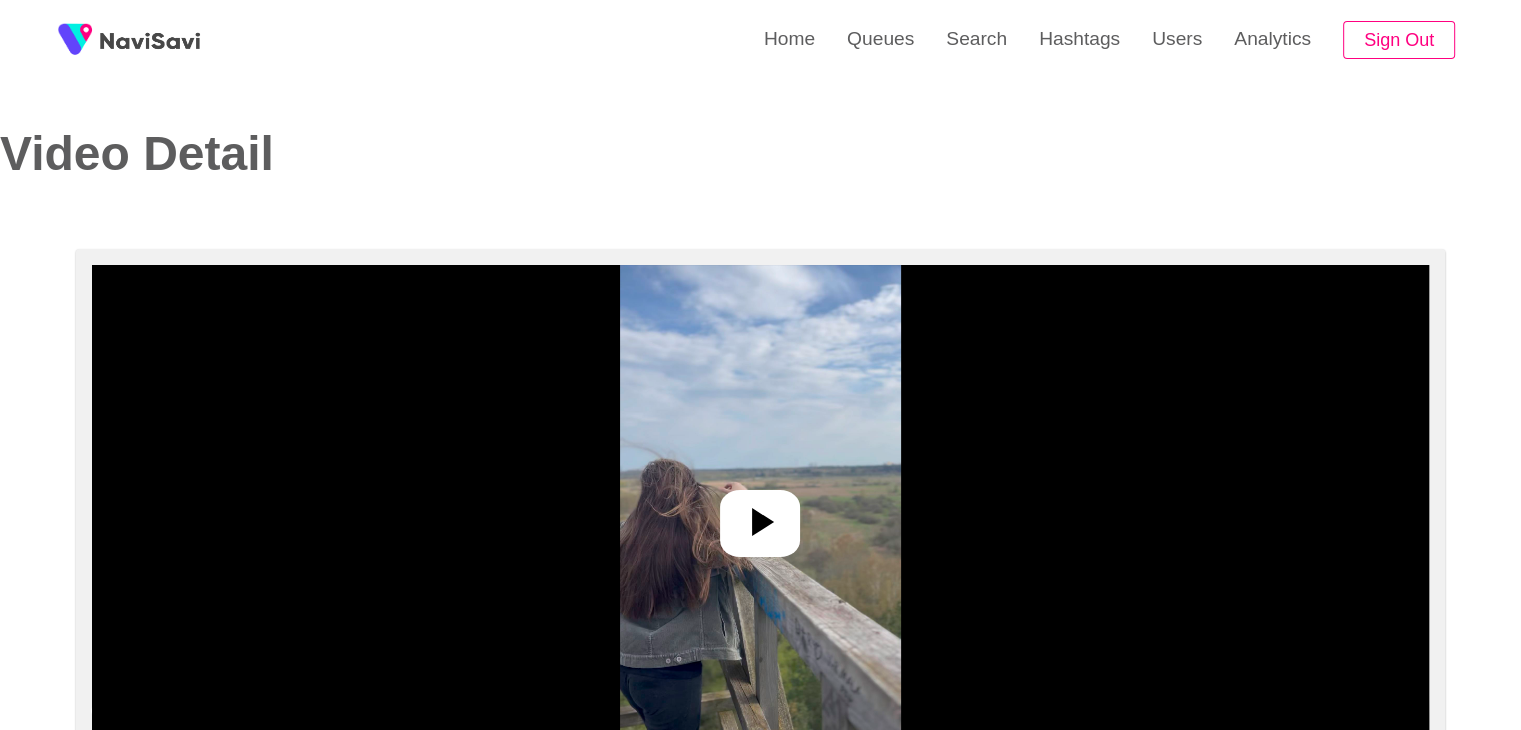 click at bounding box center [760, 515] 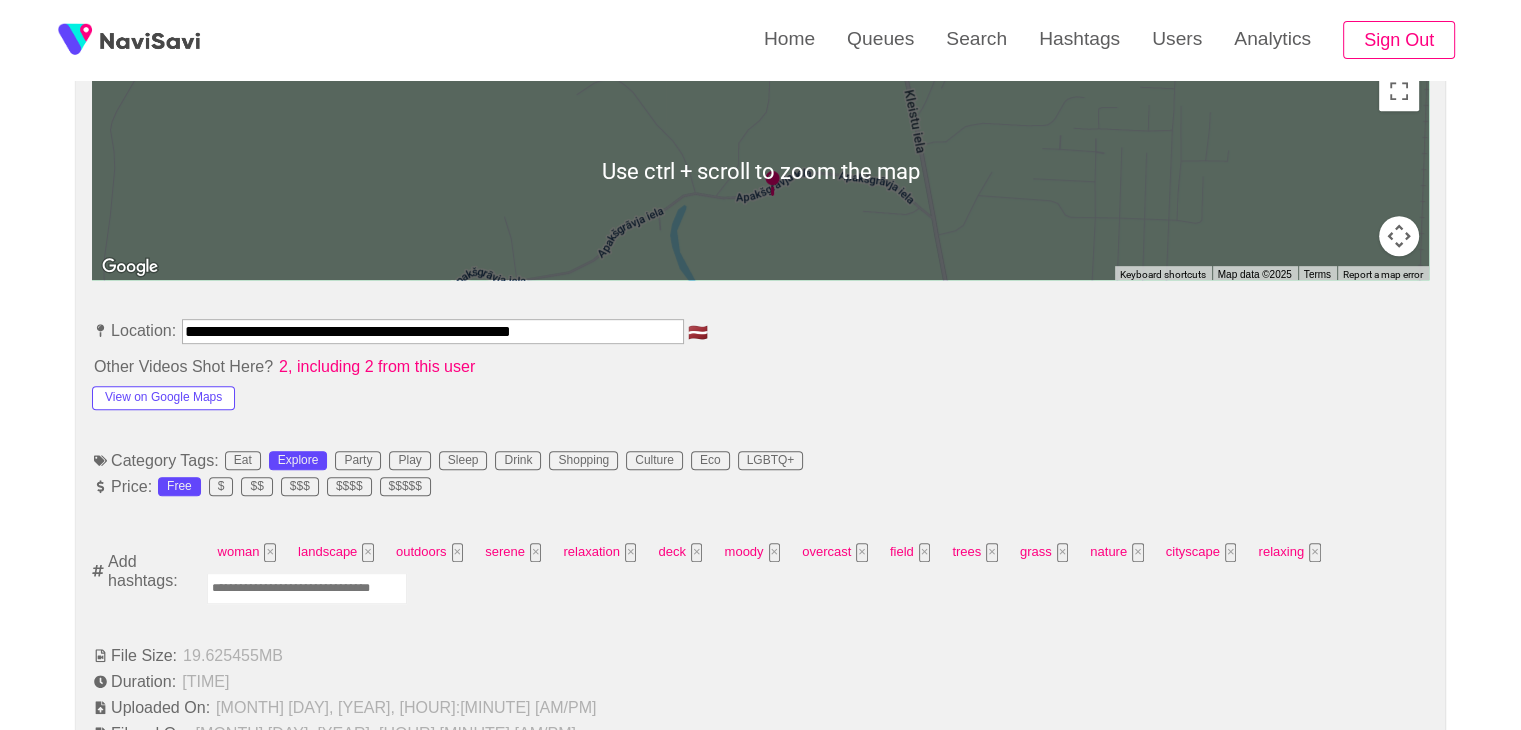 scroll, scrollTop: 927, scrollLeft: 0, axis: vertical 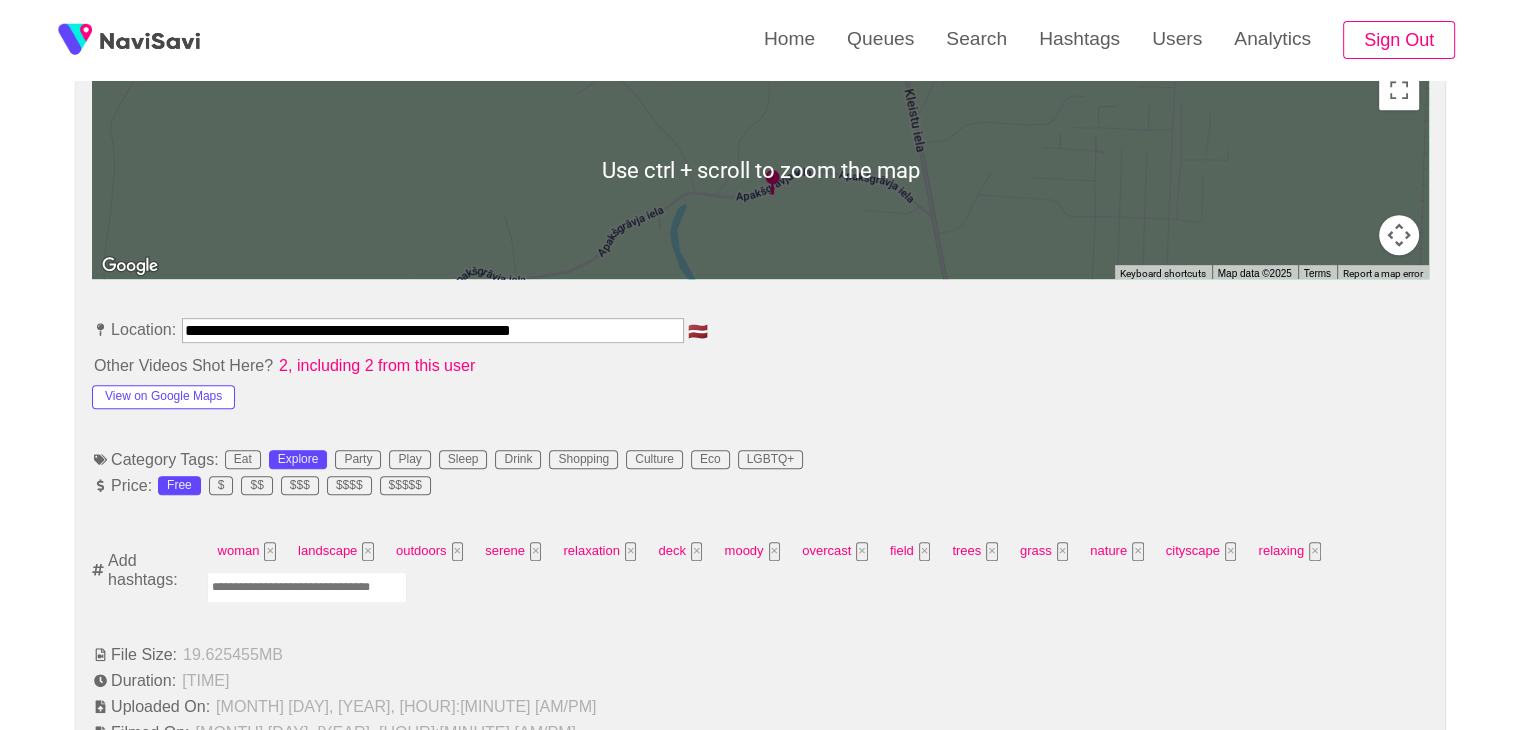 drag, startPoint x: 321, startPoint y: 598, endPoint x: 296, endPoint y: 582, distance: 29.681644 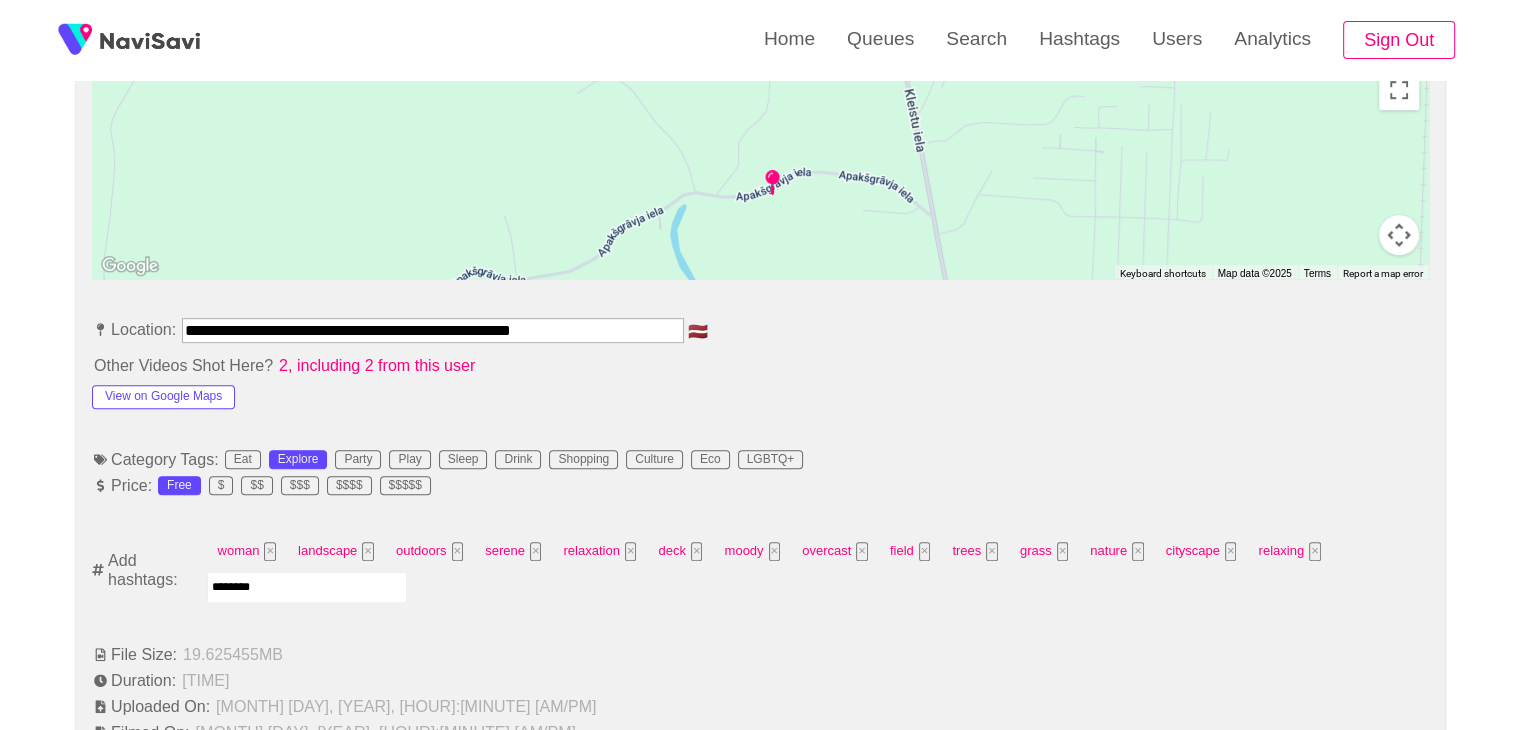 type on "*********" 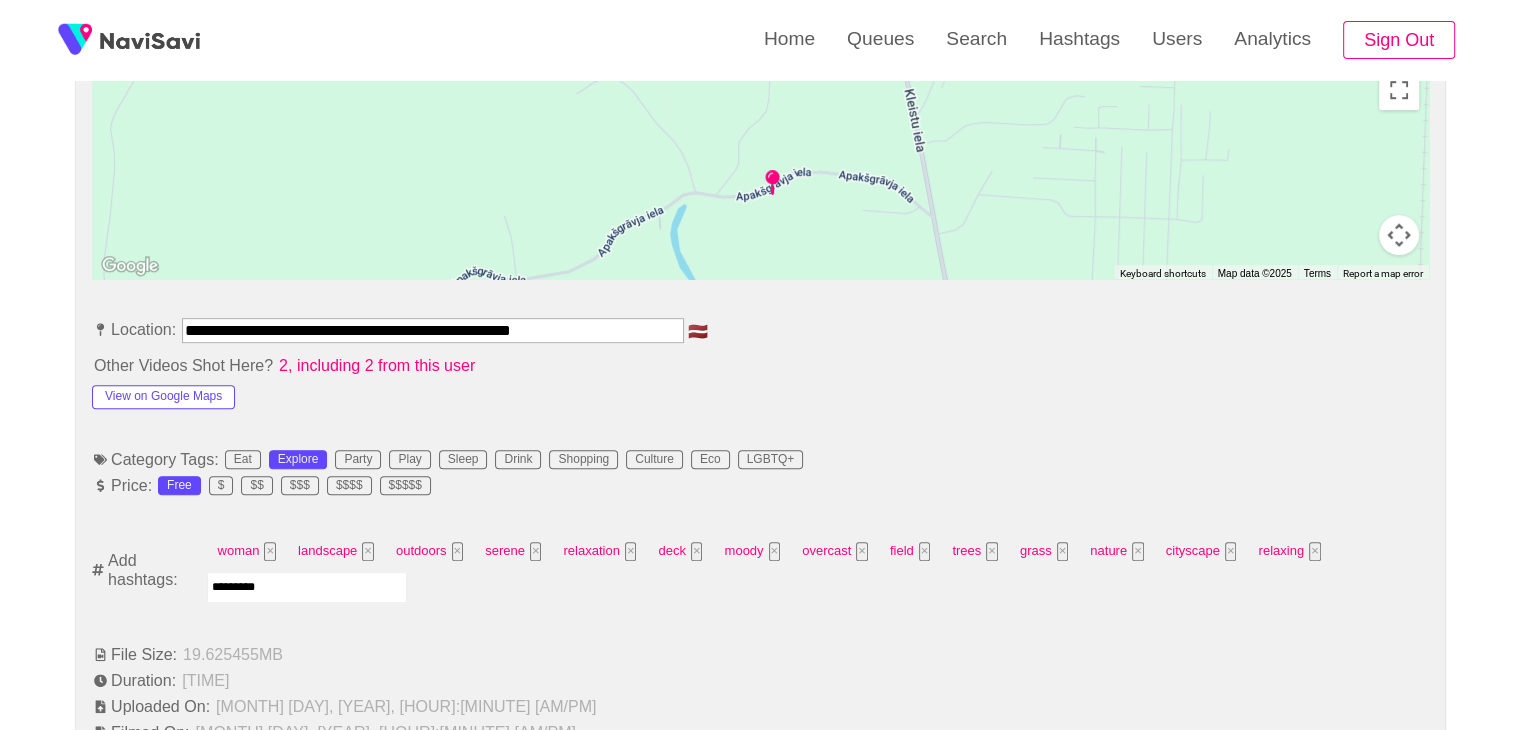 type 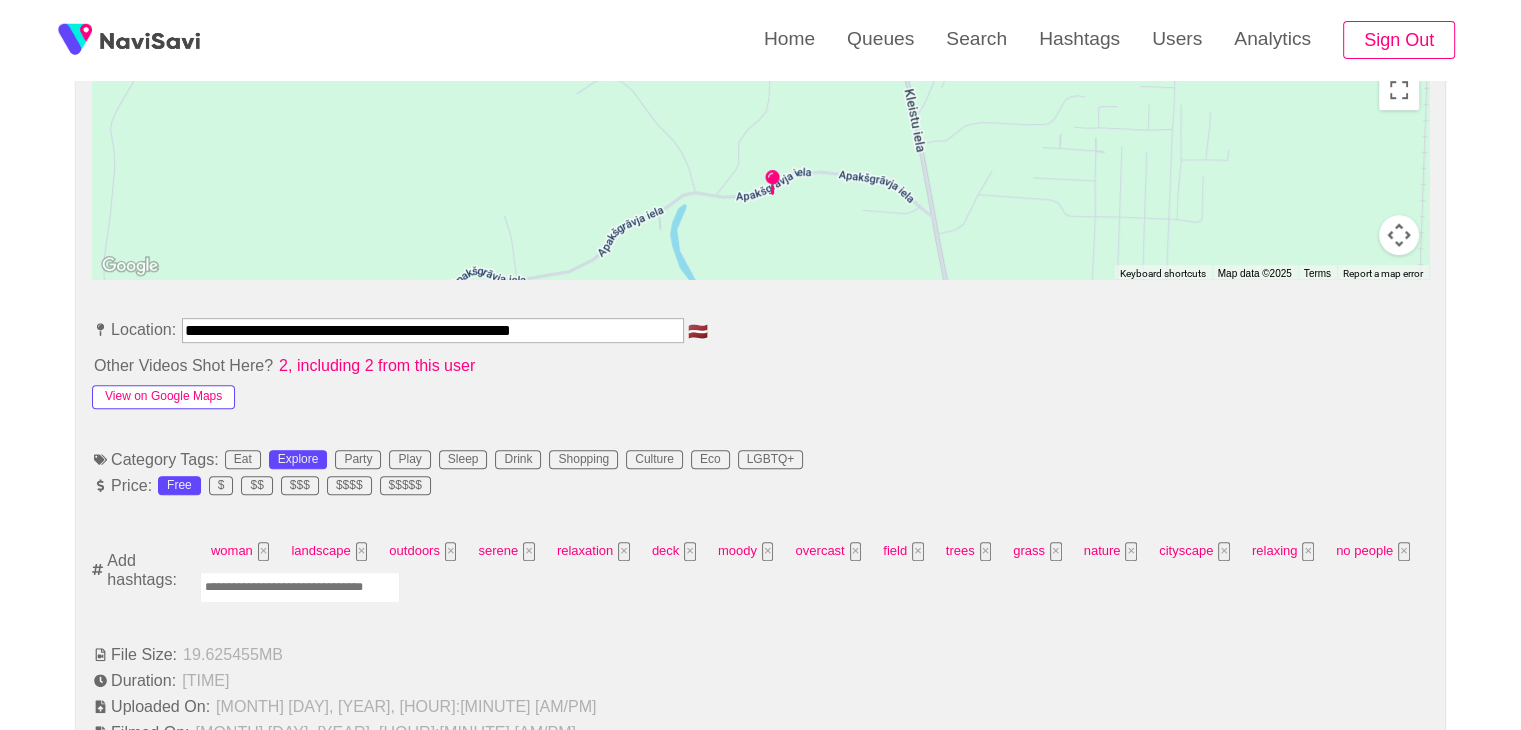 click on "View on Google Maps" at bounding box center (163, 397) 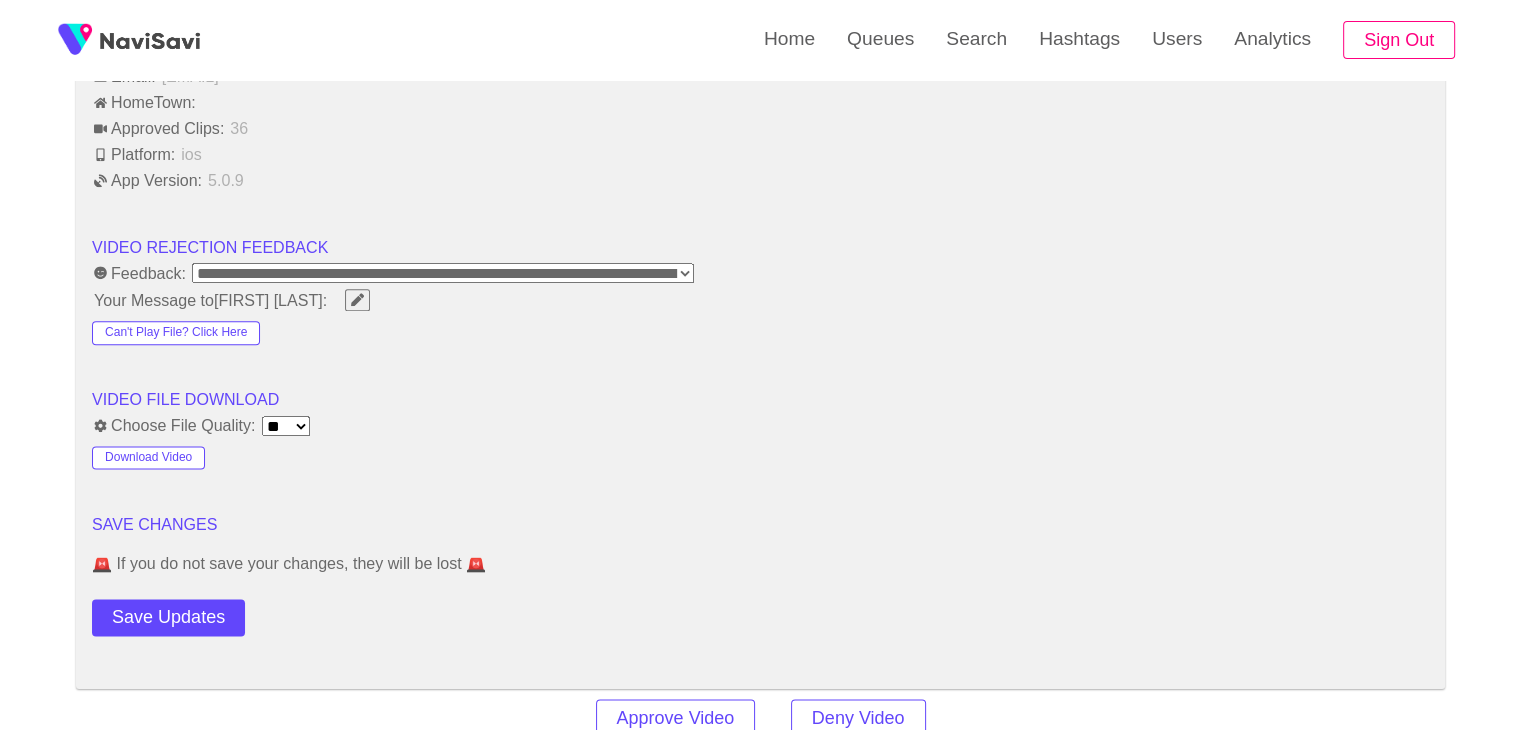scroll, scrollTop: 2510, scrollLeft: 0, axis: vertical 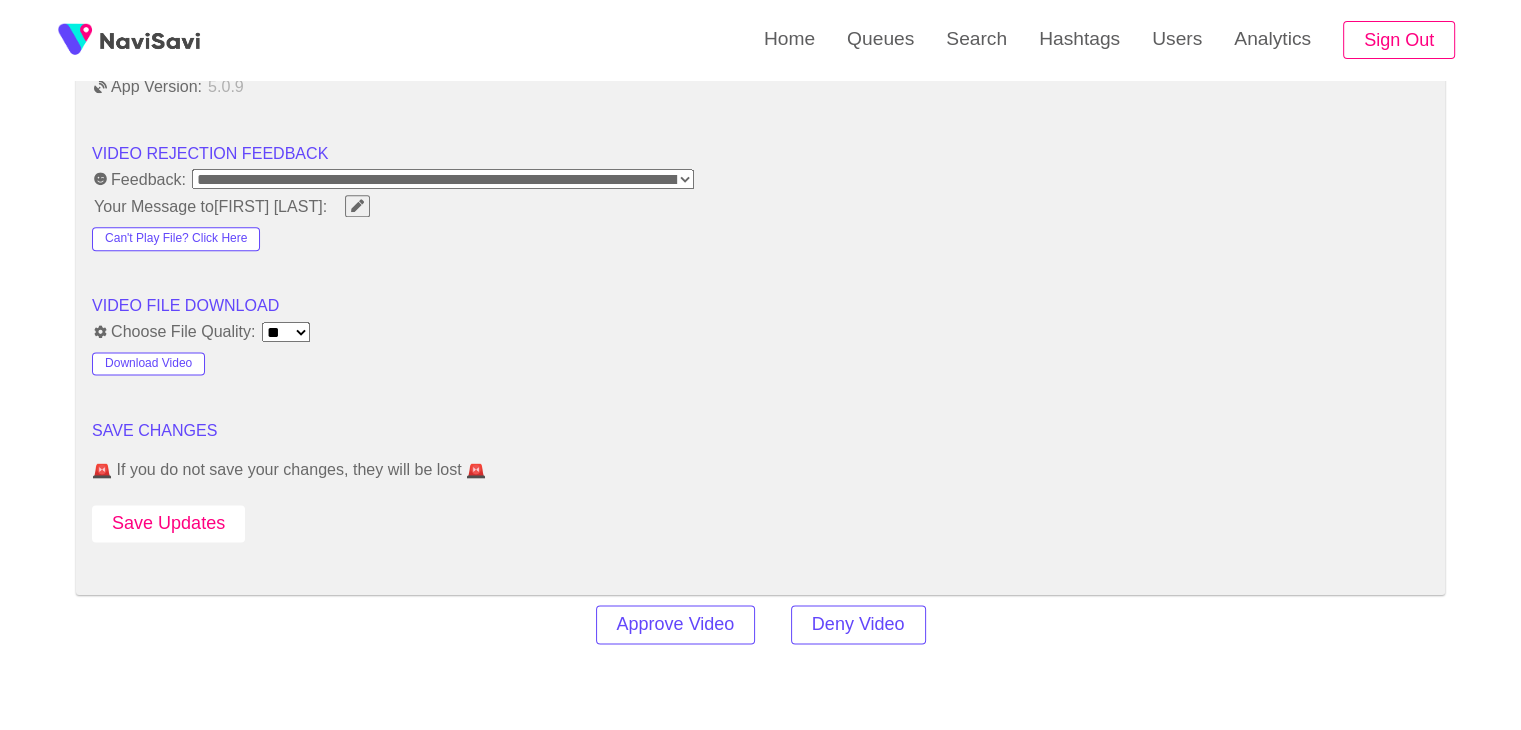 click on "Save Updates" at bounding box center (168, 523) 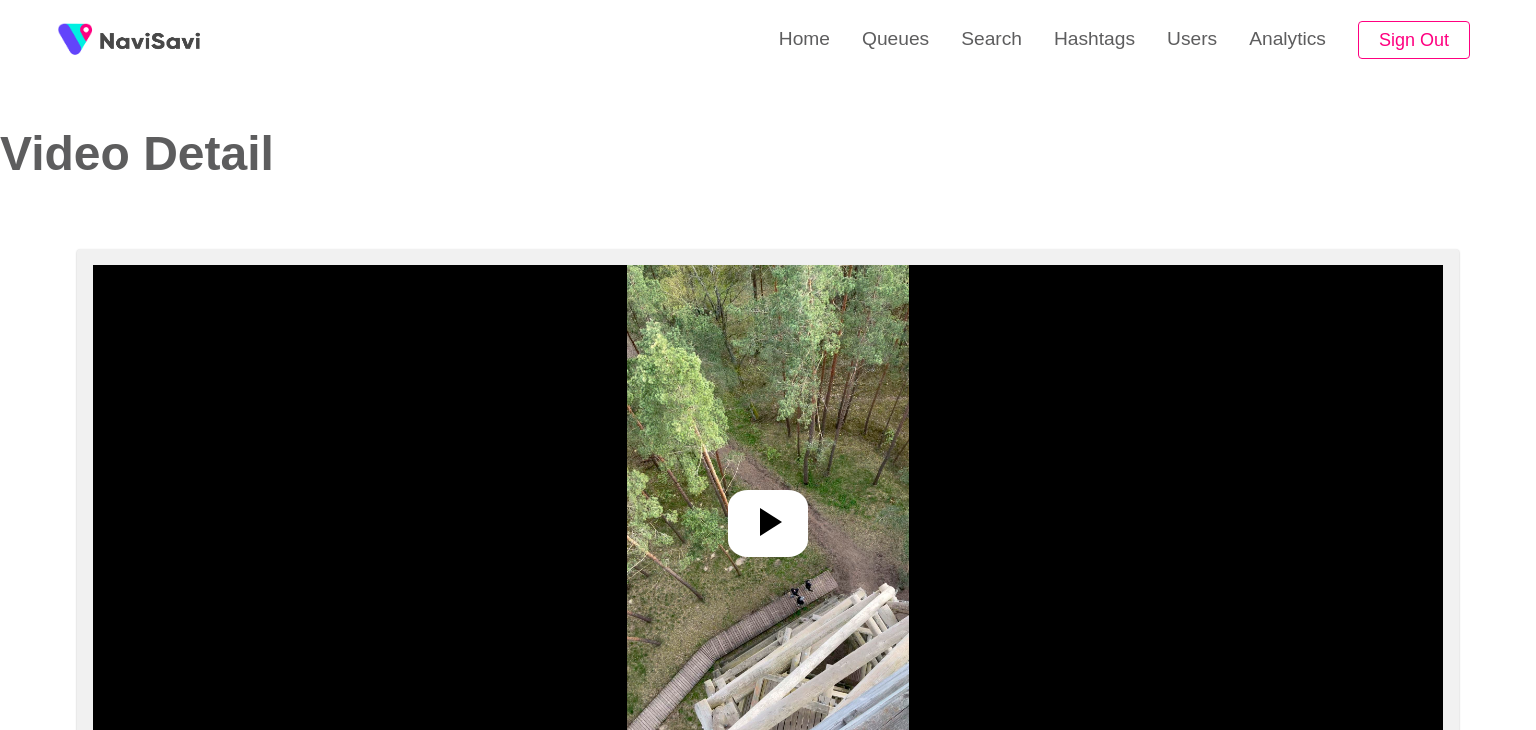 select on "**********" 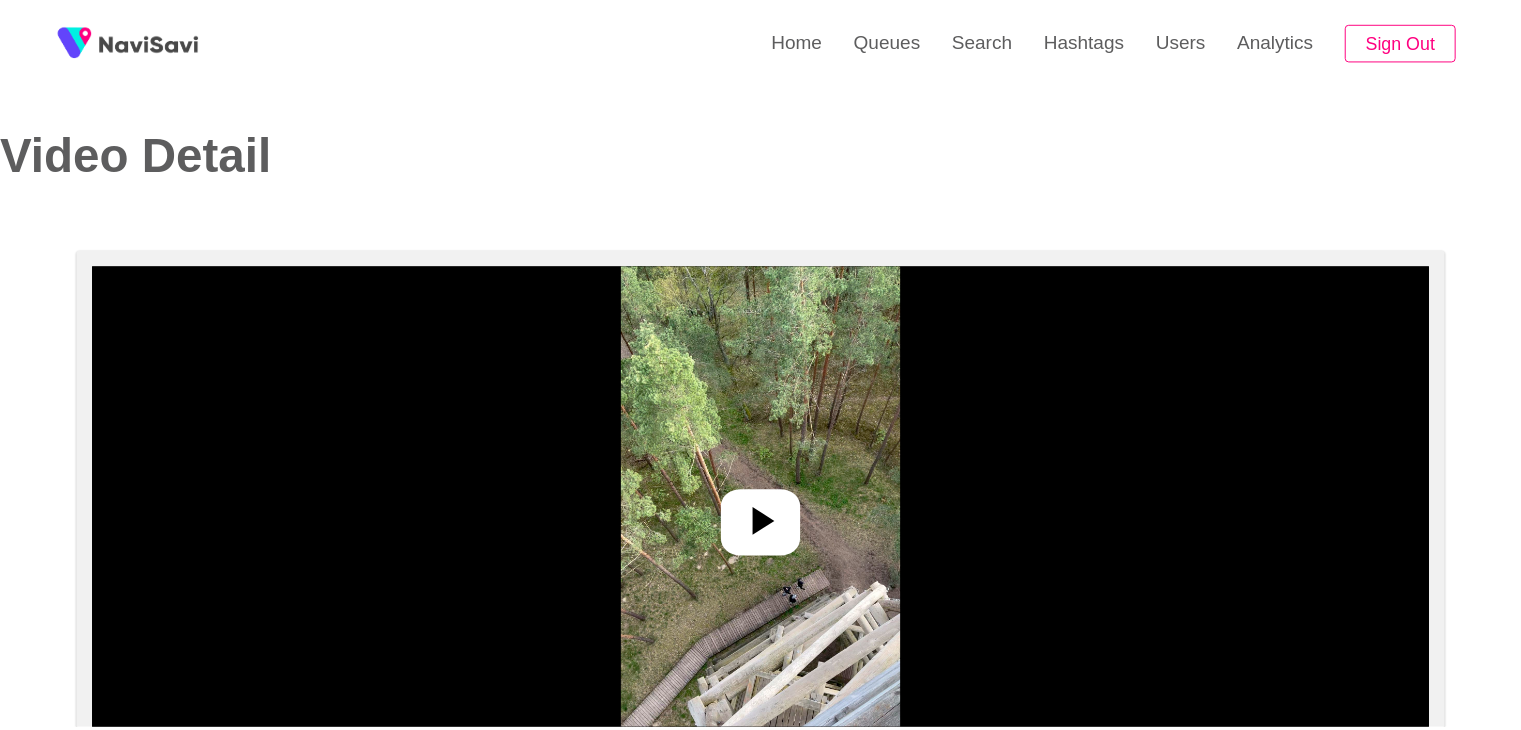 scroll, scrollTop: 0, scrollLeft: 0, axis: both 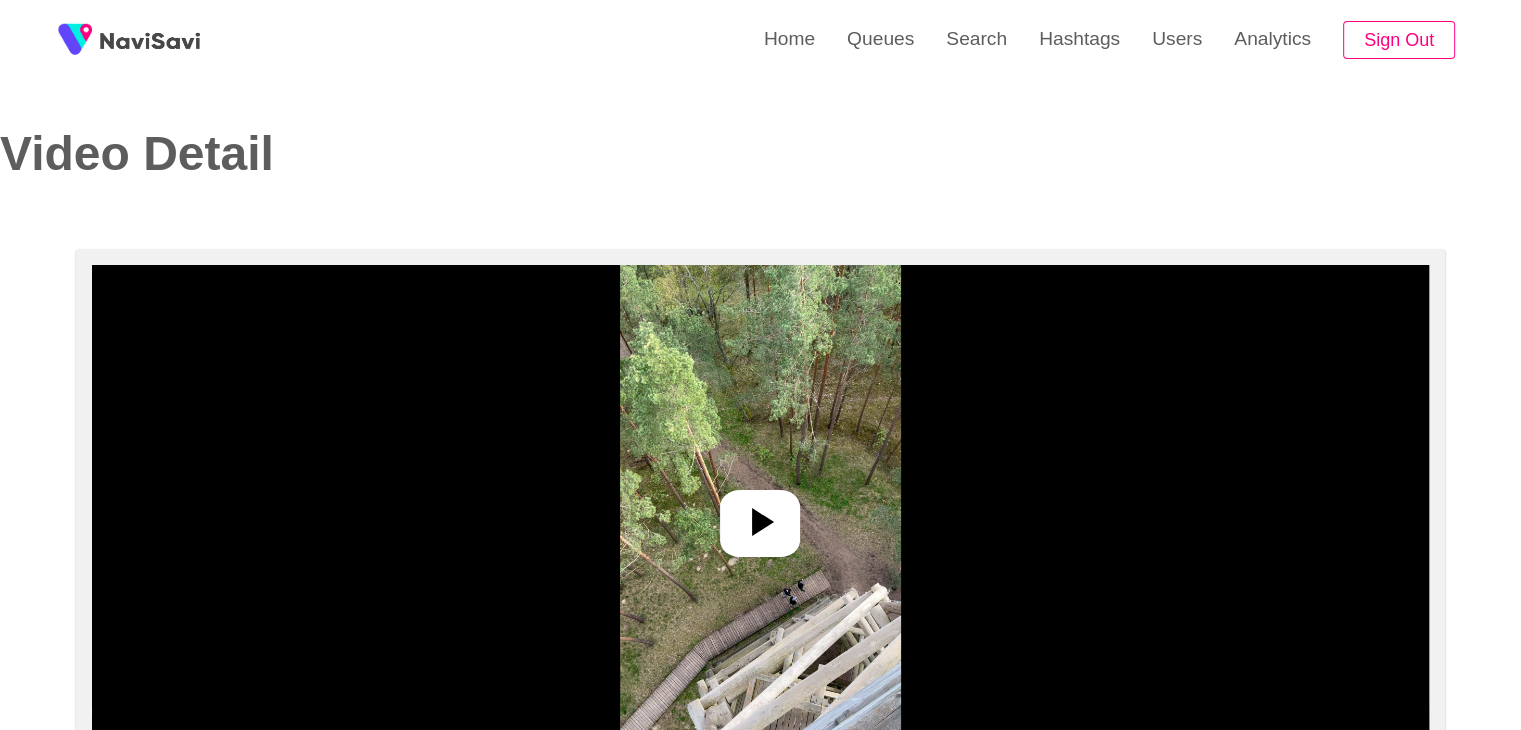 click at bounding box center [760, 515] 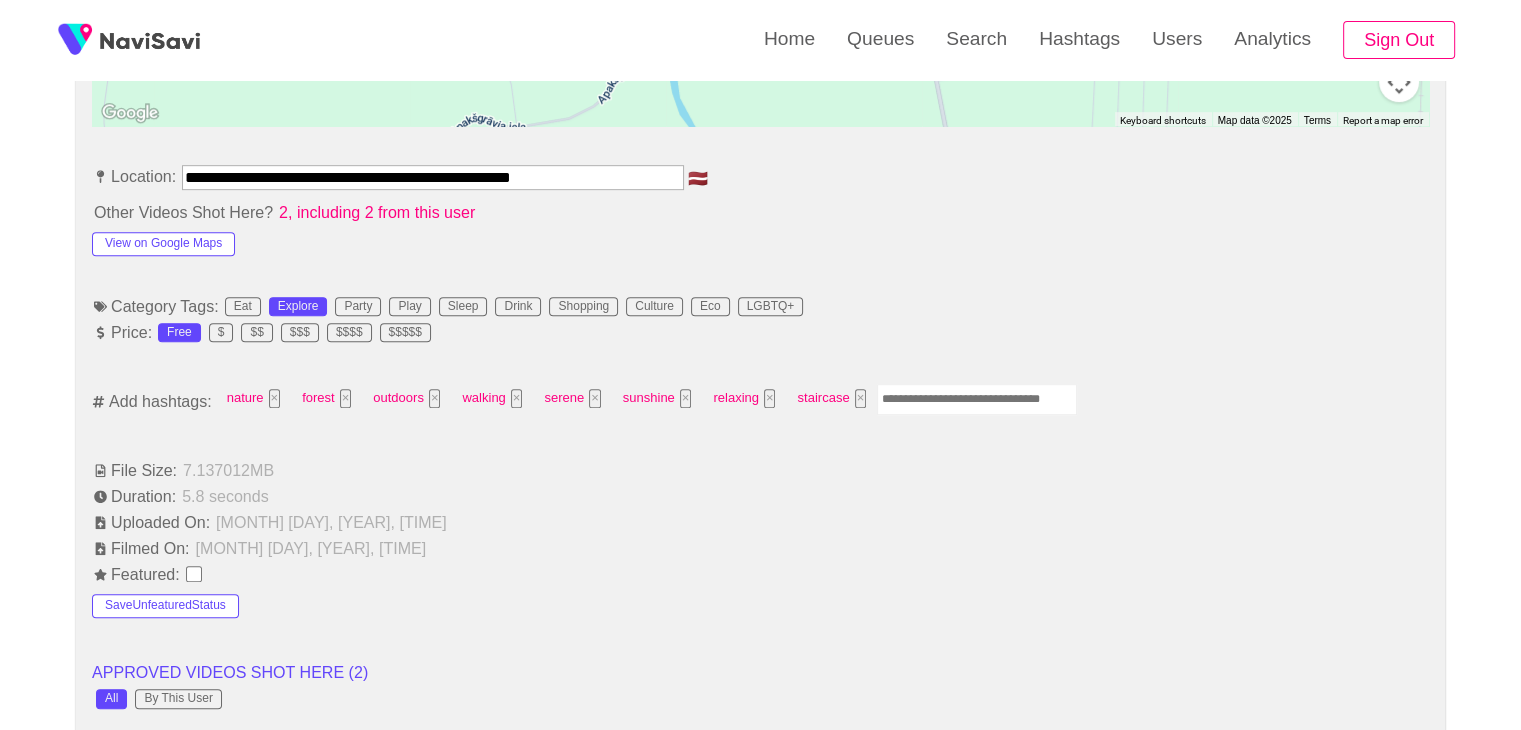 scroll, scrollTop: 1082, scrollLeft: 0, axis: vertical 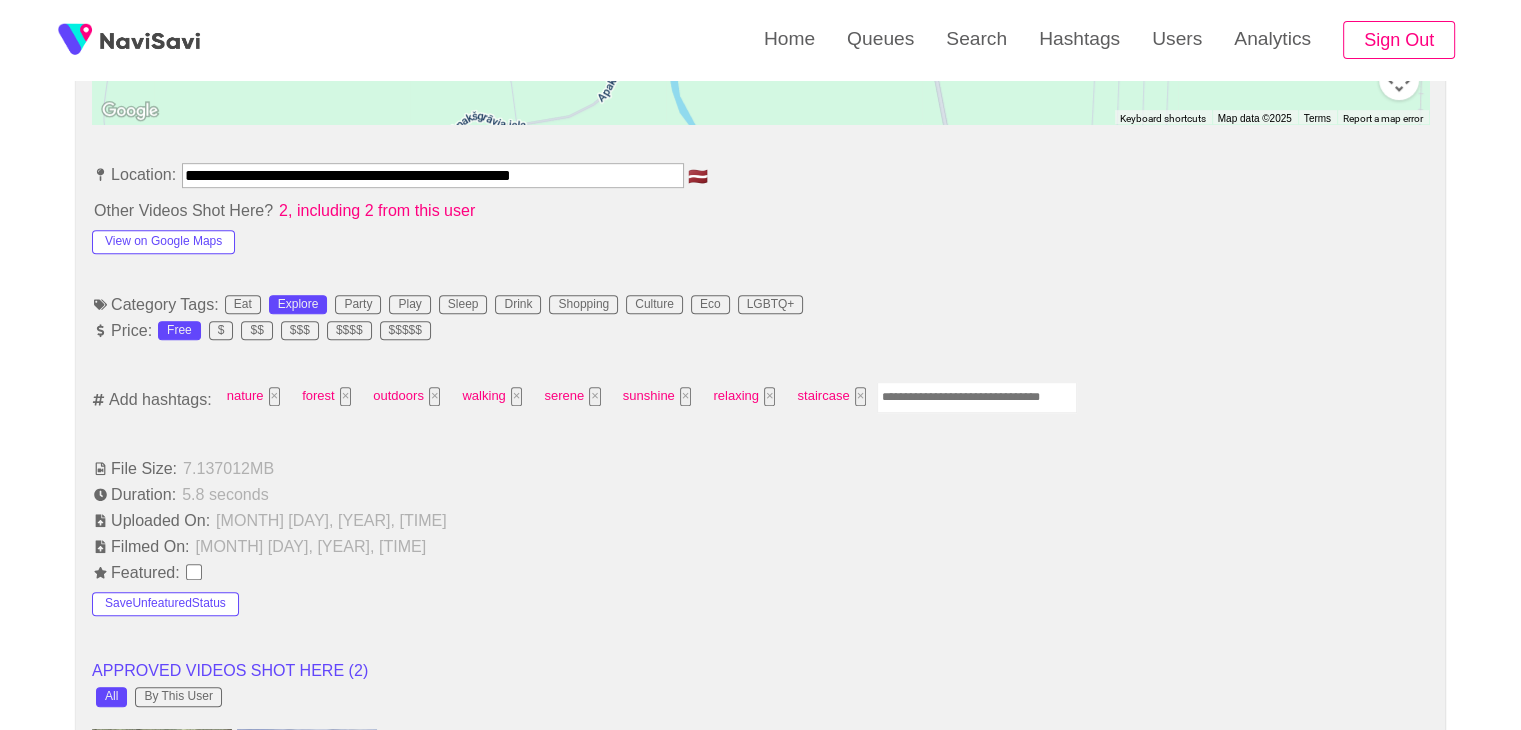 click at bounding box center (977, 397) 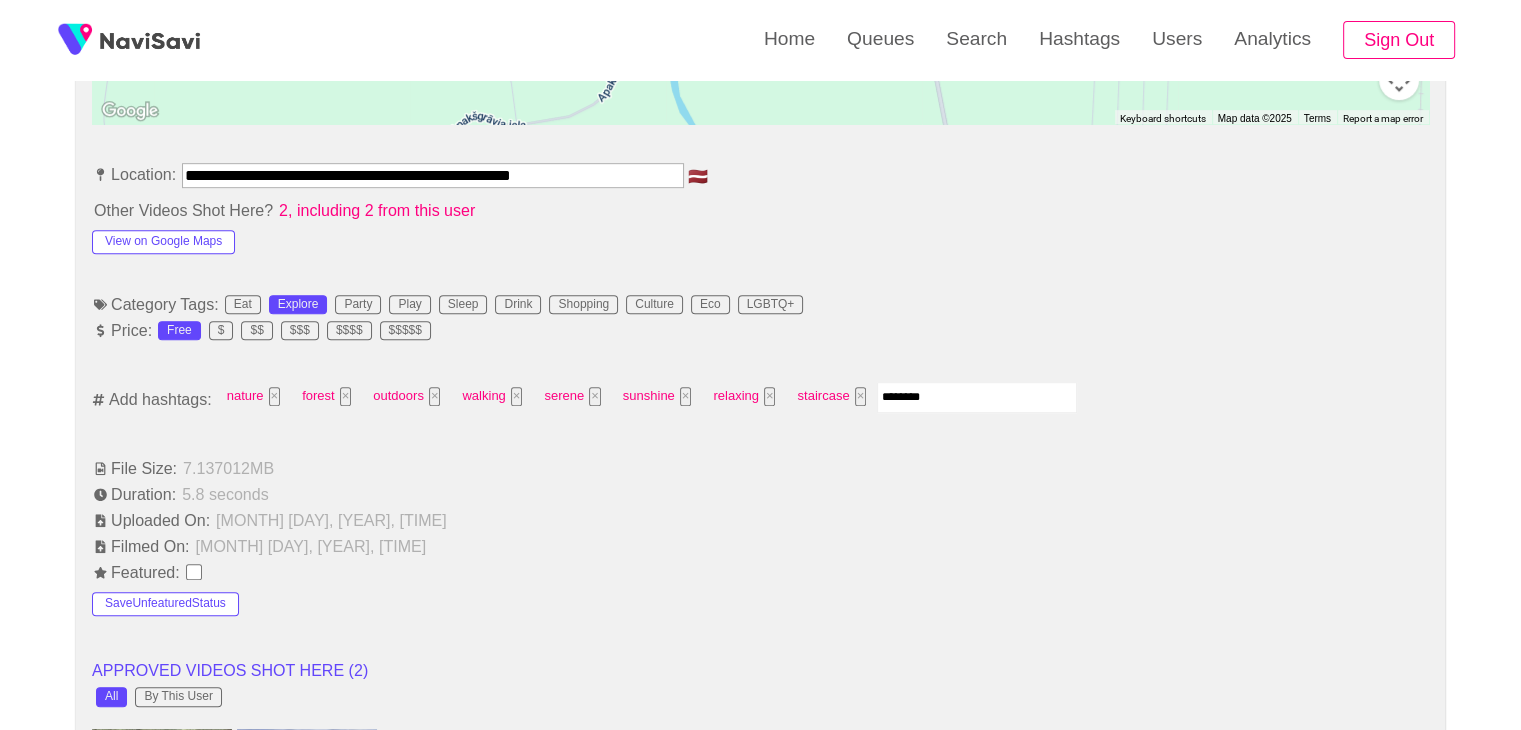 type on "*********" 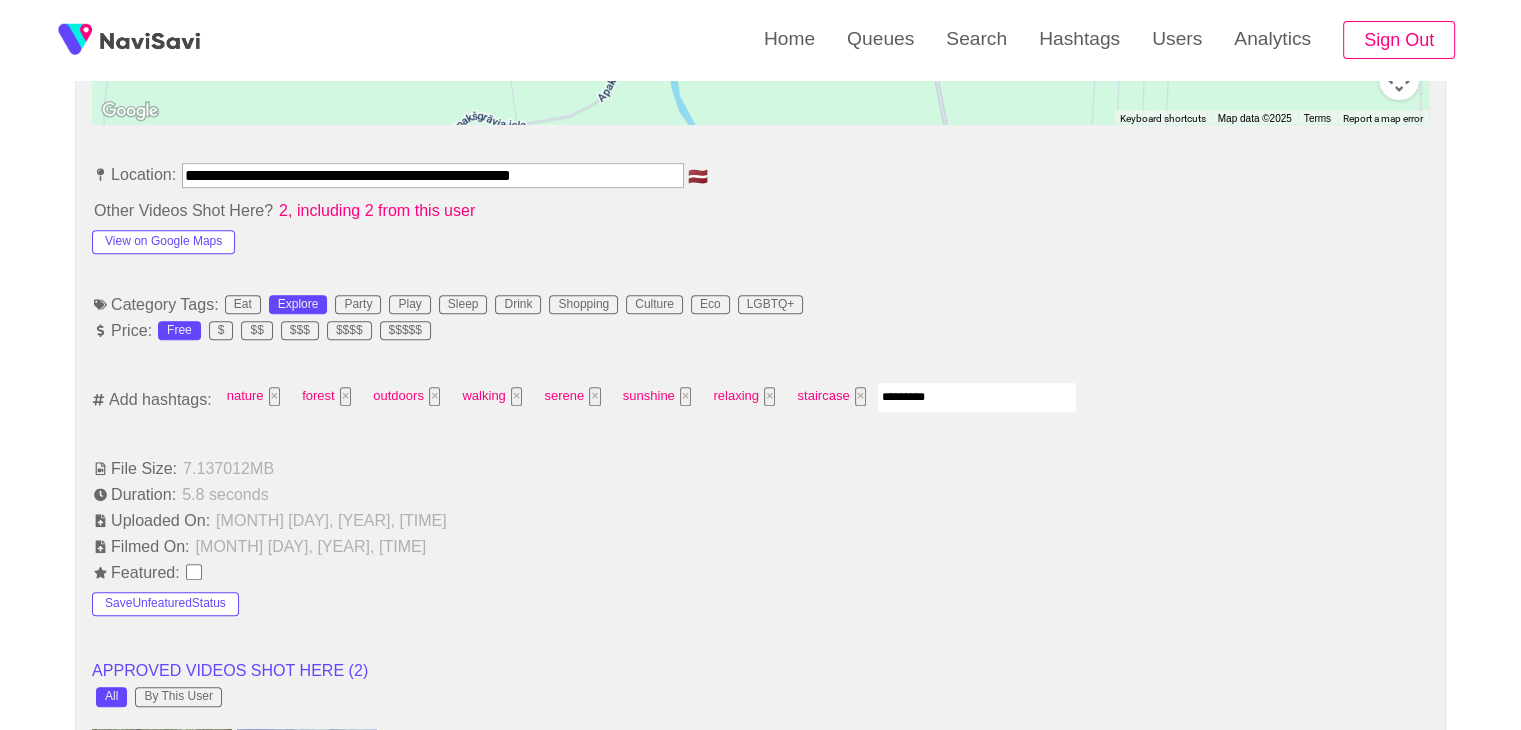 type 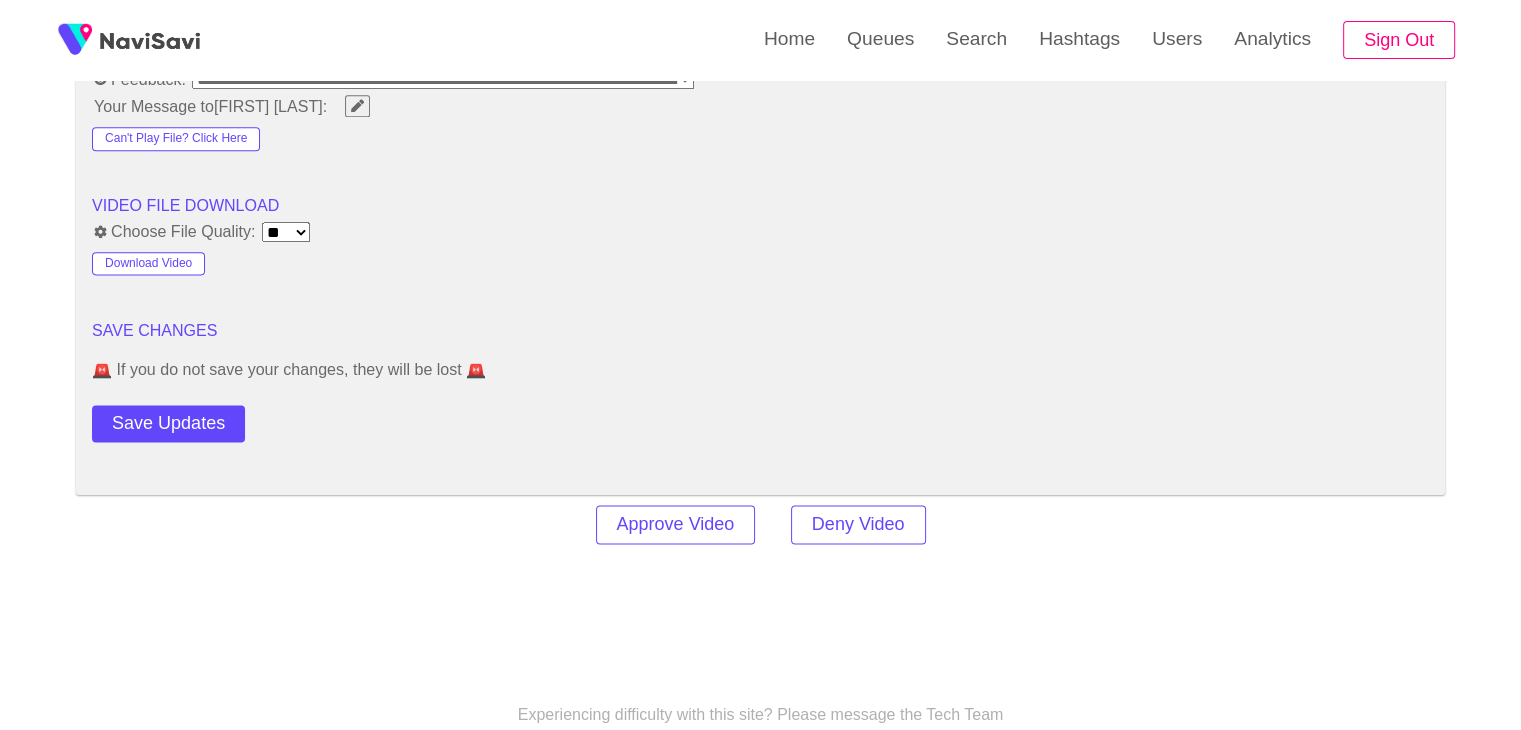 scroll, scrollTop: 2592, scrollLeft: 0, axis: vertical 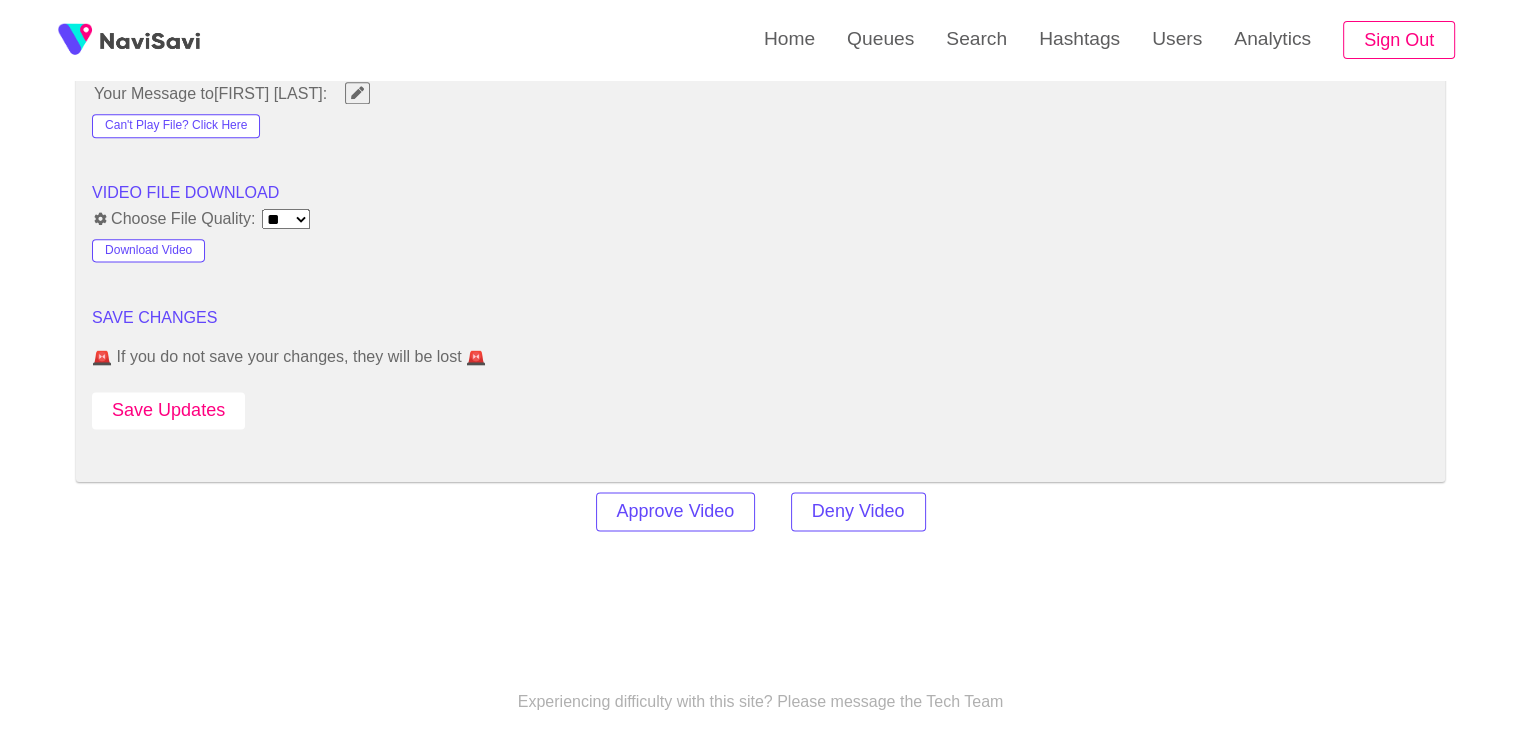 click on "Save Updates" at bounding box center (168, 410) 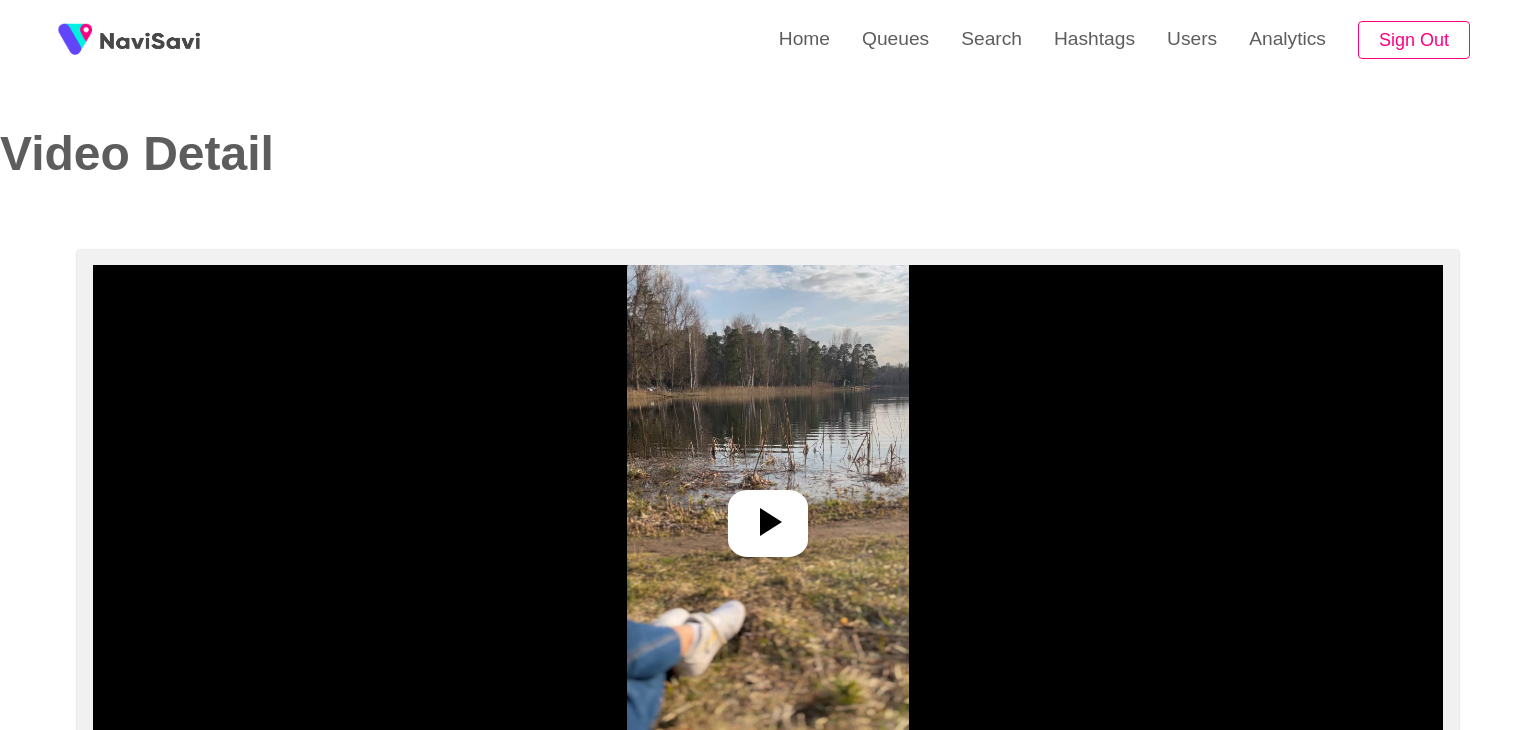 select on "**********" 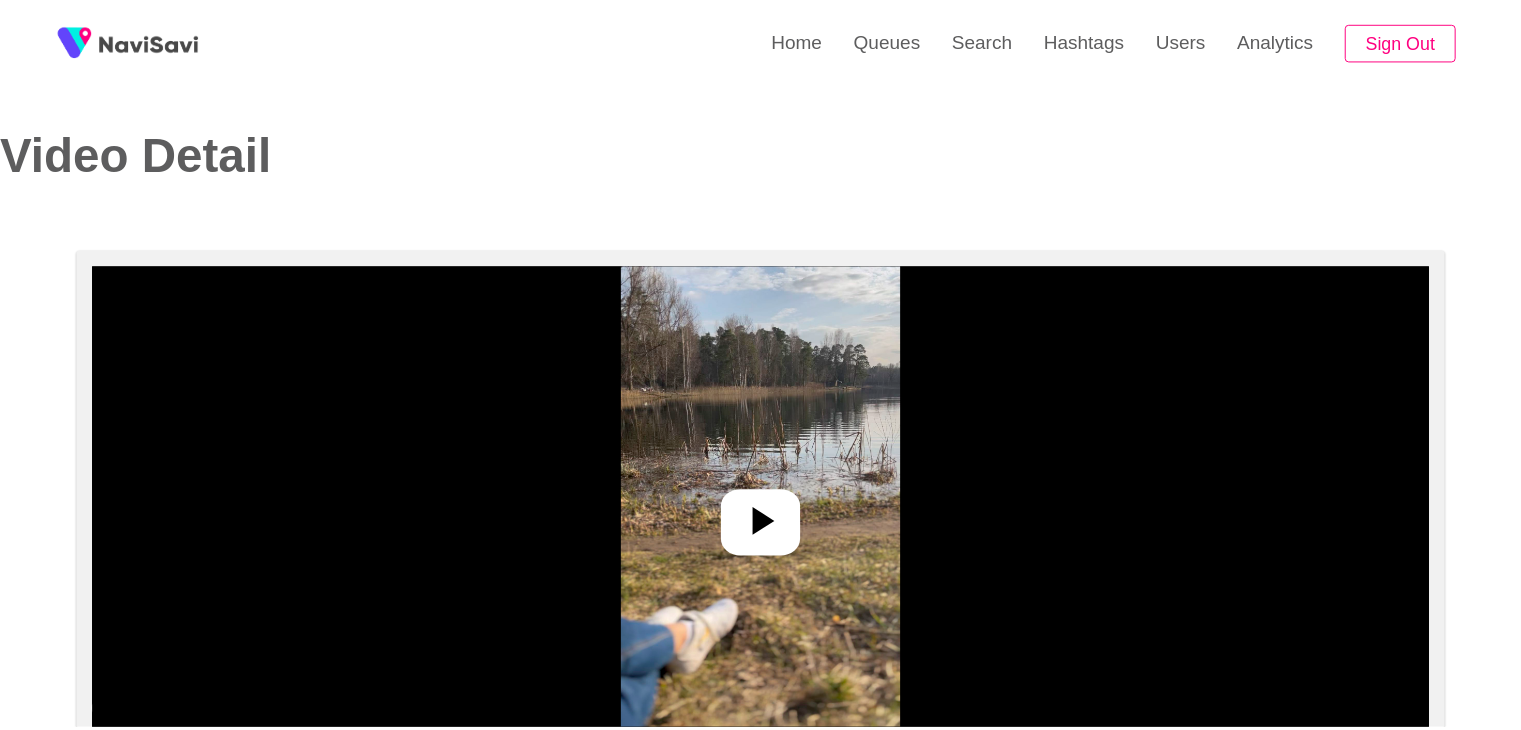 scroll, scrollTop: 0, scrollLeft: 0, axis: both 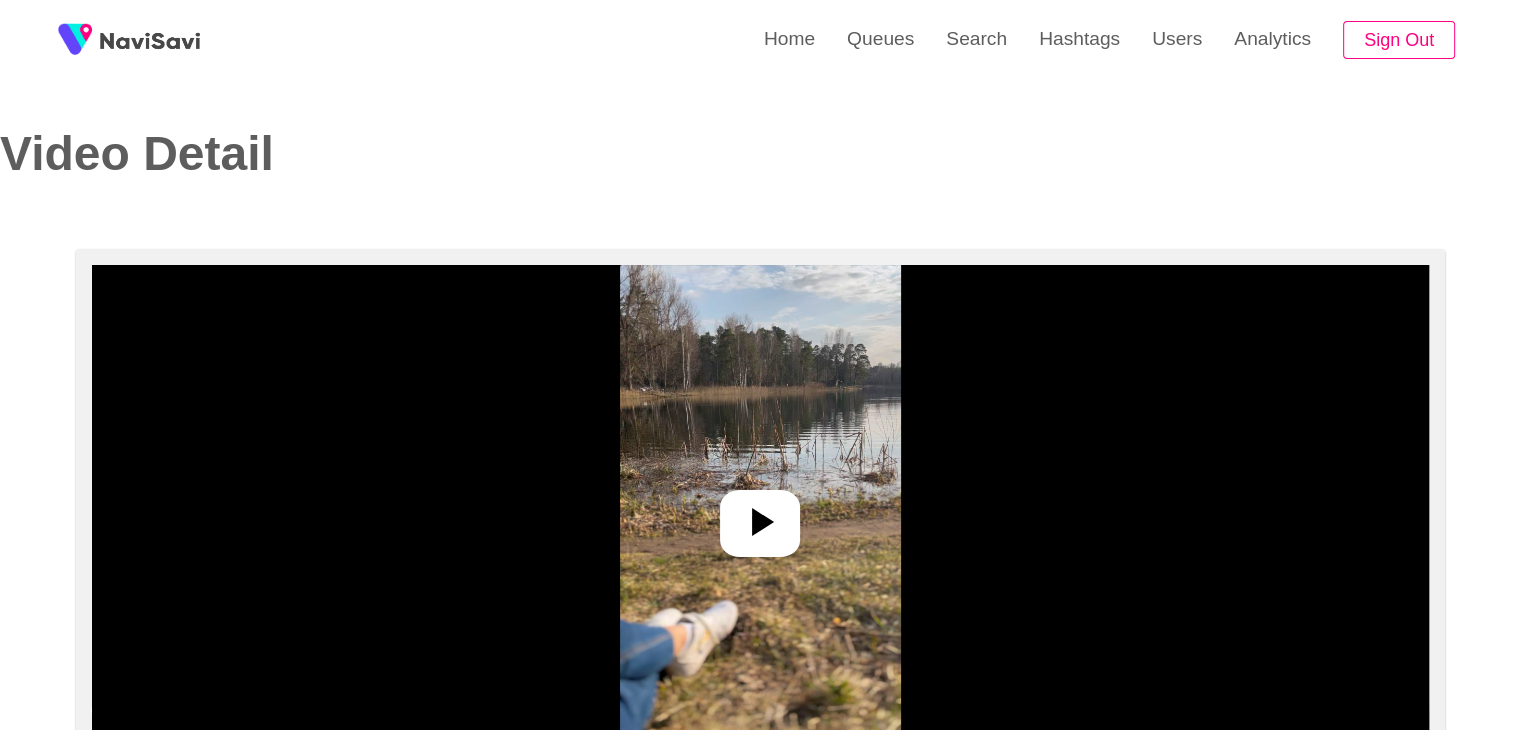 click at bounding box center [760, 515] 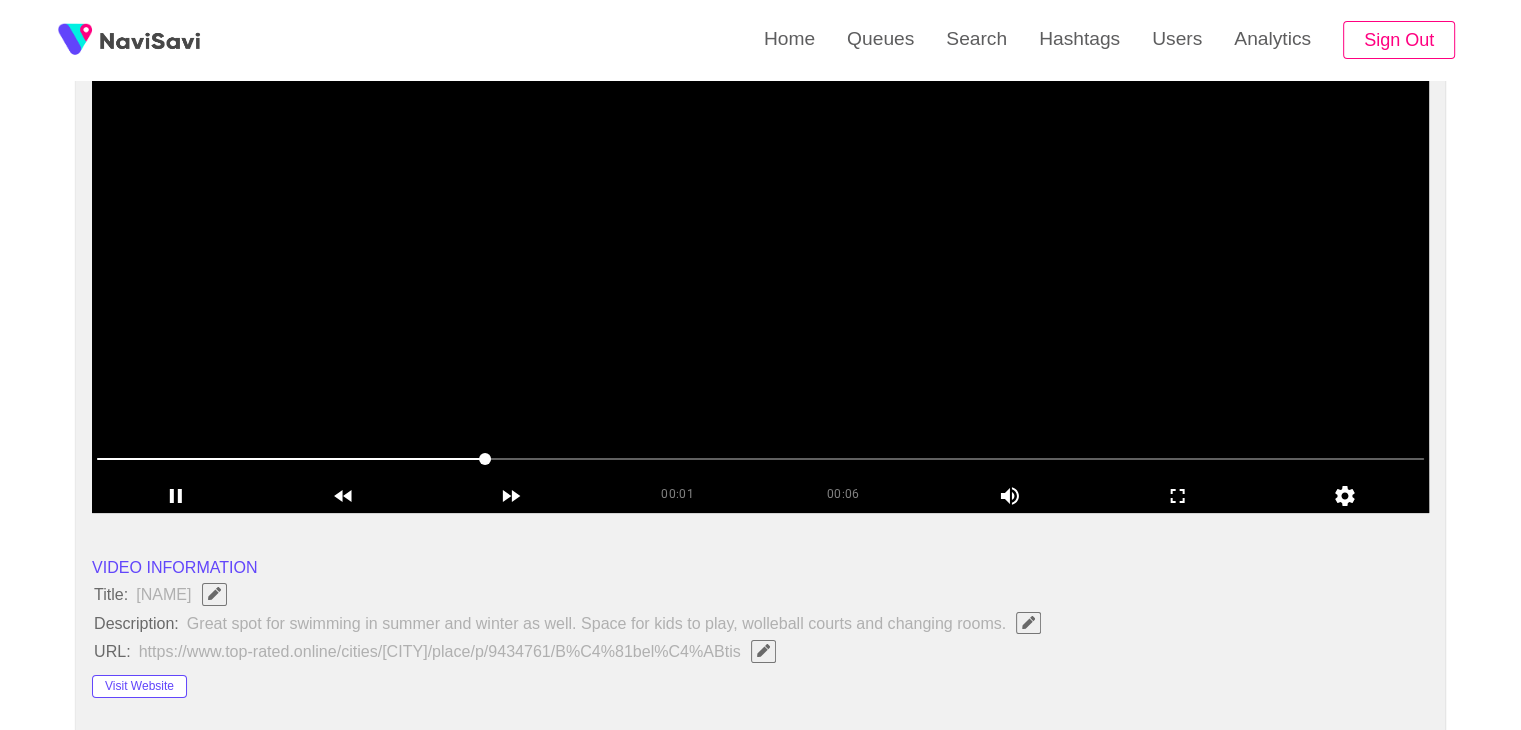 scroll, scrollTop: 156, scrollLeft: 0, axis: vertical 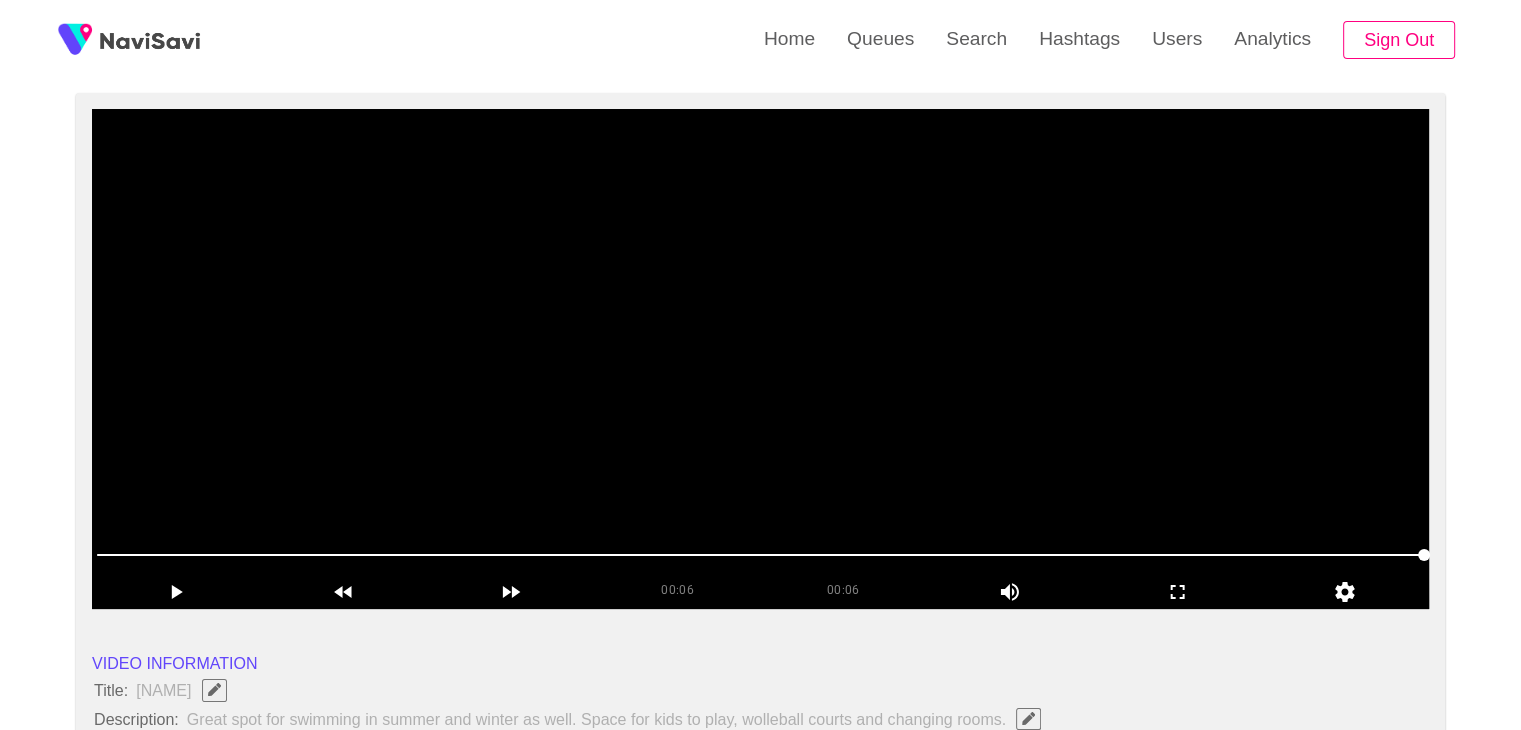 click at bounding box center (760, 359) 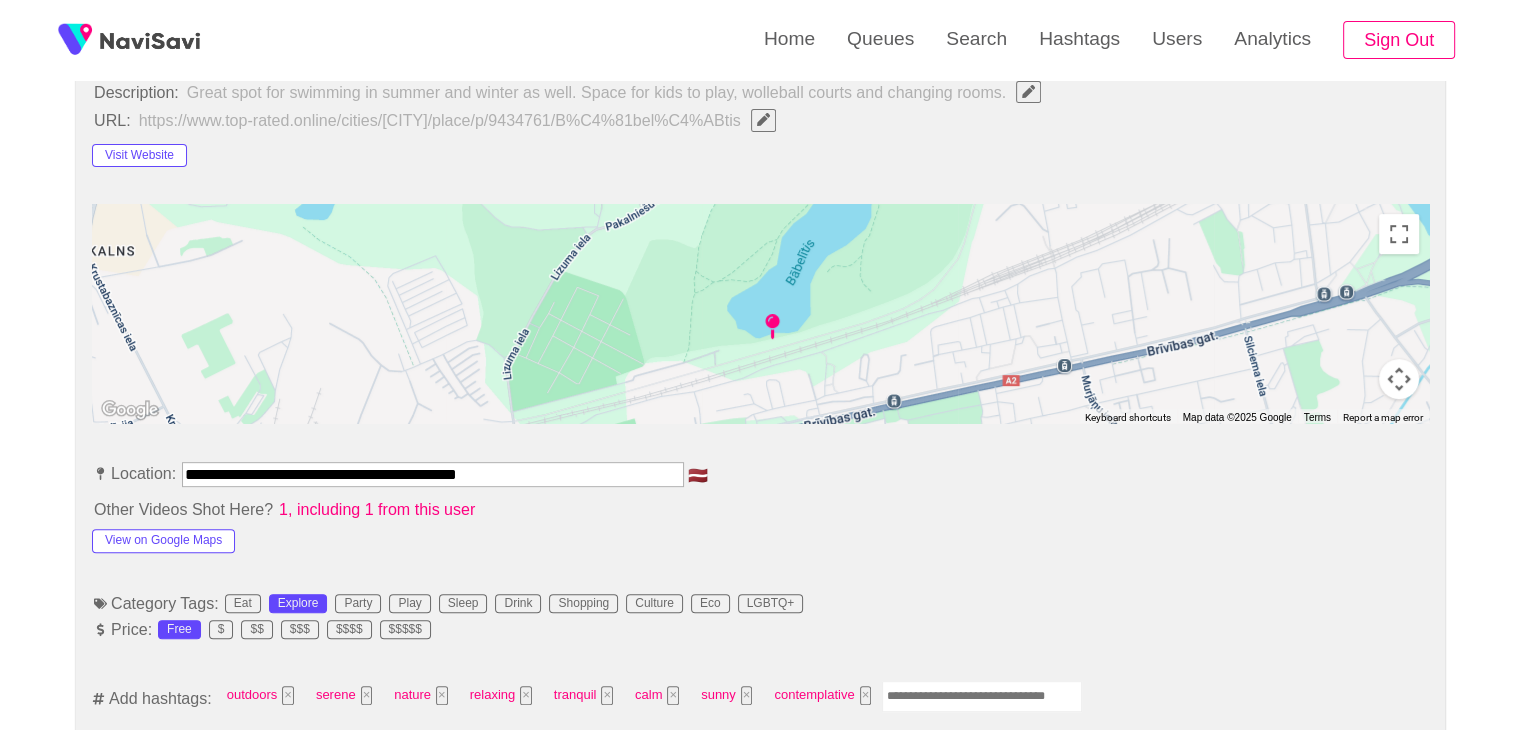 scroll, scrollTop: 910, scrollLeft: 0, axis: vertical 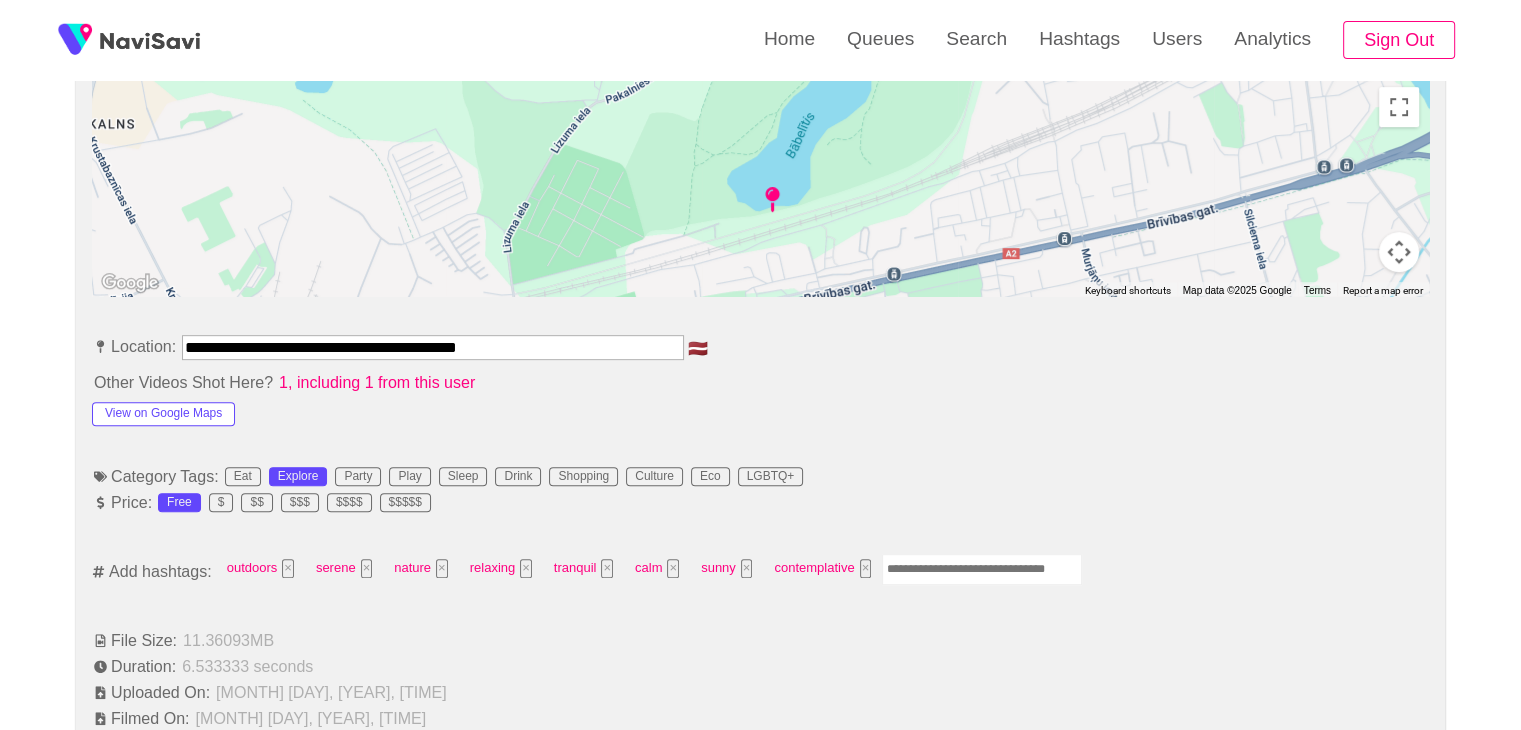 click at bounding box center [982, 569] 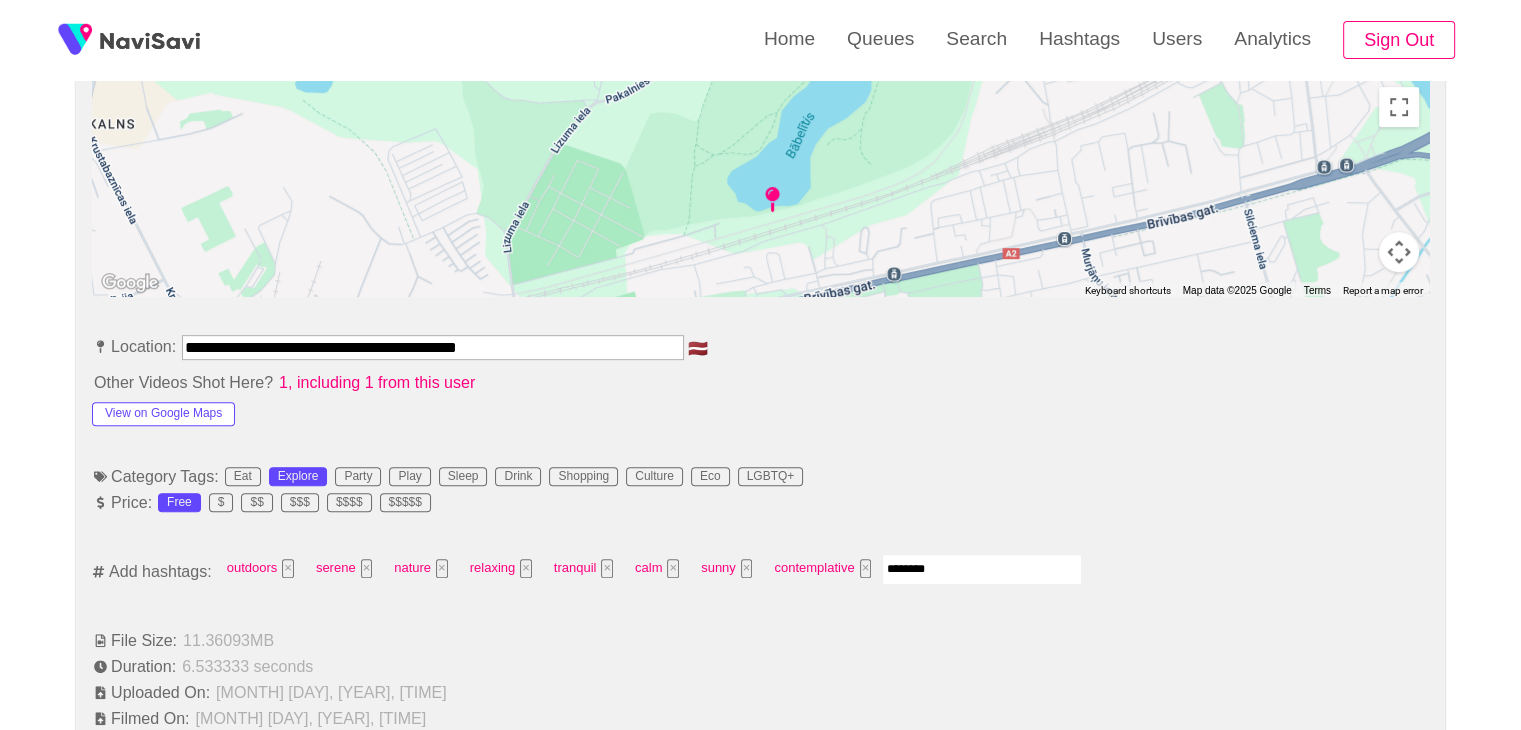 type on "*********" 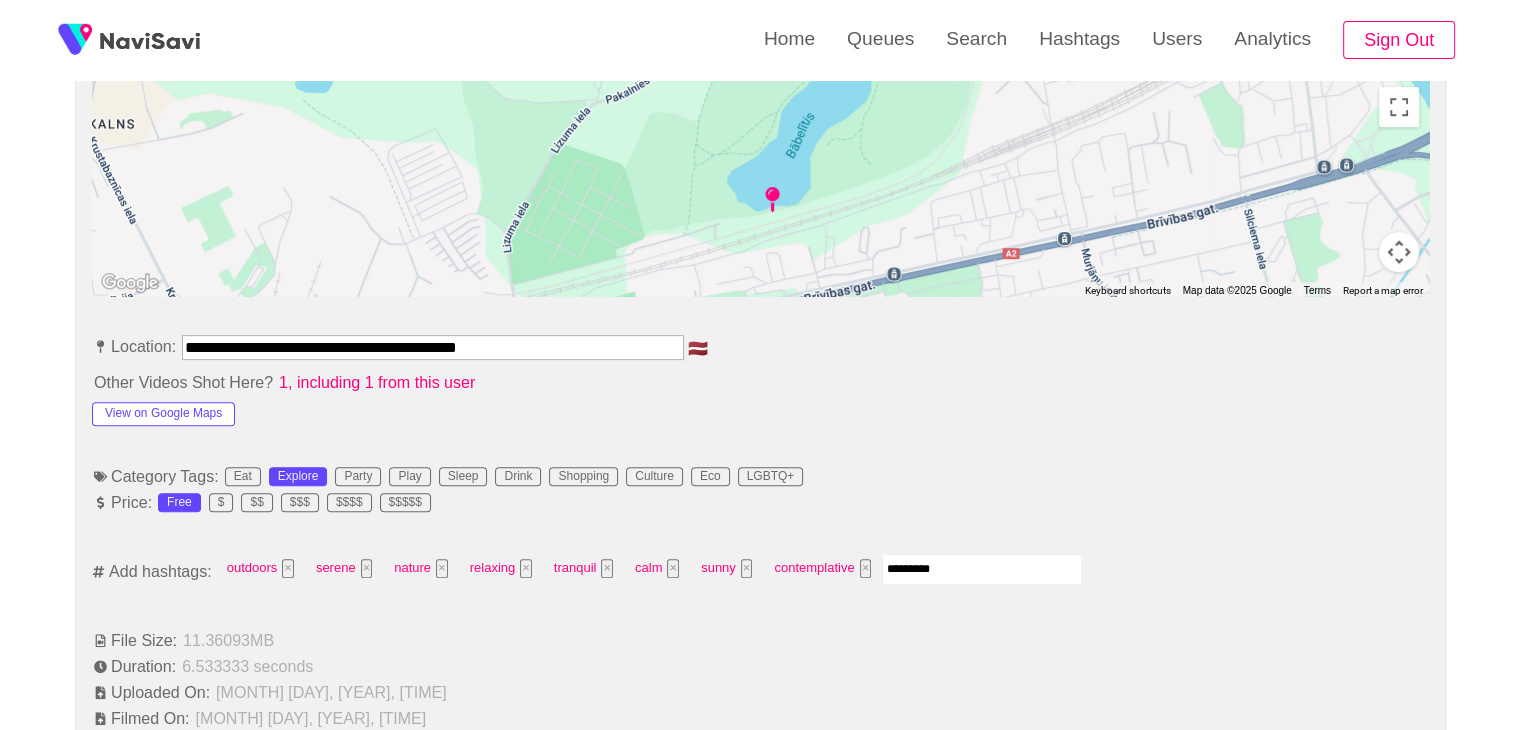 type 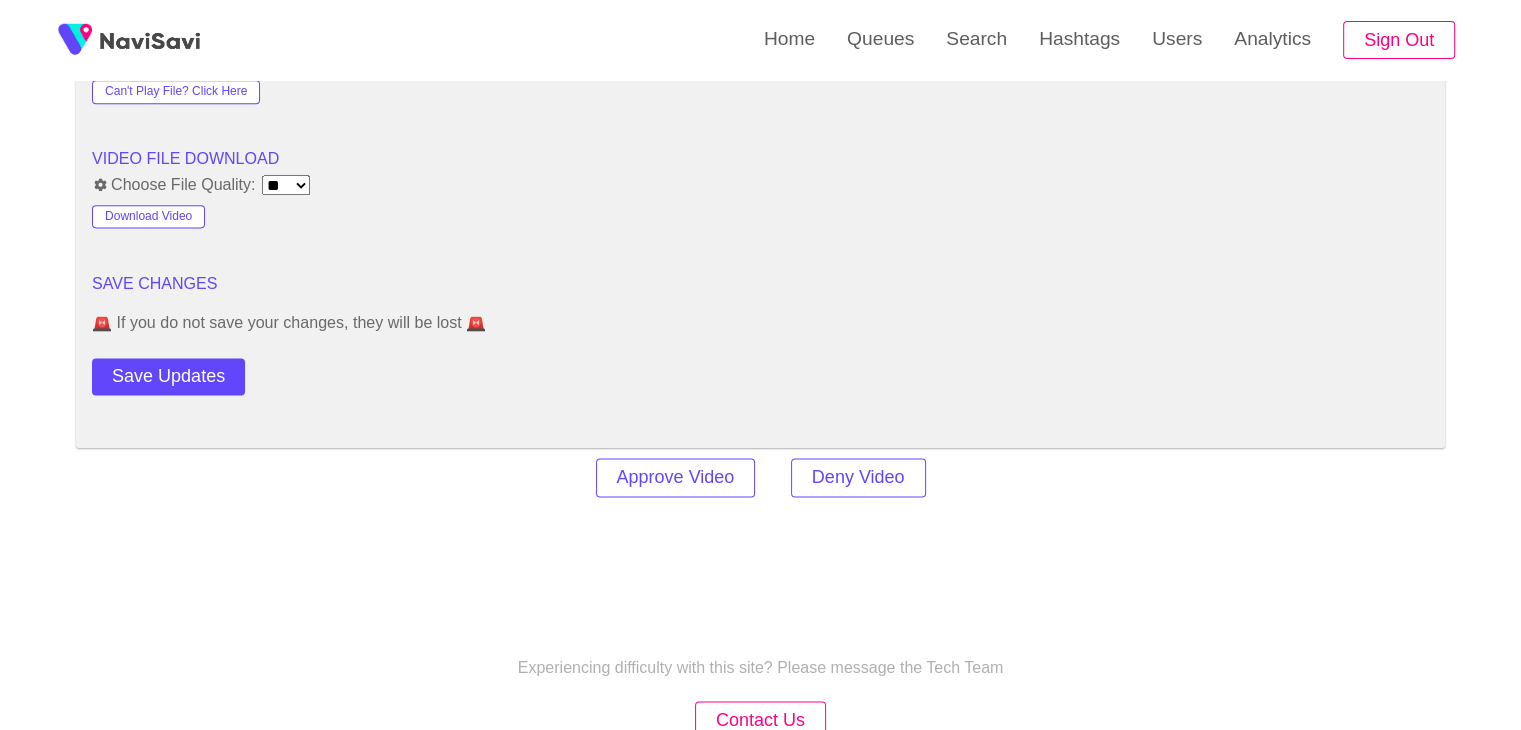scroll, scrollTop: 2631, scrollLeft: 0, axis: vertical 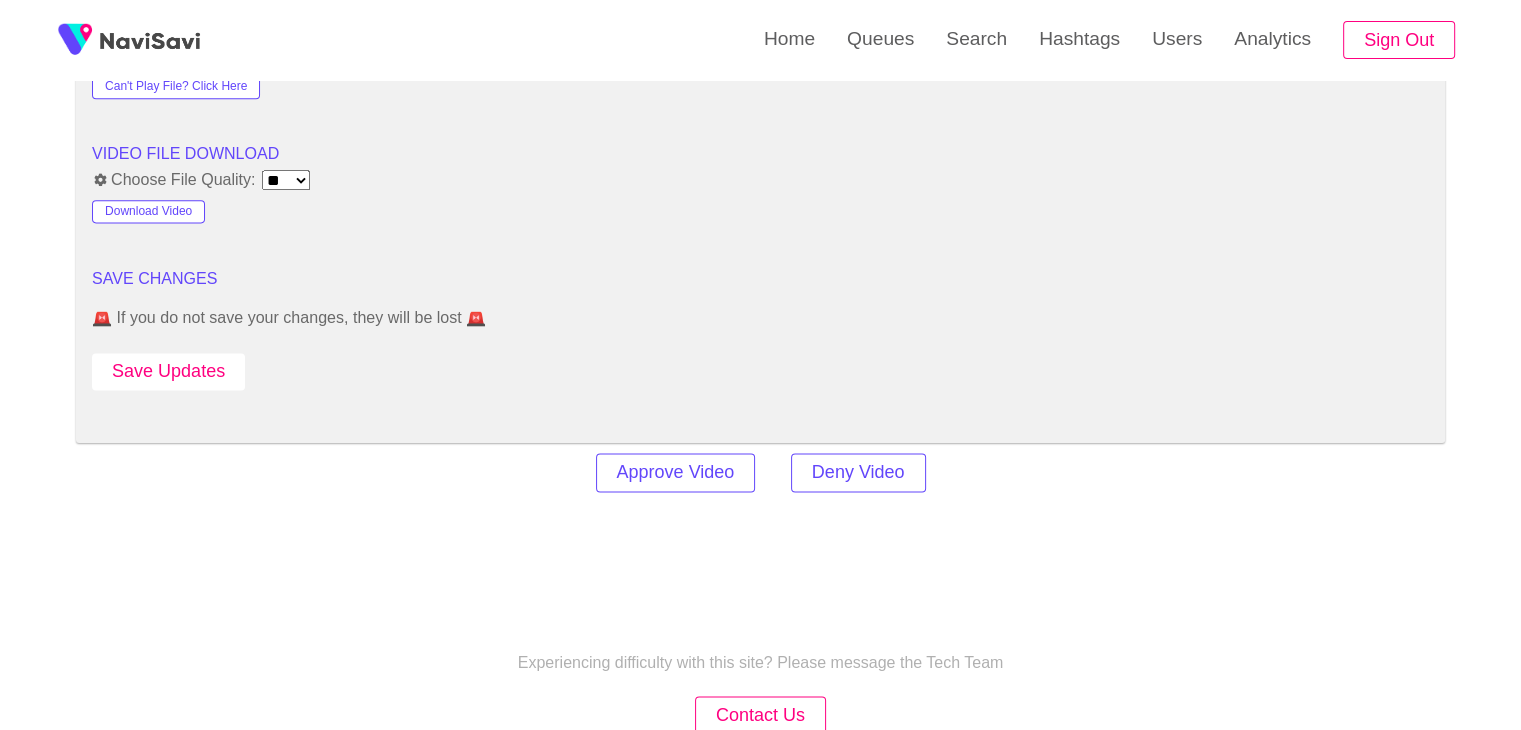 click on "Save Updates" at bounding box center [168, 371] 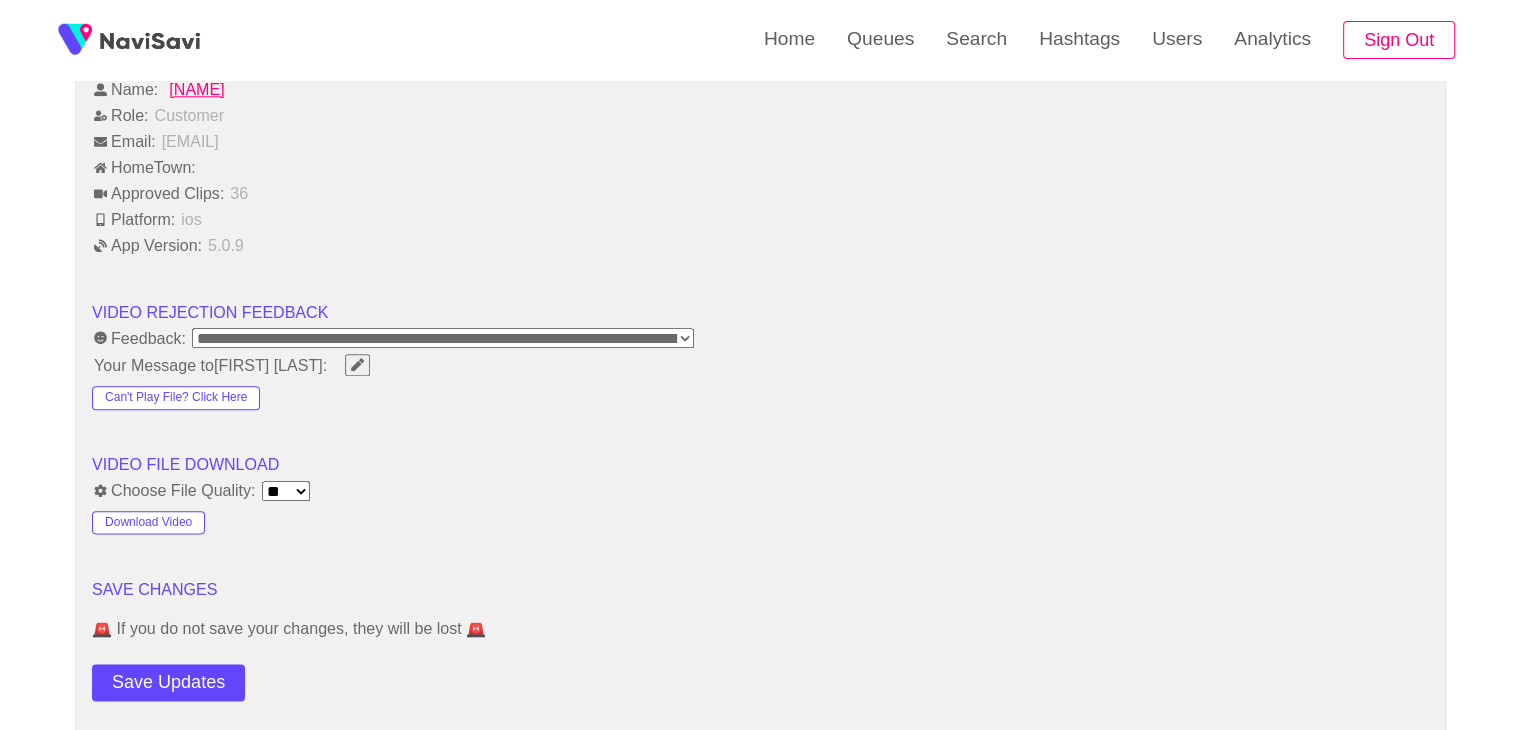scroll, scrollTop: 2228, scrollLeft: 0, axis: vertical 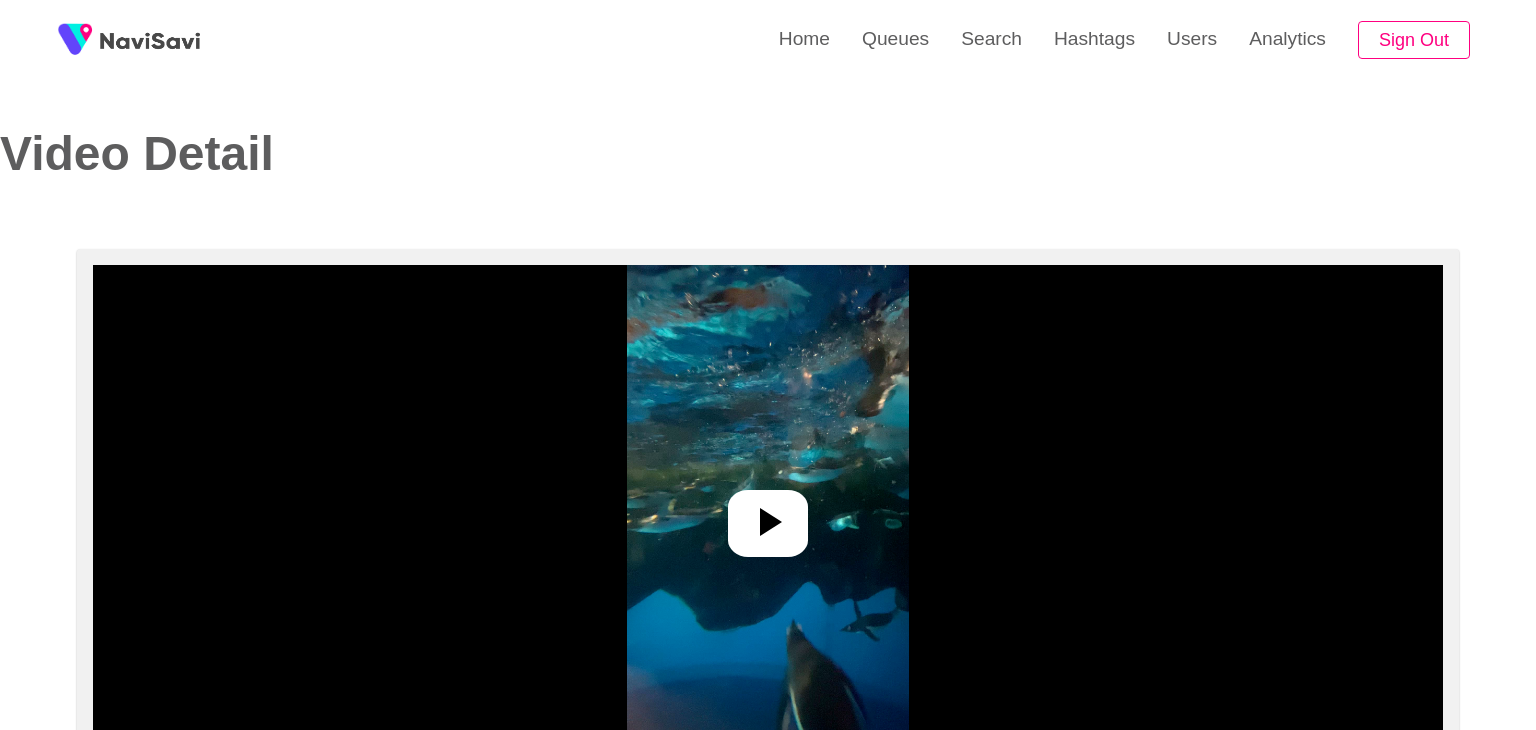 select on "**********" 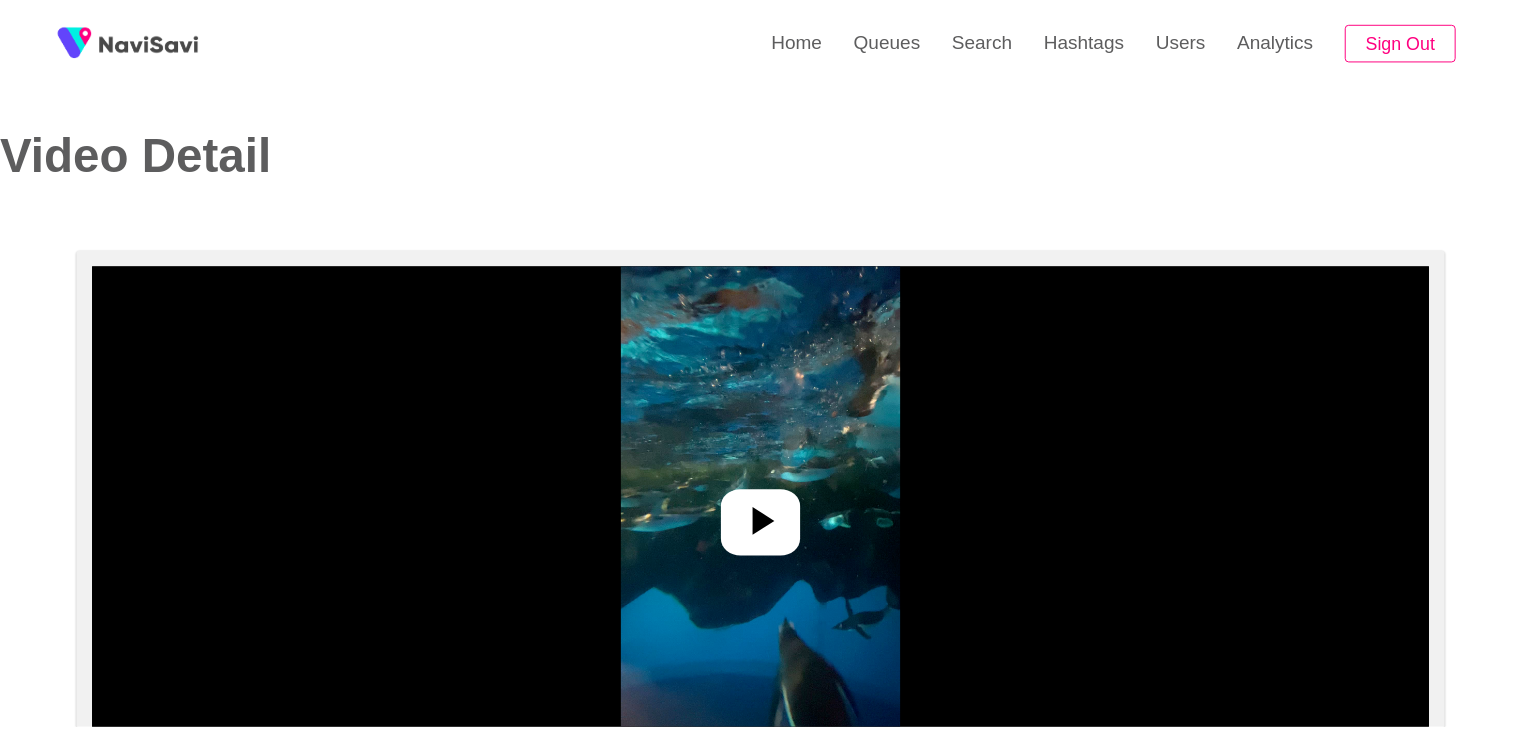 scroll, scrollTop: 0, scrollLeft: 0, axis: both 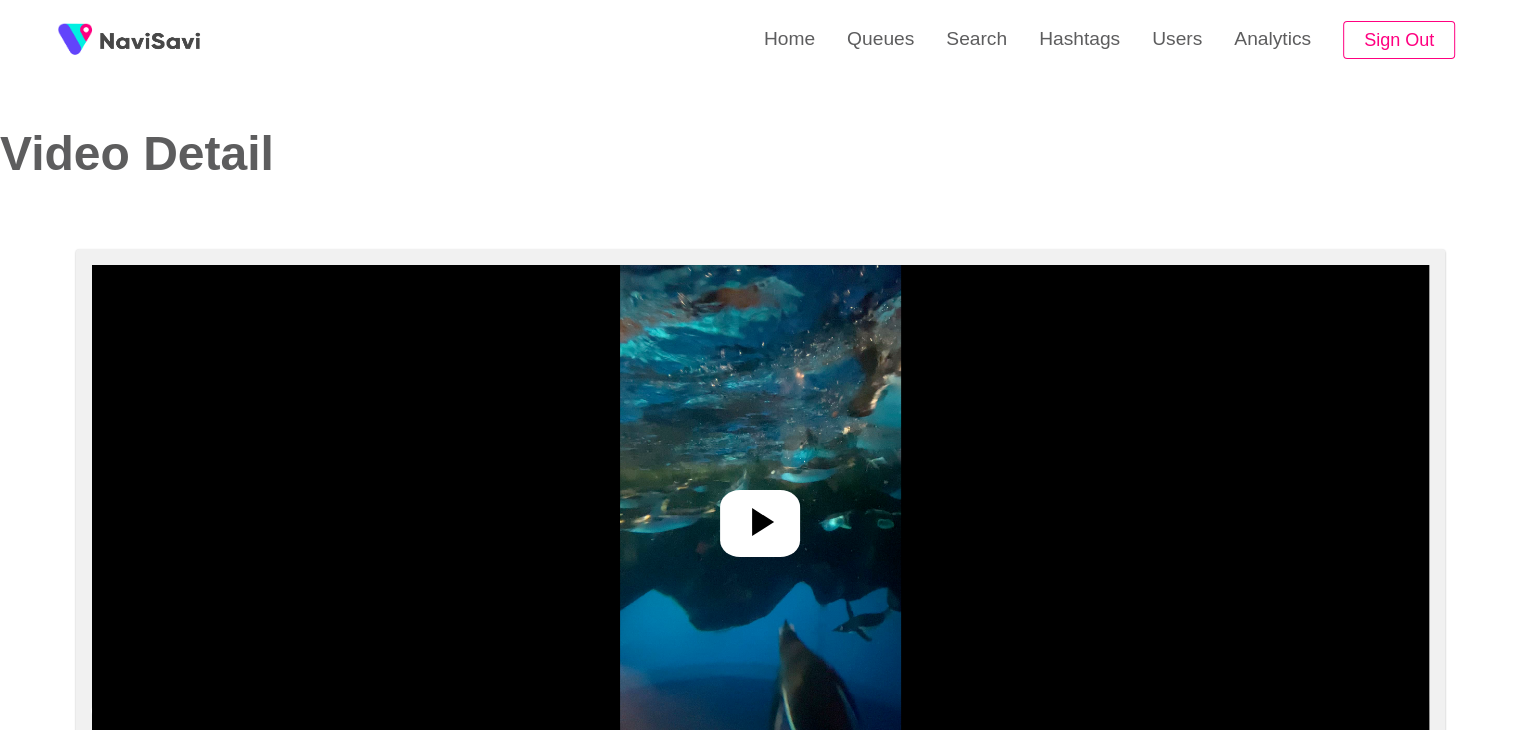 click at bounding box center (760, 515) 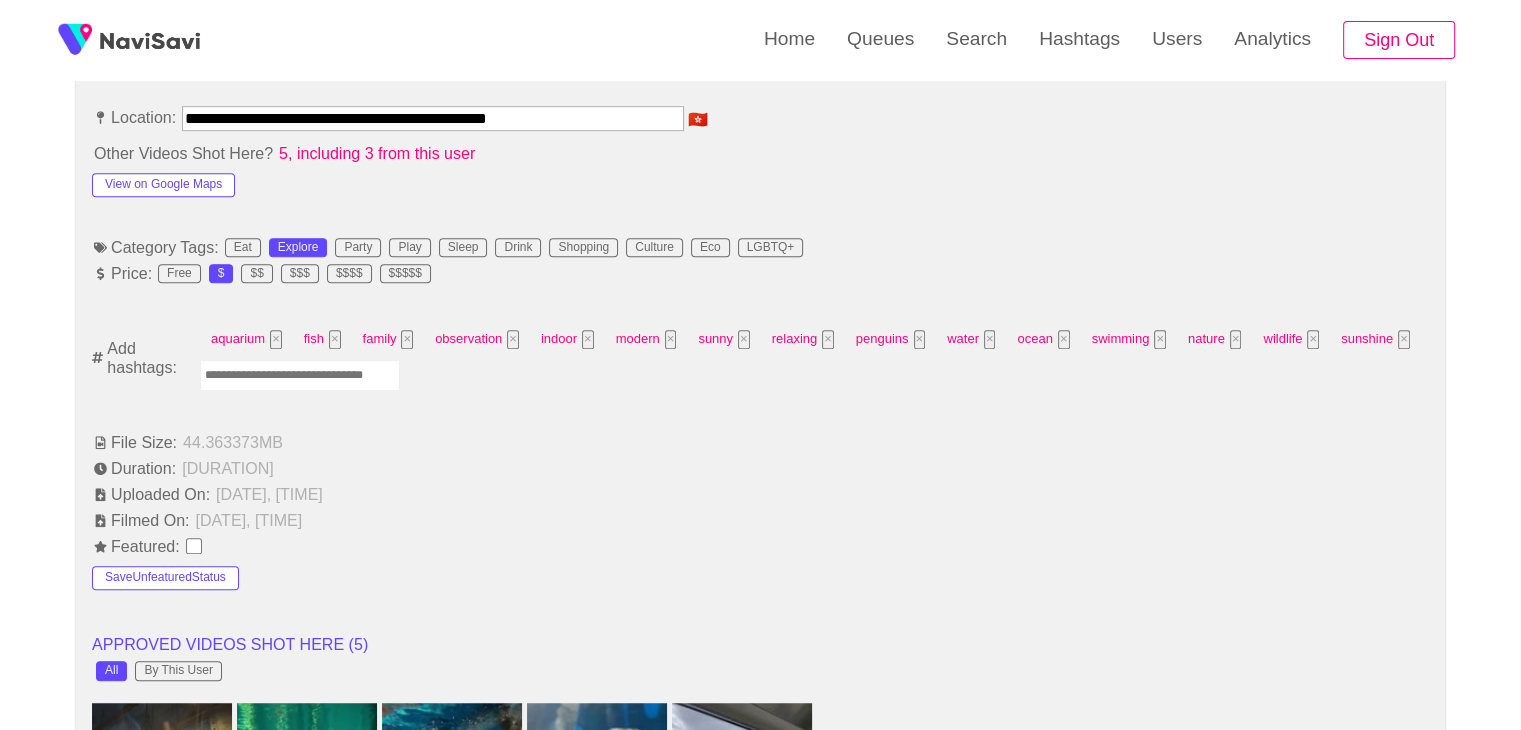 scroll, scrollTop: 1131, scrollLeft: 0, axis: vertical 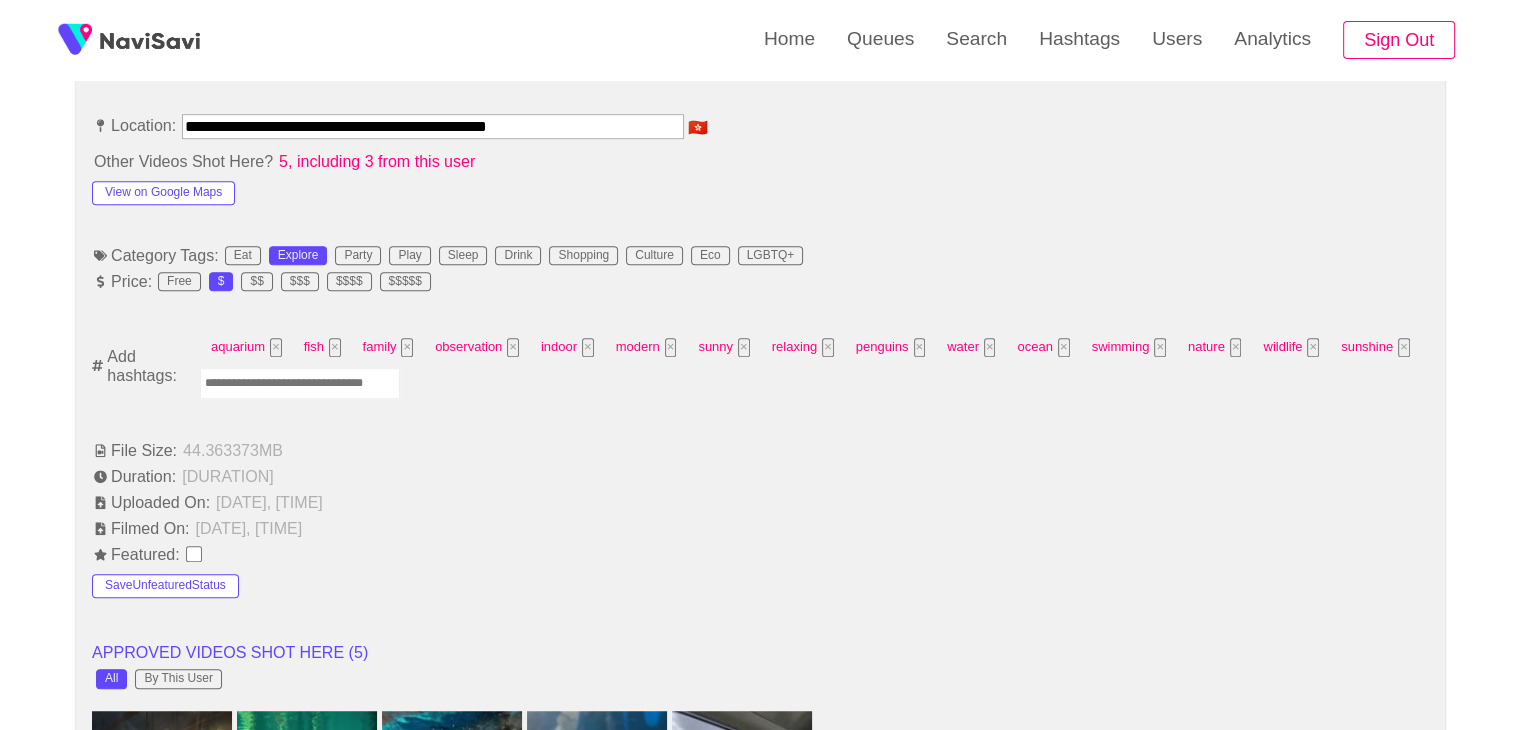click at bounding box center [300, 383] 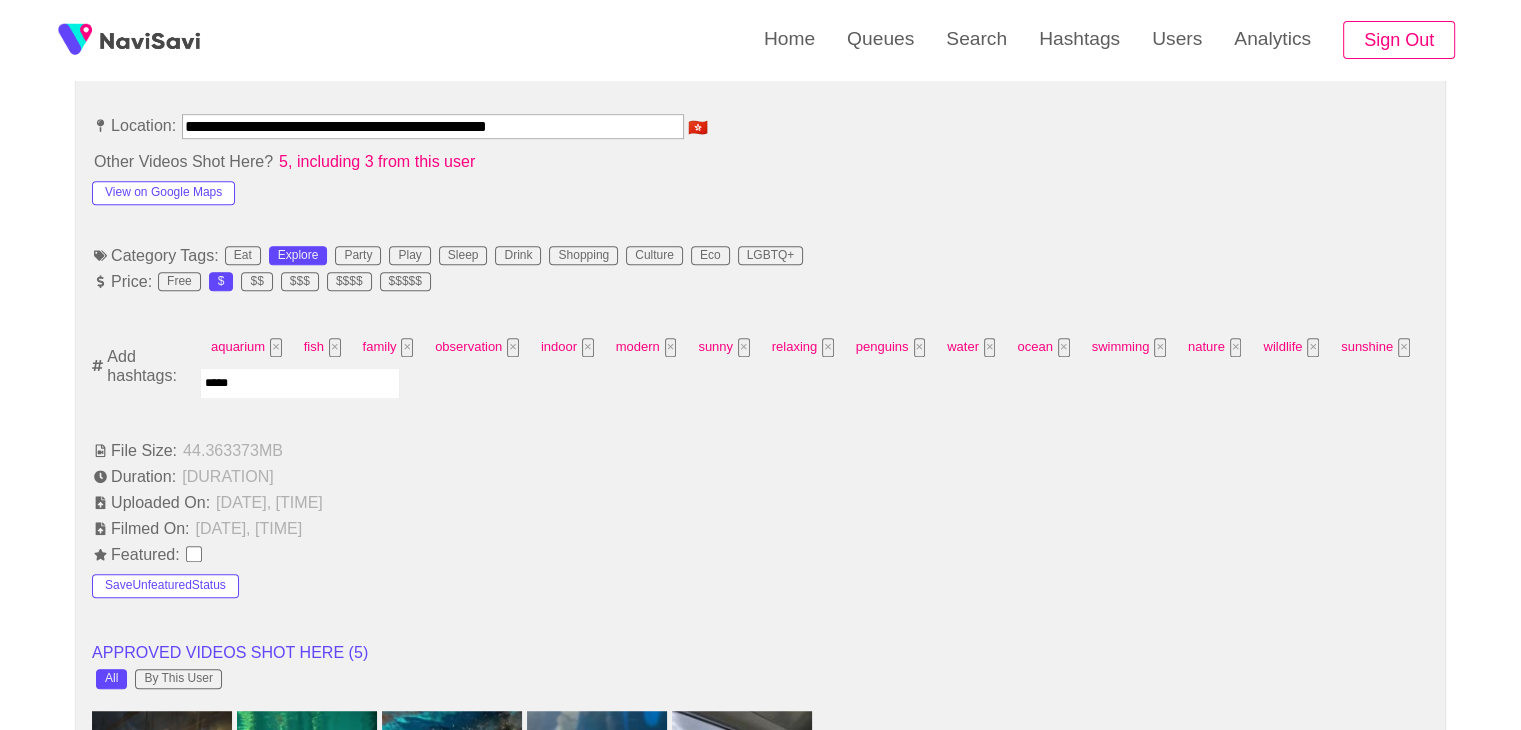 type on "******" 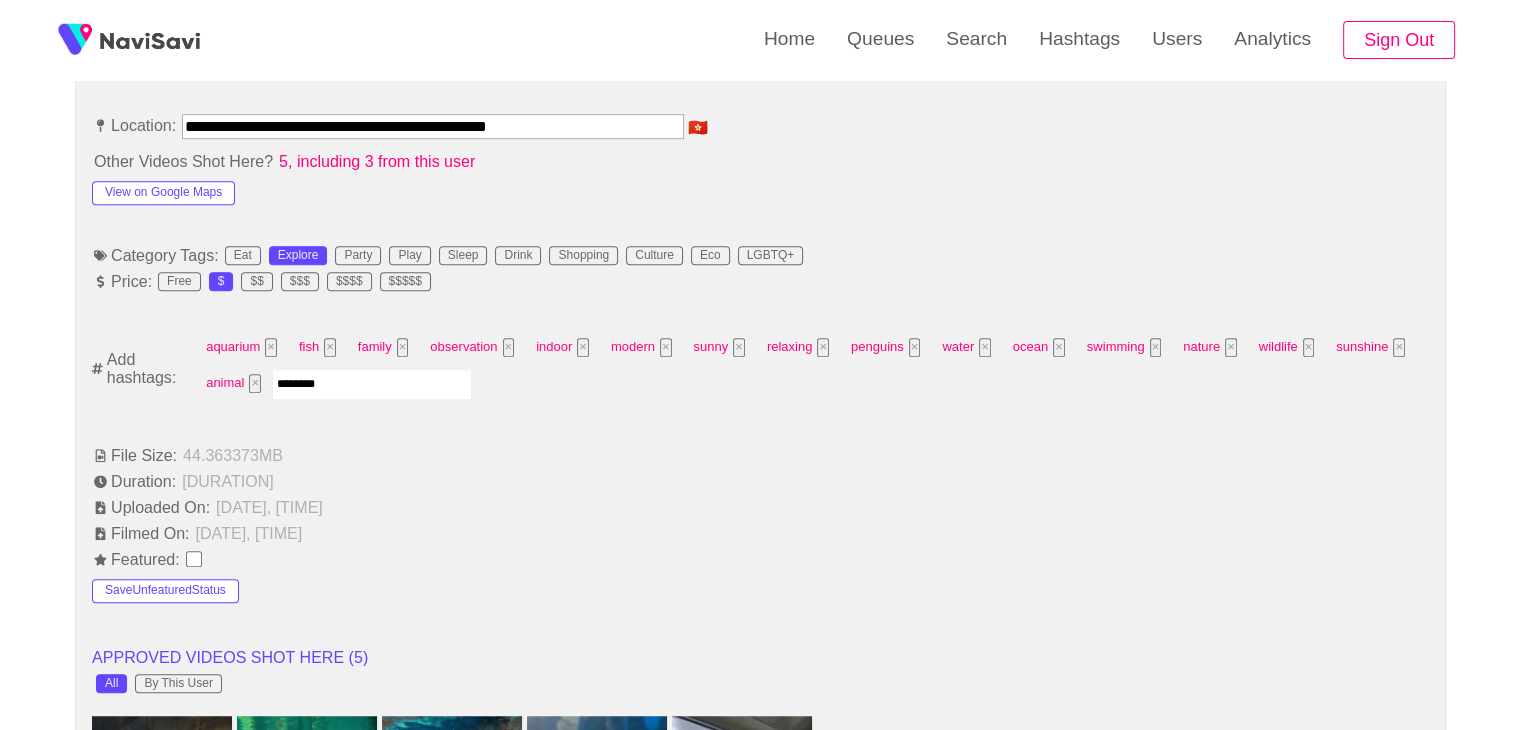 type on "*********" 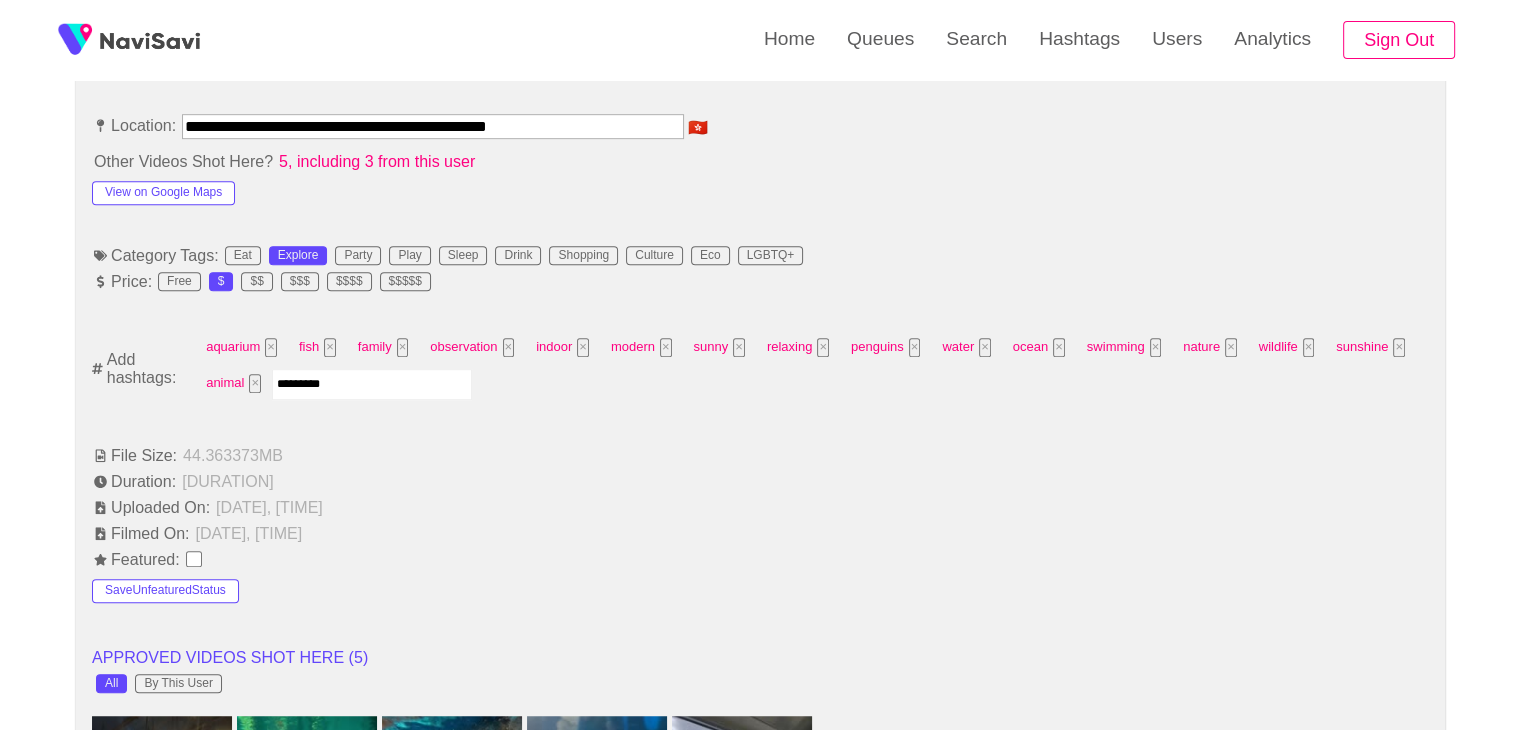 type 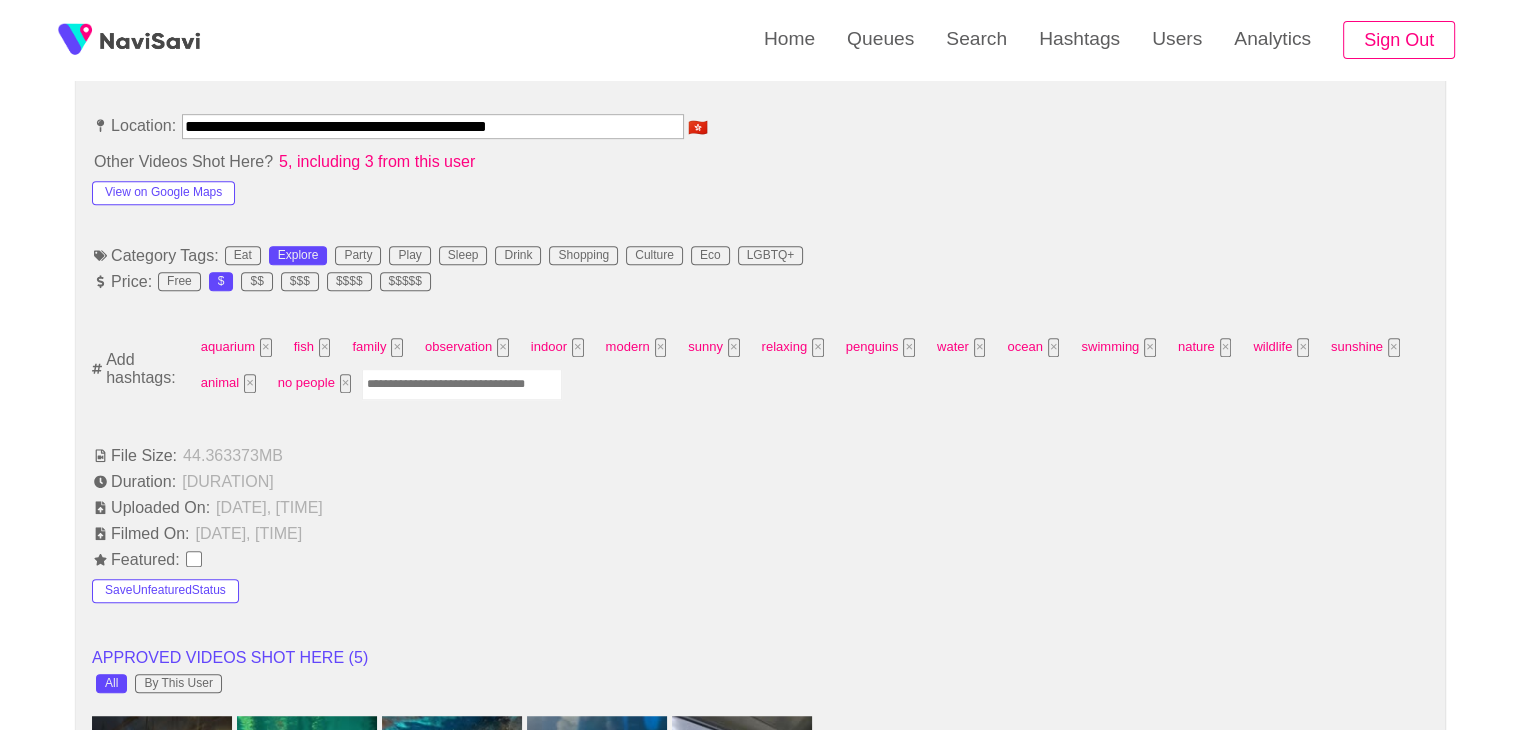 click on "**********" at bounding box center (433, 126) 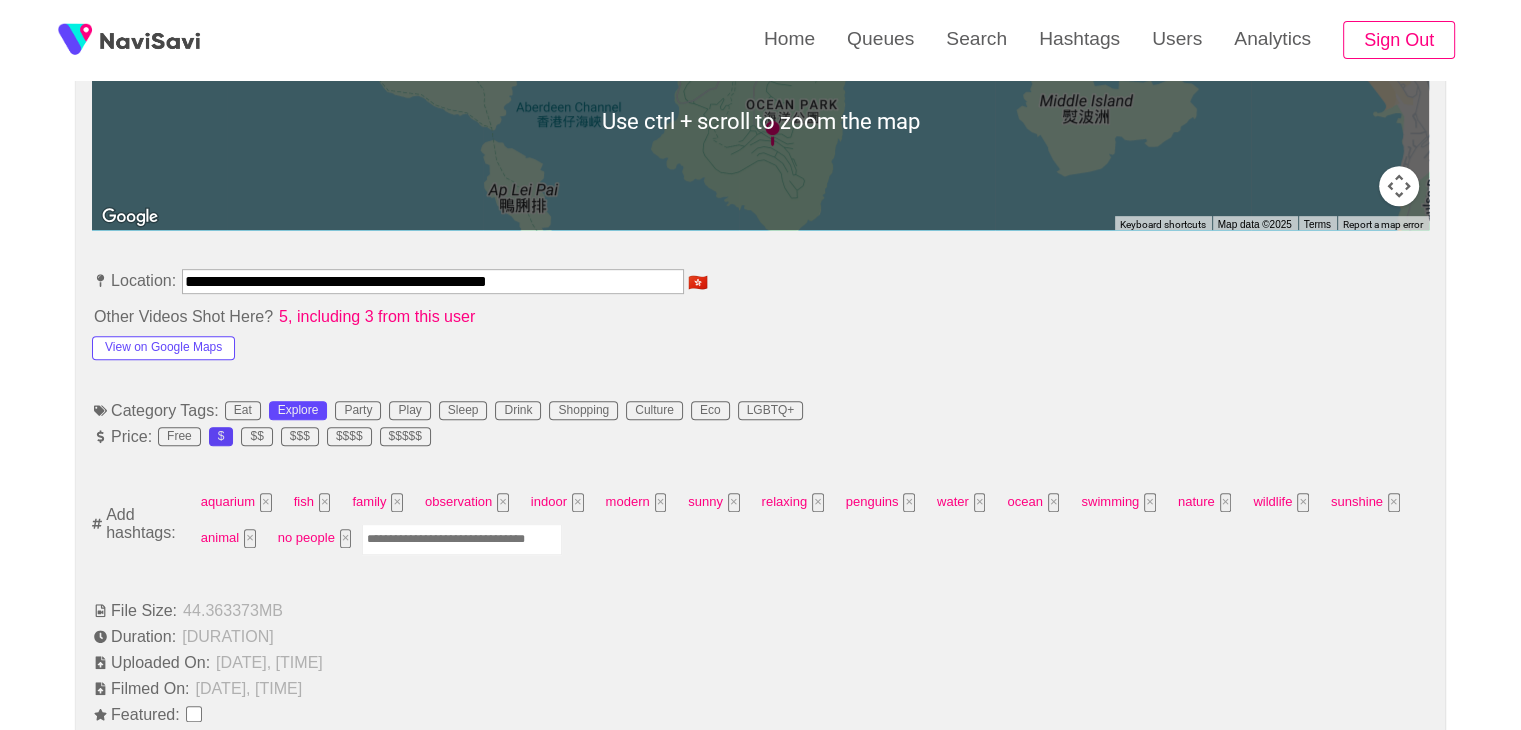 scroll, scrollTop: 980, scrollLeft: 0, axis: vertical 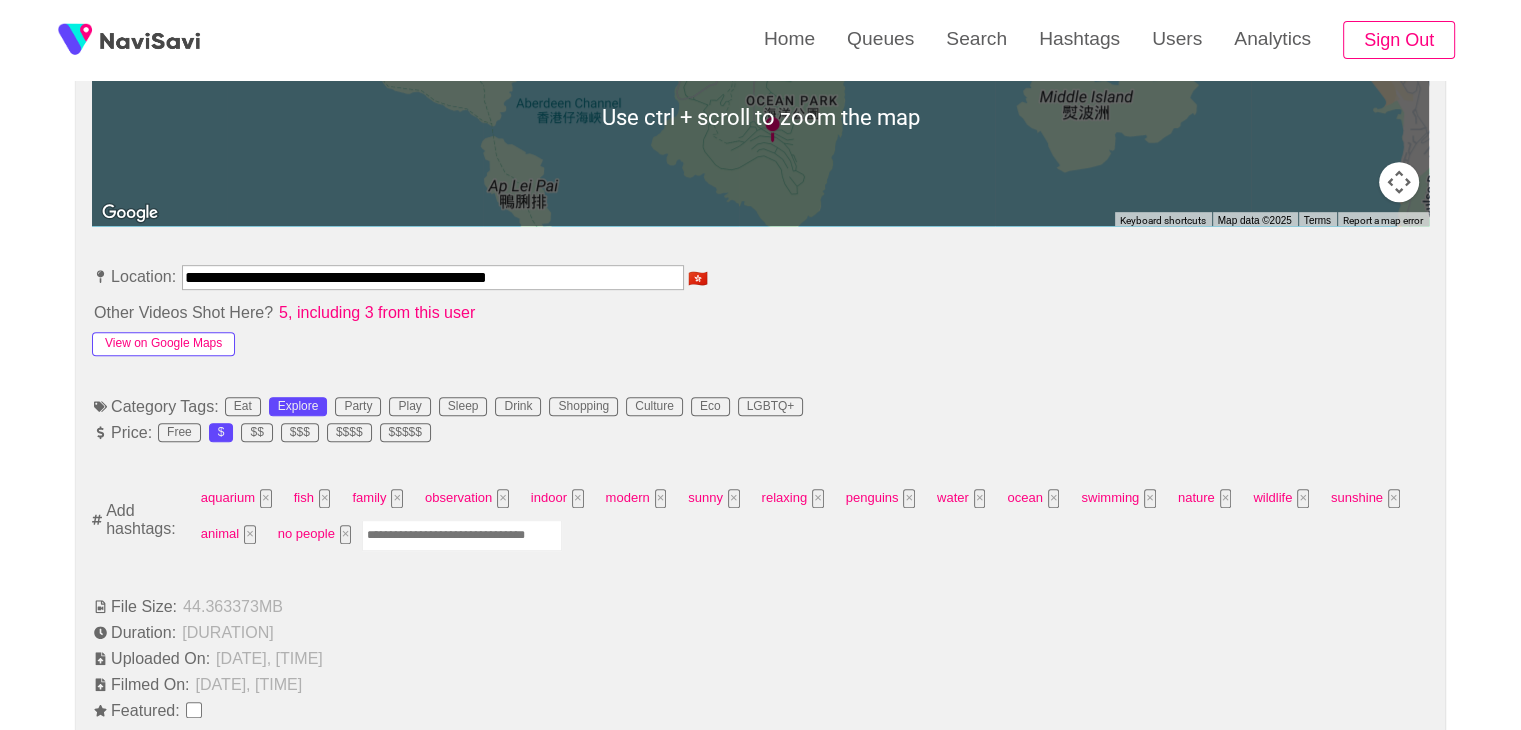 click on "View on Google Maps" at bounding box center [163, 344] 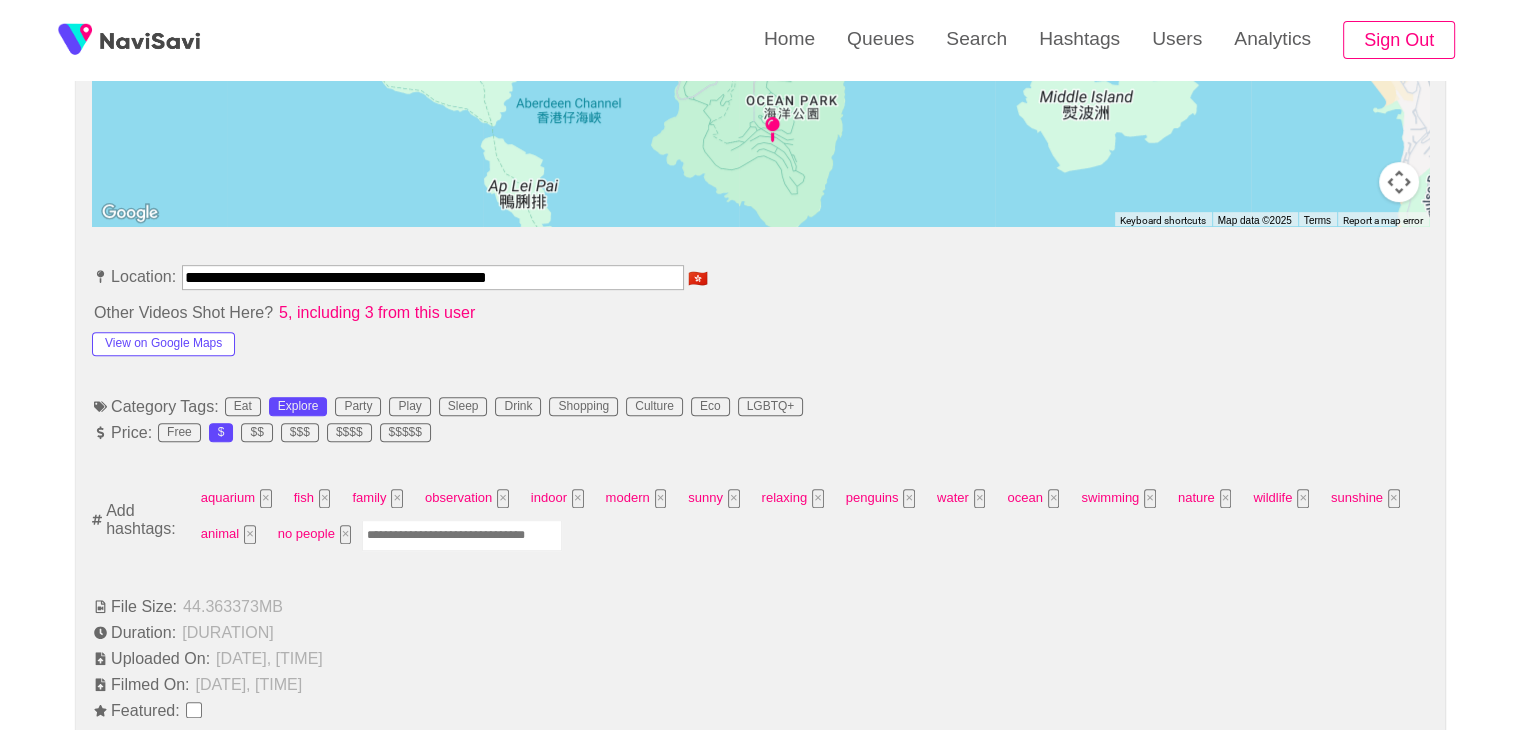 click at bounding box center (462, 535) 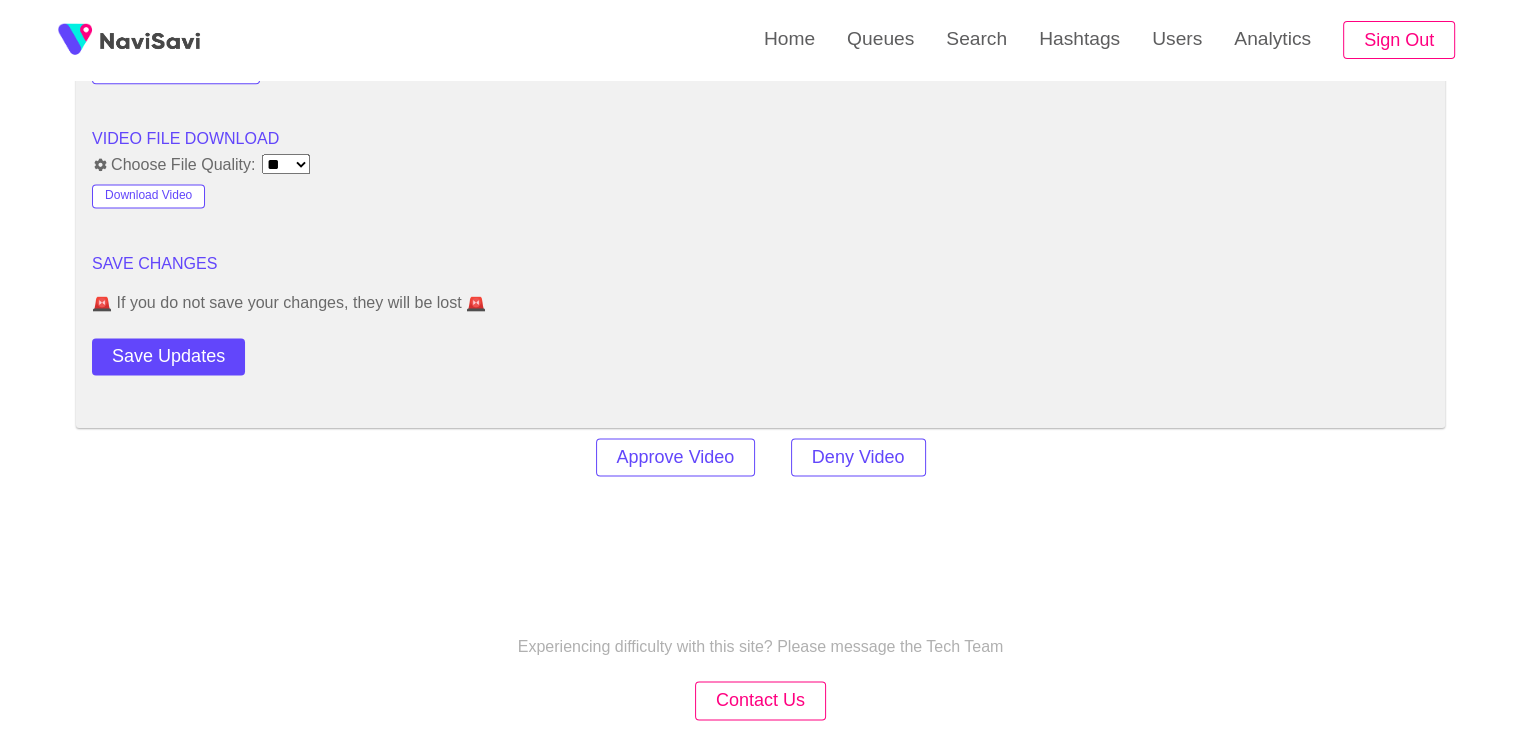 scroll, scrollTop: 2687, scrollLeft: 0, axis: vertical 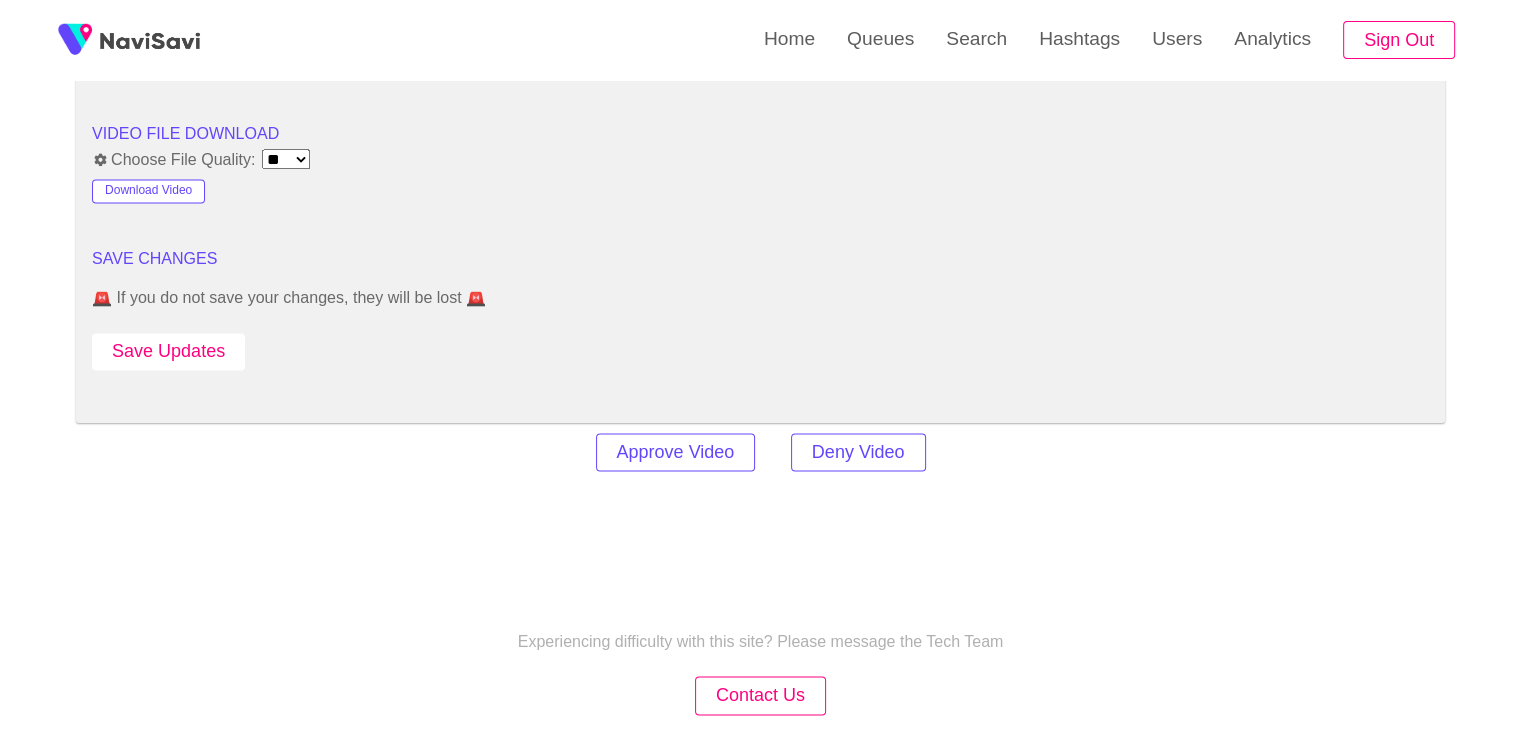 click on "Save Updates" at bounding box center (168, 351) 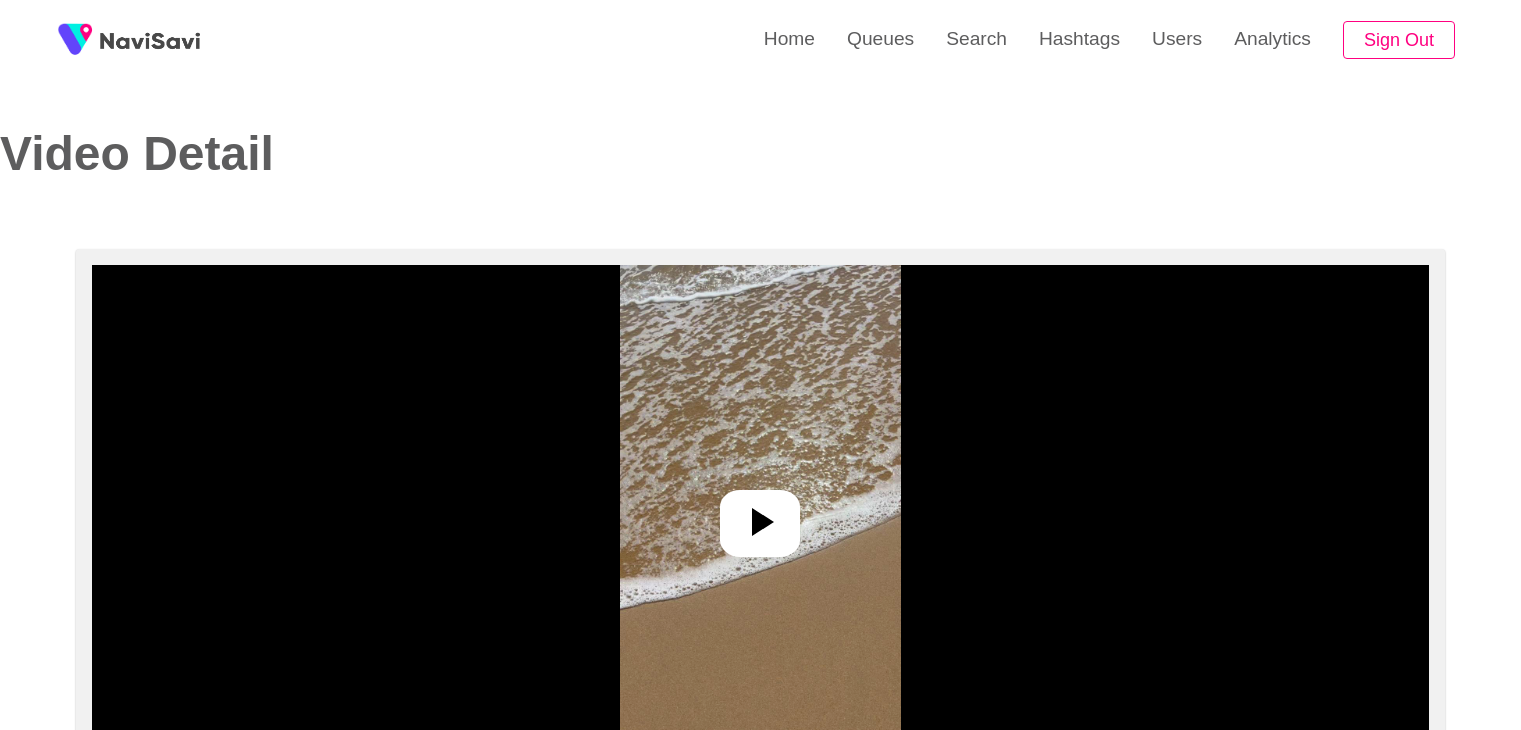 select on "**********" 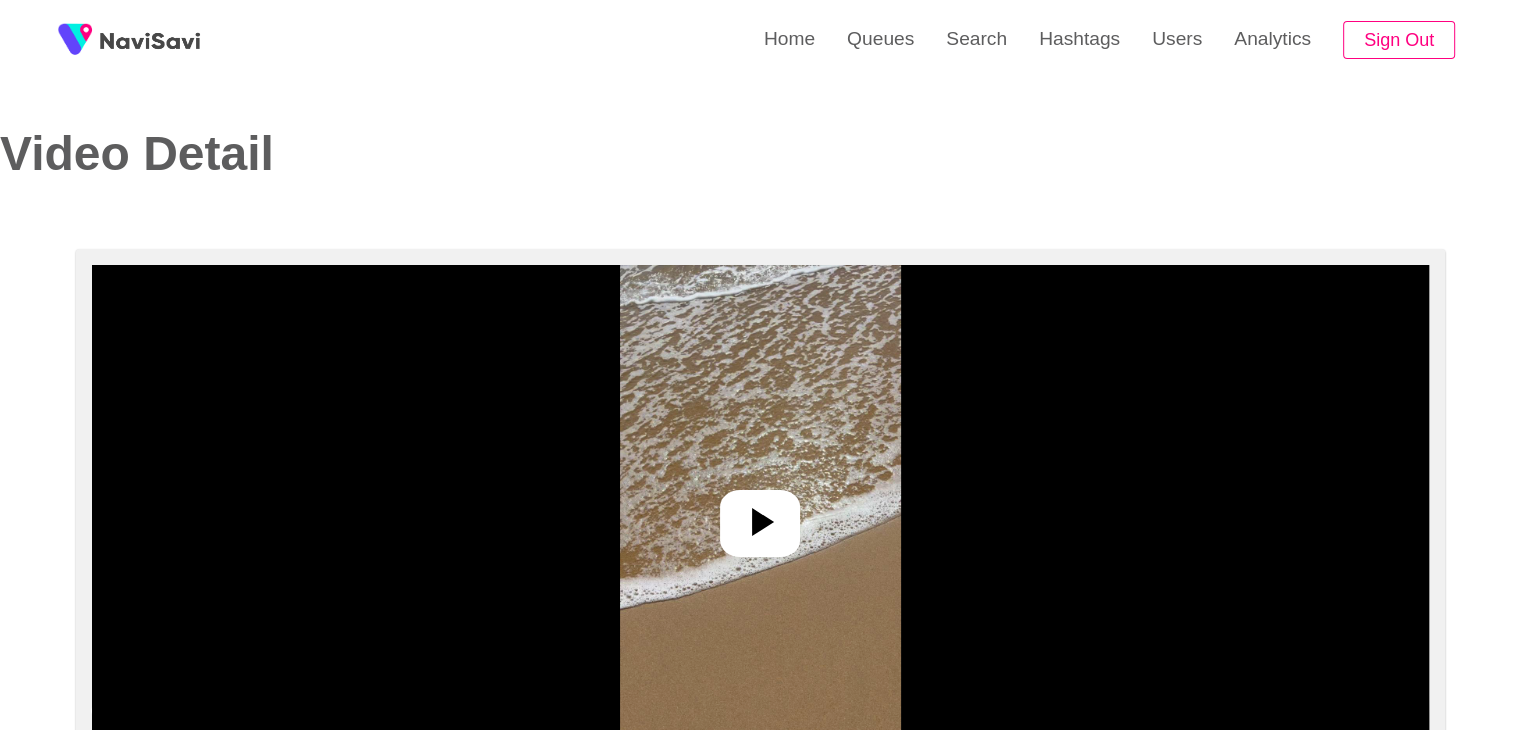 click at bounding box center (760, 515) 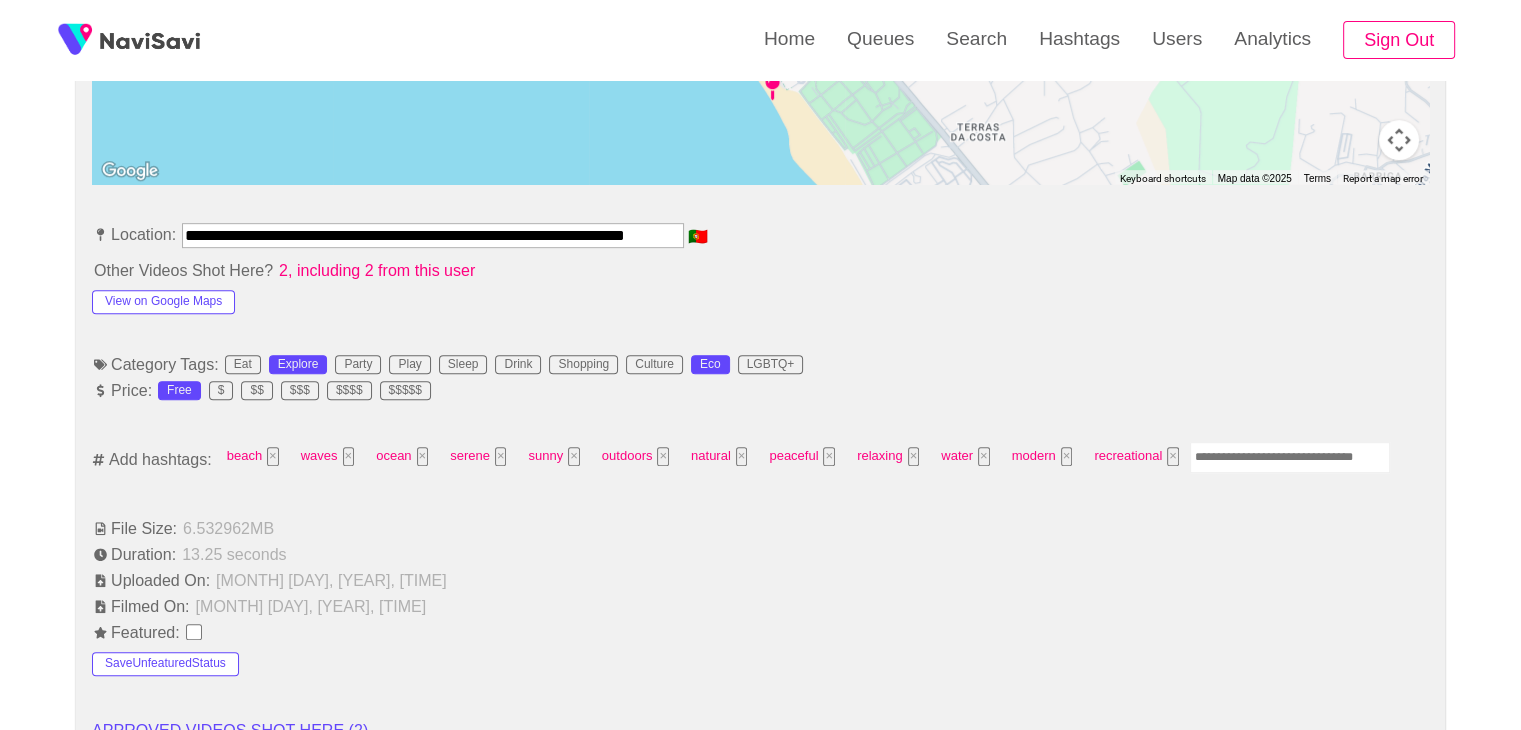 scroll, scrollTop: 1028, scrollLeft: 0, axis: vertical 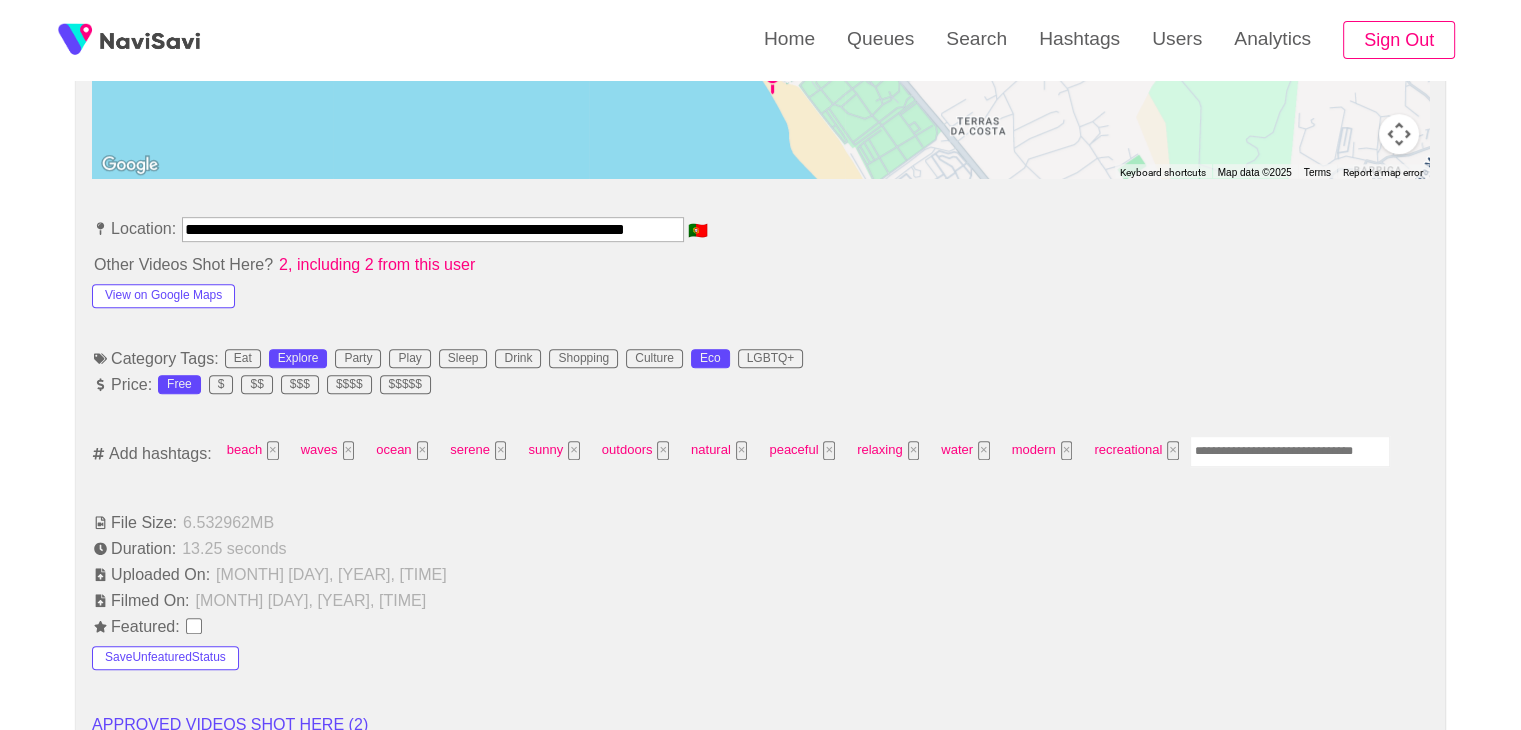 click at bounding box center [1290, 451] 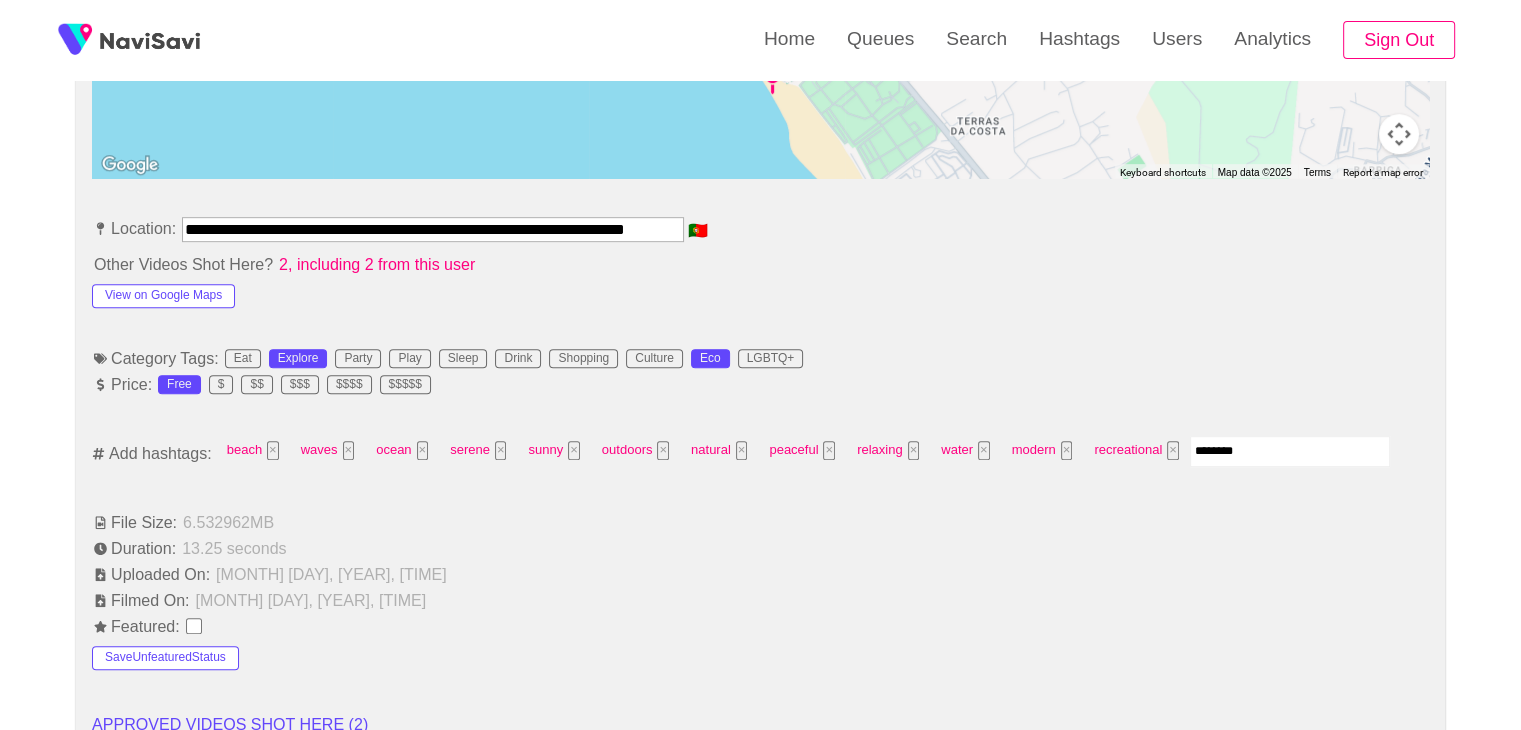 type on "*********" 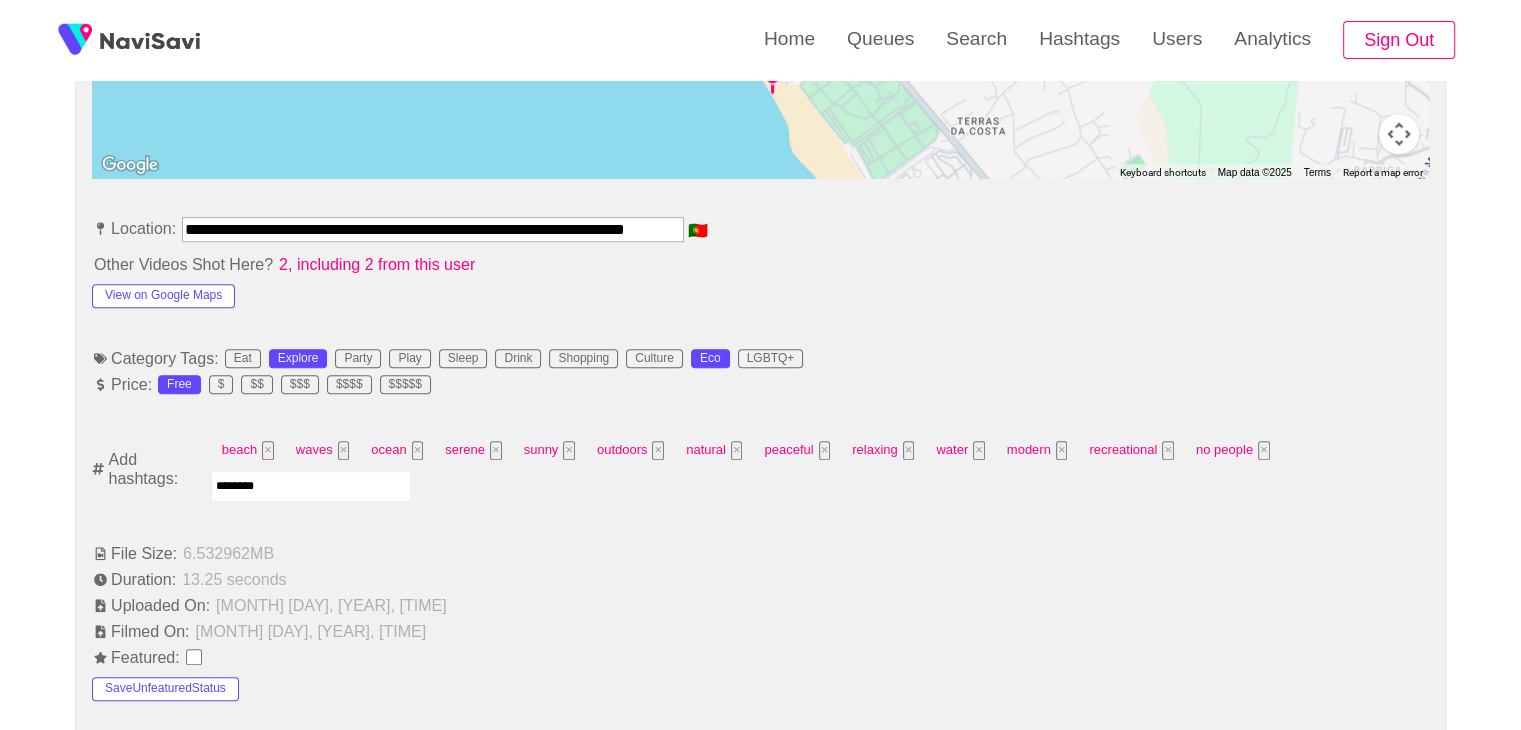 type on "*********" 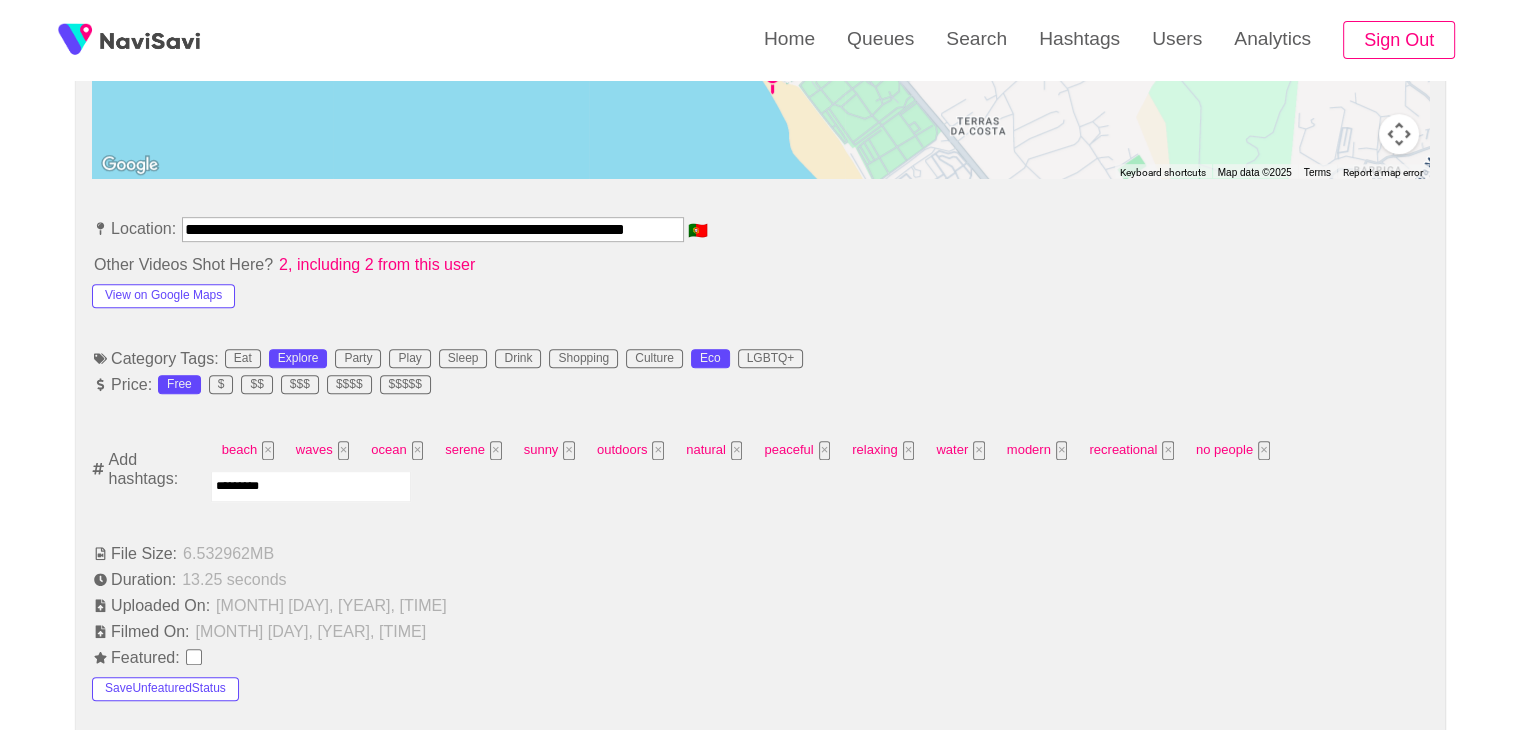 type 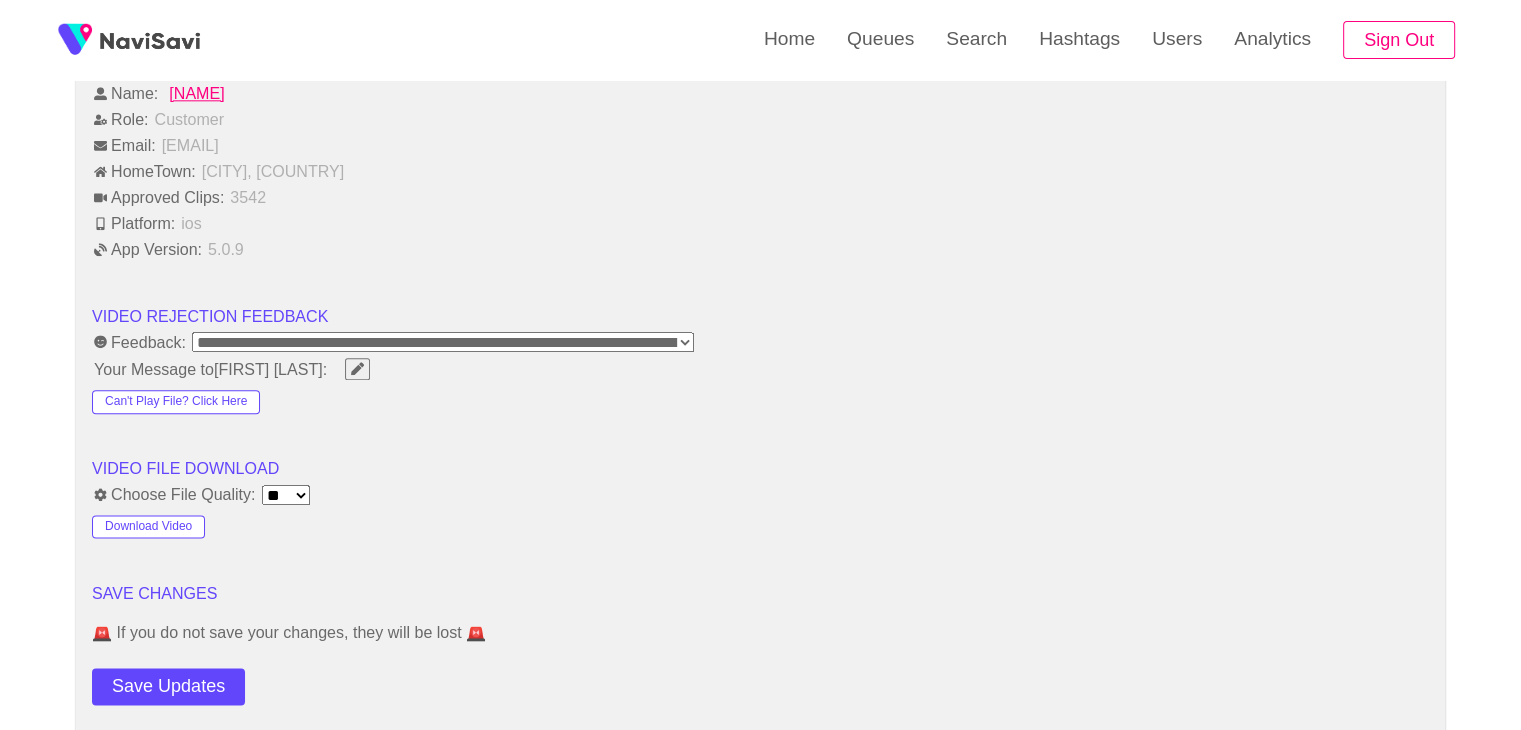 scroll, scrollTop: 2415, scrollLeft: 0, axis: vertical 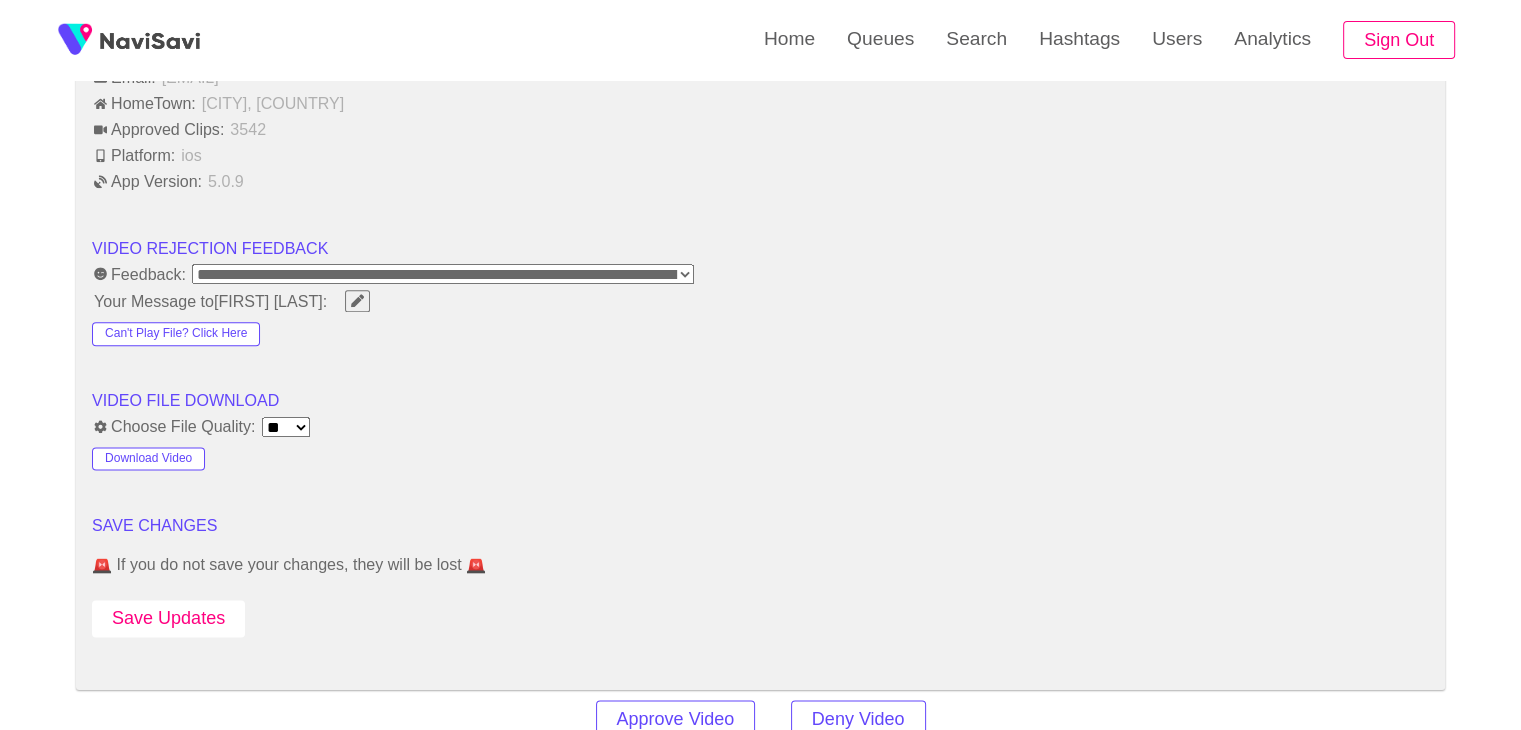 click on "Save Updates" at bounding box center [168, 618] 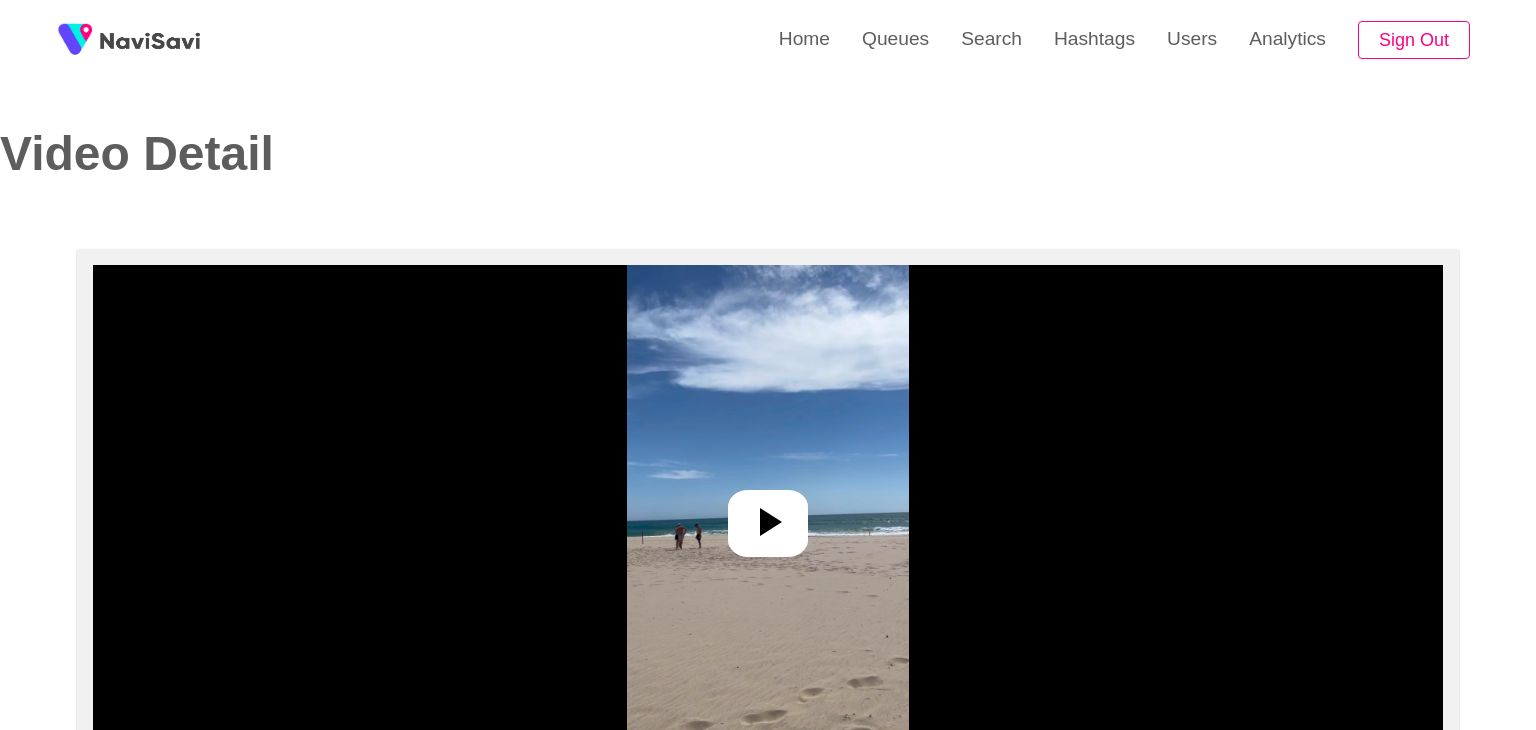 select on "**********" 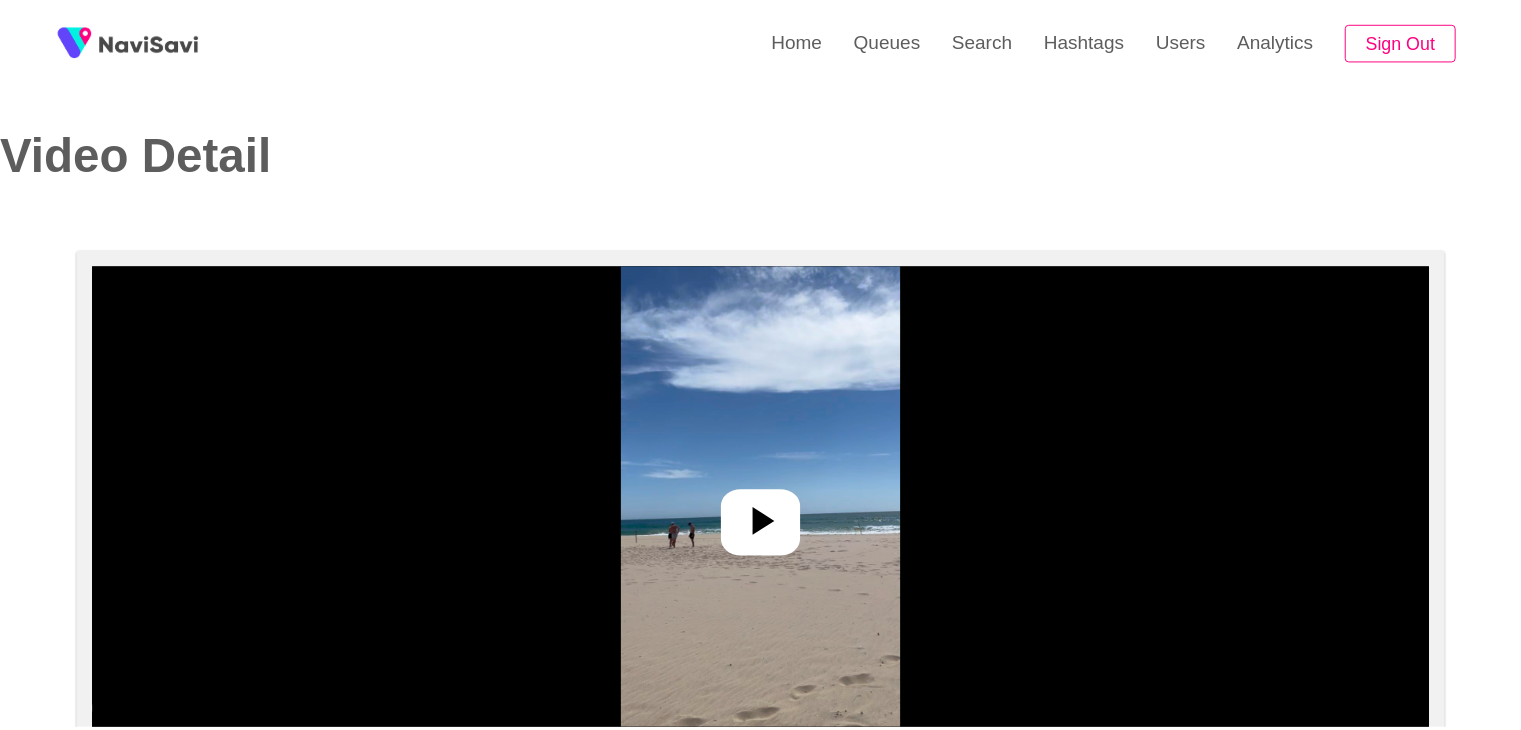 scroll, scrollTop: 0, scrollLeft: 0, axis: both 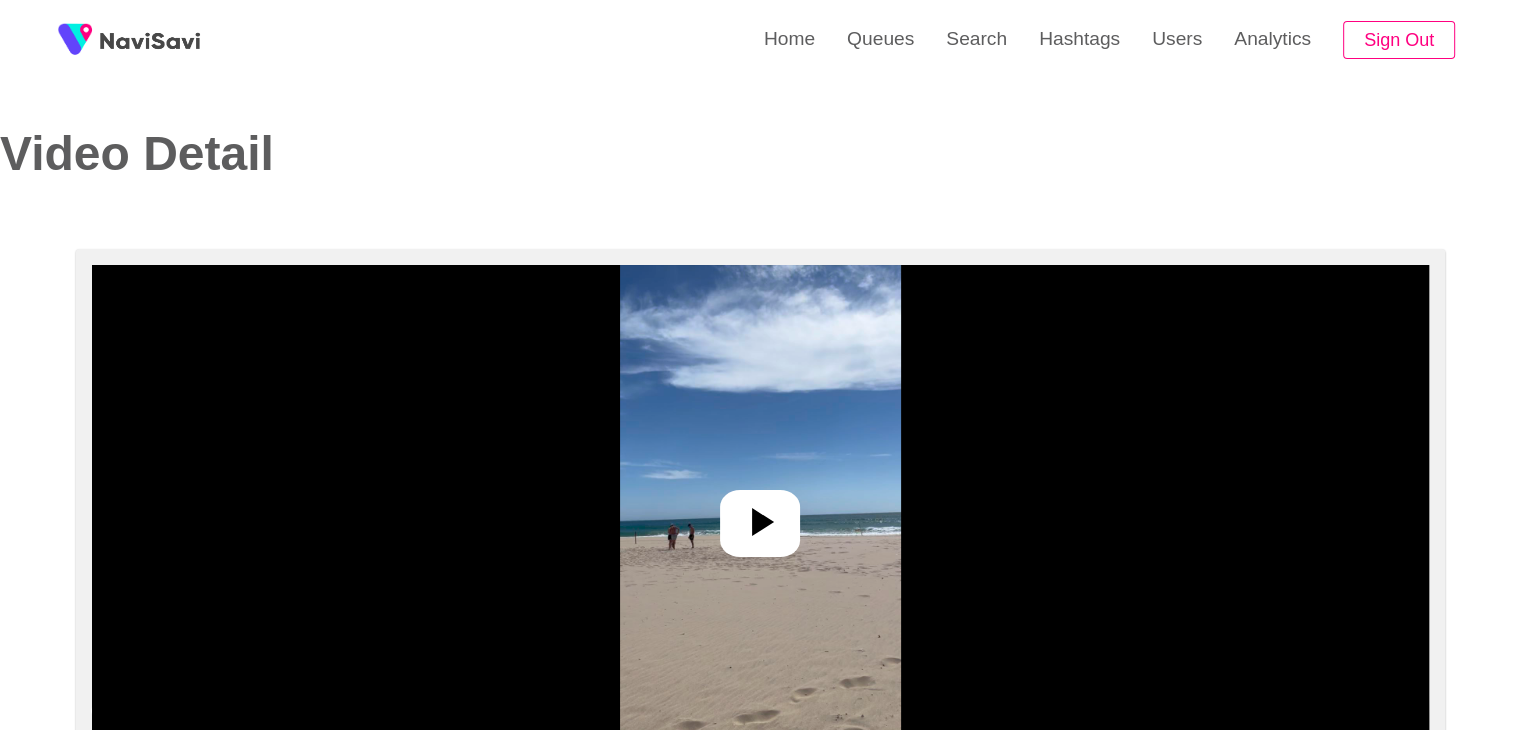 click at bounding box center [760, 515] 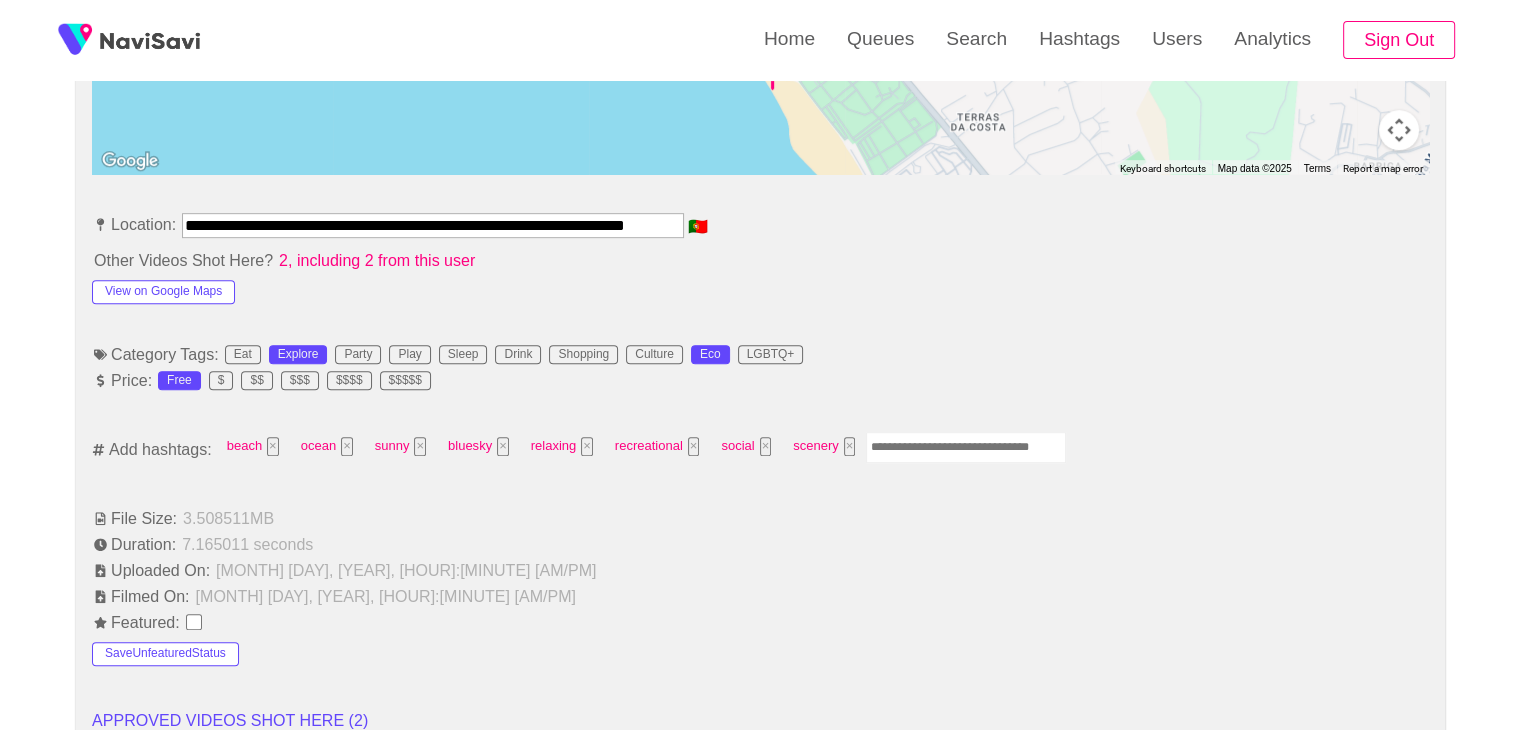 scroll, scrollTop: 1036, scrollLeft: 0, axis: vertical 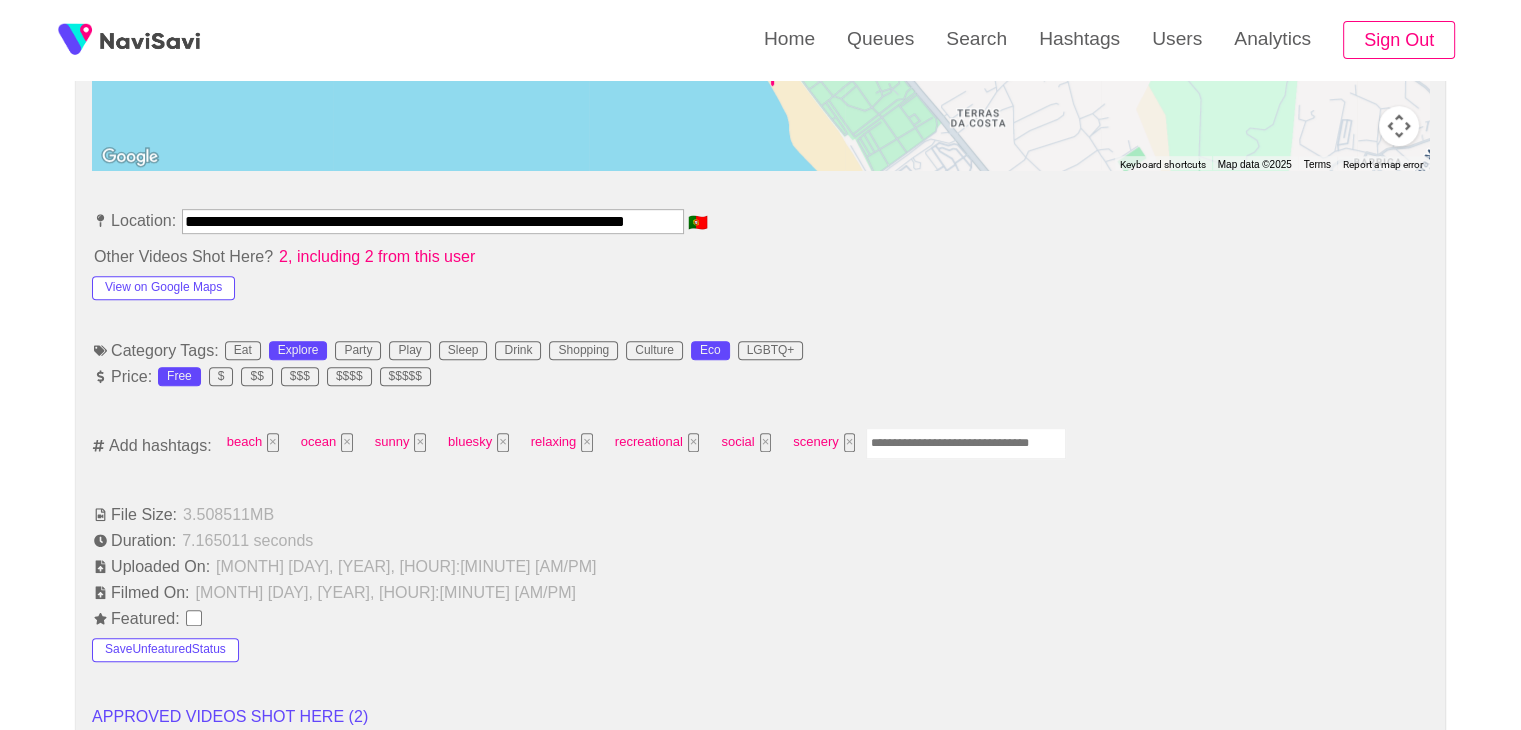 click at bounding box center [966, 443] 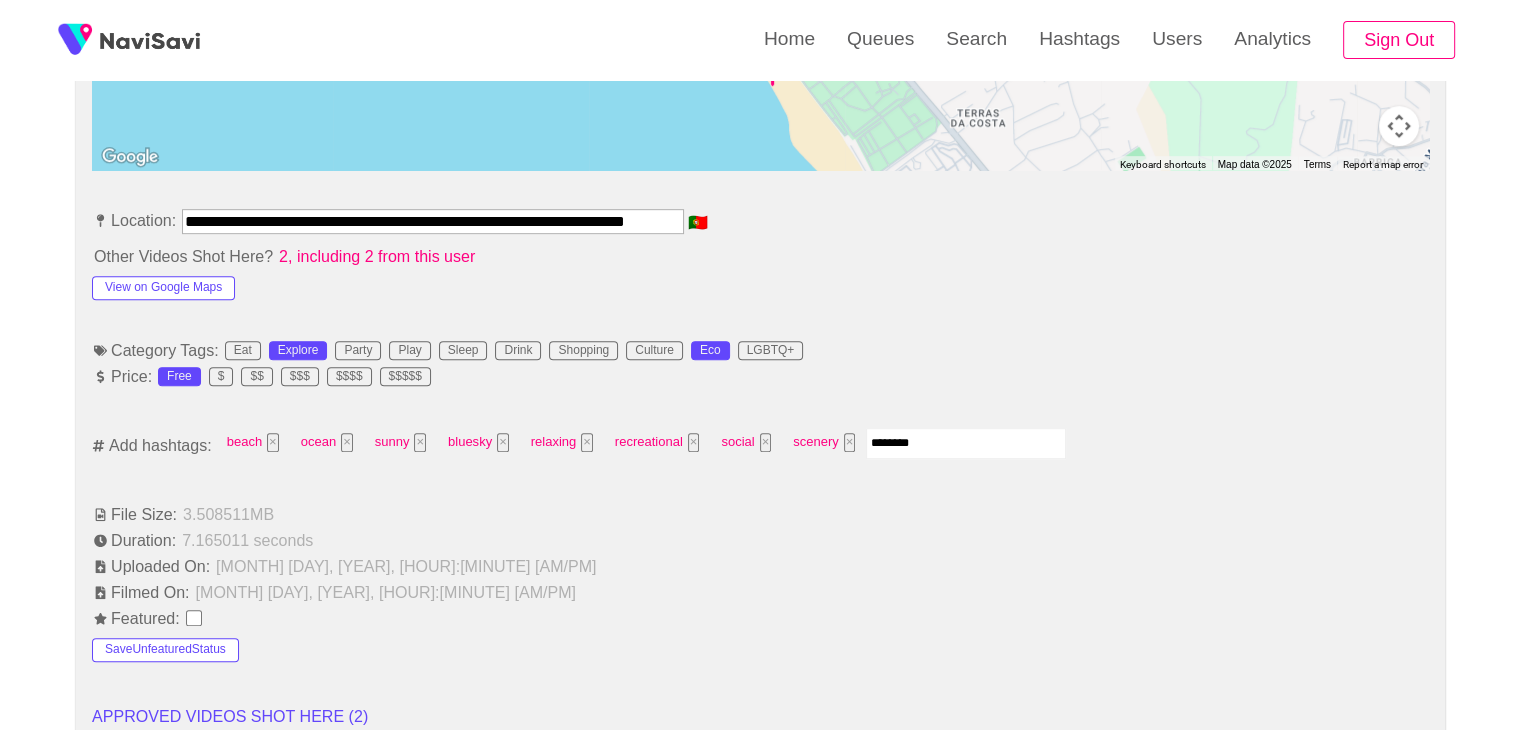 type on "*********" 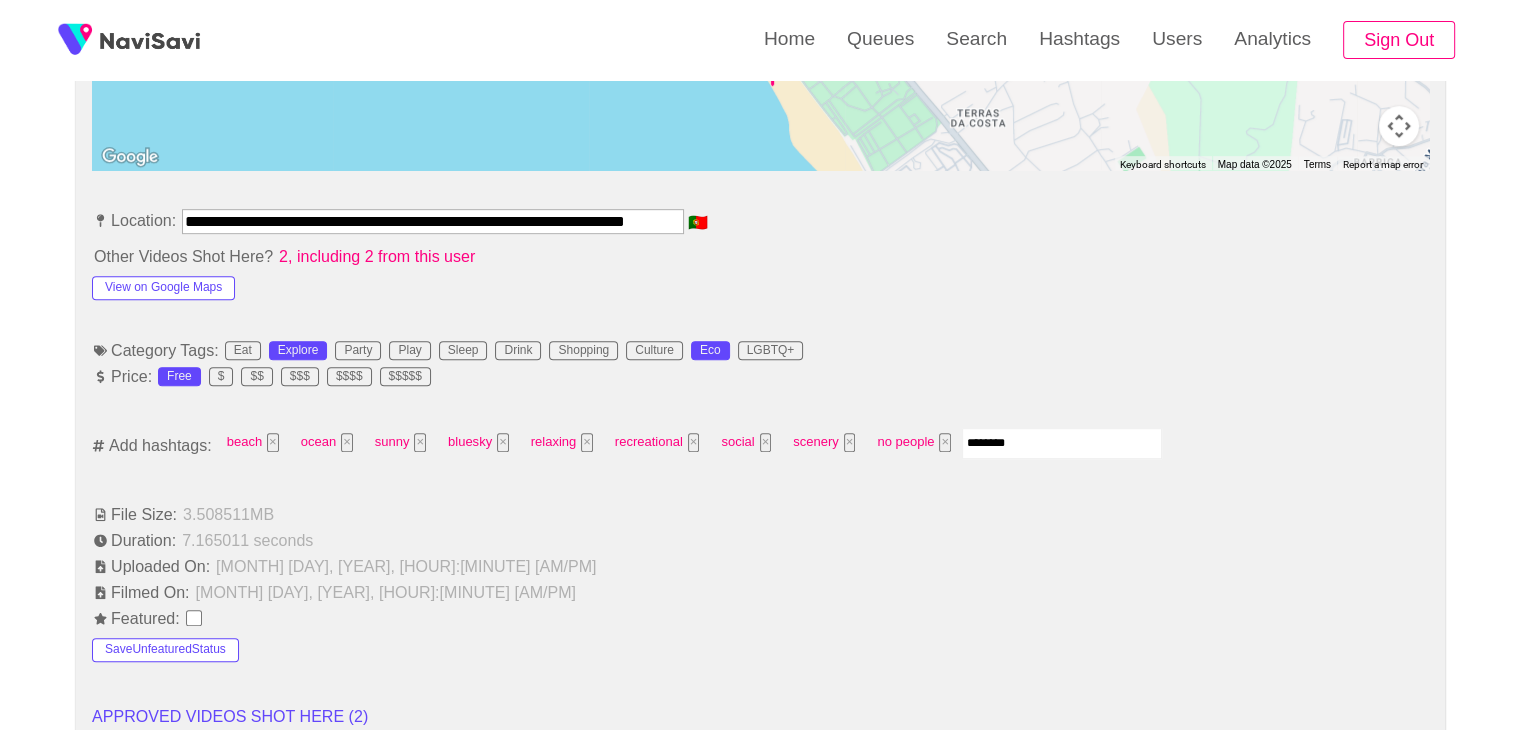 type on "*********" 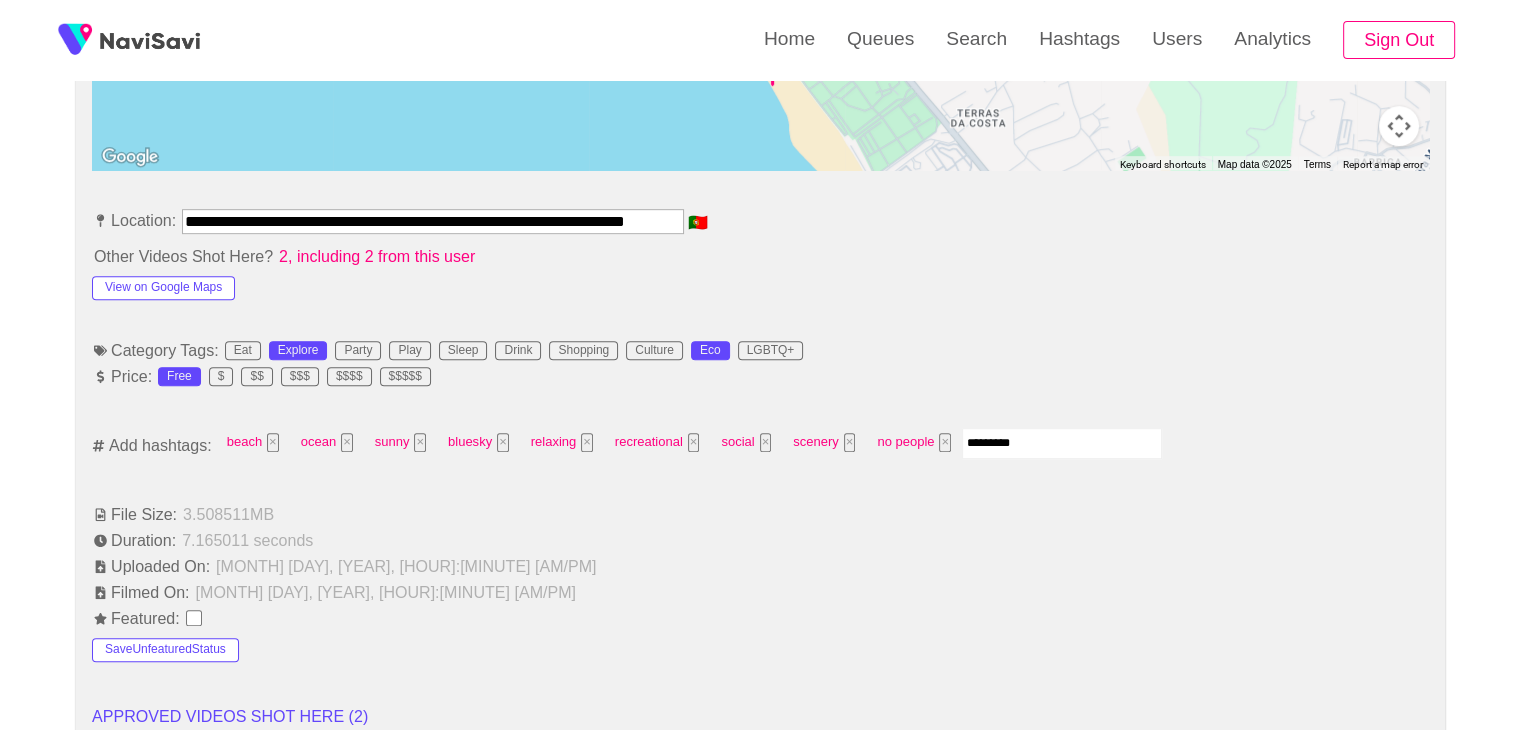 type 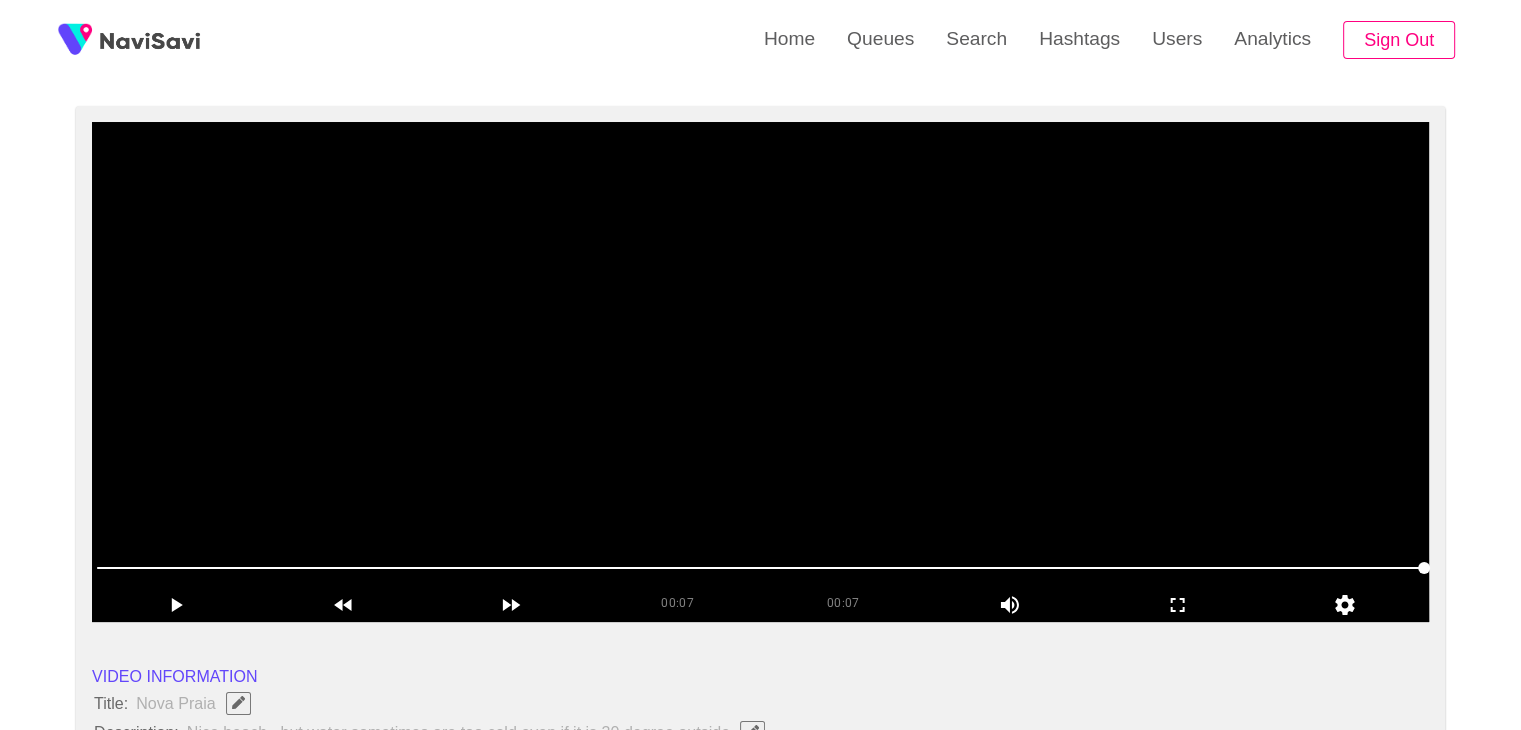 click at bounding box center [760, 372] 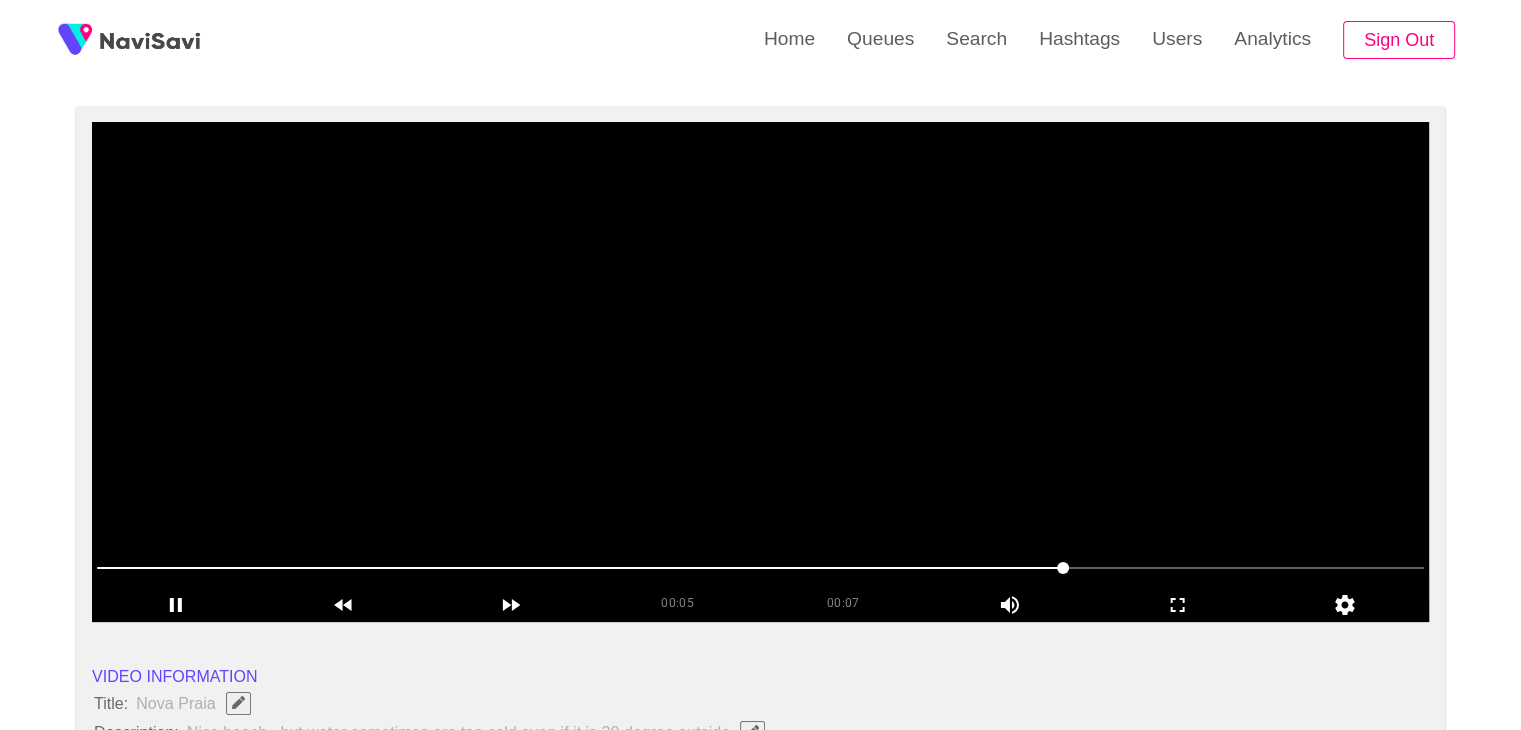 scroll, scrollTop: 136, scrollLeft: 0, axis: vertical 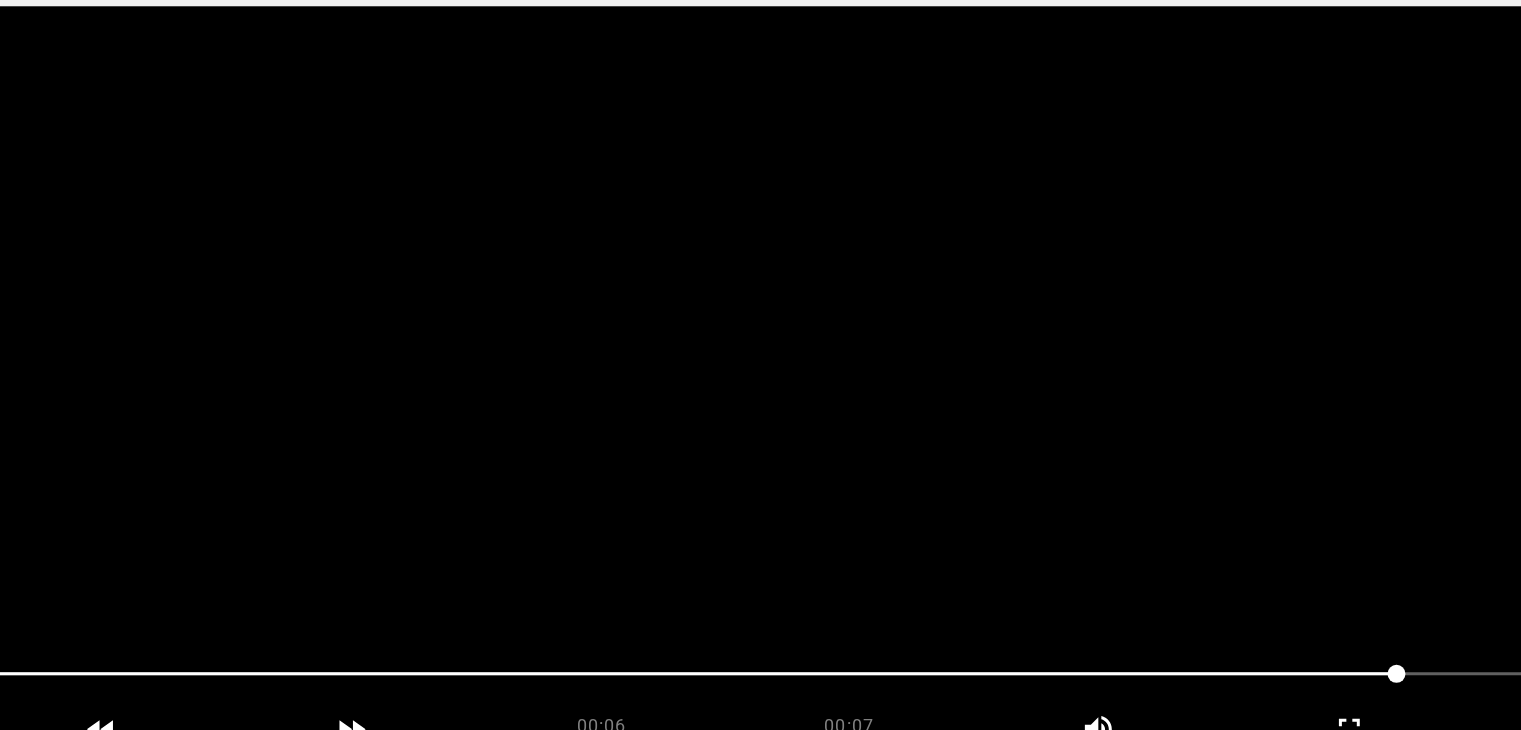 click at bounding box center (760, 379) 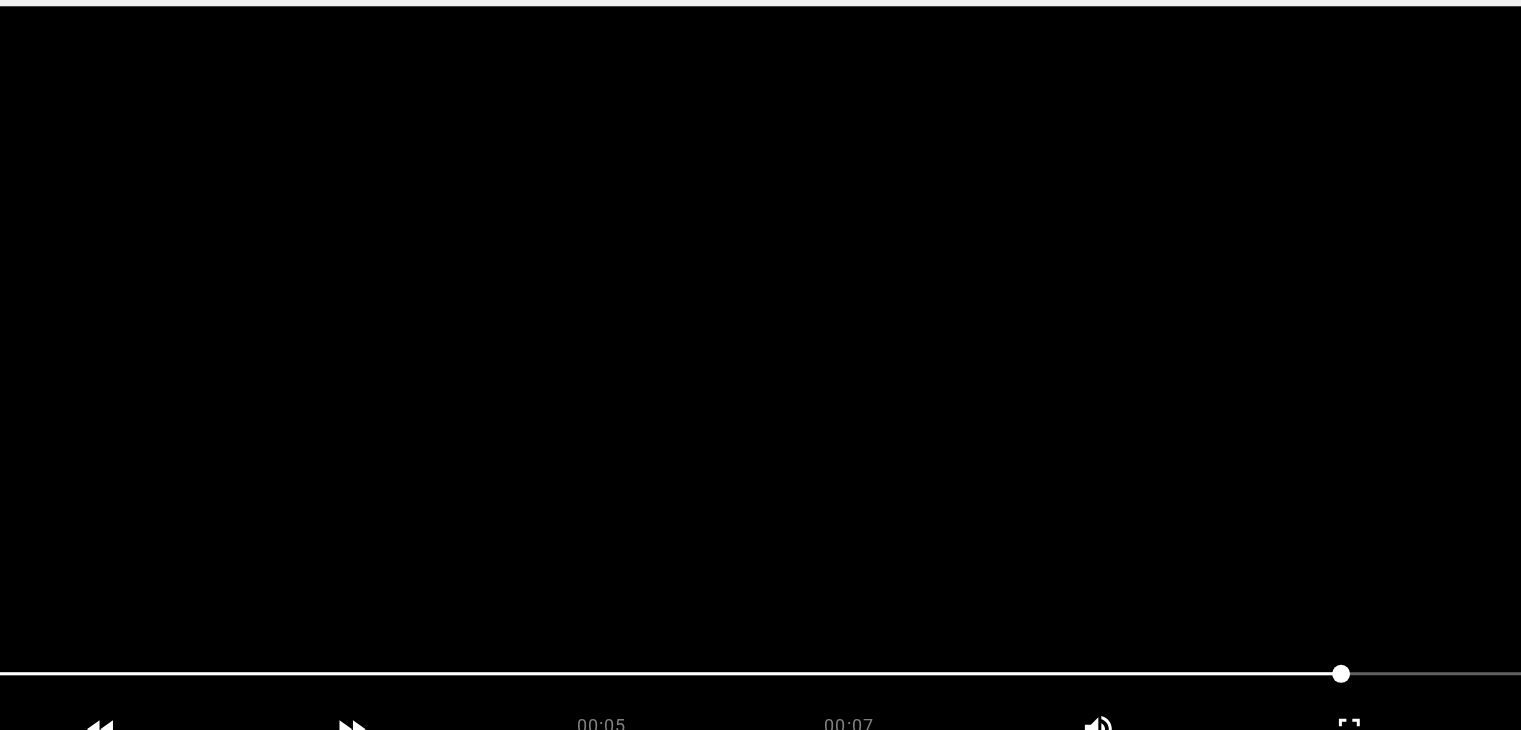 click at bounding box center (760, 379) 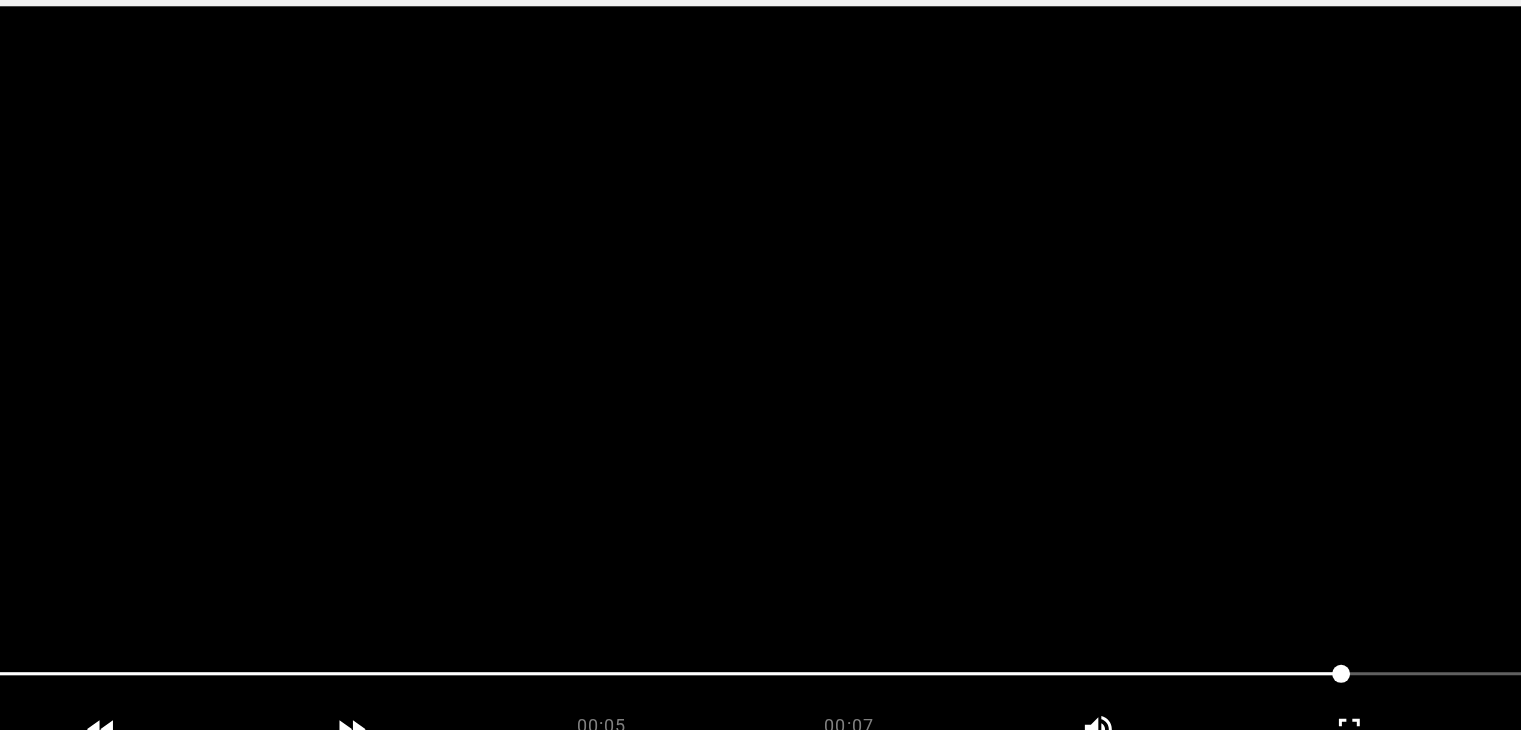 click at bounding box center [760, 379] 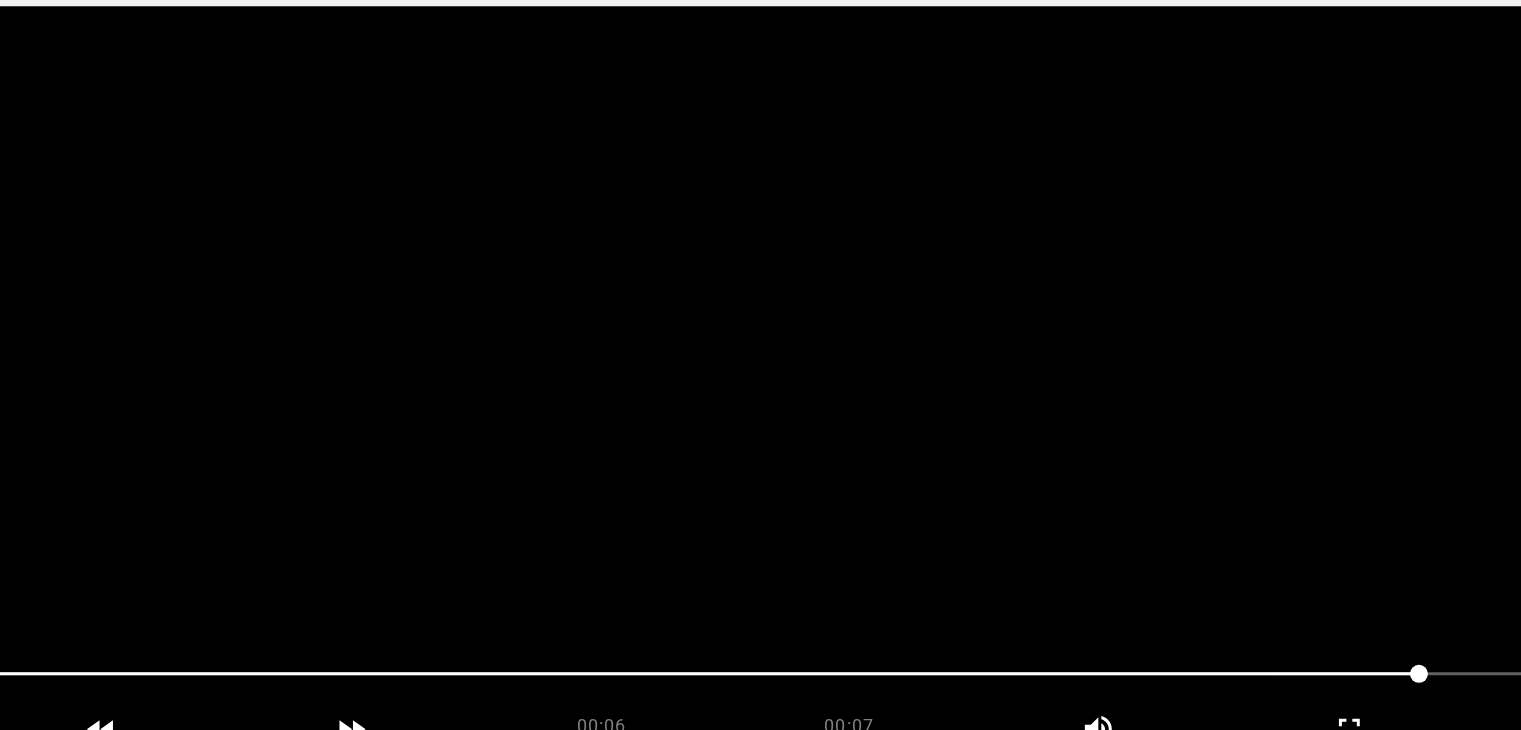 click at bounding box center [760, 379] 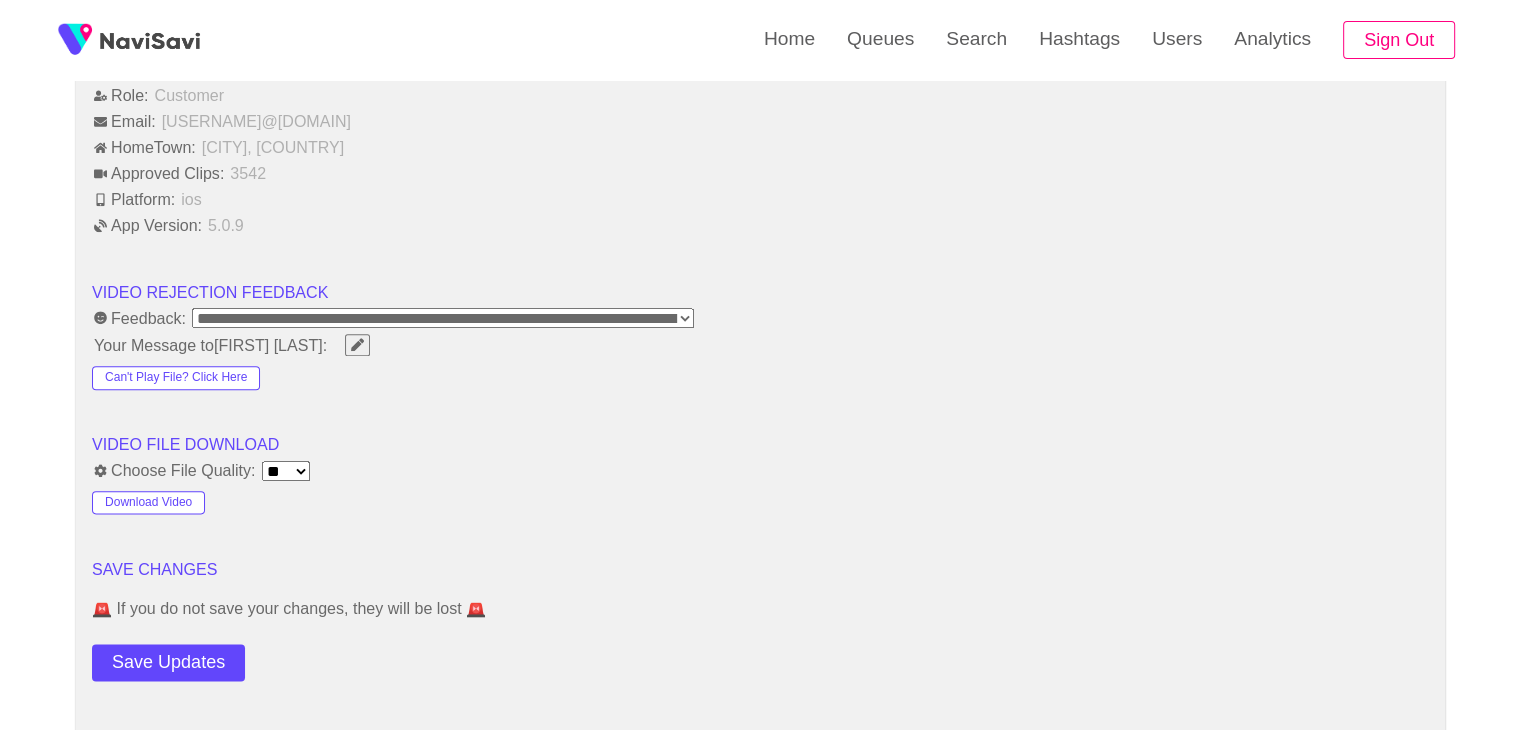 scroll, scrollTop: 2411, scrollLeft: 0, axis: vertical 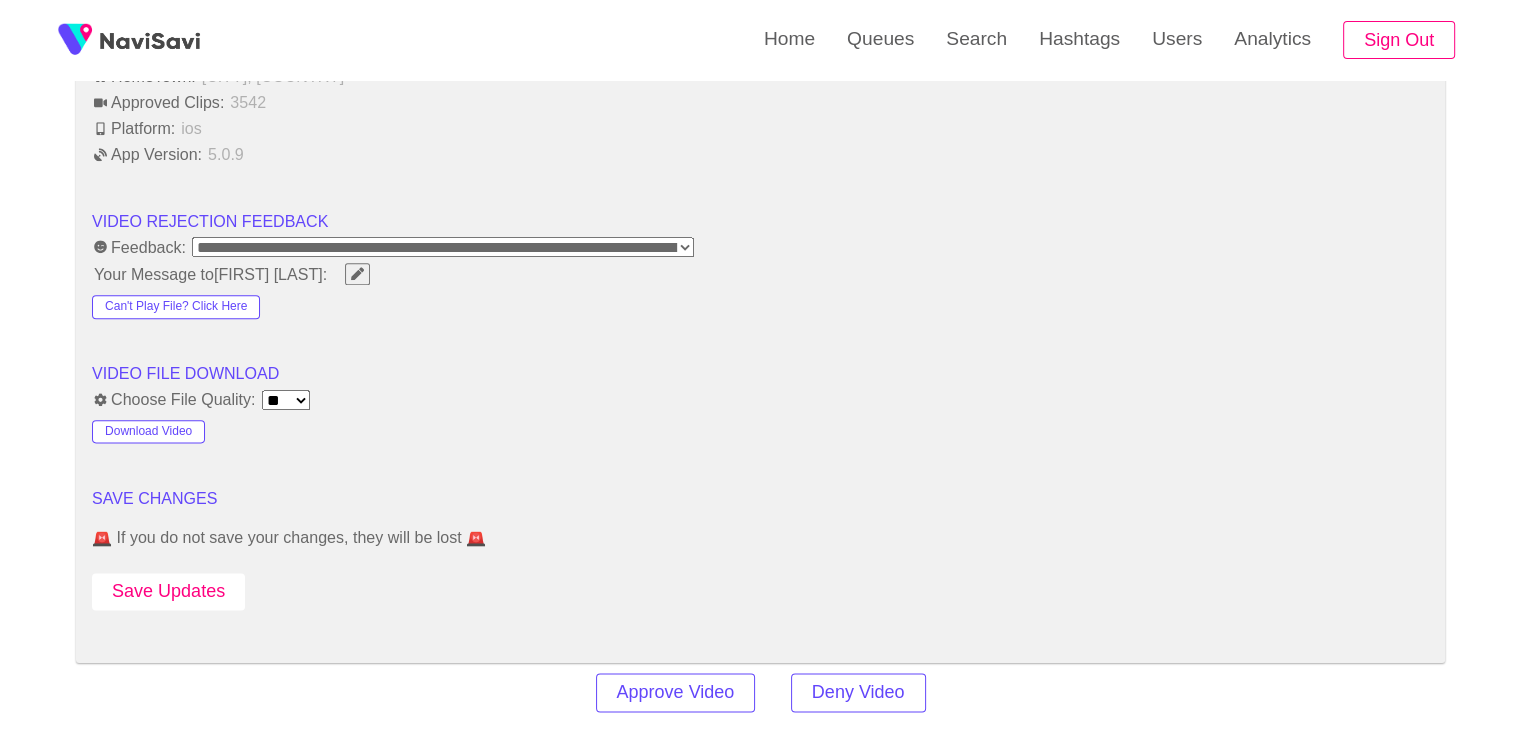 click on "Save Updates" at bounding box center (168, 591) 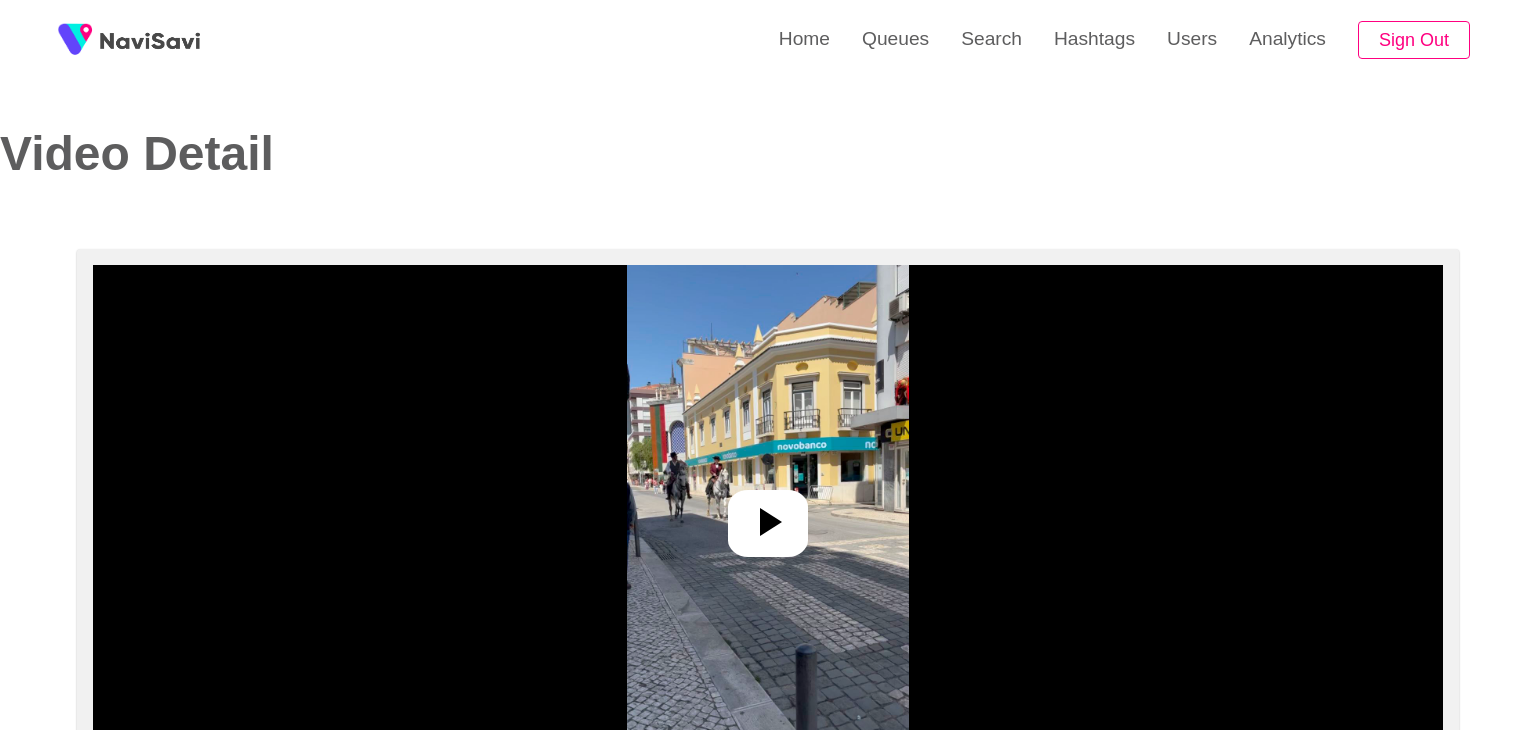 select on "**********" 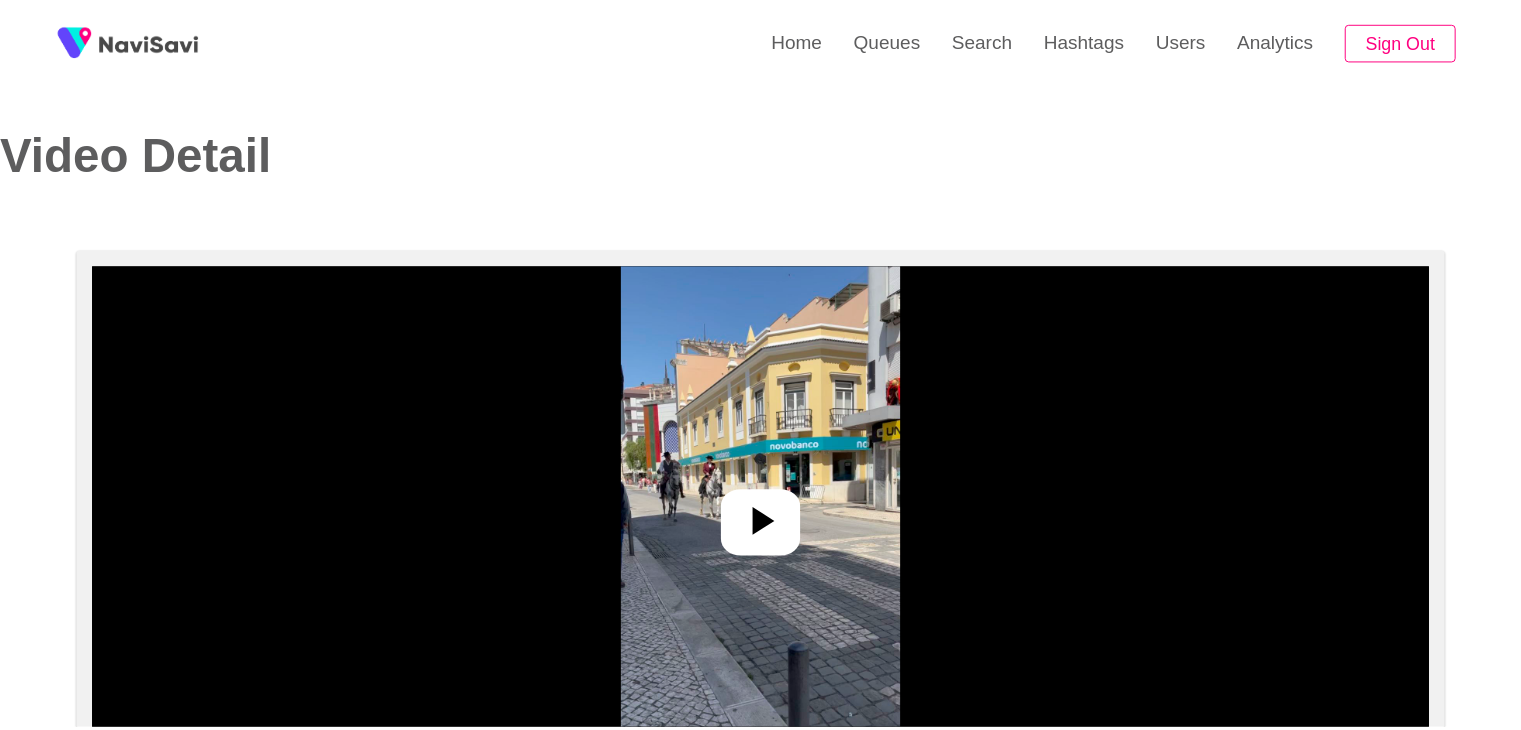 scroll, scrollTop: 0, scrollLeft: 0, axis: both 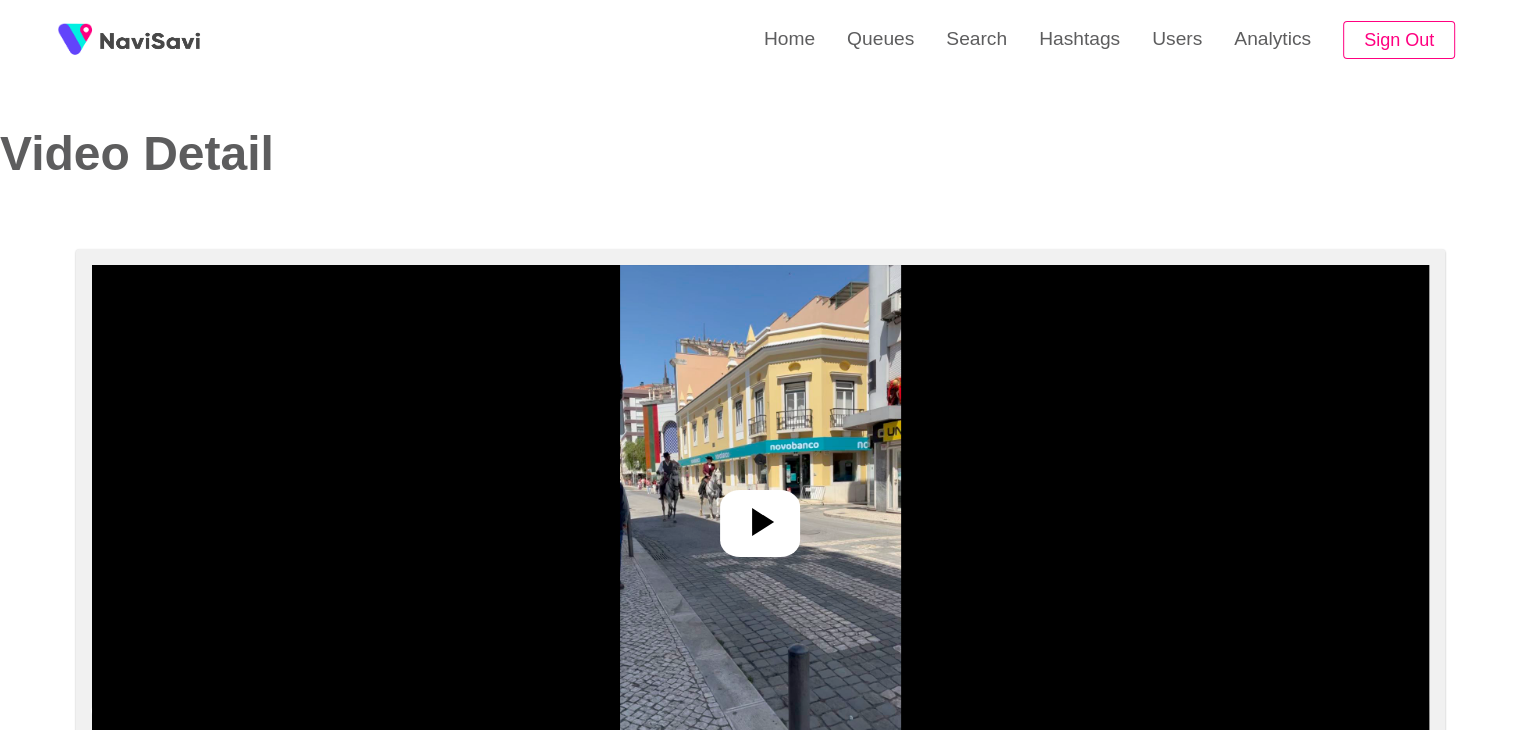 click at bounding box center (760, 515) 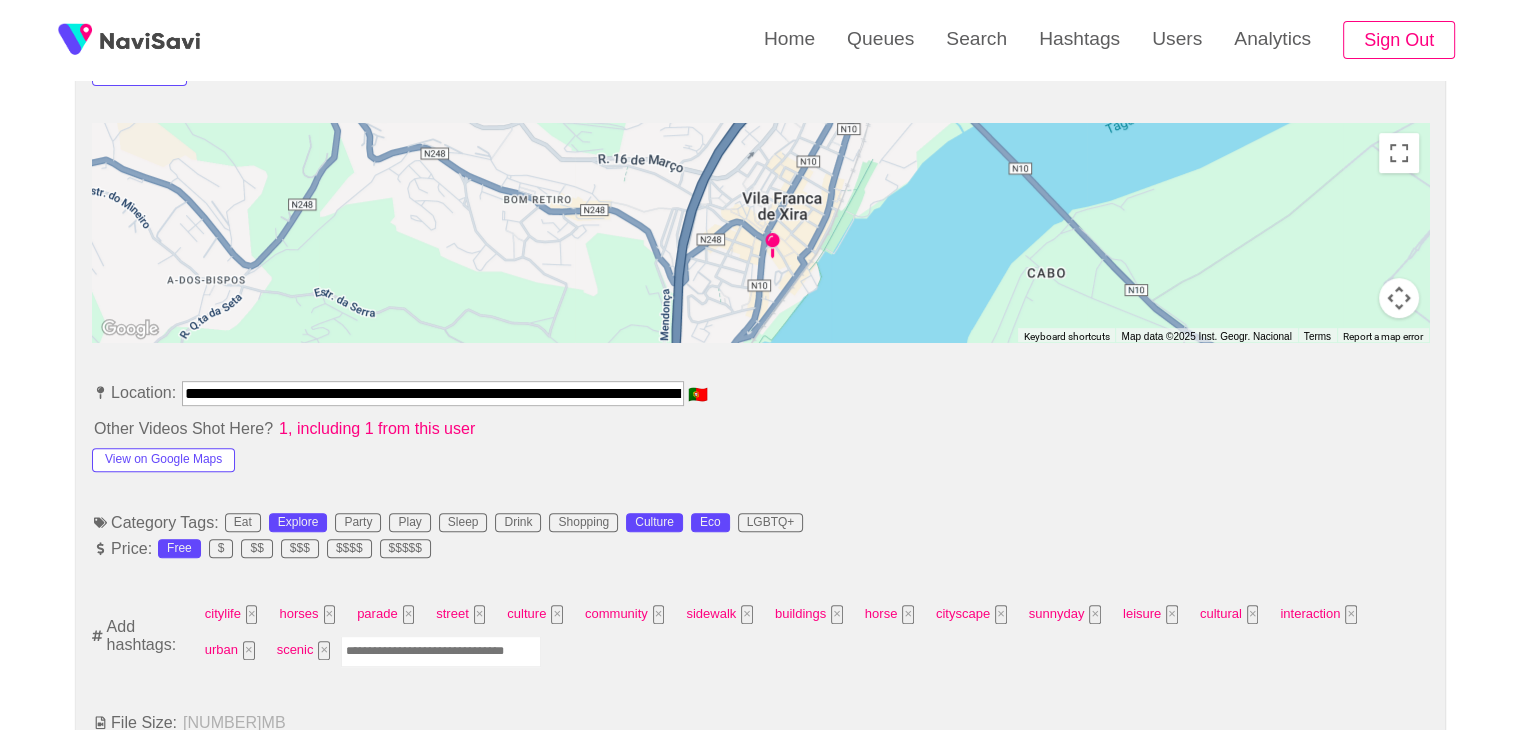 scroll, scrollTop: 866, scrollLeft: 0, axis: vertical 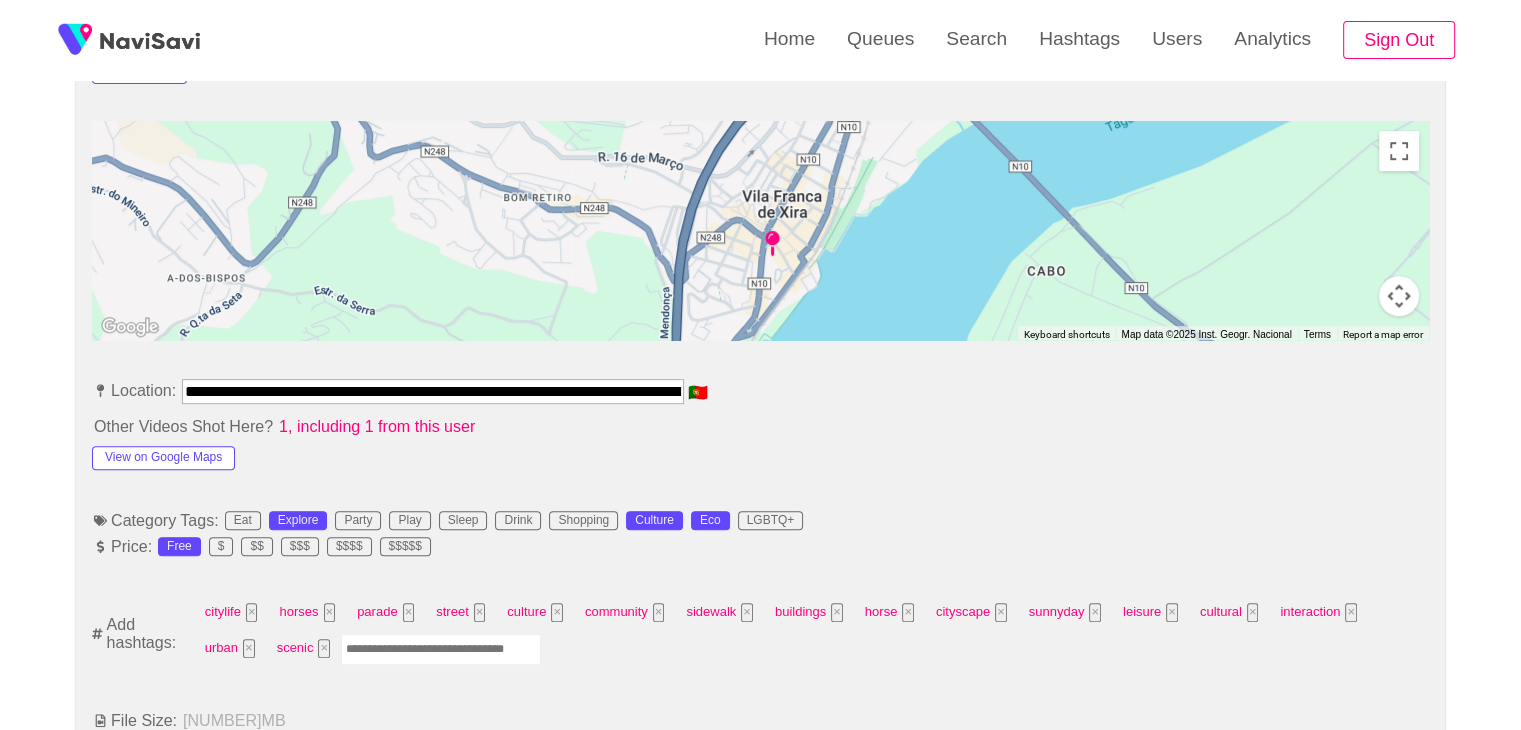 click at bounding box center [441, 649] 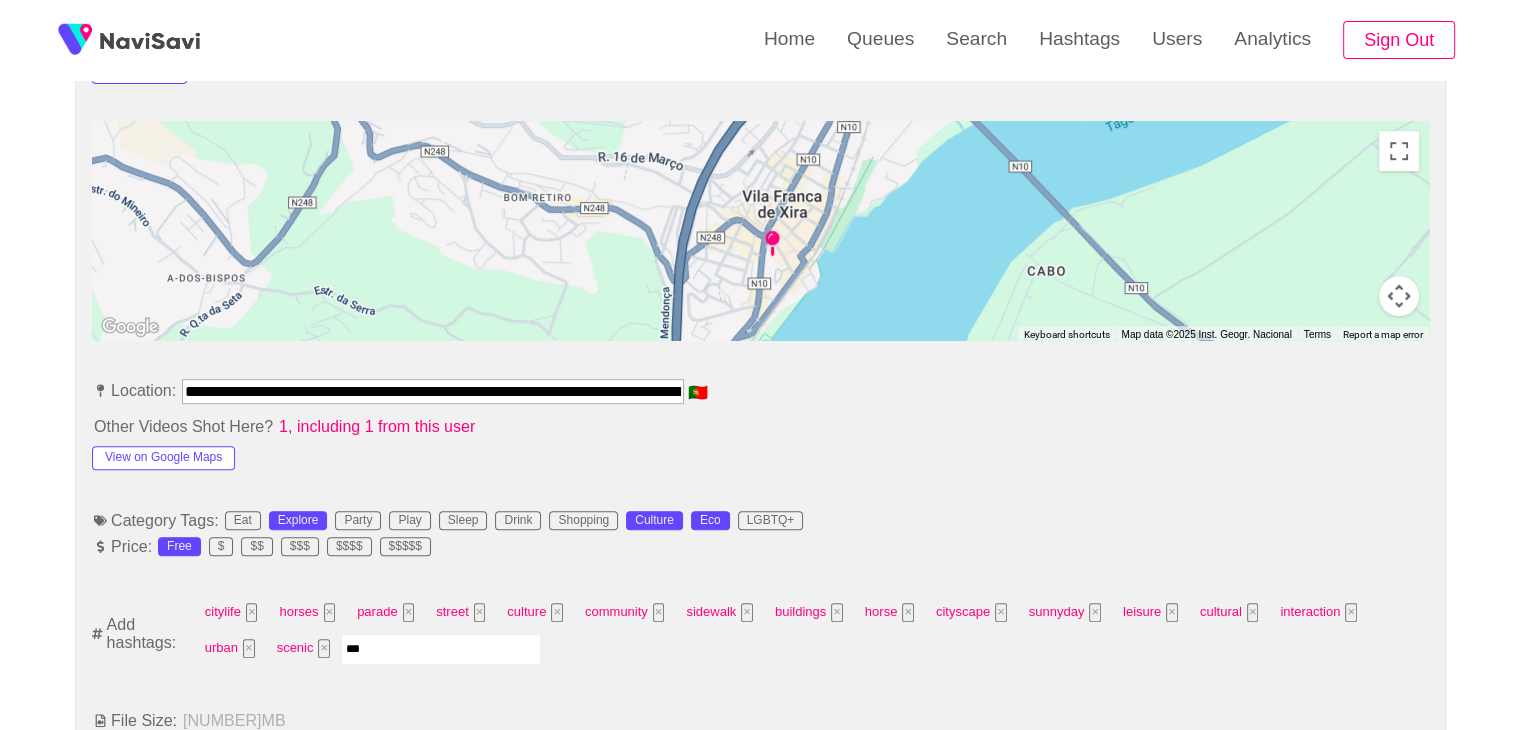type on "****" 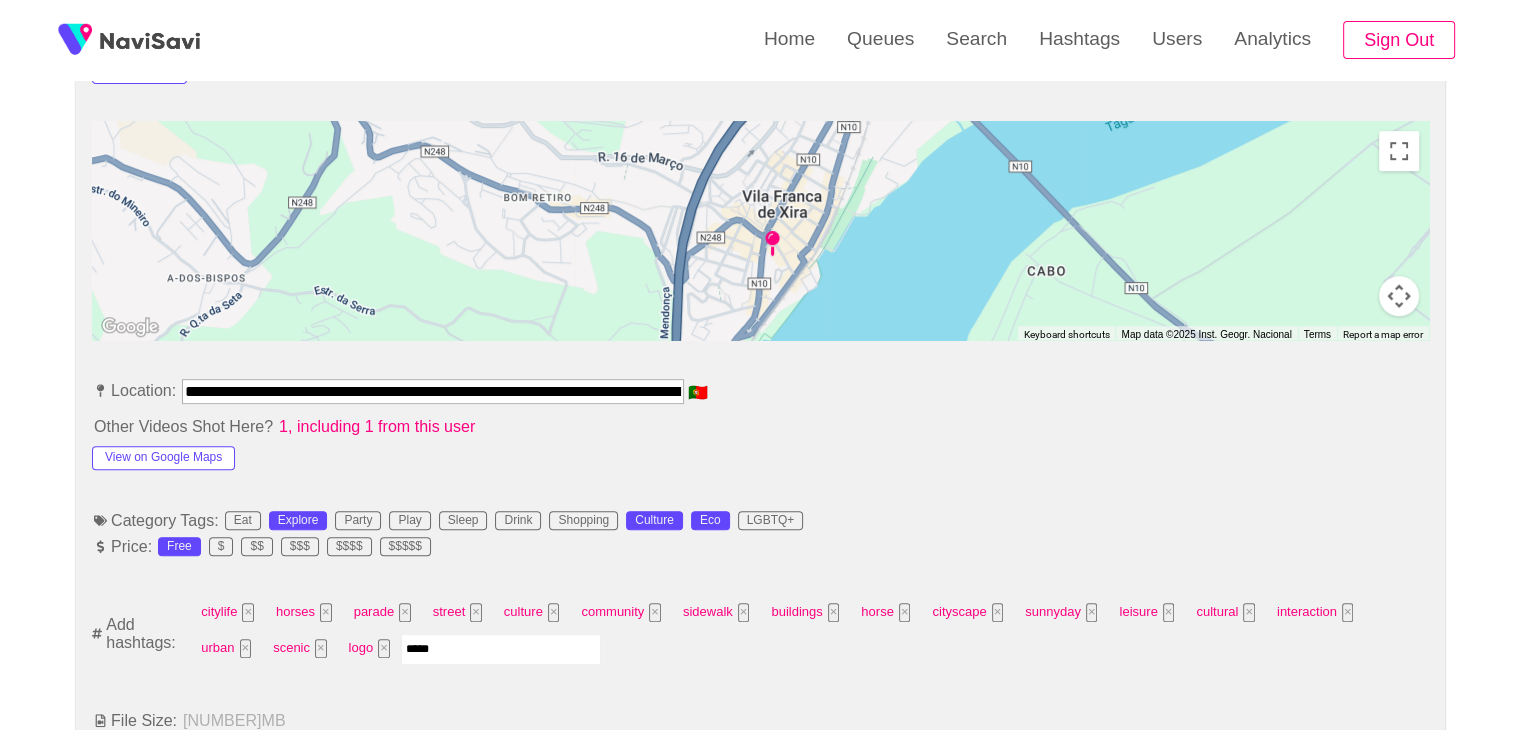 type on "******" 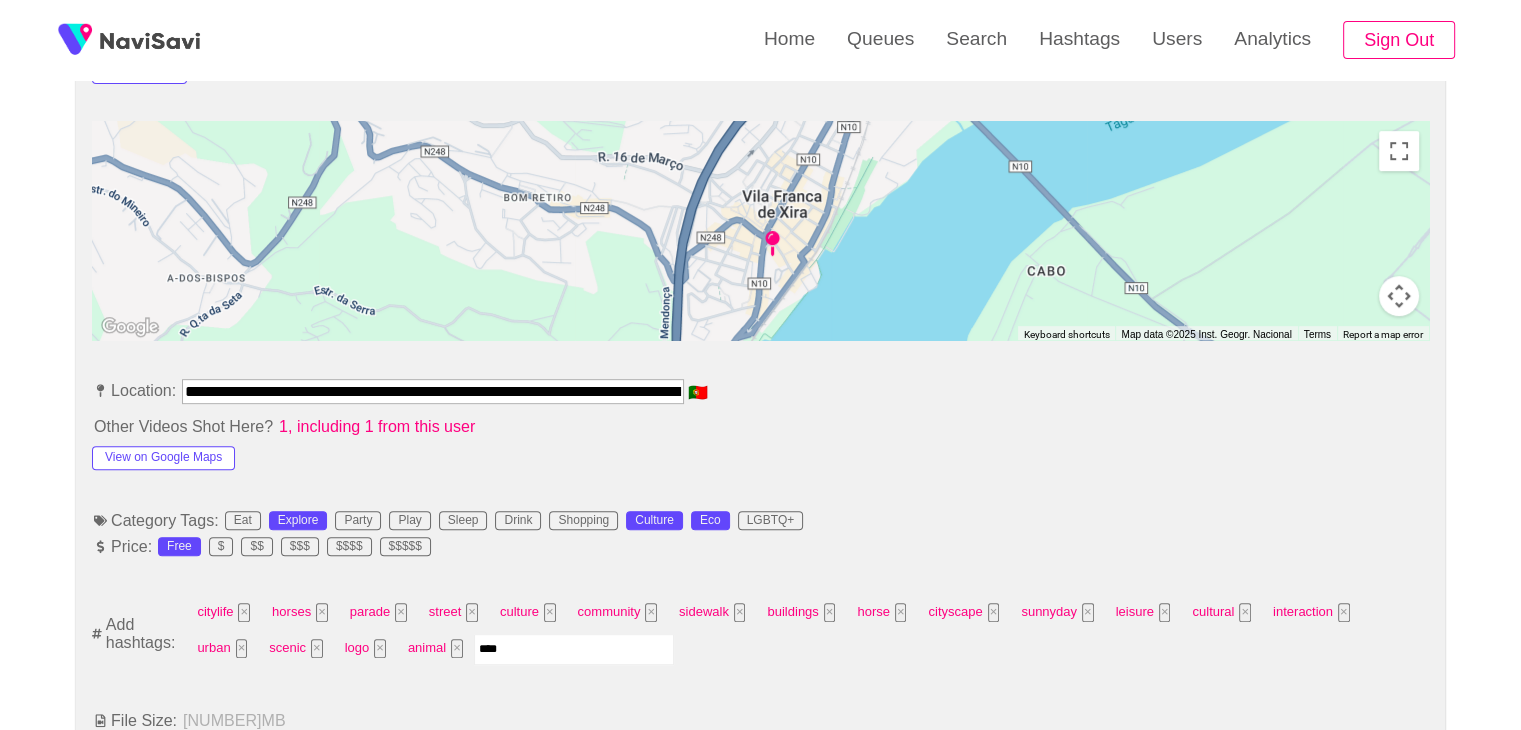 type on "*****" 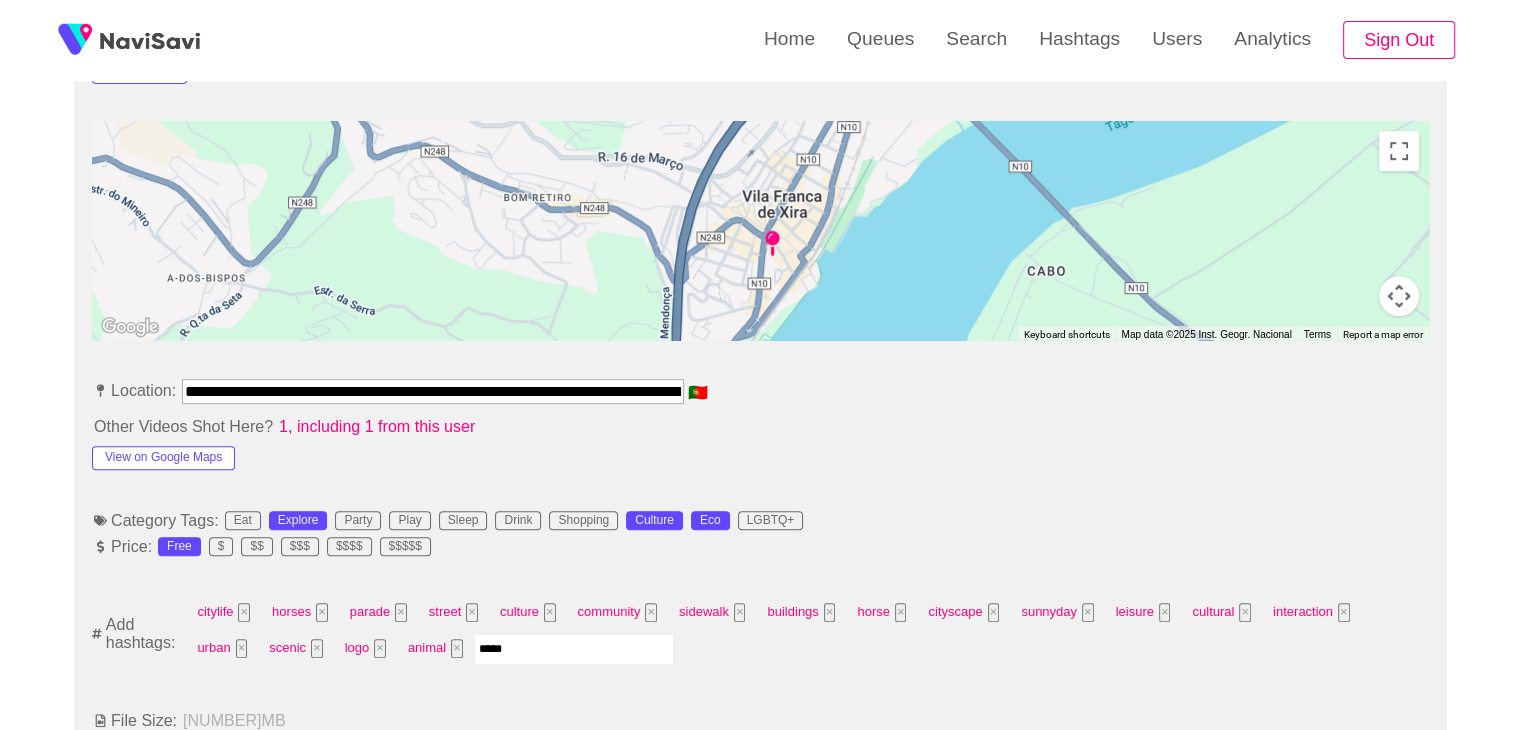 type 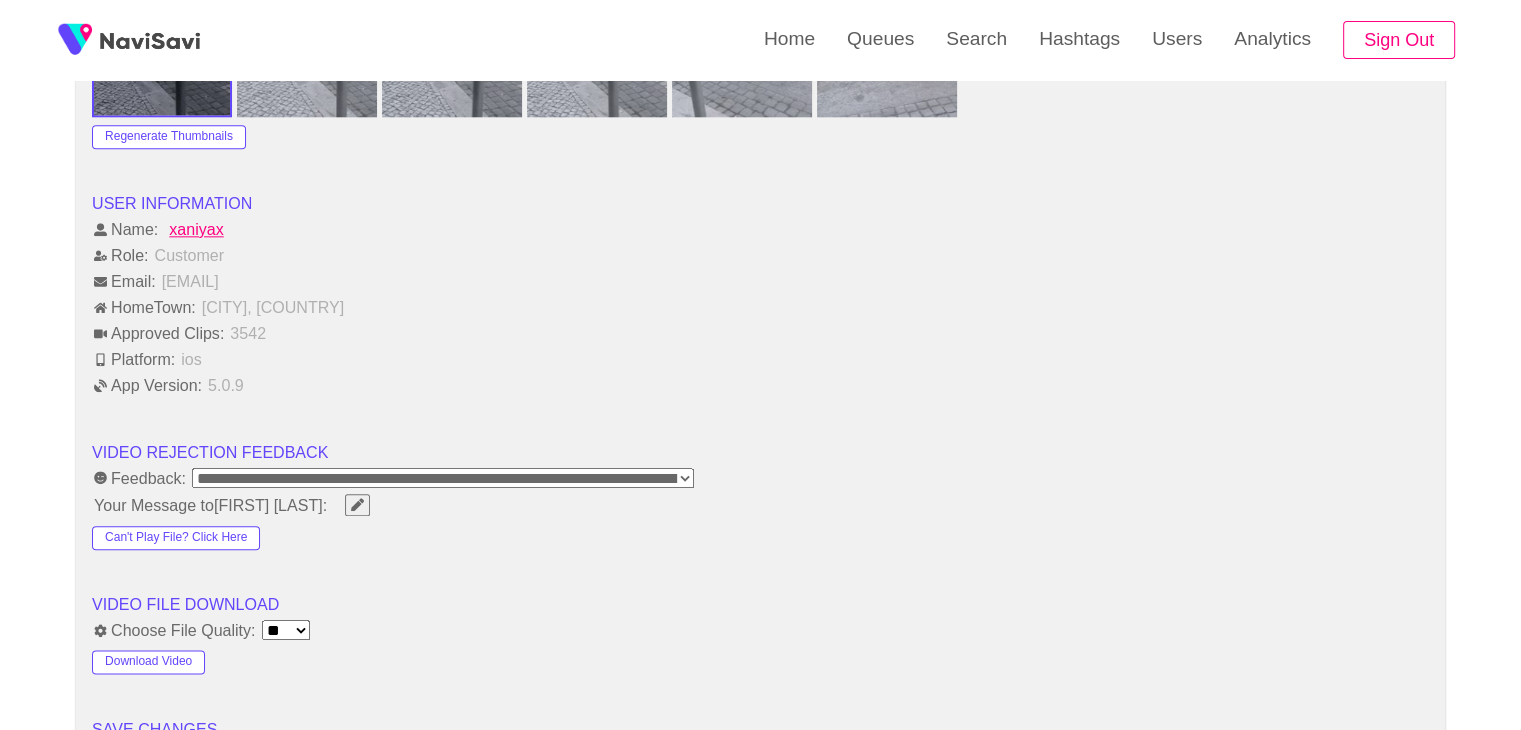 scroll, scrollTop: 2308, scrollLeft: 0, axis: vertical 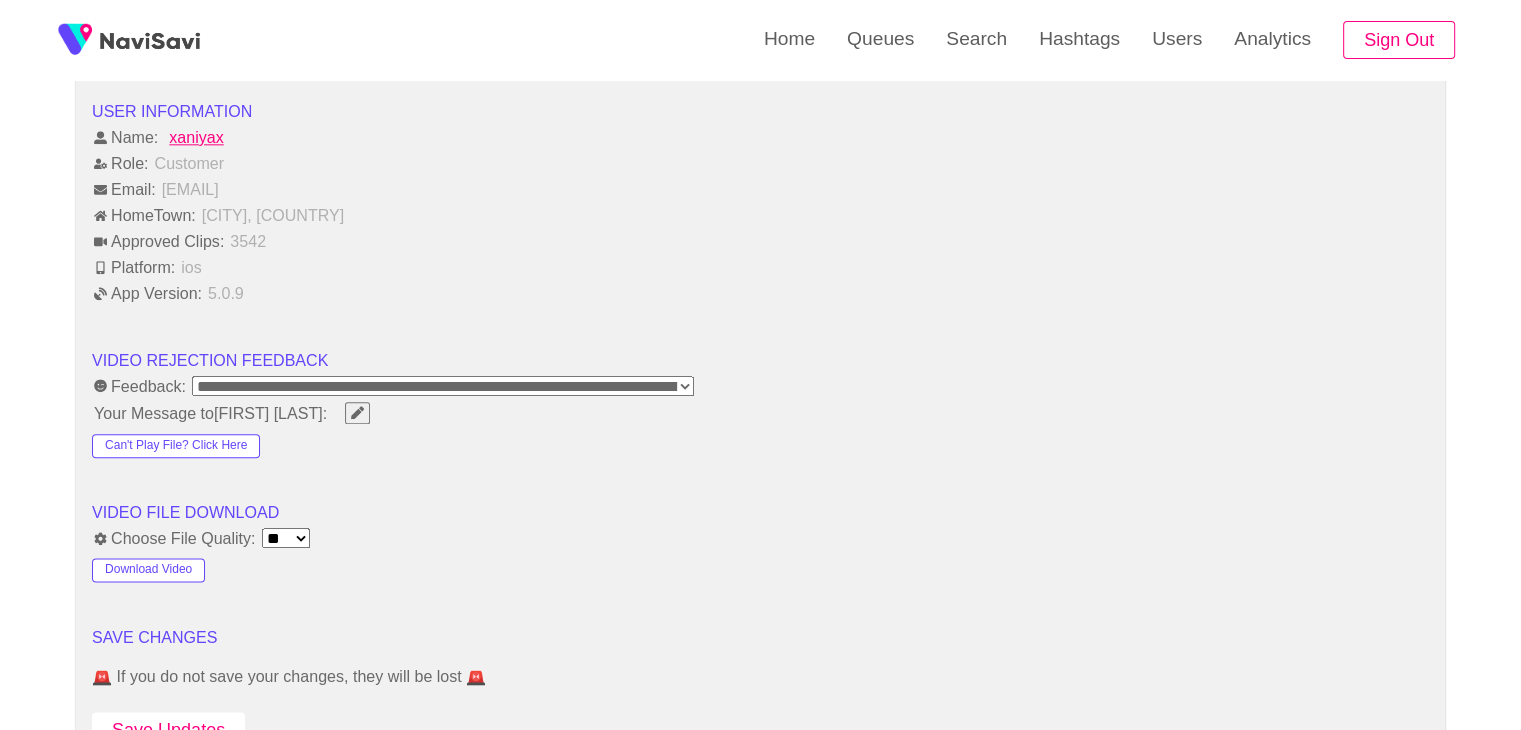 click on "Save Updates" at bounding box center [168, 730] 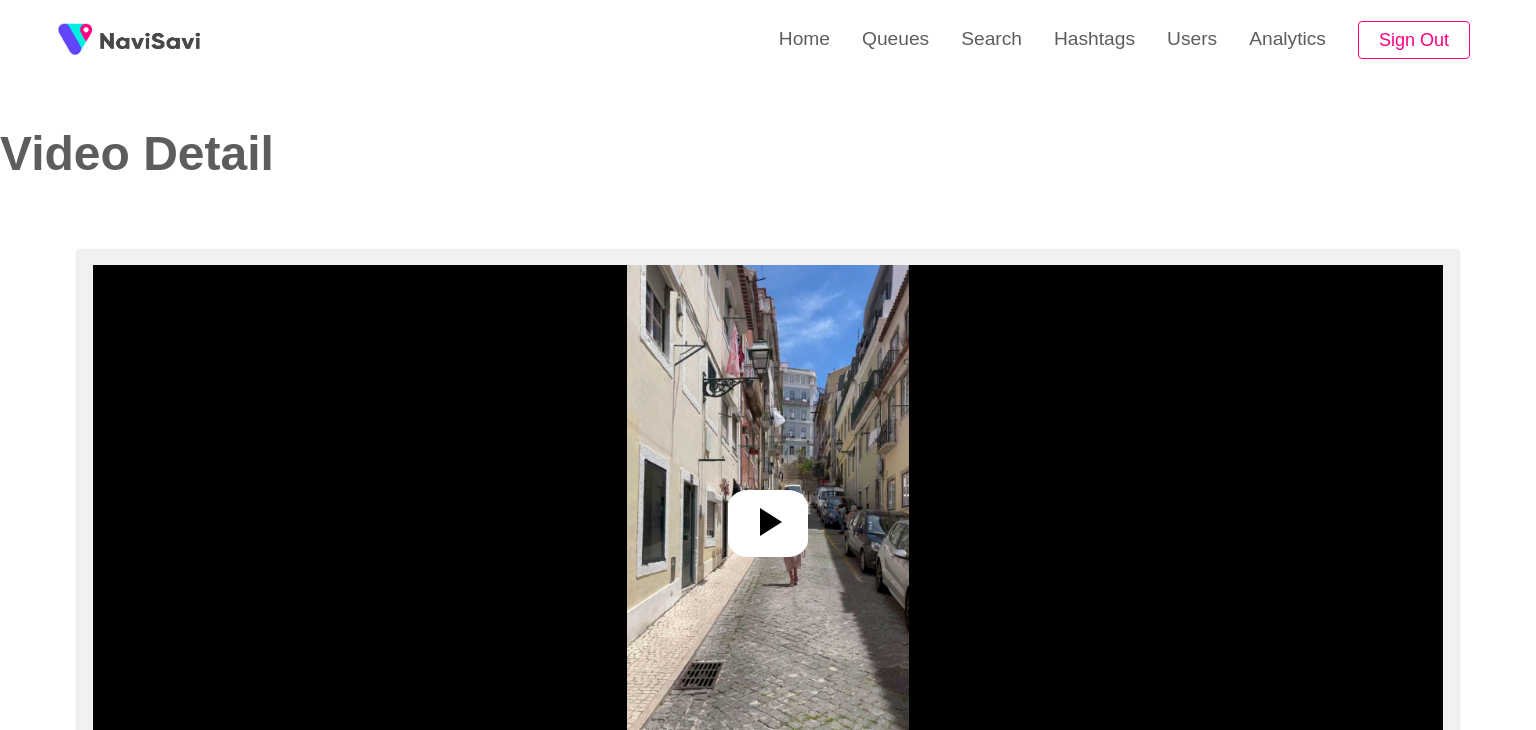 select on "**" 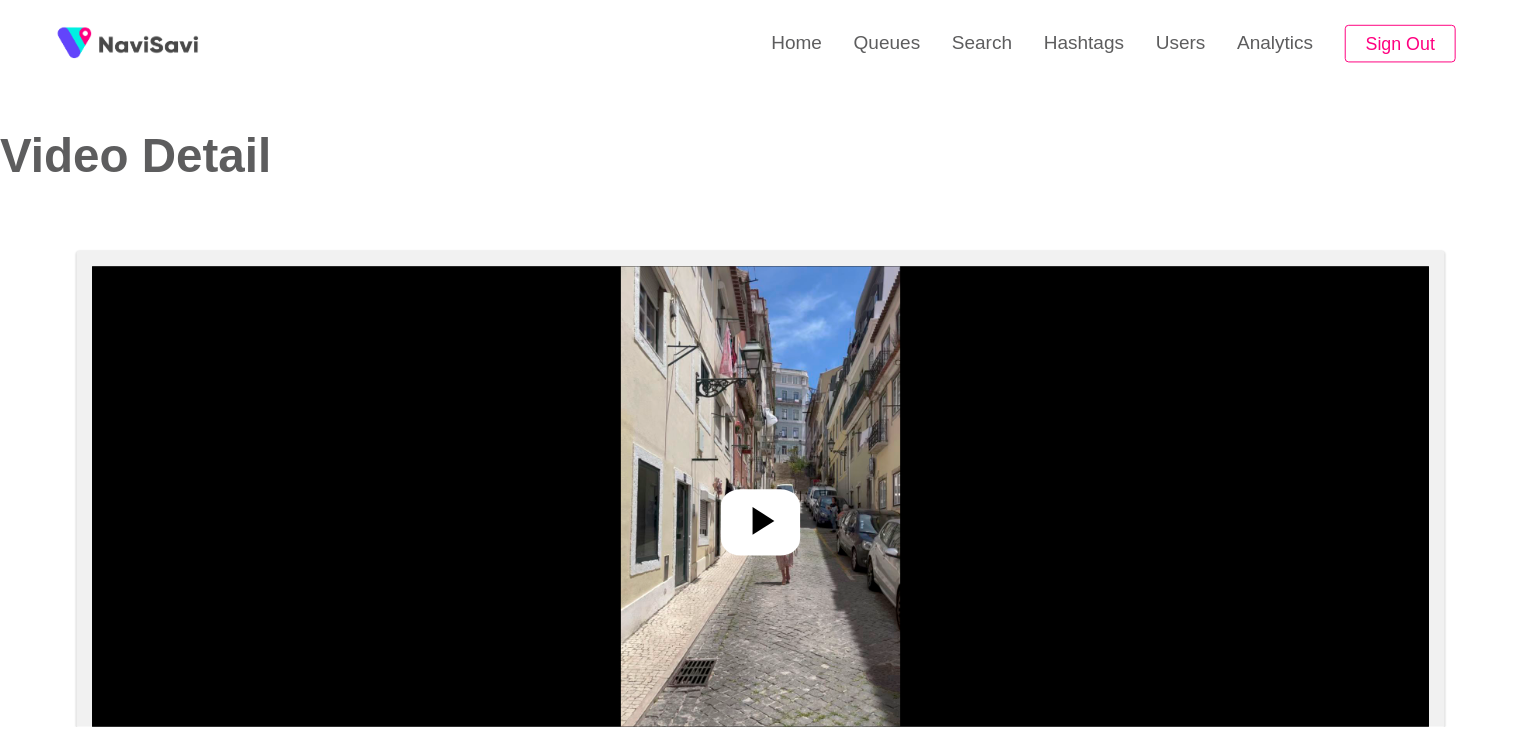 scroll, scrollTop: 0, scrollLeft: 0, axis: both 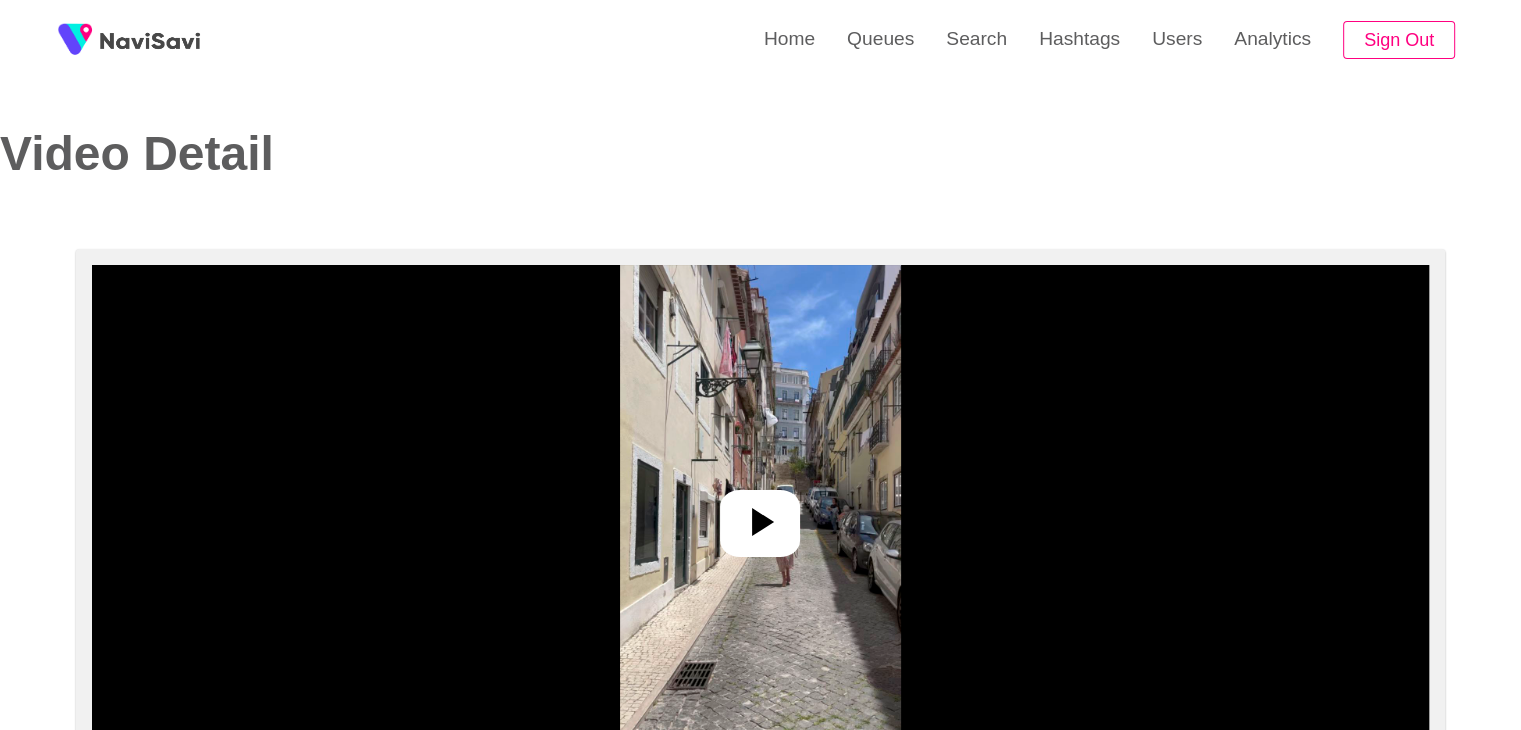 select on "**********" 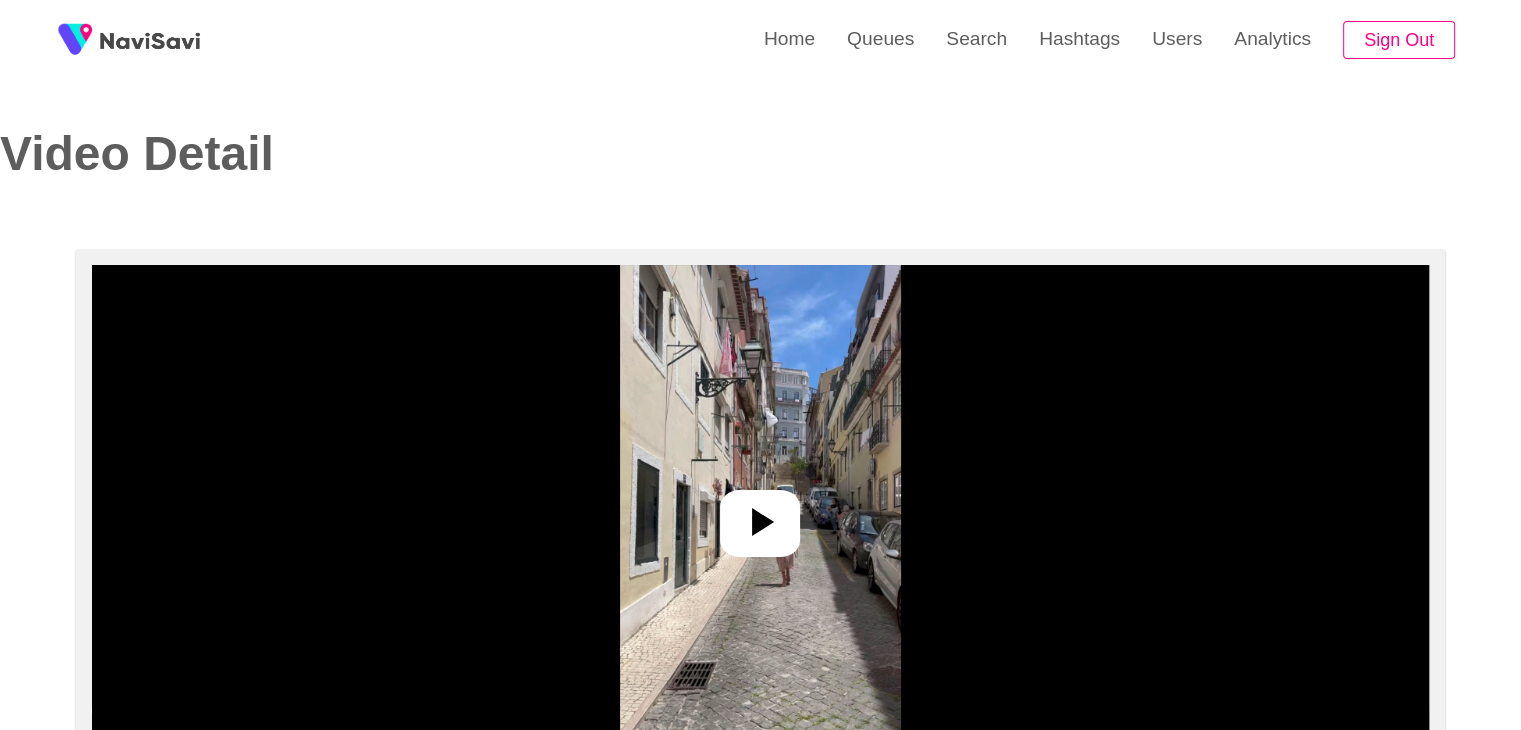click at bounding box center [760, 515] 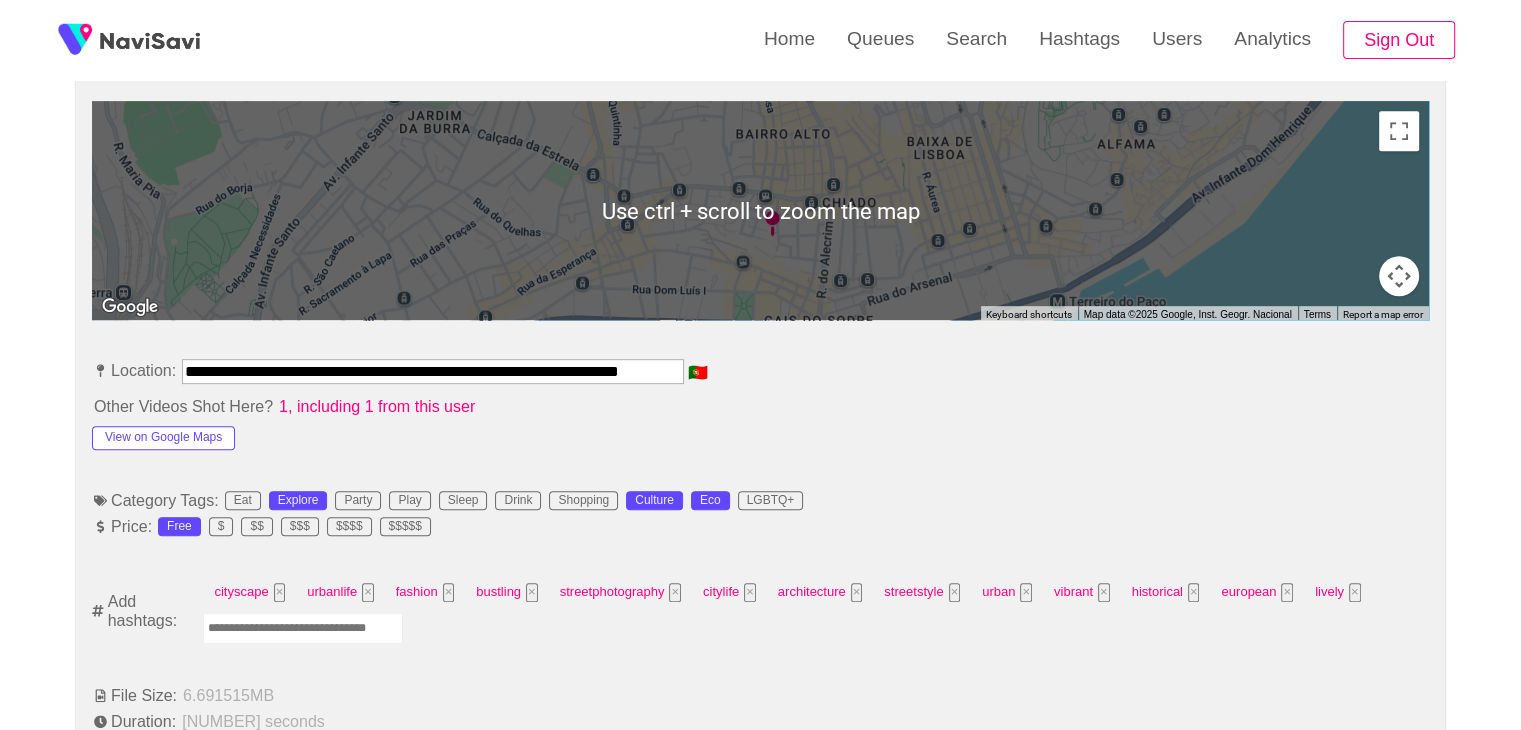 scroll, scrollTop: 900, scrollLeft: 0, axis: vertical 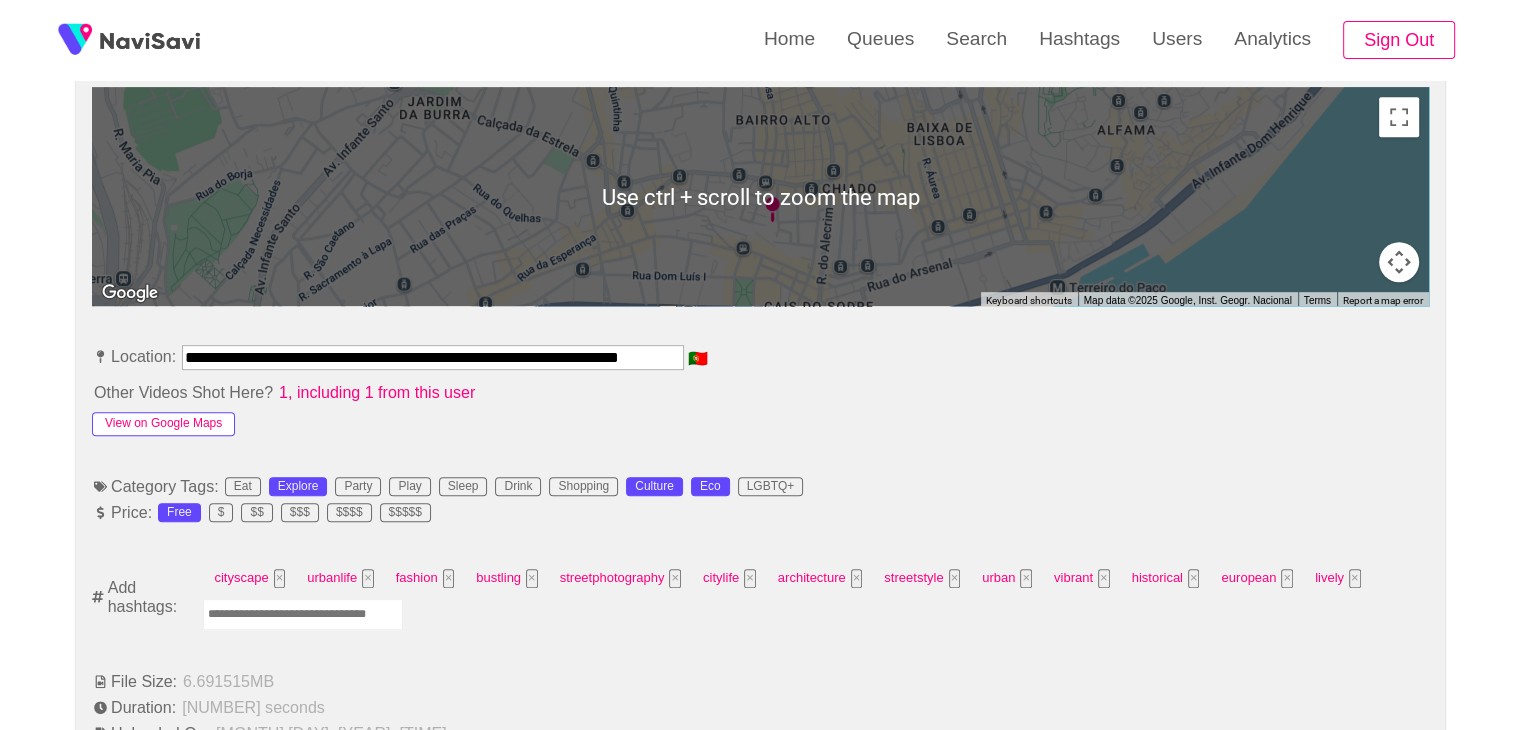 click on "View on Google Maps" at bounding box center (163, 424) 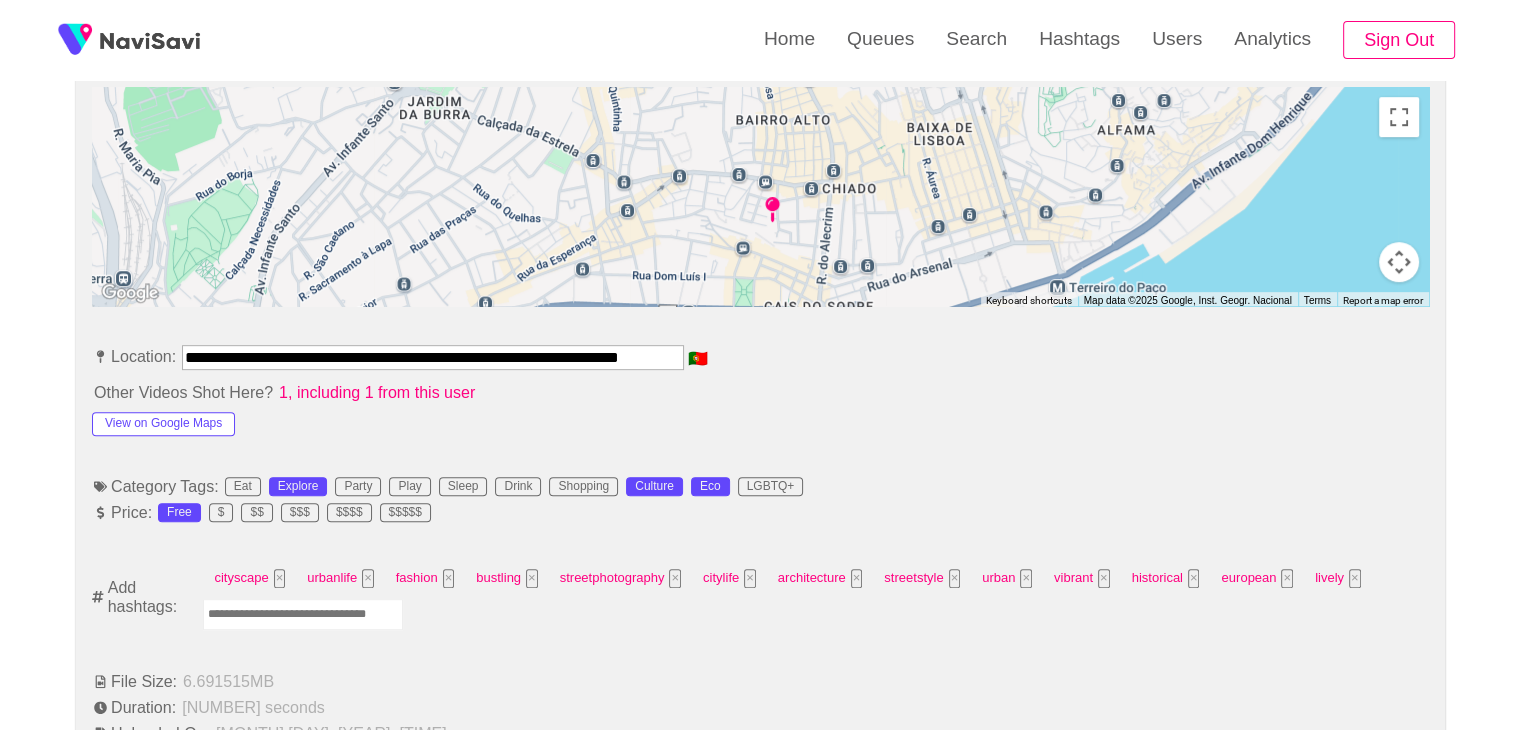 click at bounding box center [303, 614] 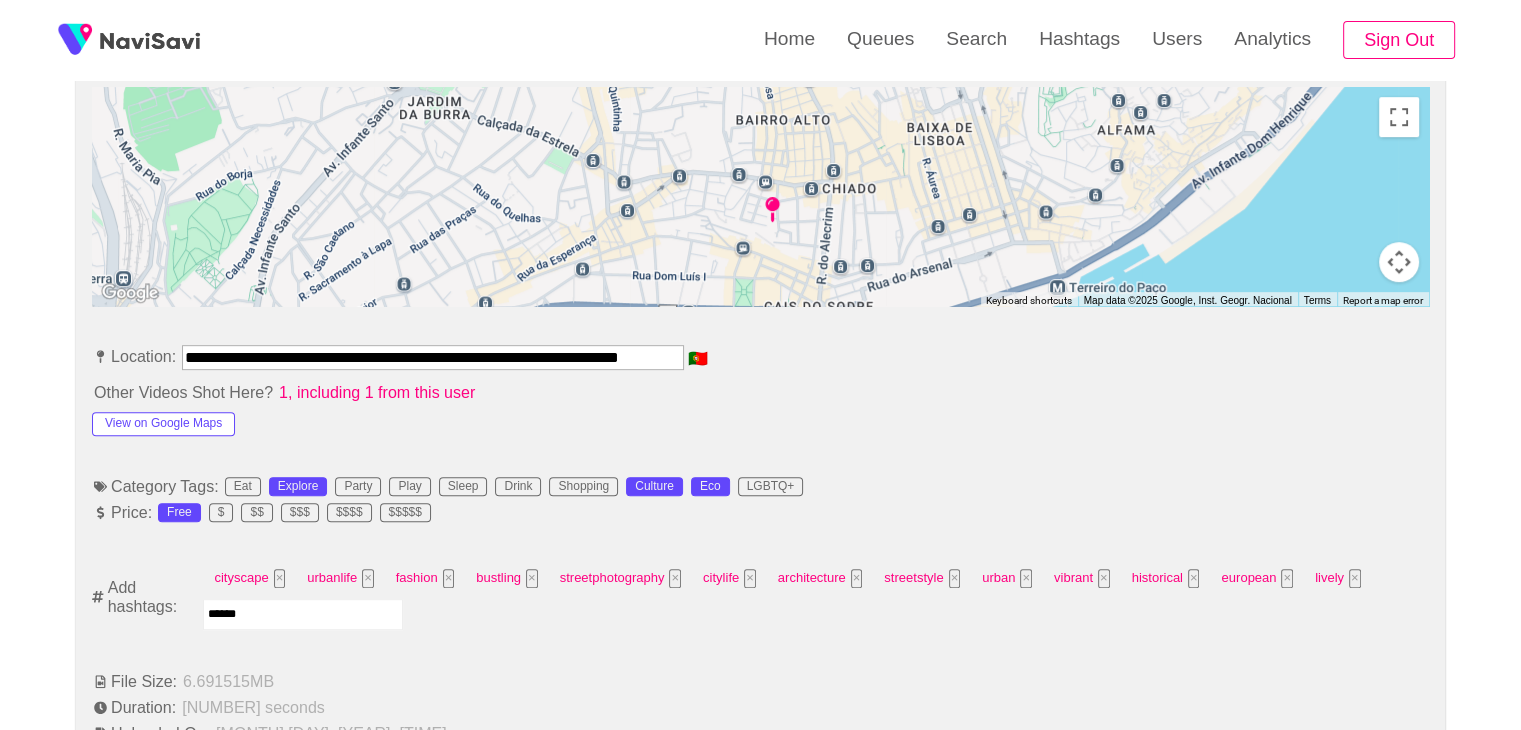 type on "*******" 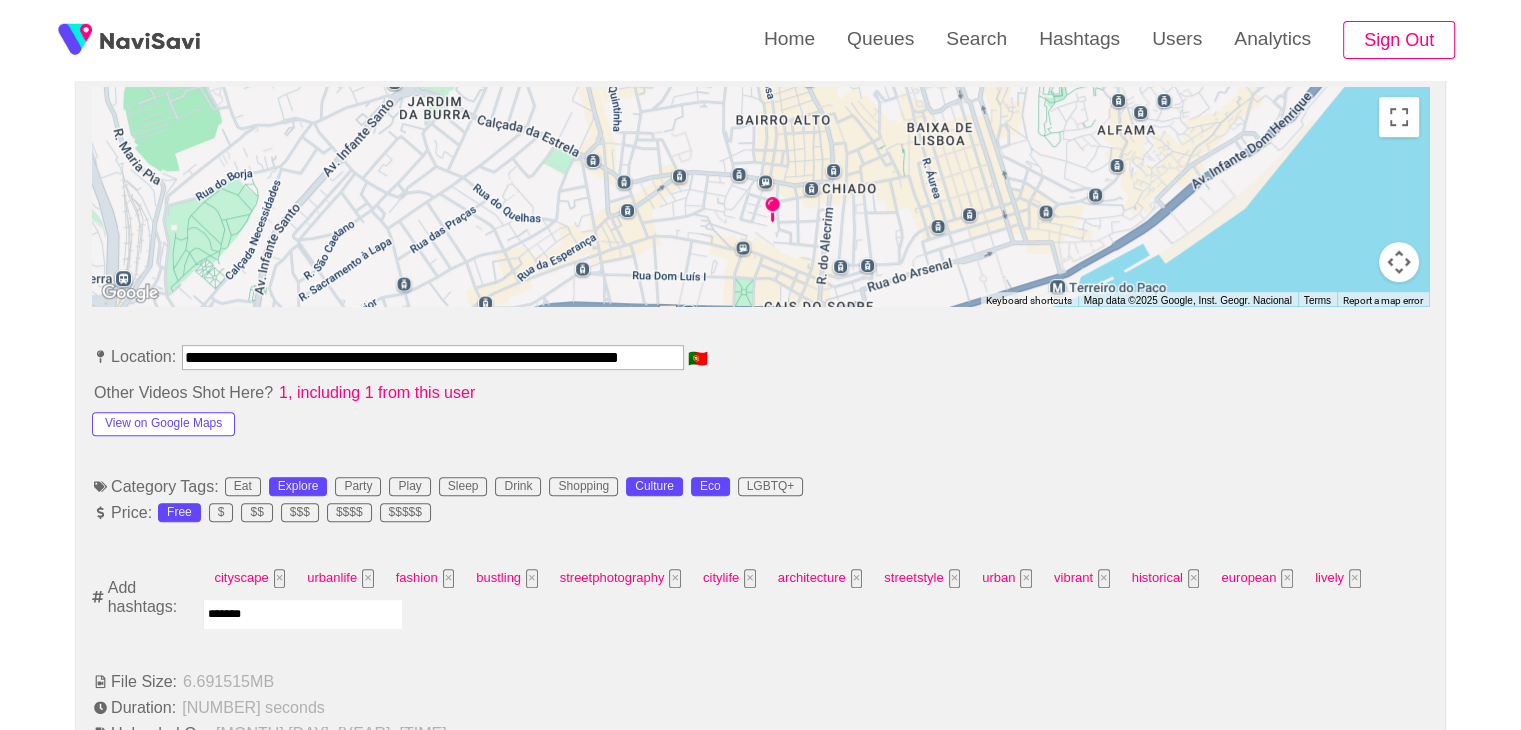 type 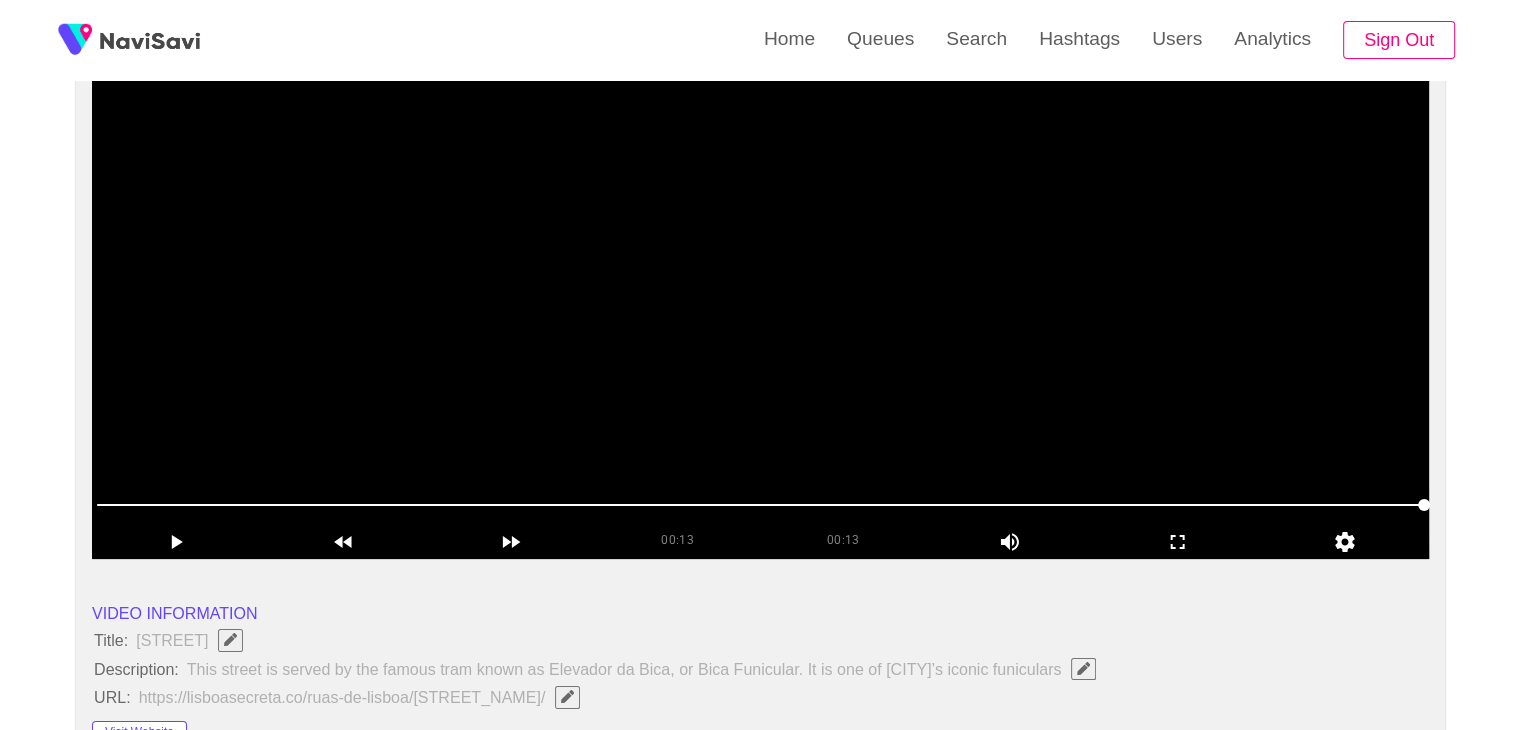 scroll, scrollTop: 0, scrollLeft: 0, axis: both 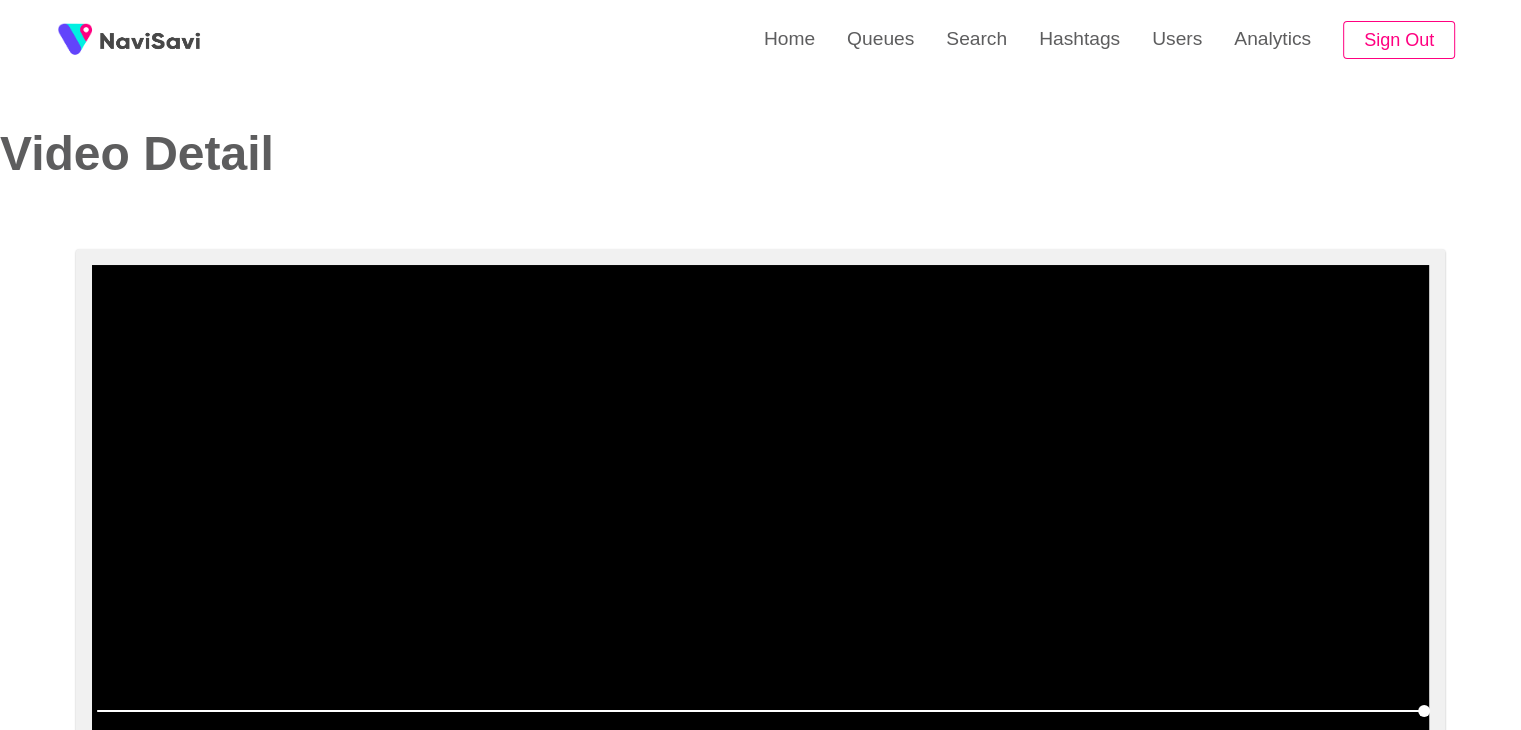 click at bounding box center [760, 515] 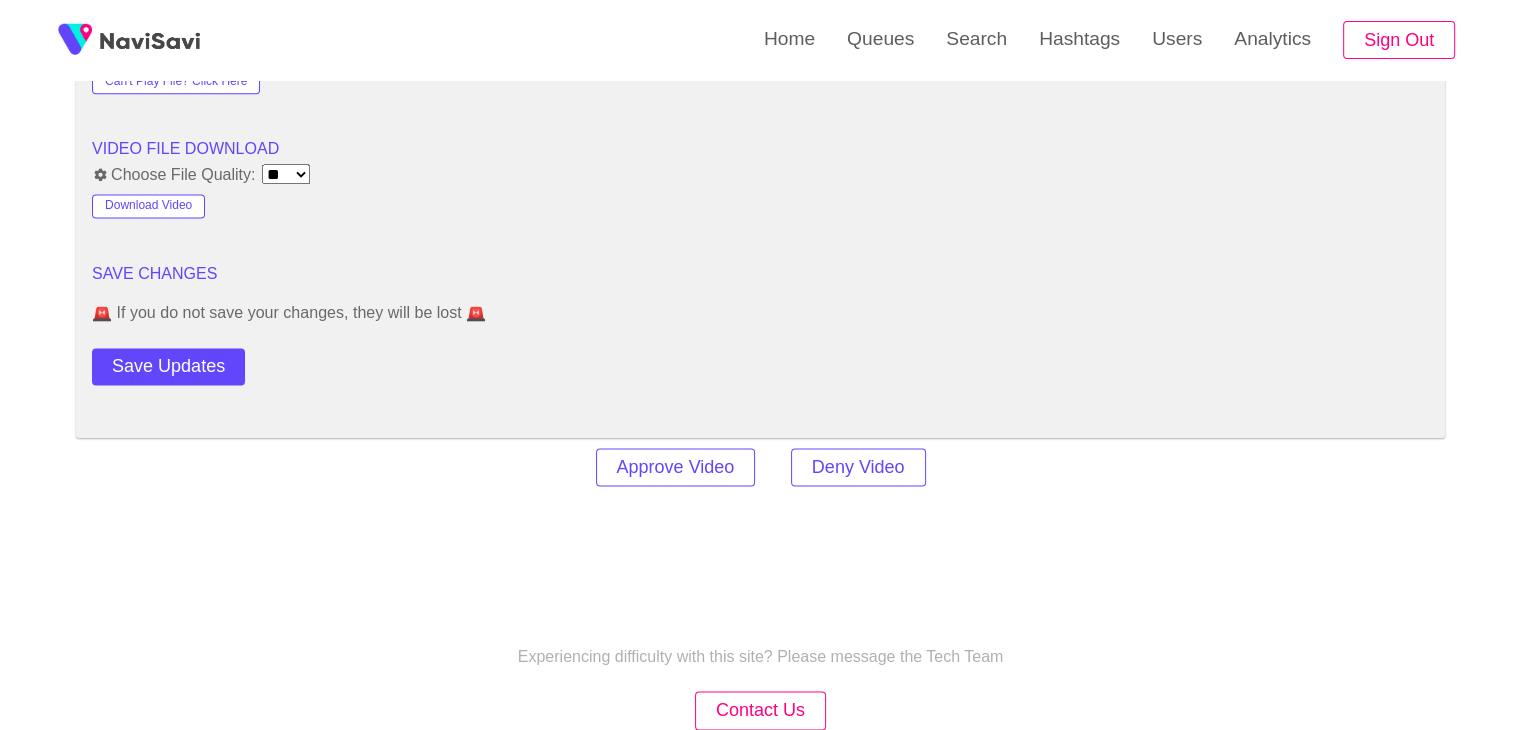scroll, scrollTop: 2692, scrollLeft: 0, axis: vertical 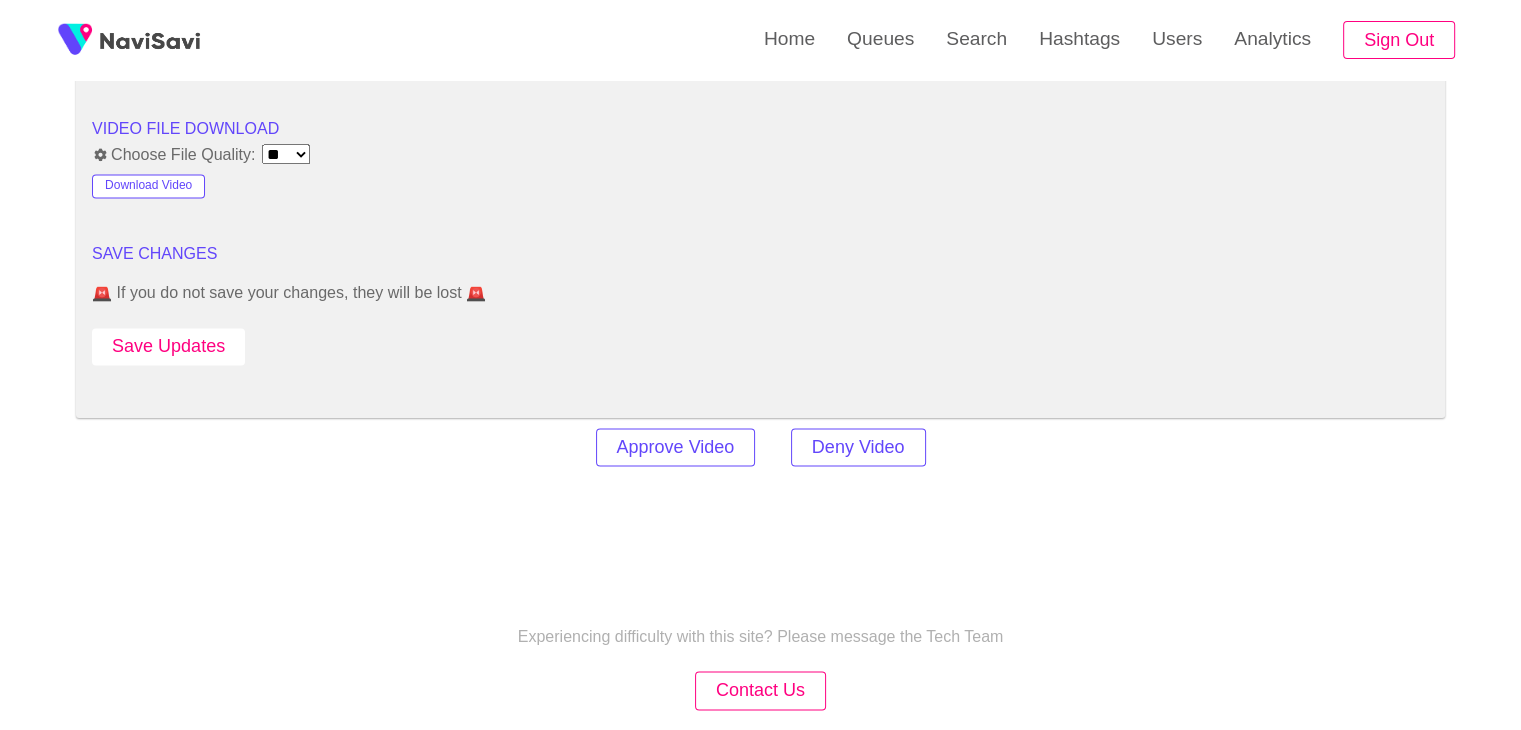 click on "Save Updates" at bounding box center (168, 346) 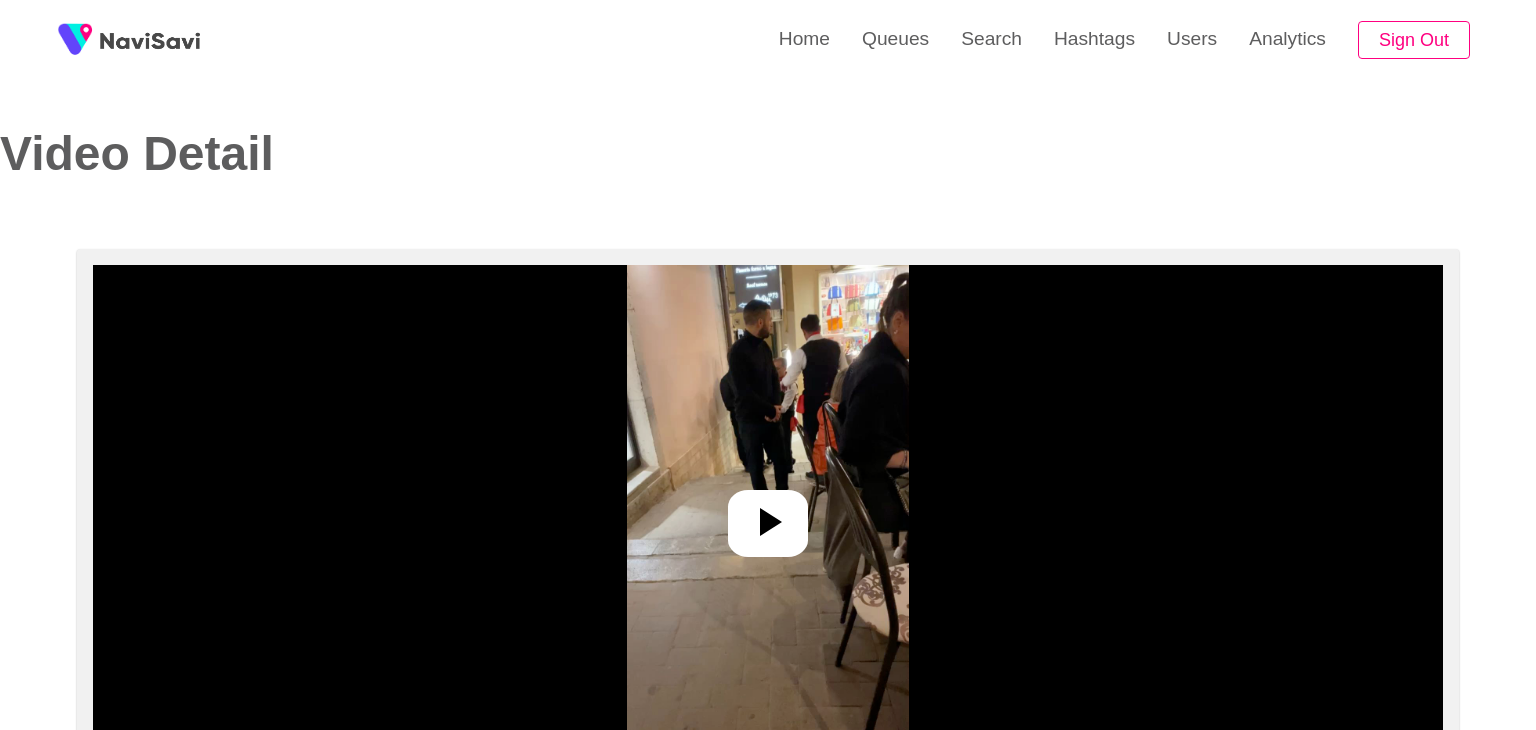 select on "**********" 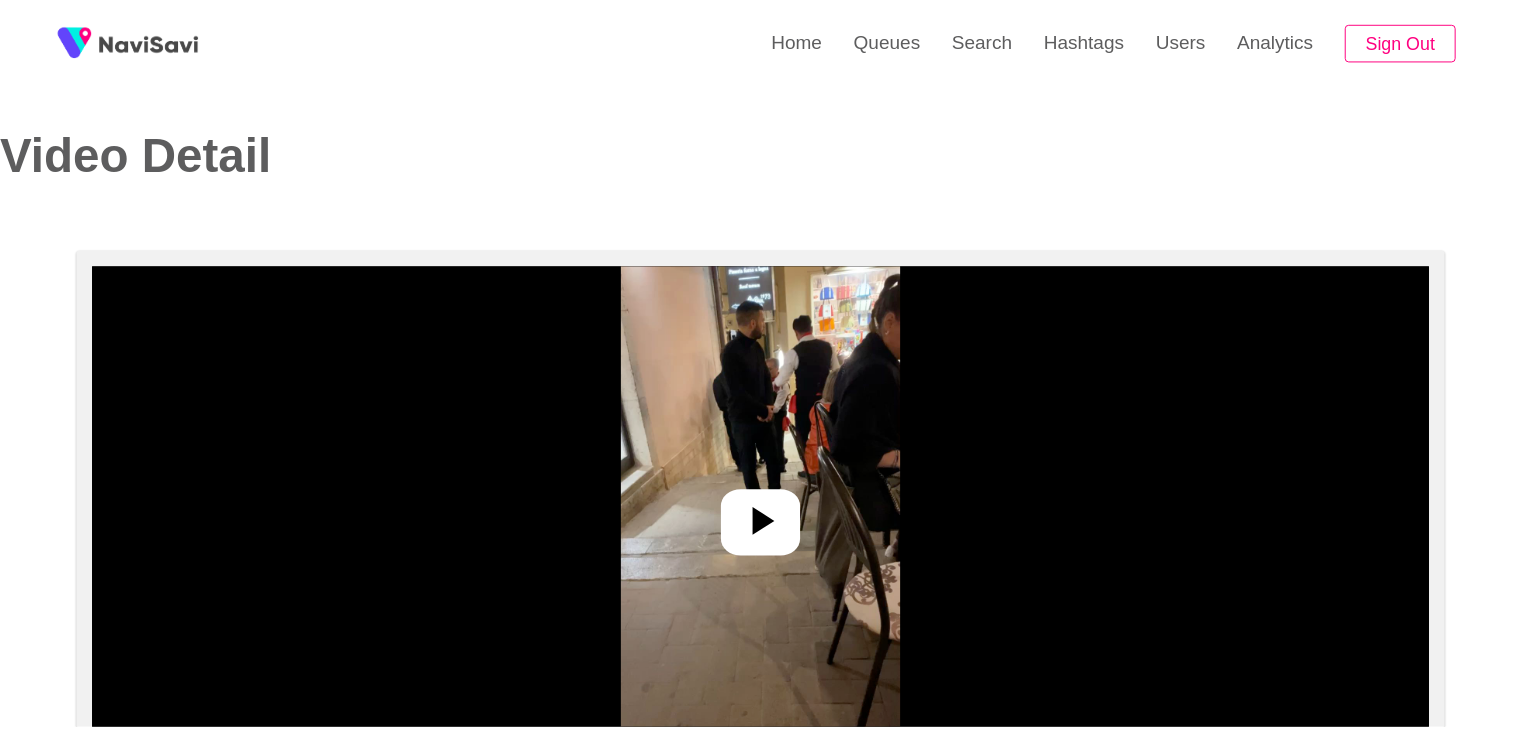scroll, scrollTop: 0, scrollLeft: 0, axis: both 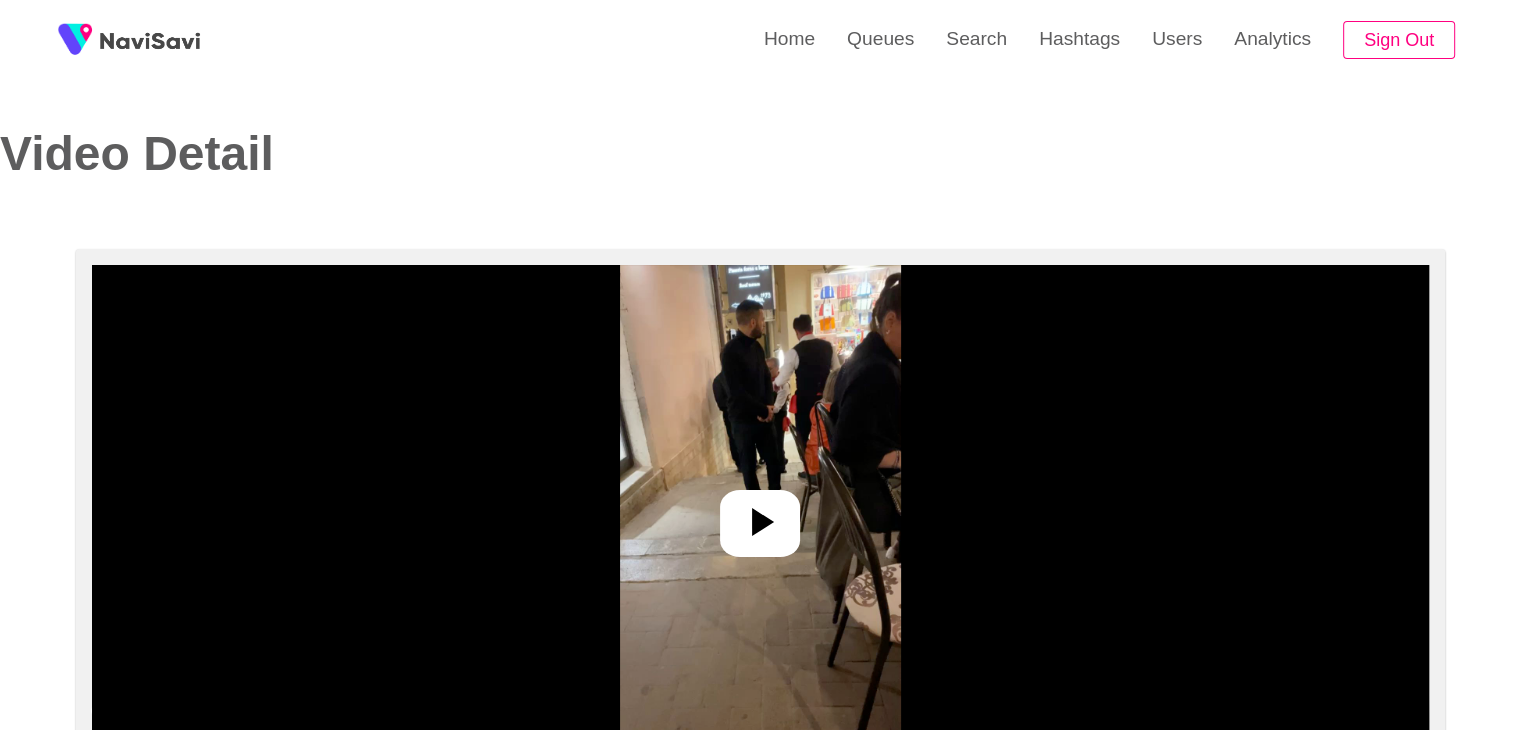 click at bounding box center [760, 515] 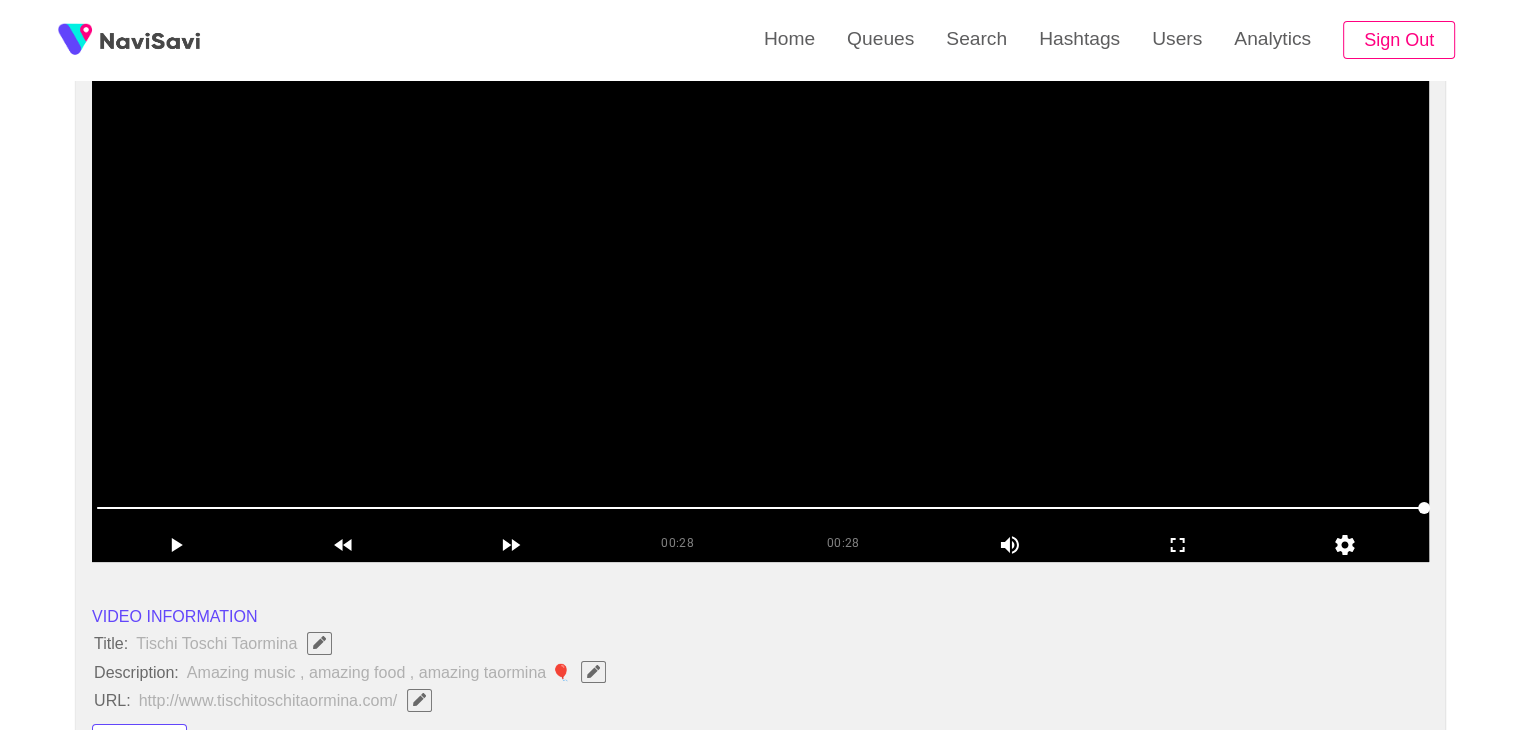 scroll, scrollTop: 202, scrollLeft: 0, axis: vertical 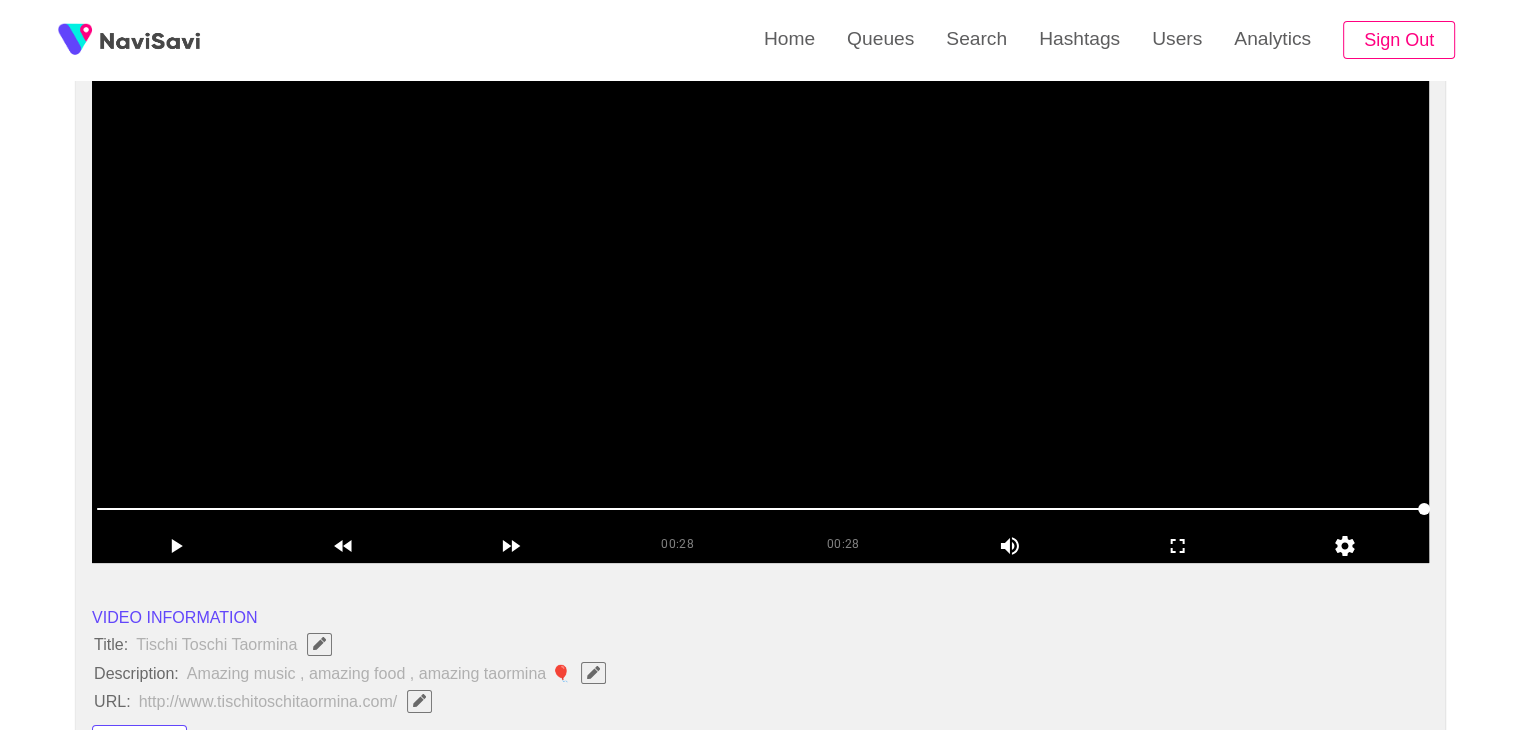 click at bounding box center [760, 313] 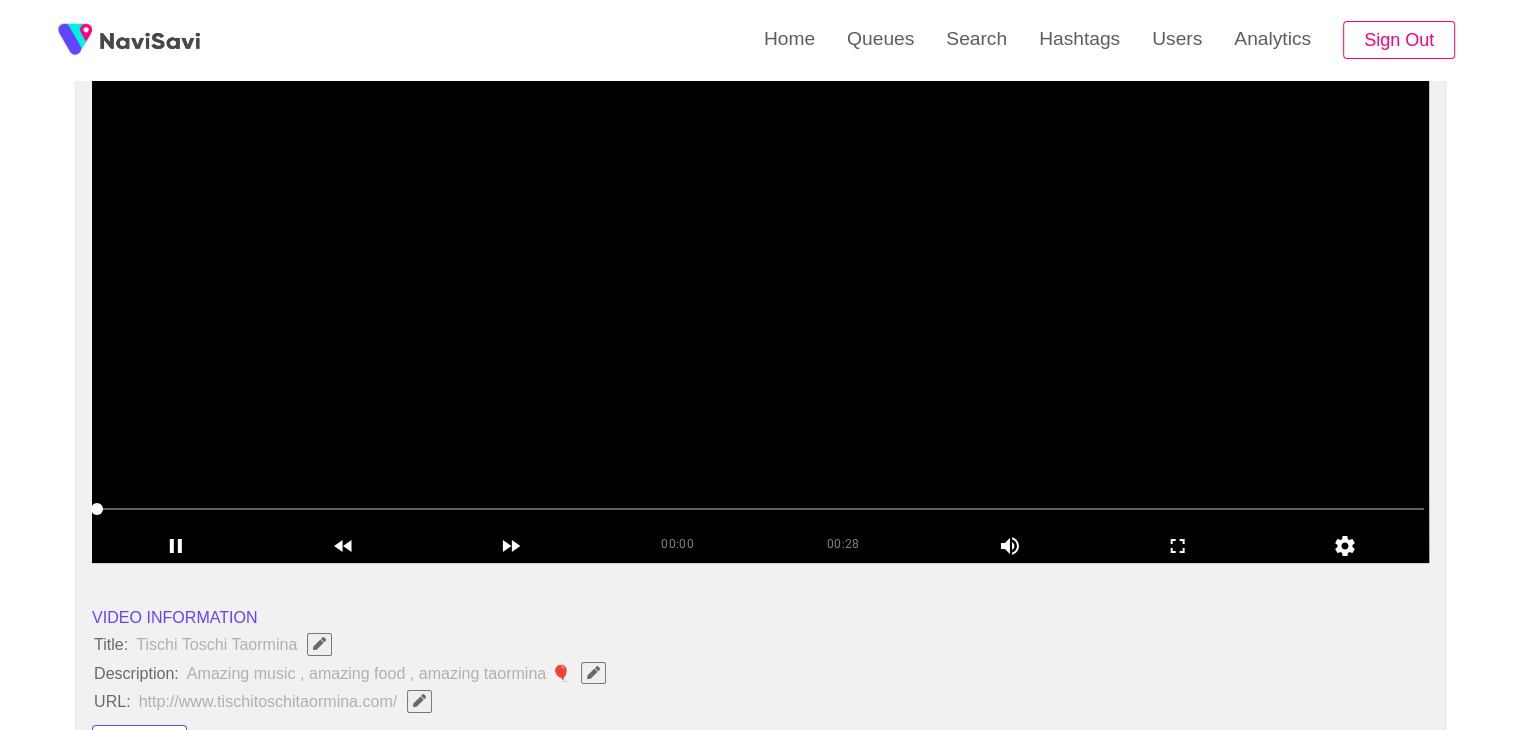click at bounding box center [760, 313] 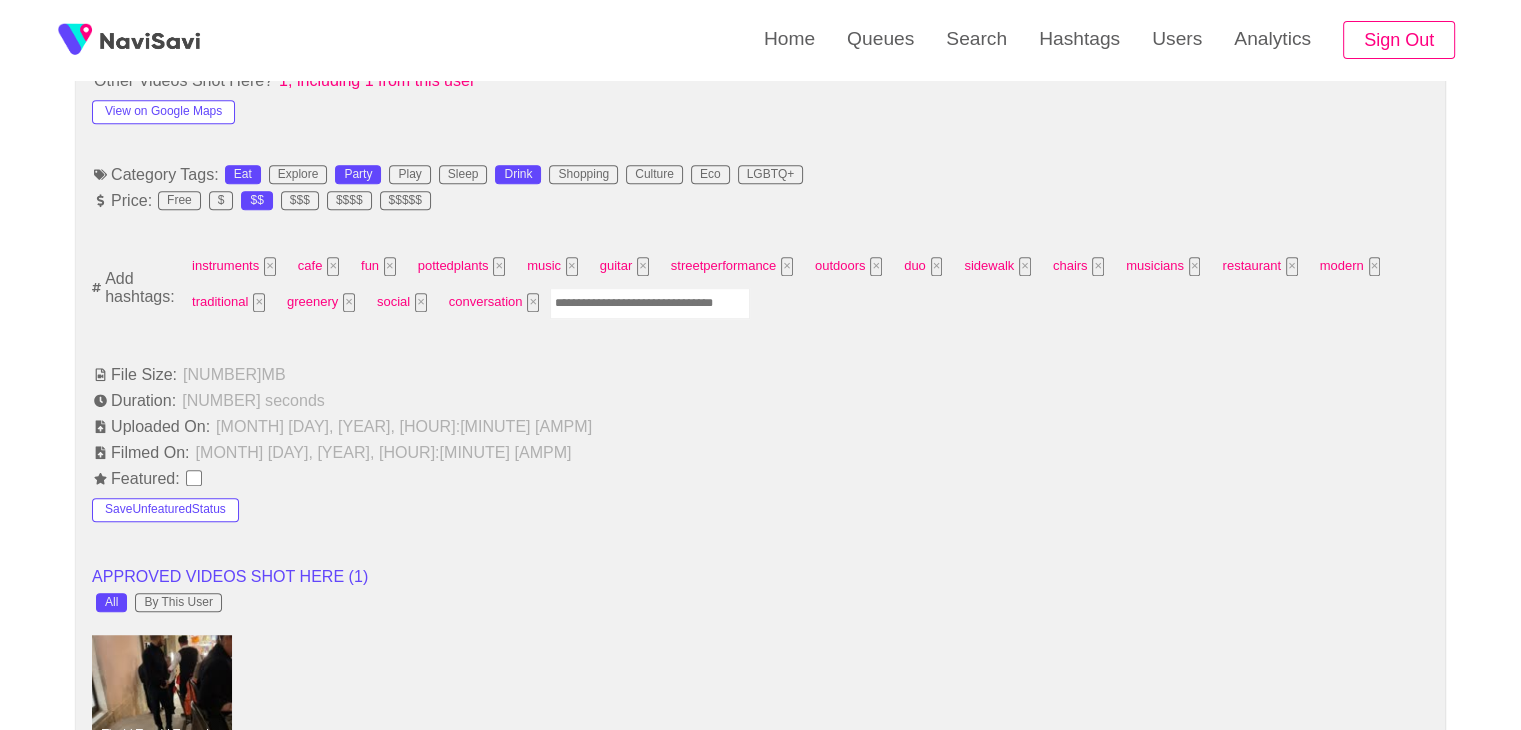scroll, scrollTop: 1215, scrollLeft: 0, axis: vertical 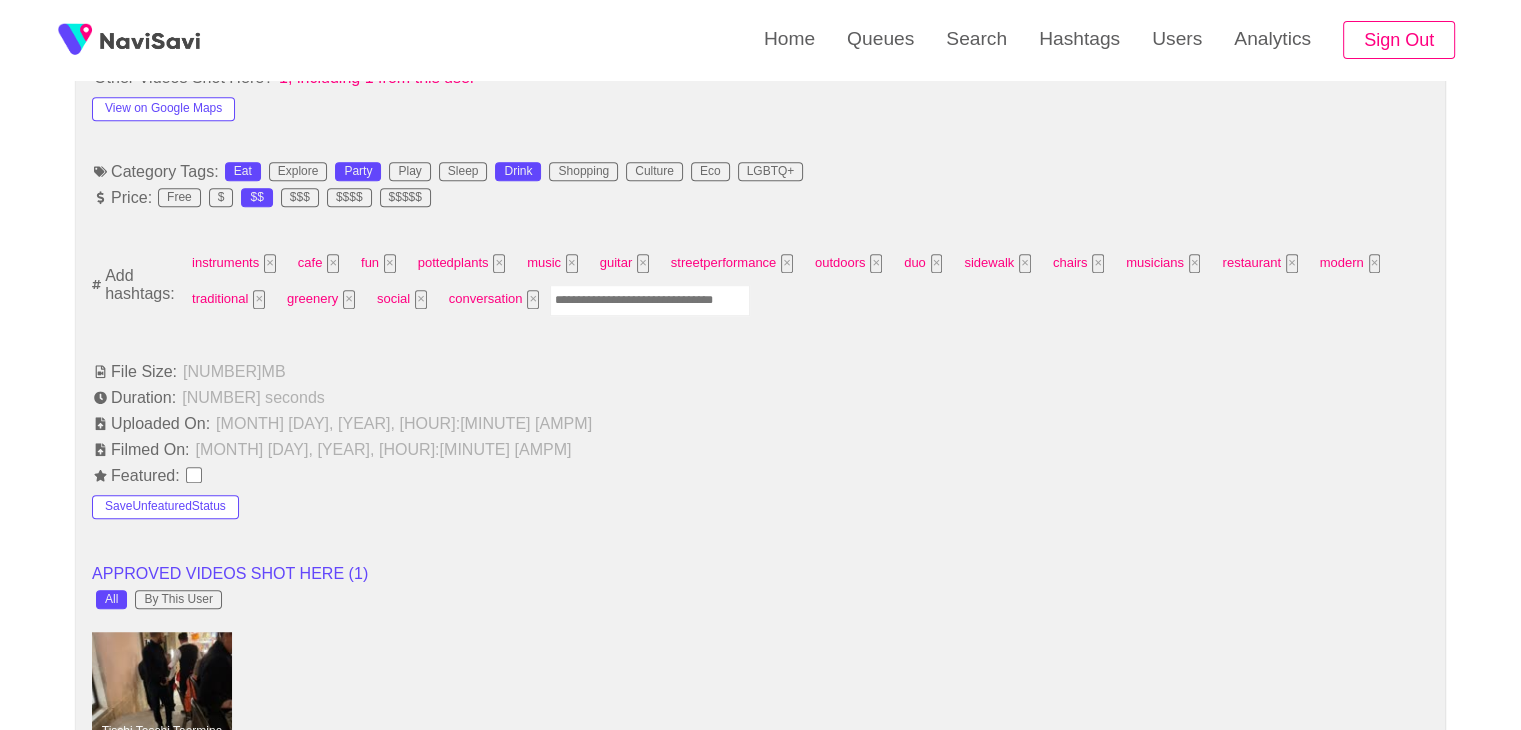 click at bounding box center [650, 300] 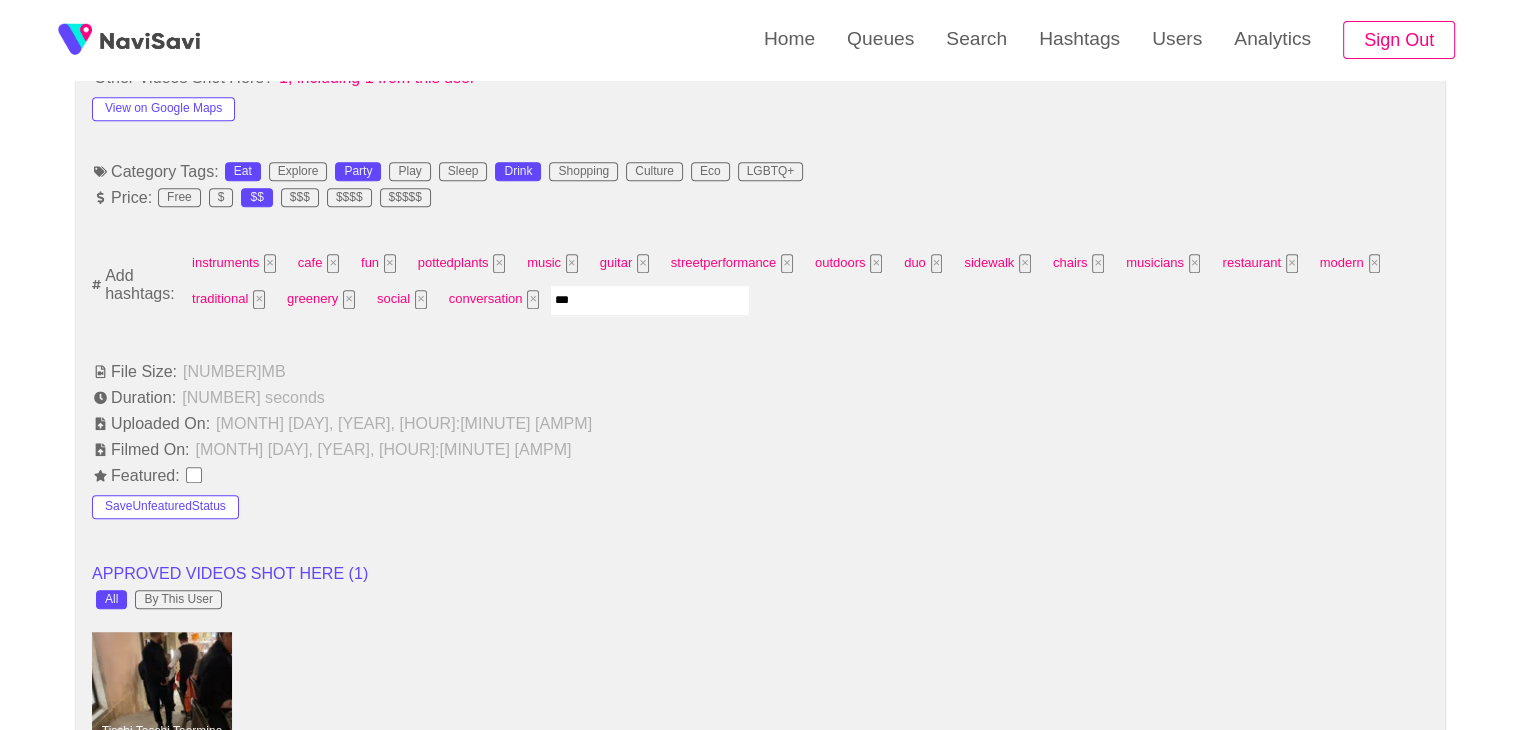 type on "****" 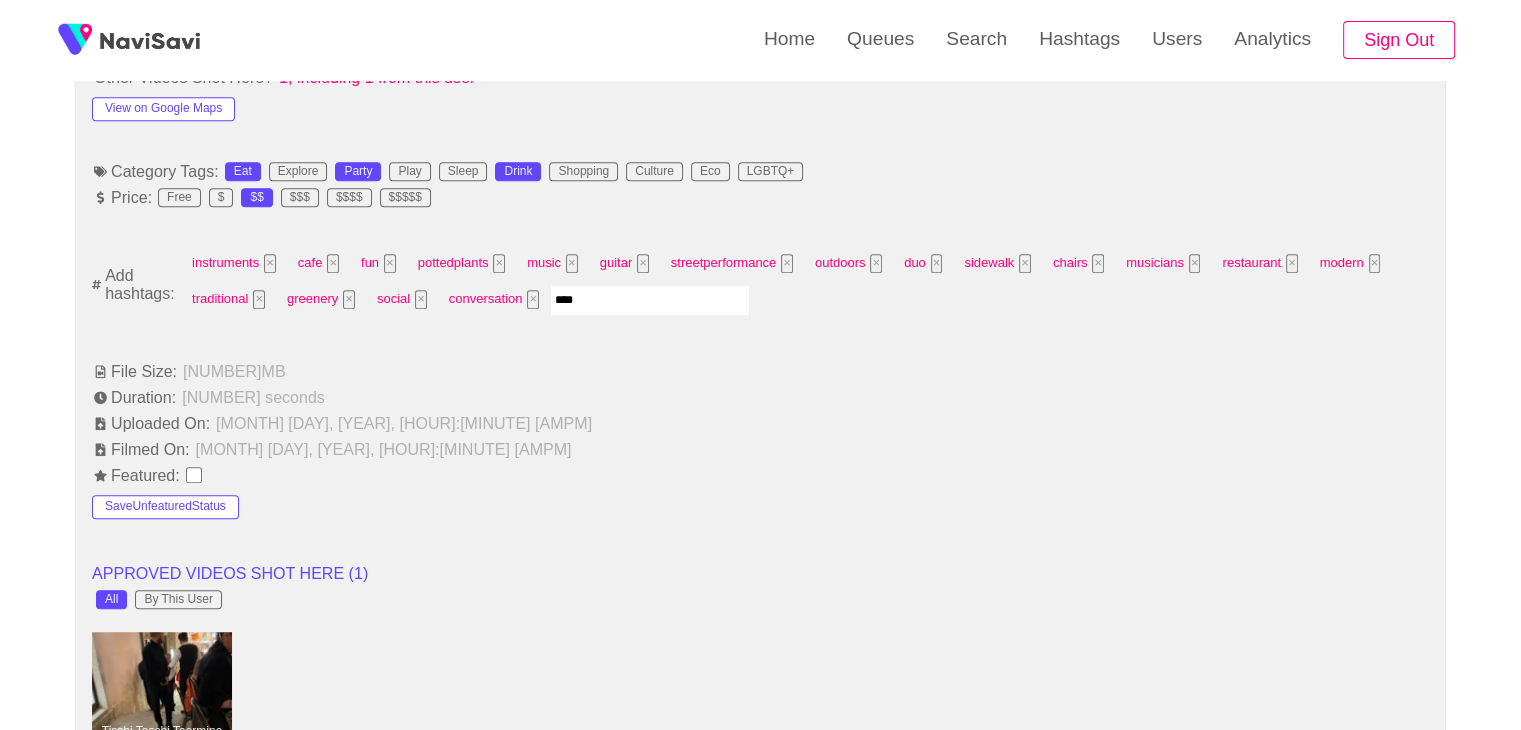 type 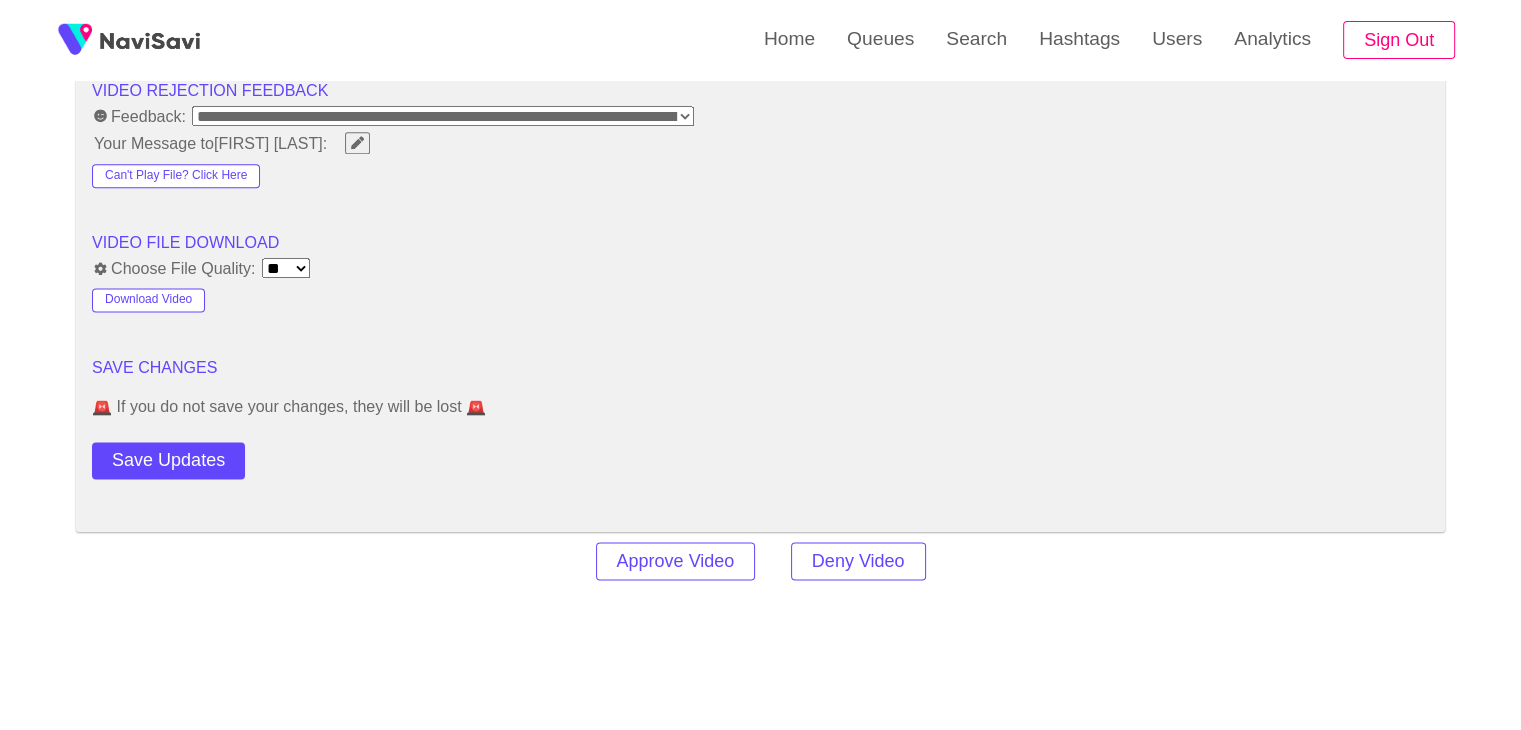 scroll, scrollTop: 2636, scrollLeft: 0, axis: vertical 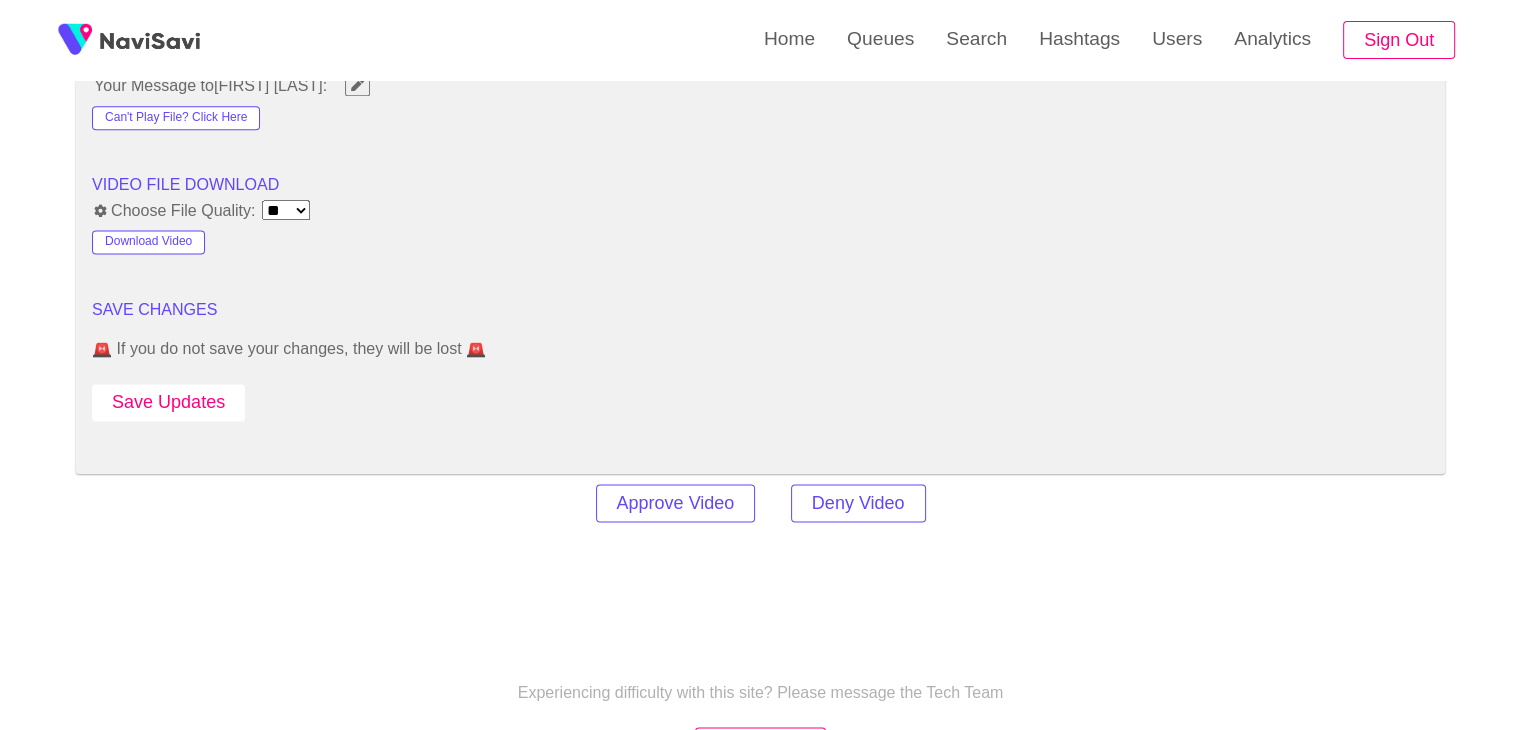 click on "Save Updates" at bounding box center [168, 402] 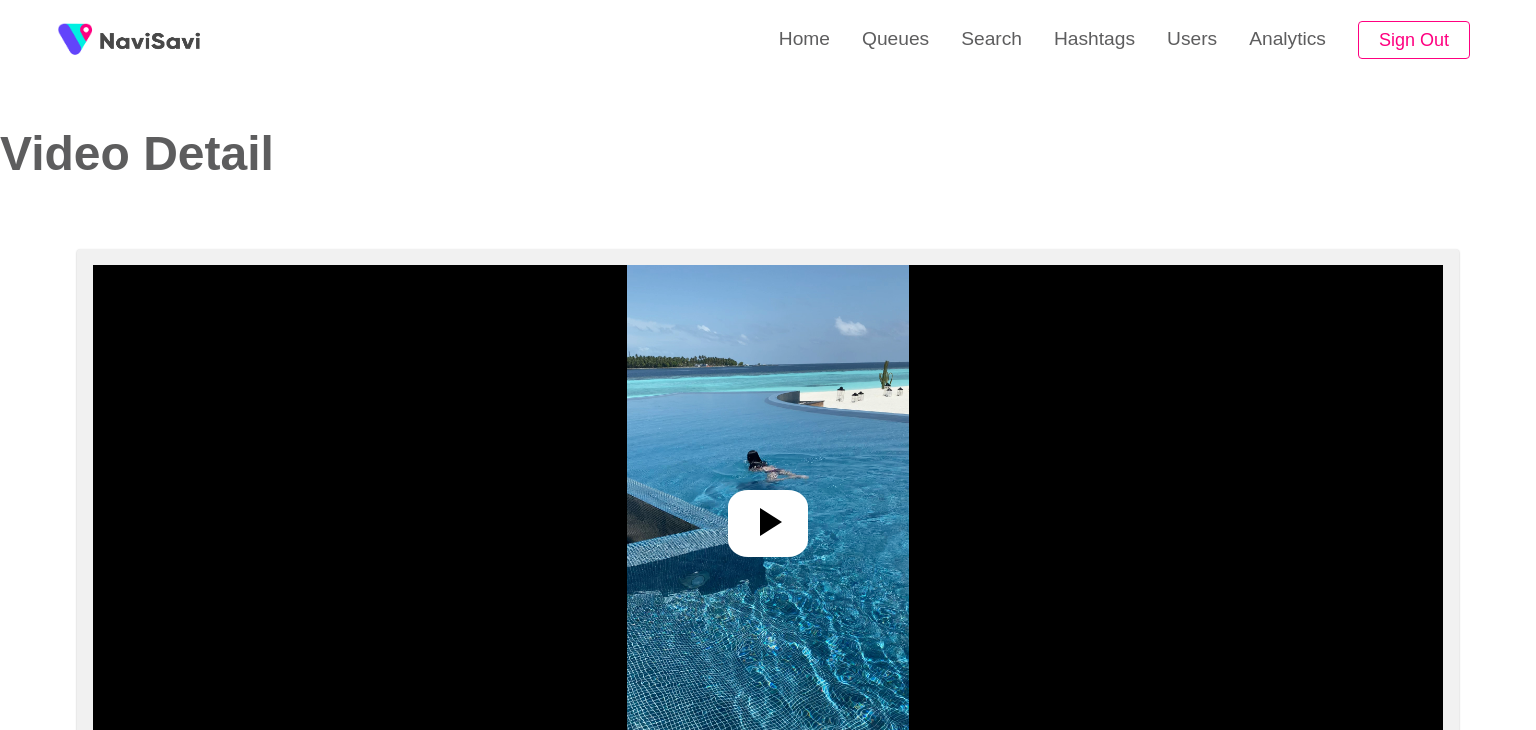 select on "**********" 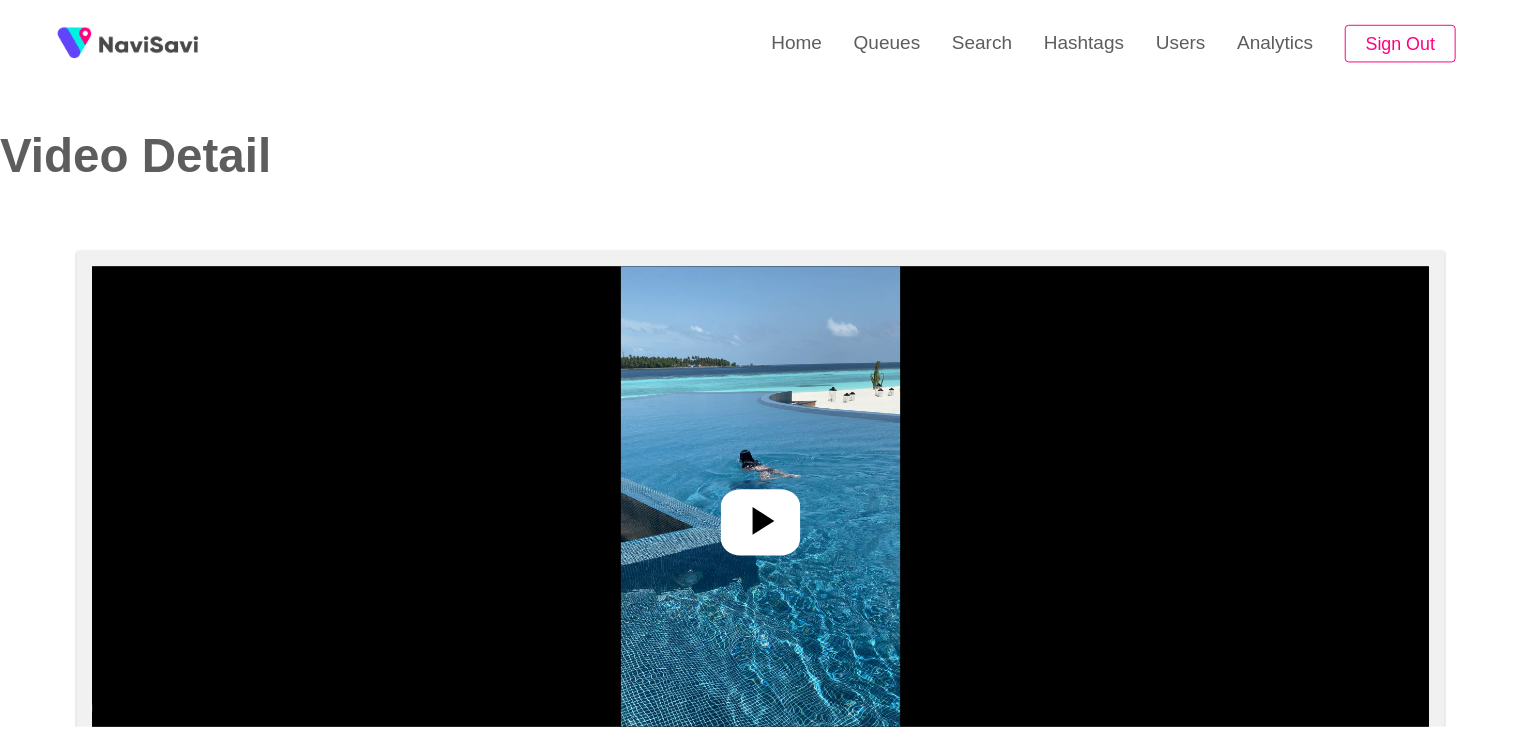 scroll, scrollTop: 0, scrollLeft: 0, axis: both 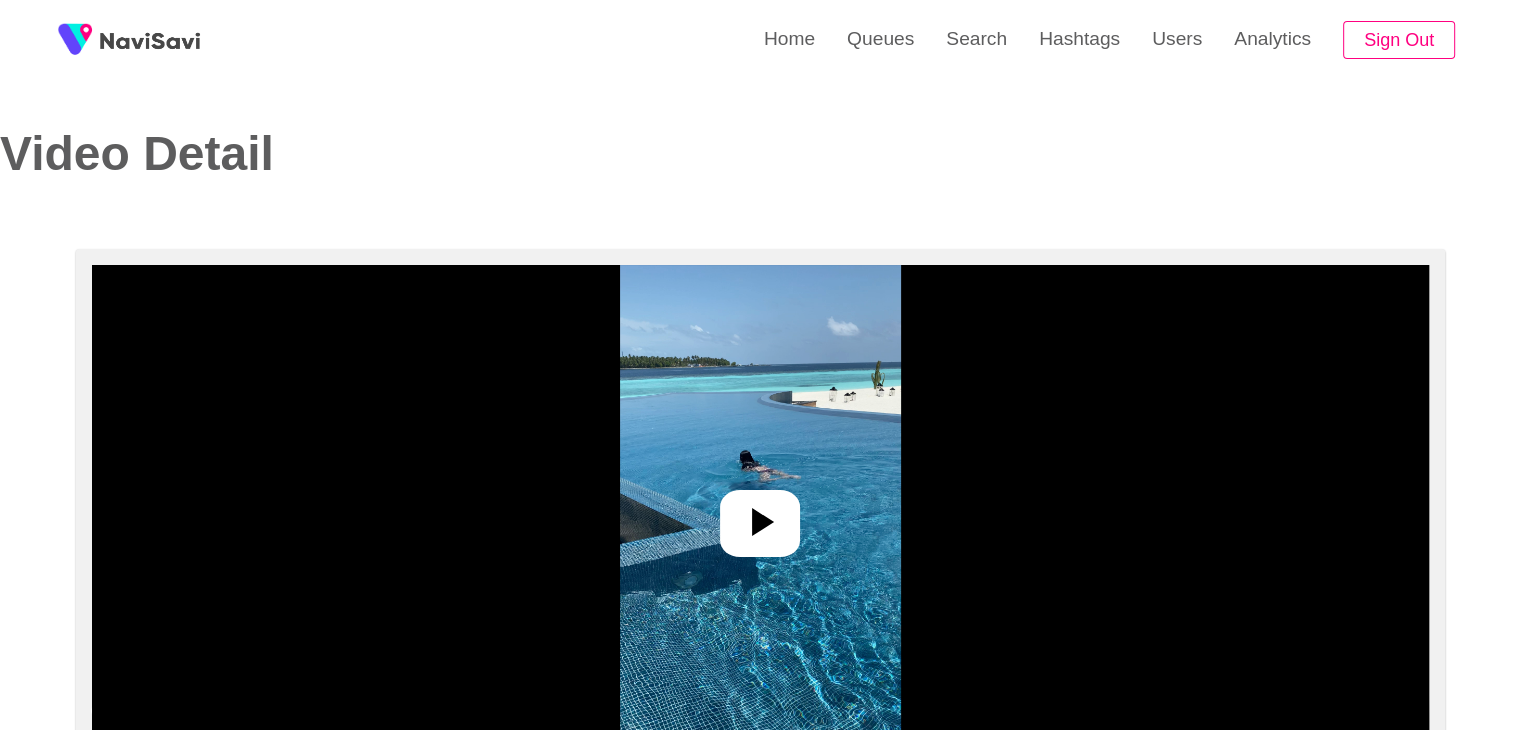 click at bounding box center (760, 523) 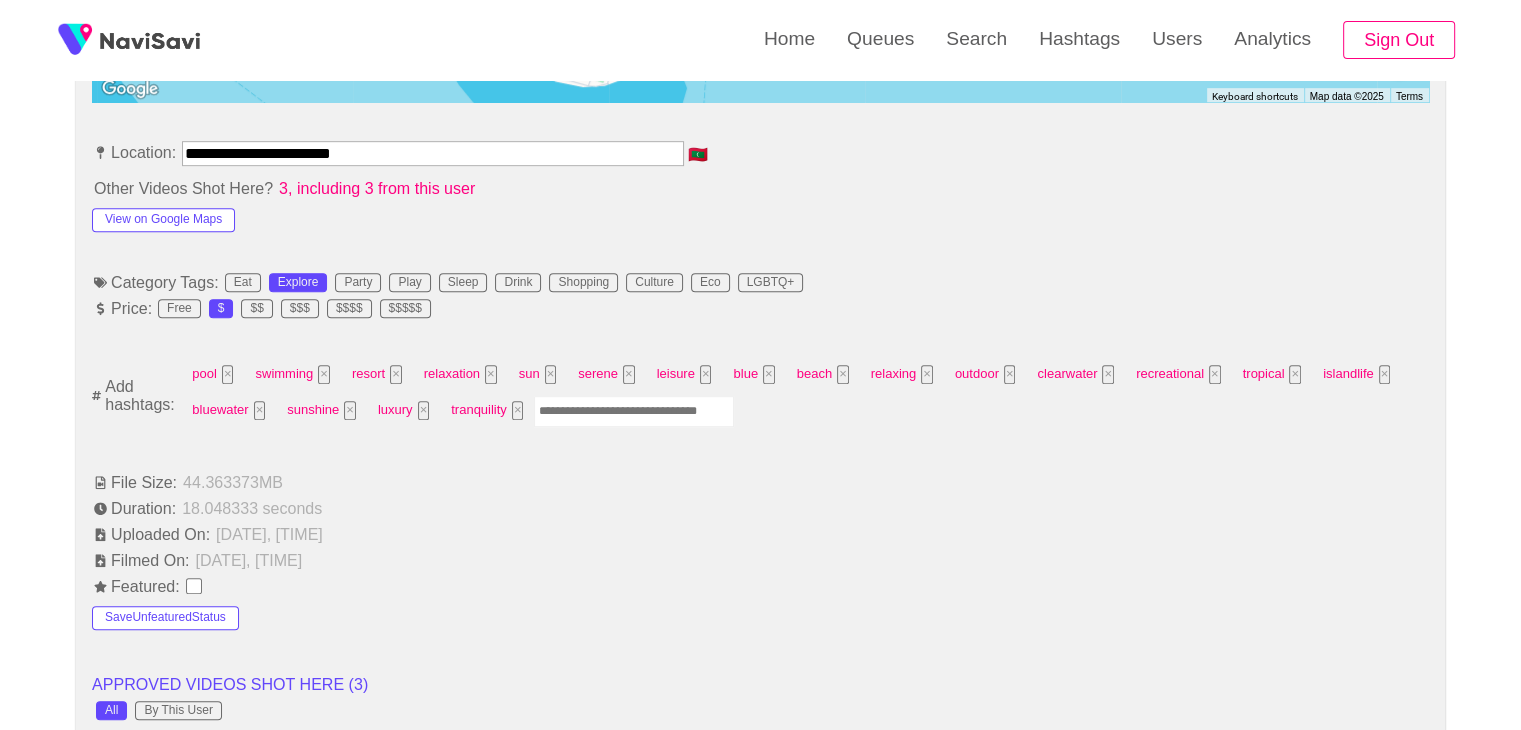 scroll, scrollTop: 1104, scrollLeft: 0, axis: vertical 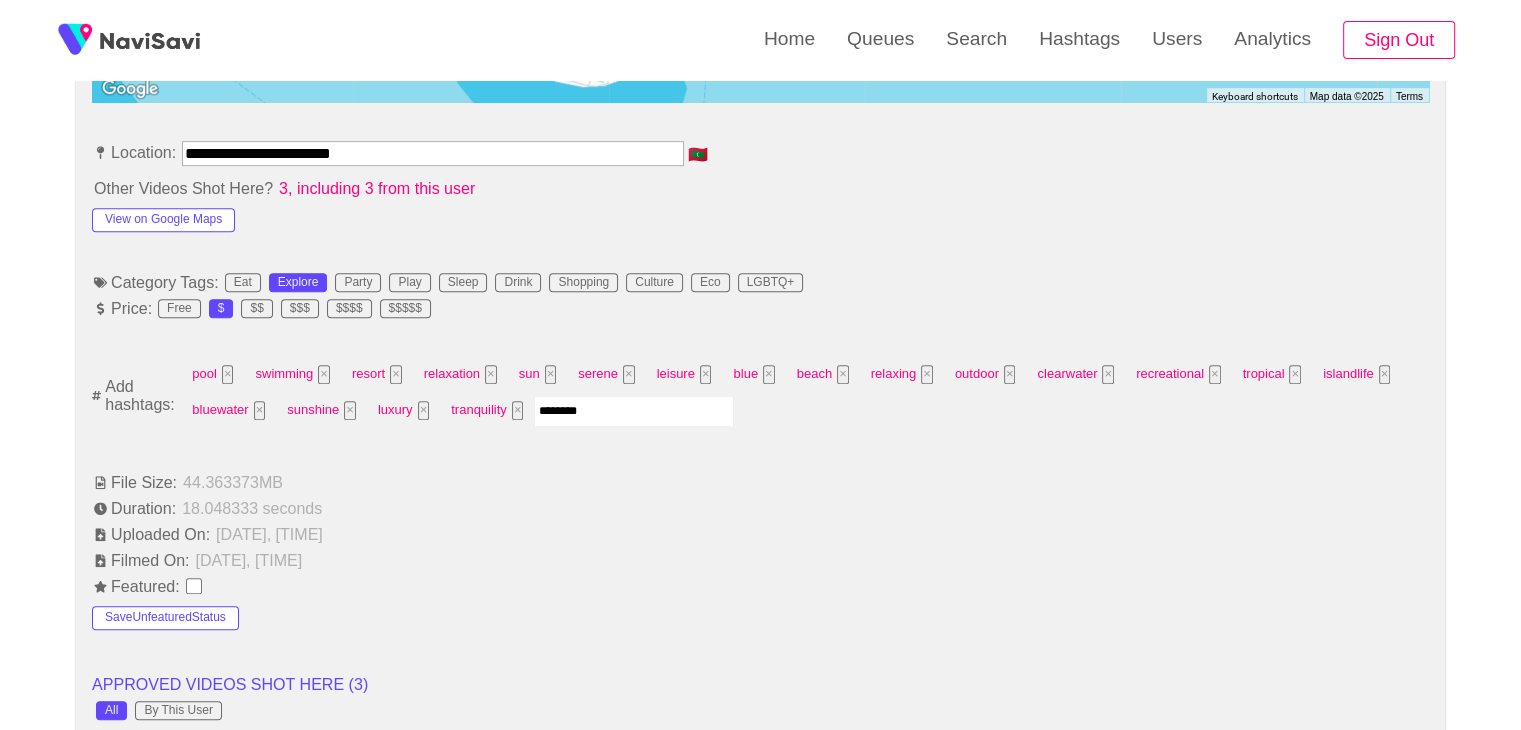 type on "*********" 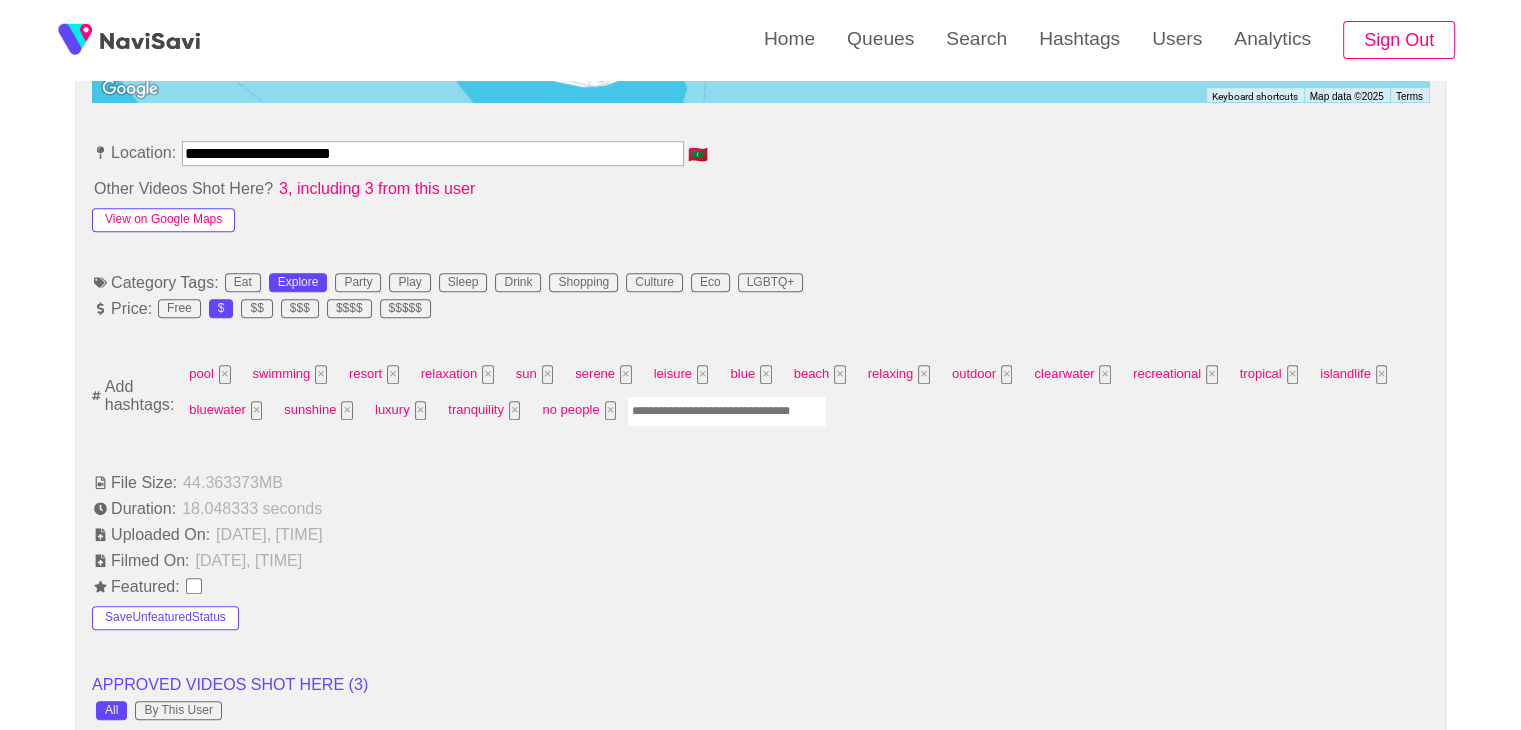 click on "View on Google Maps" at bounding box center (163, 220) 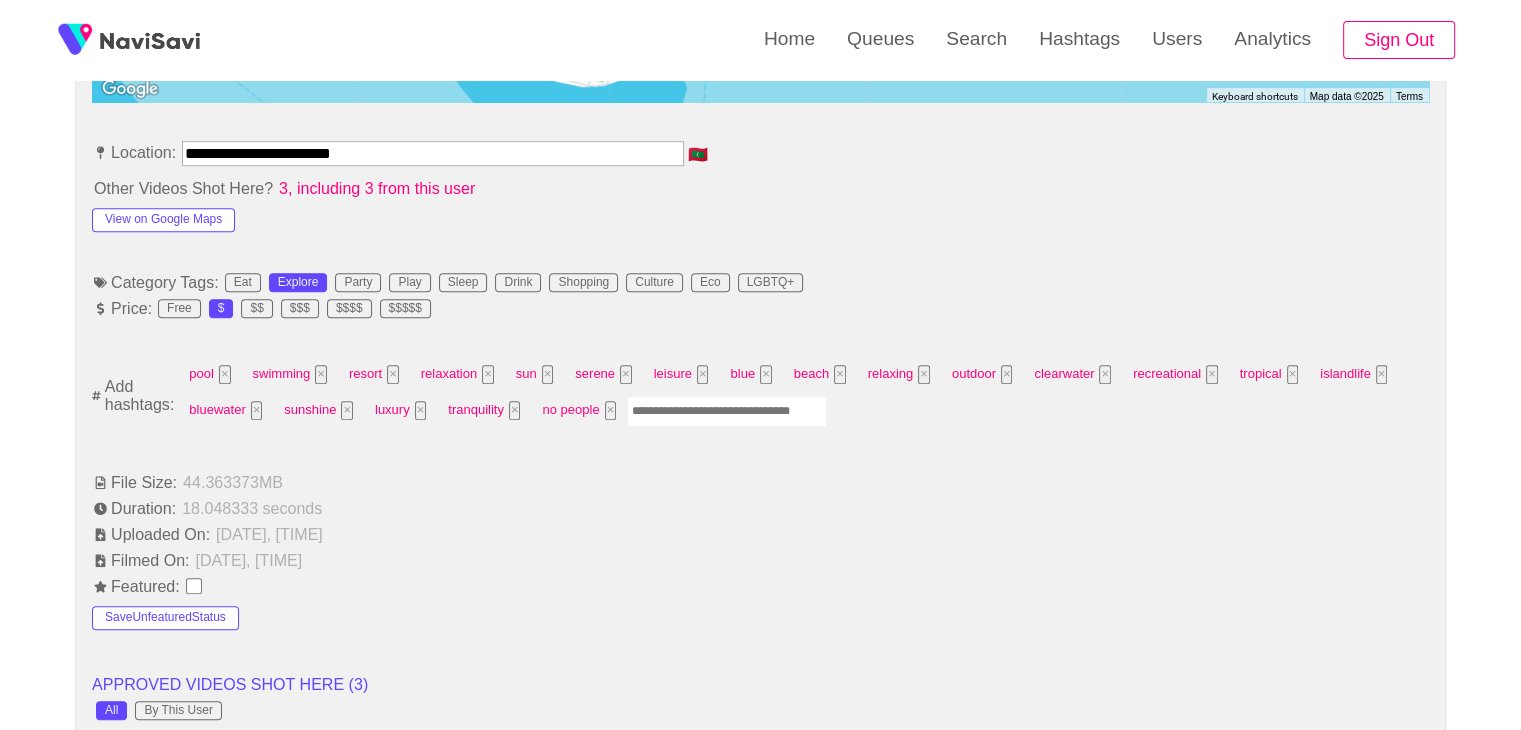 click at bounding box center (727, 411) 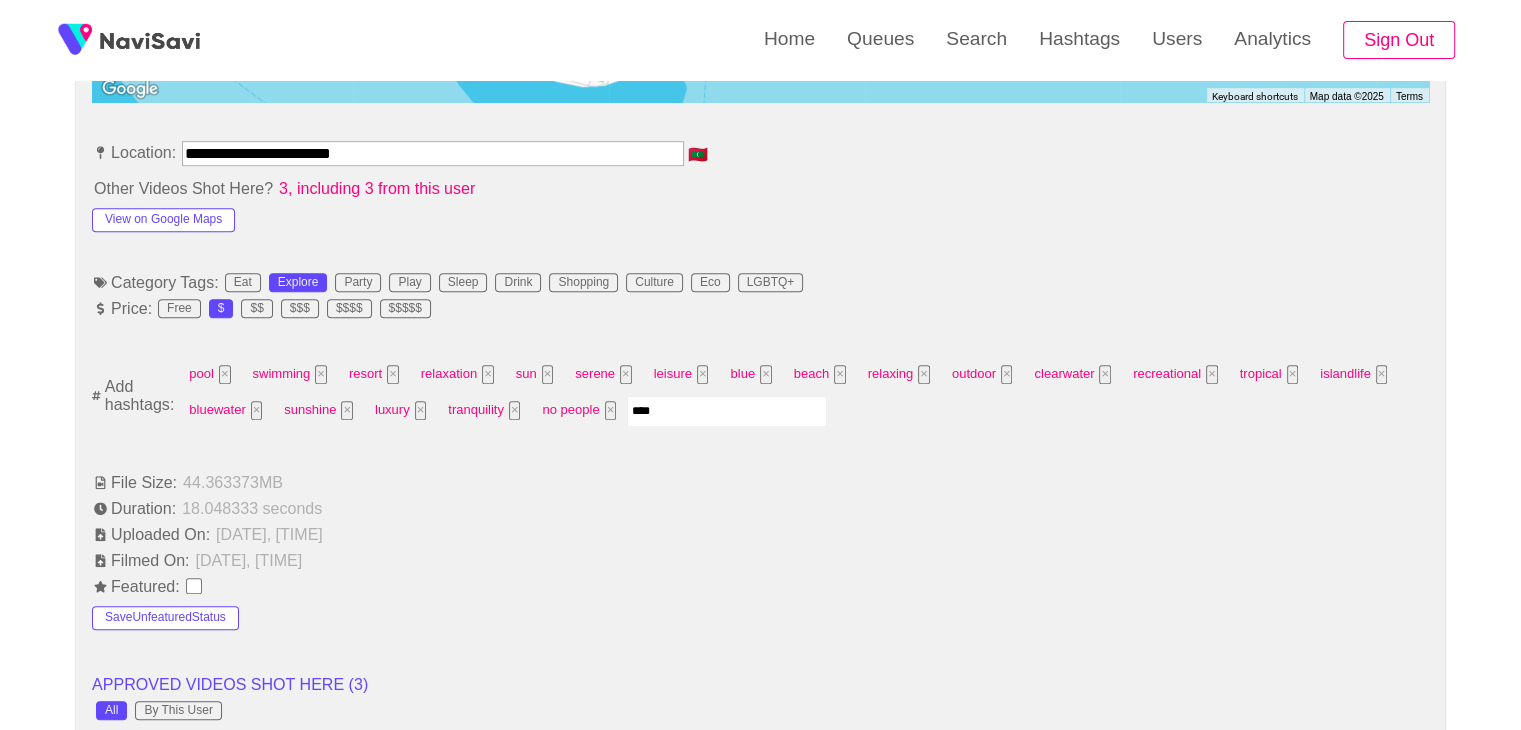 type on "*****" 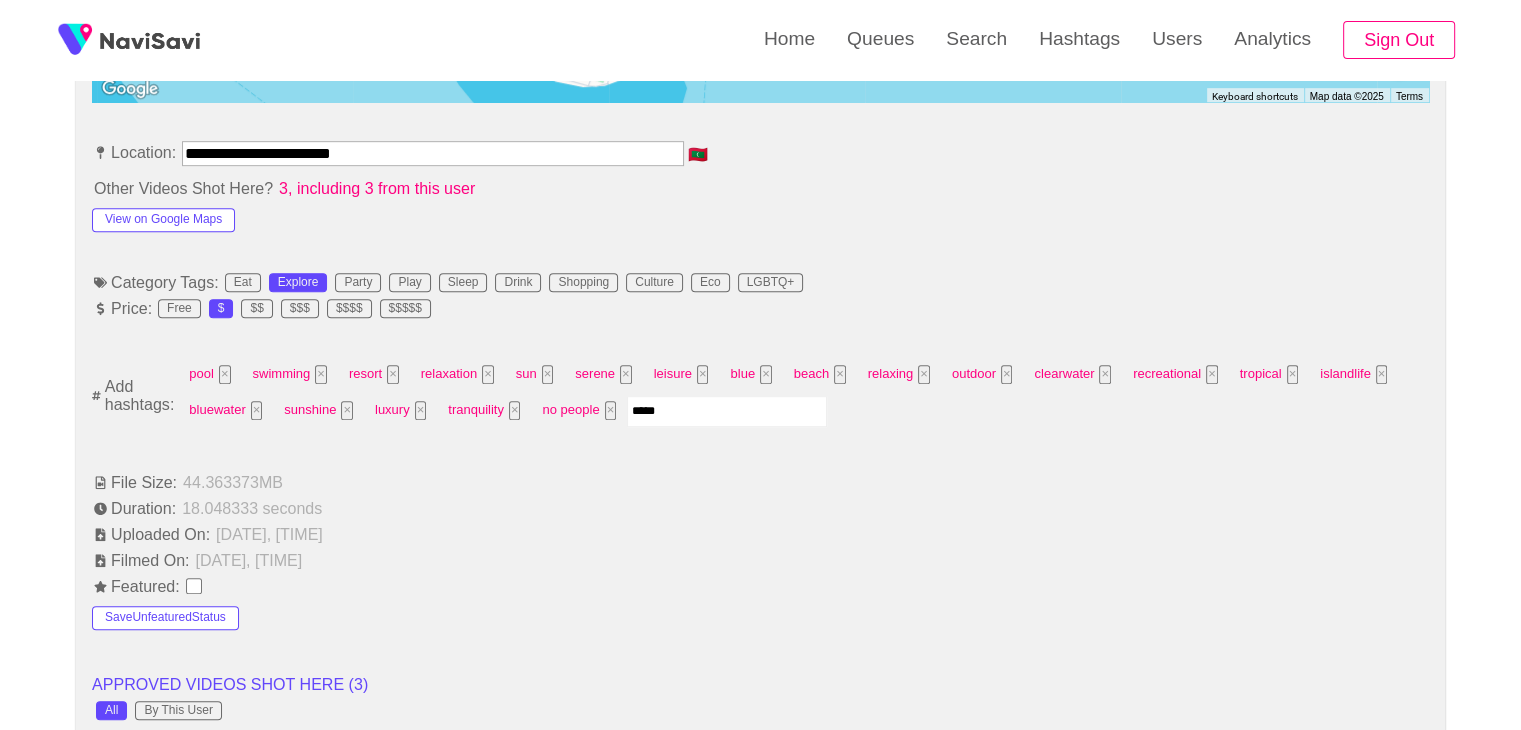 type 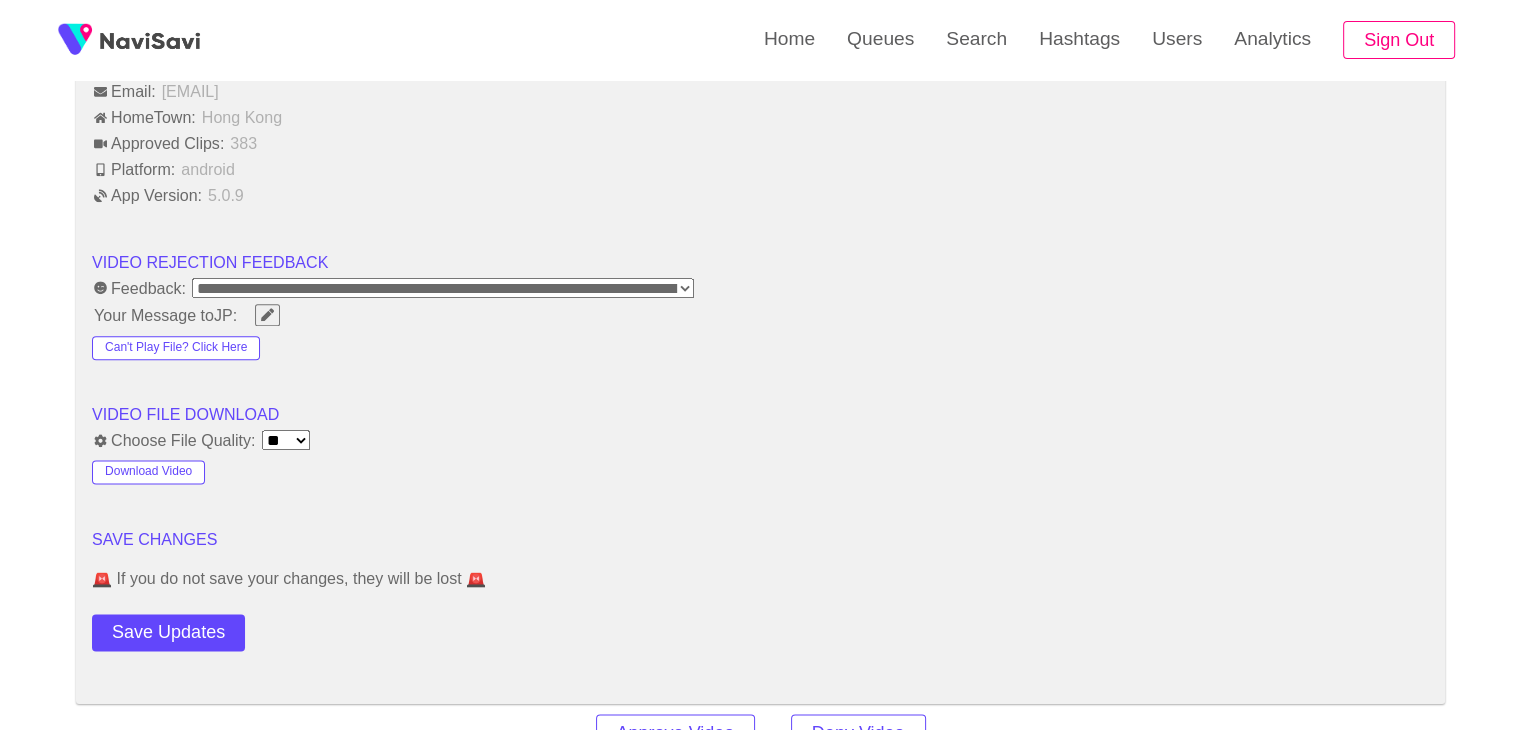 scroll, scrollTop: 2524, scrollLeft: 0, axis: vertical 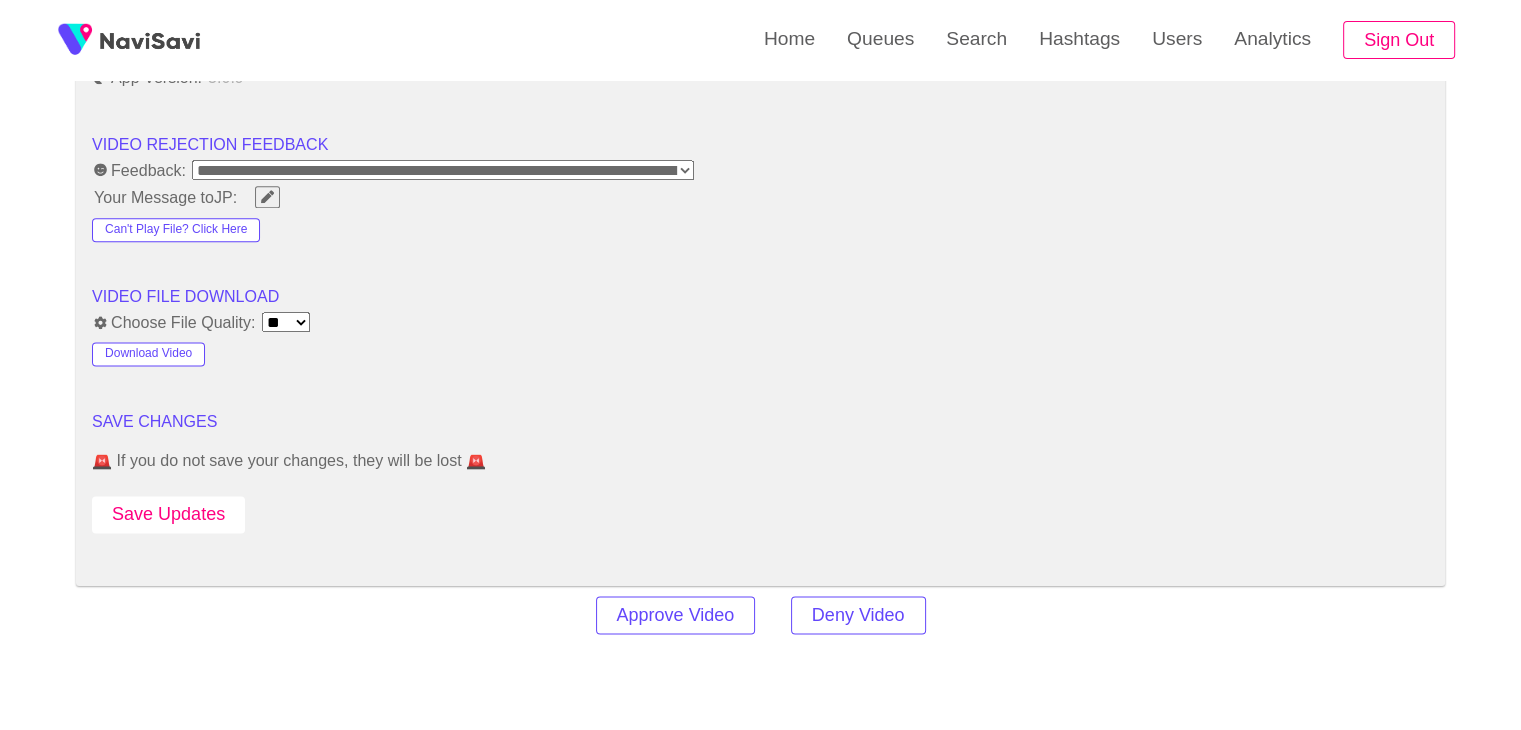 click on "Save Updates" at bounding box center (168, 514) 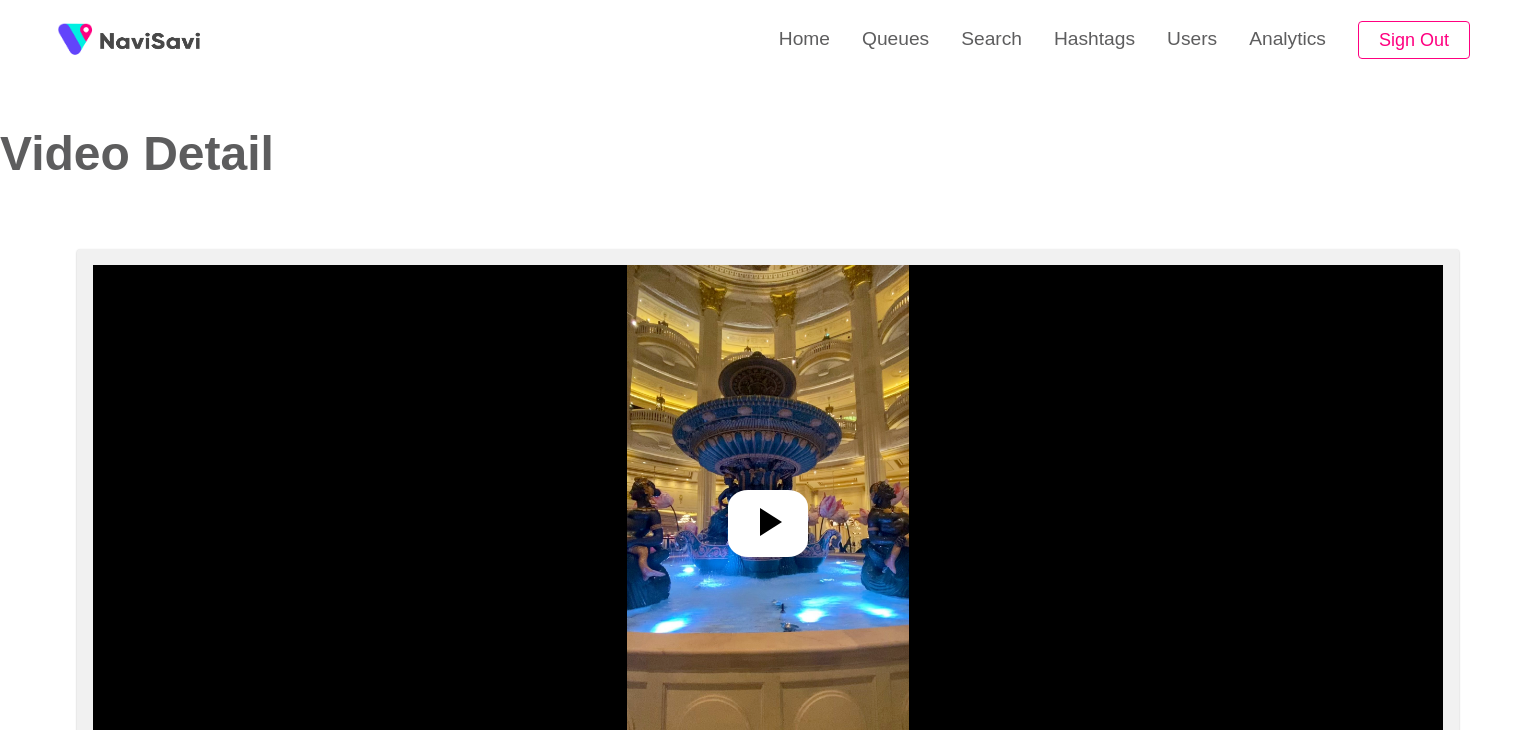 select on "**" 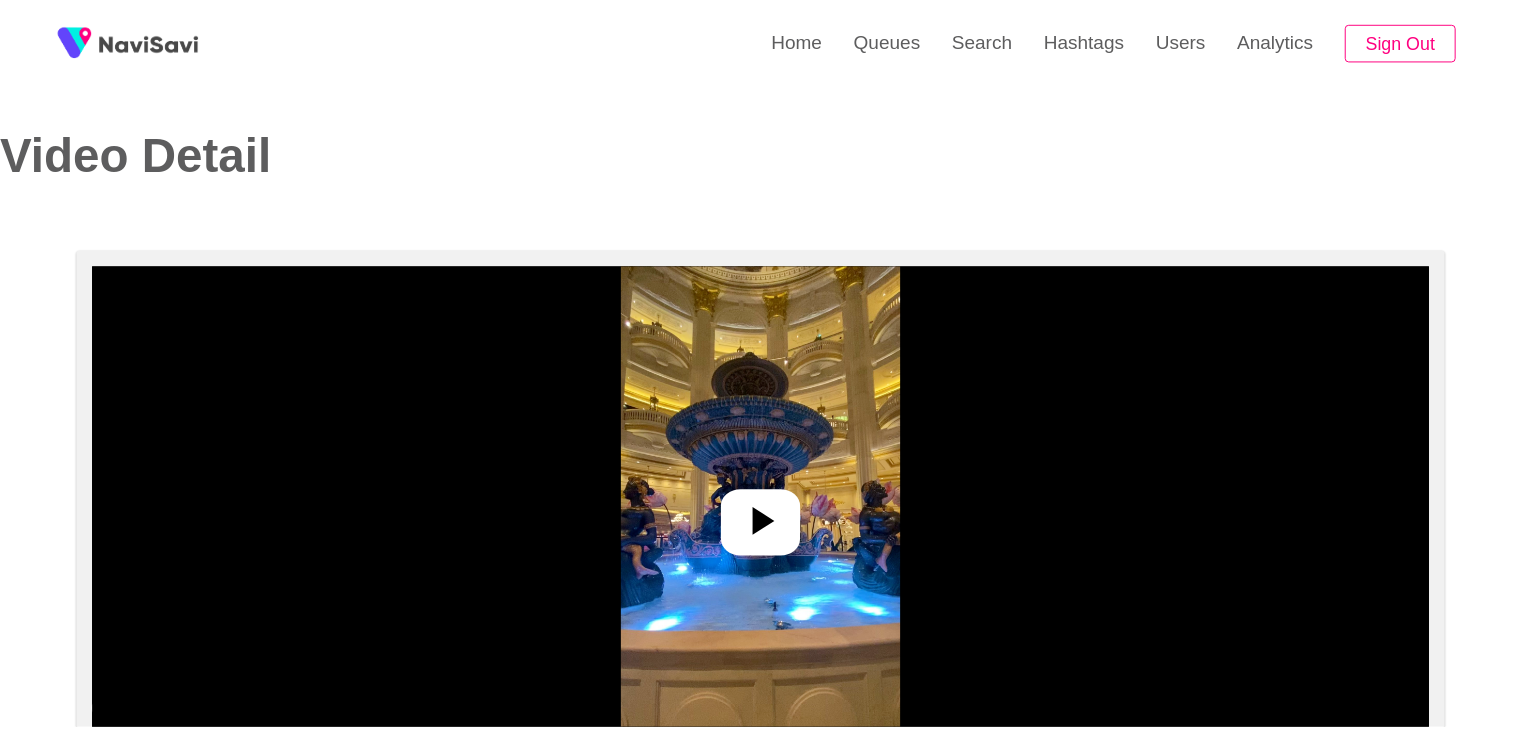 scroll, scrollTop: 0, scrollLeft: 0, axis: both 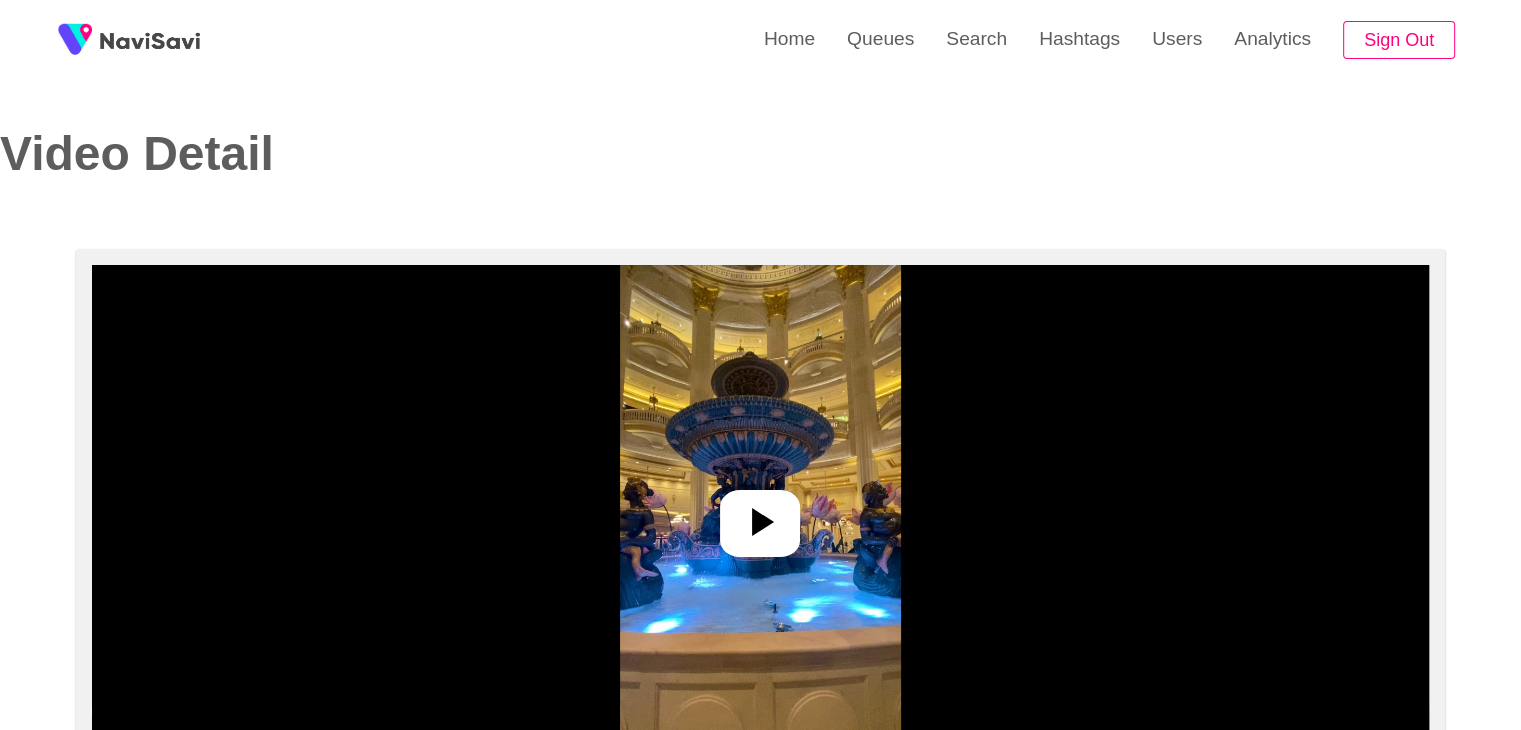 select on "**********" 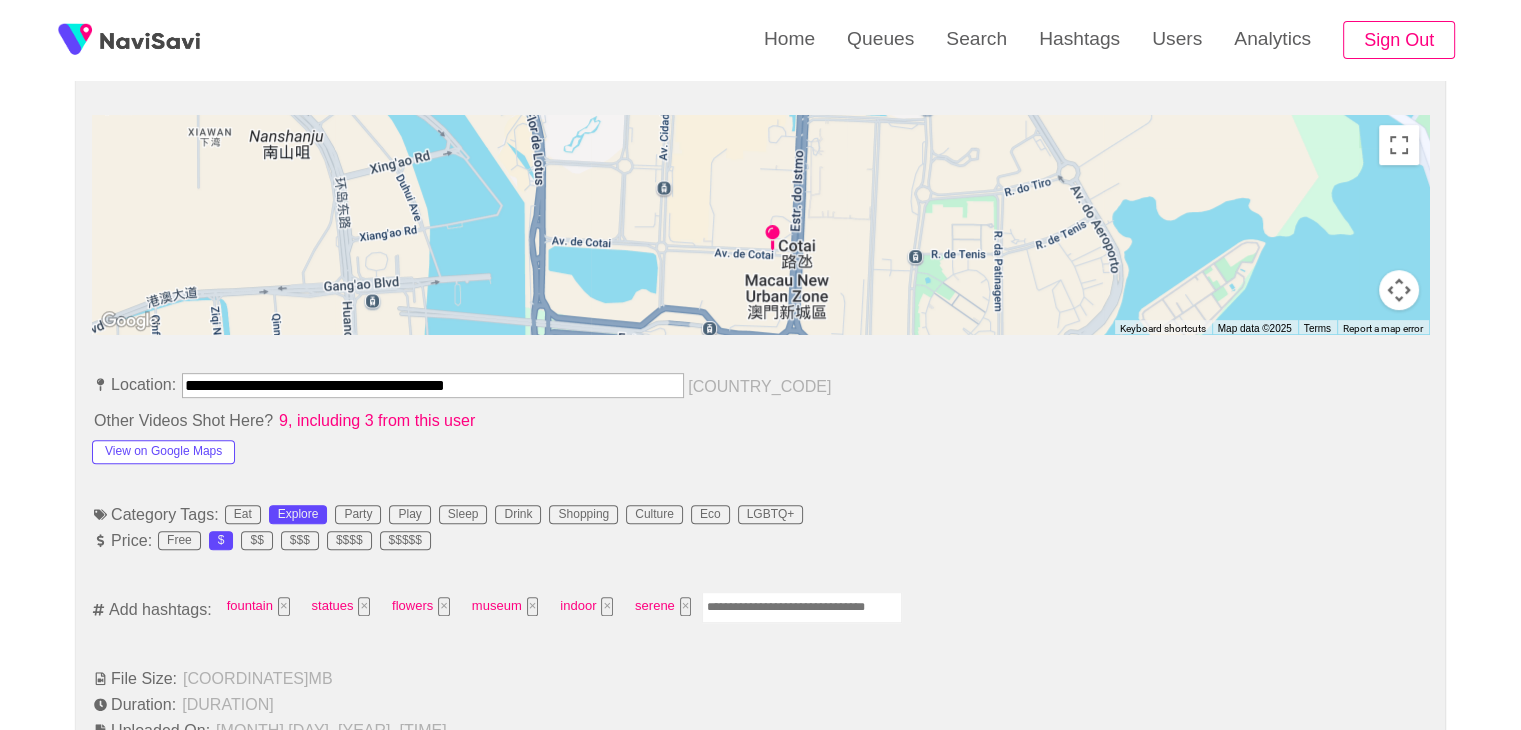 scroll, scrollTop: 878, scrollLeft: 0, axis: vertical 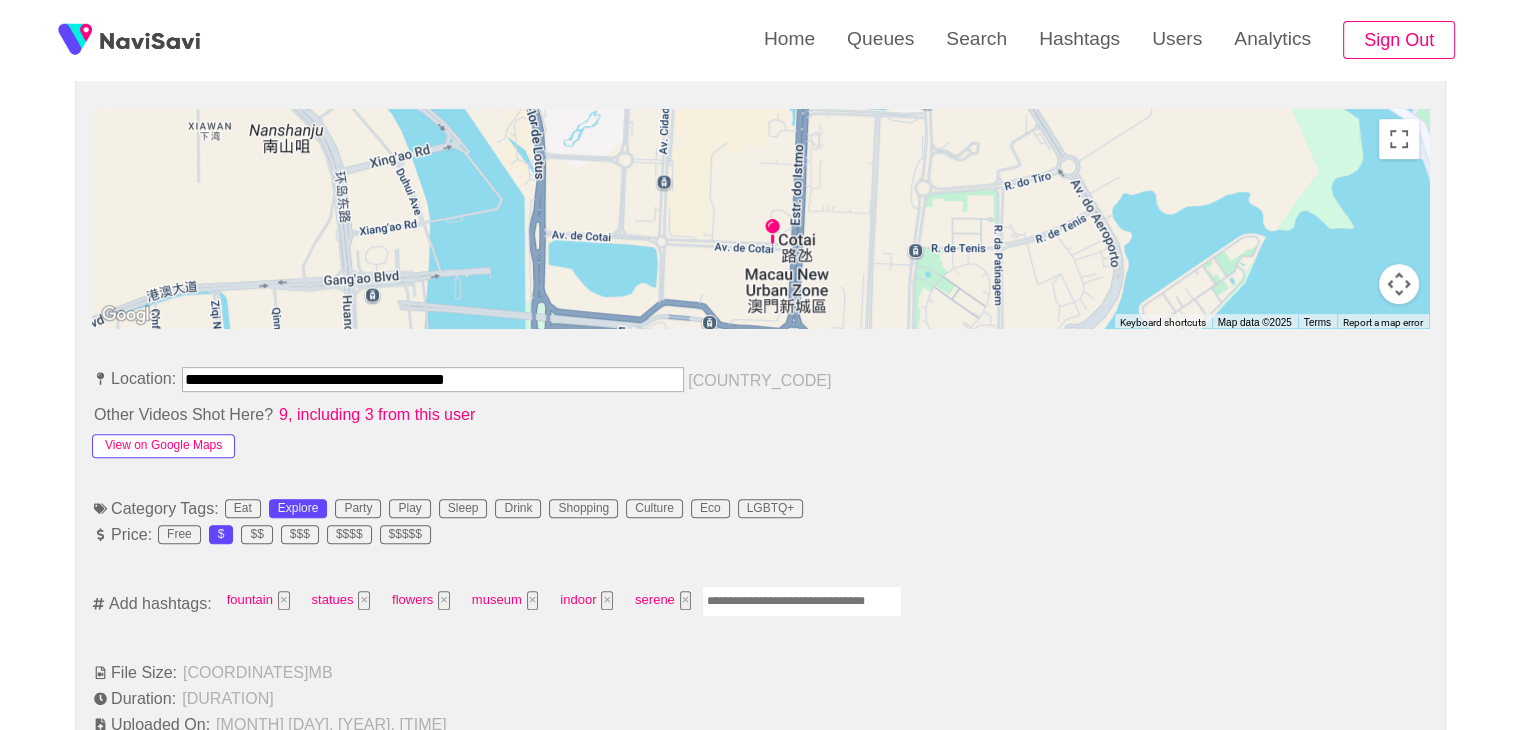 click on "View on Google Maps" at bounding box center [163, 446] 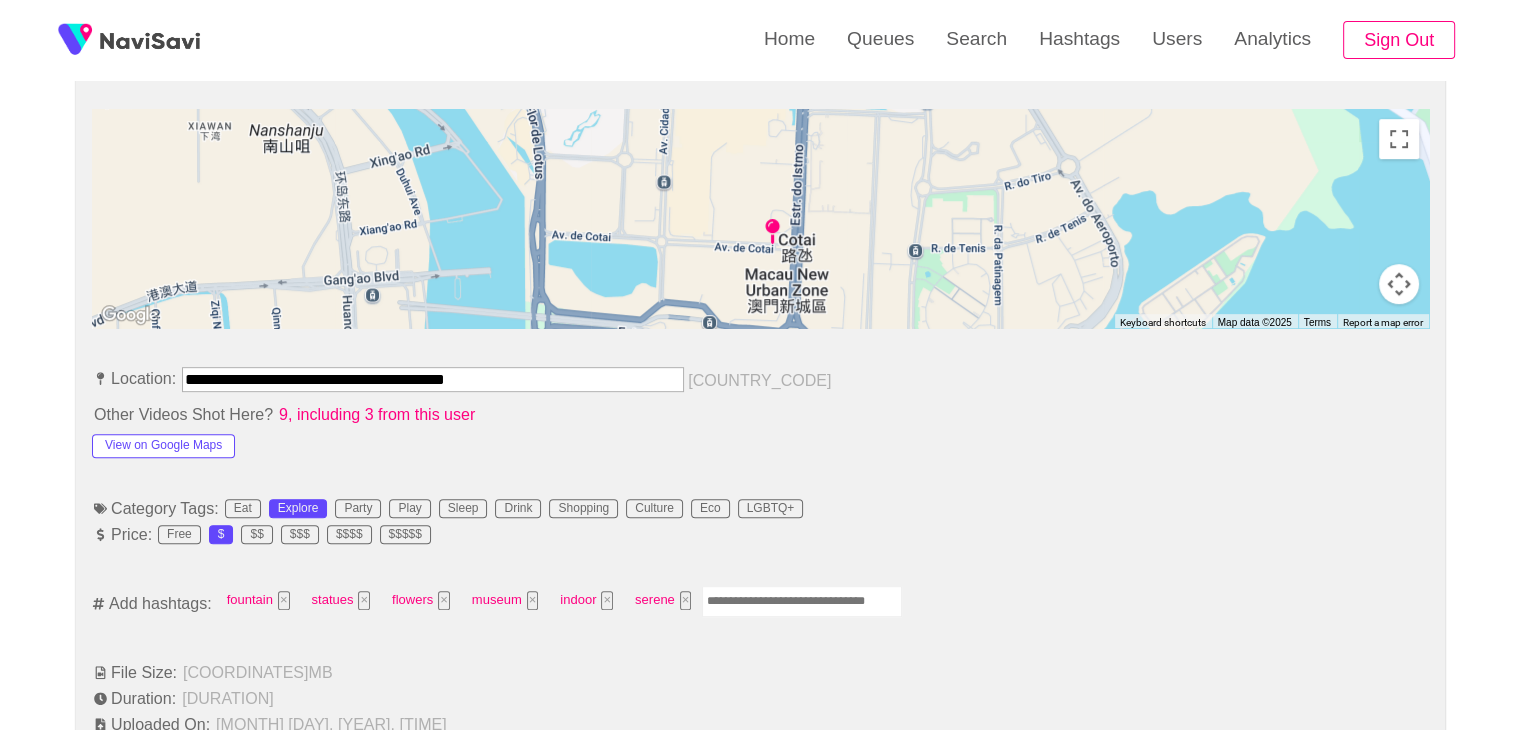 click at bounding box center [802, 601] 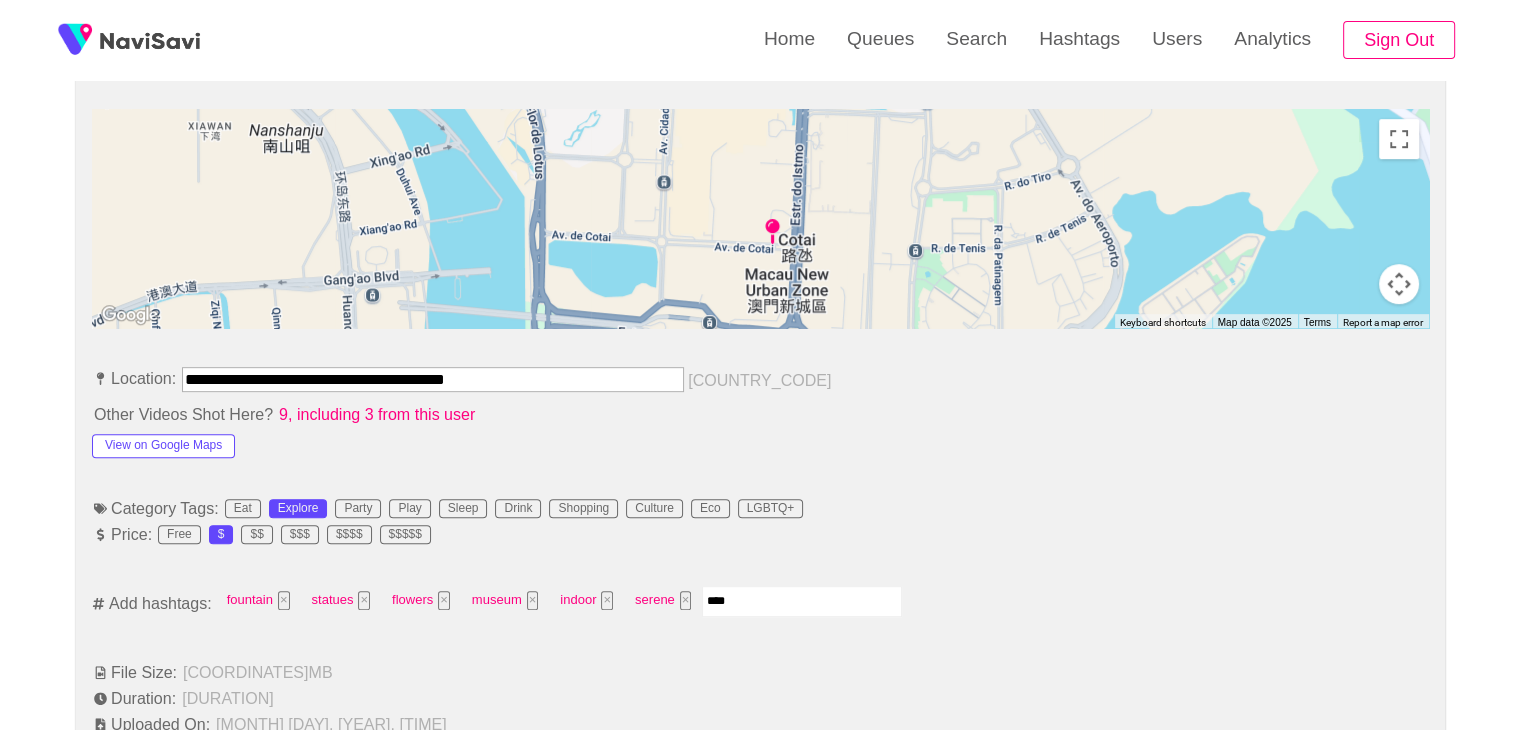 type on "*****" 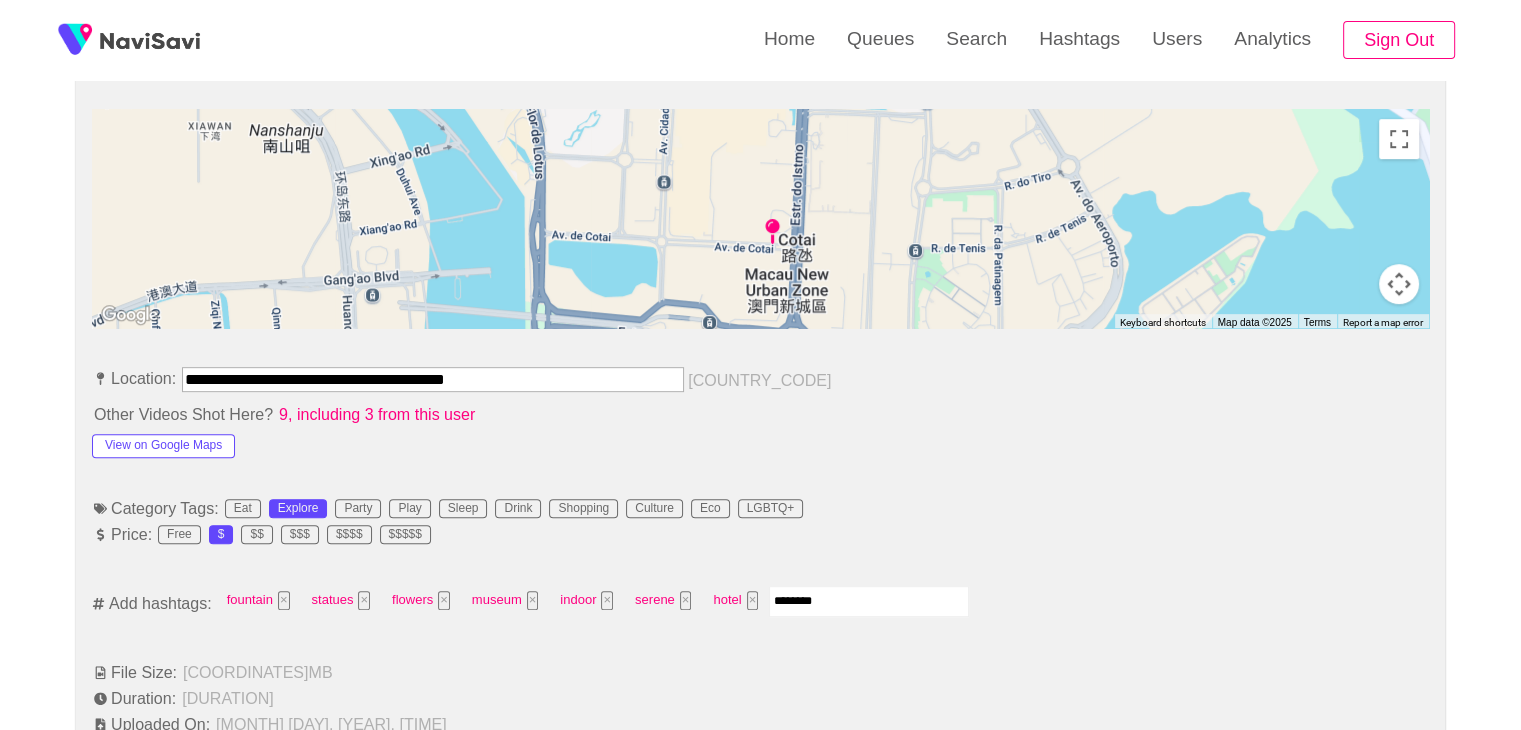type on "*********" 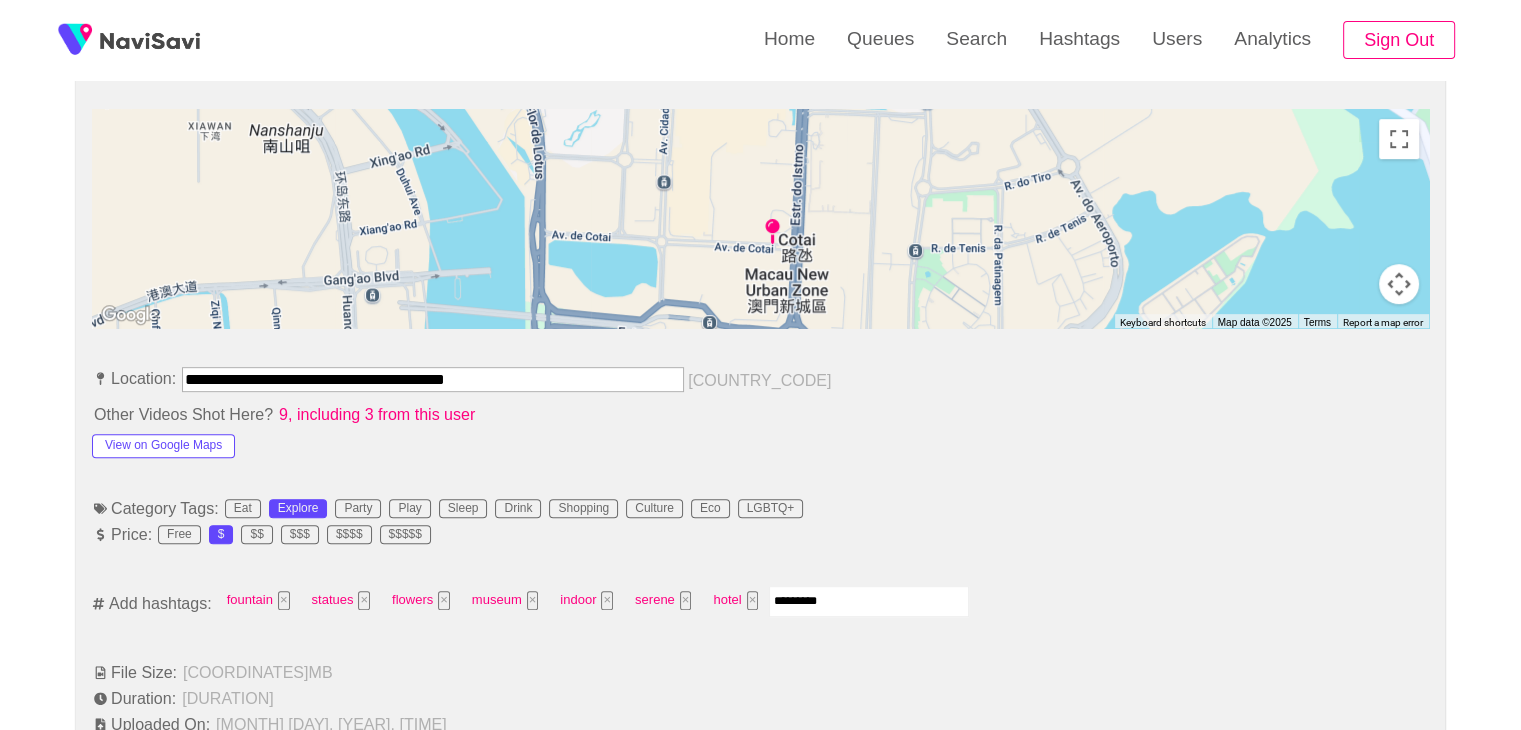 type 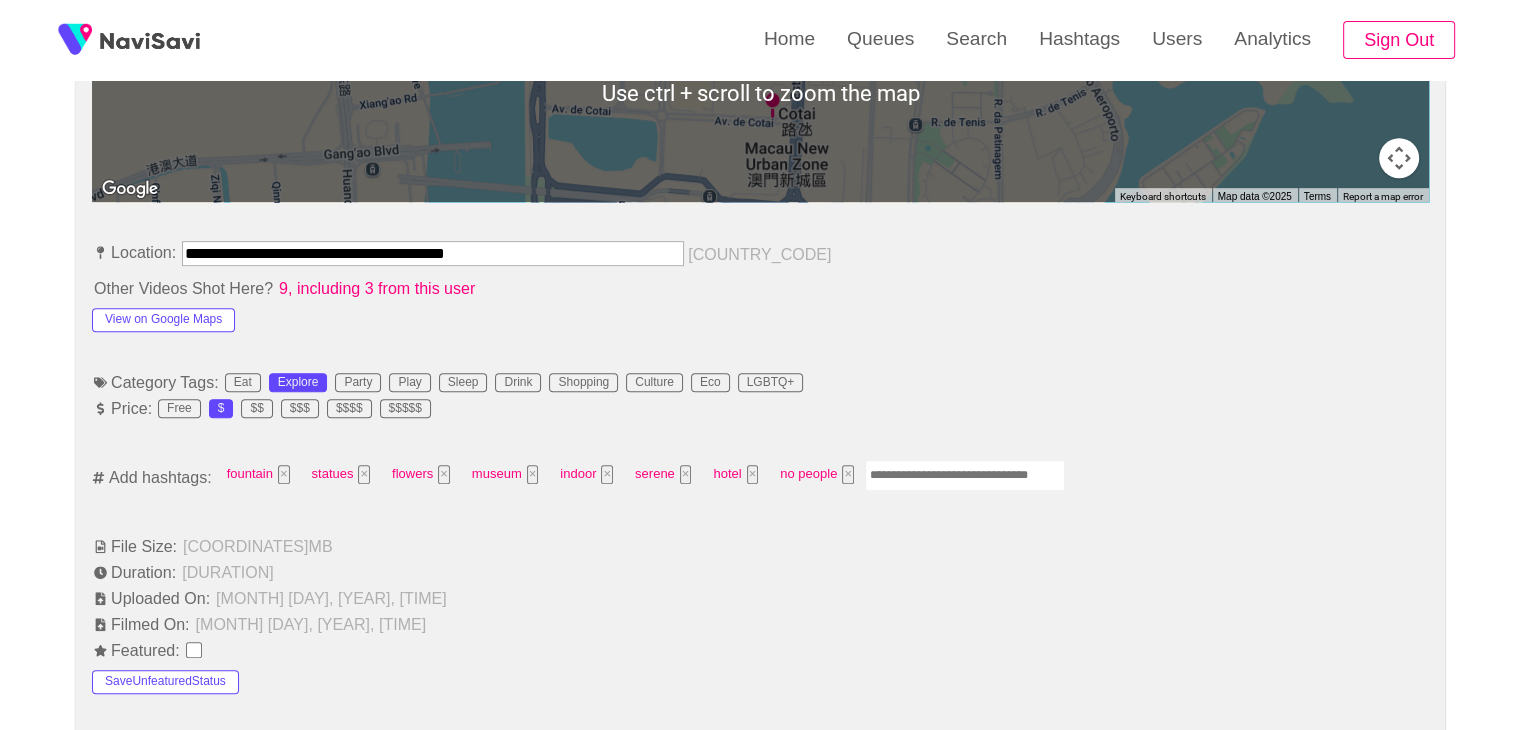 scroll, scrollTop: 1006, scrollLeft: 0, axis: vertical 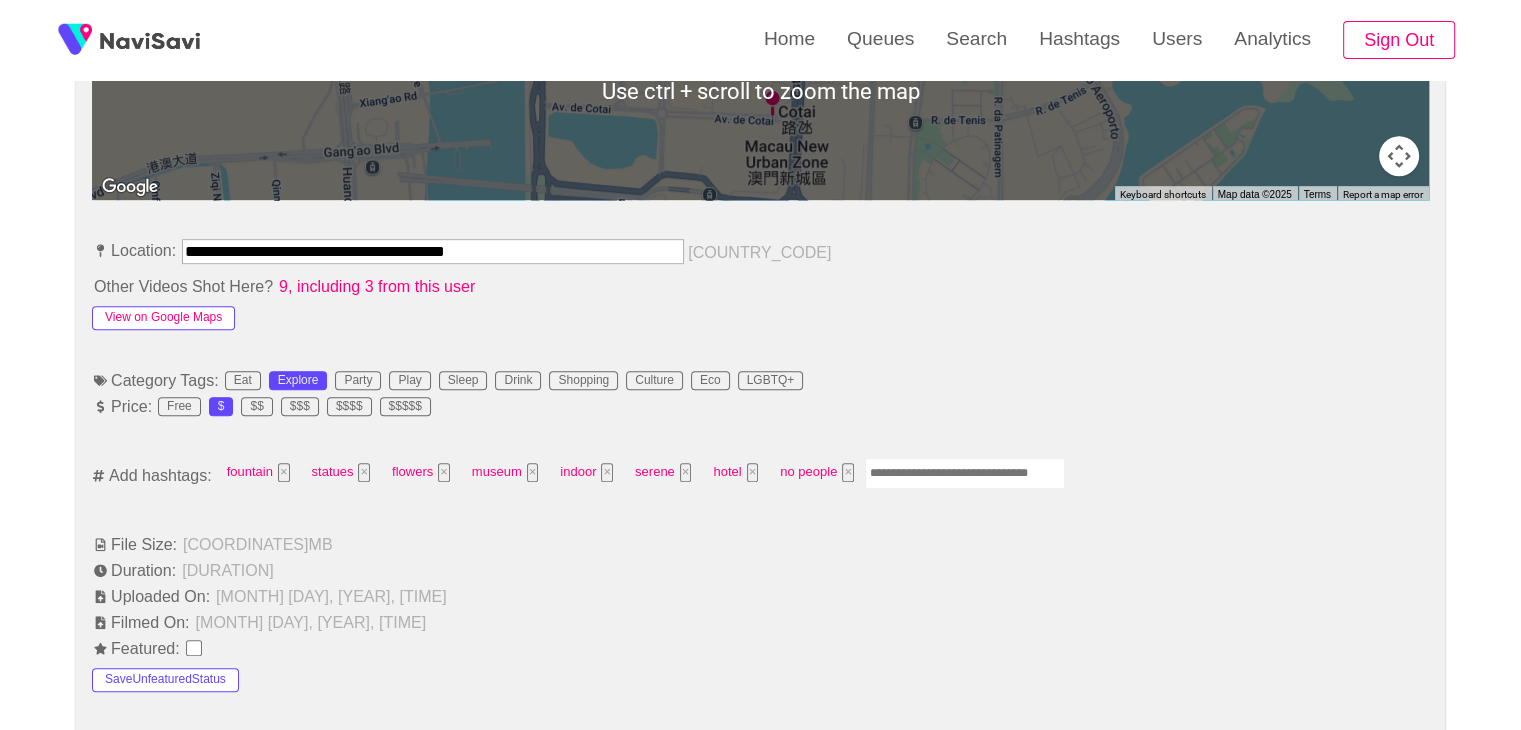 click on "View on Google Maps" at bounding box center [163, 318] 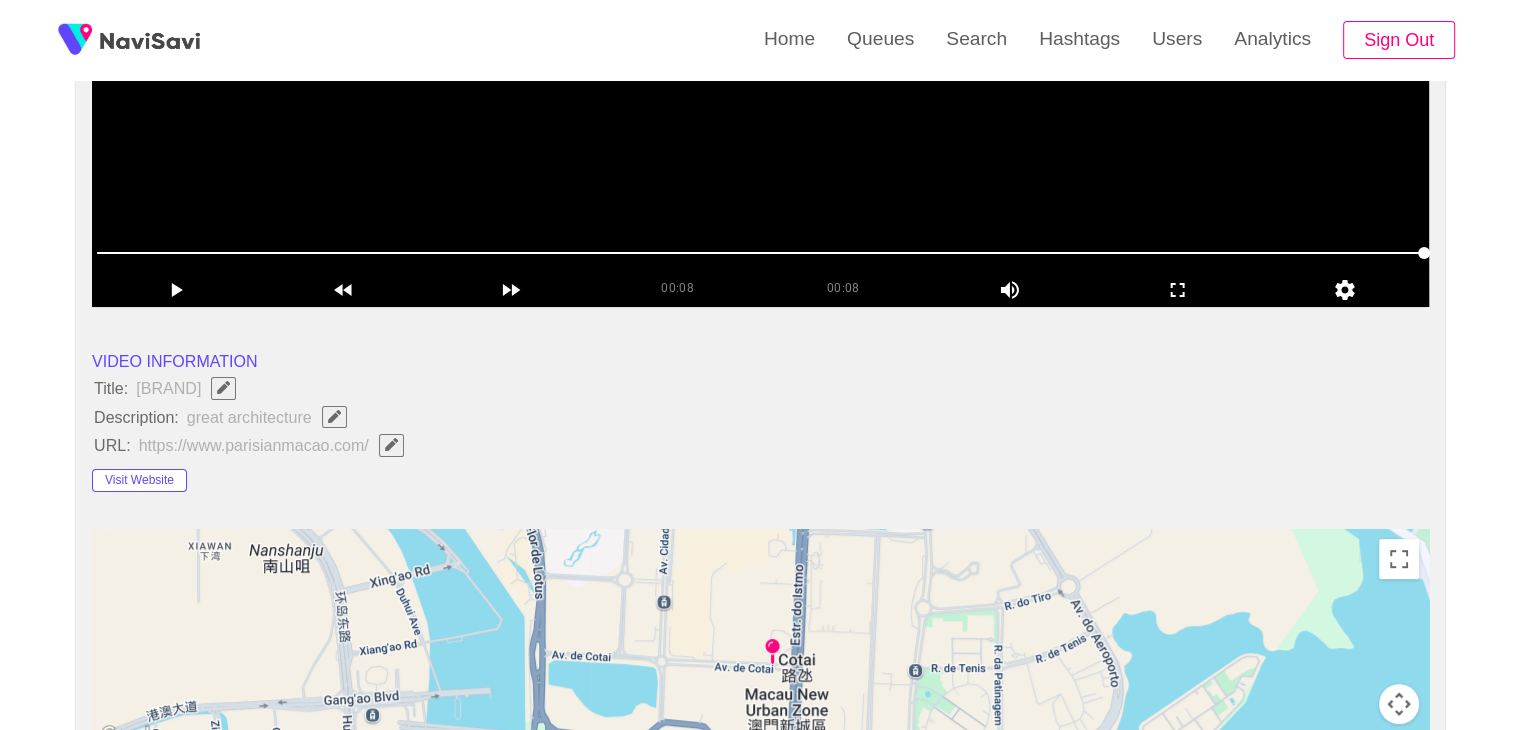 scroll, scrollTop: 444, scrollLeft: 0, axis: vertical 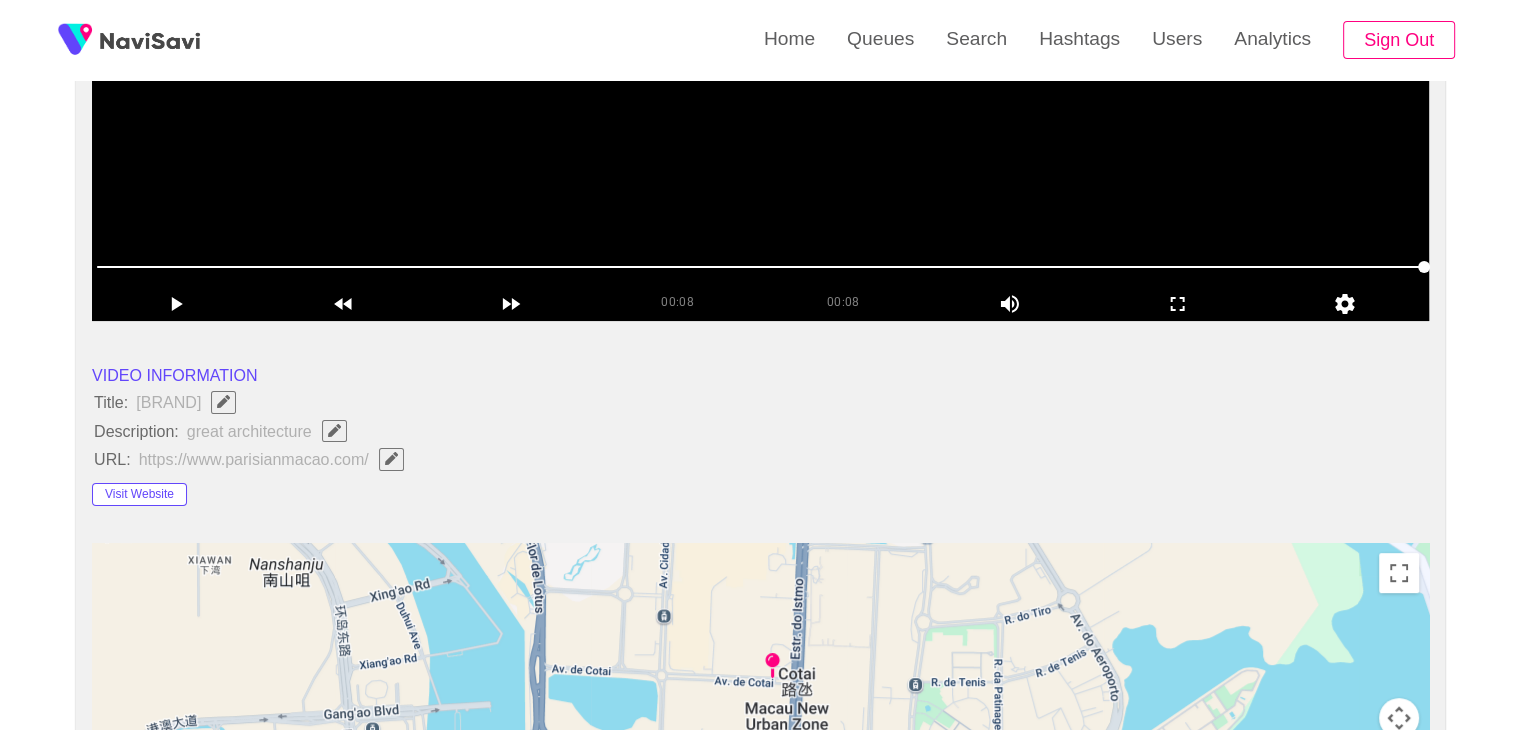 click 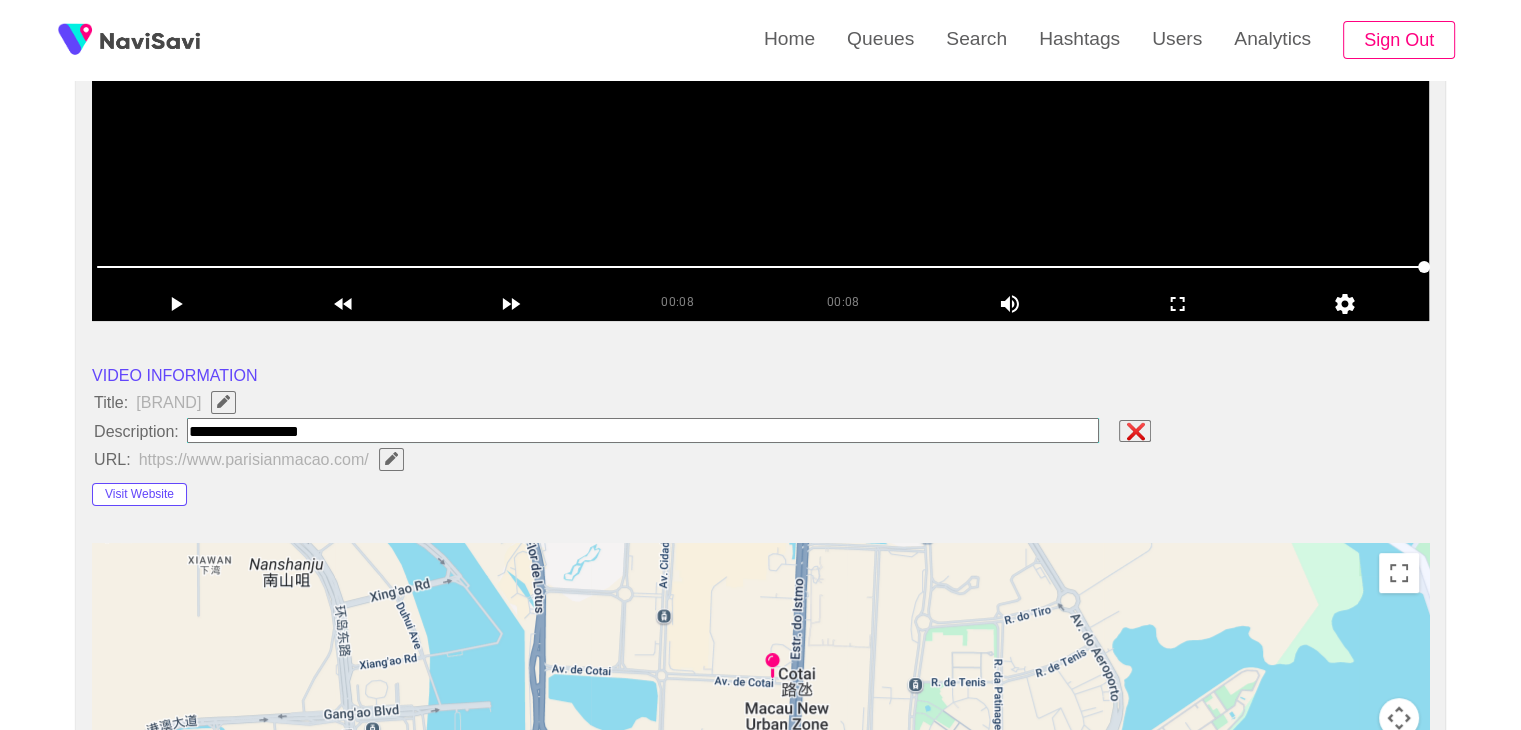 click at bounding box center [643, 430] 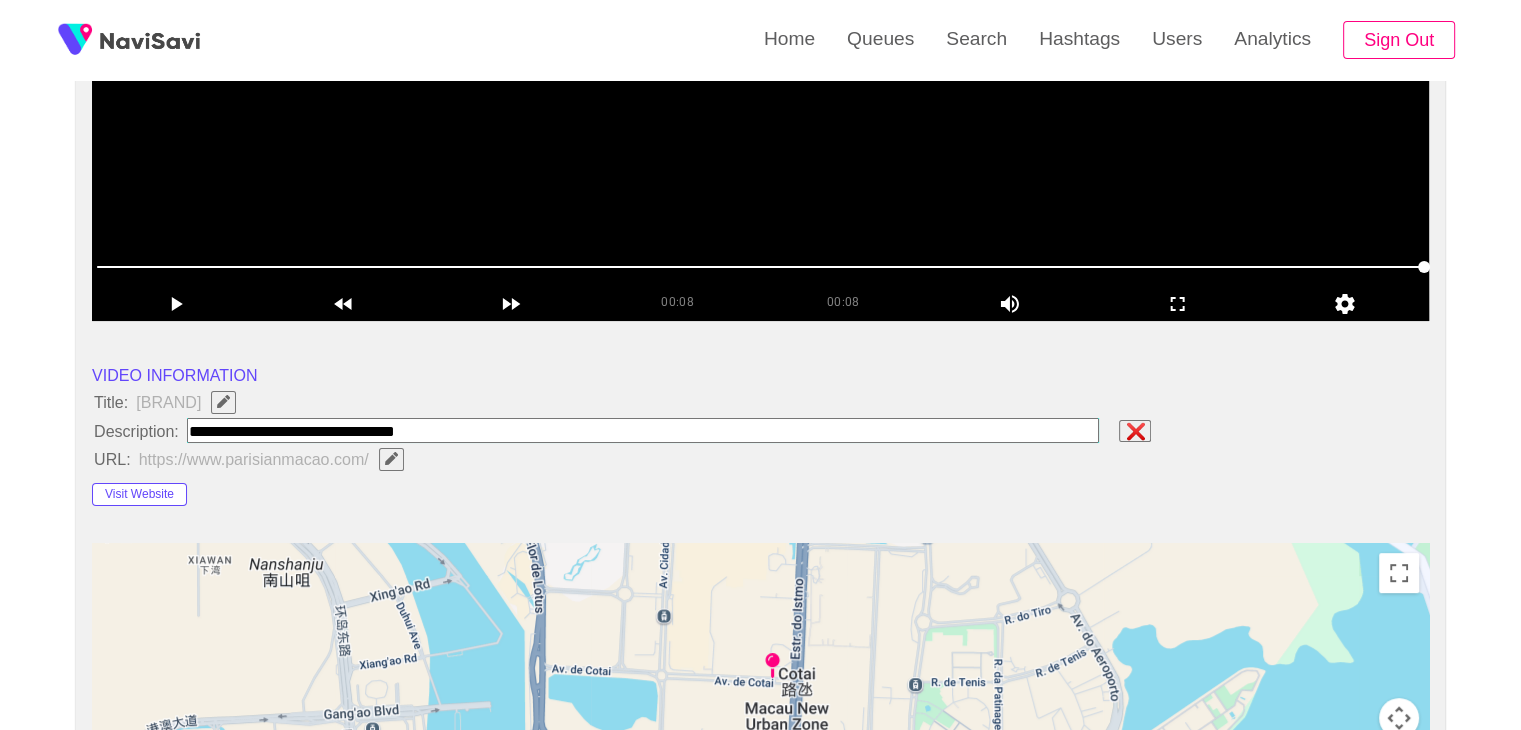 type on "**********" 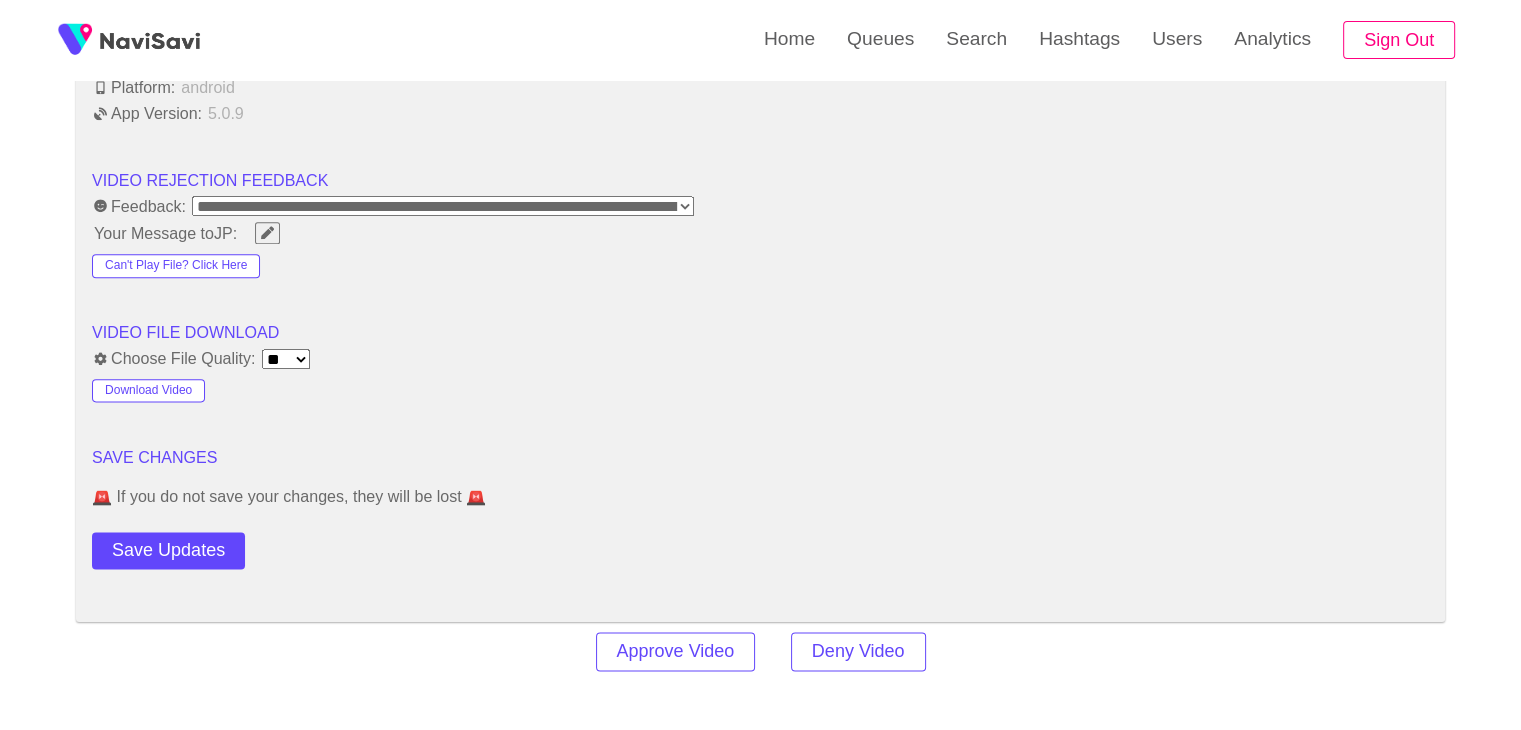 scroll, scrollTop: 2459, scrollLeft: 0, axis: vertical 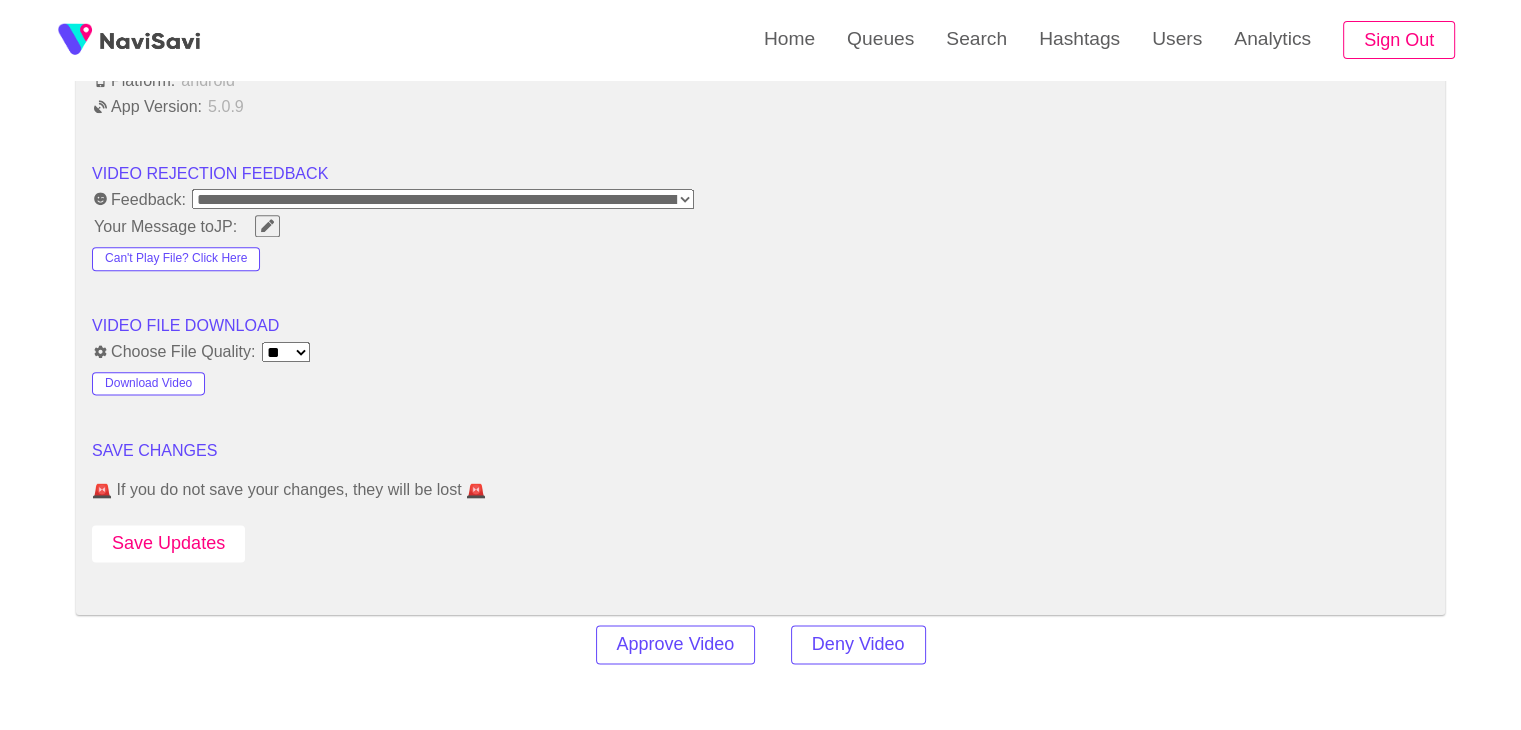 click on "Save Updates" at bounding box center (168, 543) 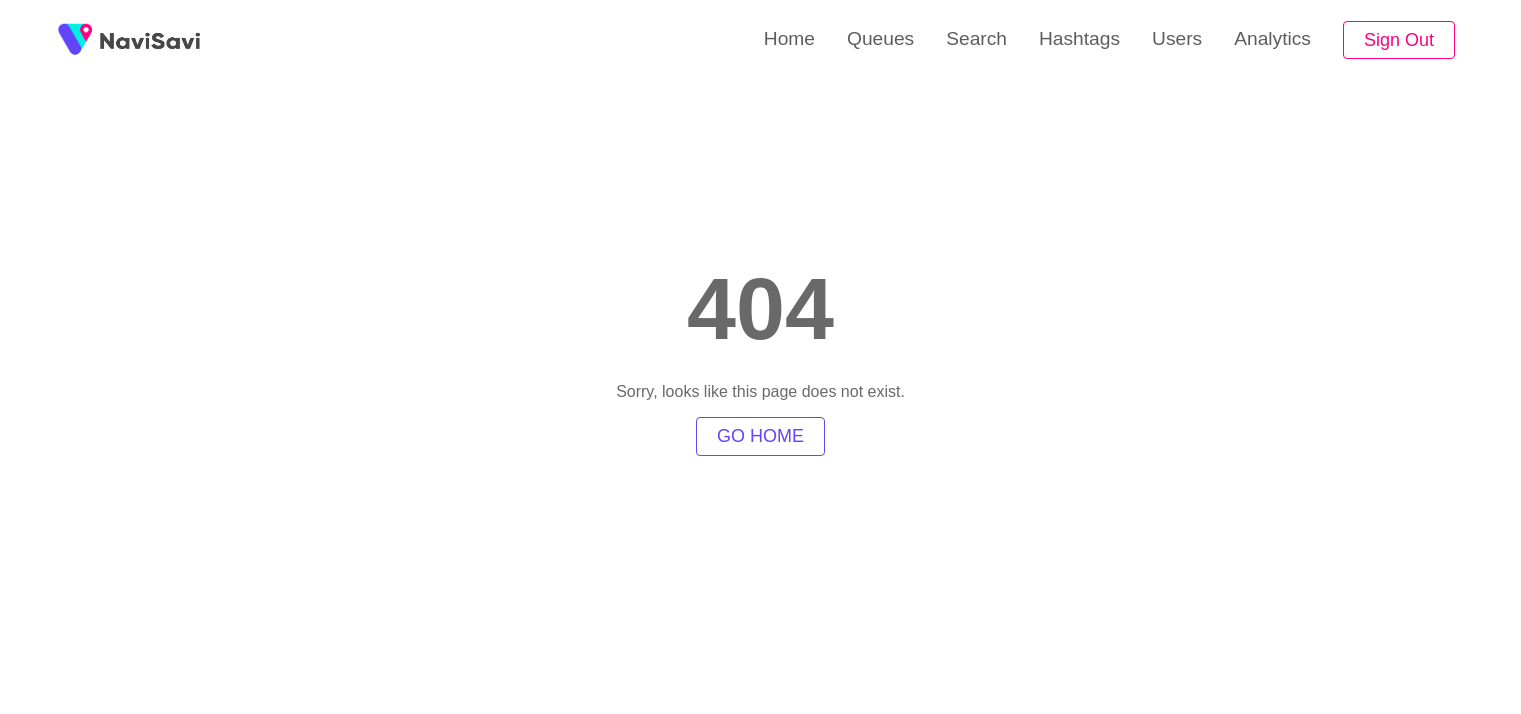 scroll, scrollTop: 0, scrollLeft: 0, axis: both 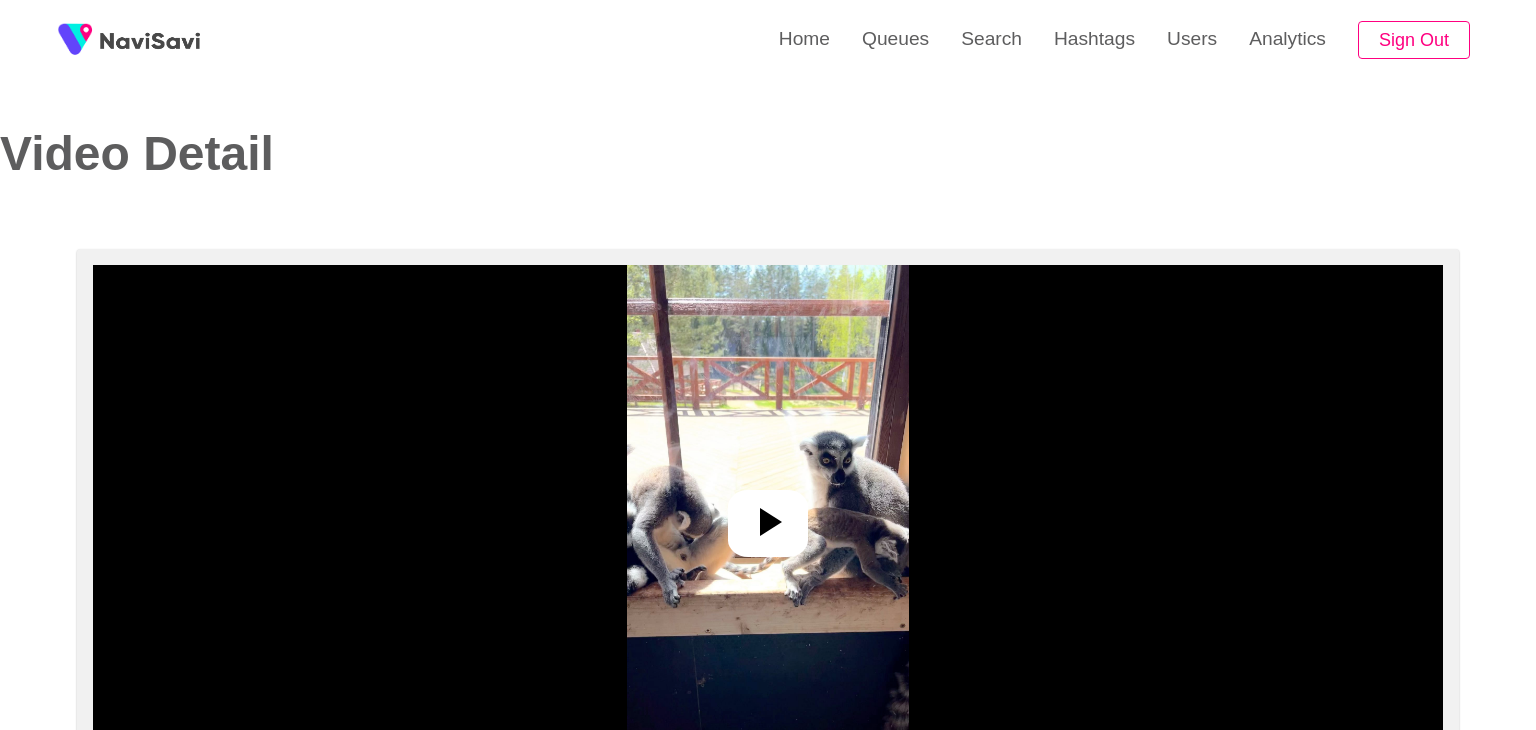 select on "**********" 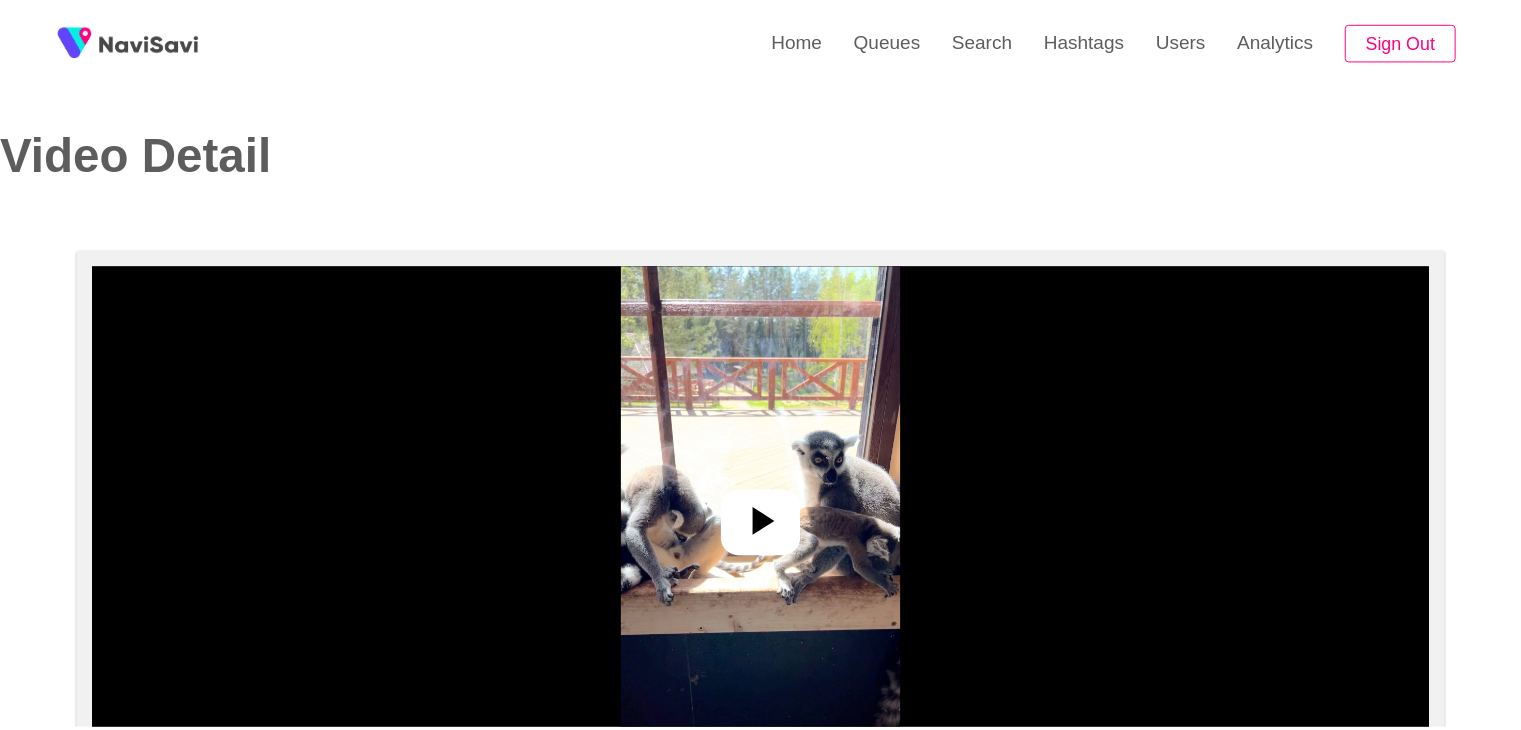 scroll, scrollTop: 0, scrollLeft: 0, axis: both 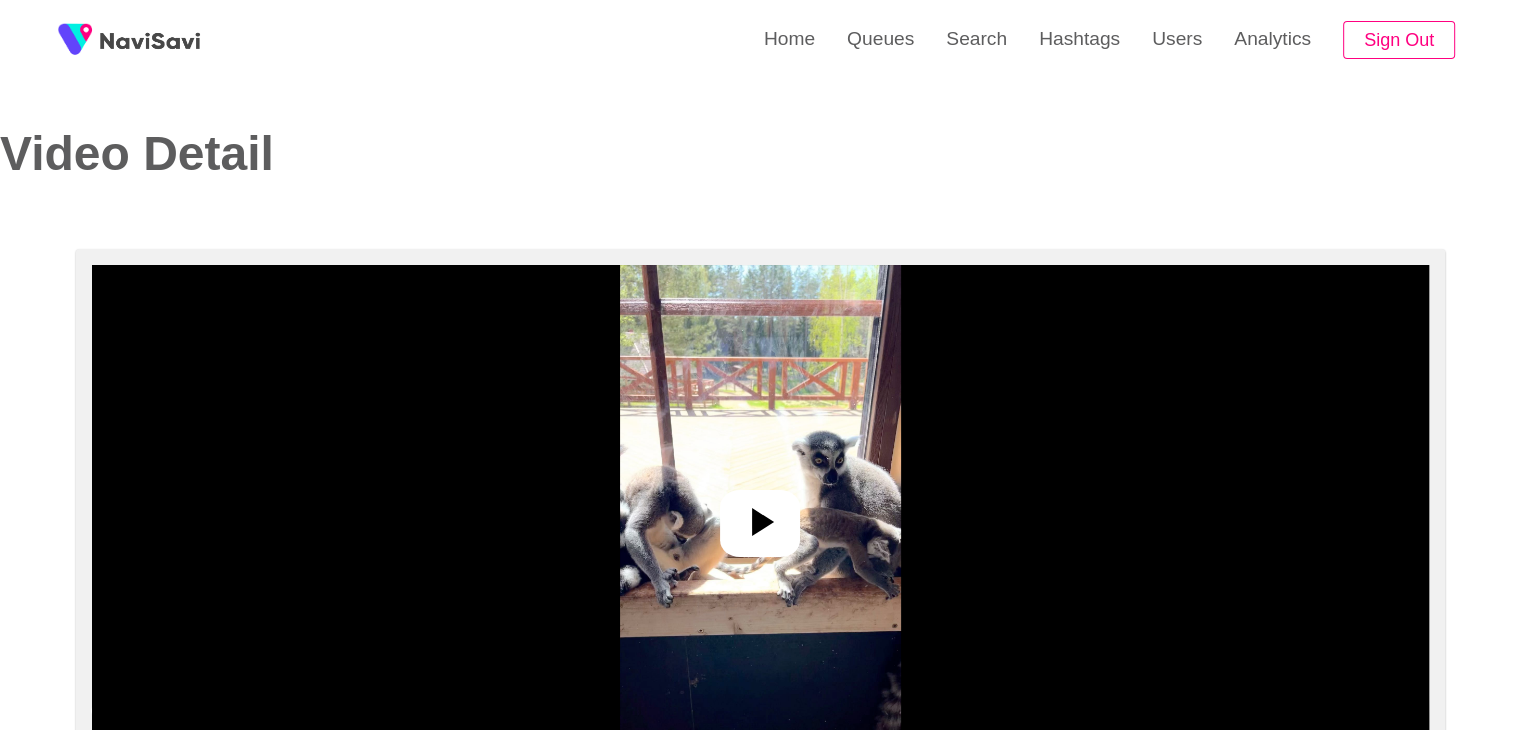 click at bounding box center (760, 515) 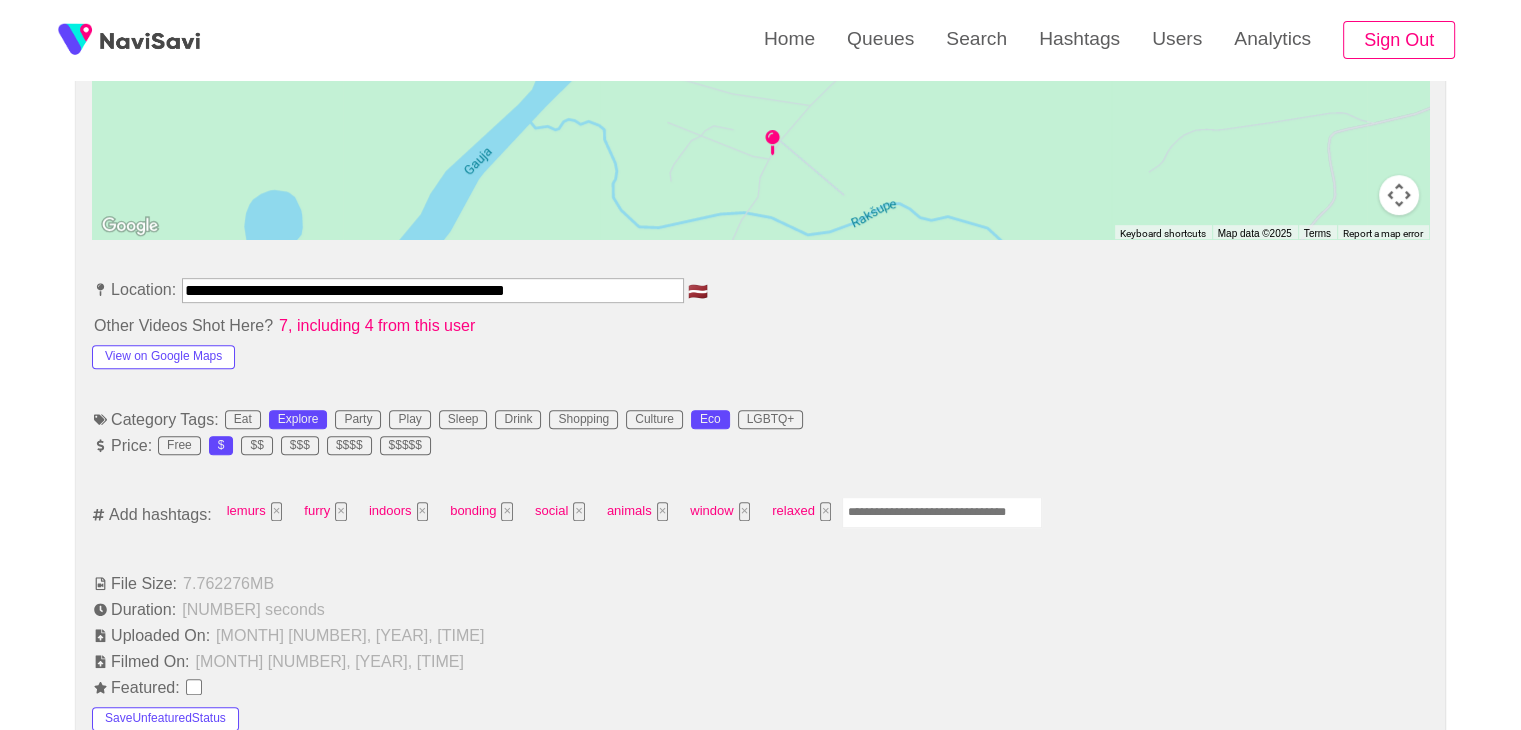scroll, scrollTop: 968, scrollLeft: 0, axis: vertical 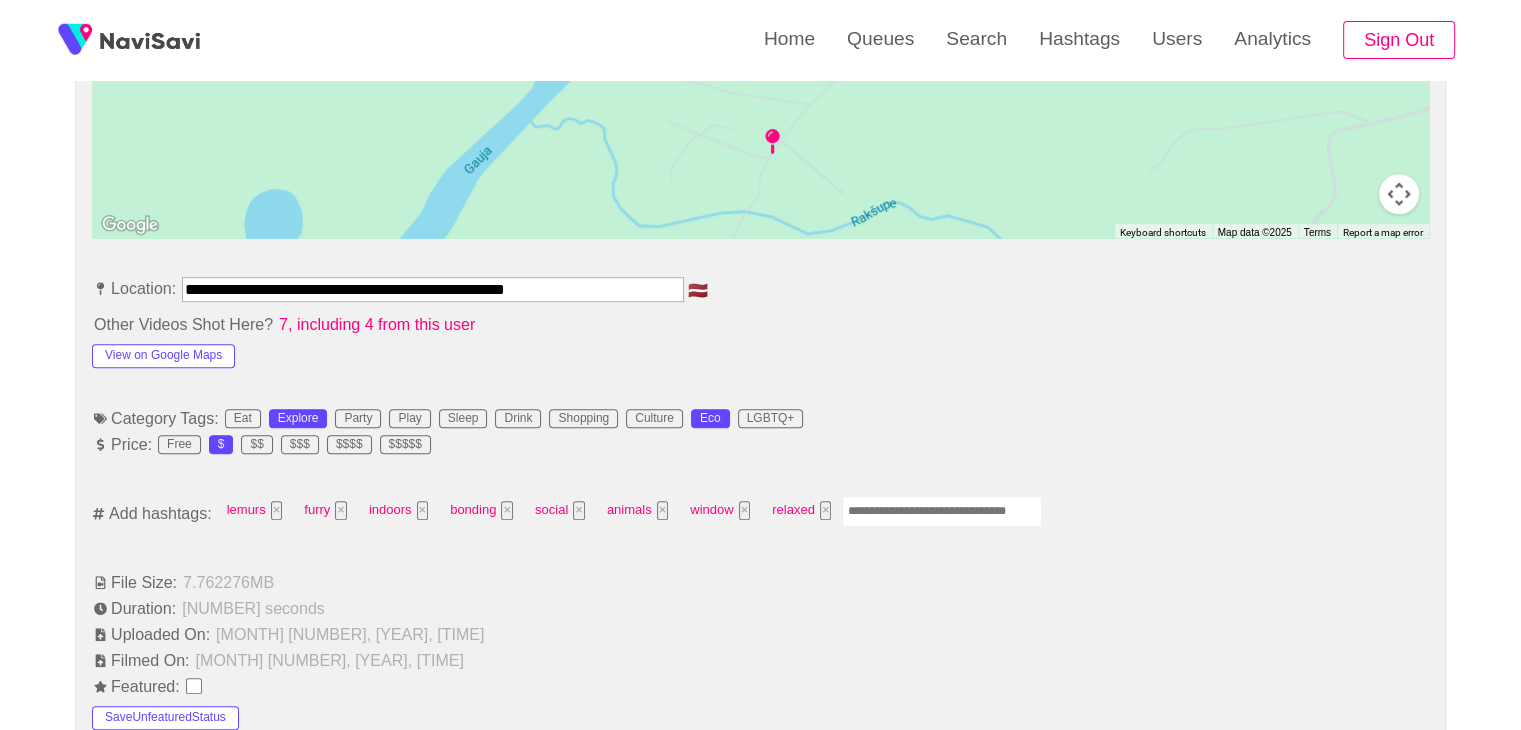 click at bounding box center [942, 511] 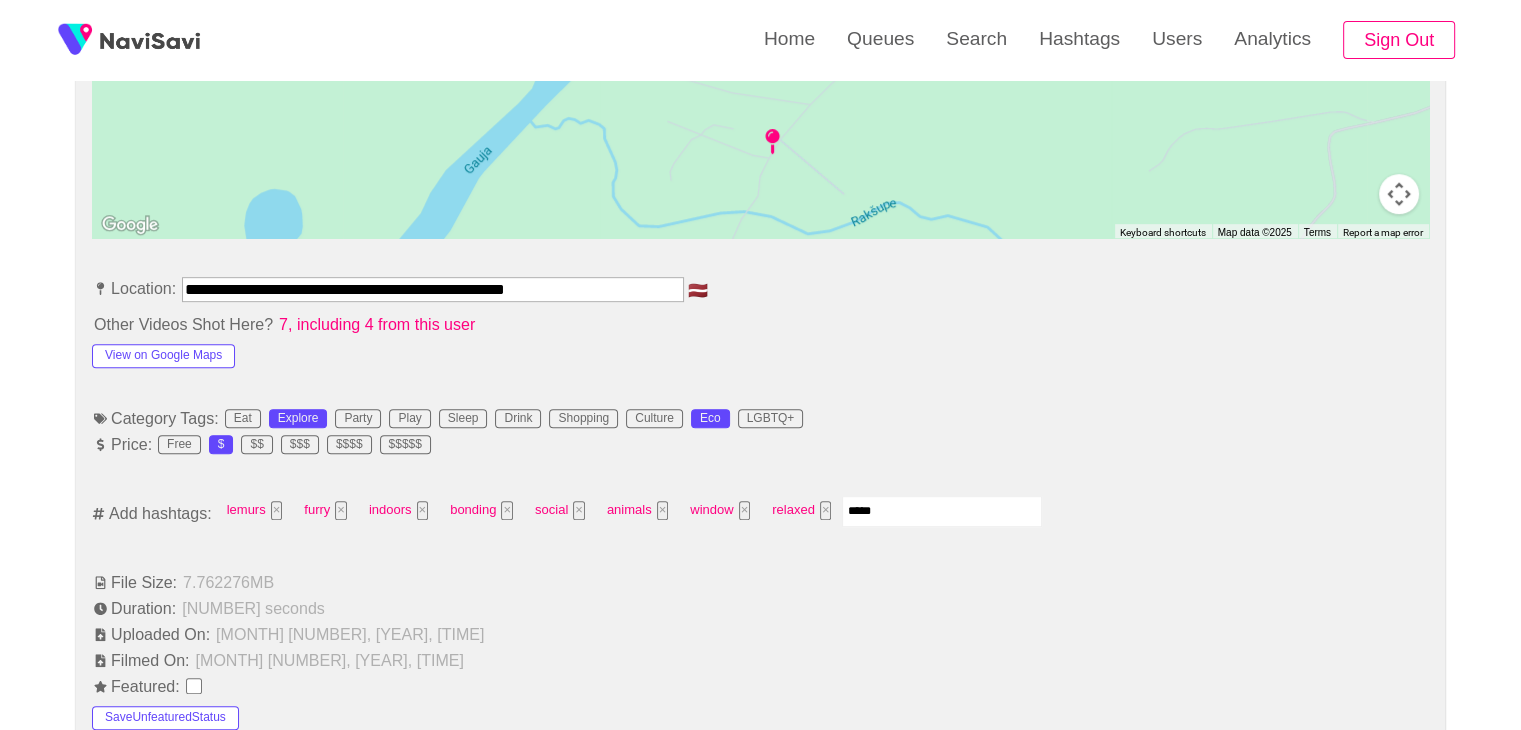 type on "******" 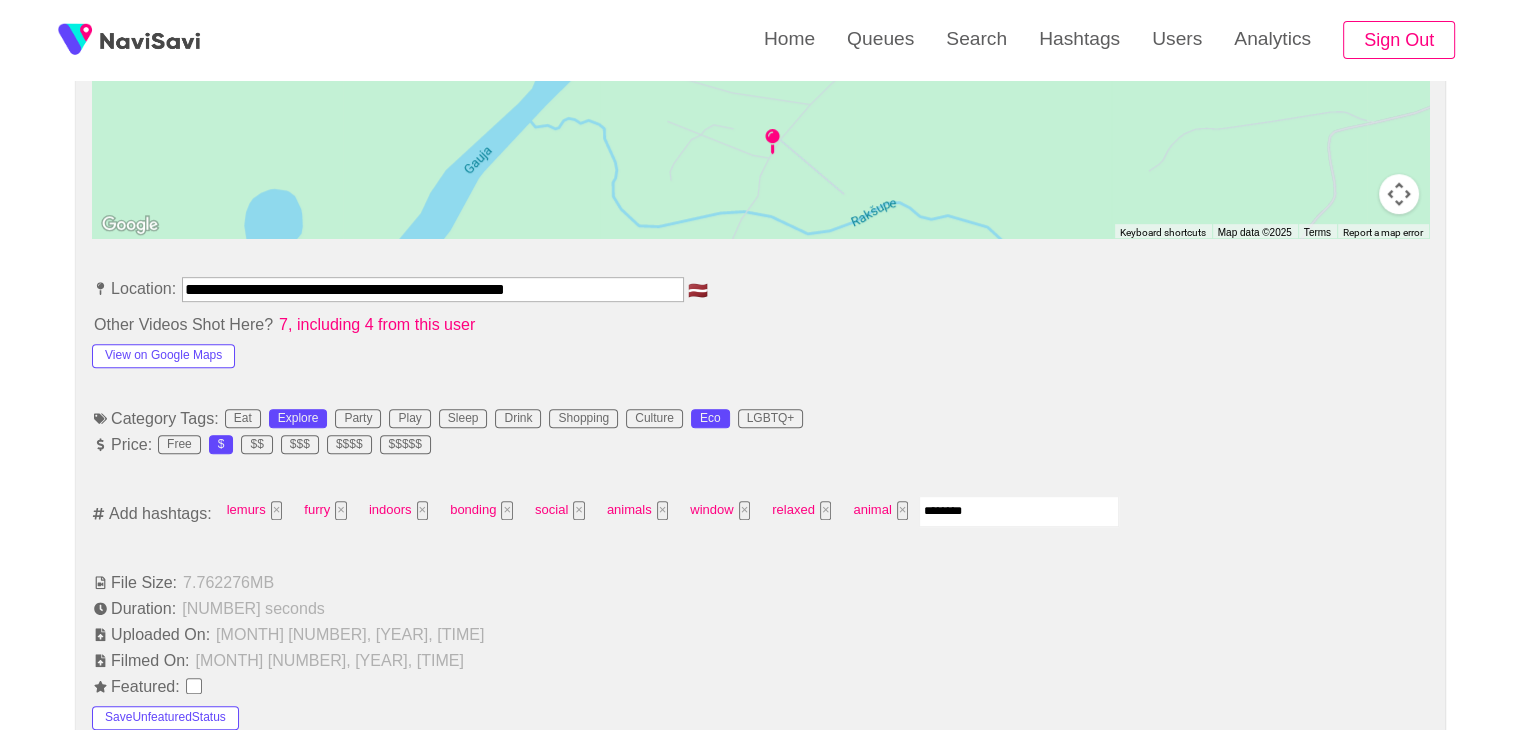 type on "*********" 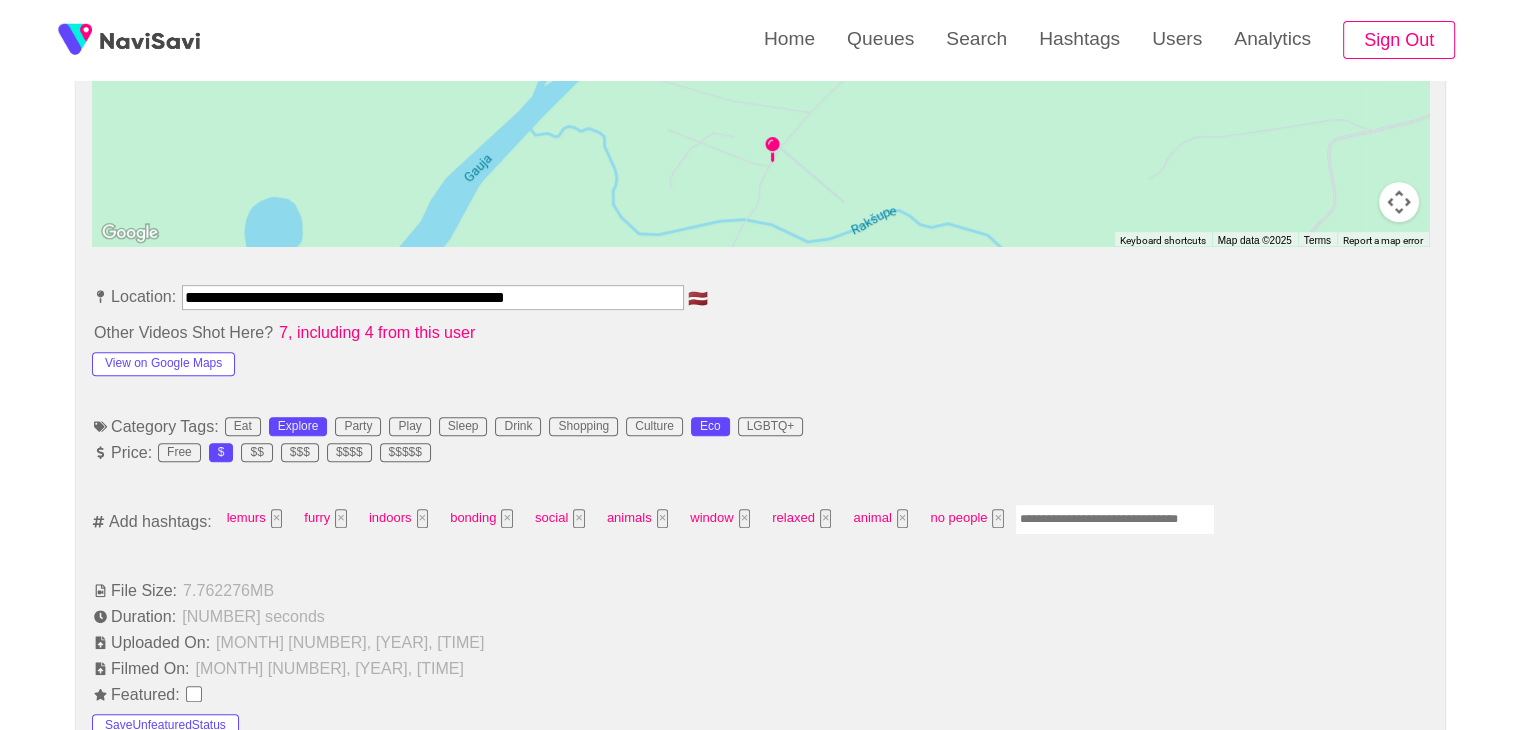 scroll, scrollTop: 956, scrollLeft: 0, axis: vertical 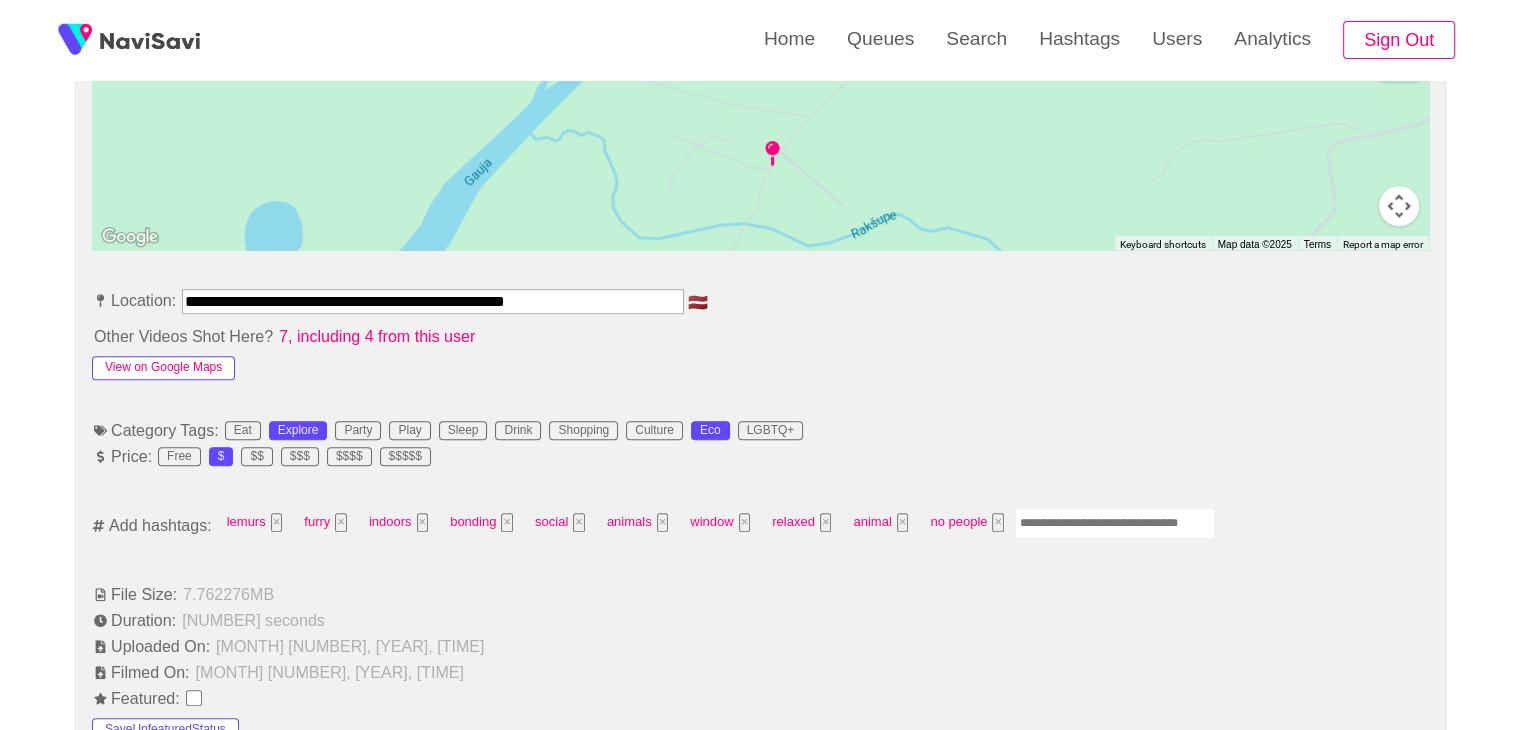 click on "View on Google Maps" at bounding box center (163, 368) 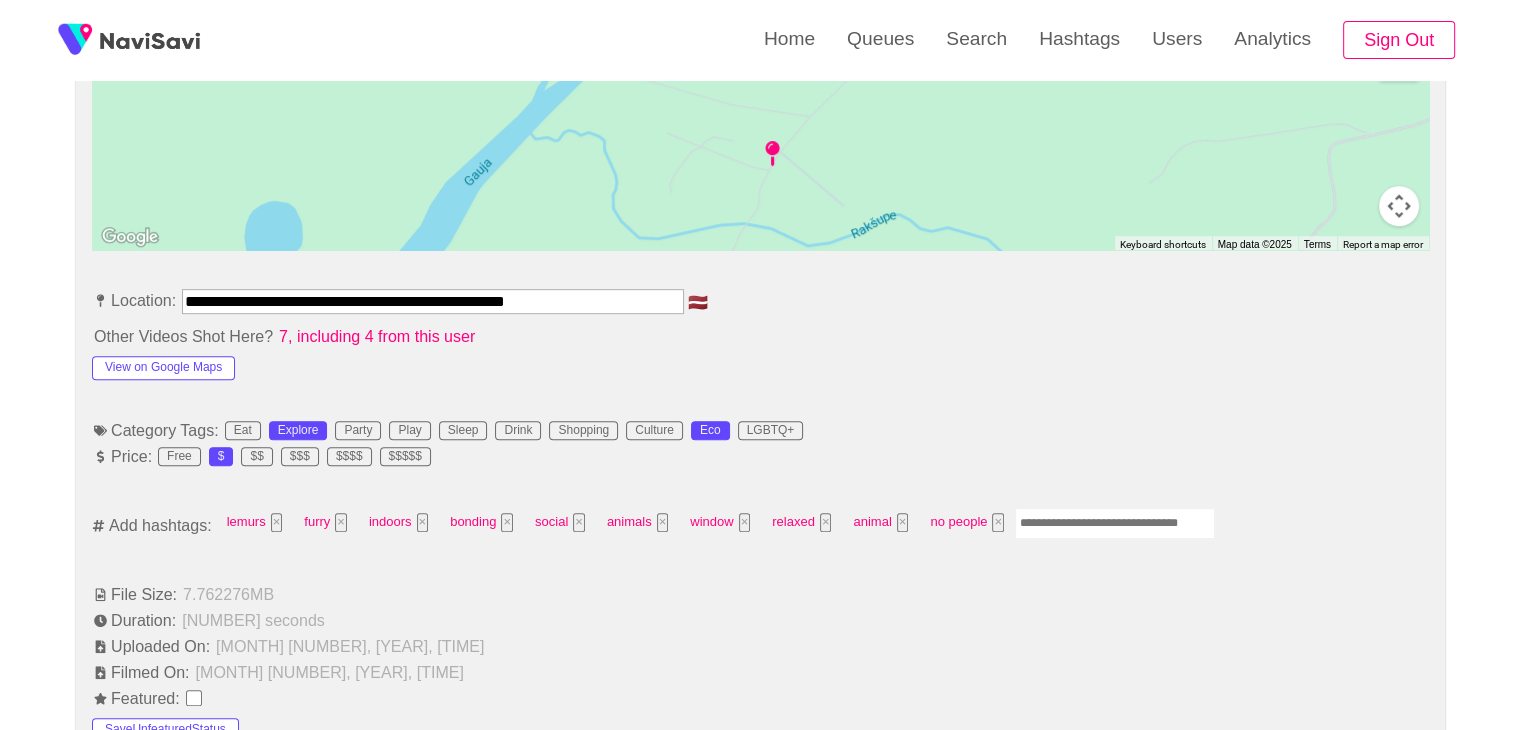 click at bounding box center (1115, 523) 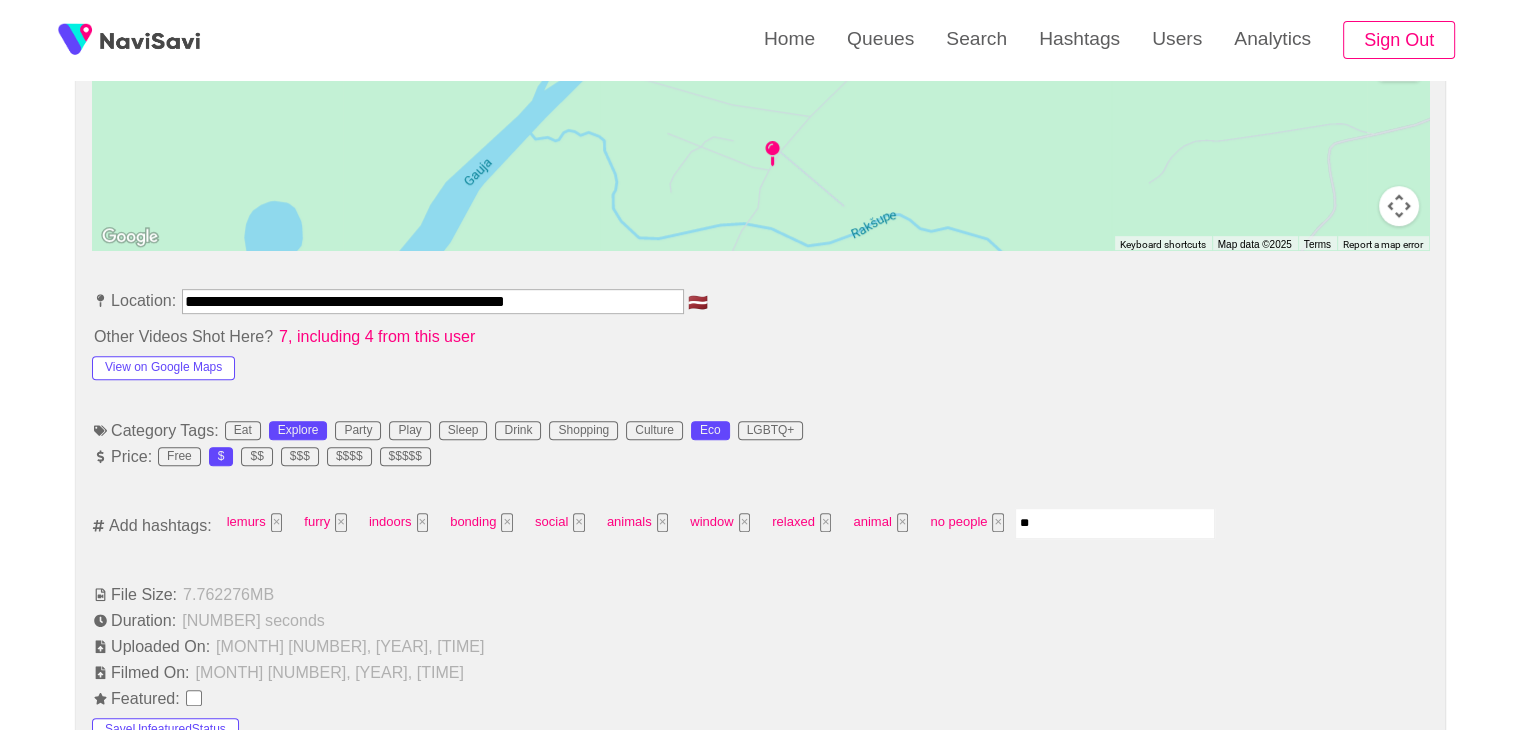 type on "***" 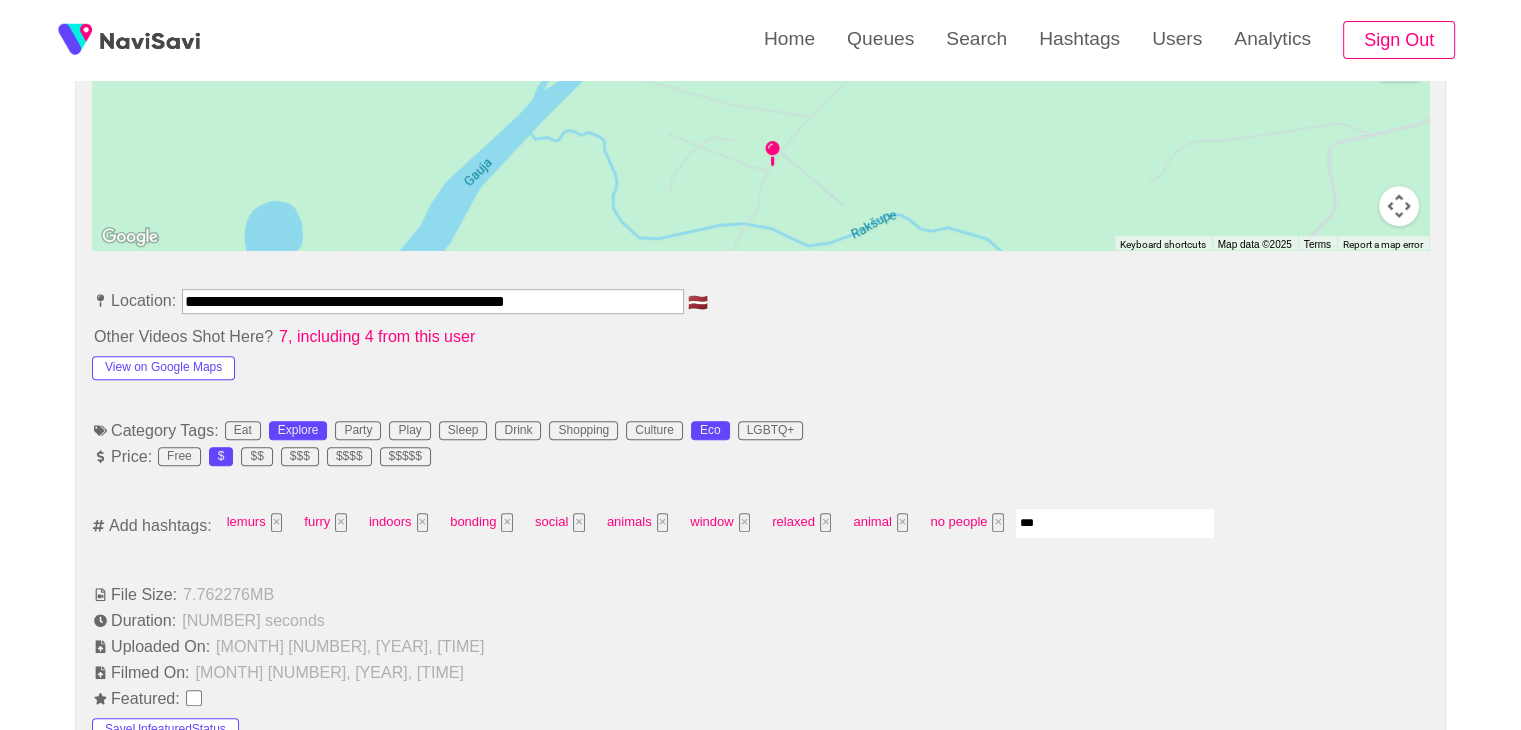 type 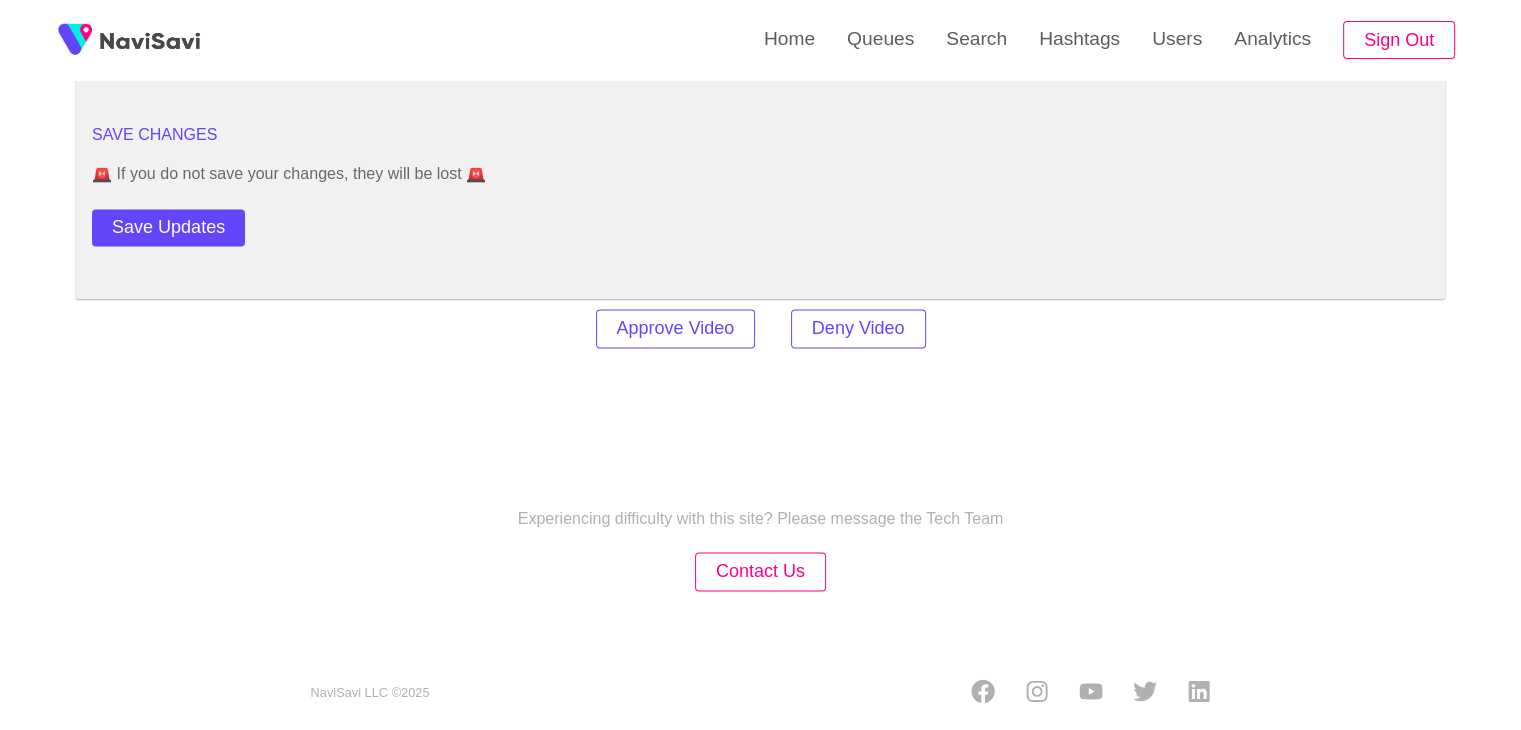 scroll, scrollTop: 2778, scrollLeft: 0, axis: vertical 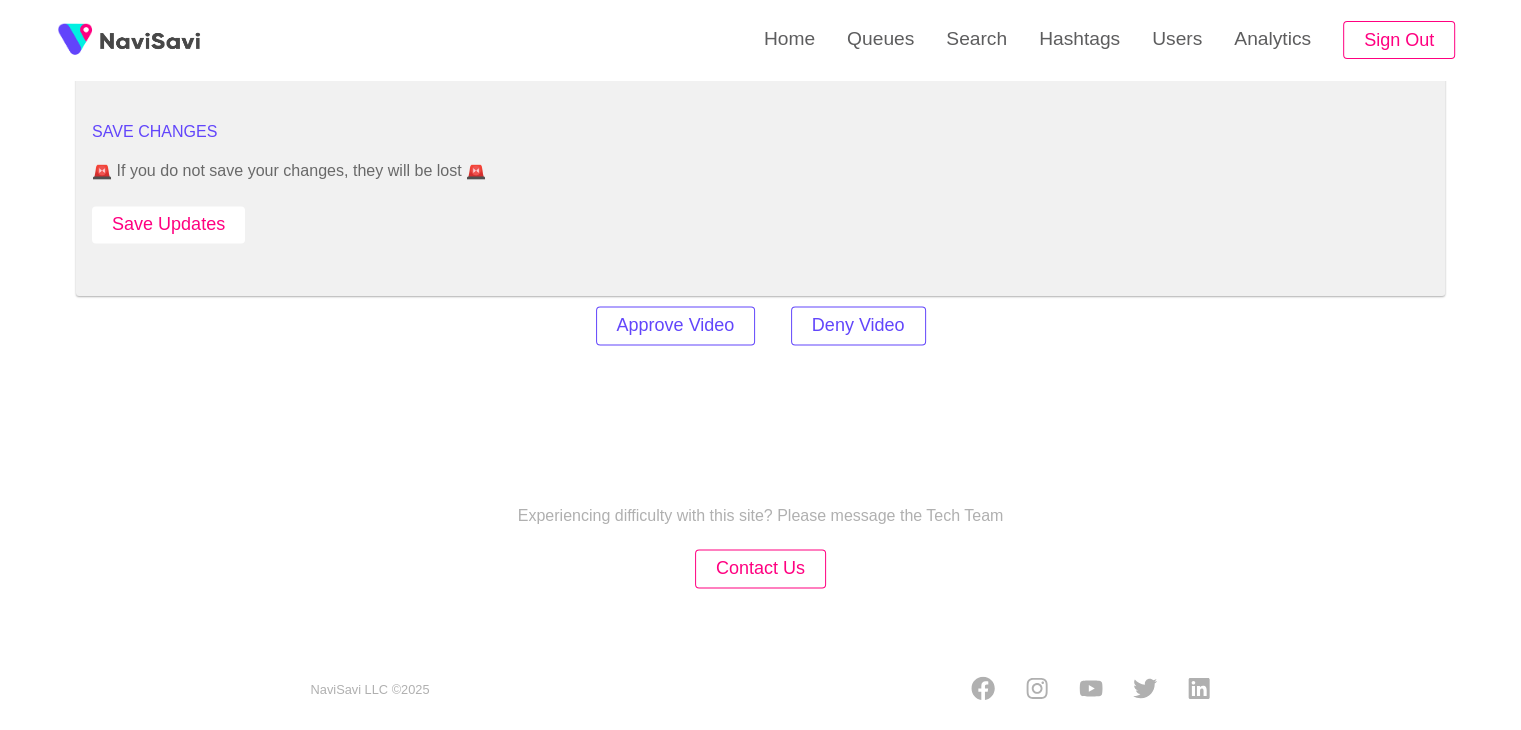 click on "Save Updates" at bounding box center (168, 224) 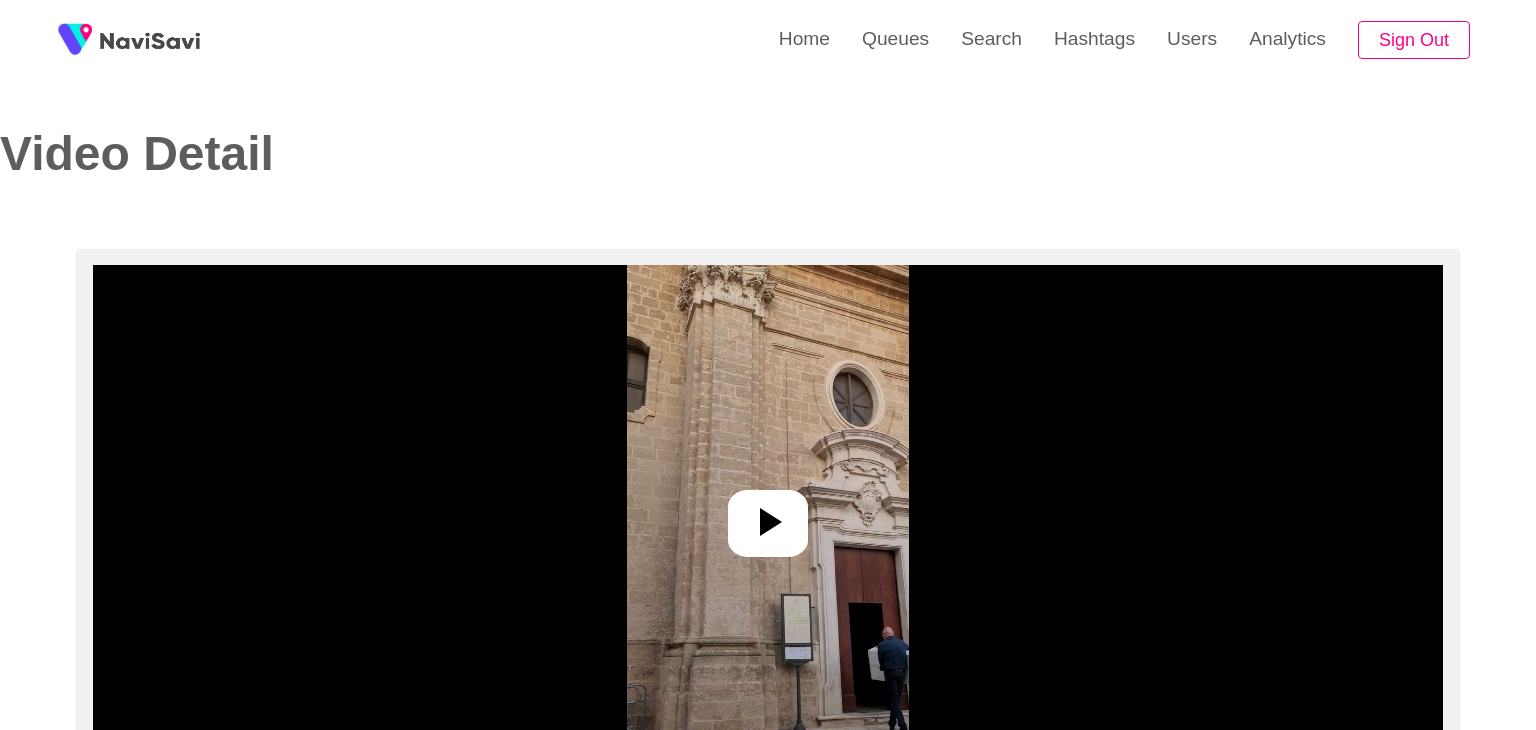 select on "**********" 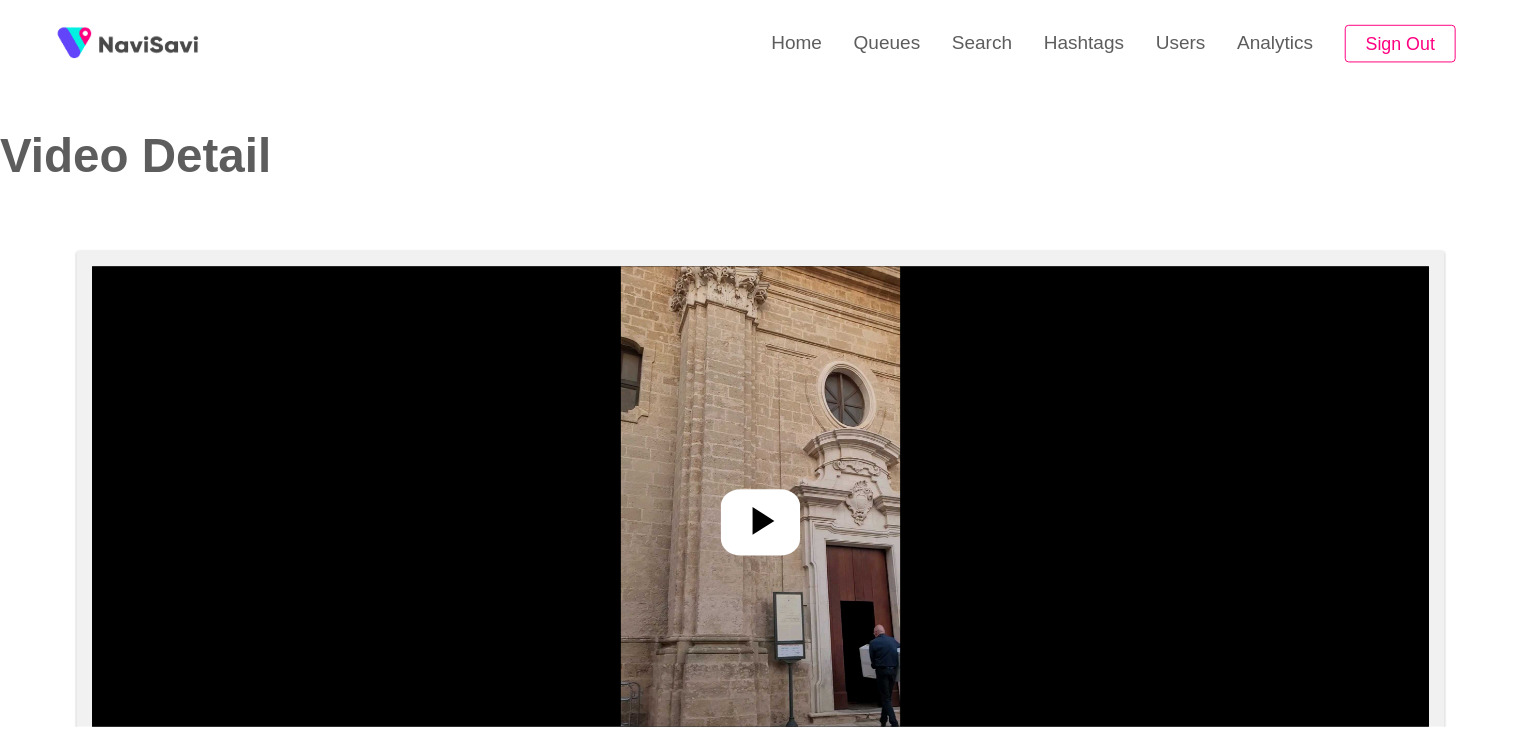 scroll, scrollTop: 0, scrollLeft: 0, axis: both 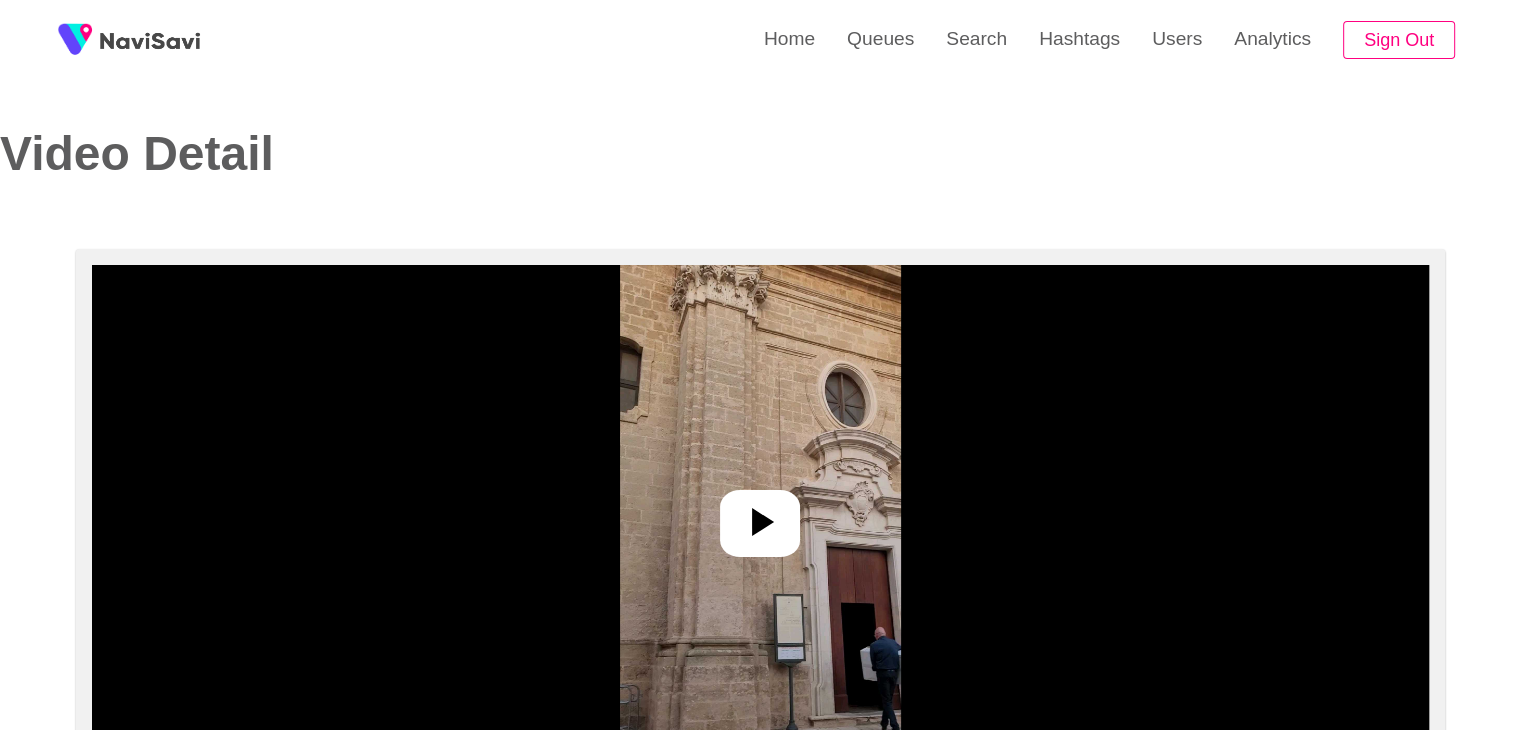 click at bounding box center (760, 515) 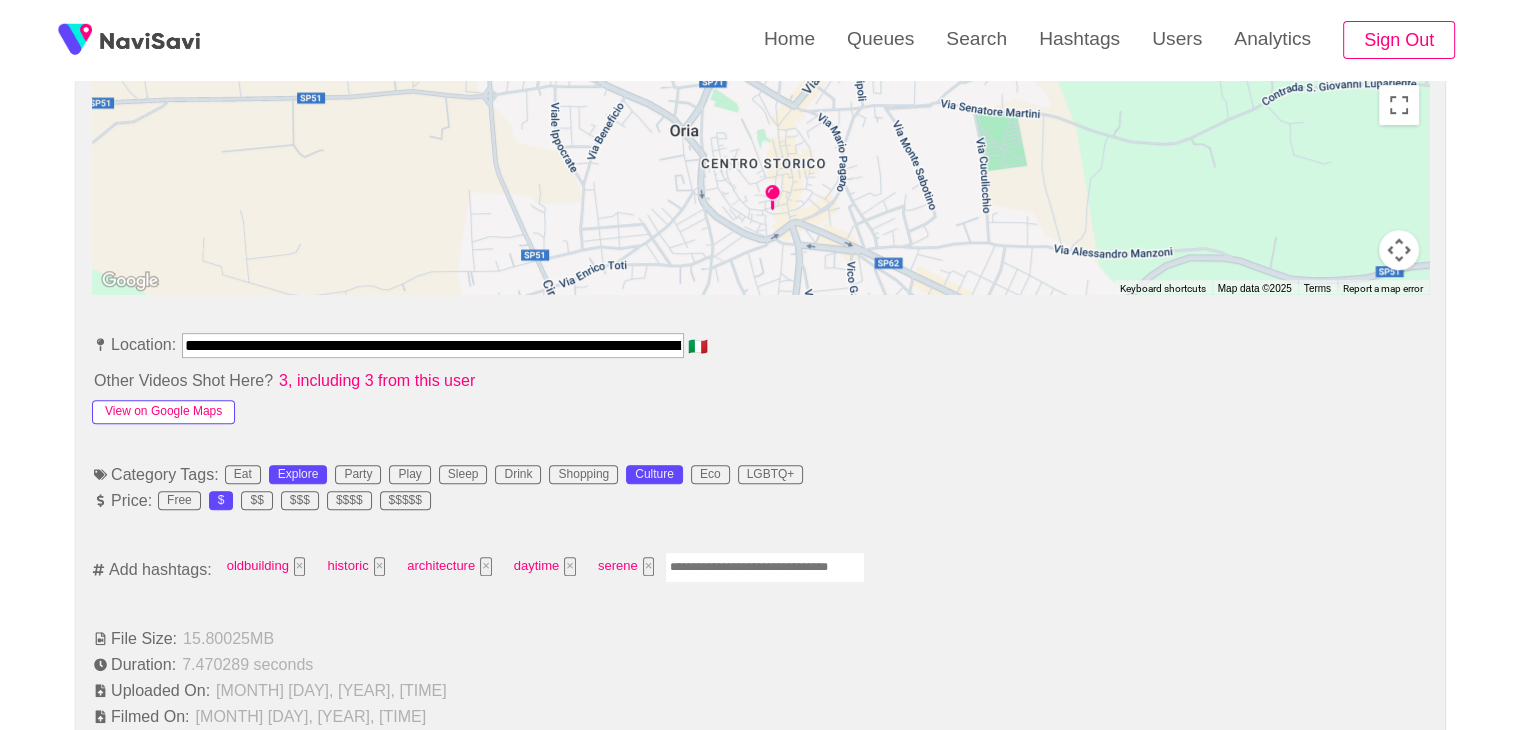 scroll, scrollTop: 912, scrollLeft: 0, axis: vertical 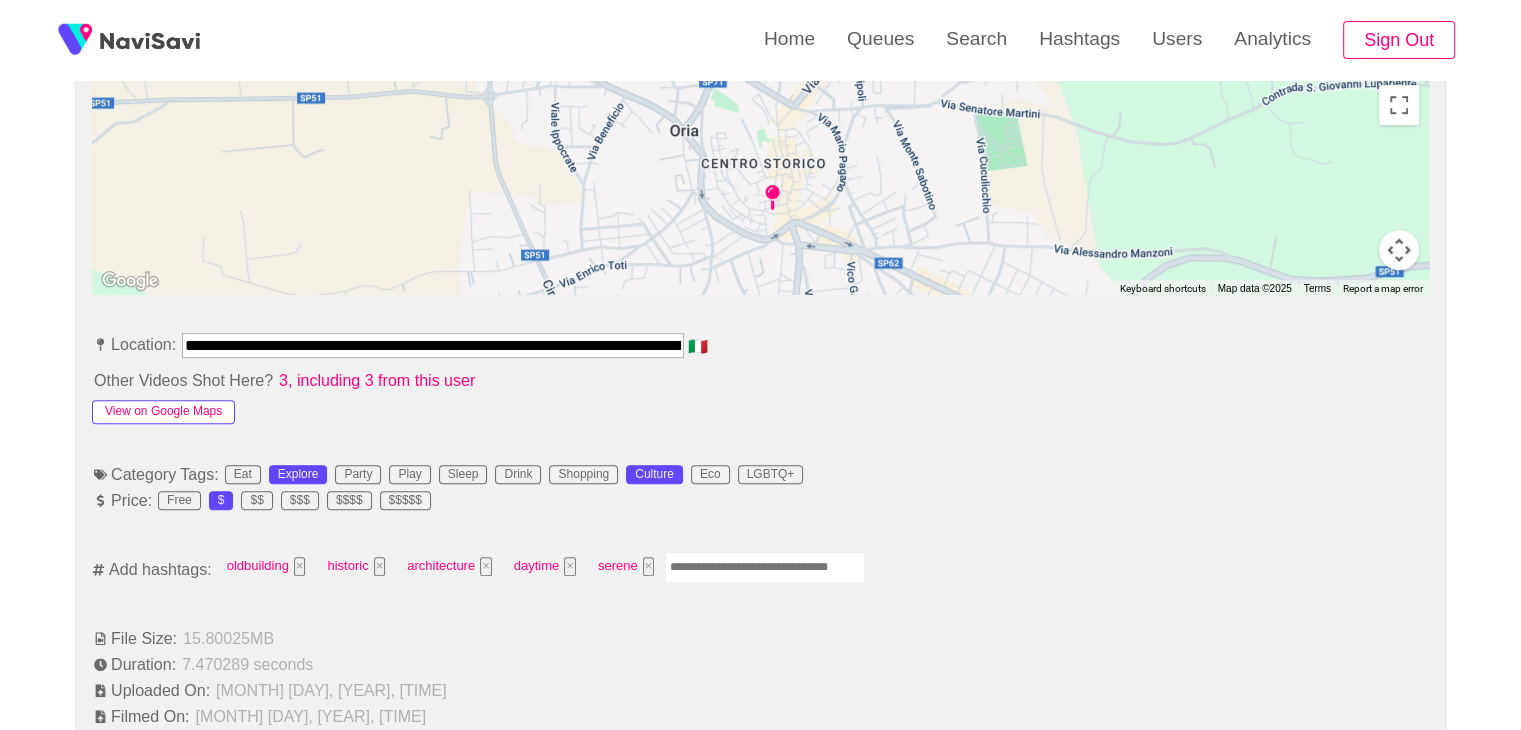 click on "View on Google Maps" at bounding box center (163, 412) 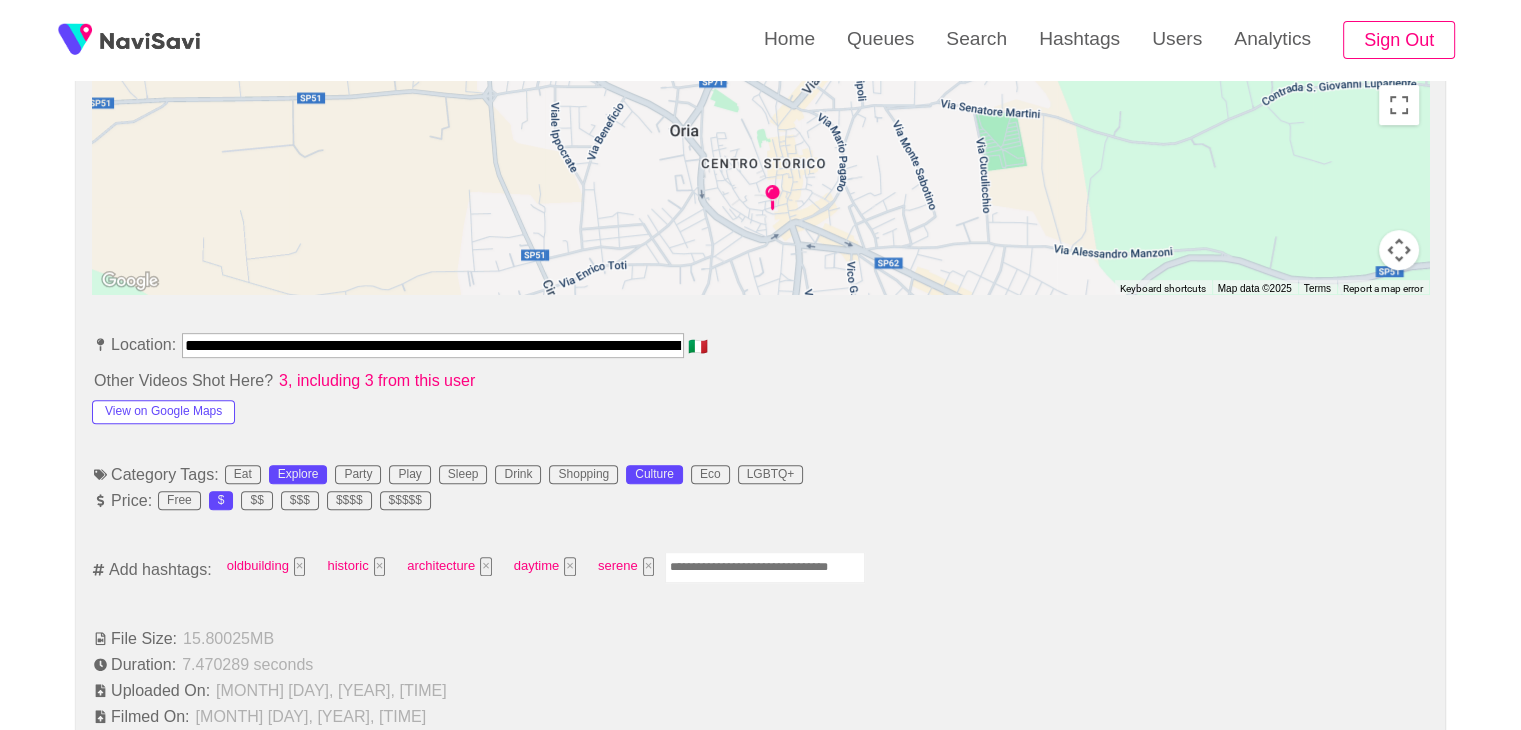 click at bounding box center [765, 567] 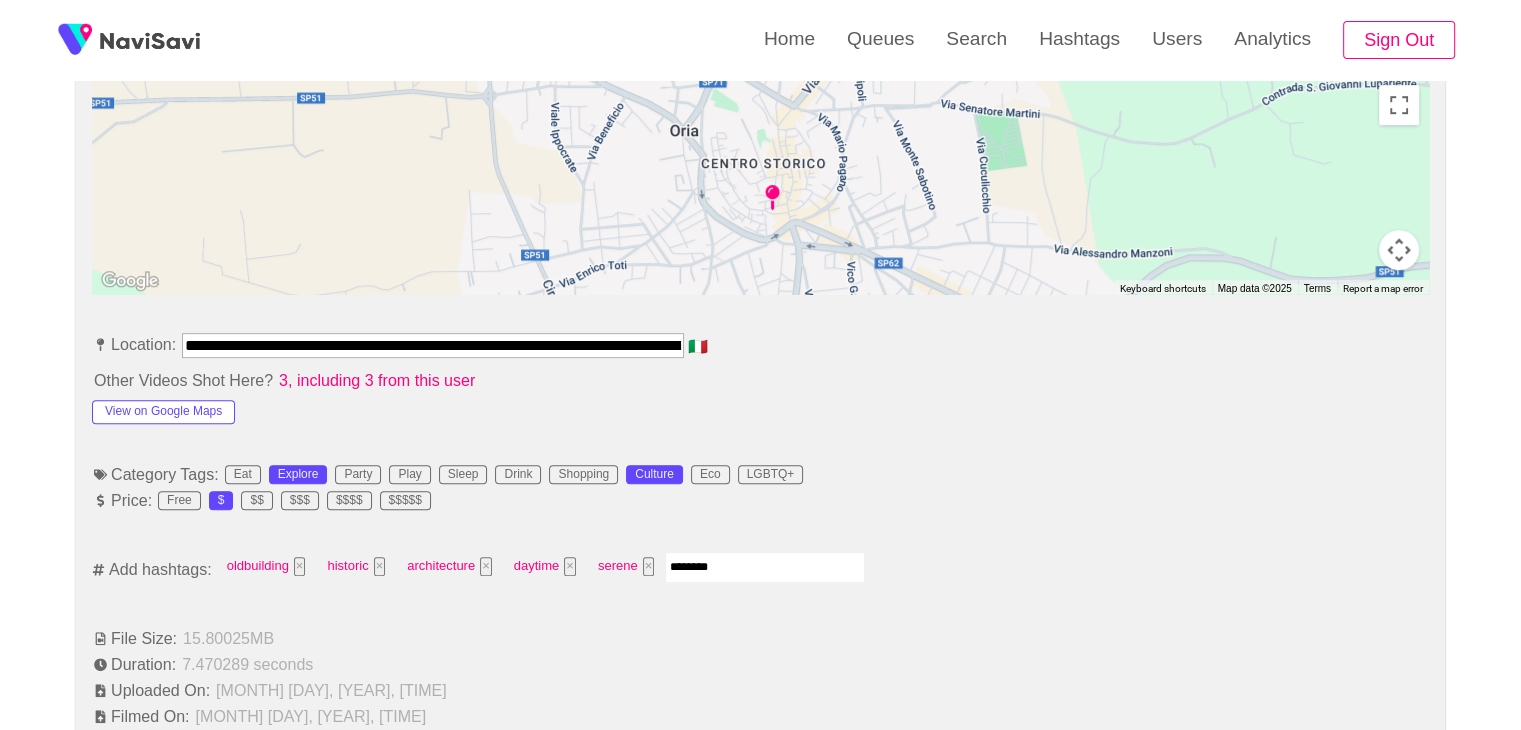 type on "*********" 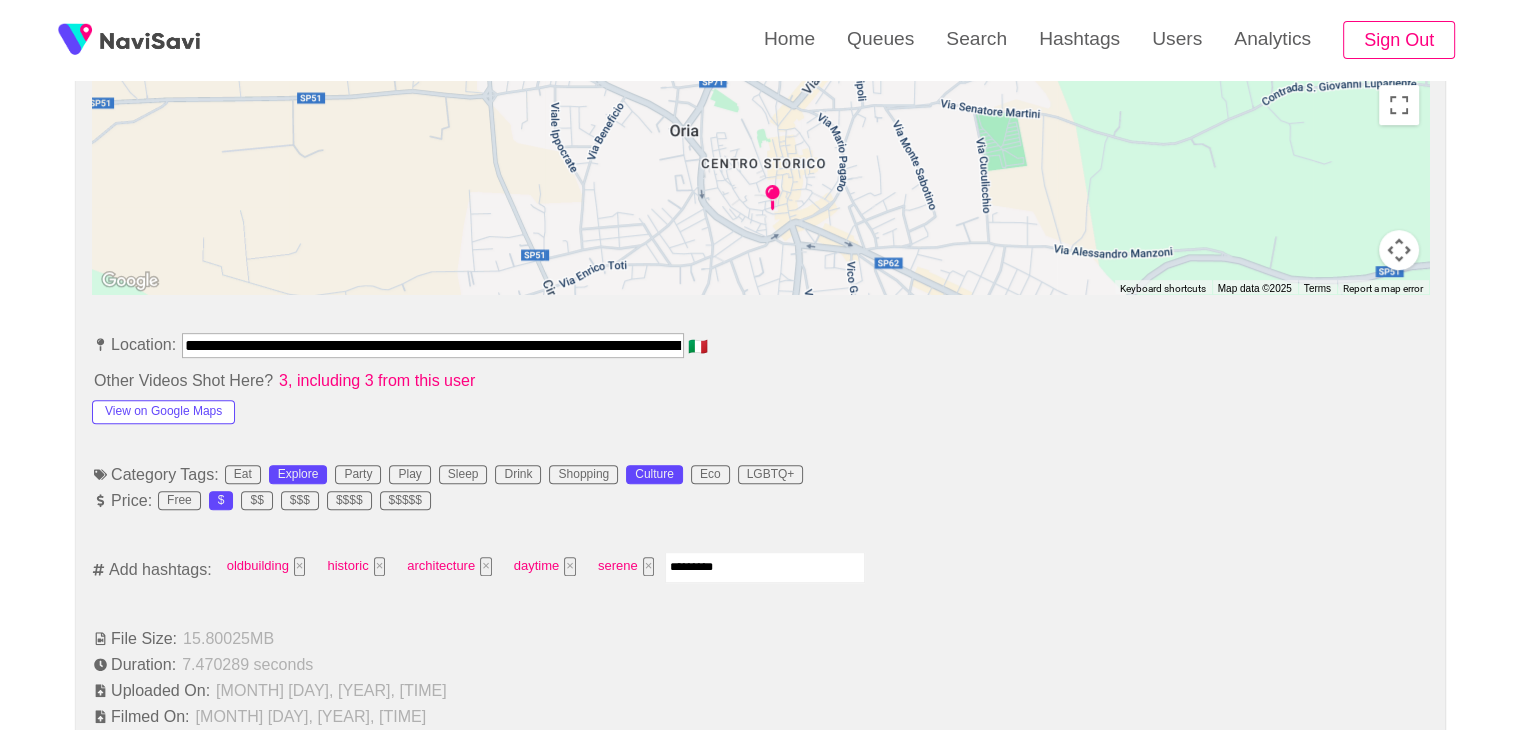 type 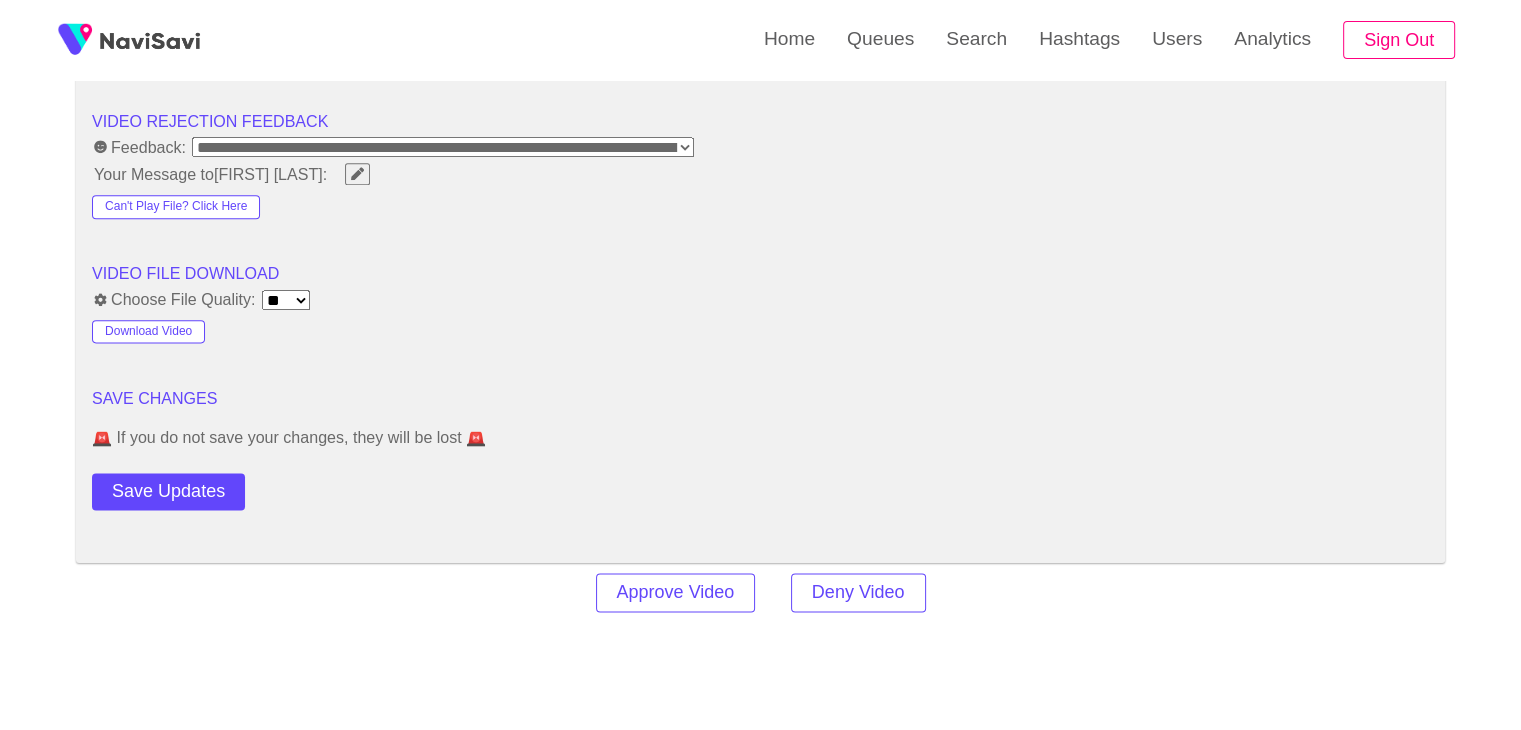 scroll, scrollTop: 2540, scrollLeft: 0, axis: vertical 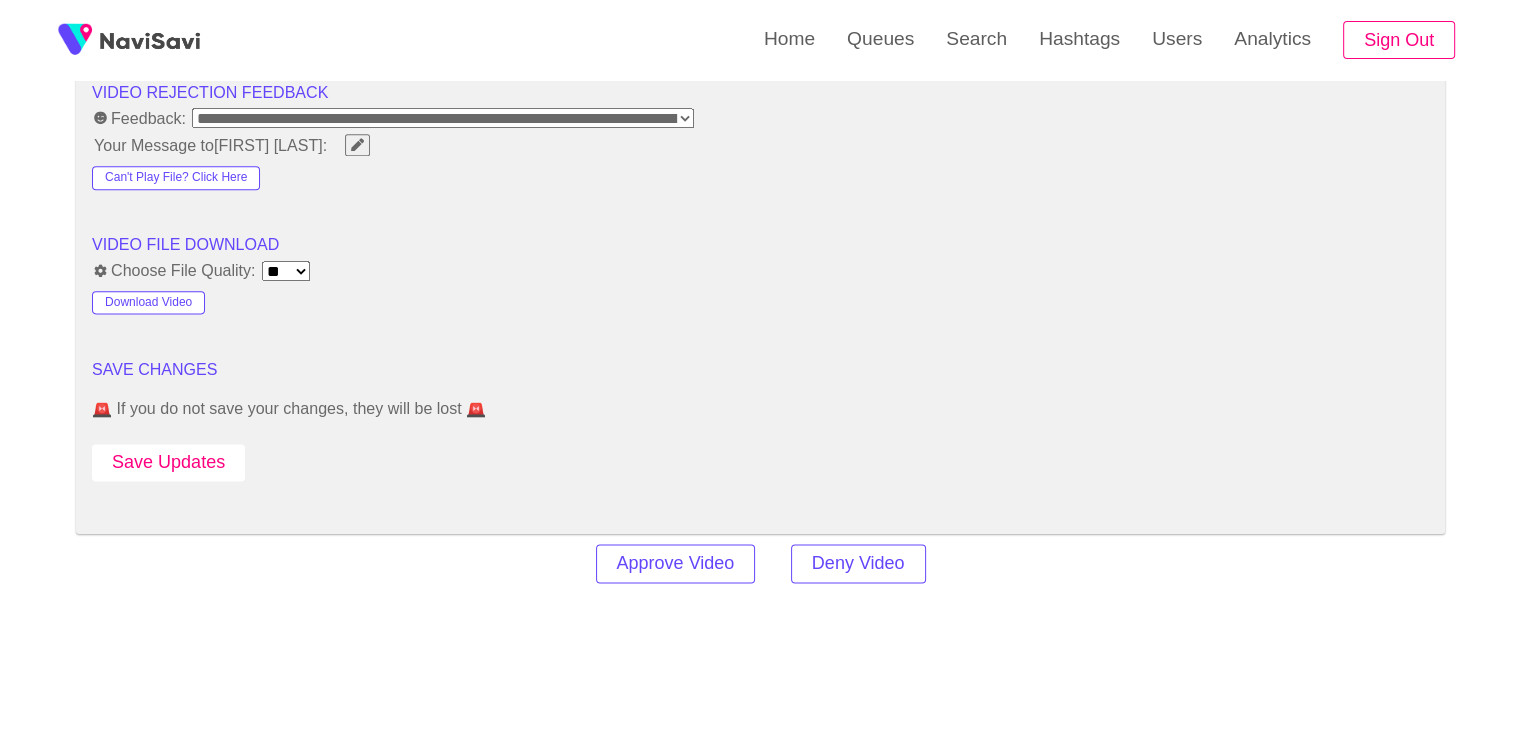 click on "Save Updates" at bounding box center (168, 462) 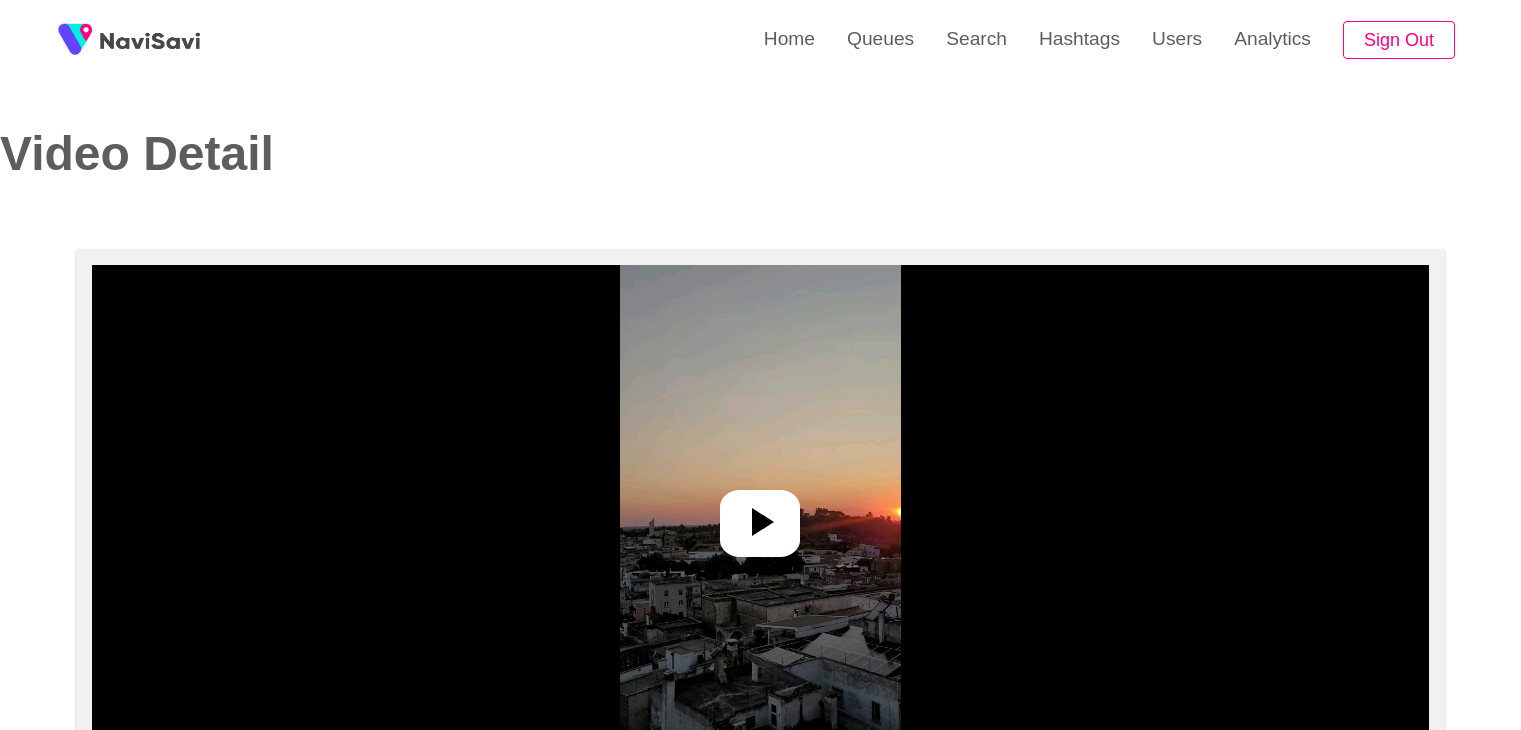 select on "**********" 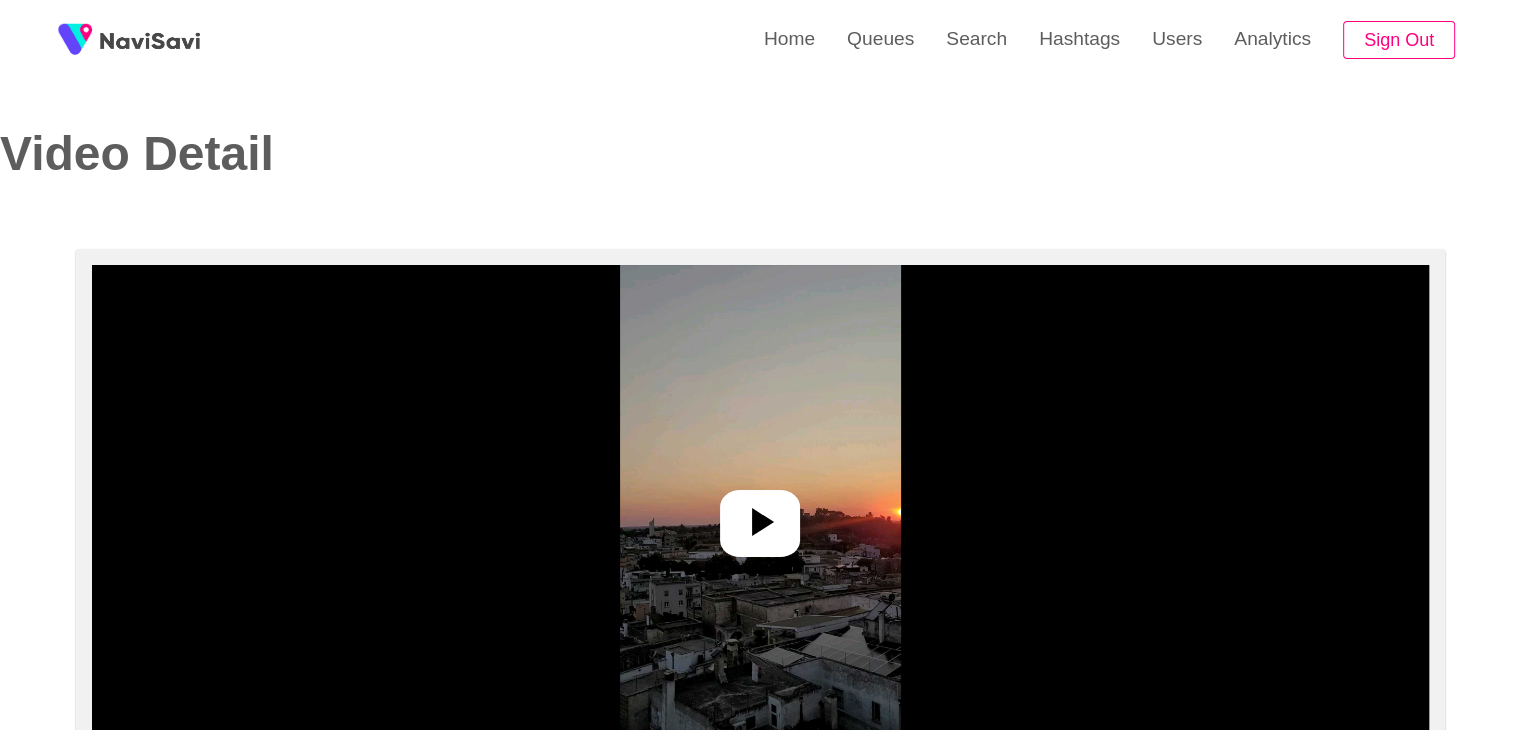 click at bounding box center (760, 515) 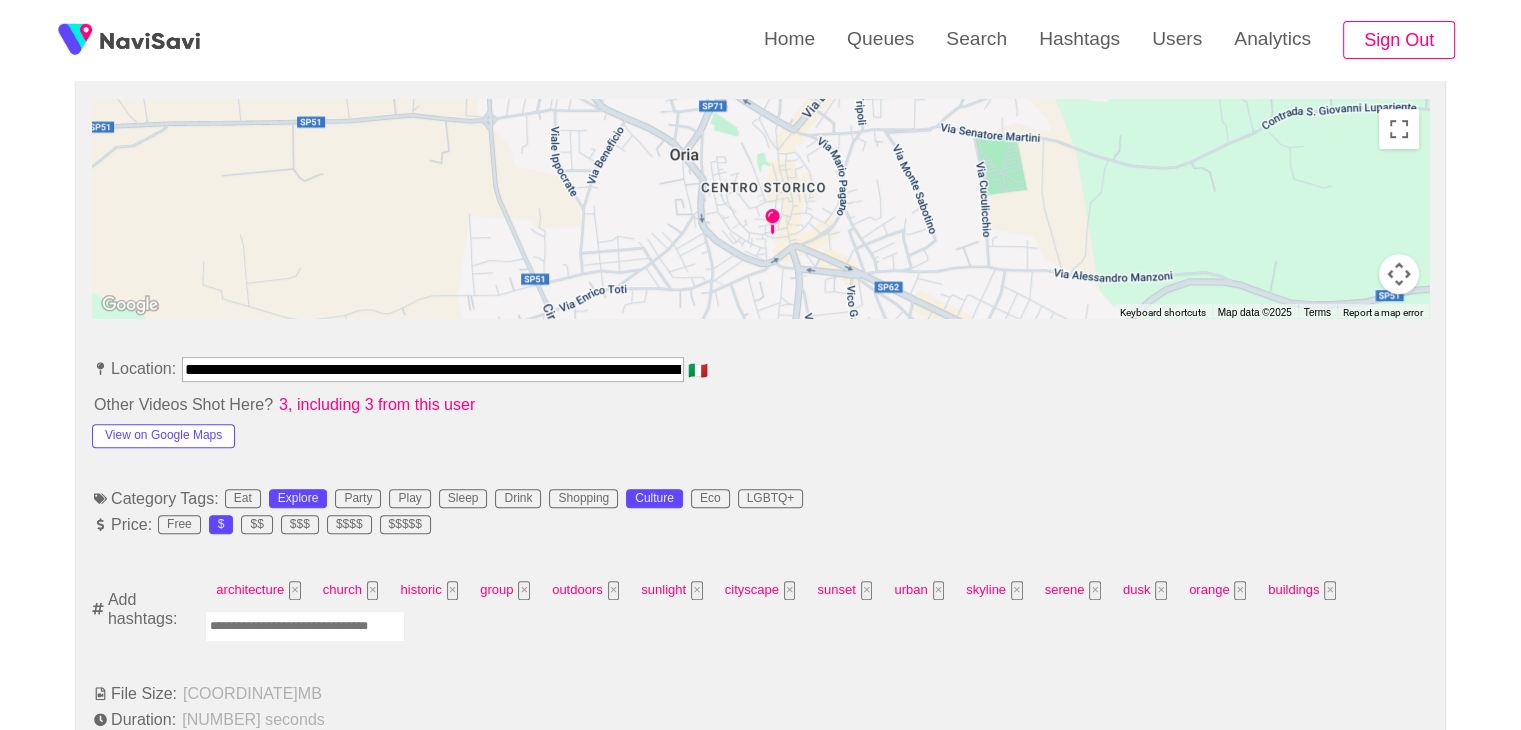 scroll, scrollTop: 924, scrollLeft: 0, axis: vertical 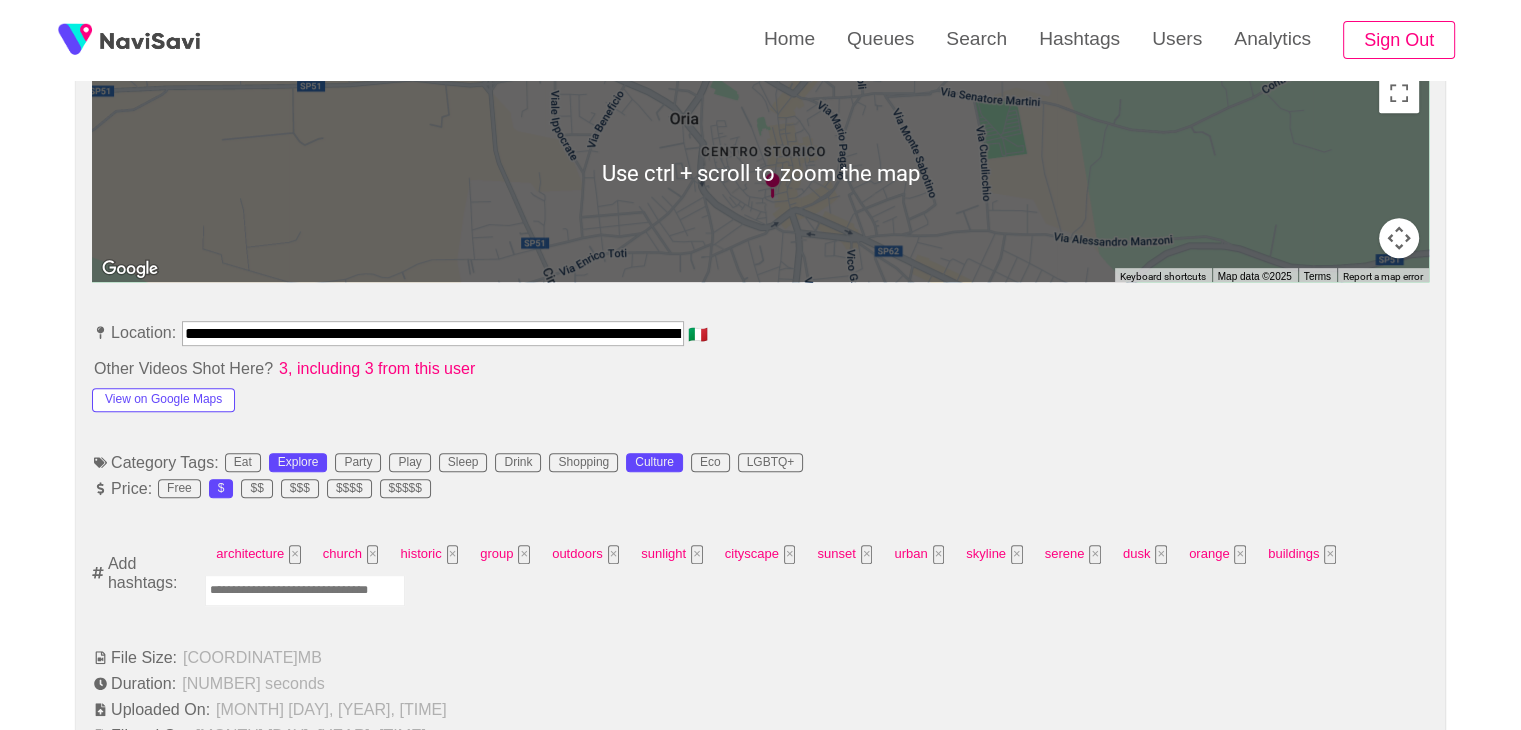 click at bounding box center [305, 590] 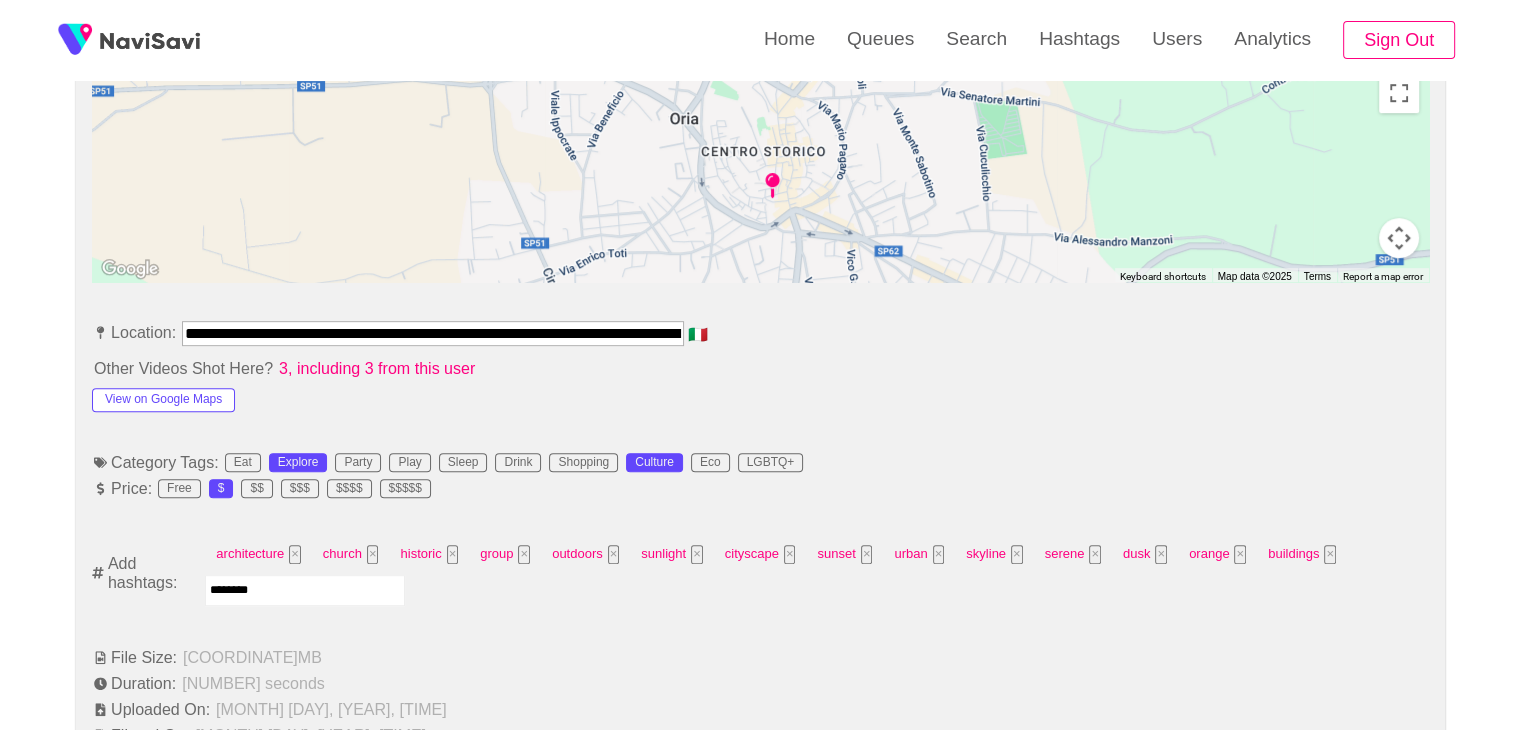 type on "*********" 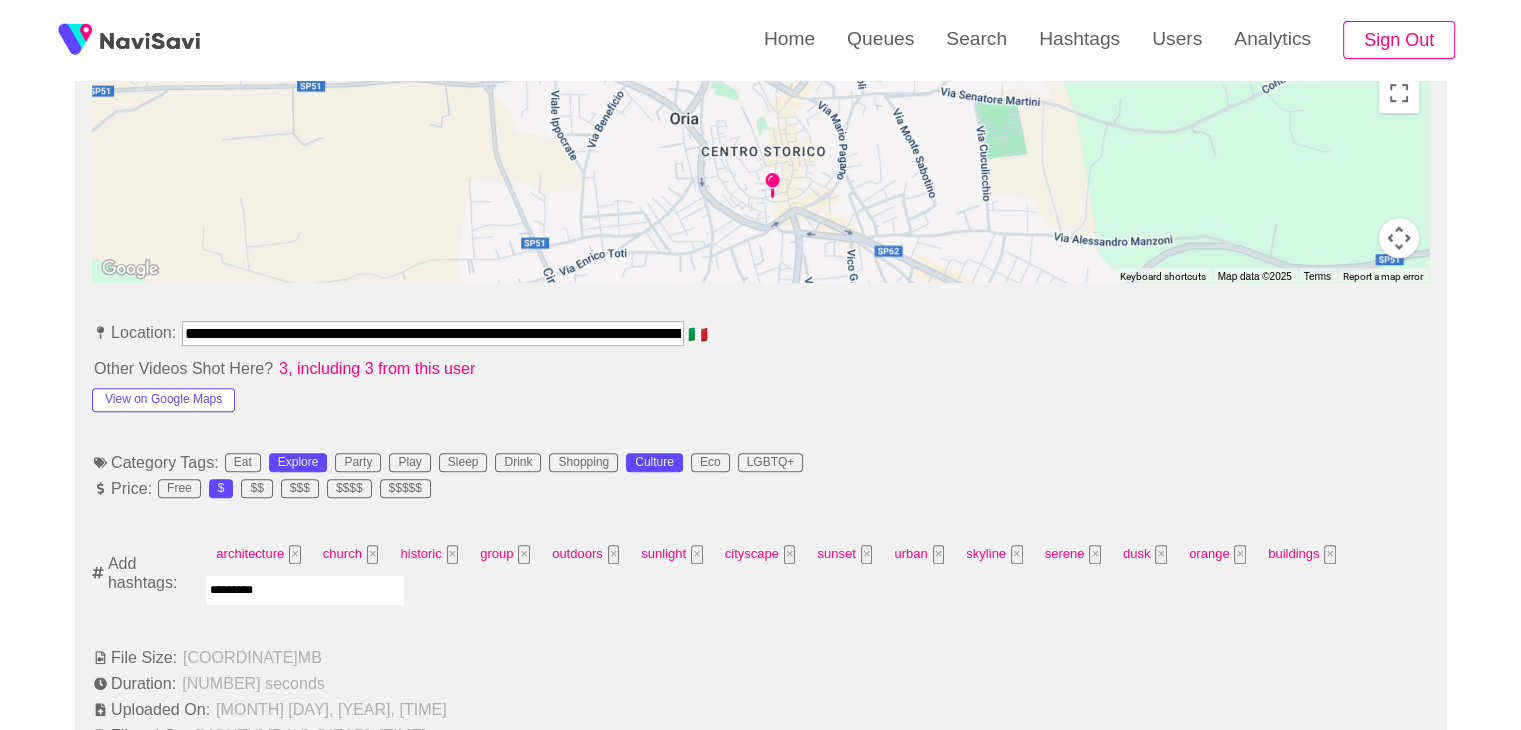 type 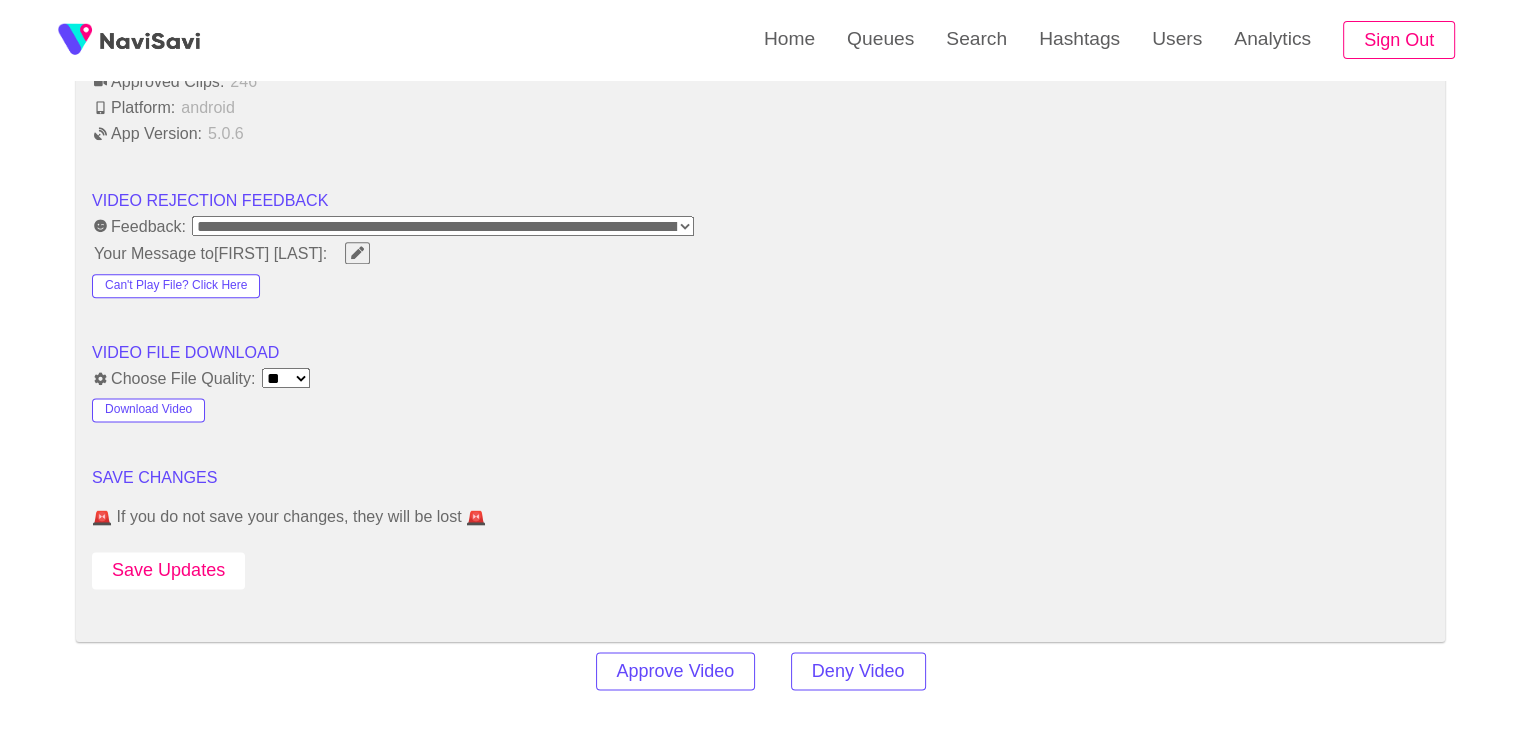 scroll, scrollTop: 2468, scrollLeft: 0, axis: vertical 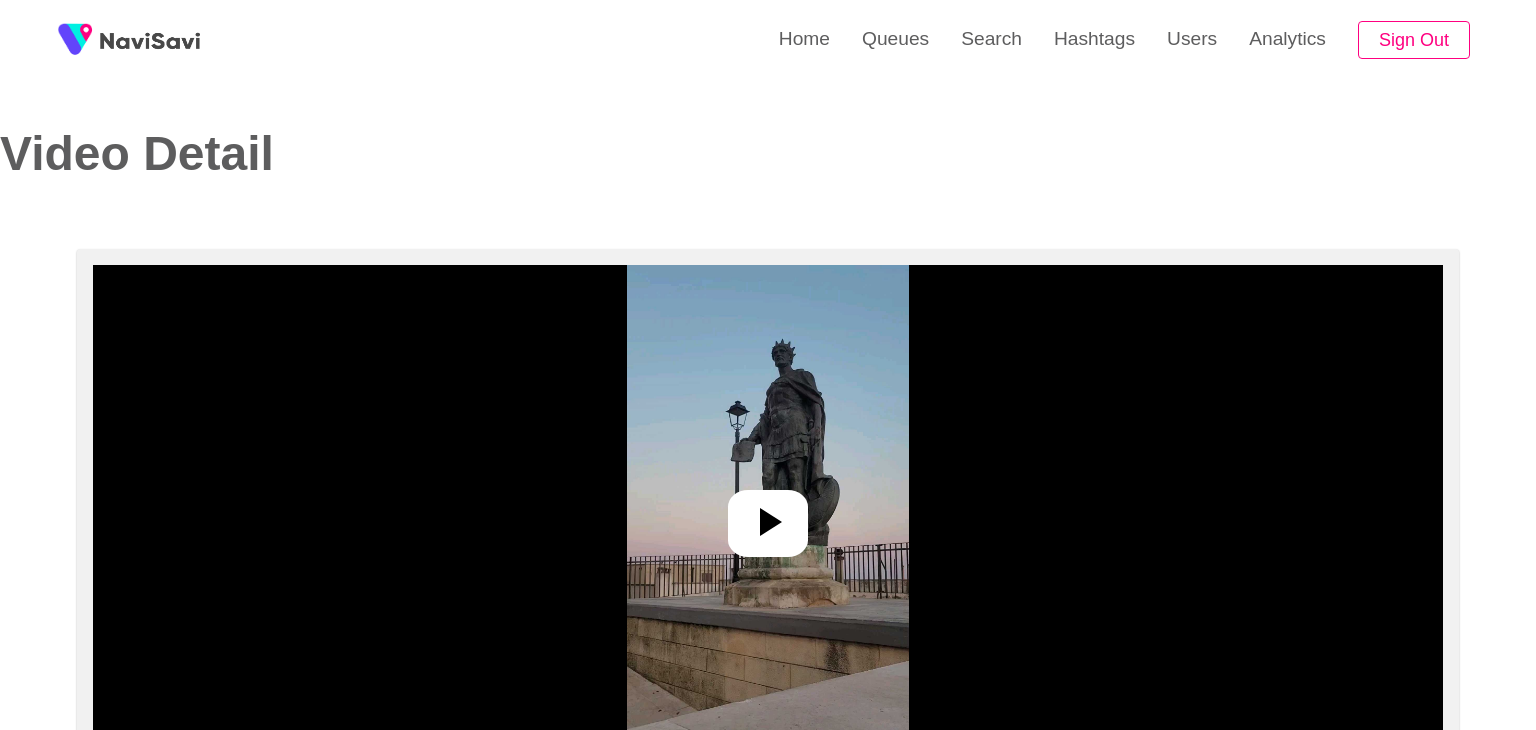select on "**********" 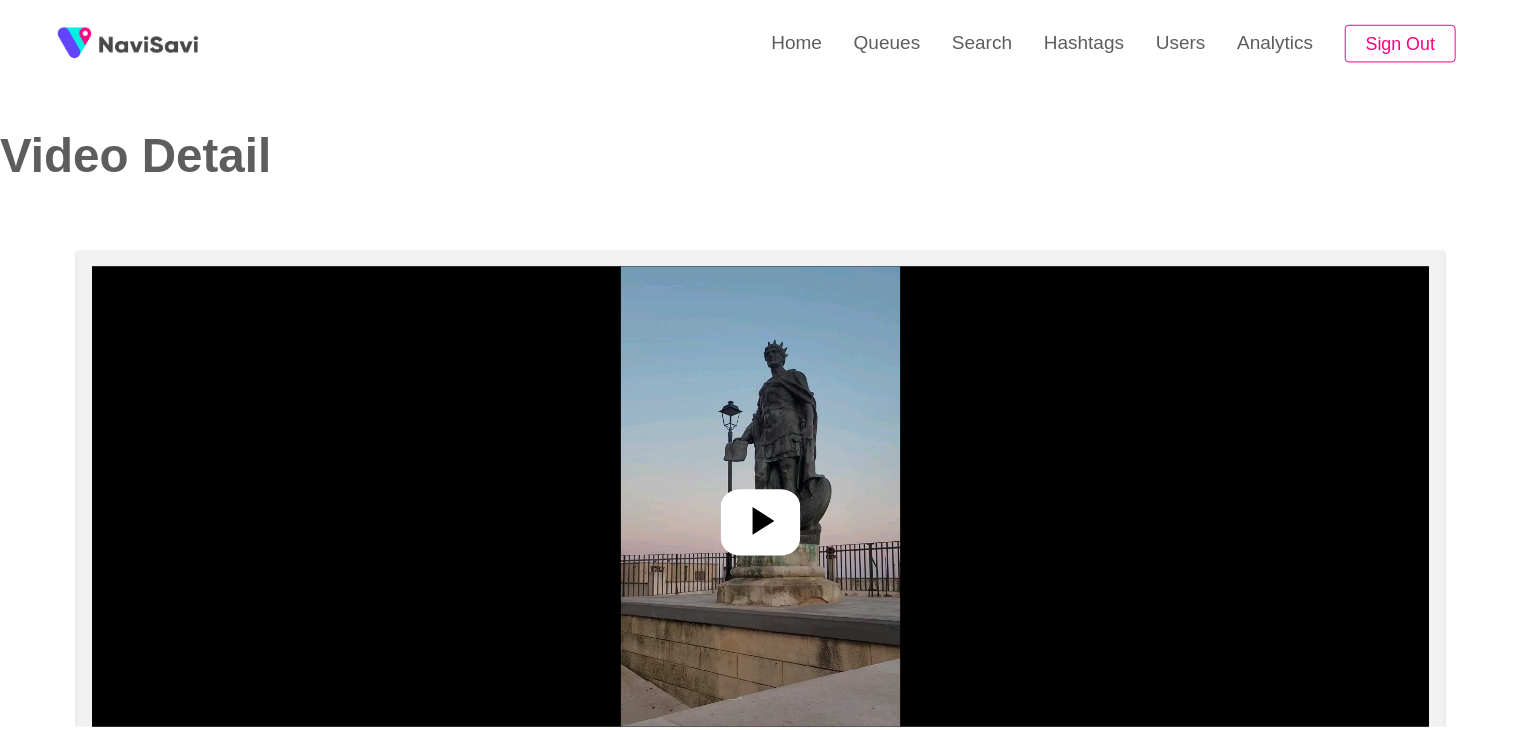 scroll, scrollTop: 0, scrollLeft: 0, axis: both 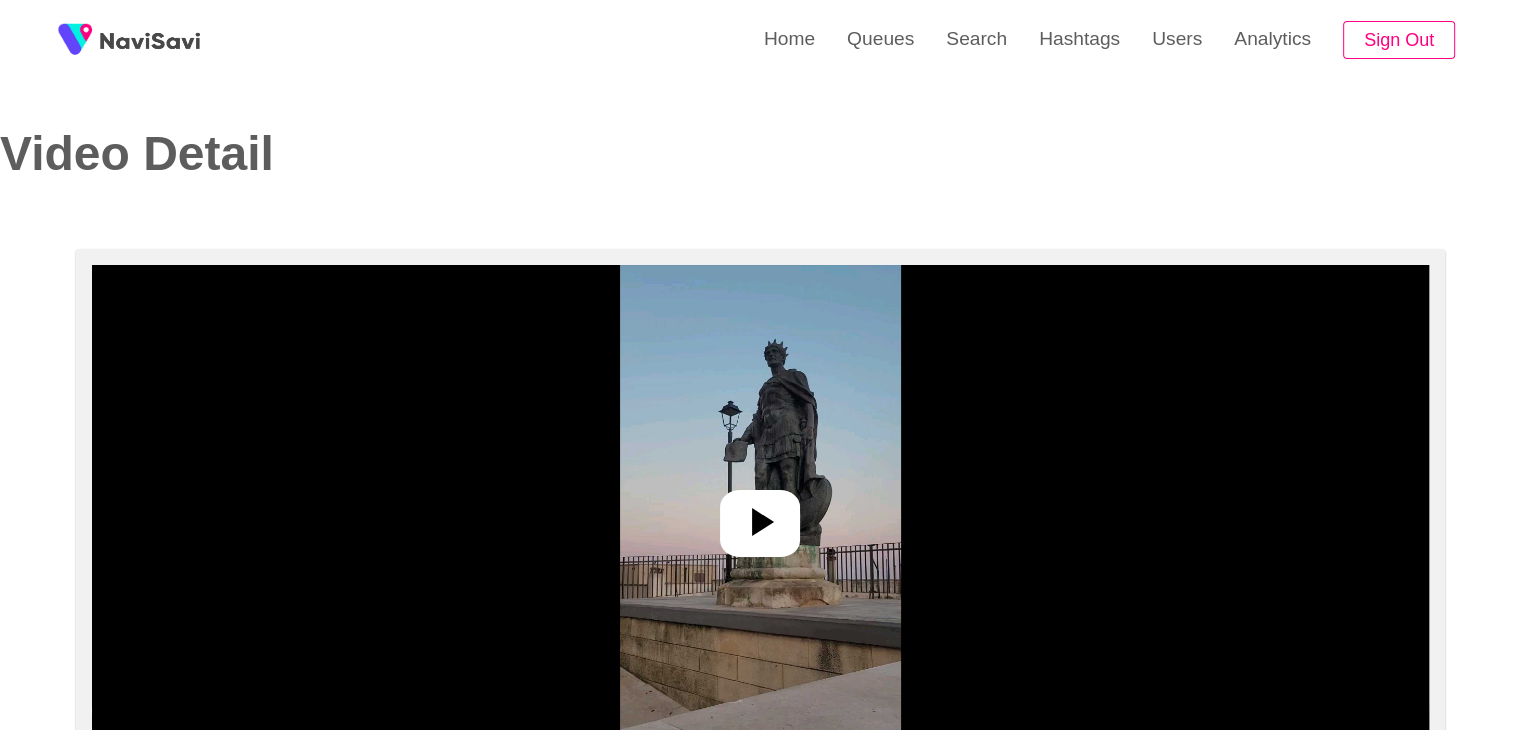 click at bounding box center [760, 515] 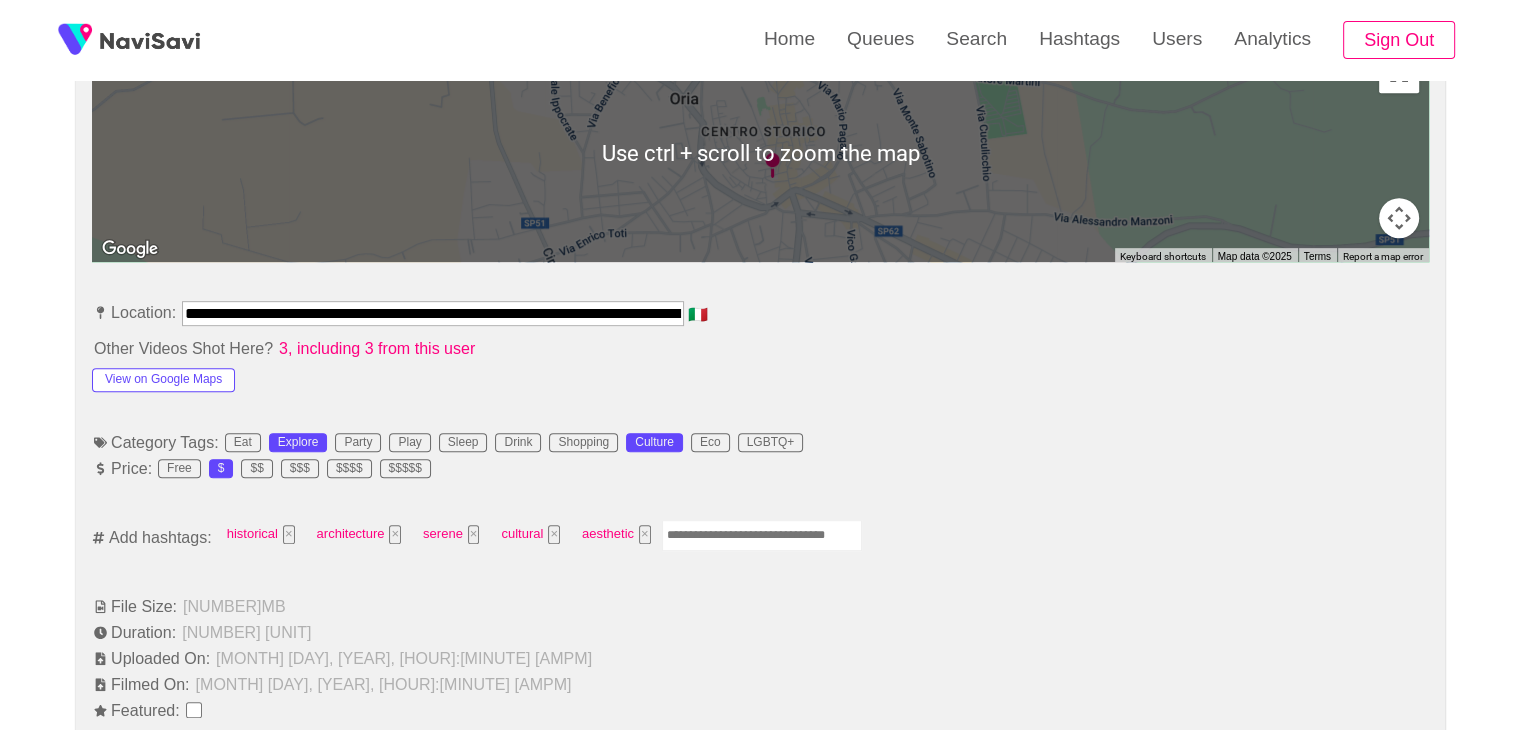 scroll, scrollTop: 944, scrollLeft: 0, axis: vertical 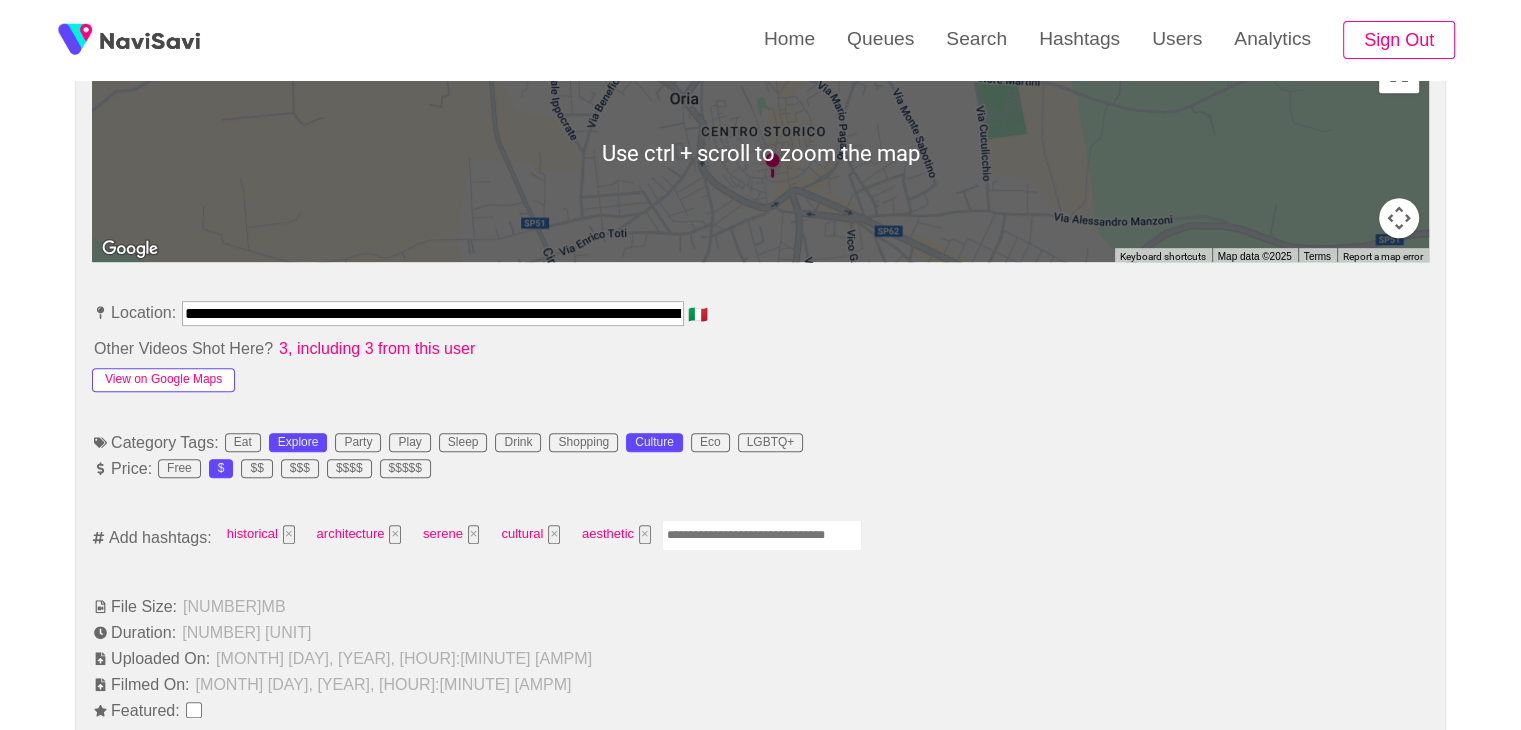 click on "View on Google Maps" at bounding box center (163, 380) 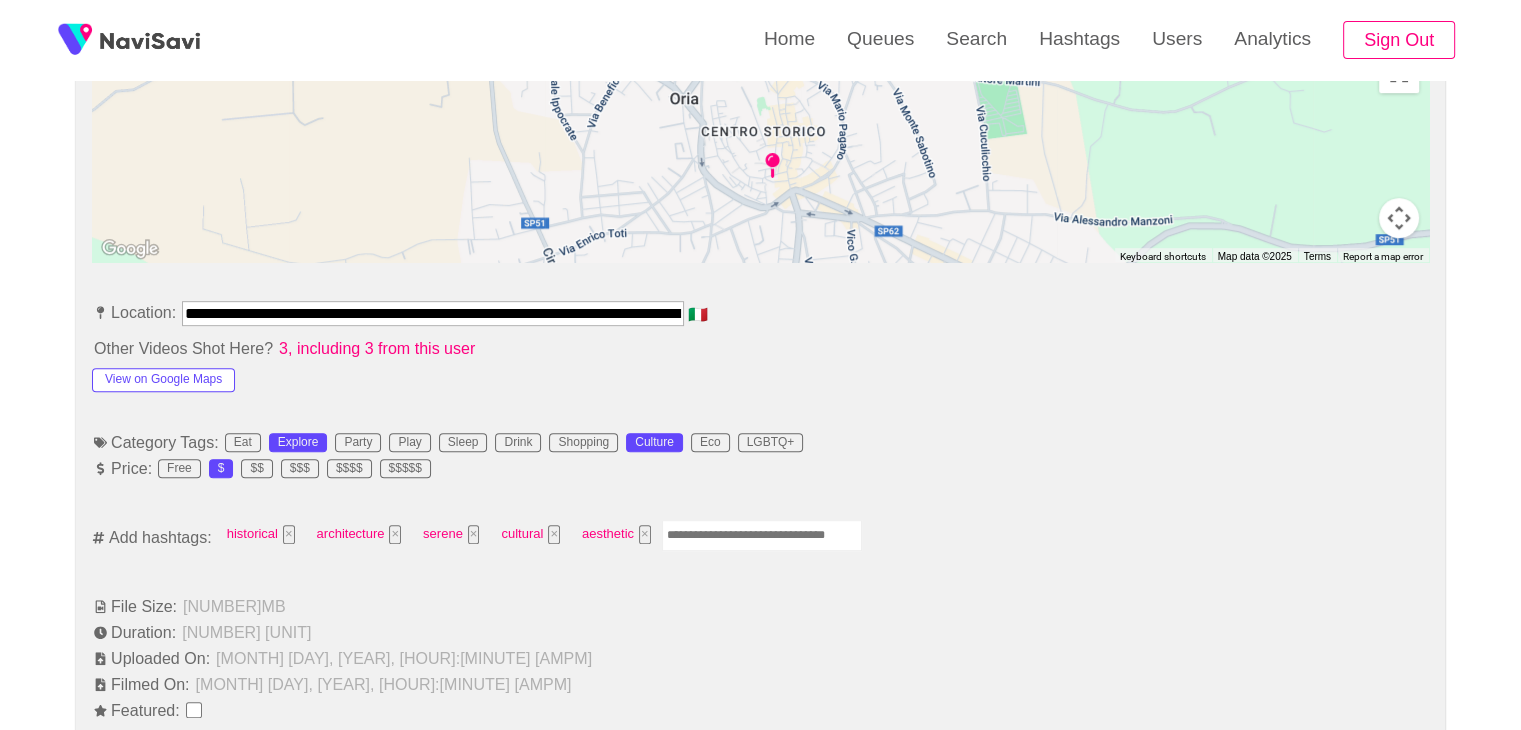 click at bounding box center [762, 535] 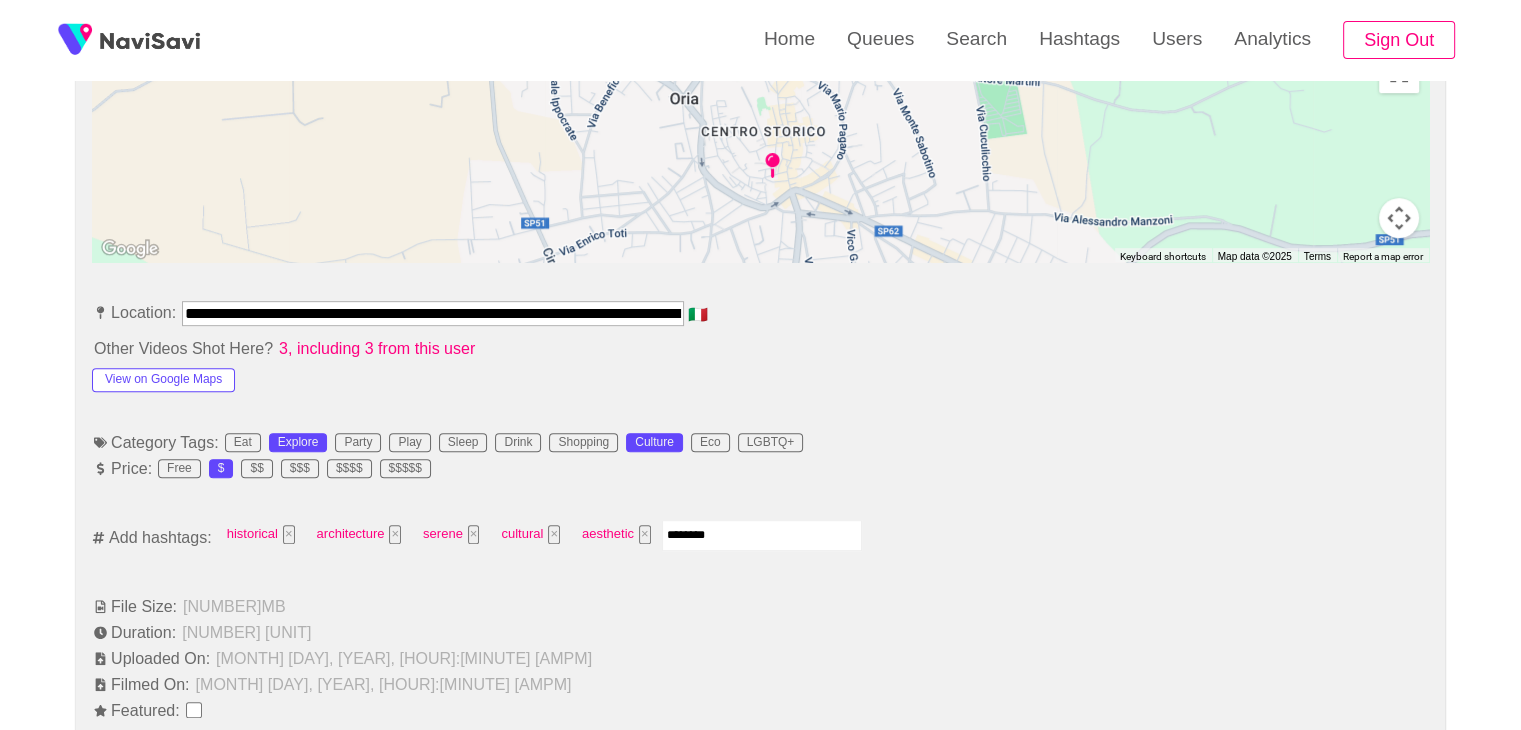 type on "*********" 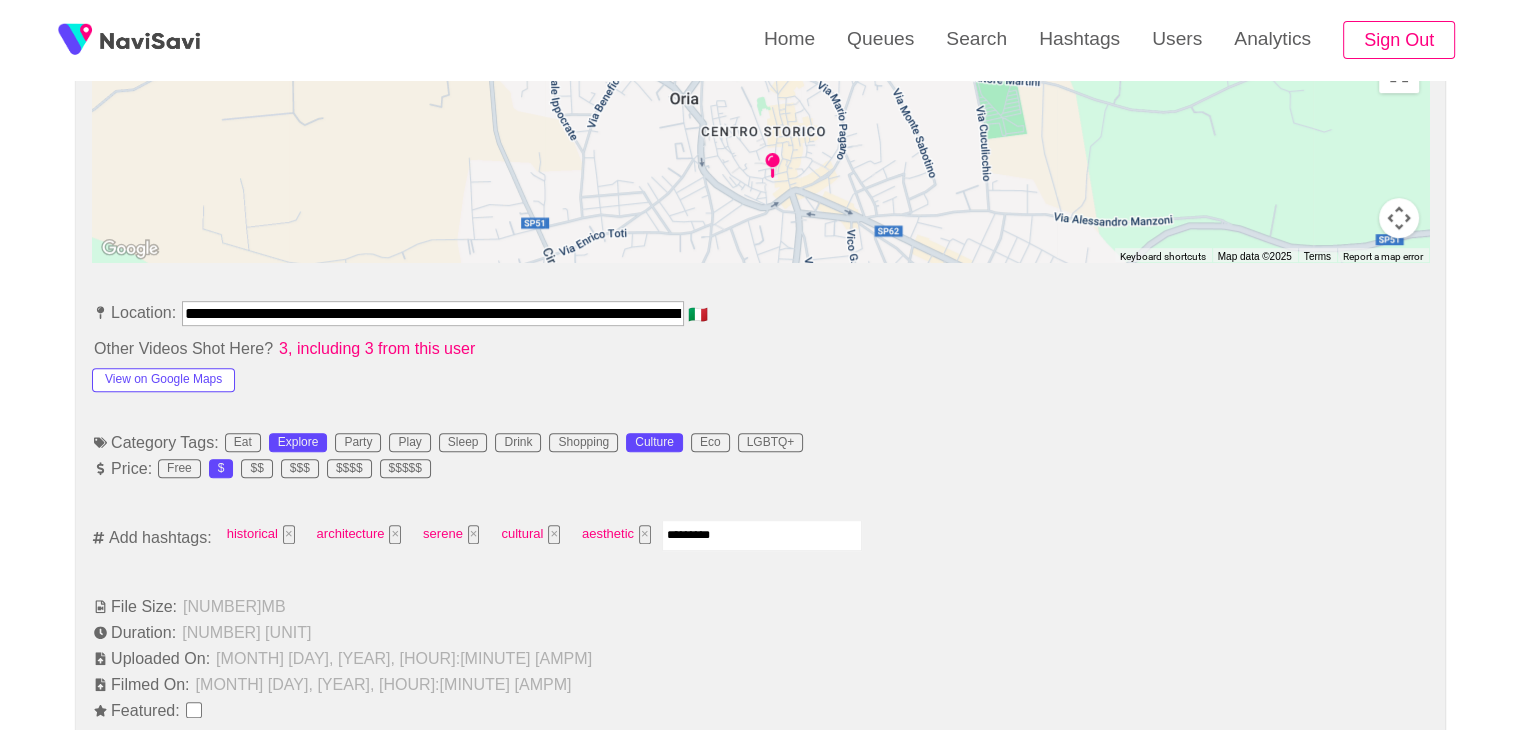 type 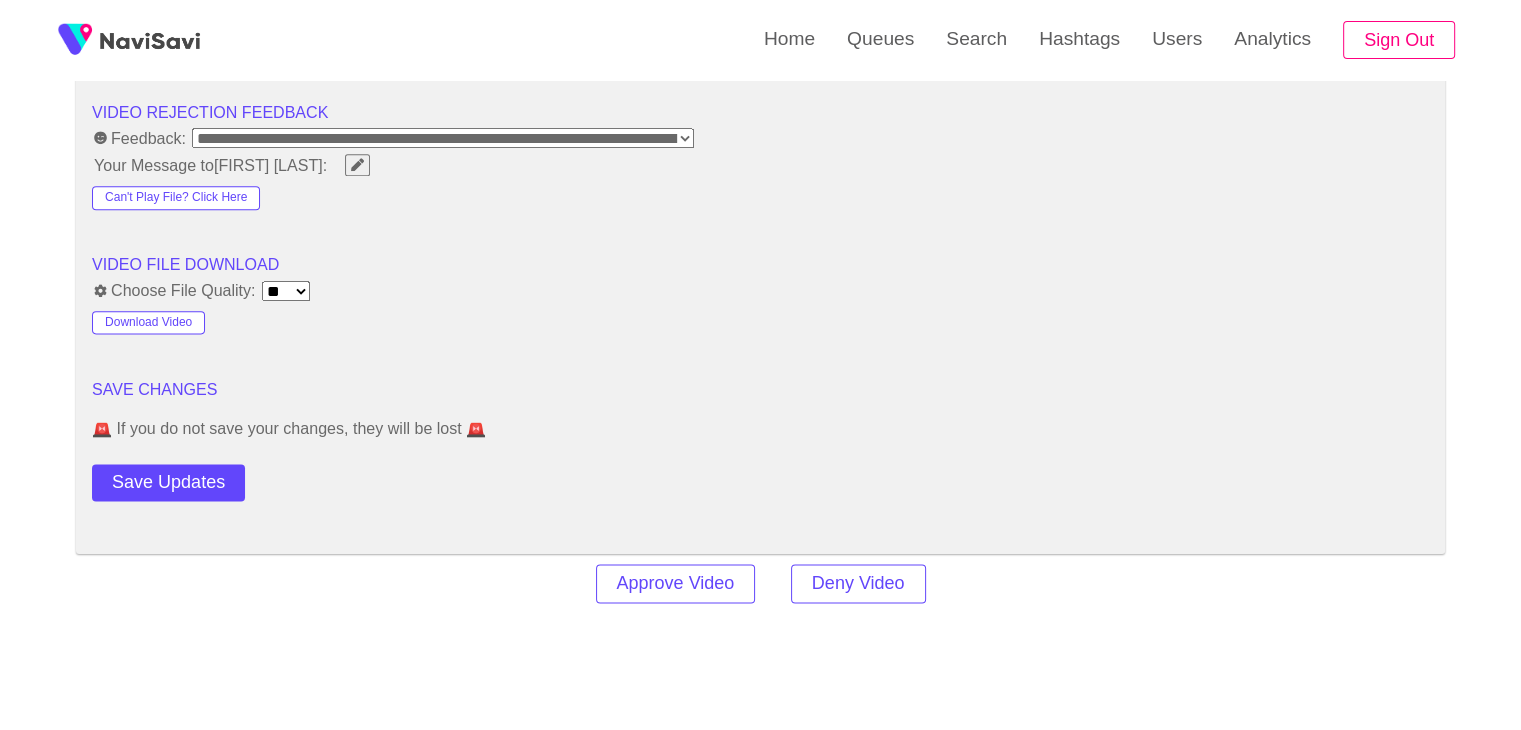 scroll, scrollTop: 2524, scrollLeft: 0, axis: vertical 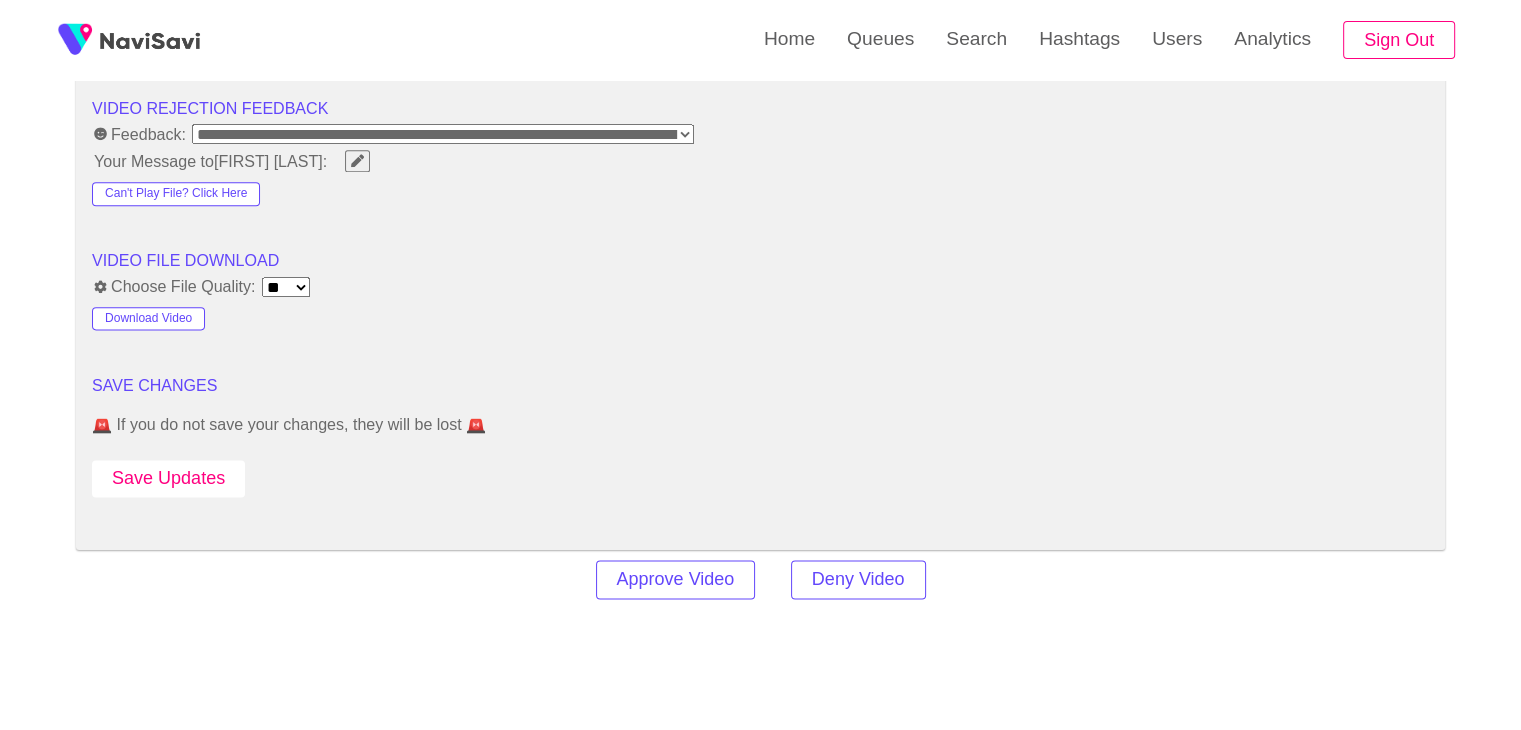 click on "Save Updates" at bounding box center [168, 478] 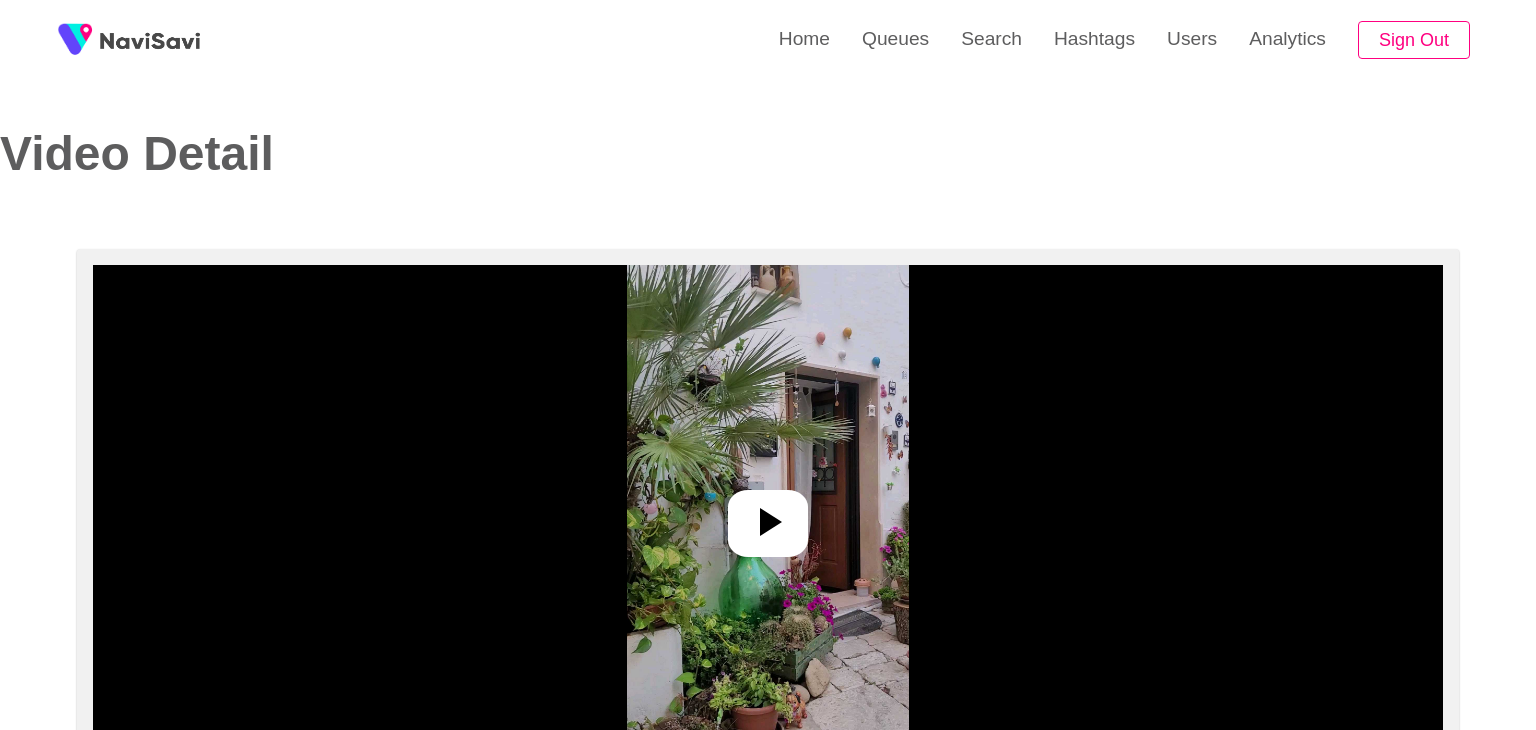 select on "**********" 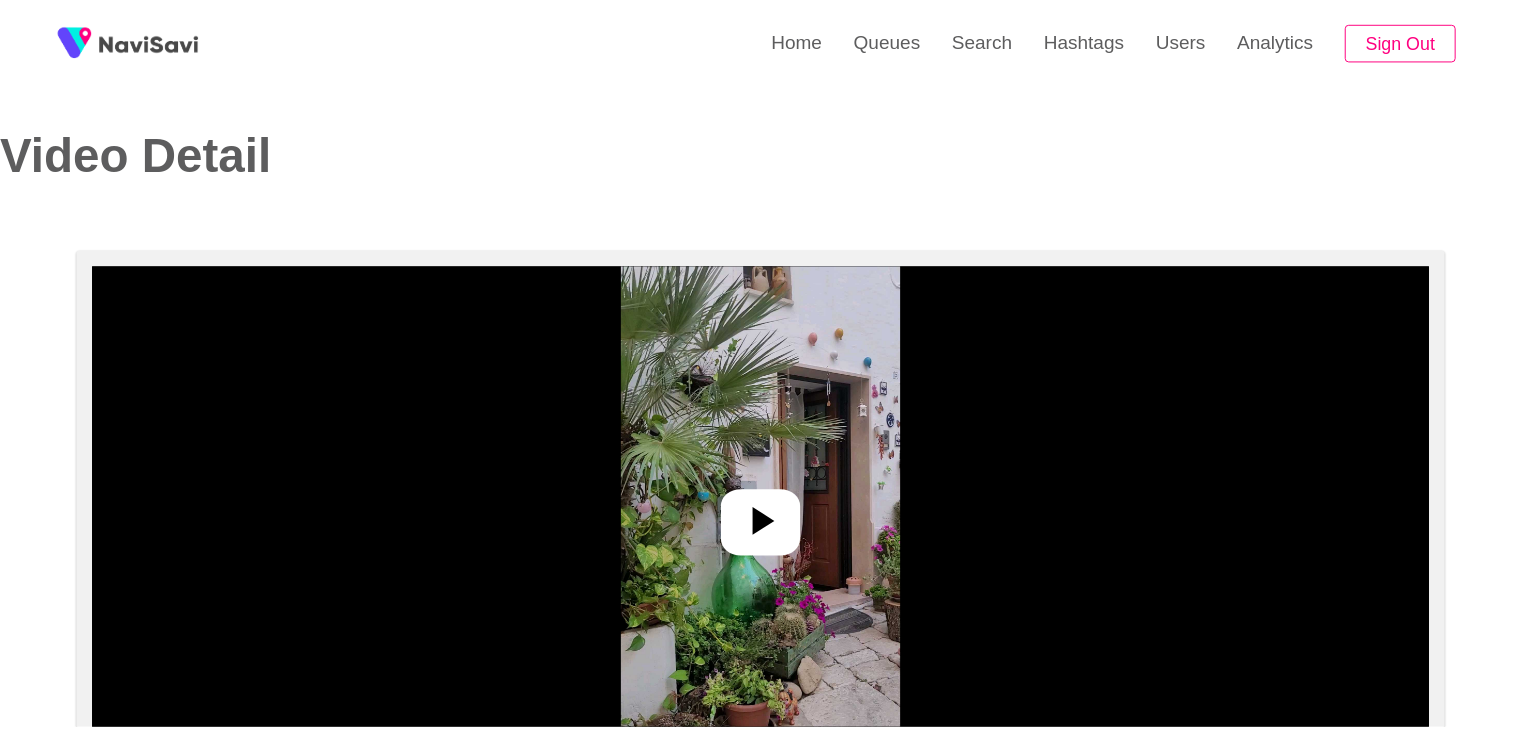 scroll, scrollTop: 0, scrollLeft: 0, axis: both 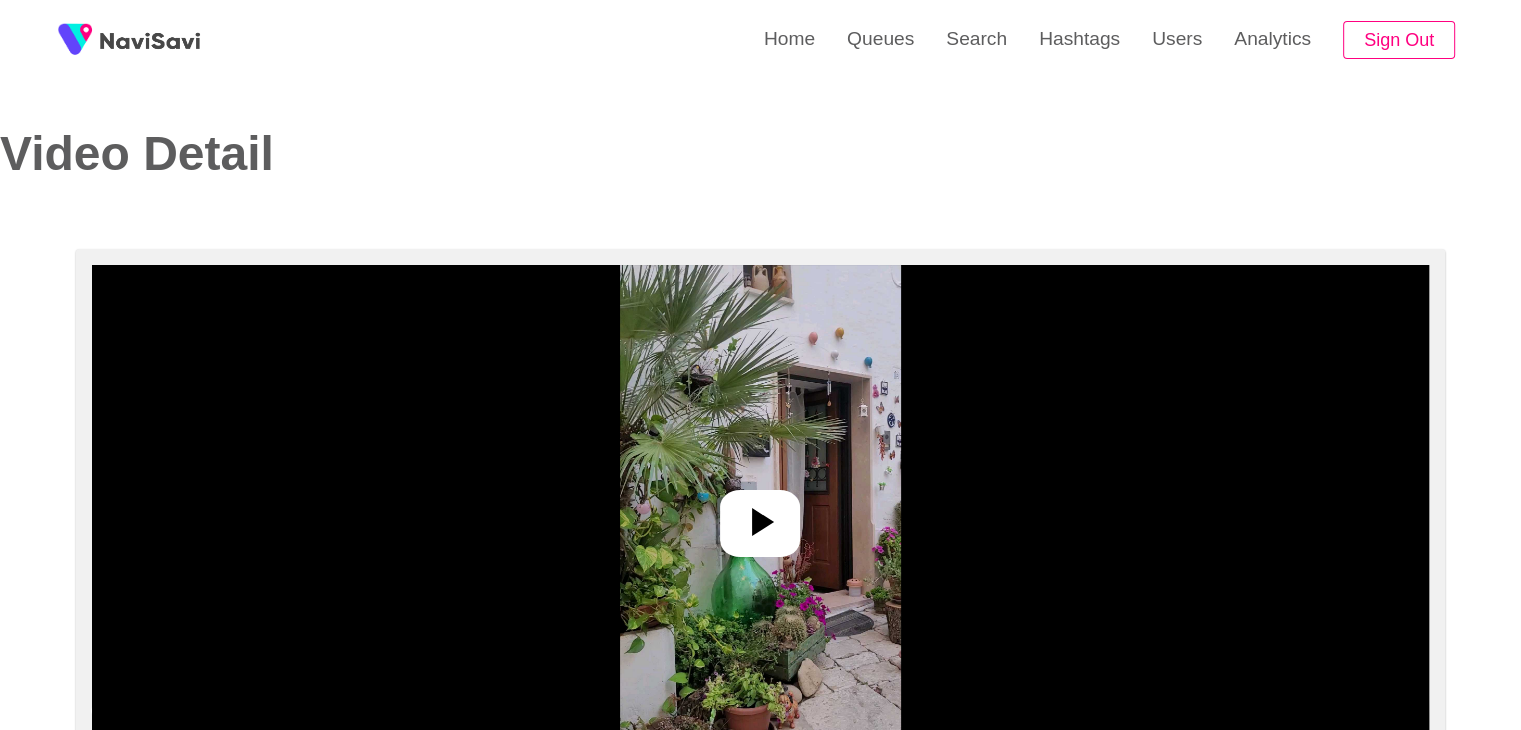 click at bounding box center (760, 515) 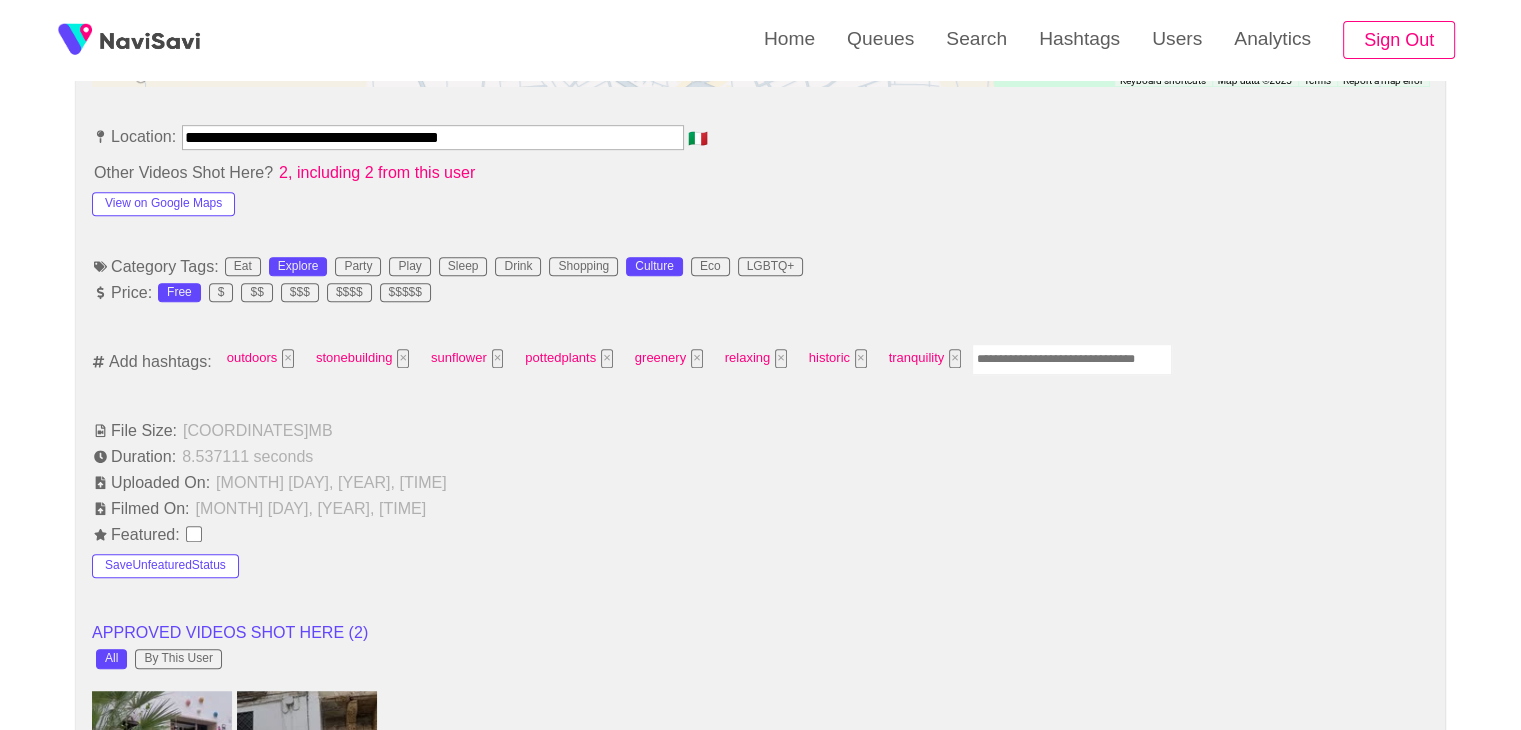 scroll, scrollTop: 1120, scrollLeft: 0, axis: vertical 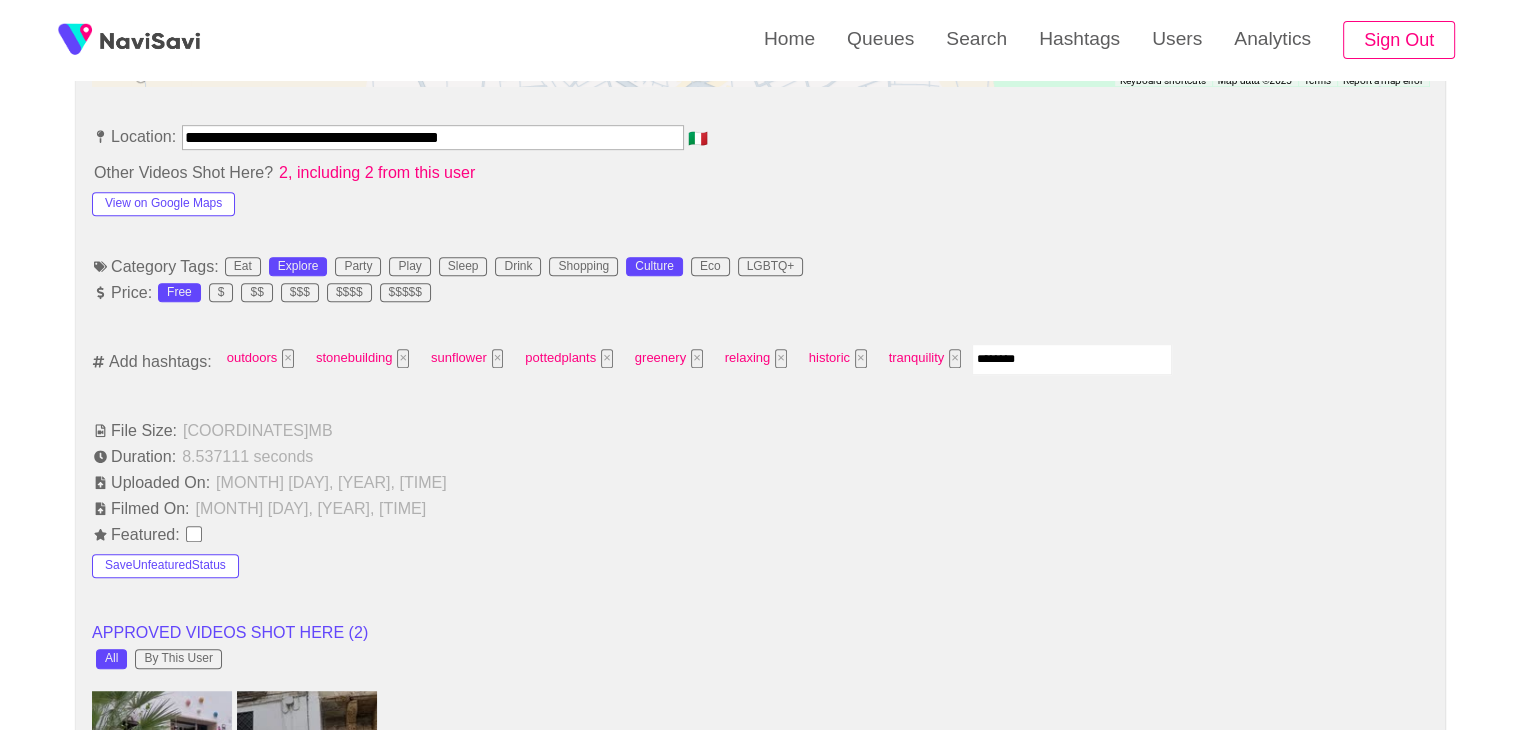type on "*********" 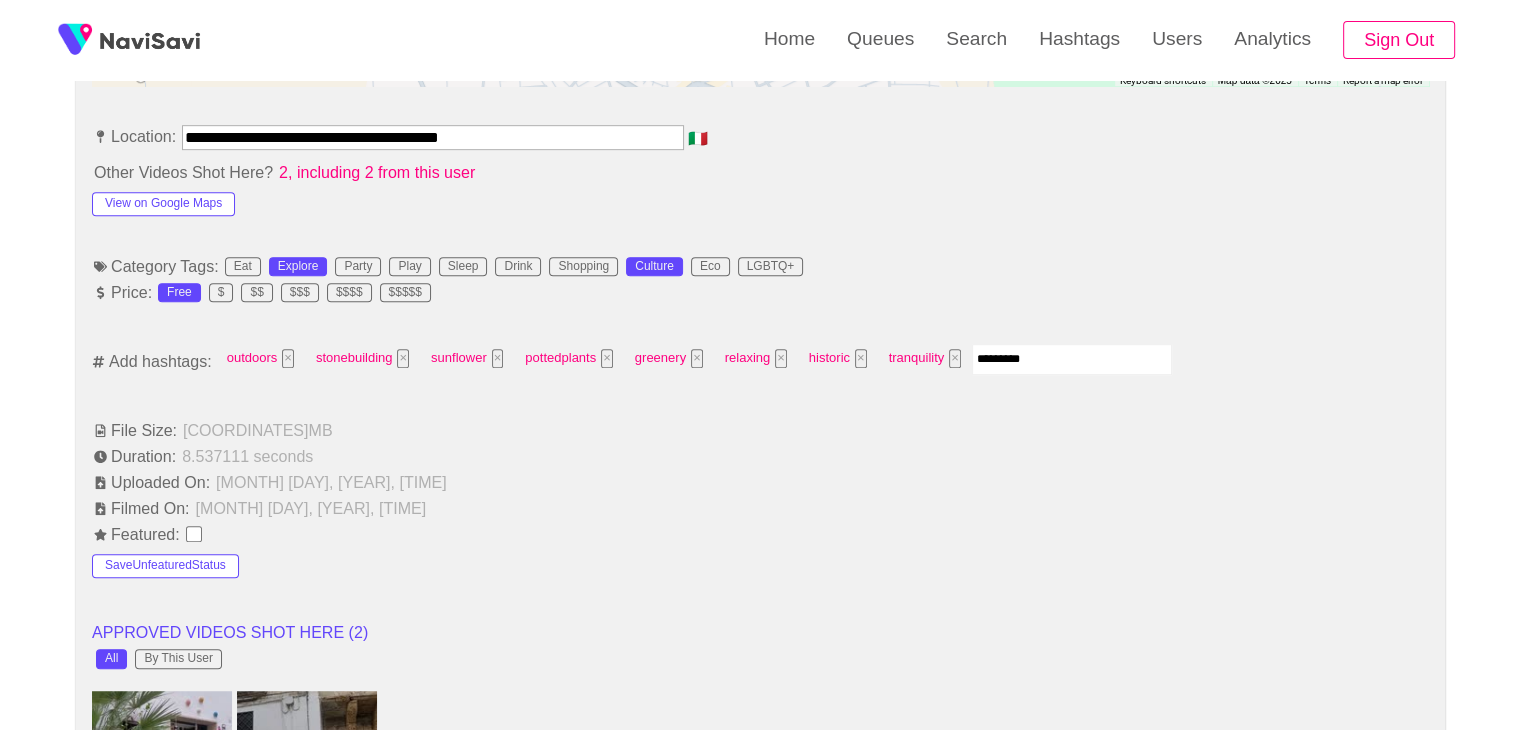 type 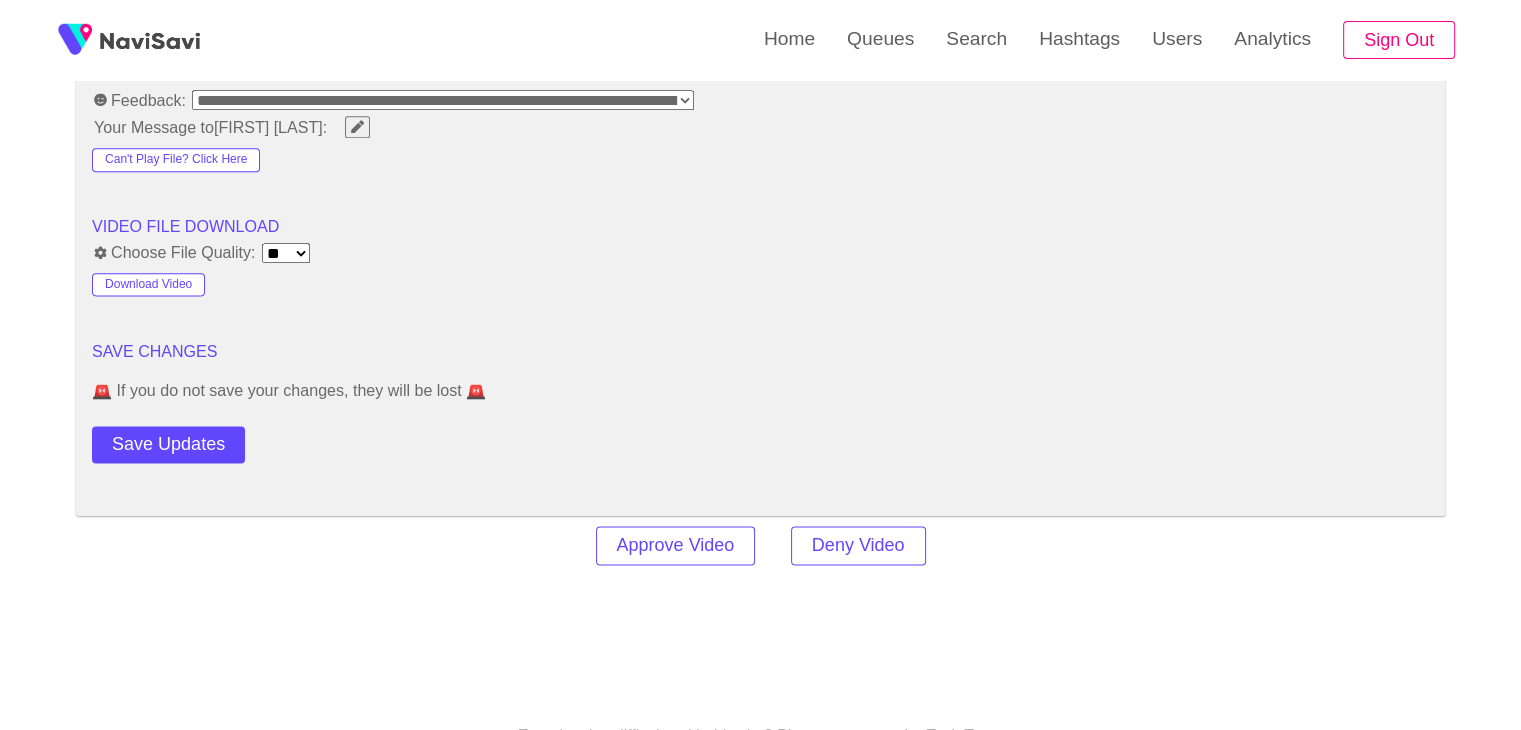 scroll, scrollTop: 2584, scrollLeft: 0, axis: vertical 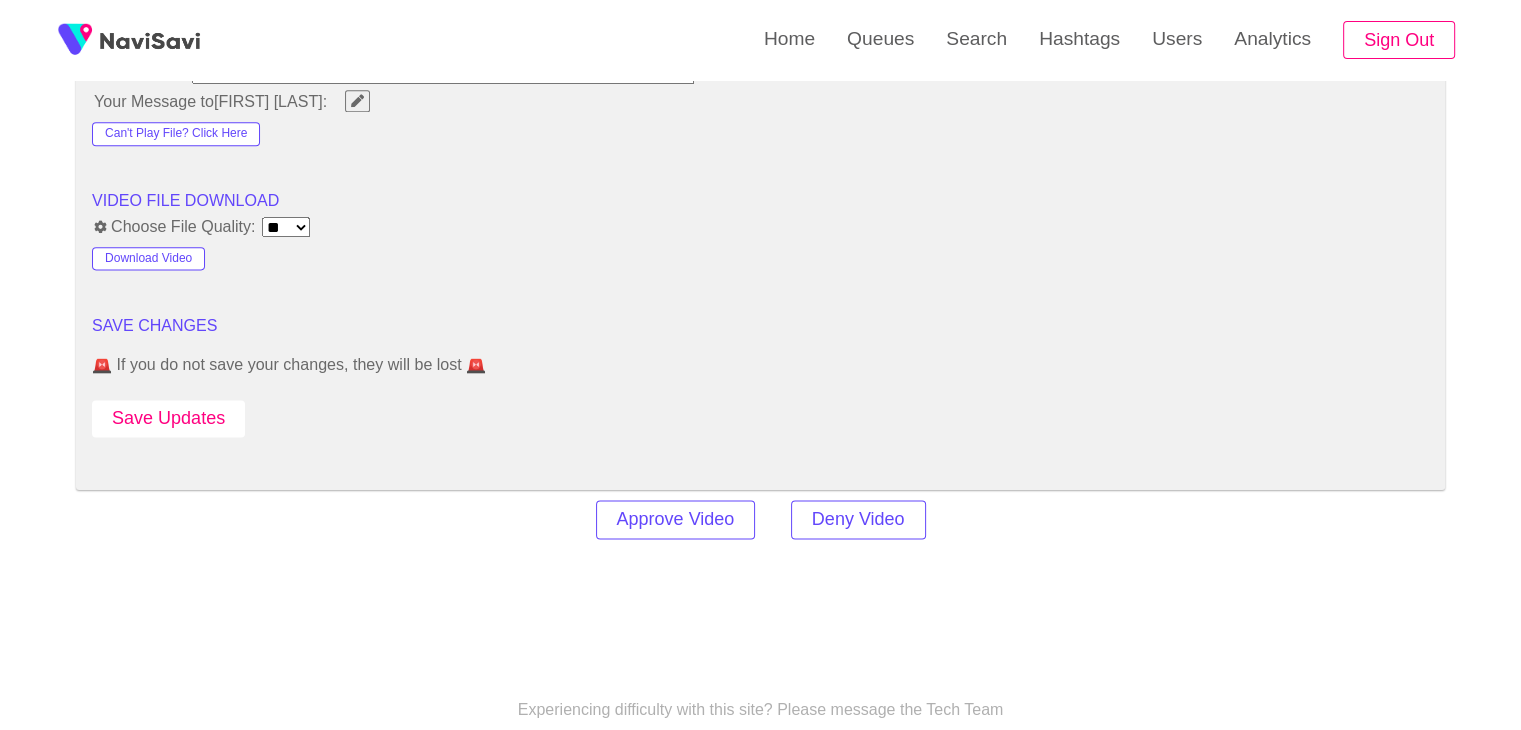 click on "Save Updates" at bounding box center (168, 418) 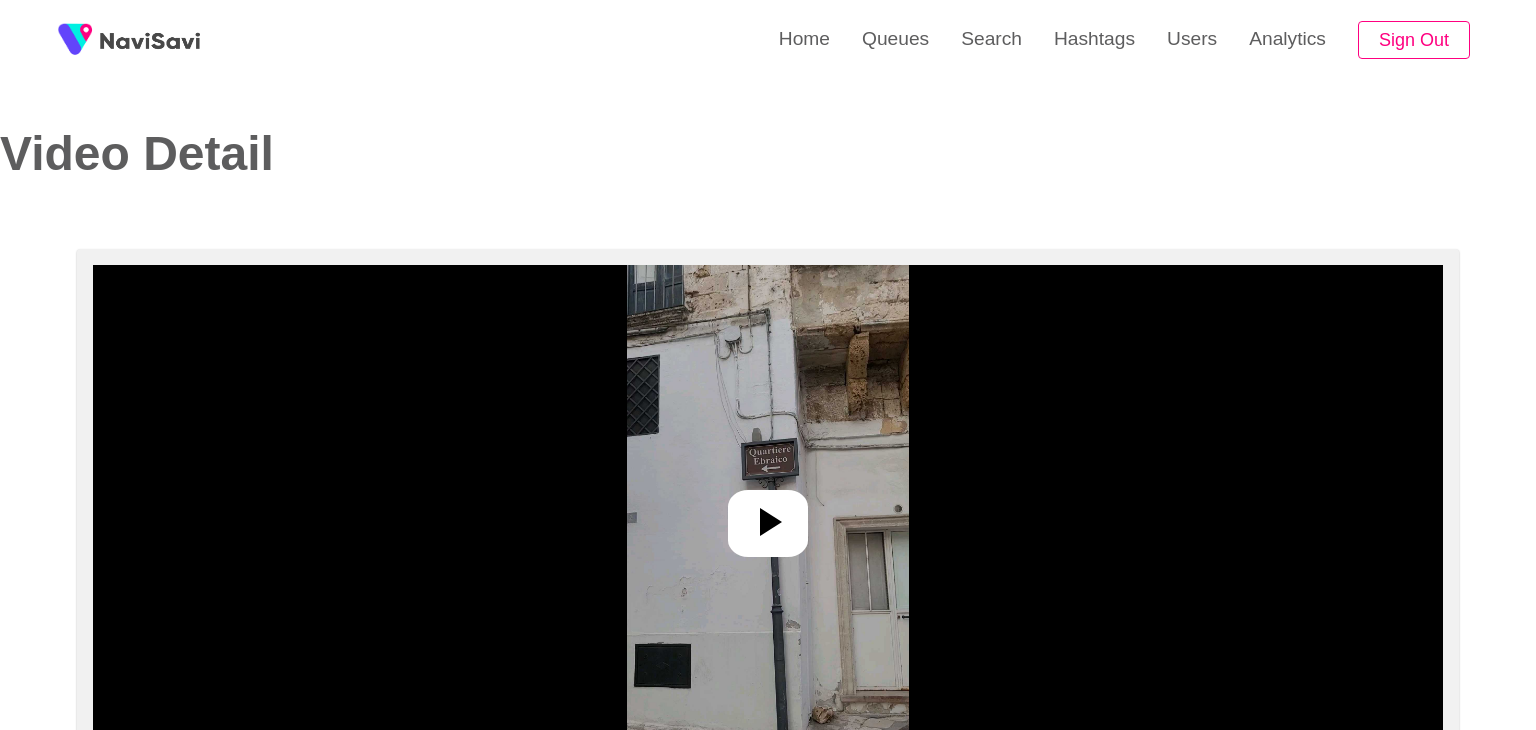 select on "**********" 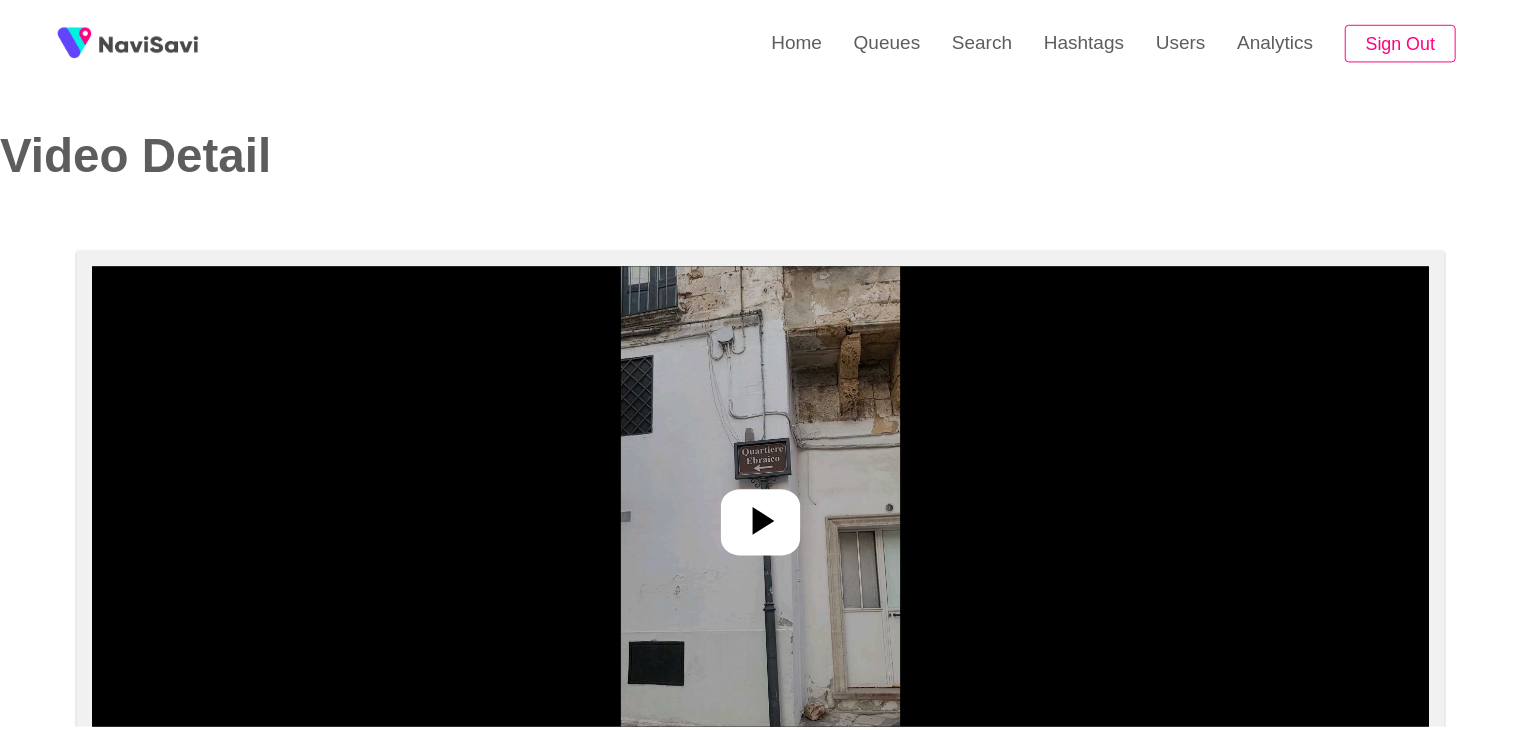 scroll, scrollTop: 0, scrollLeft: 0, axis: both 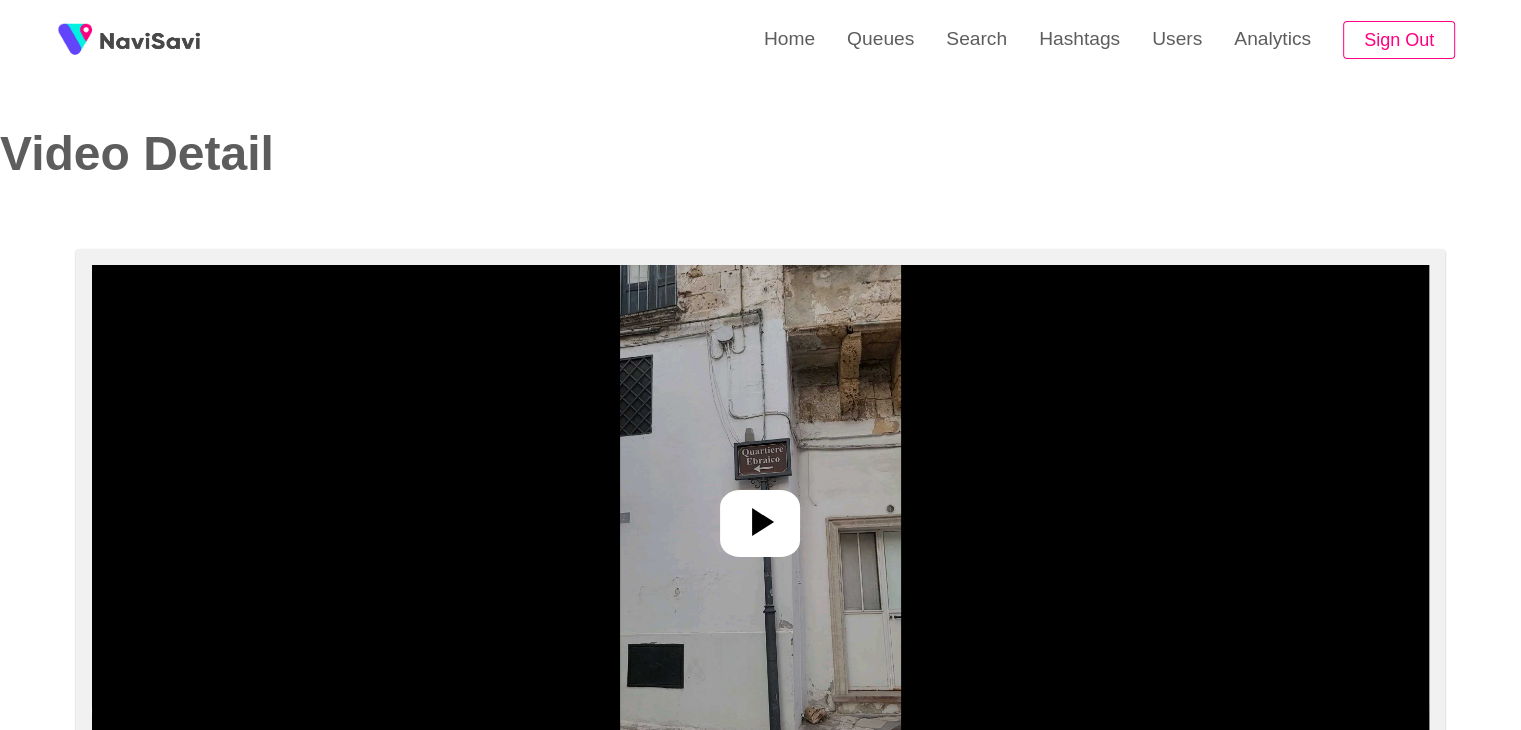 click at bounding box center [760, 515] 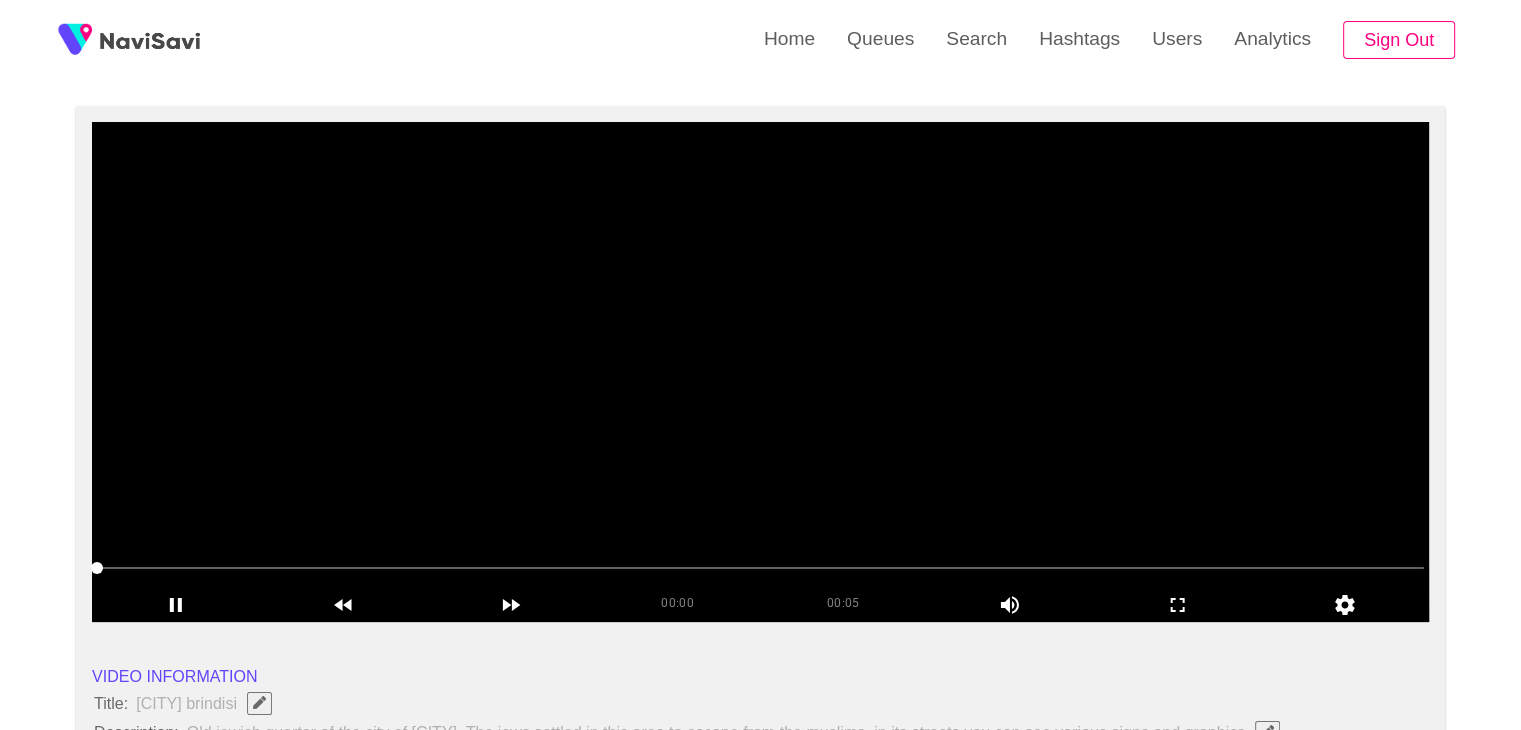 scroll, scrollTop: 148, scrollLeft: 0, axis: vertical 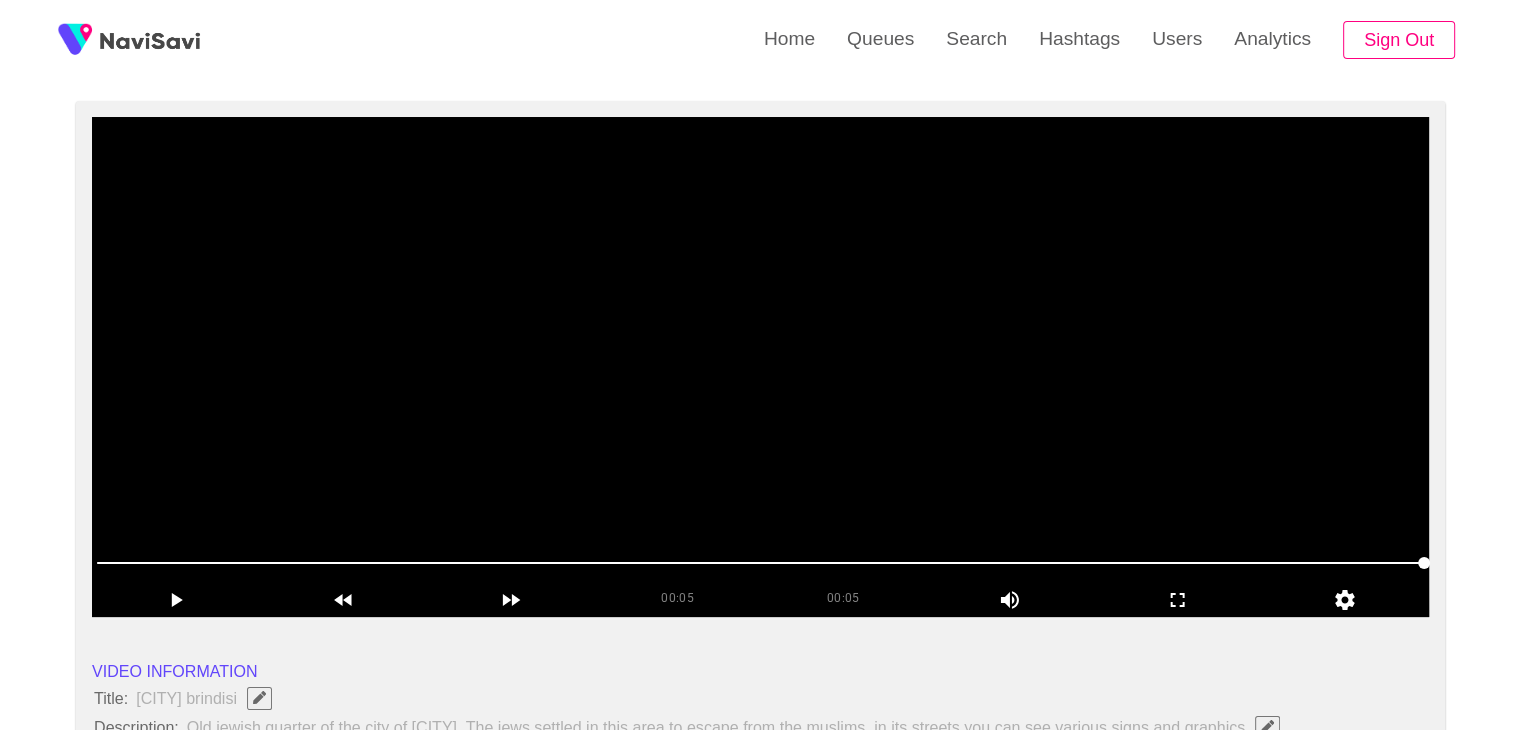 click at bounding box center (760, 367) 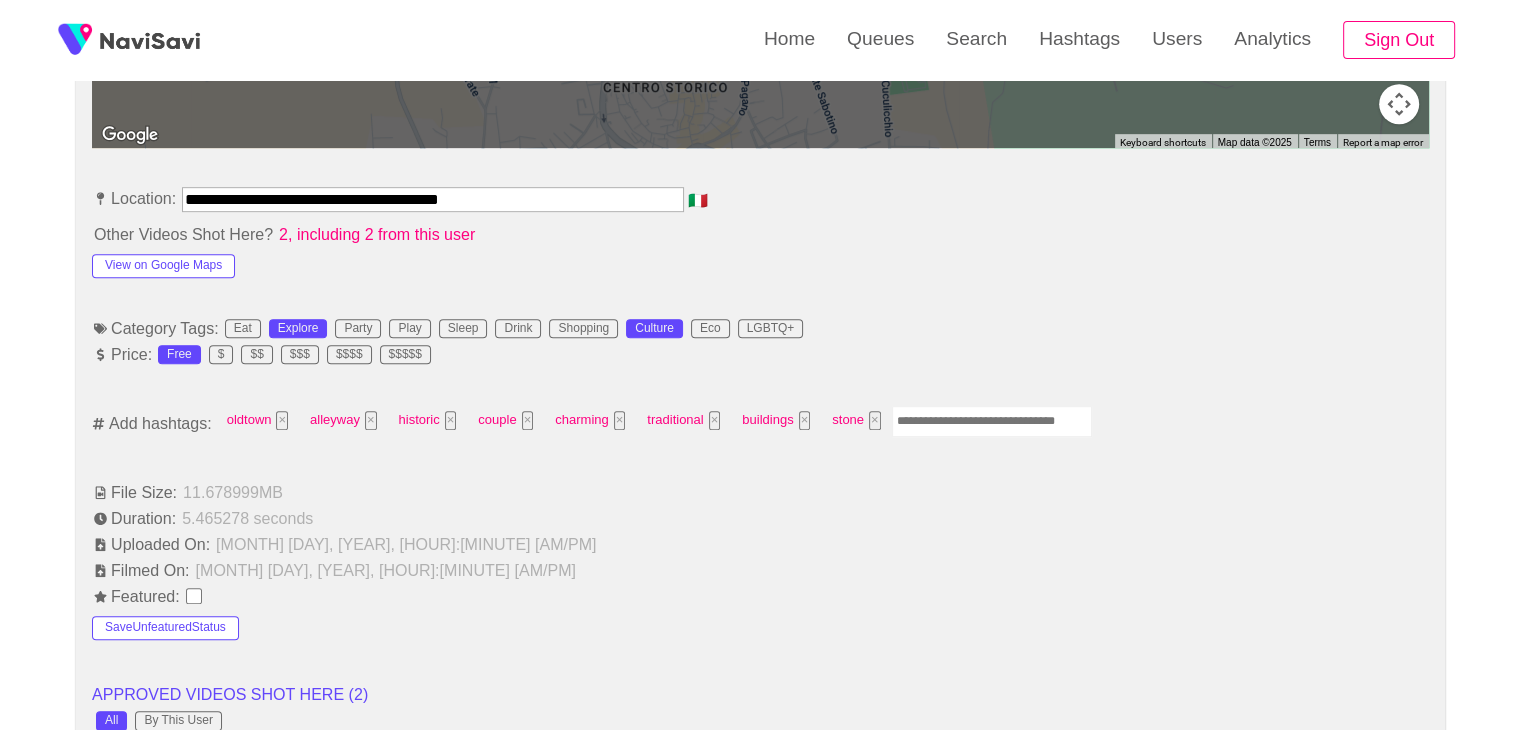 scroll, scrollTop: 1084, scrollLeft: 0, axis: vertical 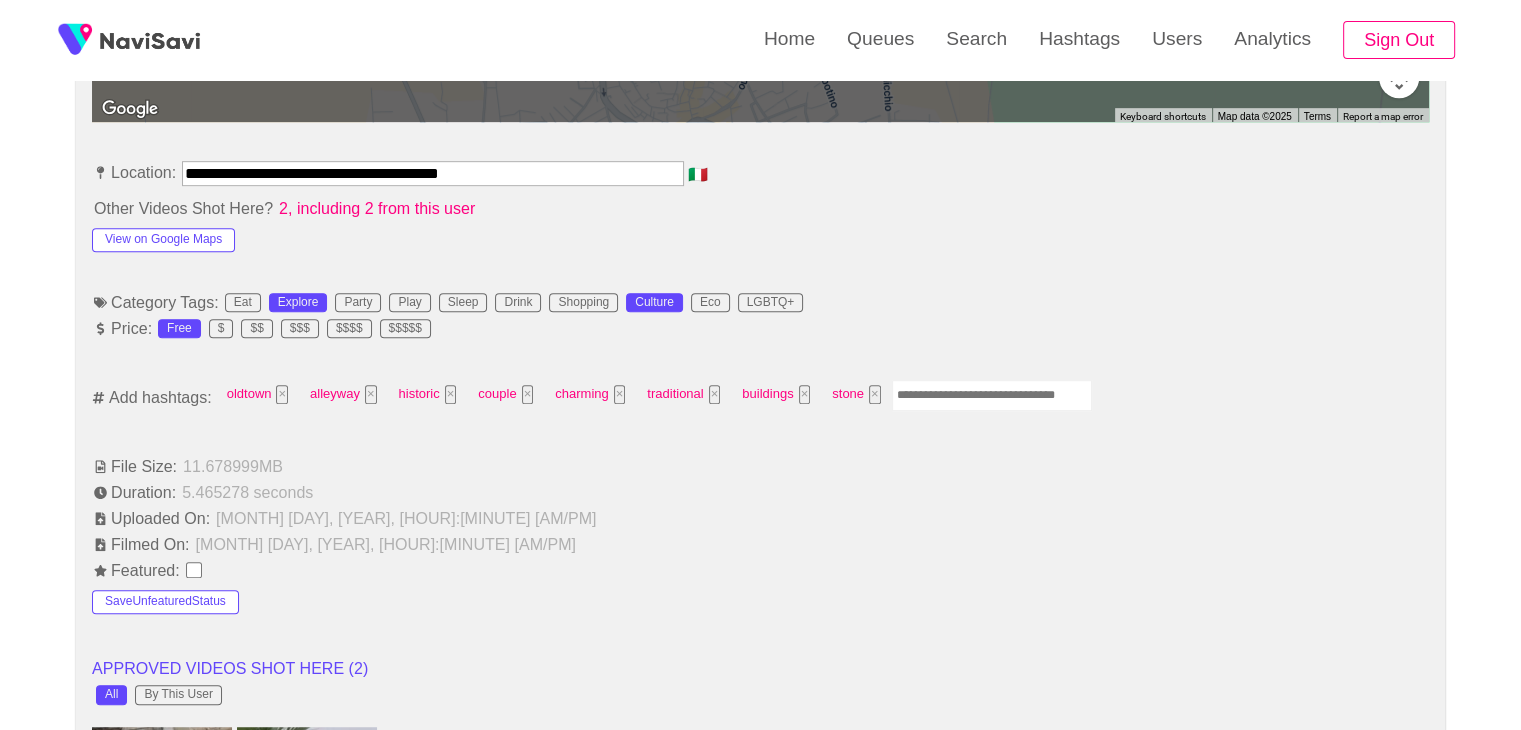click at bounding box center (992, 395) 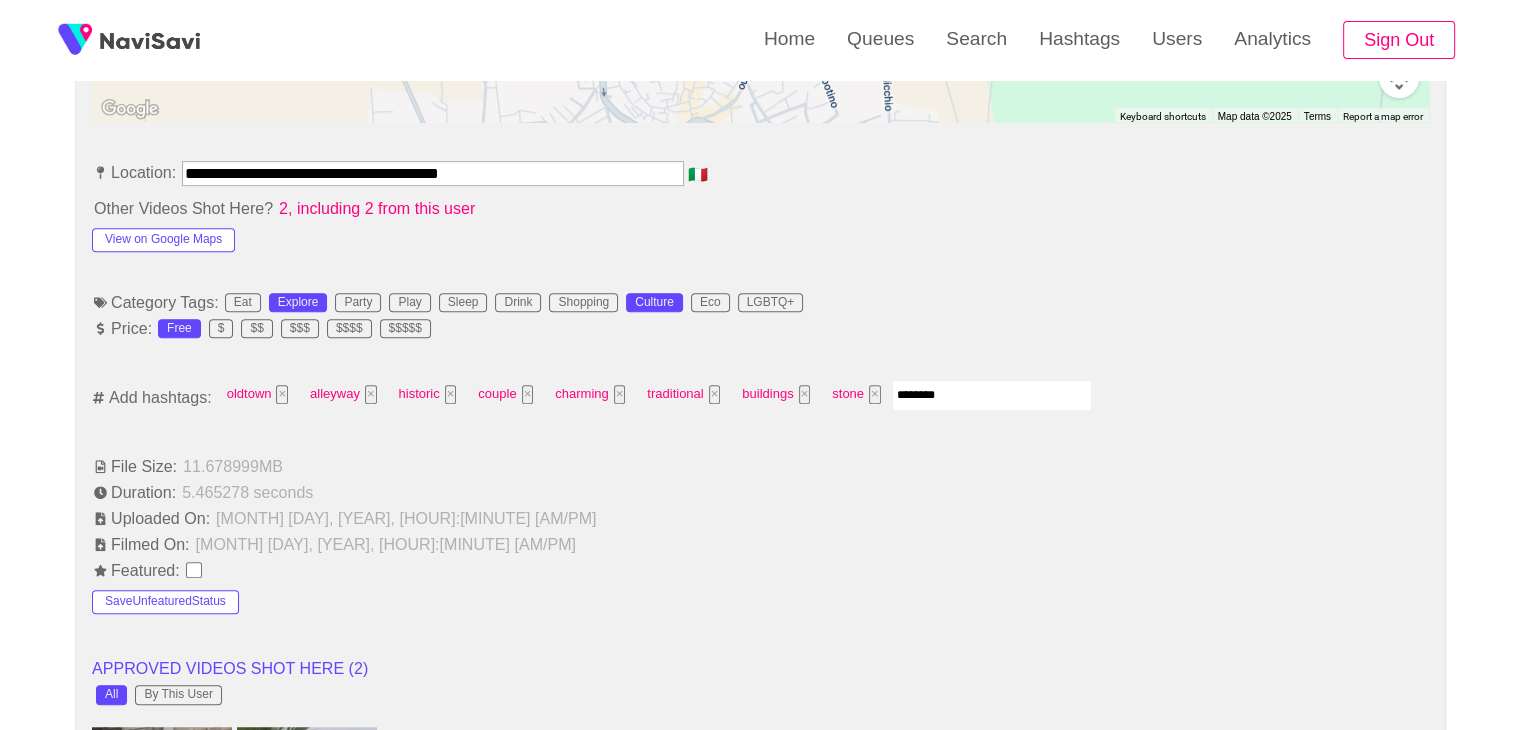 type on "*********" 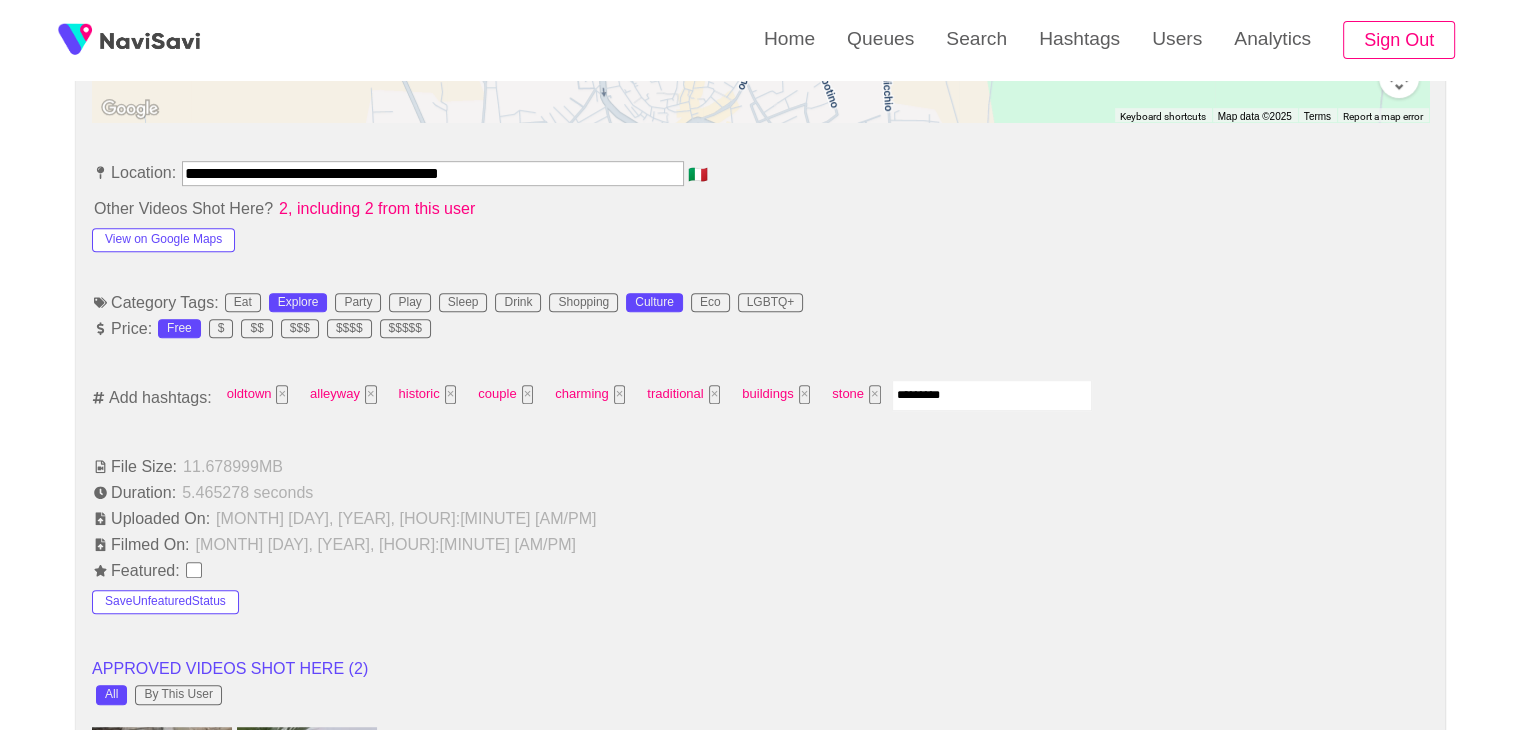 type 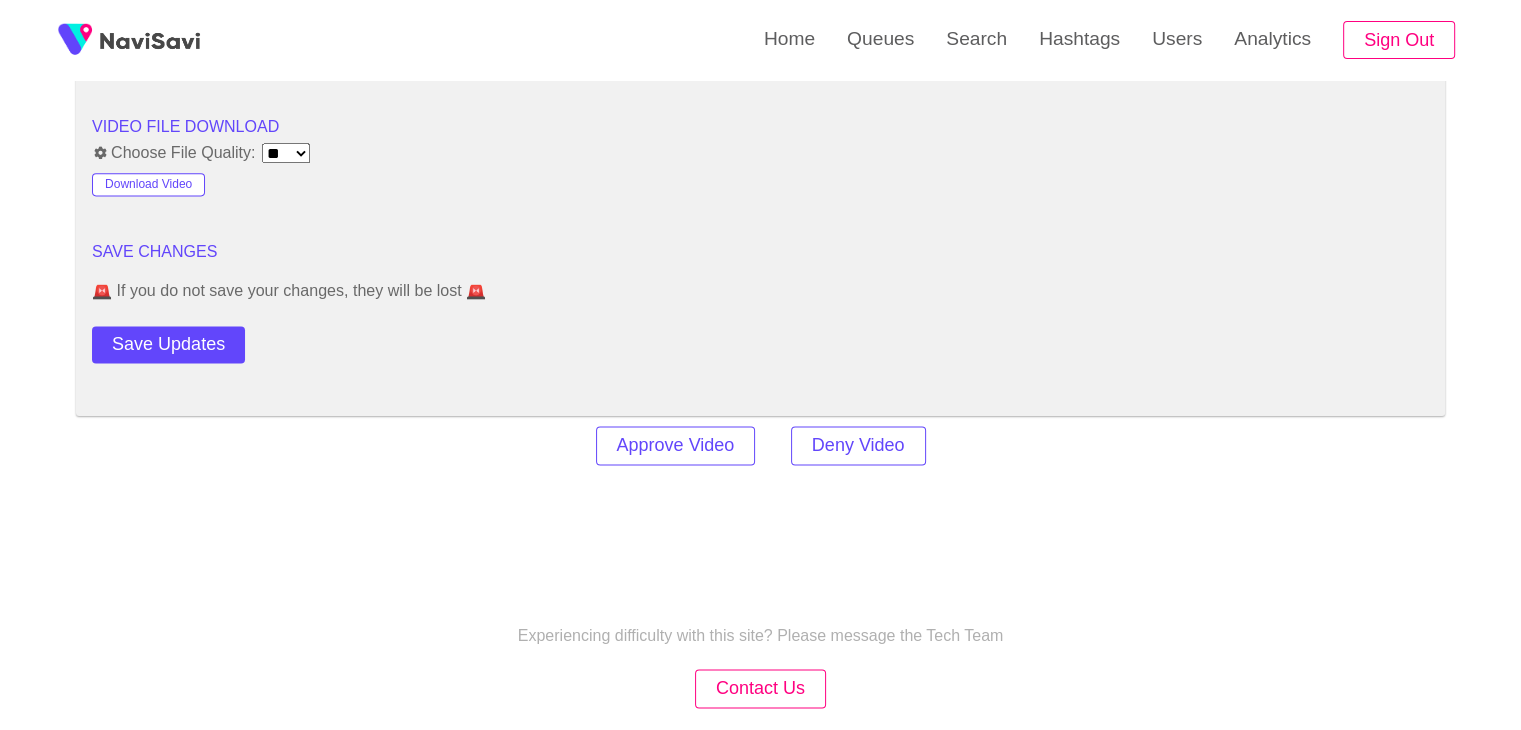 scroll, scrollTop: 2778, scrollLeft: 0, axis: vertical 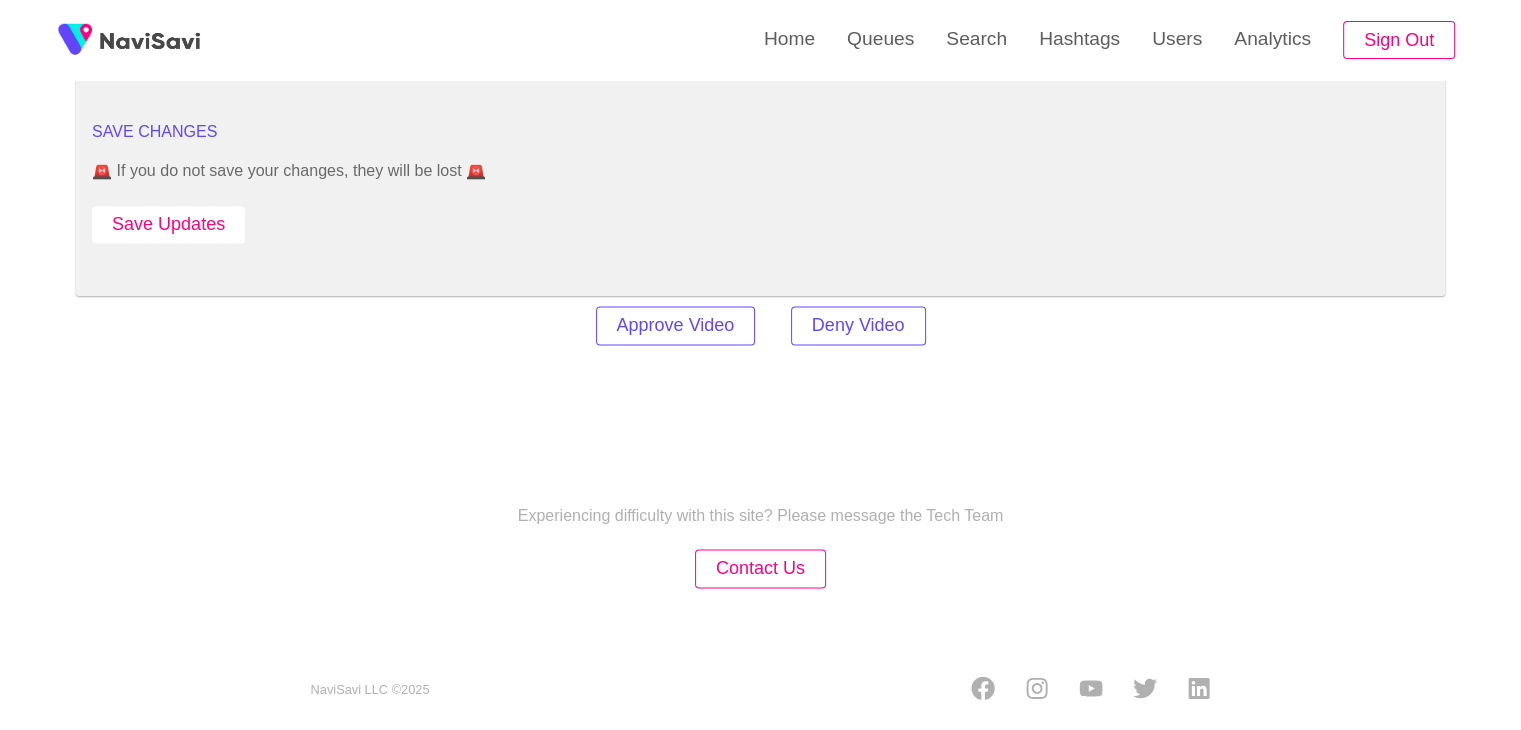 click on "Save Updates" at bounding box center (168, 224) 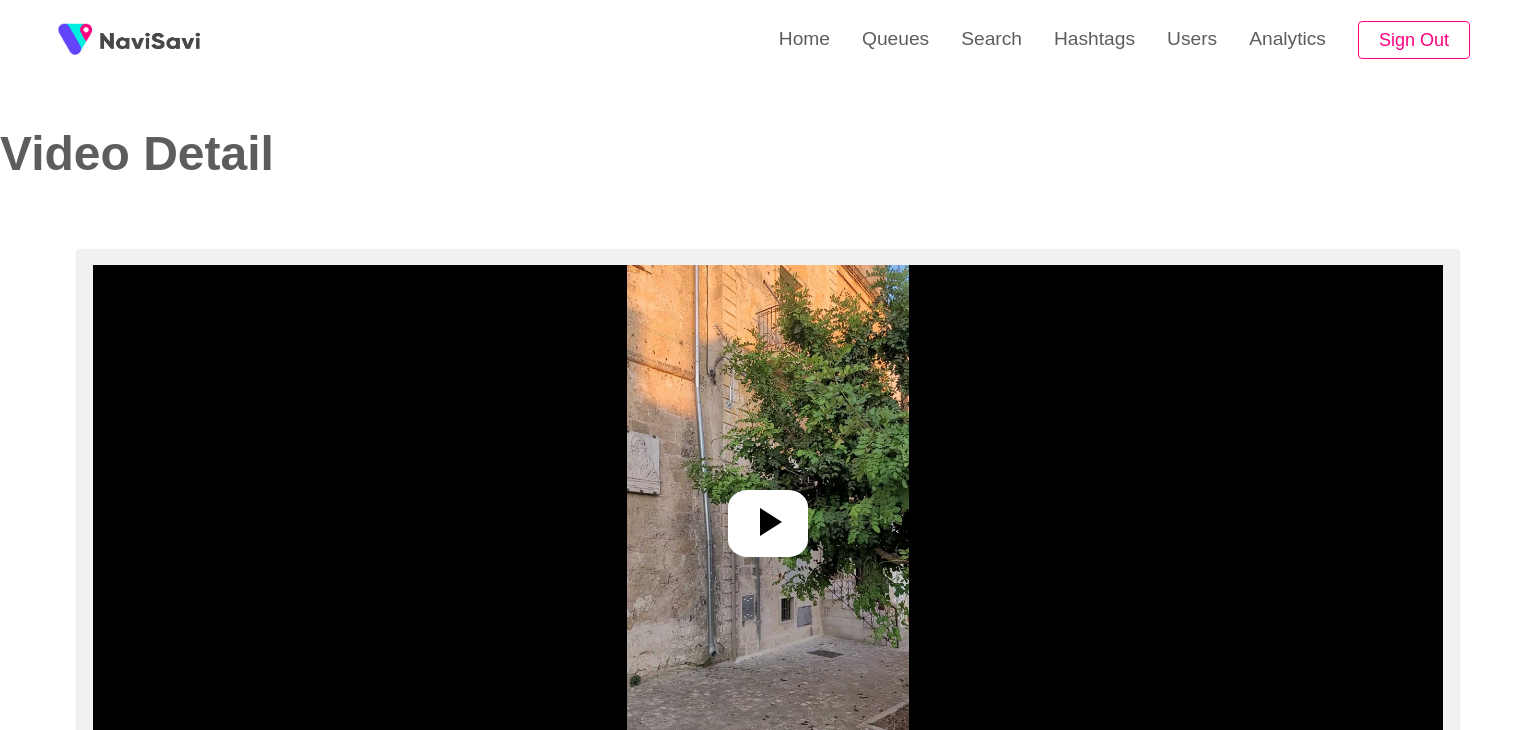 select on "**********" 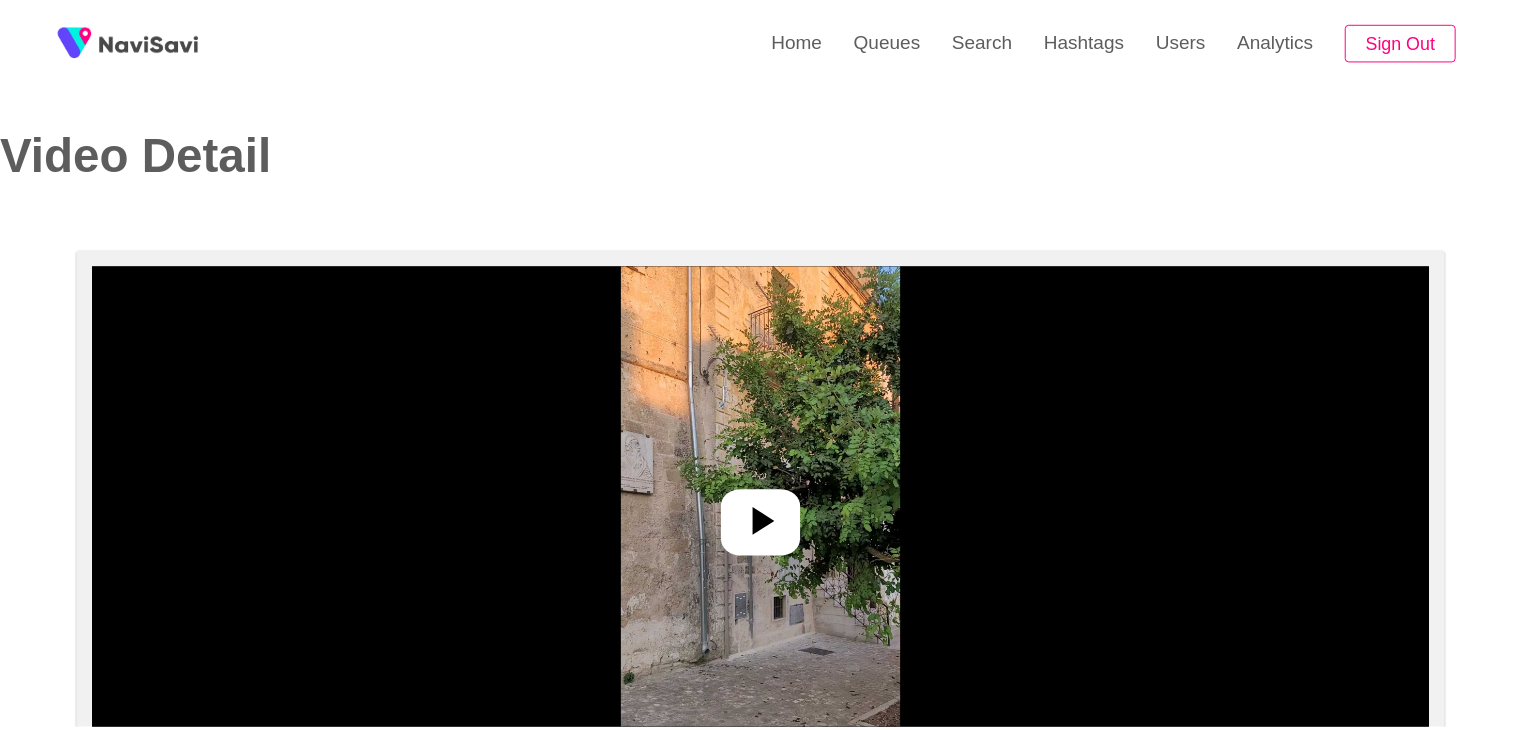 scroll, scrollTop: 0, scrollLeft: 0, axis: both 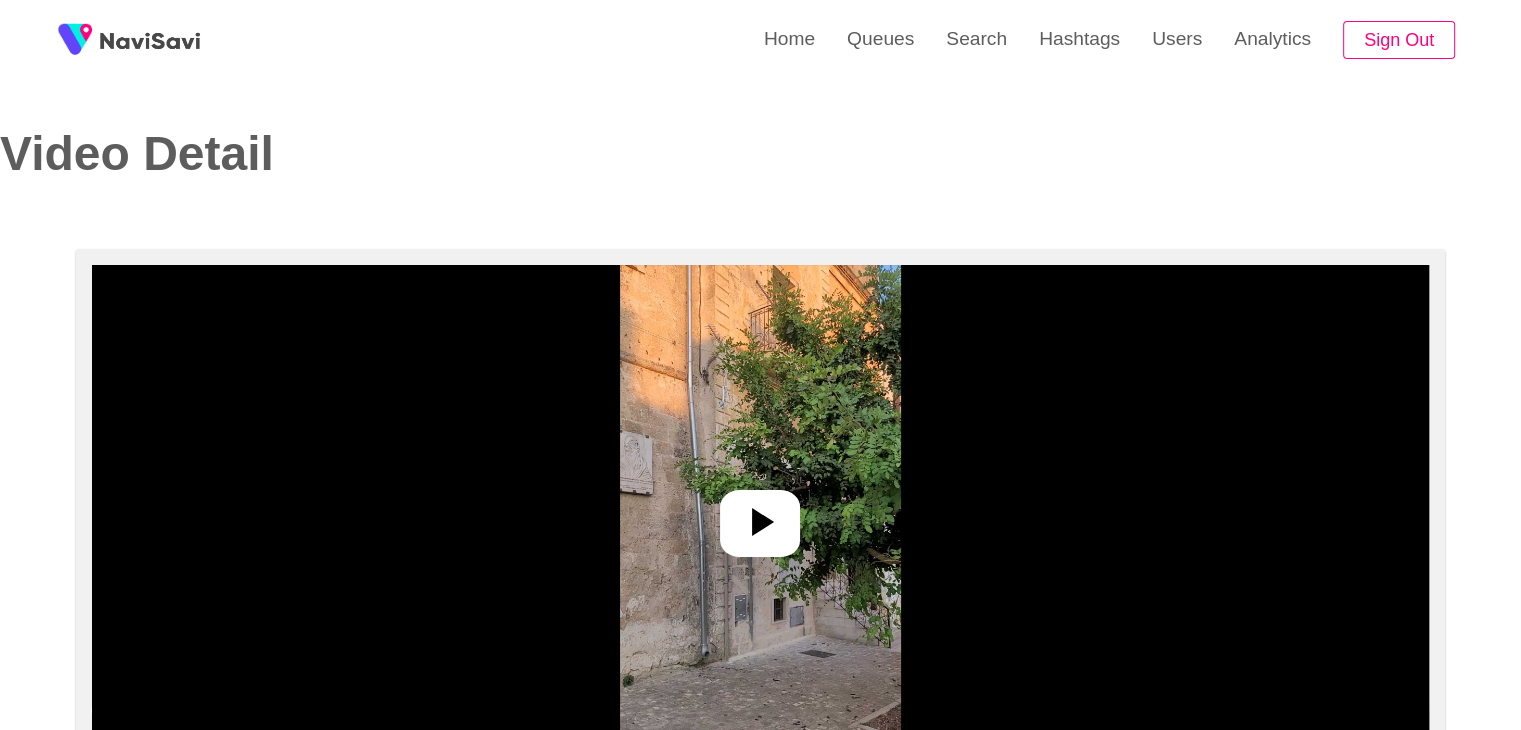 click at bounding box center (760, 515) 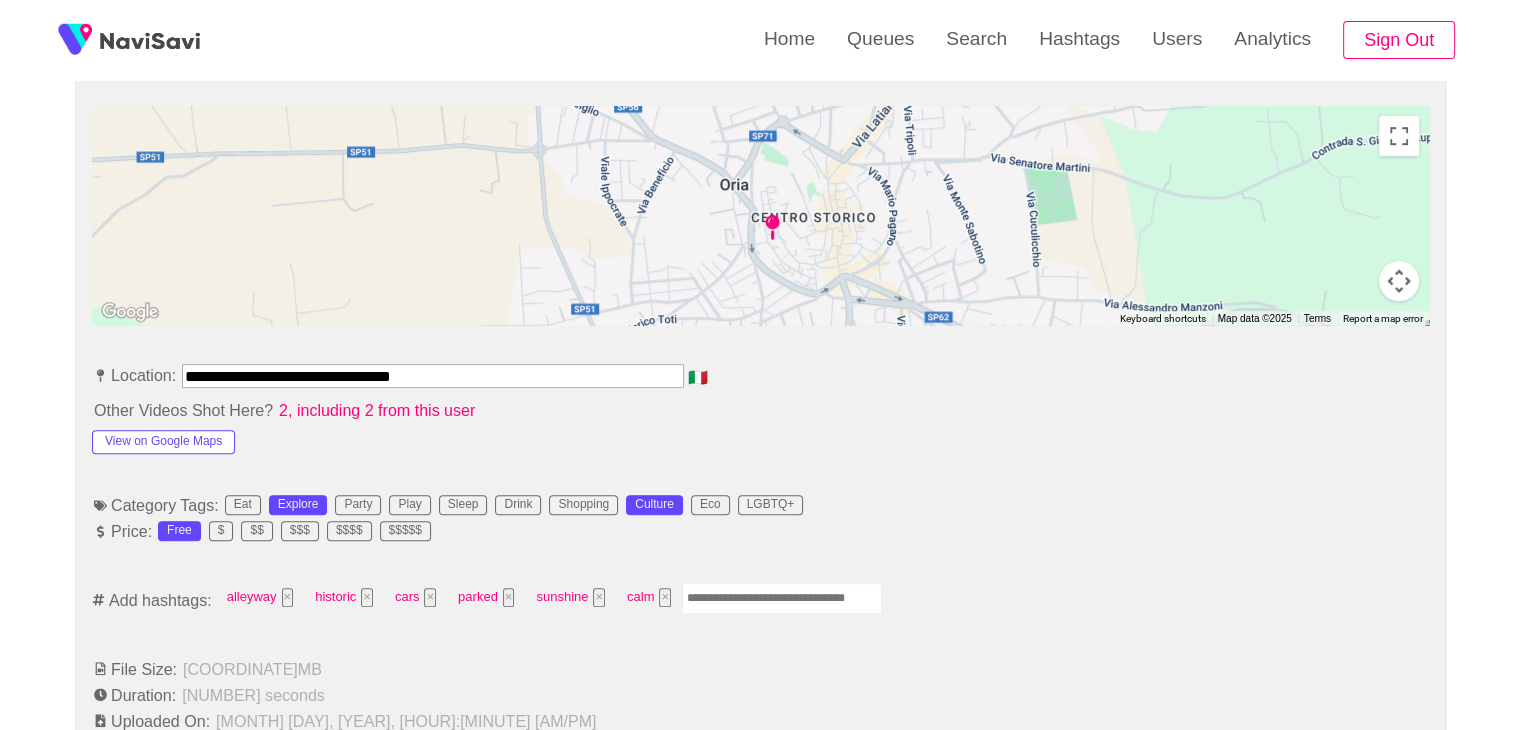 scroll, scrollTop: 931, scrollLeft: 0, axis: vertical 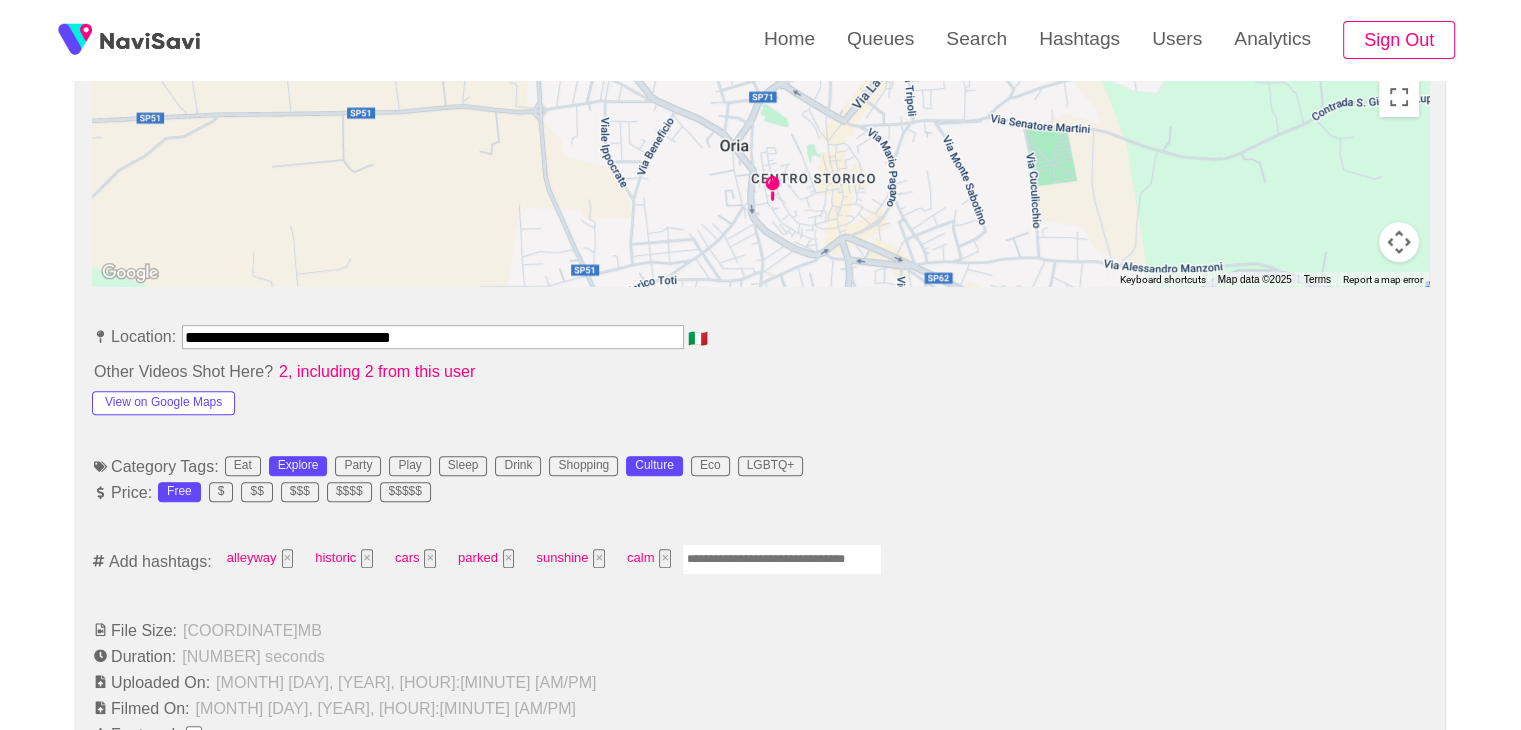 click at bounding box center [782, 559] 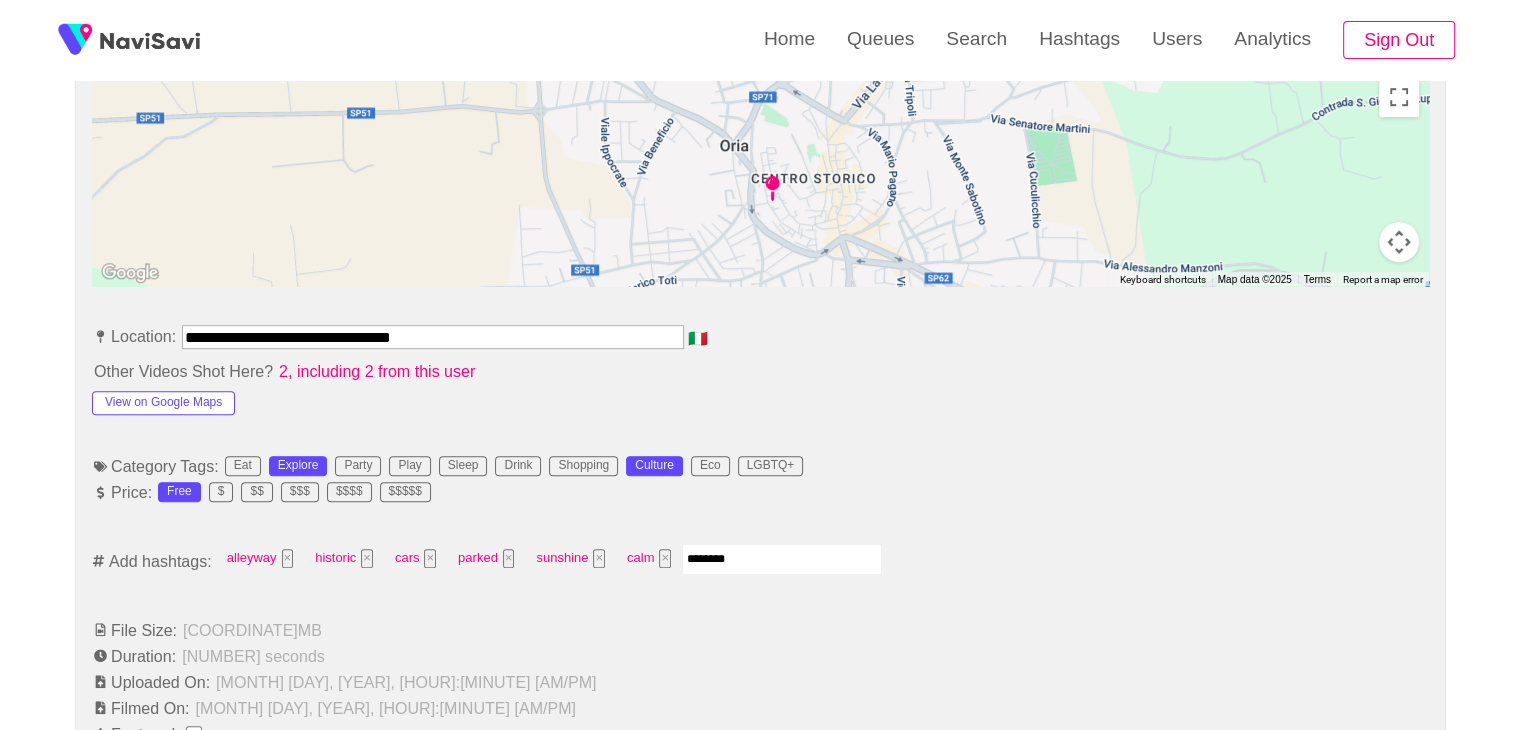 type on "*********" 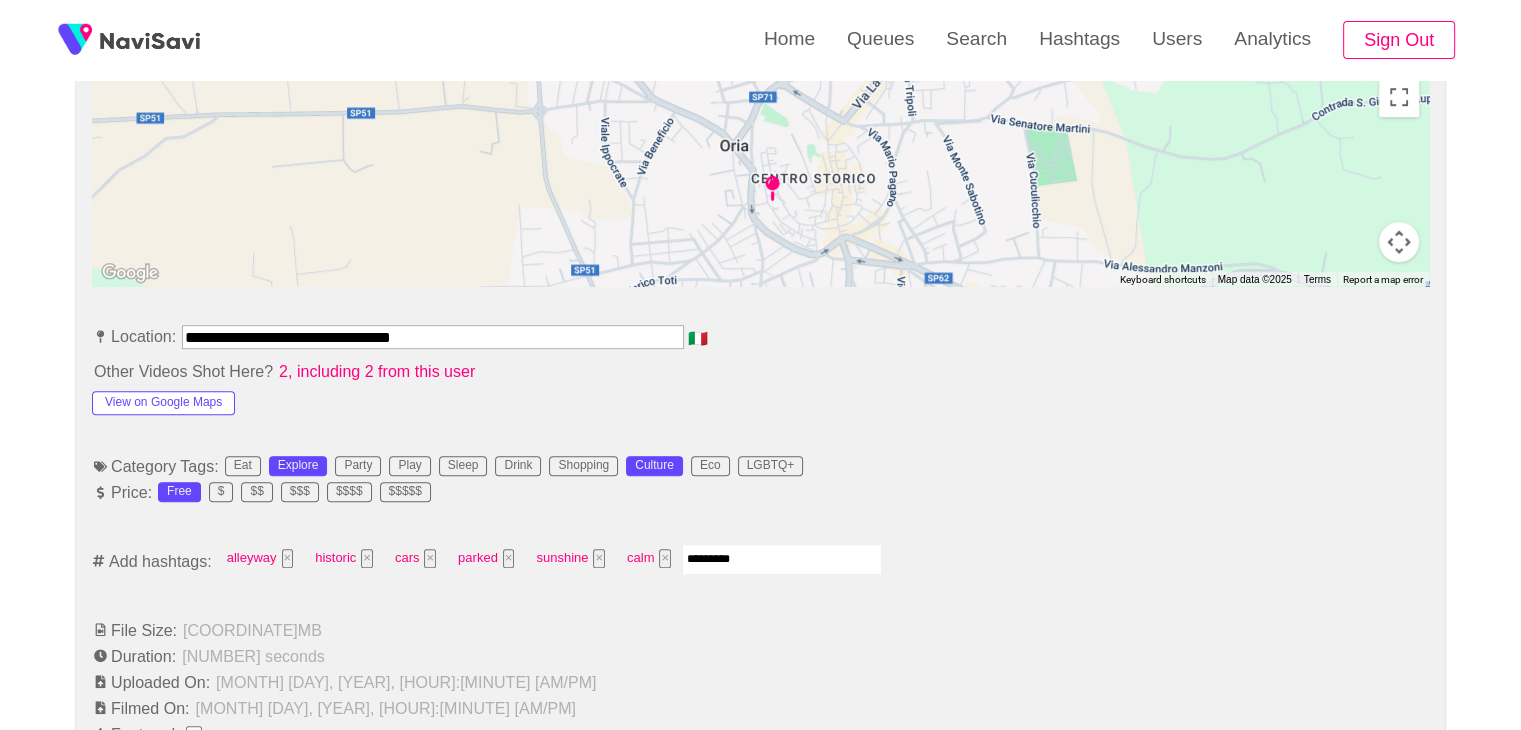 type 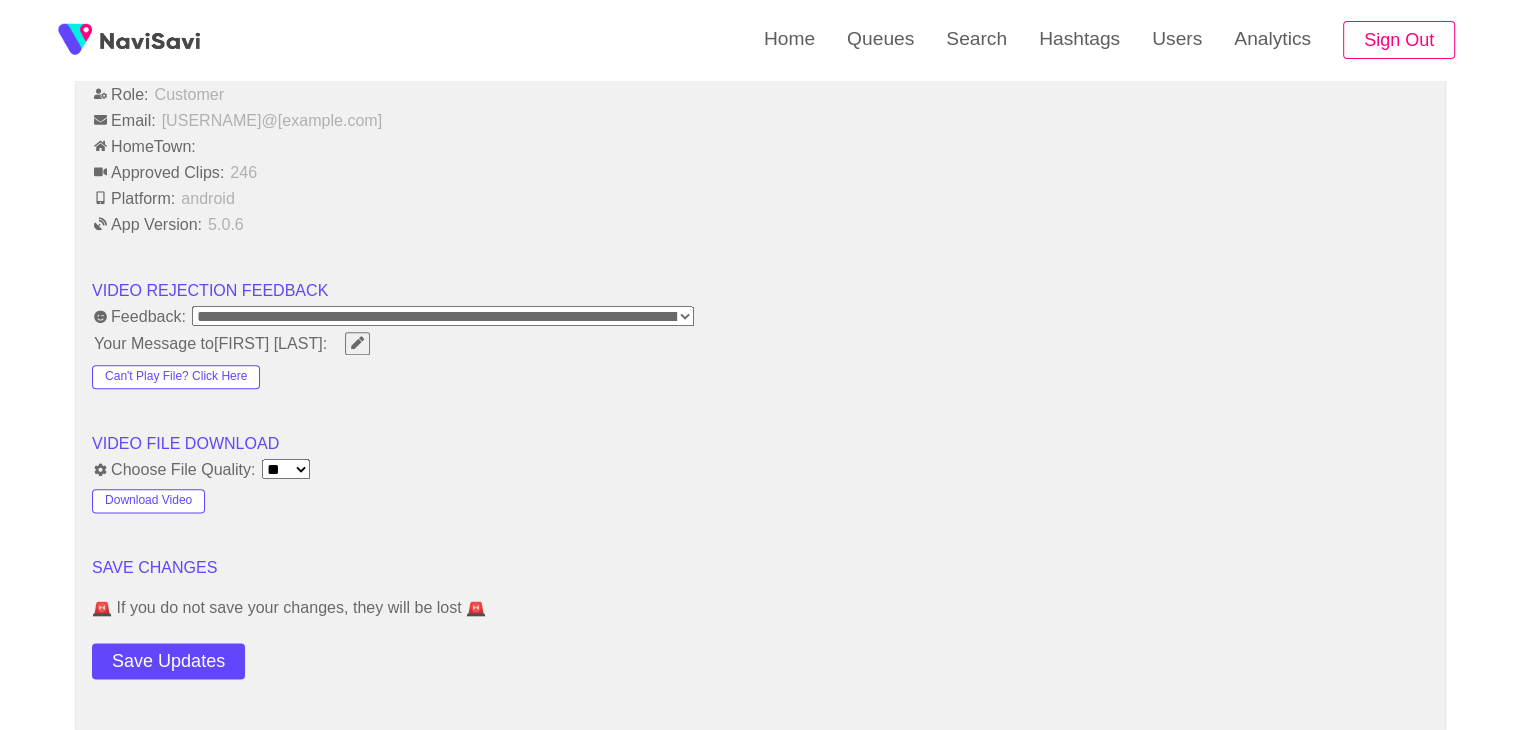 scroll, scrollTop: 2471, scrollLeft: 0, axis: vertical 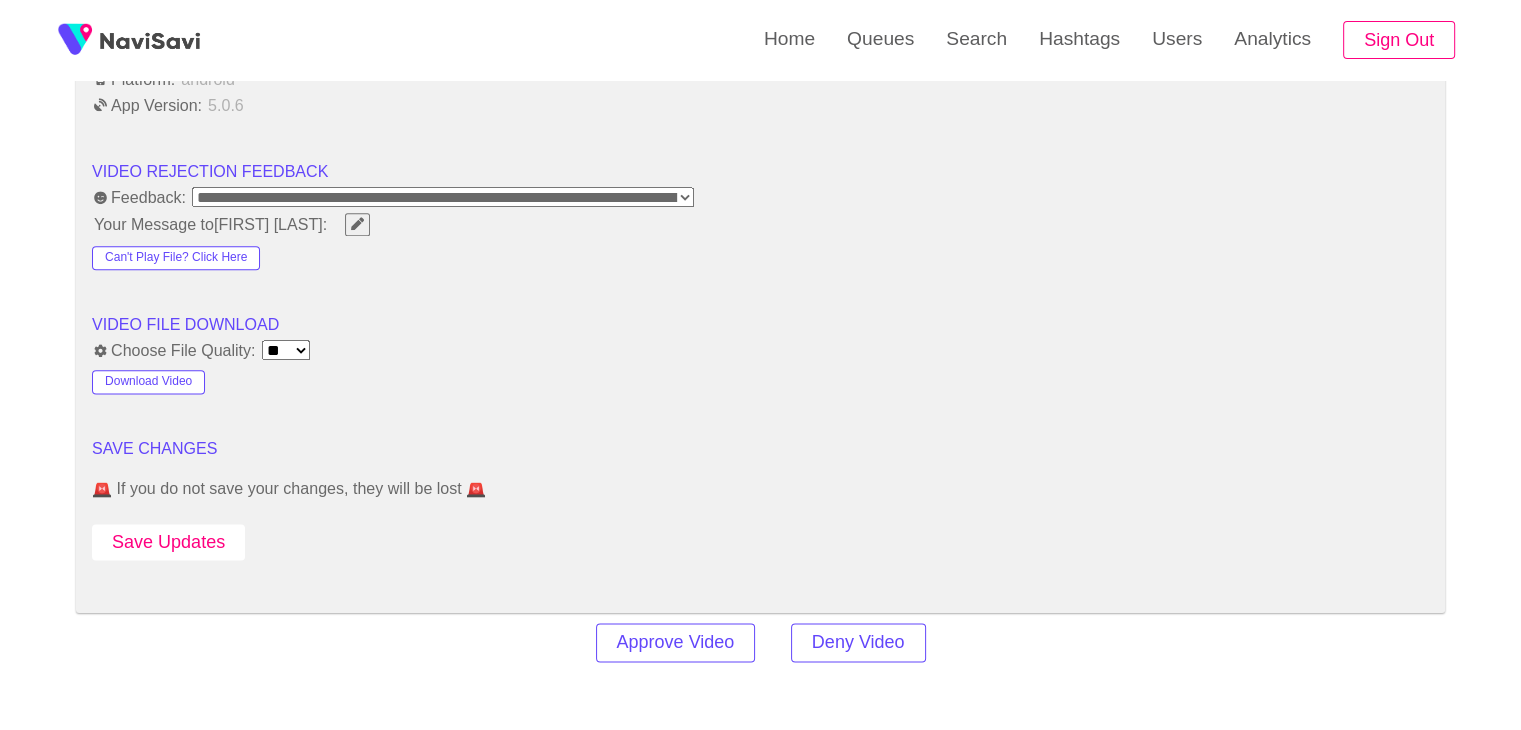 click on "Save Updates" at bounding box center (168, 542) 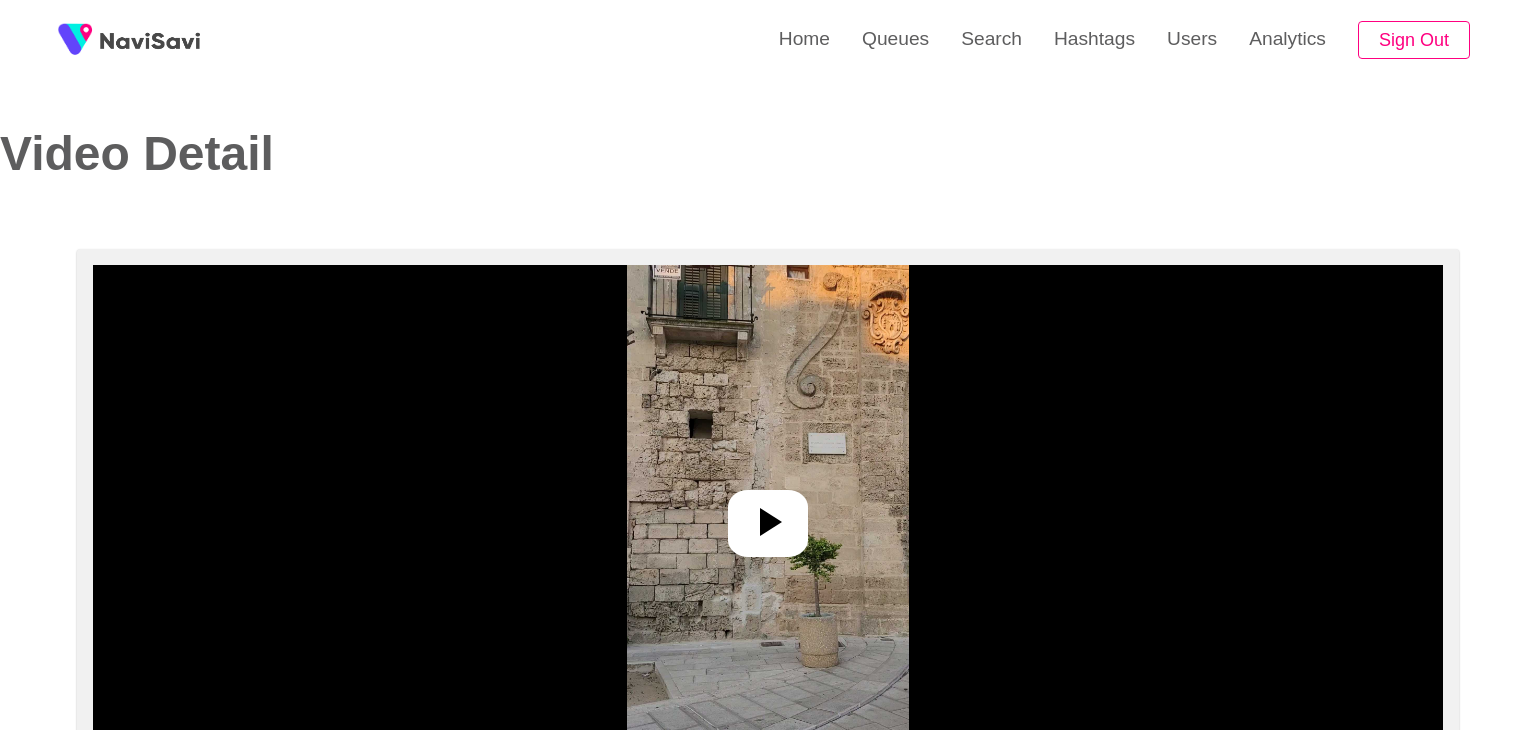 select on "**********" 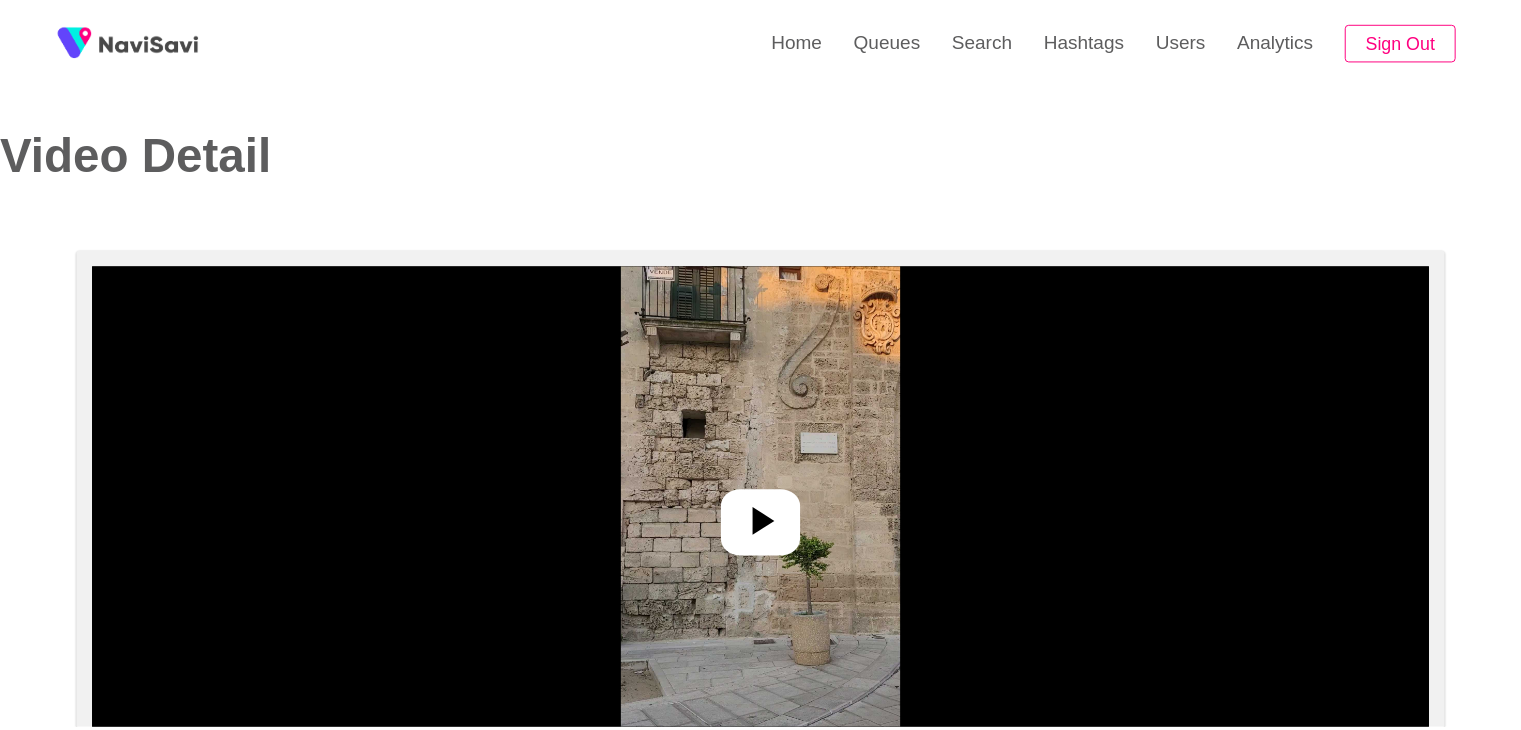 scroll, scrollTop: 0, scrollLeft: 0, axis: both 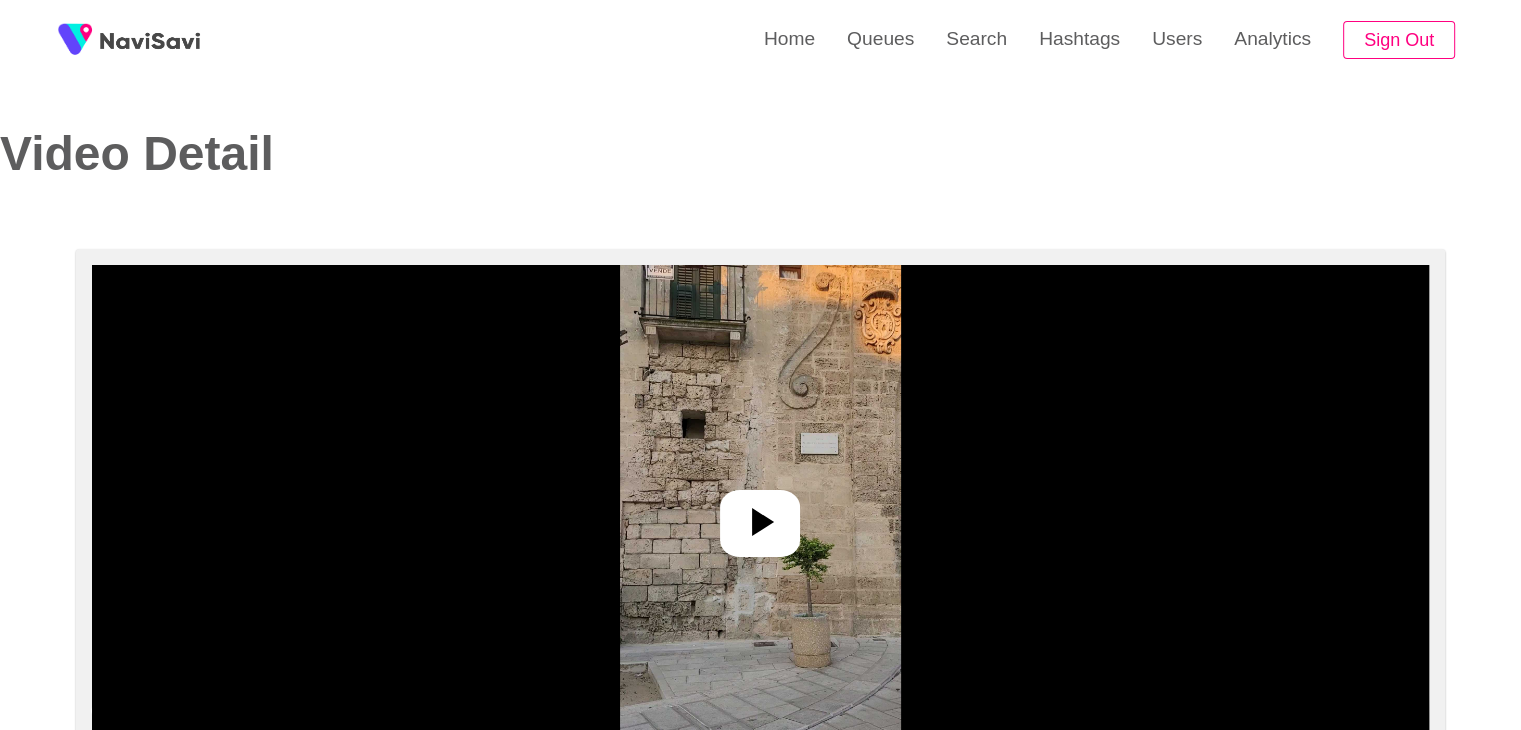 click at bounding box center [760, 515] 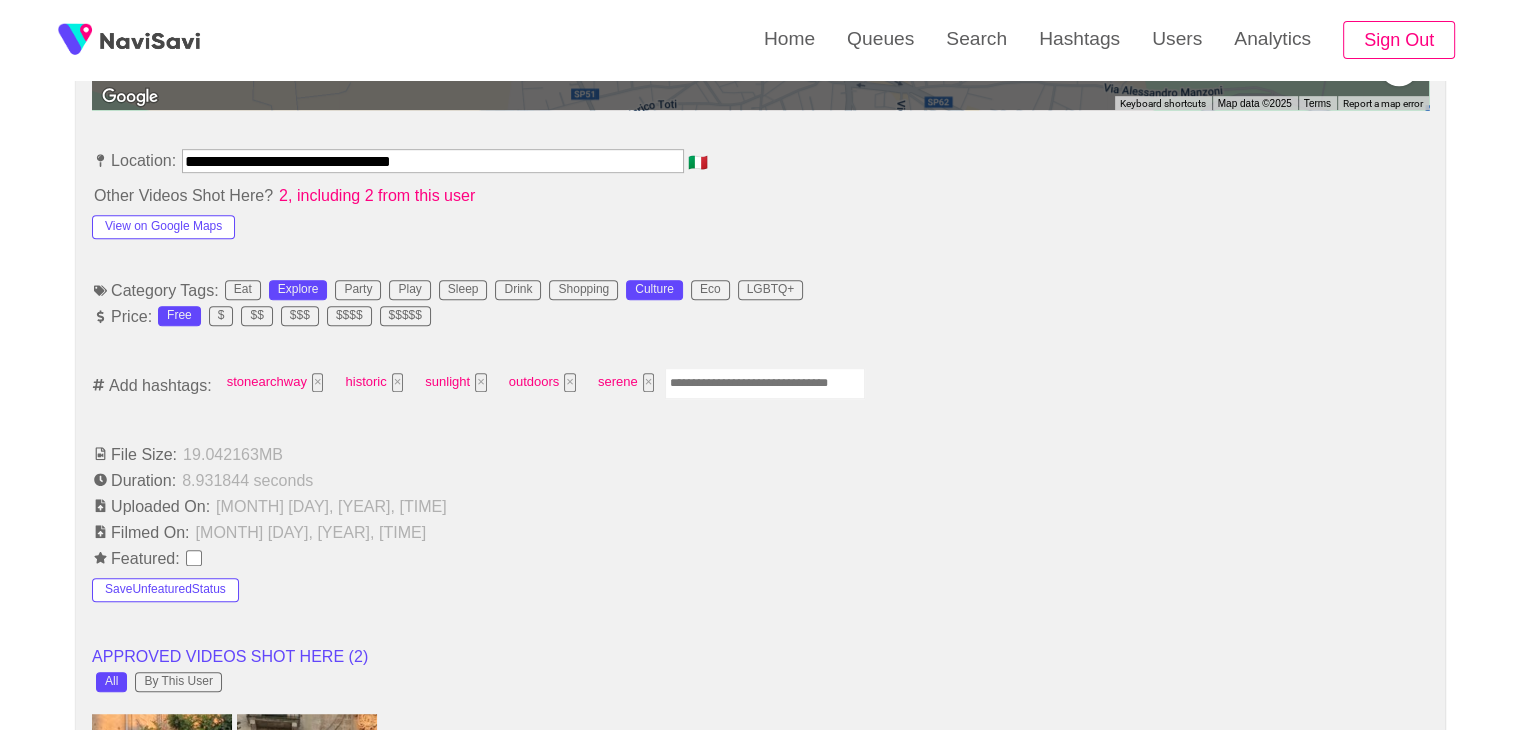 scroll, scrollTop: 1108, scrollLeft: 0, axis: vertical 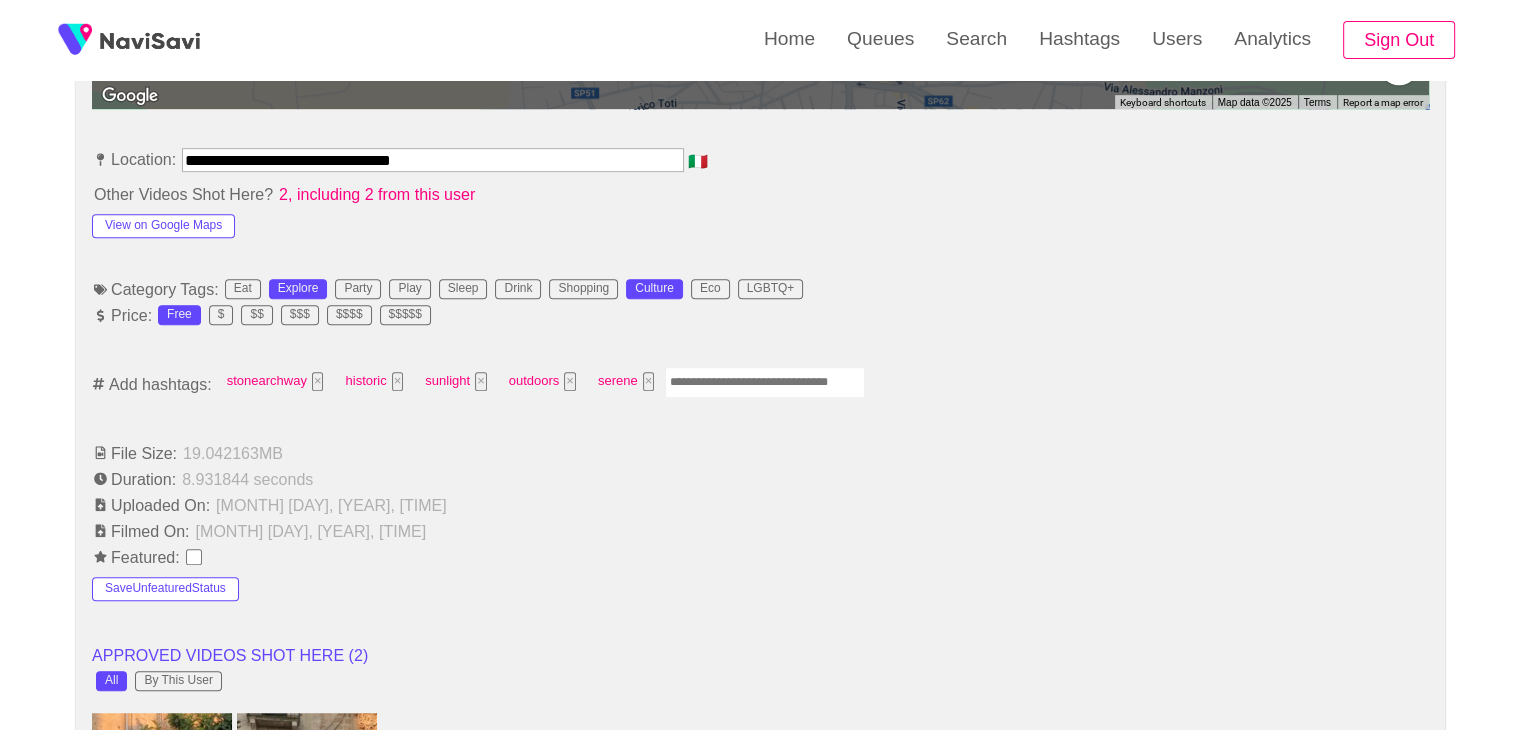 click at bounding box center (765, 382) 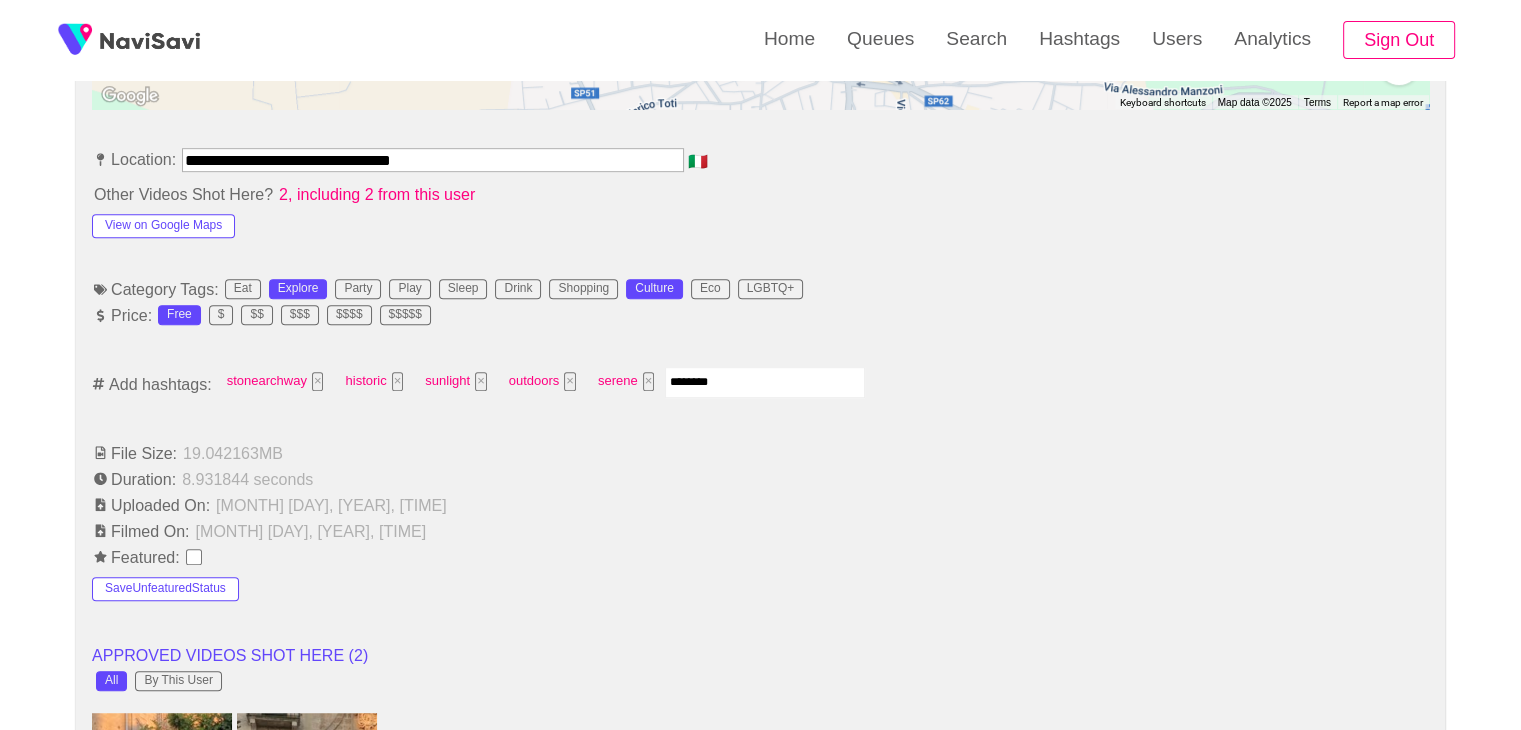 type on "*********" 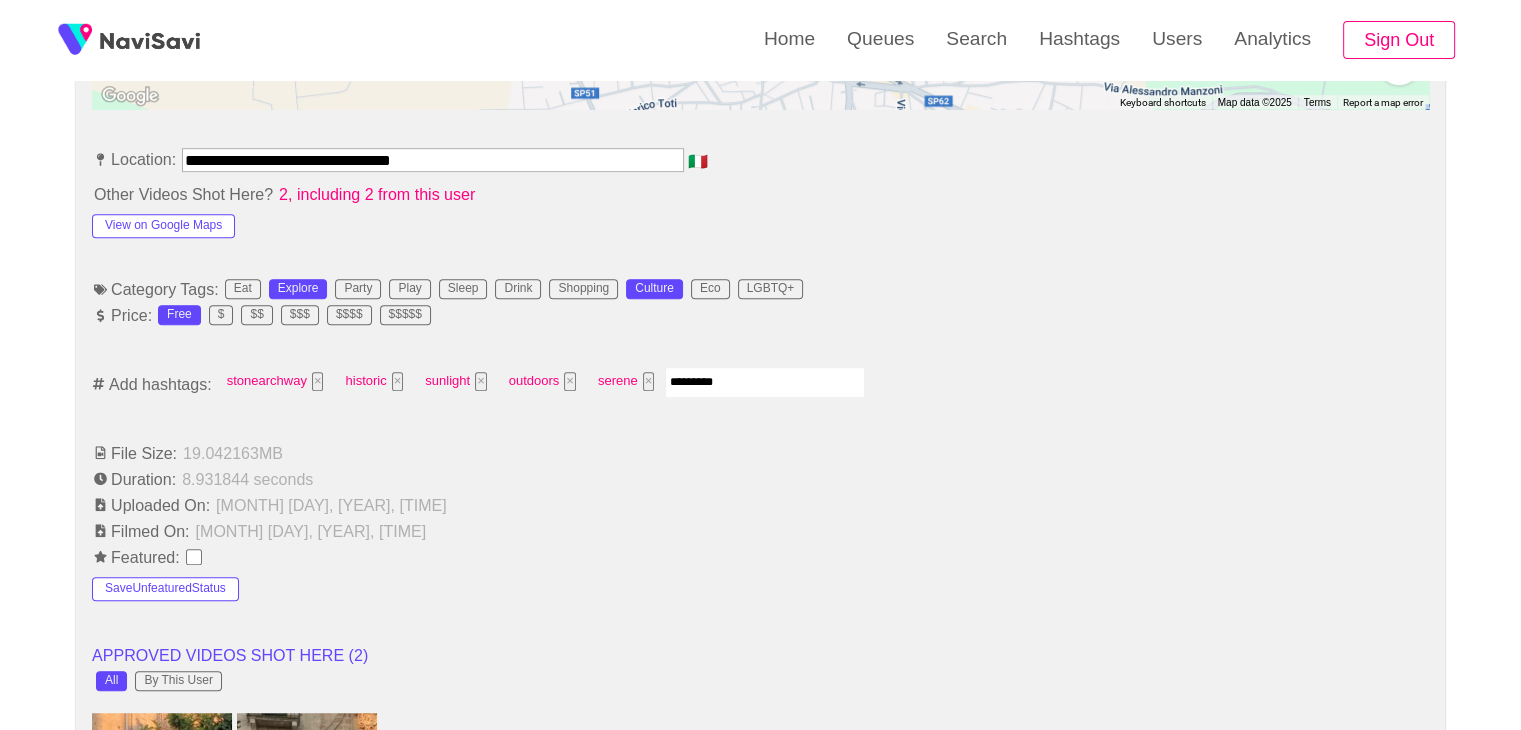 type 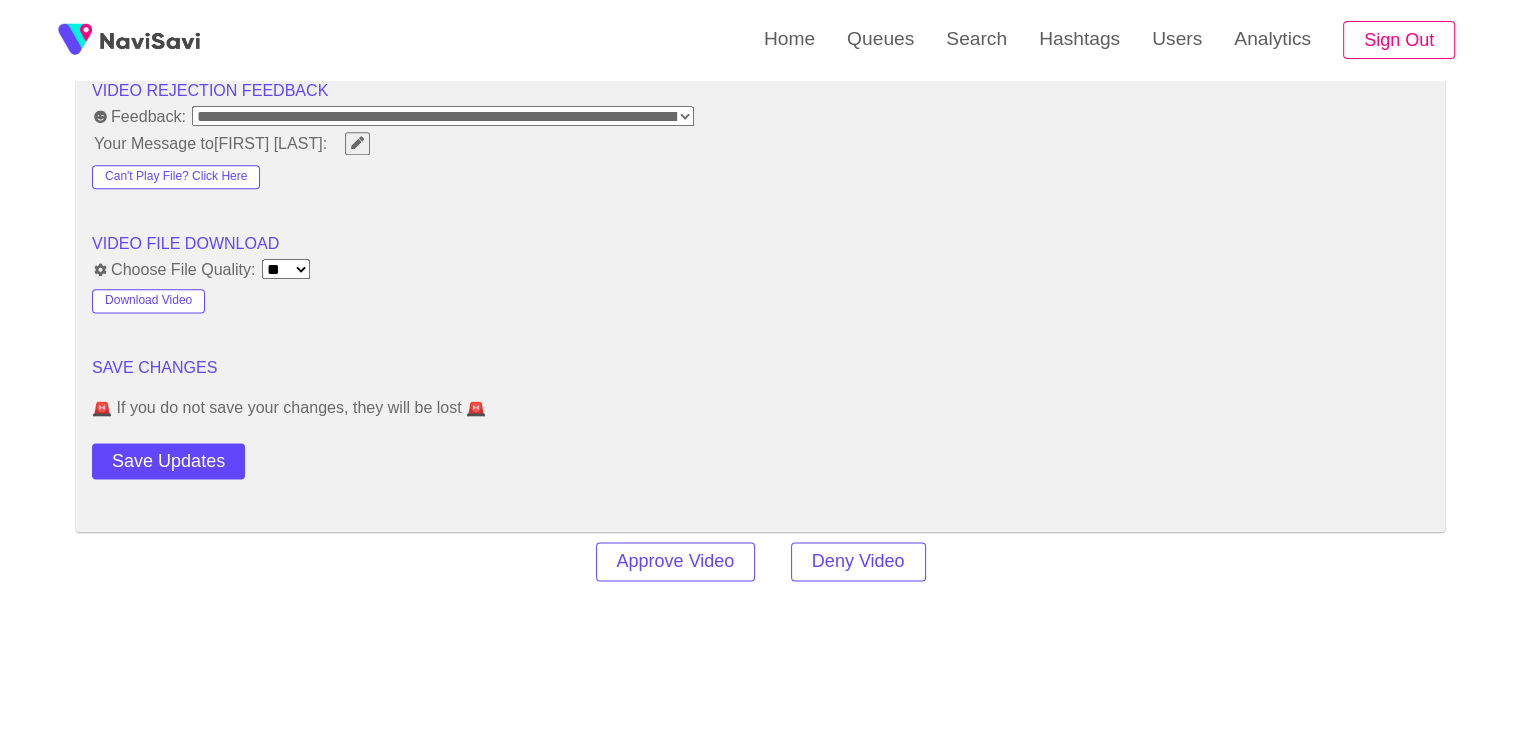 scroll, scrollTop: 2563, scrollLeft: 0, axis: vertical 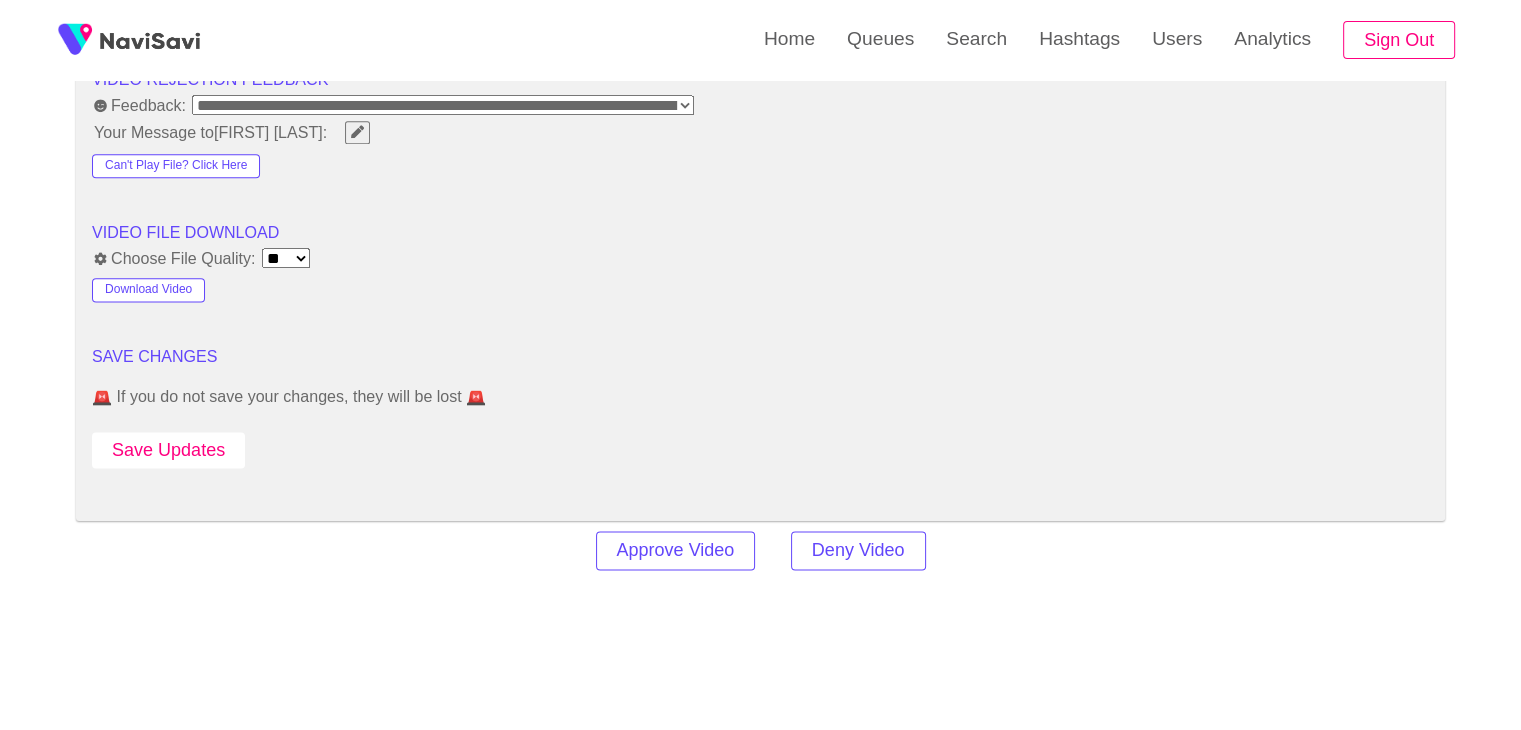 click on "Save Updates" at bounding box center (168, 450) 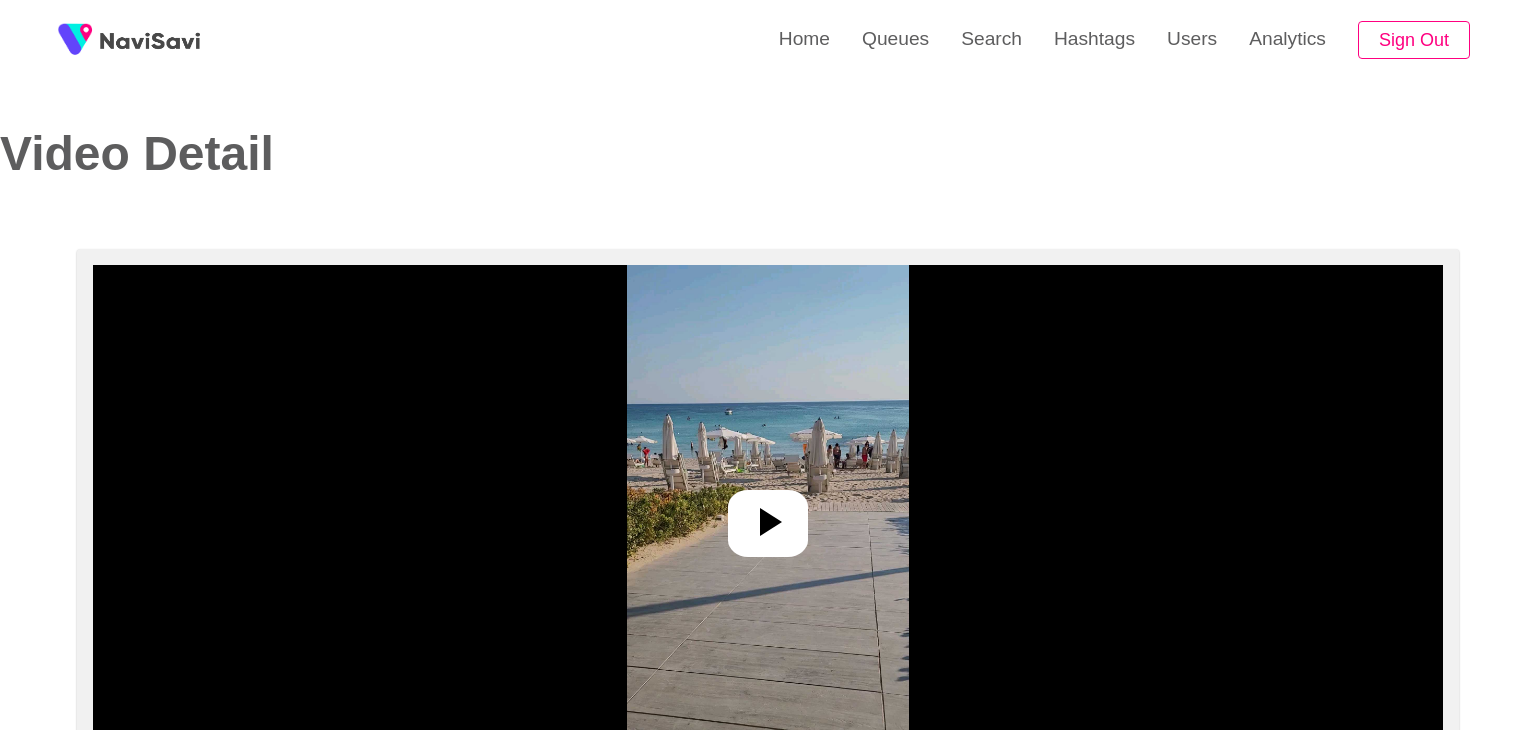select on "**********" 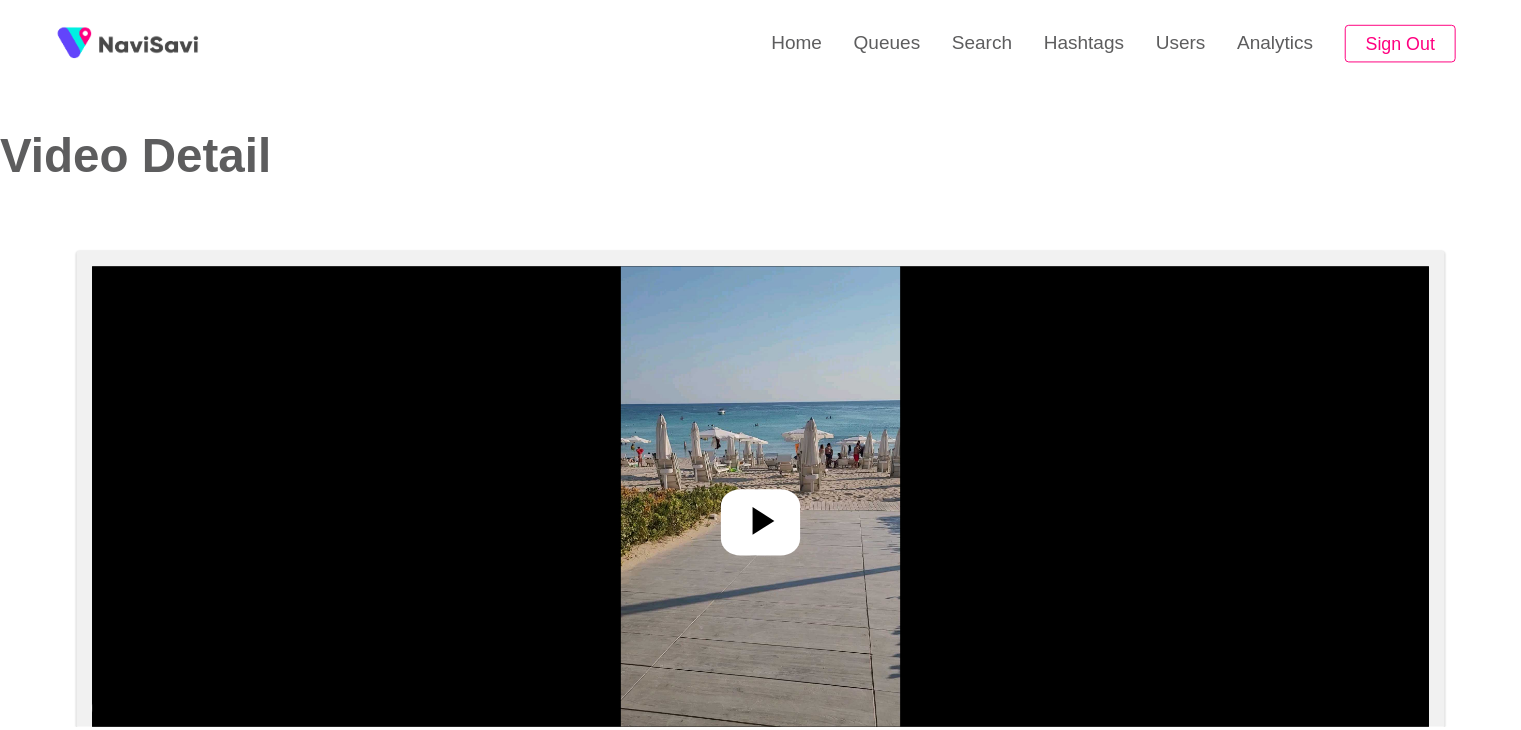 scroll, scrollTop: 0, scrollLeft: 0, axis: both 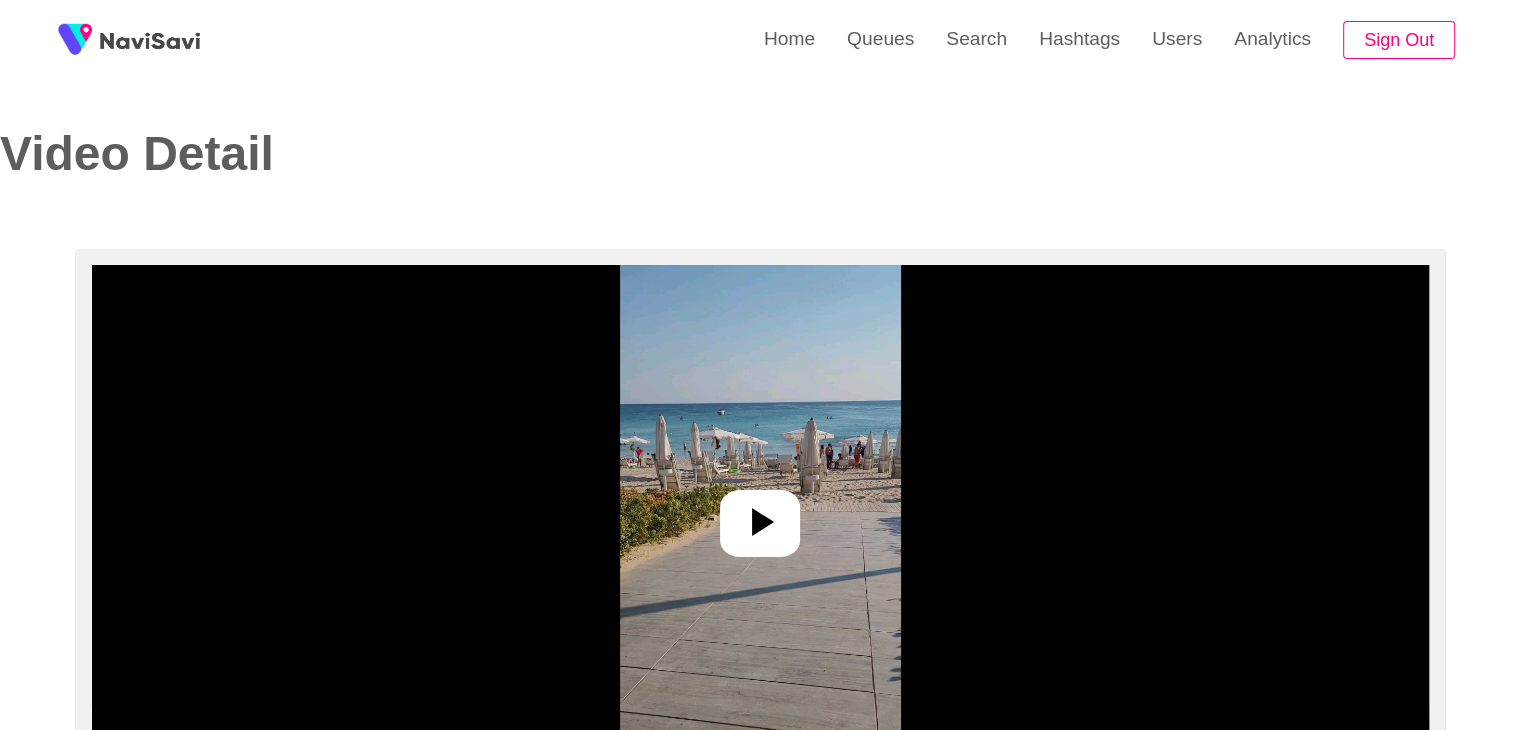 click at bounding box center [760, 523] 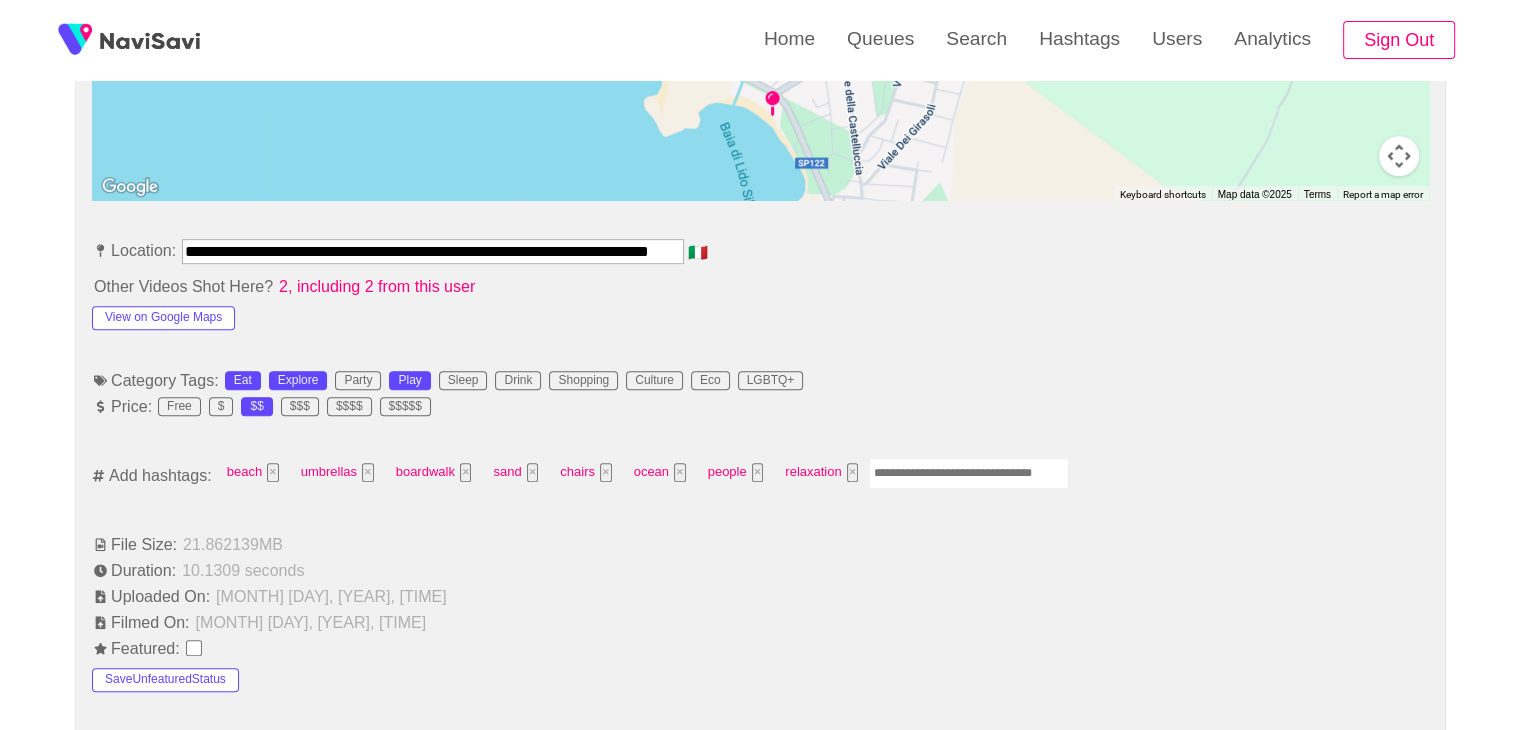 scroll, scrollTop: 1018, scrollLeft: 0, axis: vertical 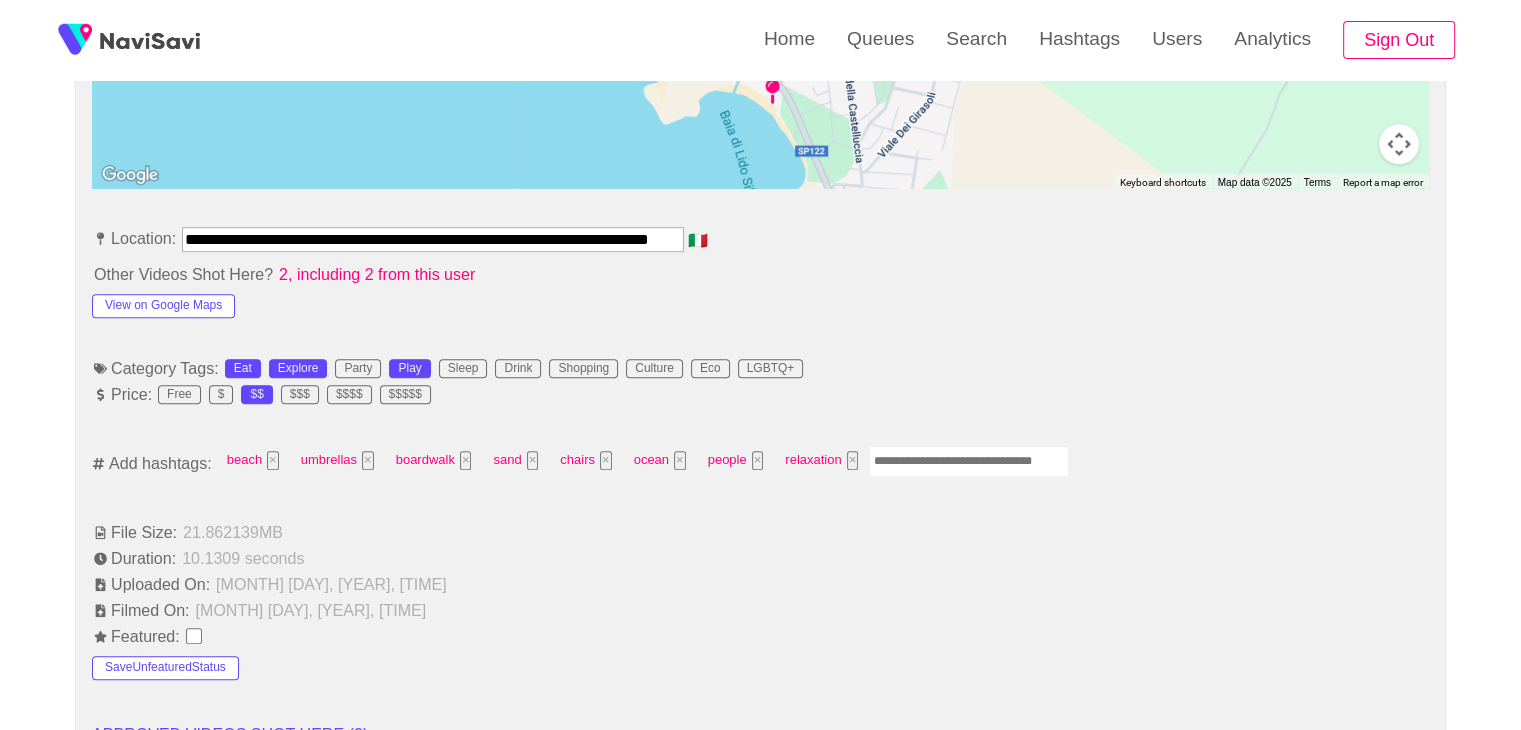 click at bounding box center (969, 461) 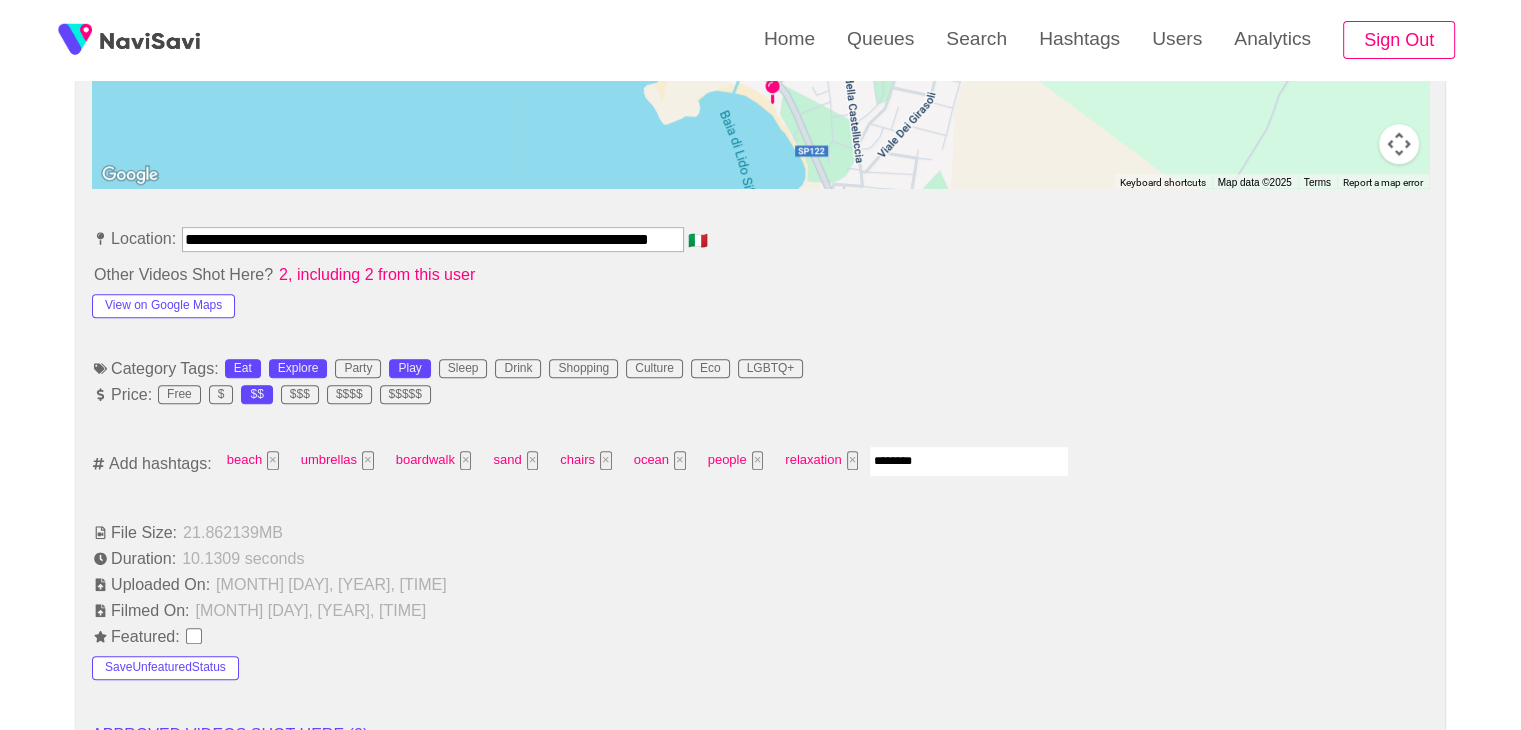 type on "*********" 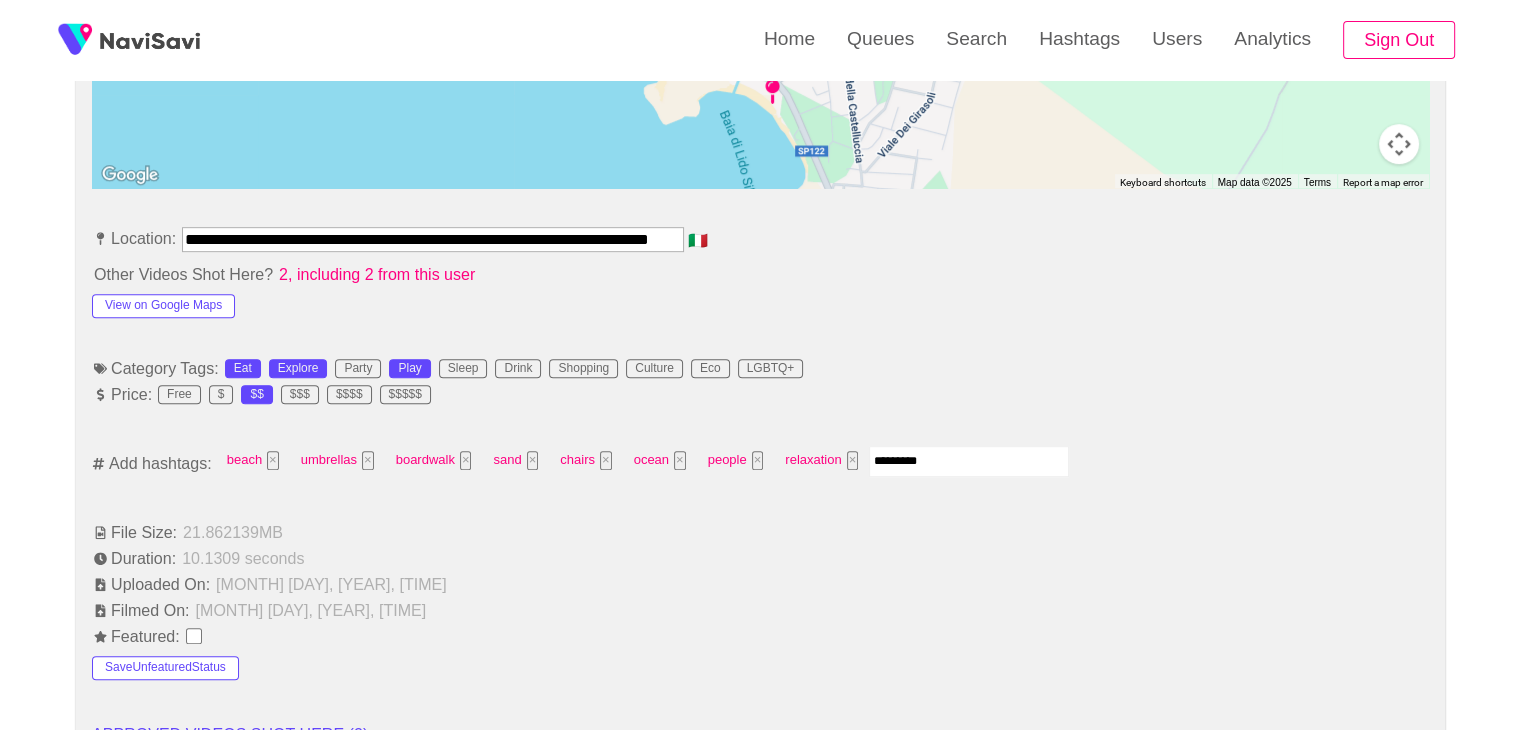 type 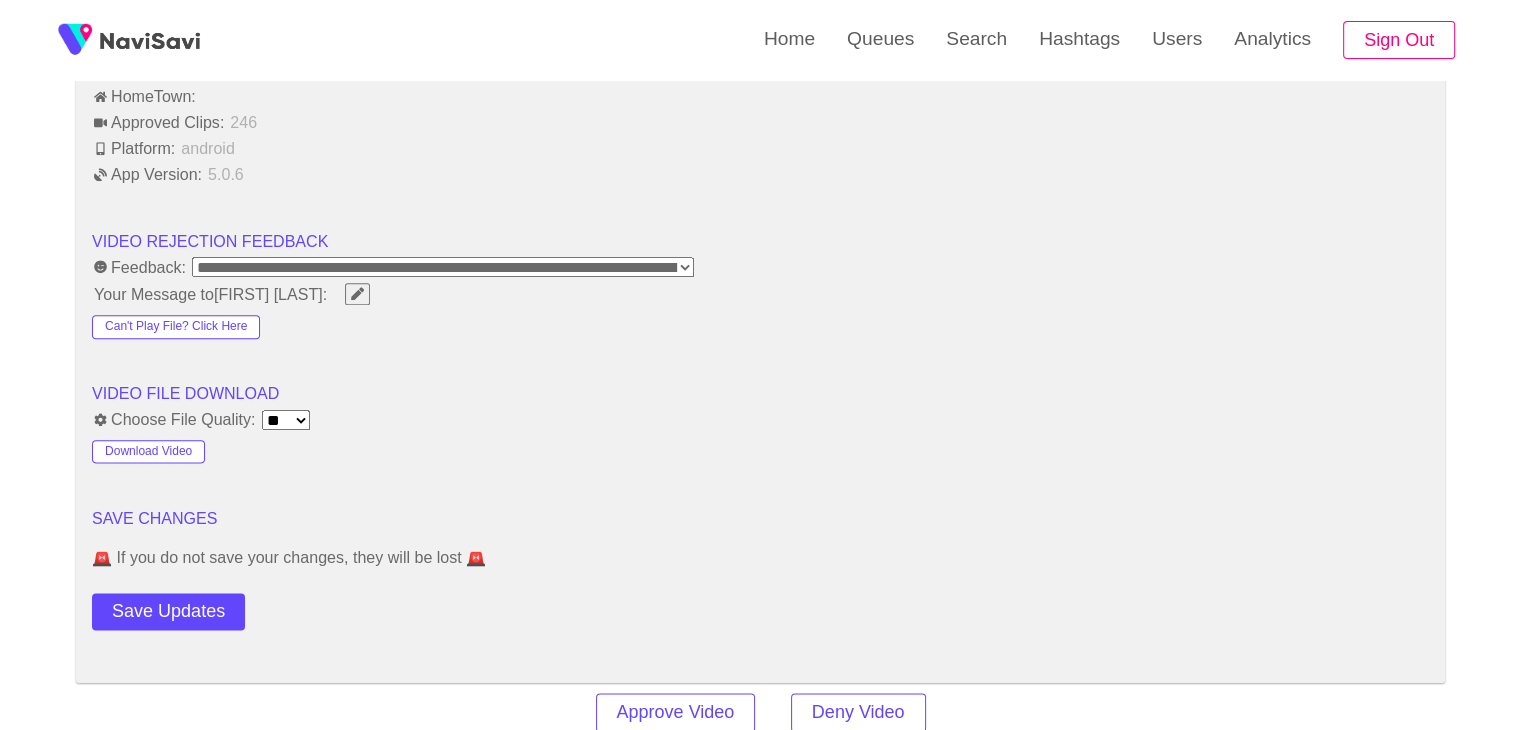 scroll, scrollTop: 2390, scrollLeft: 0, axis: vertical 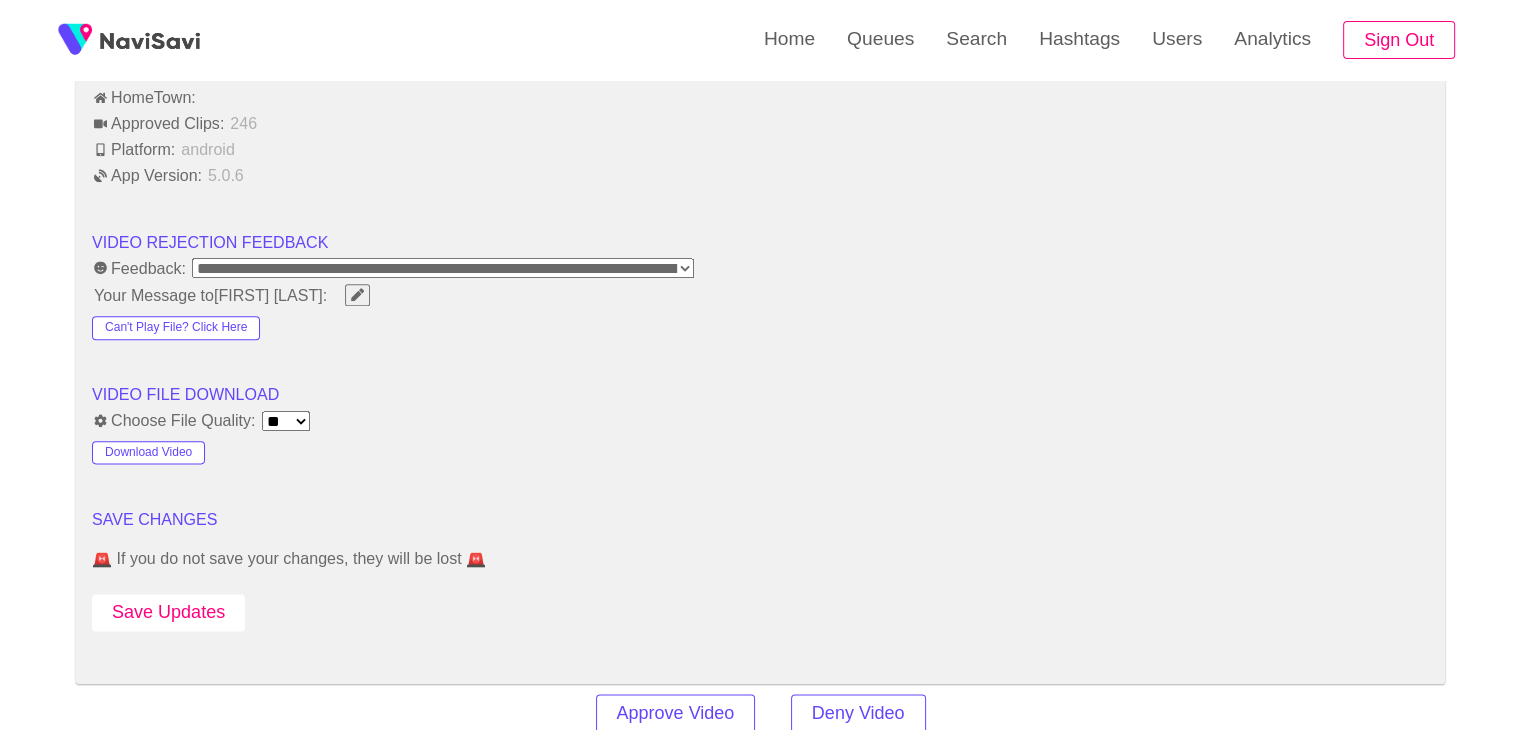 click on "Save Updates" at bounding box center [168, 612] 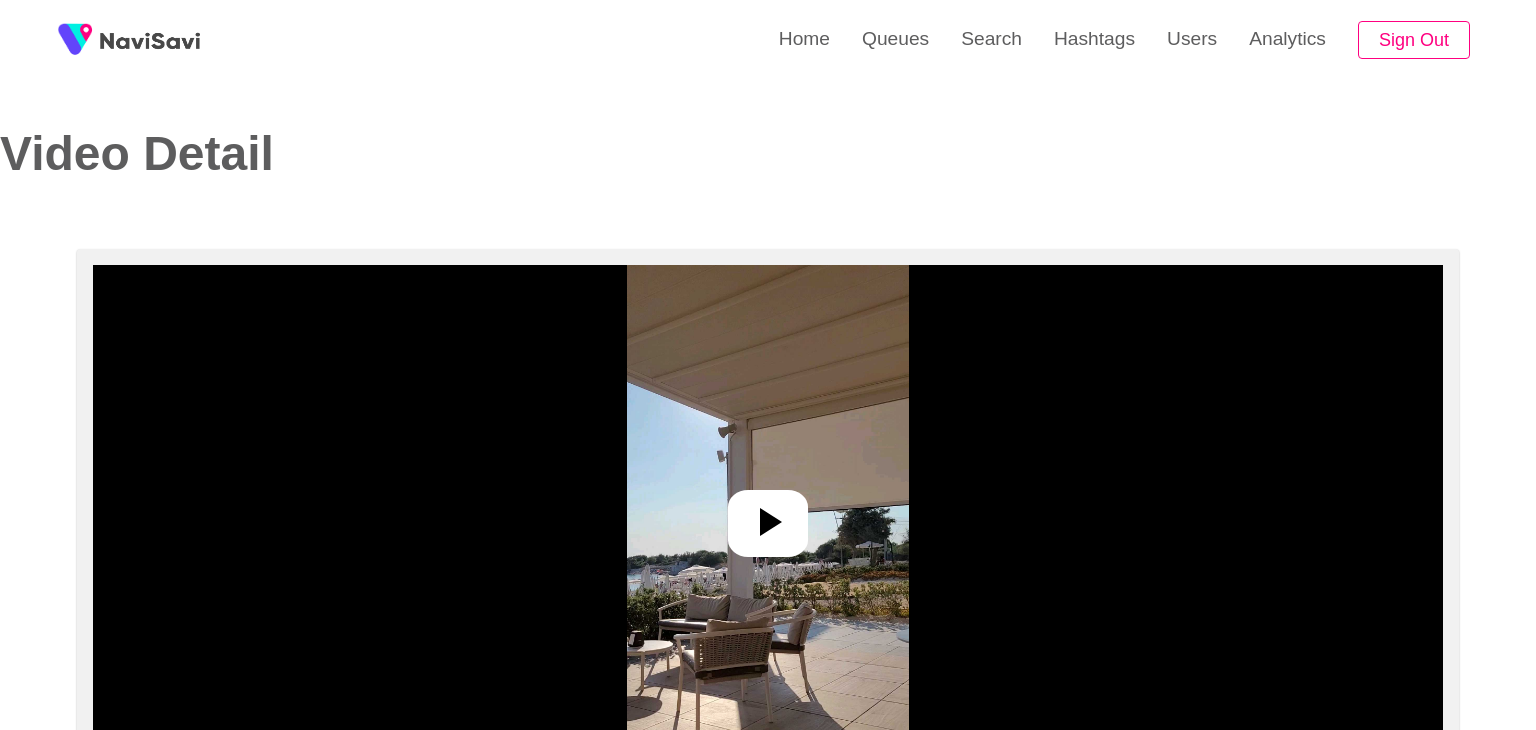 select on "**********" 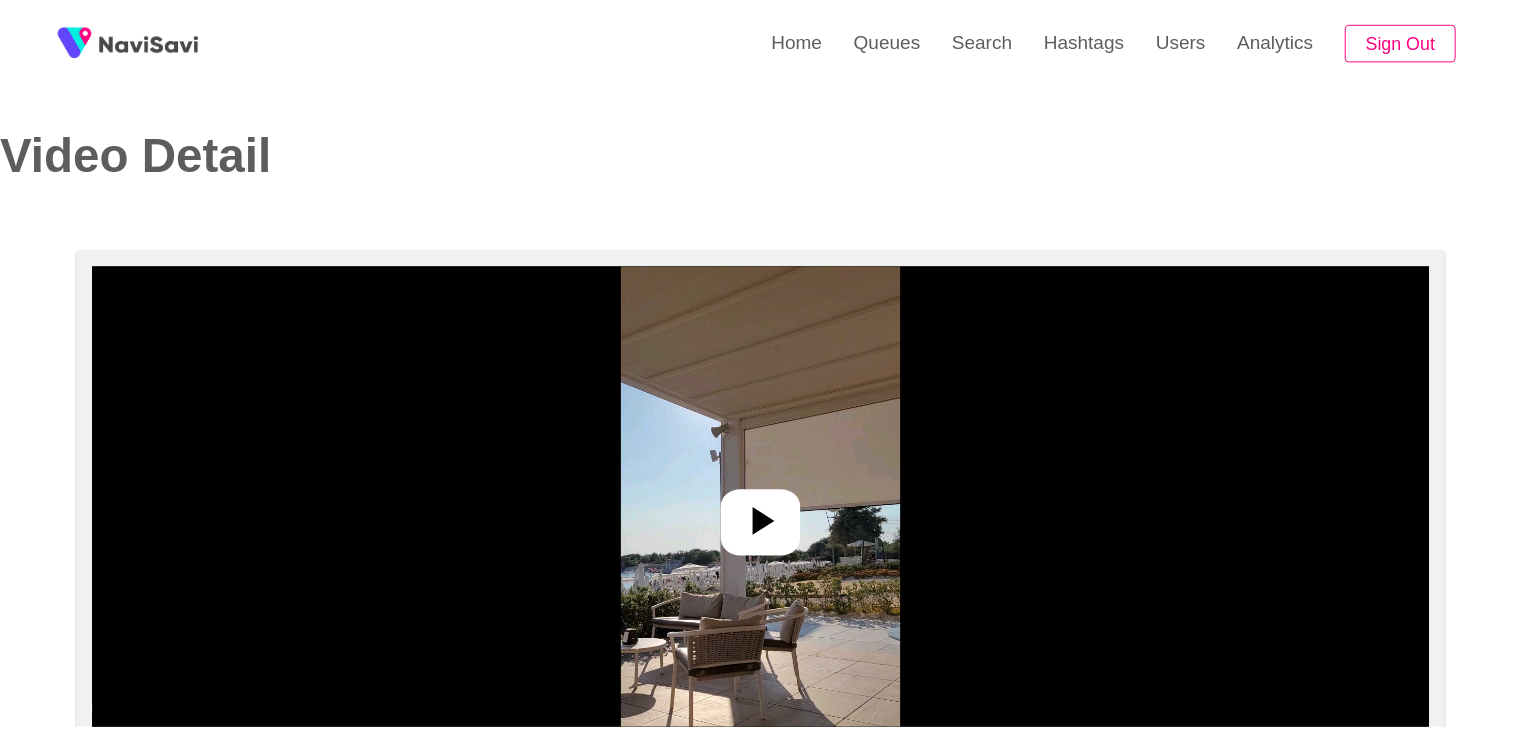 scroll, scrollTop: 0, scrollLeft: 0, axis: both 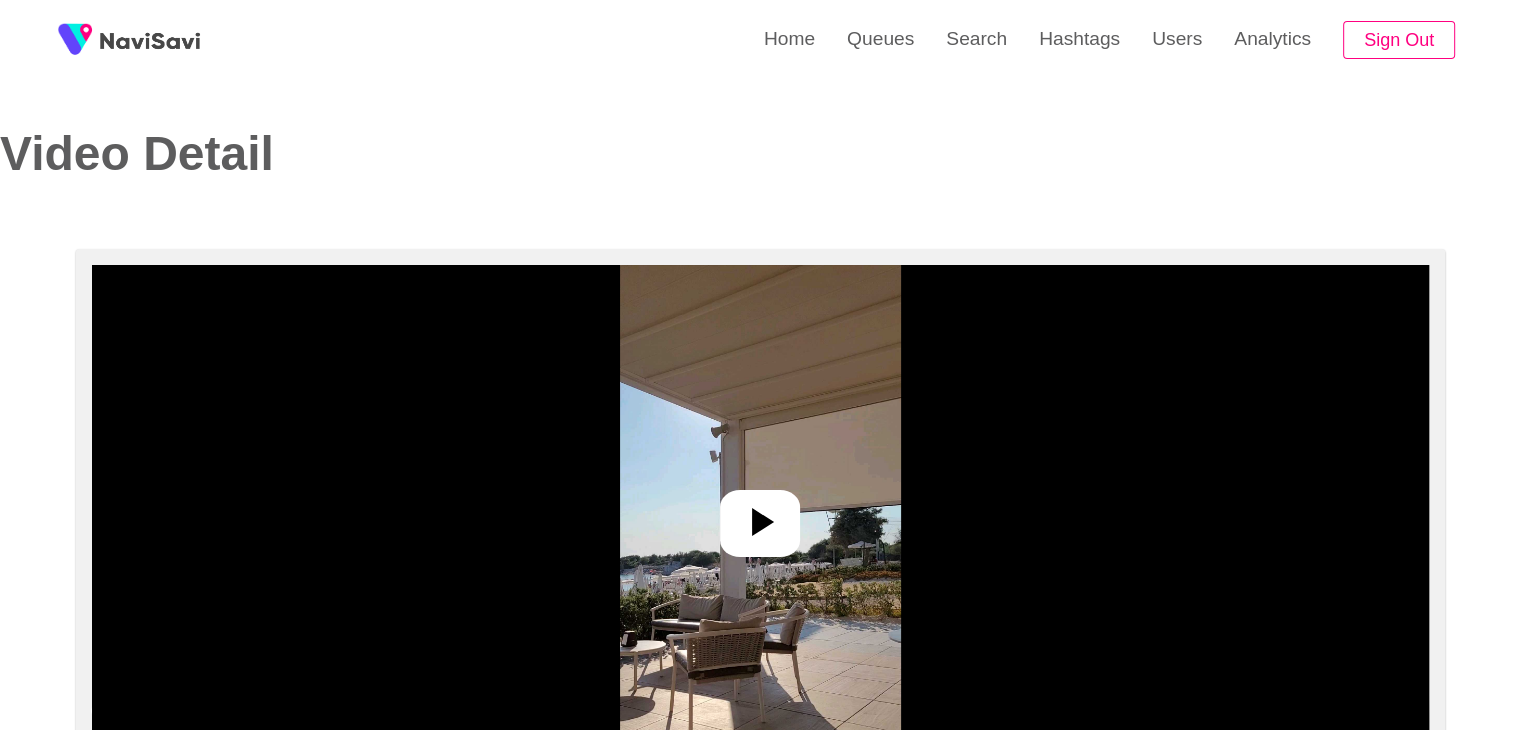 click at bounding box center [760, 515] 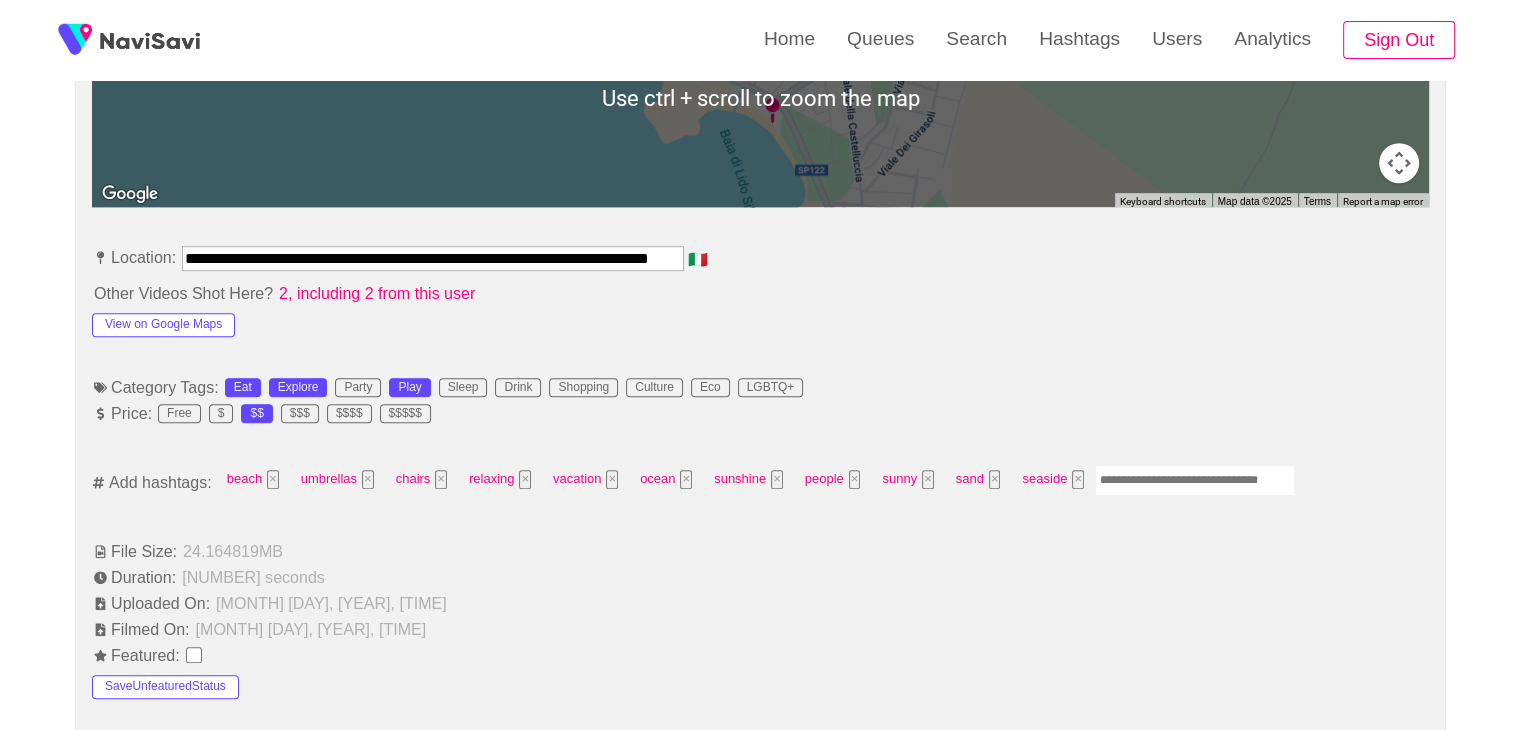 scroll, scrollTop: 1002, scrollLeft: 0, axis: vertical 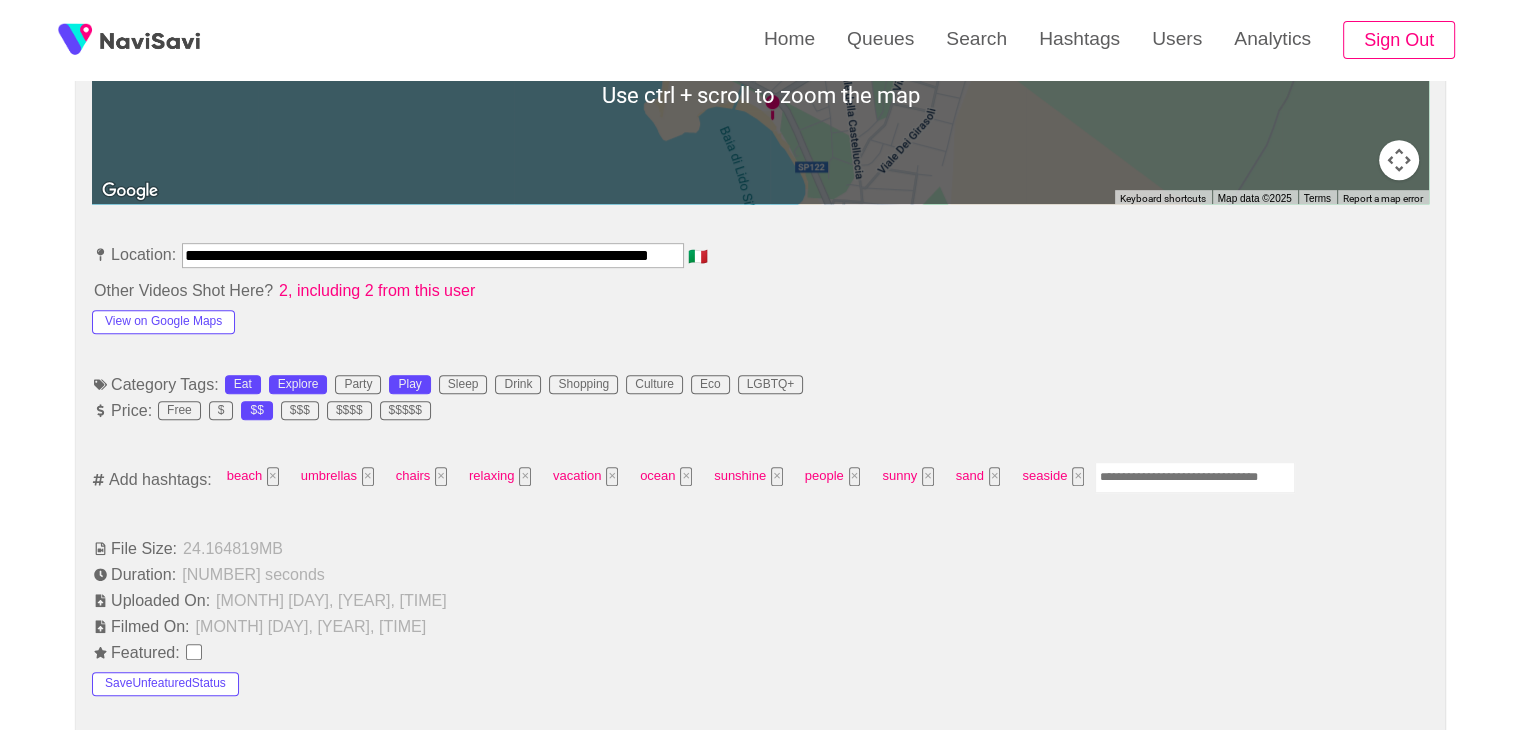 click at bounding box center [1195, 477] 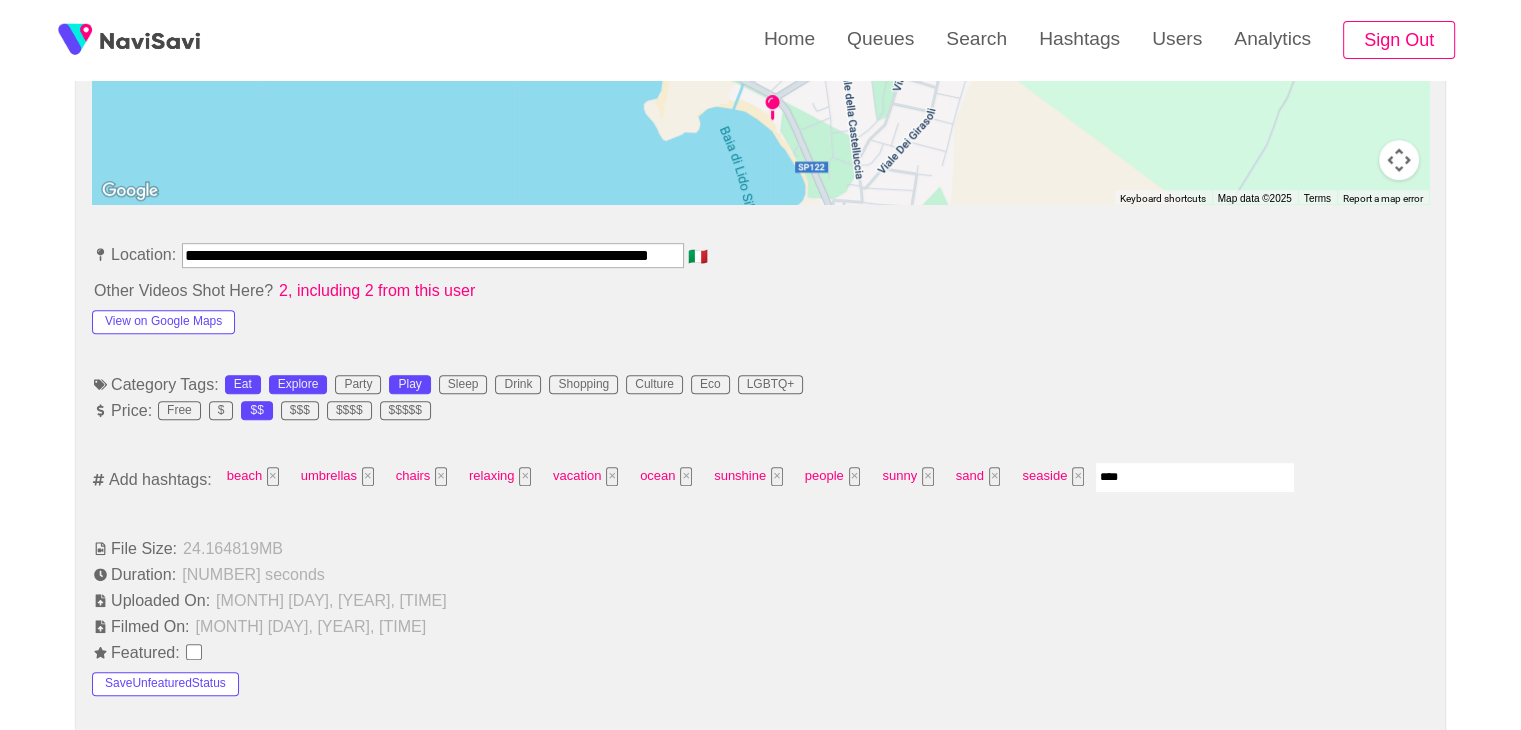 type on "*****" 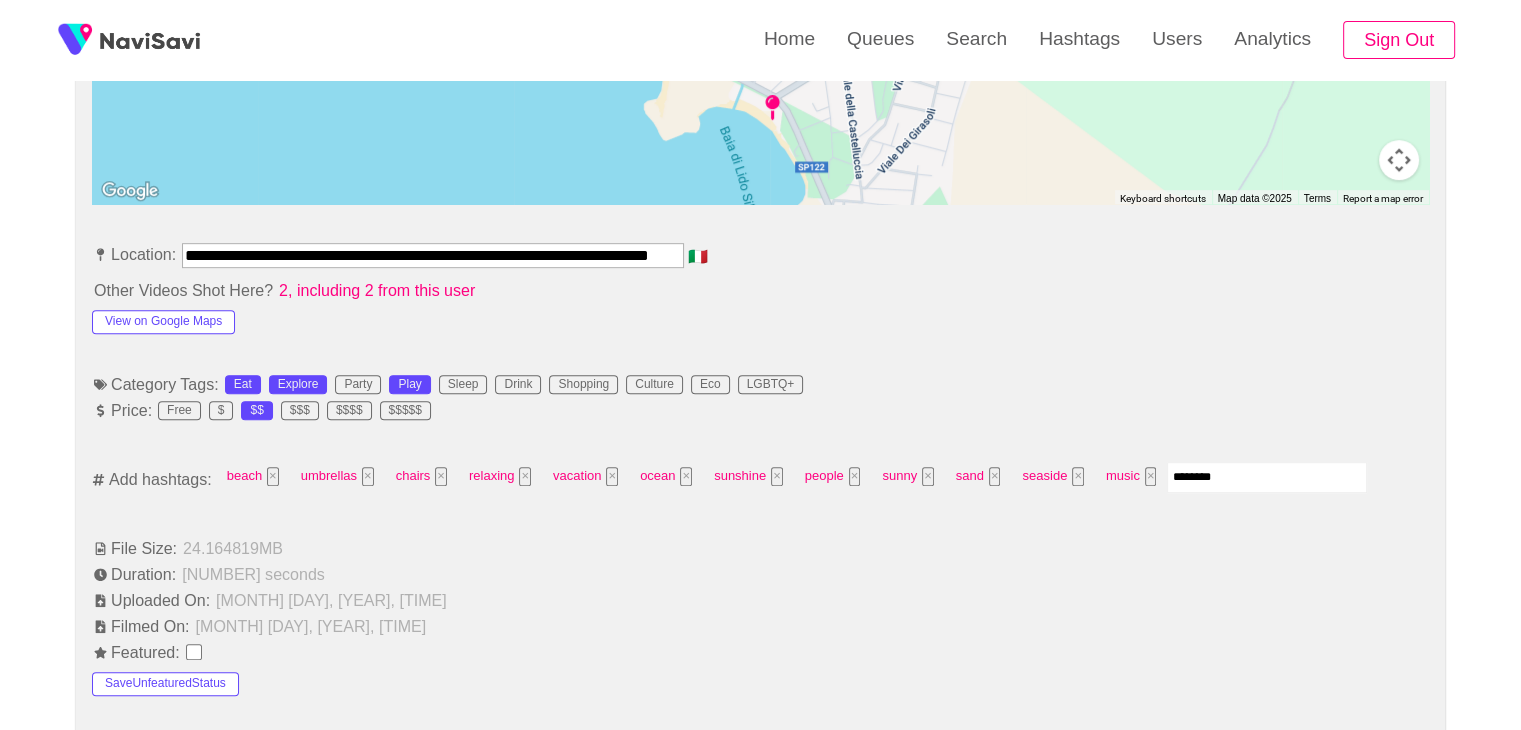 type on "*********" 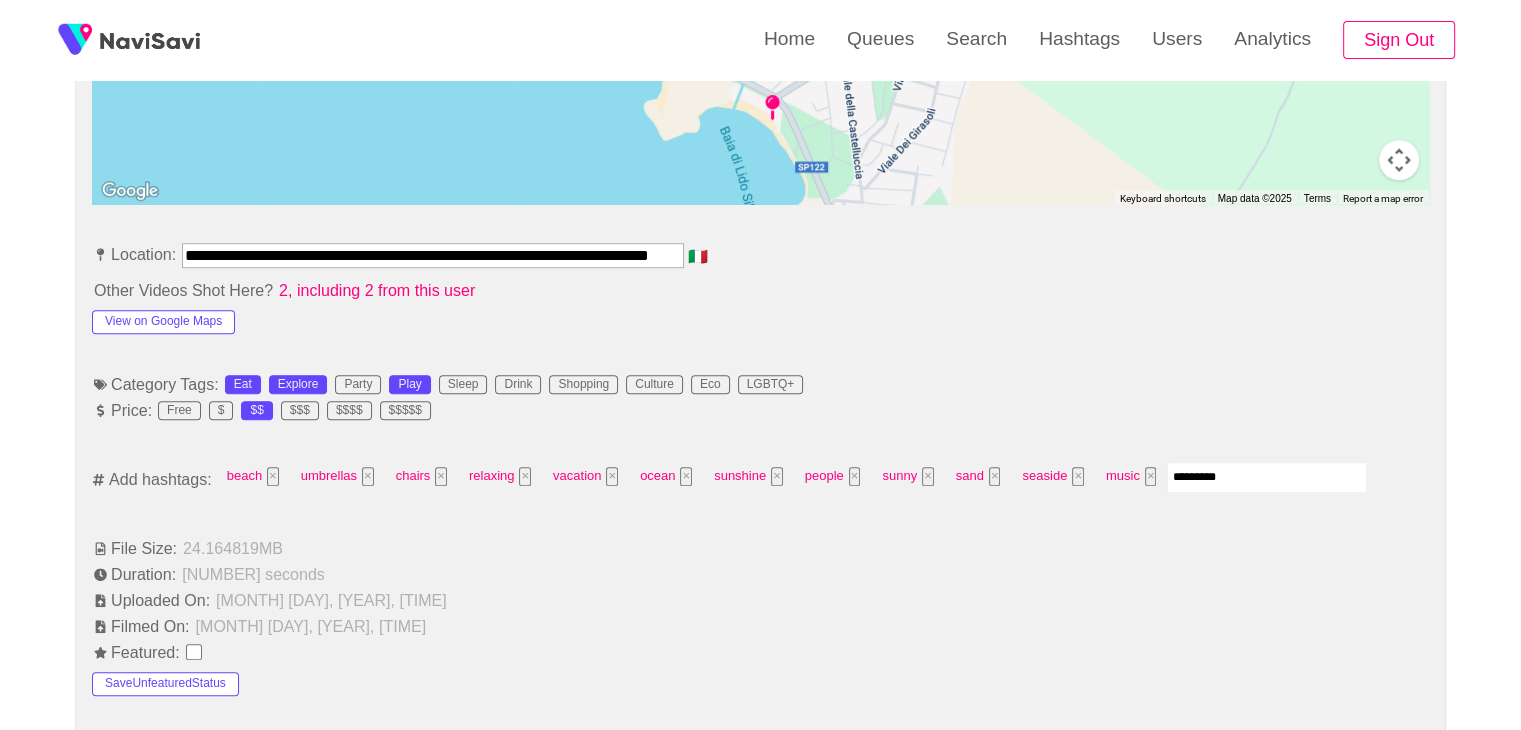 type 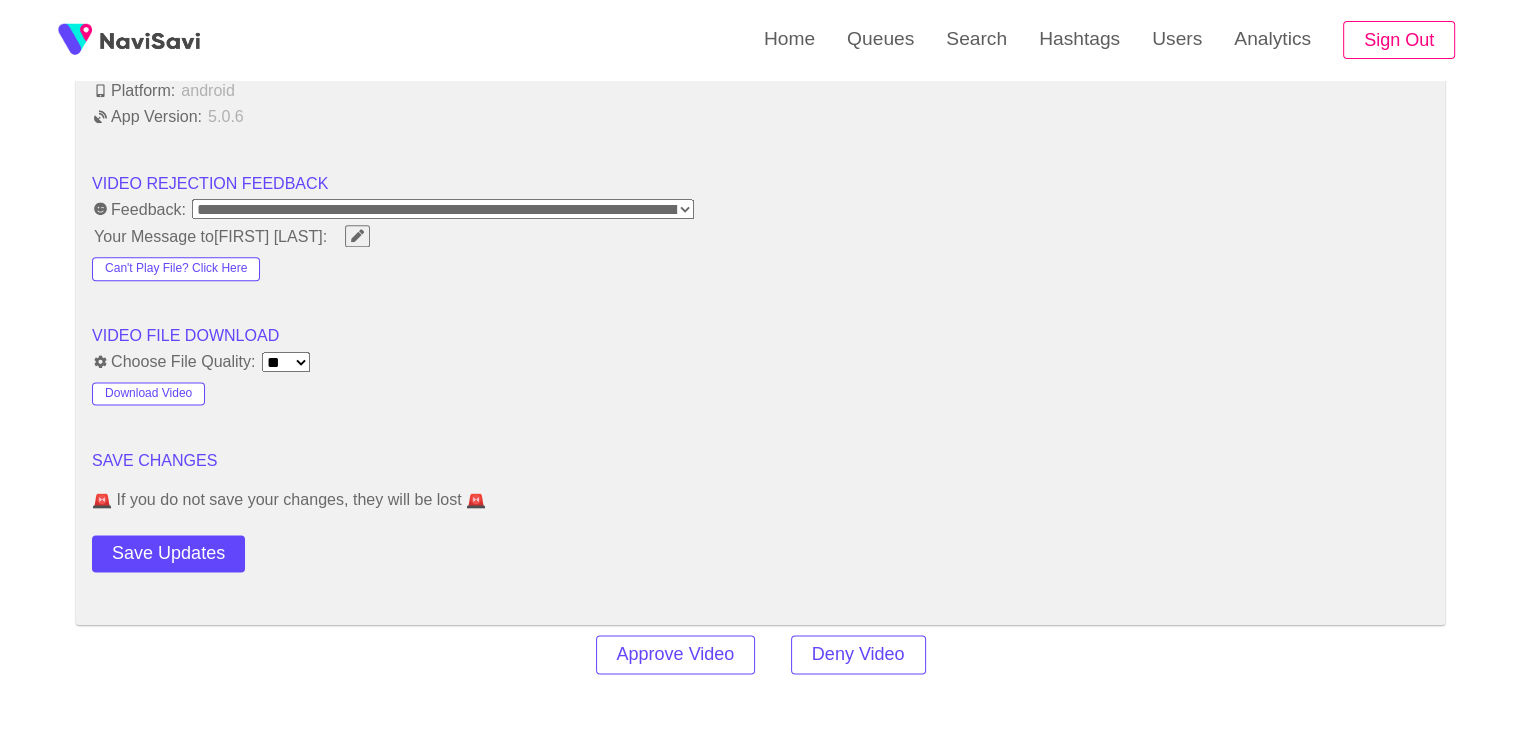 scroll, scrollTop: 2496, scrollLeft: 0, axis: vertical 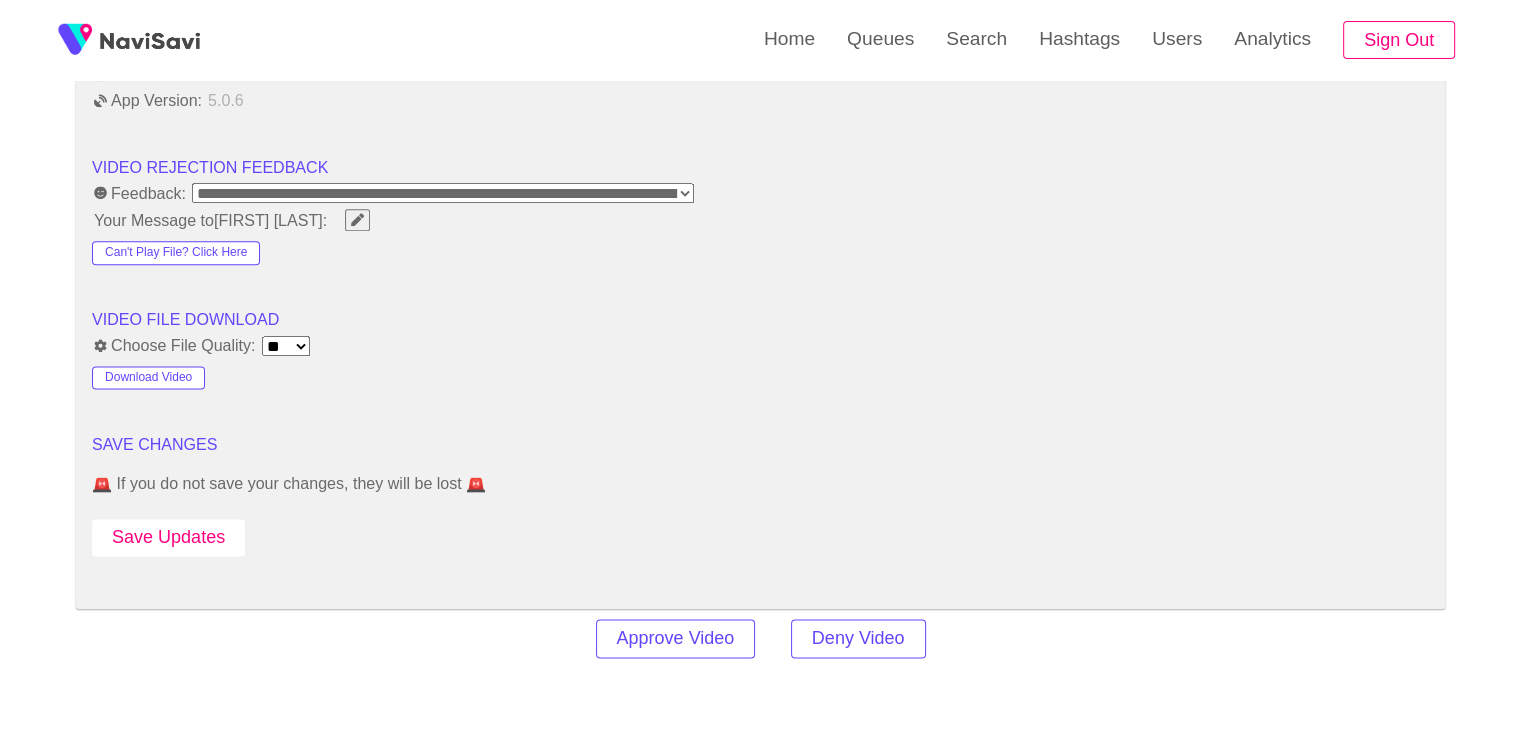 click on "Save Updates" at bounding box center [168, 537] 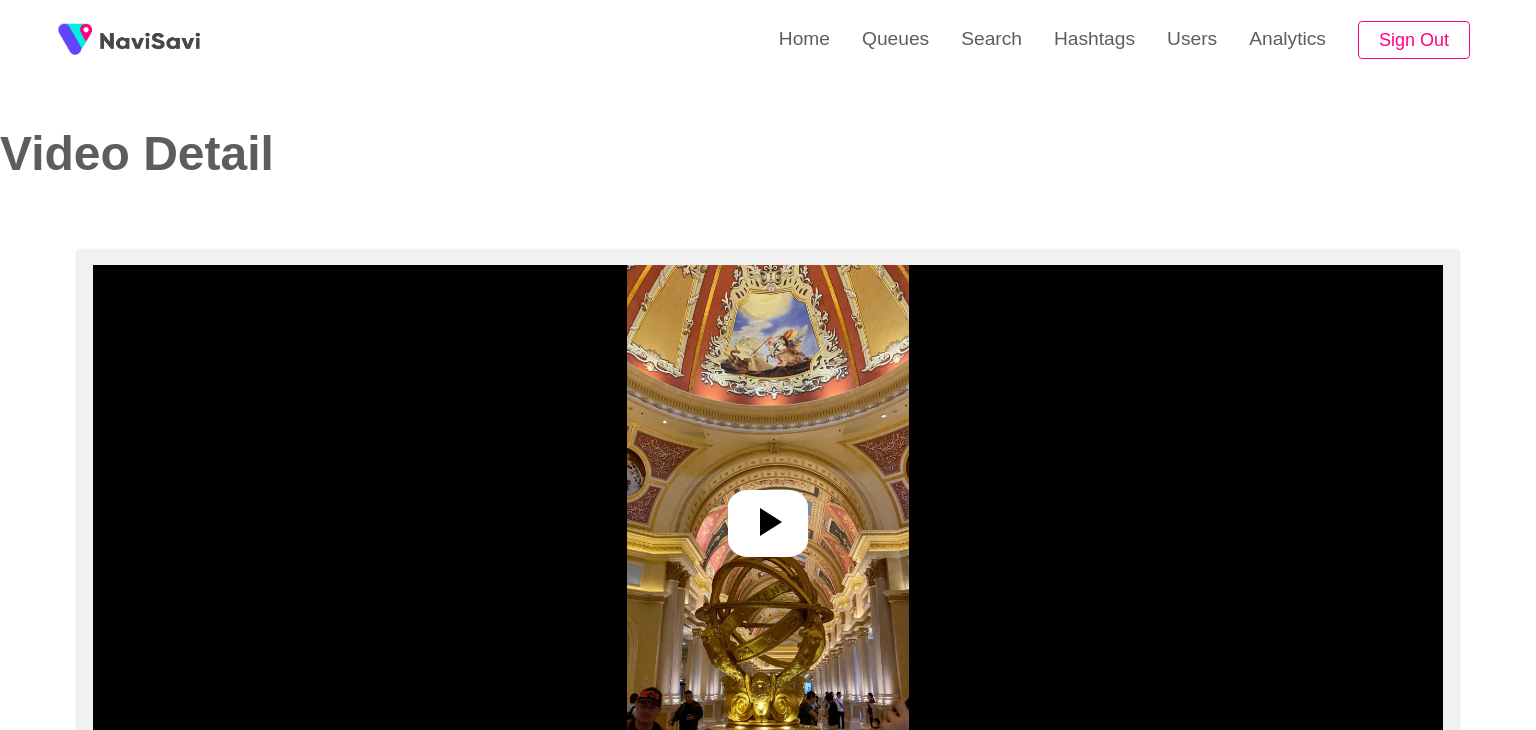 select on "**********" 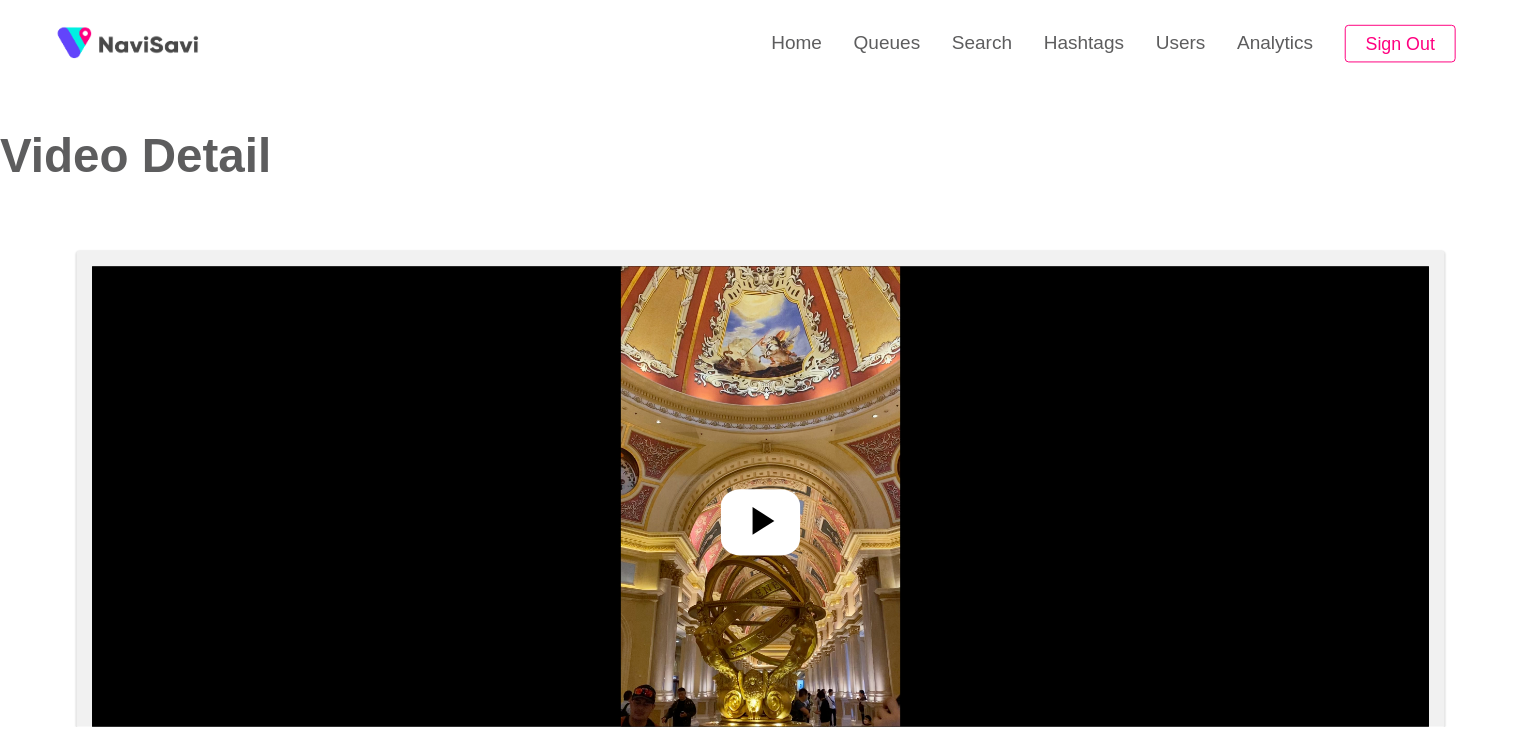 scroll, scrollTop: 0, scrollLeft: 0, axis: both 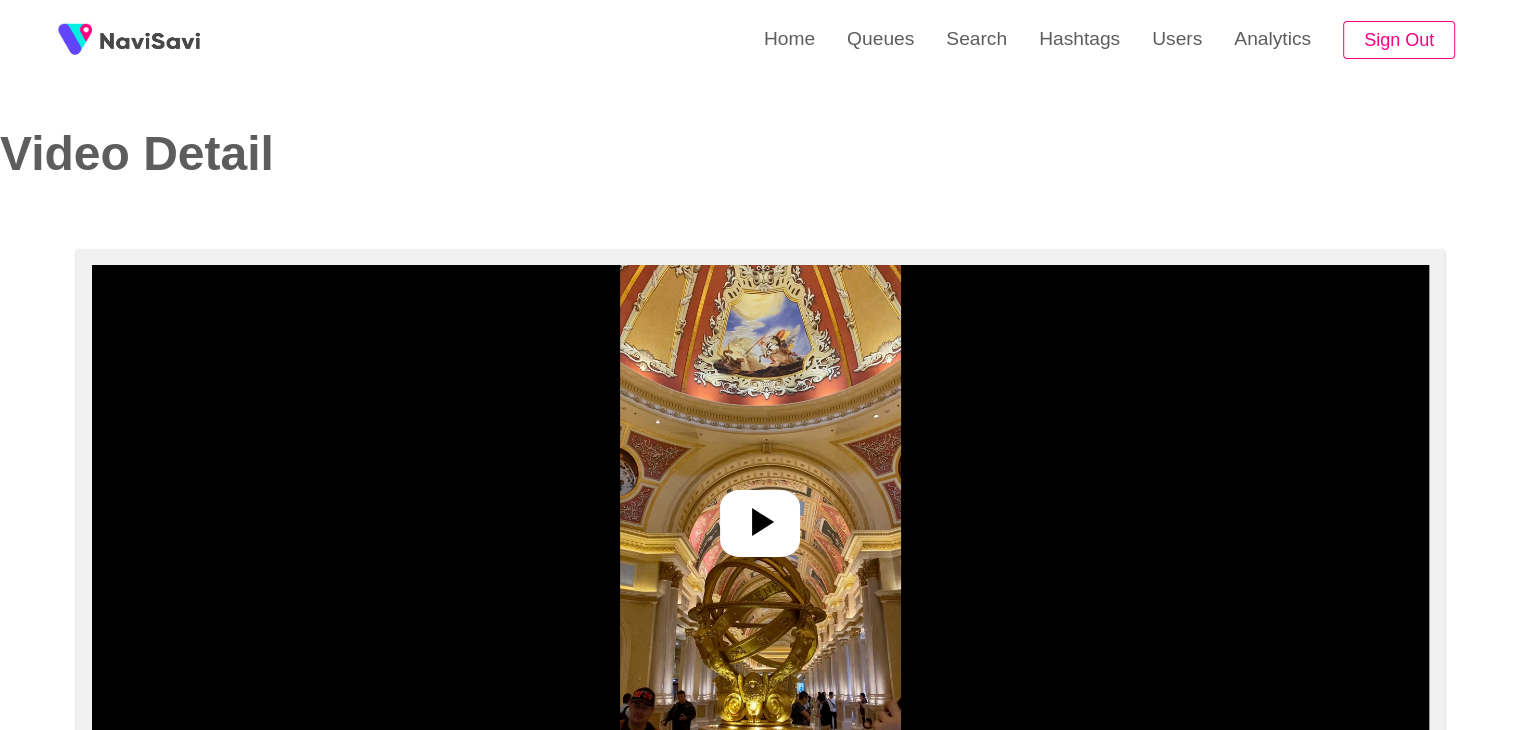 click at bounding box center (760, 515) 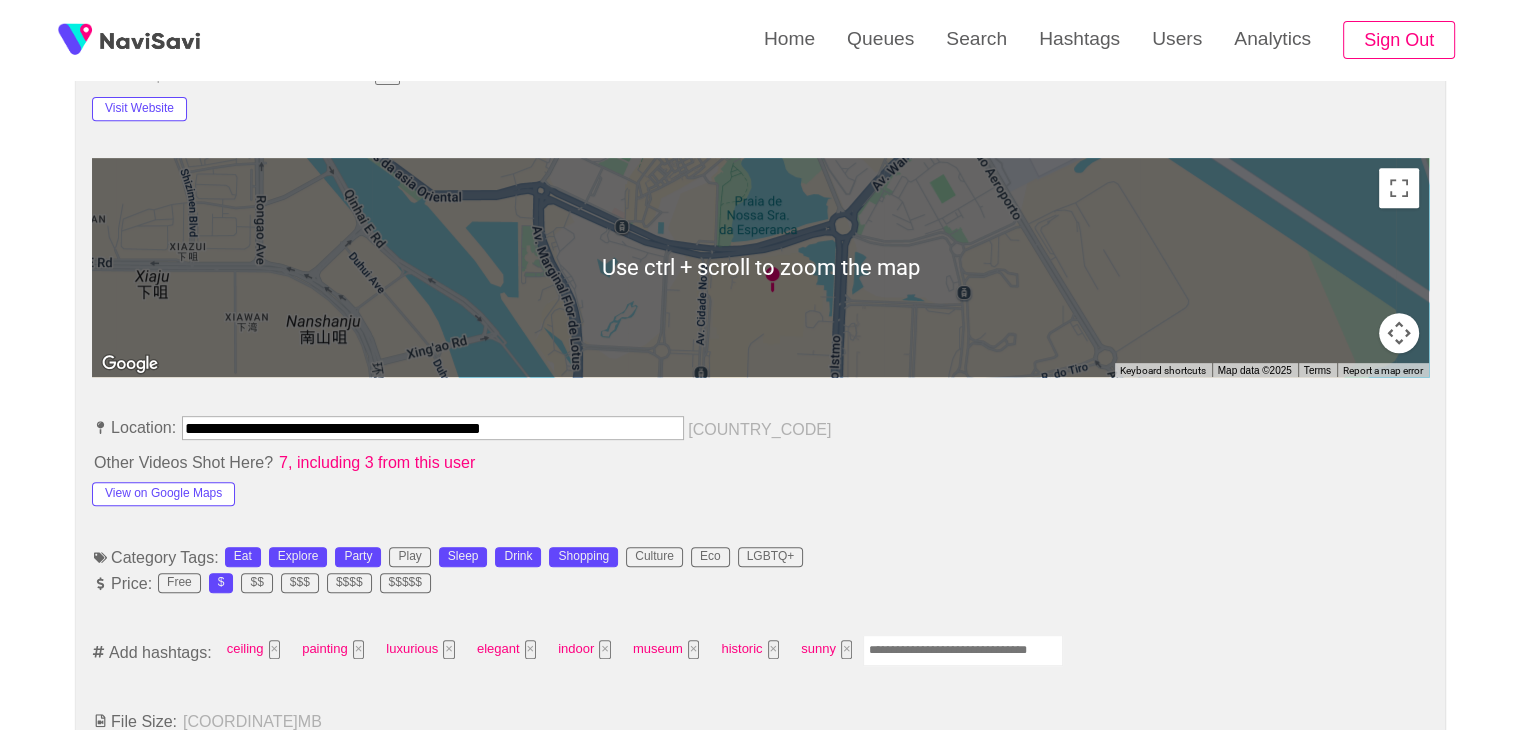 scroll, scrollTop: 954, scrollLeft: 0, axis: vertical 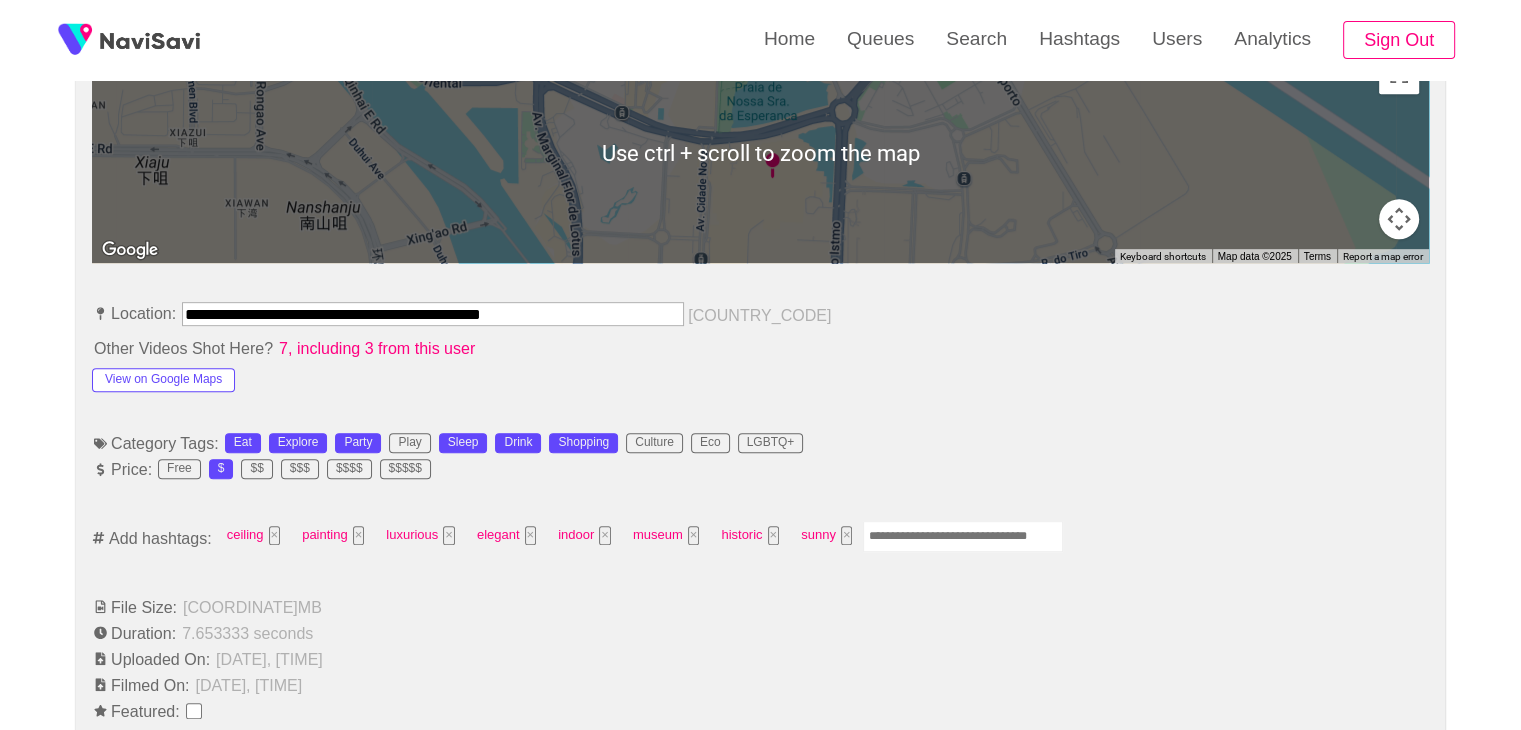 click at bounding box center [963, 536] 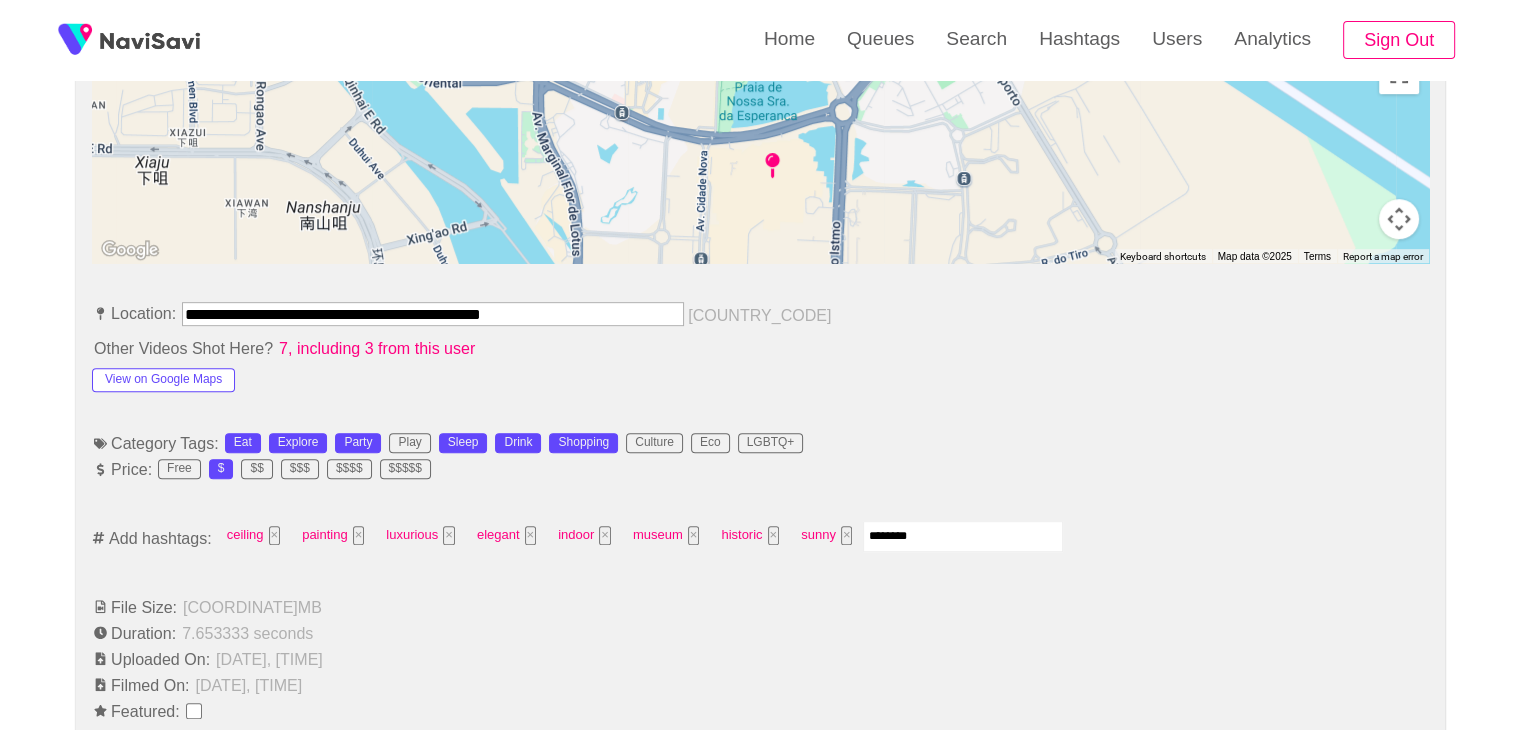 type on "*********" 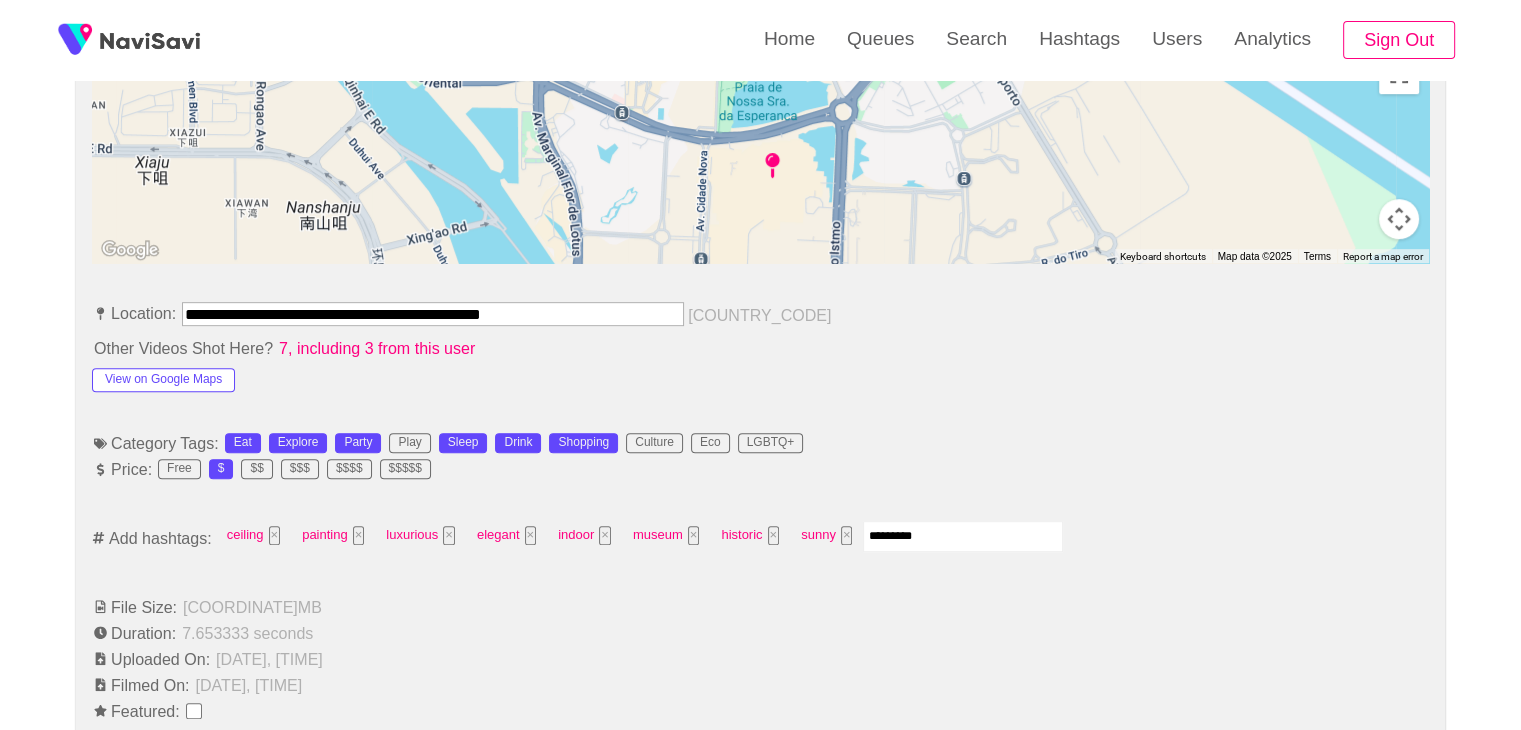 type 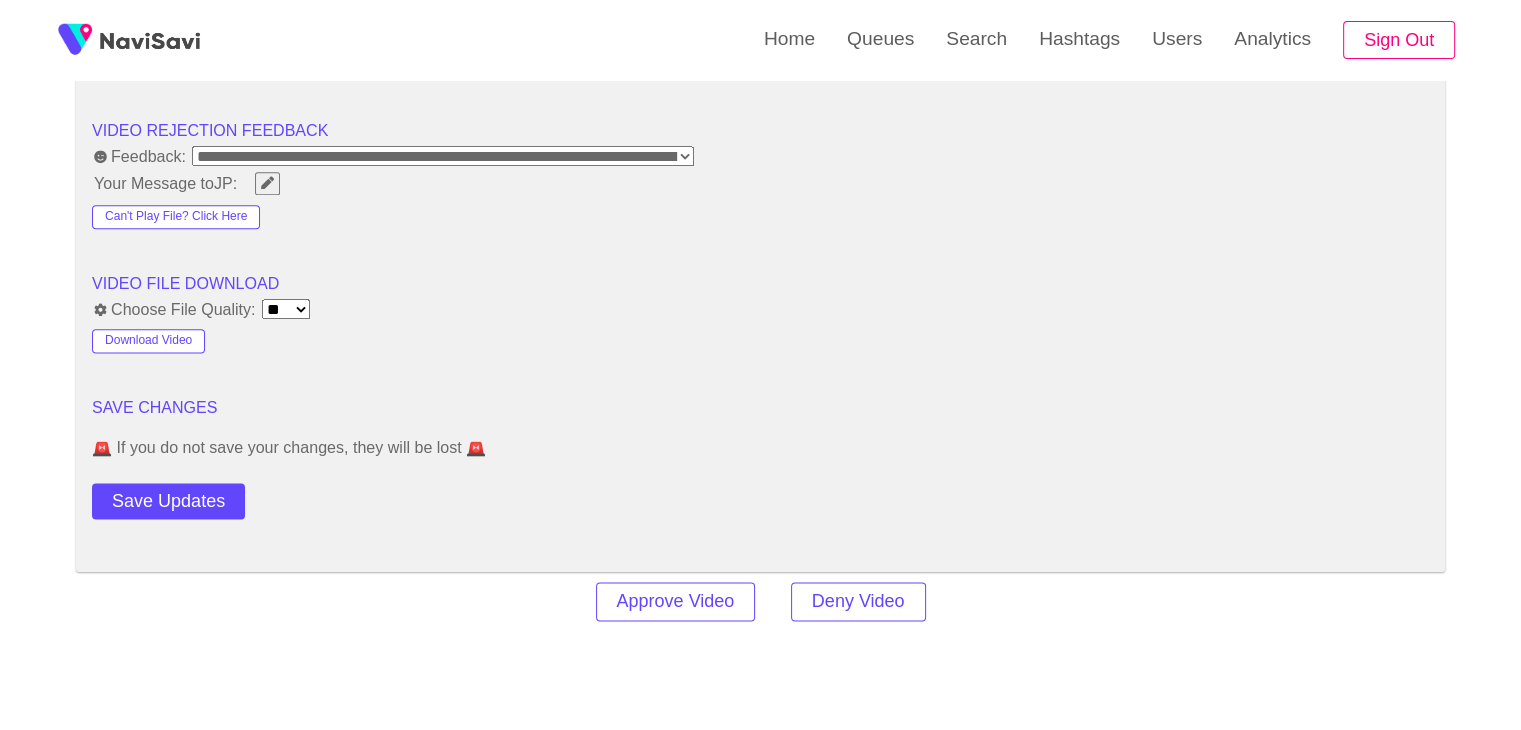 scroll, scrollTop: 2539, scrollLeft: 0, axis: vertical 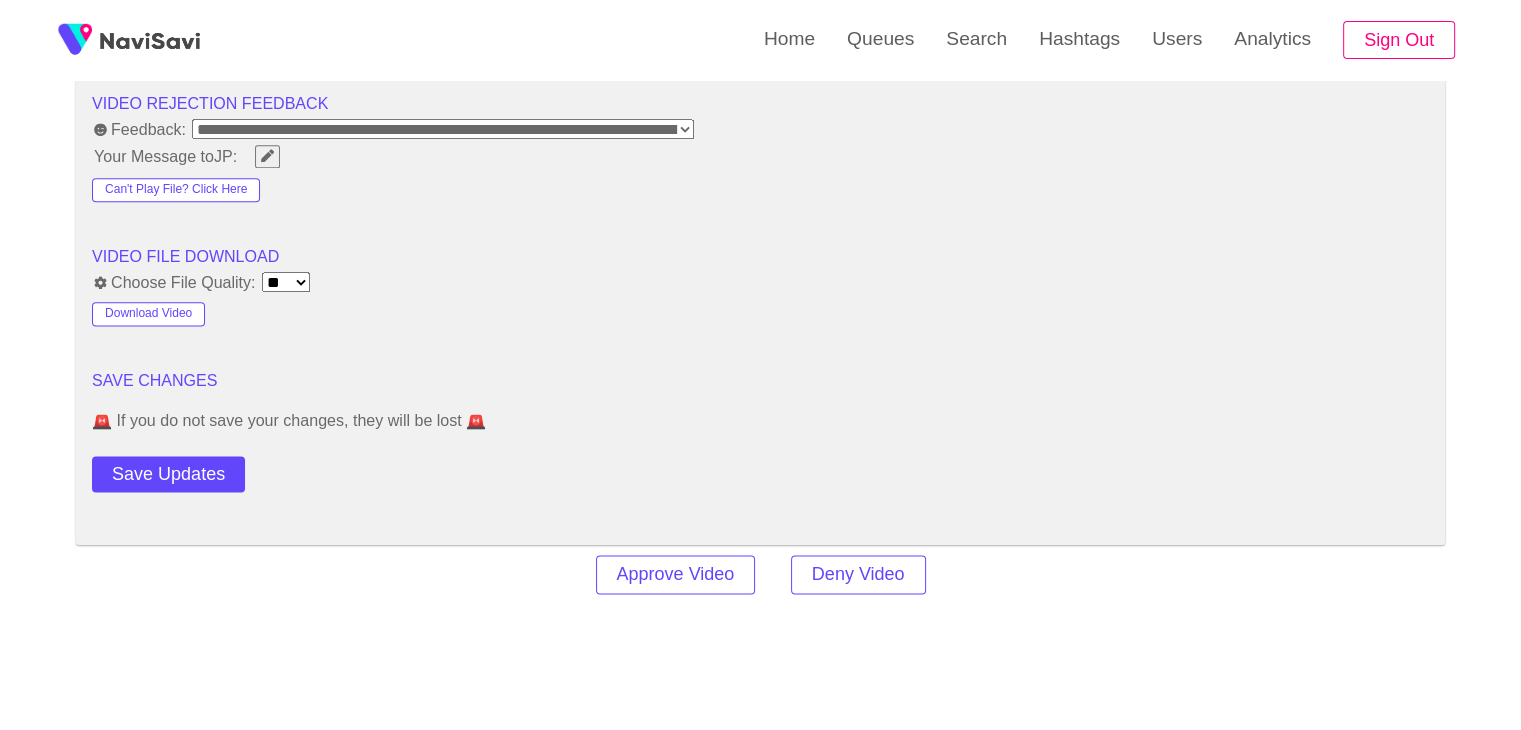 click on "Save Updates" at bounding box center (225, 470) 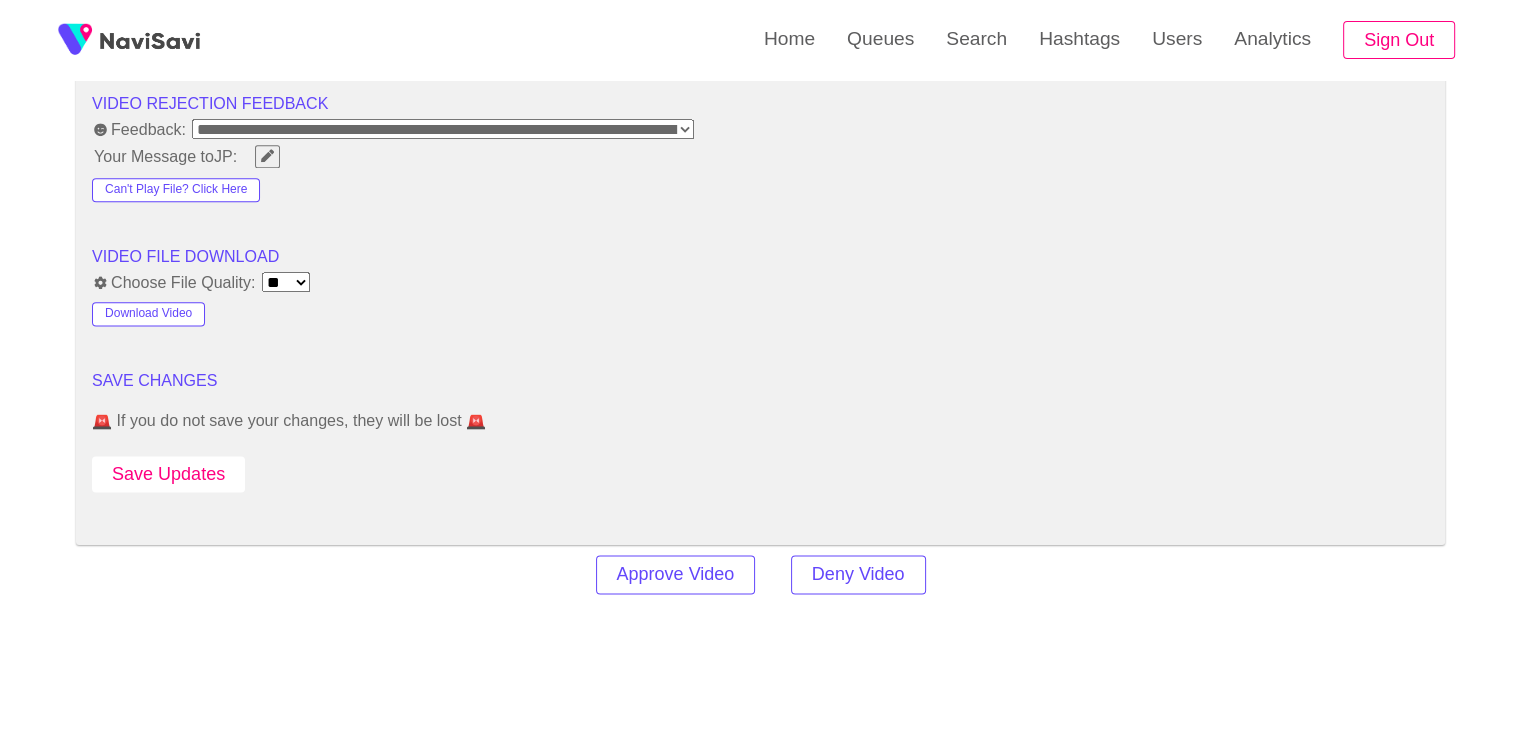 click on "Save Updates" at bounding box center [168, 474] 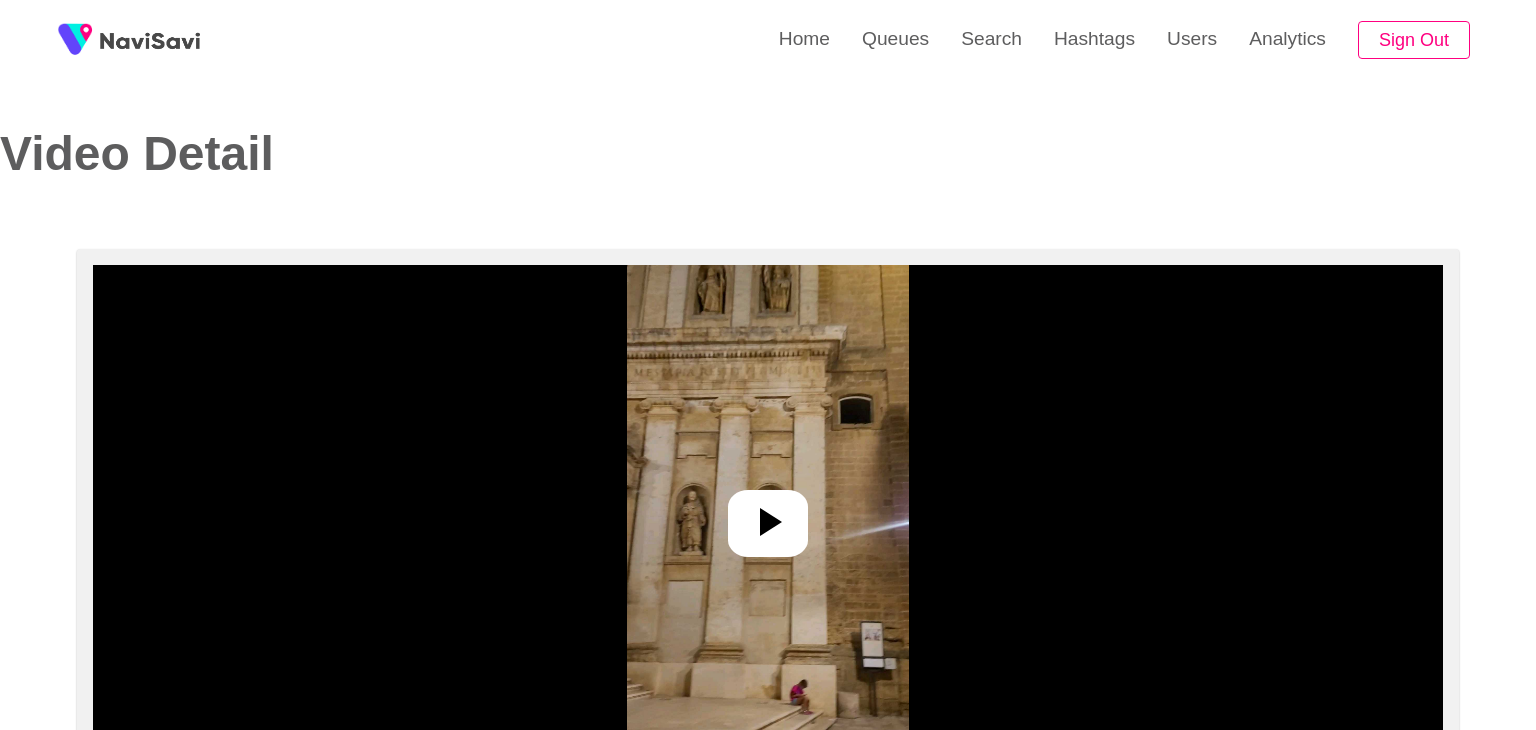 select on "**********" 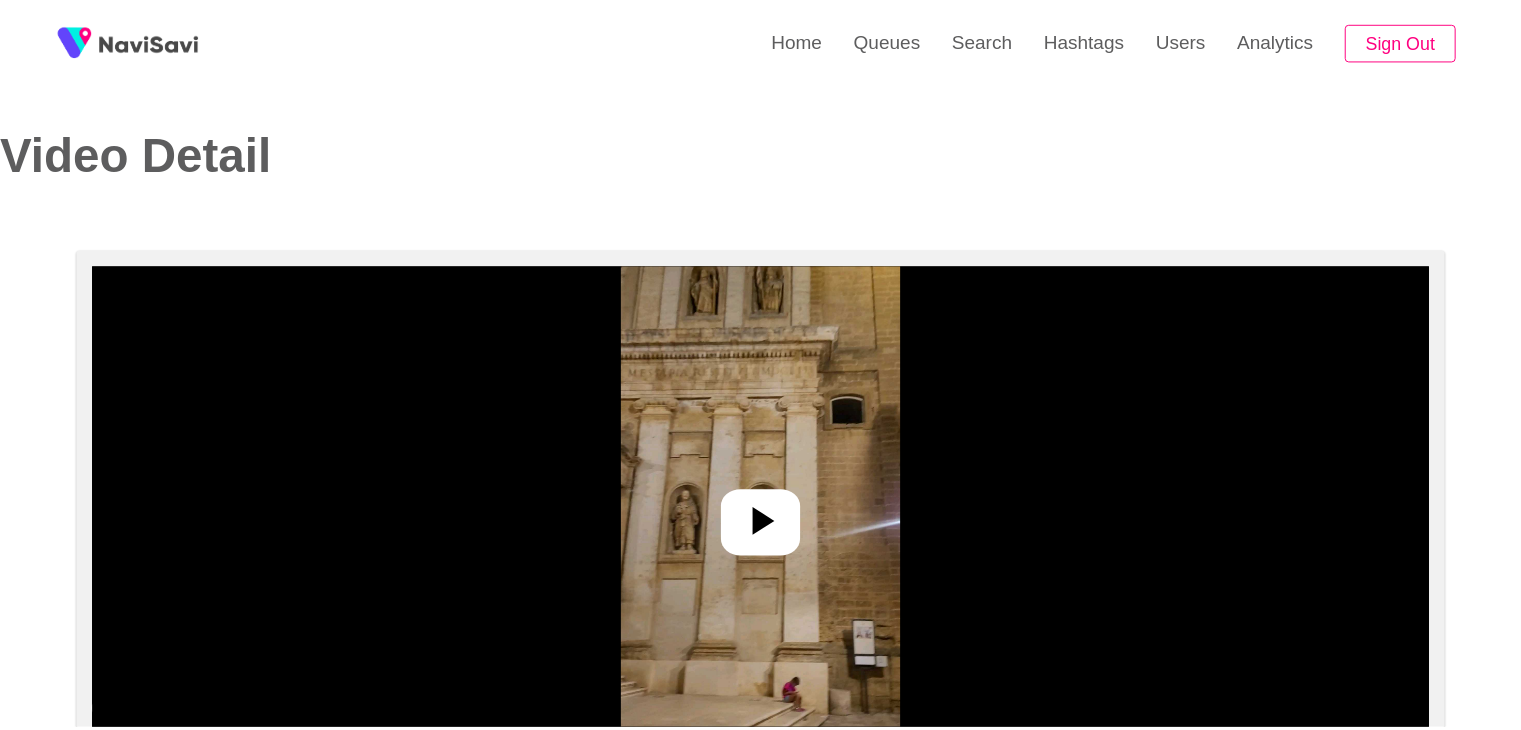 scroll, scrollTop: 0, scrollLeft: 0, axis: both 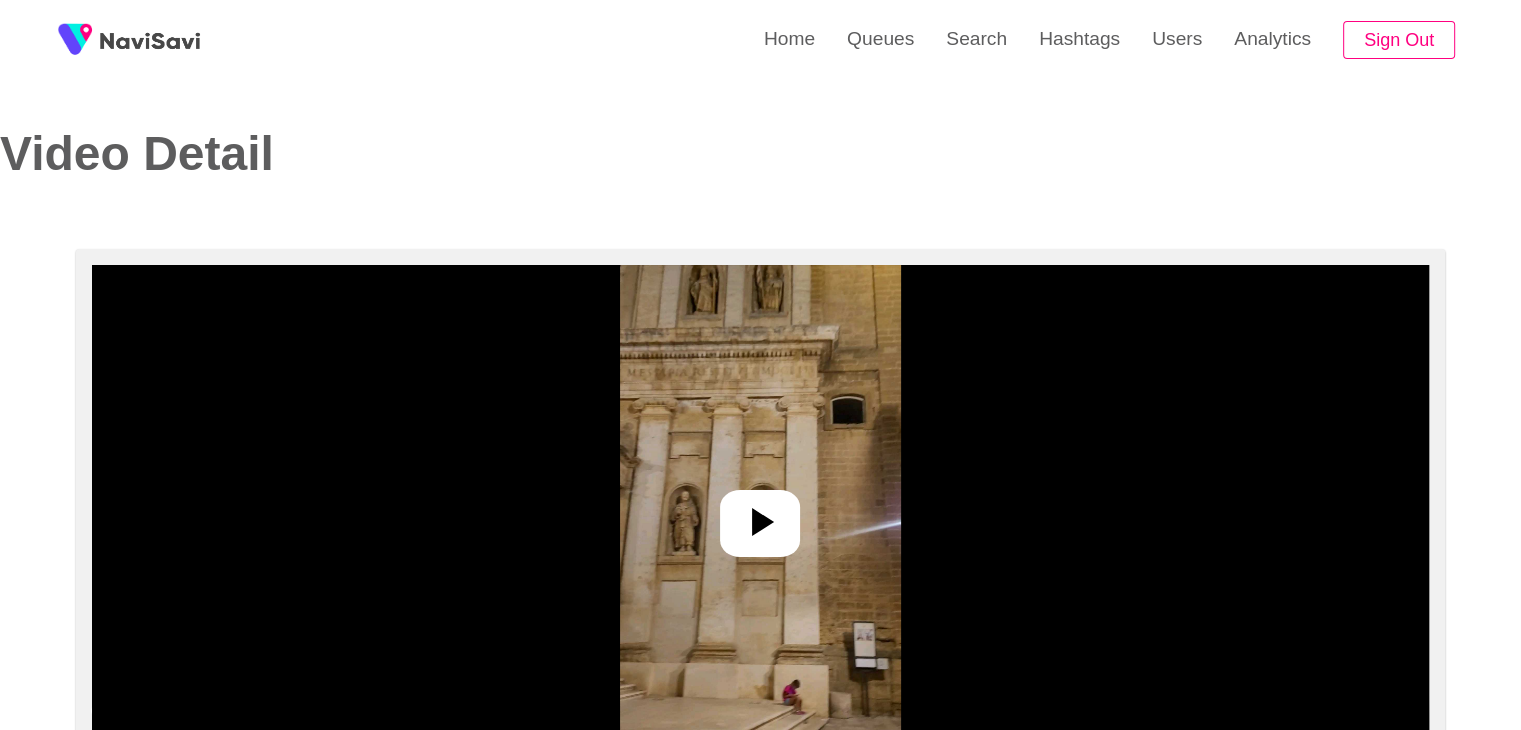 click at bounding box center [760, 515] 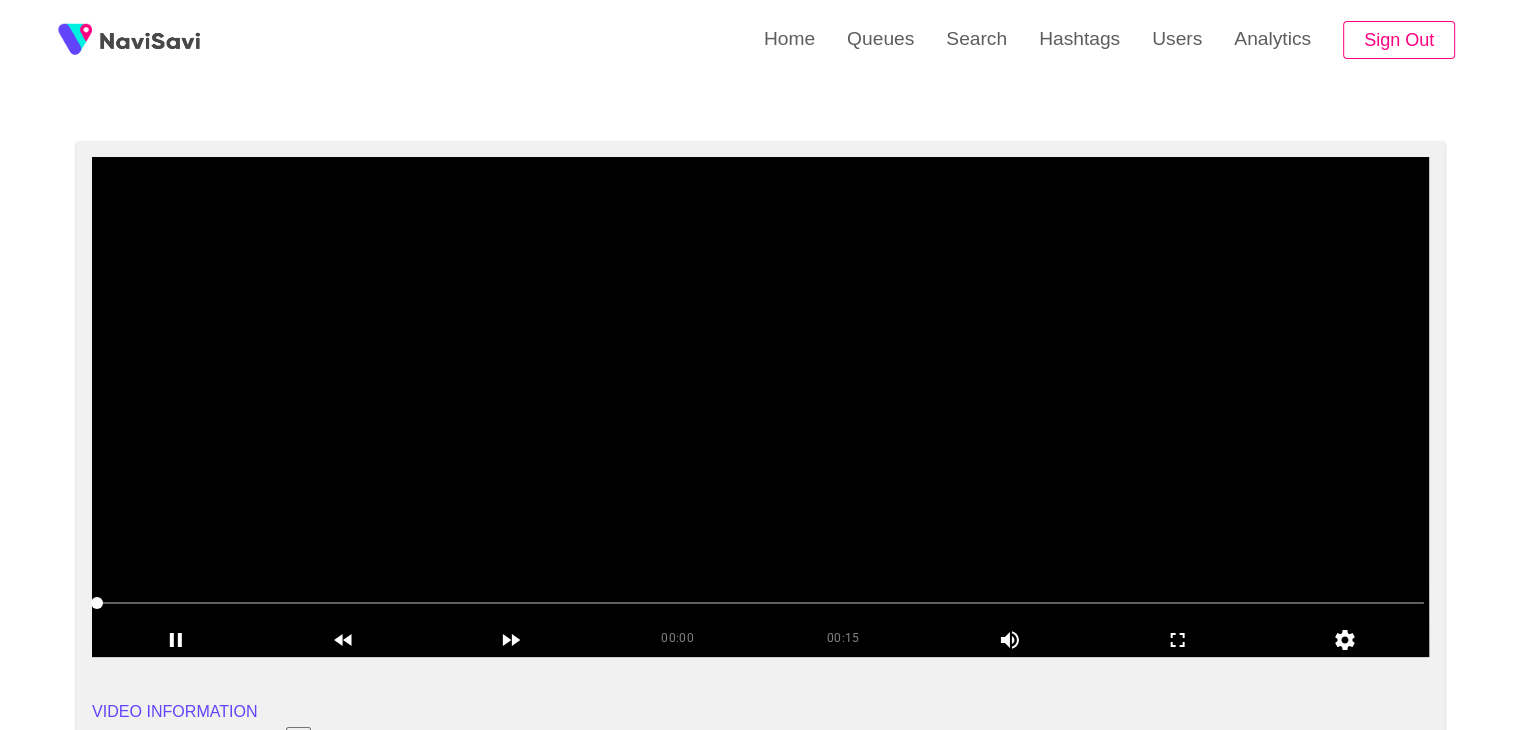 scroll, scrollTop: 110, scrollLeft: 0, axis: vertical 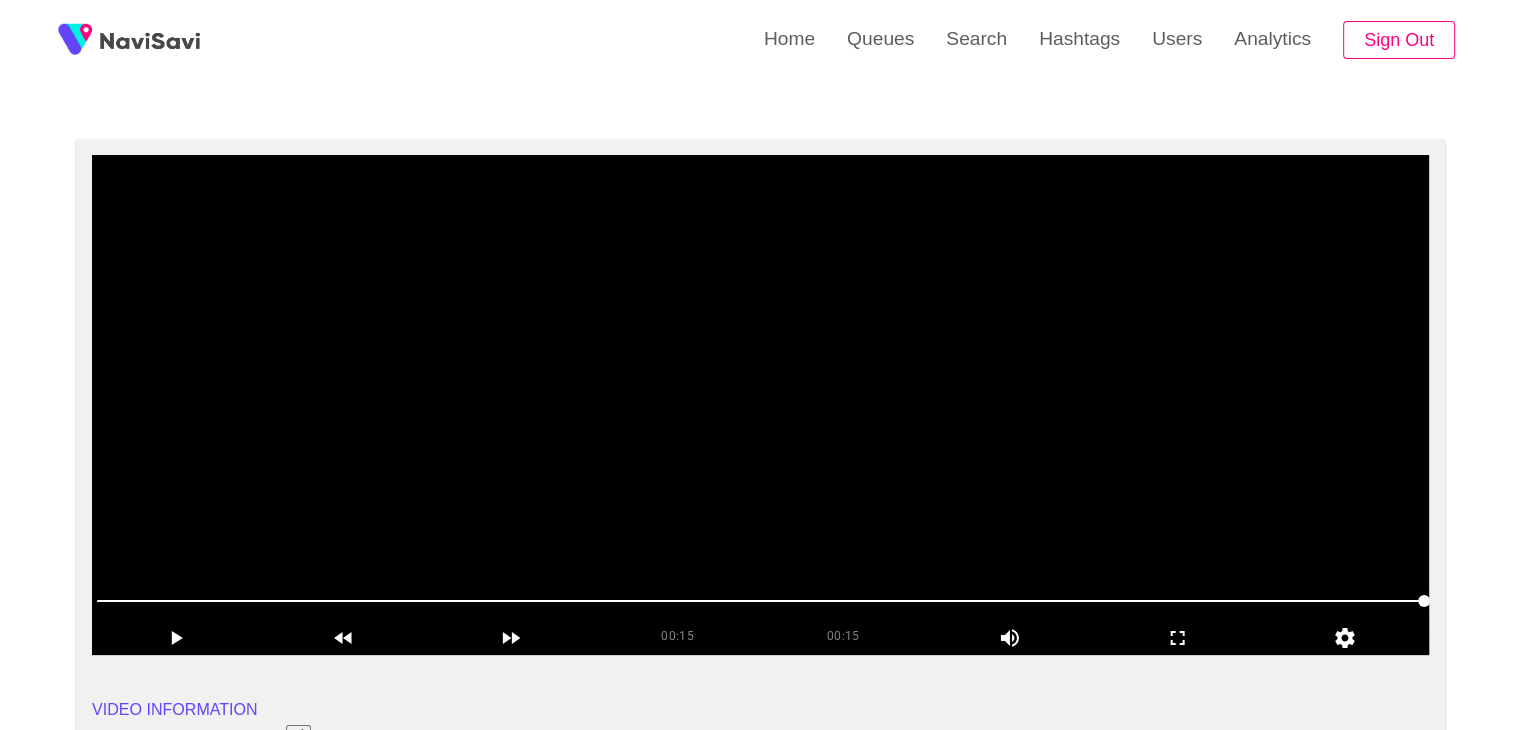click at bounding box center [760, 405] 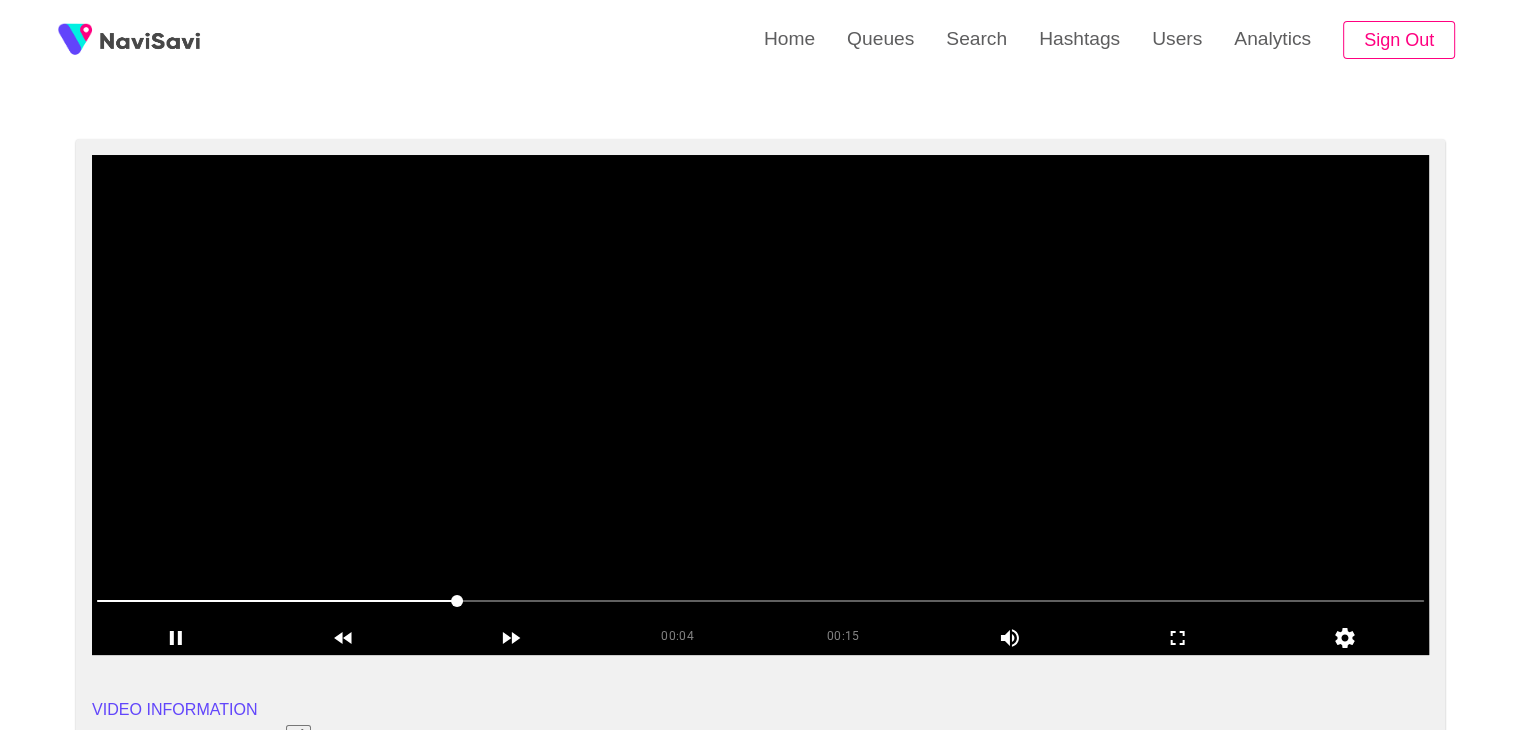 click at bounding box center [760, 405] 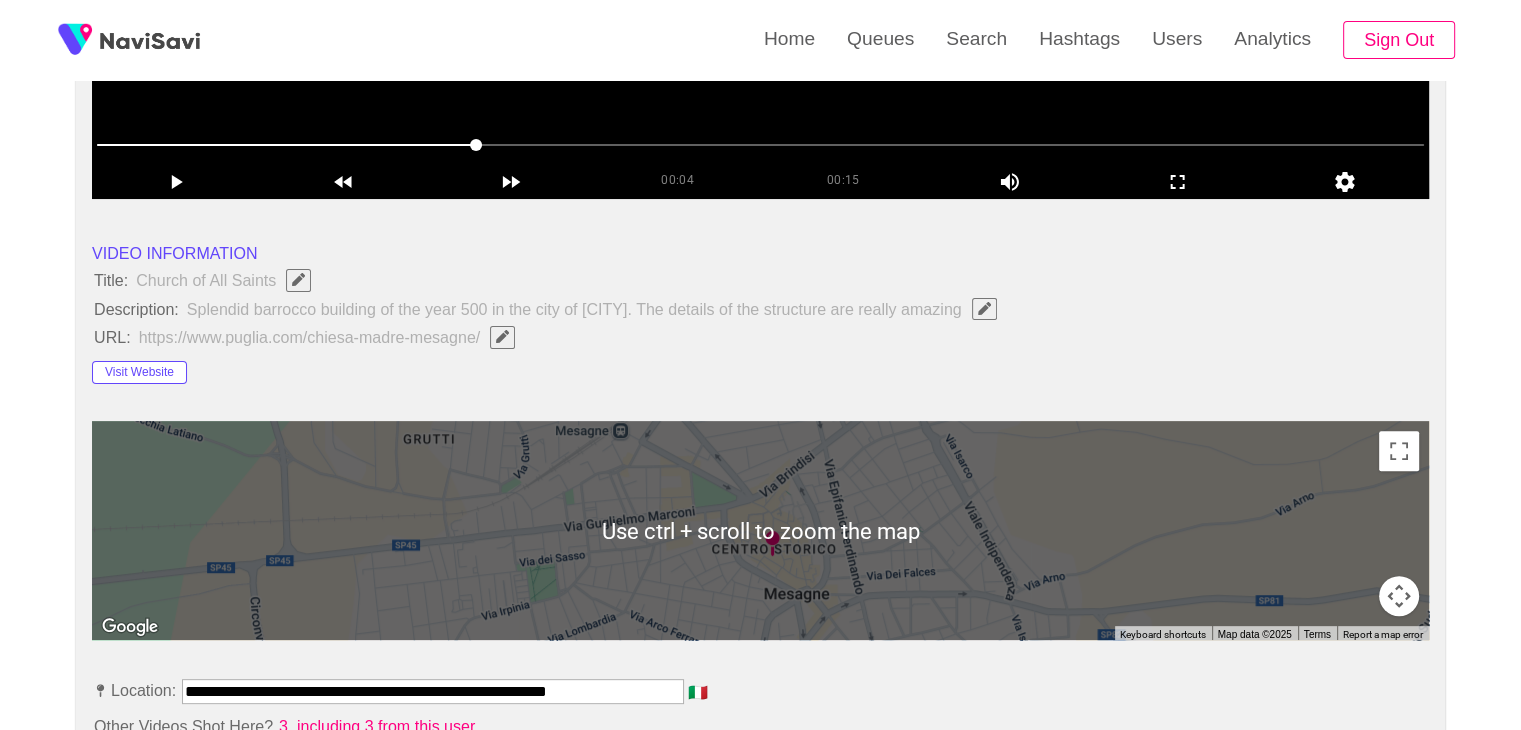 scroll, scrollTop: 946, scrollLeft: 0, axis: vertical 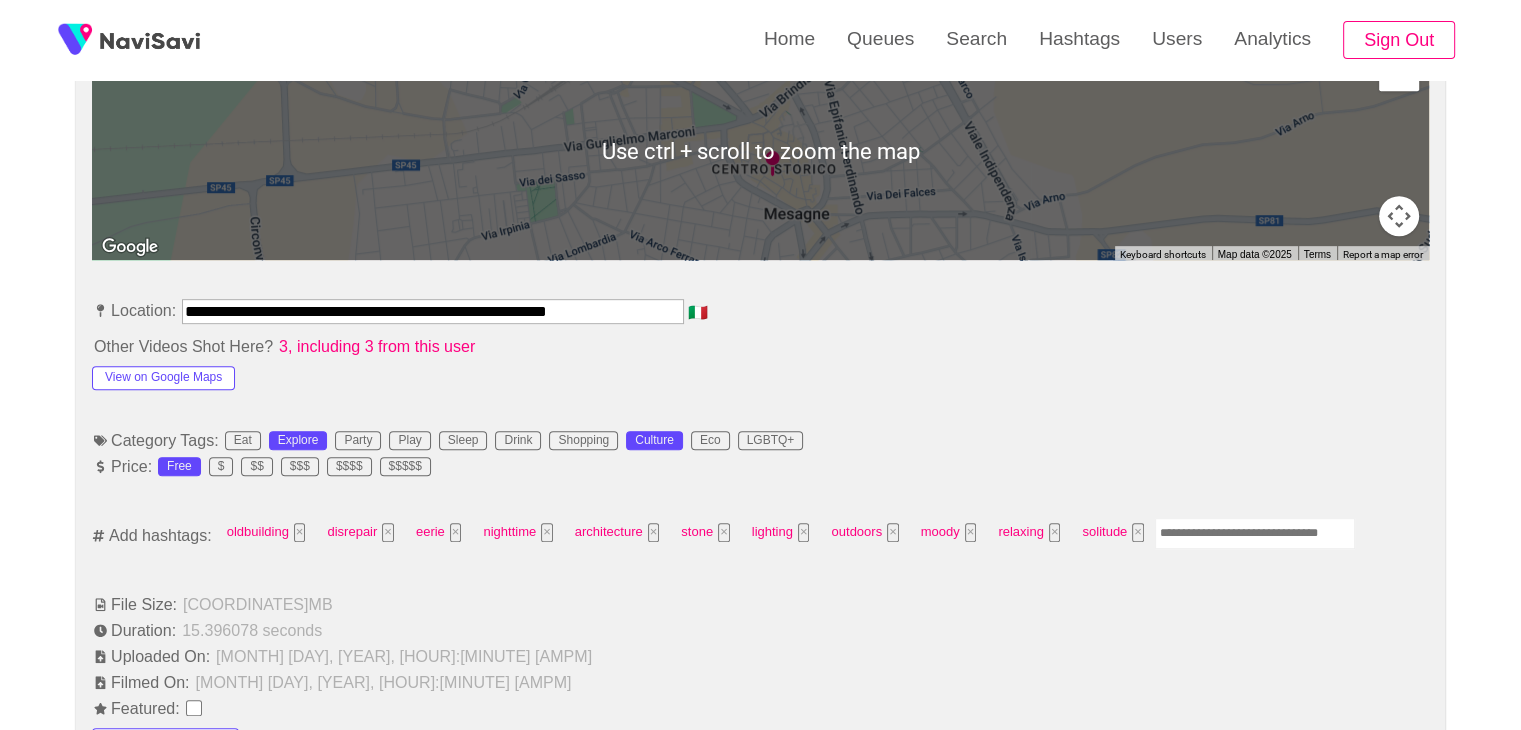 click at bounding box center (1255, 533) 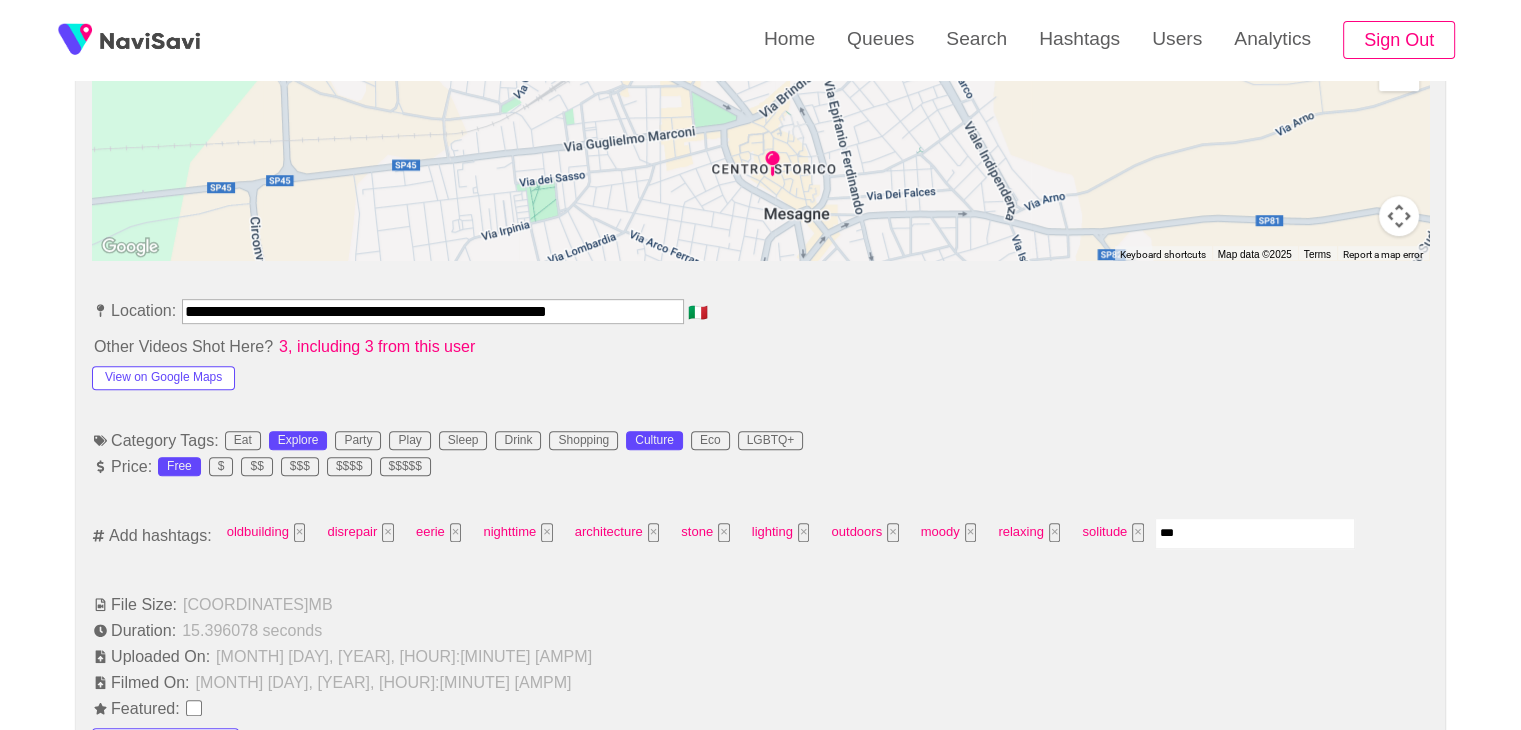 type on "****" 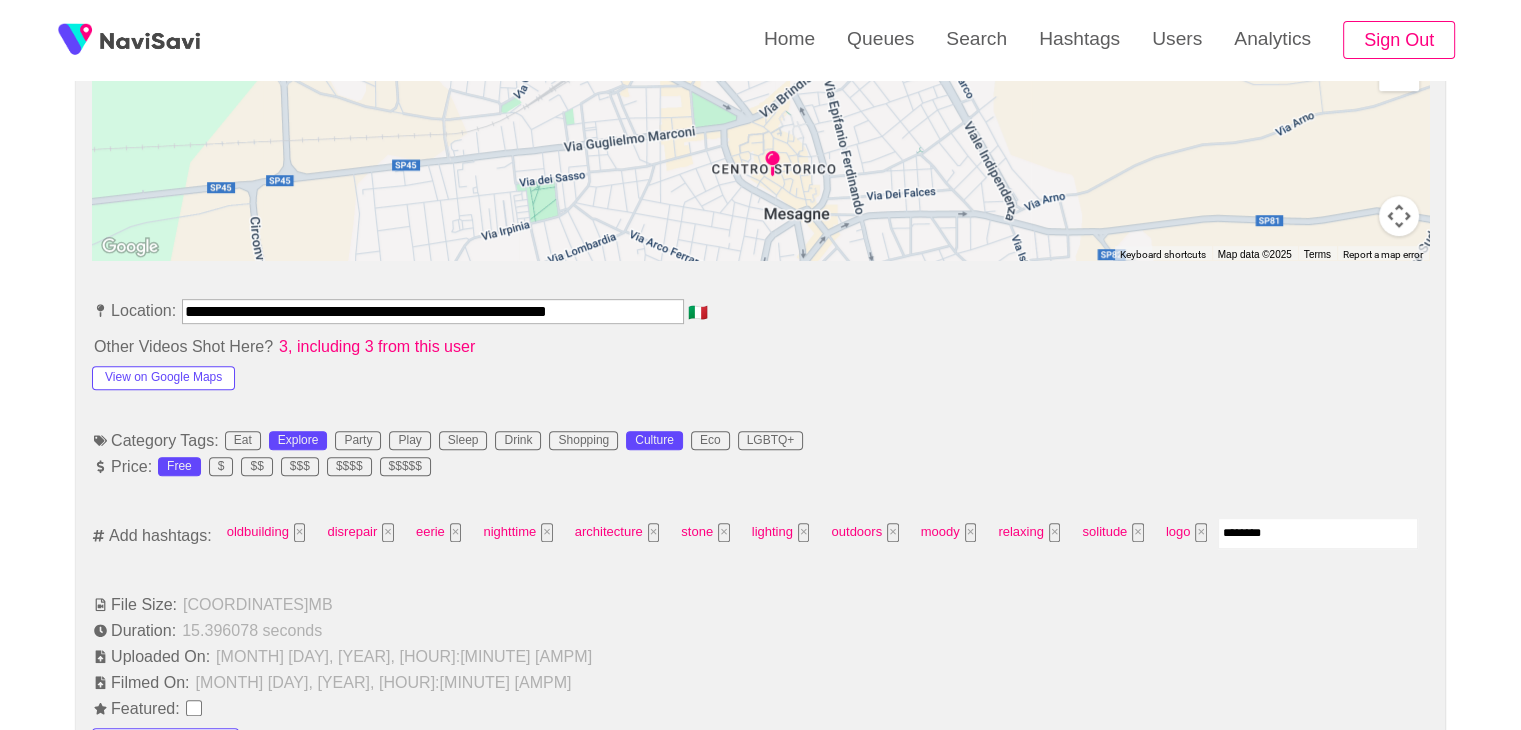type on "*********" 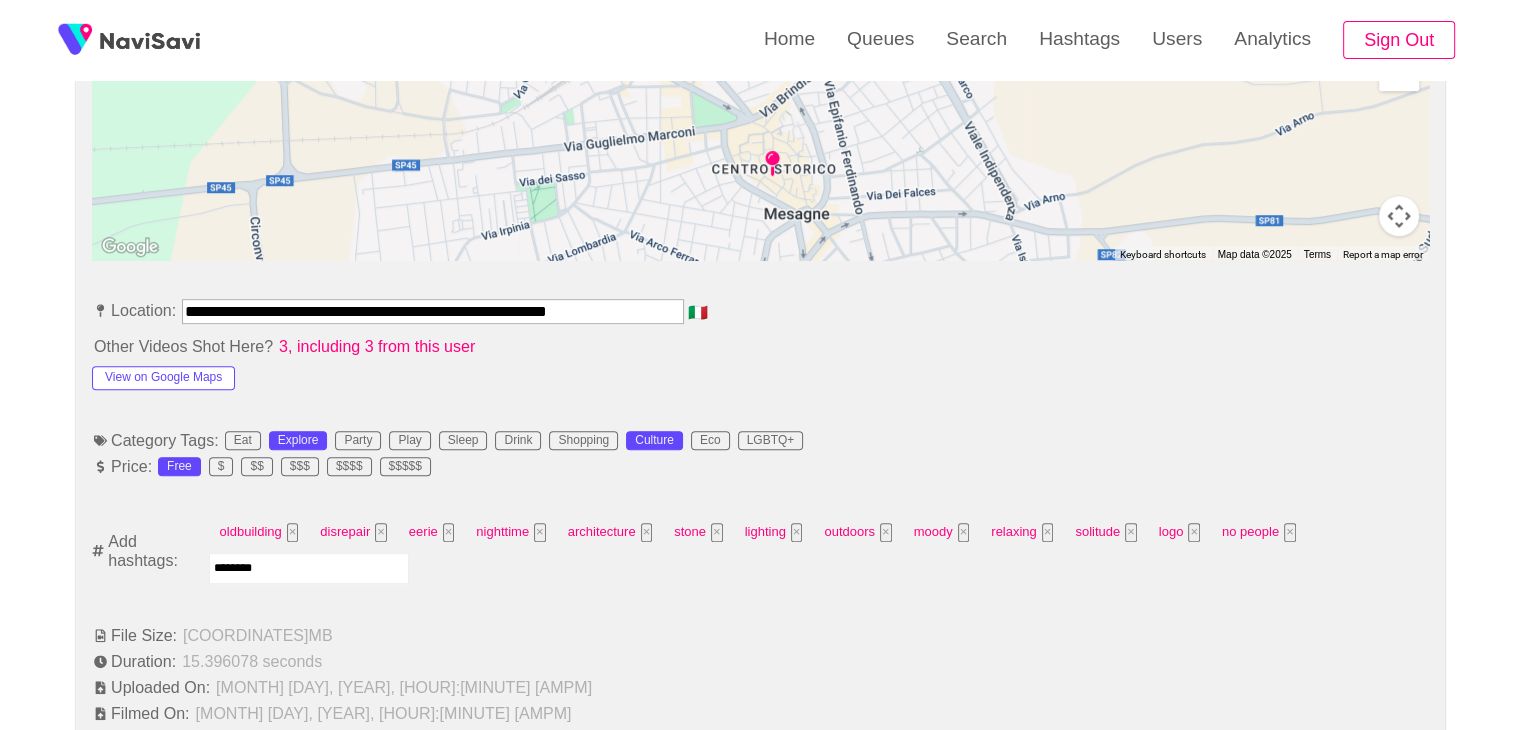 type on "*********" 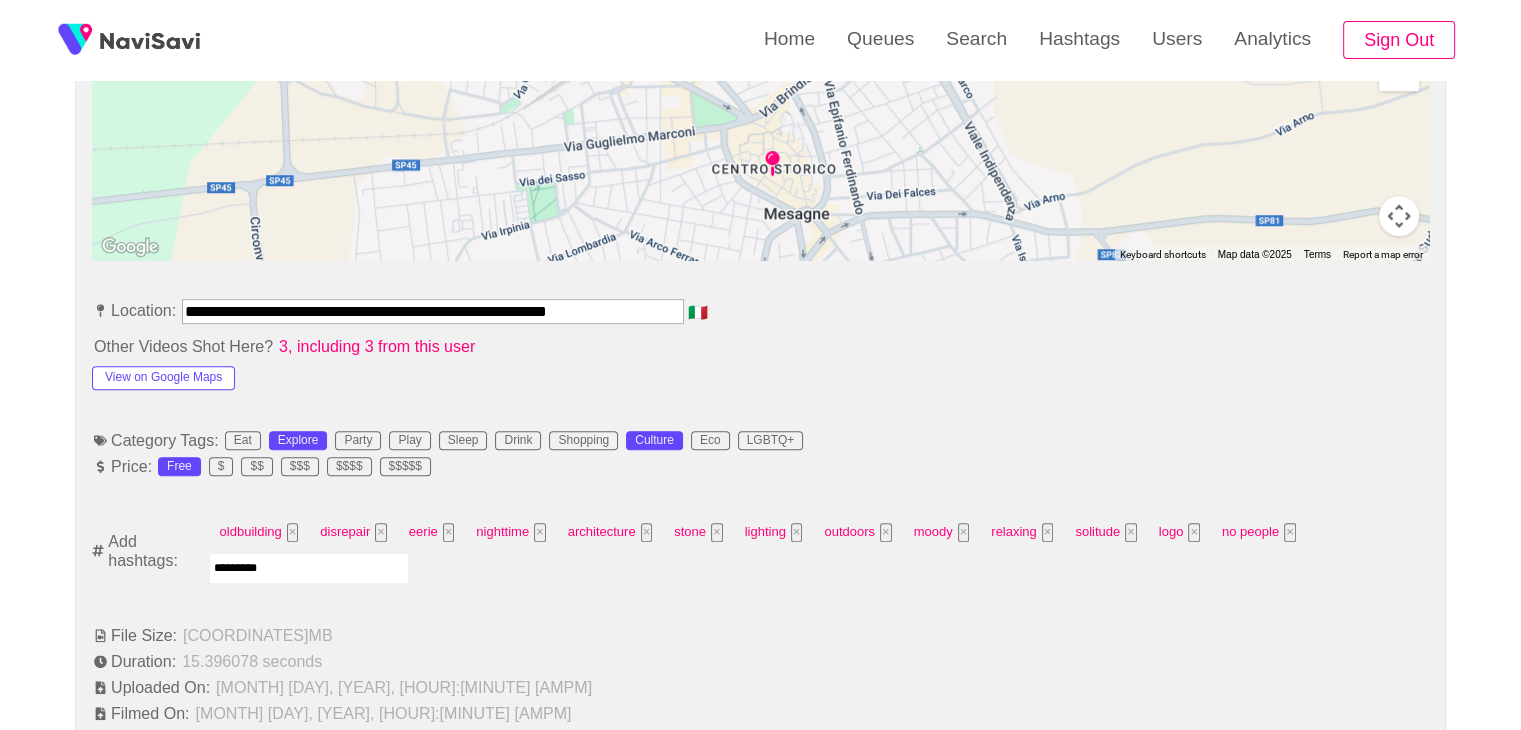 type 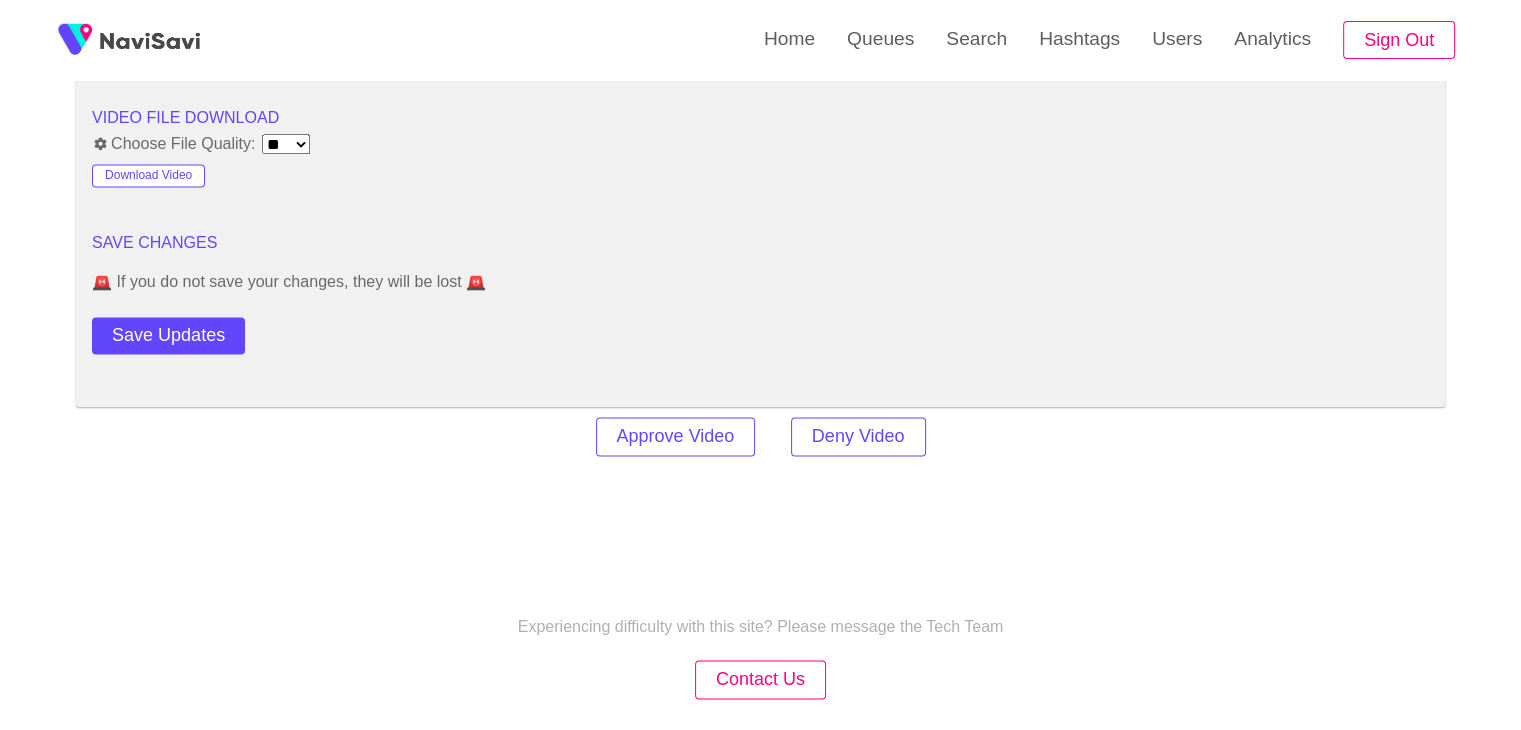 scroll, scrollTop: 2699, scrollLeft: 0, axis: vertical 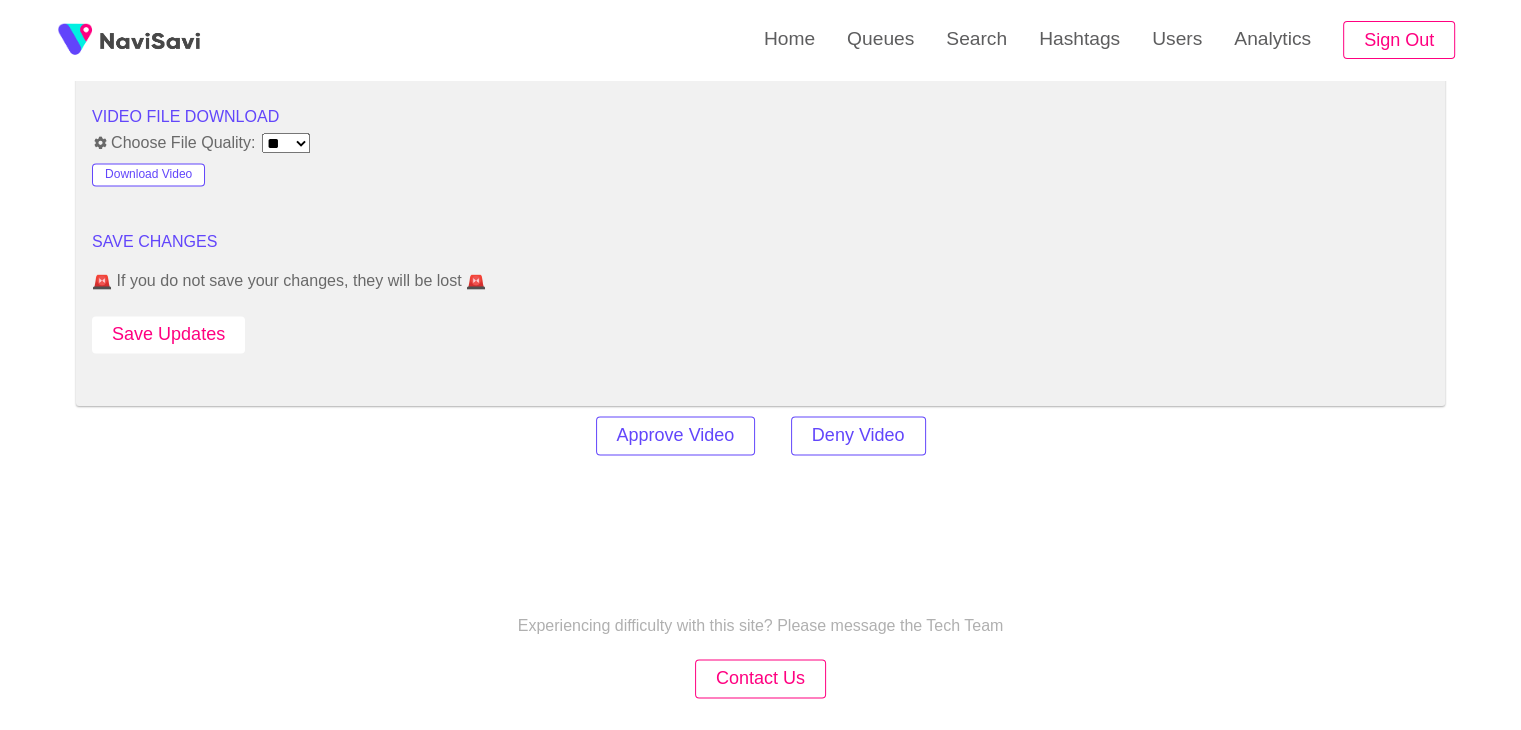 click on "Save Updates" at bounding box center [168, 334] 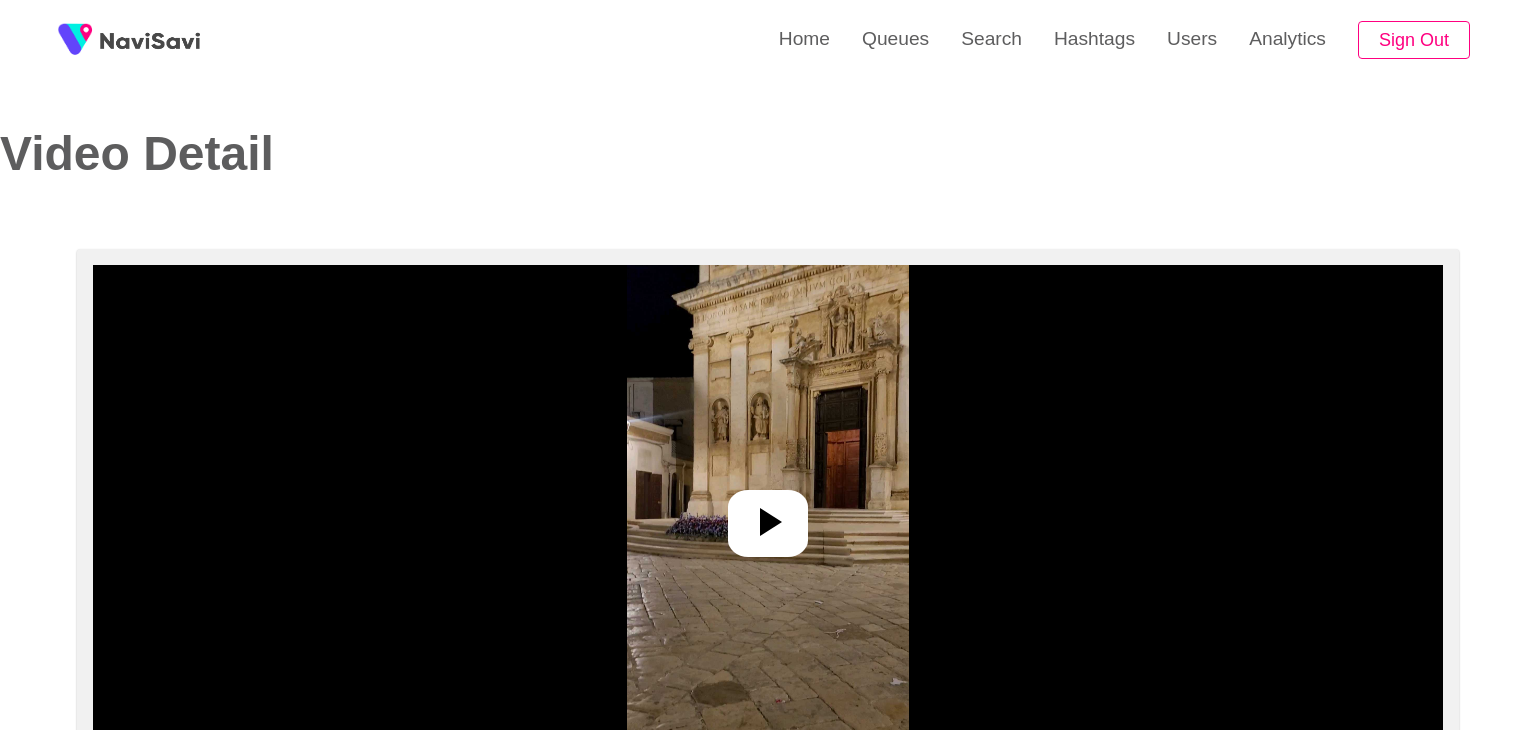 select on "**********" 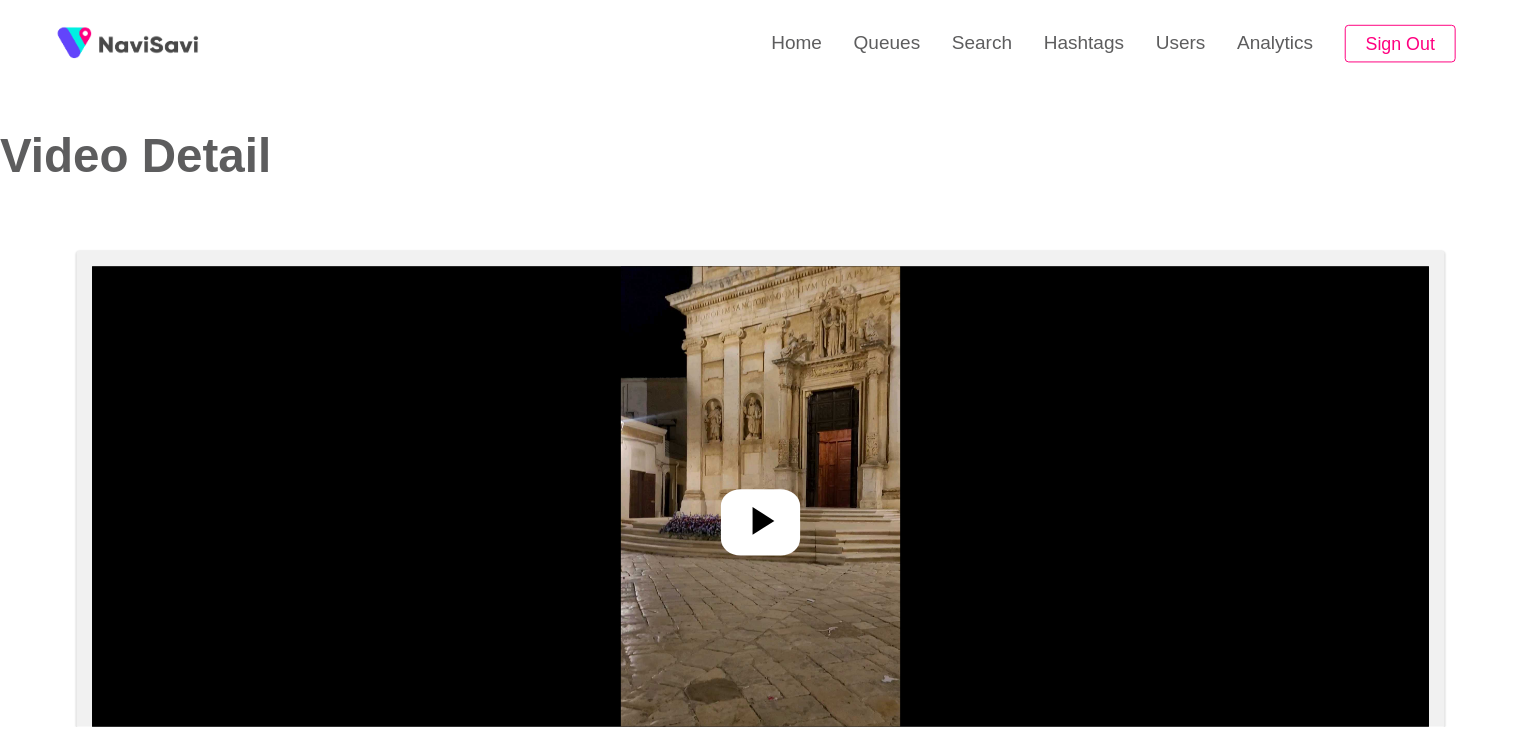 scroll, scrollTop: 0, scrollLeft: 0, axis: both 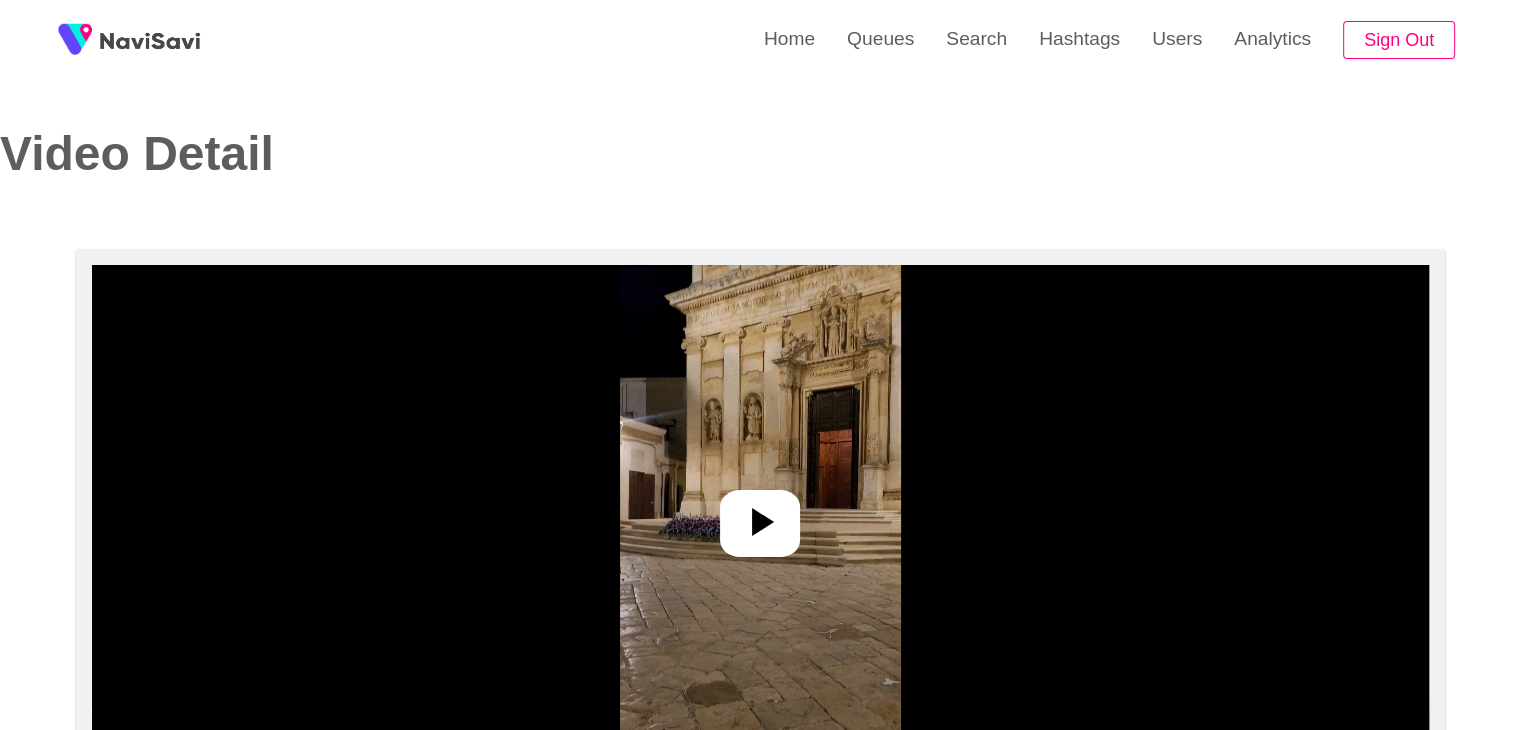 click at bounding box center [760, 515] 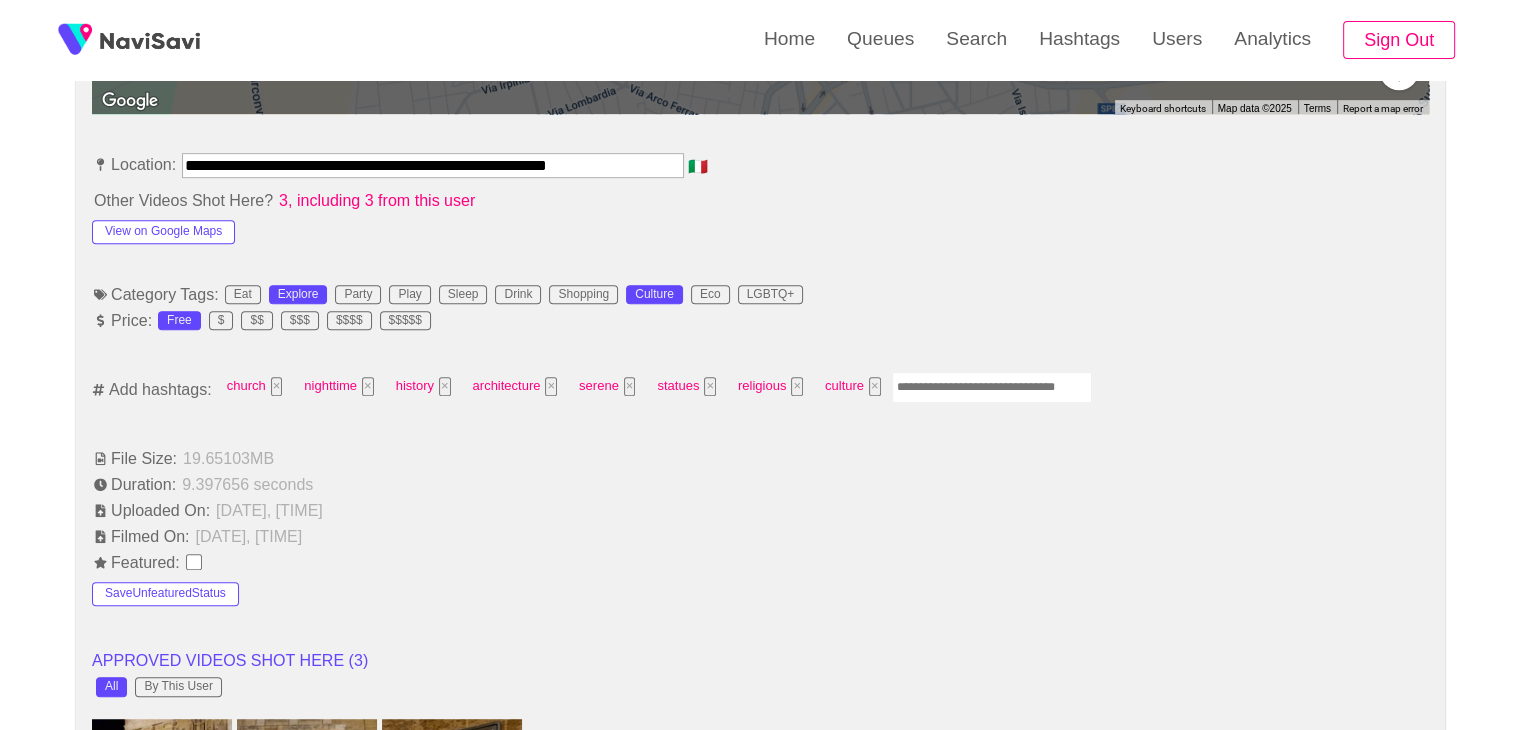scroll, scrollTop: 1100, scrollLeft: 0, axis: vertical 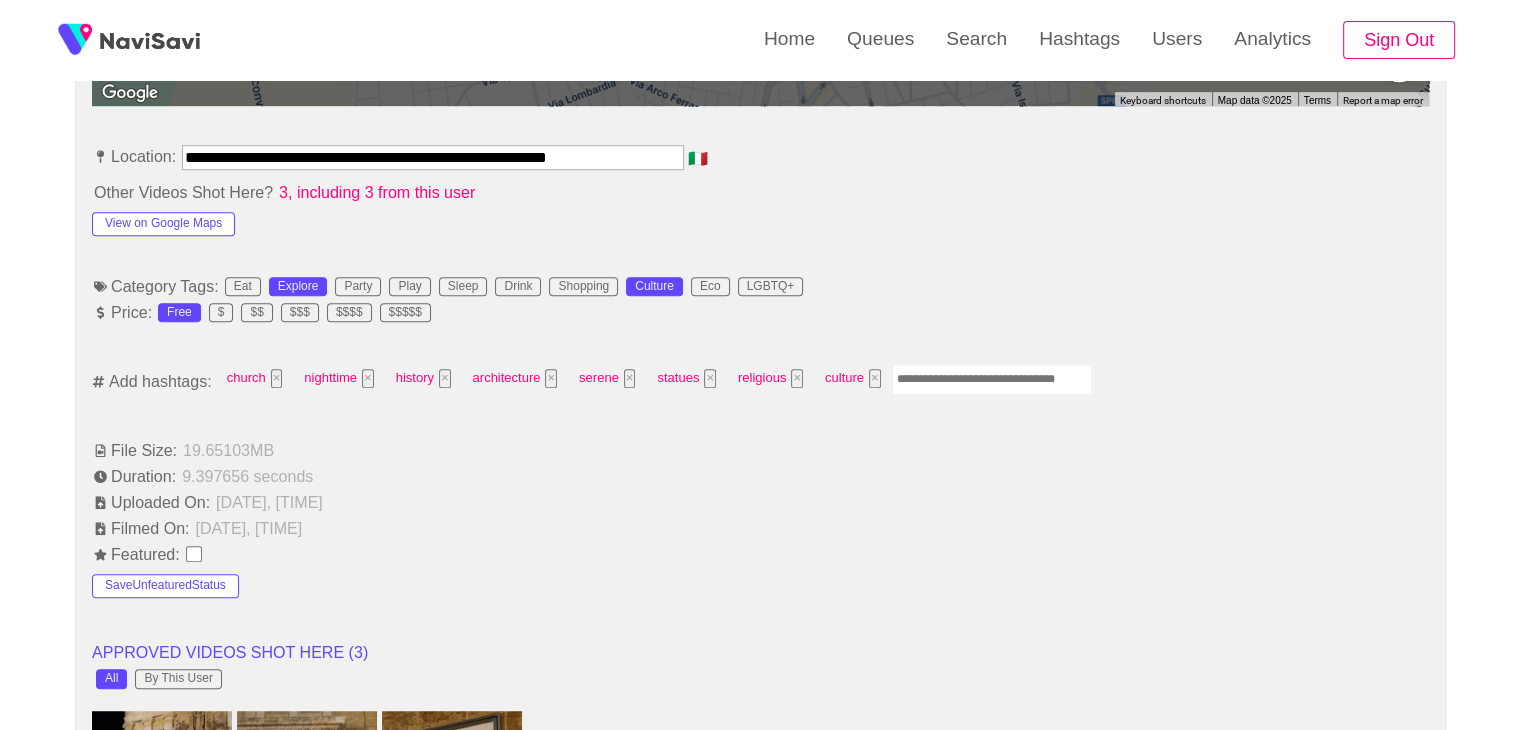 click at bounding box center (992, 379) 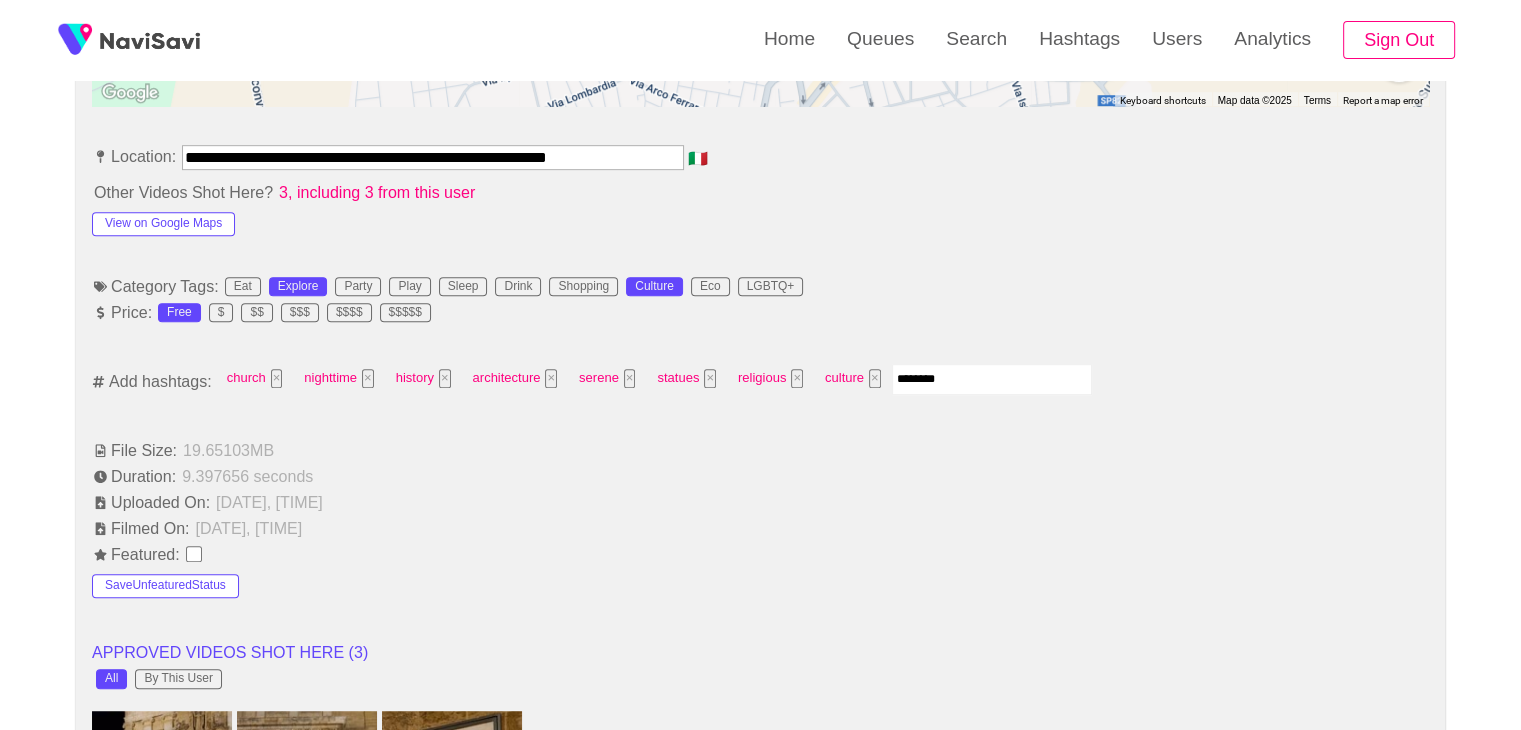 type on "*********" 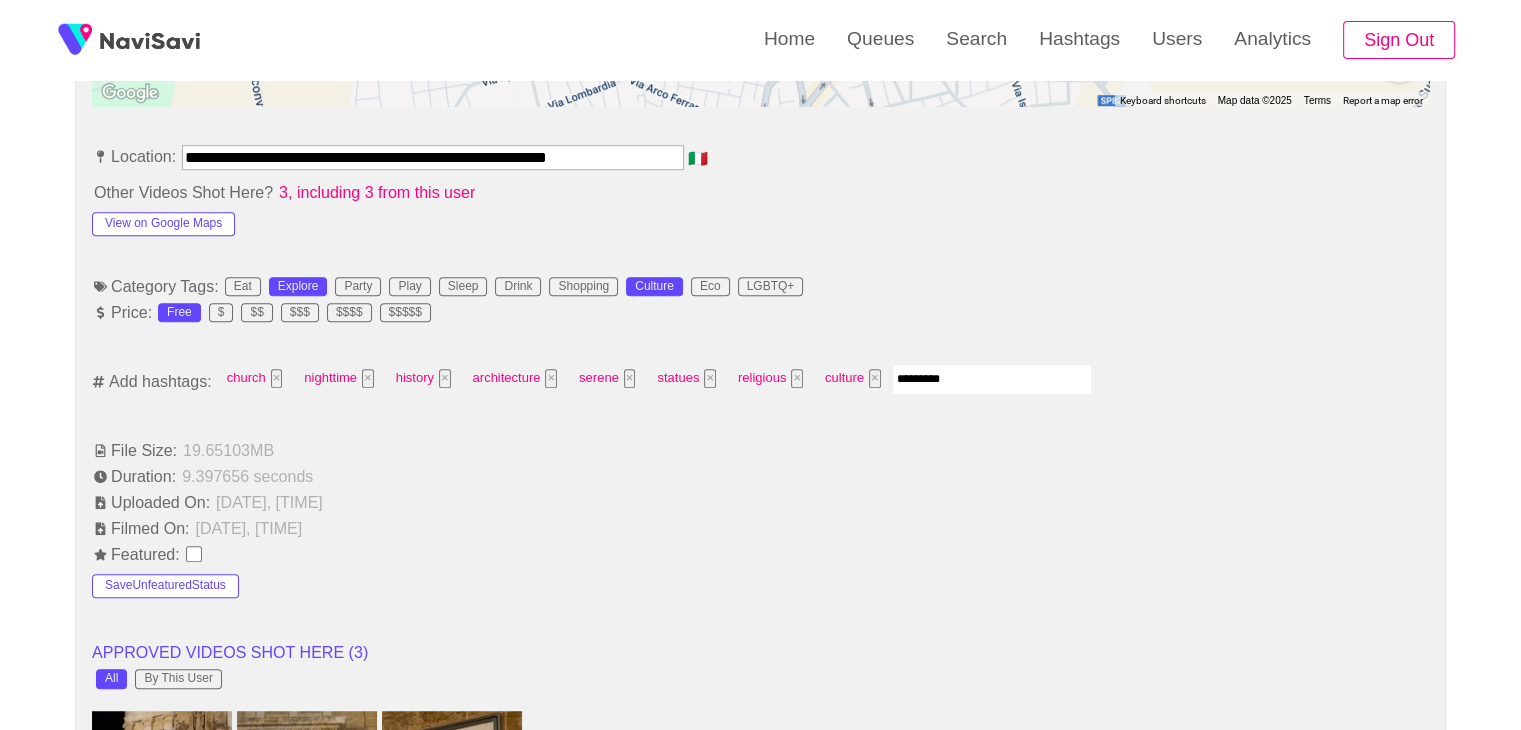 type 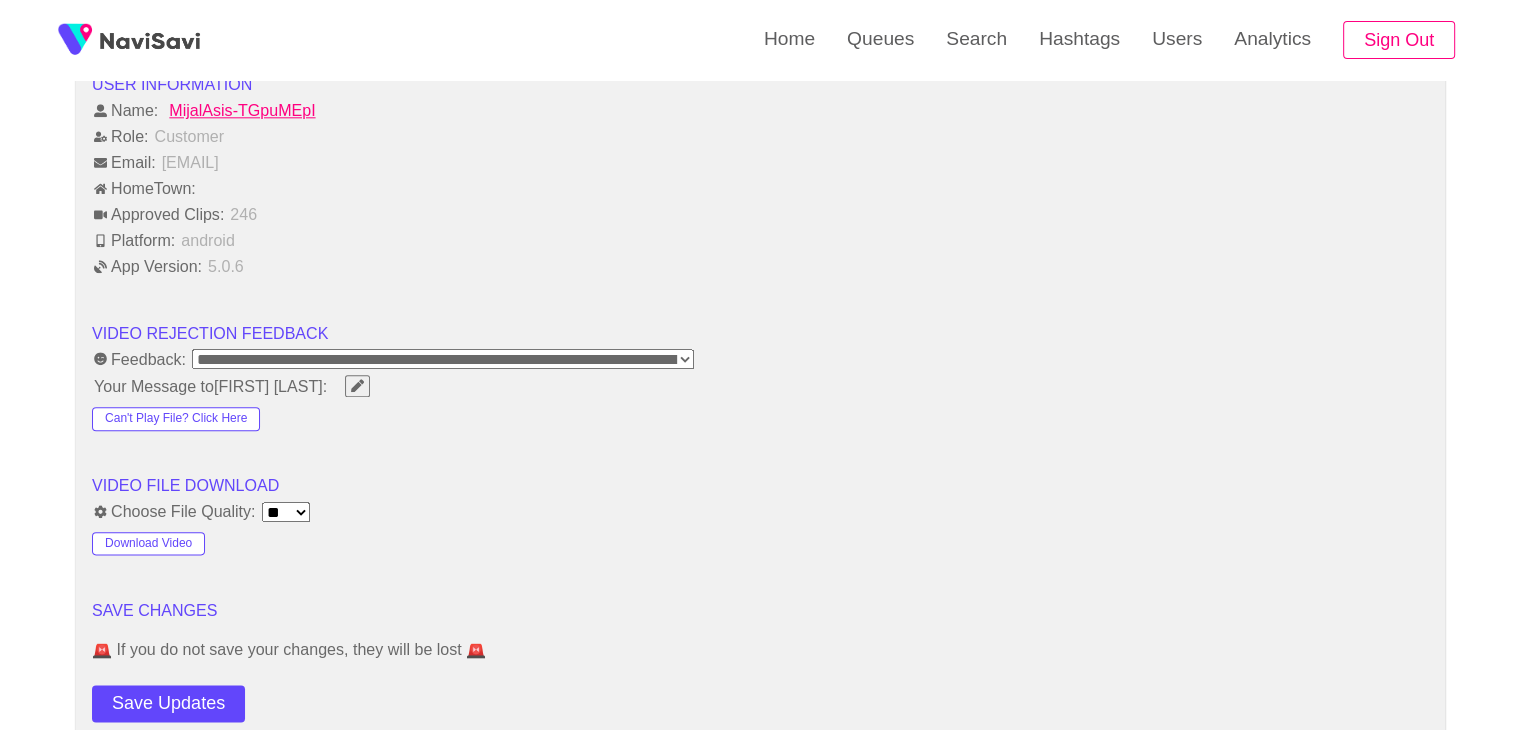 scroll, scrollTop: 2344, scrollLeft: 0, axis: vertical 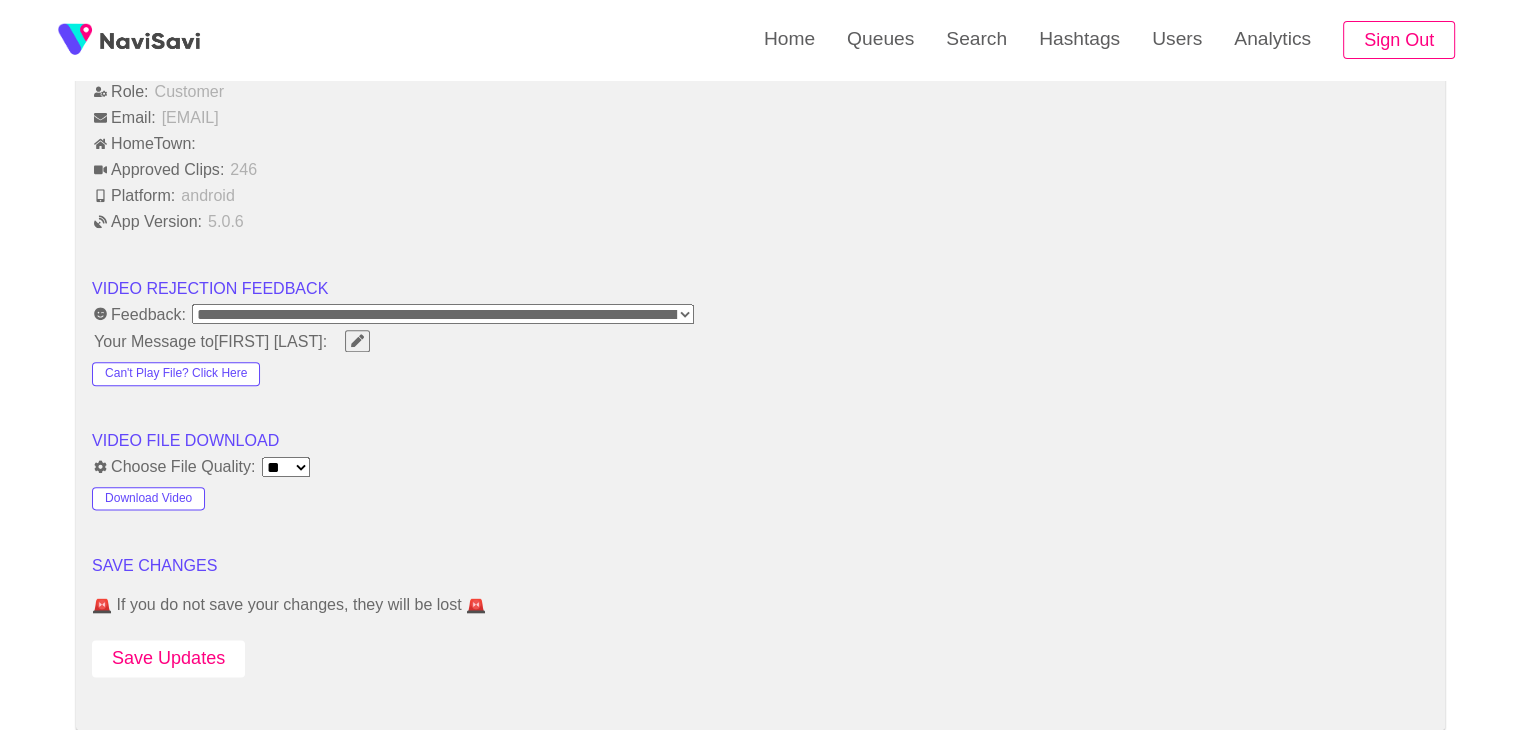 click on "Save Updates" at bounding box center (168, 658) 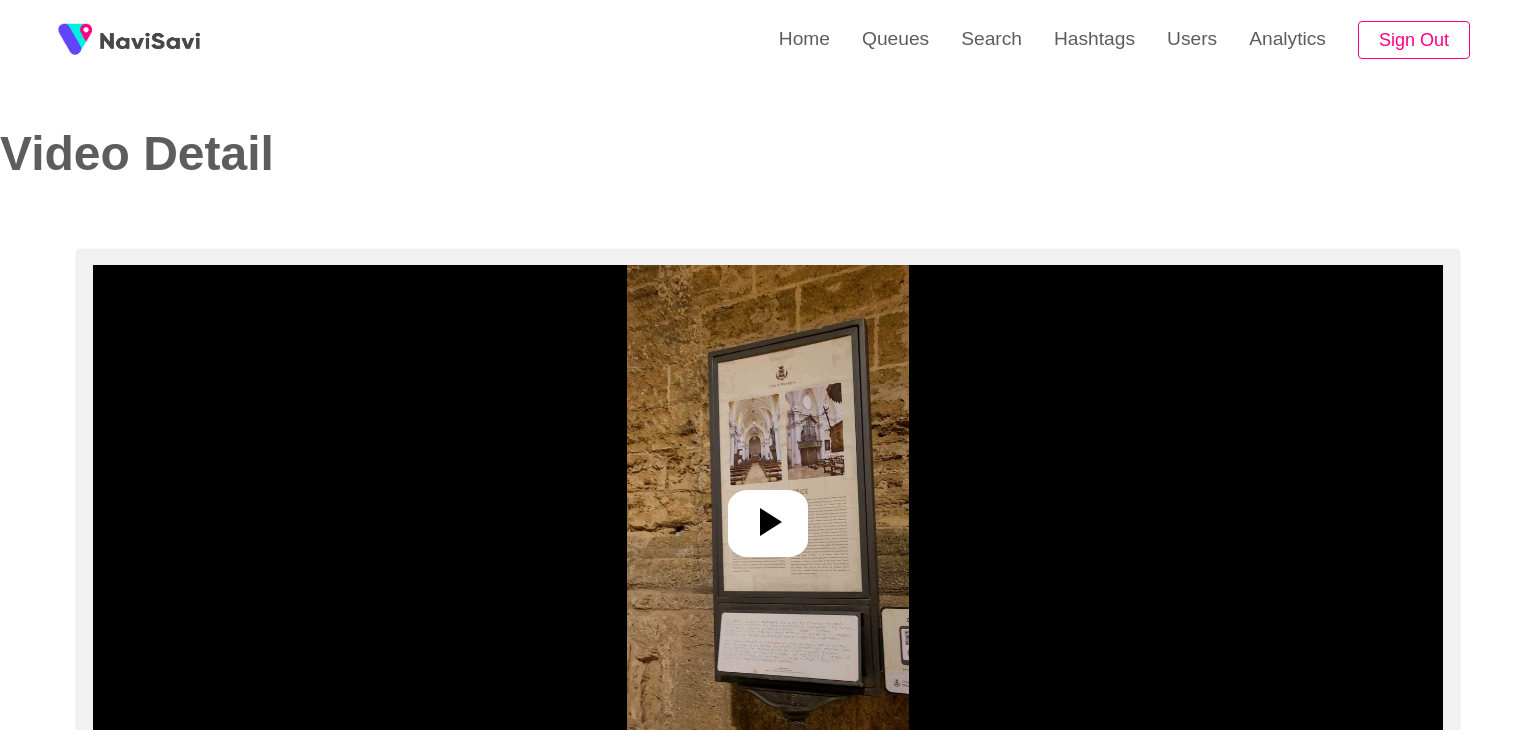 select on "**********" 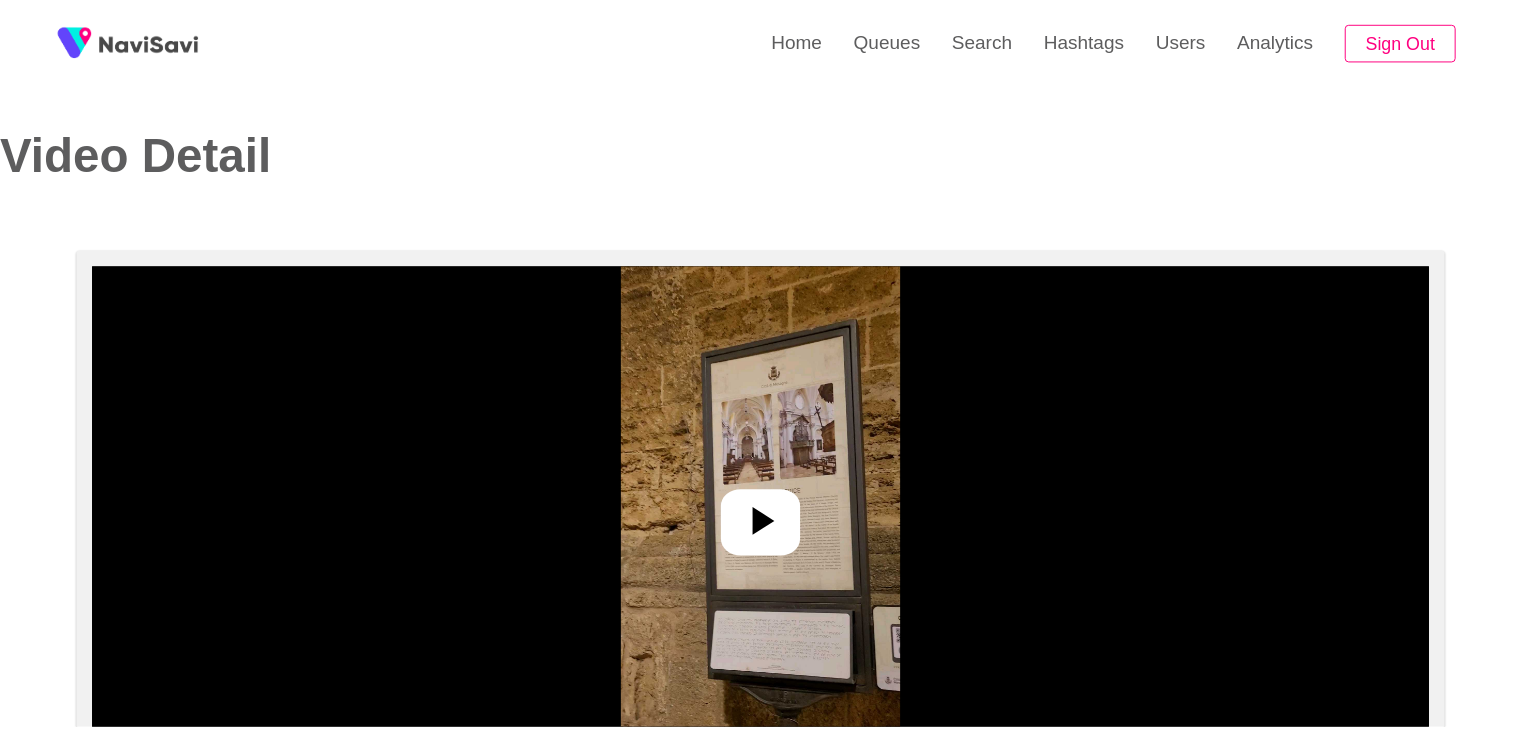 scroll, scrollTop: 0, scrollLeft: 0, axis: both 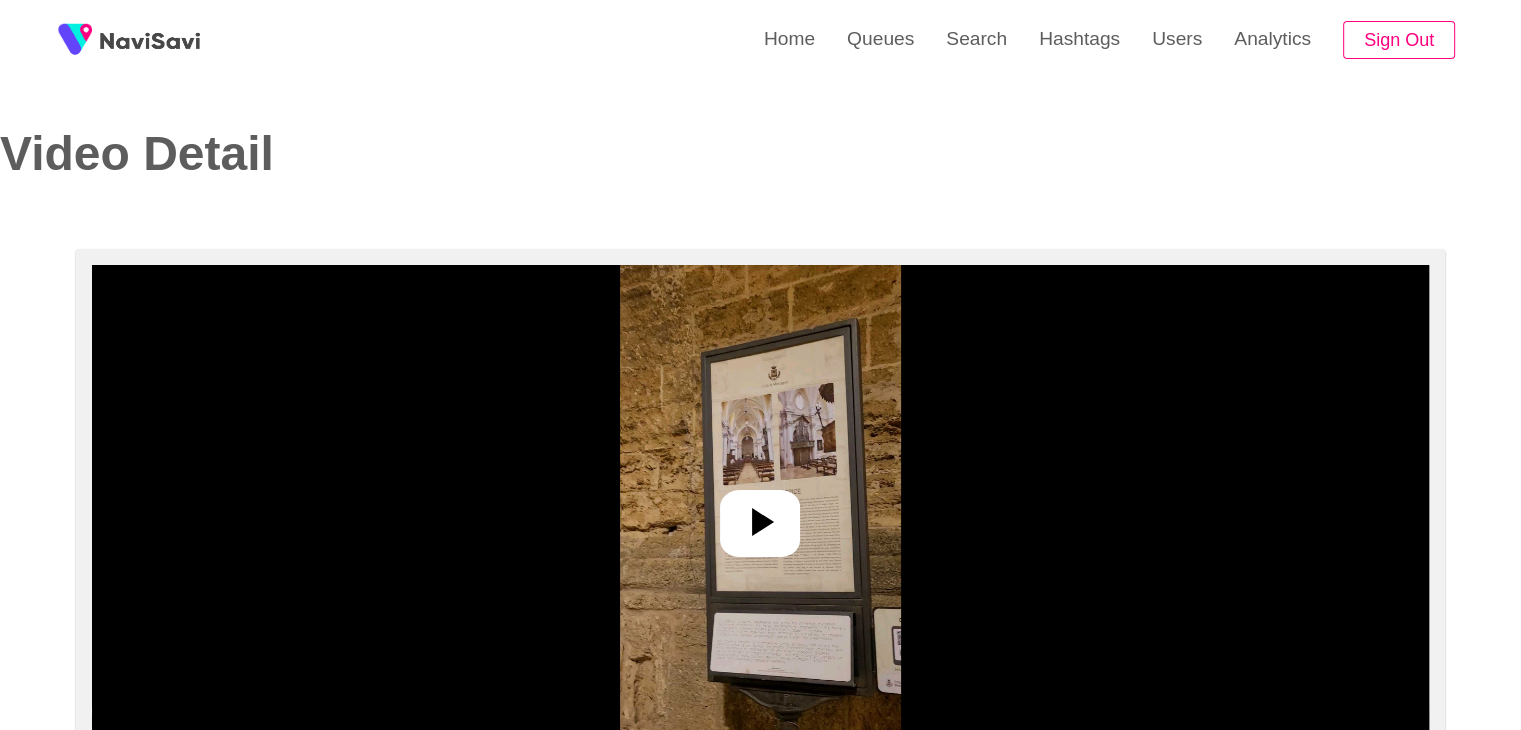 click at bounding box center [760, 515] 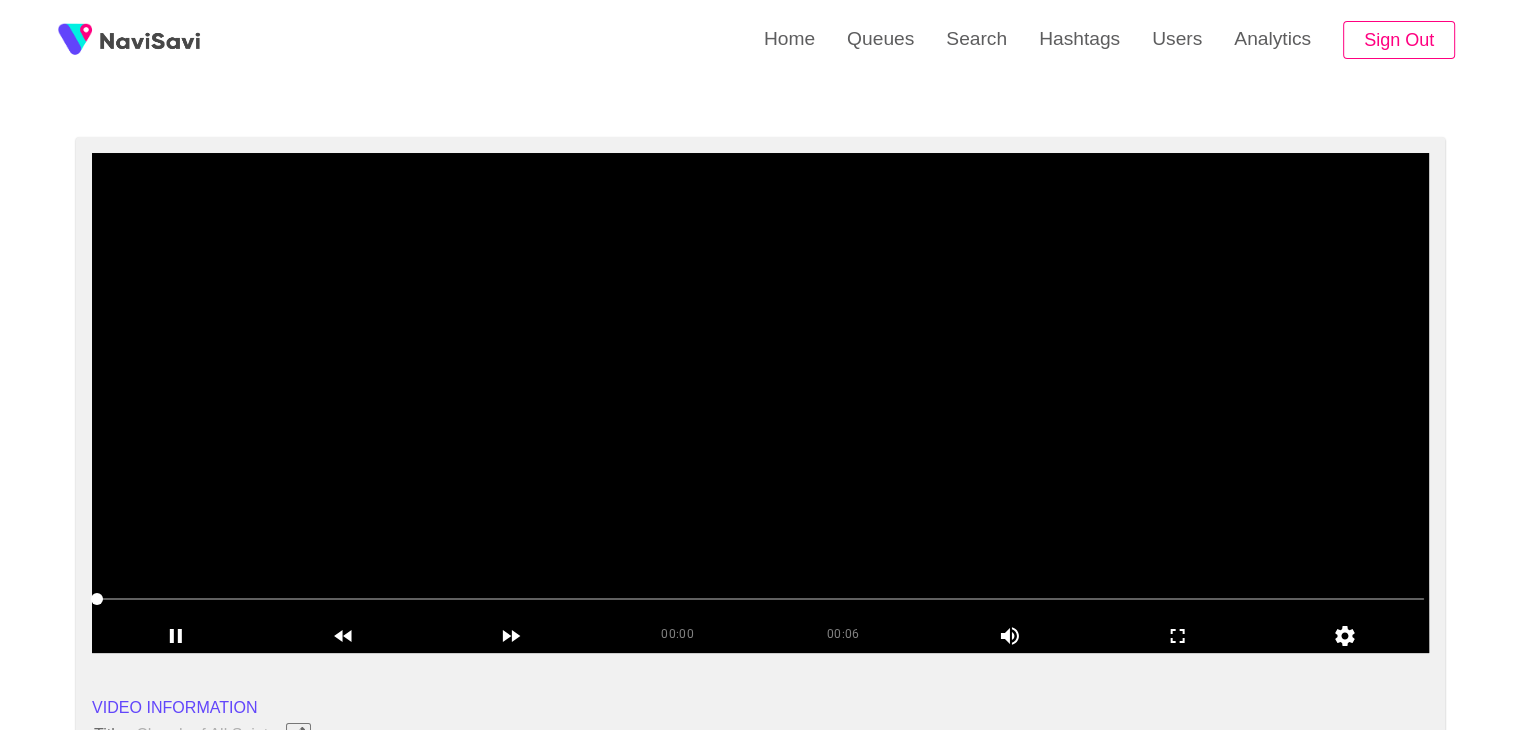 scroll, scrollTop: 111, scrollLeft: 0, axis: vertical 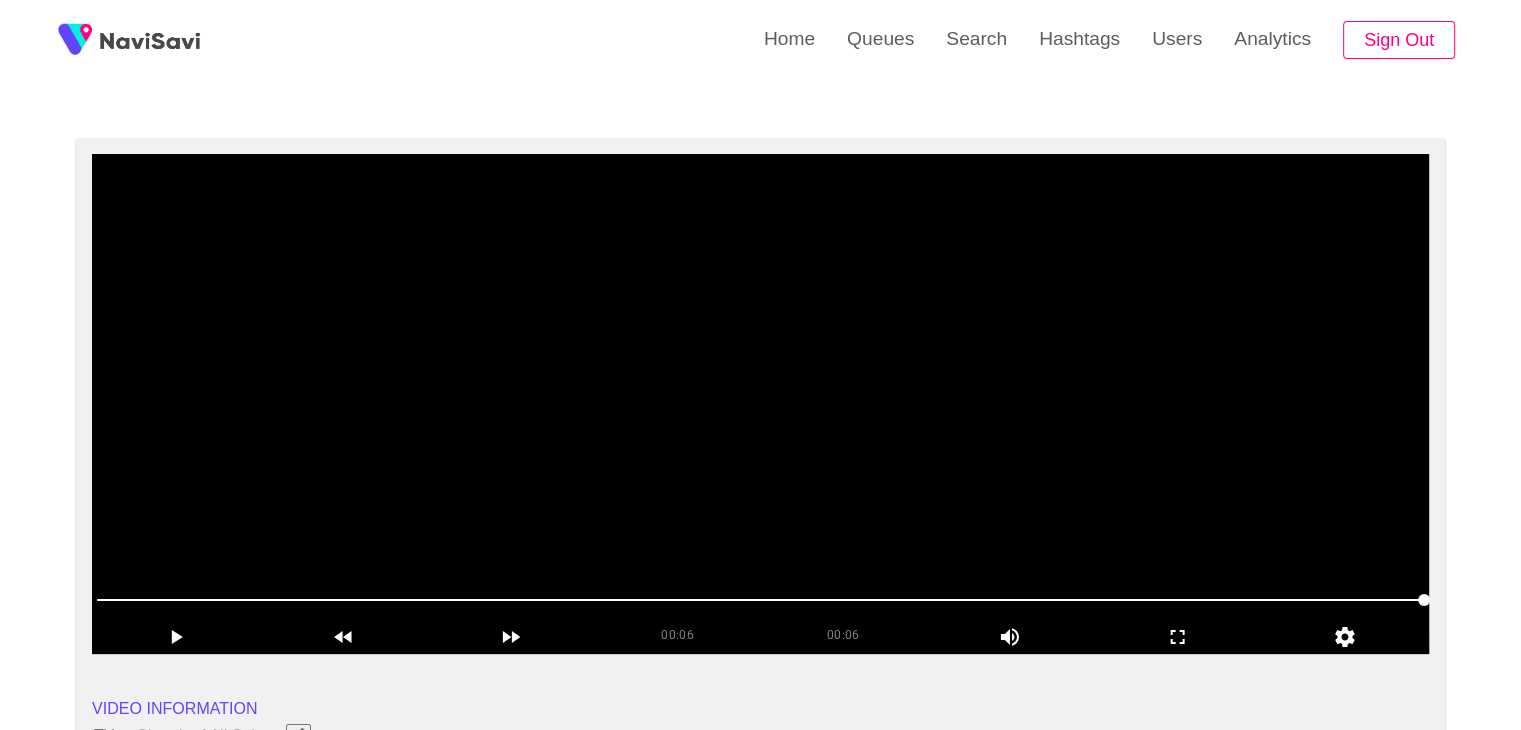 click at bounding box center [760, 404] 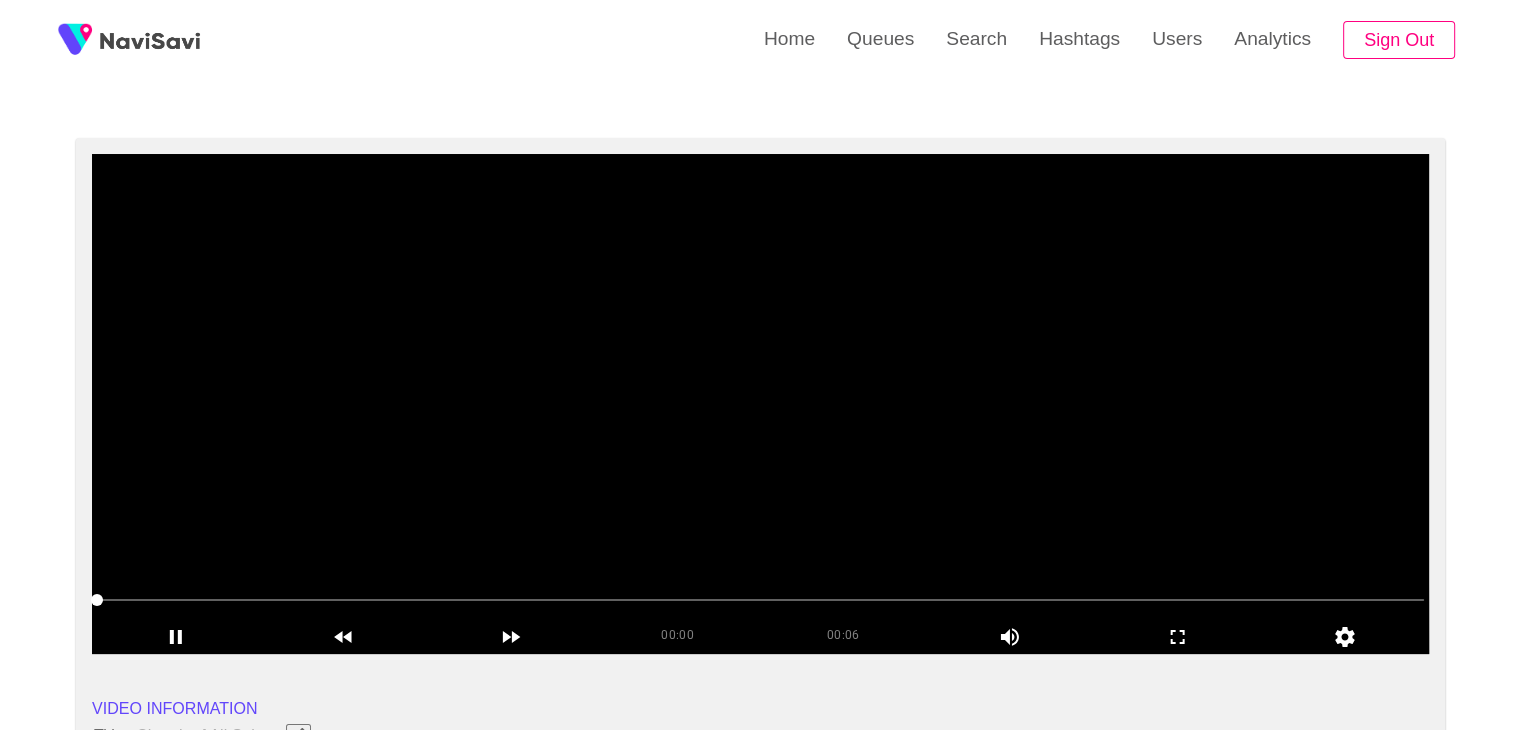 click at bounding box center [760, 404] 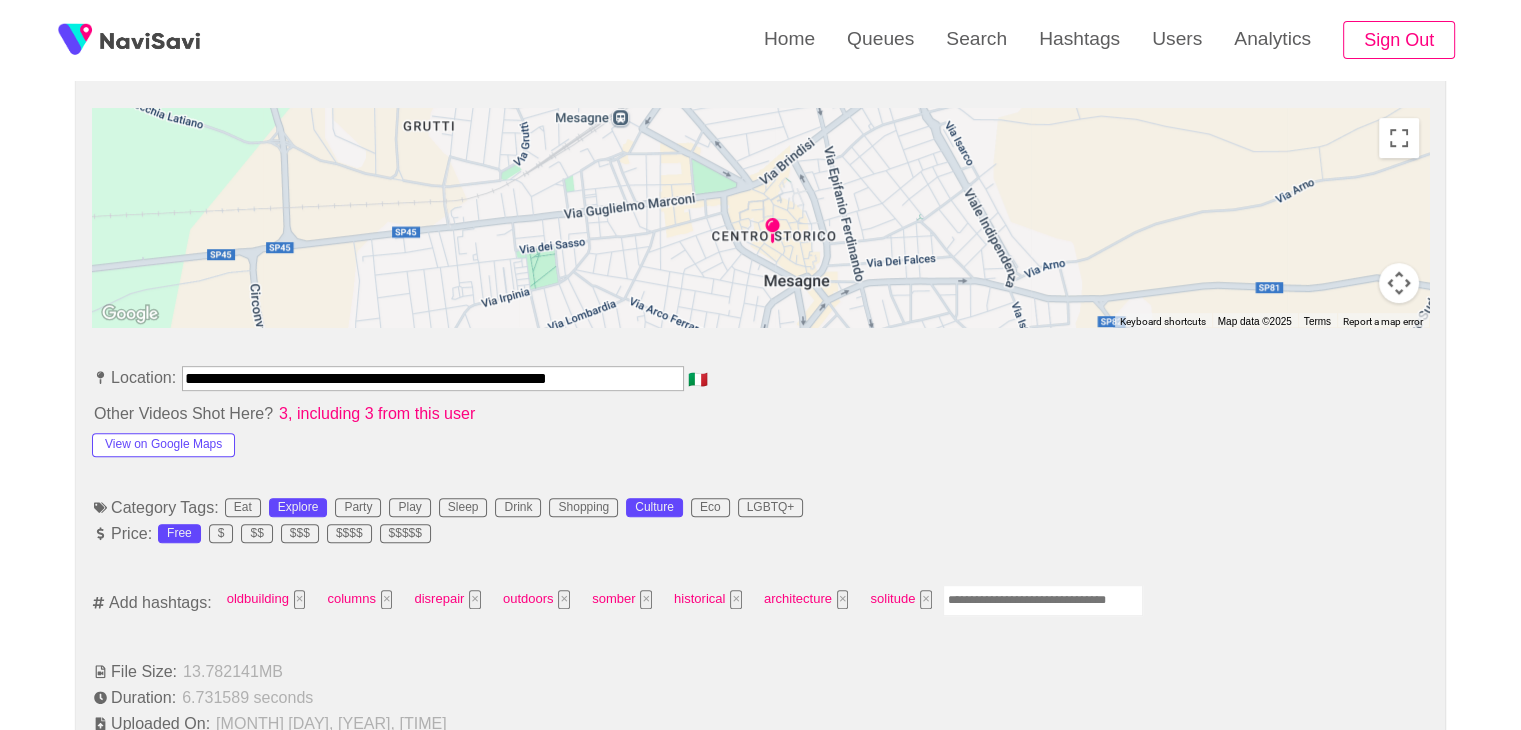 scroll, scrollTop: 932, scrollLeft: 0, axis: vertical 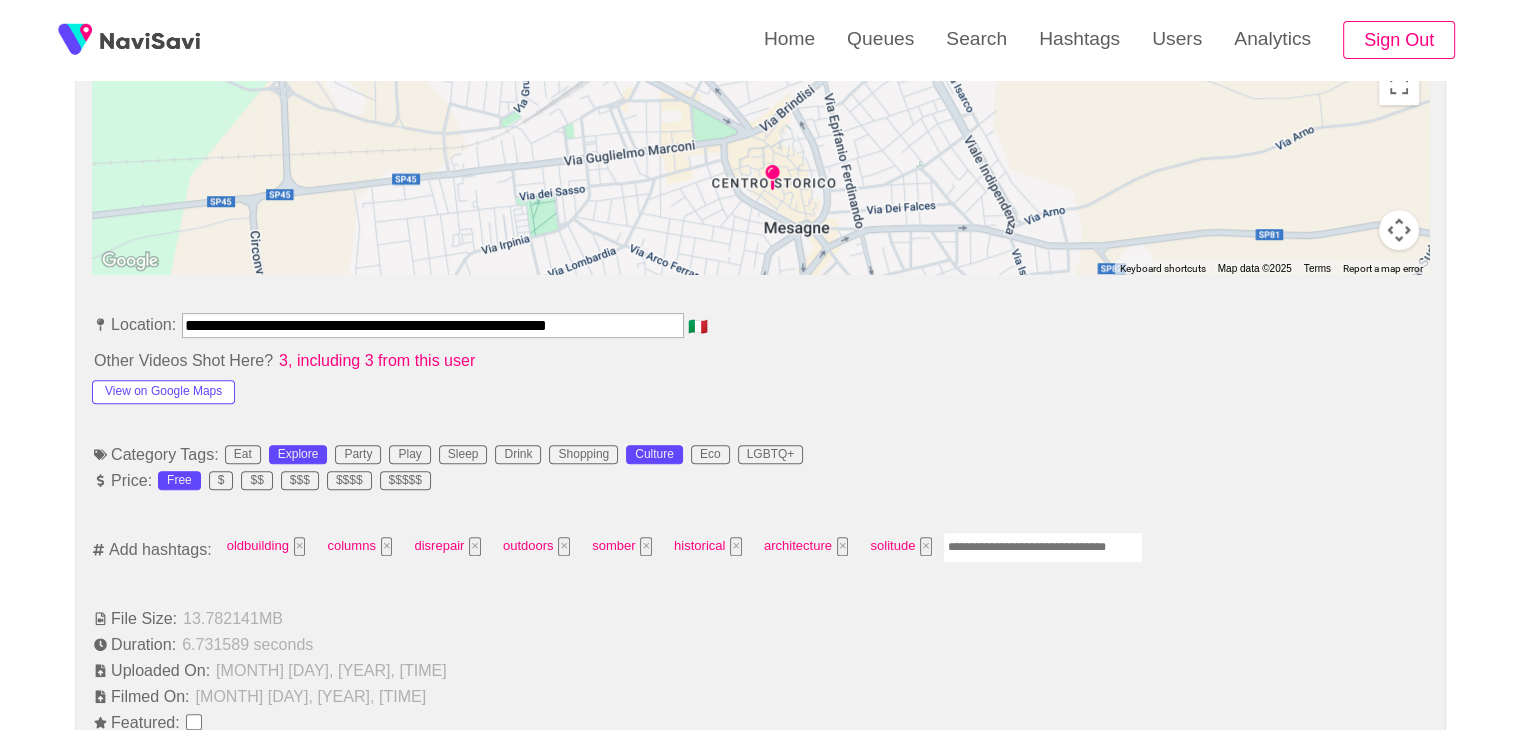 click at bounding box center (1043, 547) 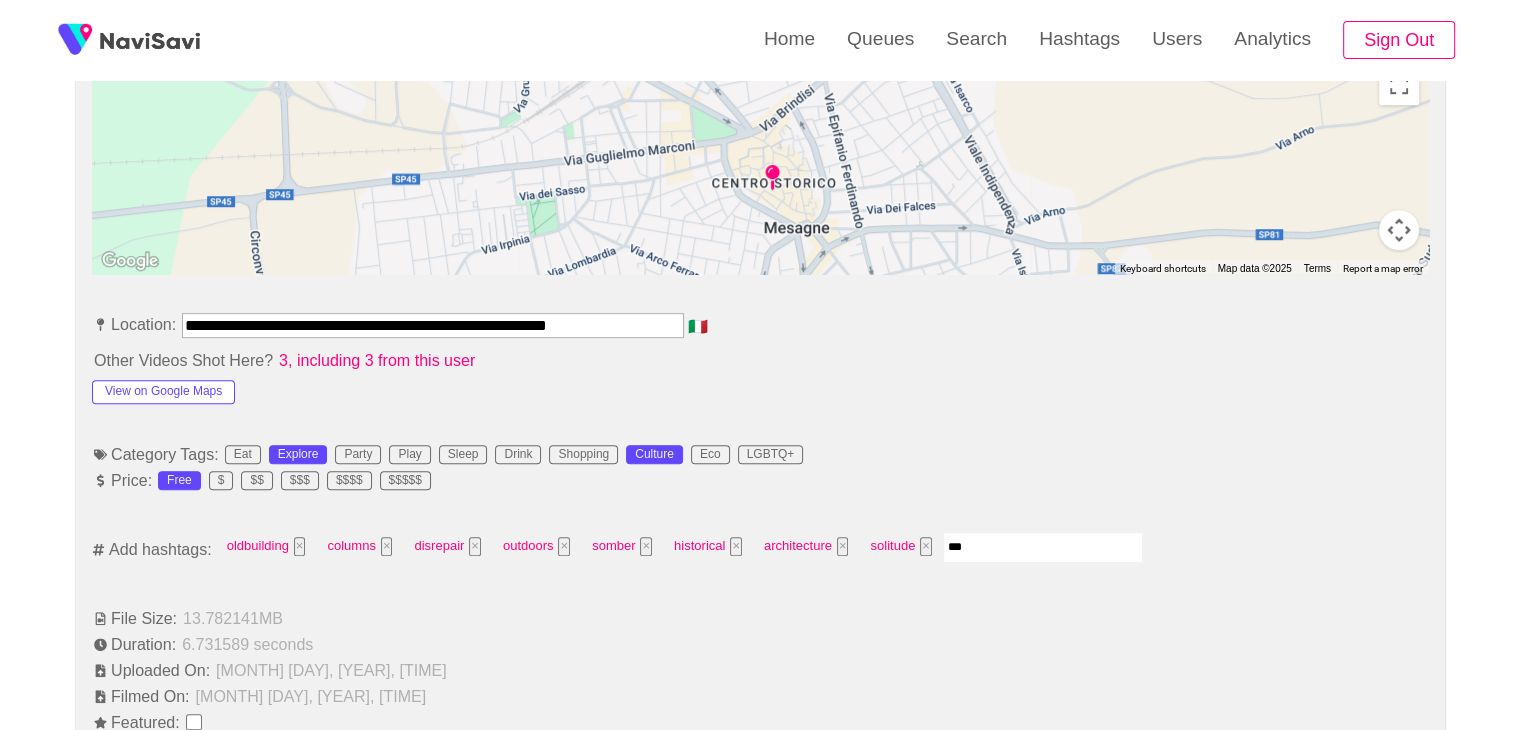 type on "****" 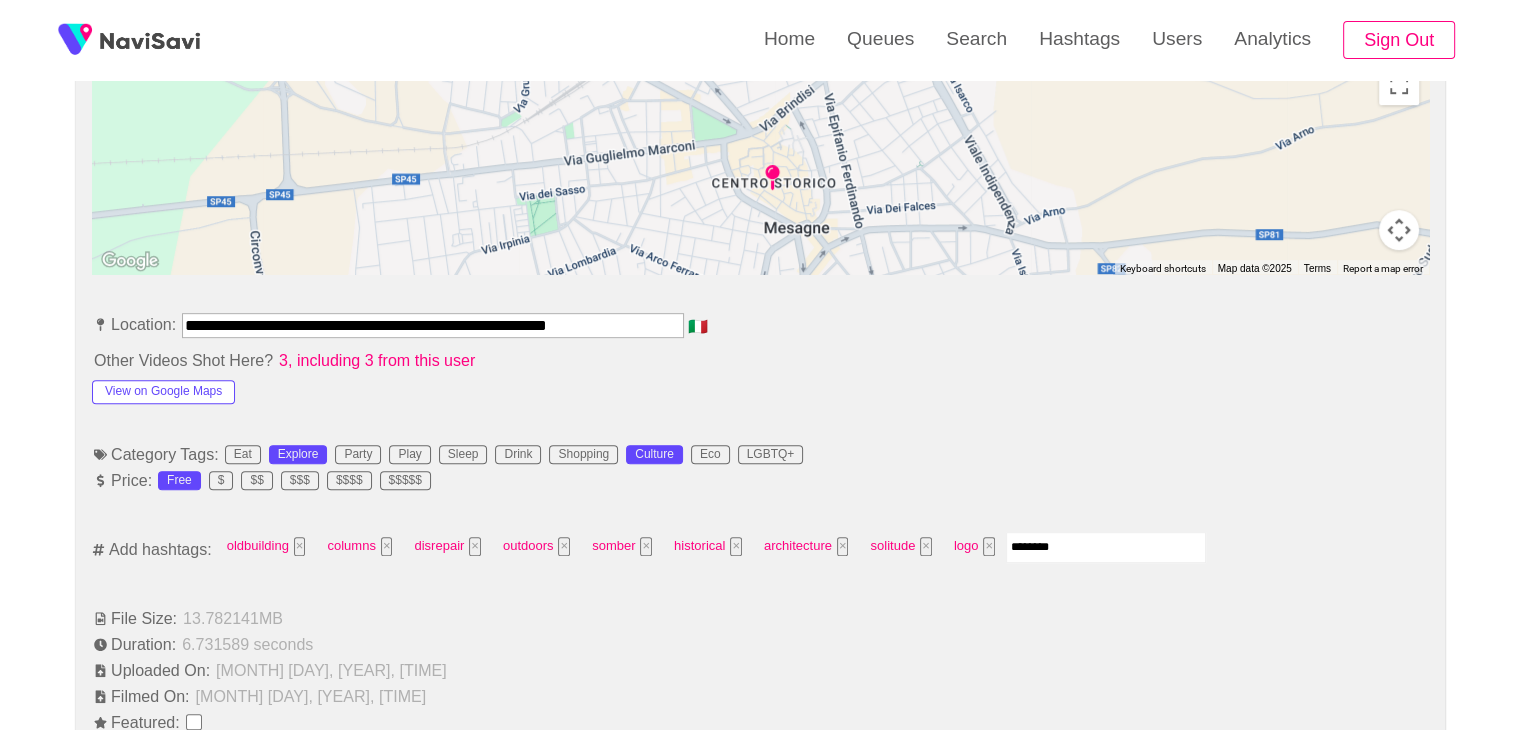 type on "*********" 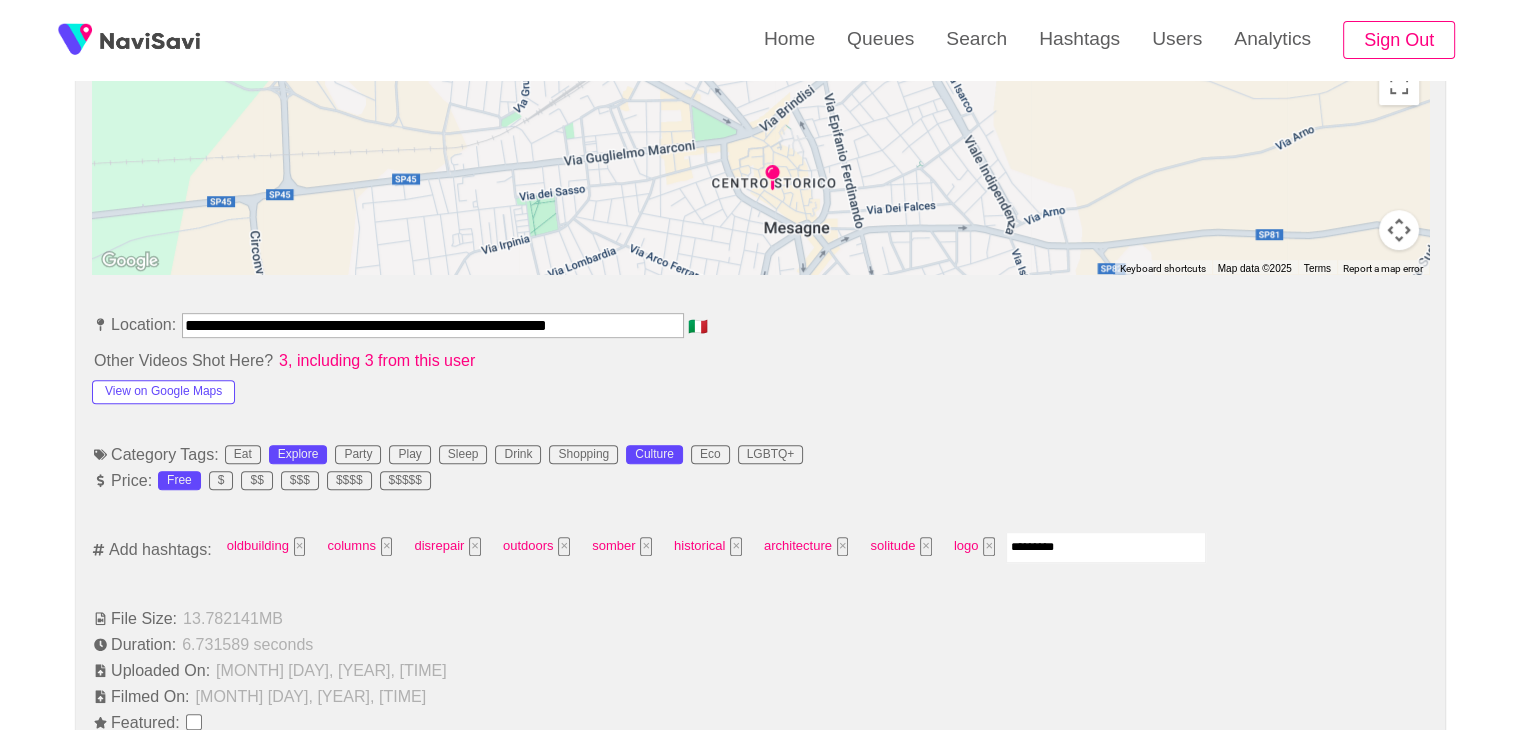 type 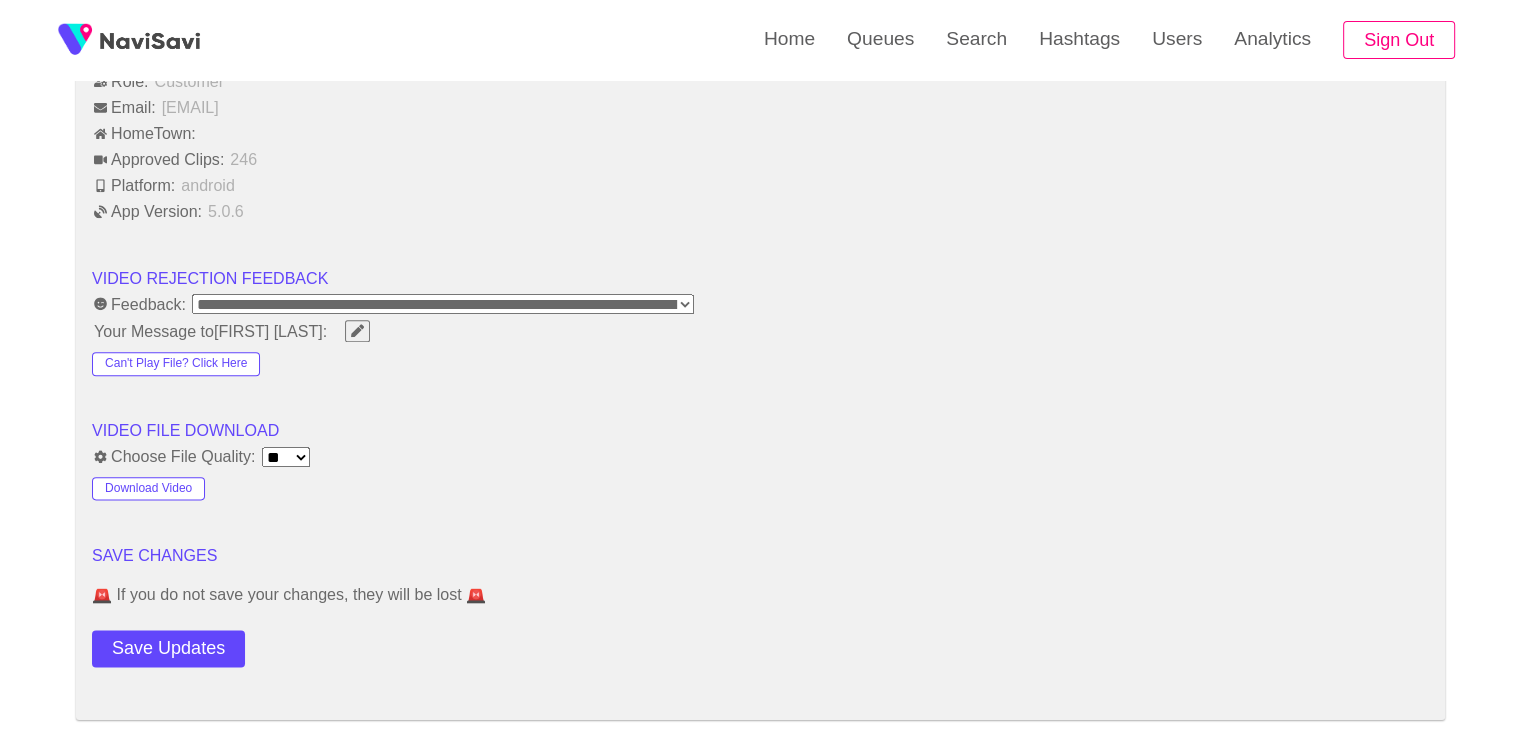 scroll, scrollTop: 2378, scrollLeft: 0, axis: vertical 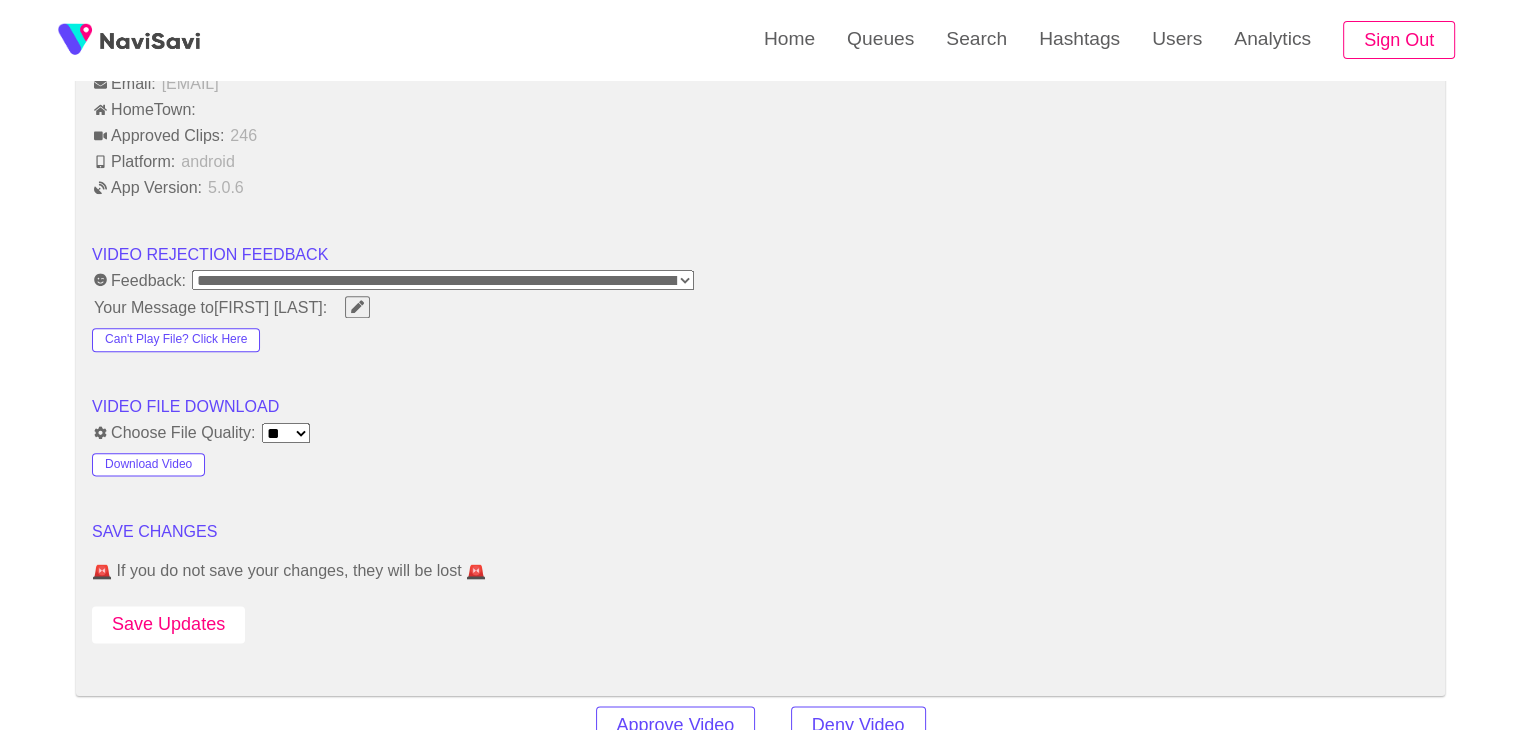 click on "Save Updates" at bounding box center (168, 624) 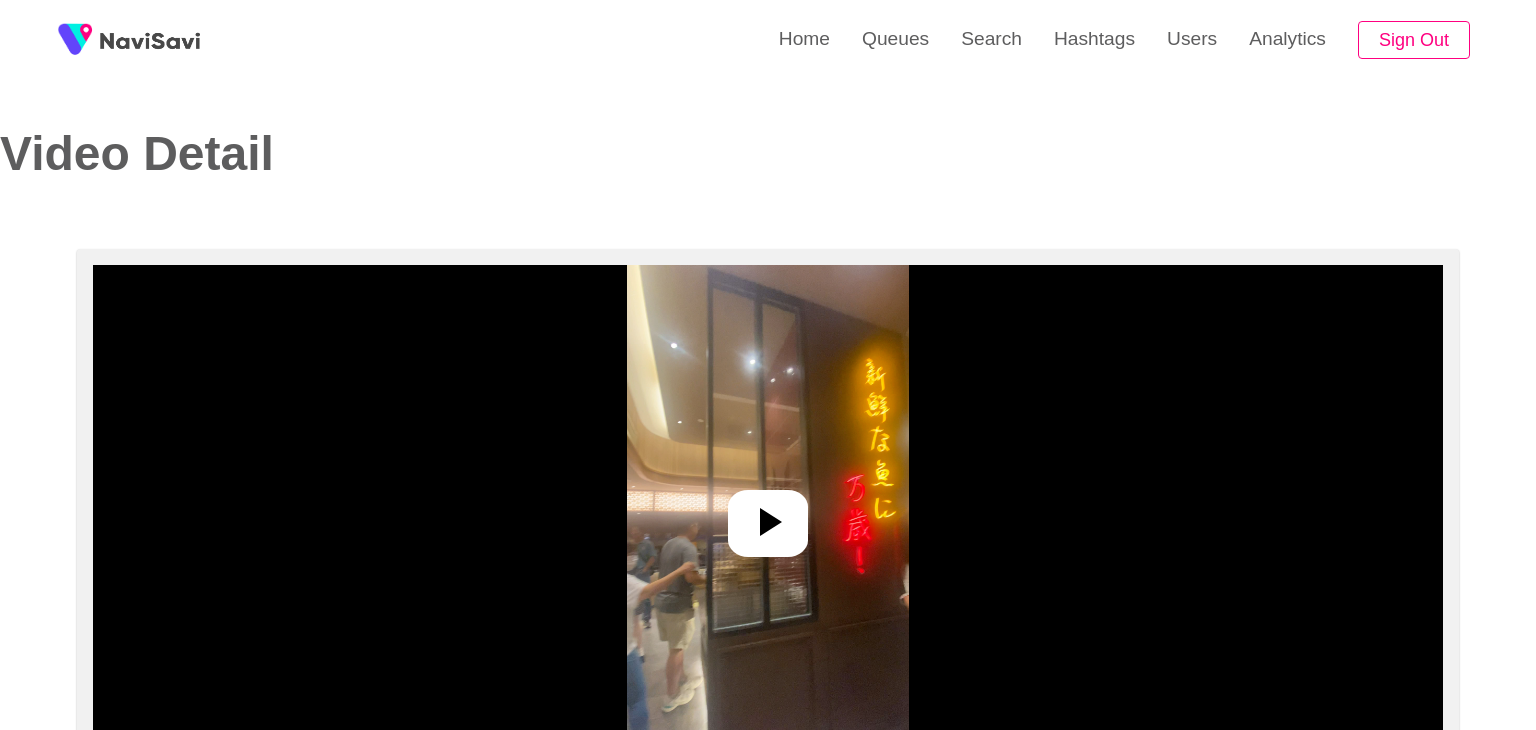 select on "**********" 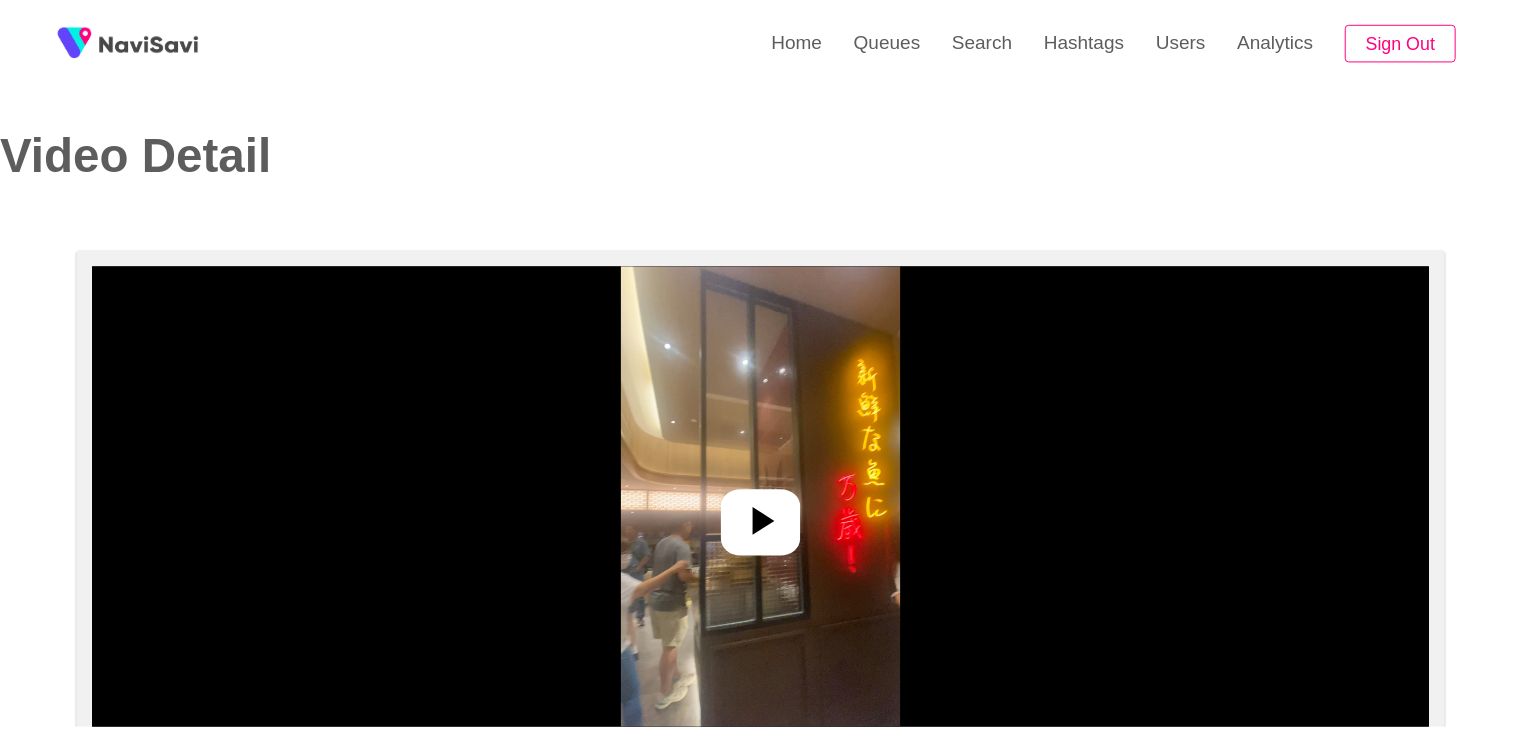 scroll, scrollTop: 0, scrollLeft: 0, axis: both 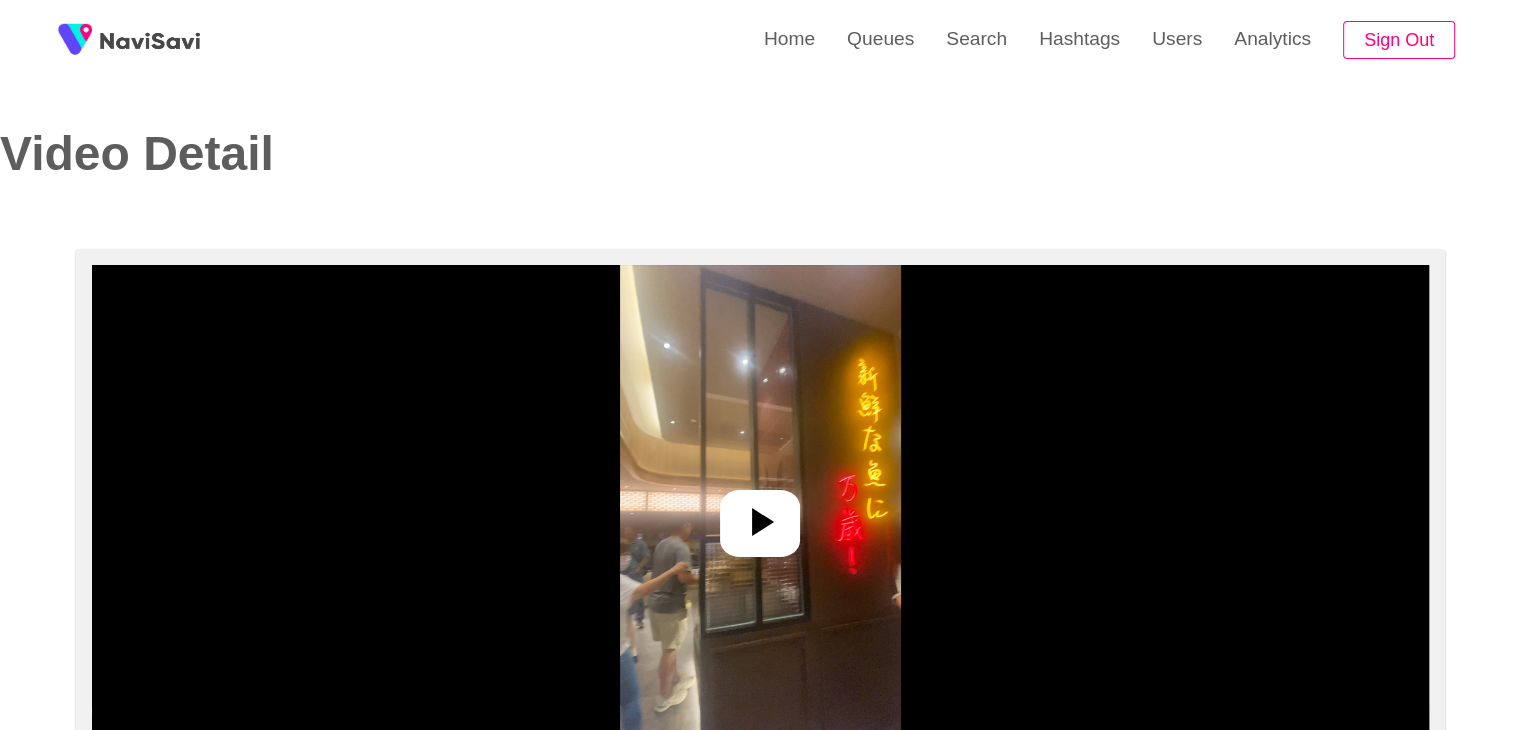 click at bounding box center (760, 515) 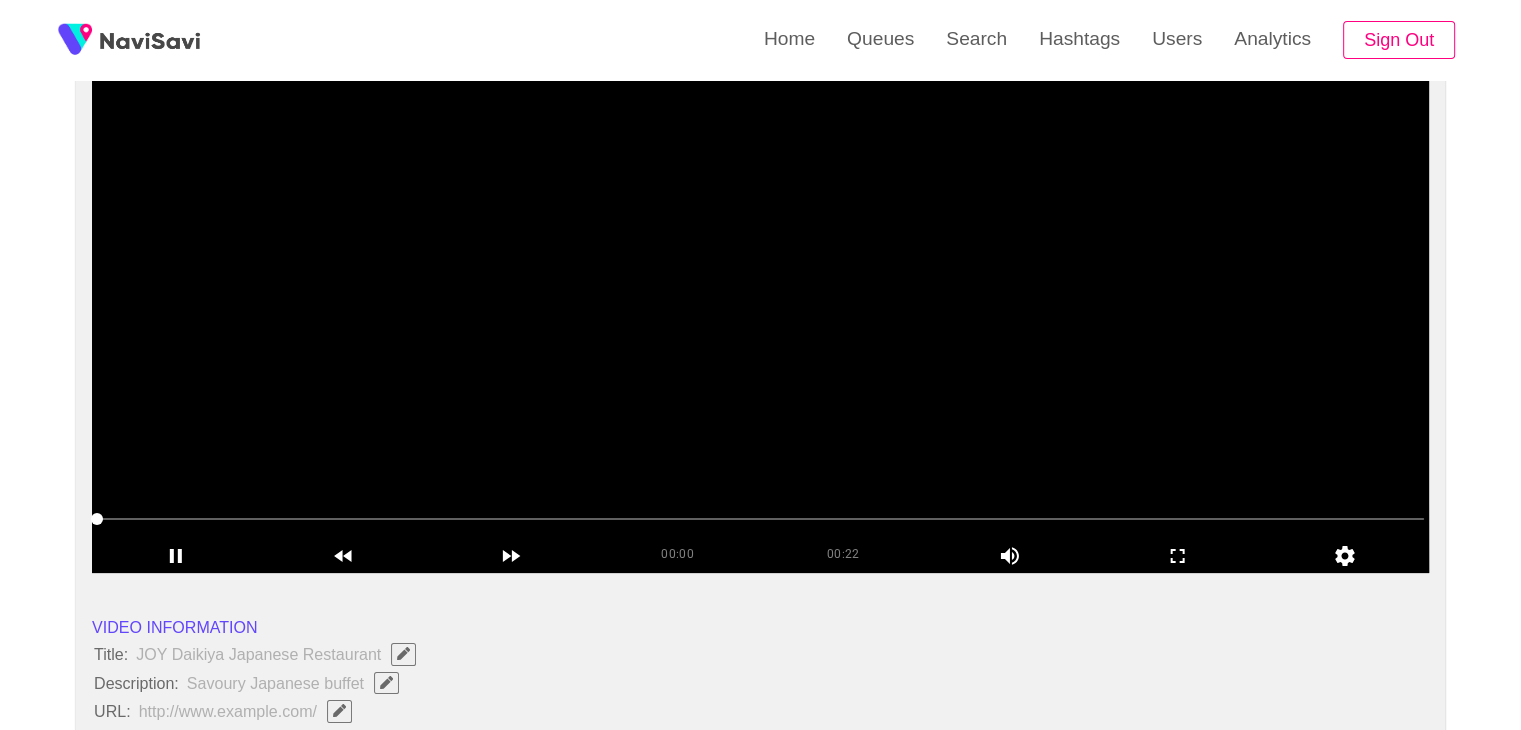 scroll, scrollTop: 192, scrollLeft: 0, axis: vertical 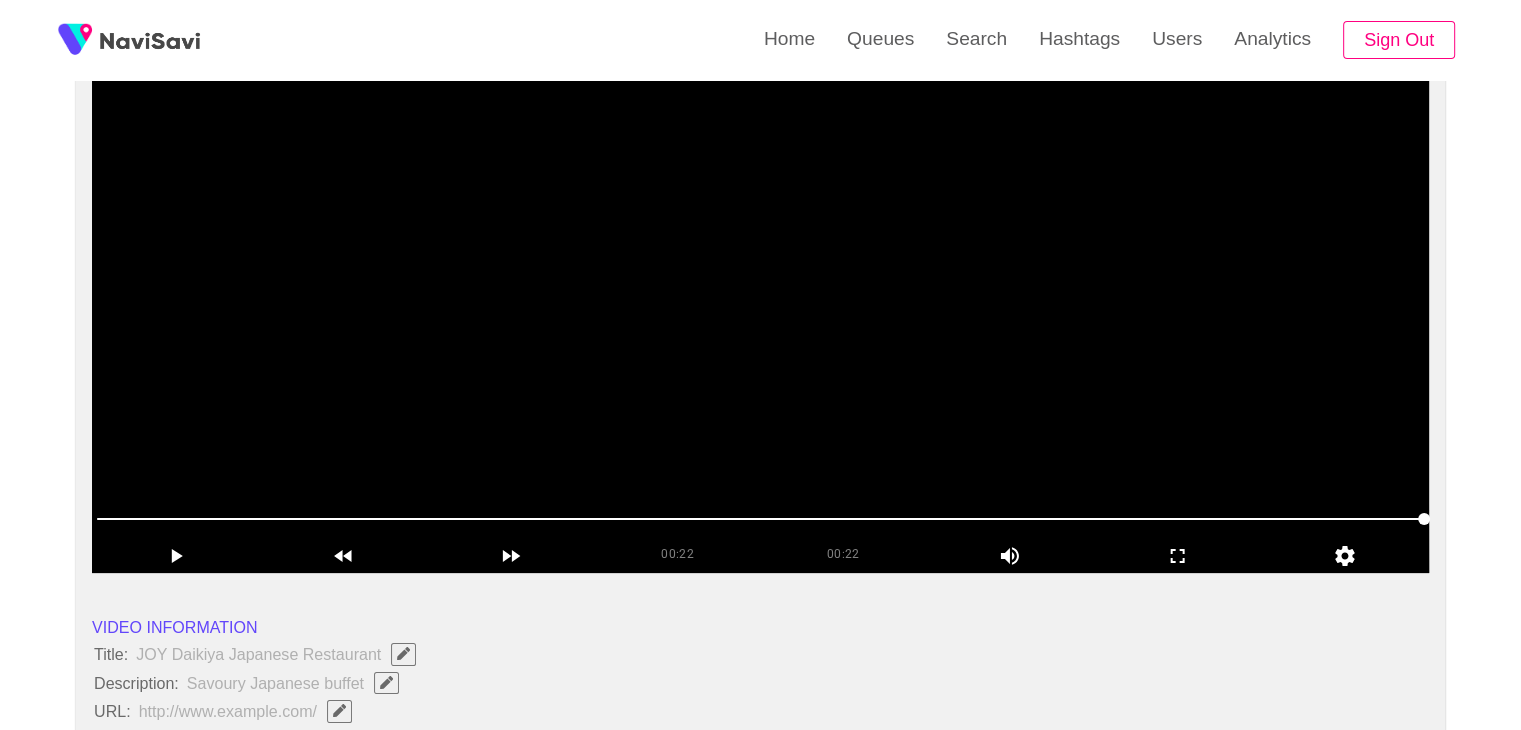 click at bounding box center [760, 323] 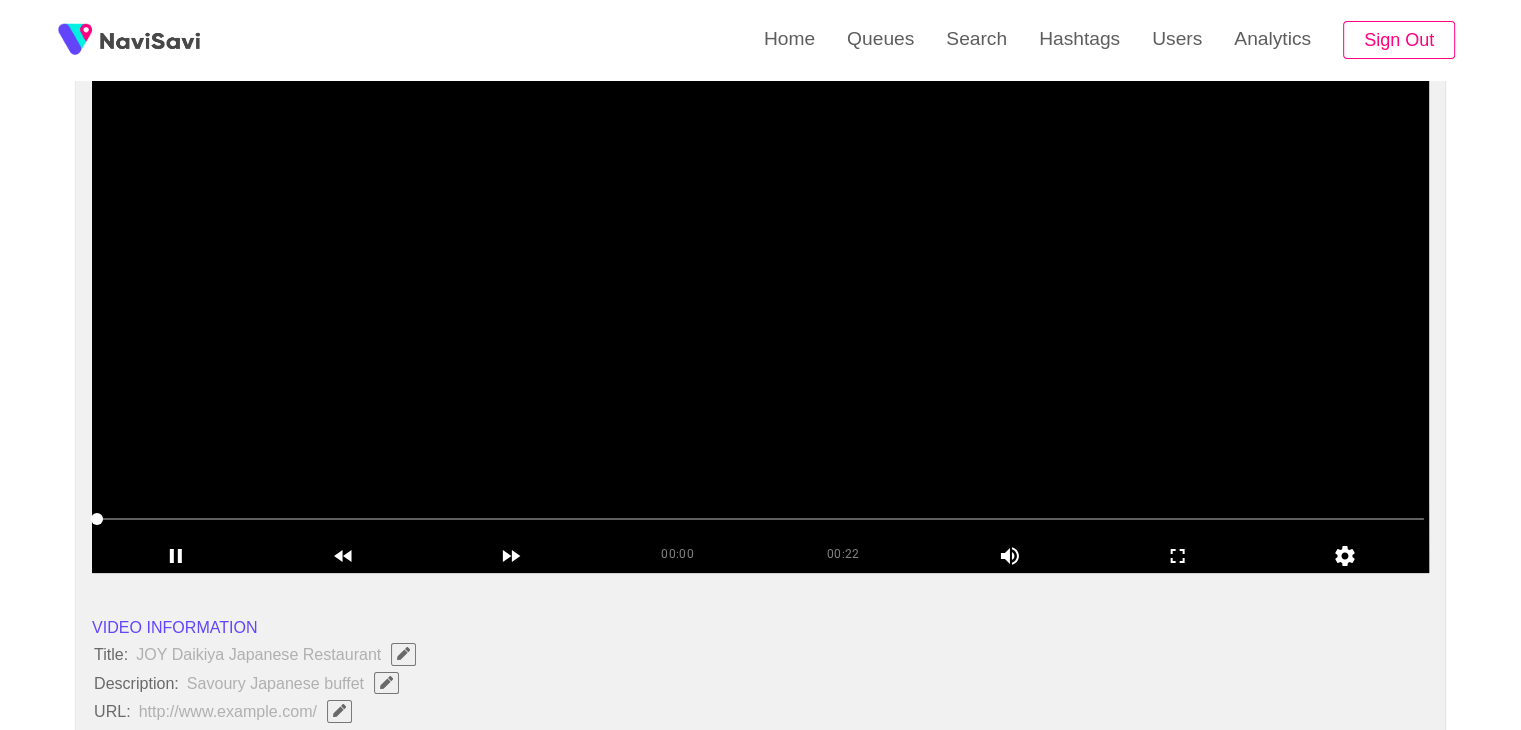 click at bounding box center [760, 323] 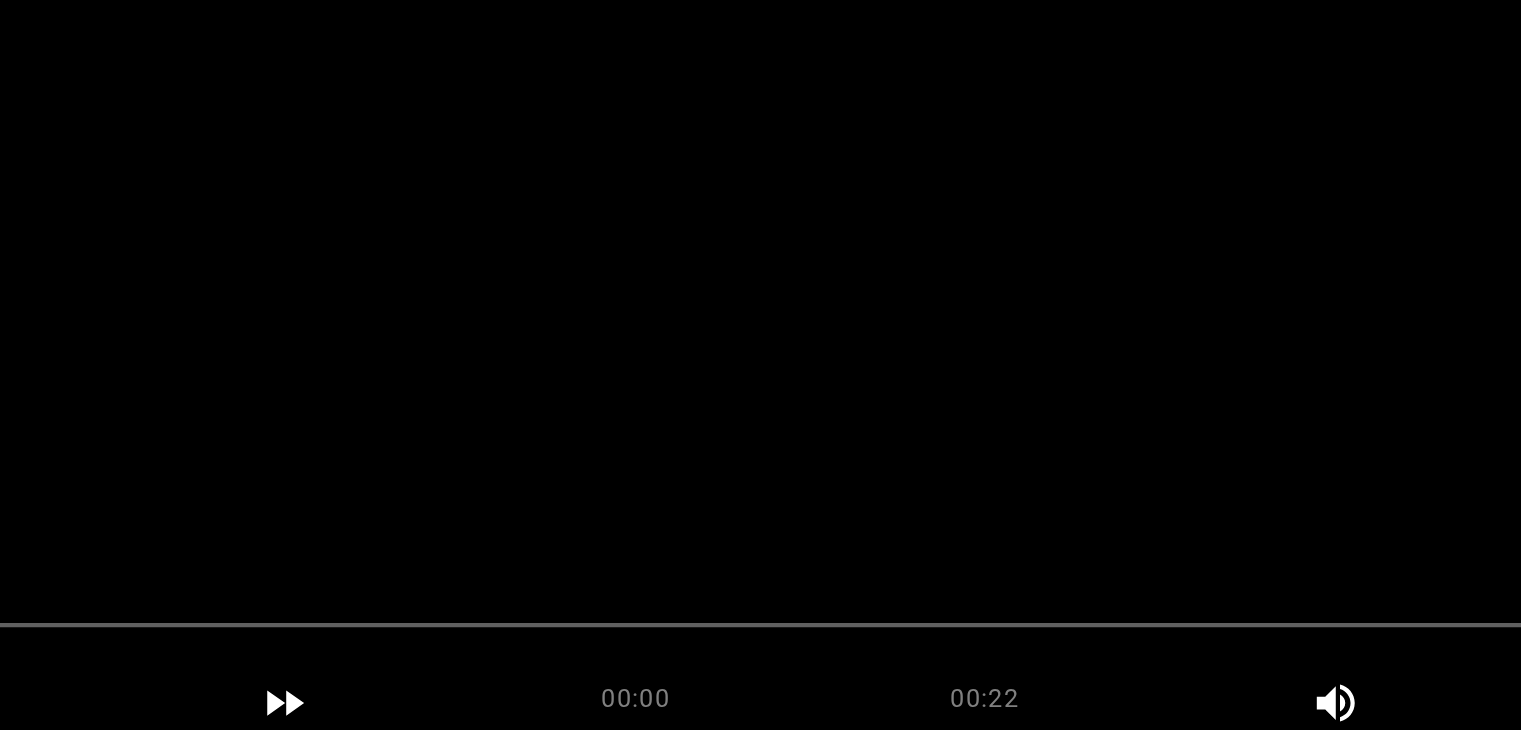 scroll, scrollTop: 192, scrollLeft: 0, axis: vertical 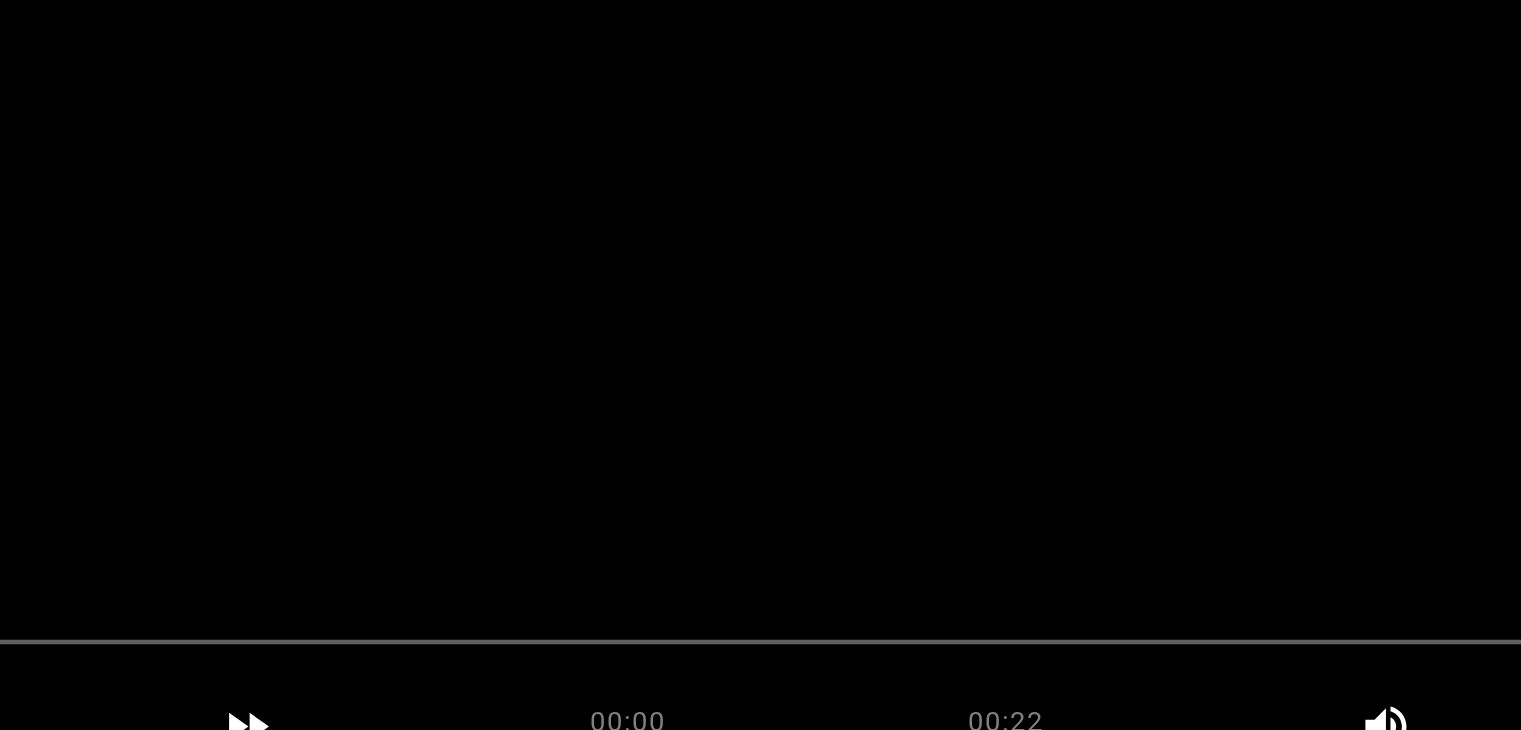 click at bounding box center [760, 323] 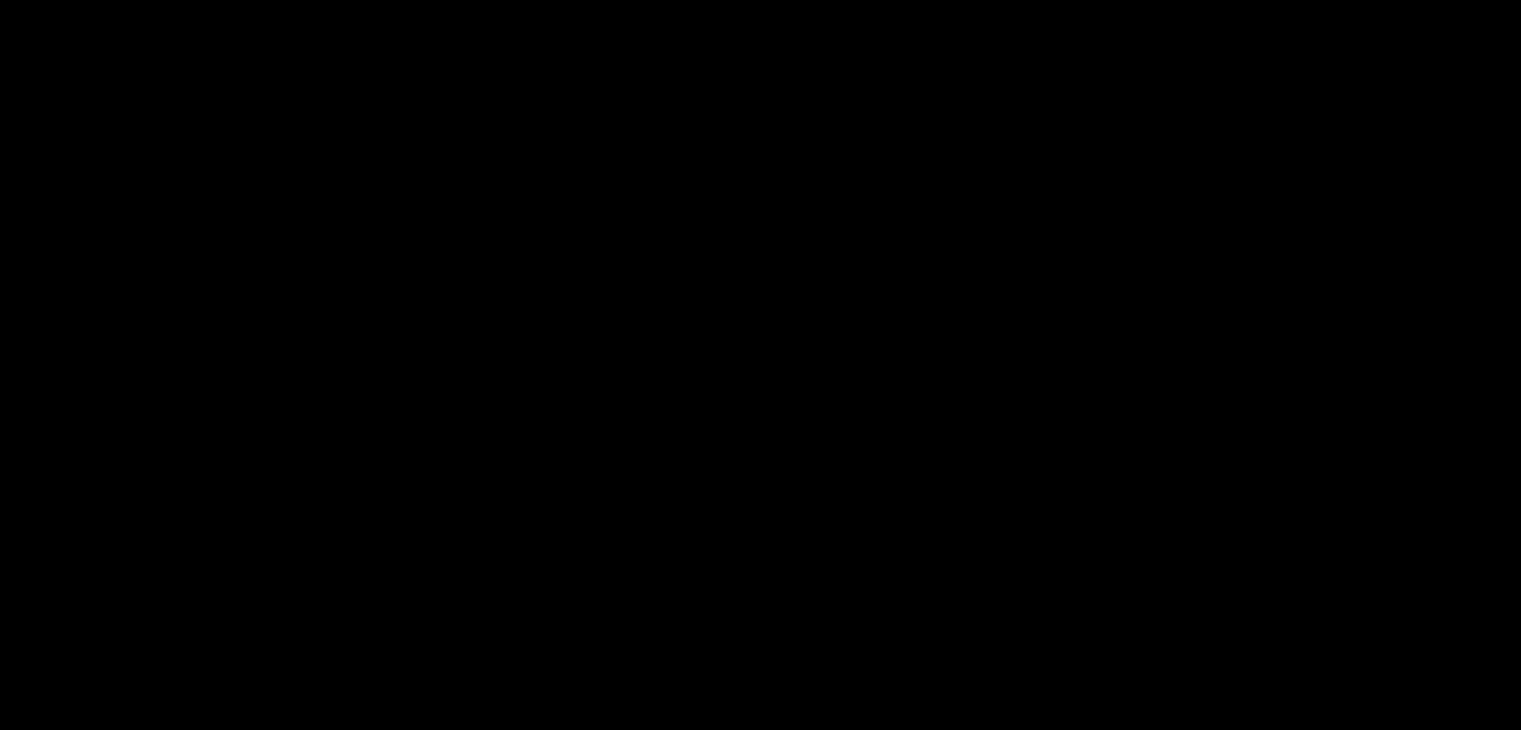 click at bounding box center [760, 323] 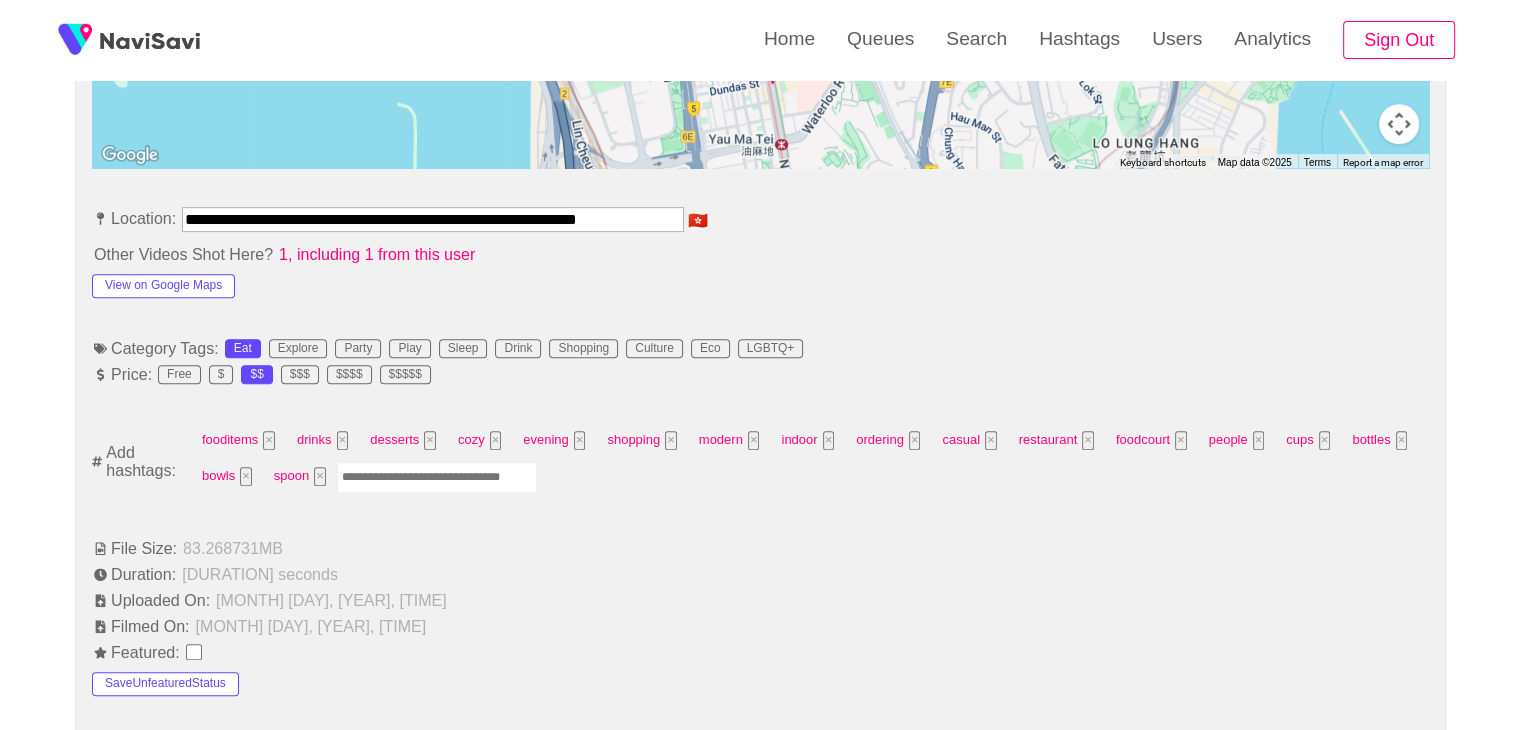scroll, scrollTop: 1043, scrollLeft: 0, axis: vertical 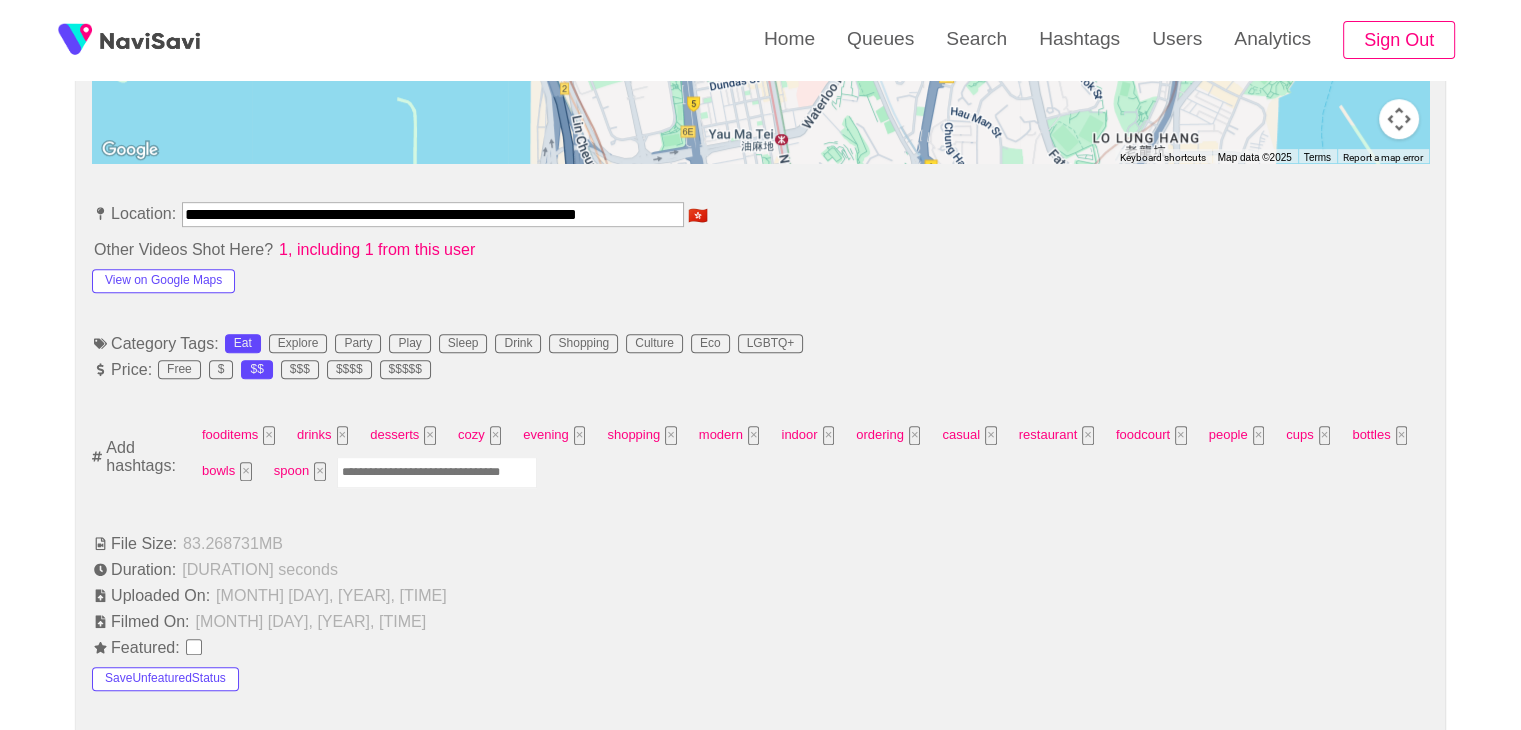 drag, startPoint x: 542, startPoint y: 448, endPoint x: 512, endPoint y: 469, distance: 36.619667 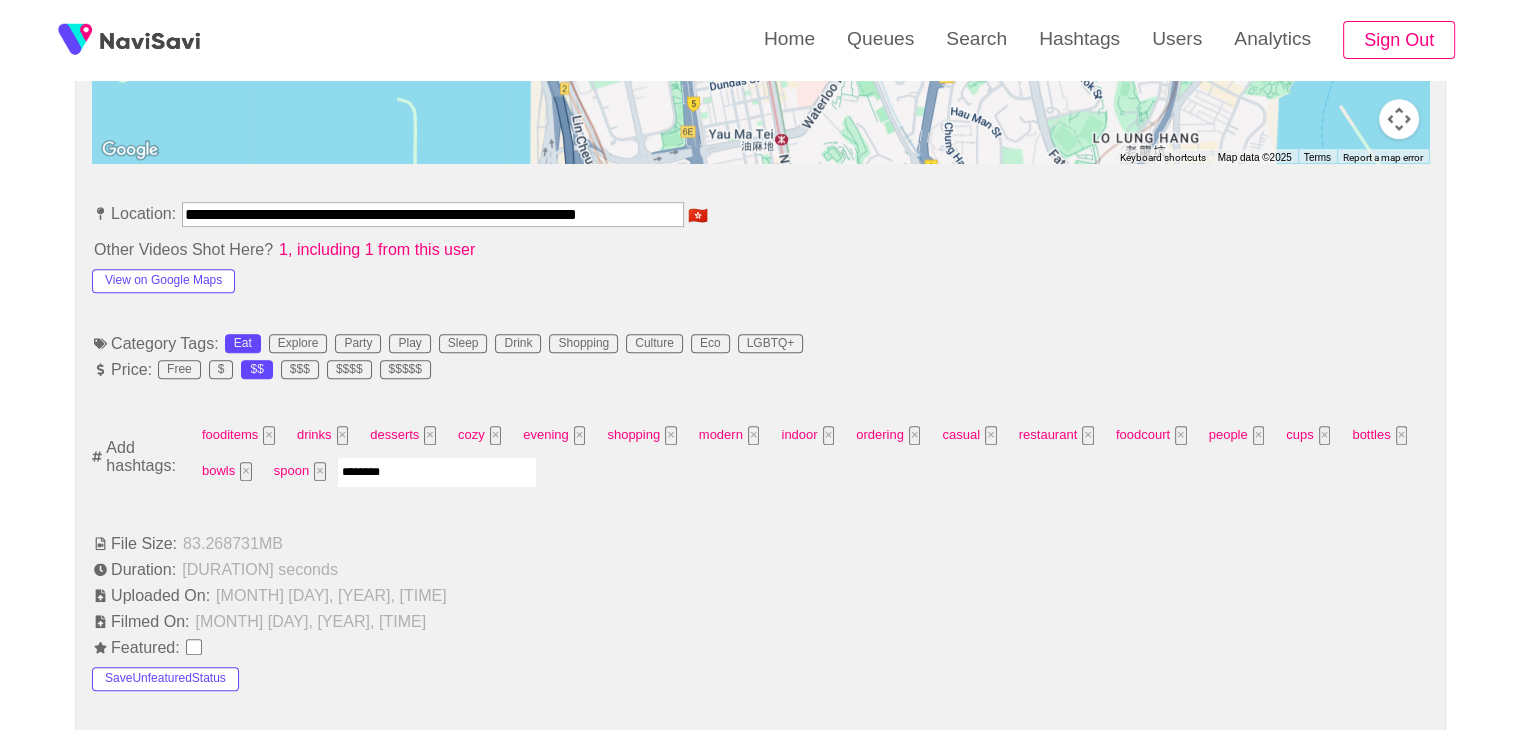 type on "*********" 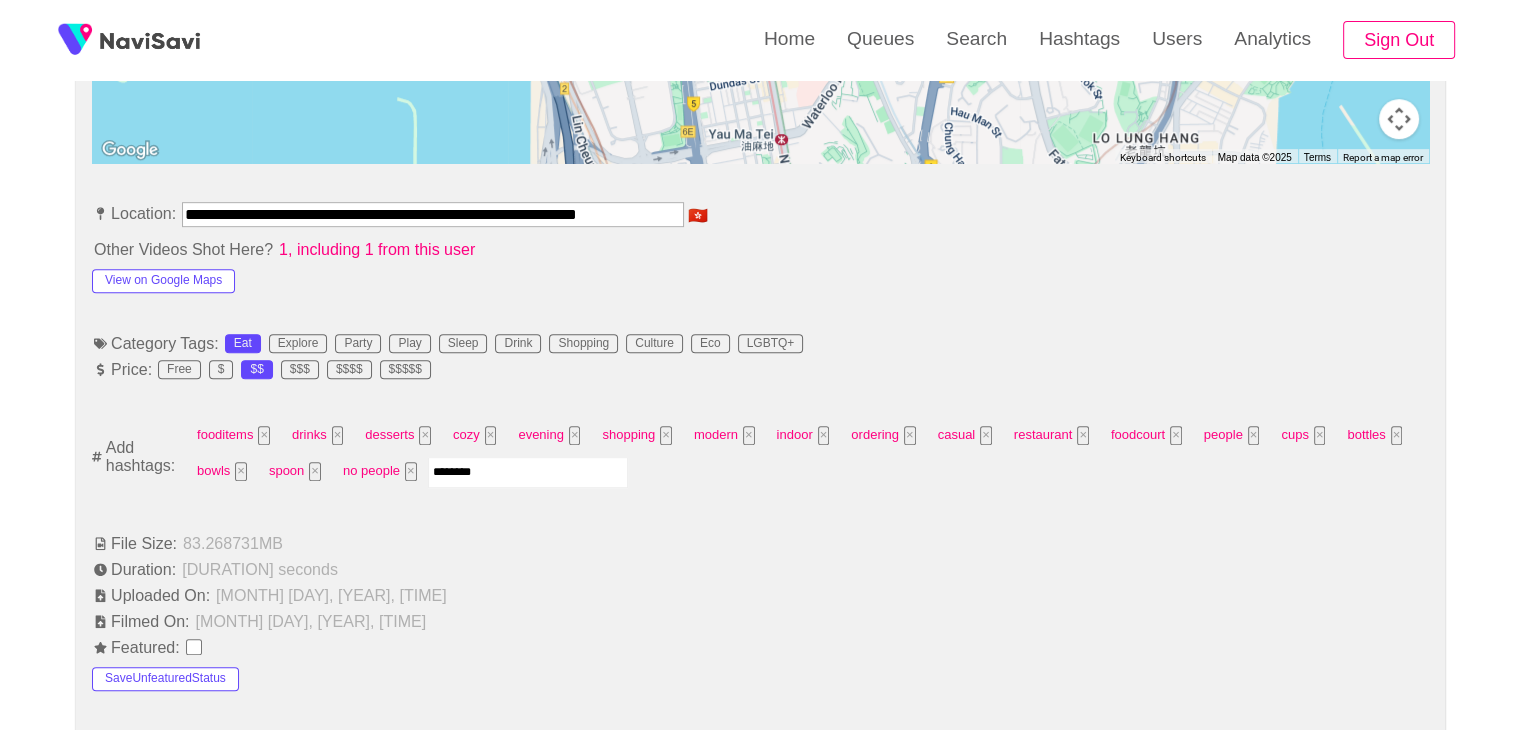 type on "*********" 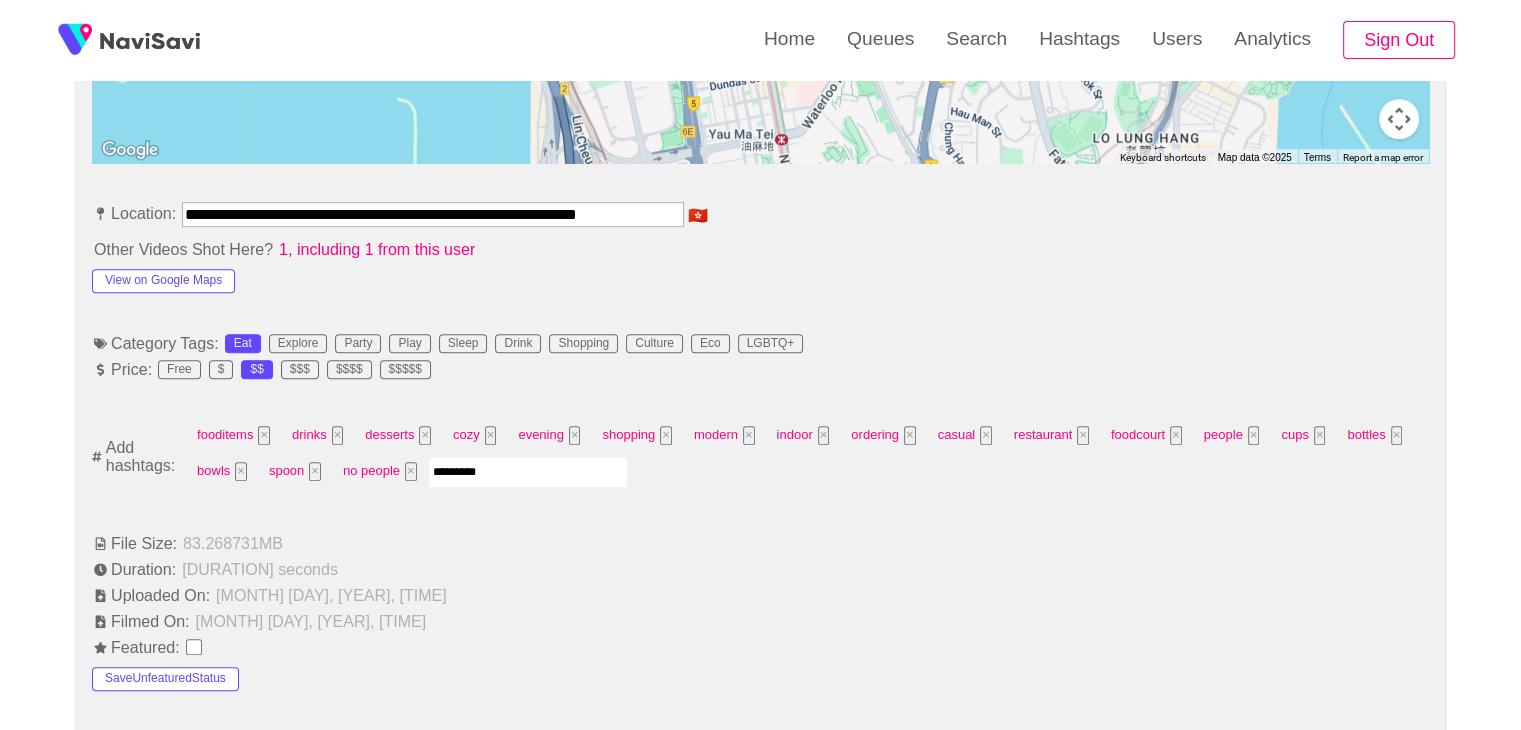type 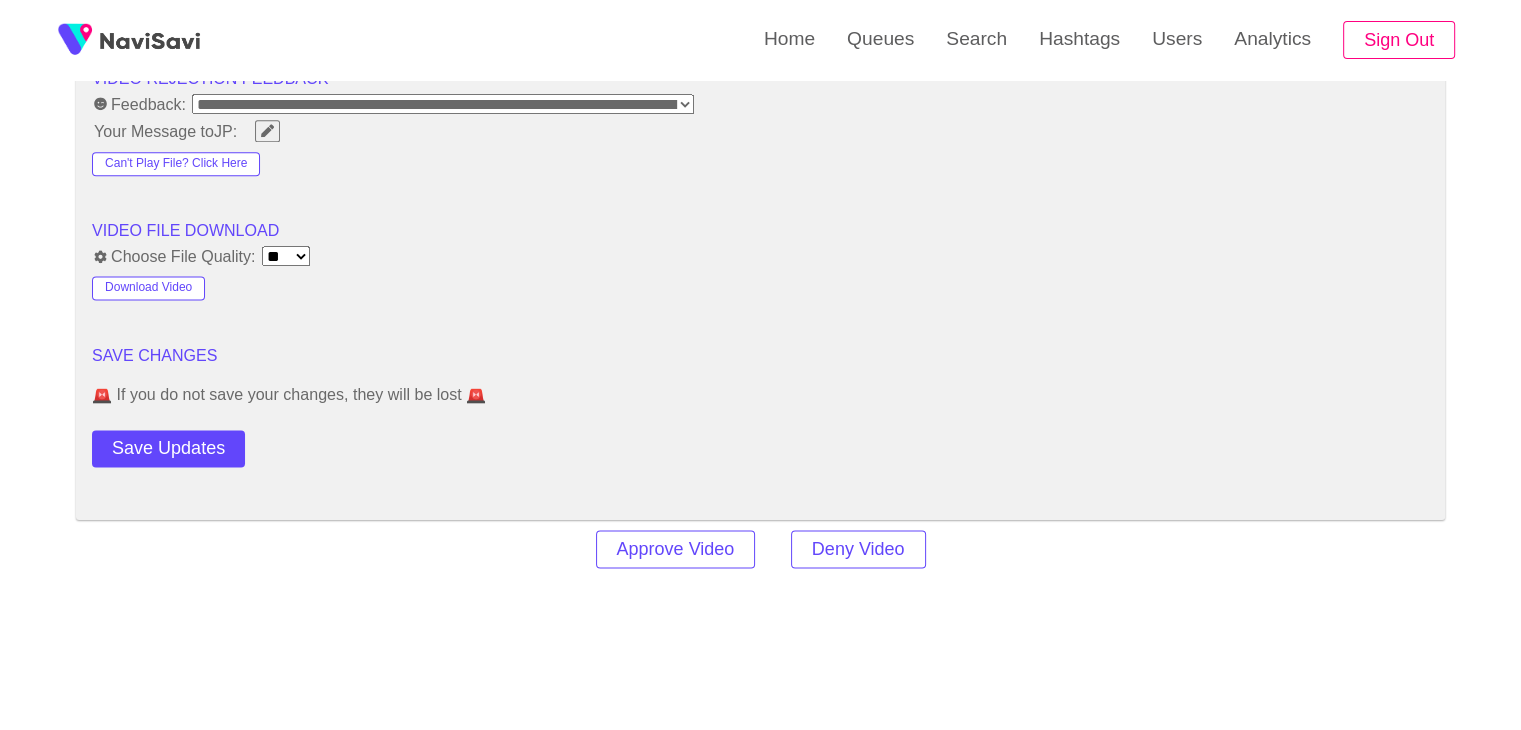 scroll, scrollTop: 2620, scrollLeft: 0, axis: vertical 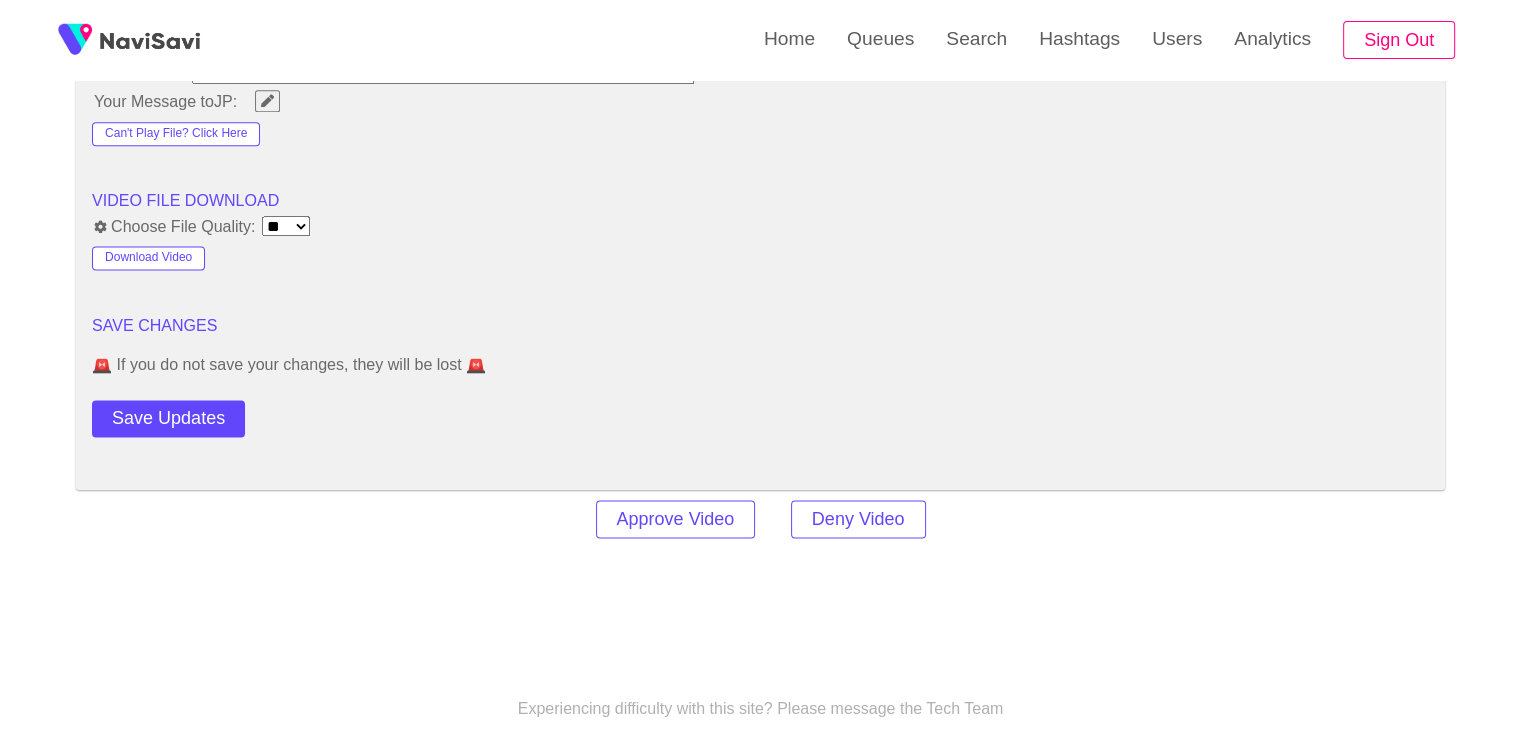 click on "VIDEO INFORMATION Title:    [BRAND] Japanese Restaurant     Description:    Savoury Japanese buffet     URL:    http://www.example.com/     Visit Website ← Move left → Move right ↑ Move up ↓ Move down + Zoom in - Zoom out Home Jump left by 75% End Jump right by 75% Page Up Jump up by 75% Page Down Jump down by 75% Keyboard shortcuts Map Data Map data ©2025 Map data ©2025 200 m  Click to toggle between metric and imperial units Terms Report a map error  Location:   [COUNTRY CODE] Other Videos Shot Here?  1, including 1 from this user View on Google Maps  Category Tags:   Eat Explore Party Play Sleep Drink Shopping Culture Eco LGBTQ+  Price:   Free $ $$ $$$ $$$$ $$$$$  Add hashtags:  fooditems × drinks × desserts × cozy × evening × shopping × modern × indoor × ordering × casual × restaurant × foodcourt × people × cups × bottles × bowls × spoon × no people × notforb2b ×  File Size:   83.268731  MB  Duration:" at bounding box center (760, -700) 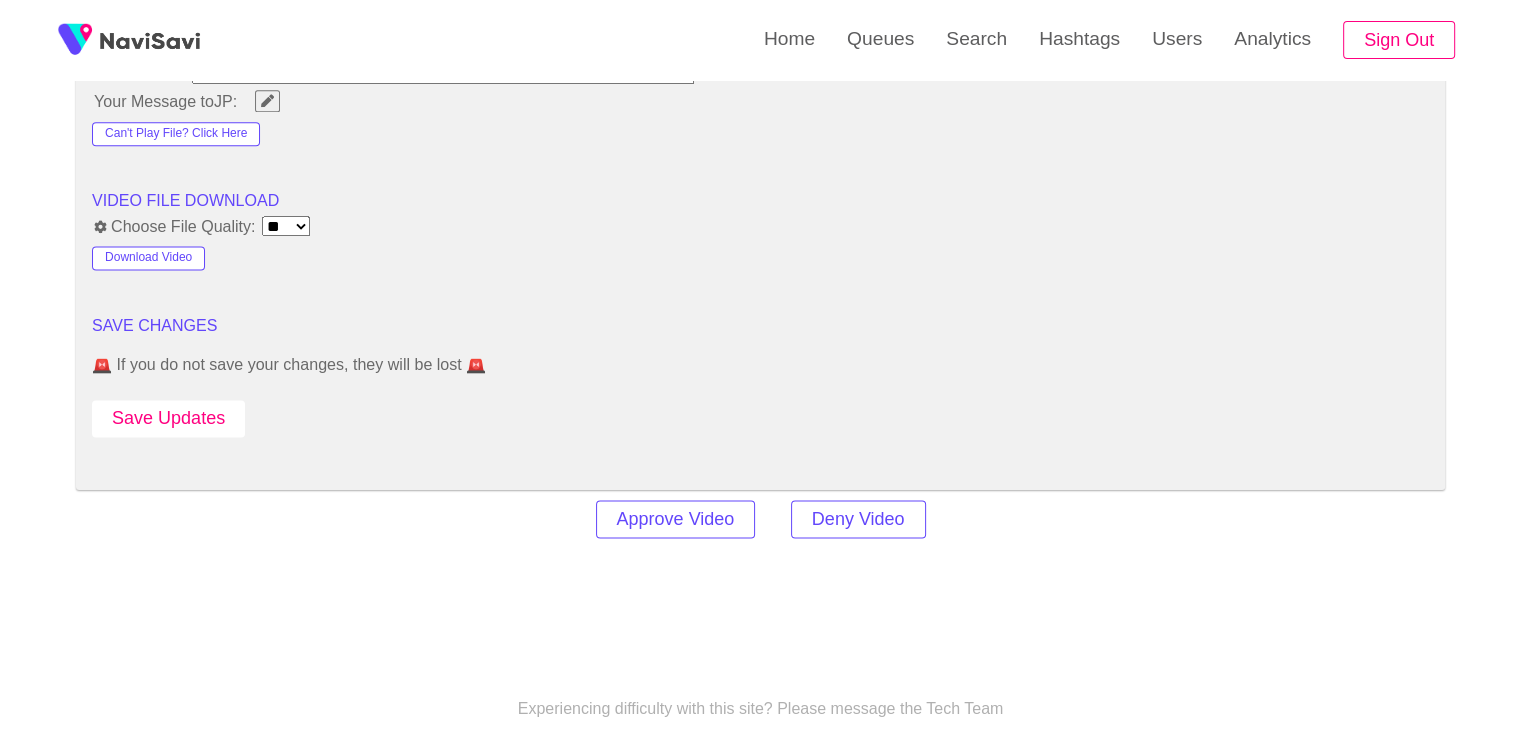 click on "Save Updates" at bounding box center (168, 418) 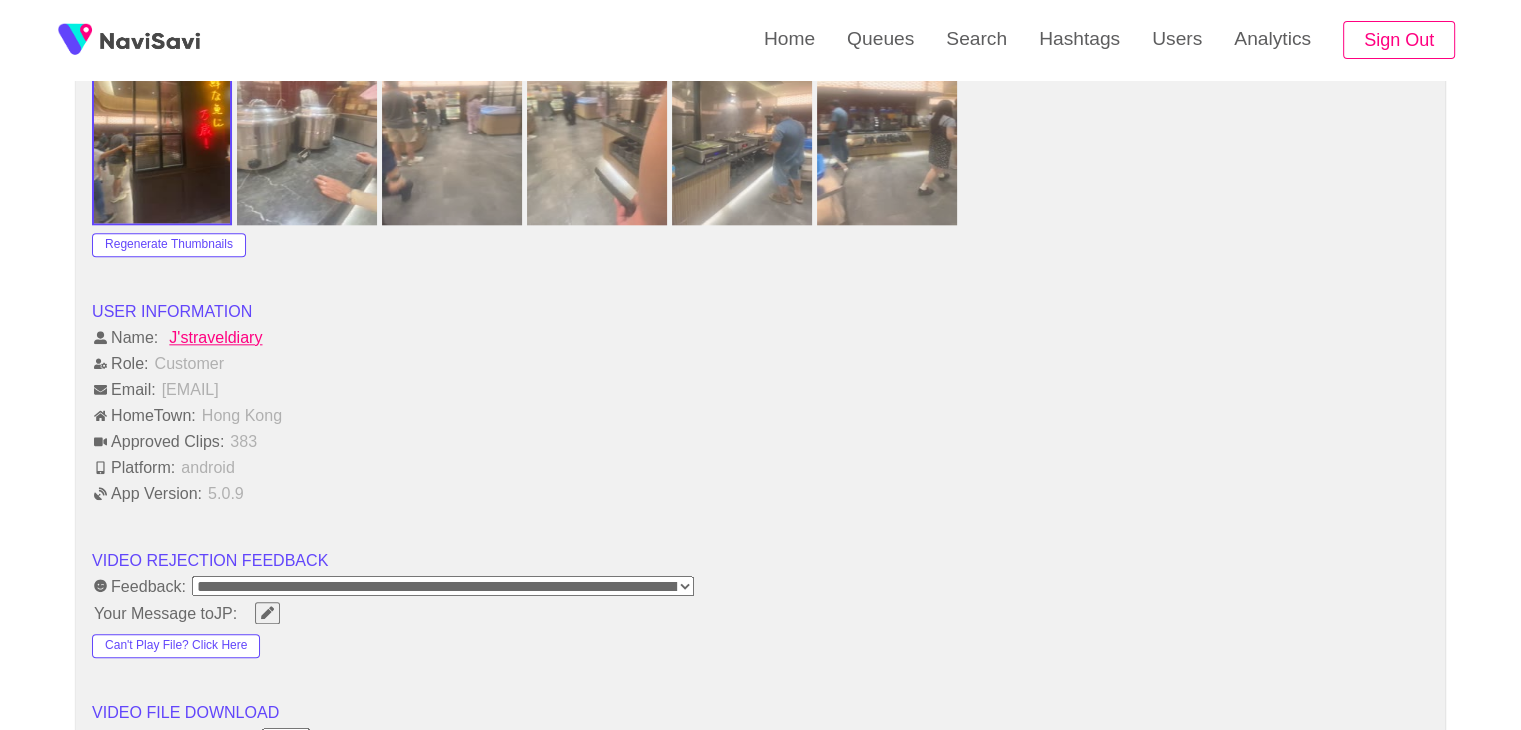 scroll, scrollTop: 2000, scrollLeft: 0, axis: vertical 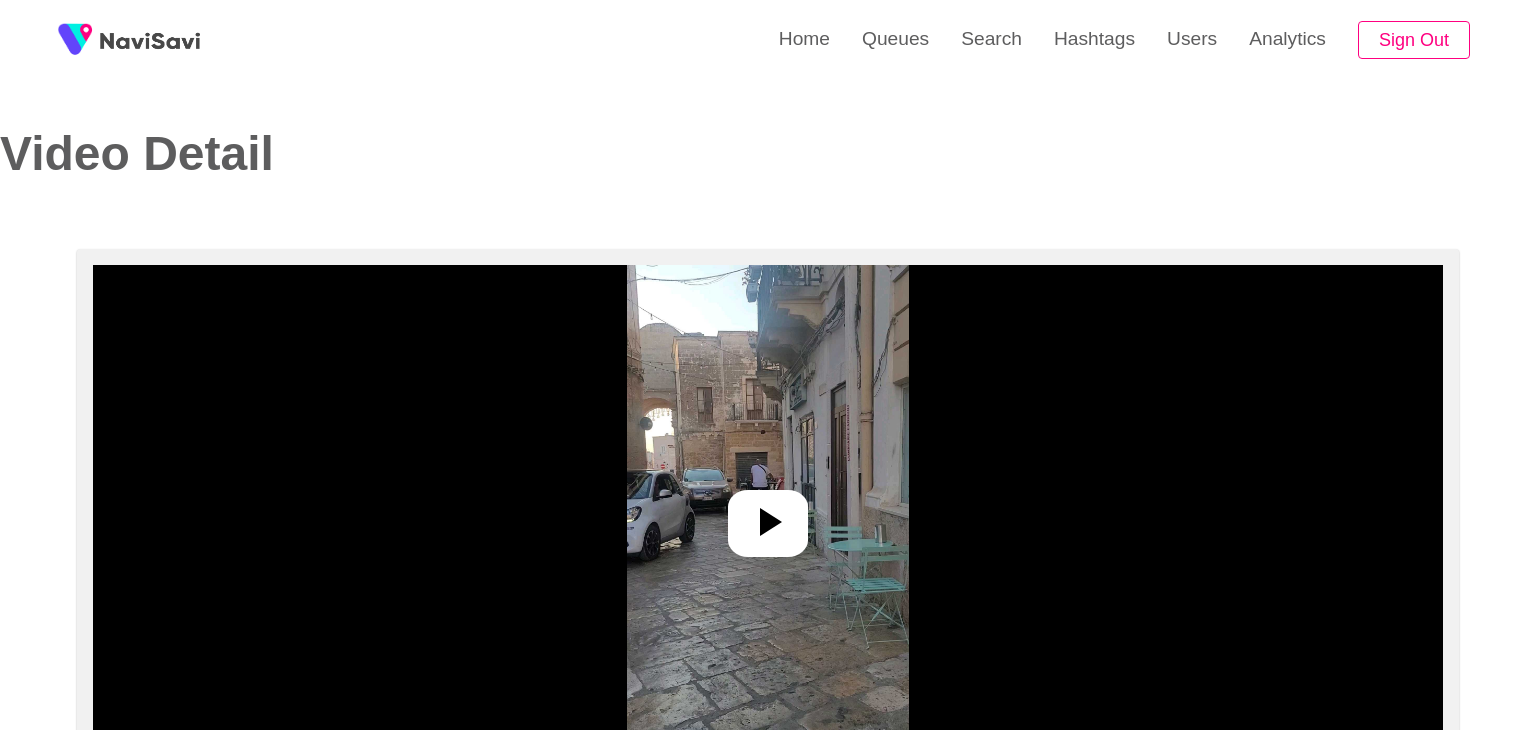select on "**" 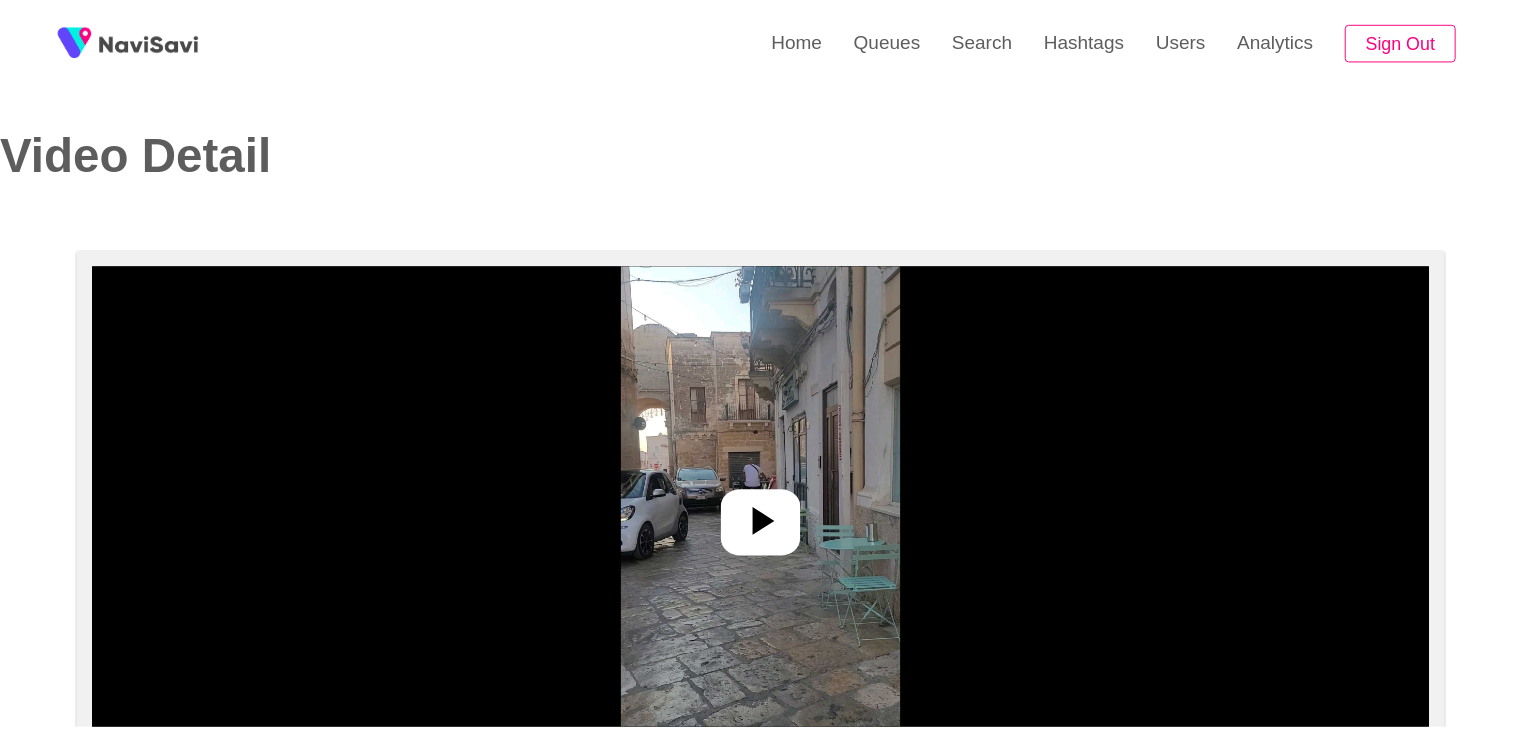 scroll, scrollTop: 0, scrollLeft: 0, axis: both 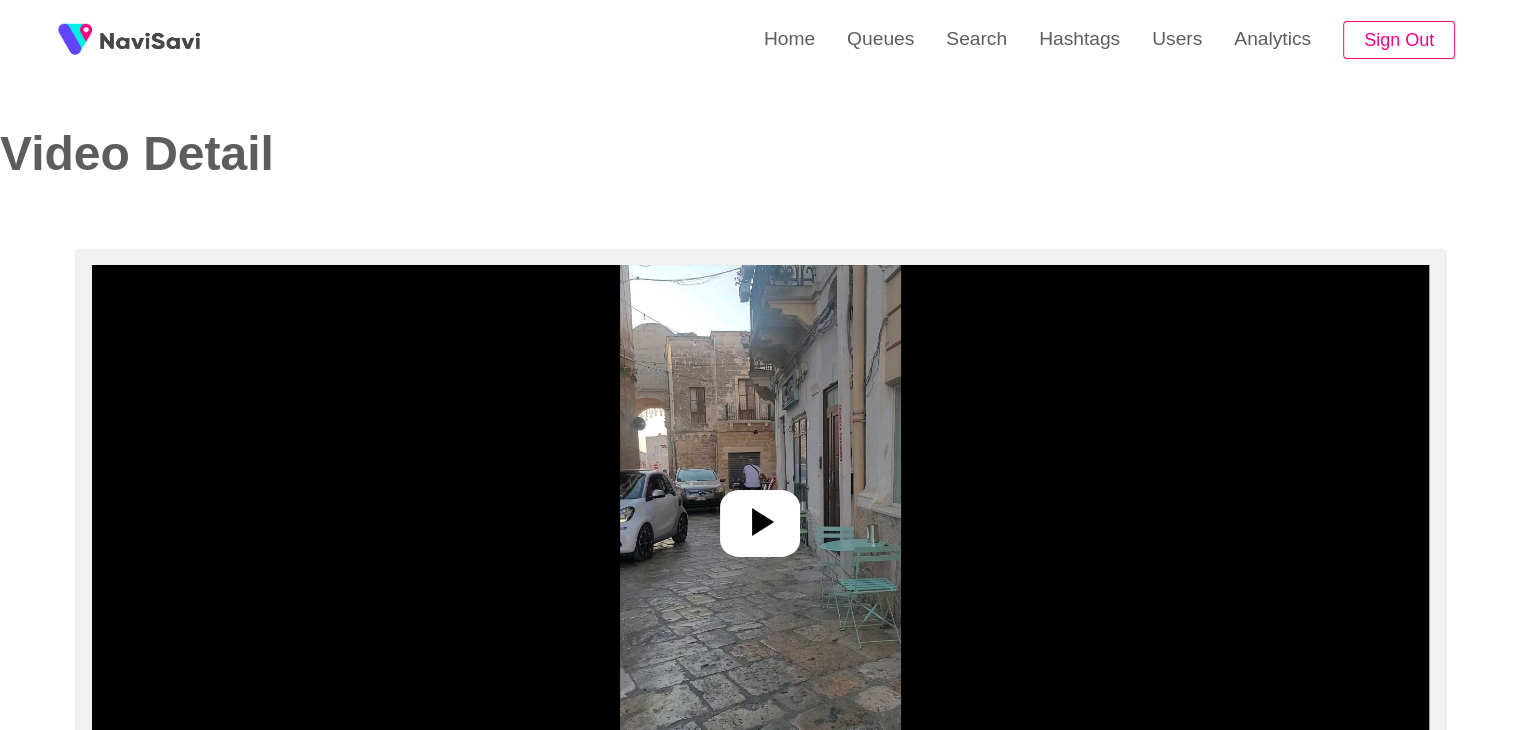 select on "**********" 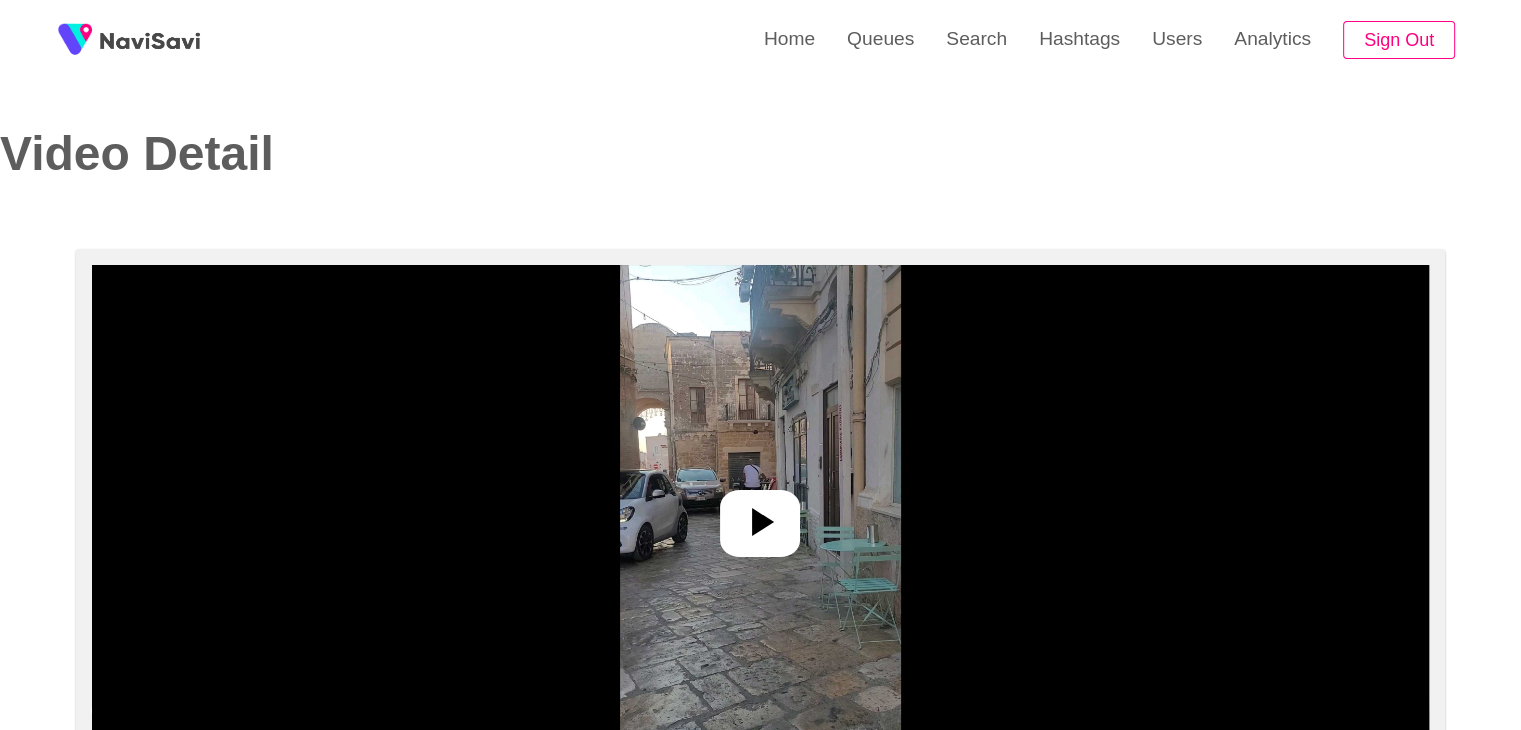 click at bounding box center (760, 515) 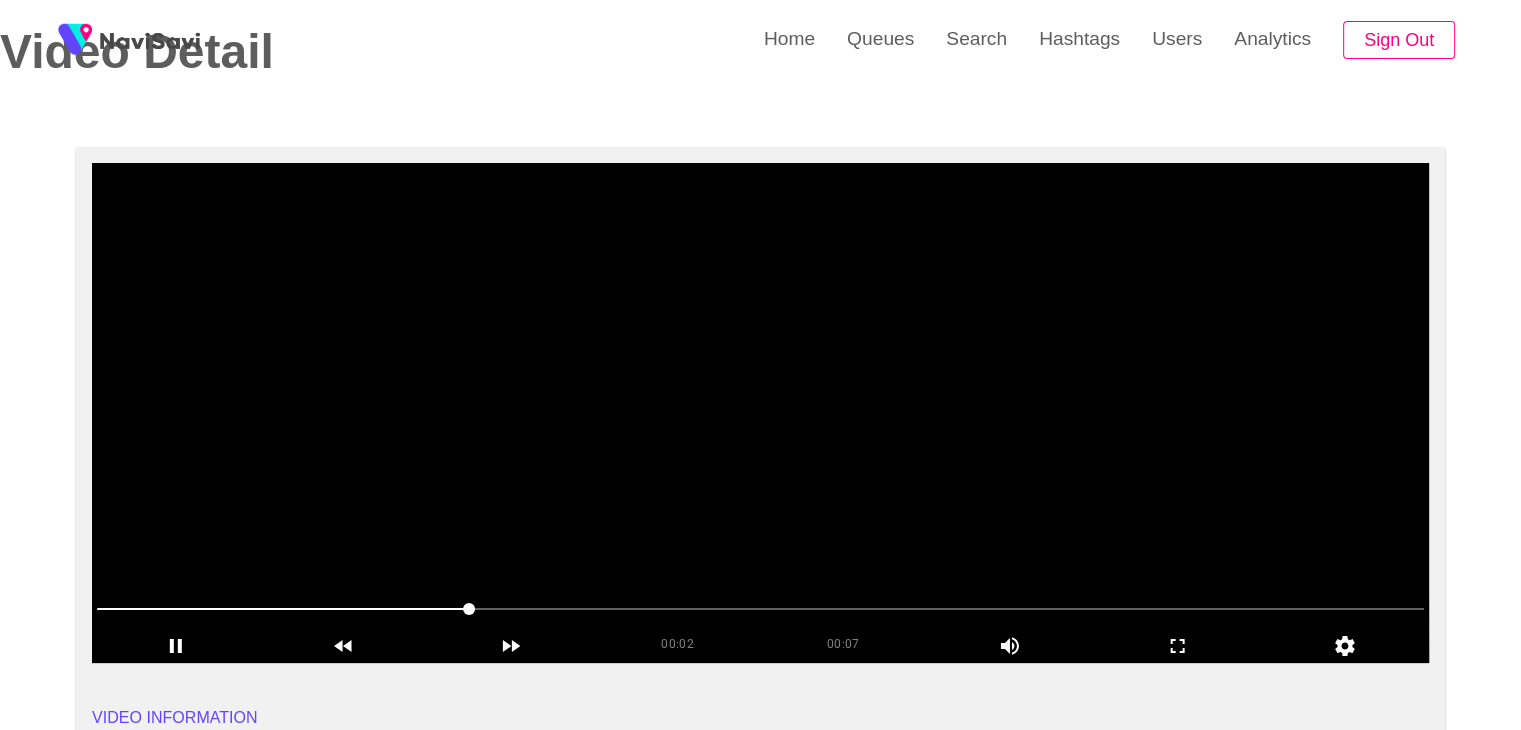scroll, scrollTop: 90, scrollLeft: 0, axis: vertical 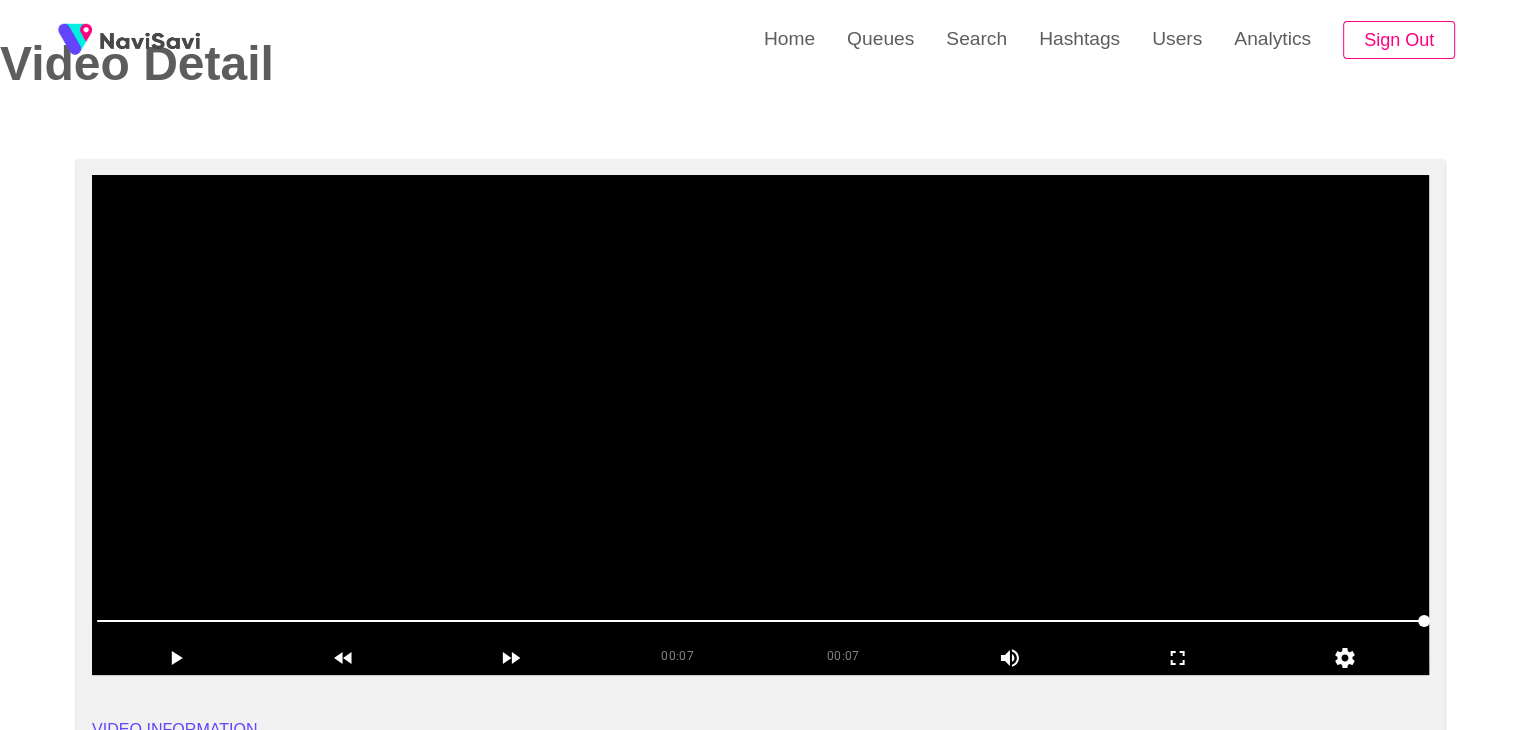 click at bounding box center (760, 425) 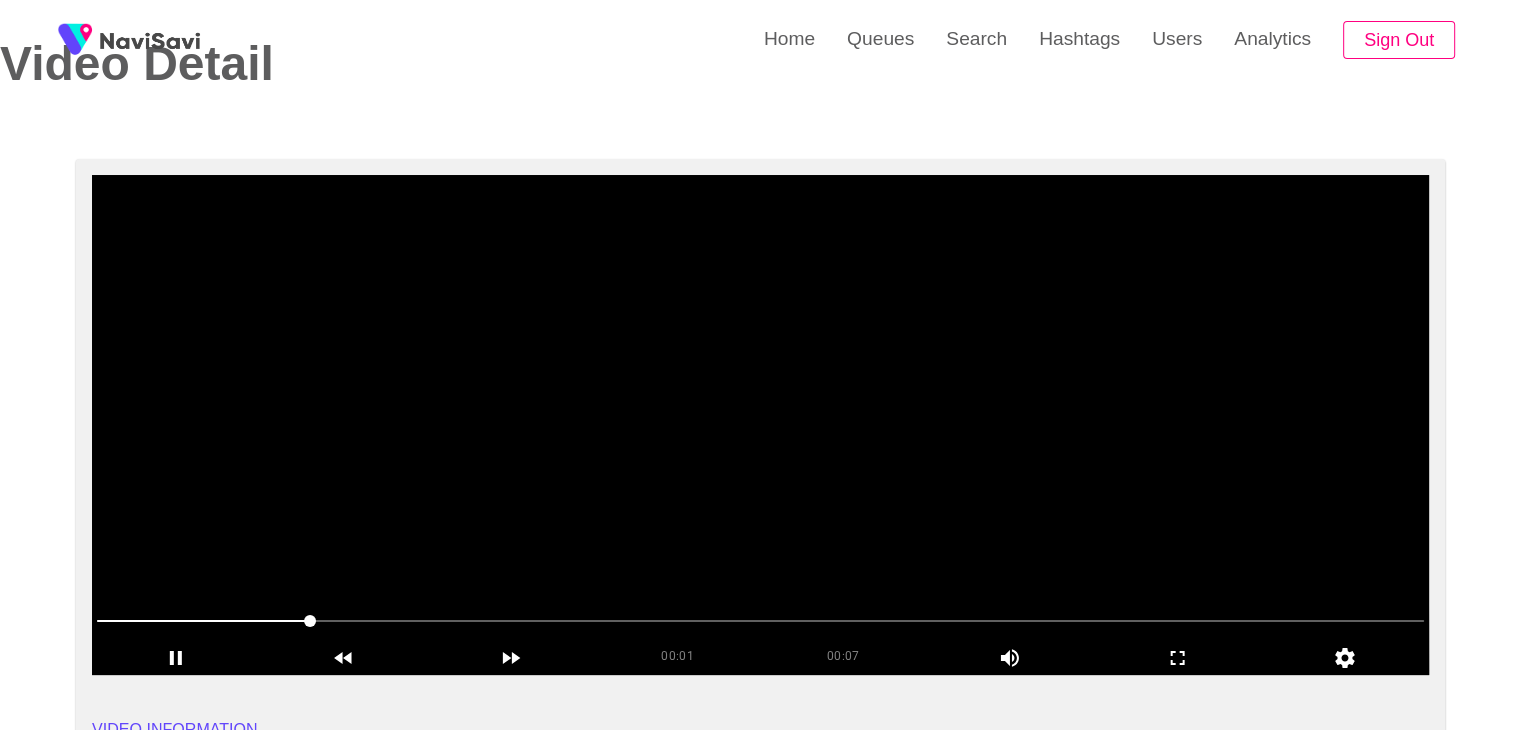 click at bounding box center [760, 425] 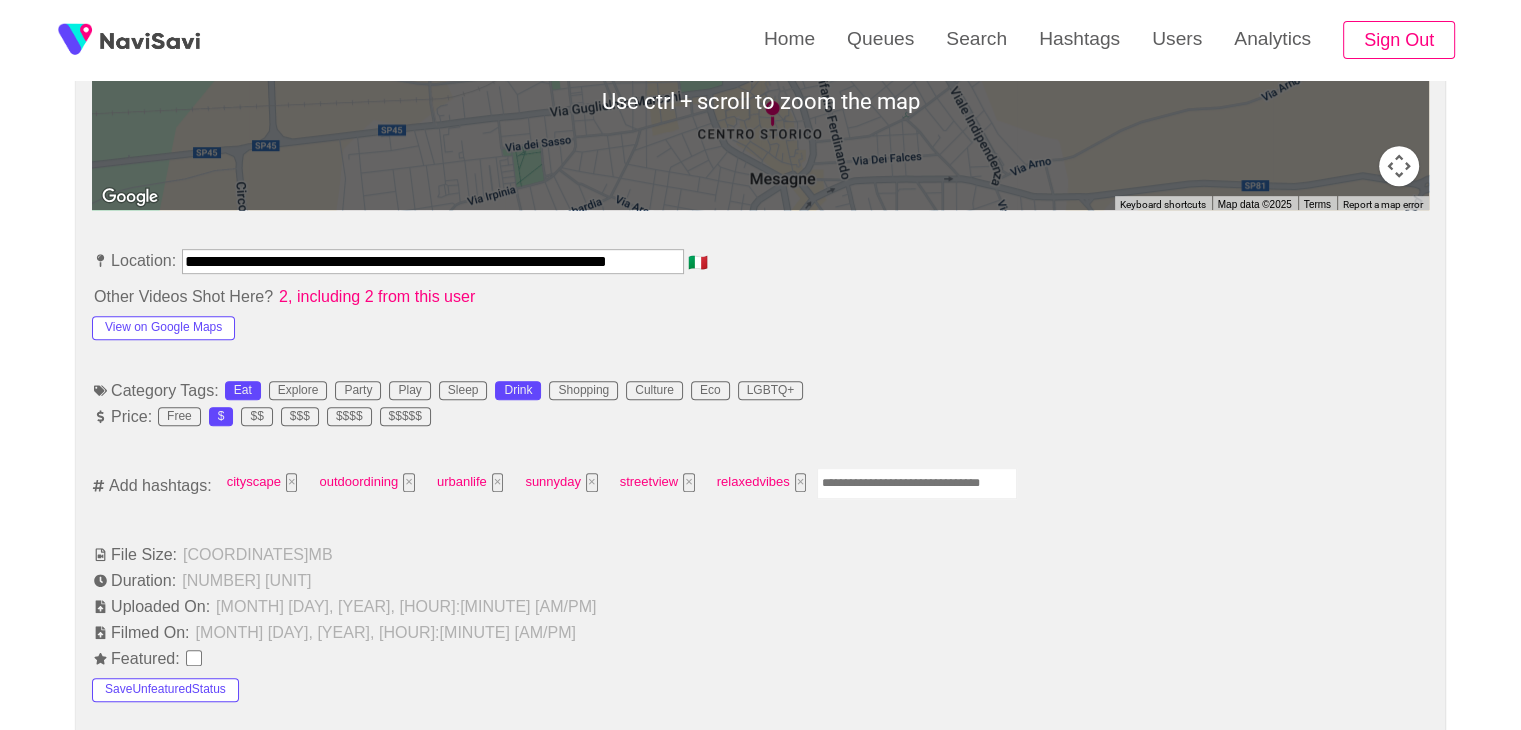 scroll, scrollTop: 1031, scrollLeft: 0, axis: vertical 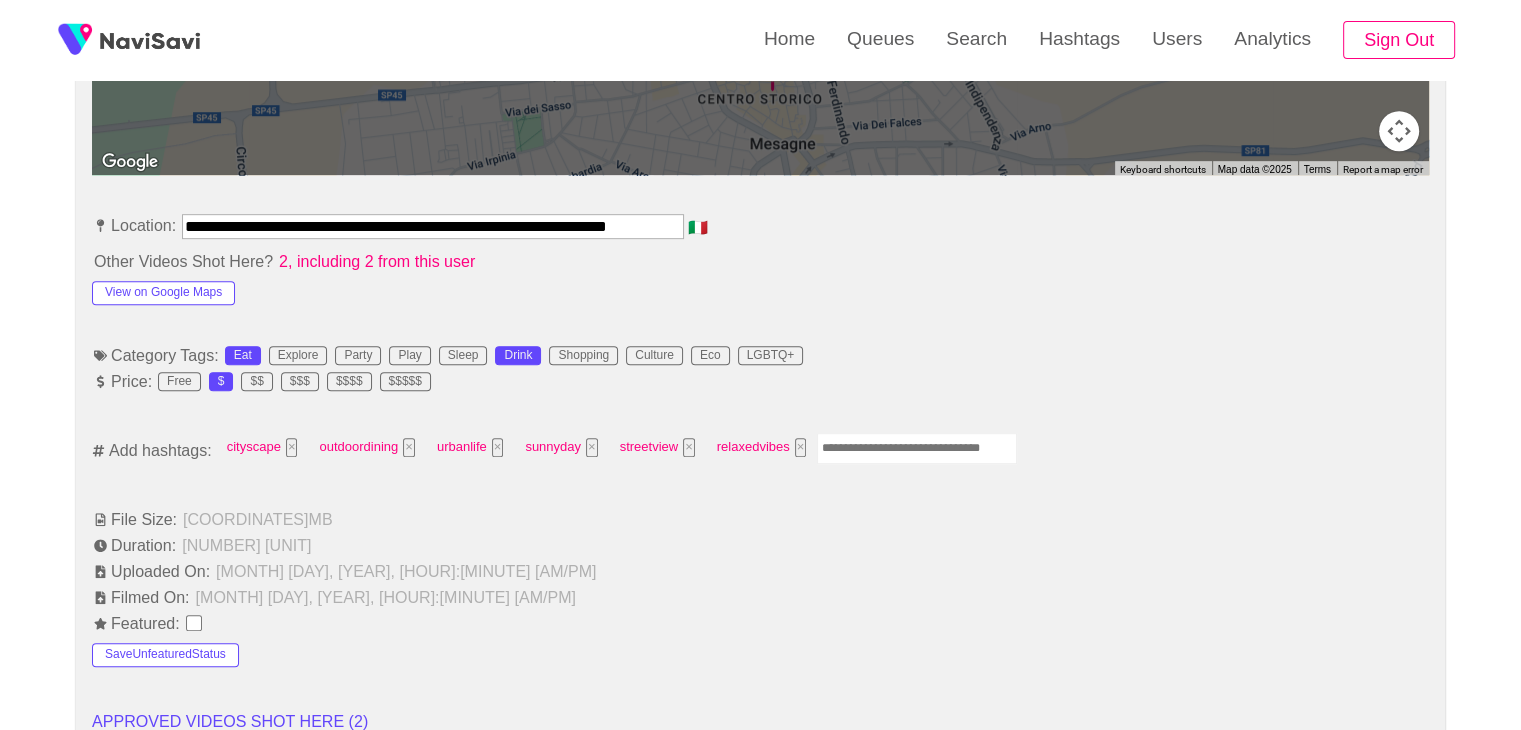 click at bounding box center (917, 448) 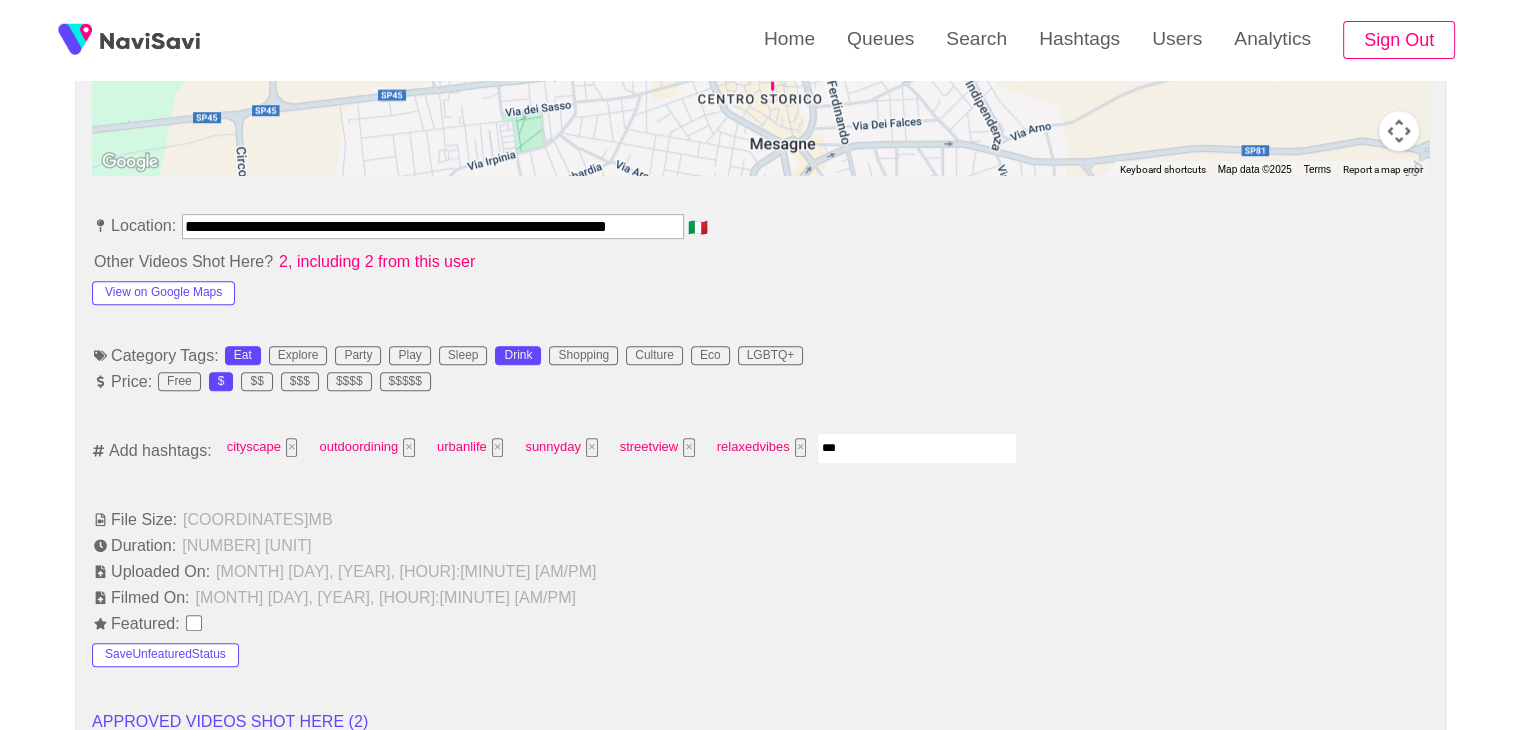 type on "****" 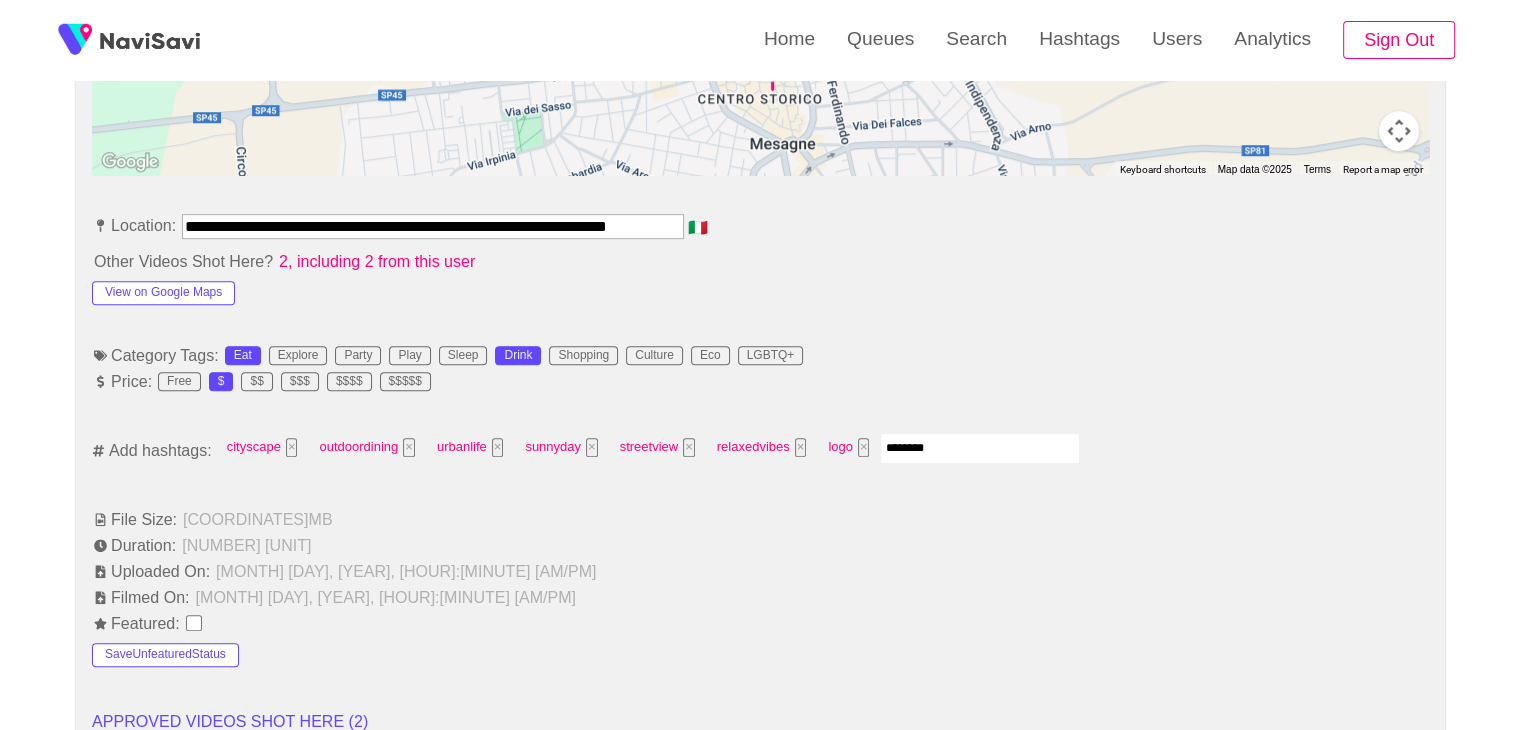 type on "*********" 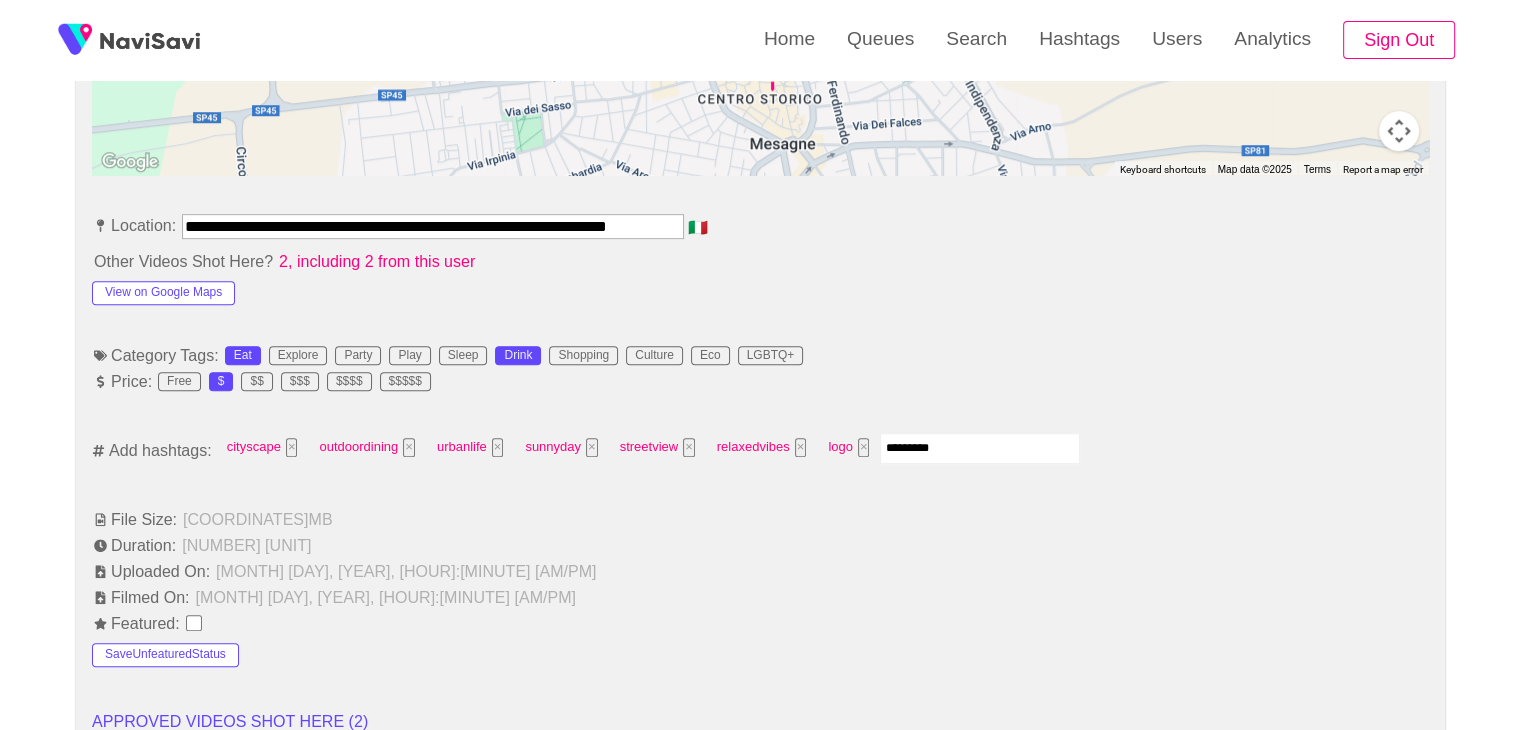 type 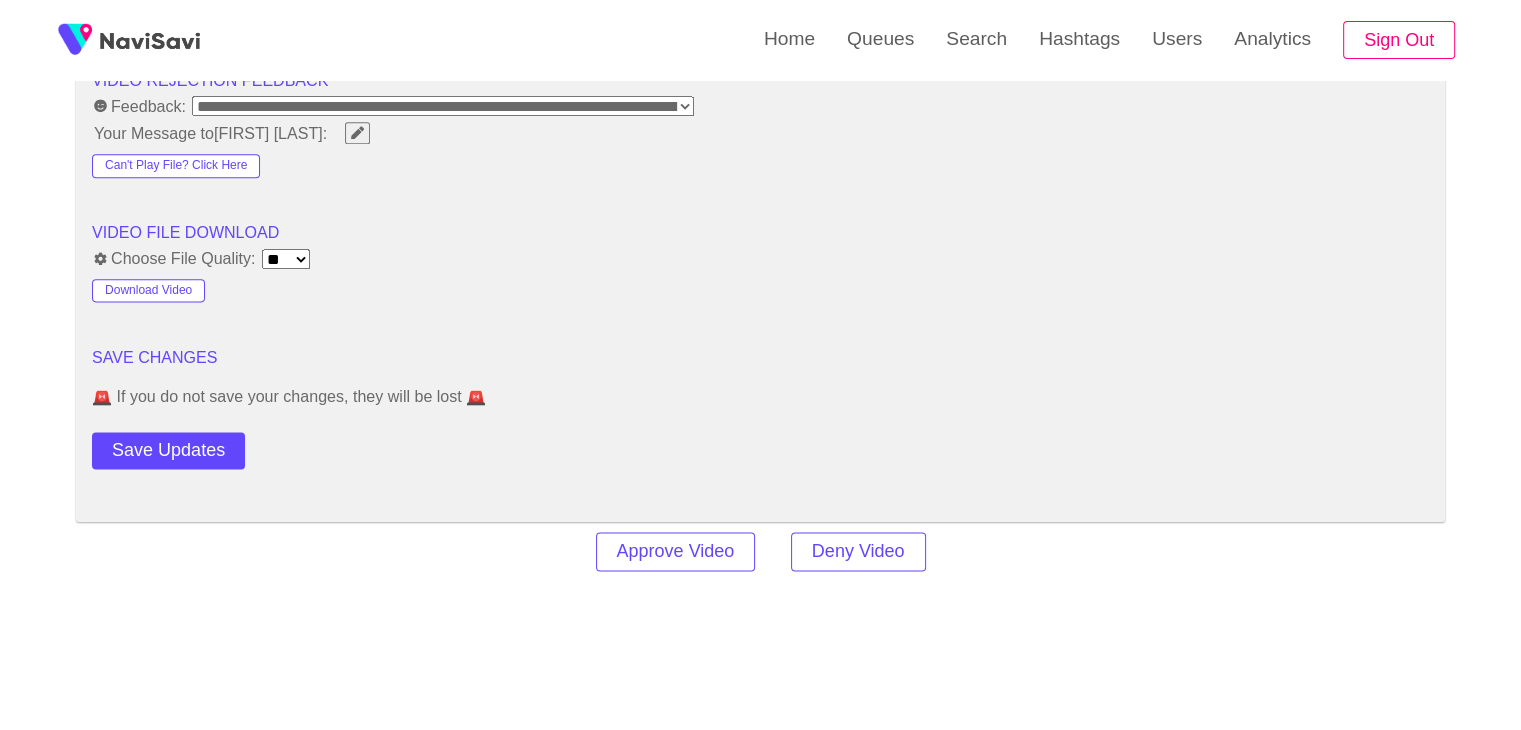 scroll, scrollTop: 2556, scrollLeft: 0, axis: vertical 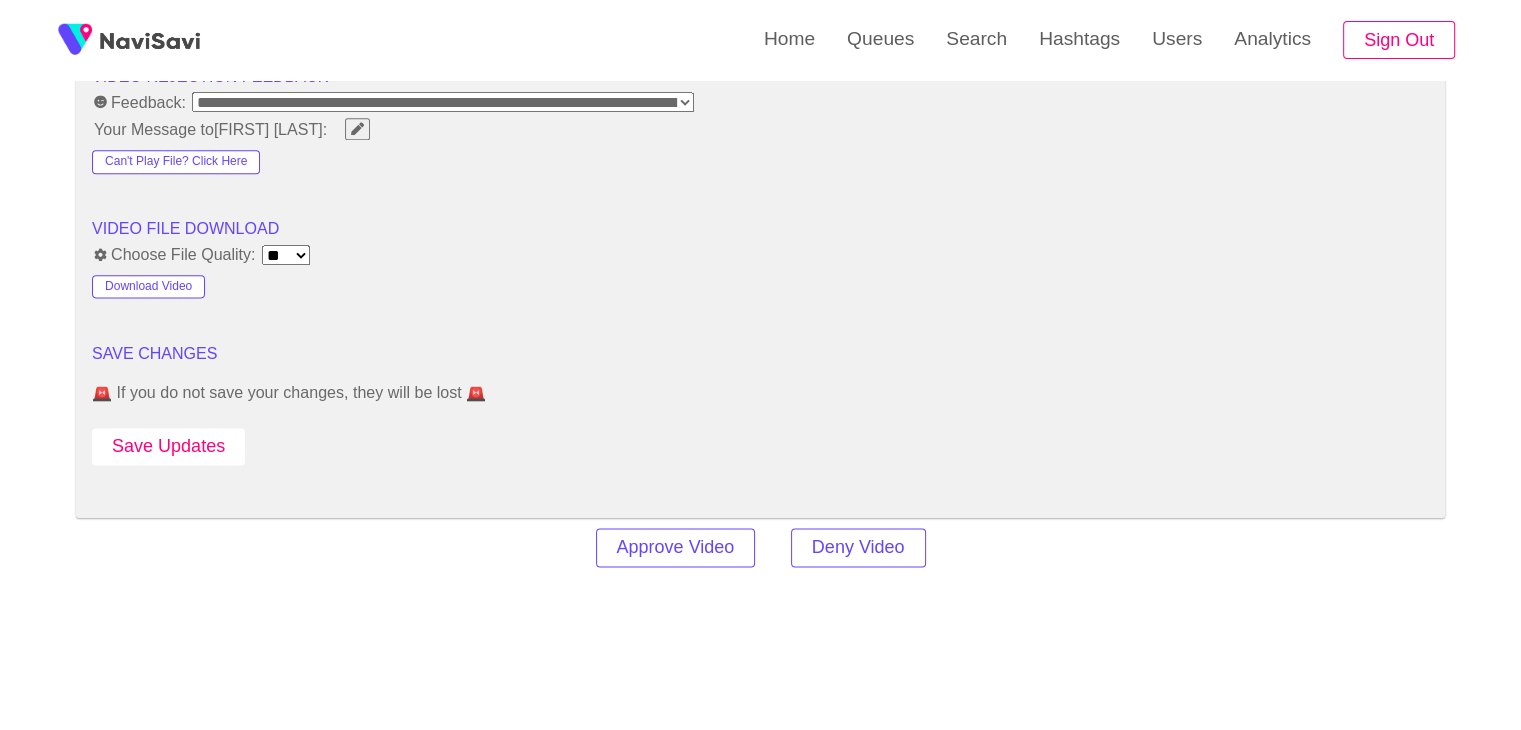 click on "Save Updates" at bounding box center (168, 446) 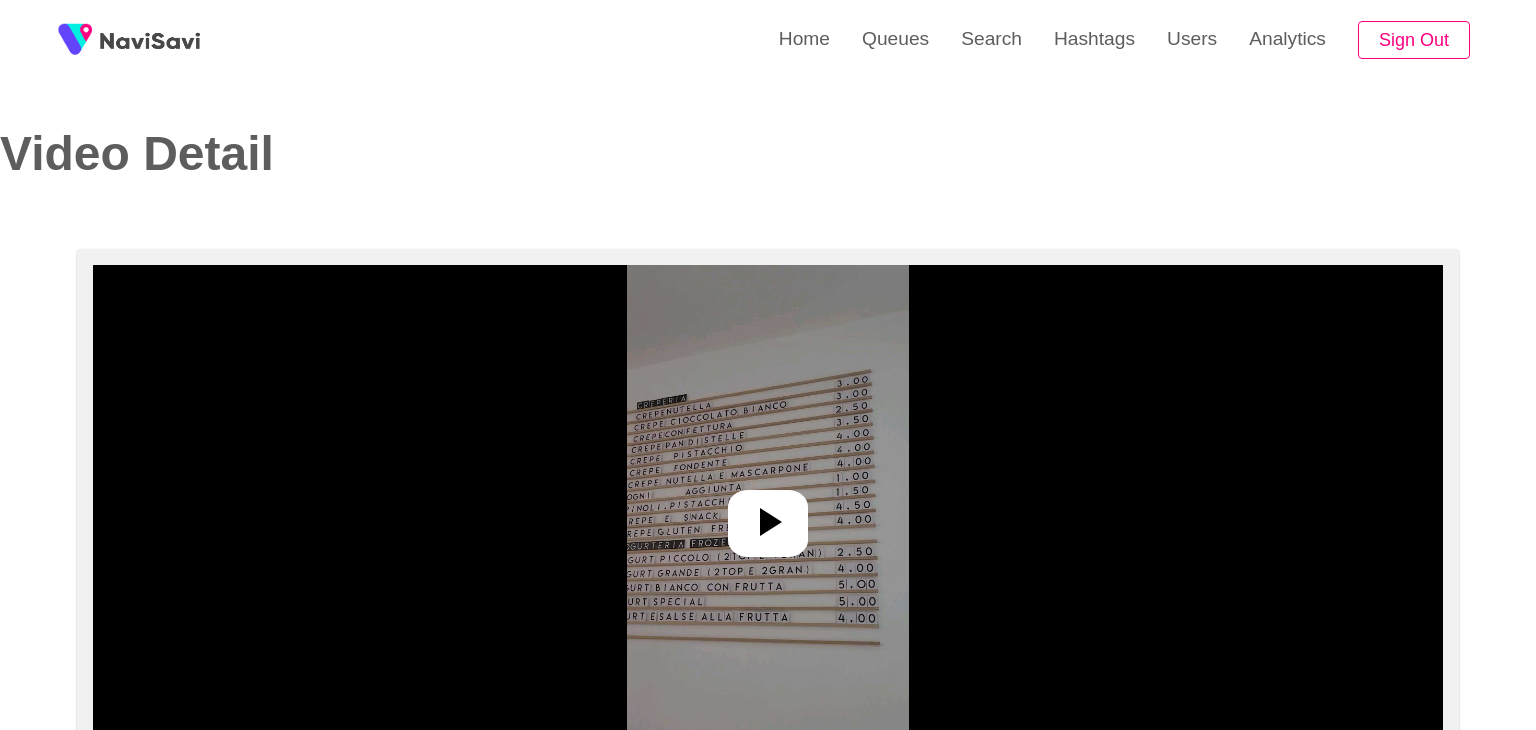 select on "**********" 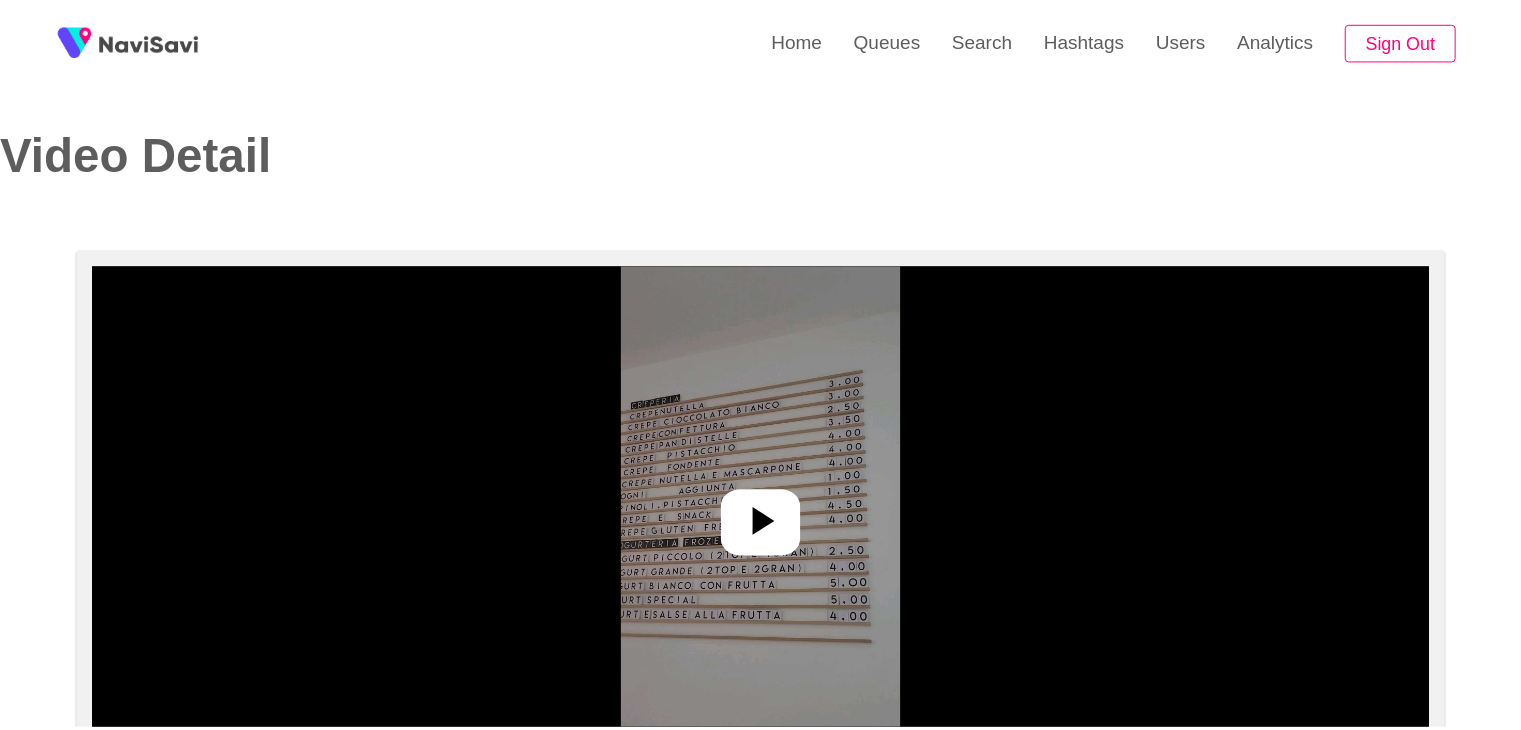 scroll, scrollTop: 0, scrollLeft: 0, axis: both 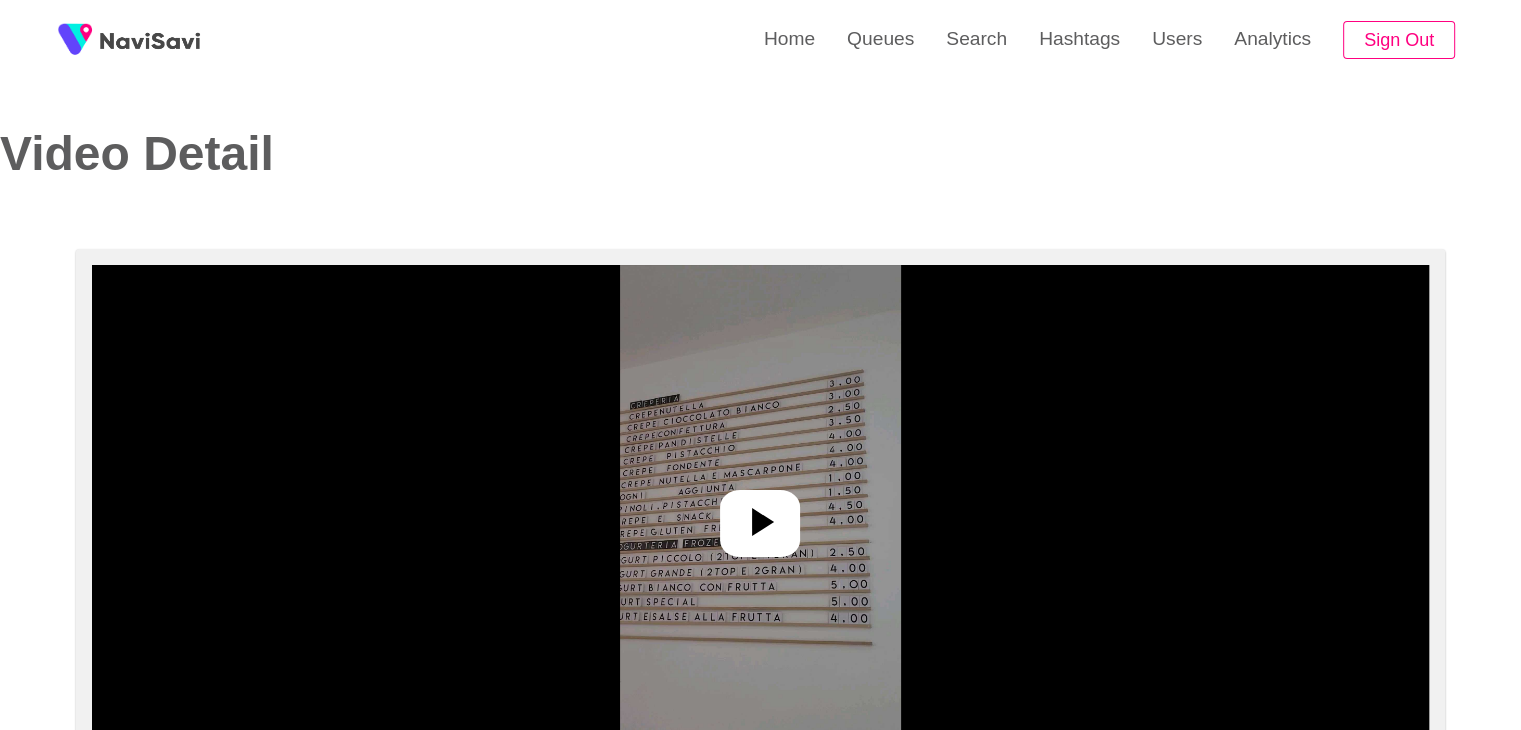 click at bounding box center (760, 515) 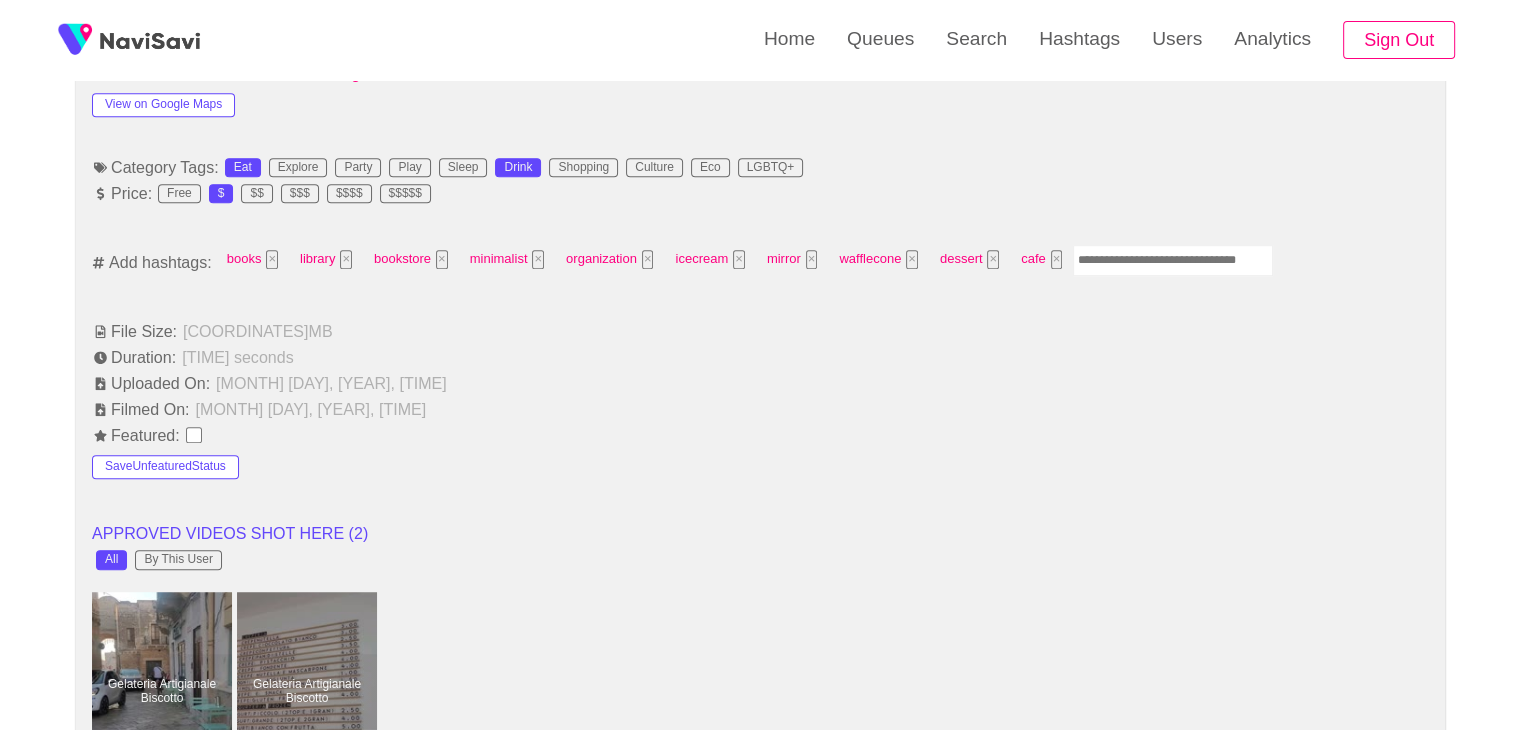 scroll, scrollTop: 1216, scrollLeft: 0, axis: vertical 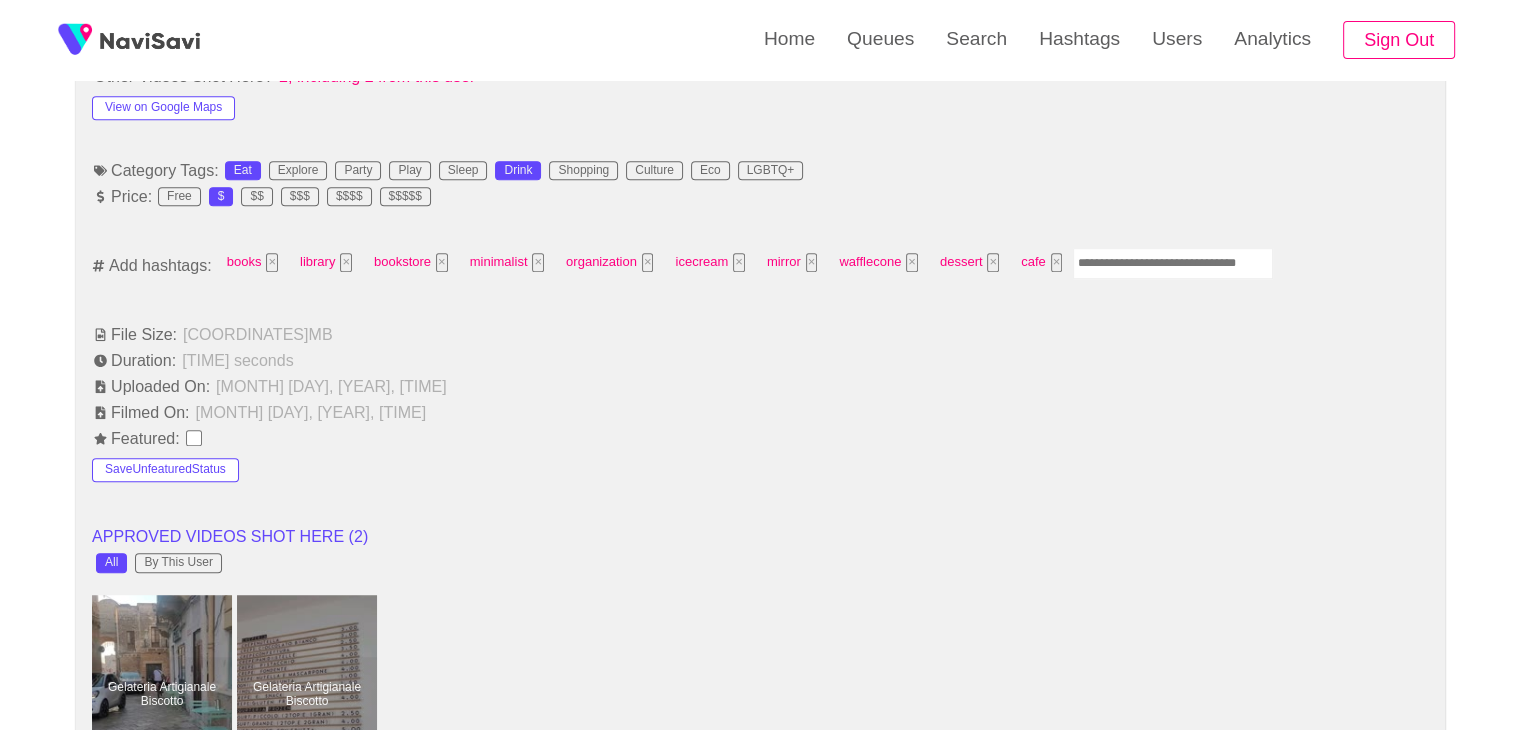 click at bounding box center [1173, 263] 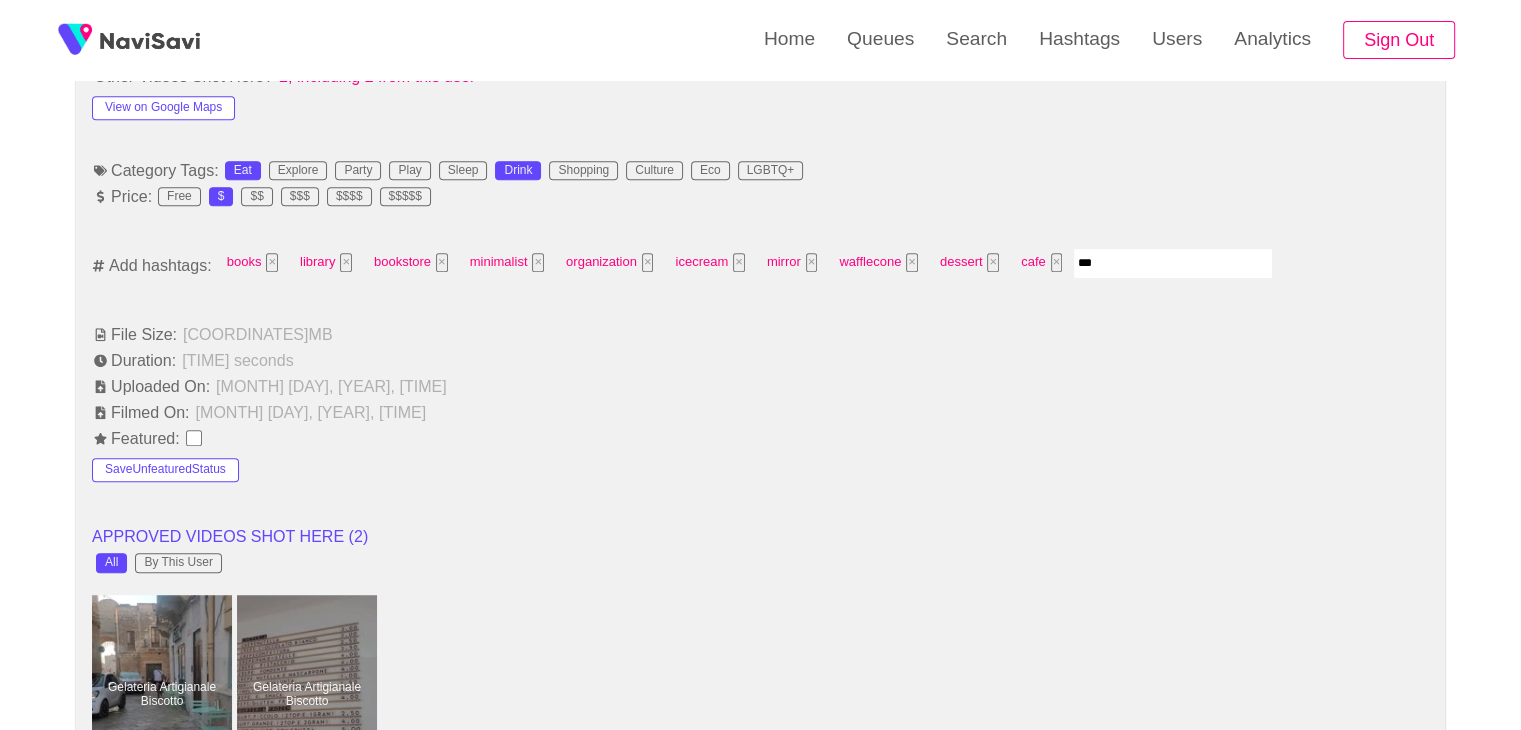 type on "****" 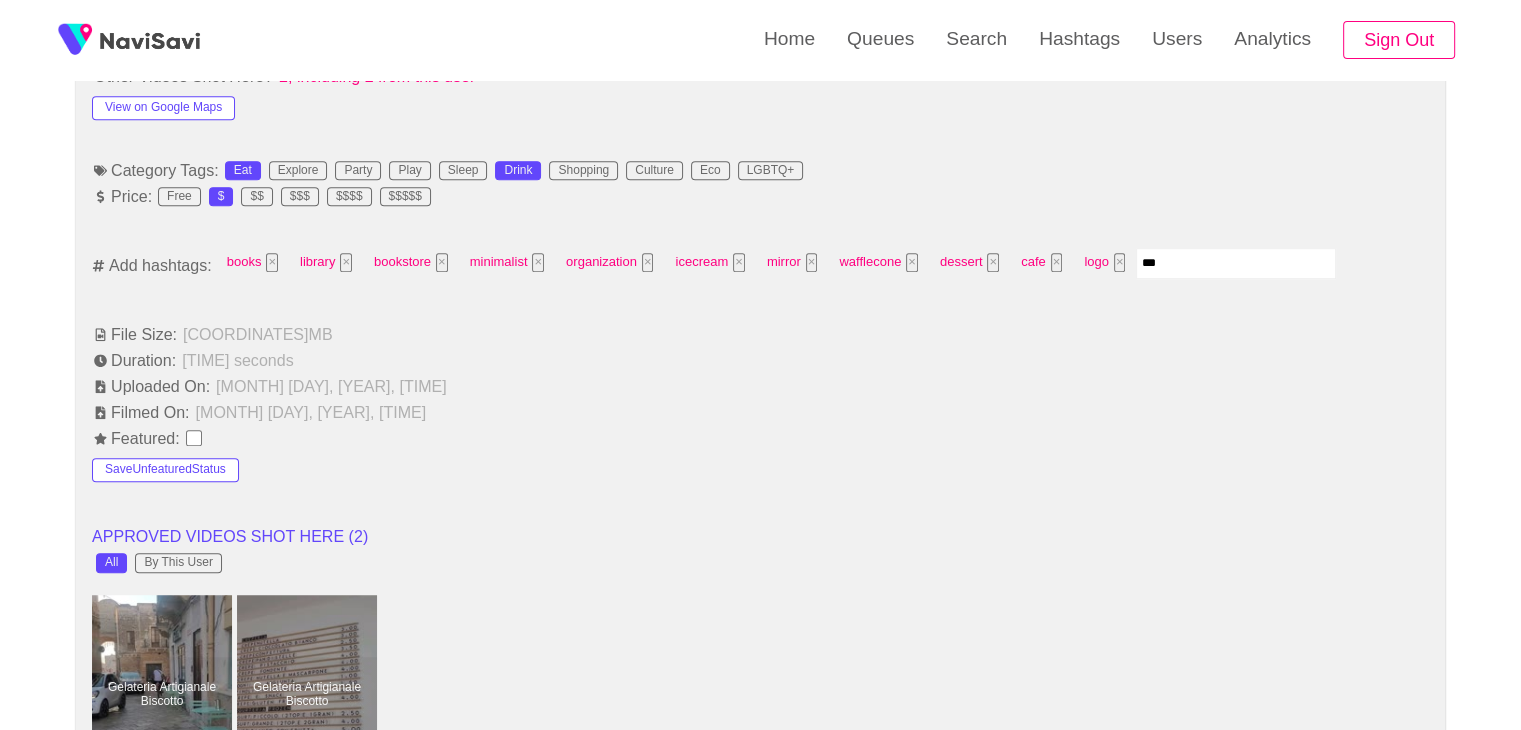 type on "****" 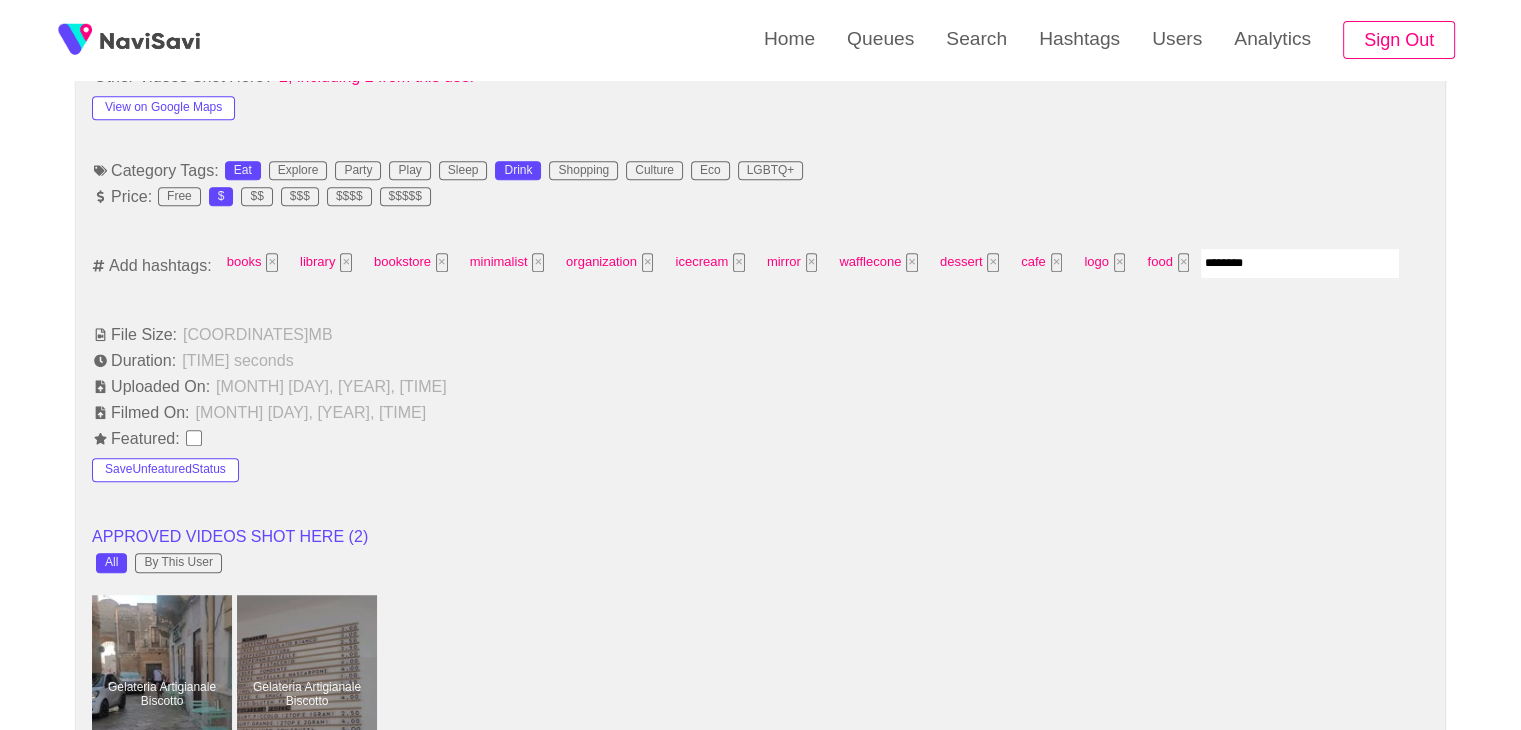 type on "*********" 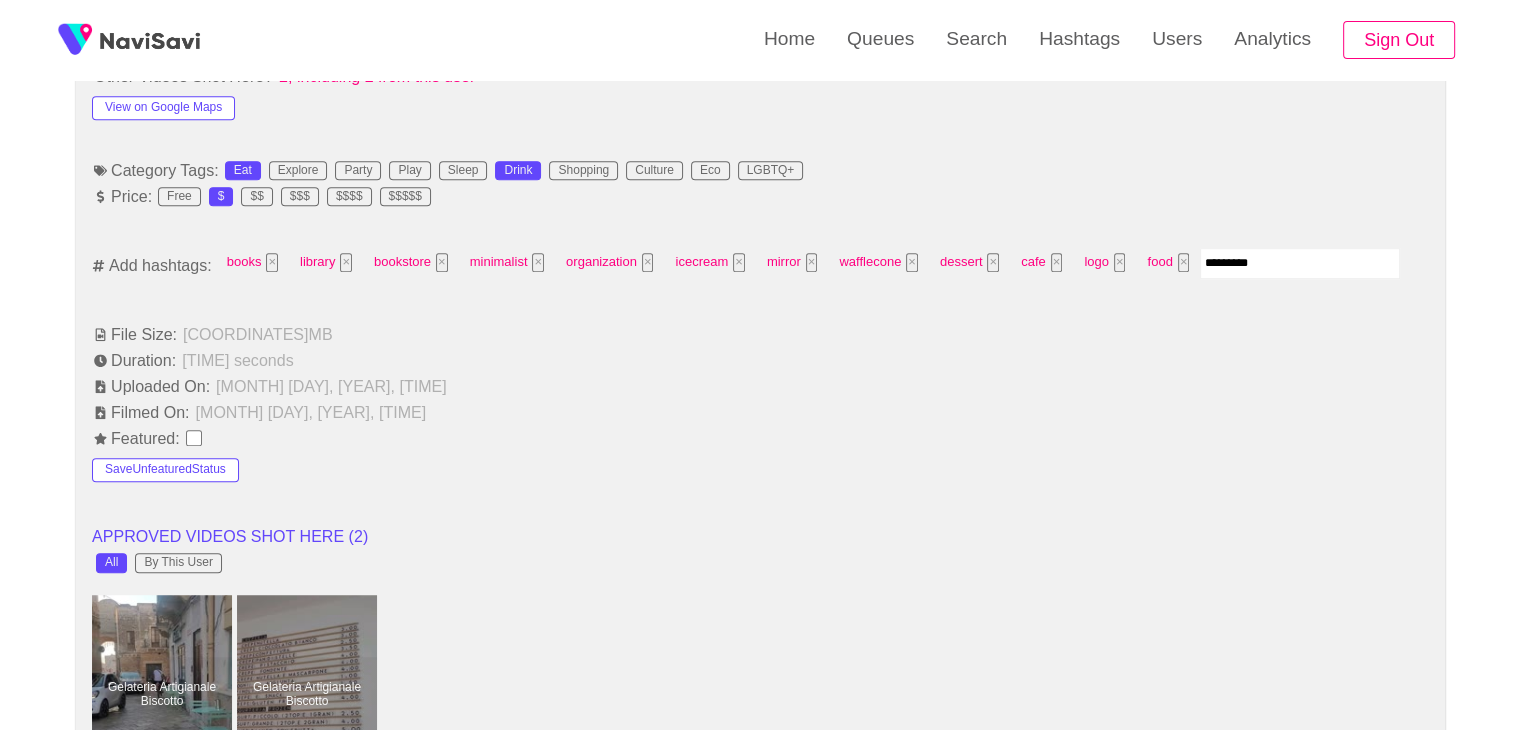 type 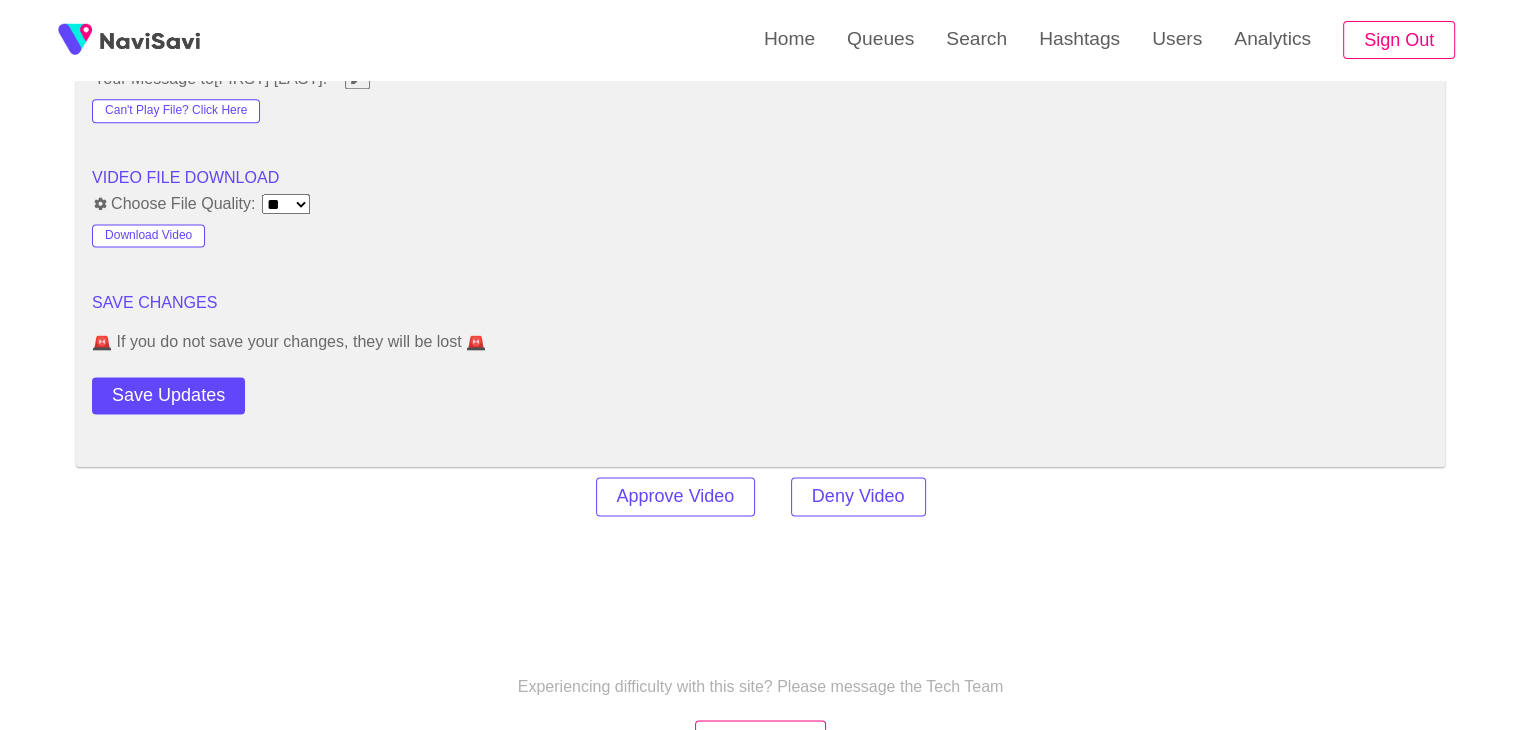 scroll, scrollTop: 2672, scrollLeft: 0, axis: vertical 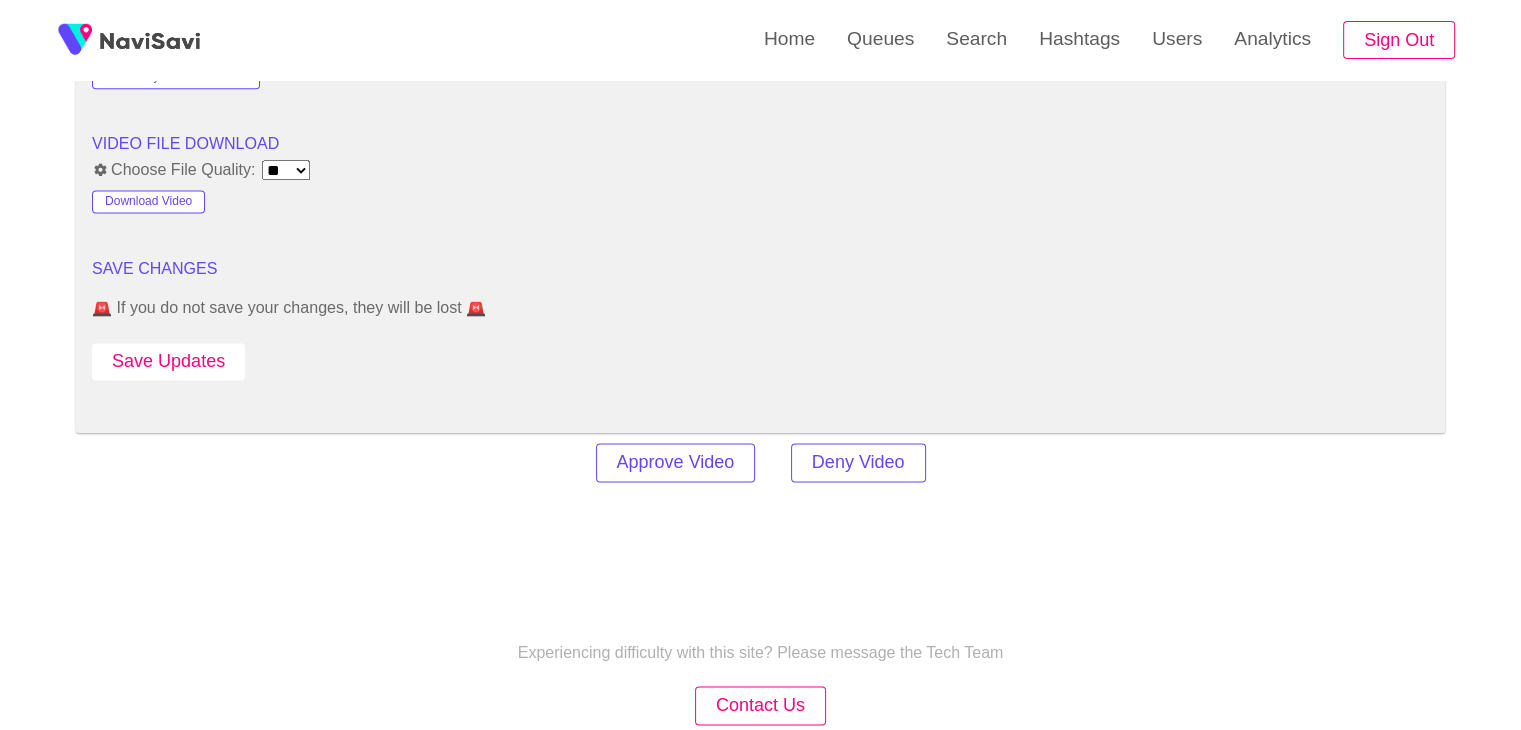 click on "Save Updates" at bounding box center (168, 361) 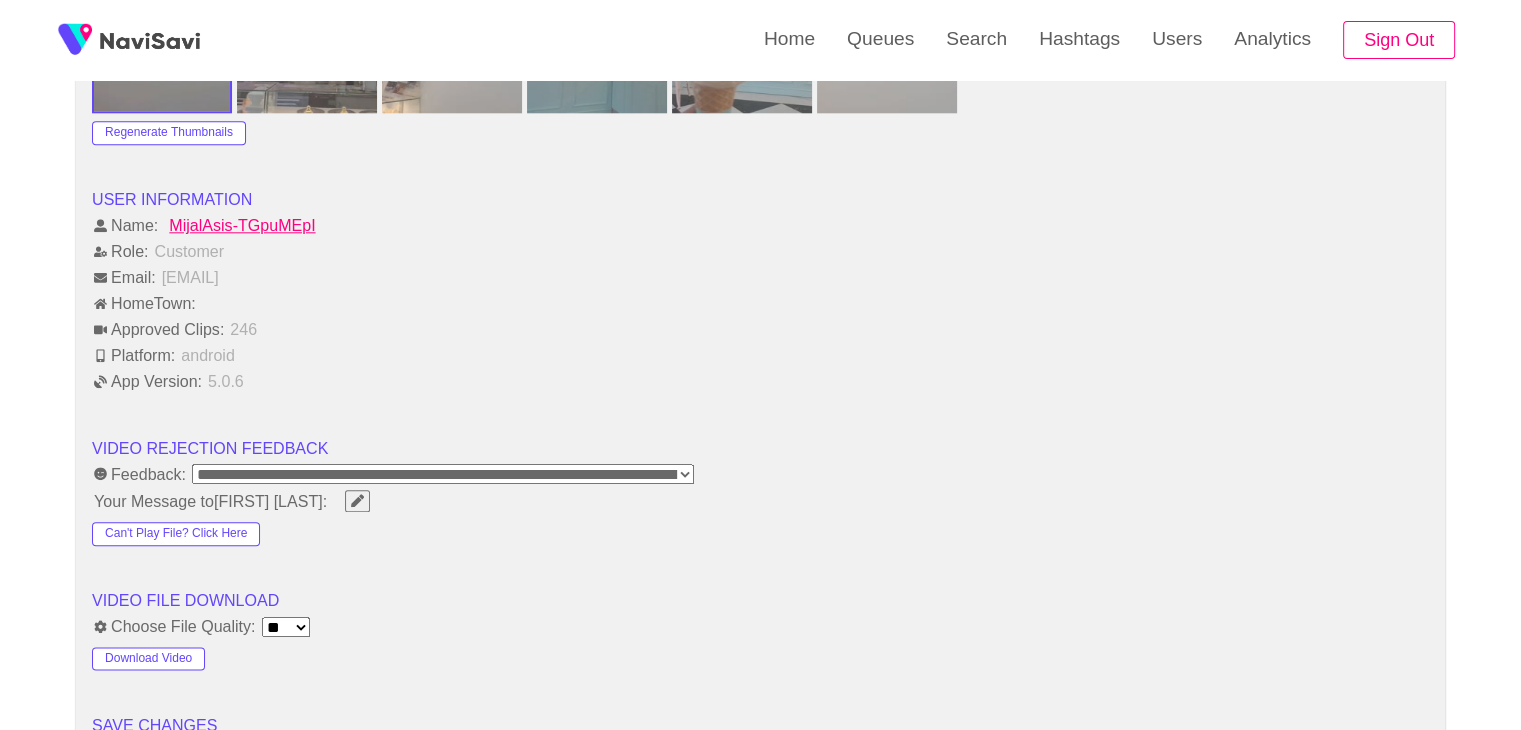 scroll, scrollTop: 2214, scrollLeft: 0, axis: vertical 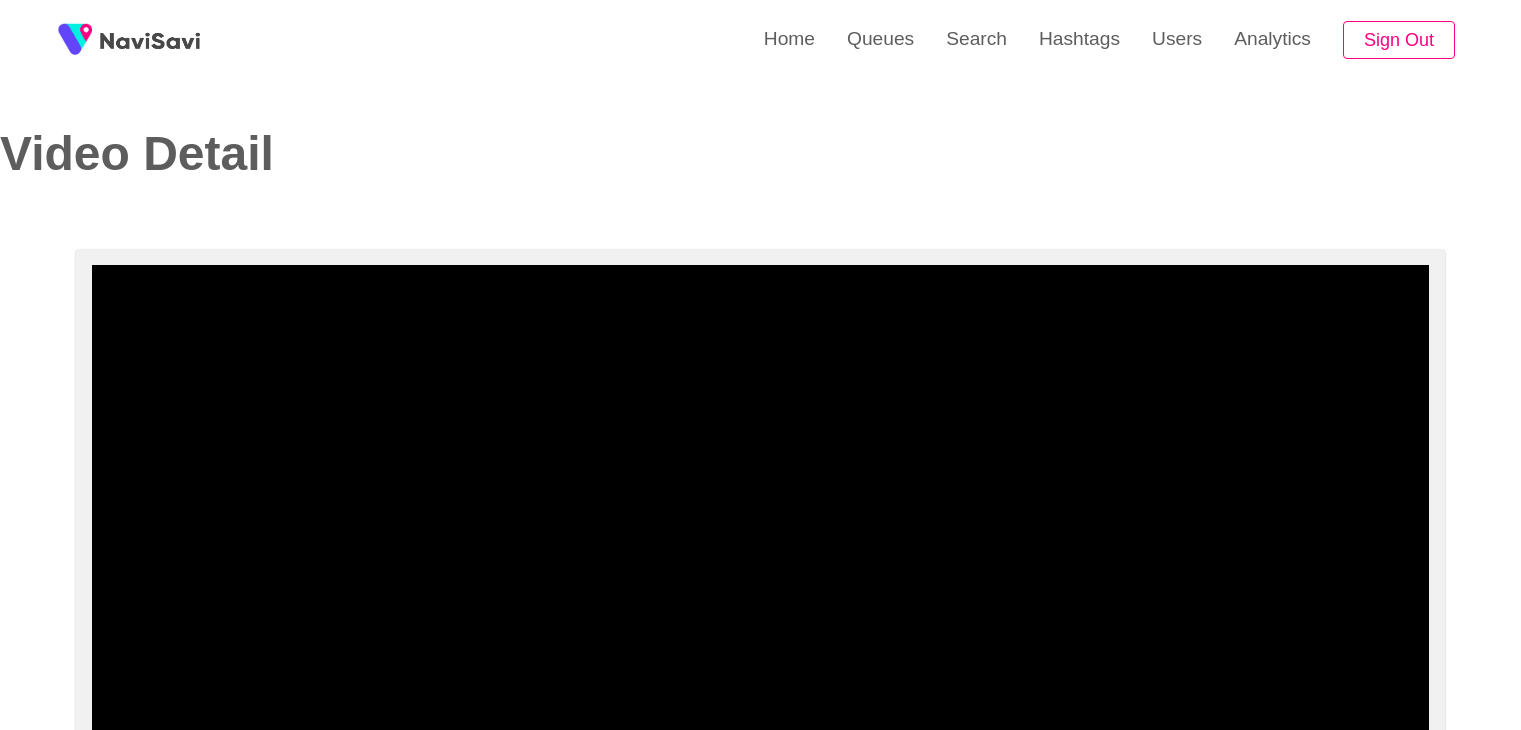select on "**********" 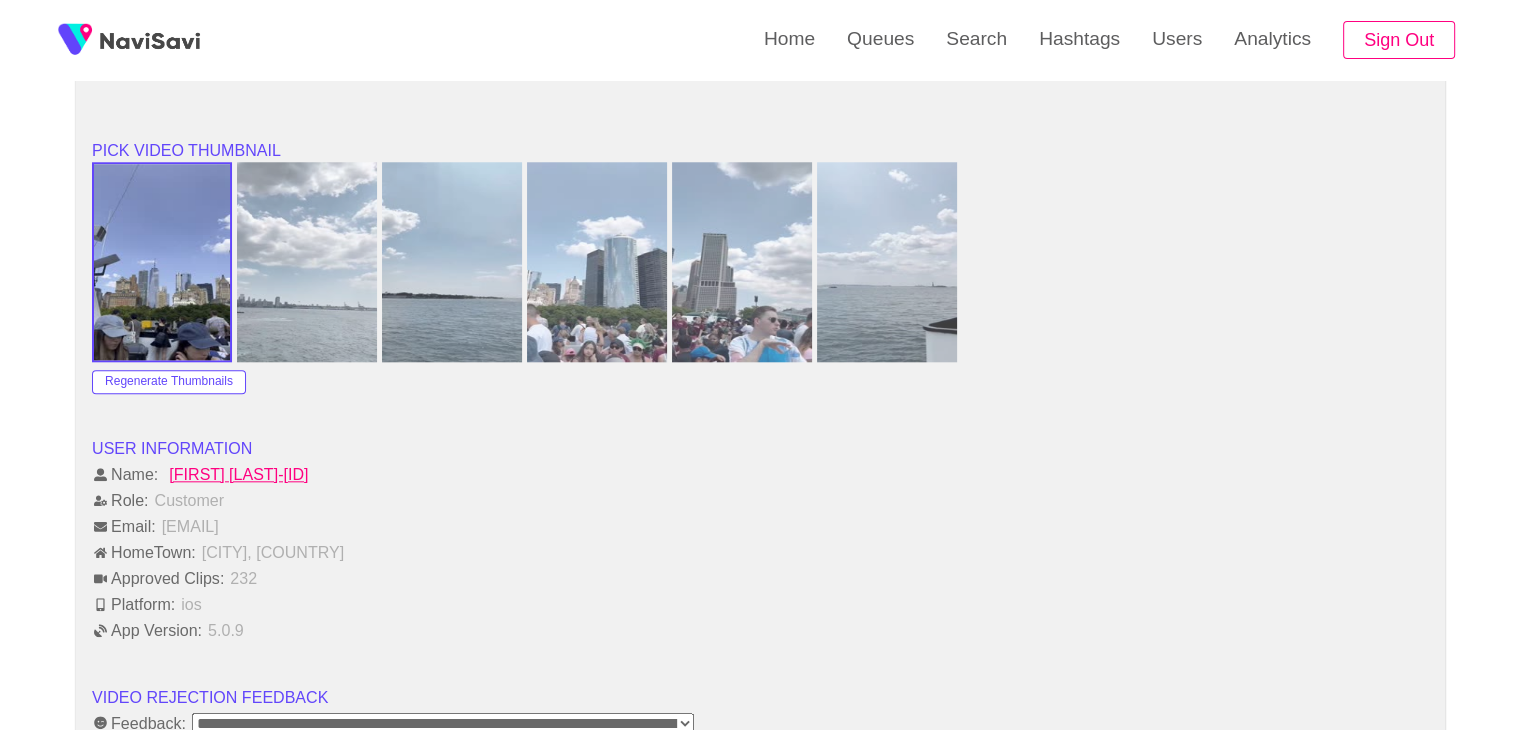 scroll, scrollTop: 1972, scrollLeft: 0, axis: vertical 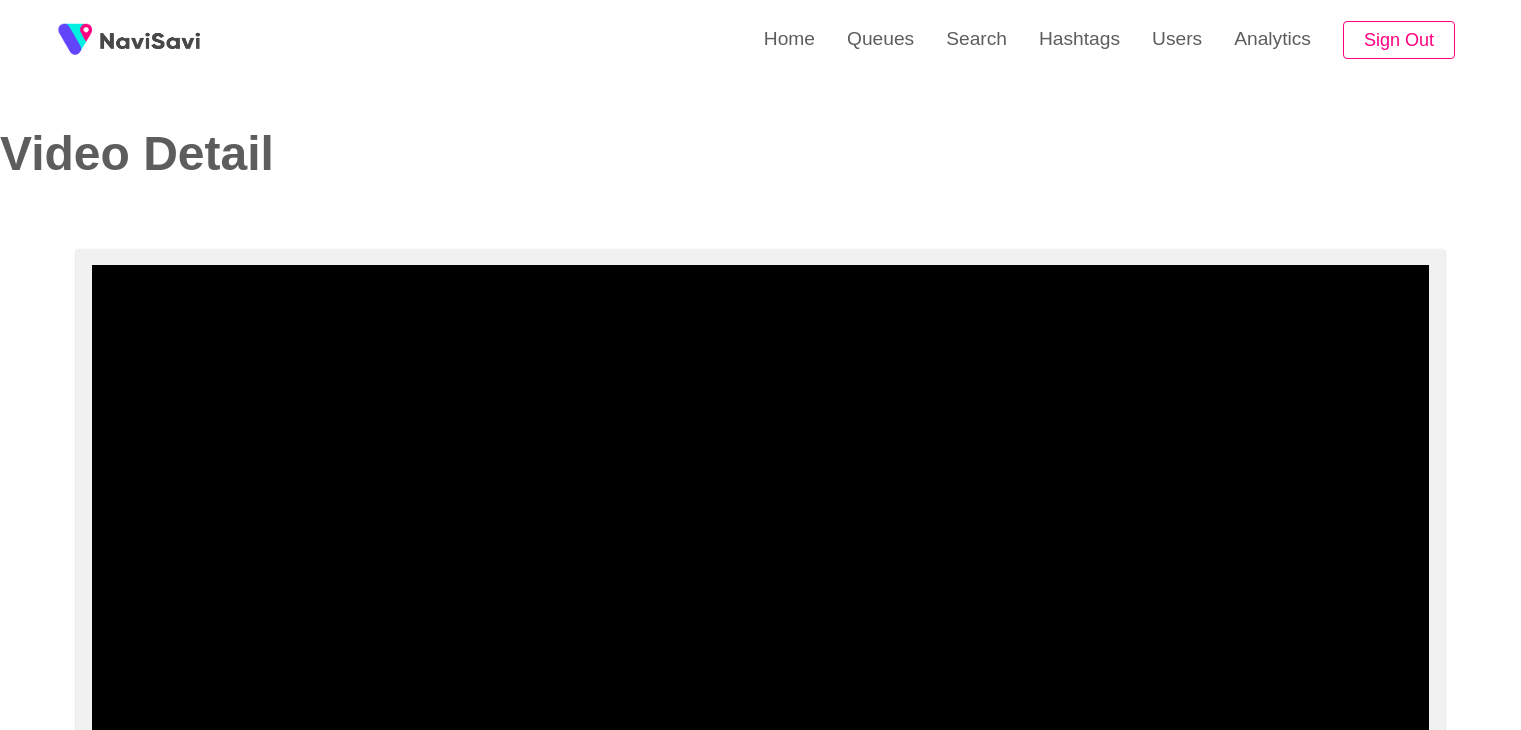select on "**********" 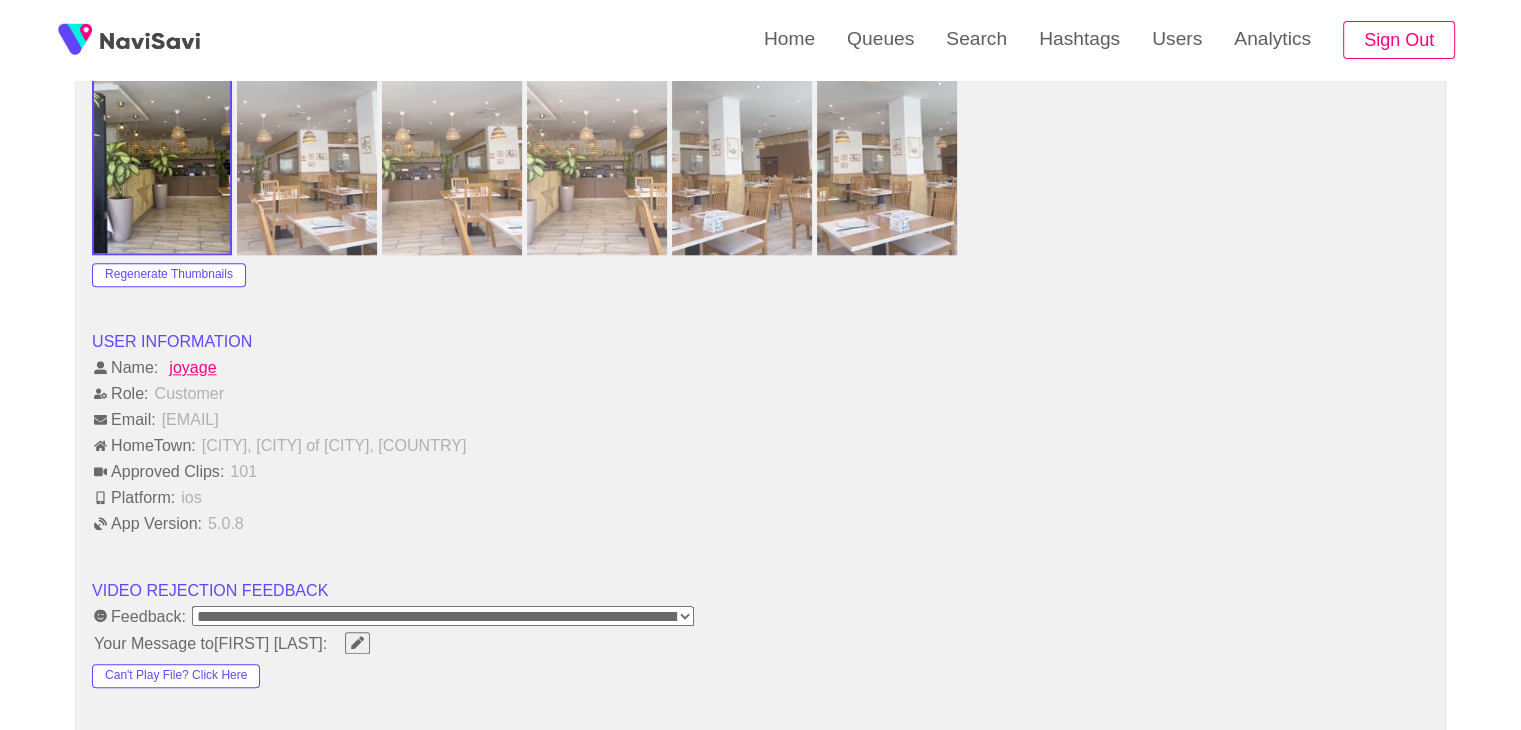 scroll, scrollTop: 2051, scrollLeft: 0, axis: vertical 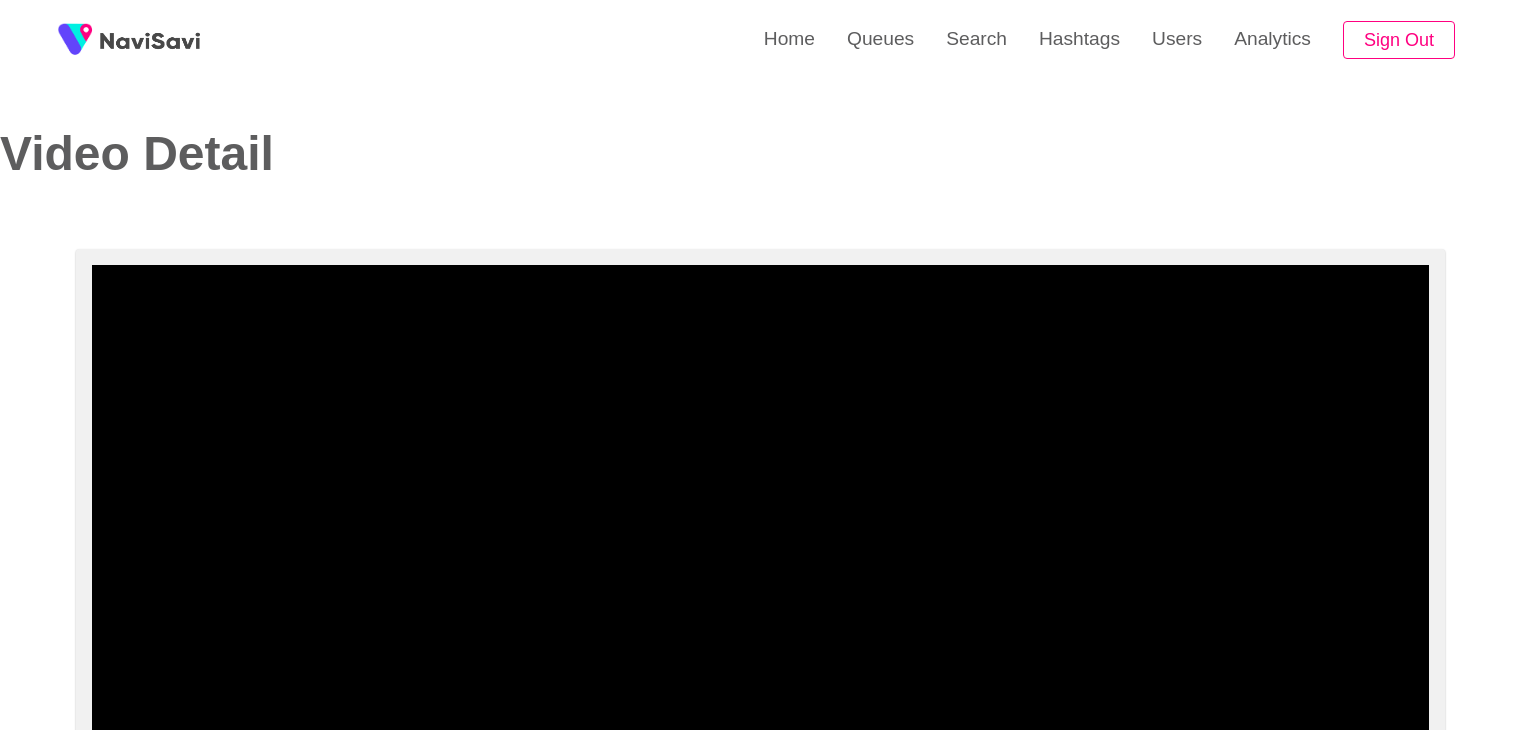 select on "**********" 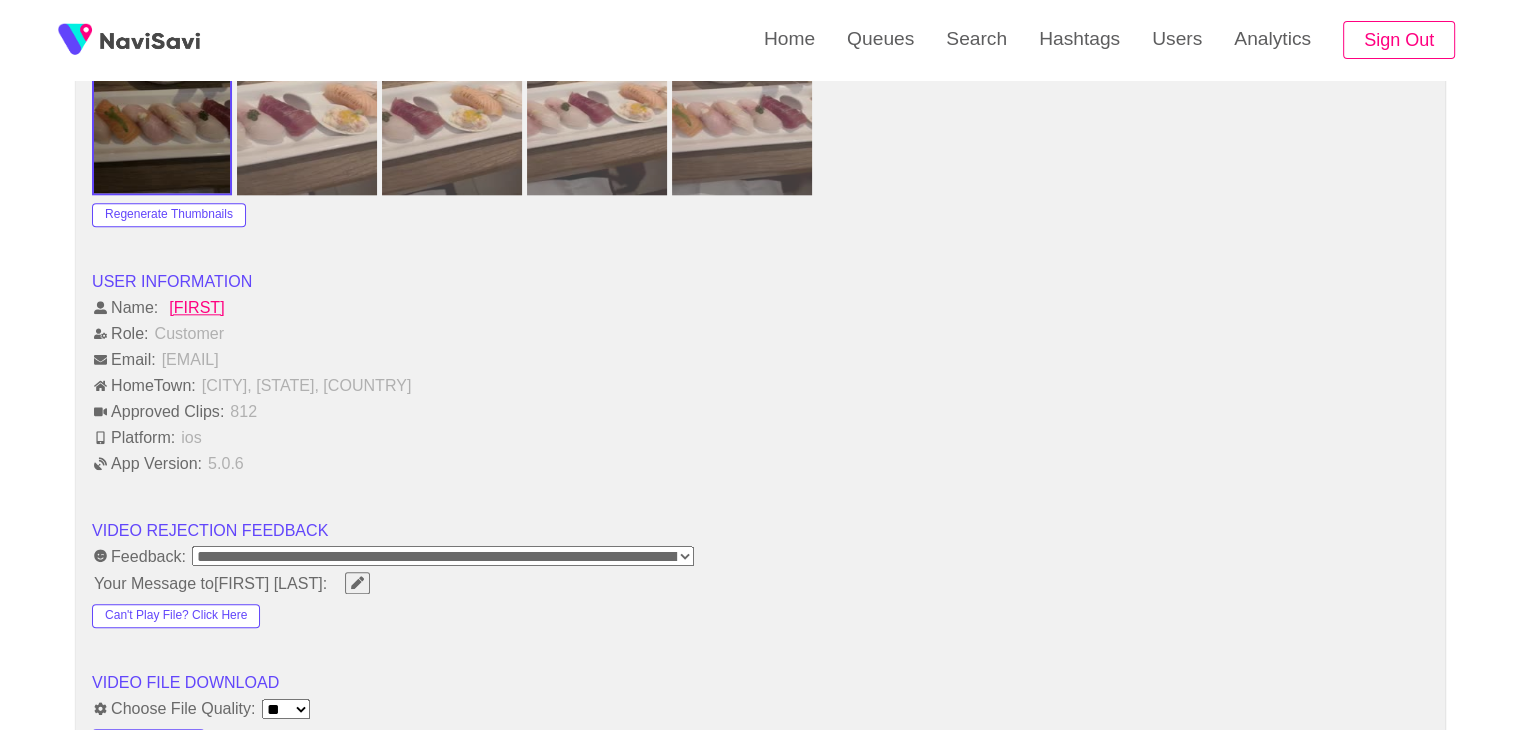scroll, scrollTop: 2096, scrollLeft: 0, axis: vertical 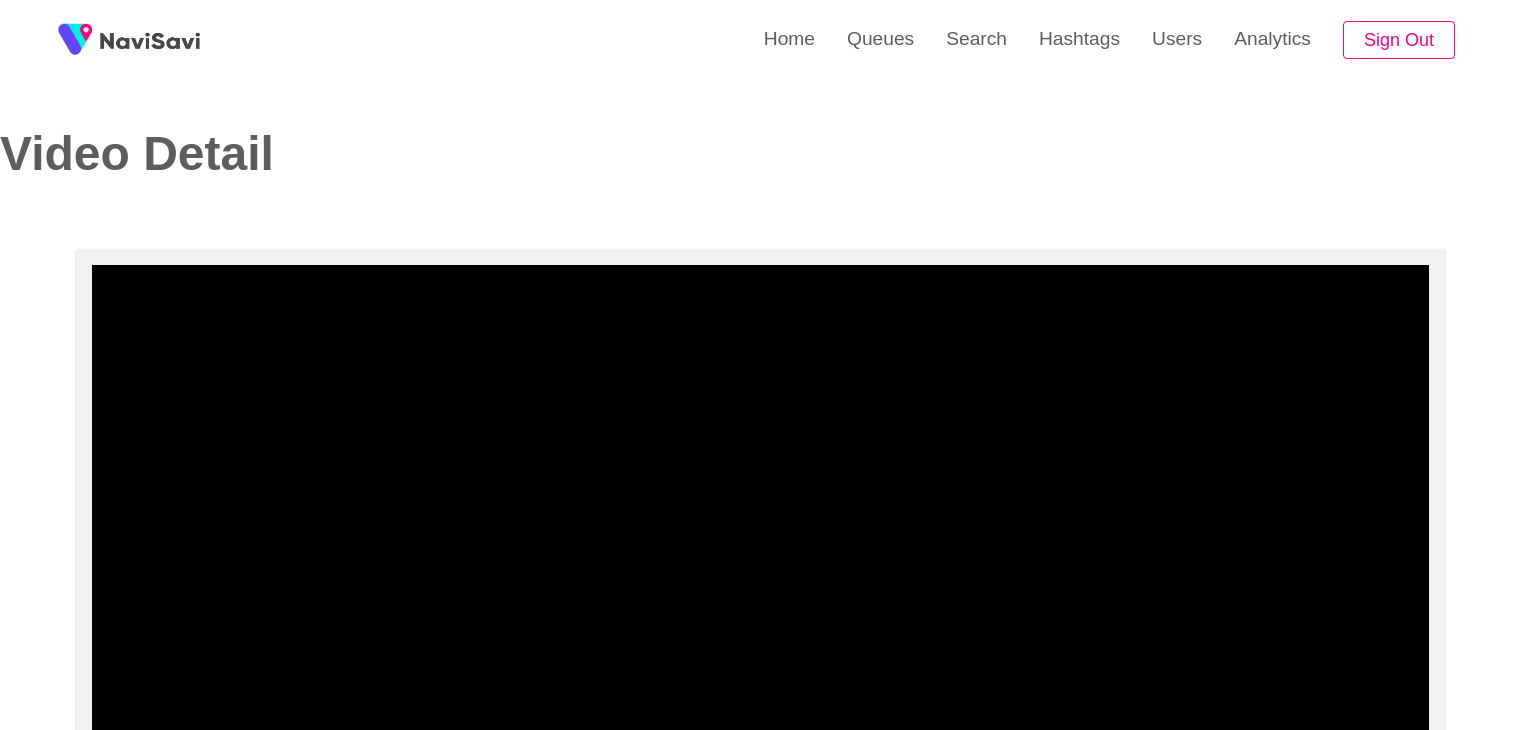 select on "**********" 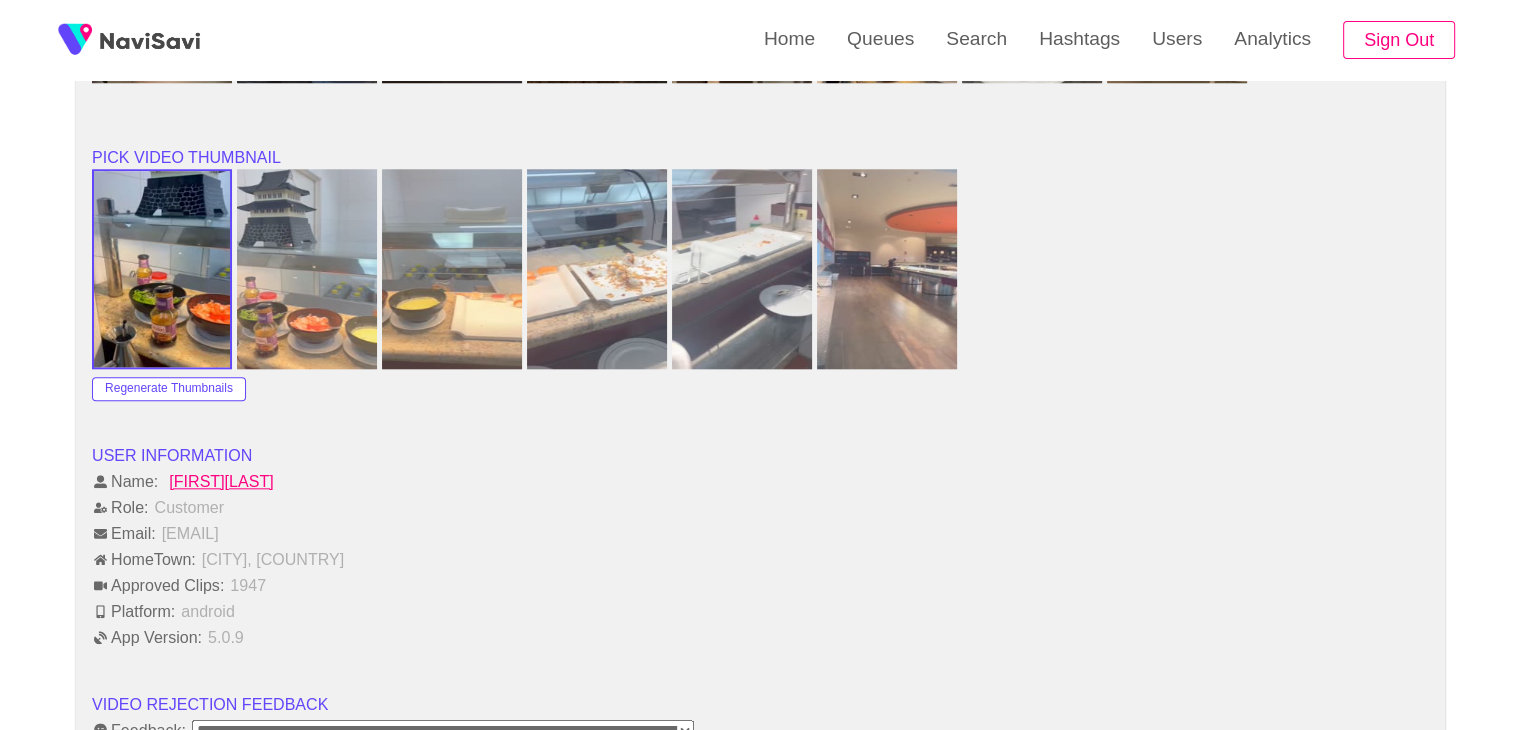 scroll, scrollTop: 1964, scrollLeft: 0, axis: vertical 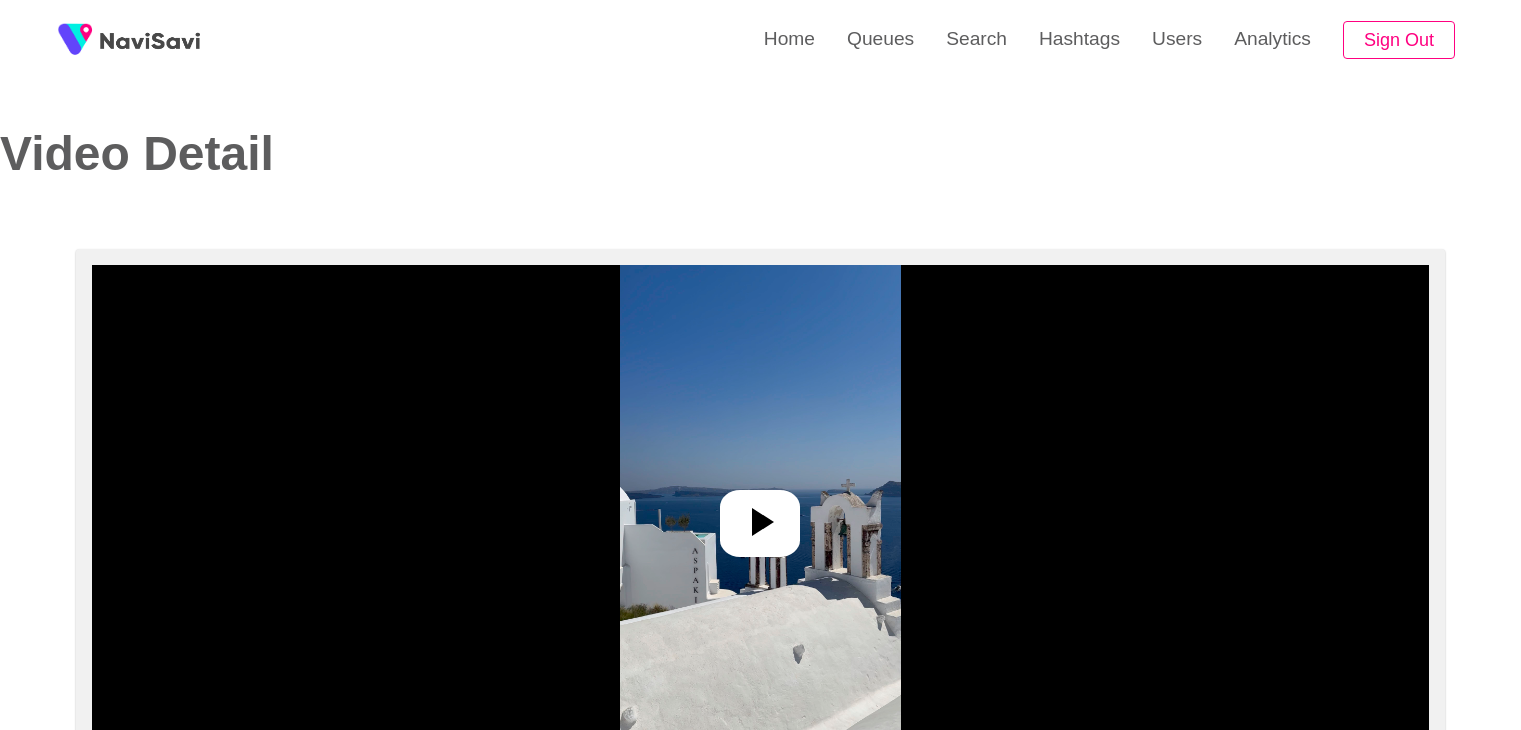 select on "**********" 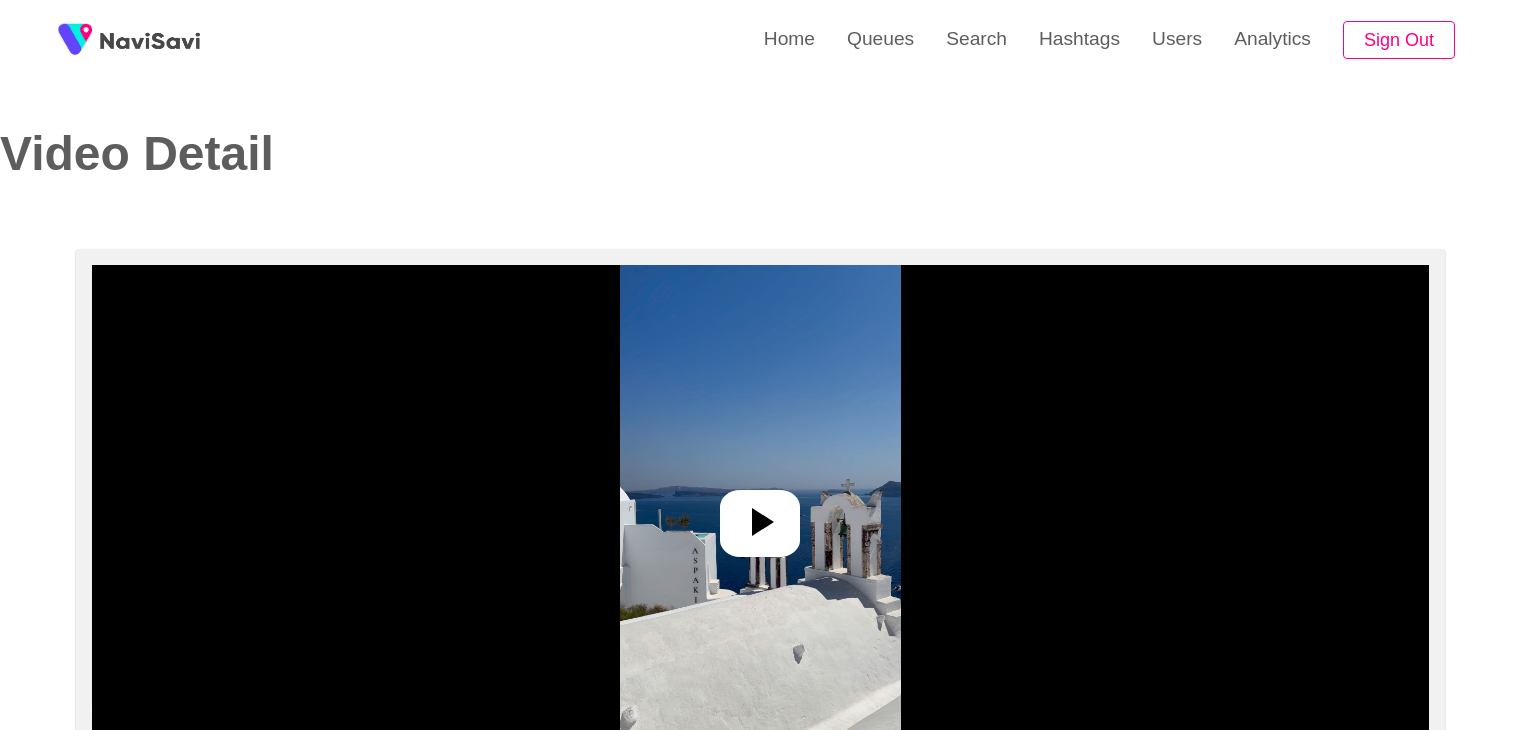 scroll, scrollTop: 0, scrollLeft: 0, axis: both 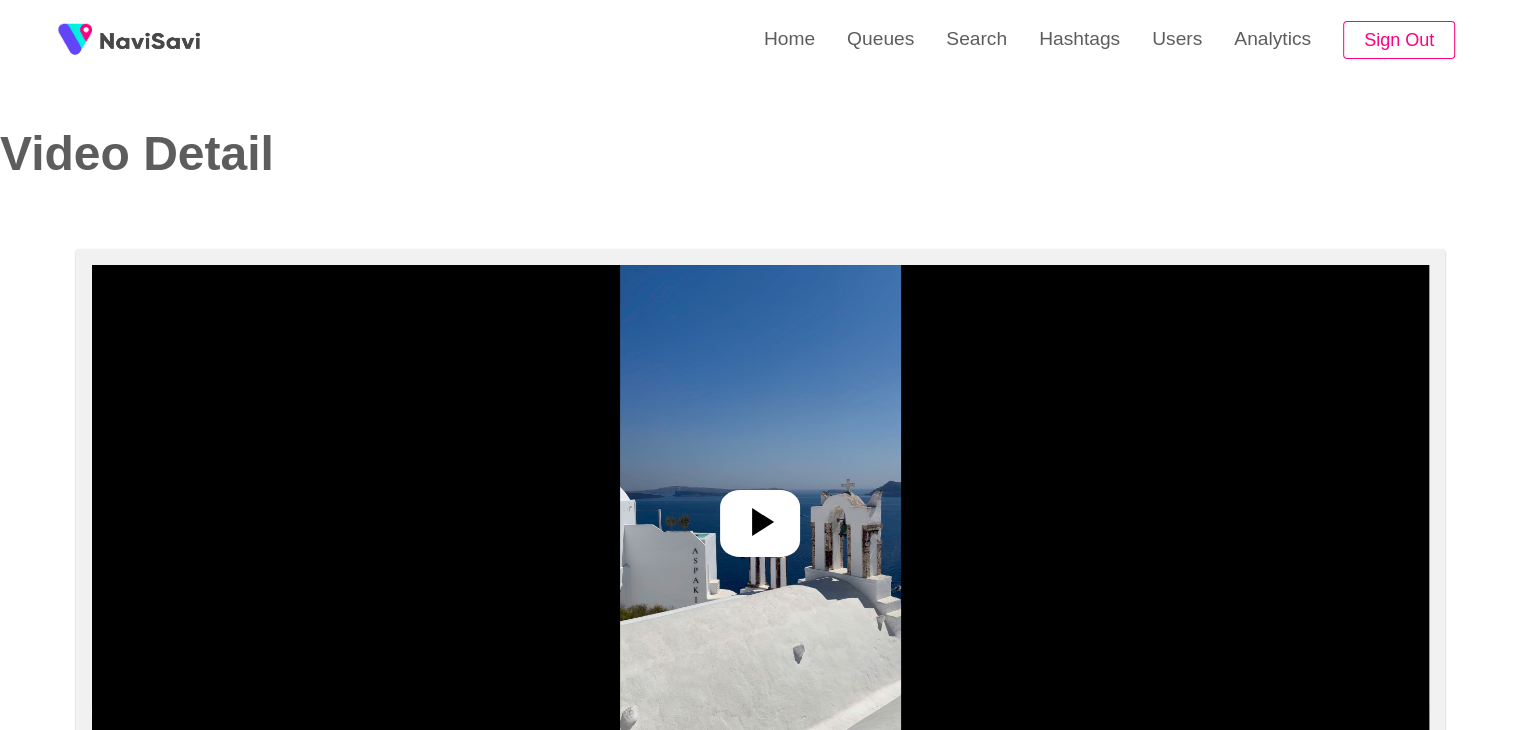 click at bounding box center (760, 515) 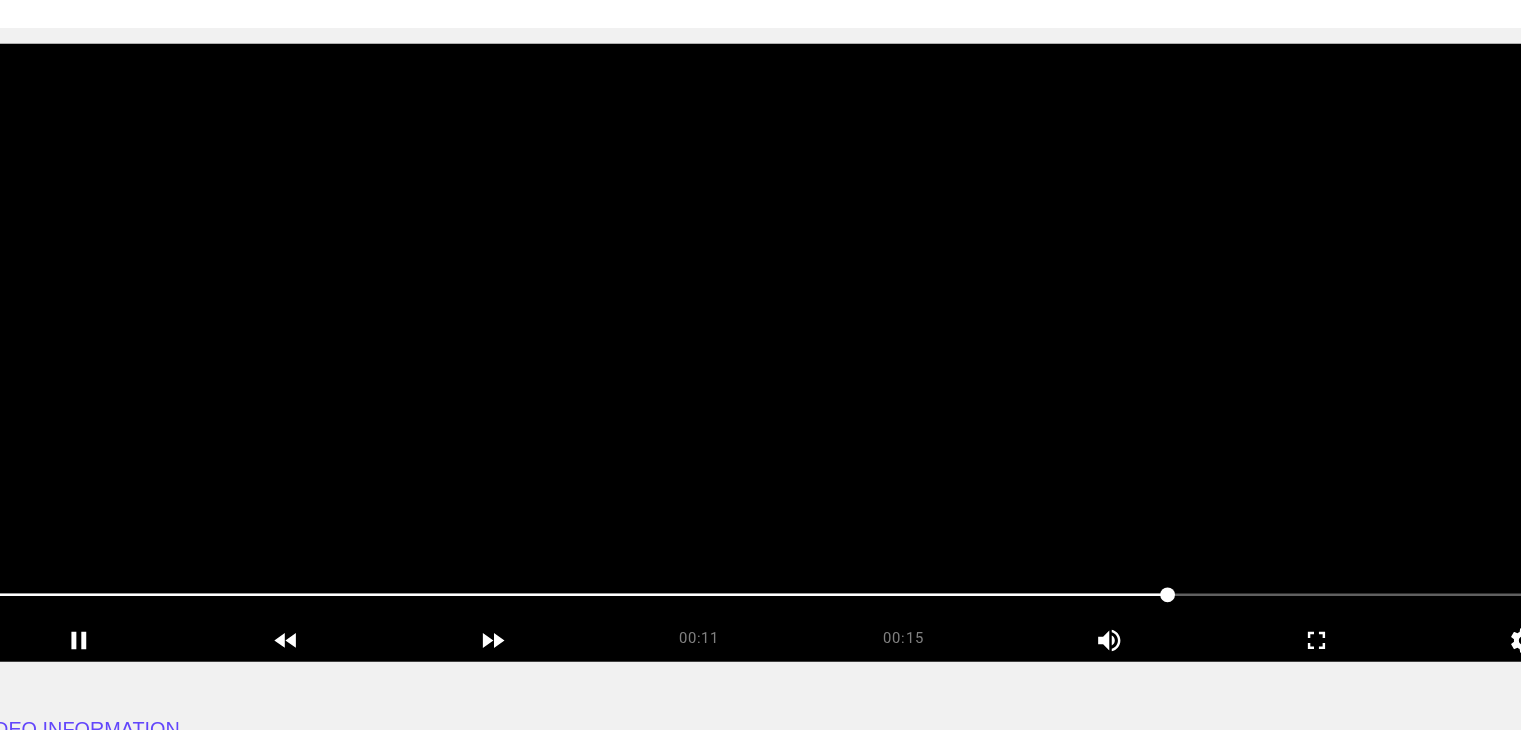 scroll, scrollTop: 172, scrollLeft: 0, axis: vertical 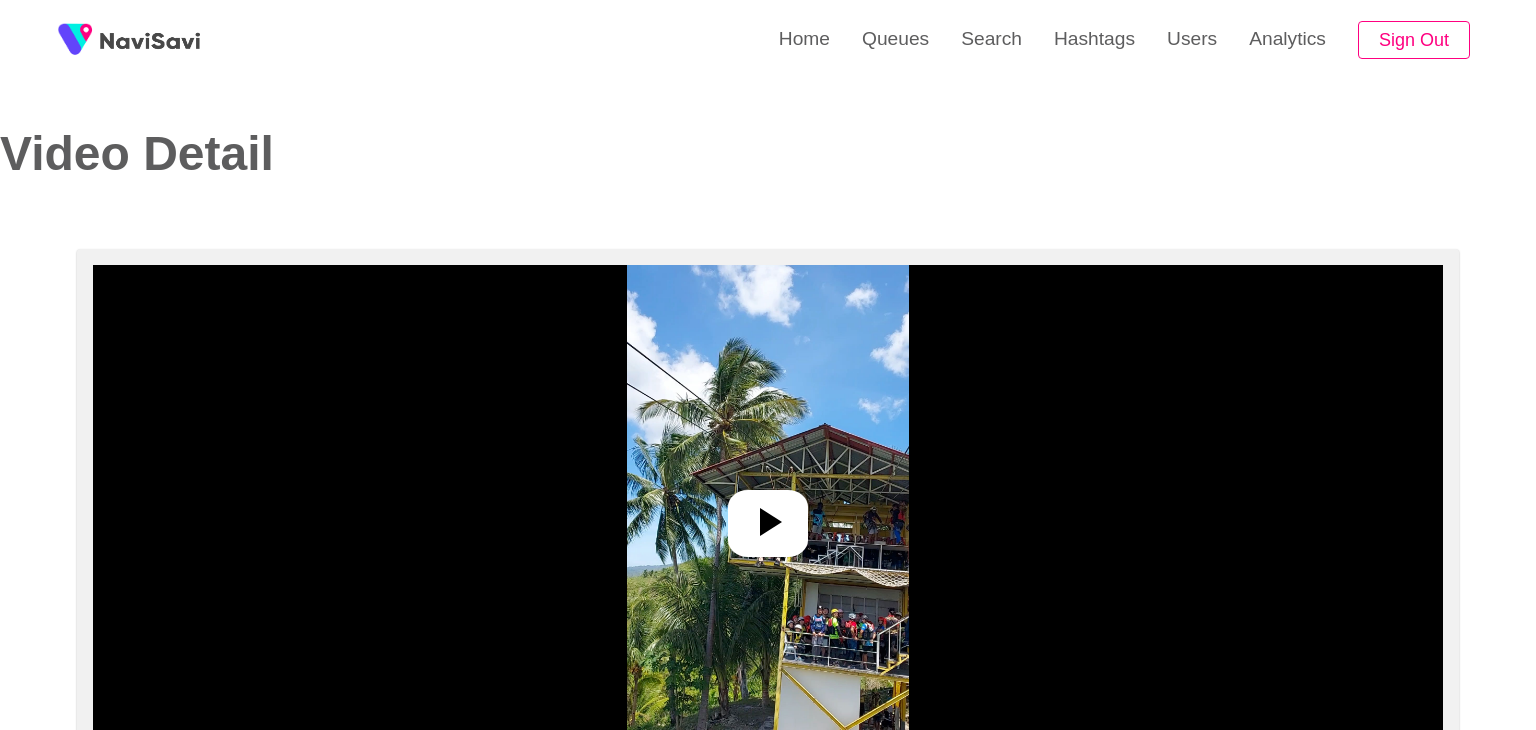 select on "**********" 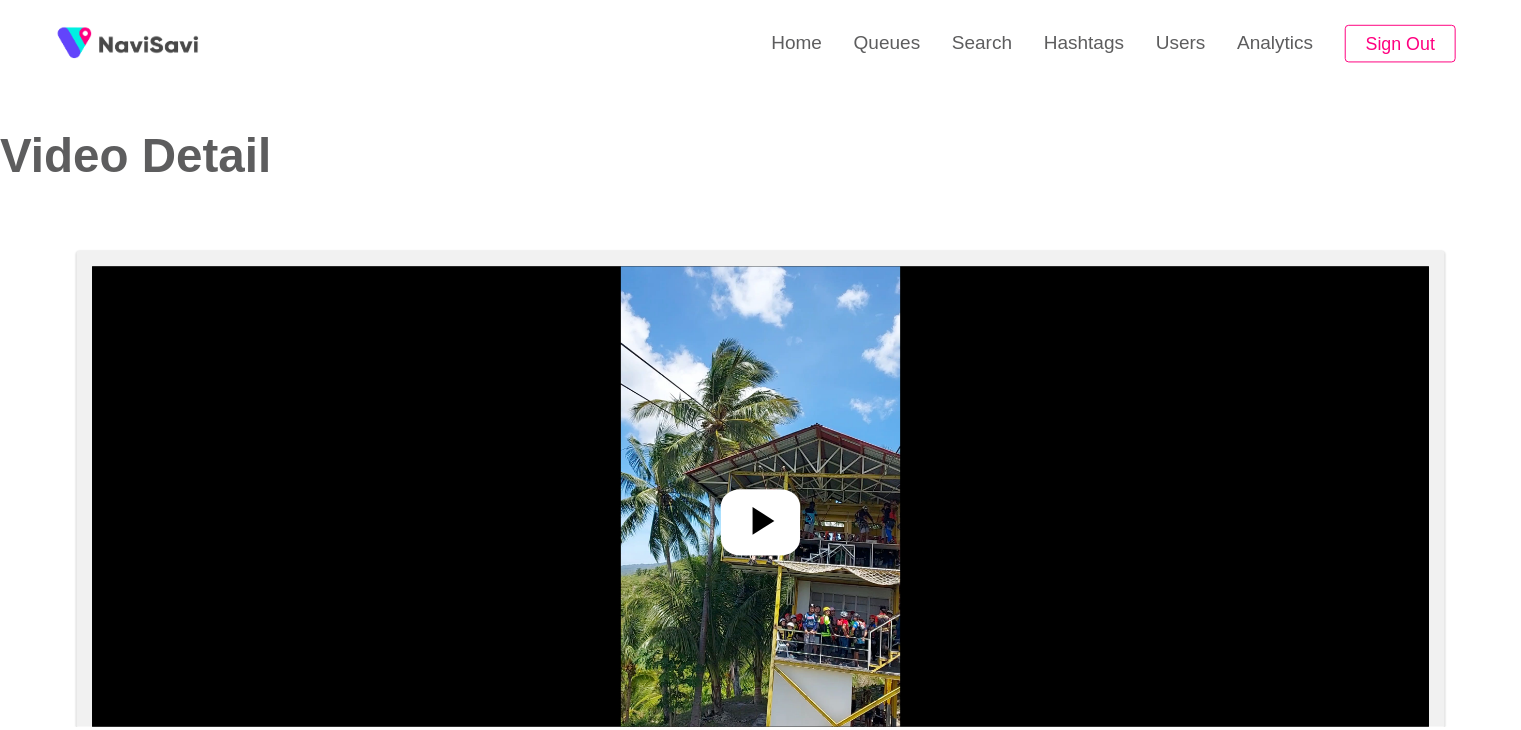 scroll, scrollTop: 0, scrollLeft: 0, axis: both 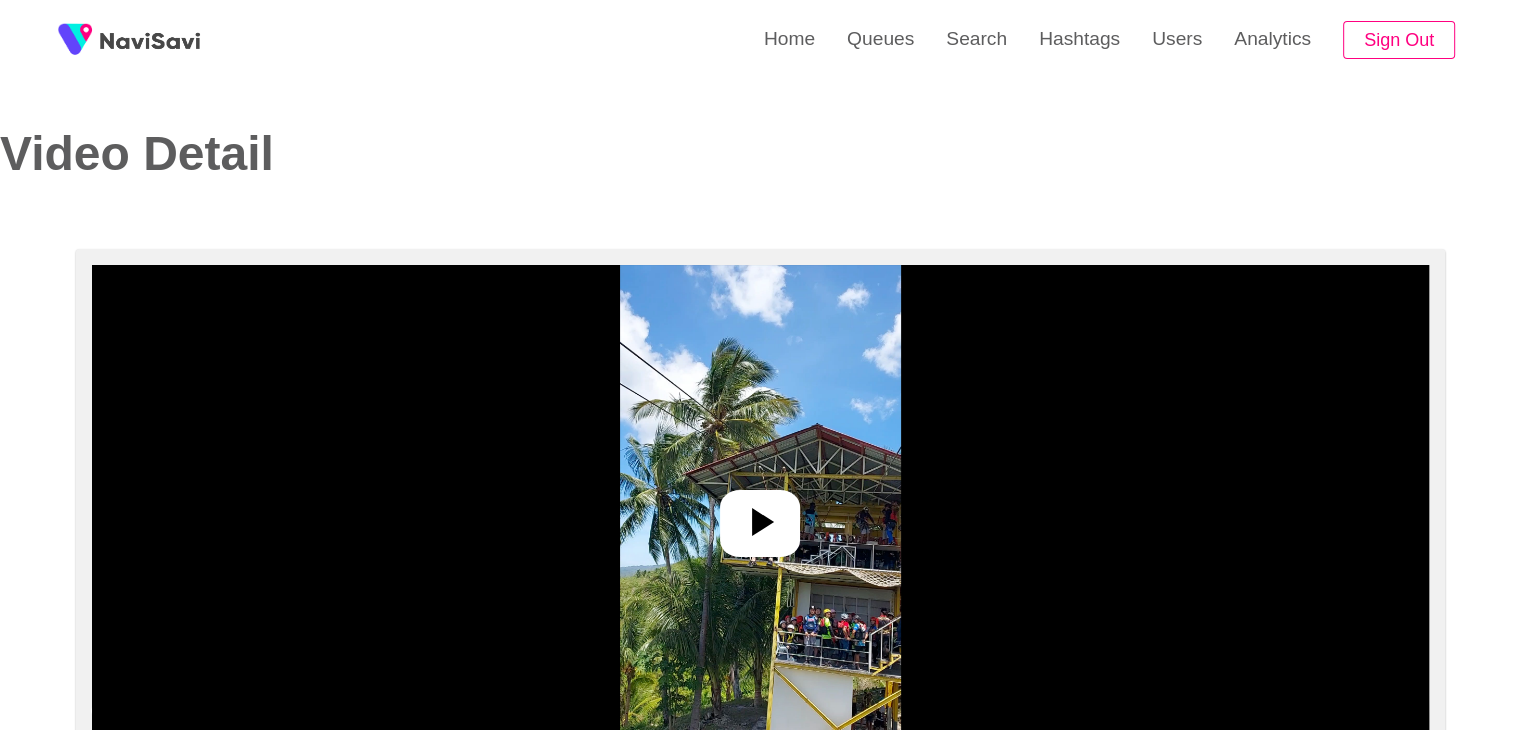 click at bounding box center [760, 515] 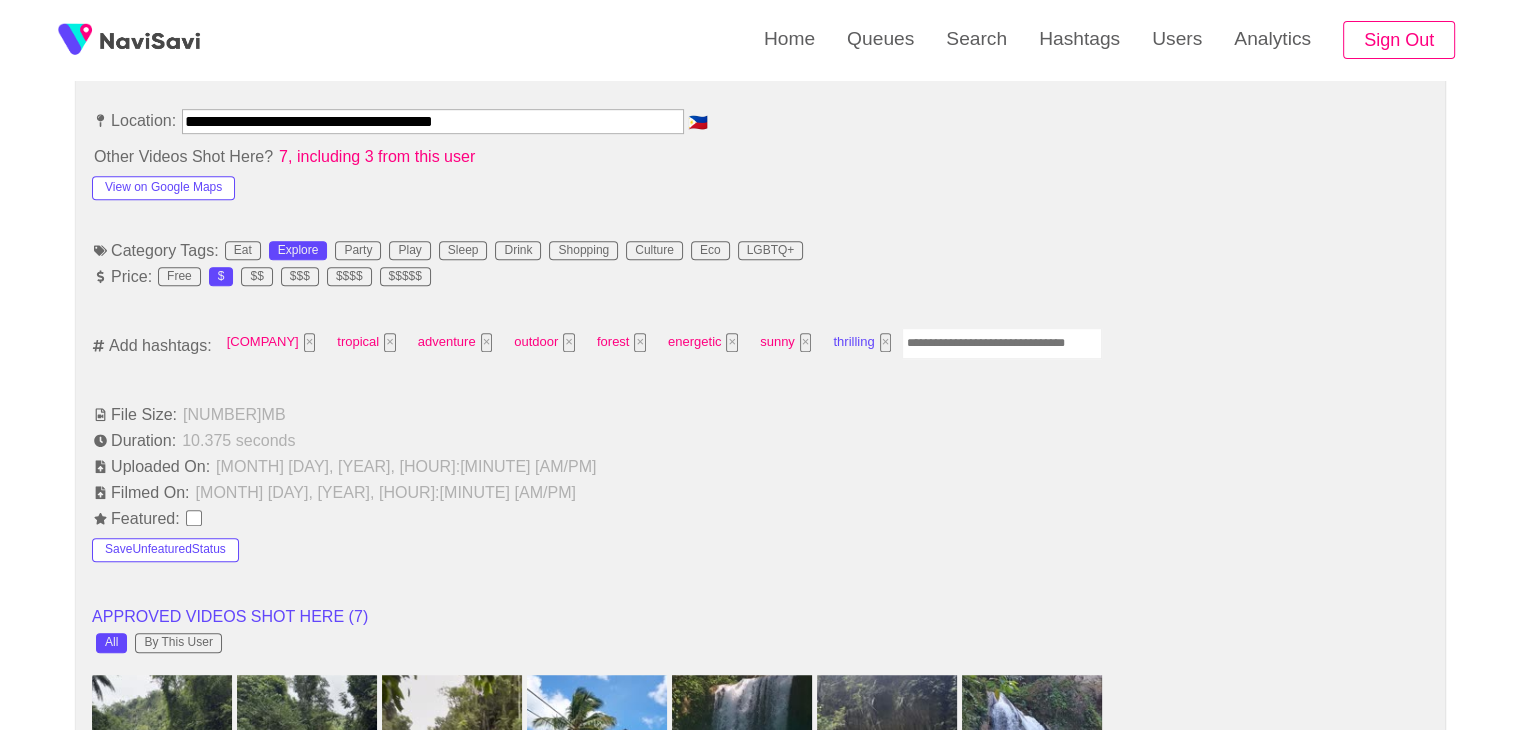 scroll, scrollTop: 1140, scrollLeft: 0, axis: vertical 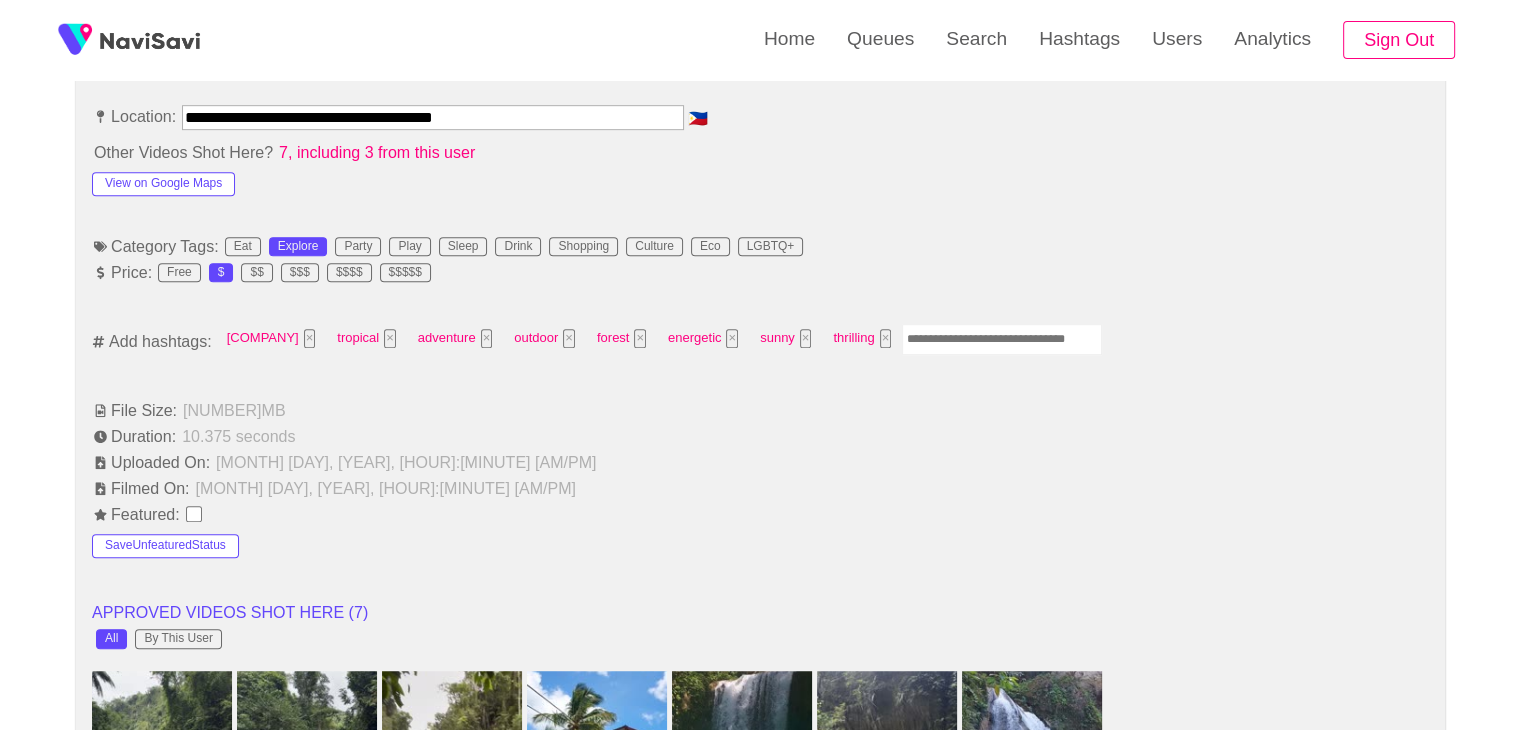 click at bounding box center [1002, 339] 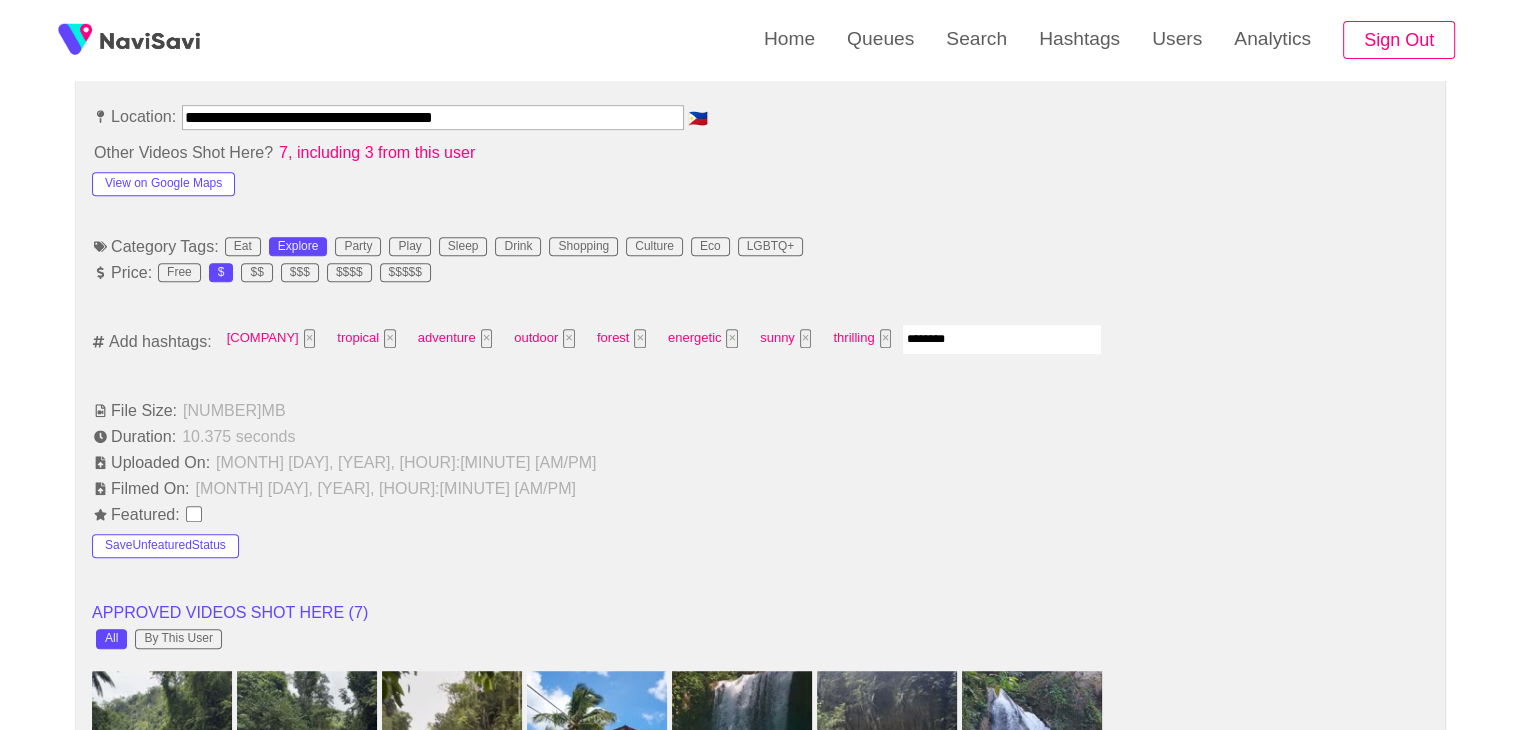type on "*********" 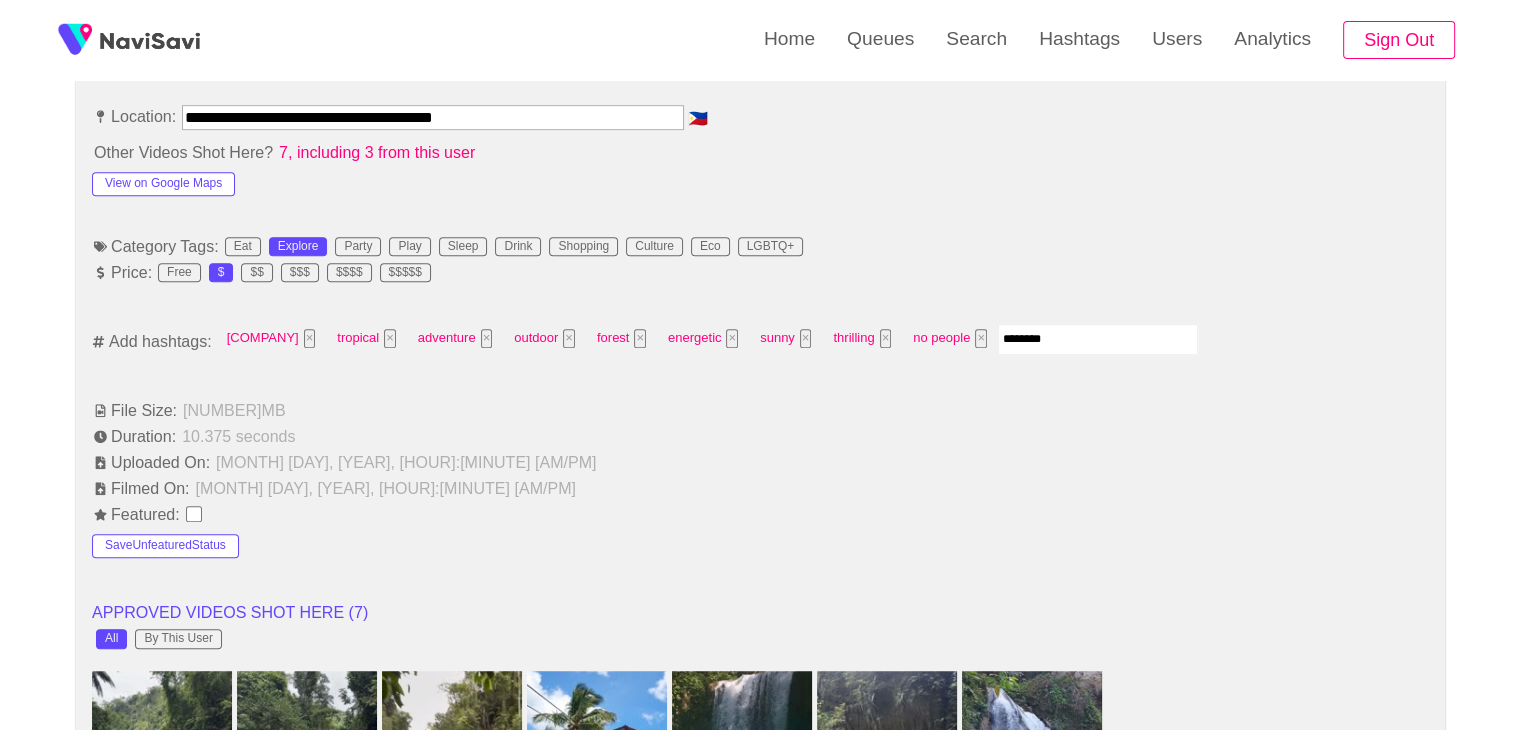 type on "*********" 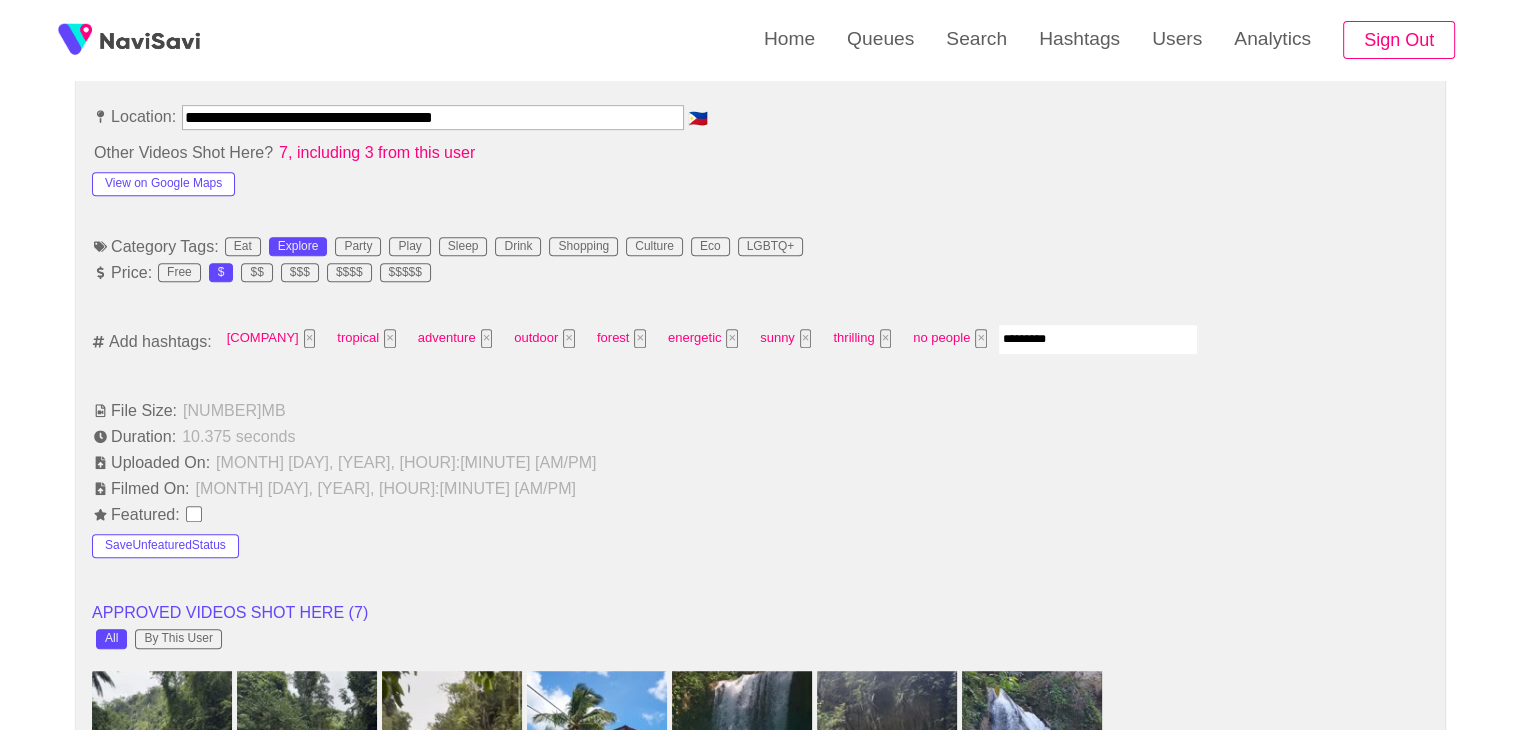 type 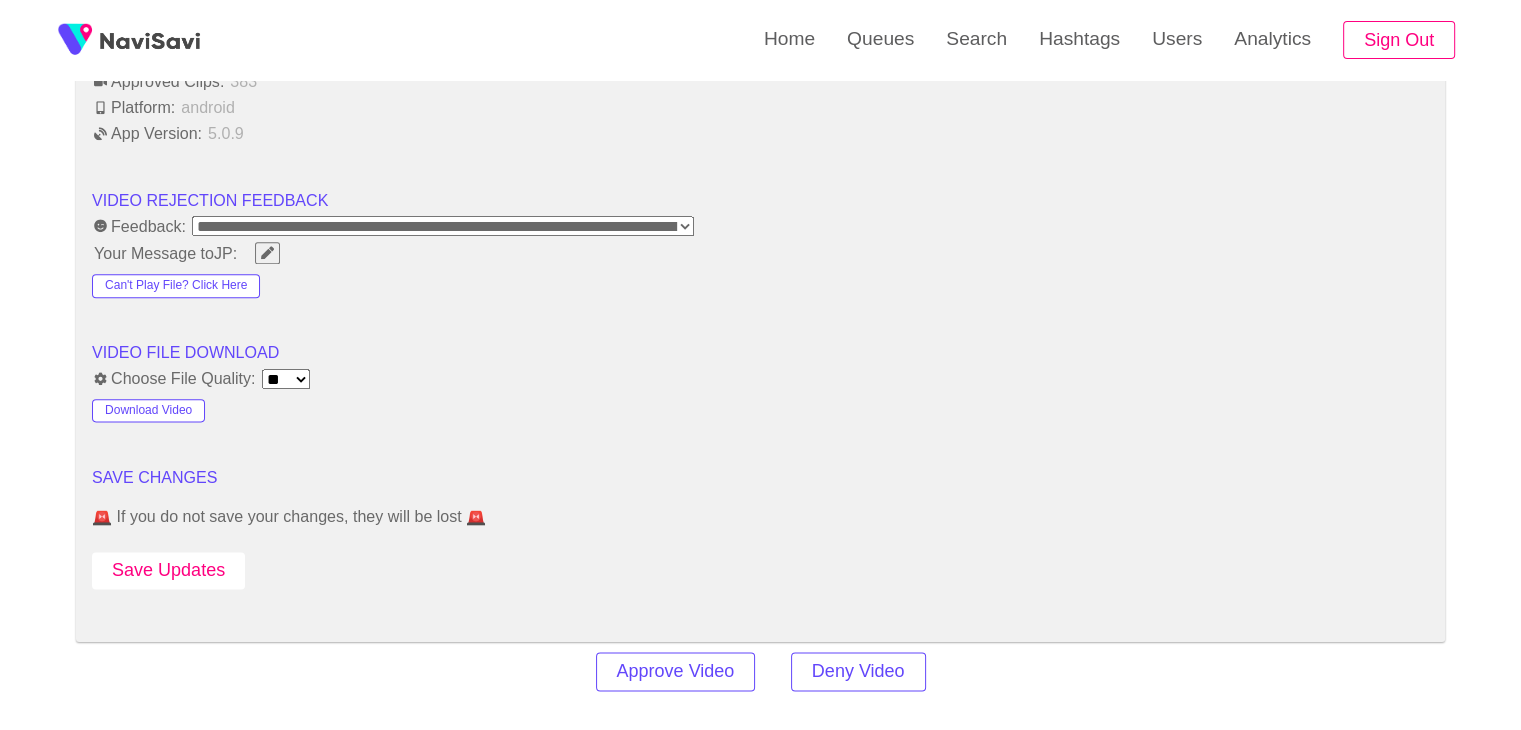 scroll, scrollTop: 2459, scrollLeft: 0, axis: vertical 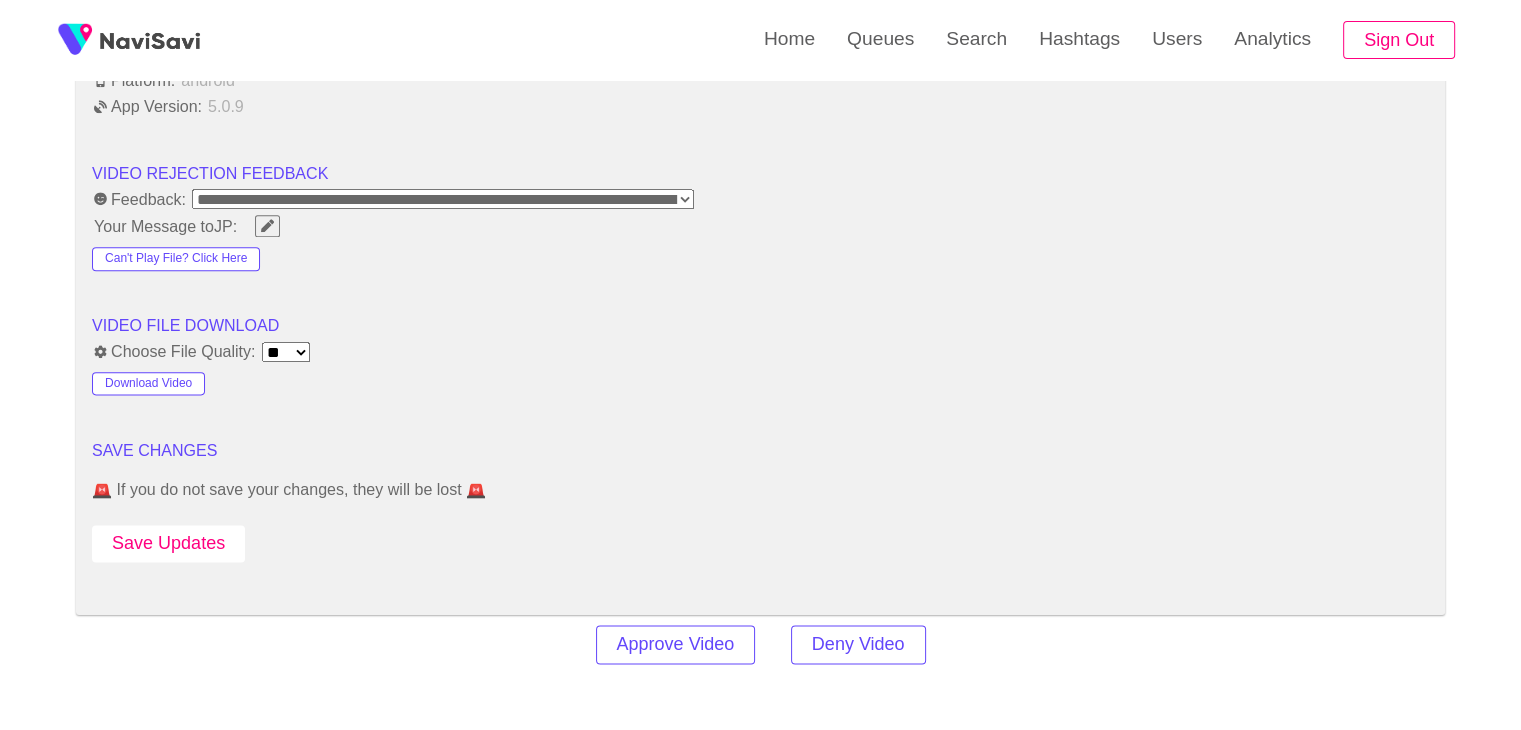 click on "Save Updates" at bounding box center [168, 543] 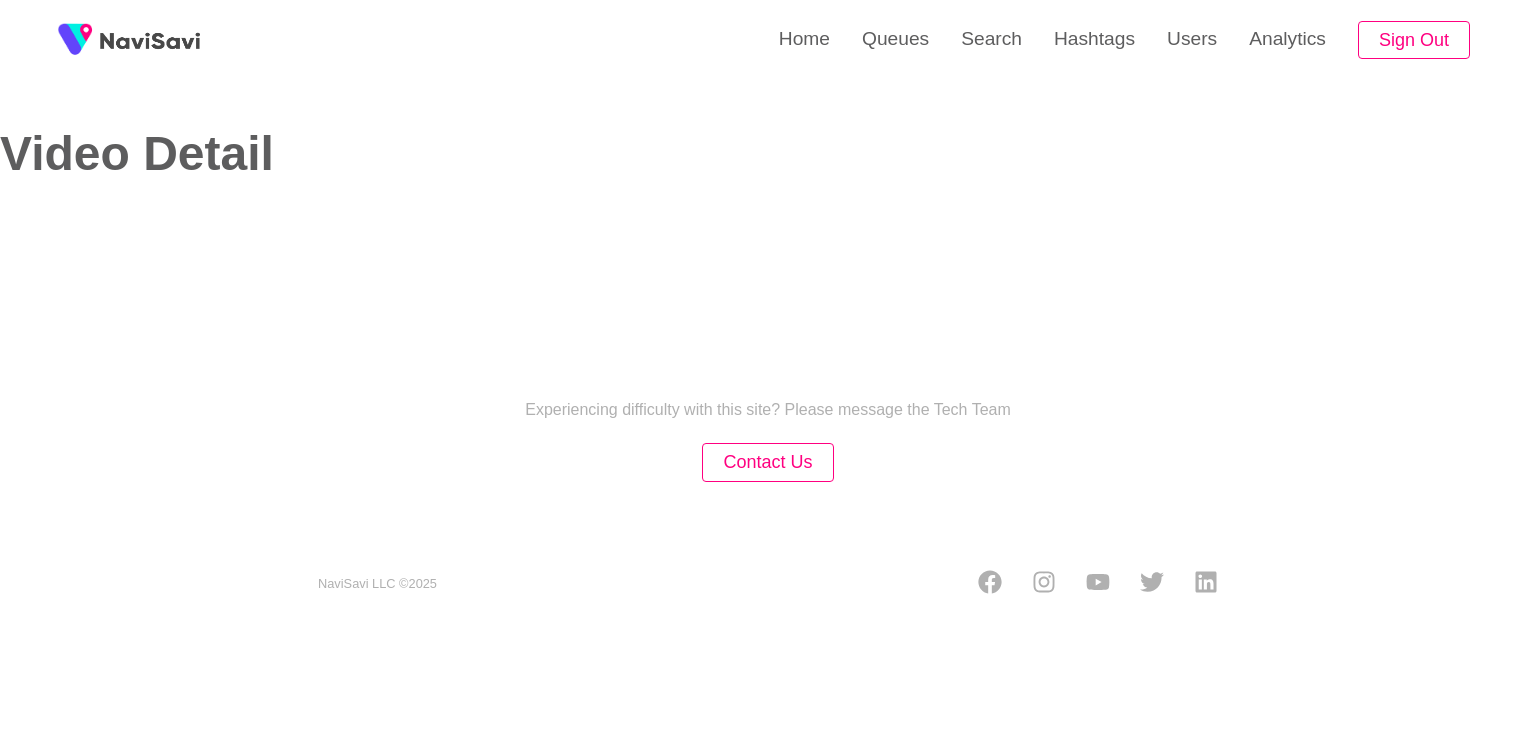 select on "**********" 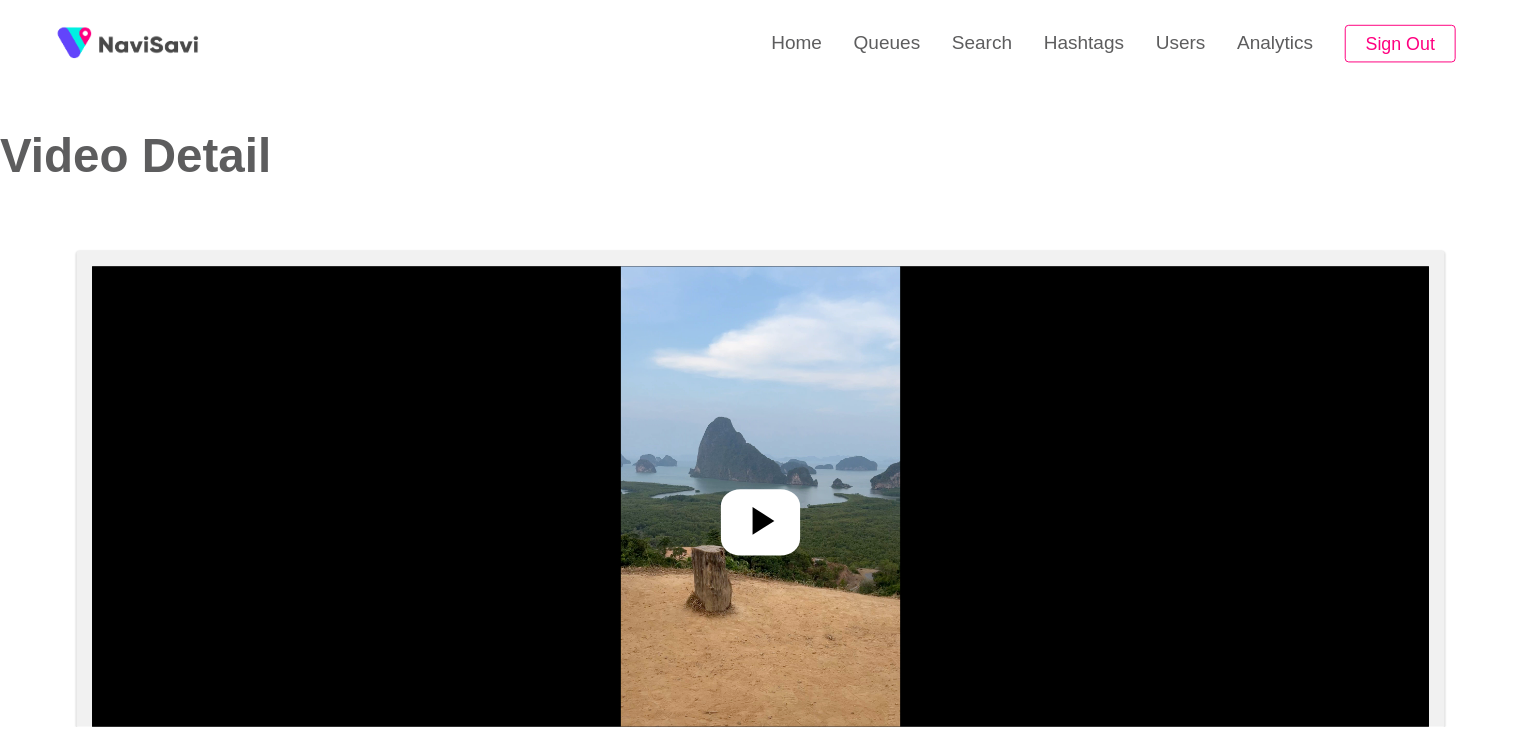 scroll, scrollTop: 0, scrollLeft: 0, axis: both 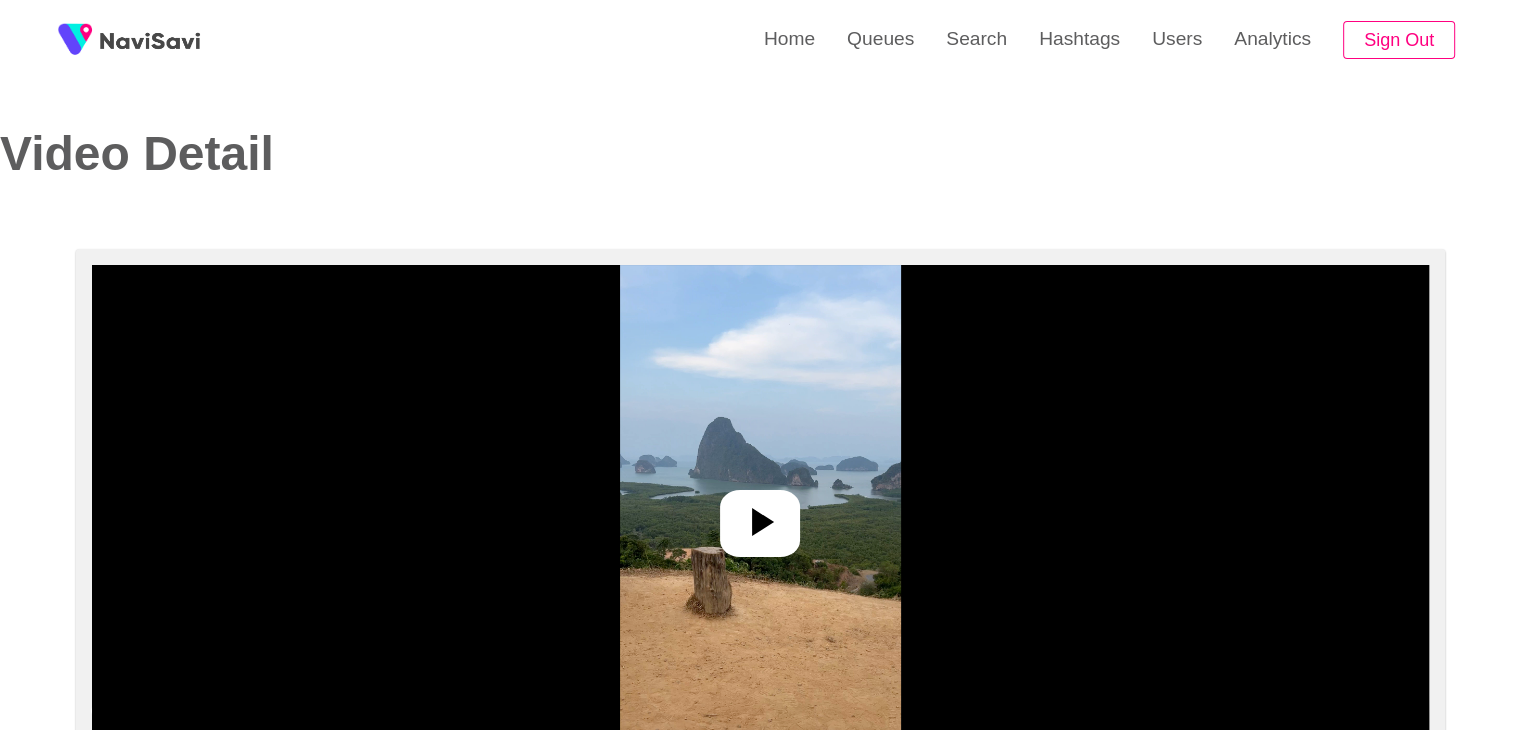 click at bounding box center [760, 515] 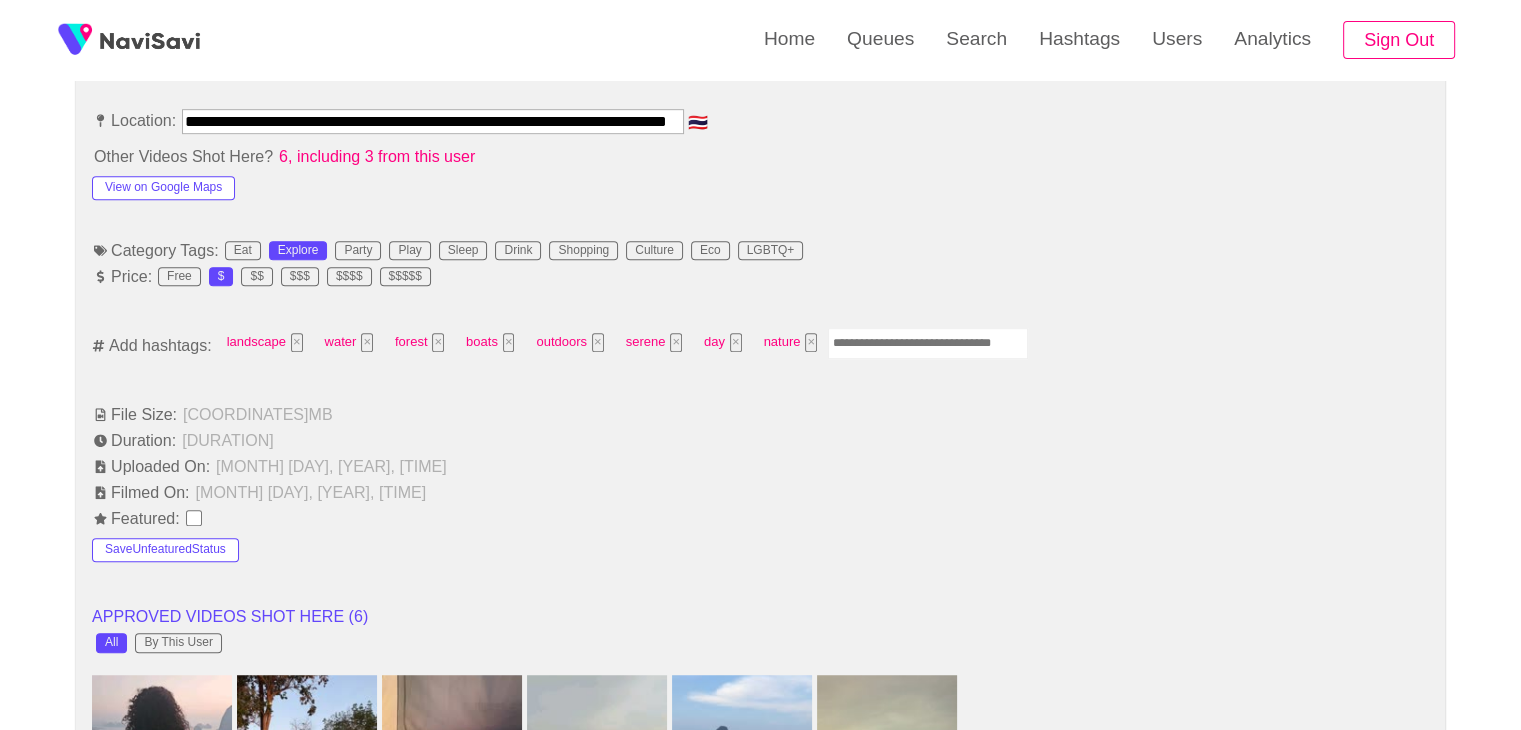 scroll, scrollTop: 1138, scrollLeft: 0, axis: vertical 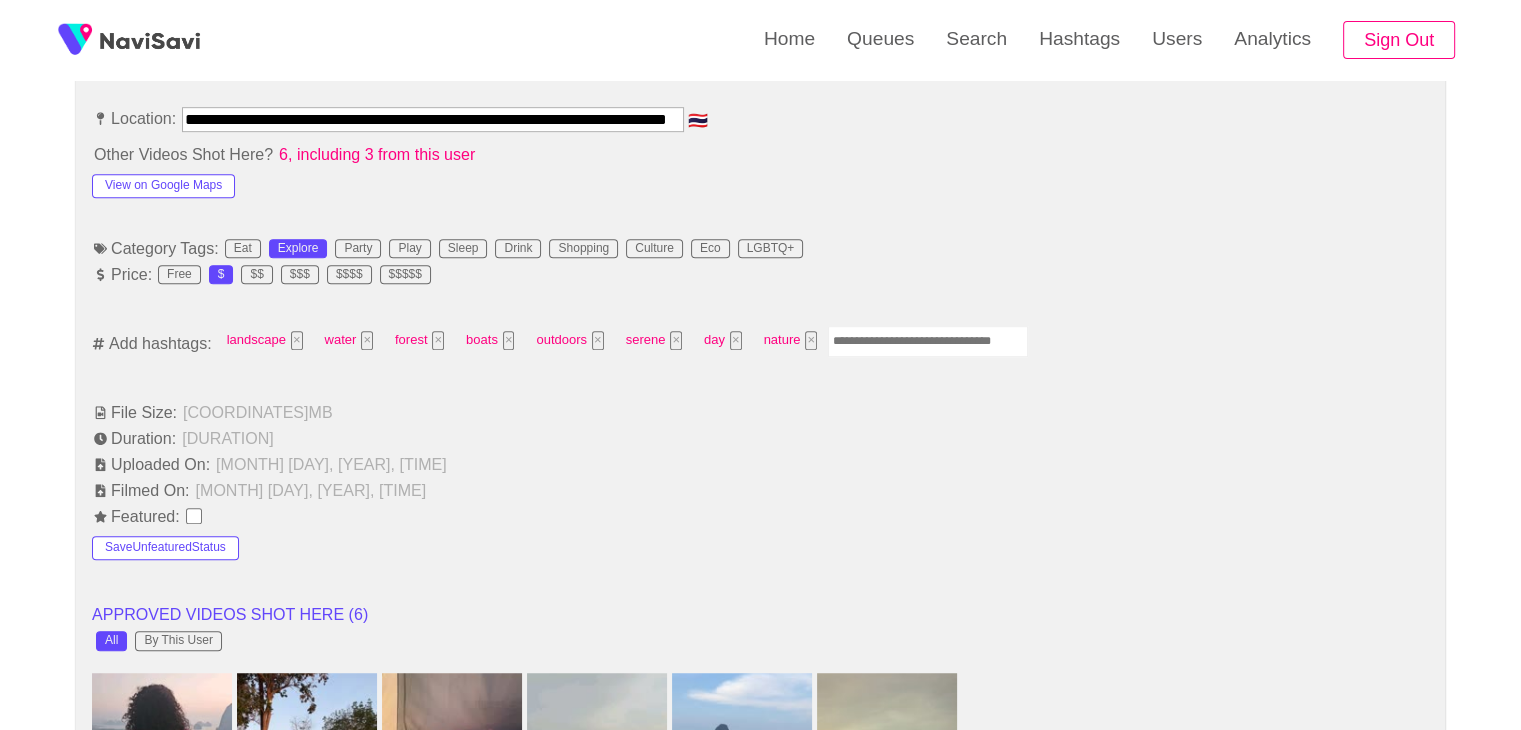click at bounding box center (928, 341) 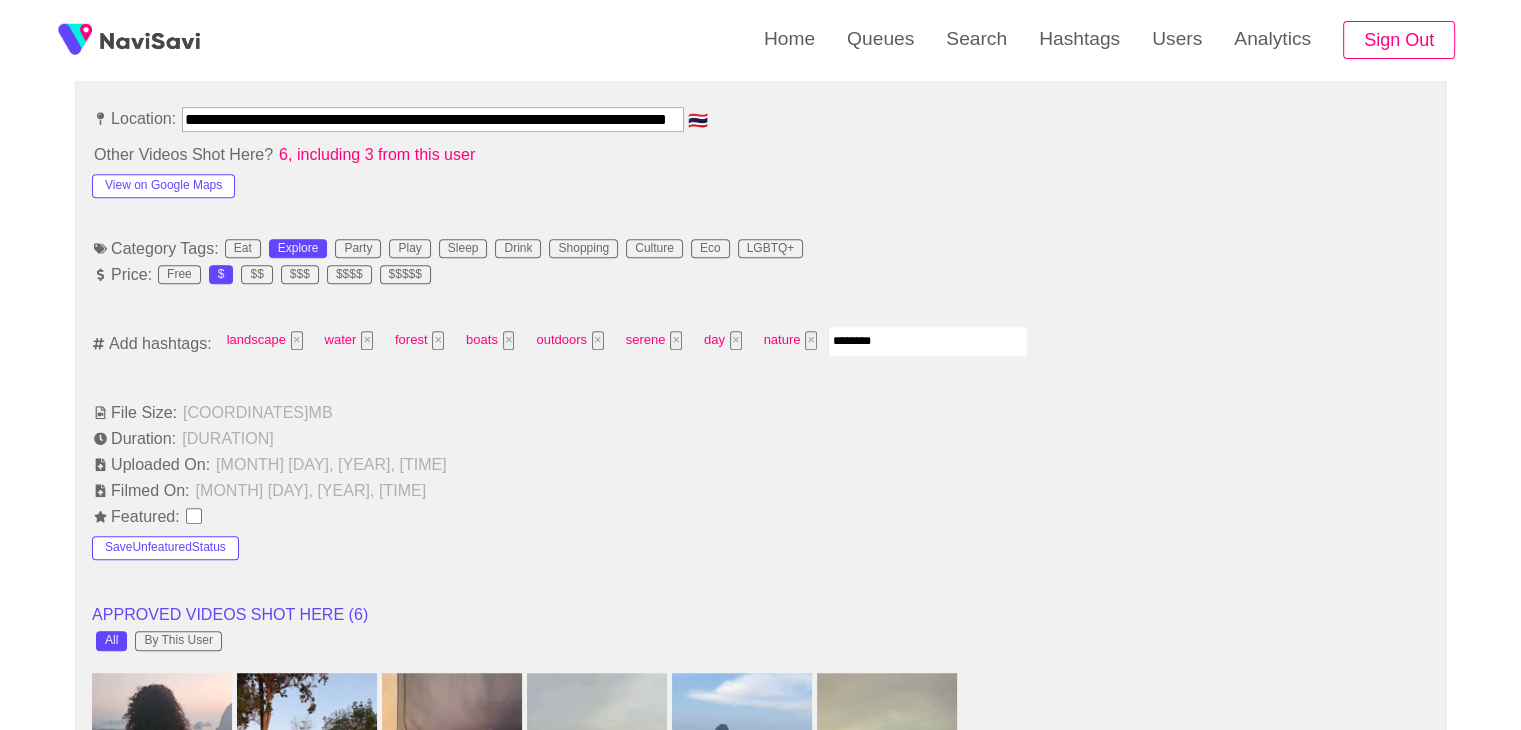 type on "*********" 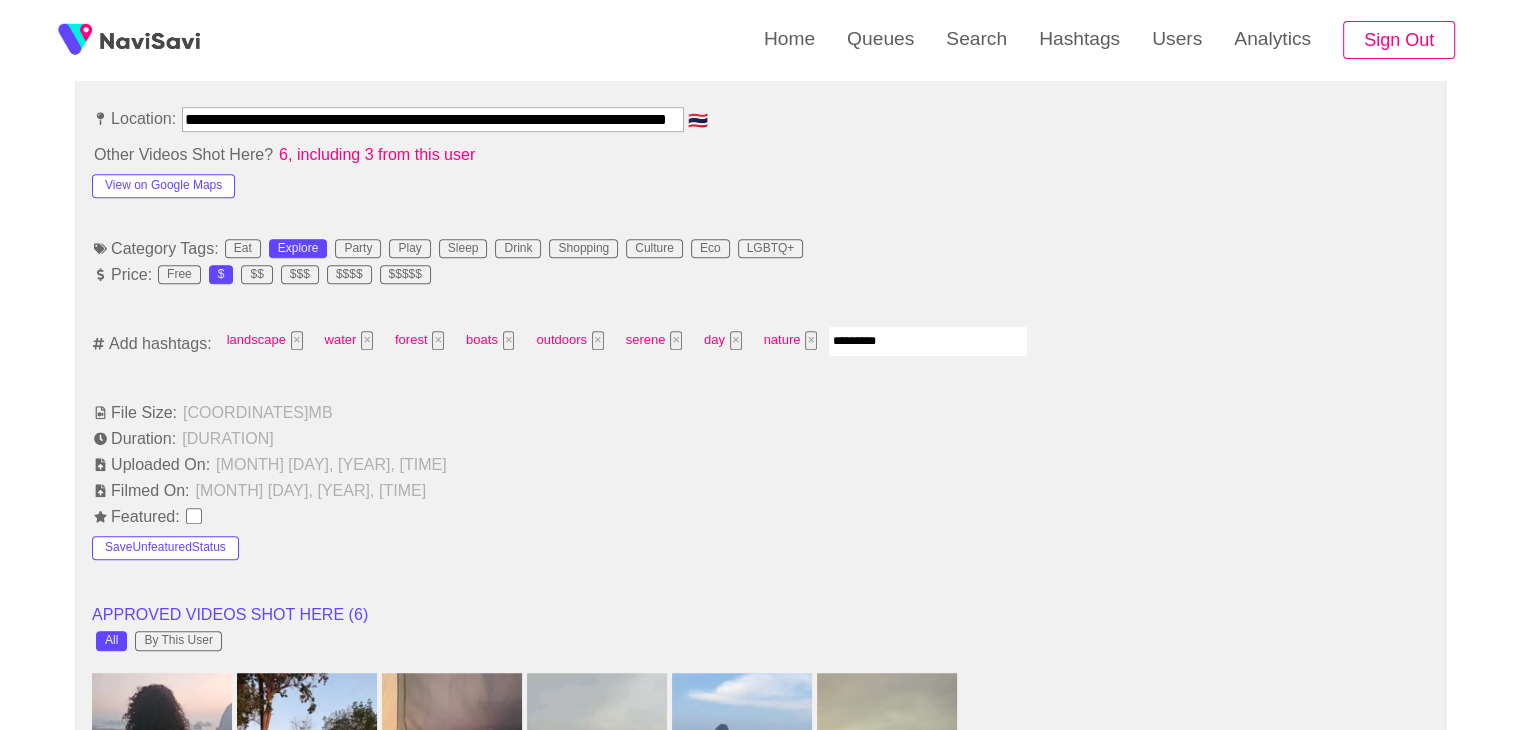 type 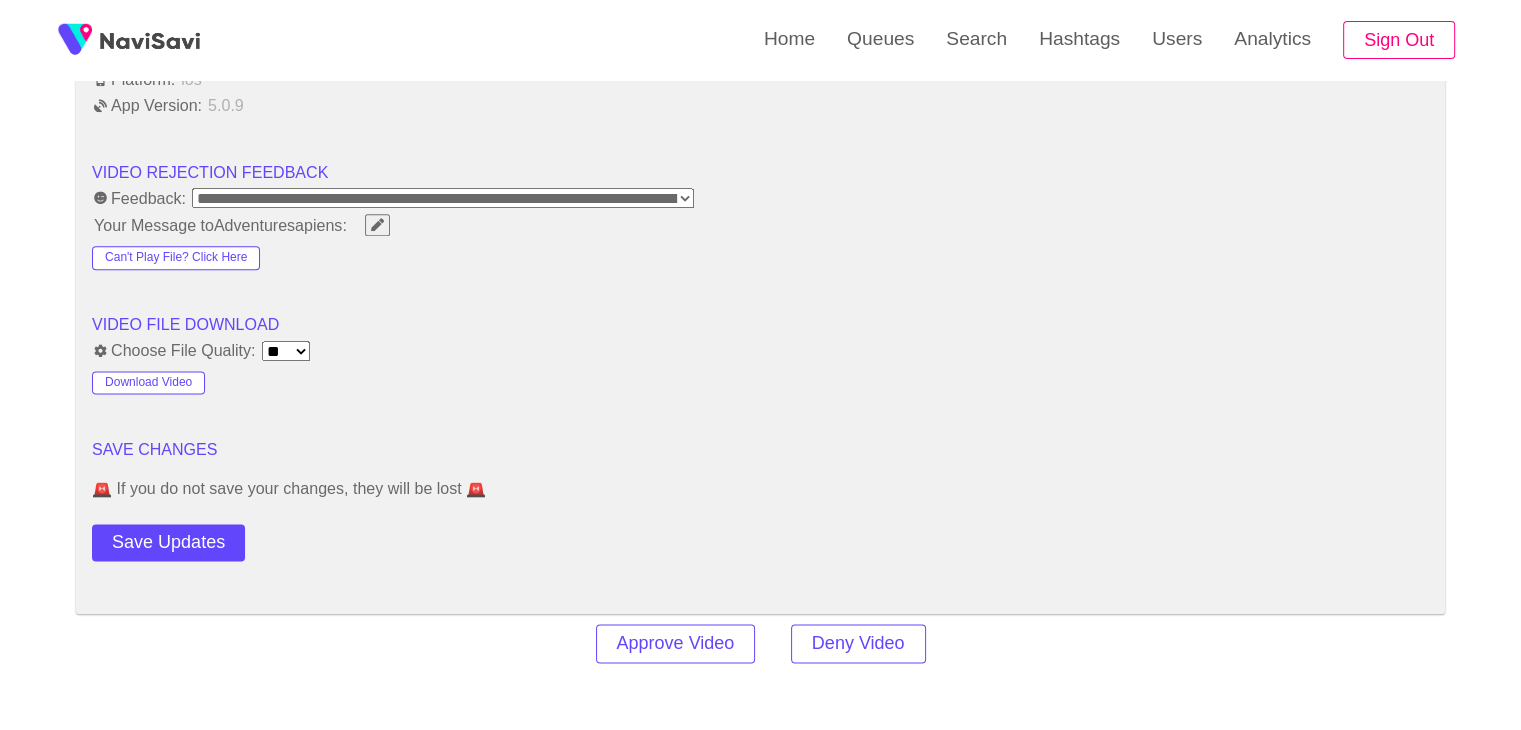 scroll, scrollTop: 2503, scrollLeft: 0, axis: vertical 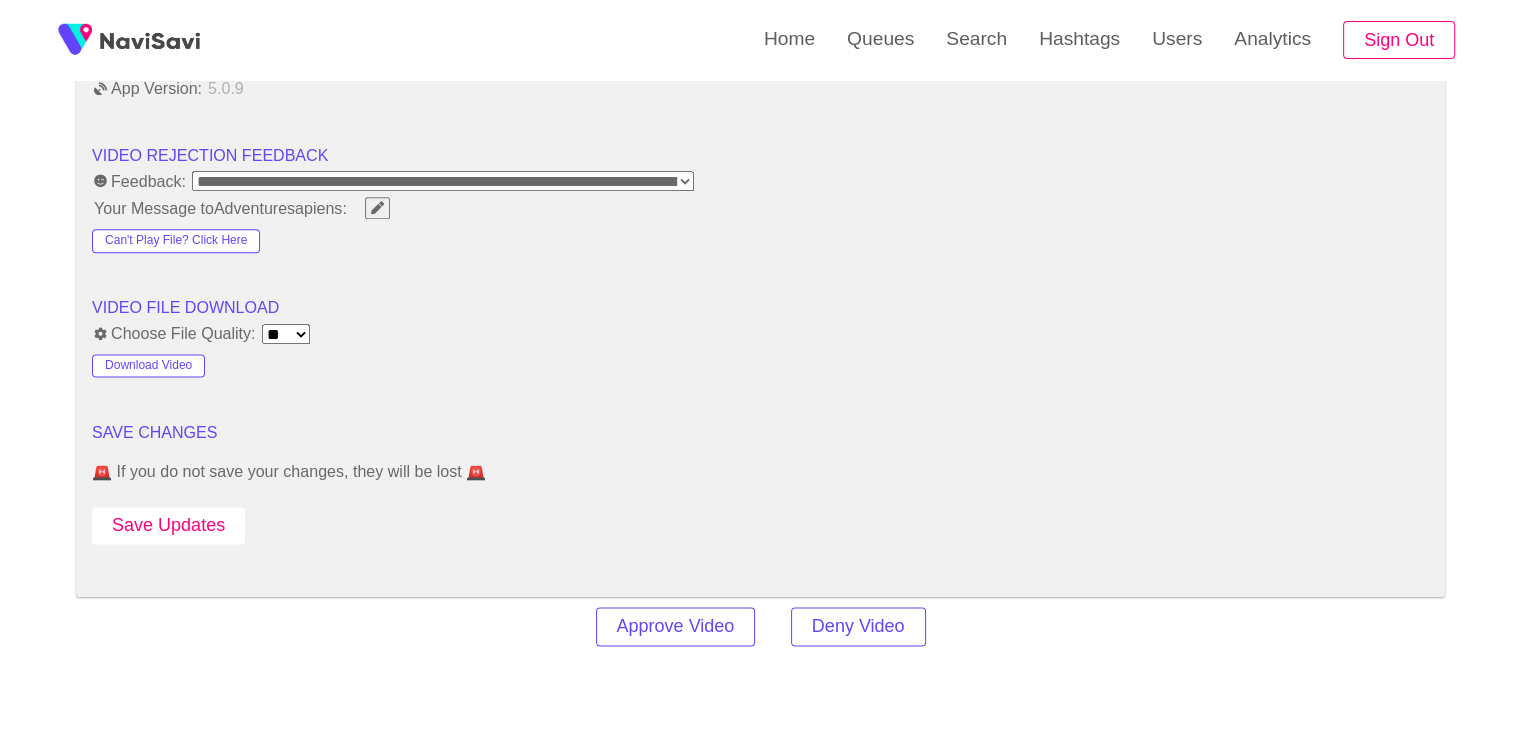 click on "Save Updates" at bounding box center [168, 525] 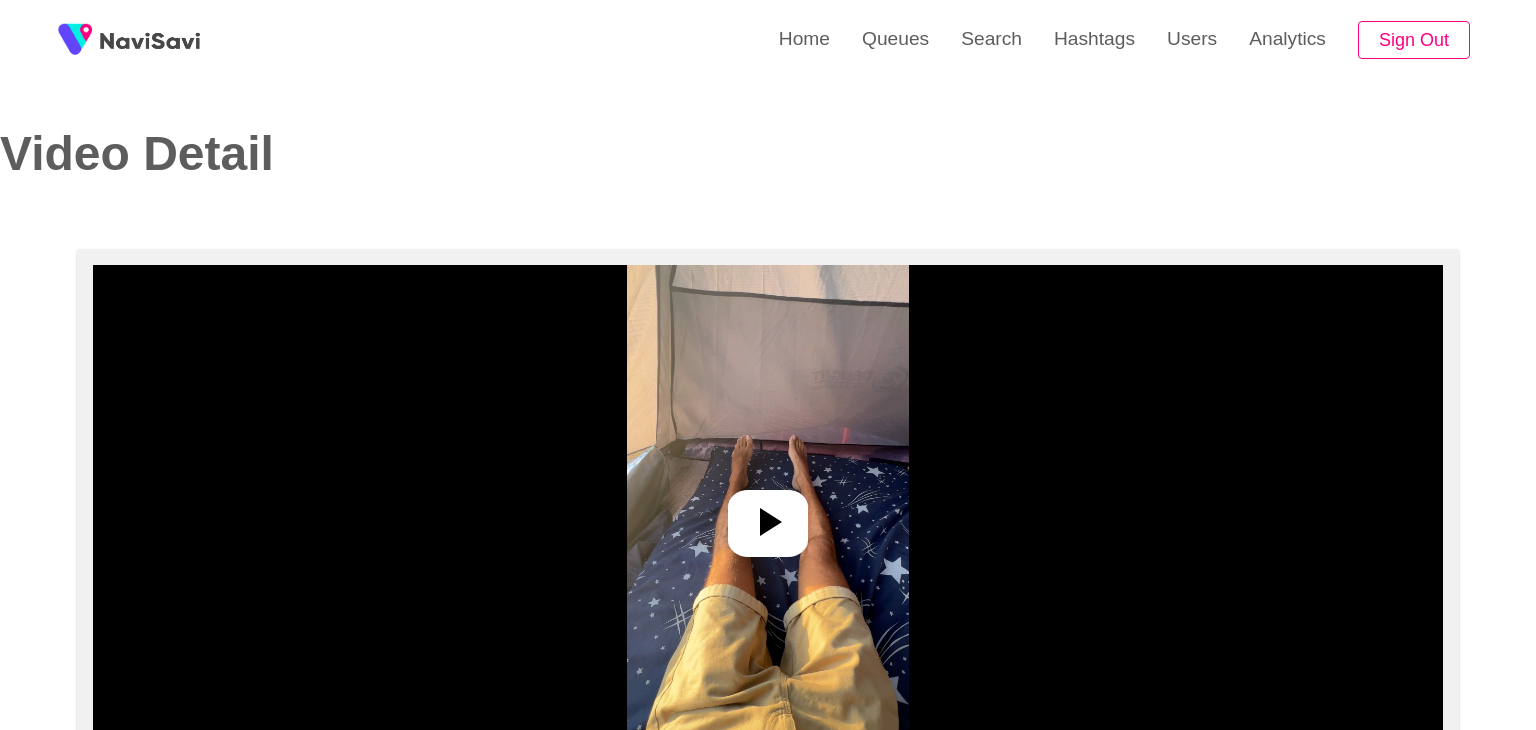 select on "**********" 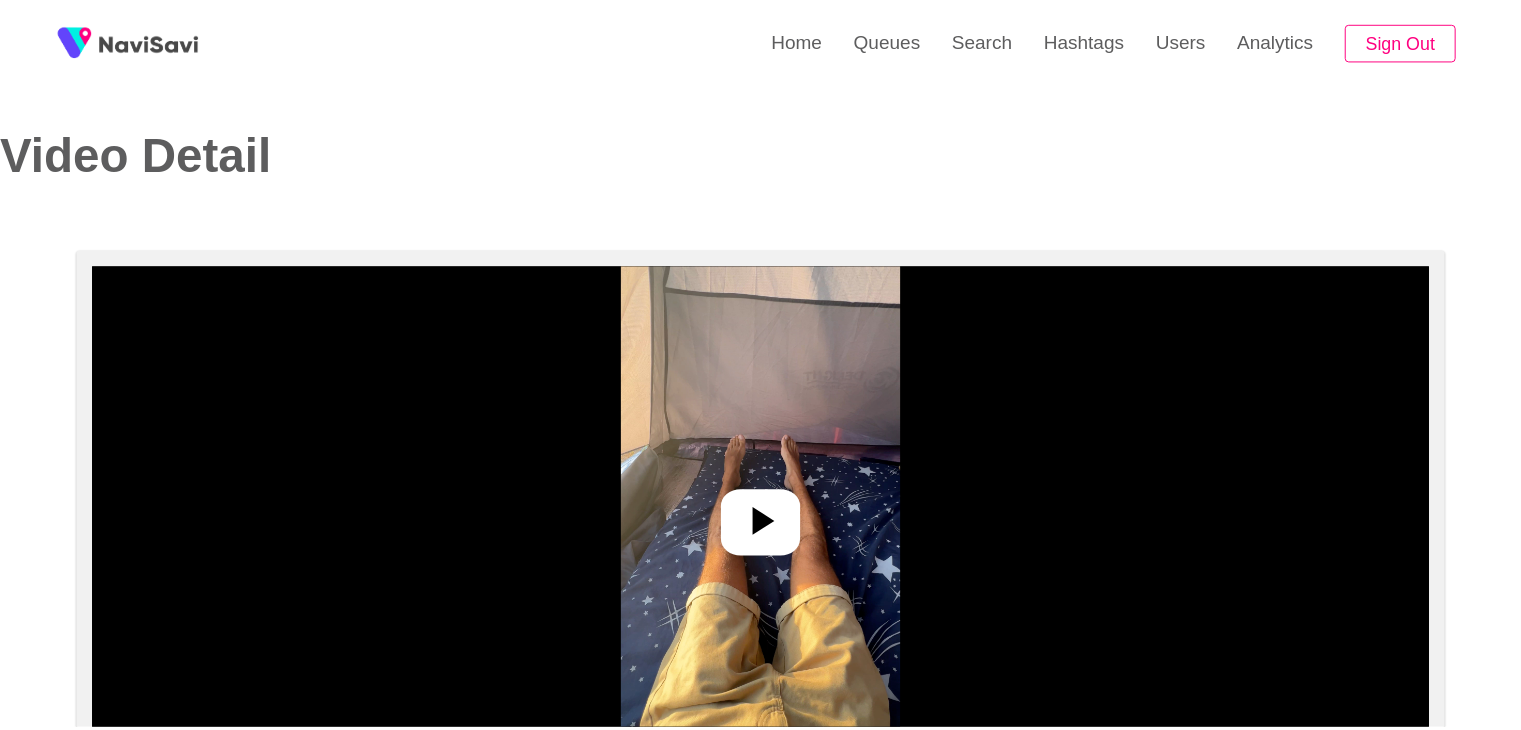 scroll, scrollTop: 0, scrollLeft: 0, axis: both 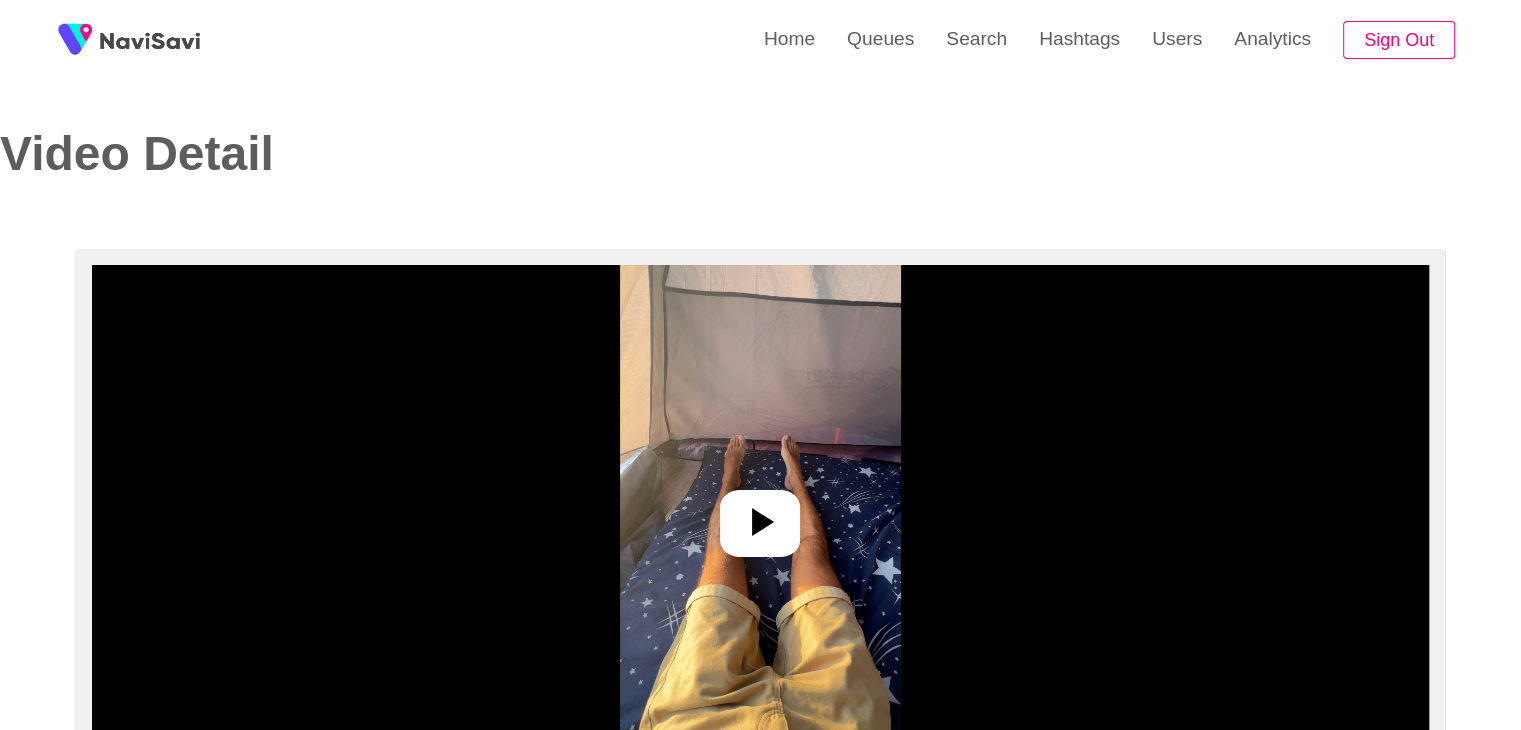 click at bounding box center [760, 515] 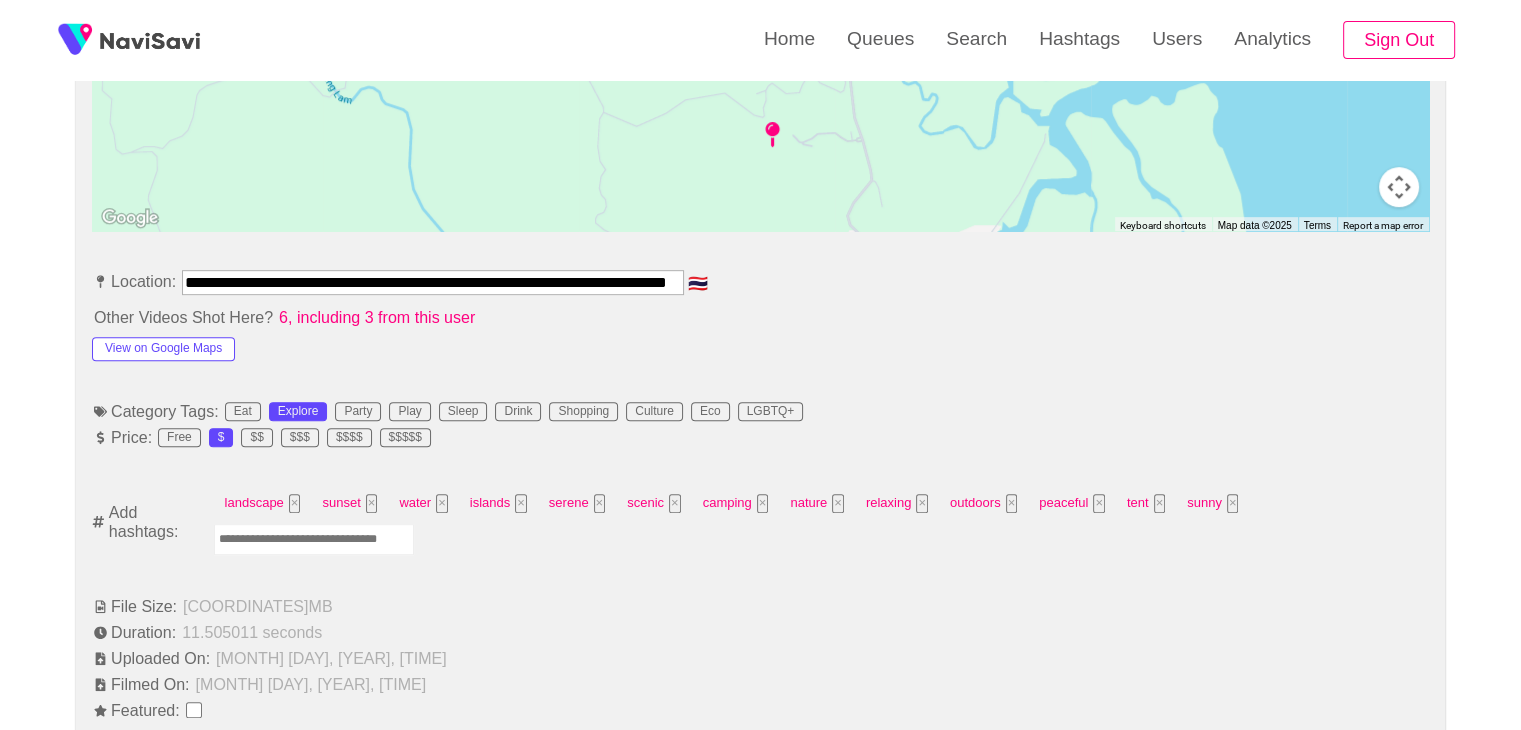 scroll, scrollTop: 1026, scrollLeft: 0, axis: vertical 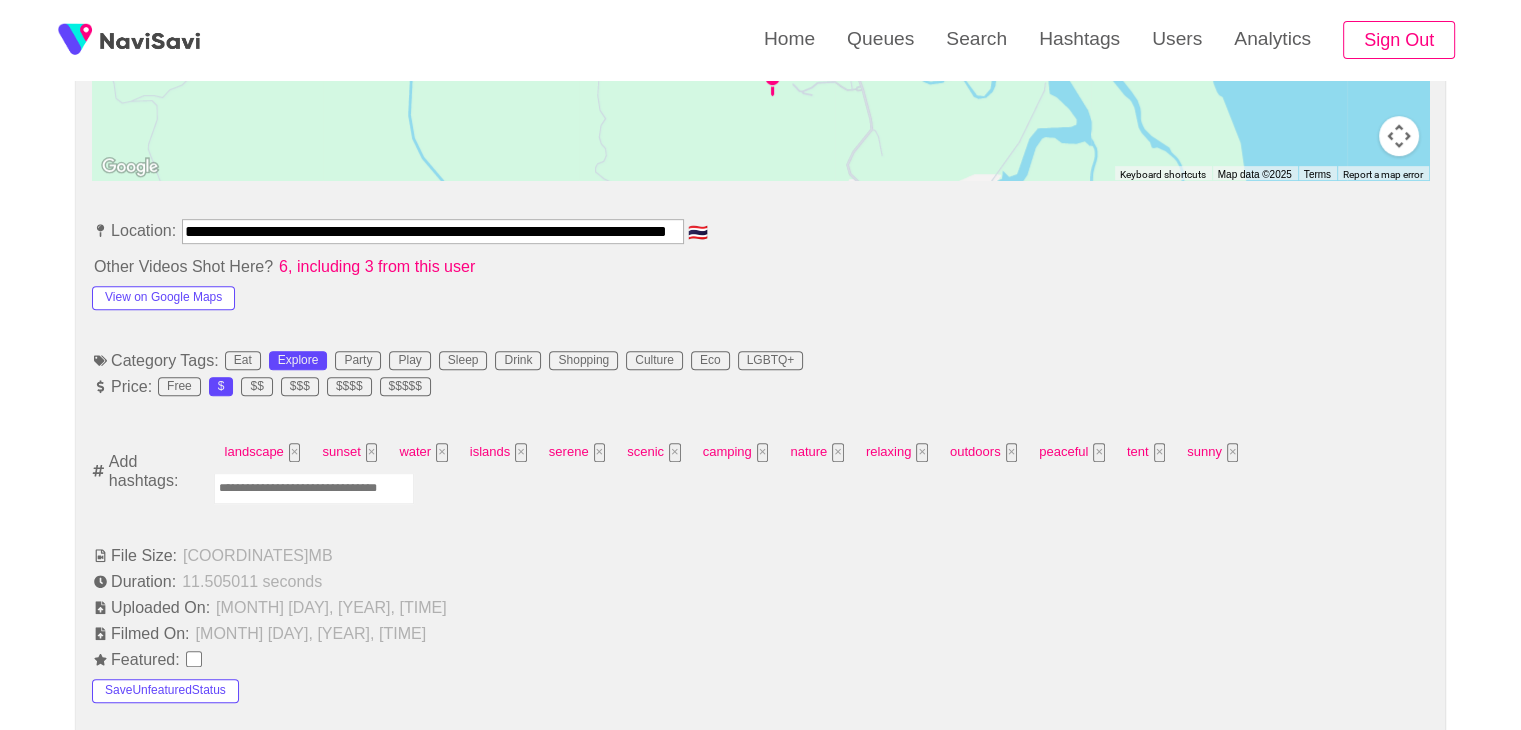 click at bounding box center [314, 488] 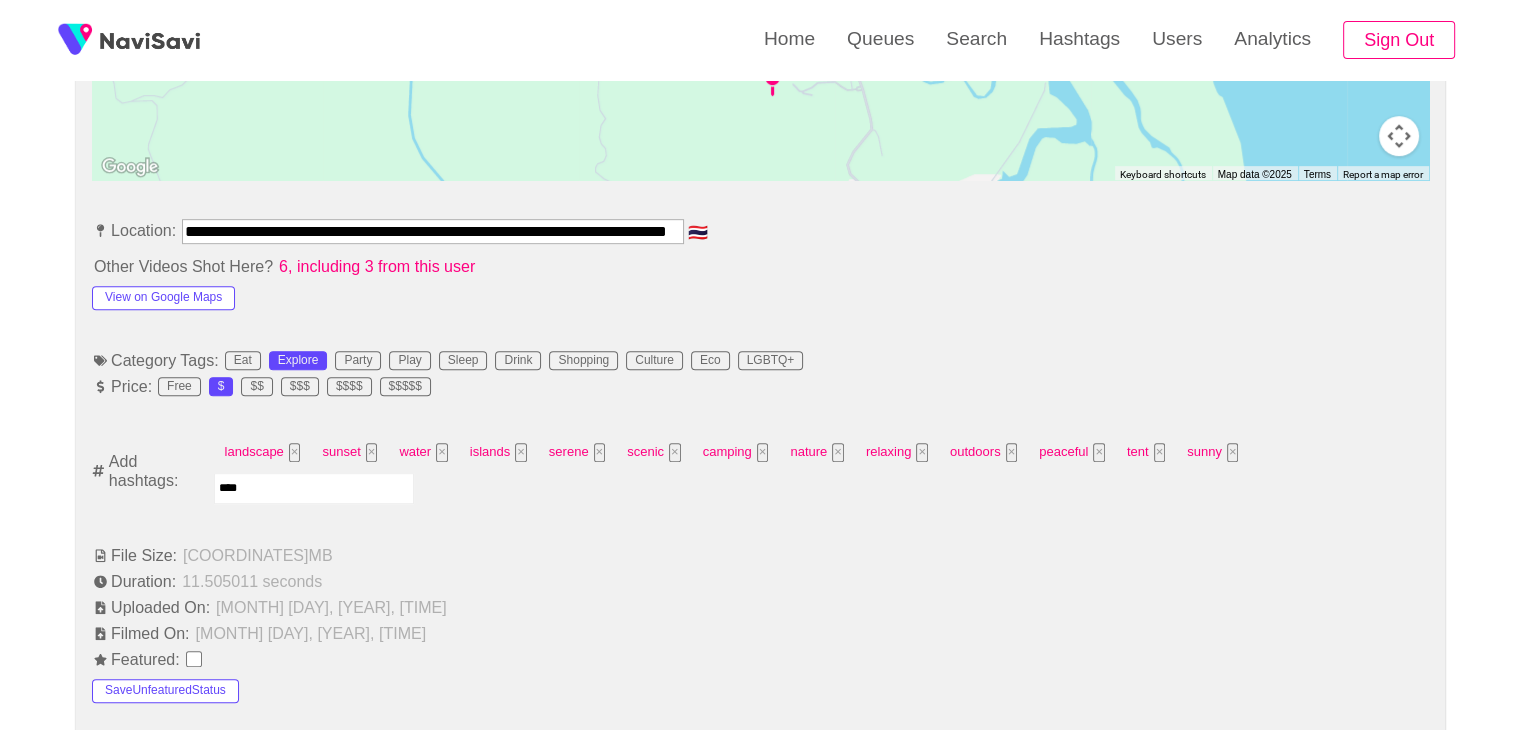 type on "*****" 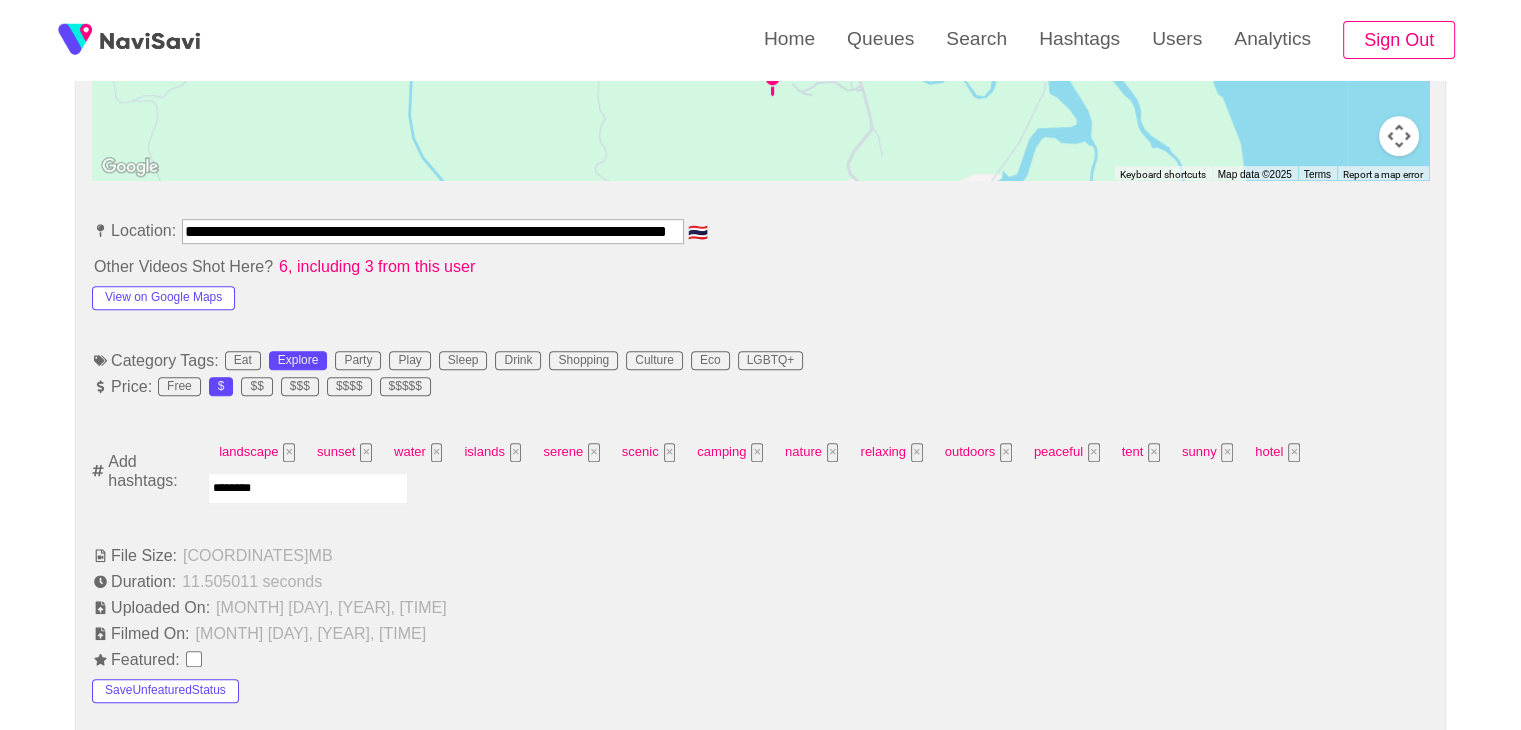 type on "*********" 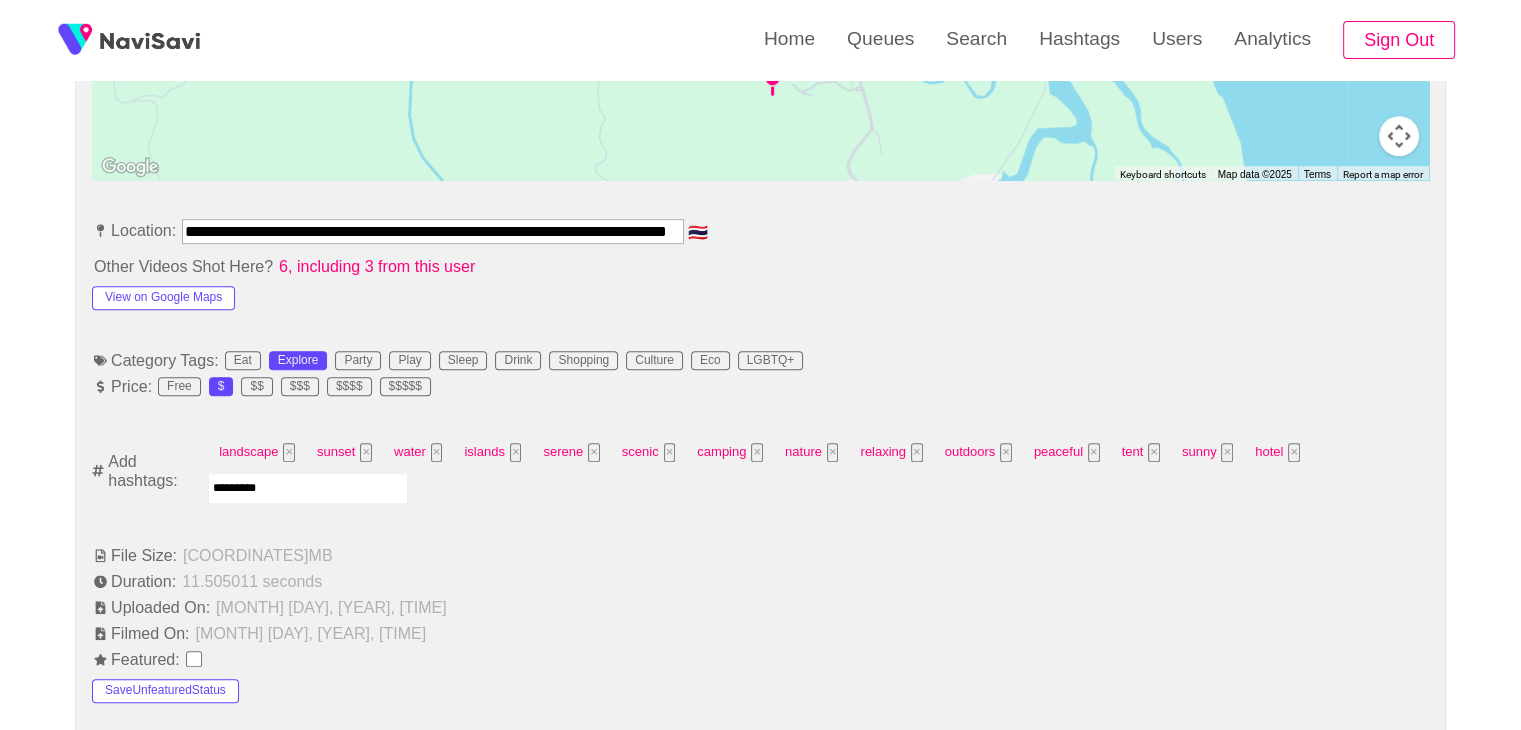 type 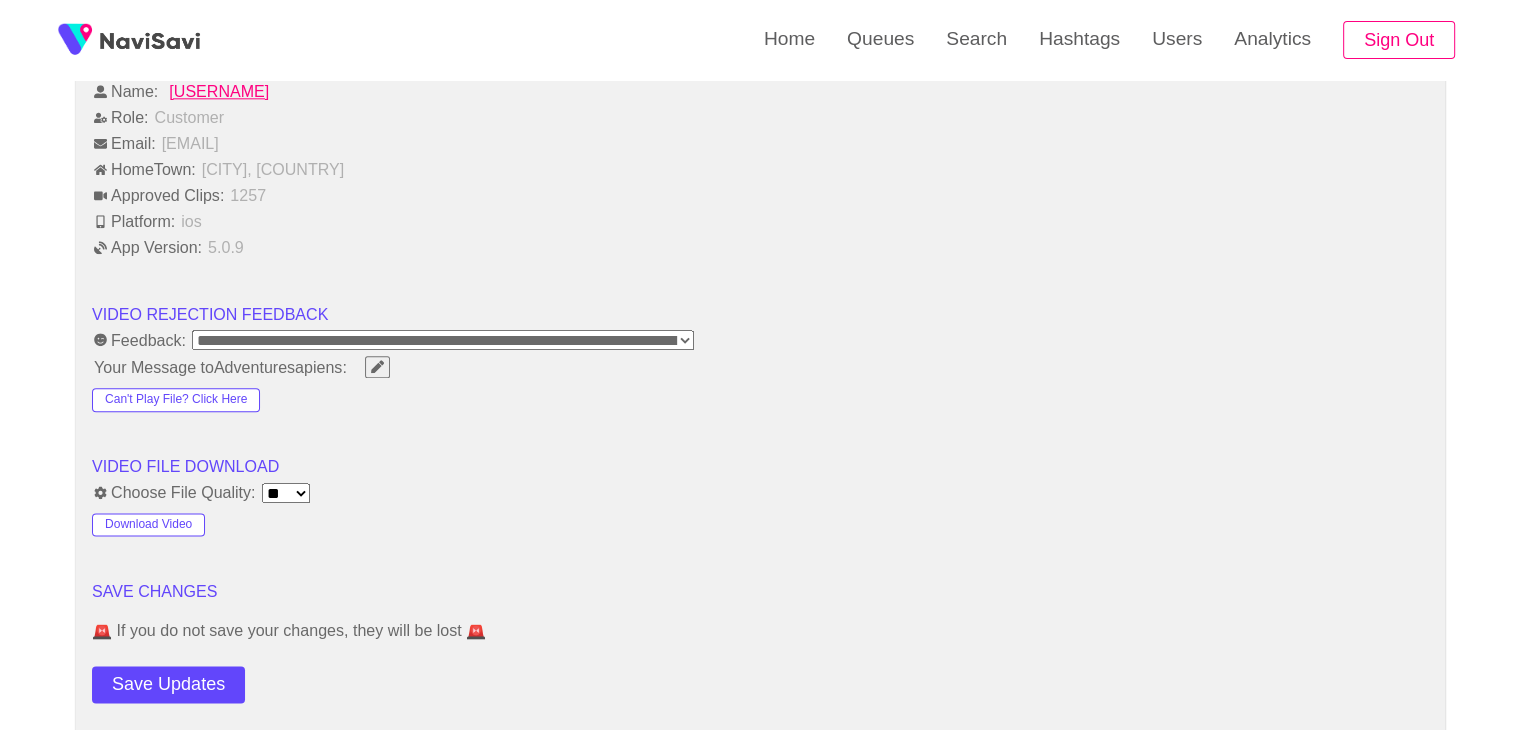 scroll, scrollTop: 2380, scrollLeft: 0, axis: vertical 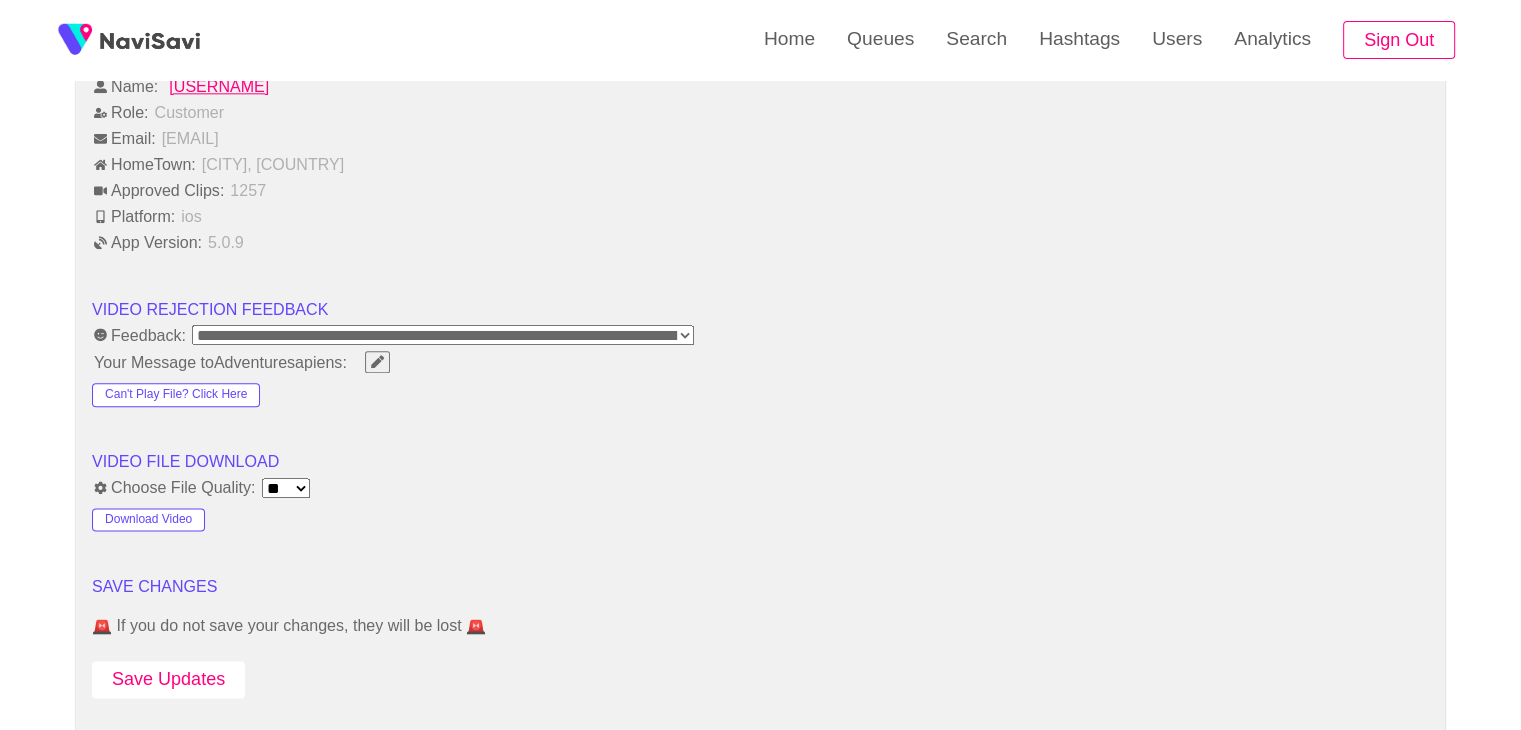 click on "Save Updates" at bounding box center [168, 679] 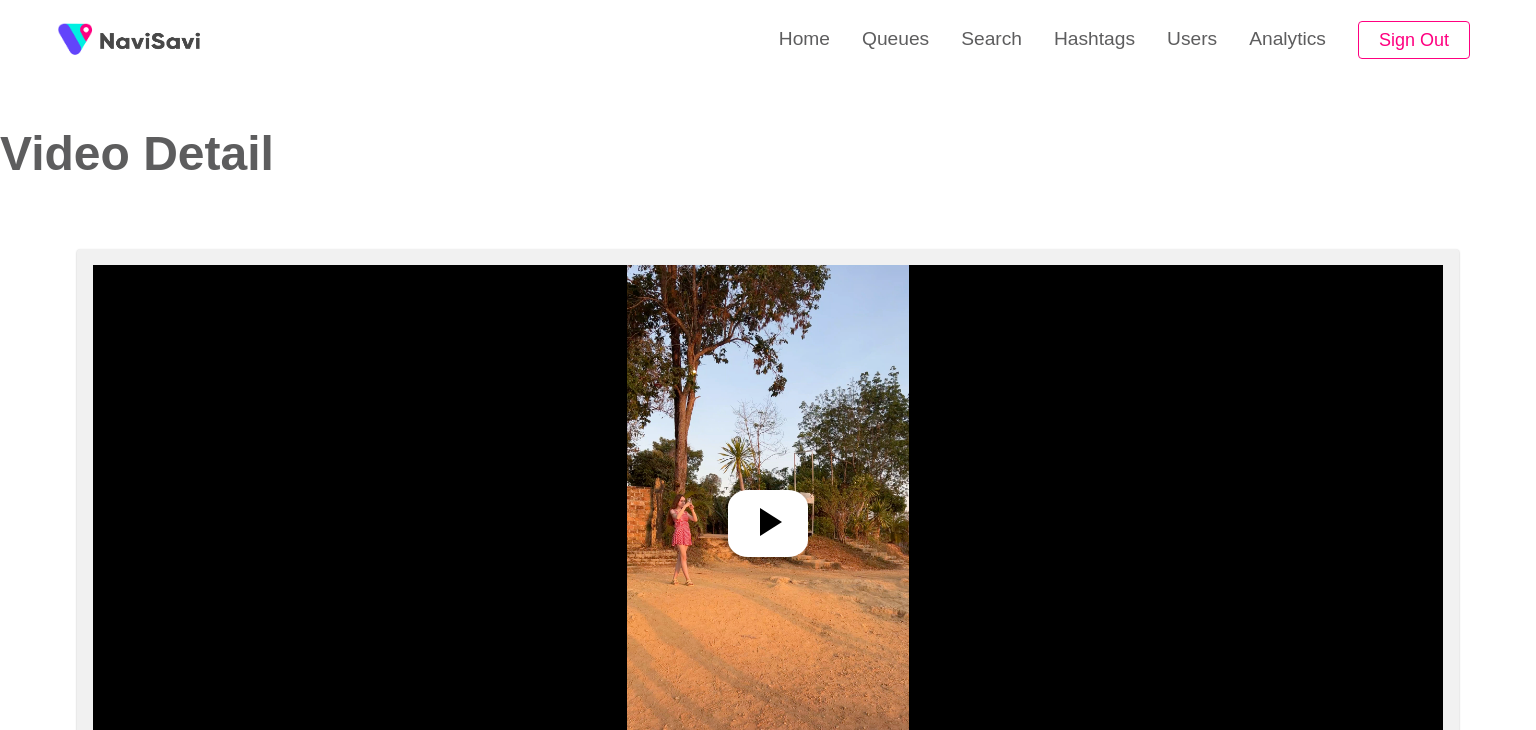 select on "**********" 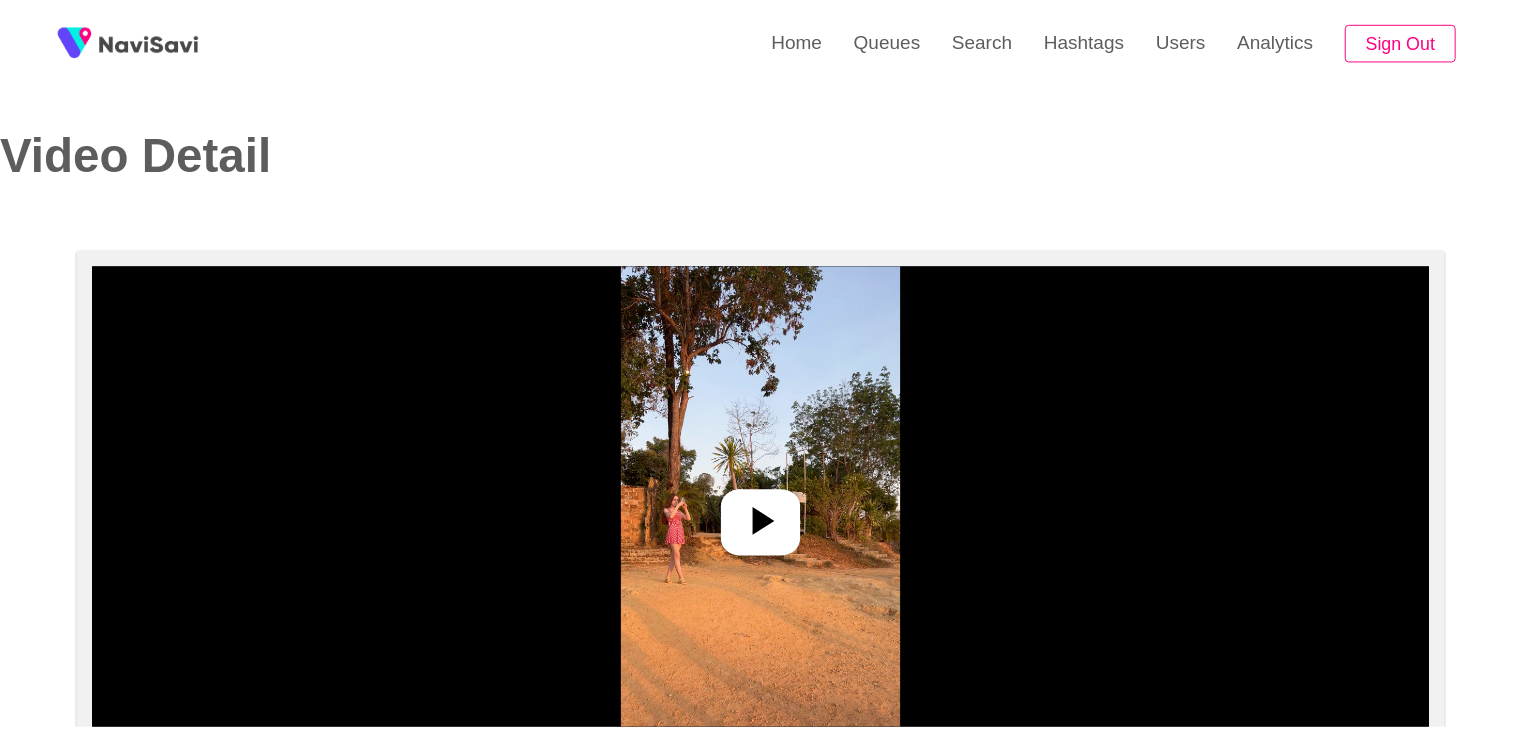 scroll, scrollTop: 0, scrollLeft: 0, axis: both 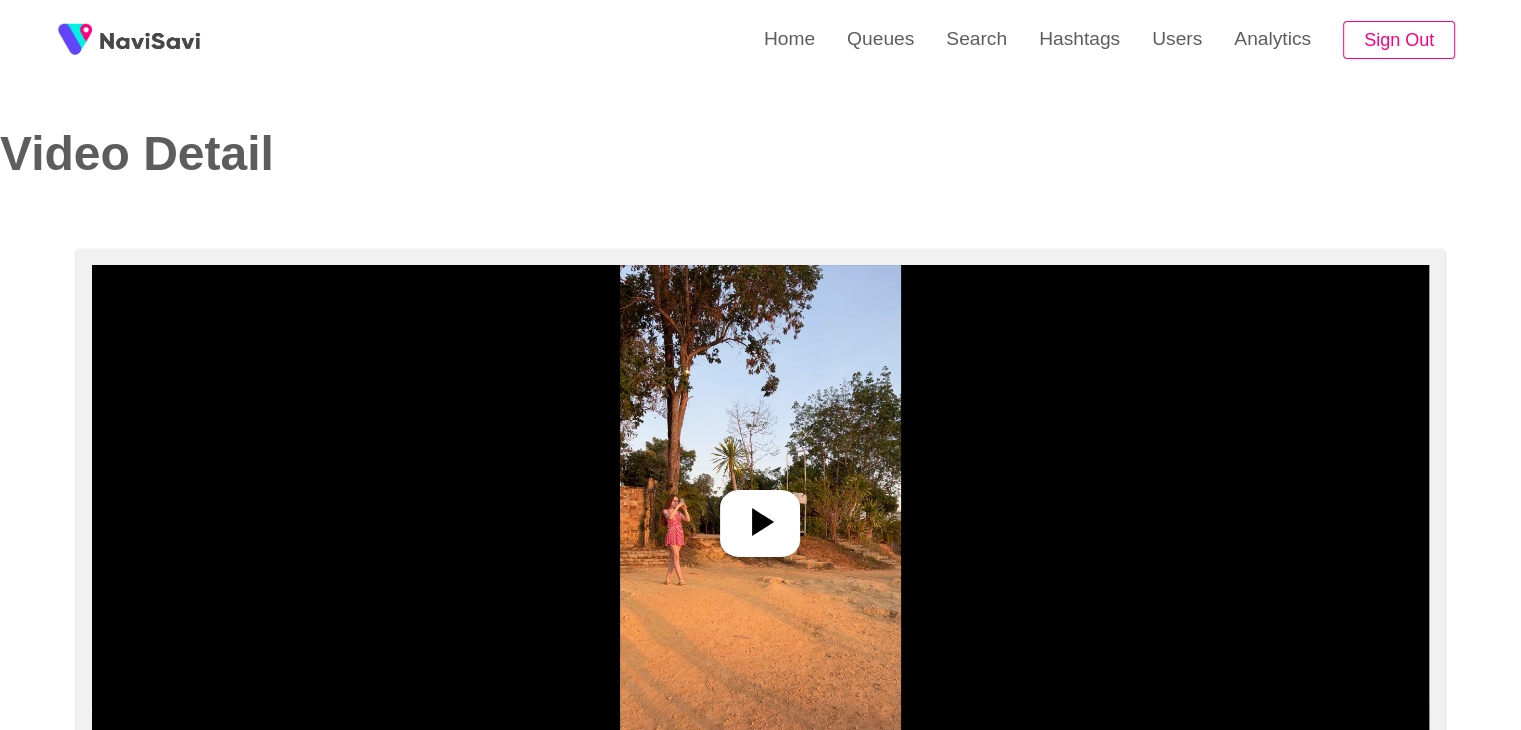 click at bounding box center (760, 515) 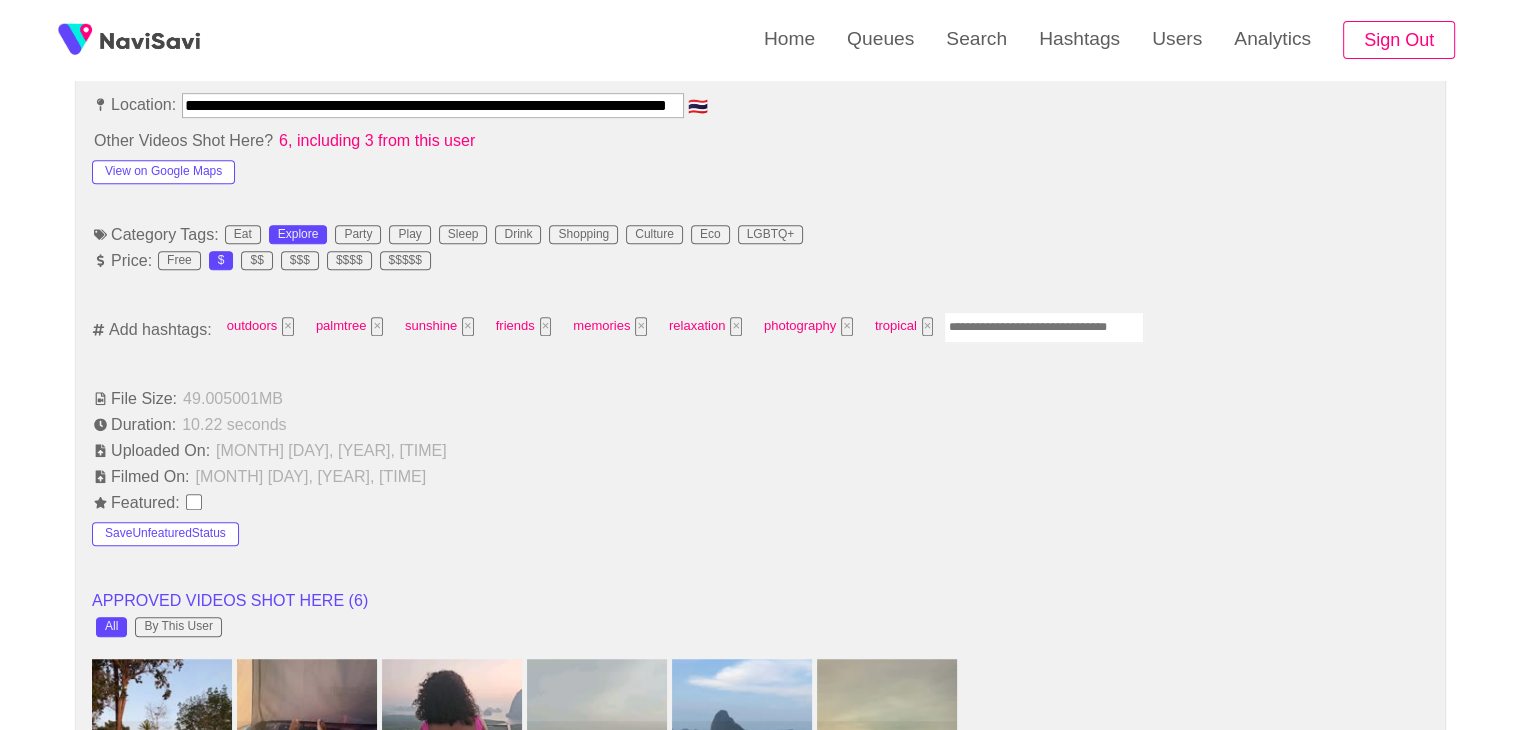 scroll, scrollTop: 1155, scrollLeft: 0, axis: vertical 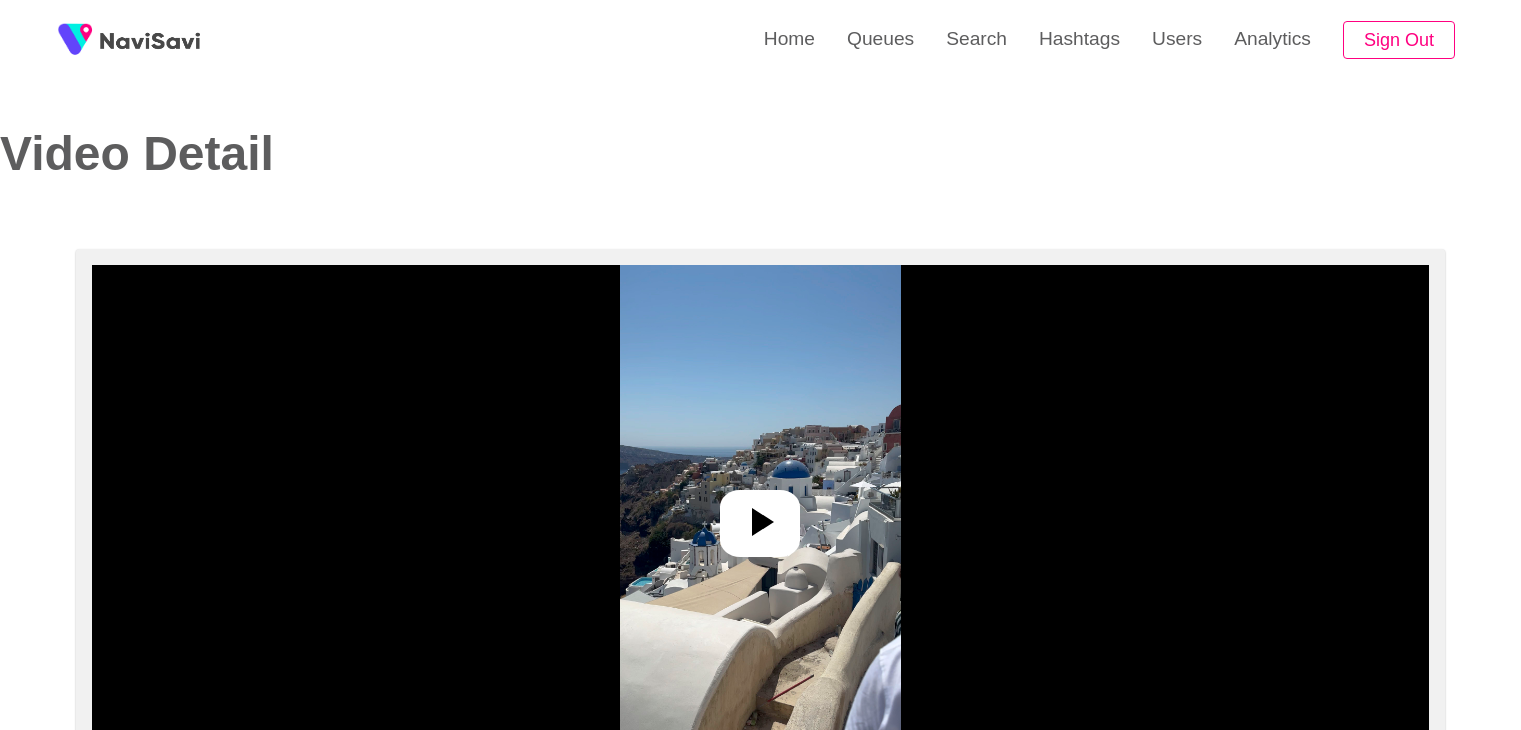 select on "**********" 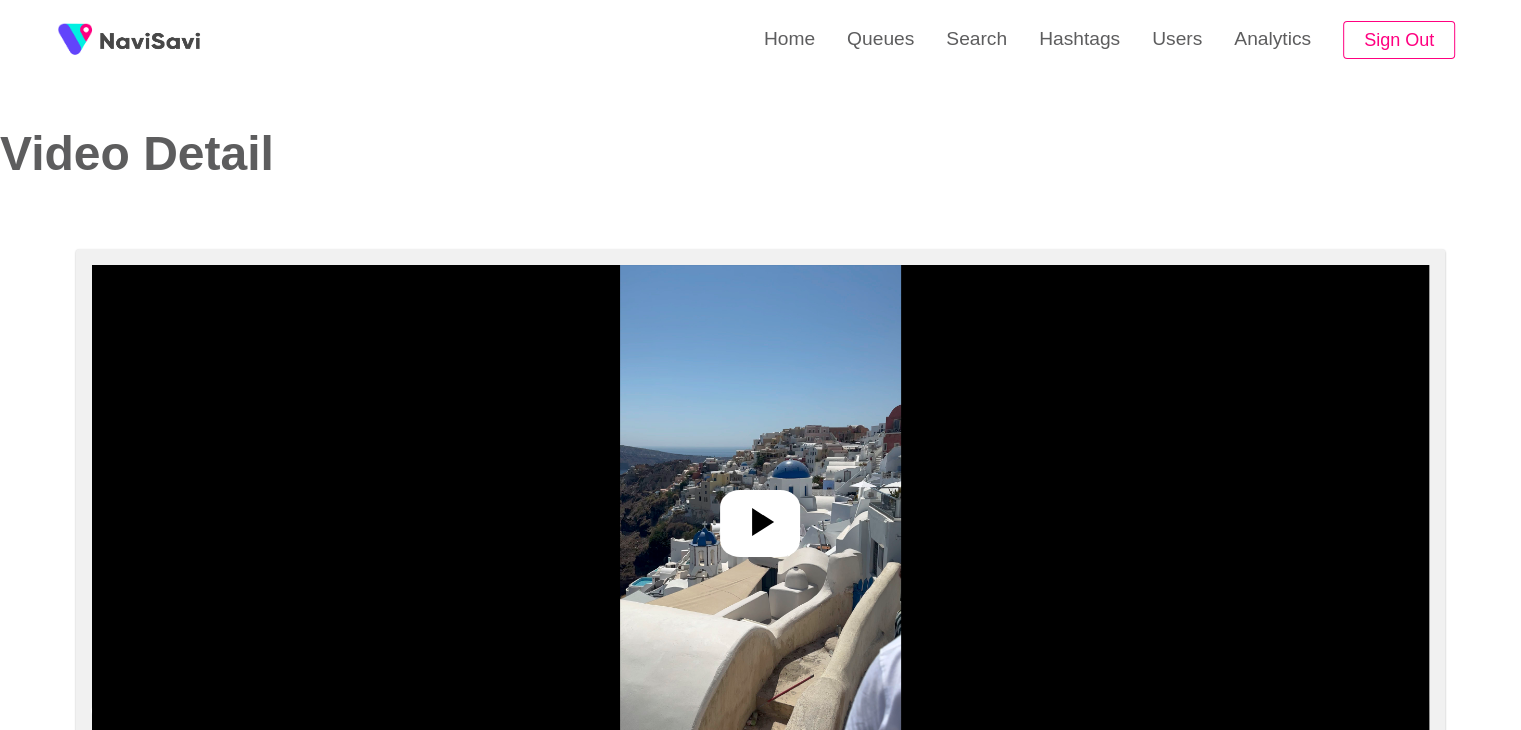 click at bounding box center (760, 515) 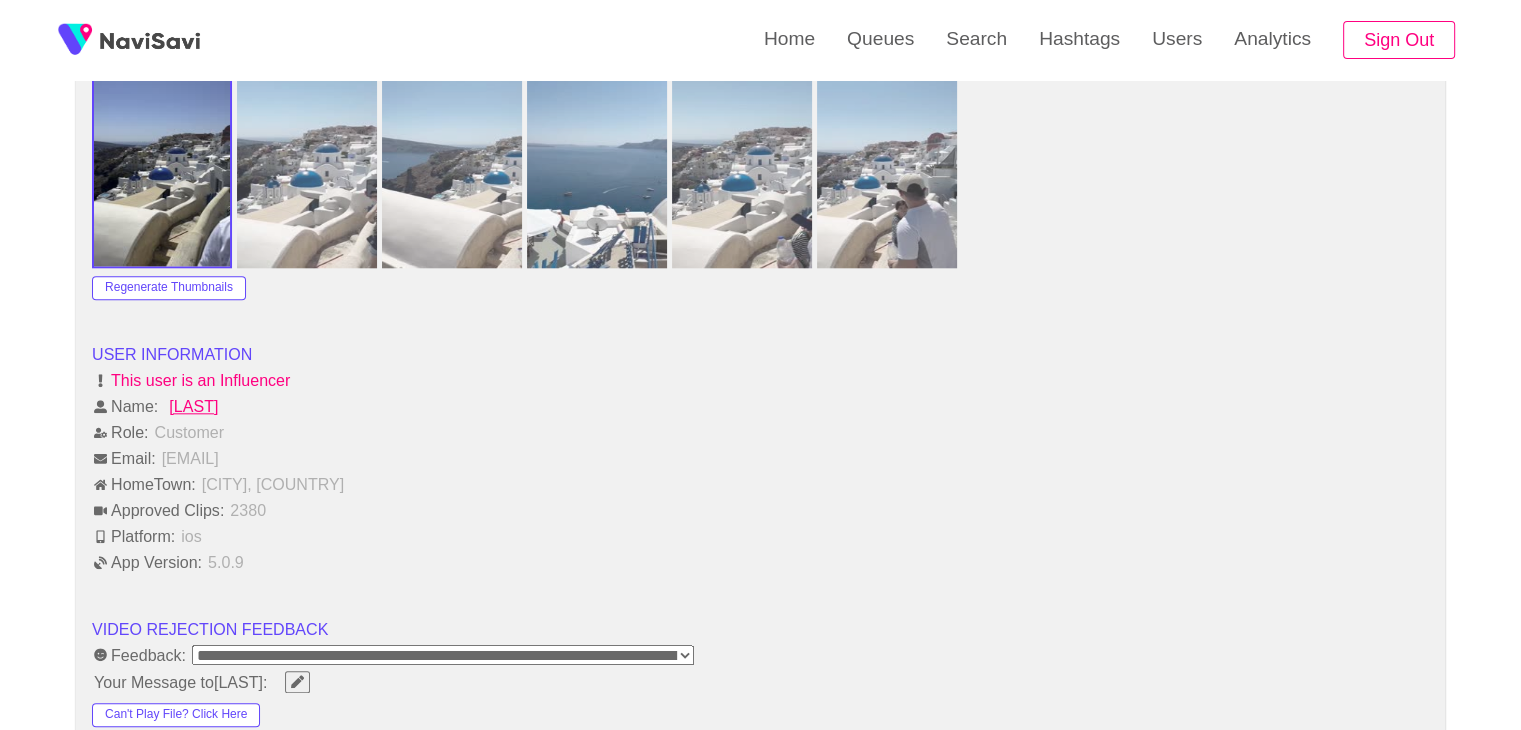 scroll, scrollTop: 2088, scrollLeft: 0, axis: vertical 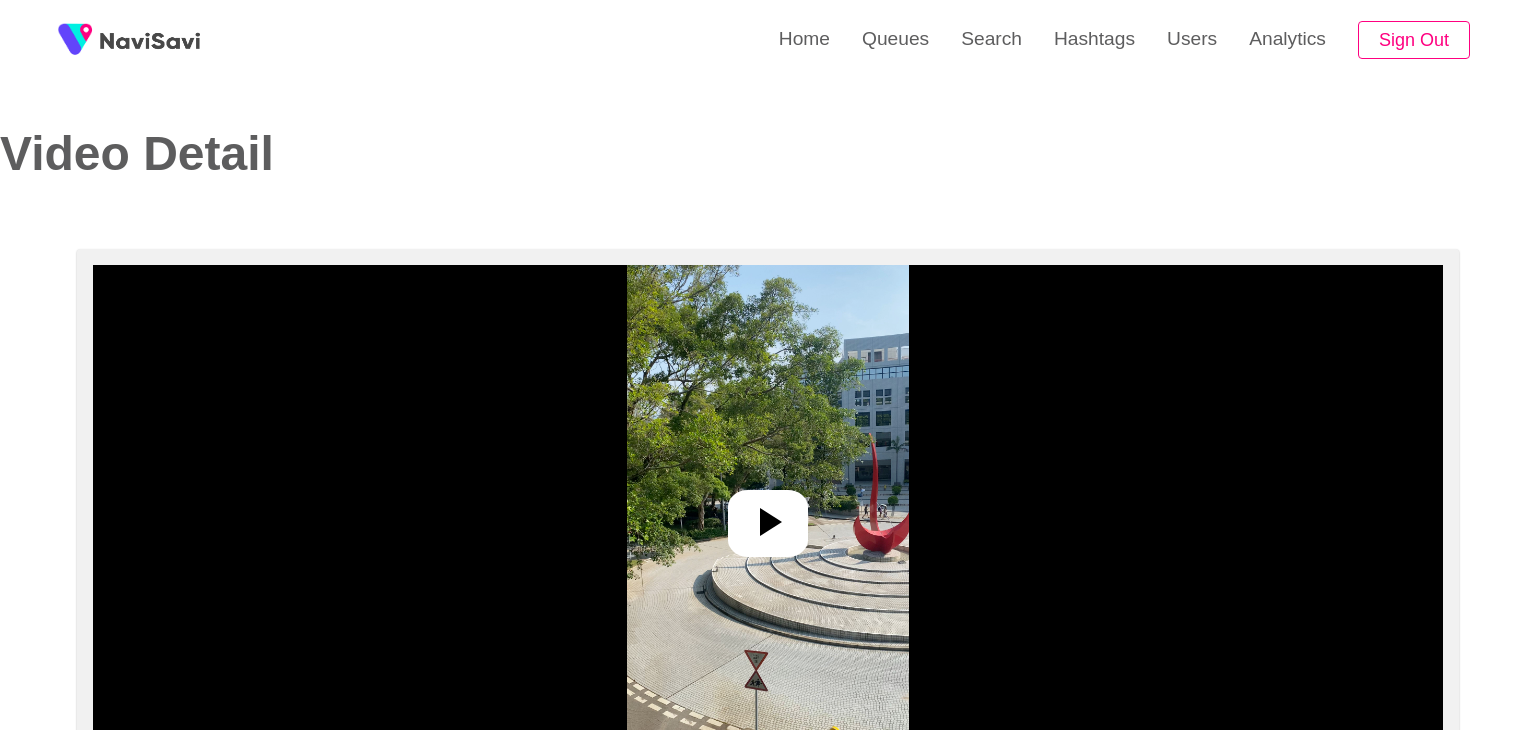 select on "**********" 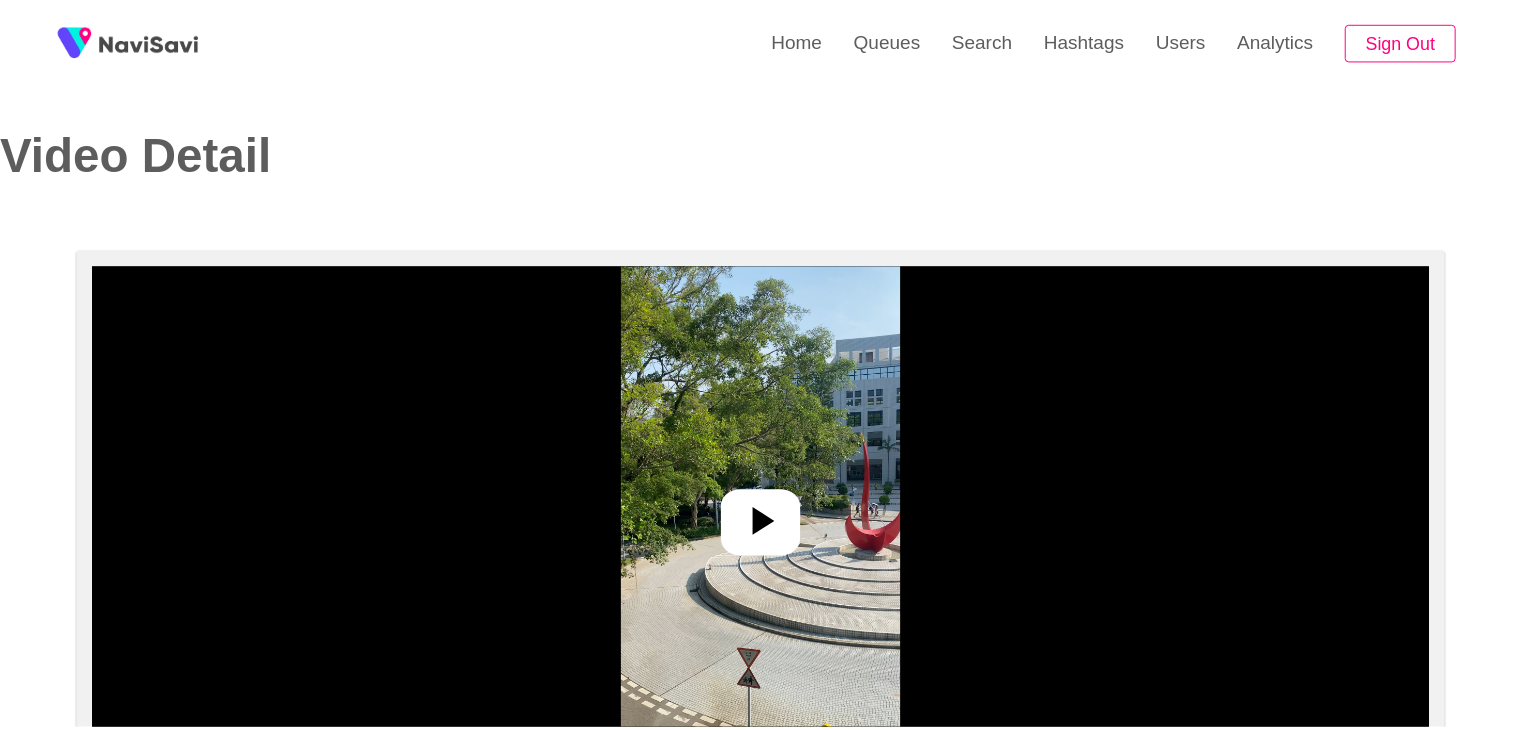 scroll, scrollTop: 0, scrollLeft: 0, axis: both 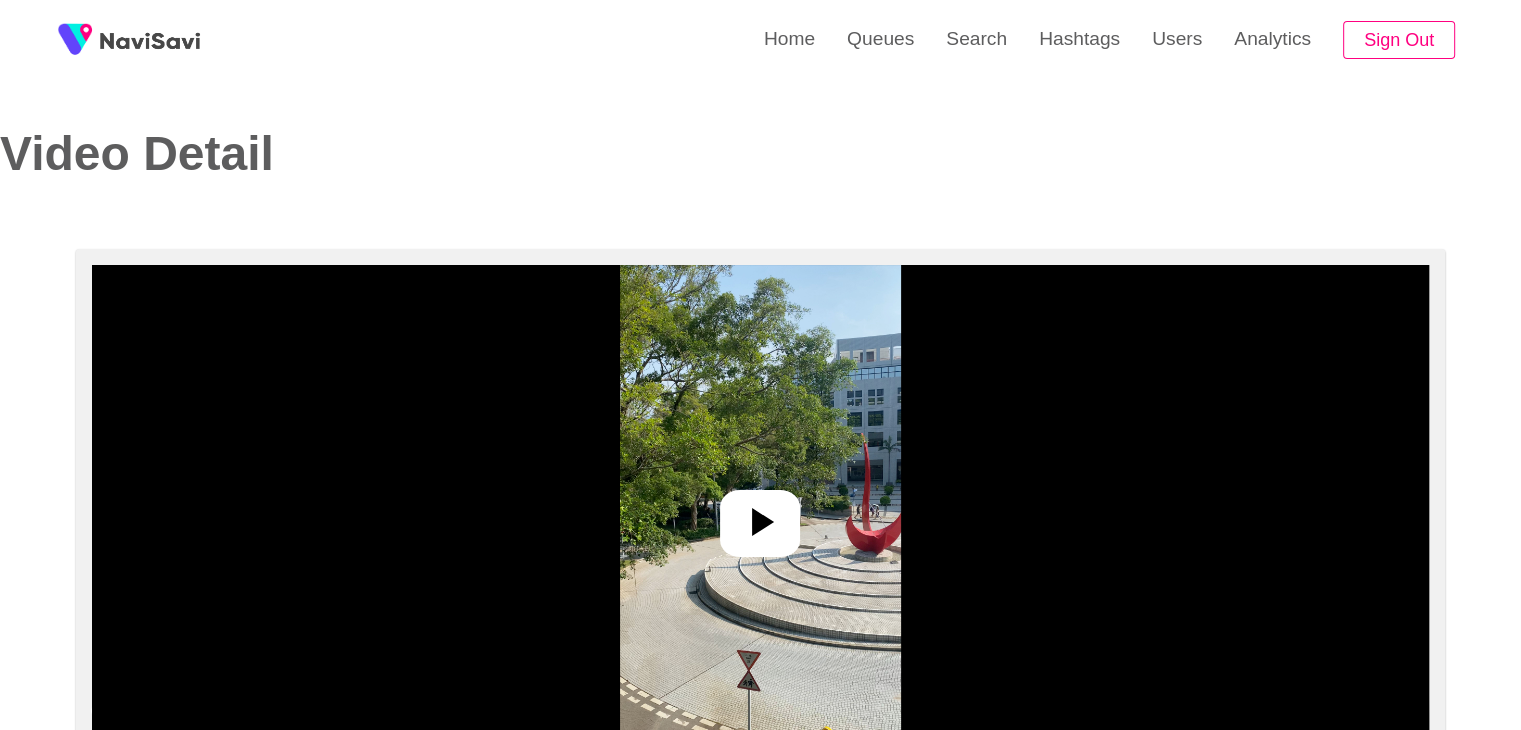 click at bounding box center [760, 515] 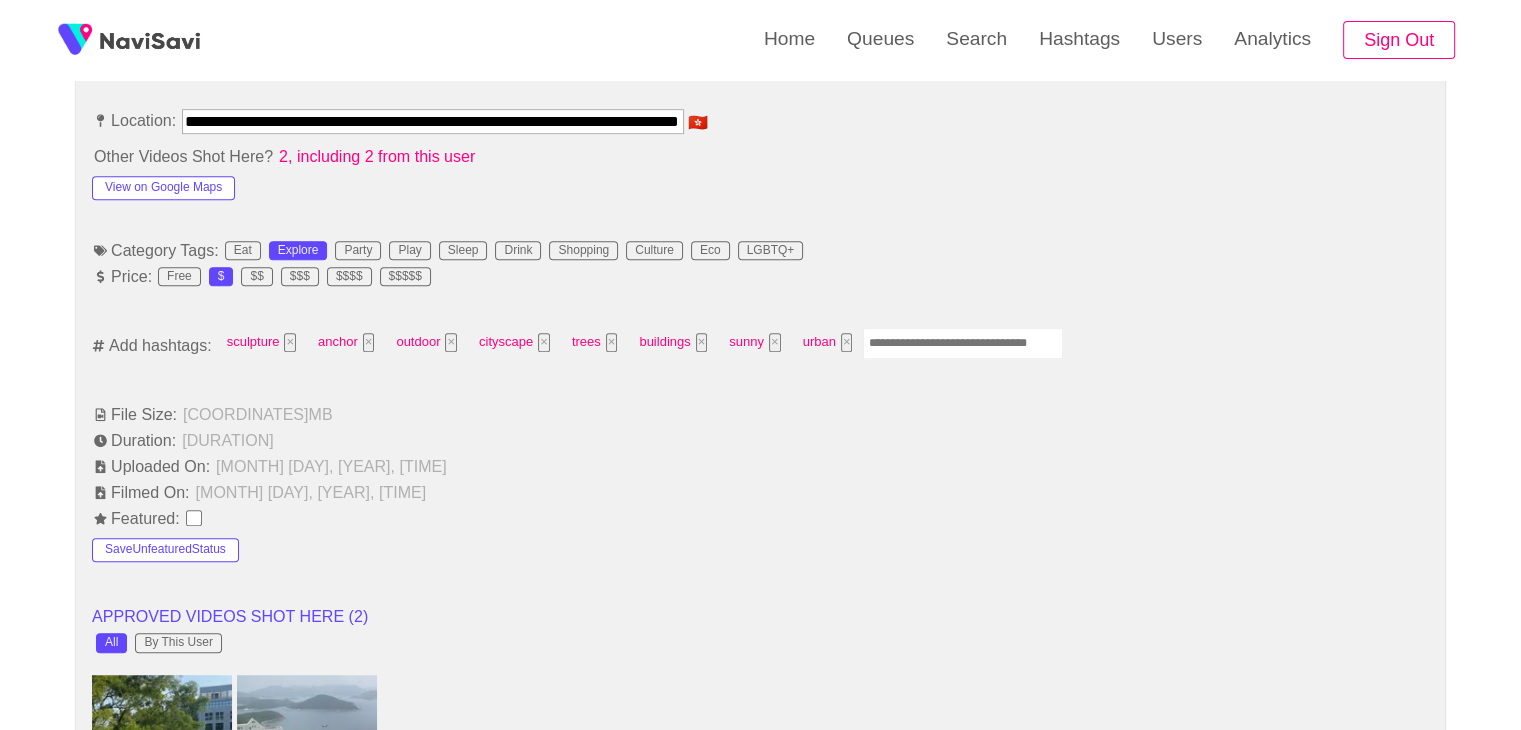 scroll, scrollTop: 1136, scrollLeft: 0, axis: vertical 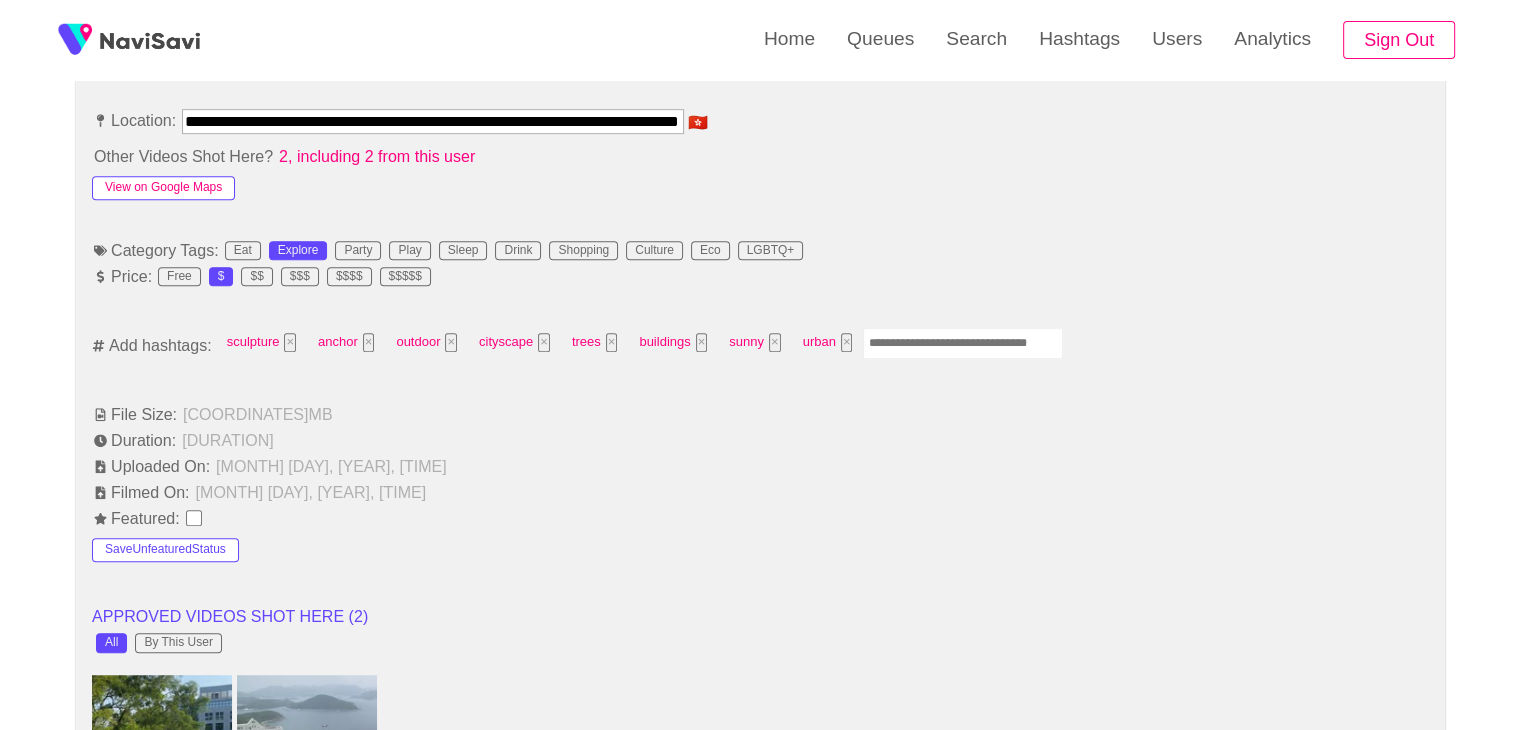 click on "View on Google Maps" at bounding box center (163, 188) 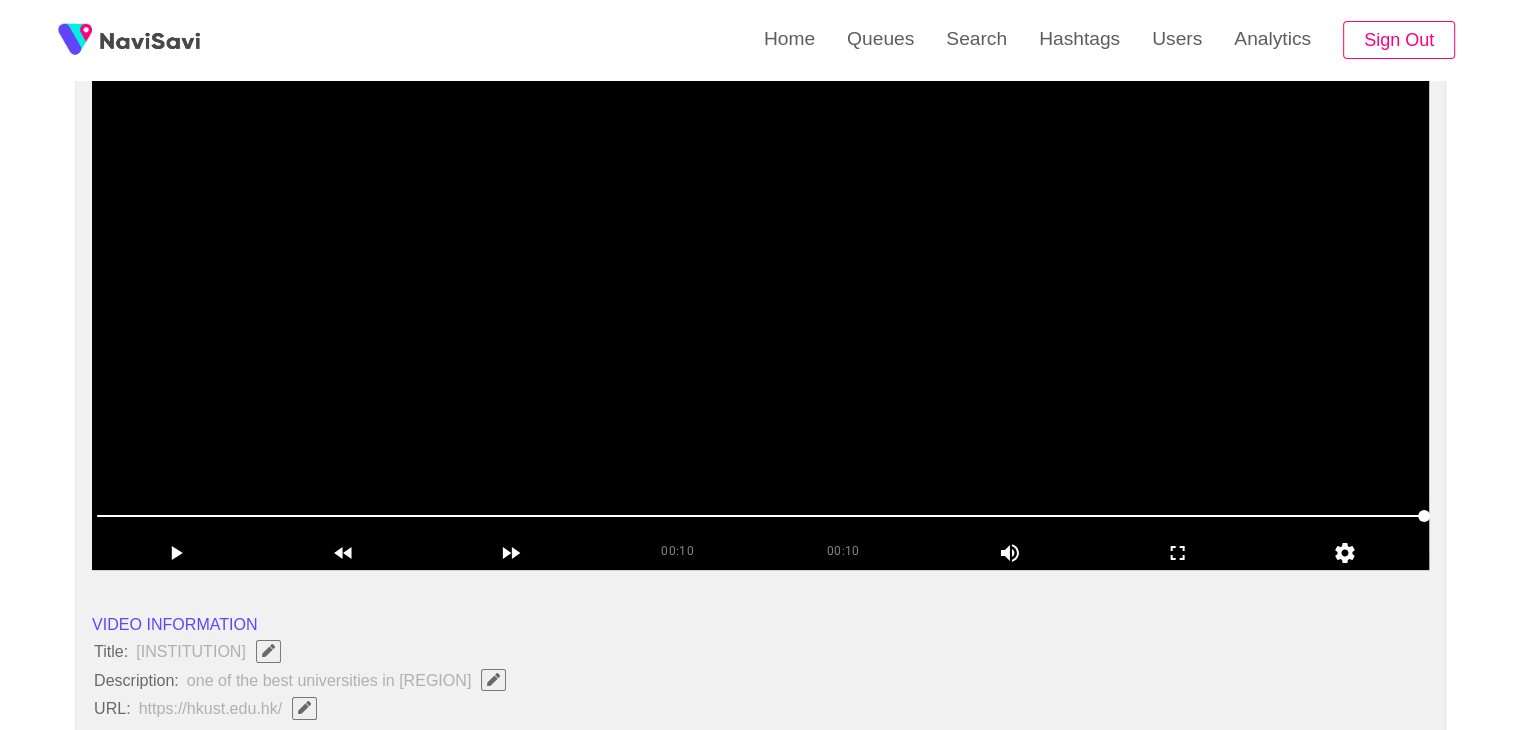 scroll, scrollTop: 196, scrollLeft: 0, axis: vertical 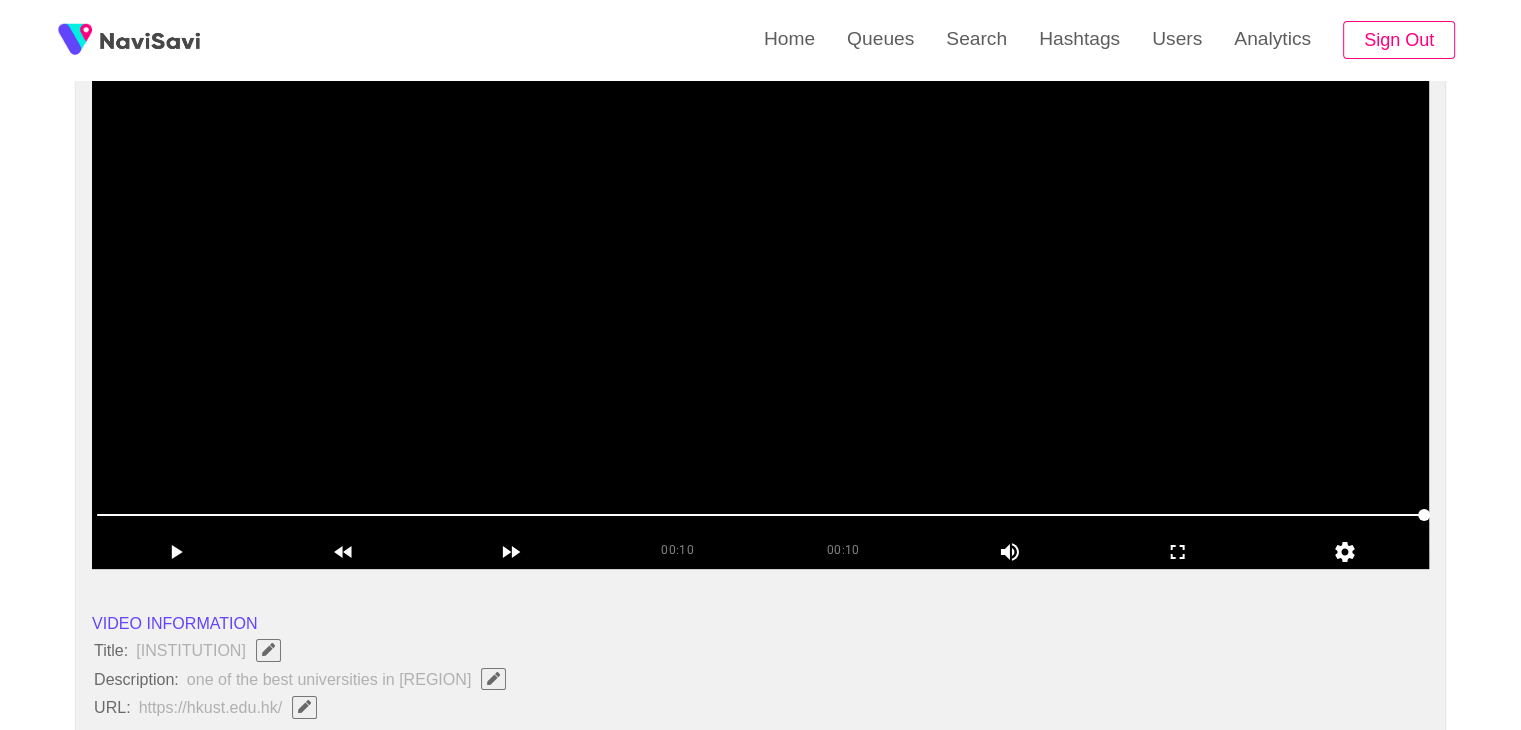 click at bounding box center [760, 319] 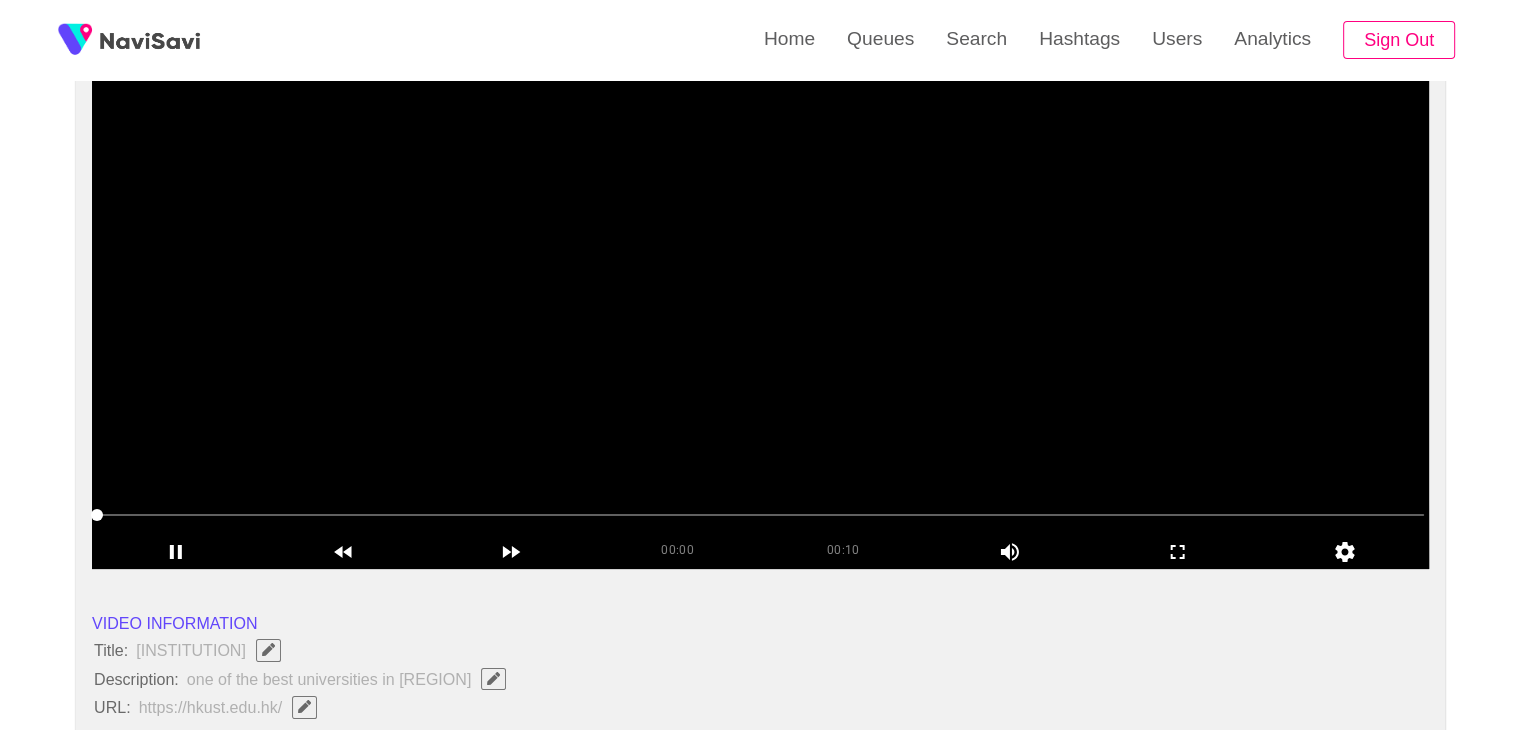 click at bounding box center [760, 319] 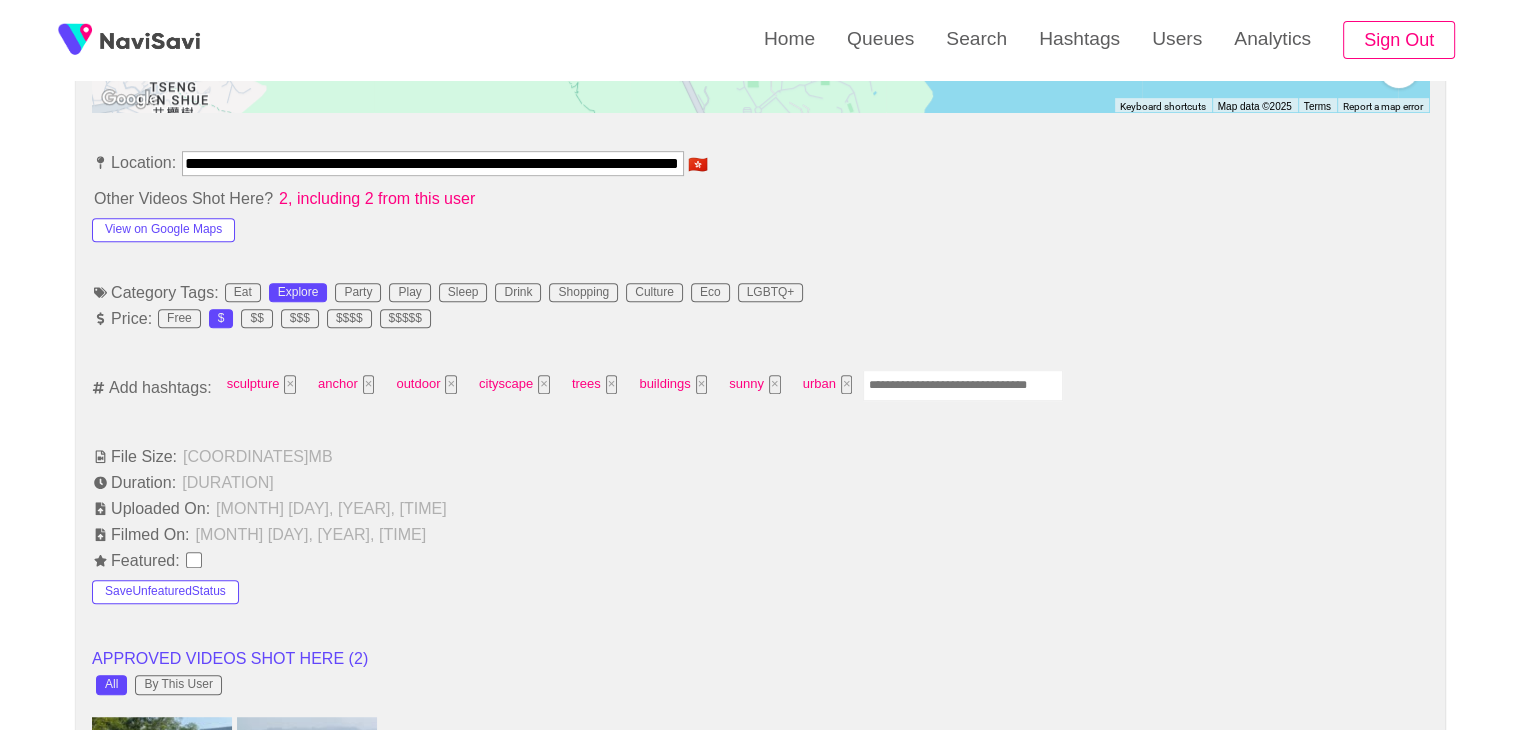 scroll, scrollTop: 1096, scrollLeft: 0, axis: vertical 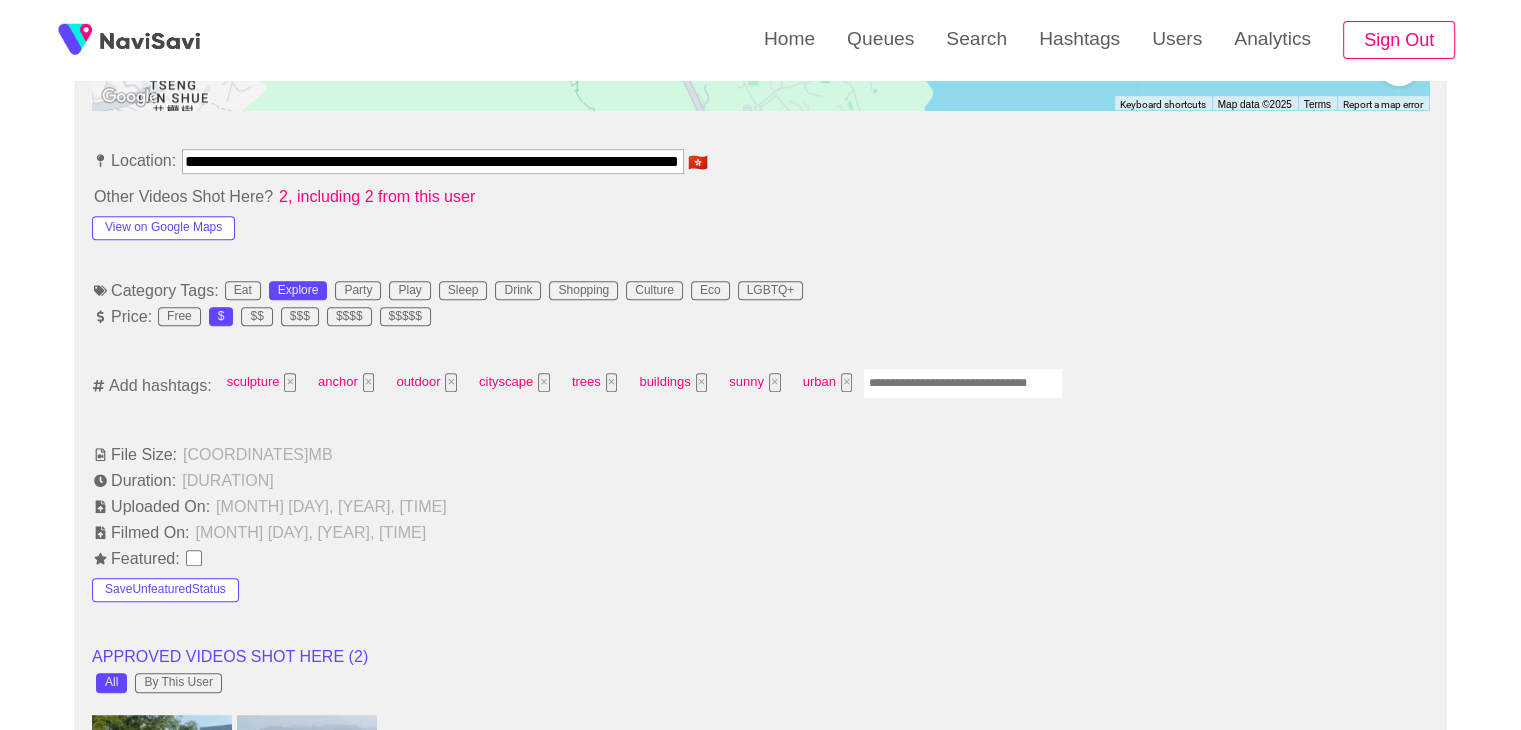 click at bounding box center (963, 383) 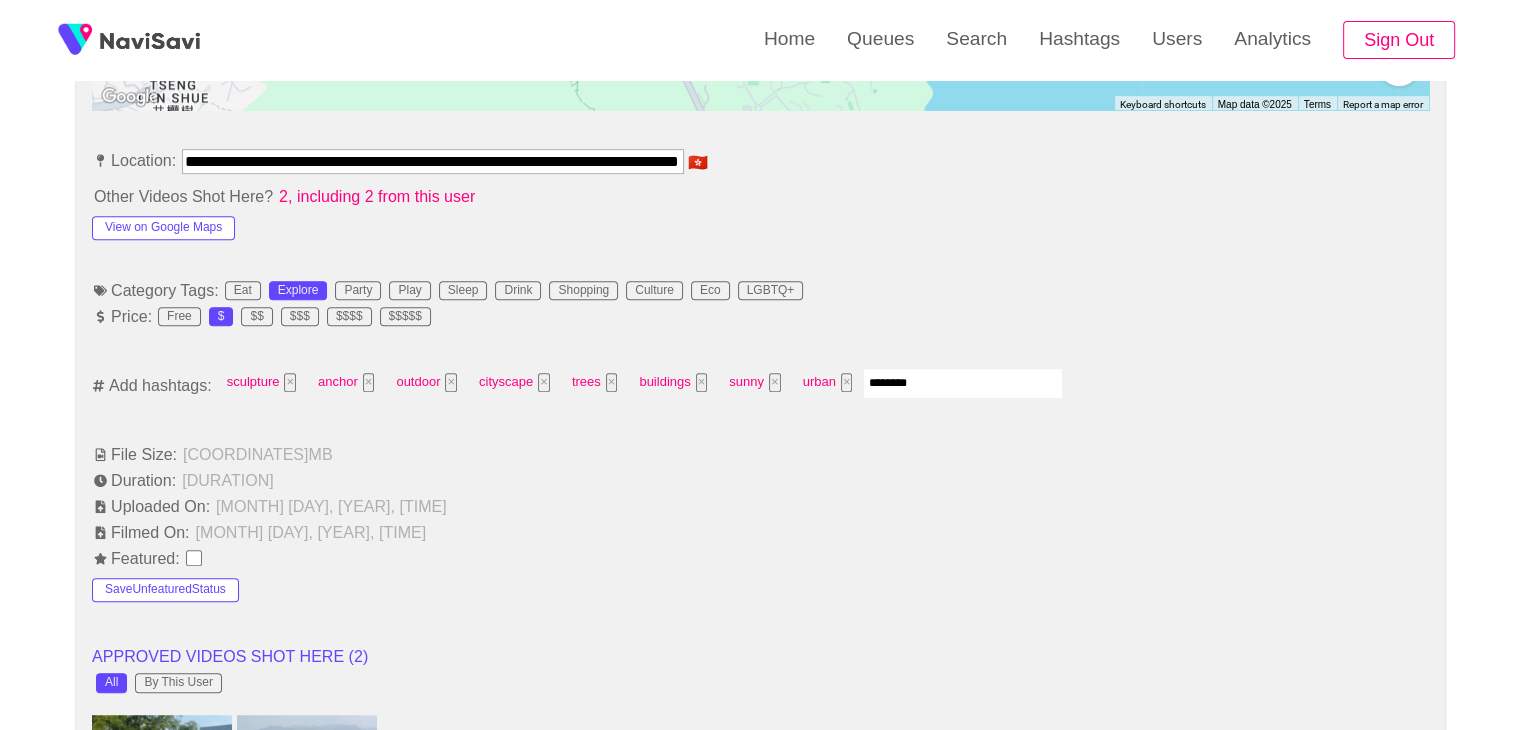 type on "*********" 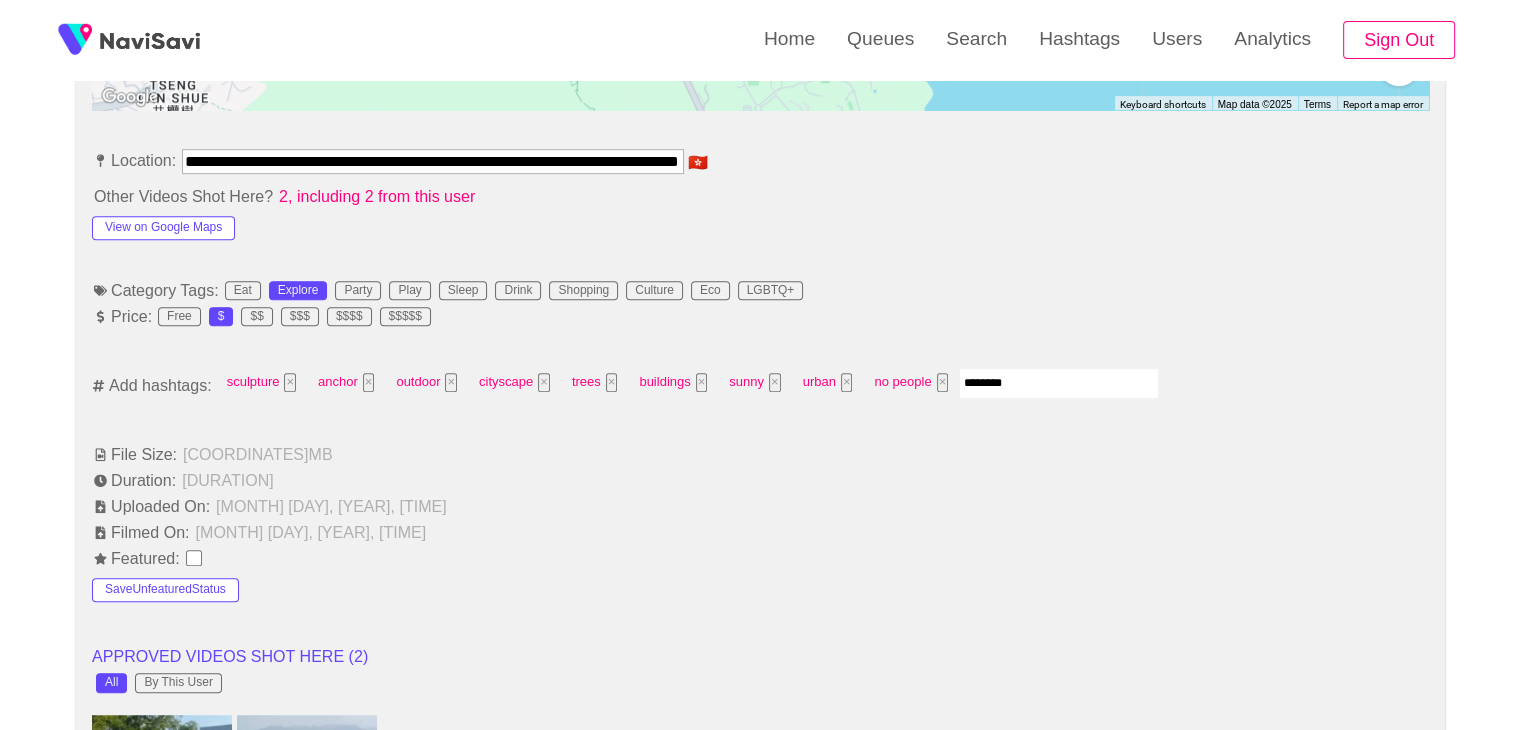 type on "*********" 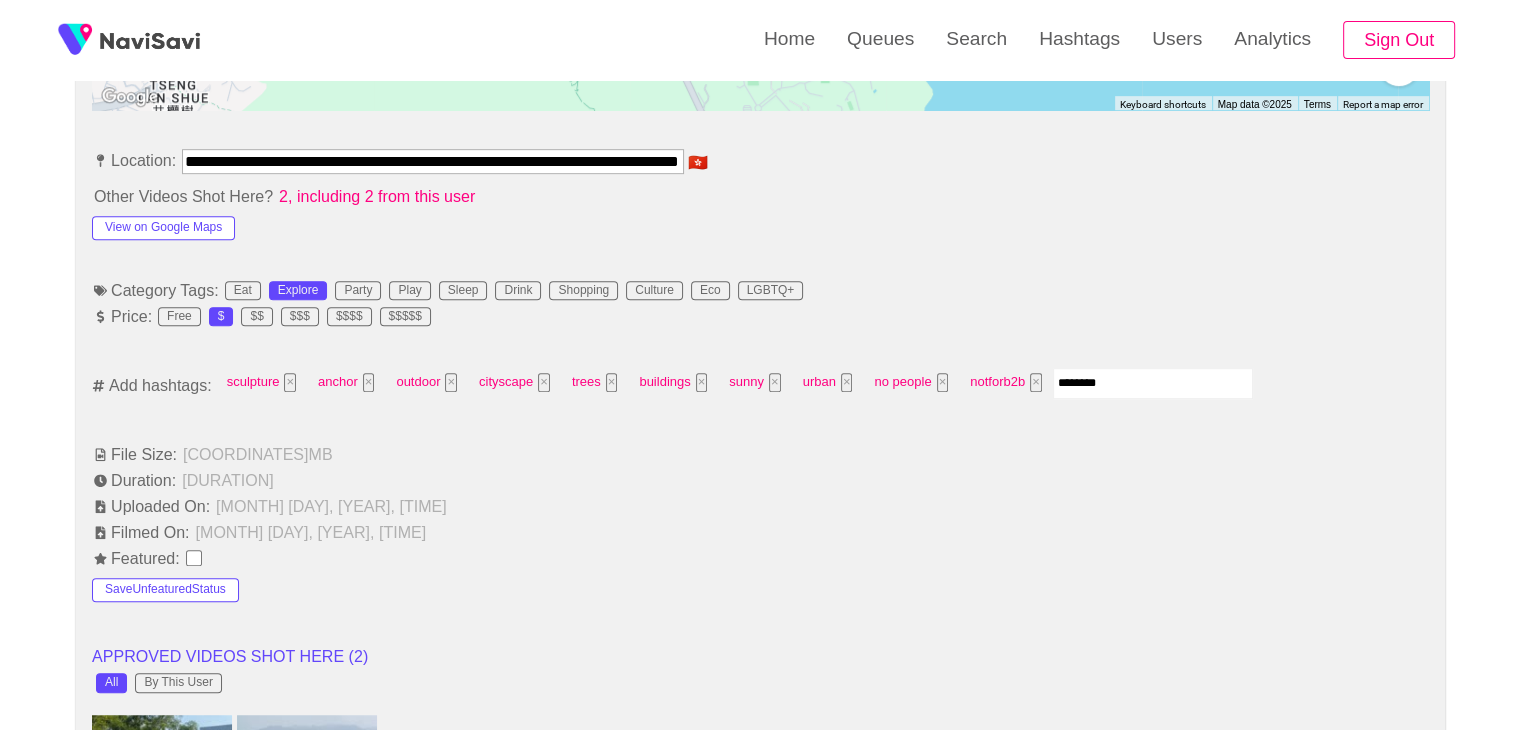 type on "*********" 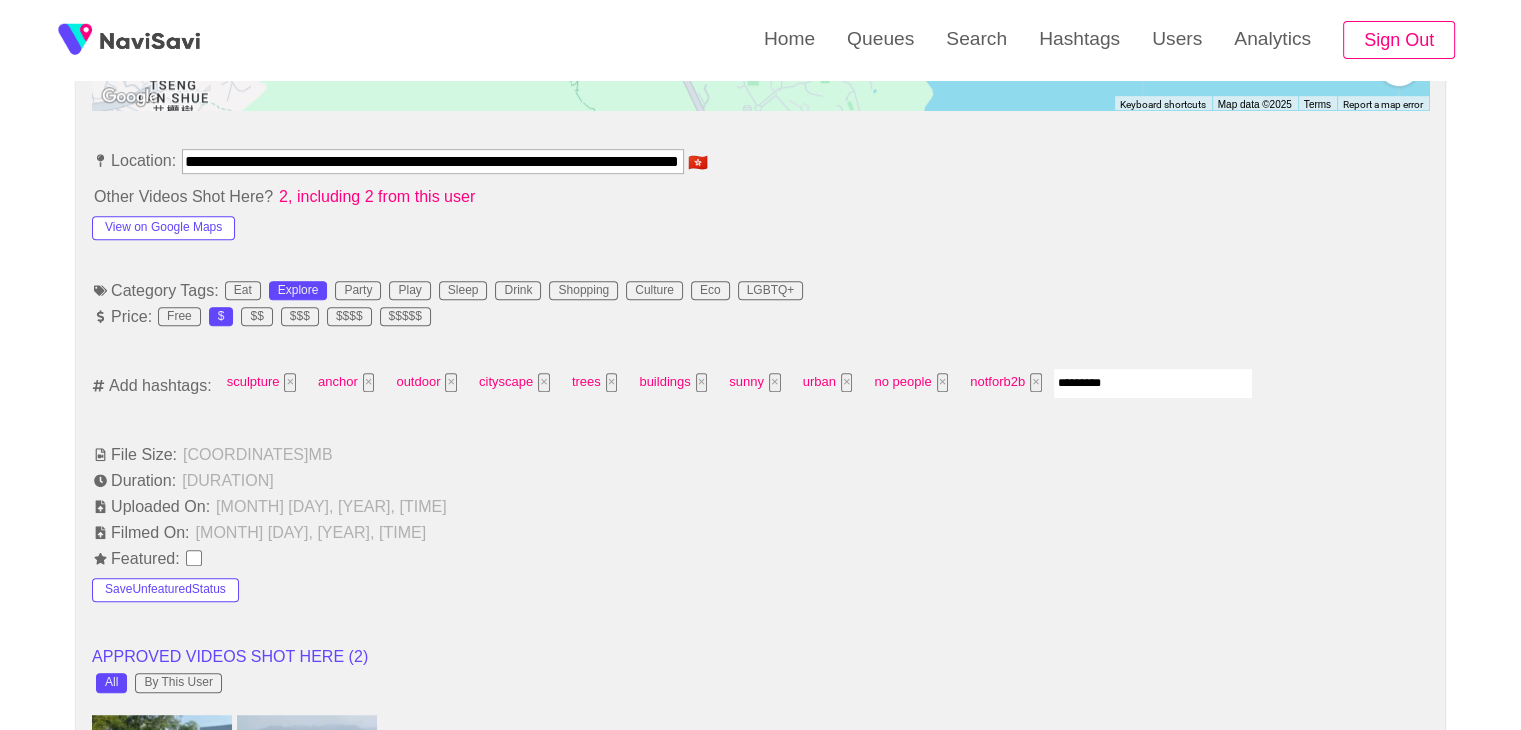 type 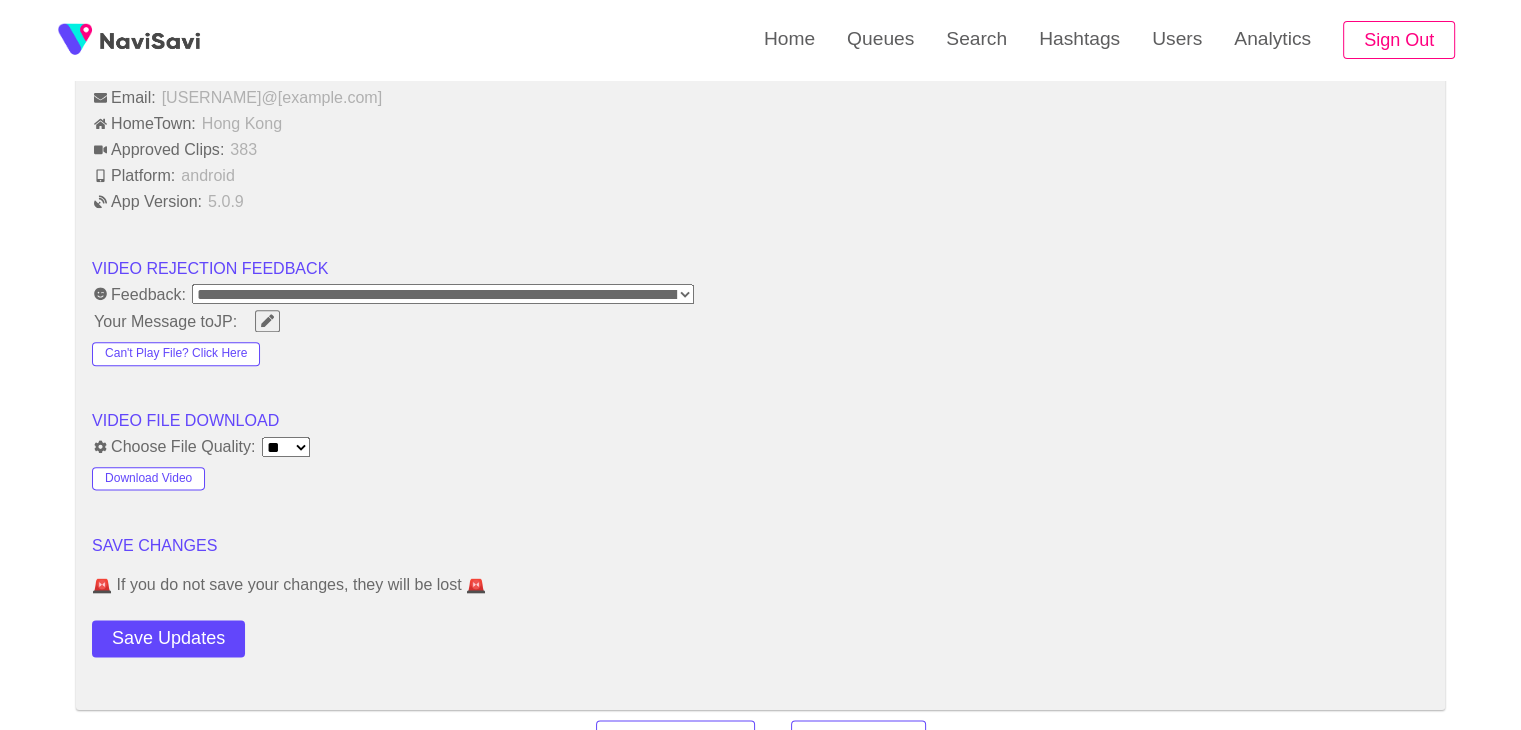 scroll, scrollTop: 2390, scrollLeft: 0, axis: vertical 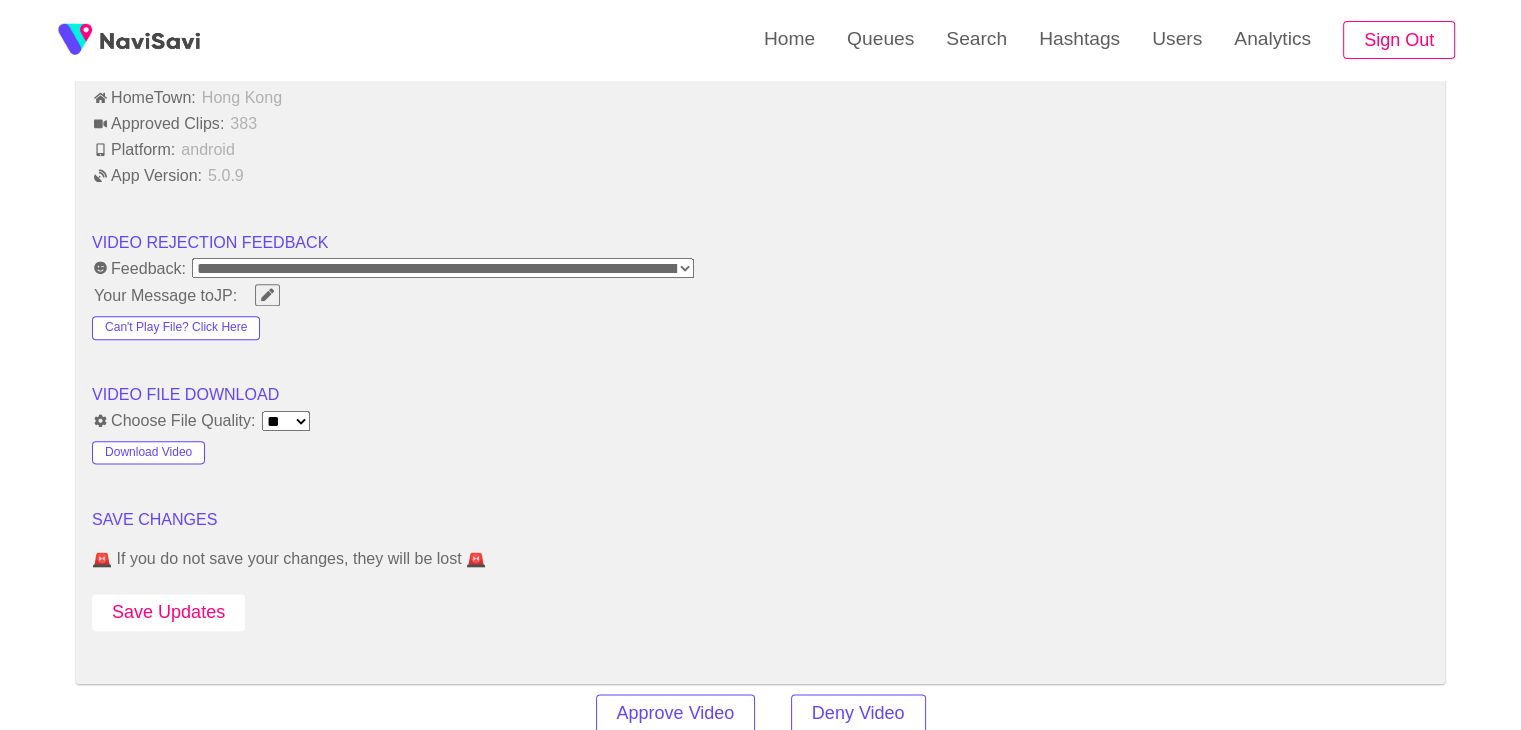 click on "Save Updates" at bounding box center [168, 612] 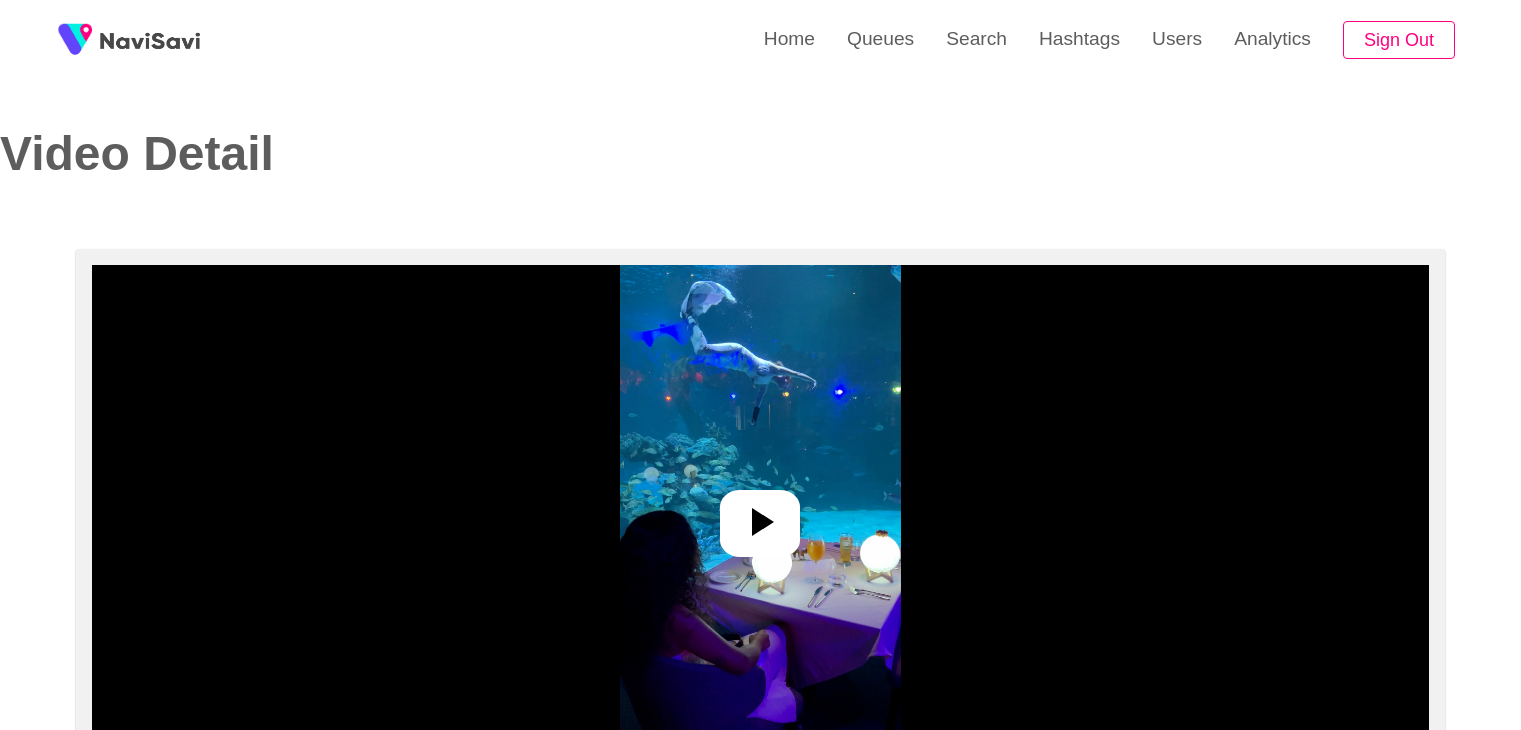 select on "**********" 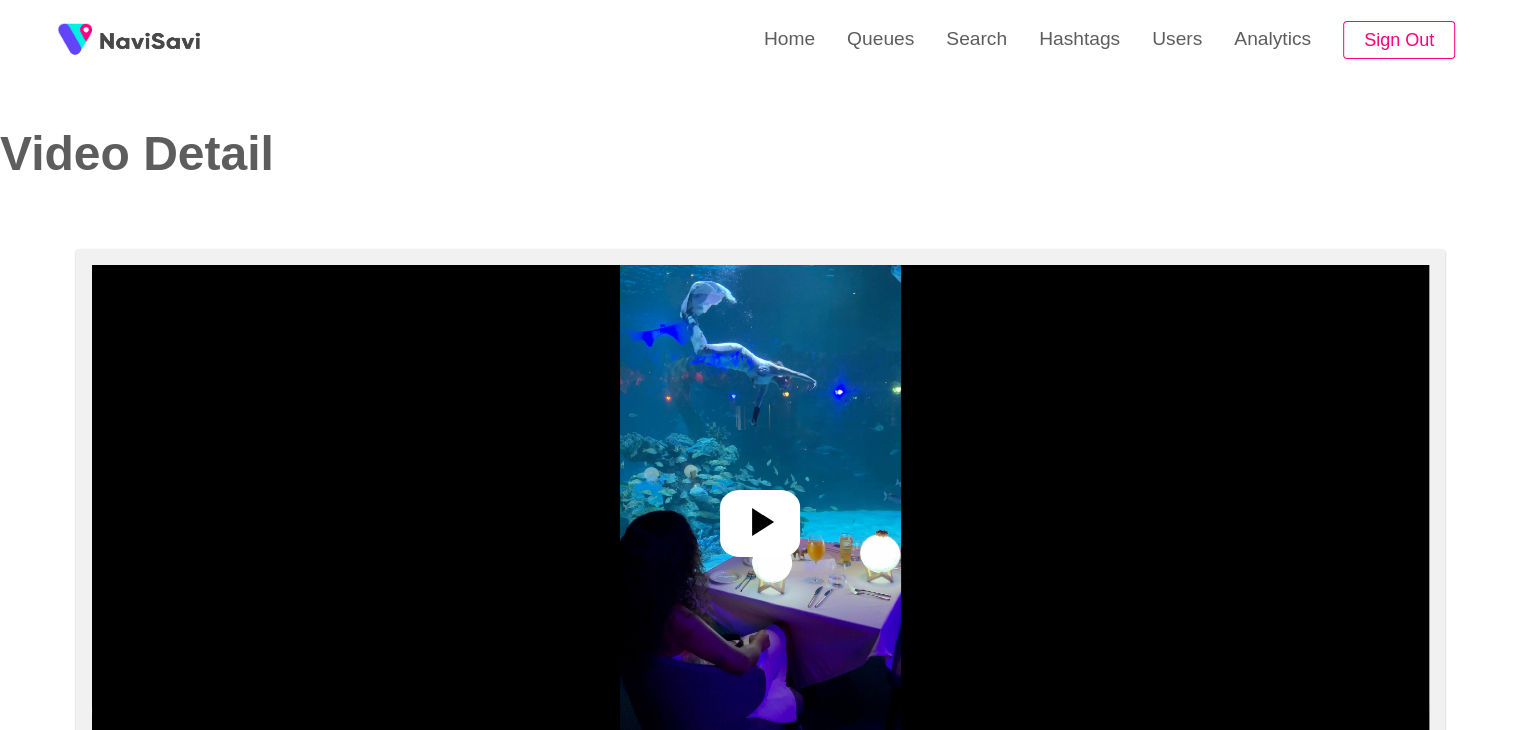 click at bounding box center [760, 515] 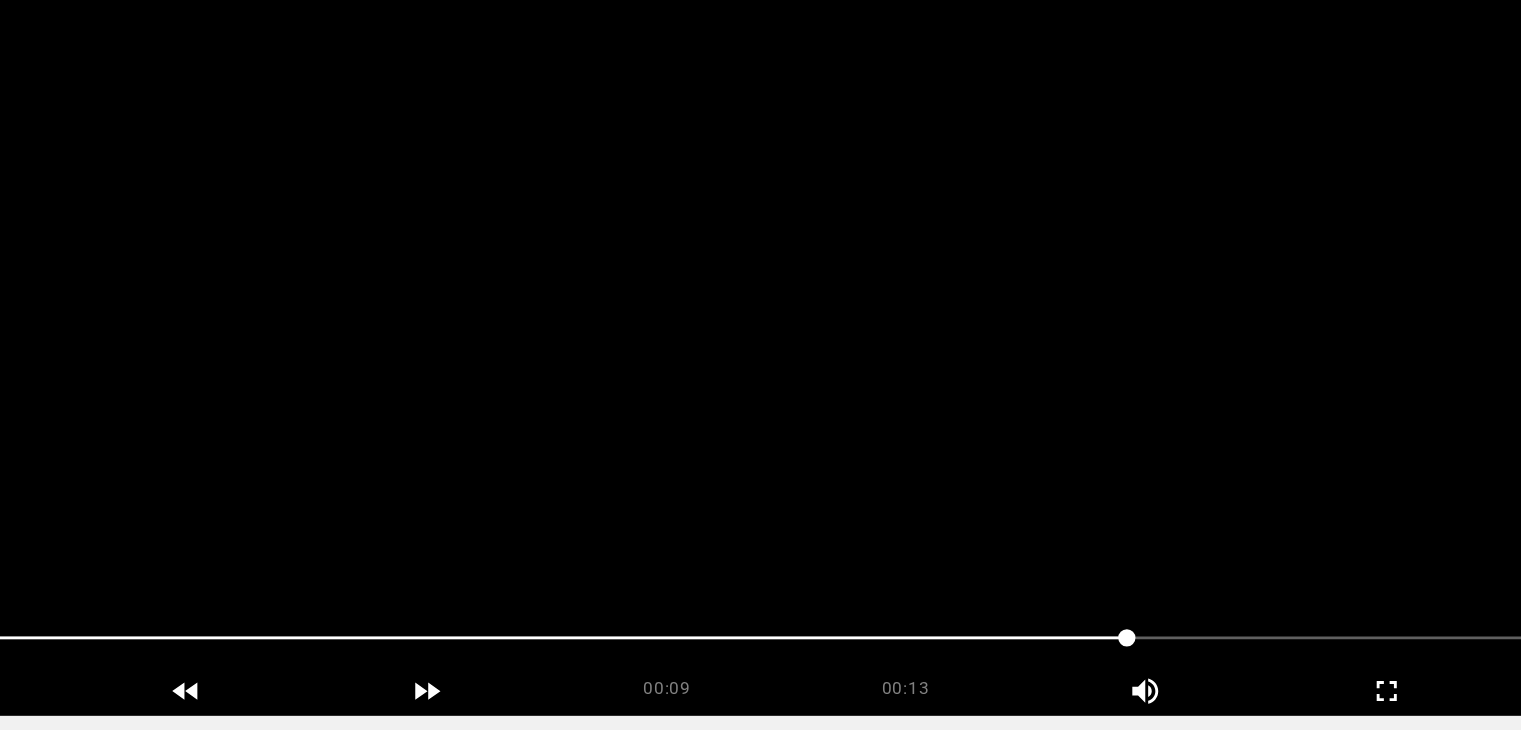 scroll, scrollTop: 187, scrollLeft: 0, axis: vertical 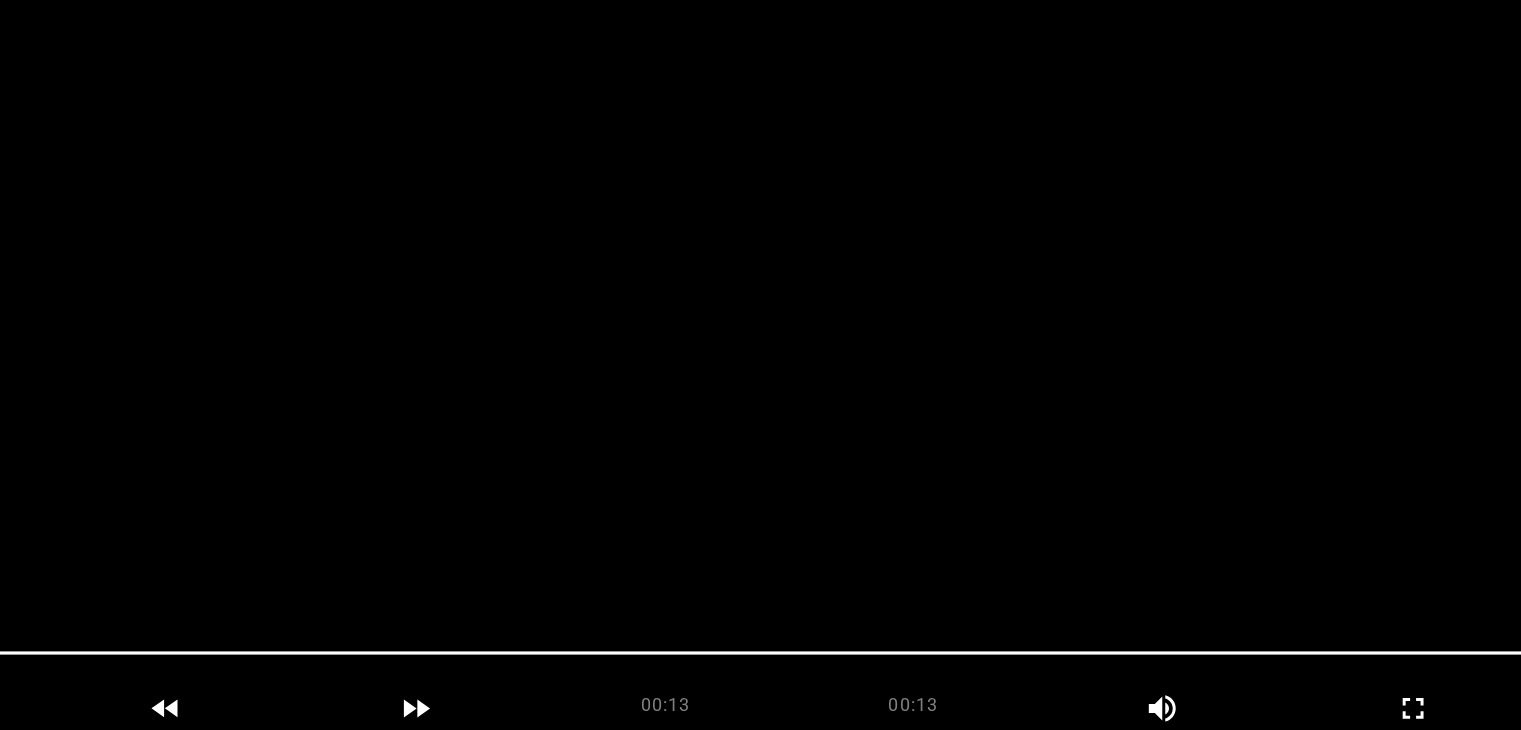 click at bounding box center [760, 327] 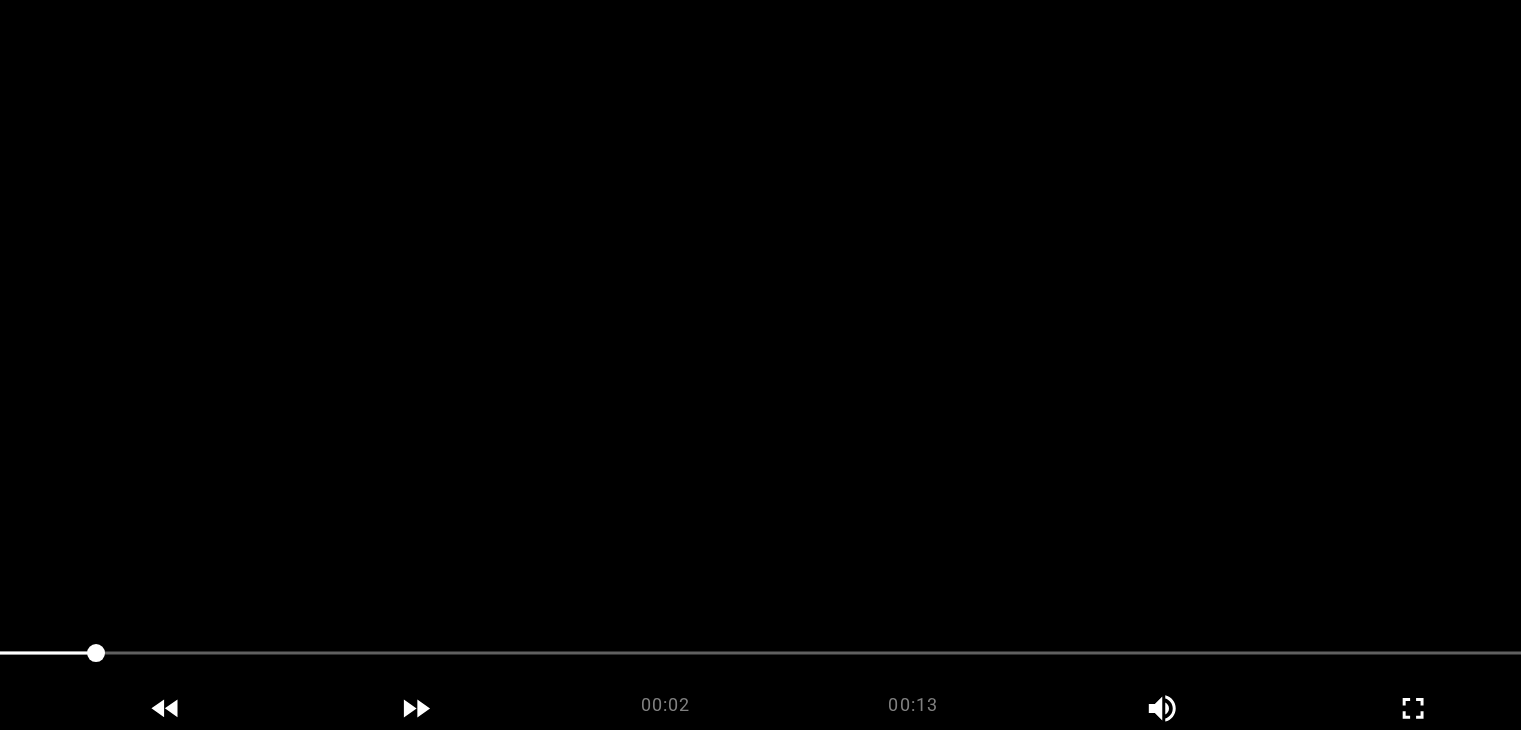 click at bounding box center [760, 327] 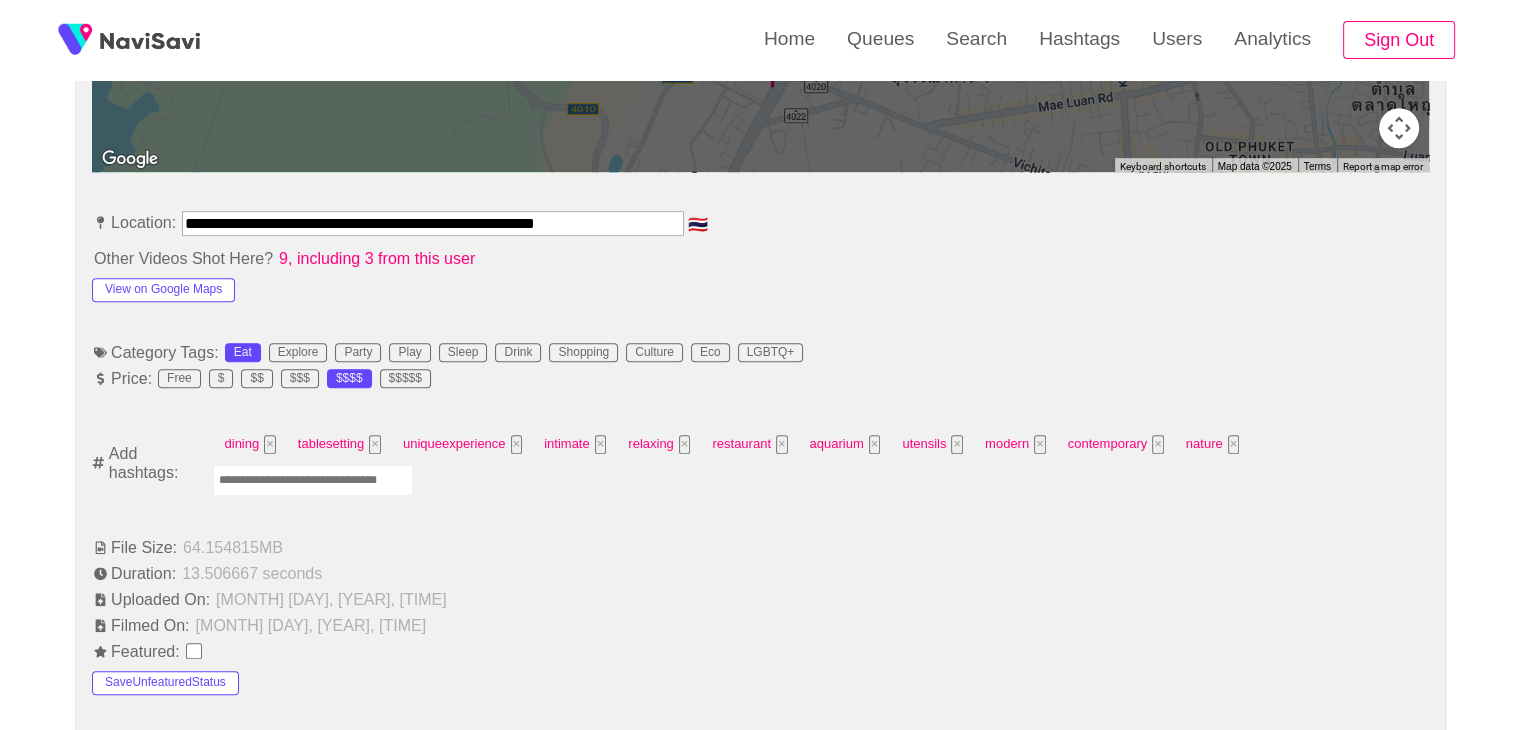 scroll, scrollTop: 1063, scrollLeft: 0, axis: vertical 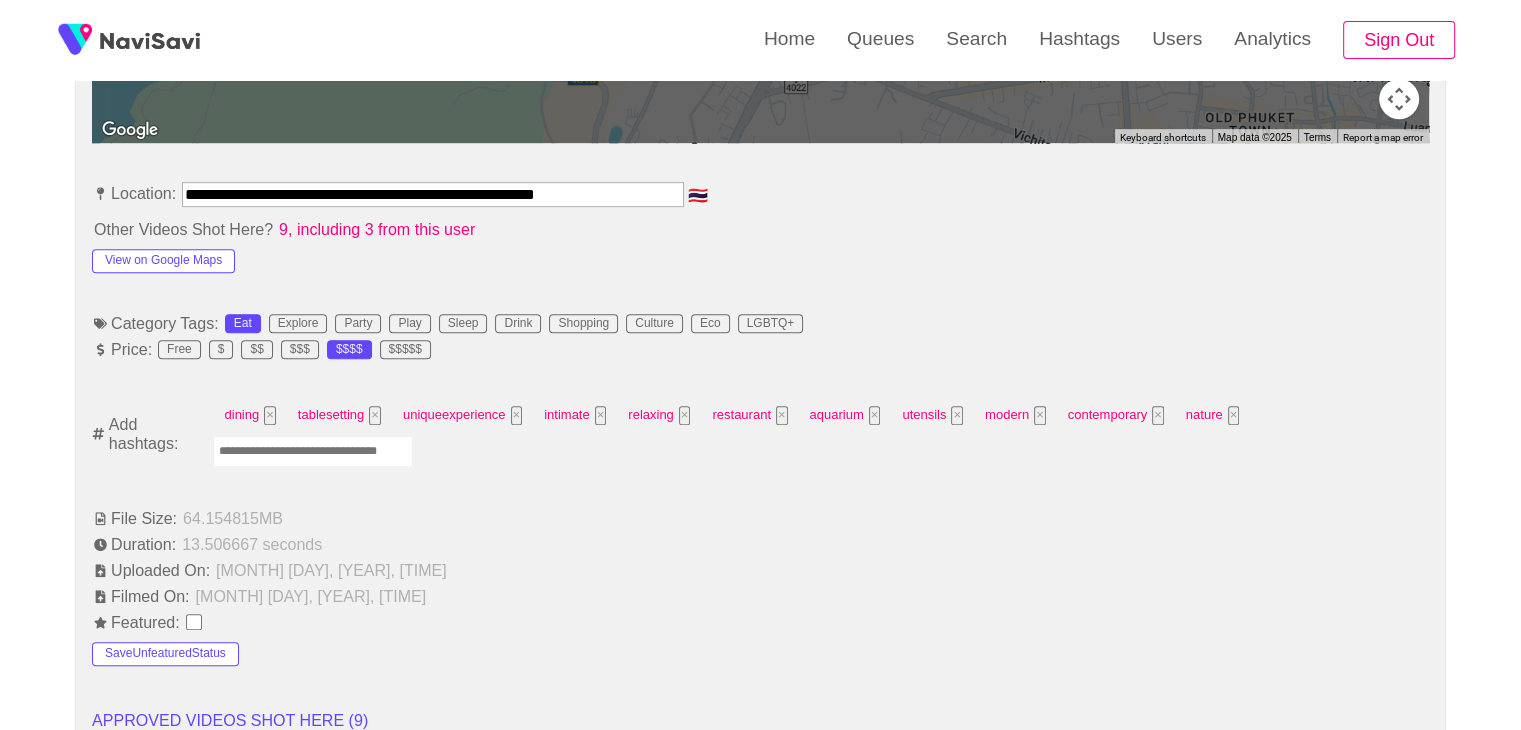 click at bounding box center (313, 451) 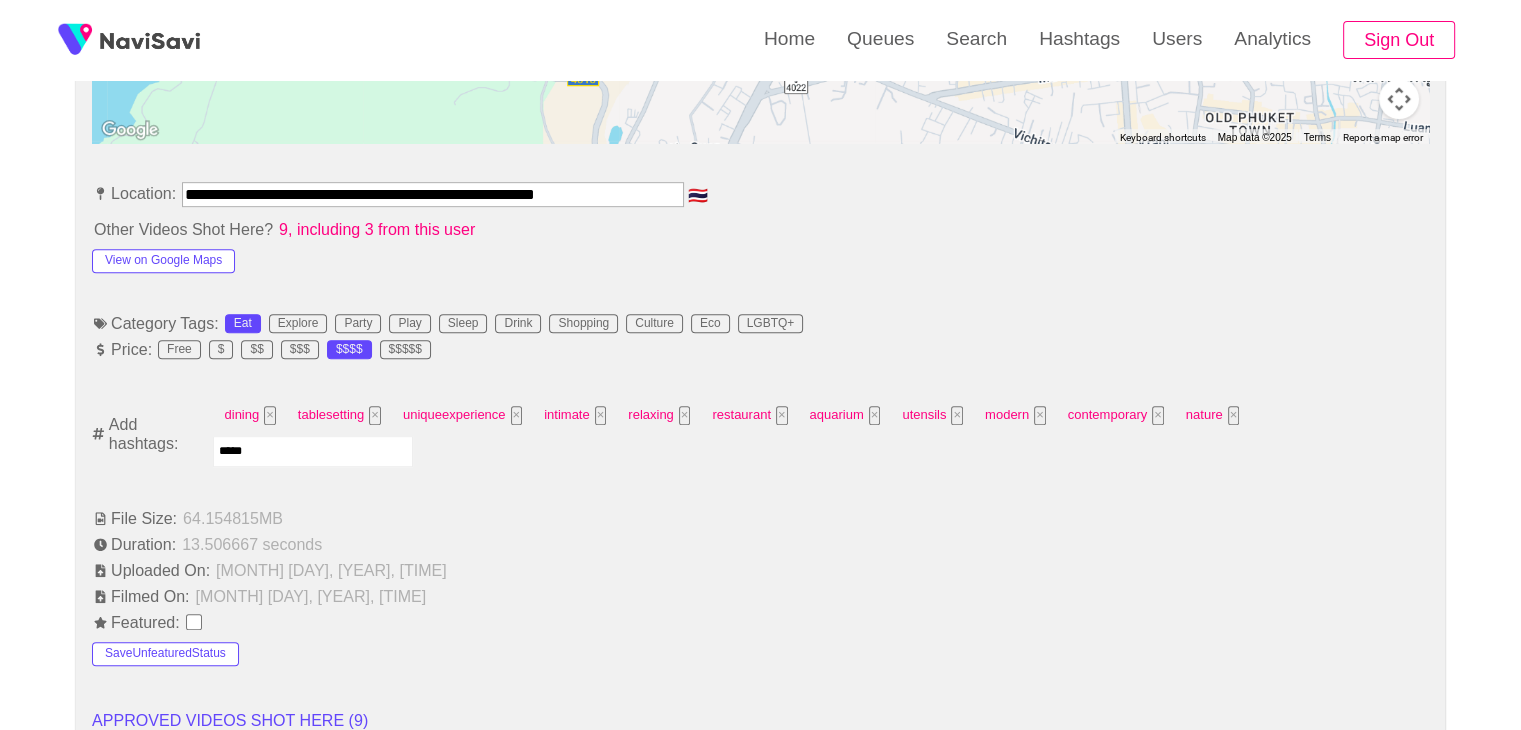 type on "******" 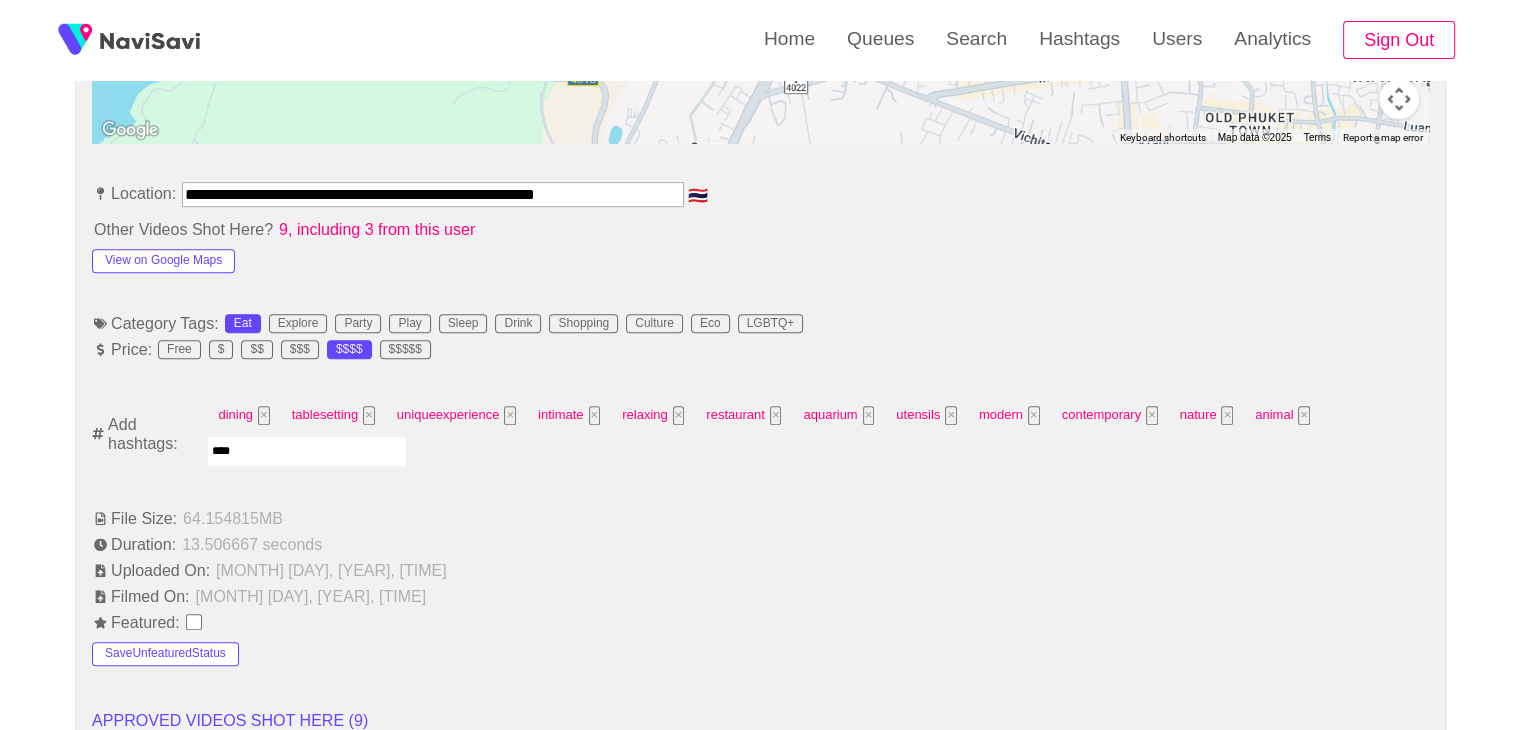 type on "*****" 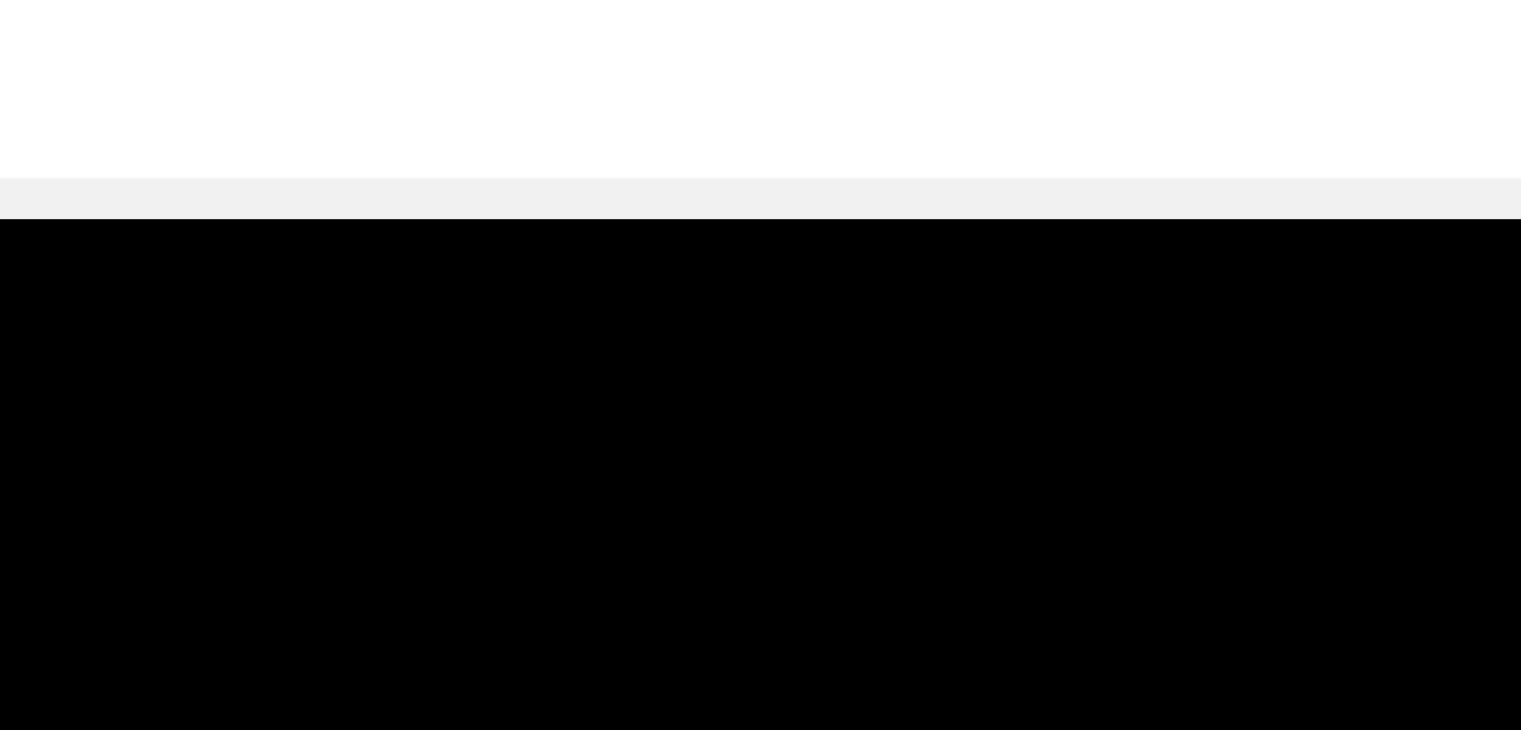 scroll, scrollTop: 0, scrollLeft: 0, axis: both 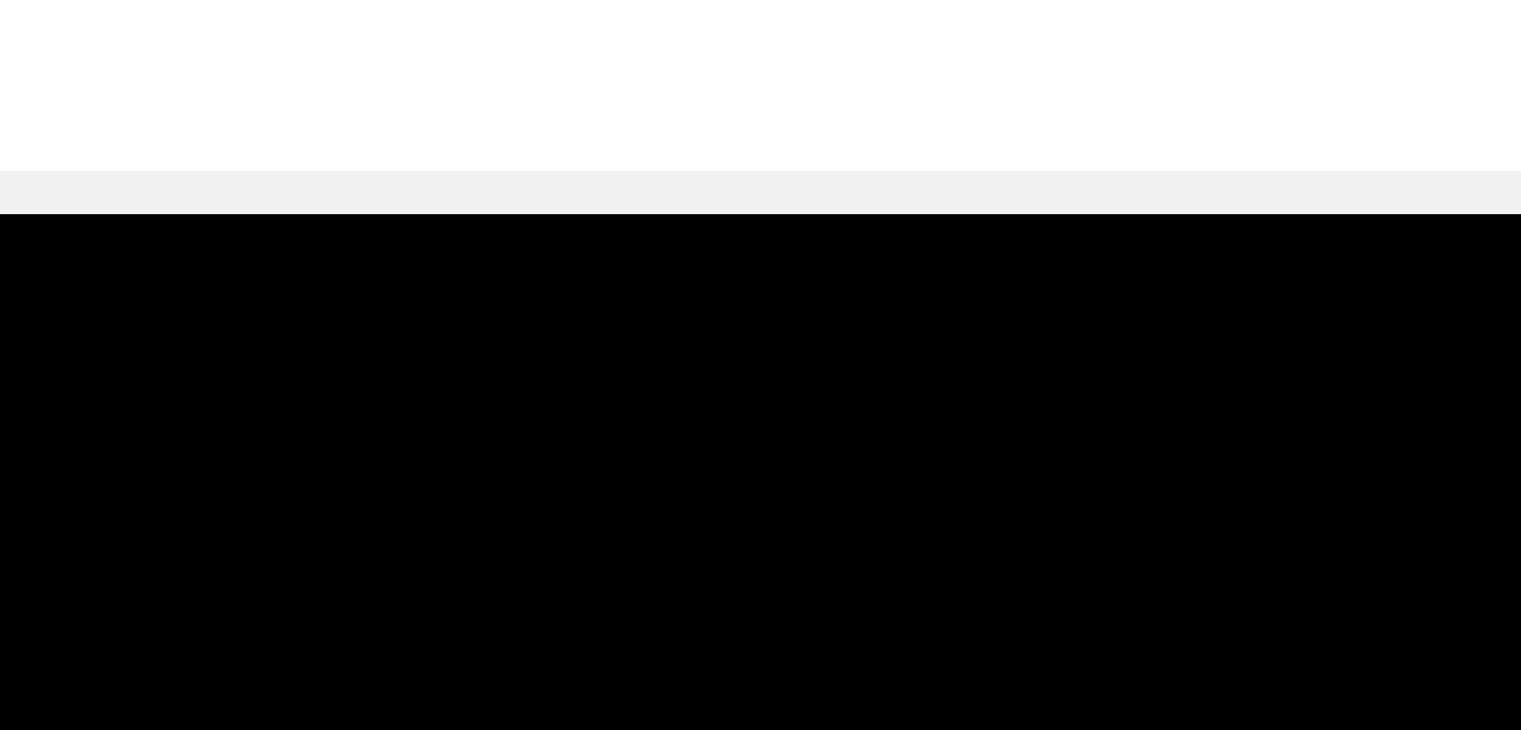 click at bounding box center [760, 515] 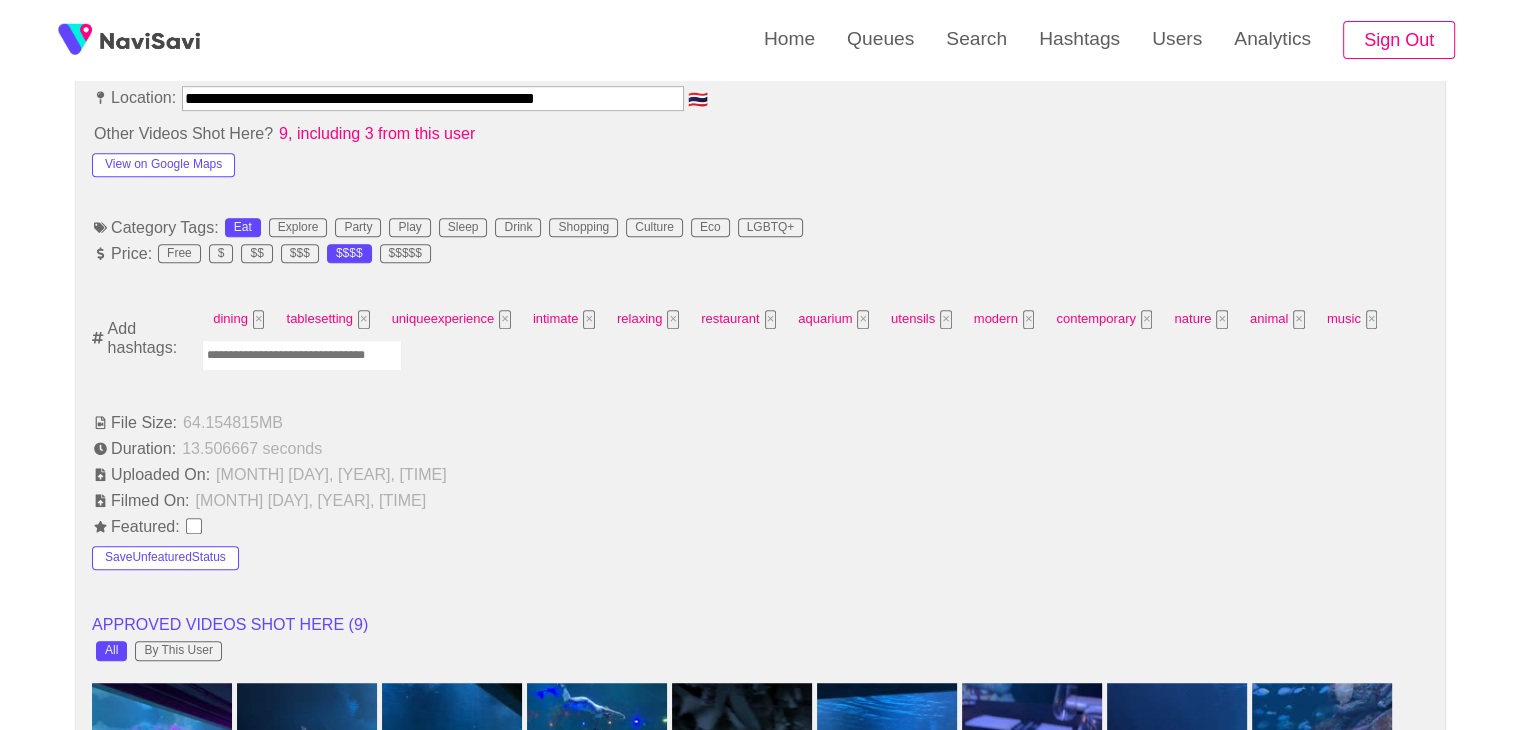 scroll, scrollTop: 1172, scrollLeft: 0, axis: vertical 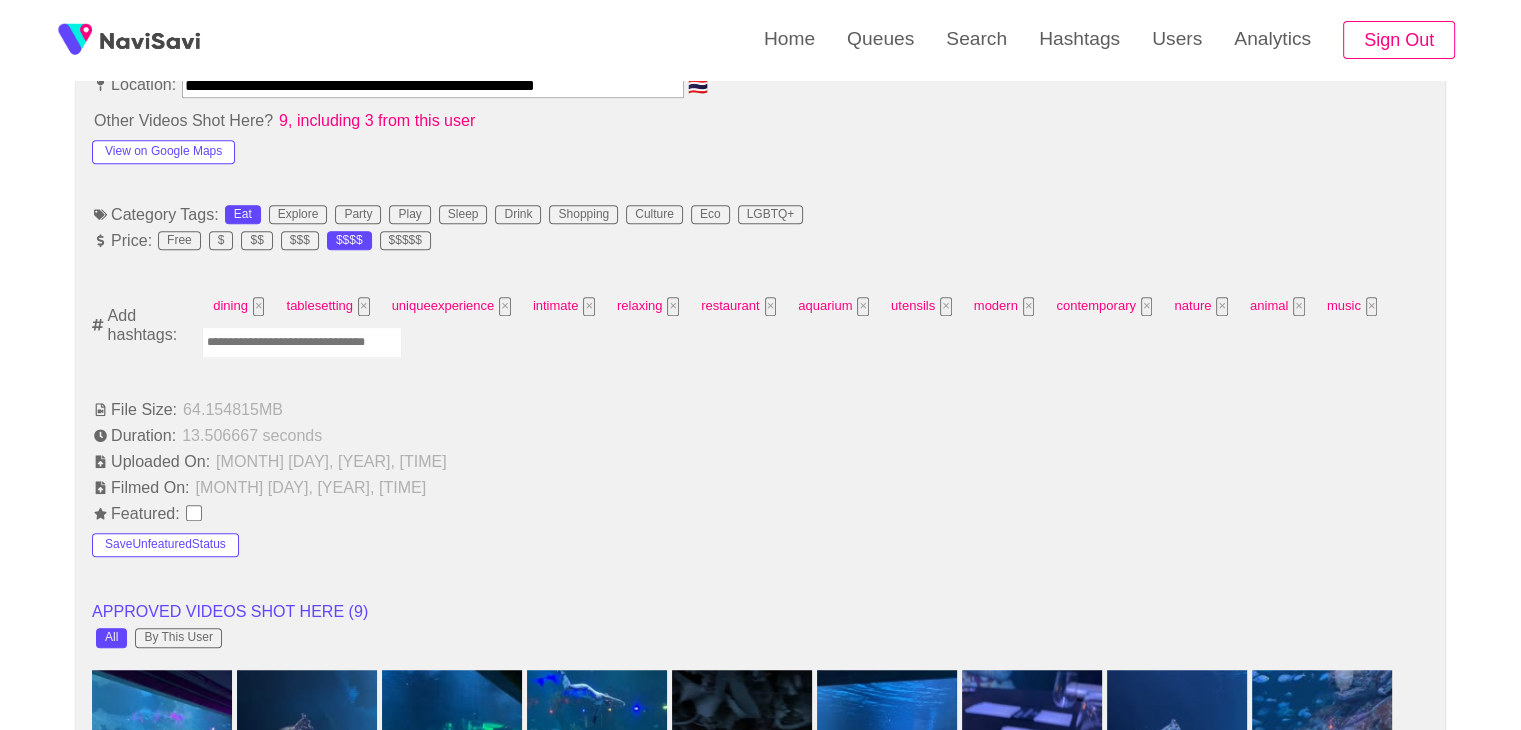 click on "dining × tablesetting × uniqueexperience × intimate × relaxing × restaurant × aquarium × utensils × modern × contemporary × nature × animal × music ×" at bounding box center (814, 324) 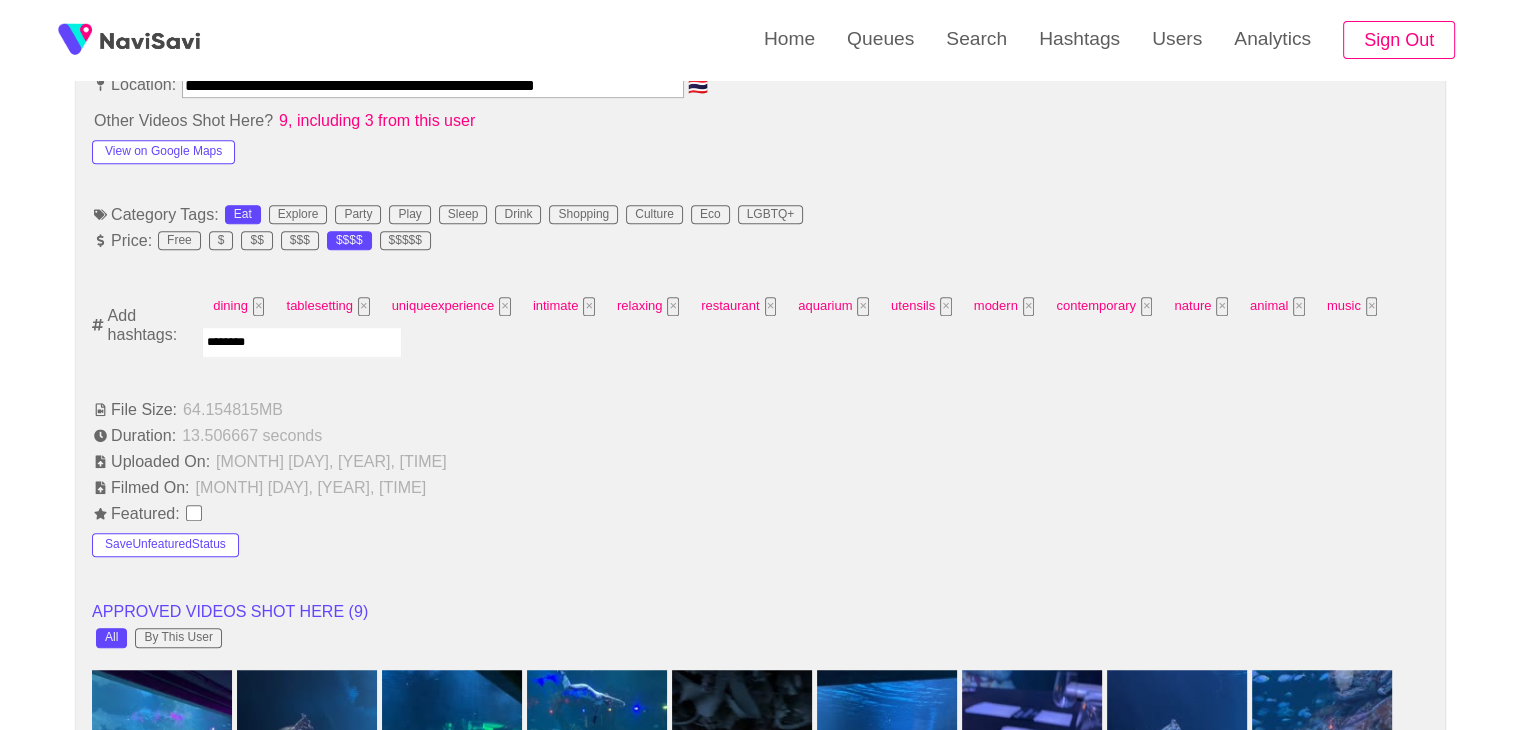 type on "*********" 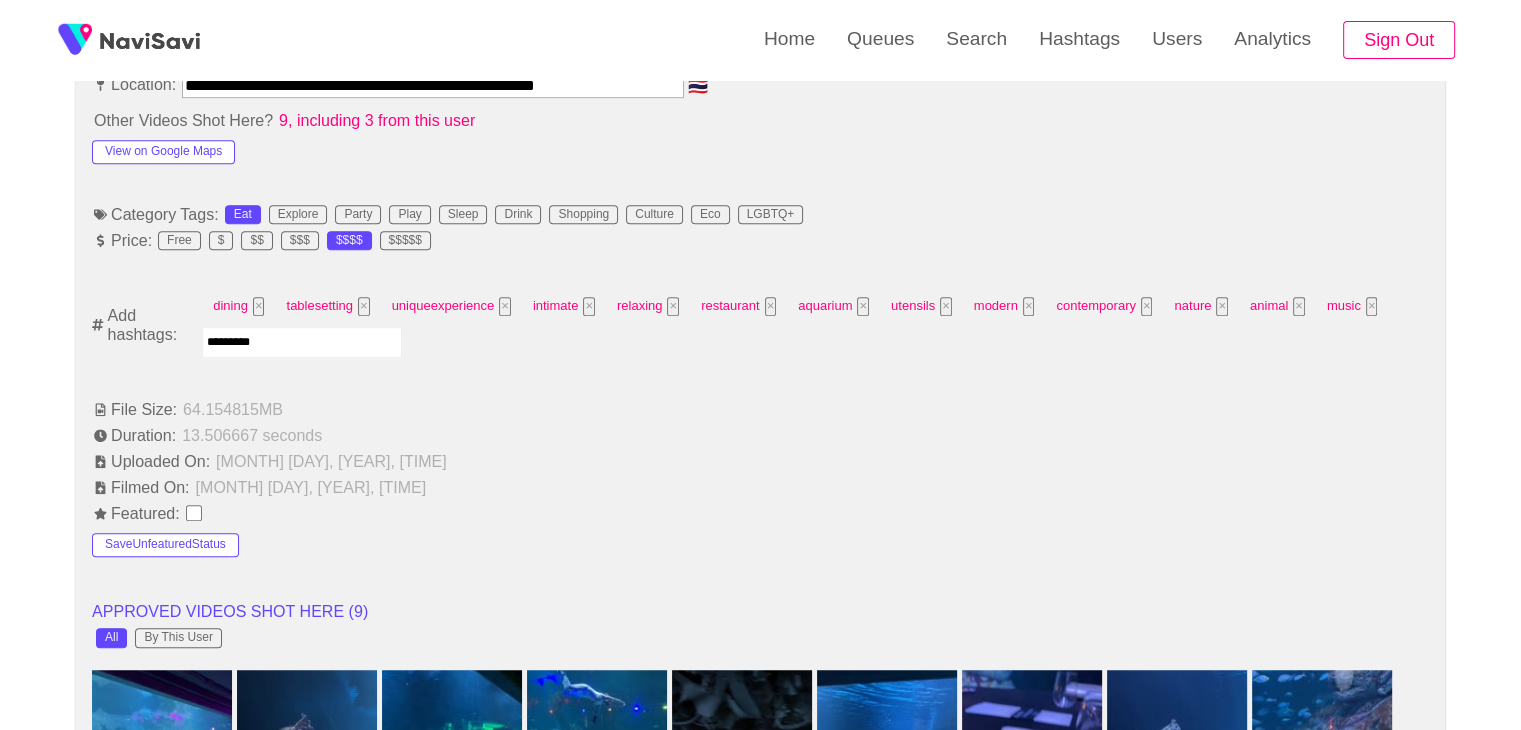 type 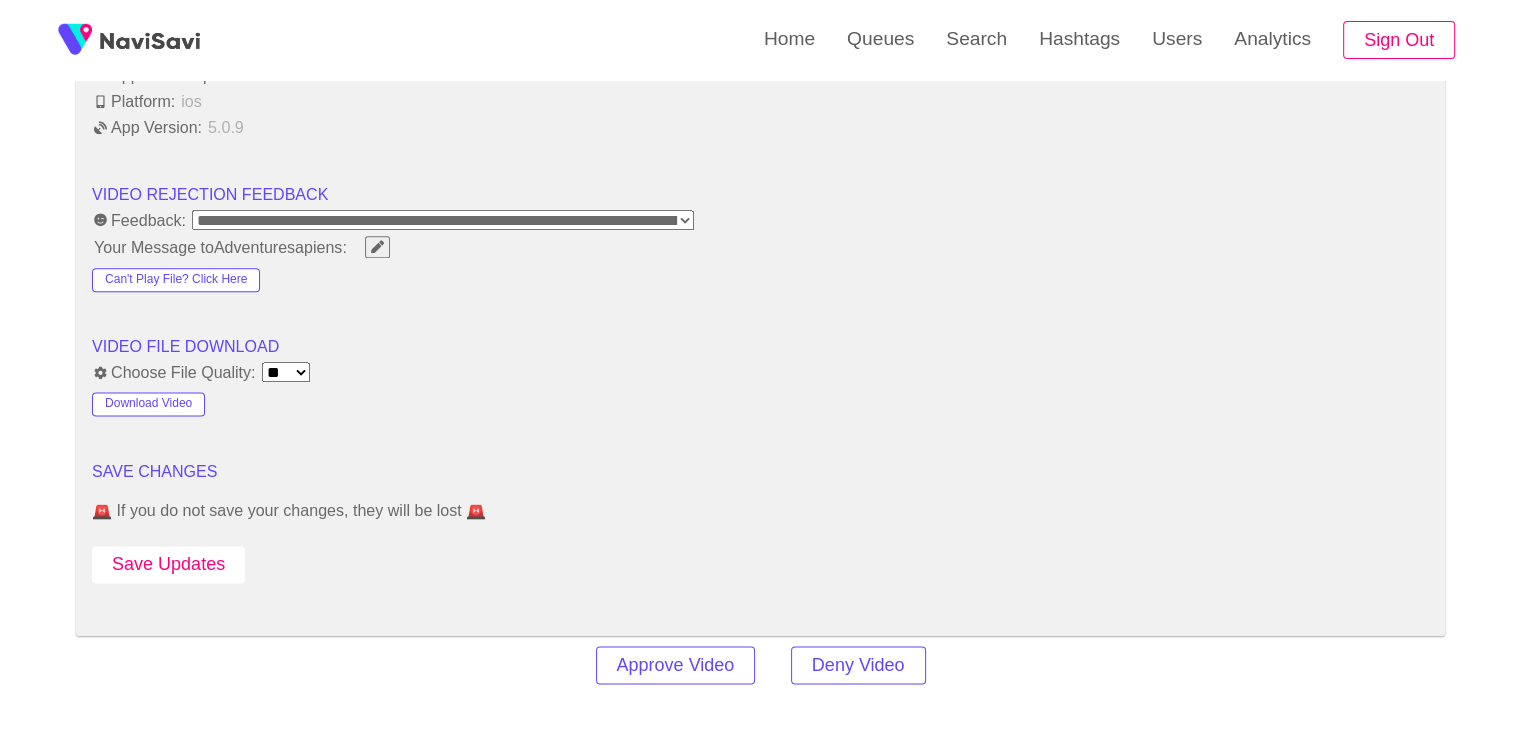 scroll, scrollTop: 2502, scrollLeft: 0, axis: vertical 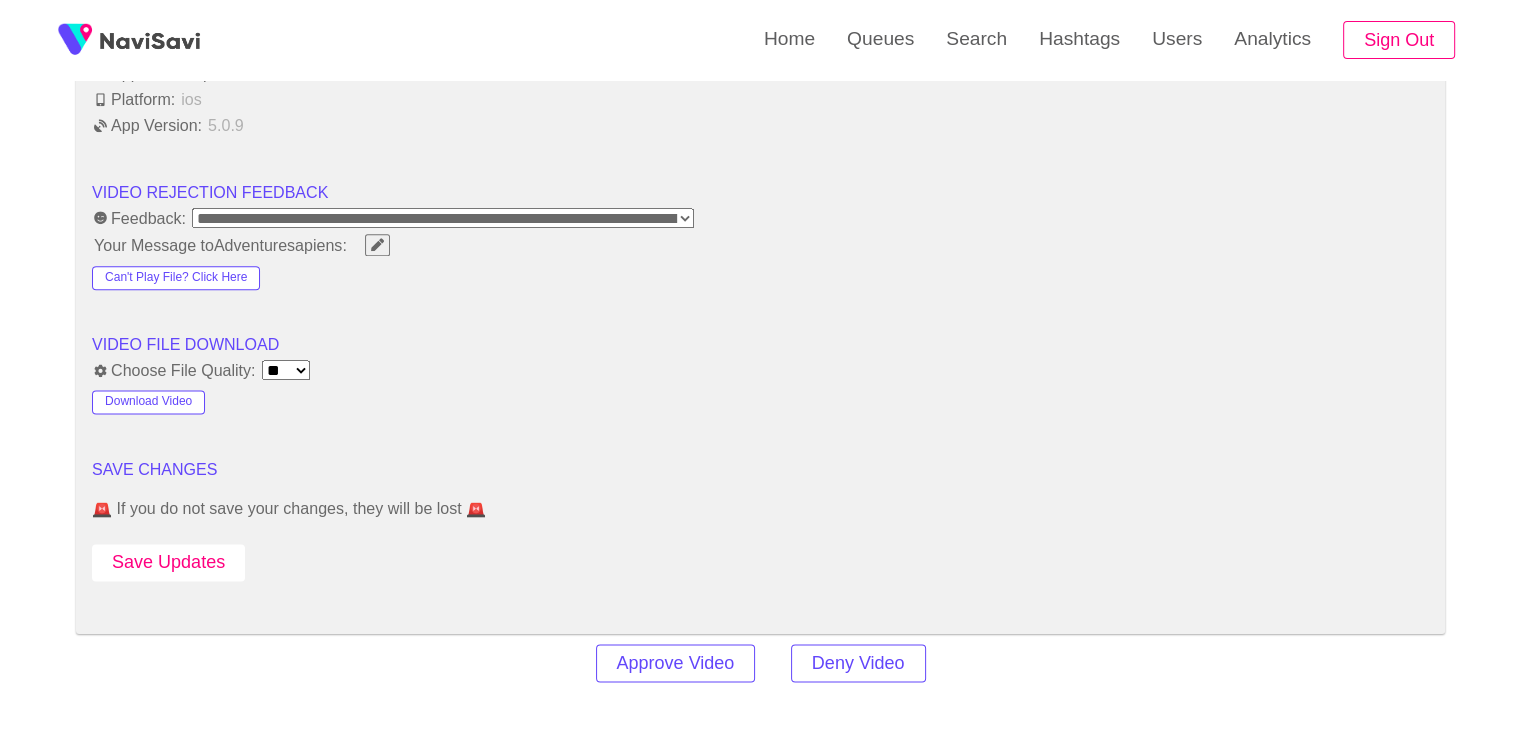 click on "Save Updates" at bounding box center [168, 562] 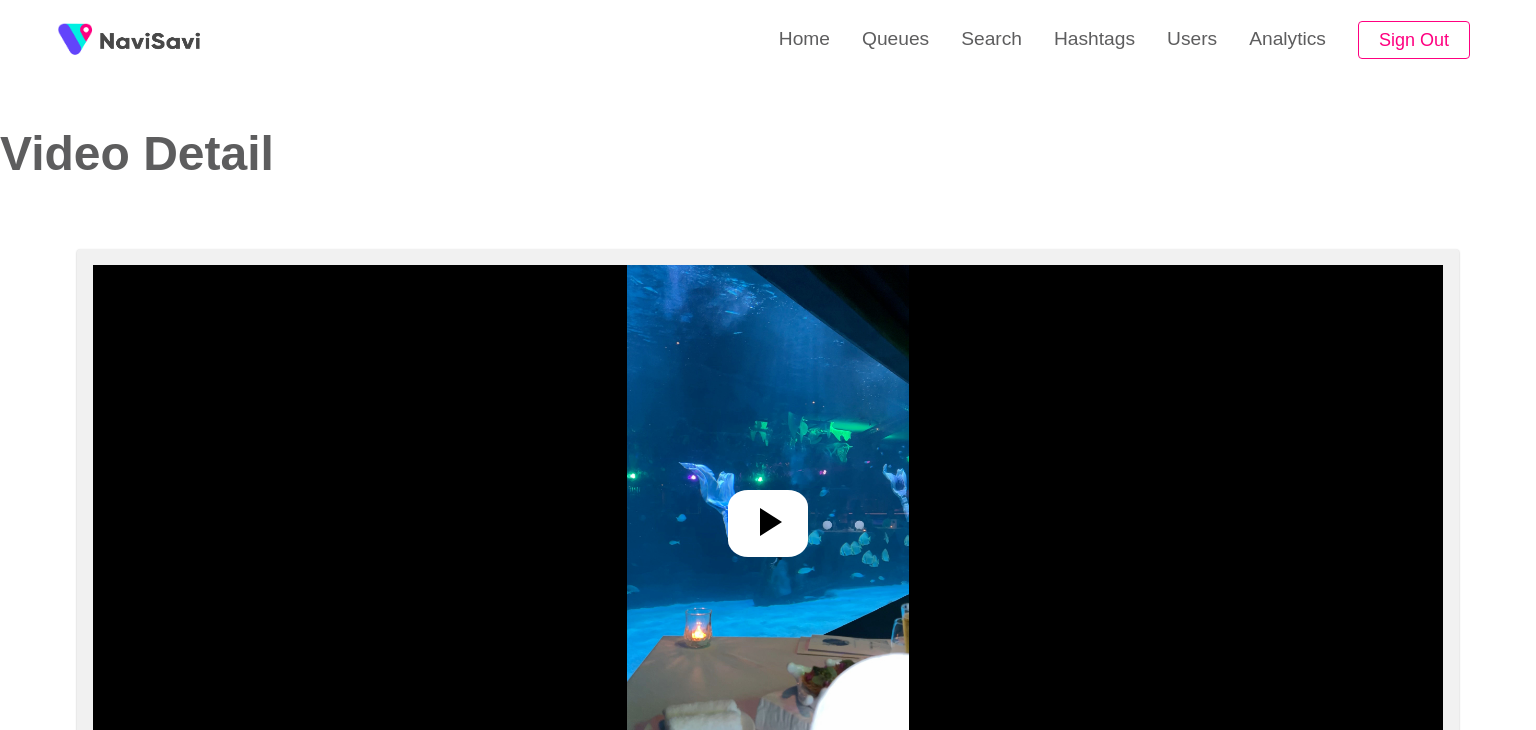 select on "**********" 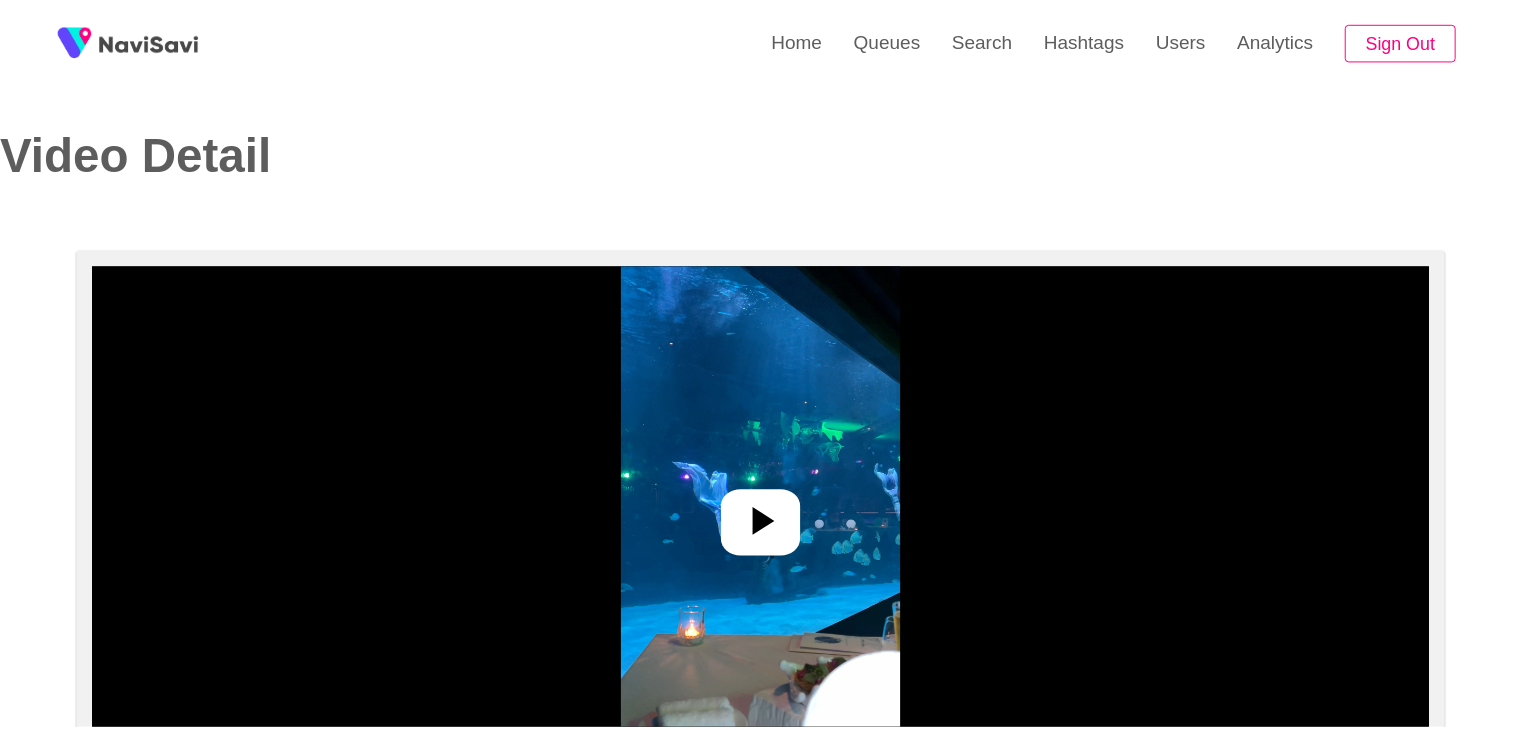 scroll, scrollTop: 0, scrollLeft: 0, axis: both 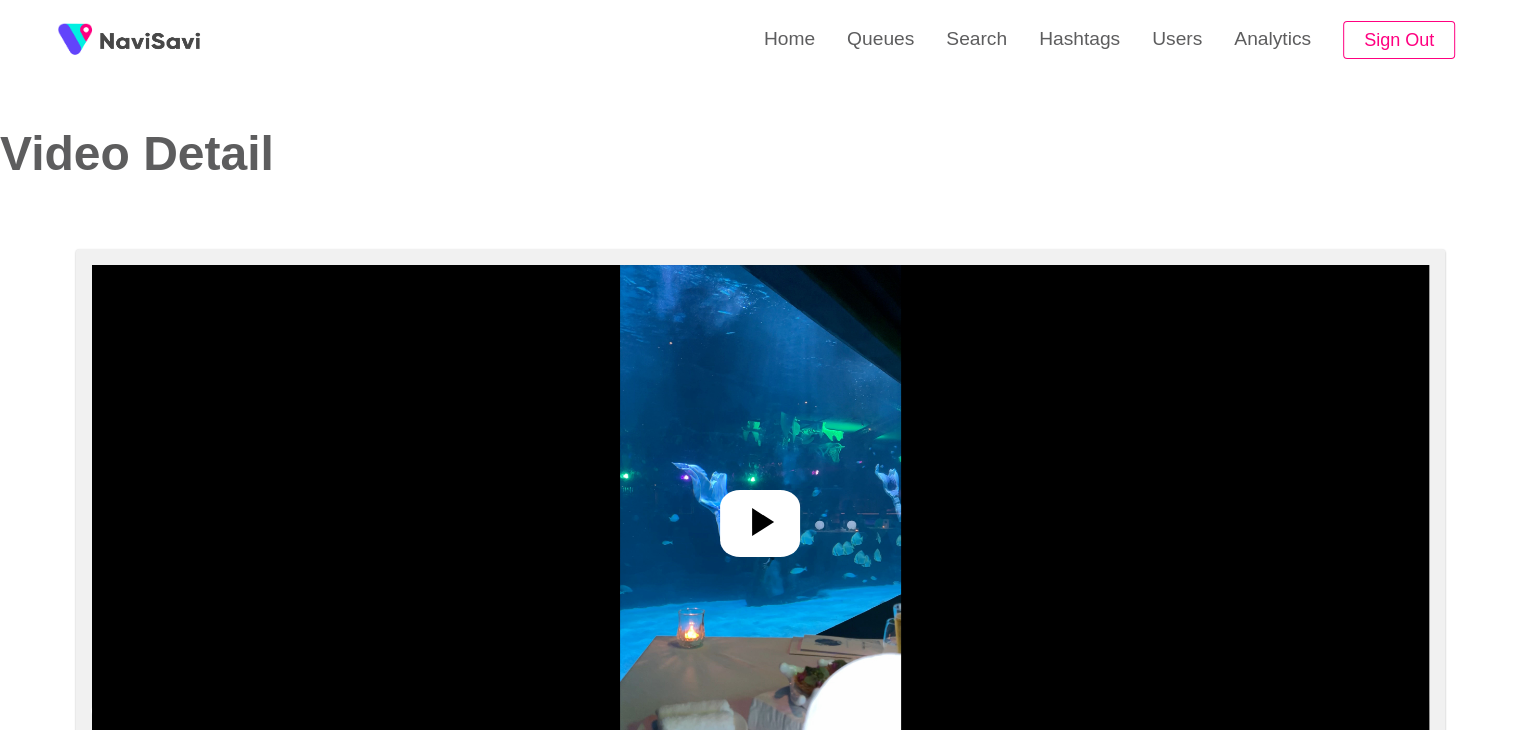 click at bounding box center [760, 515] 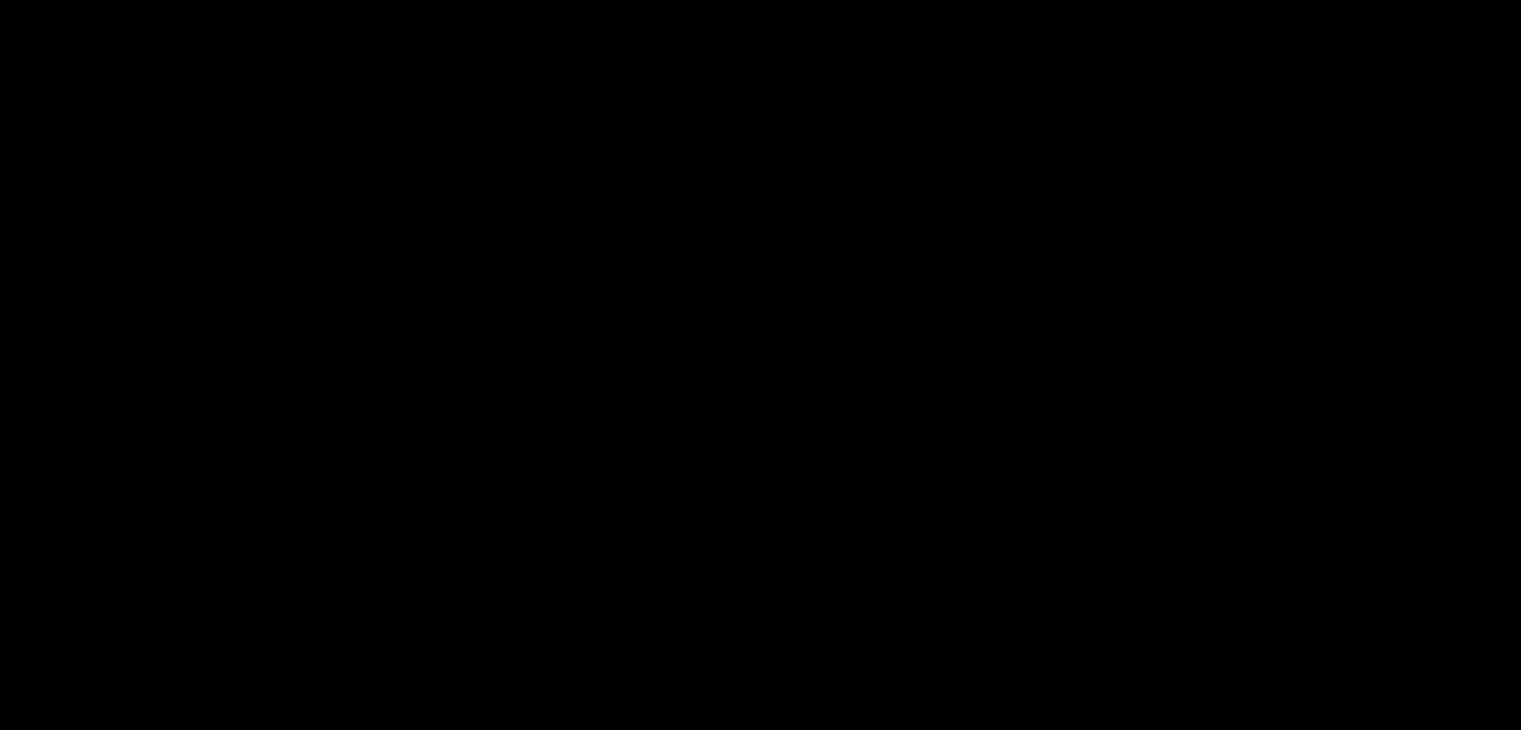 scroll, scrollTop: 84, scrollLeft: 0, axis: vertical 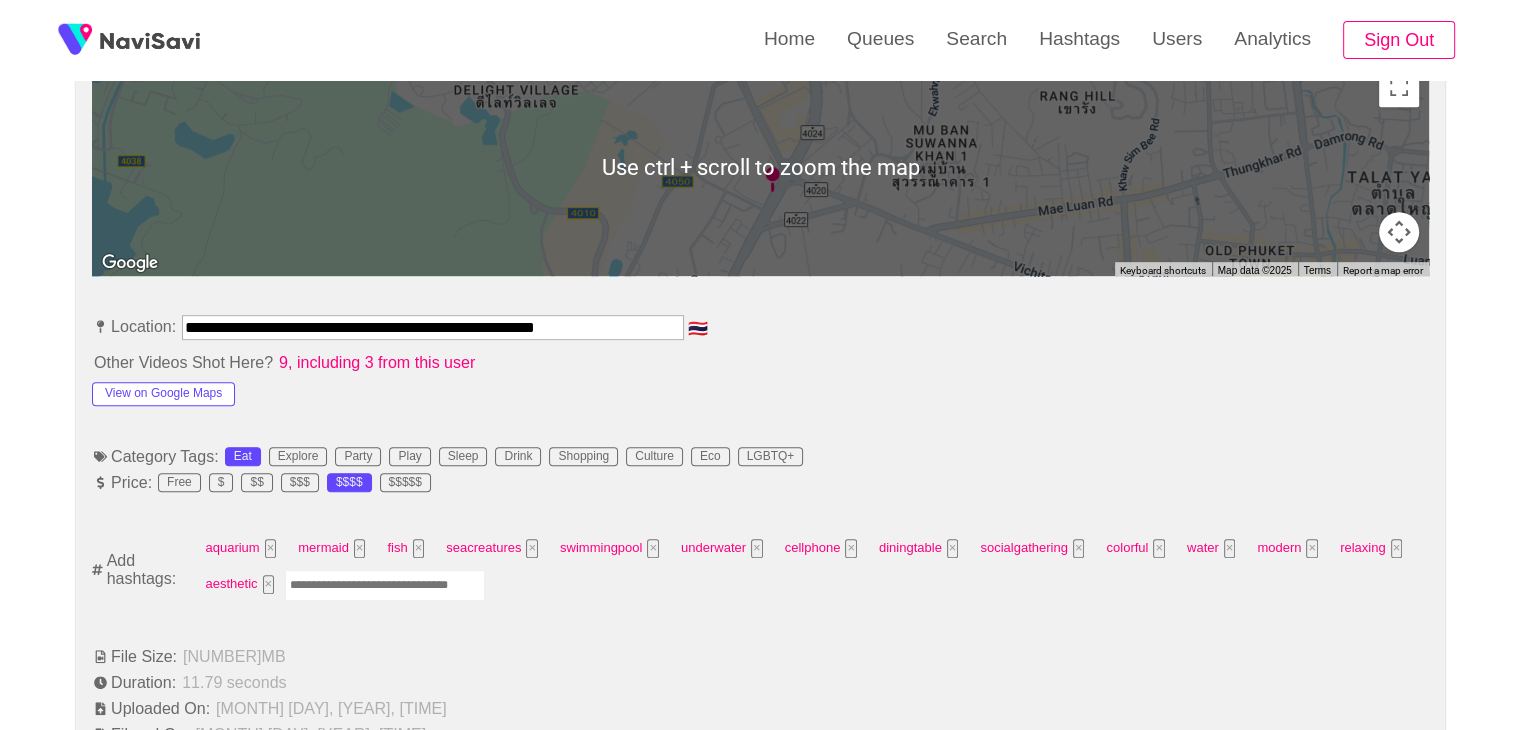 click at bounding box center [385, 585] 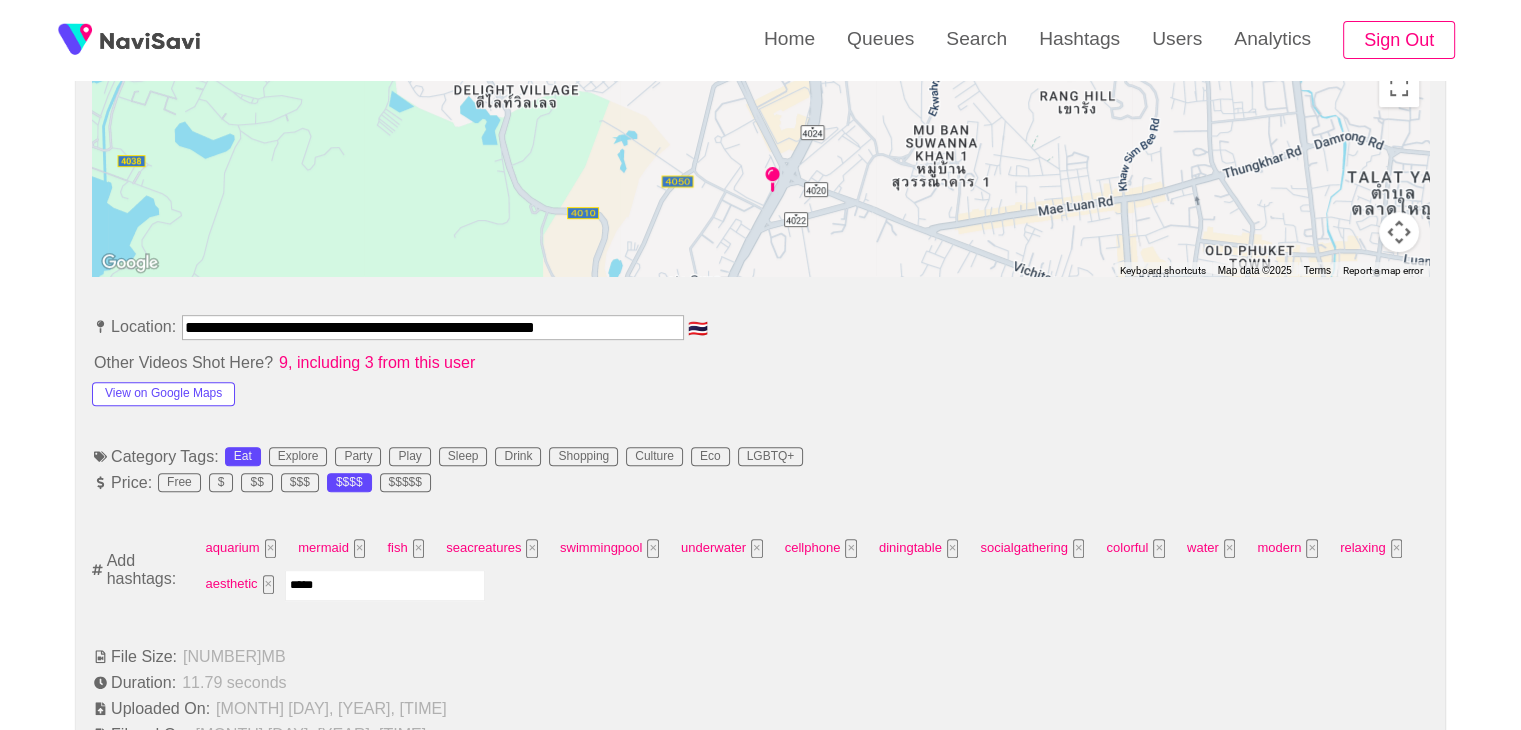 type on "******" 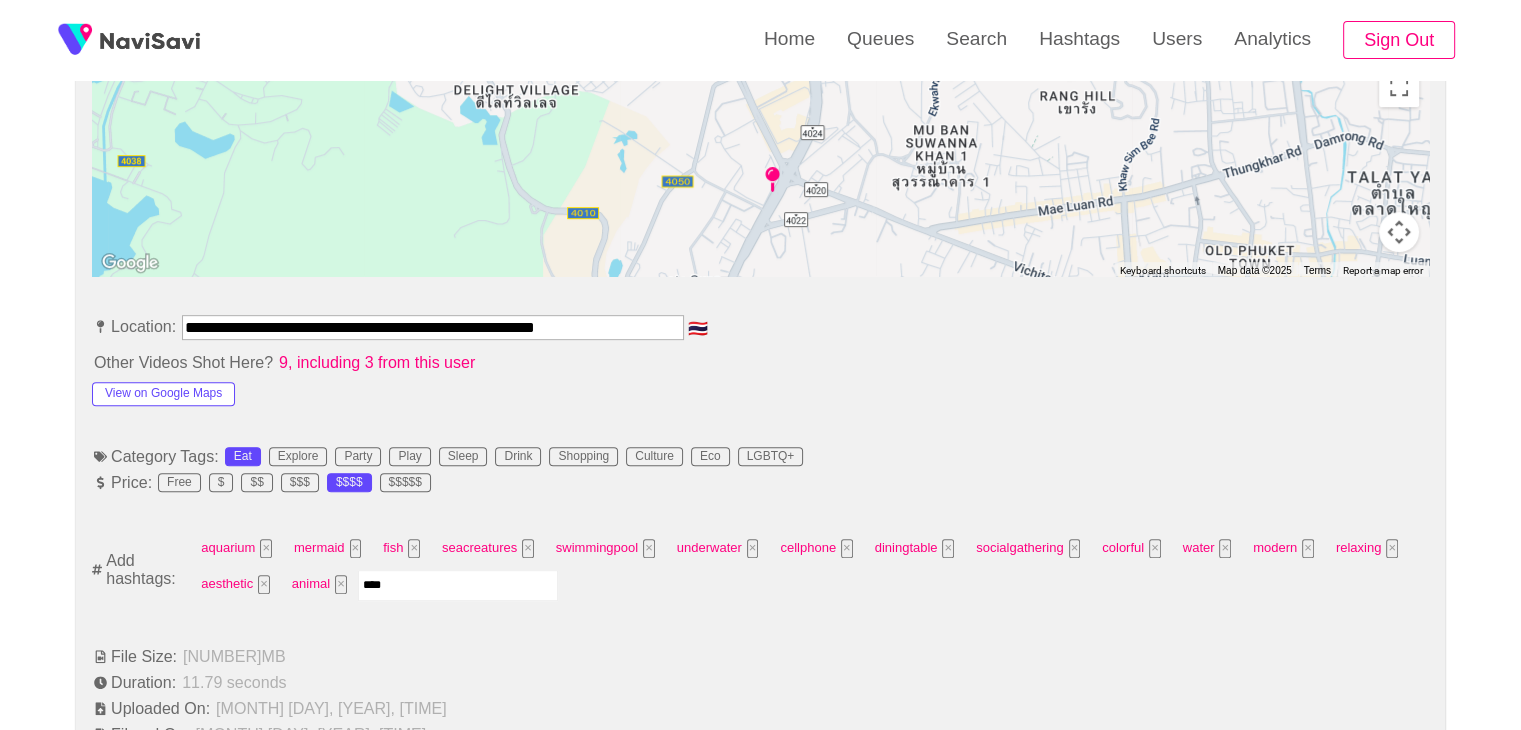 type on "*****" 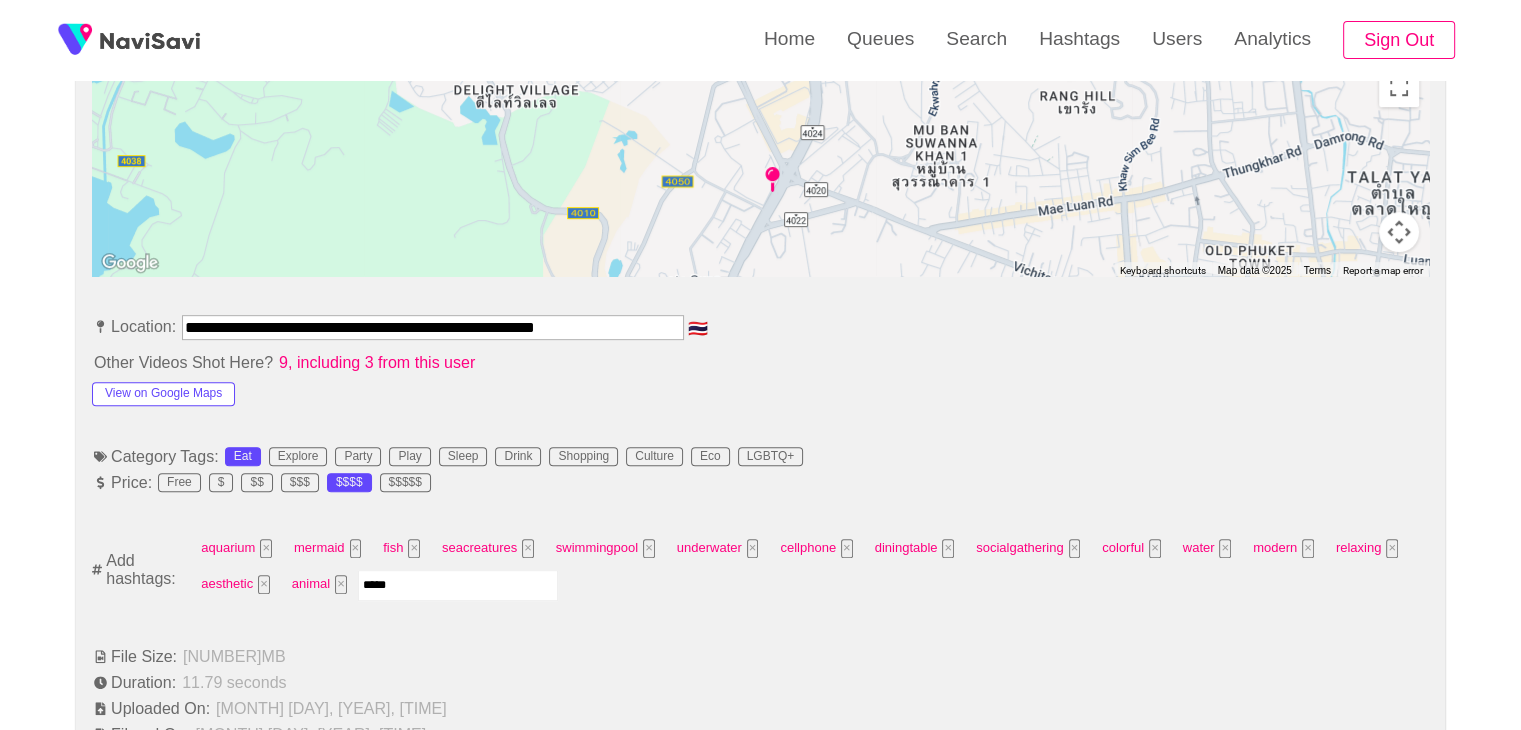 type 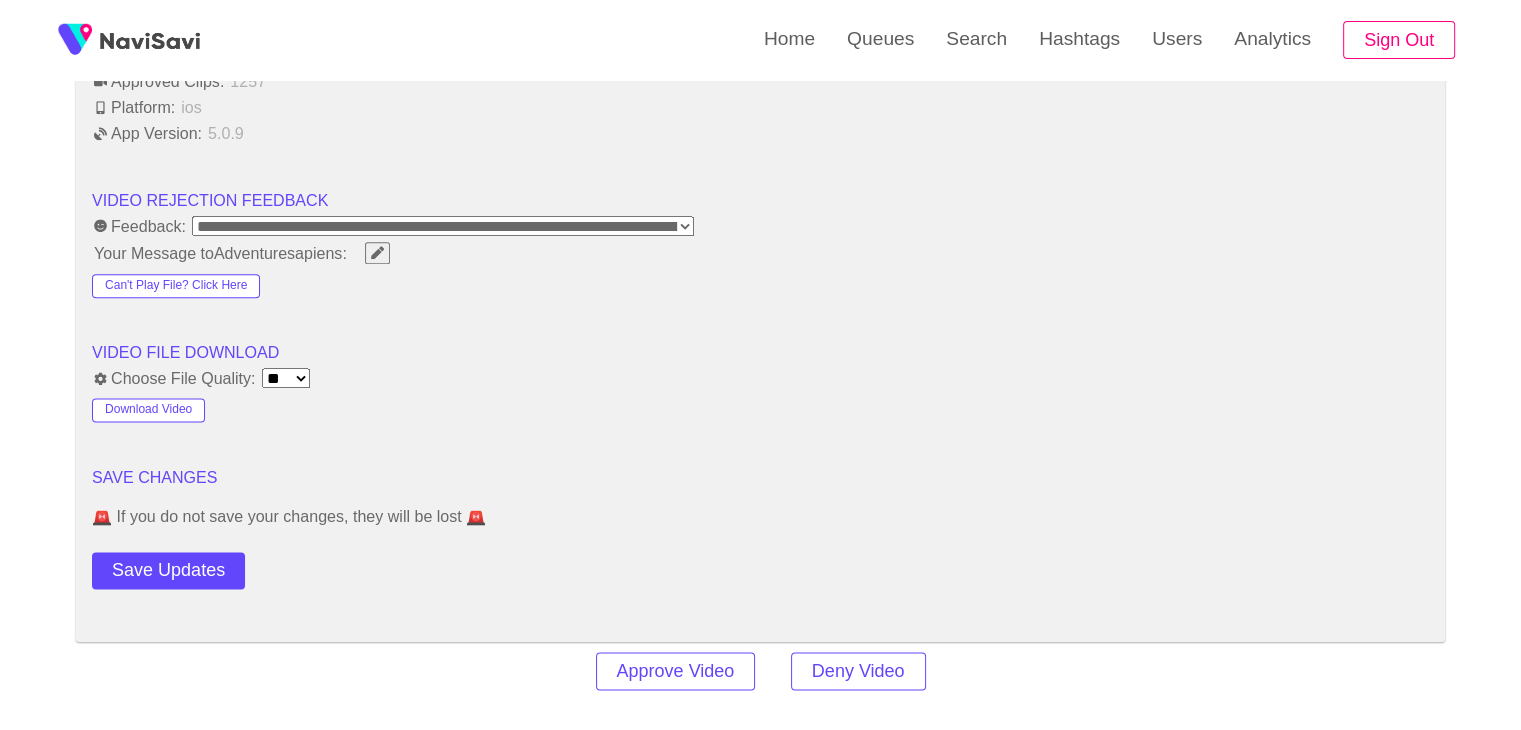 scroll, scrollTop: 2499, scrollLeft: 0, axis: vertical 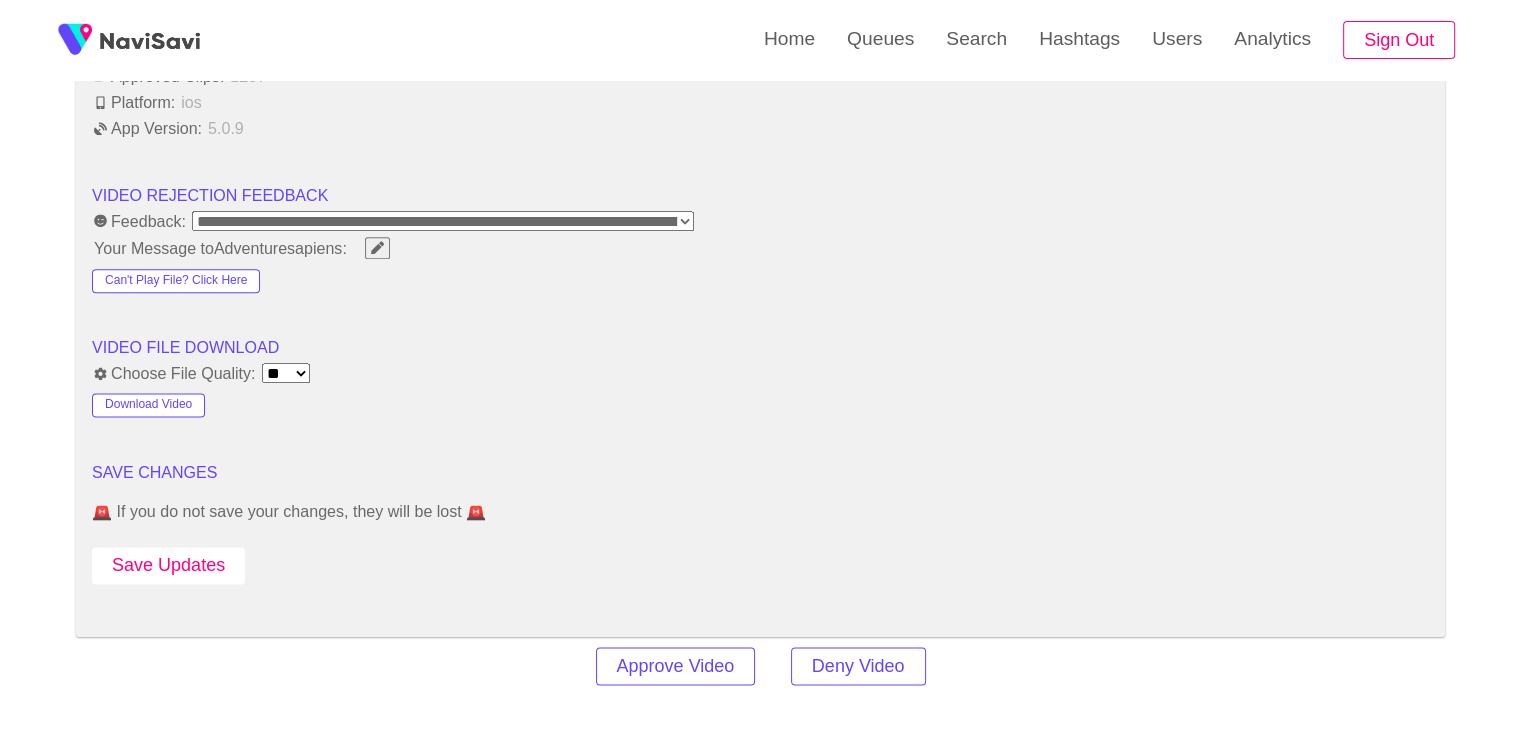 click on "Save Updates" at bounding box center [168, 565] 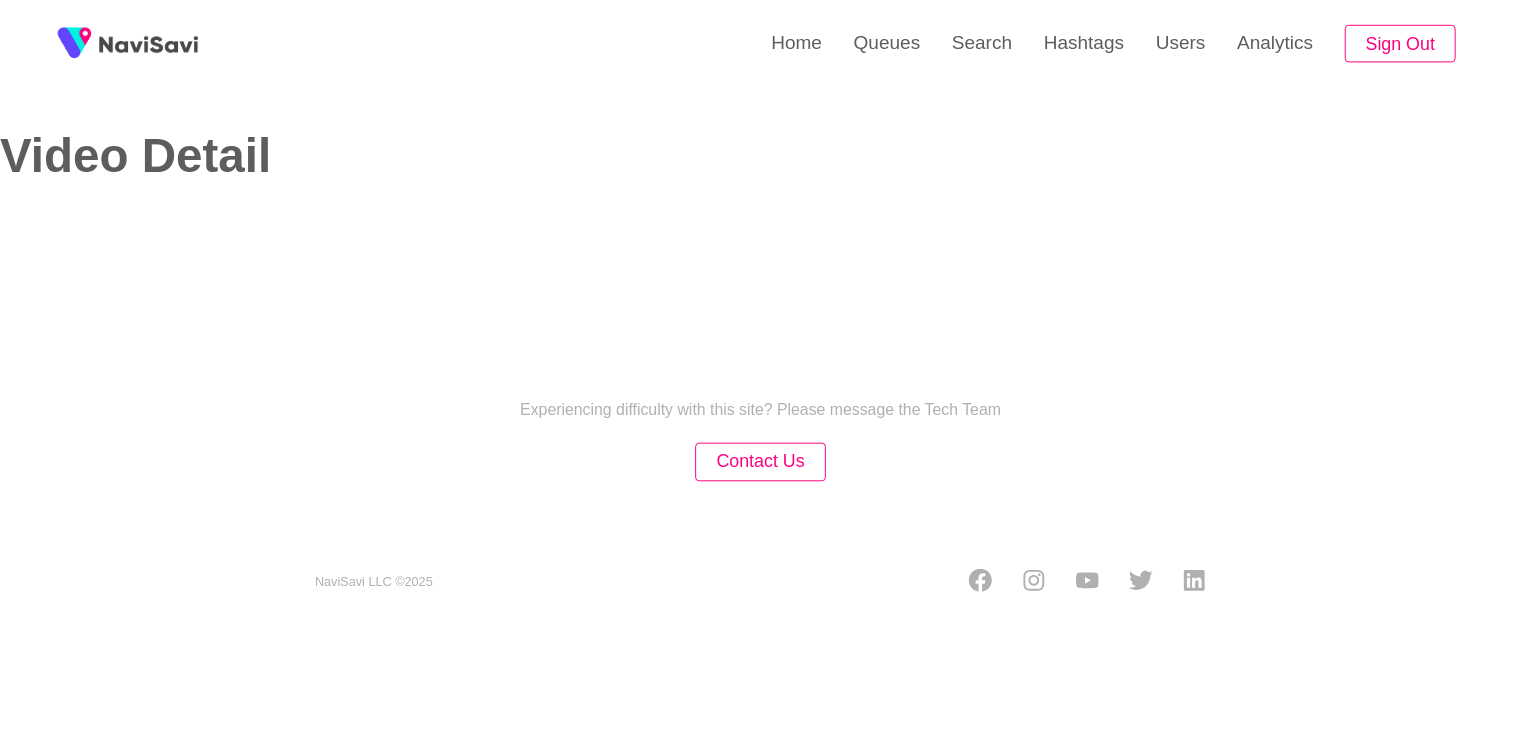 scroll, scrollTop: 0, scrollLeft: 0, axis: both 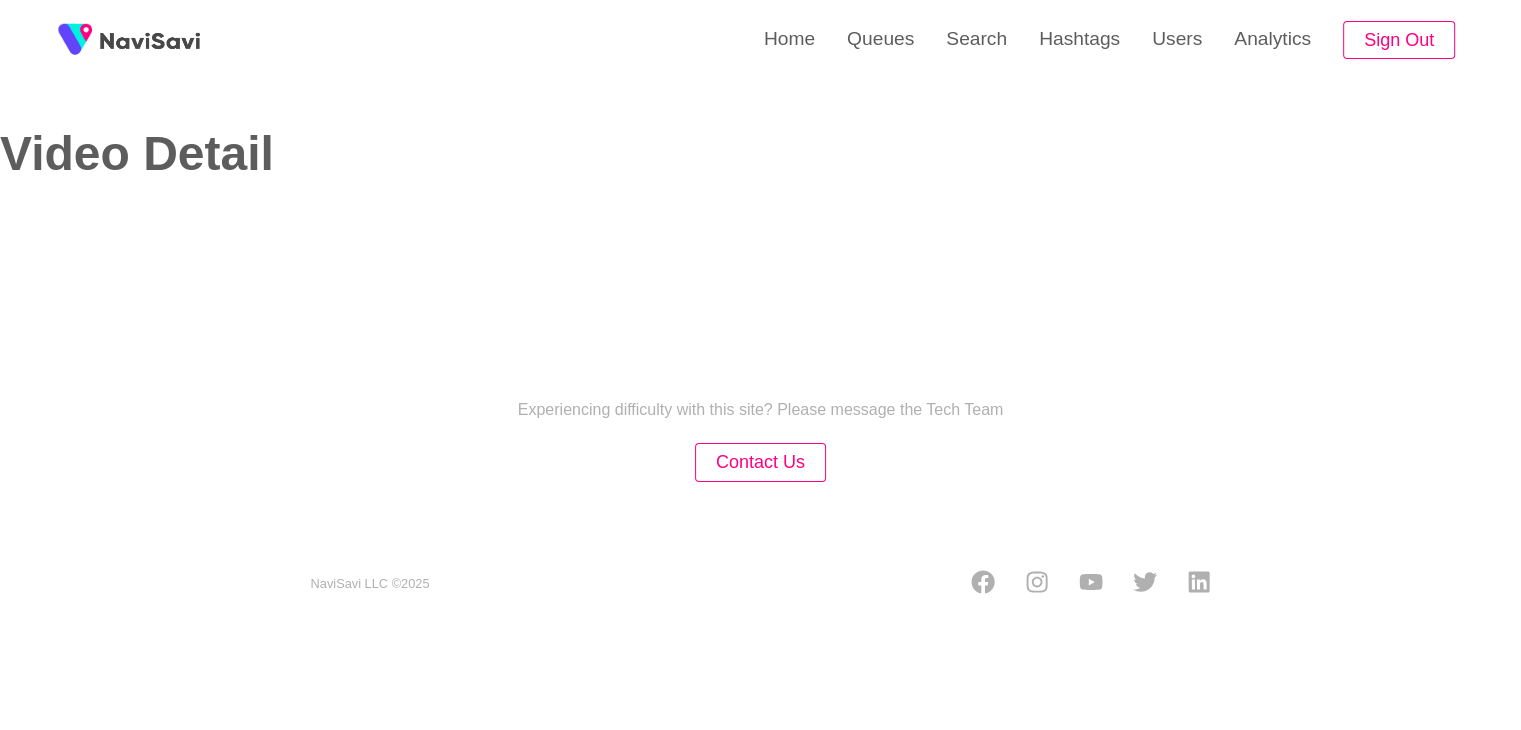 select on "**********" 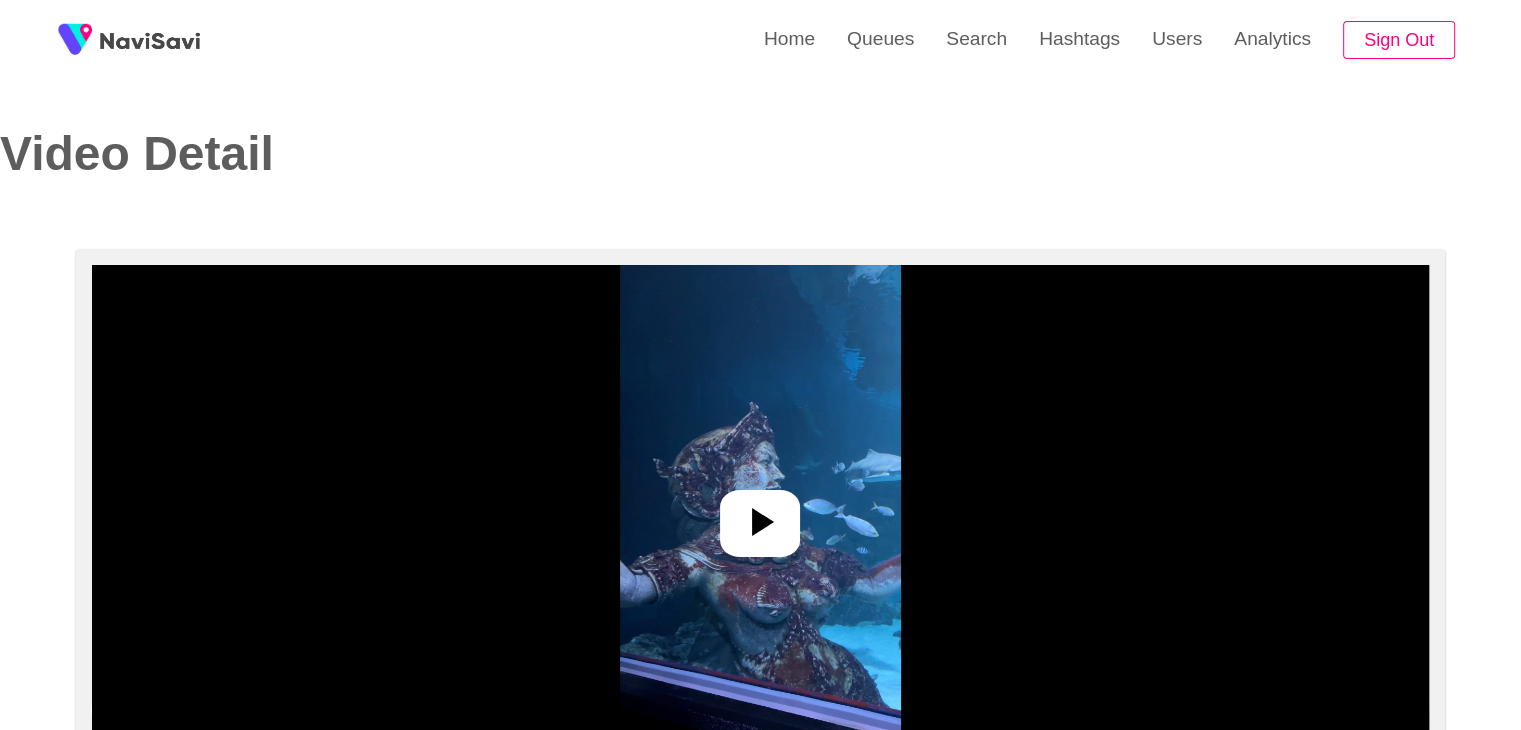 click at bounding box center (760, 515) 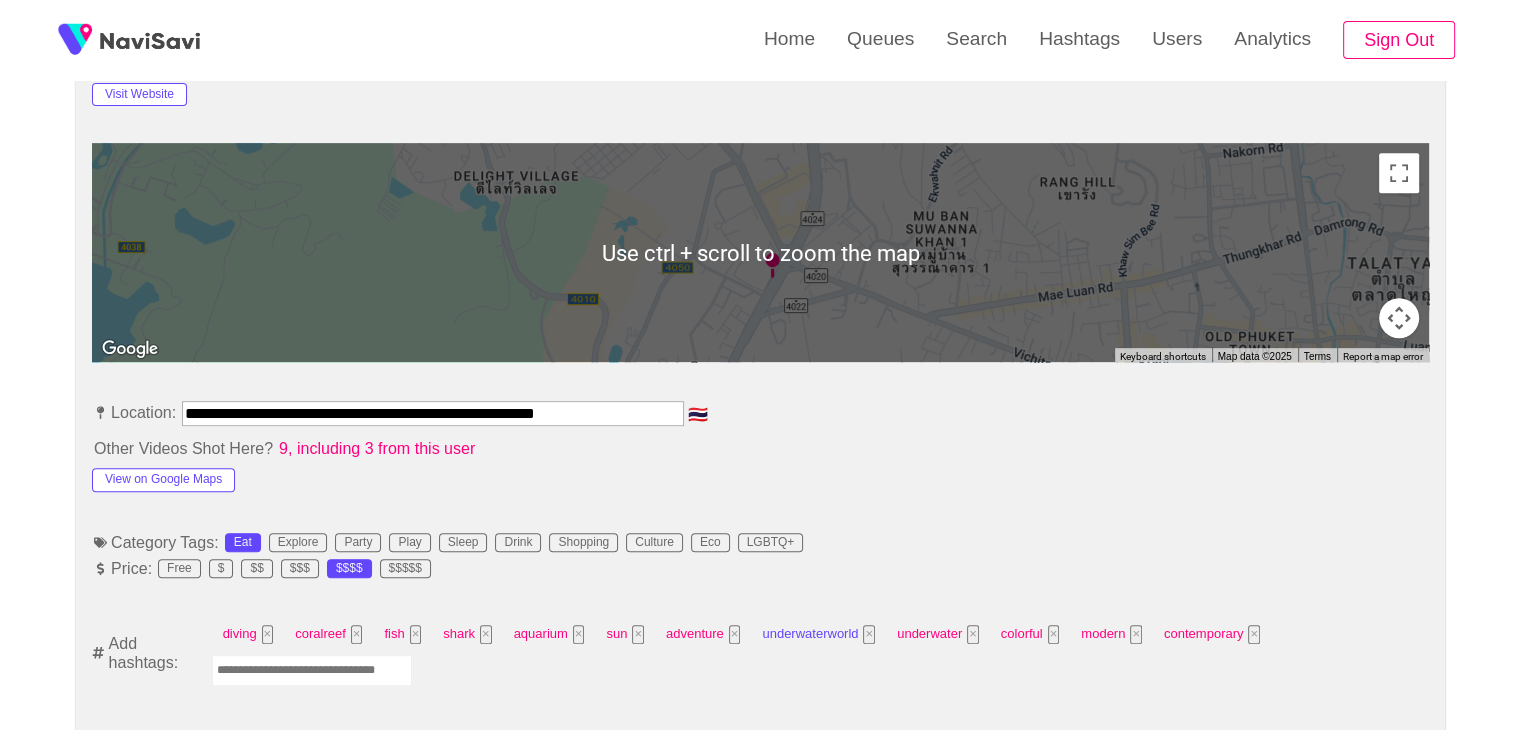 scroll, scrollTop: 844, scrollLeft: 0, axis: vertical 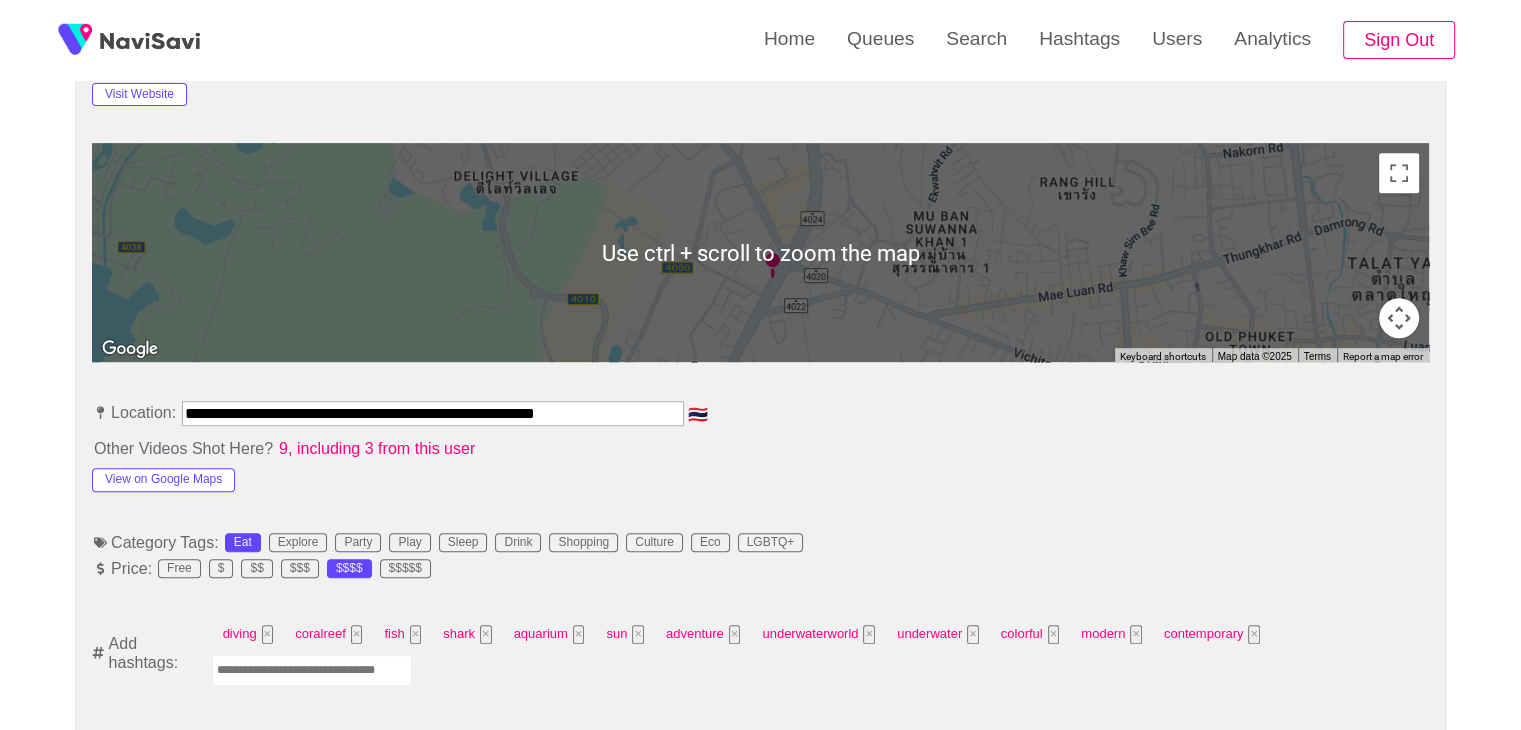 drag, startPoint x: 336, startPoint y: 688, endPoint x: 324, endPoint y: 670, distance: 21.633308 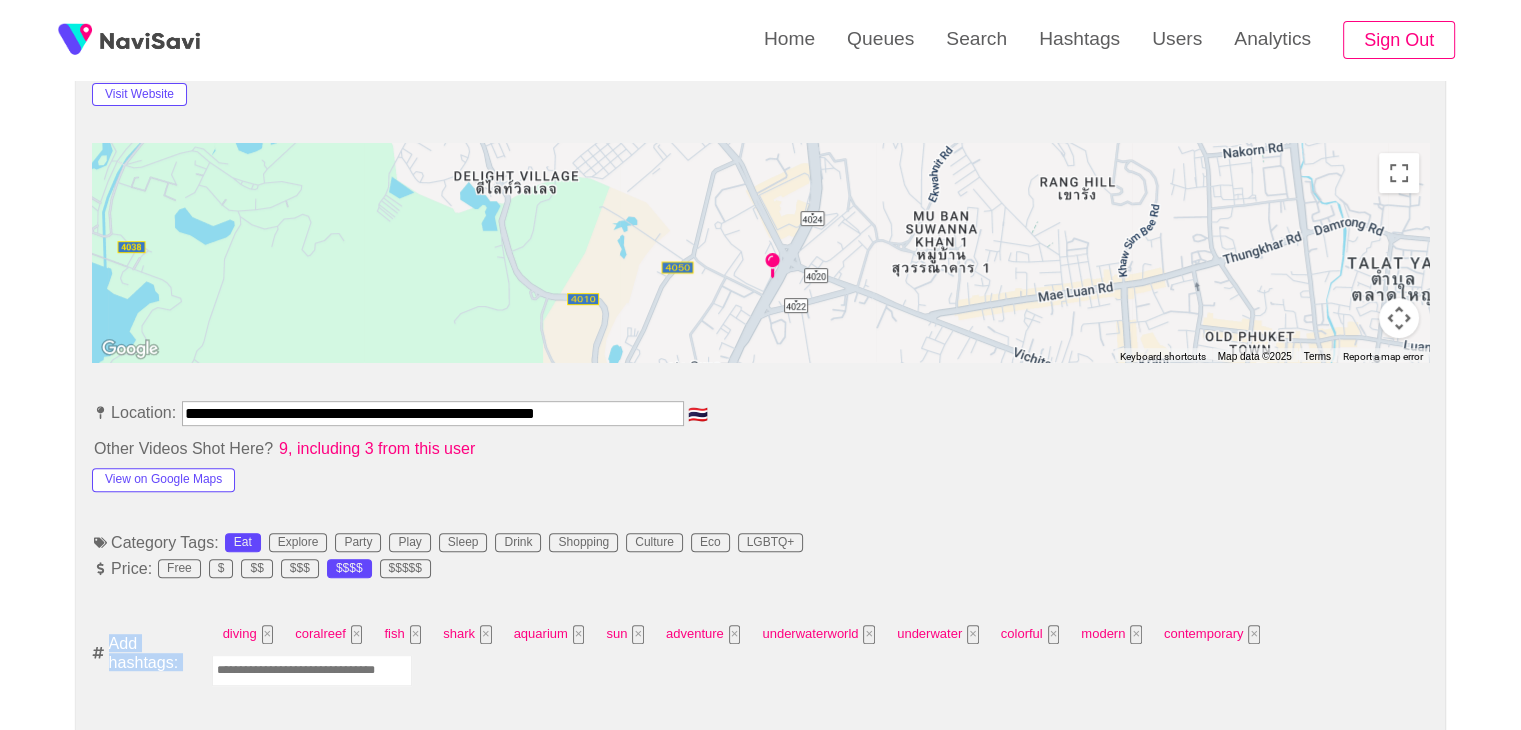 click at bounding box center [312, 670] 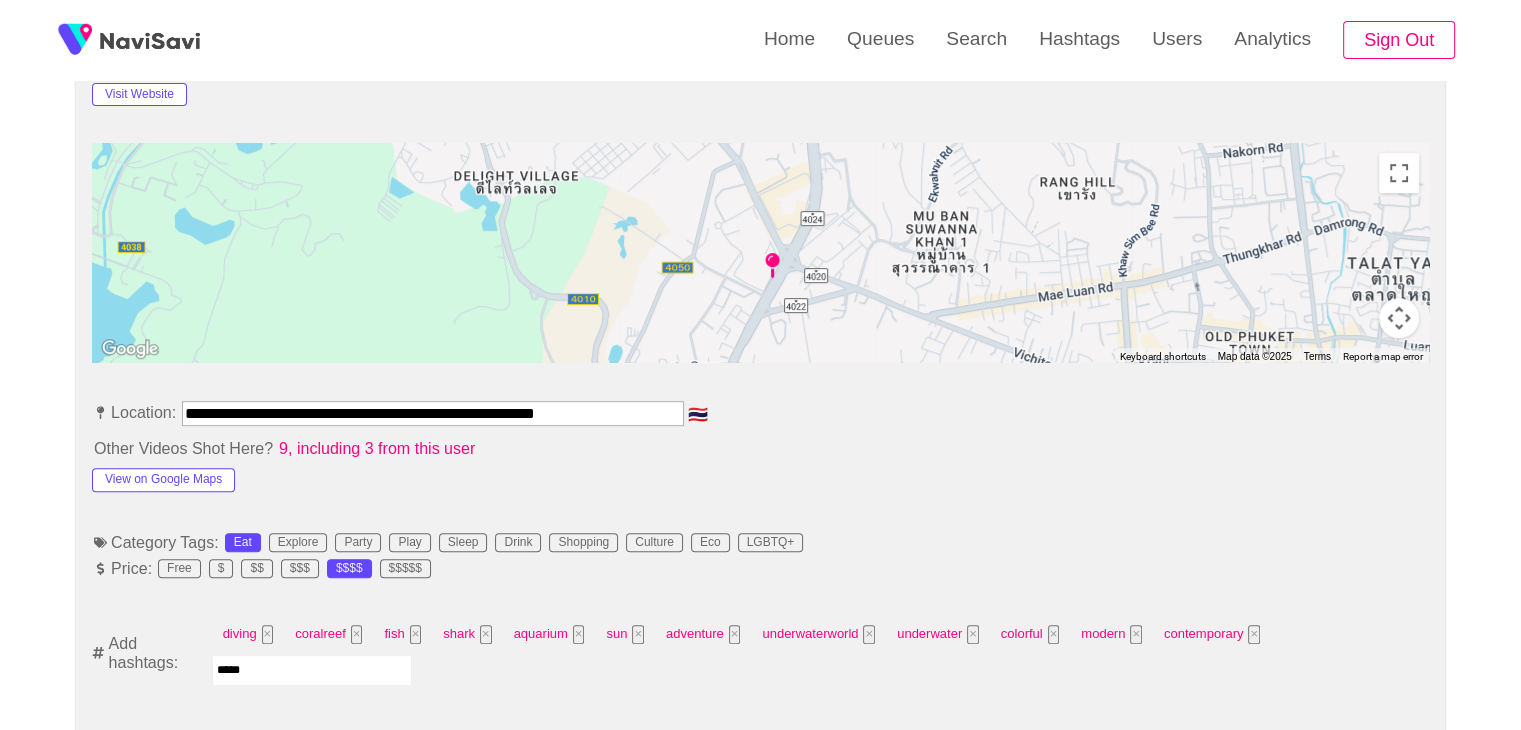 type on "******" 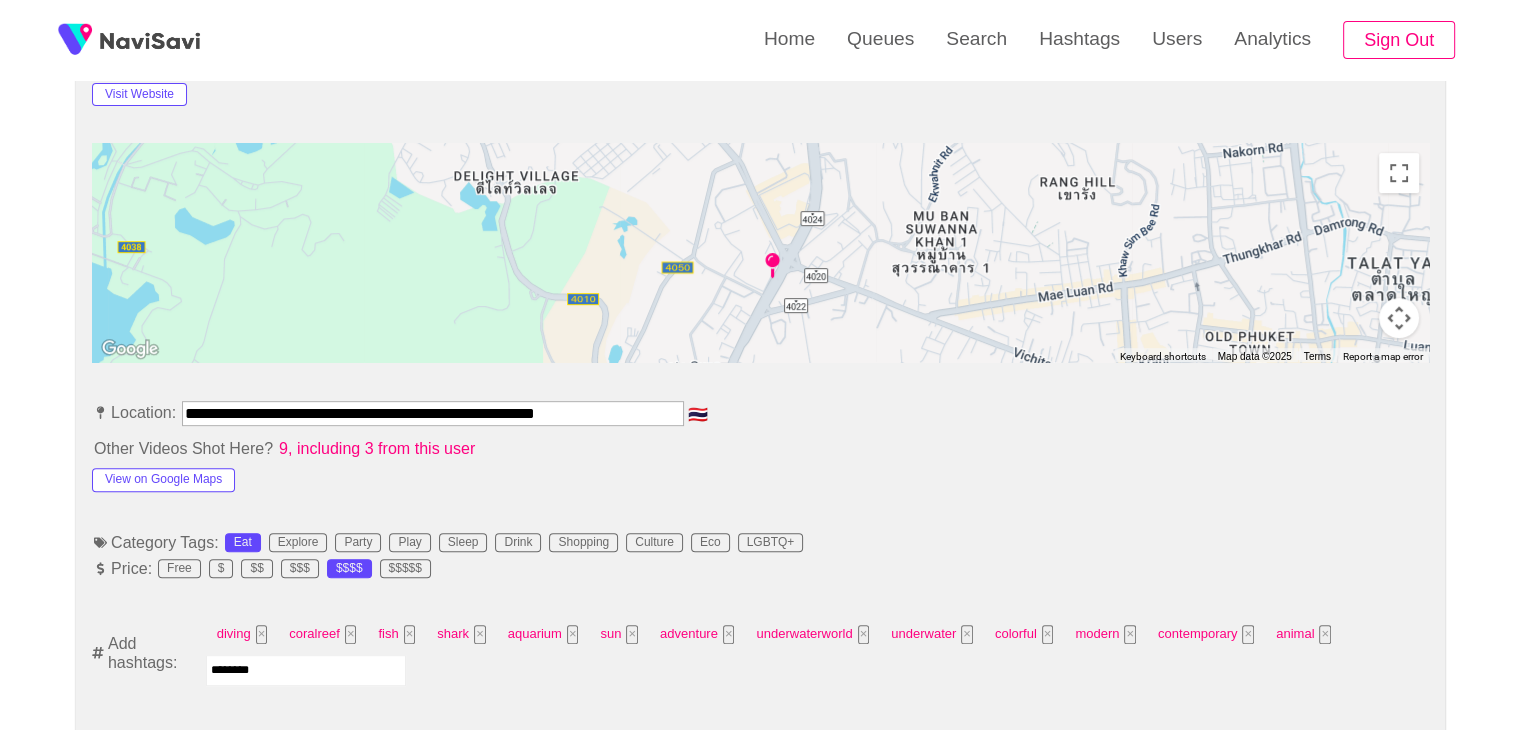 type on "*********" 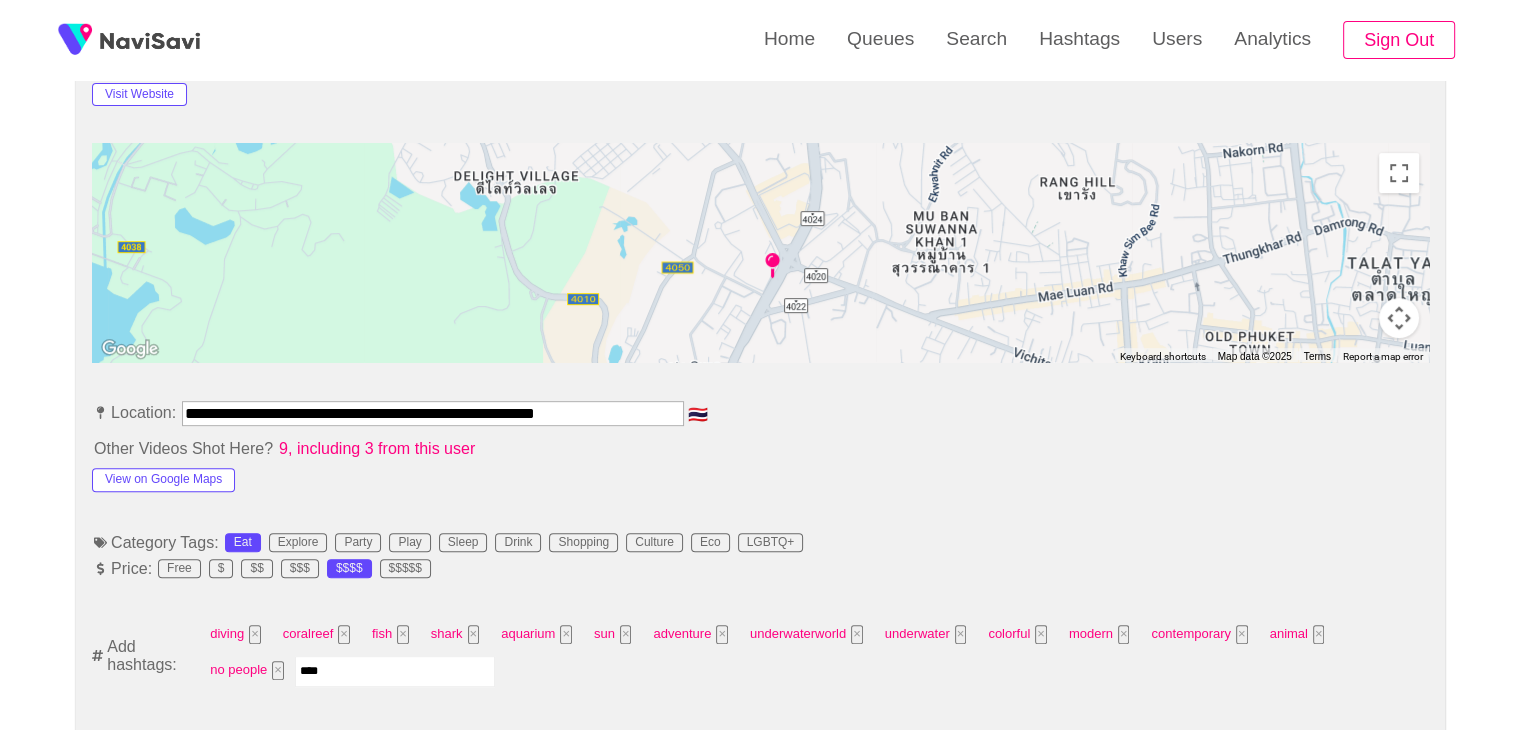 type on "*****" 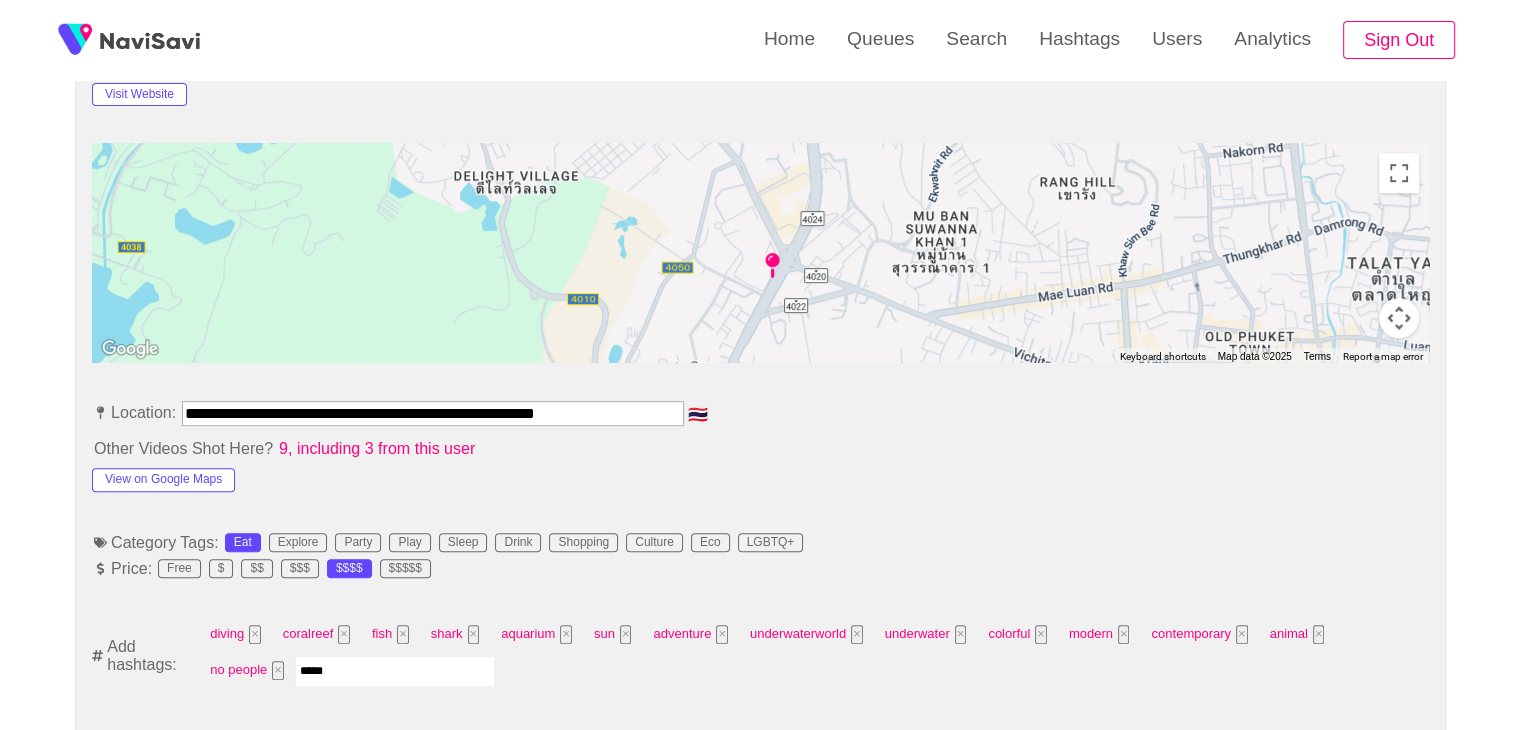 type 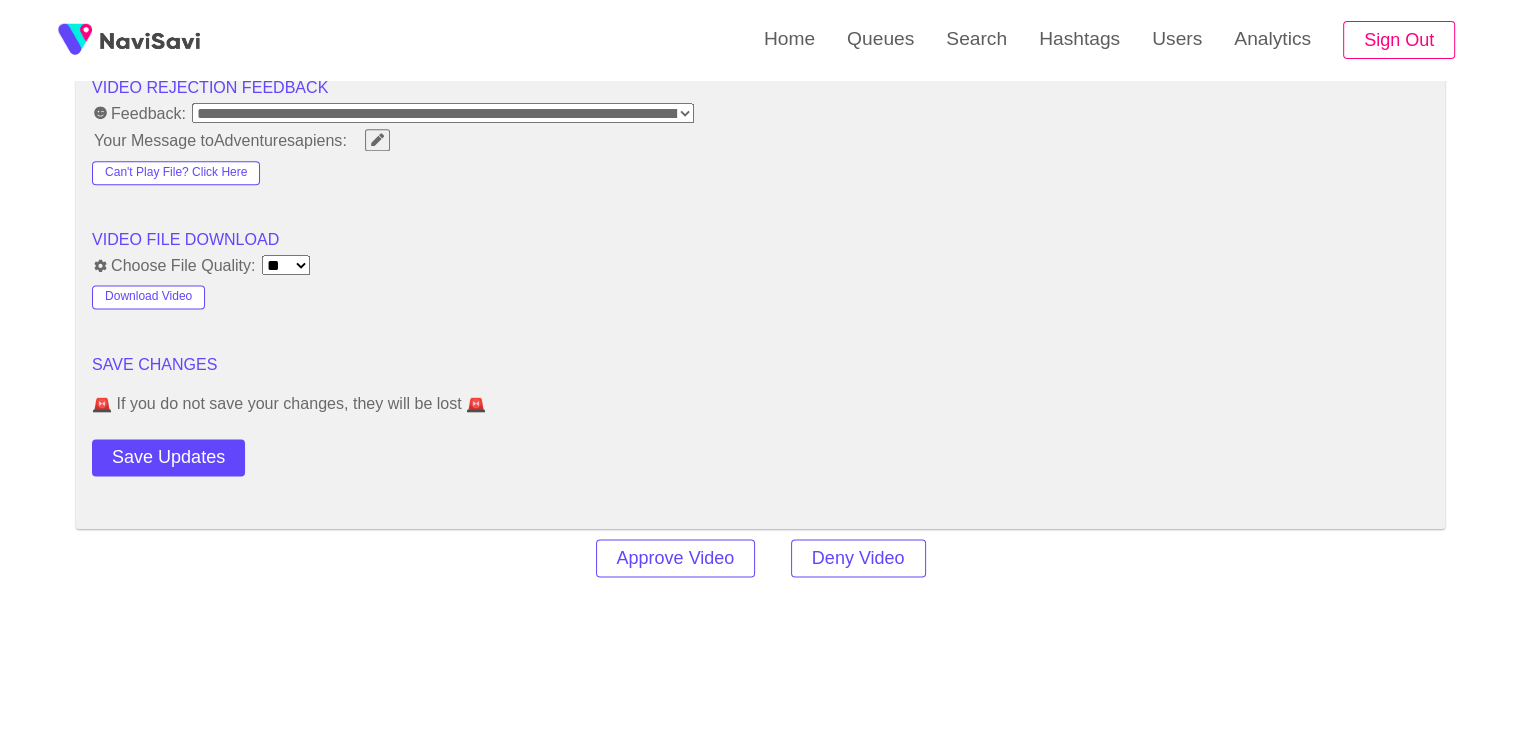 scroll, scrollTop: 2608, scrollLeft: 0, axis: vertical 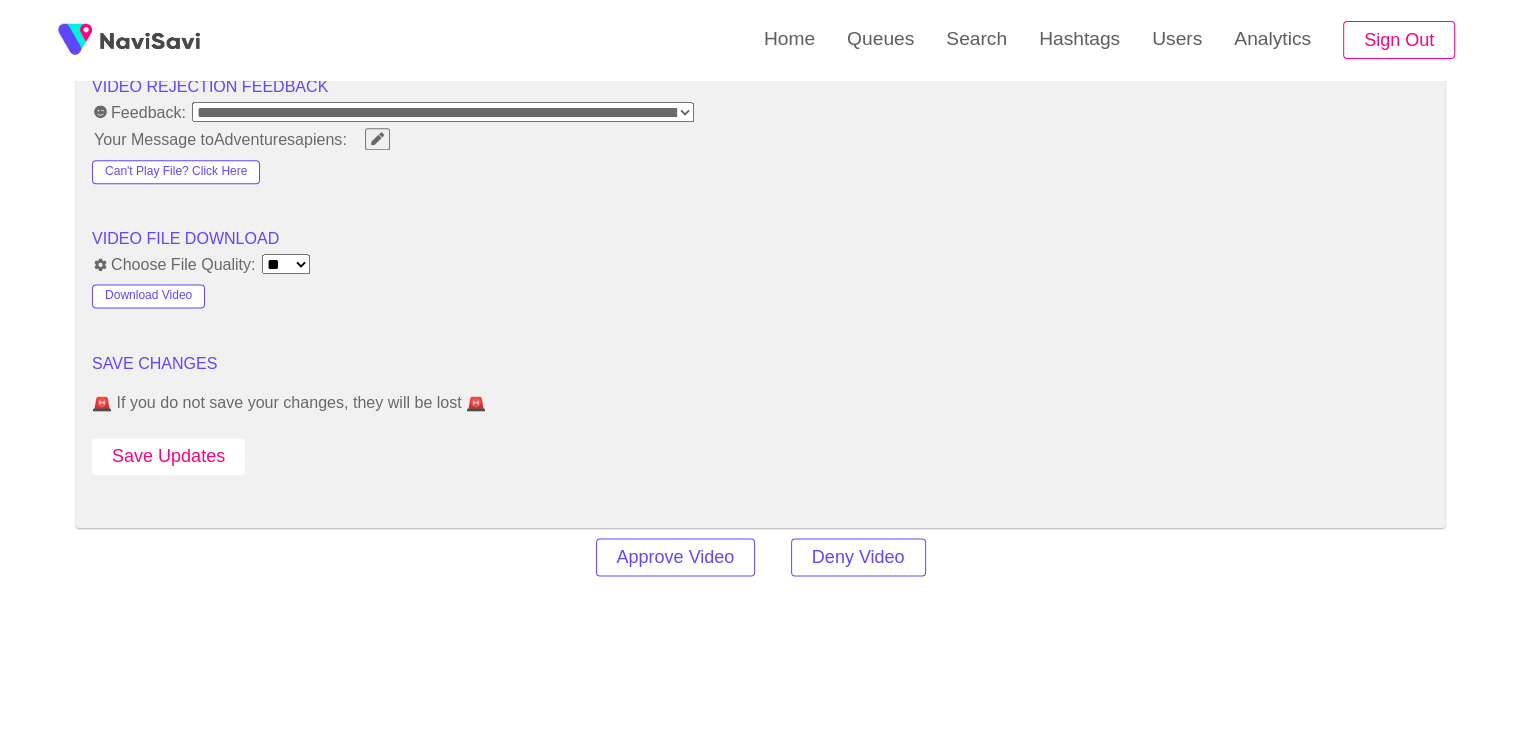 click on "Save Updates" at bounding box center (168, 456) 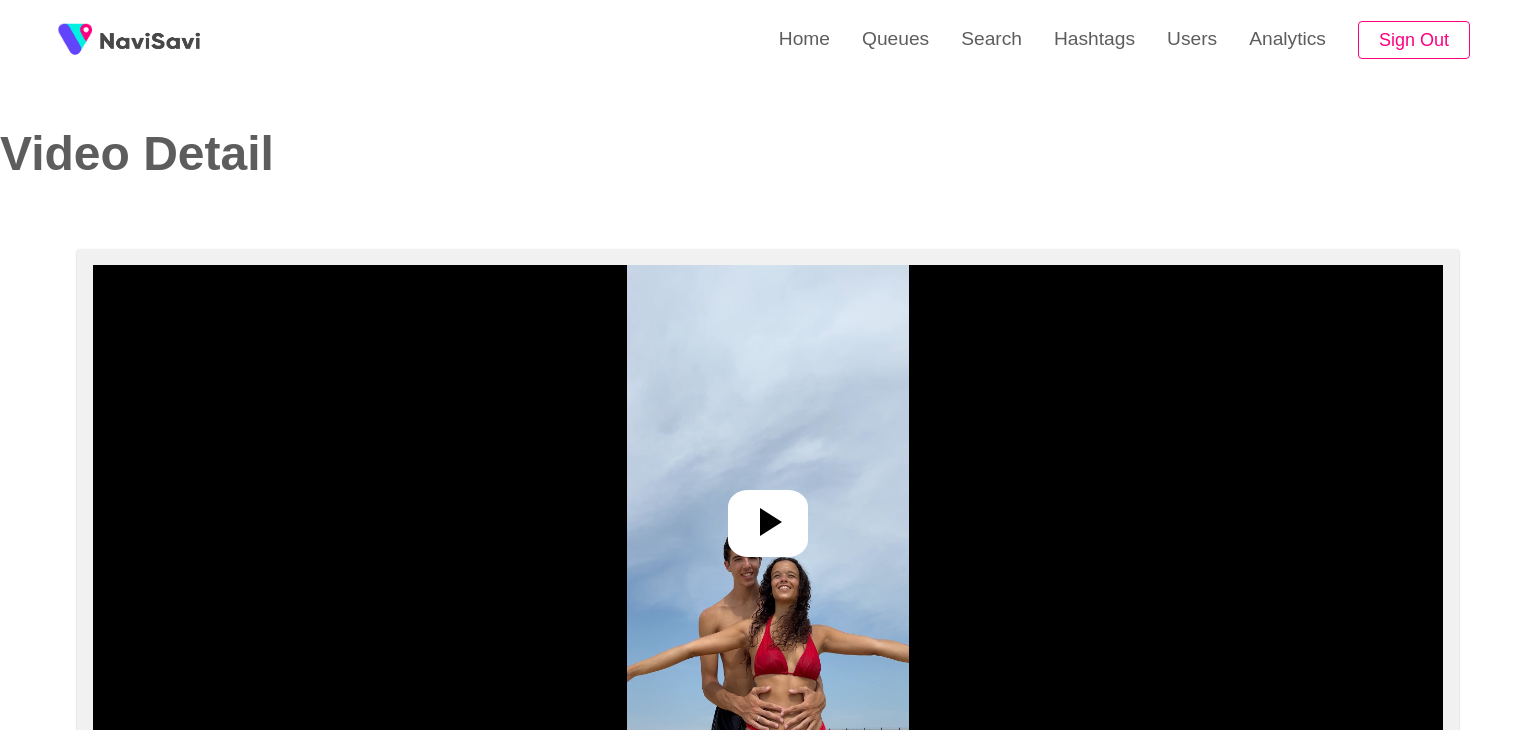 select on "**********" 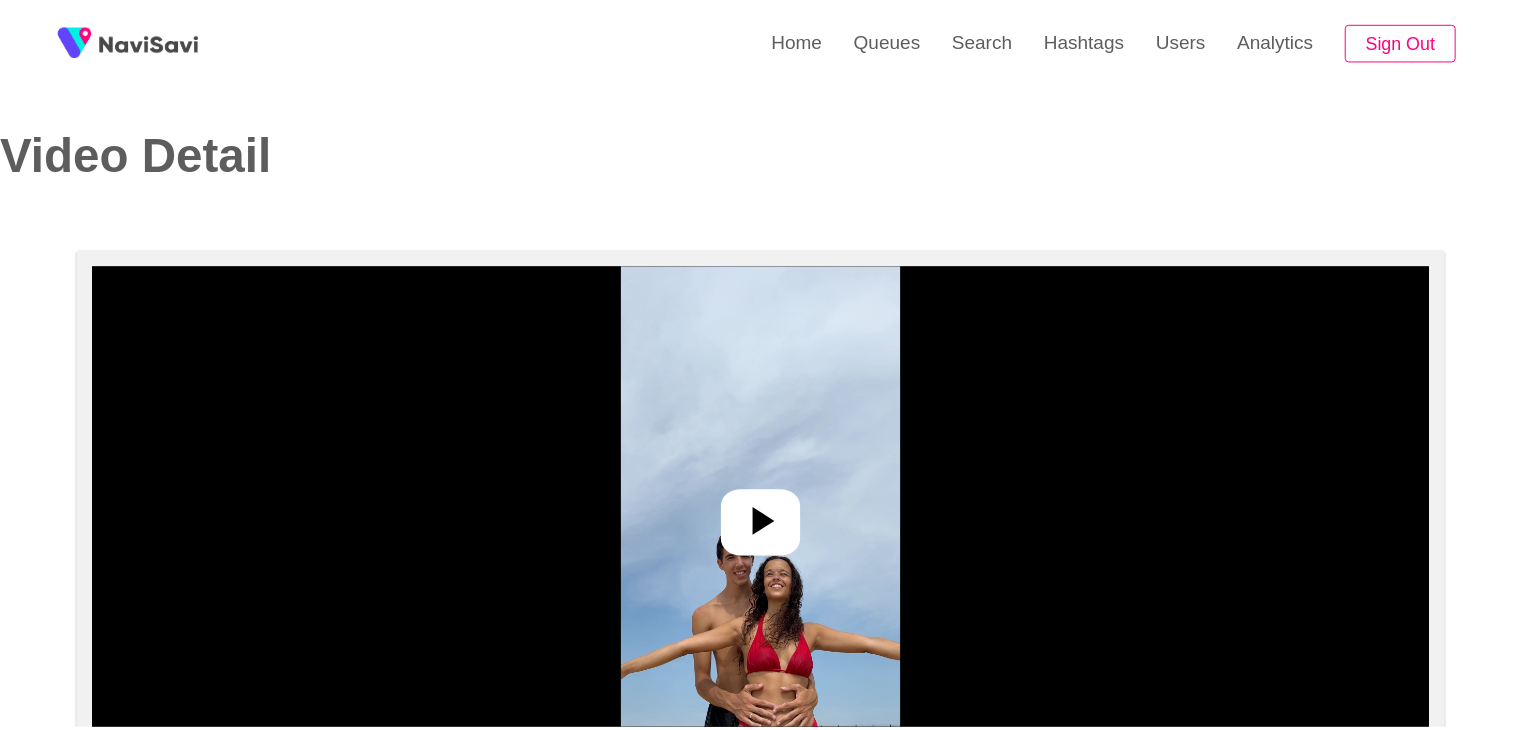 scroll, scrollTop: 0, scrollLeft: 0, axis: both 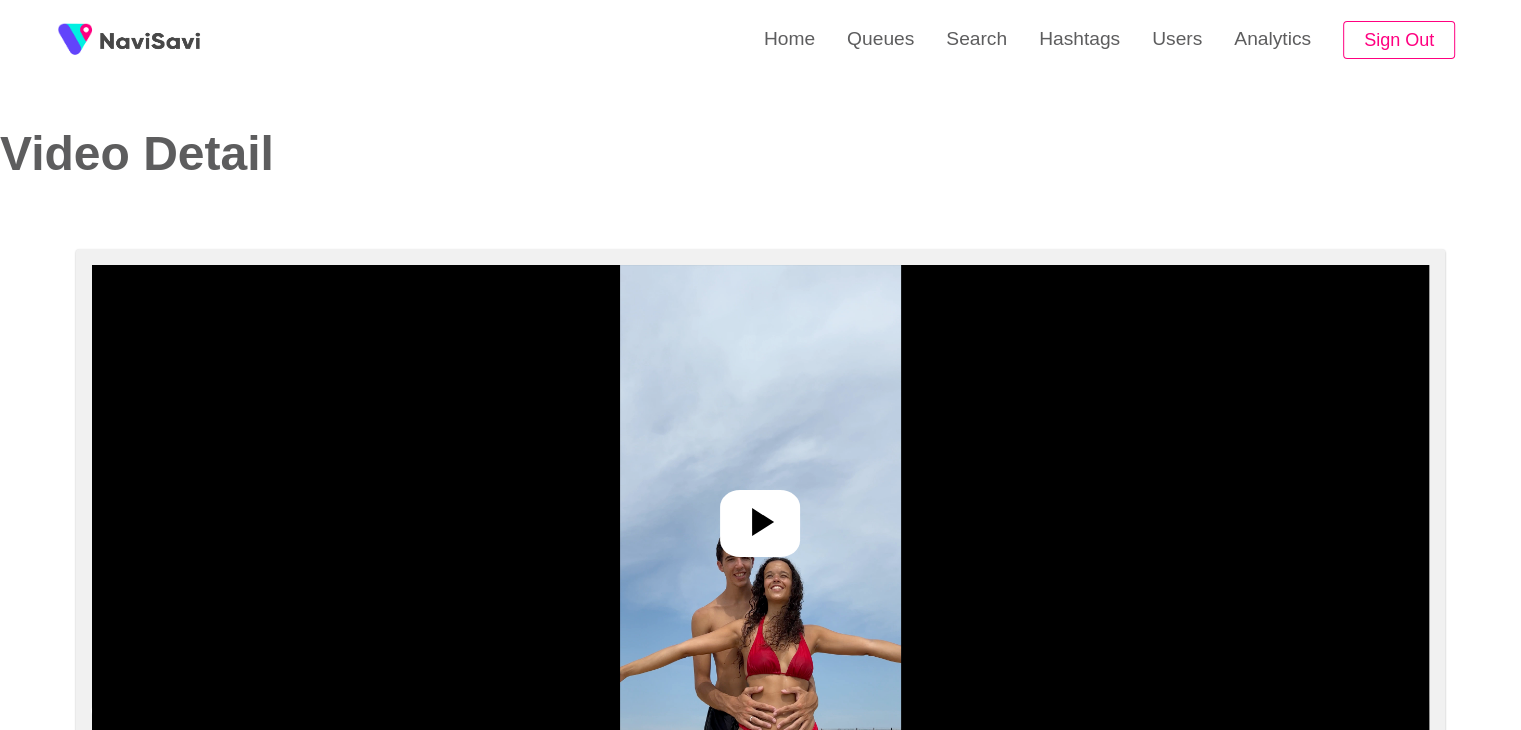 click 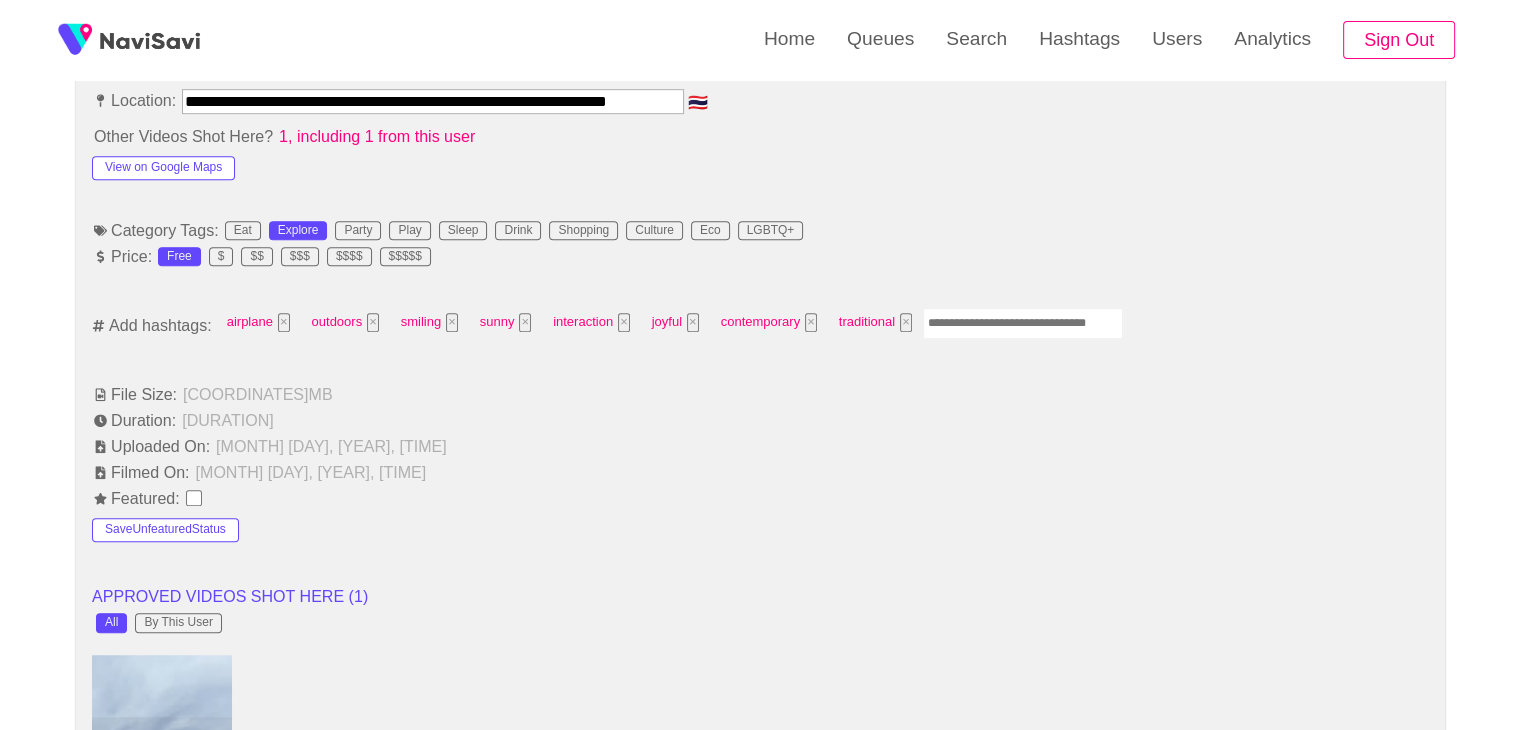 scroll, scrollTop: 1176, scrollLeft: 0, axis: vertical 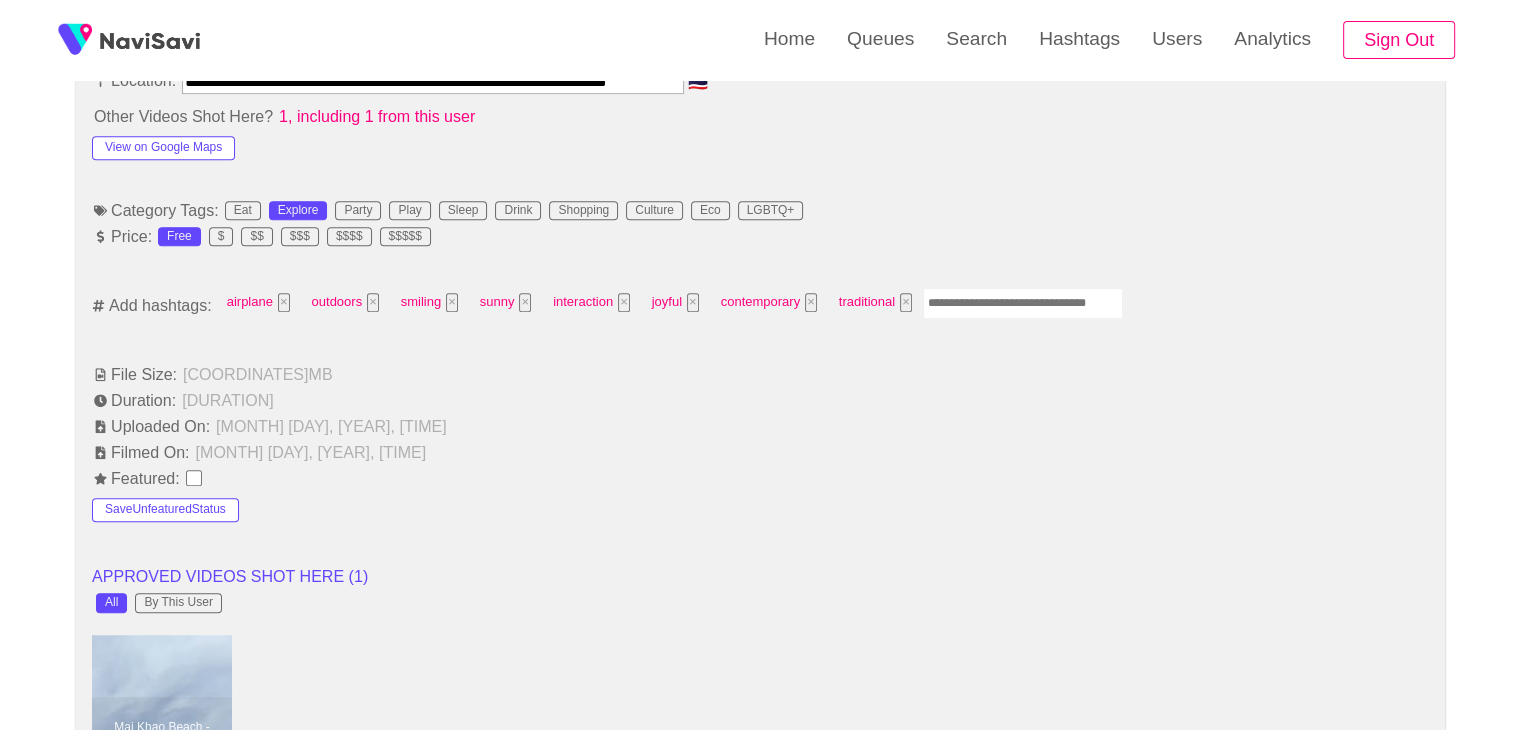 click at bounding box center [1023, 303] 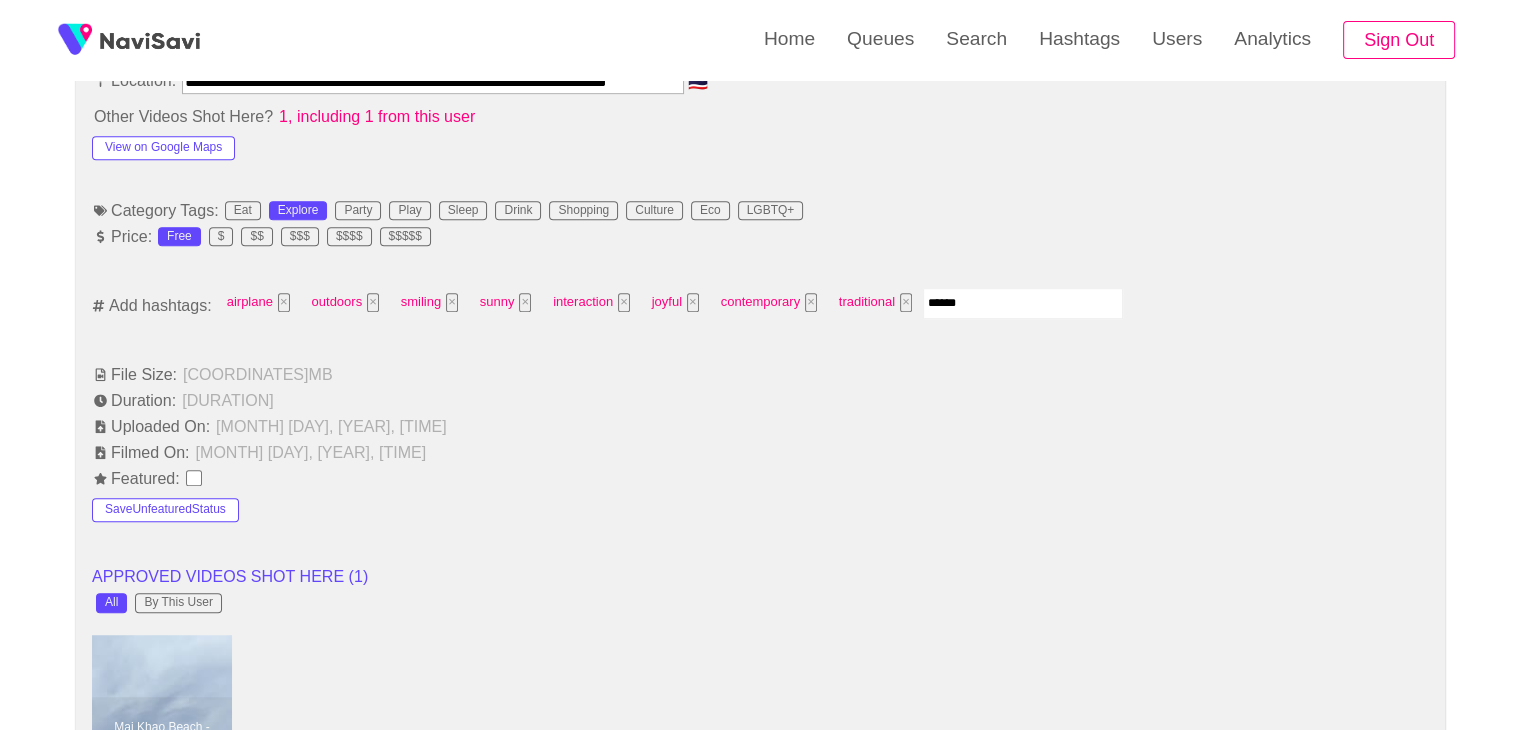type on "*******" 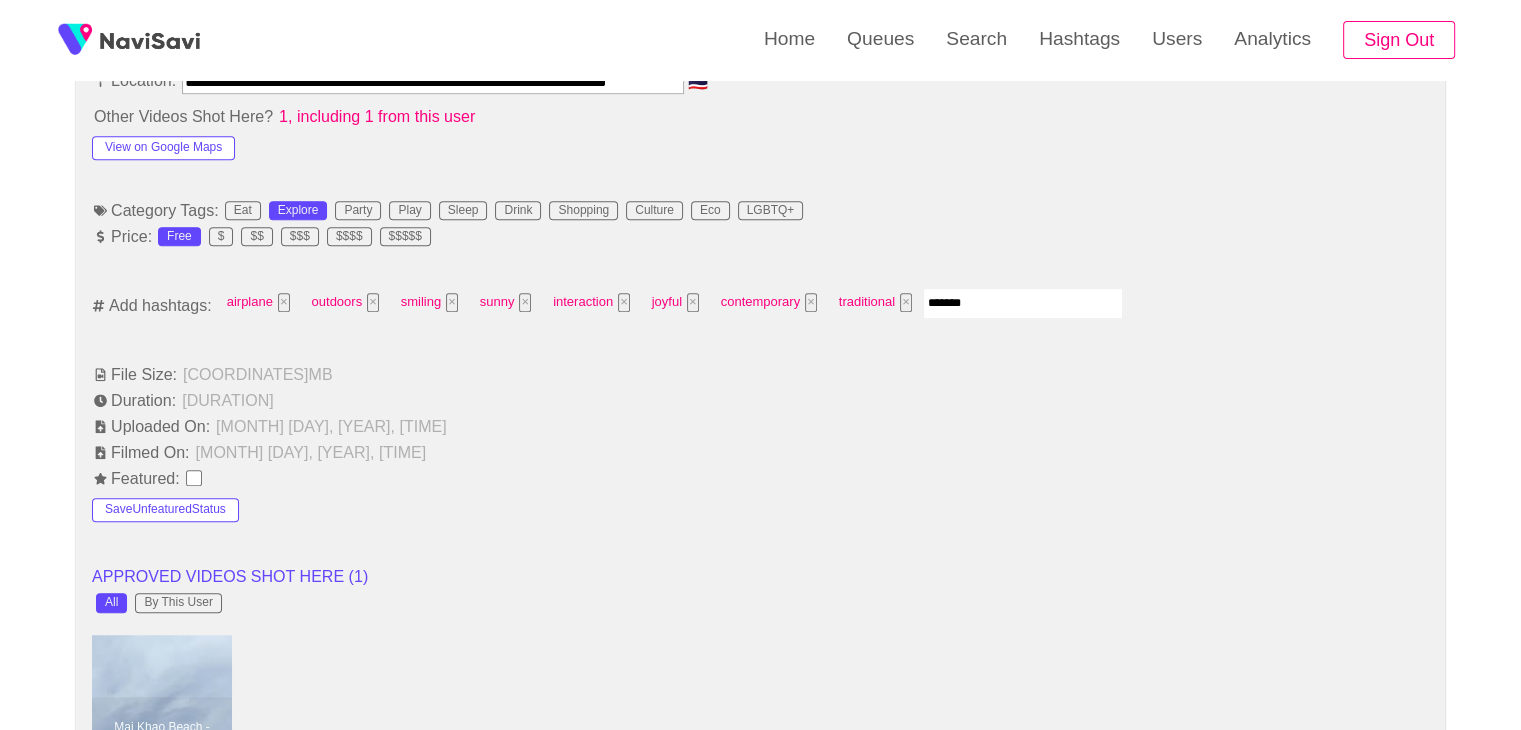 type 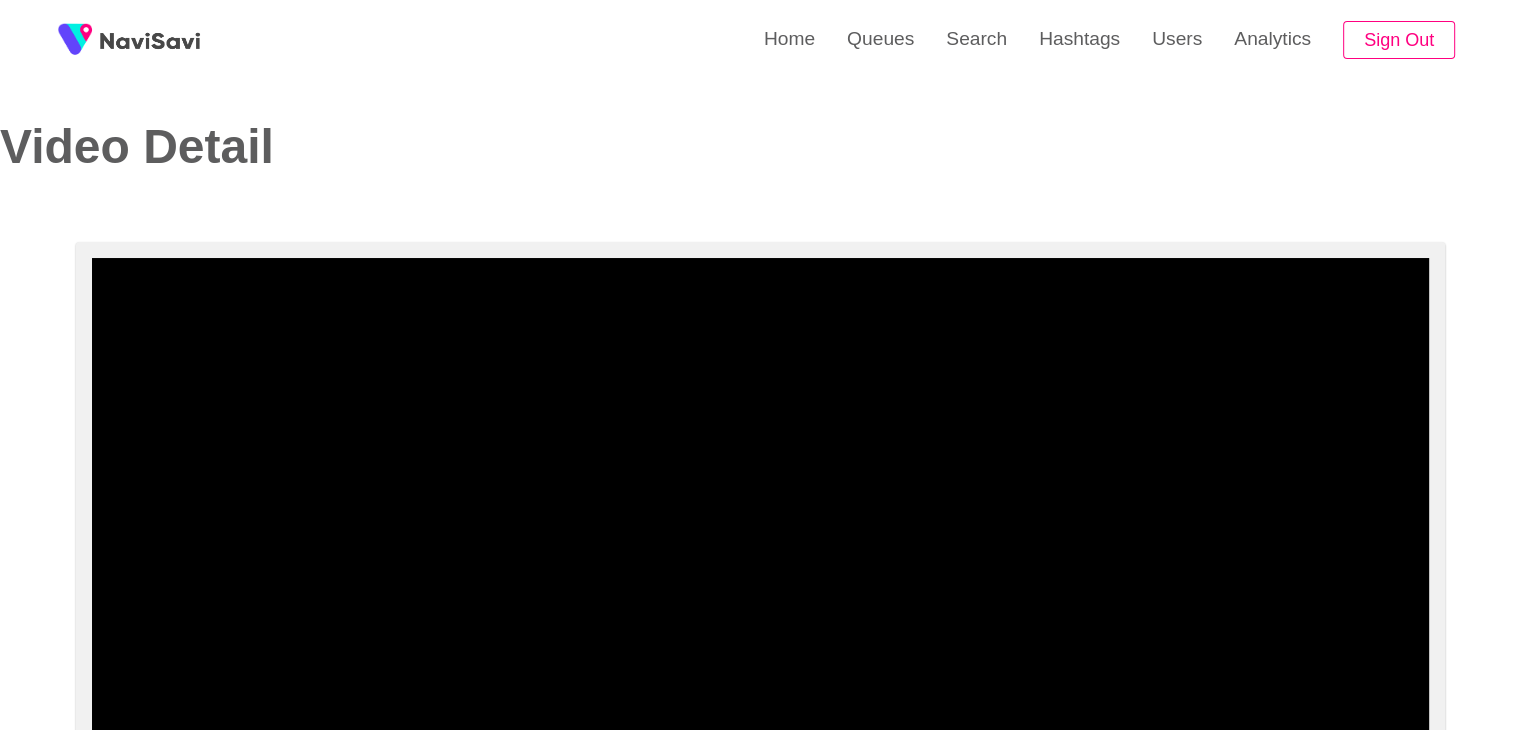 scroll, scrollTop: 0, scrollLeft: 0, axis: both 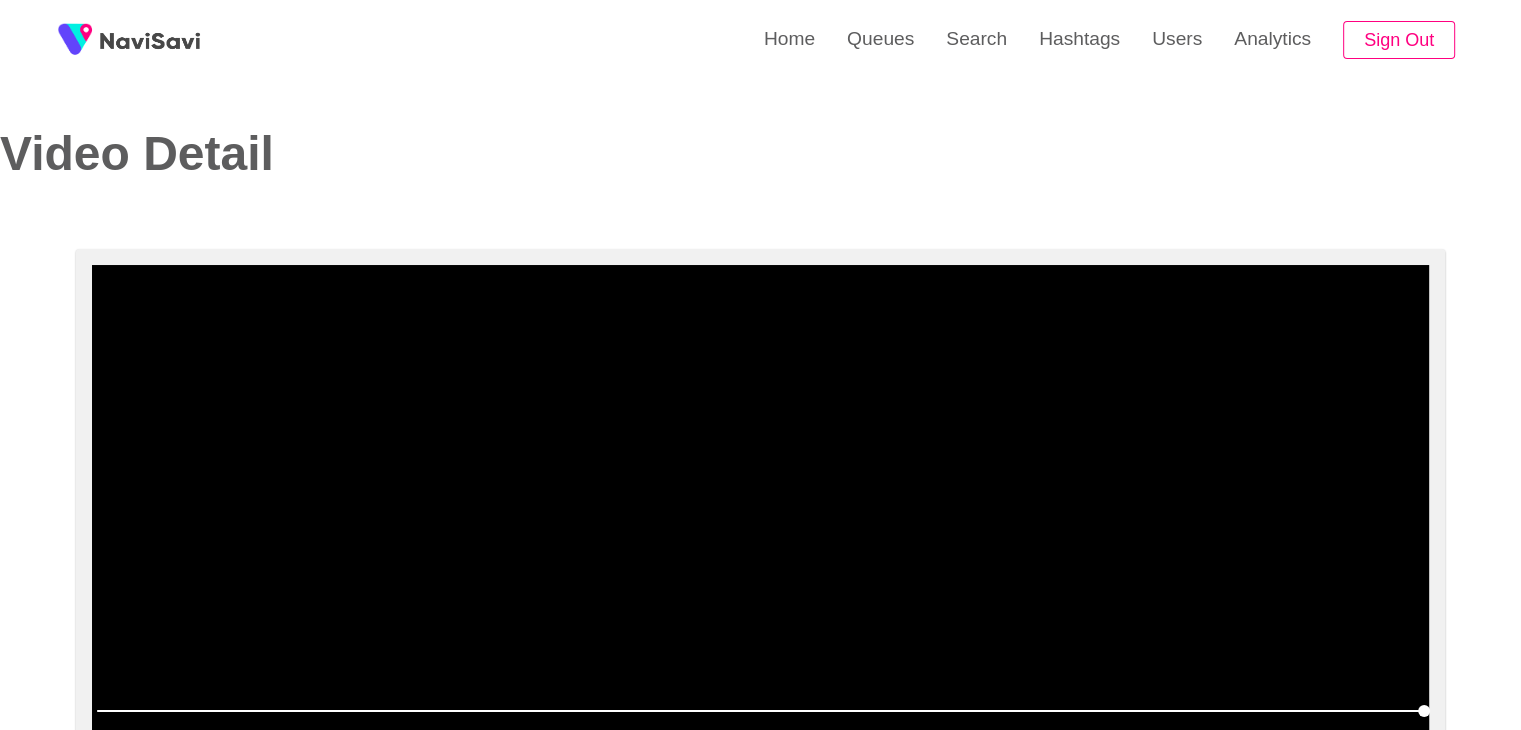 click at bounding box center [760, 515] 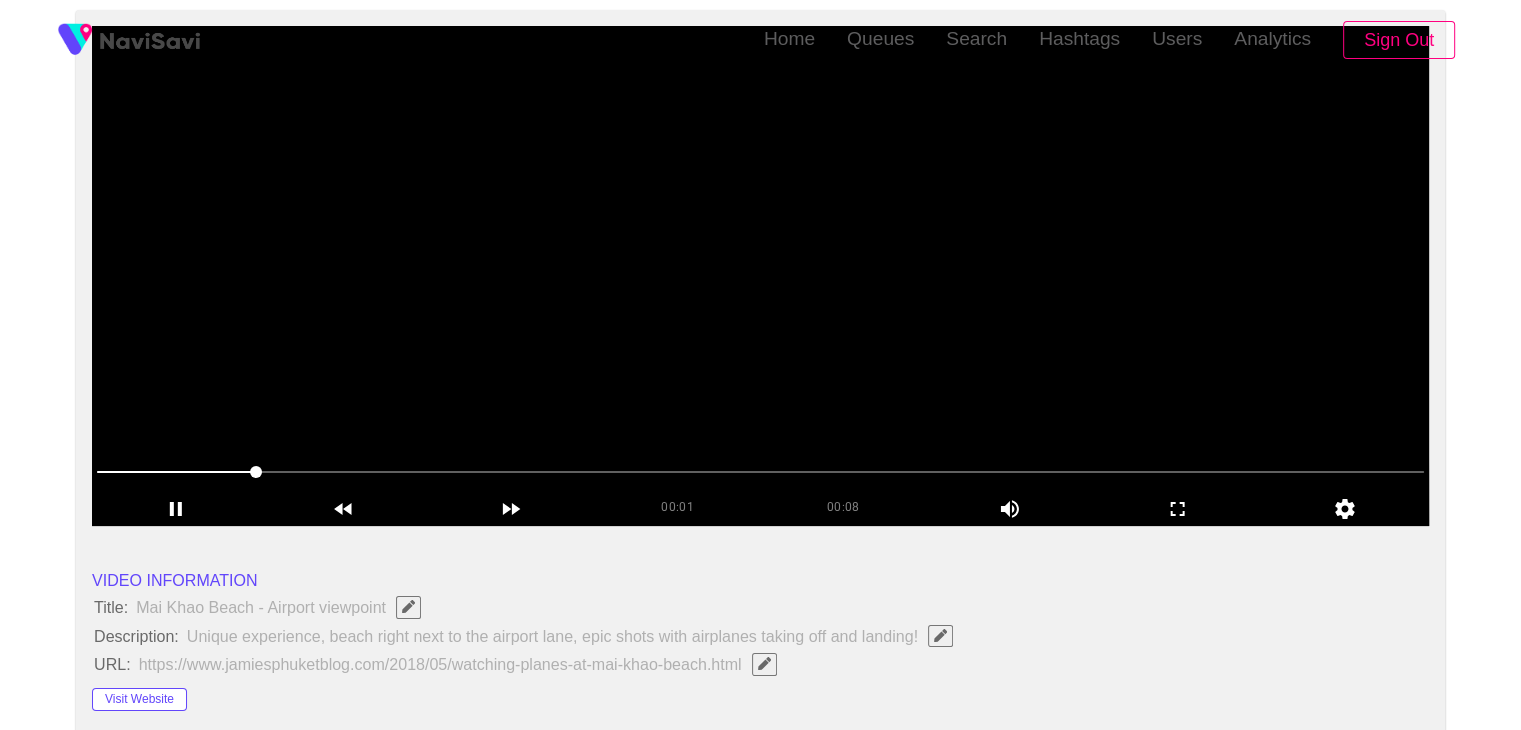 scroll, scrollTop: 244, scrollLeft: 0, axis: vertical 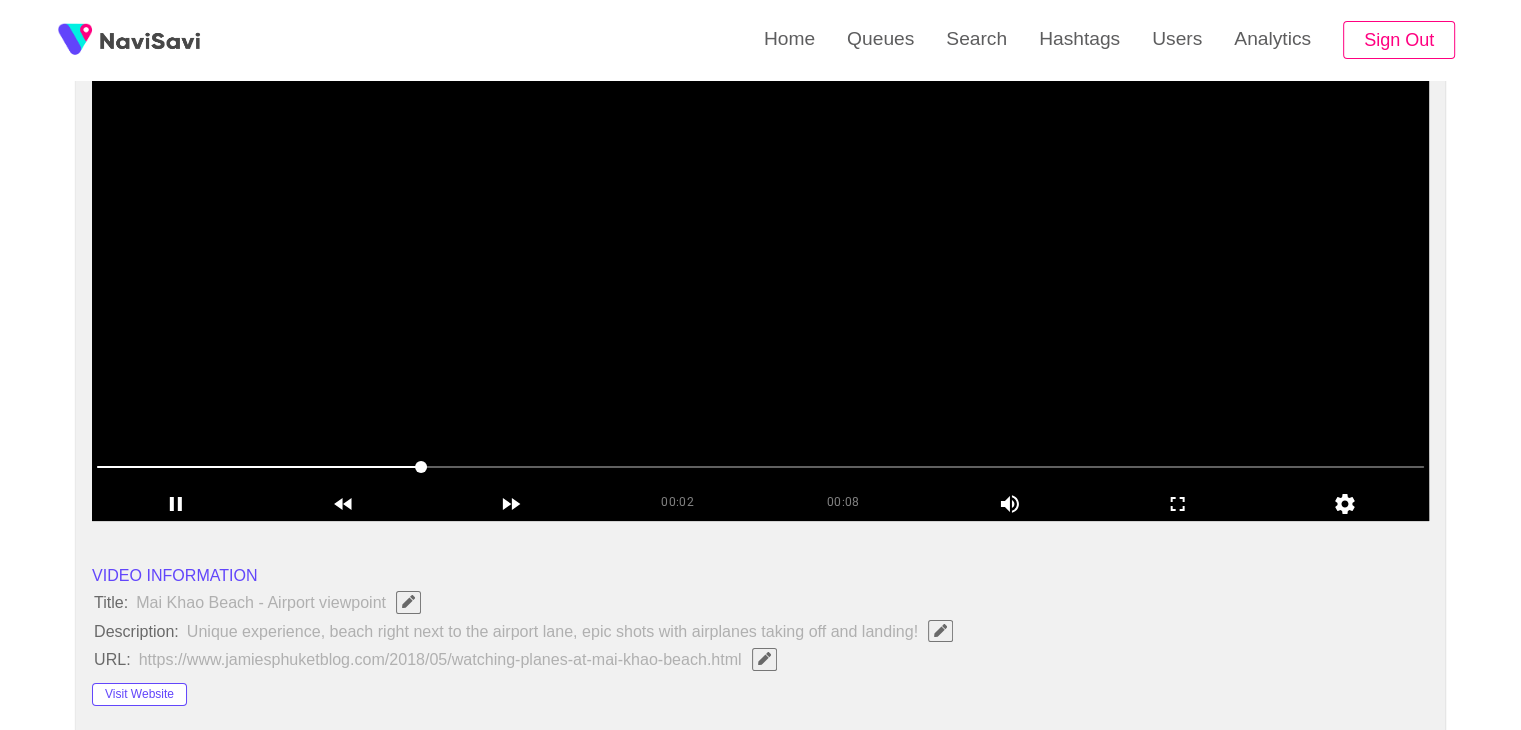 click at bounding box center [760, 271] 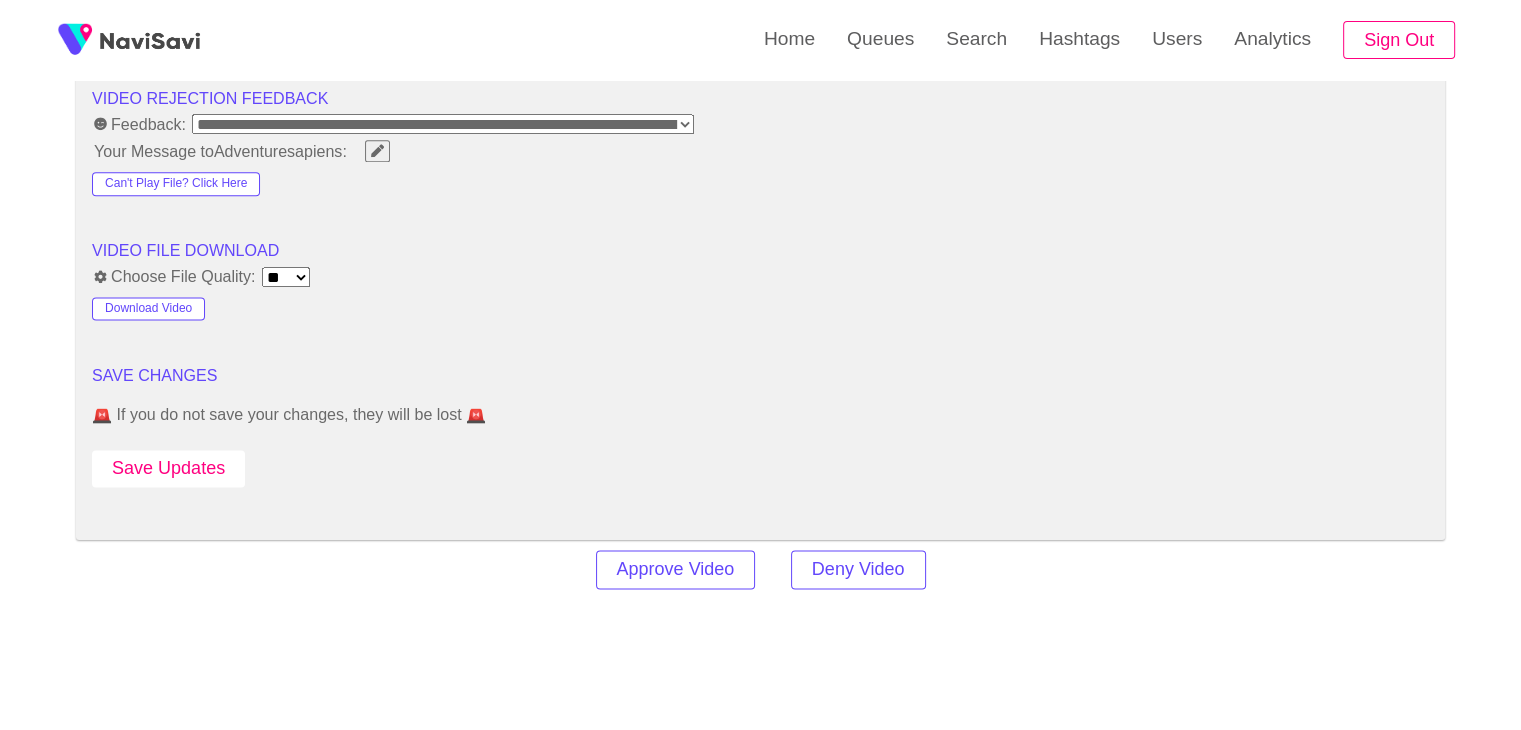 scroll, scrollTop: 2562, scrollLeft: 0, axis: vertical 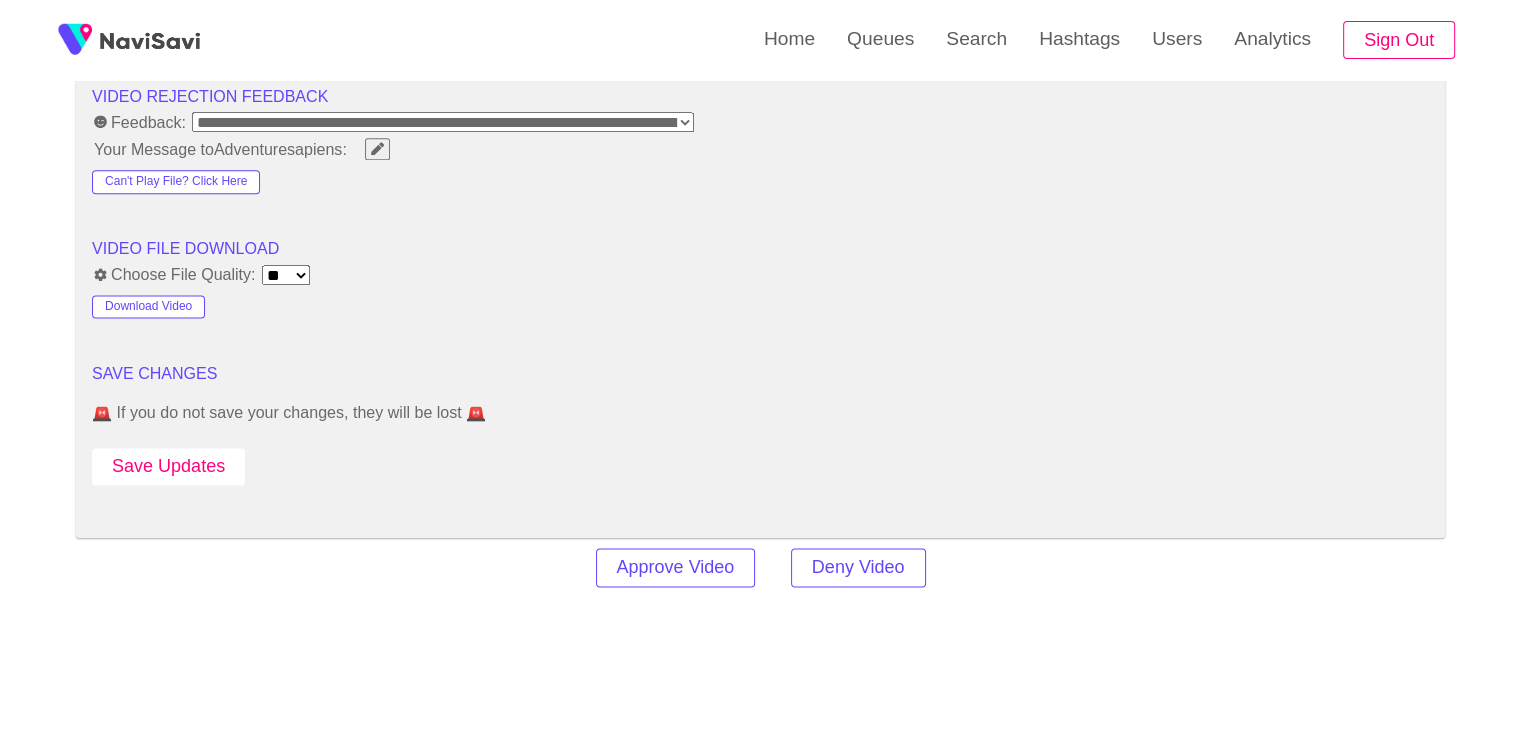 click on "Save Updates" at bounding box center [168, 466] 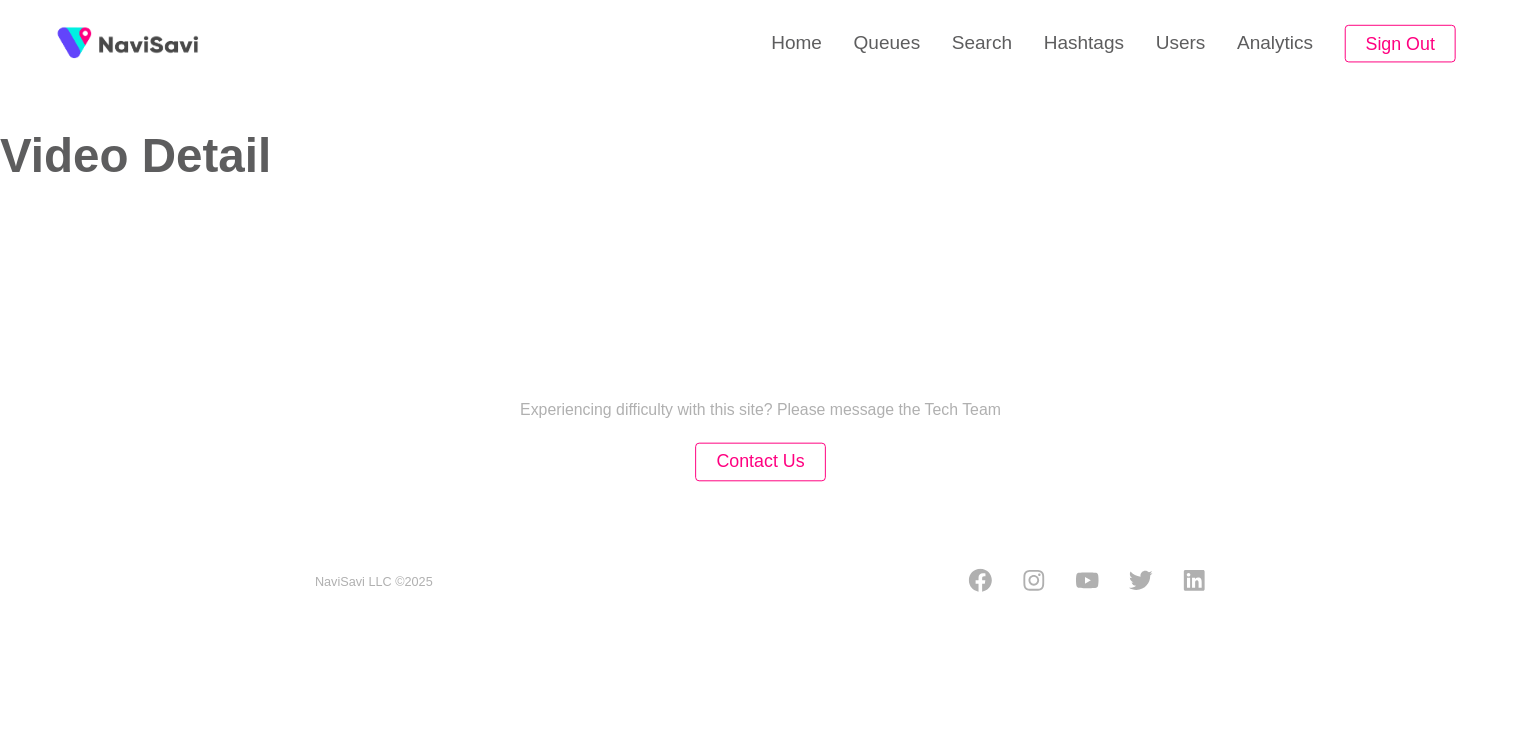 scroll, scrollTop: 0, scrollLeft: 0, axis: both 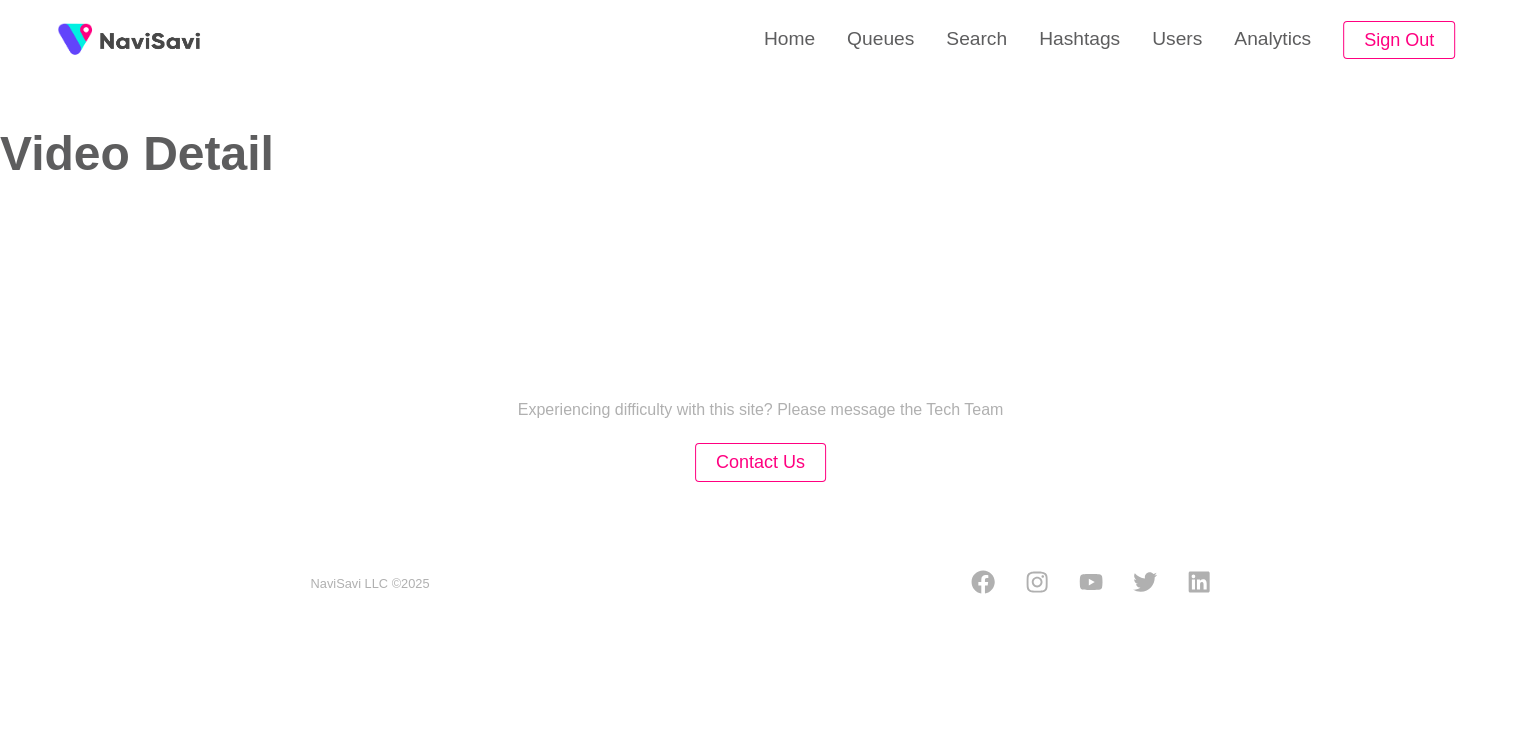 select on "**********" 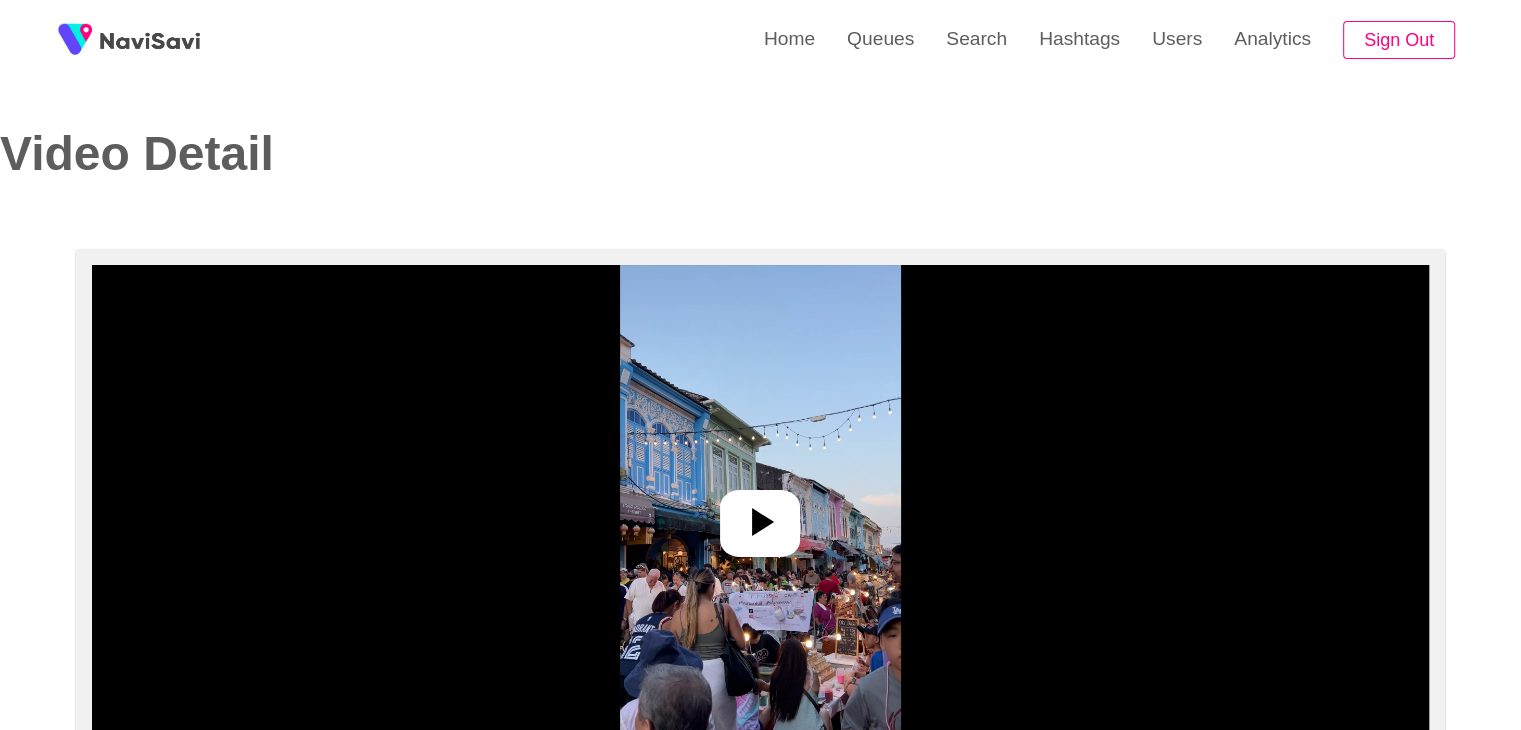 click at bounding box center (760, 523) 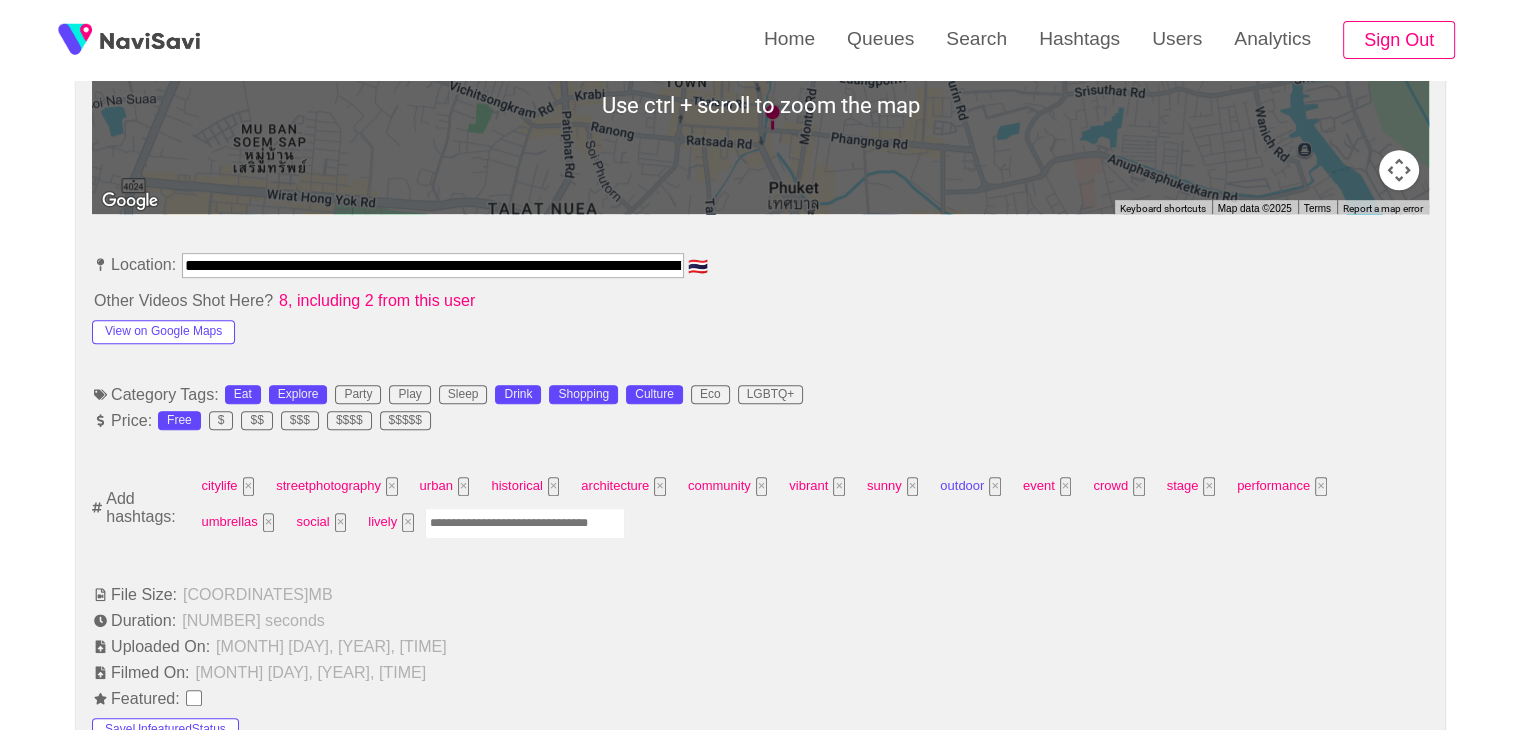 scroll, scrollTop: 1046, scrollLeft: 0, axis: vertical 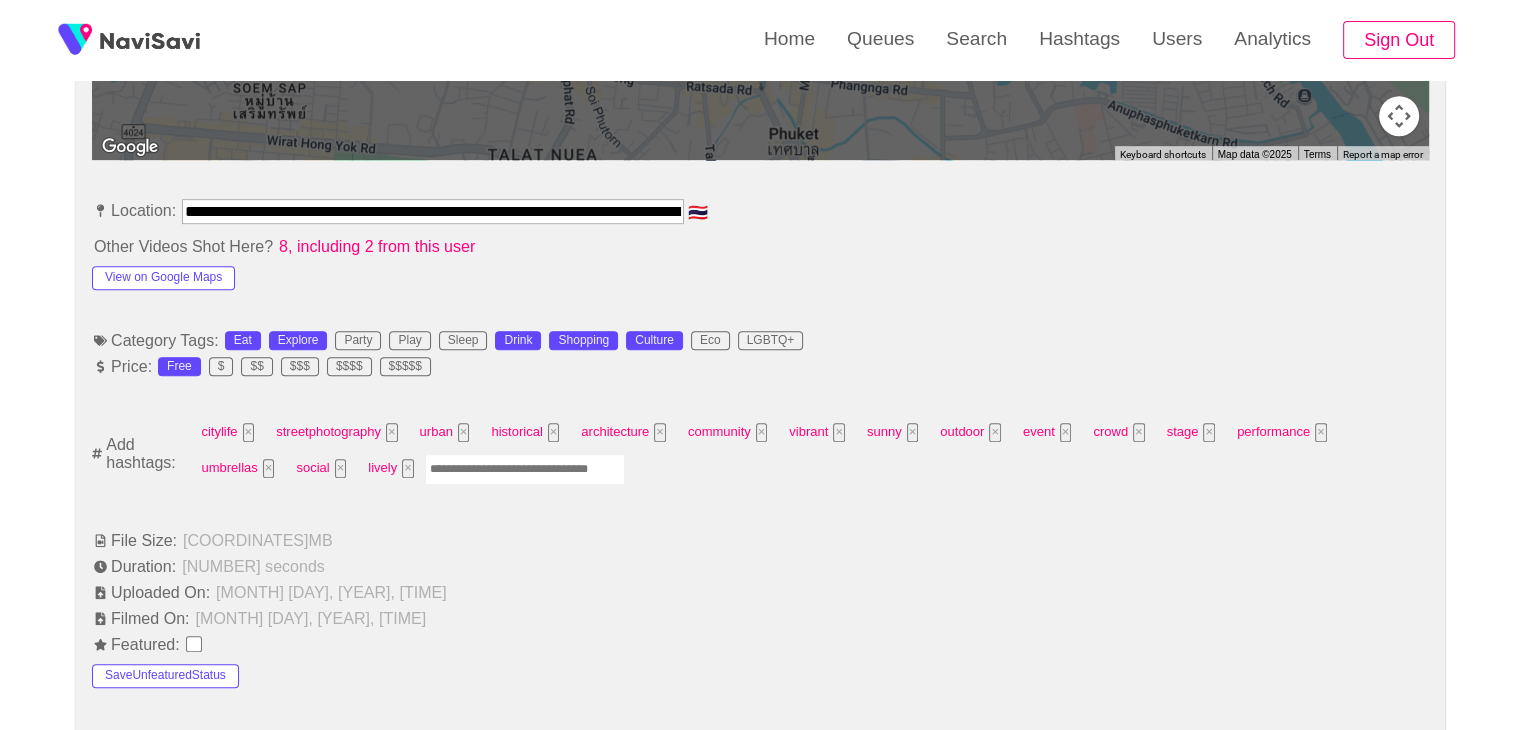 click at bounding box center (525, 469) 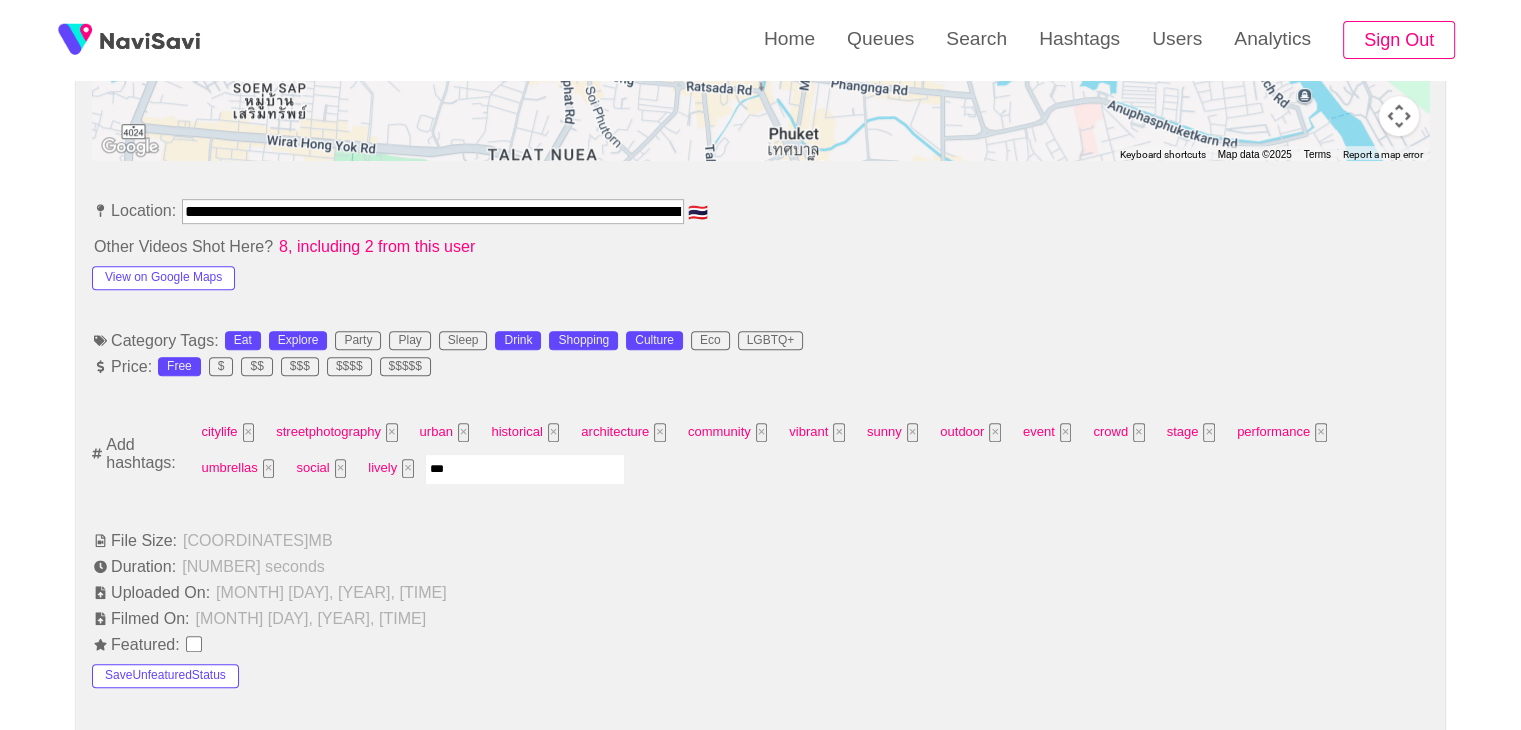type on "****" 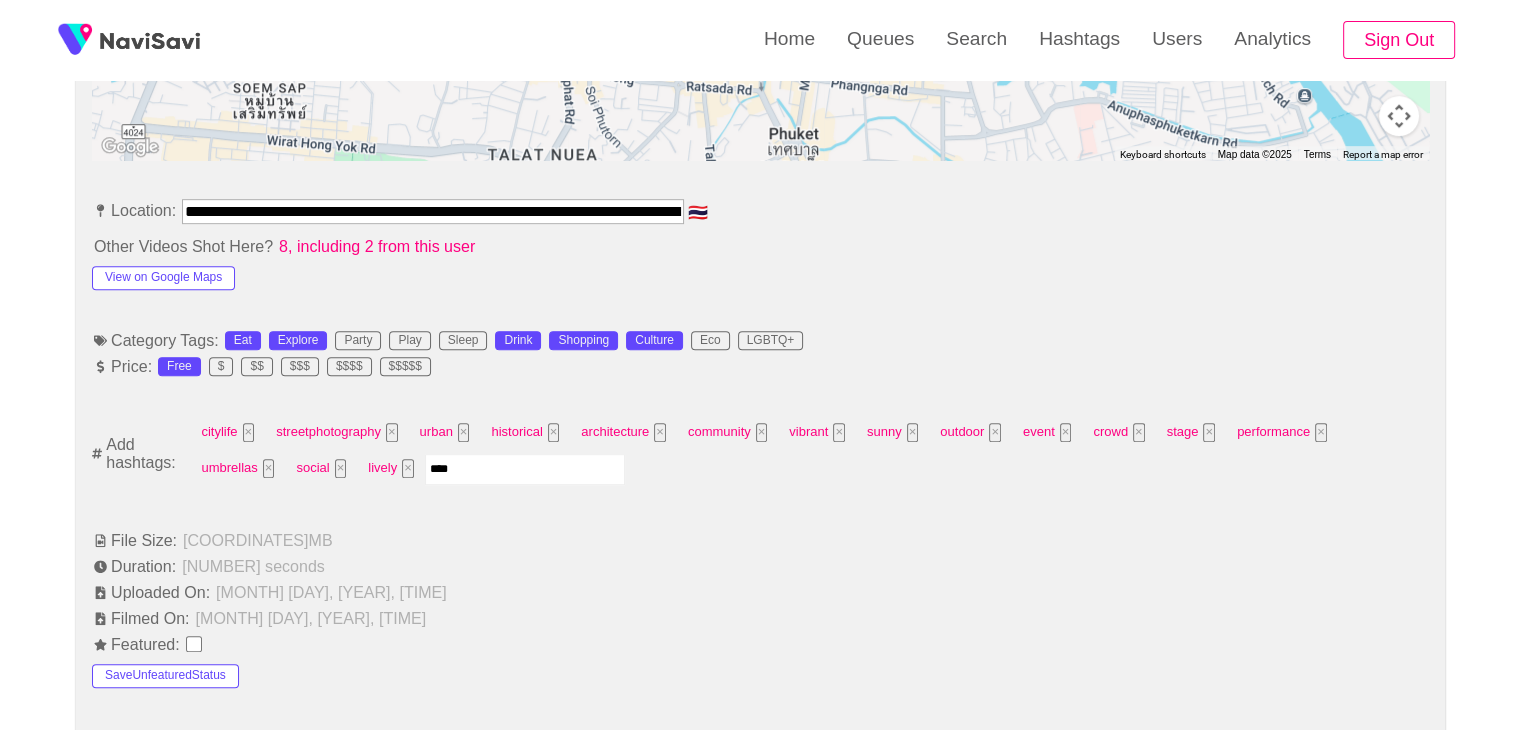 type 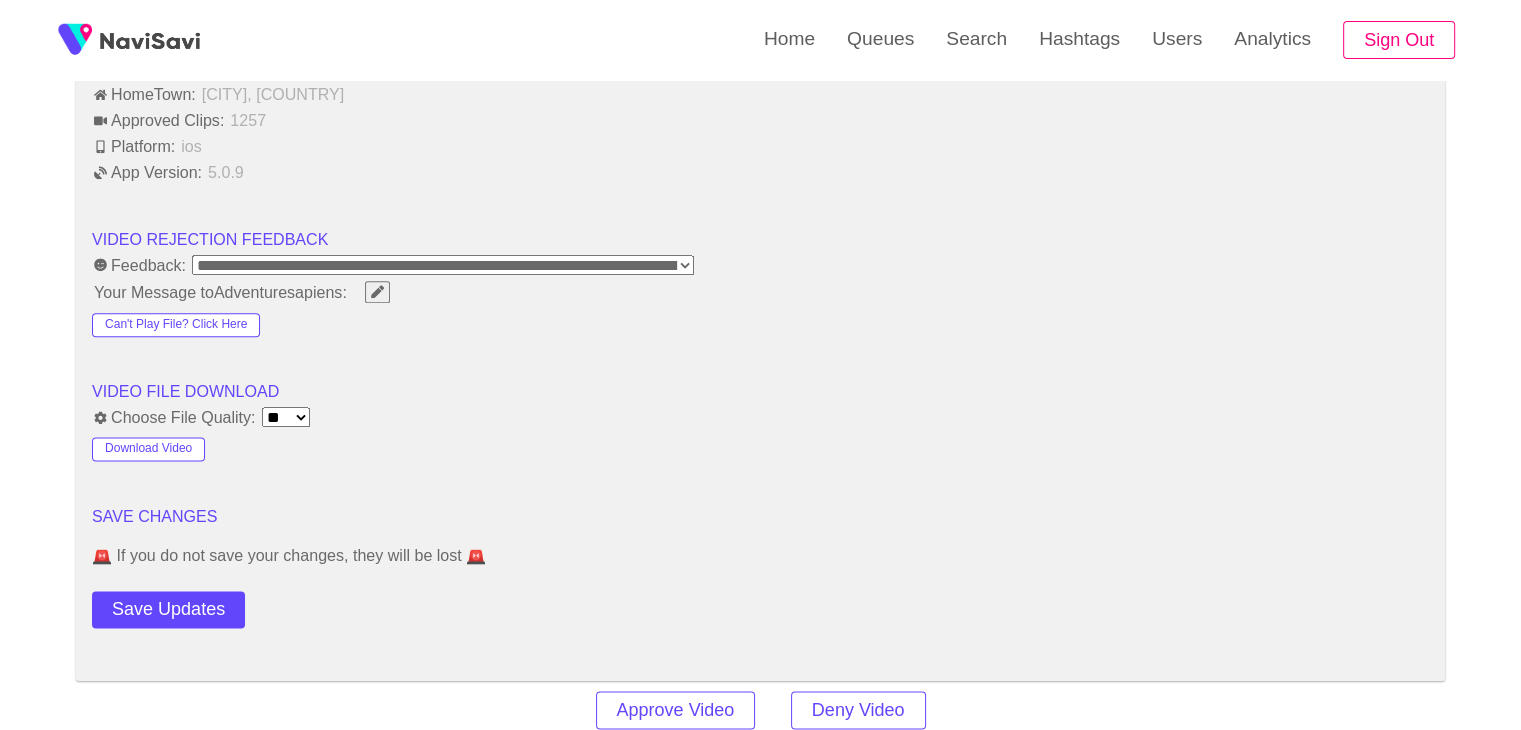 scroll, scrollTop: 2456, scrollLeft: 0, axis: vertical 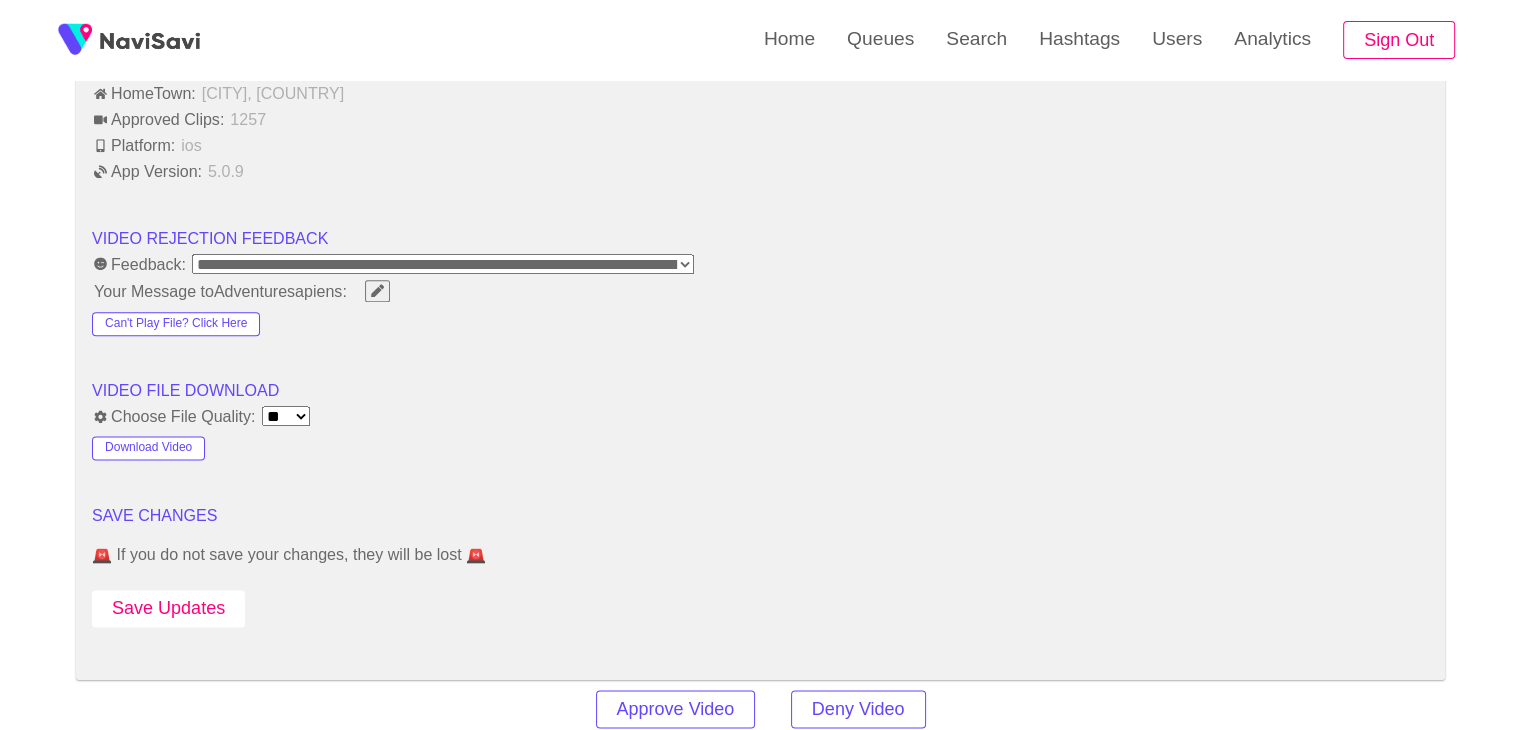 click on "Save Updates" at bounding box center [168, 608] 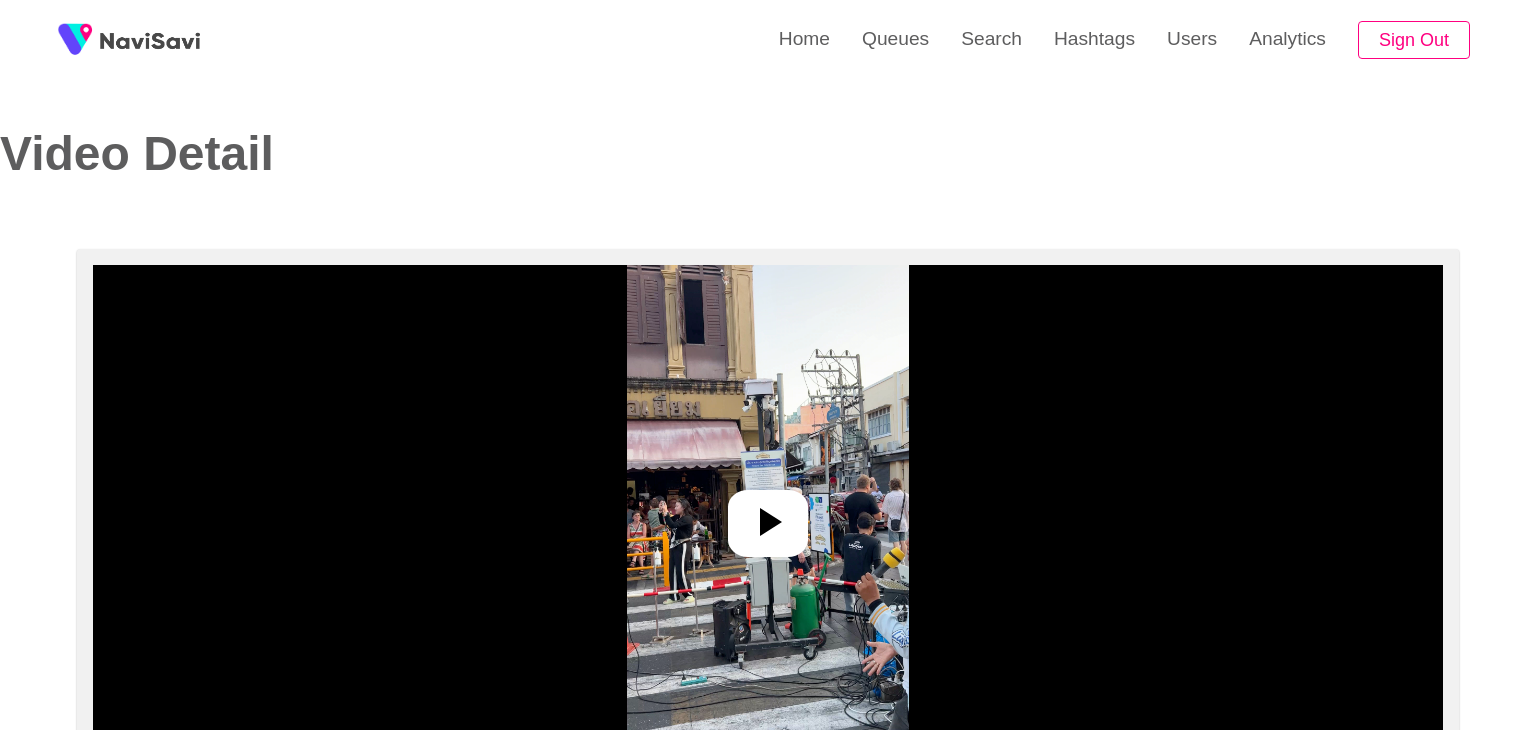 select on "**********" 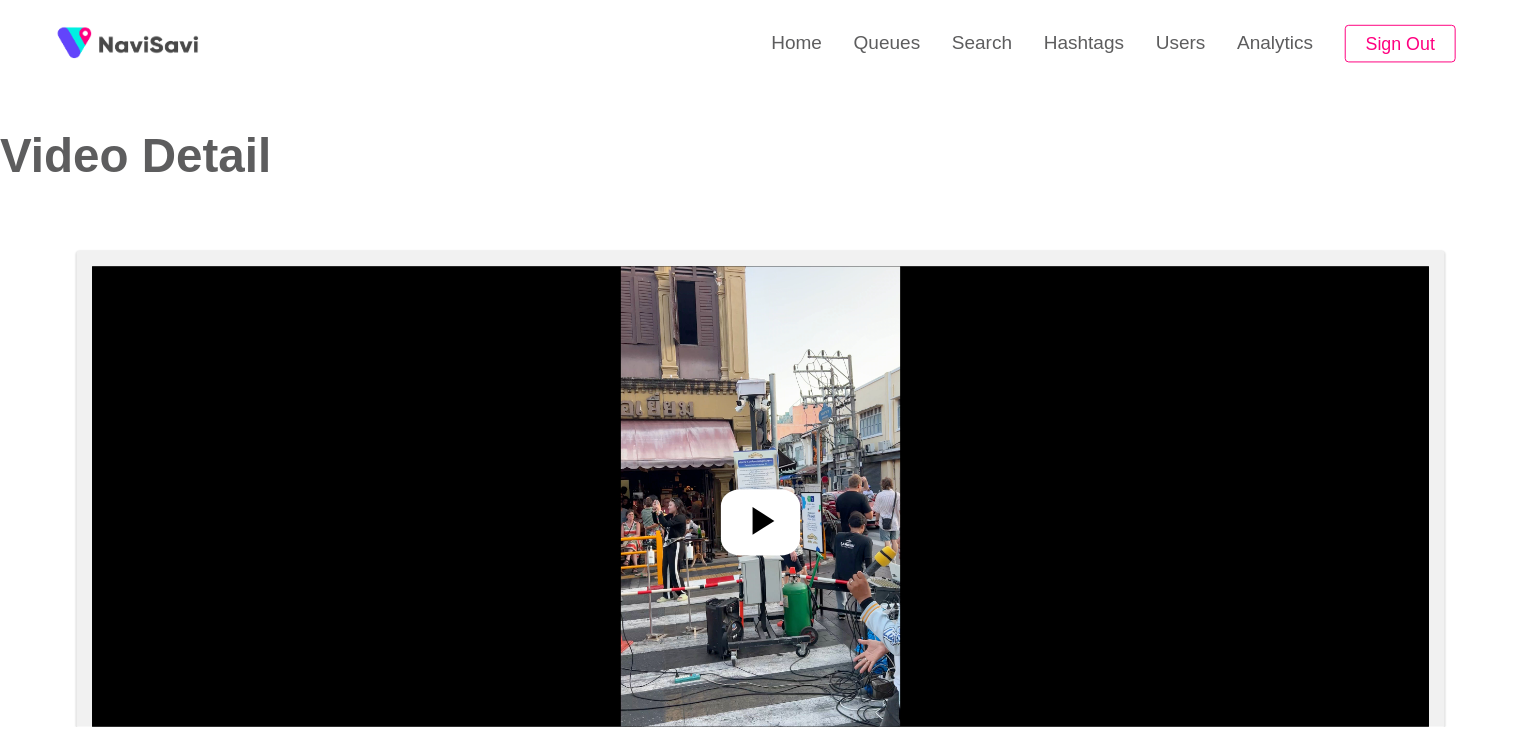 scroll, scrollTop: 0, scrollLeft: 0, axis: both 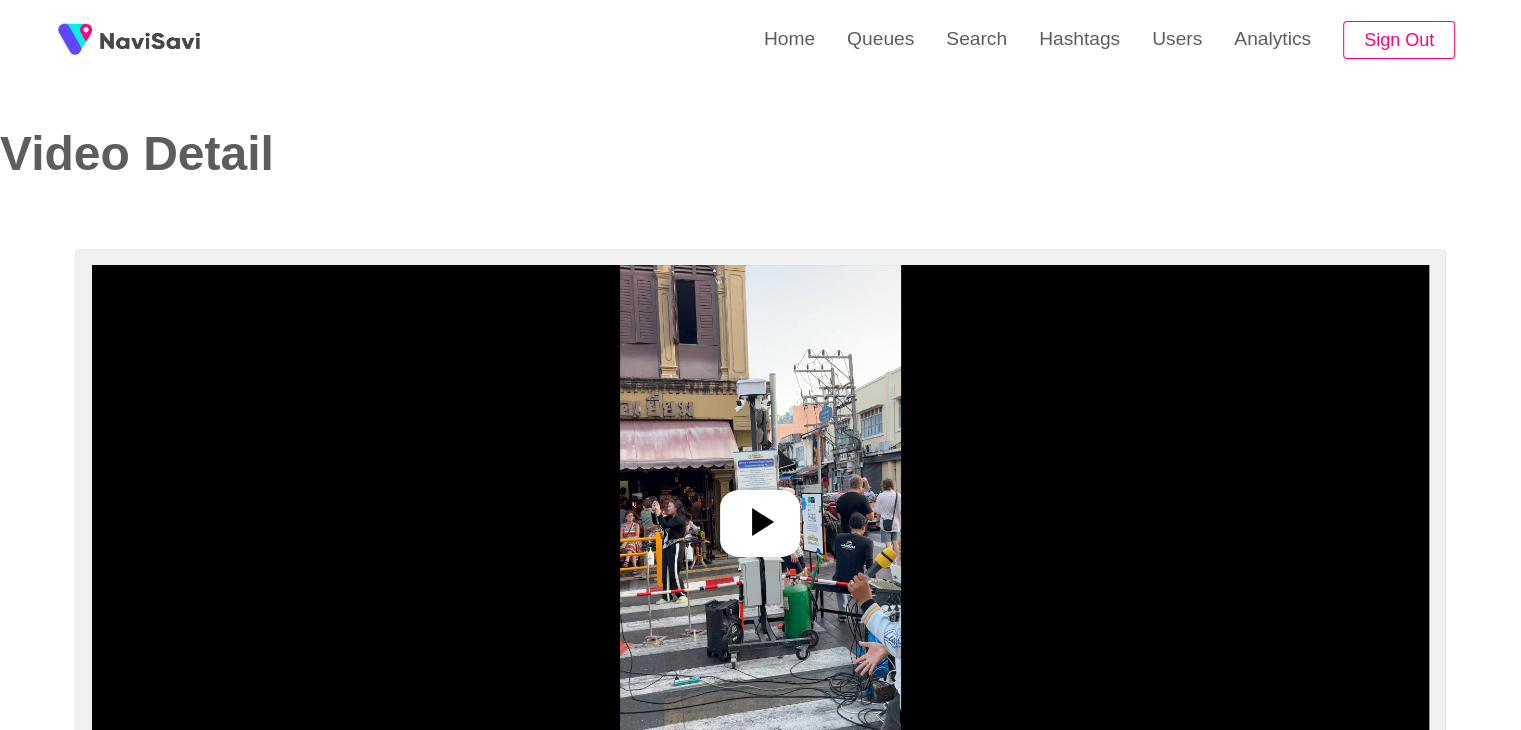click at bounding box center (760, 515) 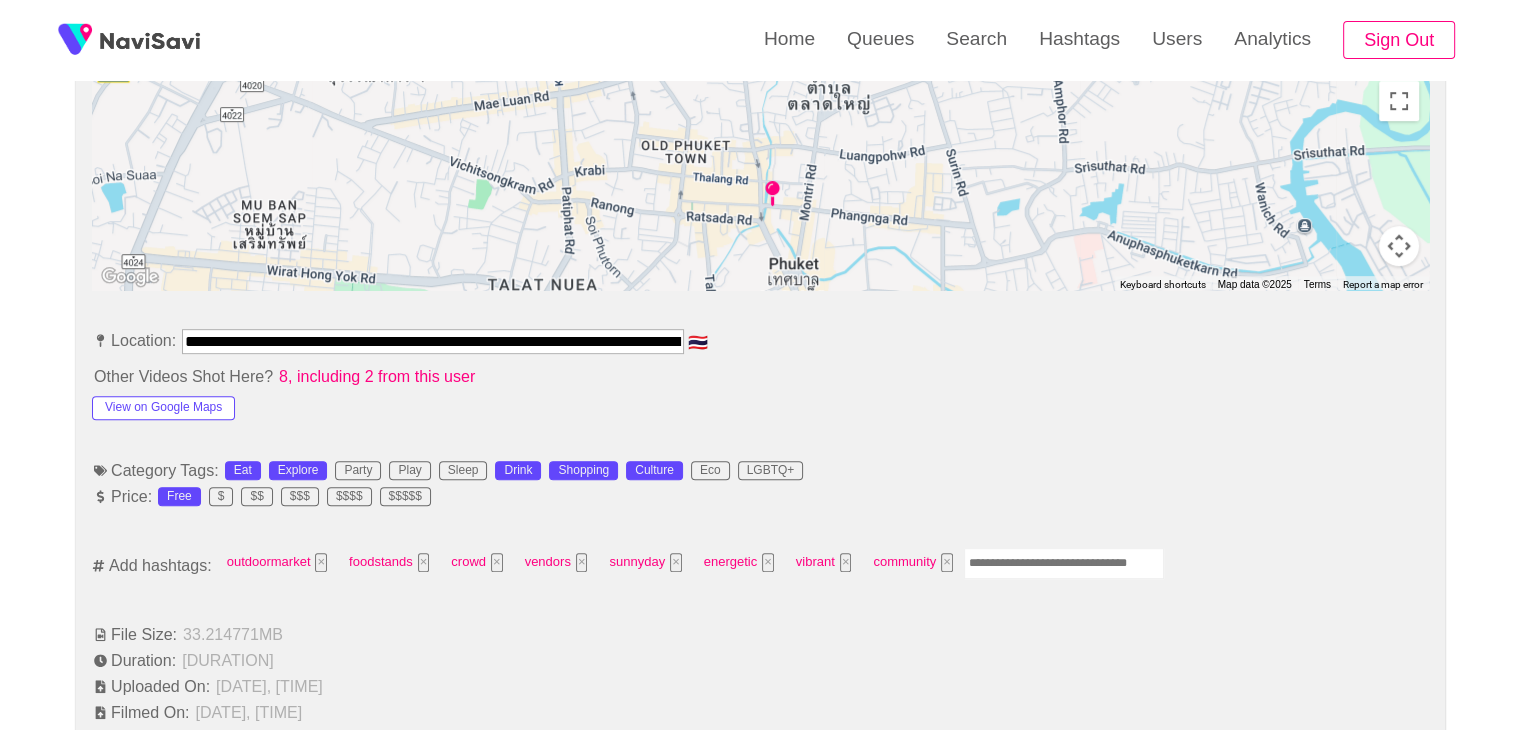scroll, scrollTop: 923, scrollLeft: 0, axis: vertical 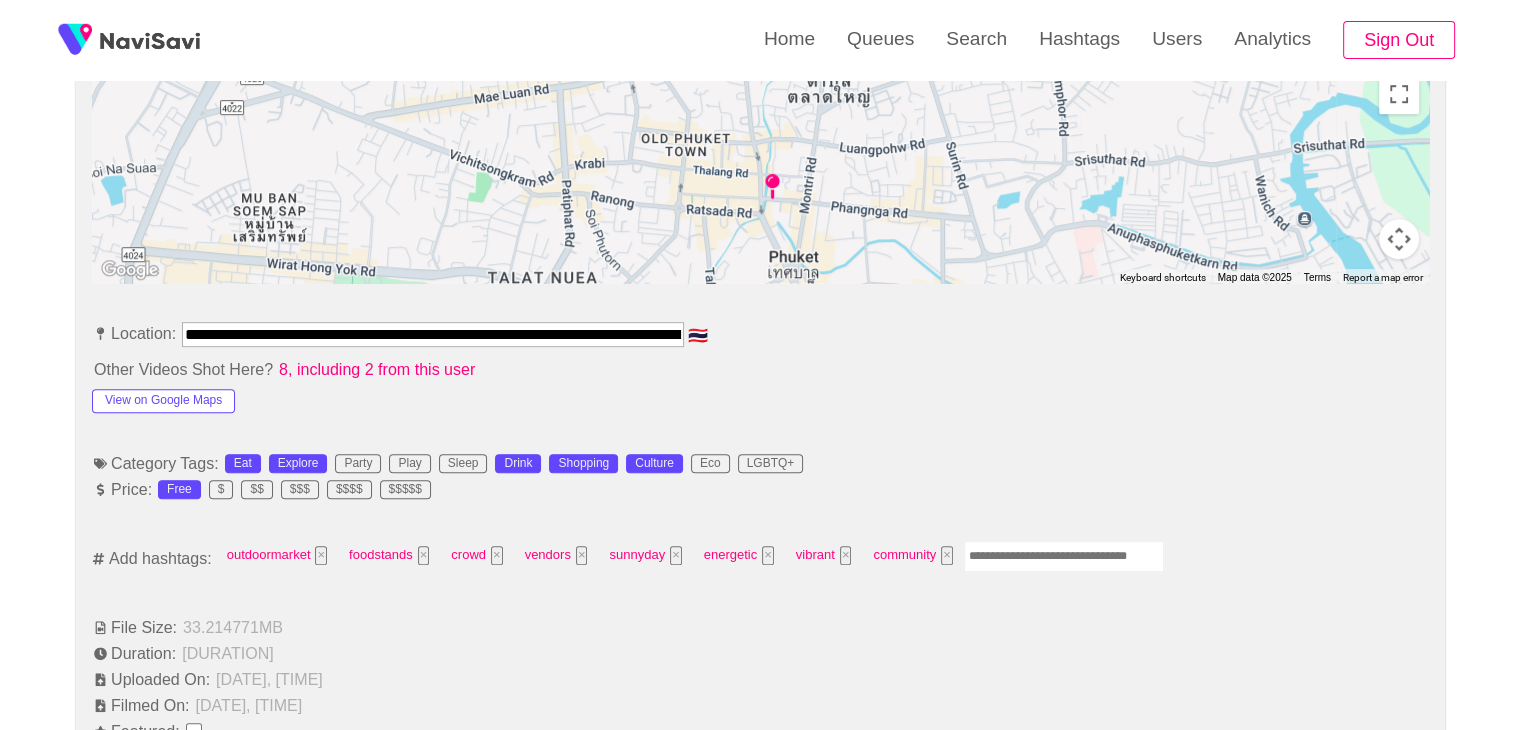 click at bounding box center (1064, 556) 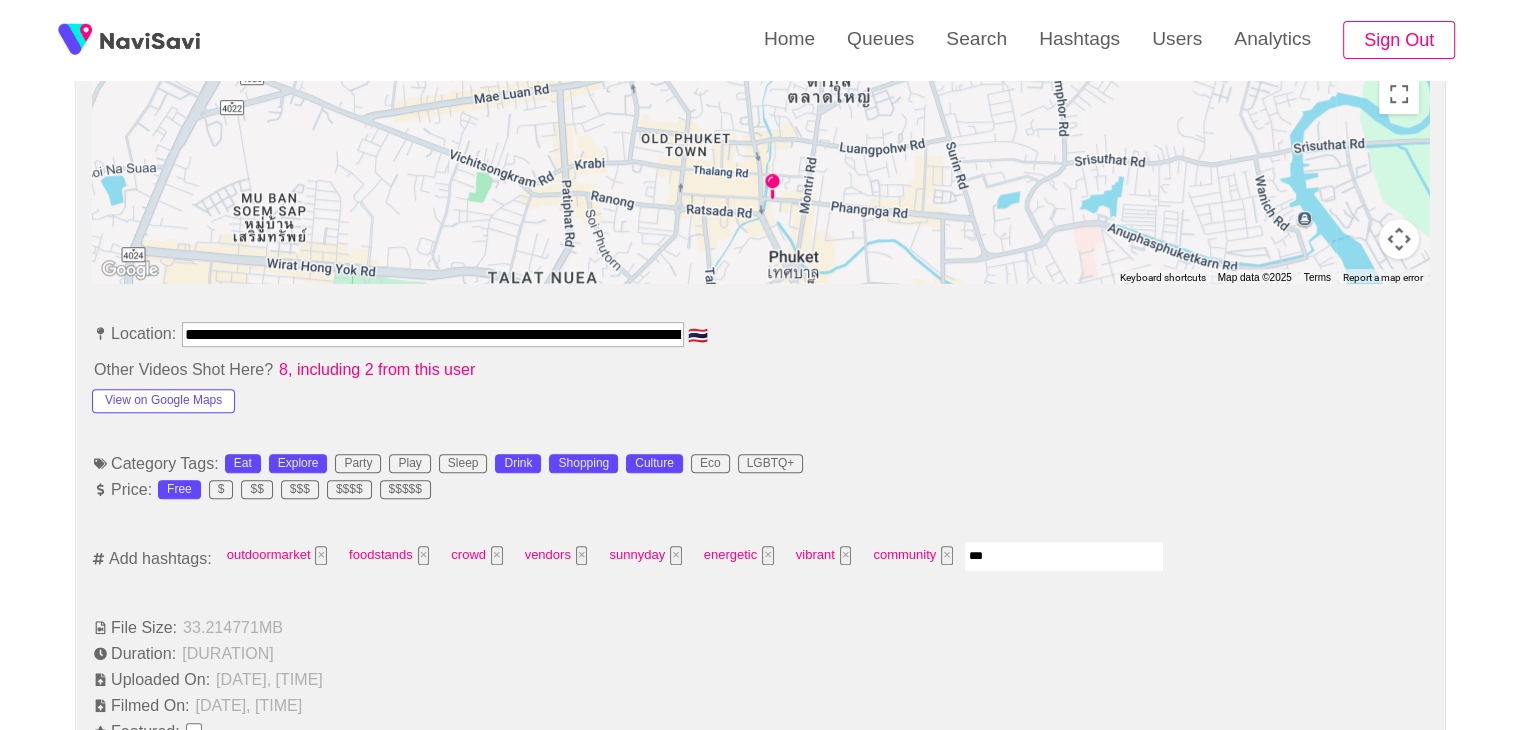 type on "****" 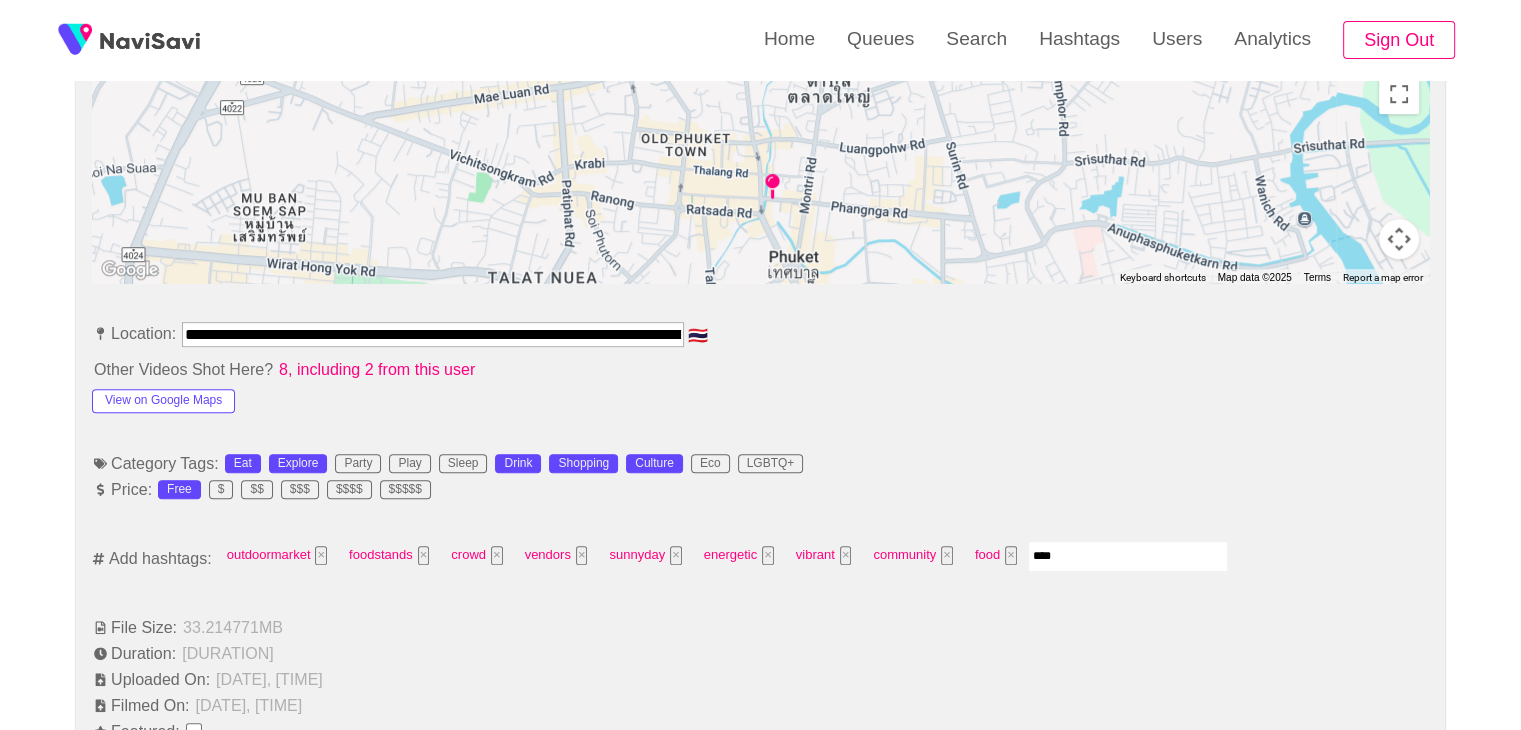 type on "*****" 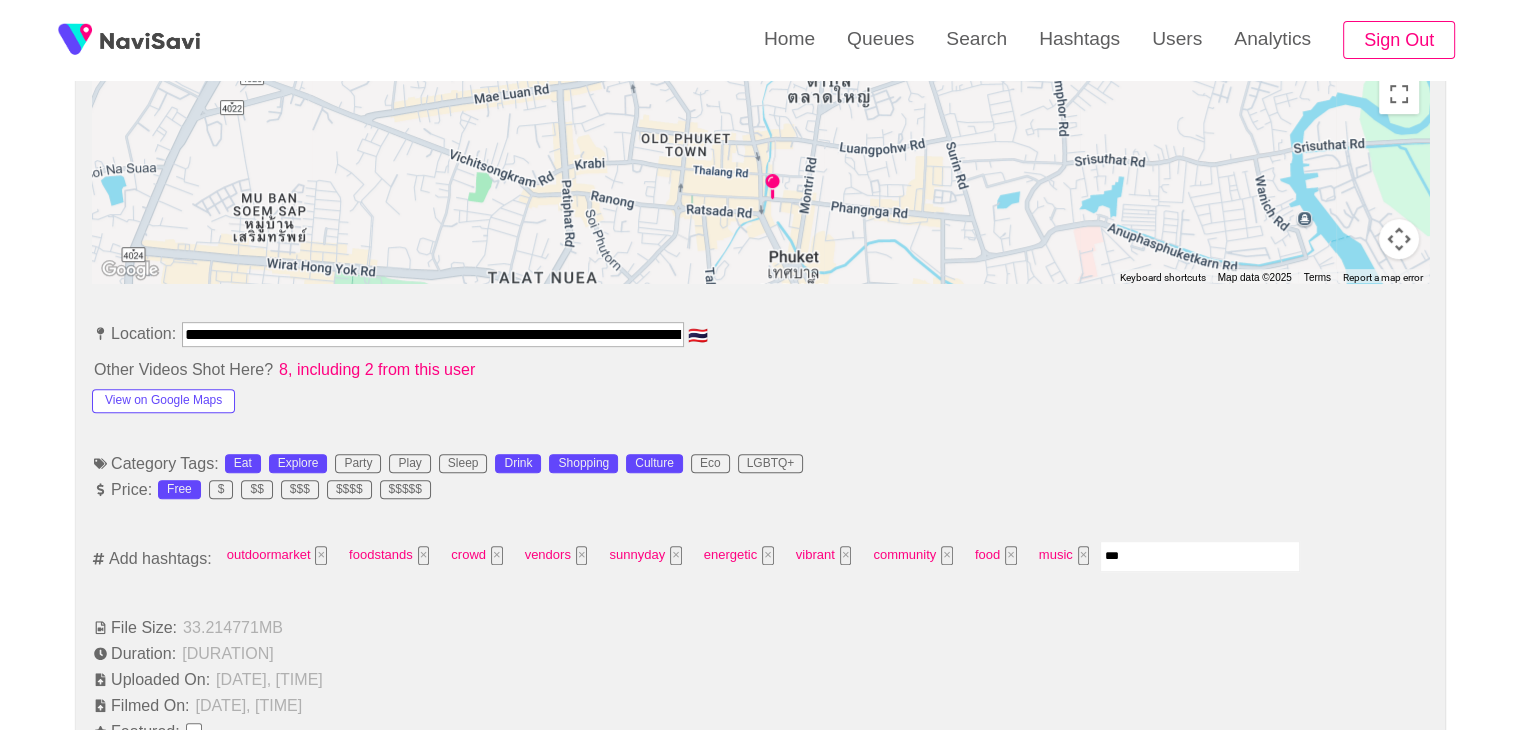 type on "****" 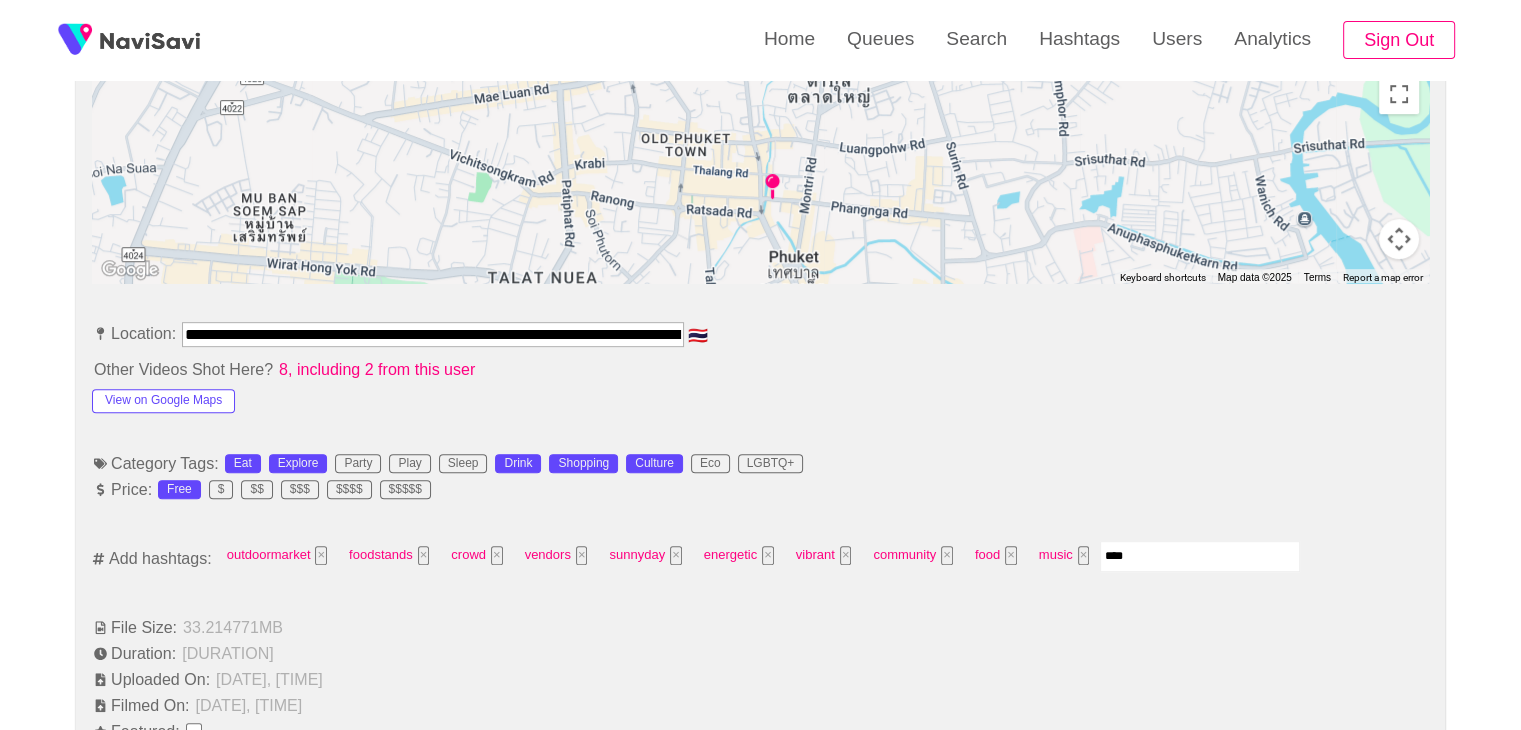 type 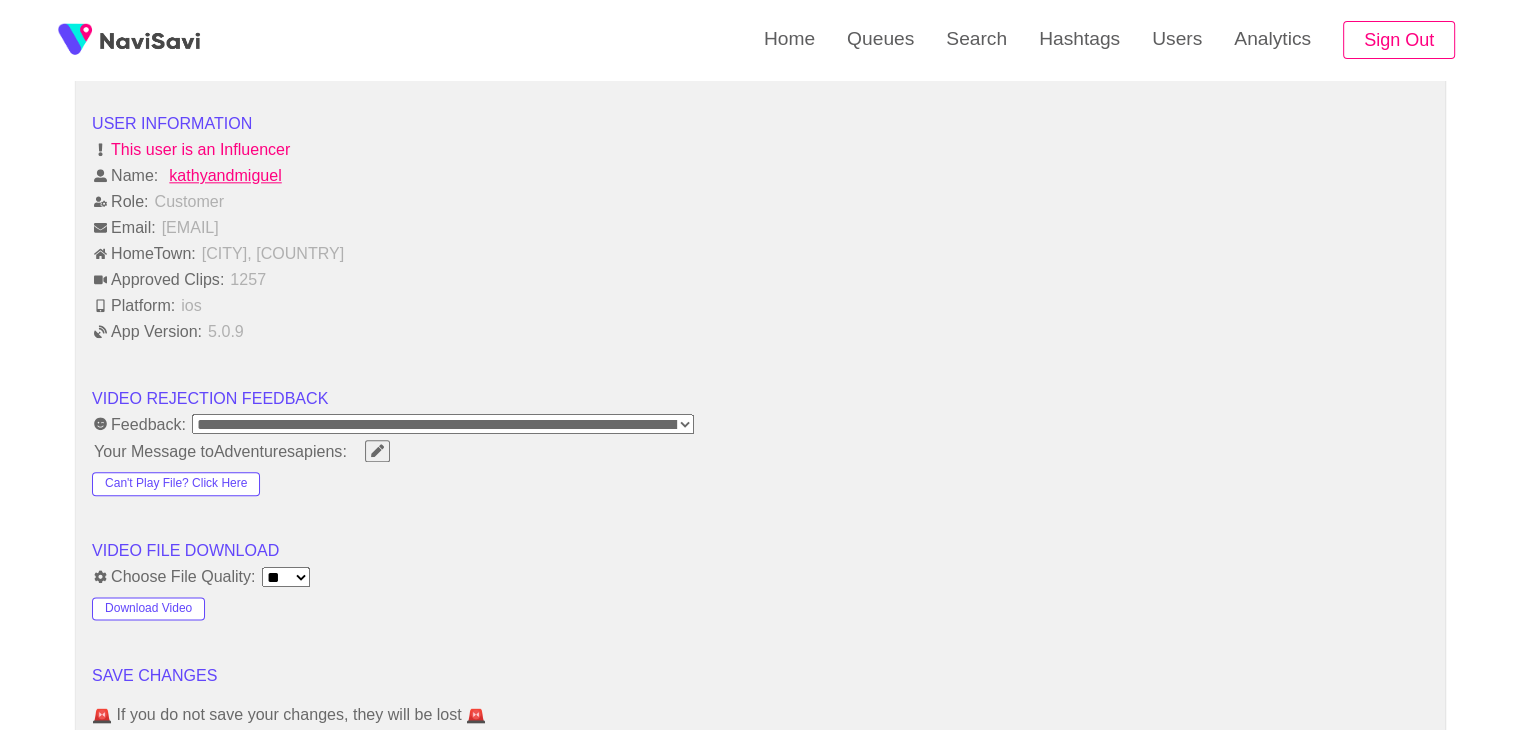 scroll, scrollTop: 2308, scrollLeft: 0, axis: vertical 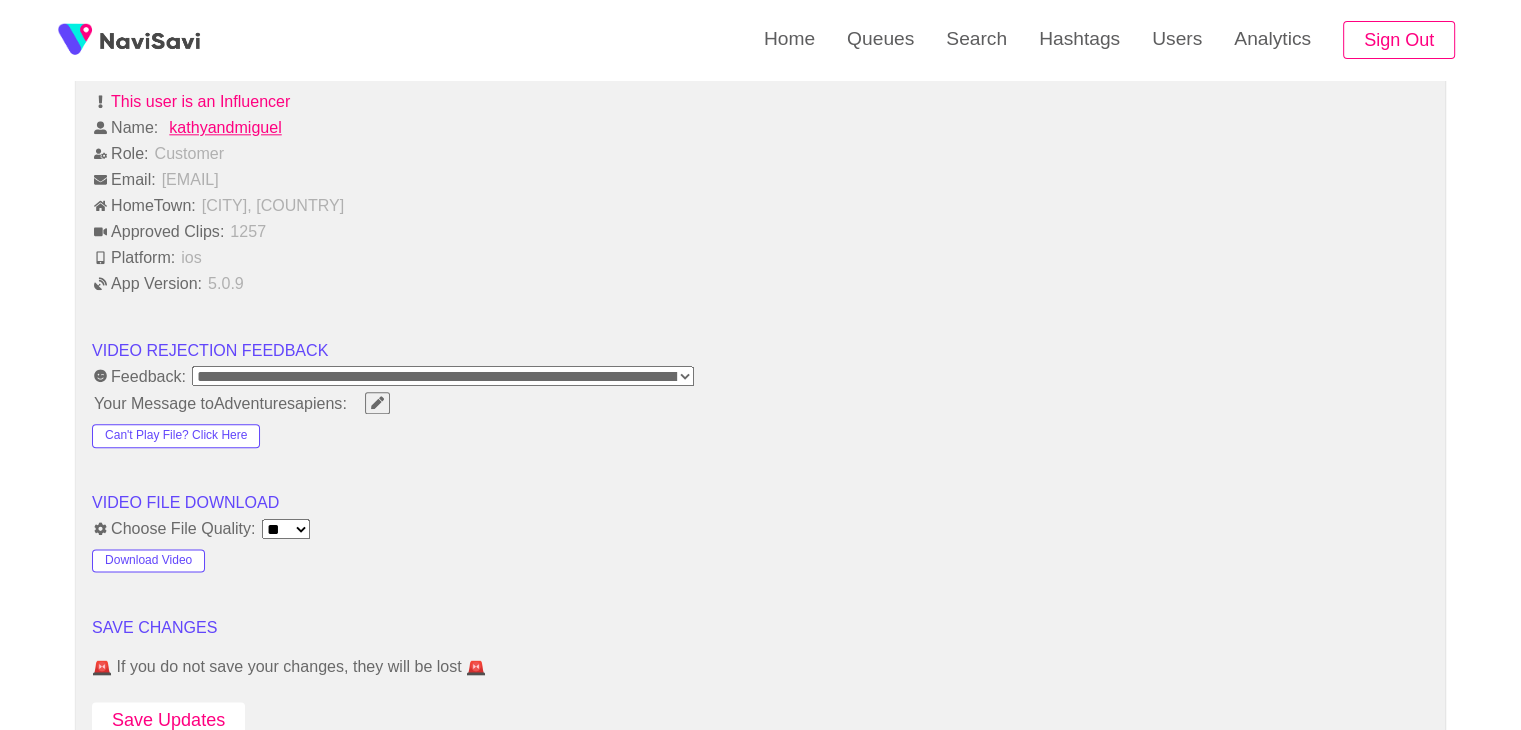 click on "Save Updates" at bounding box center (168, 720) 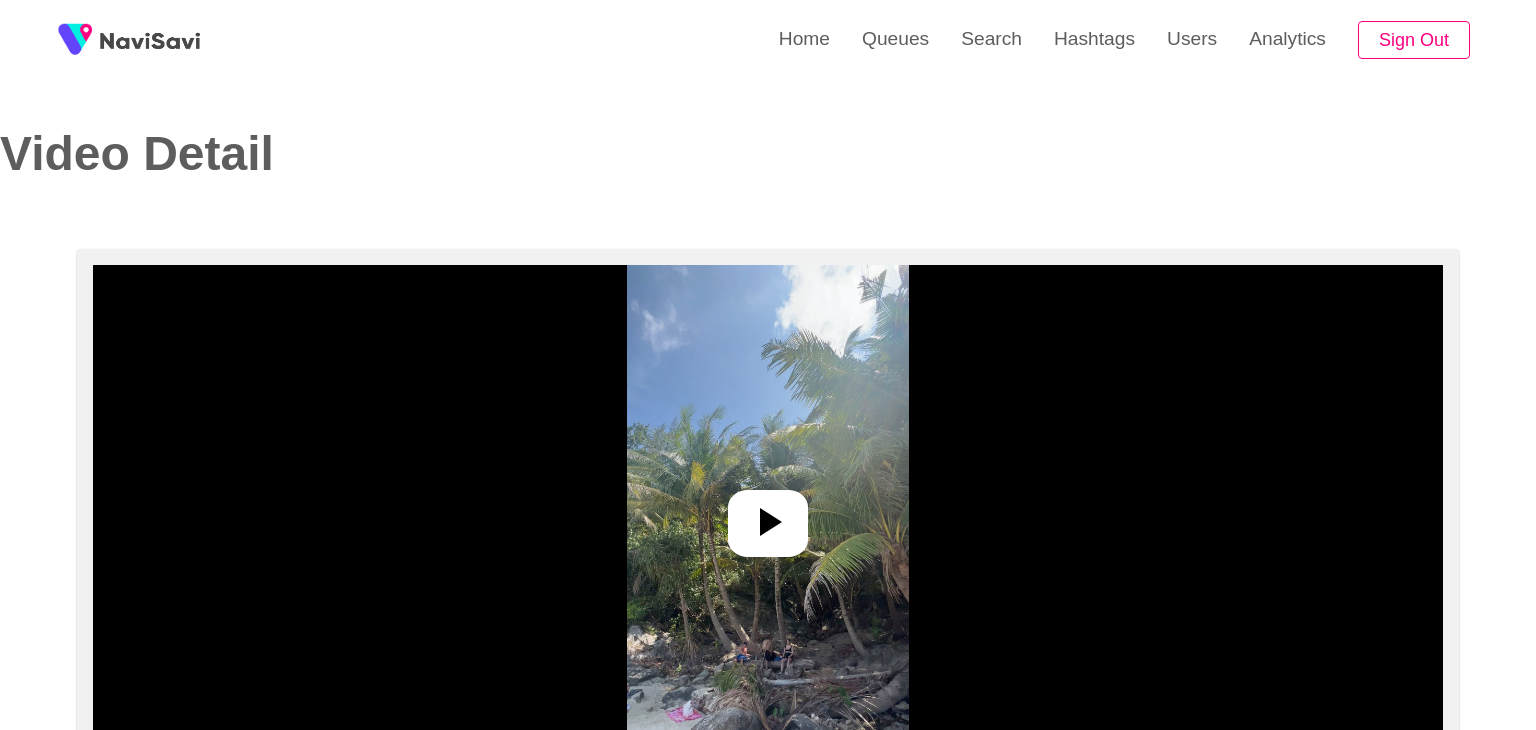 select on "**" 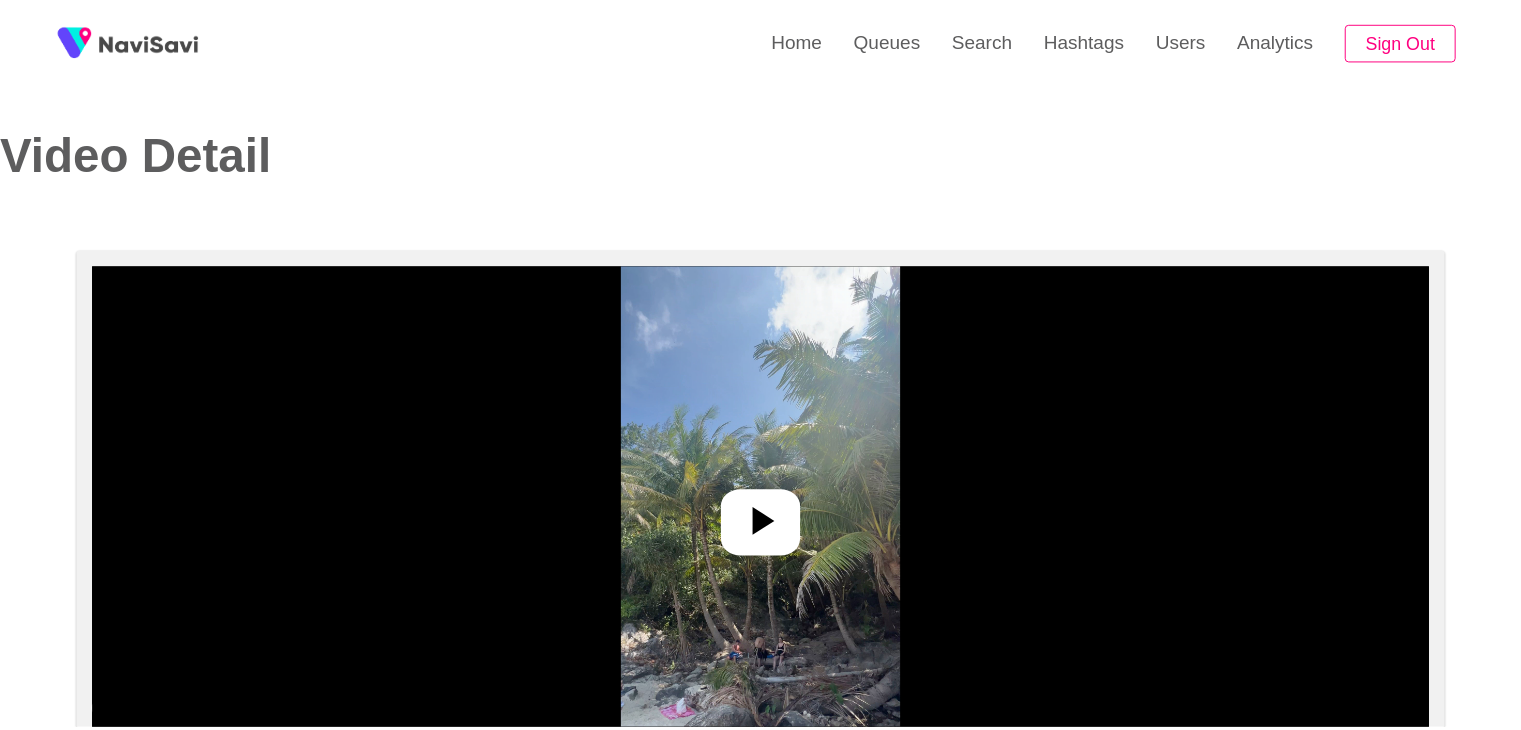 scroll, scrollTop: 0, scrollLeft: 0, axis: both 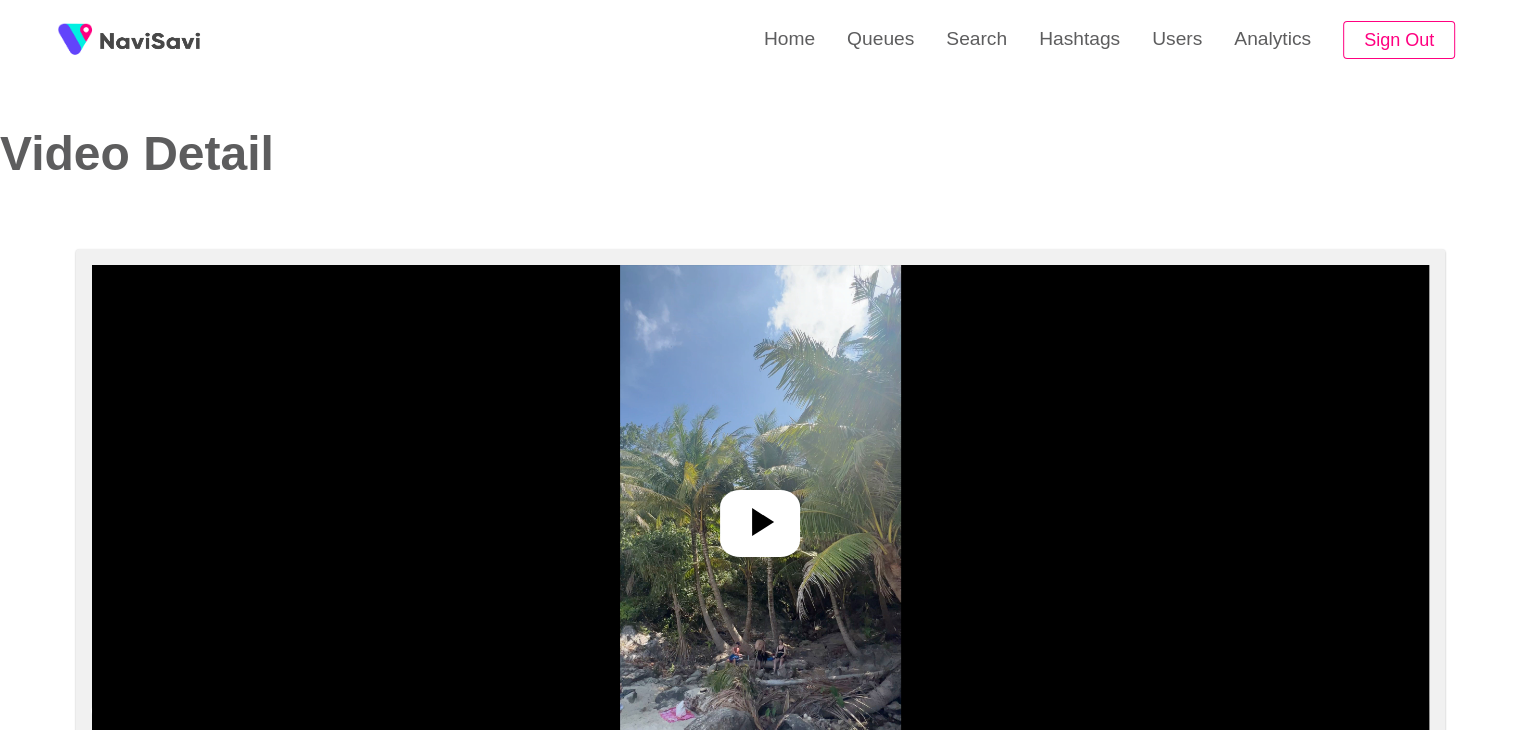 select on "**********" 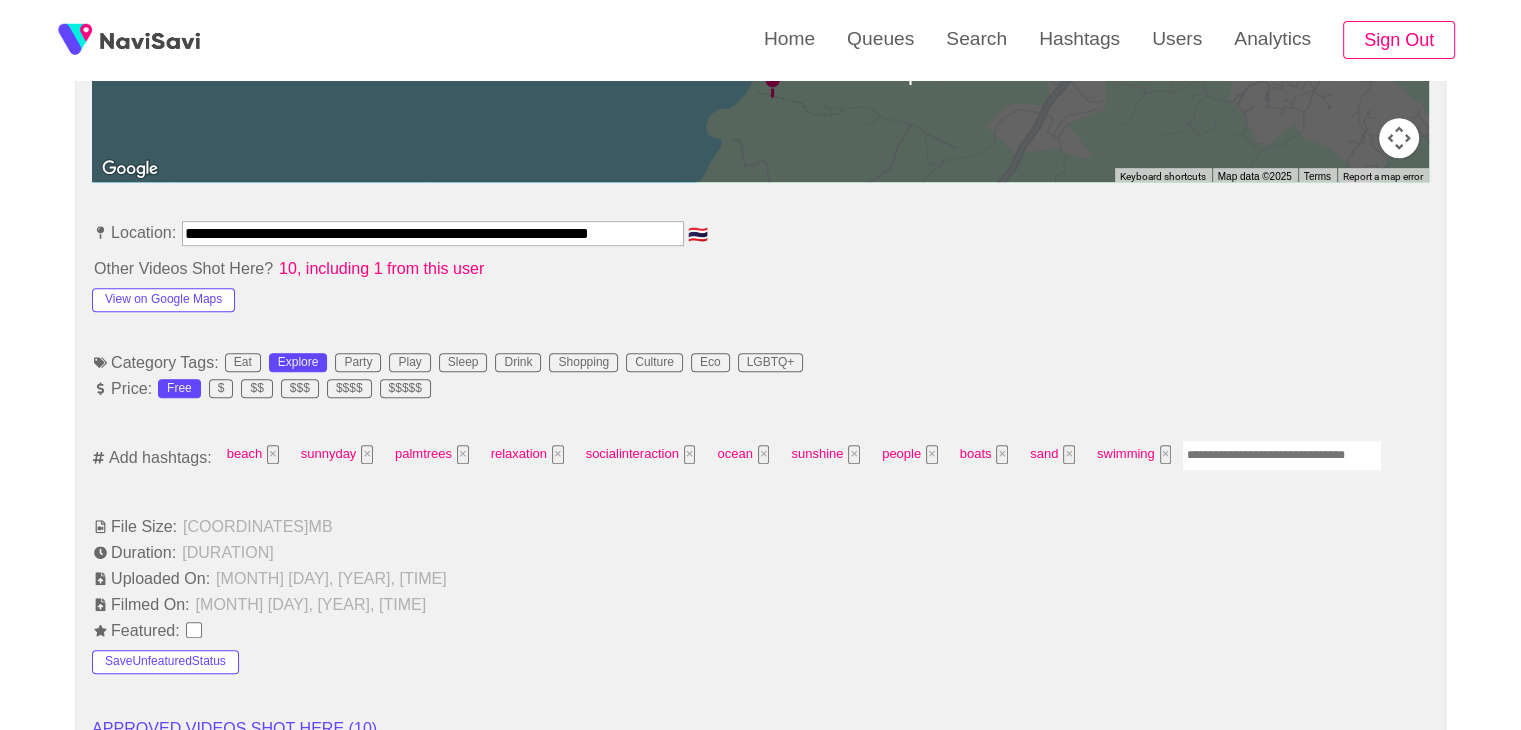scroll, scrollTop: 1044, scrollLeft: 0, axis: vertical 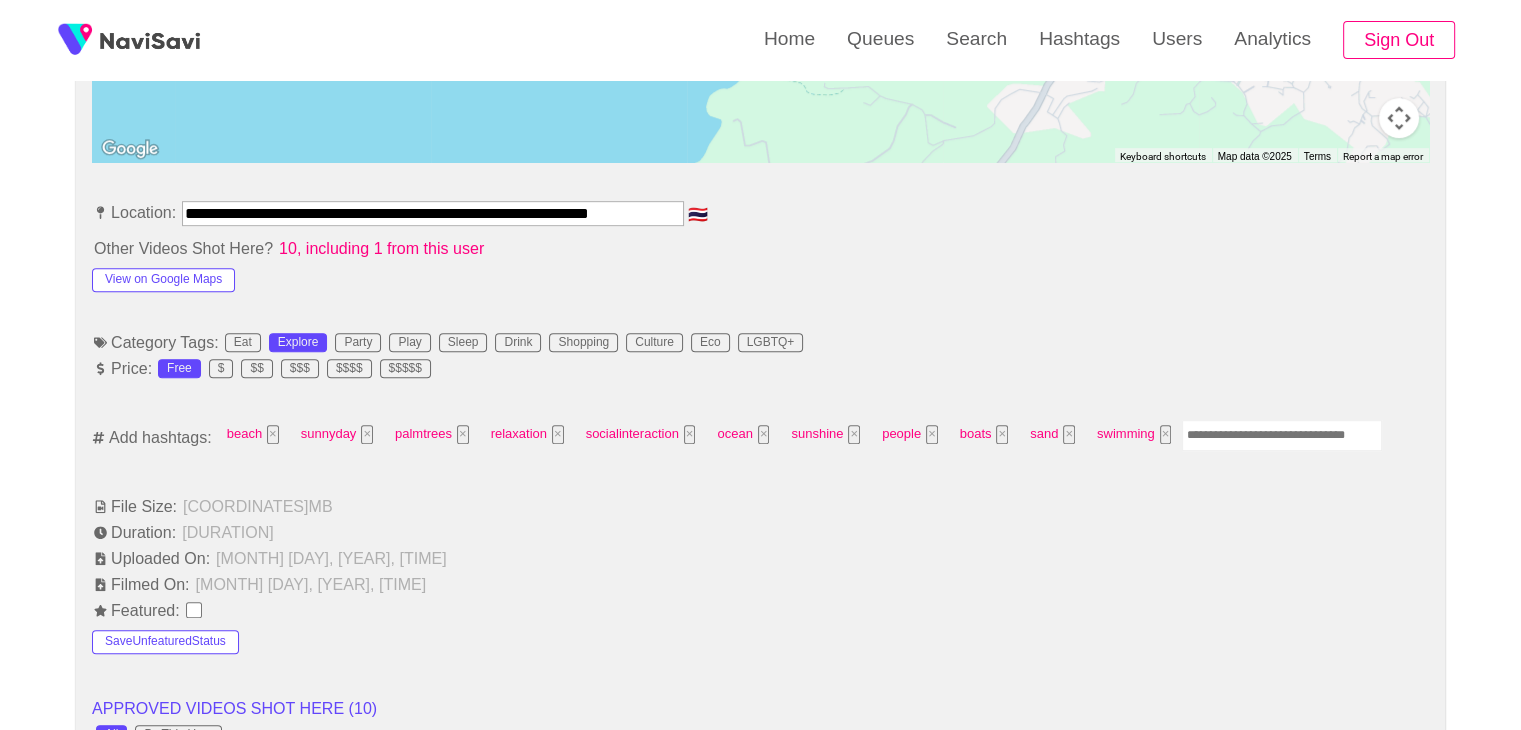 click at bounding box center (1282, 435) 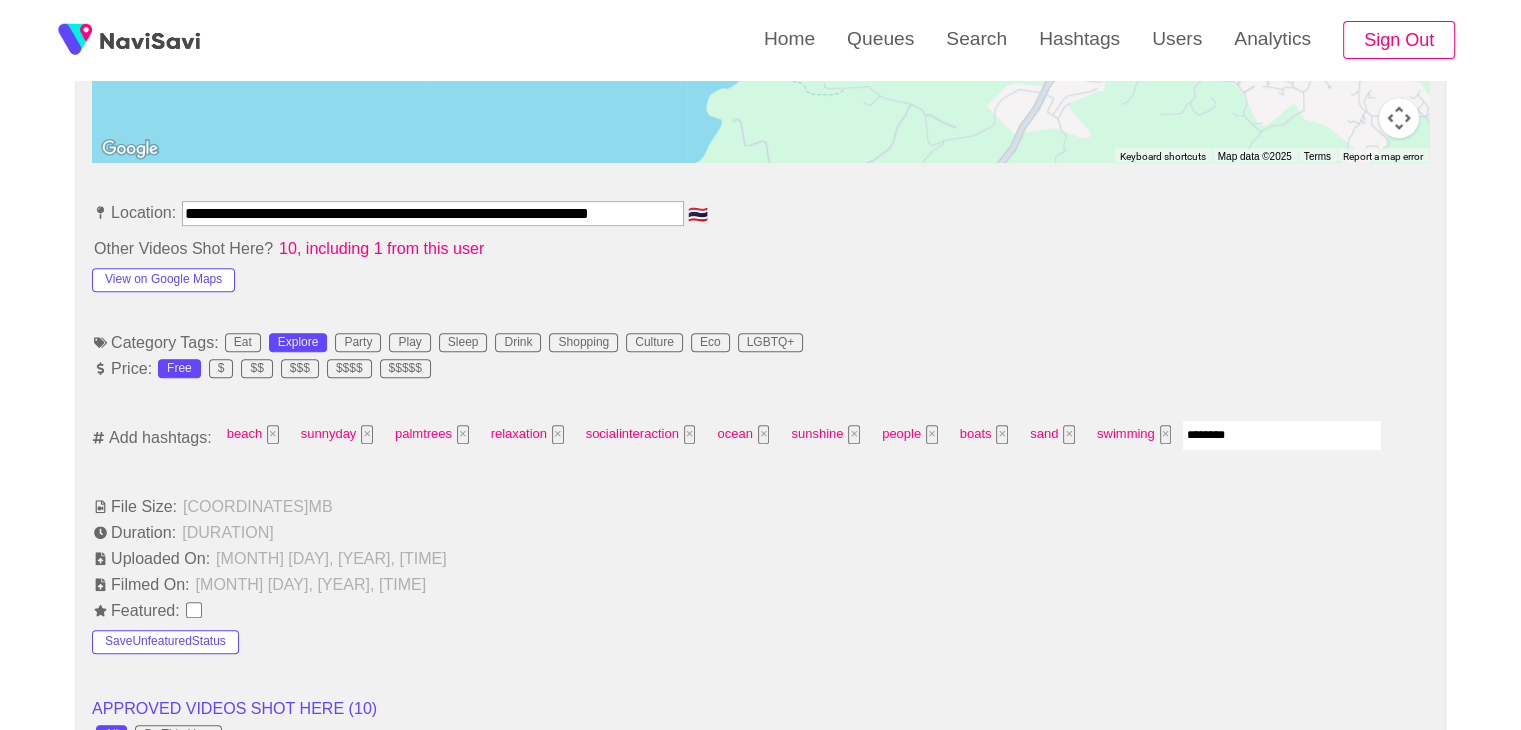 type on "*********" 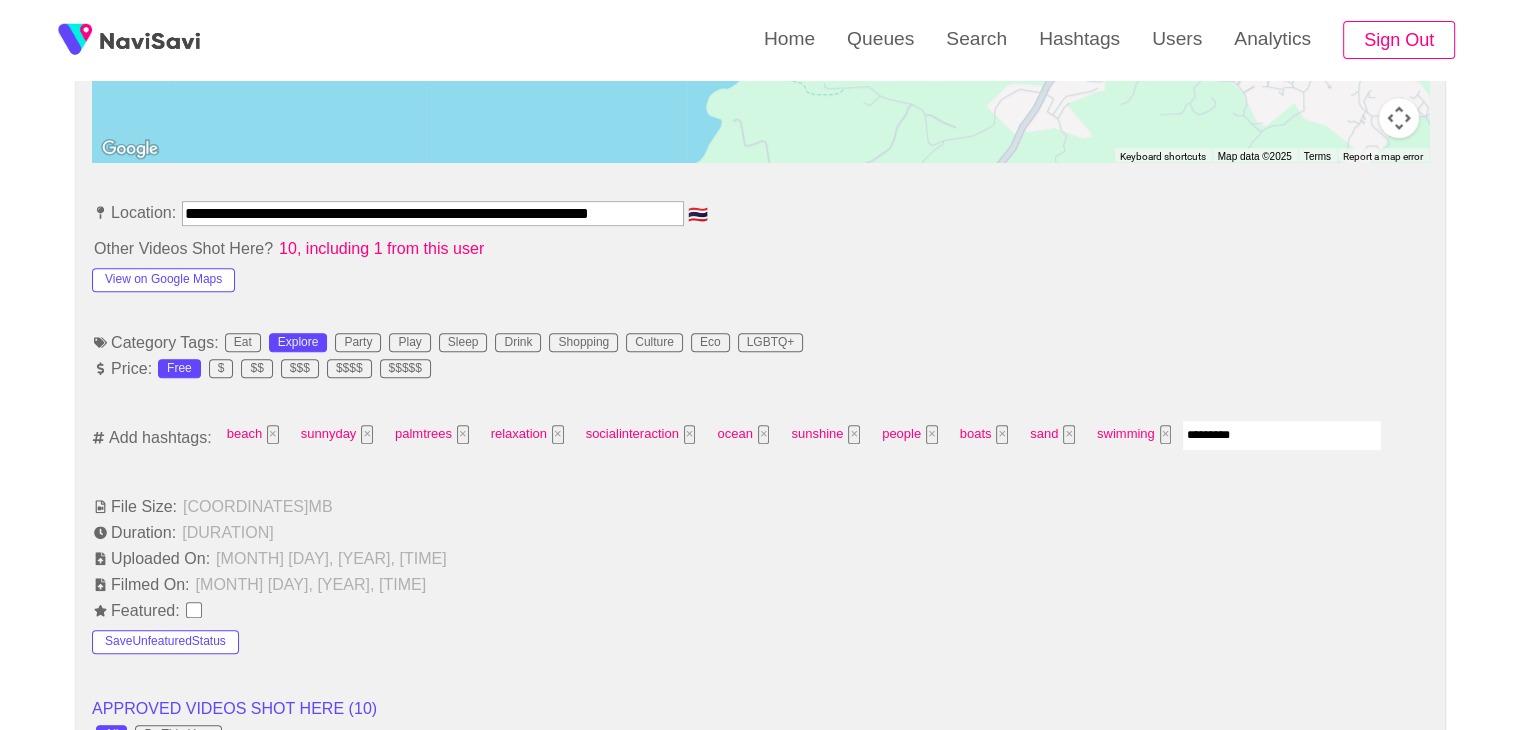 type 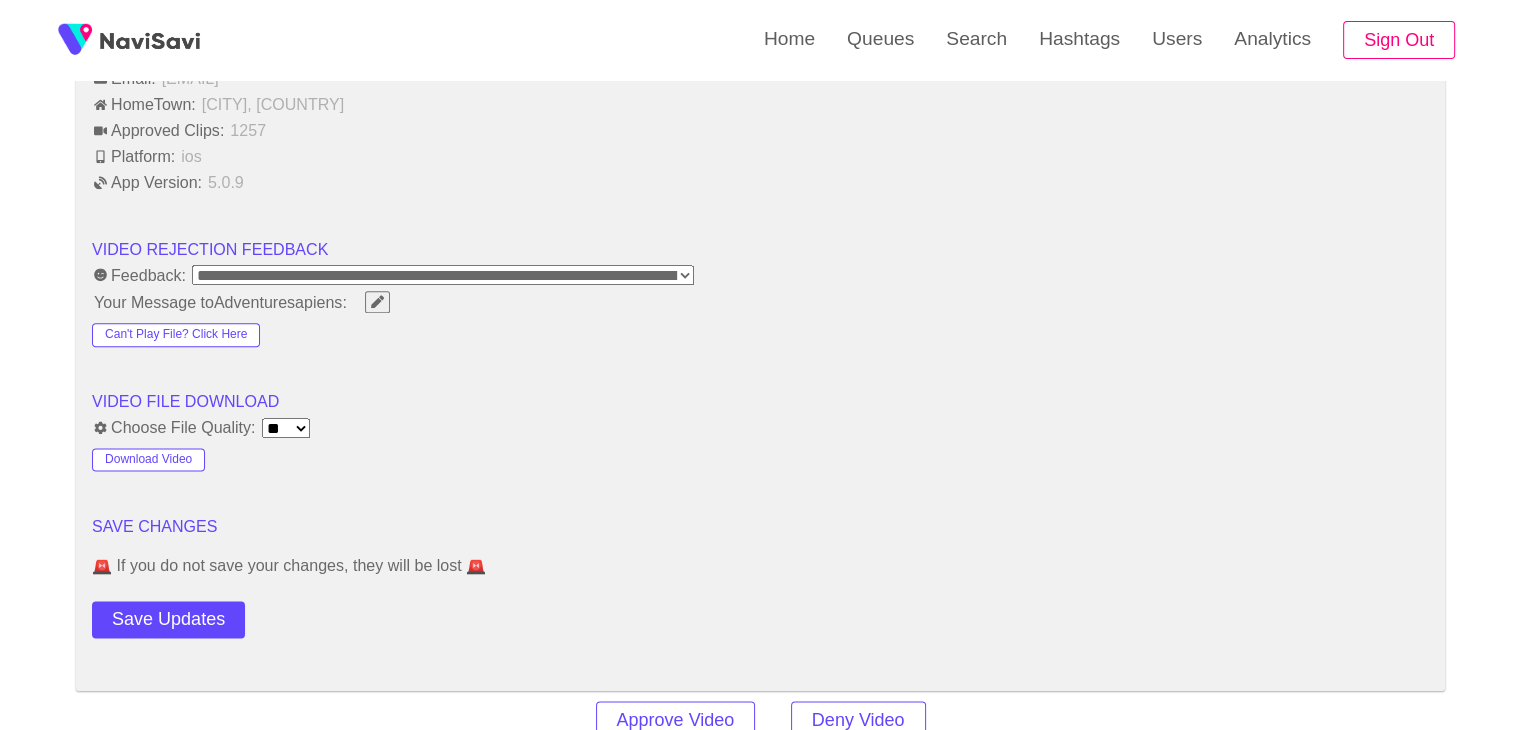 scroll, scrollTop: 2510, scrollLeft: 0, axis: vertical 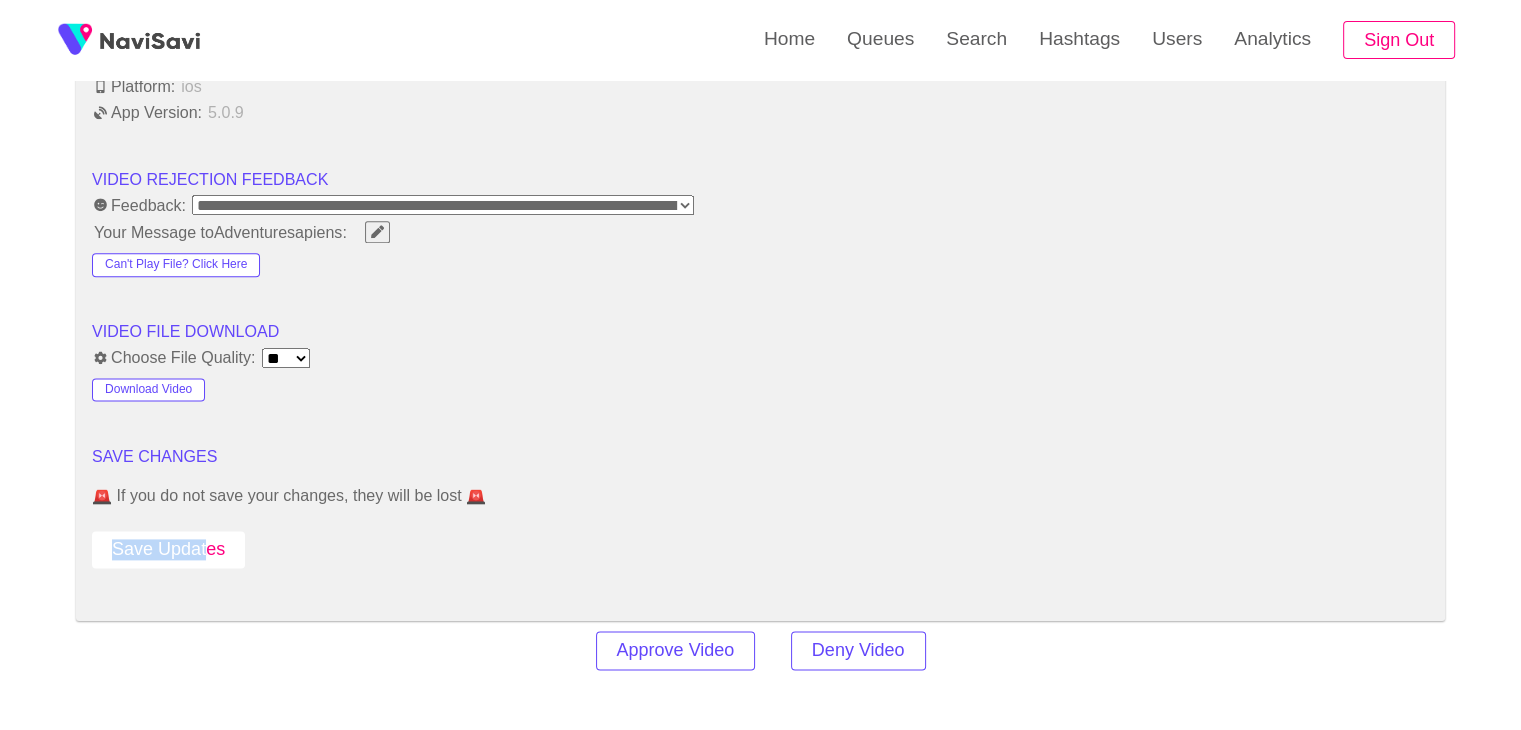 drag, startPoint x: 204, startPoint y: 517, endPoint x: 211, endPoint y: 533, distance: 17.464249 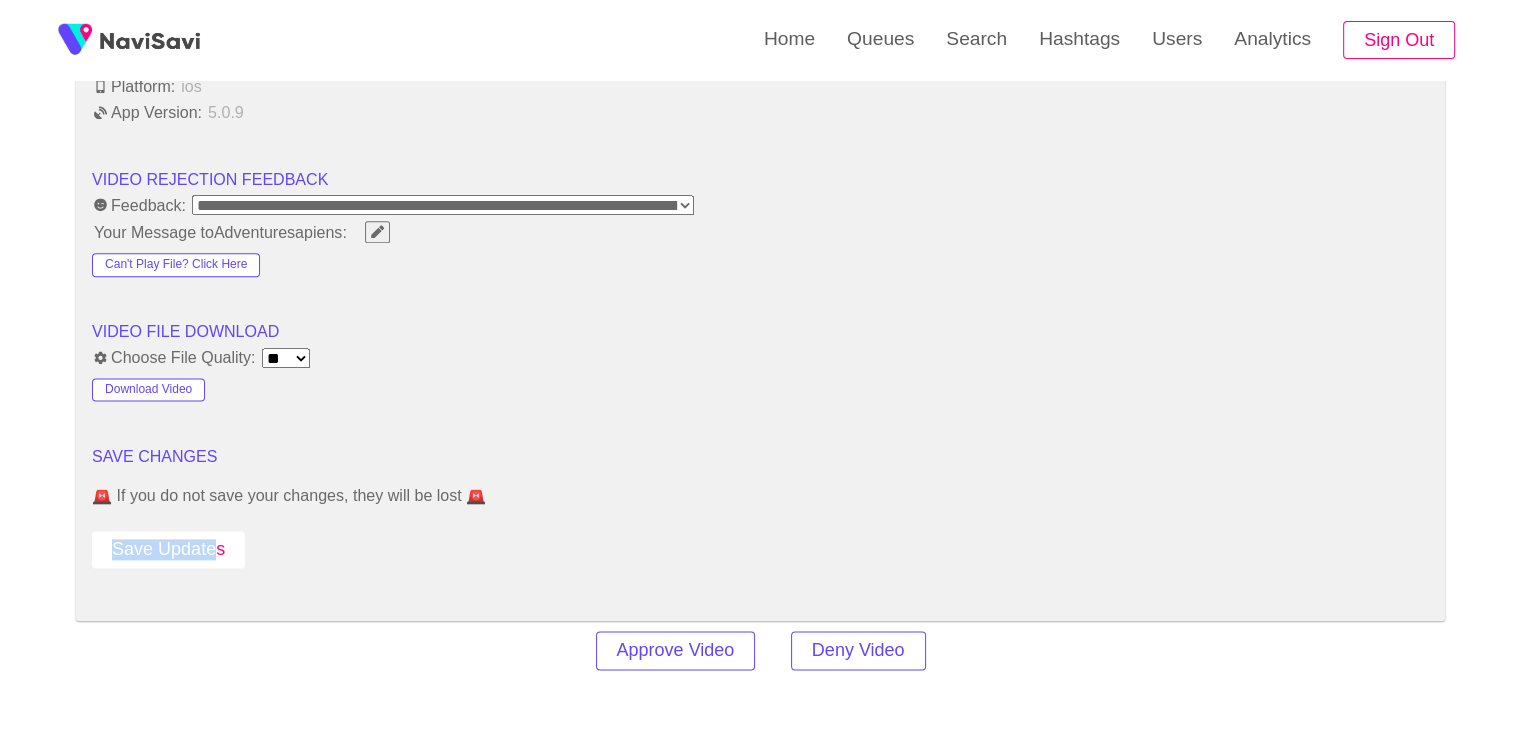 click on "Save Updates" at bounding box center [168, 549] 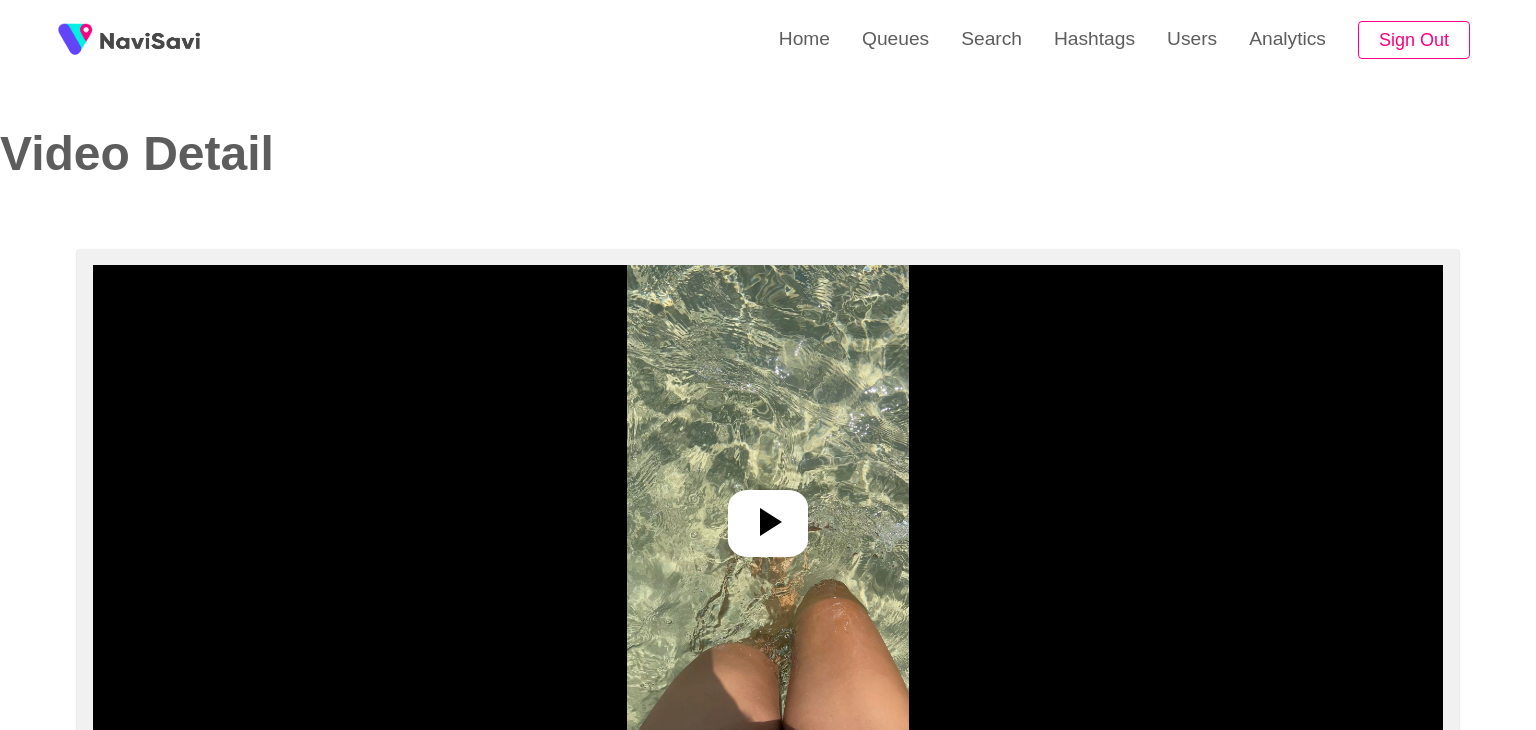 select on "**********" 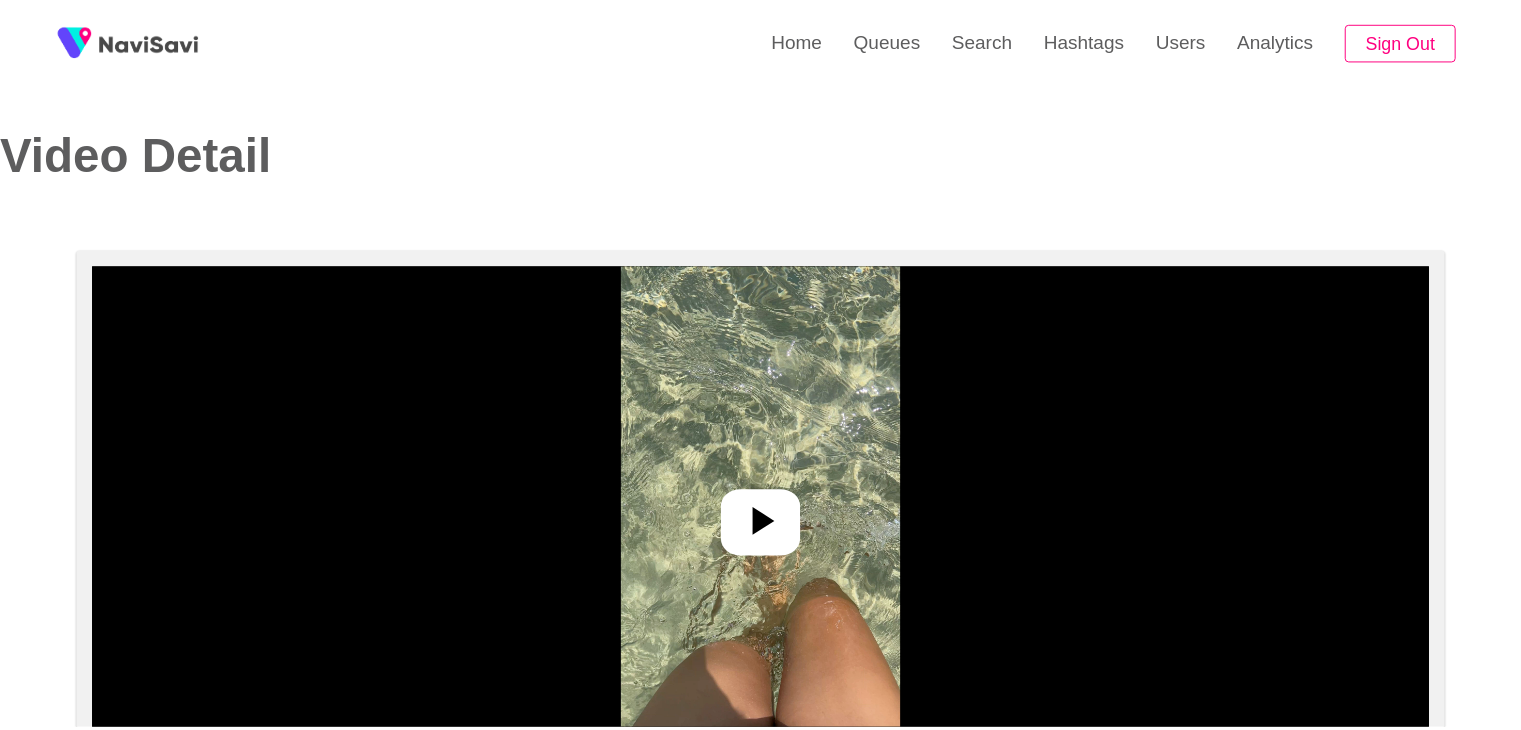 scroll, scrollTop: 0, scrollLeft: 0, axis: both 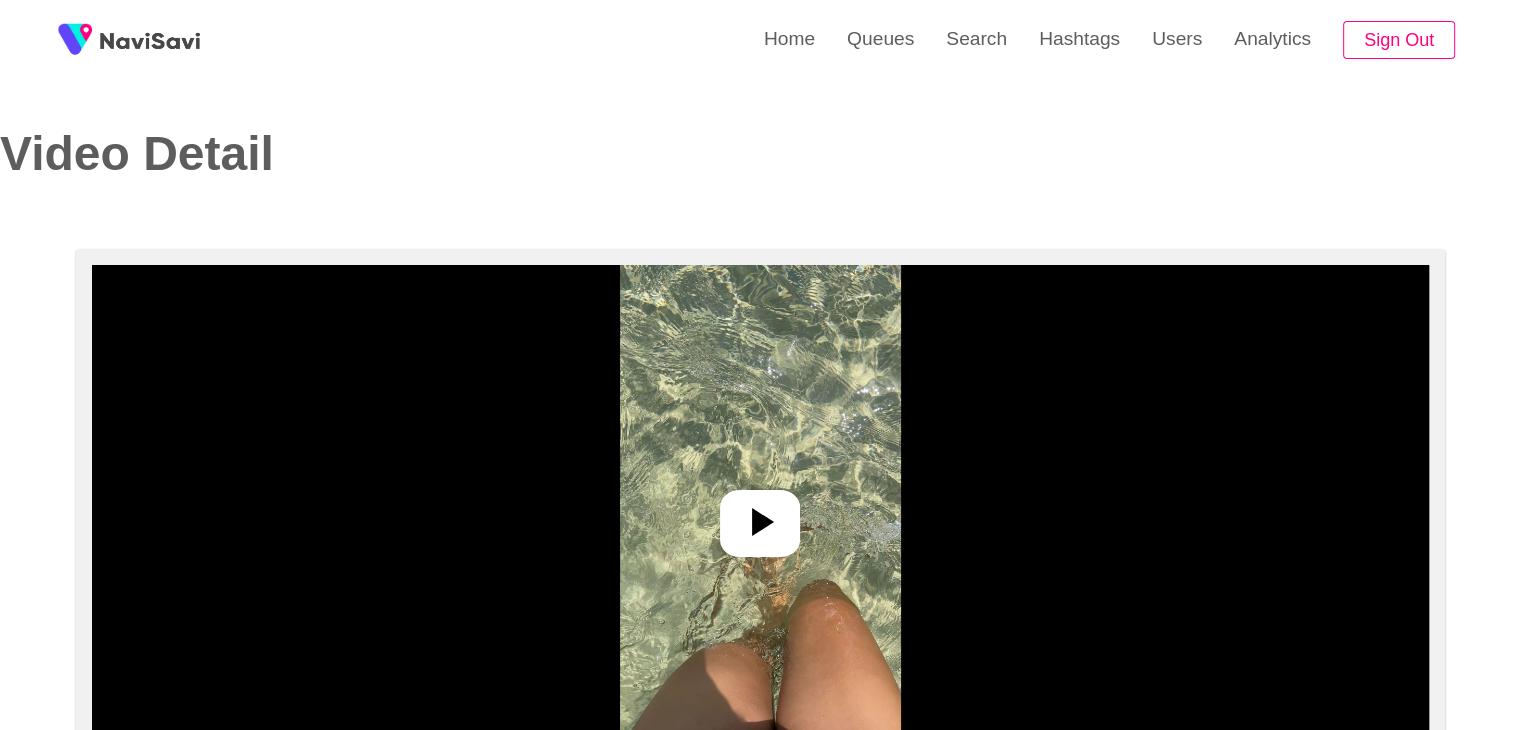click at bounding box center (760, 515) 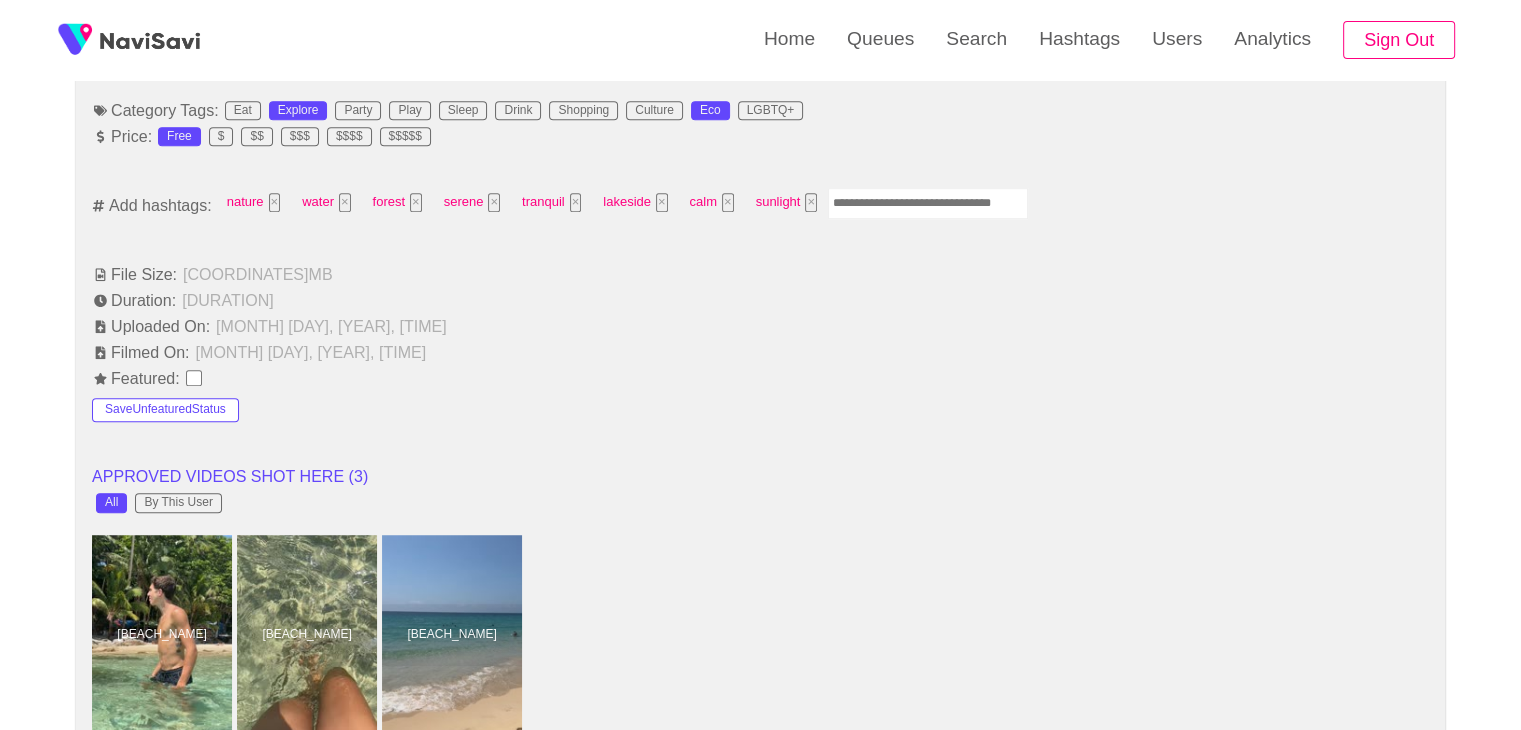scroll, scrollTop: 1280, scrollLeft: 0, axis: vertical 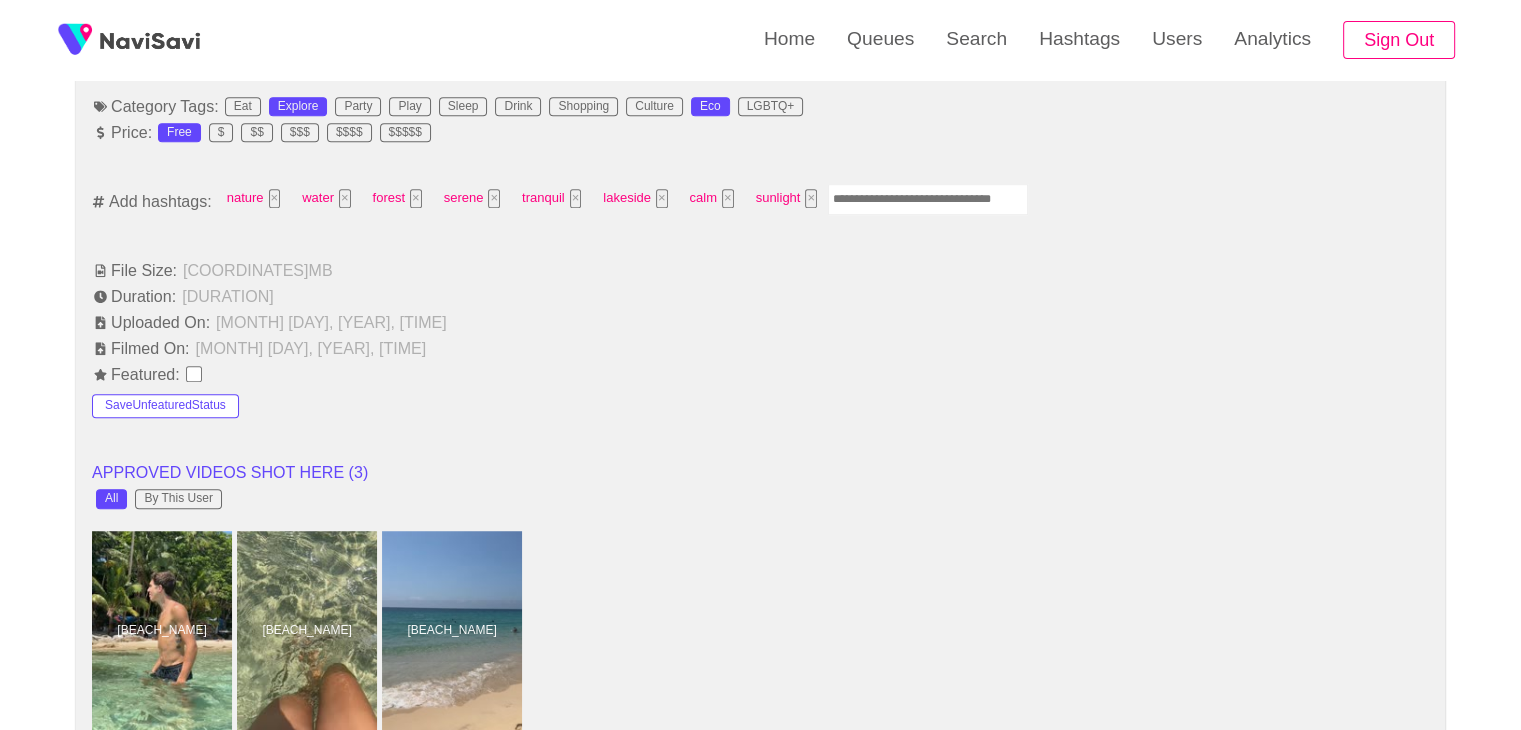 click at bounding box center [928, 199] 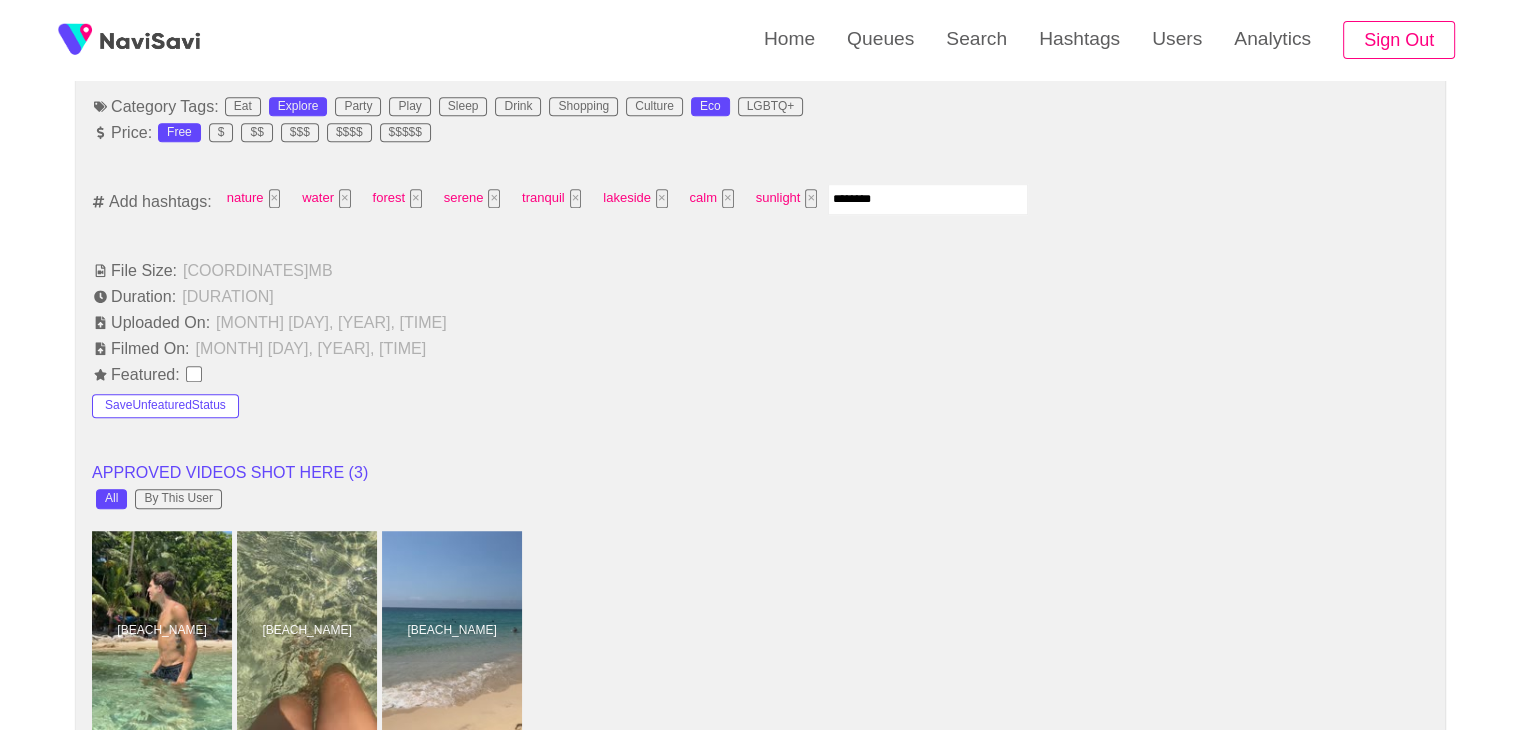 type on "*********" 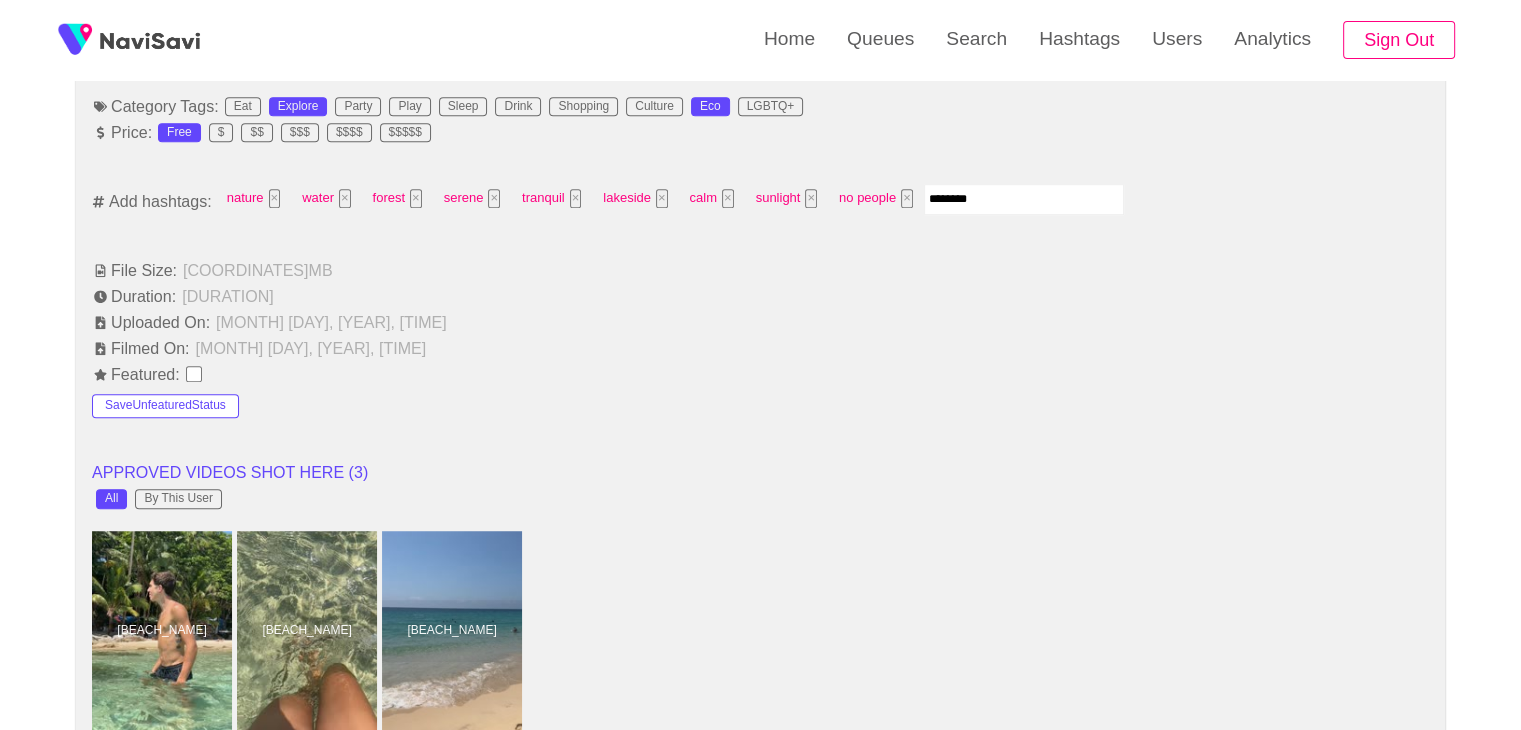 type on "*********" 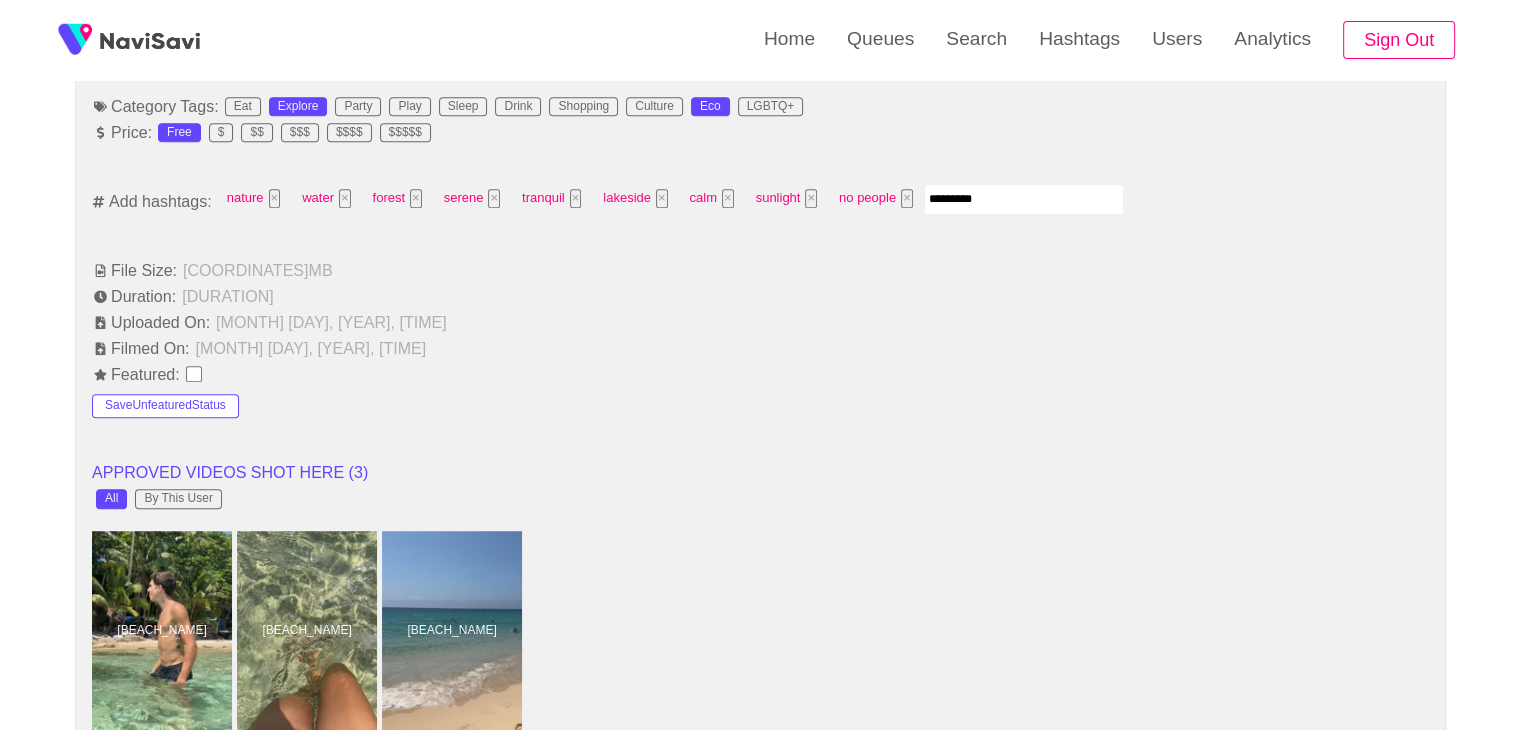 type 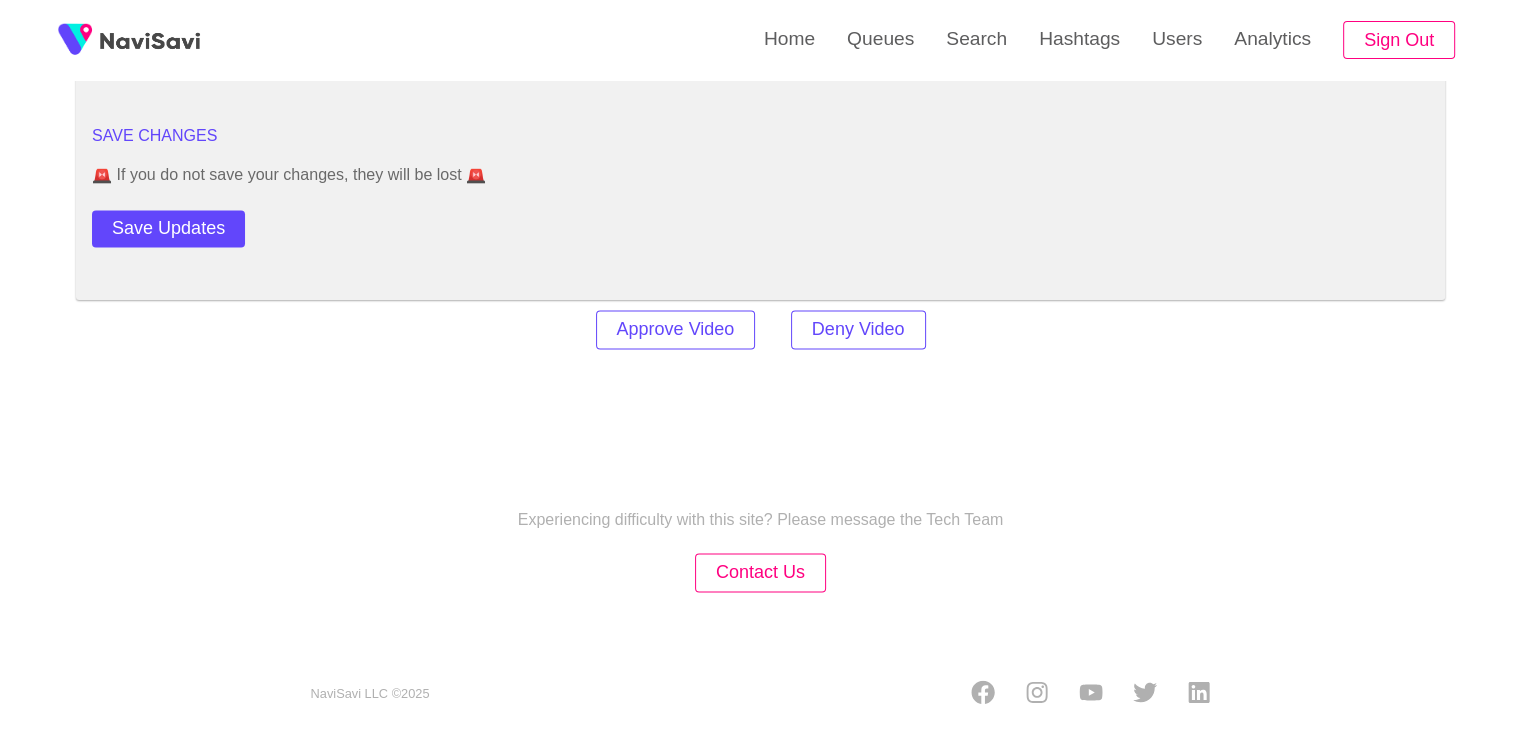 scroll, scrollTop: 2804, scrollLeft: 0, axis: vertical 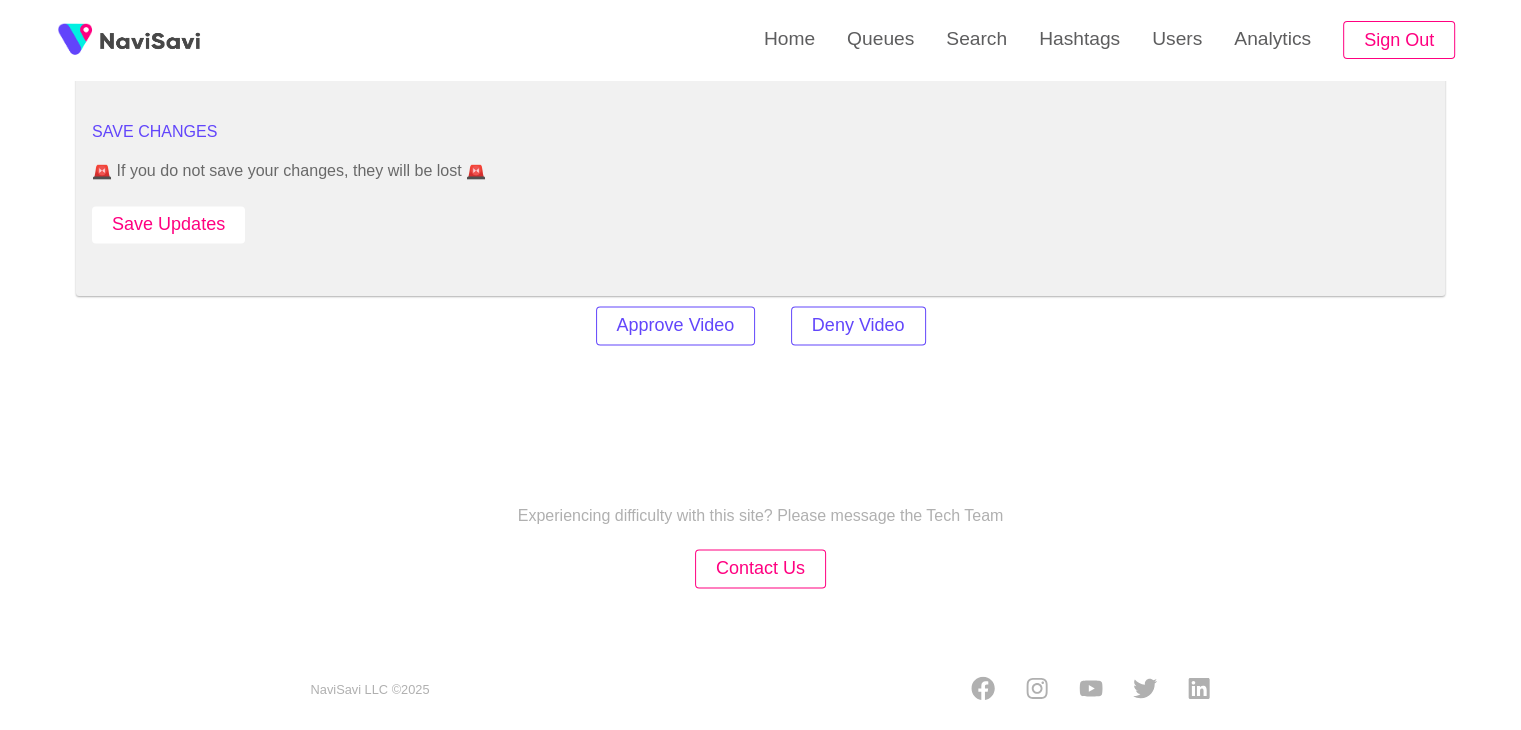 click on "Save Updates" at bounding box center (168, 224) 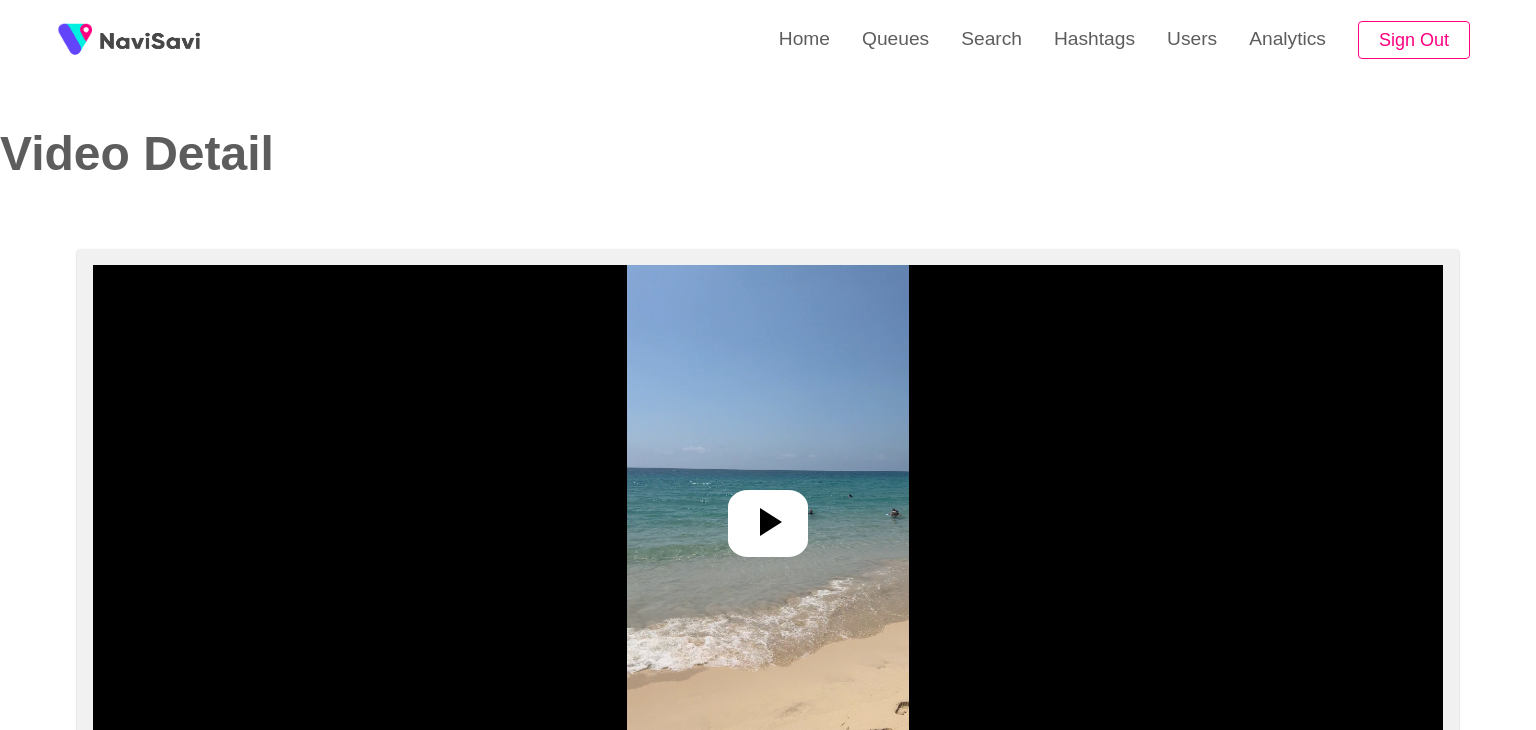 select on "**********" 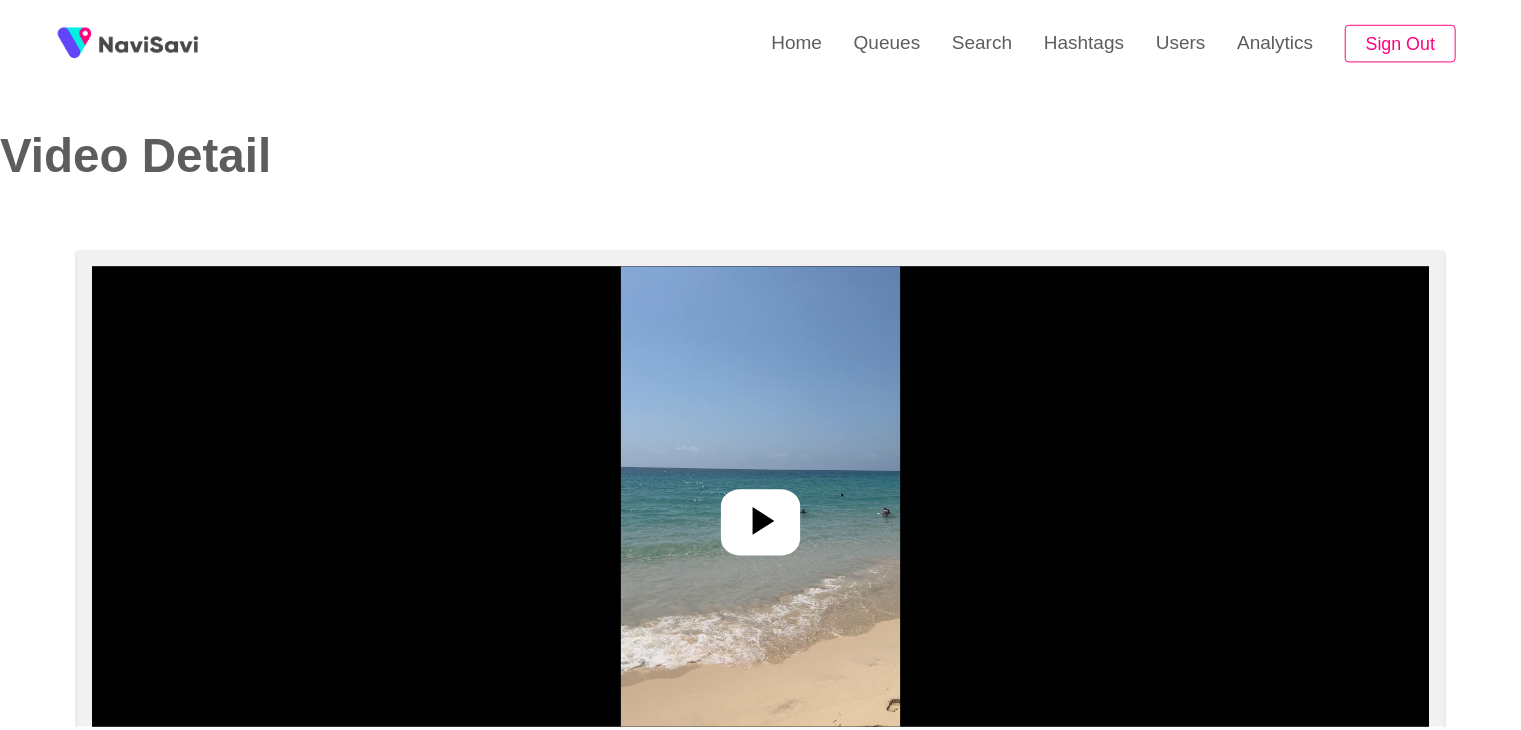 scroll, scrollTop: 0, scrollLeft: 0, axis: both 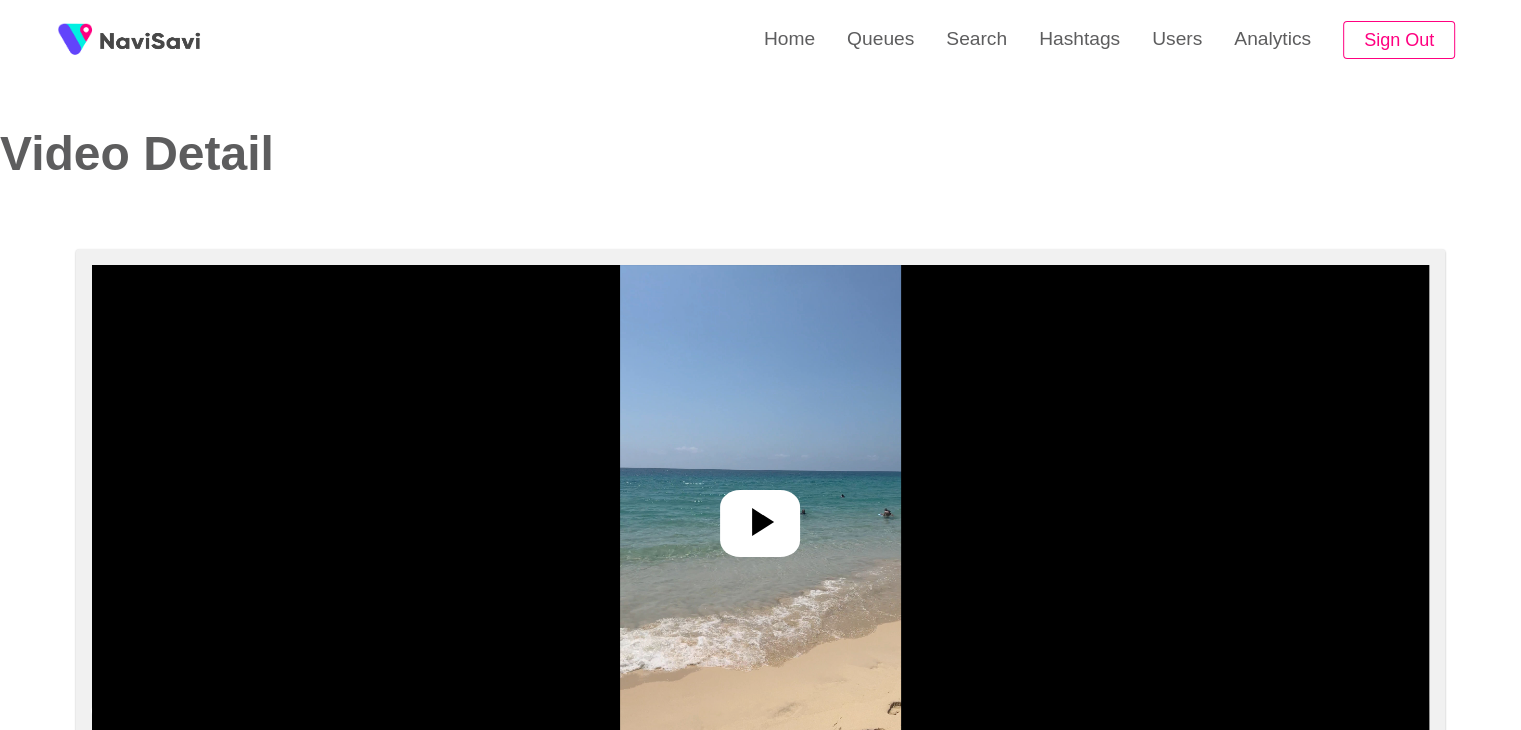click at bounding box center [760, 515] 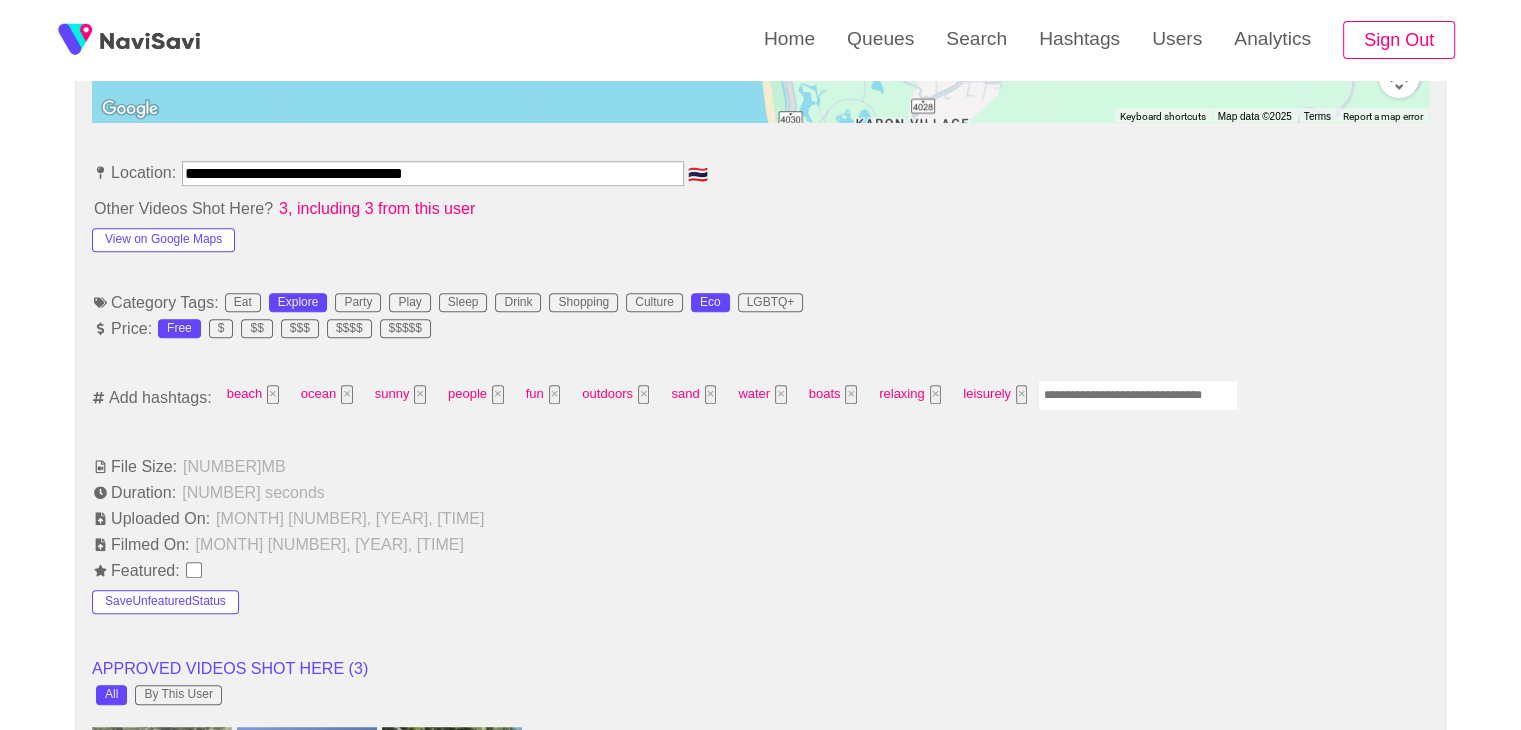 scroll, scrollTop: 1088, scrollLeft: 0, axis: vertical 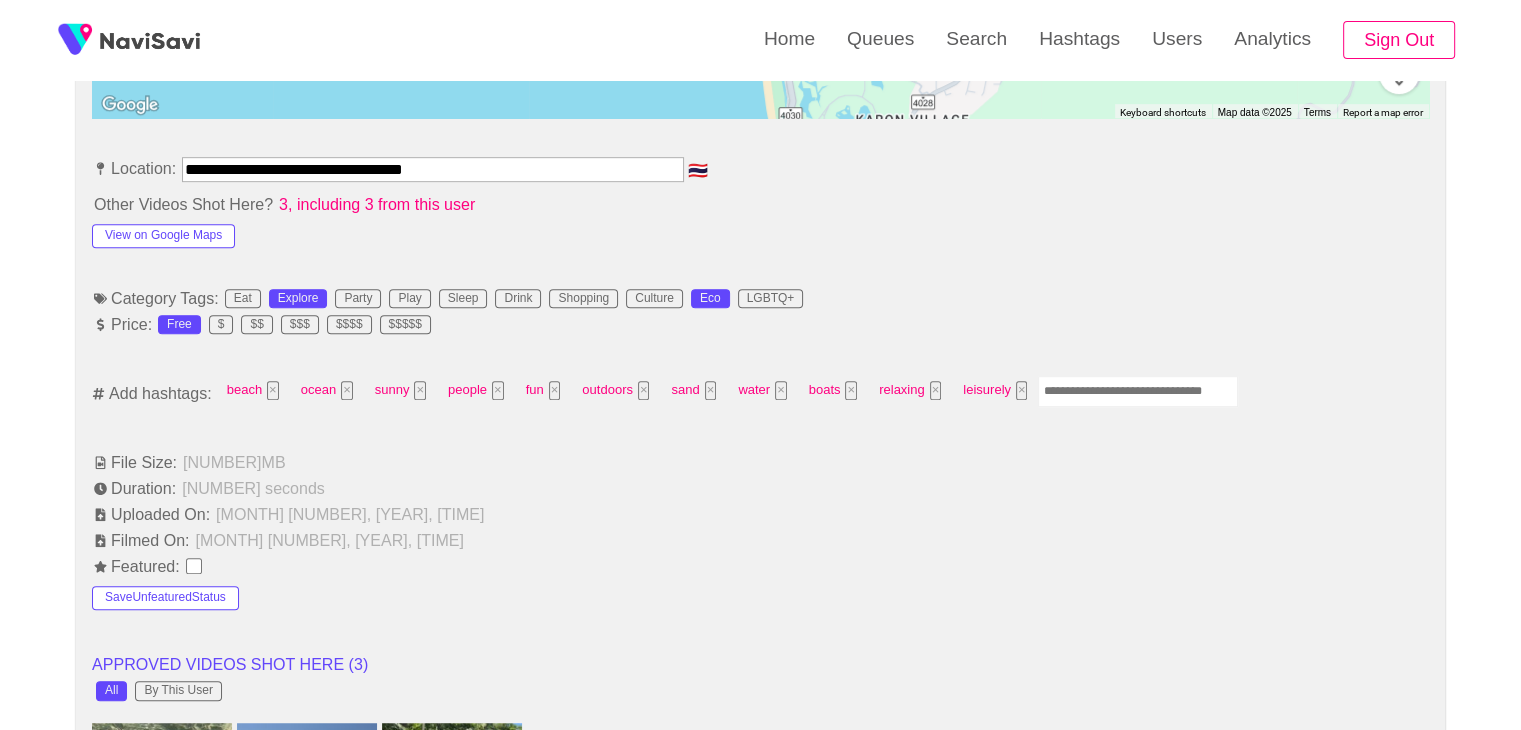 click at bounding box center (1138, 391) 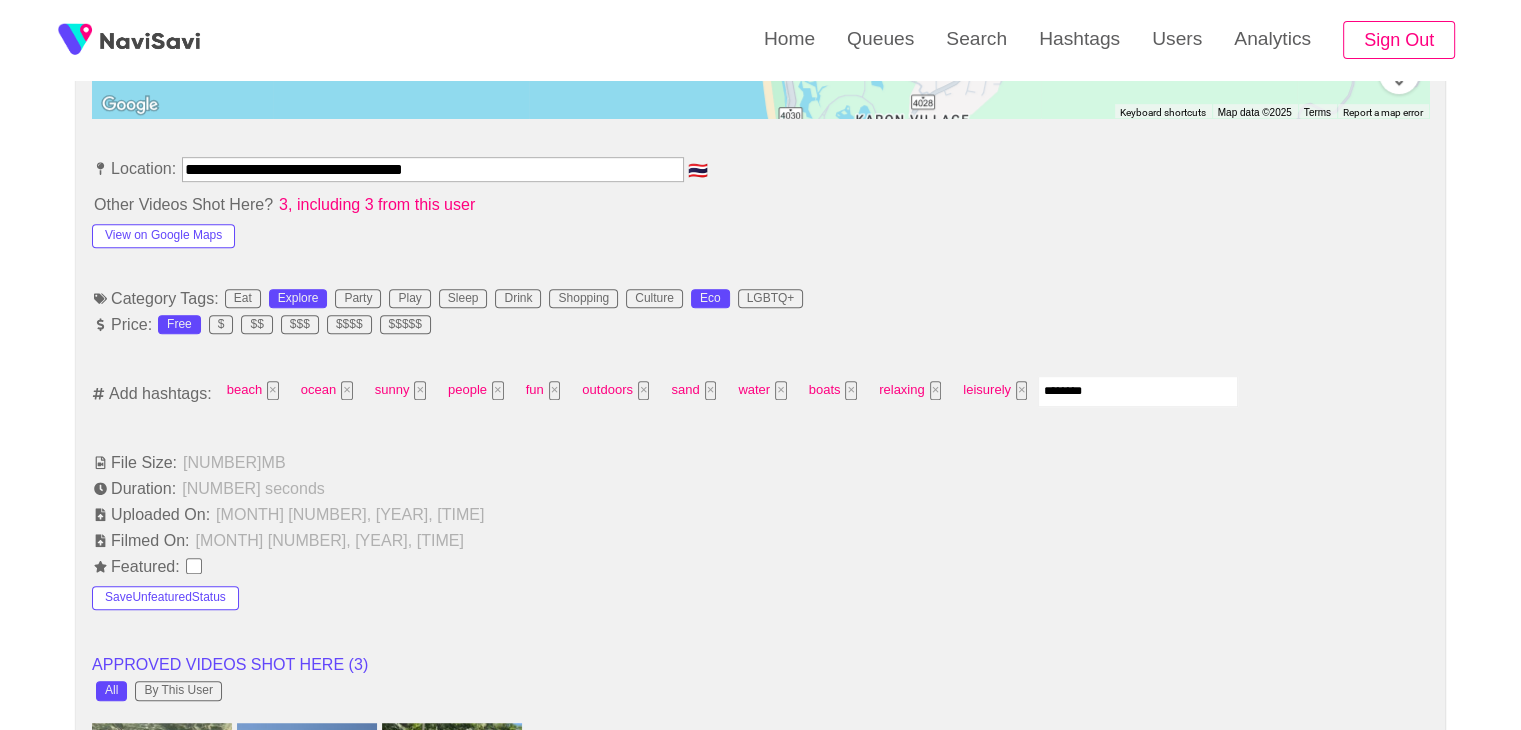 type on "*********" 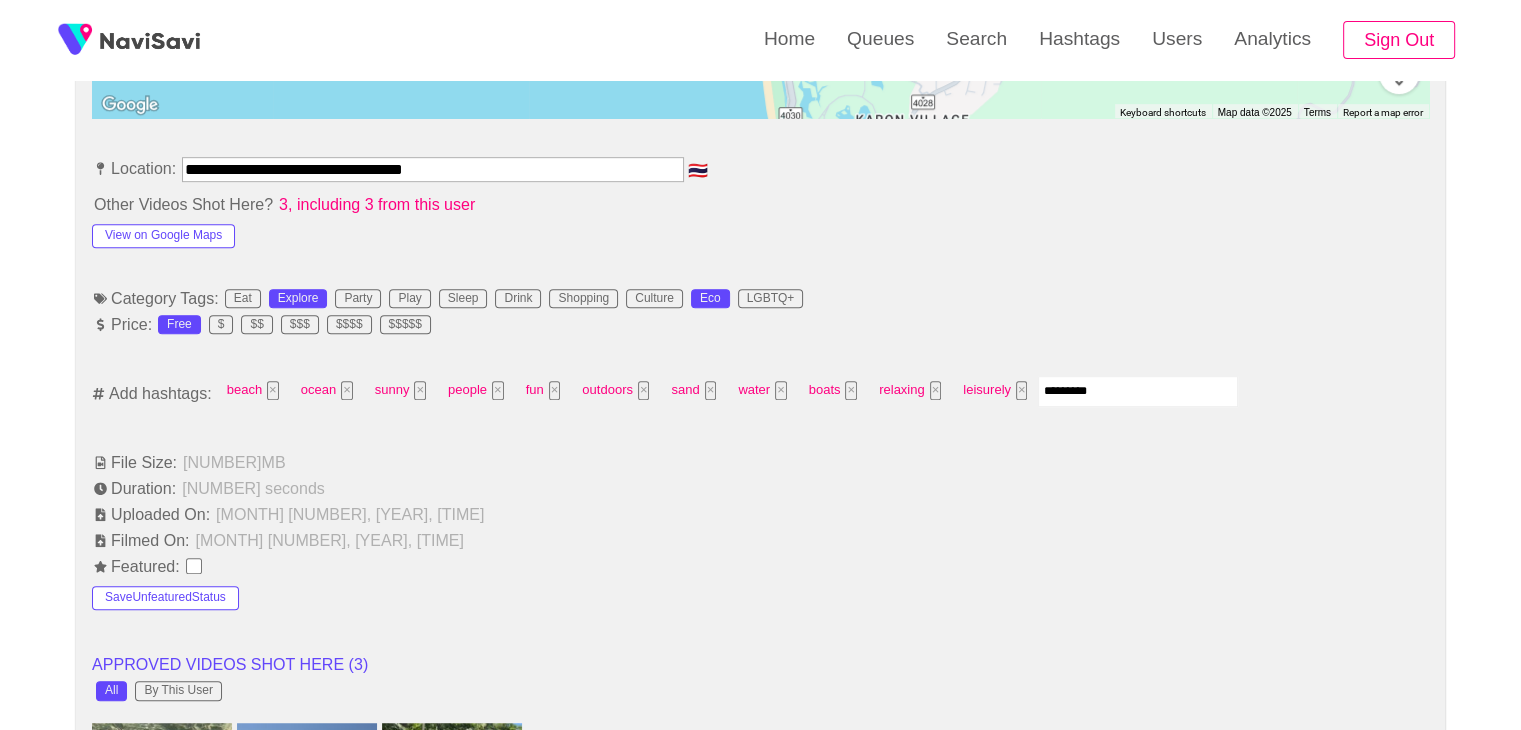 type 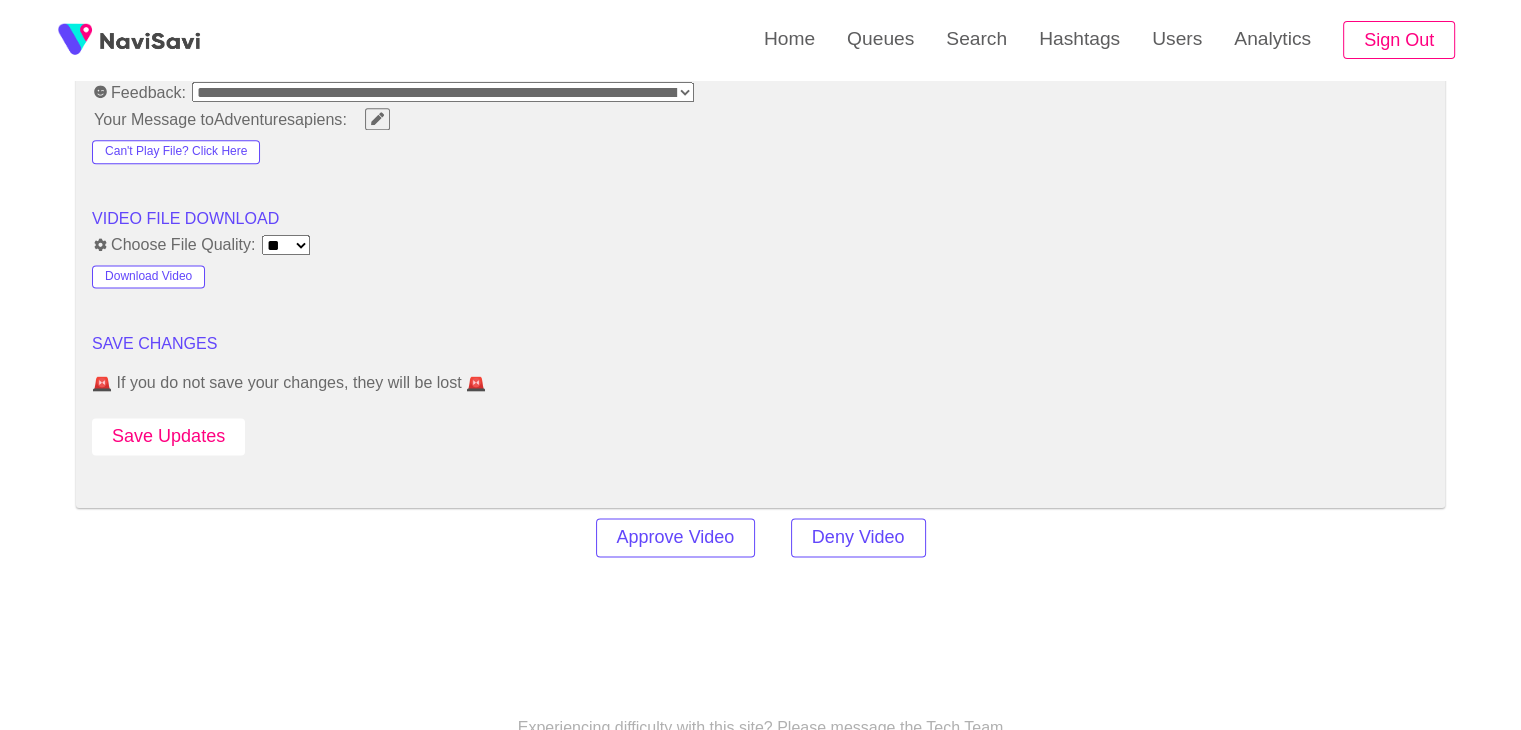 scroll, scrollTop: 2600, scrollLeft: 0, axis: vertical 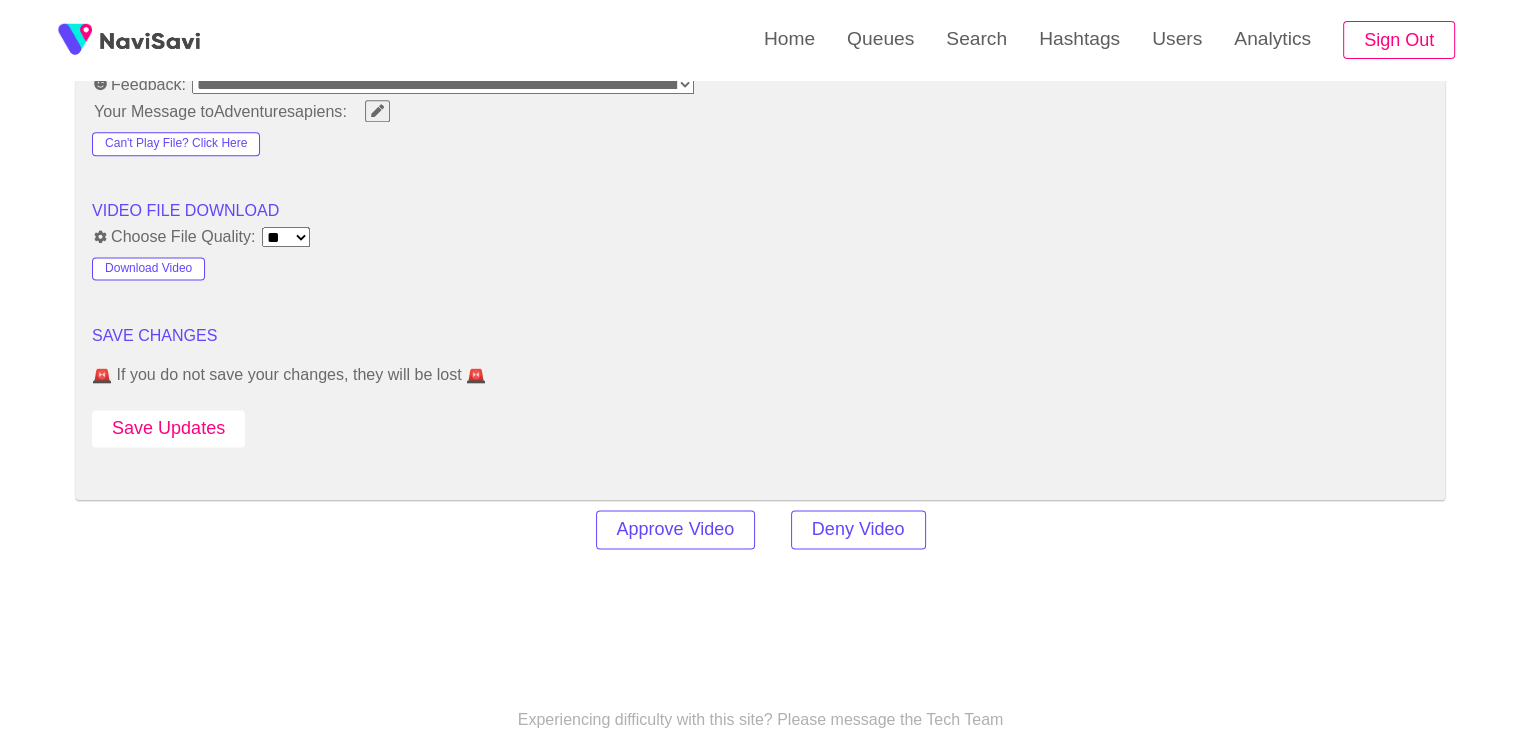 click on "Save Updates" at bounding box center (168, 428) 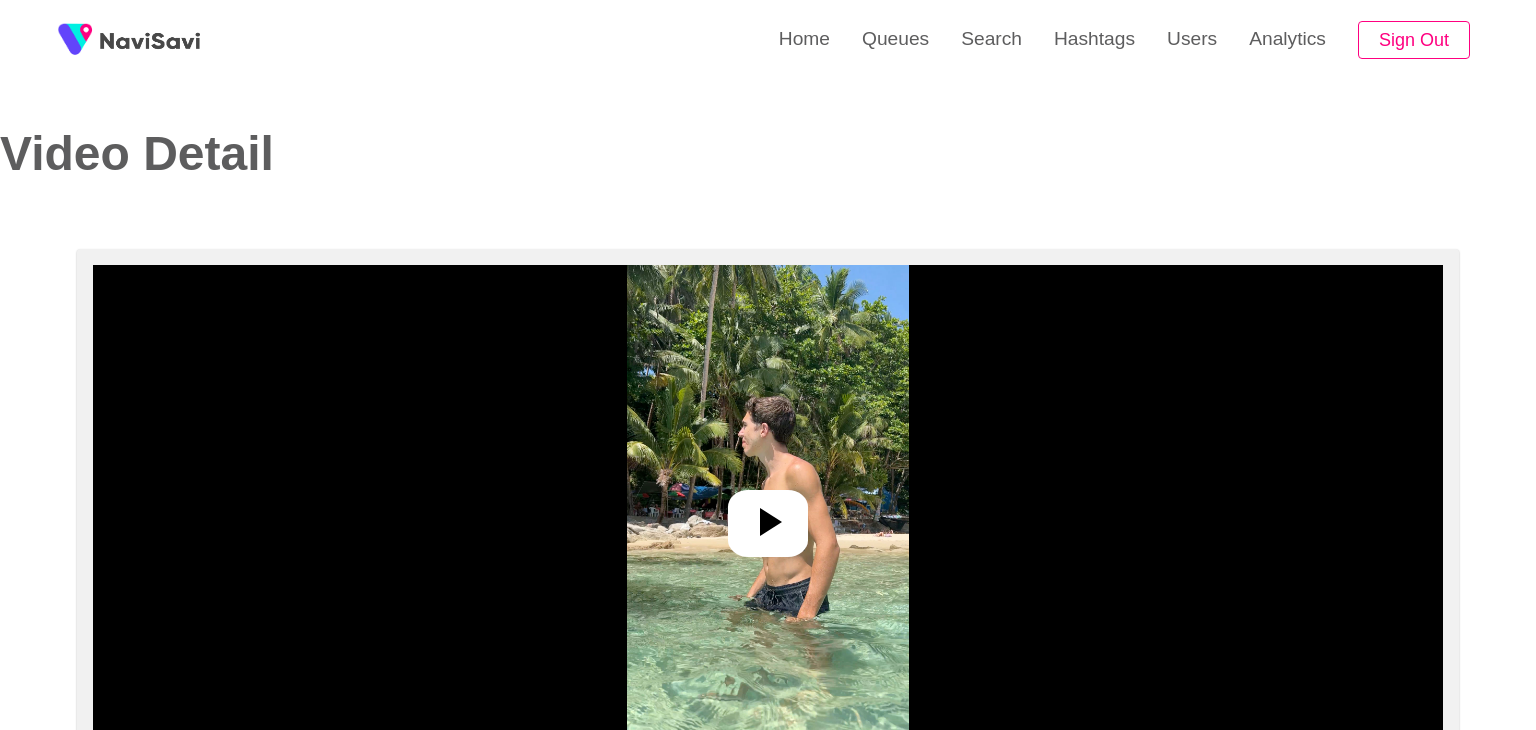 select on "**********" 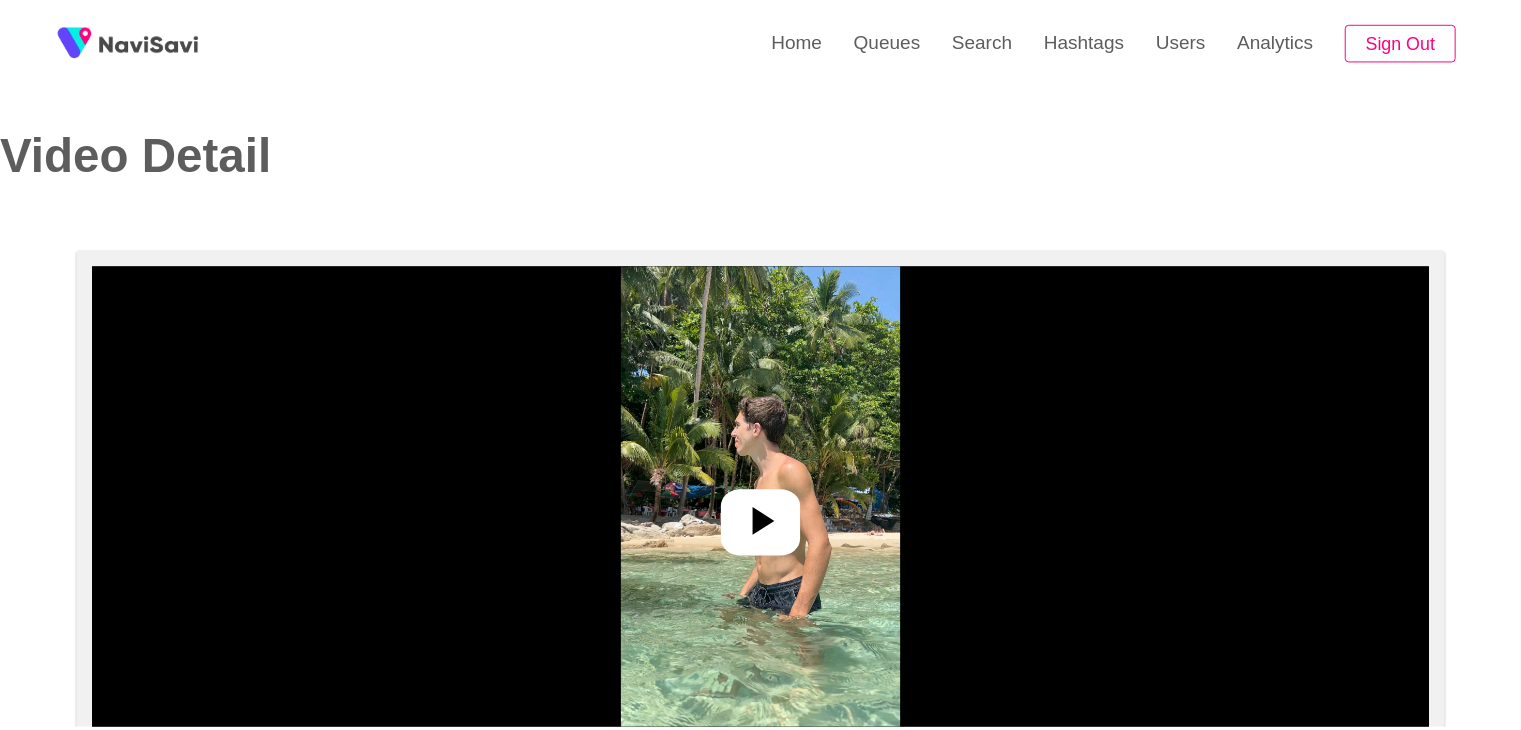 scroll, scrollTop: 0, scrollLeft: 0, axis: both 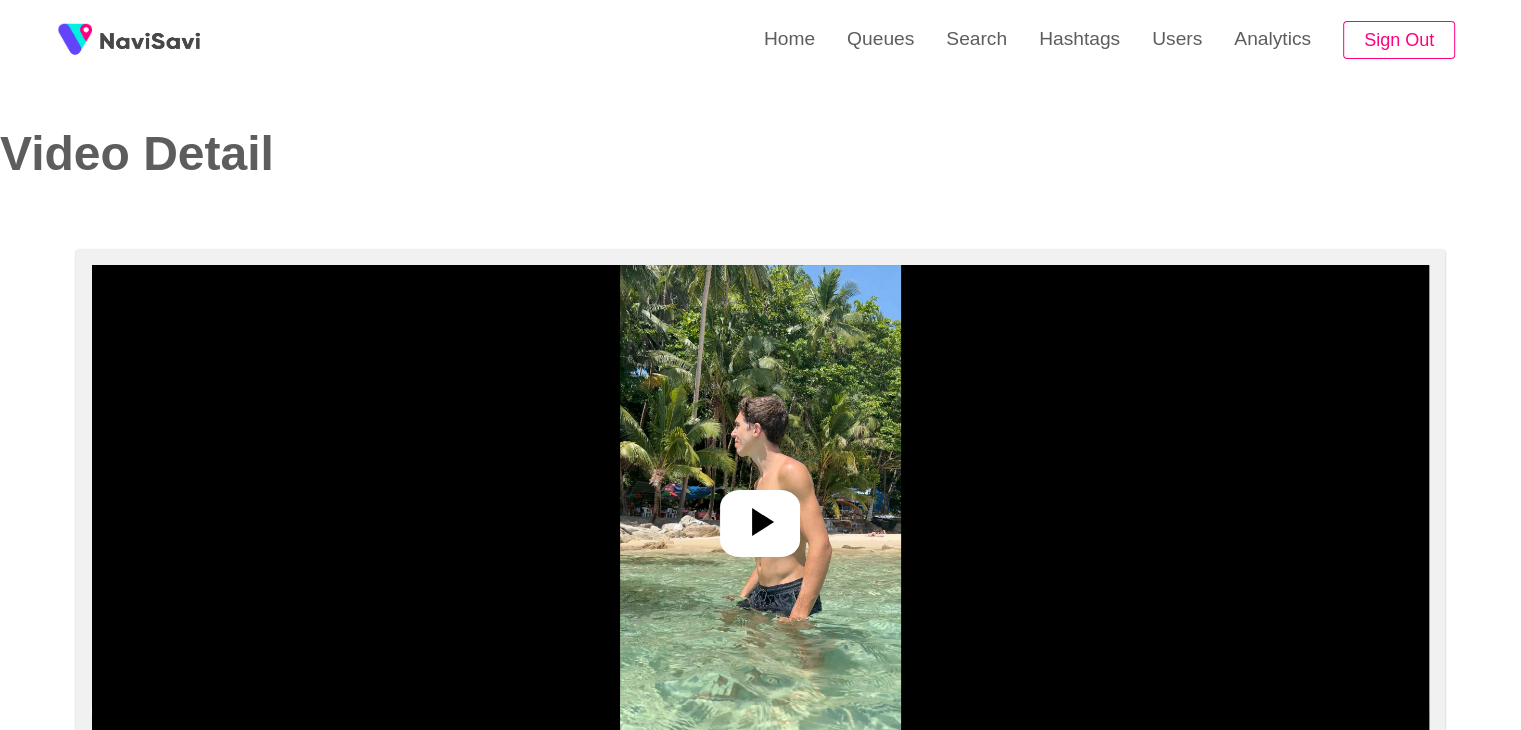 click at bounding box center [760, 515] 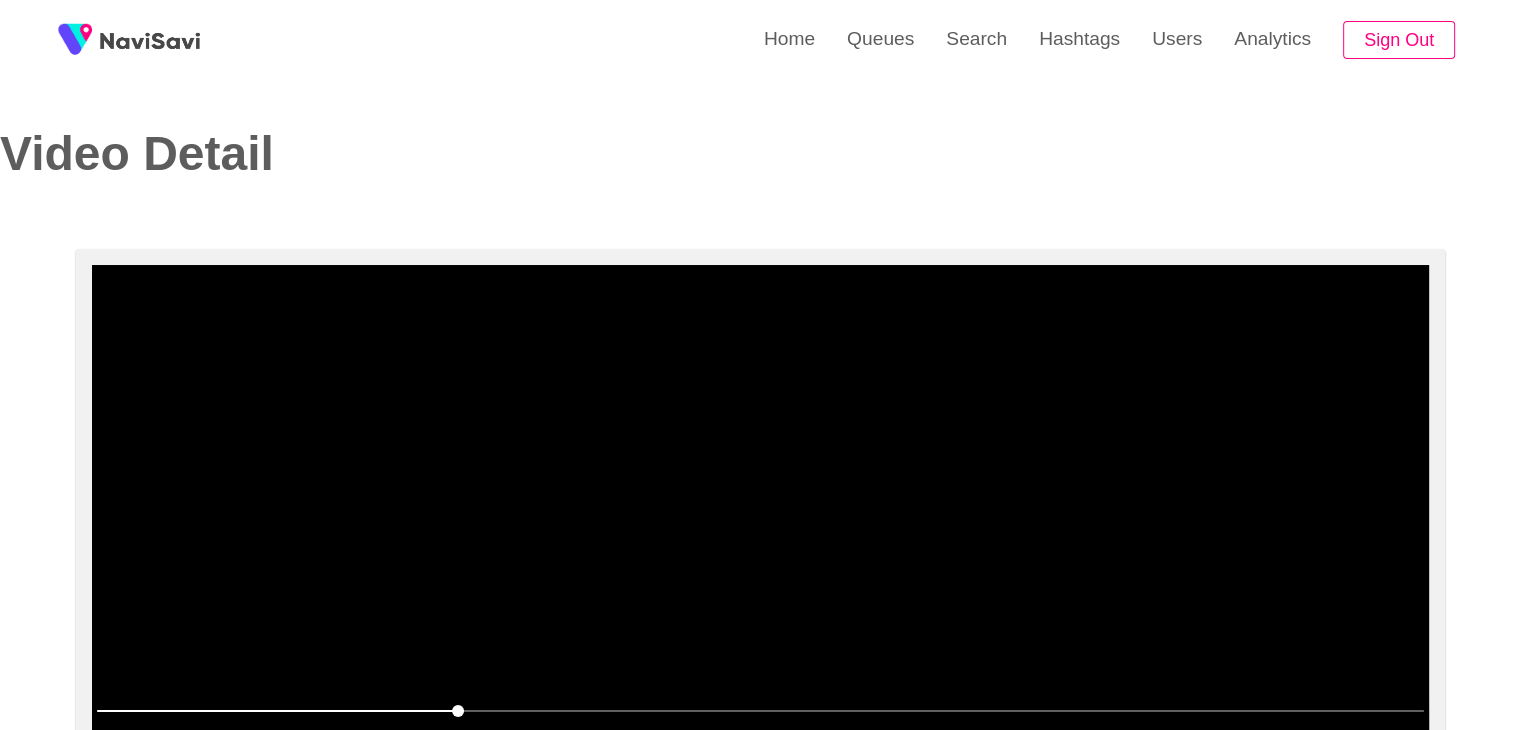 scroll, scrollTop: 112, scrollLeft: 0, axis: vertical 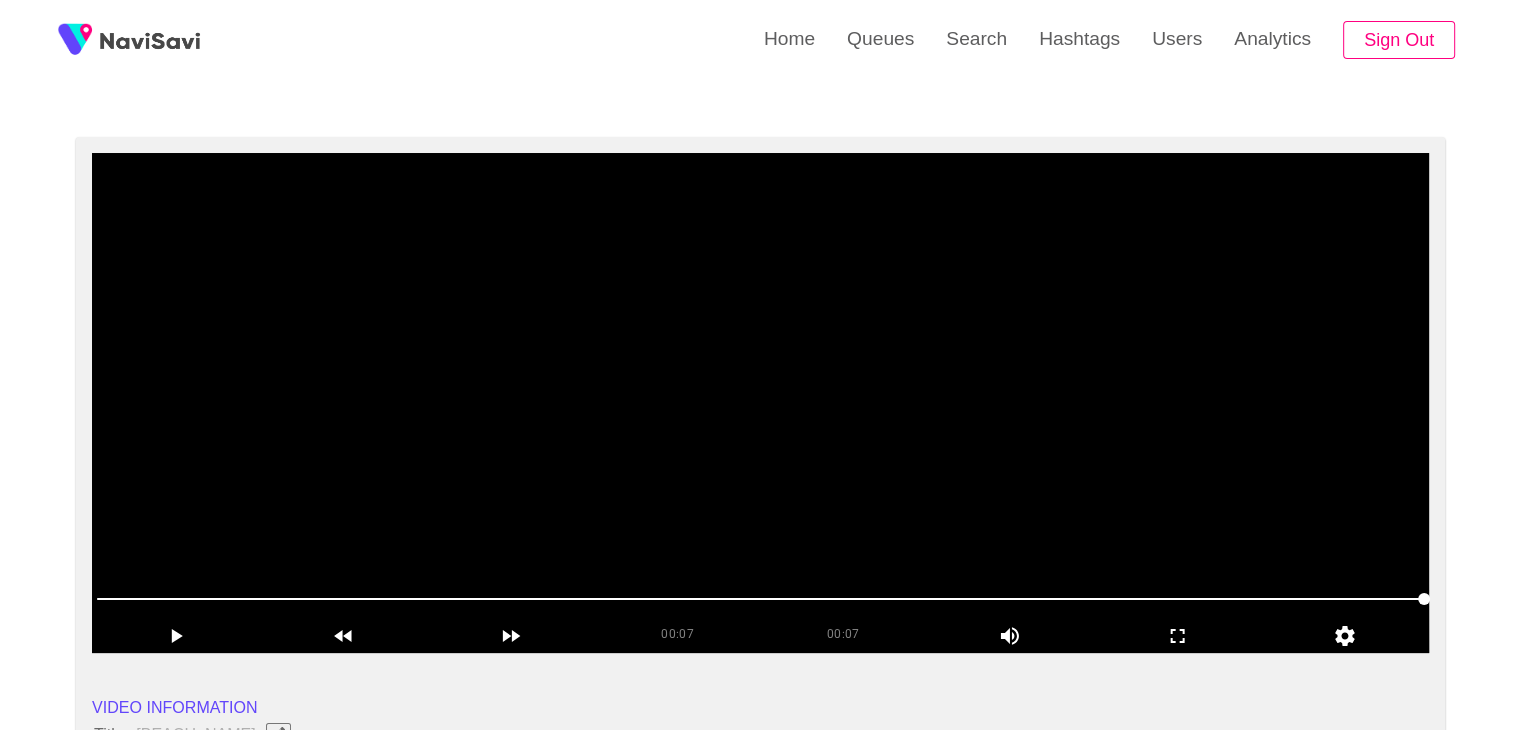 click at bounding box center (760, 403) 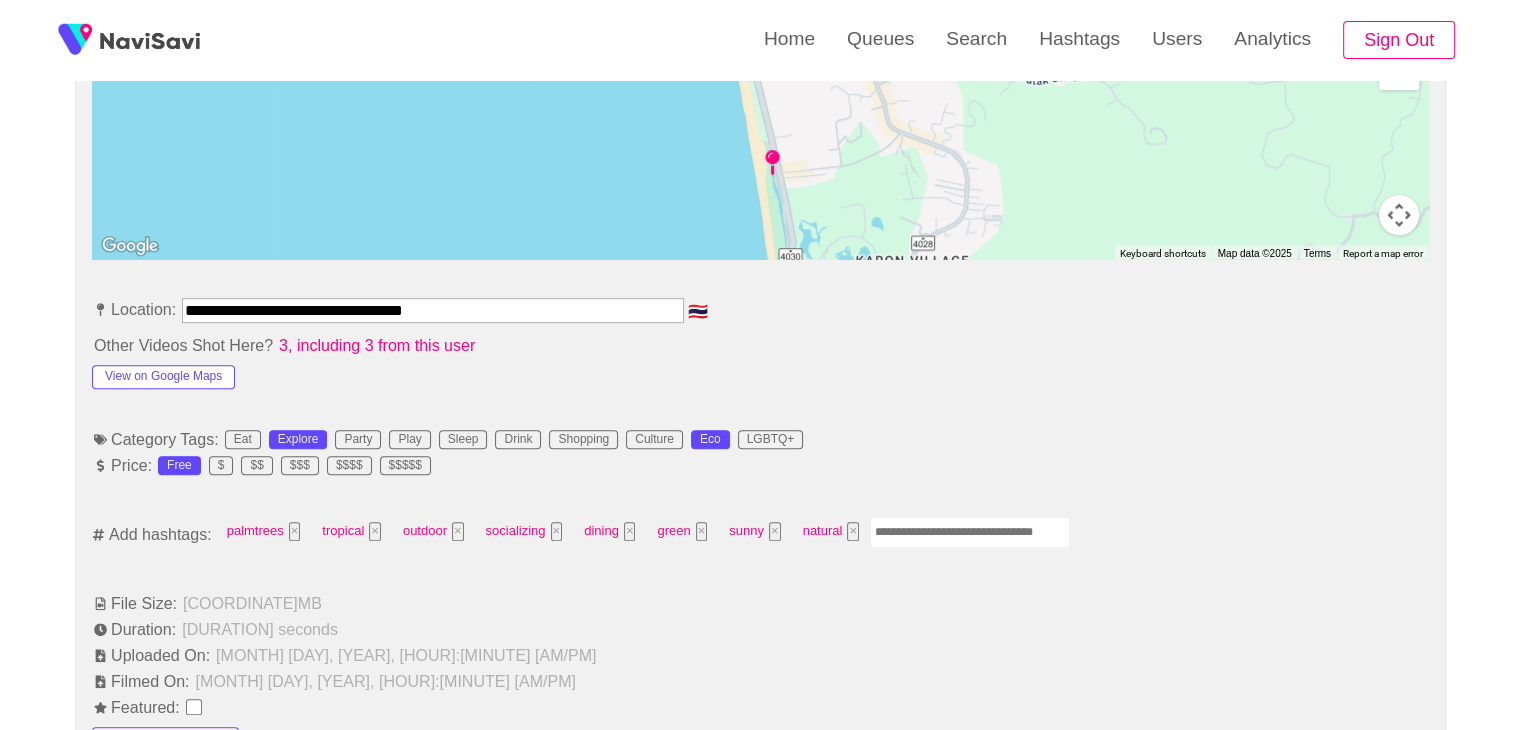 scroll, scrollTop: 948, scrollLeft: 0, axis: vertical 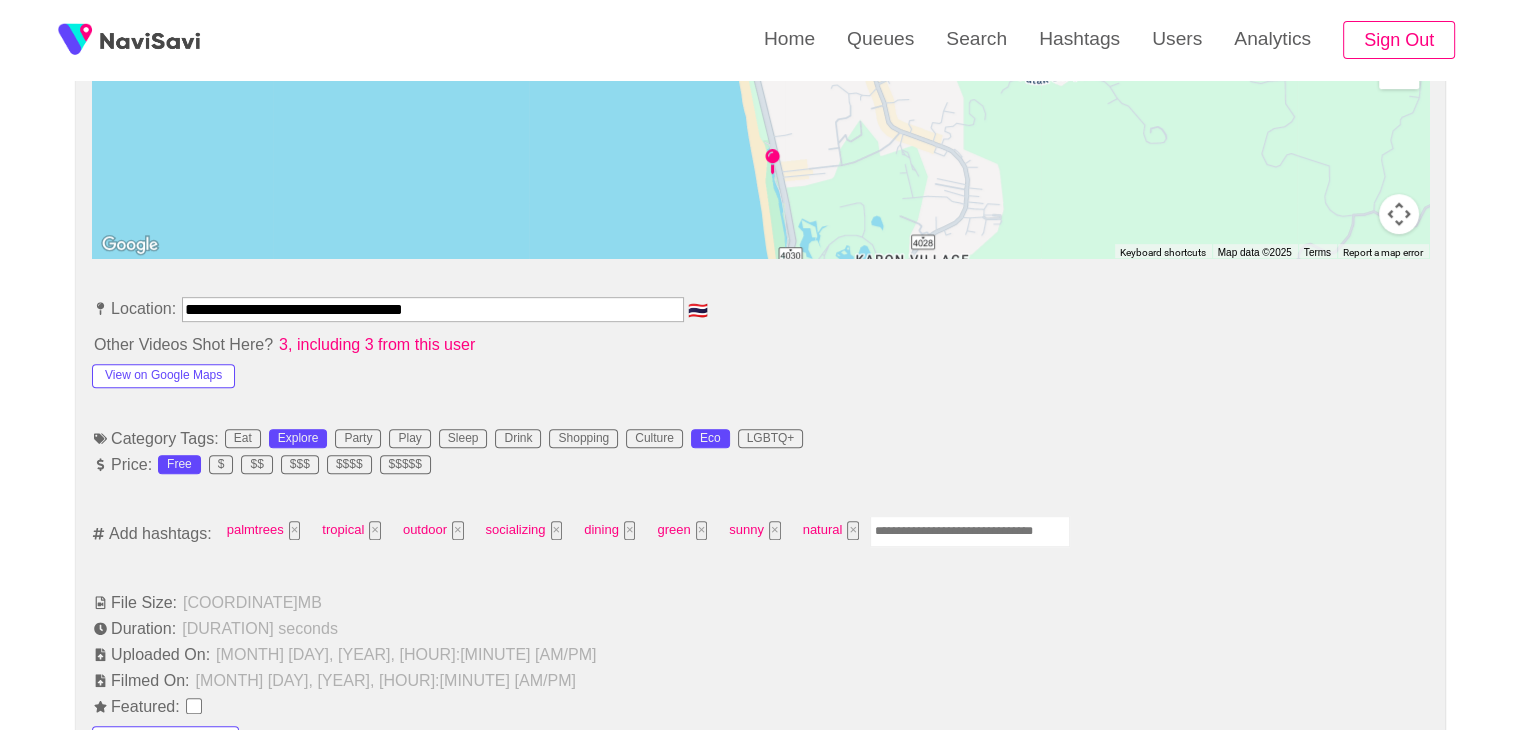 click on "palmtrees × tropical × outdoor × socializing × dining × green × sunny × natural ×" at bounding box center [643, 533] 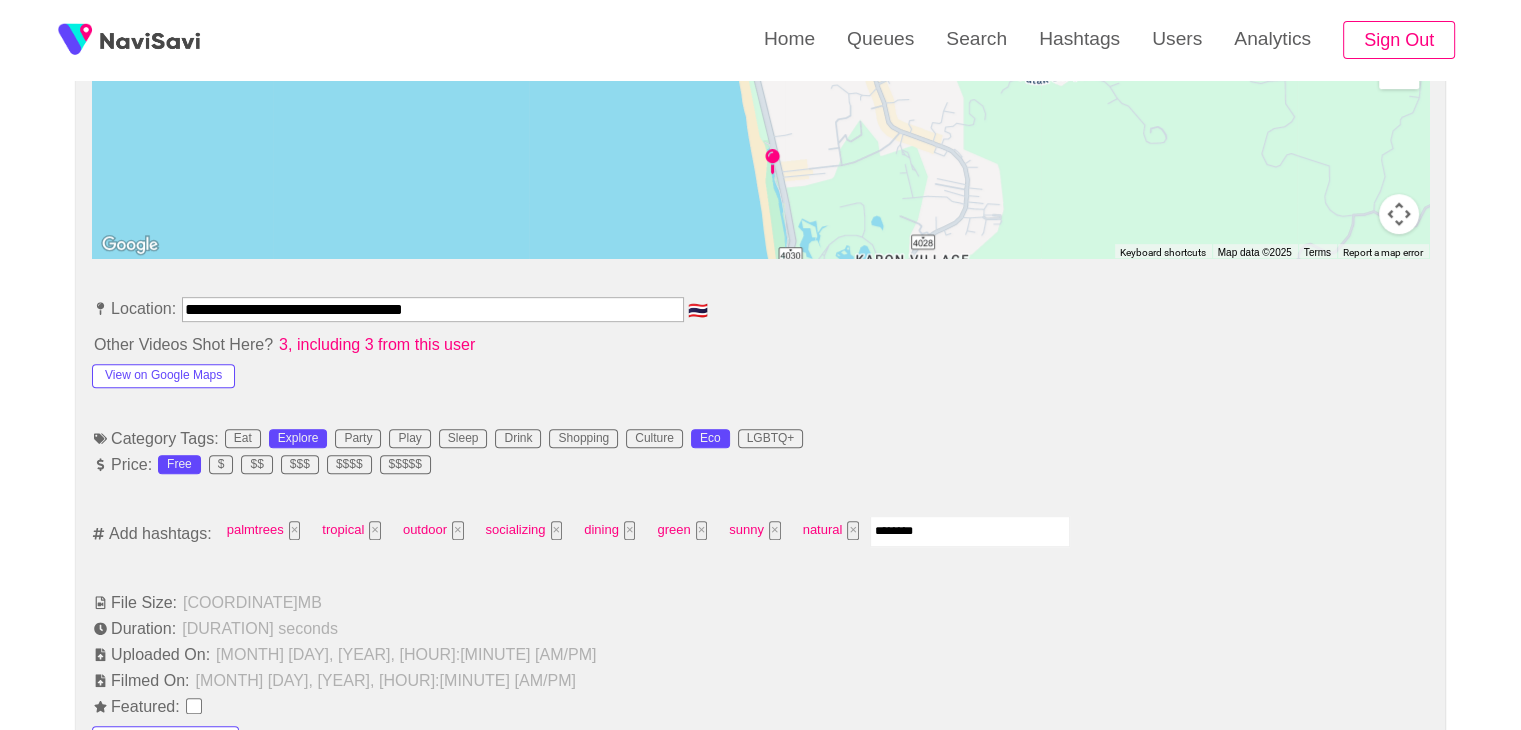 type on "*********" 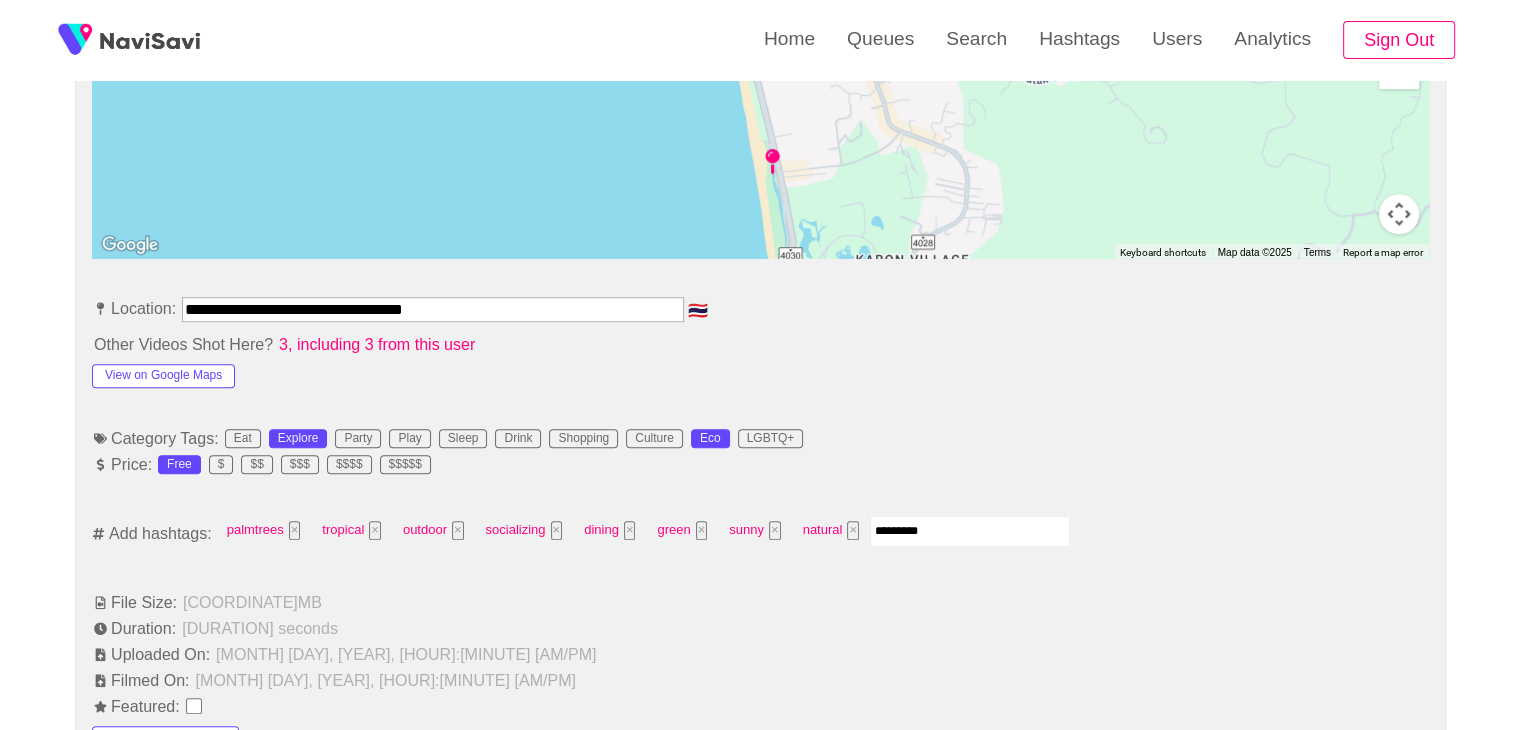 type 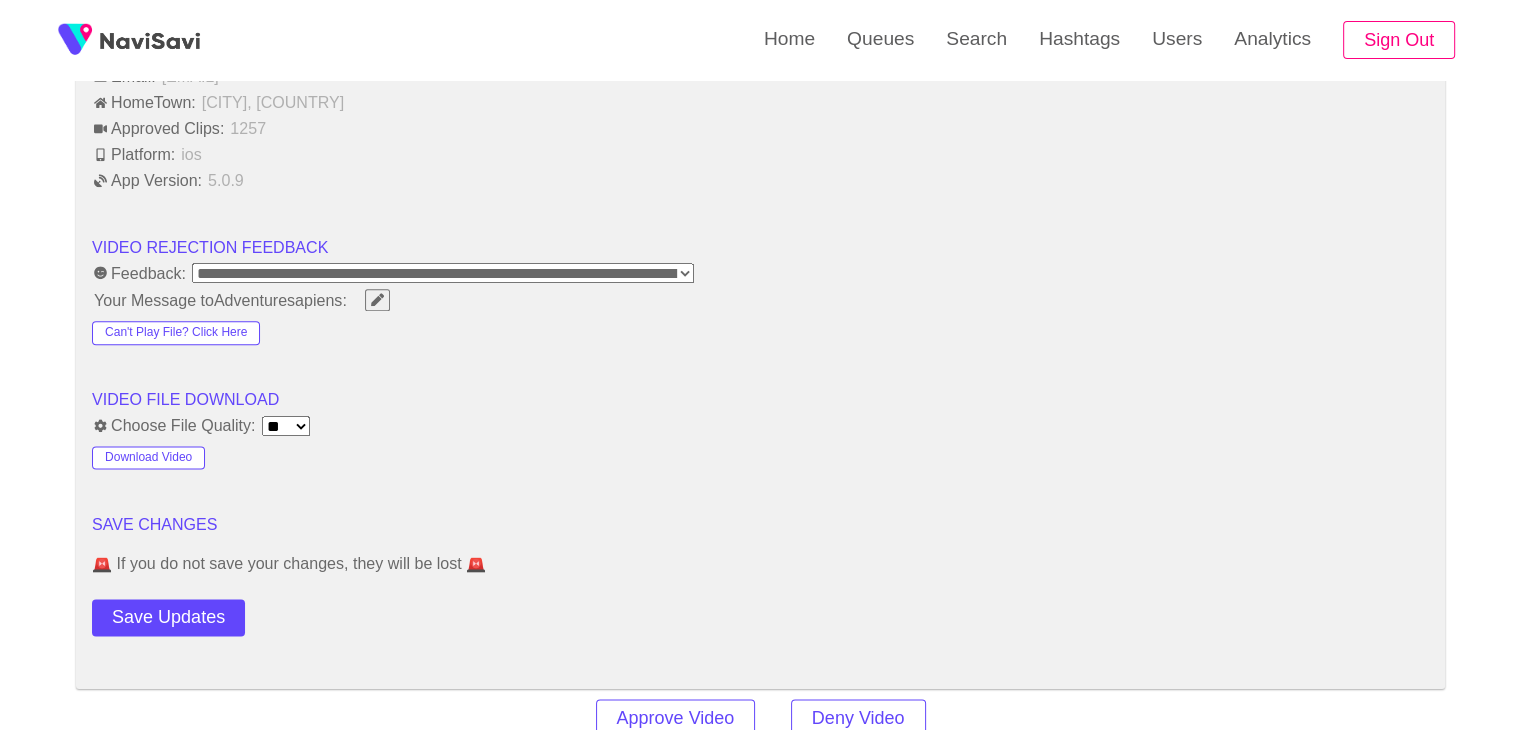 scroll, scrollTop: 2412, scrollLeft: 0, axis: vertical 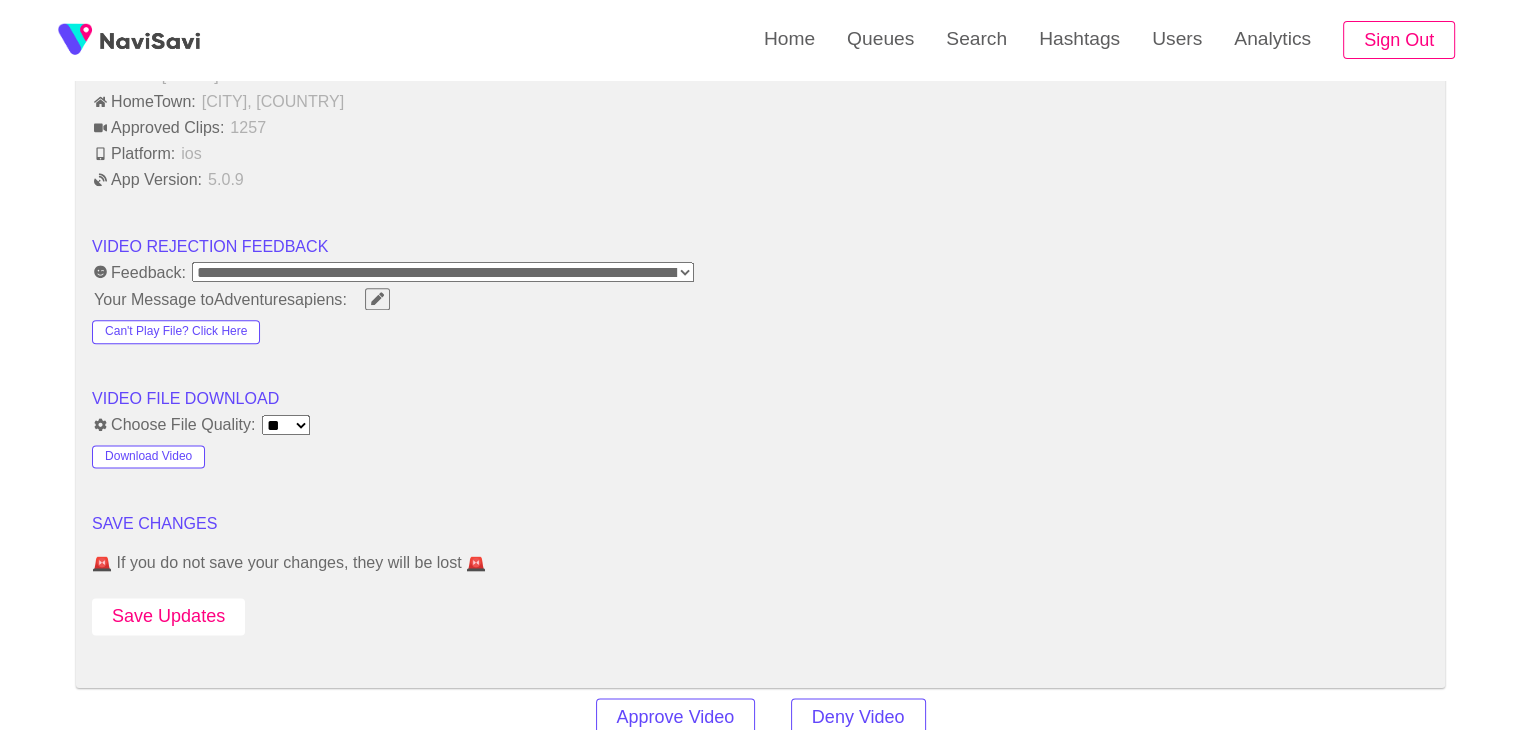 click on "Save Updates" at bounding box center (168, 616) 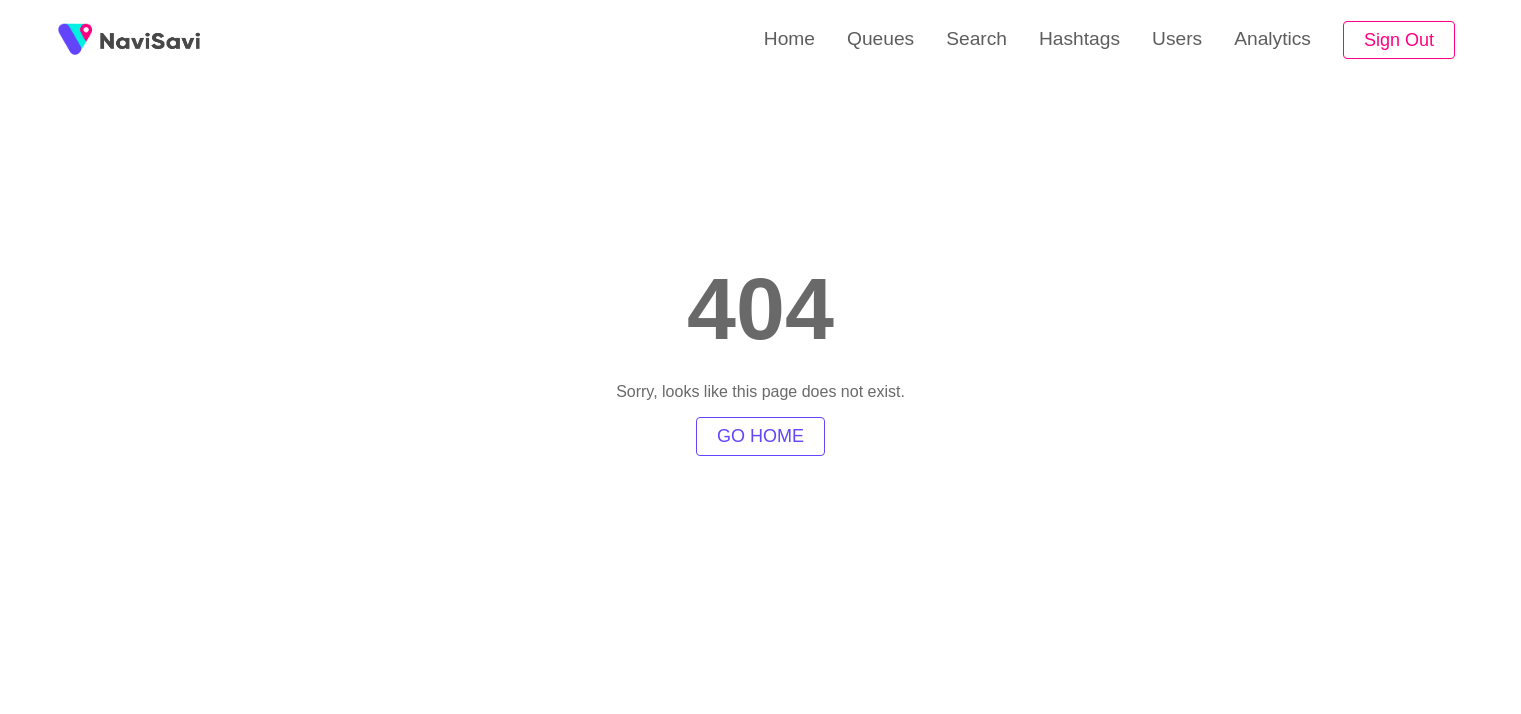 scroll, scrollTop: 0, scrollLeft: 0, axis: both 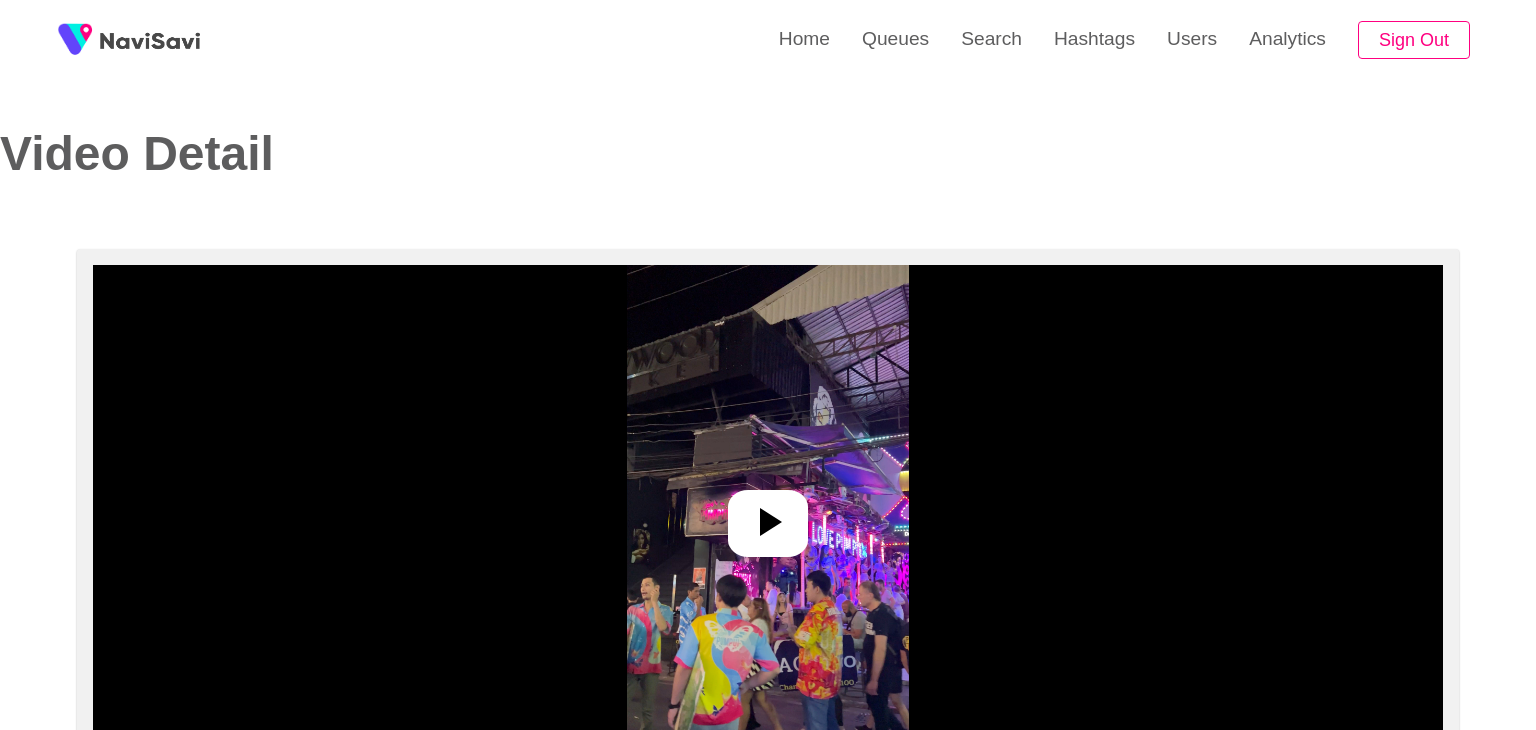 select on "**" 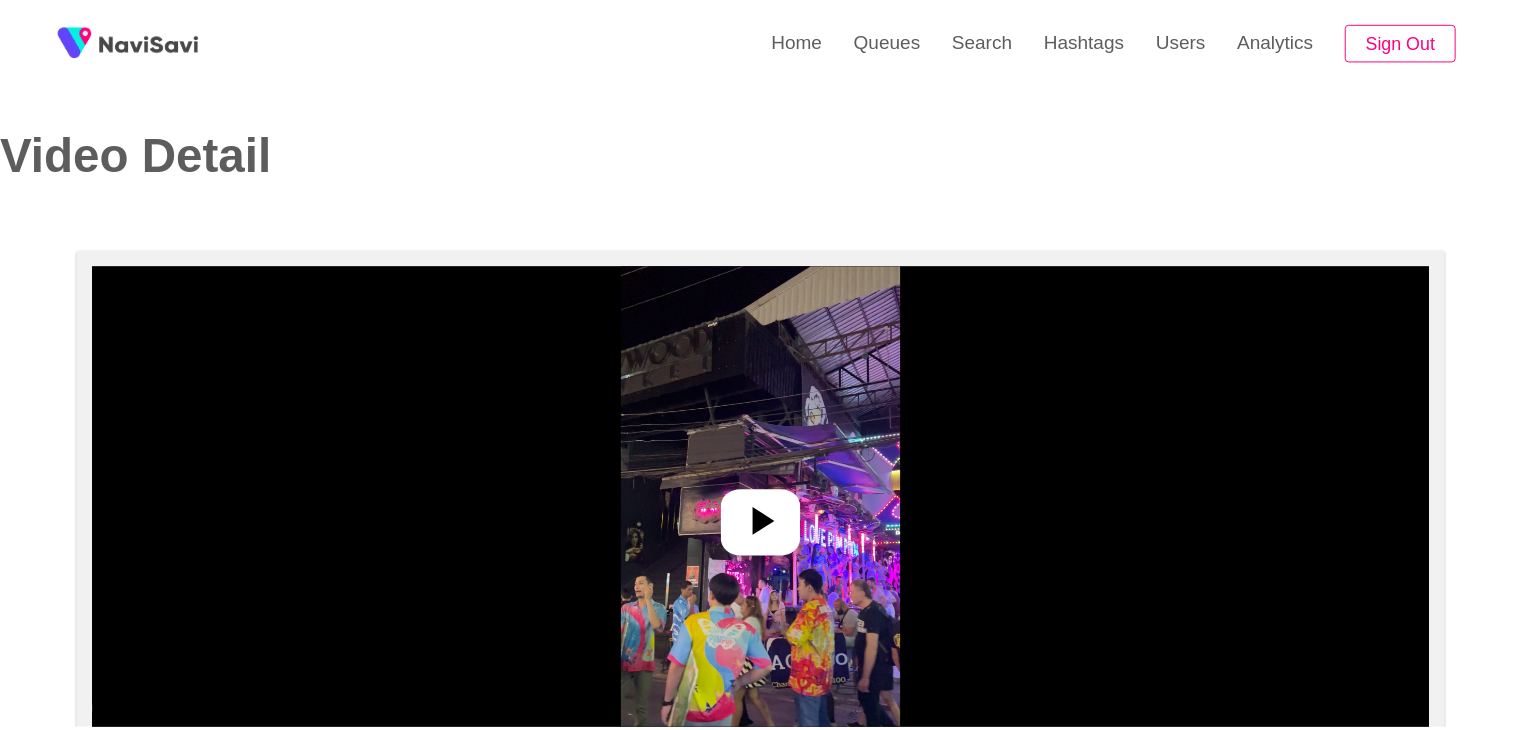 scroll, scrollTop: 0, scrollLeft: 0, axis: both 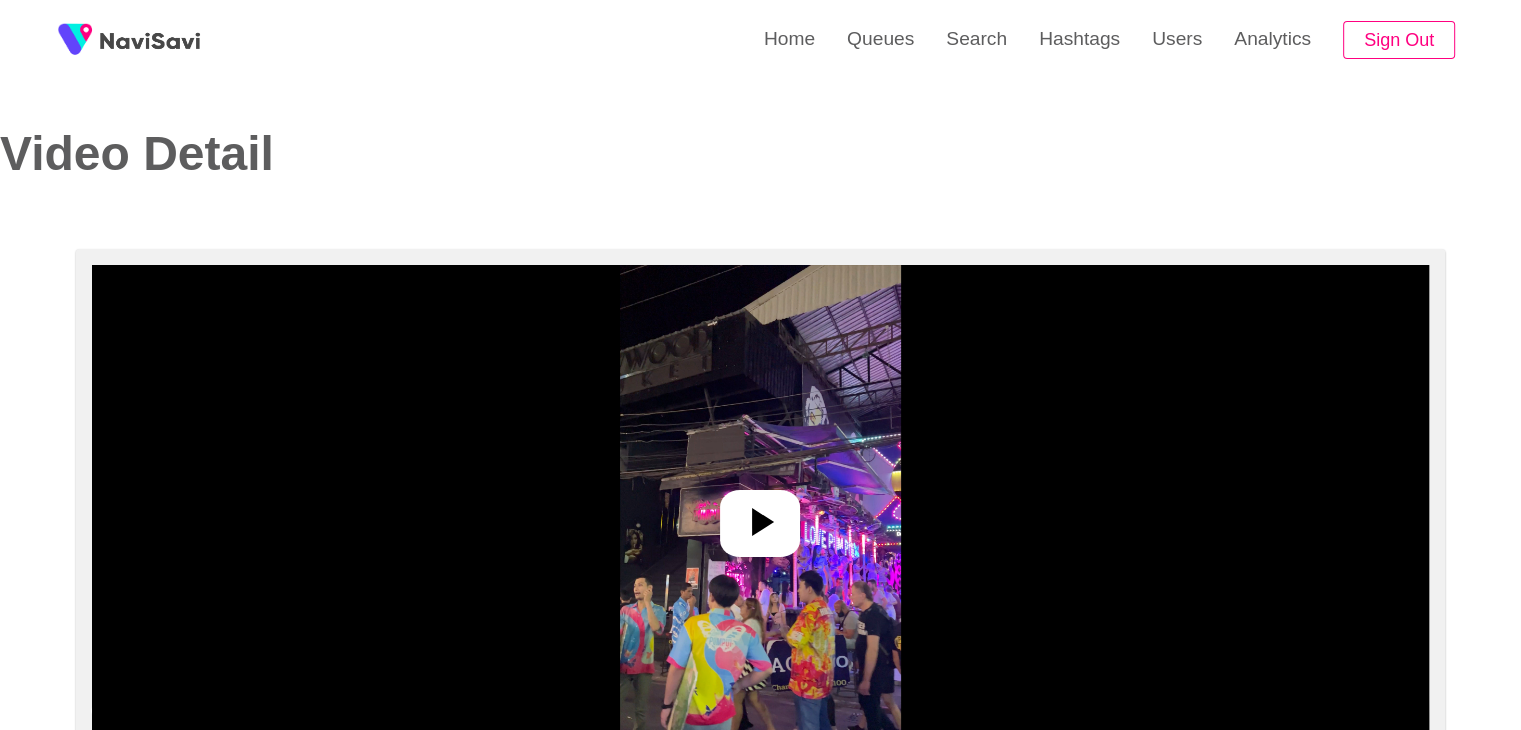 select on "**********" 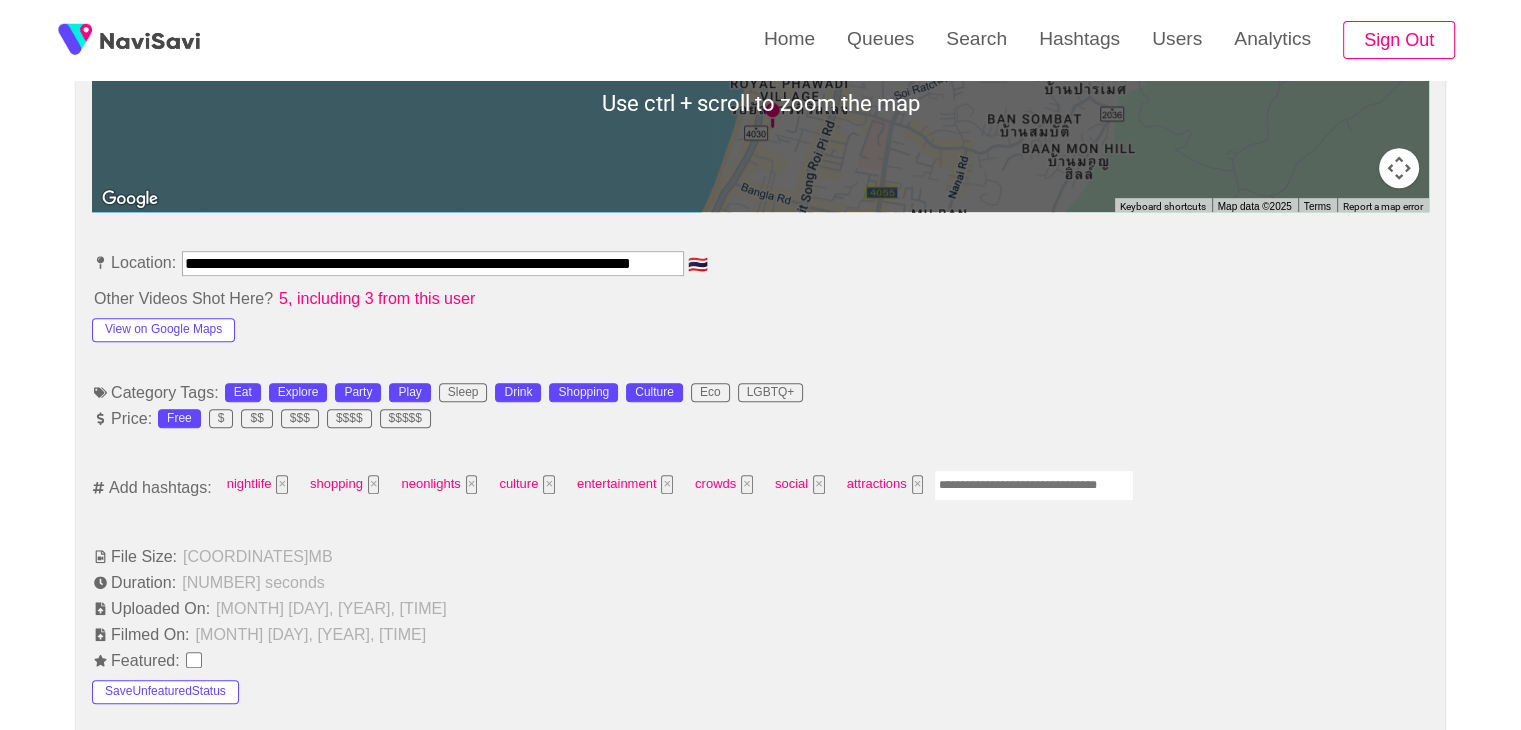 scroll, scrollTop: 998, scrollLeft: 0, axis: vertical 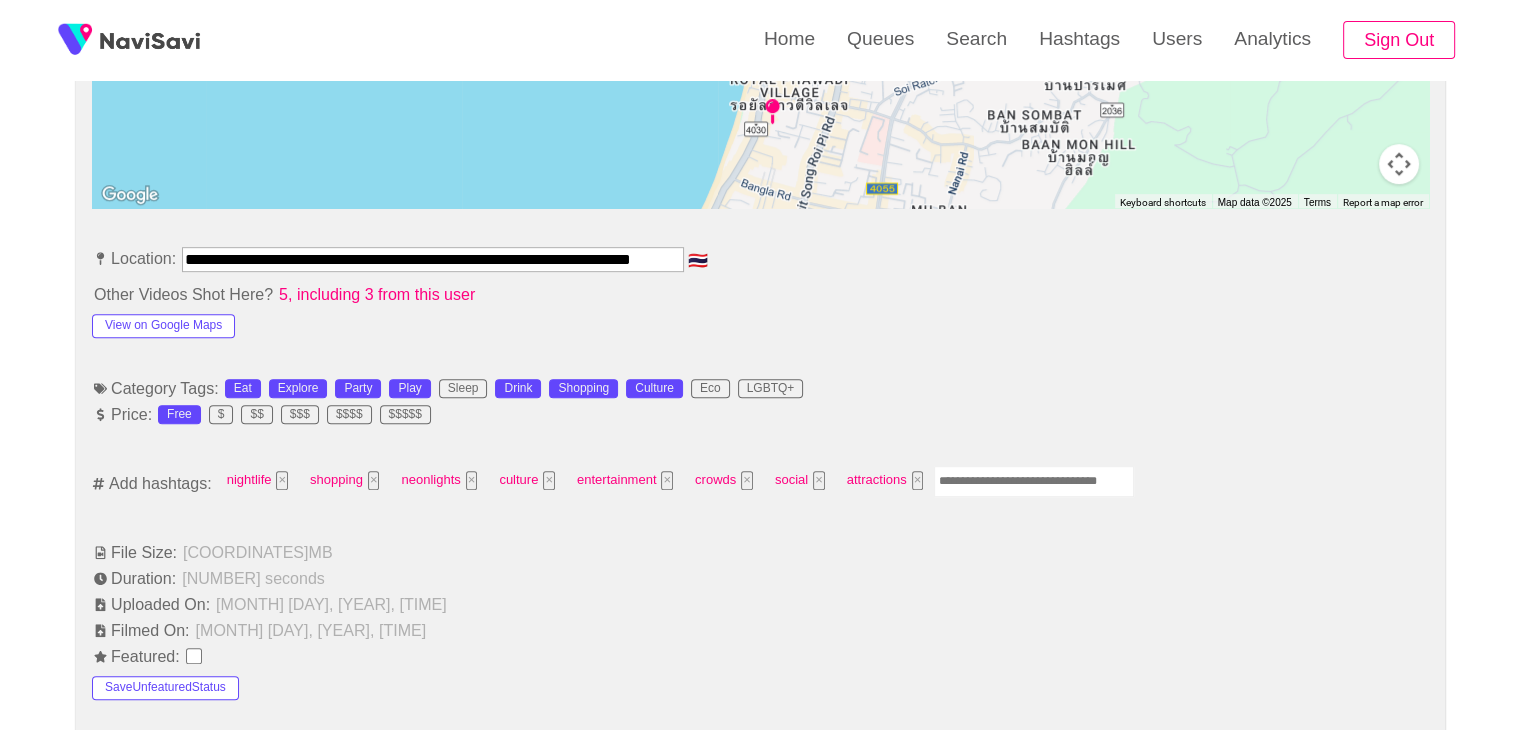 click at bounding box center [1034, 481] 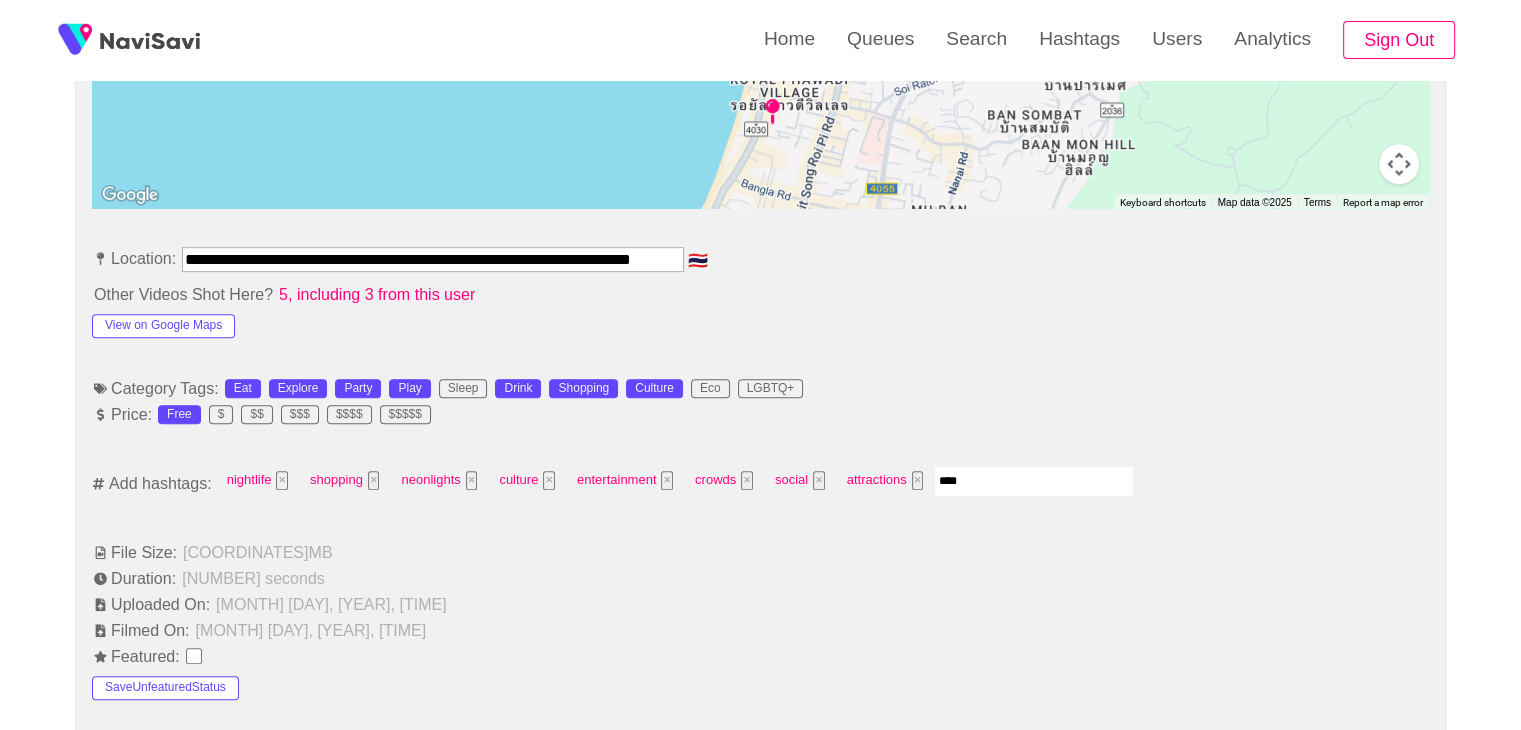 type on "*****" 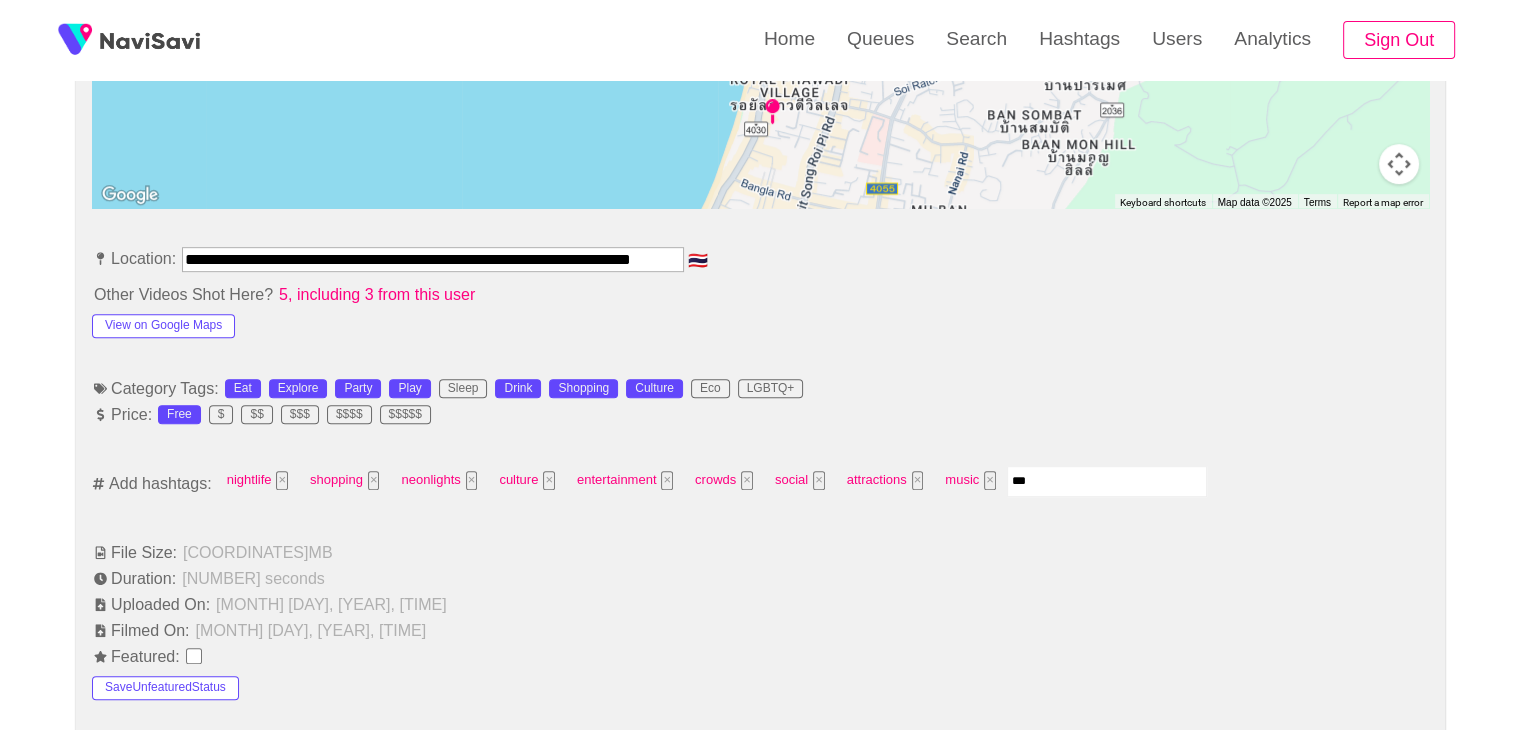 type on "****" 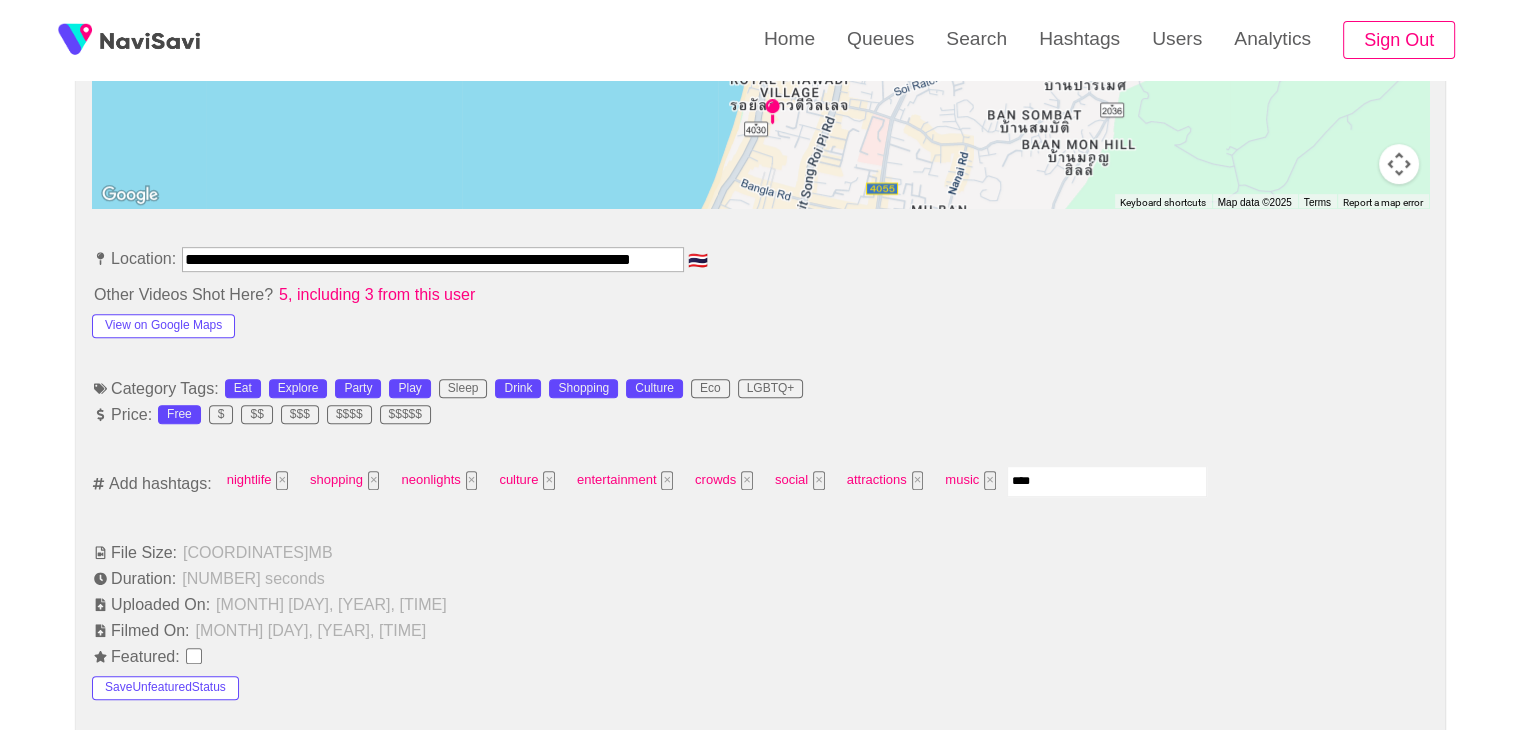 type 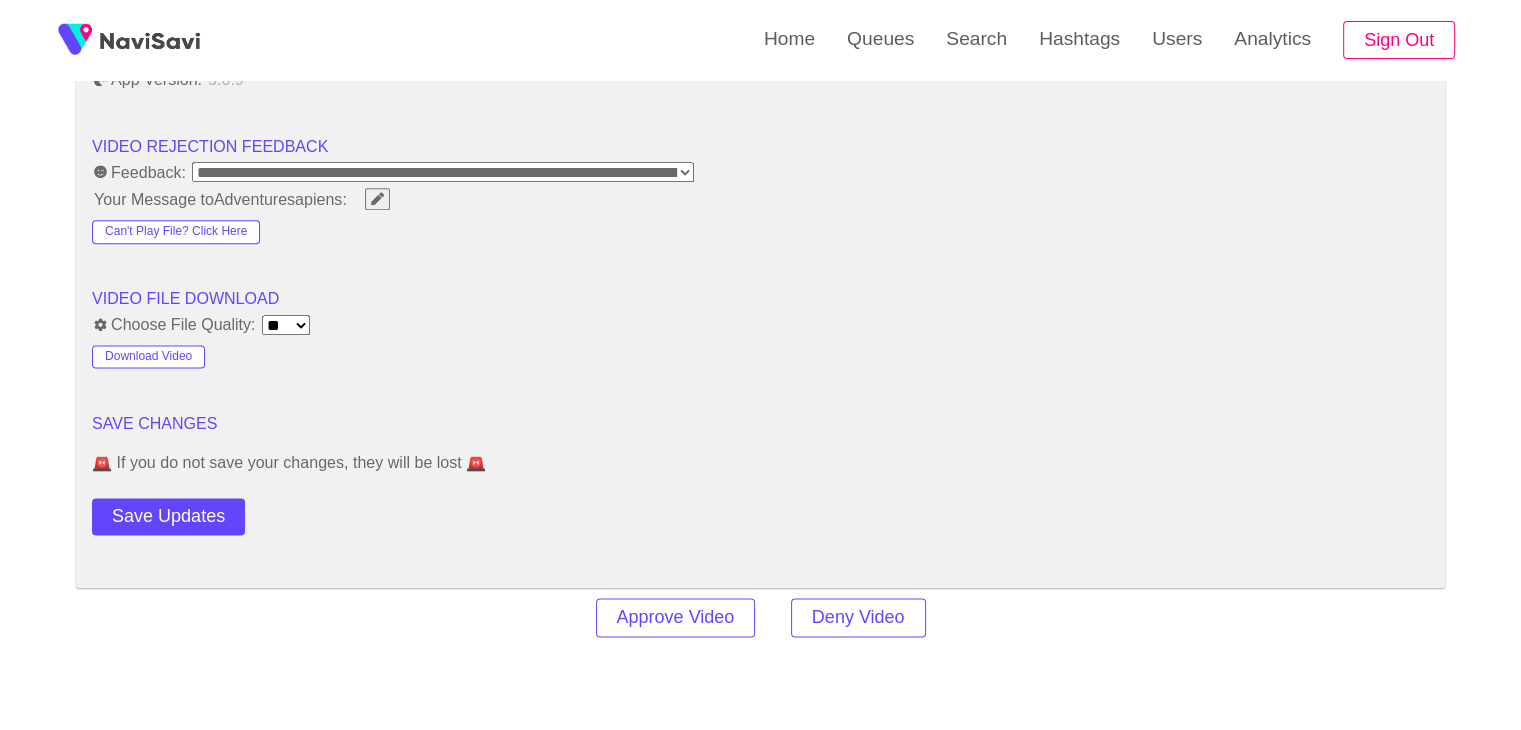 scroll, scrollTop: 2600, scrollLeft: 0, axis: vertical 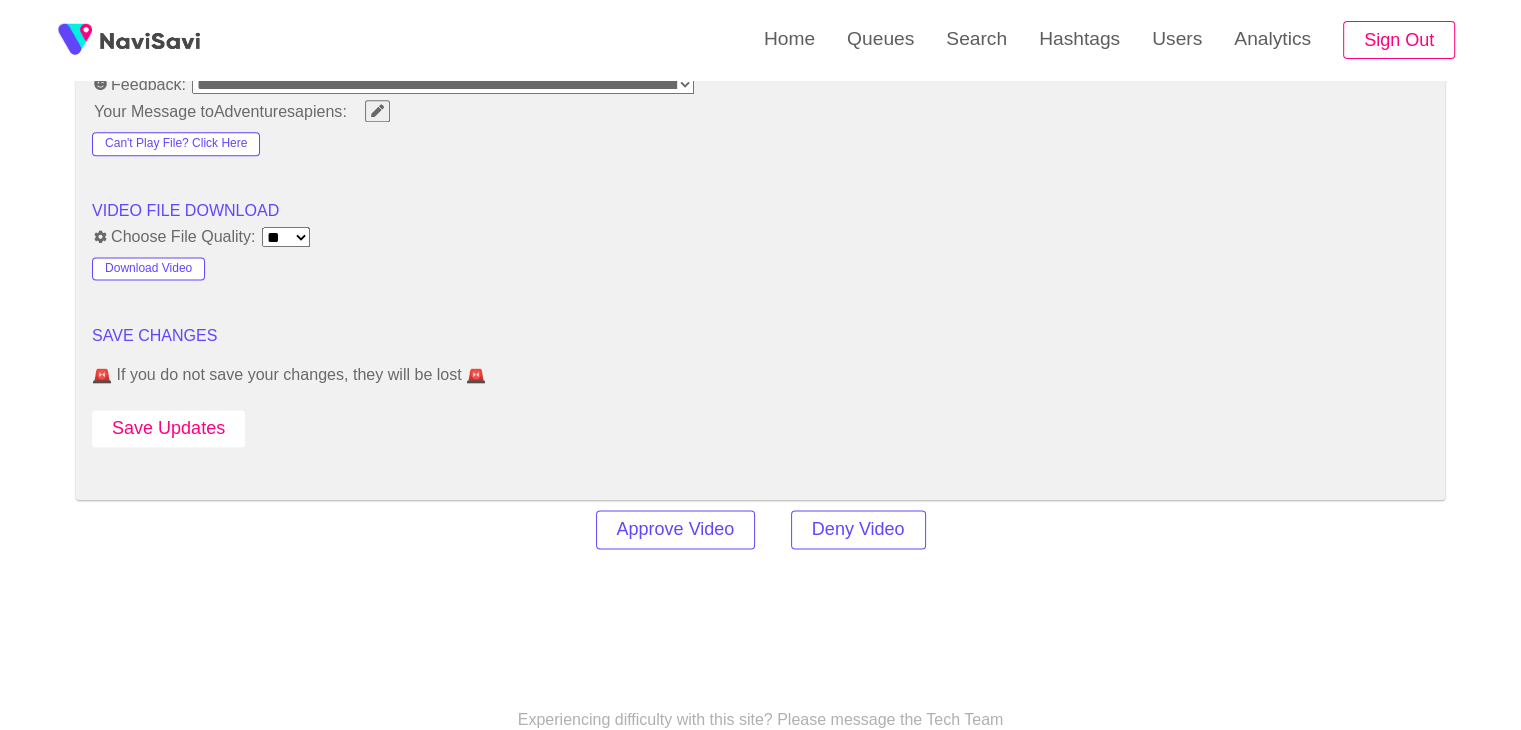 click on "Save Updates" at bounding box center (168, 428) 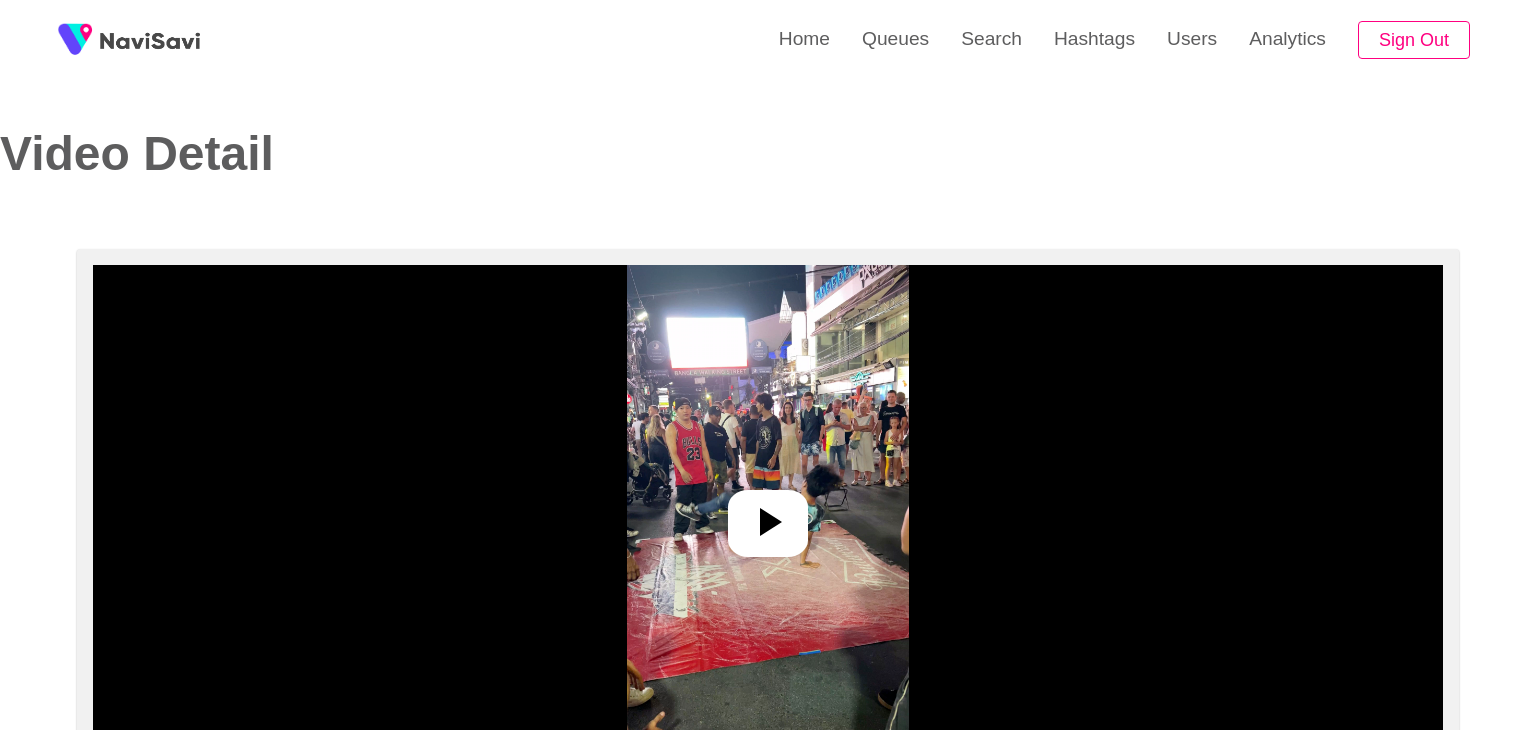 select on "**********" 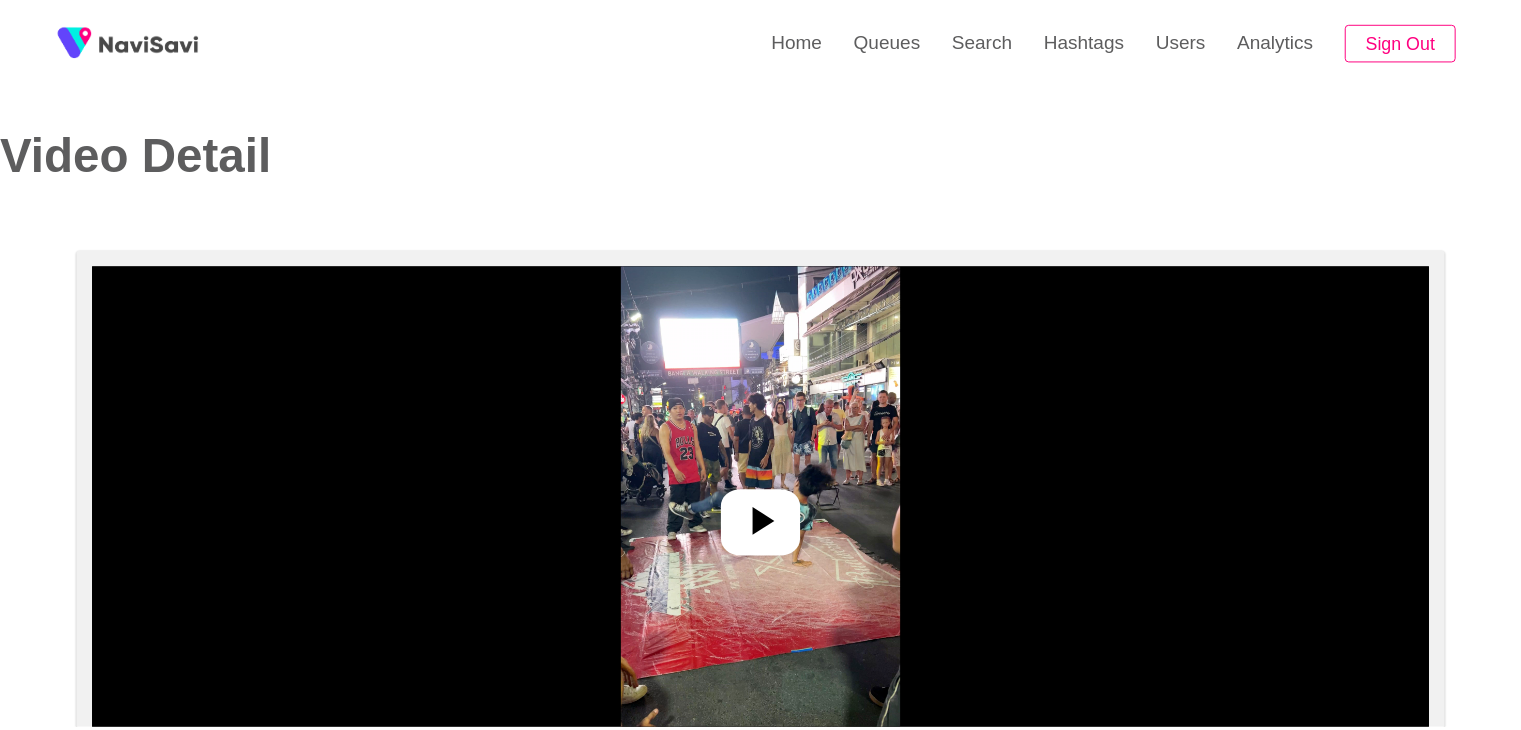 scroll, scrollTop: 0, scrollLeft: 0, axis: both 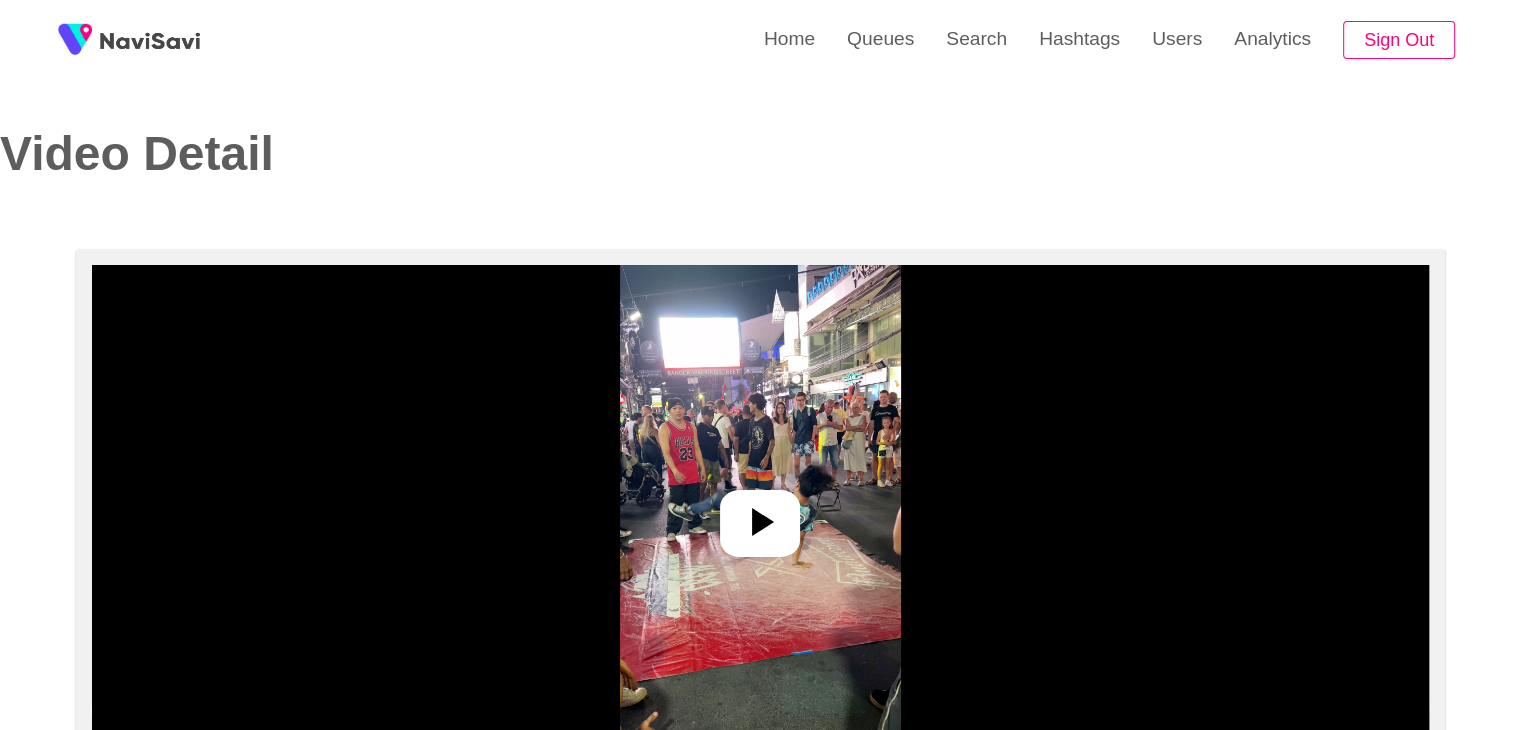 click at bounding box center [760, 515] 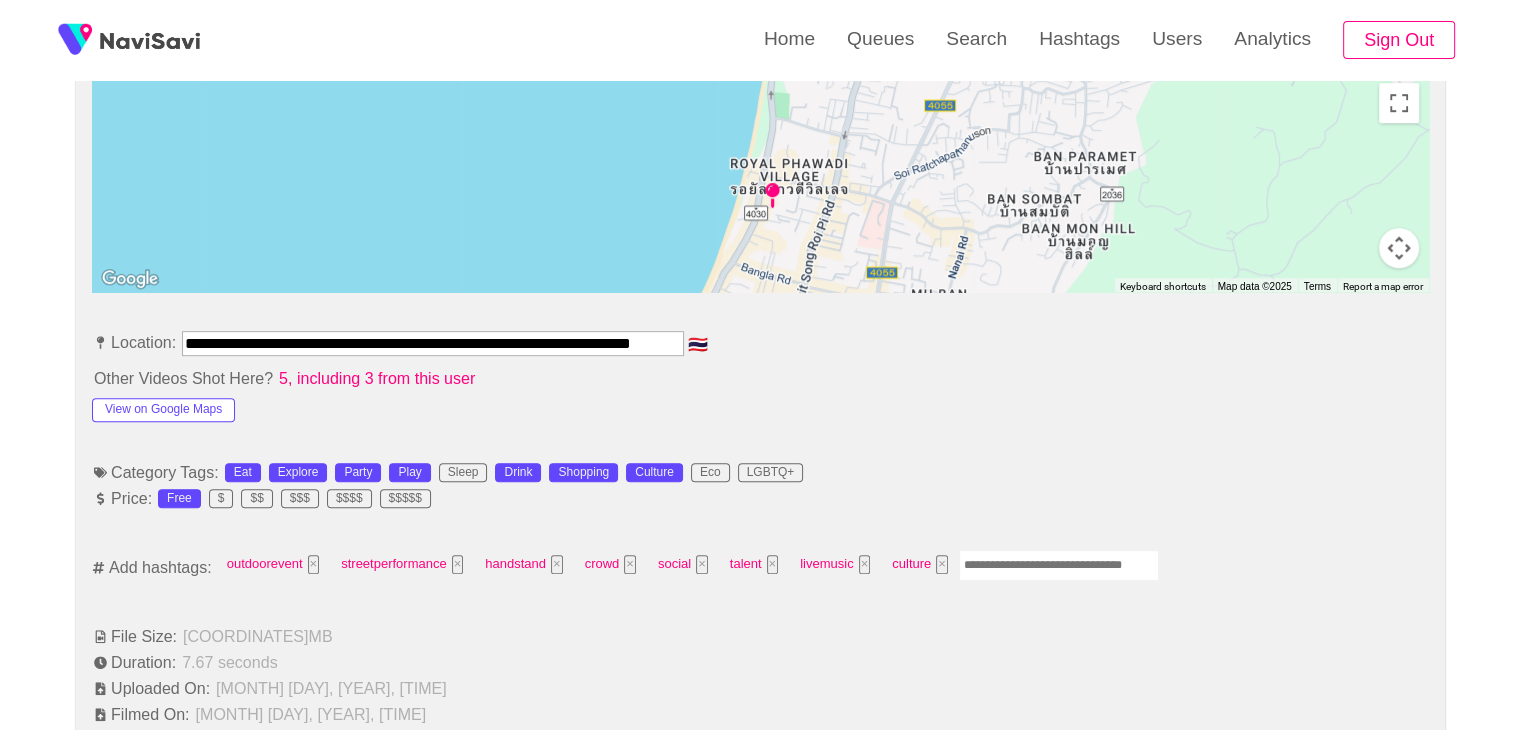 scroll, scrollTop: 1003, scrollLeft: 0, axis: vertical 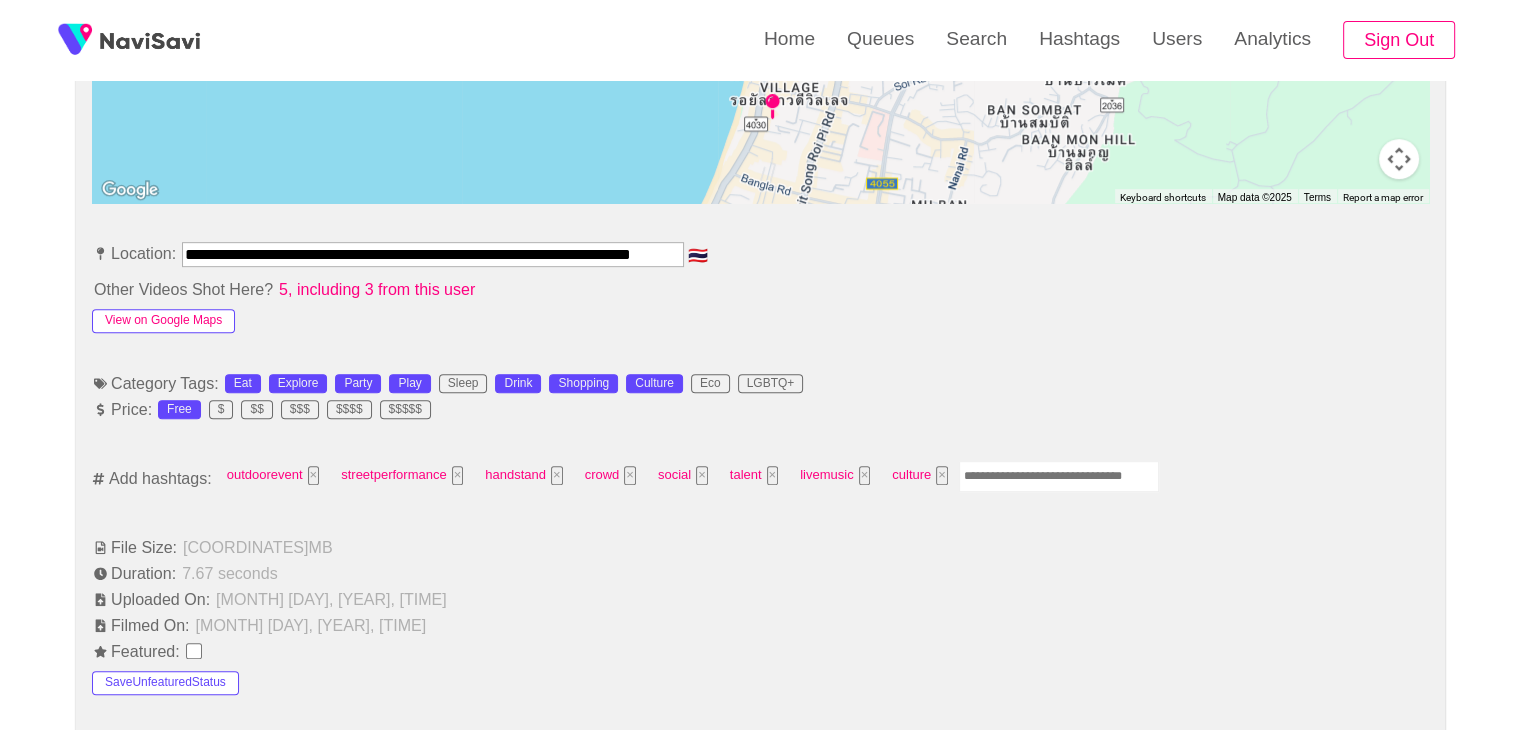 click on "View on Google Maps" at bounding box center [163, 321] 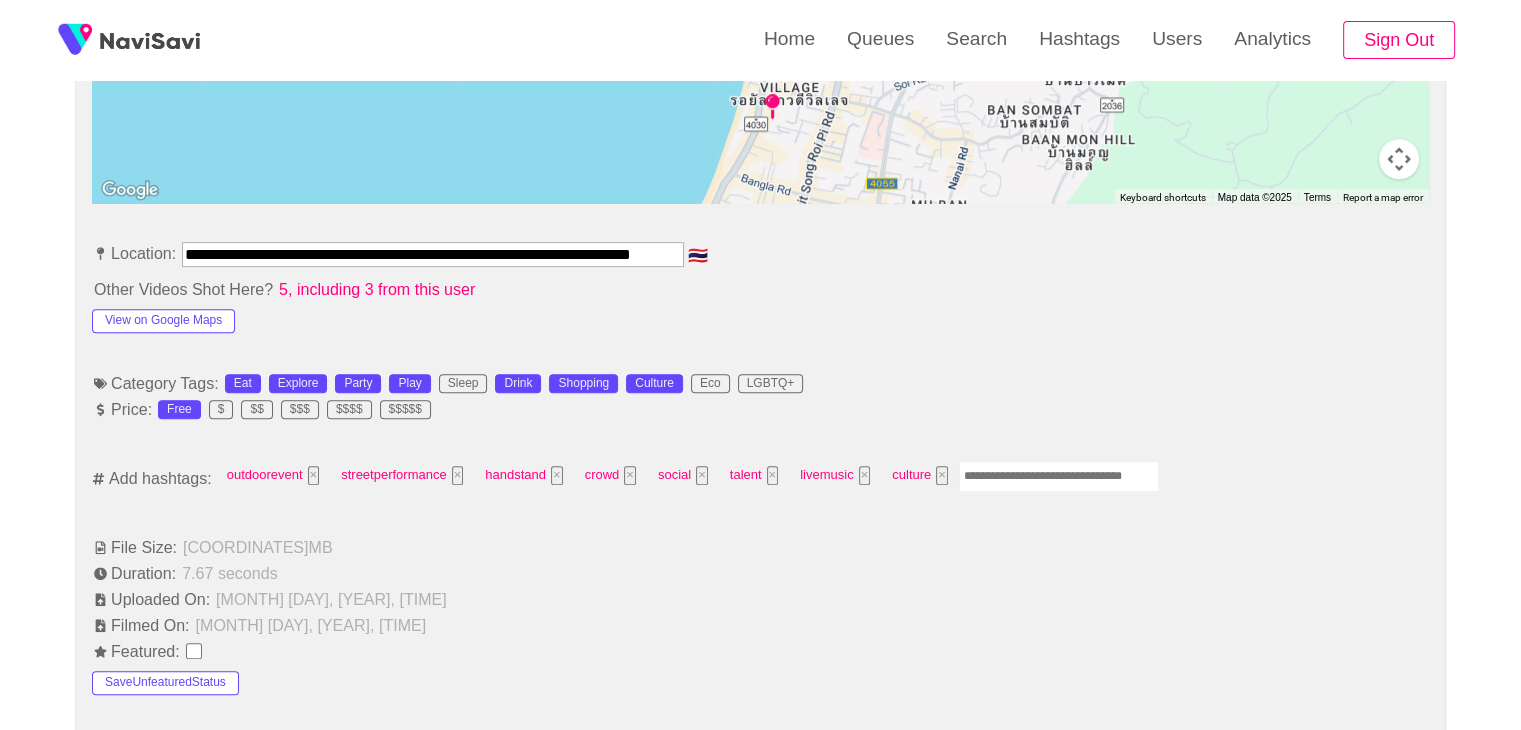 click at bounding box center (1059, 476) 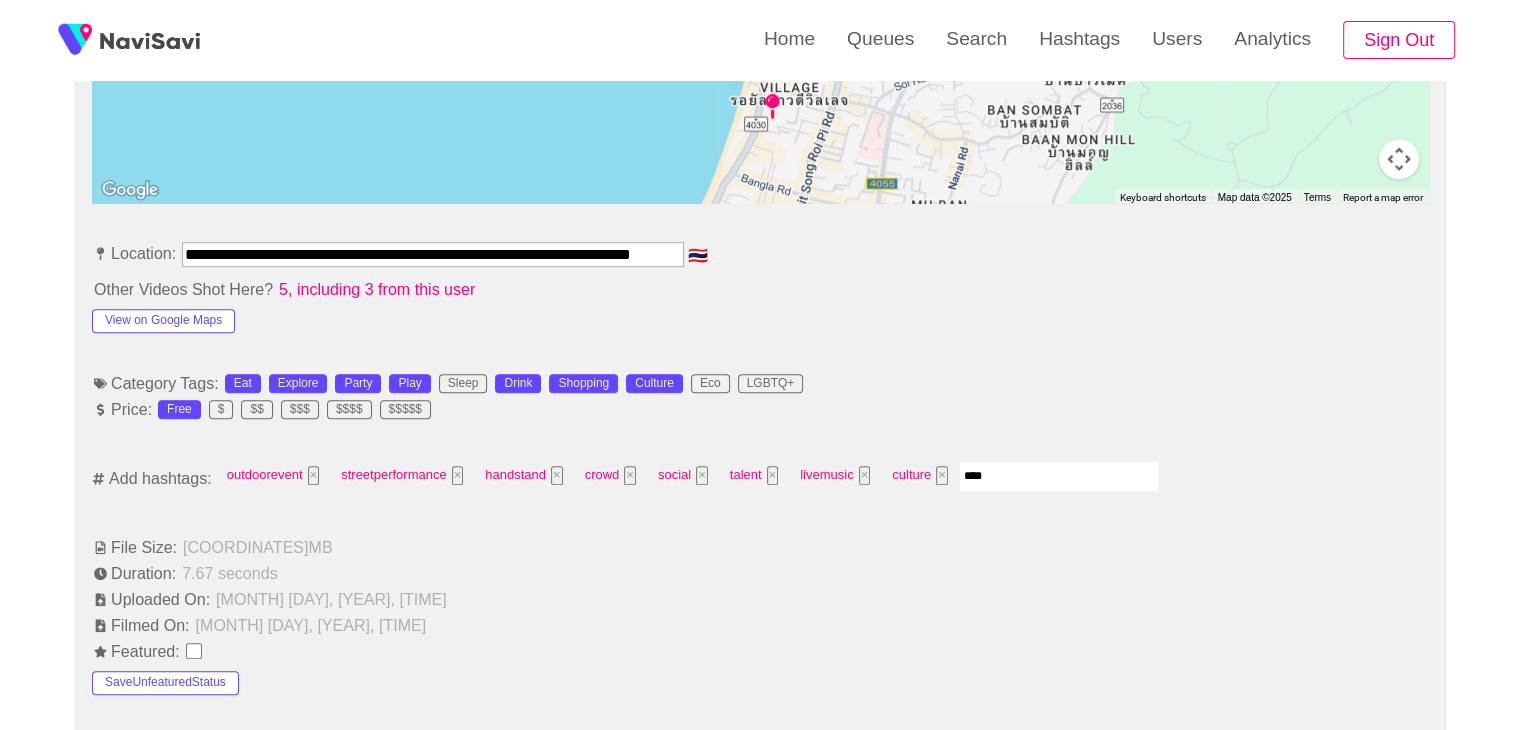 type on "*****" 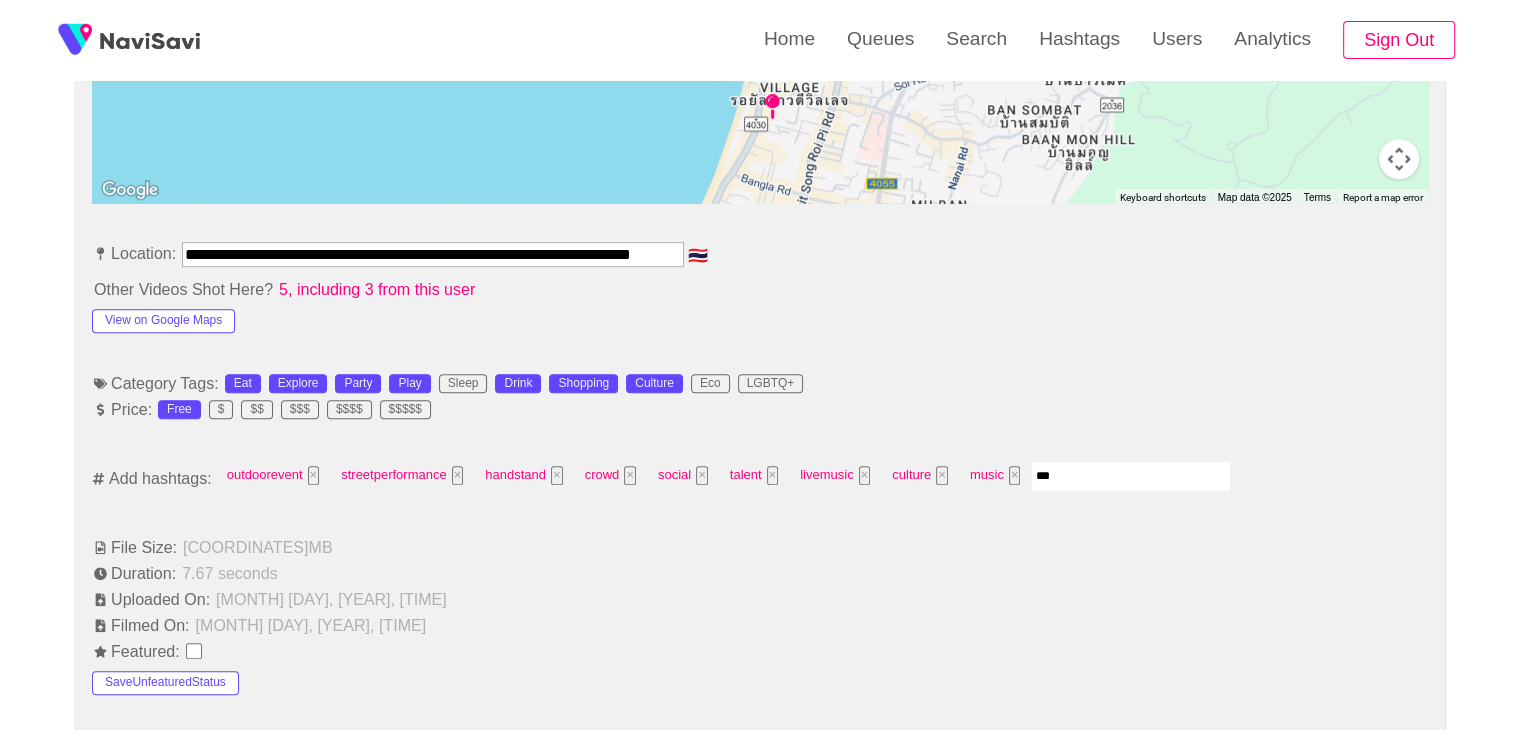 type on "****" 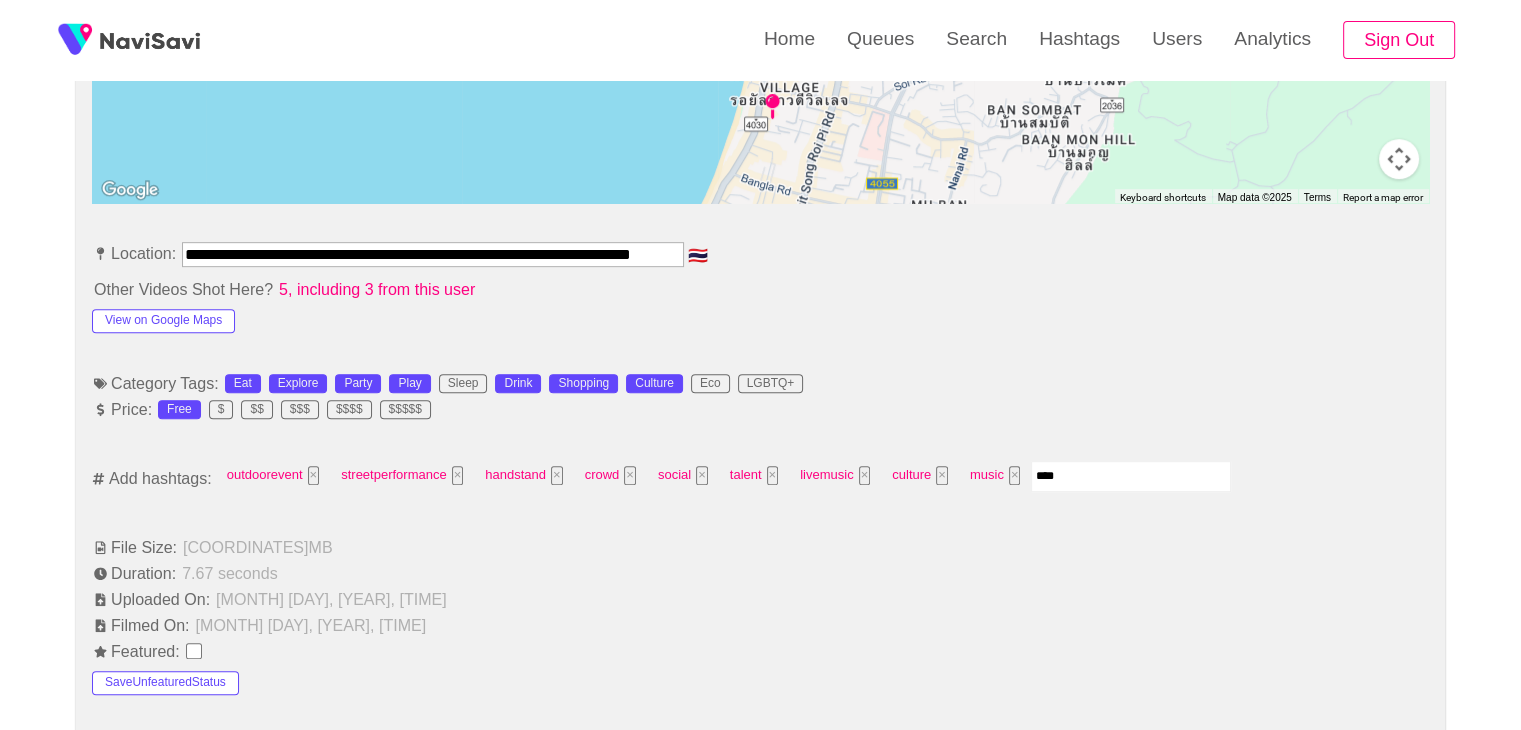 type 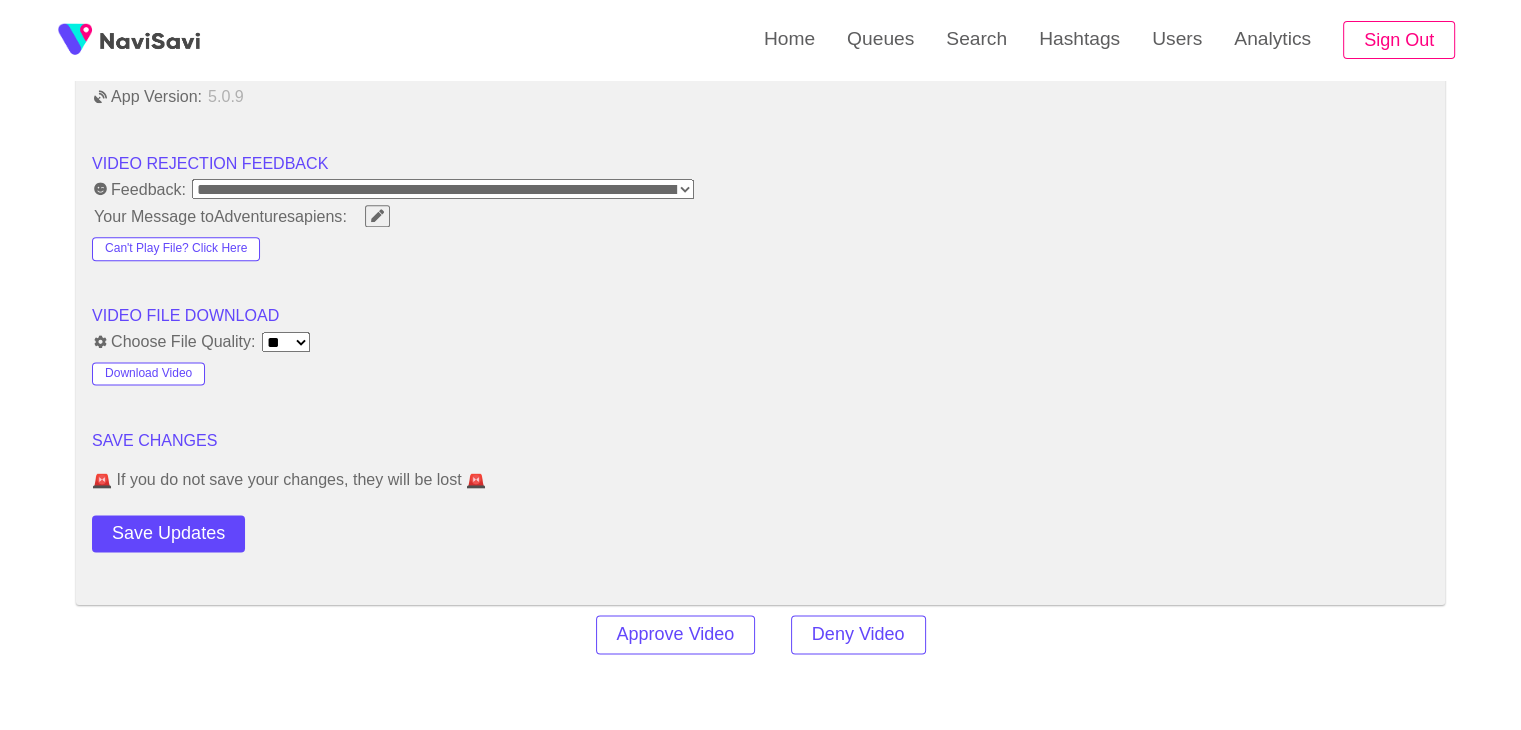 scroll, scrollTop: 2522, scrollLeft: 0, axis: vertical 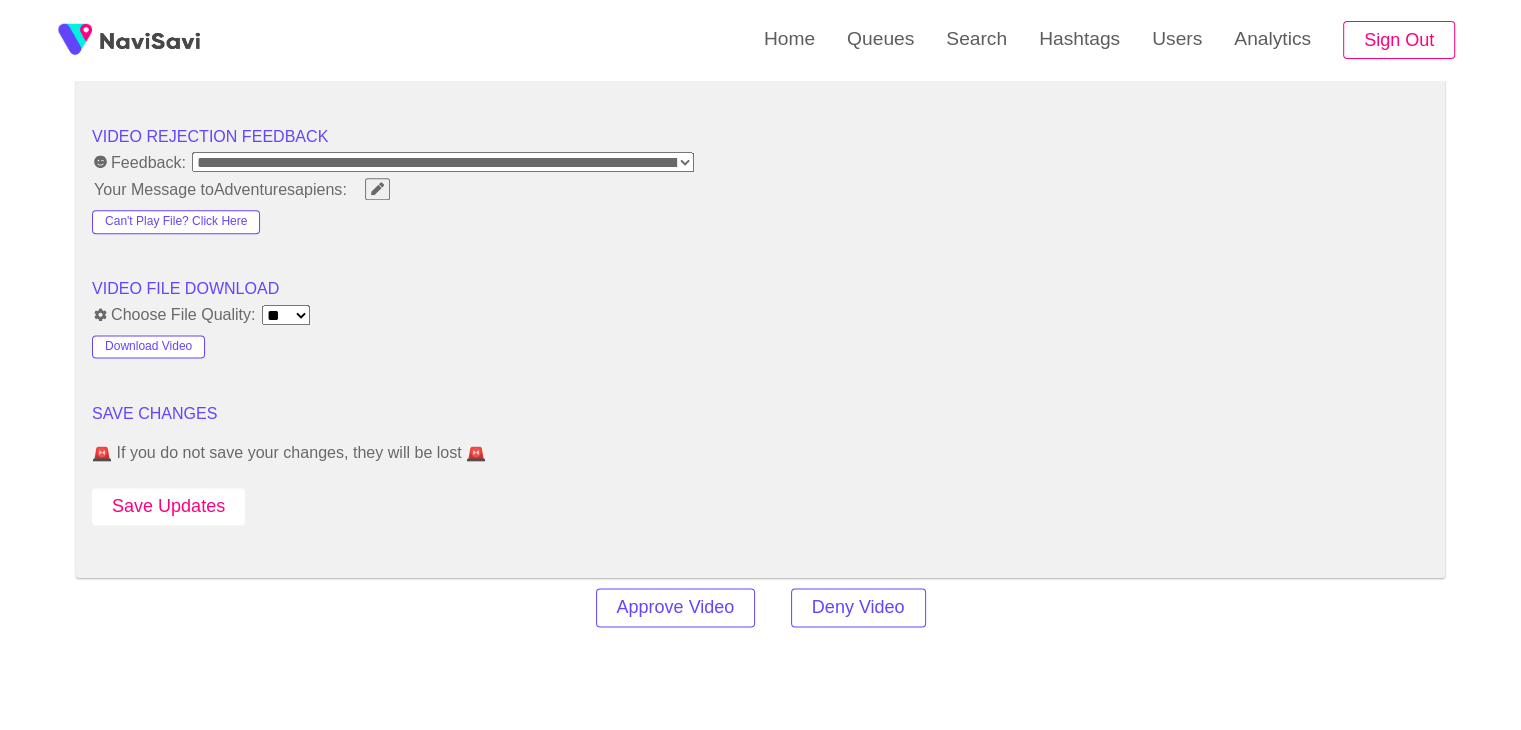 click on "Save Updates" at bounding box center [168, 506] 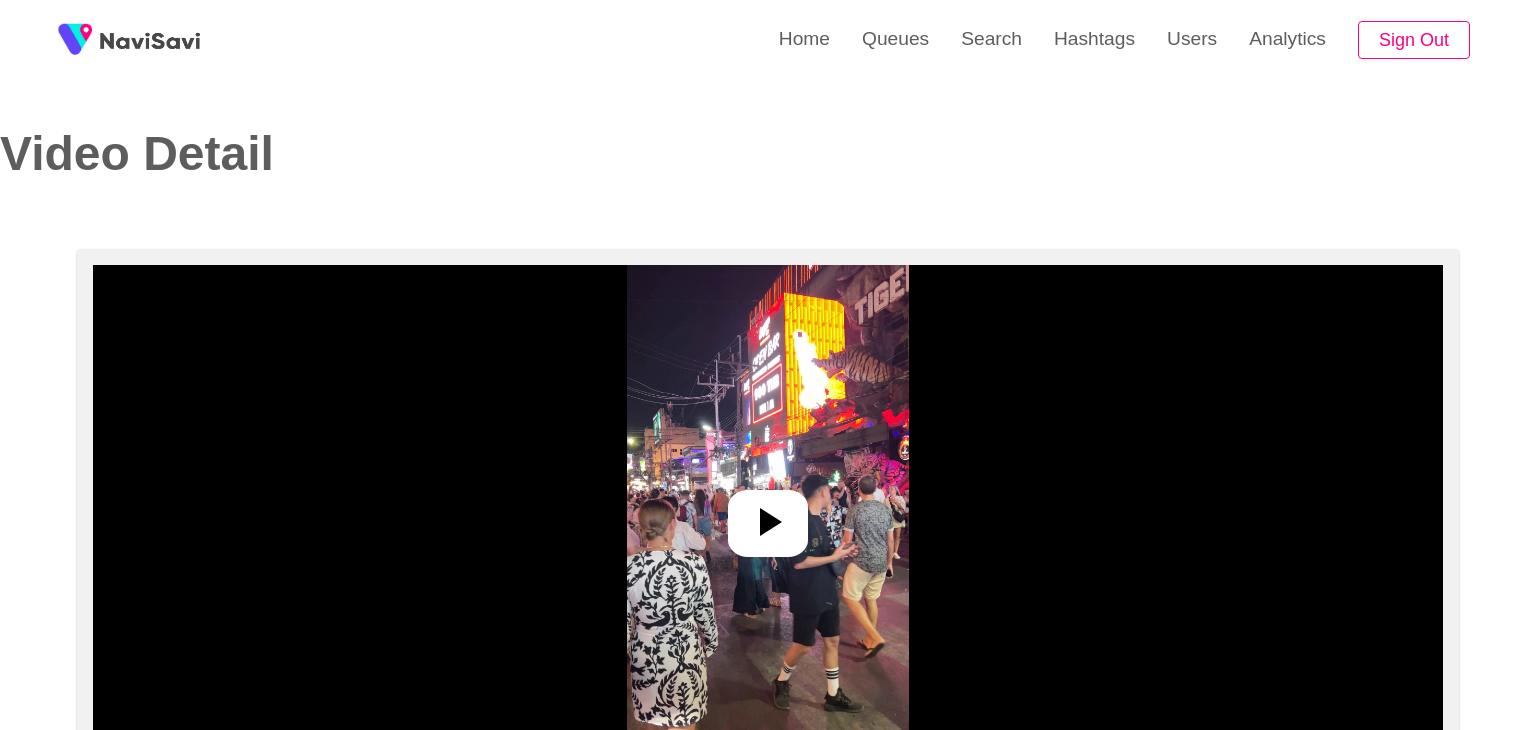 select on "**********" 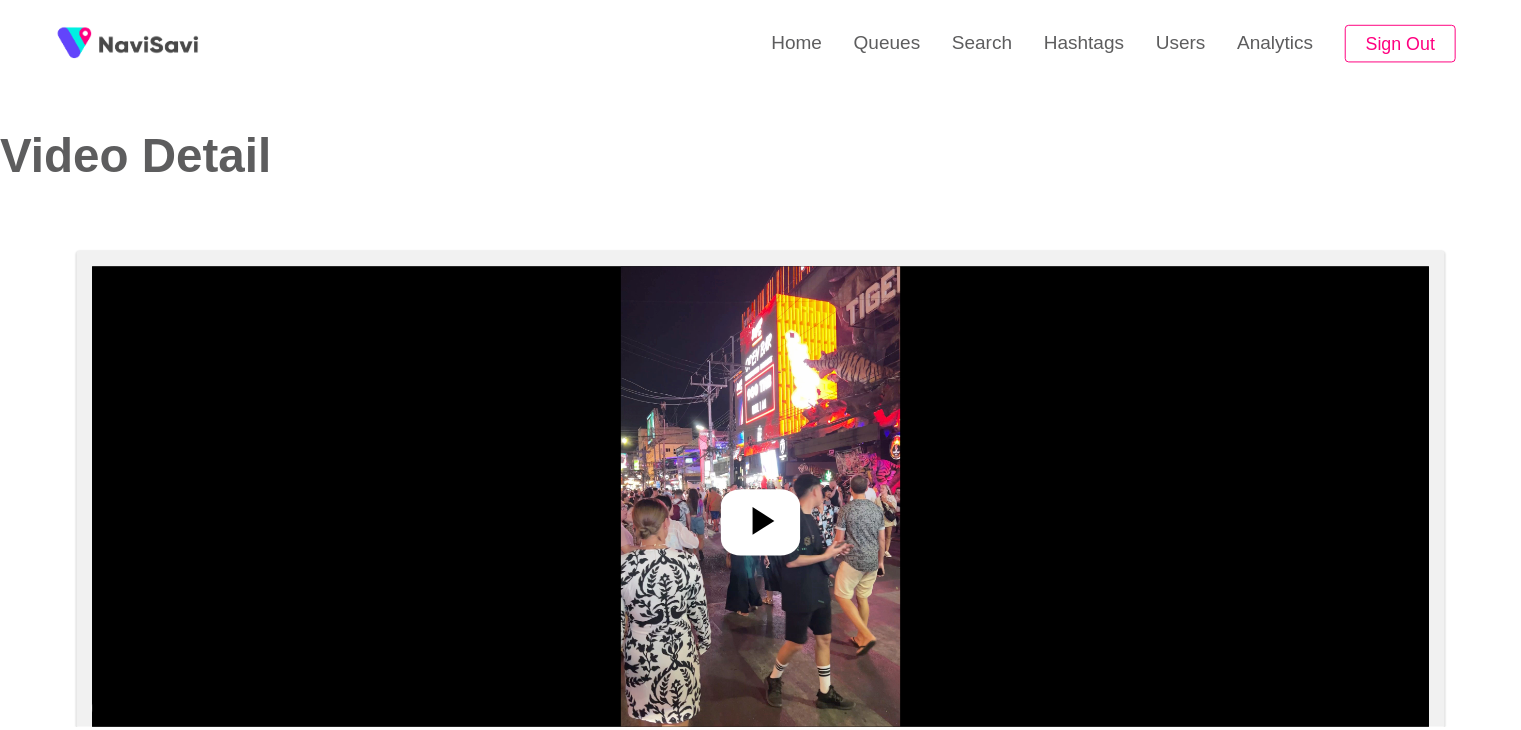 scroll, scrollTop: 0, scrollLeft: 0, axis: both 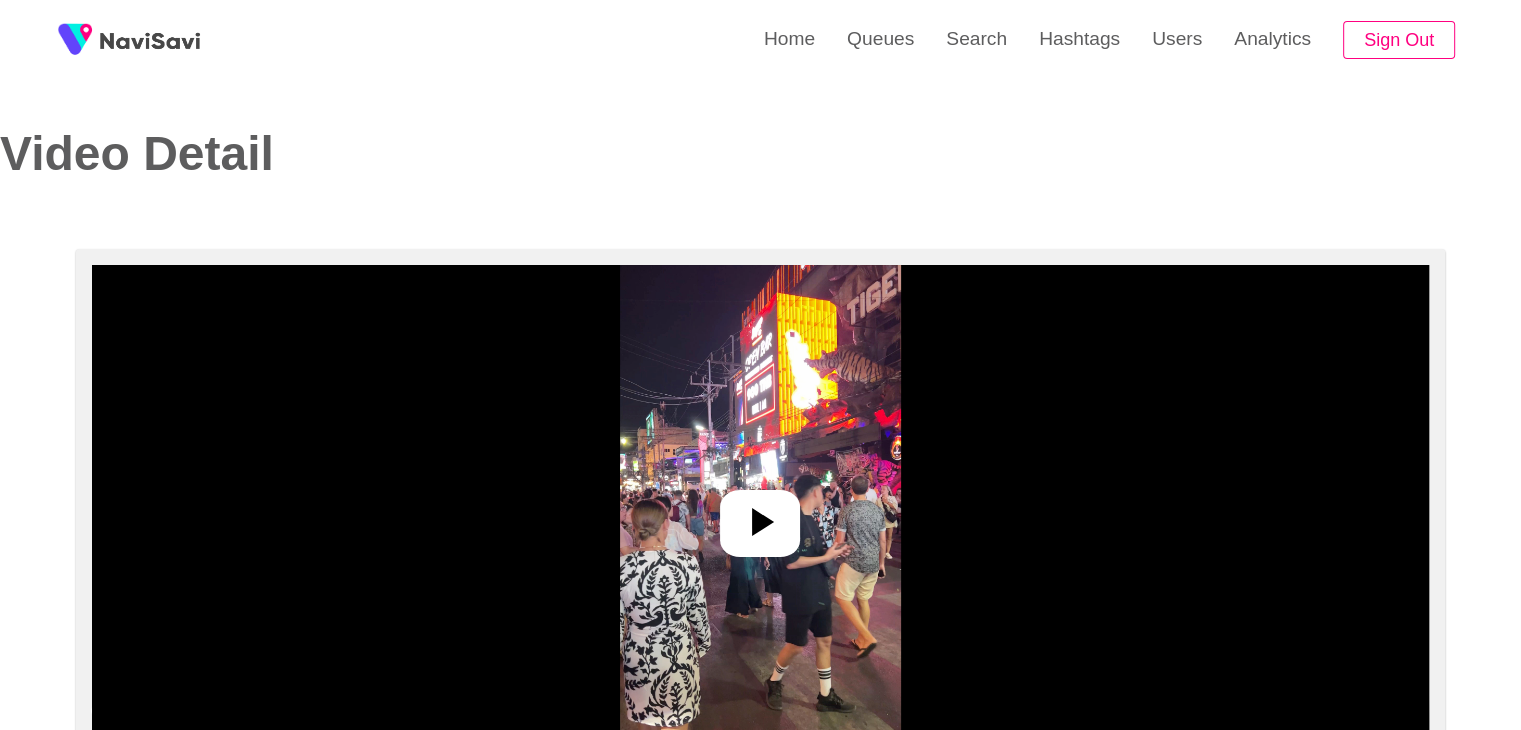 click at bounding box center (760, 515) 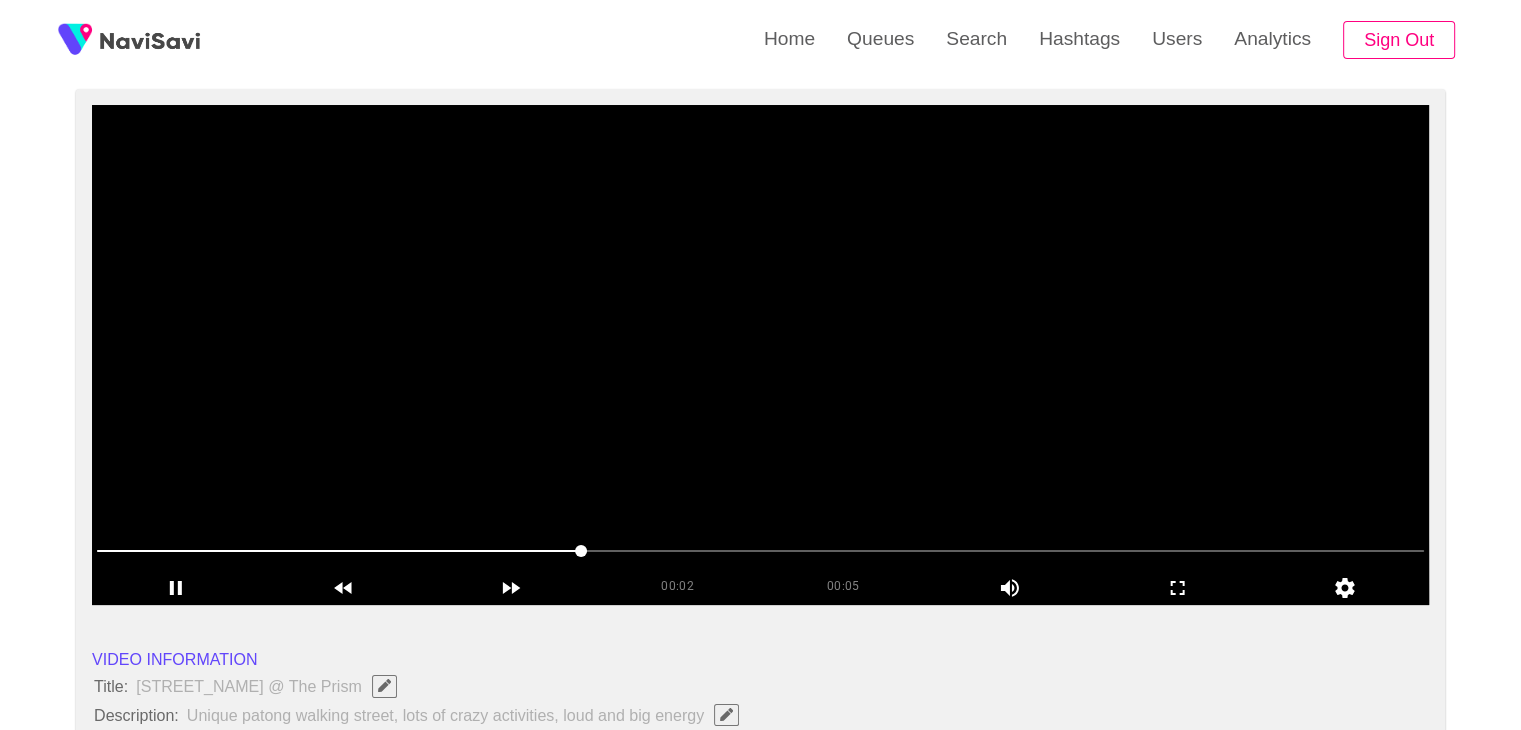 scroll, scrollTop: 162, scrollLeft: 0, axis: vertical 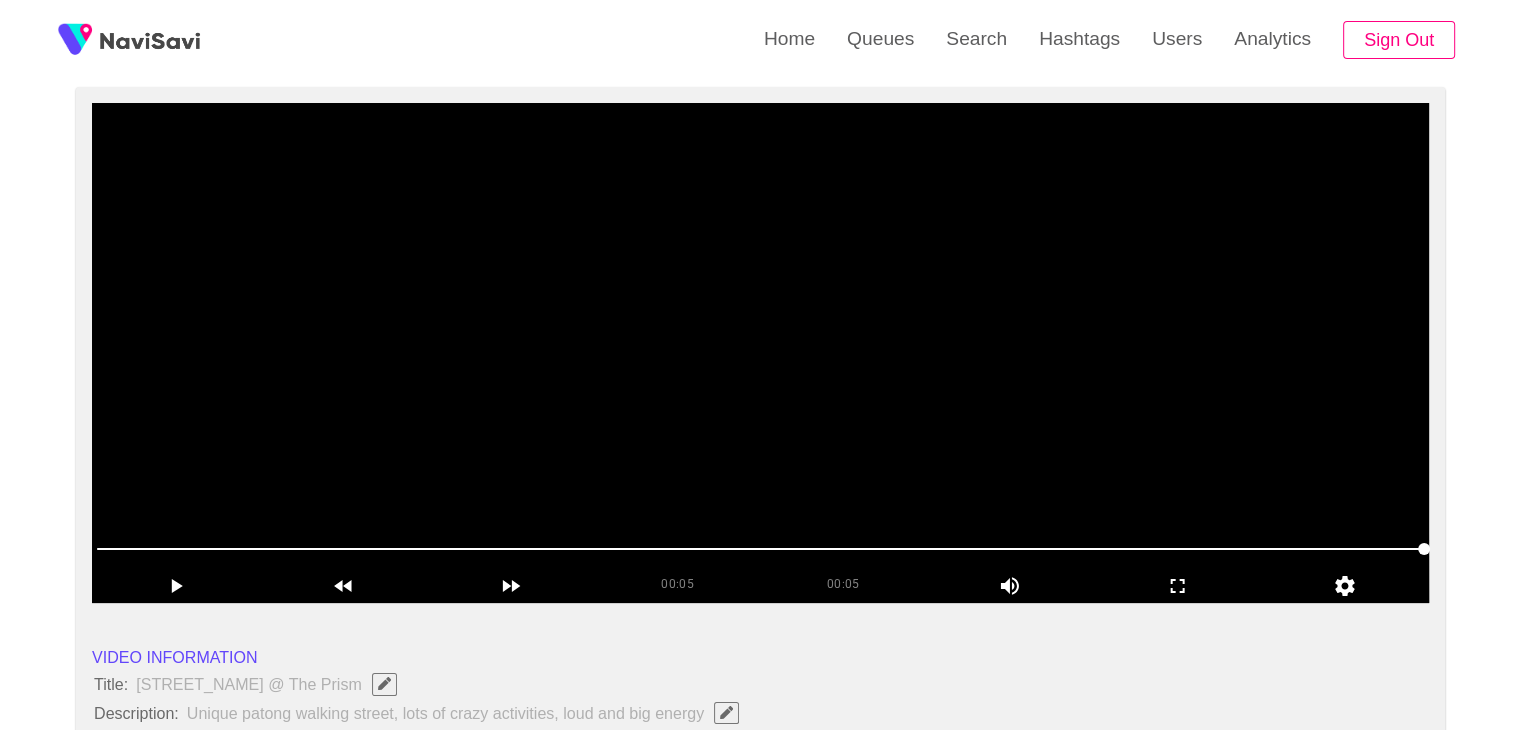 click at bounding box center (760, 353) 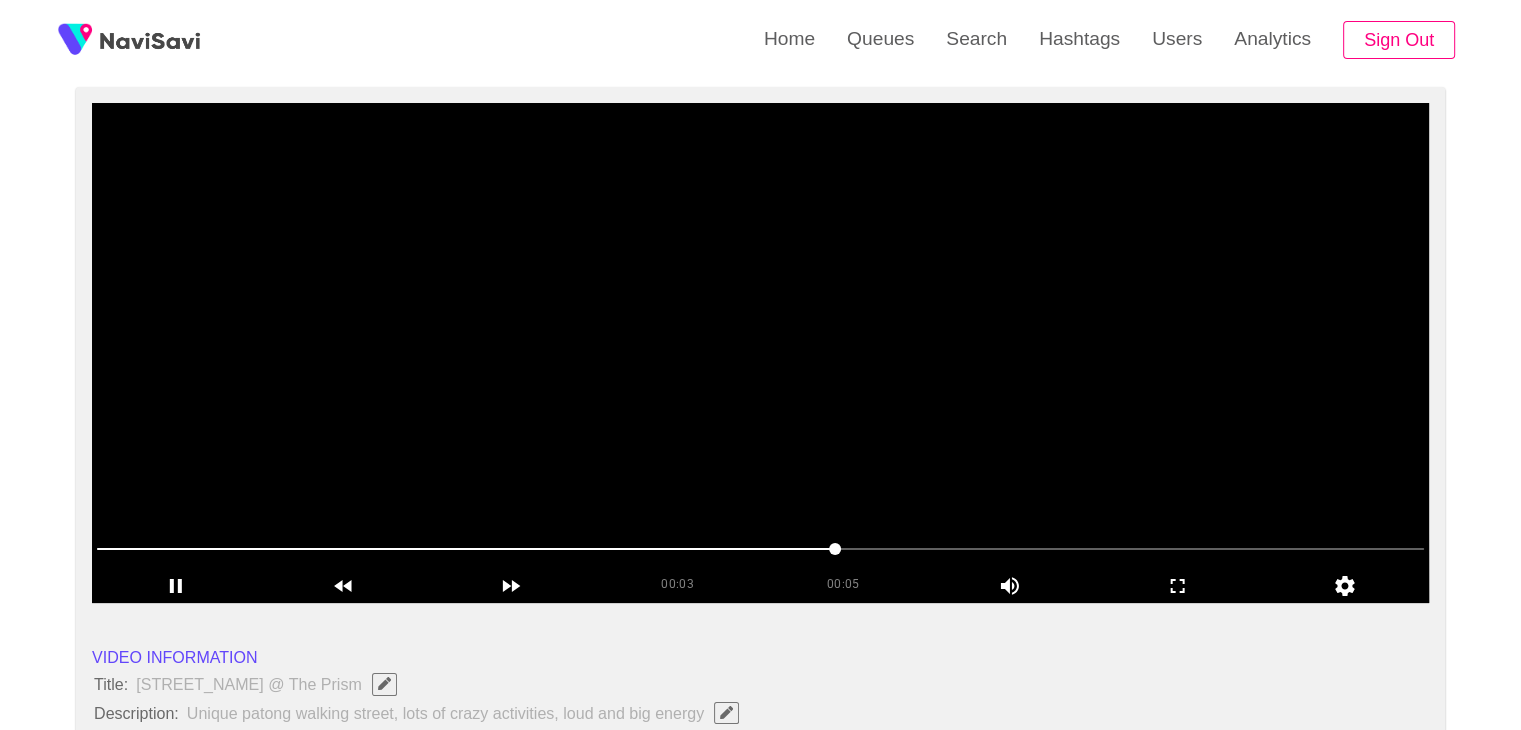 click at bounding box center [760, 353] 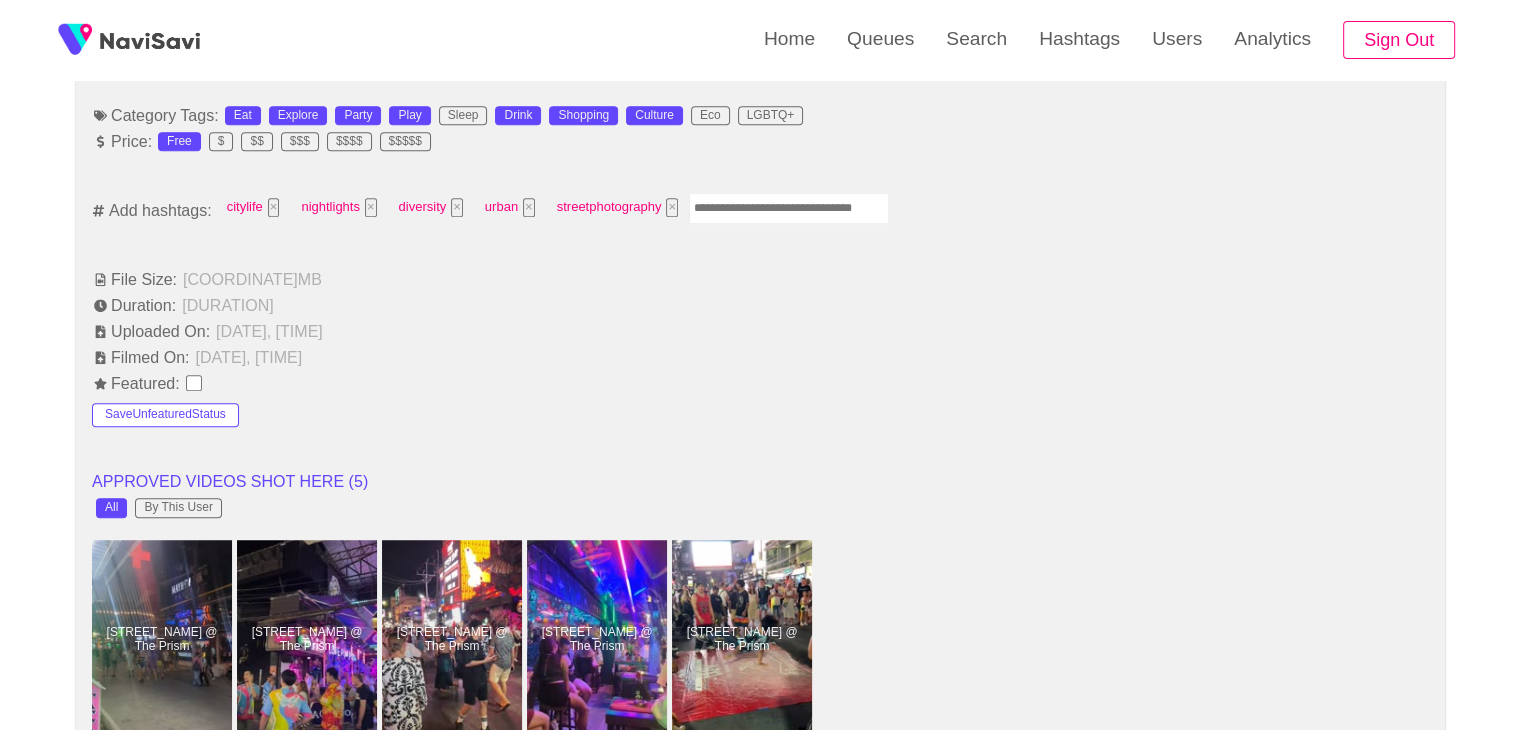 scroll, scrollTop: 1272, scrollLeft: 0, axis: vertical 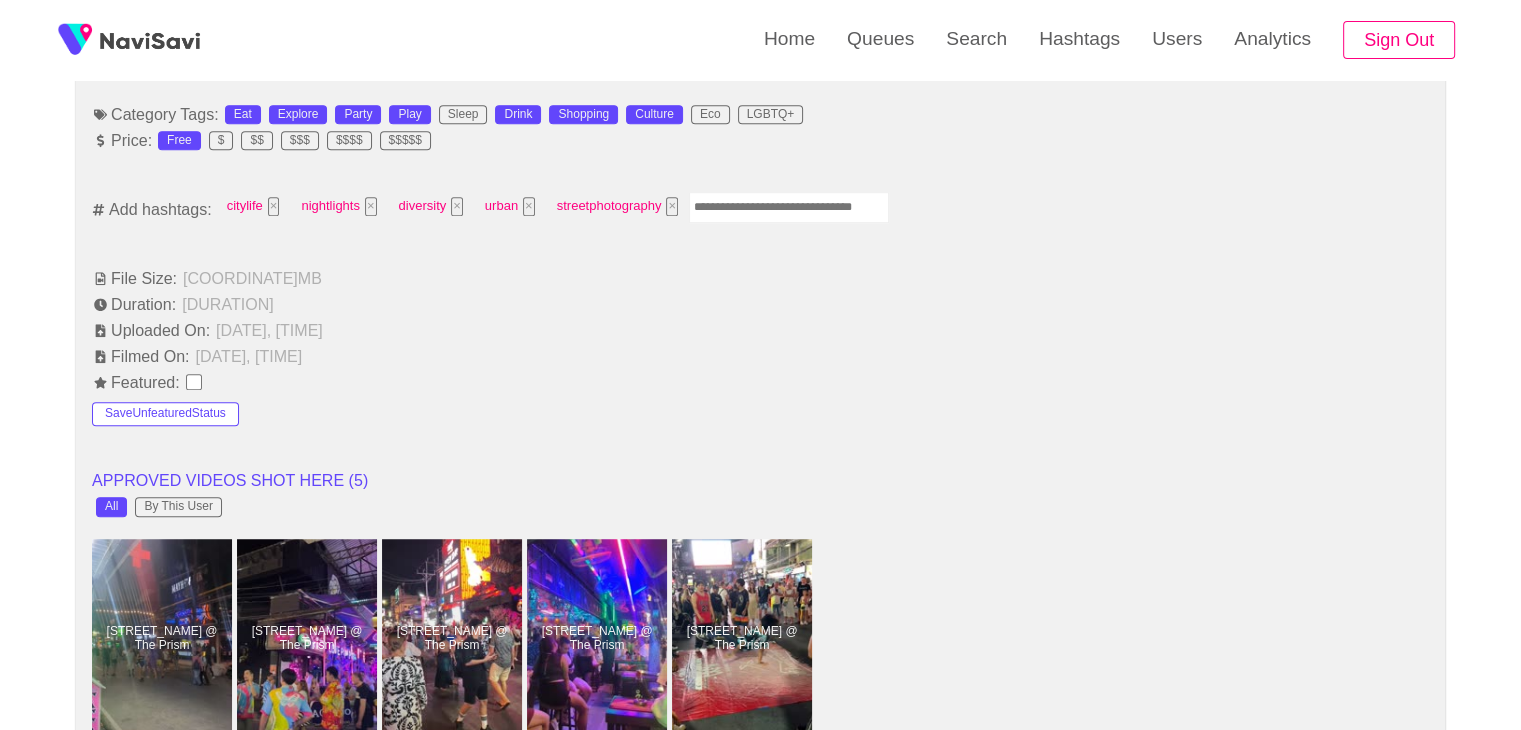 click at bounding box center (789, 207) 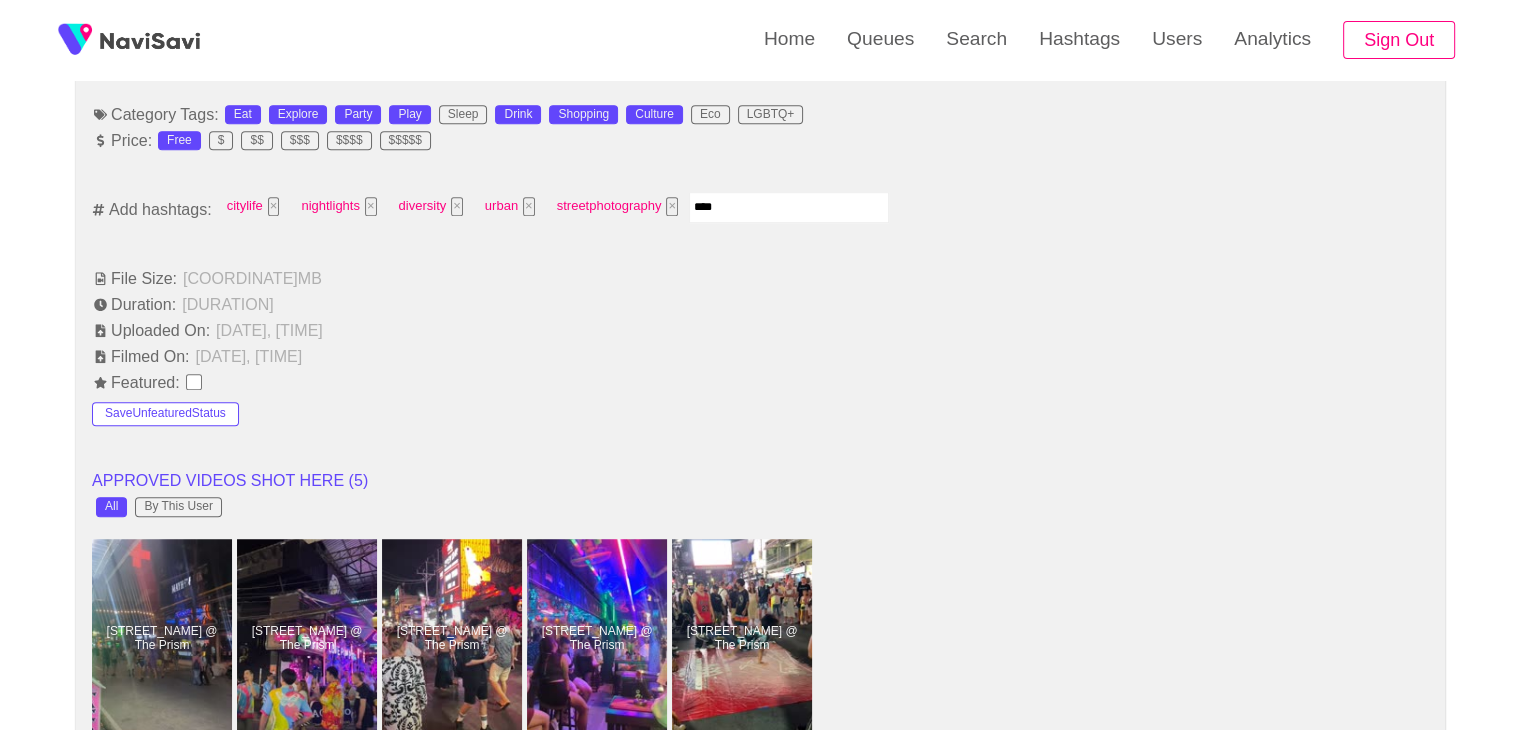 type on "*****" 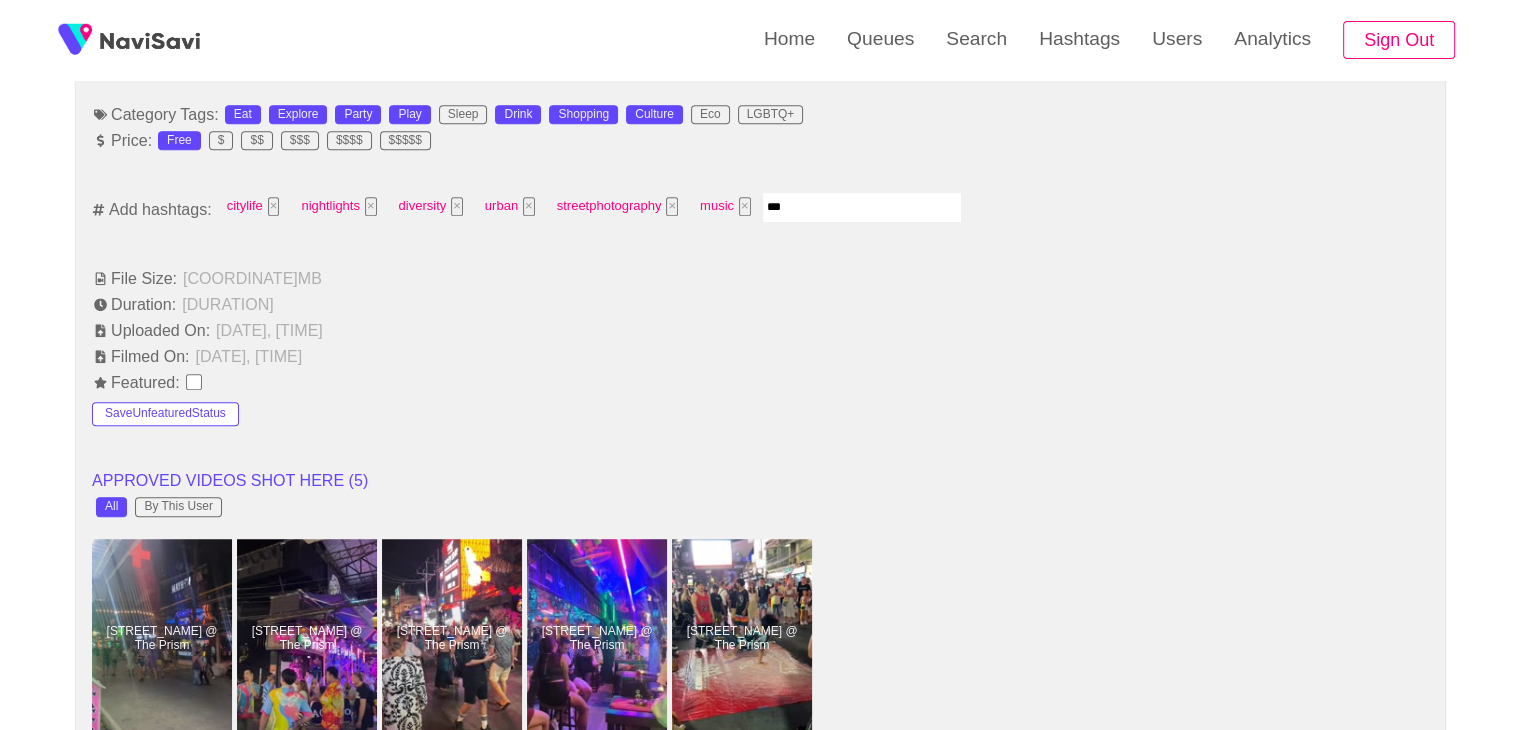 type on "****" 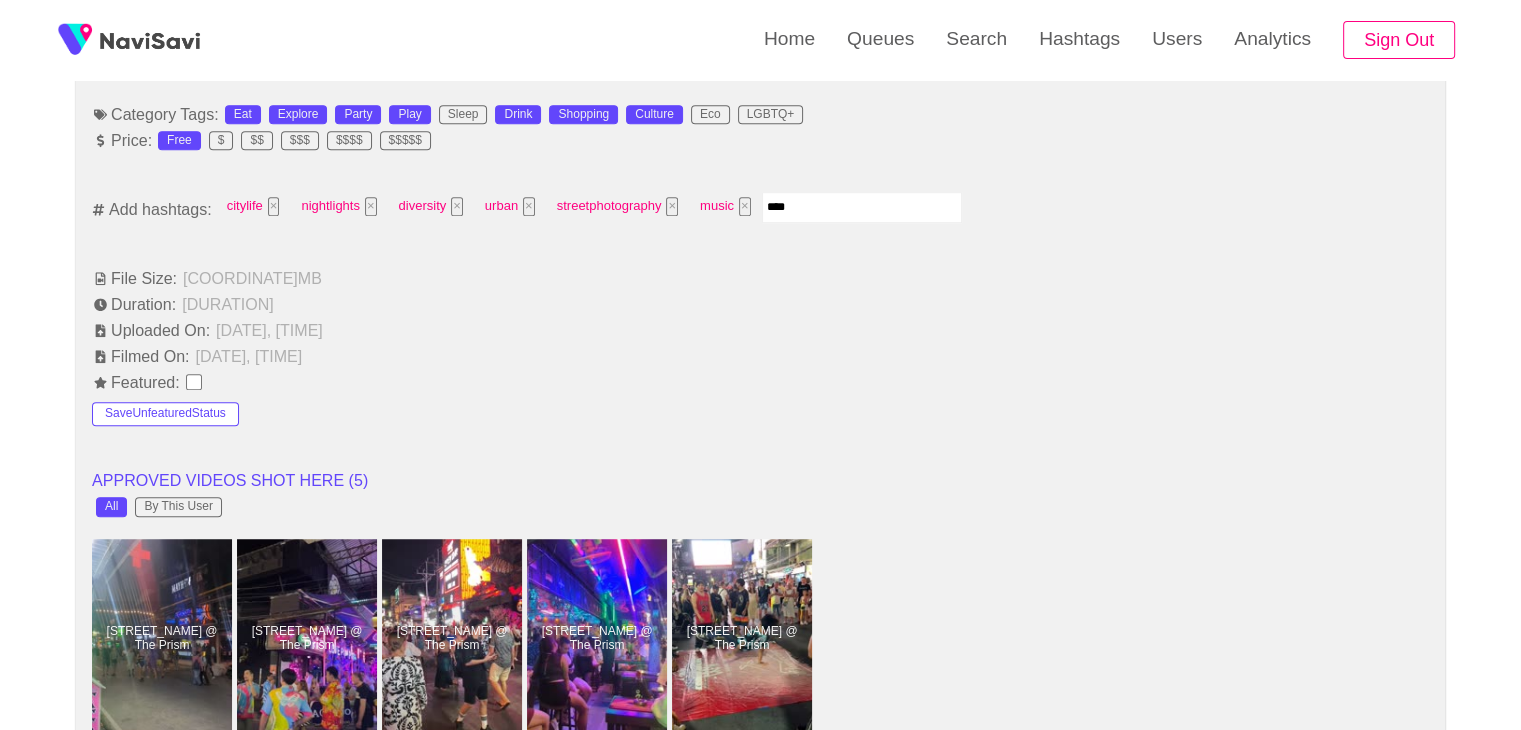 type 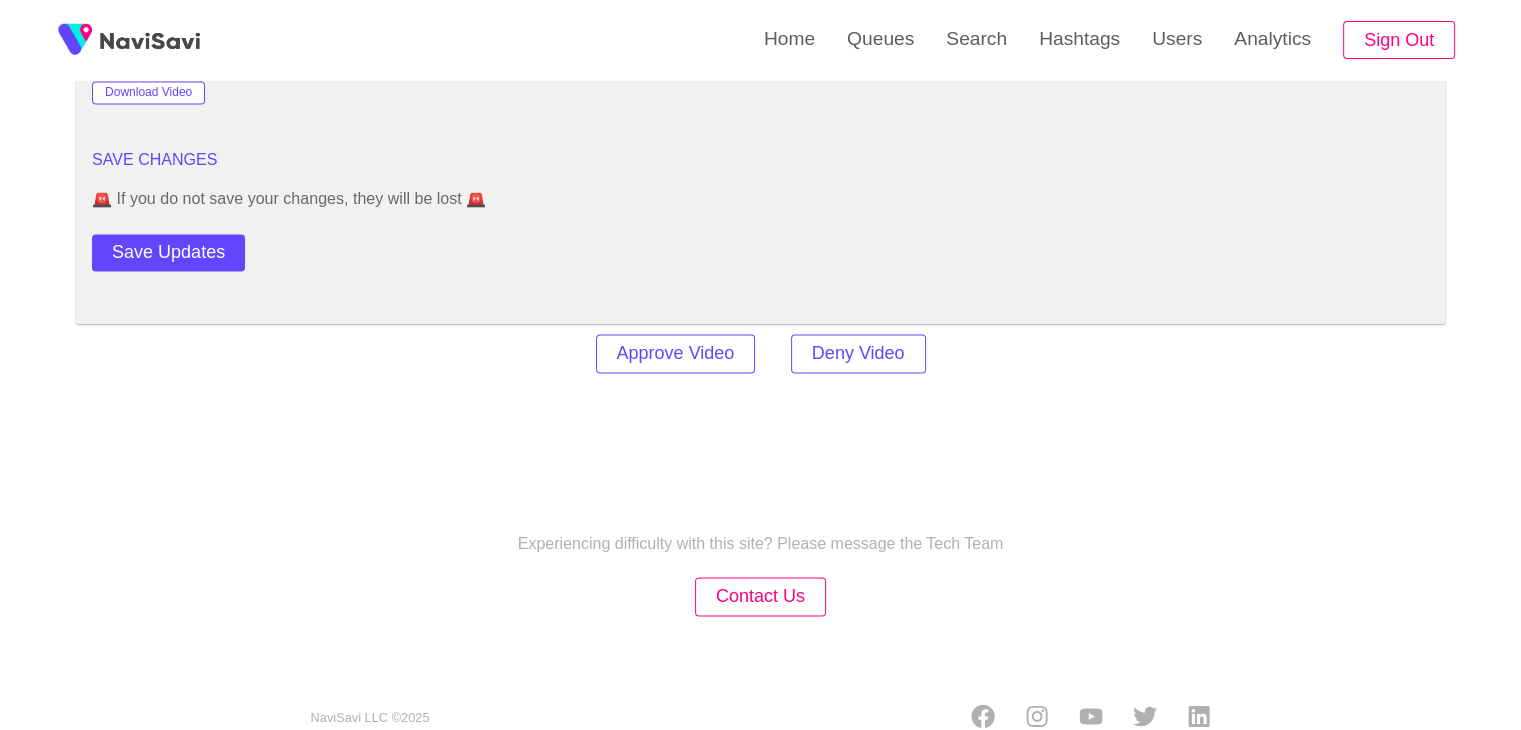 scroll, scrollTop: 2788, scrollLeft: 0, axis: vertical 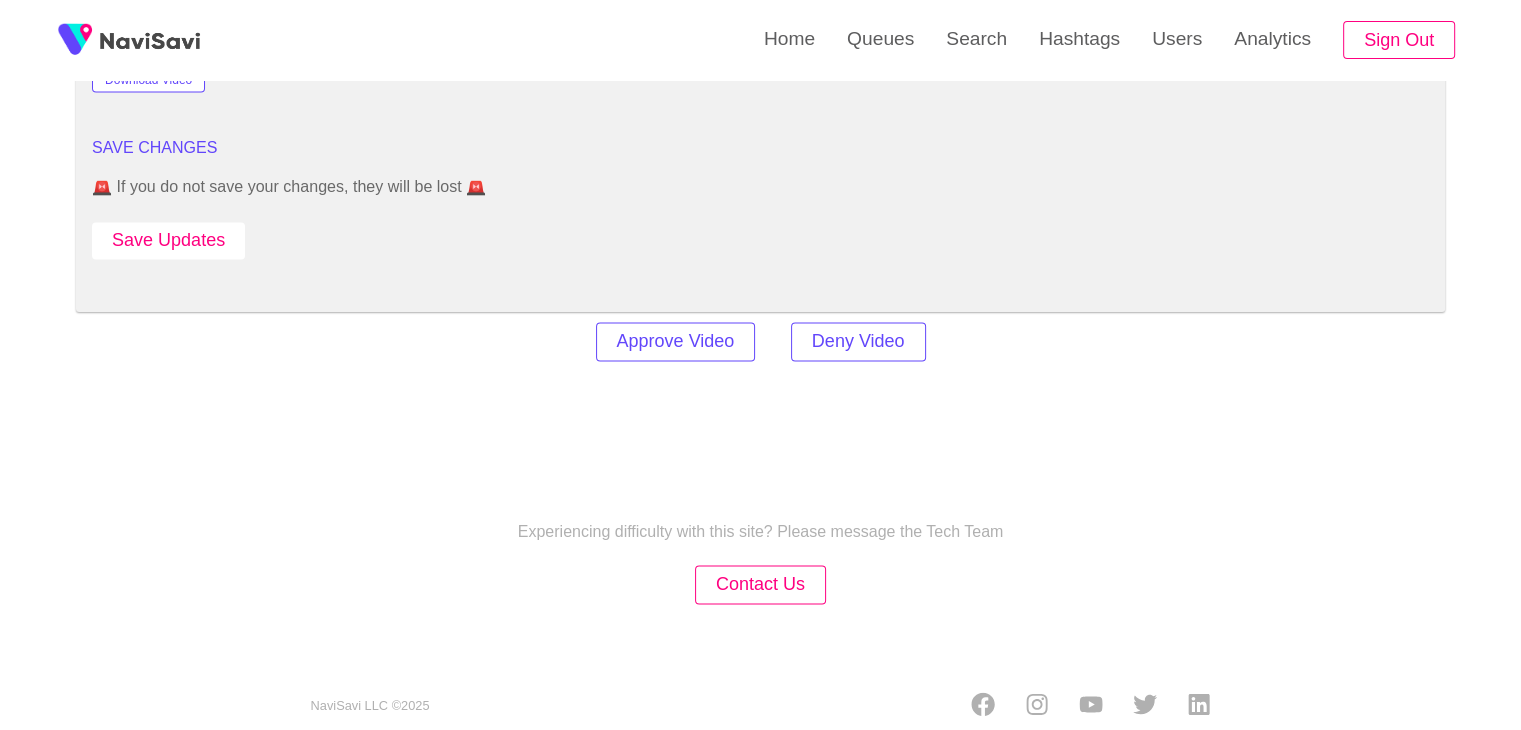click on "Save Updates" at bounding box center (168, 240) 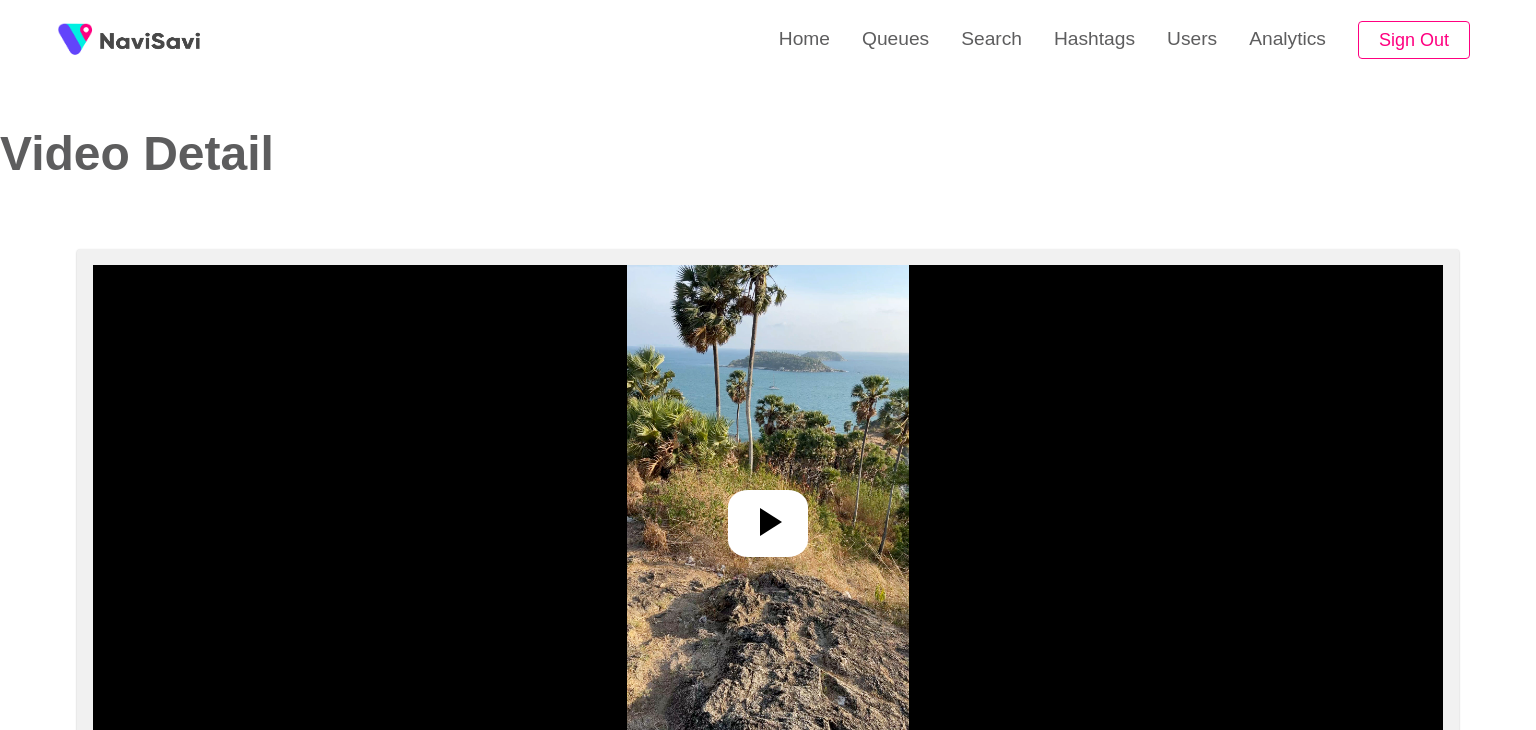 select on "**********" 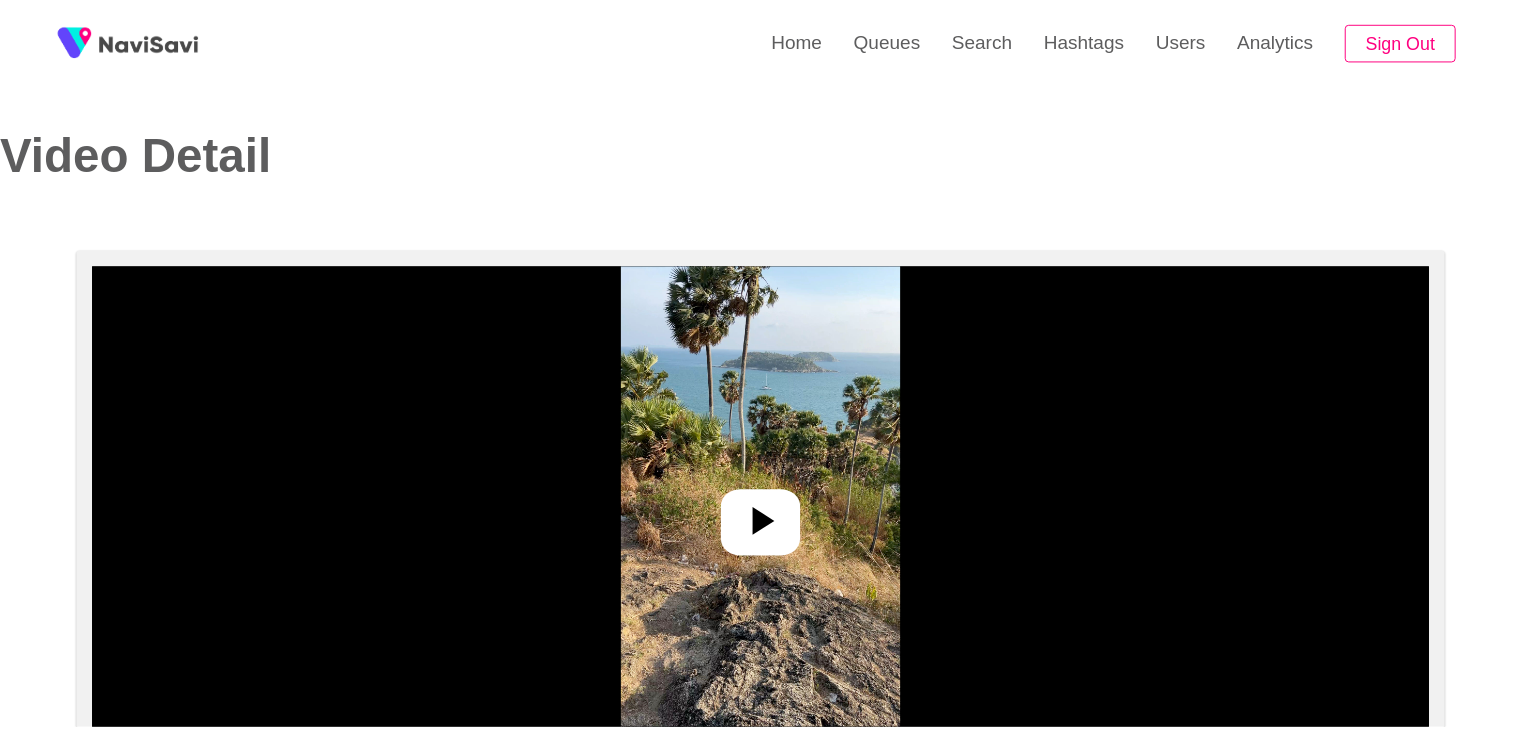 scroll, scrollTop: 0, scrollLeft: 0, axis: both 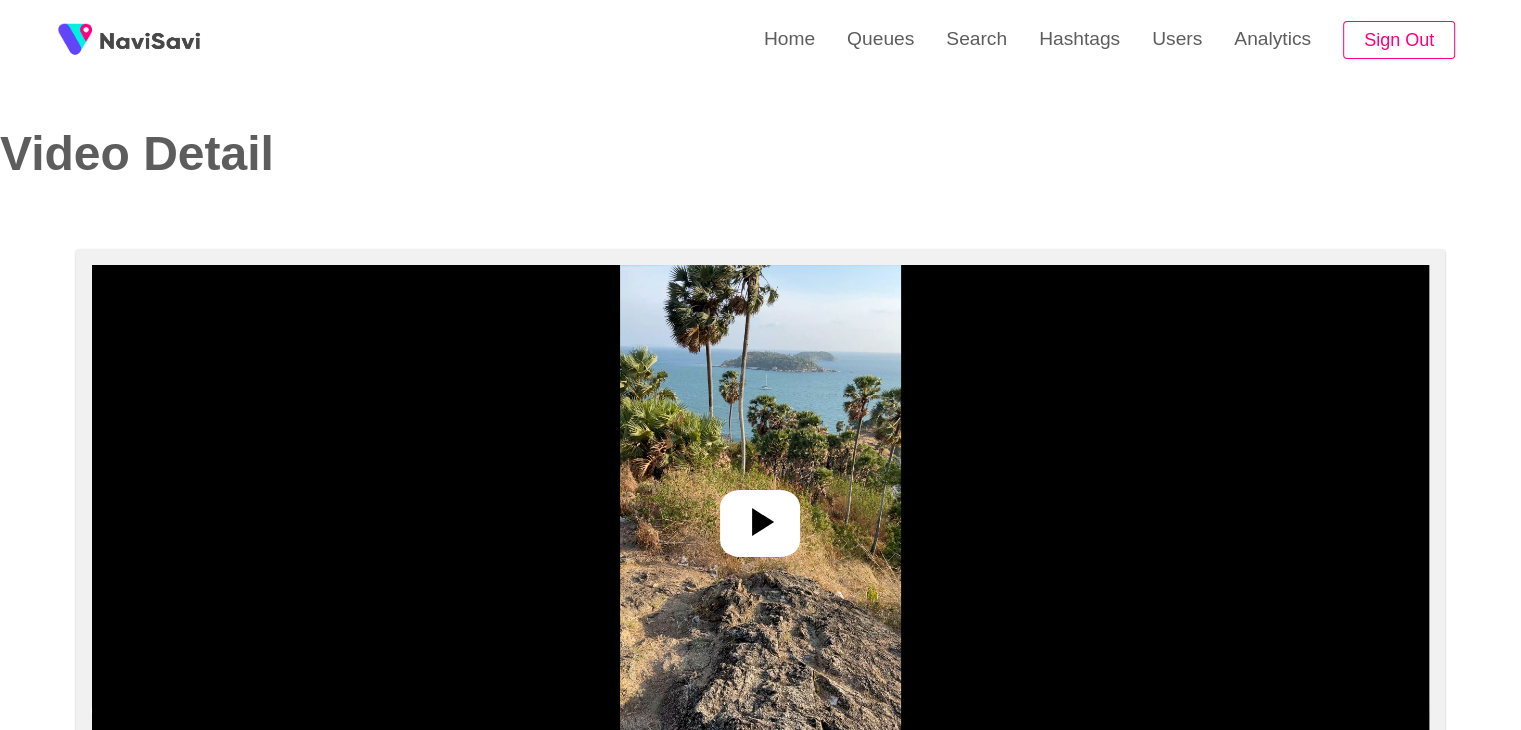 click at bounding box center (760, 523) 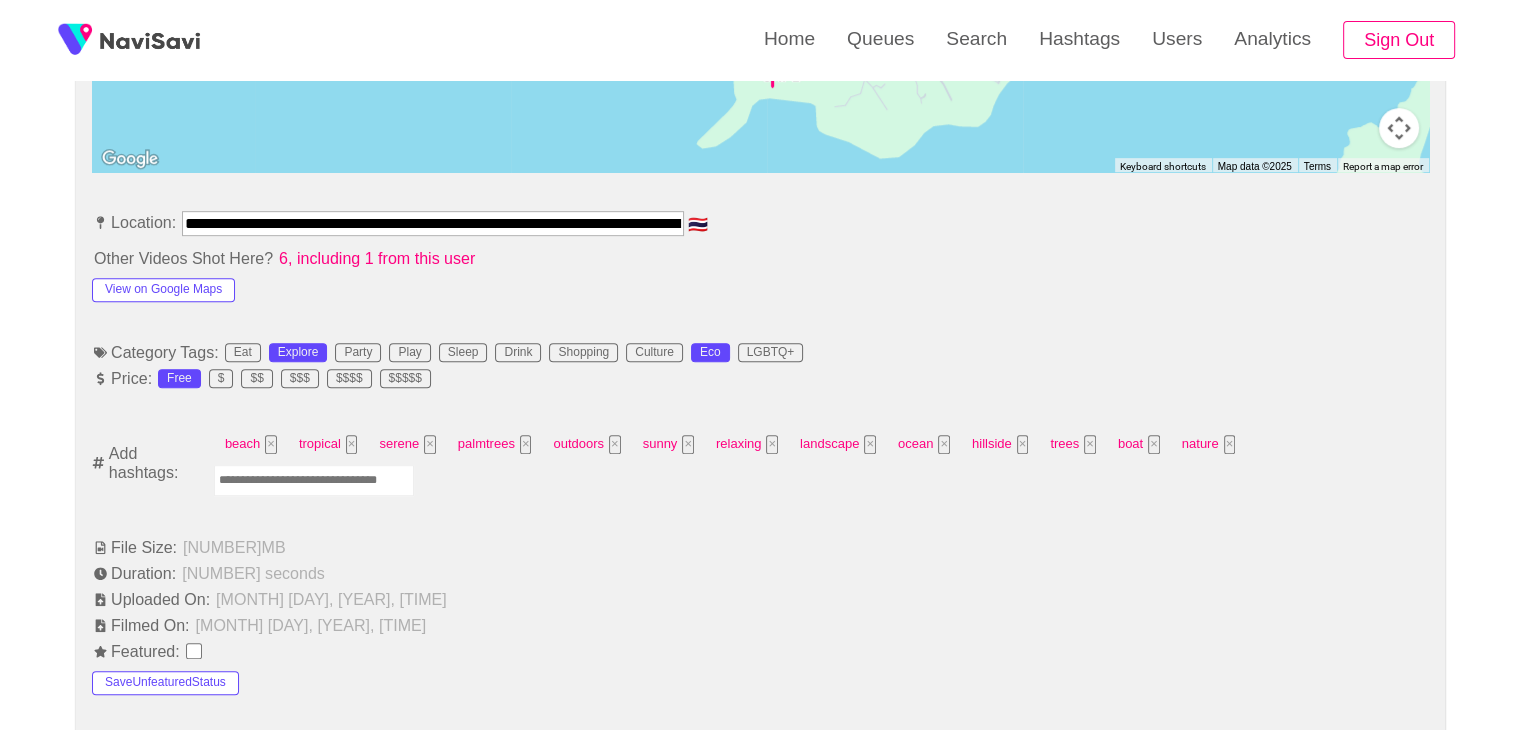 scroll, scrollTop: 1035, scrollLeft: 0, axis: vertical 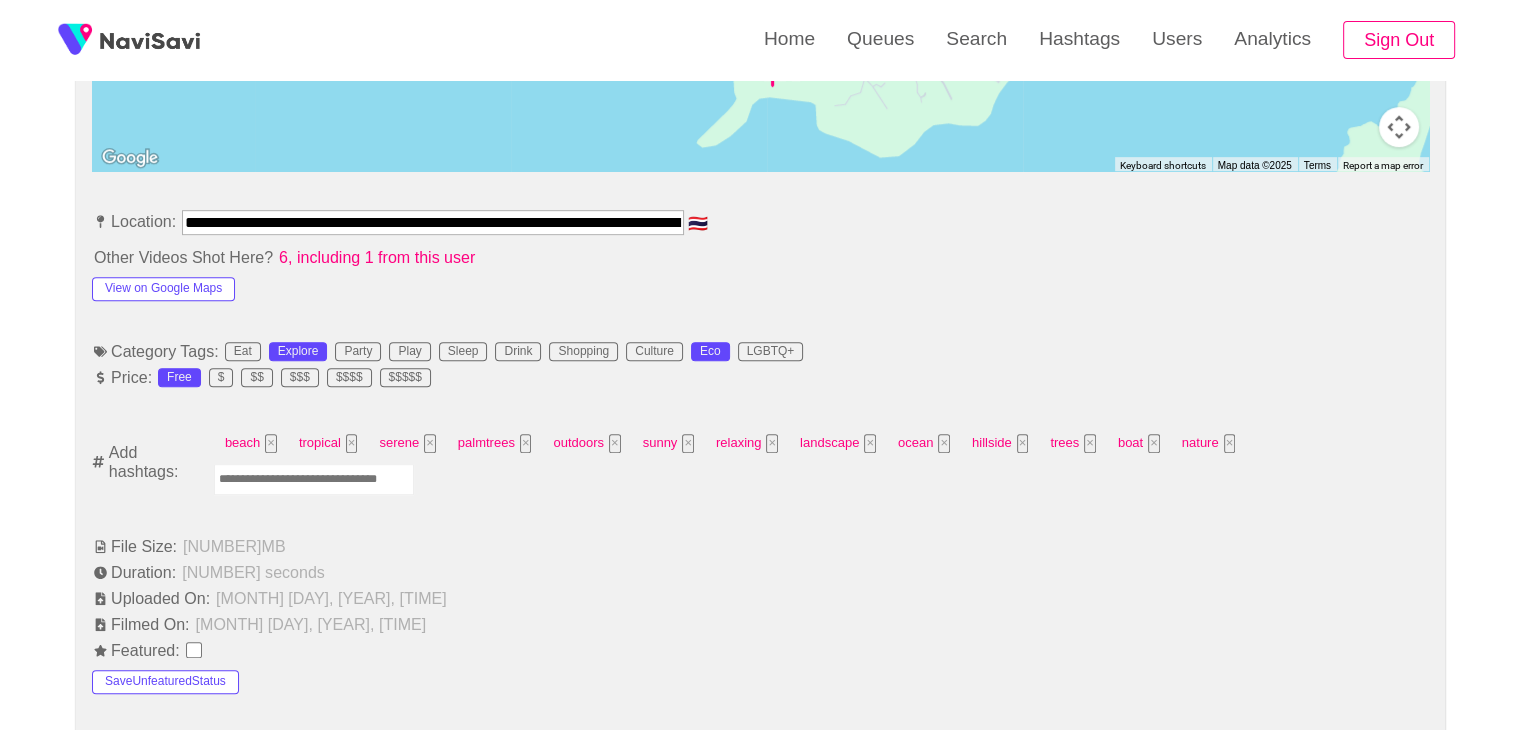 click at bounding box center [314, 479] 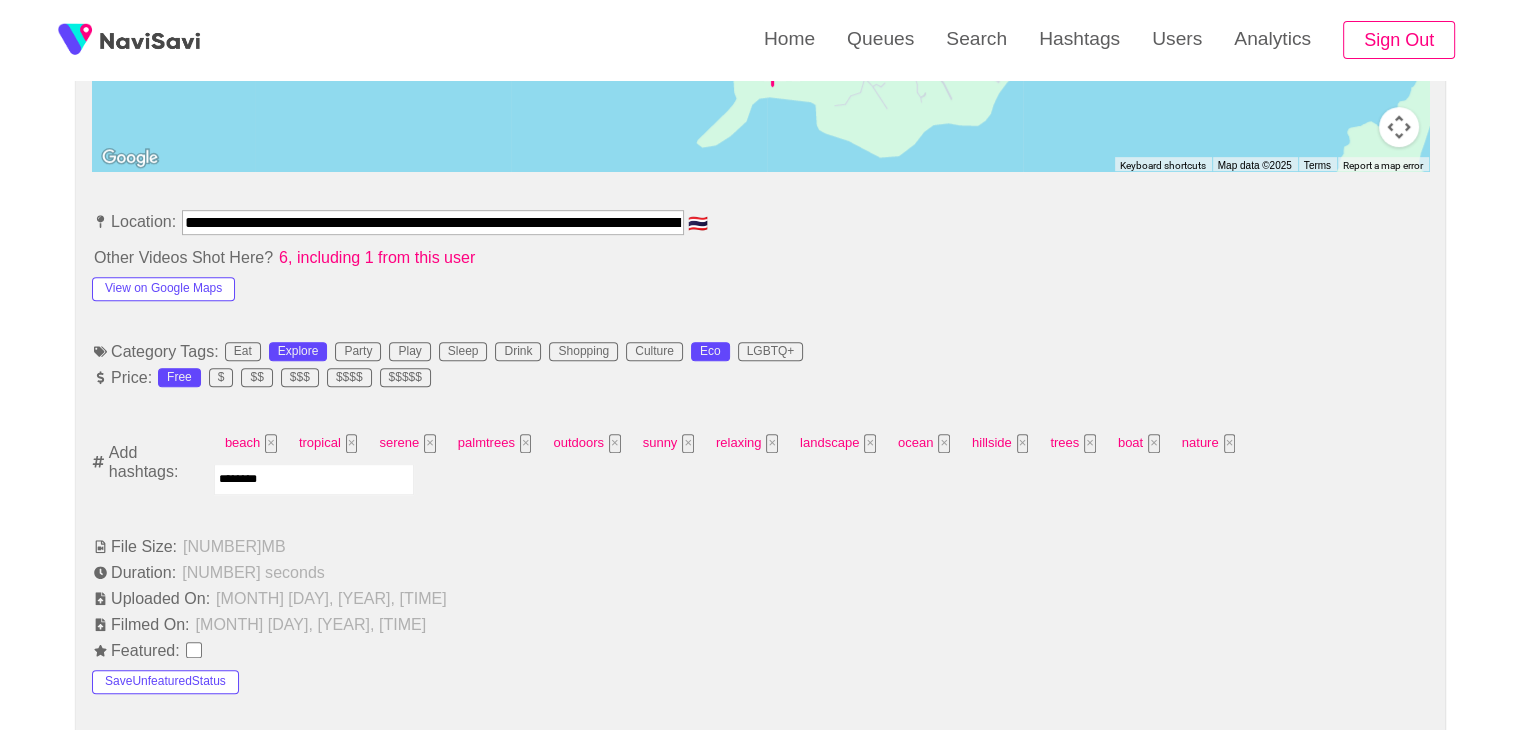 type on "*********" 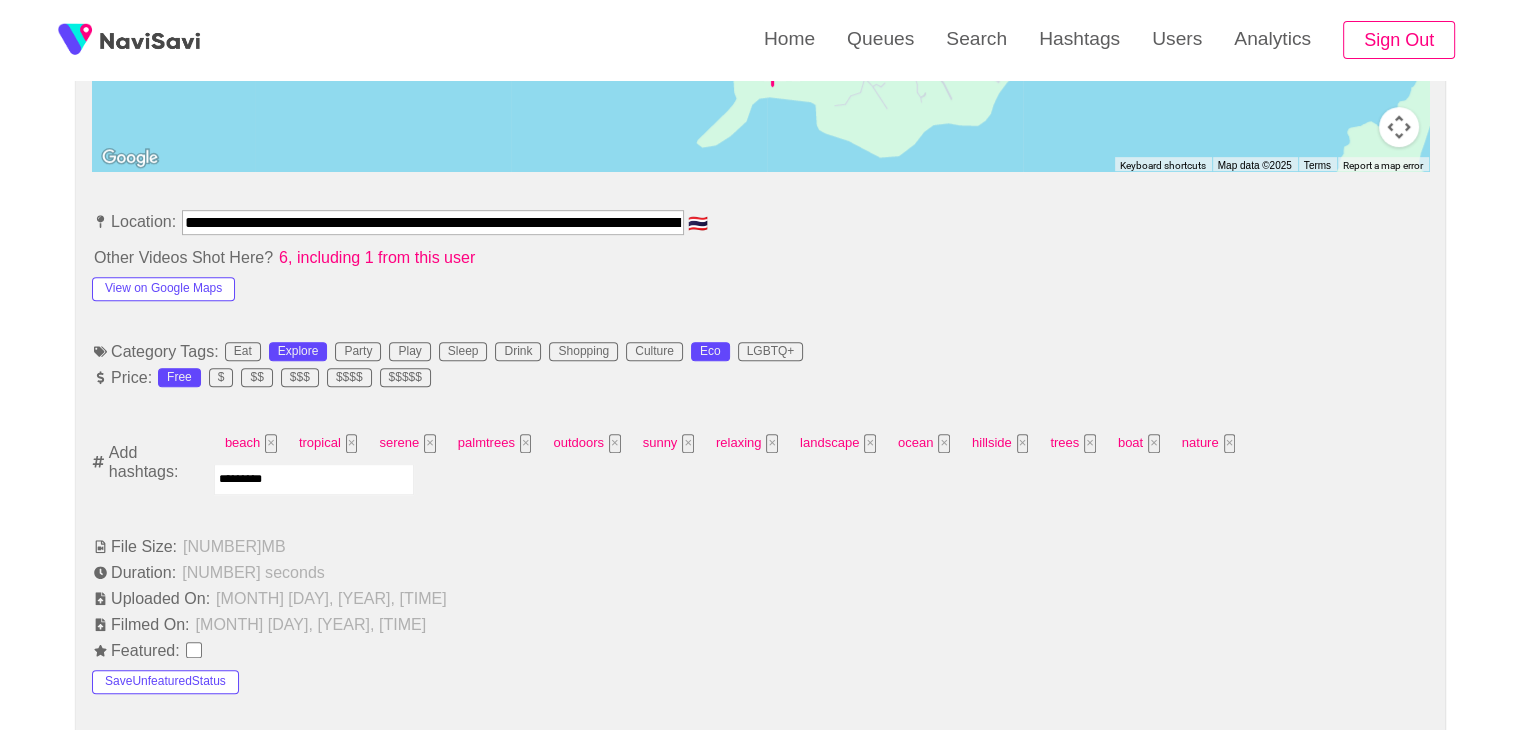 type 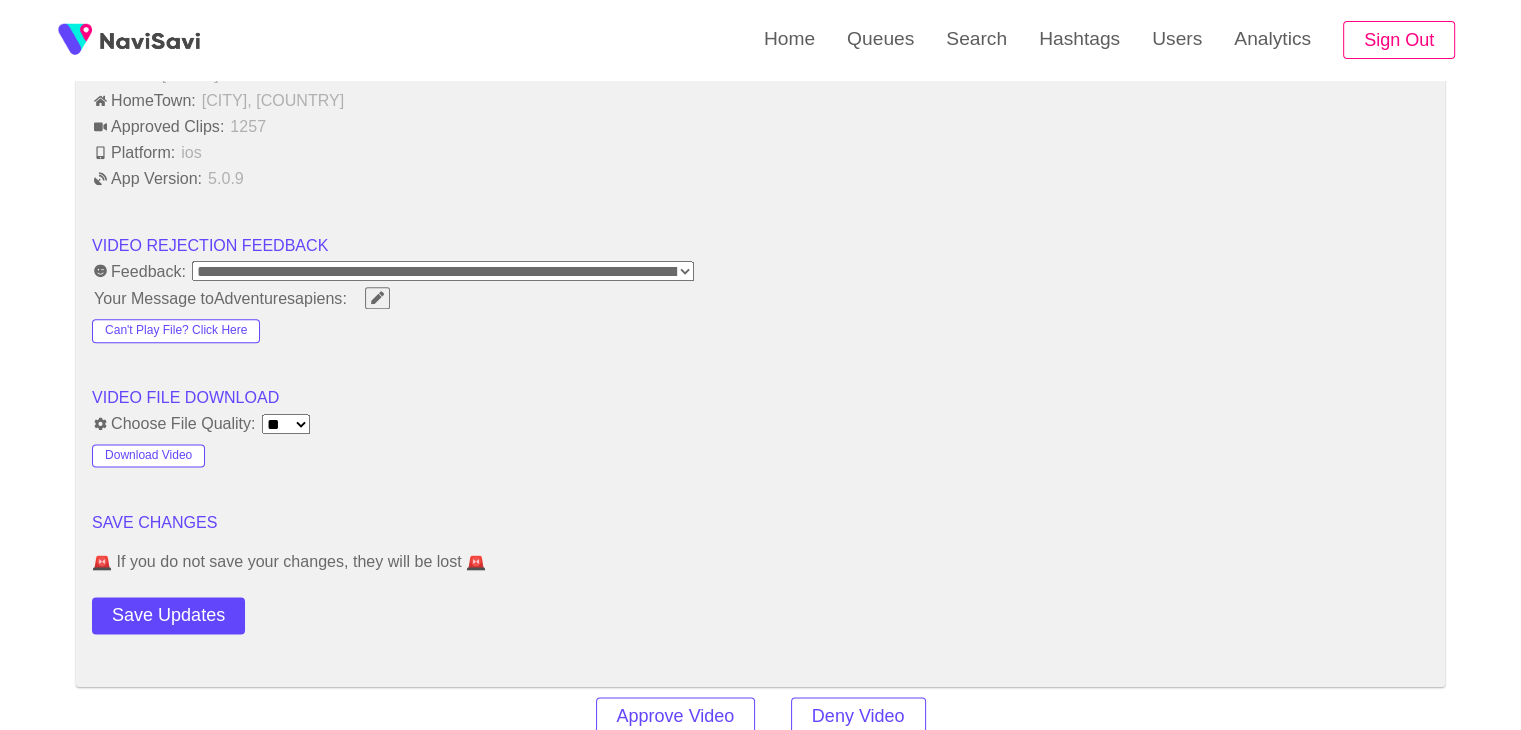 scroll, scrollTop: 2446, scrollLeft: 0, axis: vertical 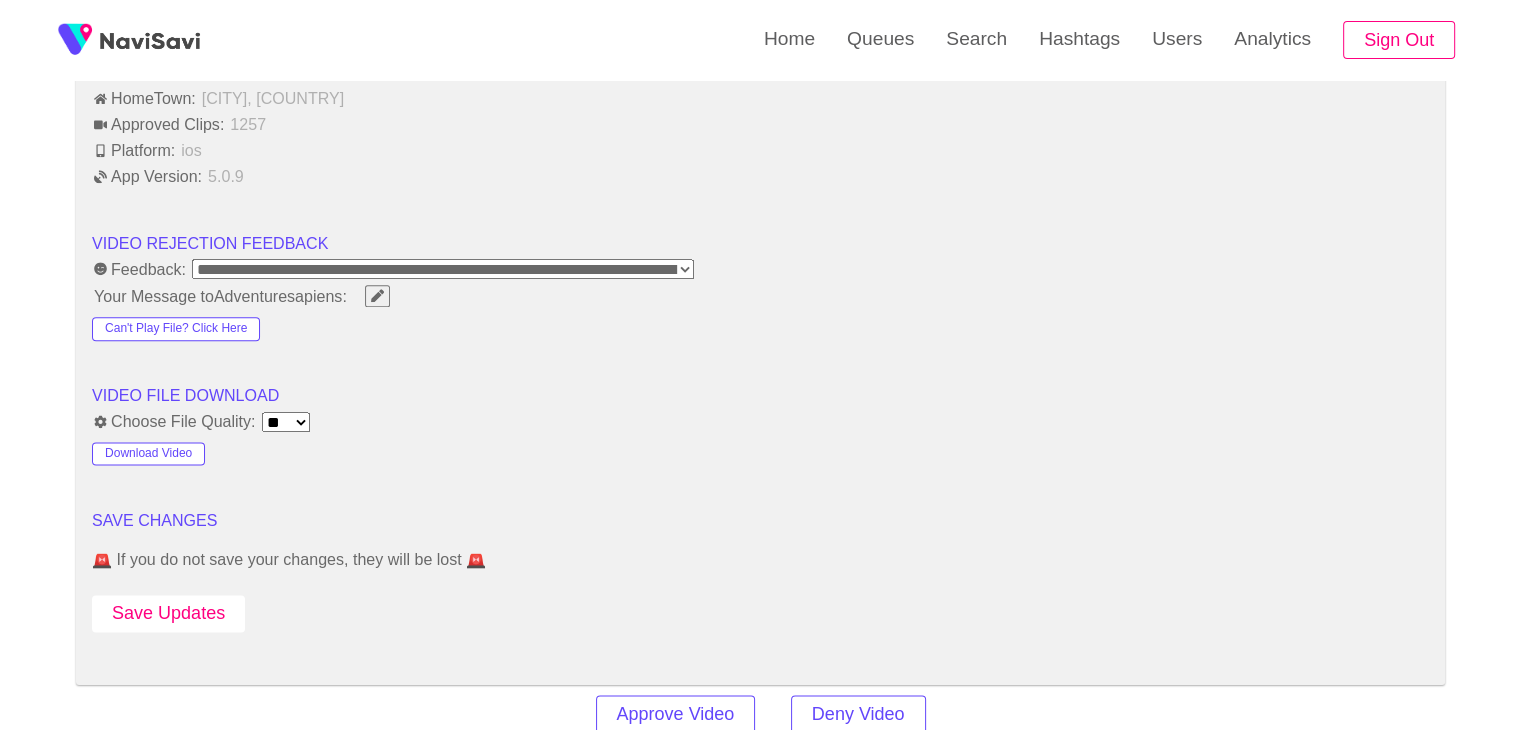 click on "Save Updates" at bounding box center [168, 613] 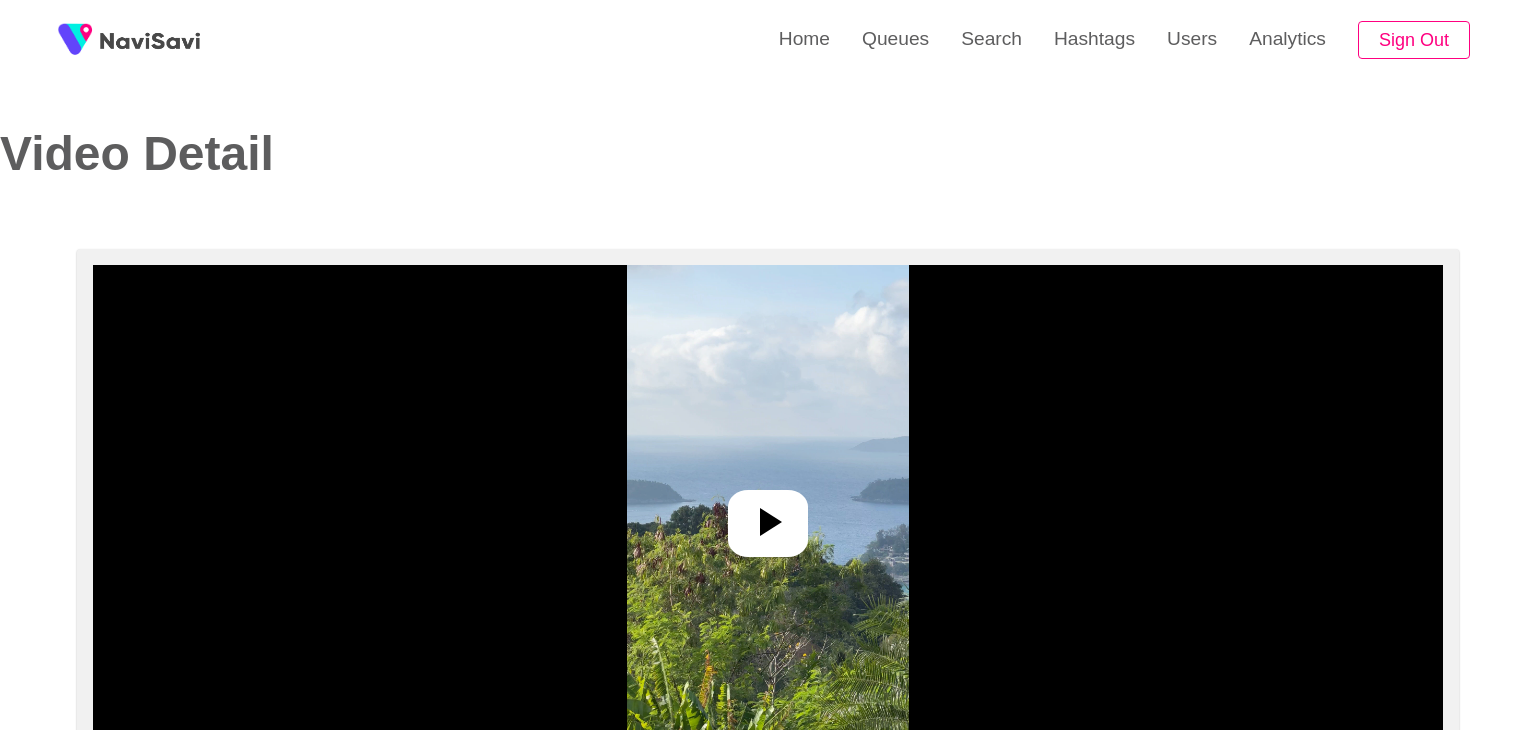 select on "**********" 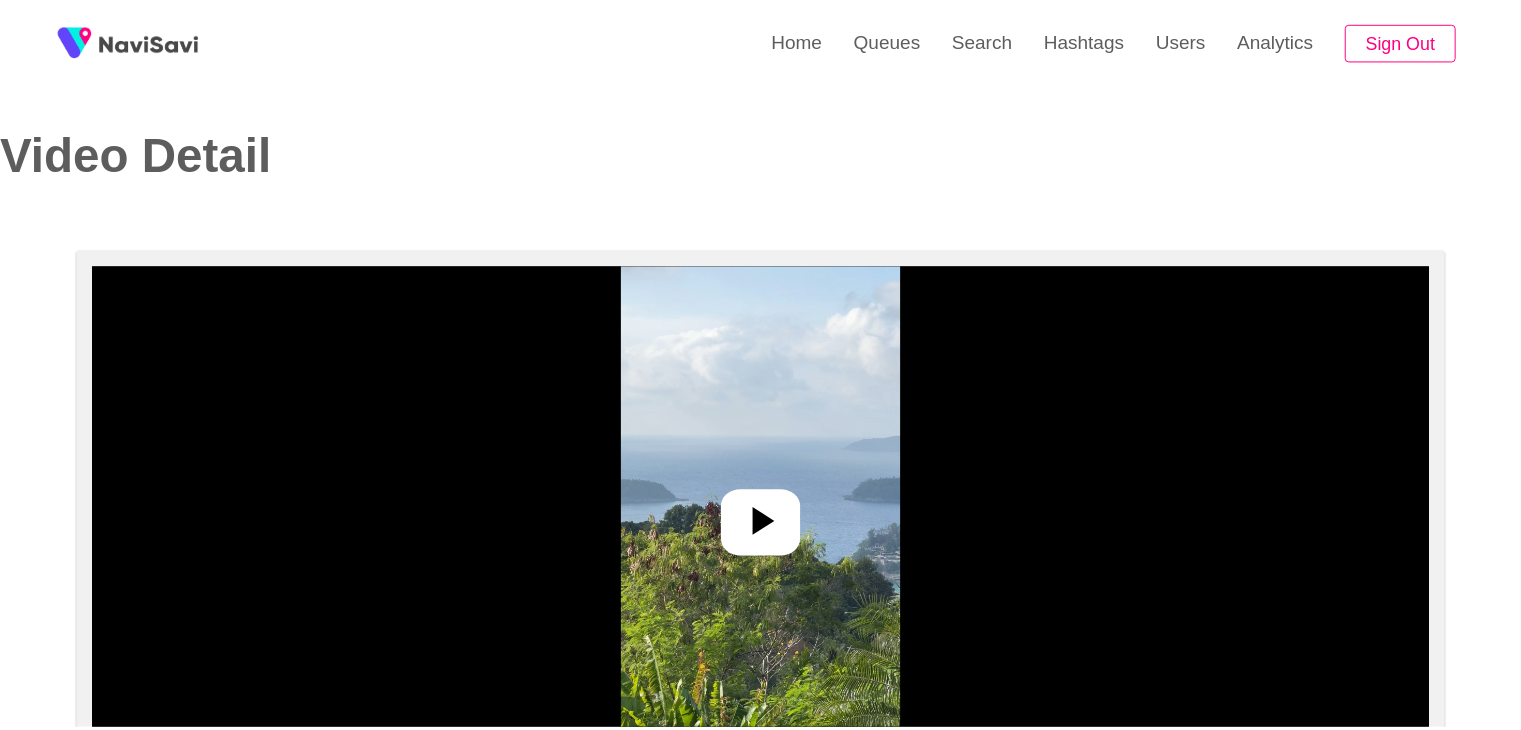 scroll, scrollTop: 0, scrollLeft: 0, axis: both 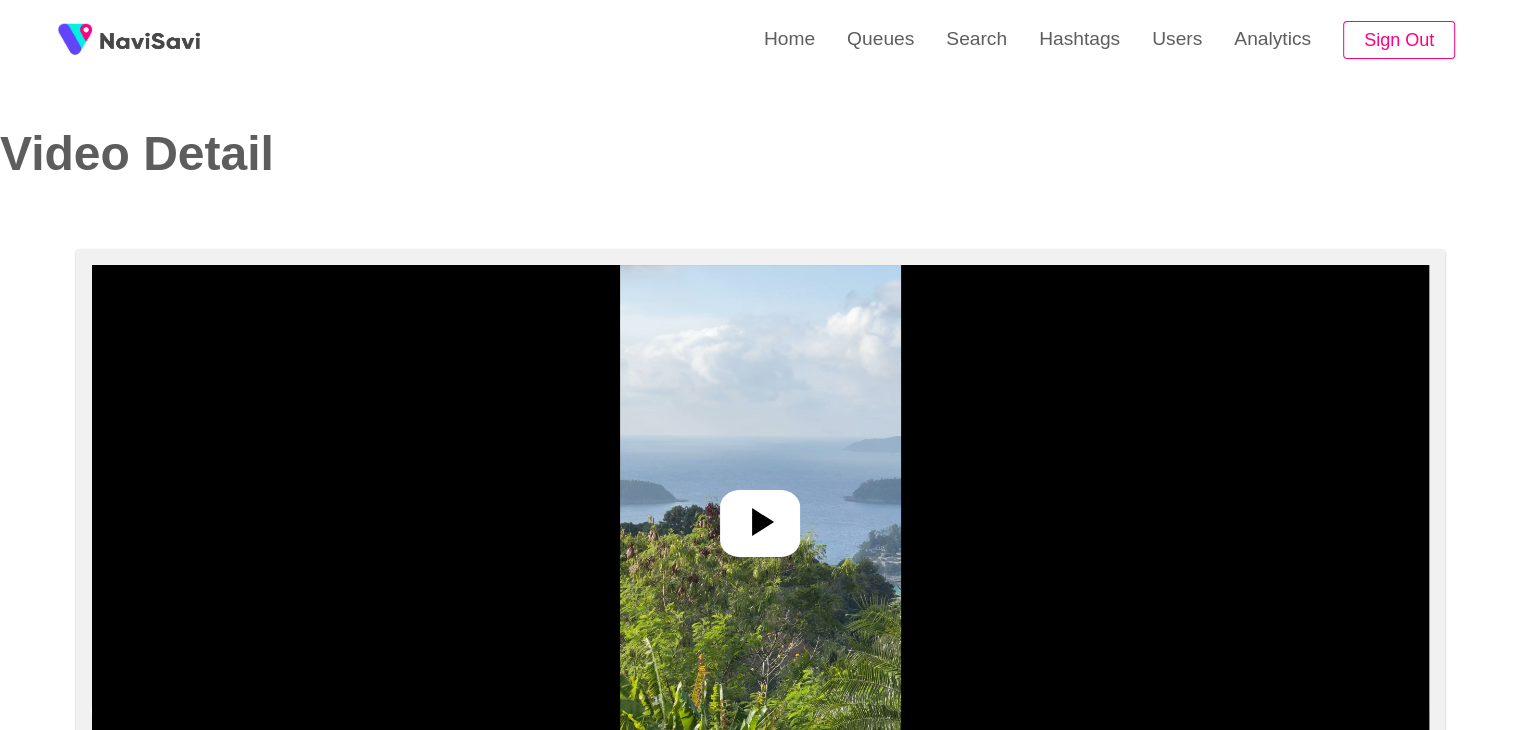 click at bounding box center (760, 515) 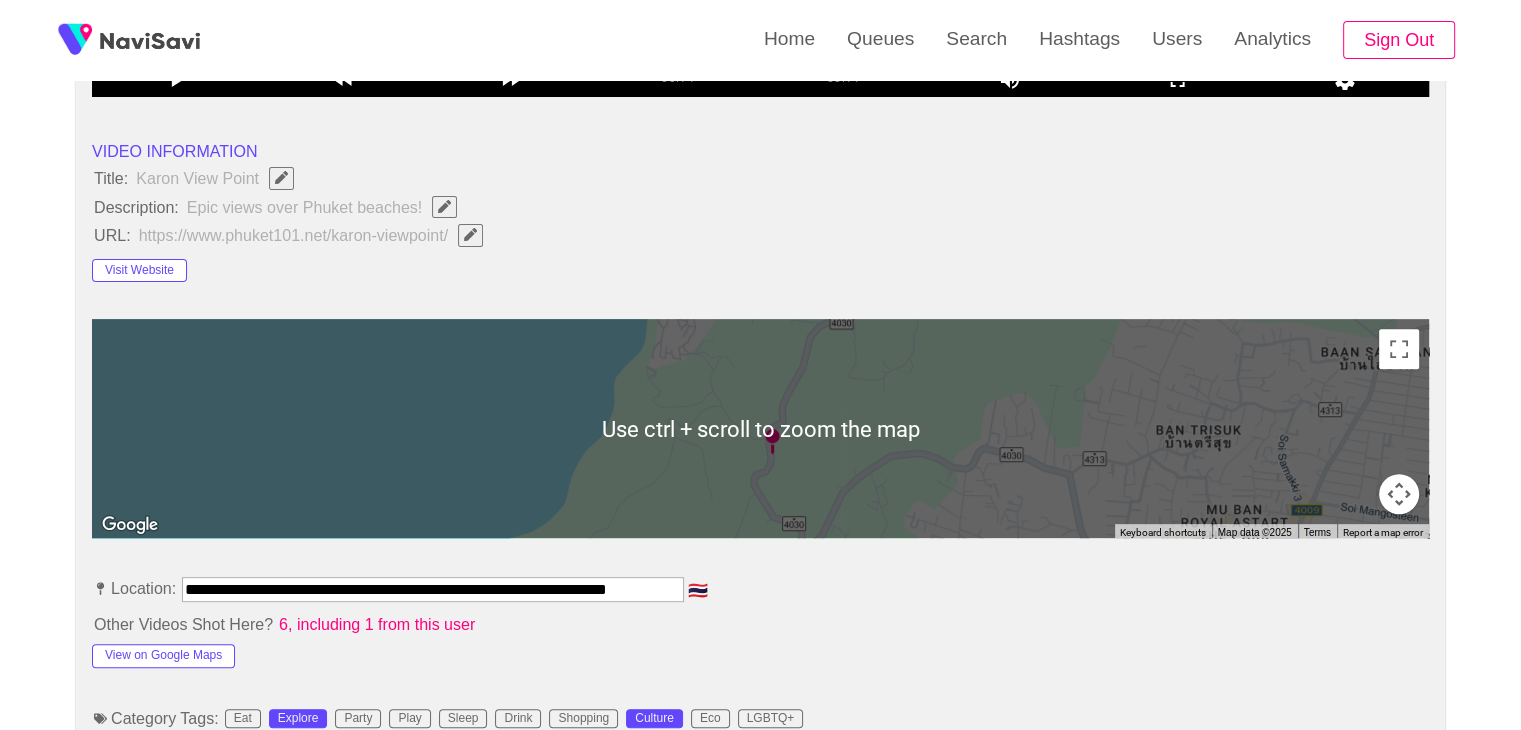scroll, scrollTop: 864, scrollLeft: 0, axis: vertical 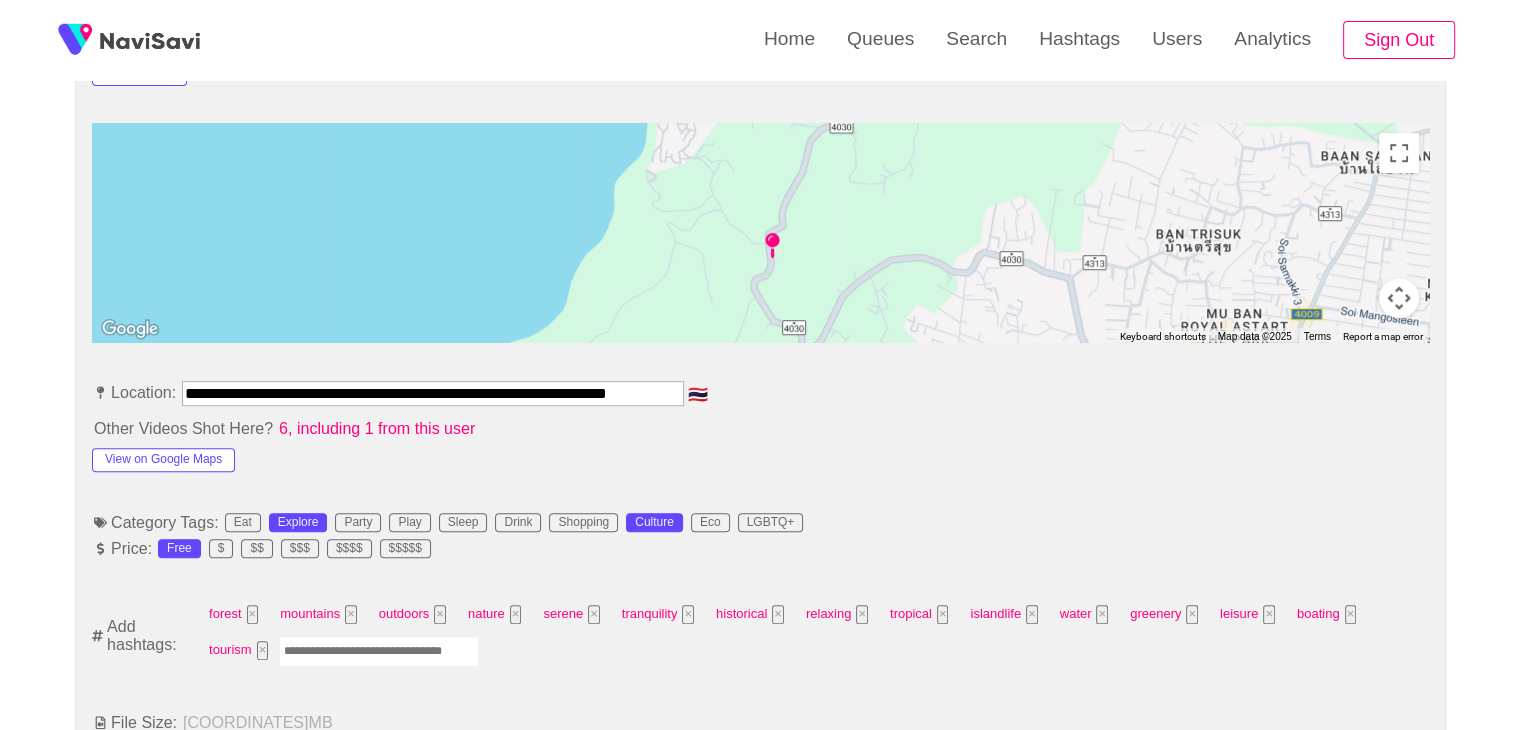 click at bounding box center (379, 651) 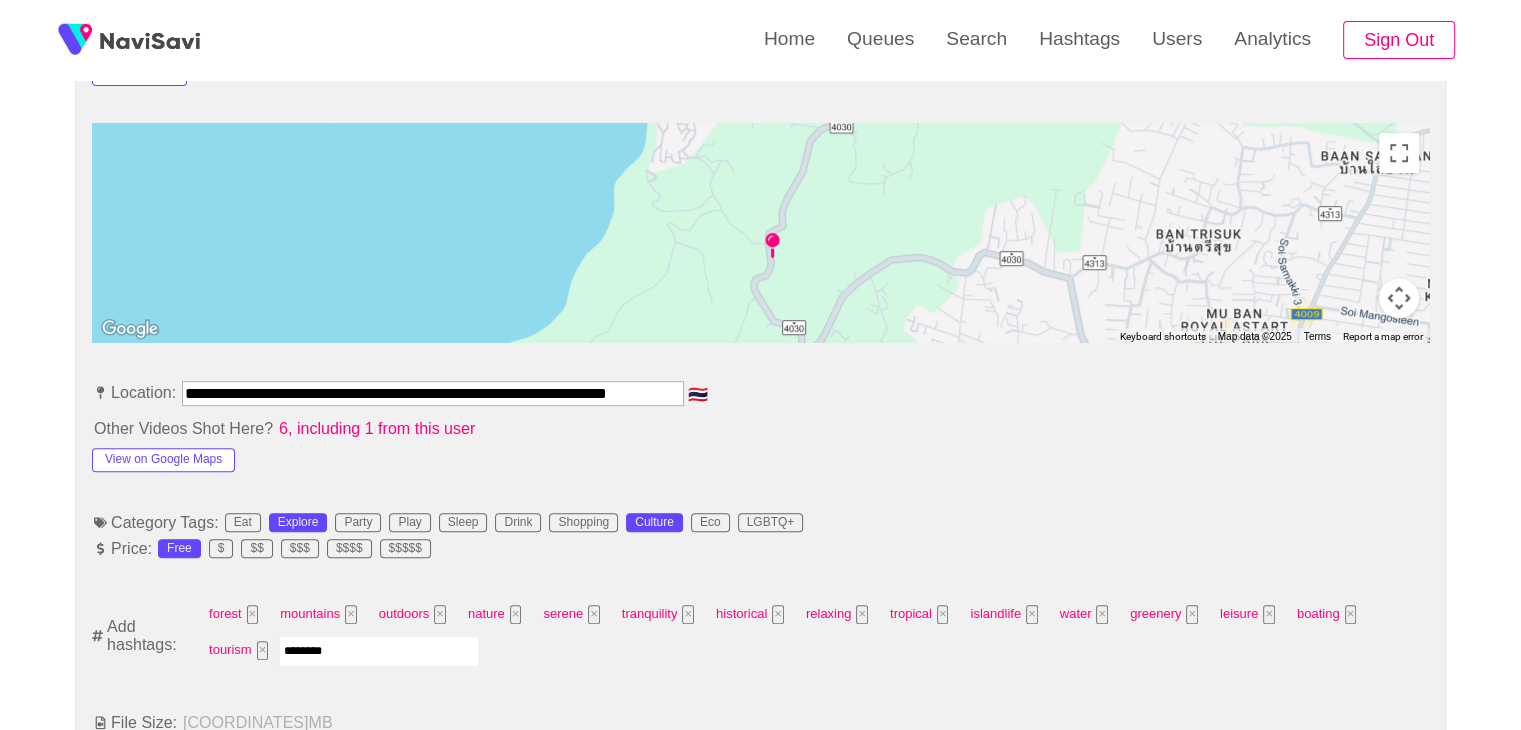 type on "*********" 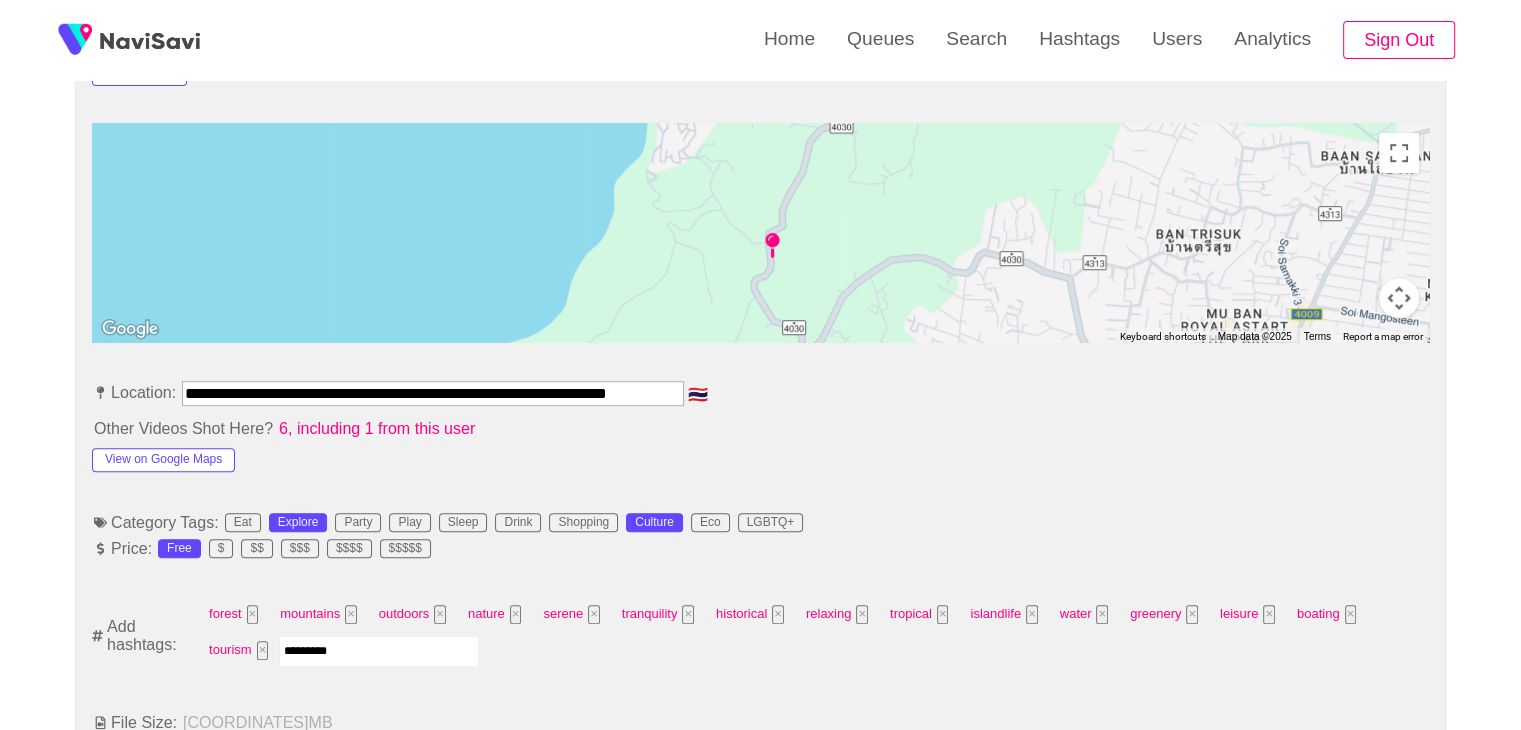 type 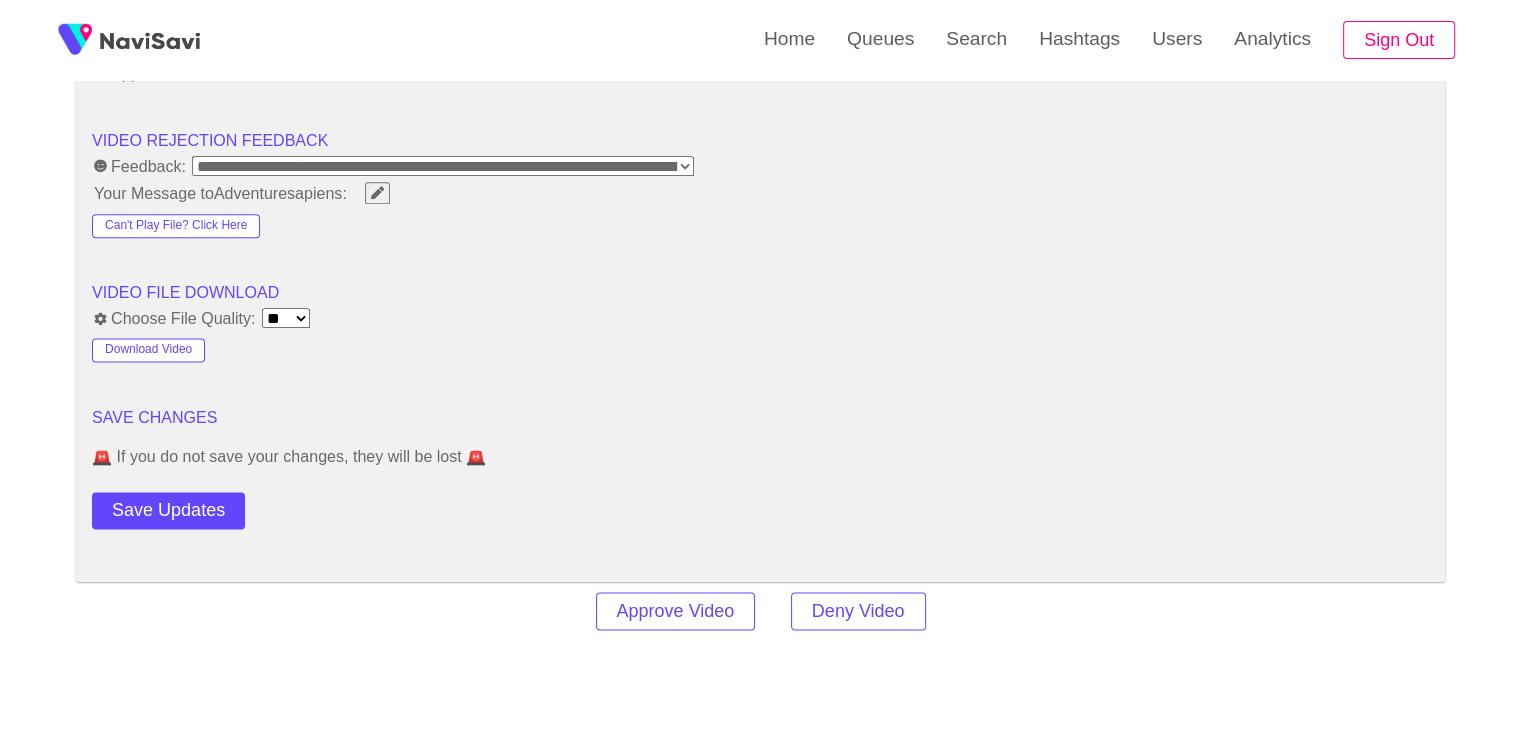 scroll, scrollTop: 2576, scrollLeft: 0, axis: vertical 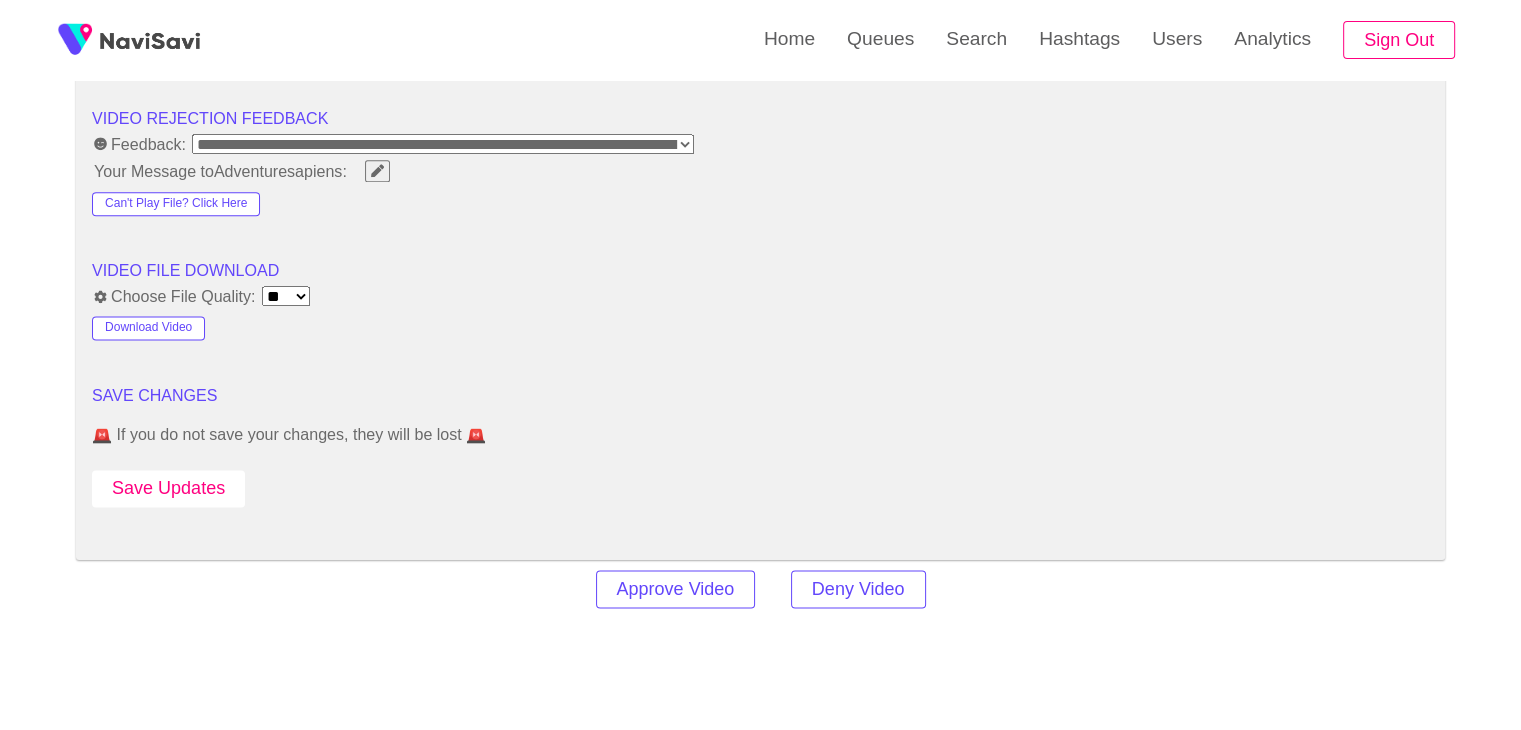 click on "Save Updates" at bounding box center [168, 488] 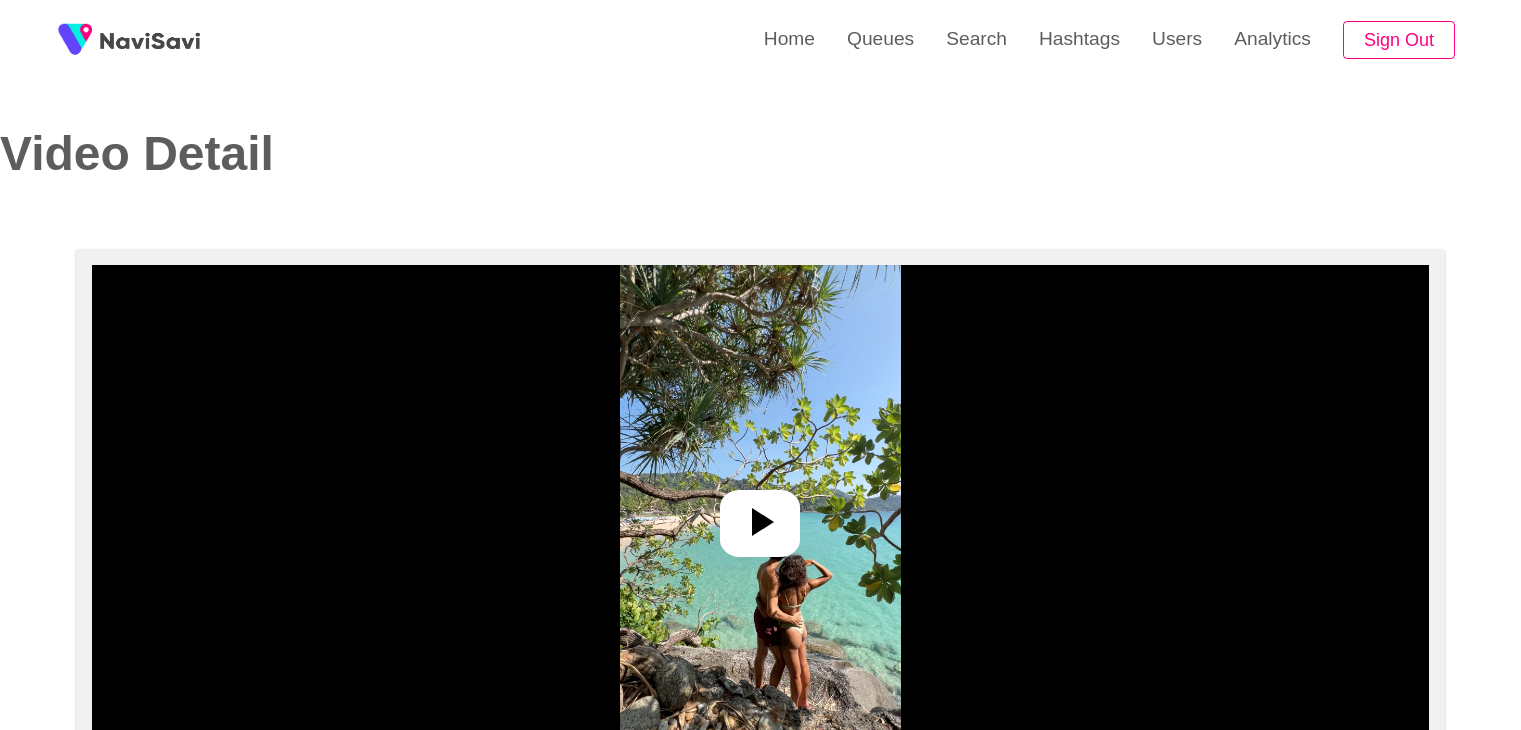 select on "**********" 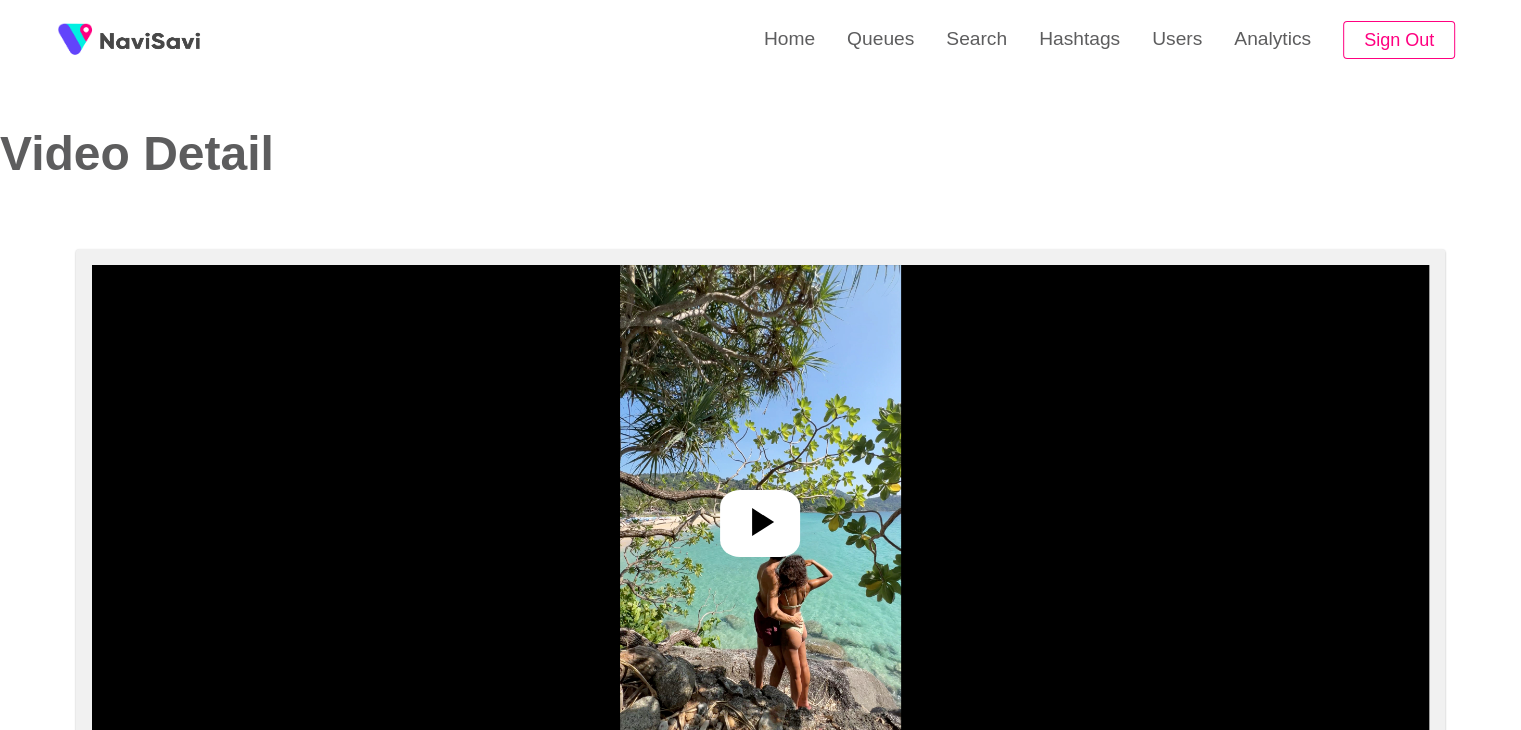click at bounding box center [760, 515] 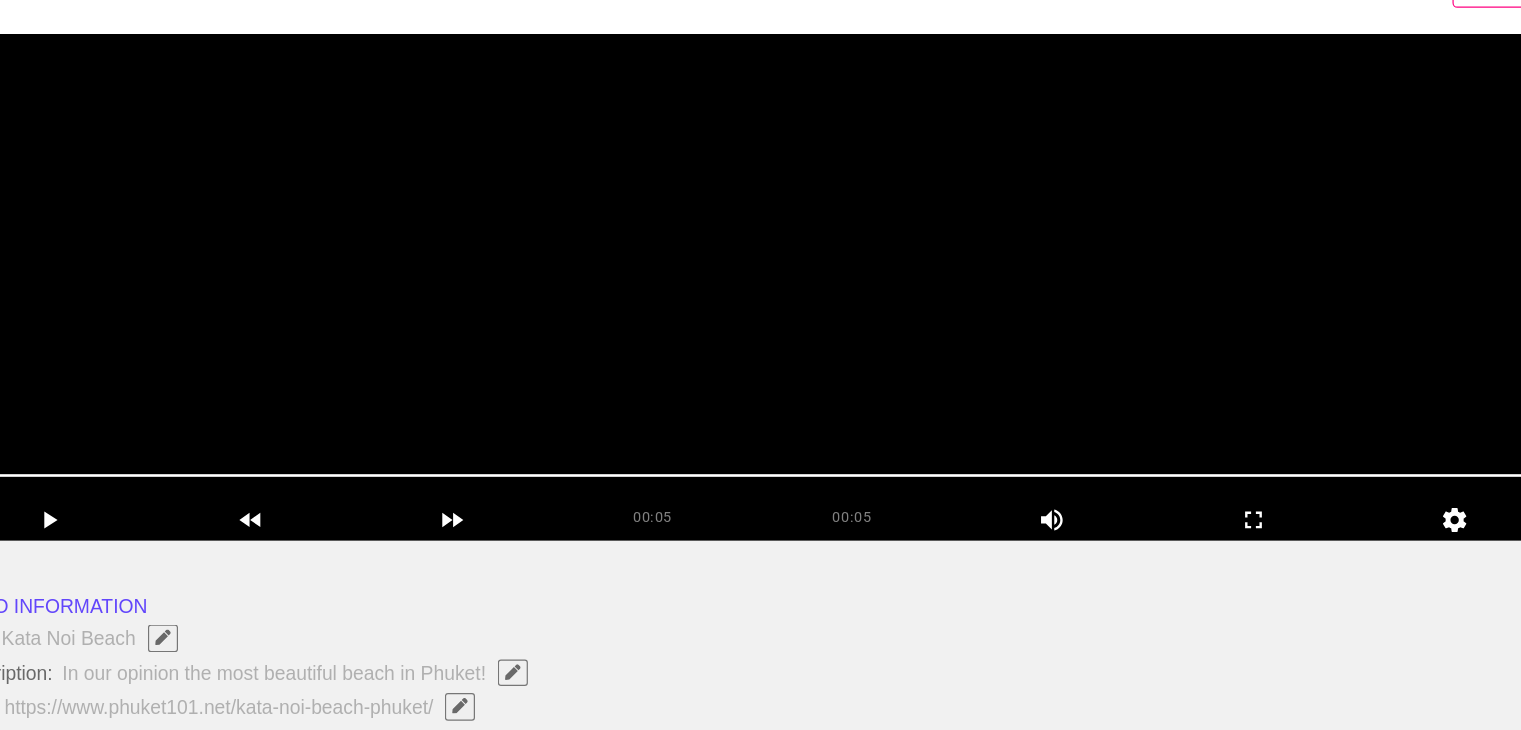 scroll, scrollTop: 263, scrollLeft: 0, axis: vertical 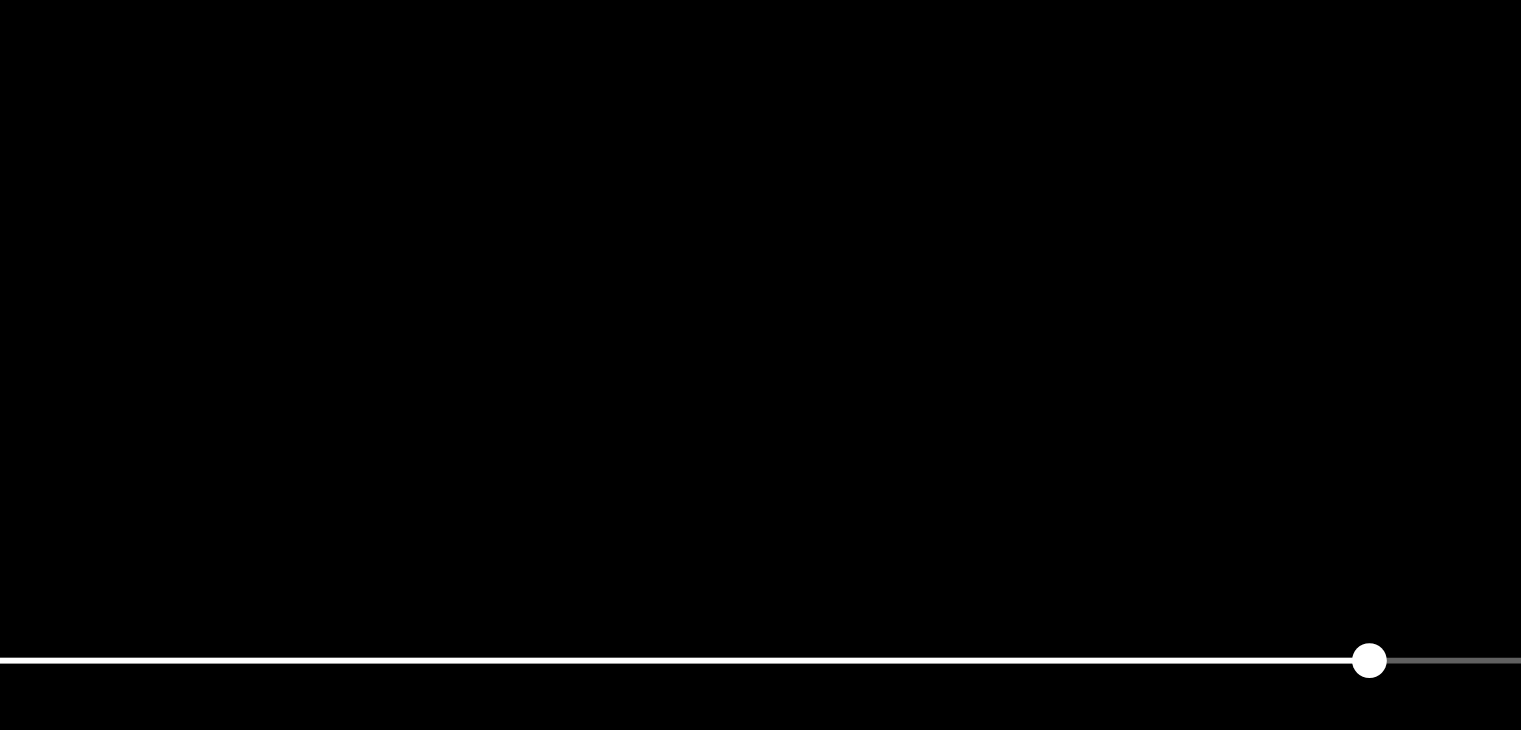 click at bounding box center [760, 252] 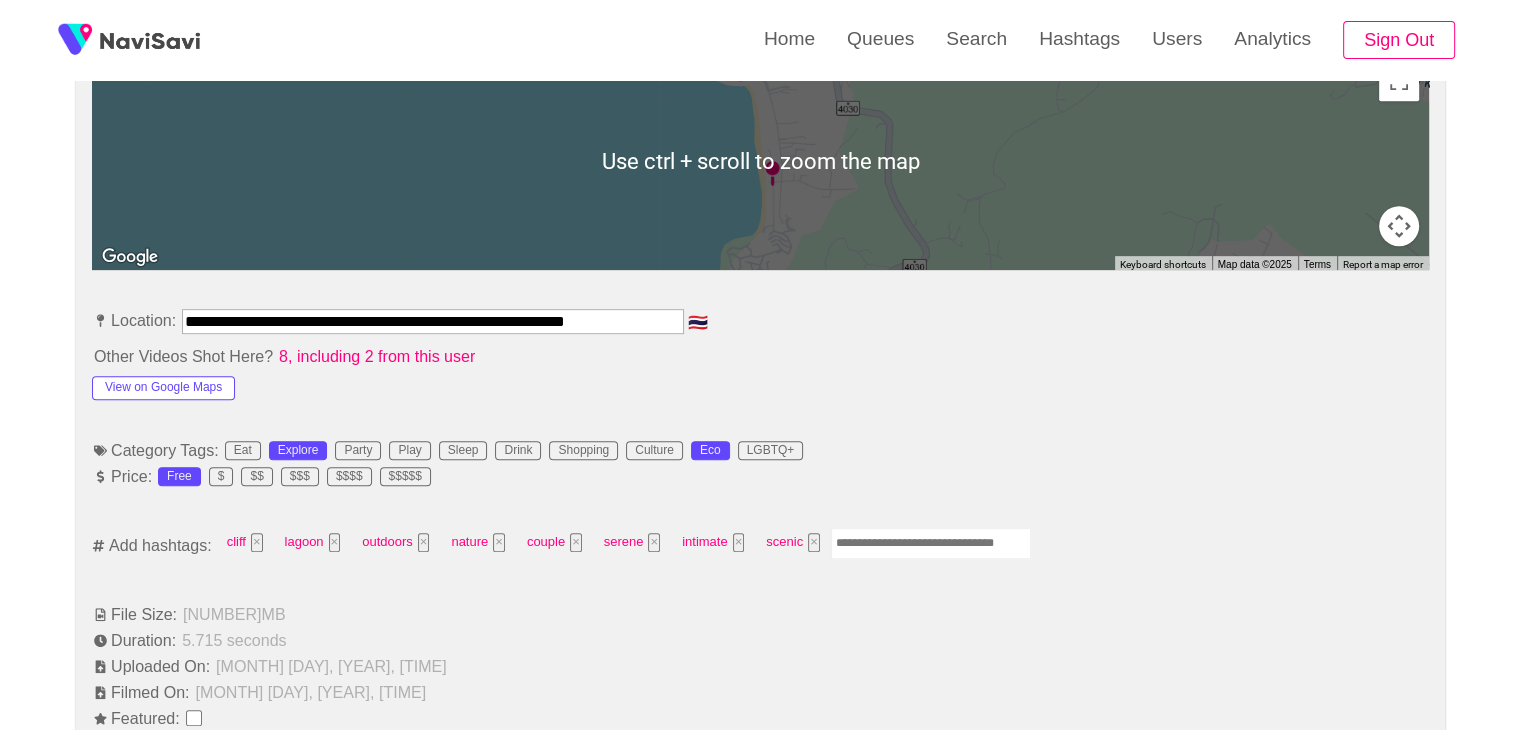 scroll, scrollTop: 938, scrollLeft: 0, axis: vertical 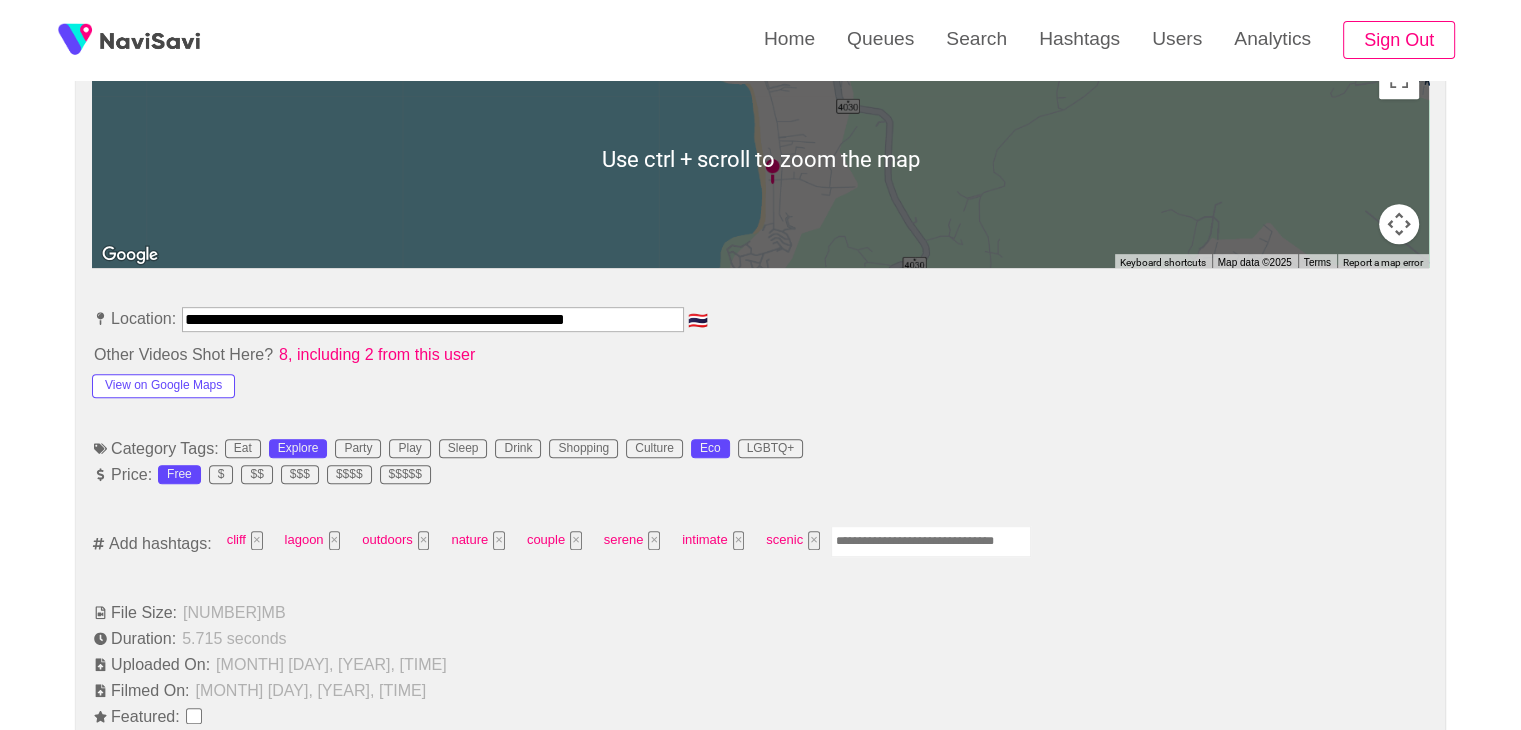 click at bounding box center (931, 541) 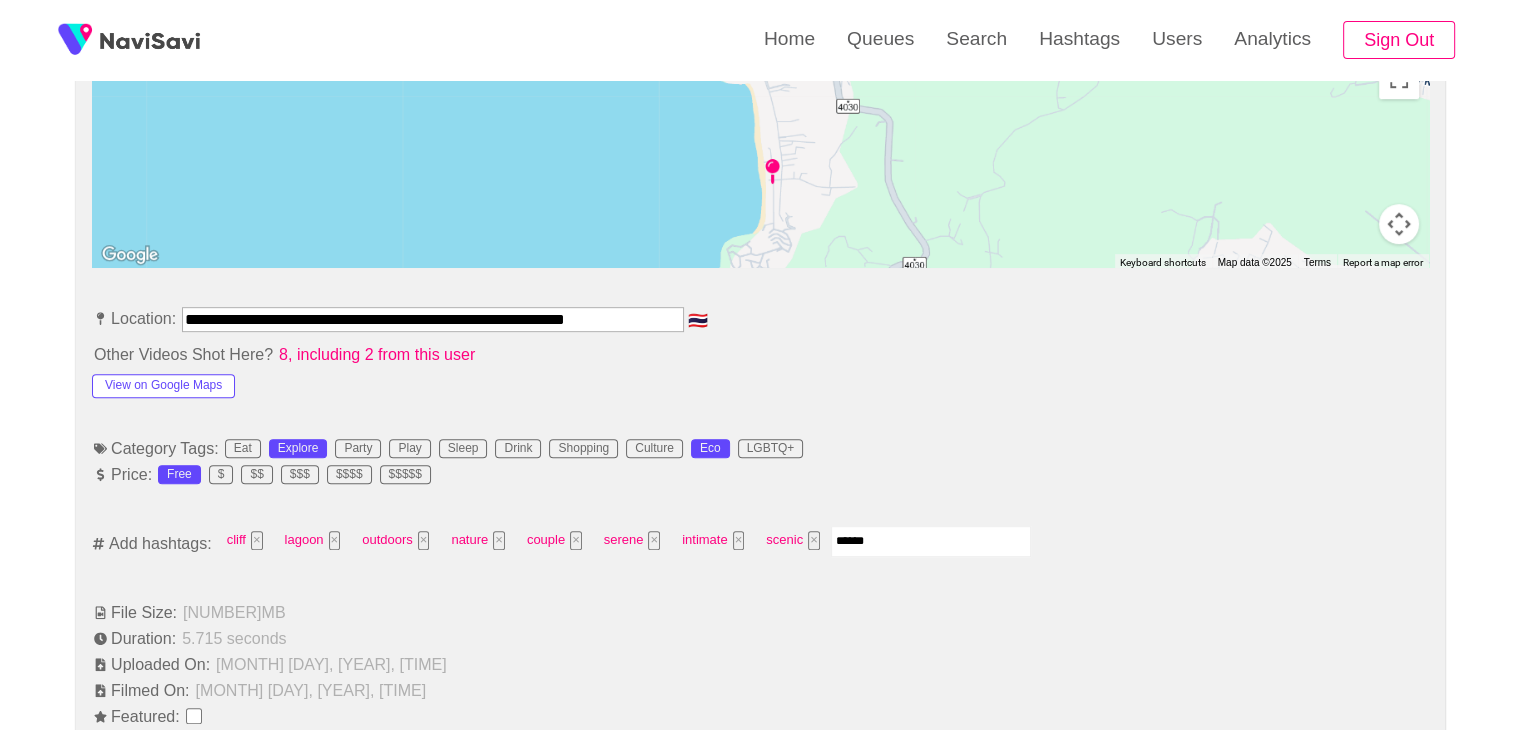 type on "*******" 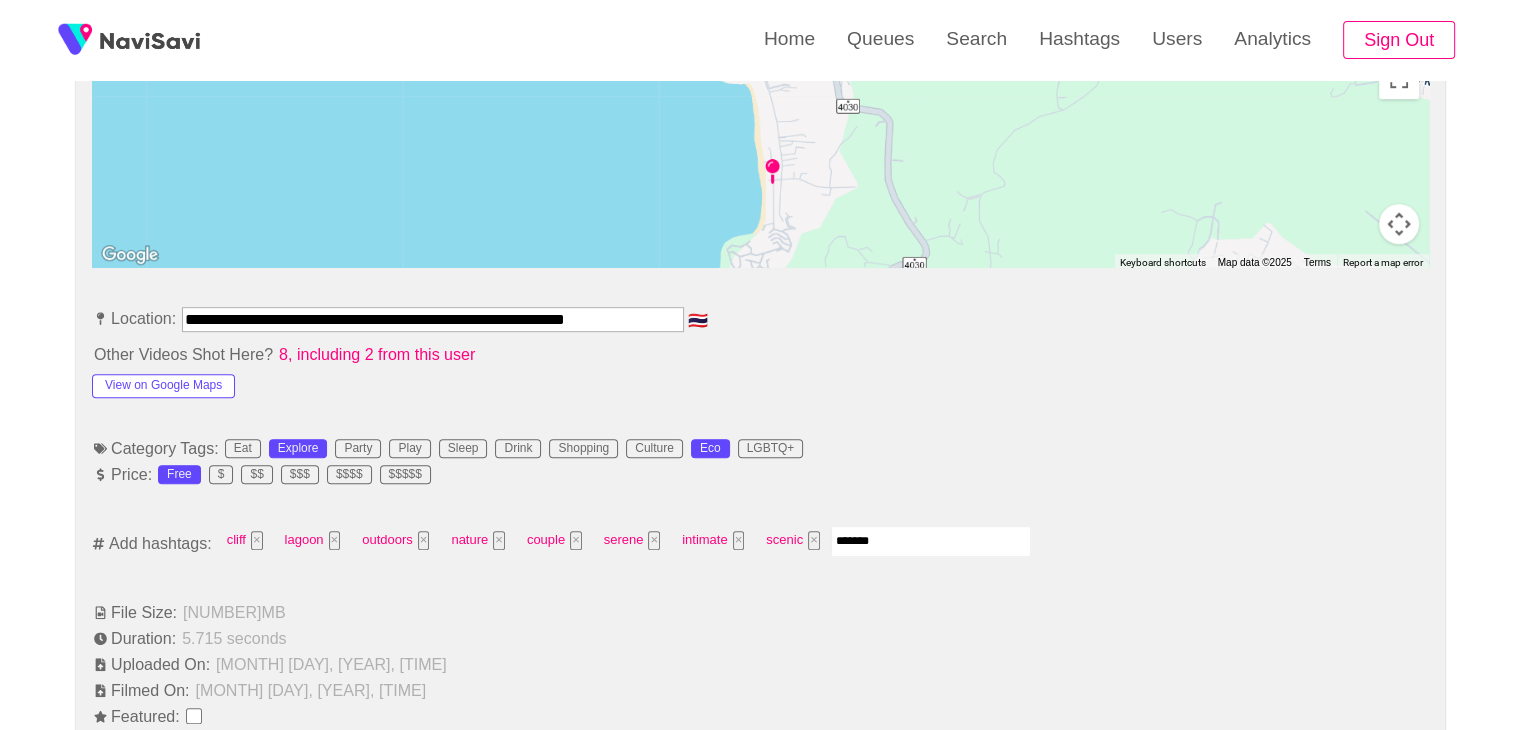 type 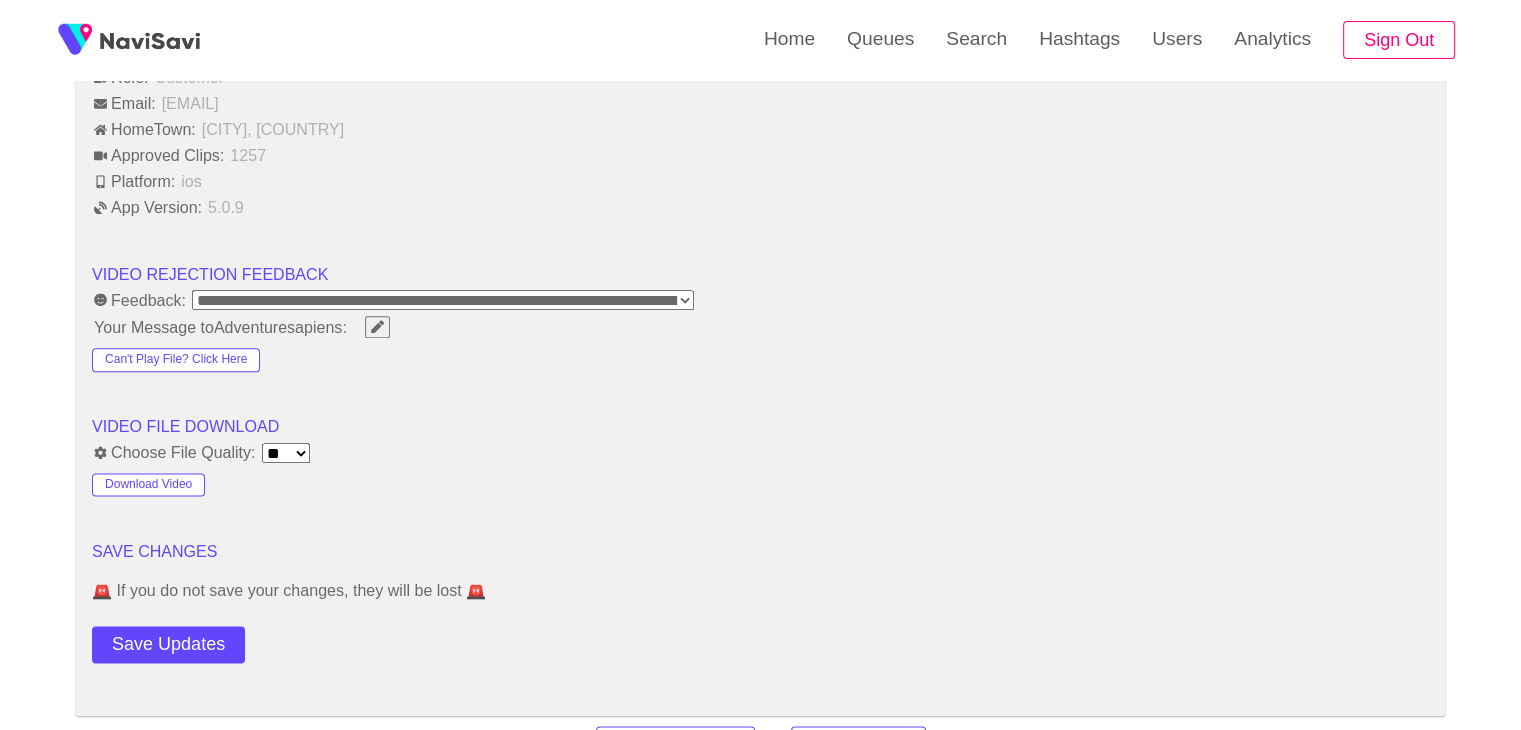 scroll, scrollTop: 2455, scrollLeft: 0, axis: vertical 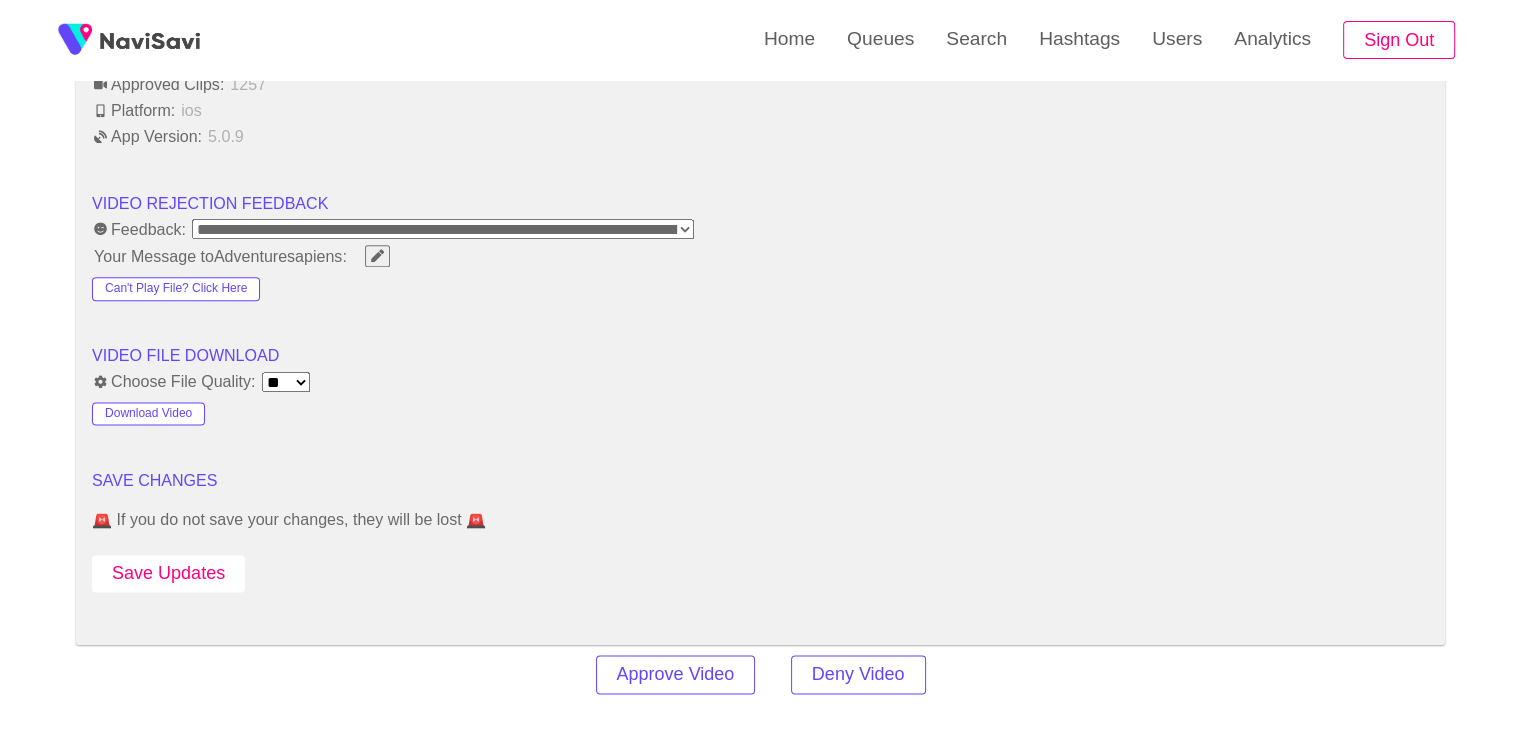 click on "Save Updates" at bounding box center (168, 573) 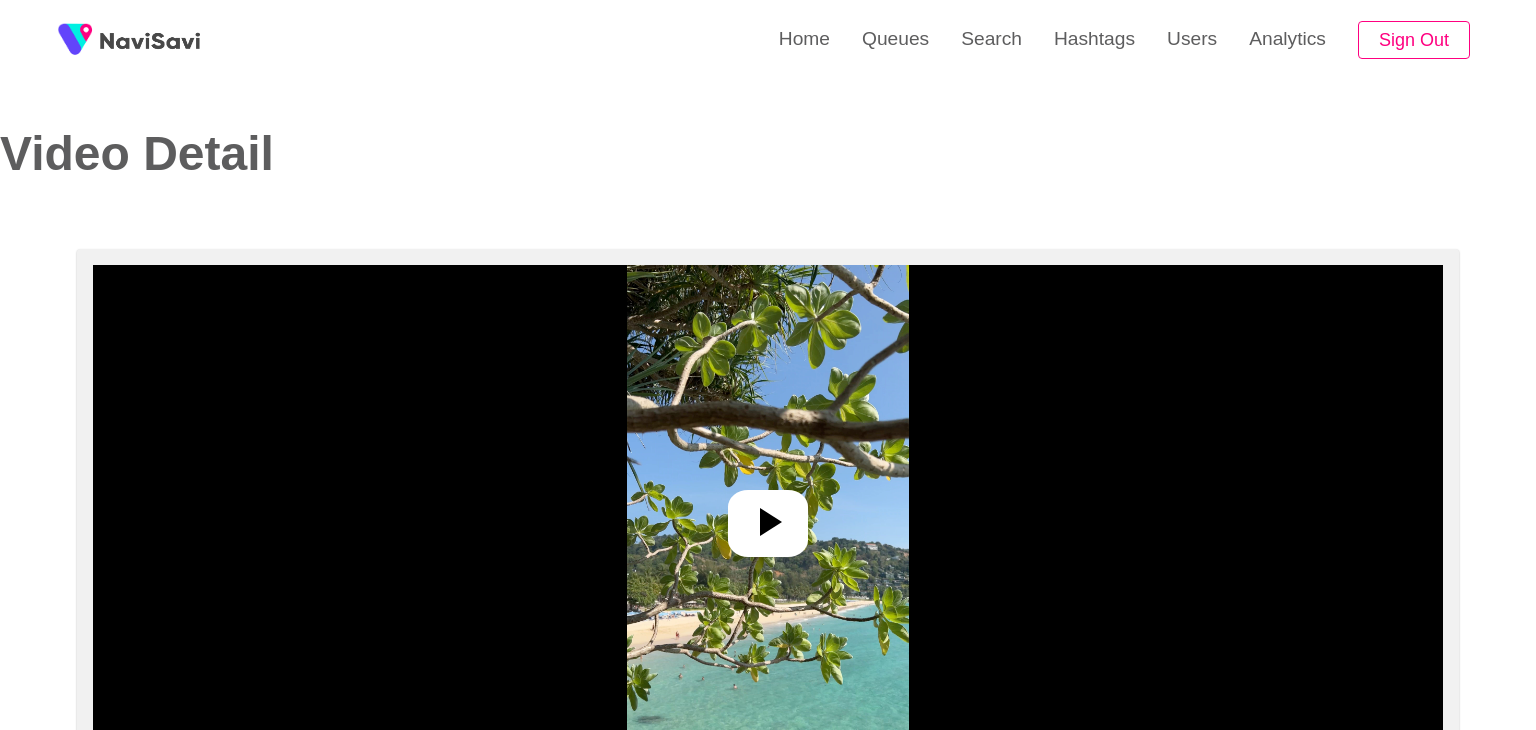 select on "**" 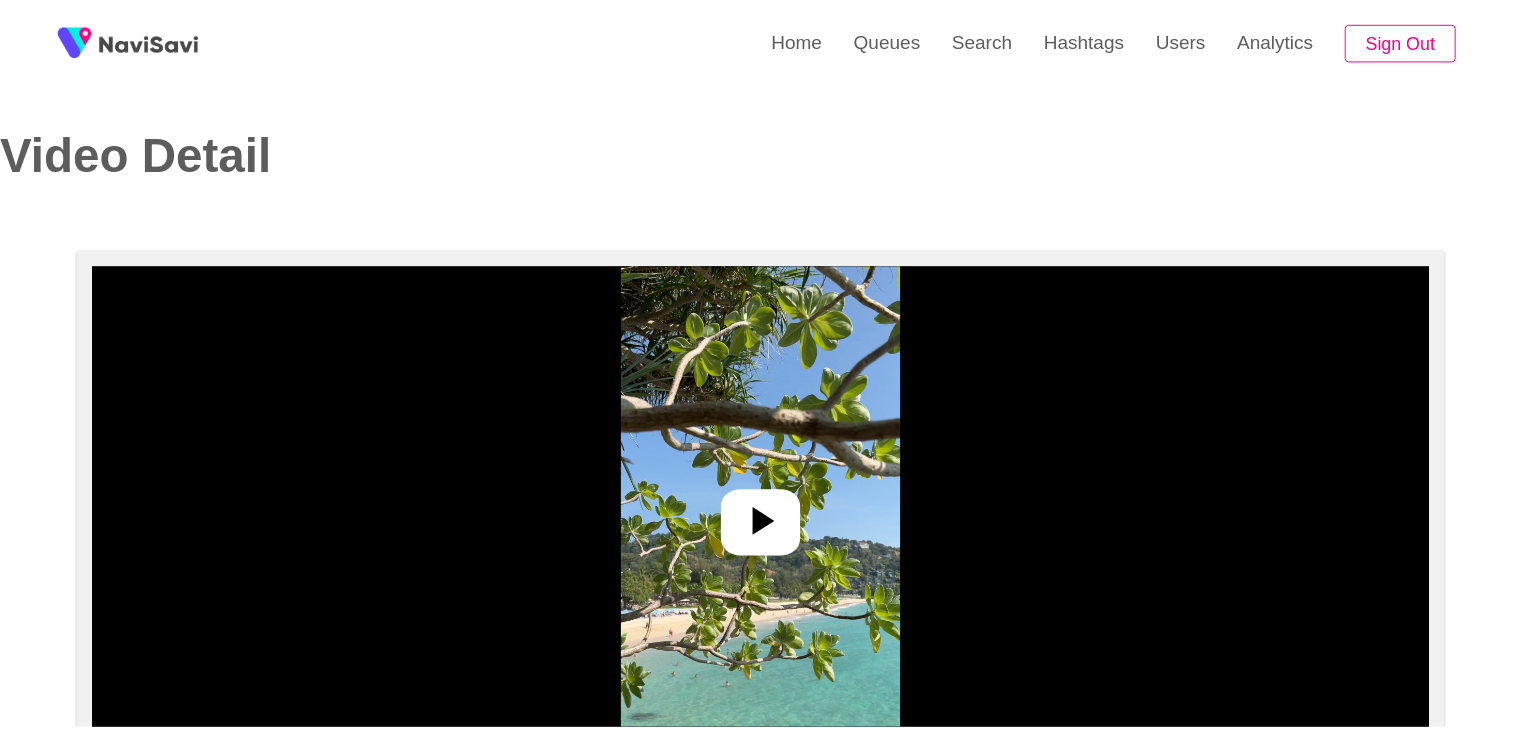 scroll, scrollTop: 0, scrollLeft: 0, axis: both 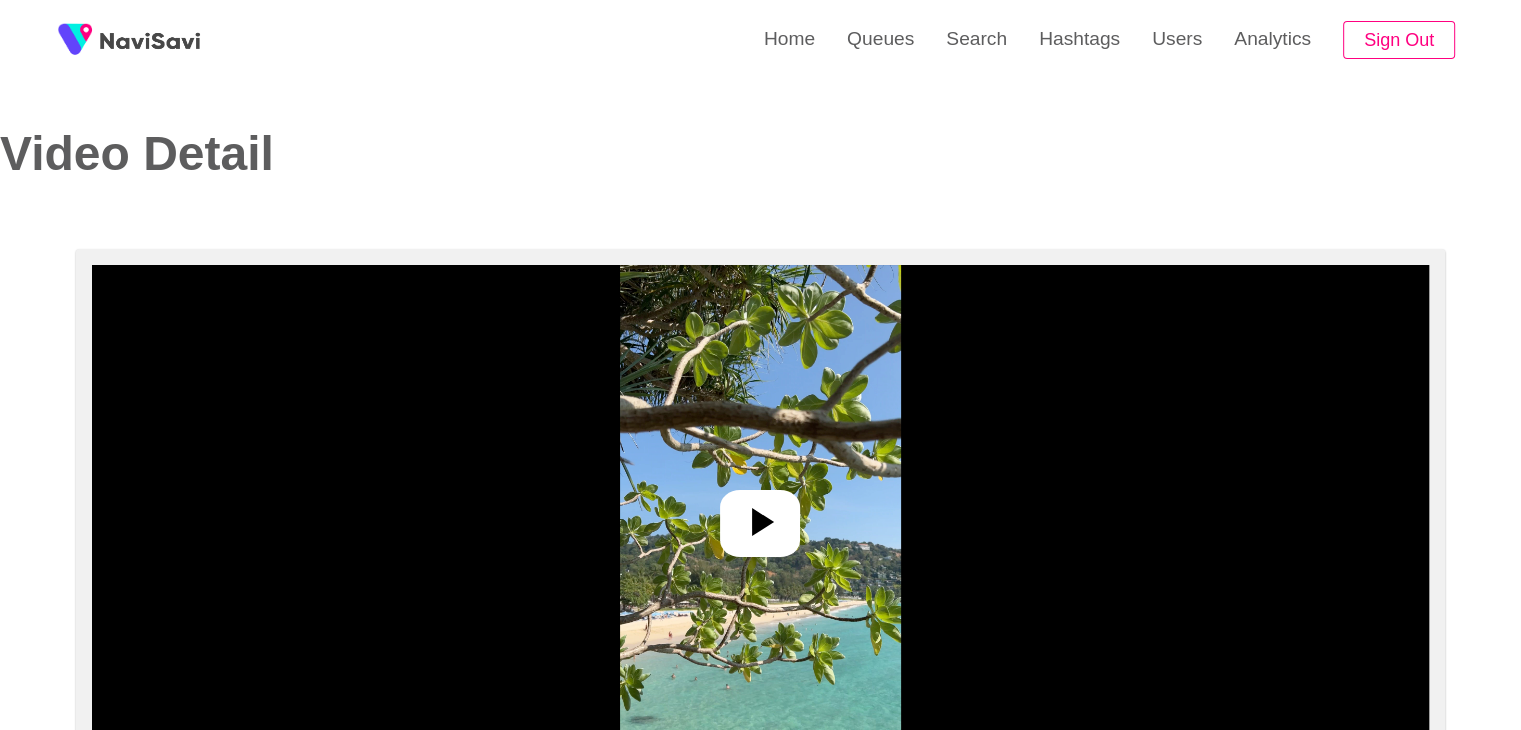 select on "**********" 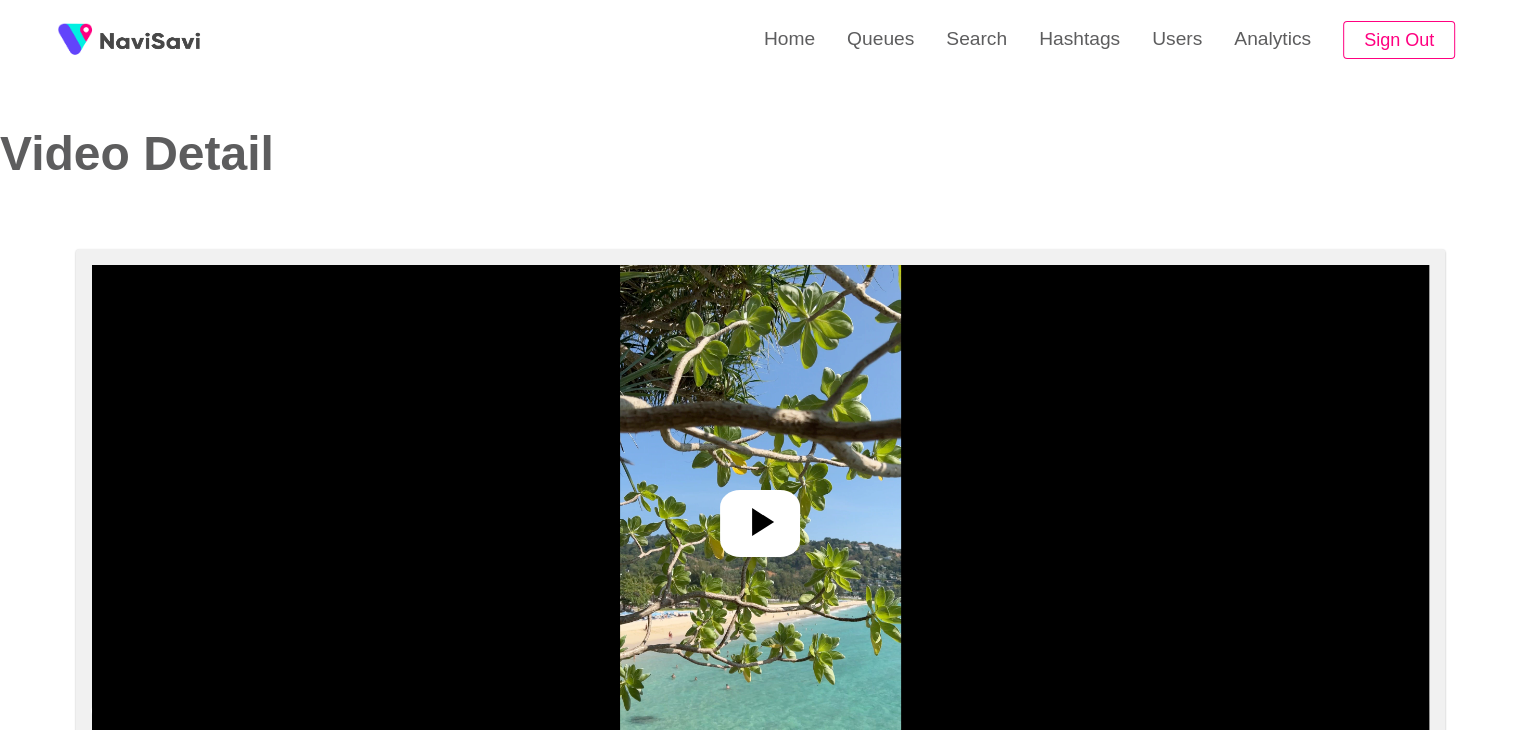 click at bounding box center (760, 515) 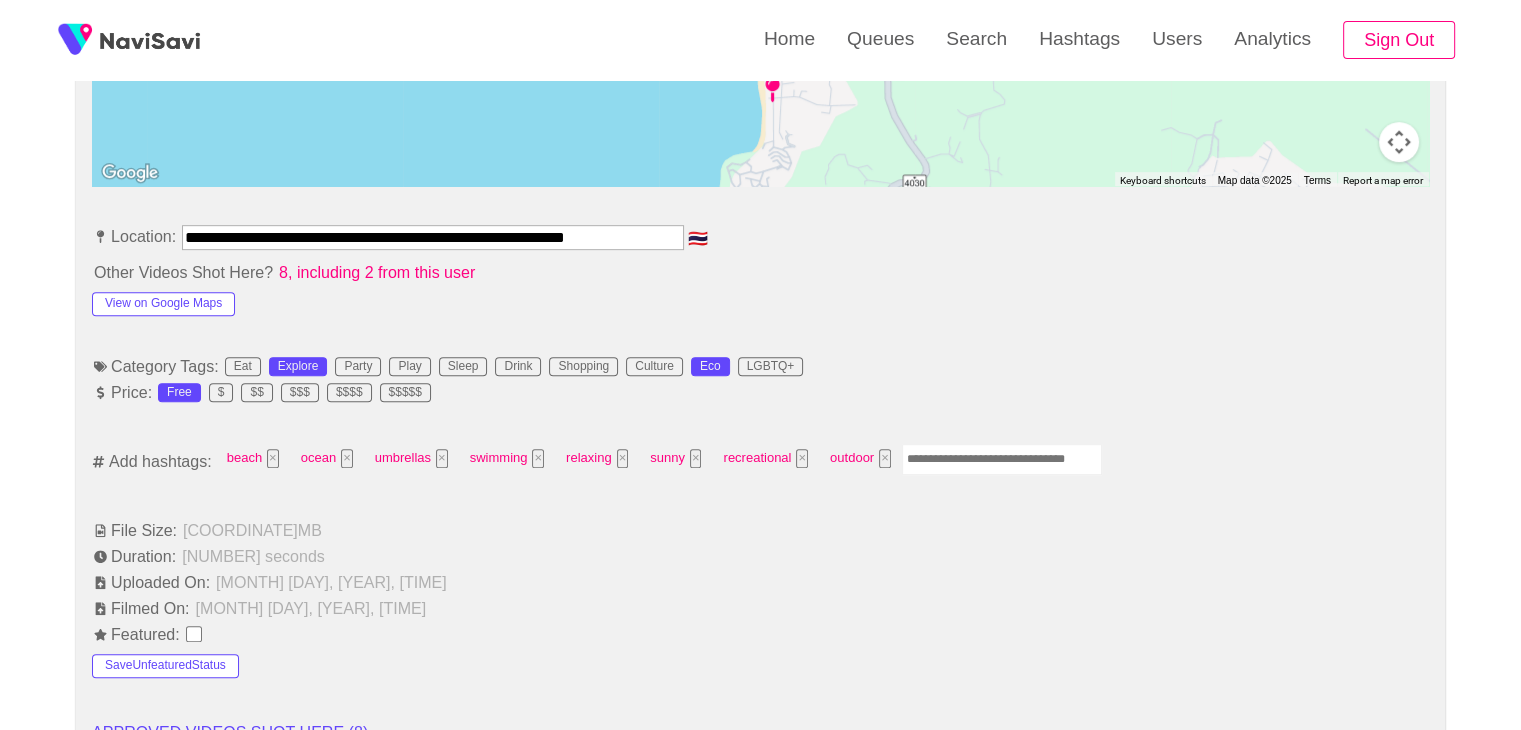 scroll, scrollTop: 1056, scrollLeft: 0, axis: vertical 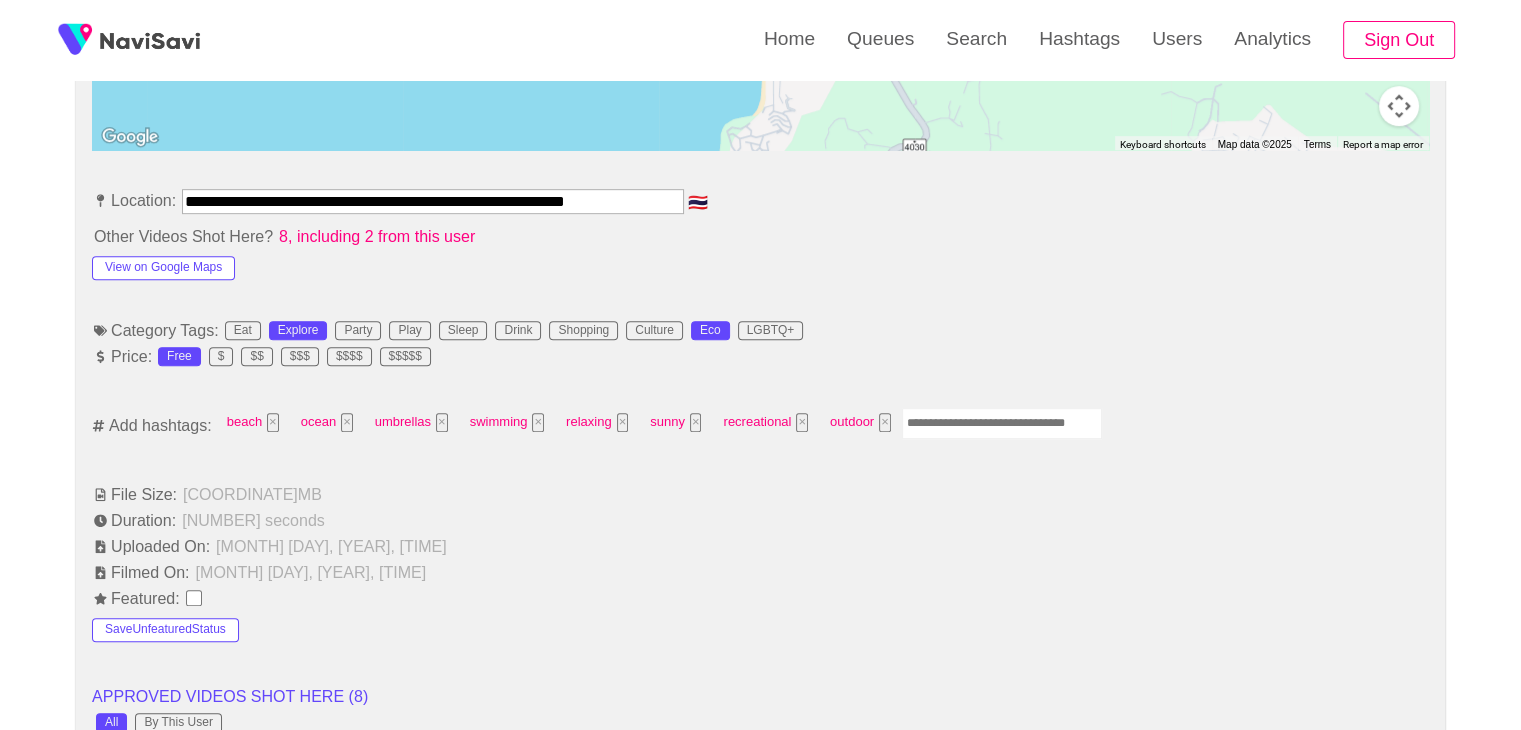click at bounding box center [1002, 423] 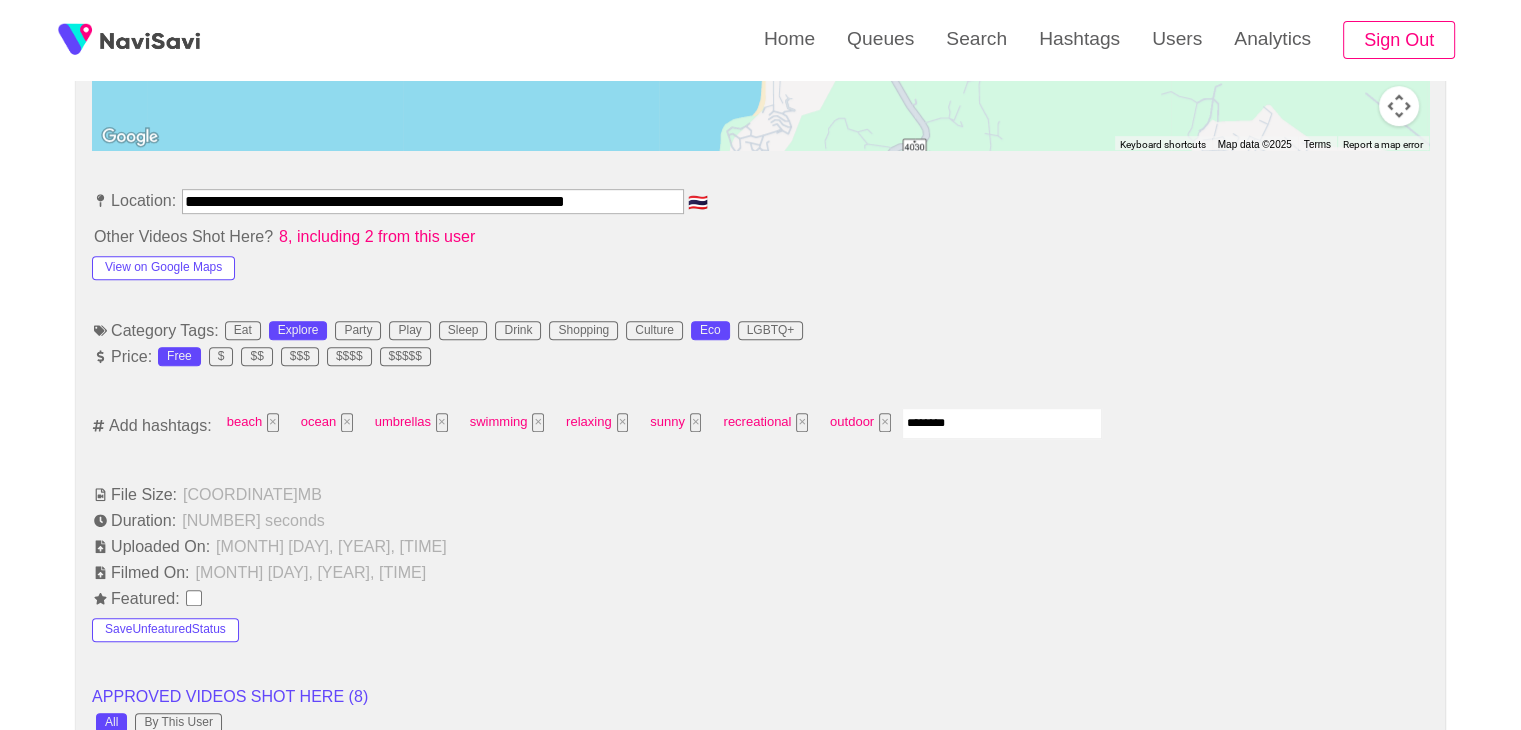 type on "*********" 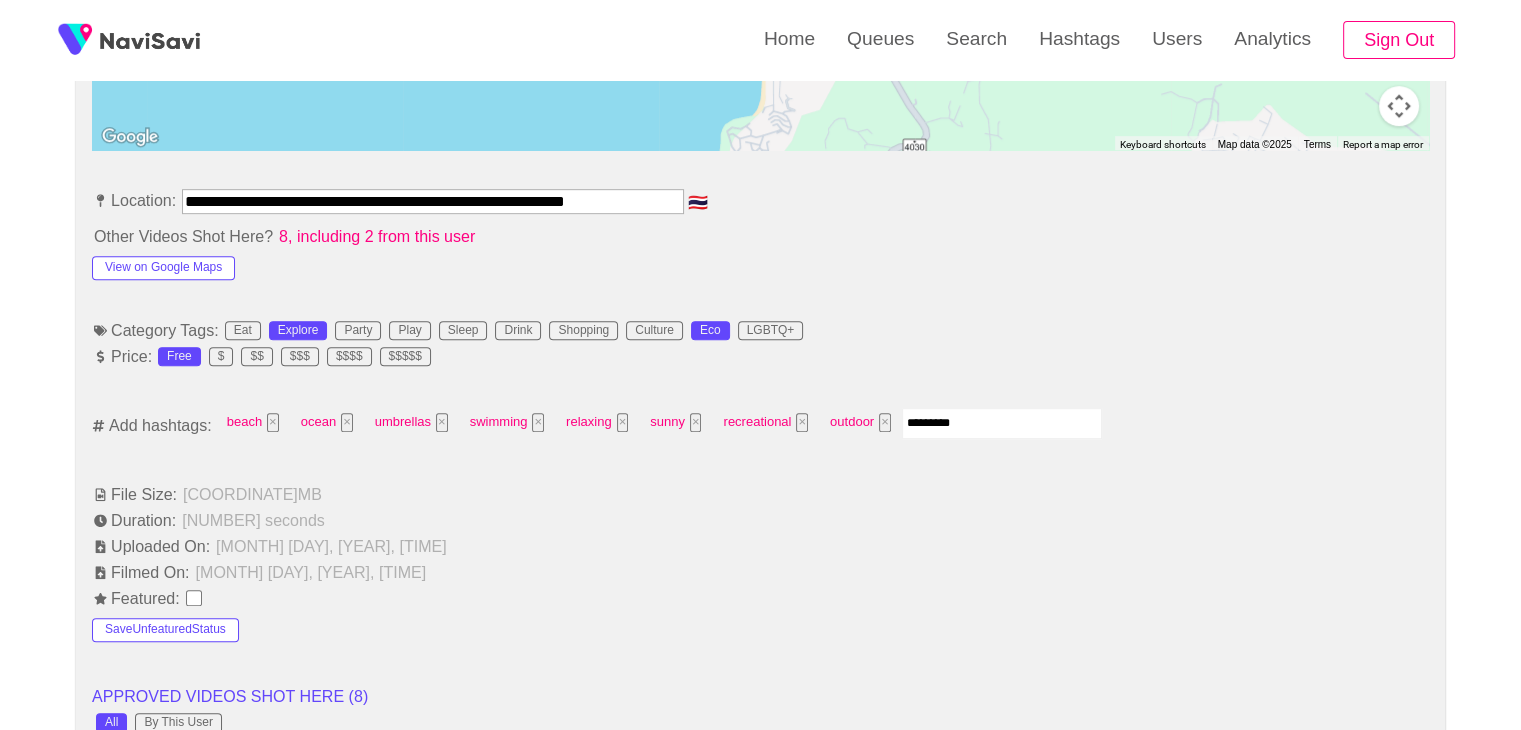 type 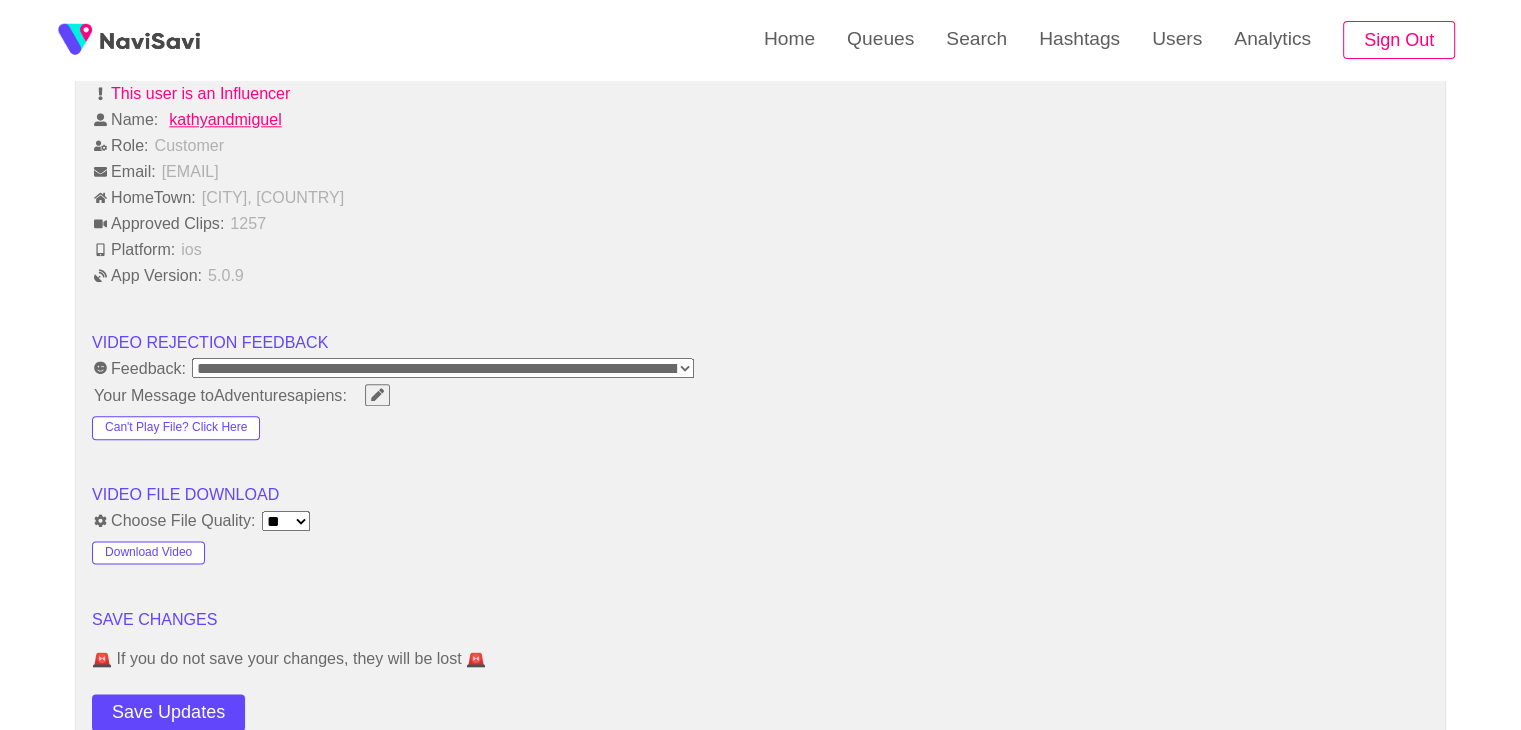 scroll, scrollTop: 2359, scrollLeft: 0, axis: vertical 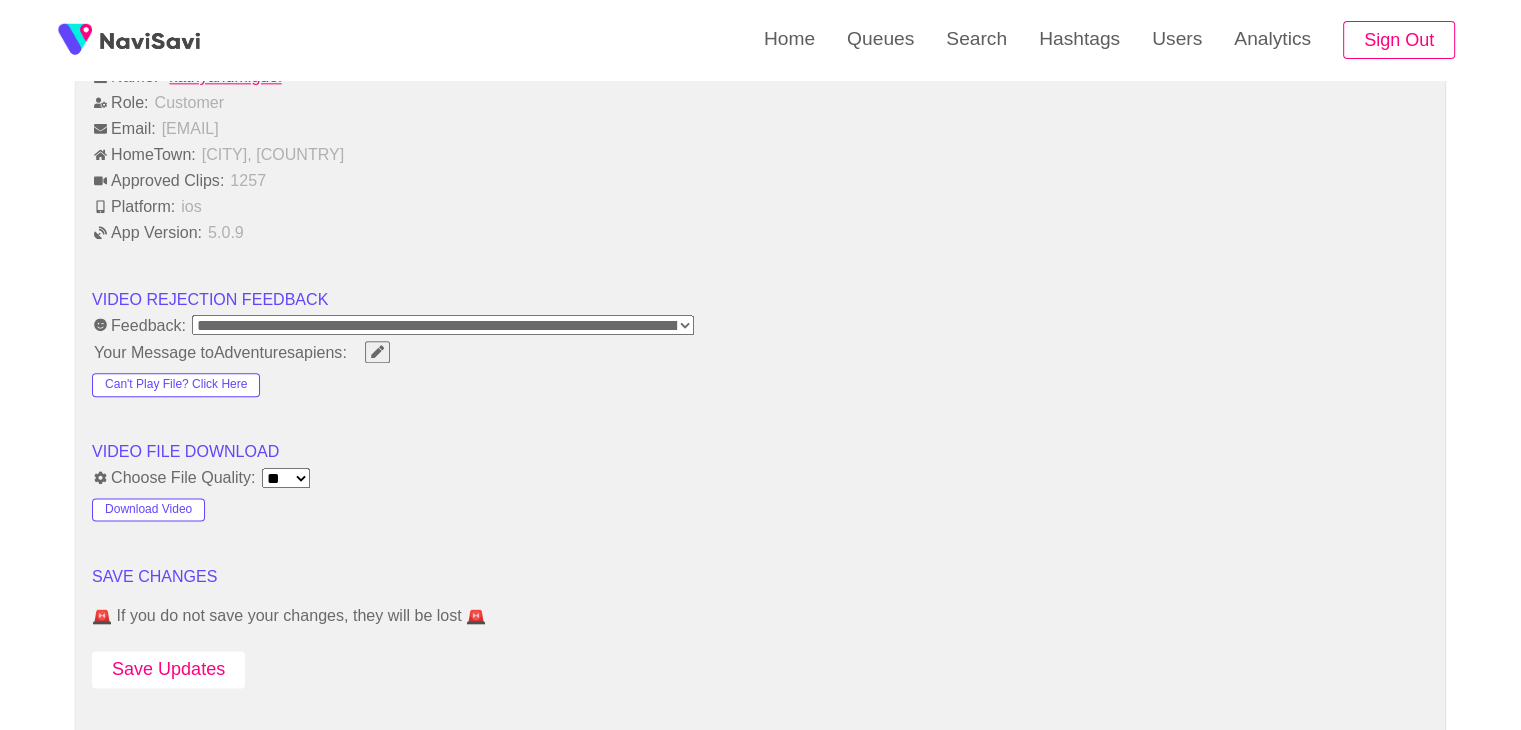 click on "Save Updates" at bounding box center (225, 665) 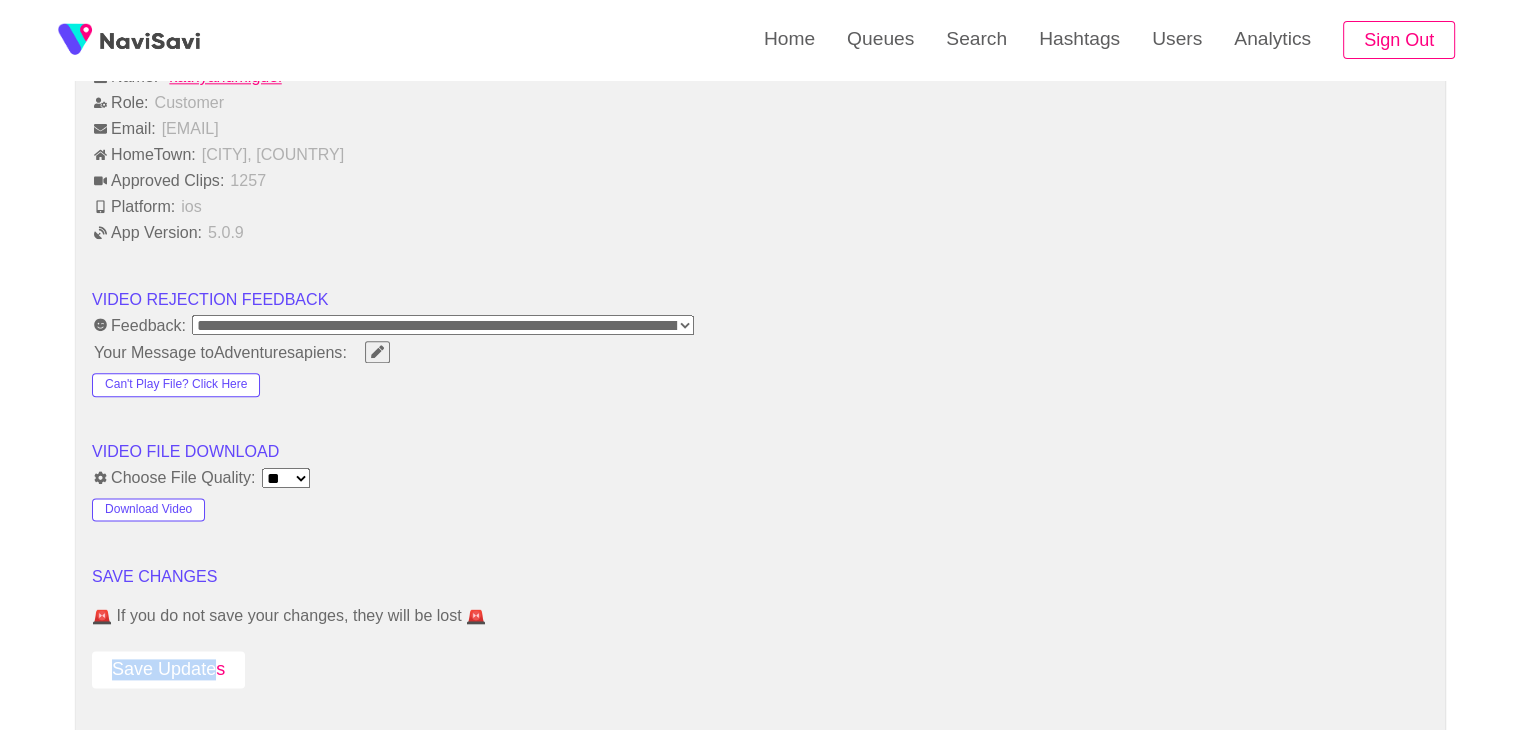 click on "Save Updates" at bounding box center [168, 669] 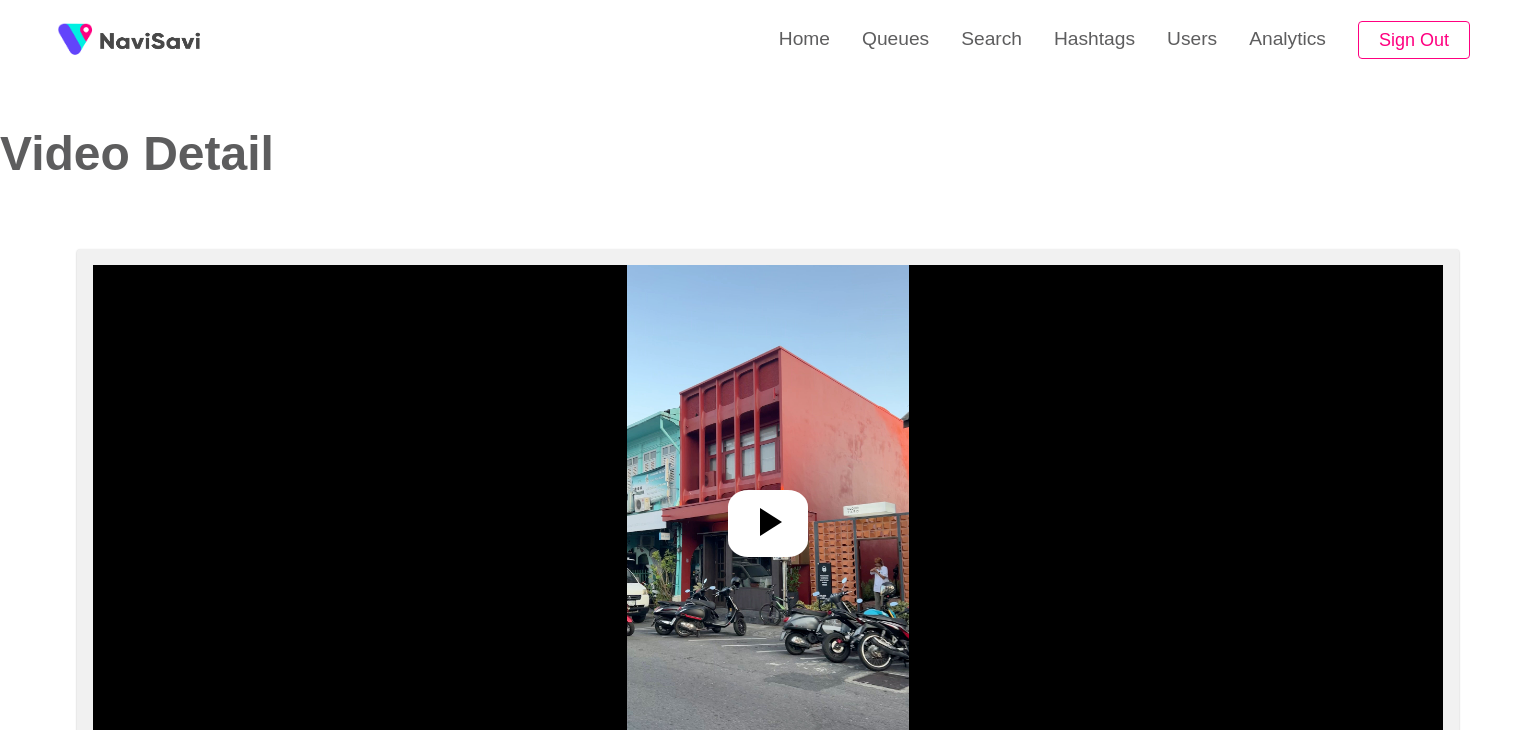 select on "**********" 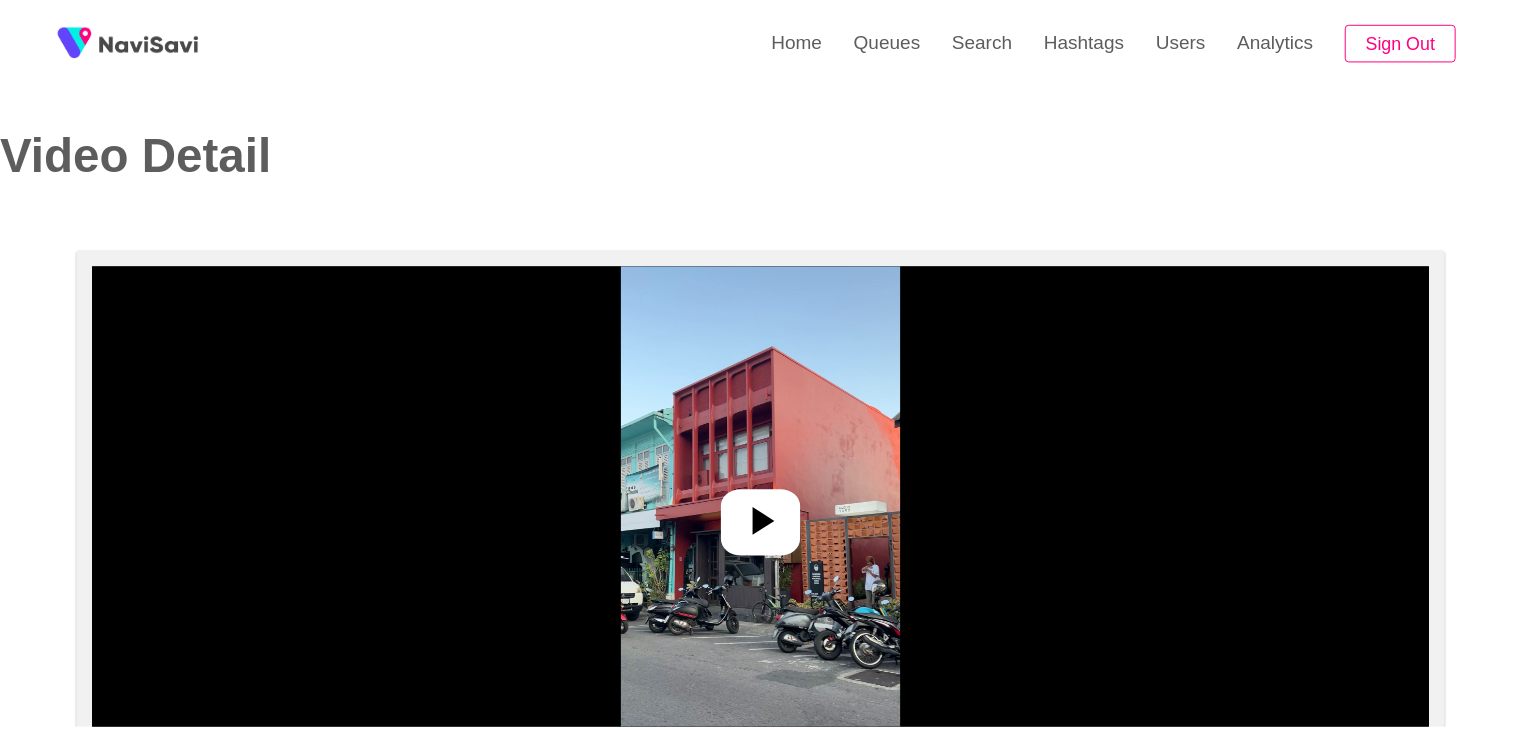 scroll, scrollTop: 0, scrollLeft: 0, axis: both 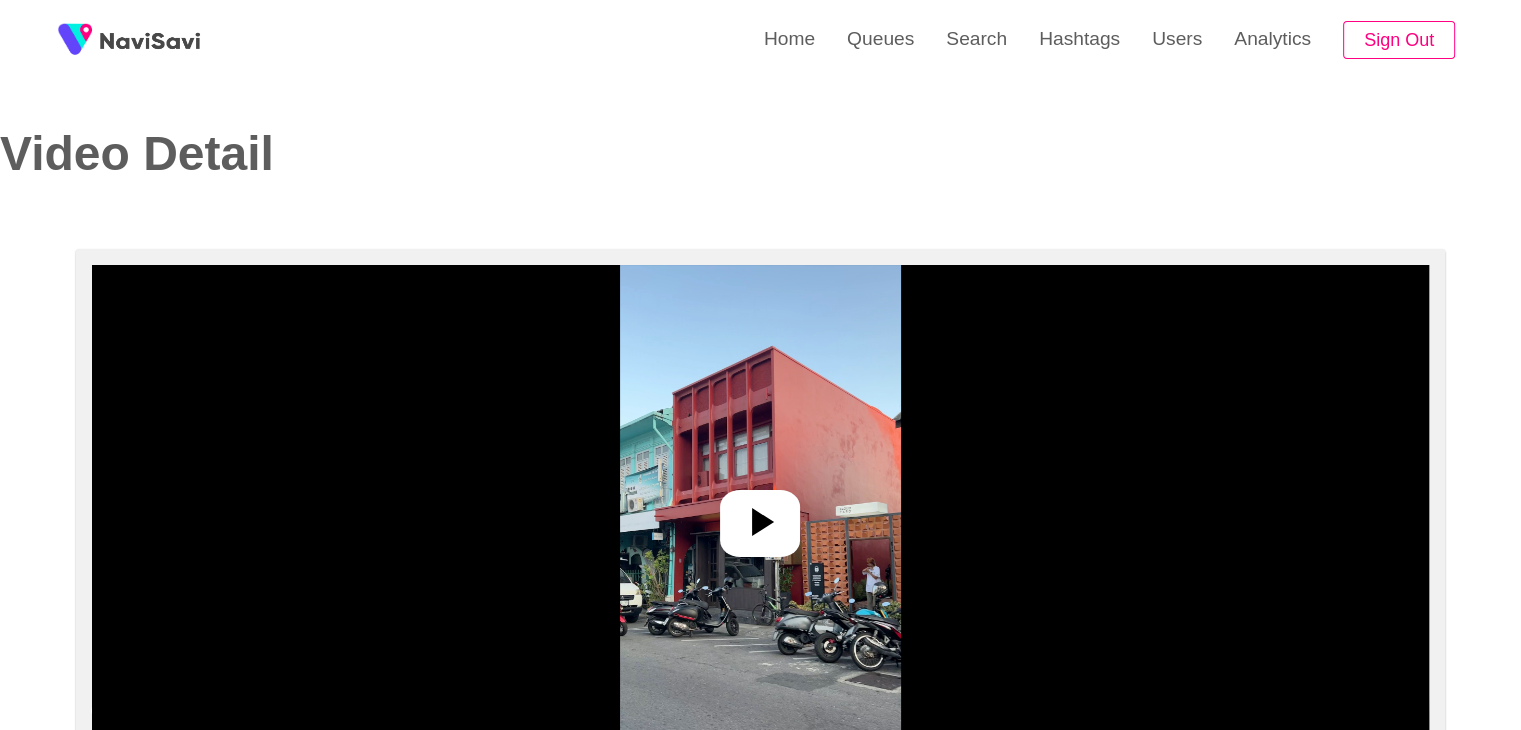 click at bounding box center [760, 515] 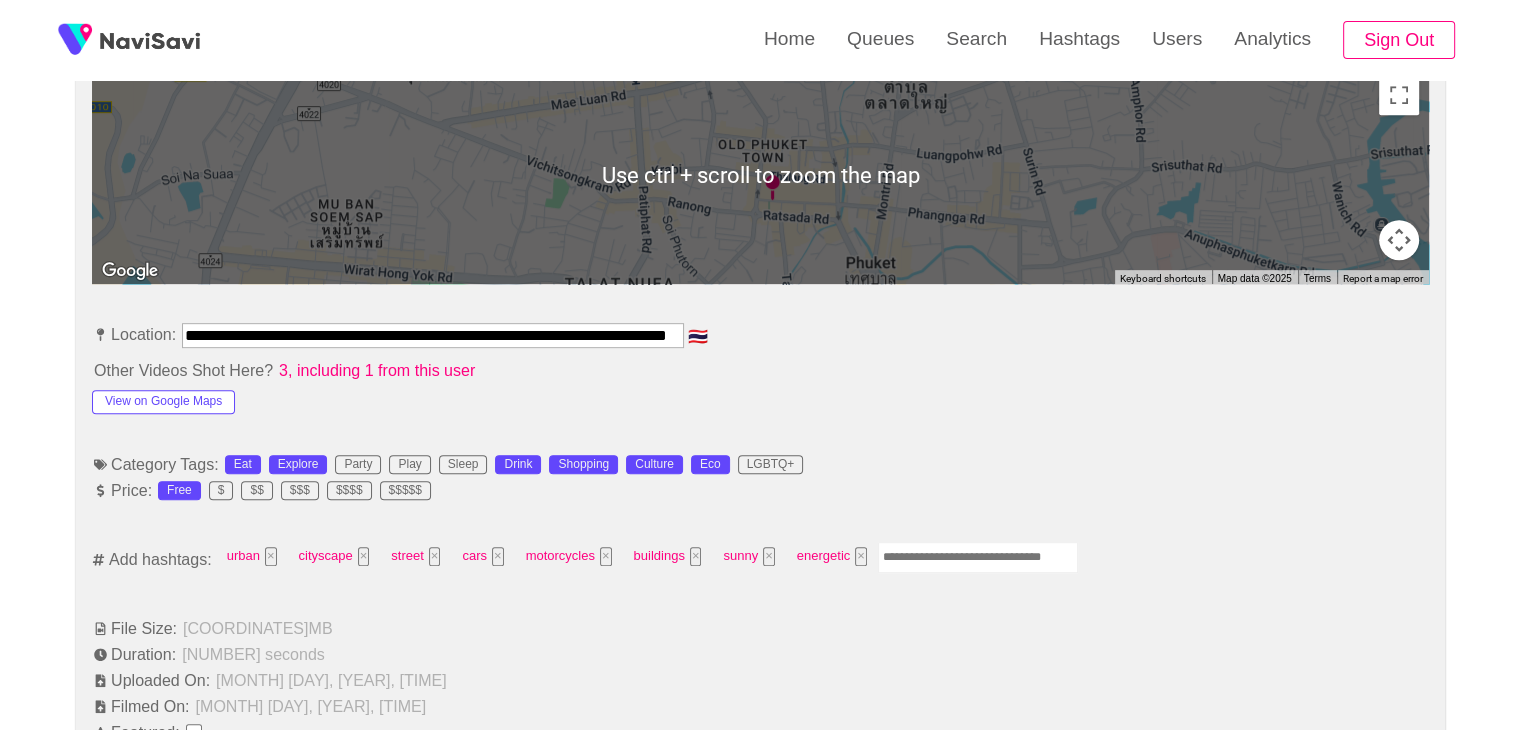scroll, scrollTop: 923, scrollLeft: 0, axis: vertical 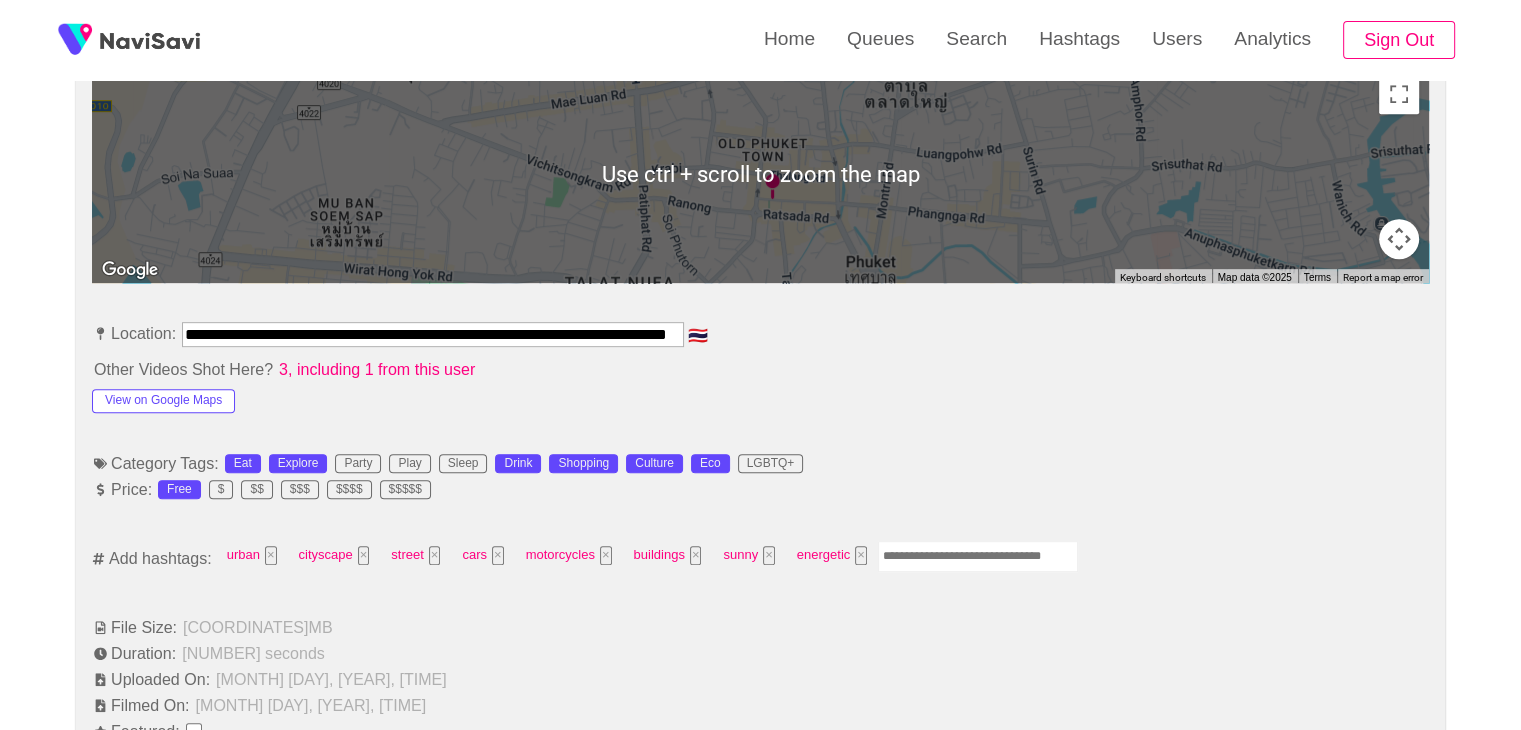 click at bounding box center [978, 556] 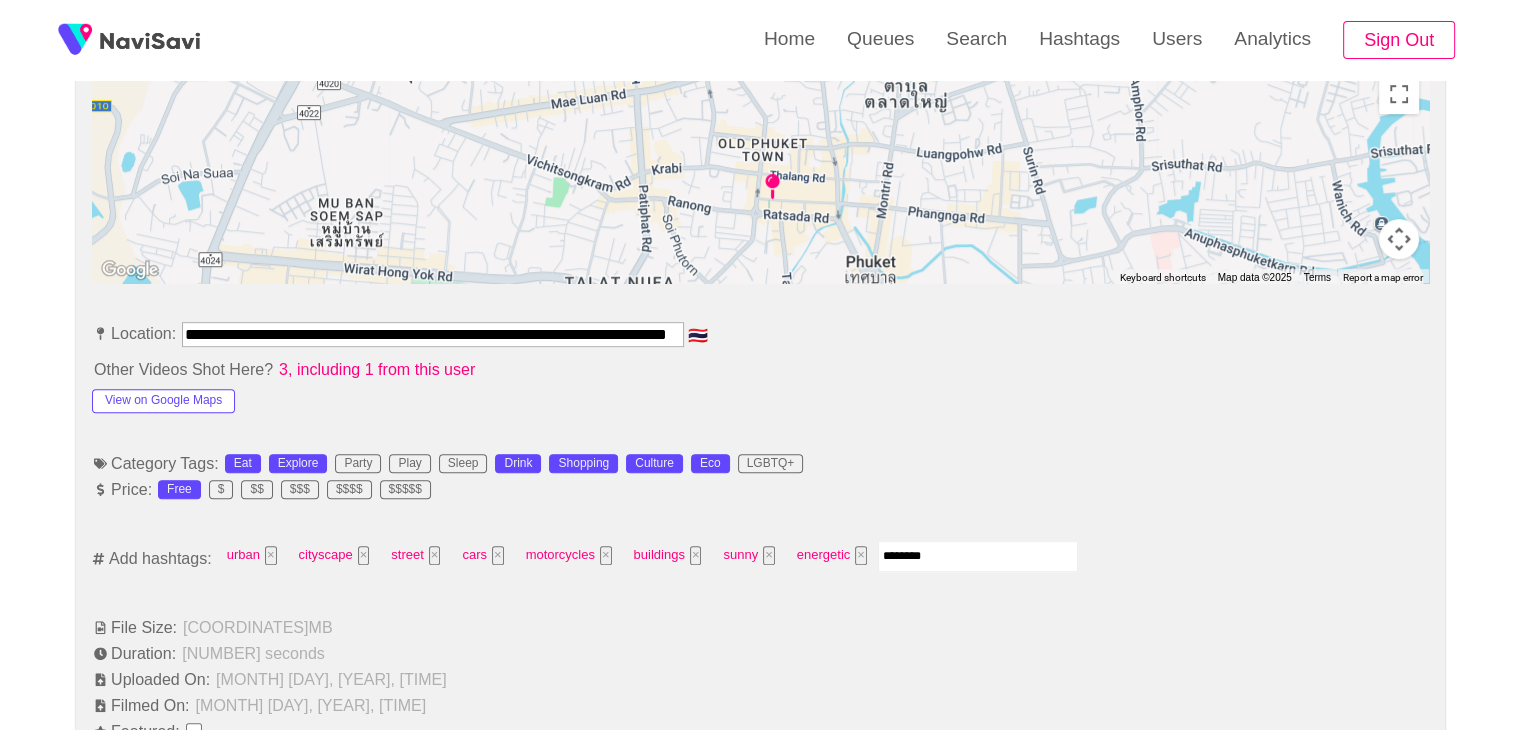 type on "*********" 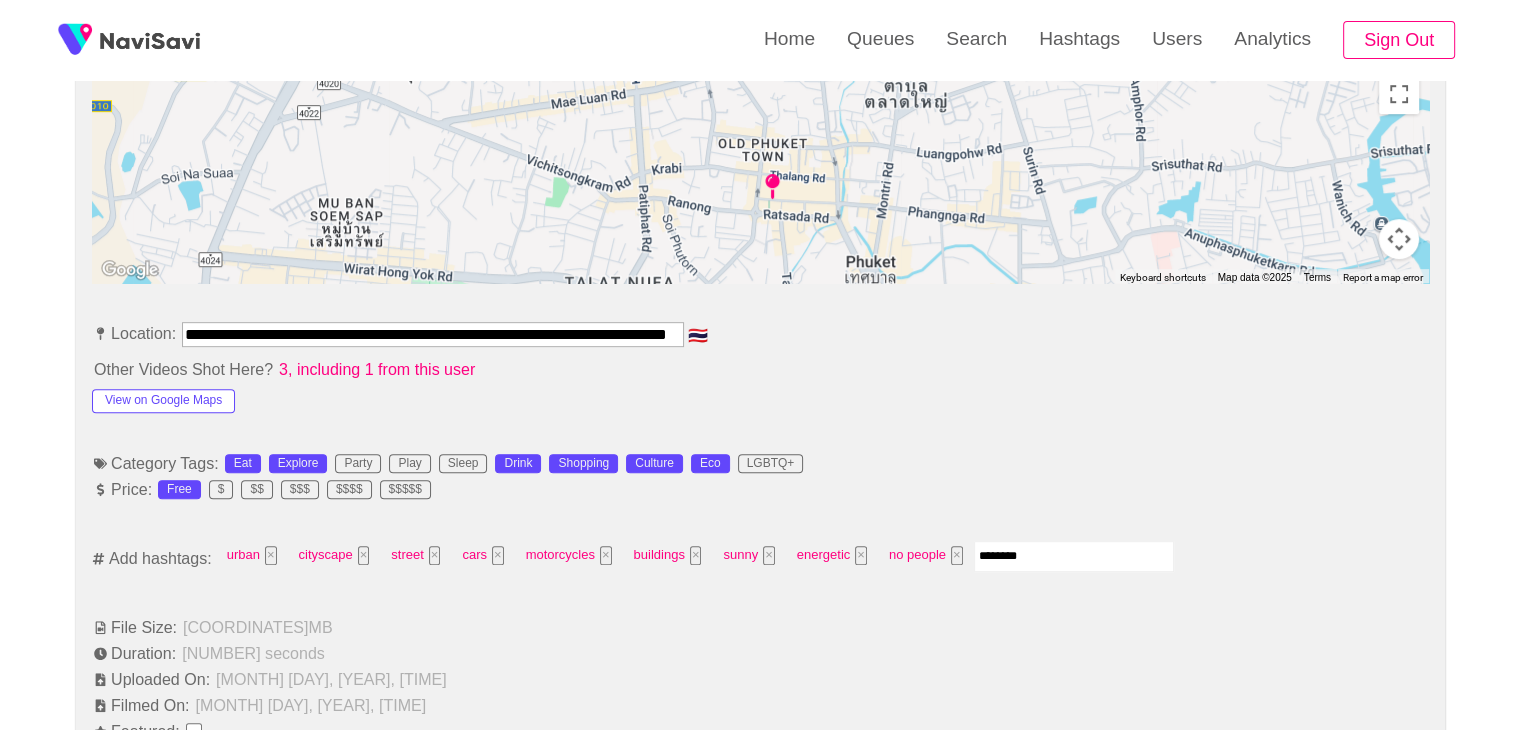 type on "*********" 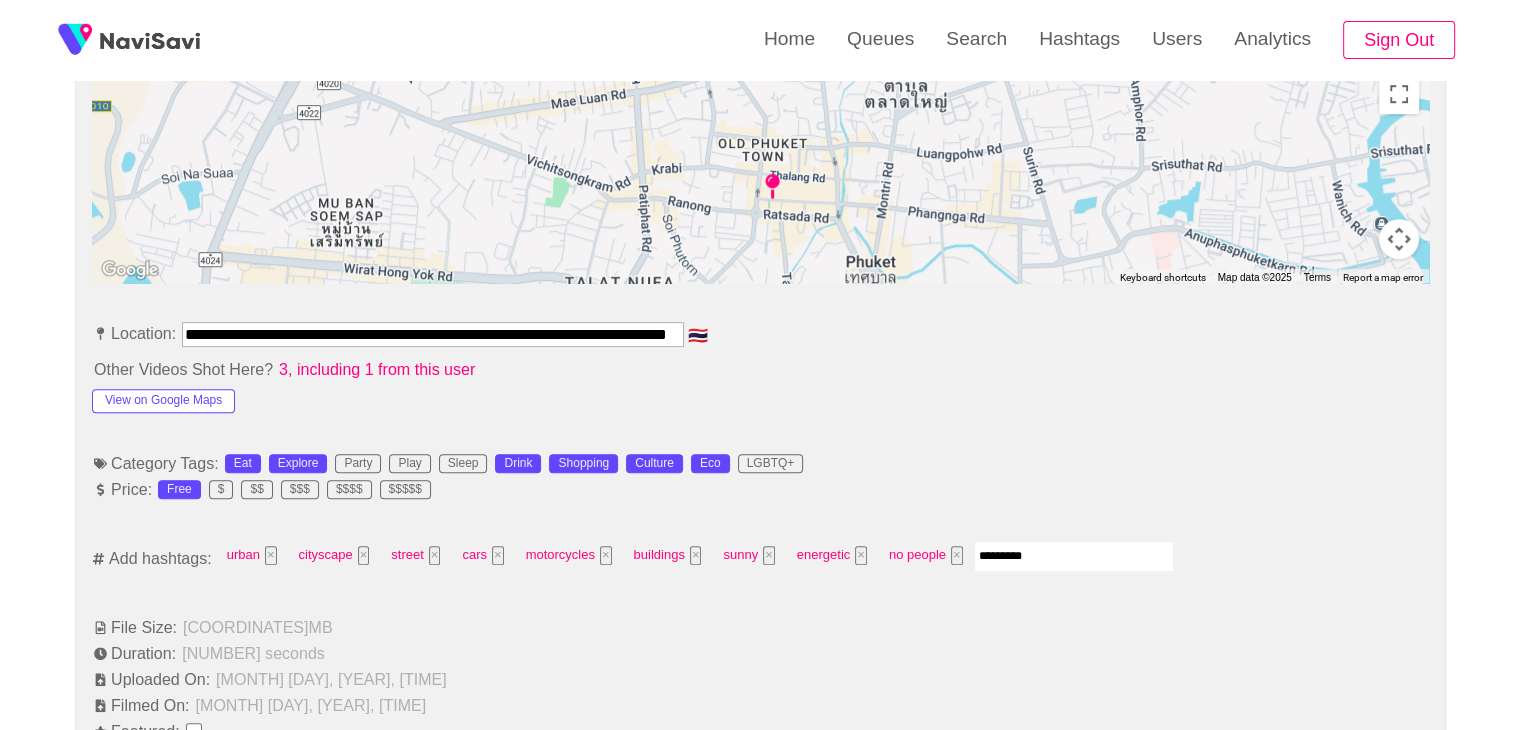 type 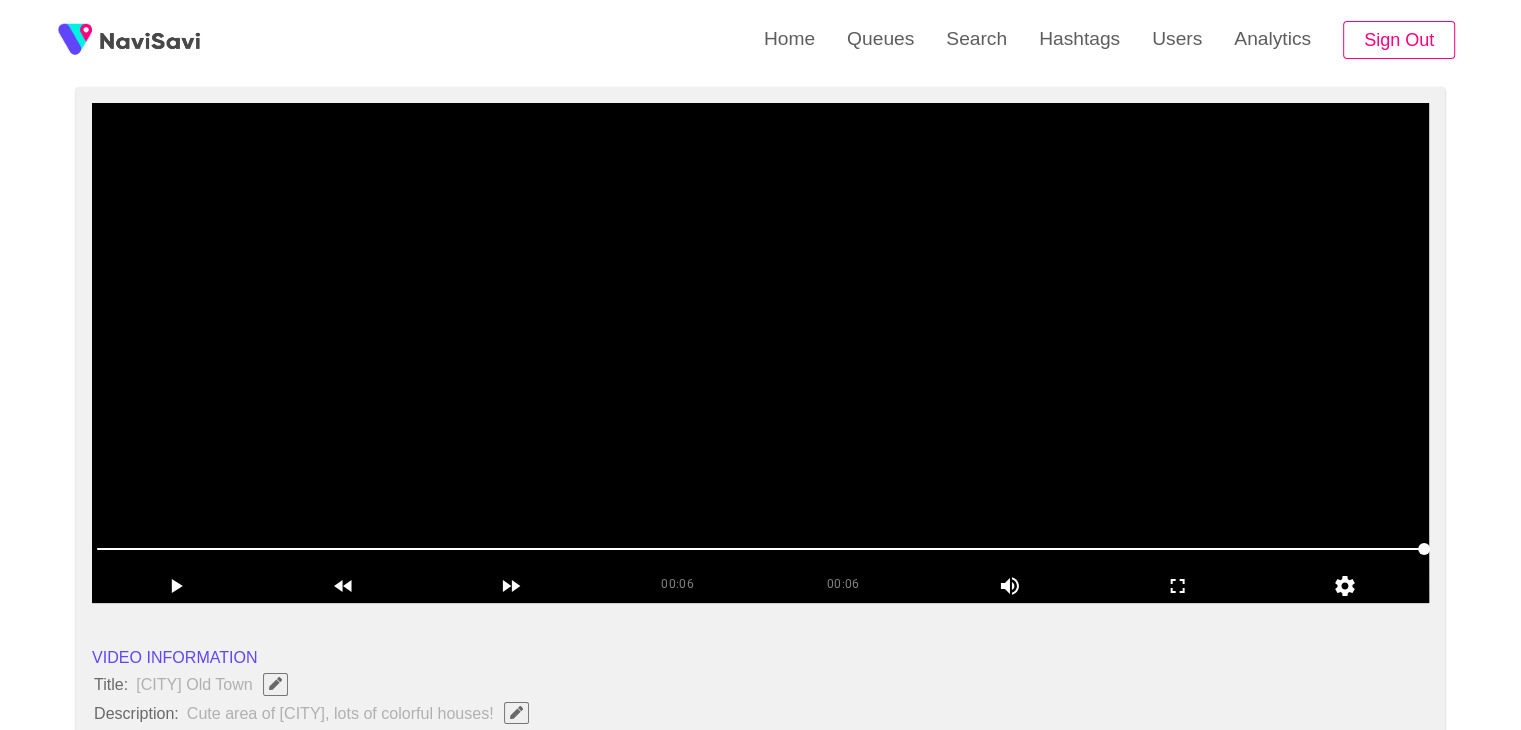 scroll, scrollTop: 54, scrollLeft: 0, axis: vertical 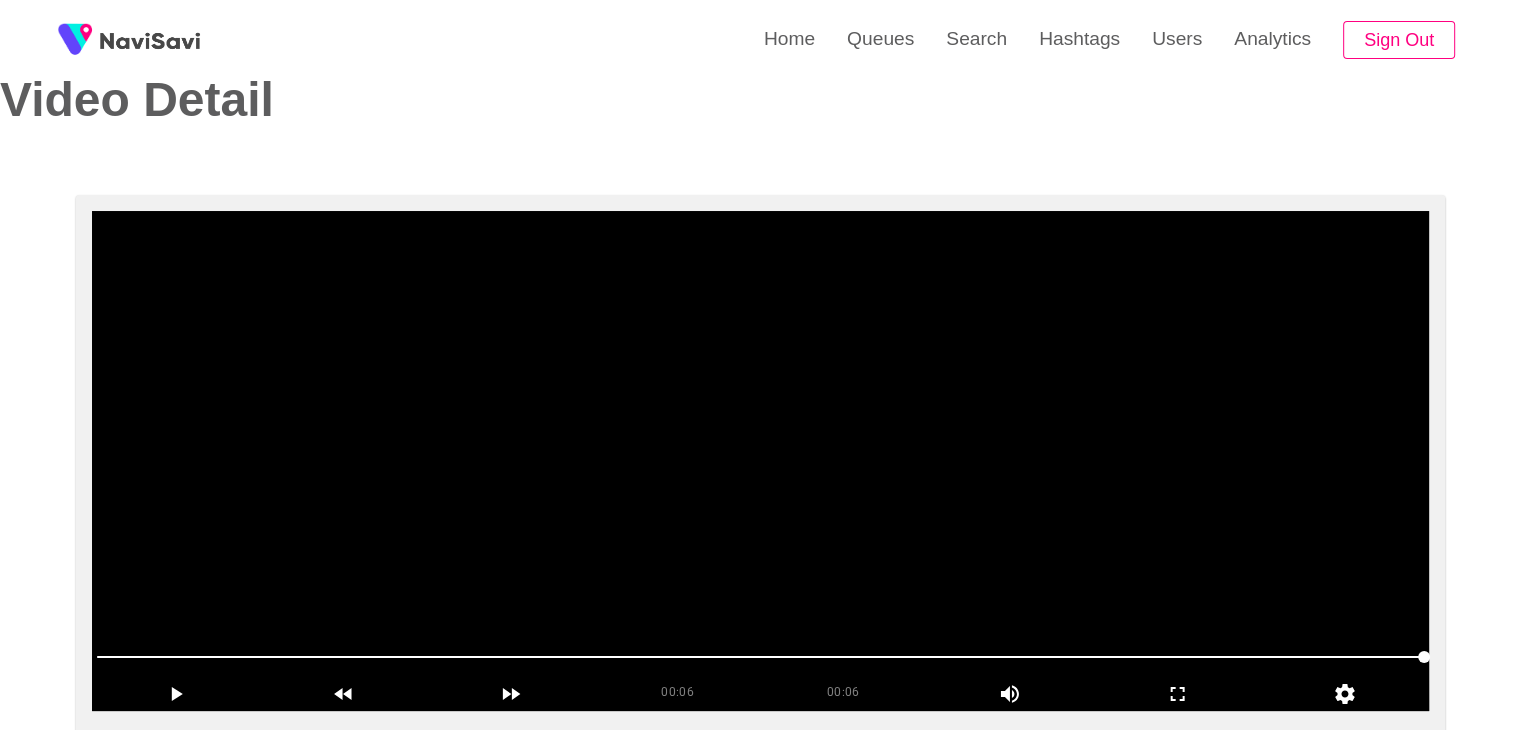 click at bounding box center [760, 461] 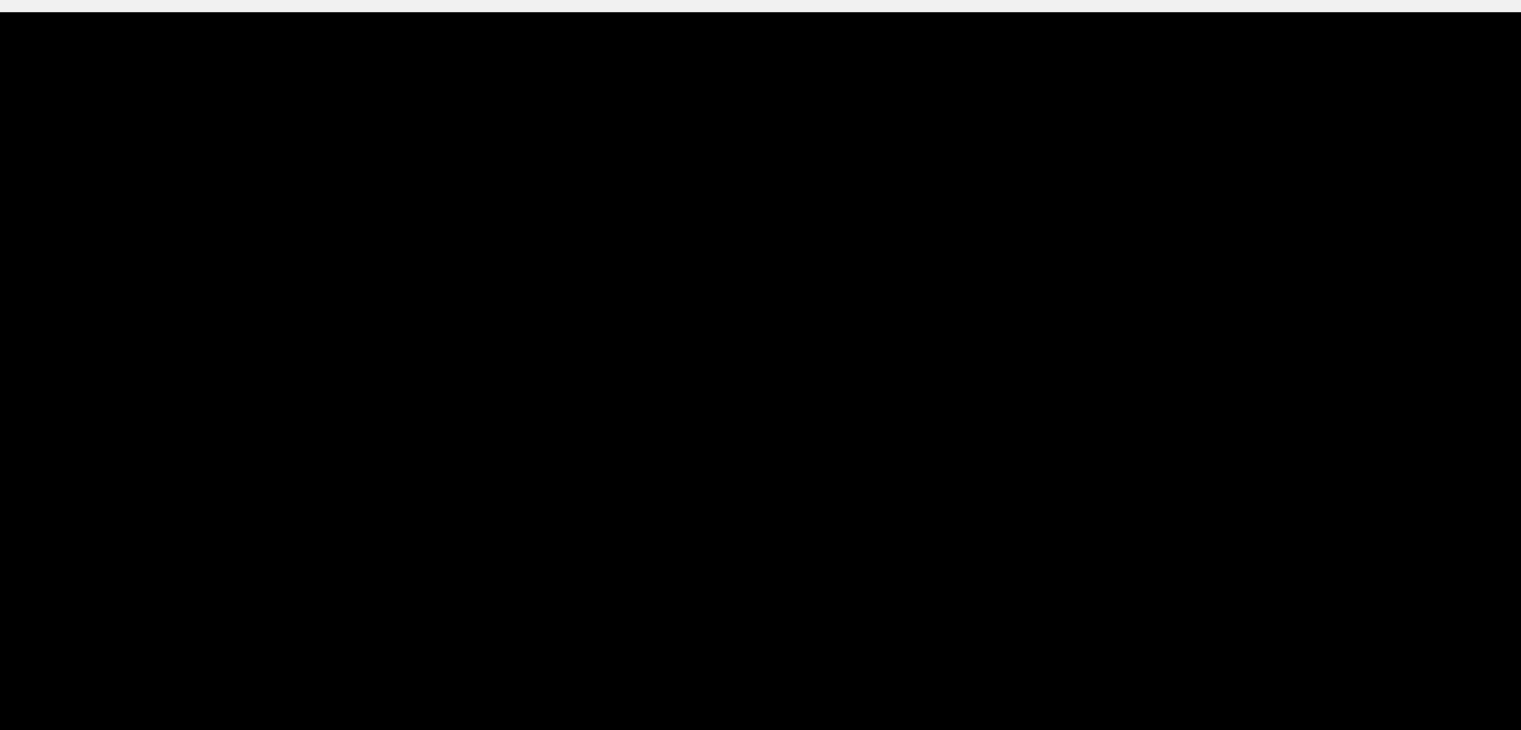 scroll, scrollTop: 54, scrollLeft: 0, axis: vertical 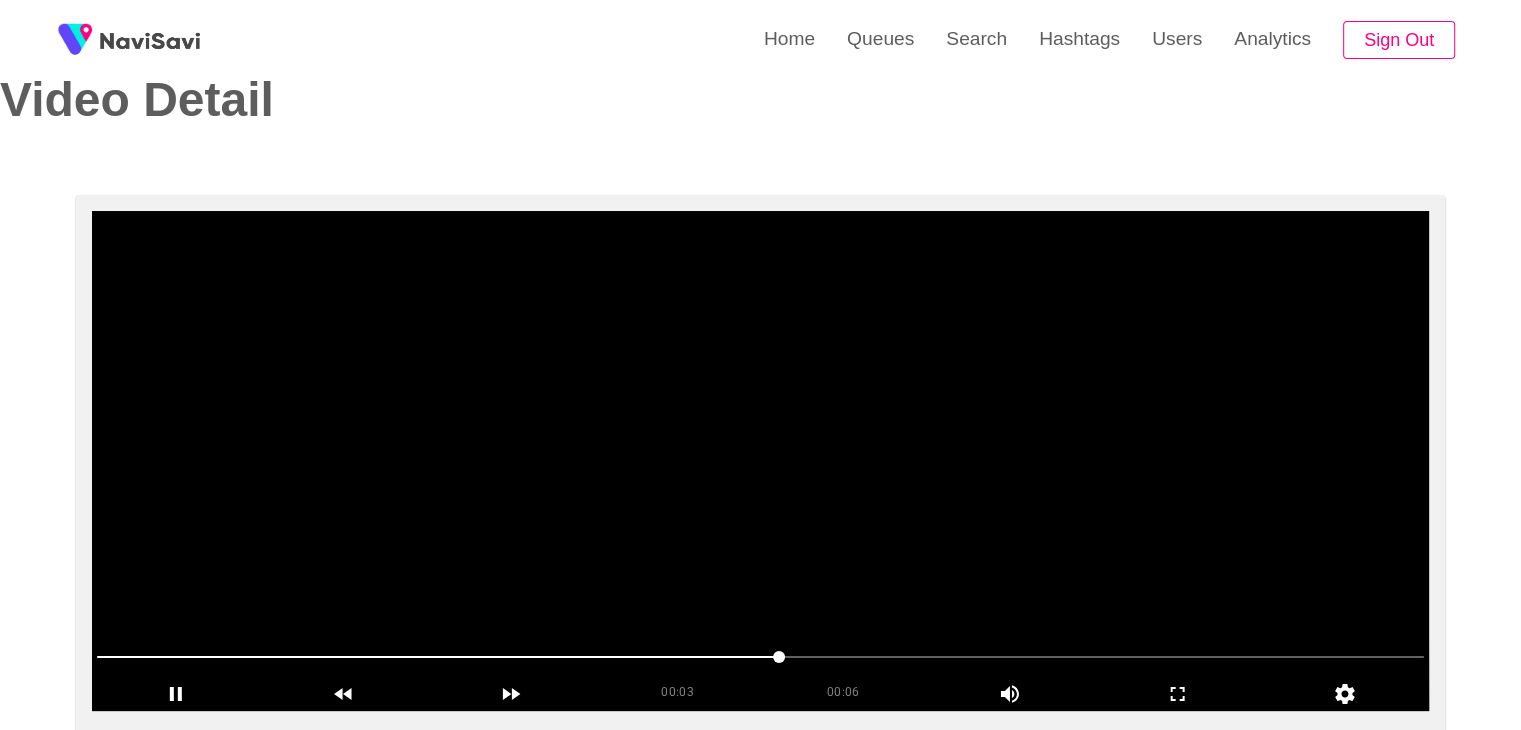 click at bounding box center (760, 461) 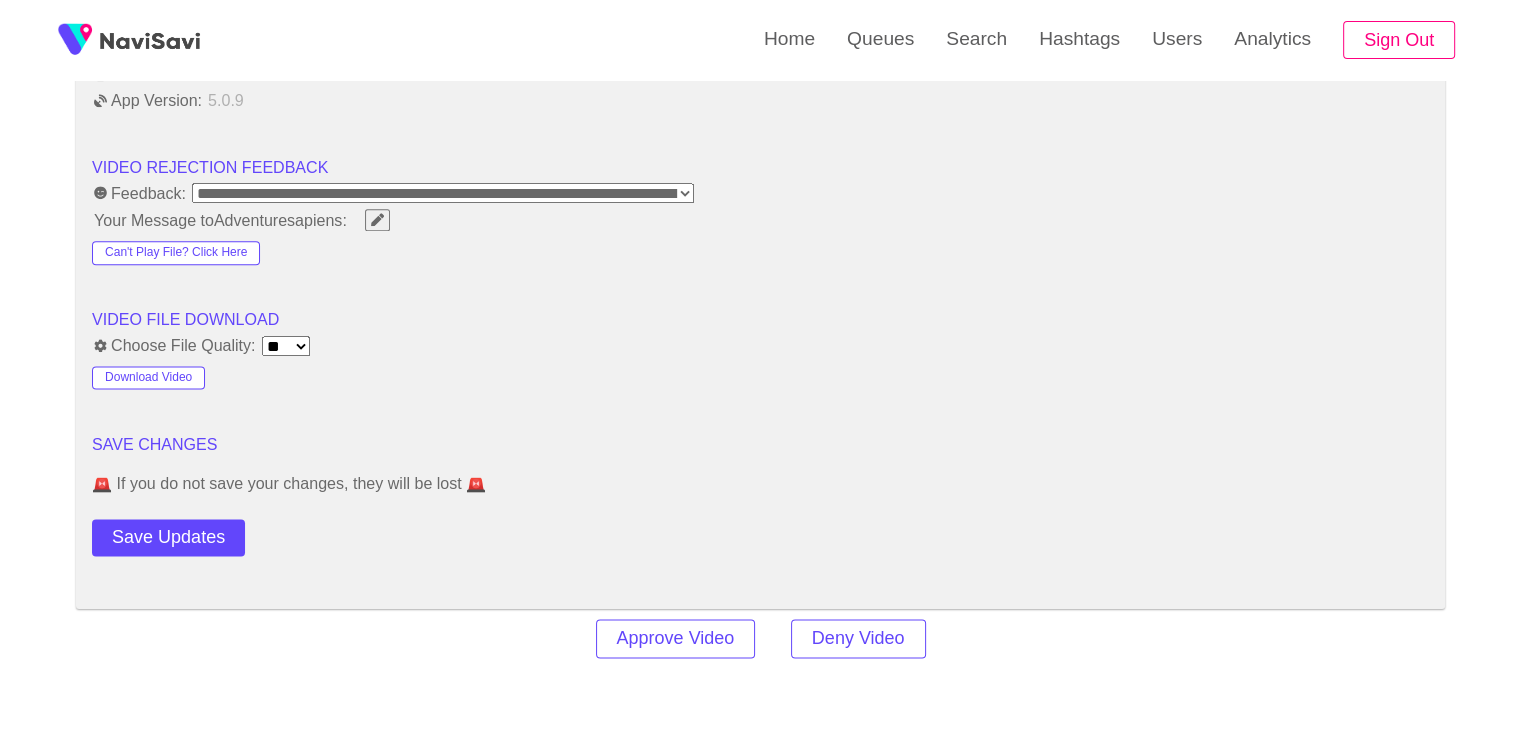 scroll, scrollTop: 2518, scrollLeft: 0, axis: vertical 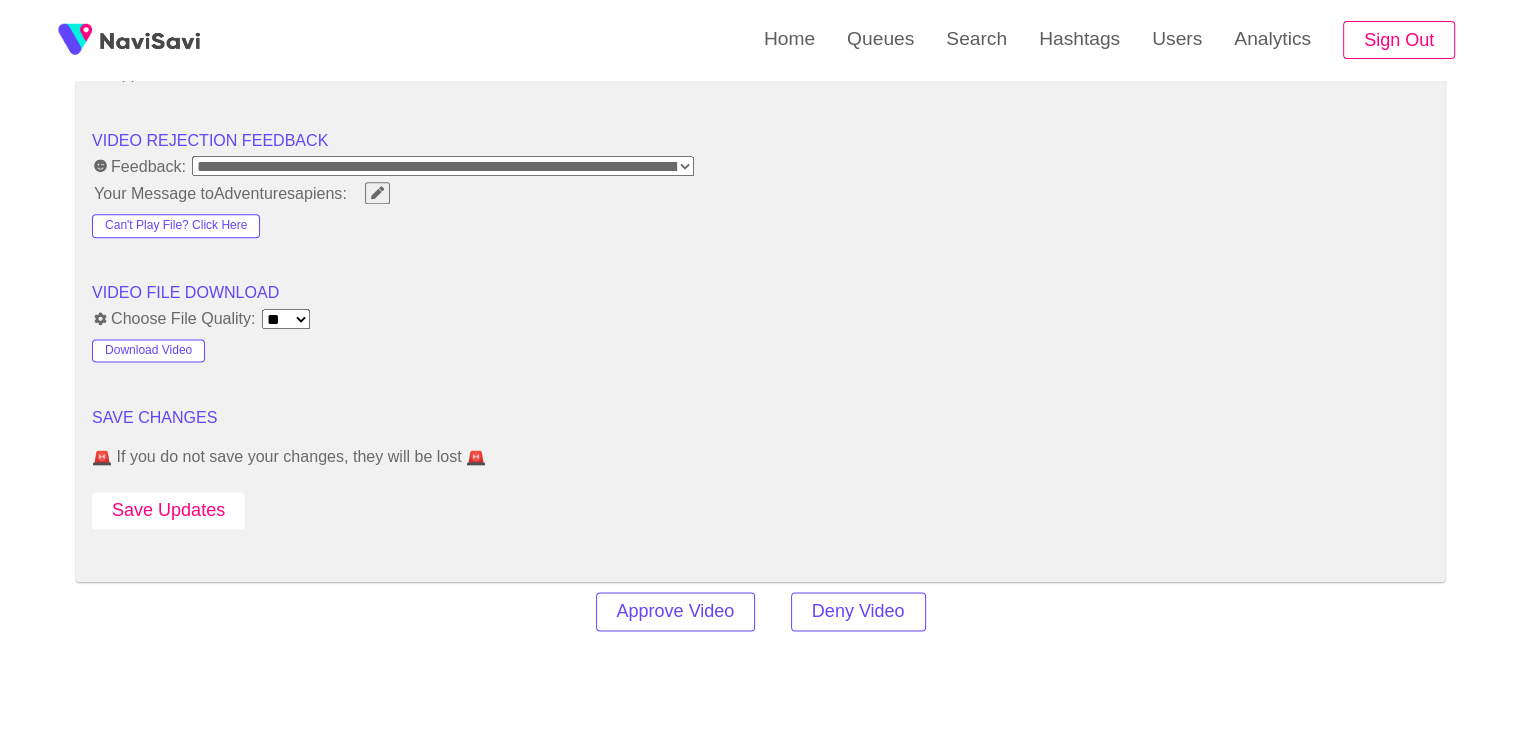 click on "Save Updates" at bounding box center (168, 510) 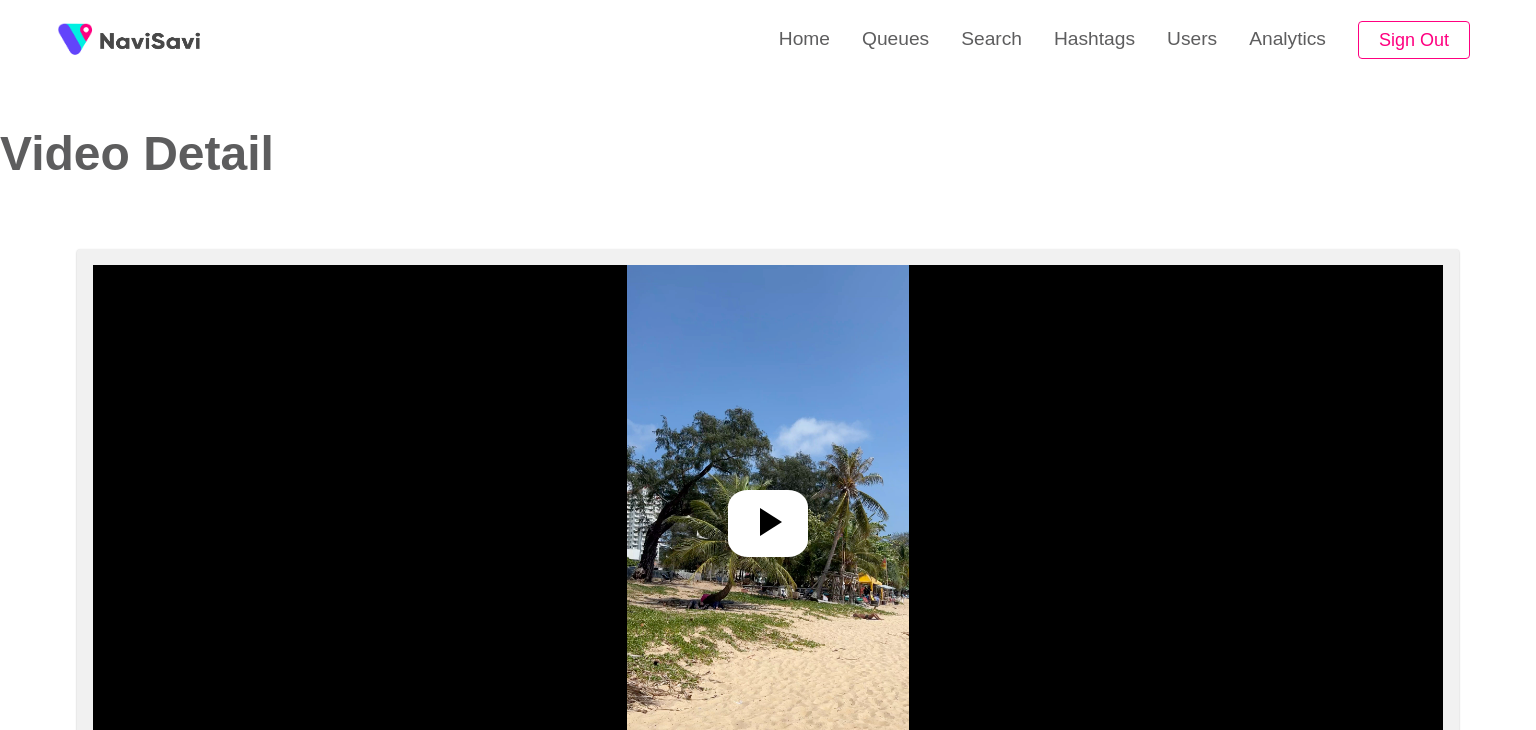select on "**********" 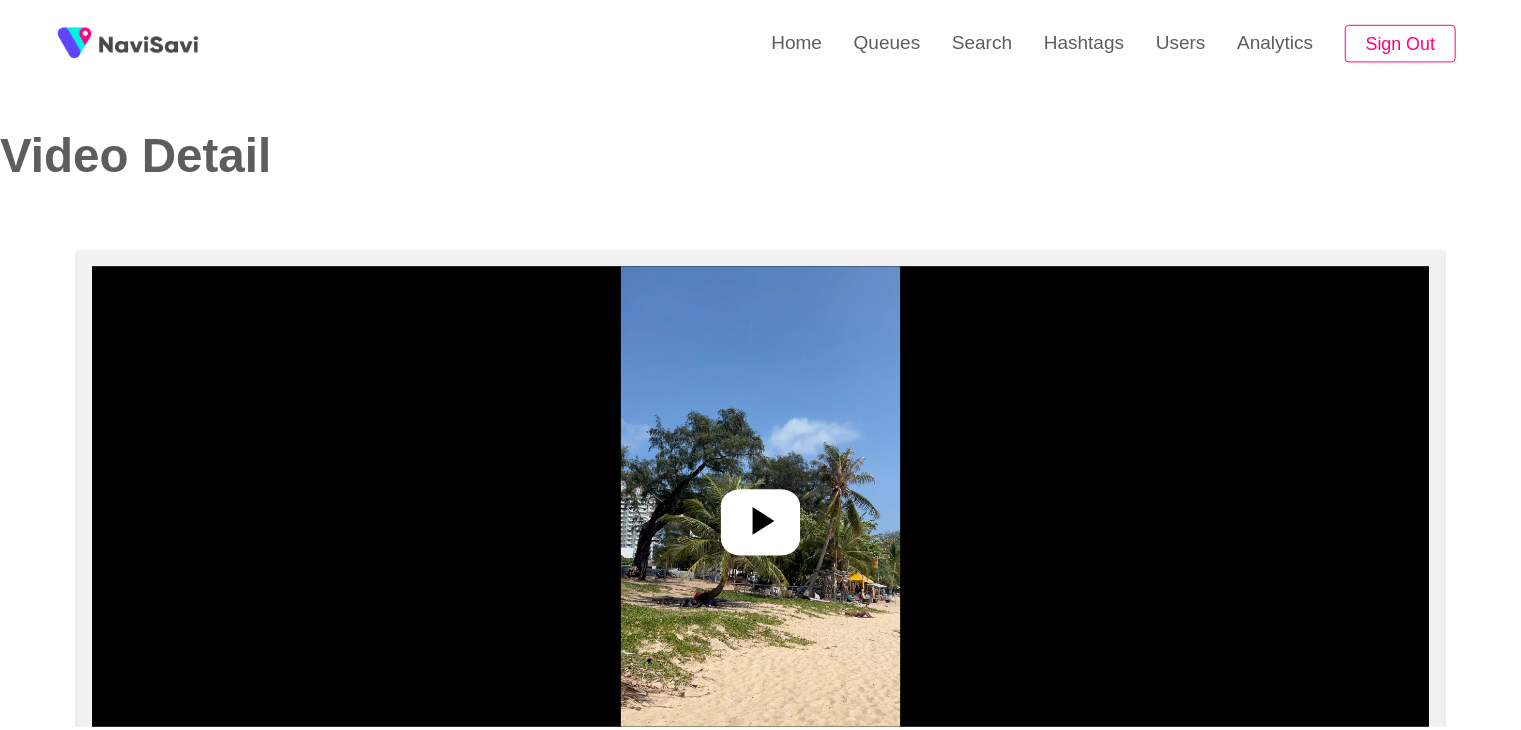 scroll, scrollTop: 0, scrollLeft: 0, axis: both 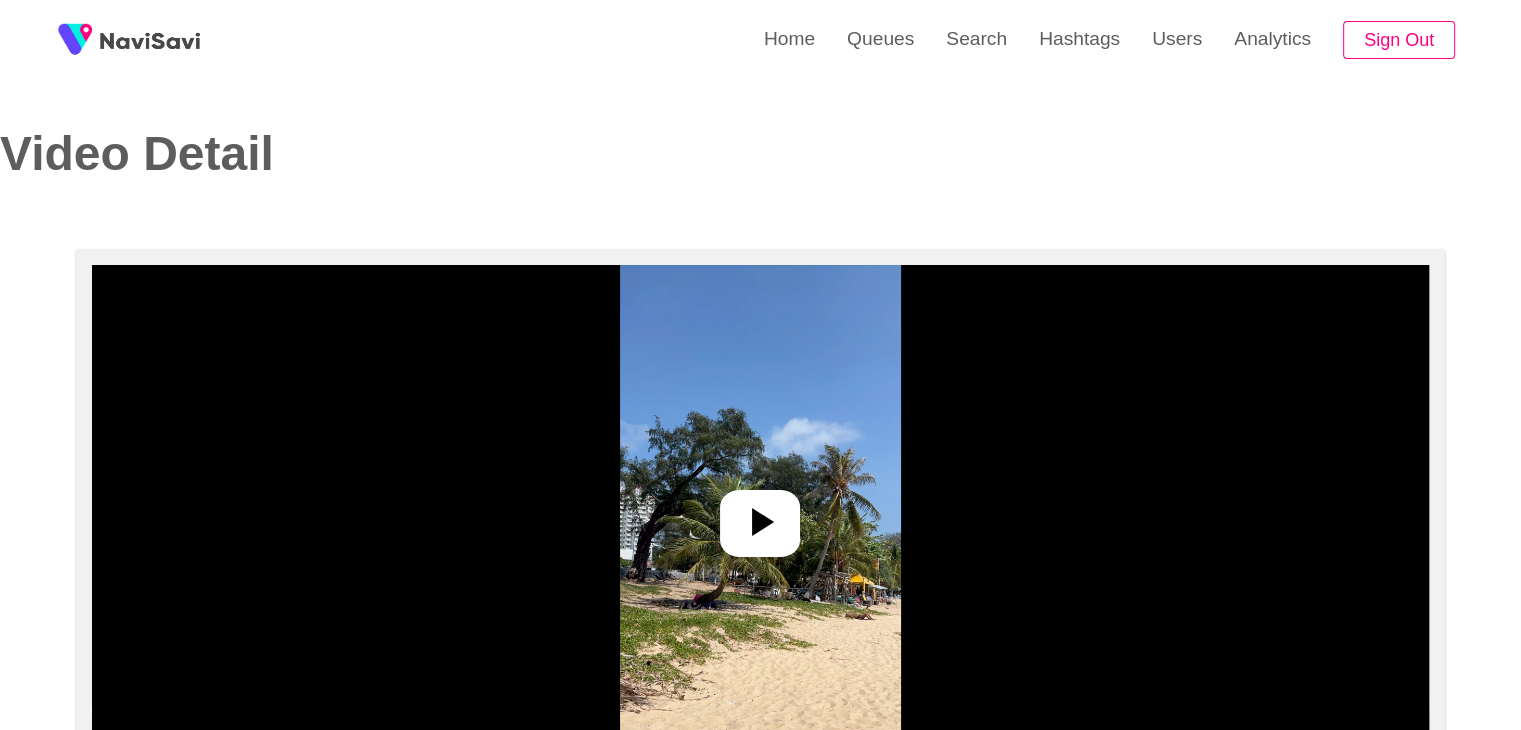 click at bounding box center [760, 515] 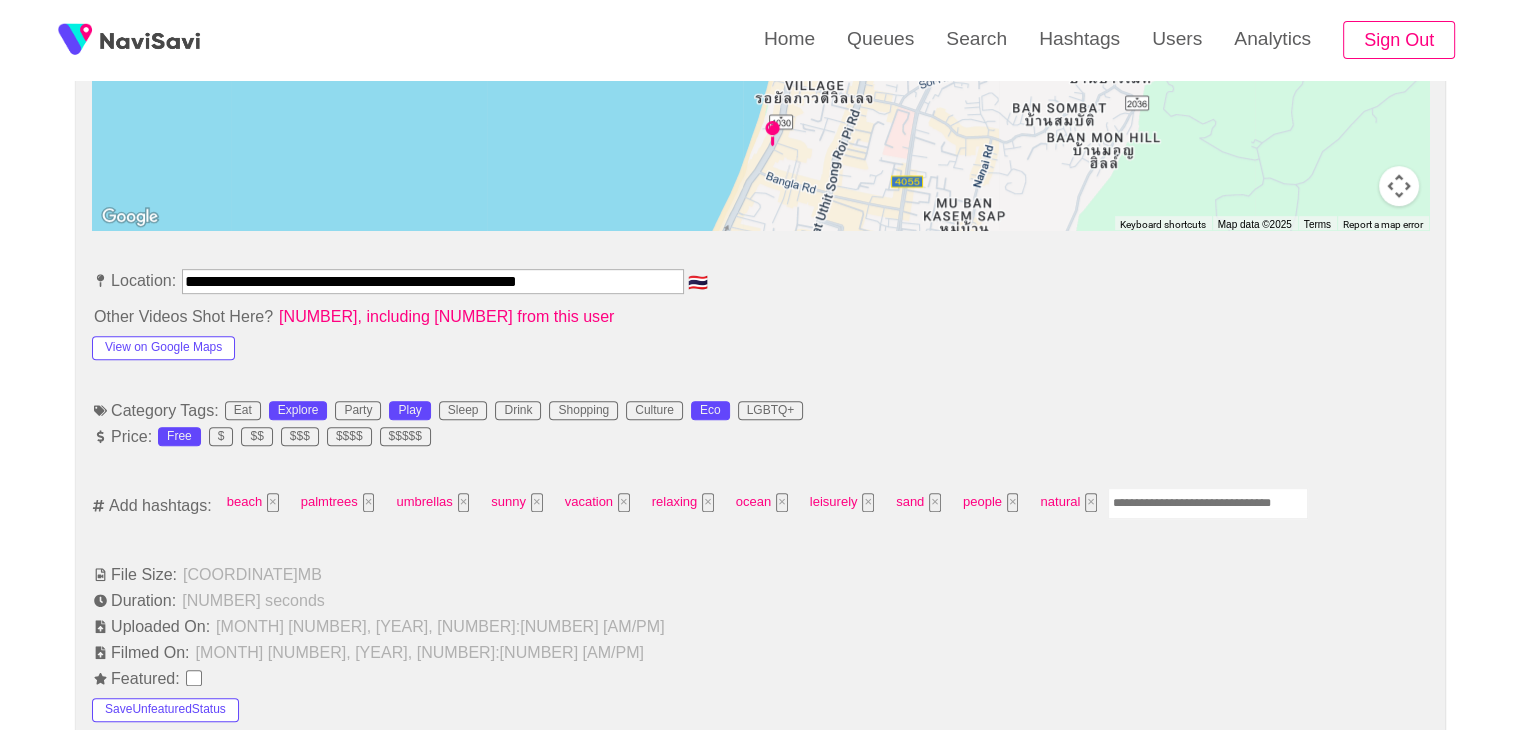 scroll, scrollTop: 991, scrollLeft: 0, axis: vertical 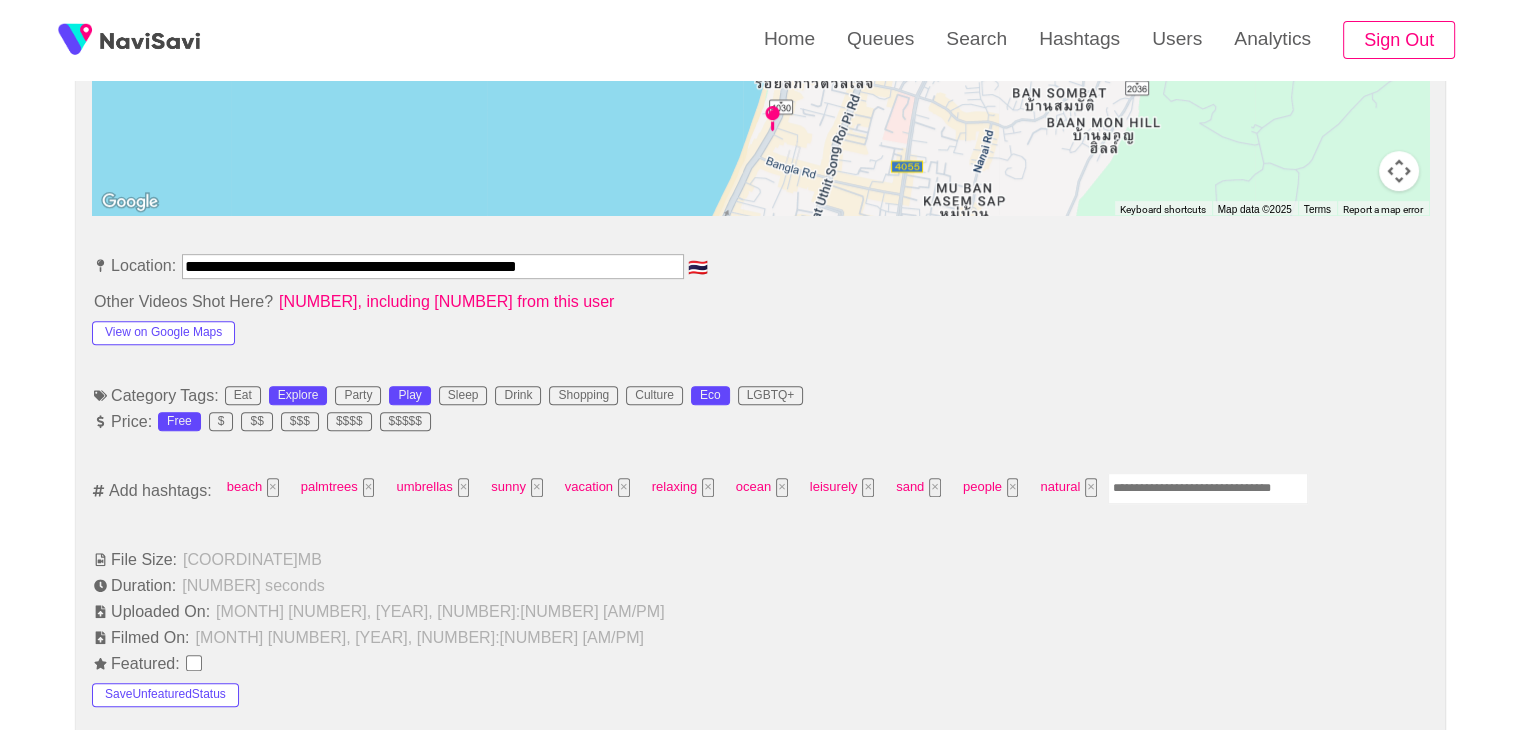 click on "**********" at bounding box center [760, 924] 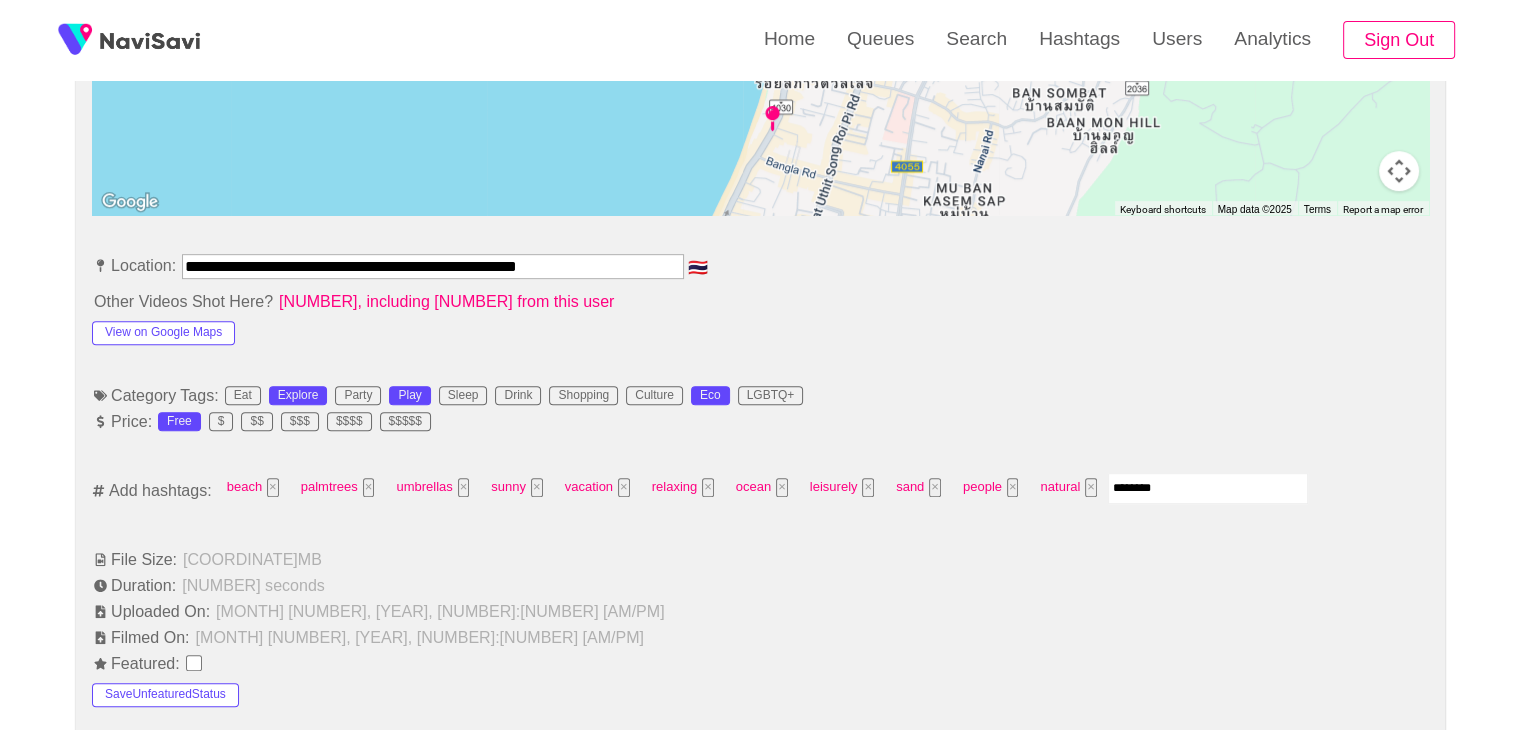 type on "*********" 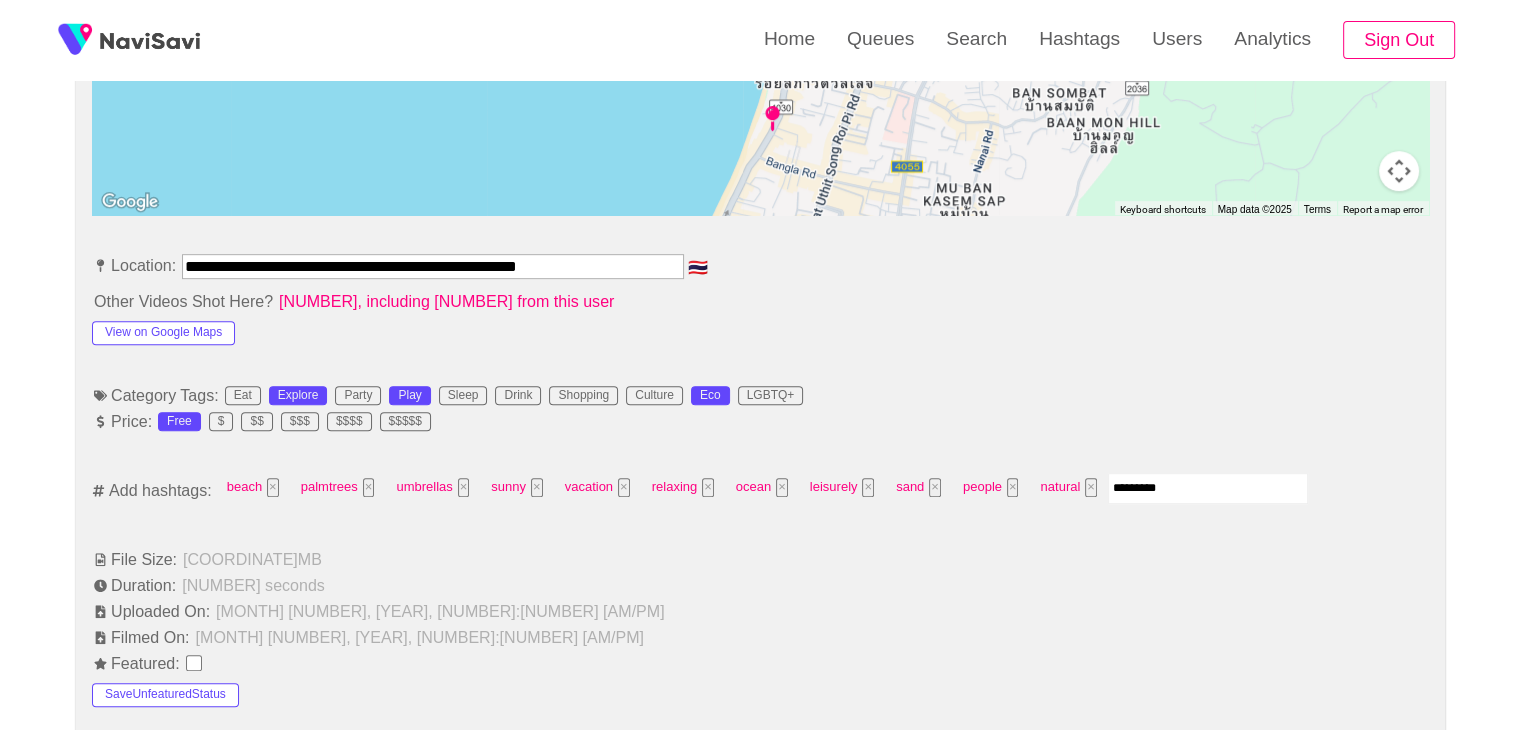 type 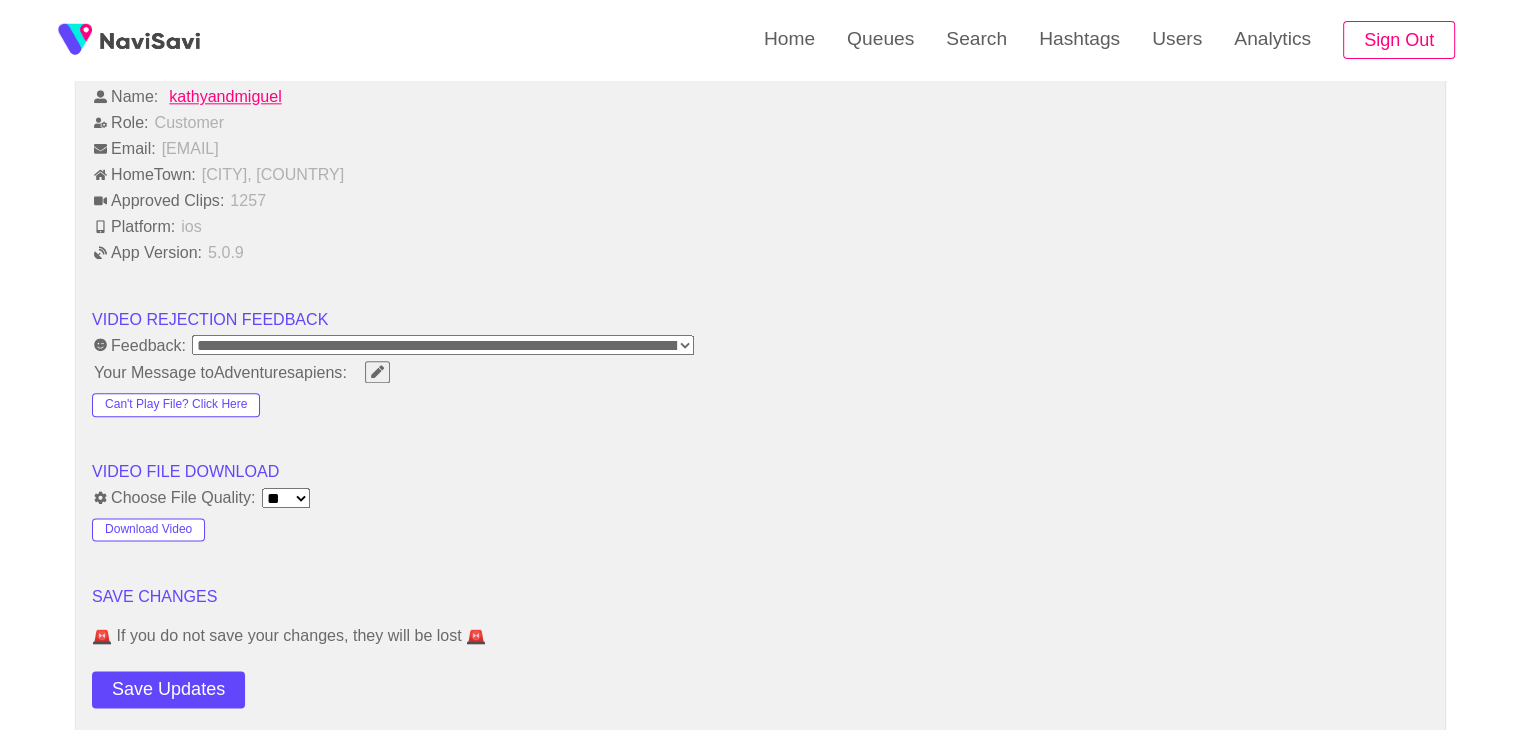 scroll, scrollTop: 2408, scrollLeft: 0, axis: vertical 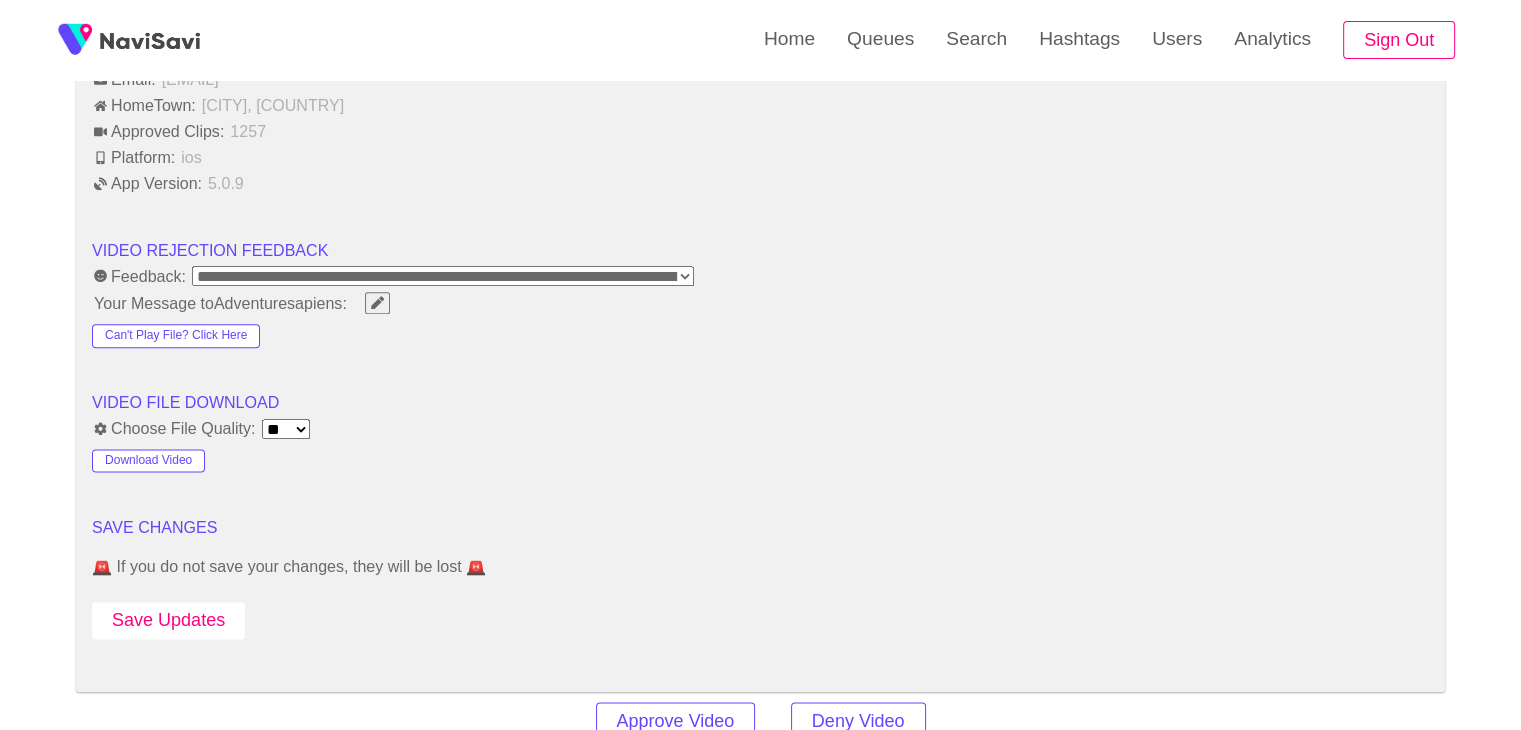 click on "Save Updates" at bounding box center (168, 620) 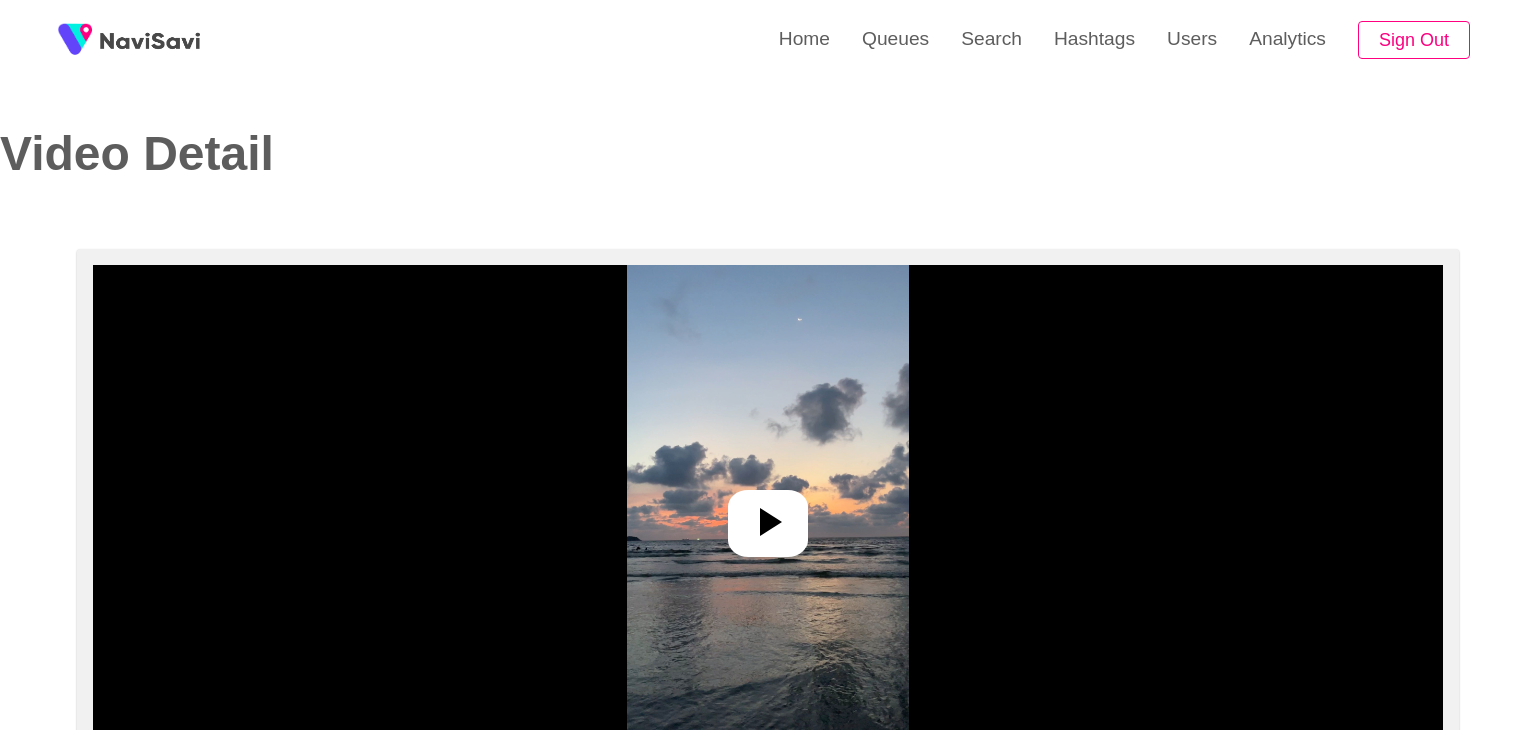 select on "**********" 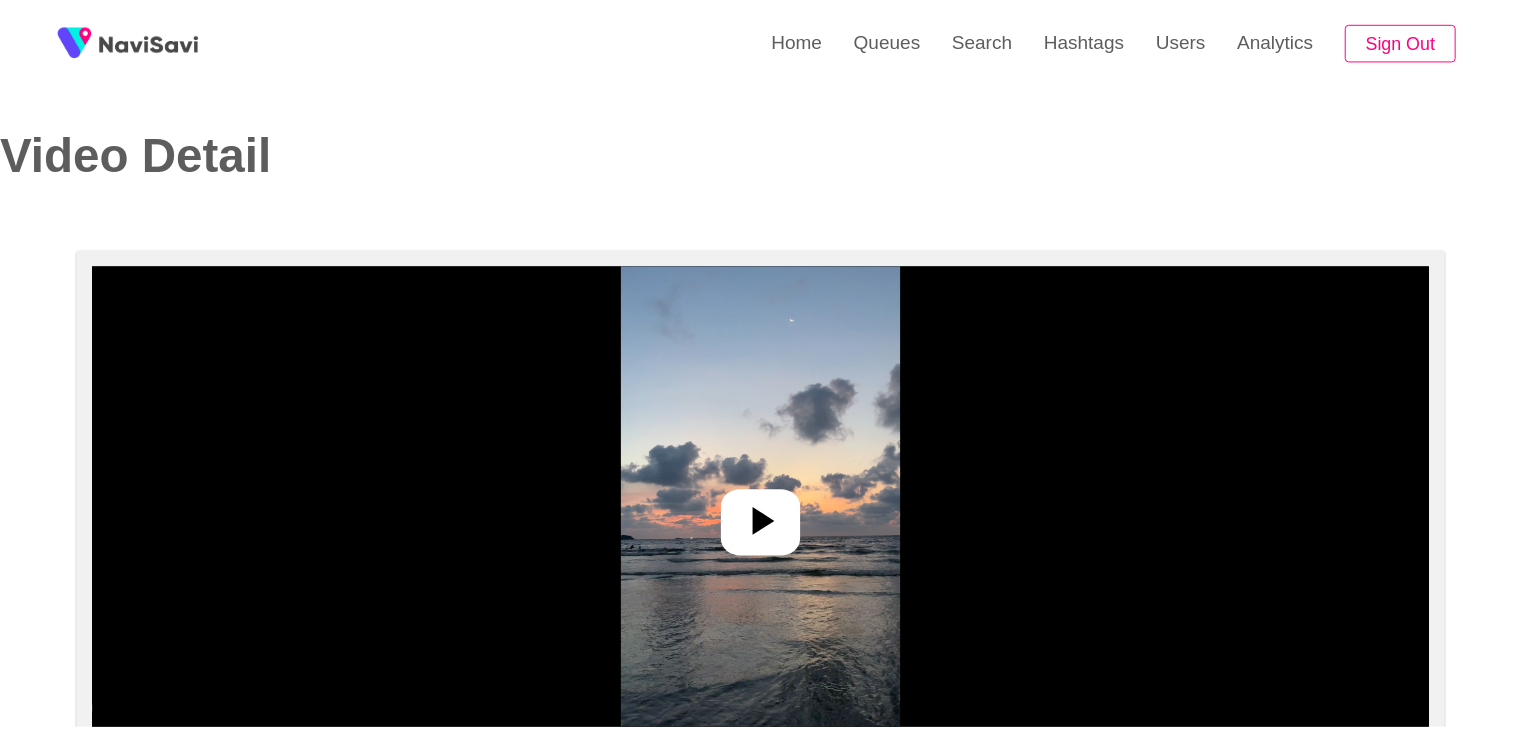 scroll, scrollTop: 0, scrollLeft: 0, axis: both 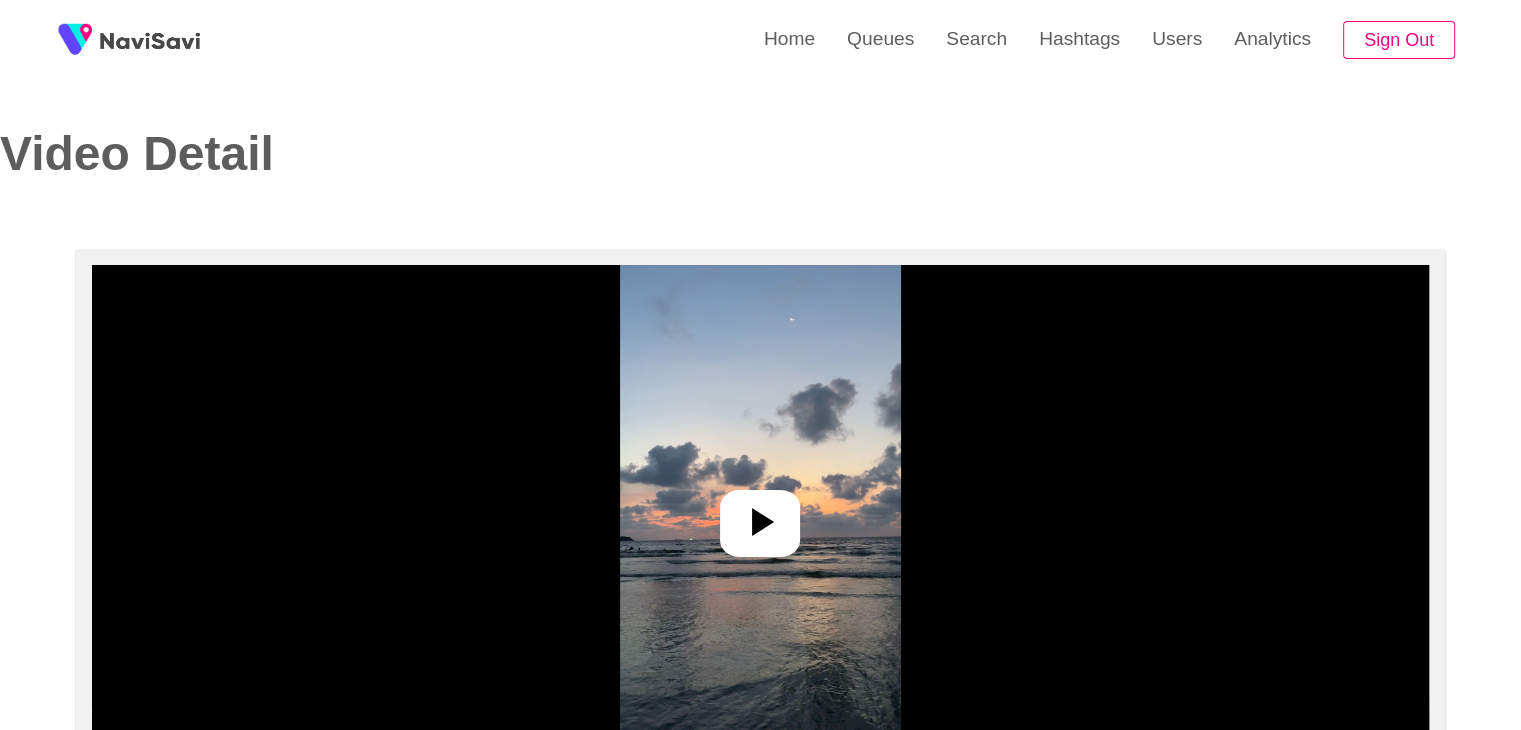 click at bounding box center (760, 523) 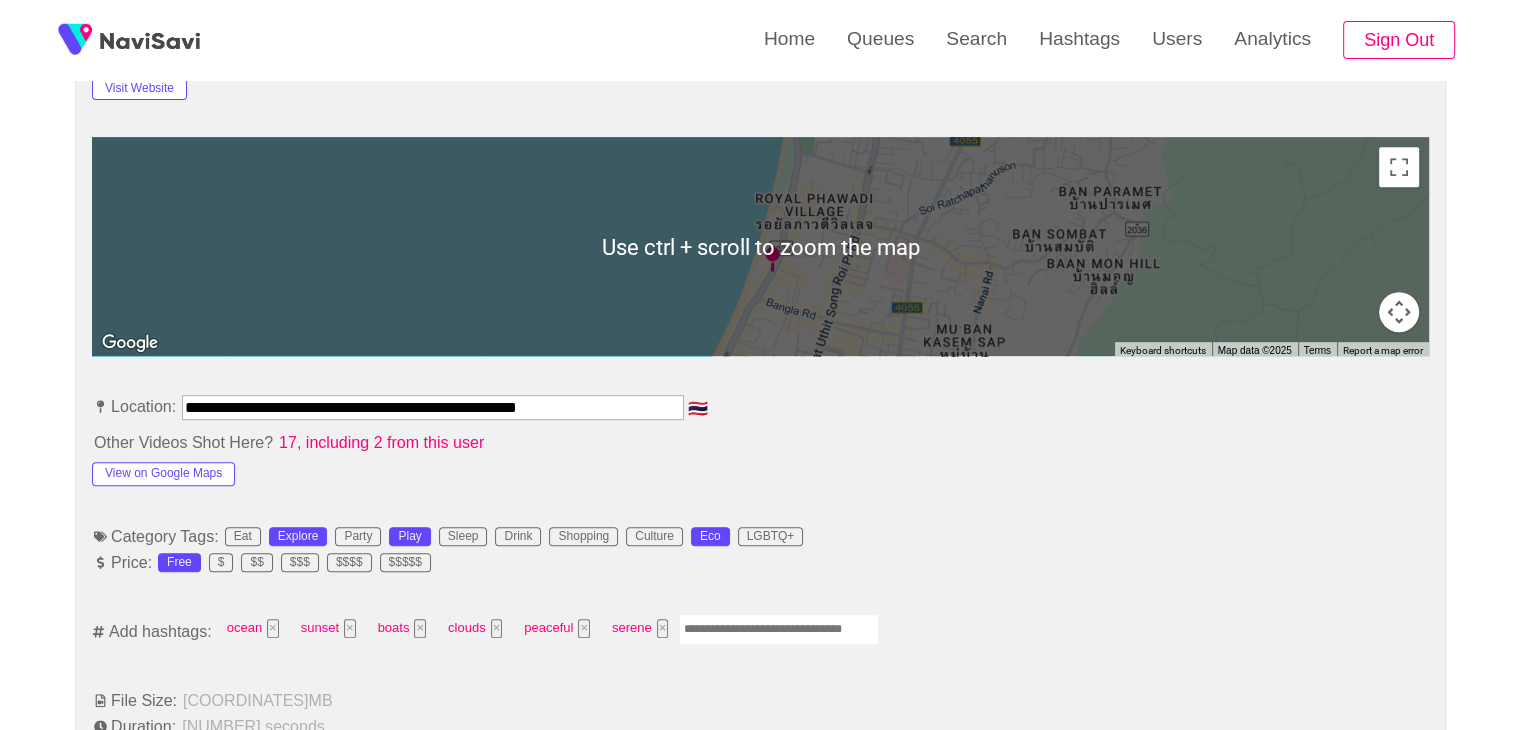 scroll, scrollTop: 852, scrollLeft: 0, axis: vertical 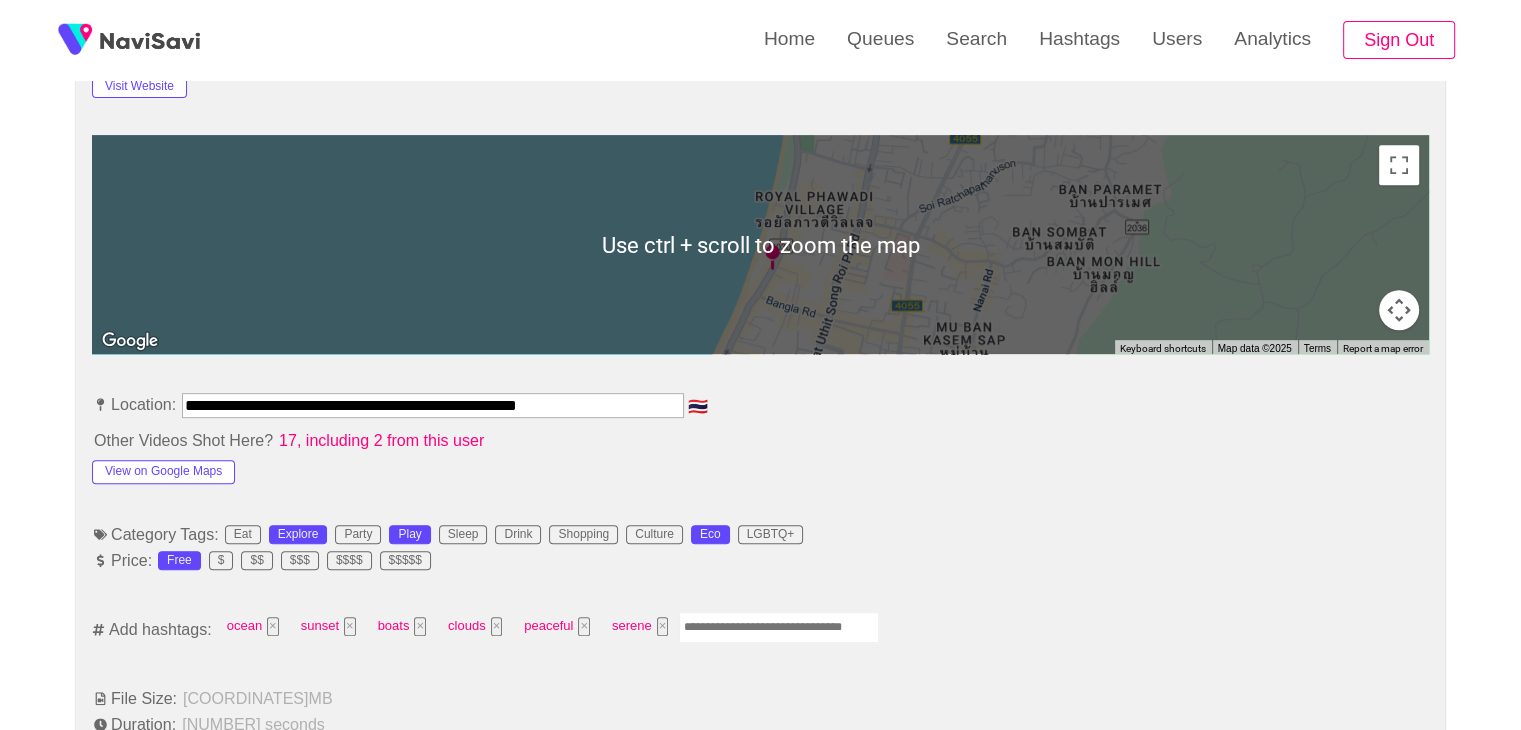 click at bounding box center [779, 627] 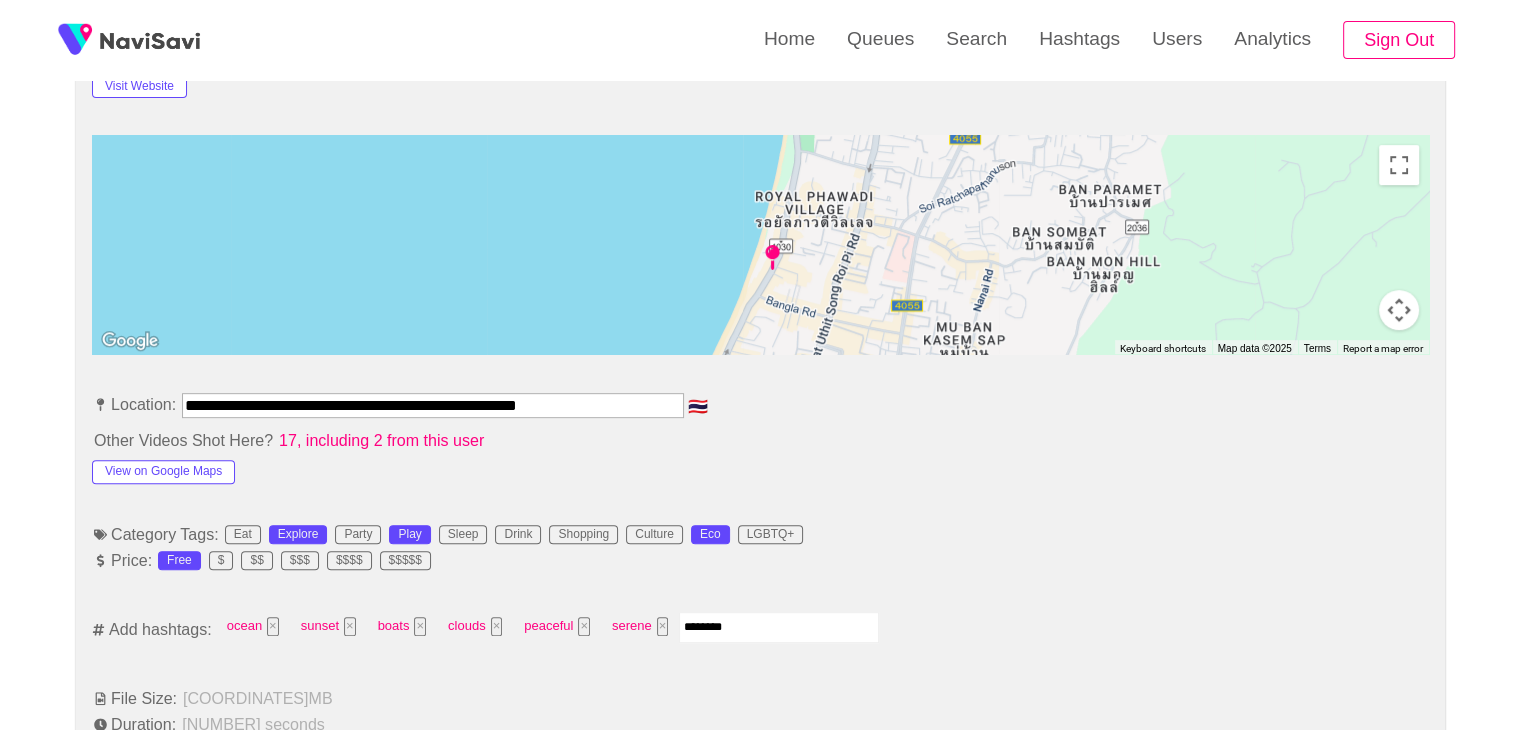 type on "*********" 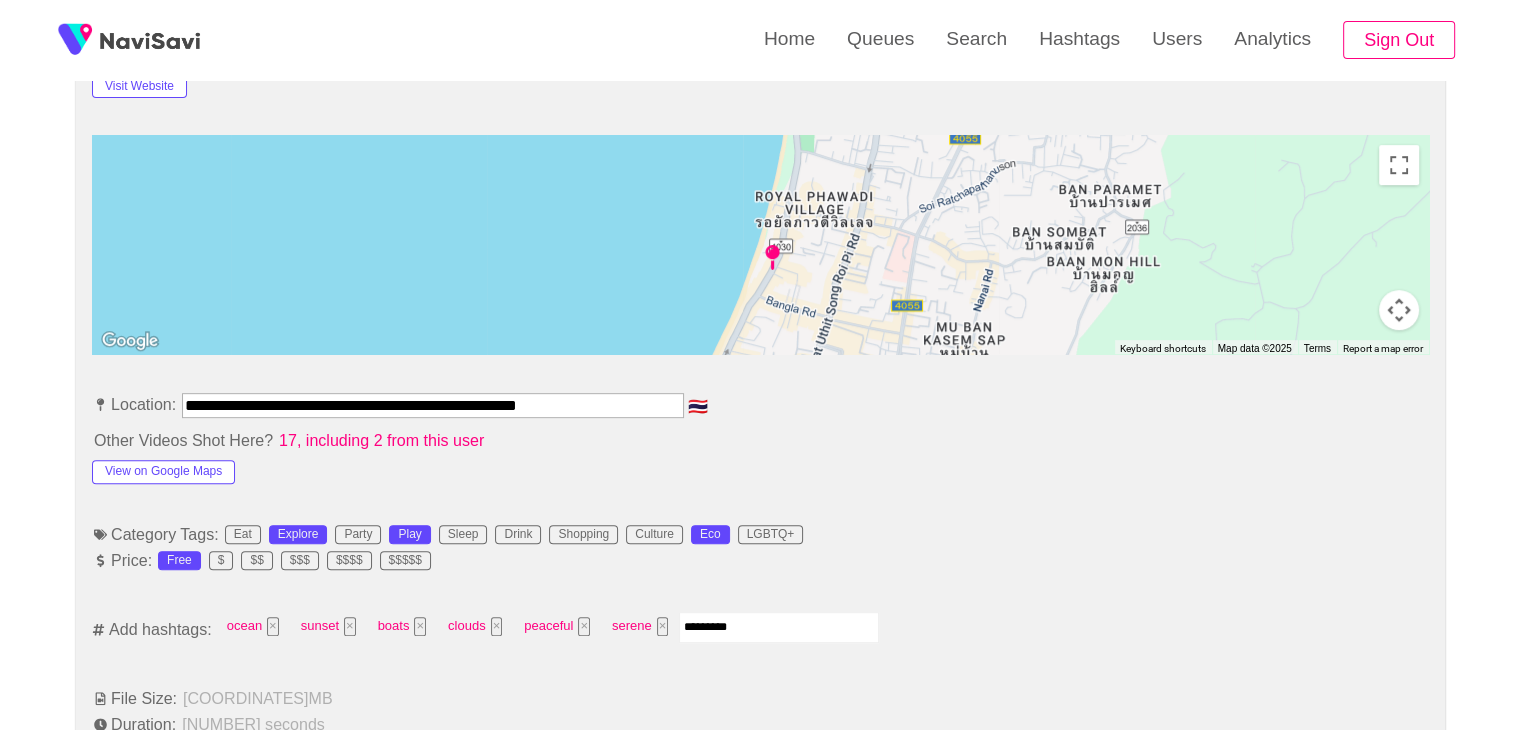type 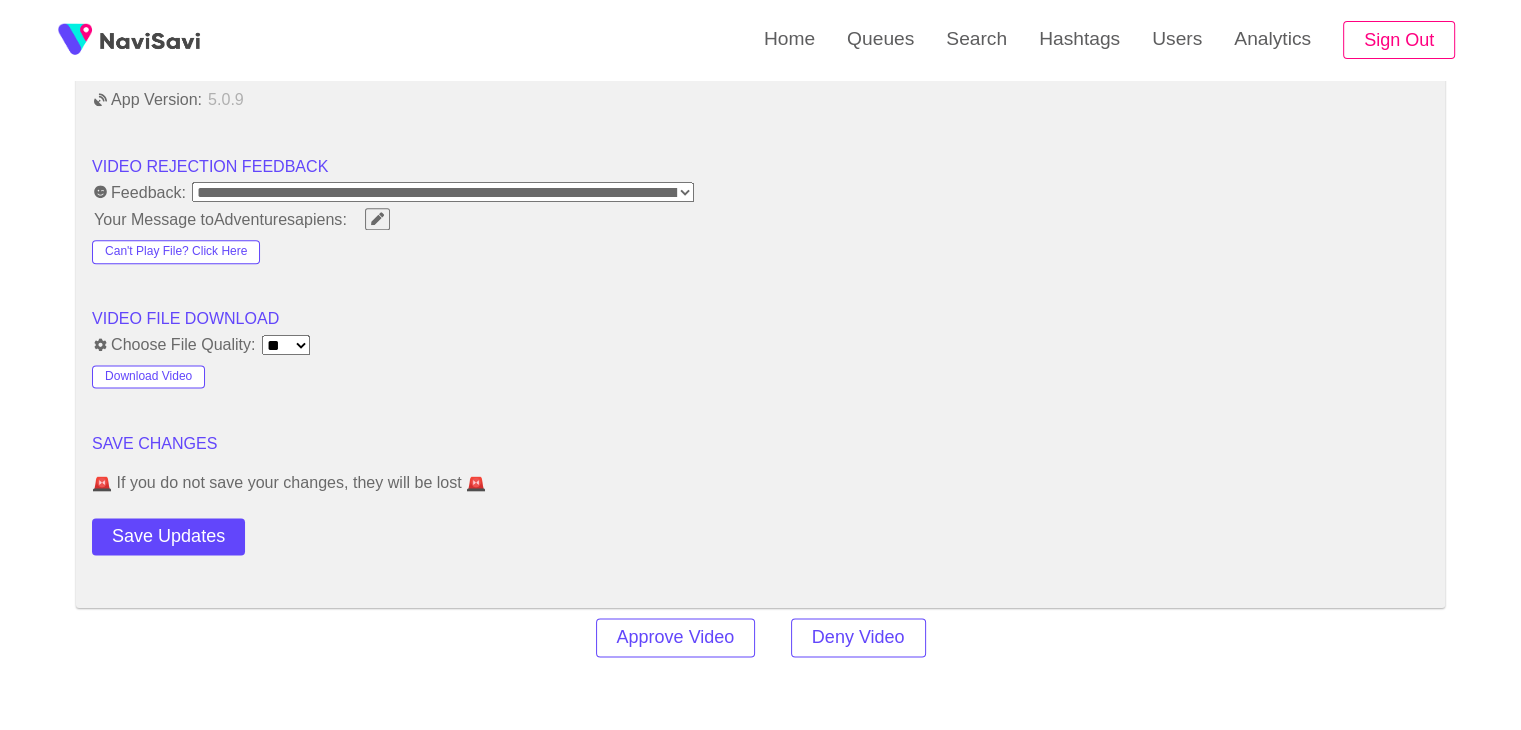 scroll, scrollTop: 2518, scrollLeft: 0, axis: vertical 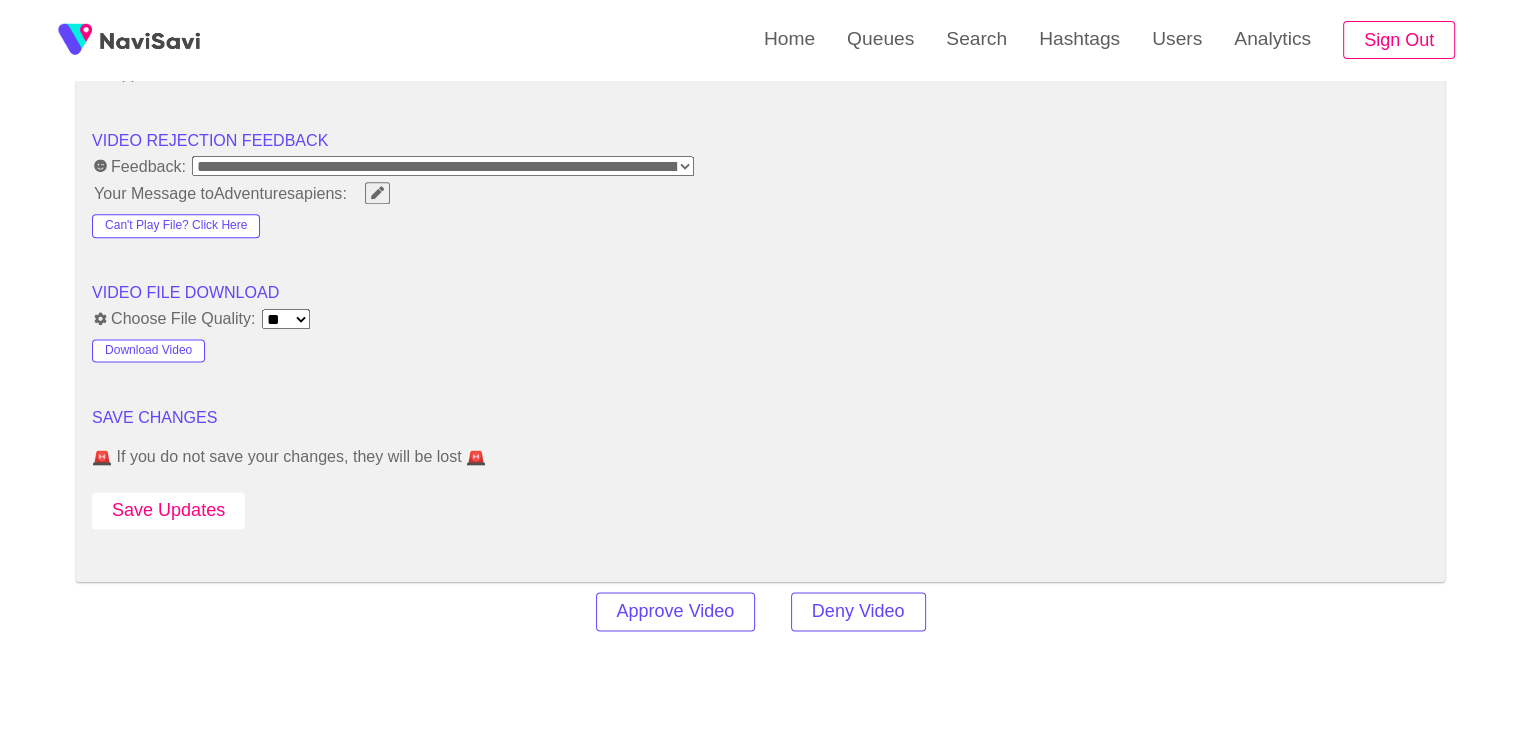 click on "Save Updates" at bounding box center (168, 510) 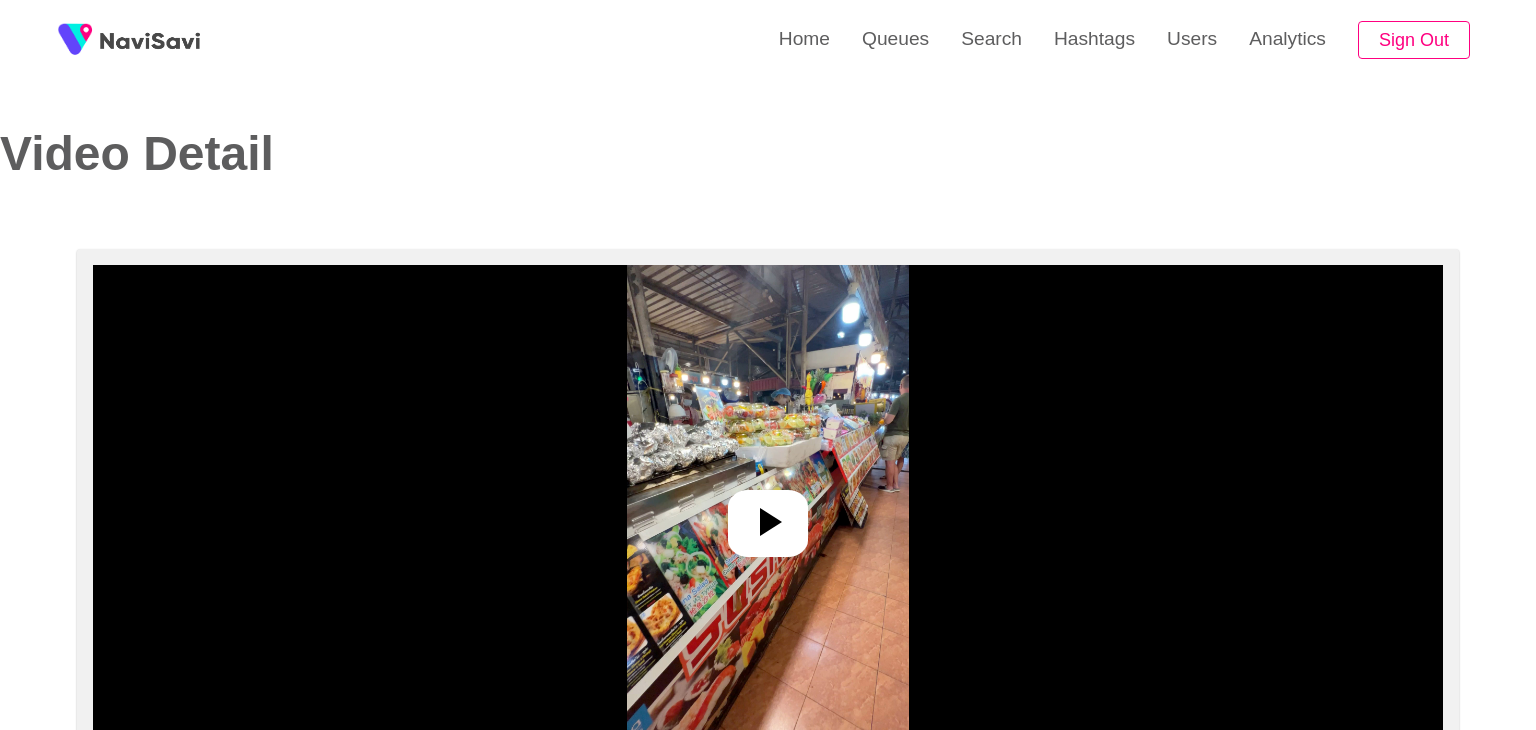 select on "**********" 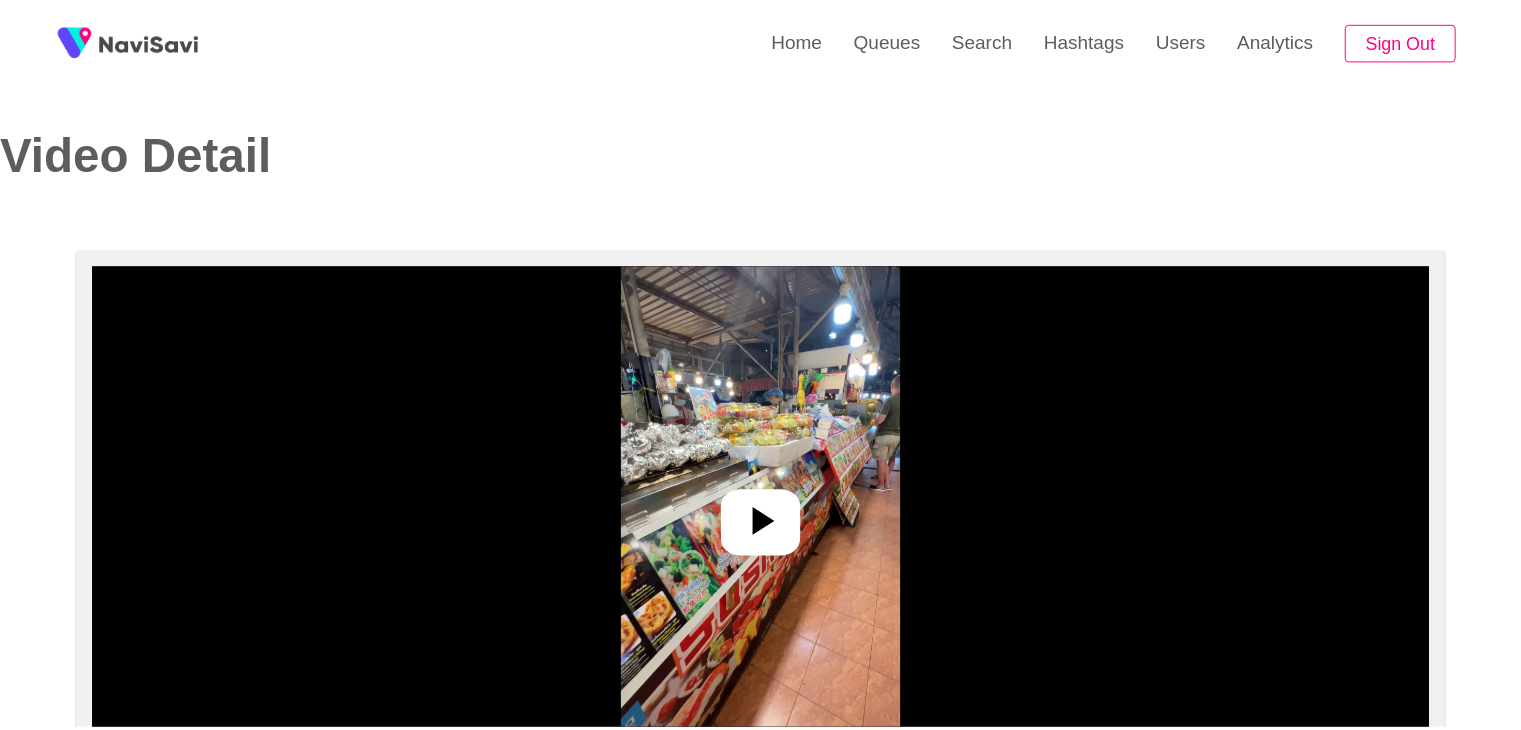 scroll, scrollTop: 0, scrollLeft: 0, axis: both 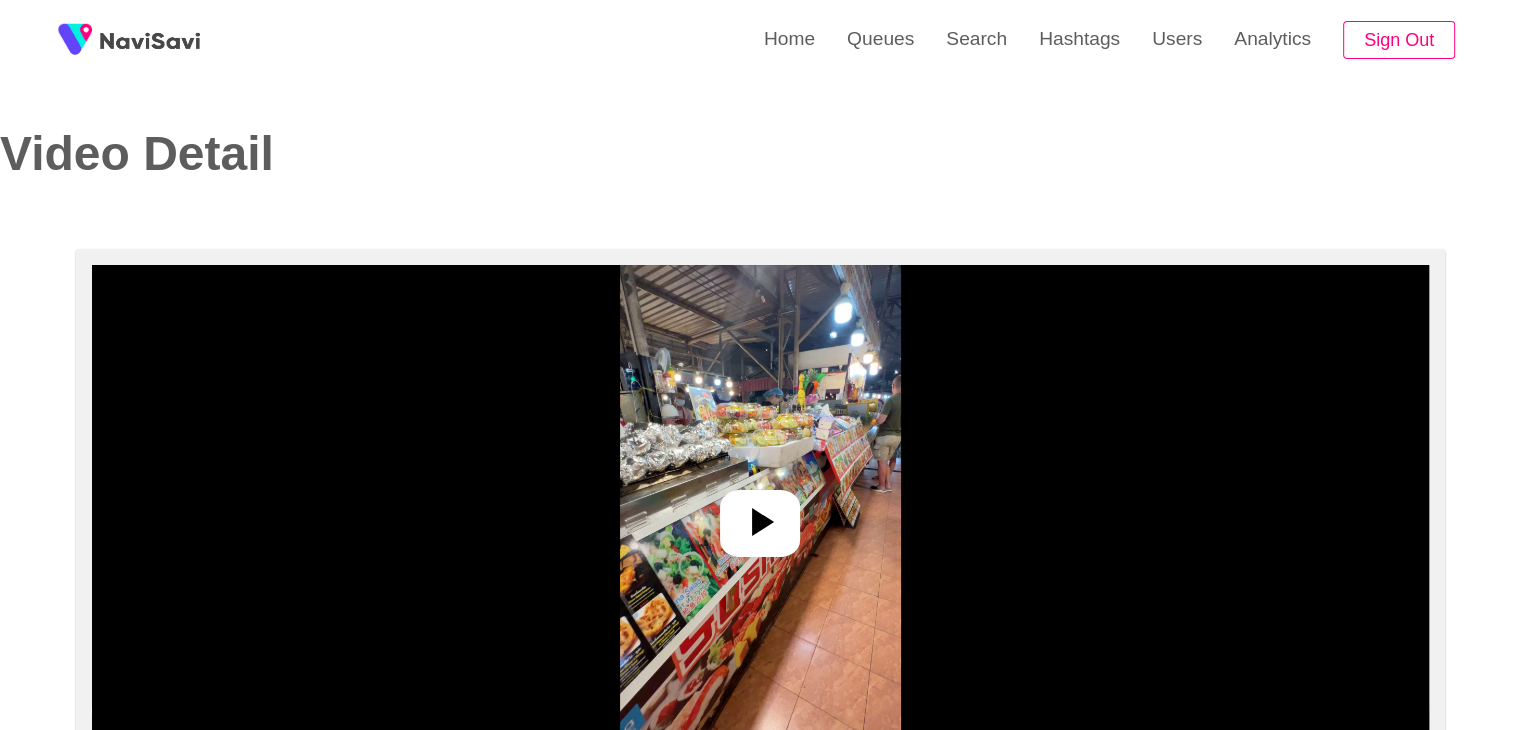 click at bounding box center (760, 515) 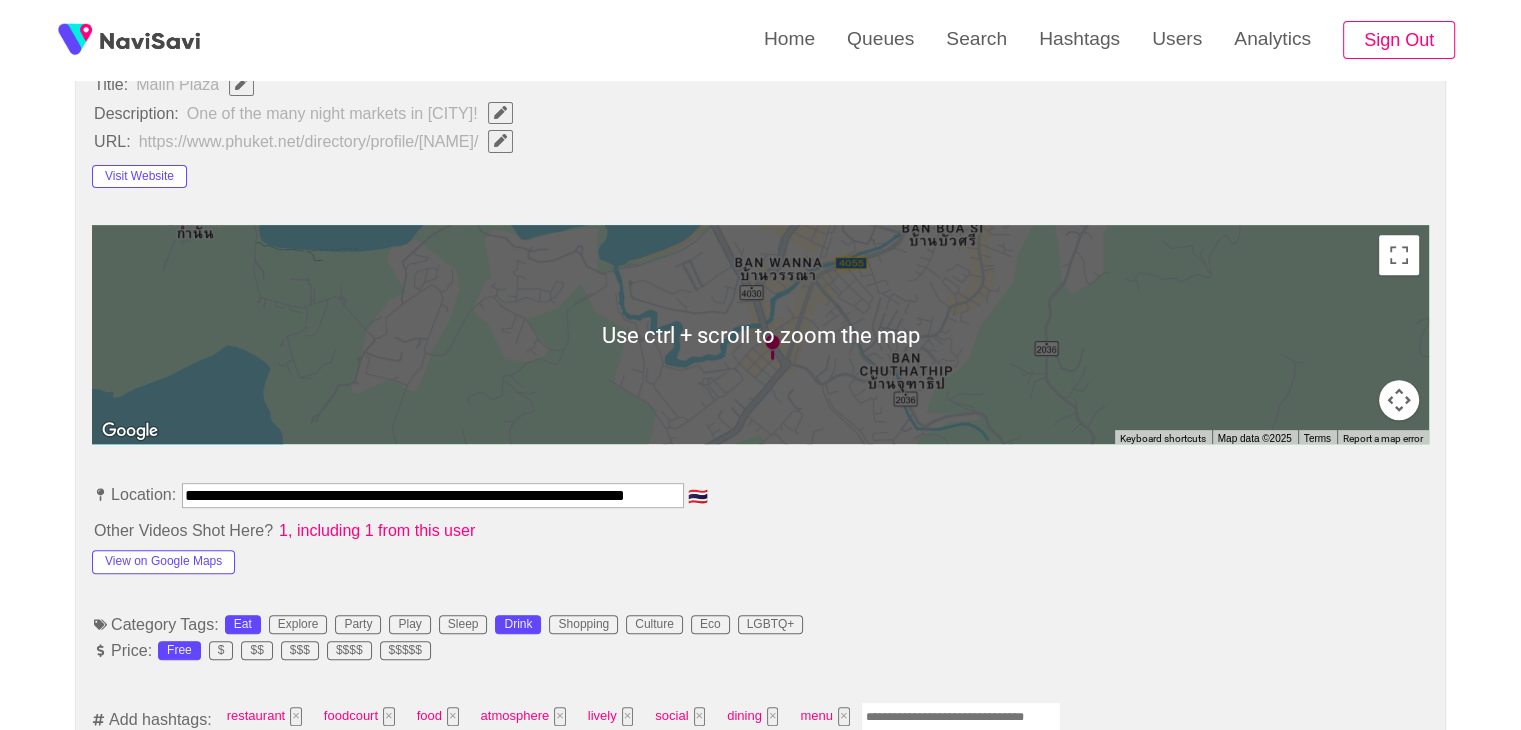 scroll, scrollTop: 772, scrollLeft: 0, axis: vertical 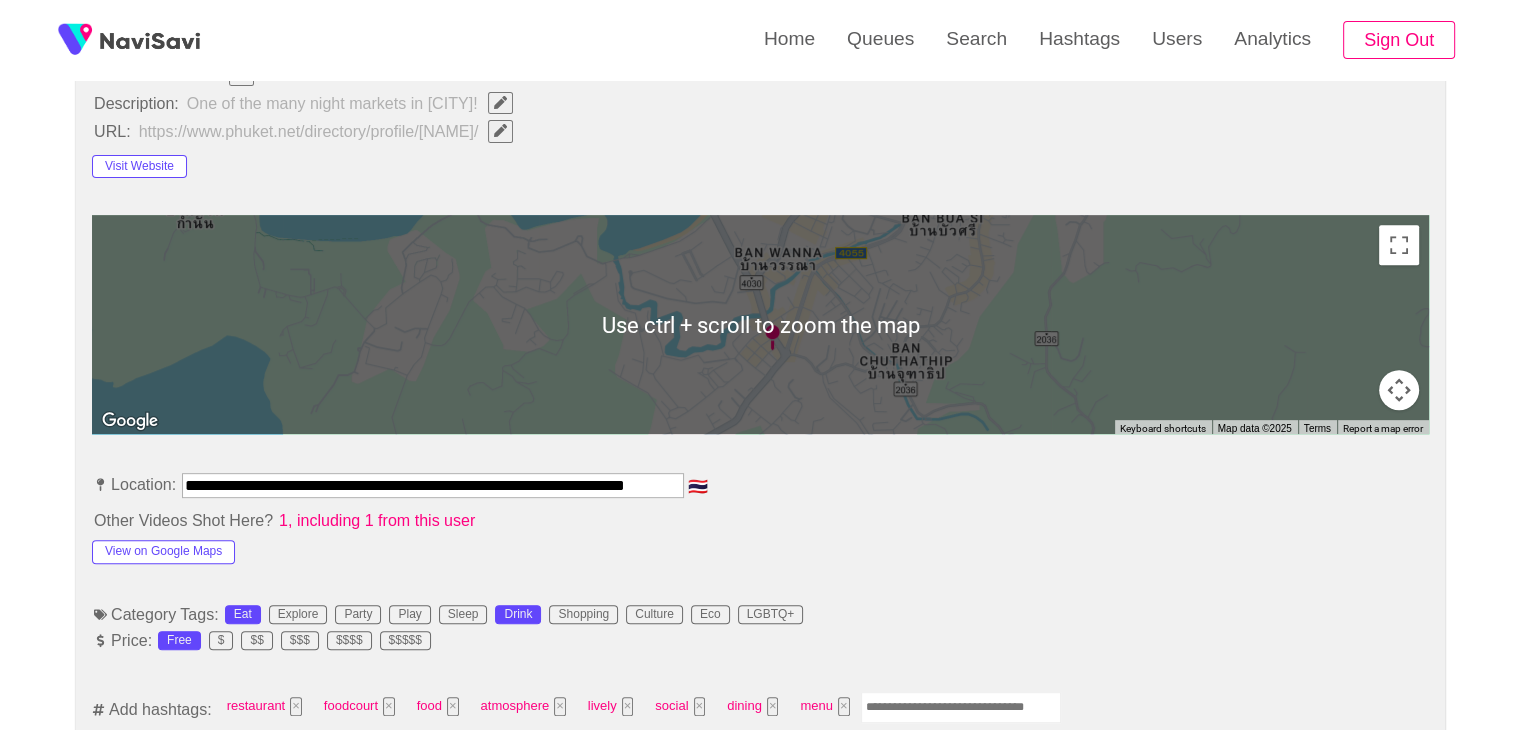 click at bounding box center (961, 707) 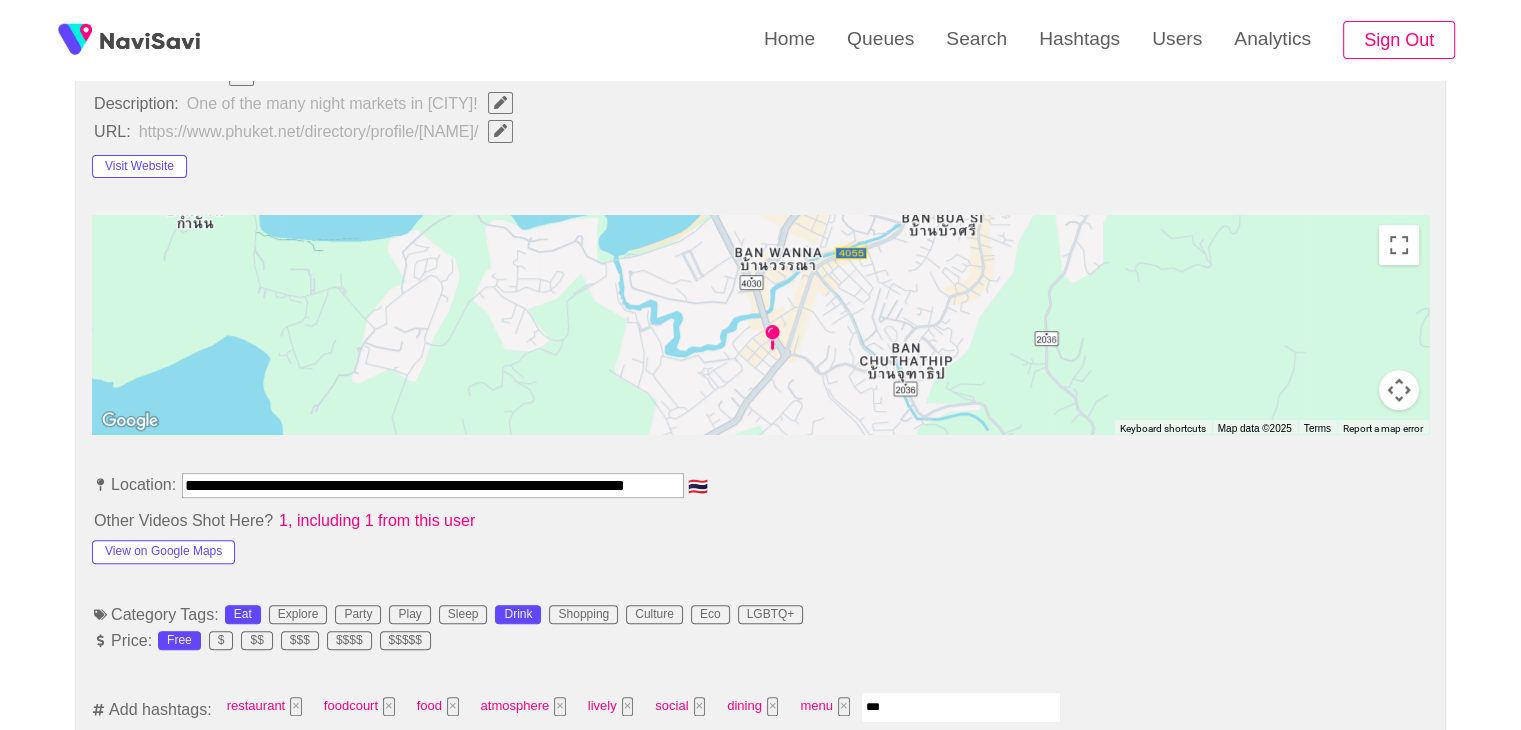 type on "****" 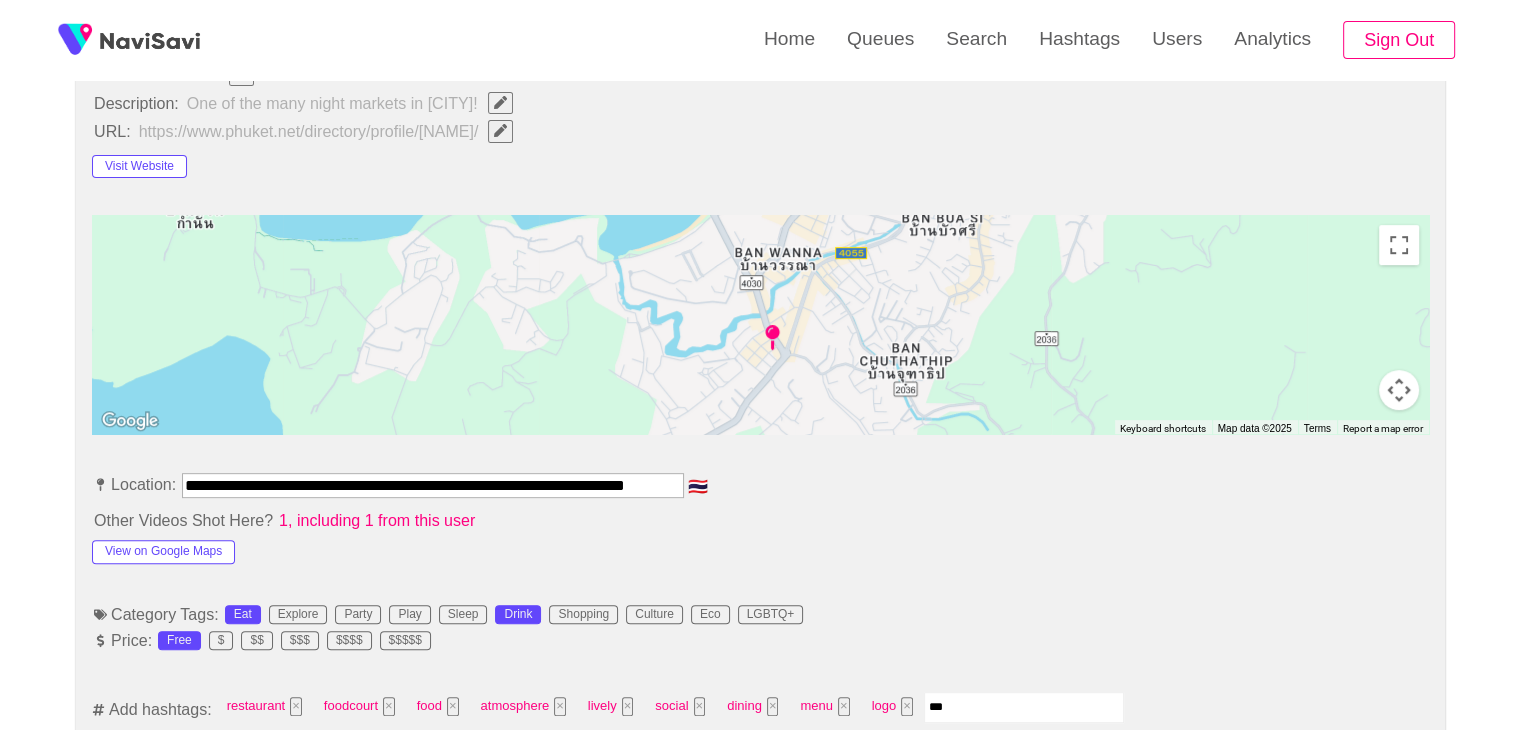 type on "****" 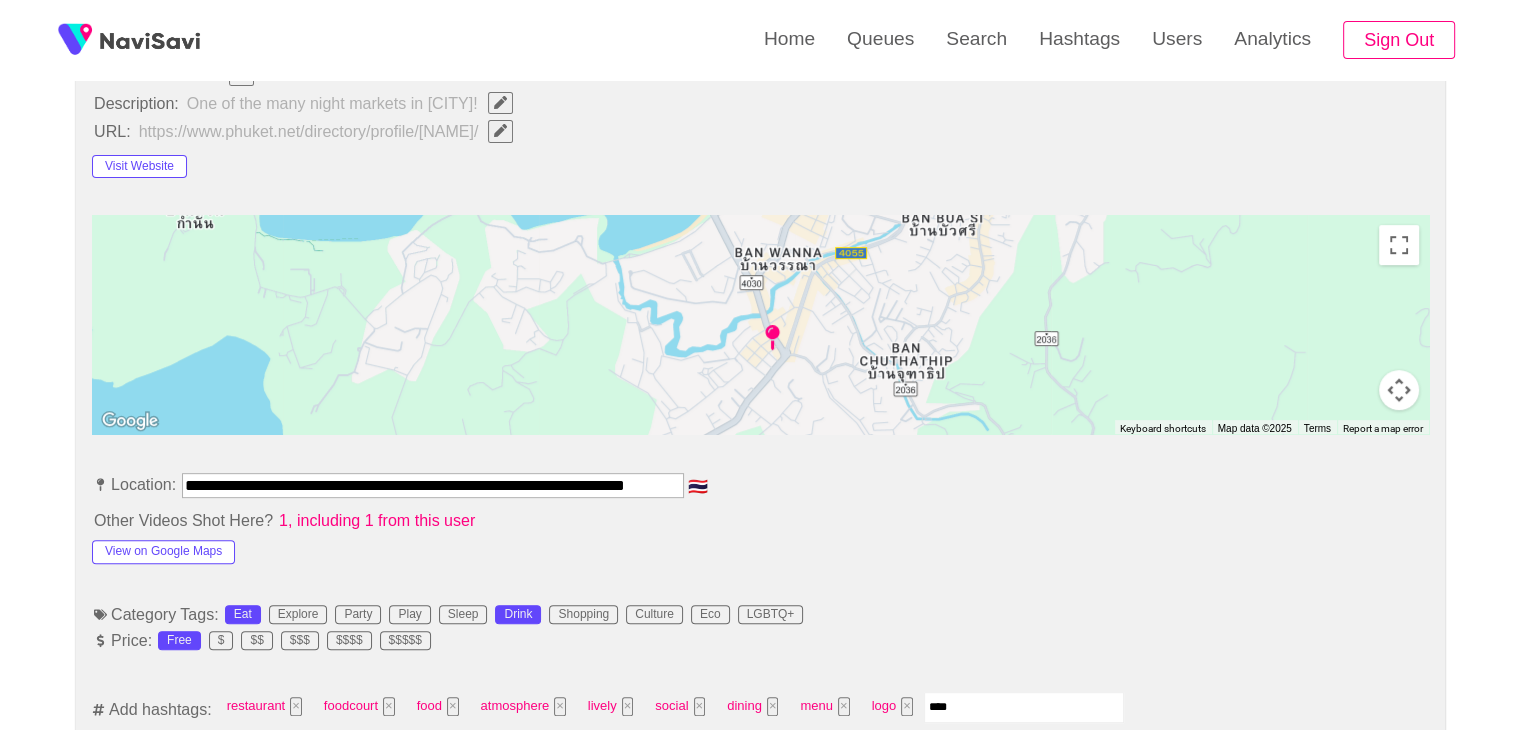 type 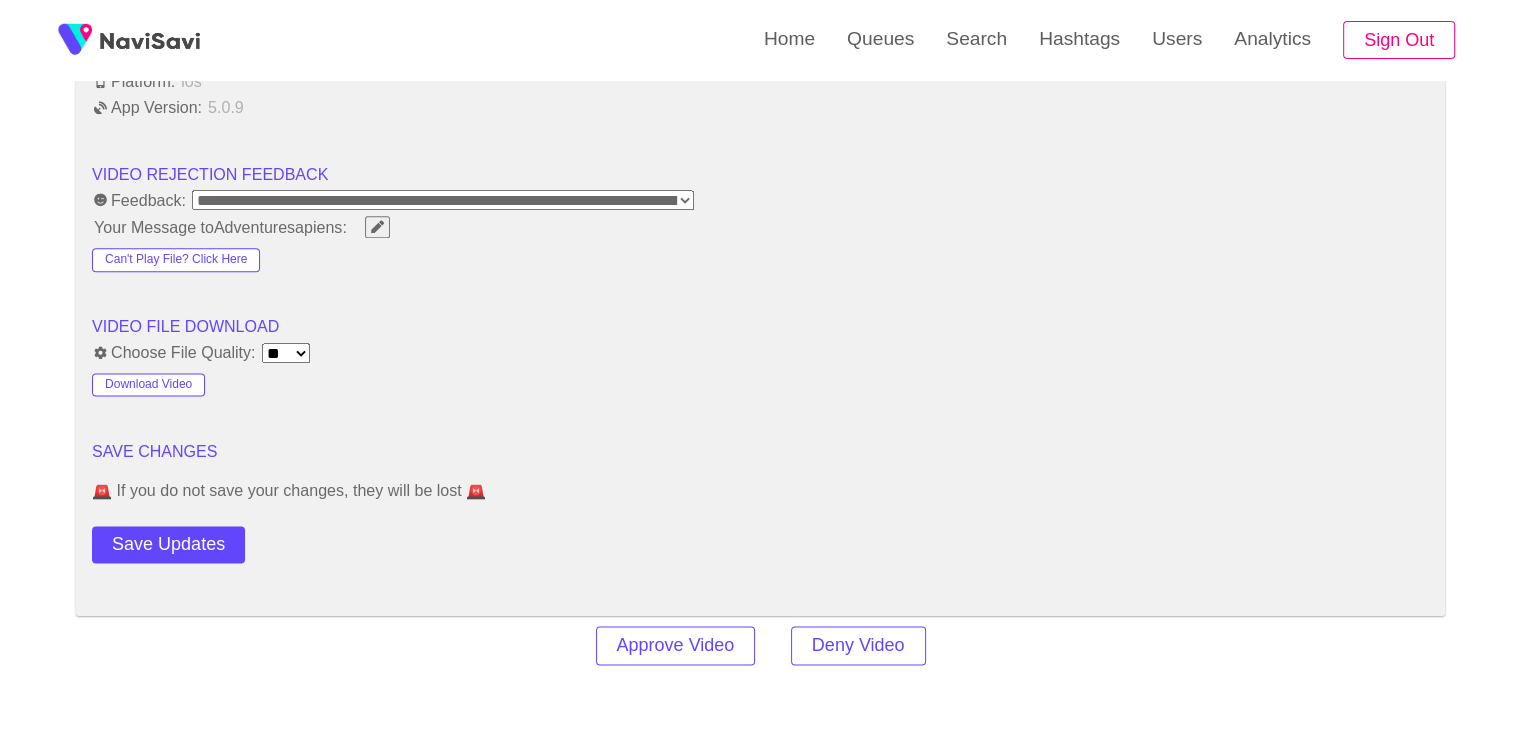 scroll, scrollTop: 2519, scrollLeft: 0, axis: vertical 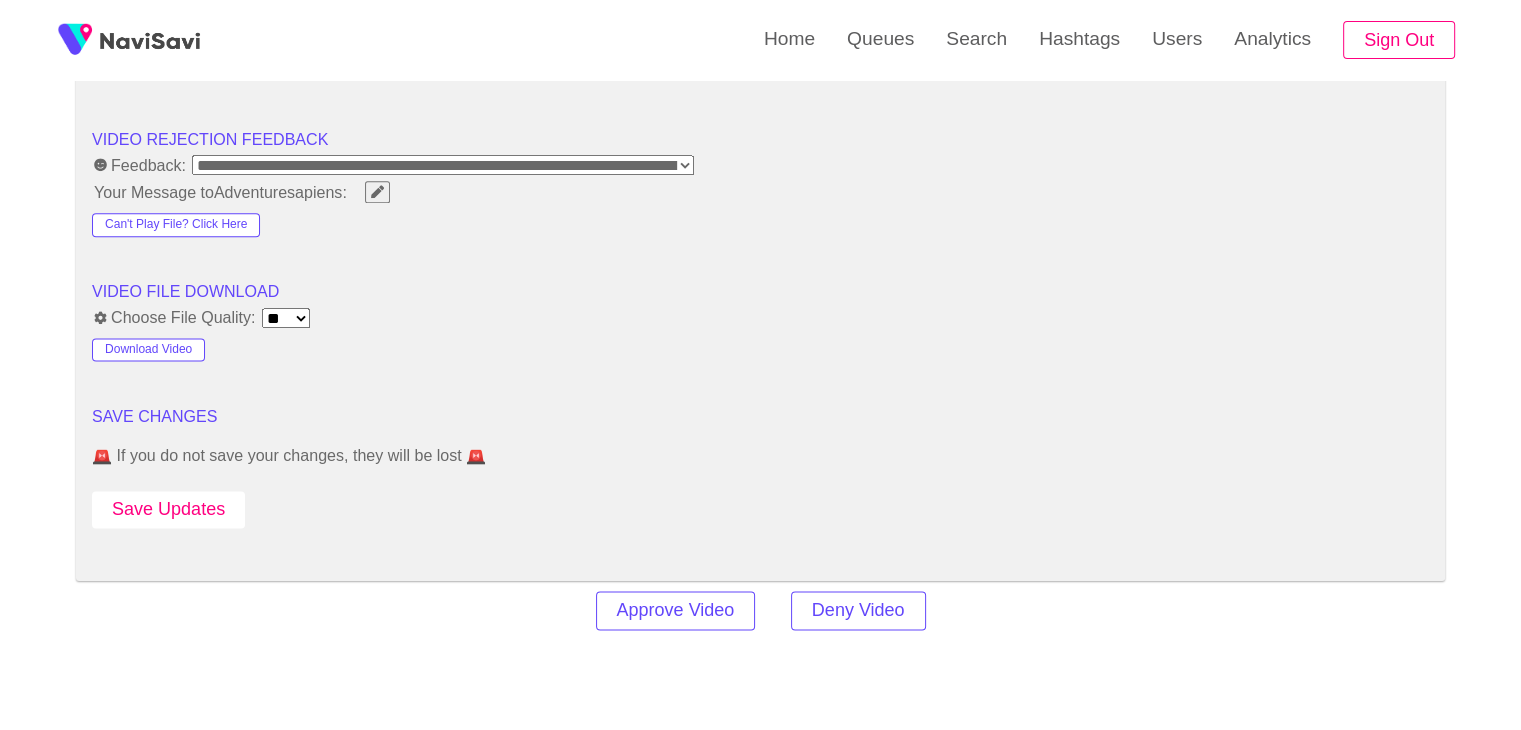 click on "Save Updates" at bounding box center [168, 509] 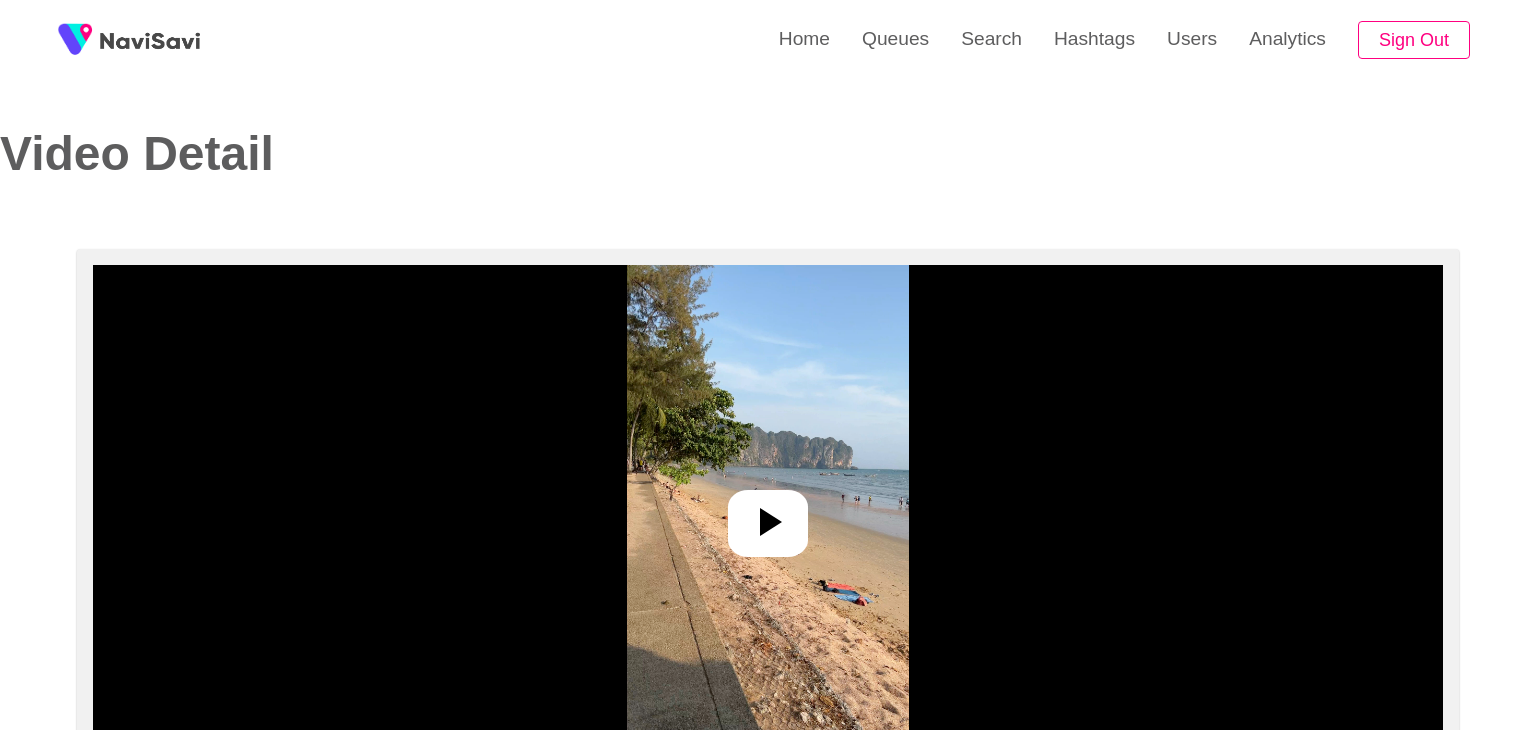 select on "**********" 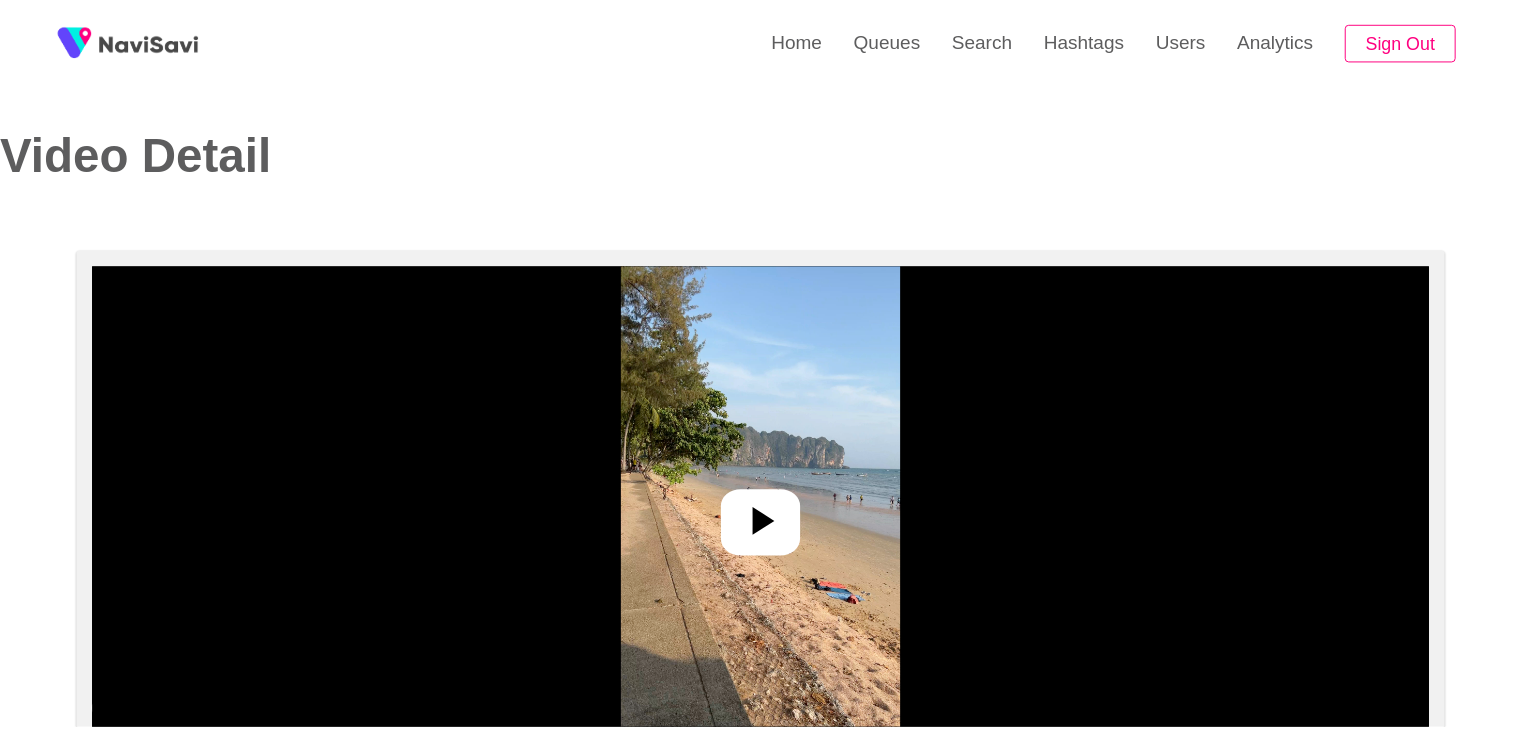 scroll, scrollTop: 0, scrollLeft: 0, axis: both 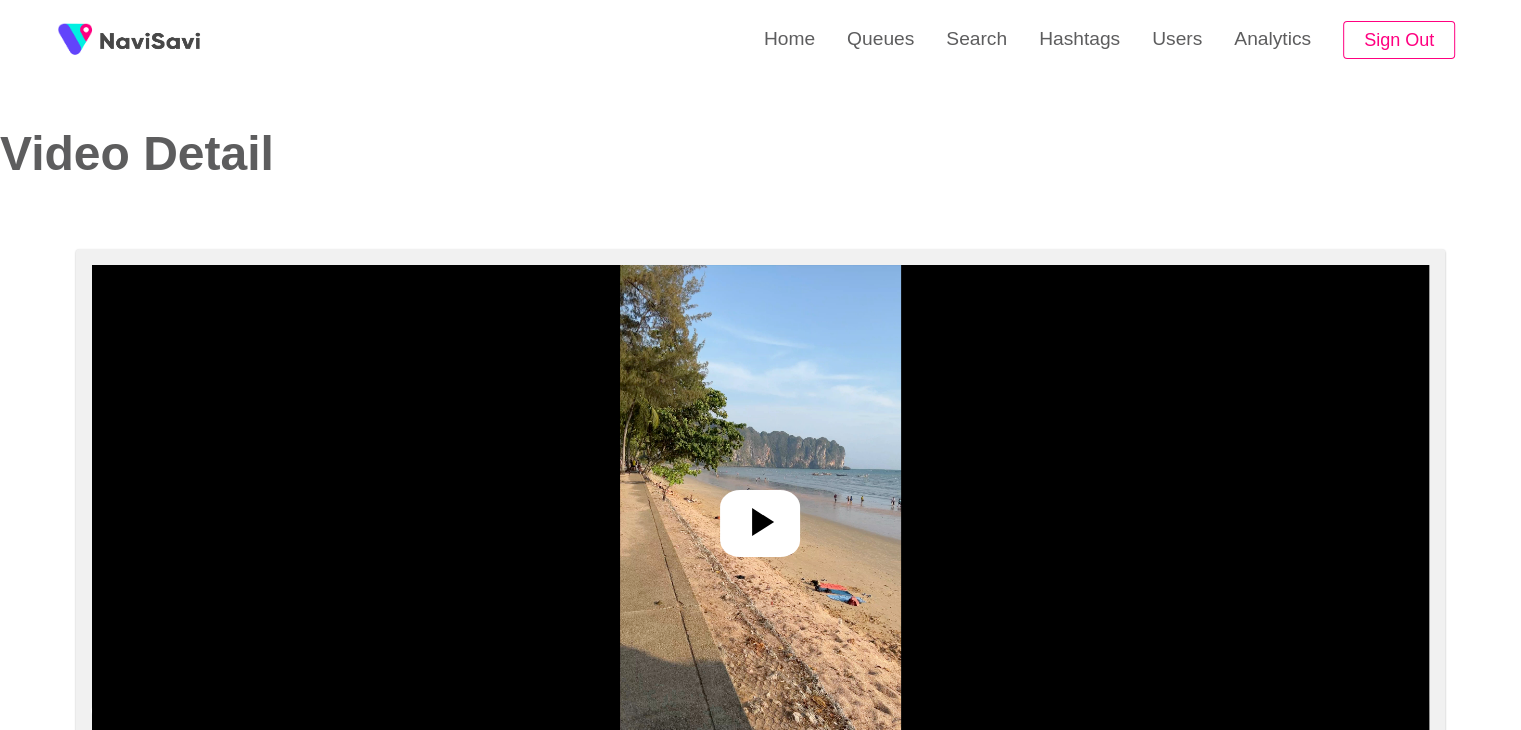 click 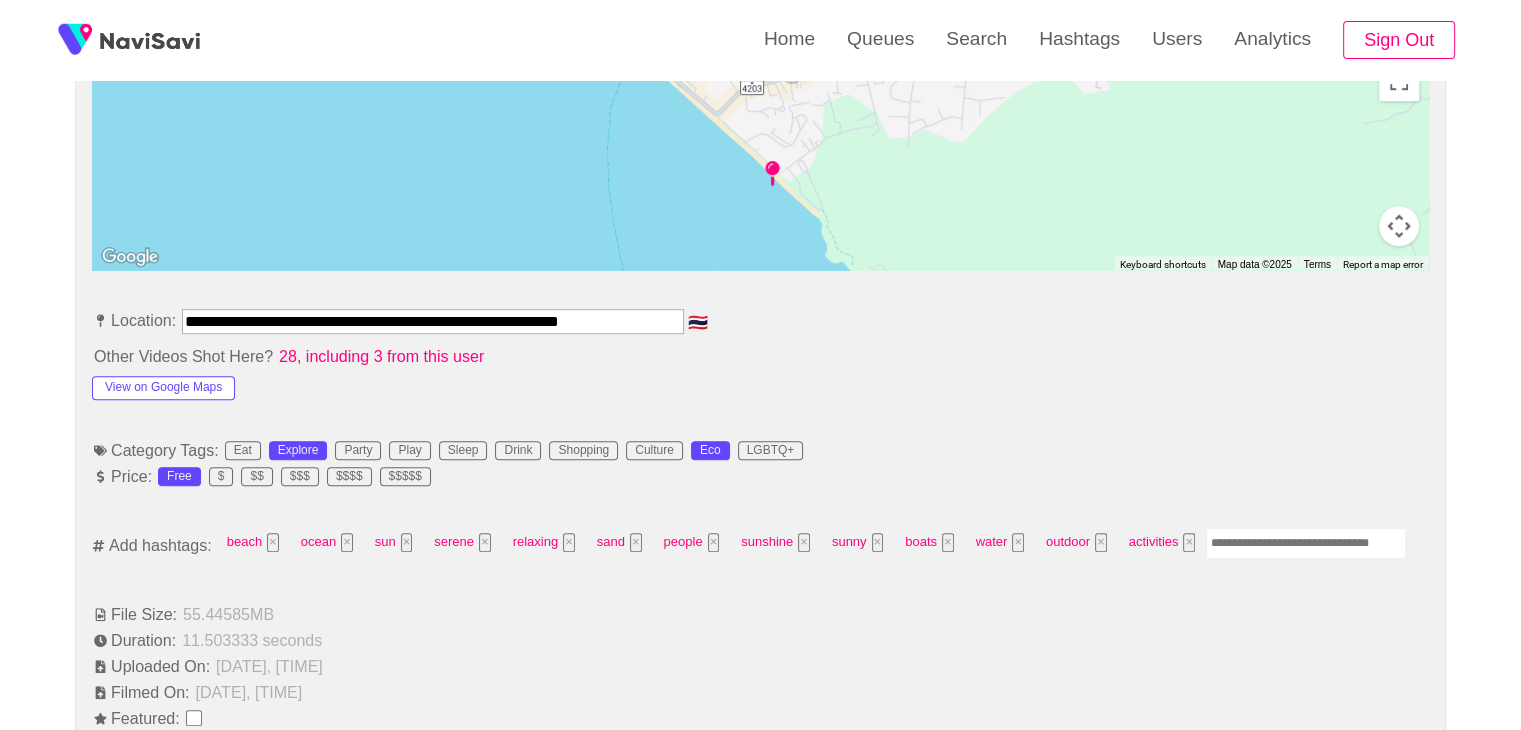 scroll, scrollTop: 938, scrollLeft: 0, axis: vertical 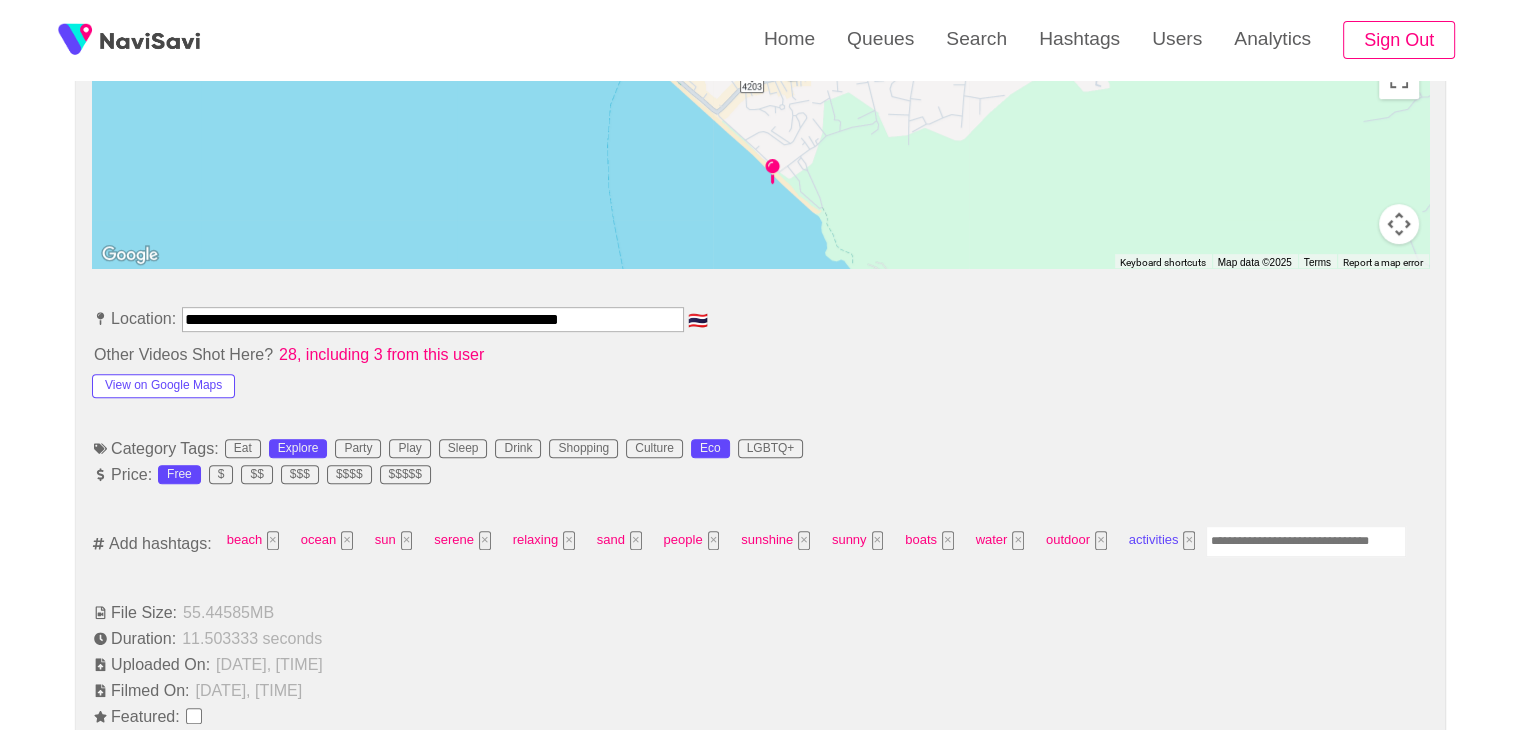click on "activities ×" at bounding box center [1162, 540] 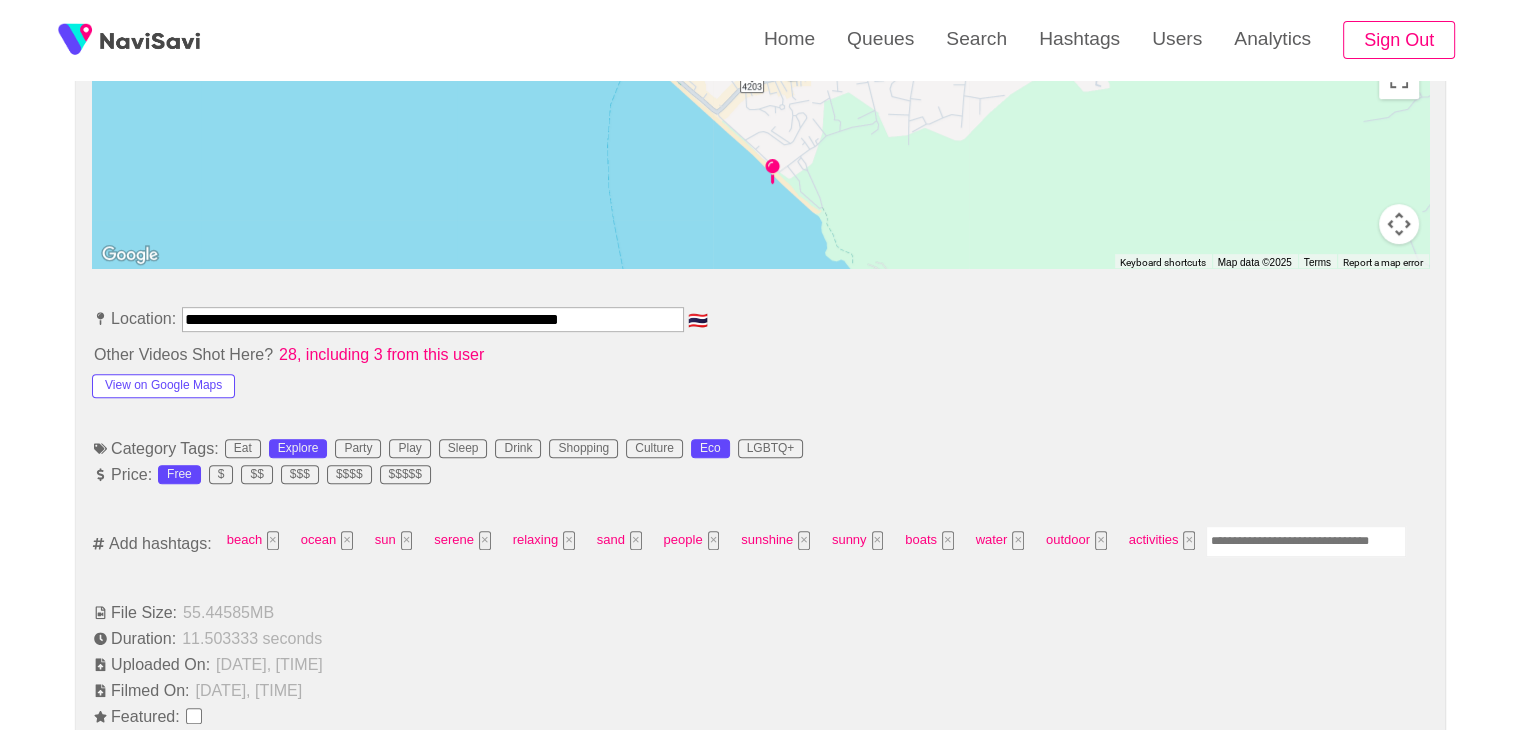 click at bounding box center [1306, 541] 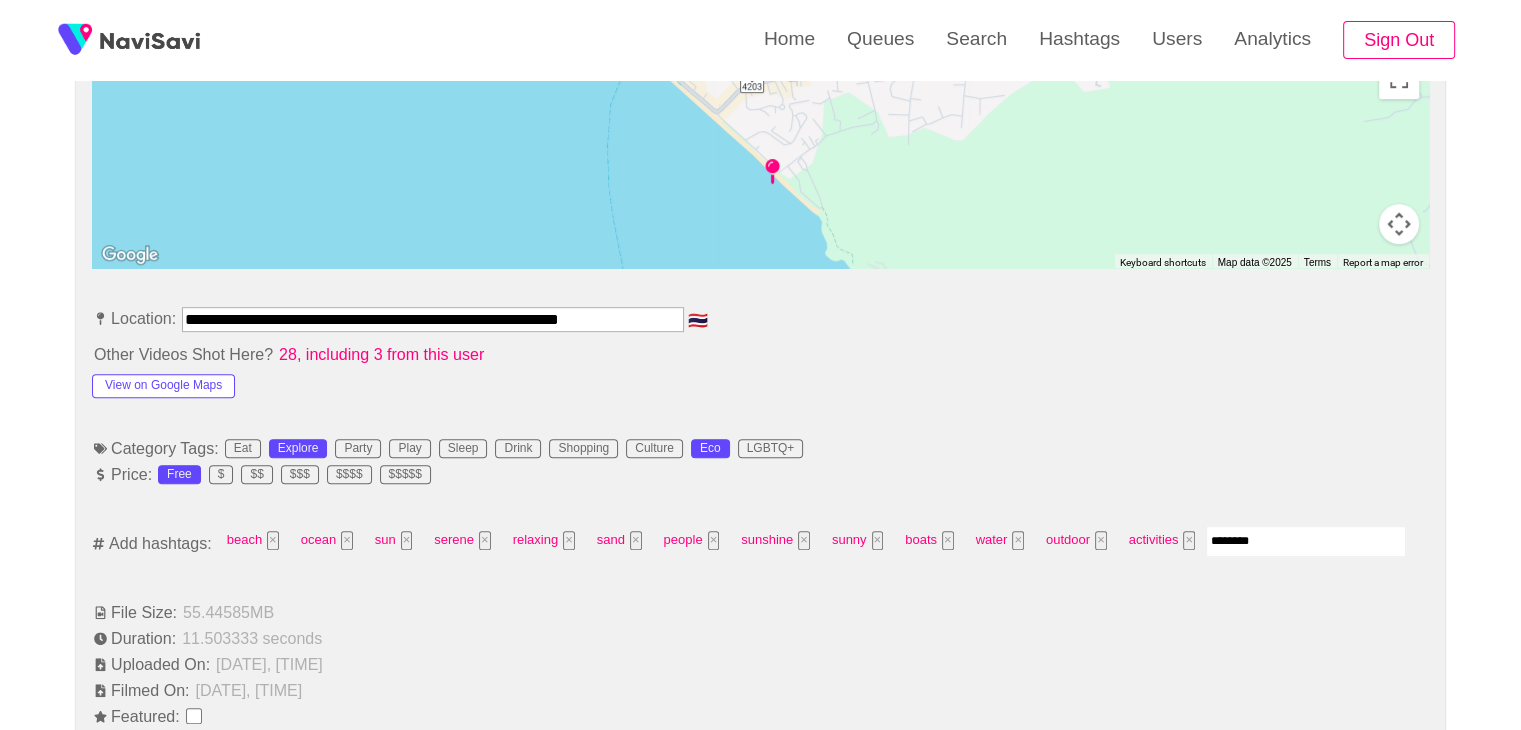 type on "*********" 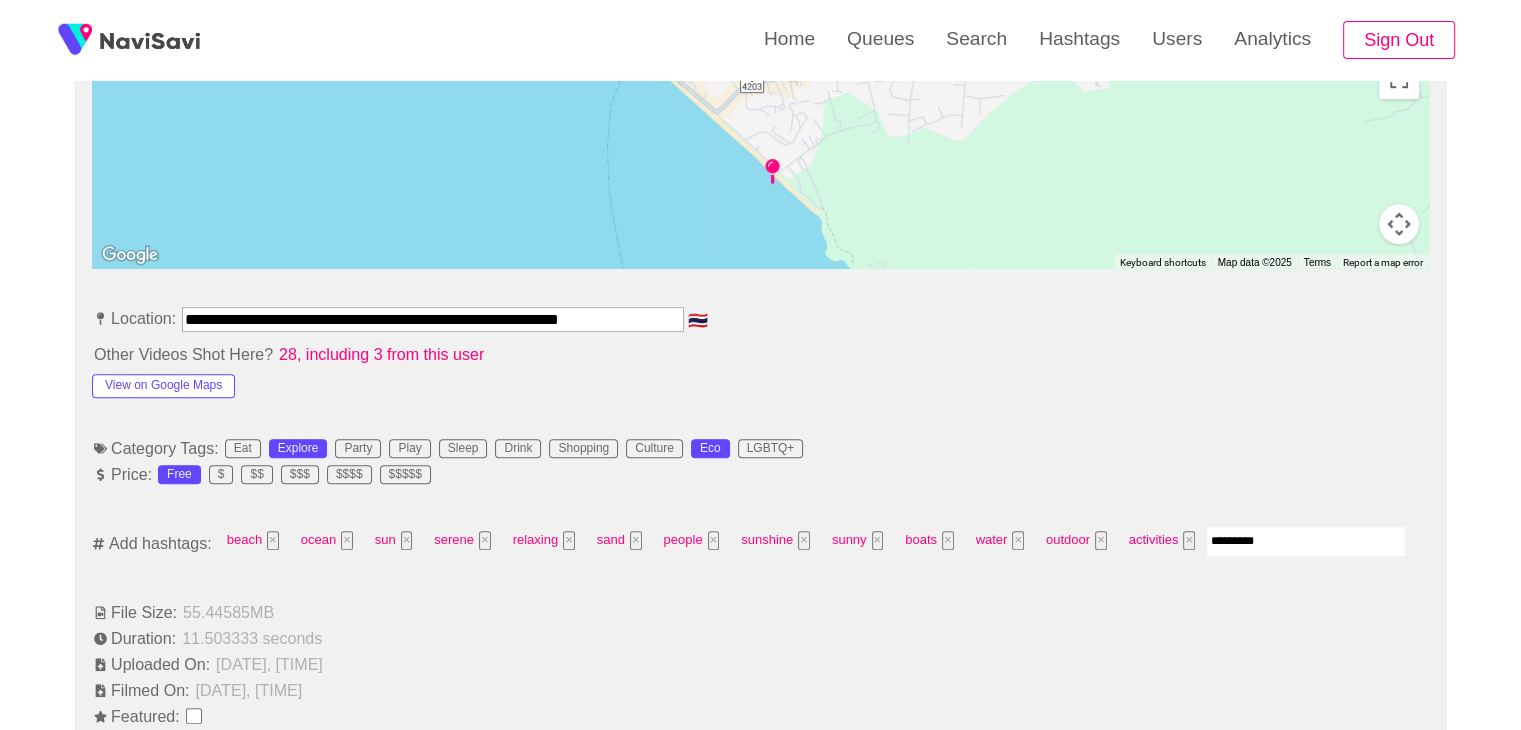 type 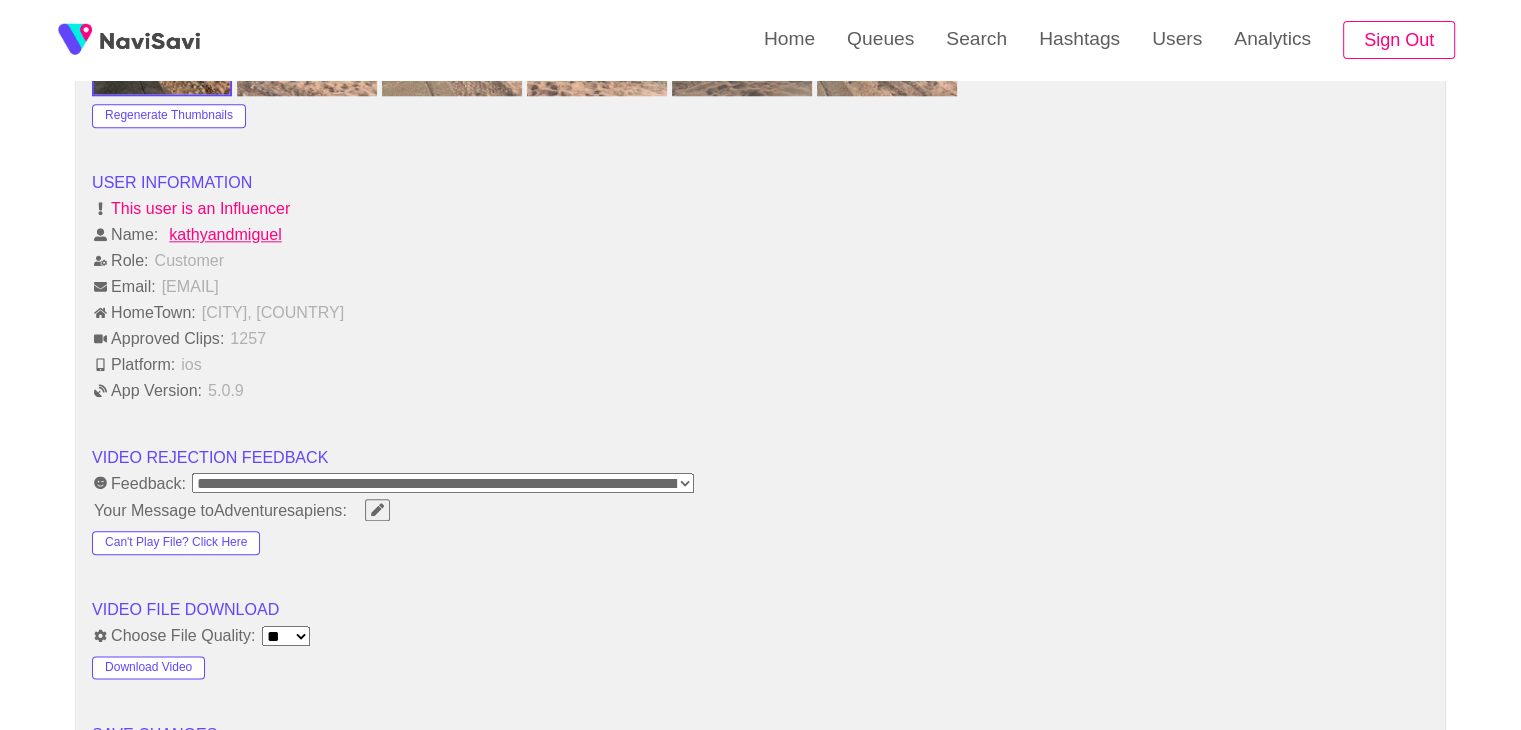 scroll, scrollTop: 2443, scrollLeft: 0, axis: vertical 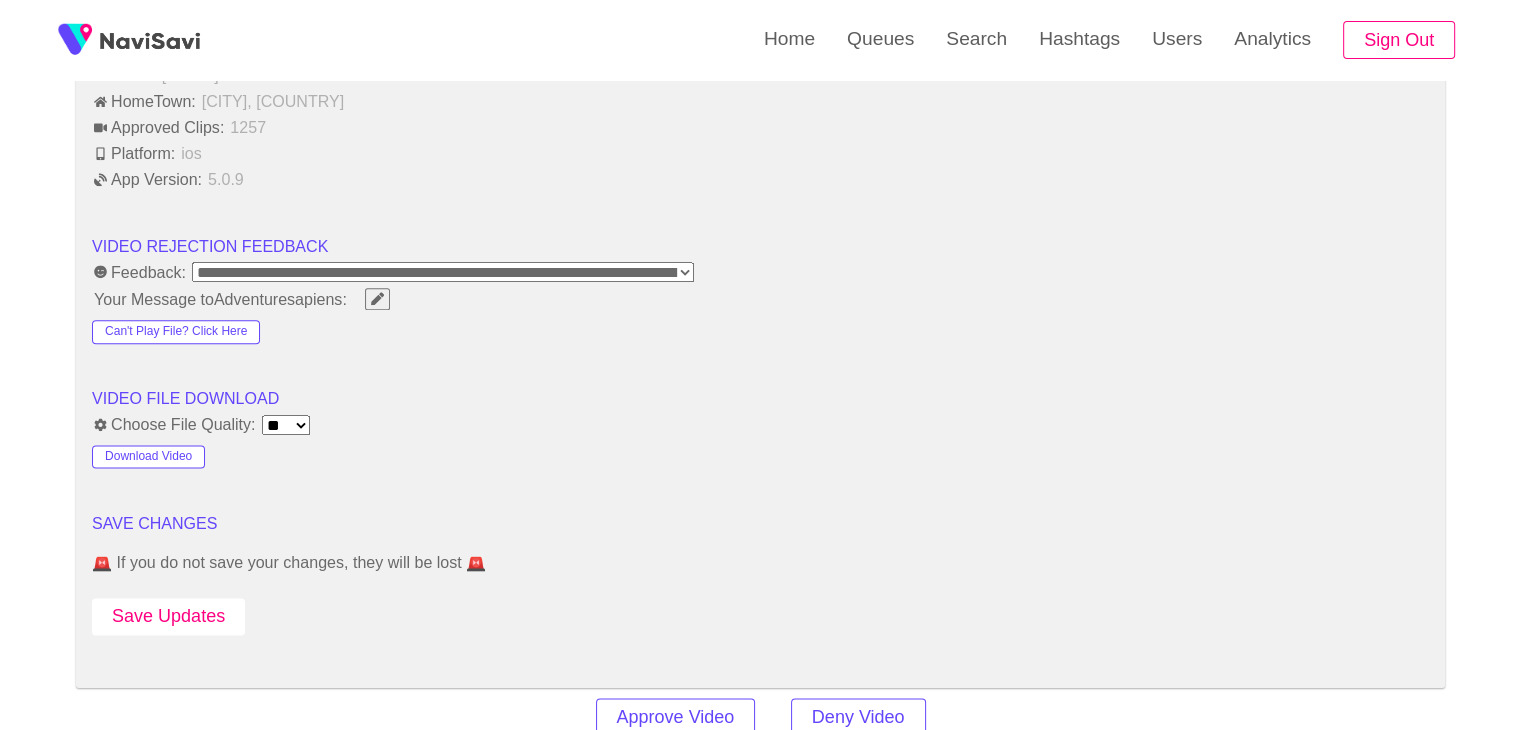 click on "Save Updates" at bounding box center (168, 616) 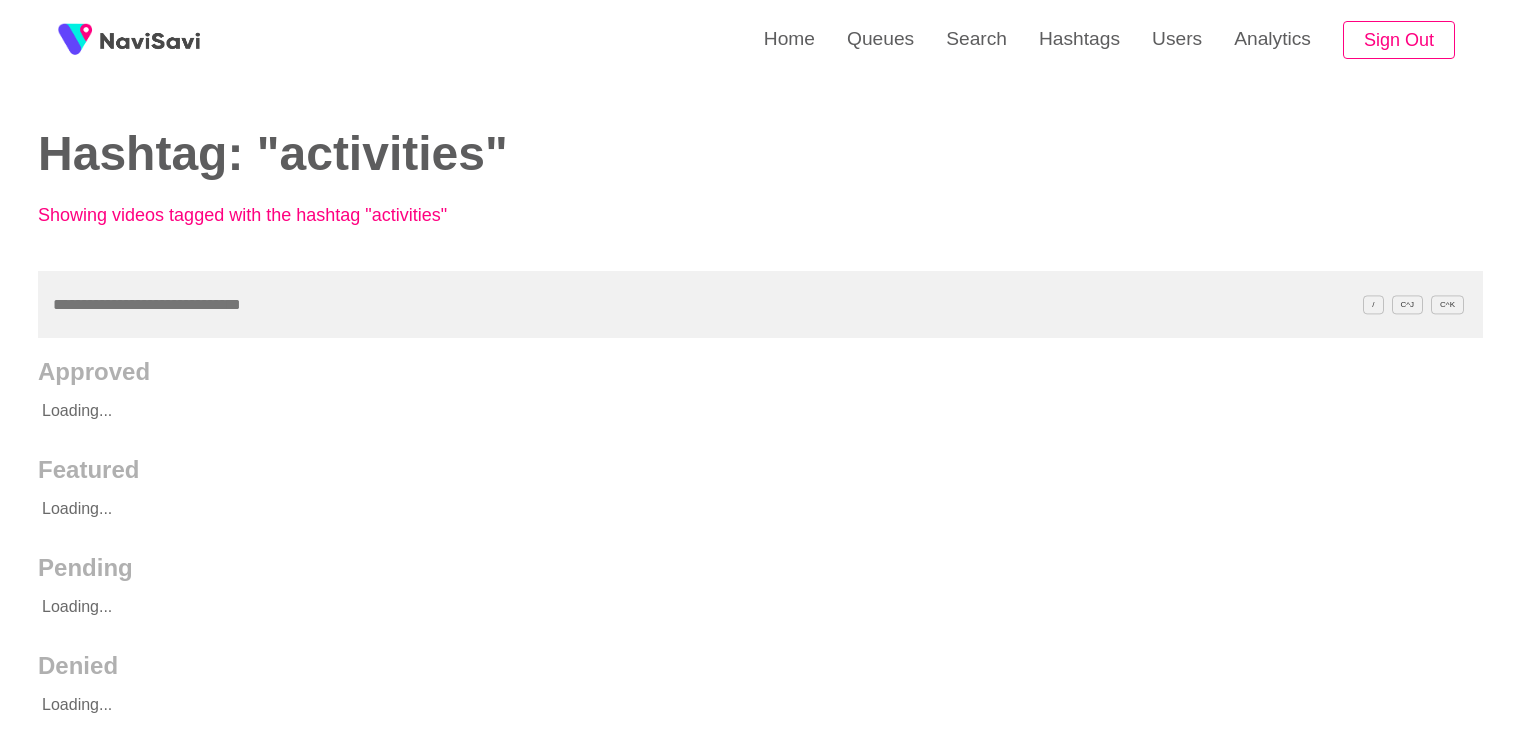 scroll, scrollTop: 0, scrollLeft: 0, axis: both 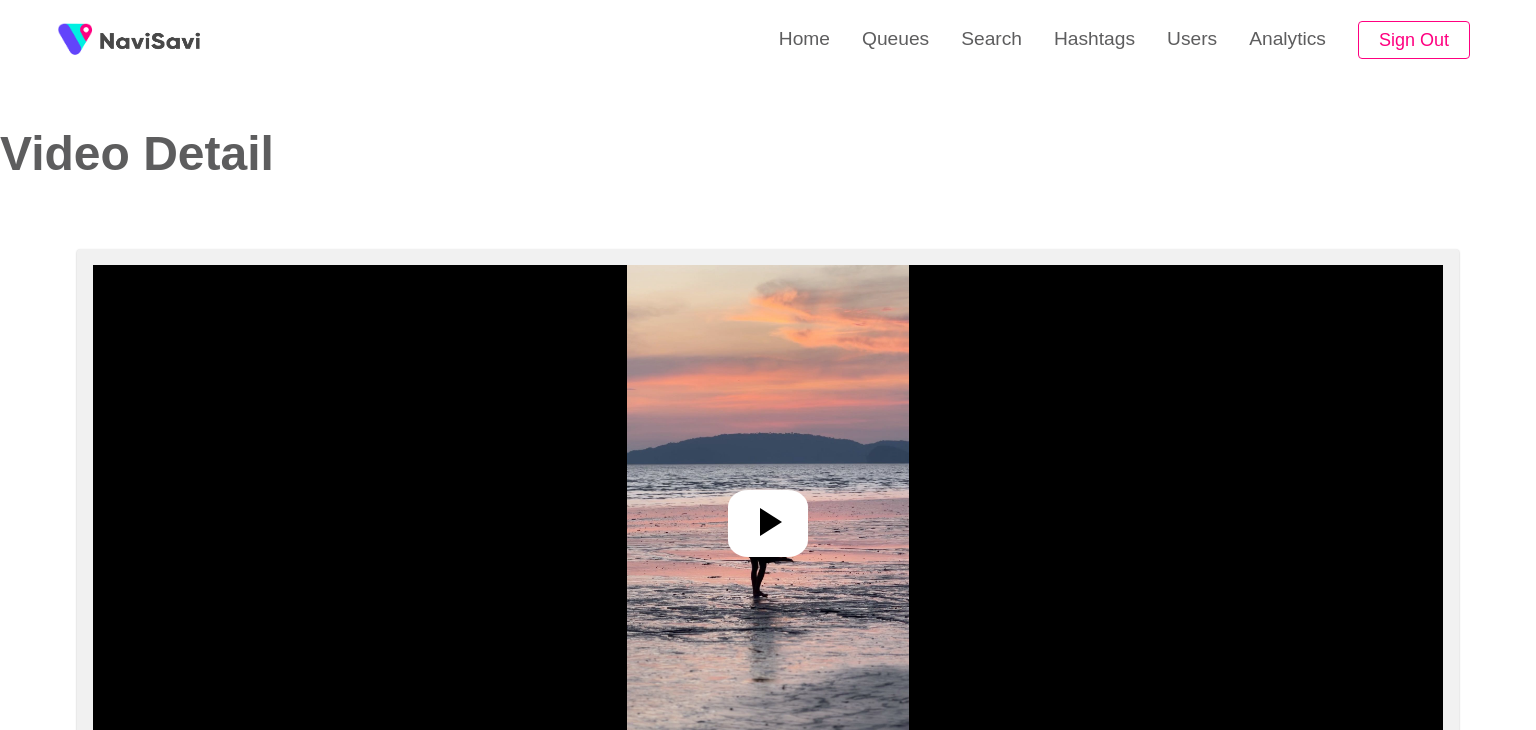 select on "**" 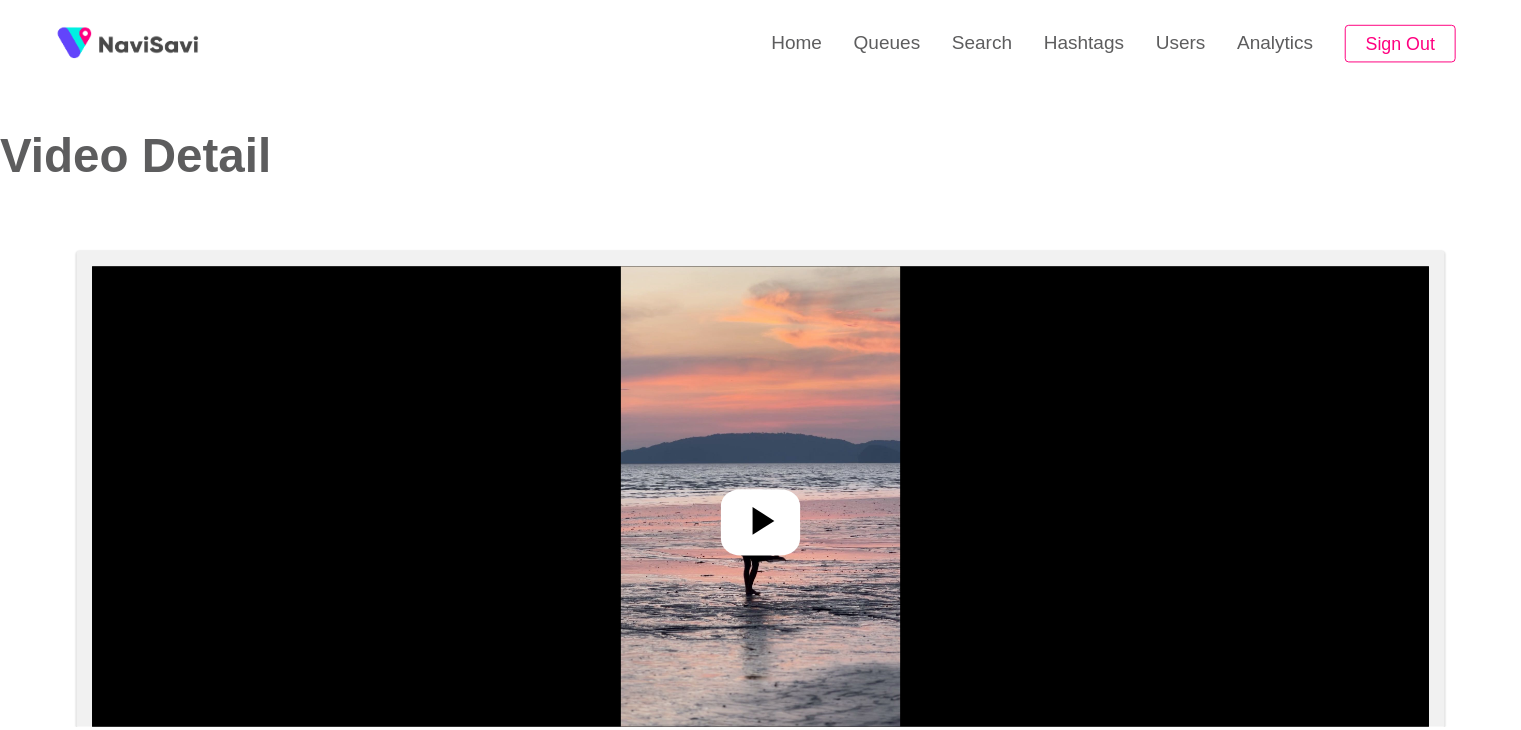 scroll, scrollTop: 0, scrollLeft: 0, axis: both 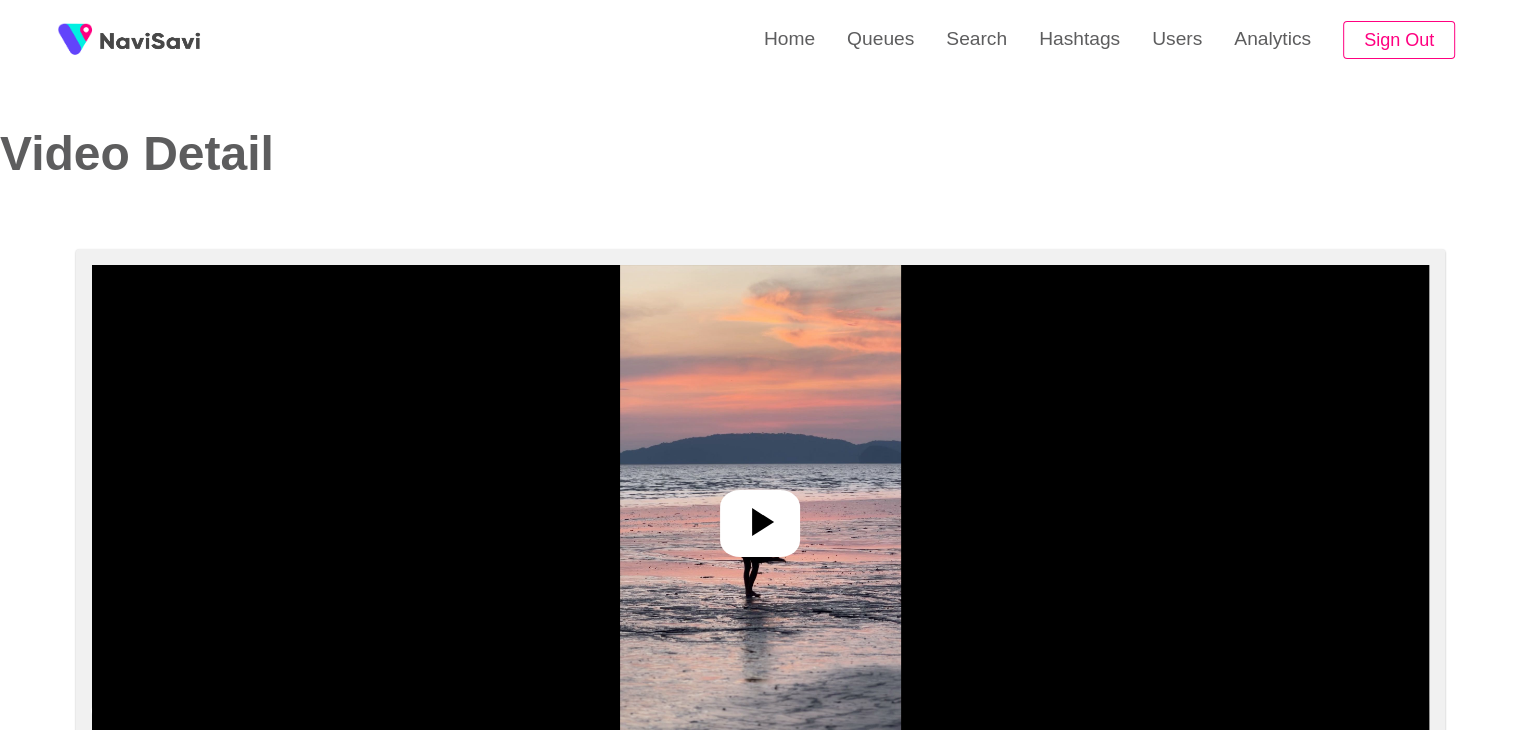 select on "**********" 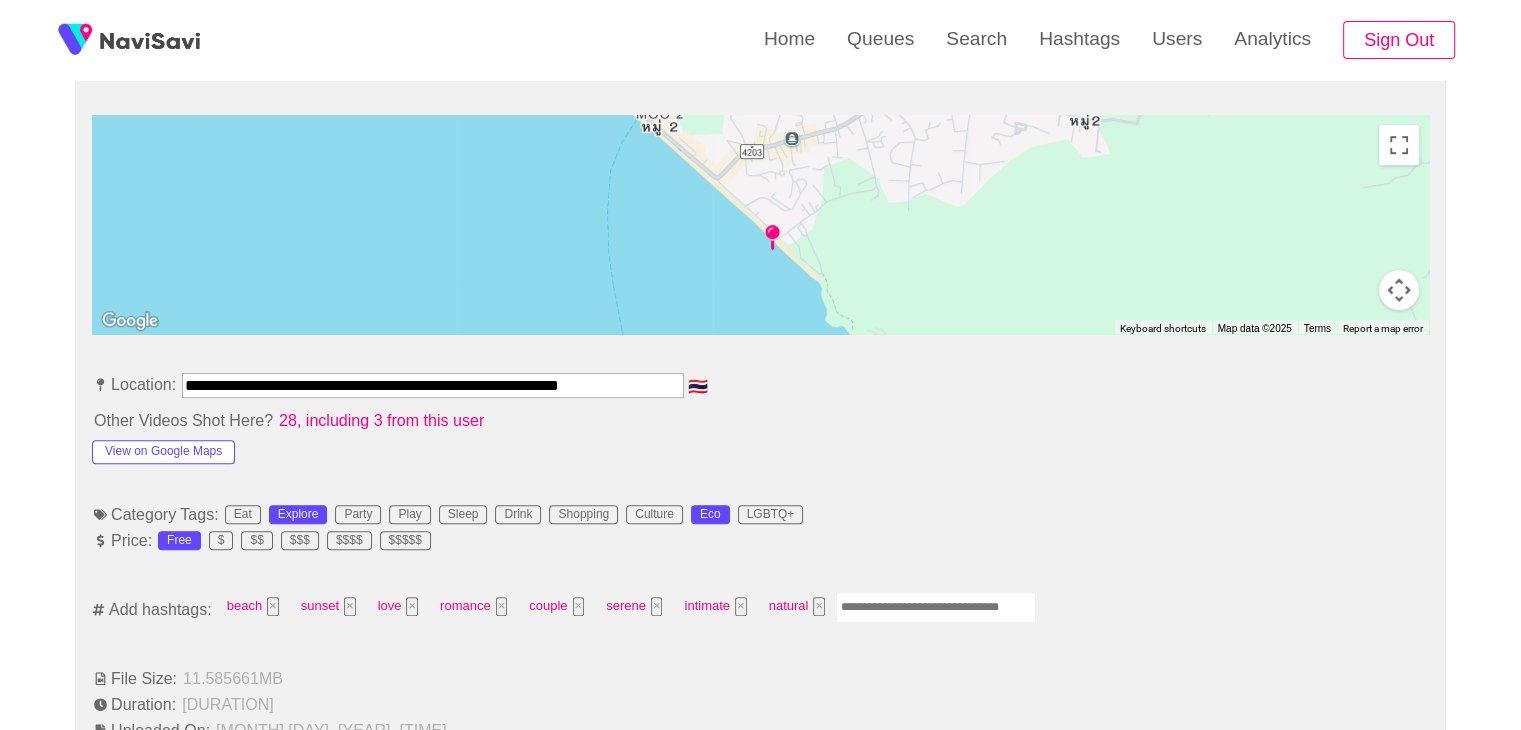 scroll, scrollTop: 963, scrollLeft: 0, axis: vertical 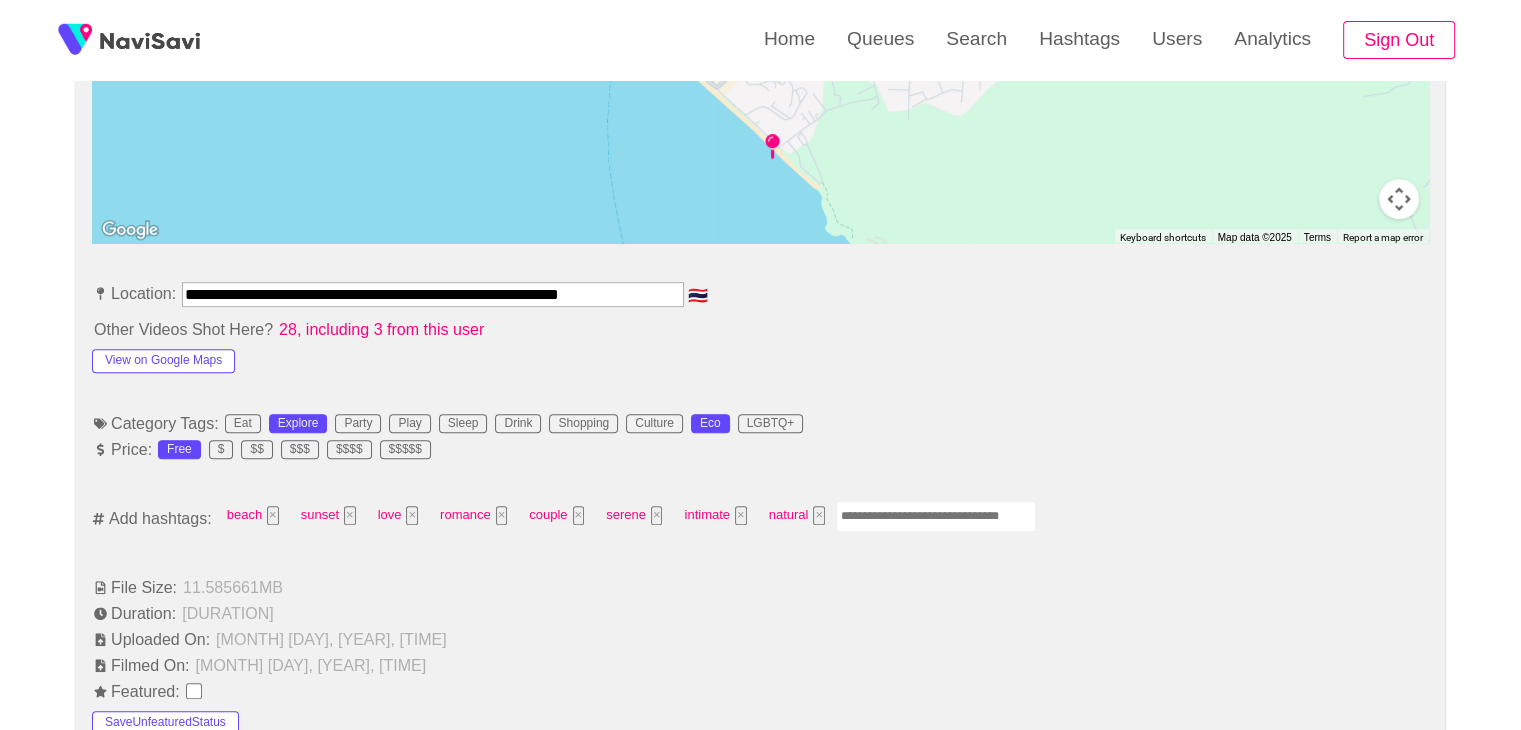 drag, startPoint x: 933, startPoint y: 545, endPoint x: 932, endPoint y: 532, distance: 13.038404 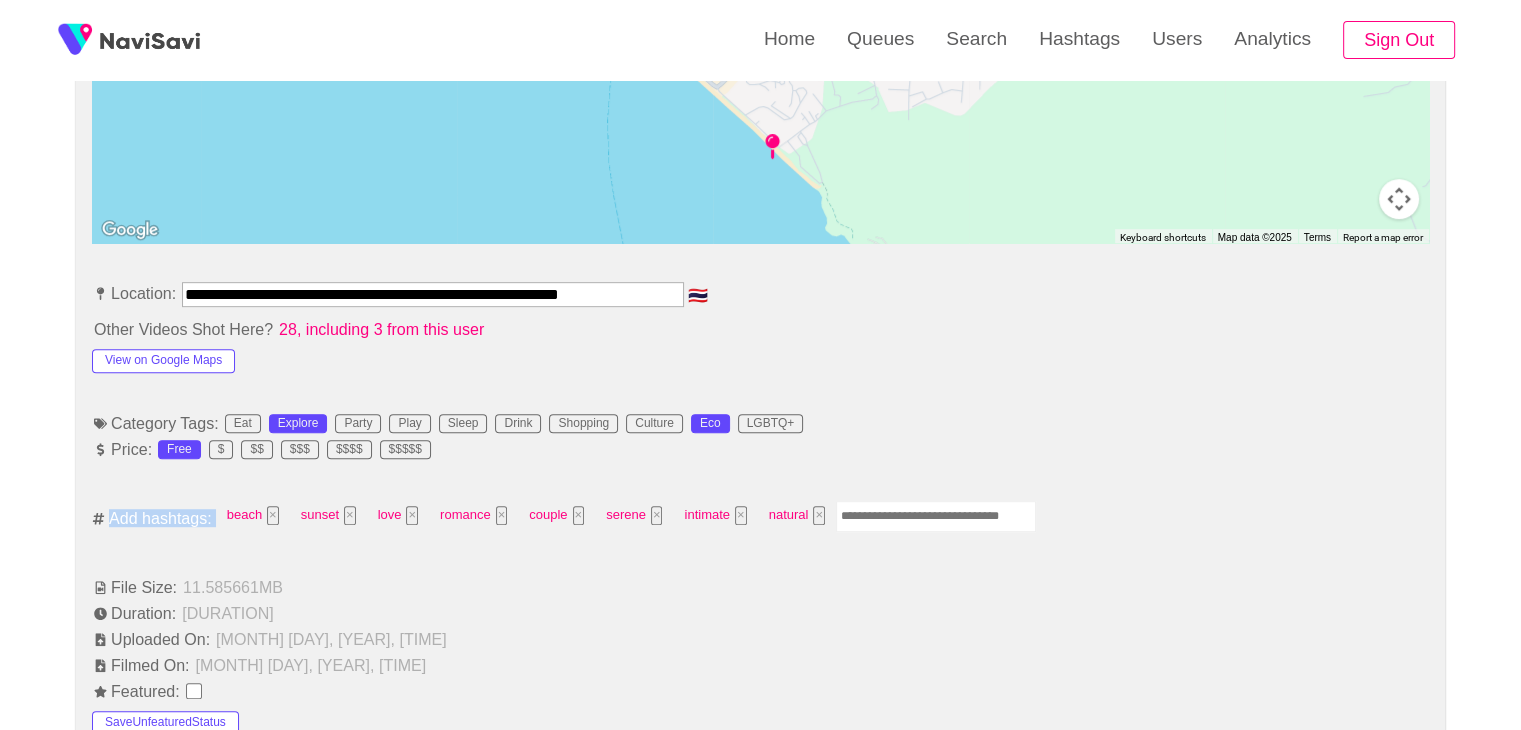 drag, startPoint x: 932, startPoint y: 532, endPoint x: 929, endPoint y: 513, distance: 19.235384 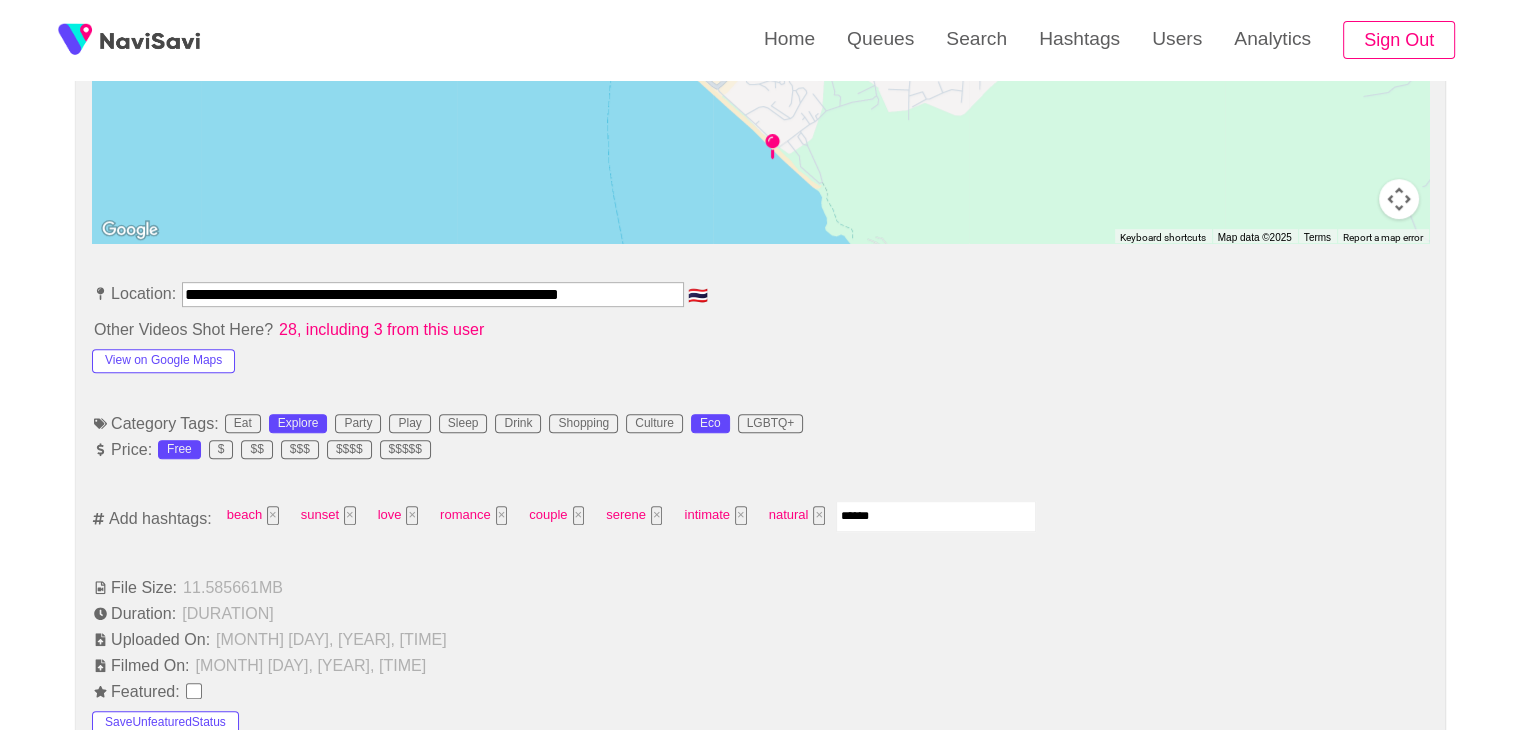 type on "*******" 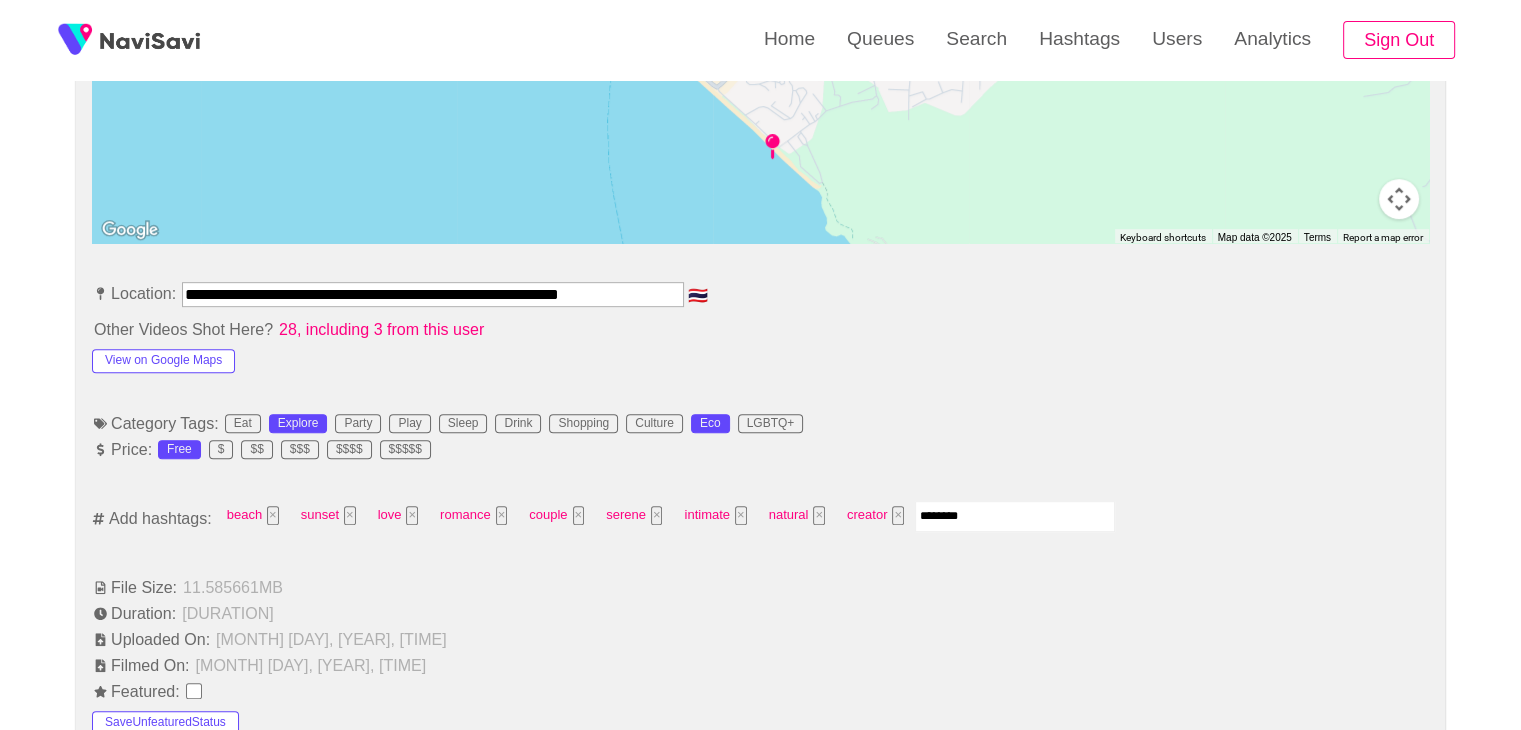 type on "*********" 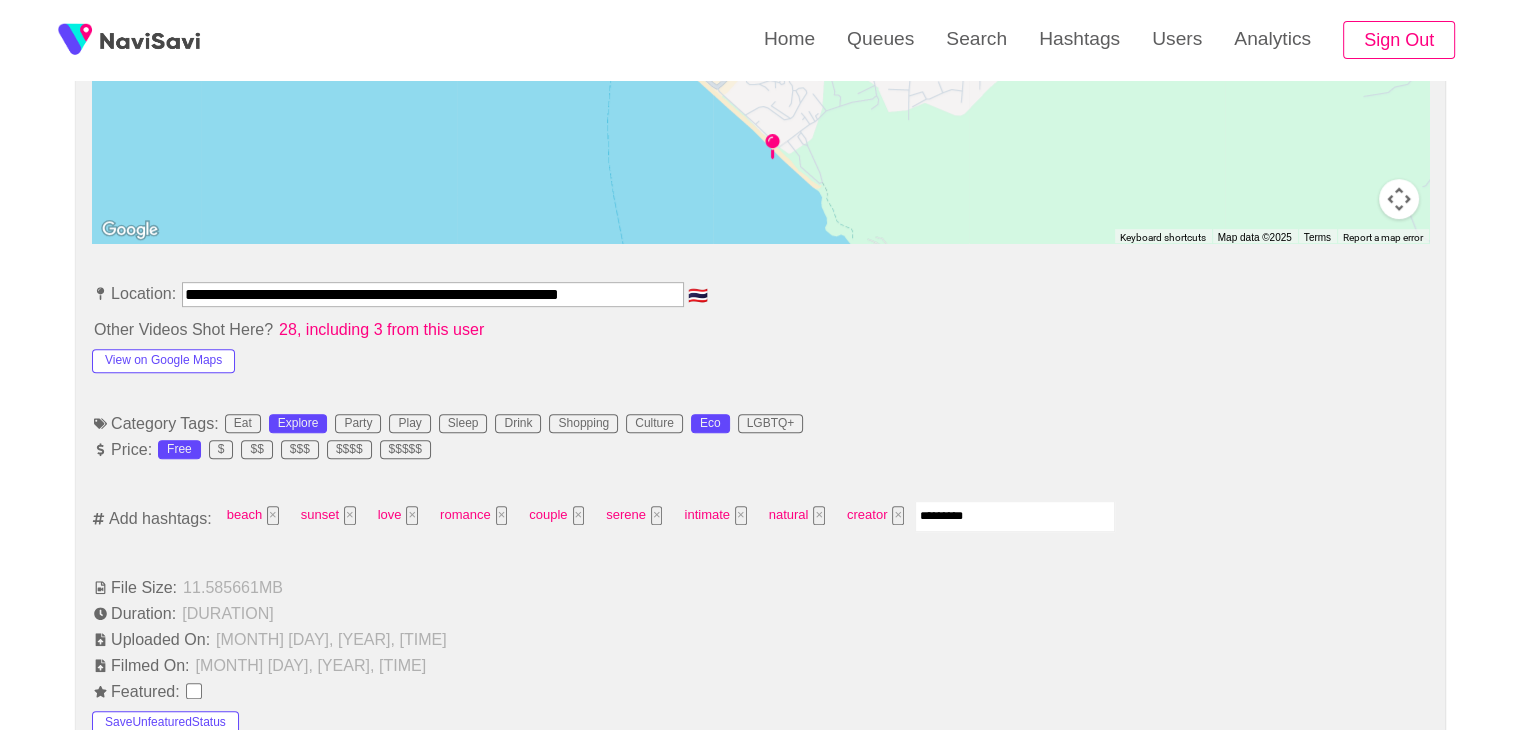 type 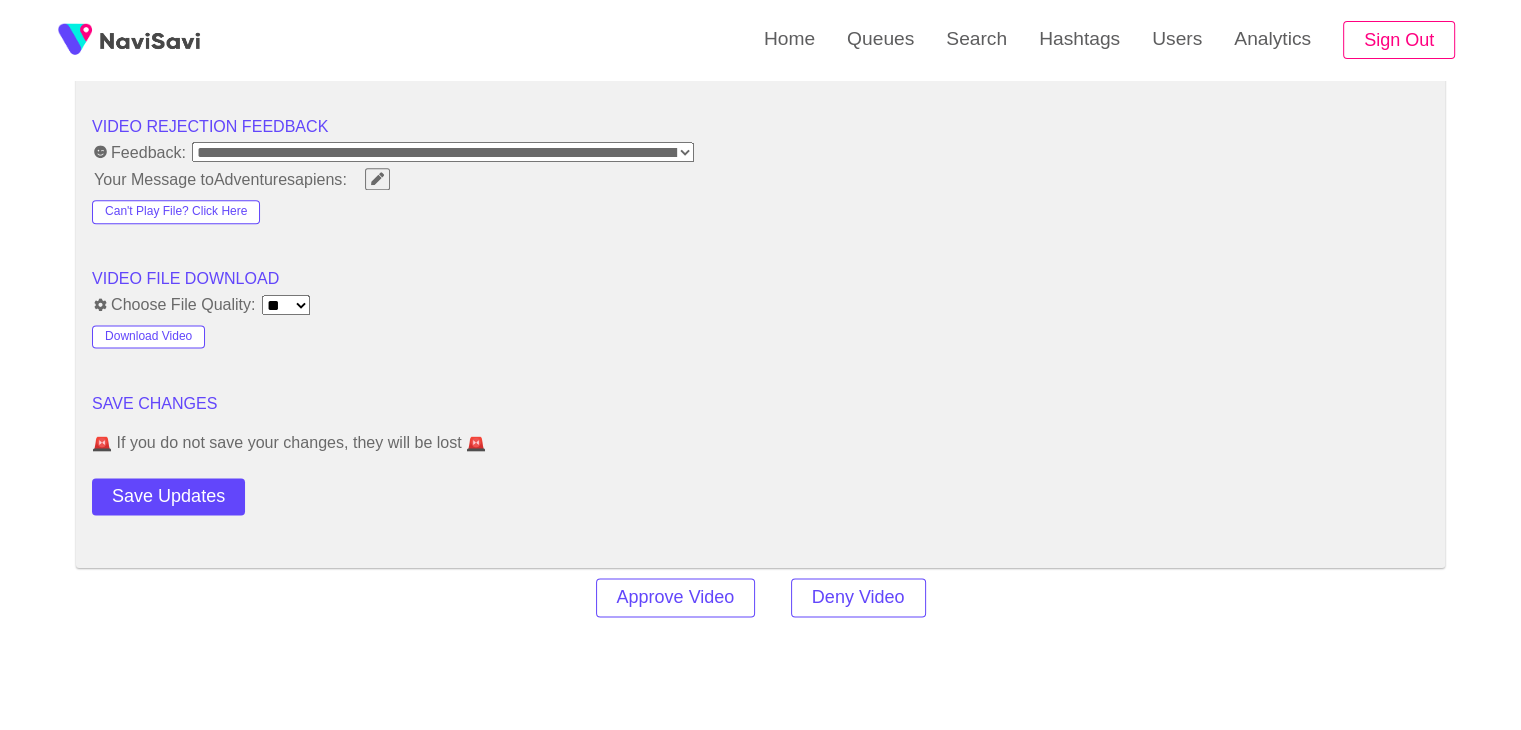 scroll, scrollTop: 2534, scrollLeft: 0, axis: vertical 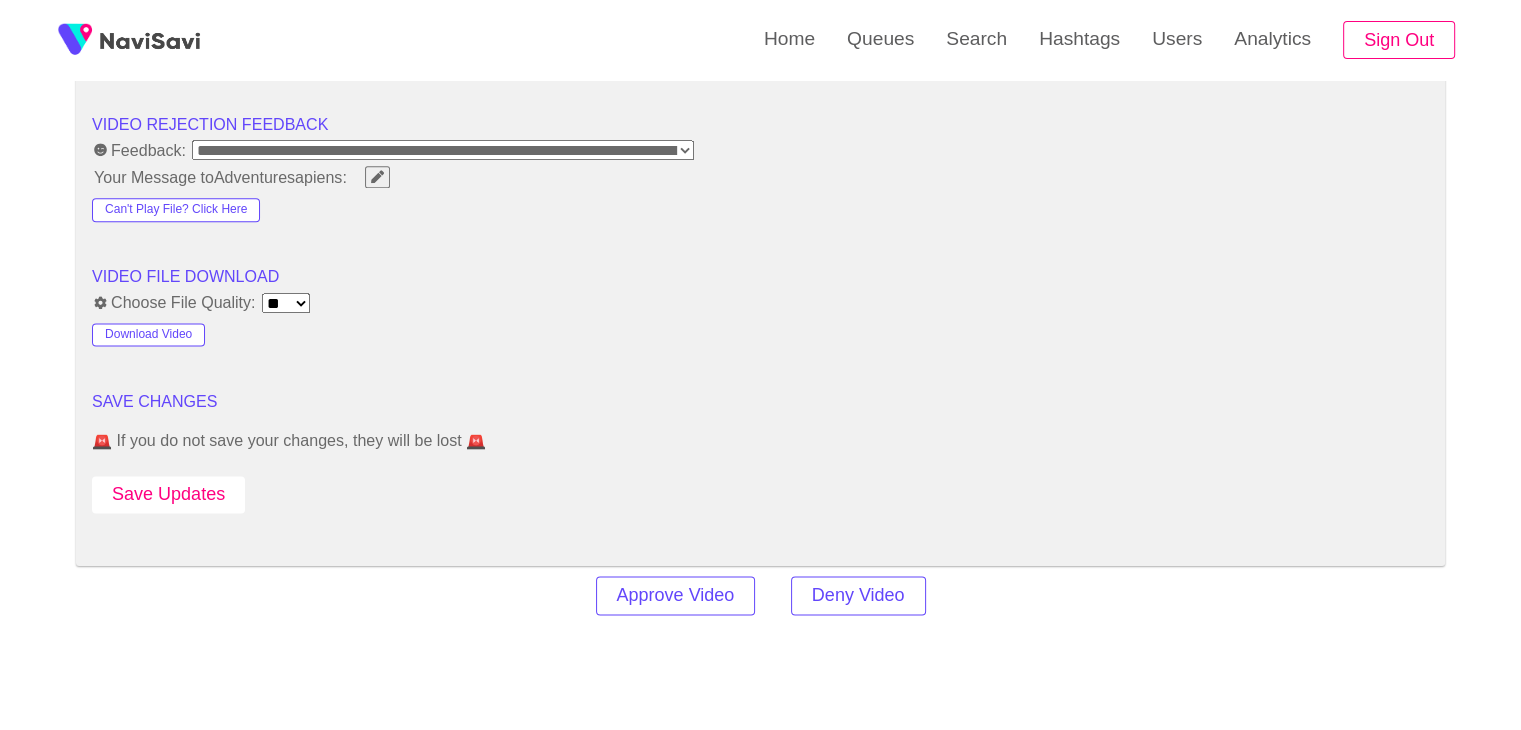 drag, startPoint x: 929, startPoint y: 513, endPoint x: 145, endPoint y: 499, distance: 784.125 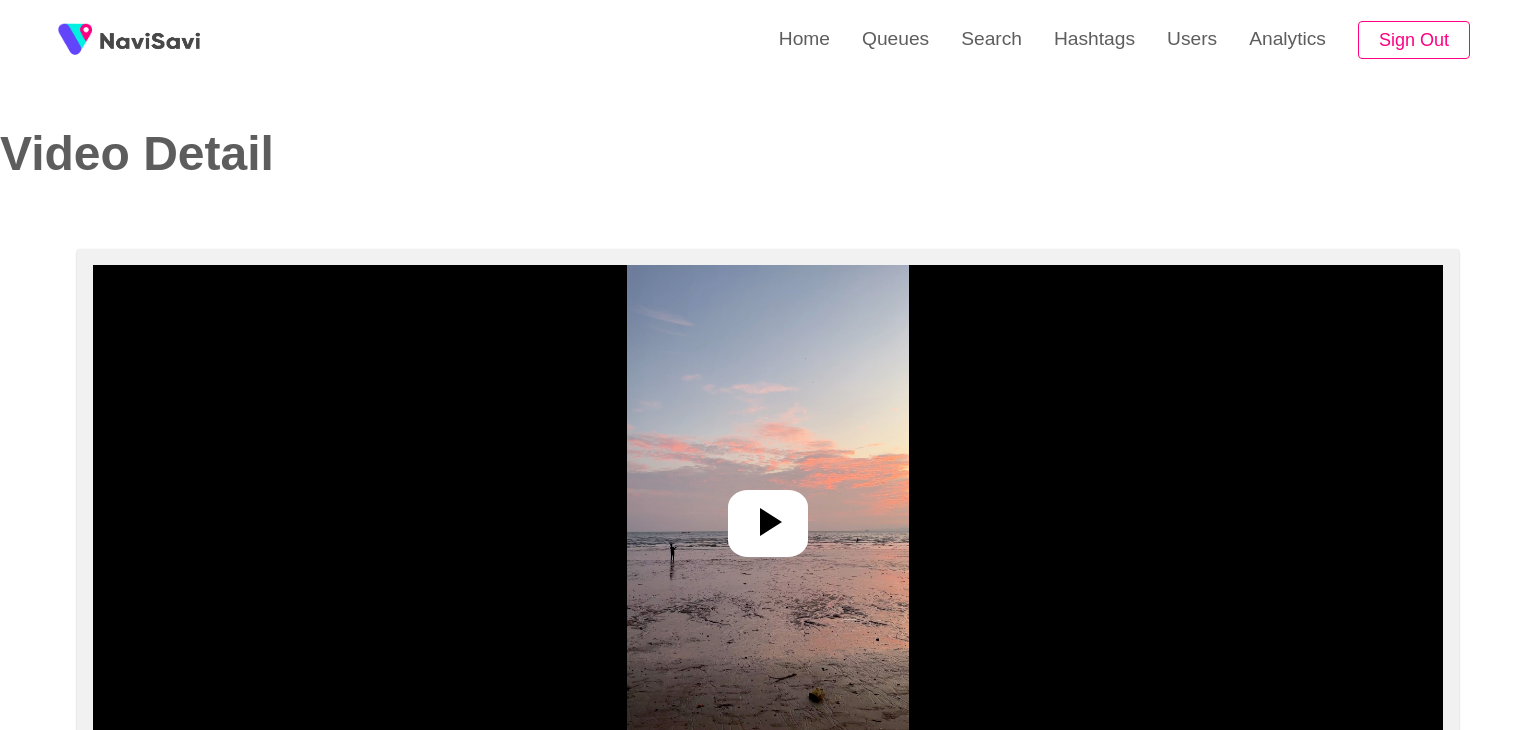 select on "**********" 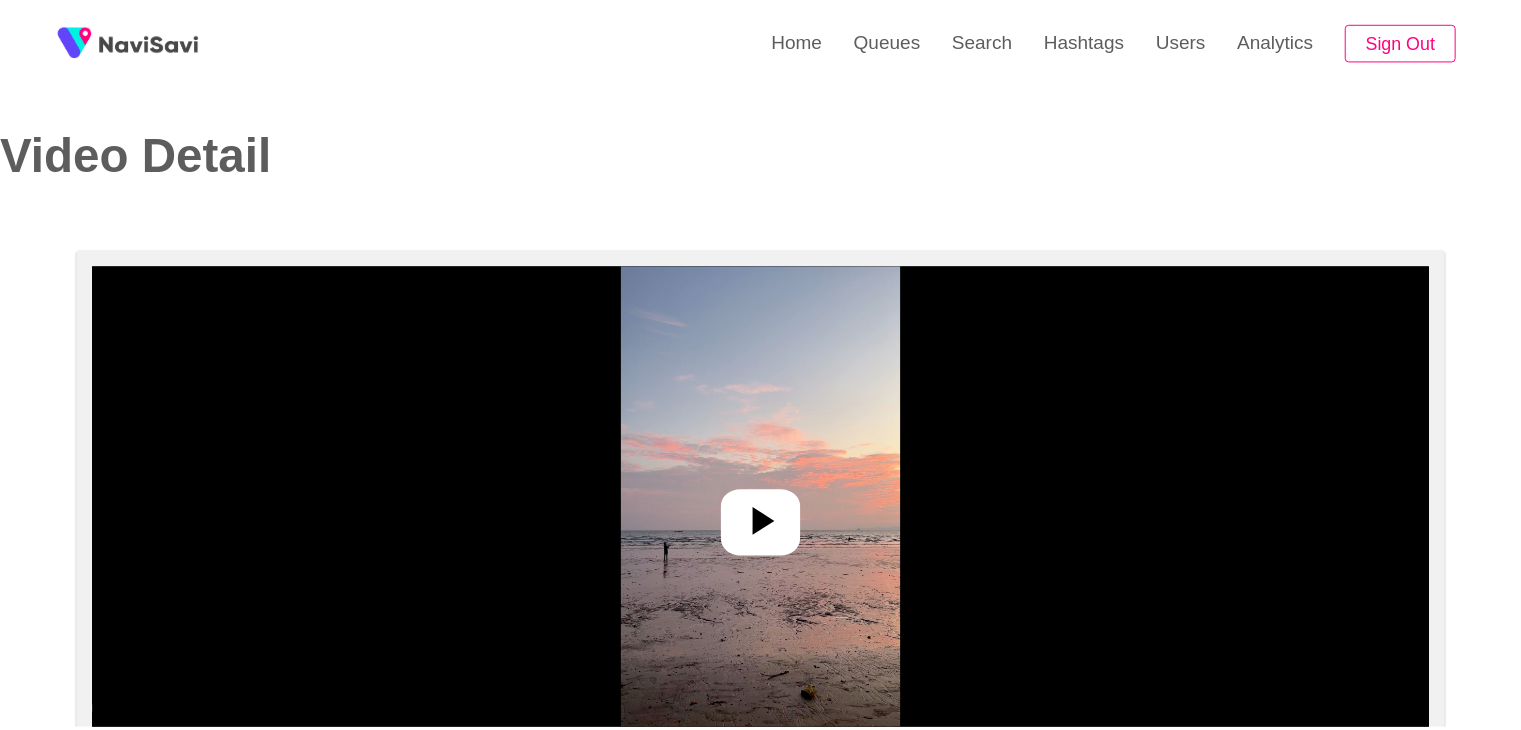 scroll, scrollTop: 0, scrollLeft: 0, axis: both 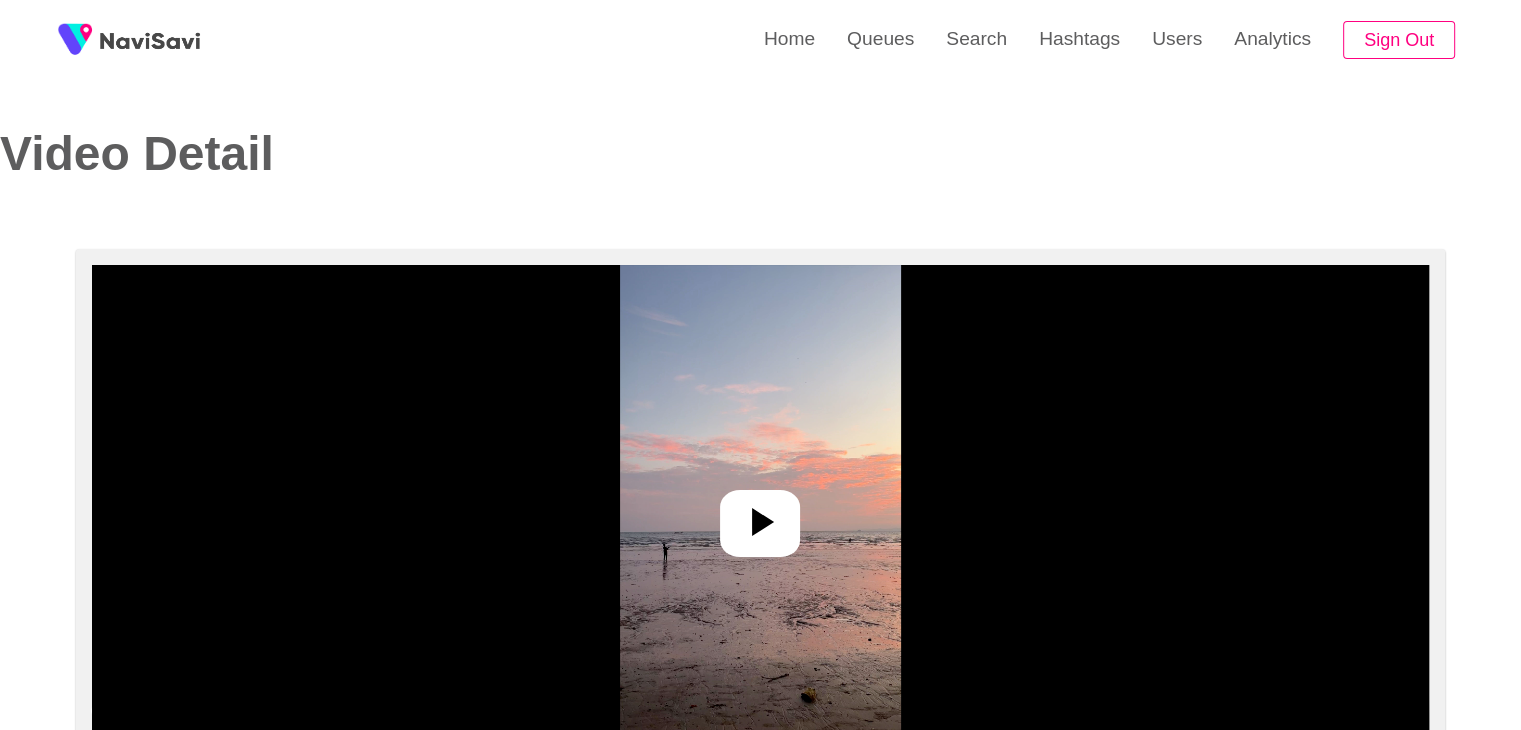 click at bounding box center [760, 515] 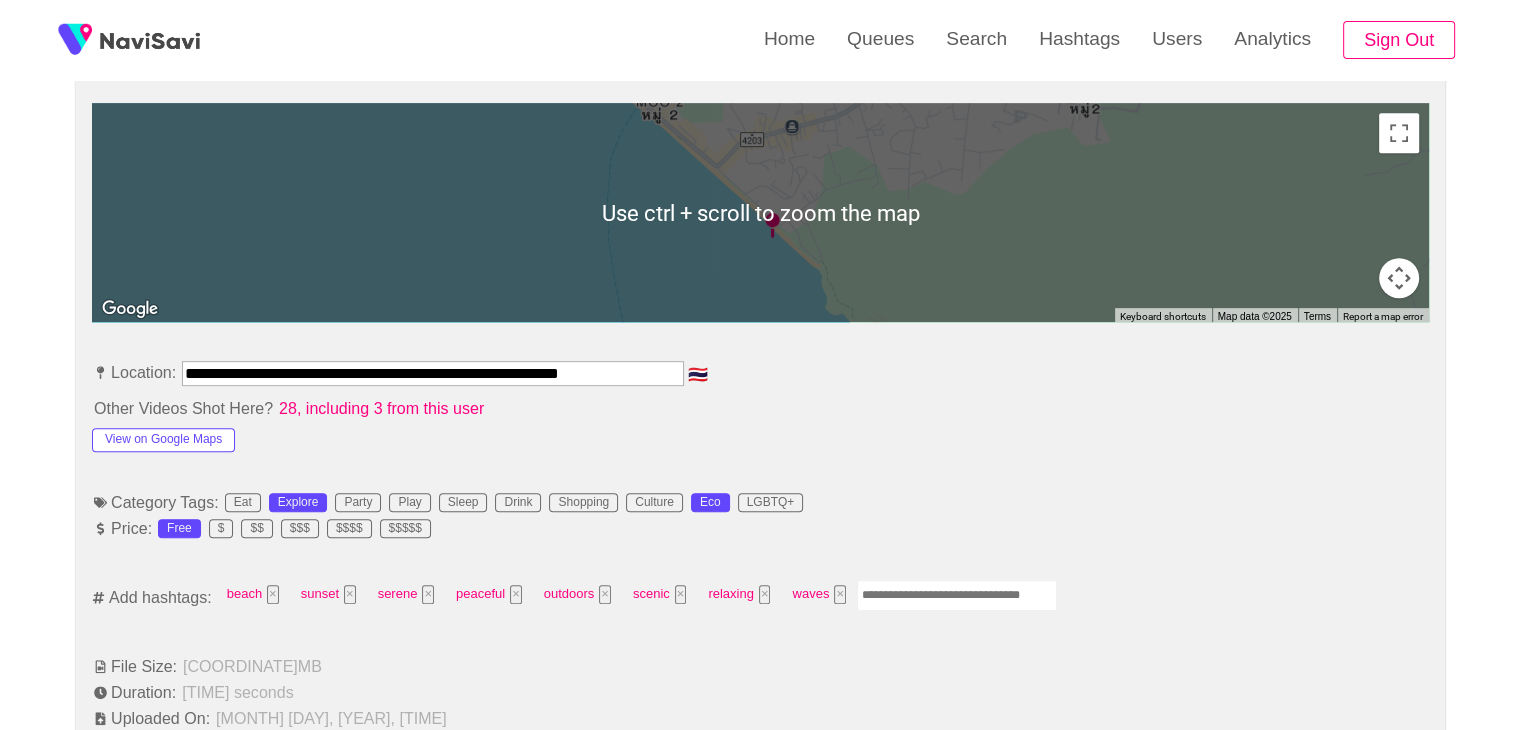 scroll, scrollTop: 896, scrollLeft: 0, axis: vertical 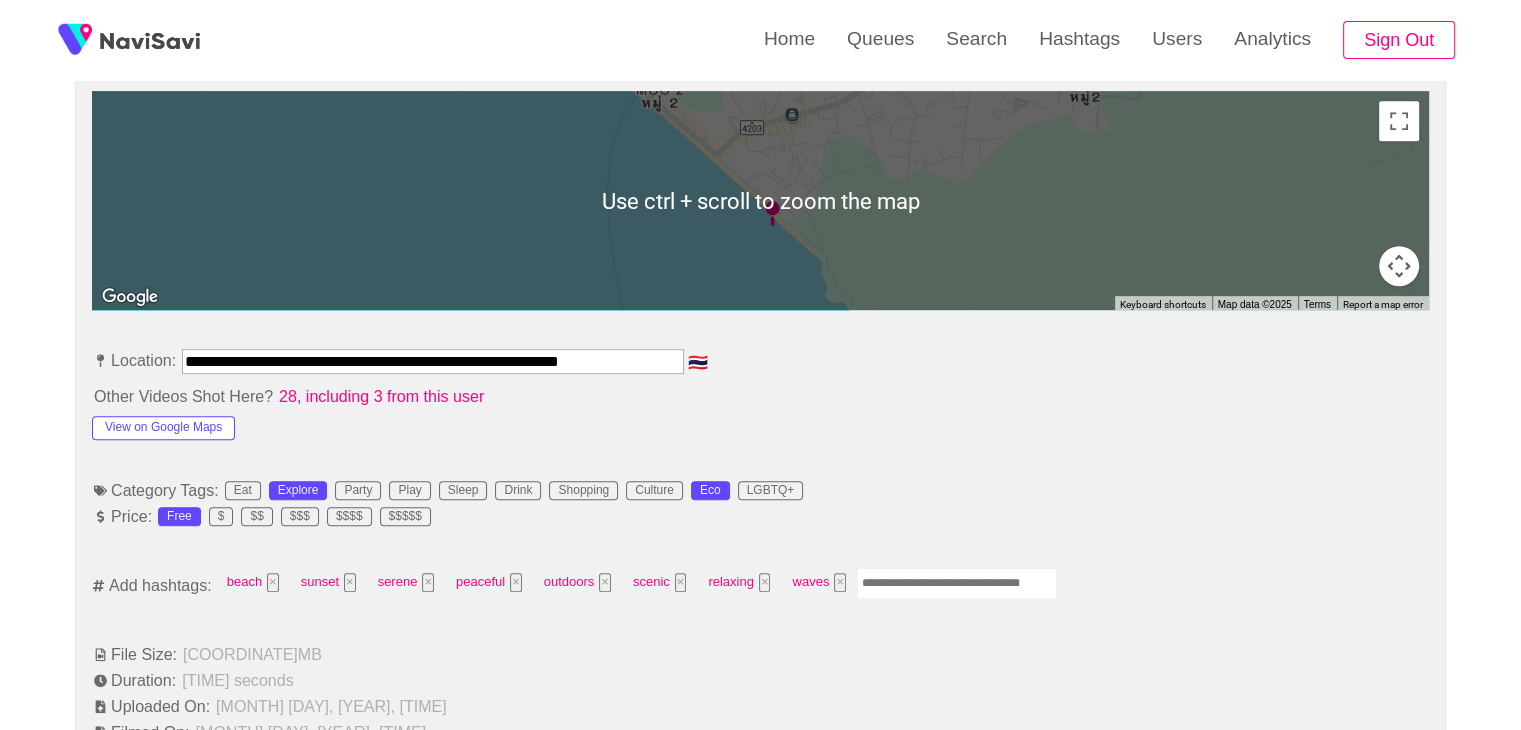 click at bounding box center [957, 583] 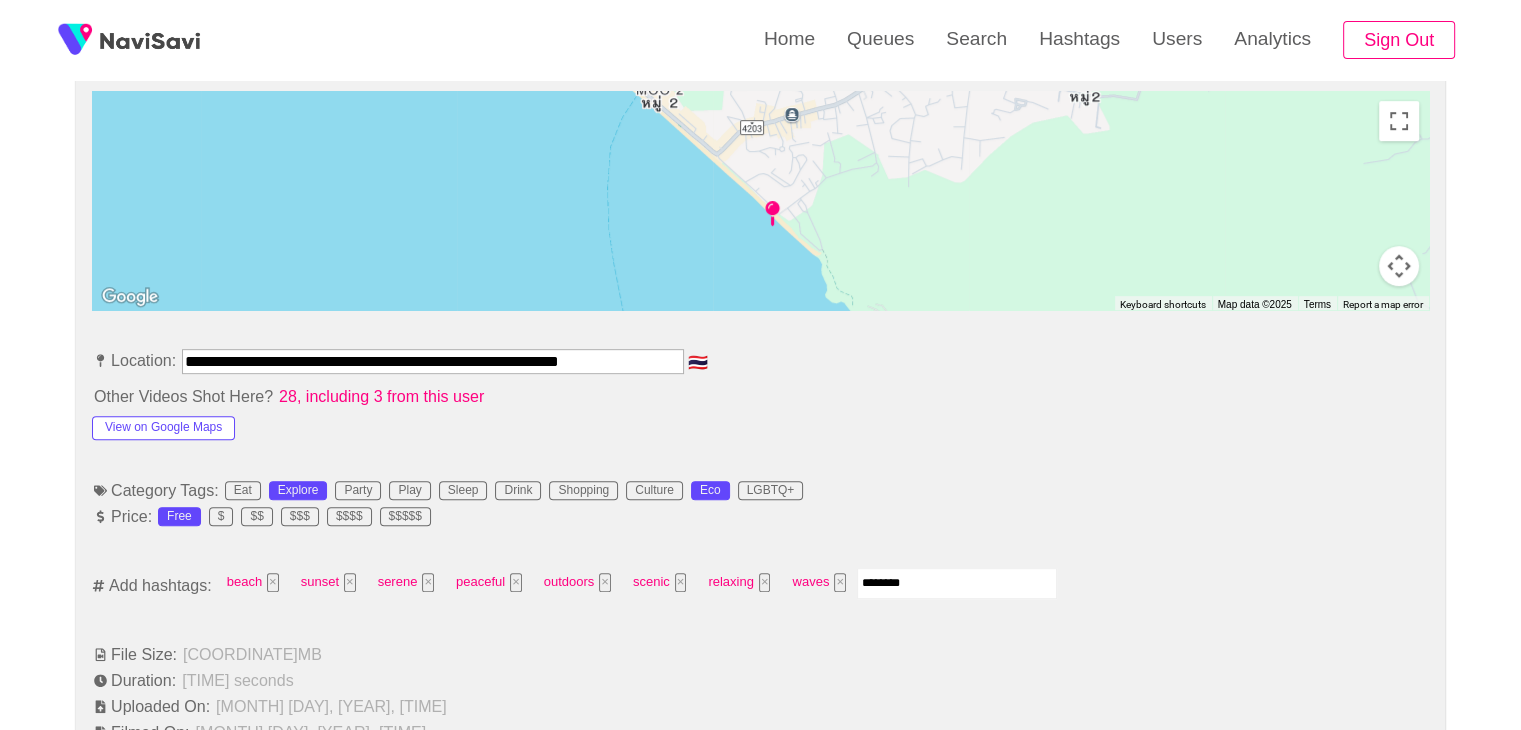type on "*********" 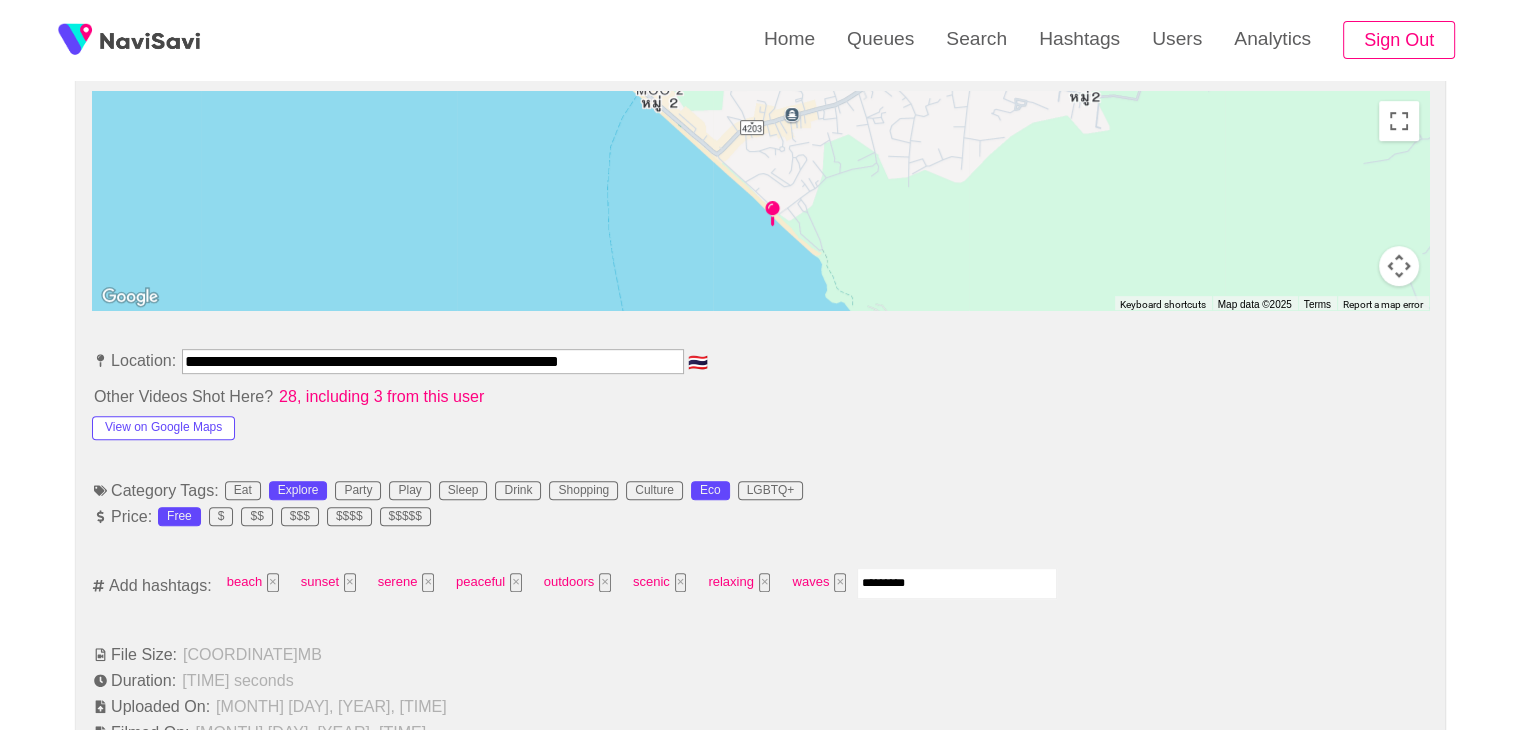 type 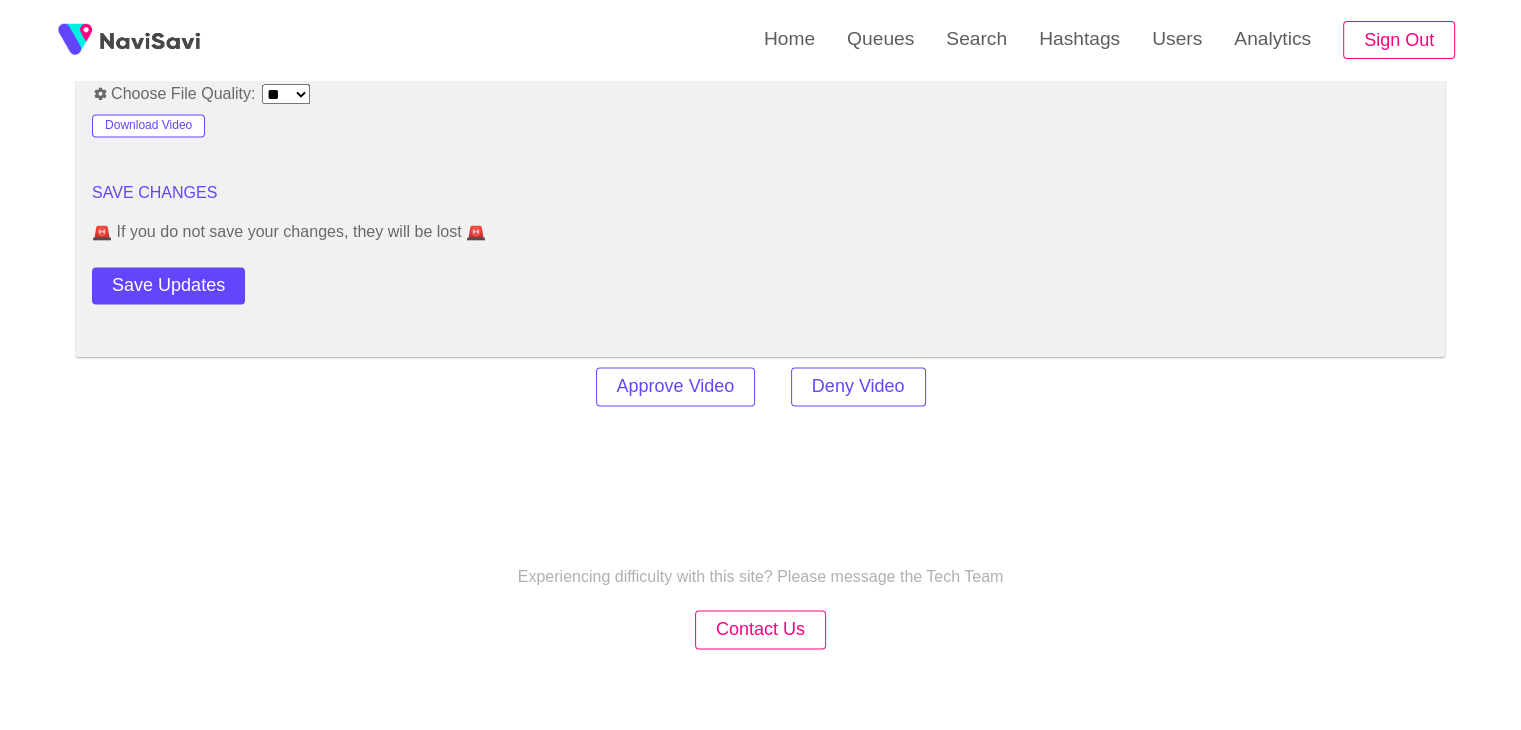 scroll, scrollTop: 2779, scrollLeft: 0, axis: vertical 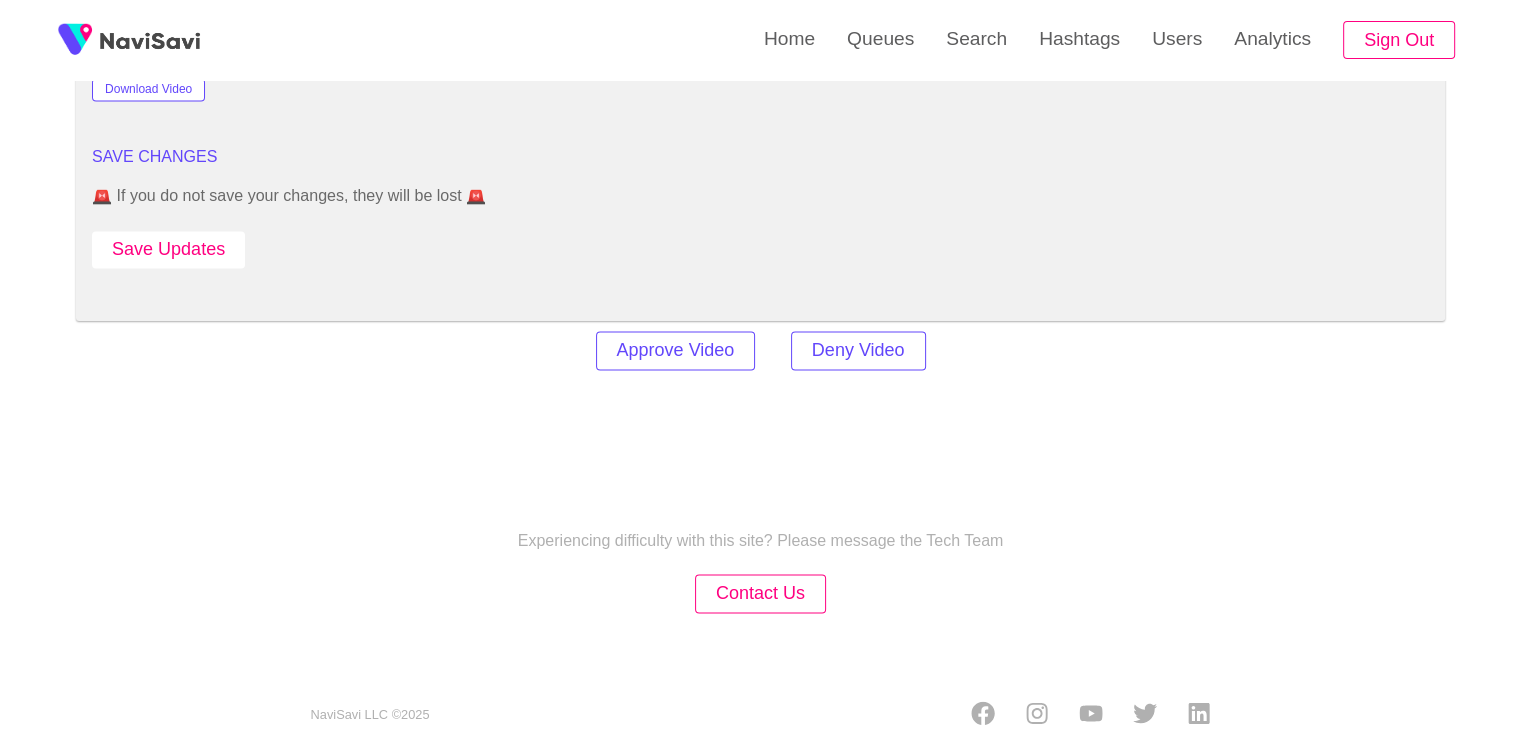 click on "Save Updates" at bounding box center [168, 249] 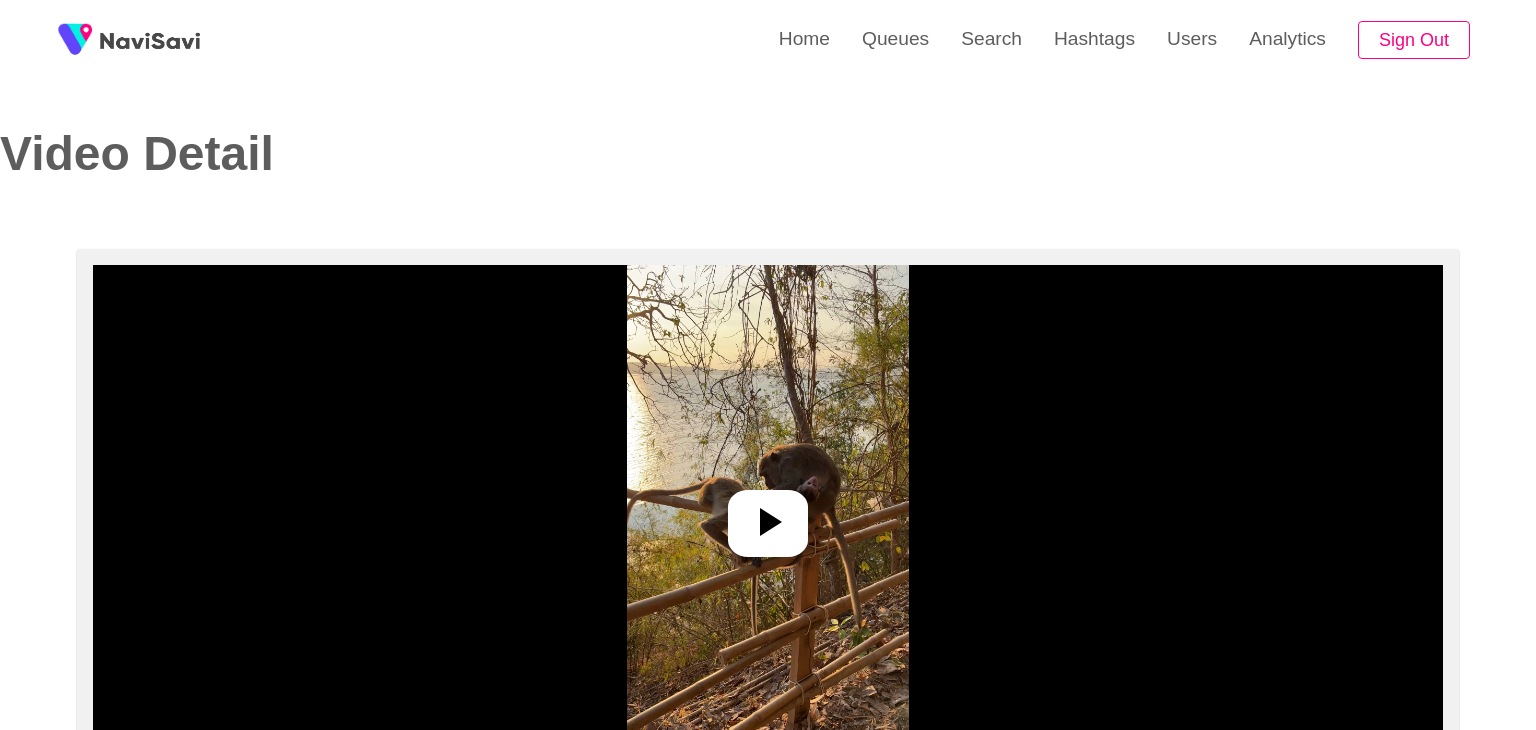 select on "**********" 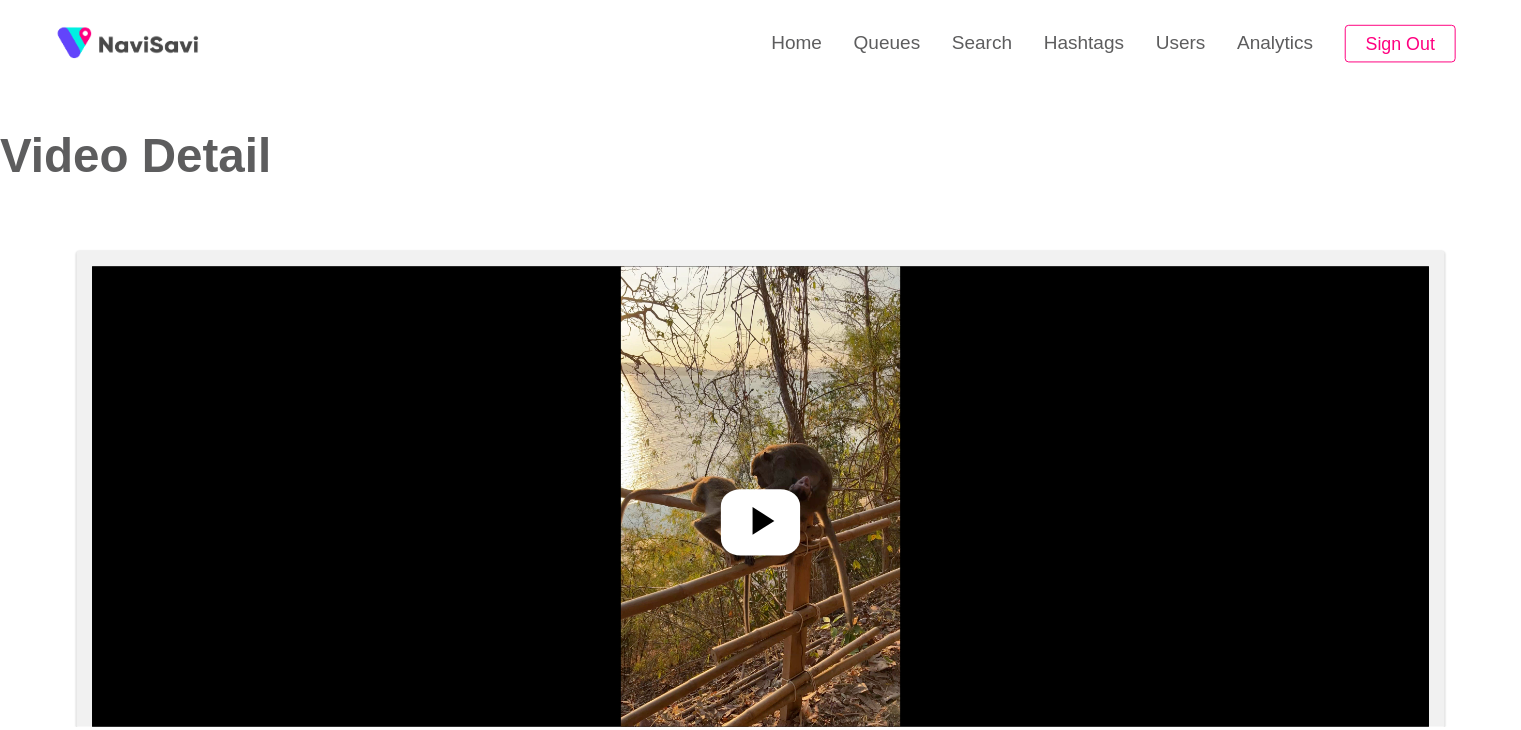 scroll, scrollTop: 0, scrollLeft: 0, axis: both 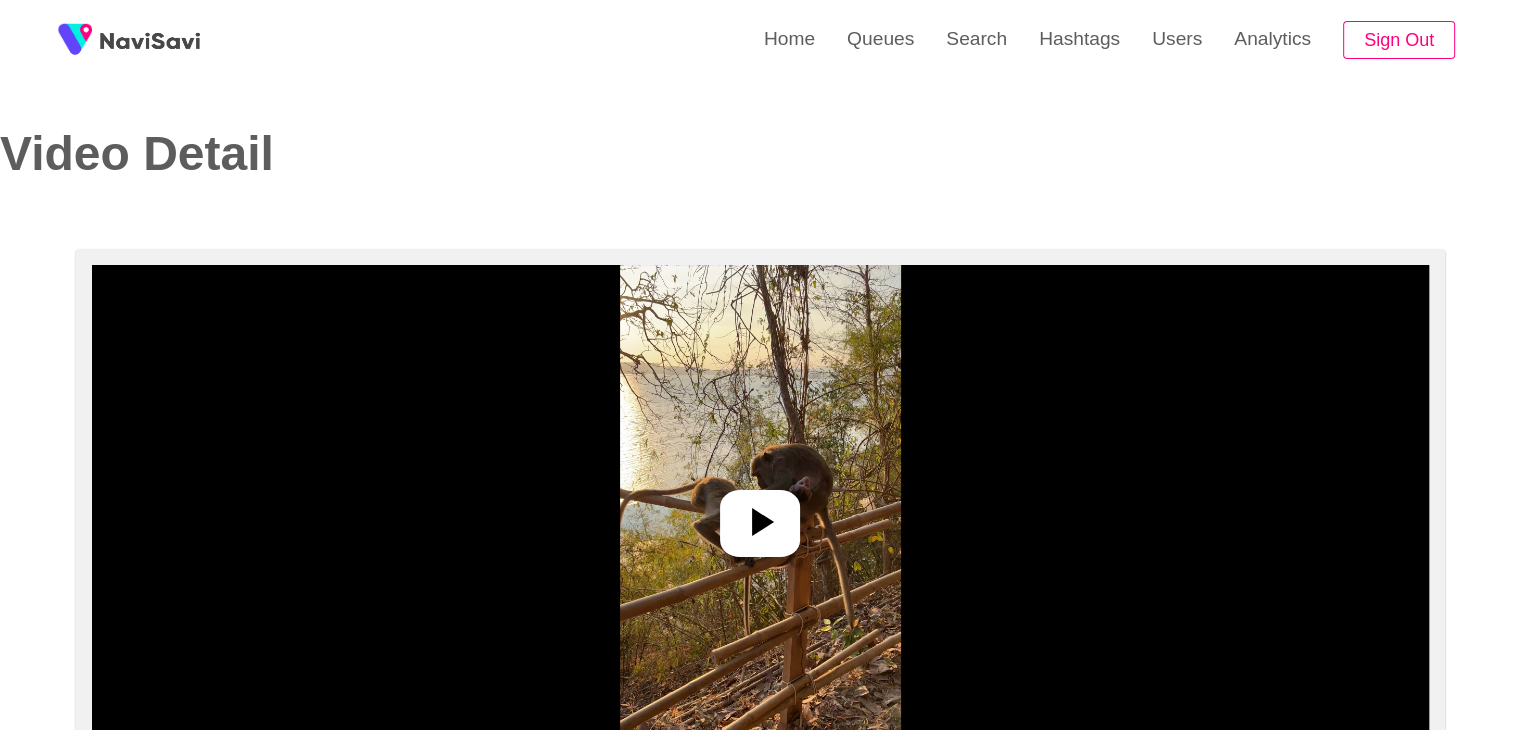 click on "Video Detail" at bounding box center [365, 154] 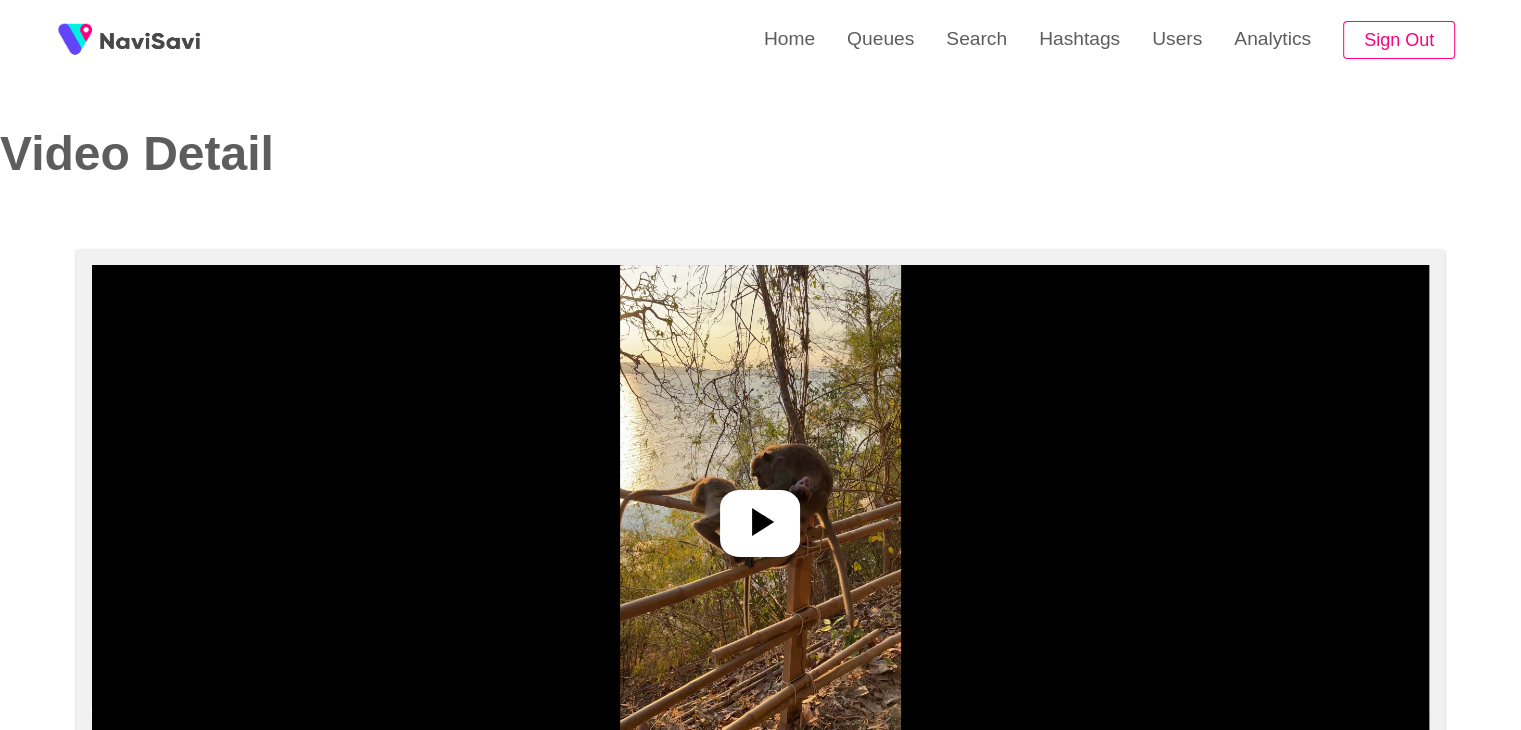 click at bounding box center (760, 515) 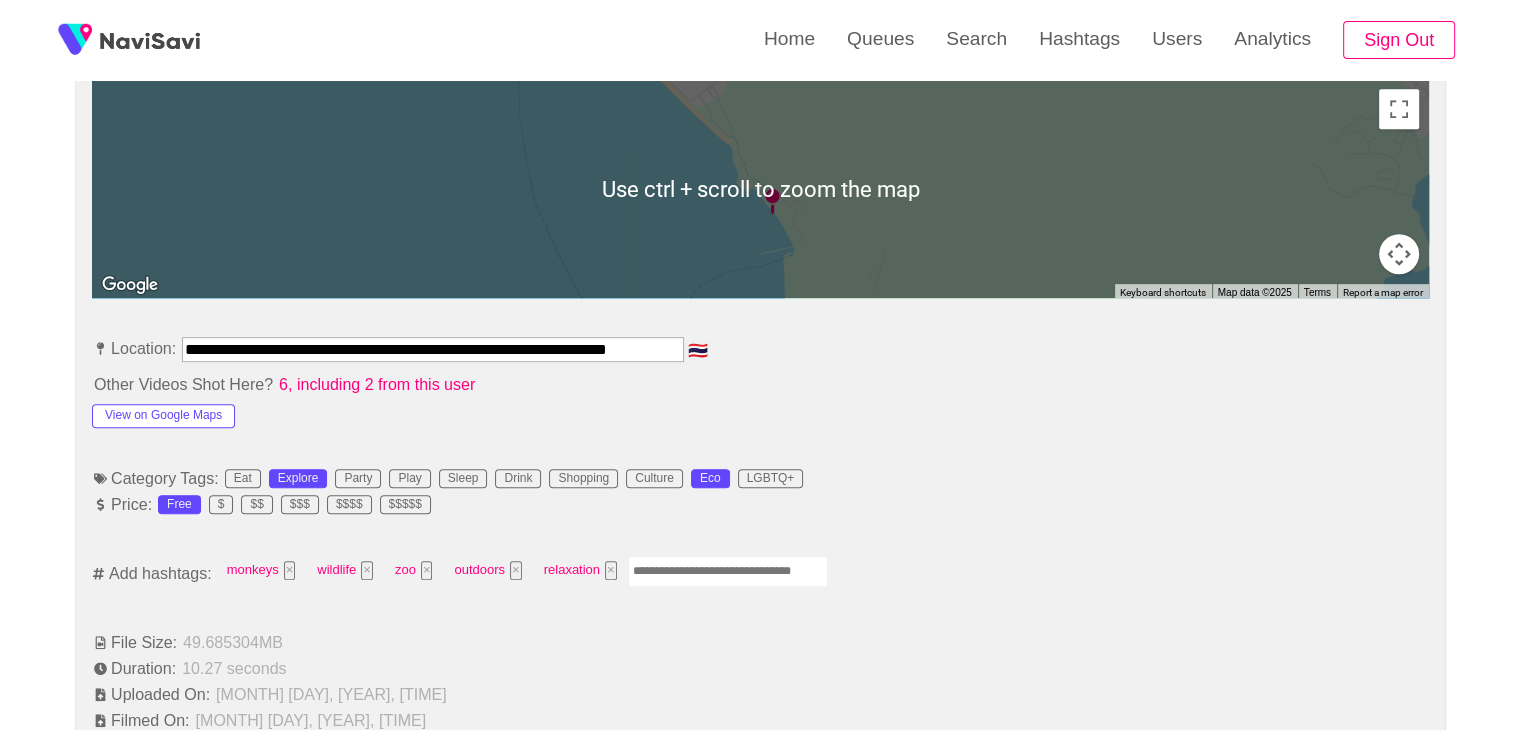 scroll, scrollTop: 911, scrollLeft: 0, axis: vertical 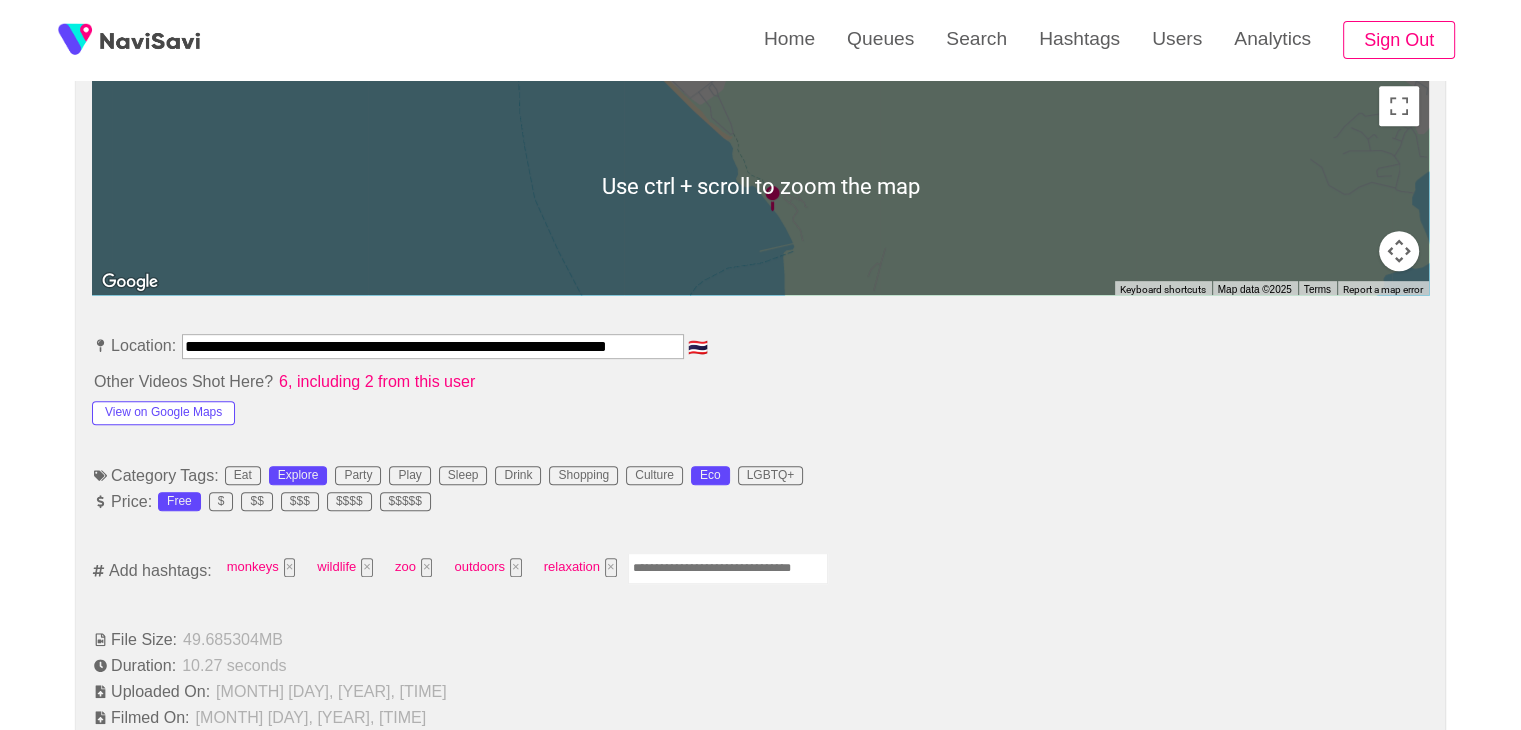 click at bounding box center (728, 568) 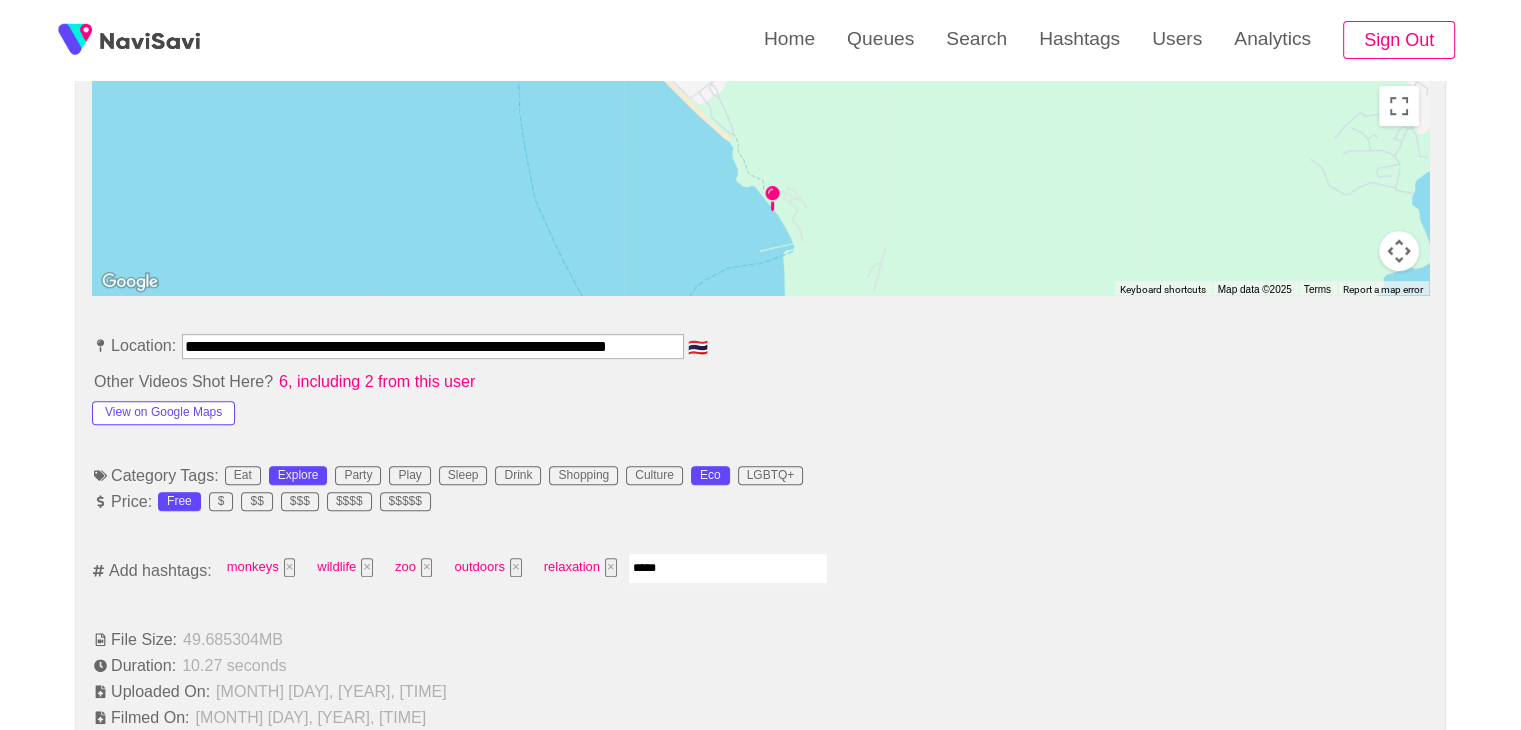 type on "******" 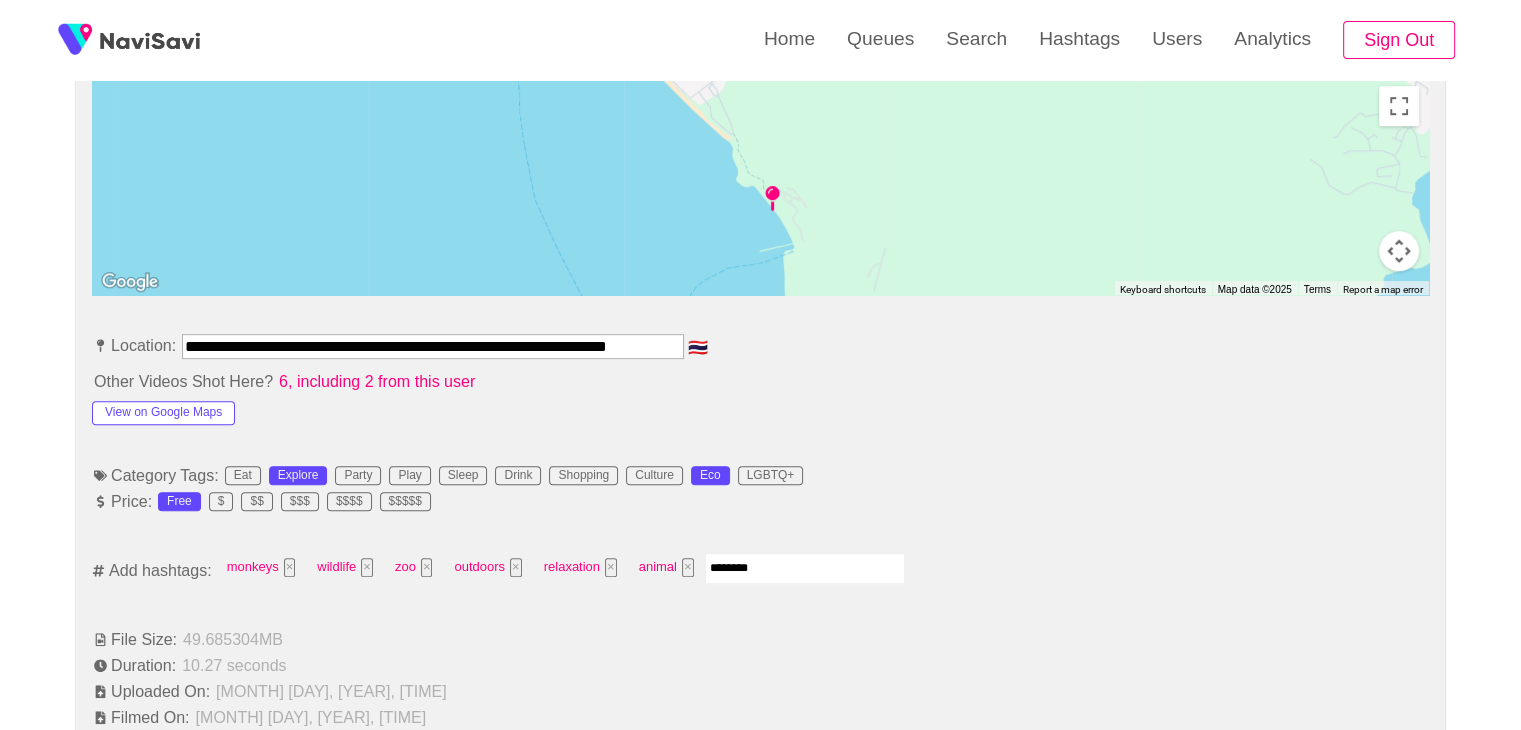 type on "*********" 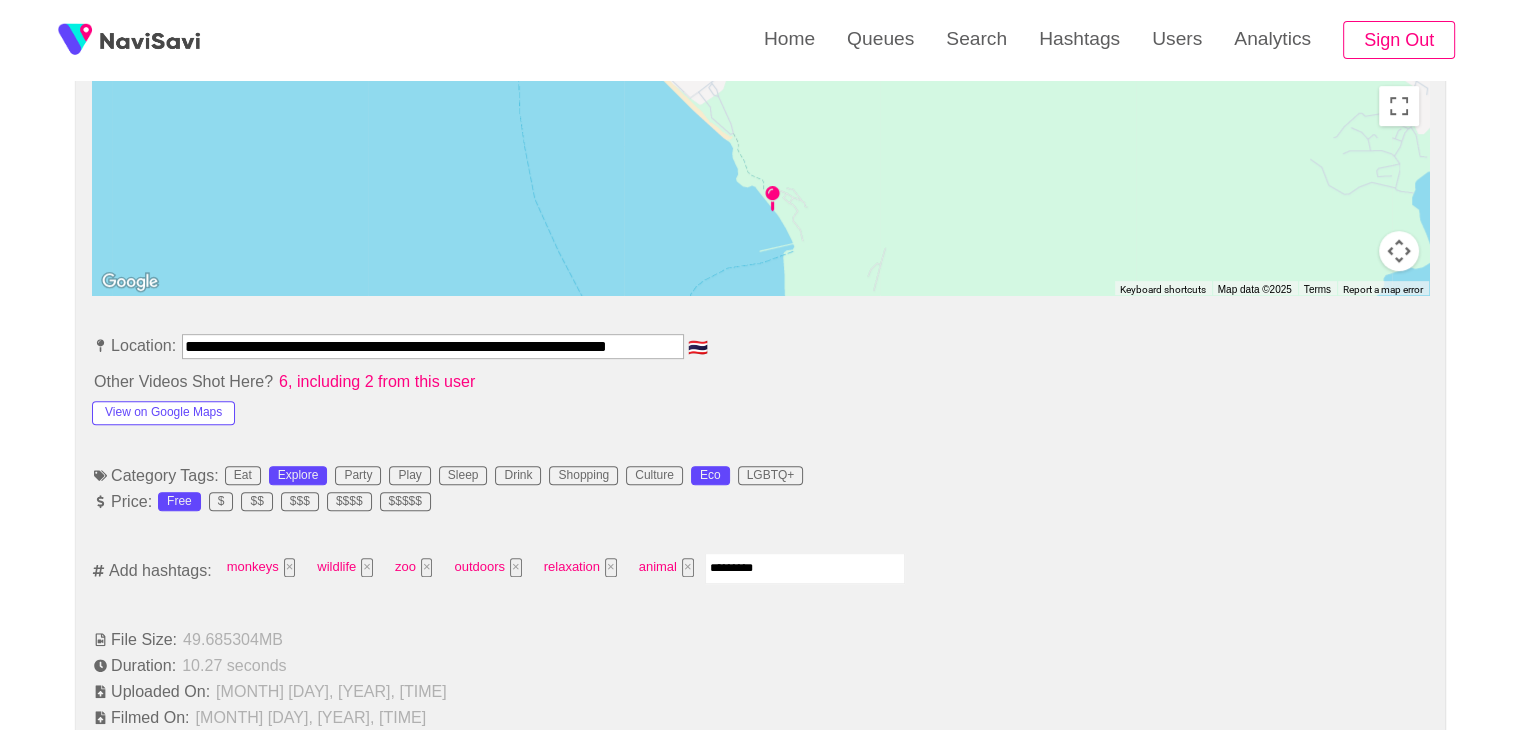 type 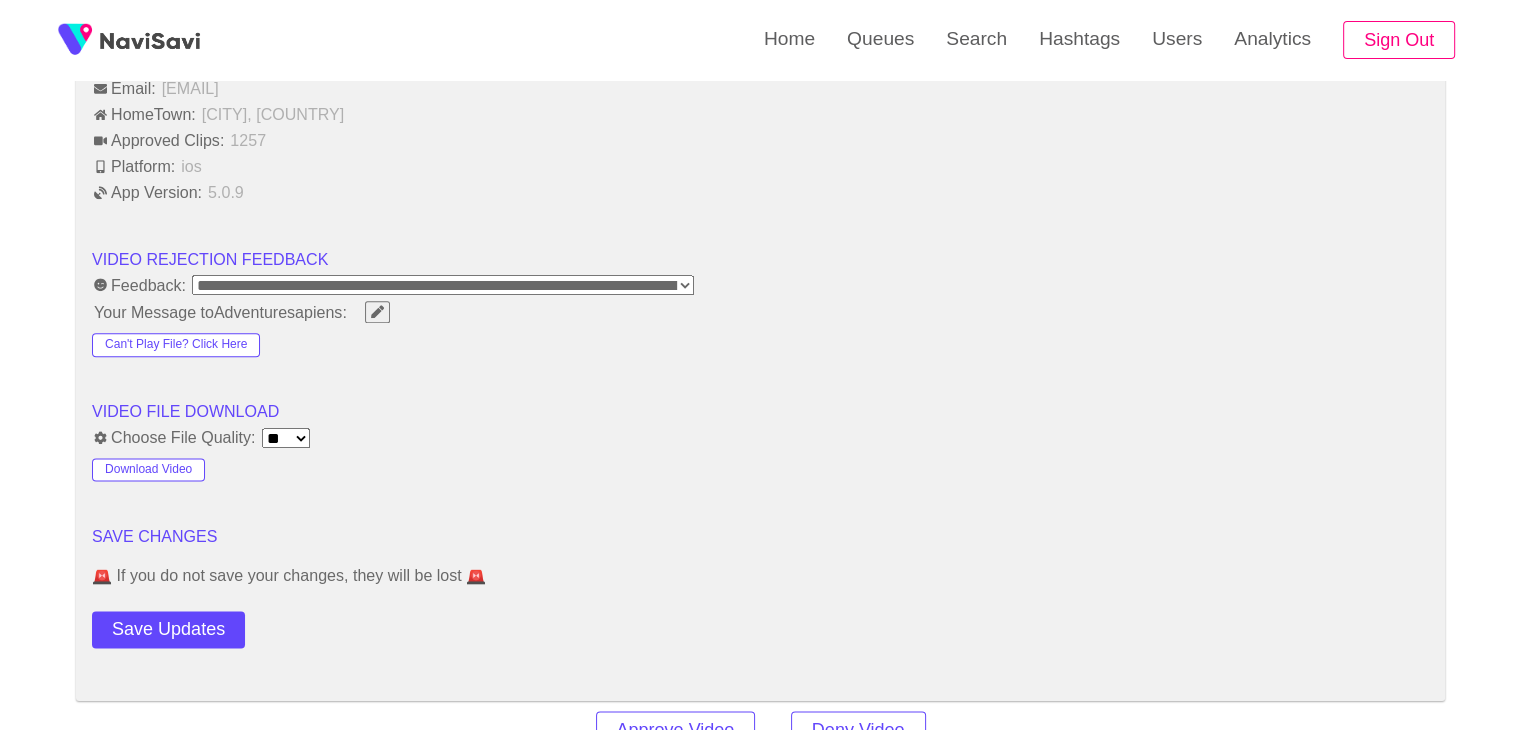scroll, scrollTop: 2408, scrollLeft: 0, axis: vertical 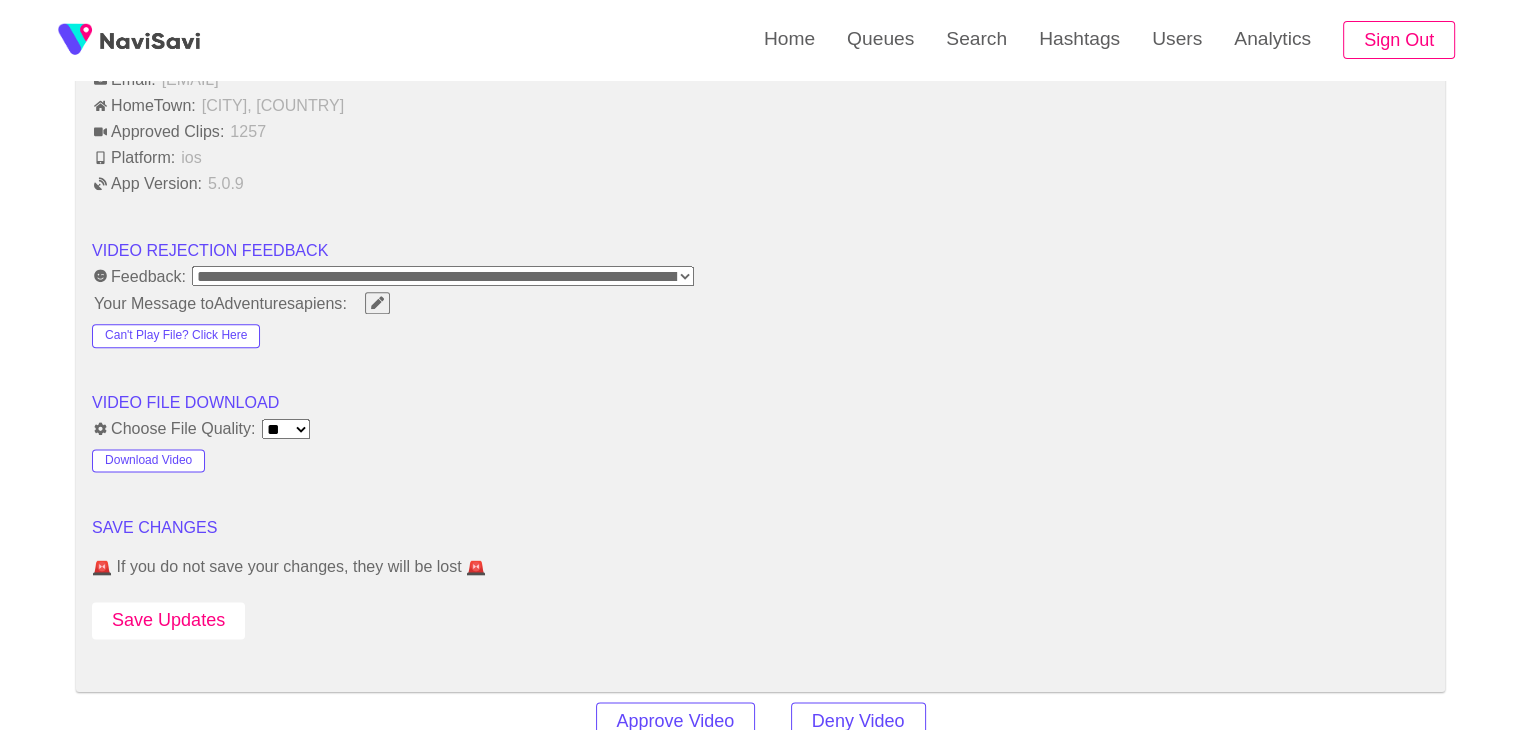 click on "Save Updates" at bounding box center [168, 620] 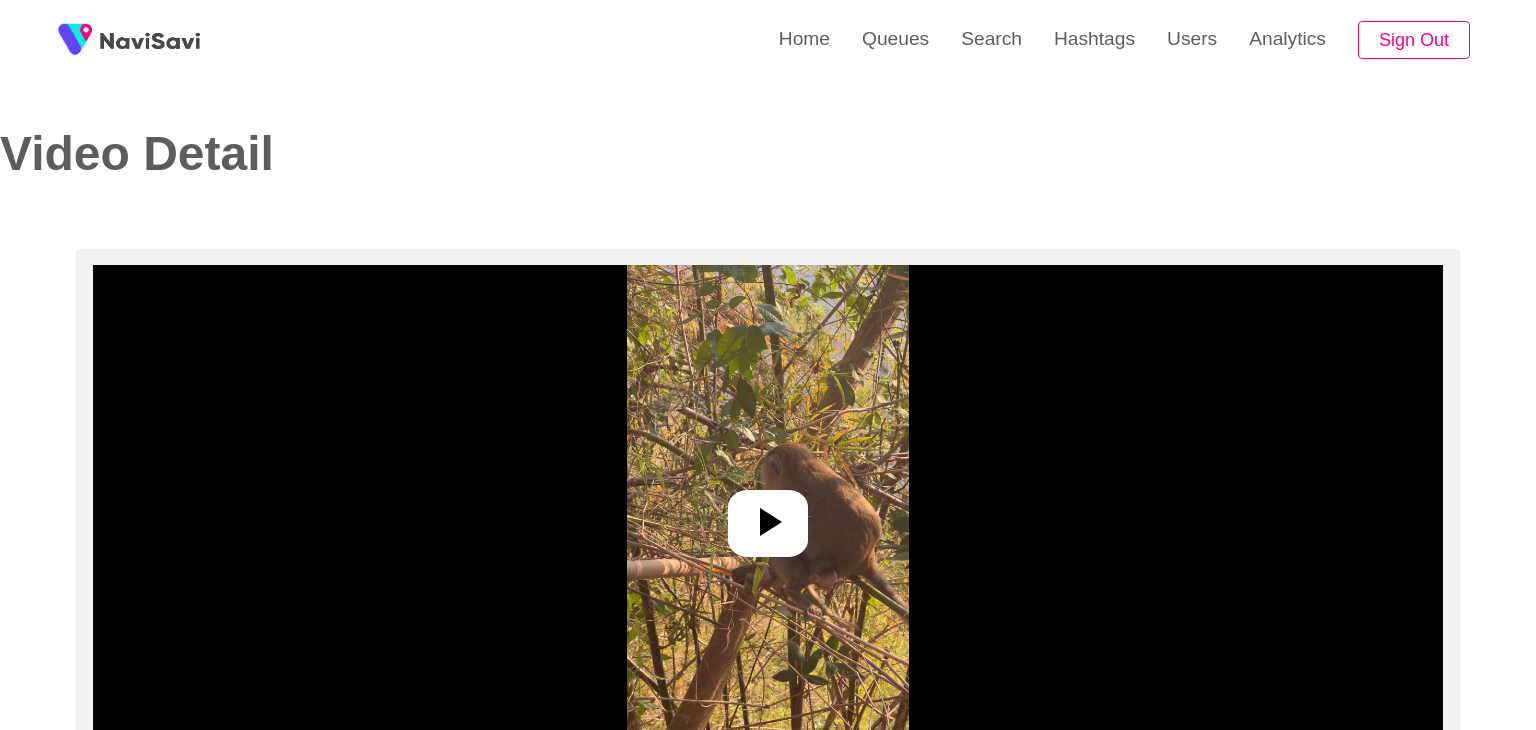select on "**" 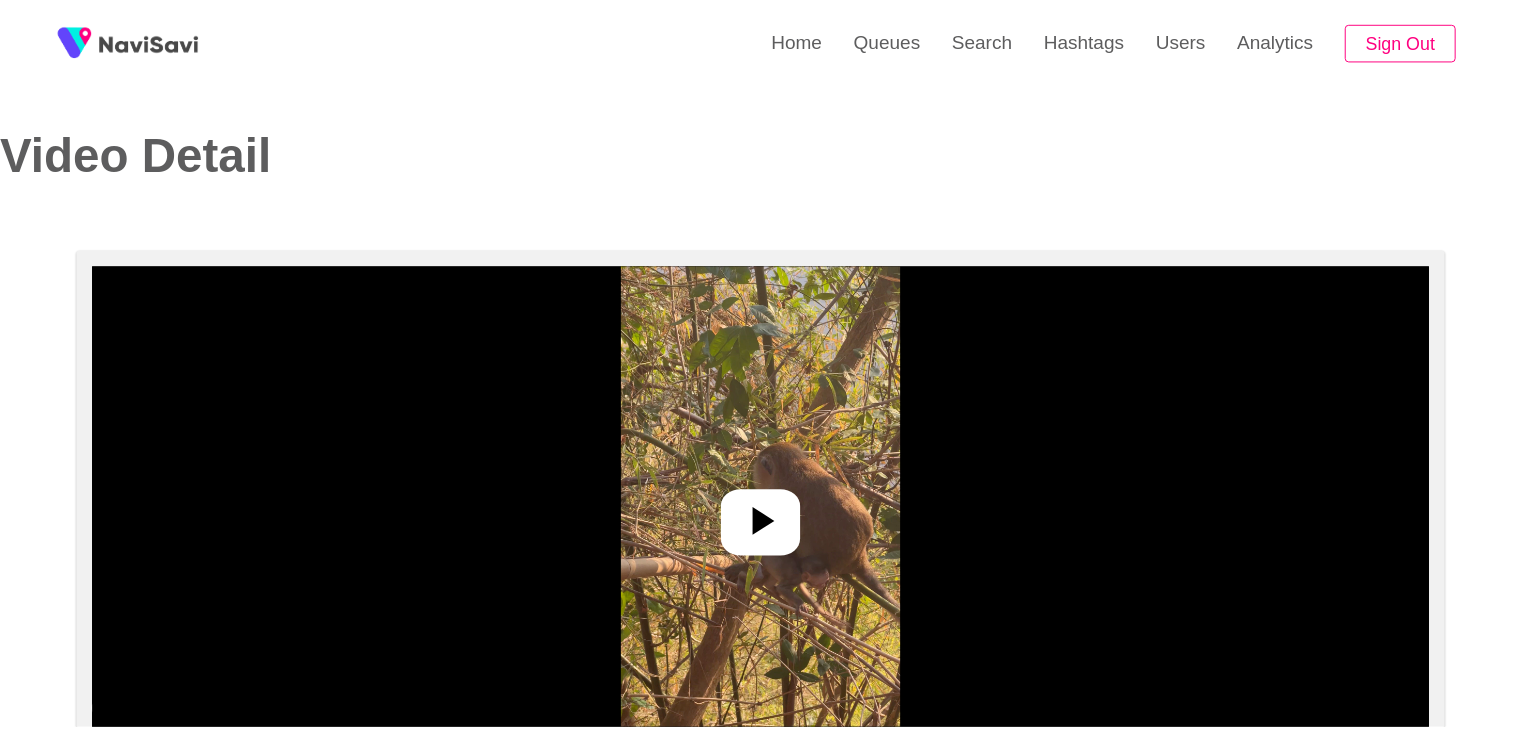 scroll, scrollTop: 0, scrollLeft: 0, axis: both 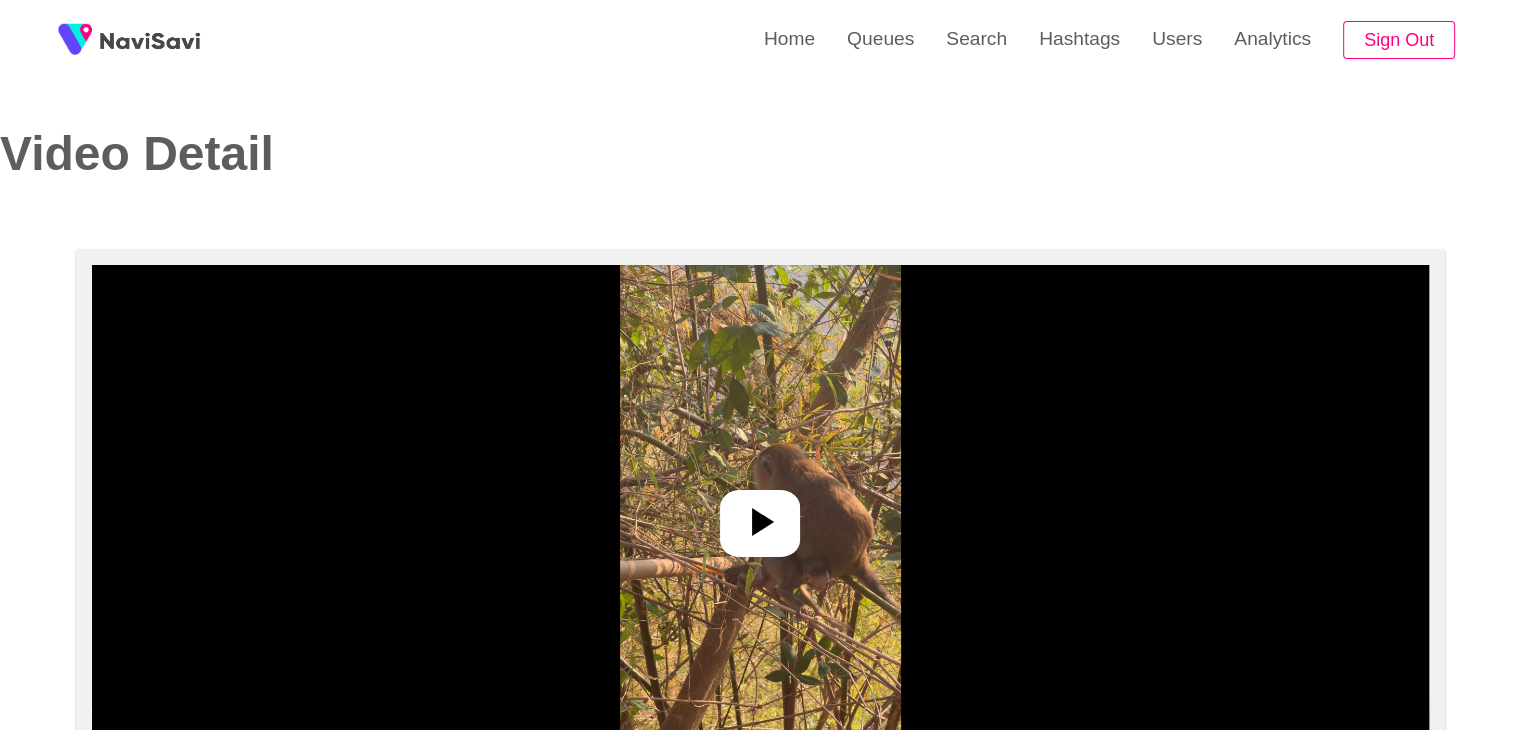click at bounding box center (760, 515) 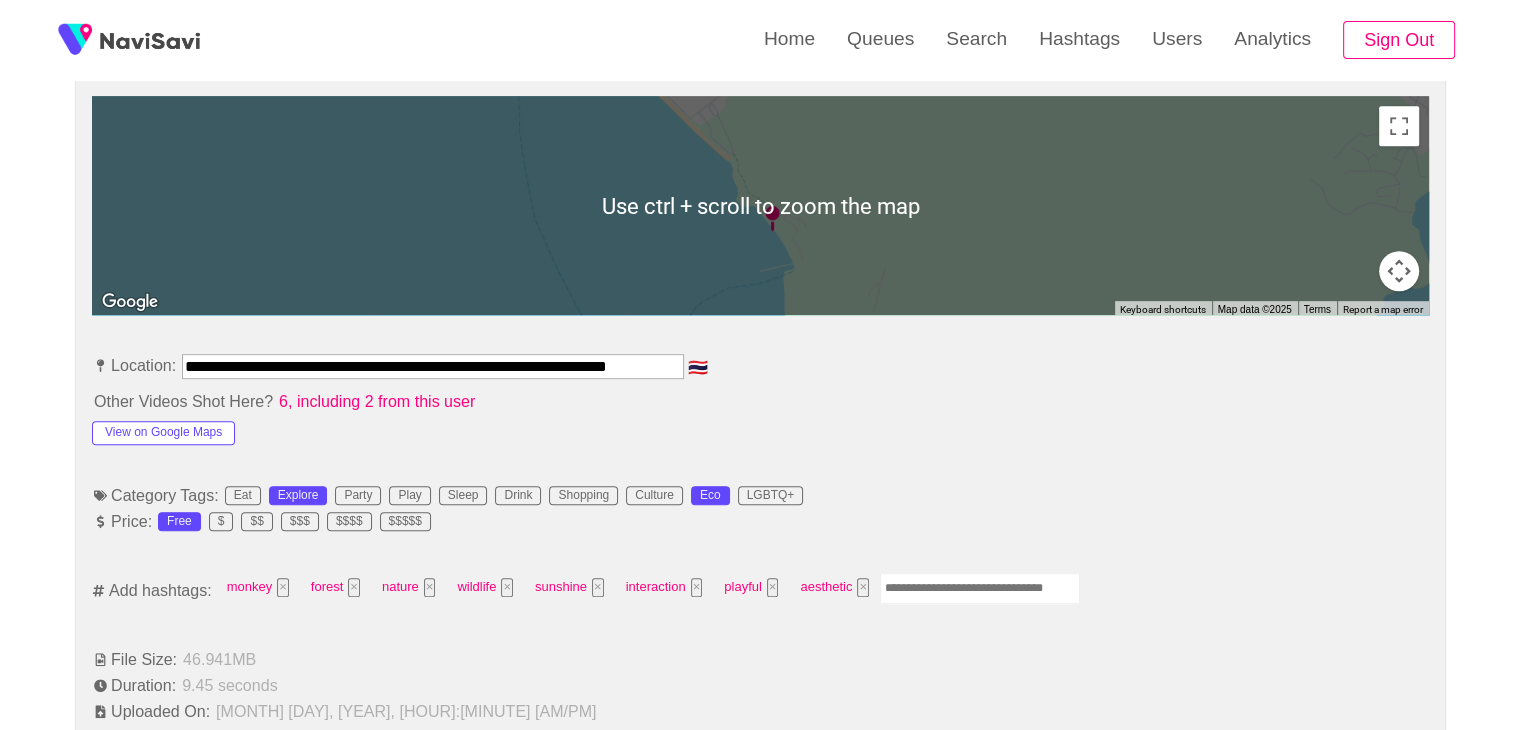 scroll, scrollTop: 904, scrollLeft: 0, axis: vertical 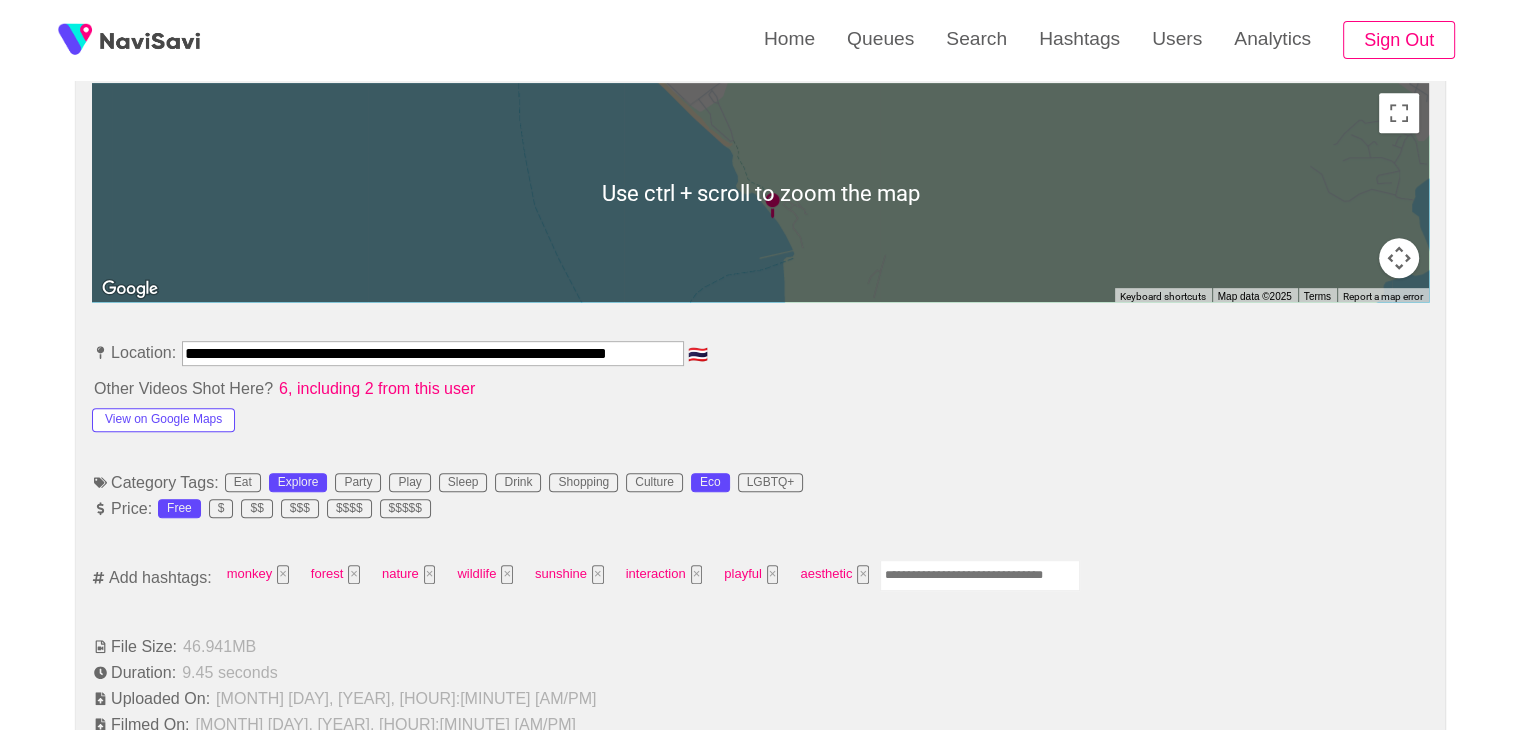 click at bounding box center [980, 575] 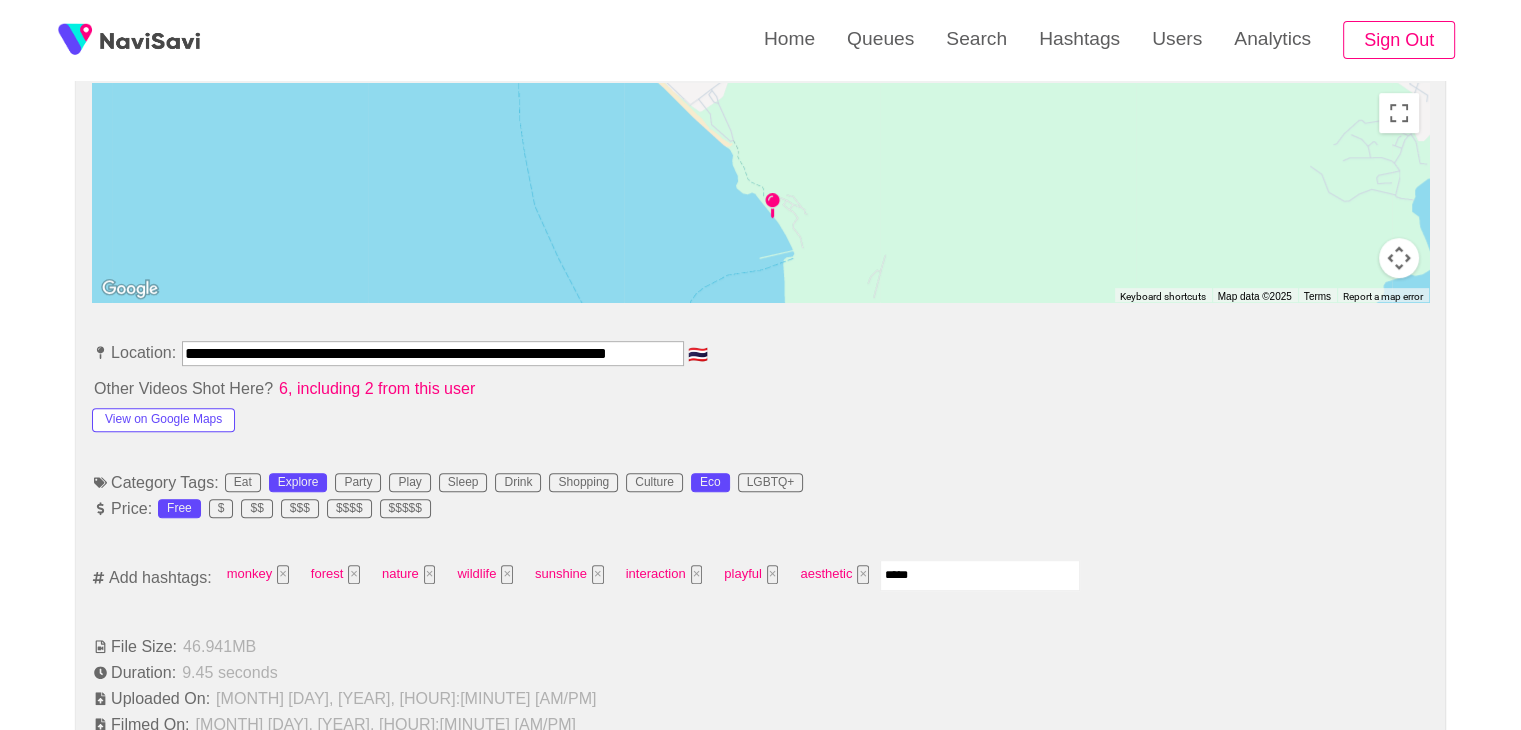 type on "******" 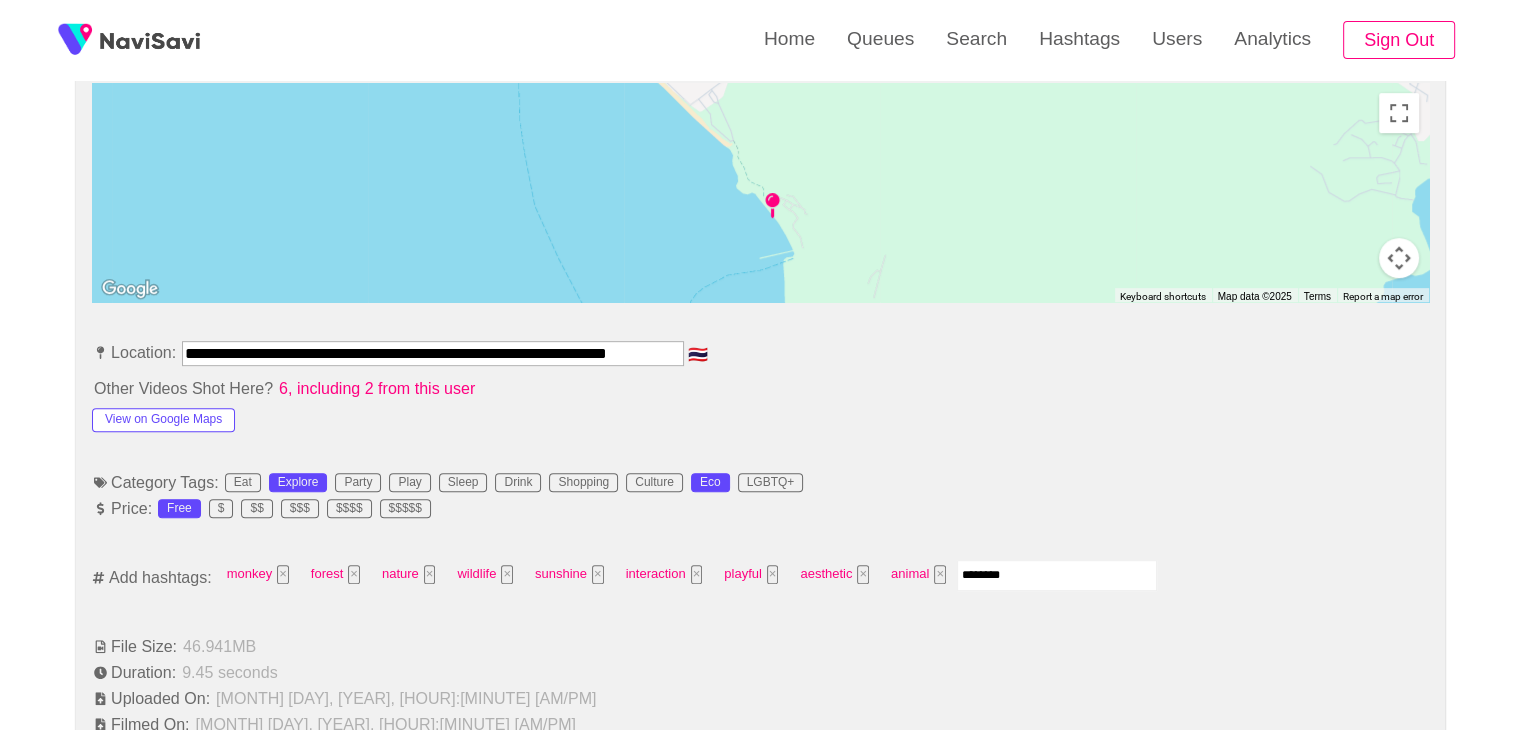 type on "*********" 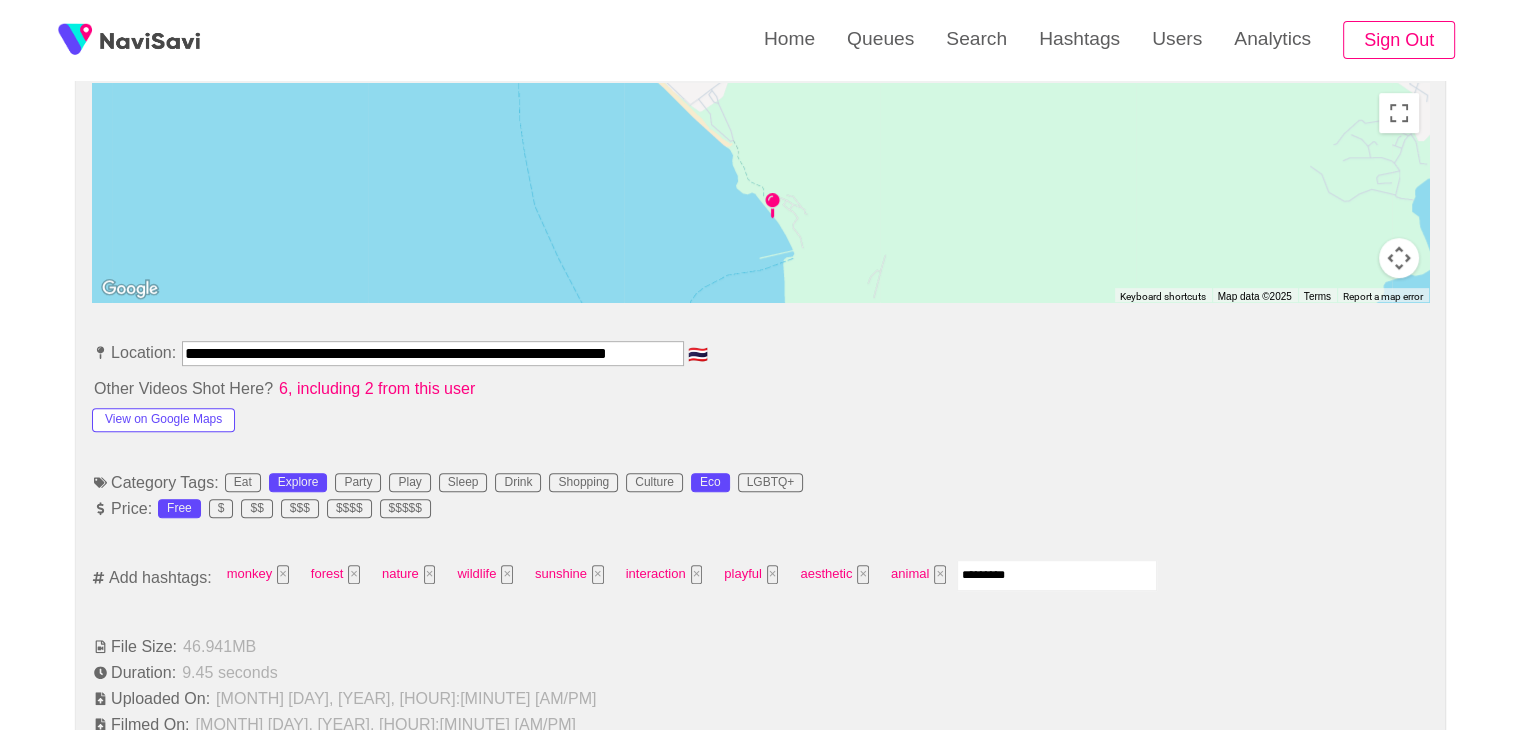 type 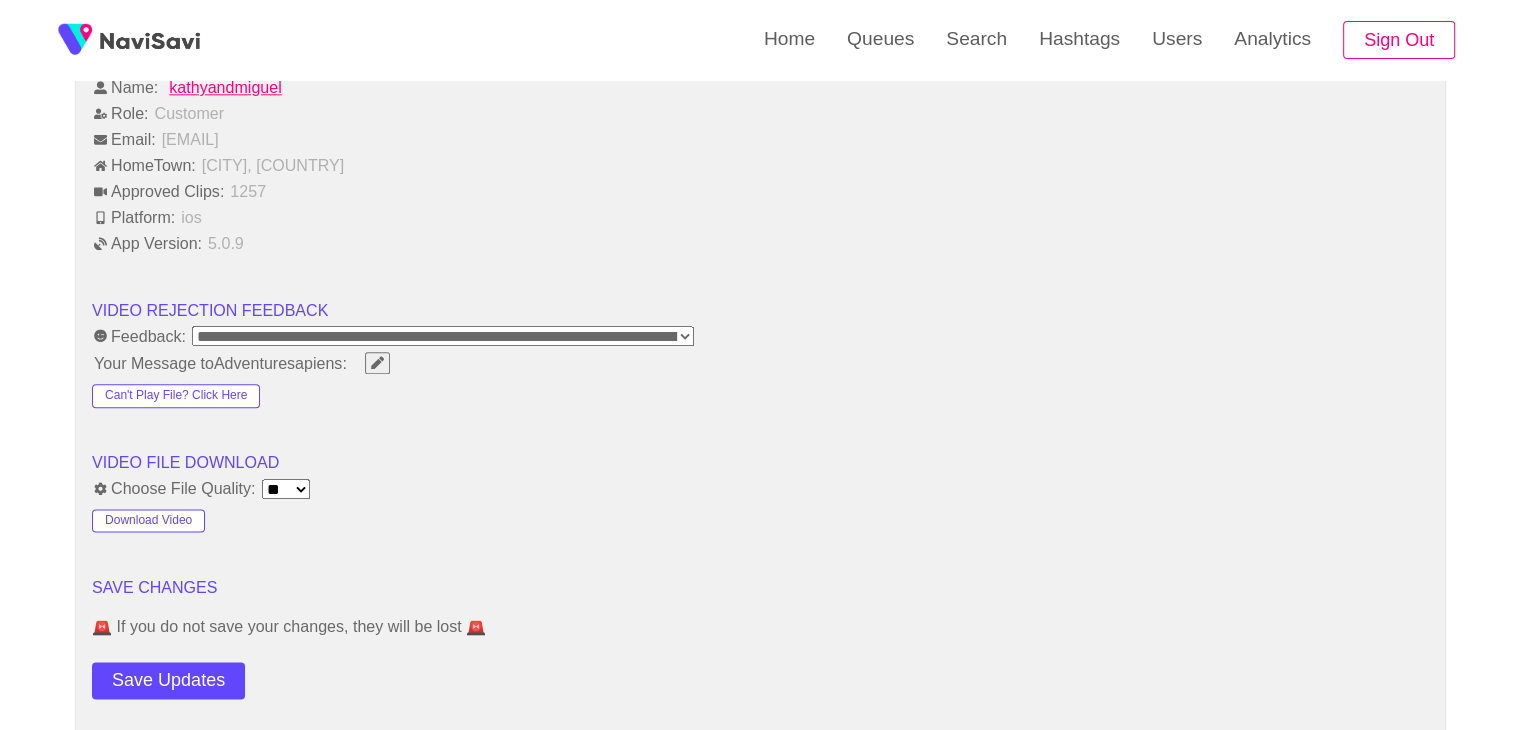 scroll, scrollTop: 2636, scrollLeft: 0, axis: vertical 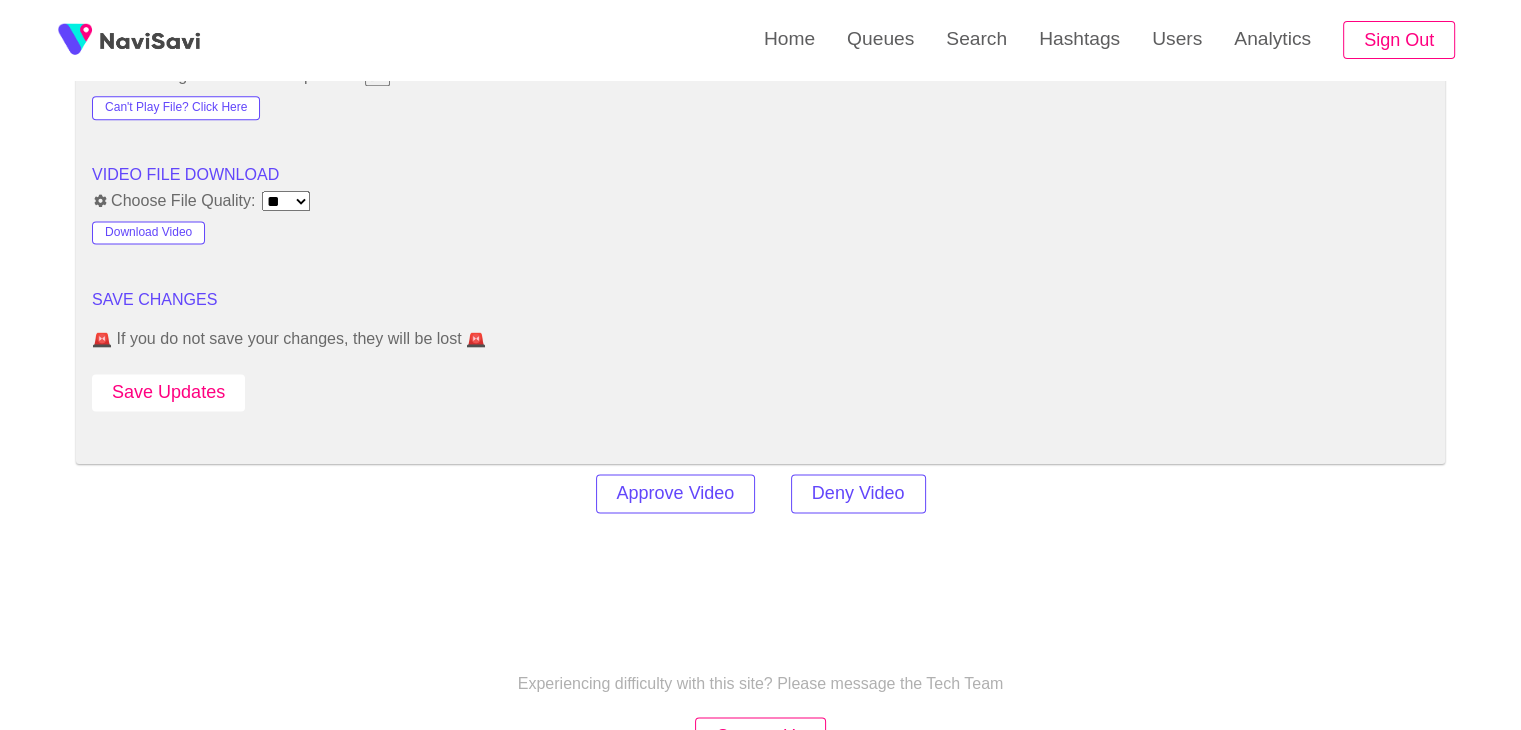 click on "Save Updates" at bounding box center (168, 392) 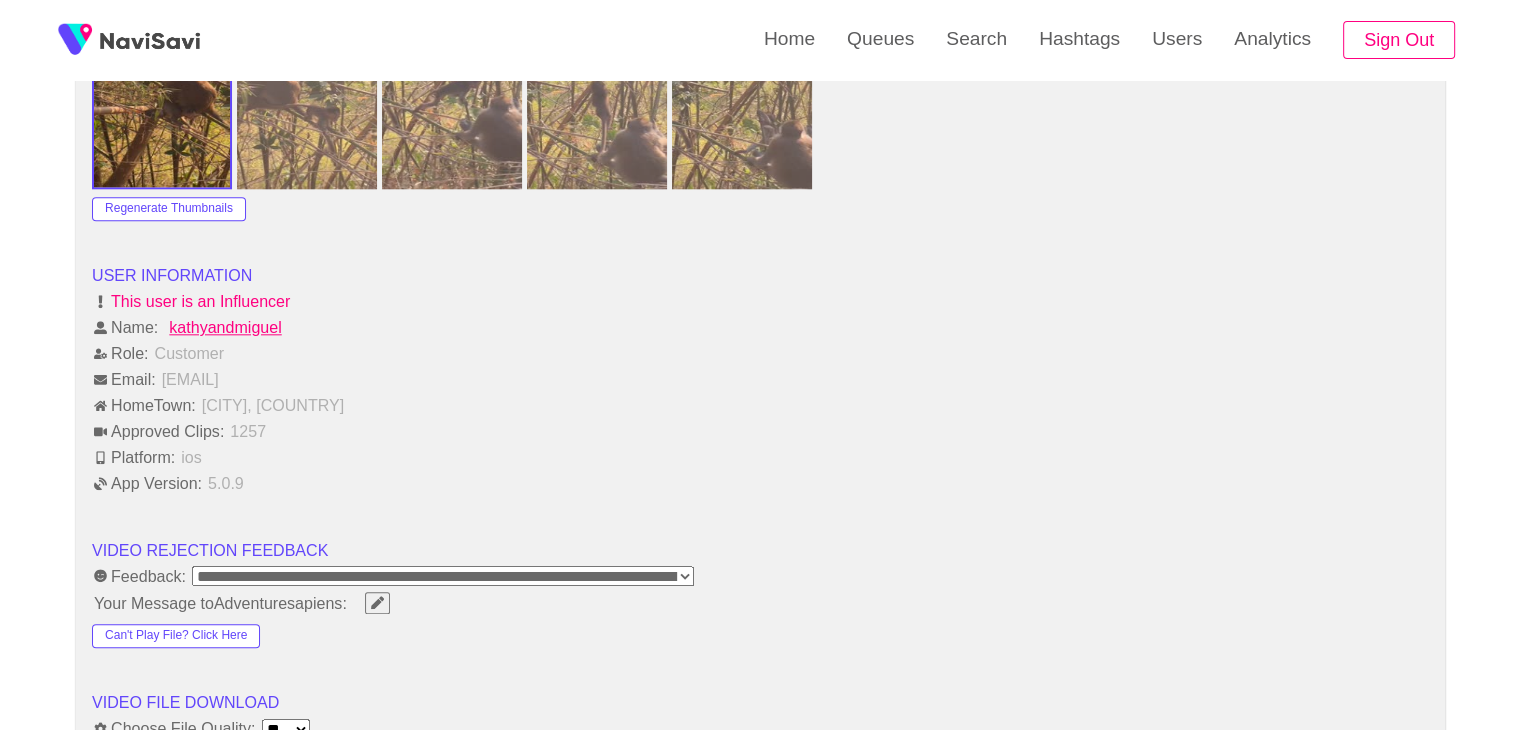scroll, scrollTop: 2106, scrollLeft: 0, axis: vertical 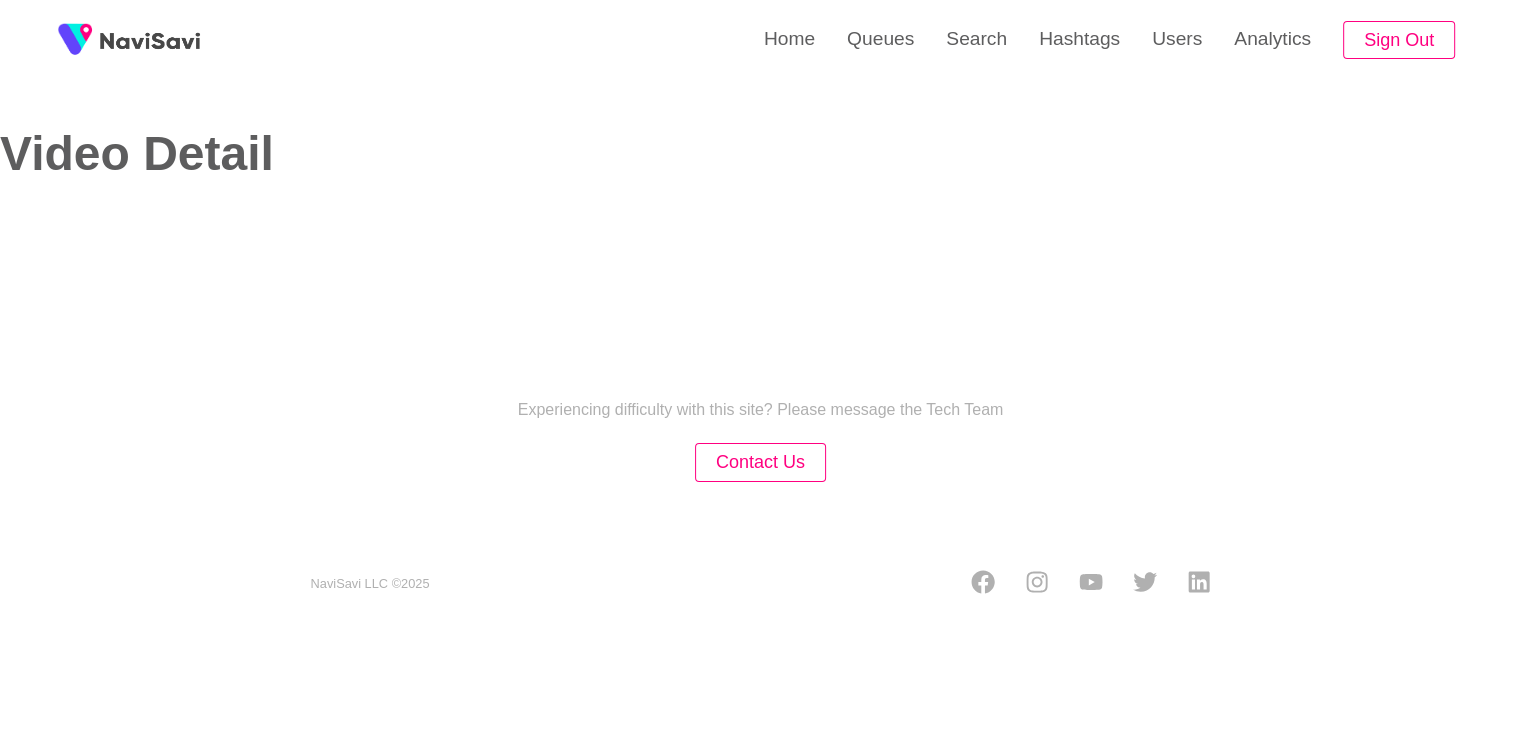 select on "**********" 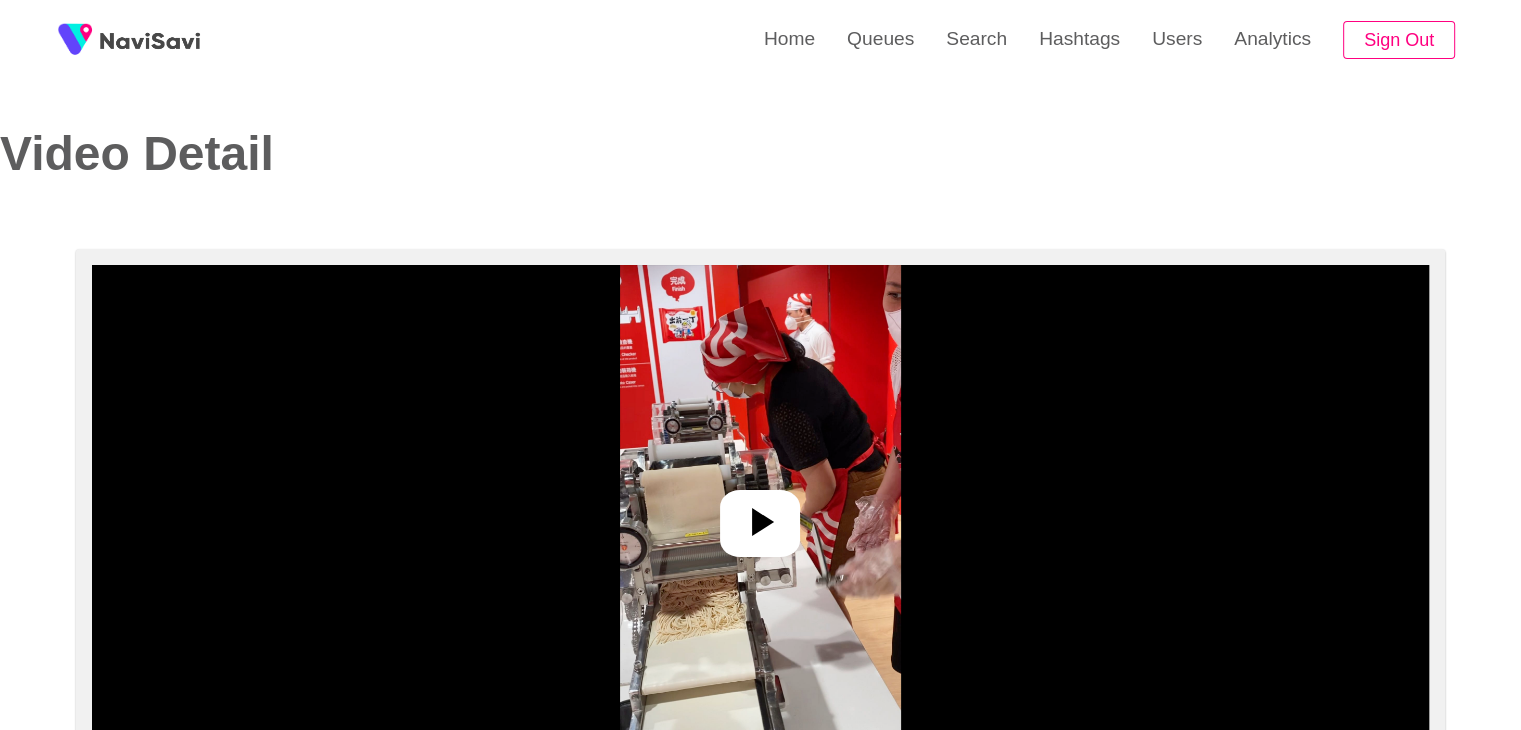 click 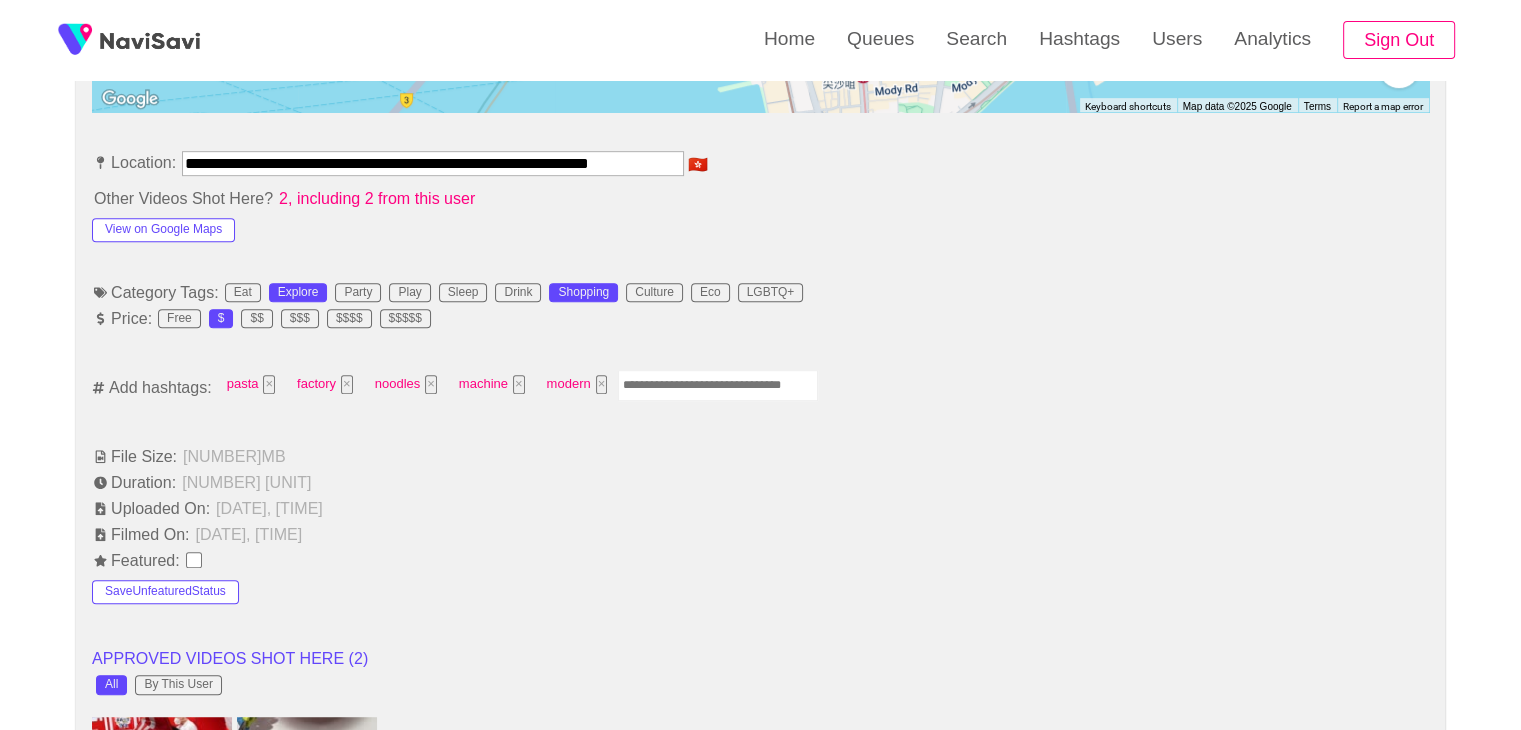 scroll, scrollTop: 1135, scrollLeft: 0, axis: vertical 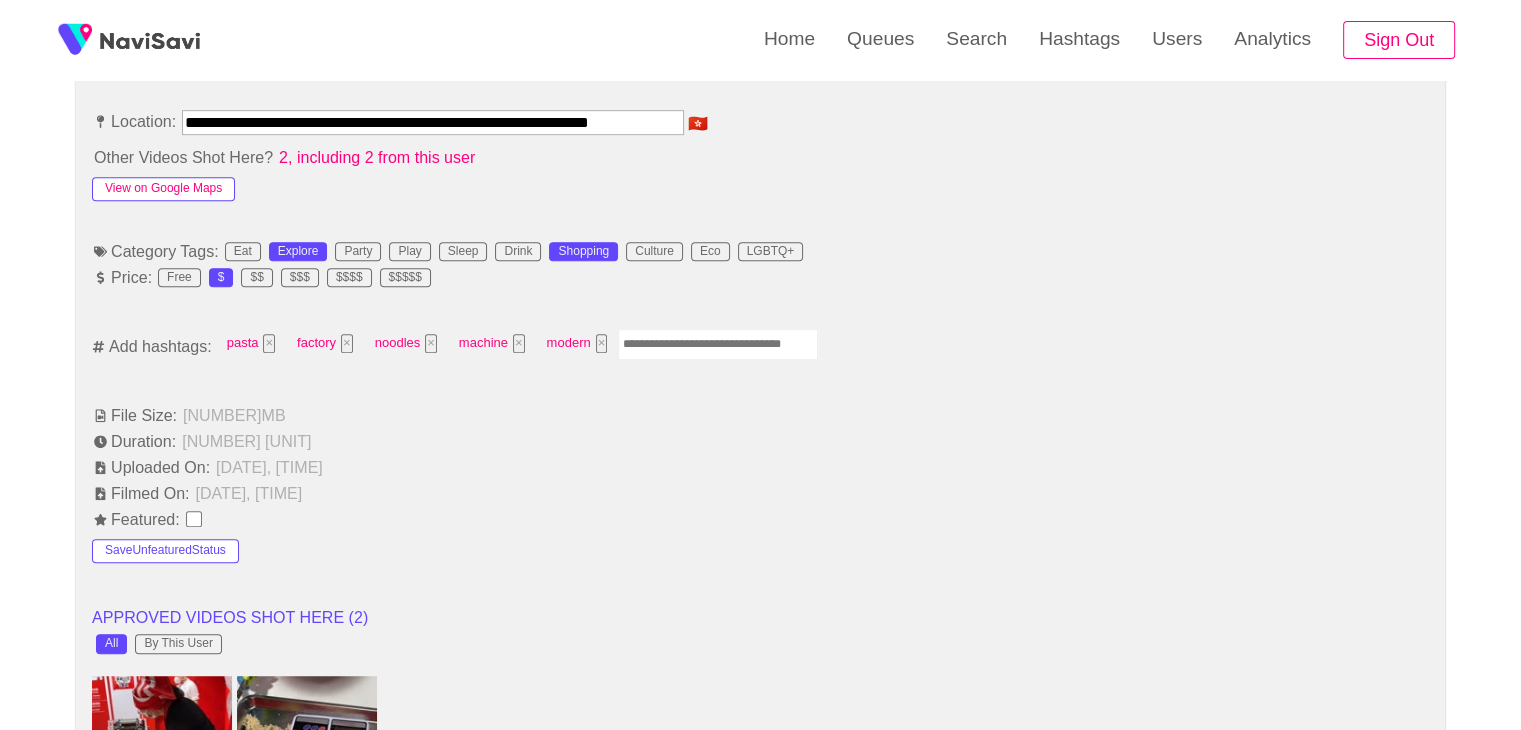 click on "View on Google Maps" at bounding box center [163, 189] 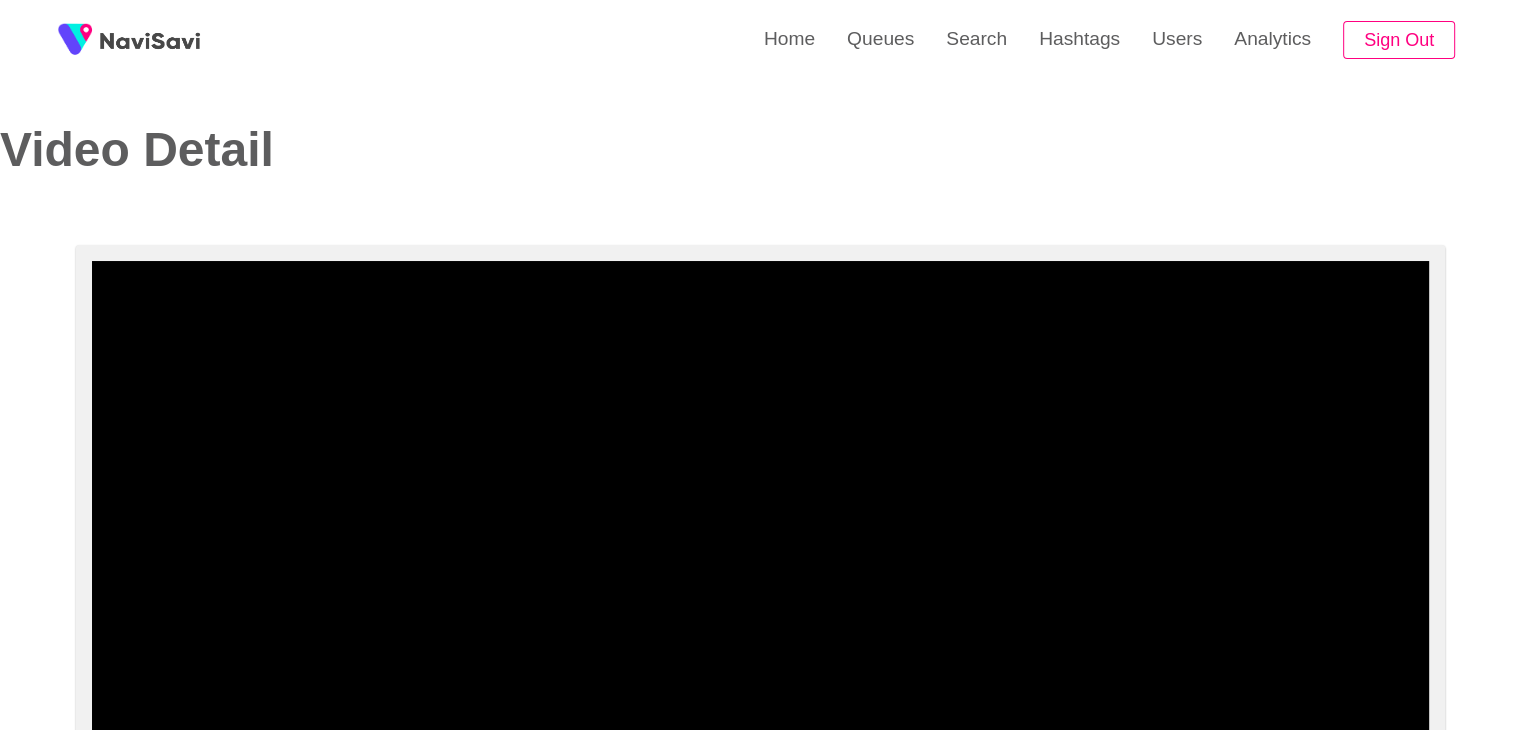 scroll, scrollTop: 3, scrollLeft: 0, axis: vertical 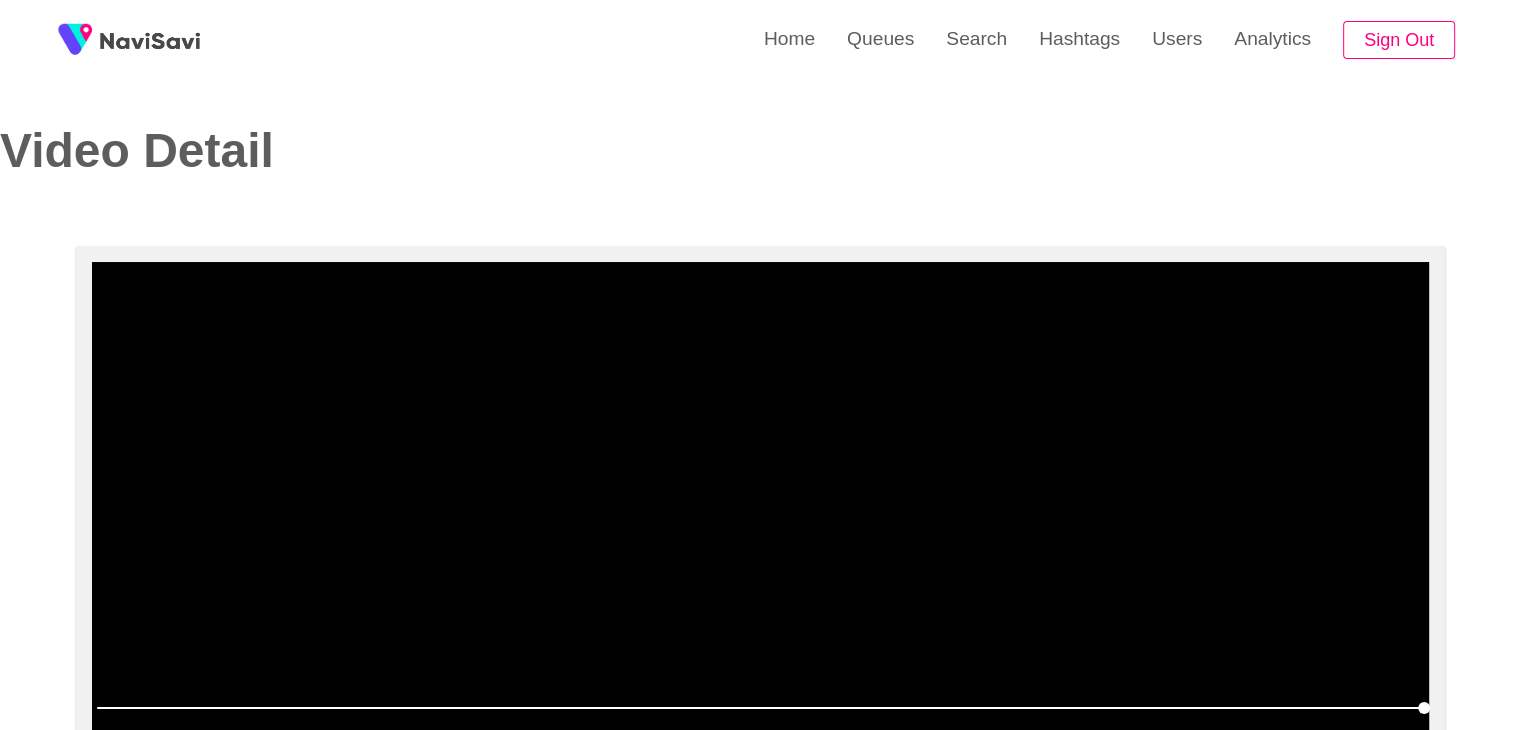click at bounding box center (760, 512) 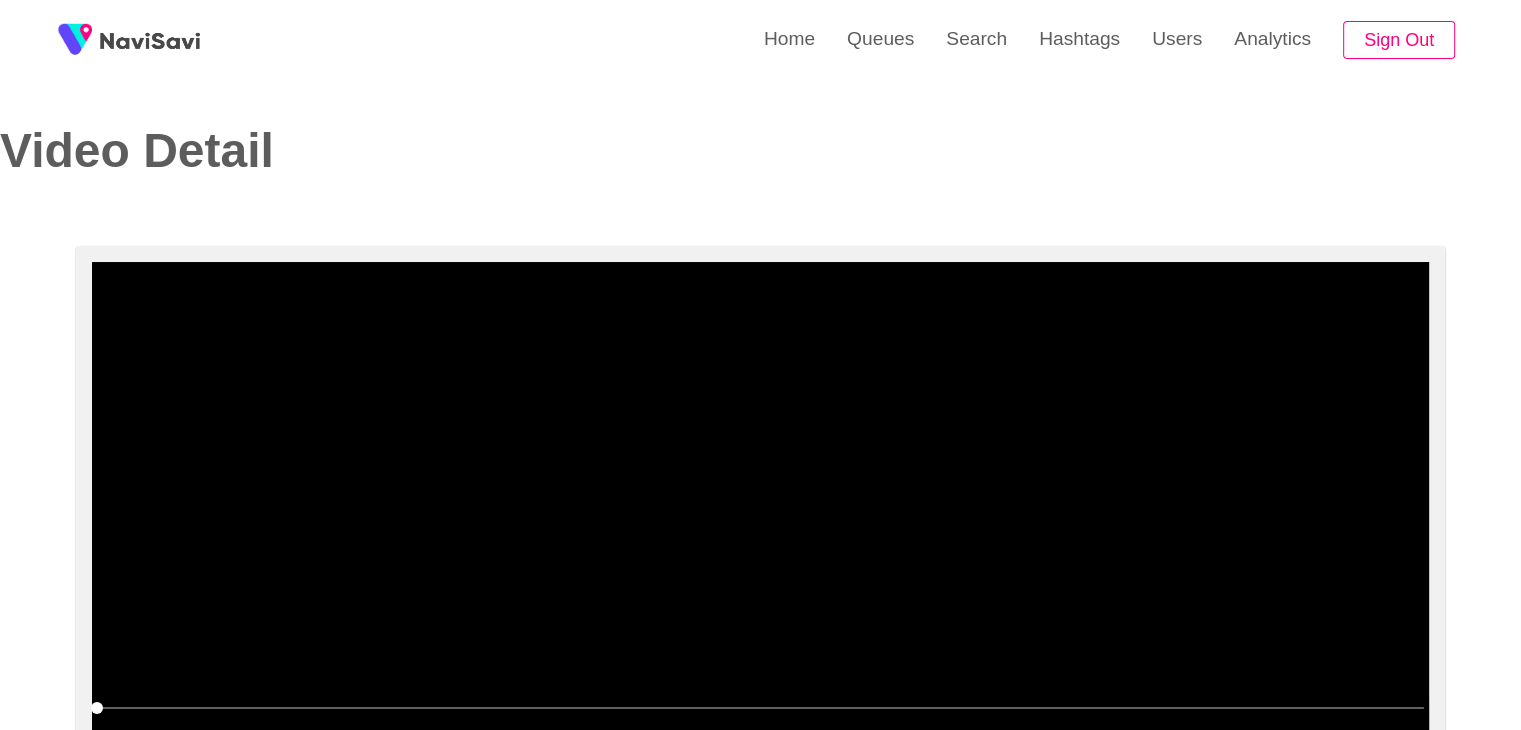 click at bounding box center [760, 512] 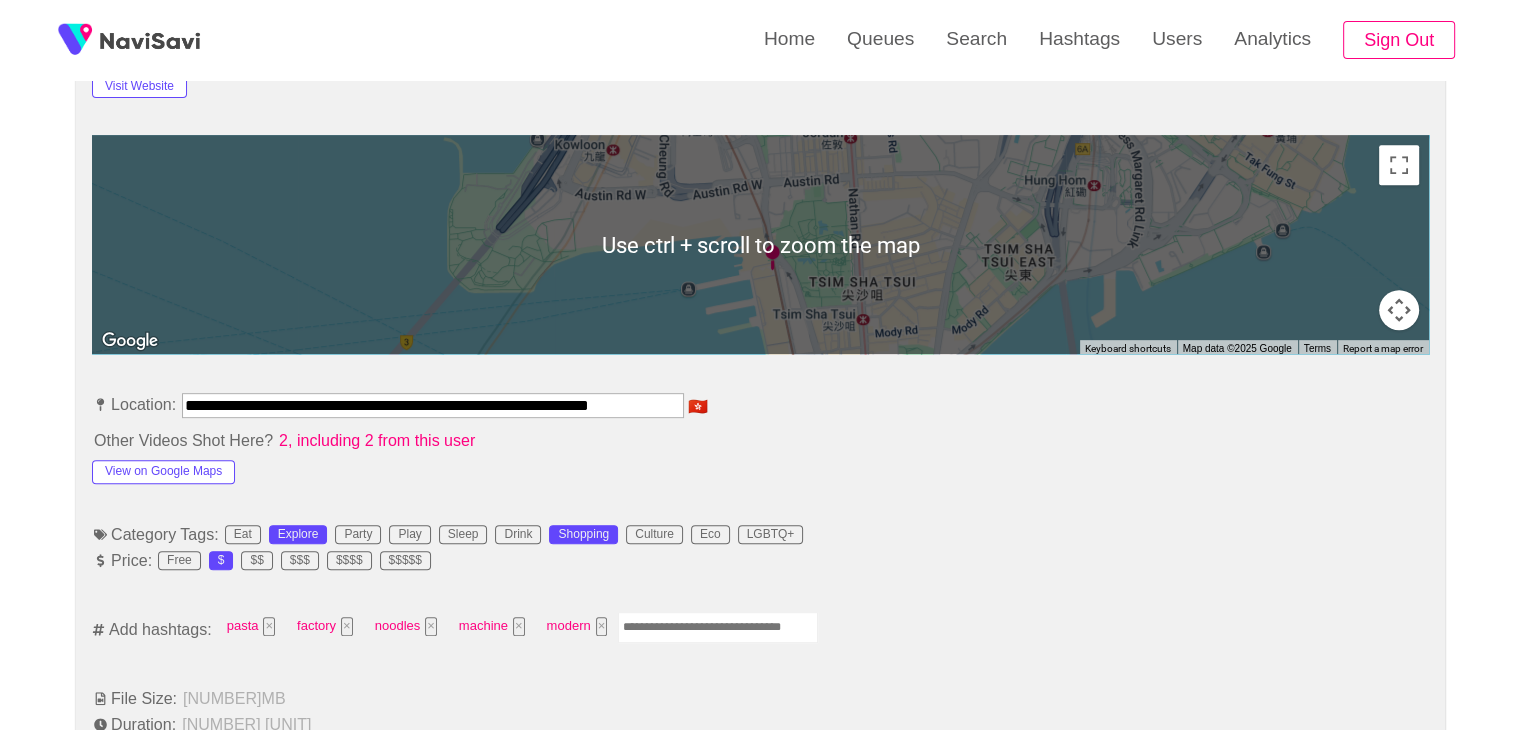 scroll, scrollTop: 864, scrollLeft: 0, axis: vertical 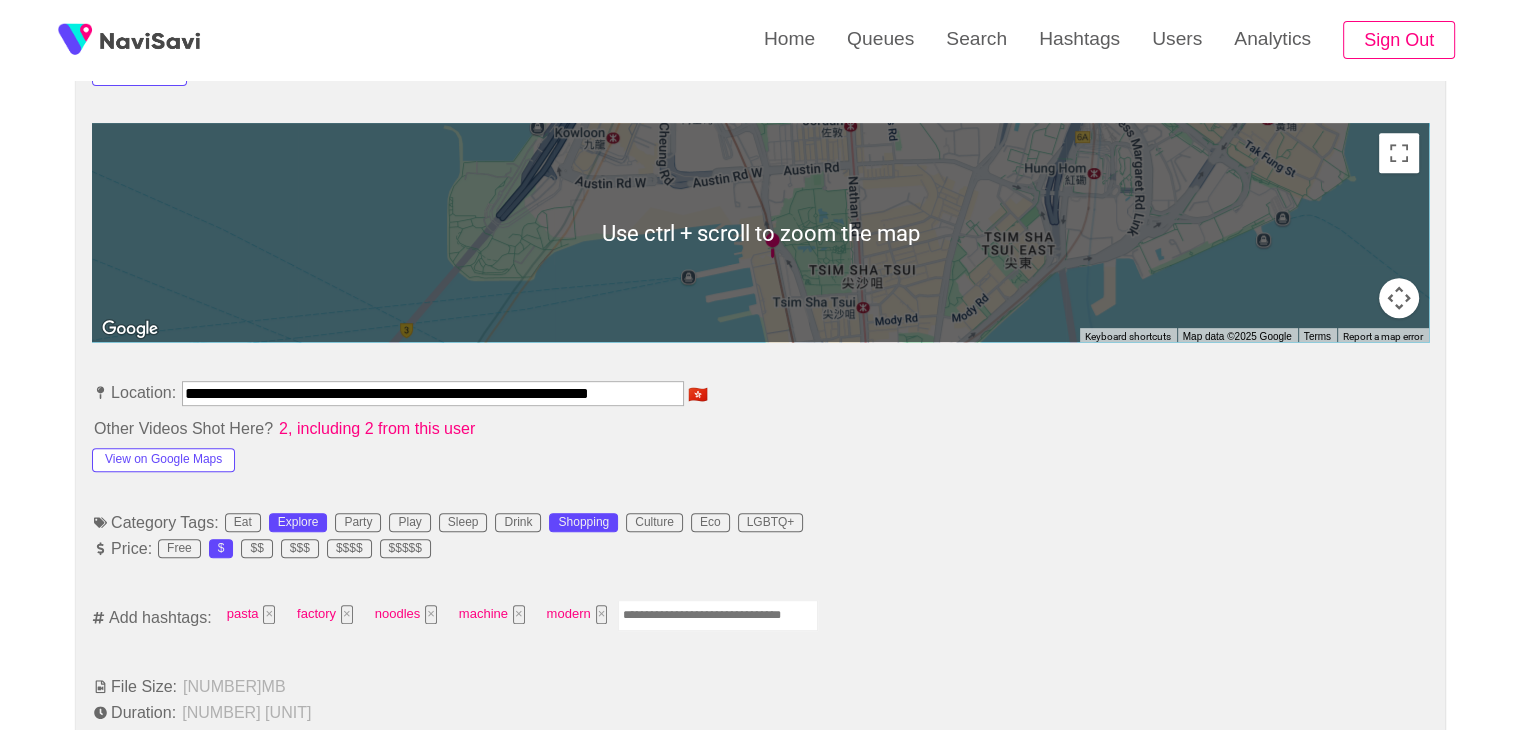 click at bounding box center (718, 615) 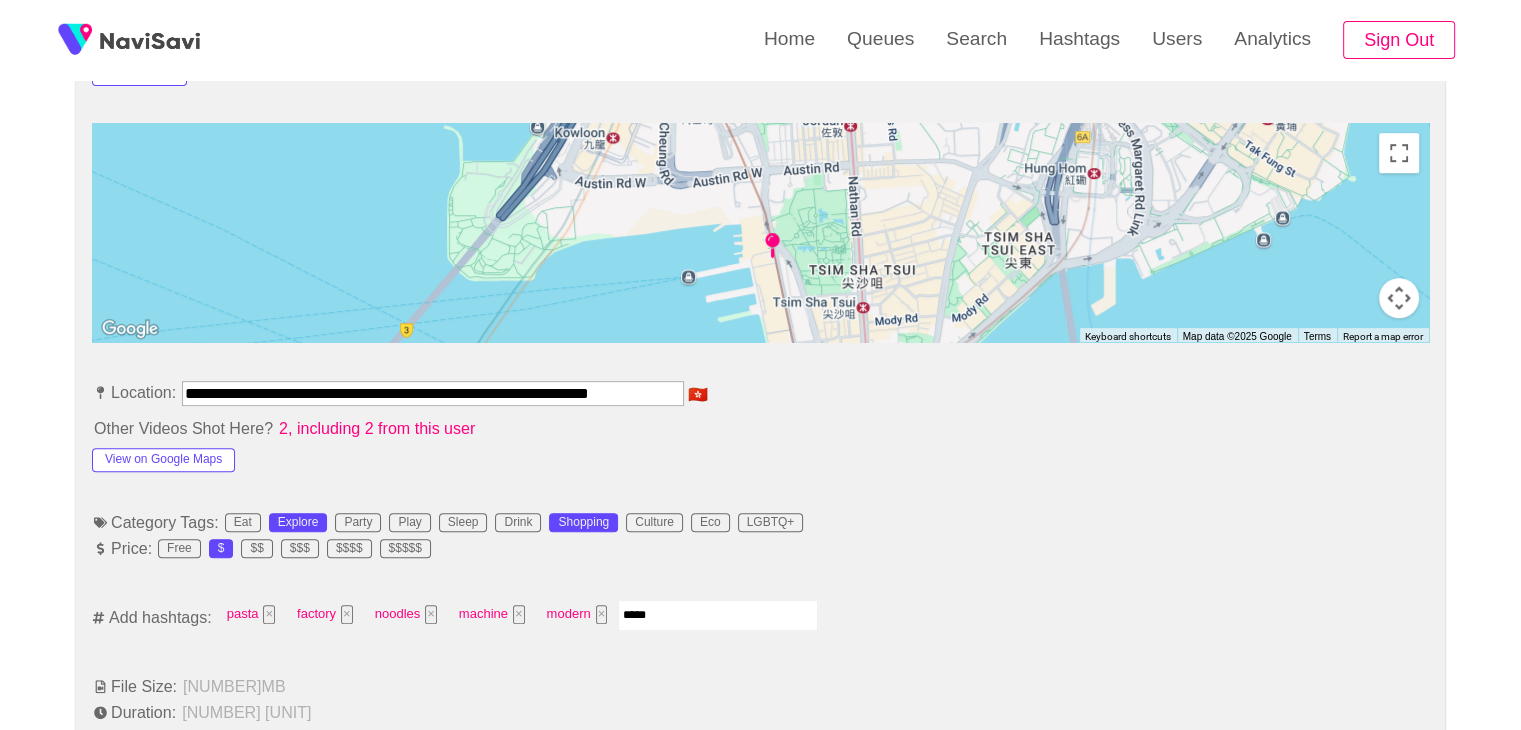 type on "******" 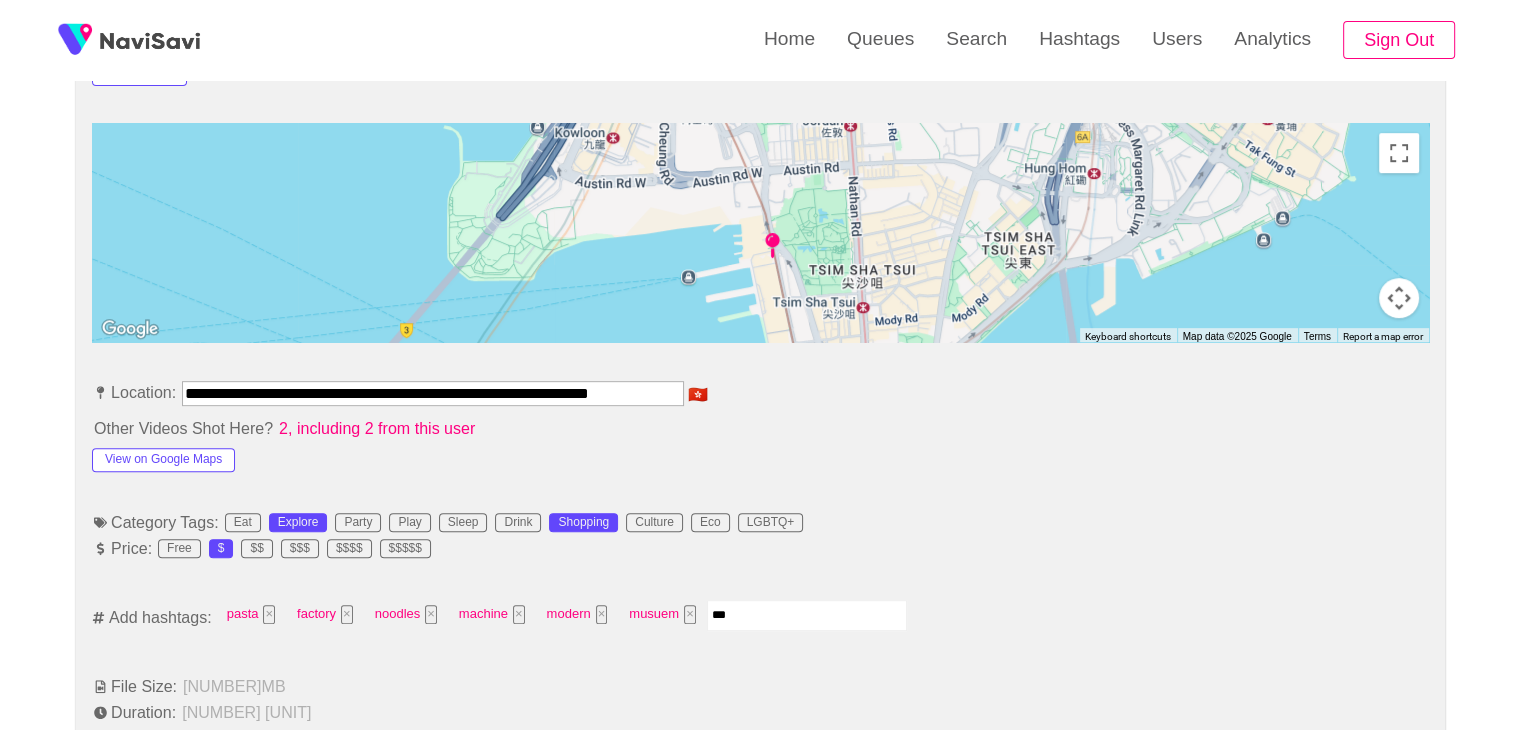 type on "****" 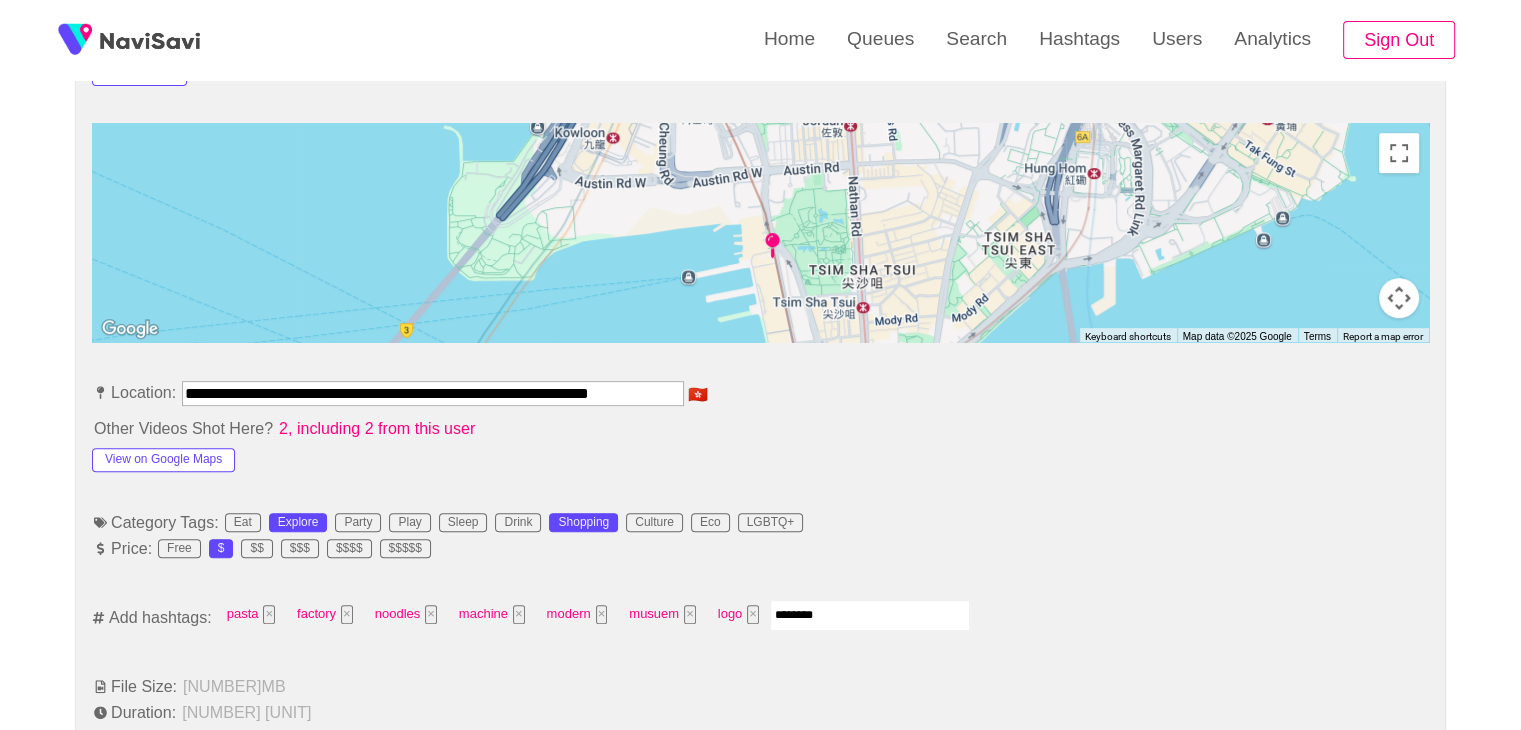 type on "*********" 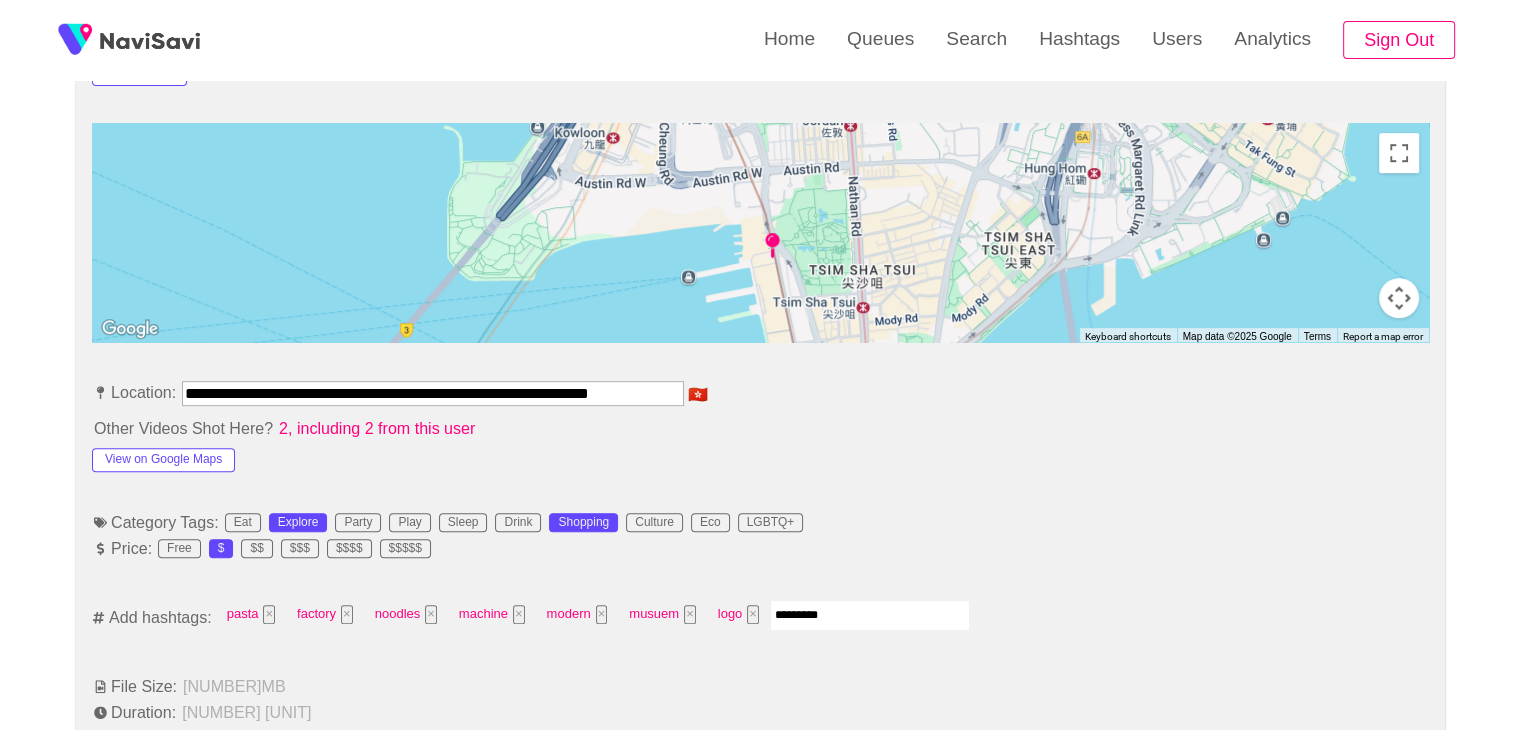 type 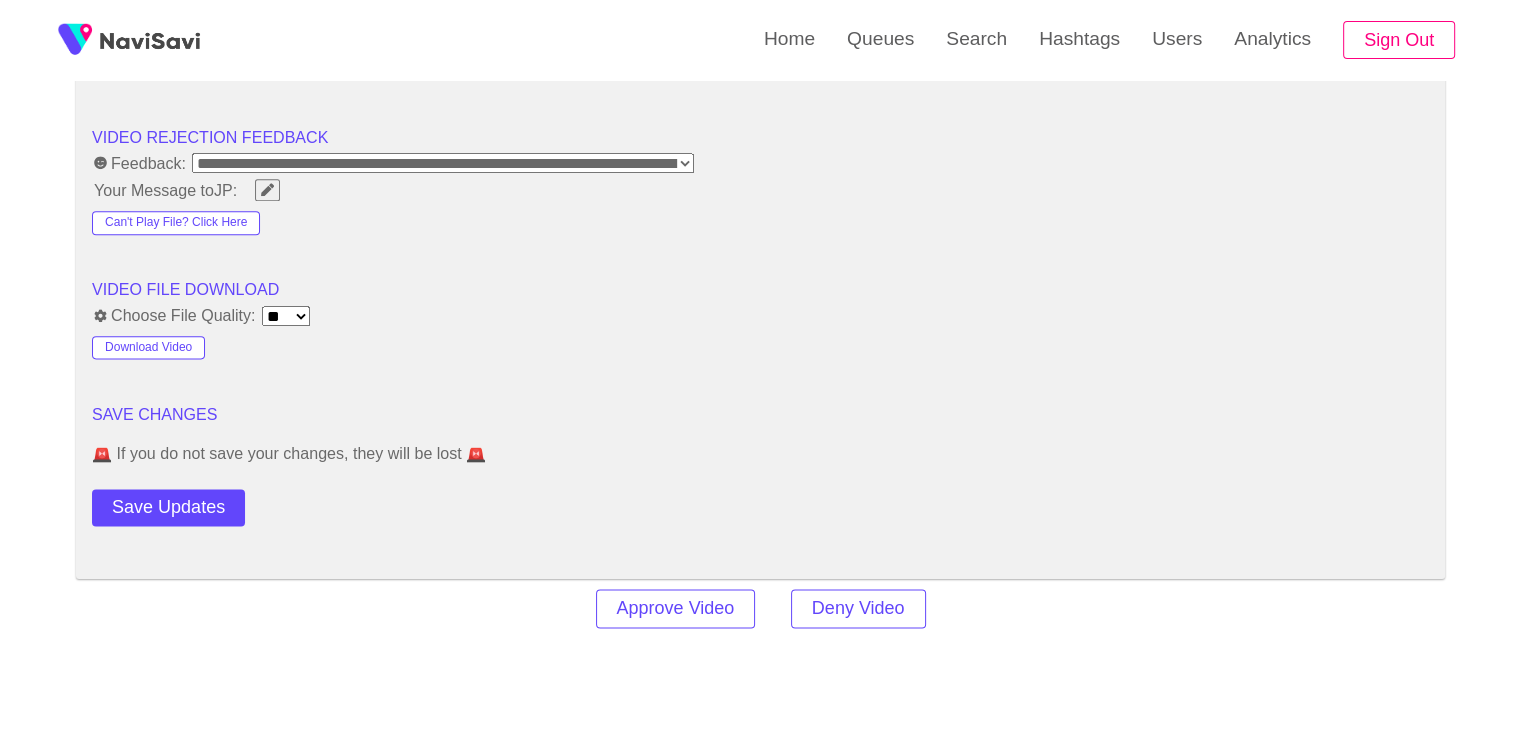scroll, scrollTop: 2496, scrollLeft: 0, axis: vertical 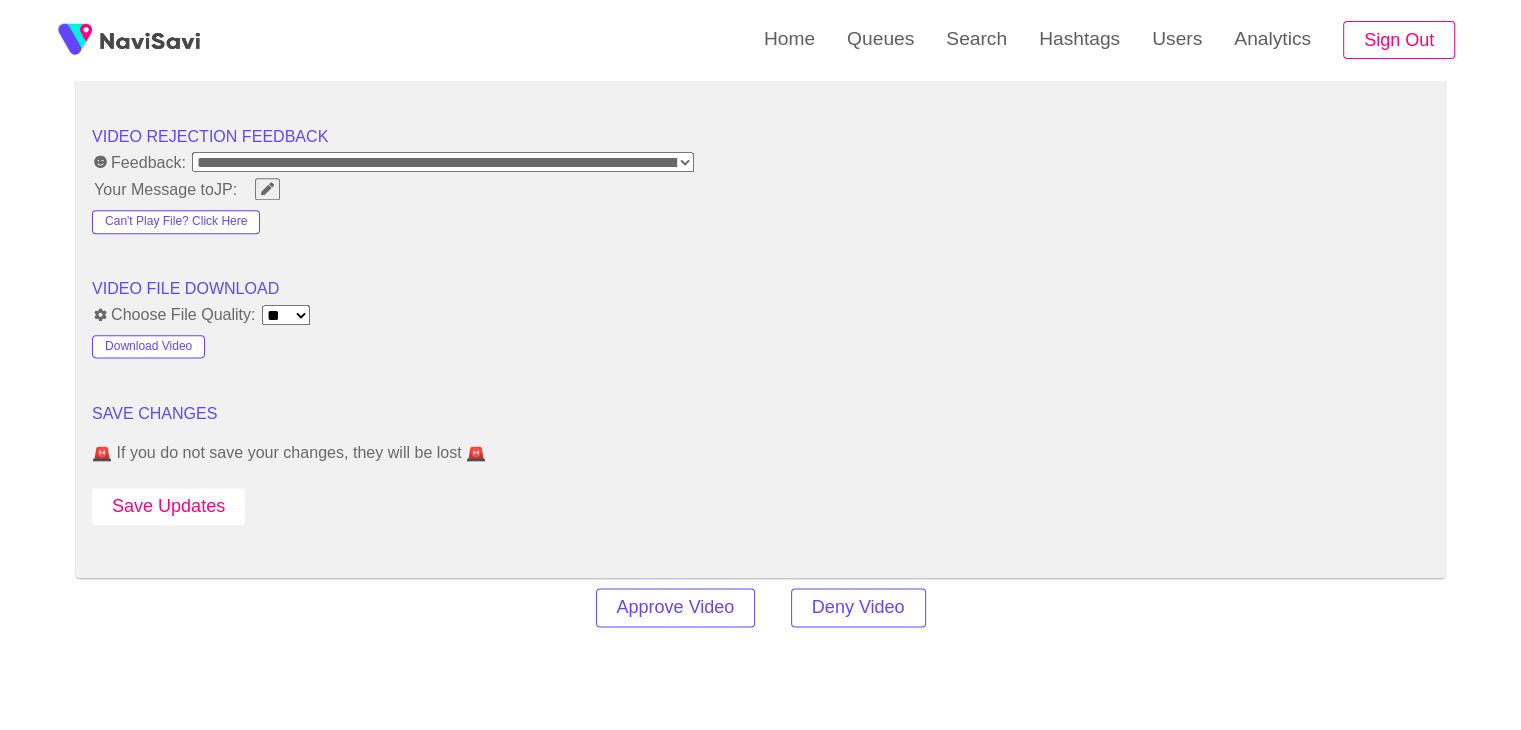 click on "Save Updates" at bounding box center [168, 506] 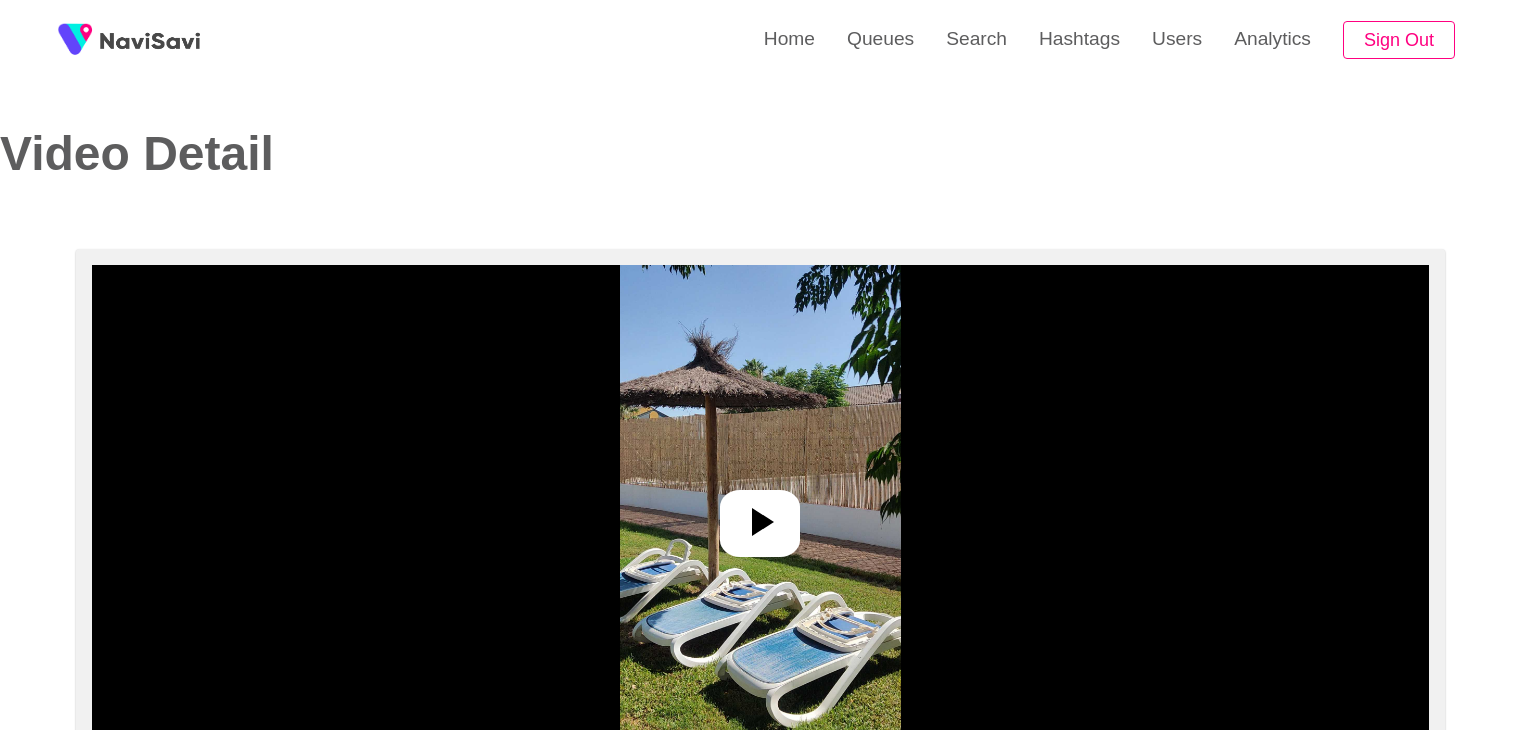 select on "**********" 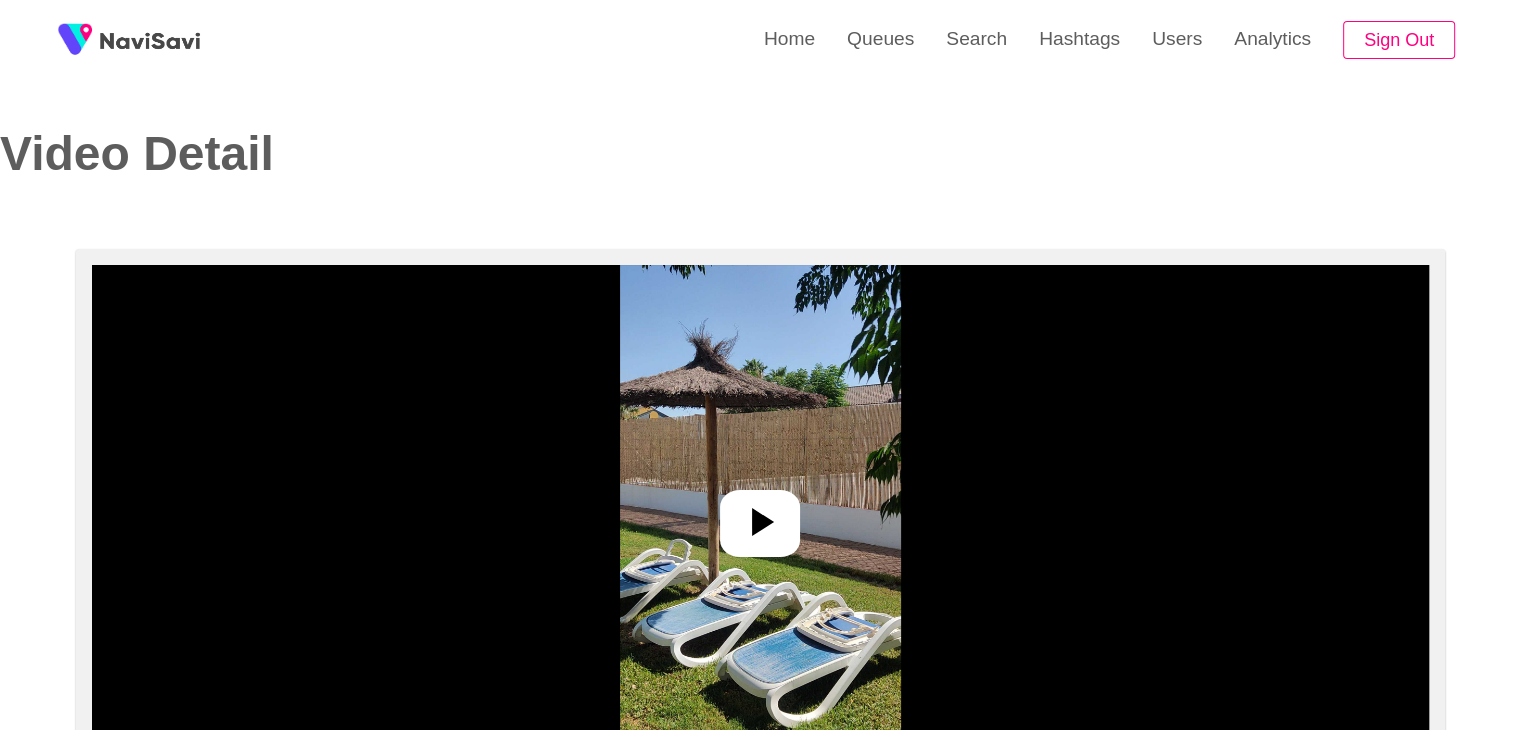 click at bounding box center (760, 515) 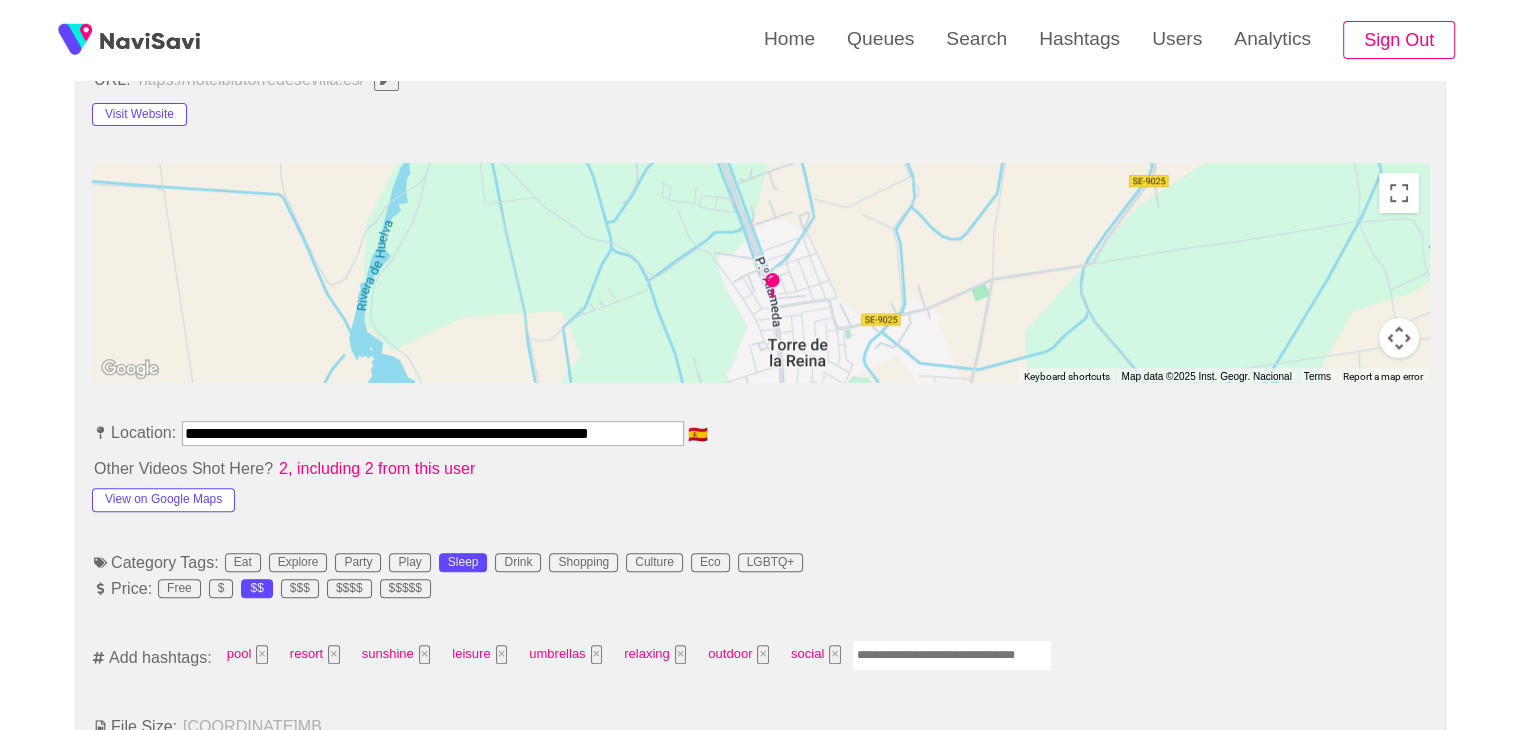 scroll, scrollTop: 859, scrollLeft: 0, axis: vertical 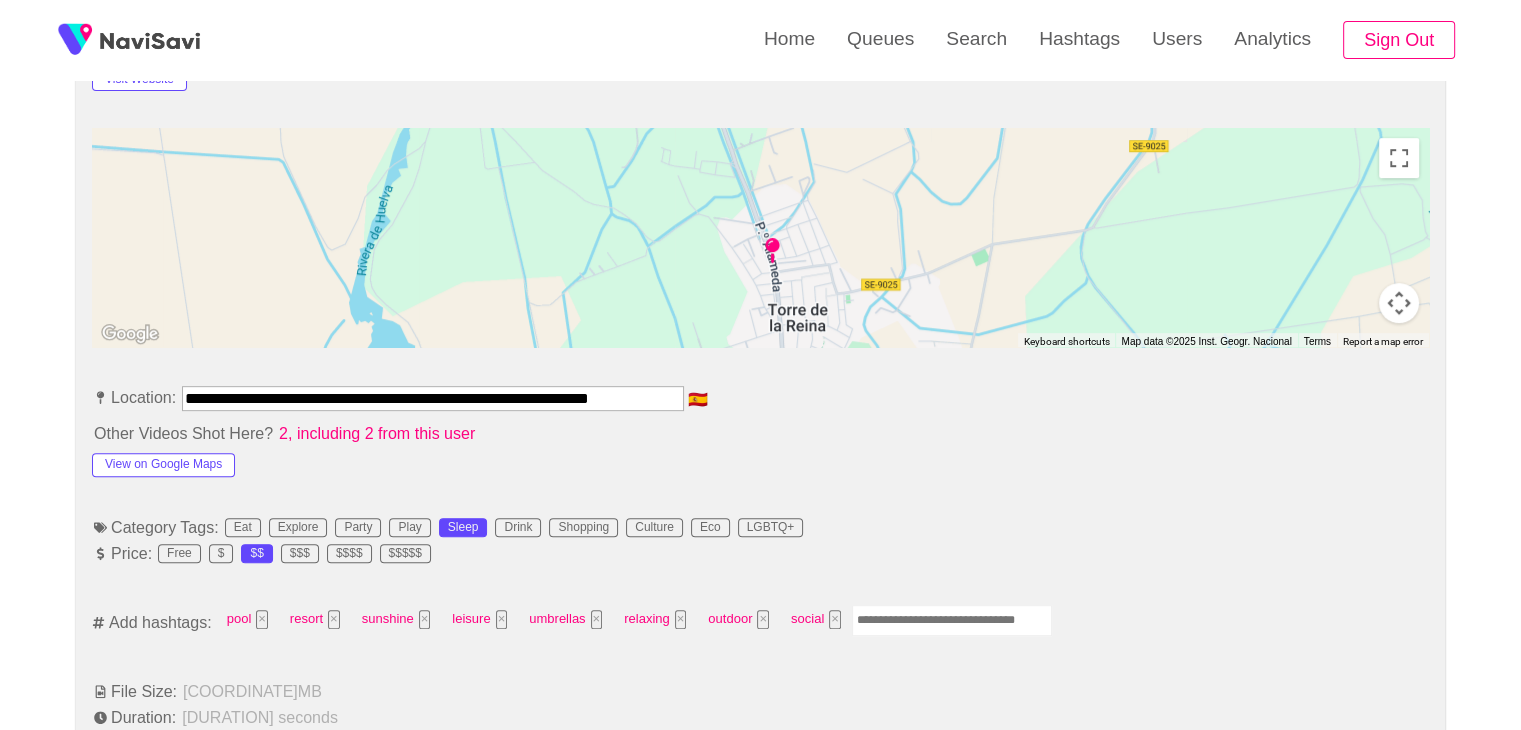 click at bounding box center (952, 620) 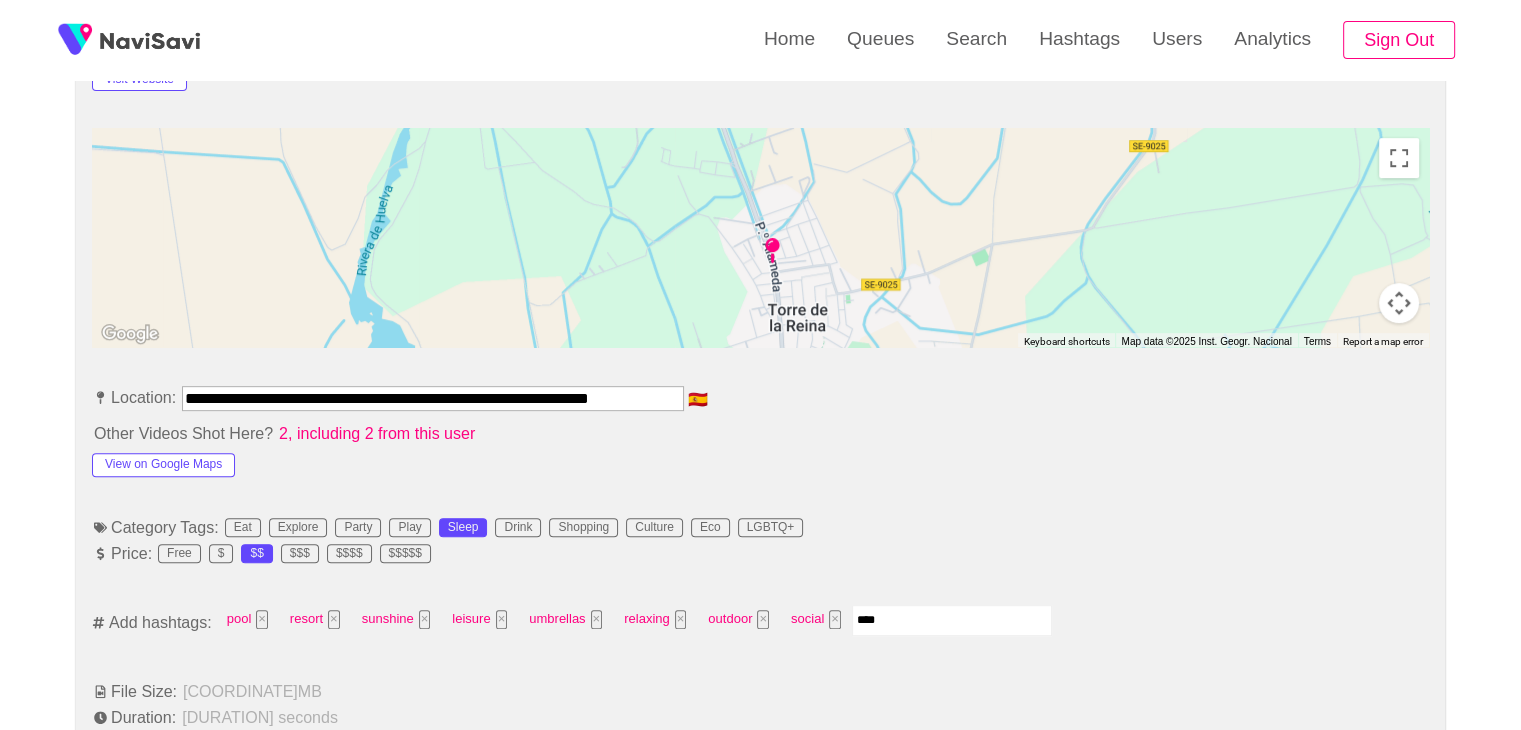 type on "*****" 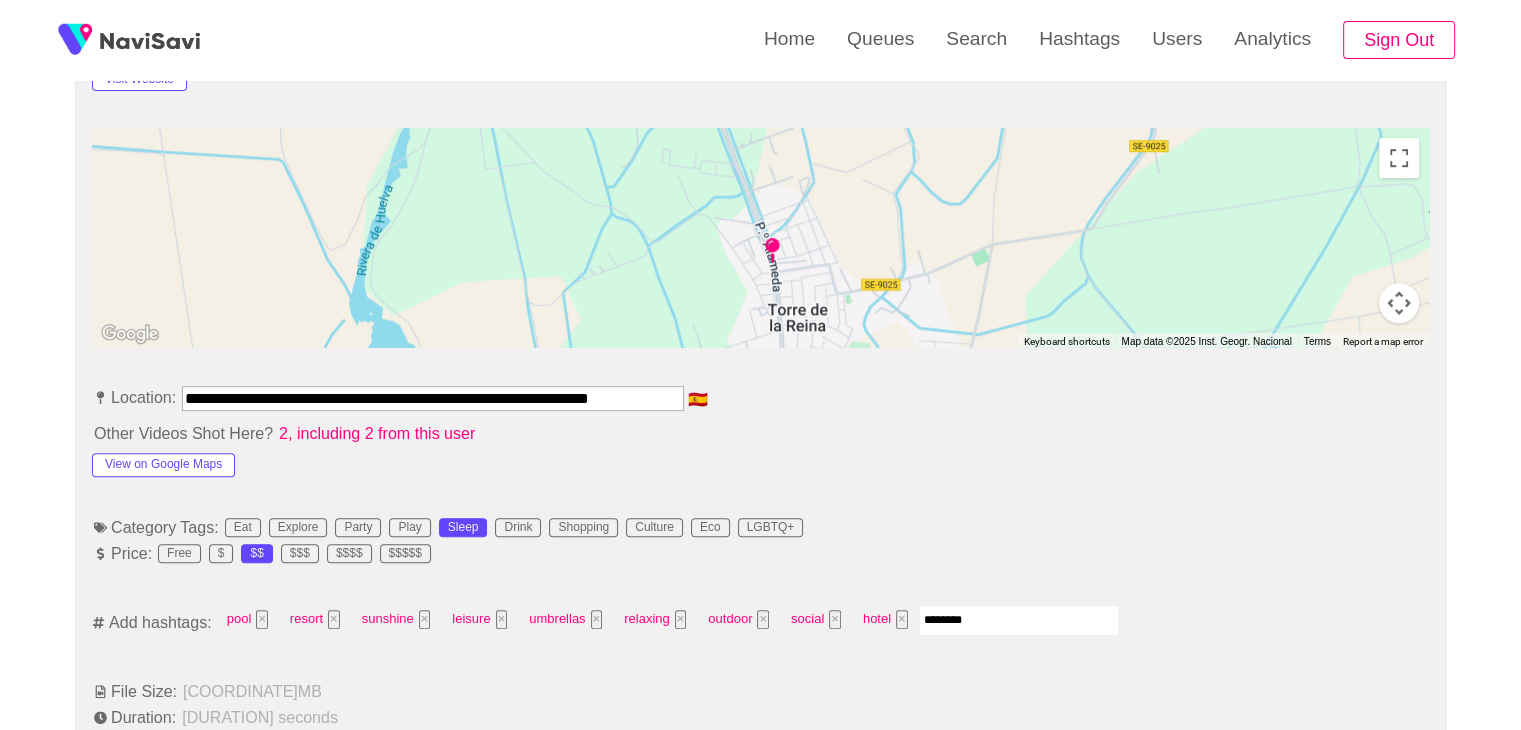 type on "*********" 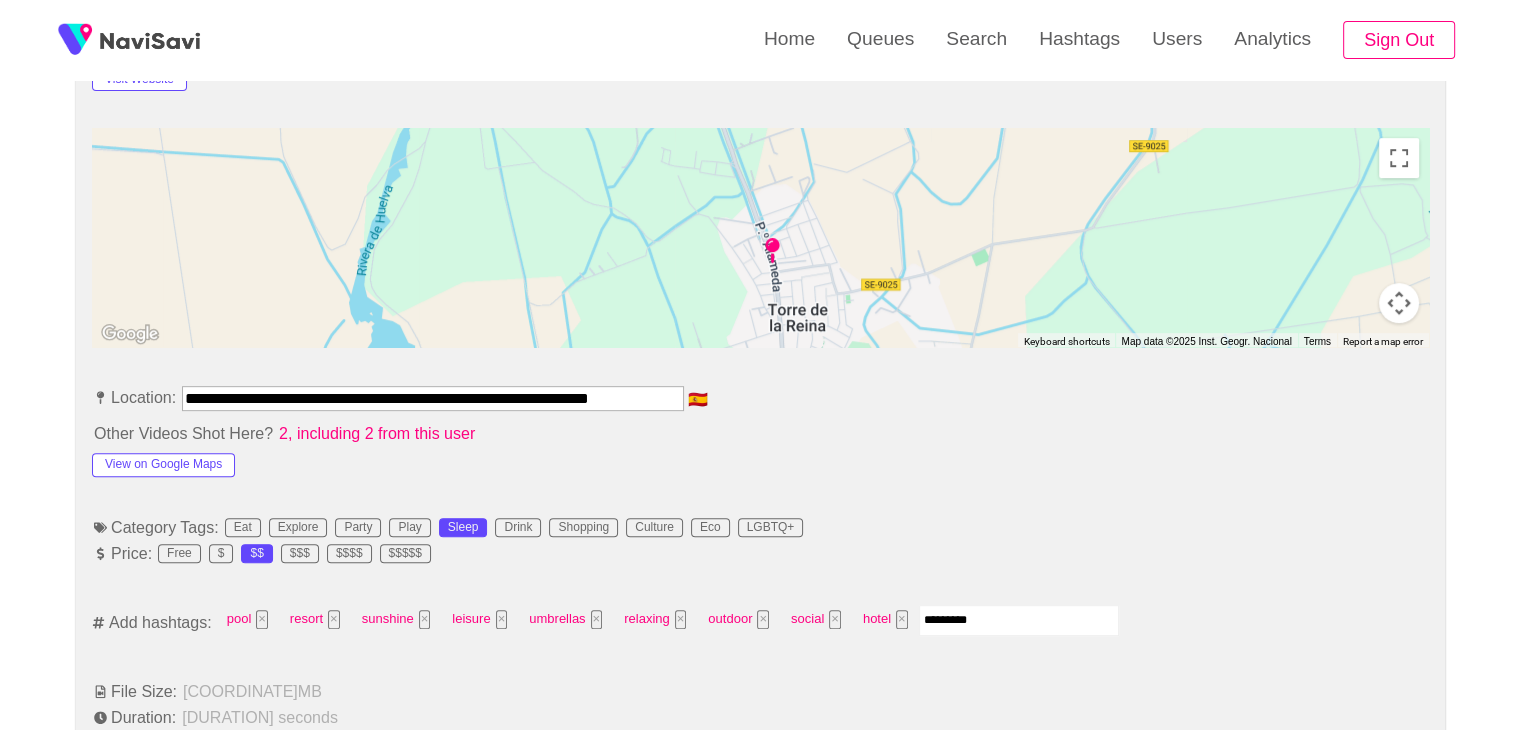 type 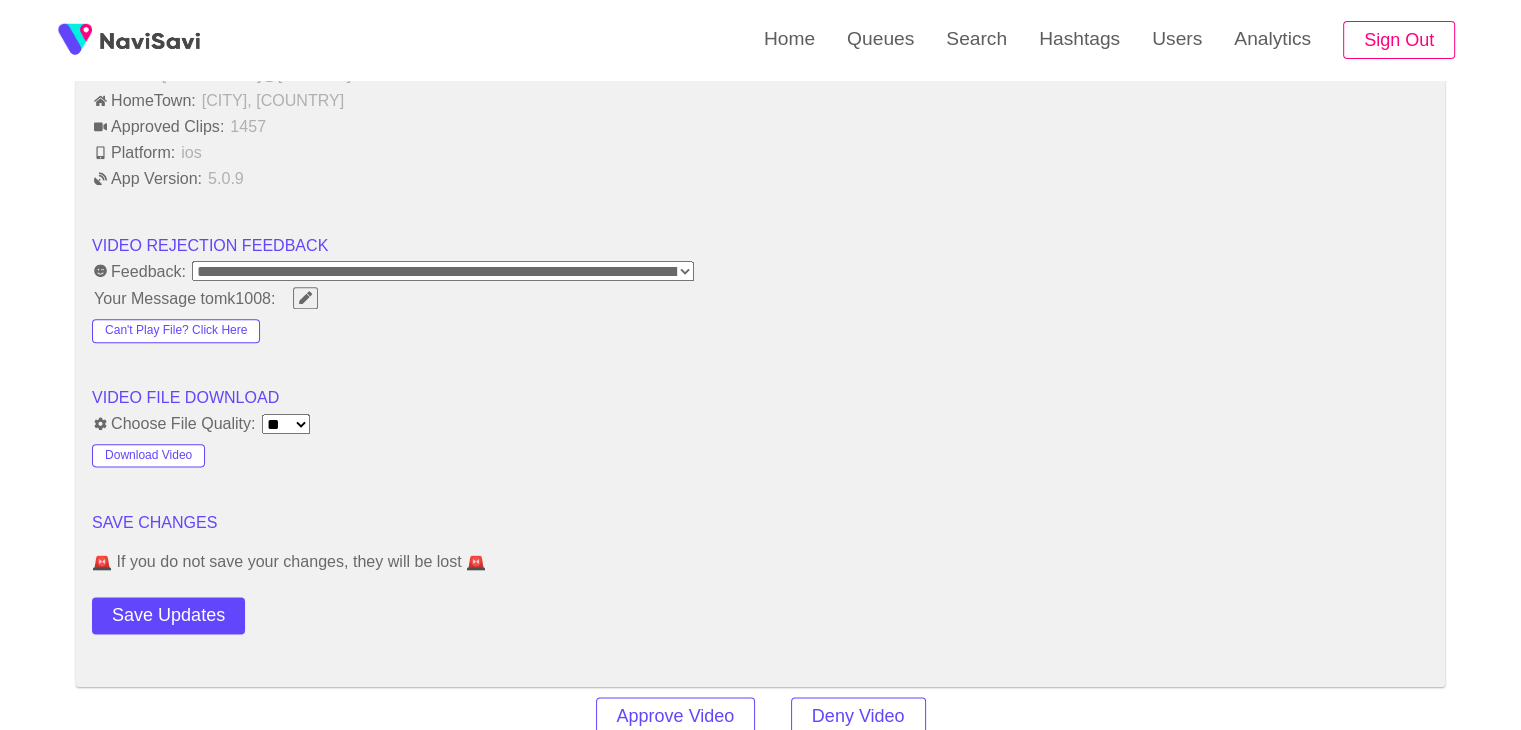 scroll, scrollTop: 2391, scrollLeft: 0, axis: vertical 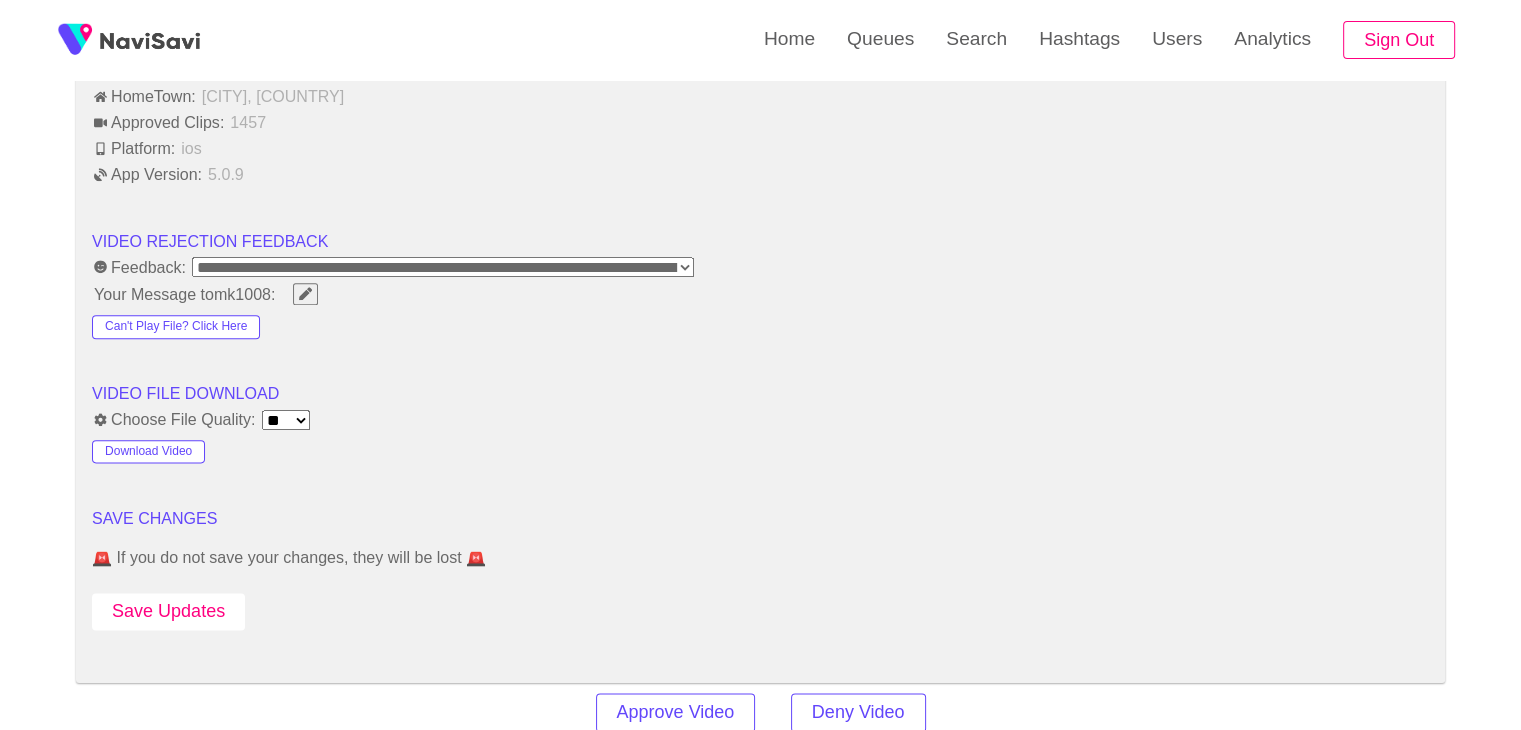click on "Save Updates" at bounding box center [168, 611] 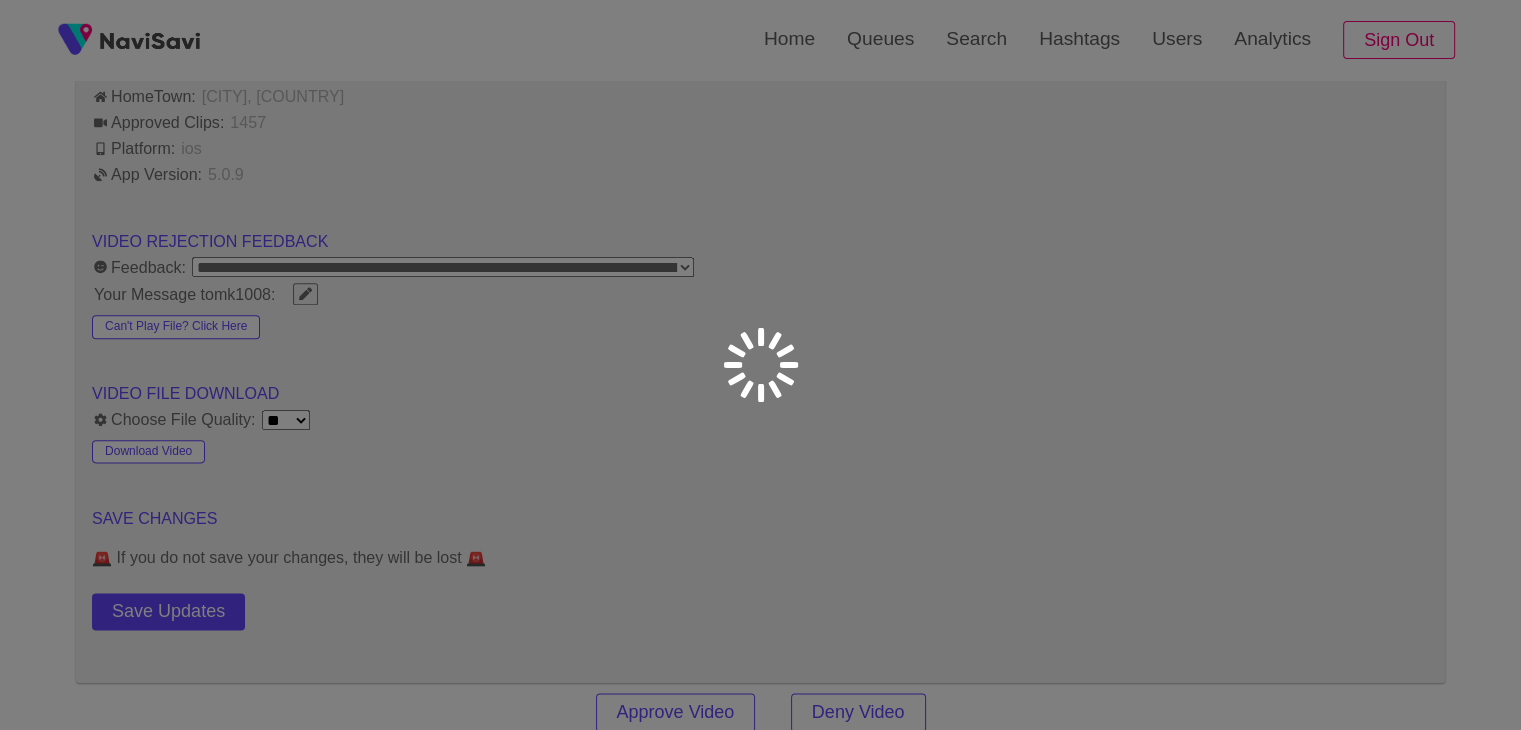click on "**********" at bounding box center (760, -634) 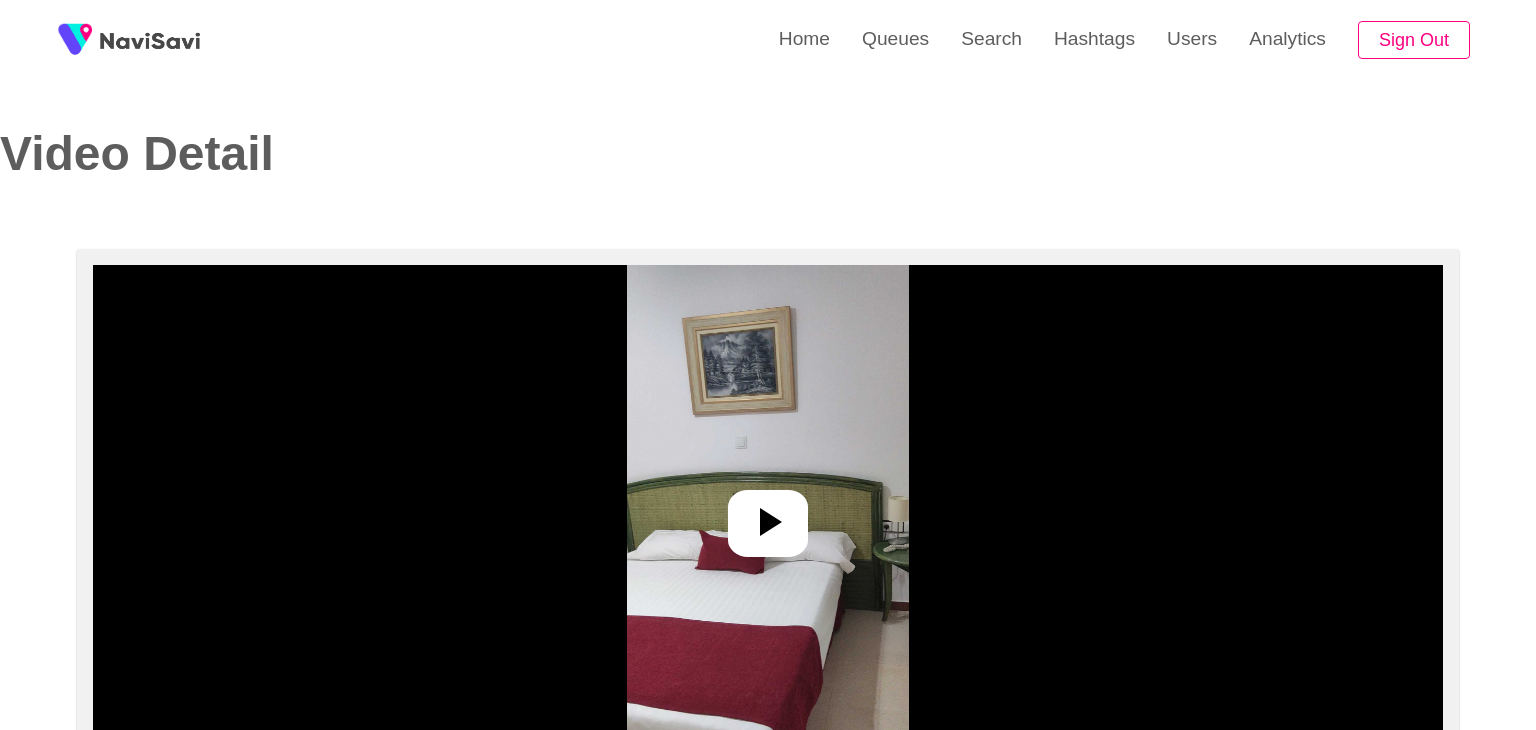 select on "**********" 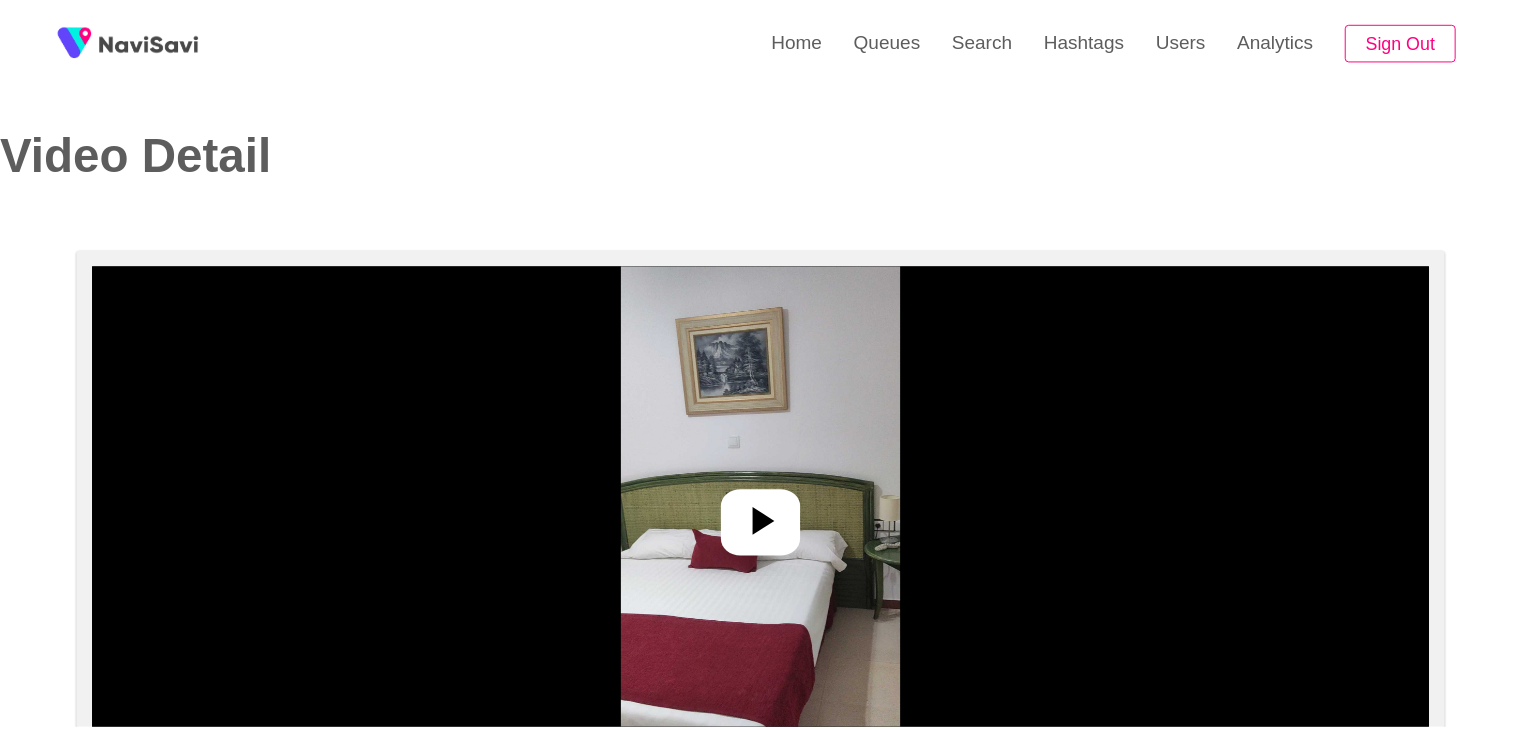 scroll, scrollTop: 0, scrollLeft: 0, axis: both 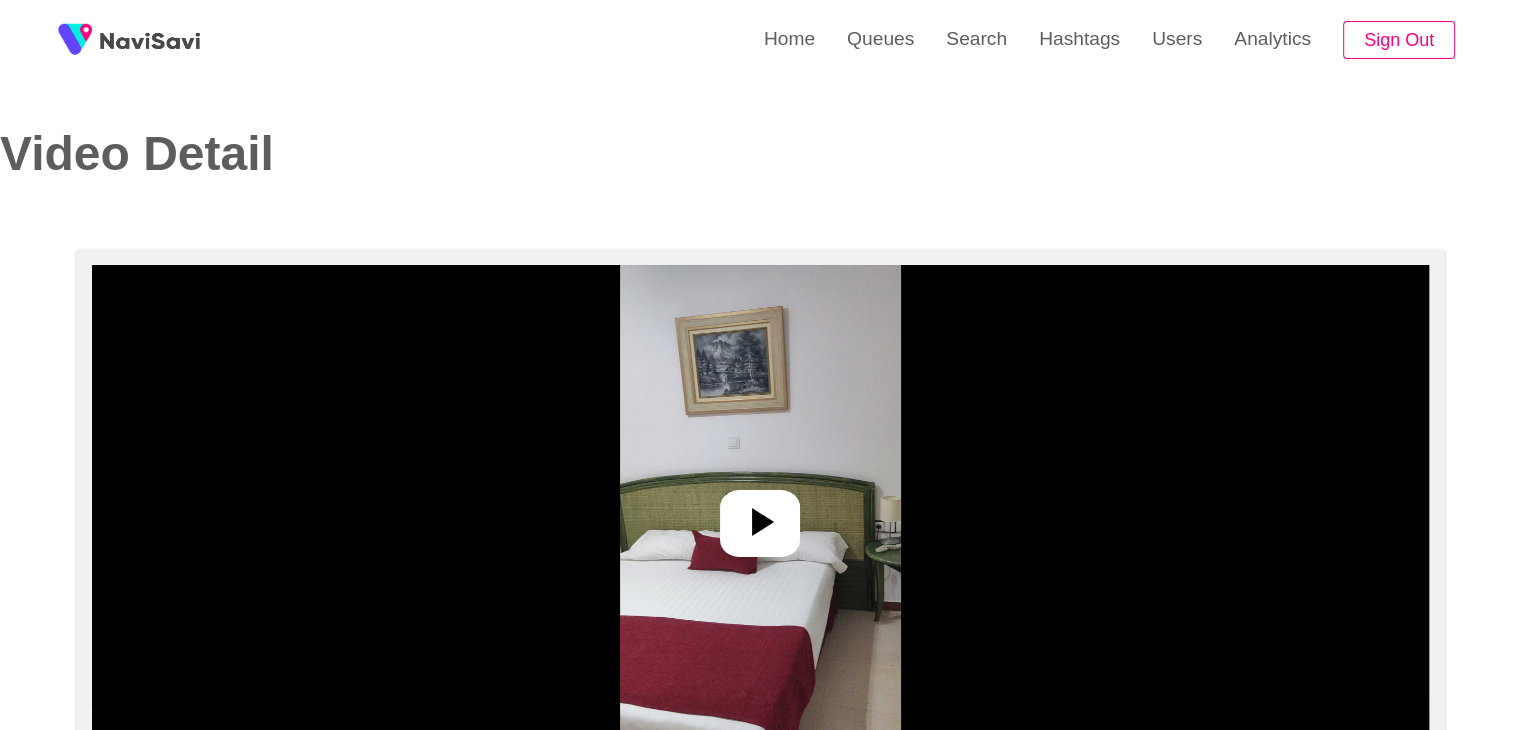click at bounding box center [760, 515] 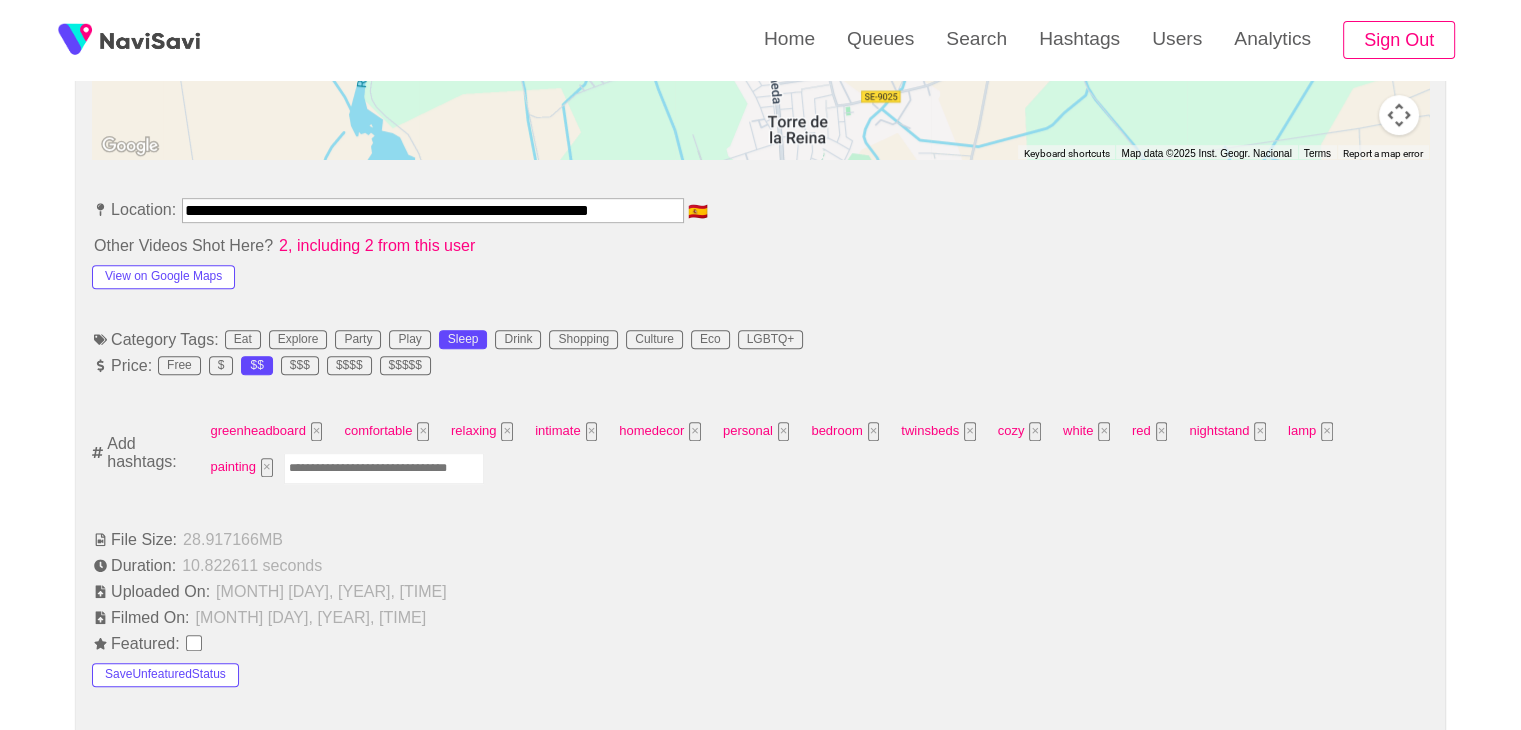 scroll, scrollTop: 1144, scrollLeft: 0, axis: vertical 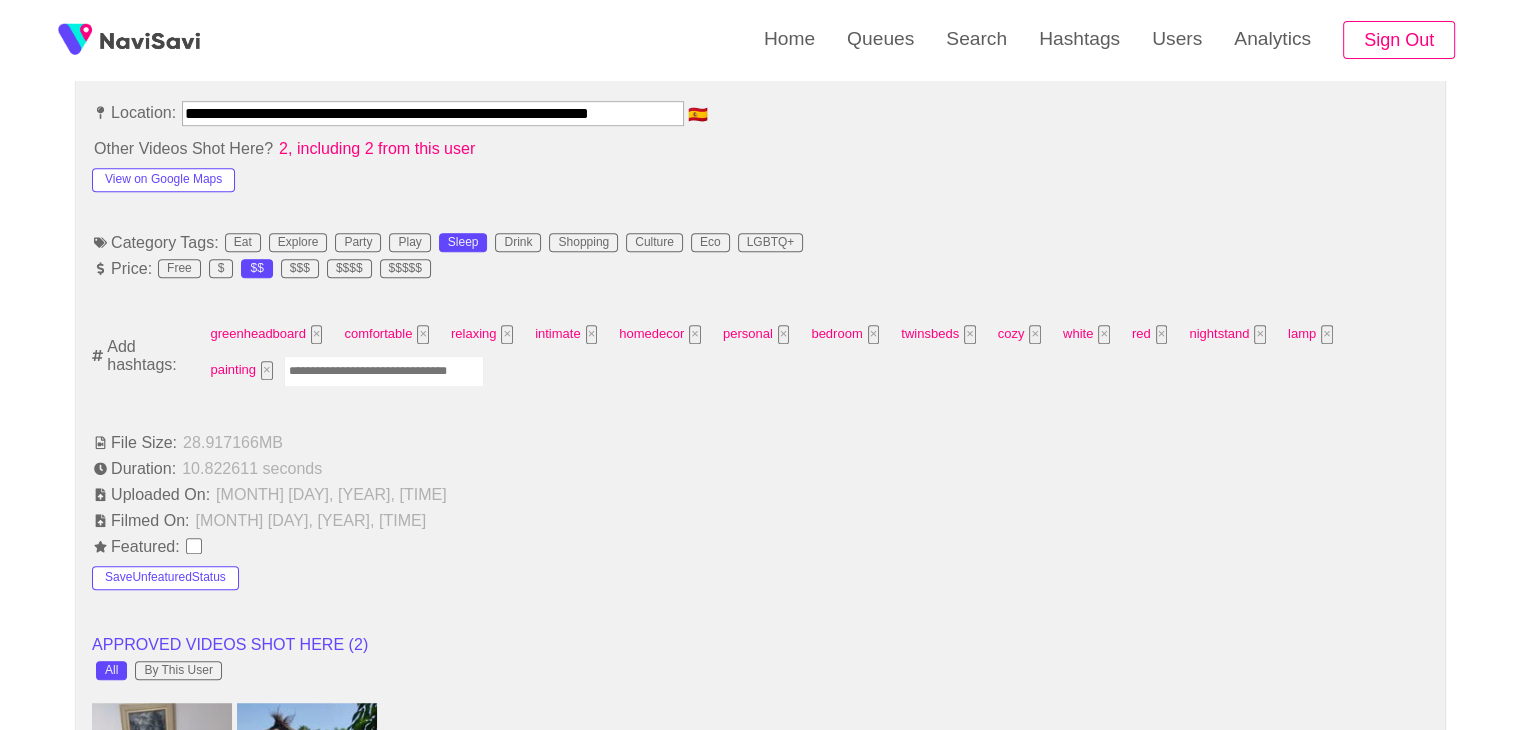 click at bounding box center (384, 371) 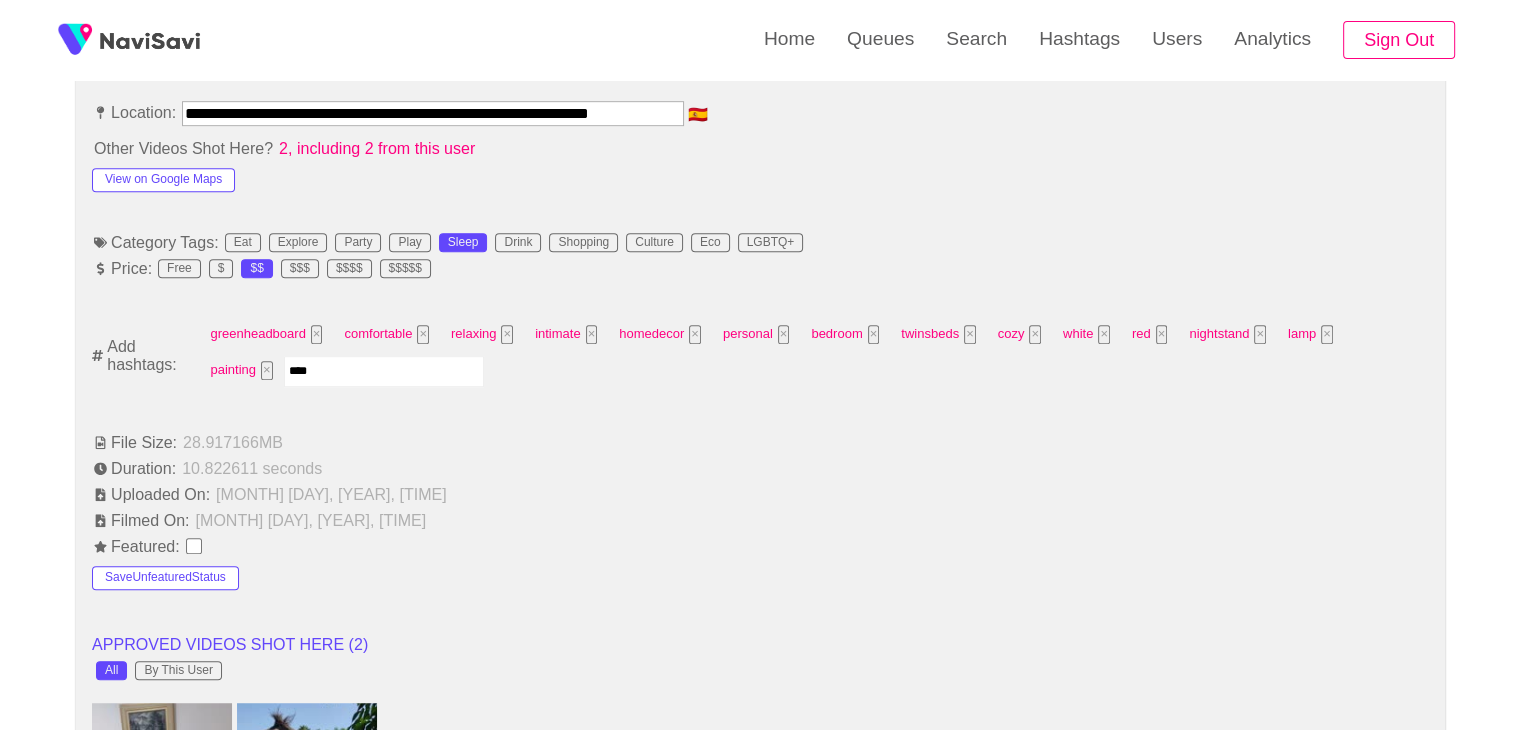 type on "*****" 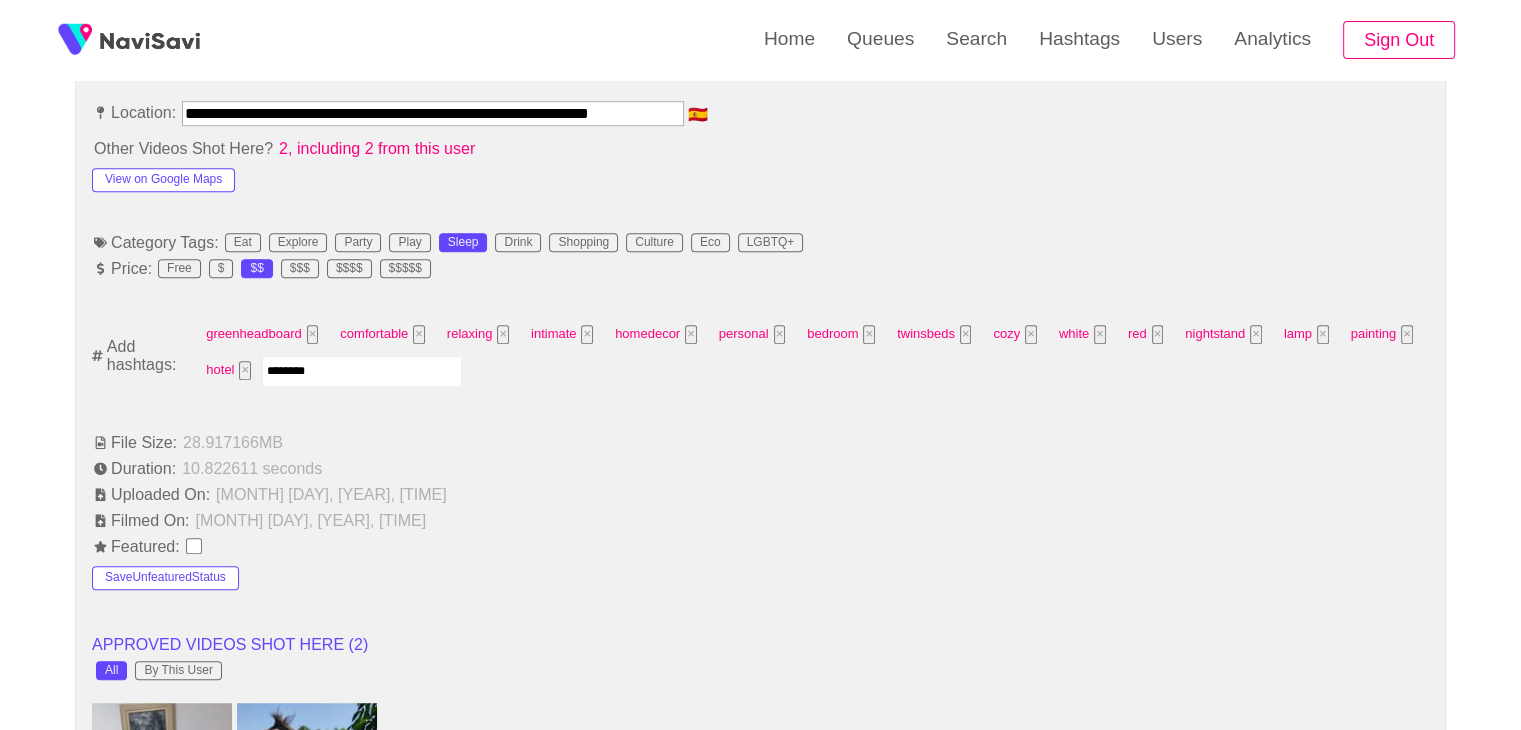 type on "*********" 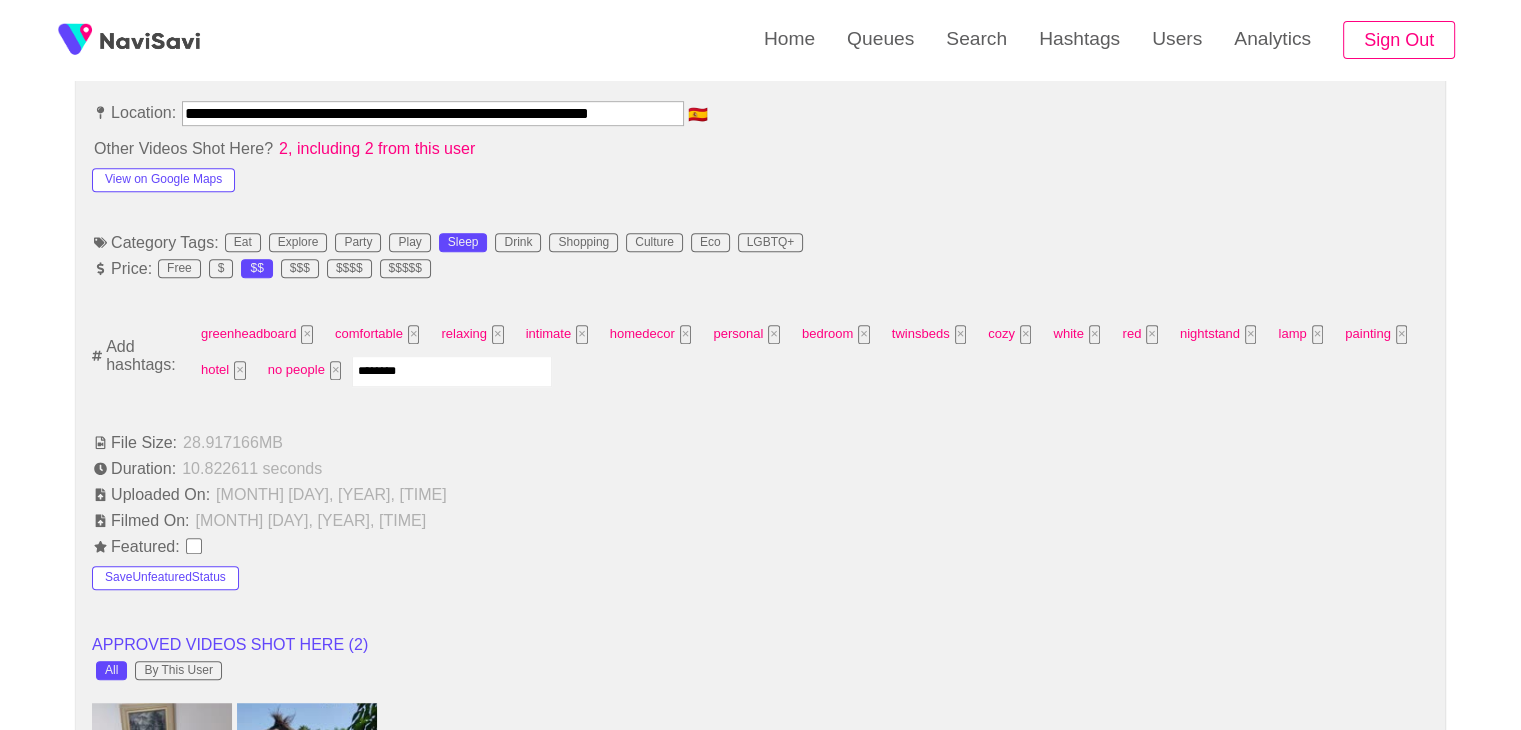 type on "*********" 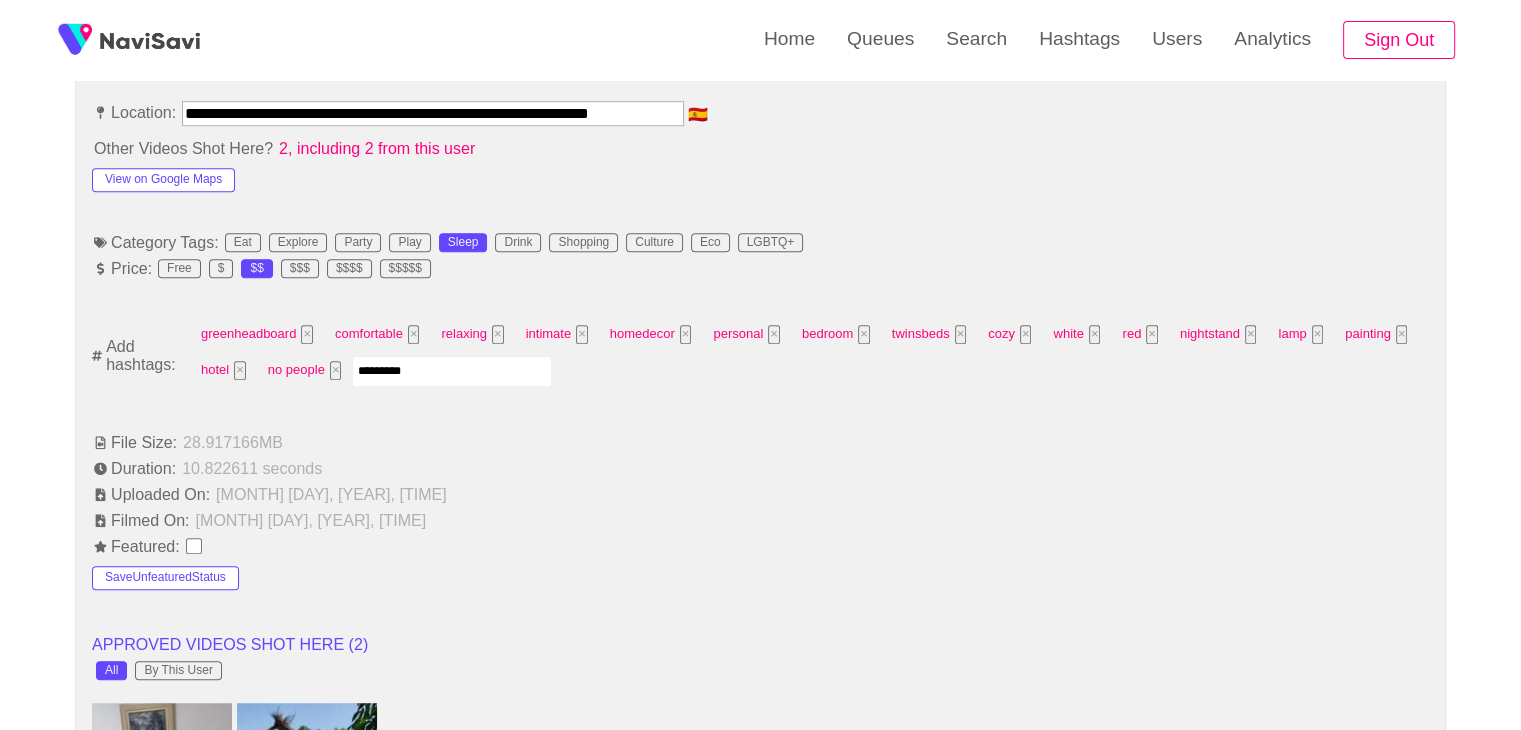 type 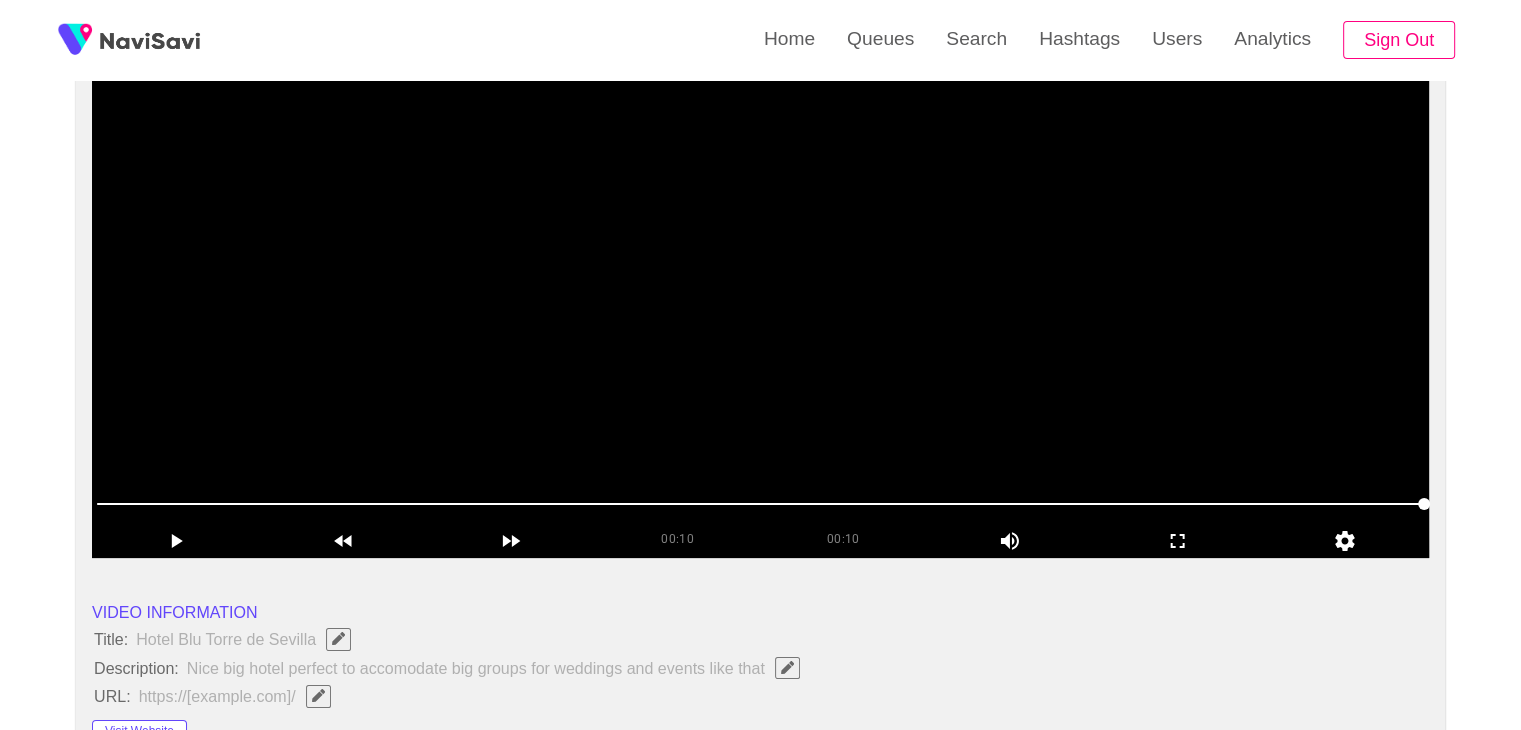 scroll, scrollTop: 124, scrollLeft: 0, axis: vertical 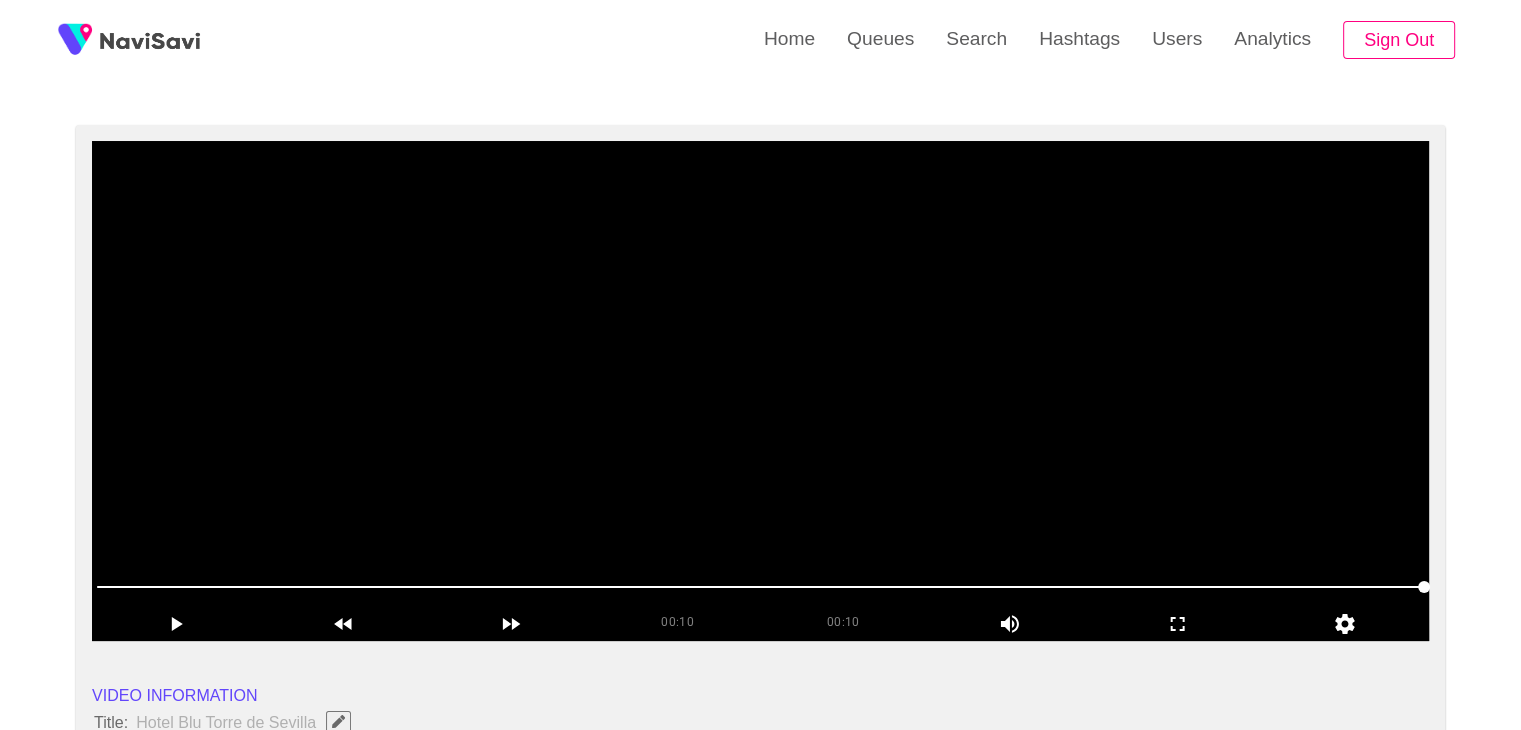 click at bounding box center (760, 391) 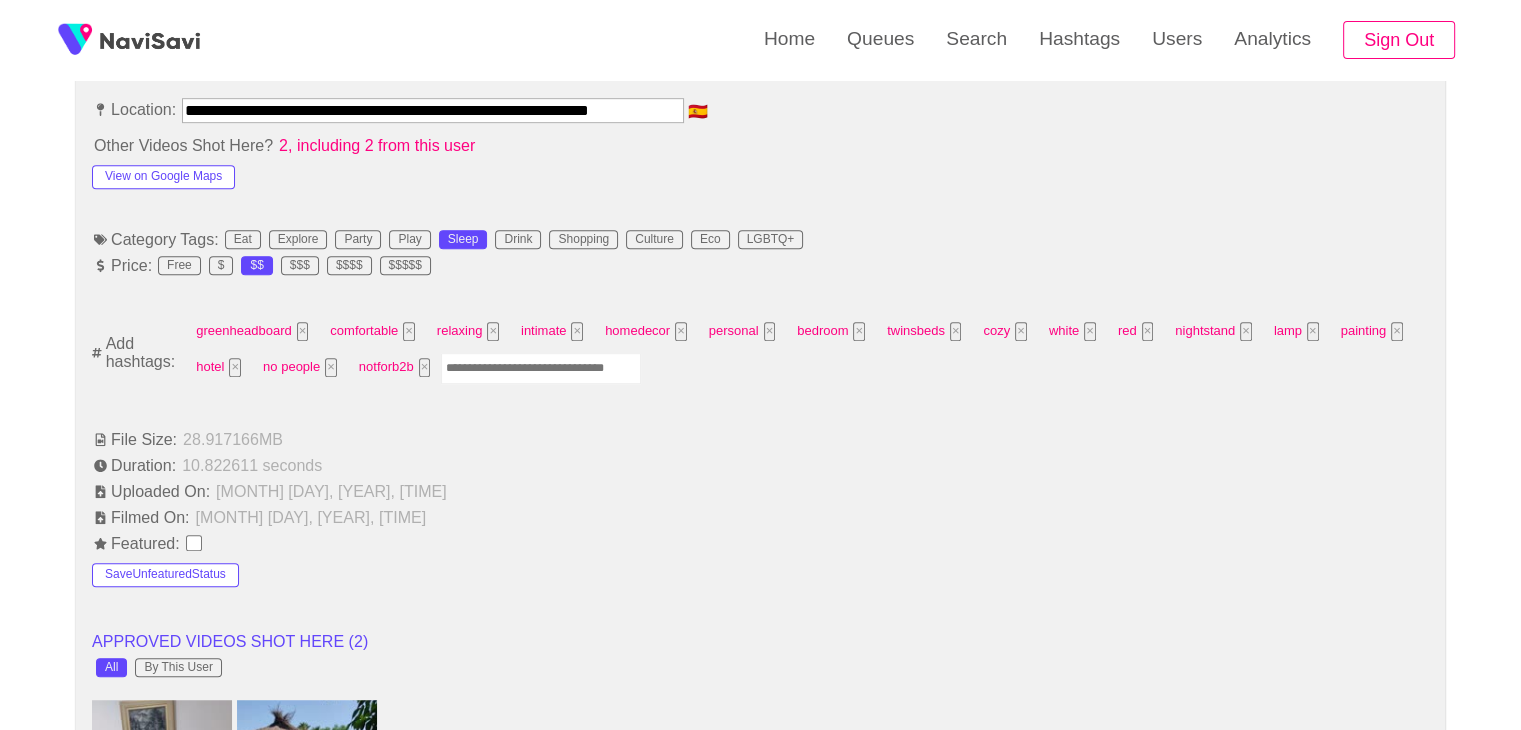scroll, scrollTop: 1240, scrollLeft: 0, axis: vertical 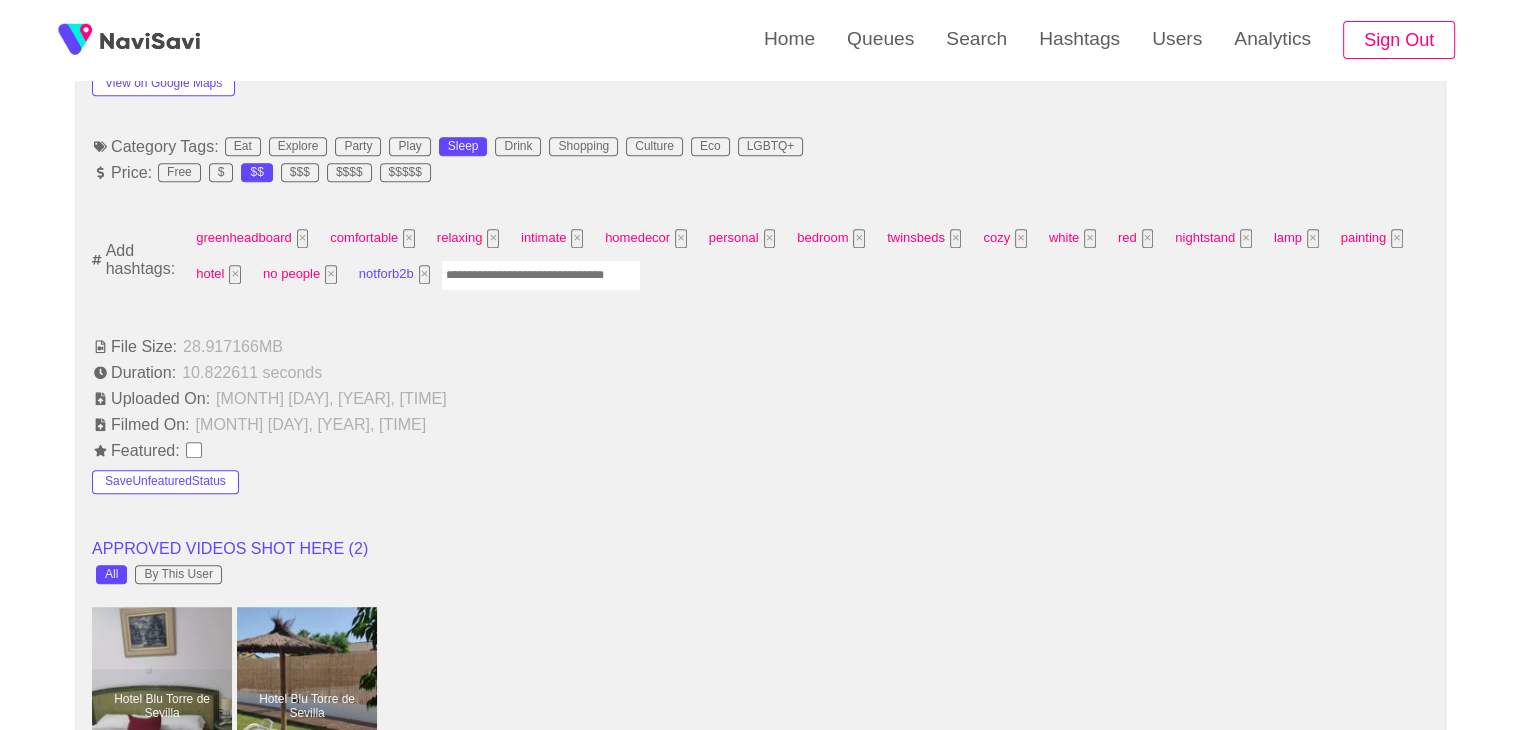 click on "notforb2b ×" at bounding box center [395, 274] 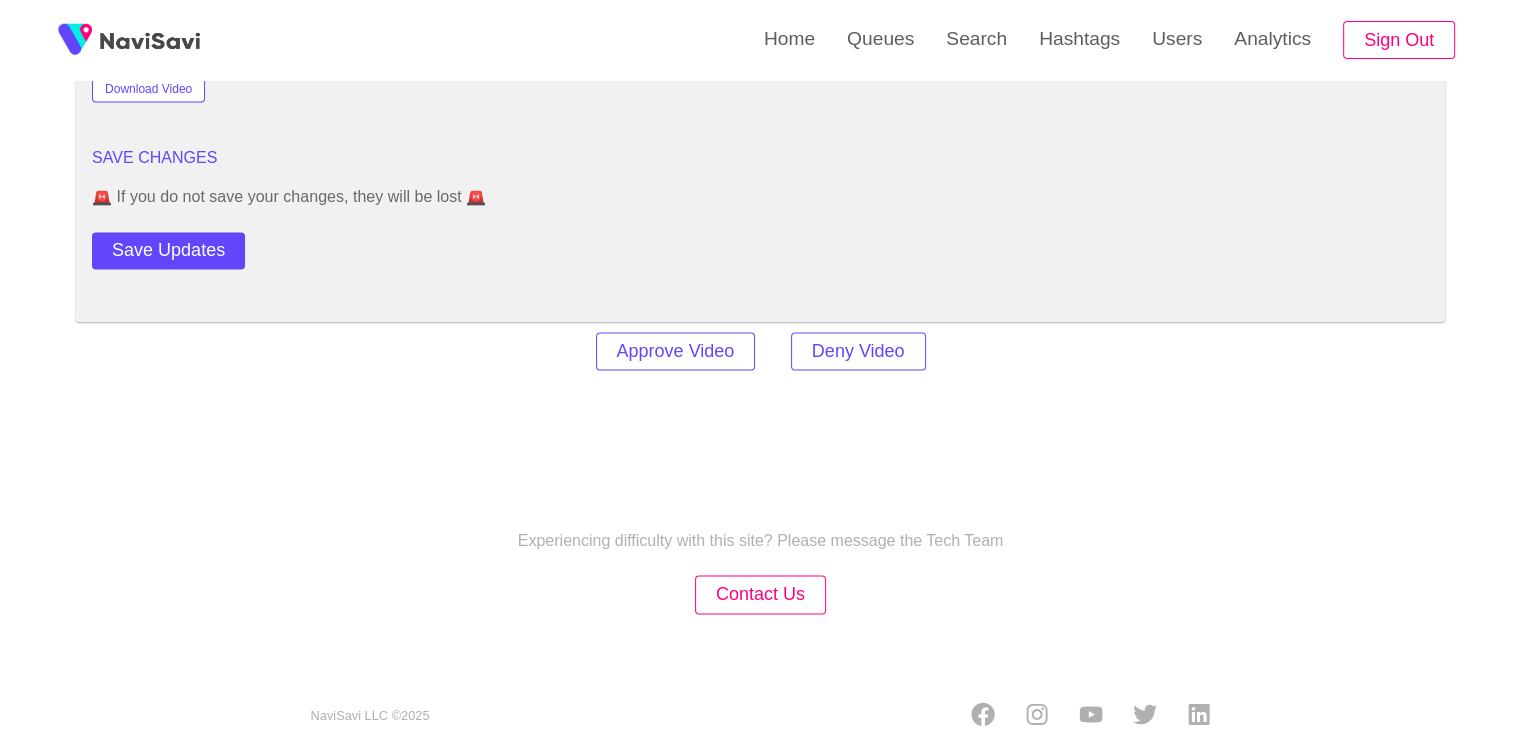 scroll, scrollTop: 2788, scrollLeft: 0, axis: vertical 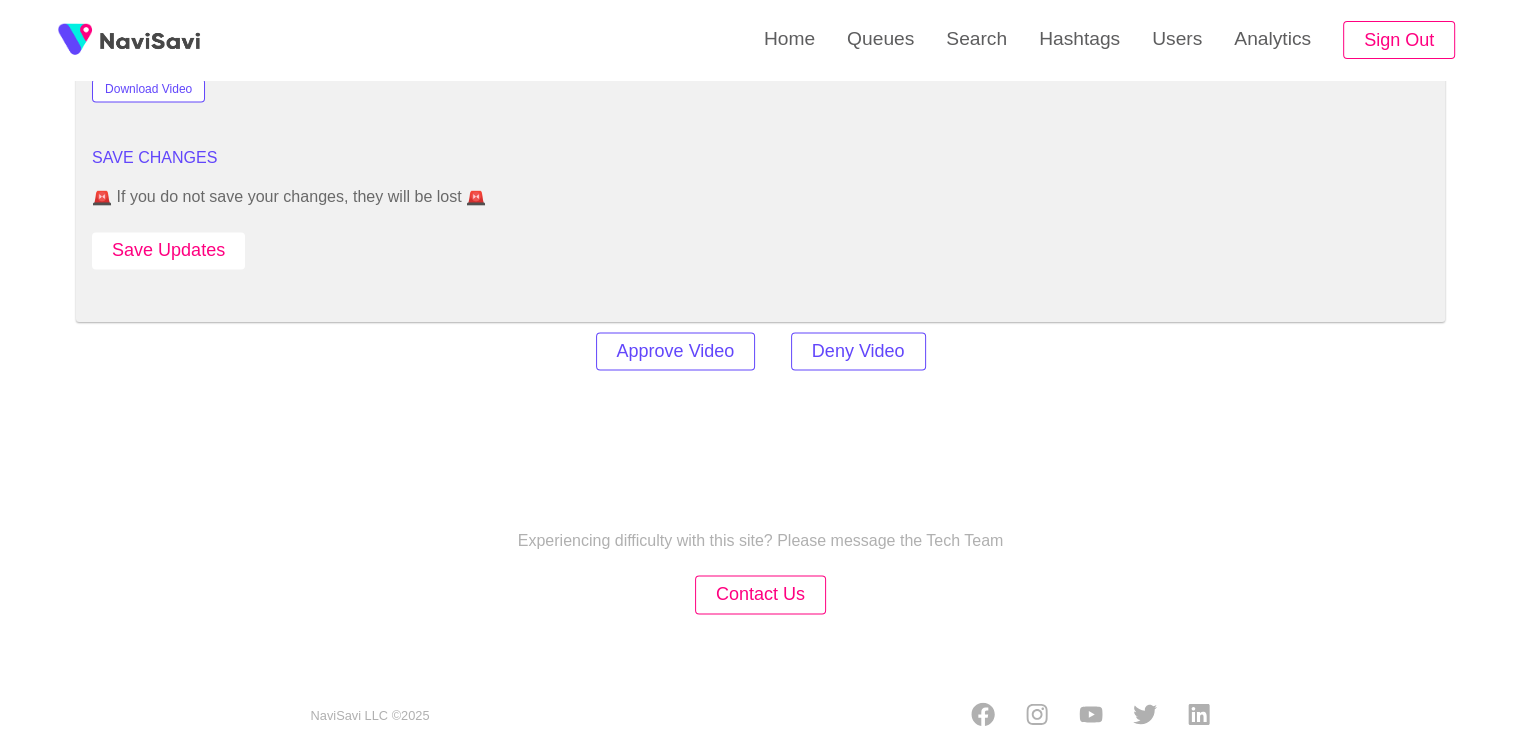 click on "Save Updates" at bounding box center [168, 250] 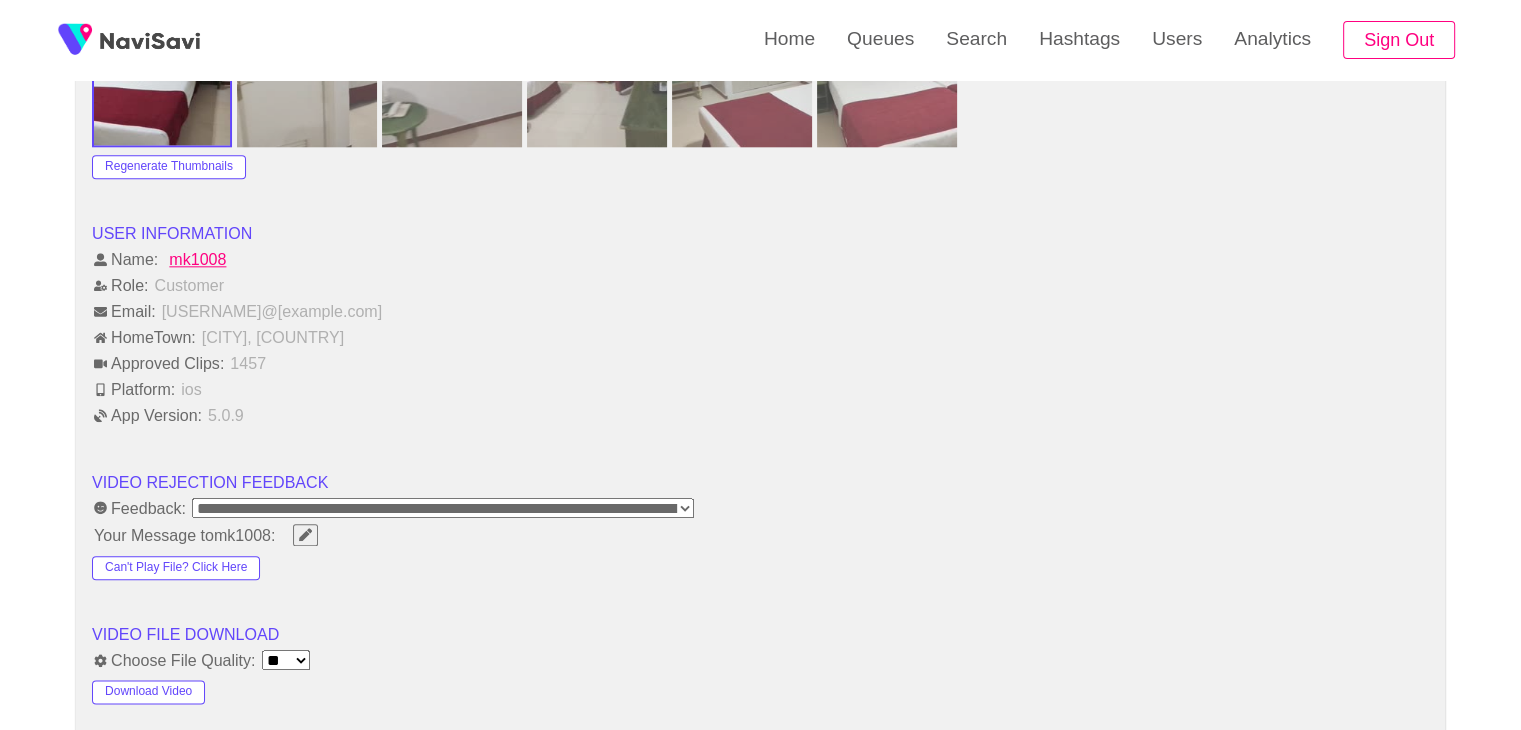 scroll, scrollTop: 2154, scrollLeft: 0, axis: vertical 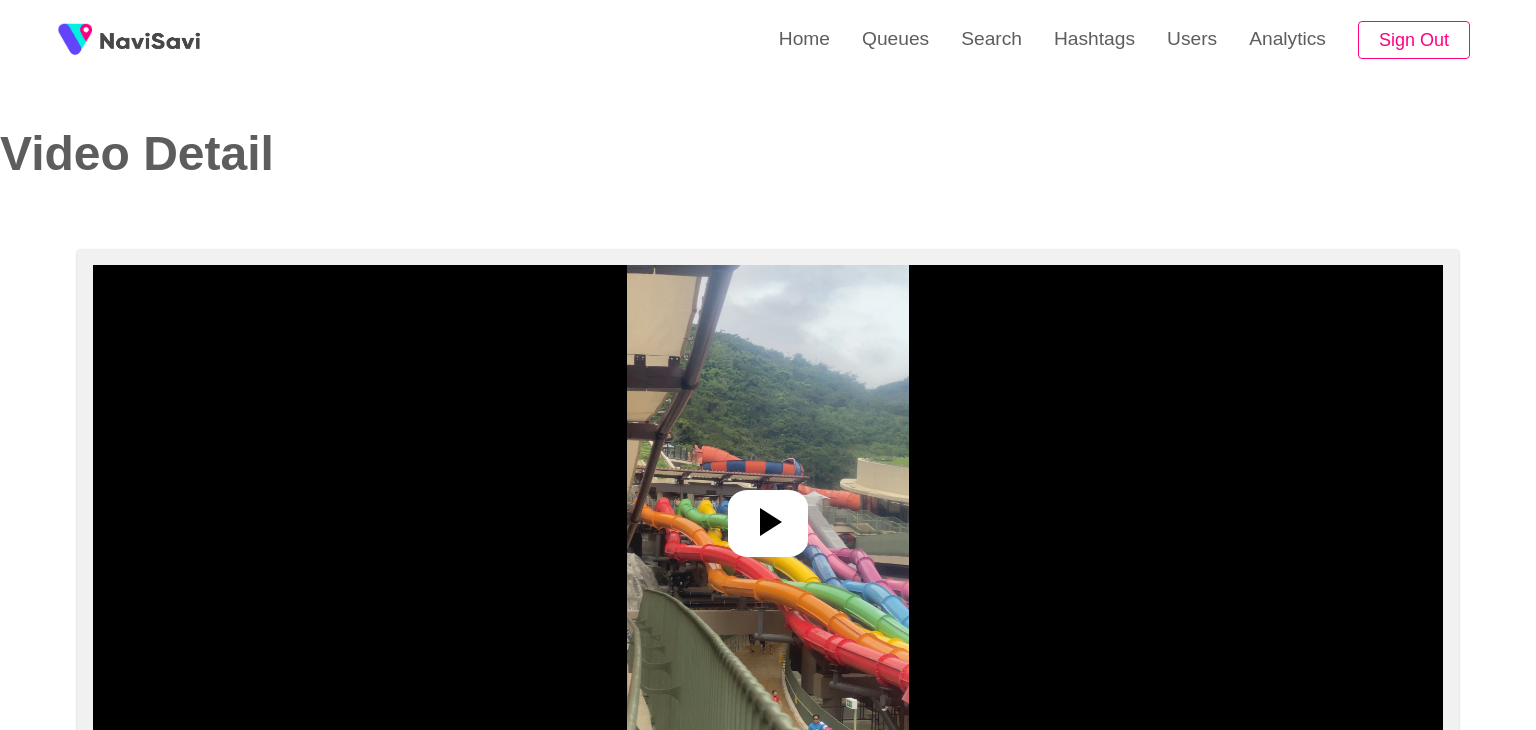 select on "**********" 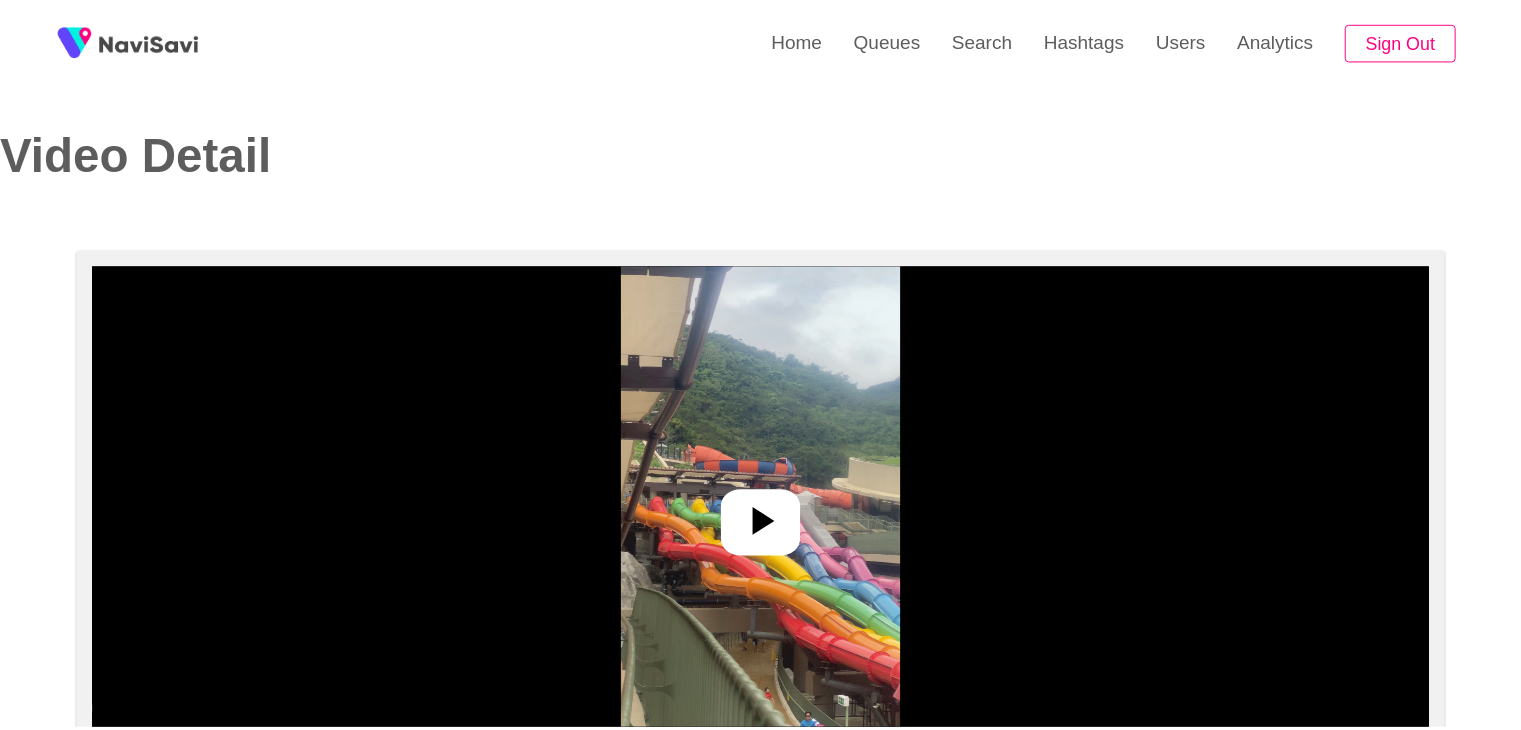 scroll, scrollTop: 0, scrollLeft: 0, axis: both 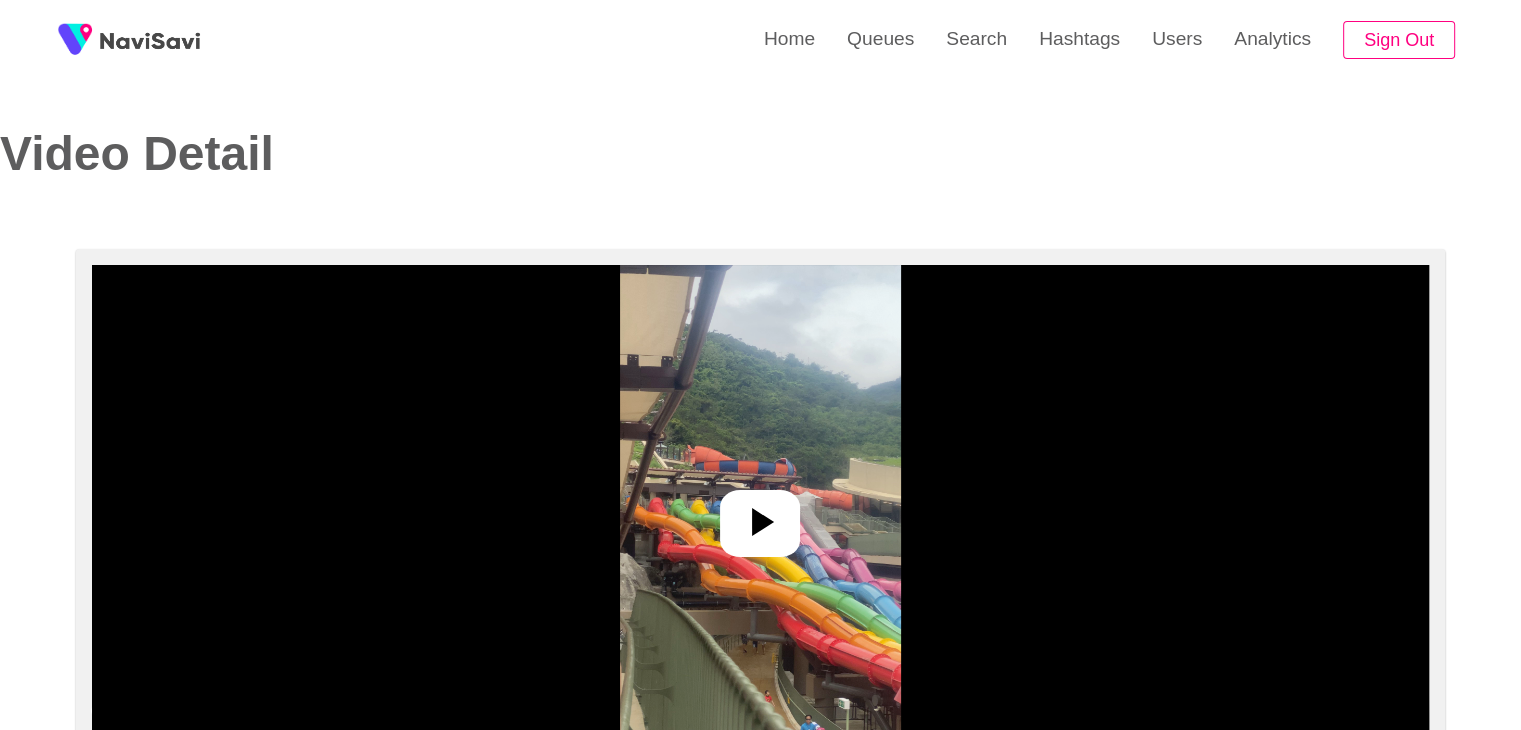 click at bounding box center (760, 515) 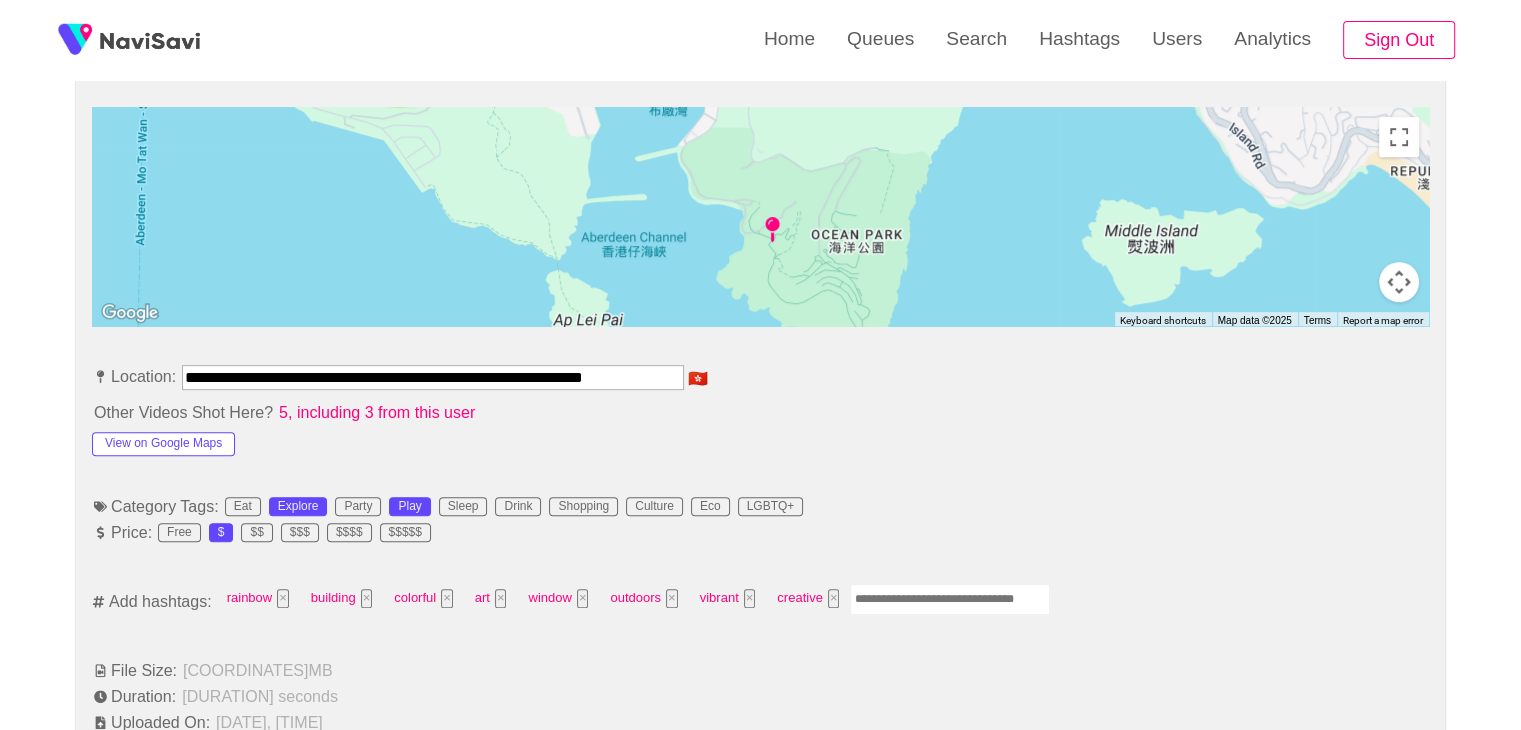 scroll, scrollTop: 1111, scrollLeft: 0, axis: vertical 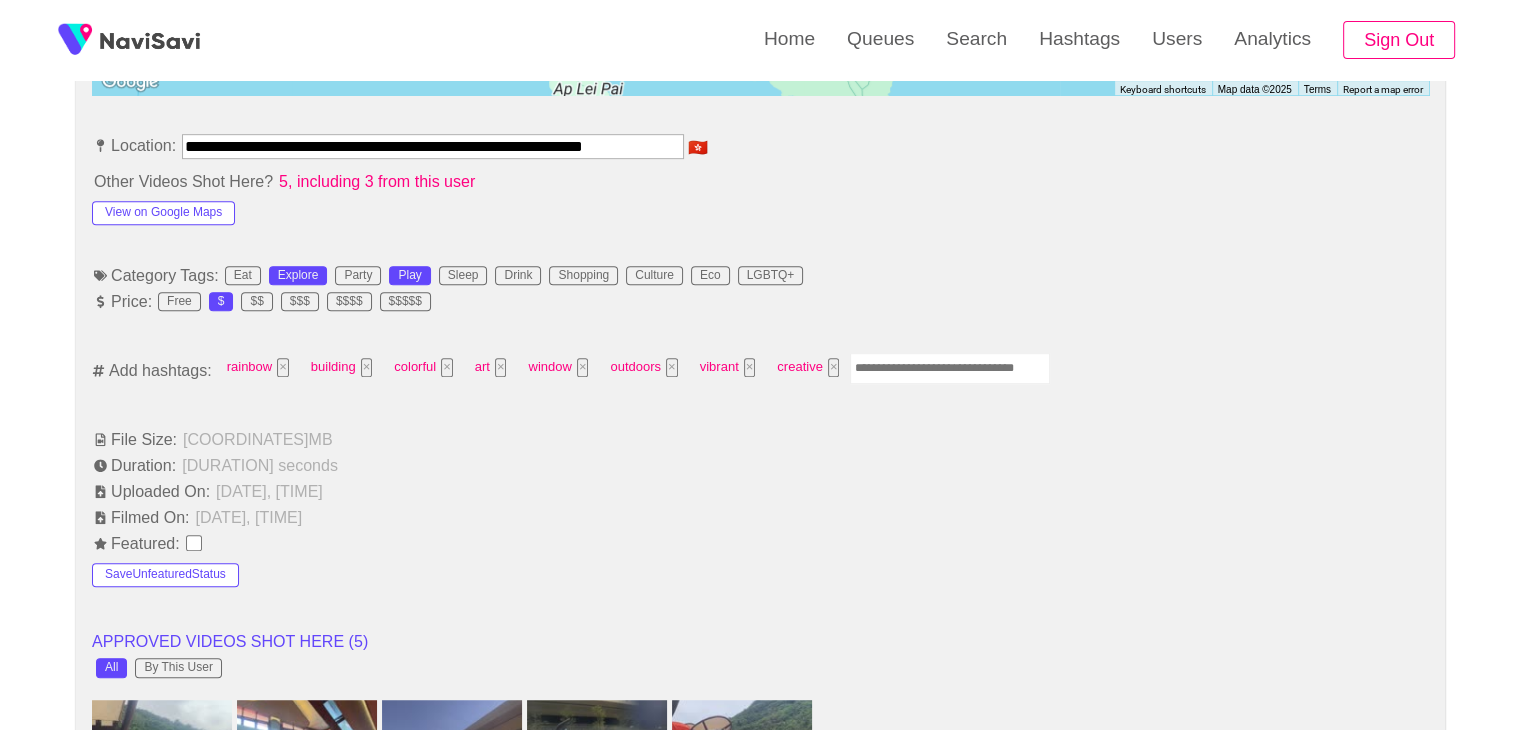 click on "VIDEO INFORMATION Title:    Water World Ocean Park Hong Kong     Description:    beat the summer heat with adrenaline rush     URL:    https://waterworld.oceanpark.com.hk/tc     Visit Website ← Move left → Move right ↑ Move up ↓ Move down + Zoom in - Zoom out Home Jump left by 75% End Jump right by 75% Page Up Jump up by 75% Page Down Jump down by 75% Keyboard shortcuts Map Data Map data ©2025 Map data ©2025 200 m  Click to toggle between metric and imperial units Terms Report a map error  Location:   🇭🇰 Other Videos Shot Here?  5, including 3 from this user View on Google Maps  Category Tags:   Eat Explore Party Play Sleep Drink Shopping Culture Eco LGBTQ+  Price:   Free $ $$ $$$ $$$$ $$$$$  Add hashtags:  rainbow × building × colorful × art × window × outdoors × vibrant × creative ×  File Size:   [FILESIZE]  MB  Duration:     [DURATION] seconds  Uploaded On:   [DATE], [TIME]  Filmed On:      Featured:   Save  5" at bounding box center [760, 791] 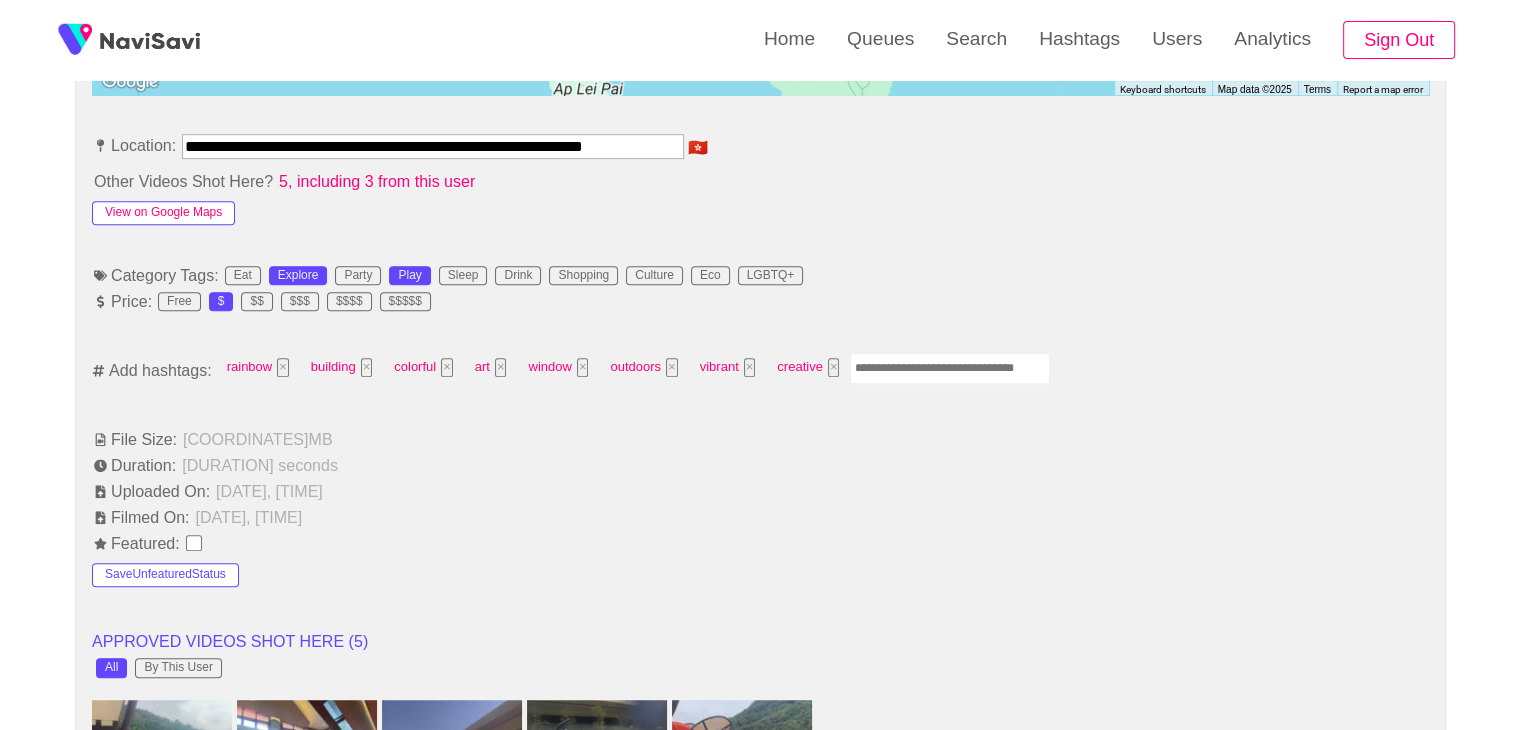 click on "View on Google Maps" at bounding box center (163, 213) 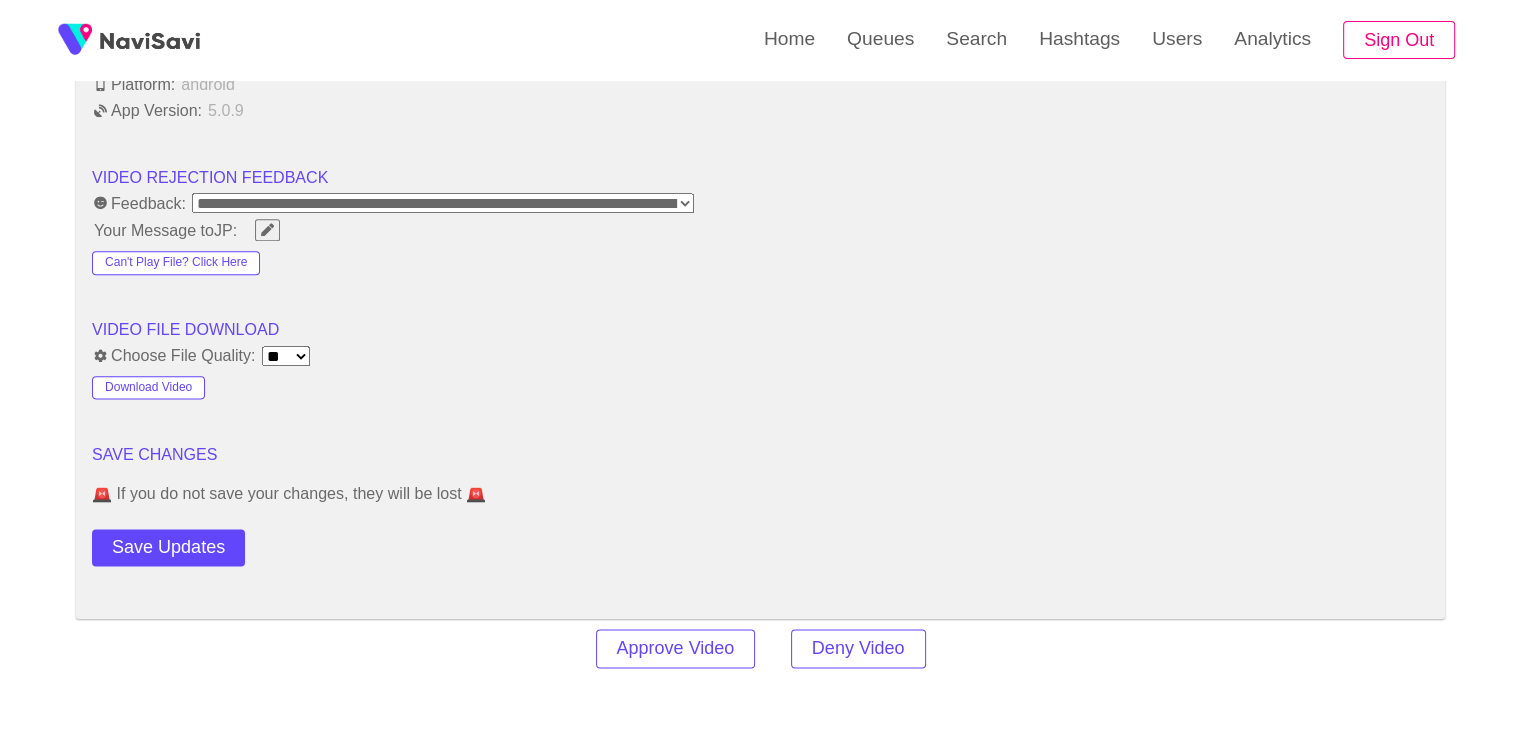 scroll, scrollTop: 2468, scrollLeft: 0, axis: vertical 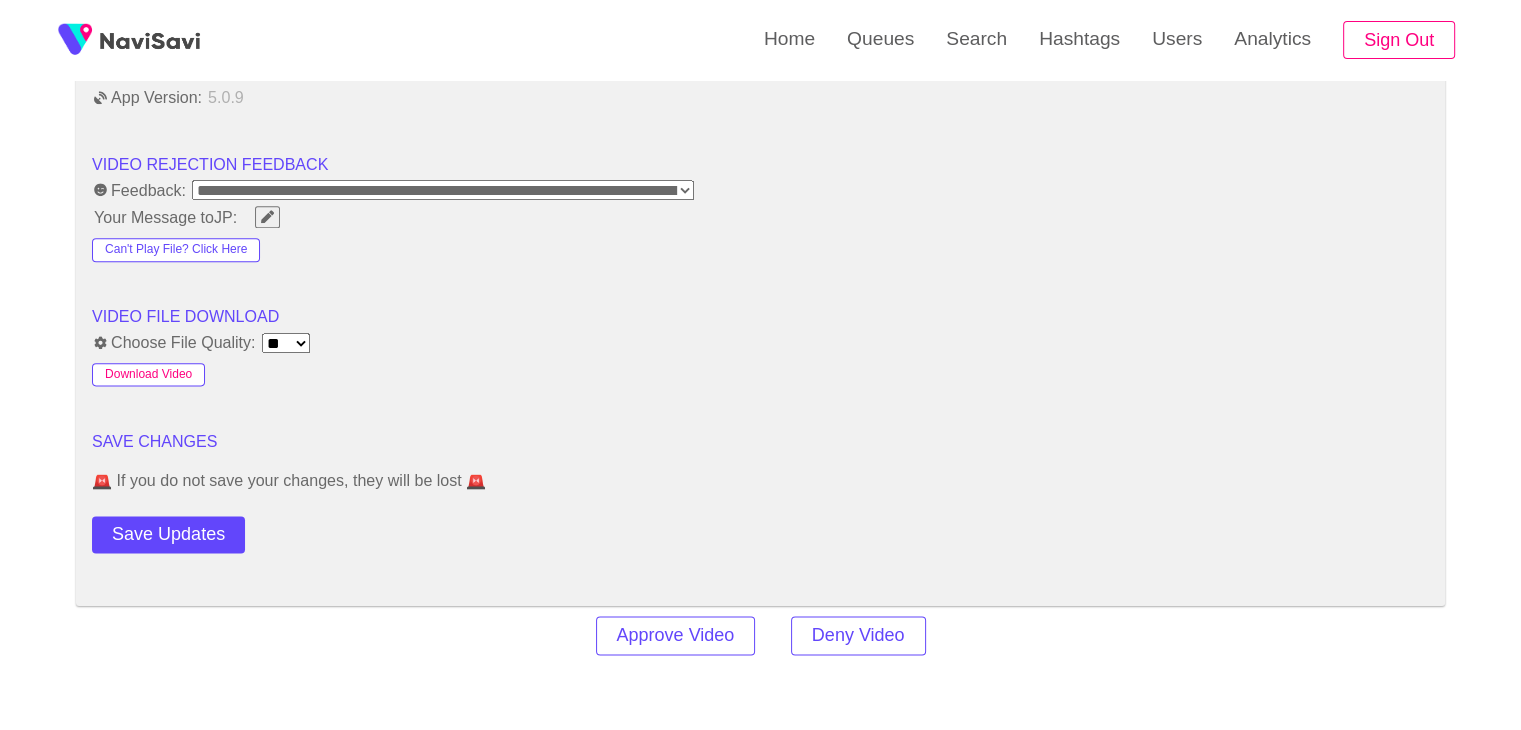 click on "Download Video" at bounding box center [148, 375] 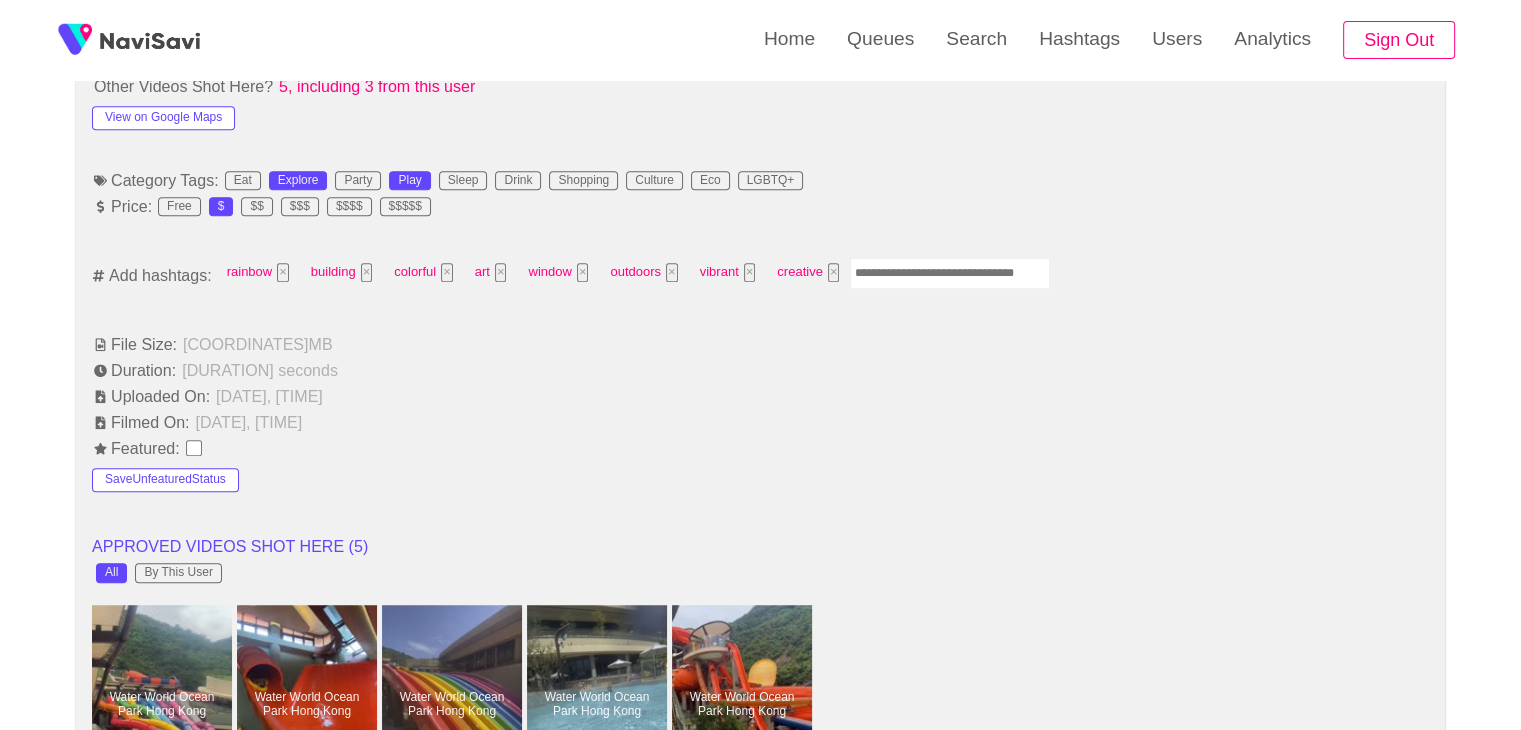 scroll, scrollTop: 1062, scrollLeft: 0, axis: vertical 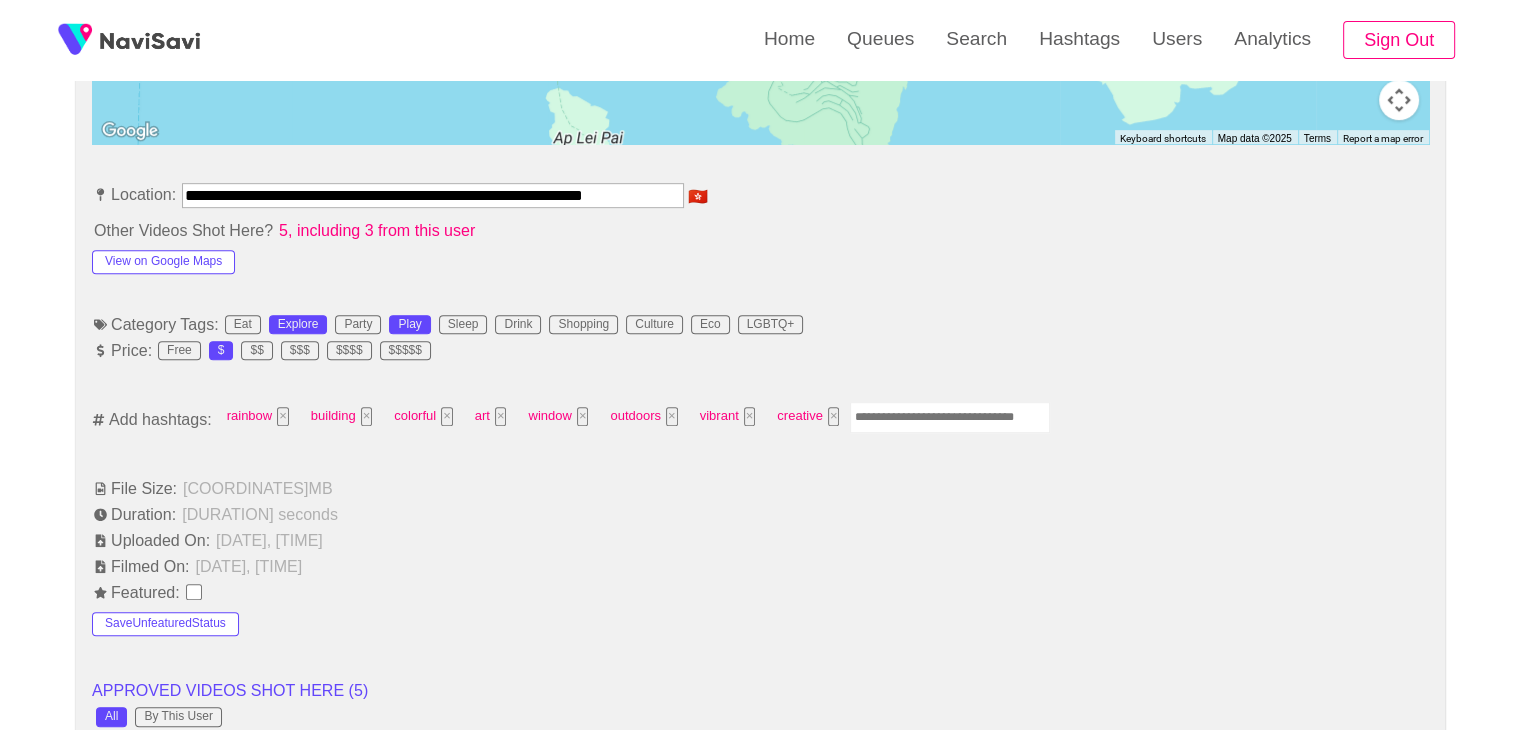 click at bounding box center [950, 417] 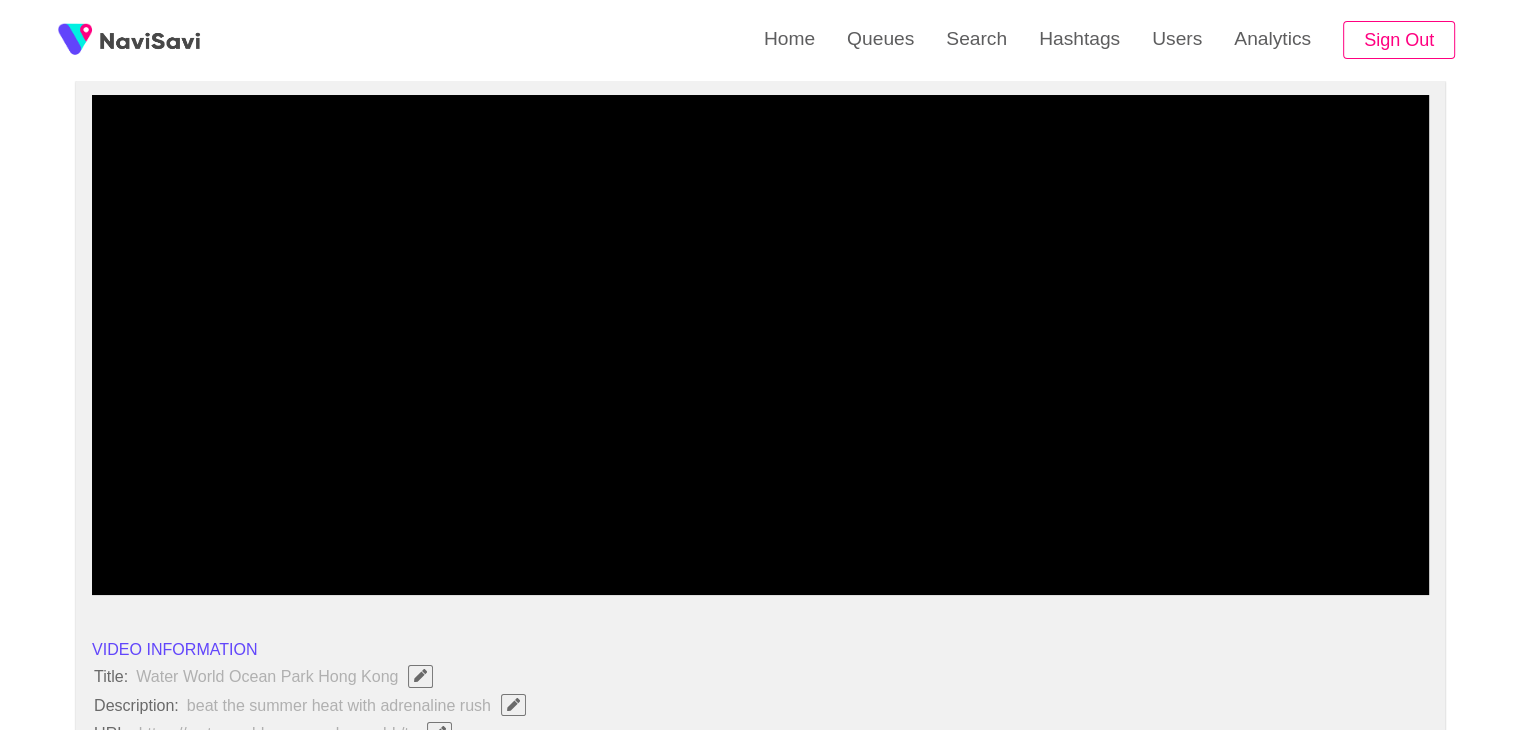 click at bounding box center [760, 345] 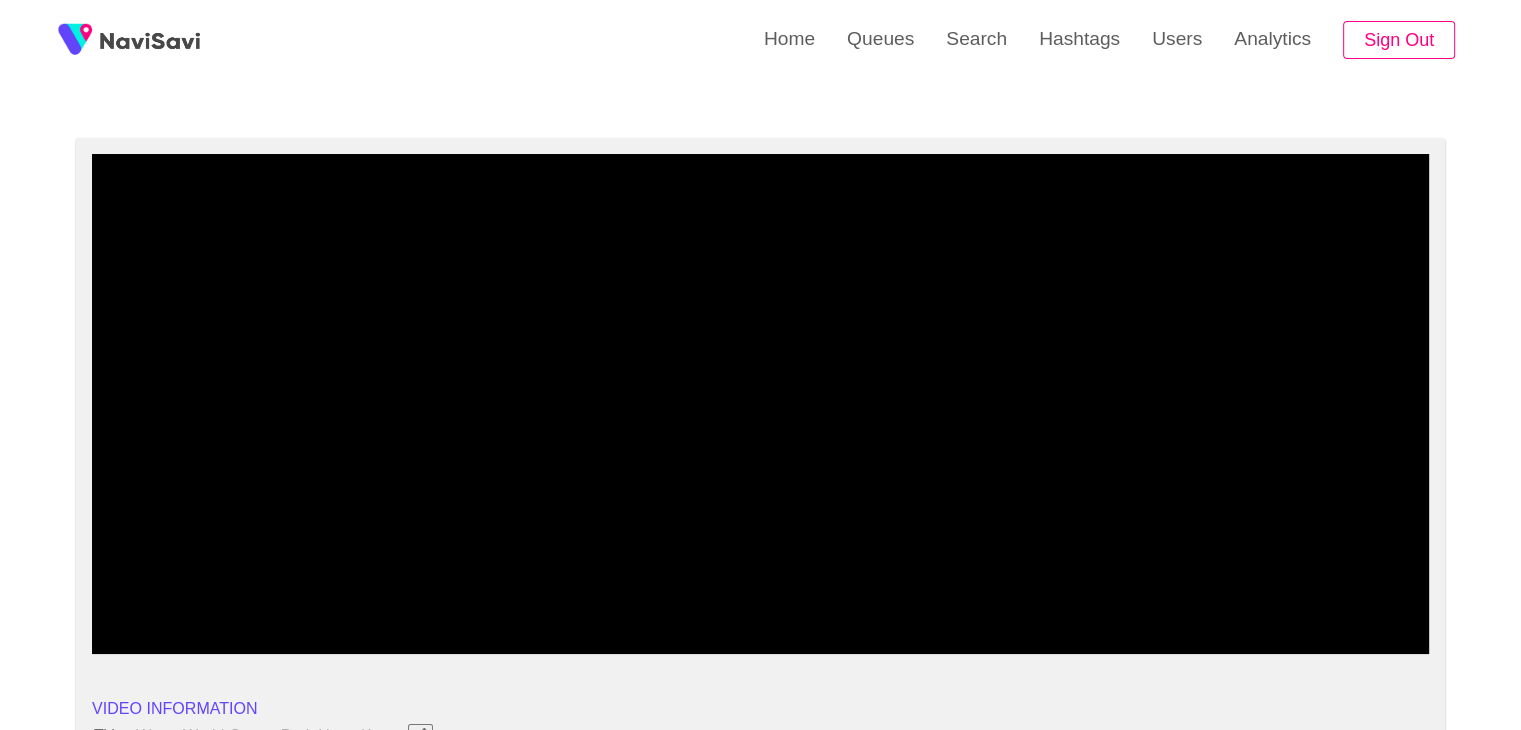 scroll, scrollTop: 108, scrollLeft: 0, axis: vertical 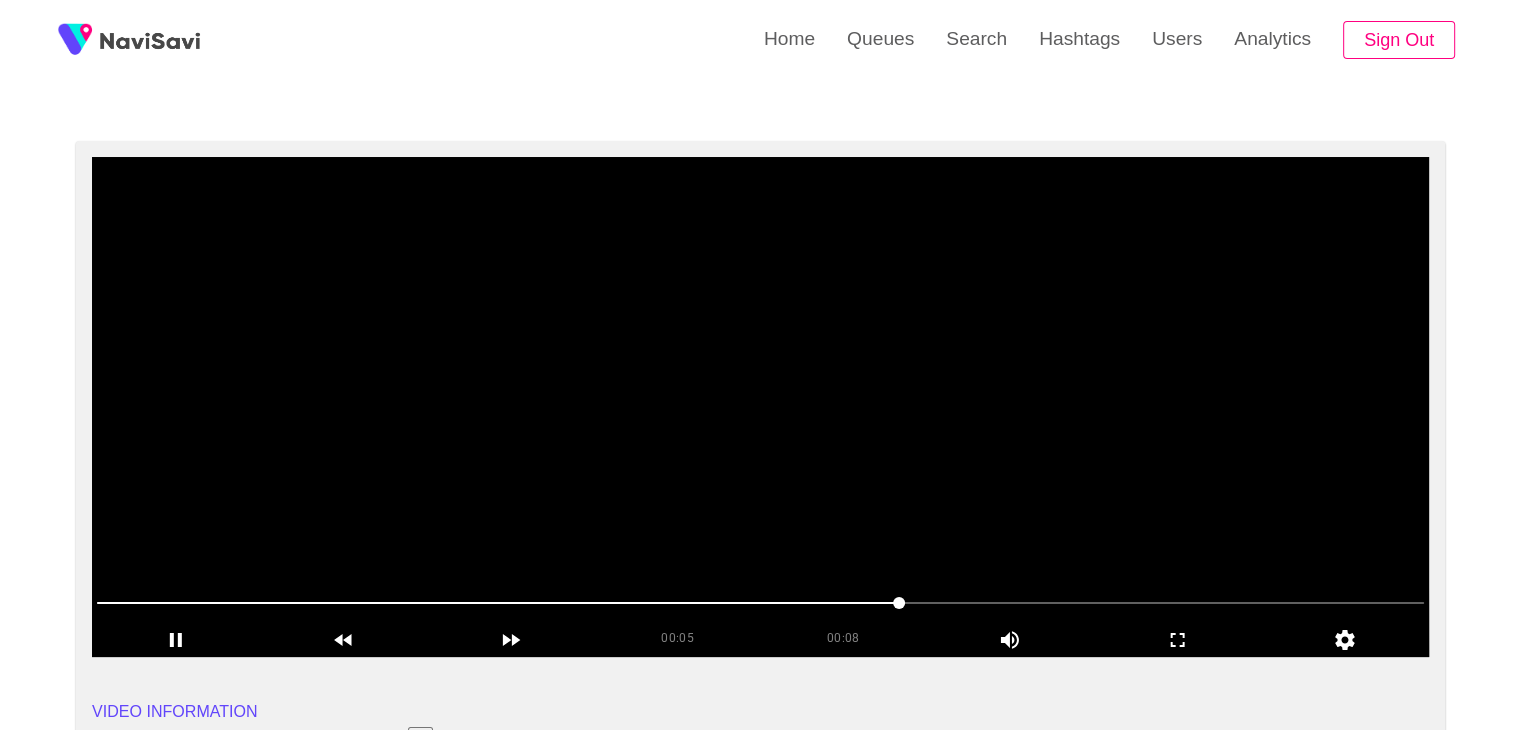 click at bounding box center (760, 407) 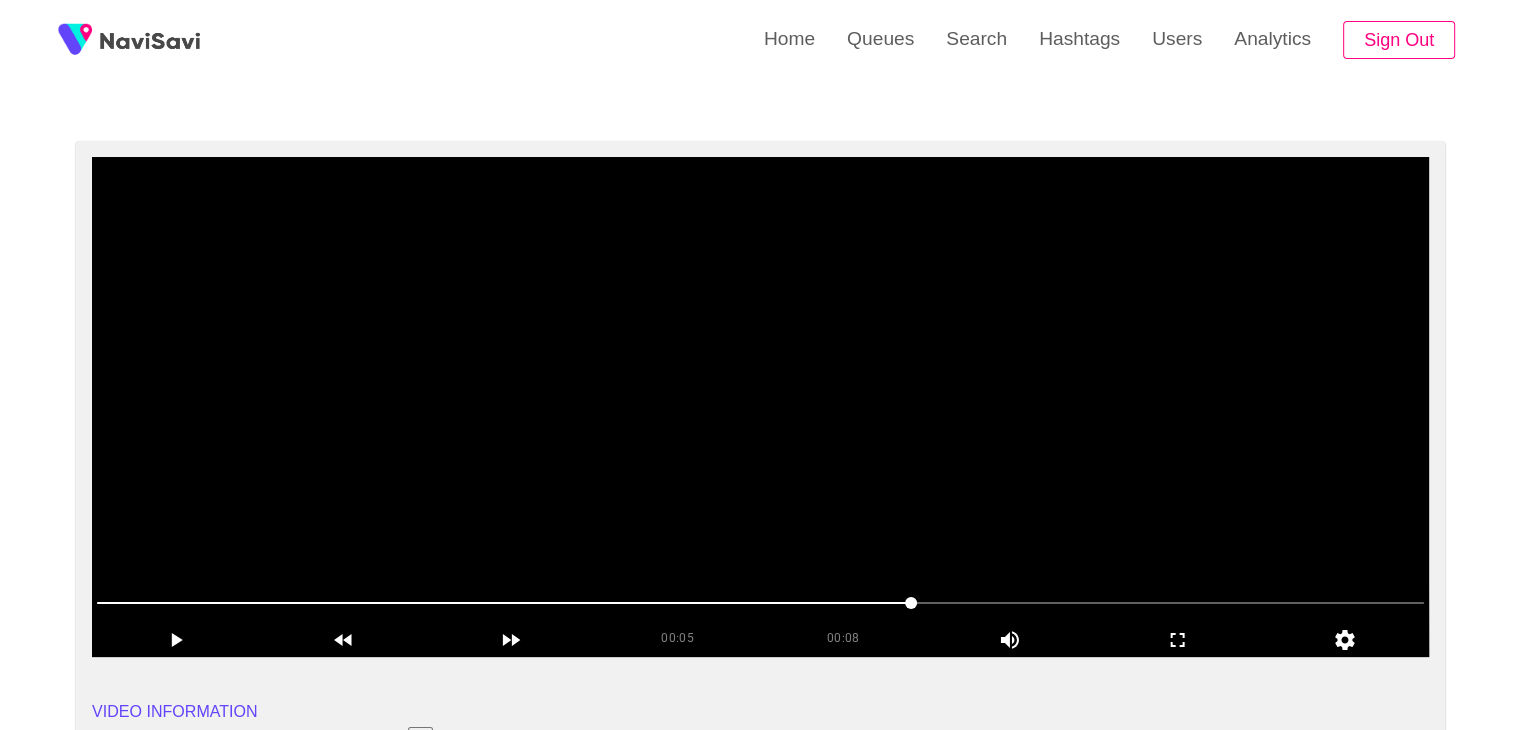 click at bounding box center (760, 407) 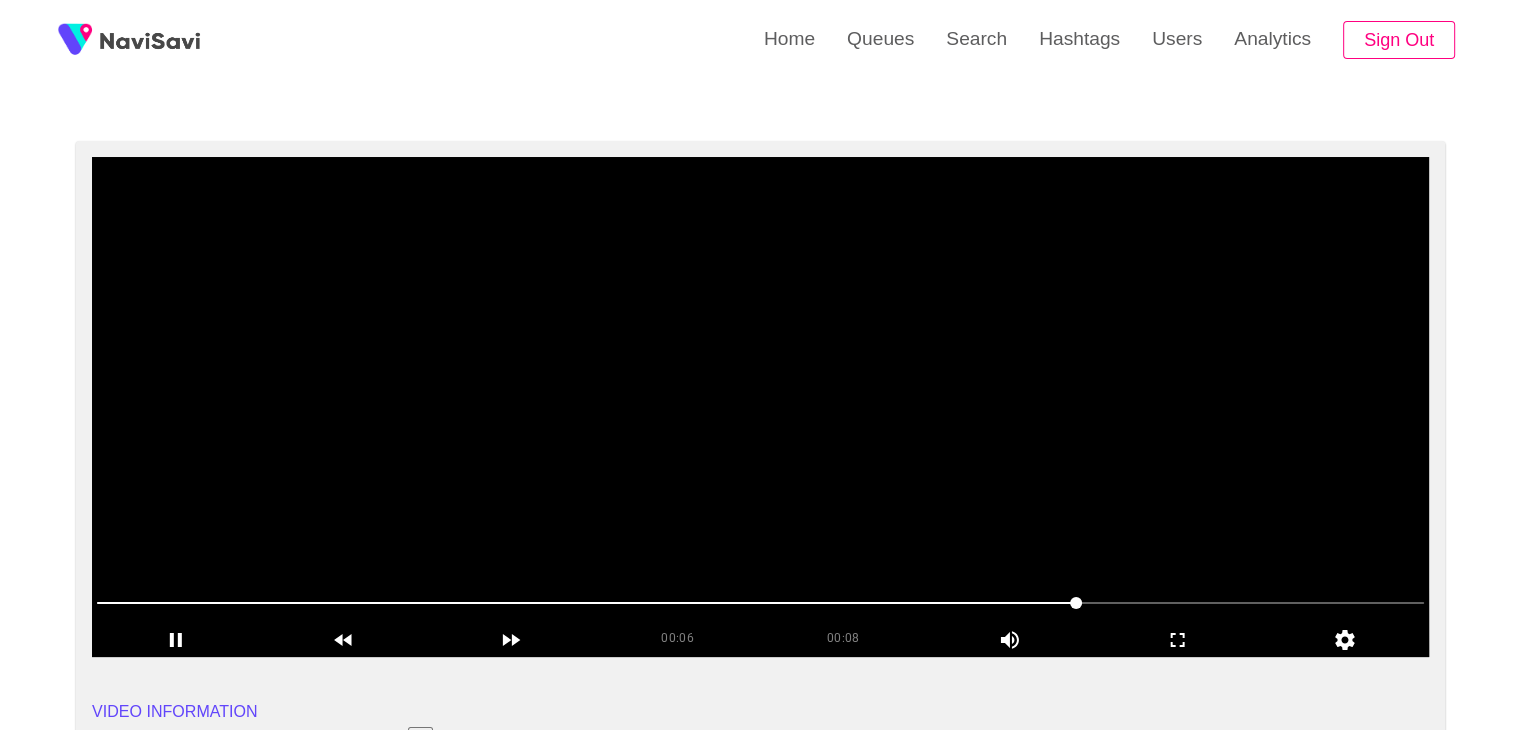 click at bounding box center (760, 407) 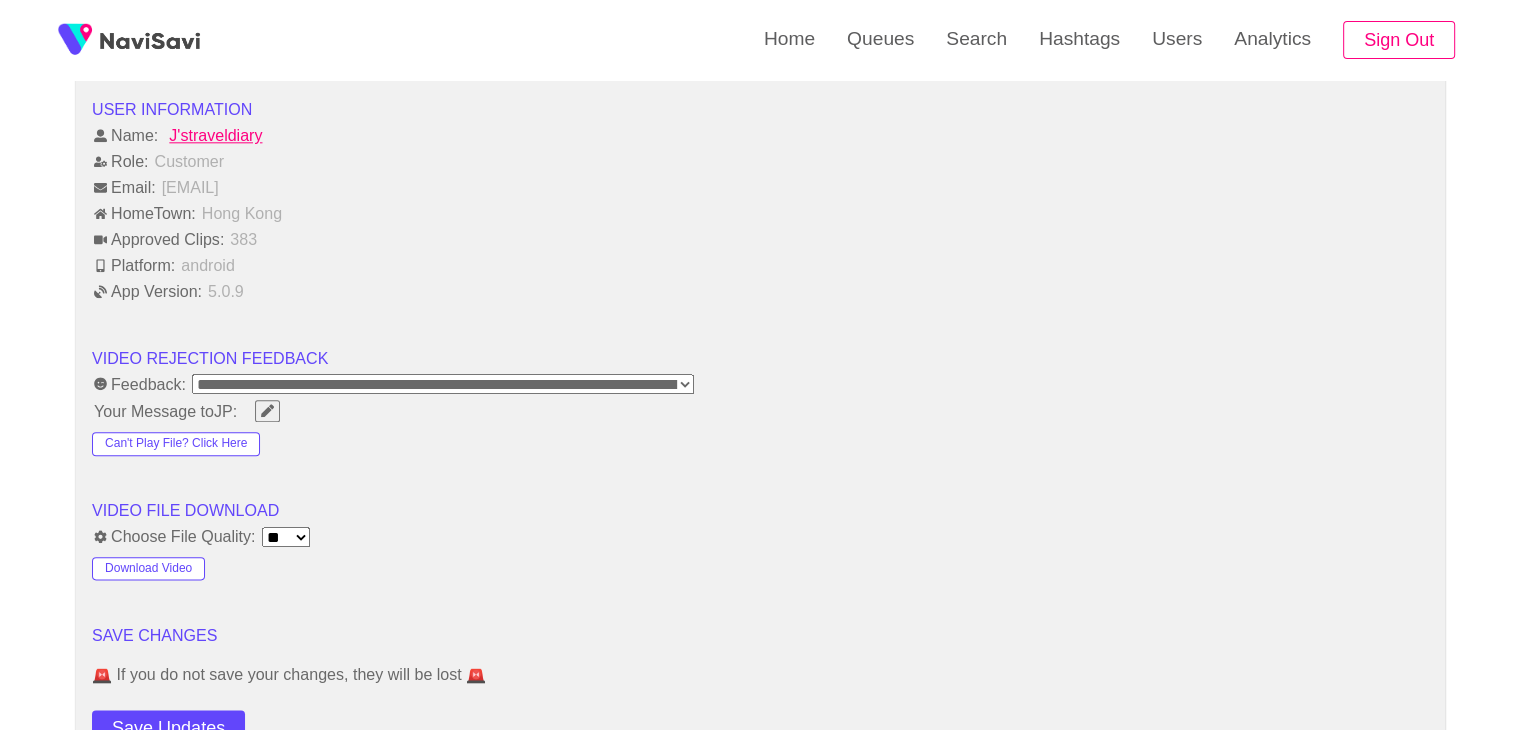 scroll, scrollTop: 2435, scrollLeft: 0, axis: vertical 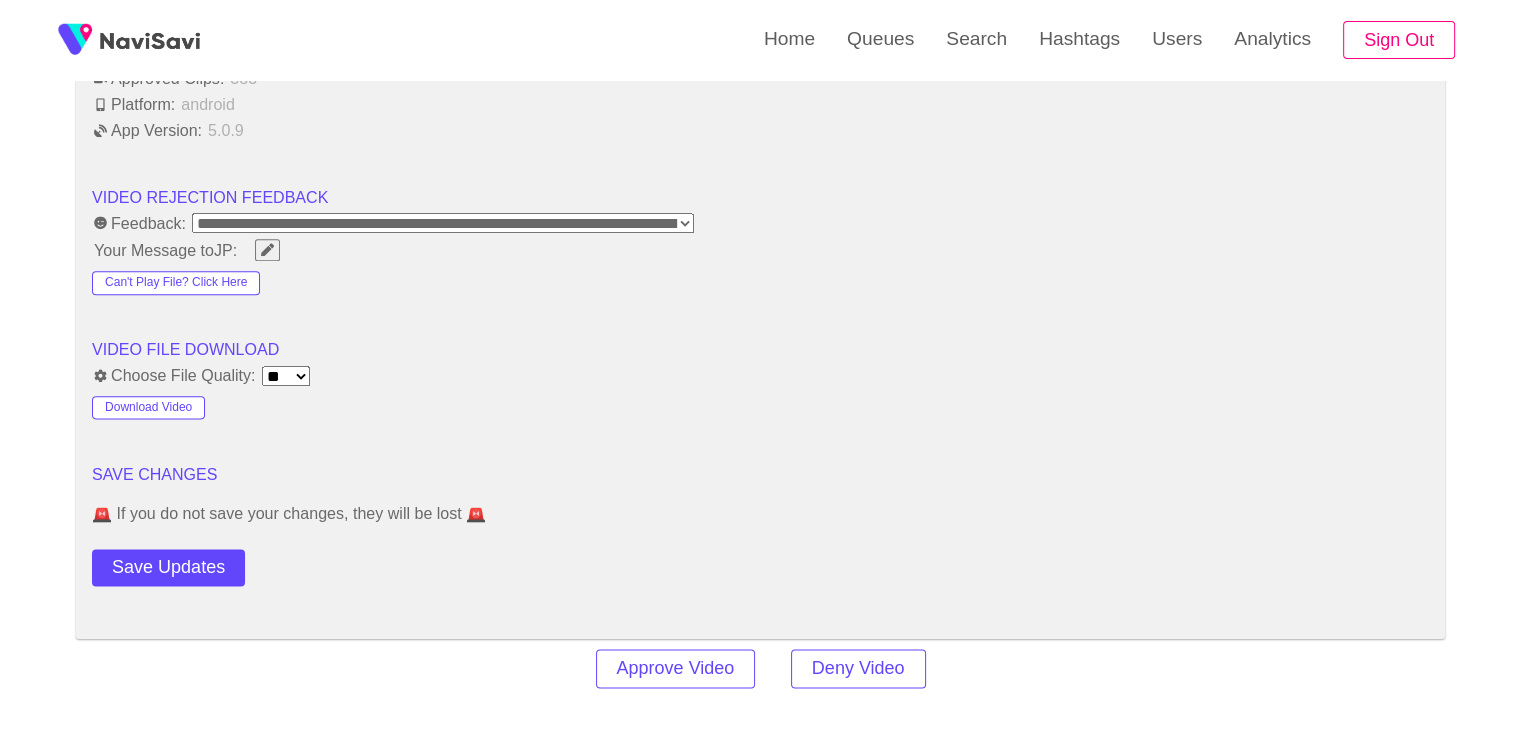 click on "Save Updates" at bounding box center (225, 563) 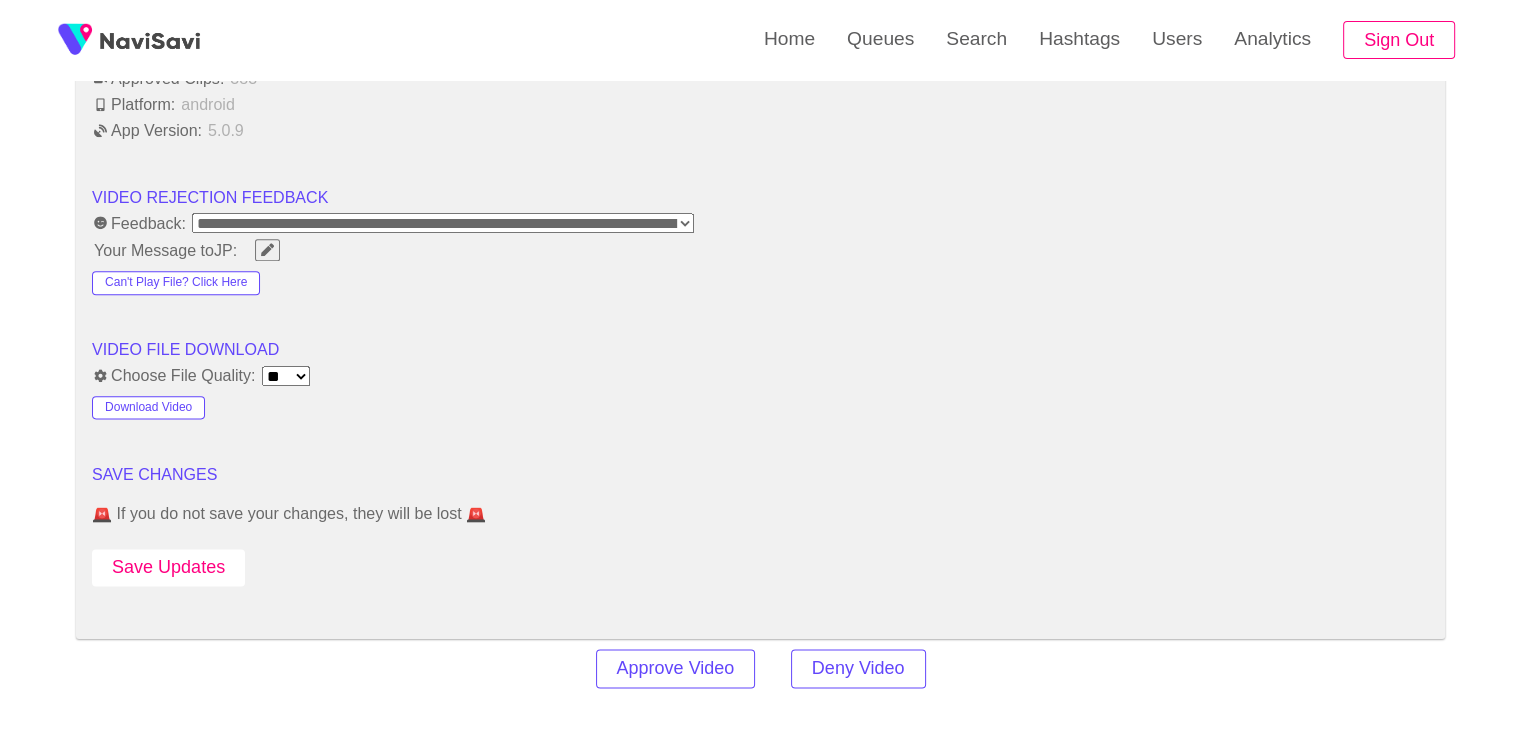 click on "Save Updates" at bounding box center [168, 567] 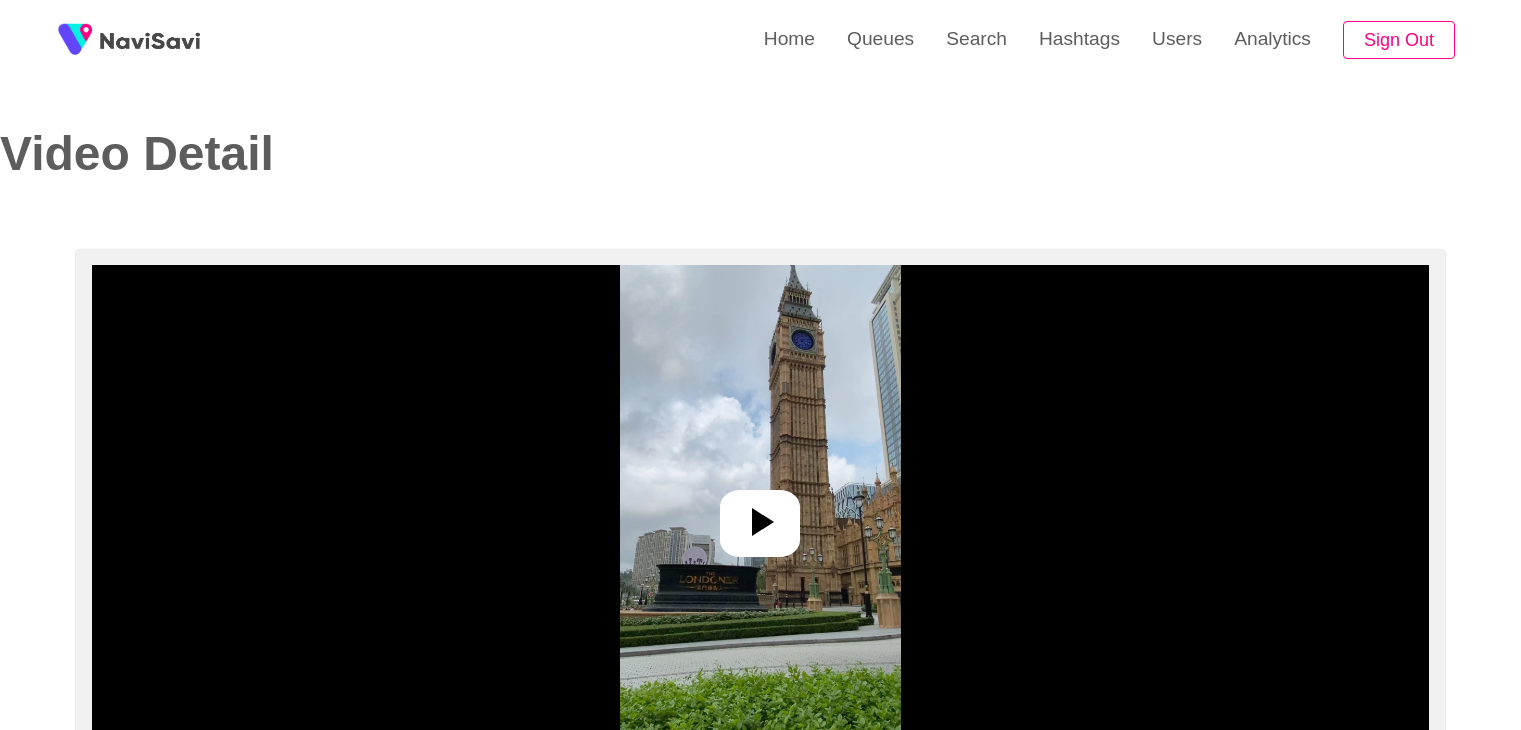 select on "**********" 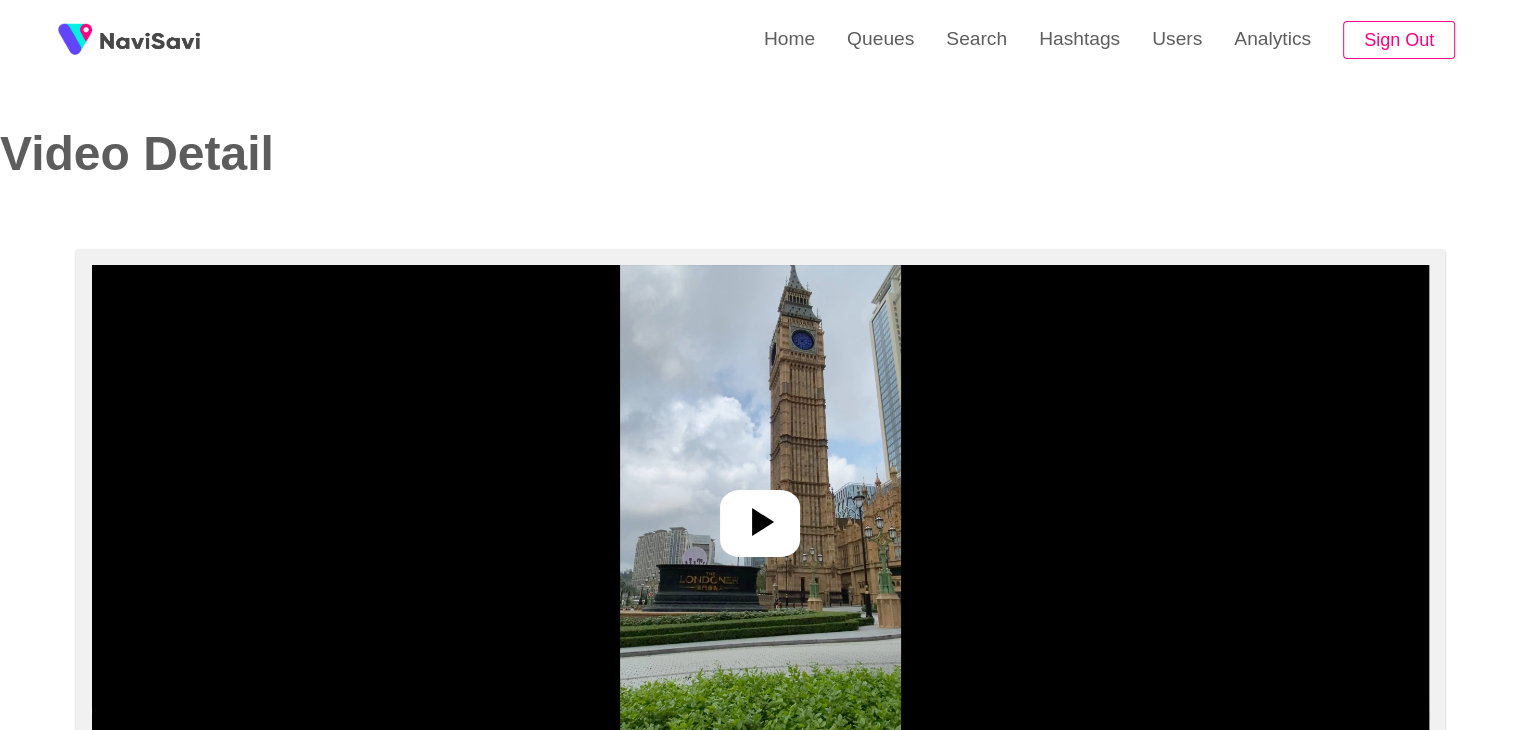click at bounding box center (760, 515) 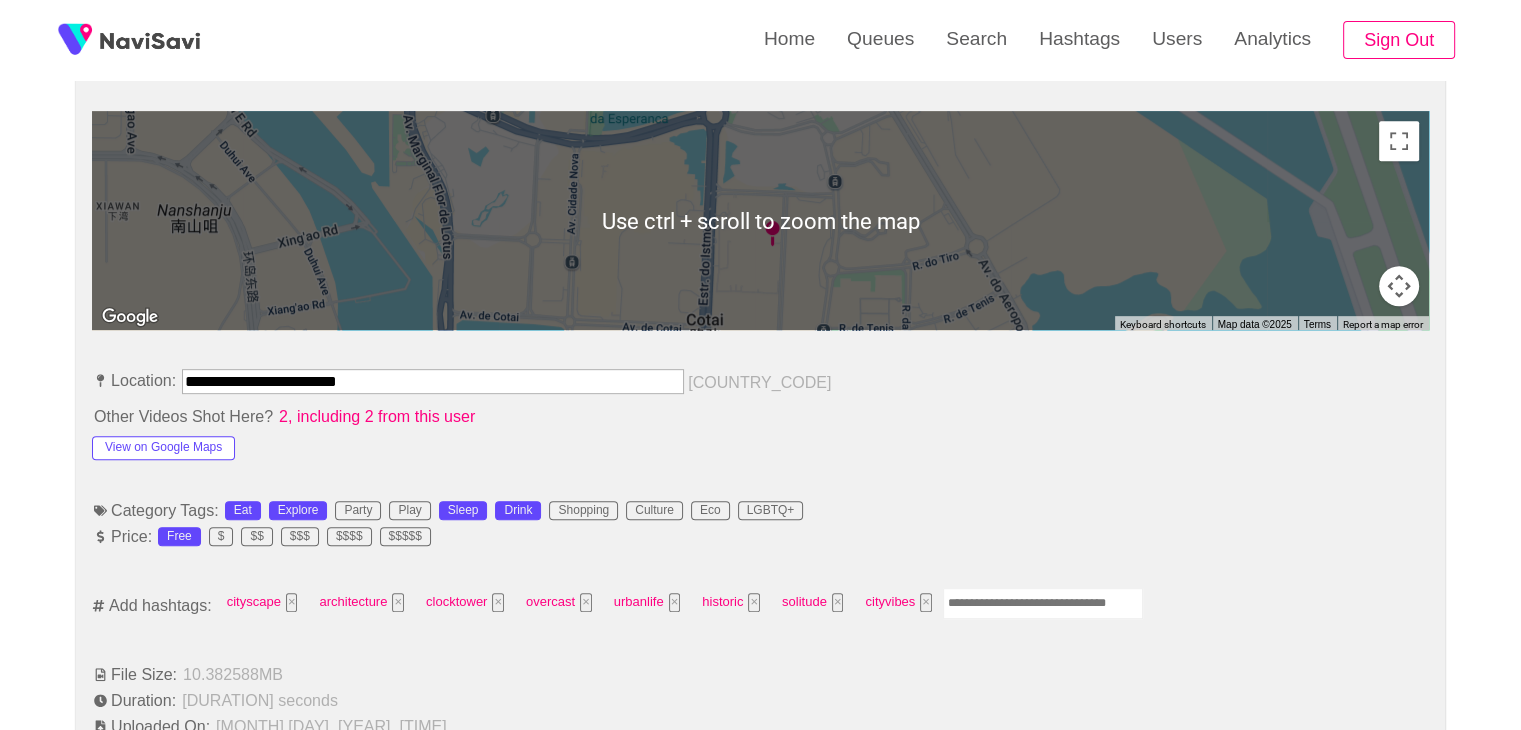 scroll, scrollTop: 879, scrollLeft: 0, axis: vertical 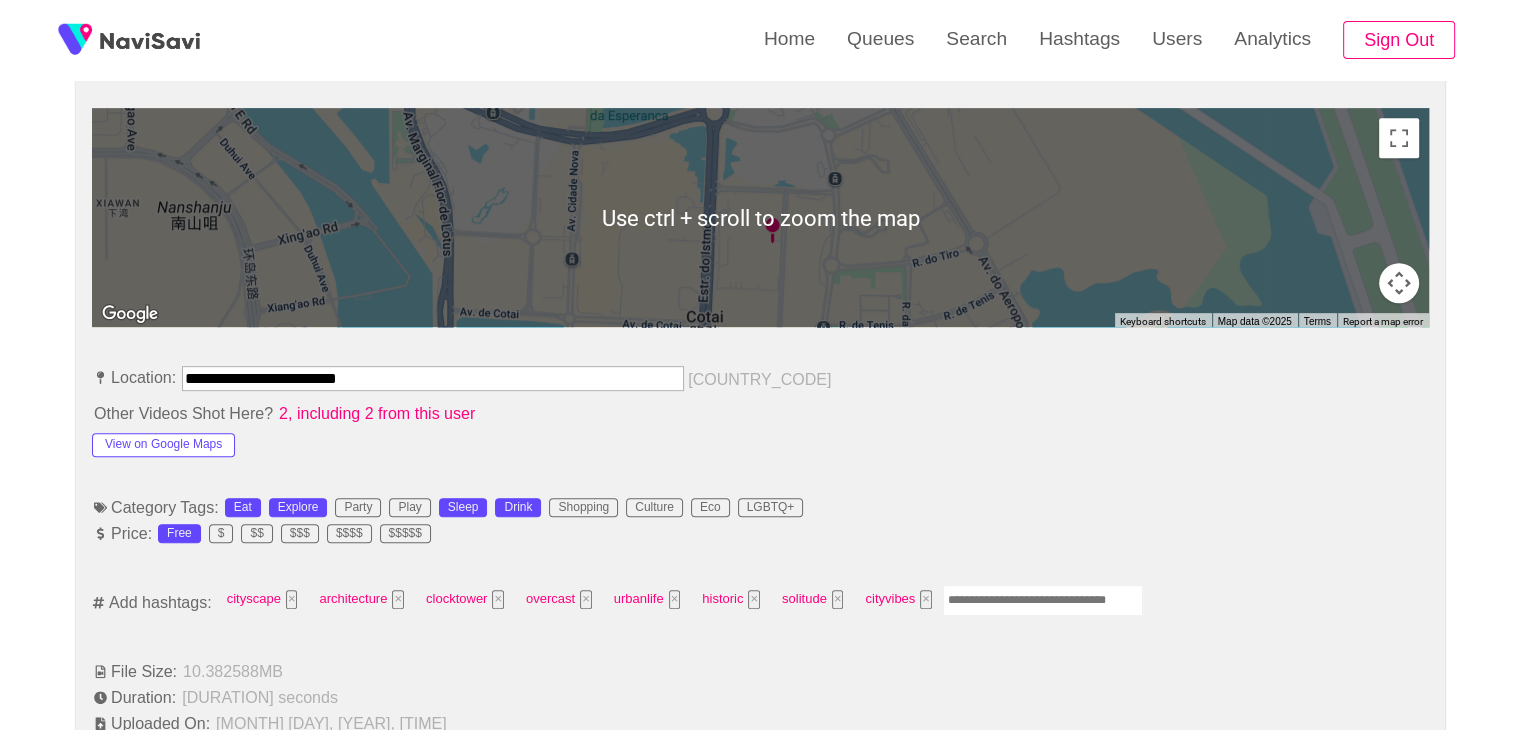 click on "cityscape × architecture × clocktower × overcast × urbanlife × historic × solitude × cityvibes ×" at bounding box center [679, 602] 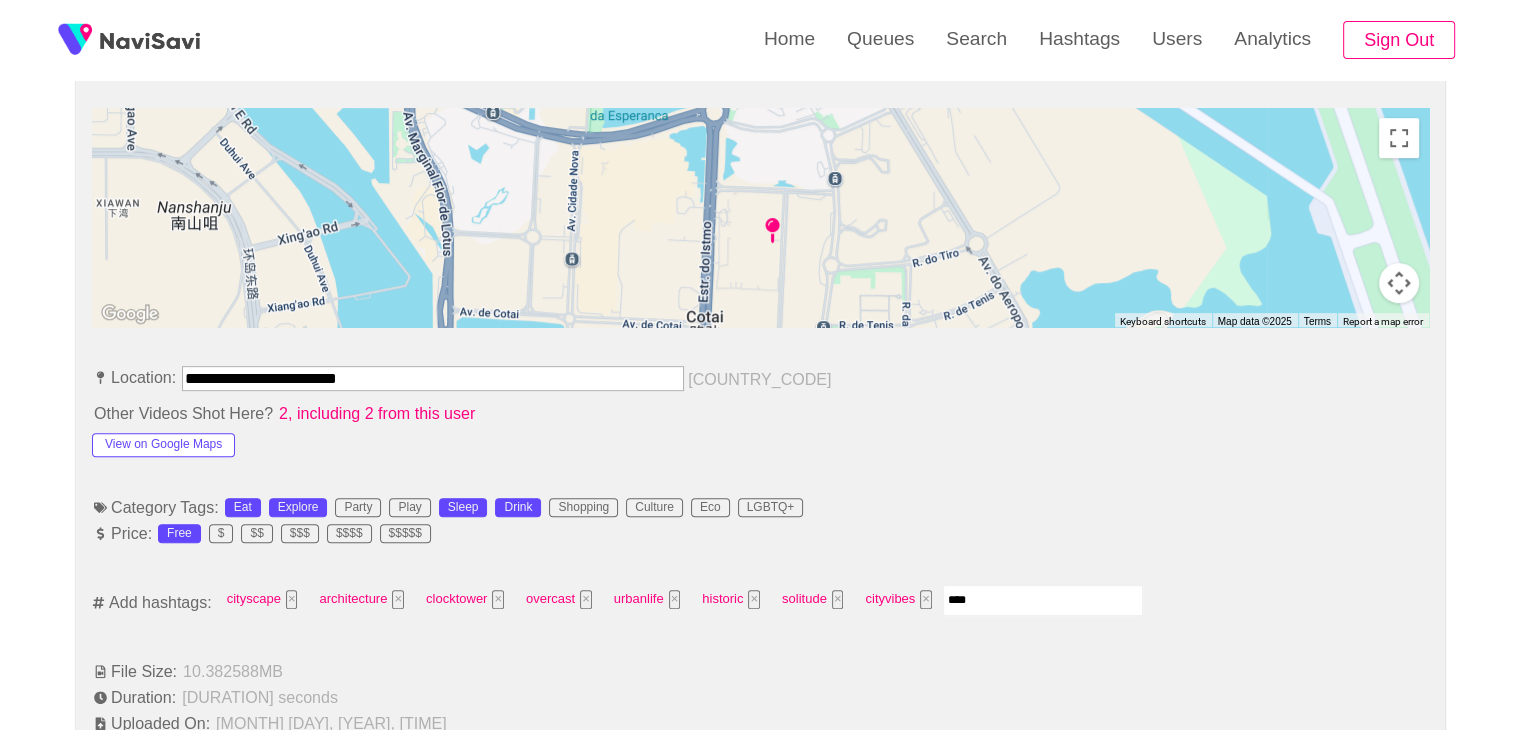 type on "*****" 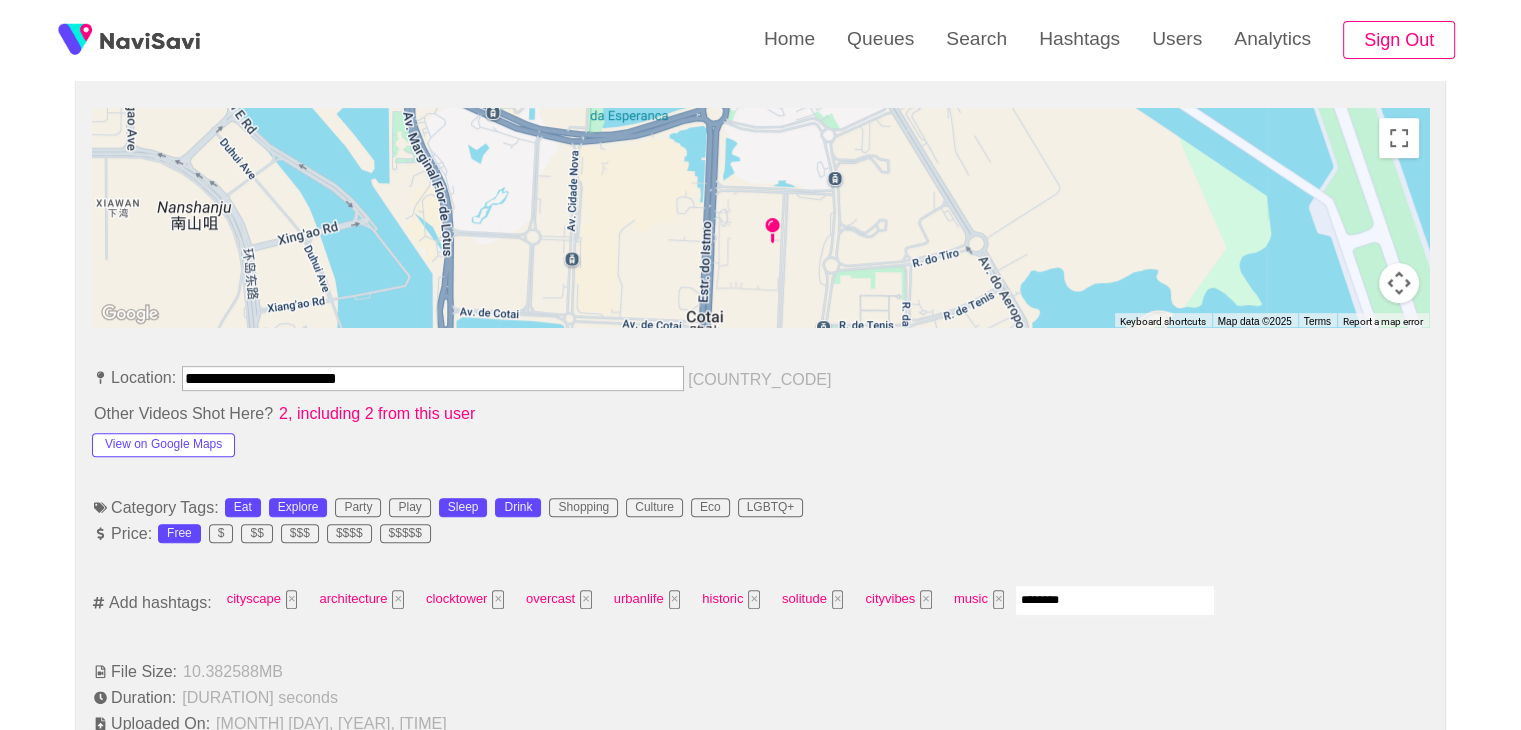 type on "*********" 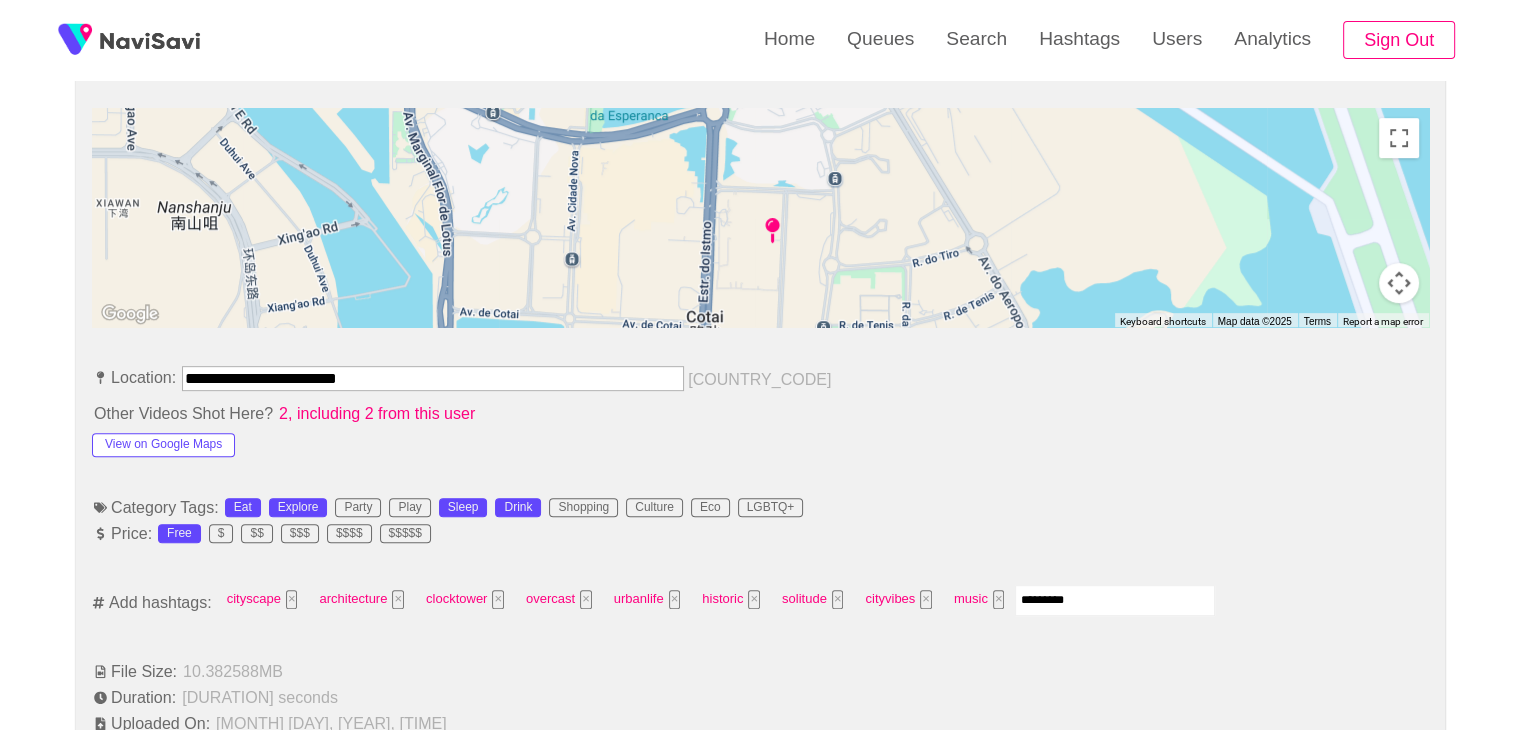 type 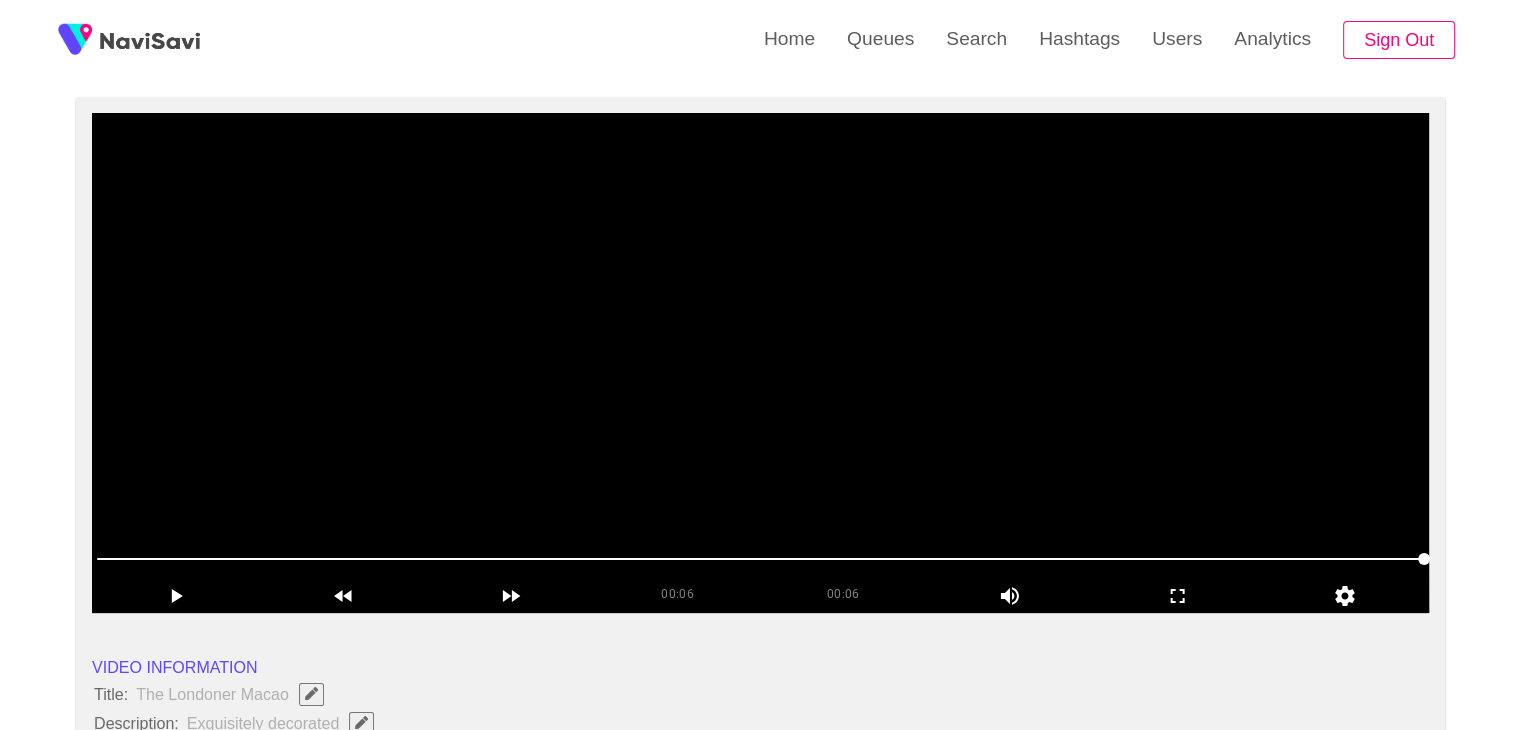scroll, scrollTop: 134, scrollLeft: 0, axis: vertical 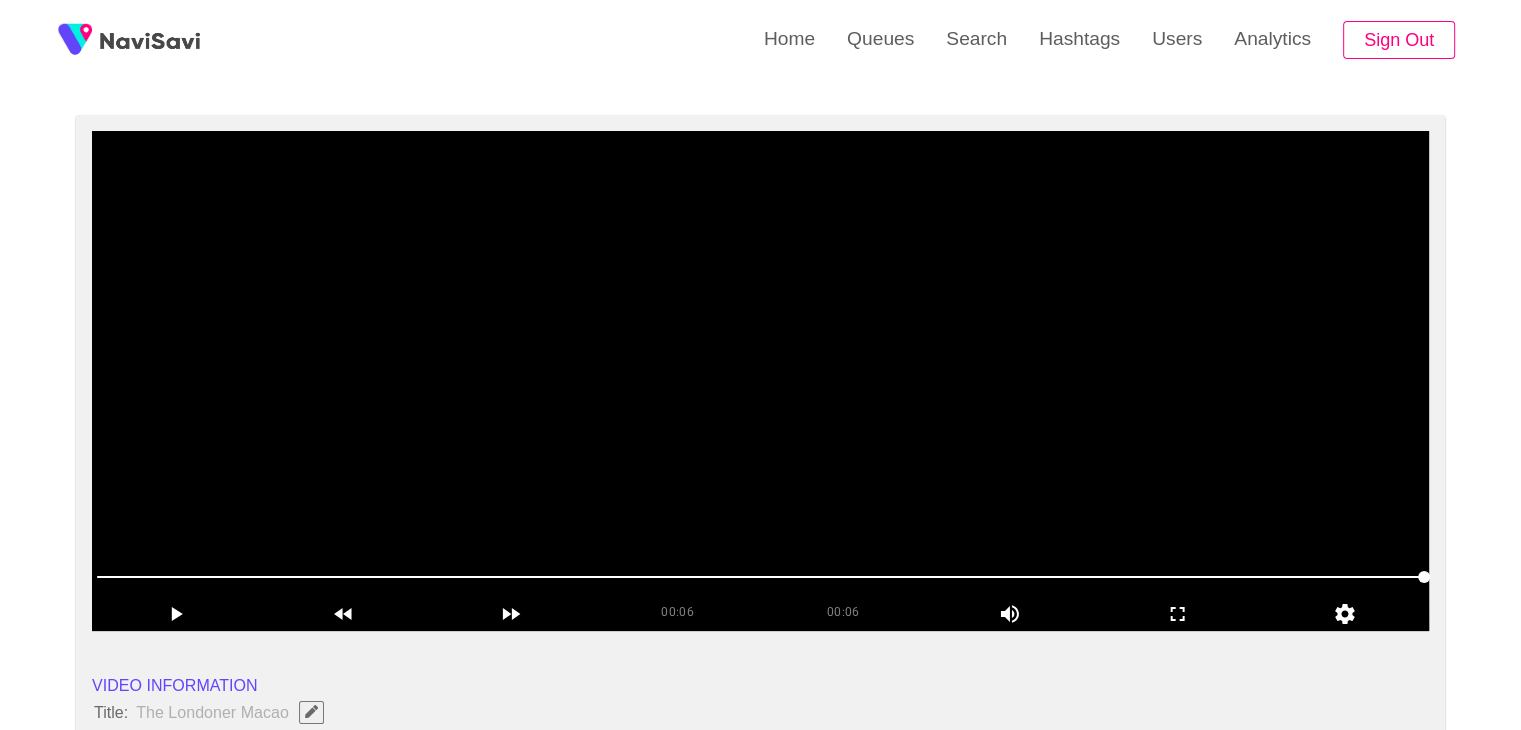 click at bounding box center [760, 381] 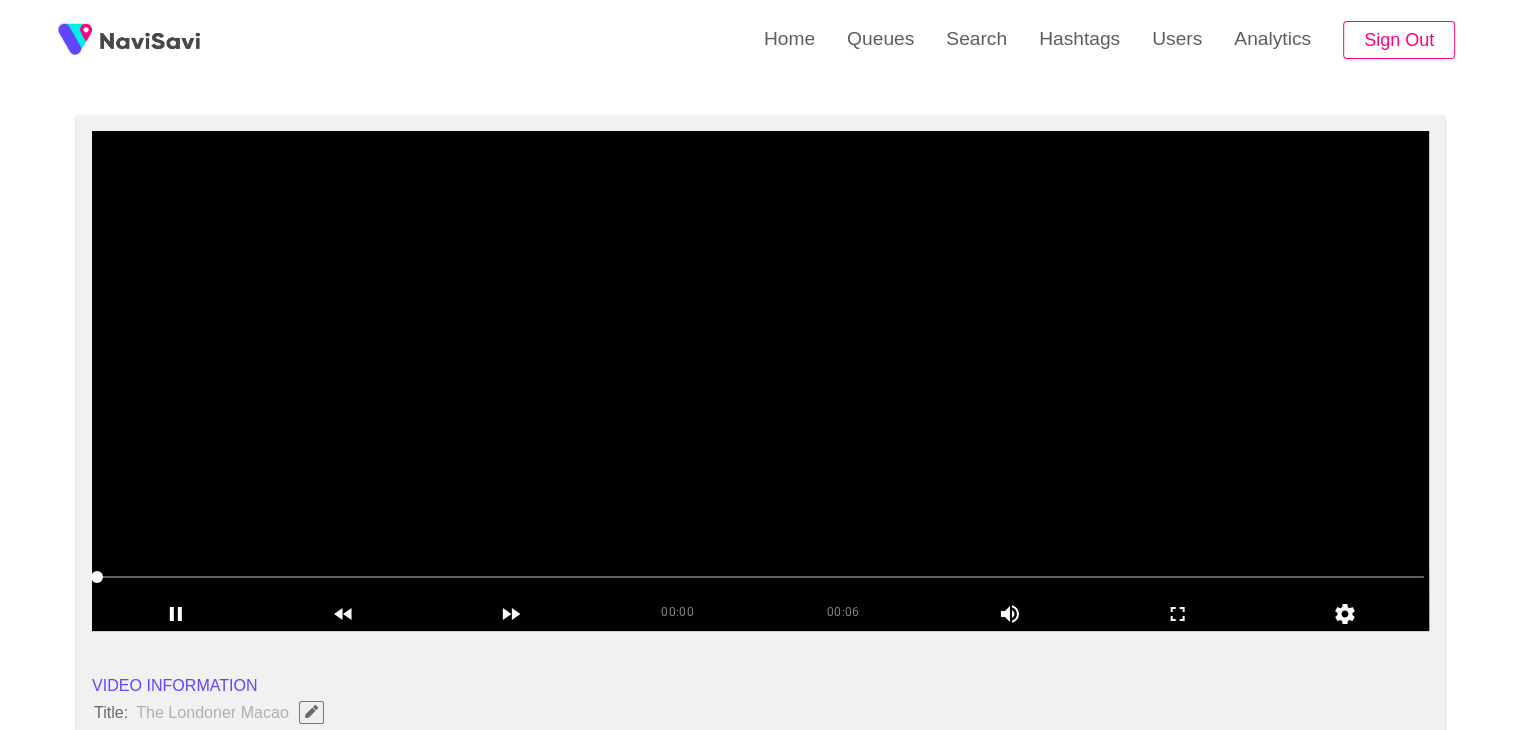 click at bounding box center [760, 381] 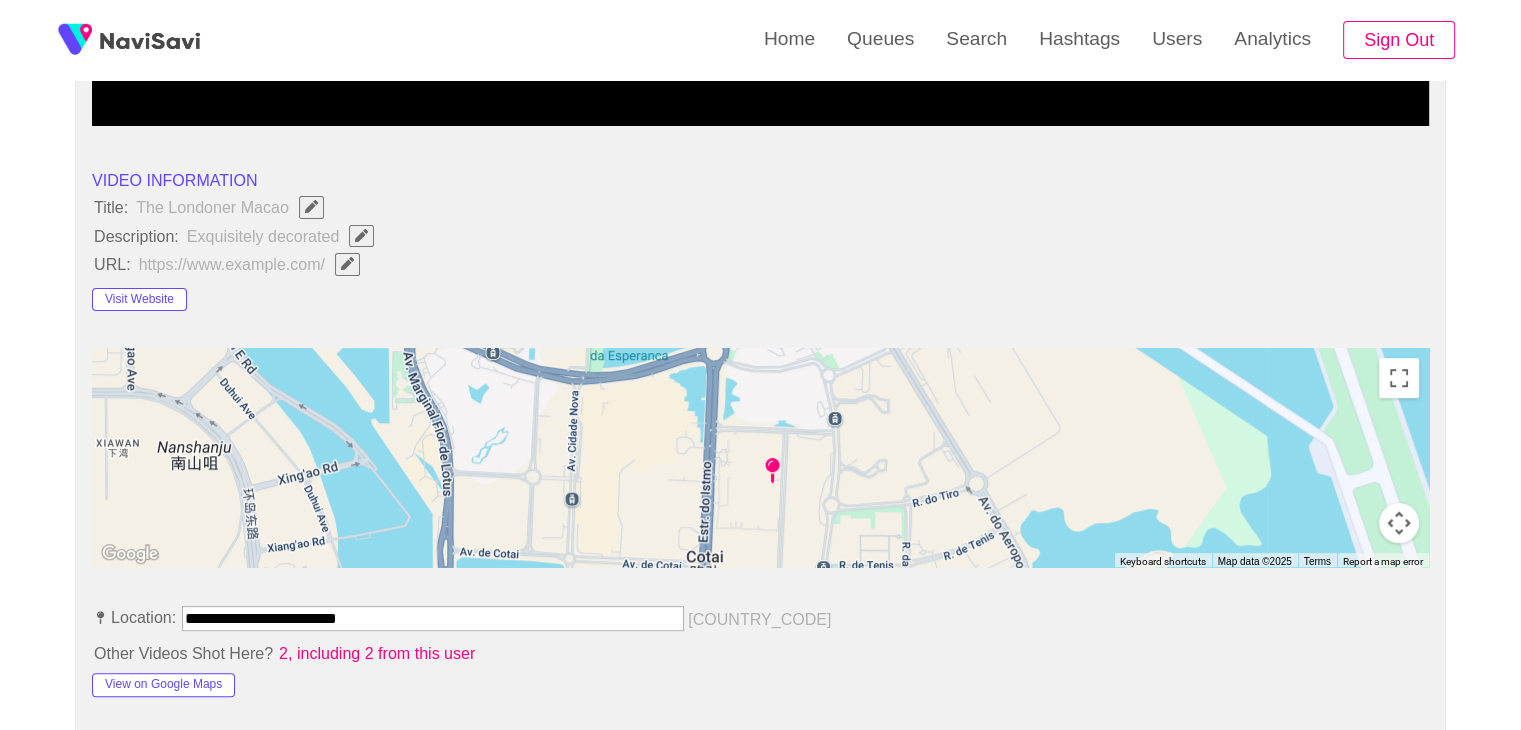 scroll, scrollTop: 643, scrollLeft: 0, axis: vertical 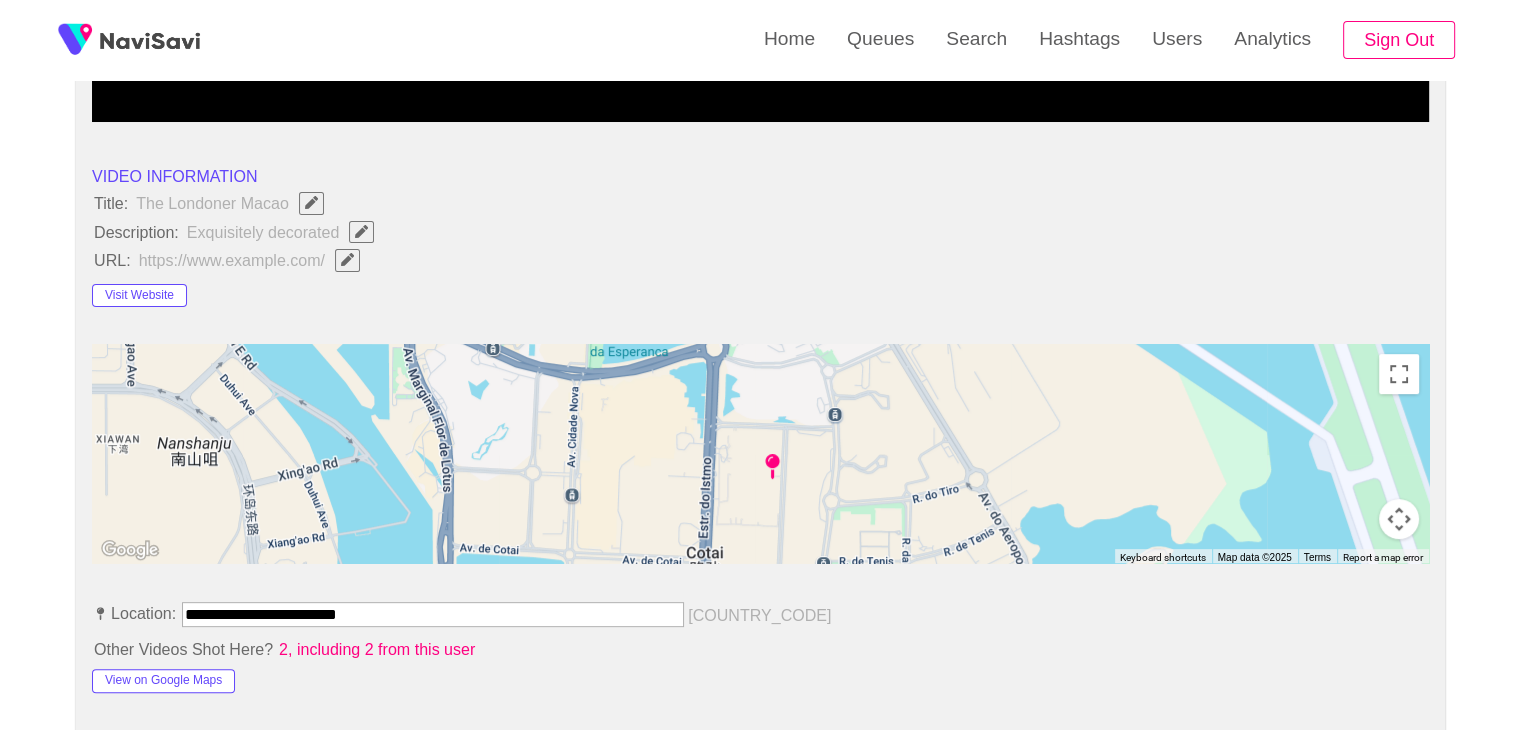 click 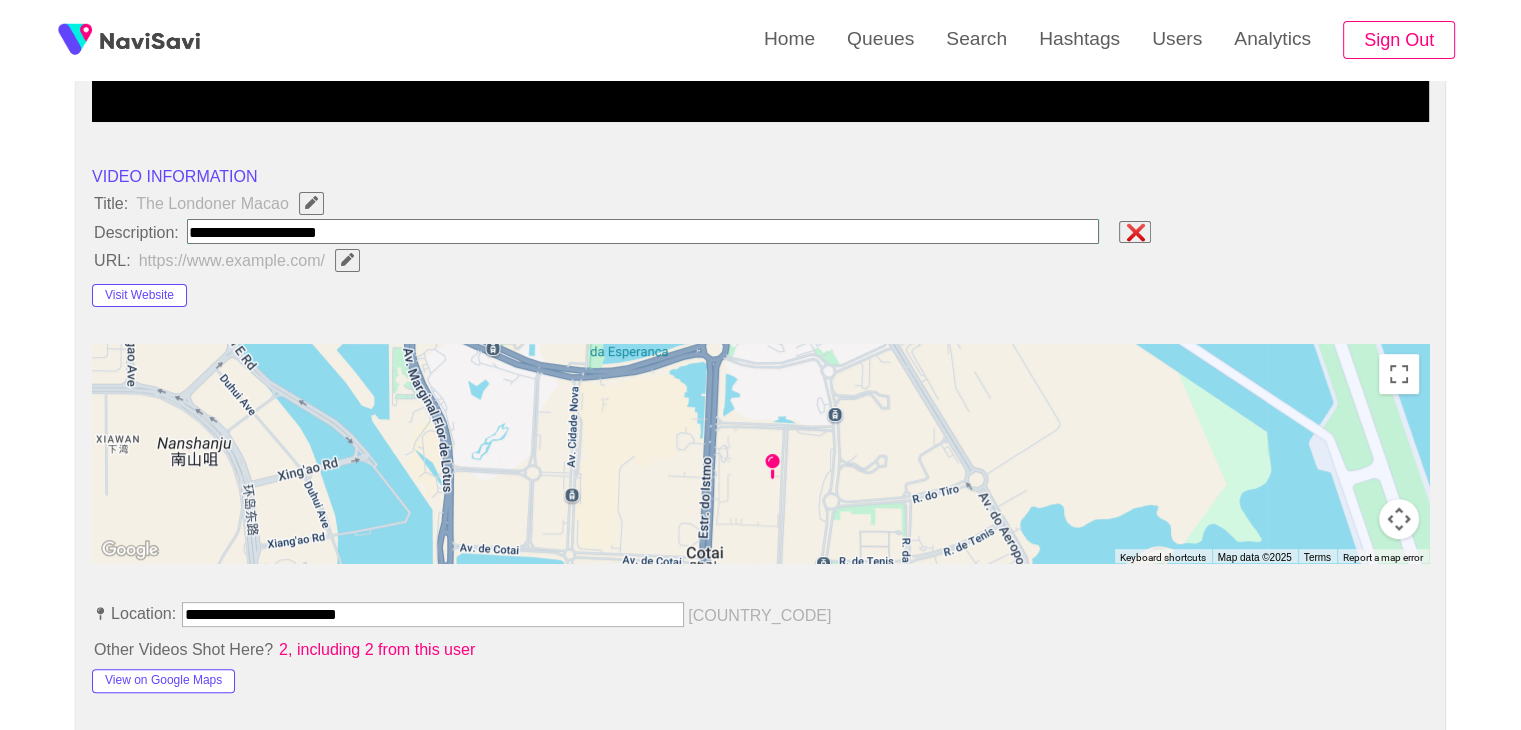click at bounding box center (643, 231) 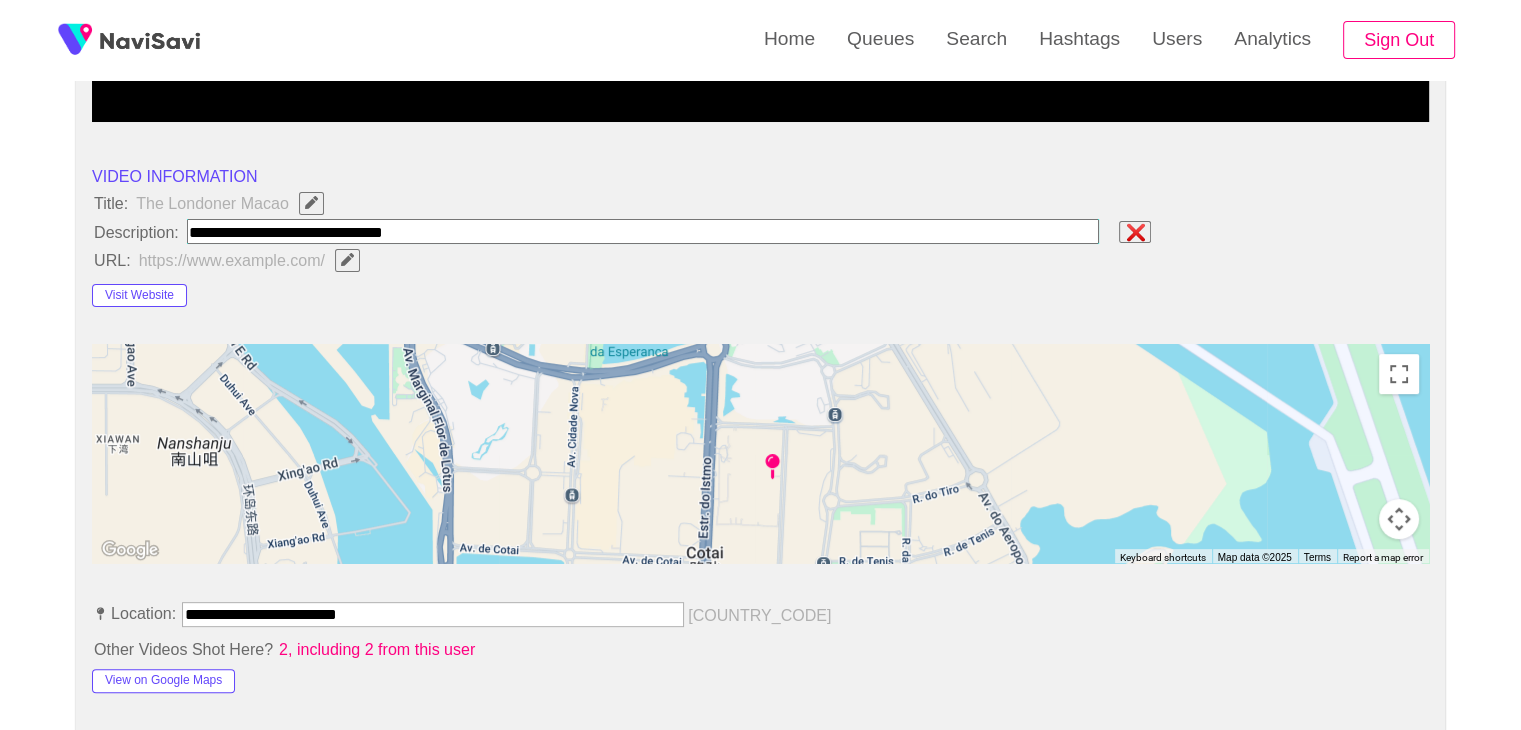 type on "**********" 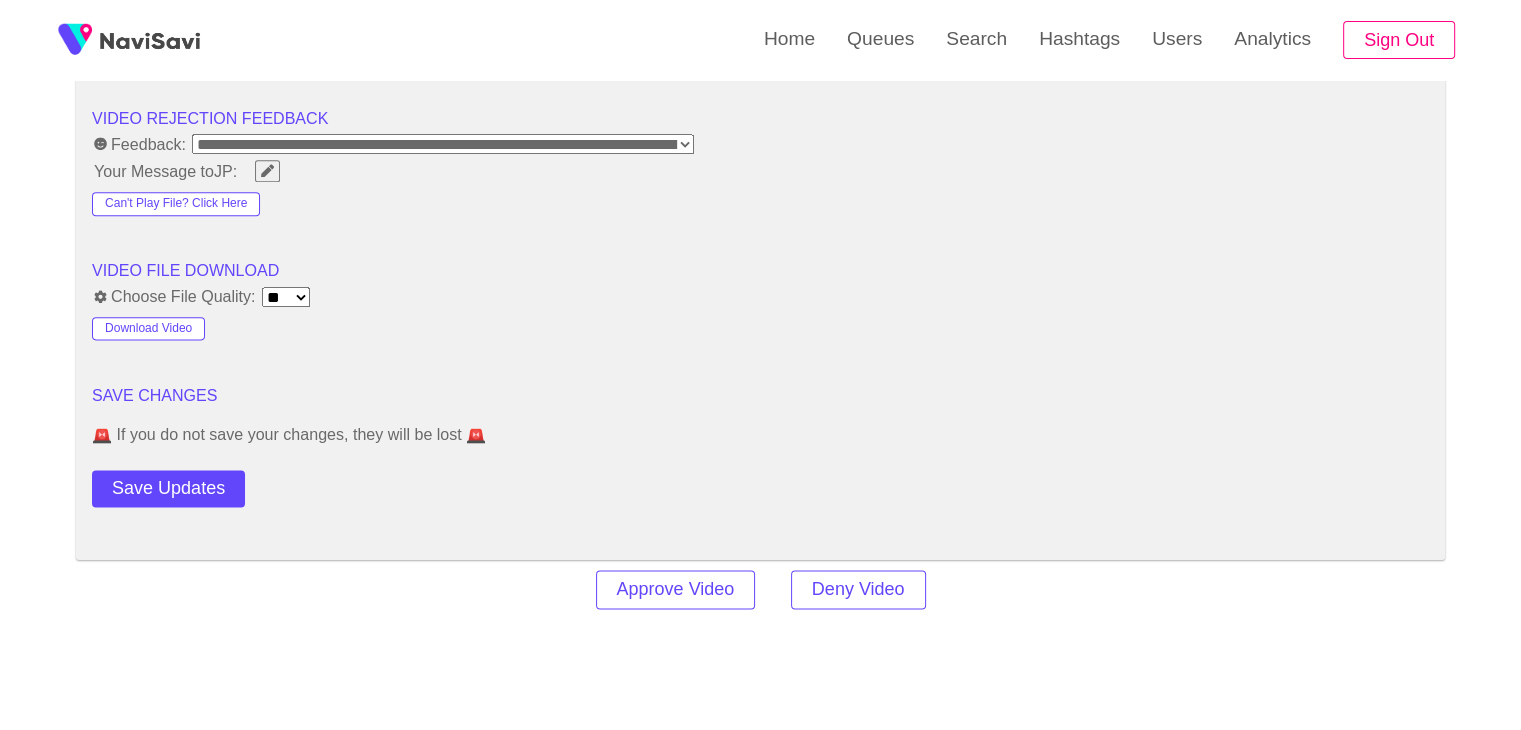 scroll, scrollTop: 2515, scrollLeft: 0, axis: vertical 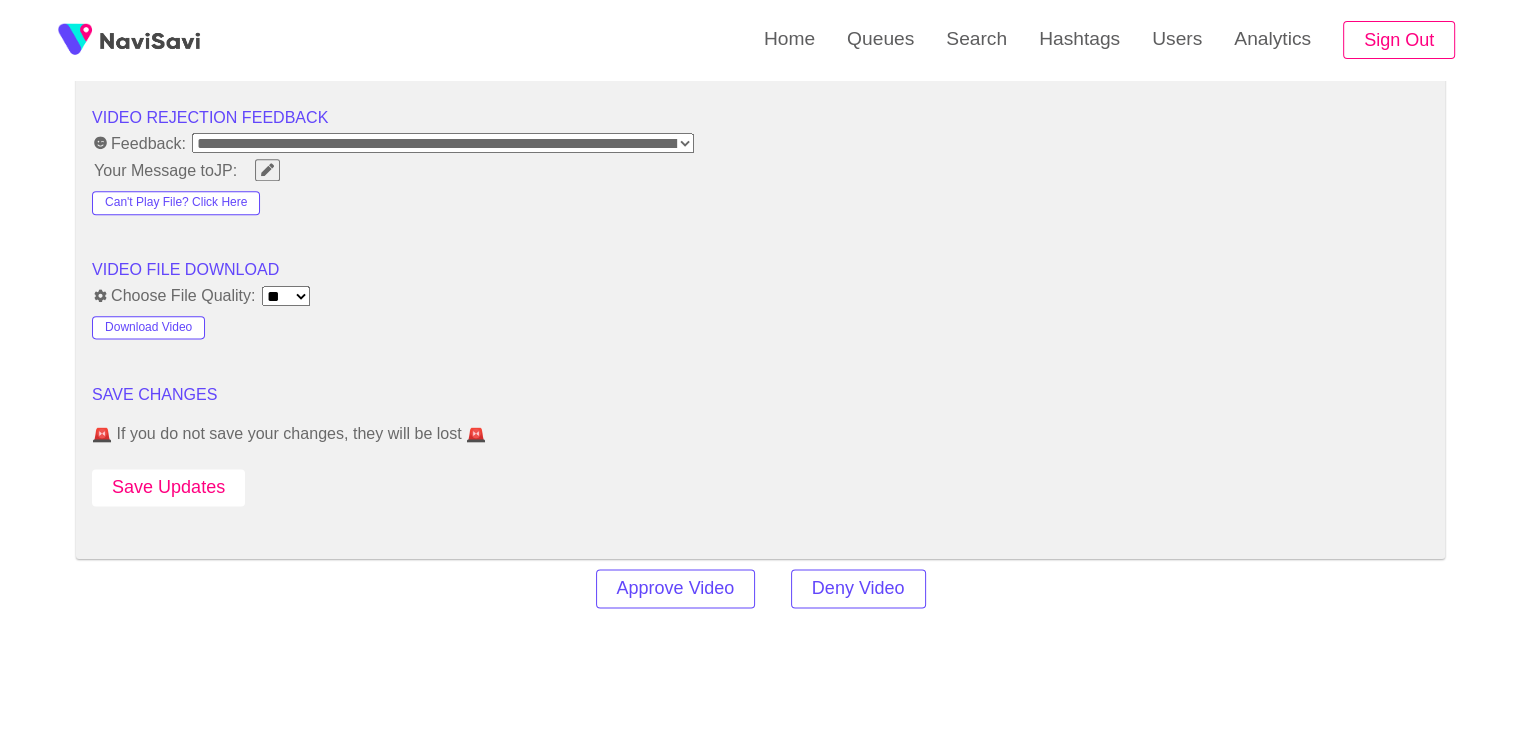 click on "Save Updates" at bounding box center [168, 487] 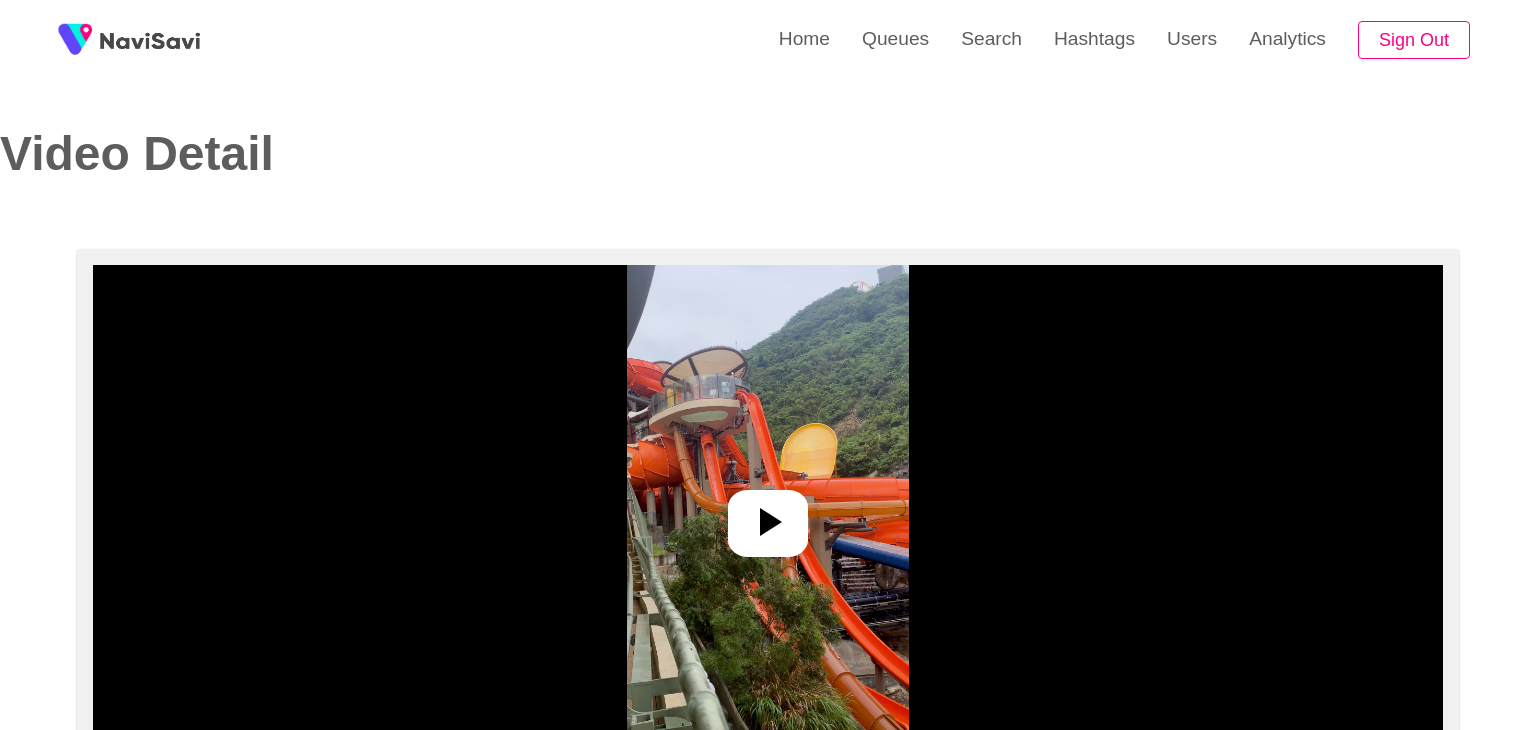 select on "**********" 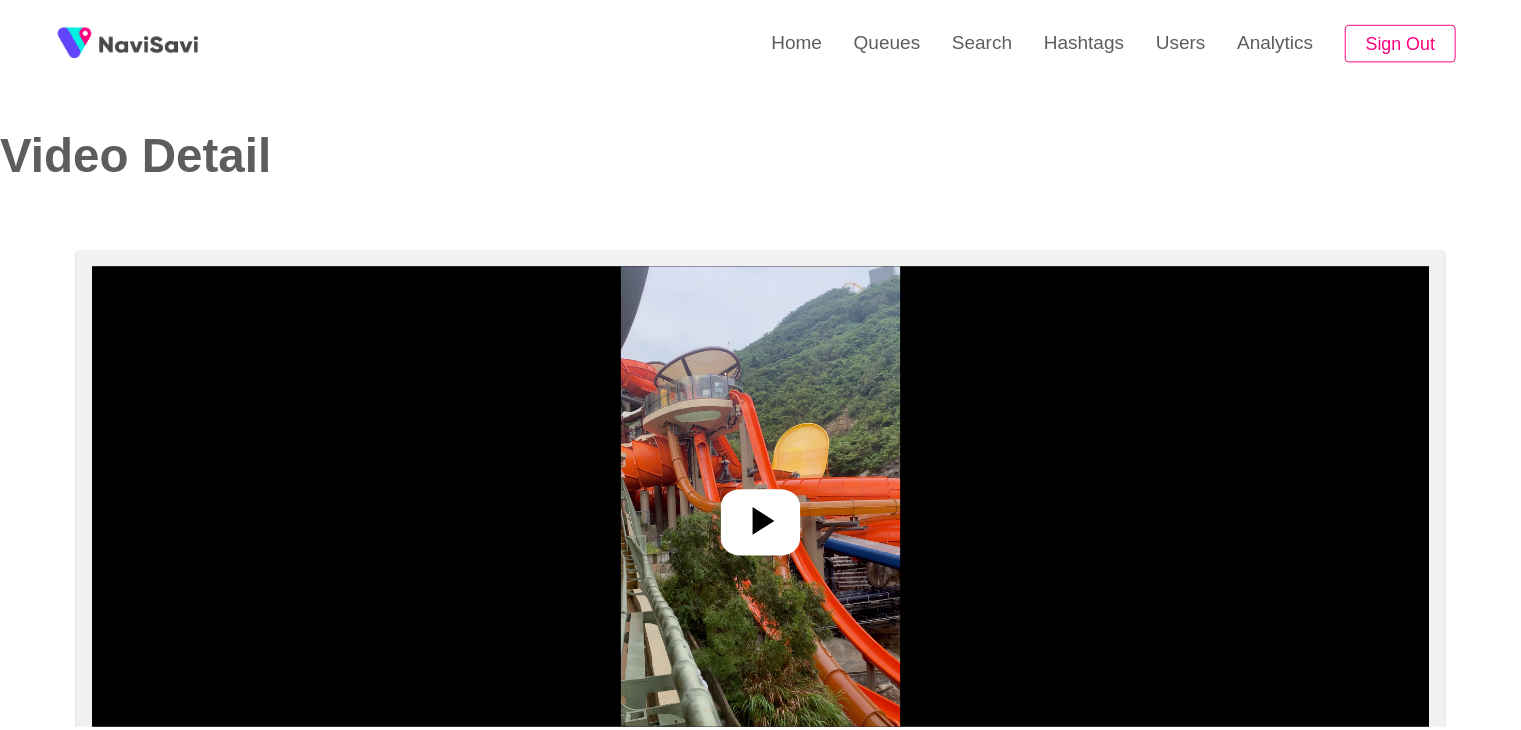 scroll, scrollTop: 0, scrollLeft: 0, axis: both 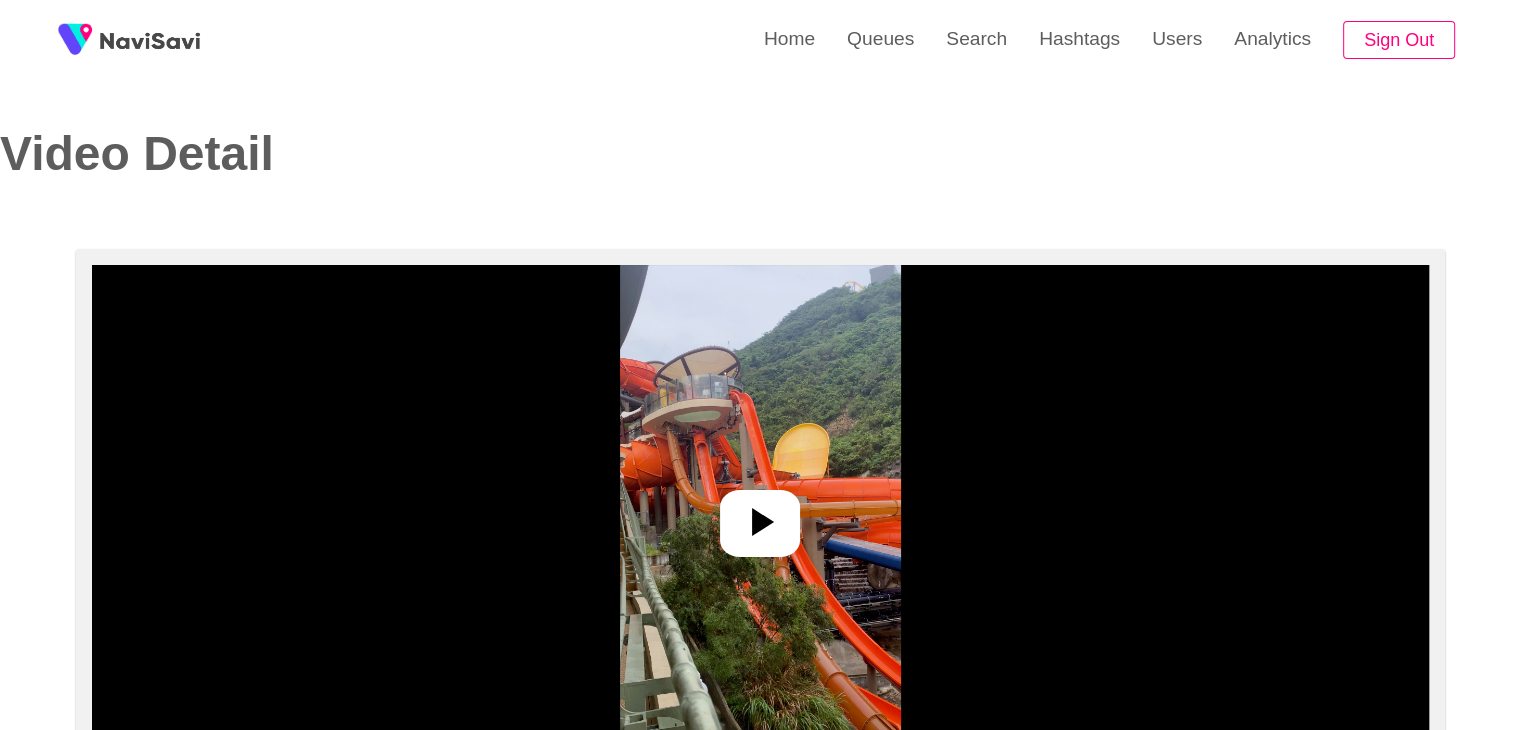 click at bounding box center [760, 515] 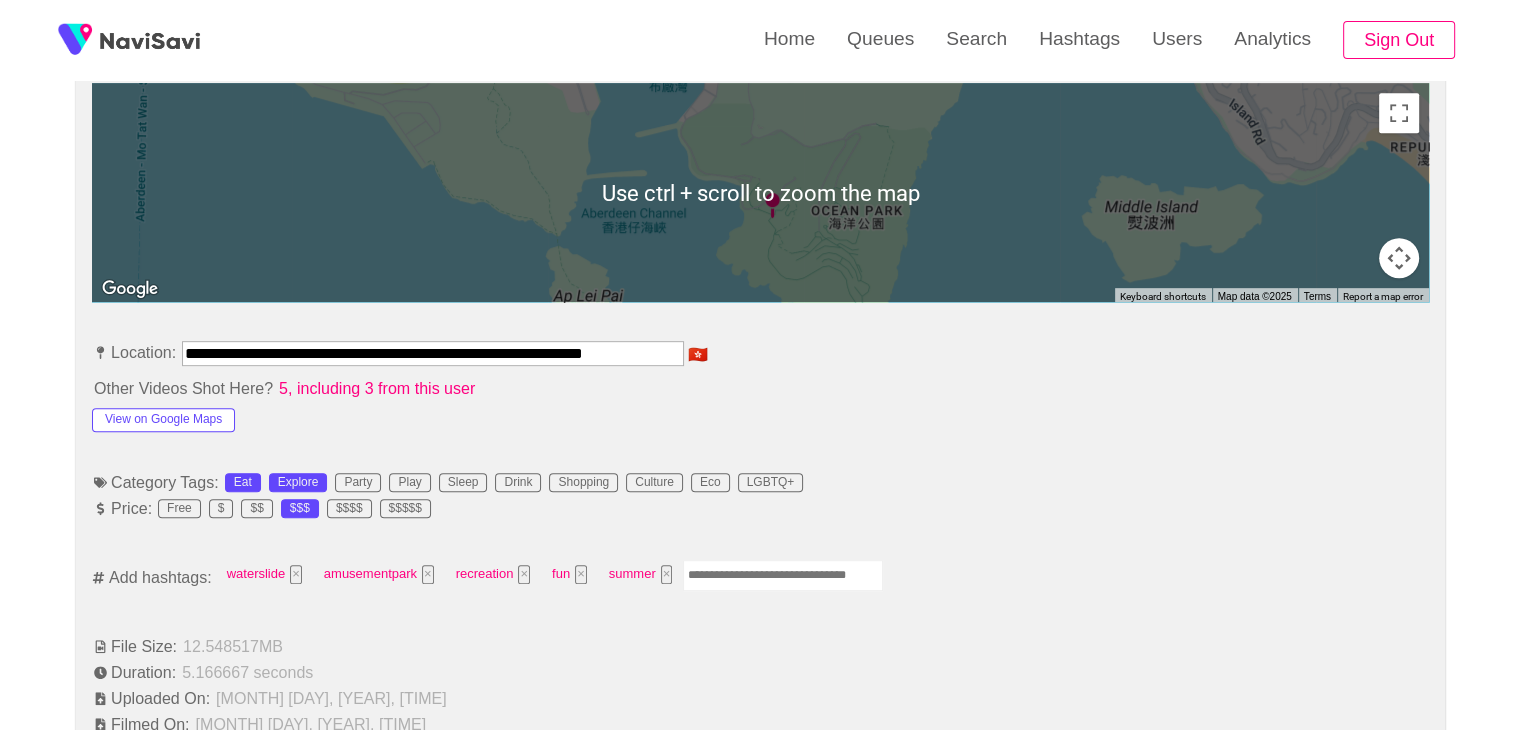 scroll, scrollTop: 904, scrollLeft: 0, axis: vertical 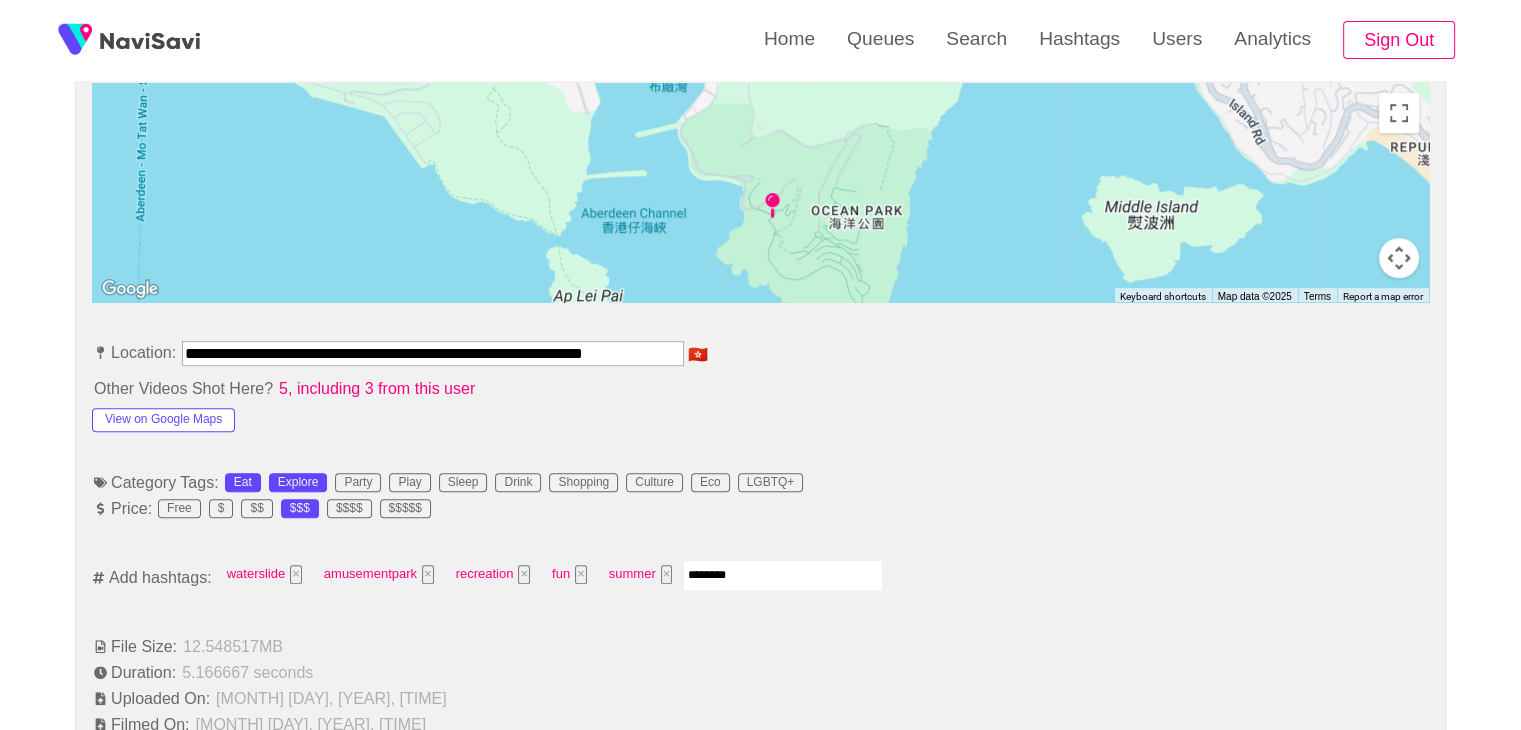 type on "*********" 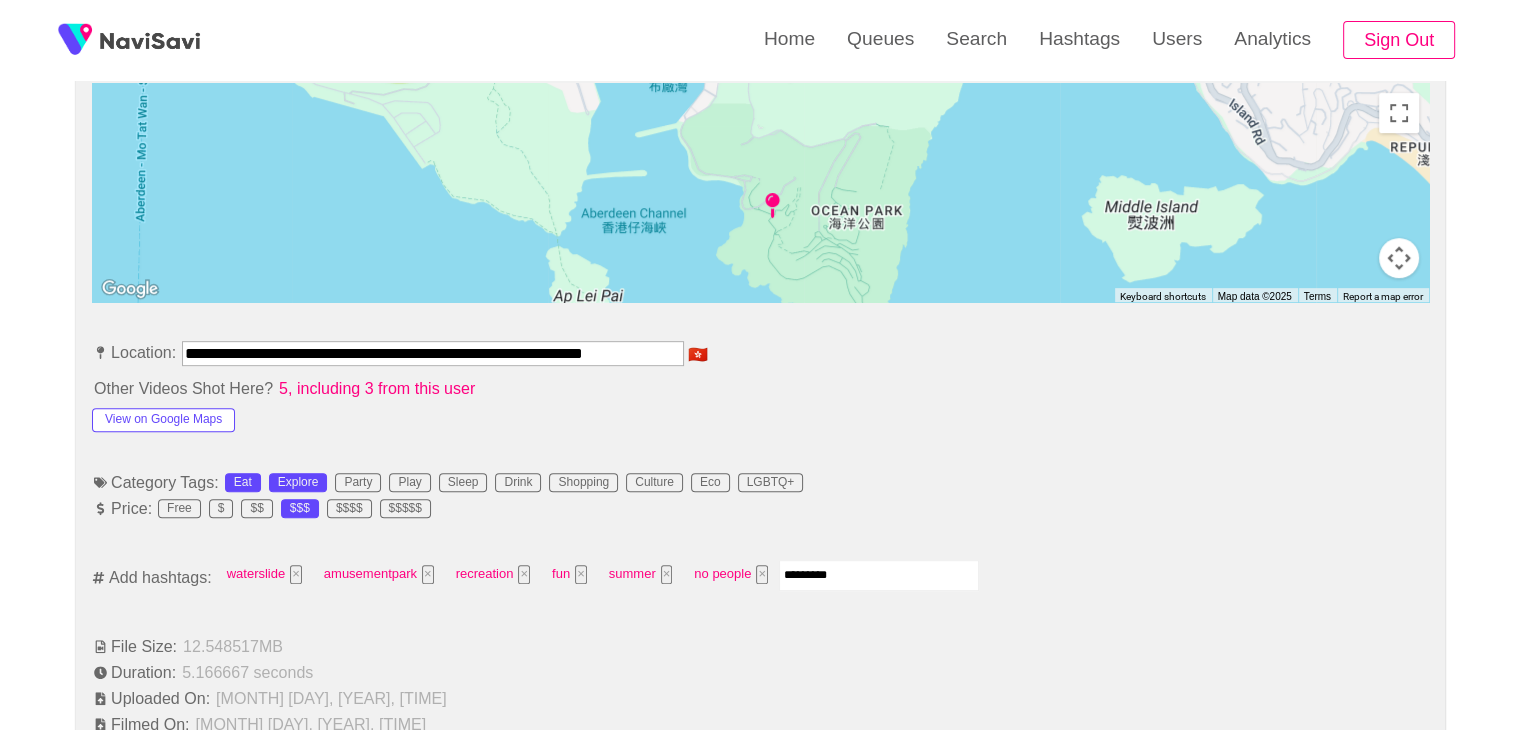 type on "**********" 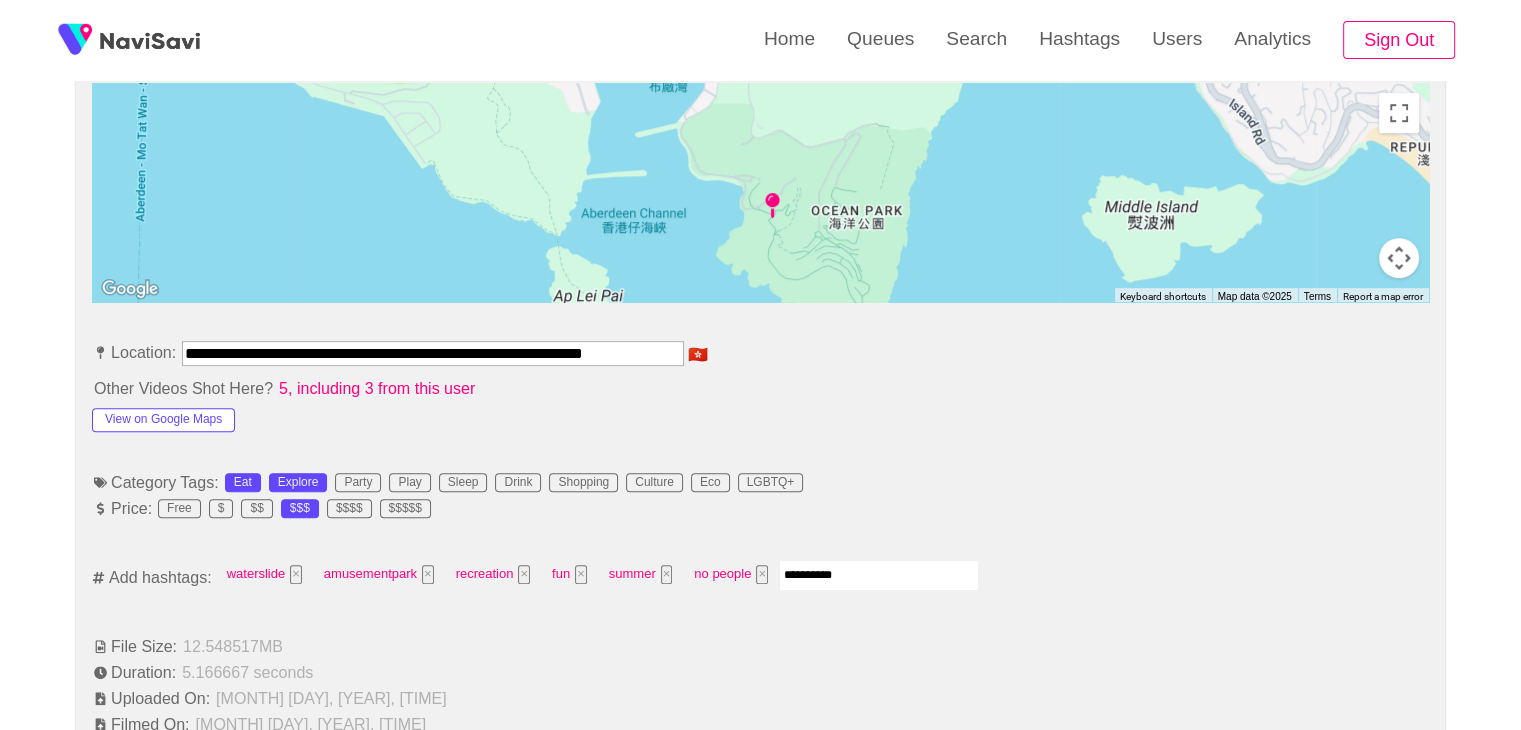 type 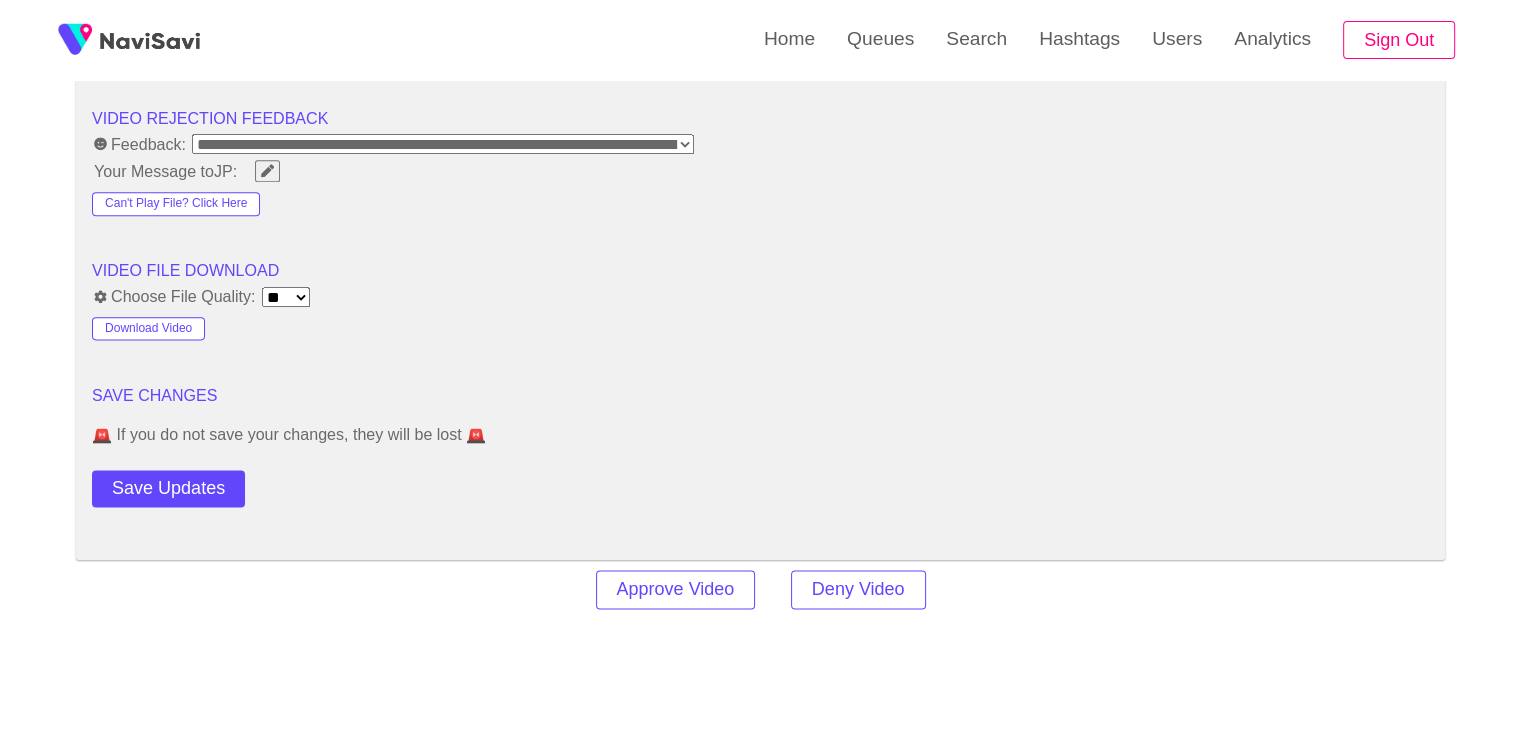scroll, scrollTop: 2528, scrollLeft: 0, axis: vertical 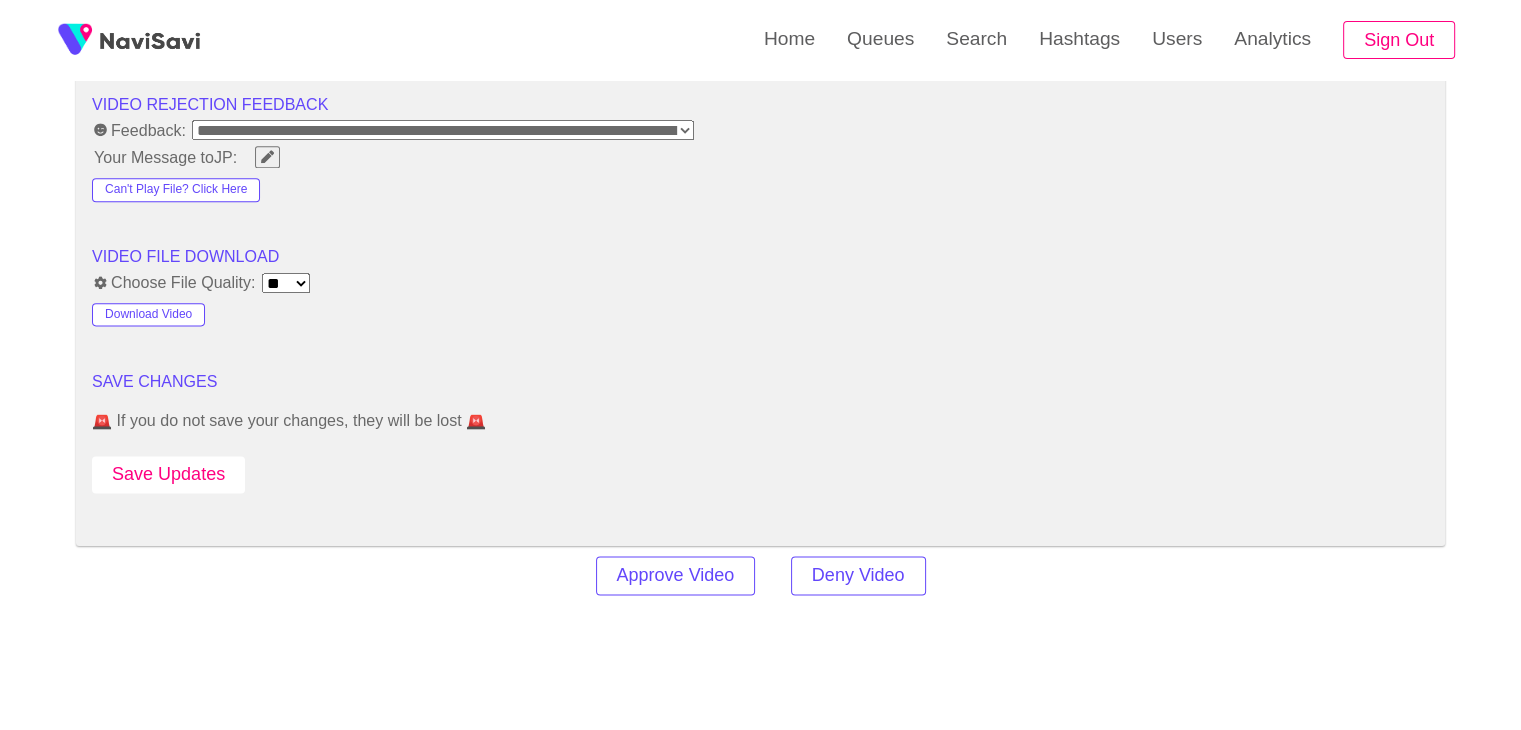 click on "Save Updates" at bounding box center [168, 474] 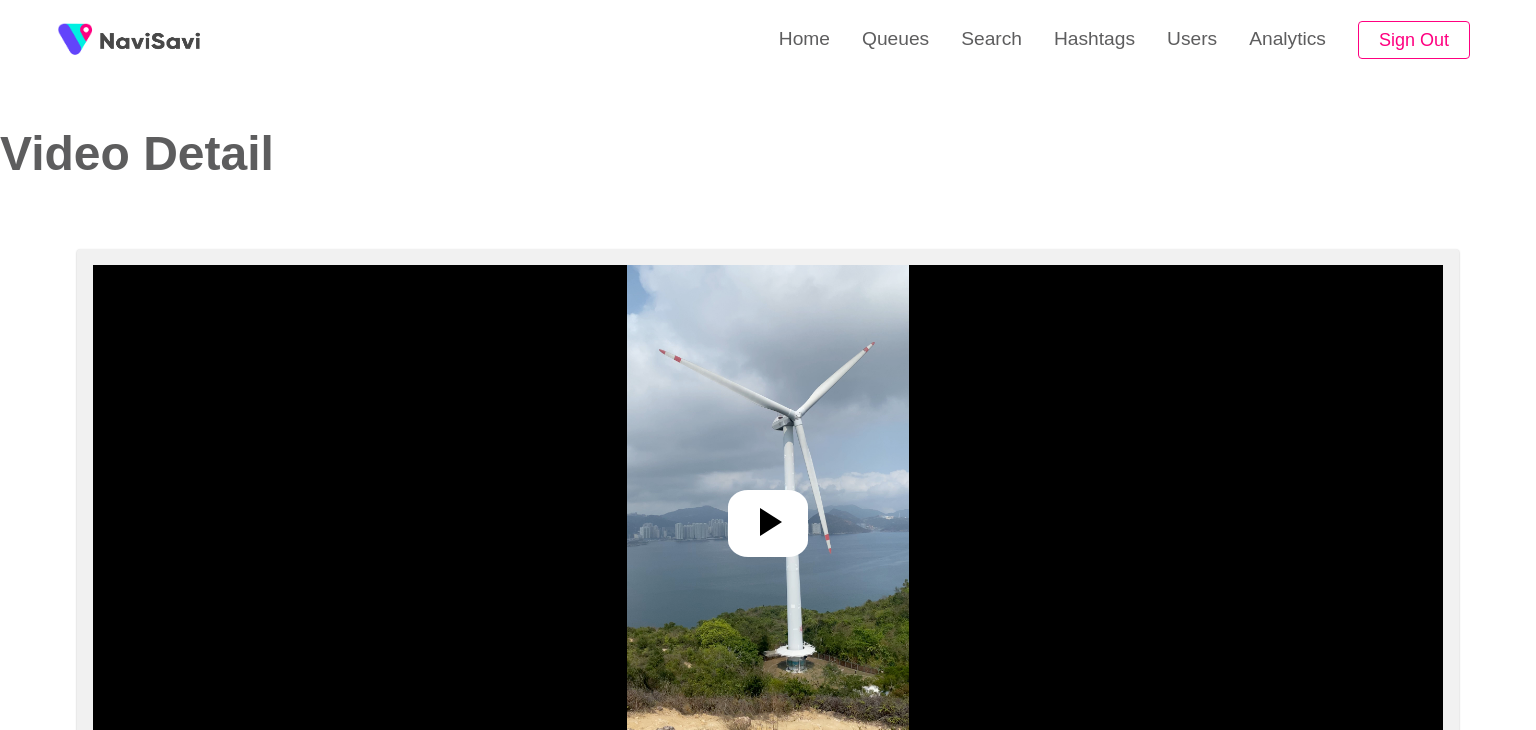 select on "**********" 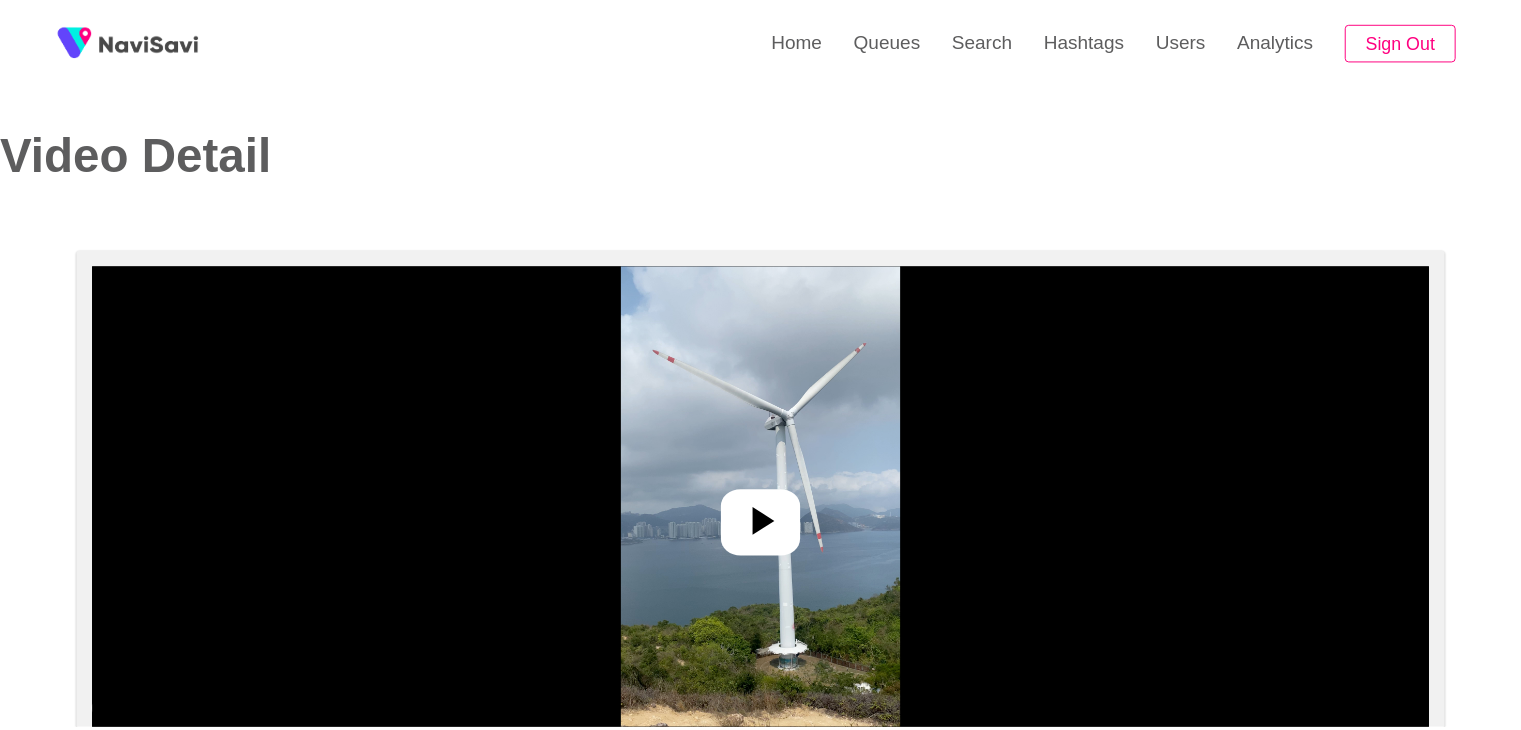 scroll, scrollTop: 0, scrollLeft: 0, axis: both 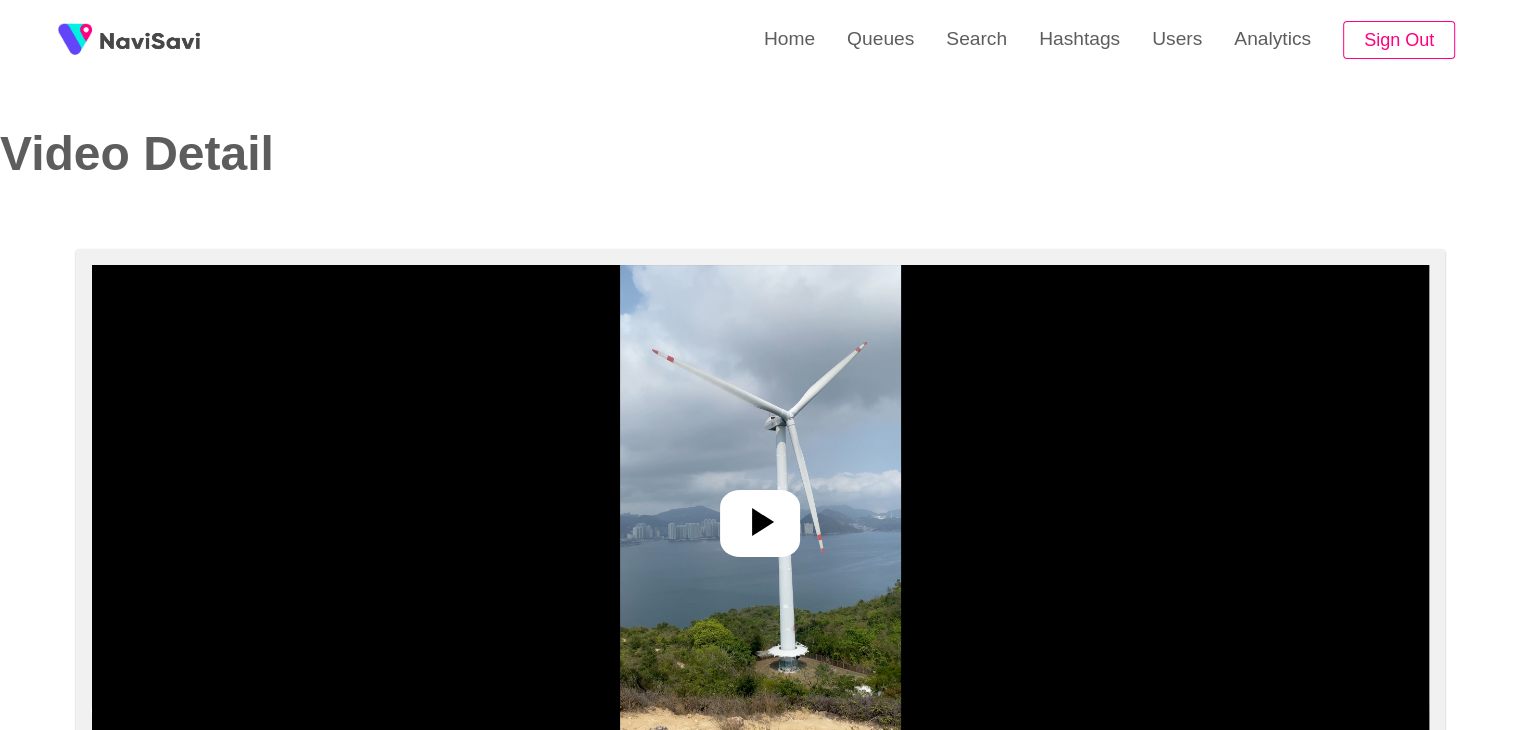 click at bounding box center [760, 515] 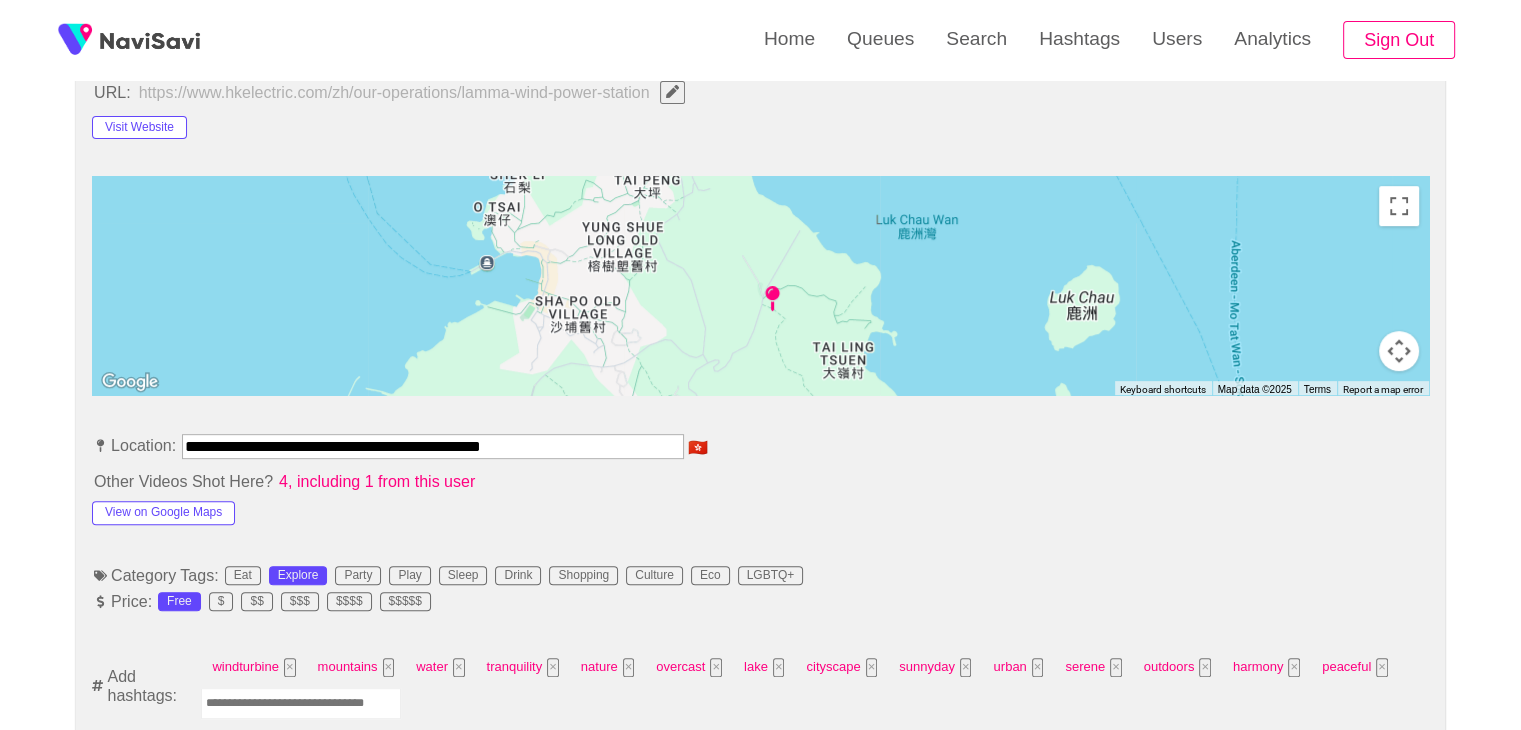 scroll, scrollTop: 812, scrollLeft: 0, axis: vertical 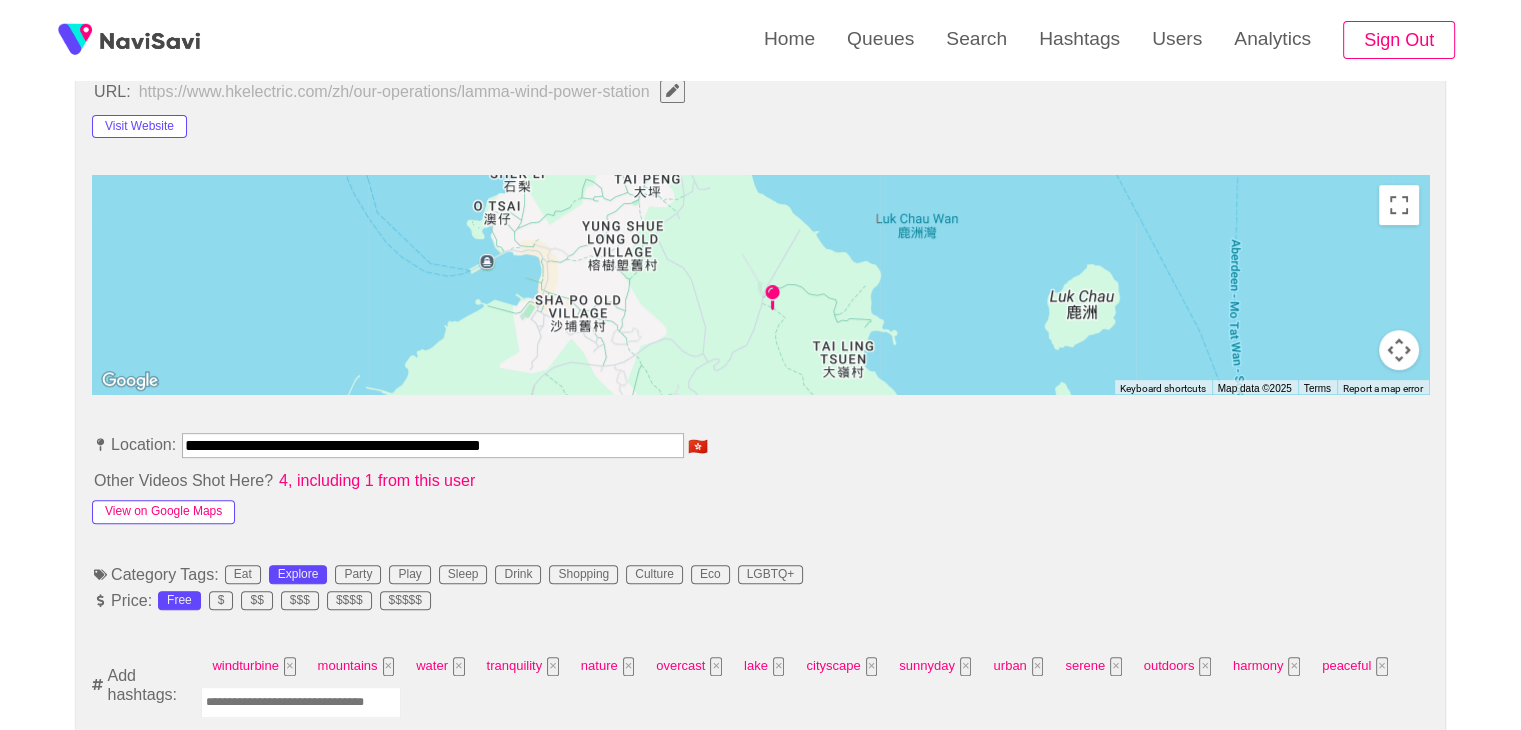 click on "View on Google Maps" at bounding box center (163, 512) 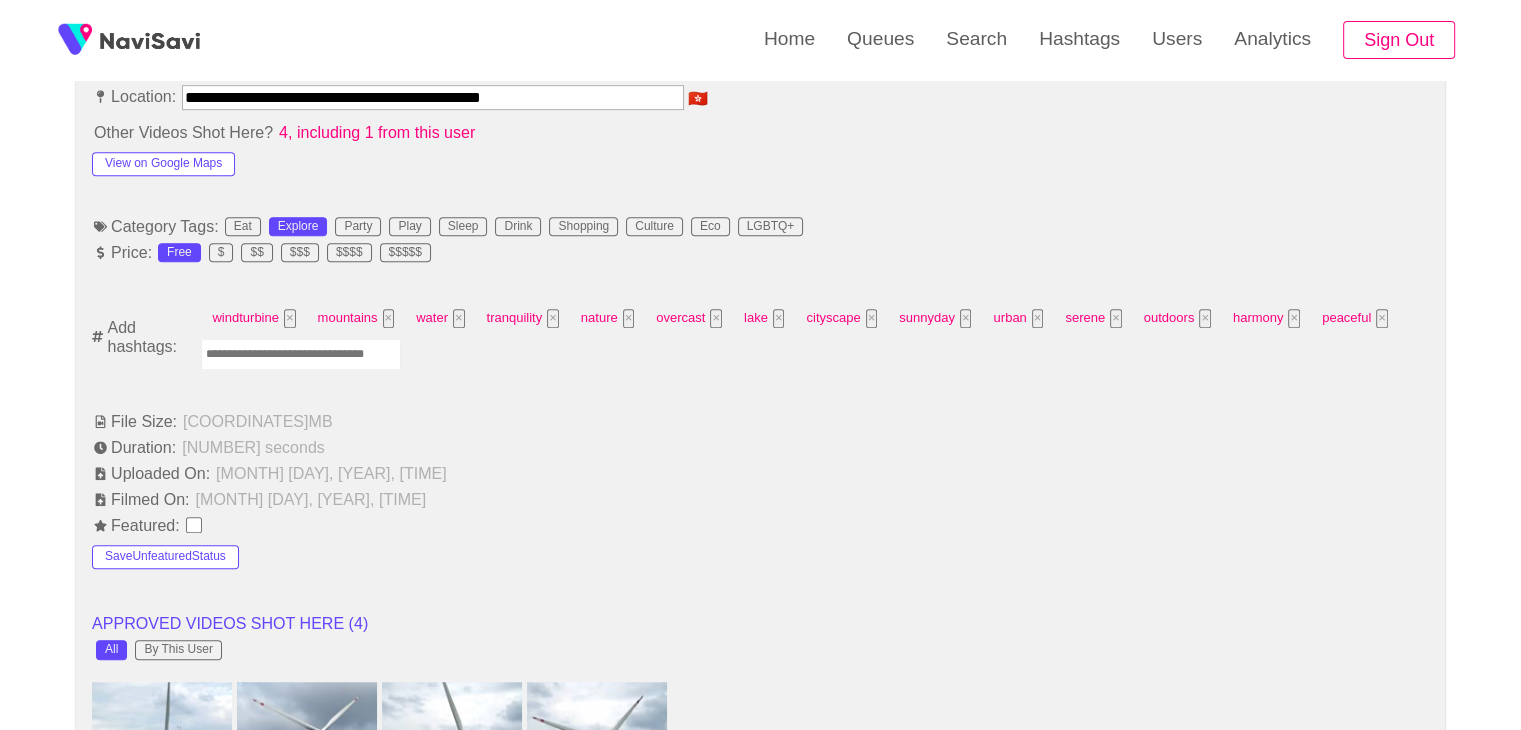 scroll, scrollTop: 1160, scrollLeft: 0, axis: vertical 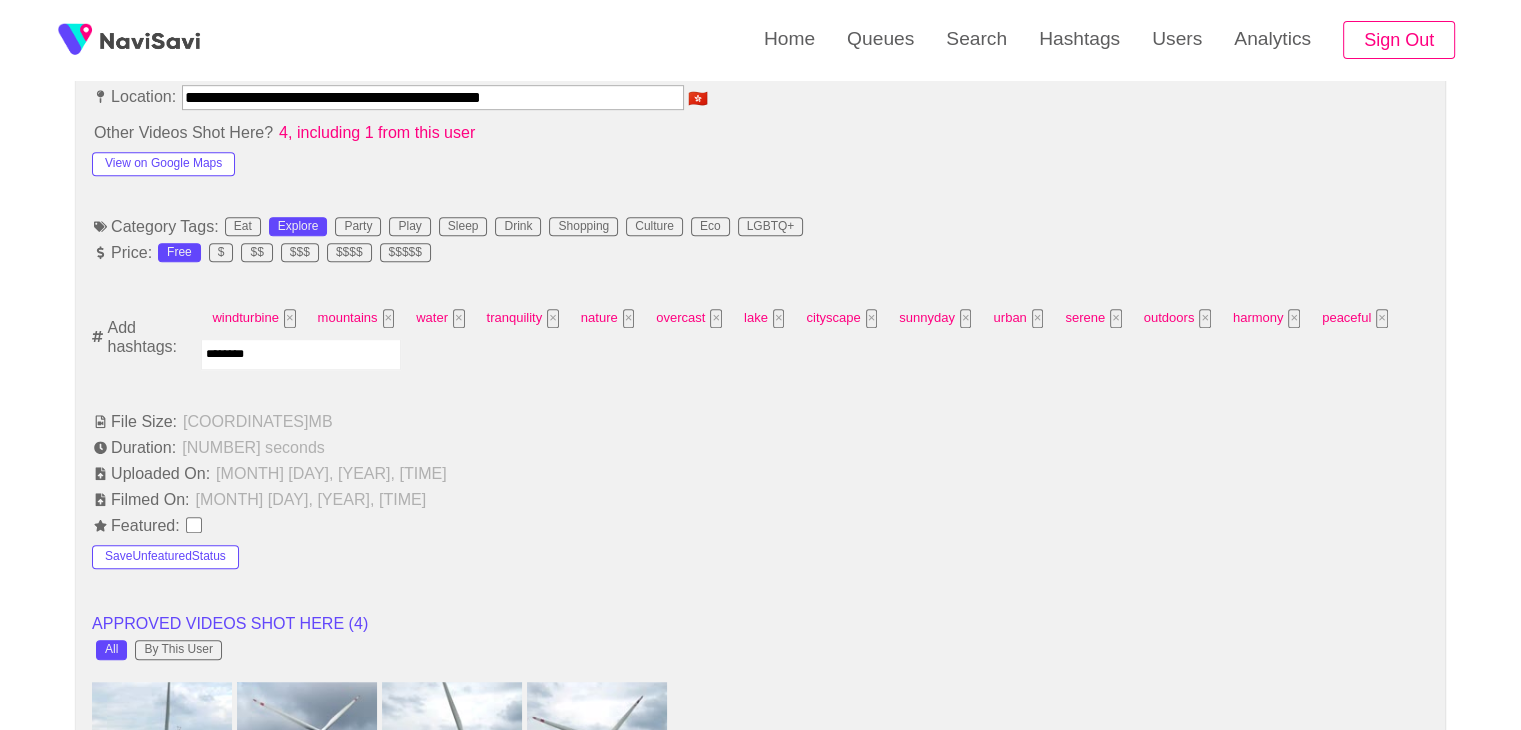 type on "*********" 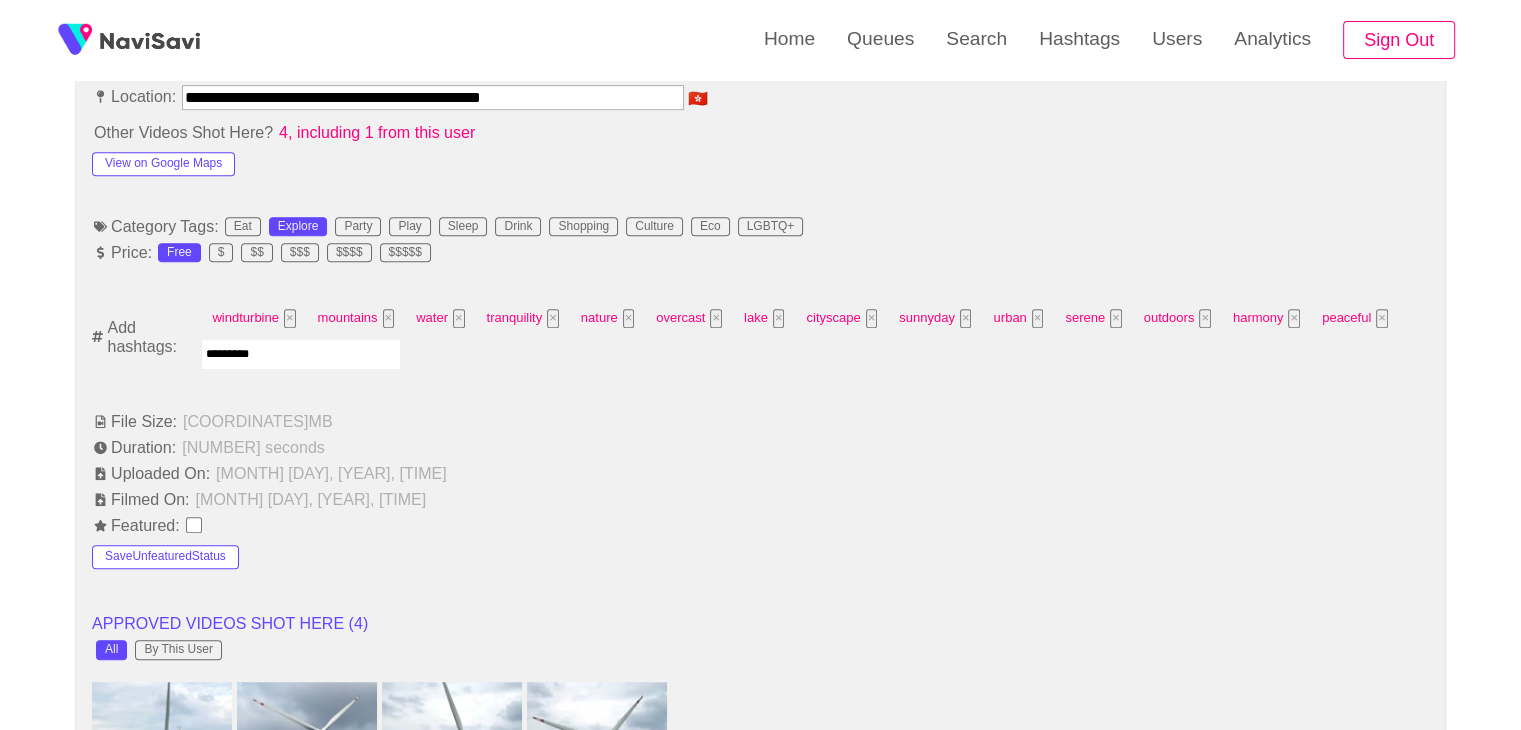type 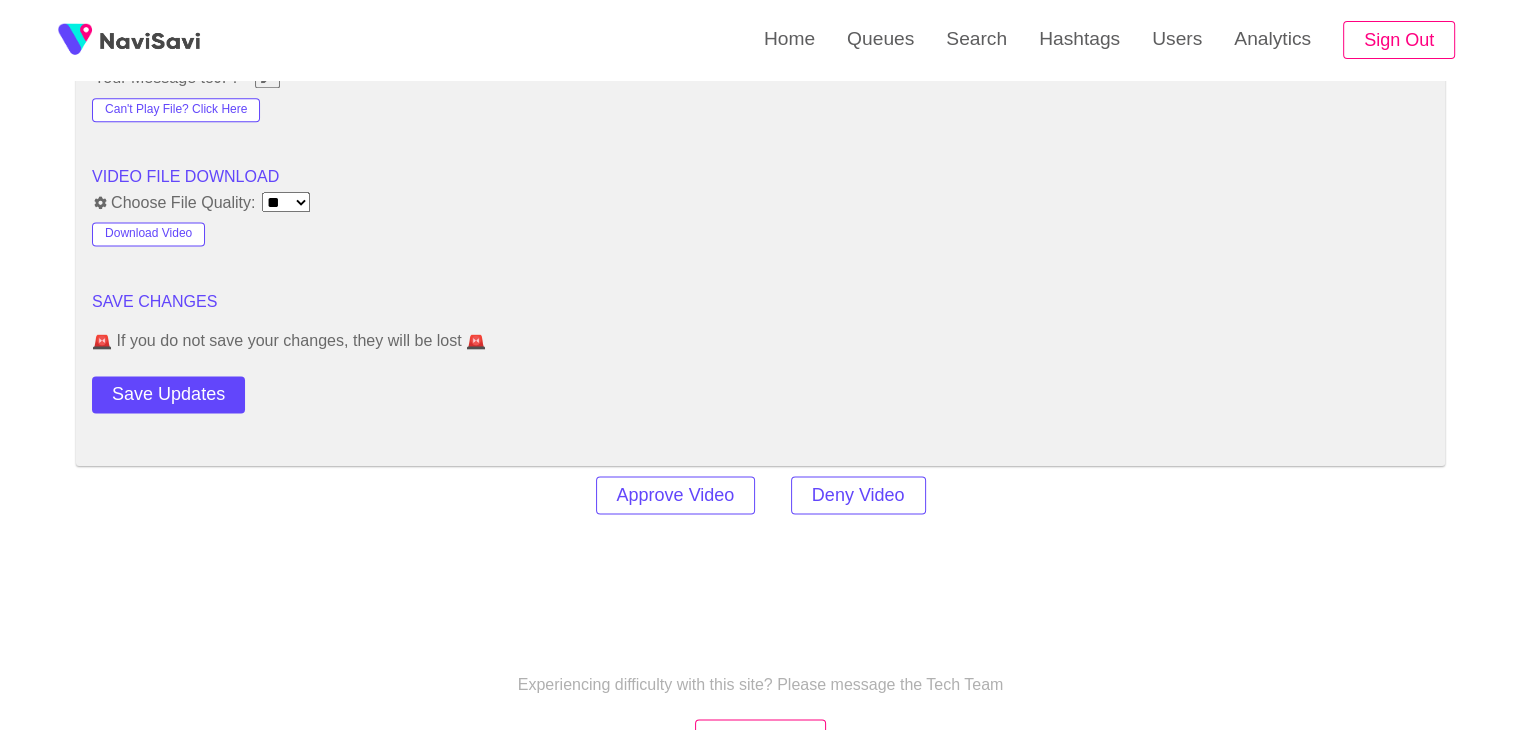 scroll, scrollTop: 2684, scrollLeft: 0, axis: vertical 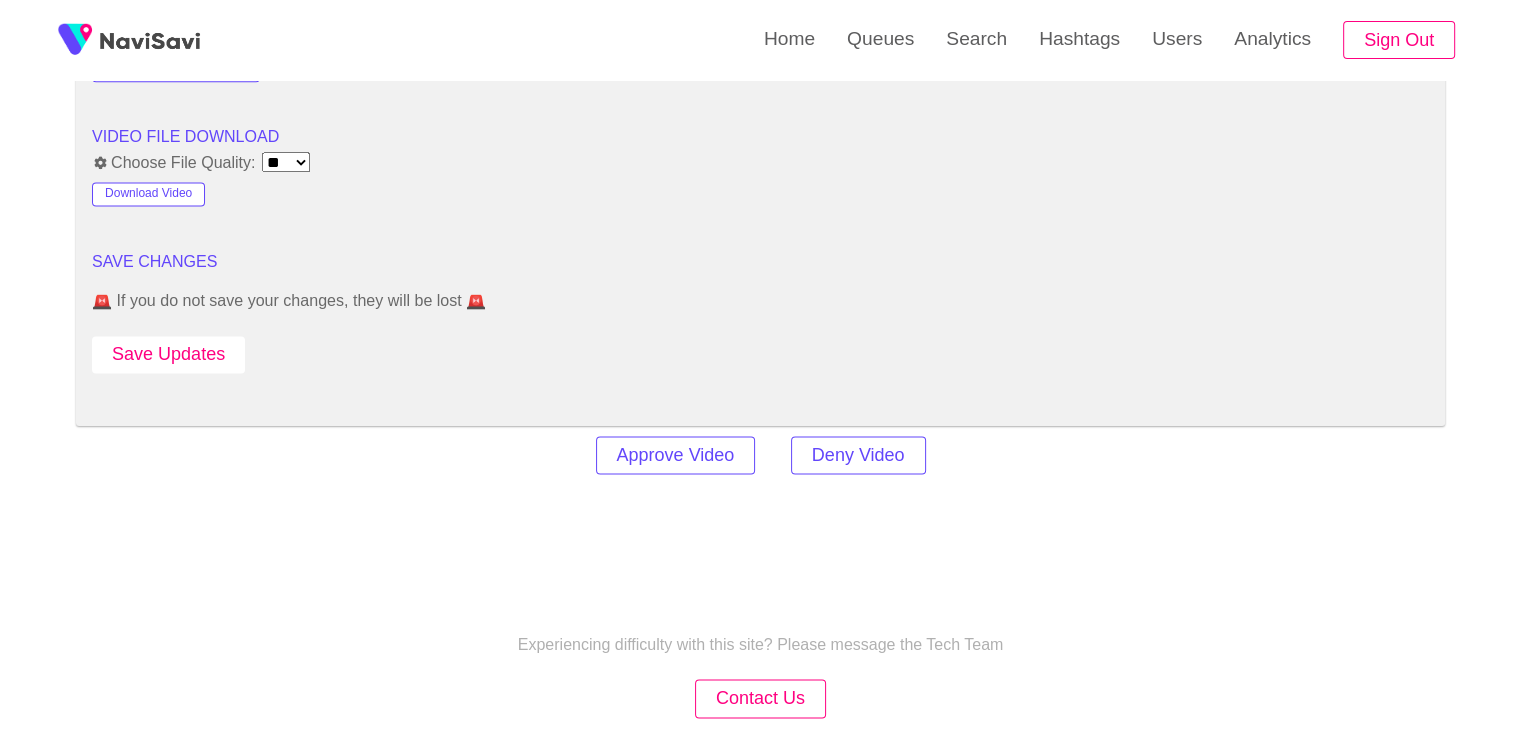 click on "Save Updates" at bounding box center (168, 354) 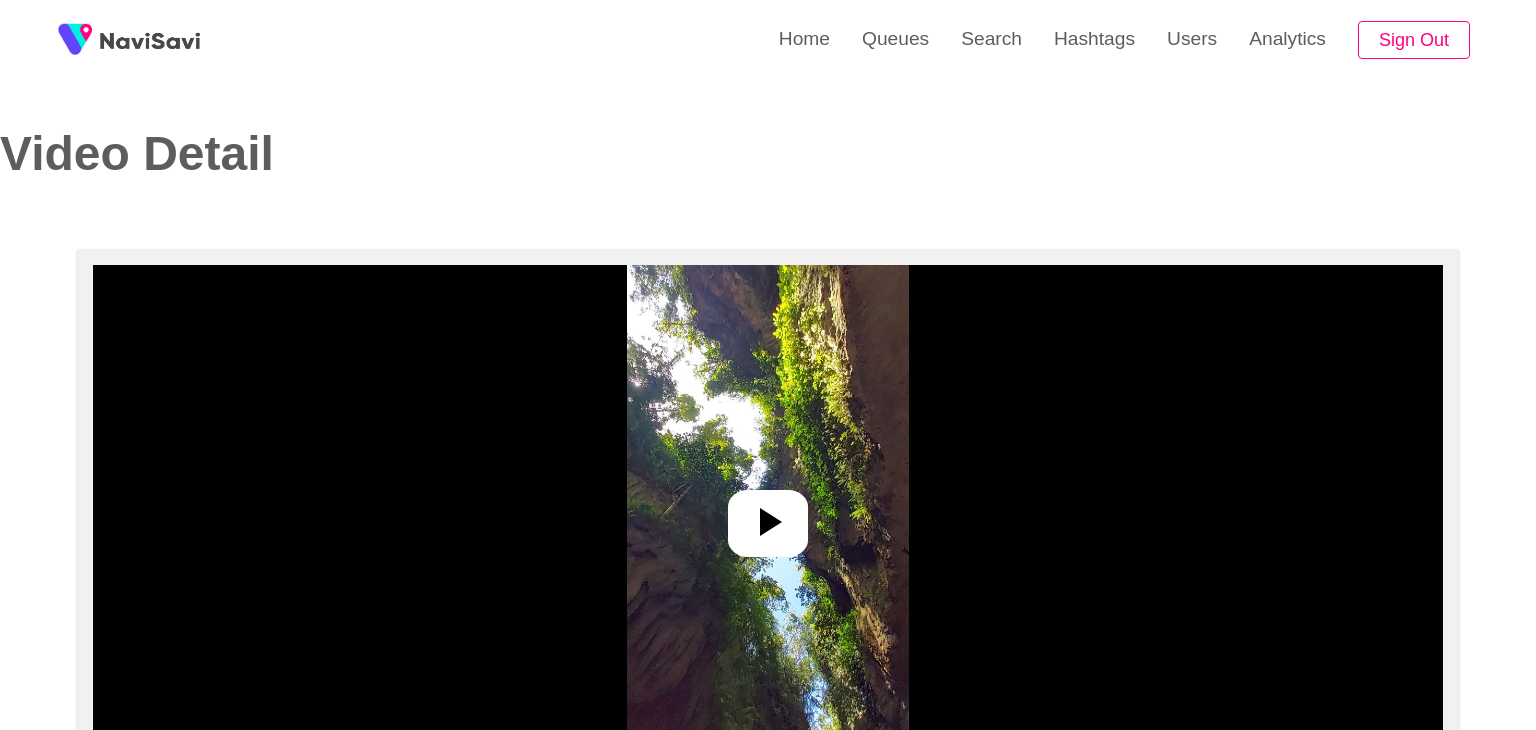 select on "**********" 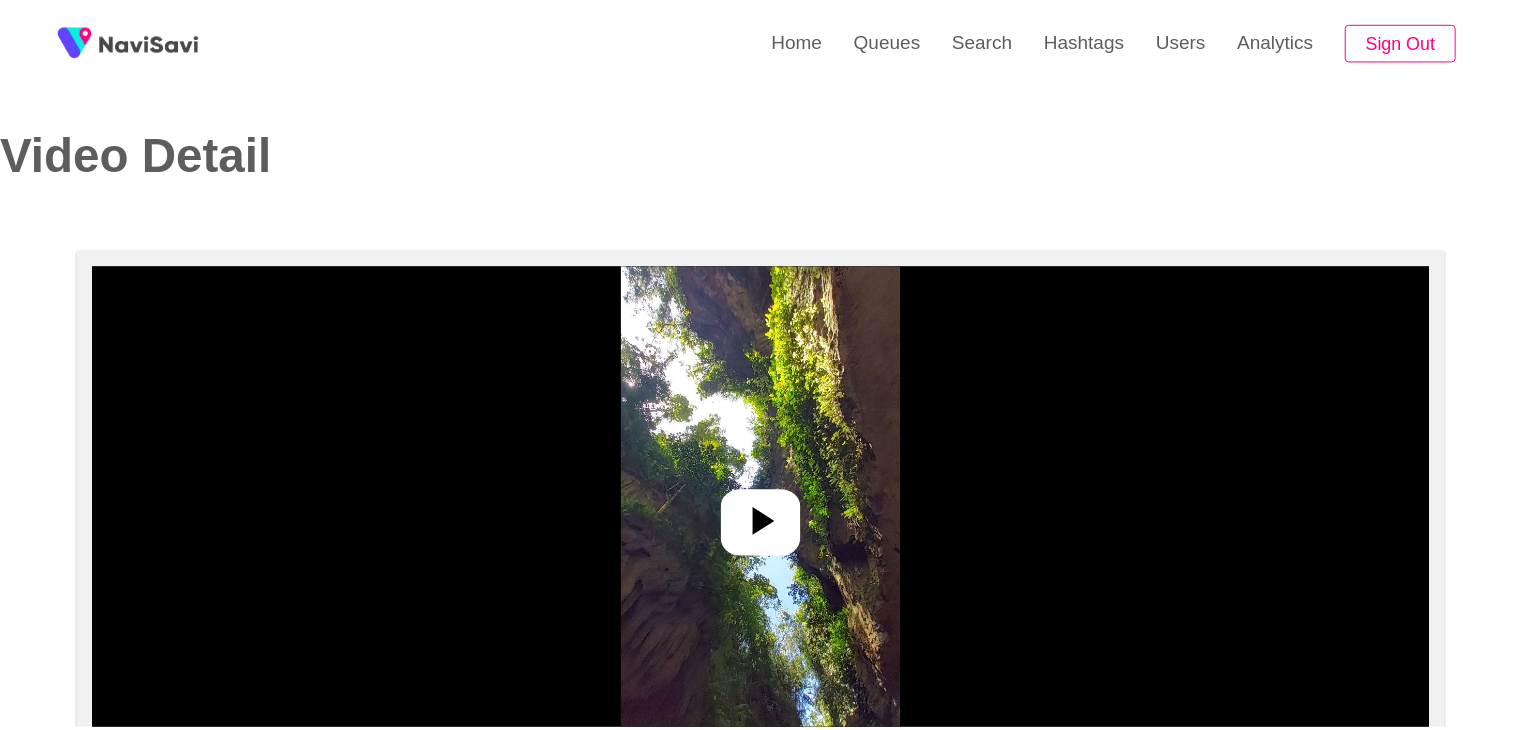scroll, scrollTop: 0, scrollLeft: 0, axis: both 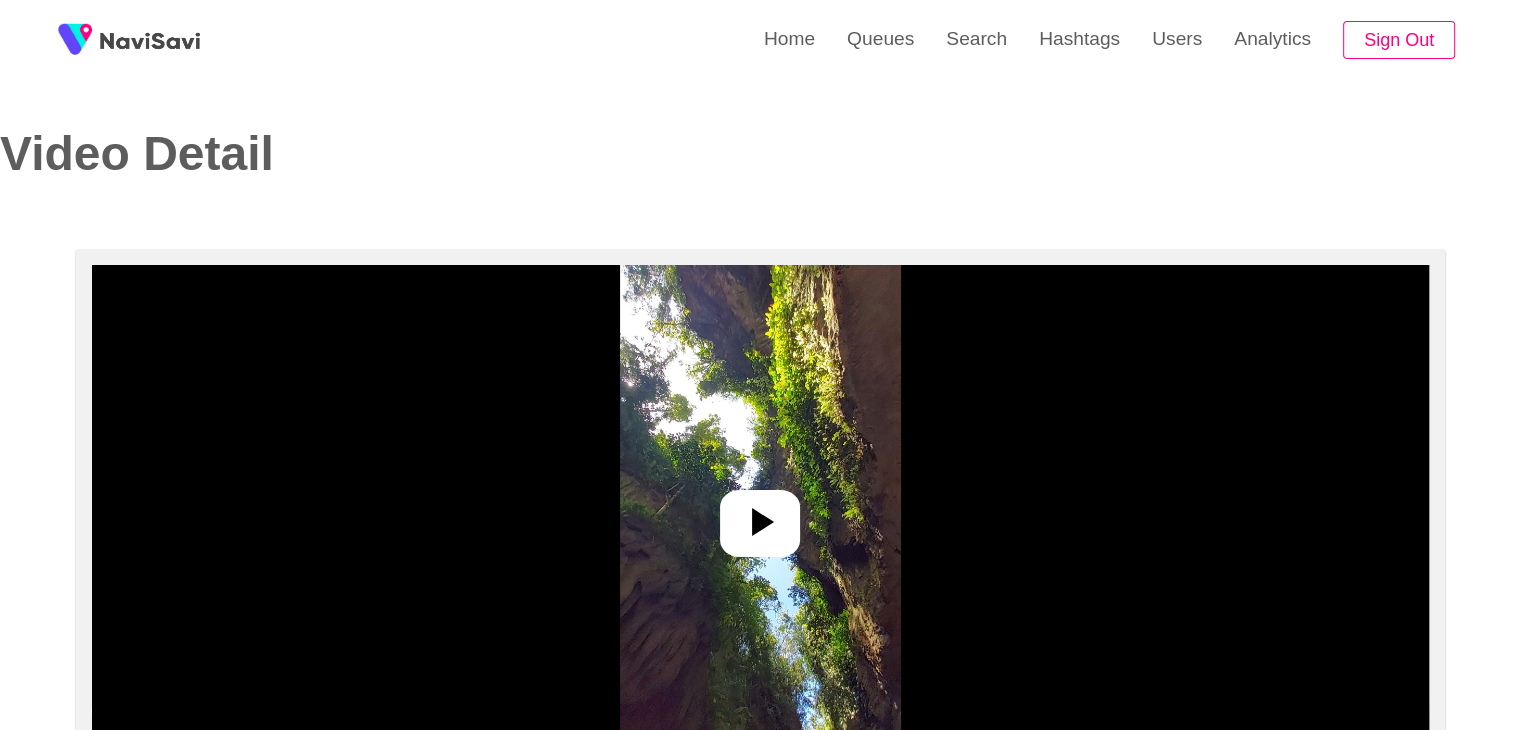 click at bounding box center [760, 515] 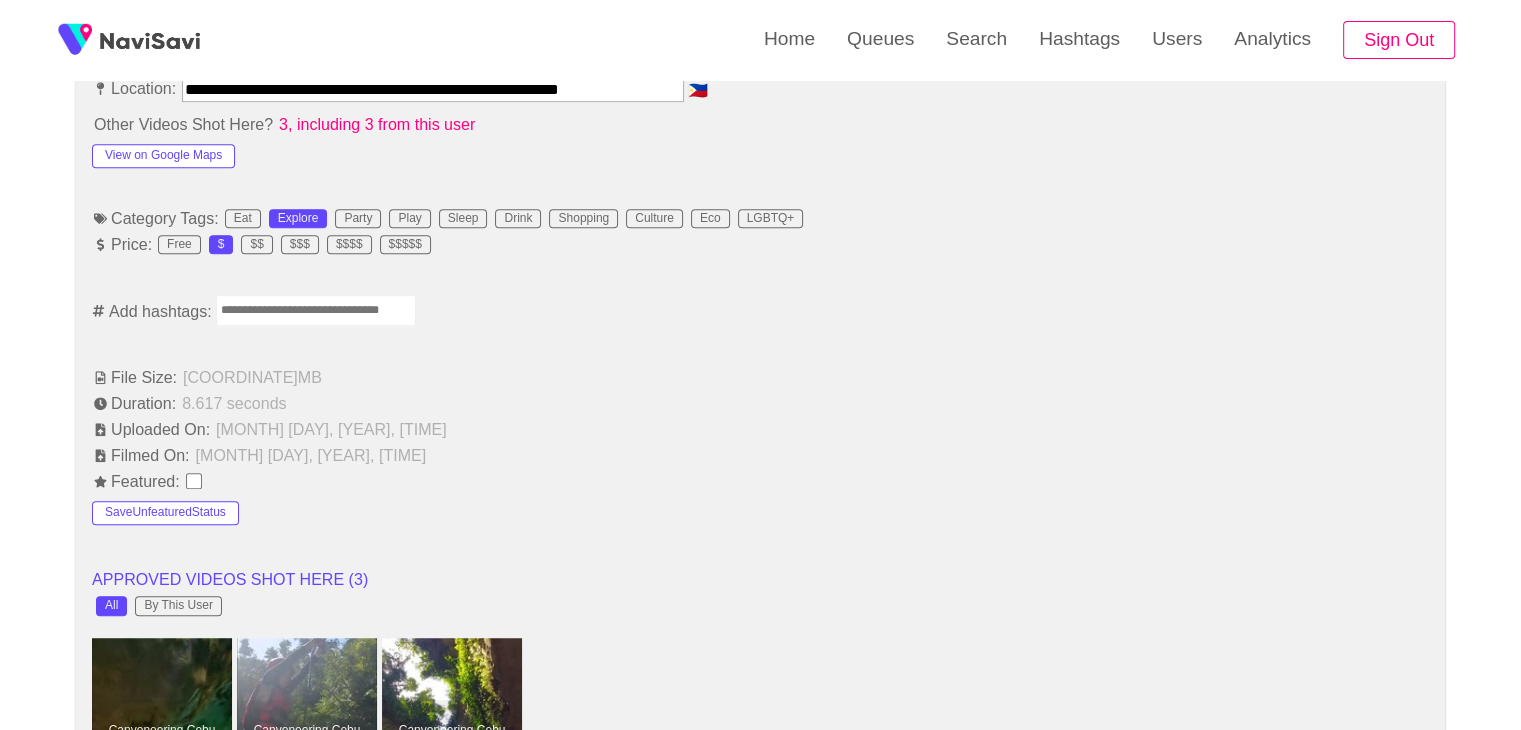scroll, scrollTop: 1166, scrollLeft: 0, axis: vertical 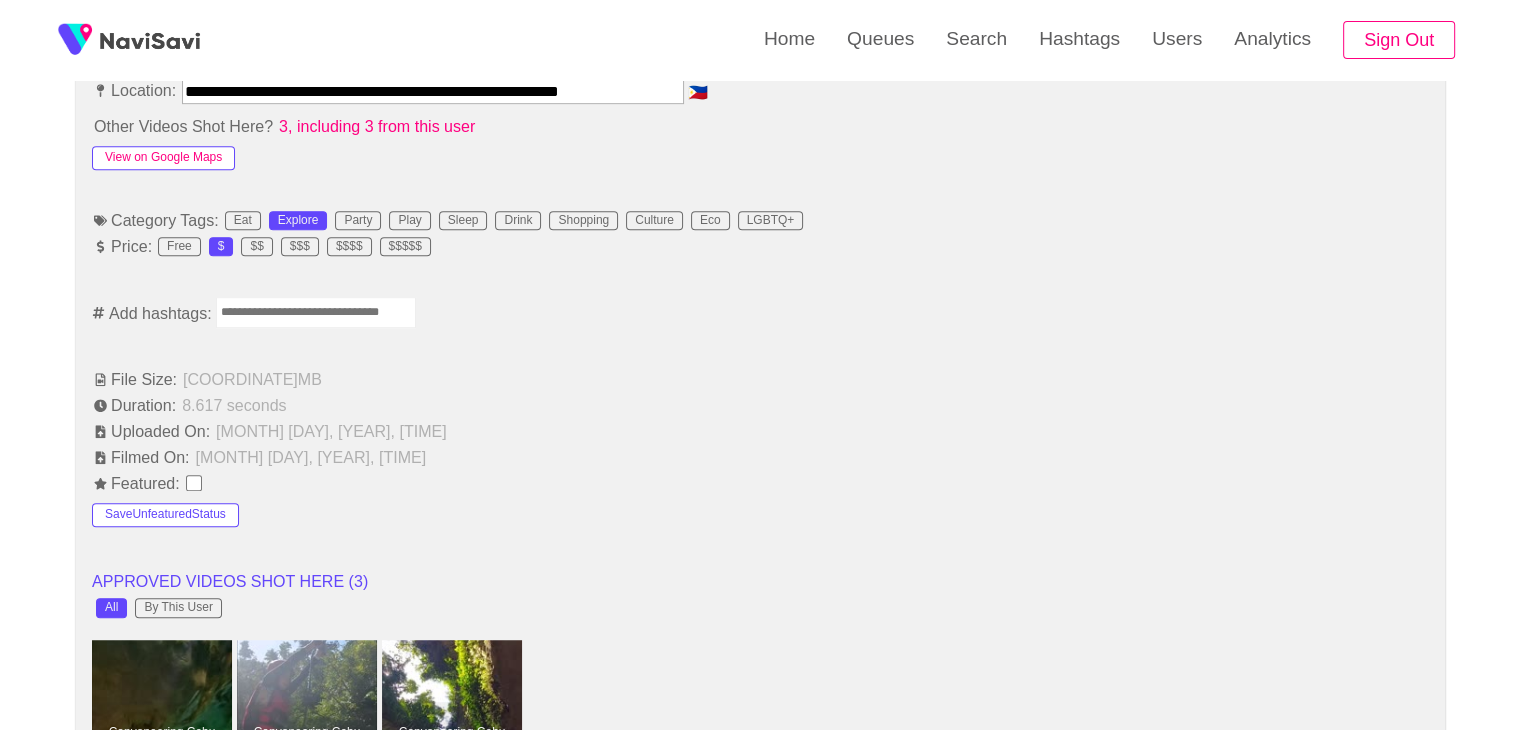 click on "View on Google Maps" at bounding box center [163, 158] 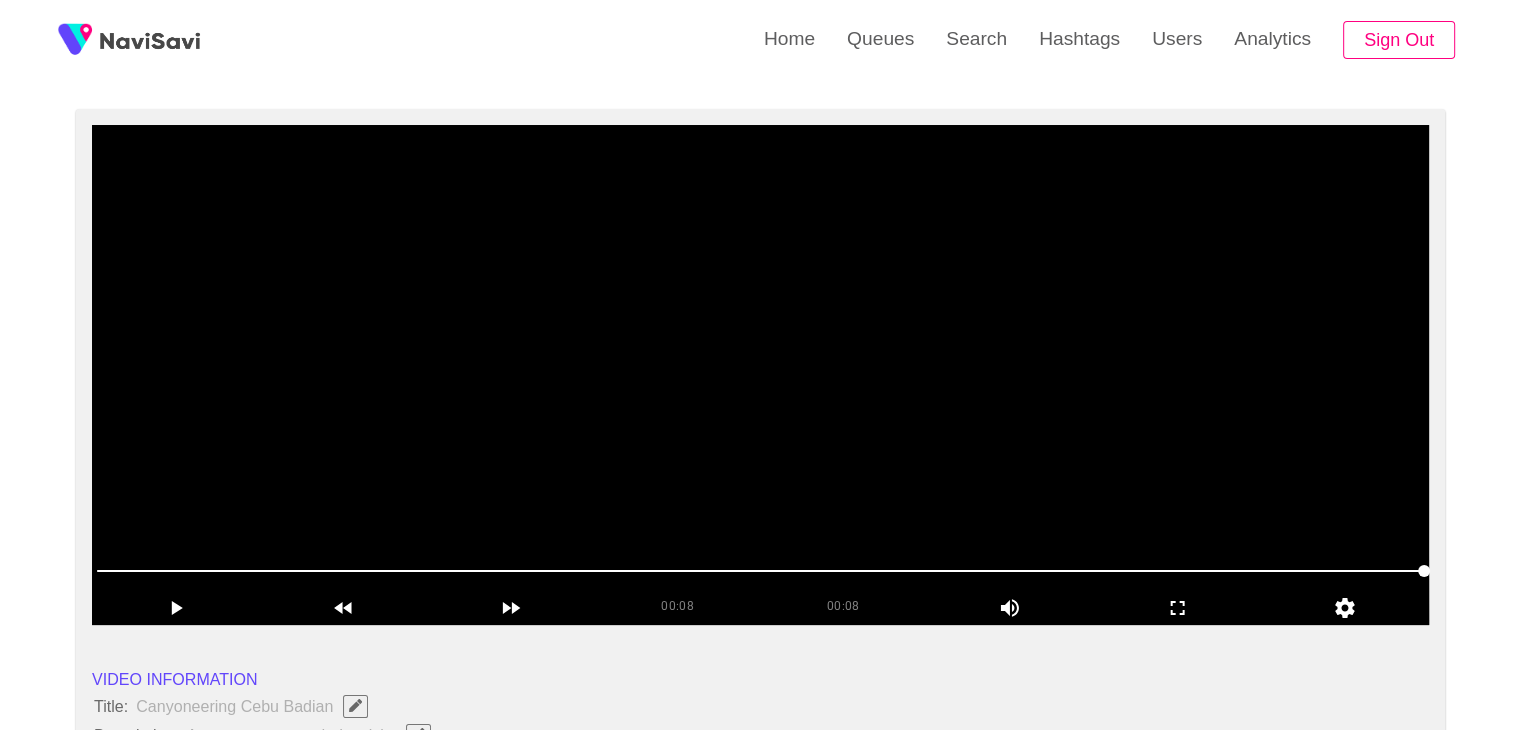 scroll, scrollTop: 0, scrollLeft: 0, axis: both 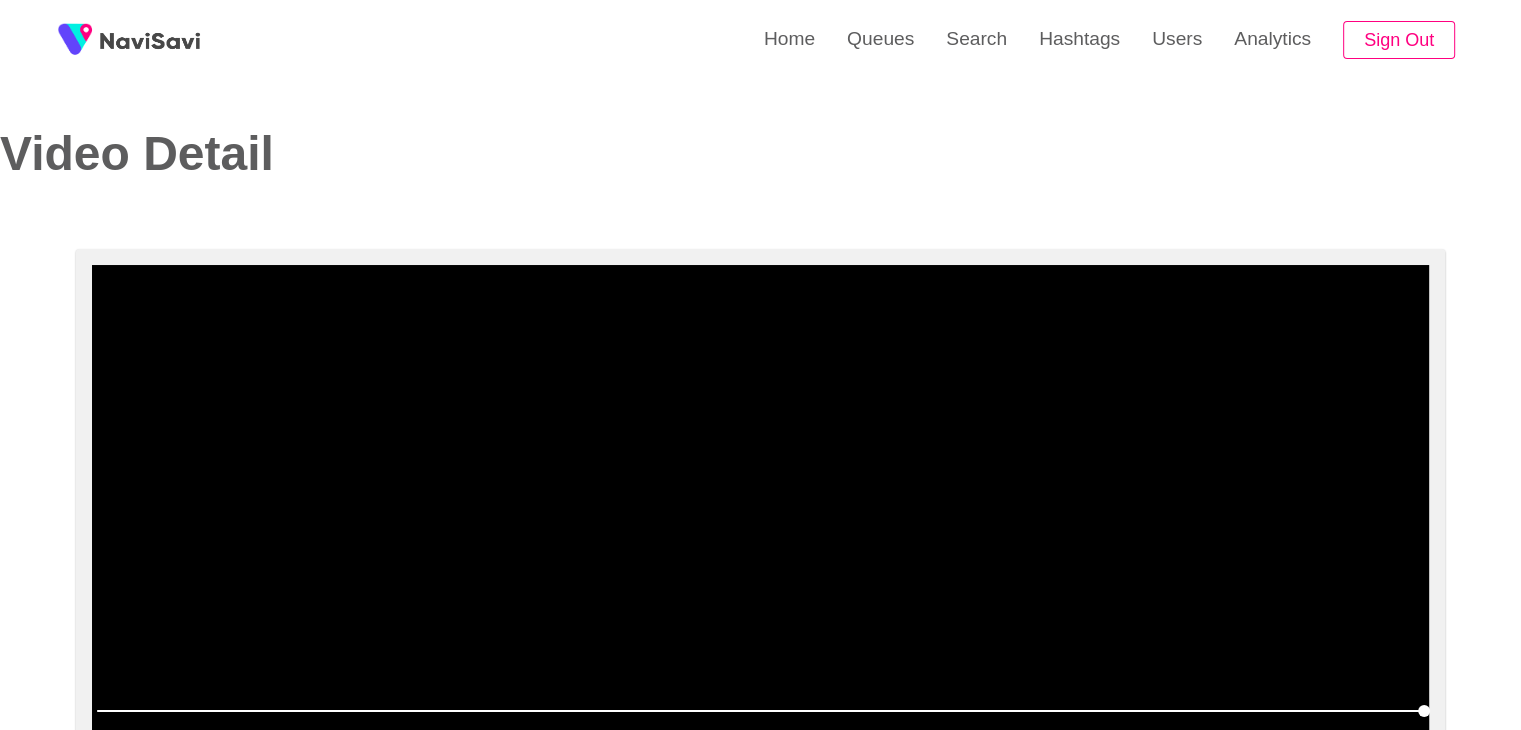 click at bounding box center (760, 515) 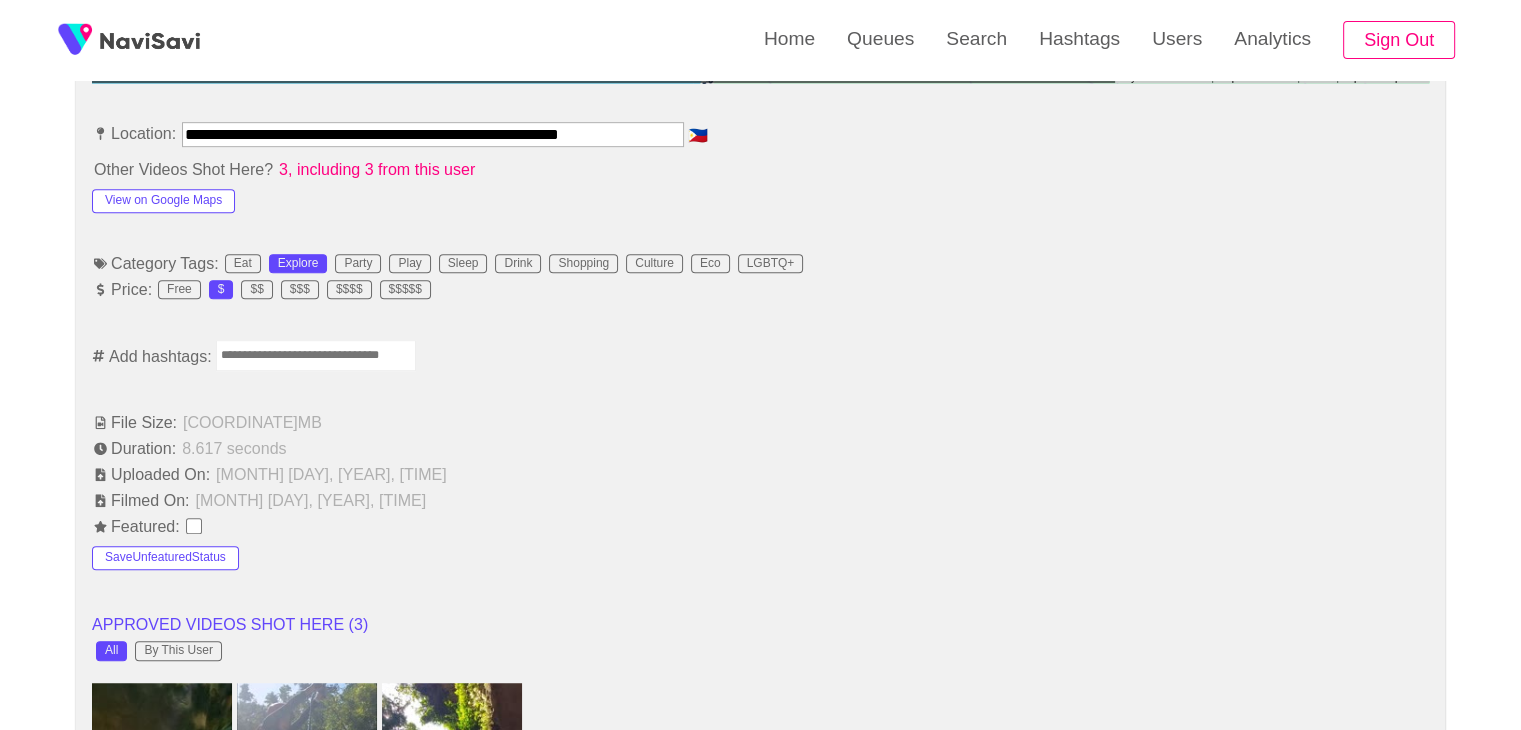 scroll, scrollTop: 1124, scrollLeft: 0, axis: vertical 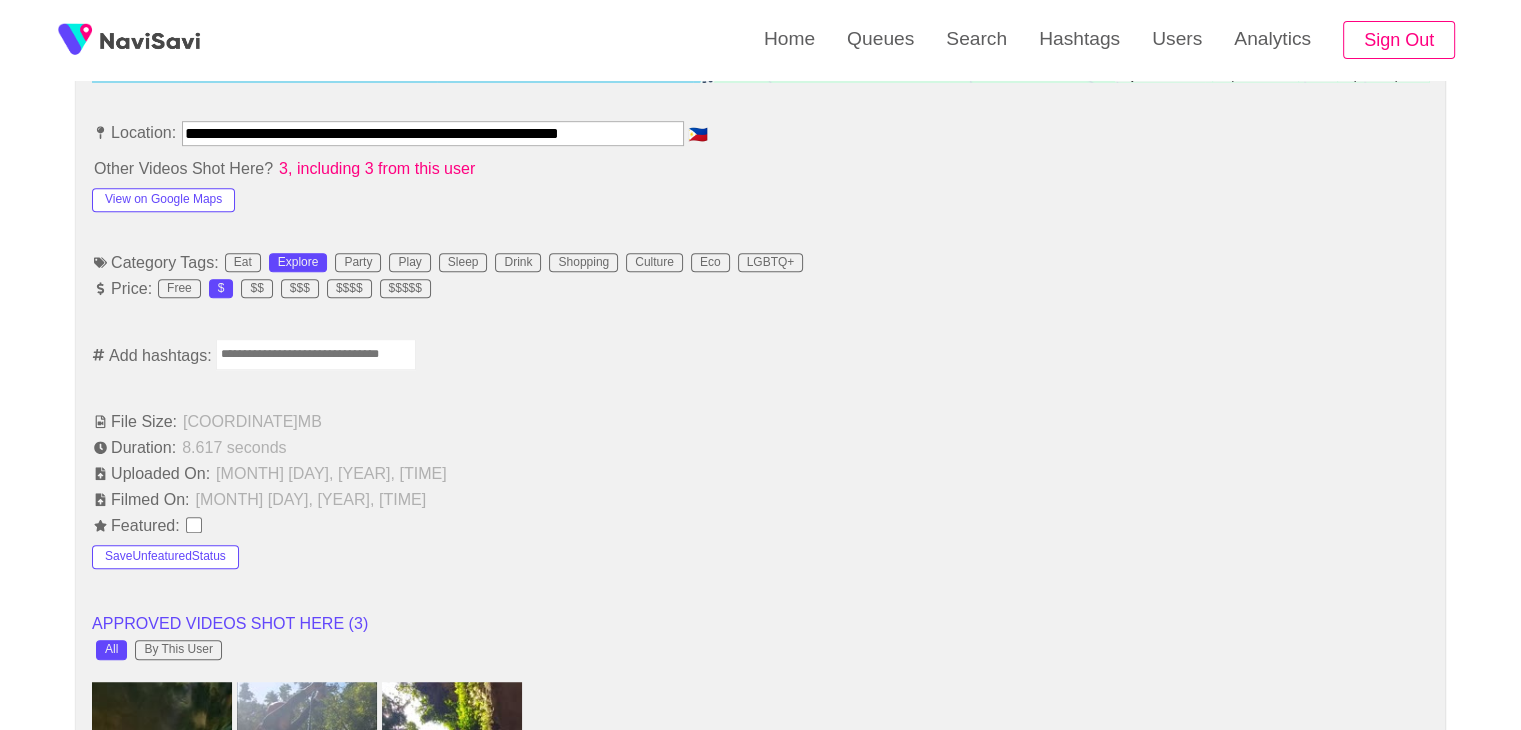 click at bounding box center (316, 354) 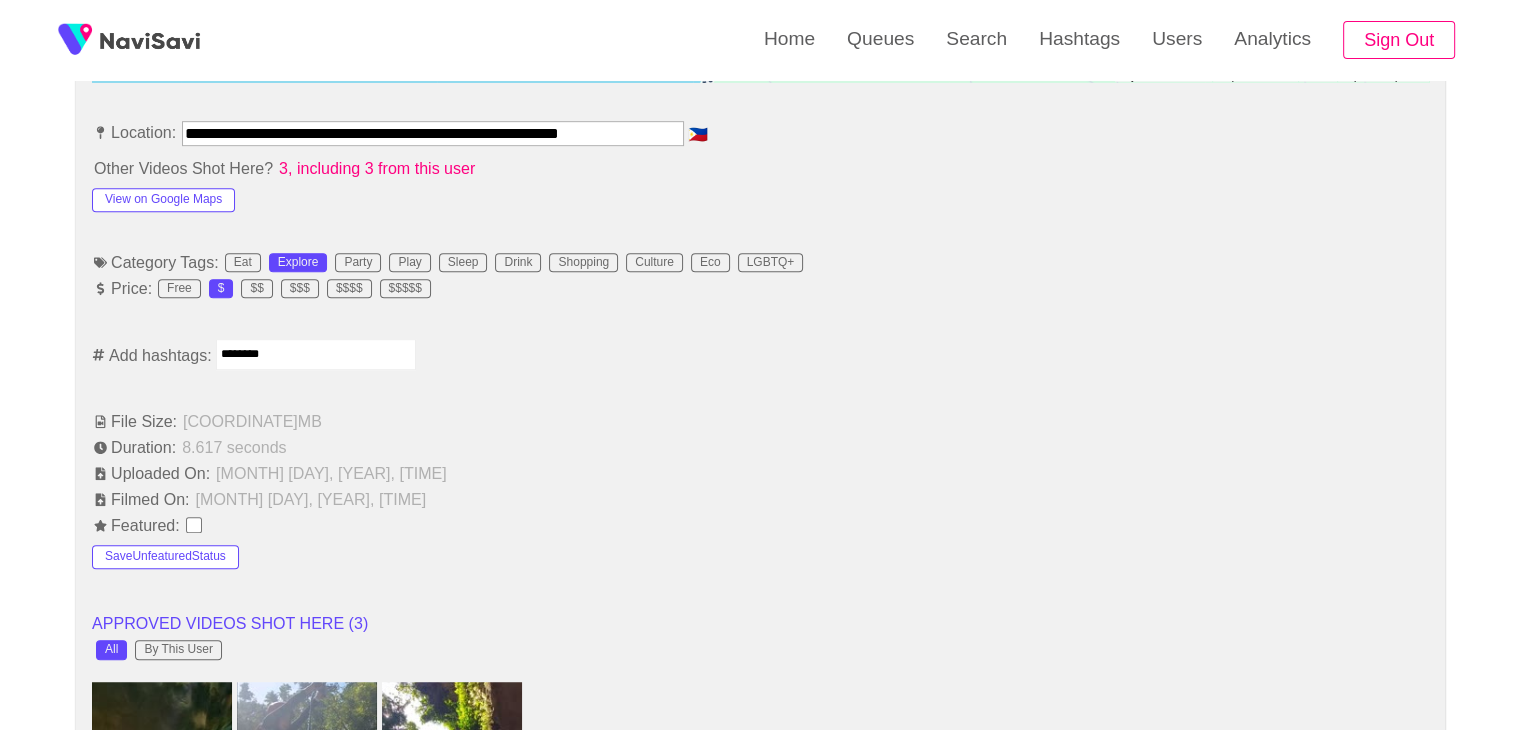 type on "*********" 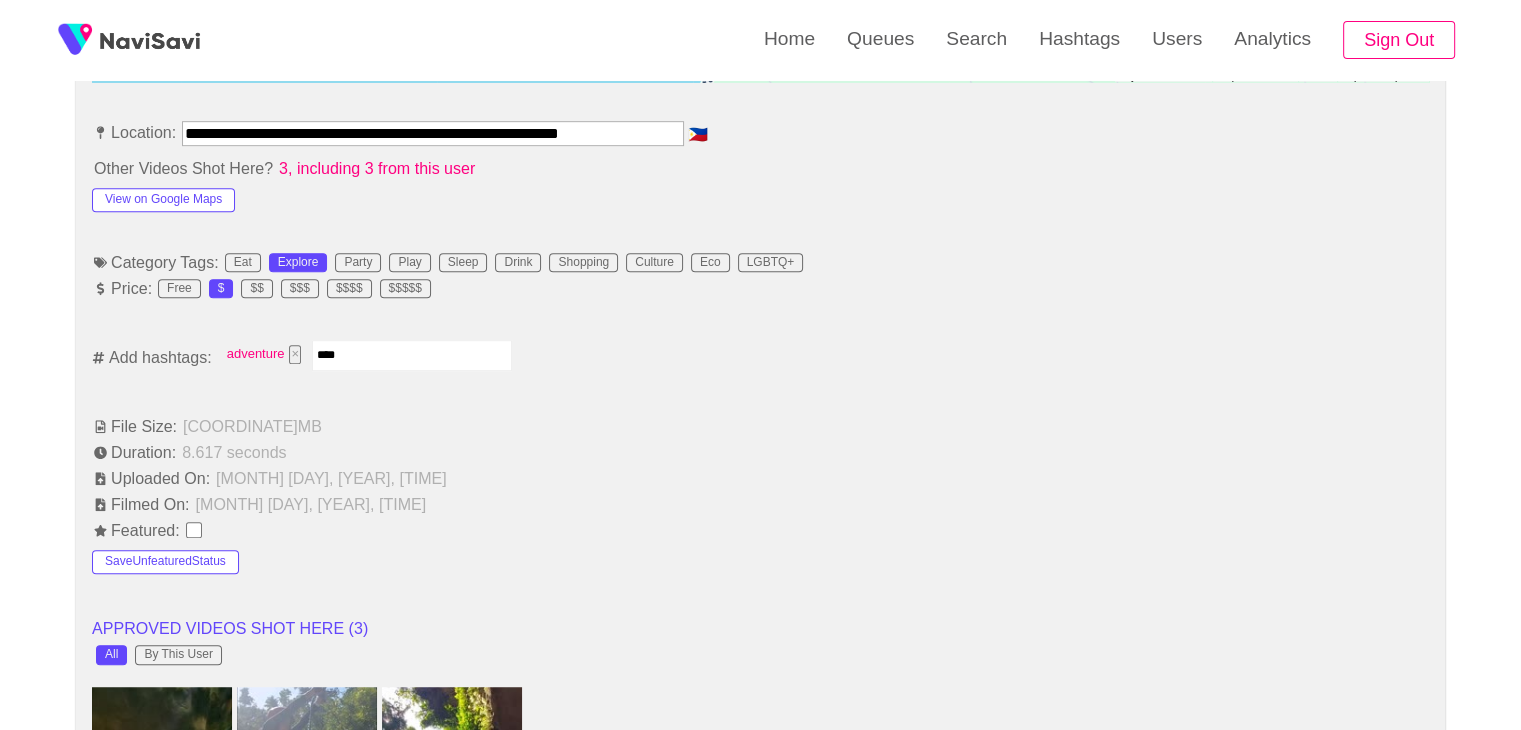 type on "*****" 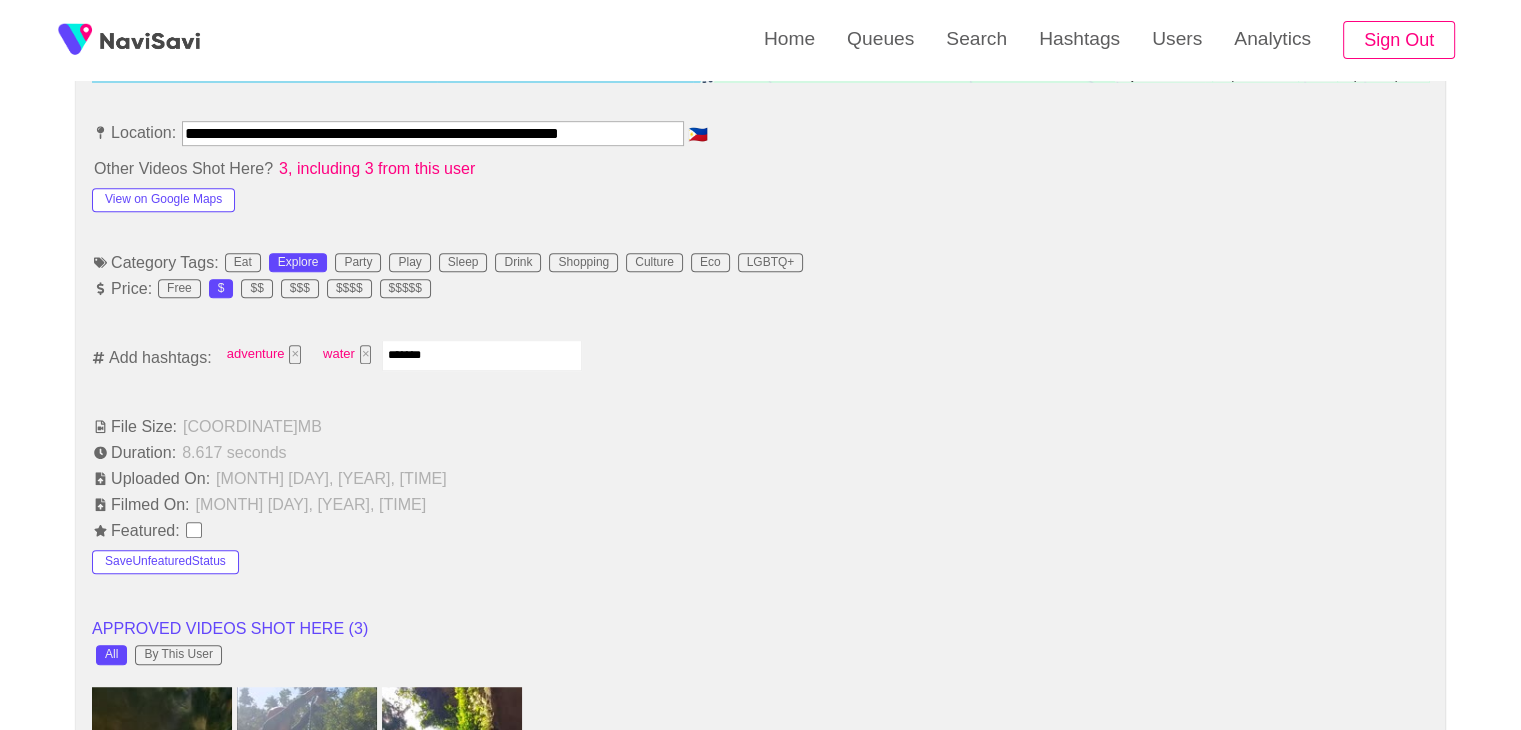 type on "********" 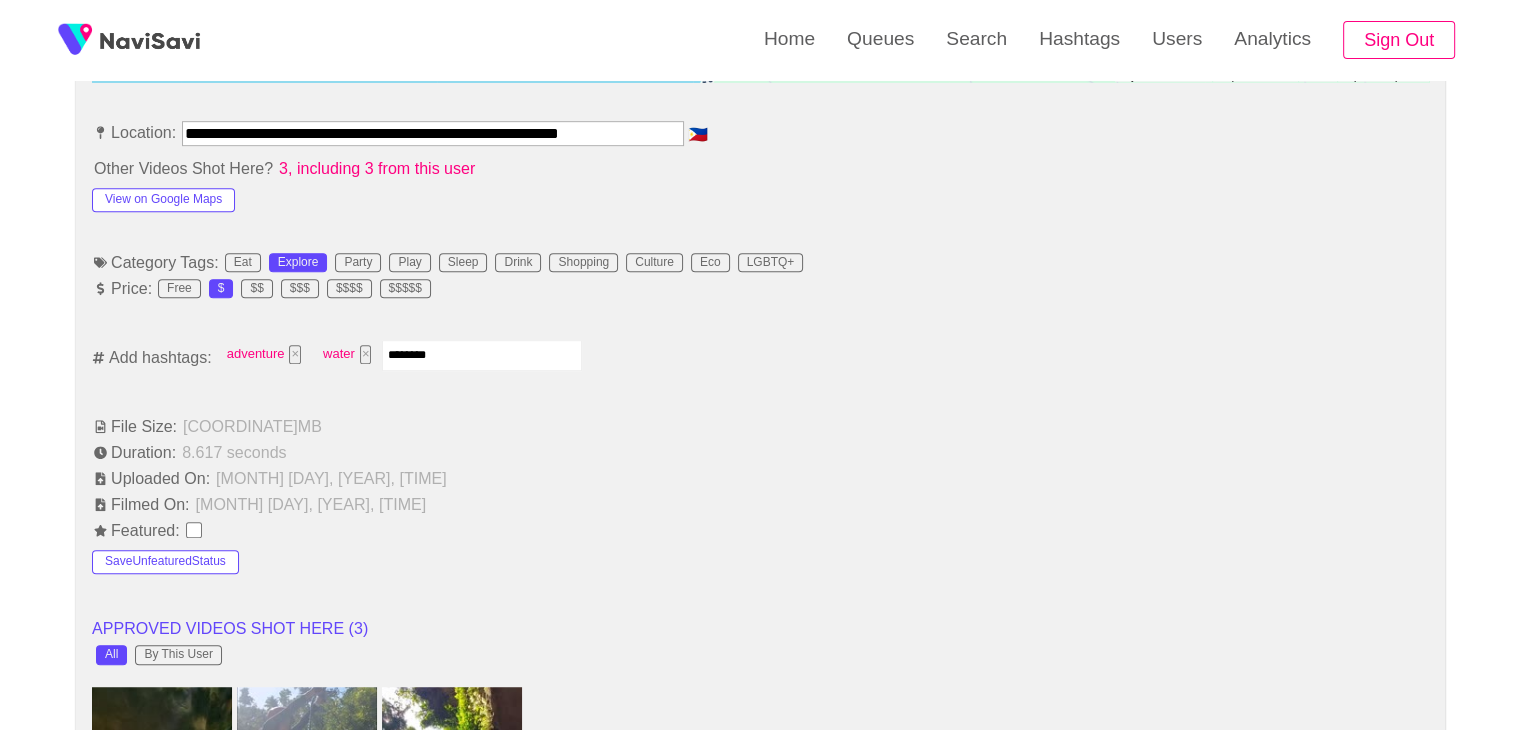 type 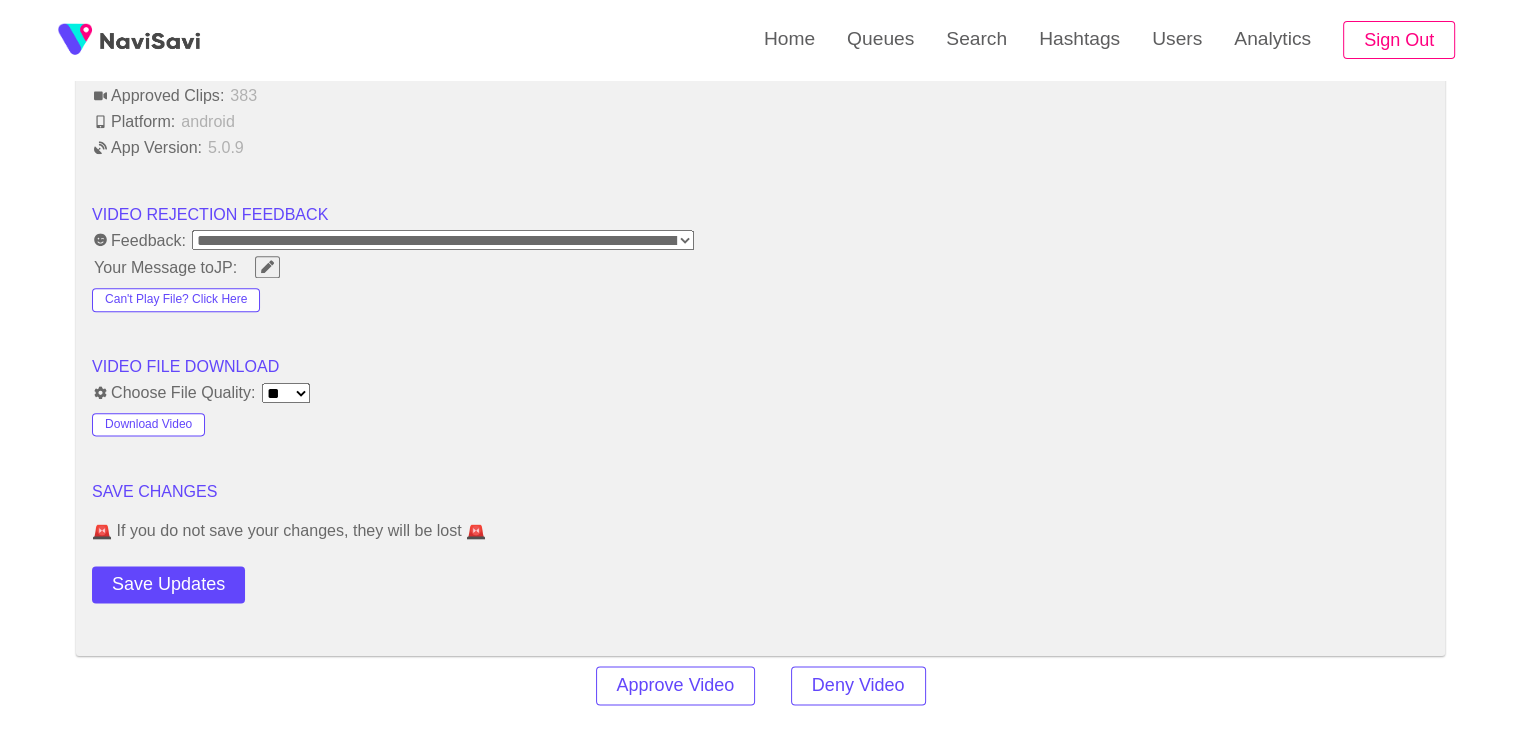 scroll, scrollTop: 2420, scrollLeft: 0, axis: vertical 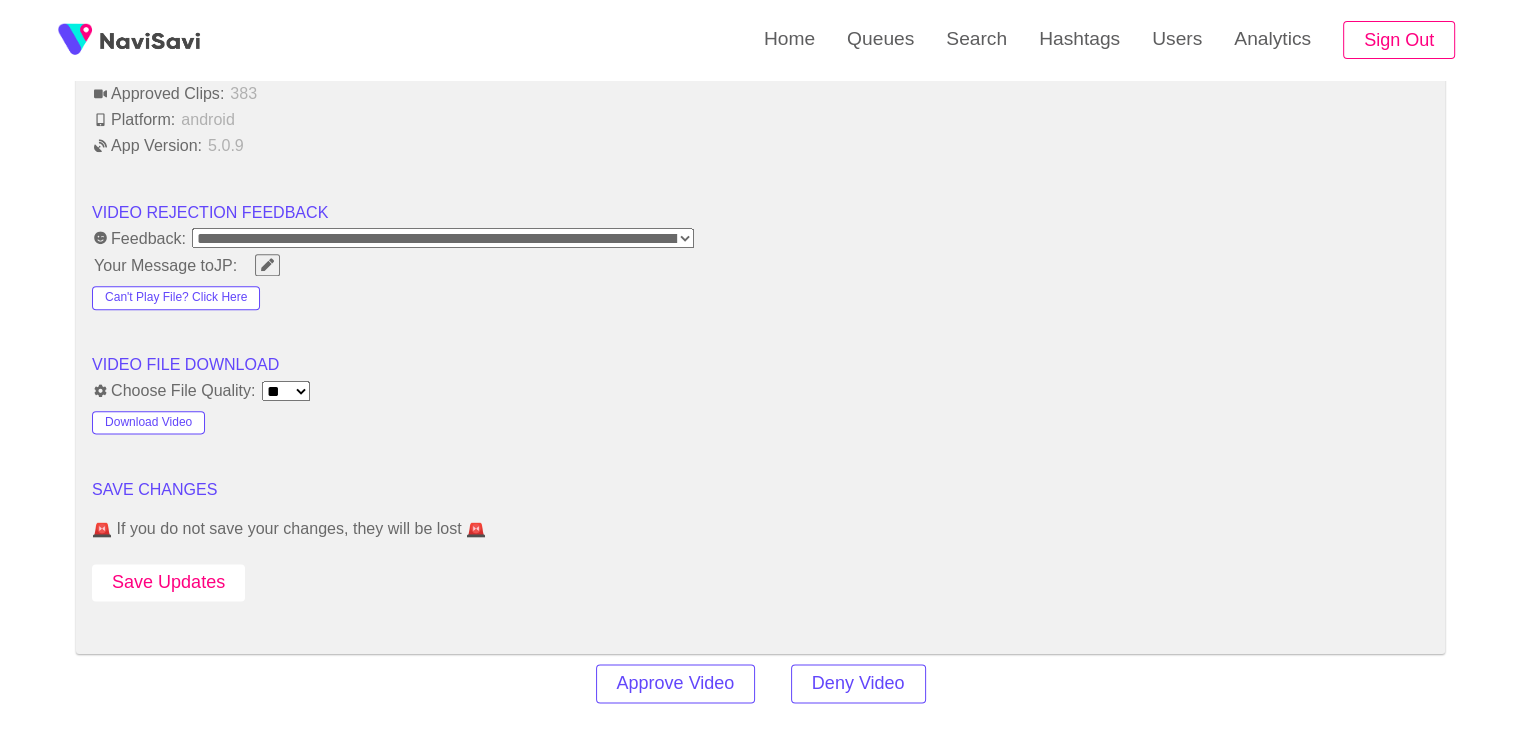 click on "Save Updates" at bounding box center [168, 582] 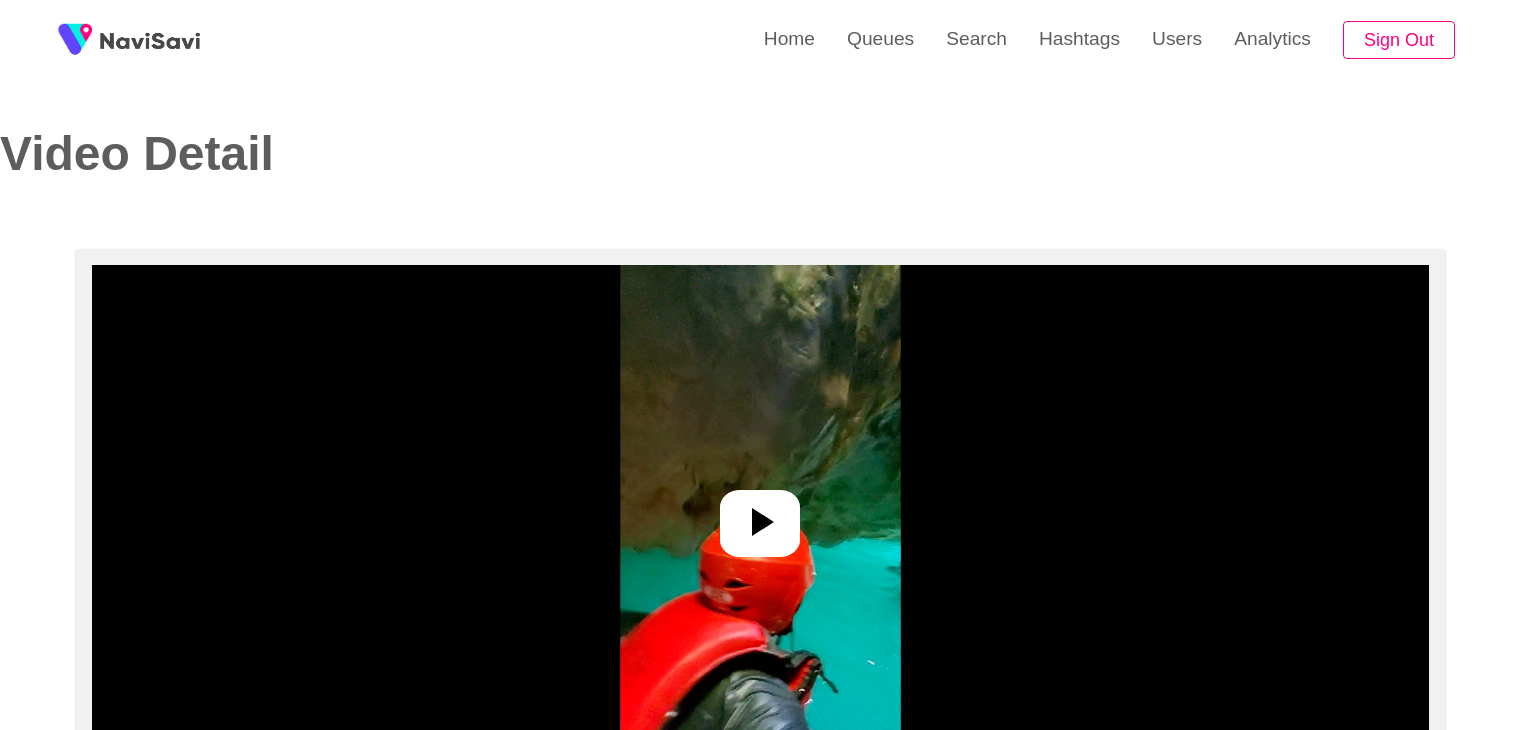 select on "**********" 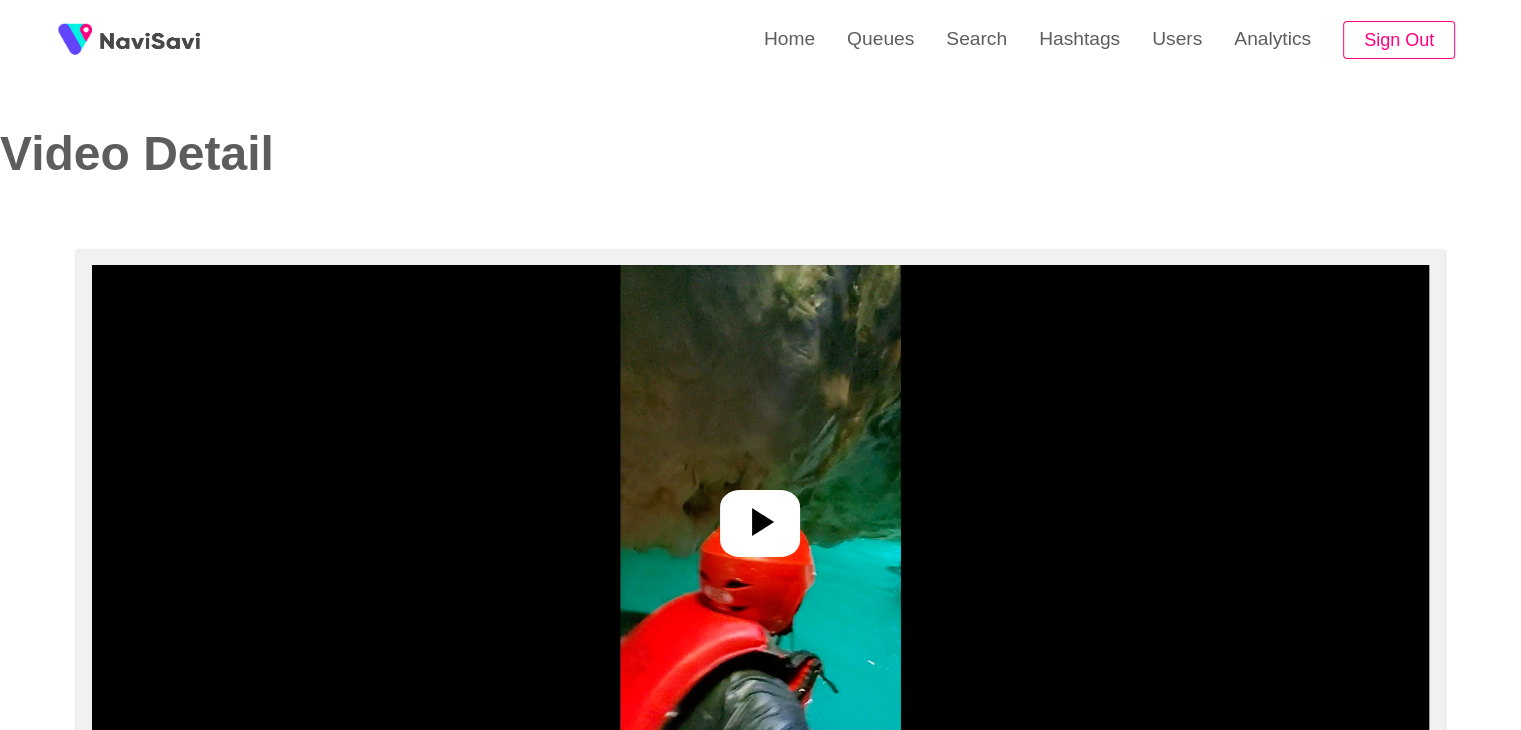 click at bounding box center (760, 515) 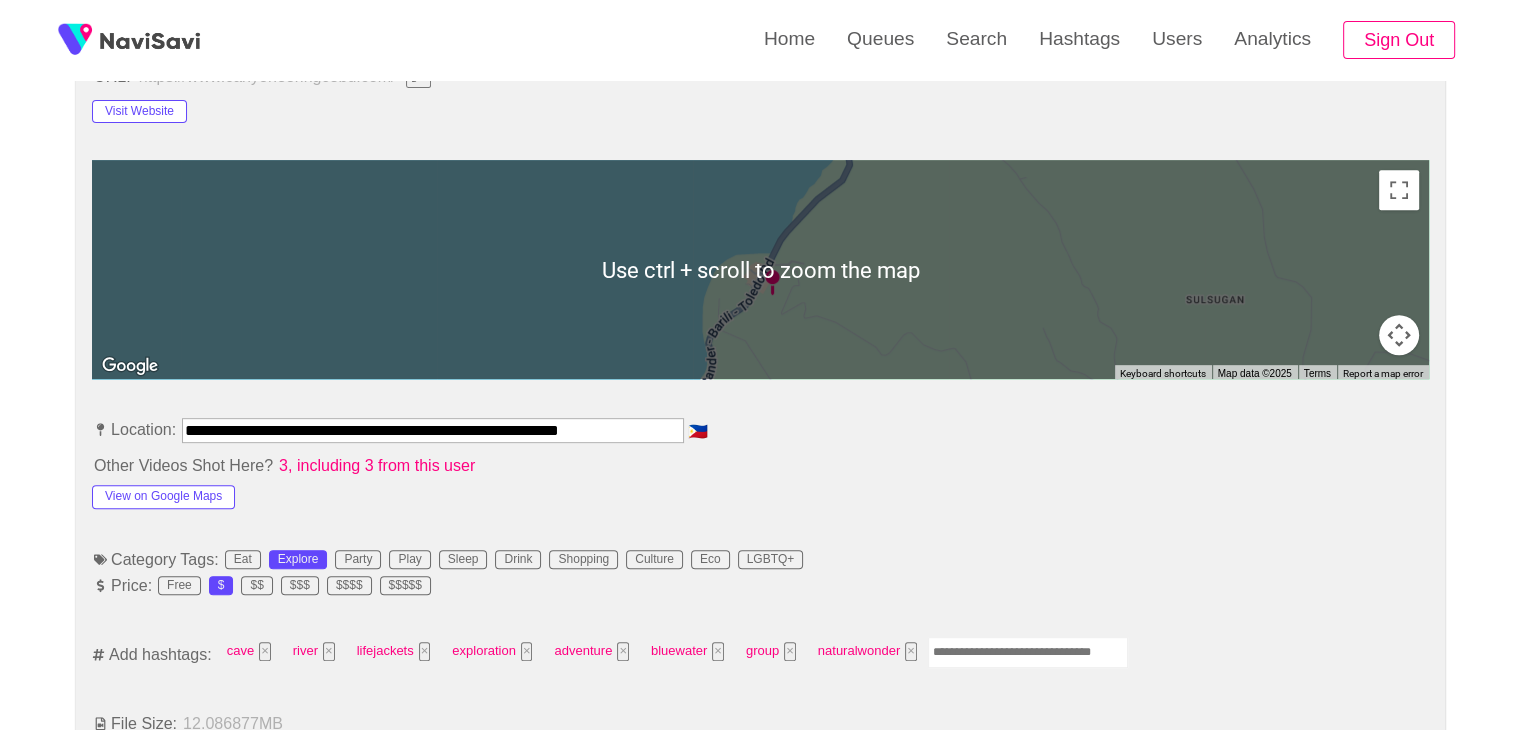 scroll, scrollTop: 830, scrollLeft: 0, axis: vertical 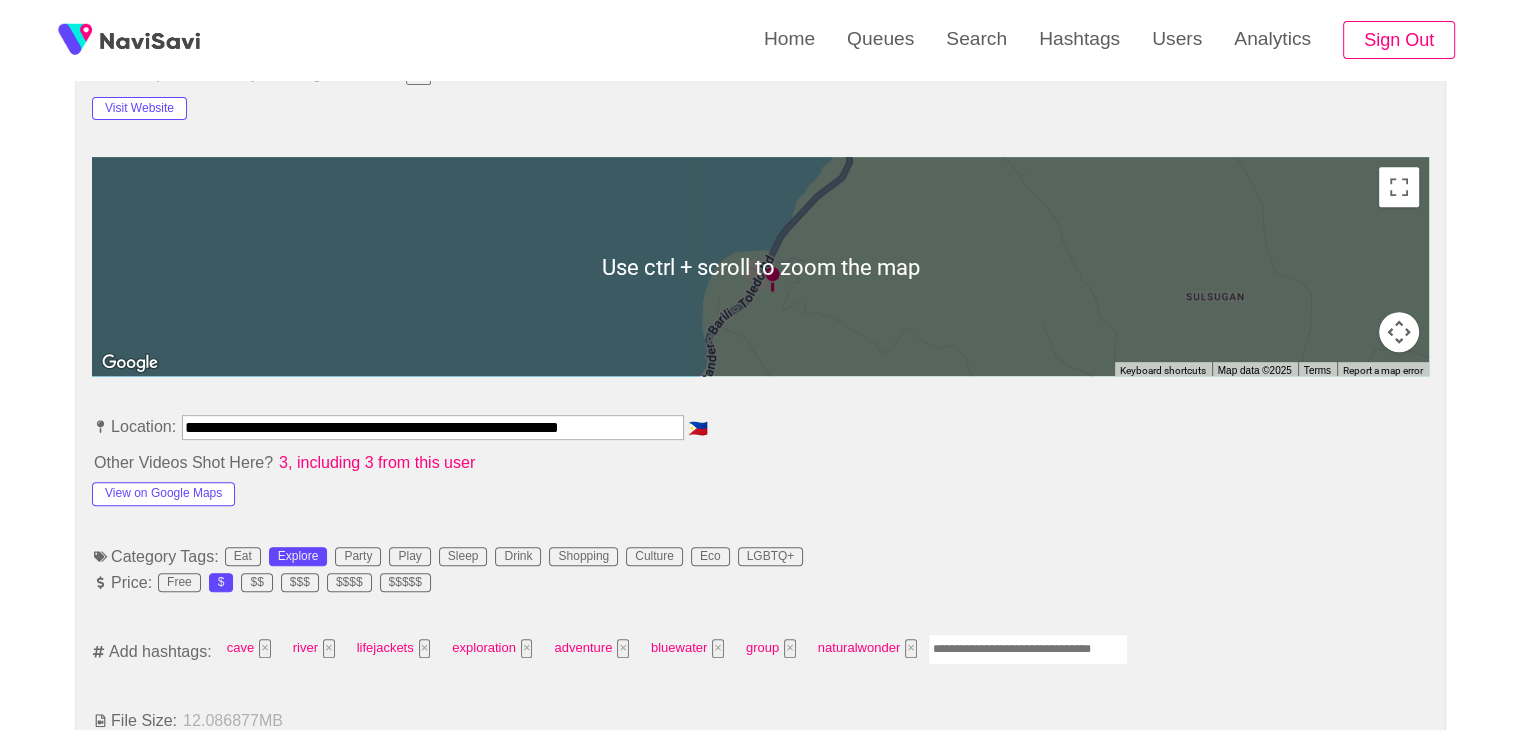 click at bounding box center [1028, 649] 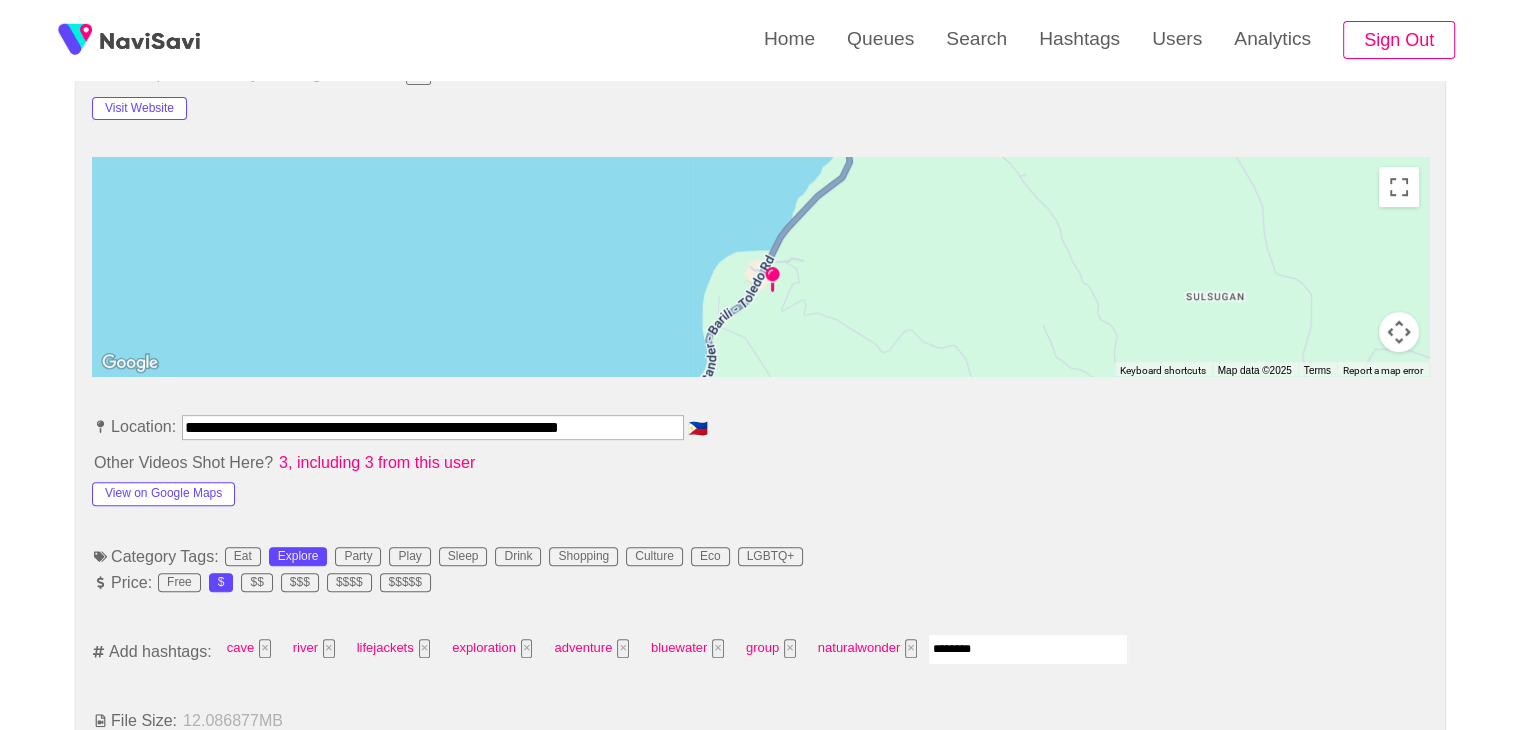 type on "*********" 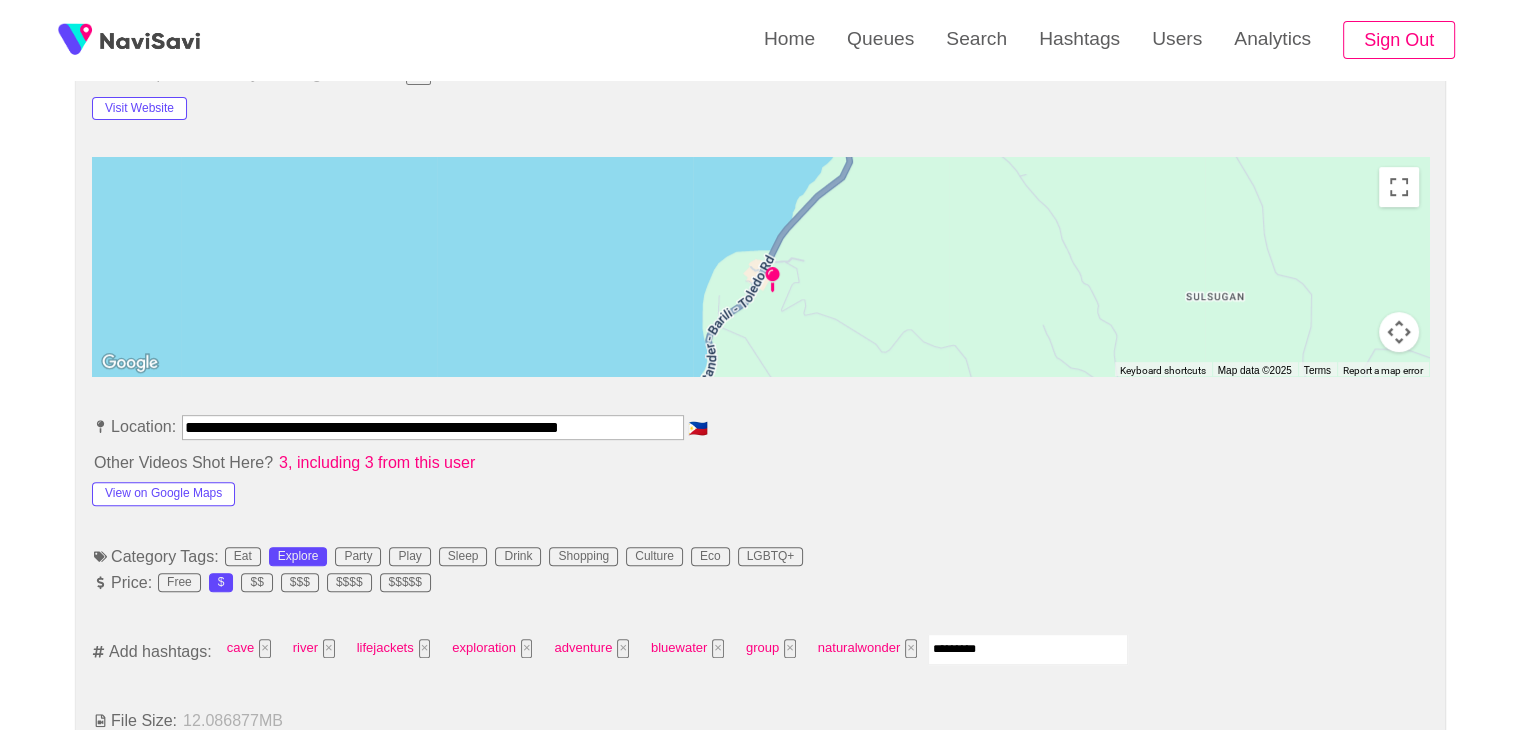 type 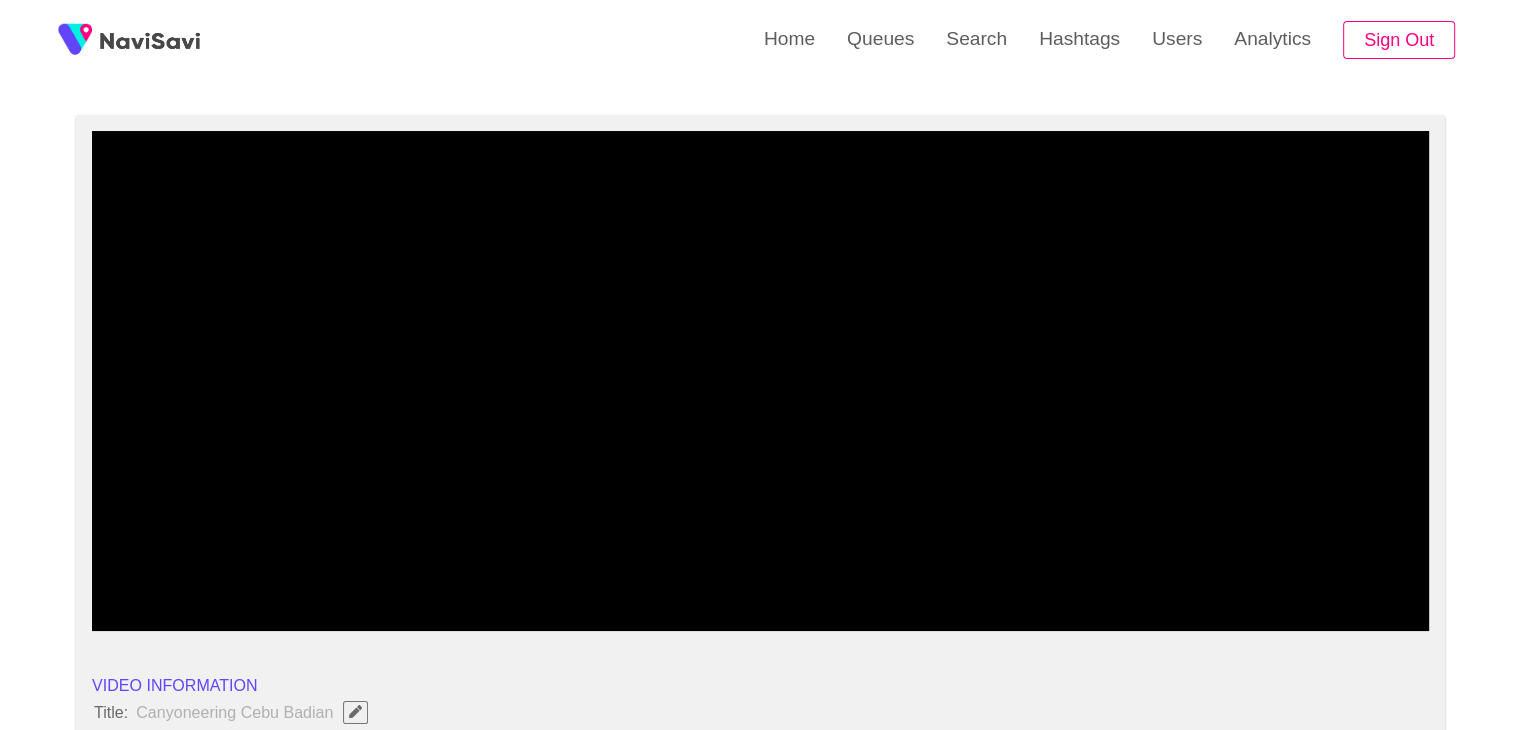 scroll, scrollTop: 0, scrollLeft: 0, axis: both 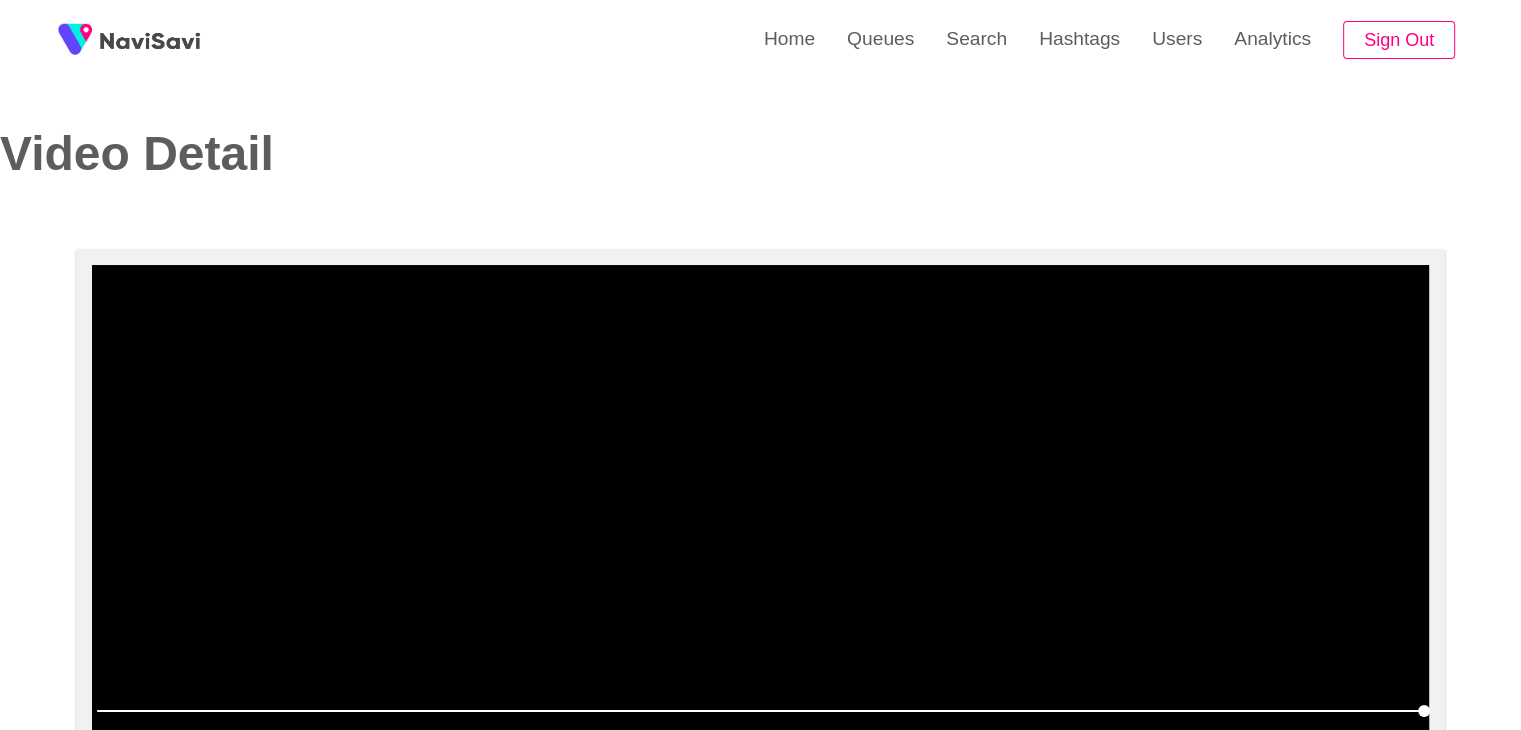 click at bounding box center [760, 515] 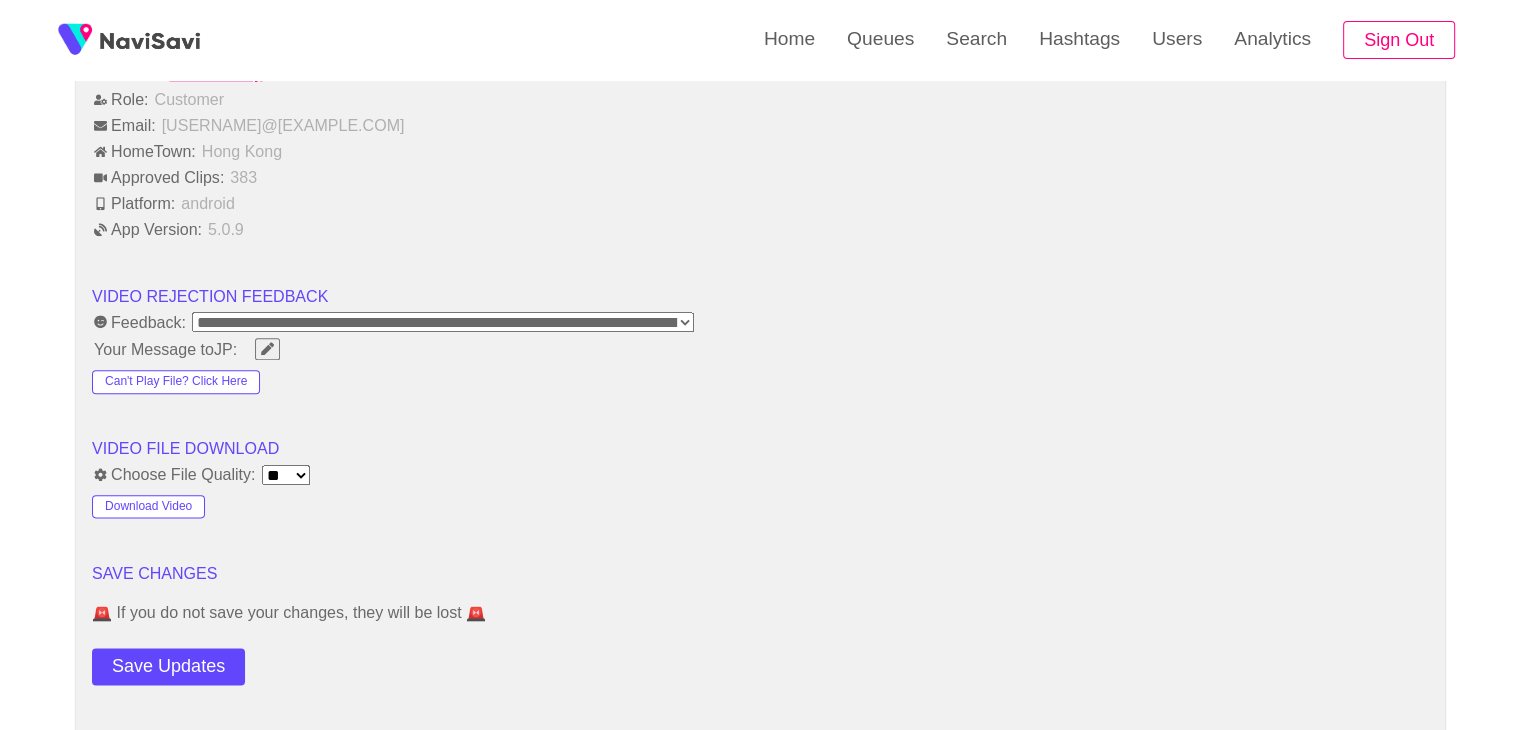 scroll, scrollTop: 2546, scrollLeft: 0, axis: vertical 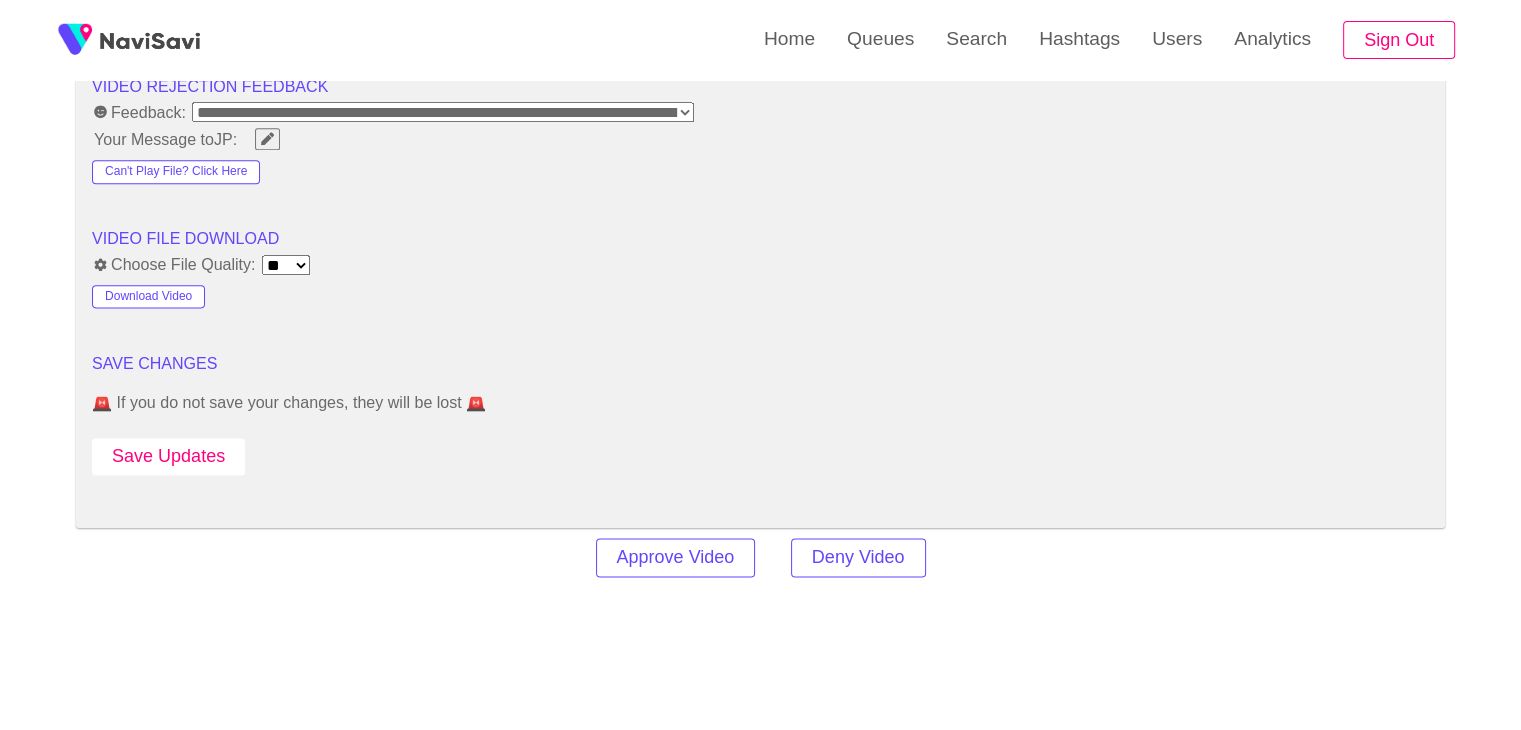 click on "Save Updates" at bounding box center (168, 456) 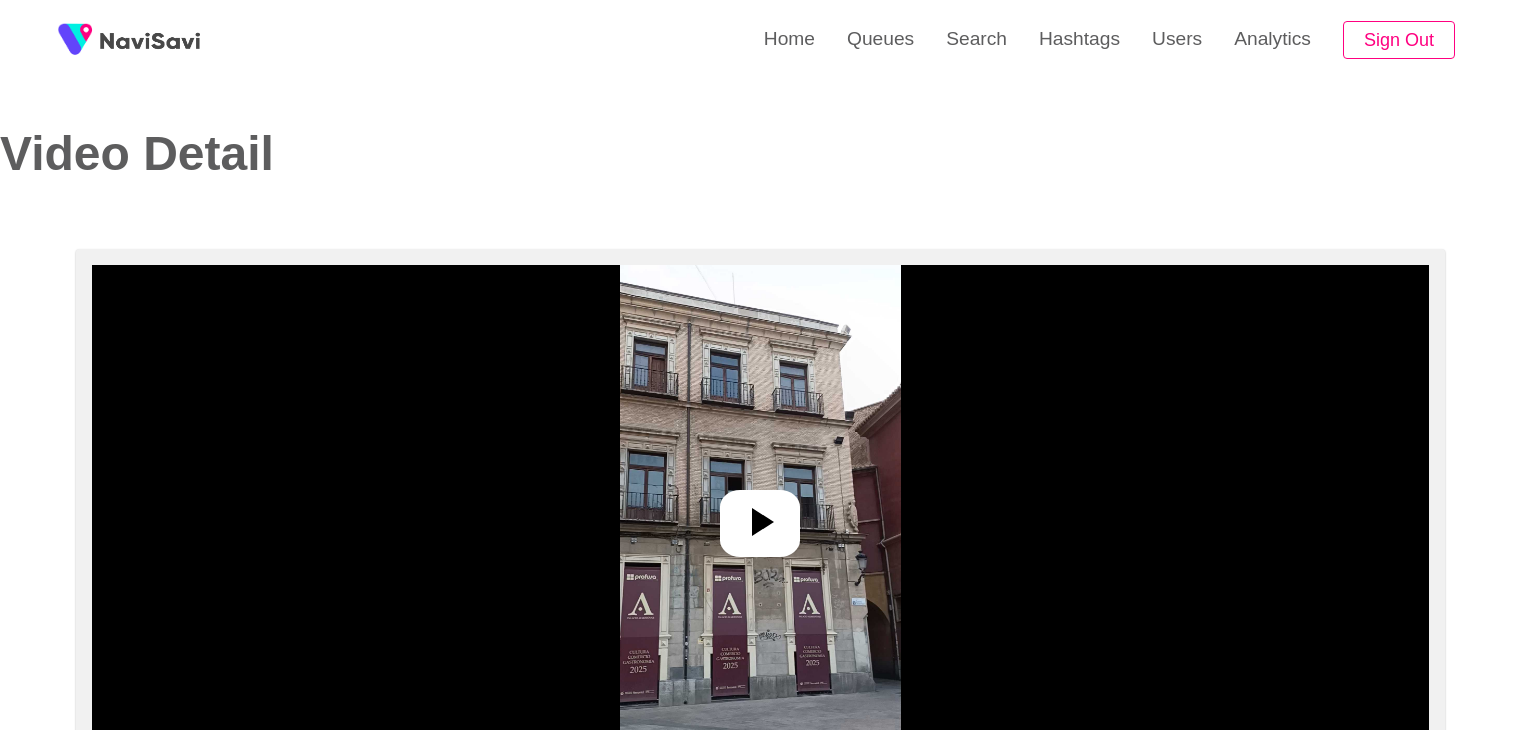select on "**********" 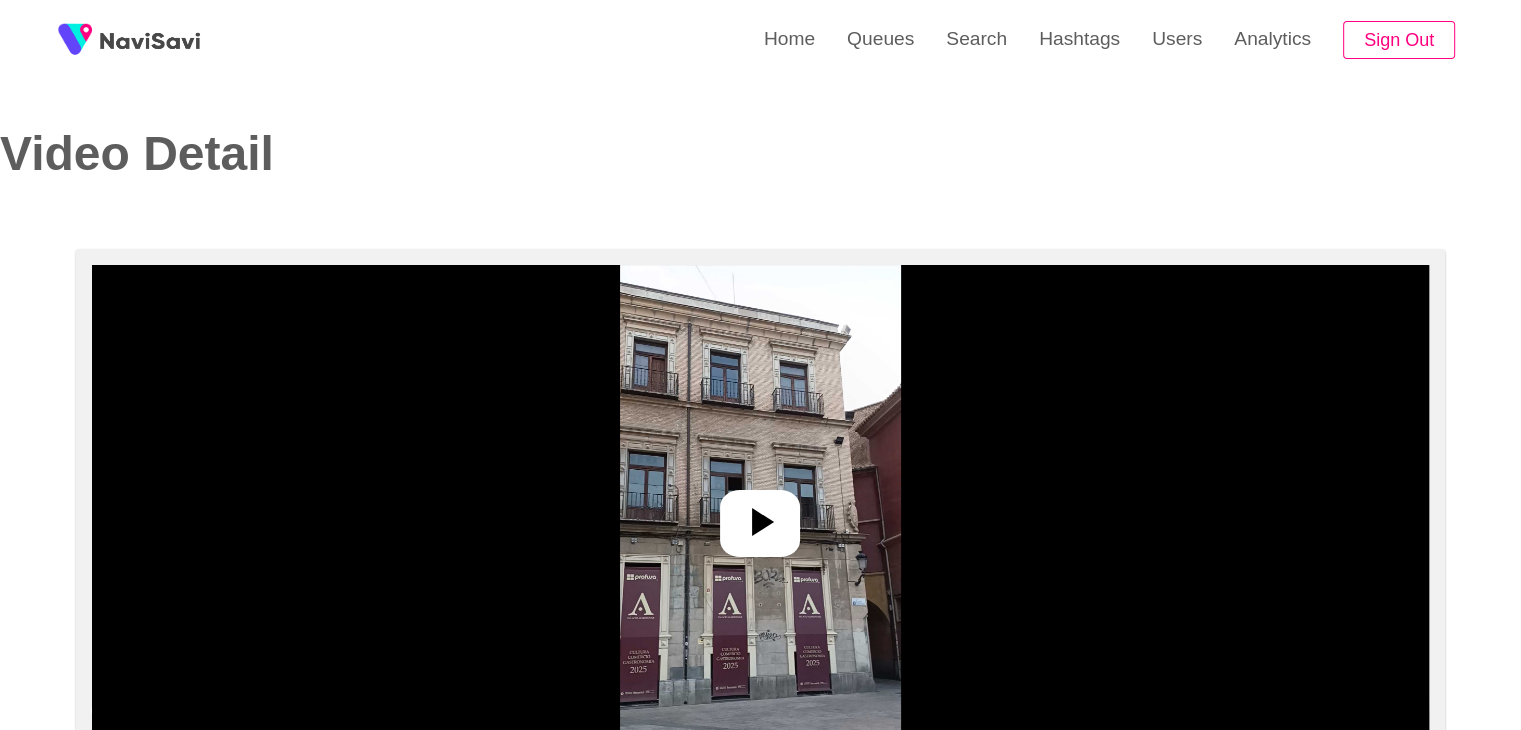 click at bounding box center (760, 515) 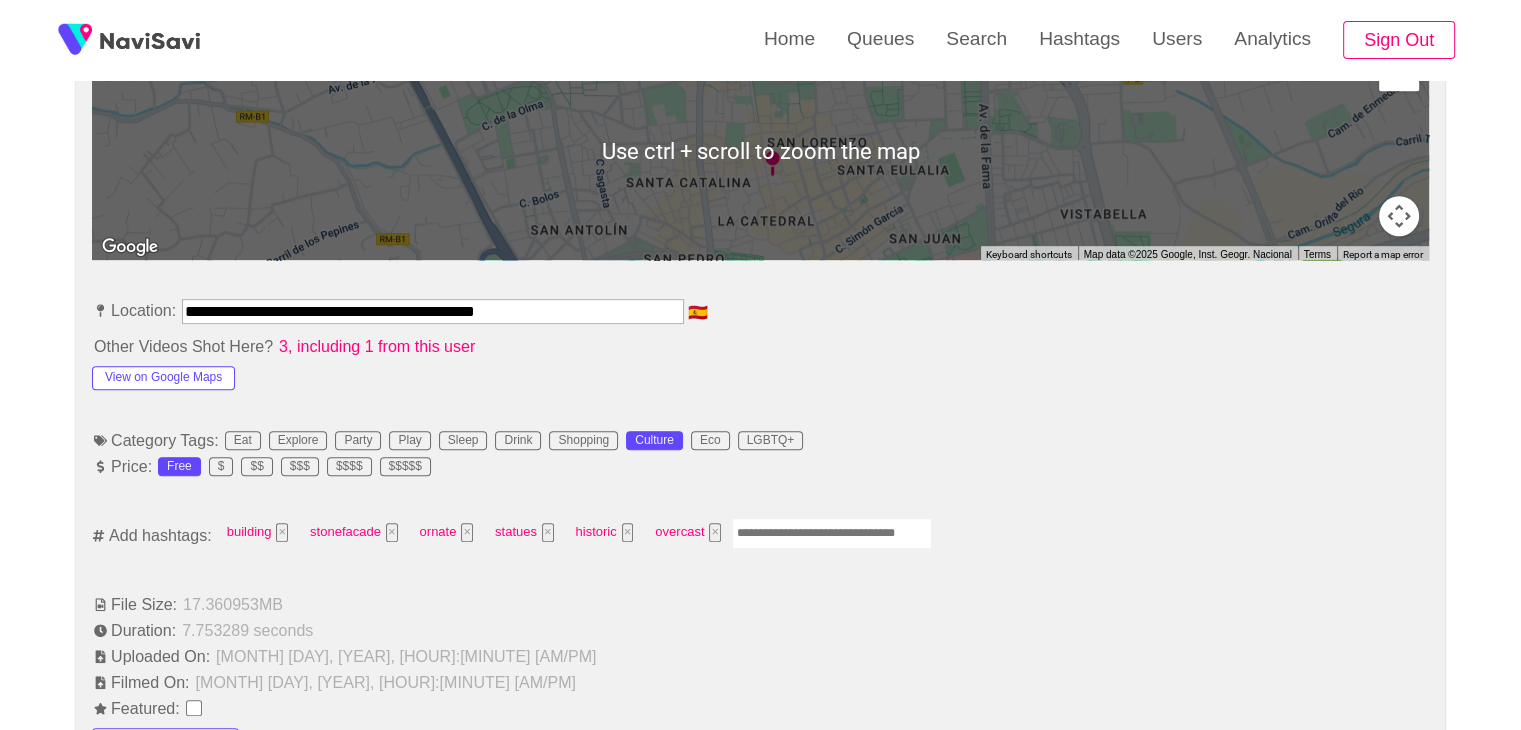 scroll, scrollTop: 989, scrollLeft: 0, axis: vertical 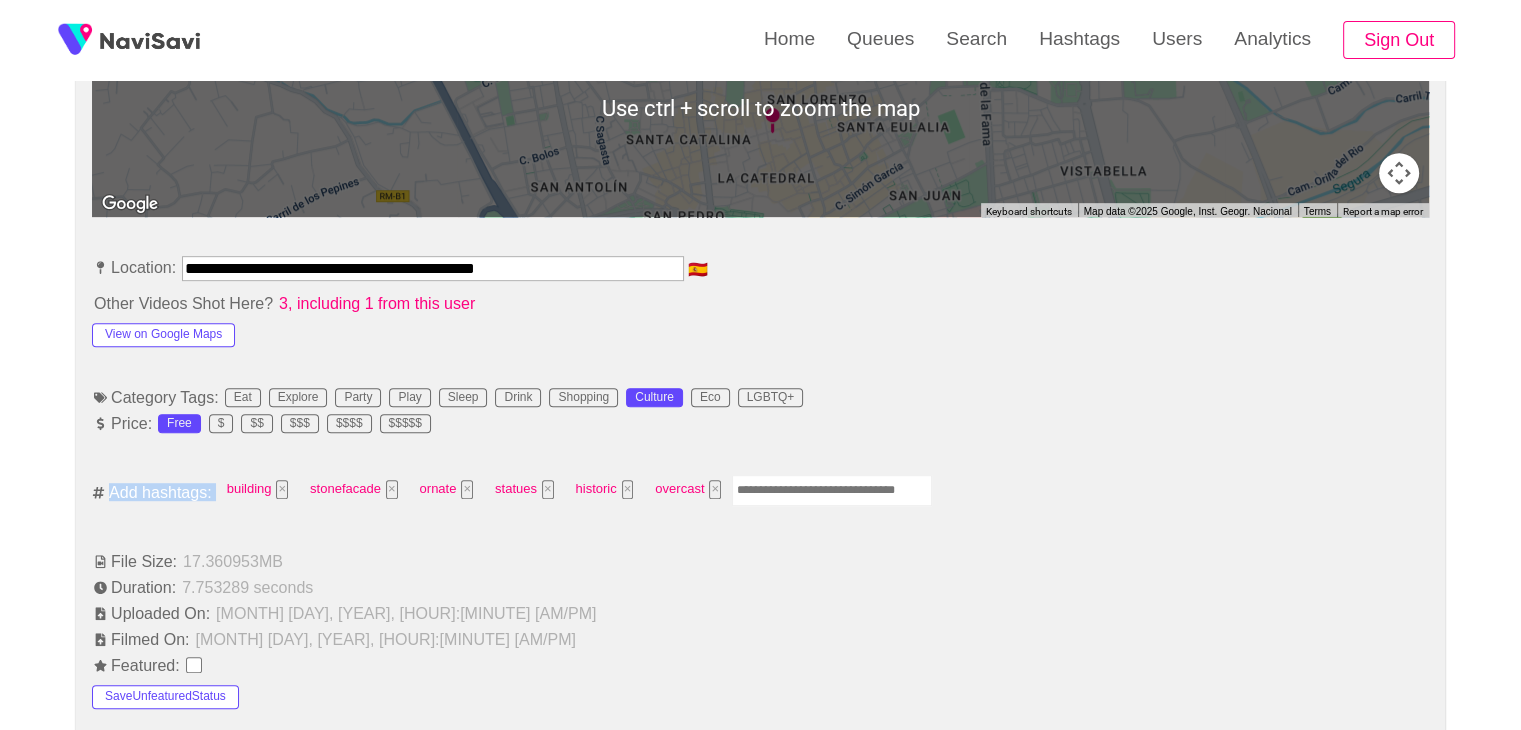 drag, startPoint x: 832, startPoint y: 509, endPoint x: 827, endPoint y: 491, distance: 18.681541 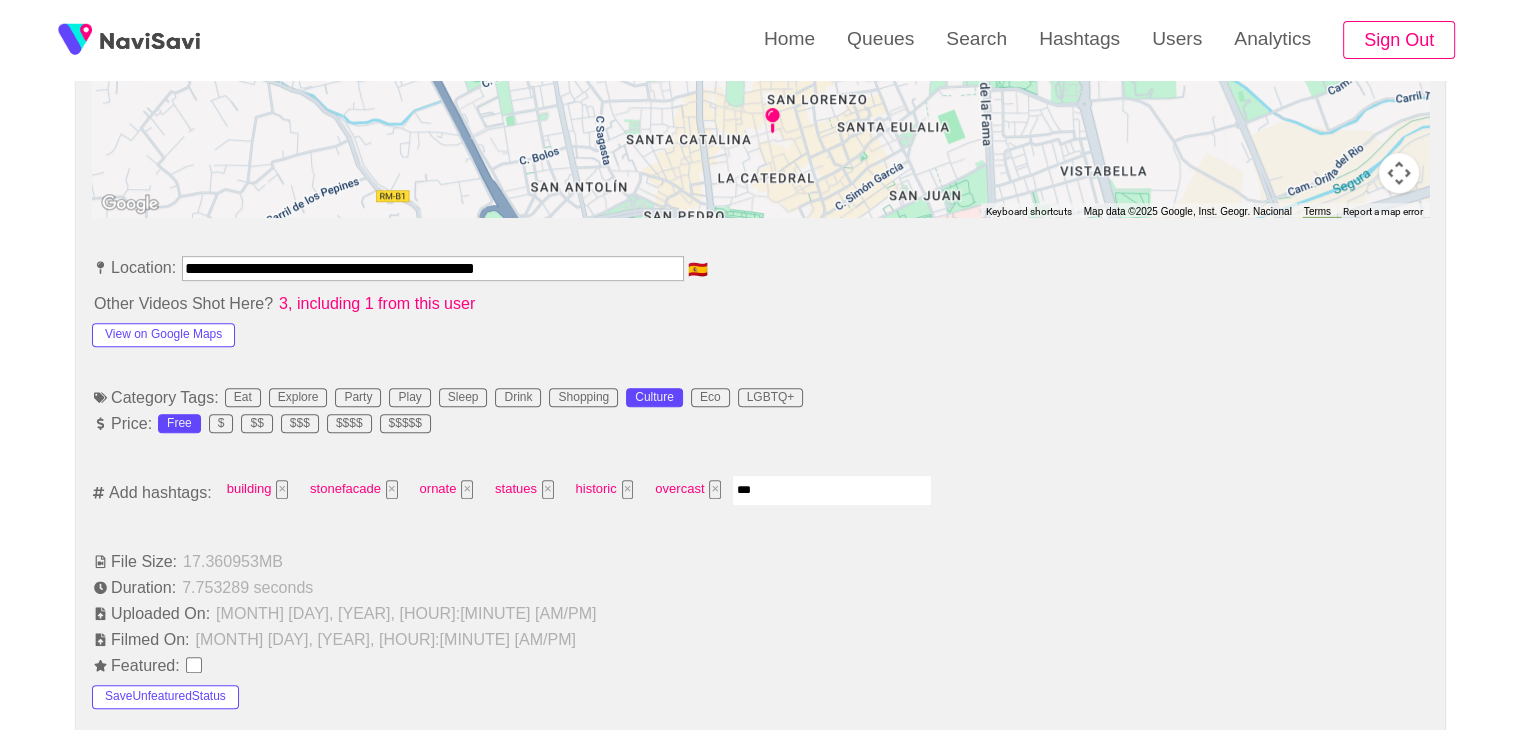 type on "****" 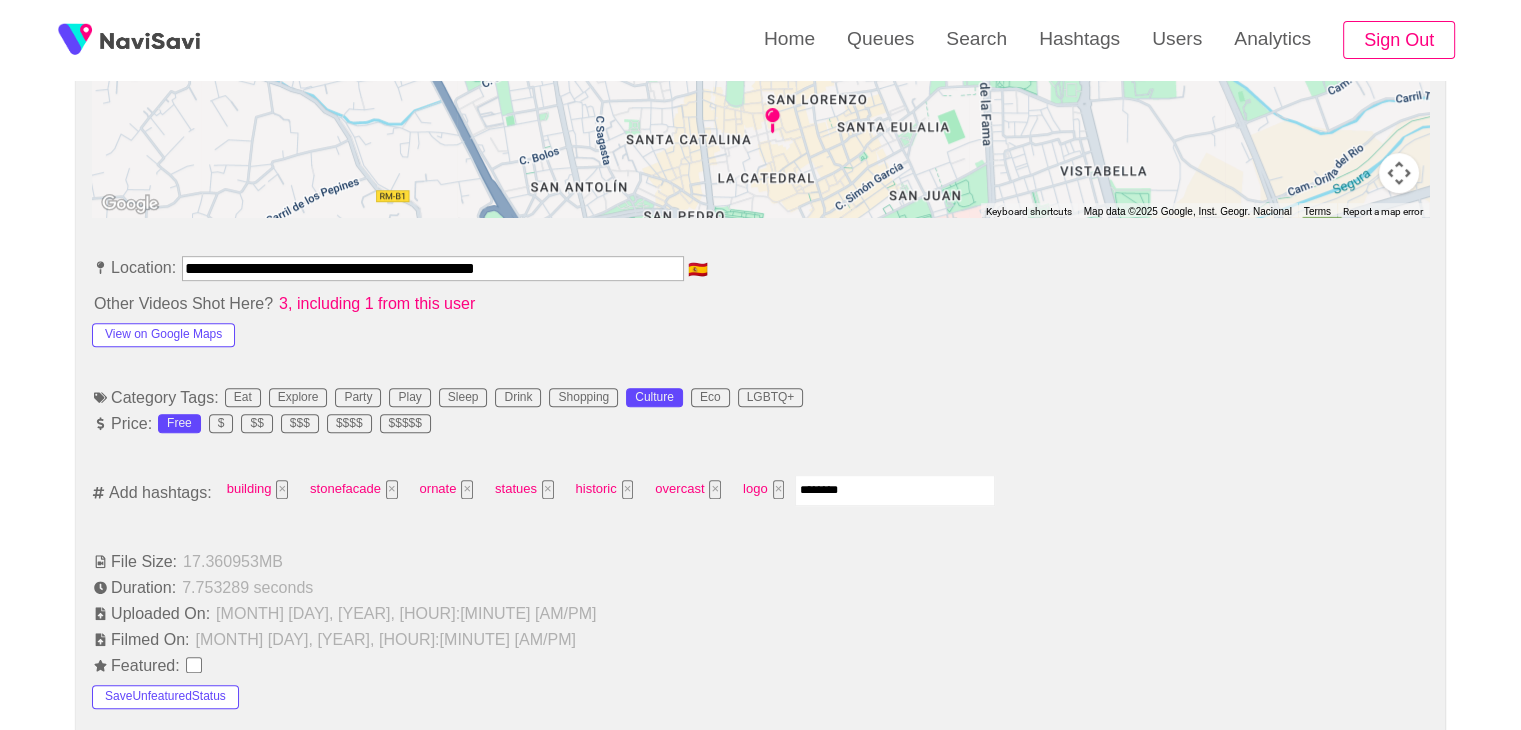 type on "*********" 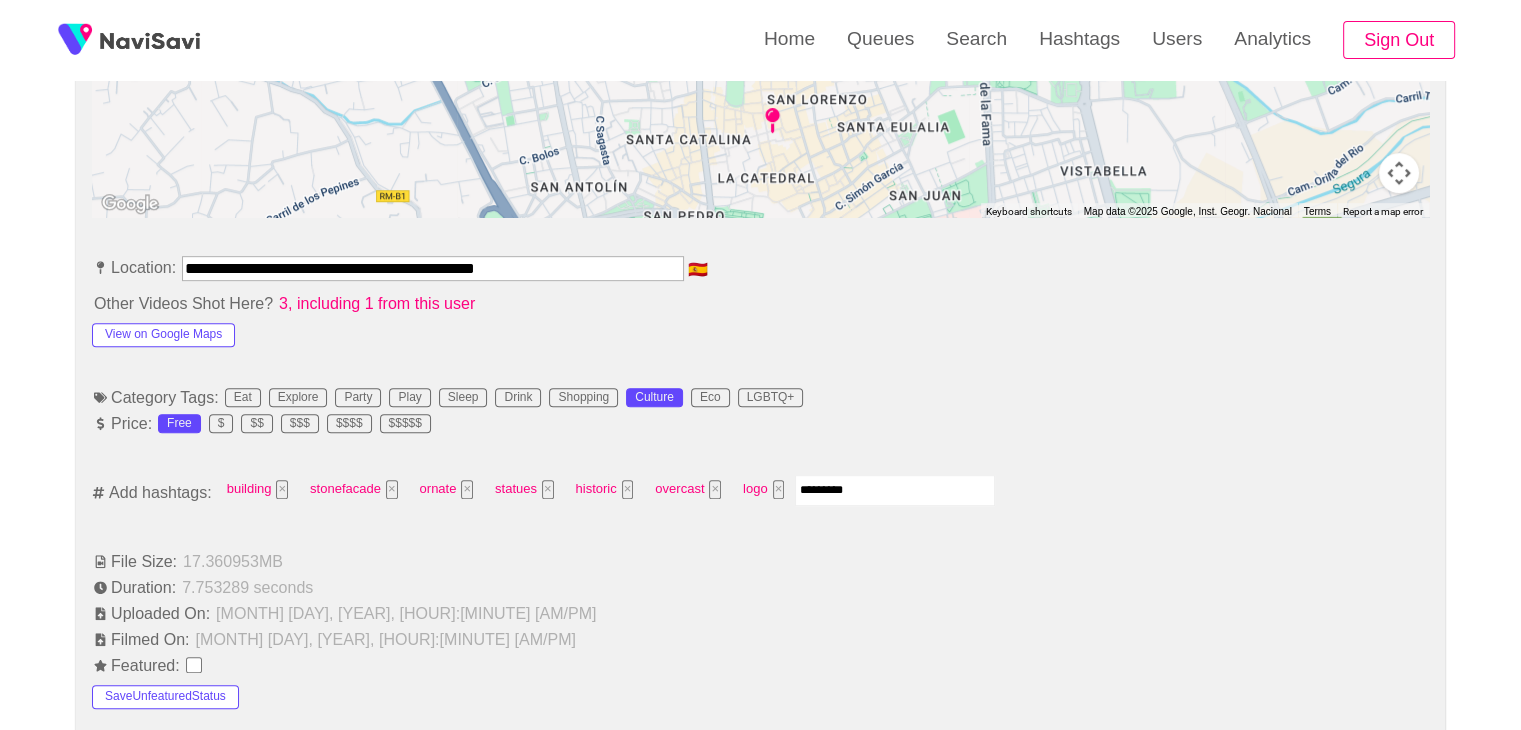 type 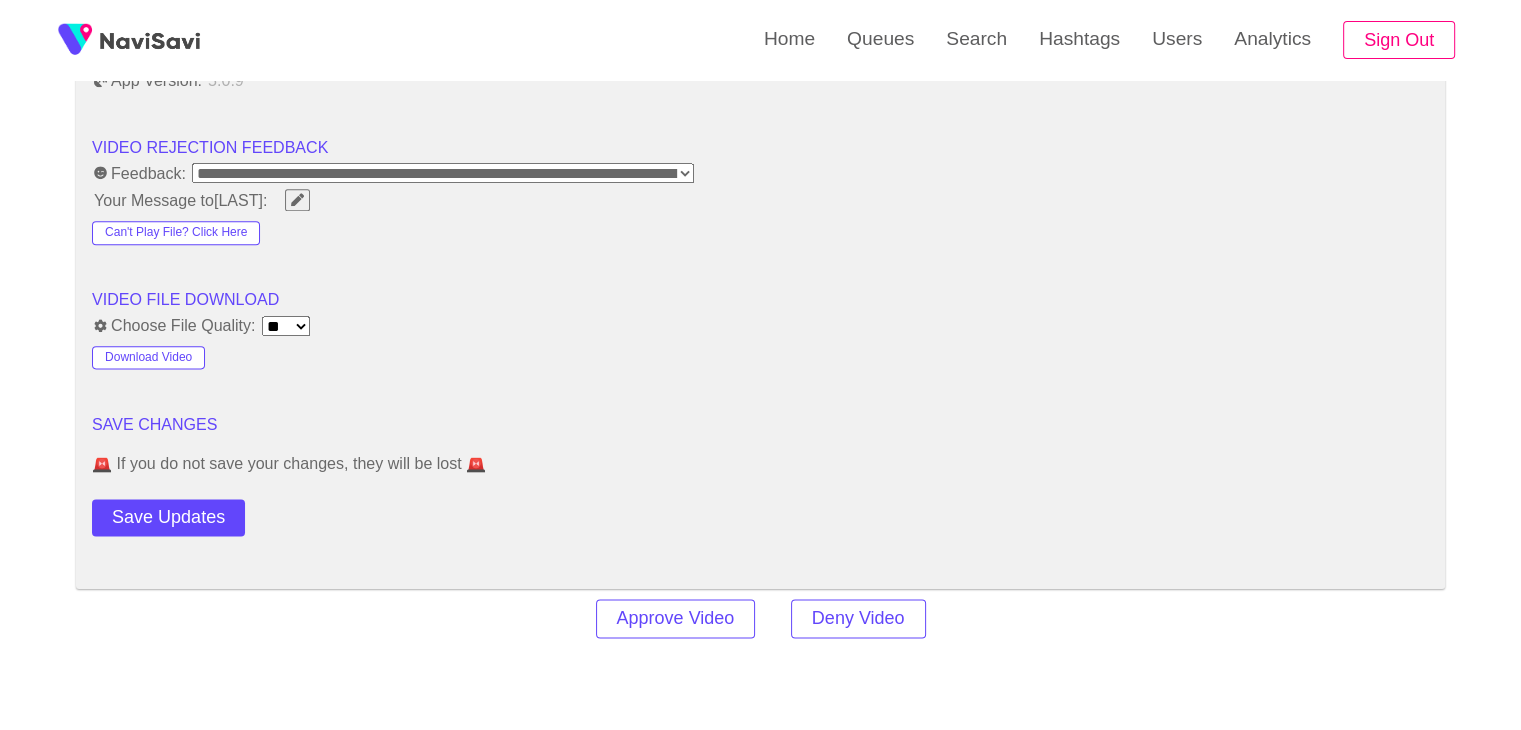 scroll, scrollTop: 2710, scrollLeft: 0, axis: vertical 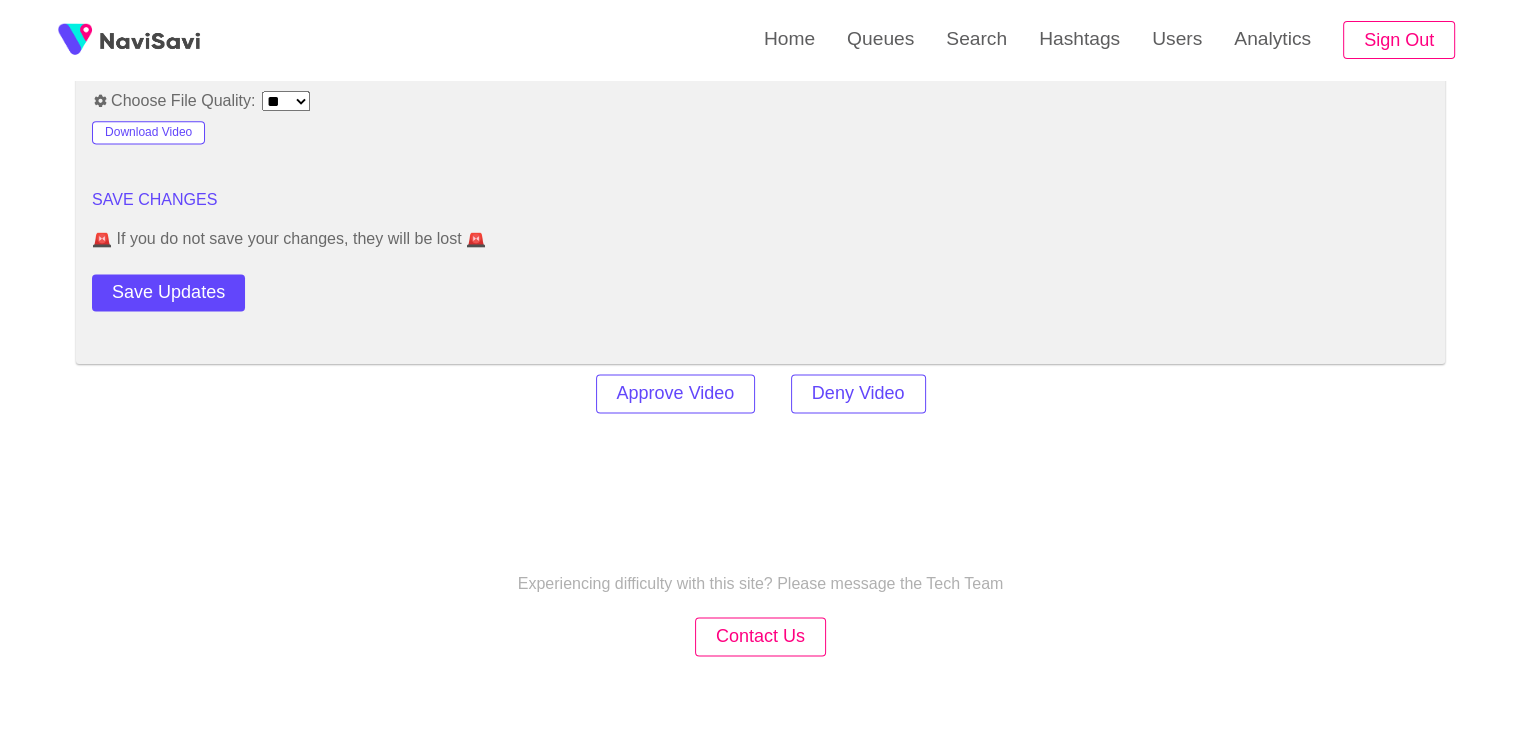 click on "**********" at bounding box center (760, -808) 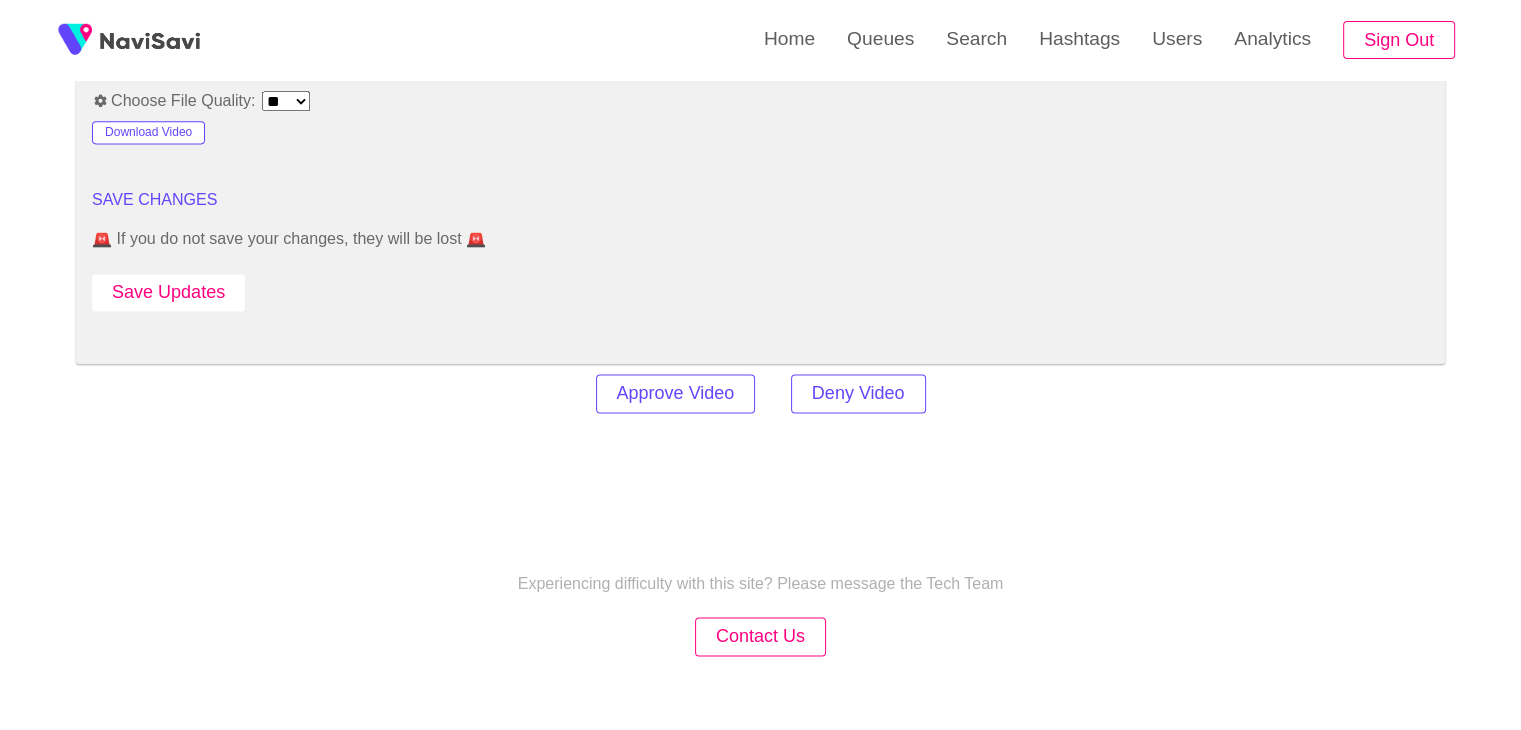 click on "Save Updates" at bounding box center (168, 292) 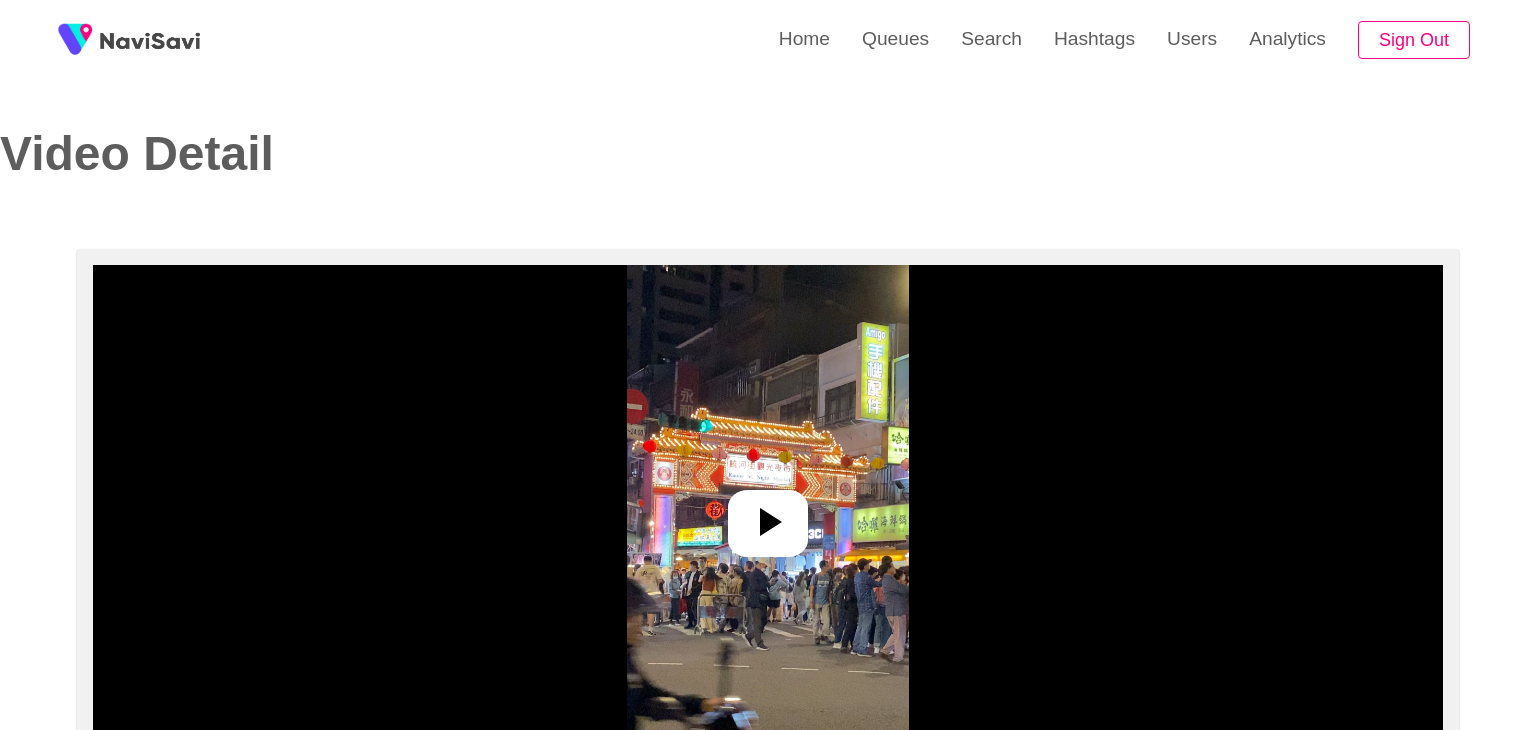 select on "**********" 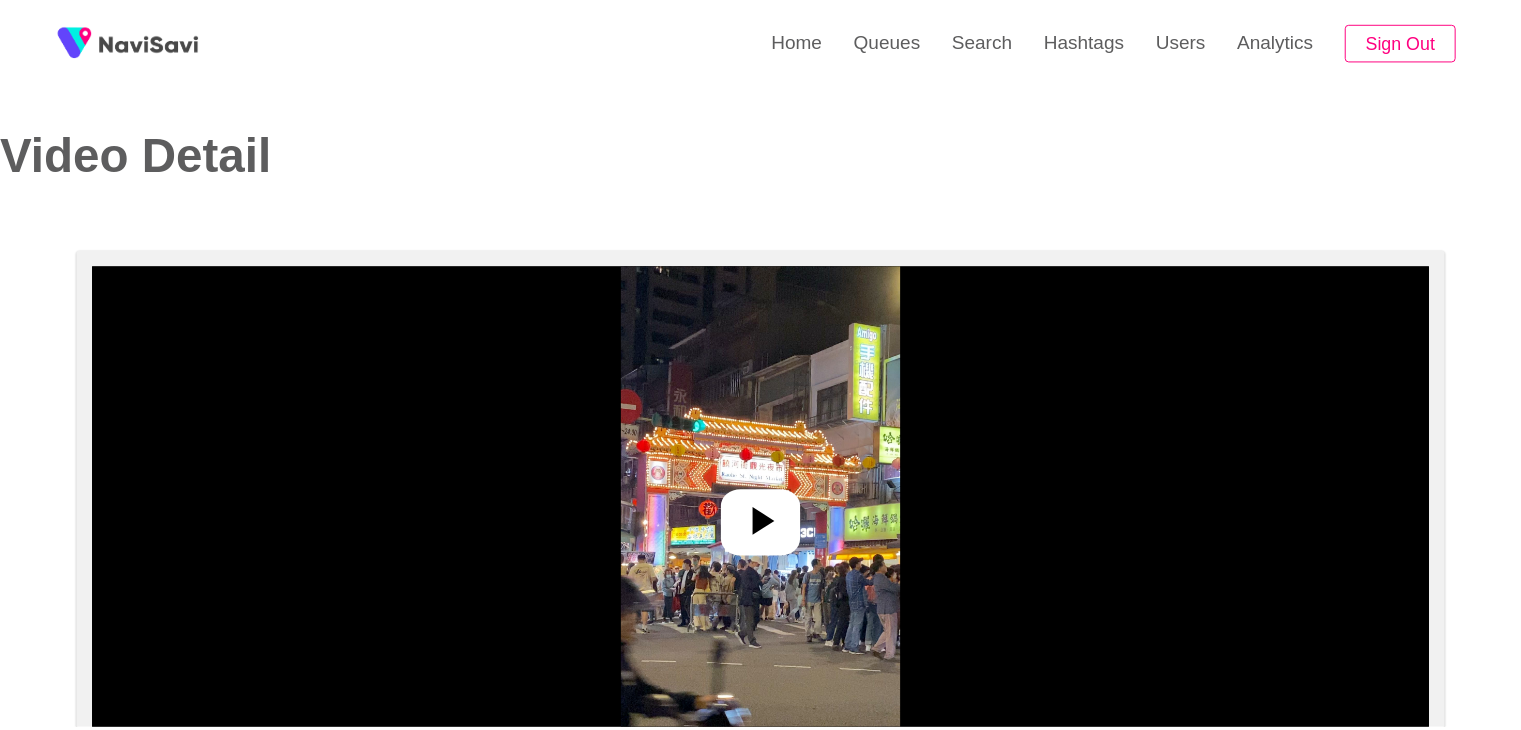 scroll, scrollTop: 0, scrollLeft: 0, axis: both 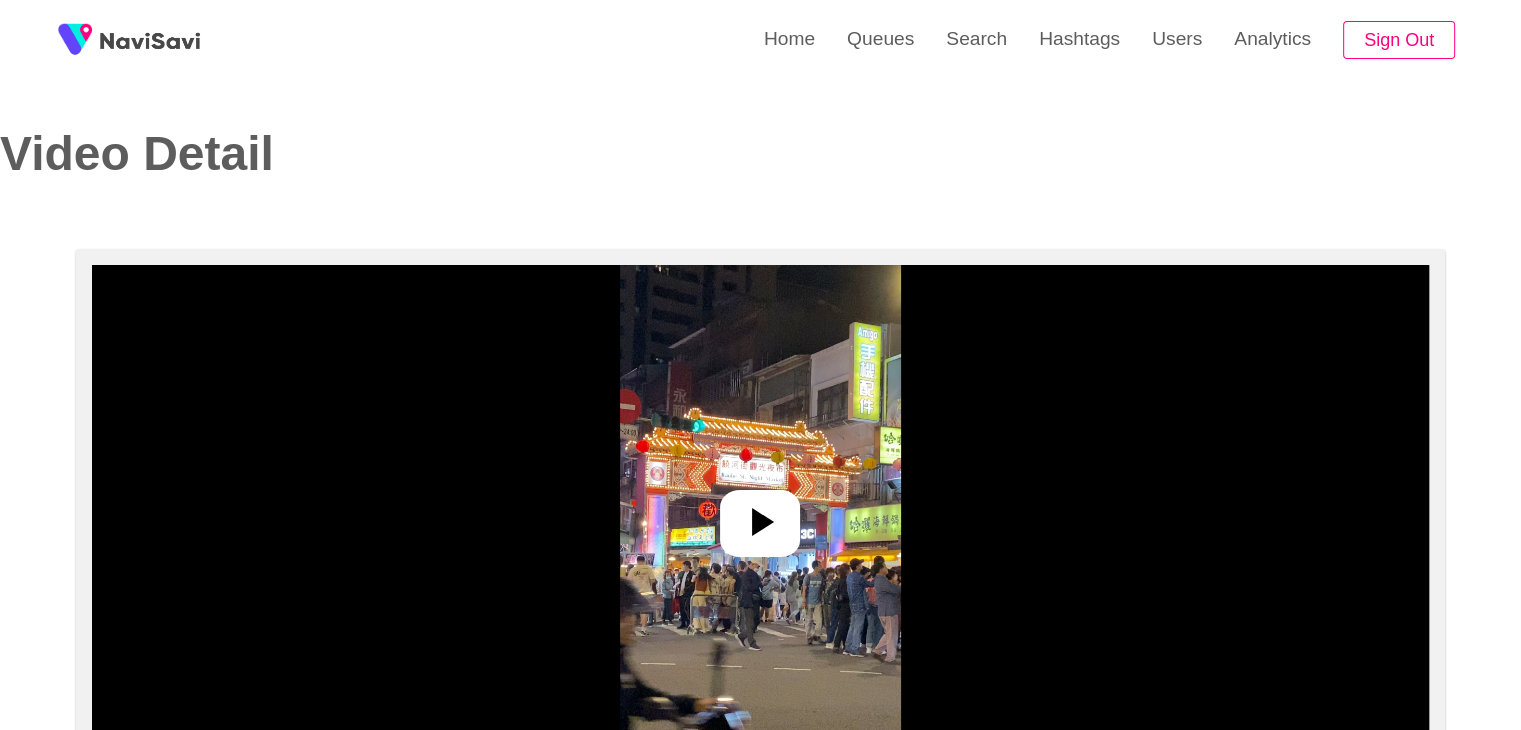 click at bounding box center (760, 515) 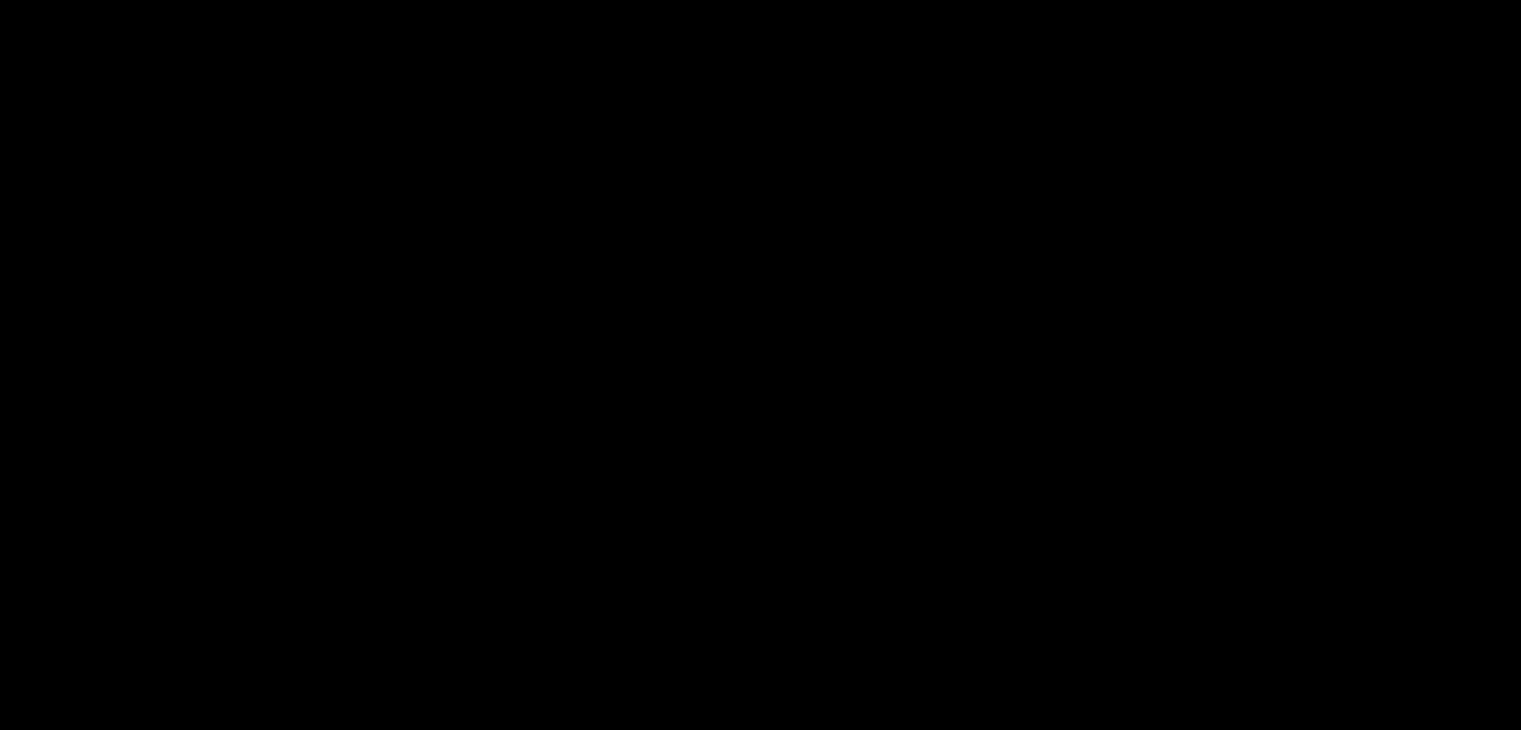scroll, scrollTop: 64, scrollLeft: 0, axis: vertical 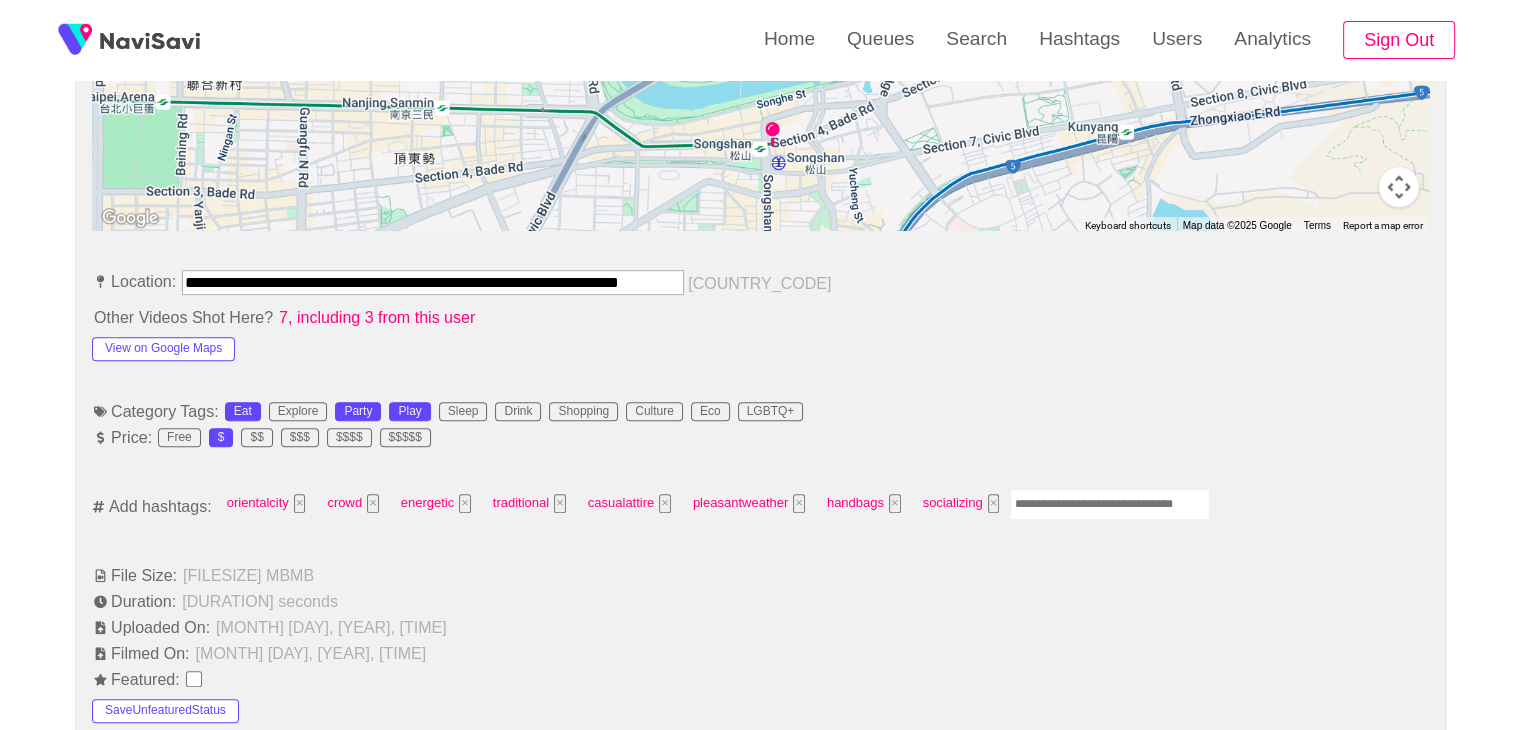 click on "**********" at bounding box center (760, 927) 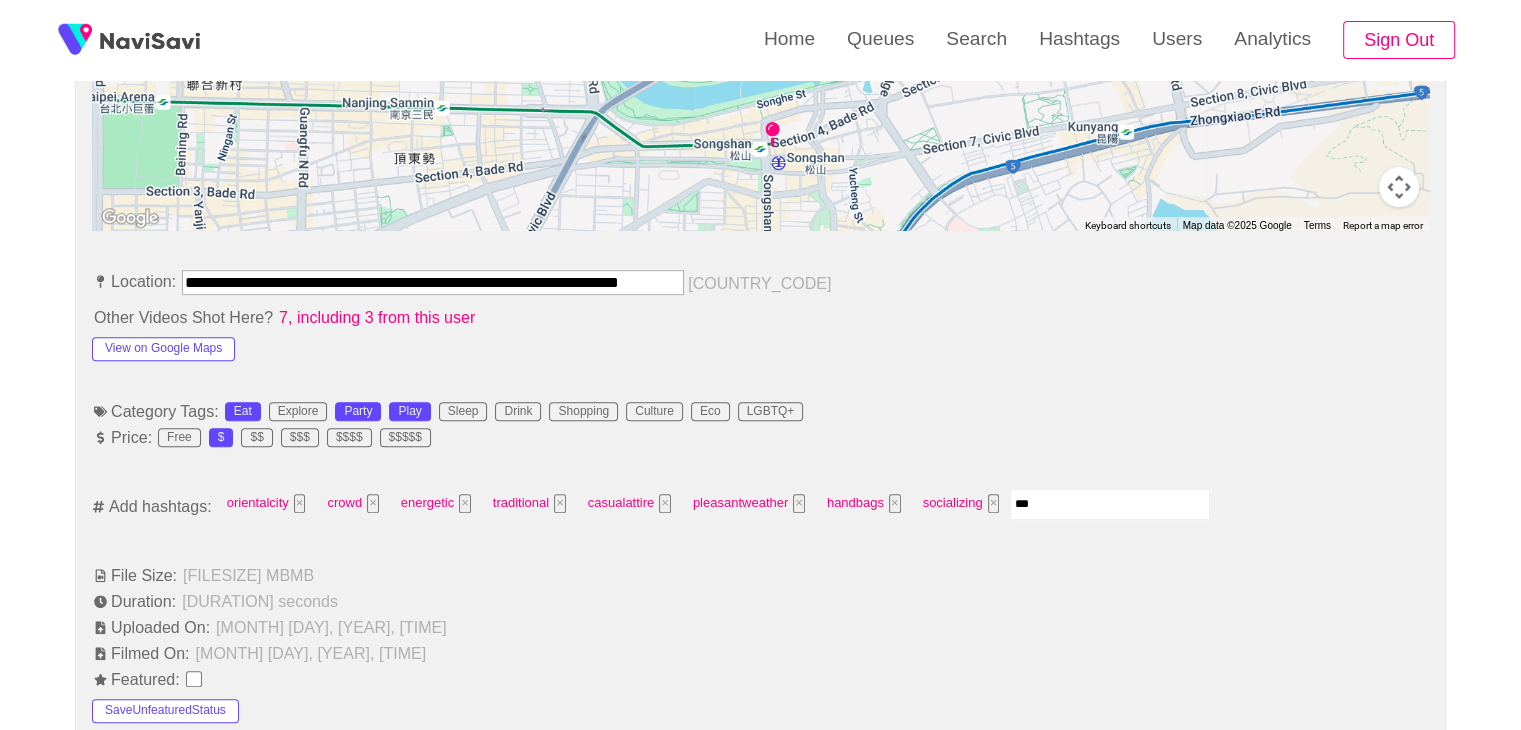type on "****" 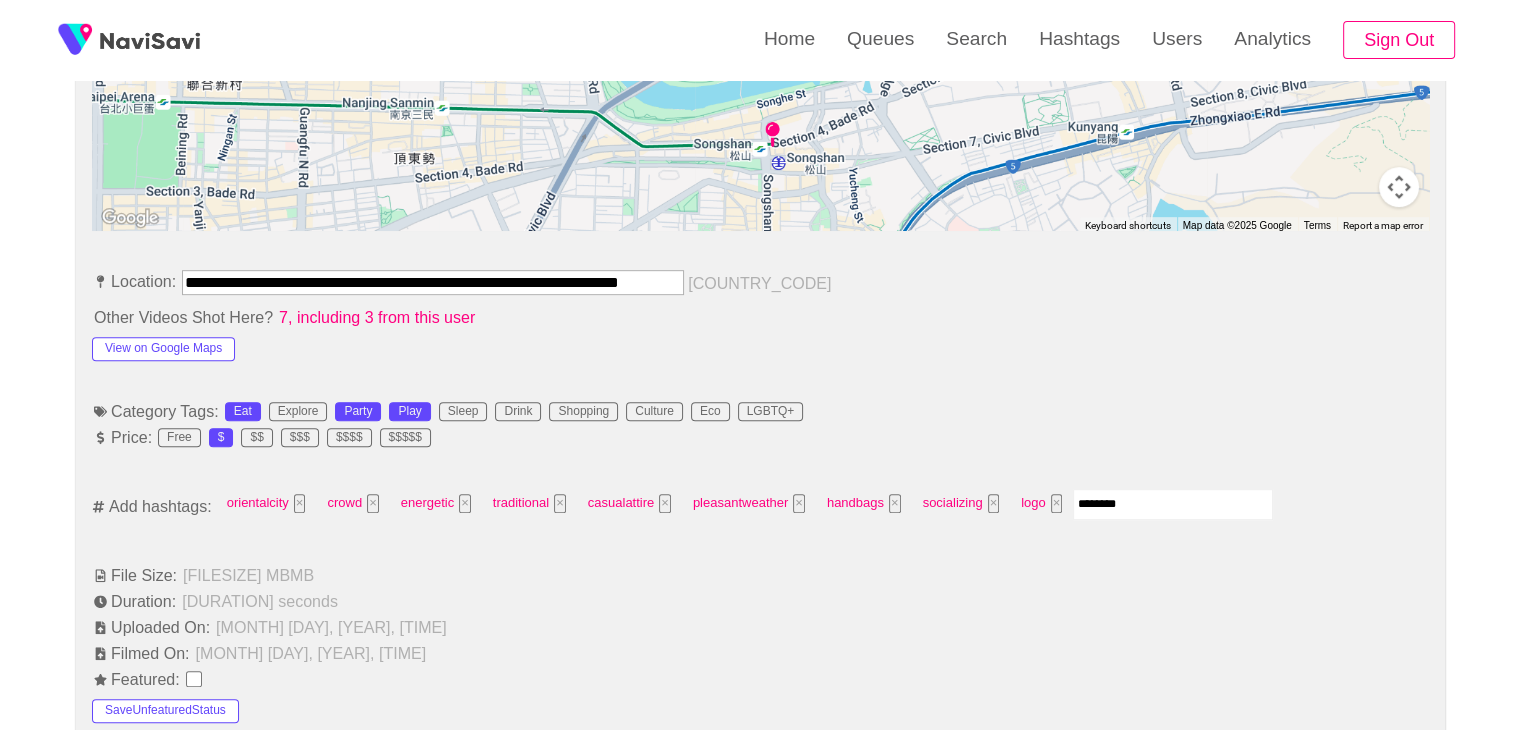 type on "*********" 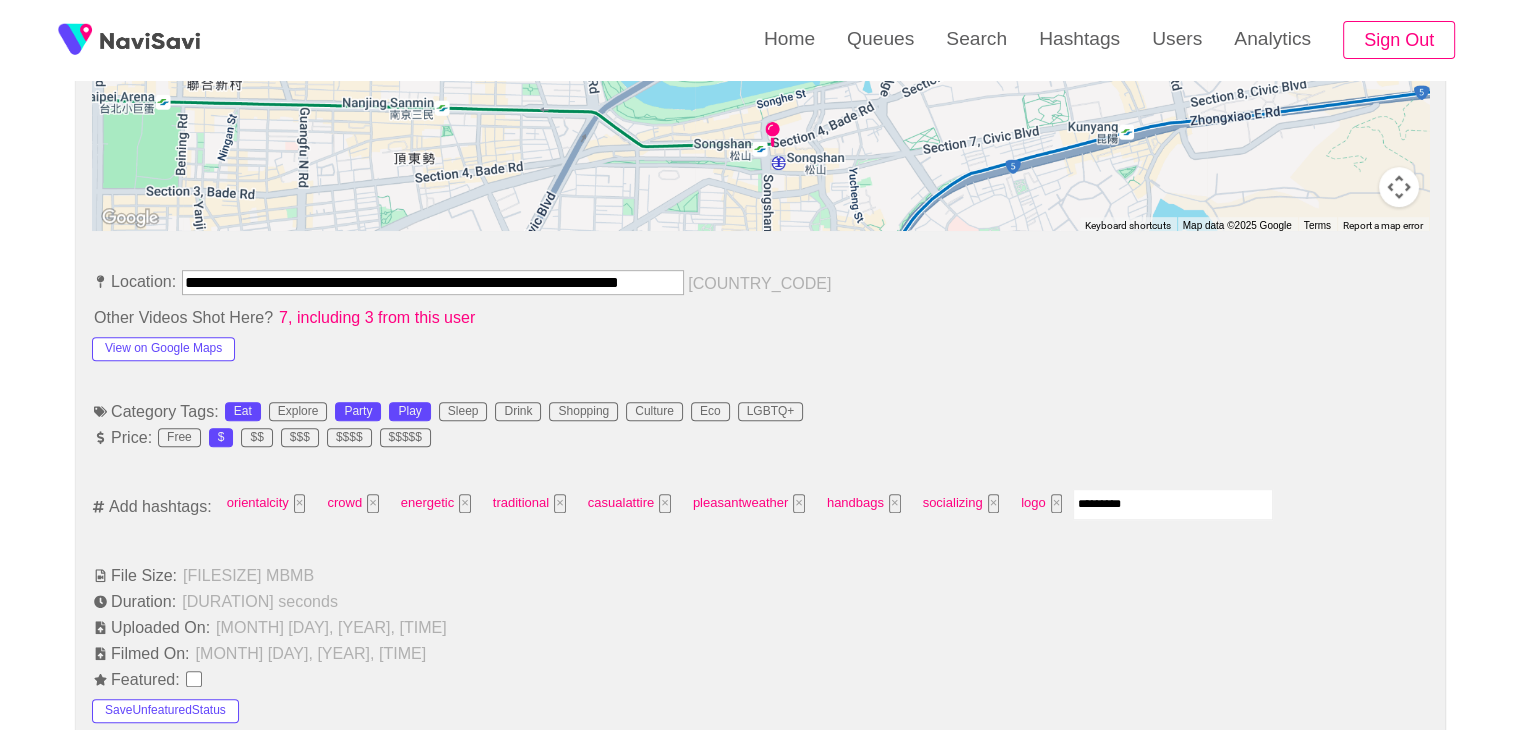 type 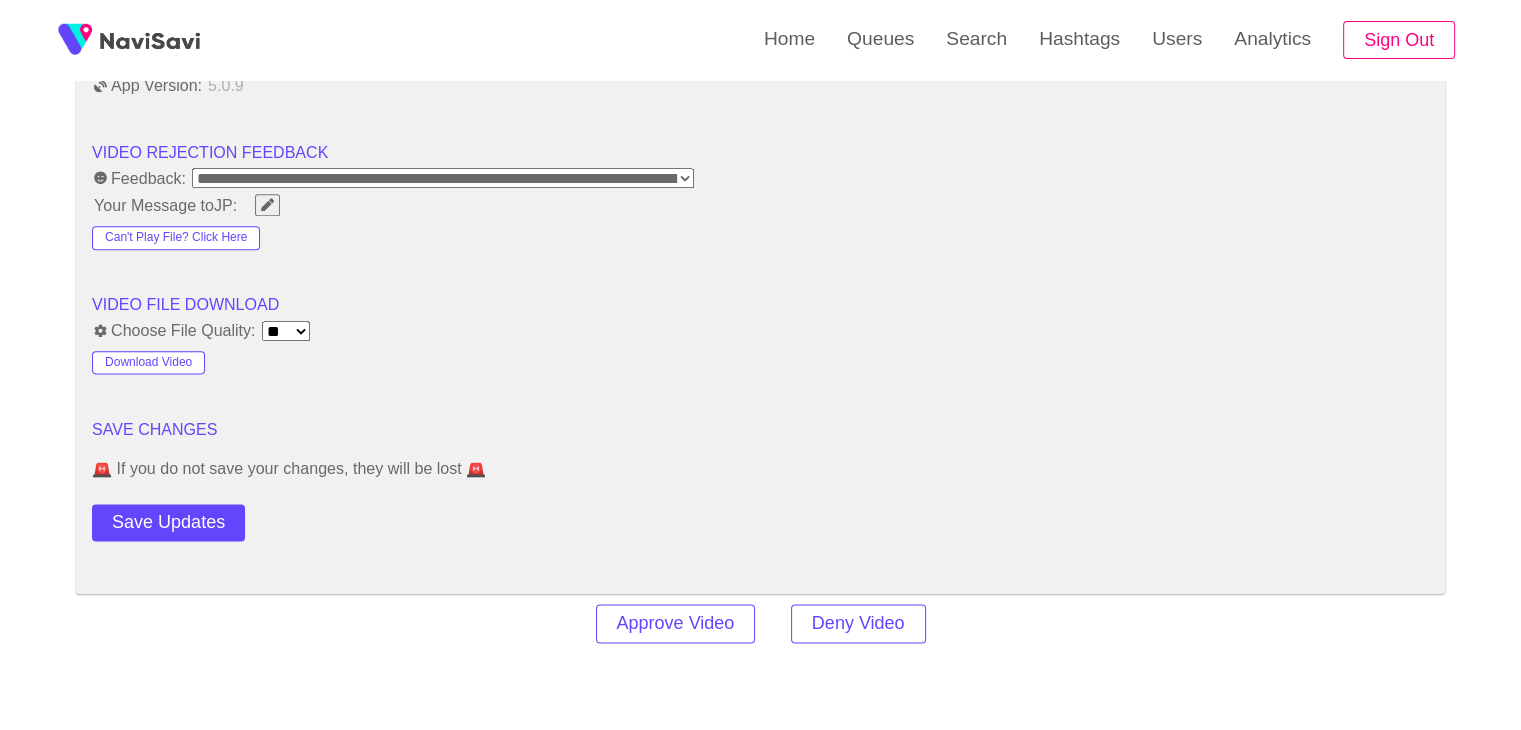 scroll, scrollTop: 2535, scrollLeft: 0, axis: vertical 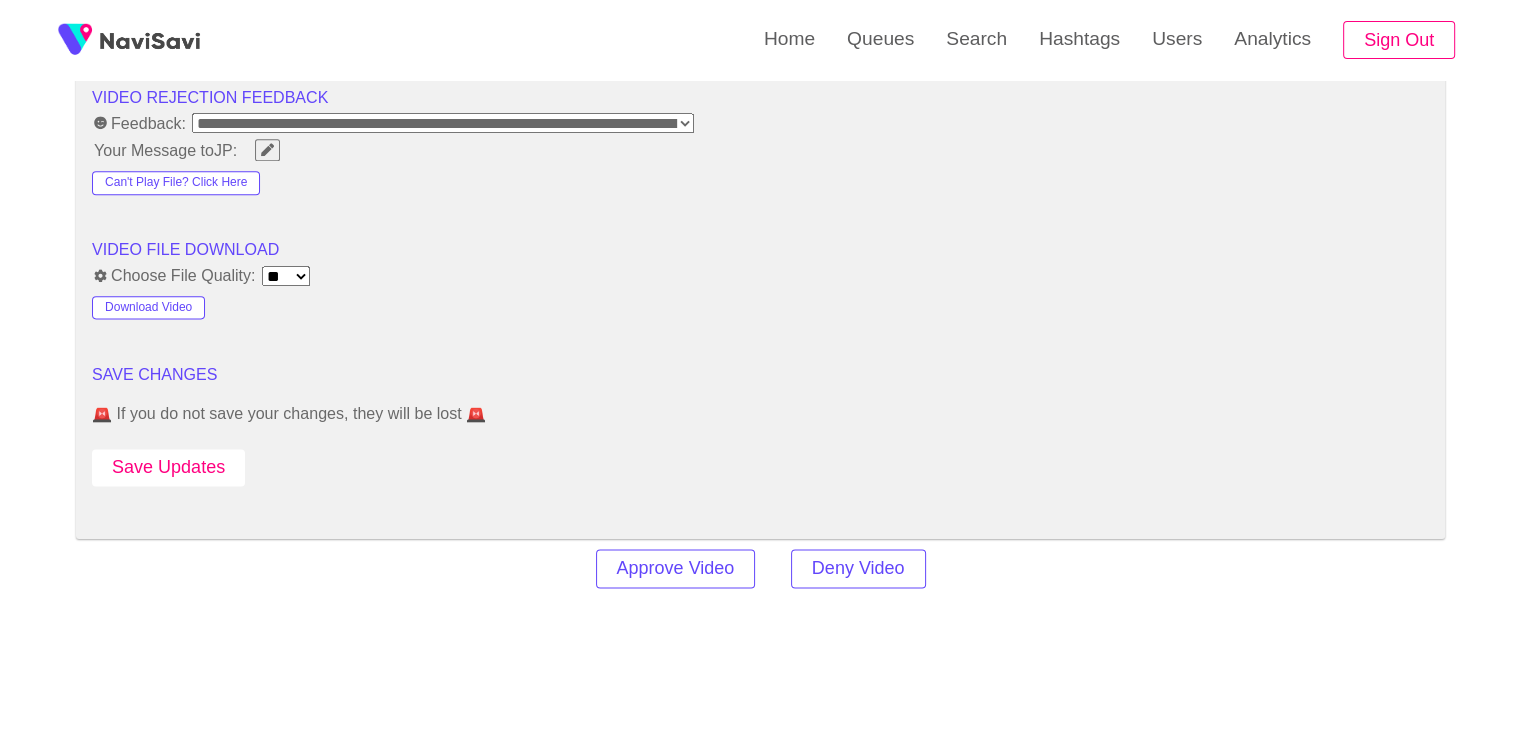 click on "Save Updates" at bounding box center (168, 467) 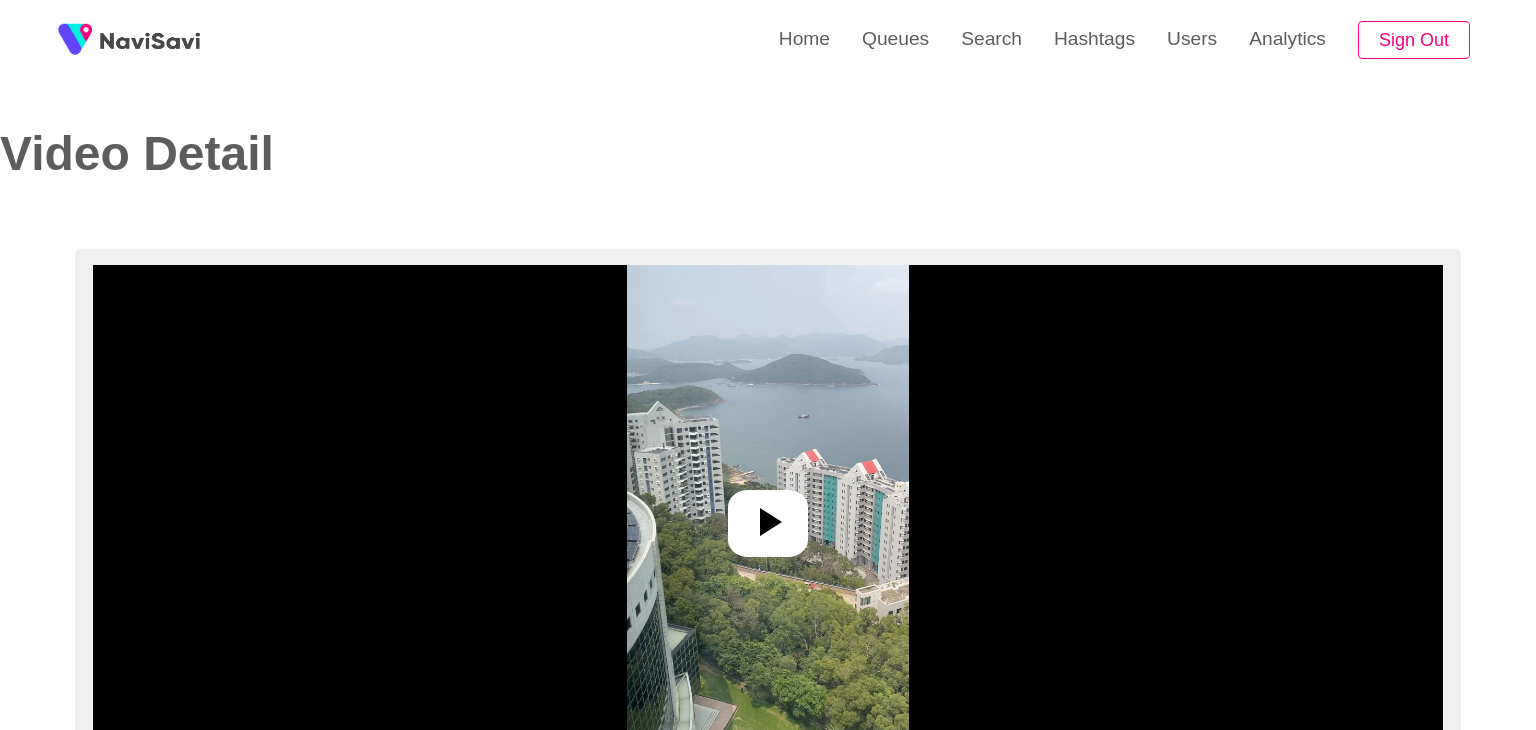 select on "**********" 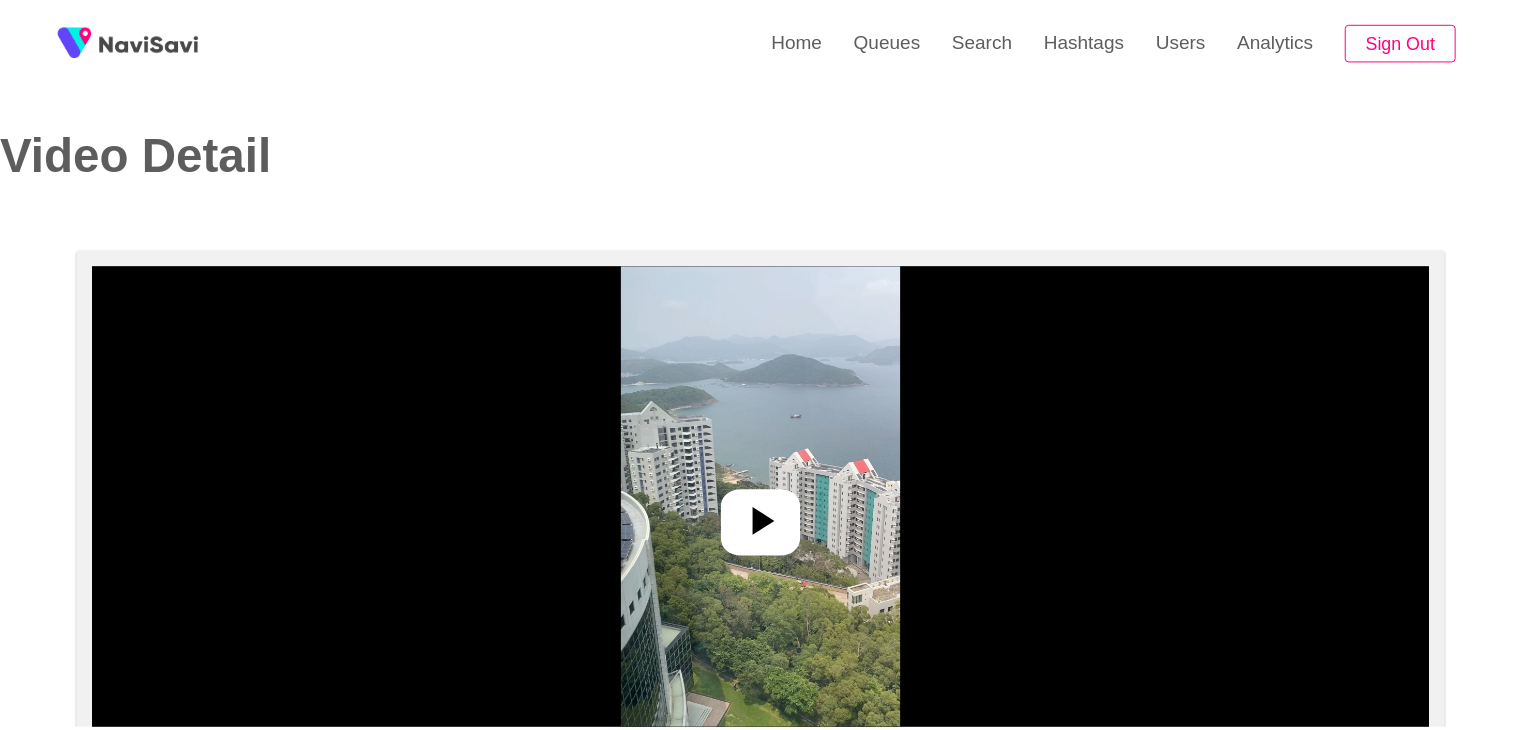 scroll, scrollTop: 0, scrollLeft: 0, axis: both 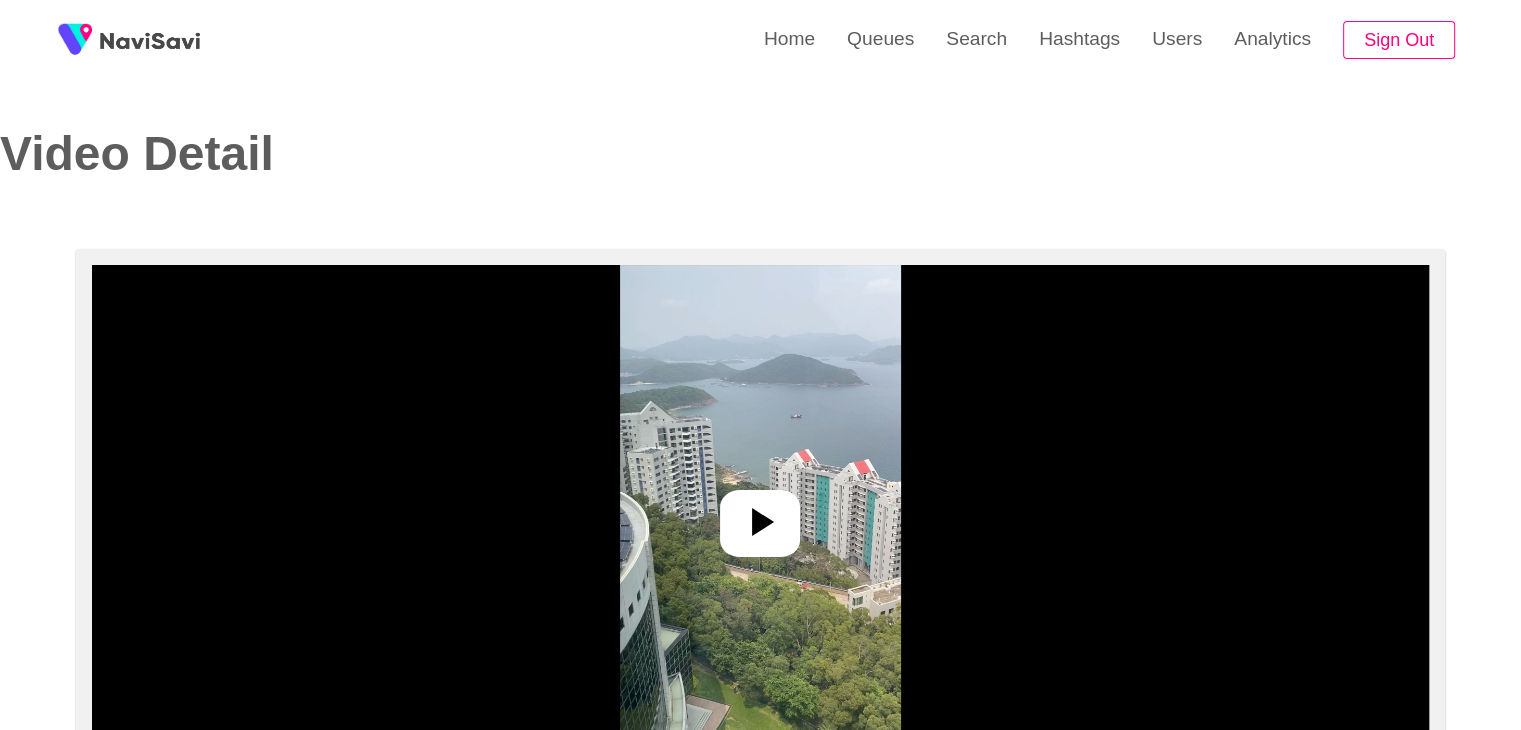 click at bounding box center (760, 515) 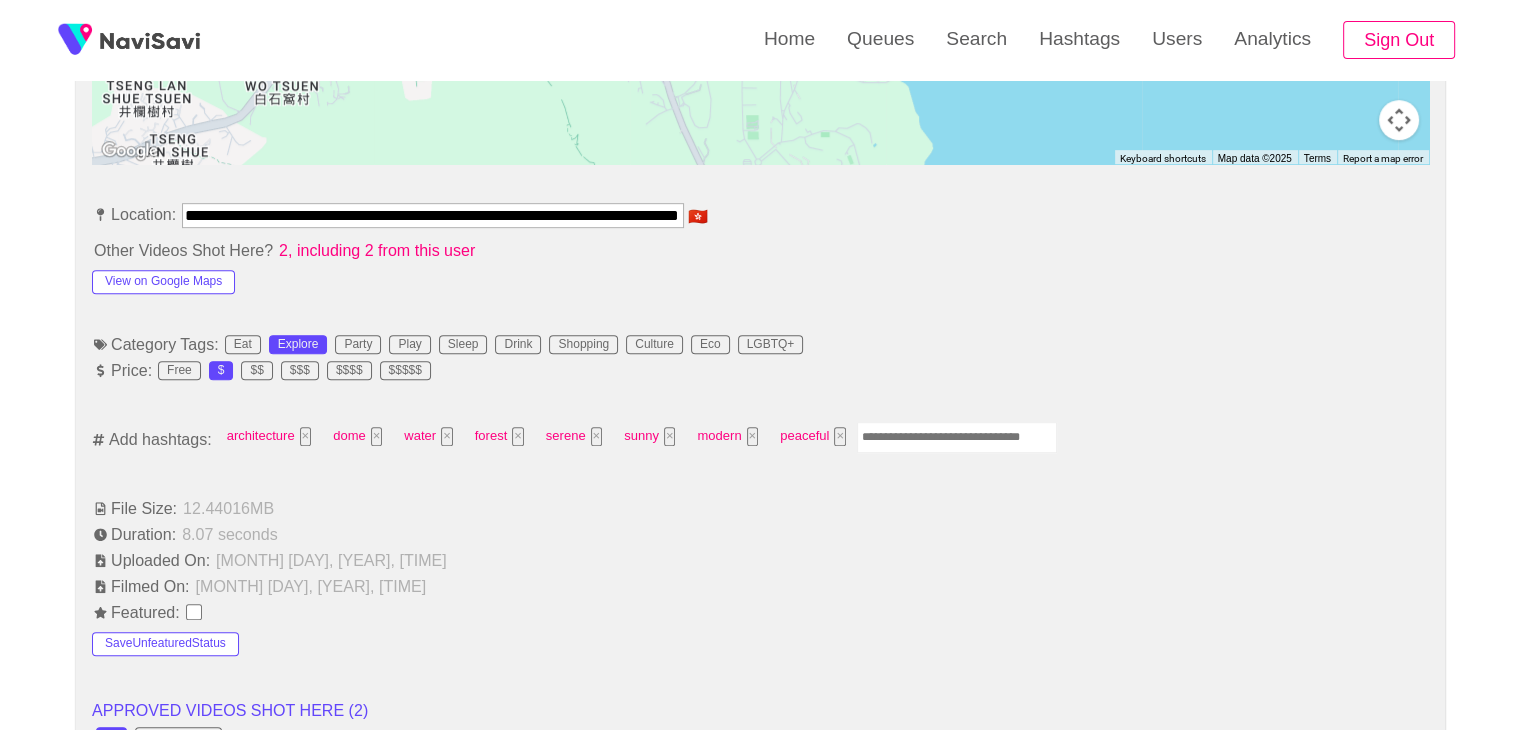 scroll, scrollTop: 1043, scrollLeft: 0, axis: vertical 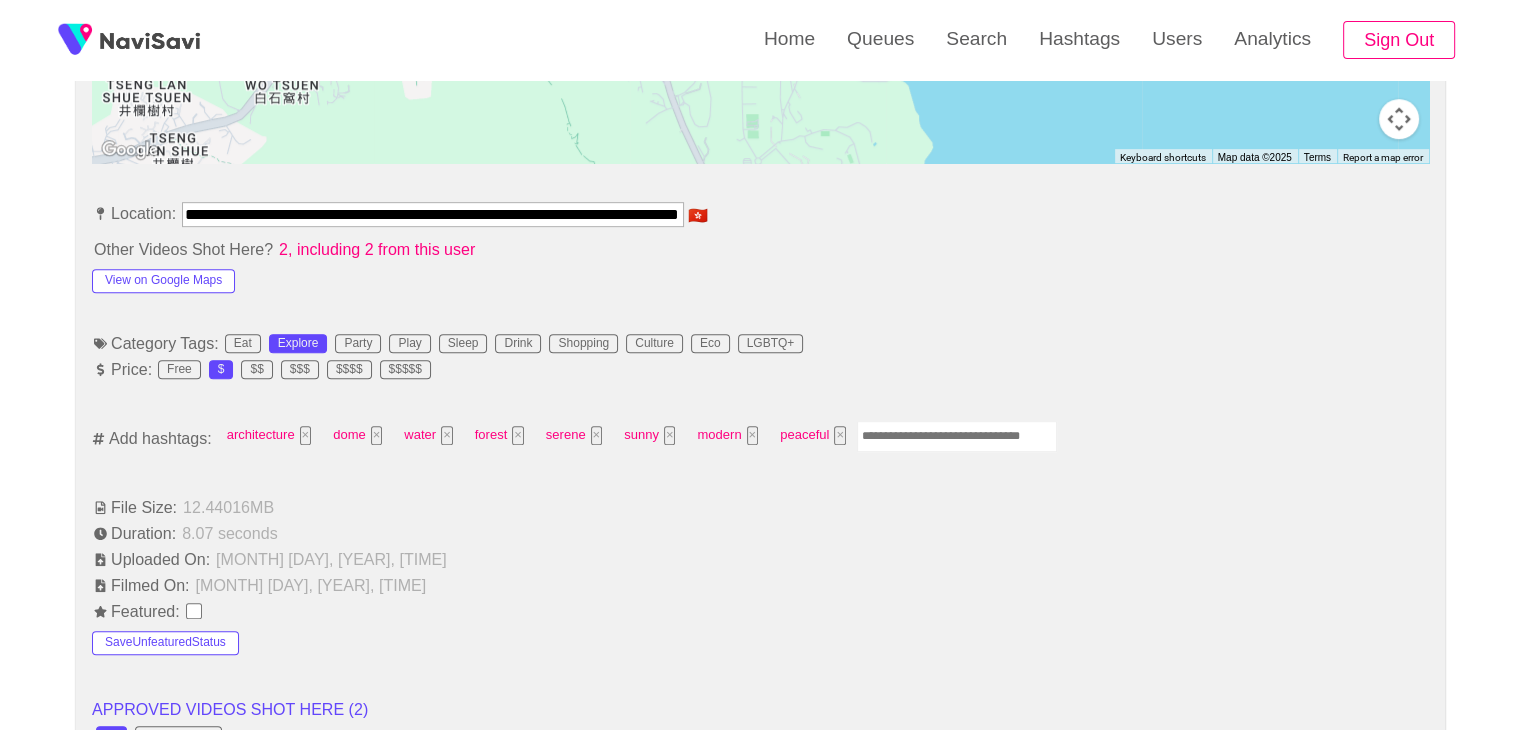click at bounding box center [957, 436] 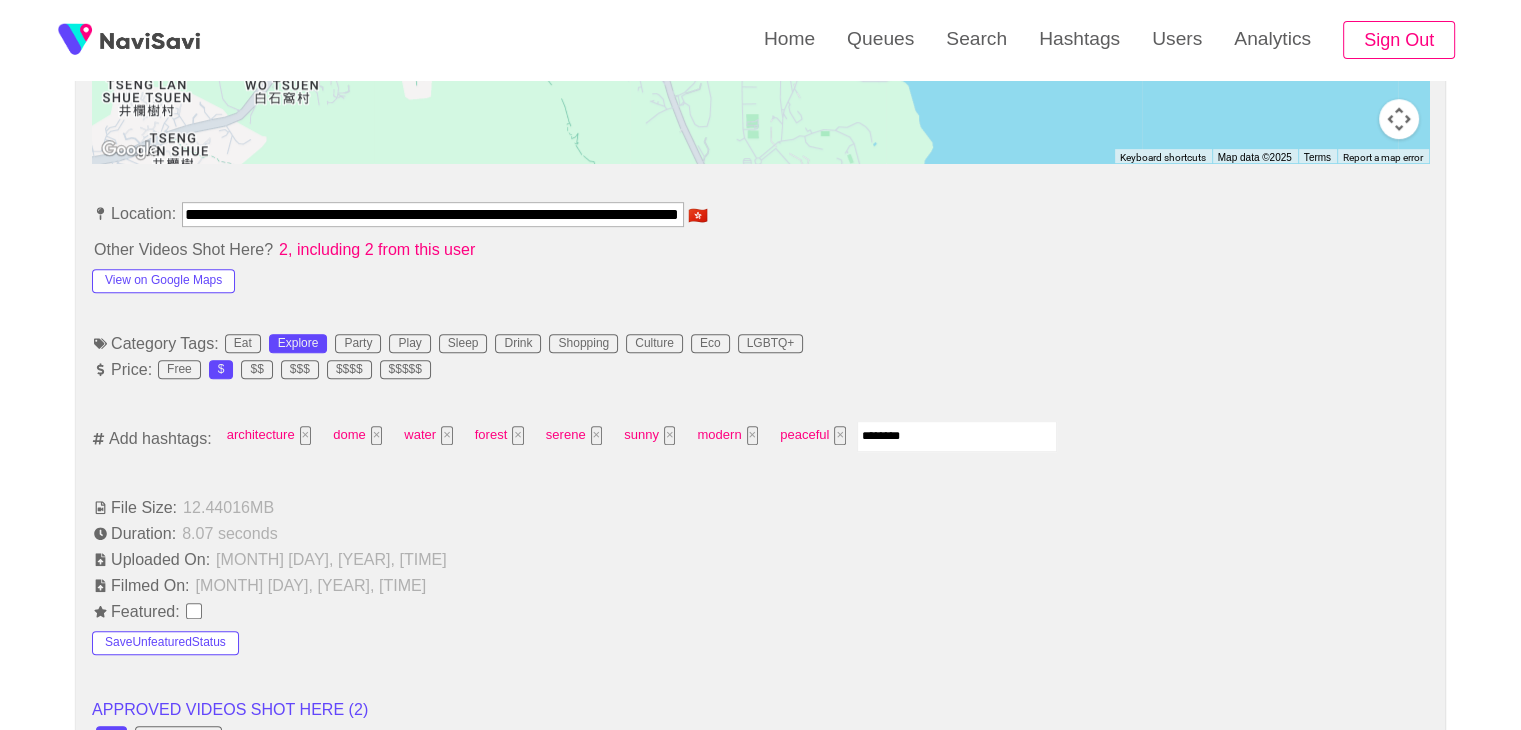 type on "*********" 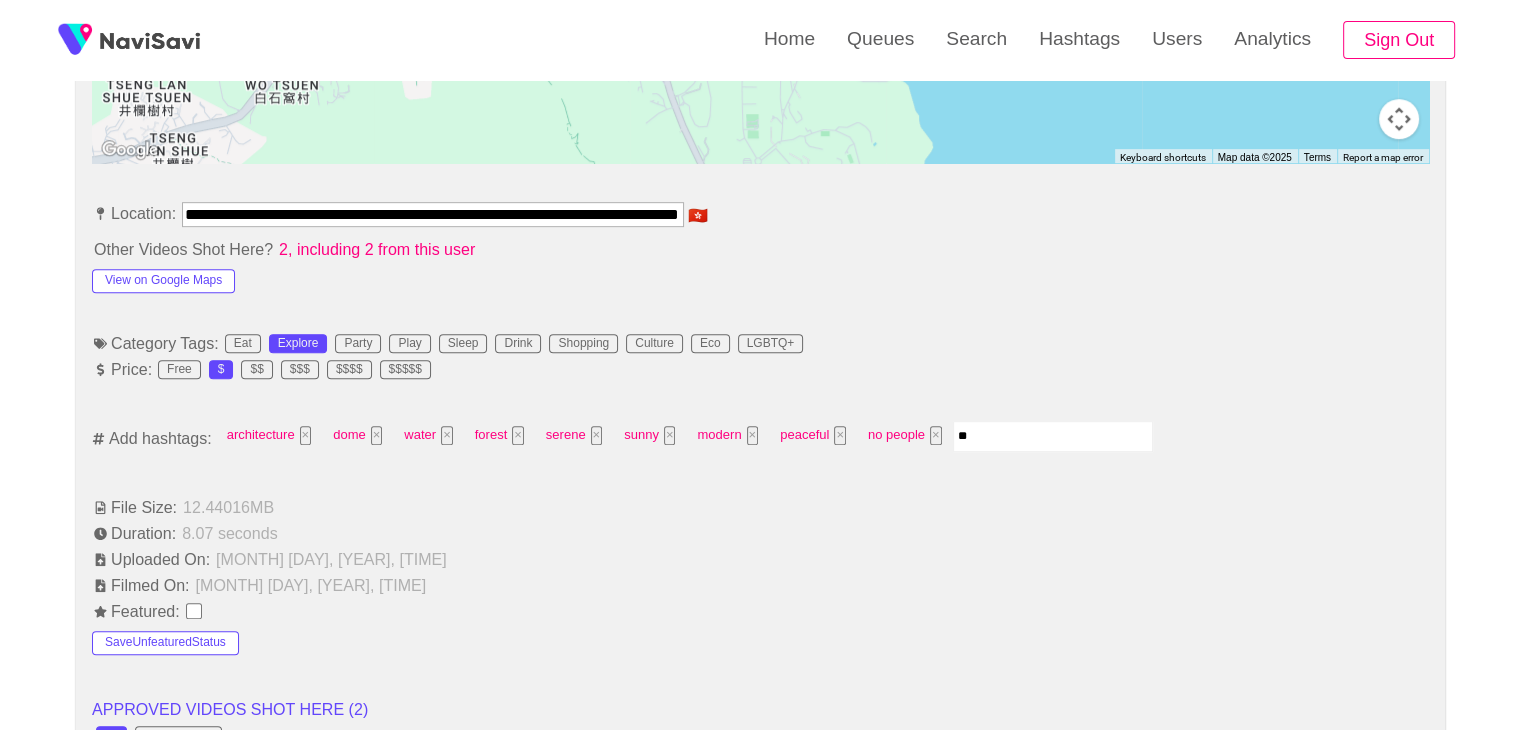 type on "*" 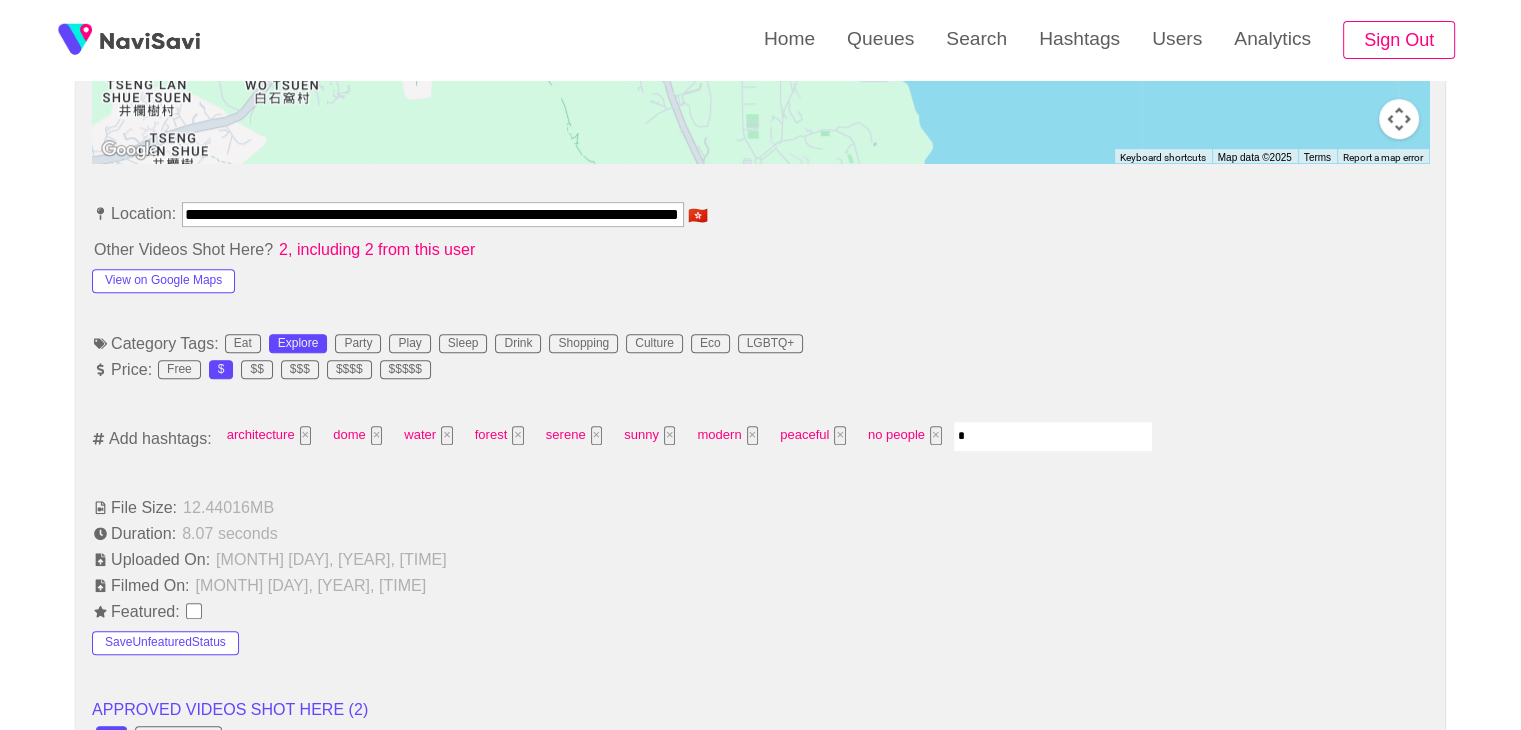 type 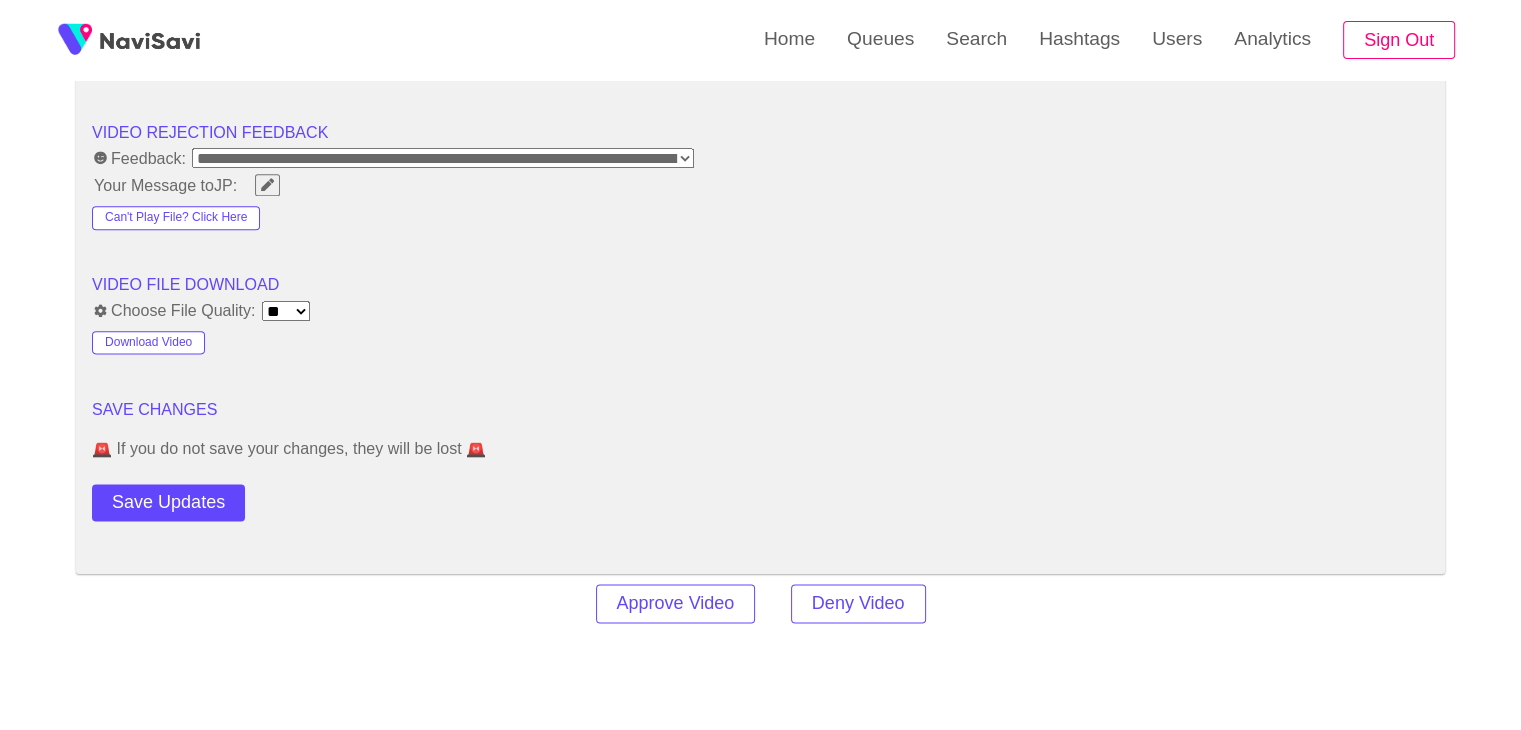 scroll, scrollTop: 2526, scrollLeft: 0, axis: vertical 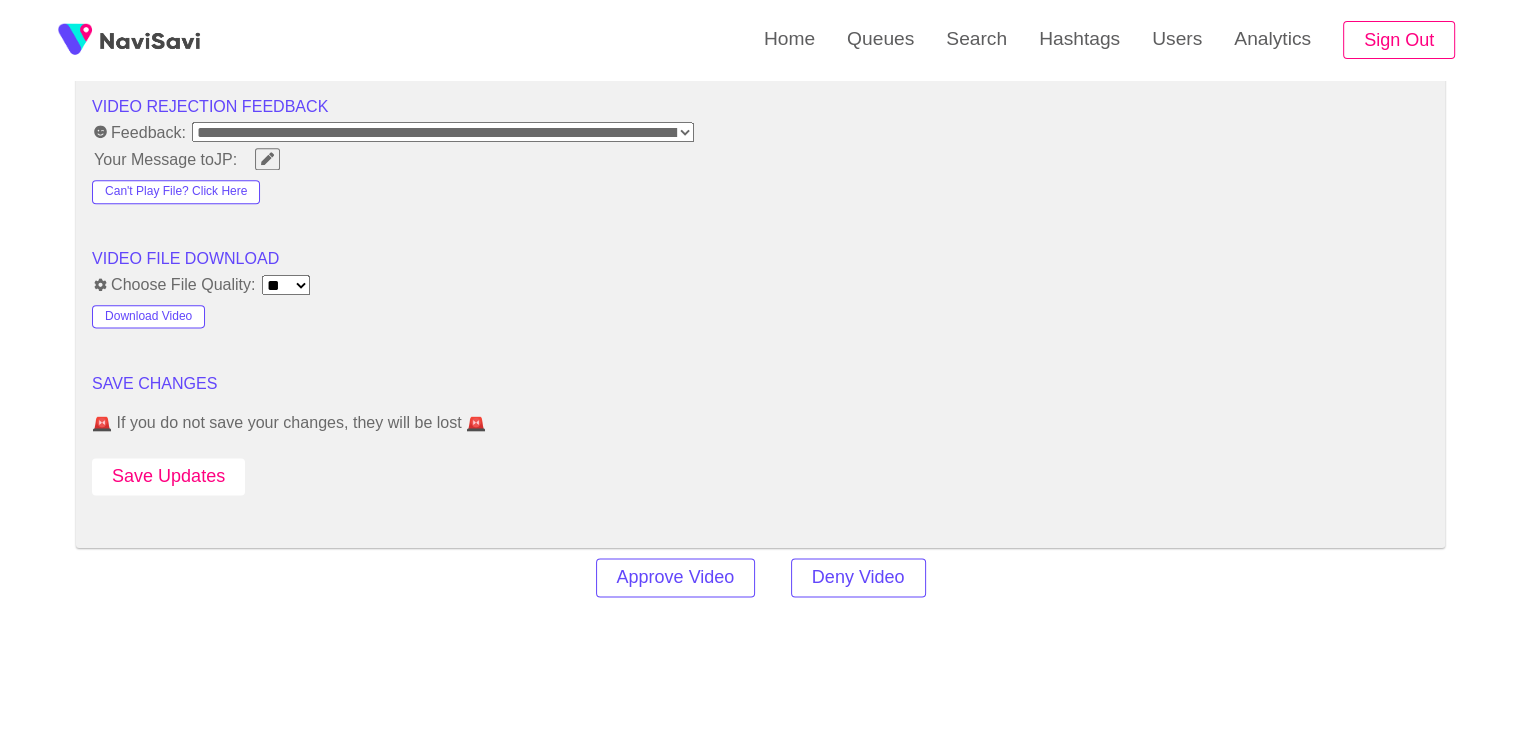 click on "Save Updates" at bounding box center [168, 476] 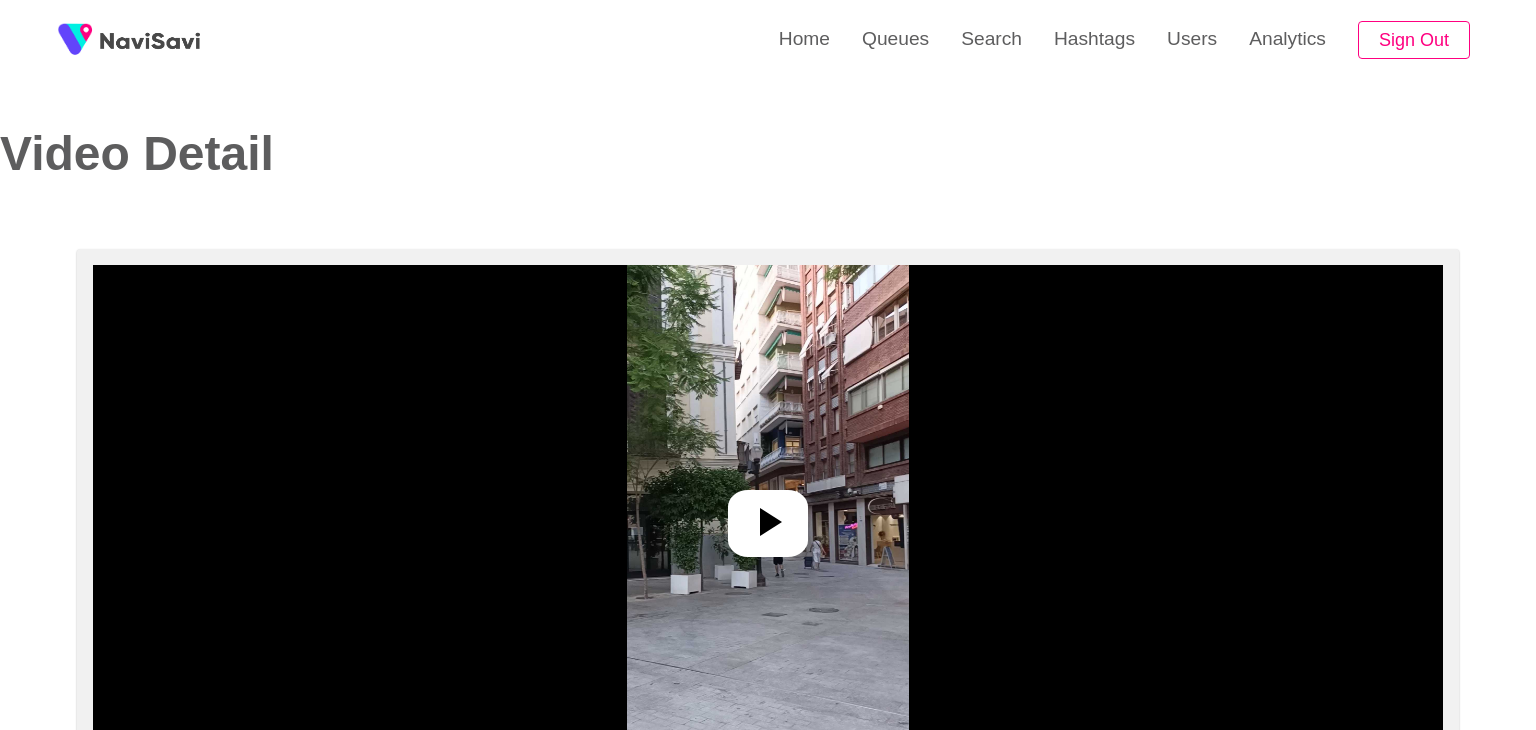 select on "**********" 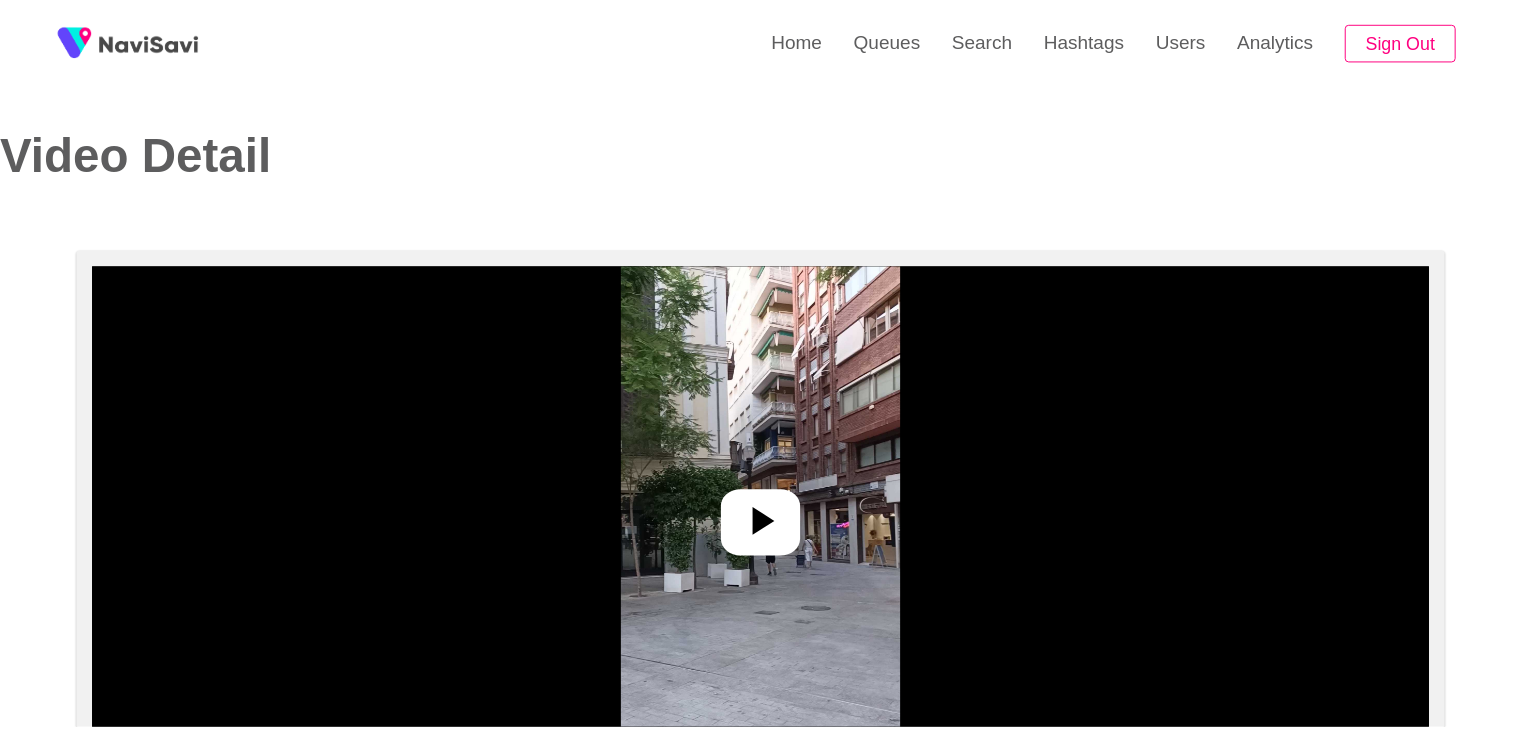scroll, scrollTop: 0, scrollLeft: 0, axis: both 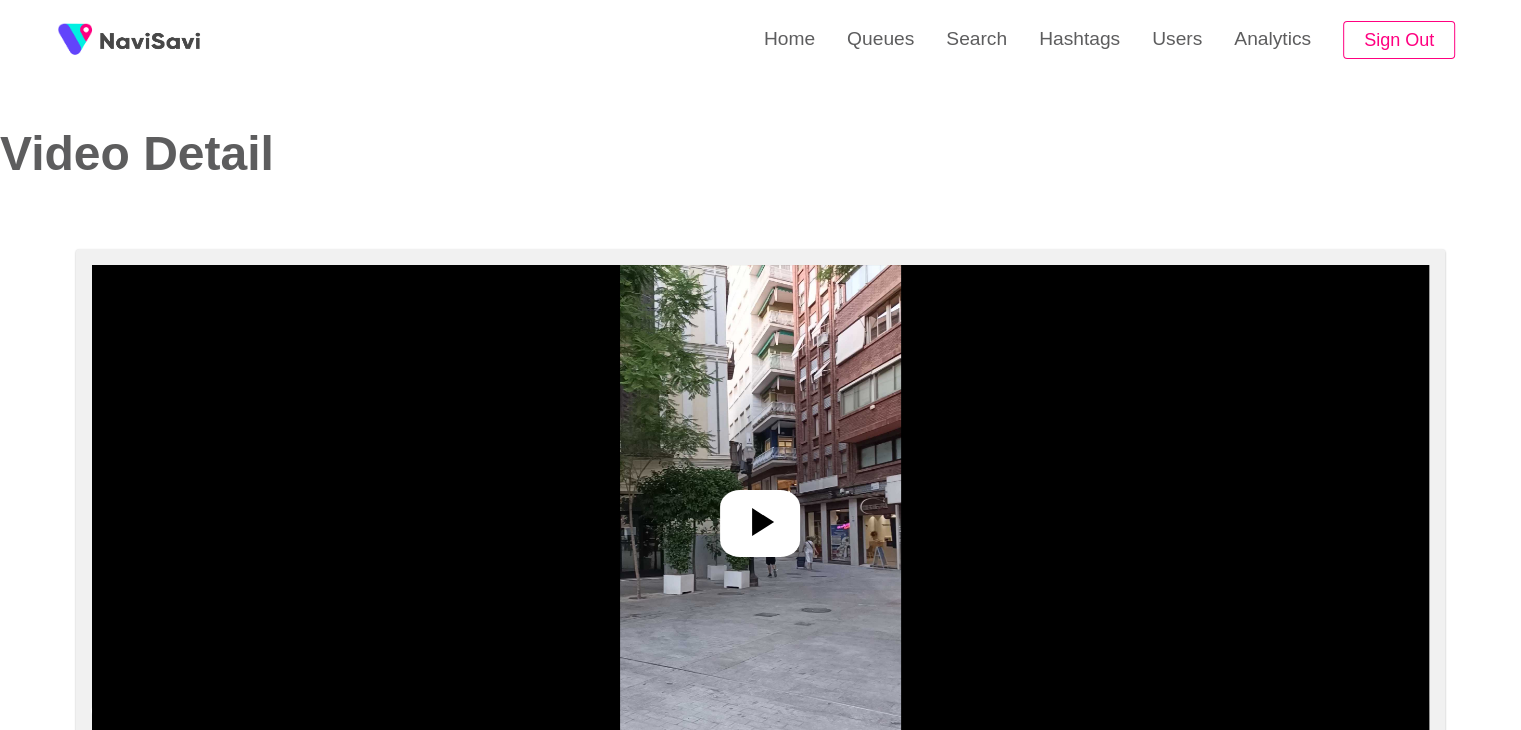 click at bounding box center (760, 515) 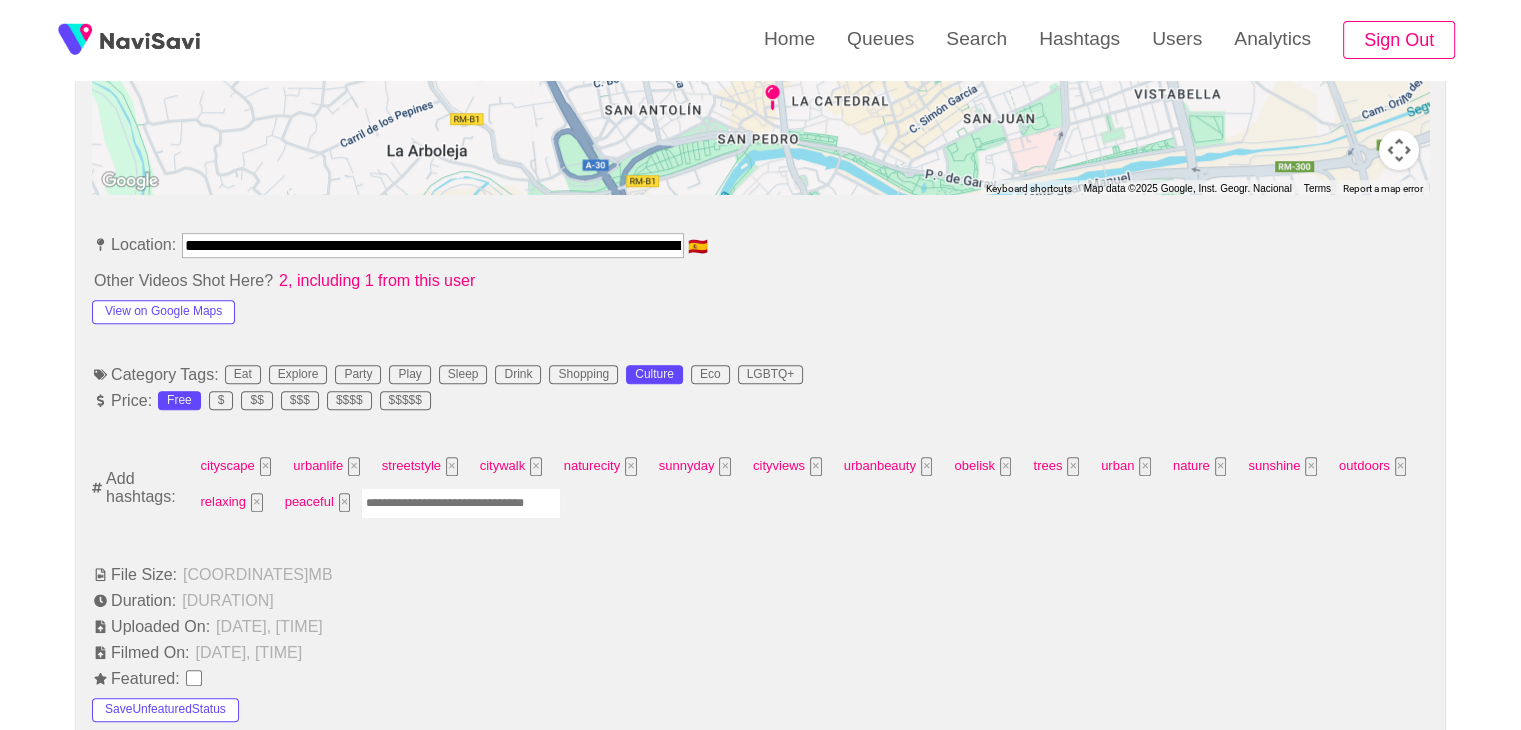 scroll, scrollTop: 1013, scrollLeft: 0, axis: vertical 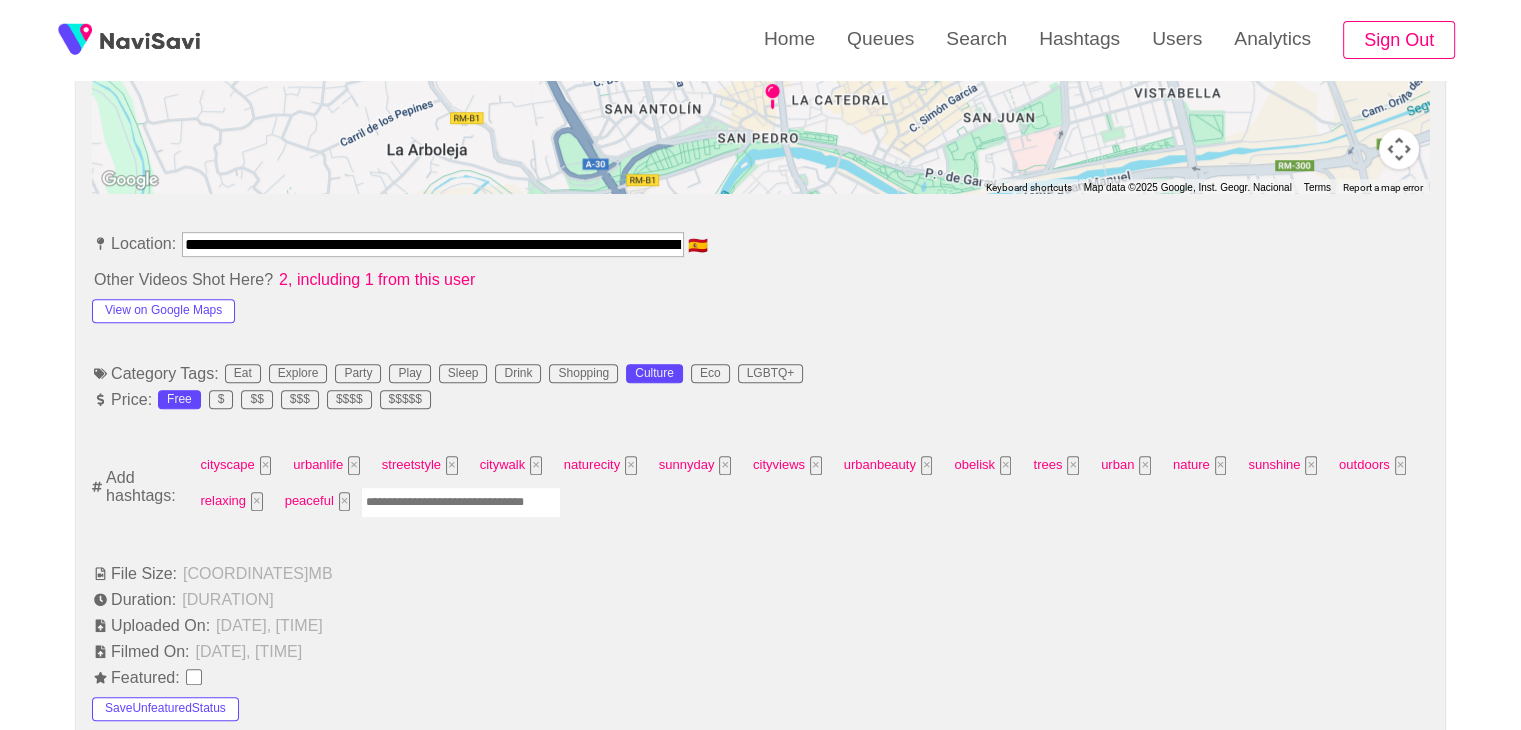 click at bounding box center (461, 502) 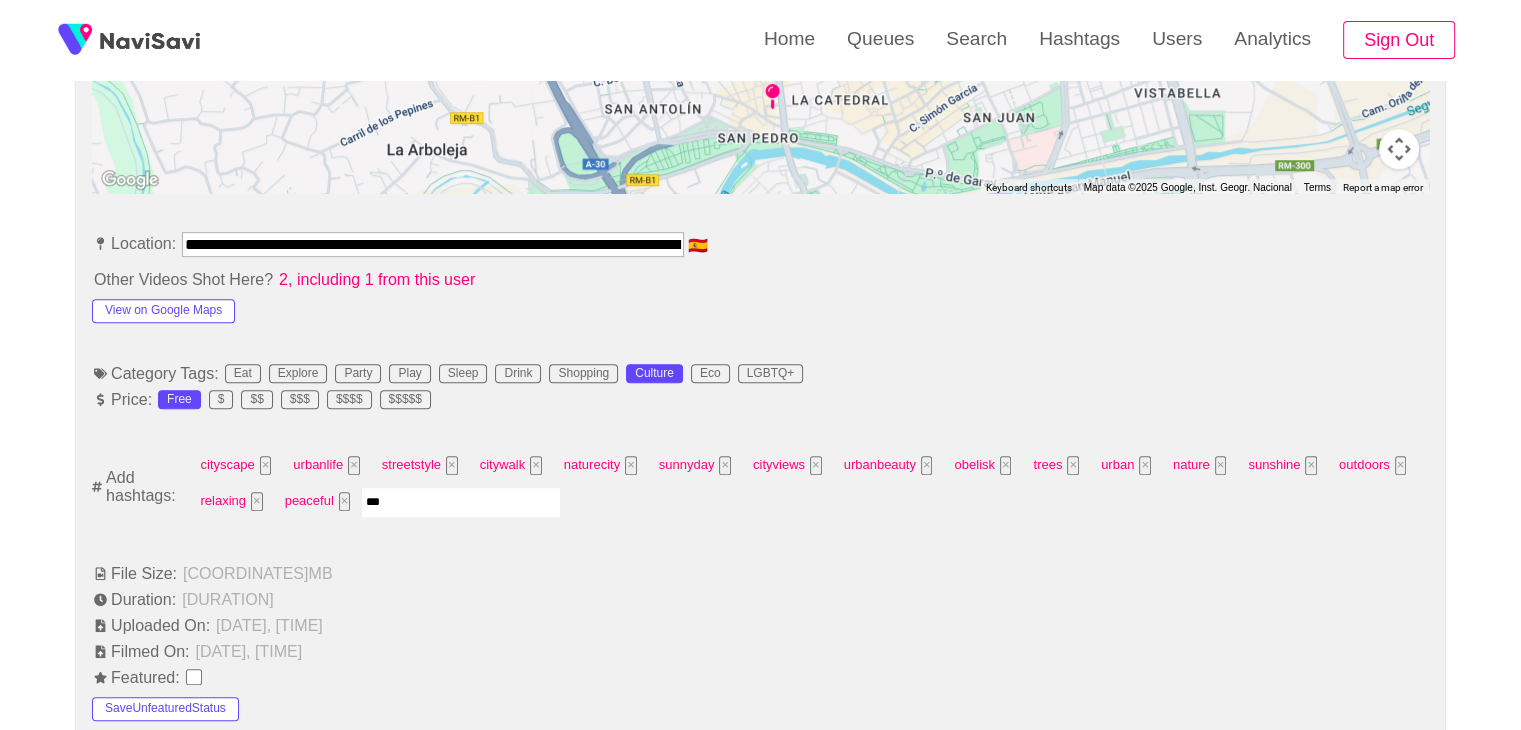 type on "****" 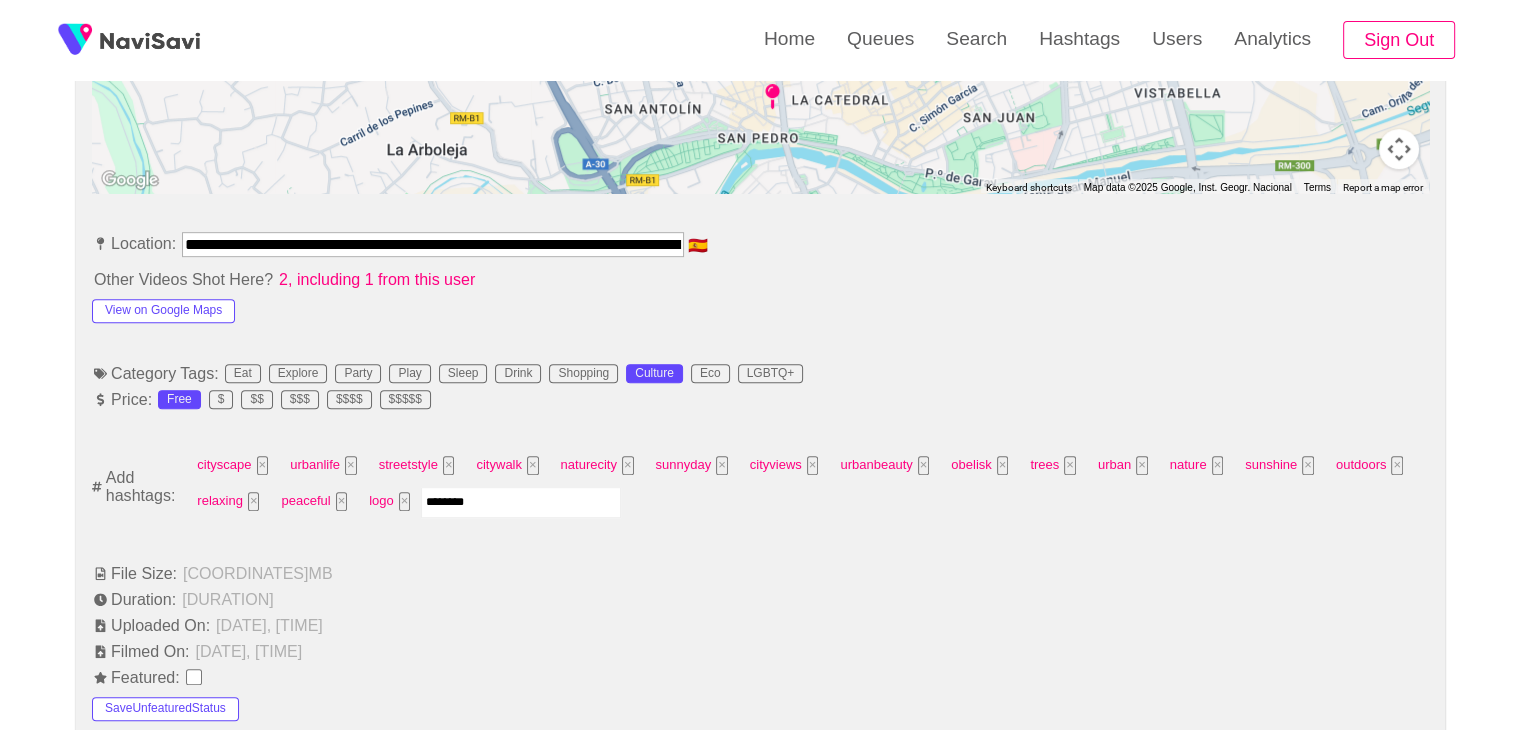 type on "*********" 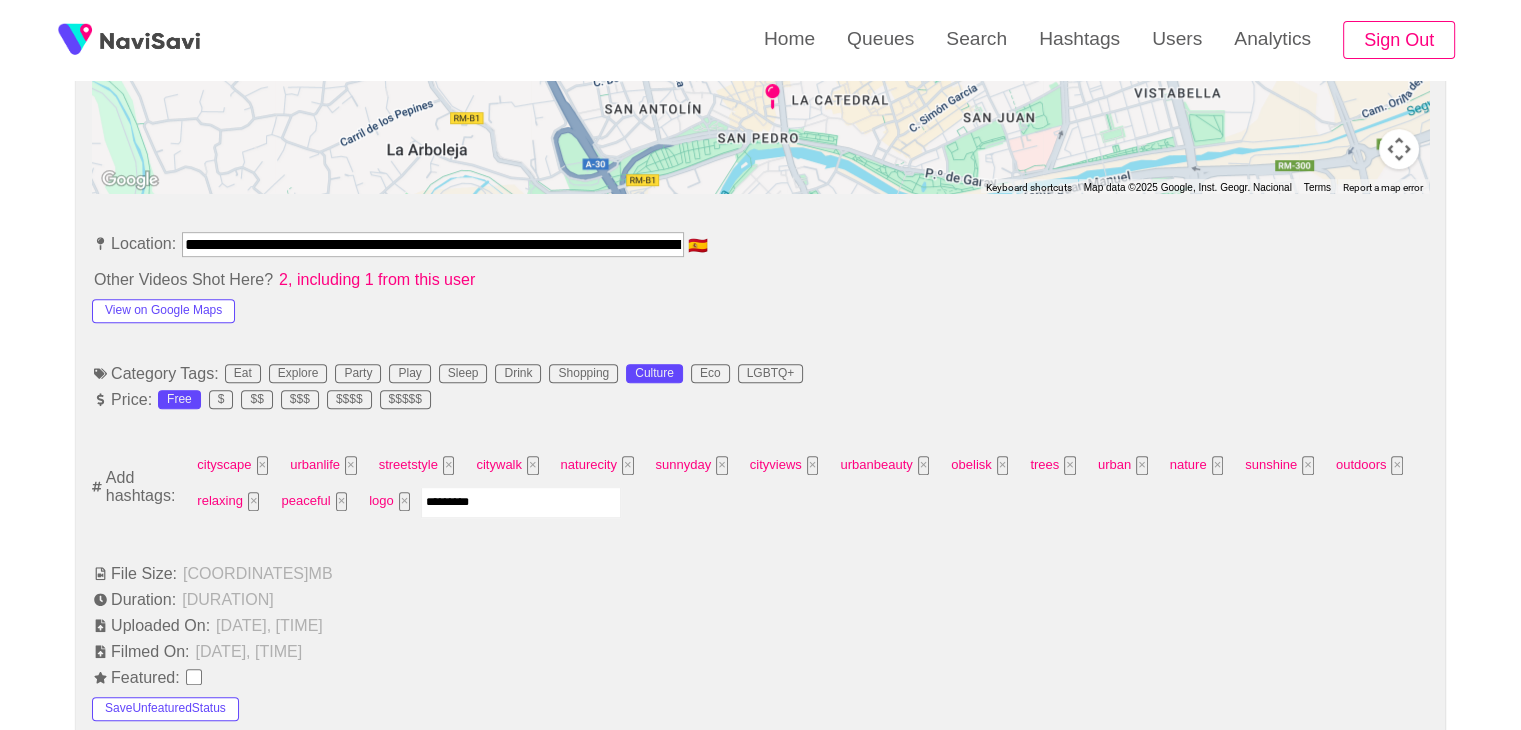 type 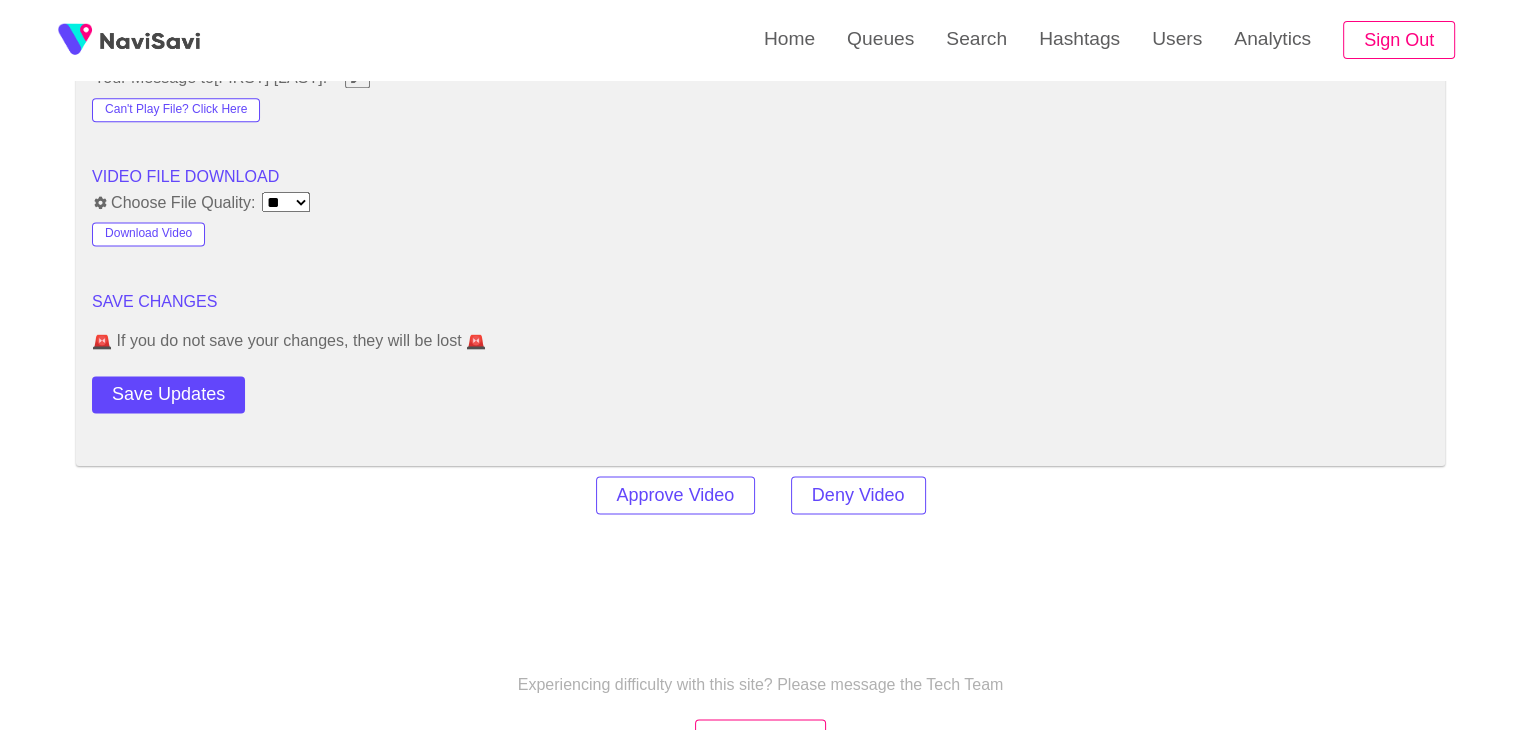 scroll, scrollTop: 2666, scrollLeft: 0, axis: vertical 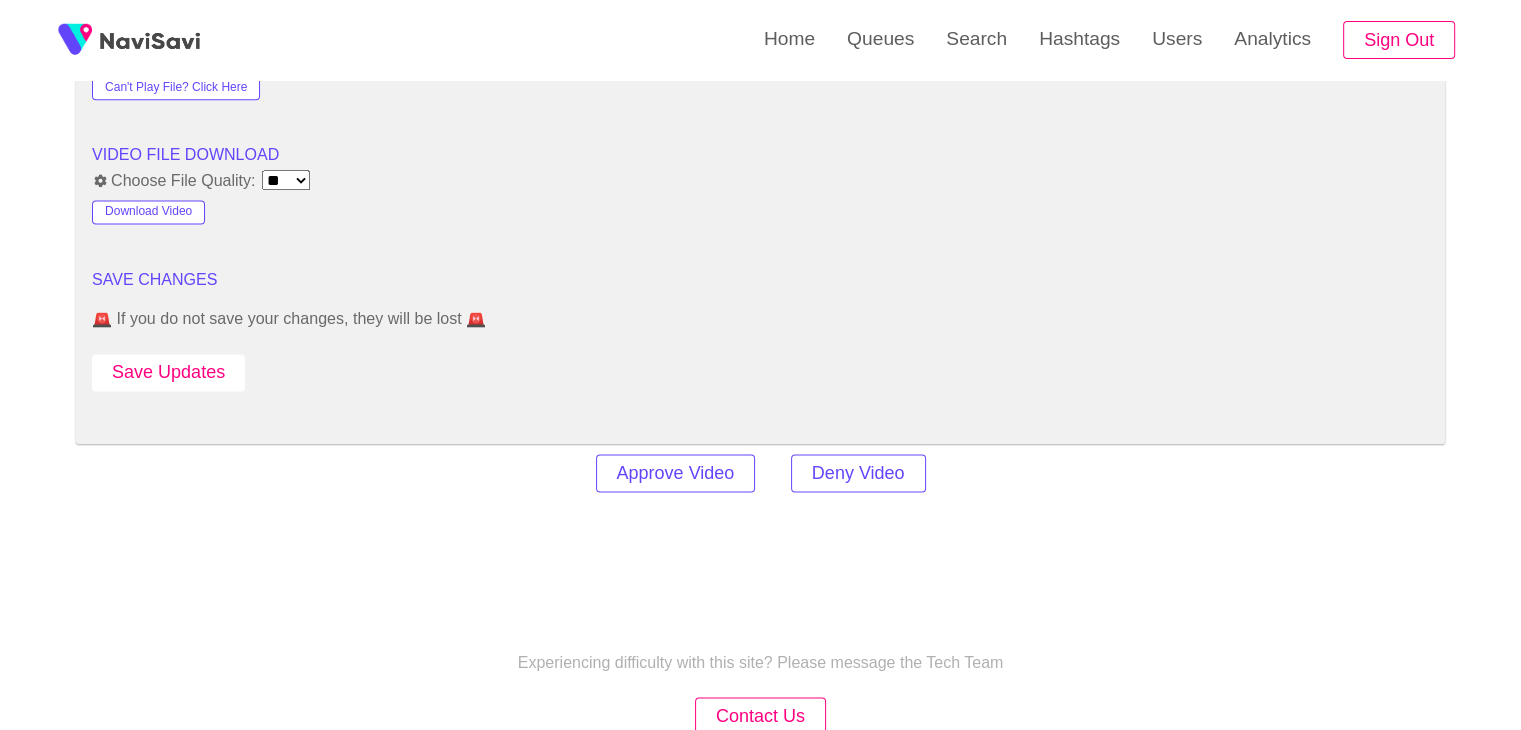 click on "Save Updates" at bounding box center [168, 372] 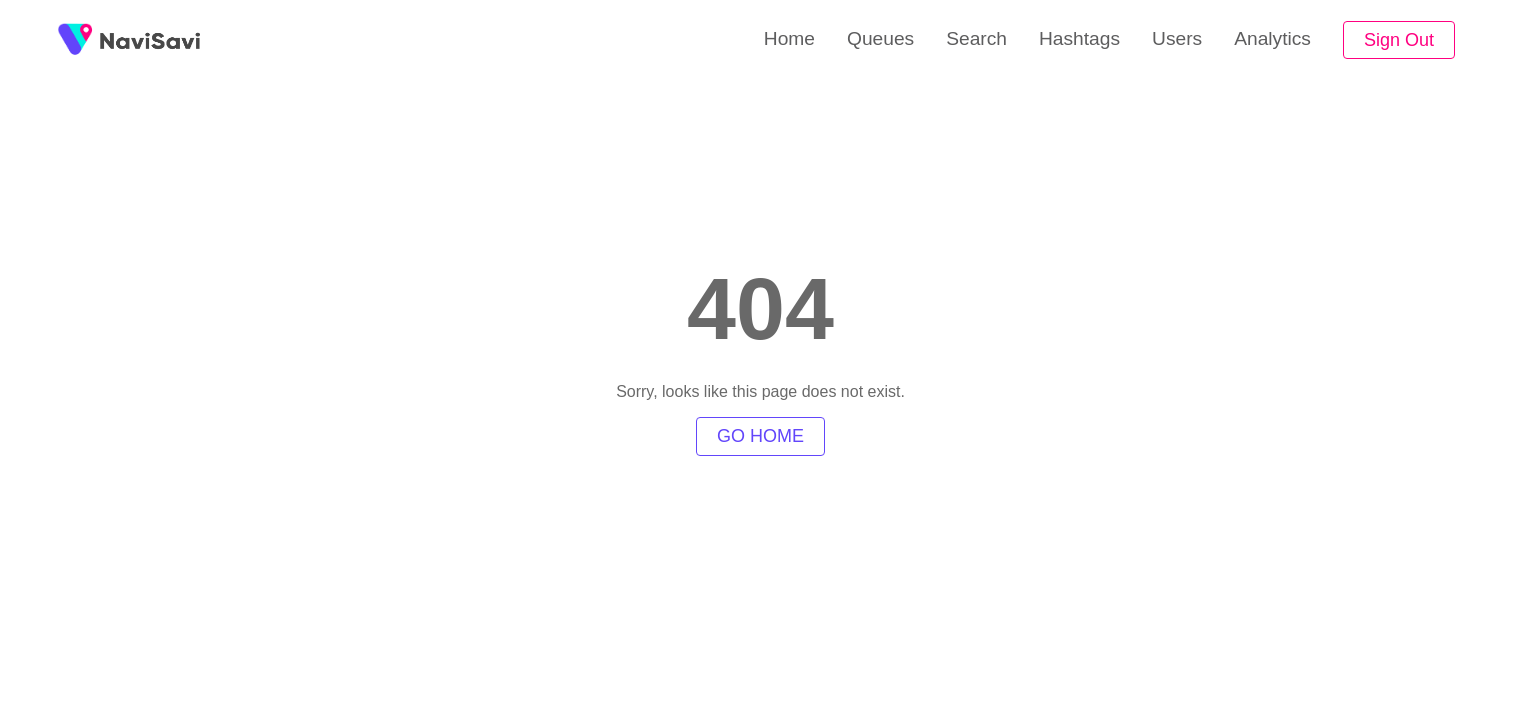 scroll, scrollTop: 0, scrollLeft: 0, axis: both 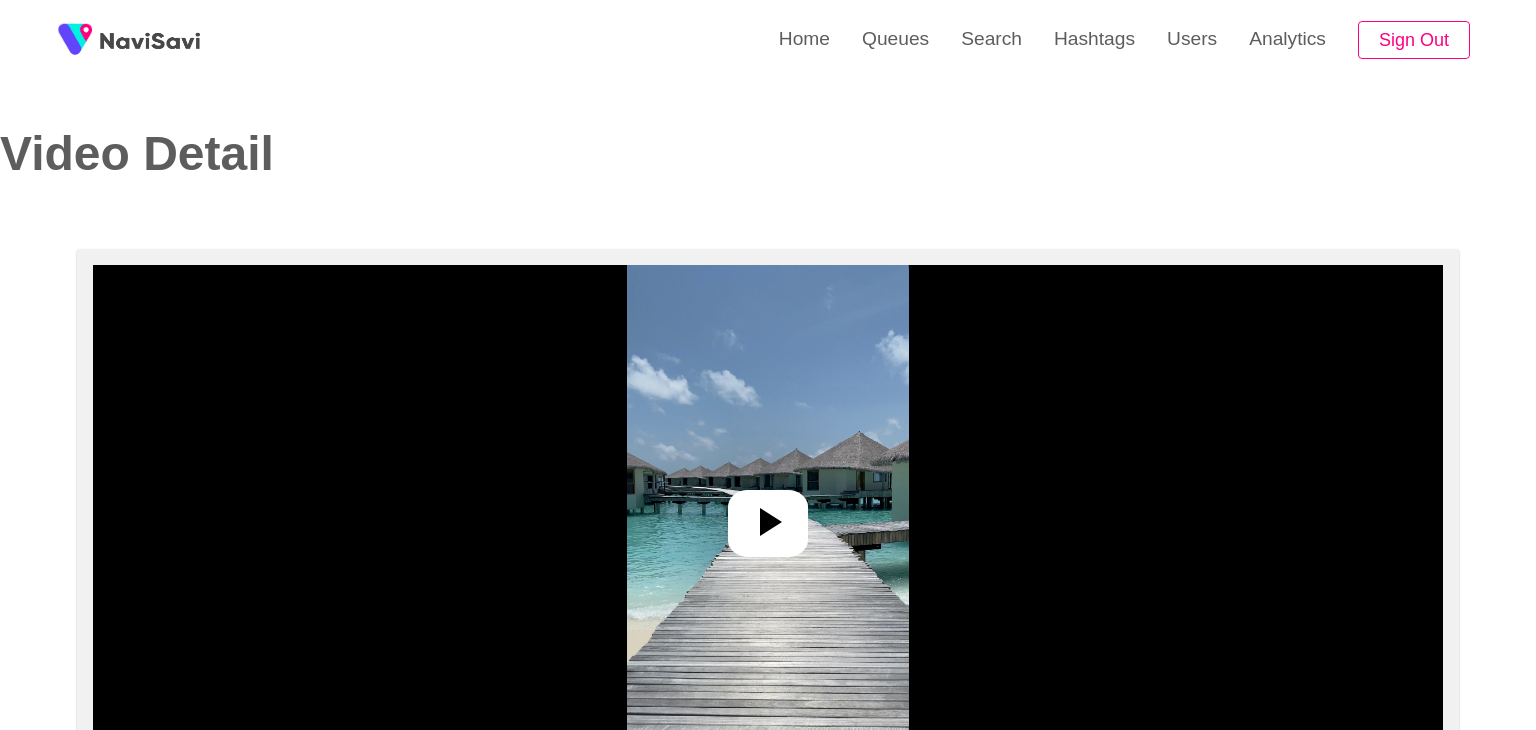 select on "**********" 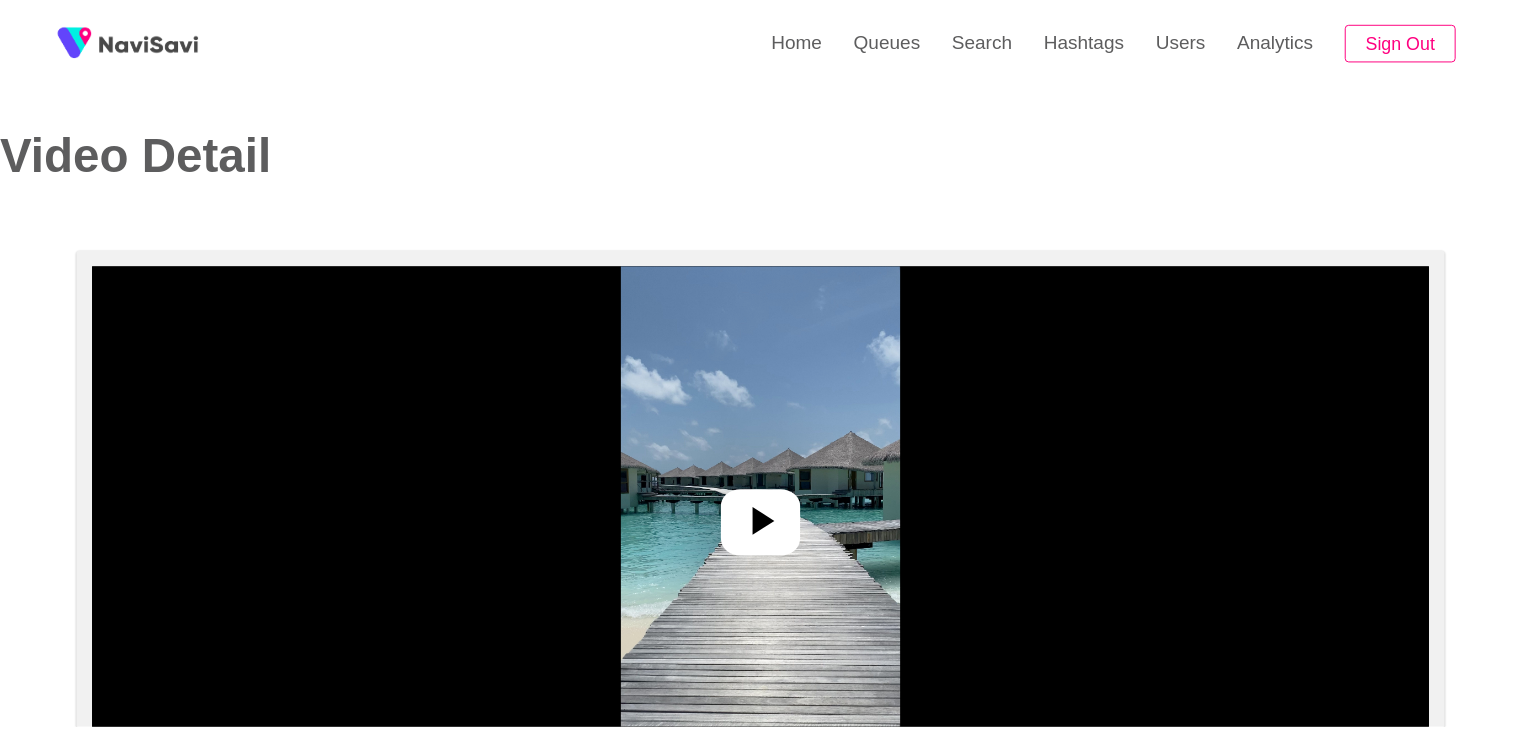 scroll, scrollTop: 0, scrollLeft: 0, axis: both 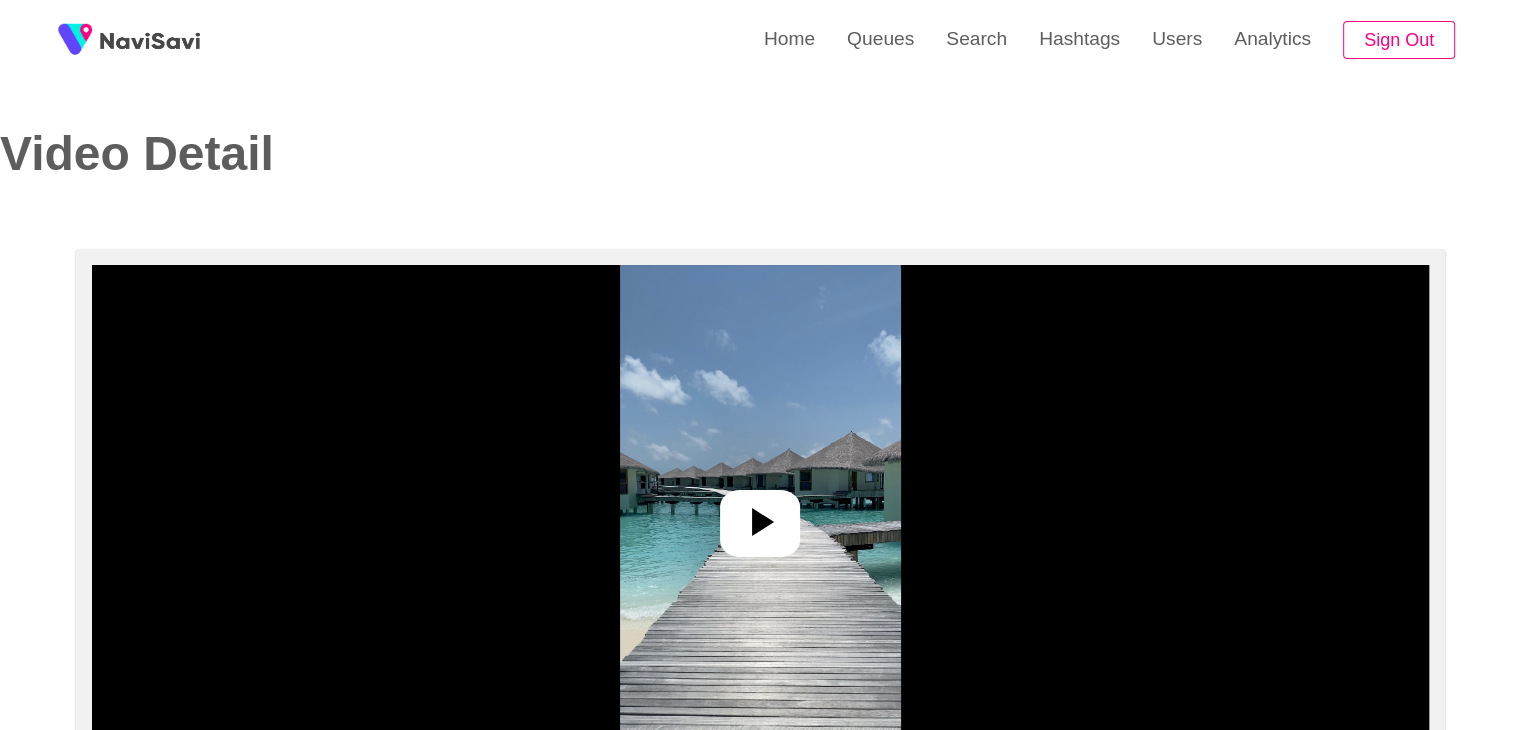 click at bounding box center [760, 515] 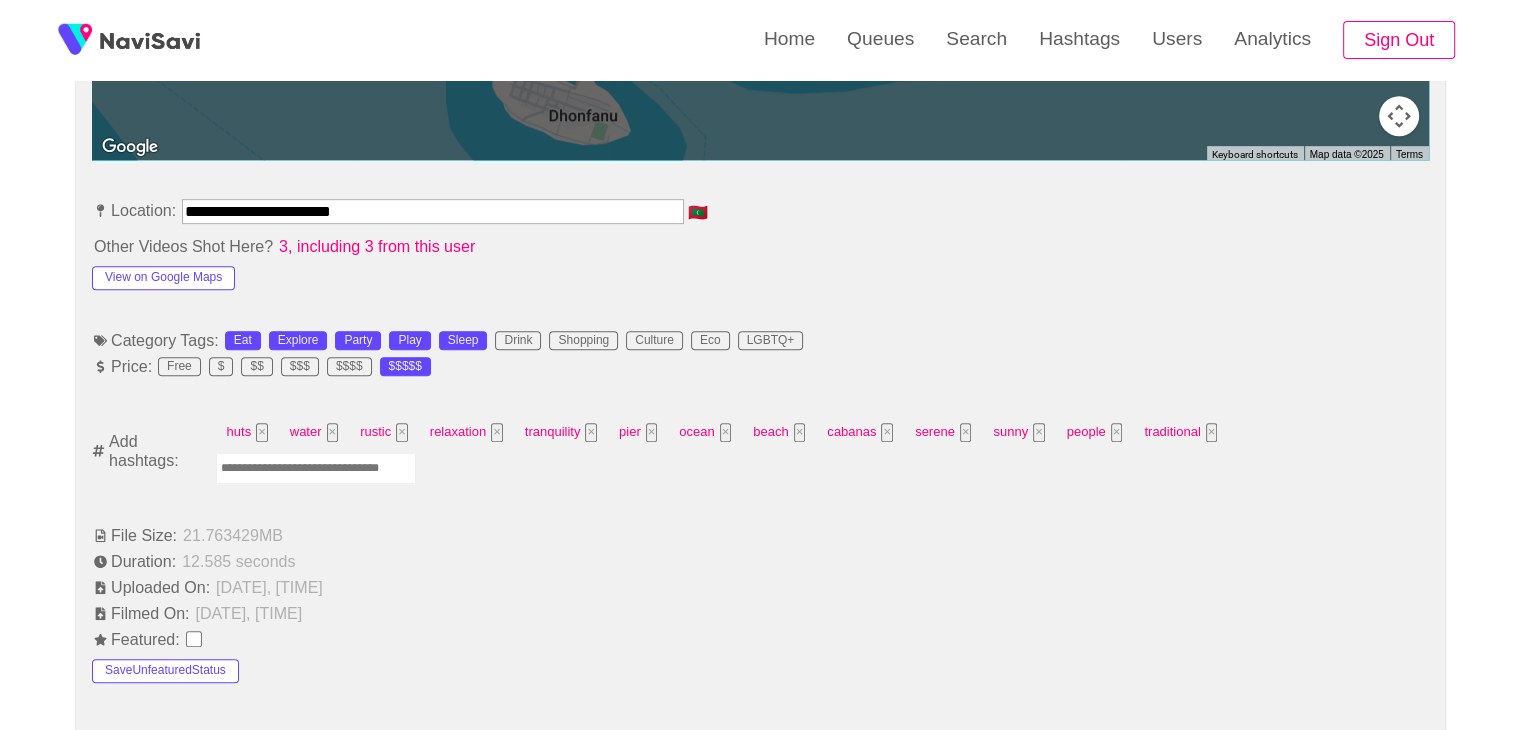 scroll, scrollTop: 1068, scrollLeft: 0, axis: vertical 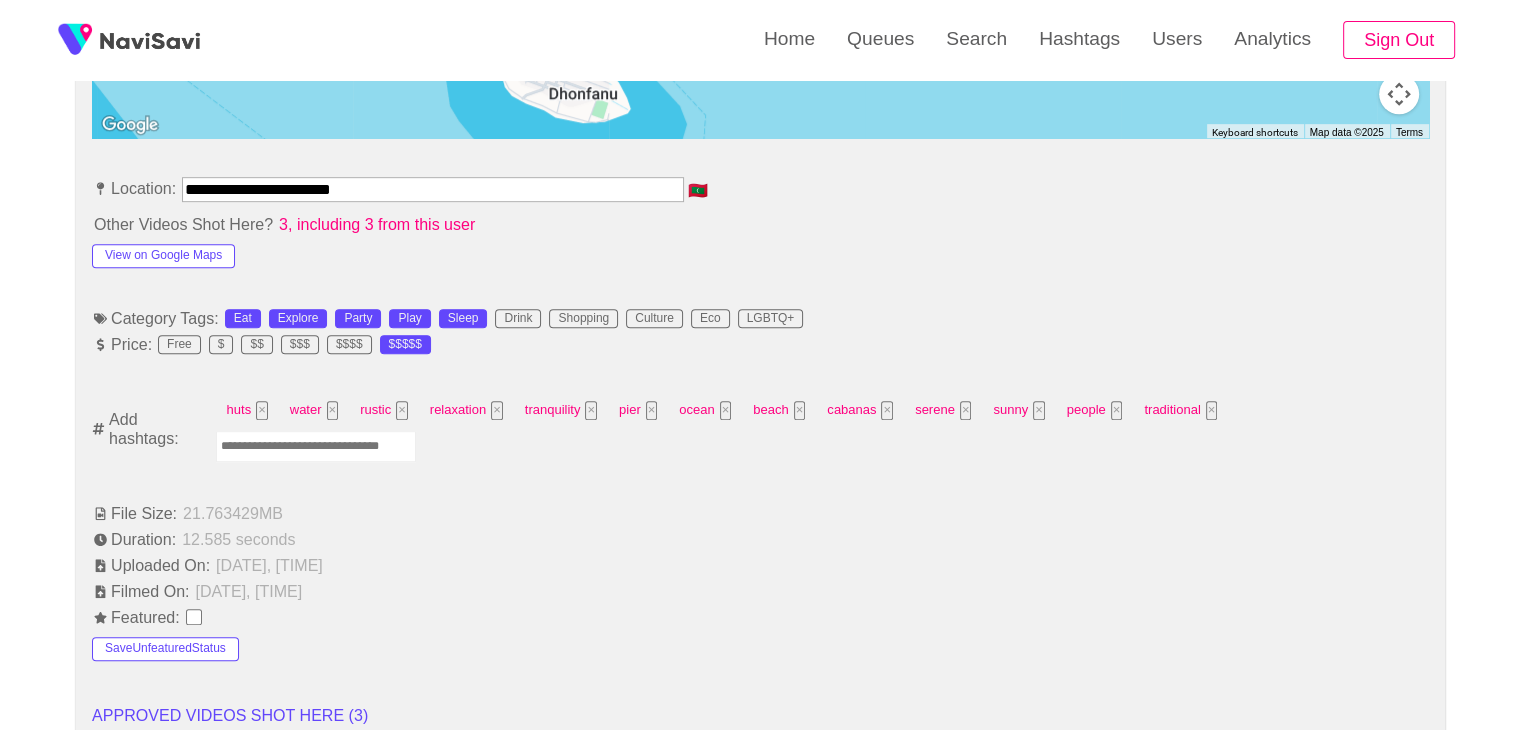 click at bounding box center (316, 446) 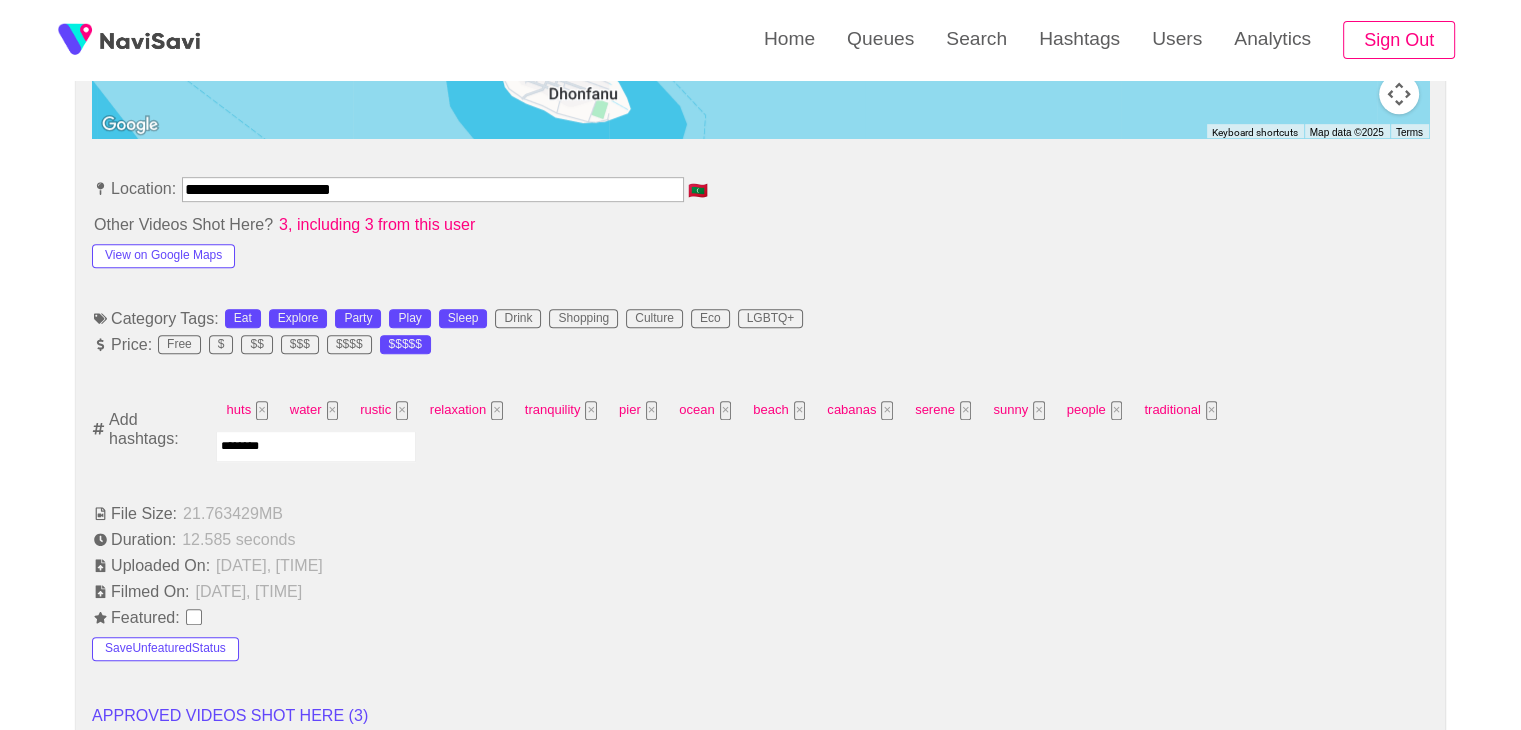 type on "*********" 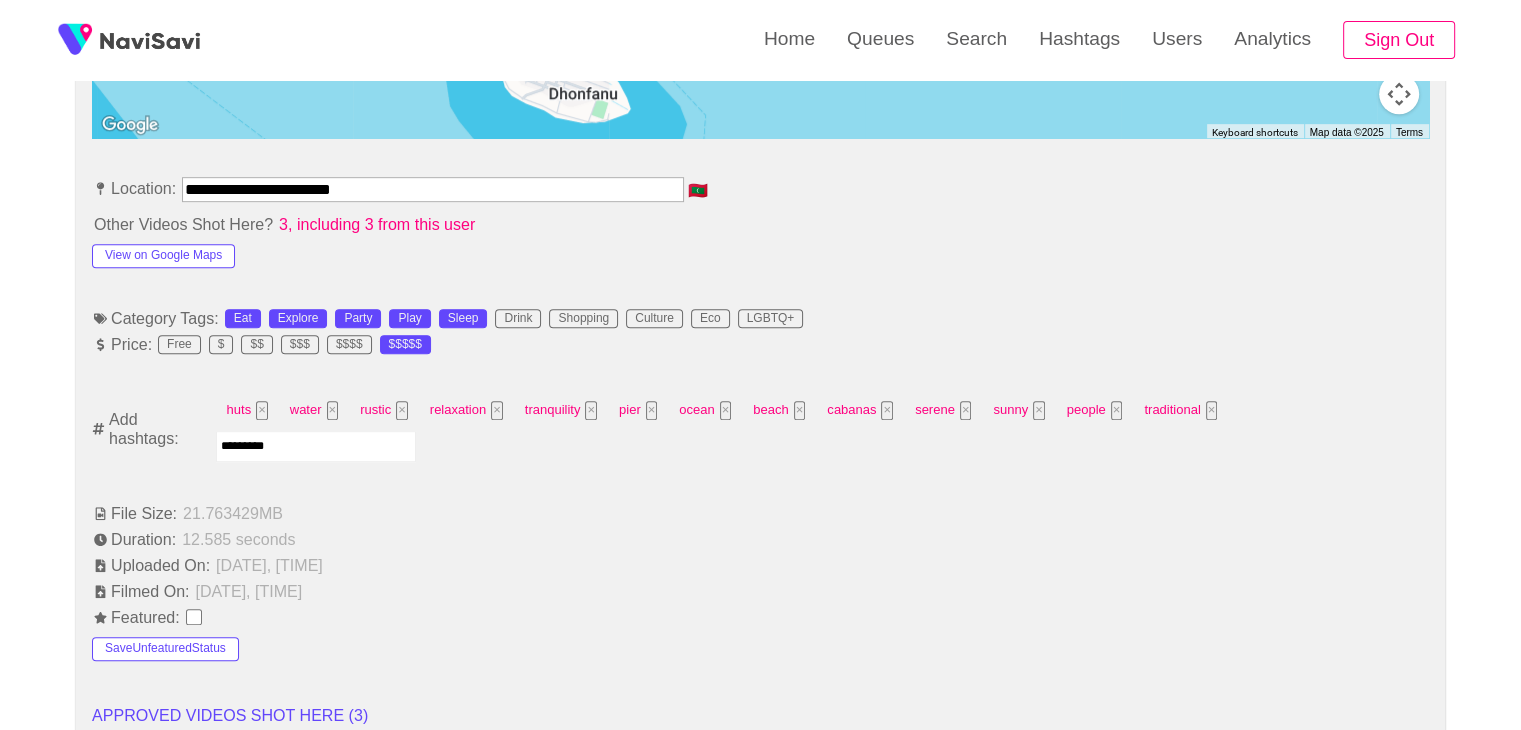 type 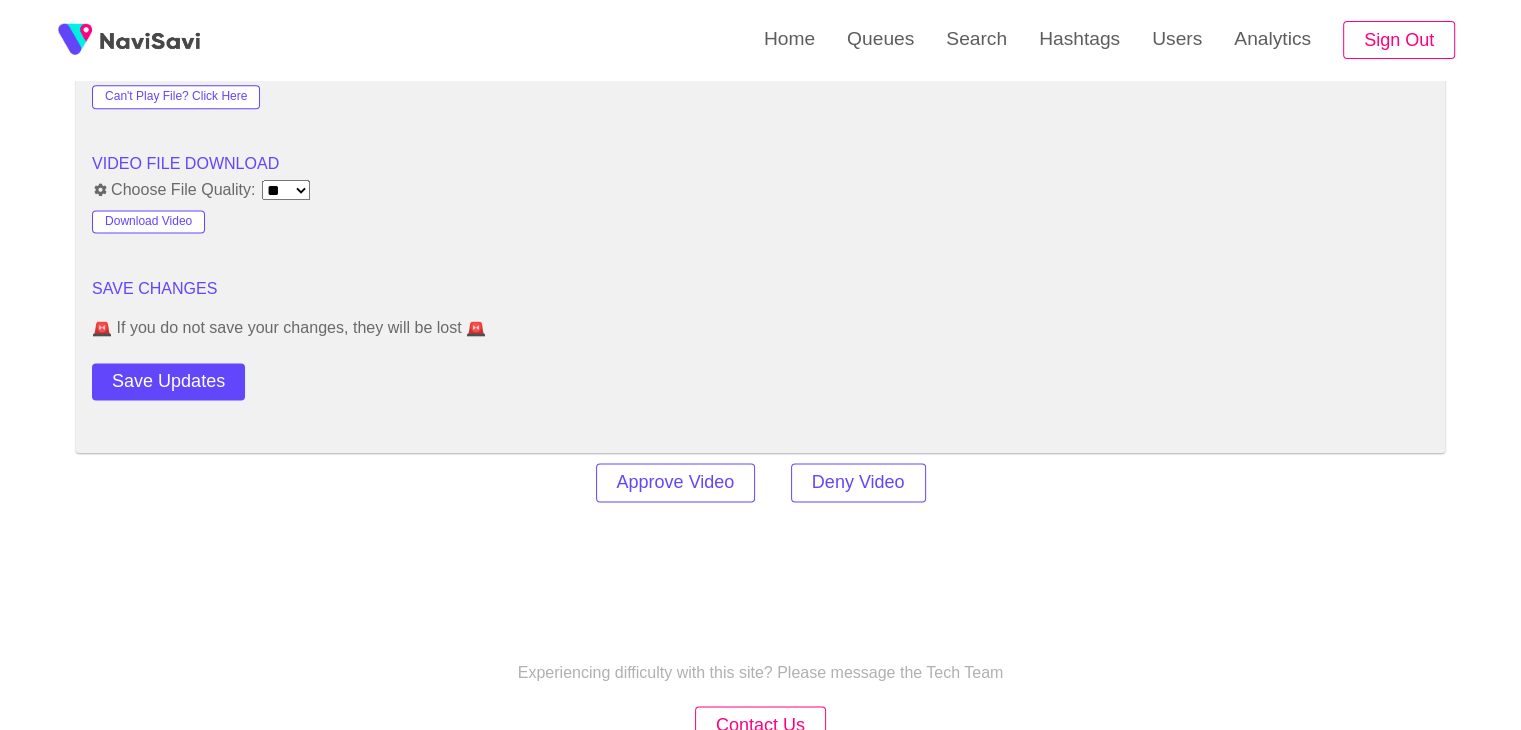 scroll, scrollTop: 2660, scrollLeft: 0, axis: vertical 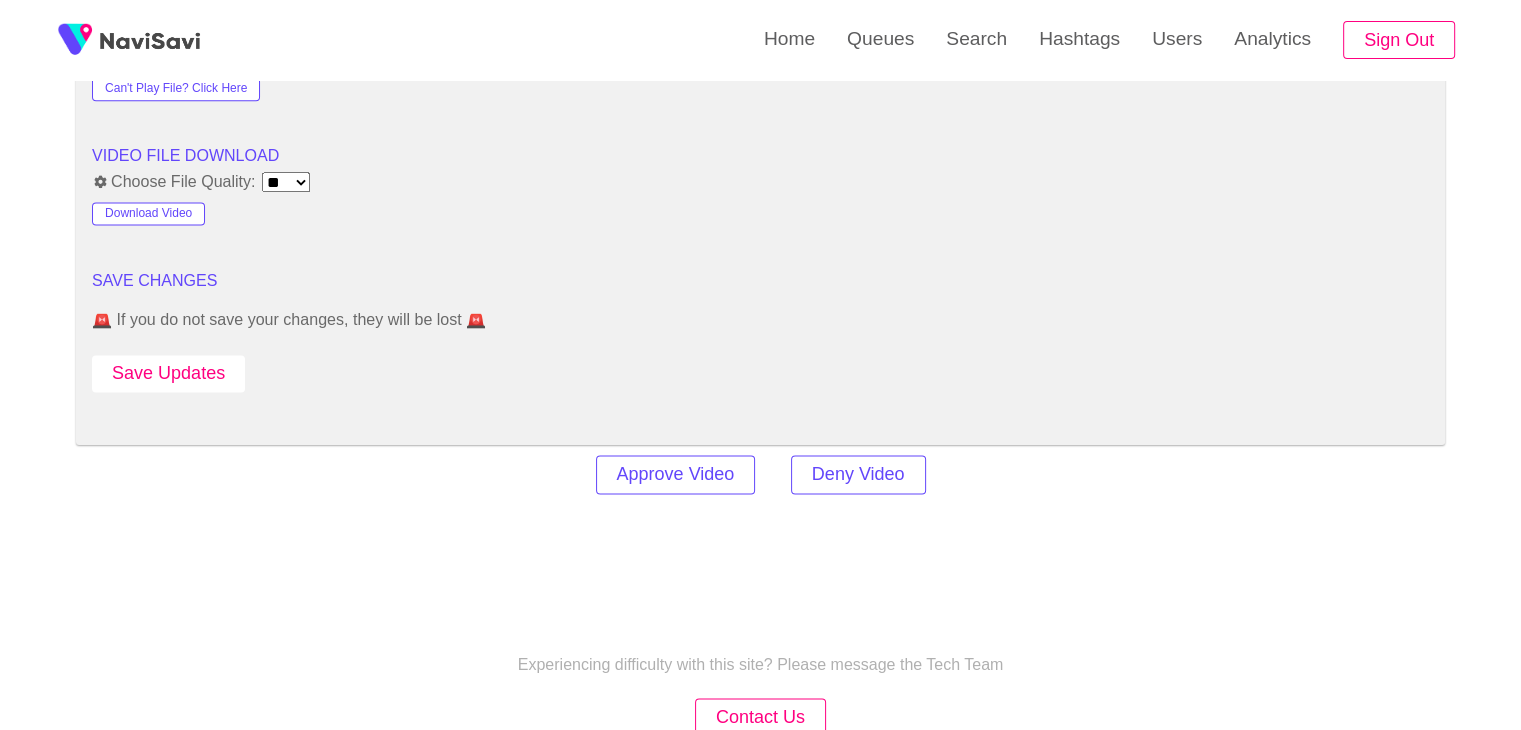 click on "Save Updates" at bounding box center [168, 373] 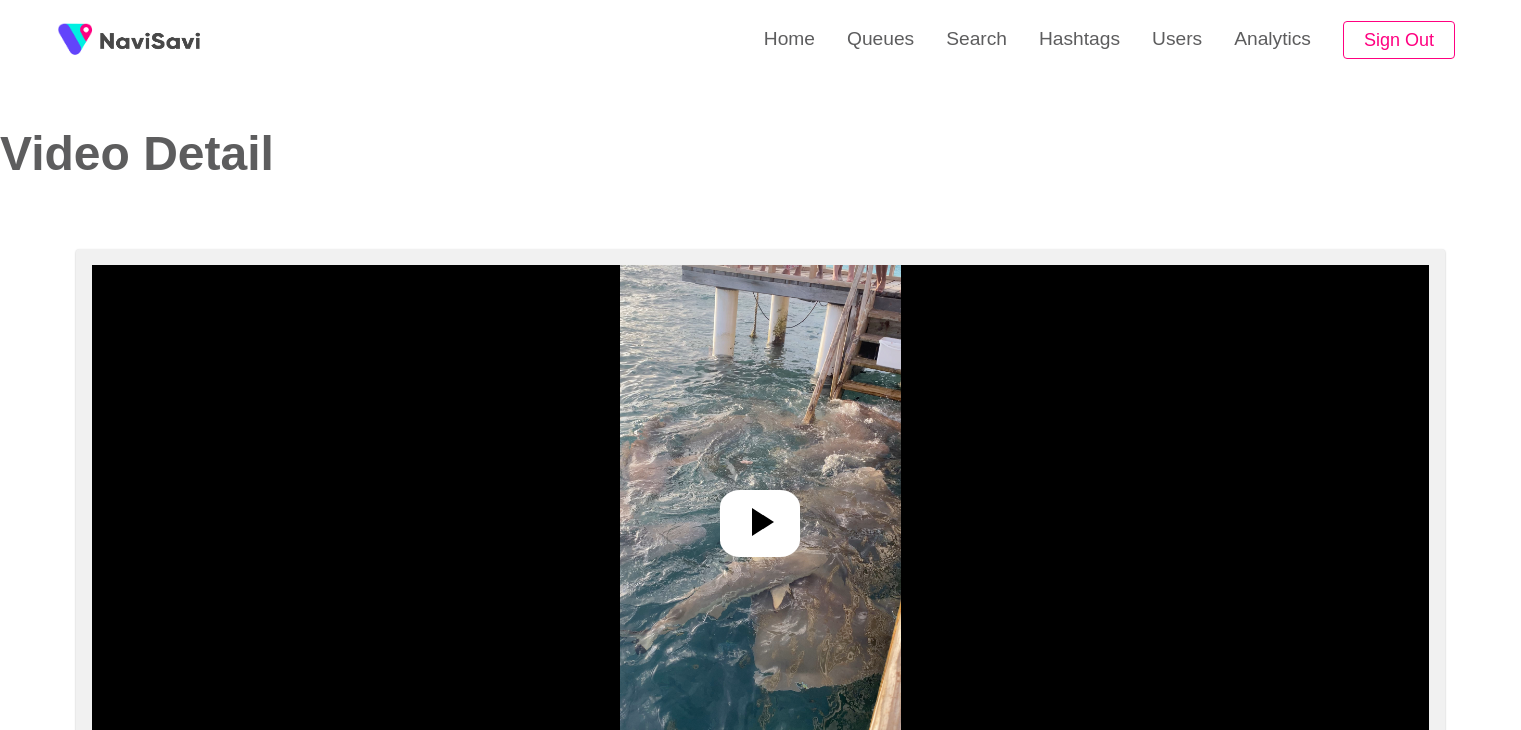 select on "**********" 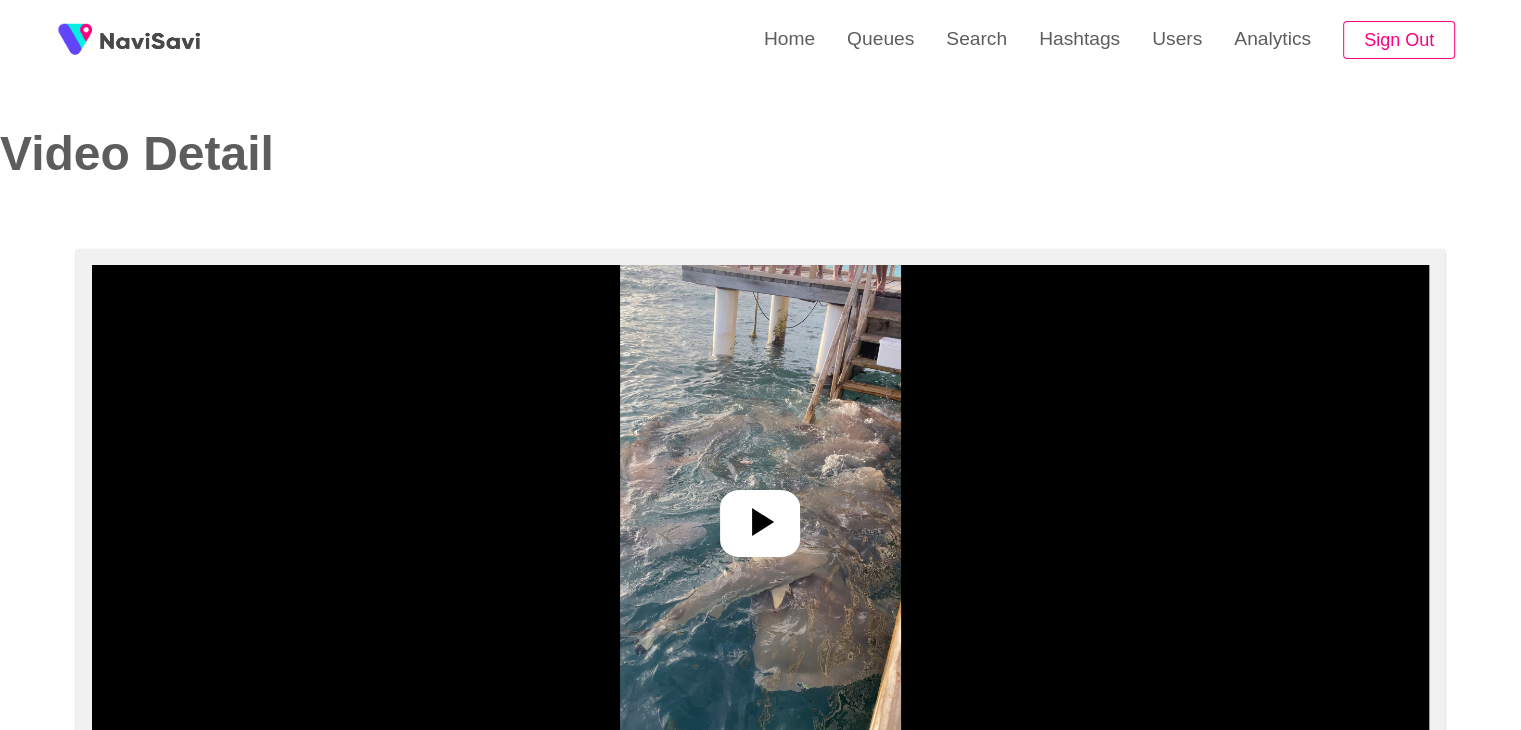 click at bounding box center [760, 515] 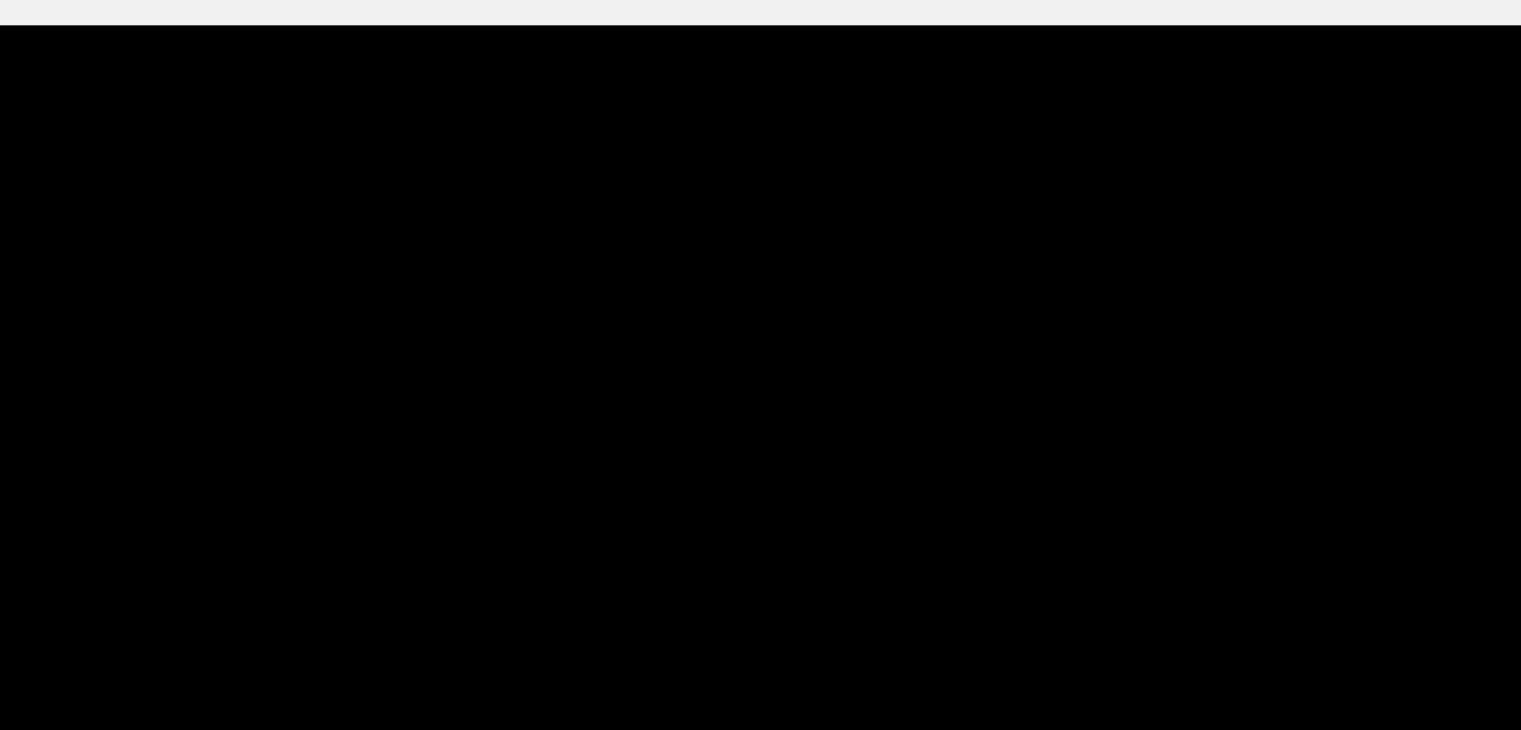 scroll, scrollTop: 148, scrollLeft: 0, axis: vertical 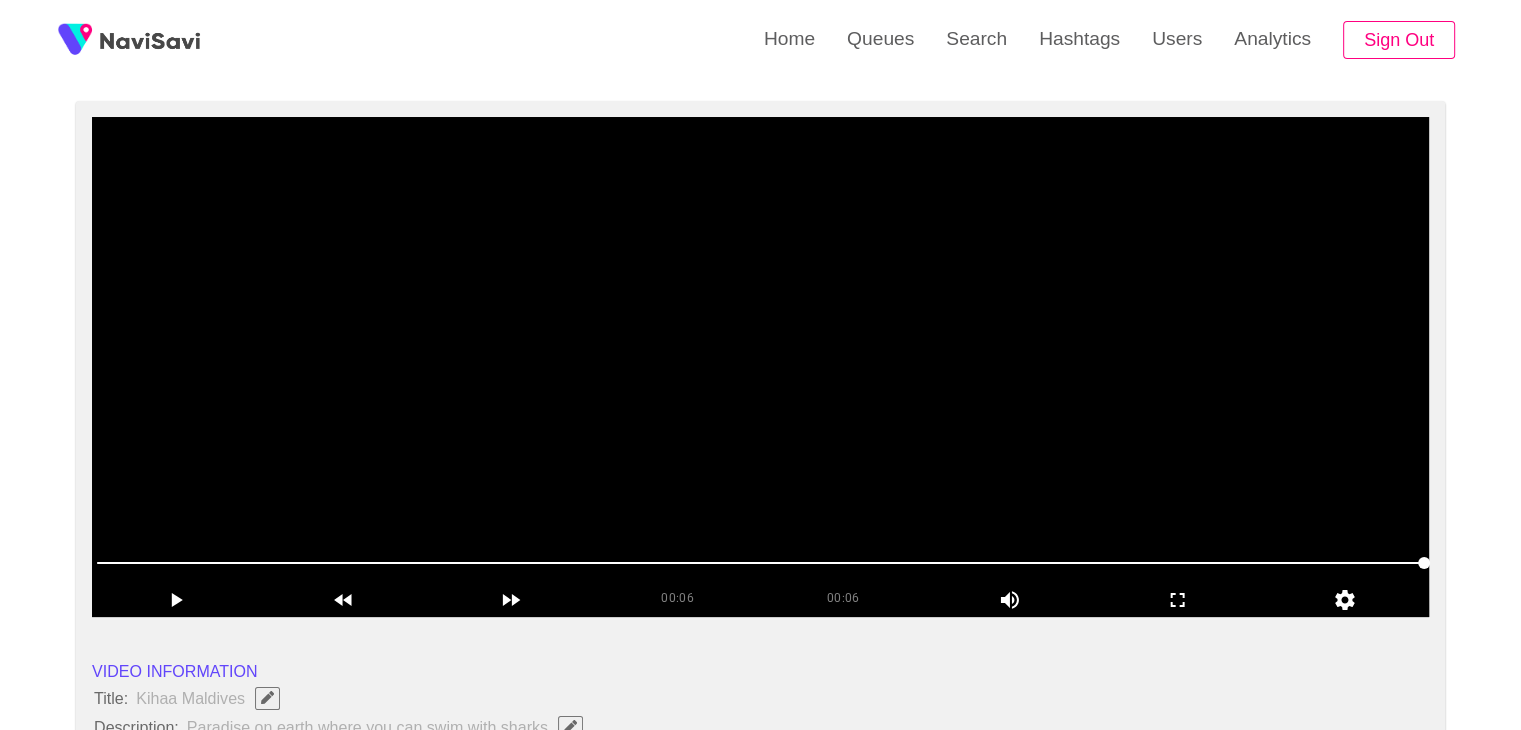 click at bounding box center [760, 367] 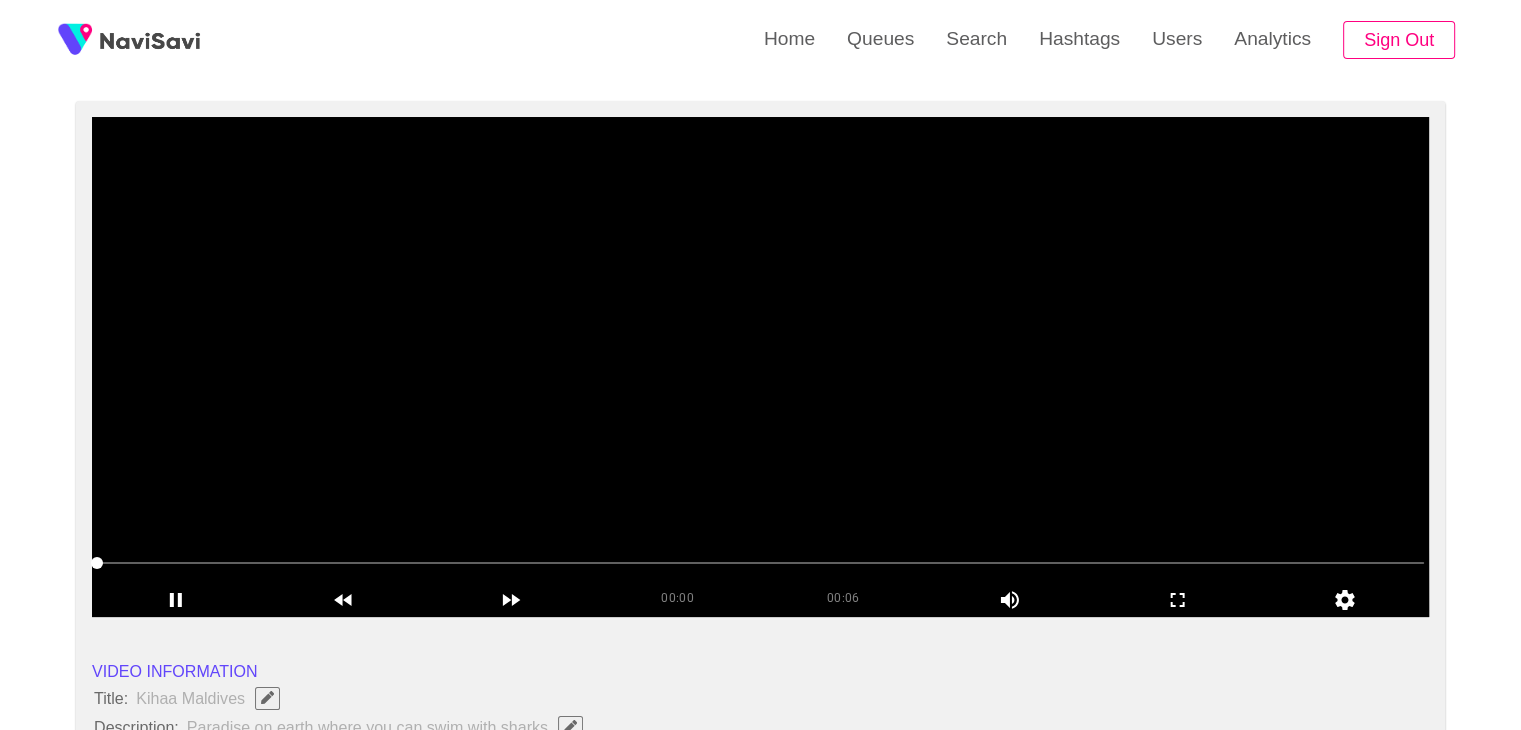 click at bounding box center (760, 367) 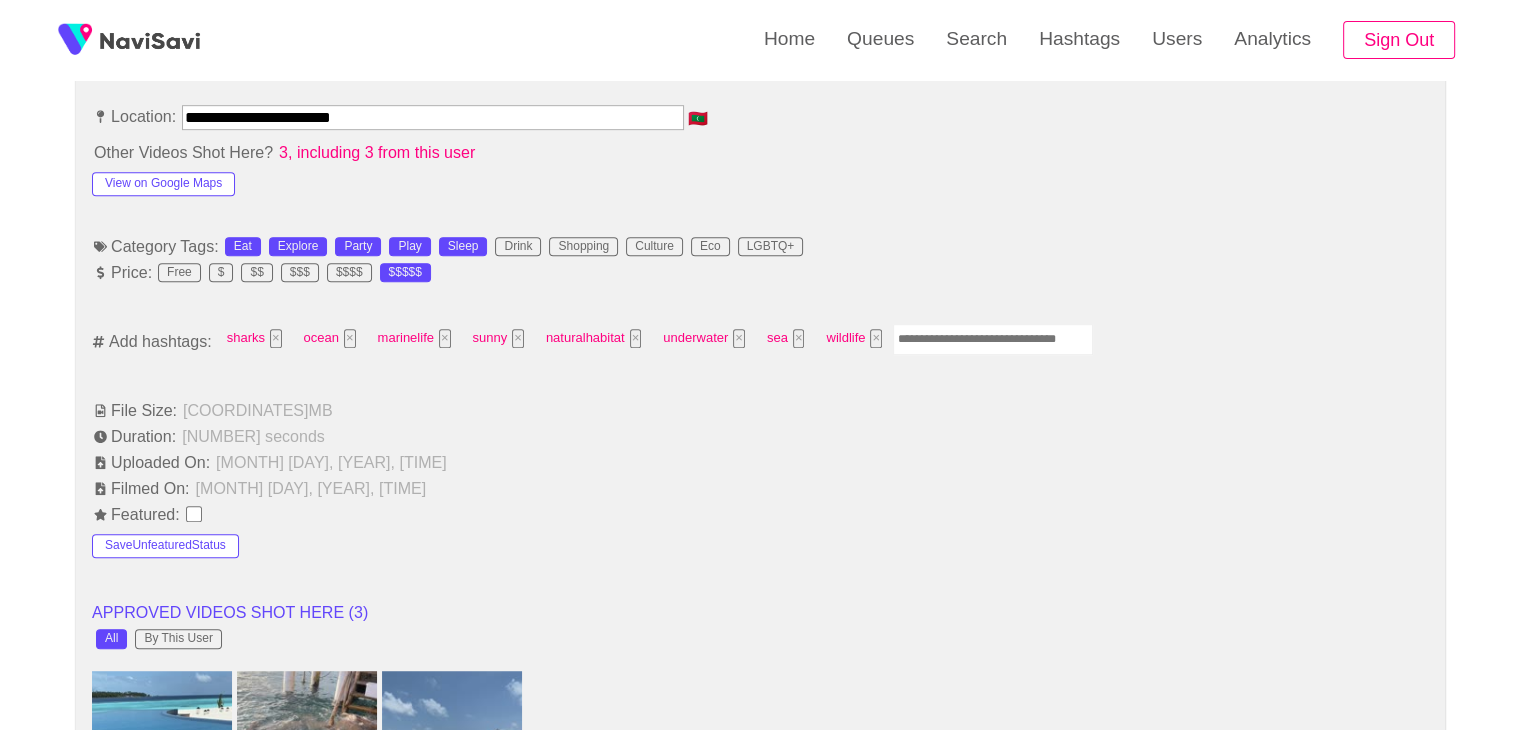 scroll, scrollTop: 1142, scrollLeft: 0, axis: vertical 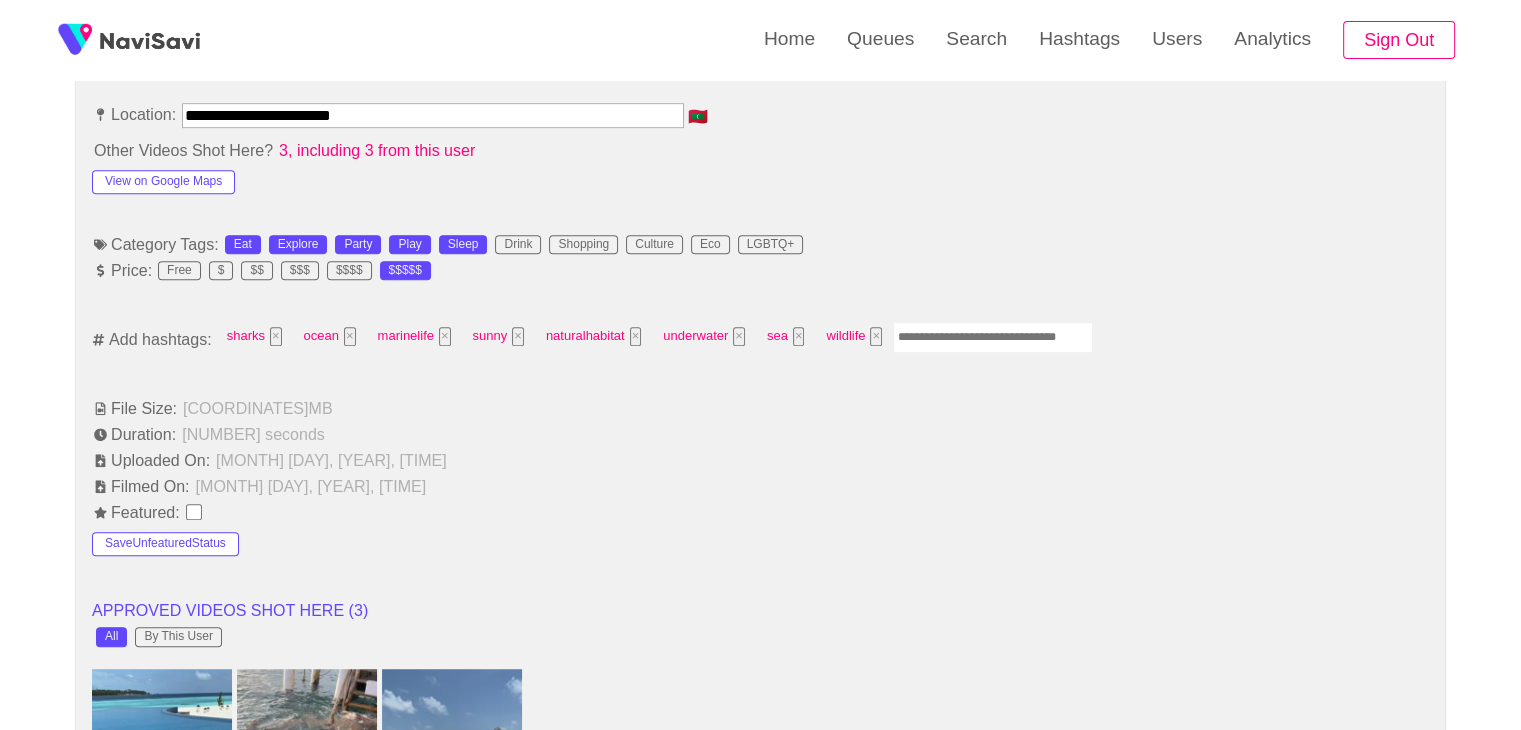 click on "sharks × ocean × marinelife × sunny × naturalhabitat × underwater × sea × wildlife ×" at bounding box center (654, 339) 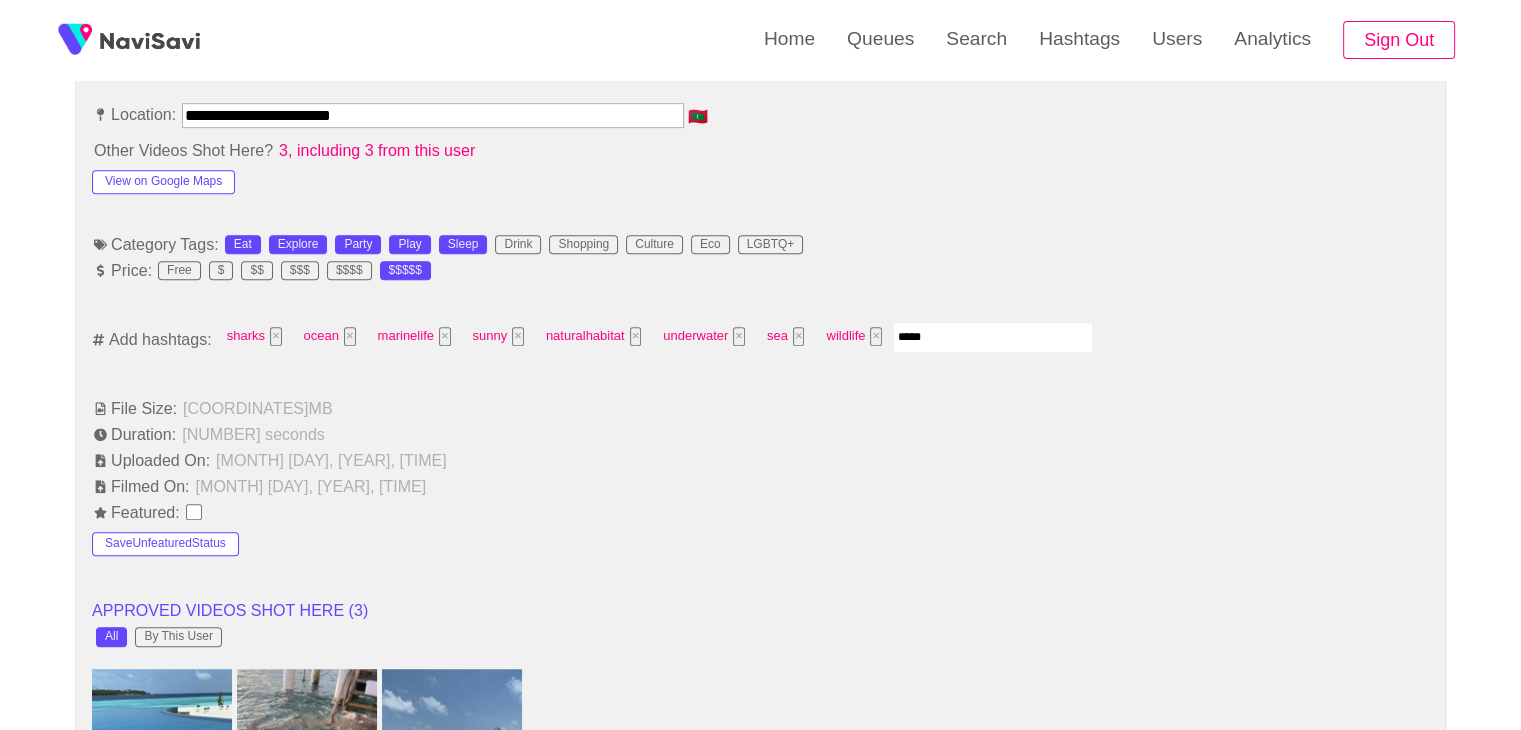 type on "******" 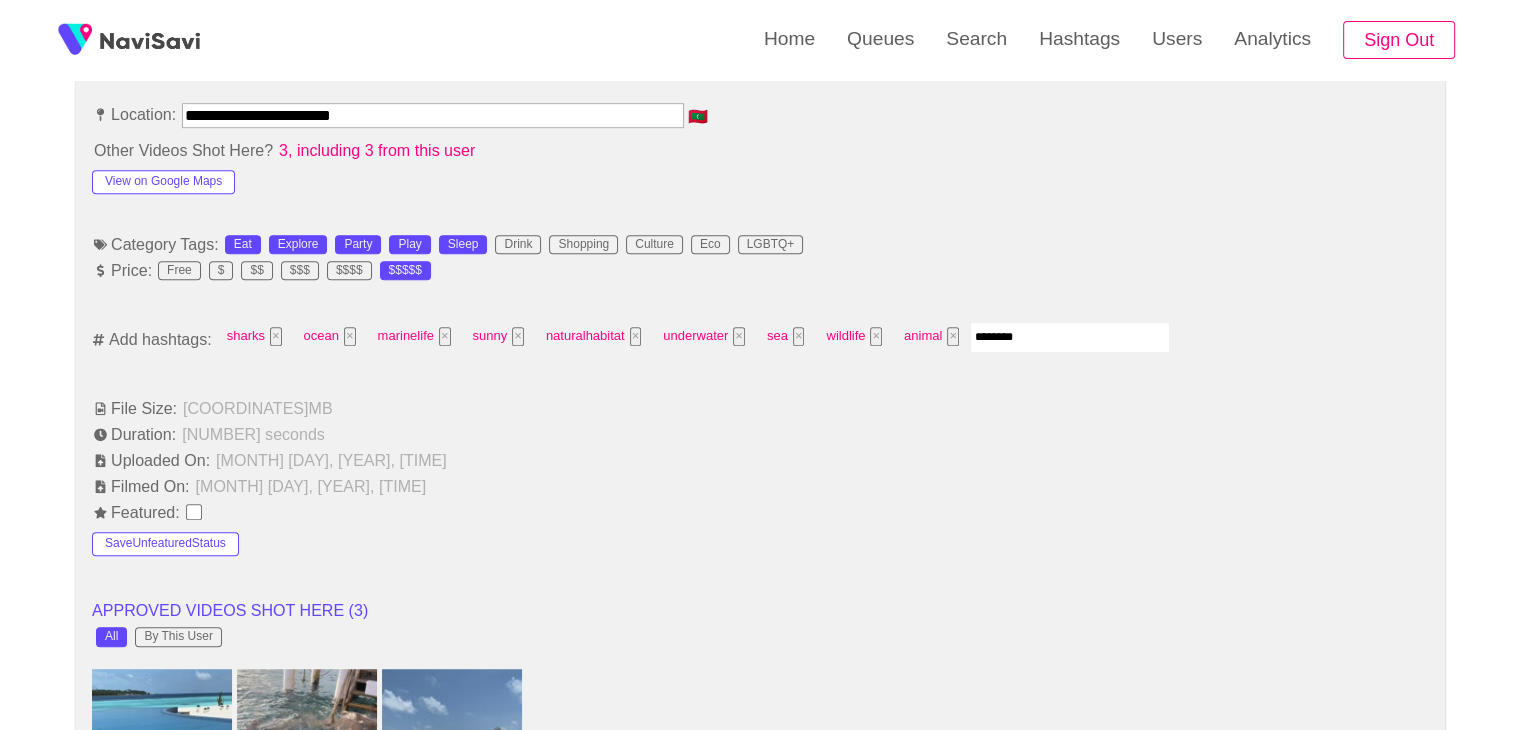 type on "*********" 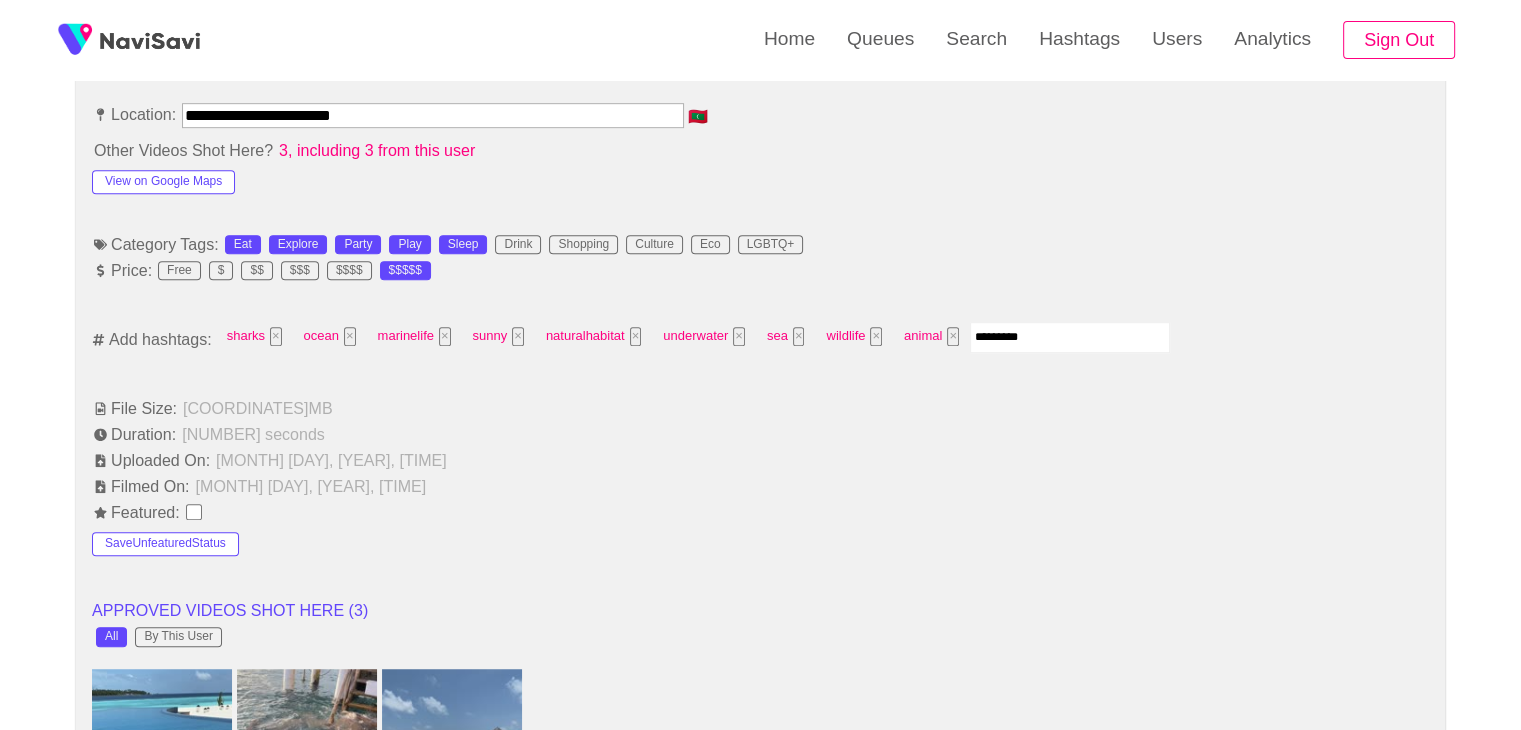 type 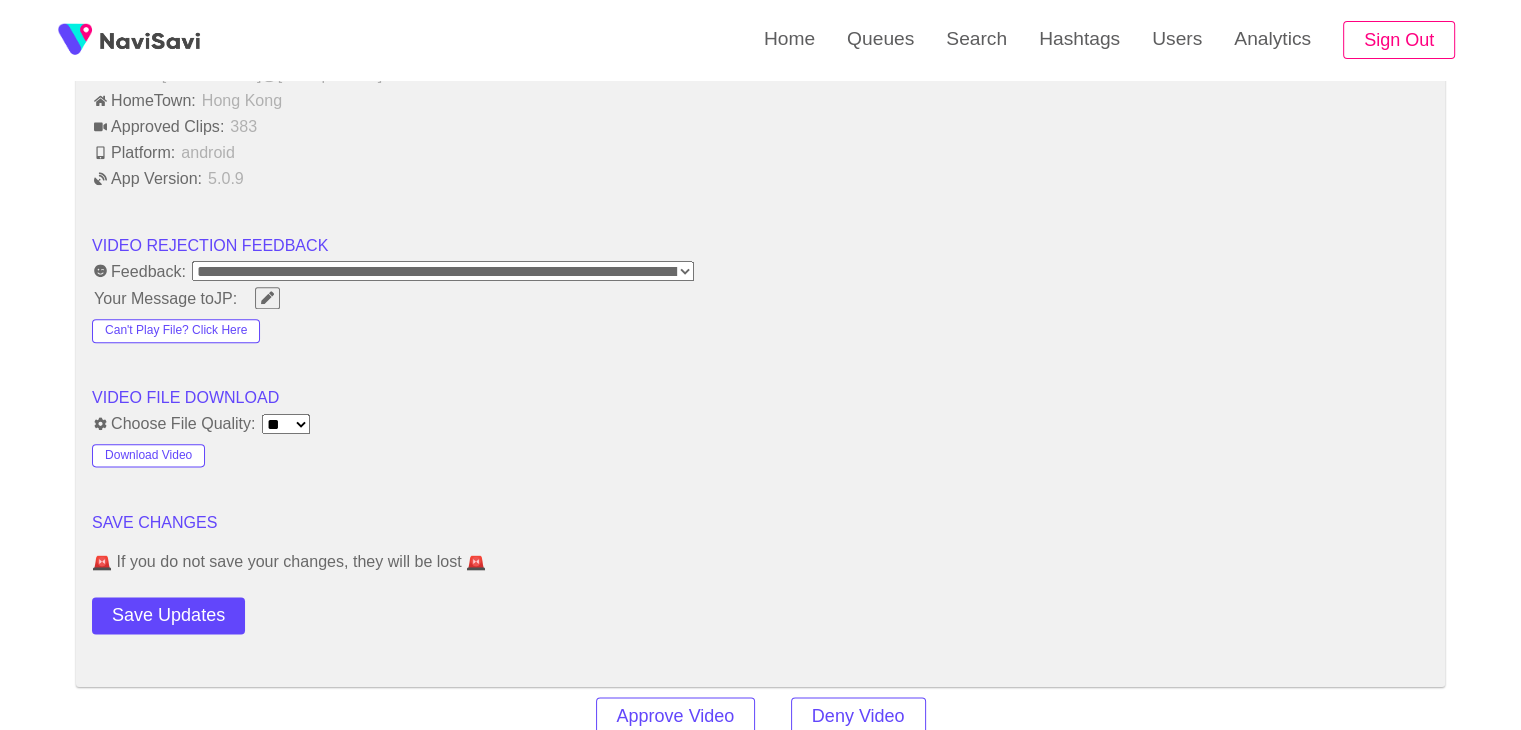 scroll, scrollTop: 2394, scrollLeft: 0, axis: vertical 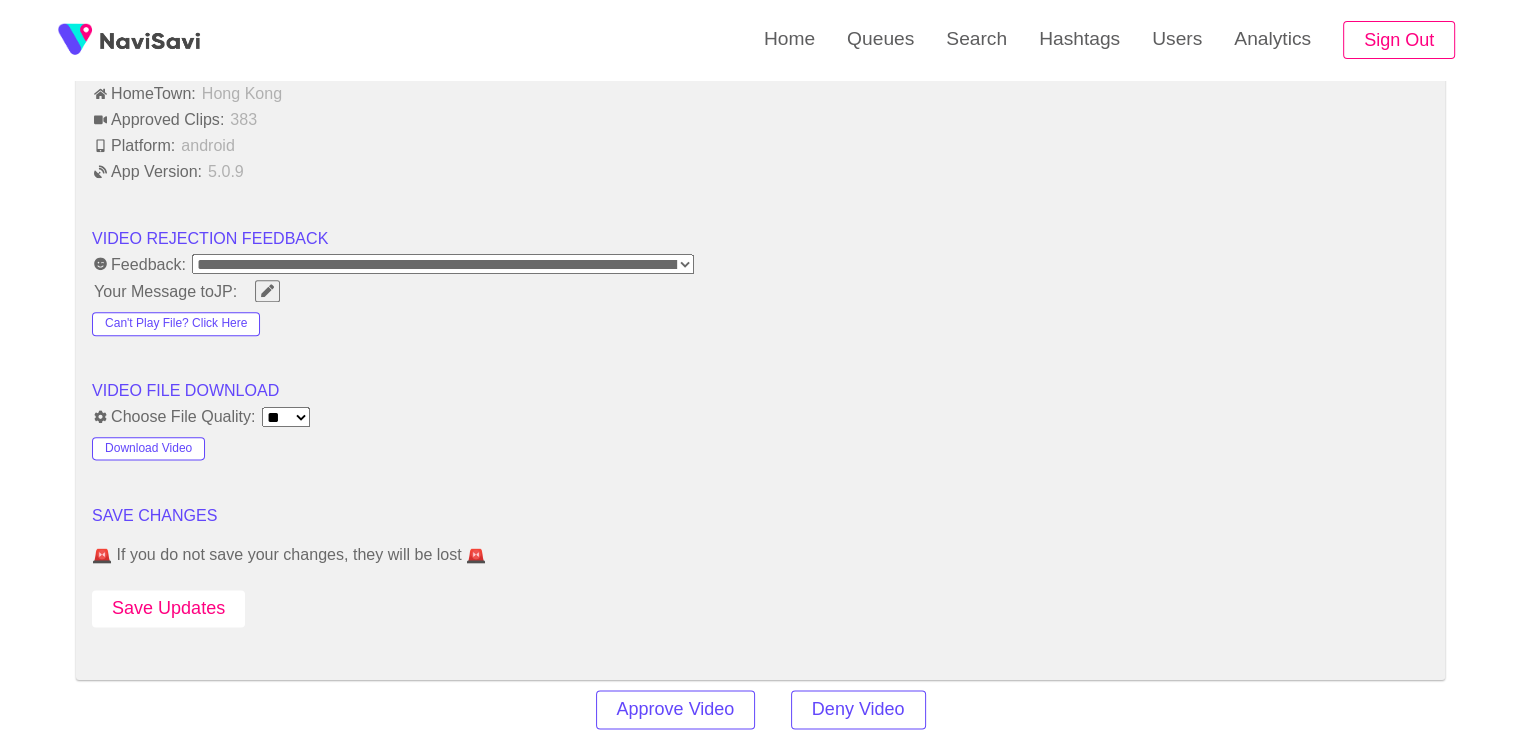 click on "Save Updates" at bounding box center [168, 608] 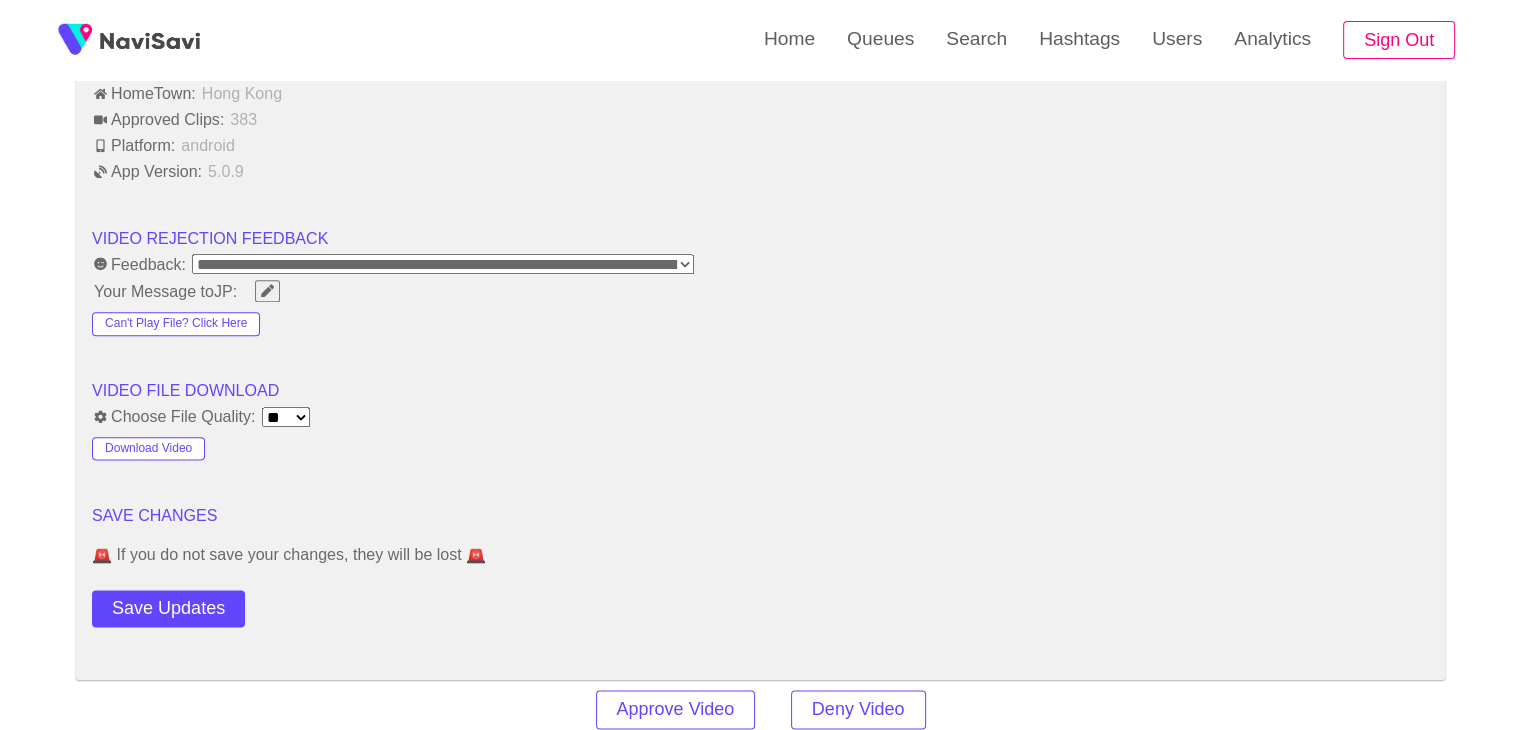 scroll, scrollTop: 2028, scrollLeft: 0, axis: vertical 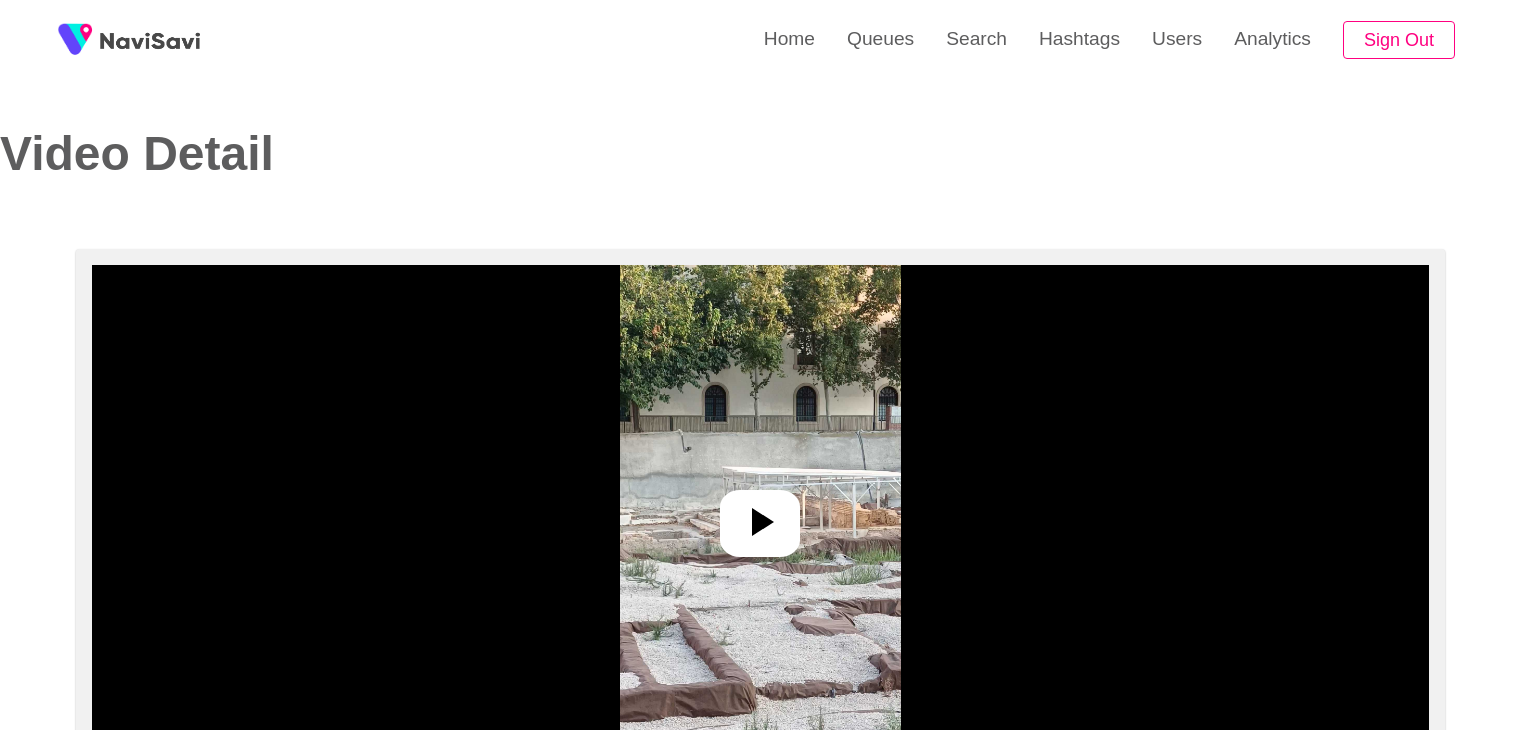 select on "**********" 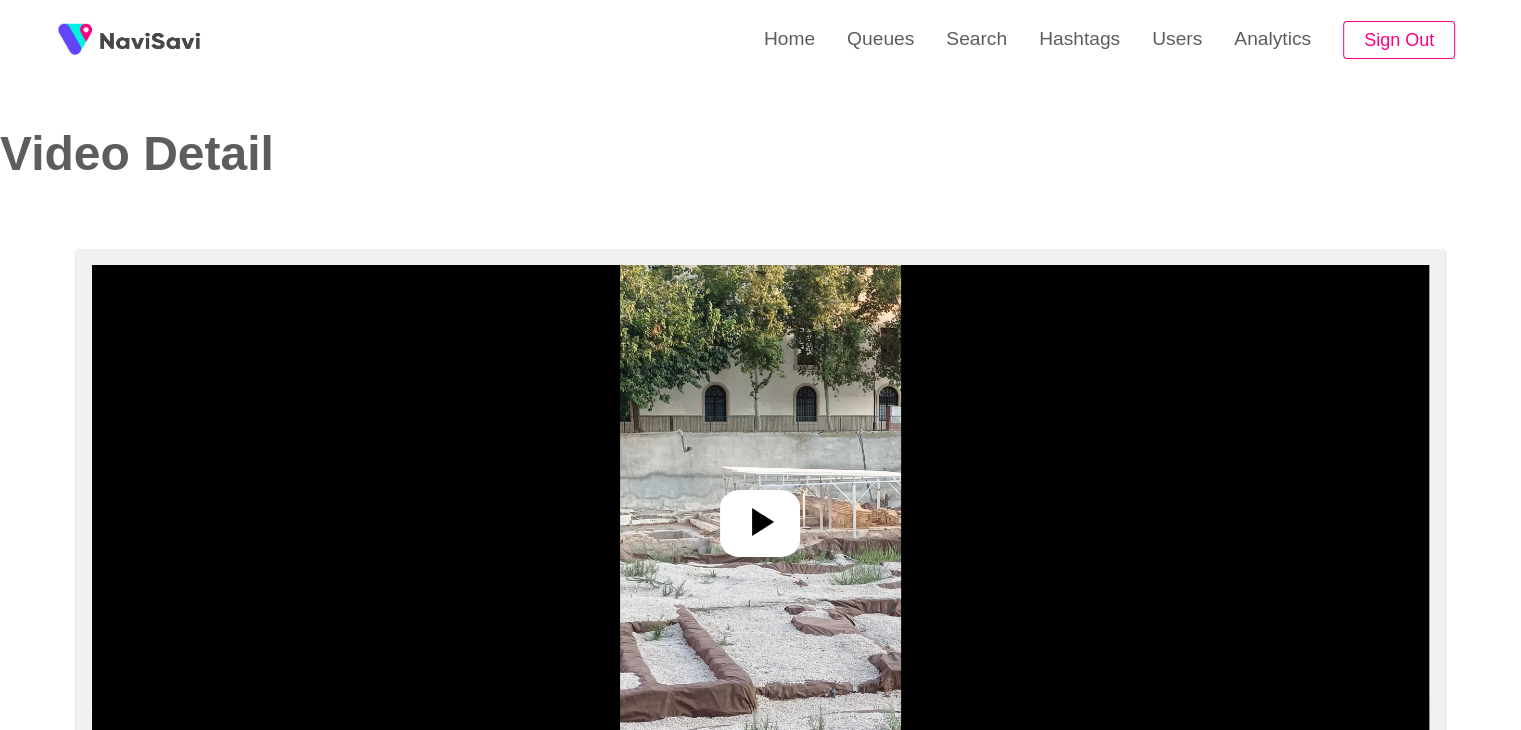 click at bounding box center [760, 515] 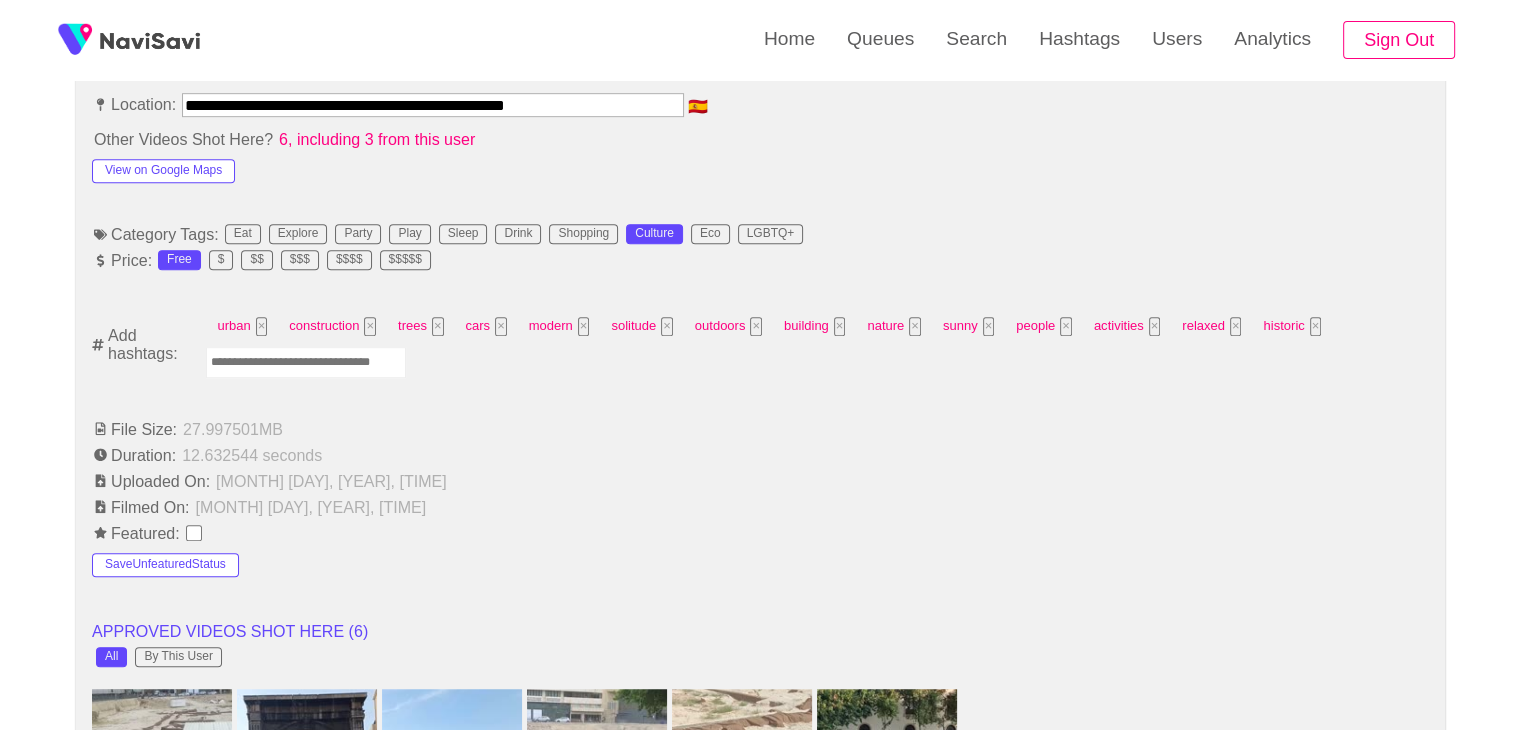 scroll, scrollTop: 1171, scrollLeft: 0, axis: vertical 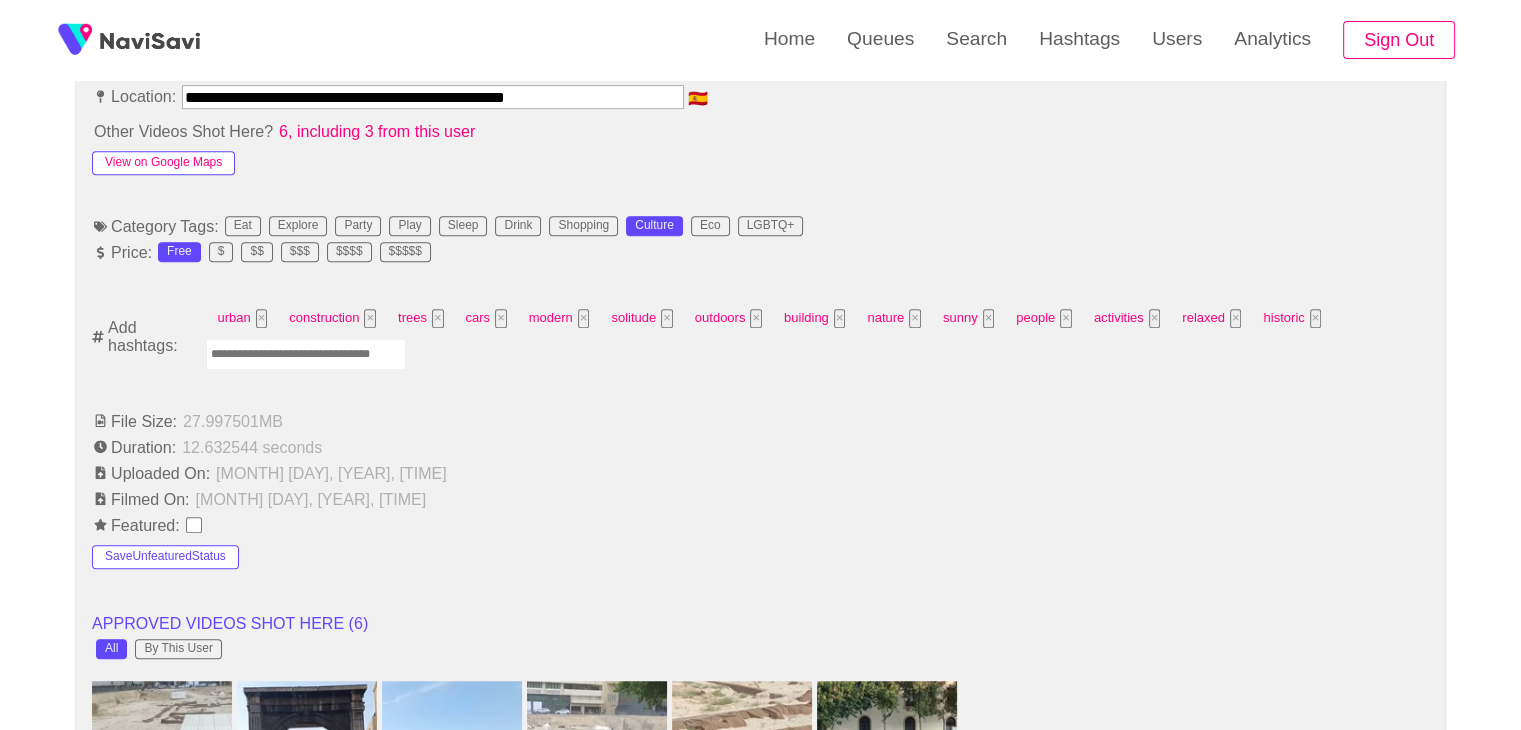 click on "View on Google Maps" at bounding box center [163, 163] 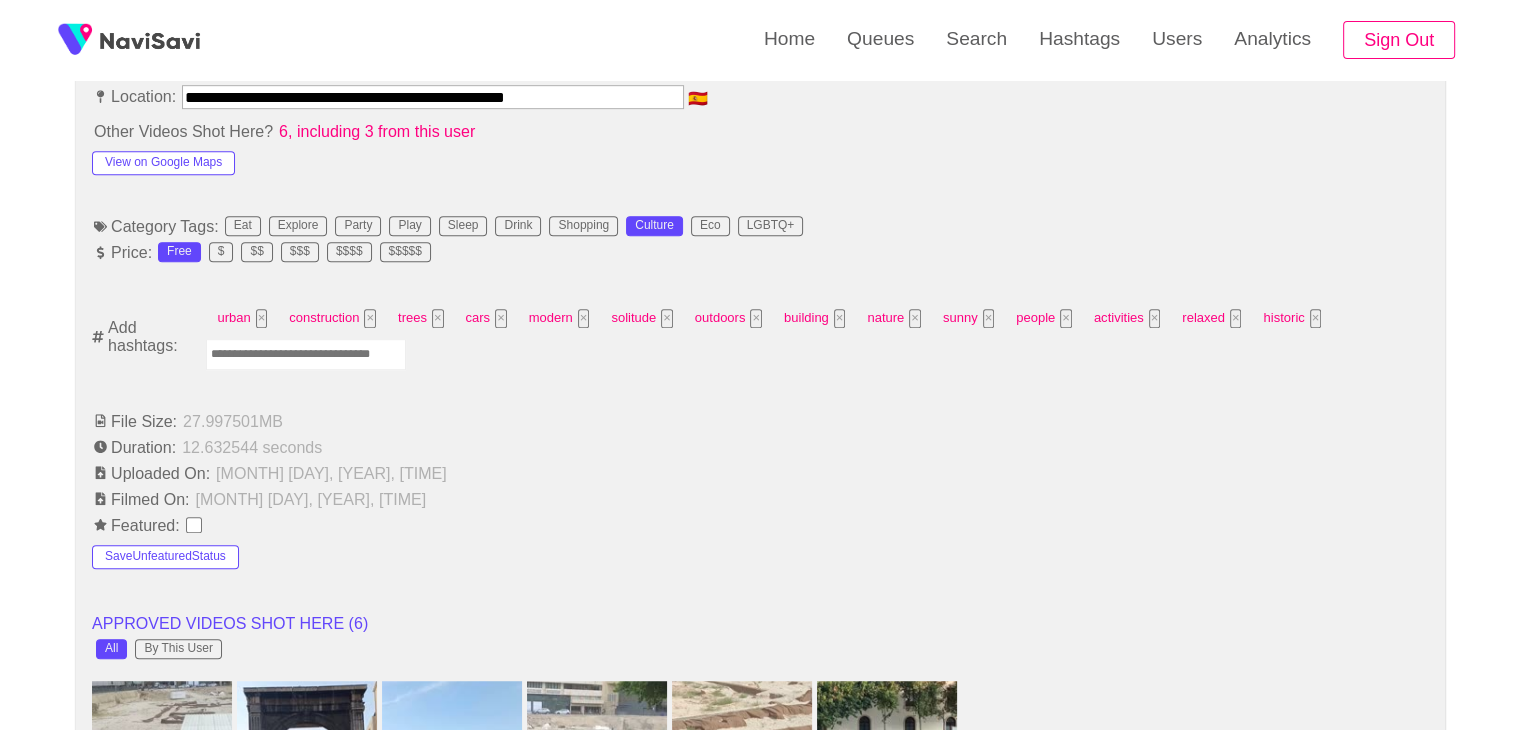 click at bounding box center (306, 354) 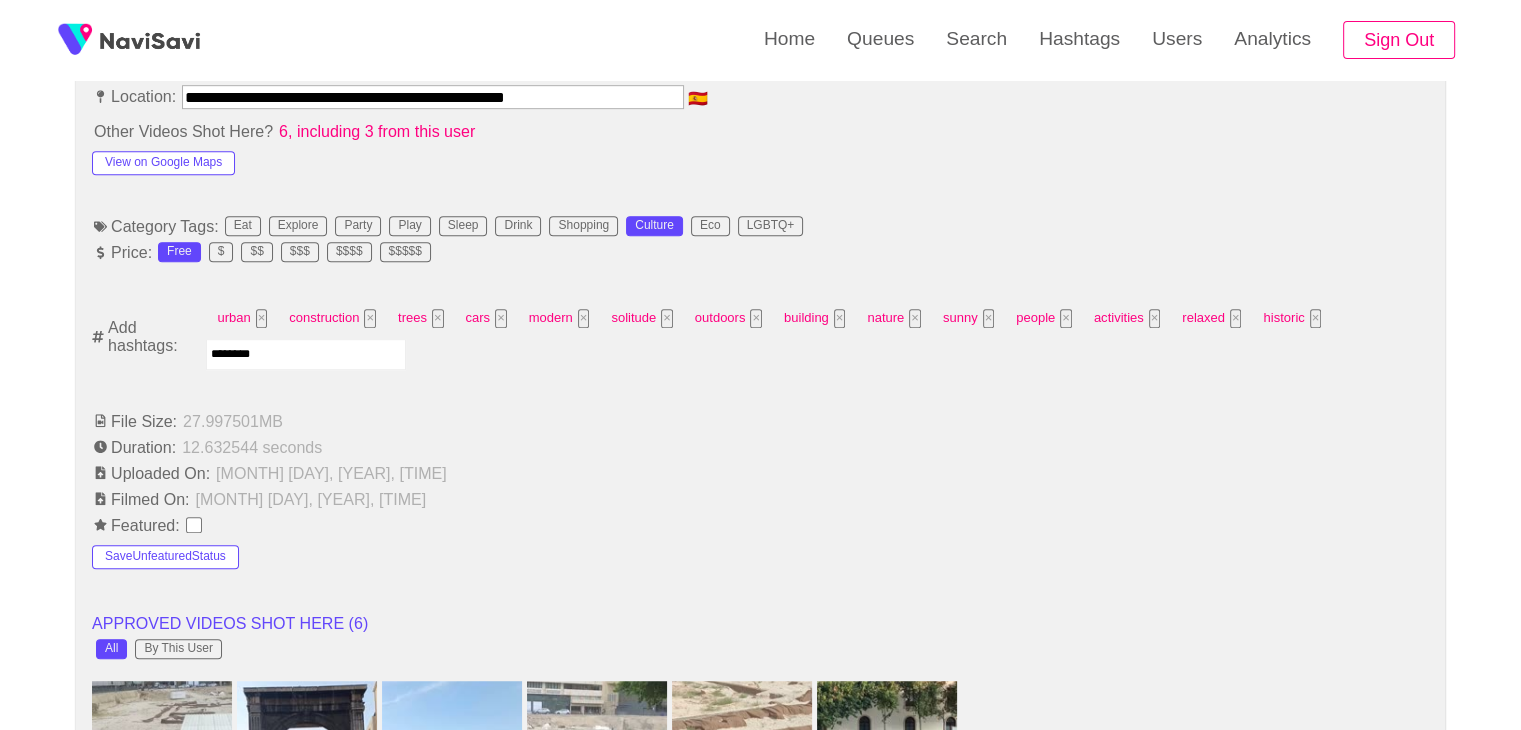 type on "*********" 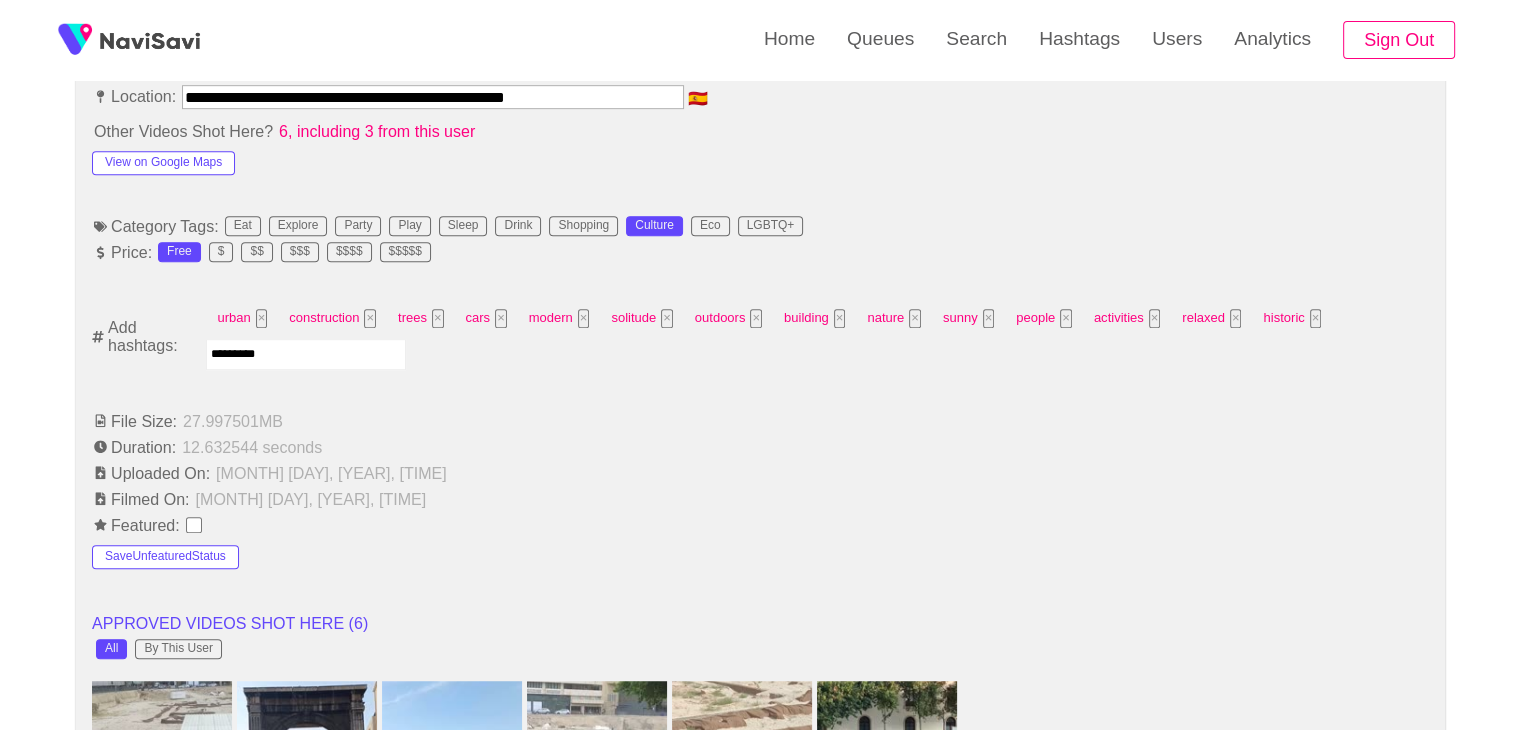 type 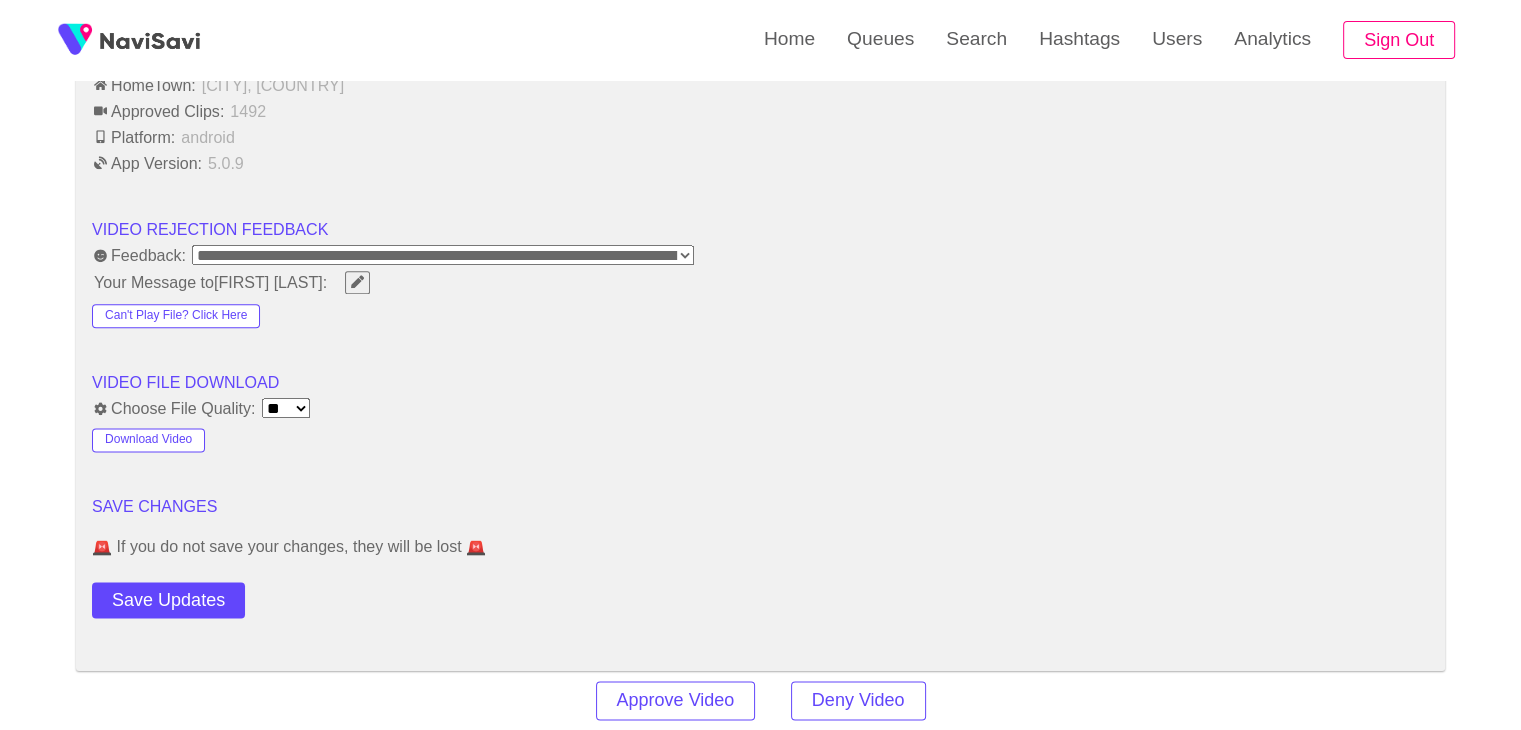 scroll, scrollTop: 2472, scrollLeft: 0, axis: vertical 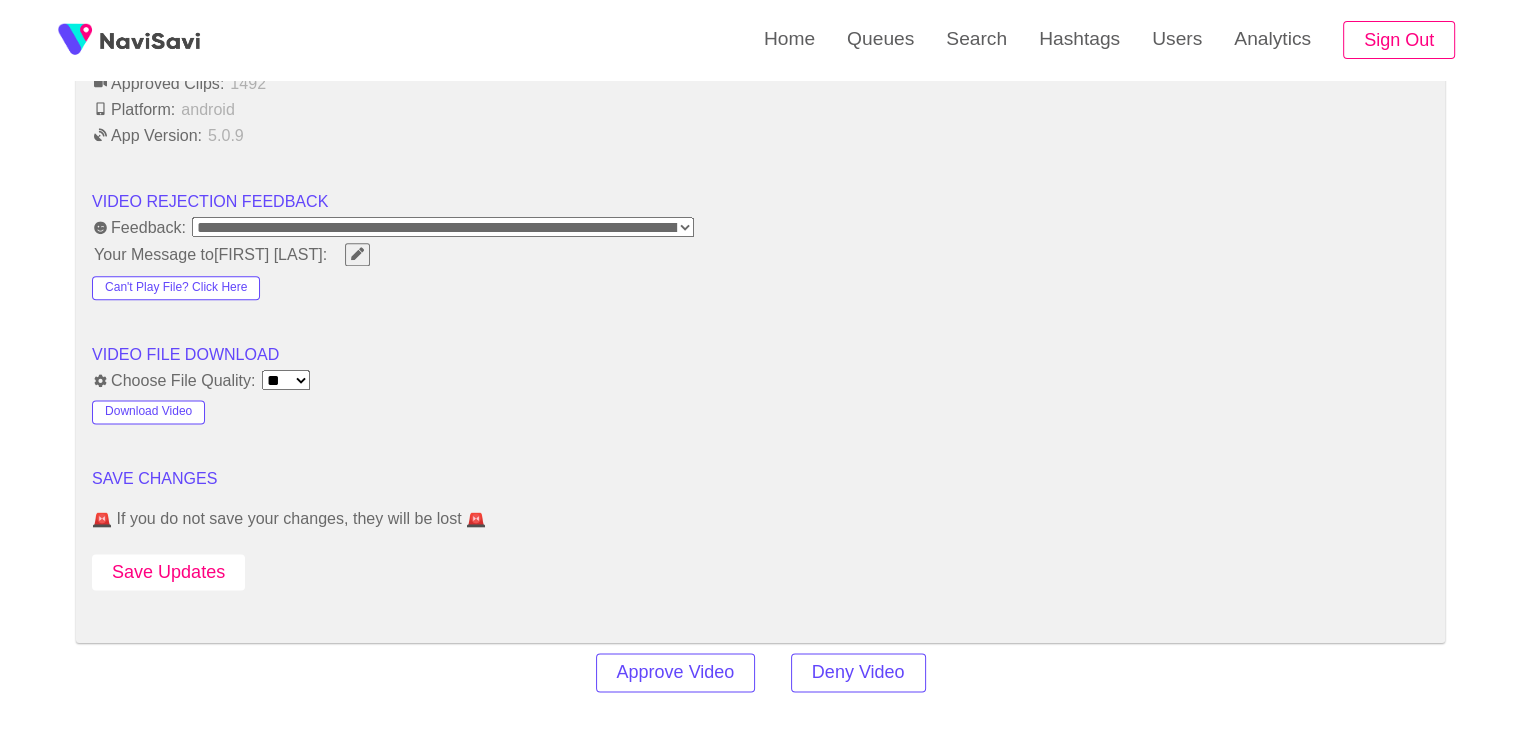 click on "Save Updates" at bounding box center (168, 572) 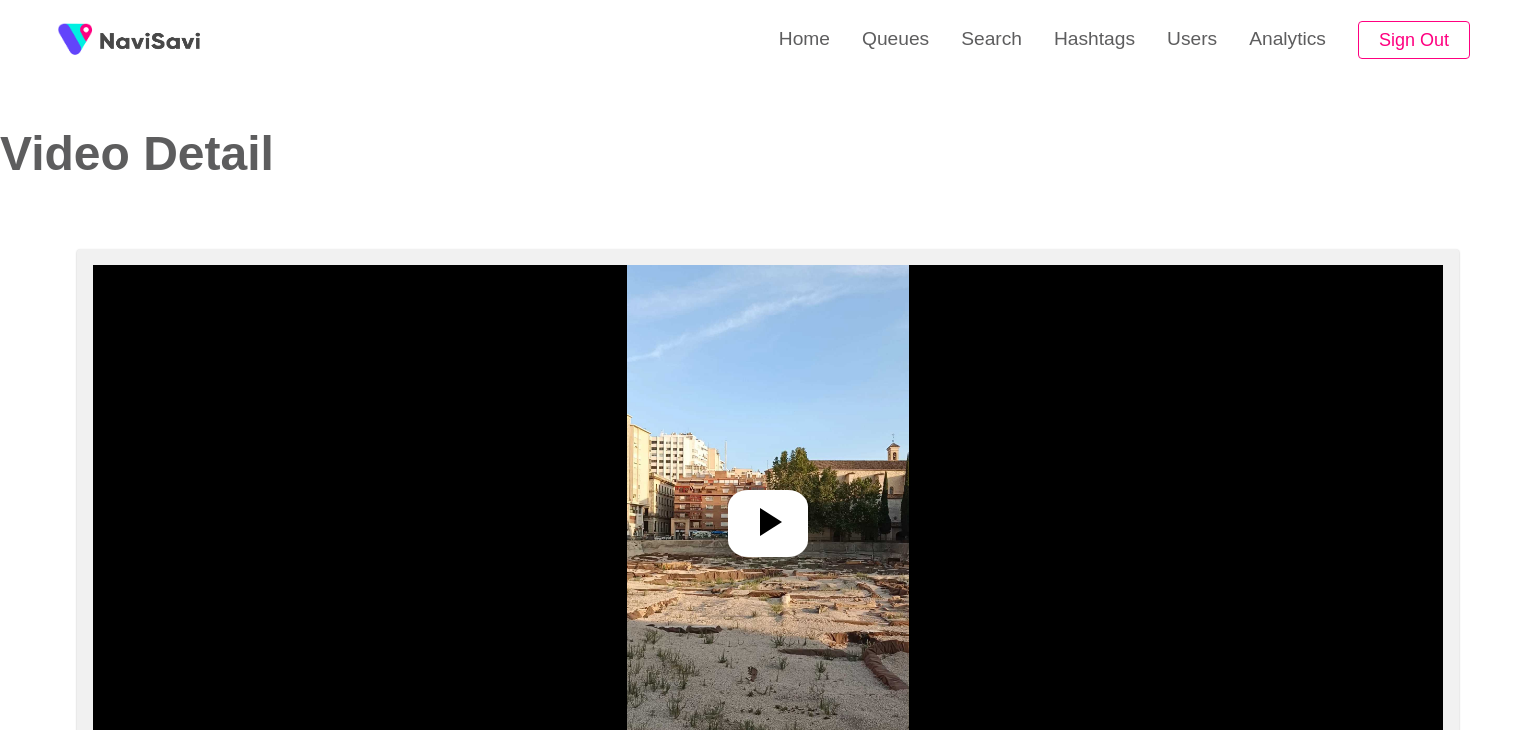 select on "**********" 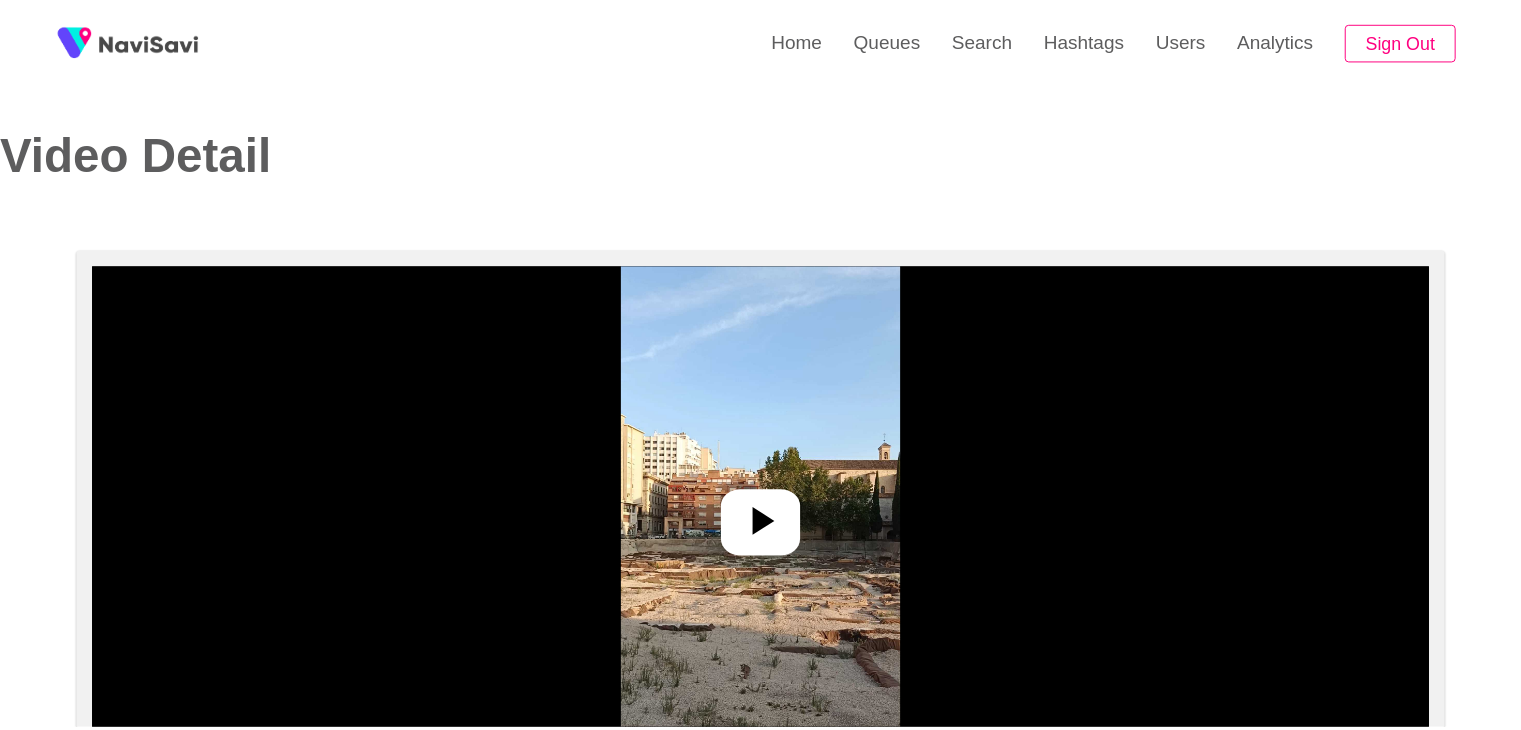 scroll, scrollTop: 0, scrollLeft: 0, axis: both 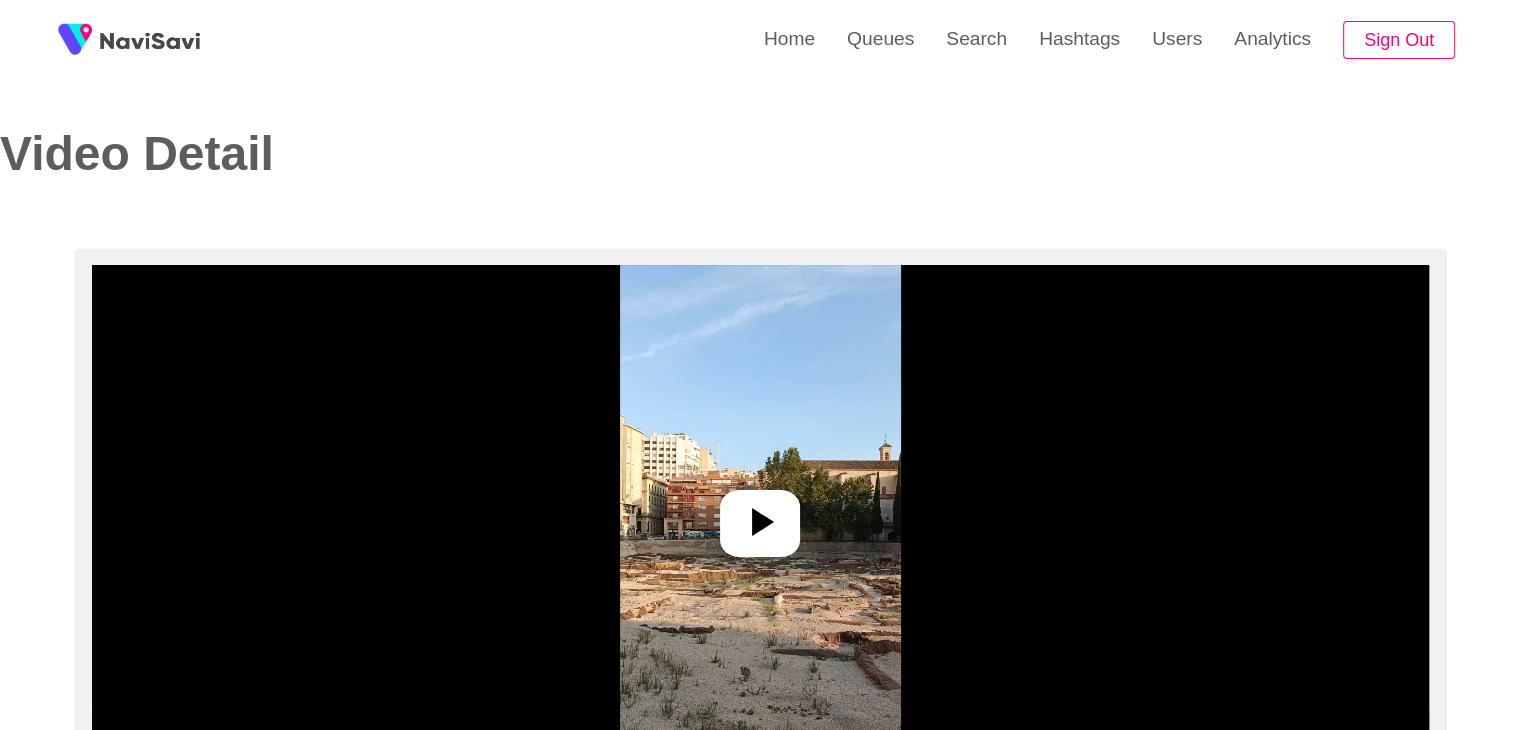 click at bounding box center [760, 515] 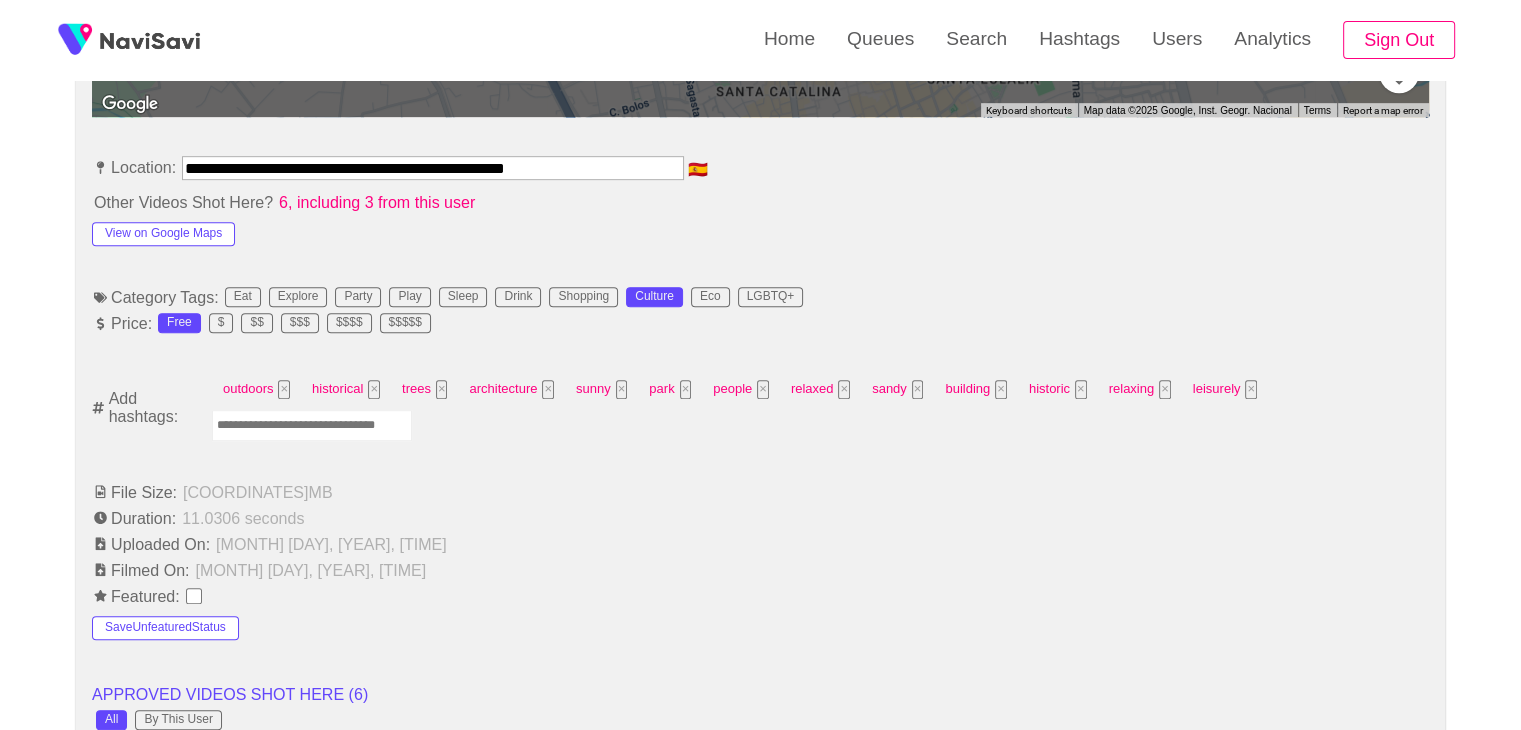 scroll, scrollTop: 1103, scrollLeft: 0, axis: vertical 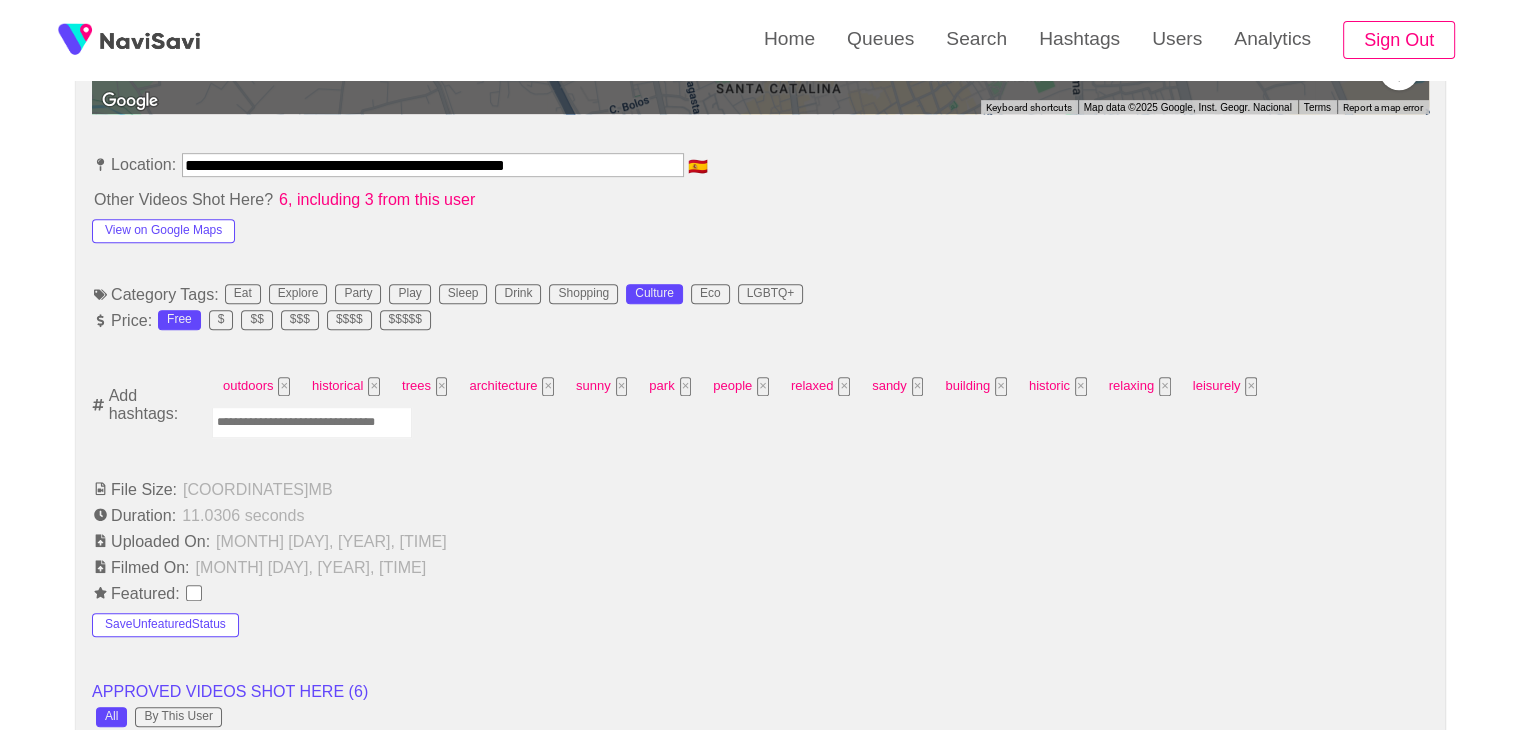 click at bounding box center (312, 422) 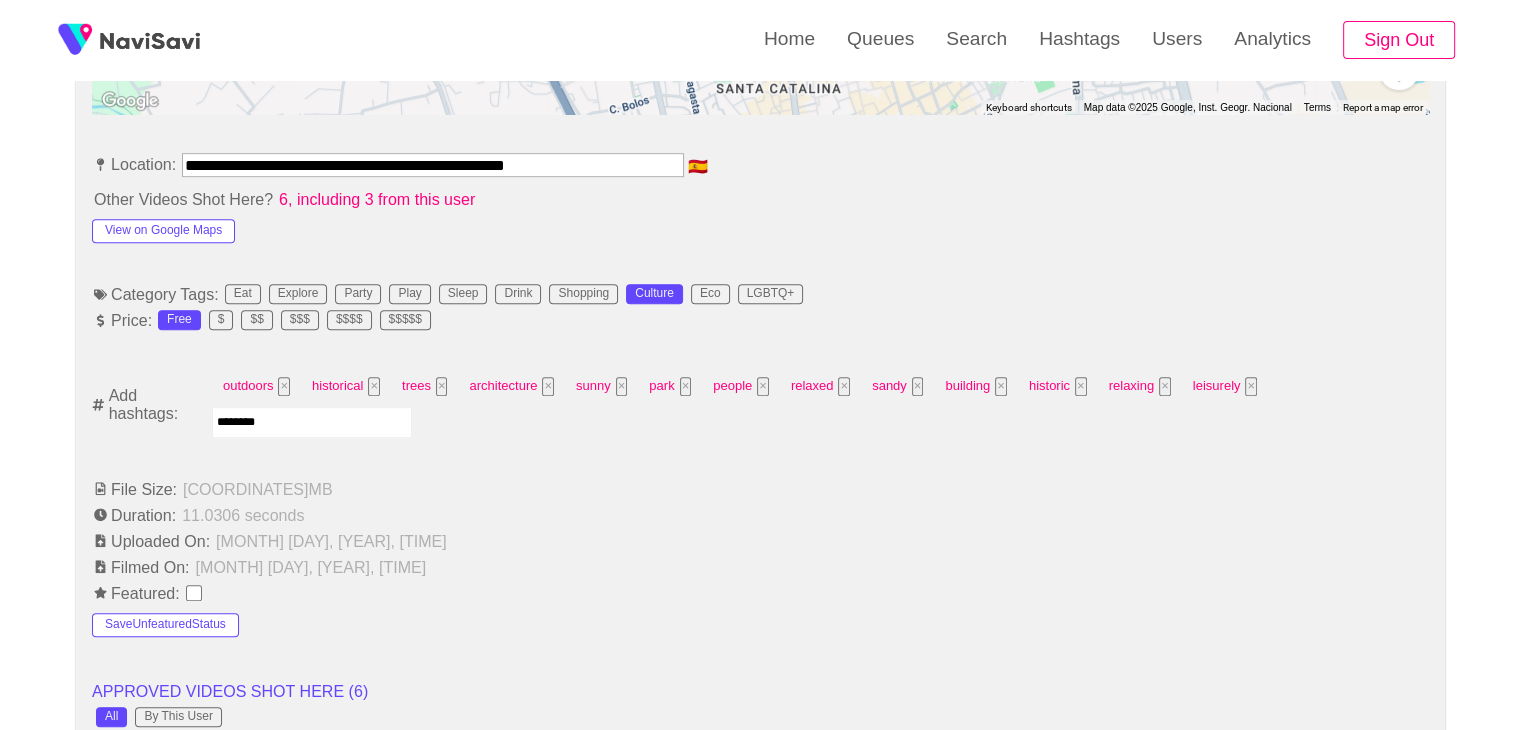 type on "*********" 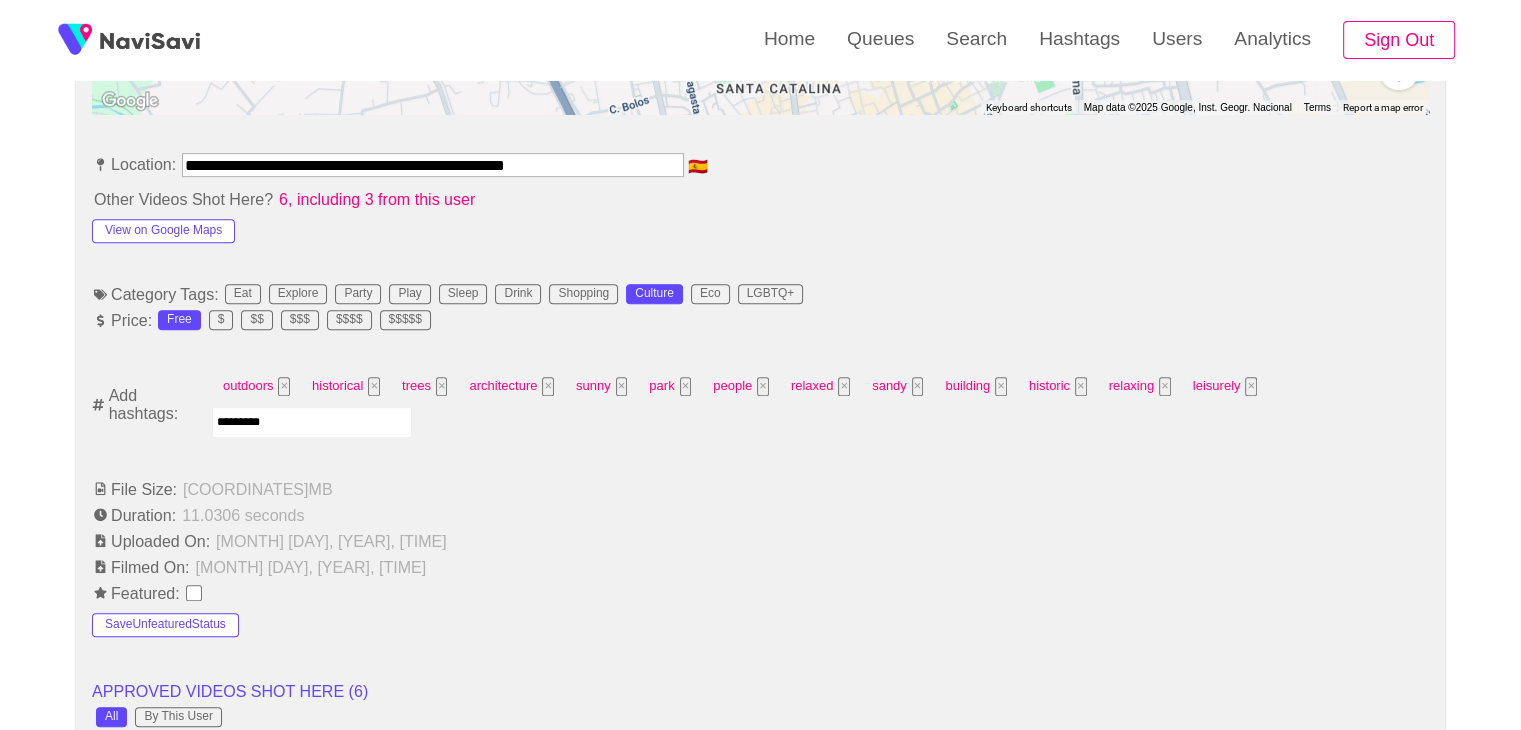 type 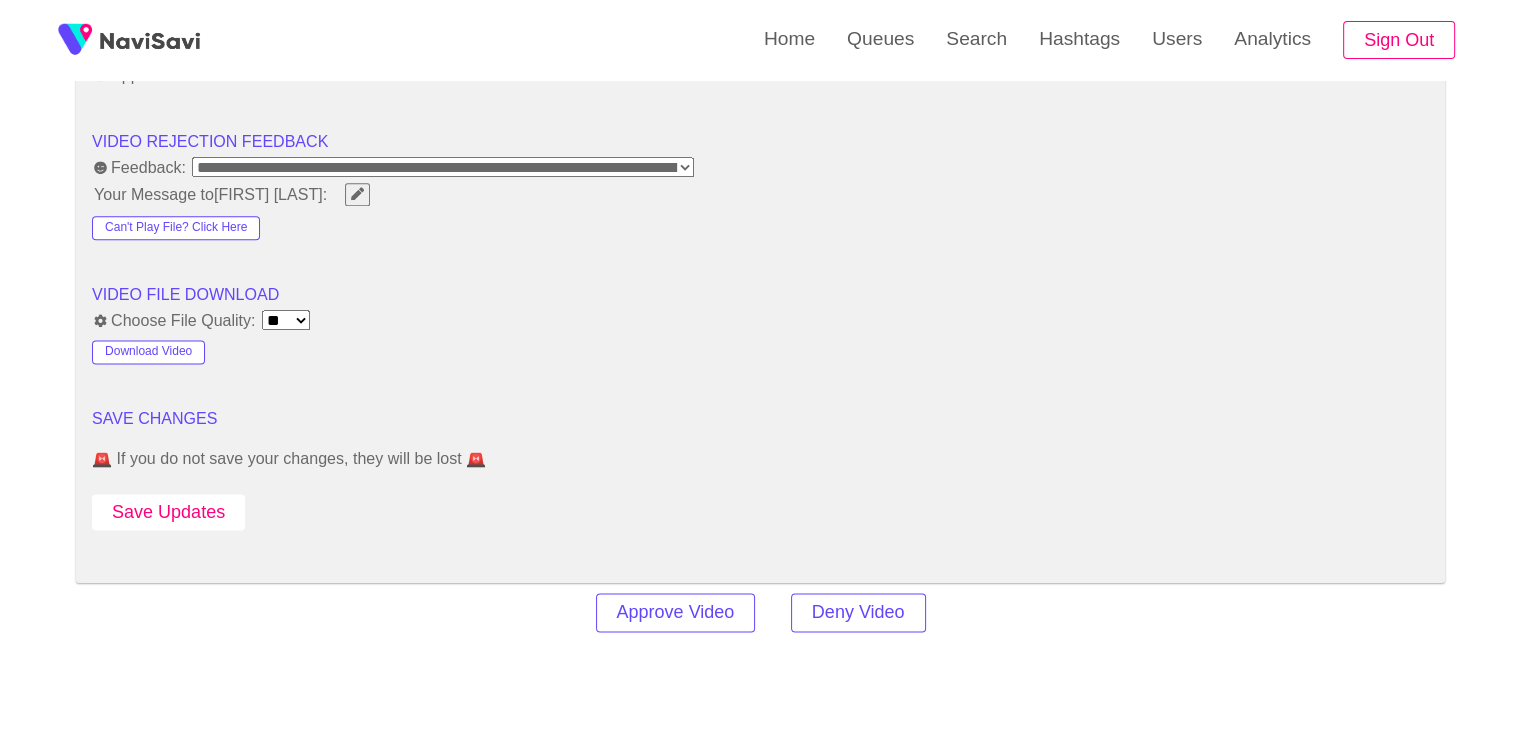 scroll, scrollTop: 2536, scrollLeft: 0, axis: vertical 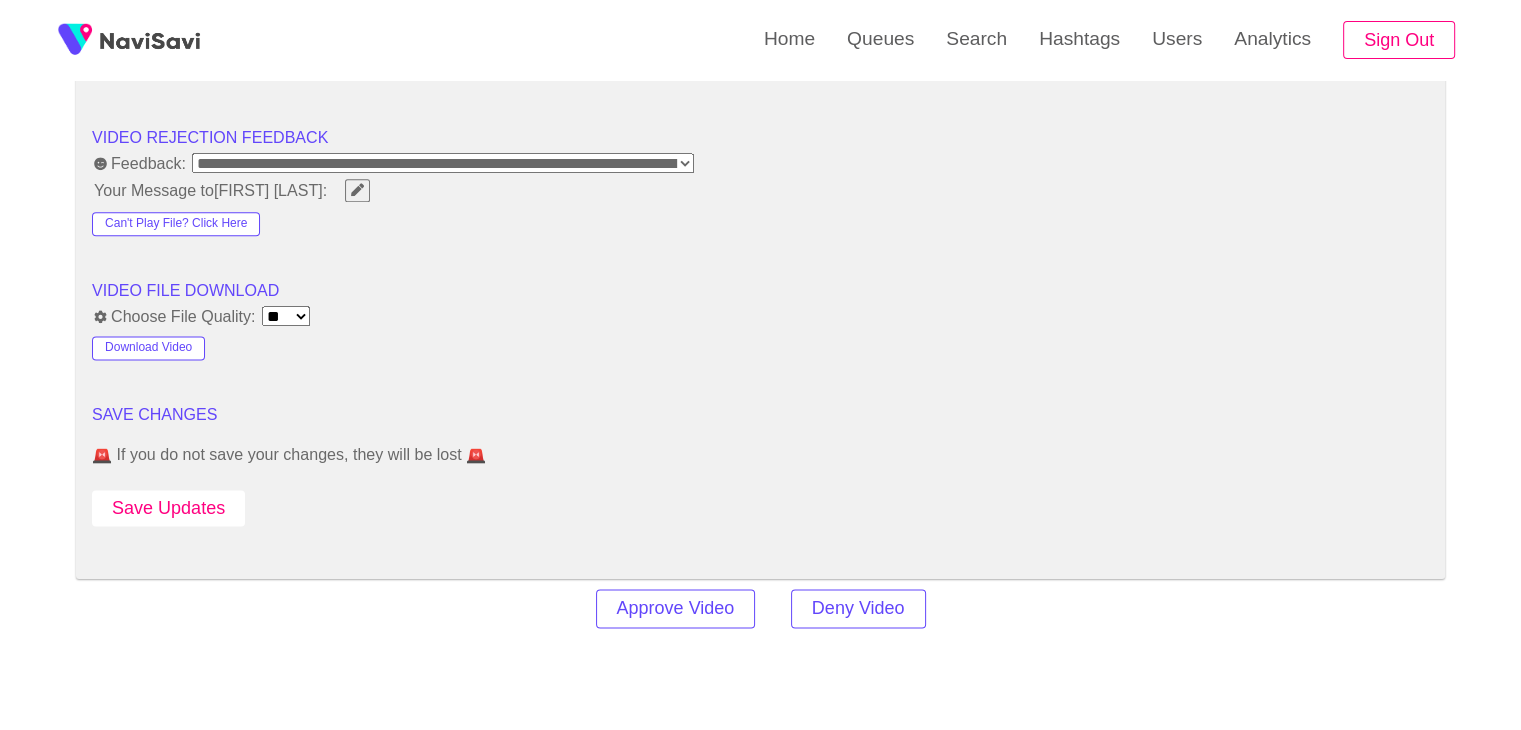 click on "Save Updates" at bounding box center (168, 508) 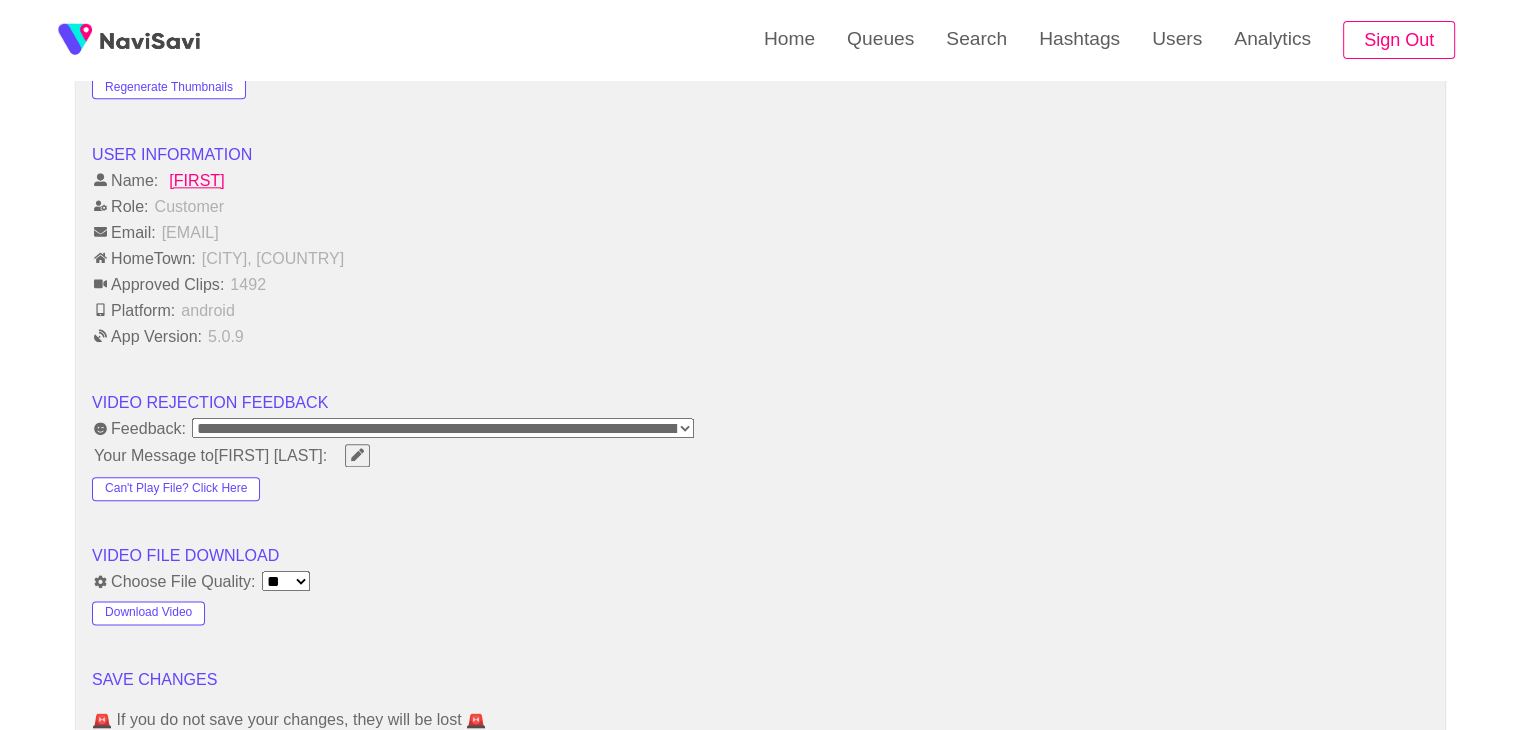 scroll, scrollTop: 2214, scrollLeft: 0, axis: vertical 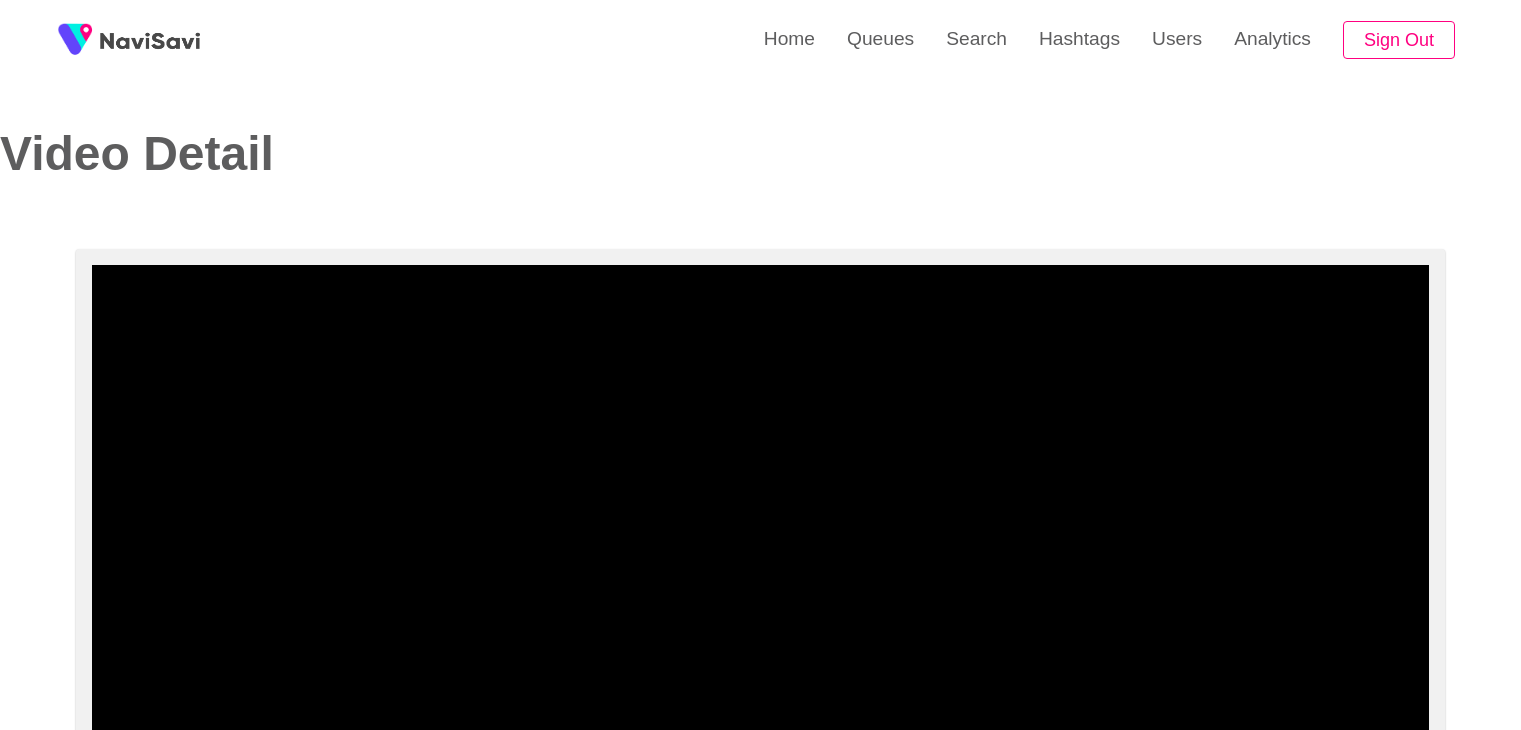 select on "**********" 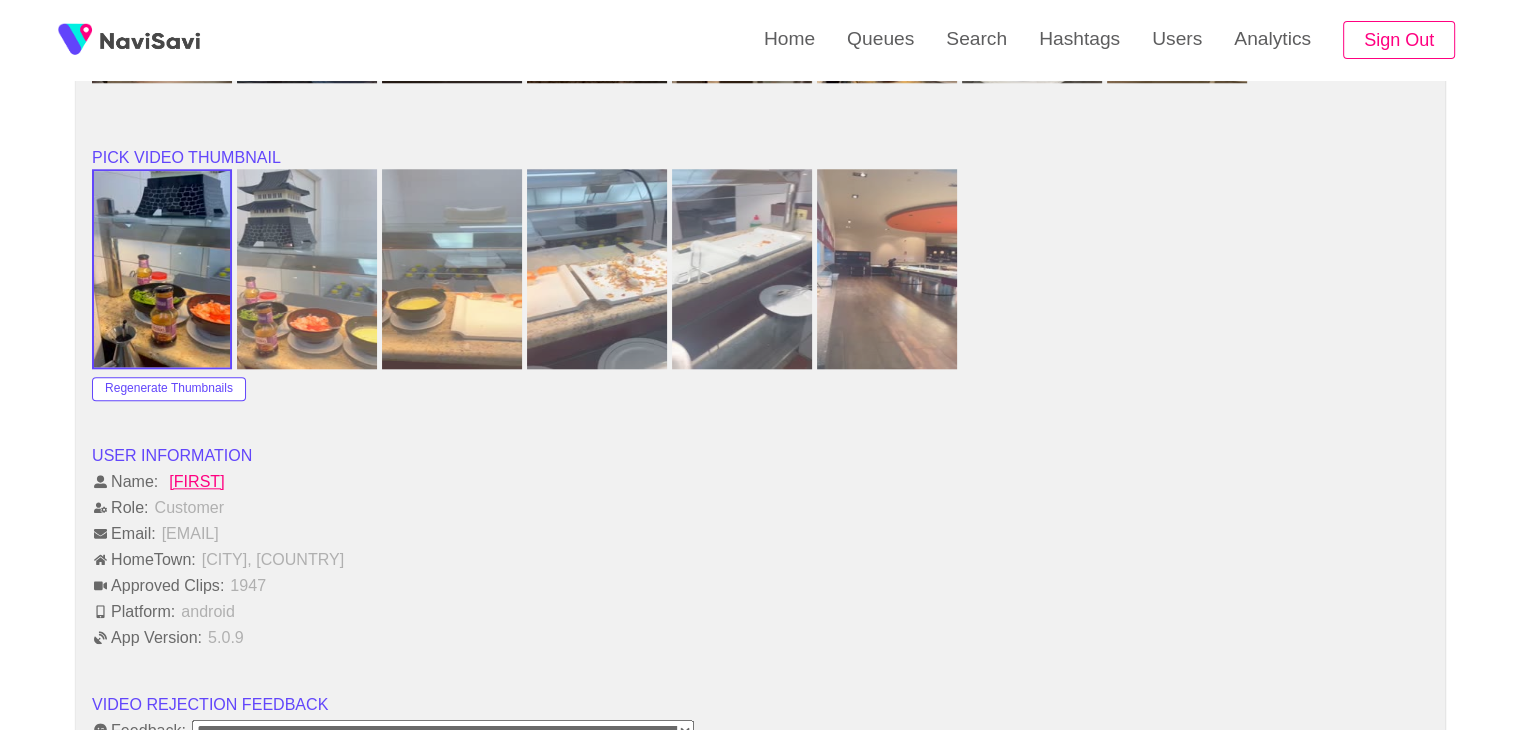 scroll, scrollTop: 1964, scrollLeft: 0, axis: vertical 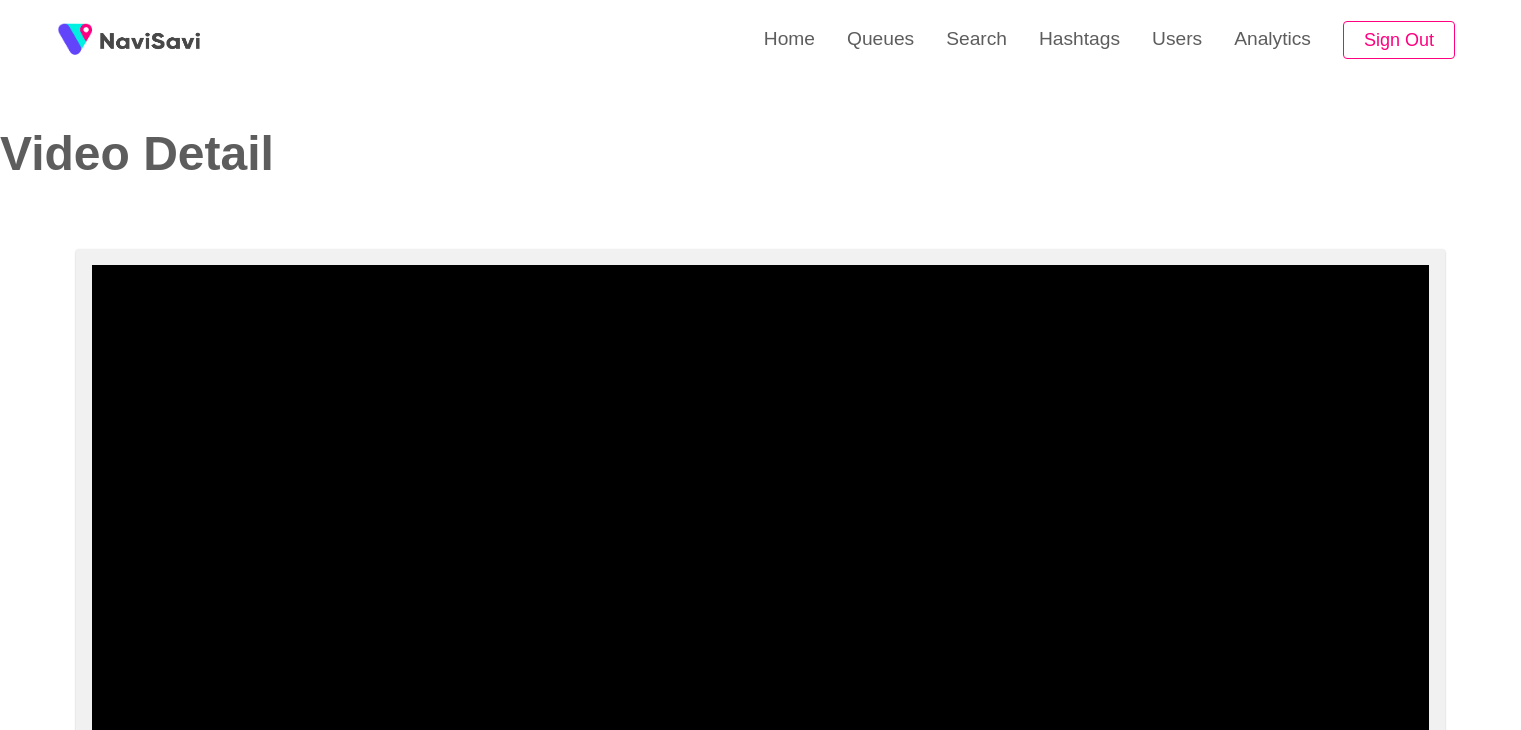 select on "**********" 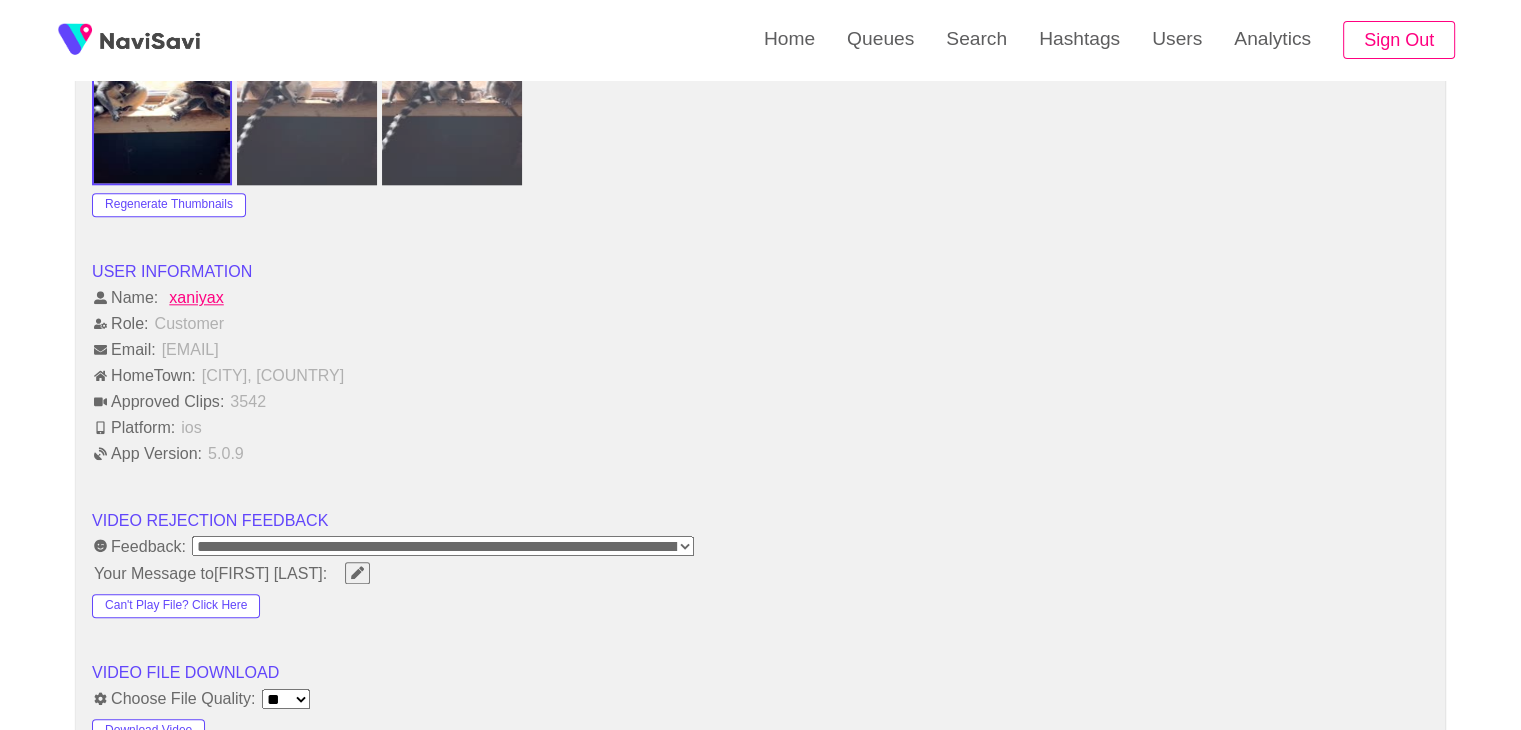 scroll, scrollTop: 2110, scrollLeft: 0, axis: vertical 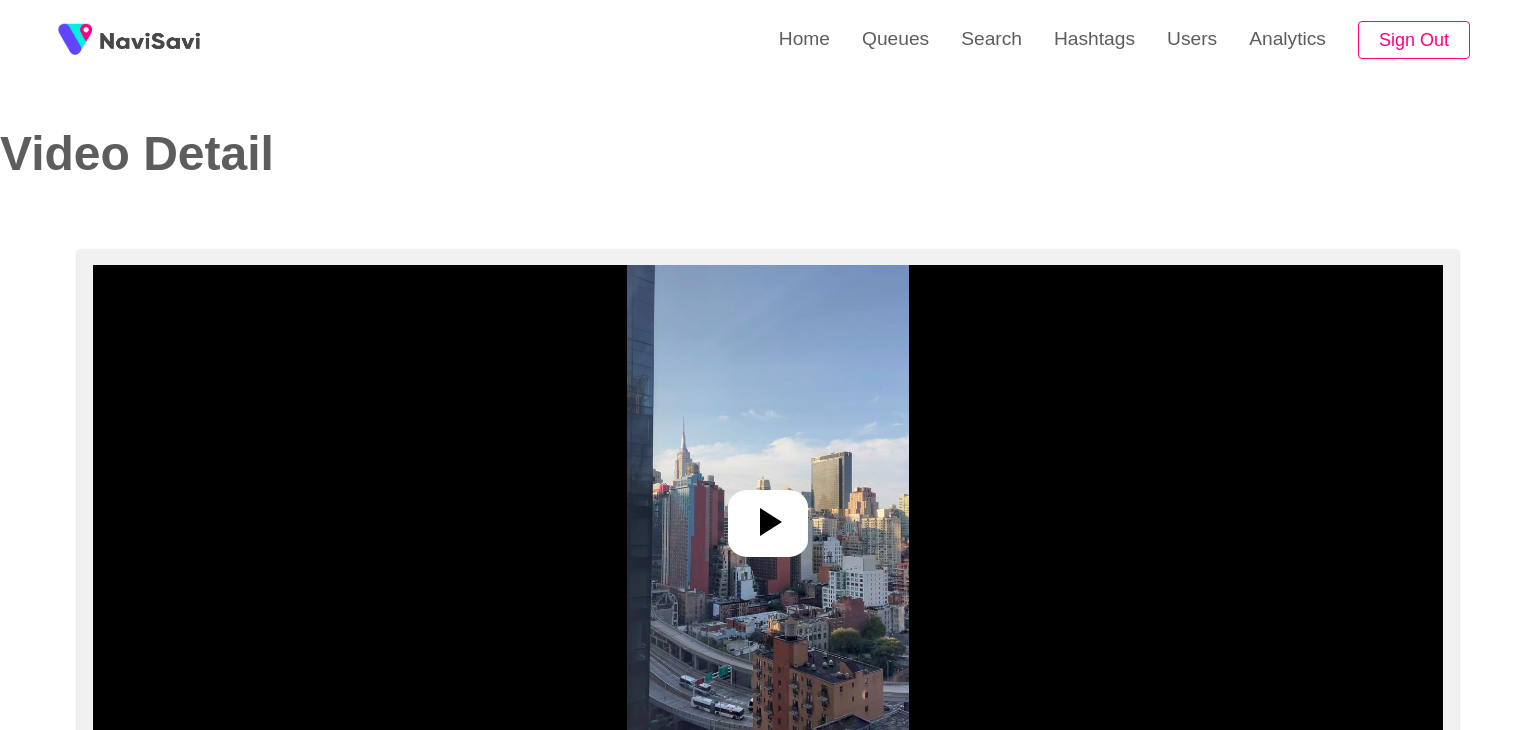 select on "**********" 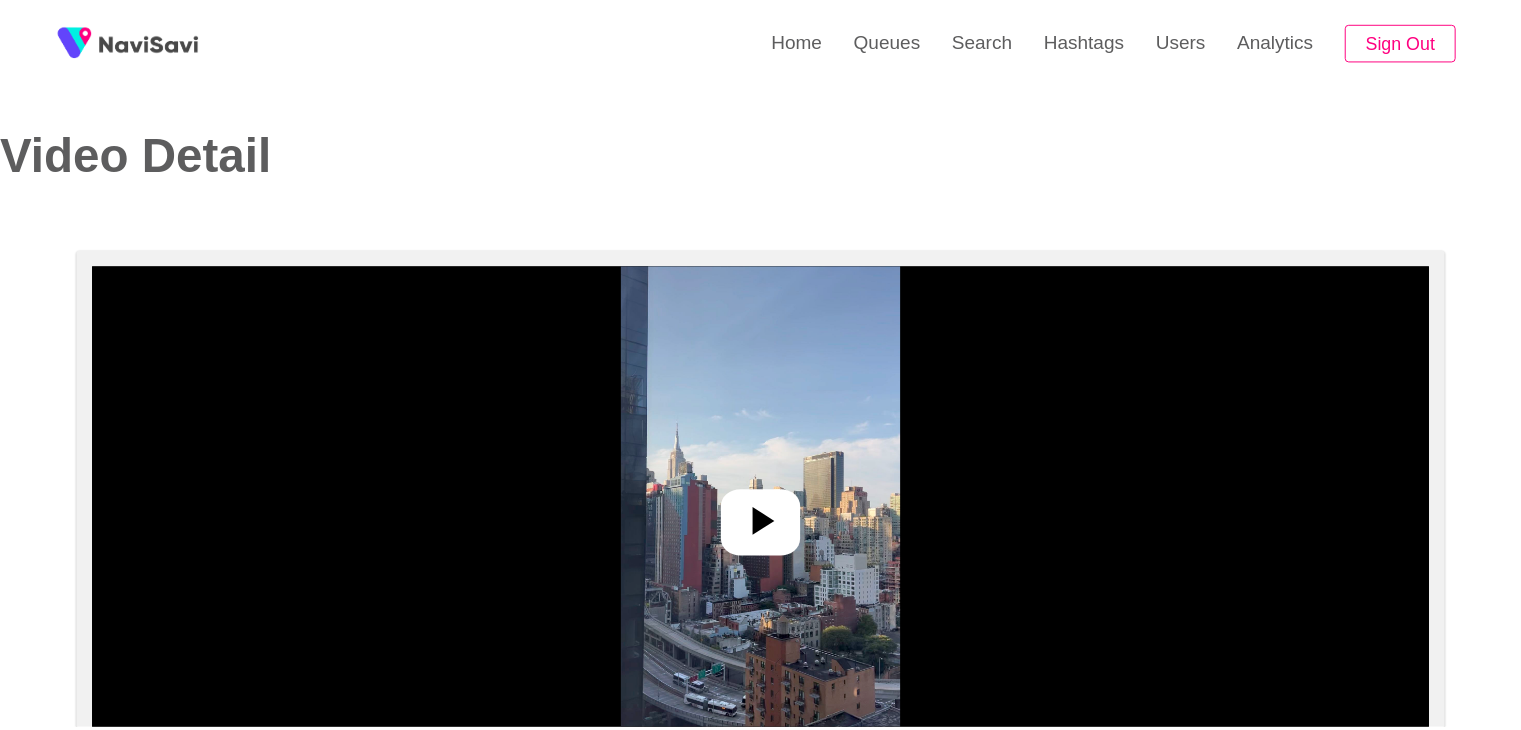 scroll, scrollTop: 0, scrollLeft: 0, axis: both 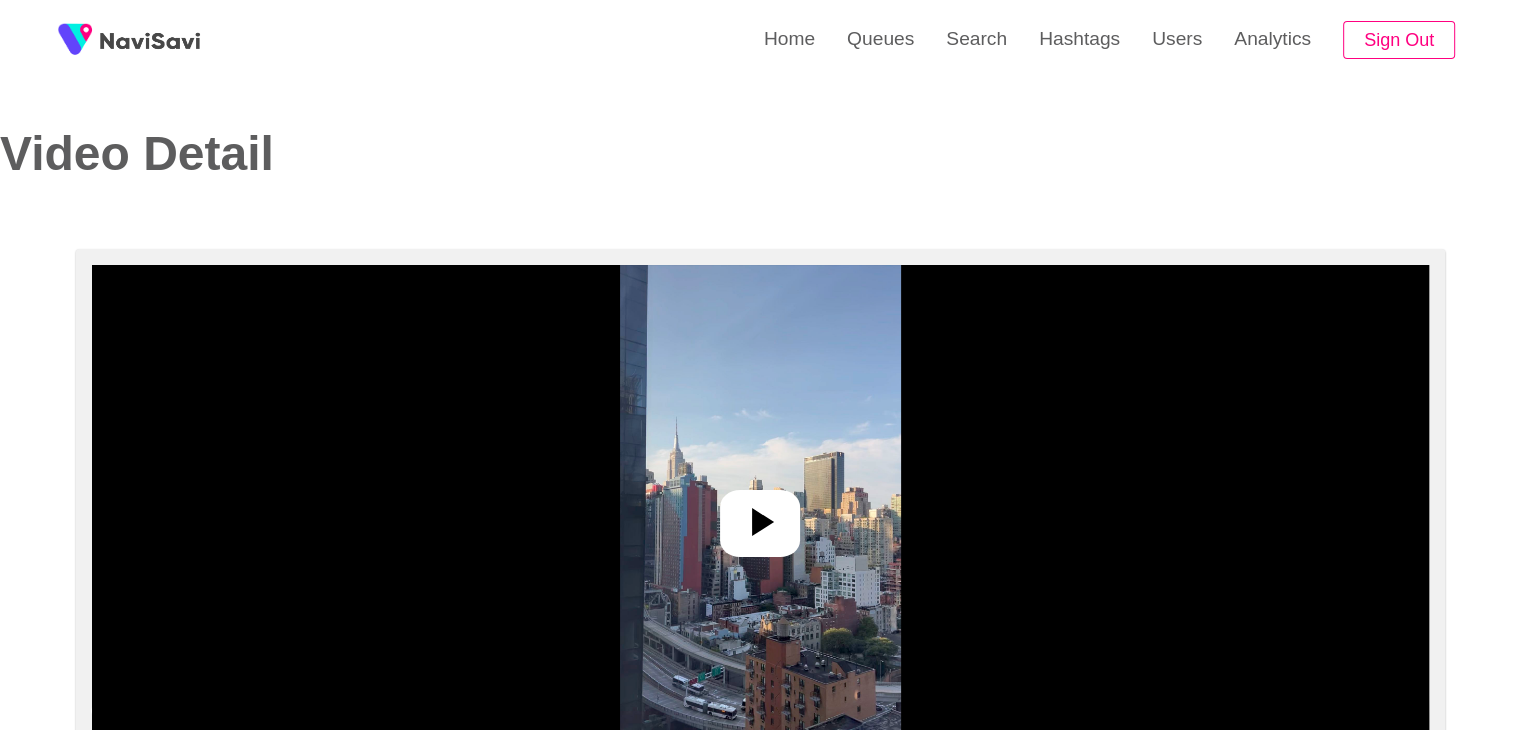 click at bounding box center (760, 515) 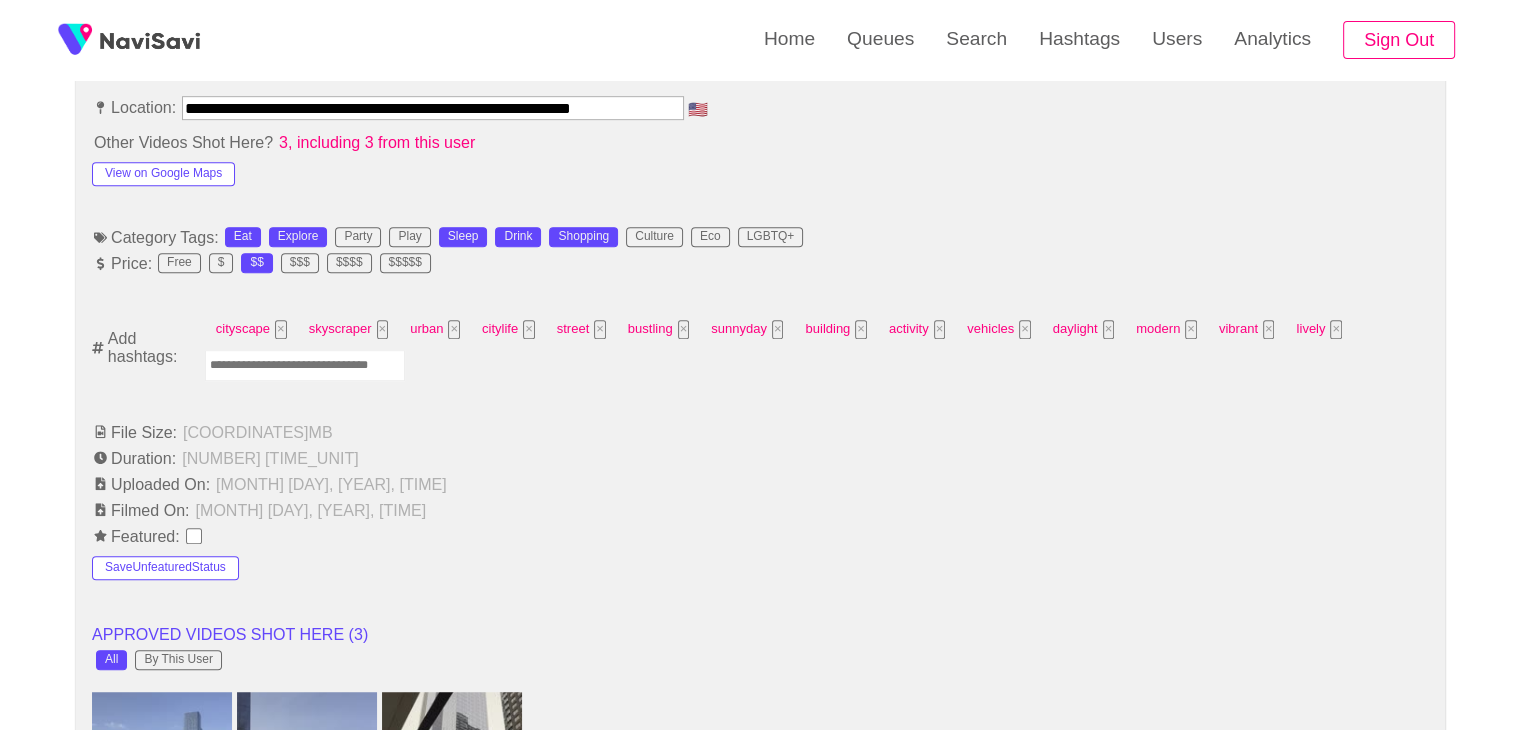 scroll, scrollTop: 1159, scrollLeft: 0, axis: vertical 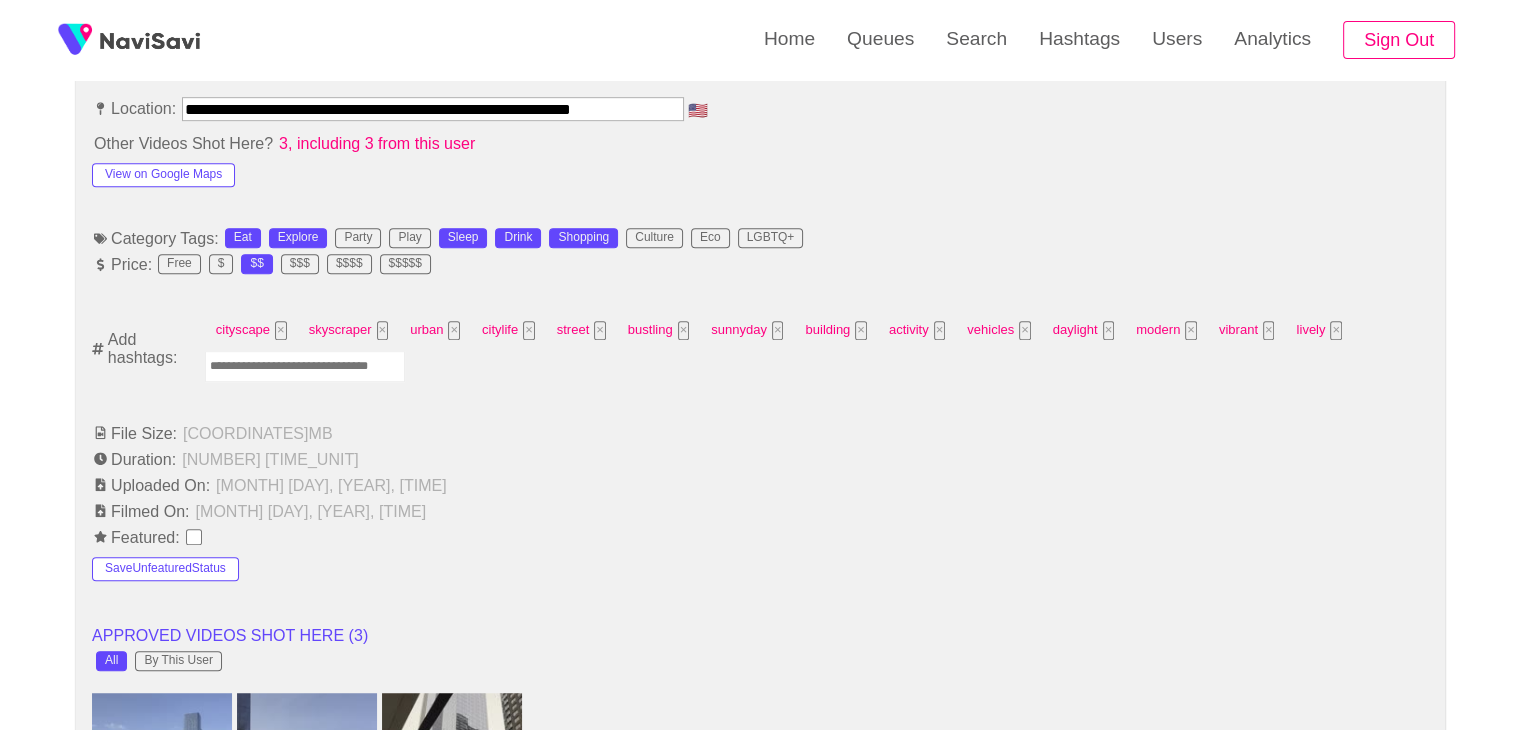 click at bounding box center [305, 366] 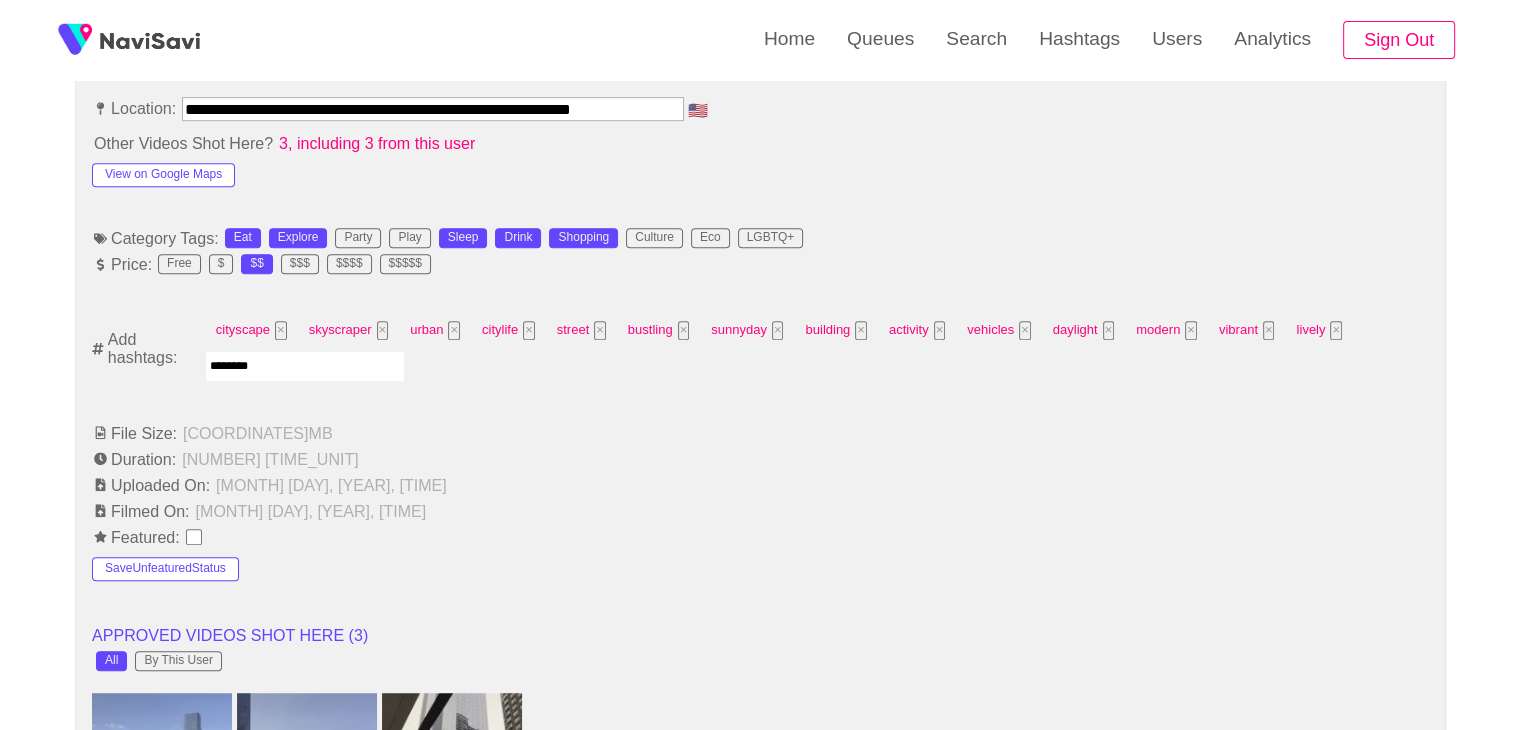 type on "*********" 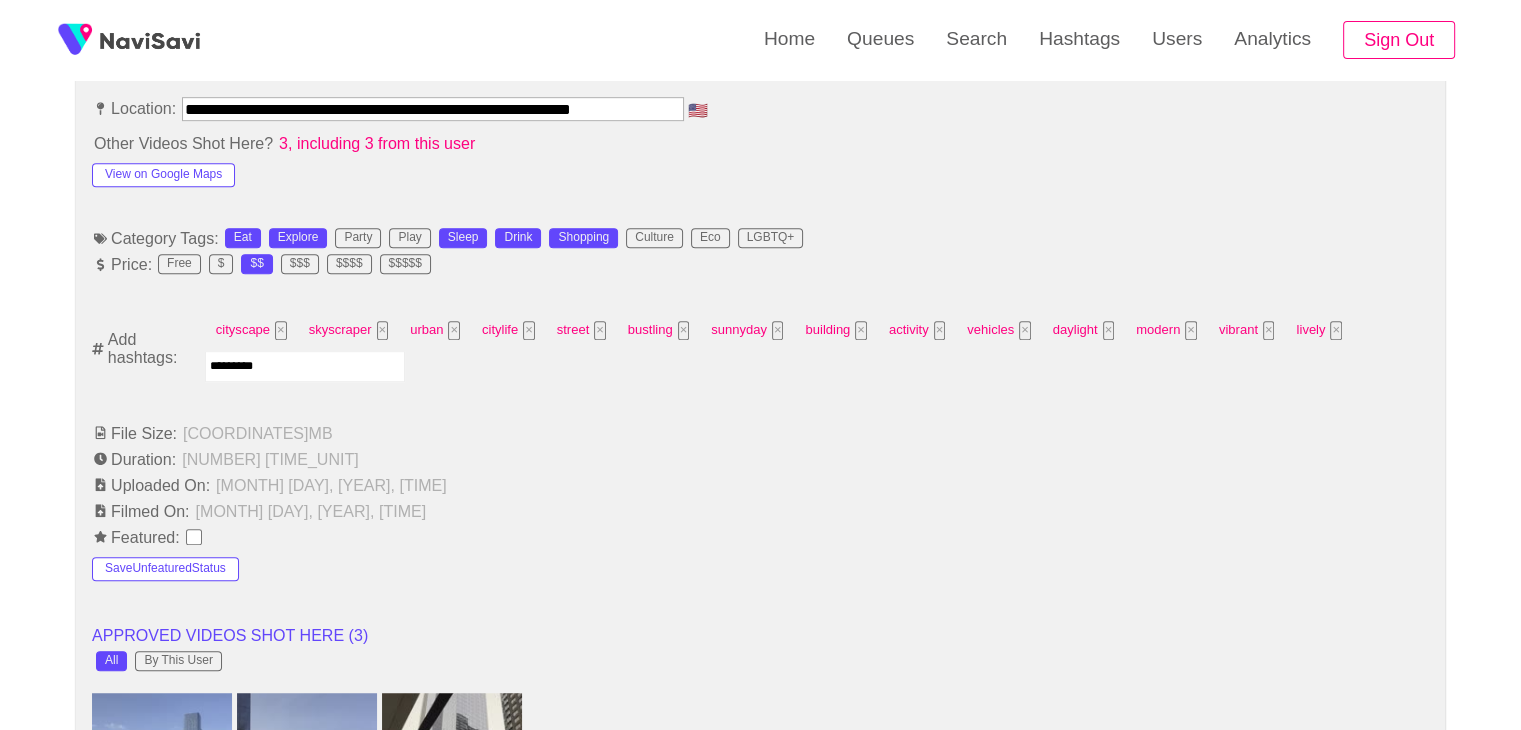 type 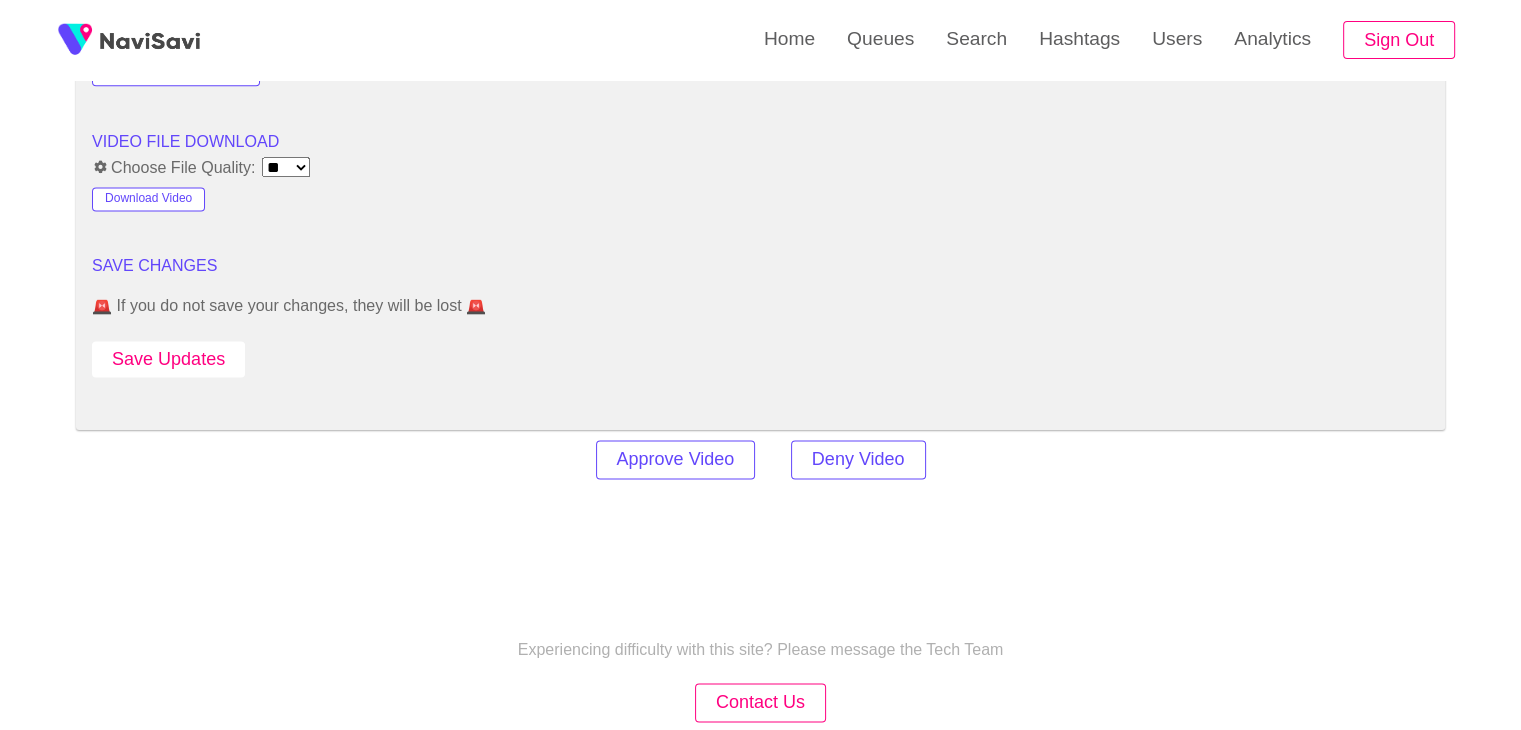 scroll, scrollTop: 2691, scrollLeft: 0, axis: vertical 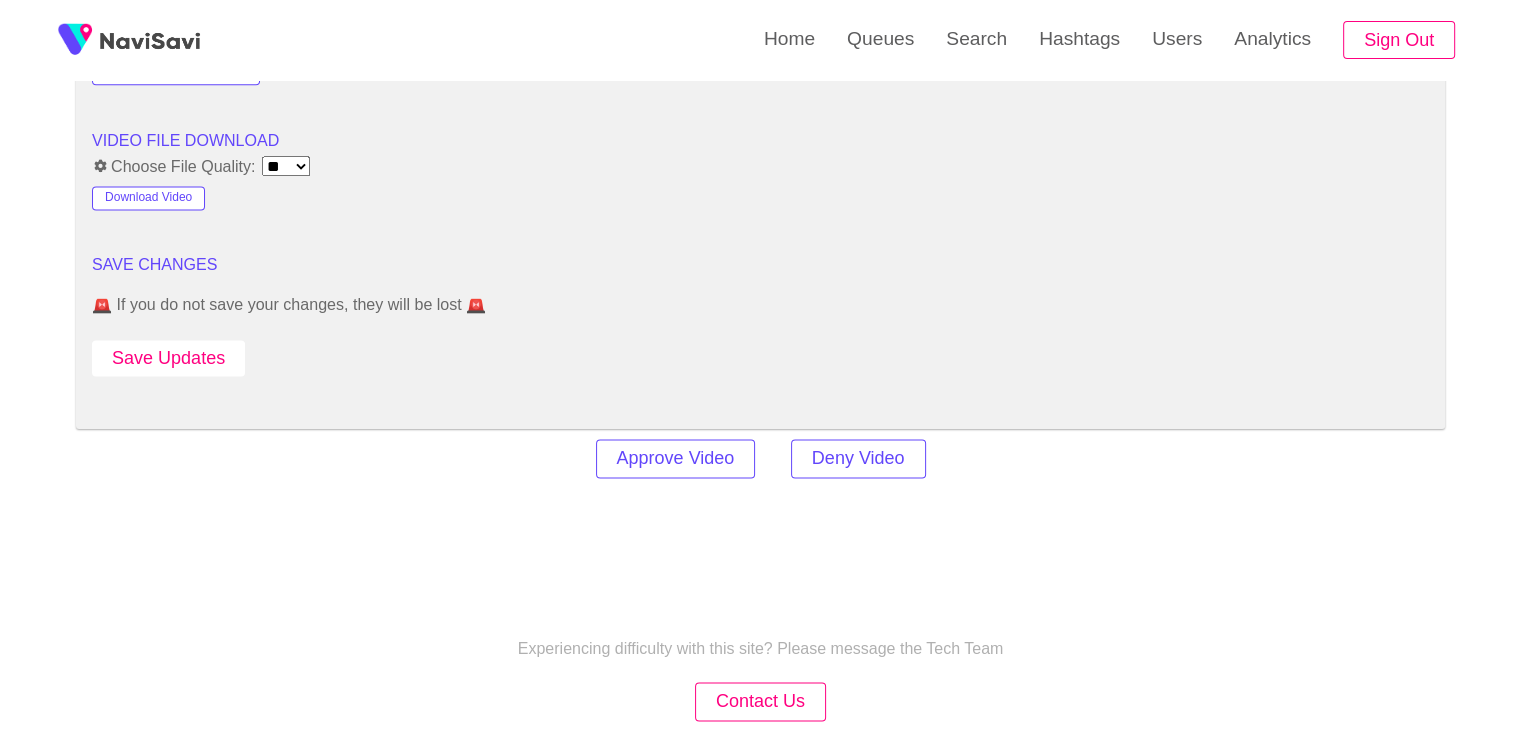 click on "Save Updates" at bounding box center [168, 358] 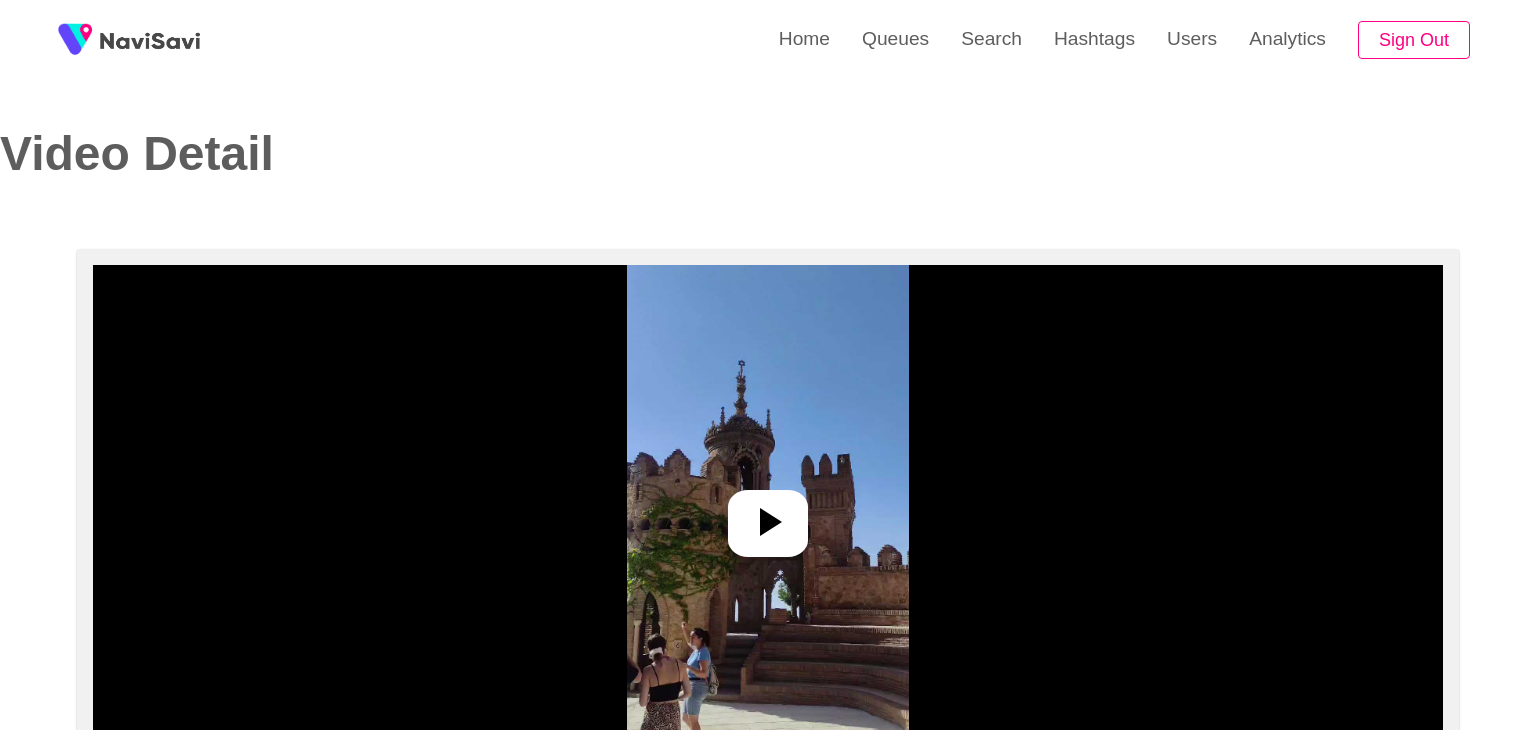 select on "**" 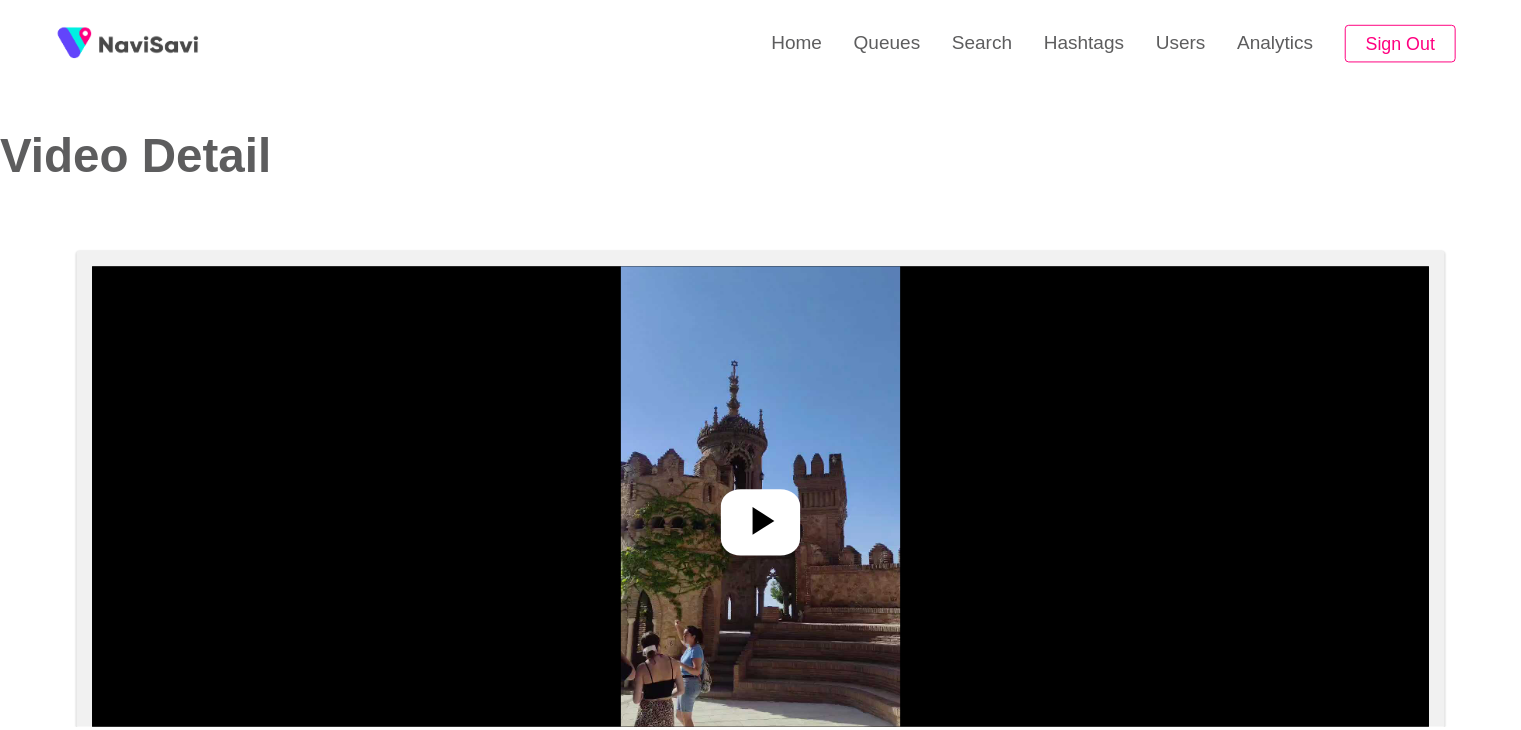 scroll, scrollTop: 0, scrollLeft: 0, axis: both 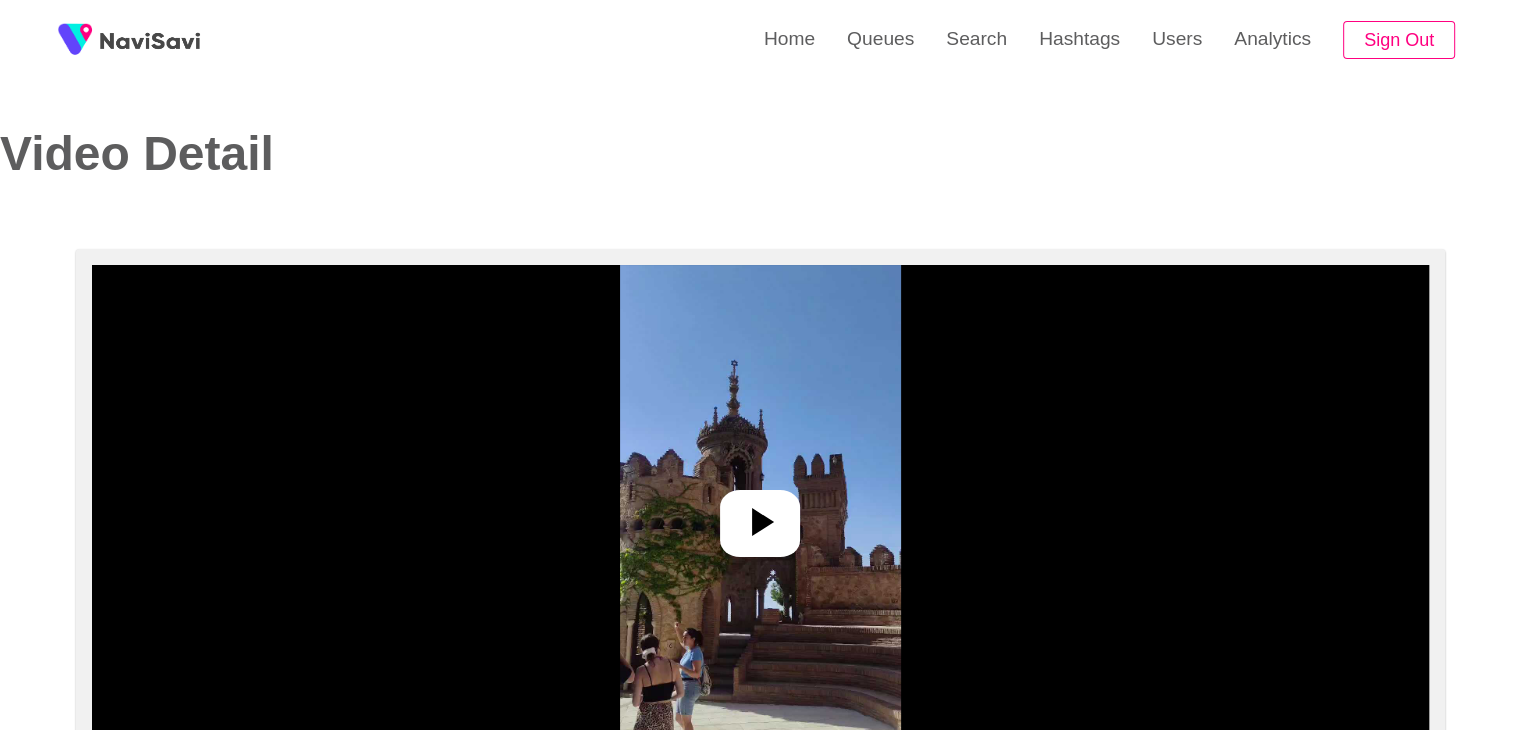 select on "**********" 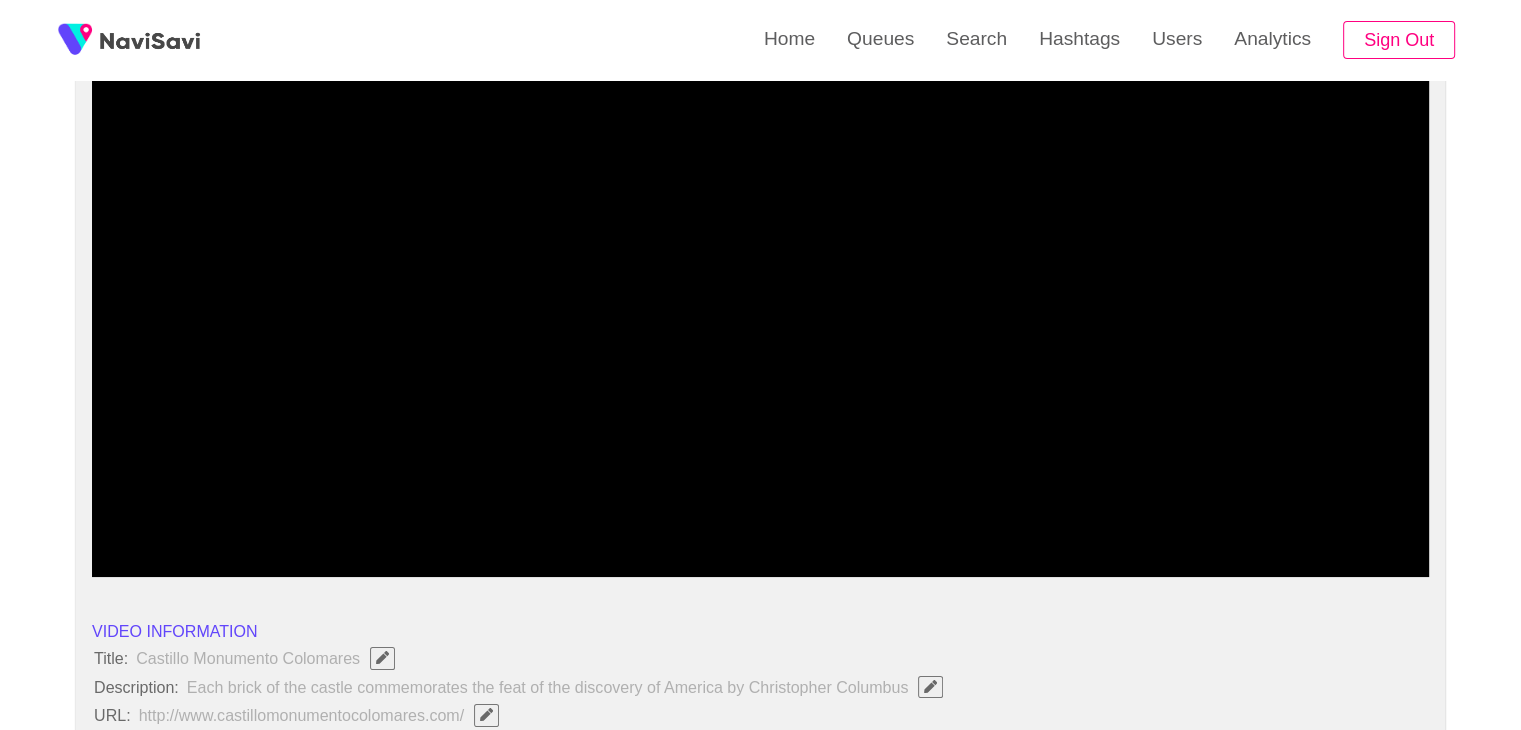 scroll, scrollTop: 188, scrollLeft: 0, axis: vertical 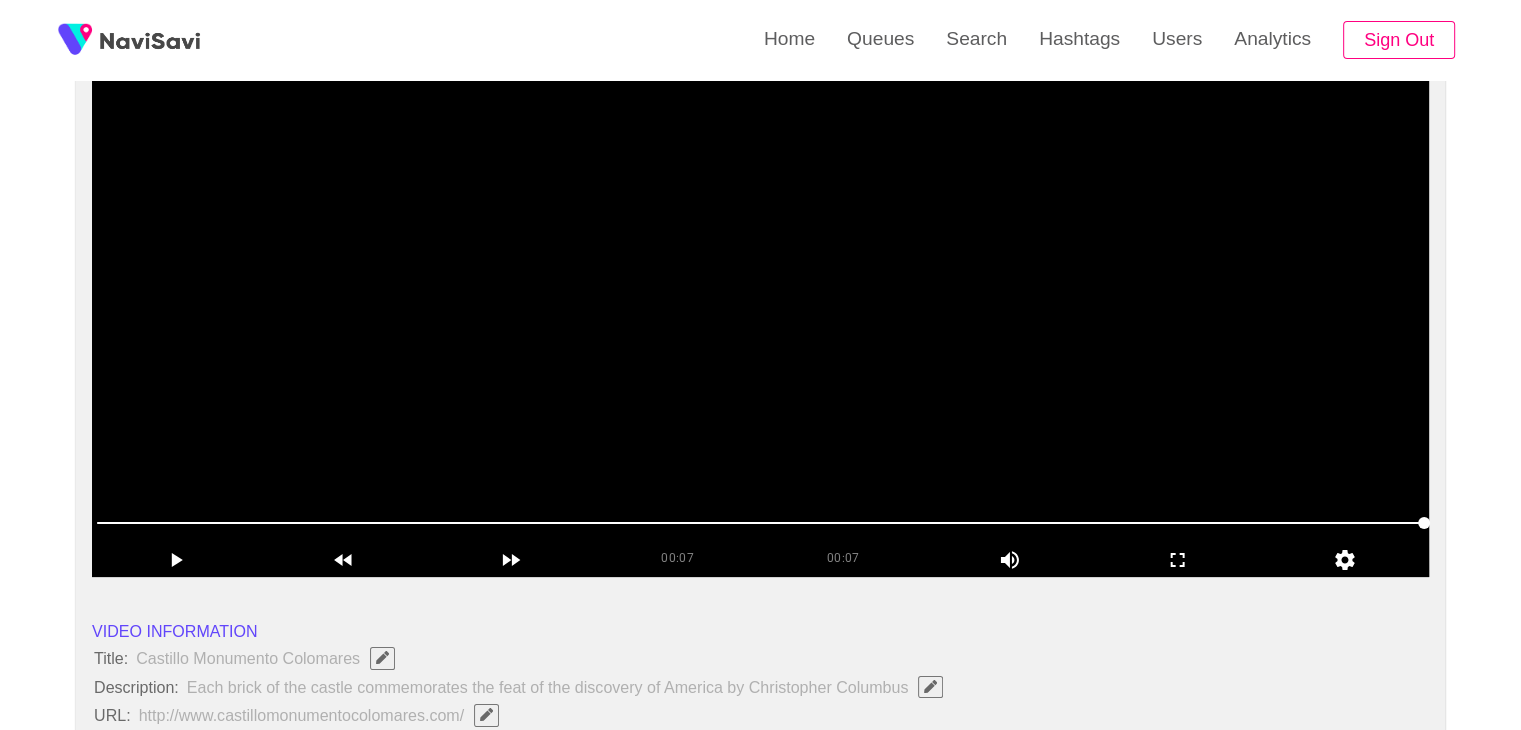click at bounding box center (760, 327) 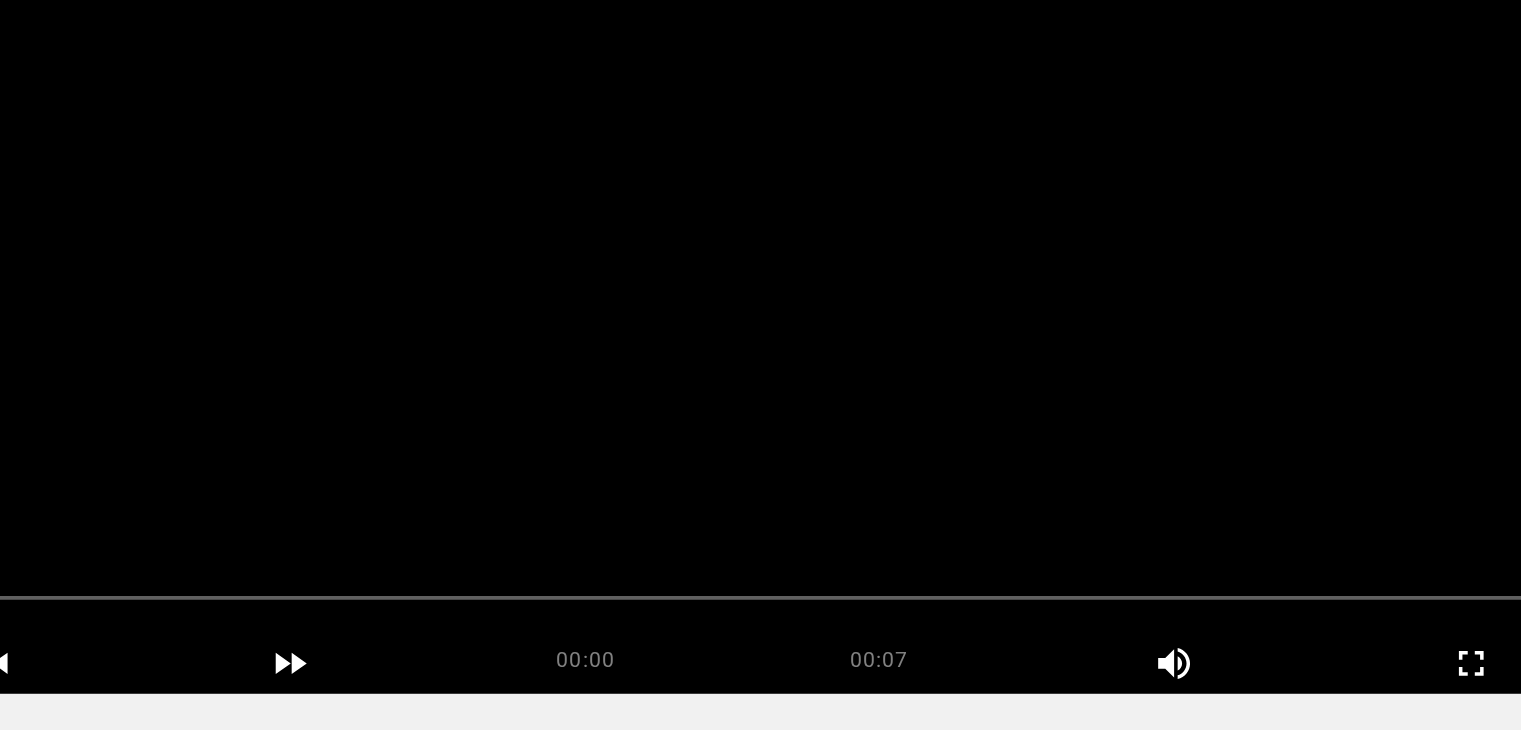 scroll, scrollTop: 188, scrollLeft: 0, axis: vertical 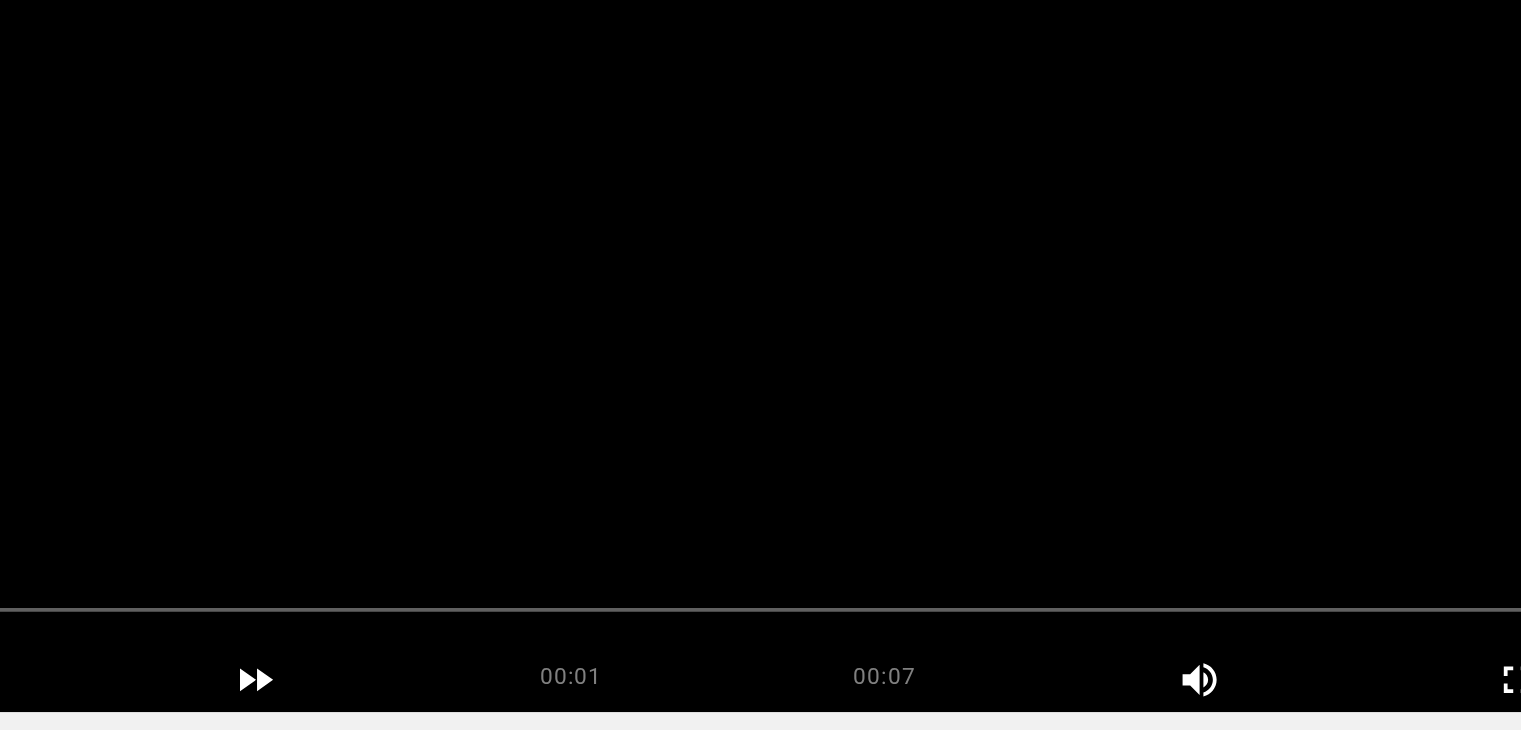 click at bounding box center (760, 327) 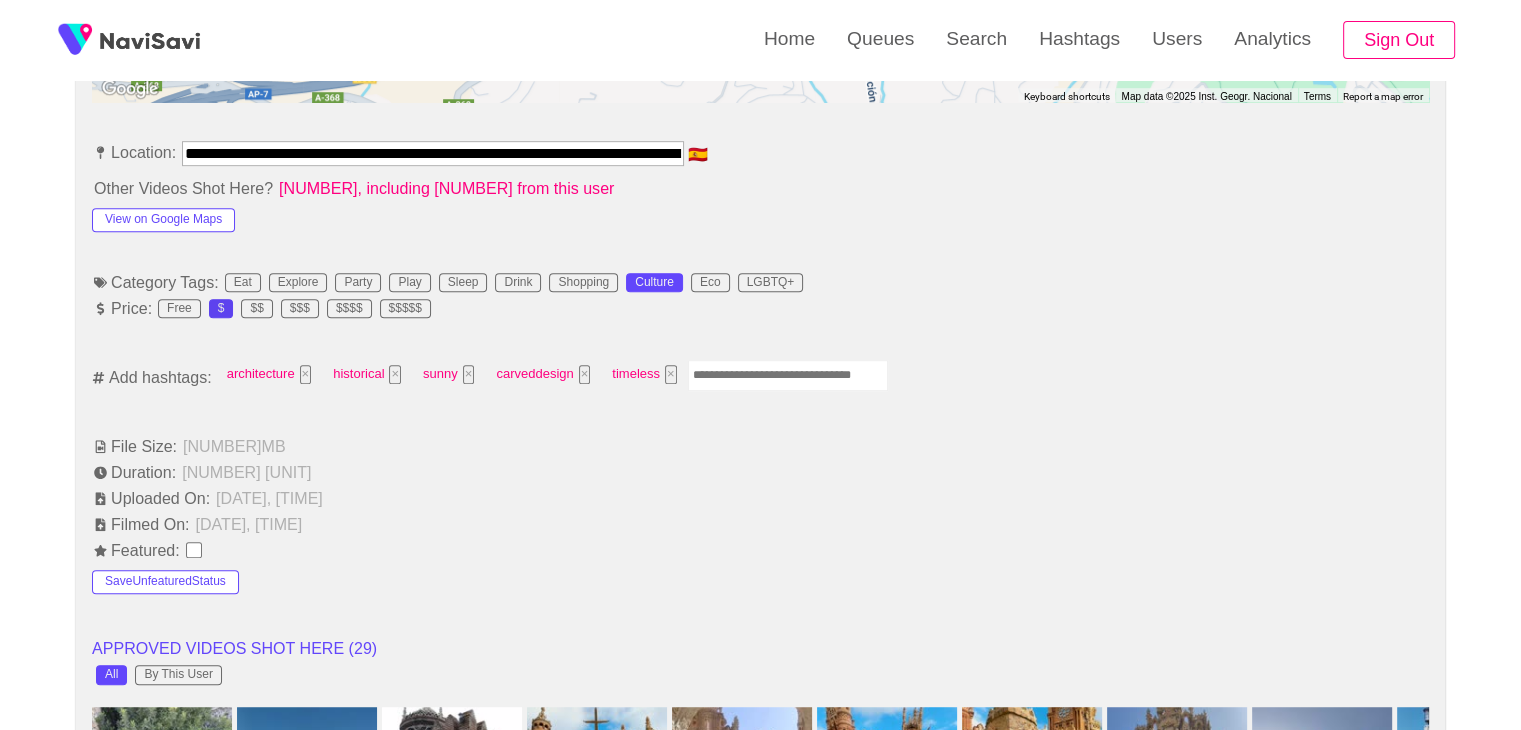 scroll, scrollTop: 1108, scrollLeft: 0, axis: vertical 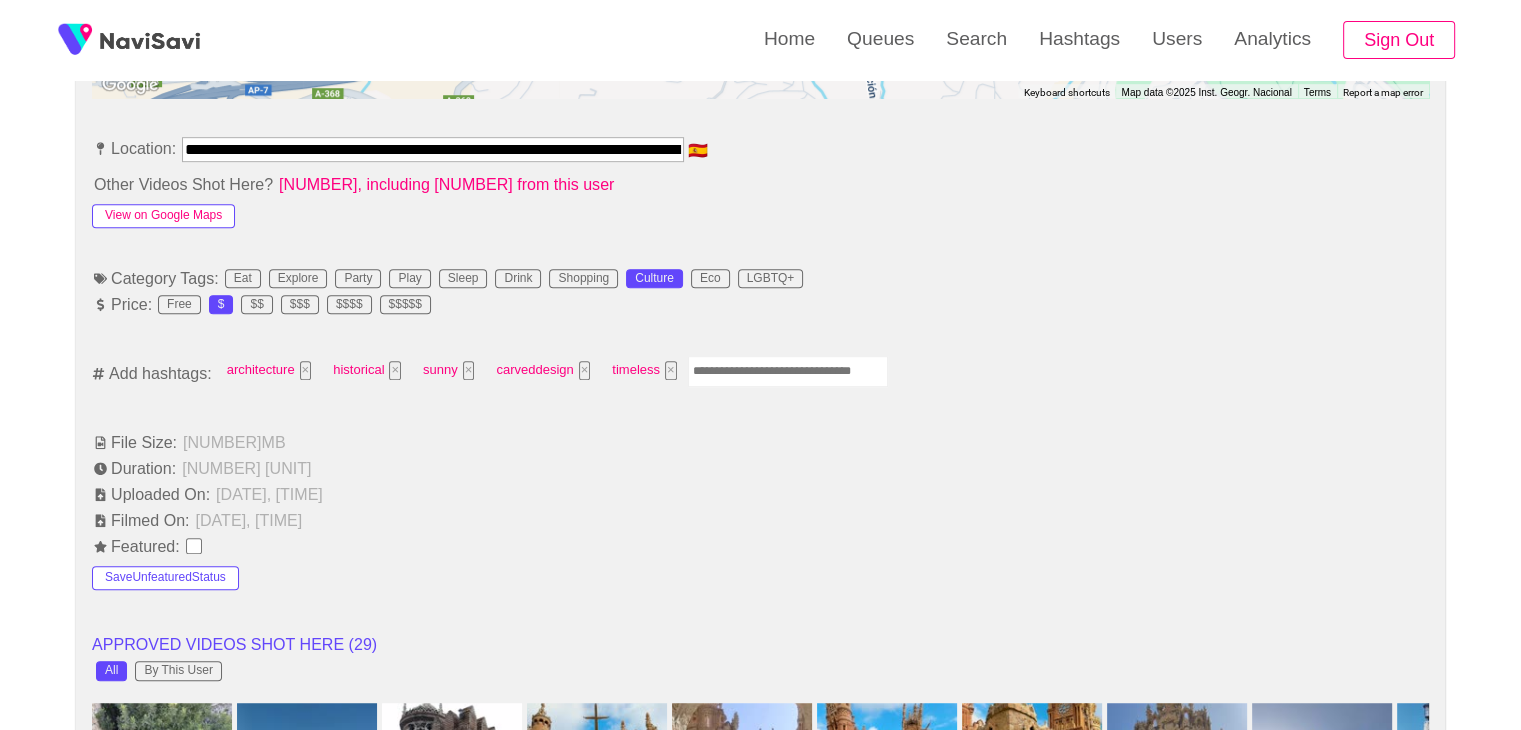 click on "View on Google Maps" at bounding box center (163, 216) 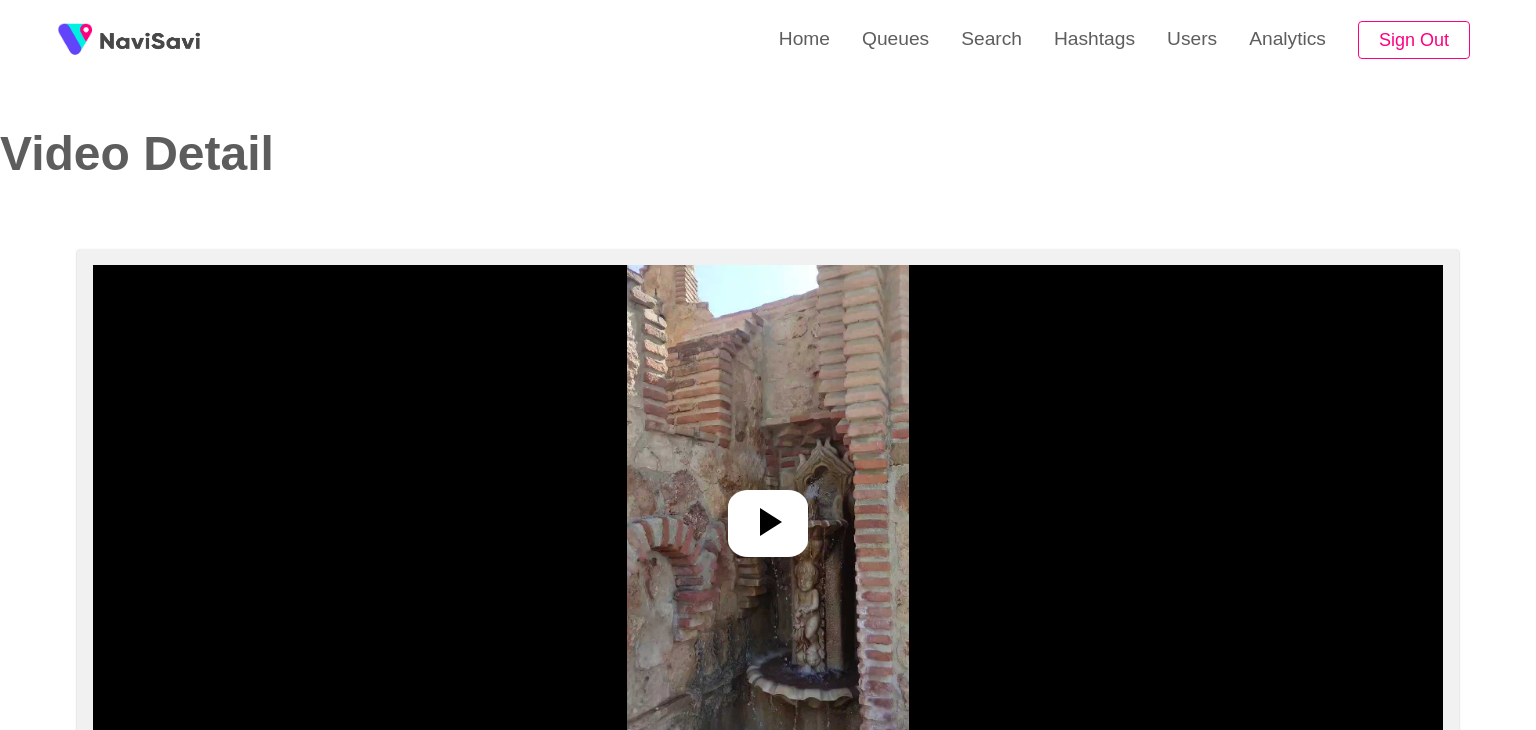 select on "**" 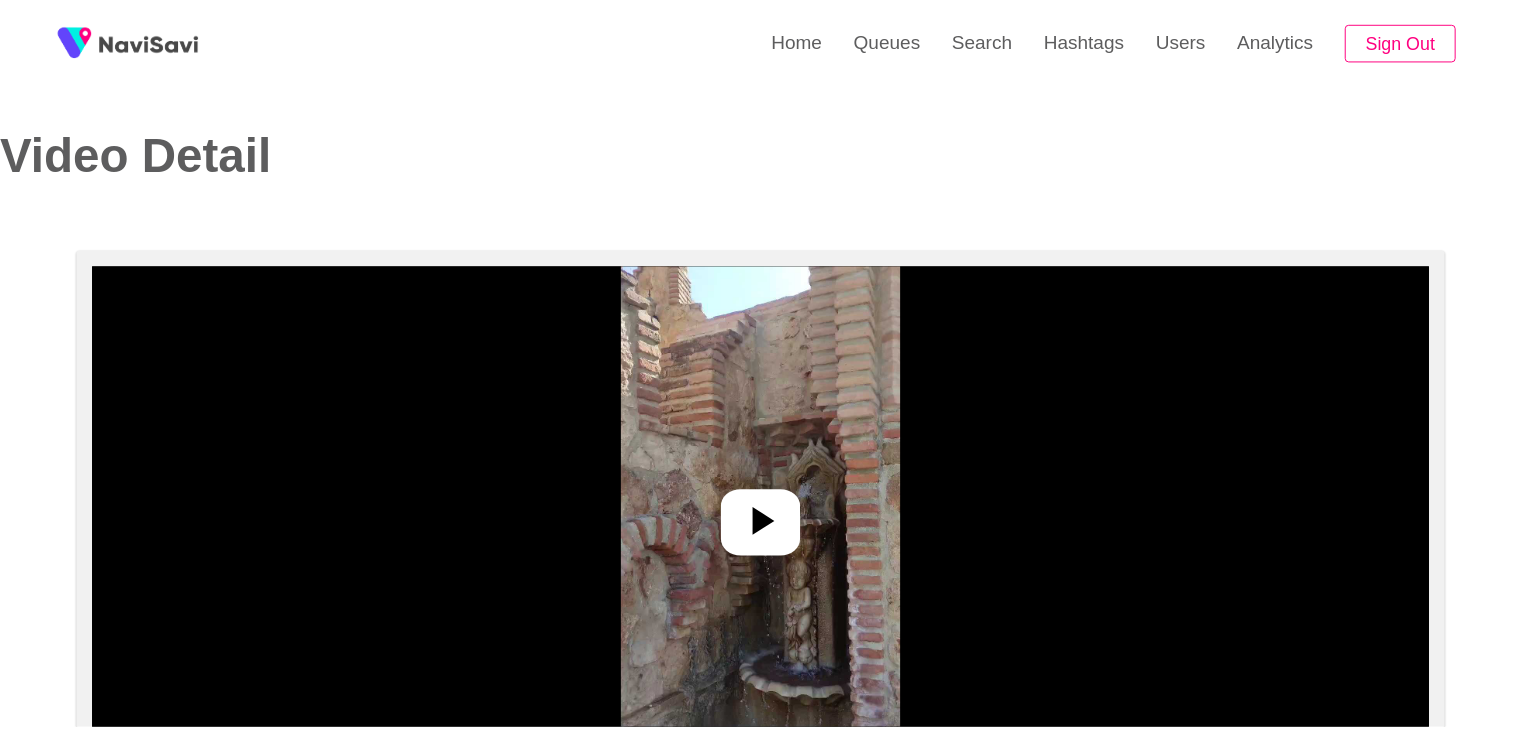 scroll, scrollTop: 0, scrollLeft: 0, axis: both 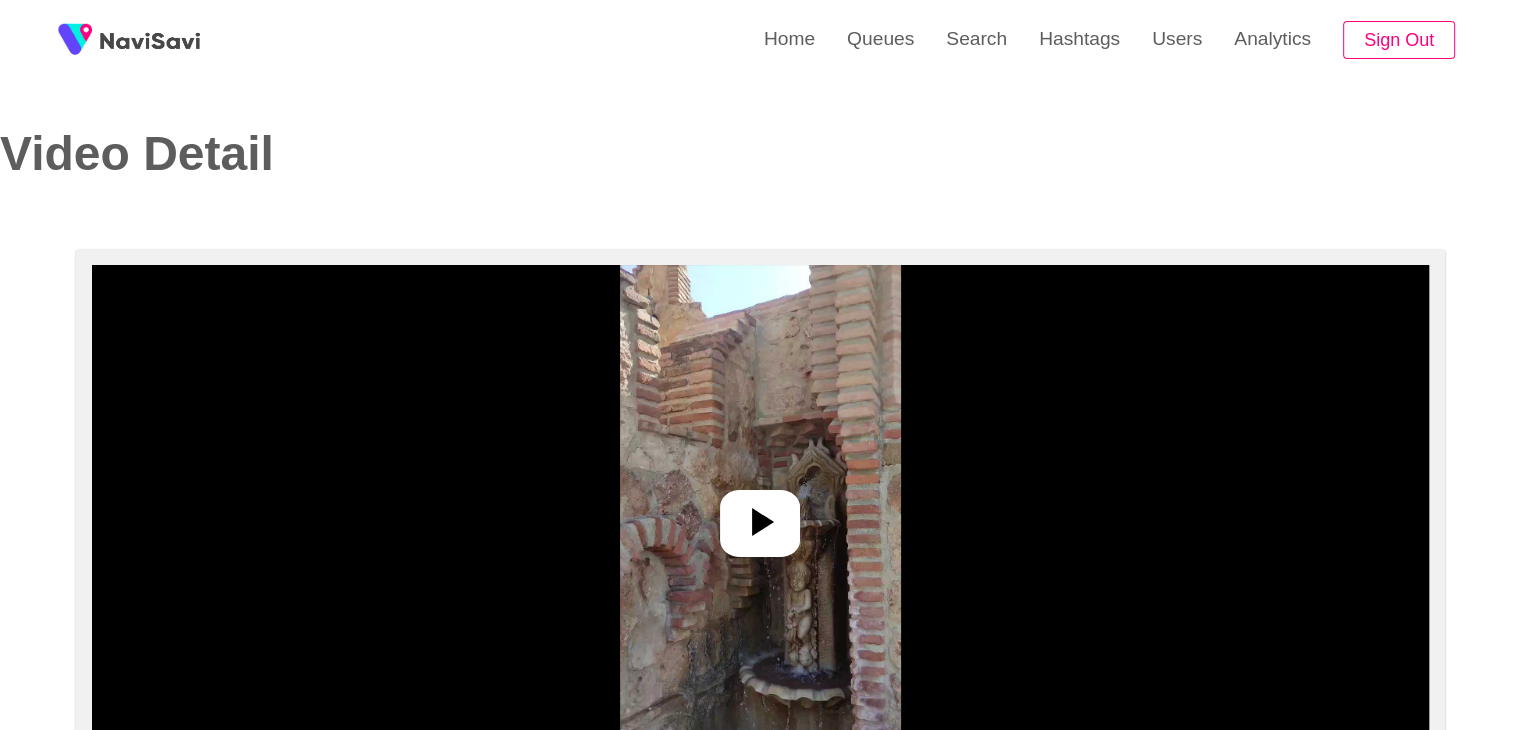 select on "**********" 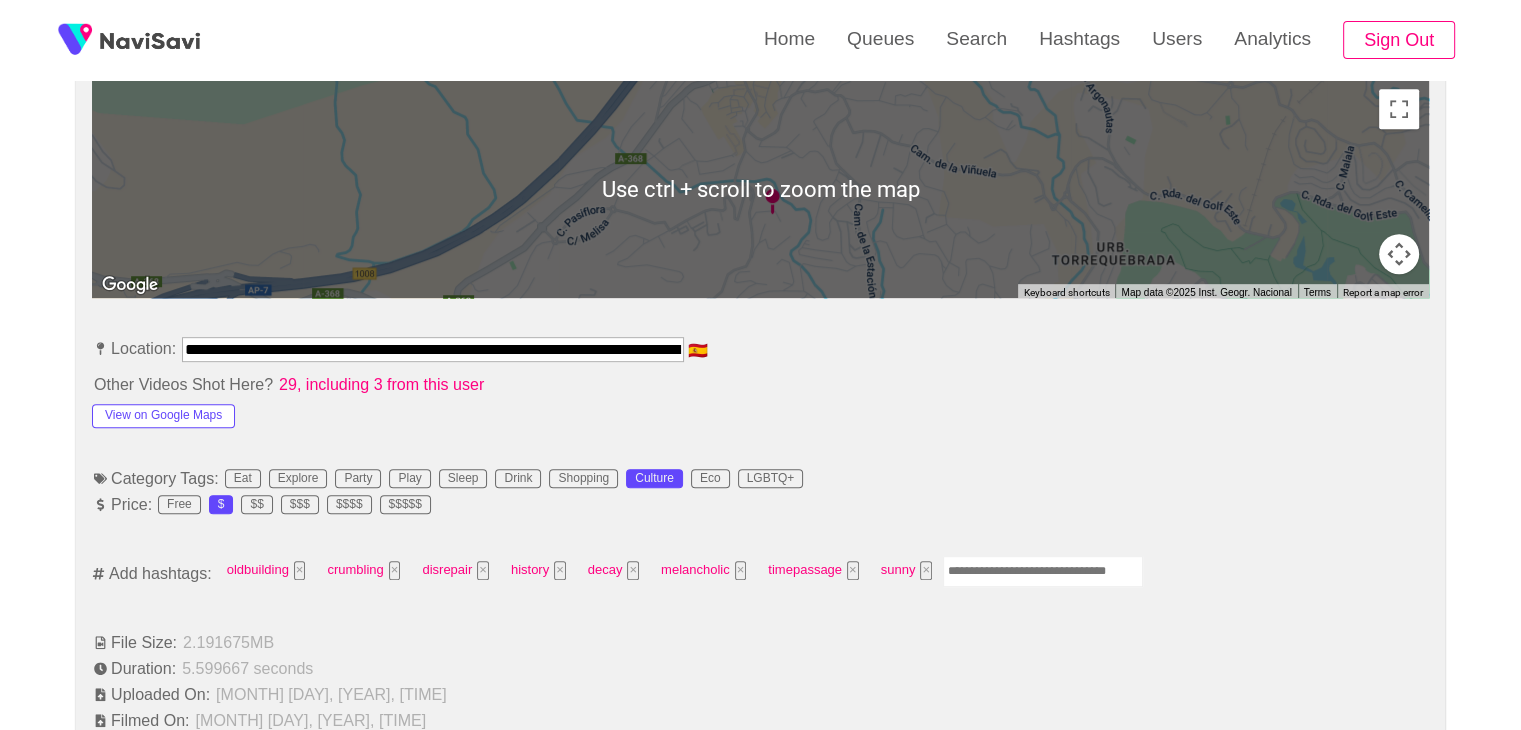 scroll, scrollTop: 910, scrollLeft: 0, axis: vertical 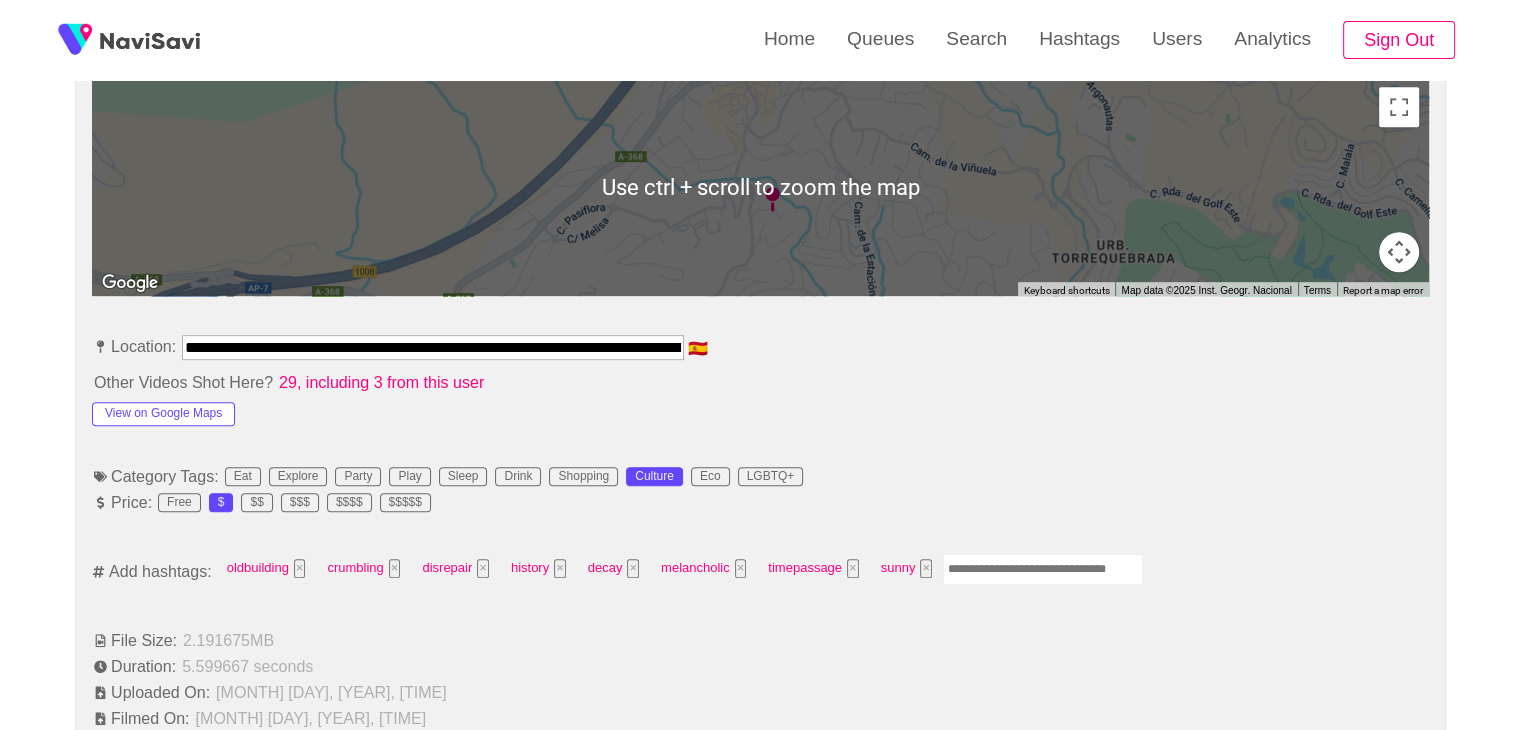 click at bounding box center [1043, 569] 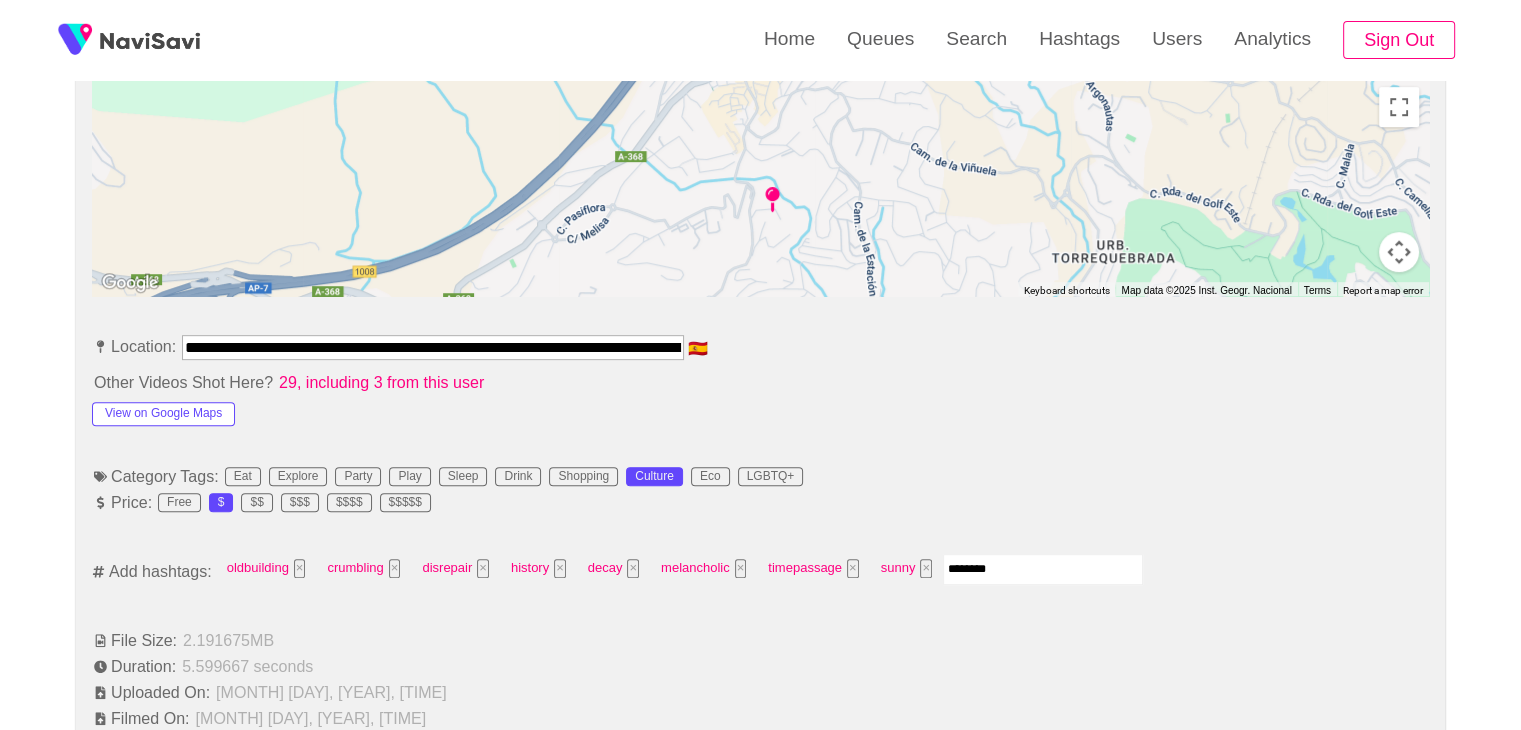 type on "*********" 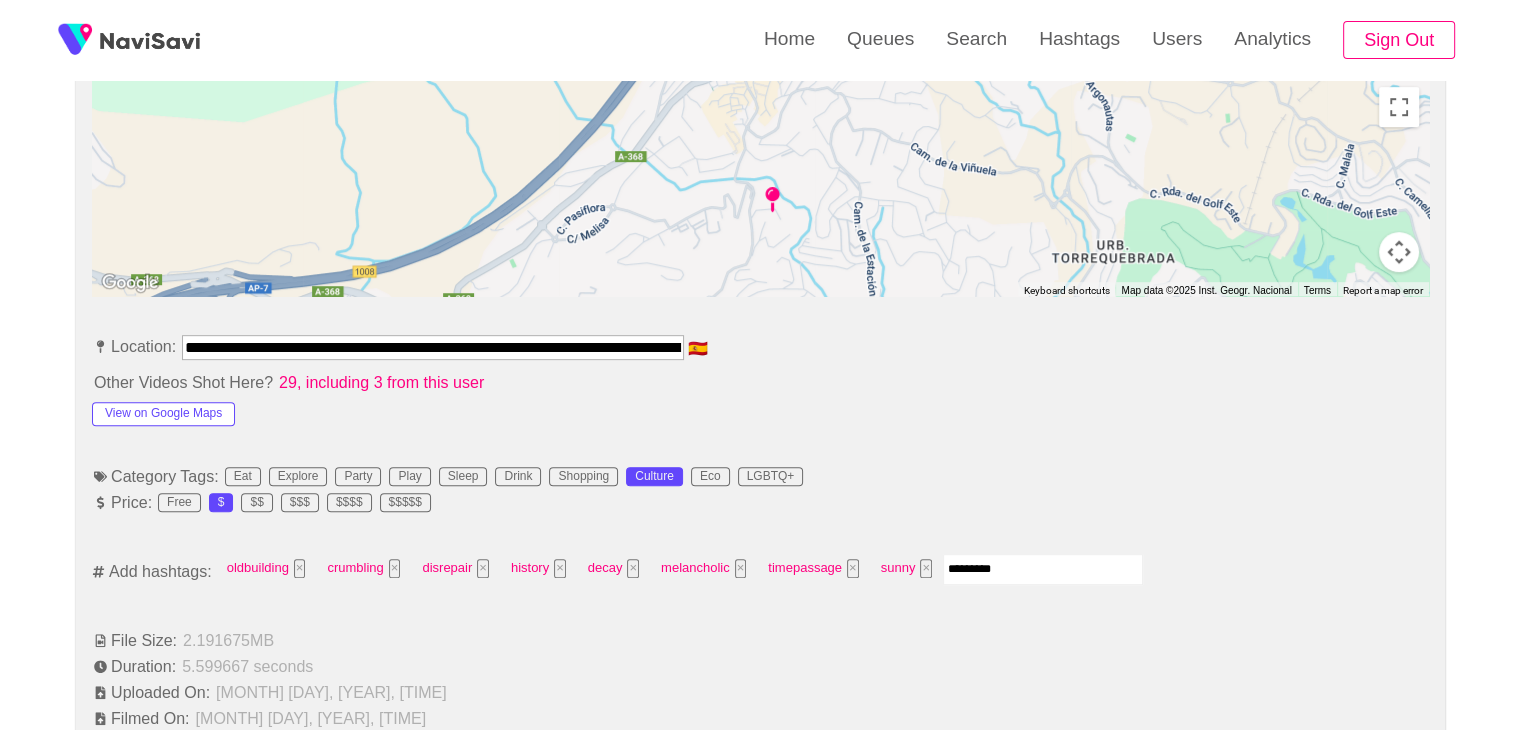 type 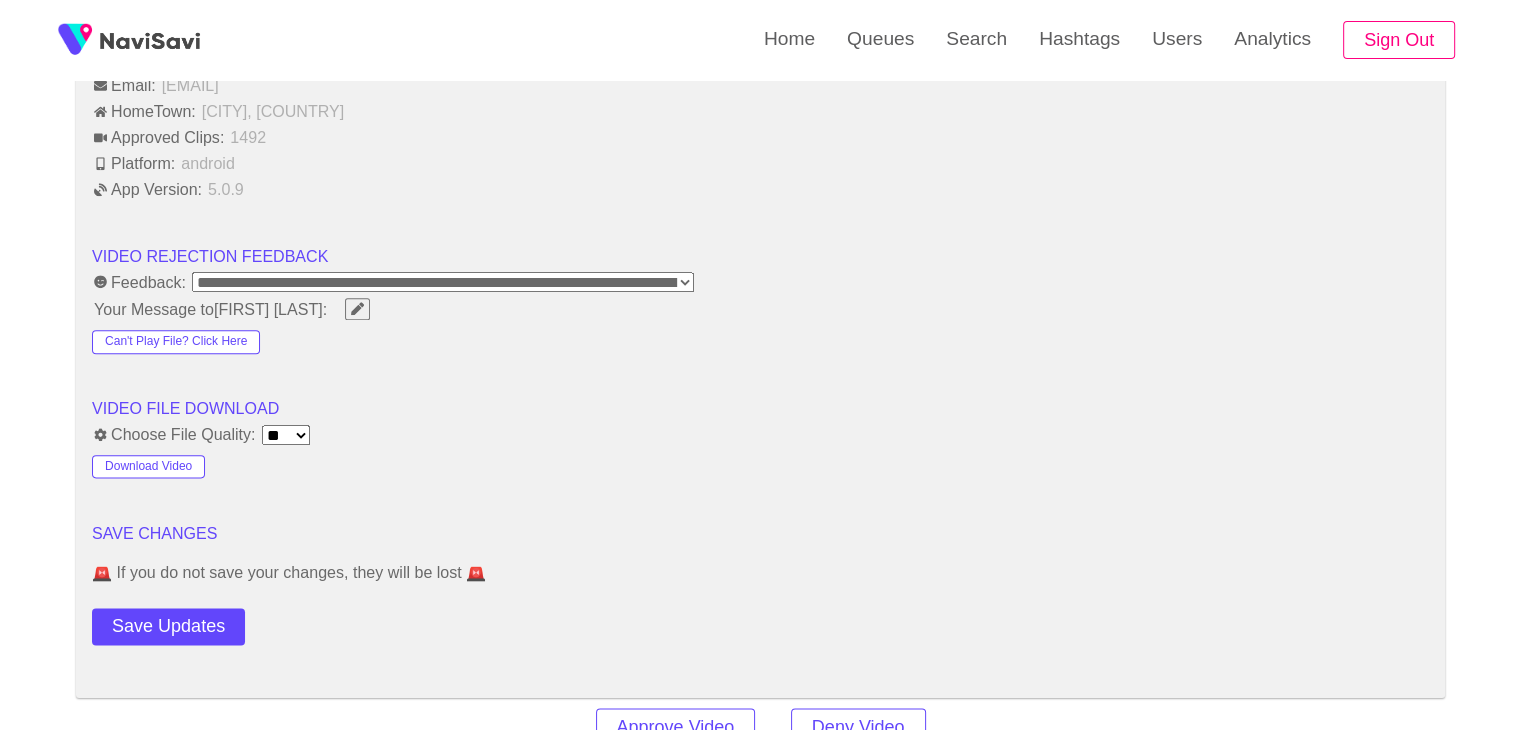 scroll, scrollTop: 2382, scrollLeft: 0, axis: vertical 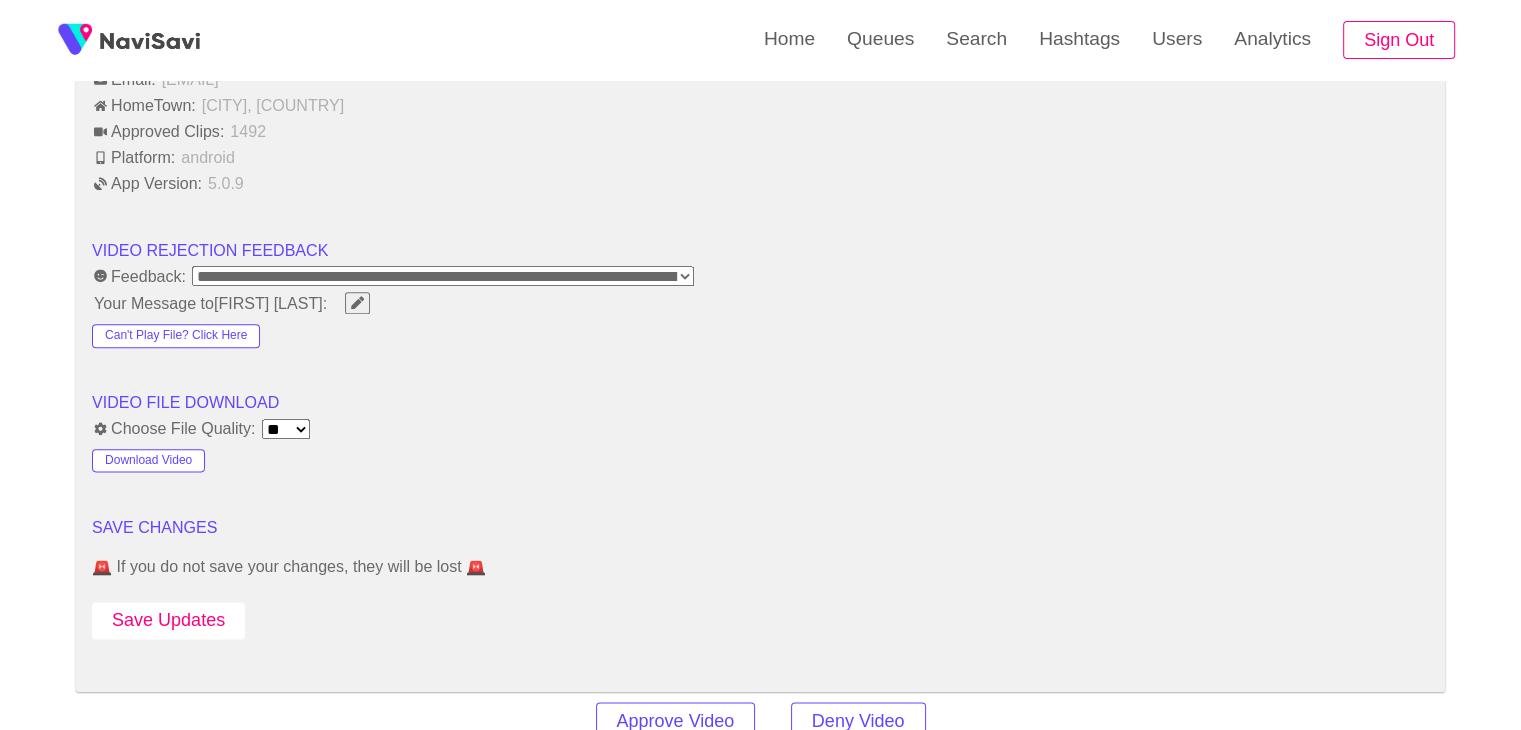 click on "Save Updates" at bounding box center (168, 620) 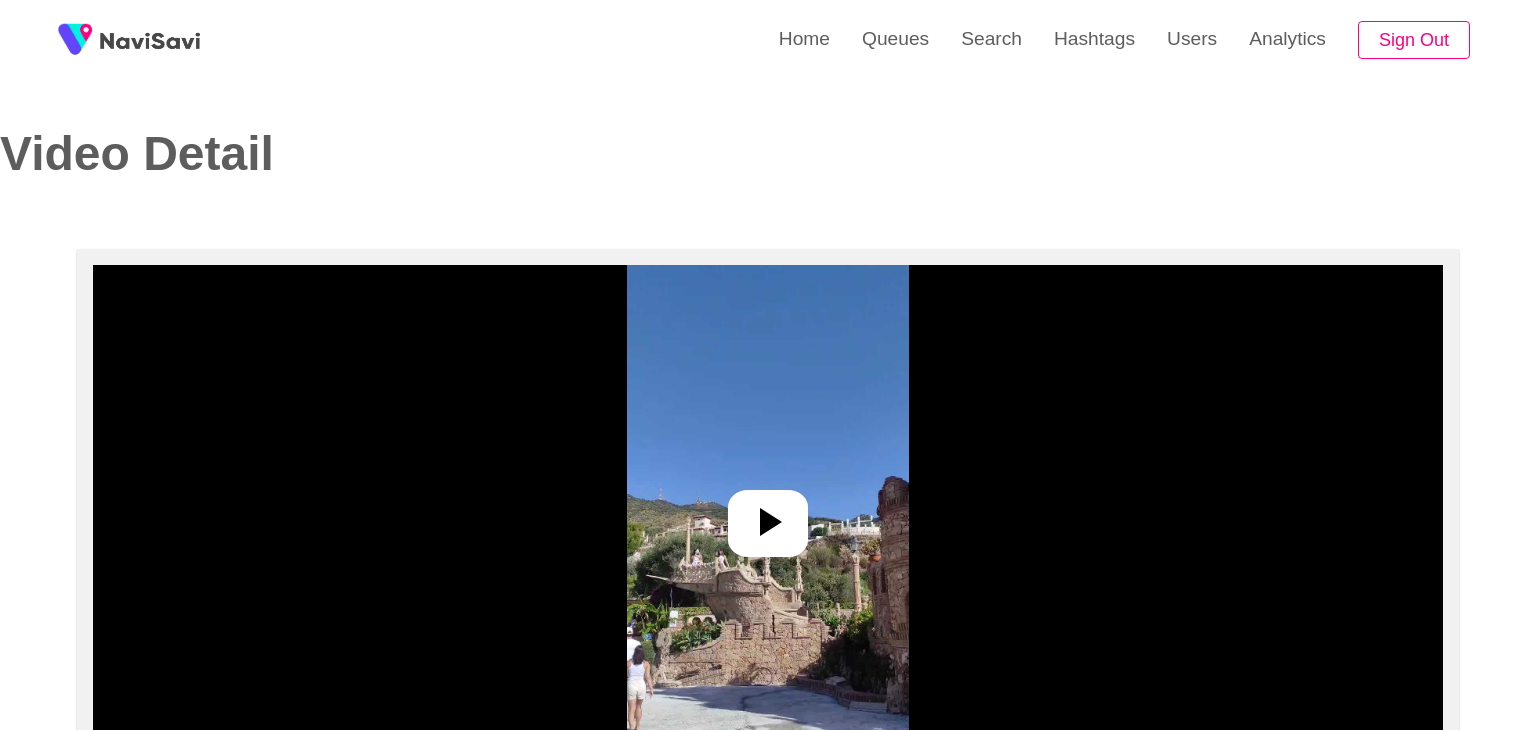select on "**********" 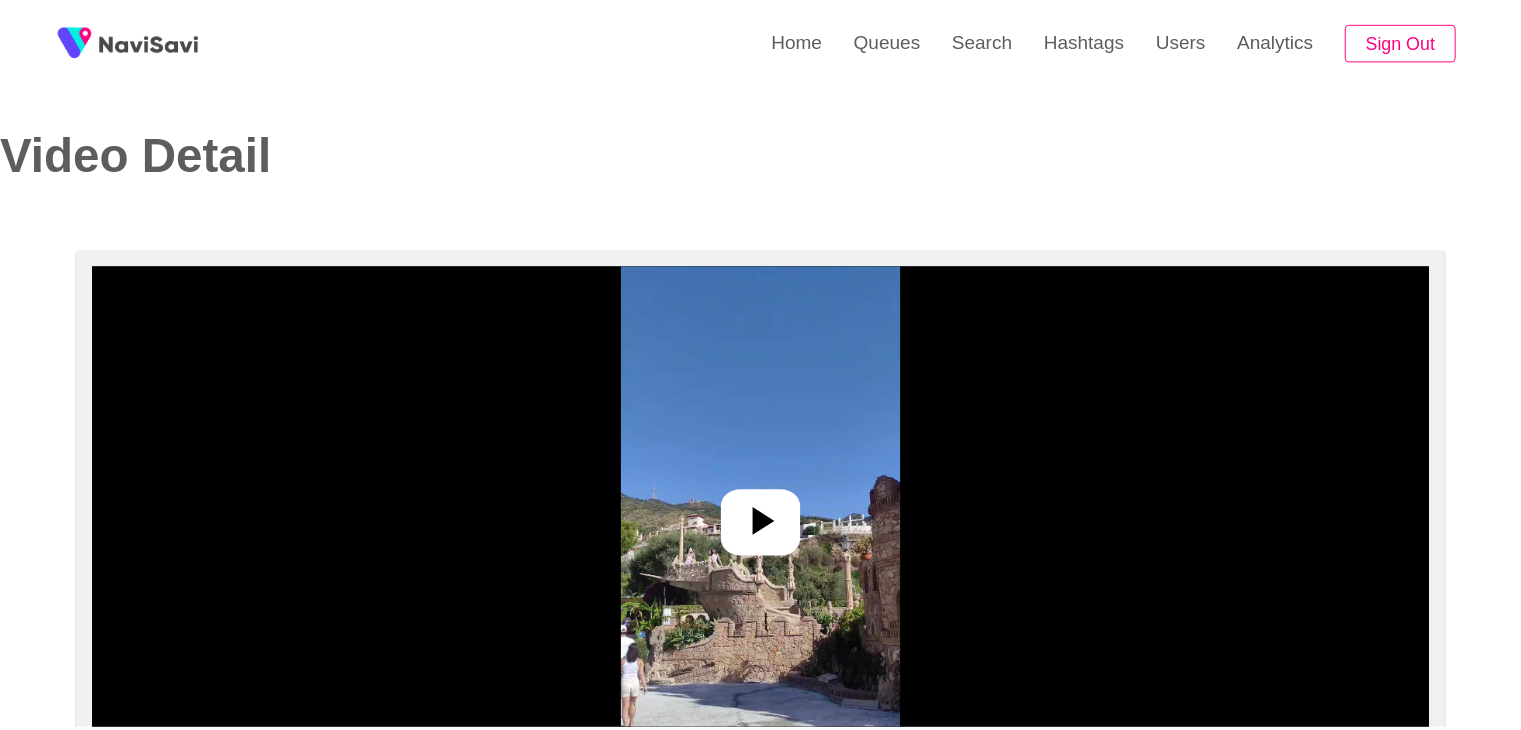 scroll, scrollTop: 0, scrollLeft: 0, axis: both 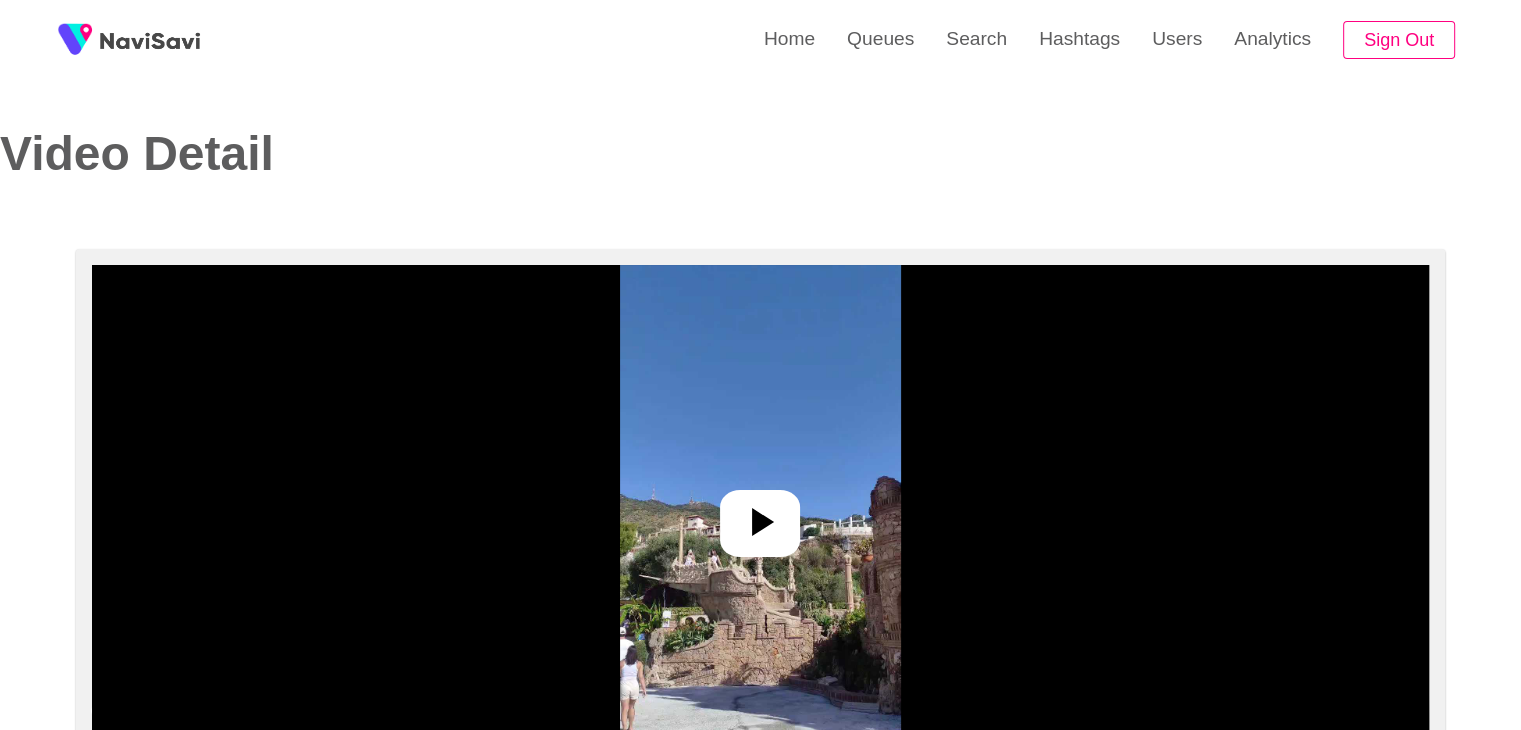 click at bounding box center [760, 515] 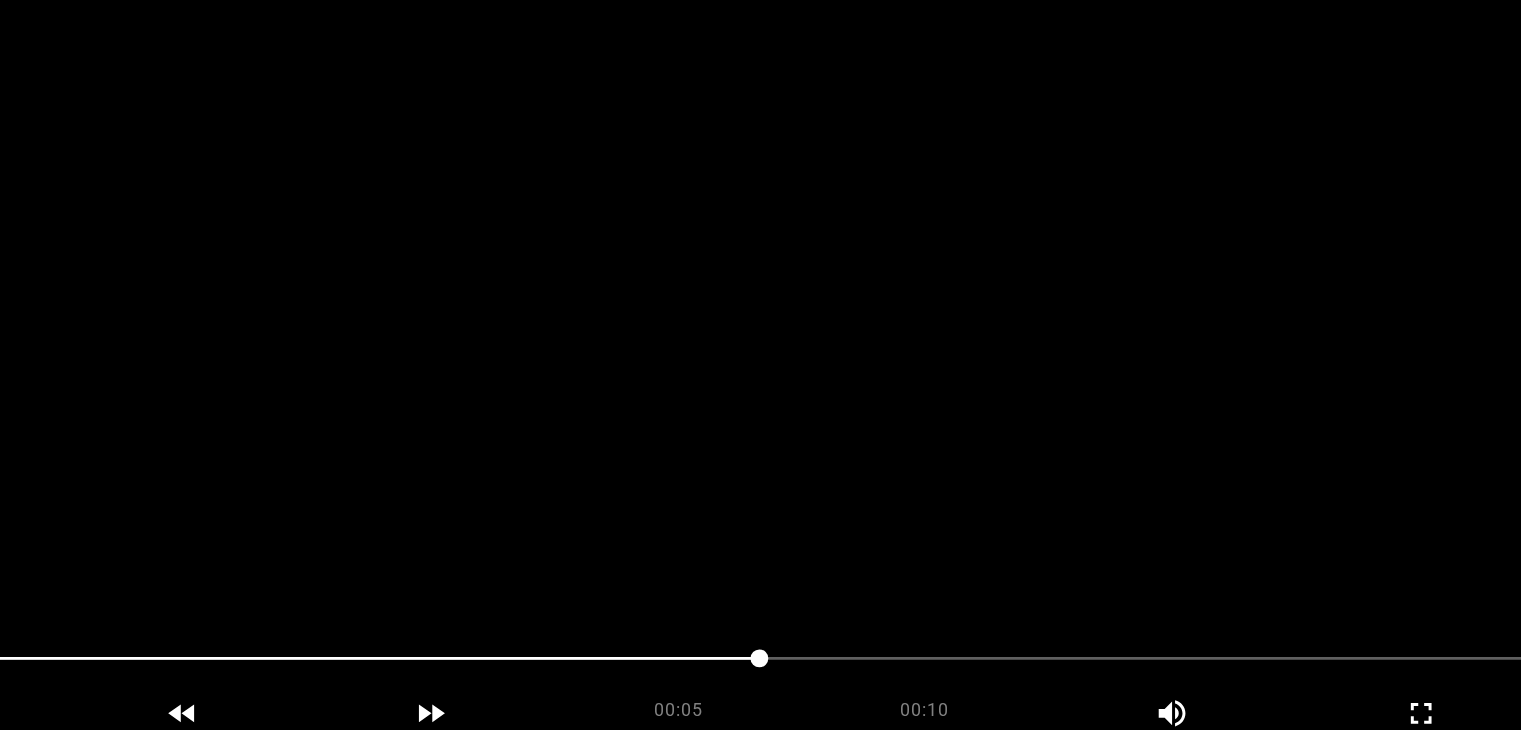 scroll, scrollTop: 128, scrollLeft: 0, axis: vertical 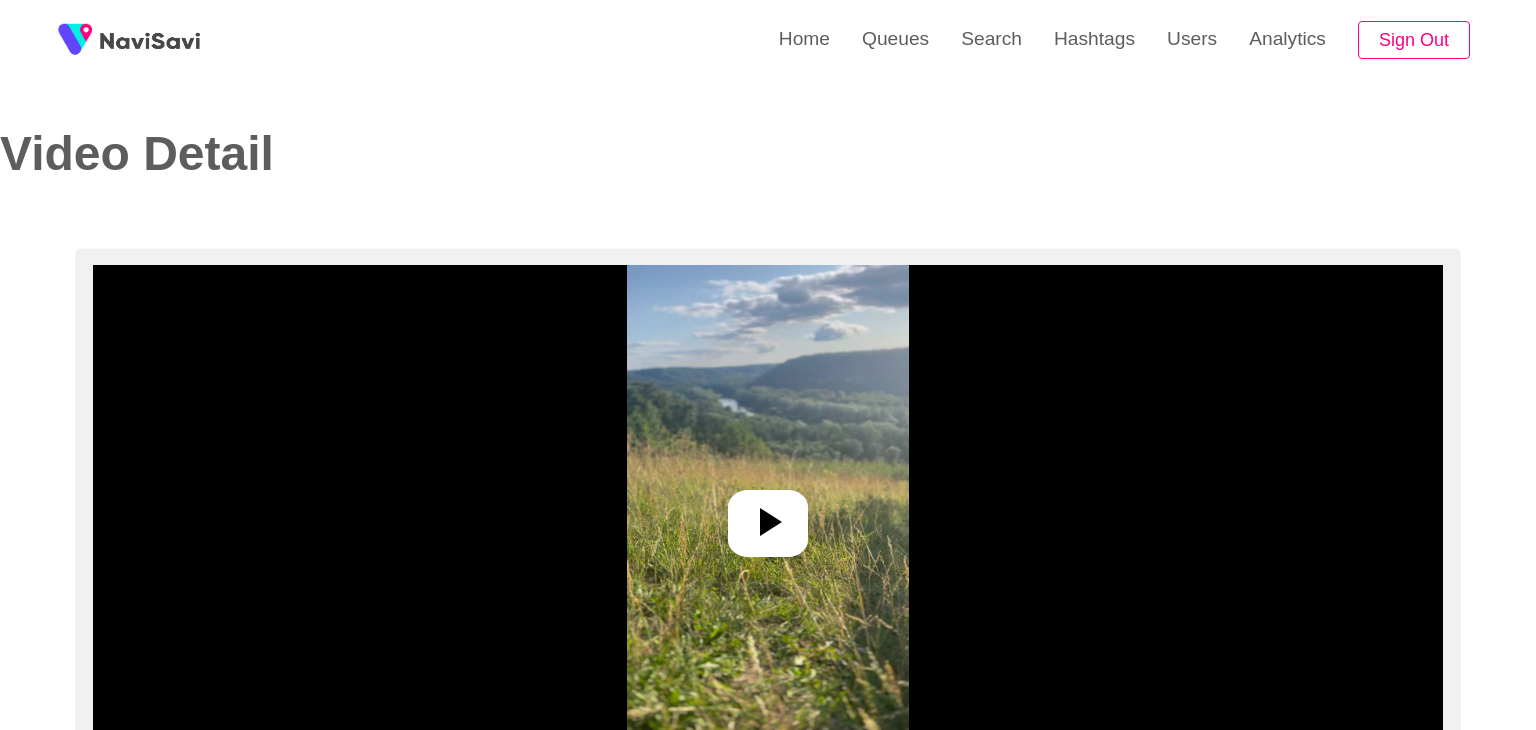 select on "**********" 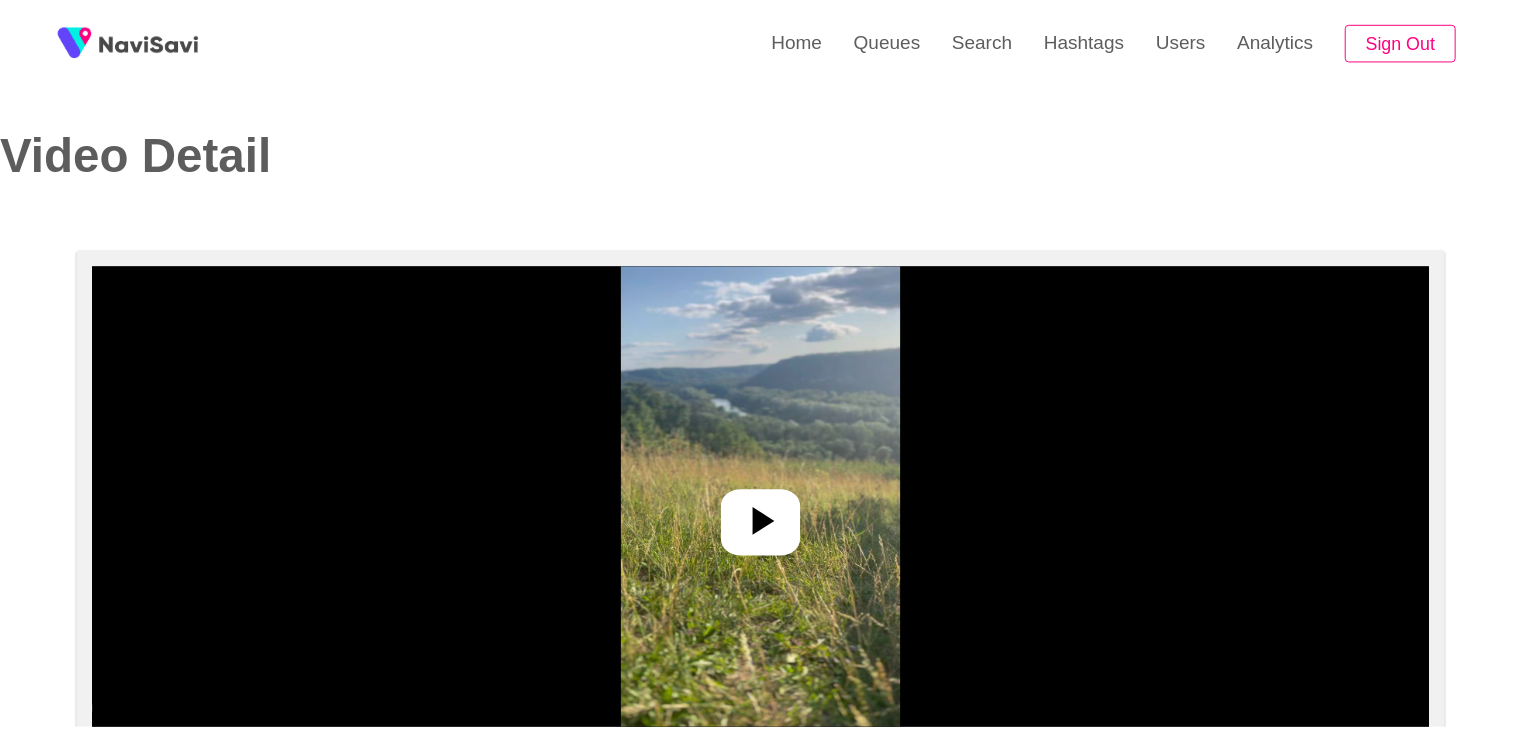 scroll, scrollTop: 0, scrollLeft: 0, axis: both 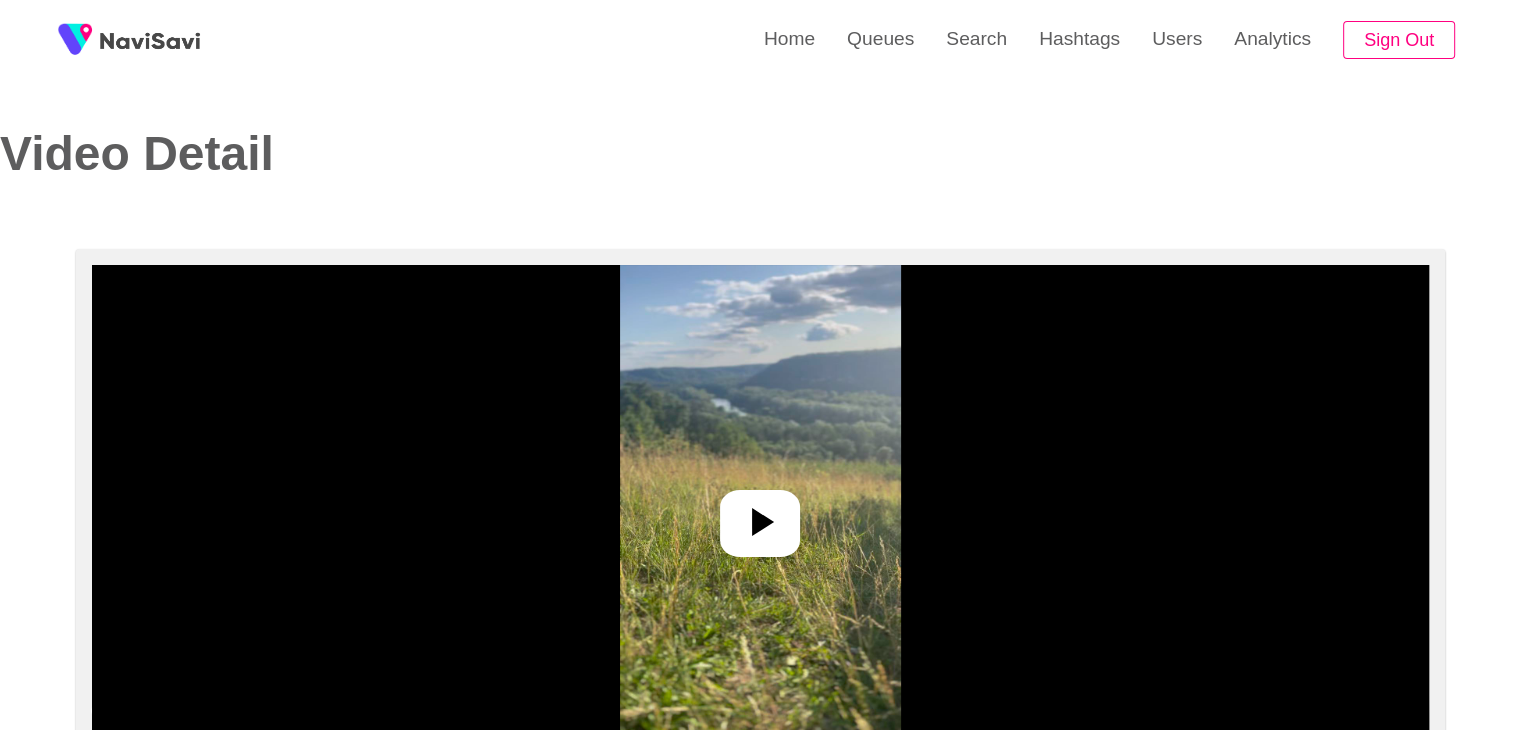 click at bounding box center [760, 515] 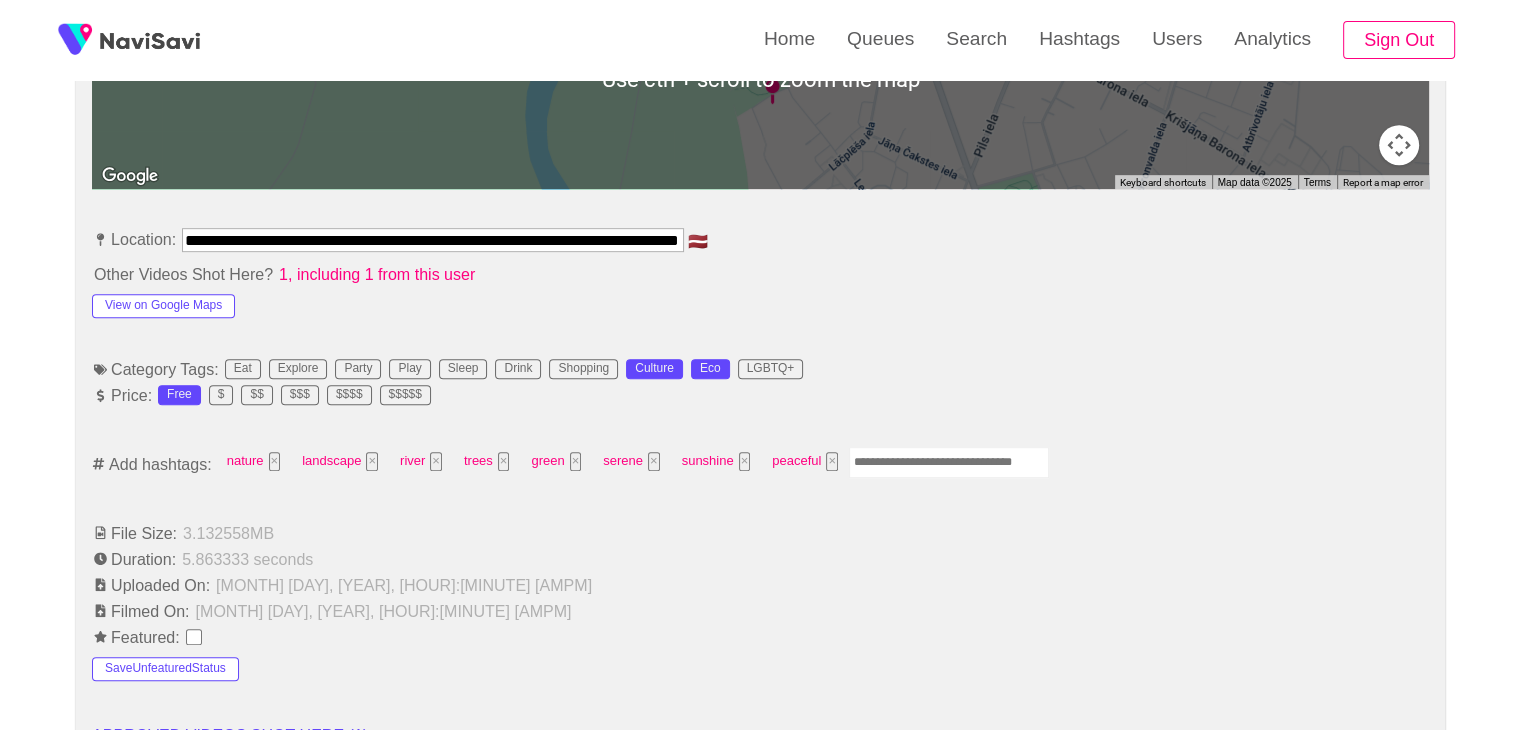 scroll, scrollTop: 1036, scrollLeft: 0, axis: vertical 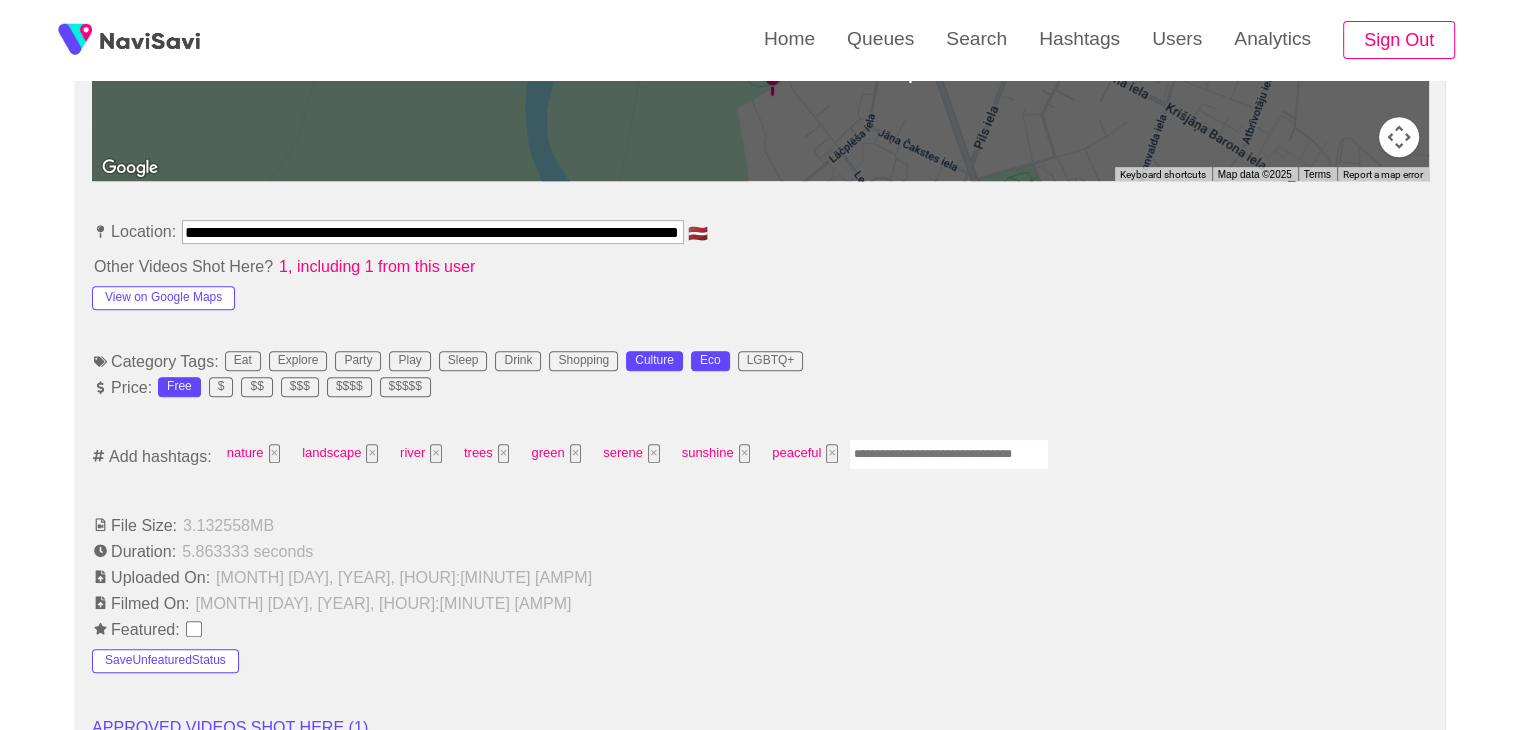 click at bounding box center (949, 454) 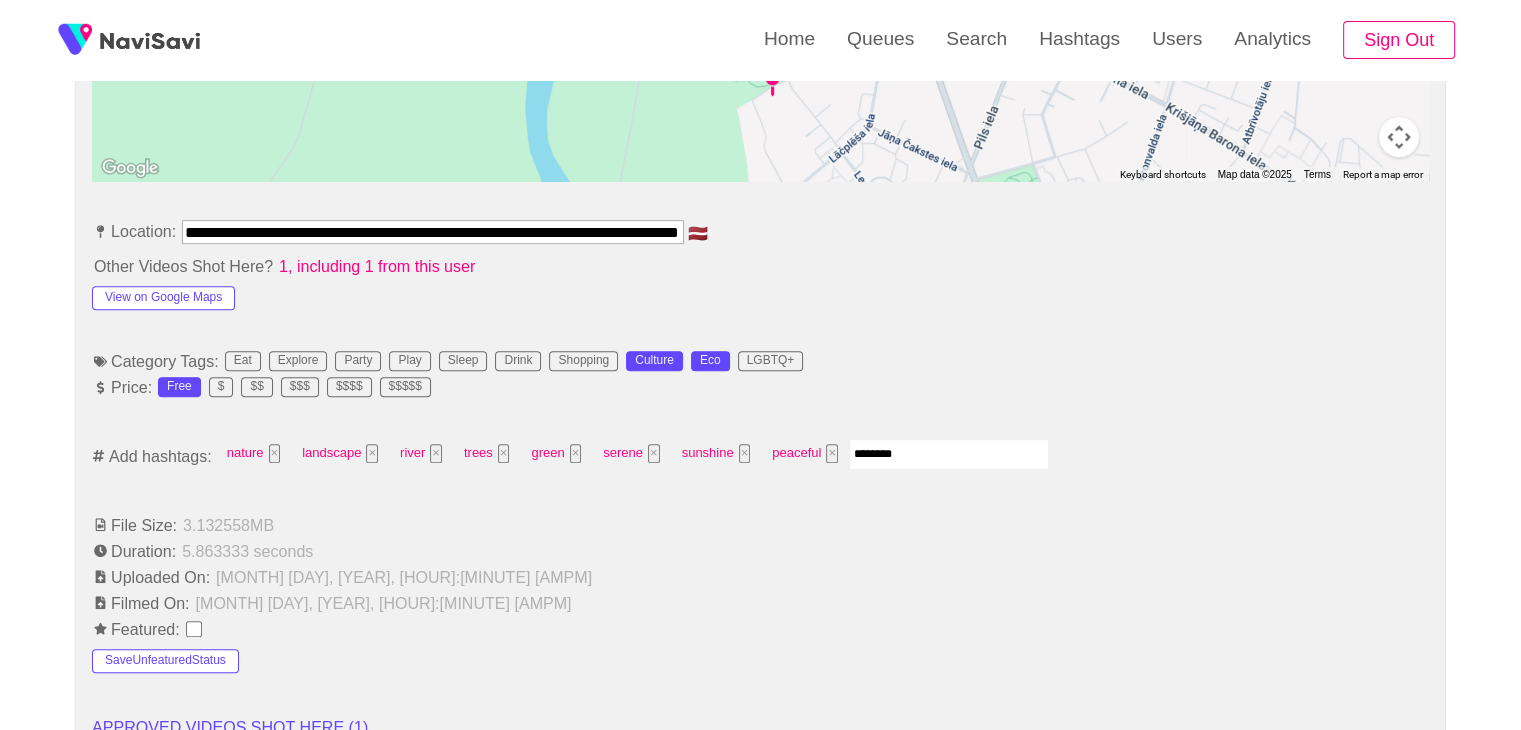 type on "*********" 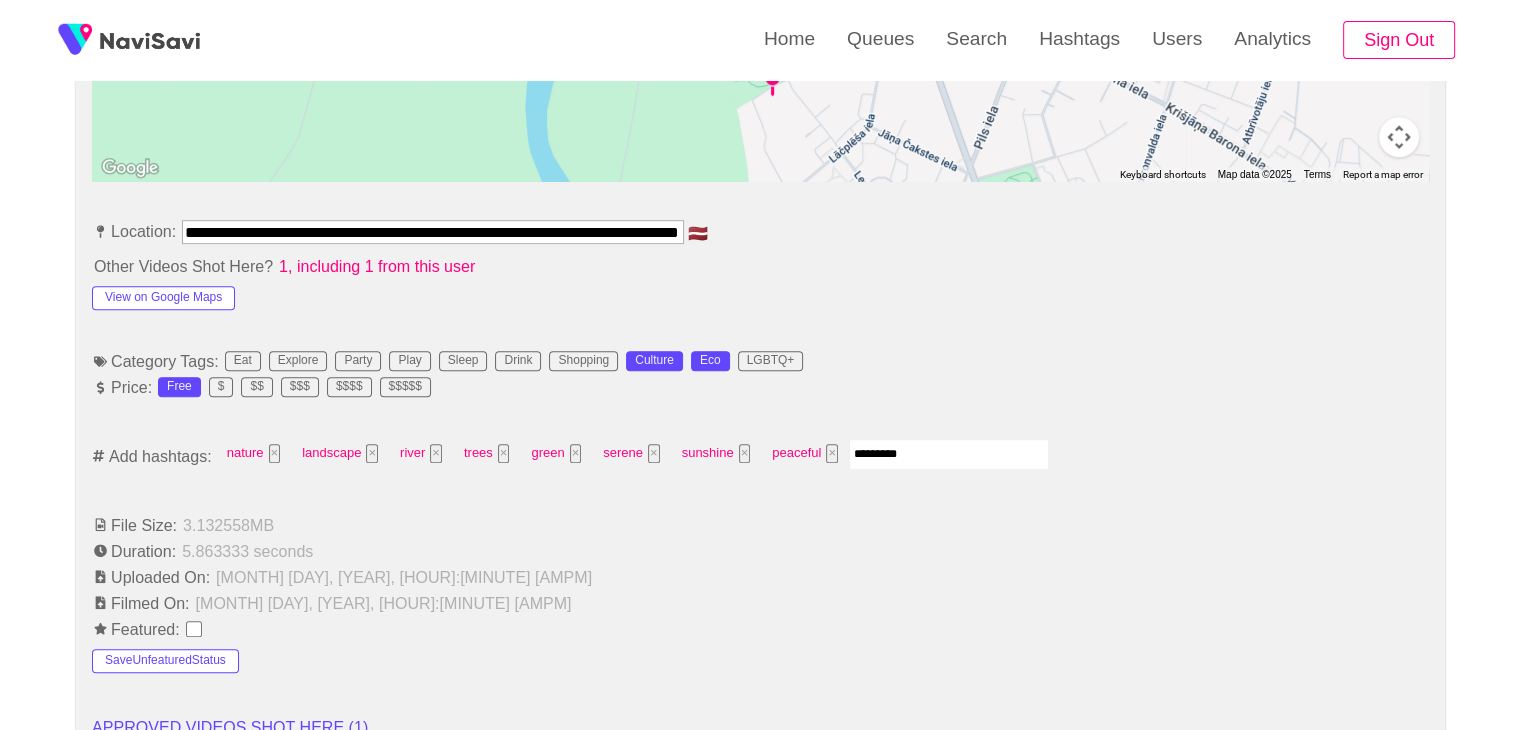 type 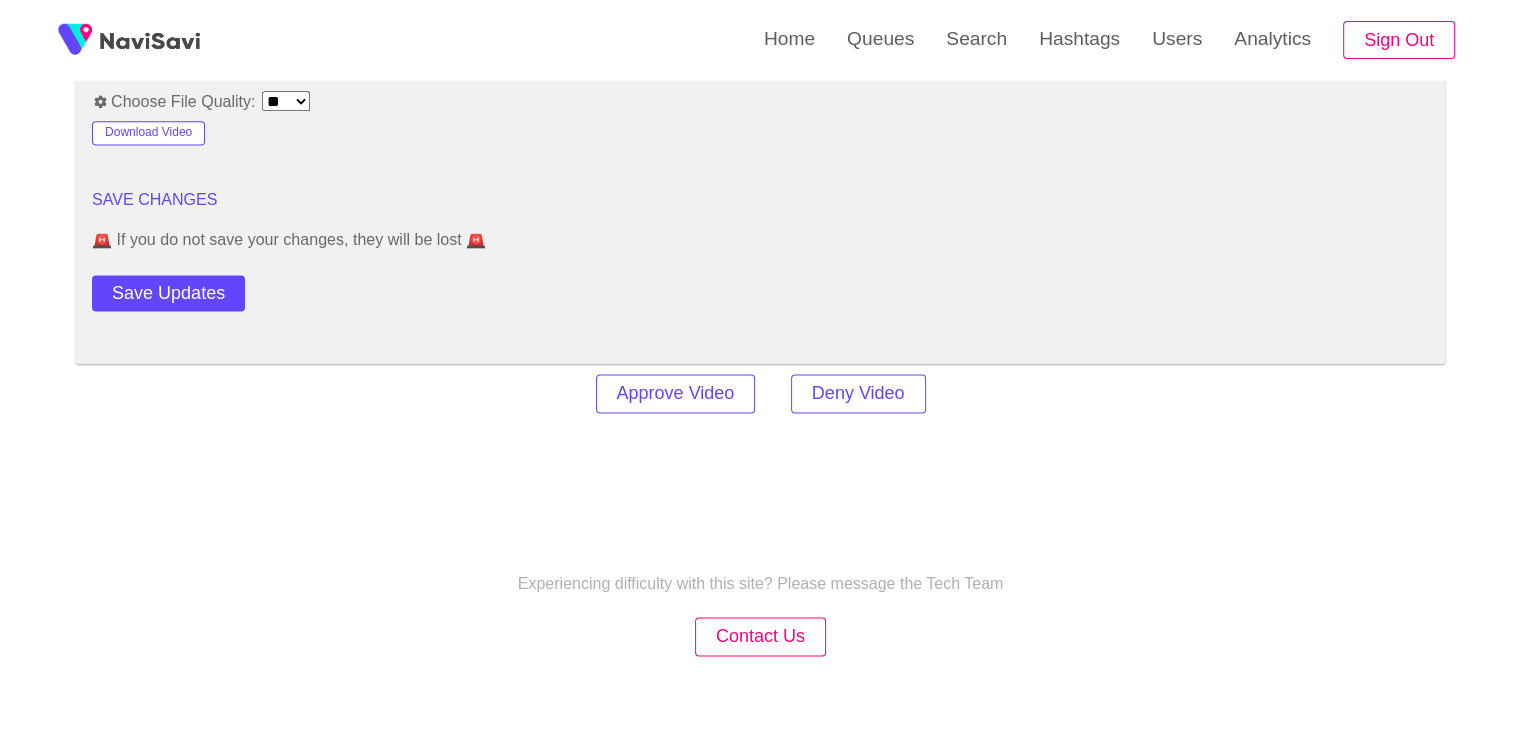 scroll, scrollTop: 2722, scrollLeft: 0, axis: vertical 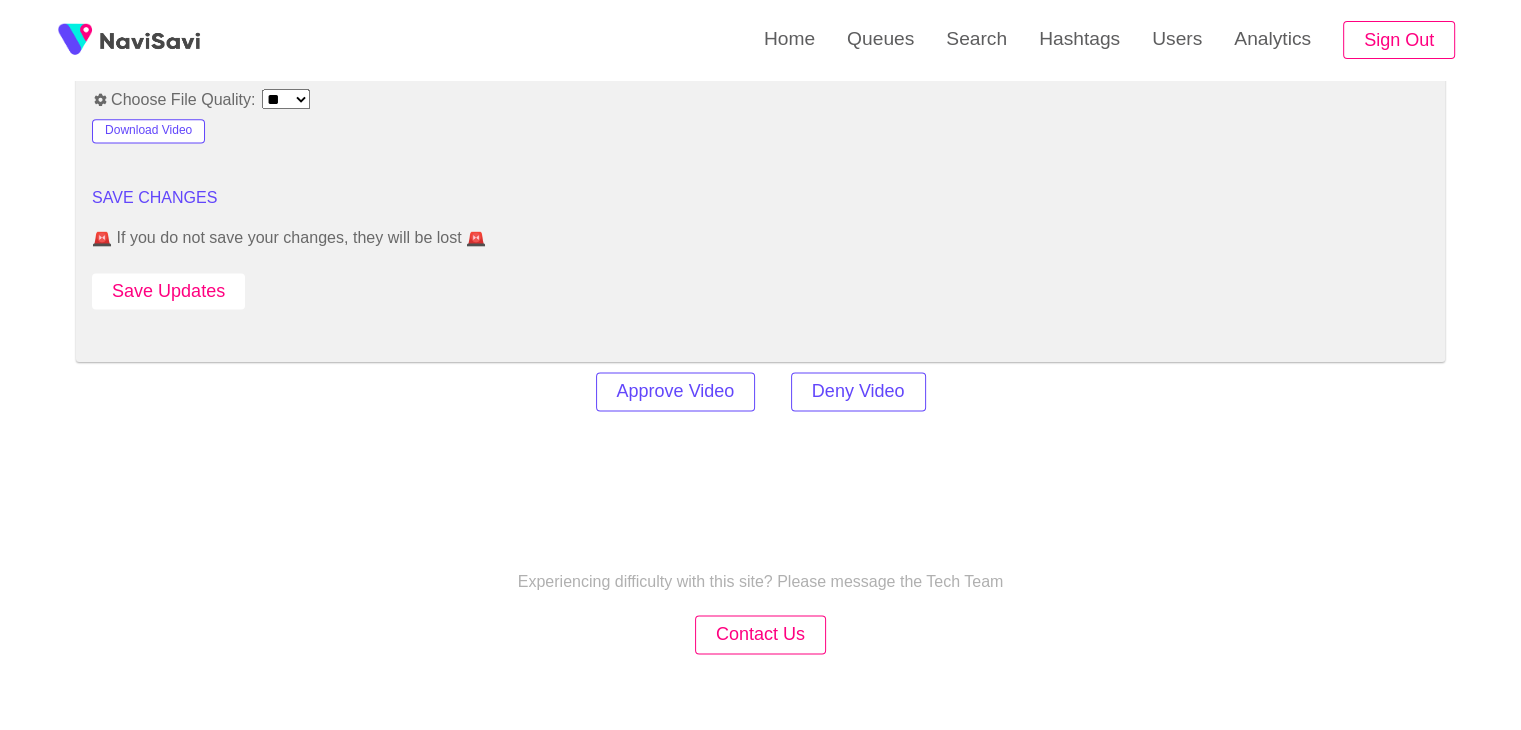 click on "Save Updates" at bounding box center (168, 291) 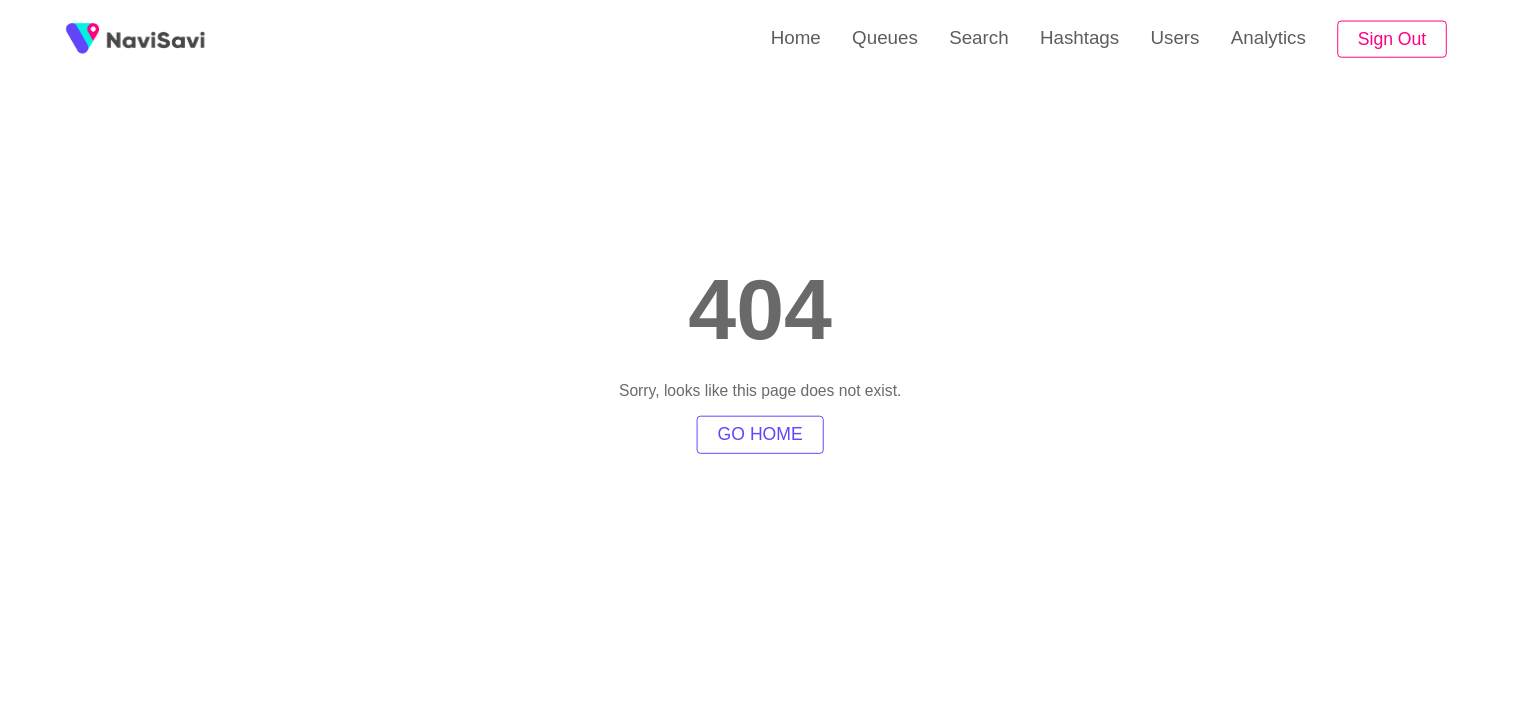 scroll, scrollTop: 0, scrollLeft: 0, axis: both 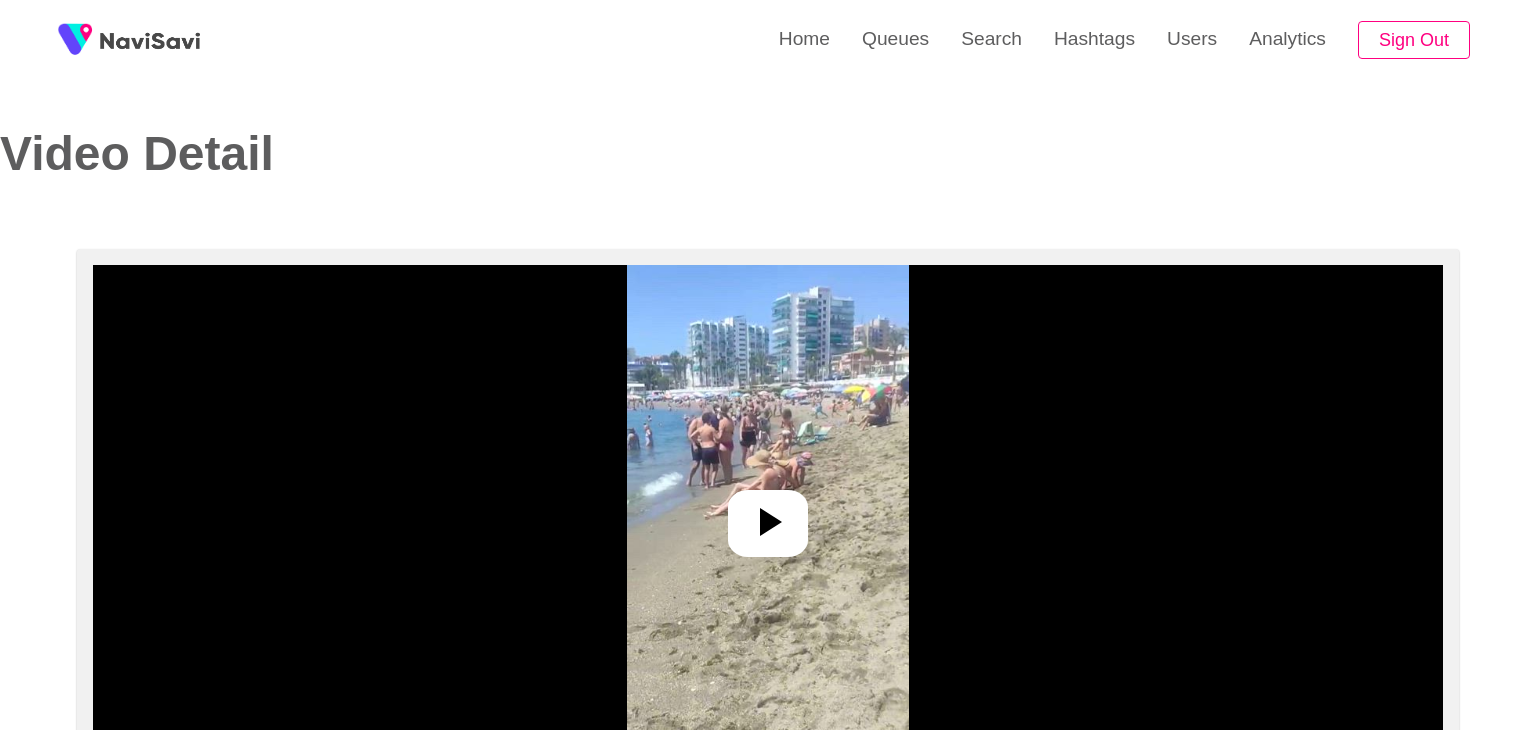 select on "**********" 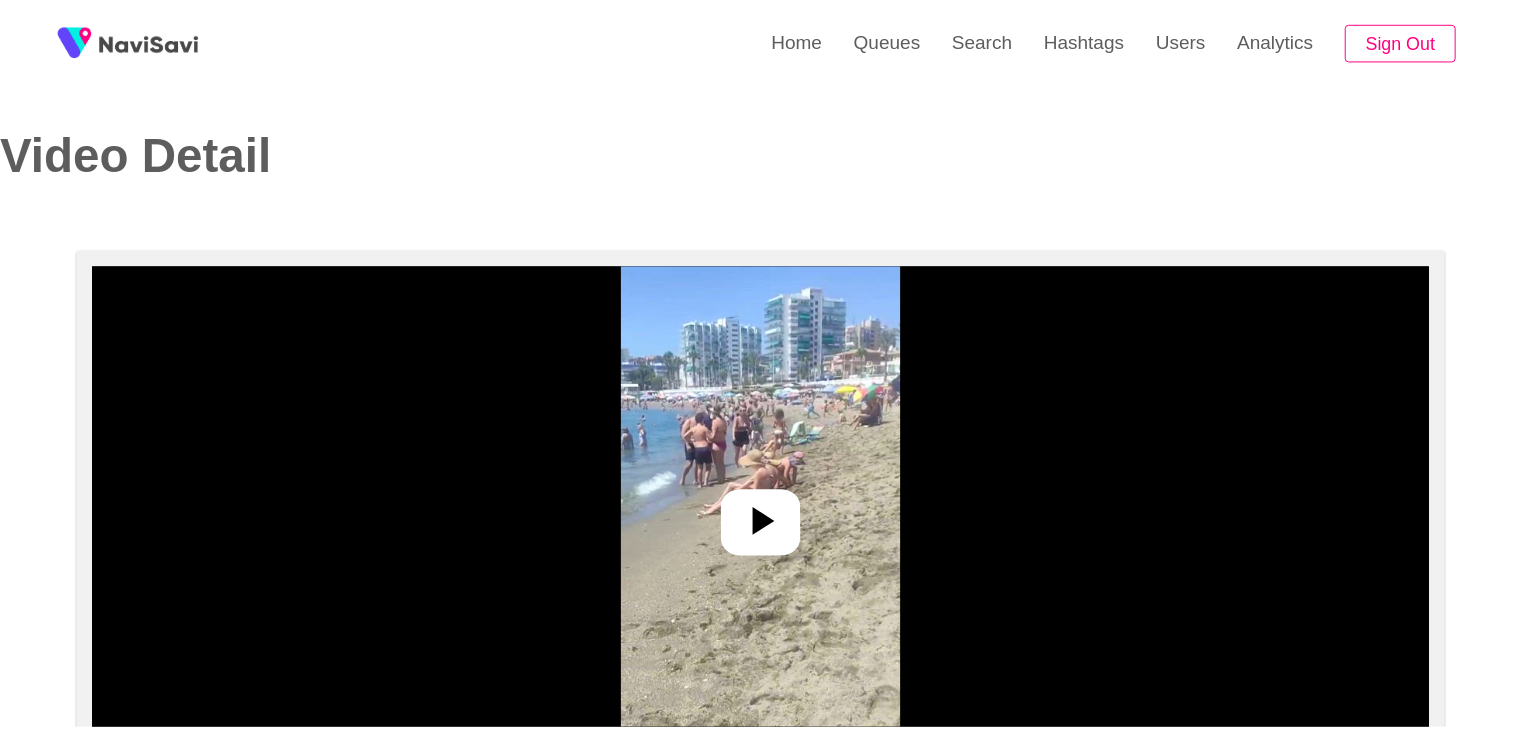 scroll, scrollTop: 0, scrollLeft: 0, axis: both 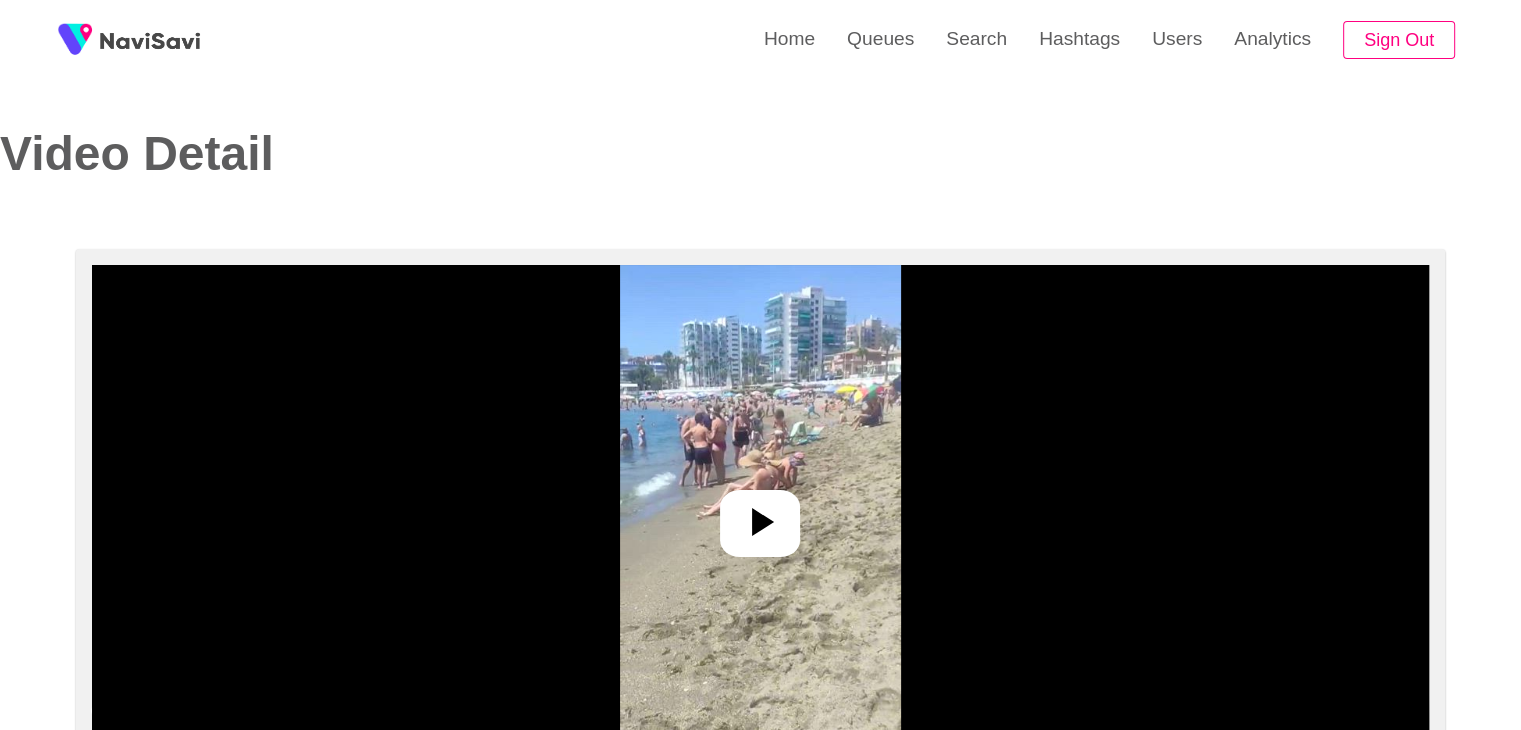 click at bounding box center [760, 523] 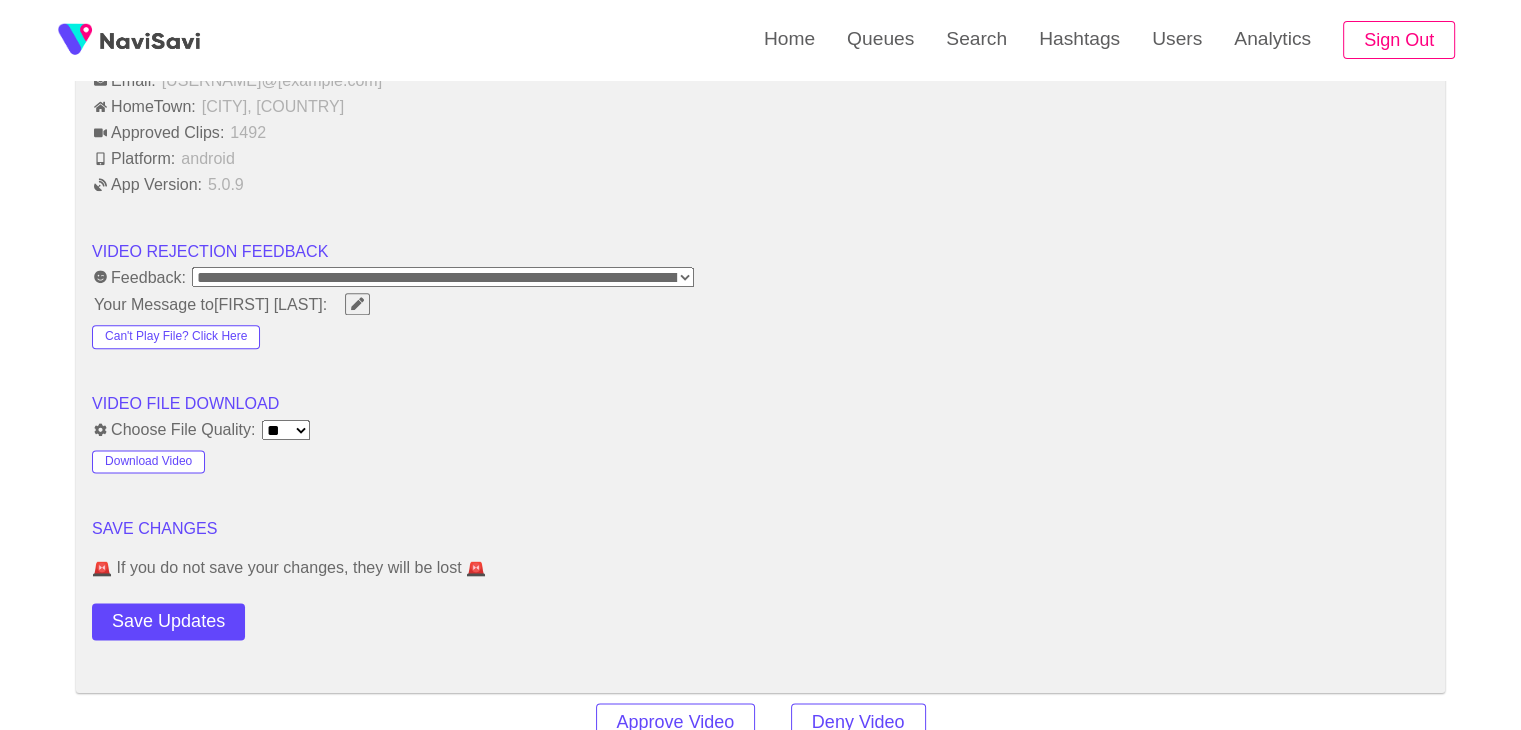 scroll, scrollTop: 2415, scrollLeft: 0, axis: vertical 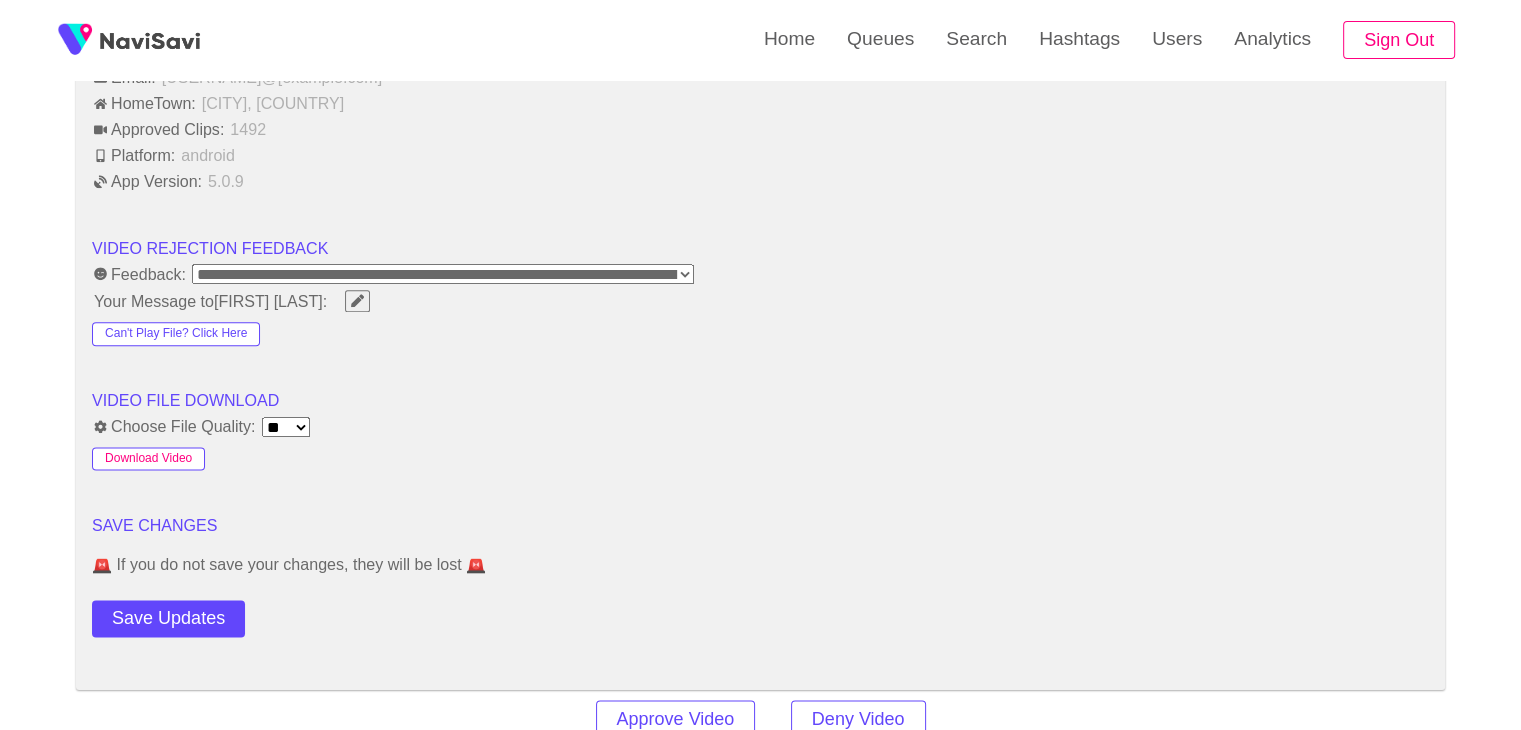 click on "Download Video" at bounding box center (148, 459) 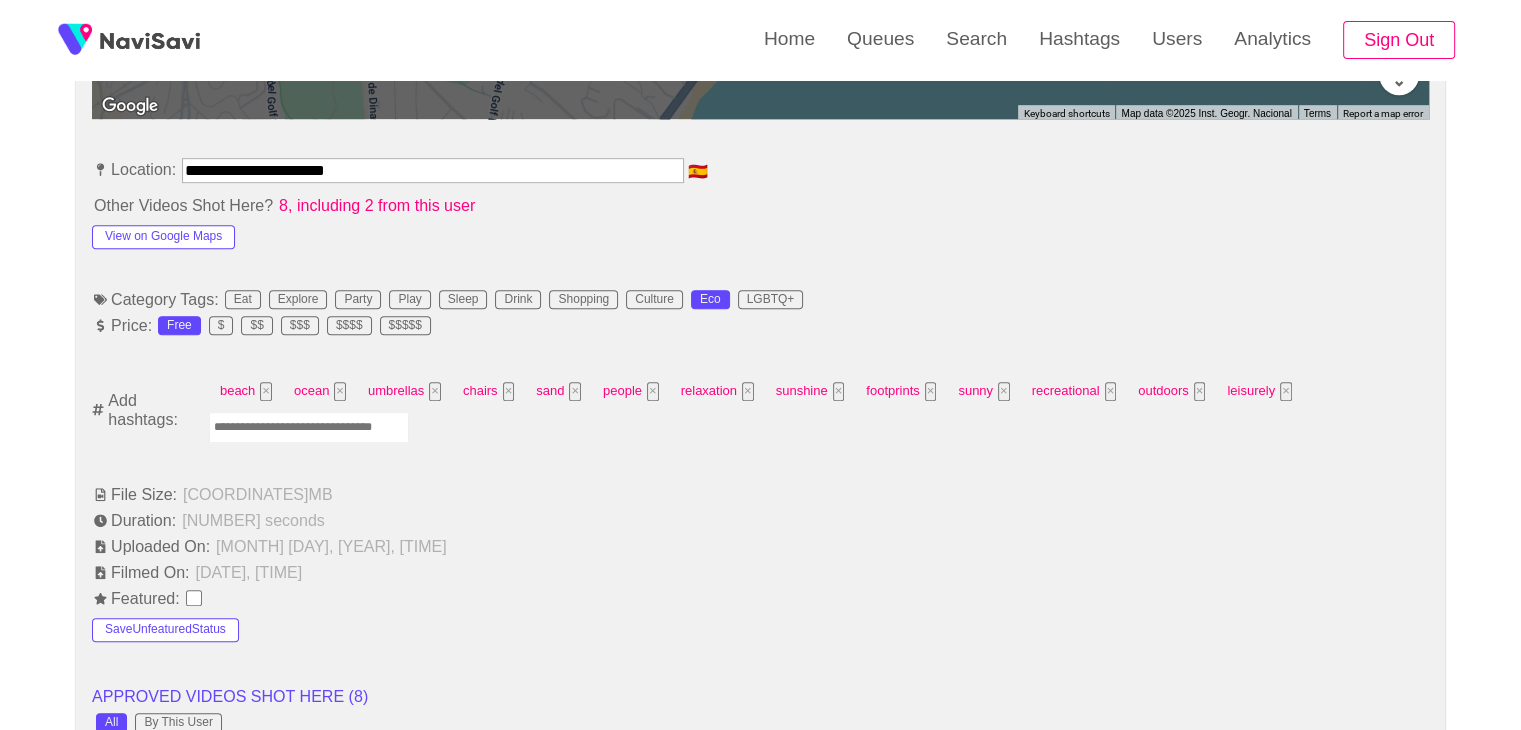 scroll, scrollTop: 1176, scrollLeft: 0, axis: vertical 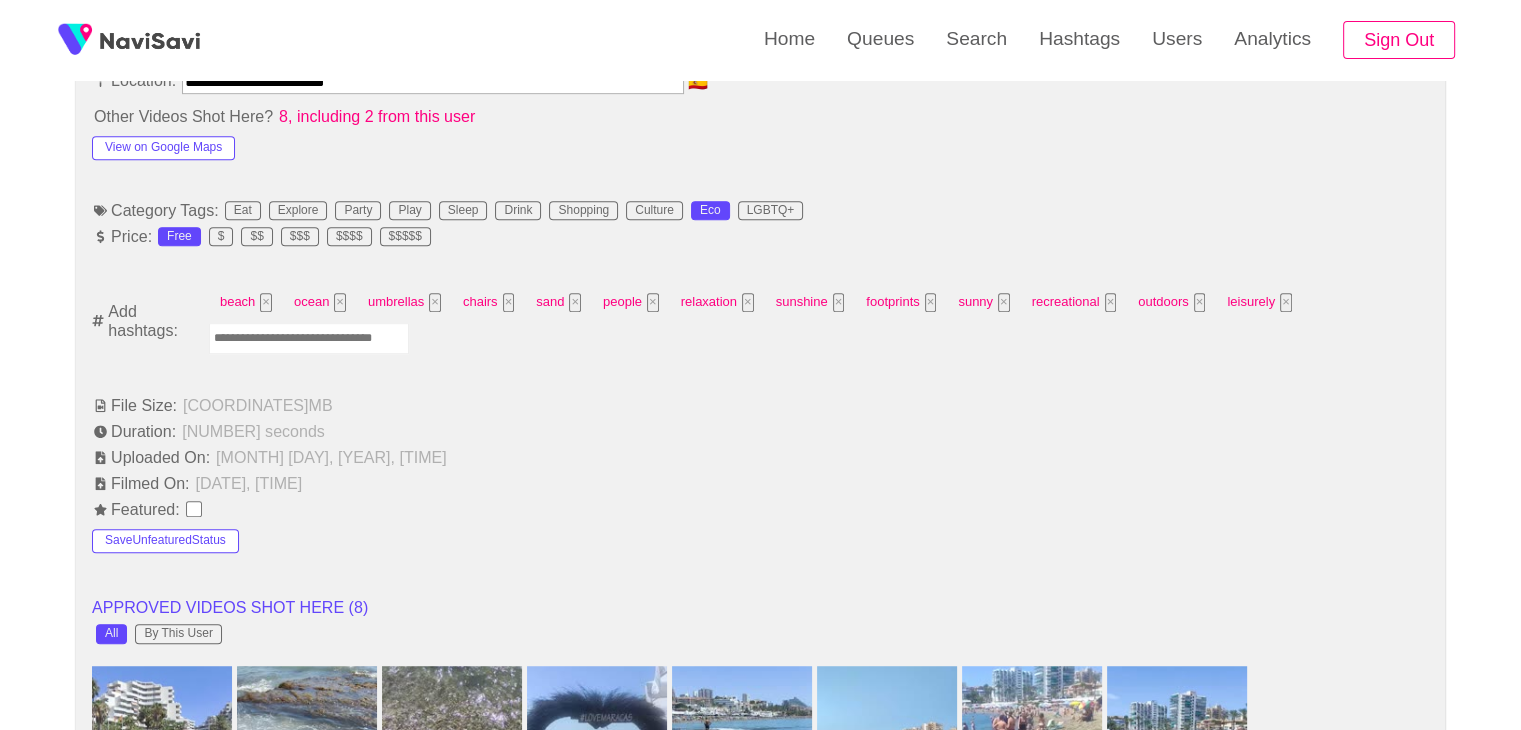 click at bounding box center (309, 338) 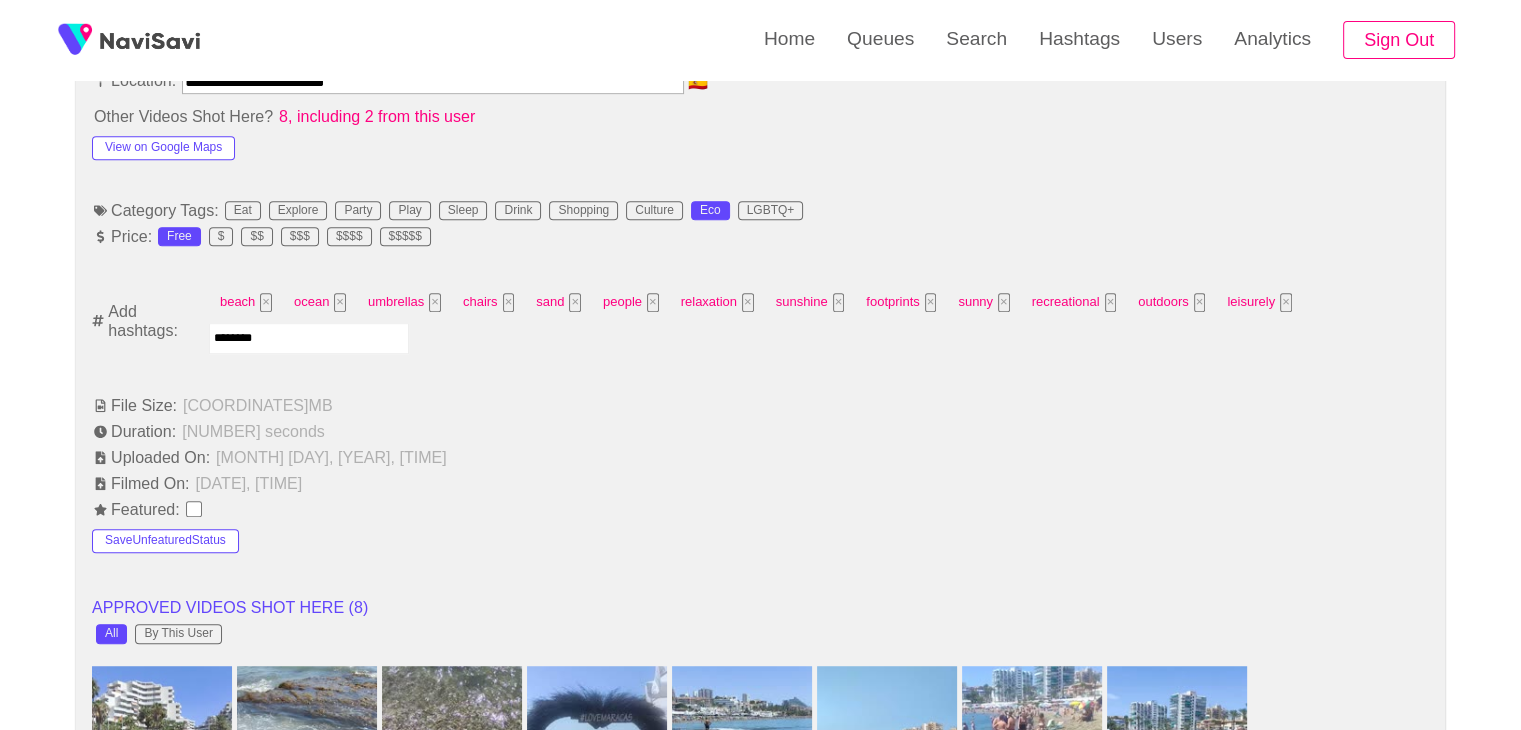 type on "*********" 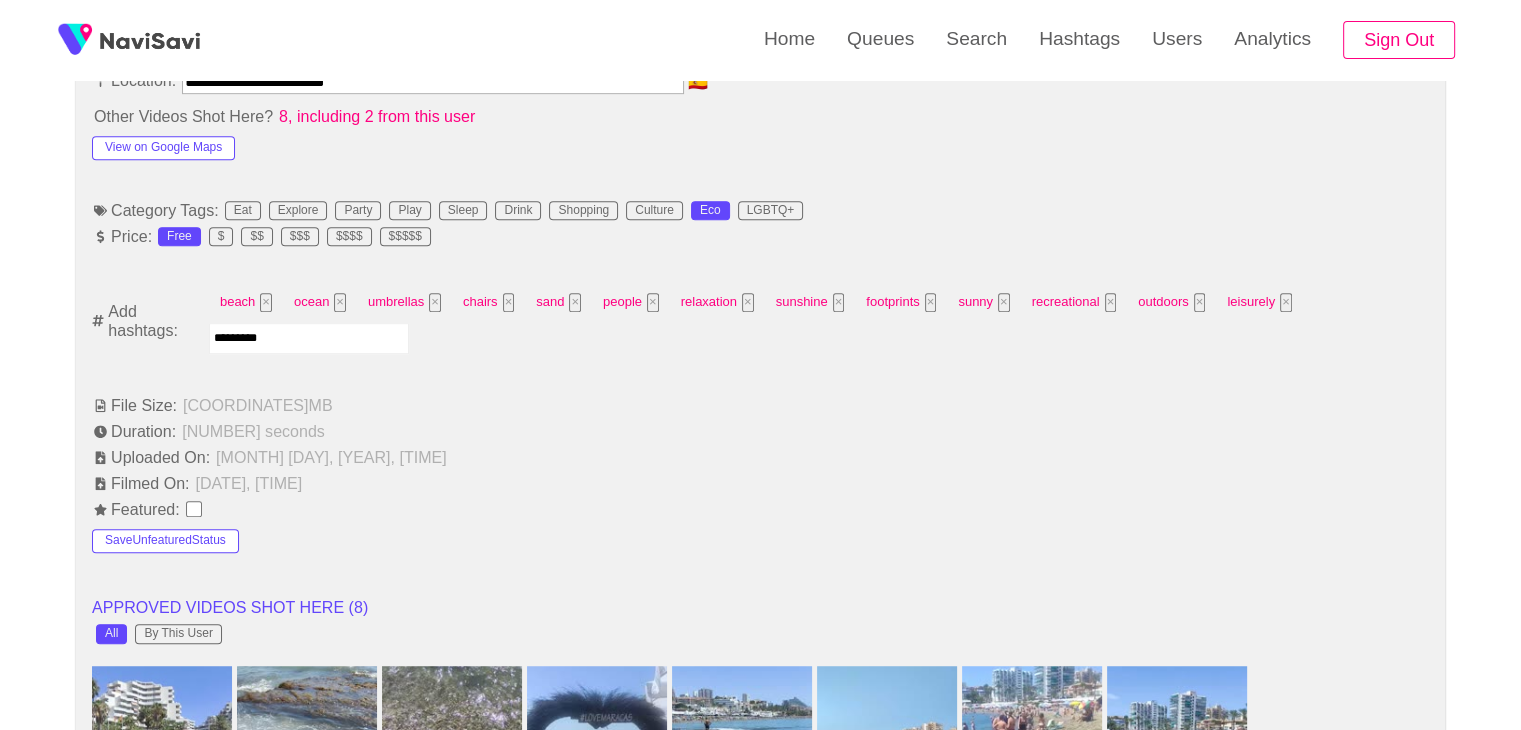 type 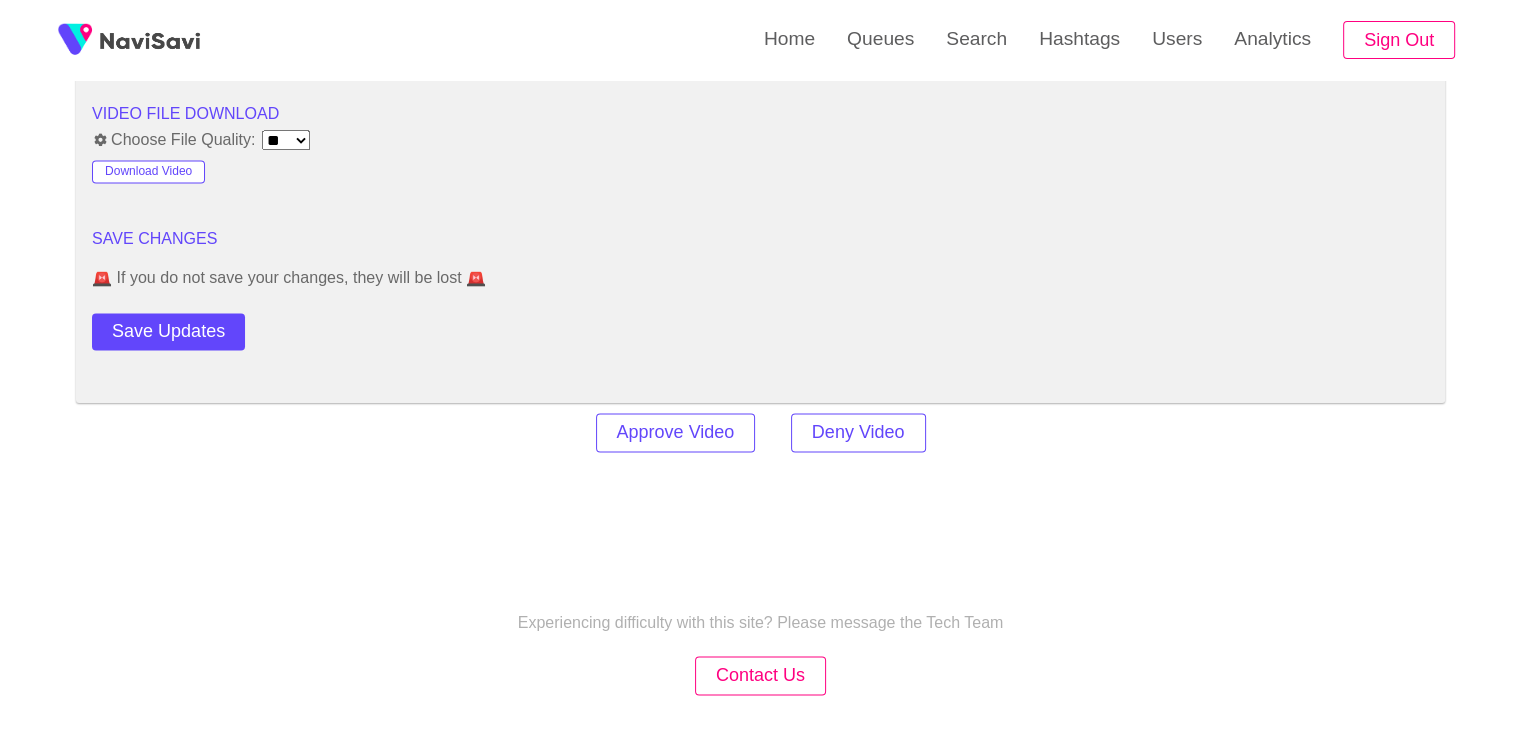 scroll, scrollTop: 2808, scrollLeft: 0, axis: vertical 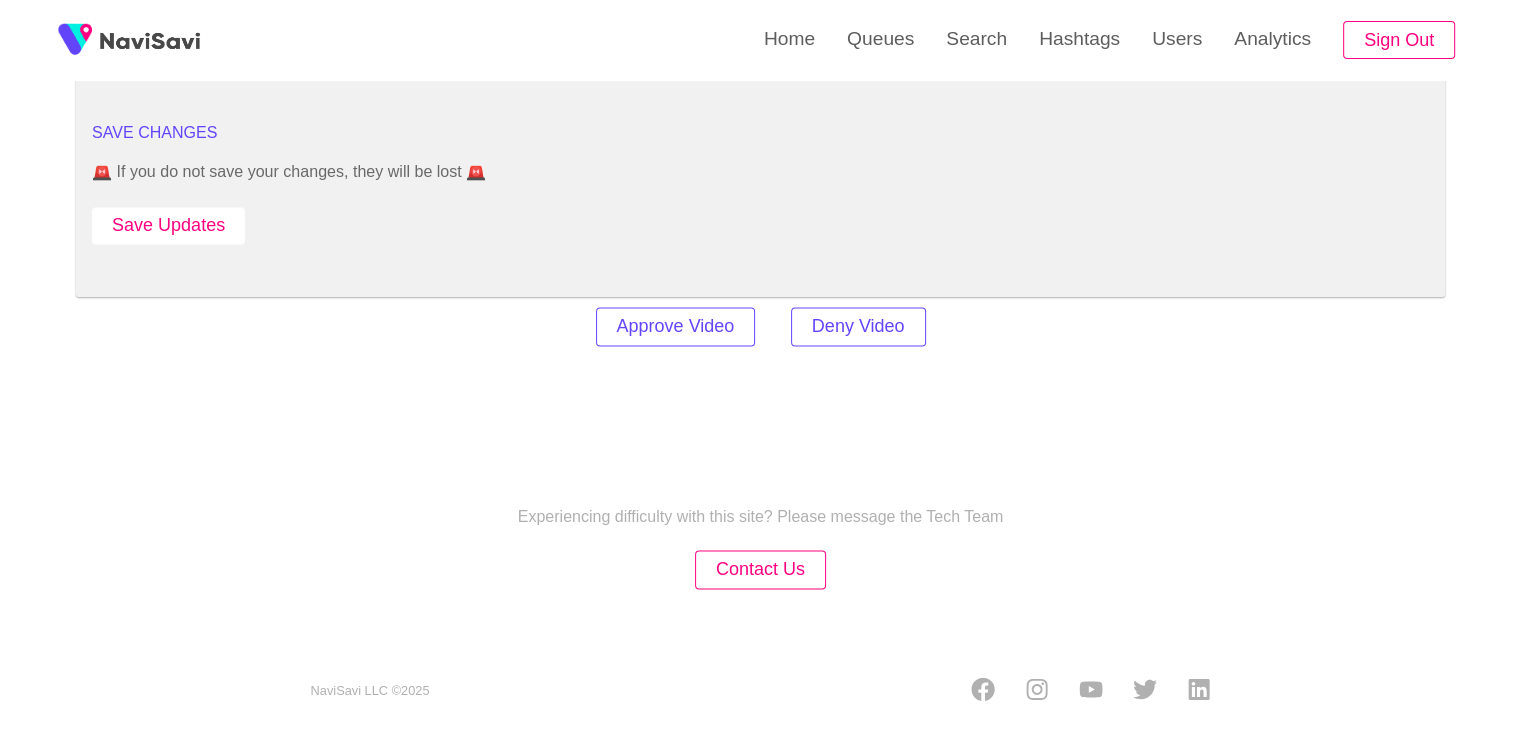 click on "Save Updates" at bounding box center [168, 225] 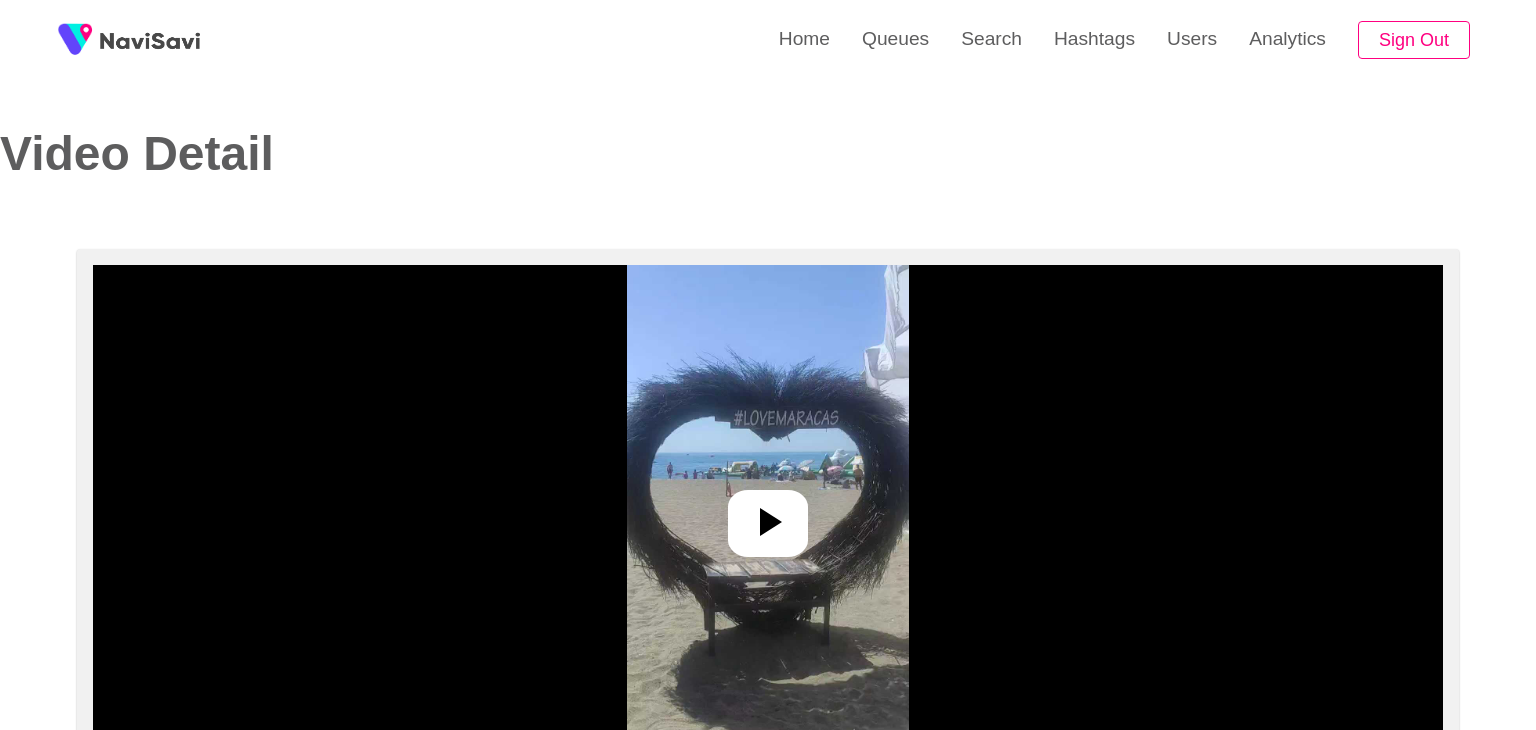 select on "**********" 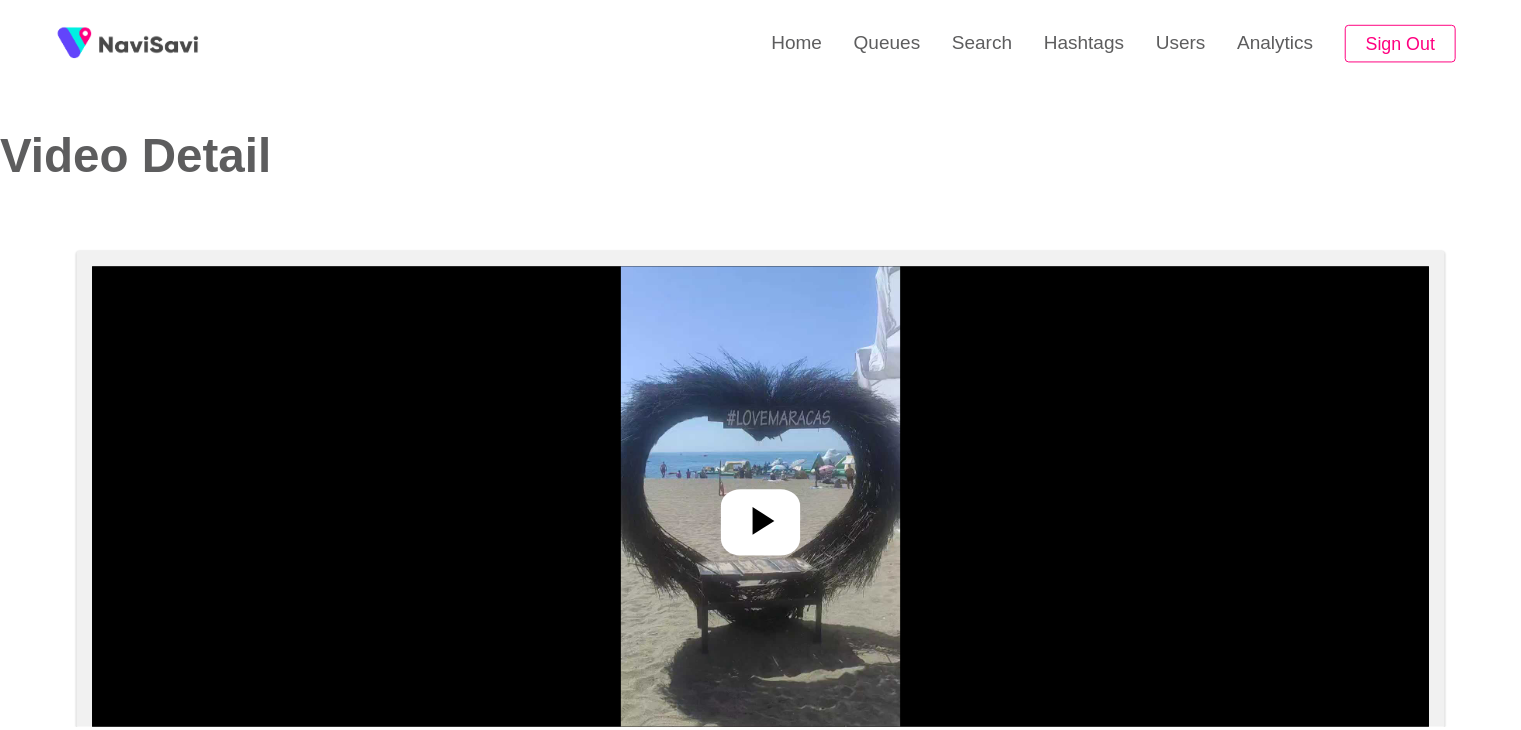 scroll, scrollTop: 0, scrollLeft: 0, axis: both 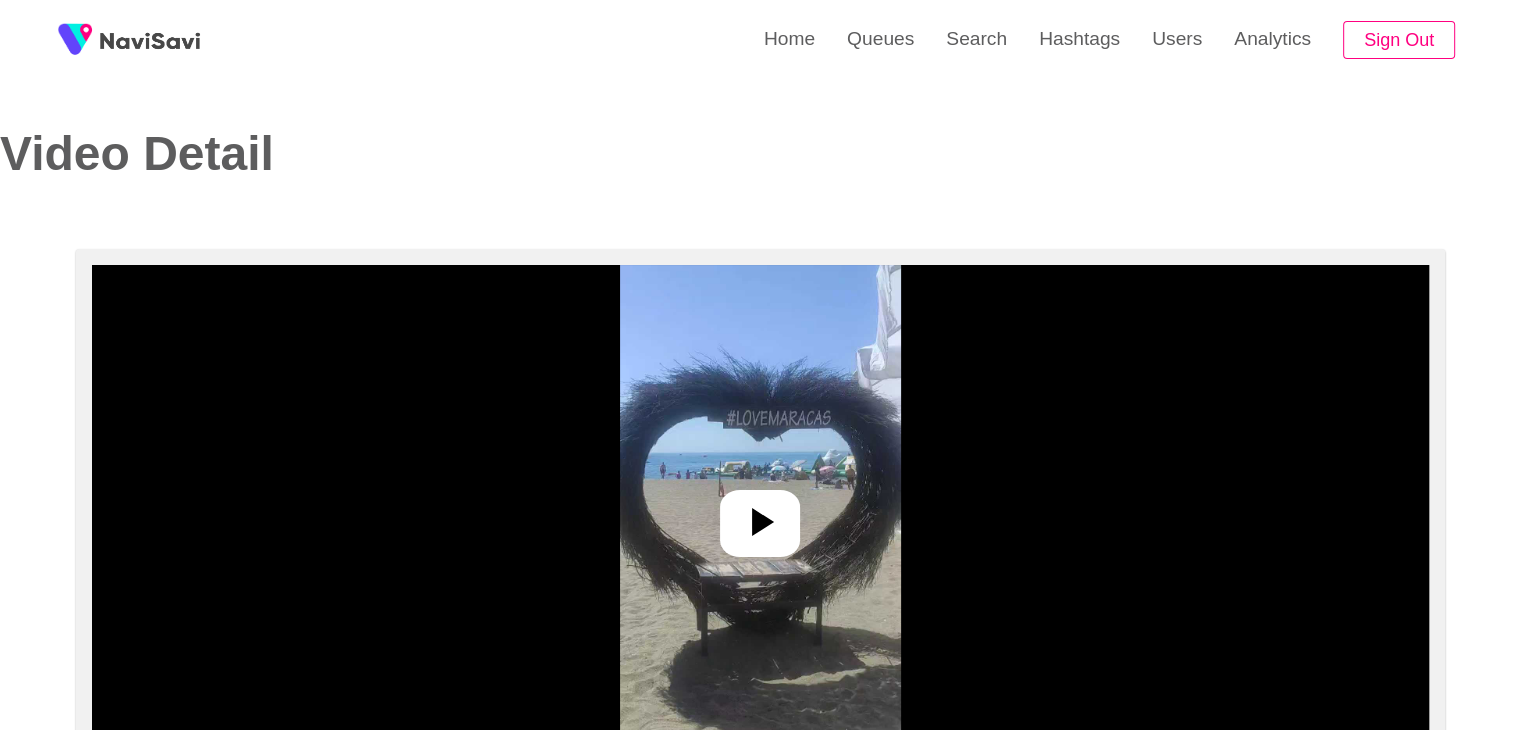 click at bounding box center (760, 515) 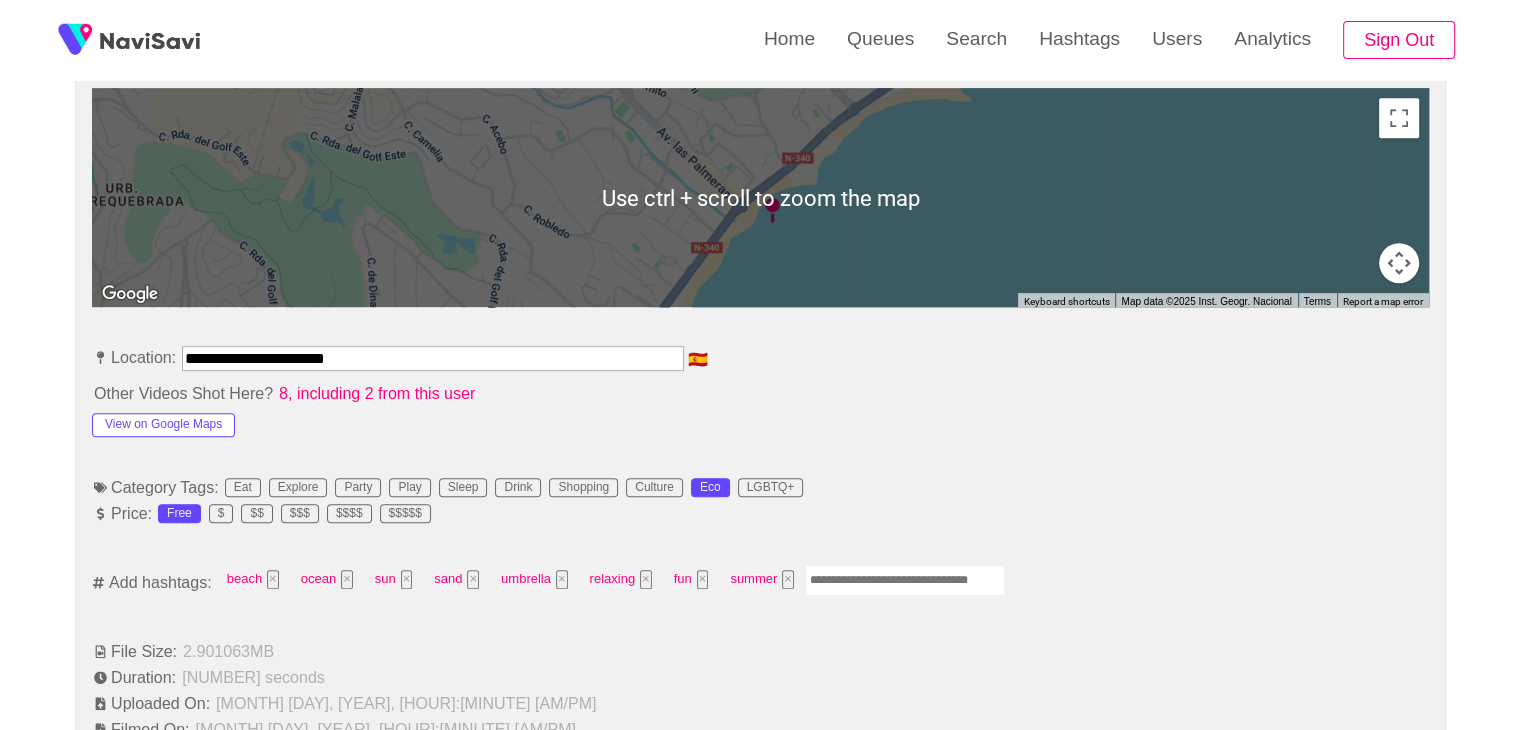 scroll, scrollTop: 964, scrollLeft: 0, axis: vertical 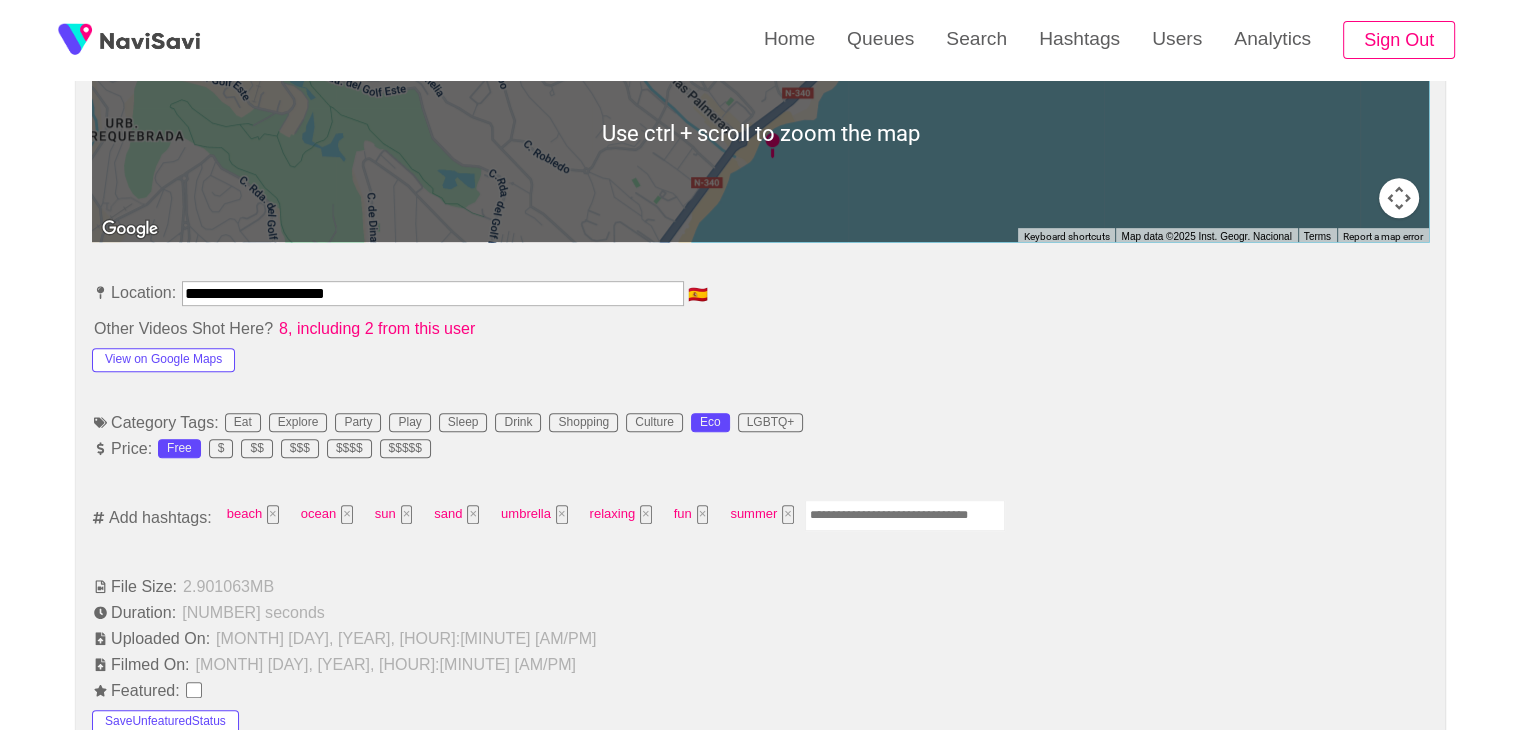 click at bounding box center (905, 515) 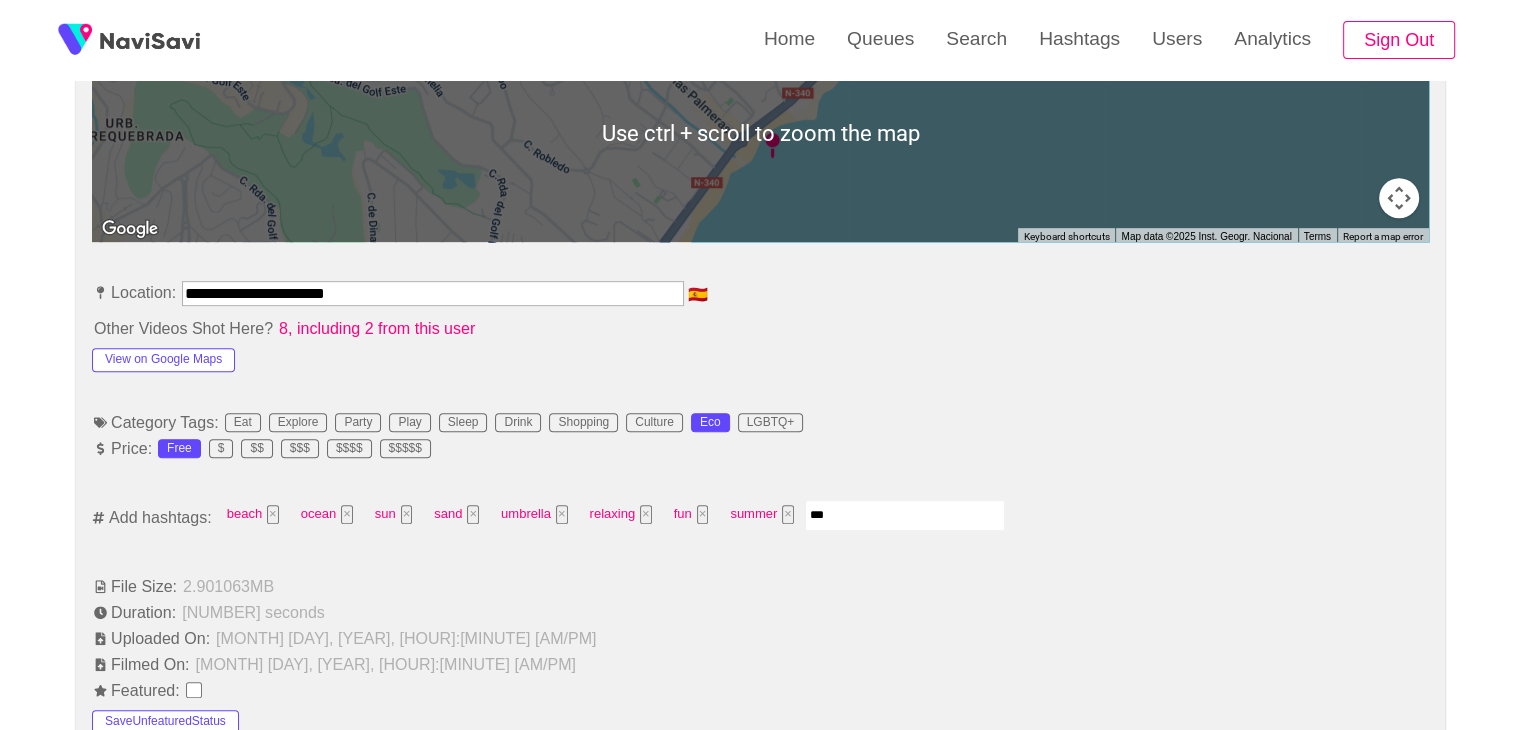 type on "****" 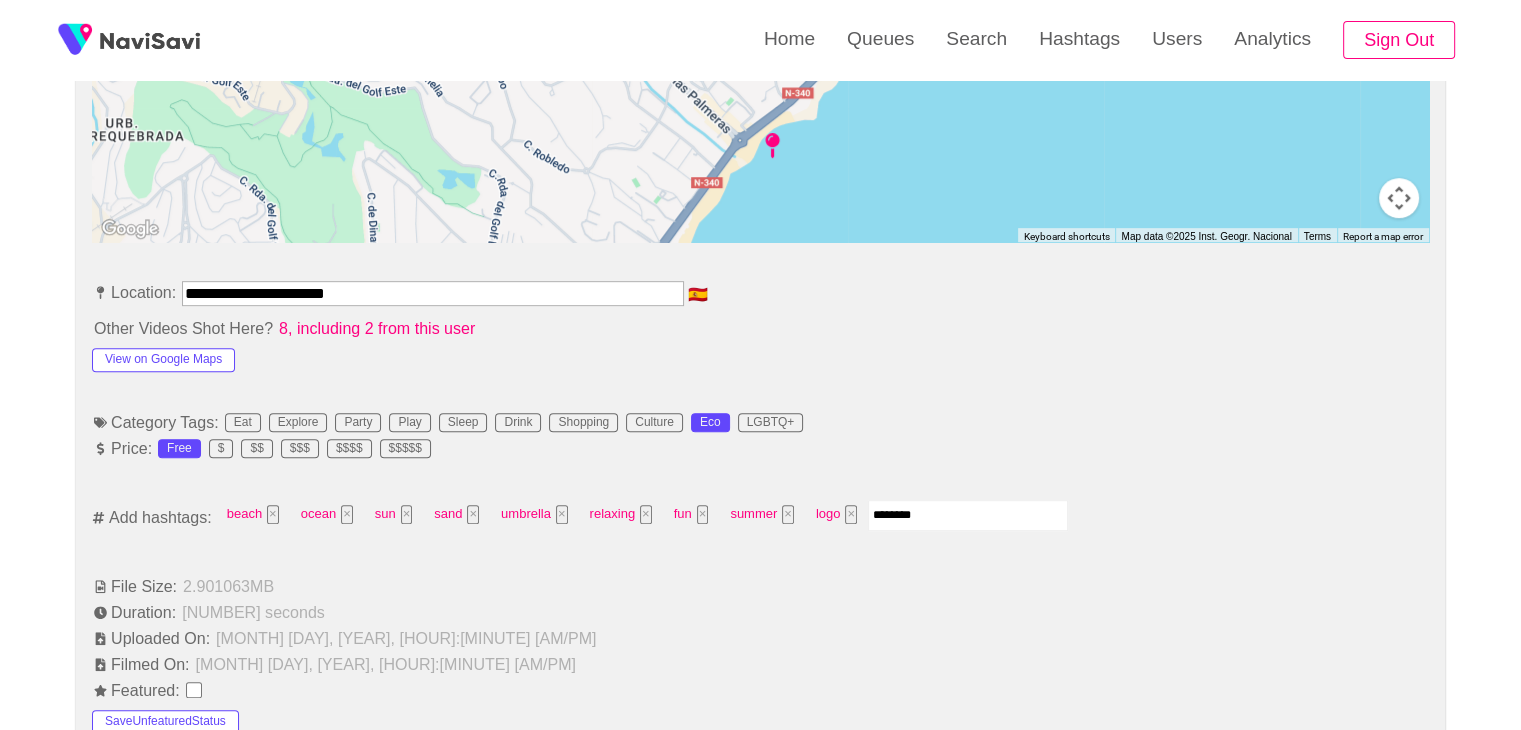 type on "*********" 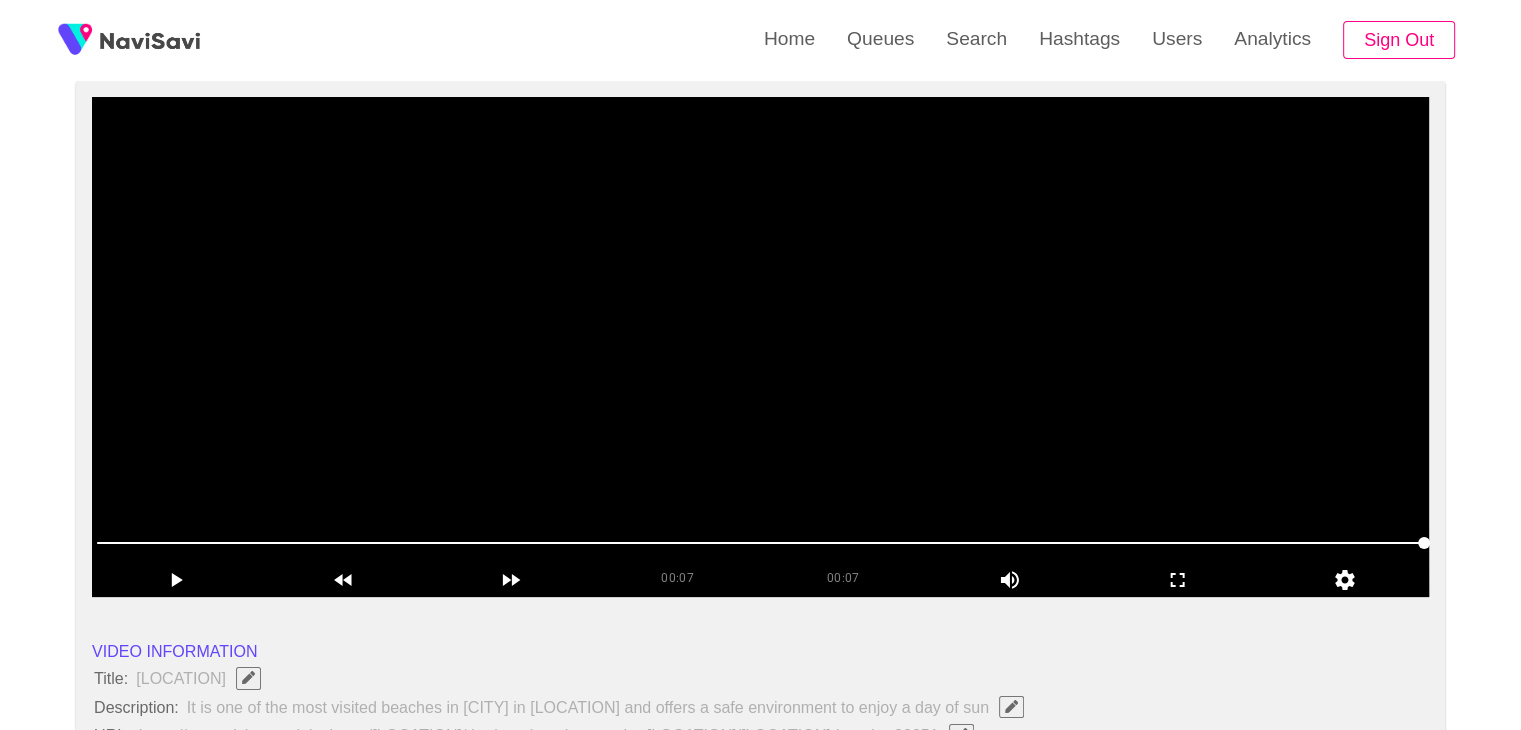 click at bounding box center [760, 347] 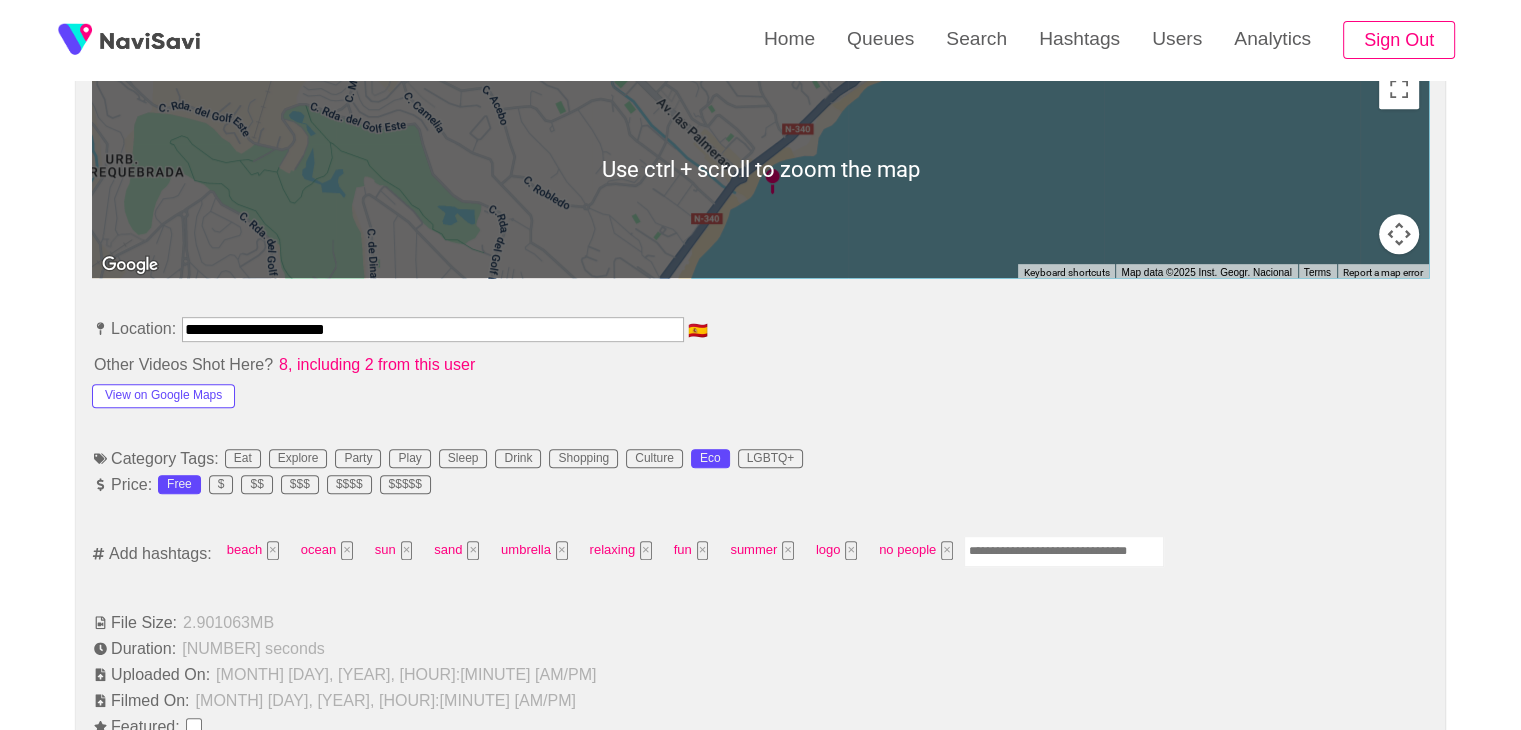 scroll, scrollTop: 932, scrollLeft: 0, axis: vertical 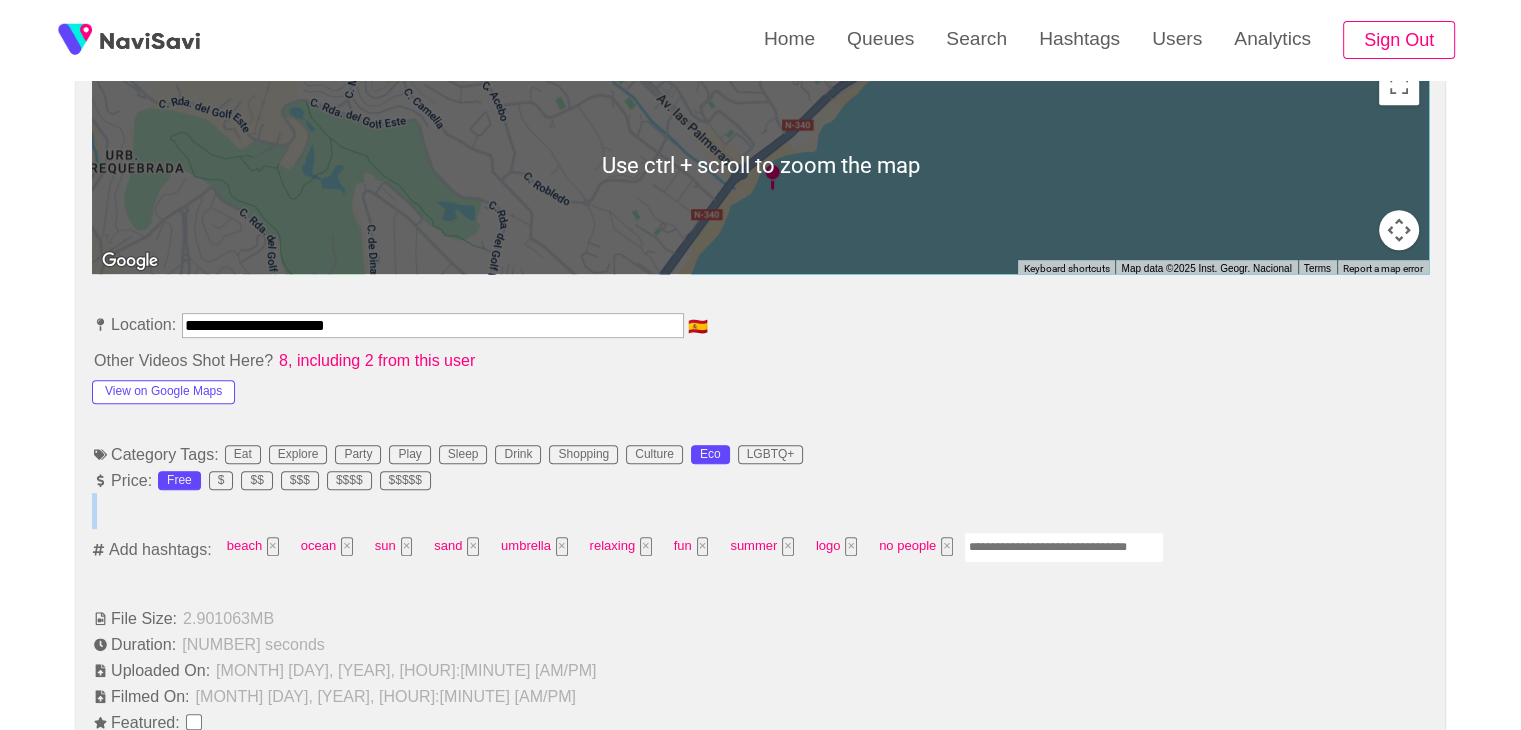 drag, startPoint x: 984, startPoint y: 514, endPoint x: 1008, endPoint y: 567, distance: 58.18075 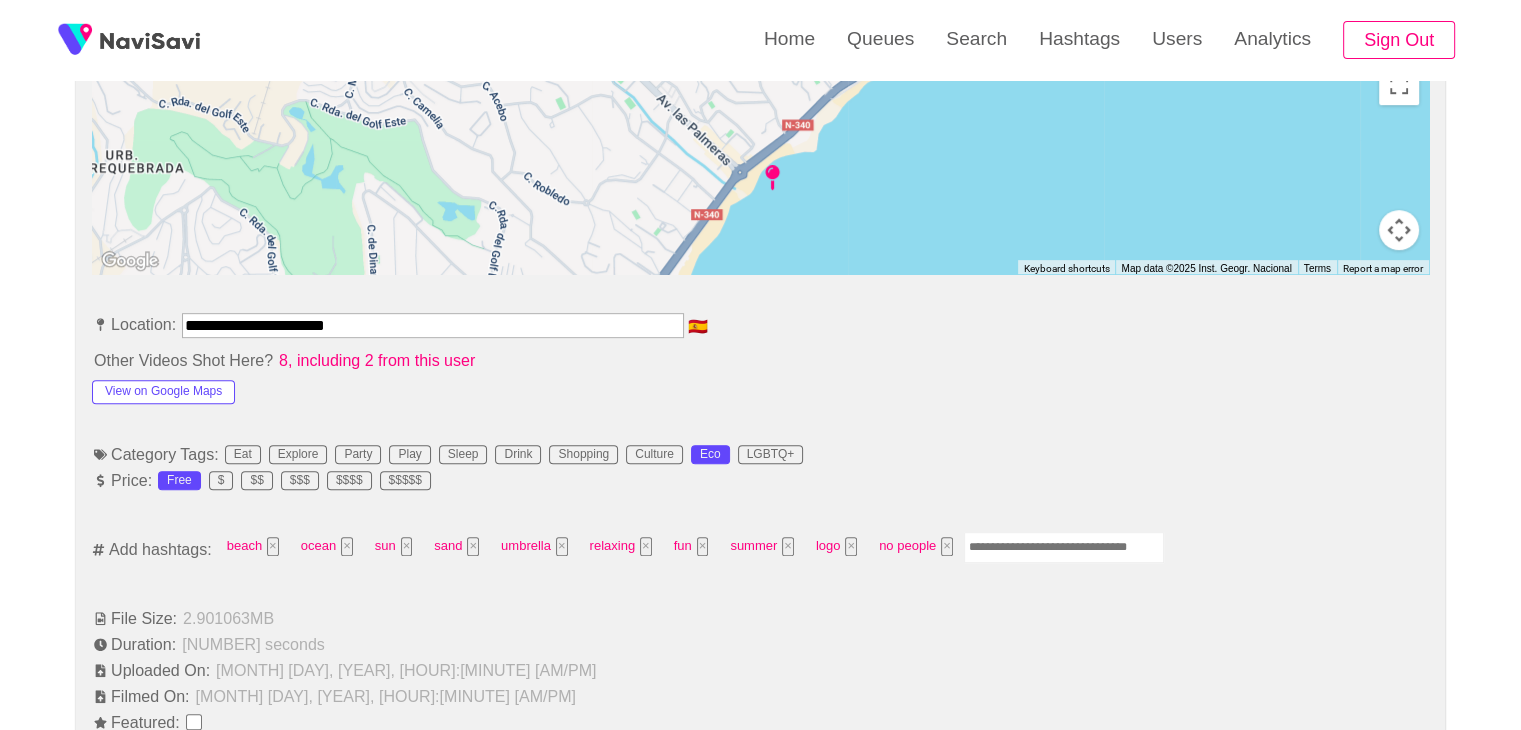 click at bounding box center [1064, 547] 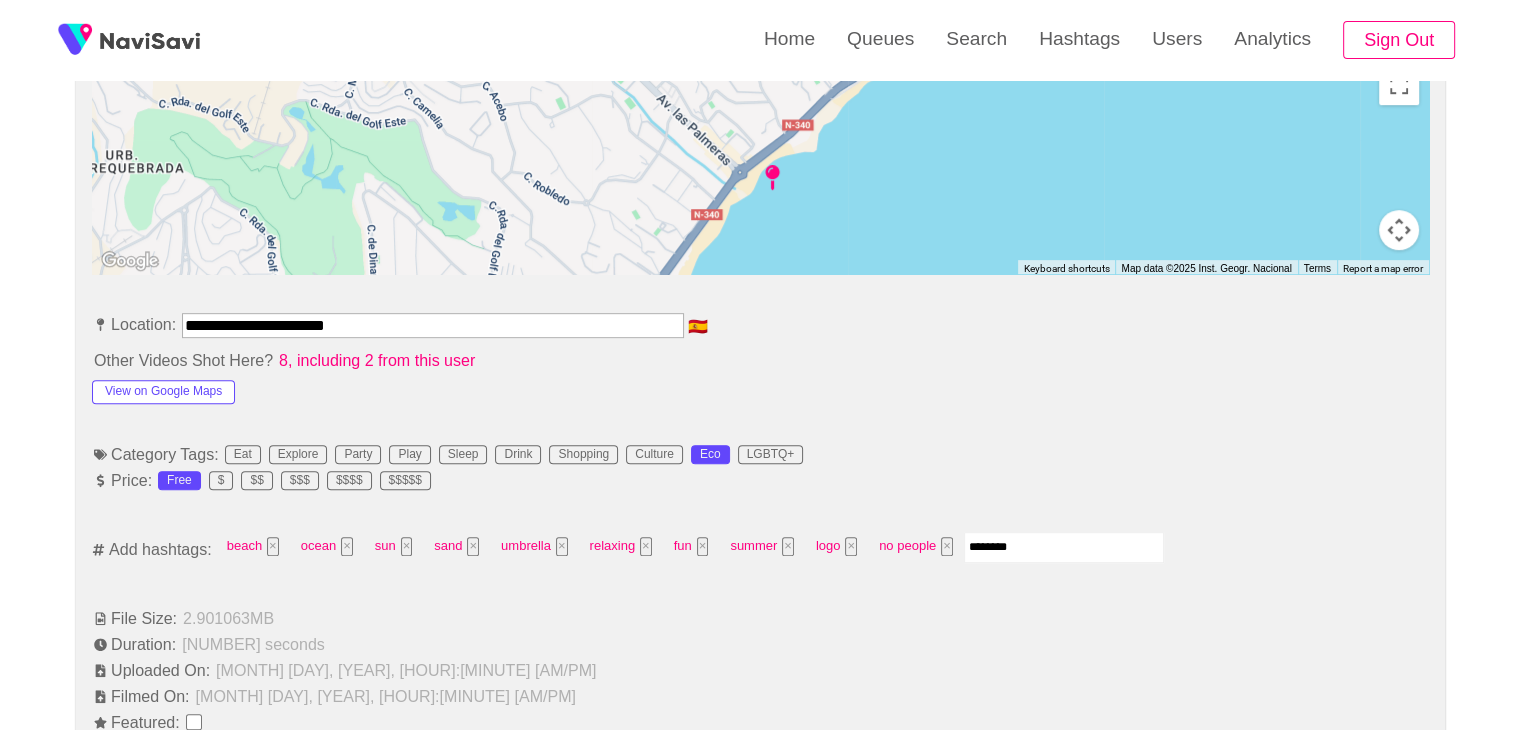 type on "*********" 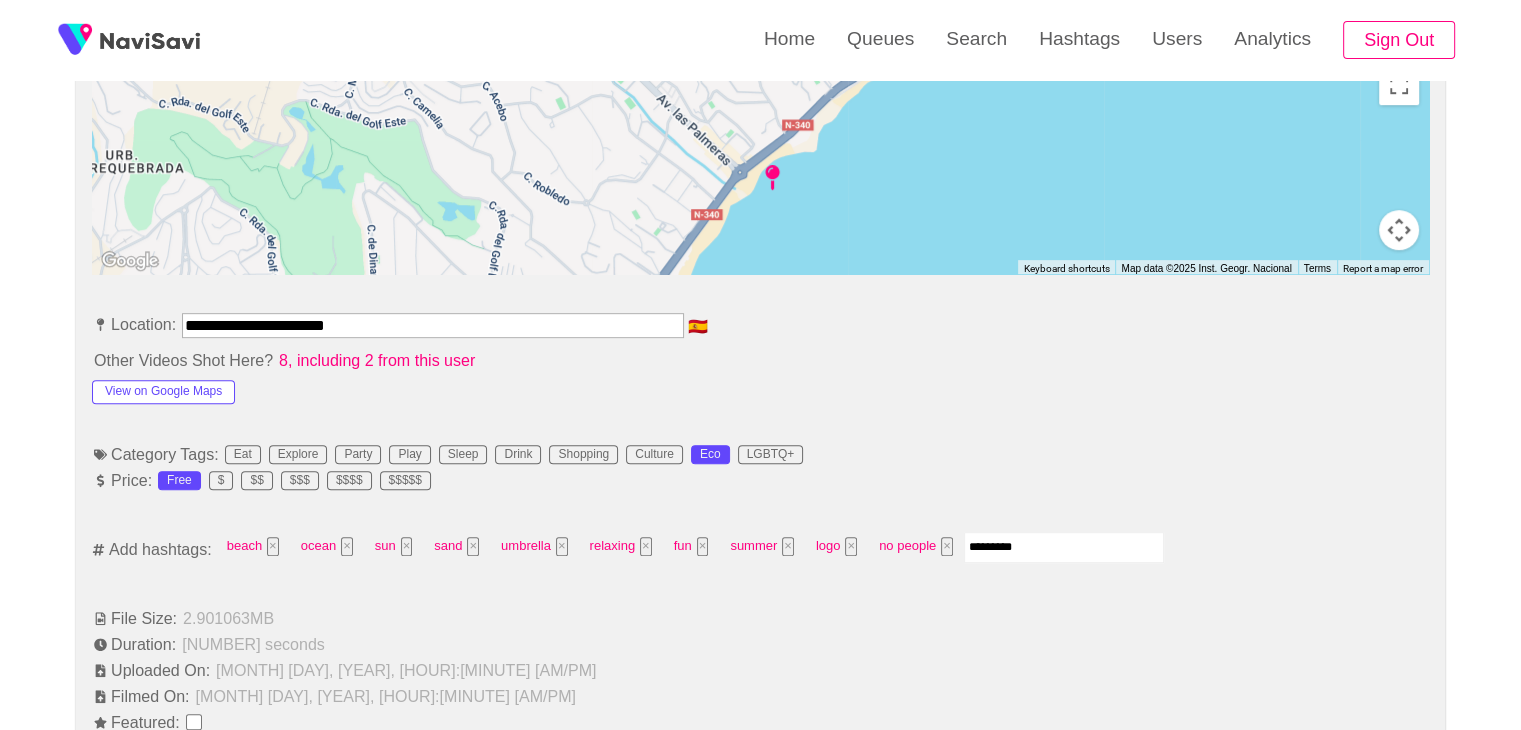 type 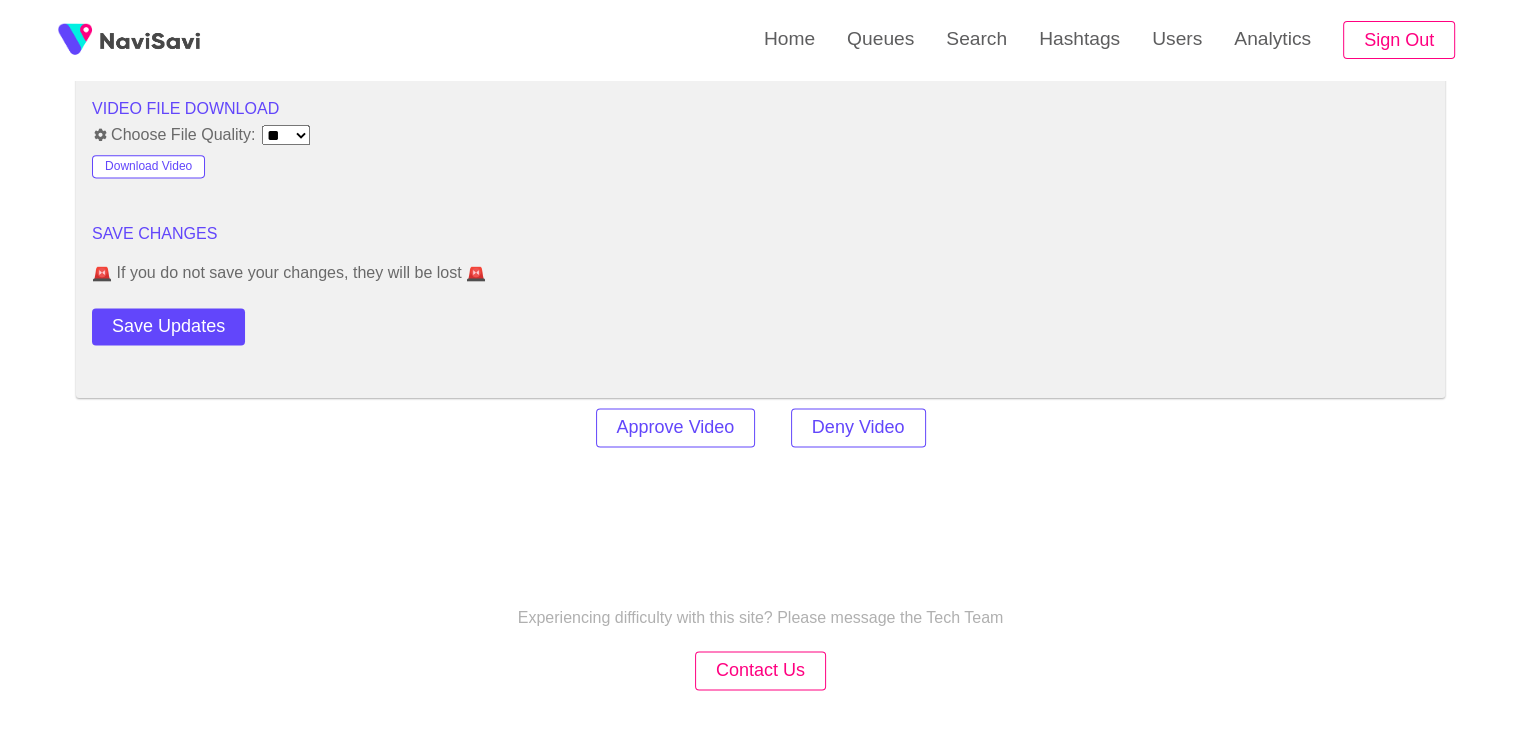 scroll, scrollTop: 2684, scrollLeft: 0, axis: vertical 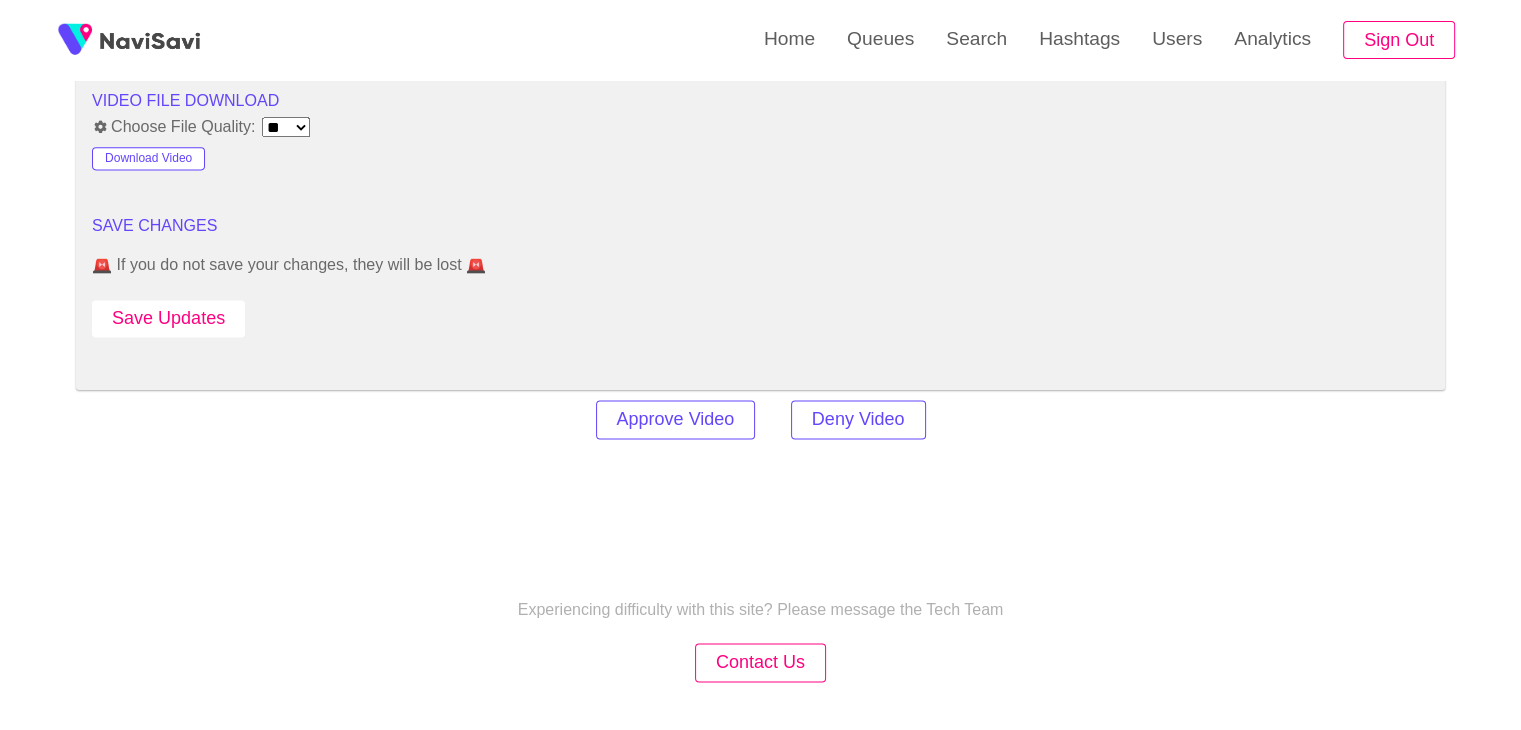 click on "Save Updates" at bounding box center (168, 318) 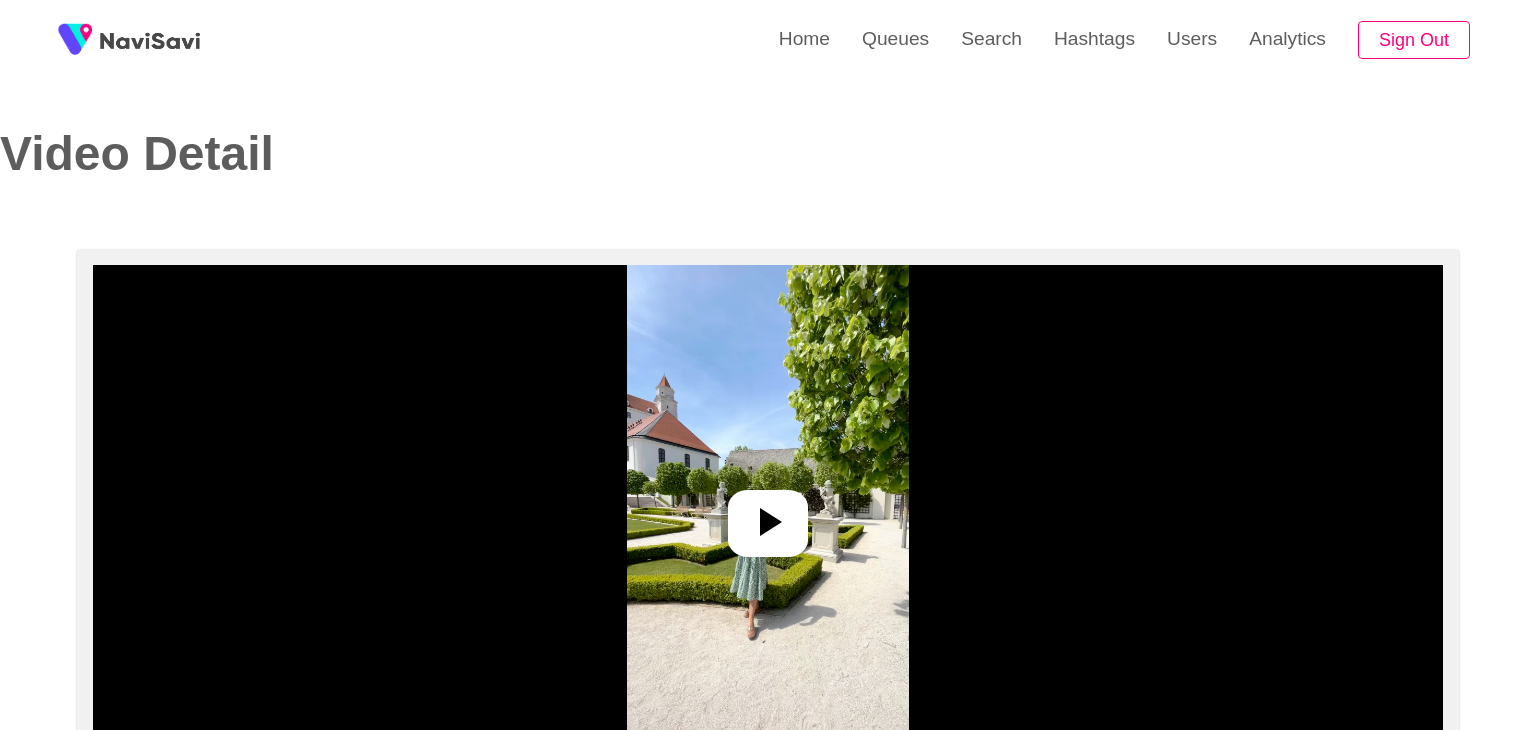 select on "**********" 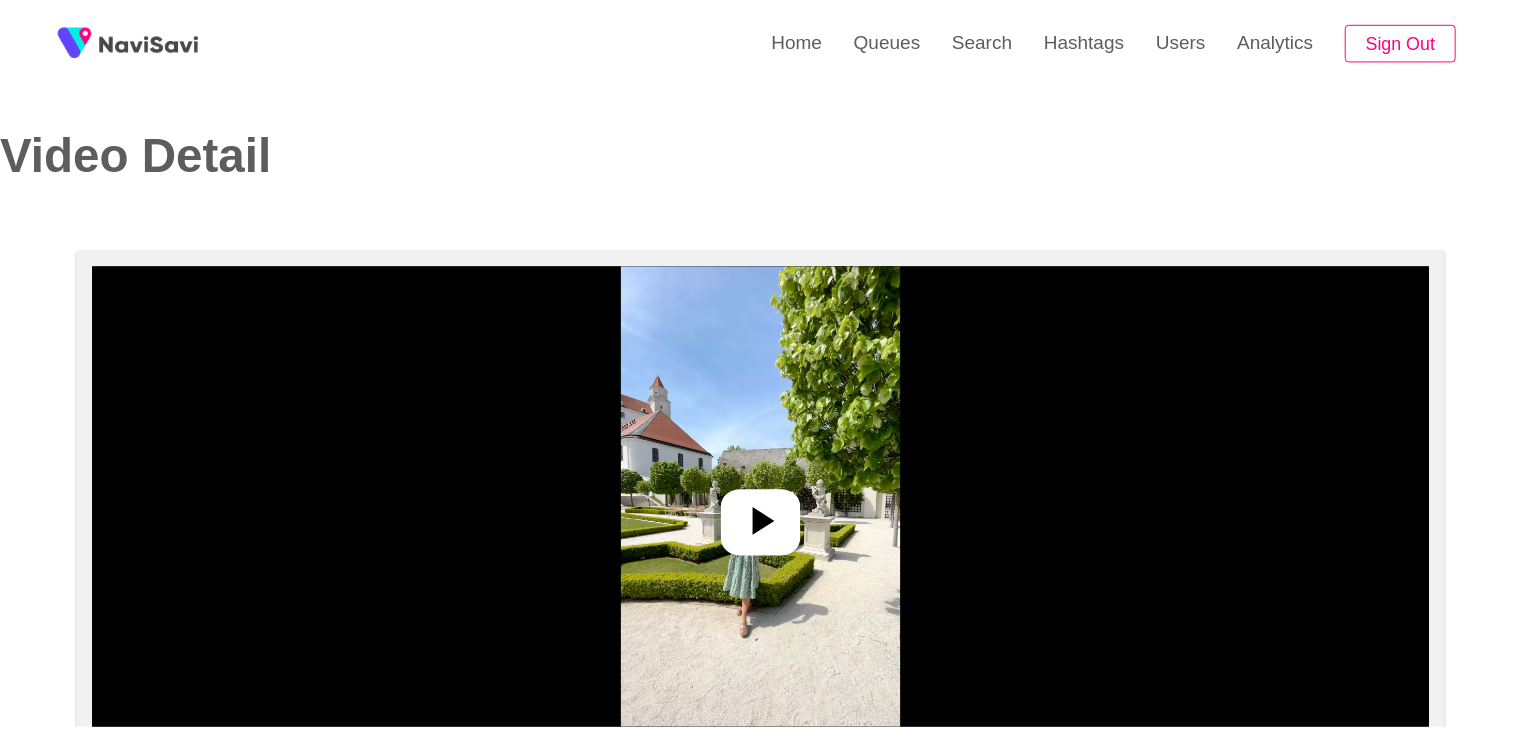 scroll, scrollTop: 0, scrollLeft: 0, axis: both 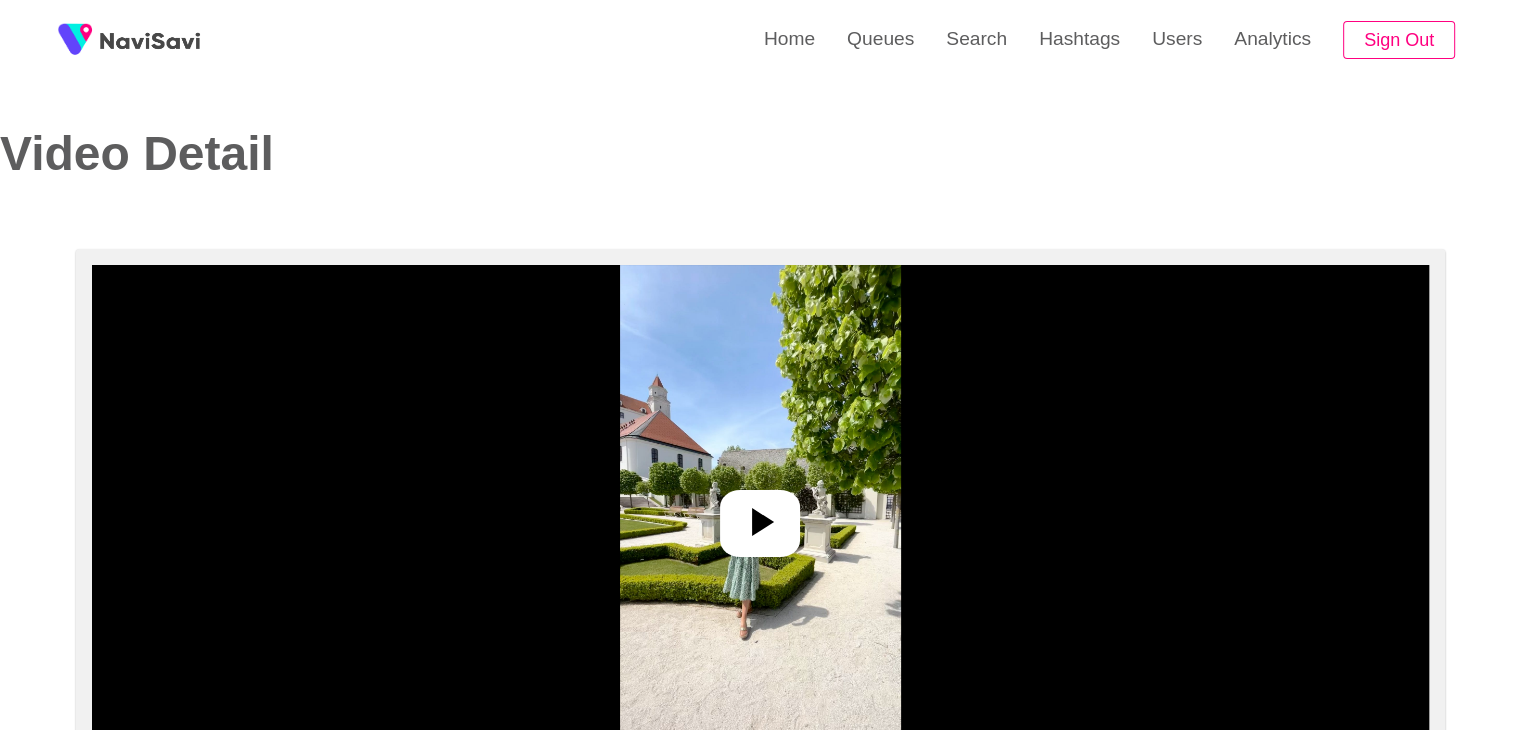 click at bounding box center [760, 515] 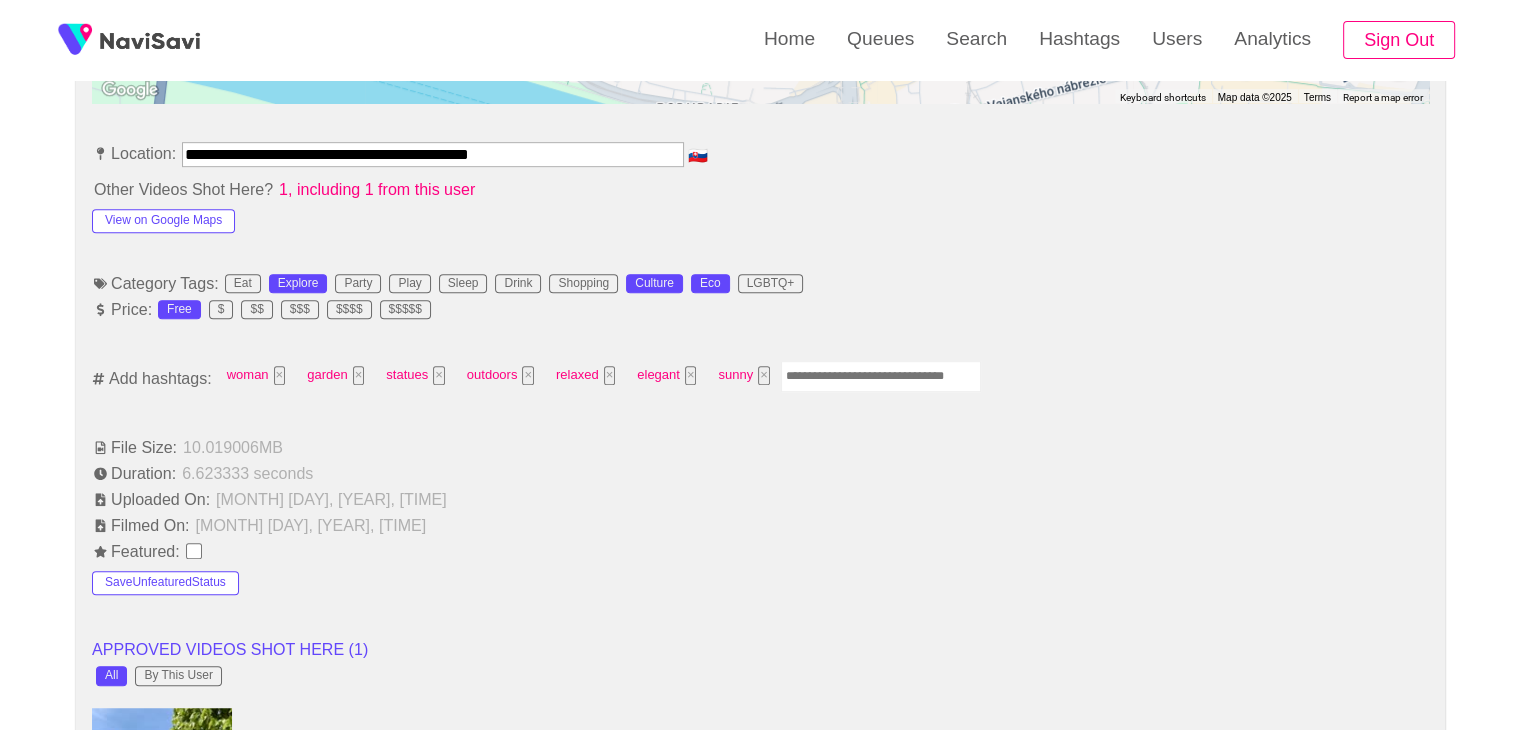 scroll, scrollTop: 1104, scrollLeft: 0, axis: vertical 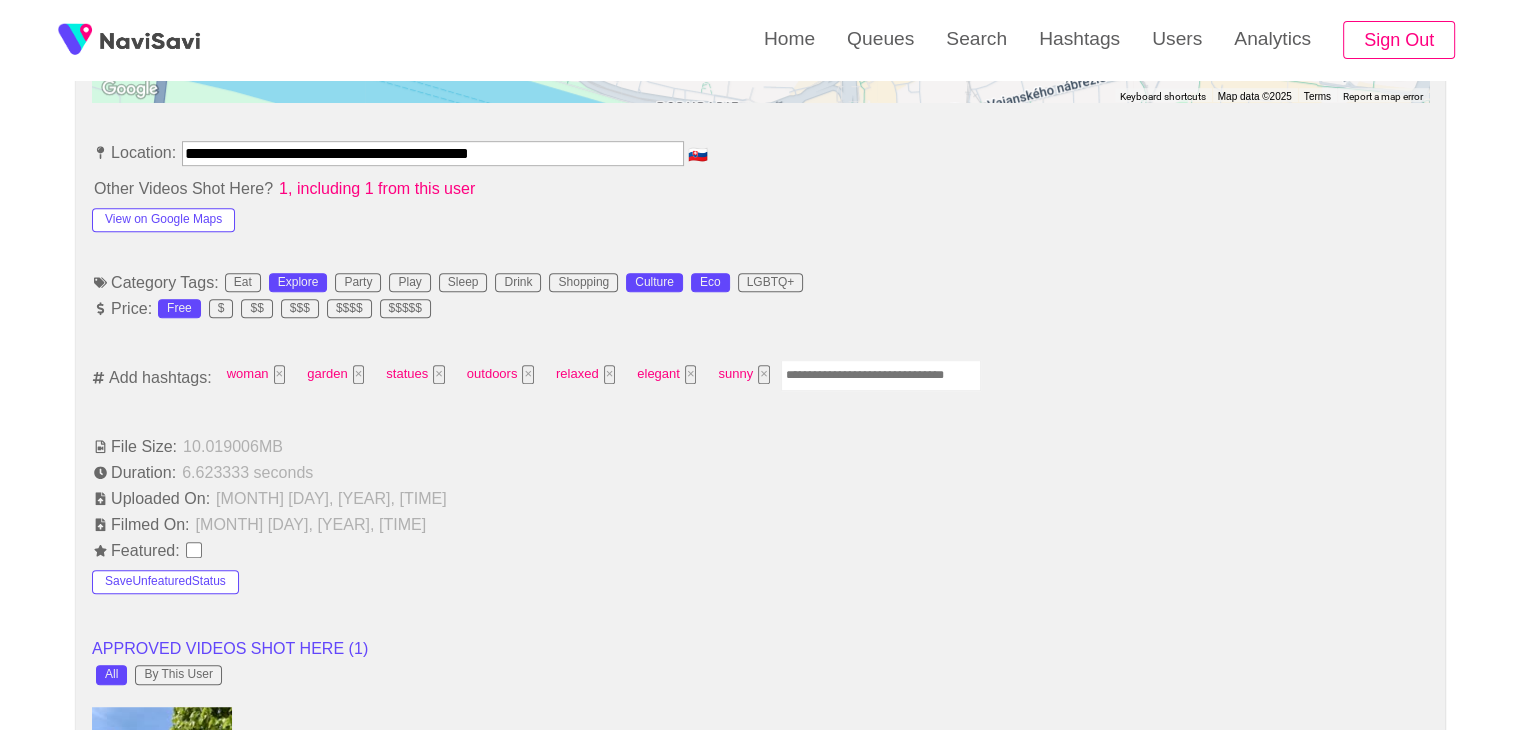 click at bounding box center [881, 375] 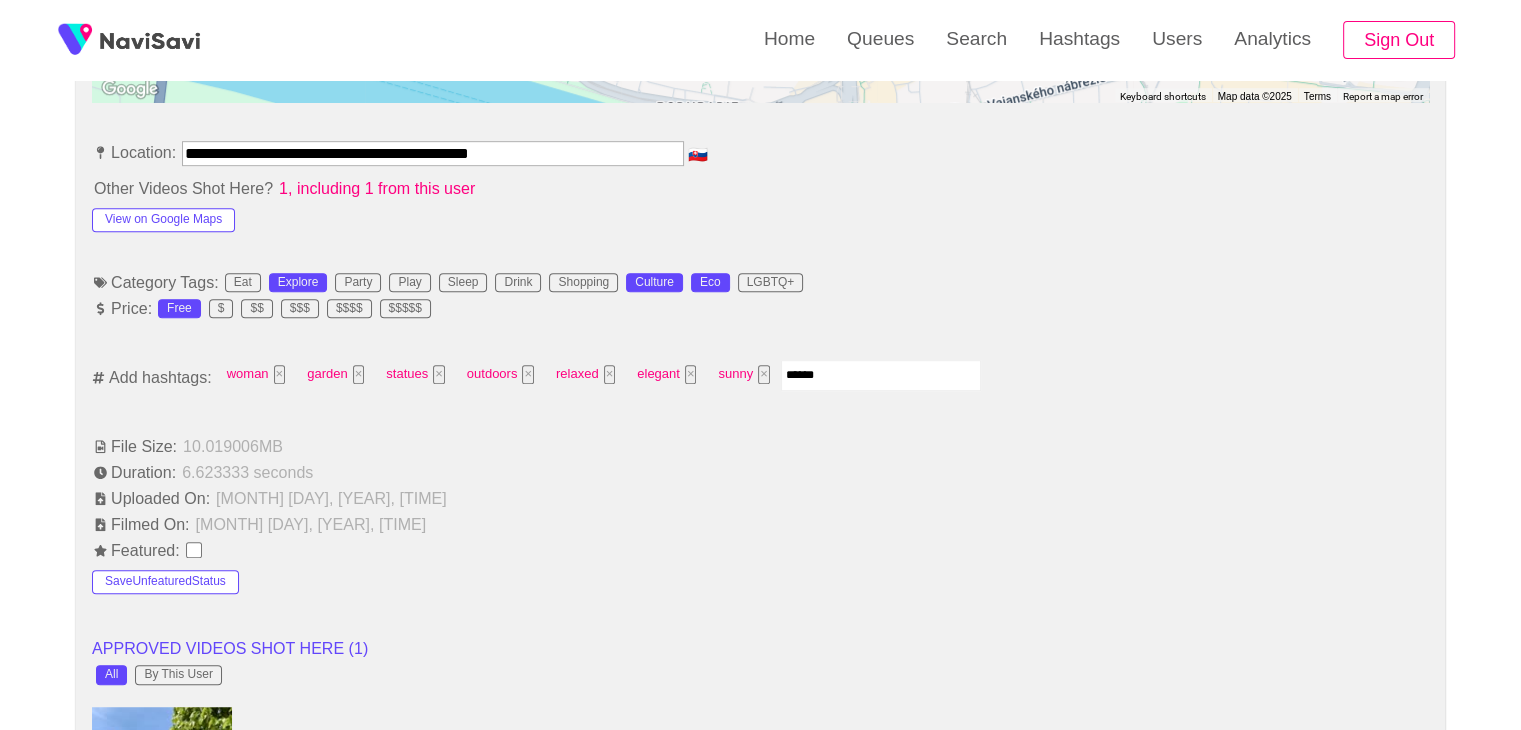 type on "*******" 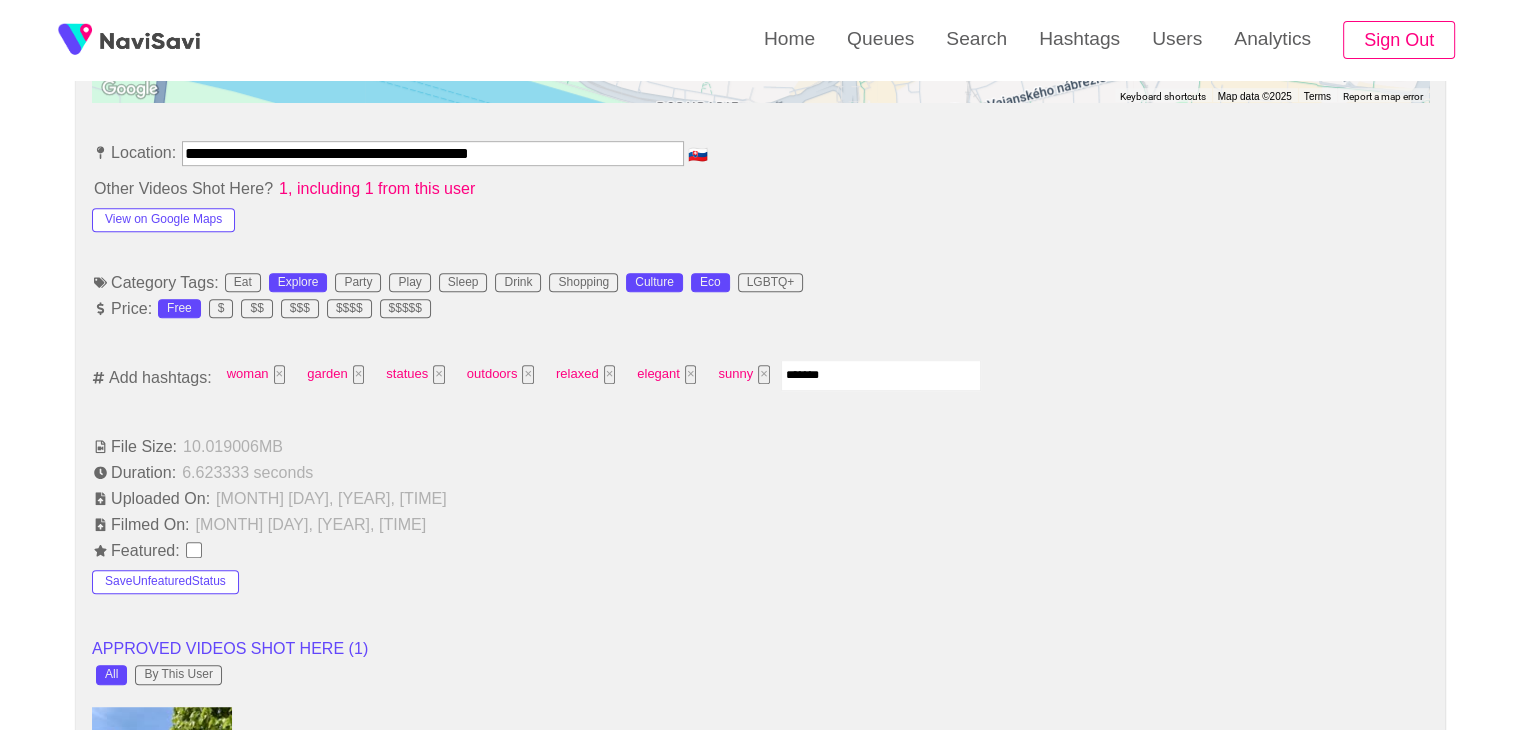 type 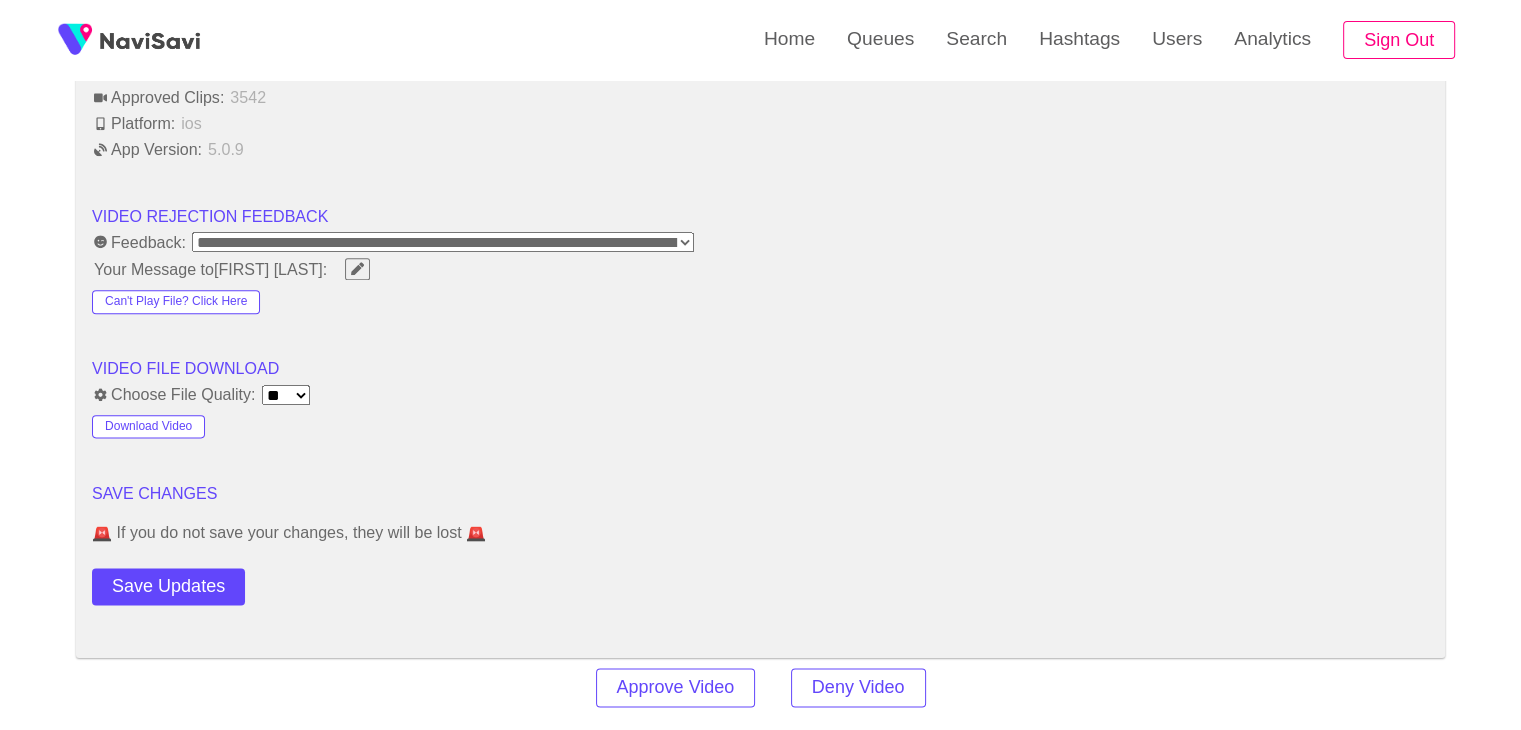 scroll, scrollTop: 2416, scrollLeft: 0, axis: vertical 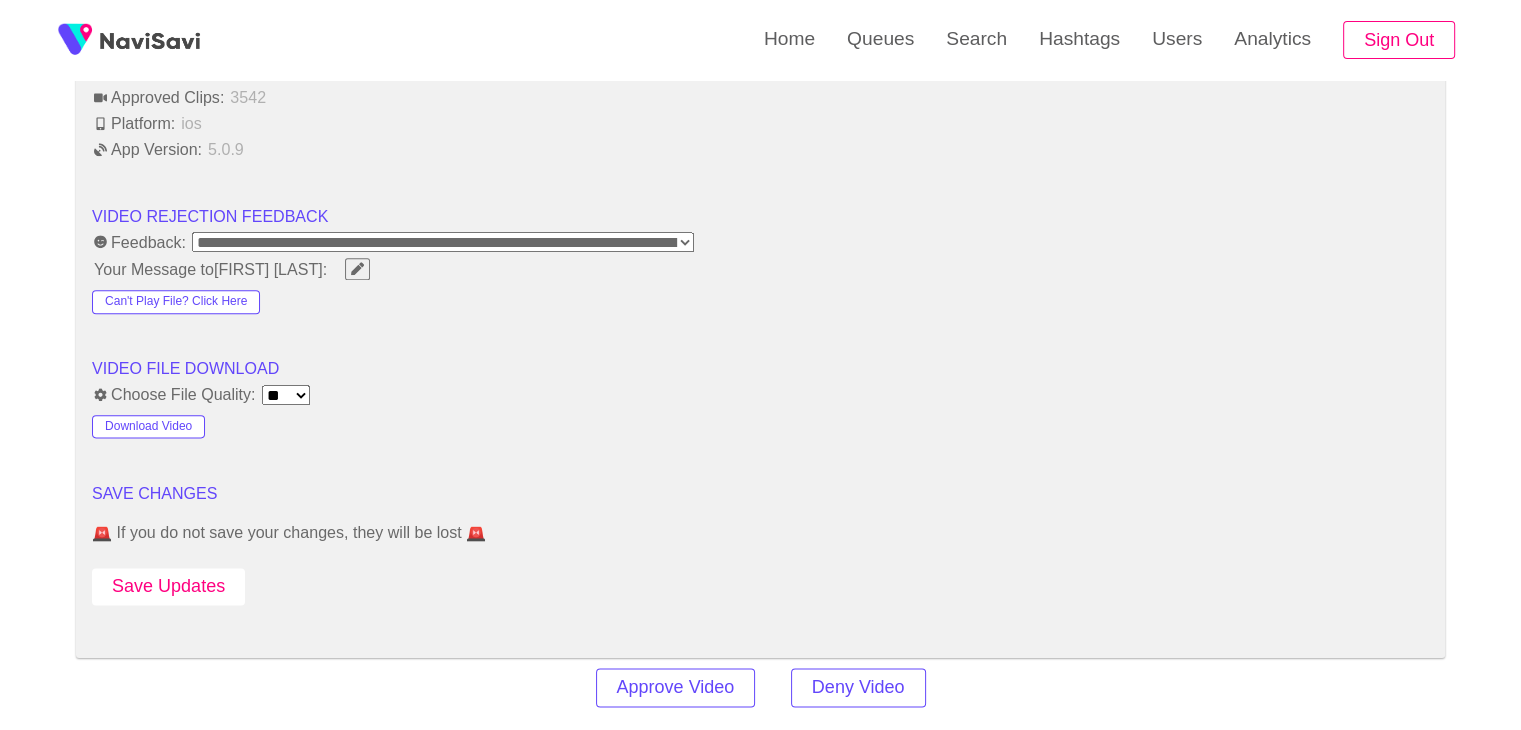 click on "Save Updates" at bounding box center [168, 586] 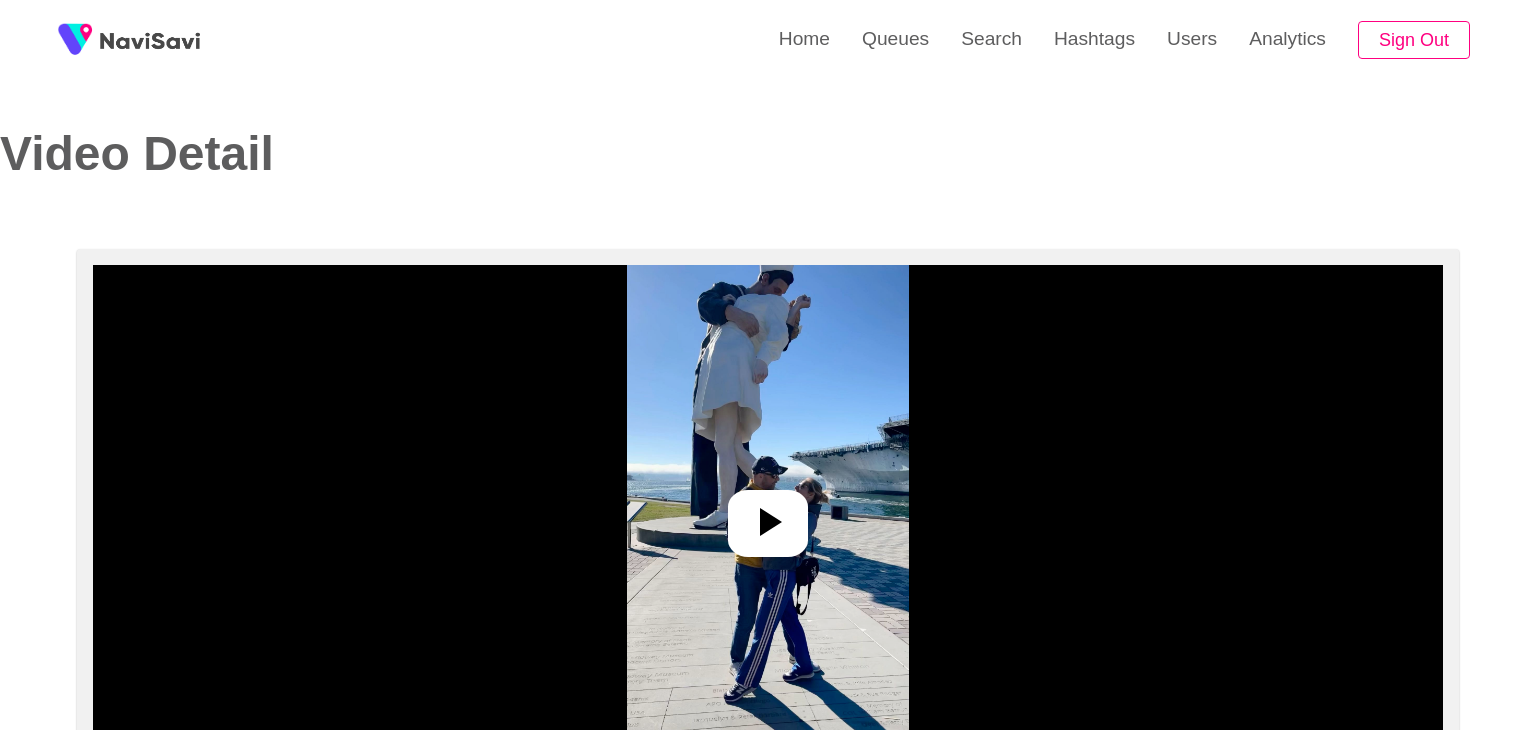 select on "**********" 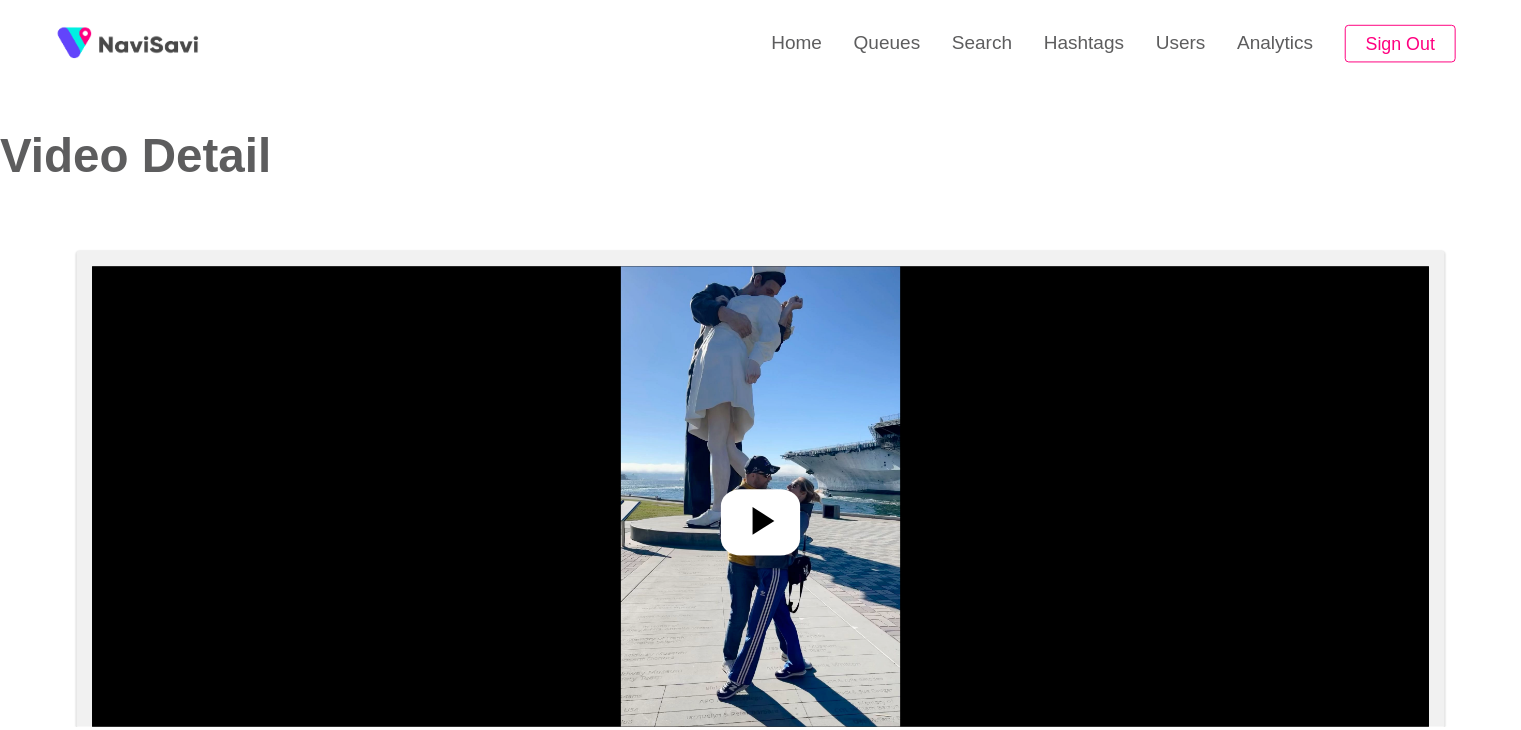 scroll, scrollTop: 0, scrollLeft: 0, axis: both 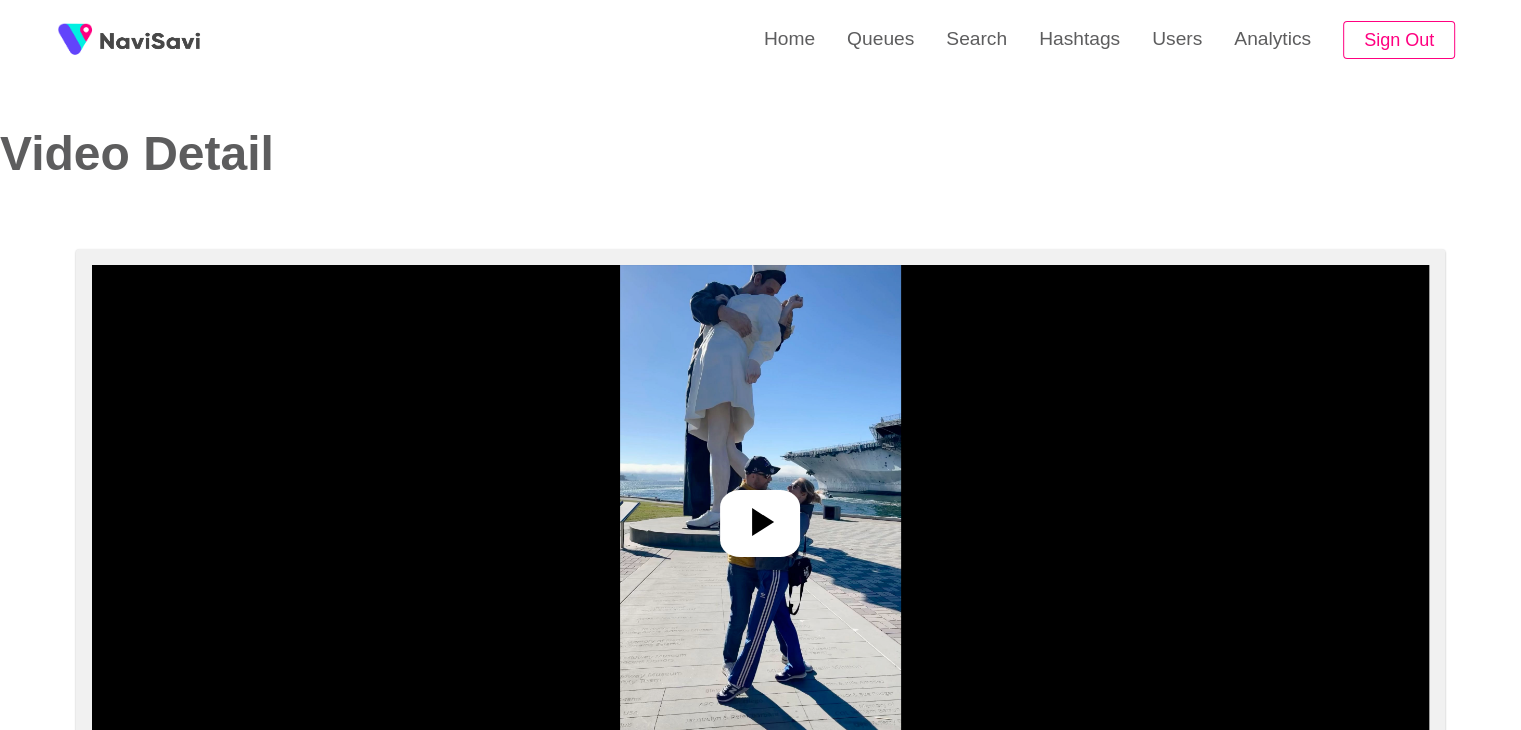 click at bounding box center [760, 515] 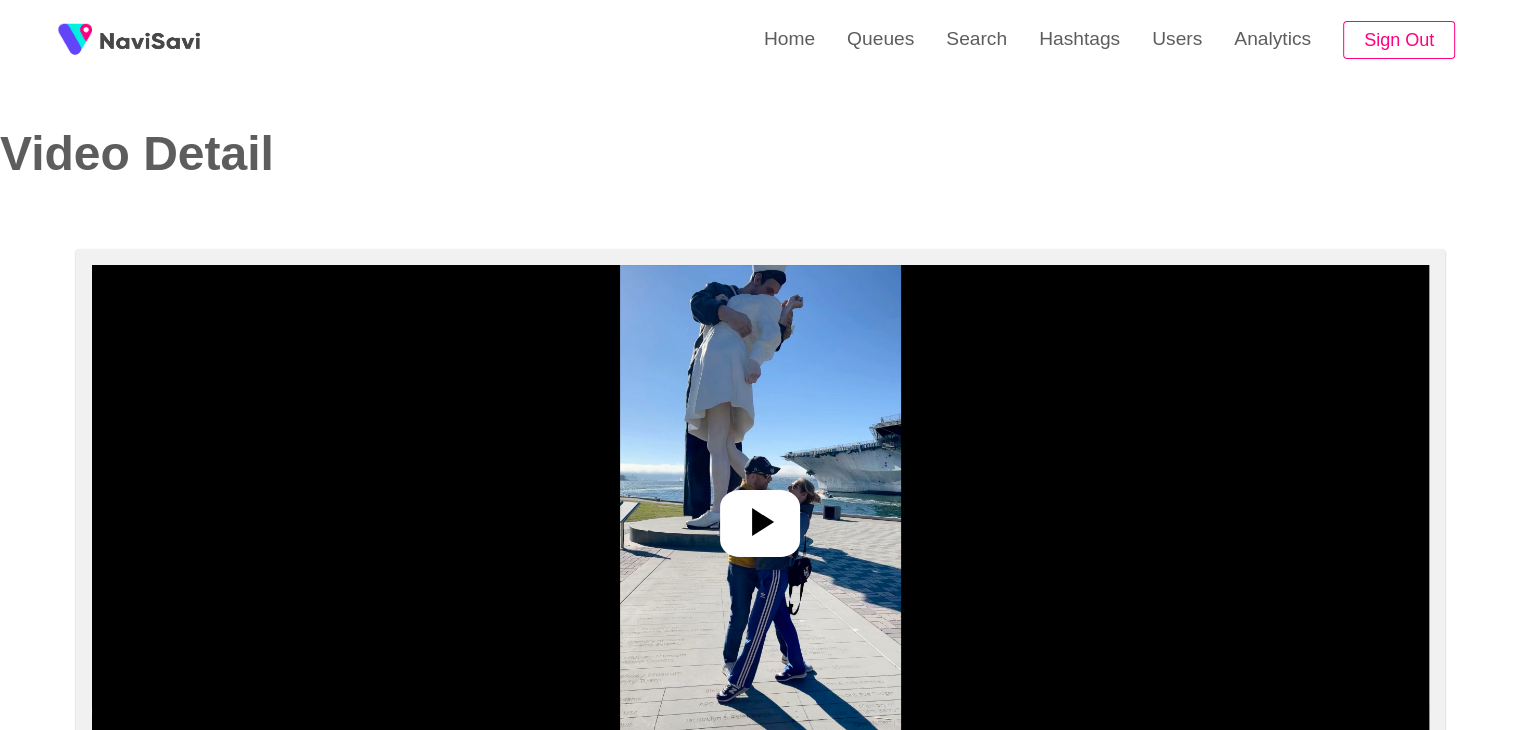 drag, startPoint x: 0, startPoint y: 0, endPoint x: 764, endPoint y: 356, distance: 842.8713 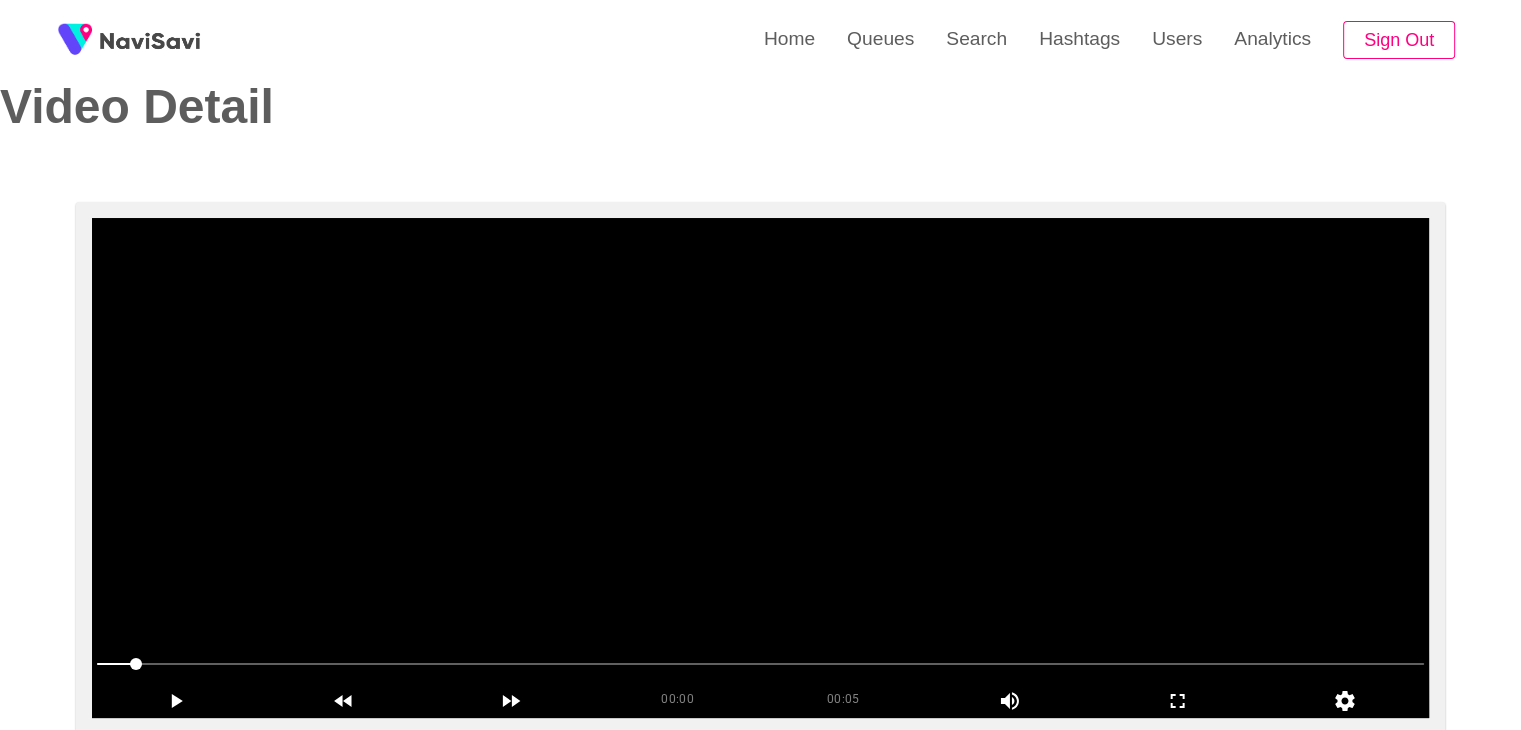click at bounding box center [760, 468] 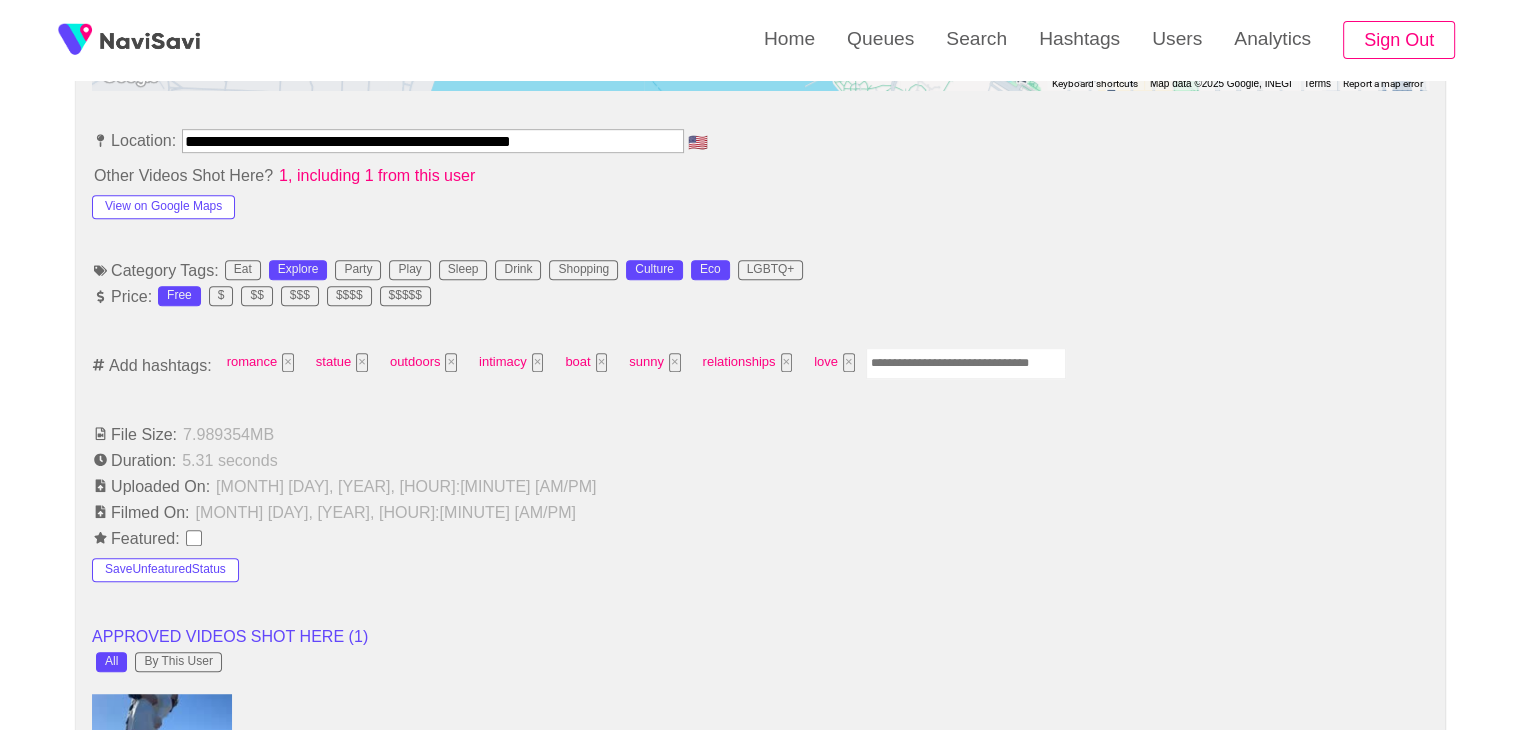 scroll, scrollTop: 1130, scrollLeft: 0, axis: vertical 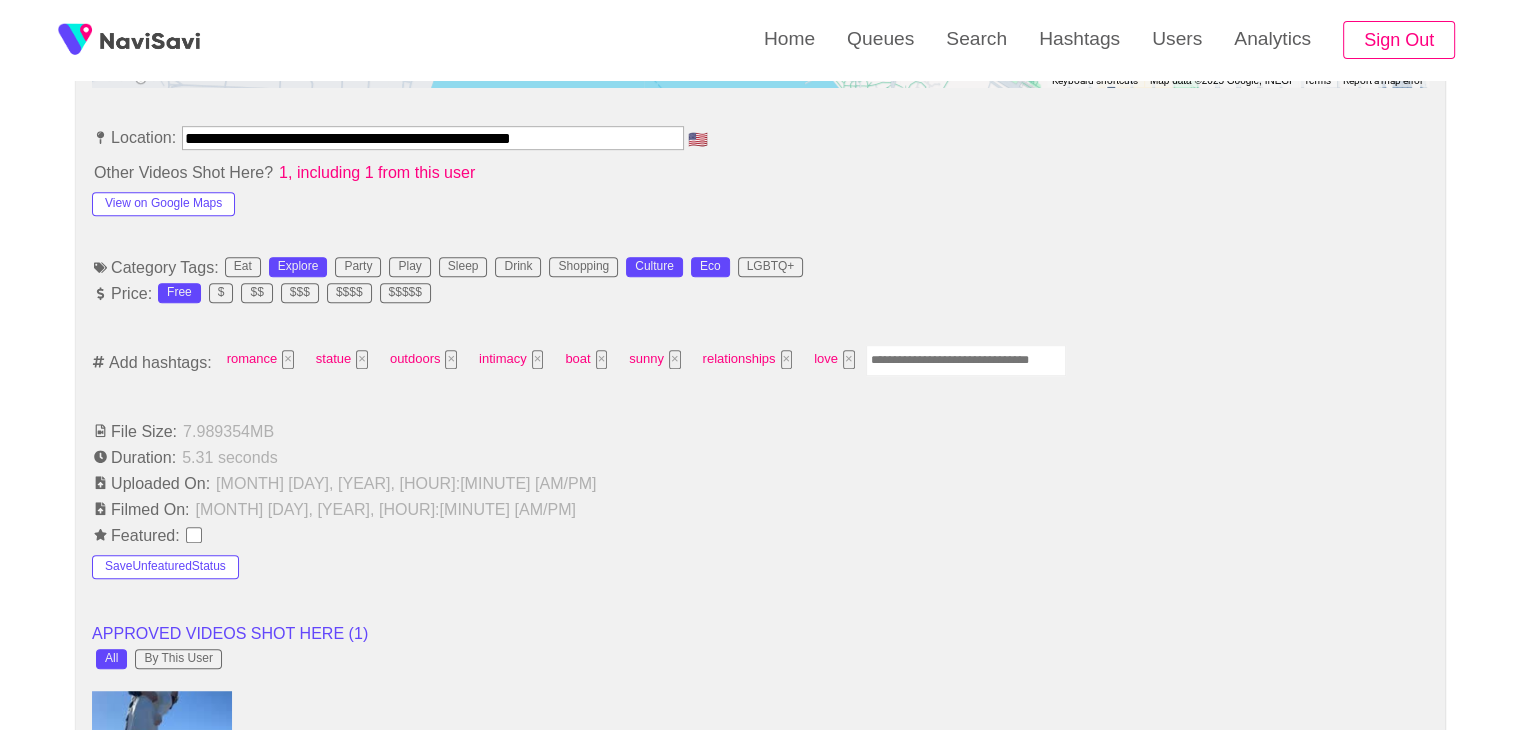 click at bounding box center [966, 360] 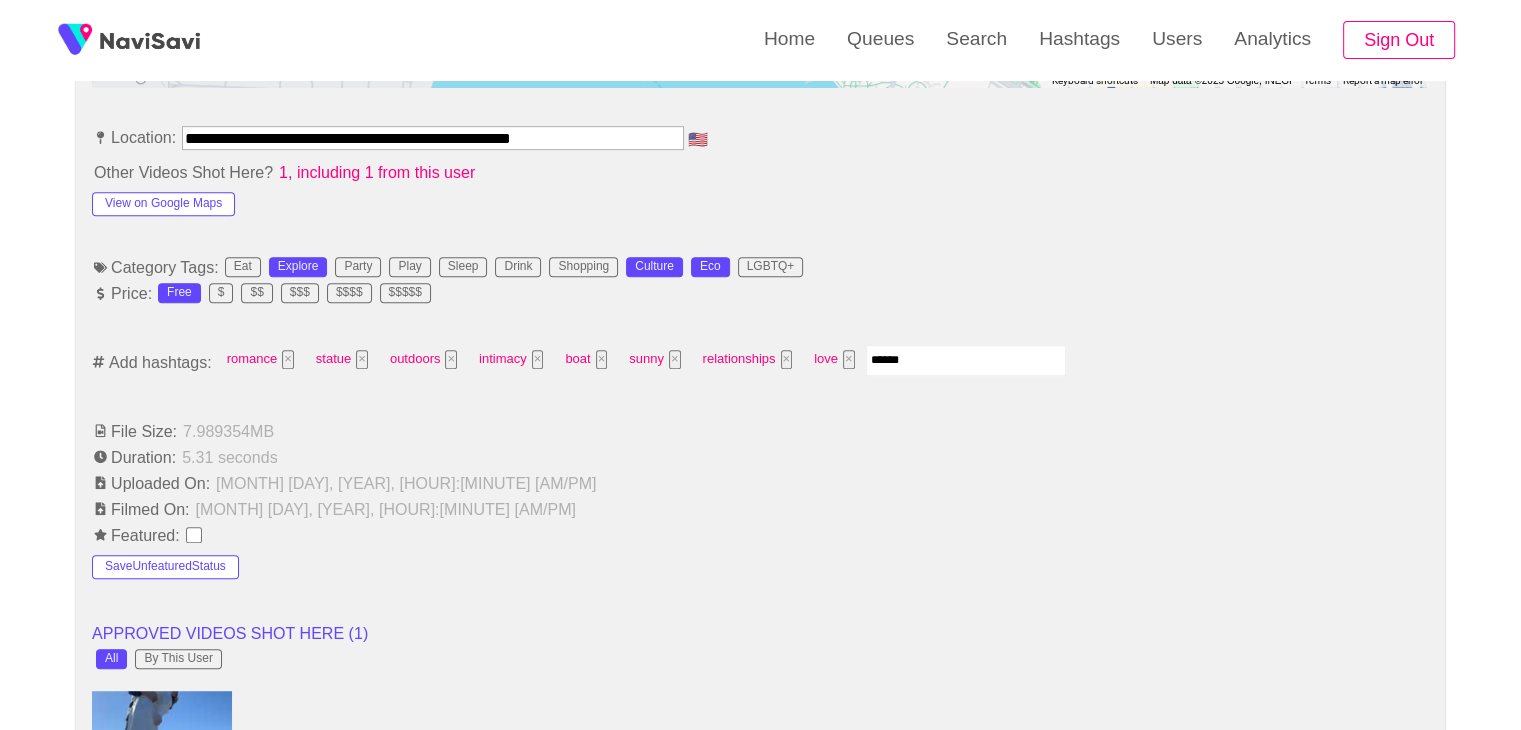 type on "*******" 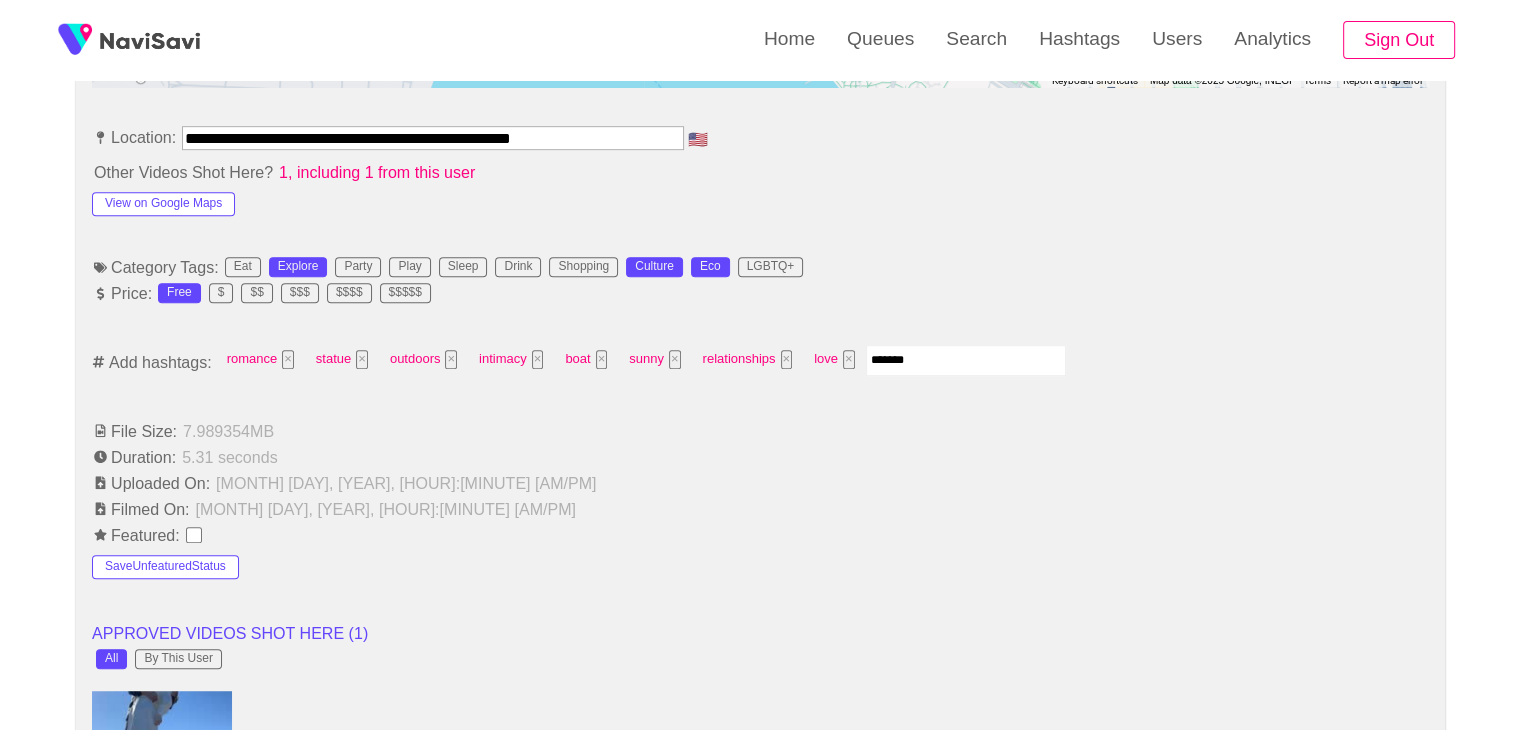 type 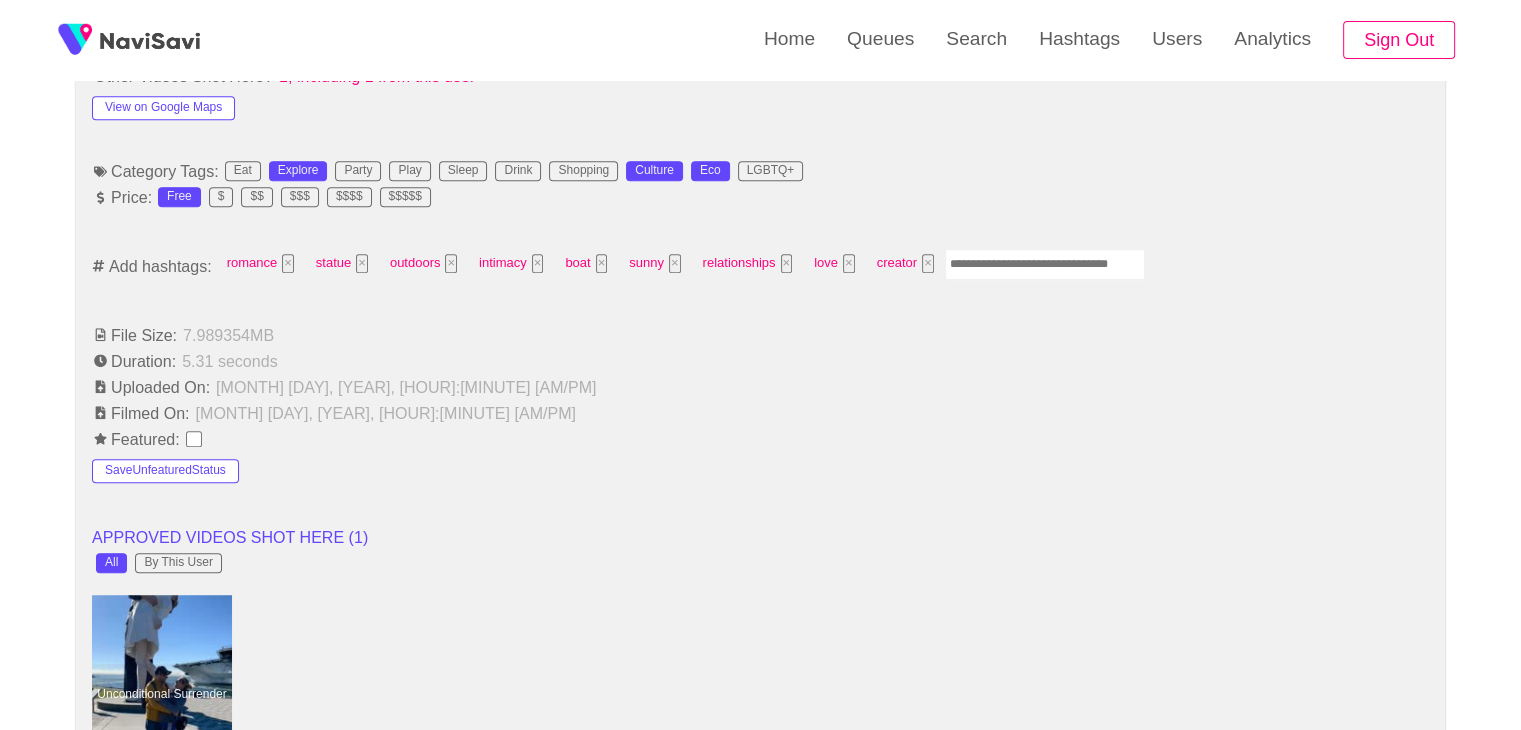 scroll, scrollTop: 772, scrollLeft: 0, axis: vertical 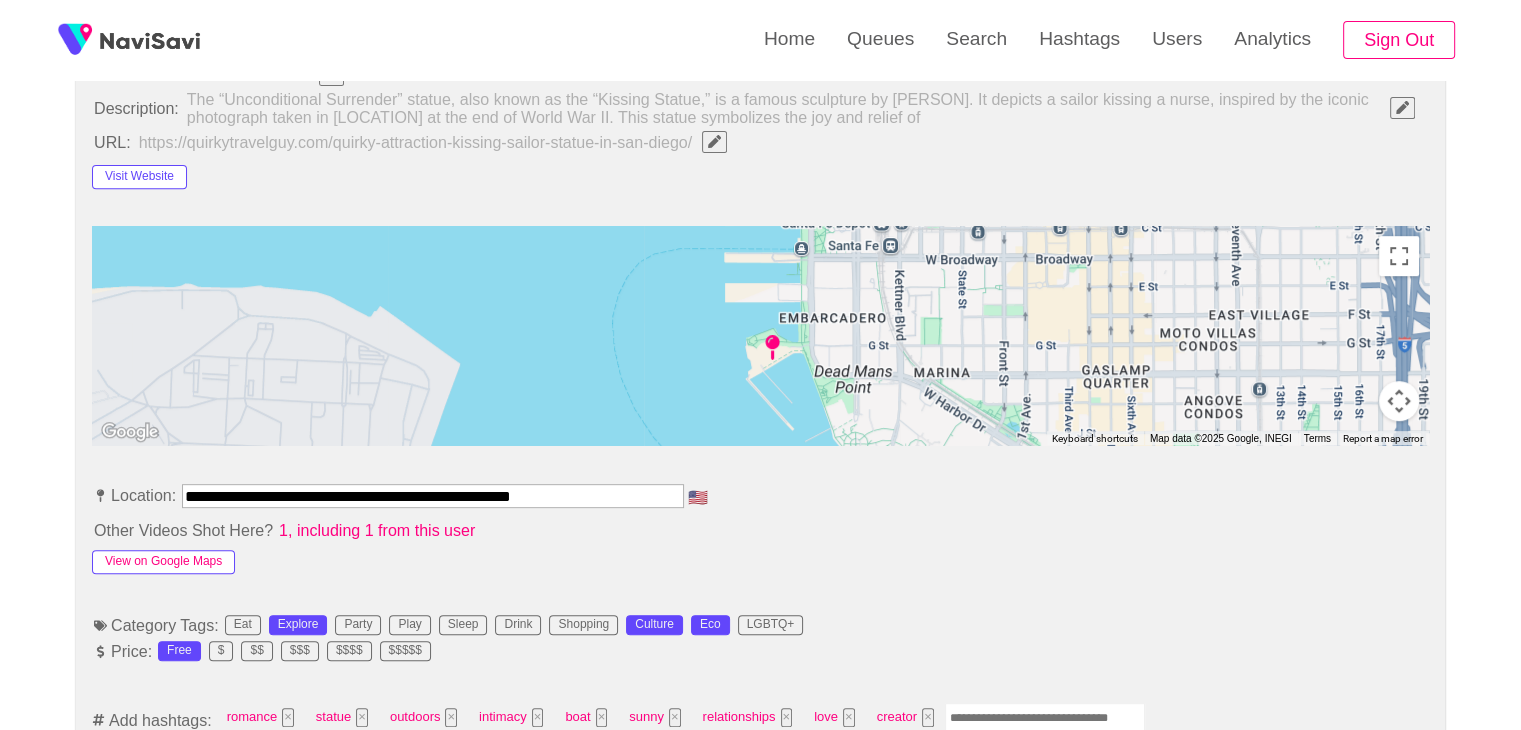click on "View on Google Maps" at bounding box center [163, 562] 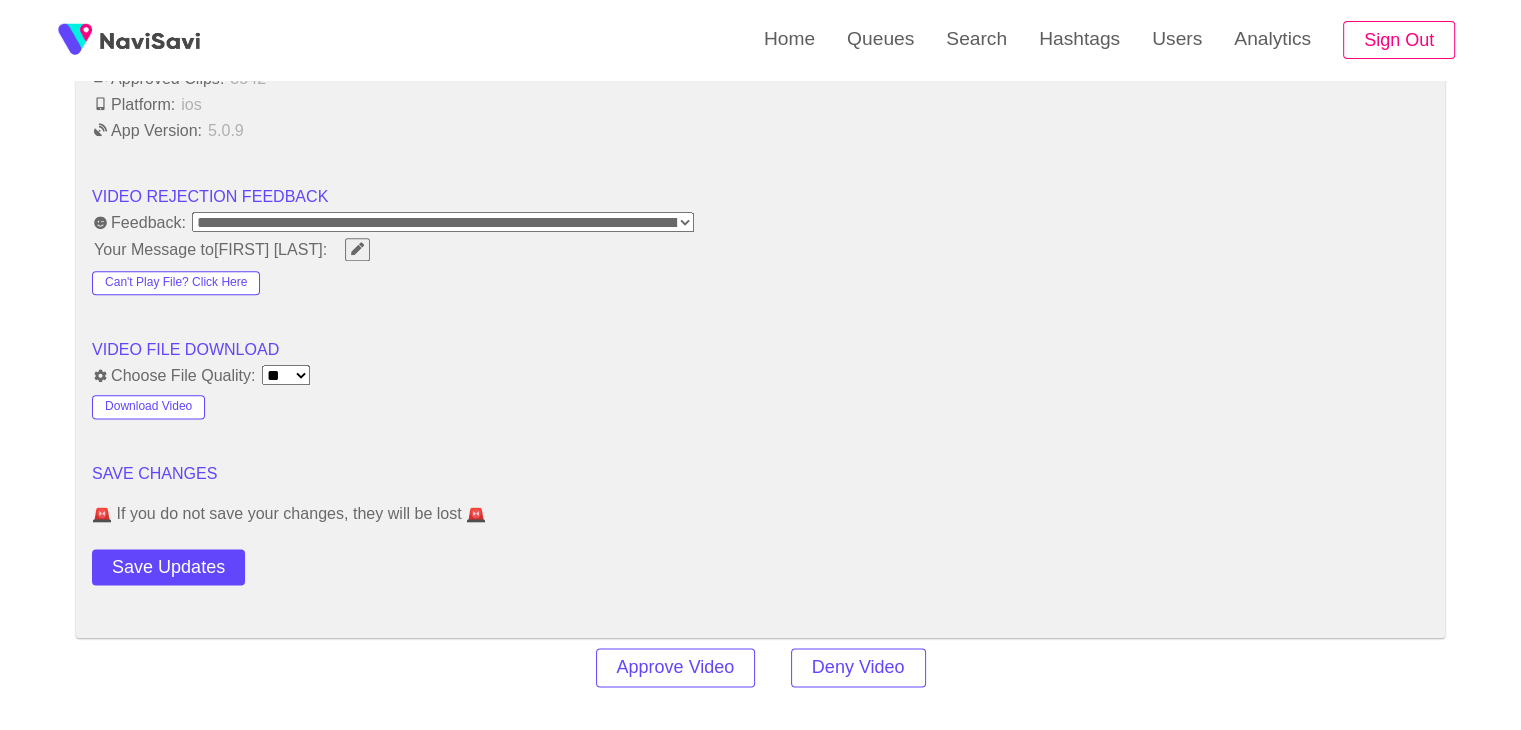 scroll, scrollTop: 2491, scrollLeft: 0, axis: vertical 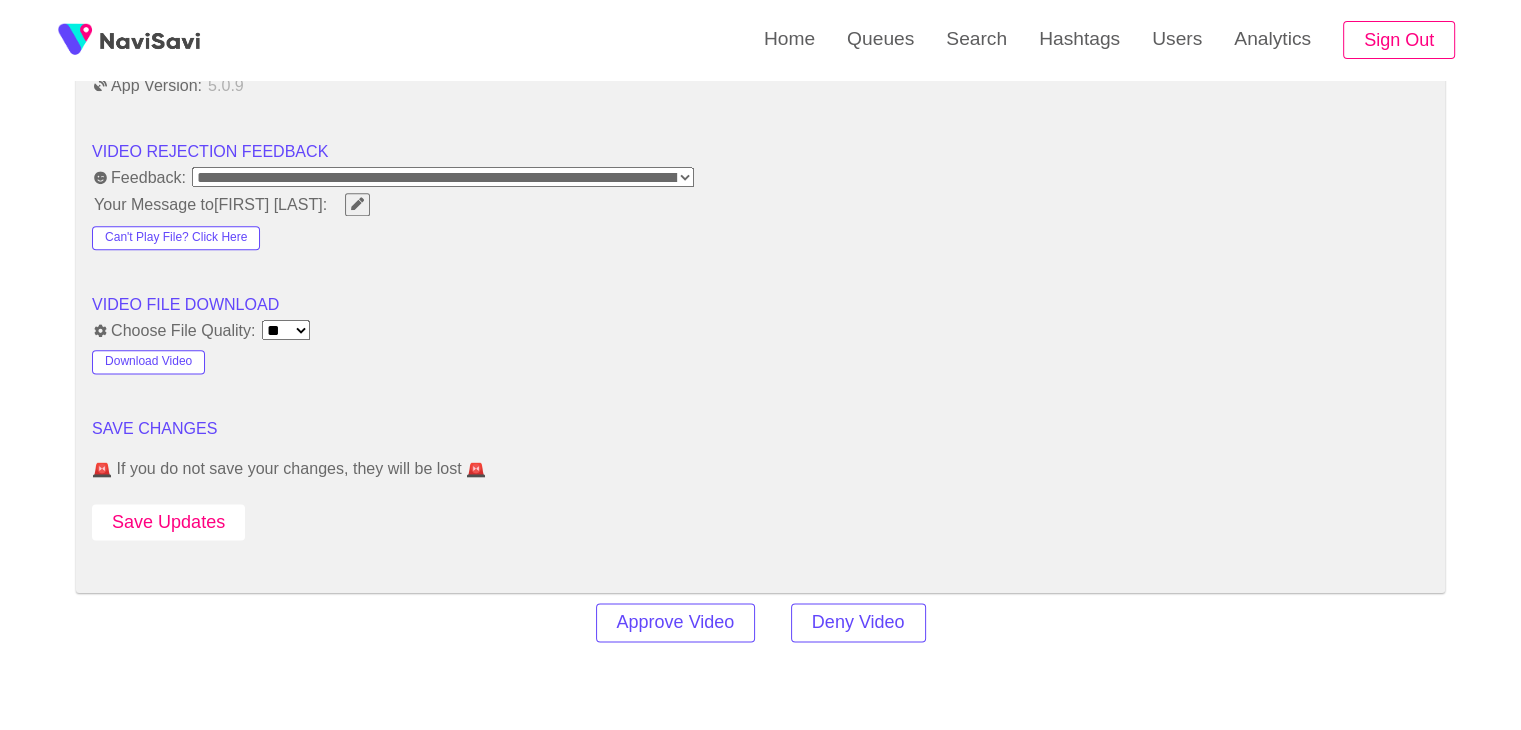 click on "Save Updates" at bounding box center (168, 522) 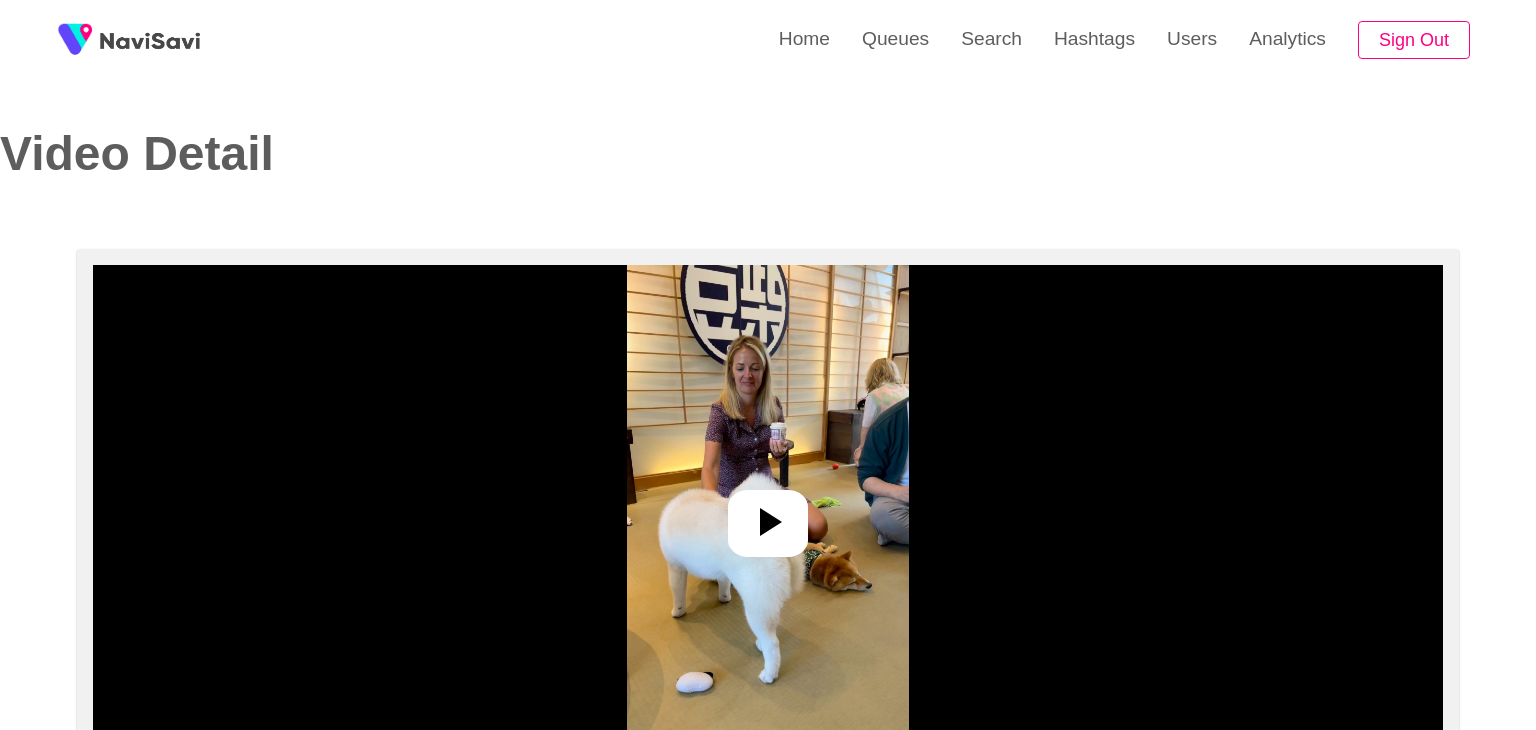 select on "**********" 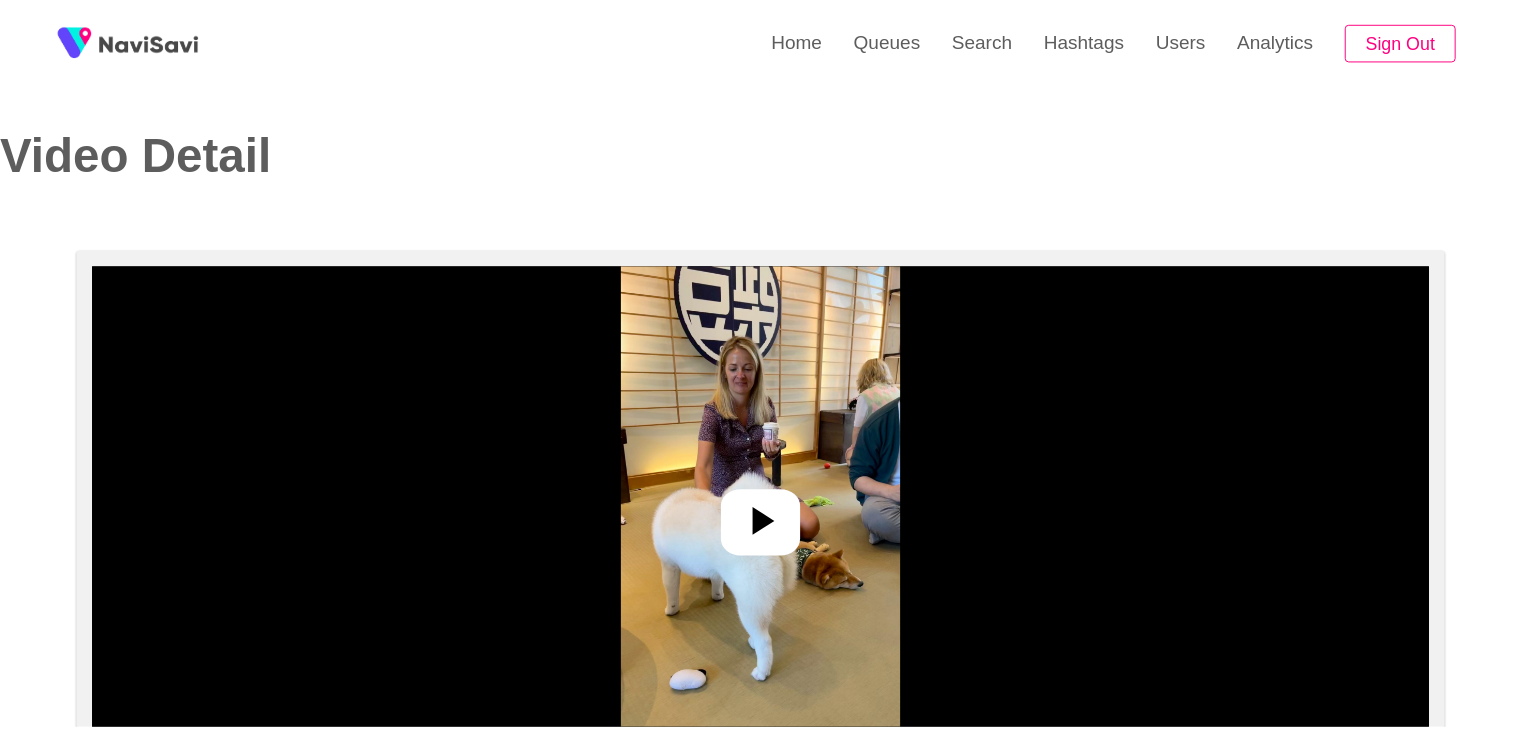 scroll, scrollTop: 0, scrollLeft: 0, axis: both 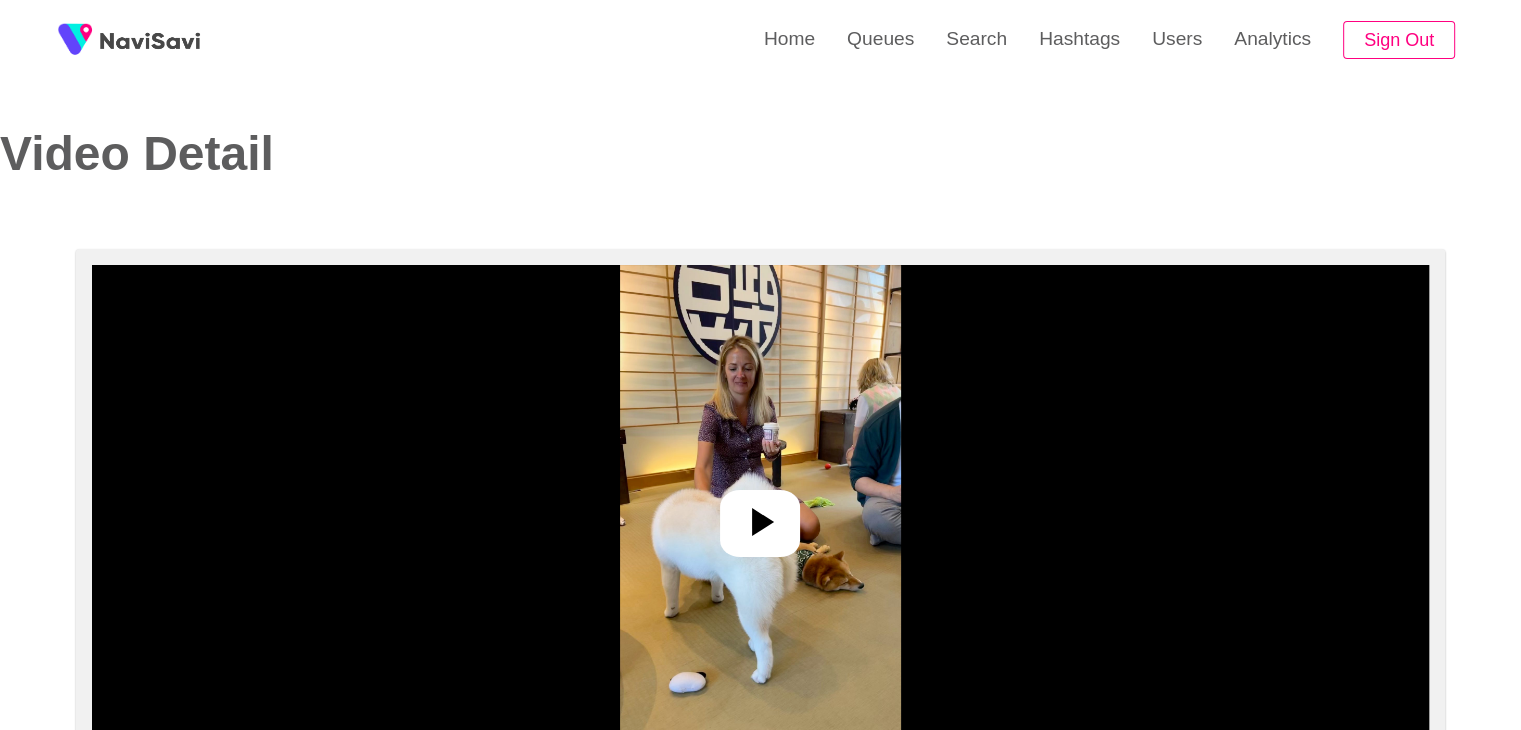 click at bounding box center [760, 515] 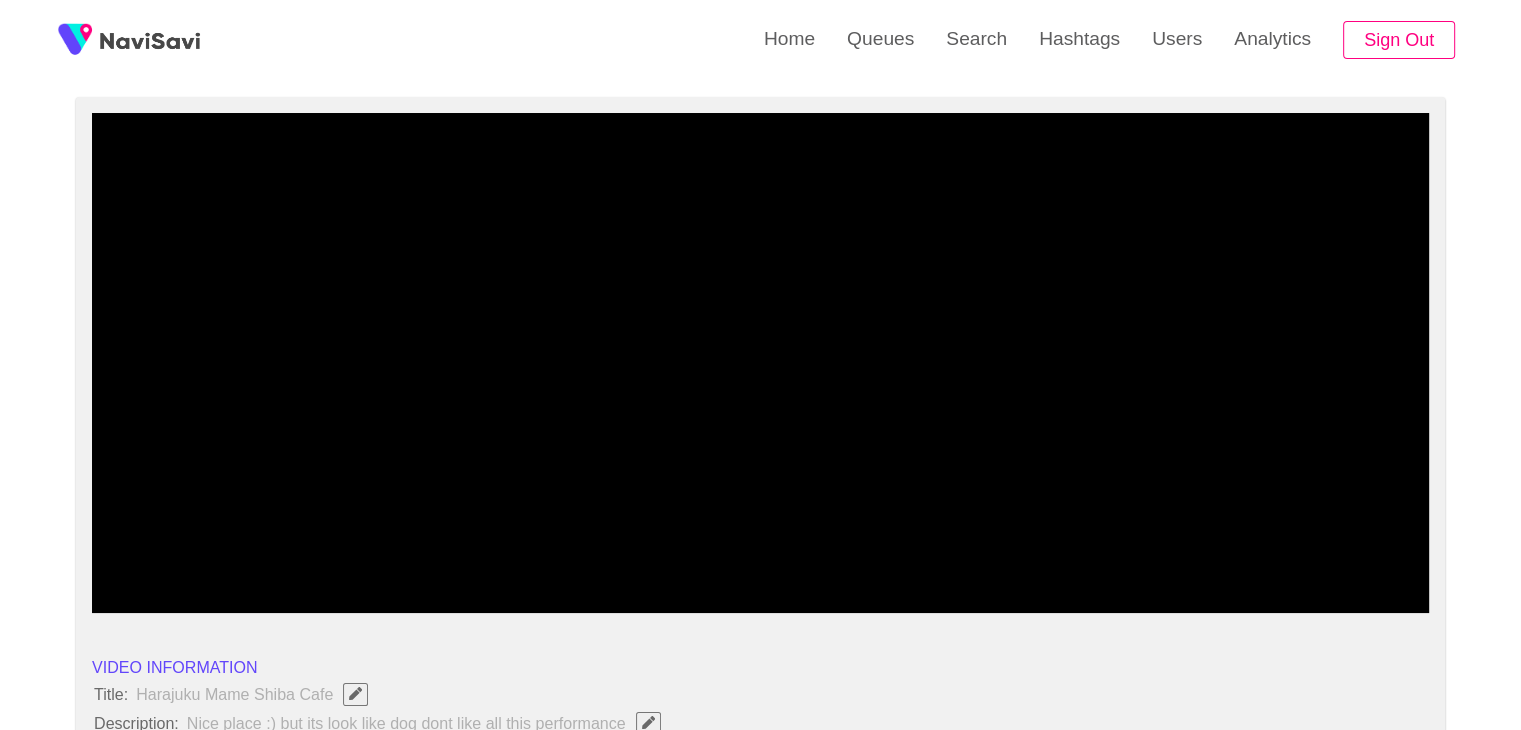 scroll, scrollTop: 151, scrollLeft: 0, axis: vertical 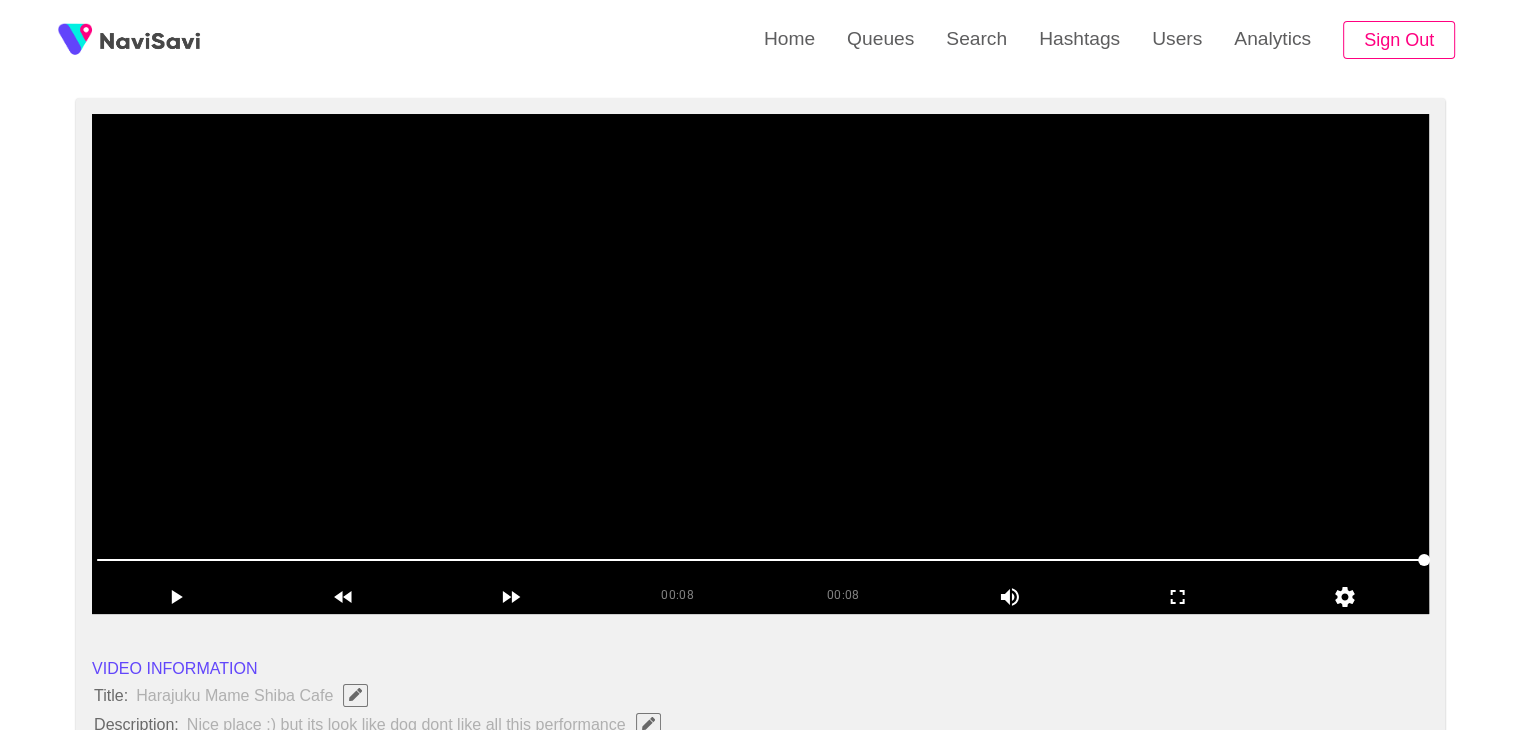click at bounding box center (760, 364) 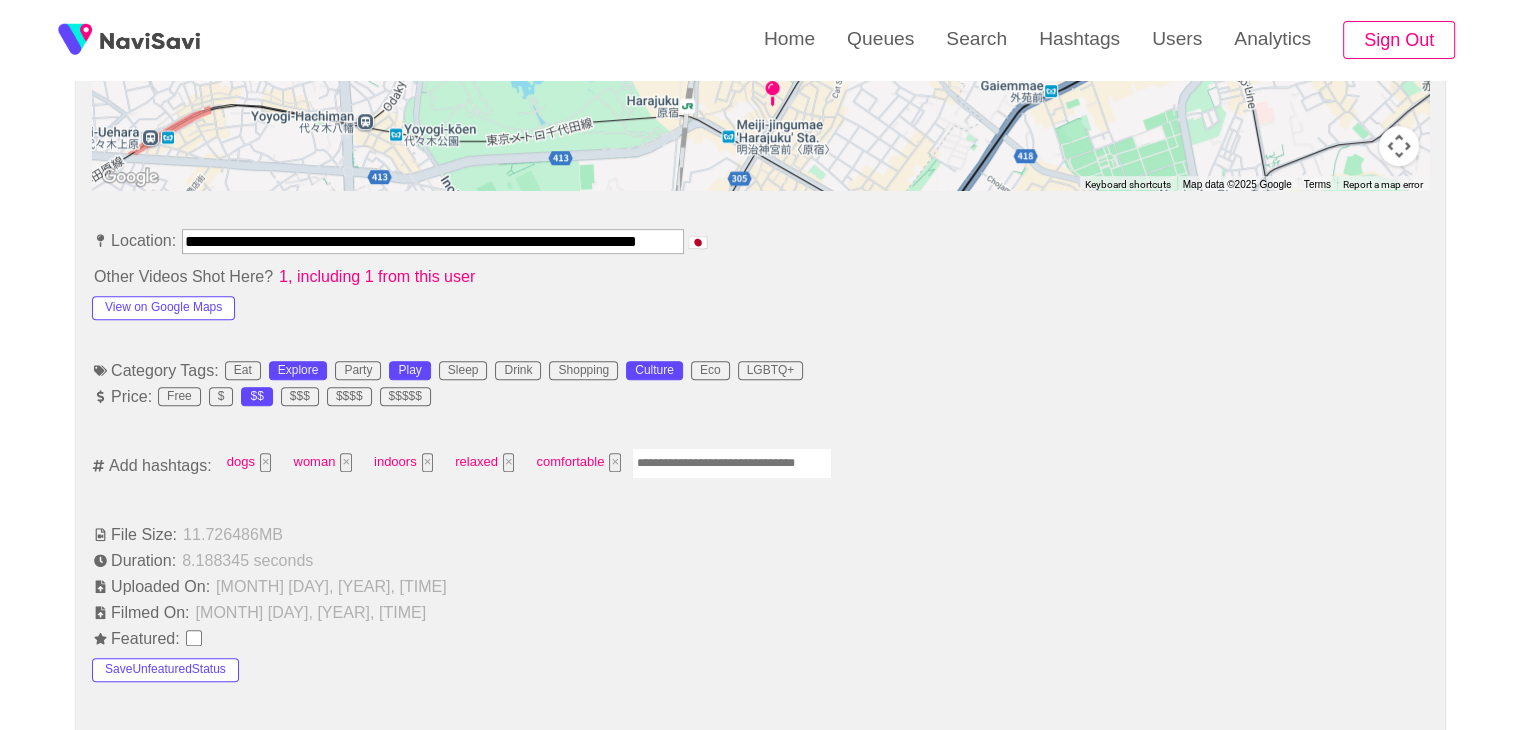 scroll, scrollTop: 1012, scrollLeft: 0, axis: vertical 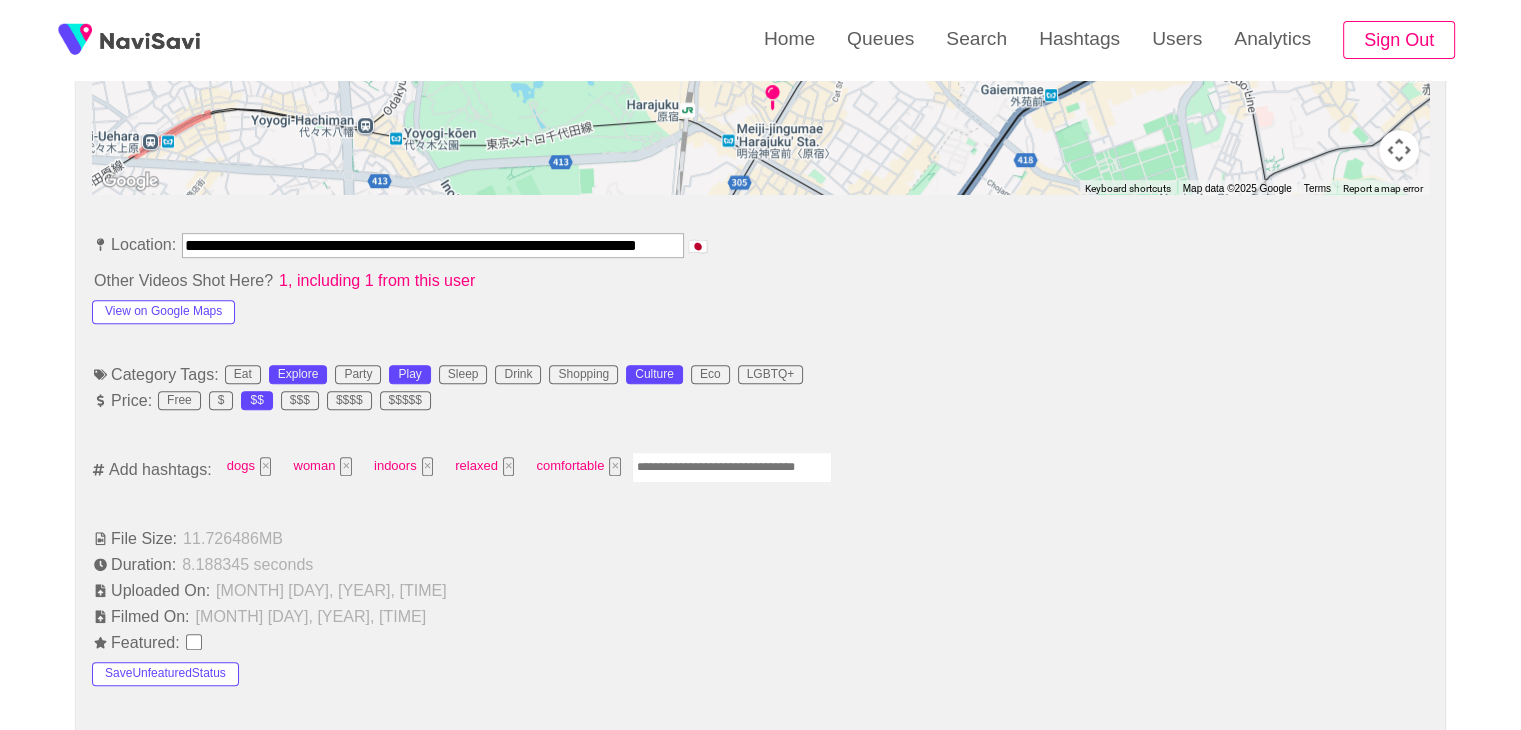 click at bounding box center [732, 467] 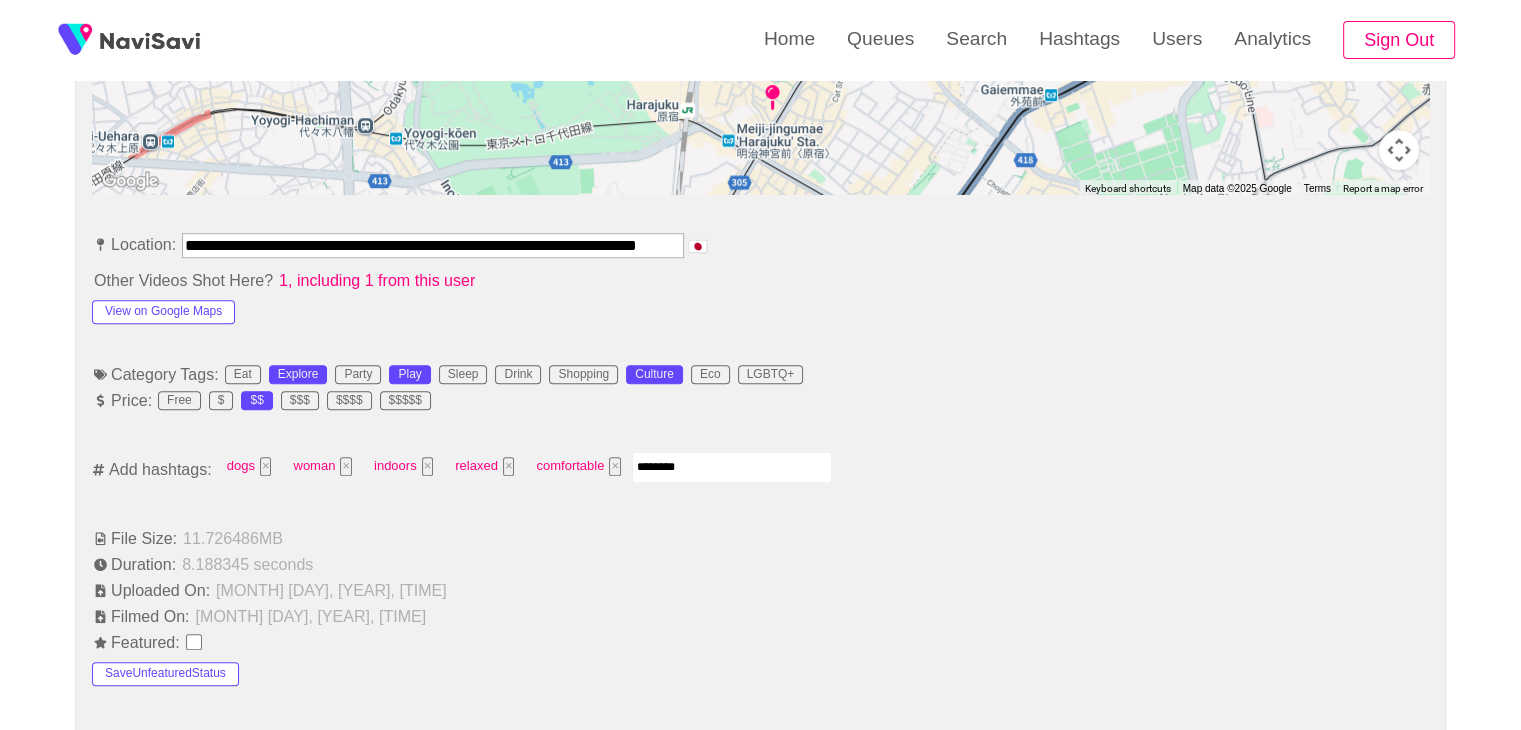 type on "*********" 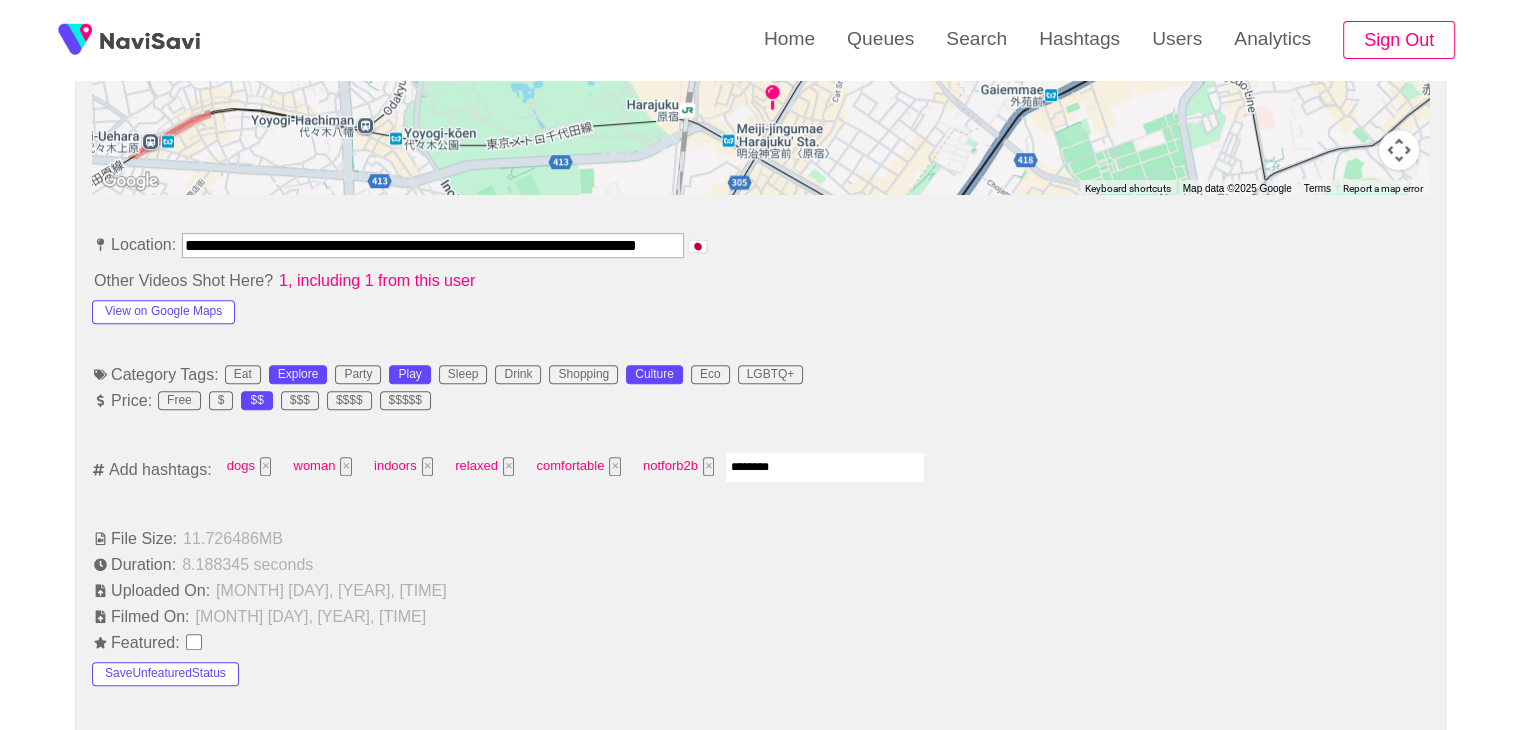 type on "*********" 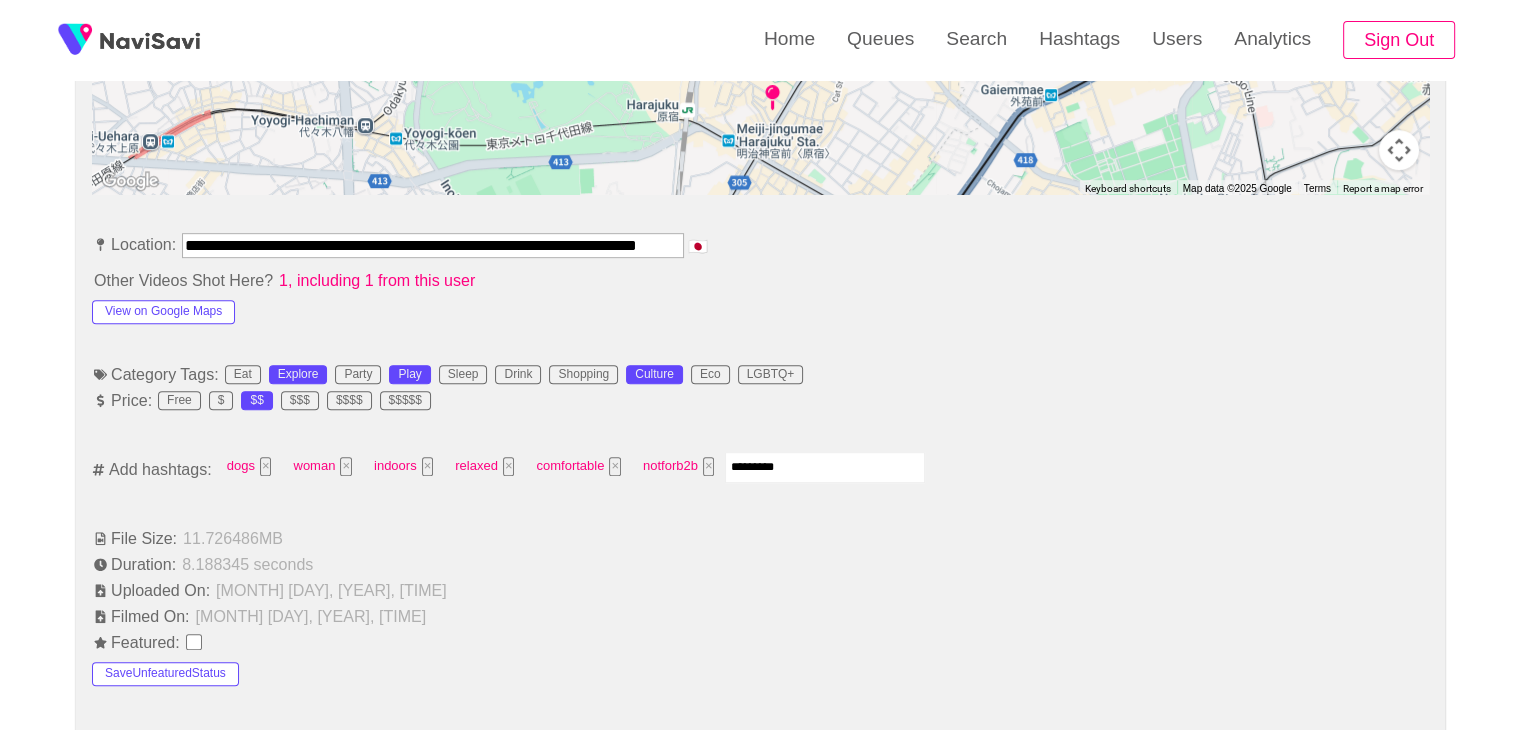 type 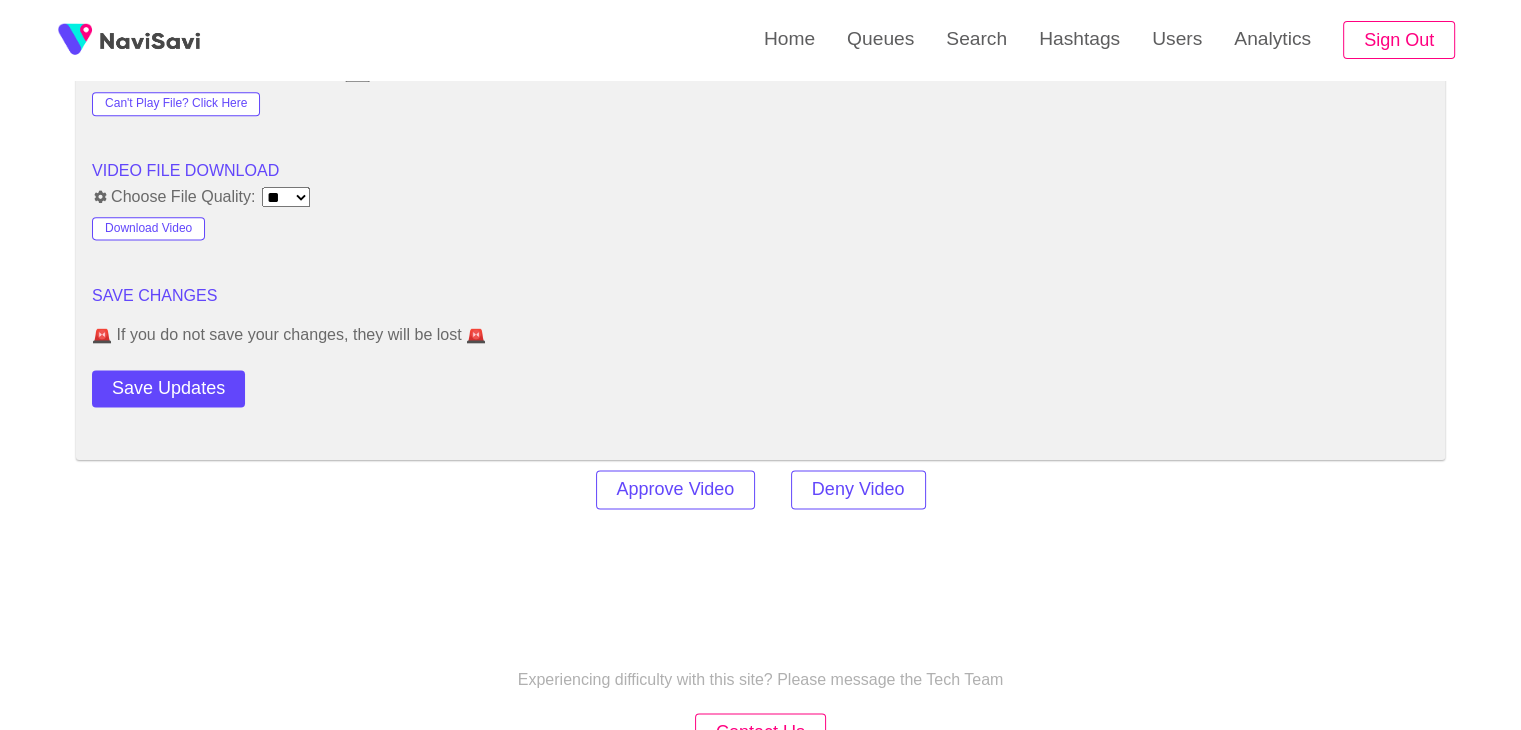 scroll, scrollTop: 2692, scrollLeft: 0, axis: vertical 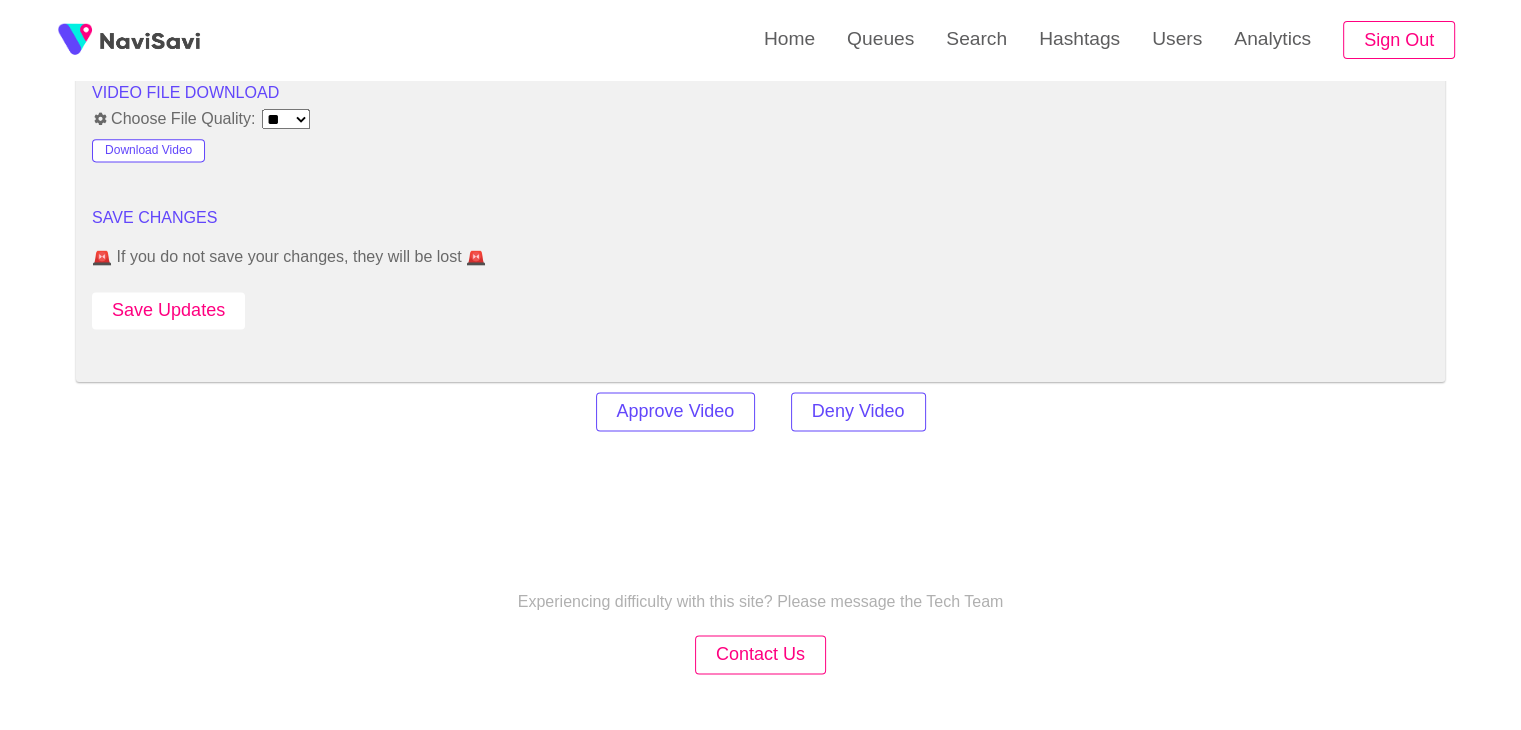 click on "Save Updates" at bounding box center (168, 310) 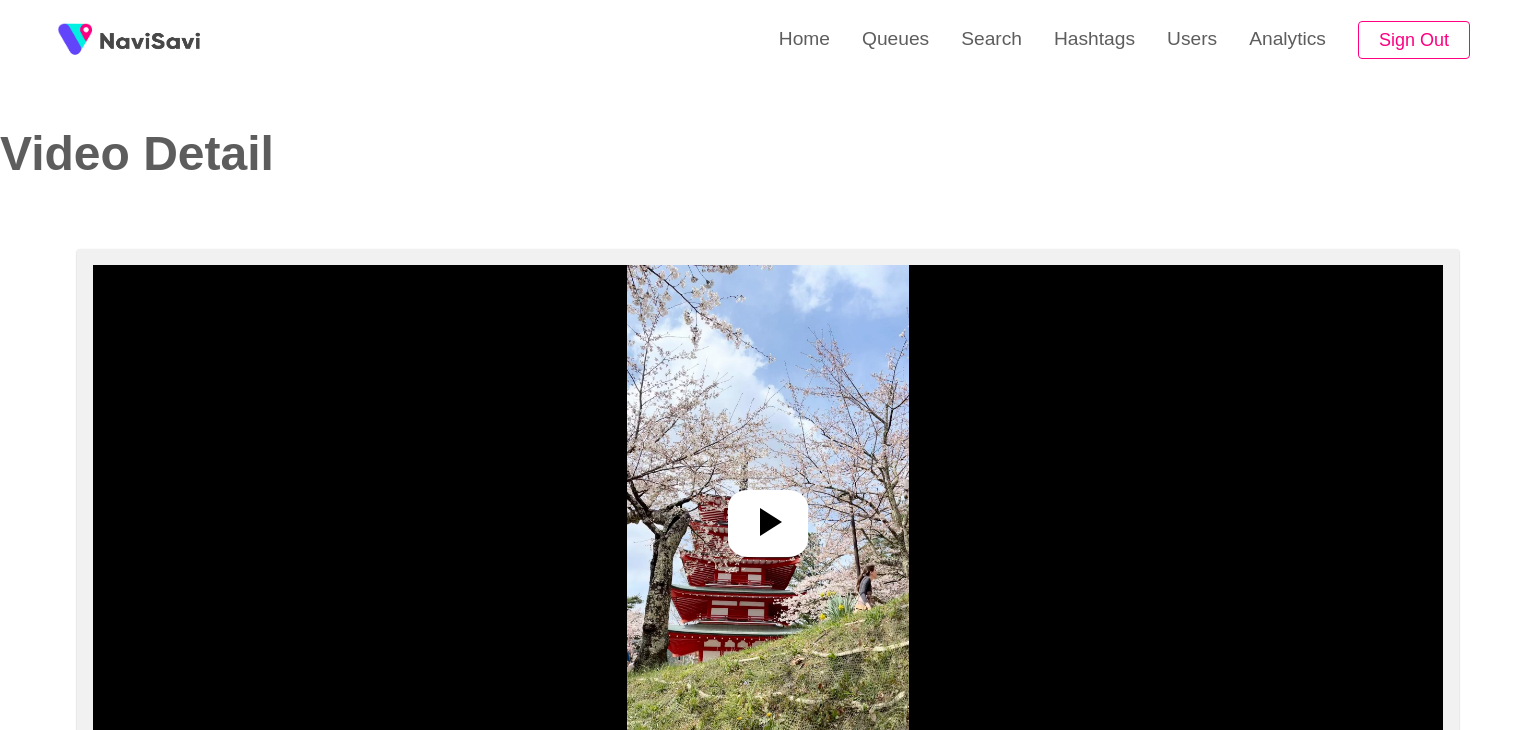 select on "**********" 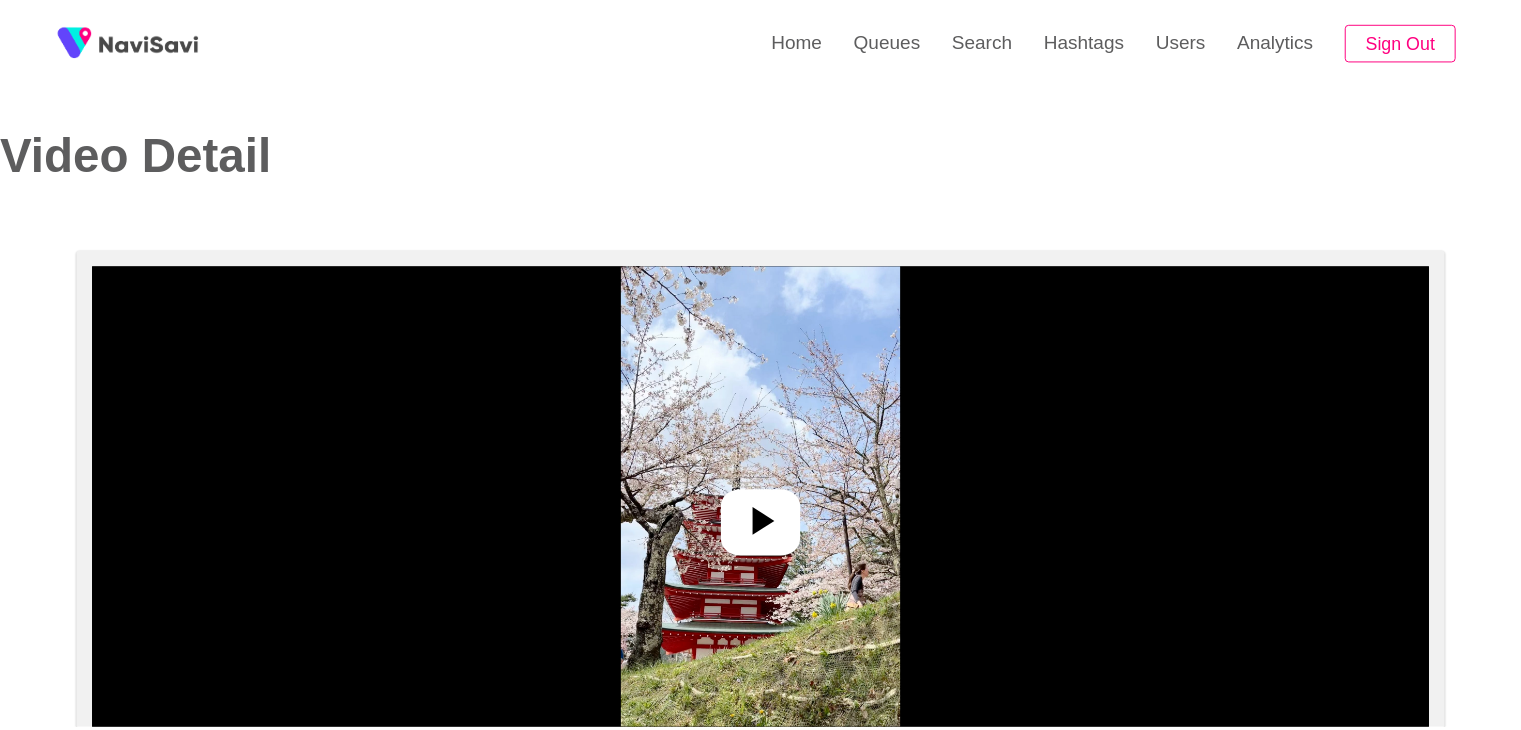 scroll, scrollTop: 0, scrollLeft: 0, axis: both 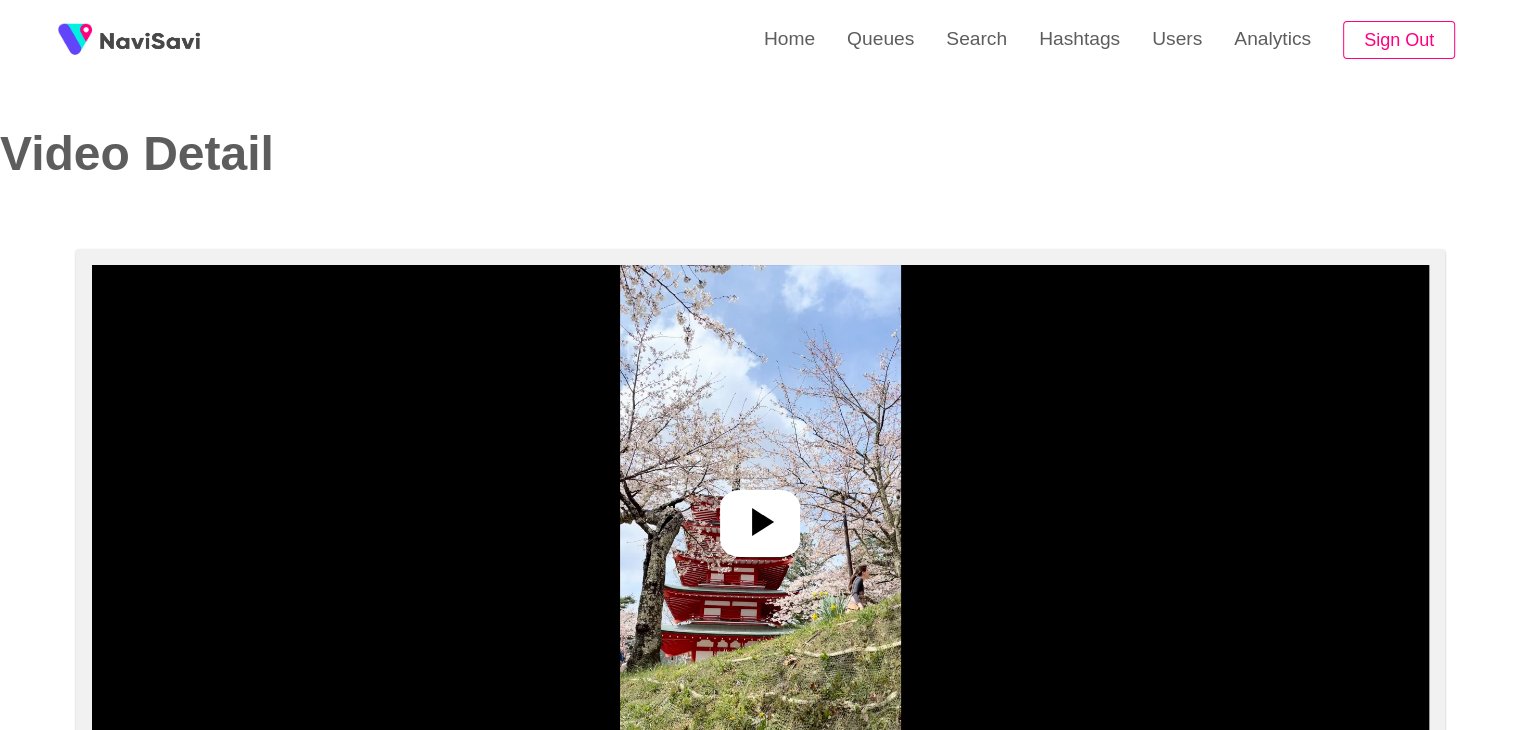 click at bounding box center [760, 515] 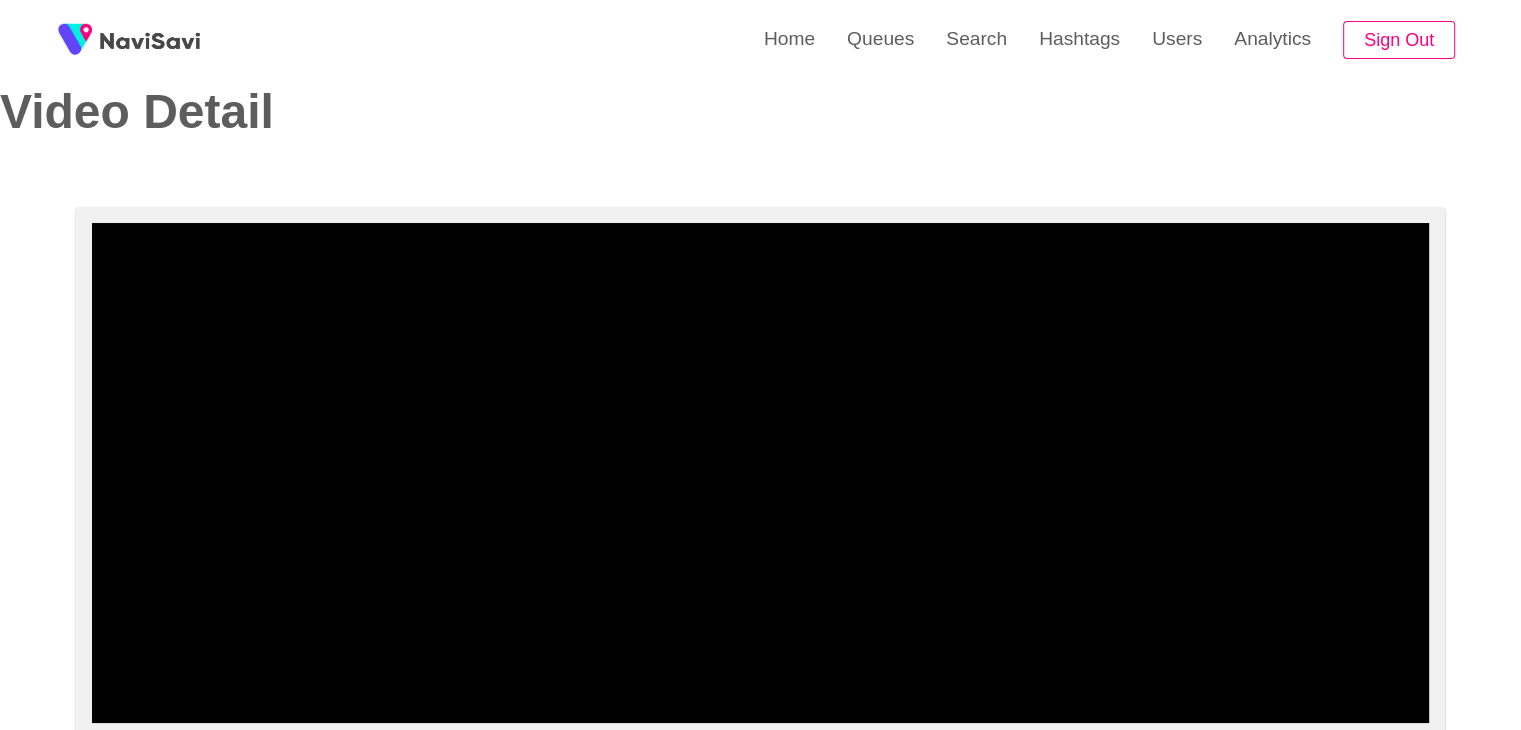 scroll, scrollTop: 28, scrollLeft: 0, axis: vertical 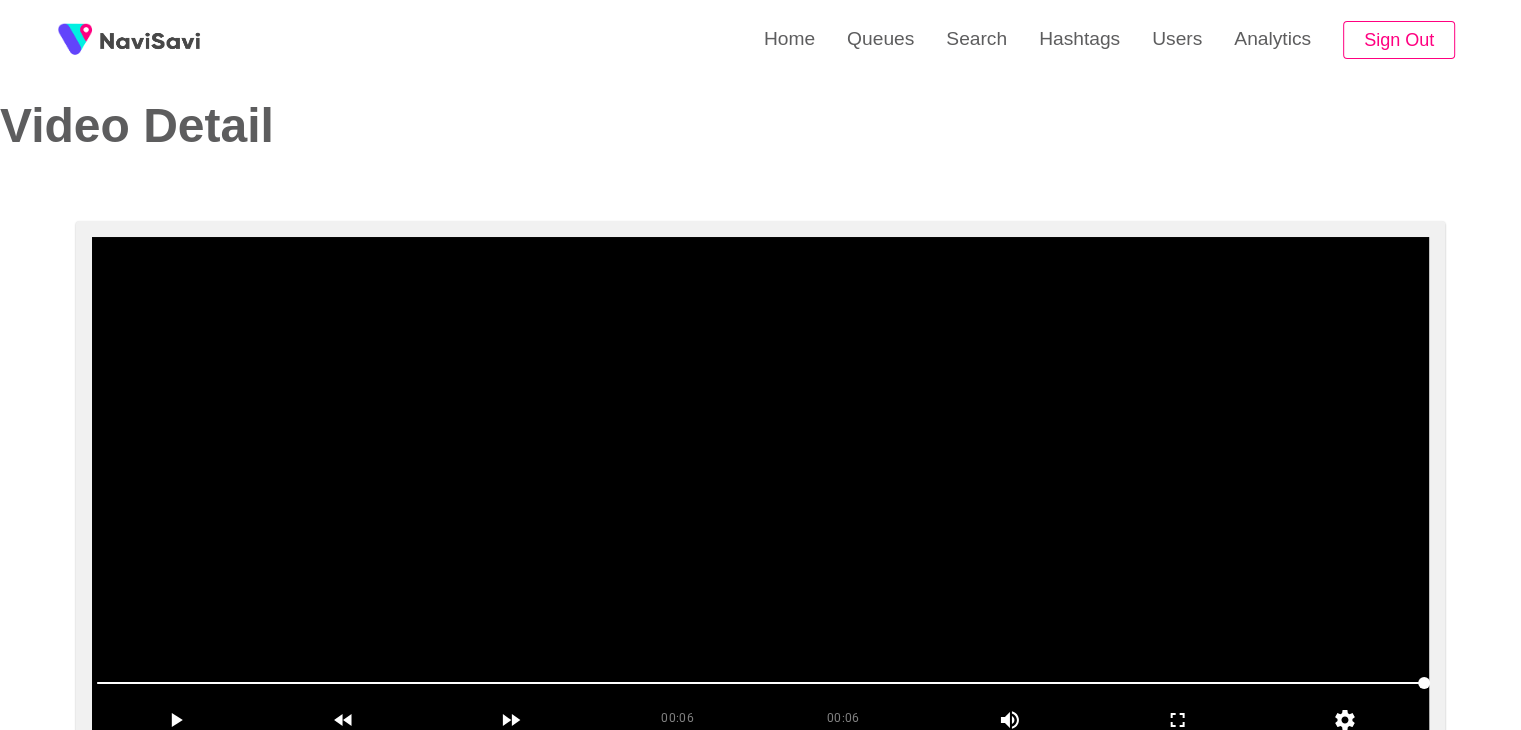 click at bounding box center [760, 487] 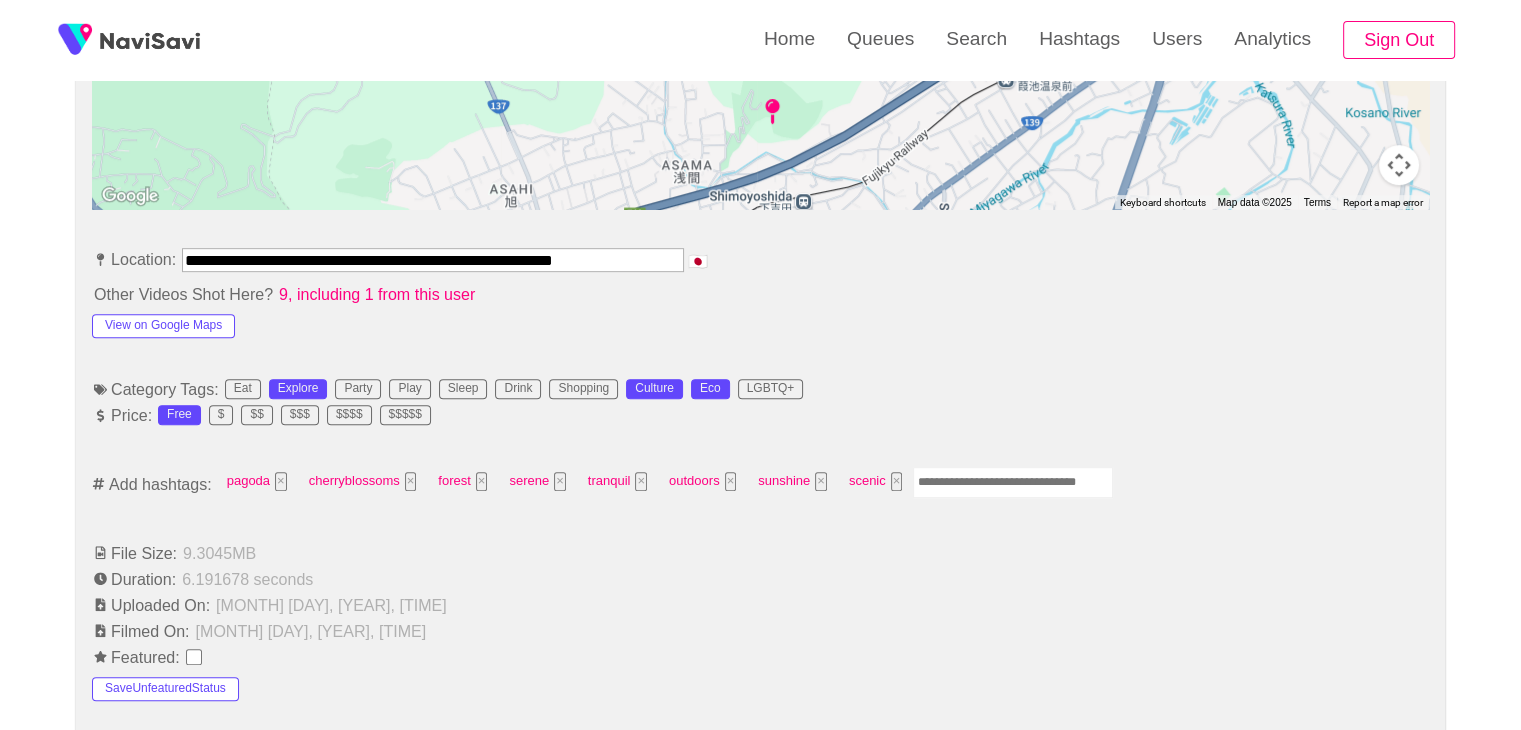 scroll, scrollTop: 1008, scrollLeft: 0, axis: vertical 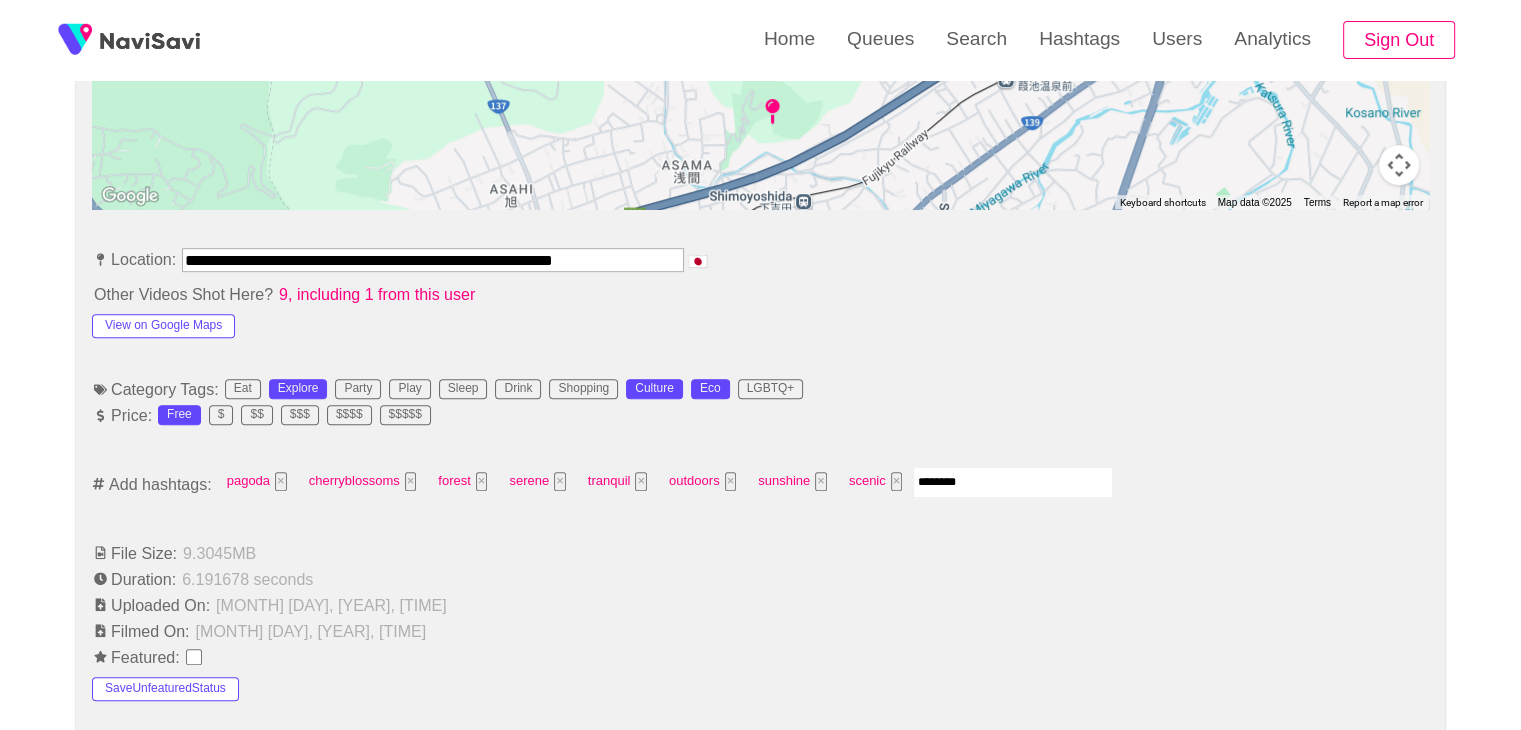 type on "*********" 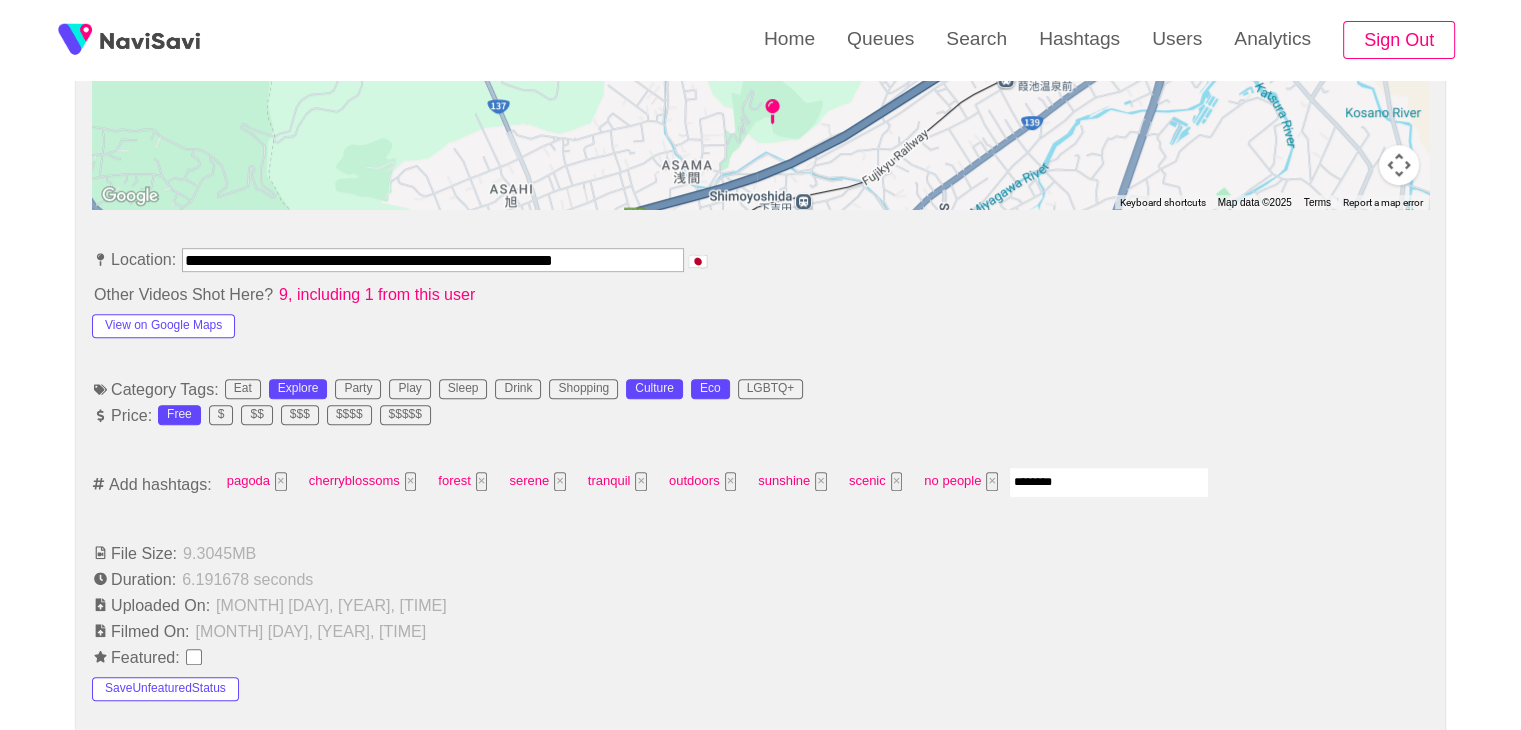 type on "*********" 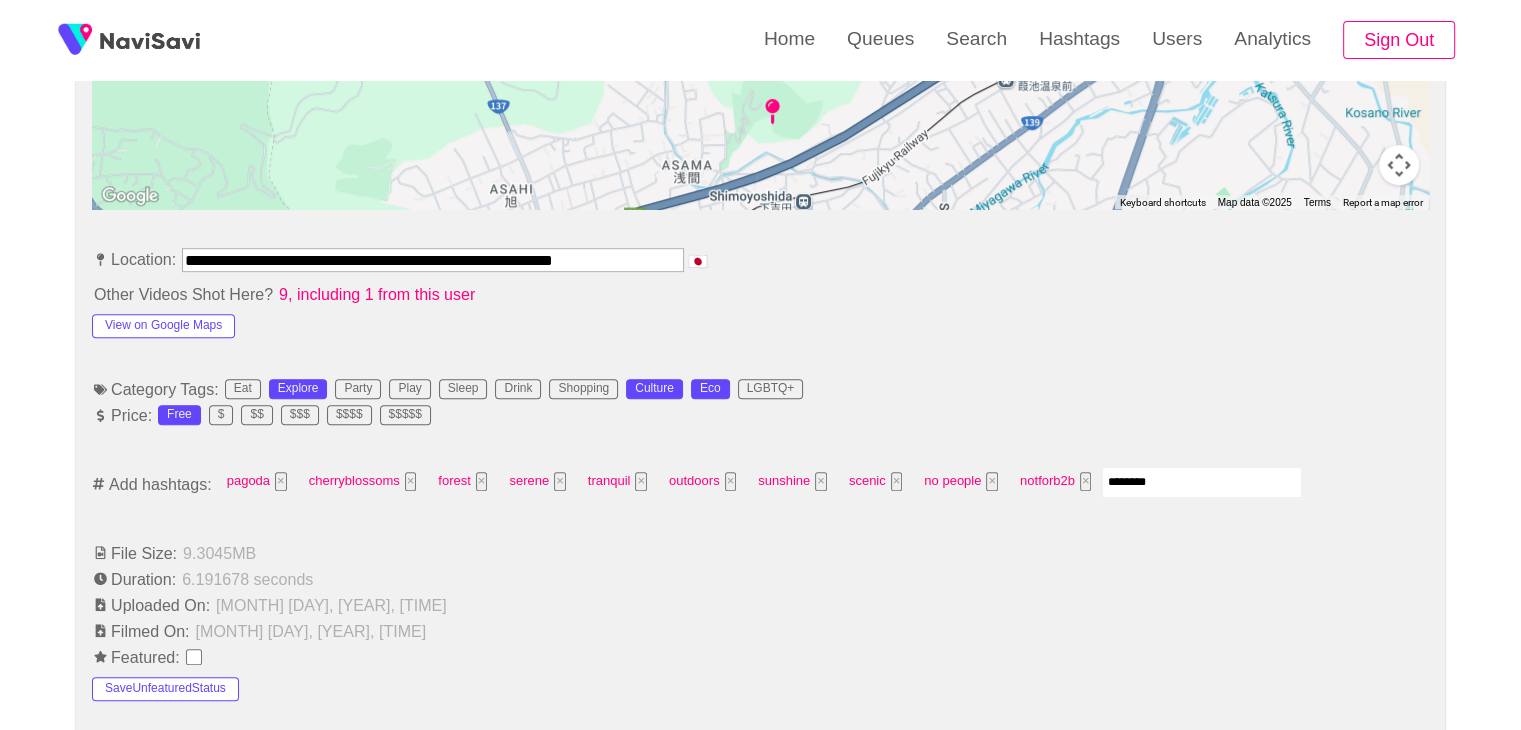 type on "*********" 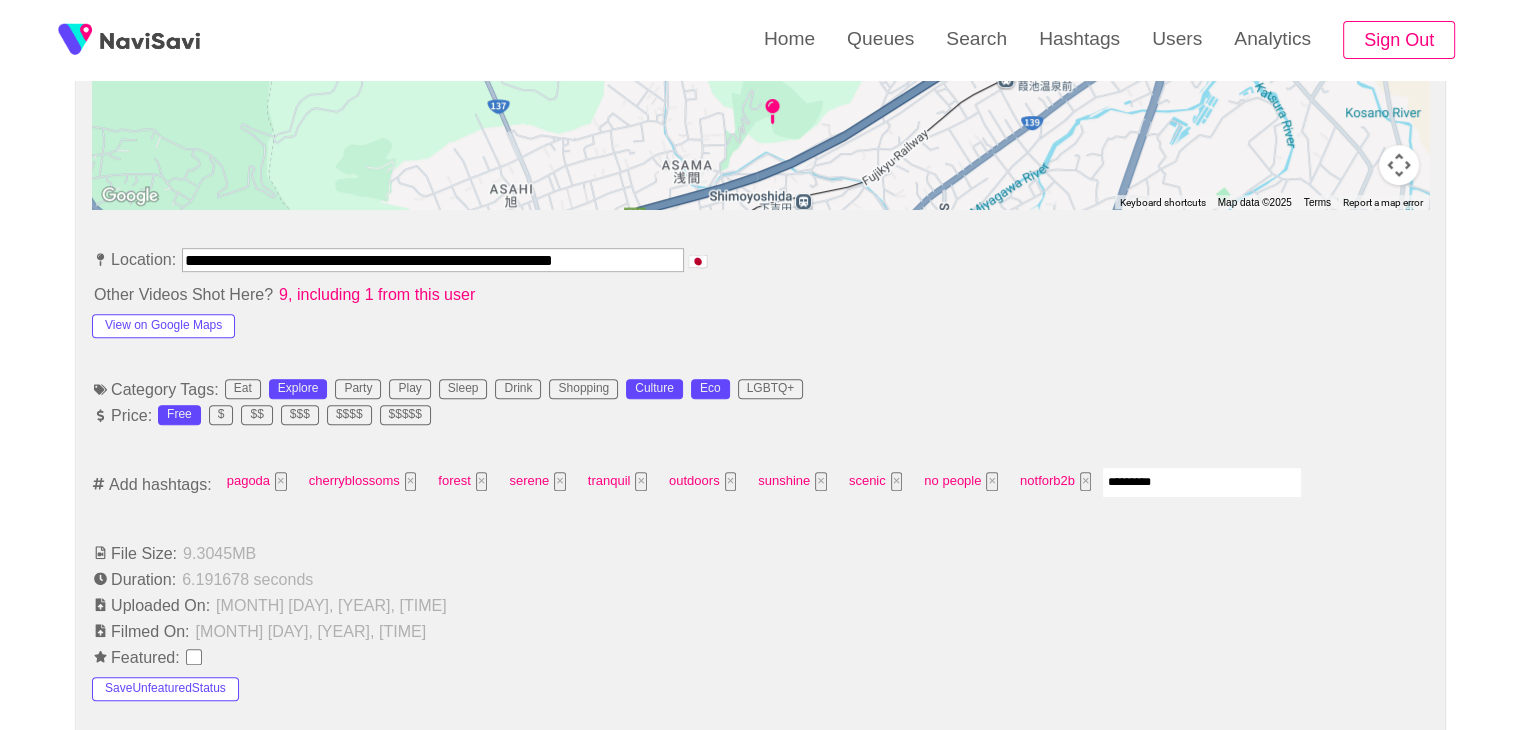 type 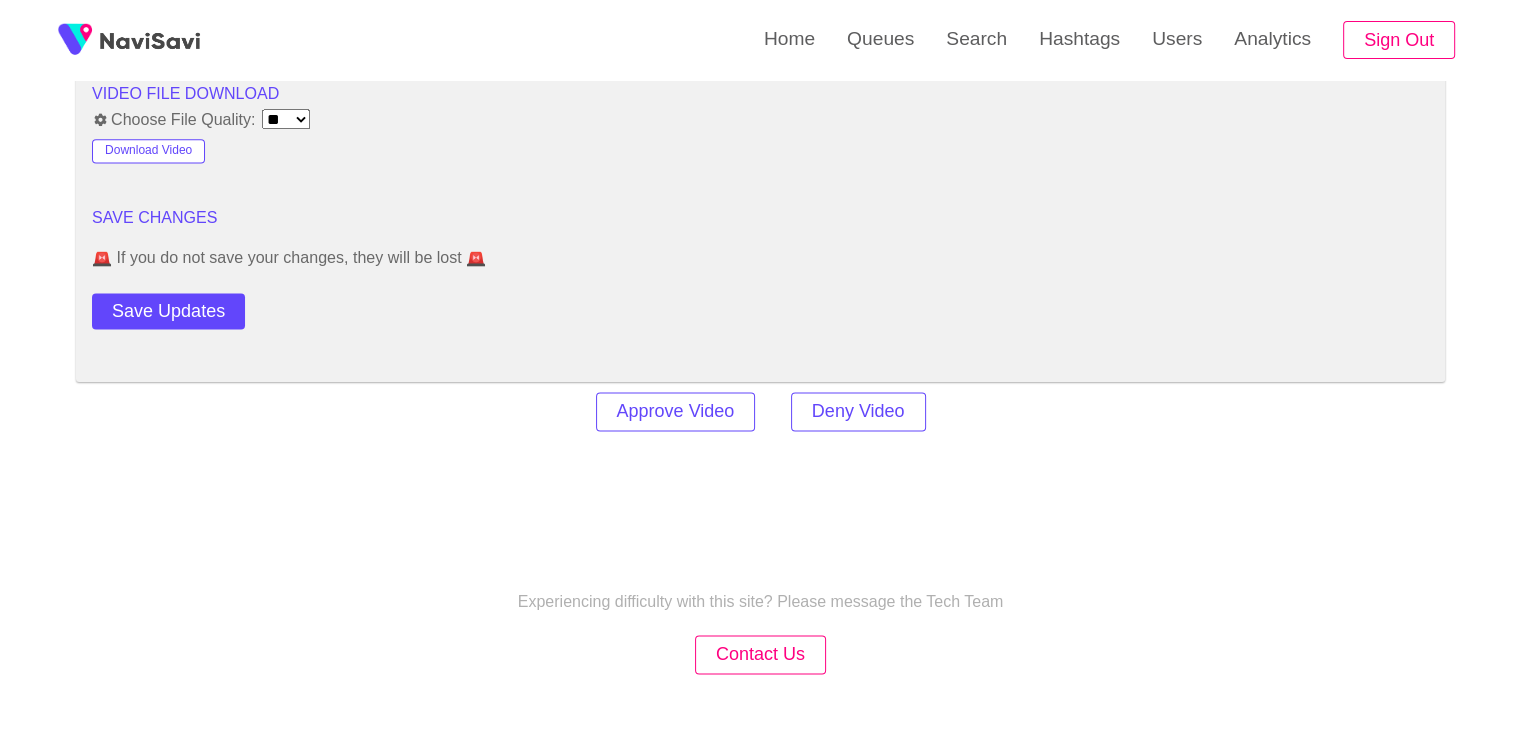 scroll, scrollTop: 2789, scrollLeft: 0, axis: vertical 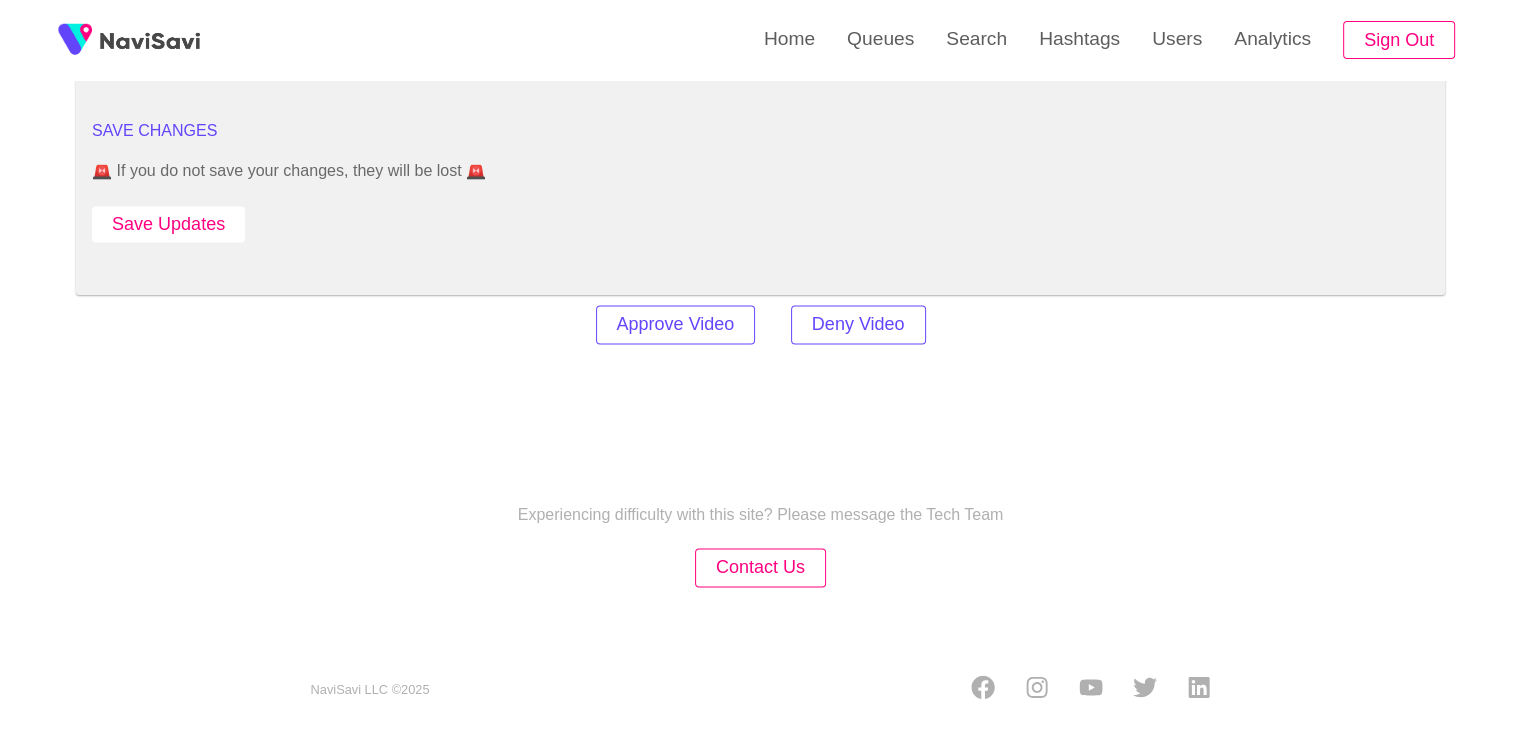 click on "Save Updates" at bounding box center [168, 224] 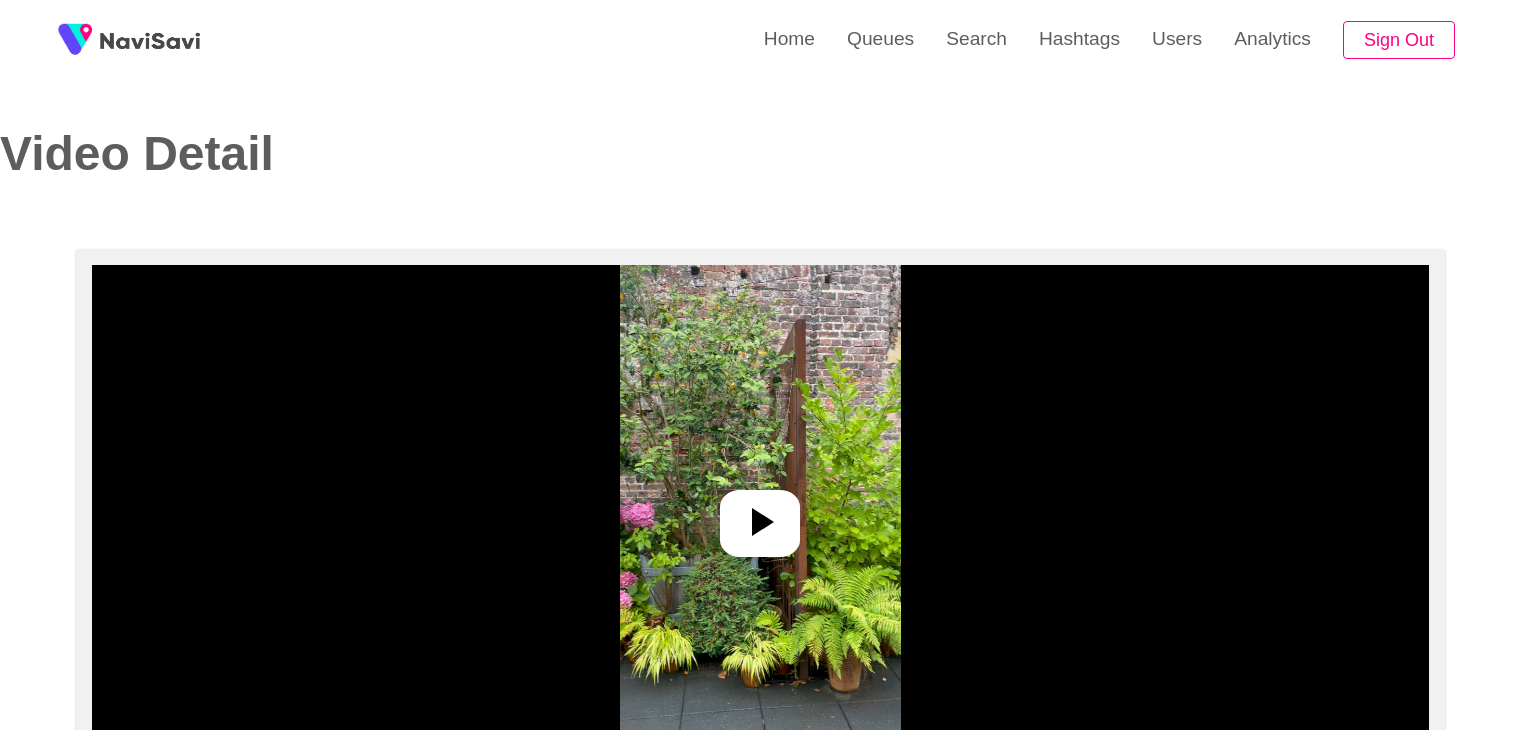 select on "**********" 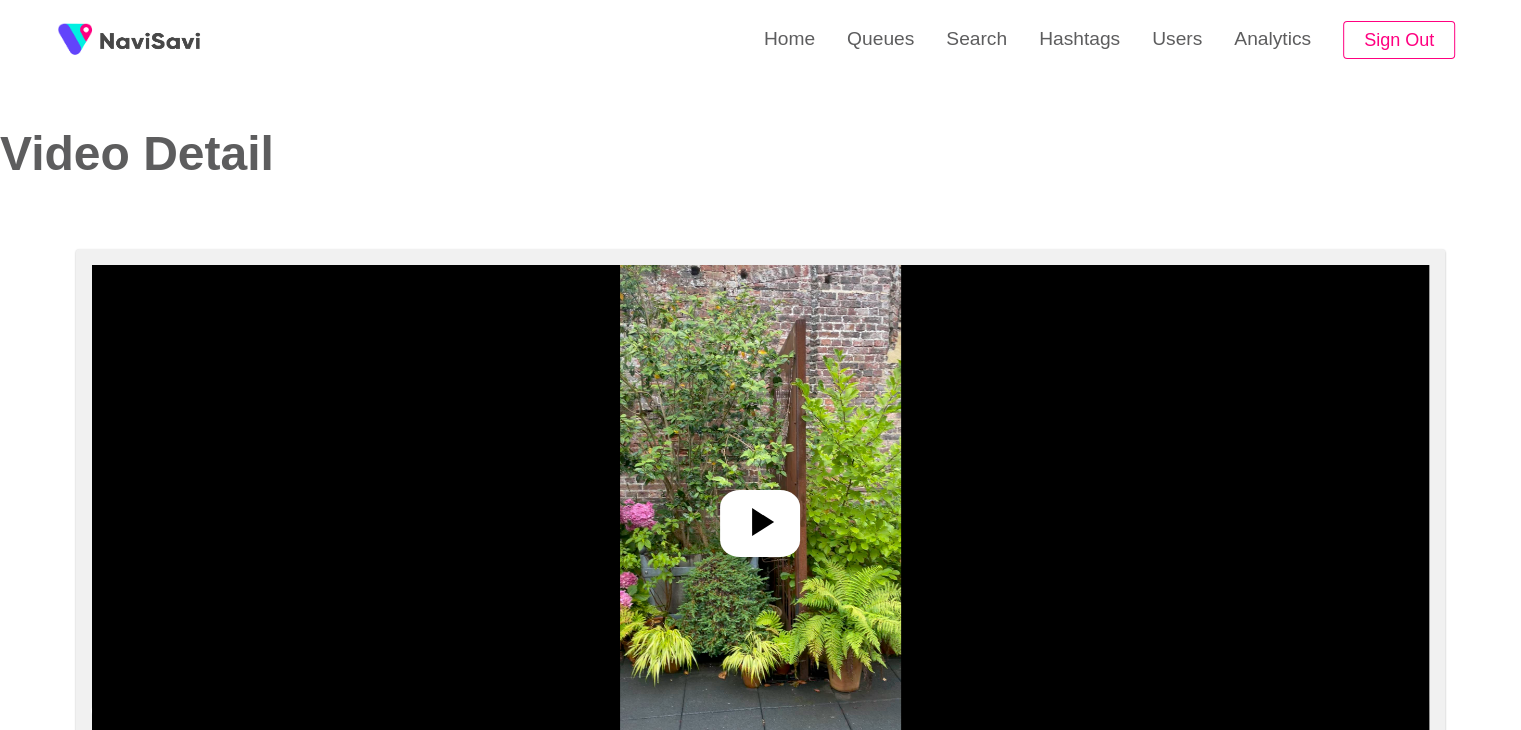 click at bounding box center [760, 515] 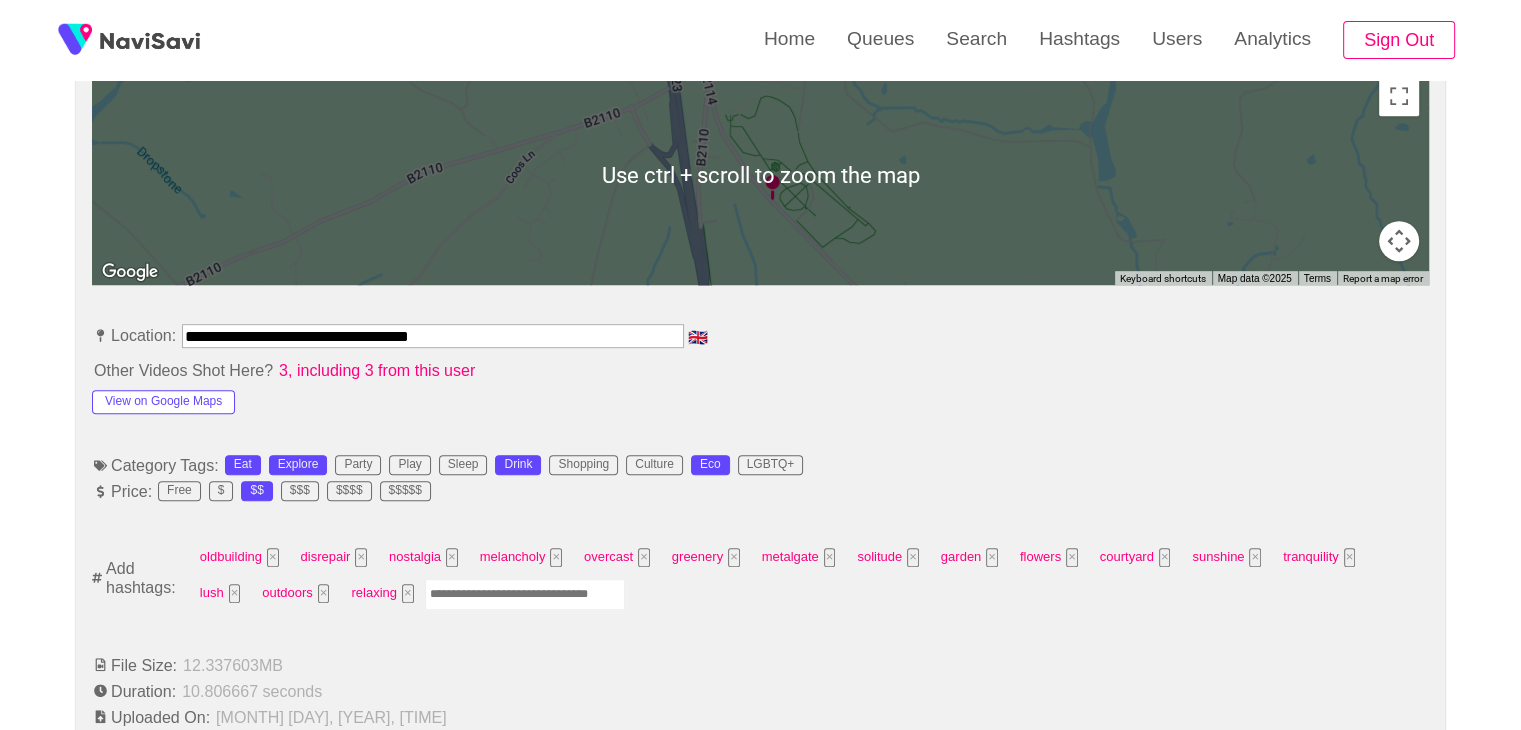 scroll, scrollTop: 951, scrollLeft: 0, axis: vertical 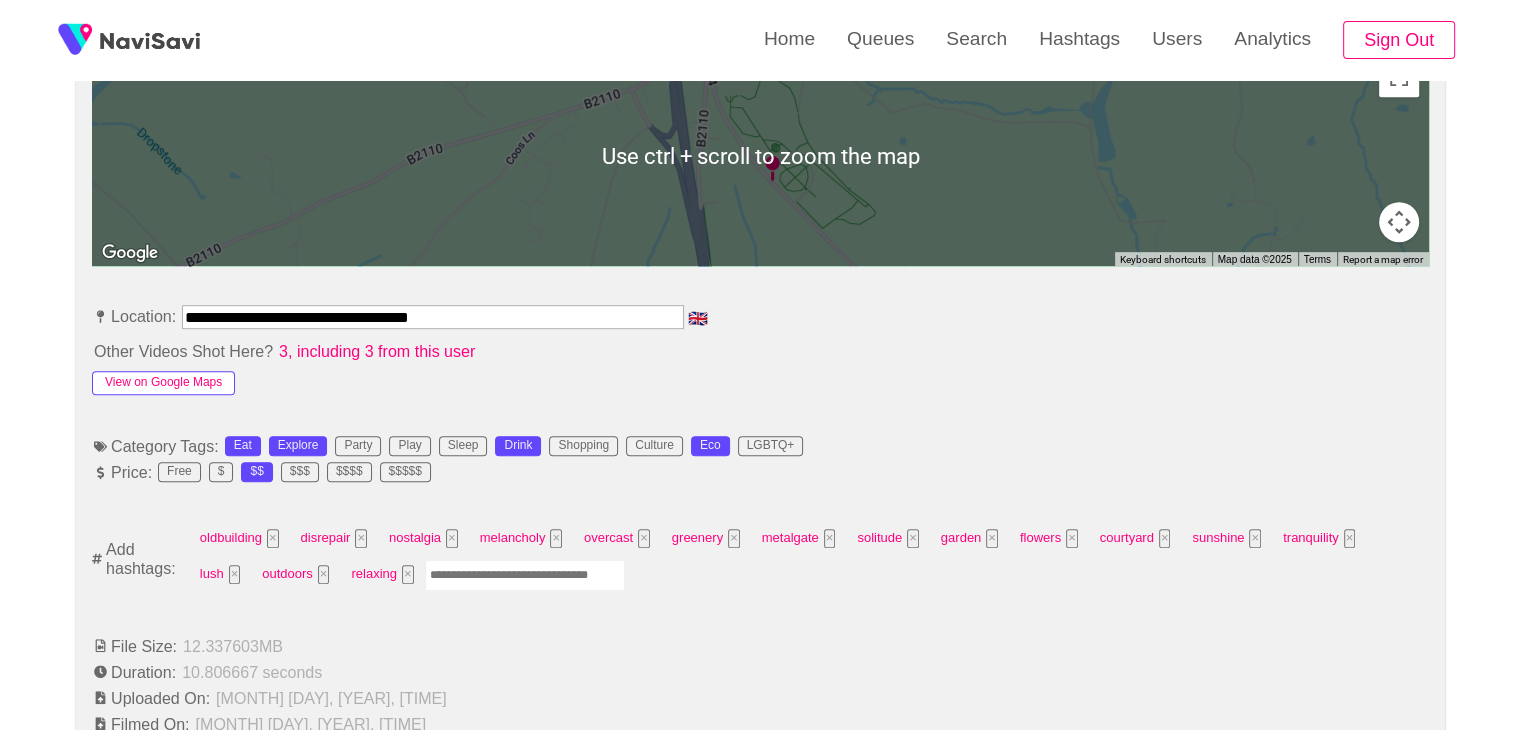 click on "View on Google Maps" at bounding box center (163, 383) 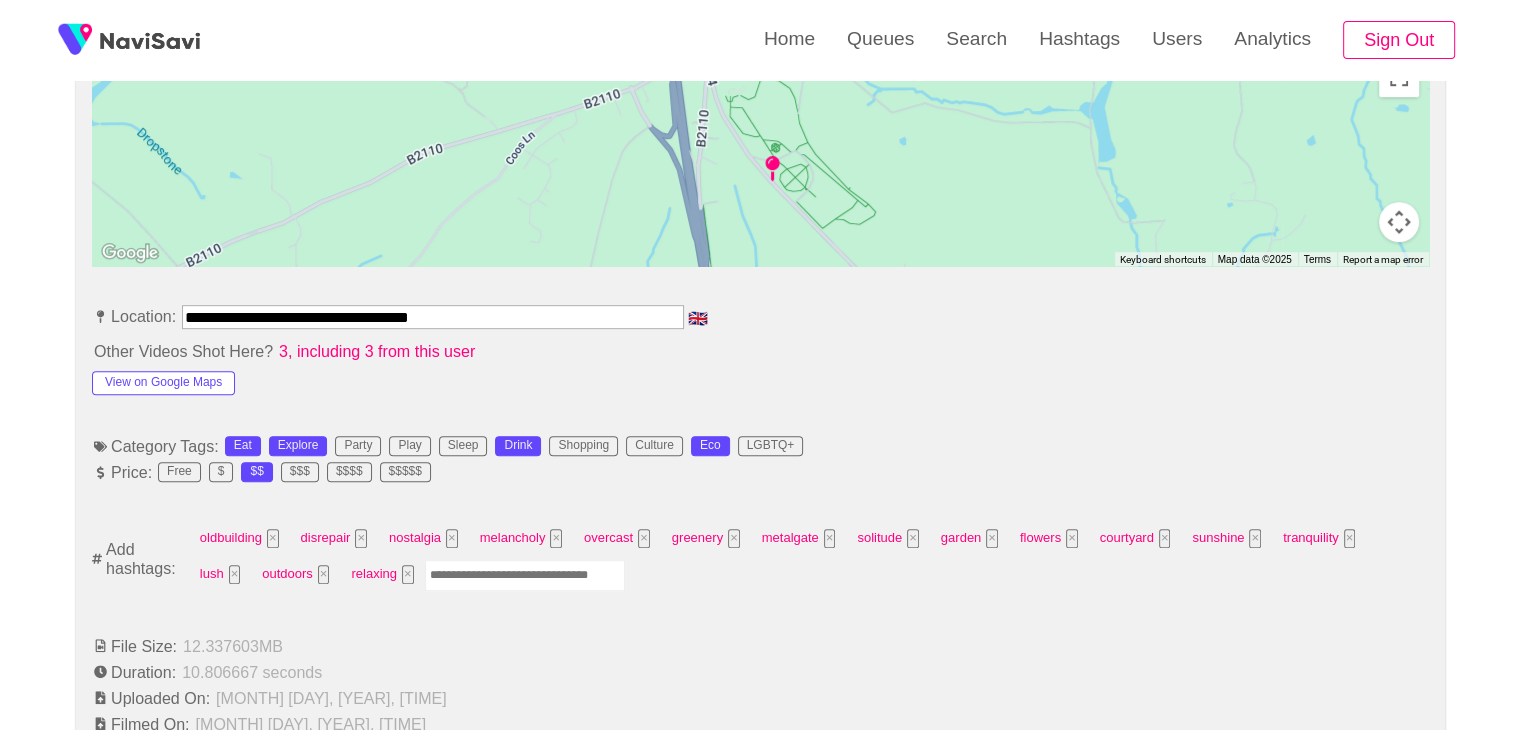 click at bounding box center [525, 575] 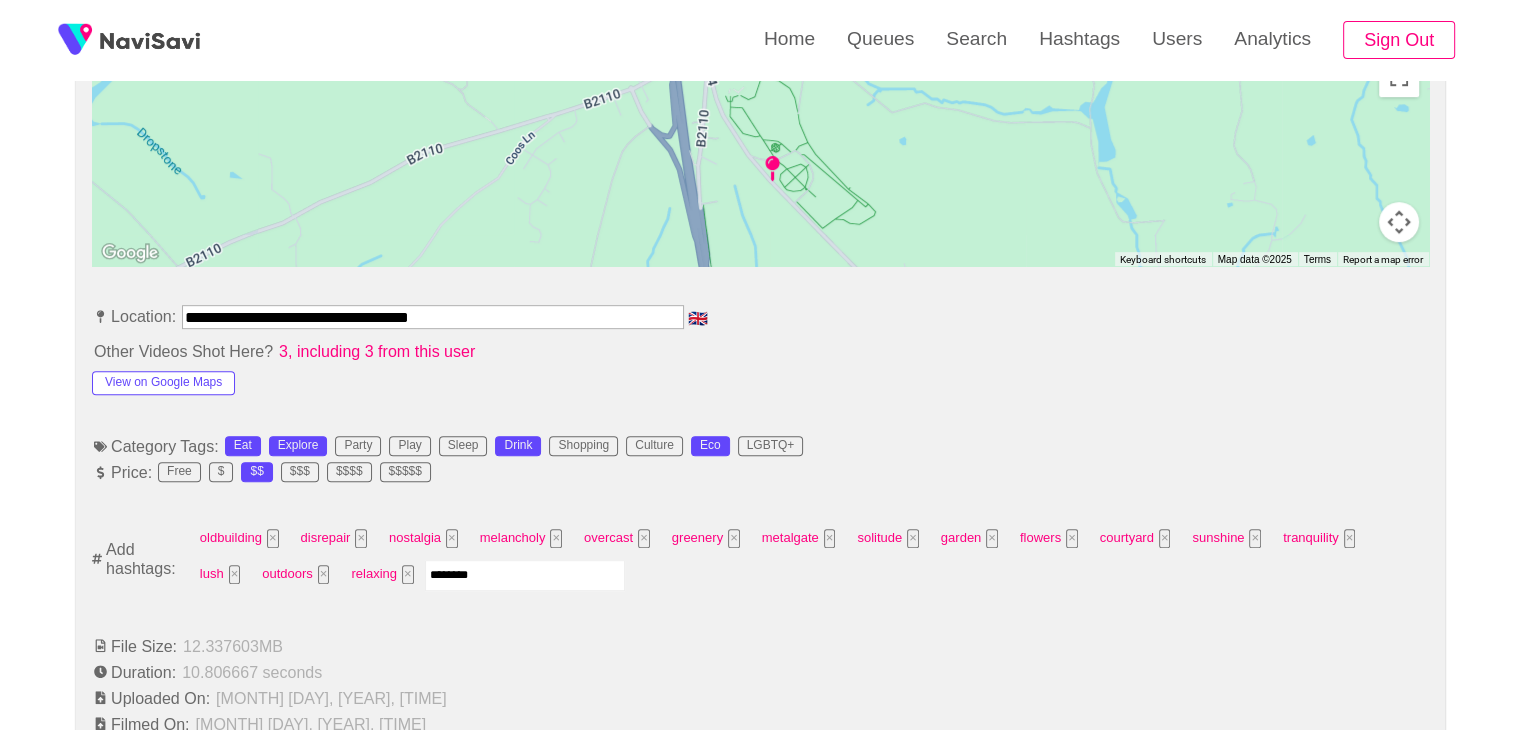 type on "*********" 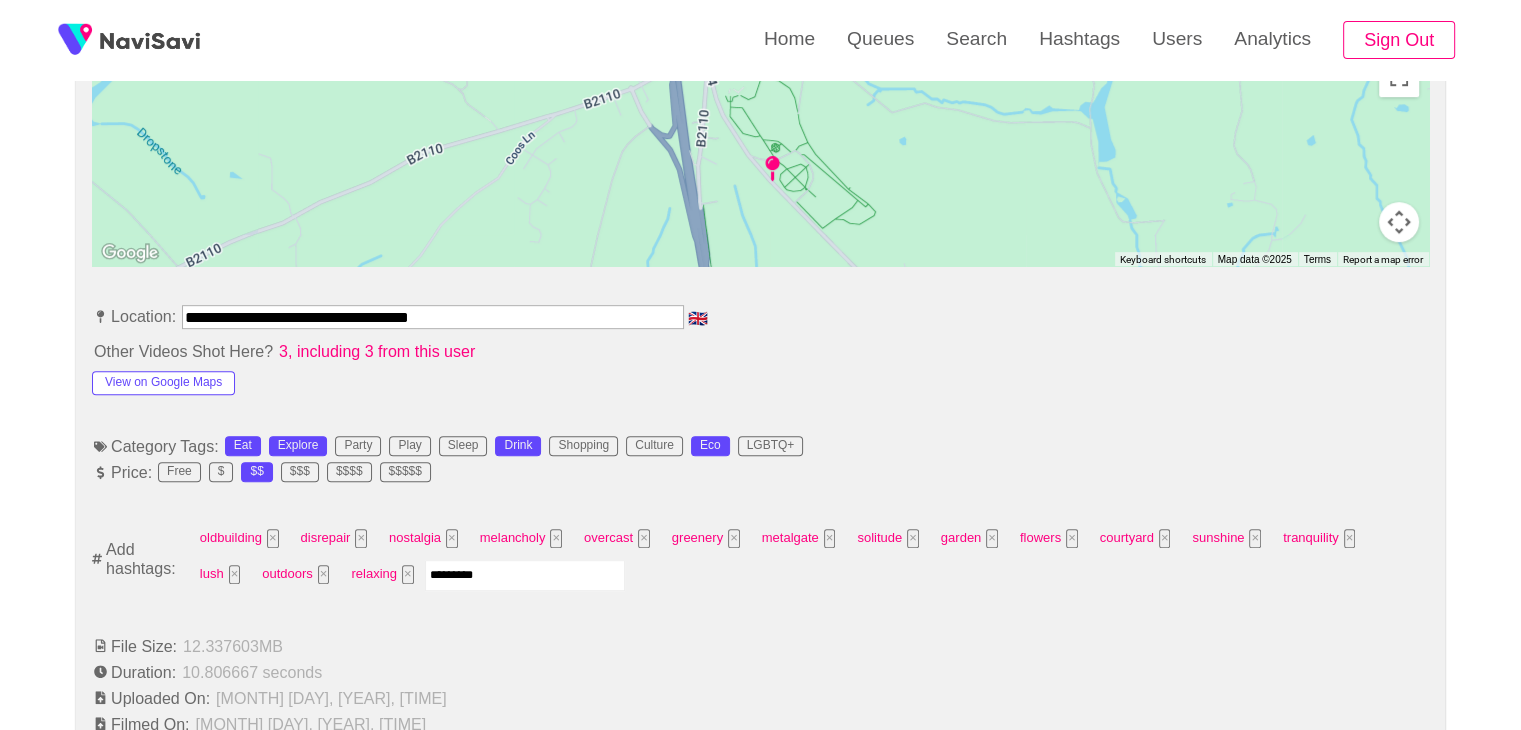 type 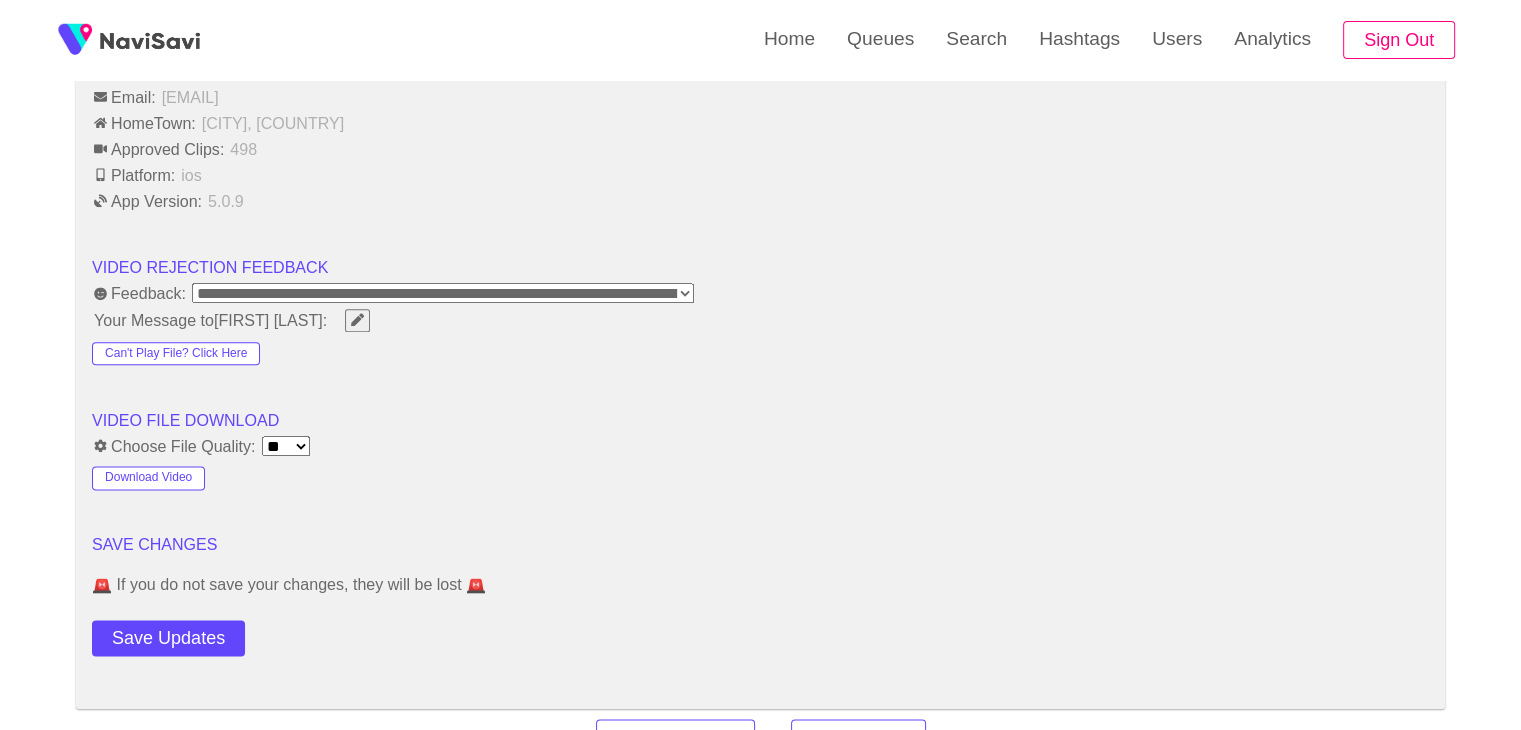 scroll, scrollTop: 2443, scrollLeft: 0, axis: vertical 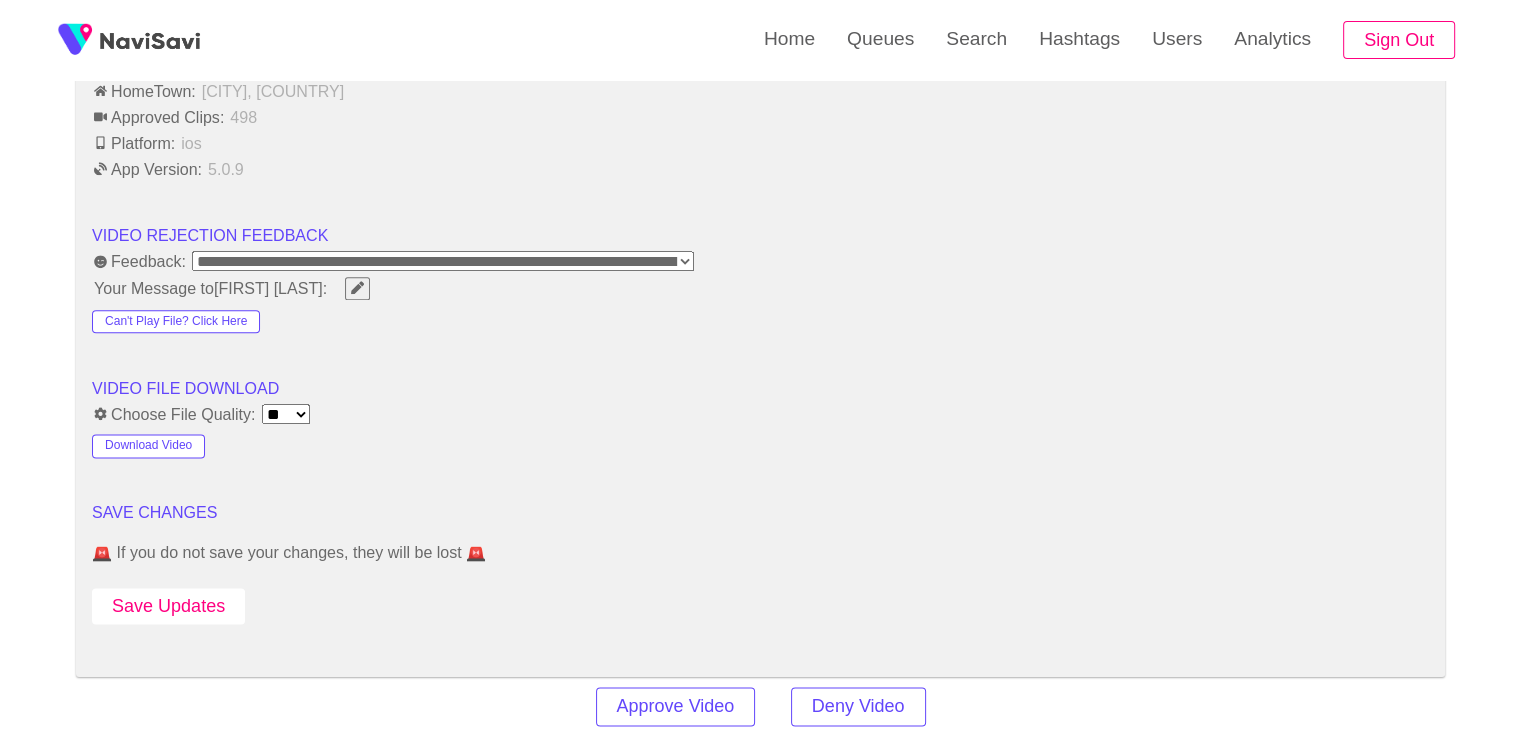 click on "Save Updates" at bounding box center (168, 606) 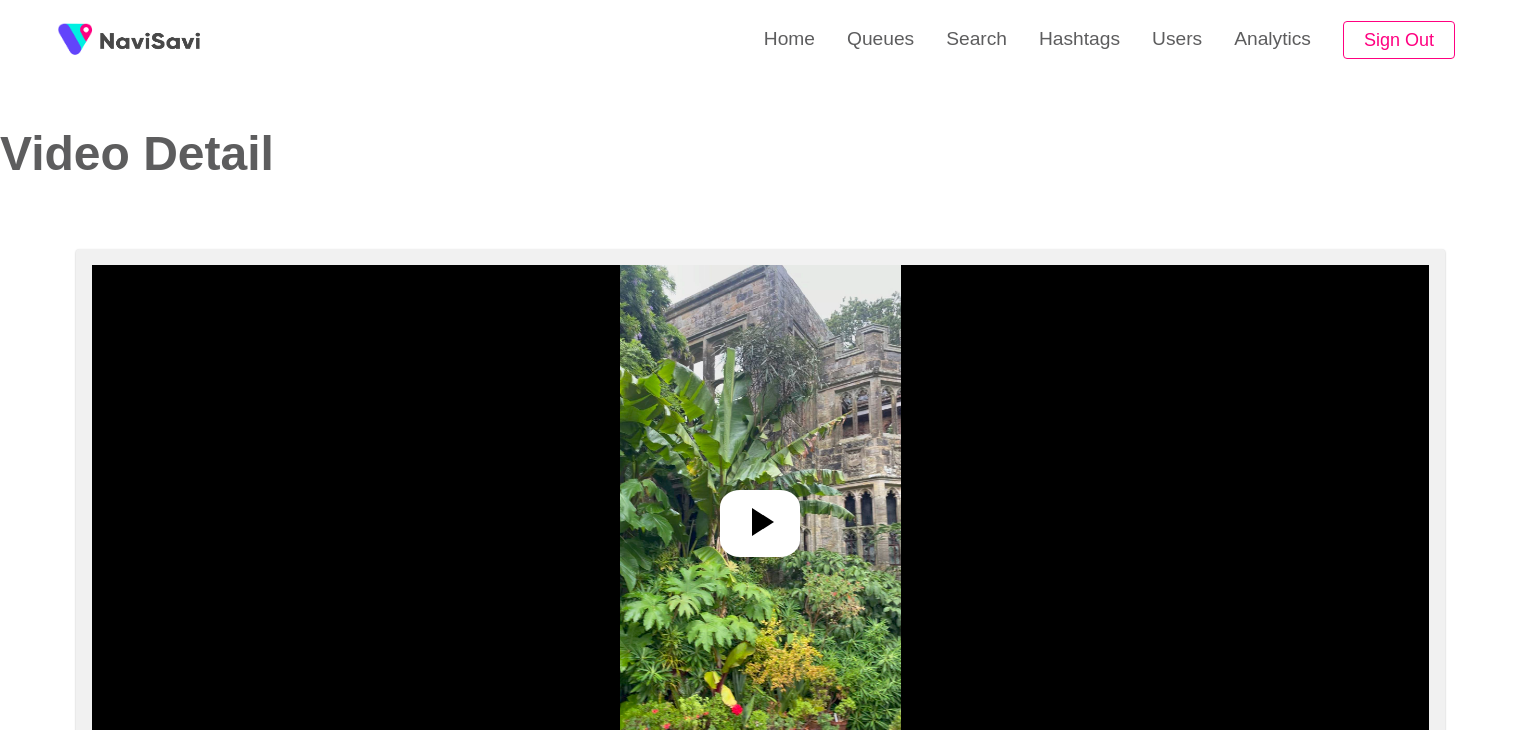 select on "**********" 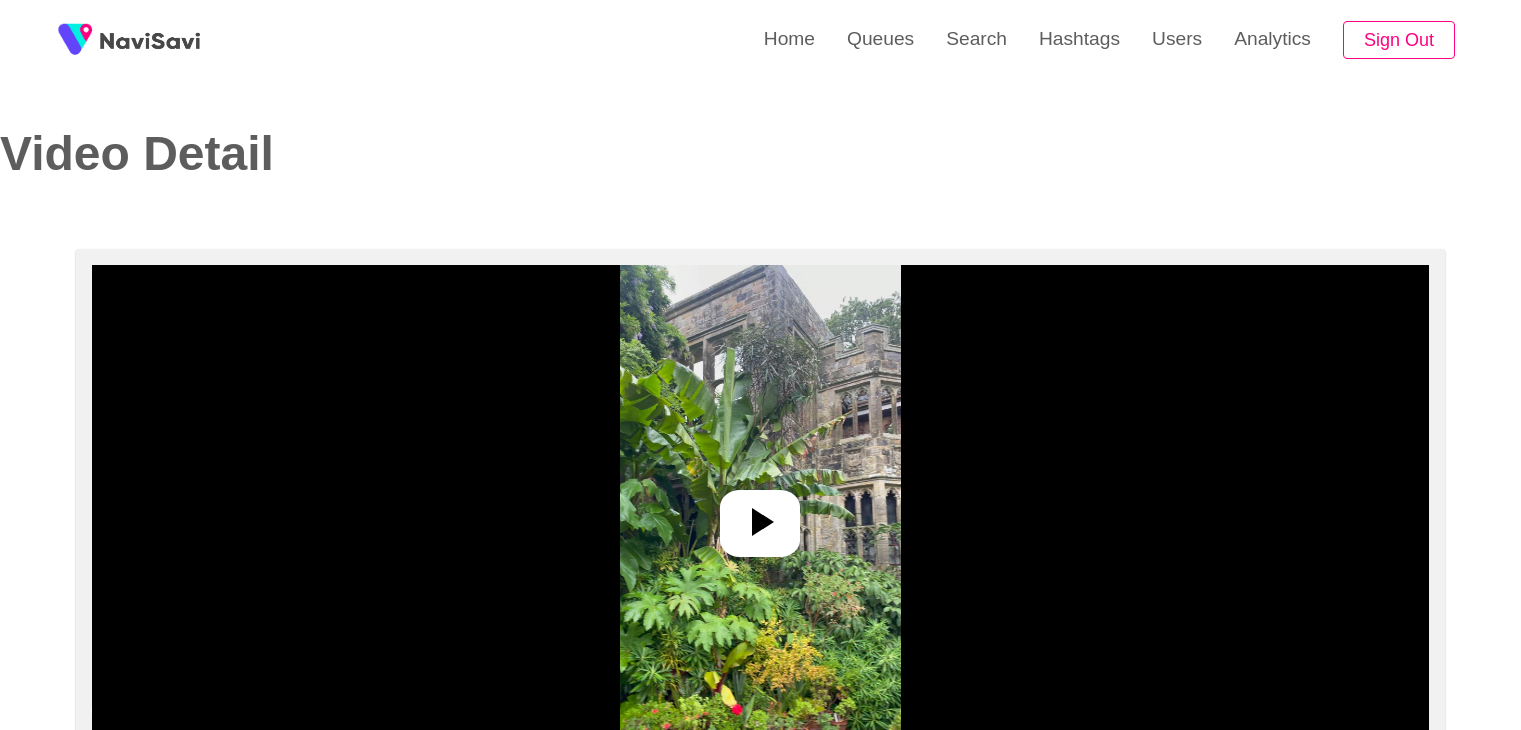 scroll, scrollTop: 0, scrollLeft: 0, axis: both 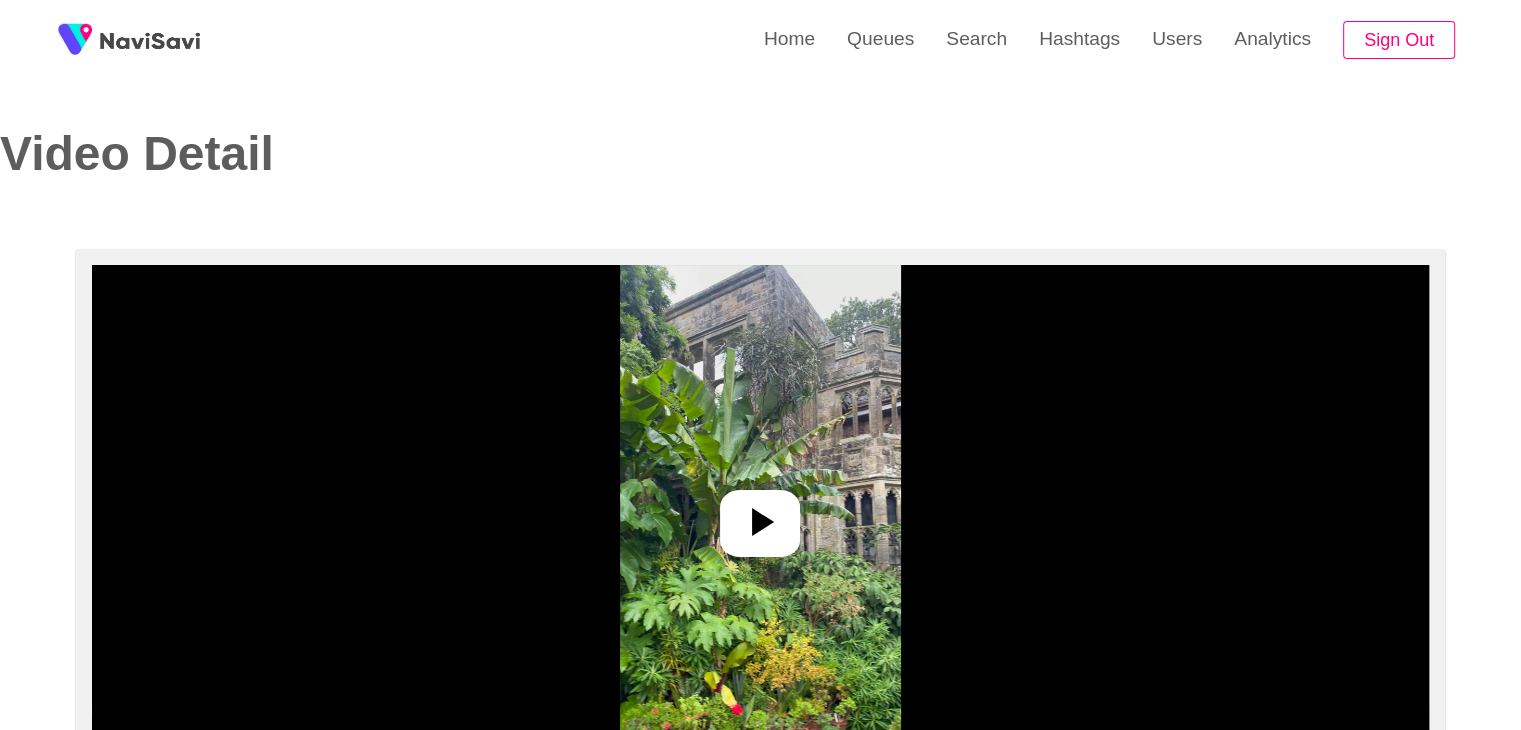 click at bounding box center (760, 515) 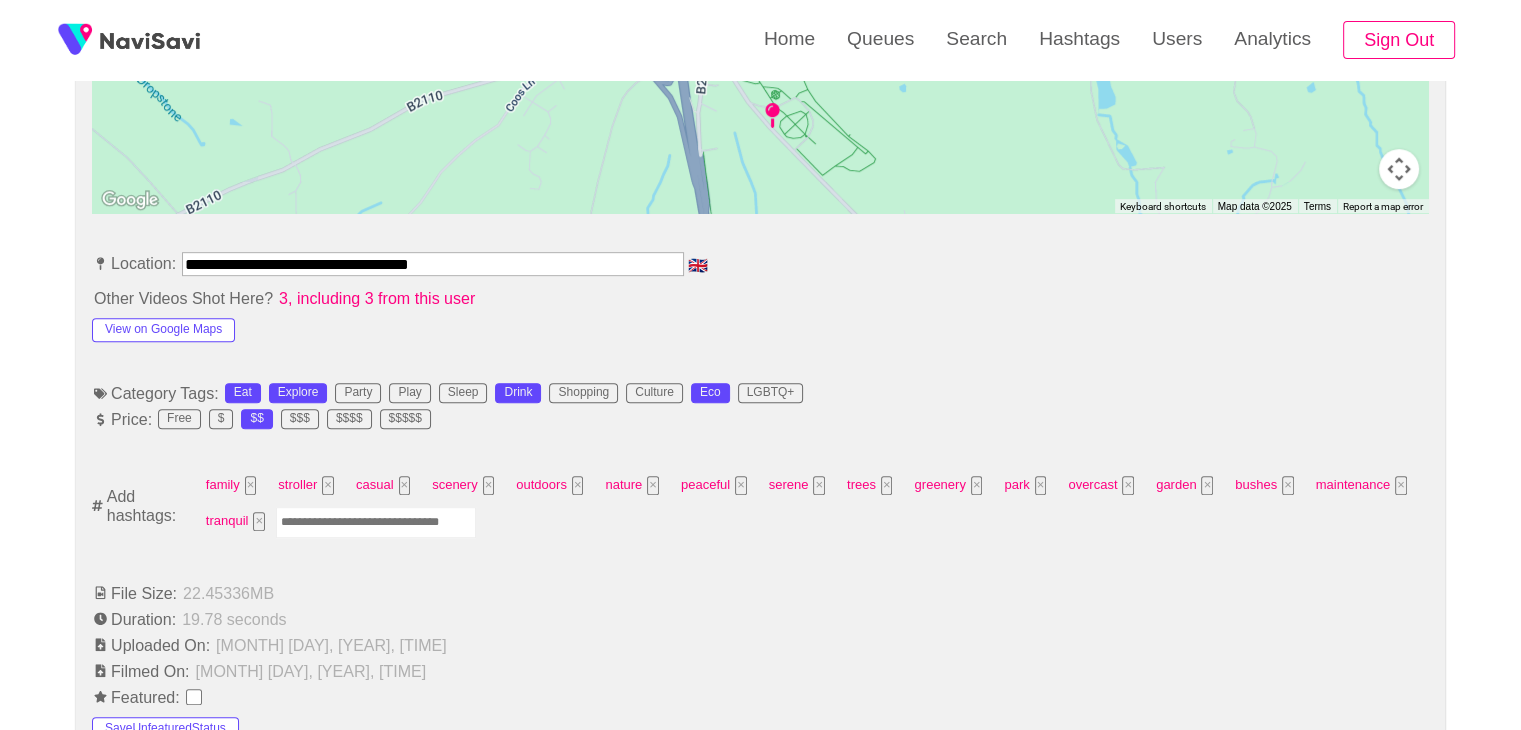 scroll, scrollTop: 1036, scrollLeft: 0, axis: vertical 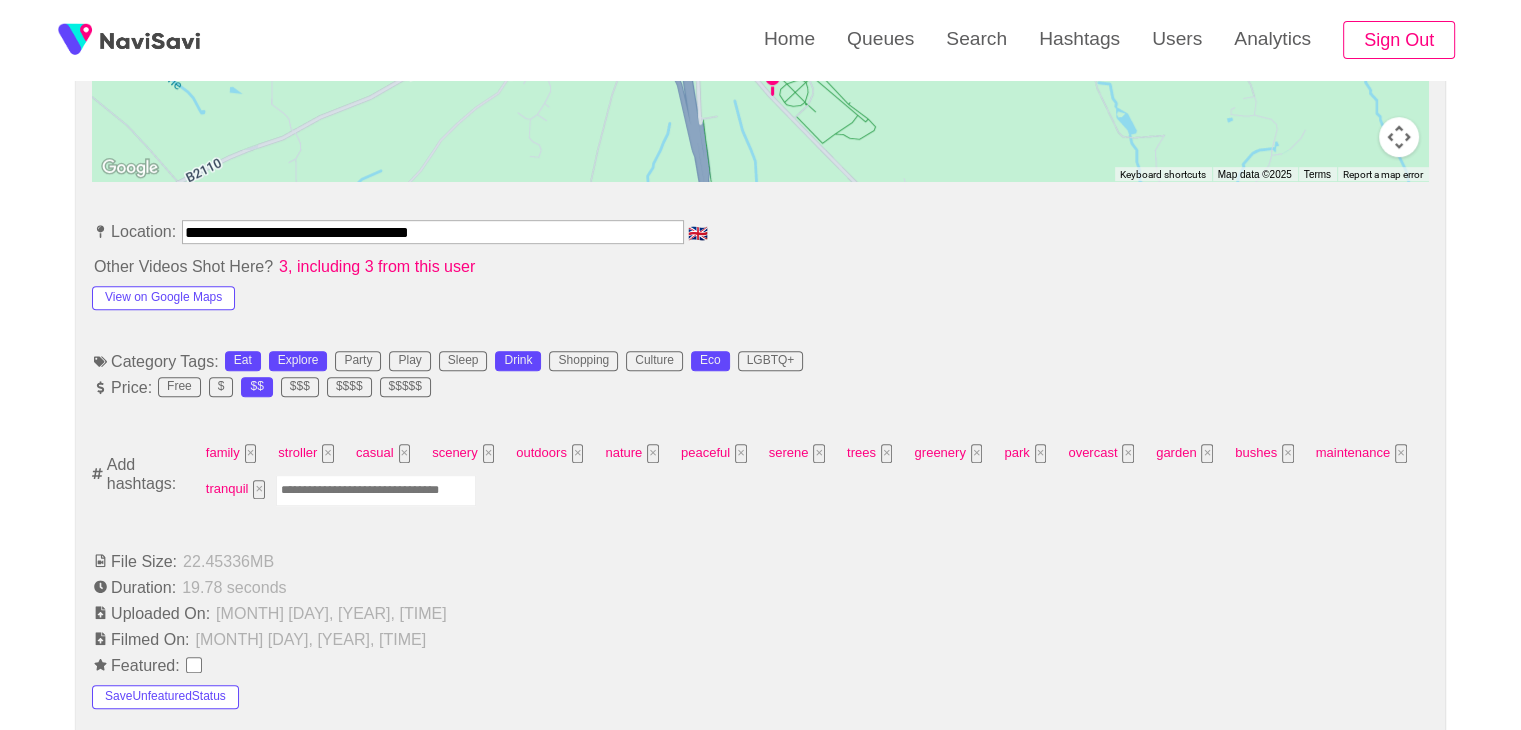 click at bounding box center [376, 490] 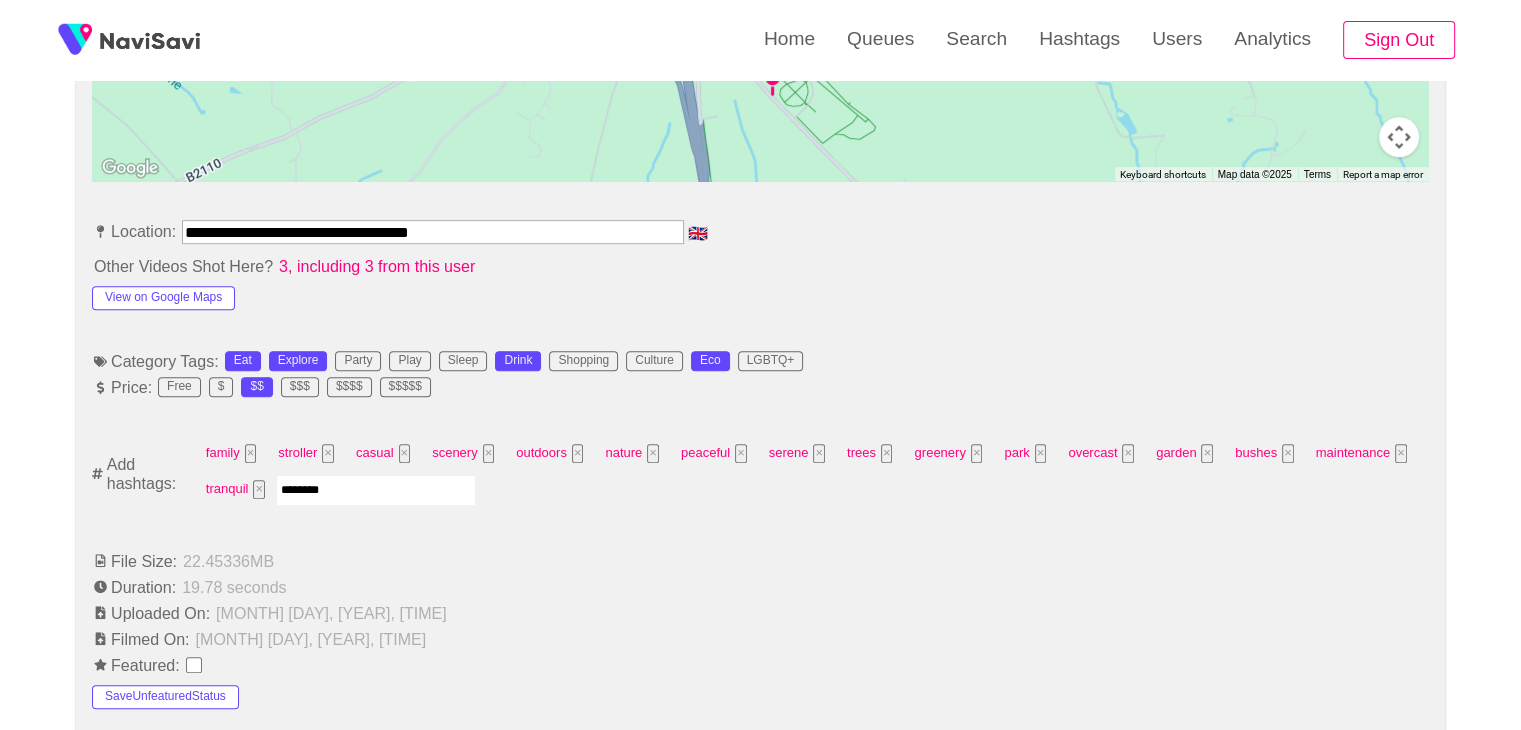 type on "*********" 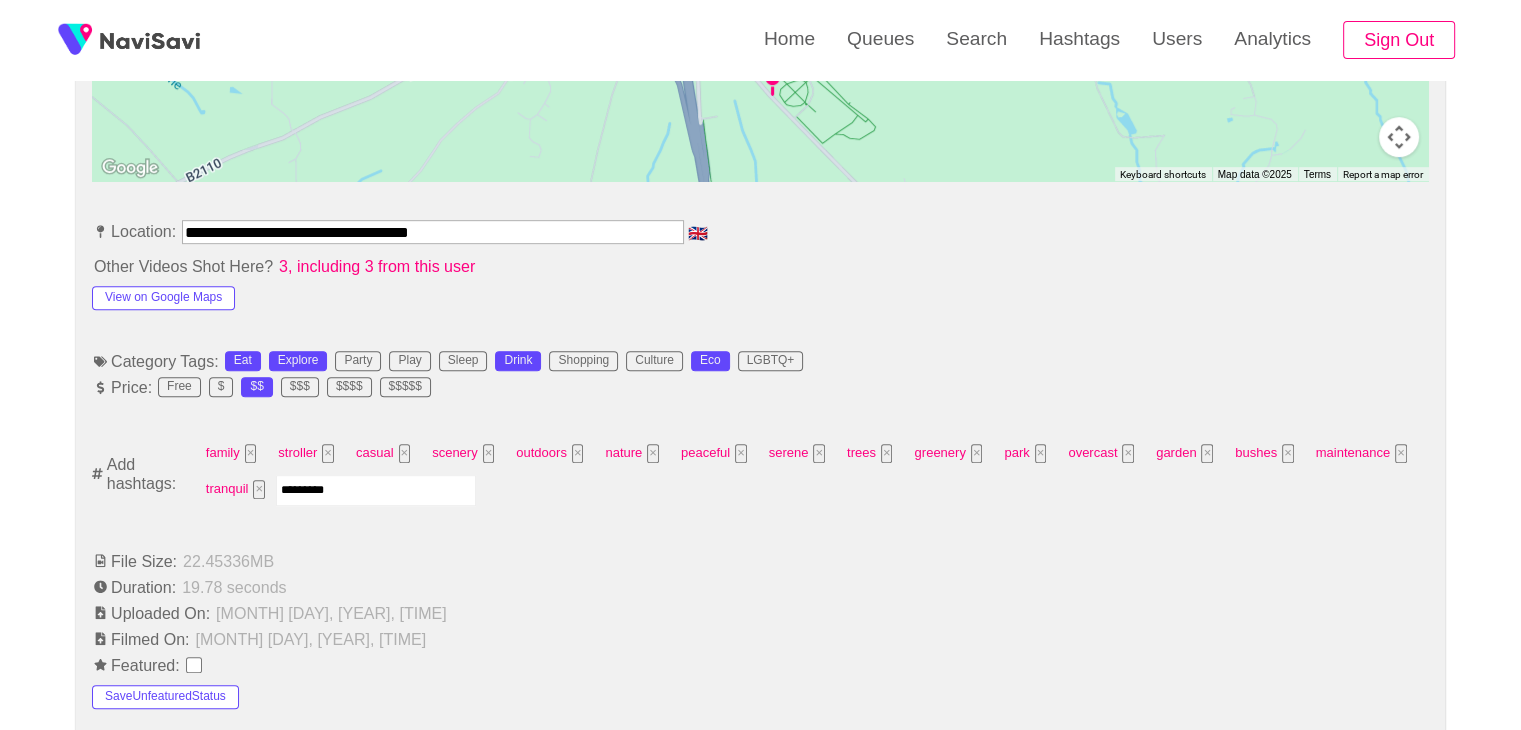 type 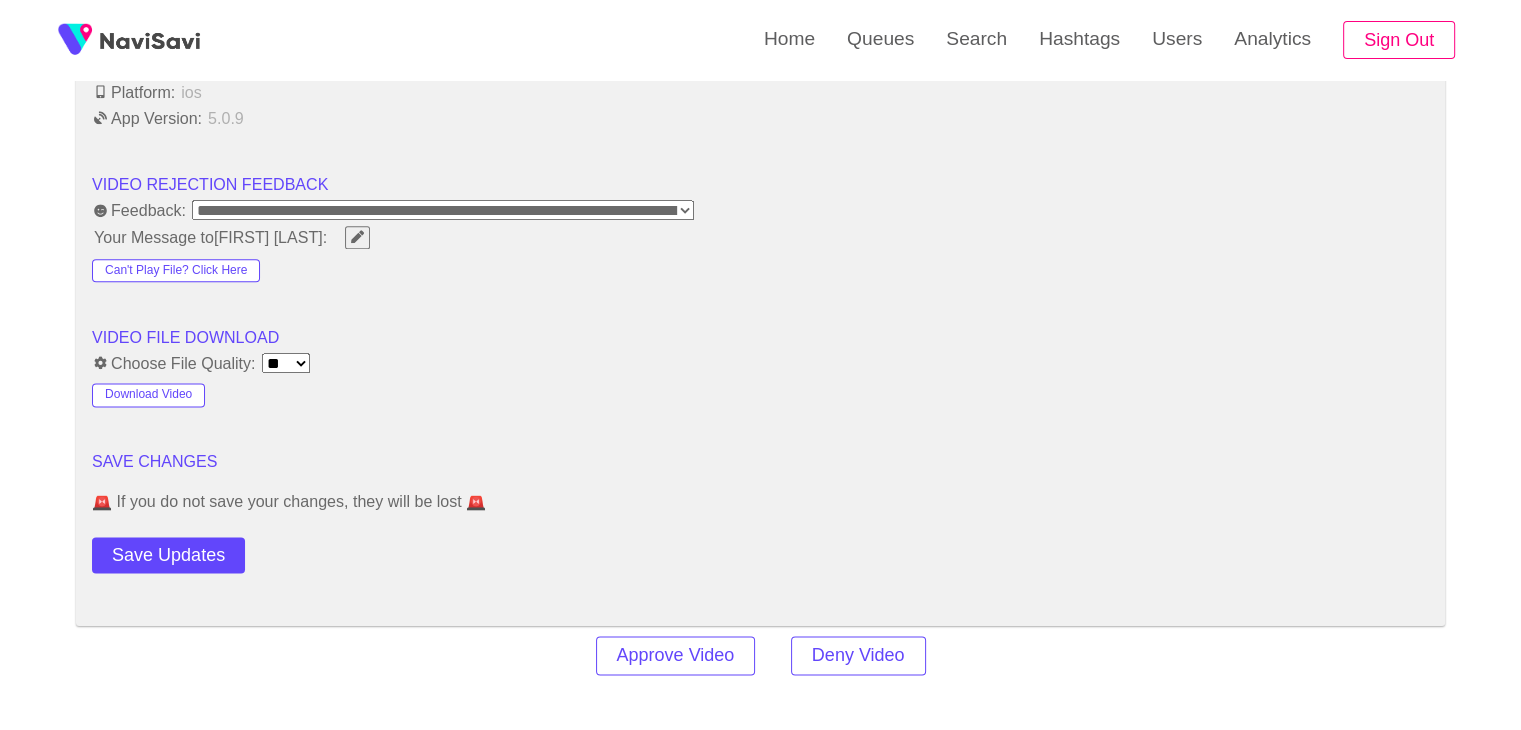 scroll, scrollTop: 2508, scrollLeft: 0, axis: vertical 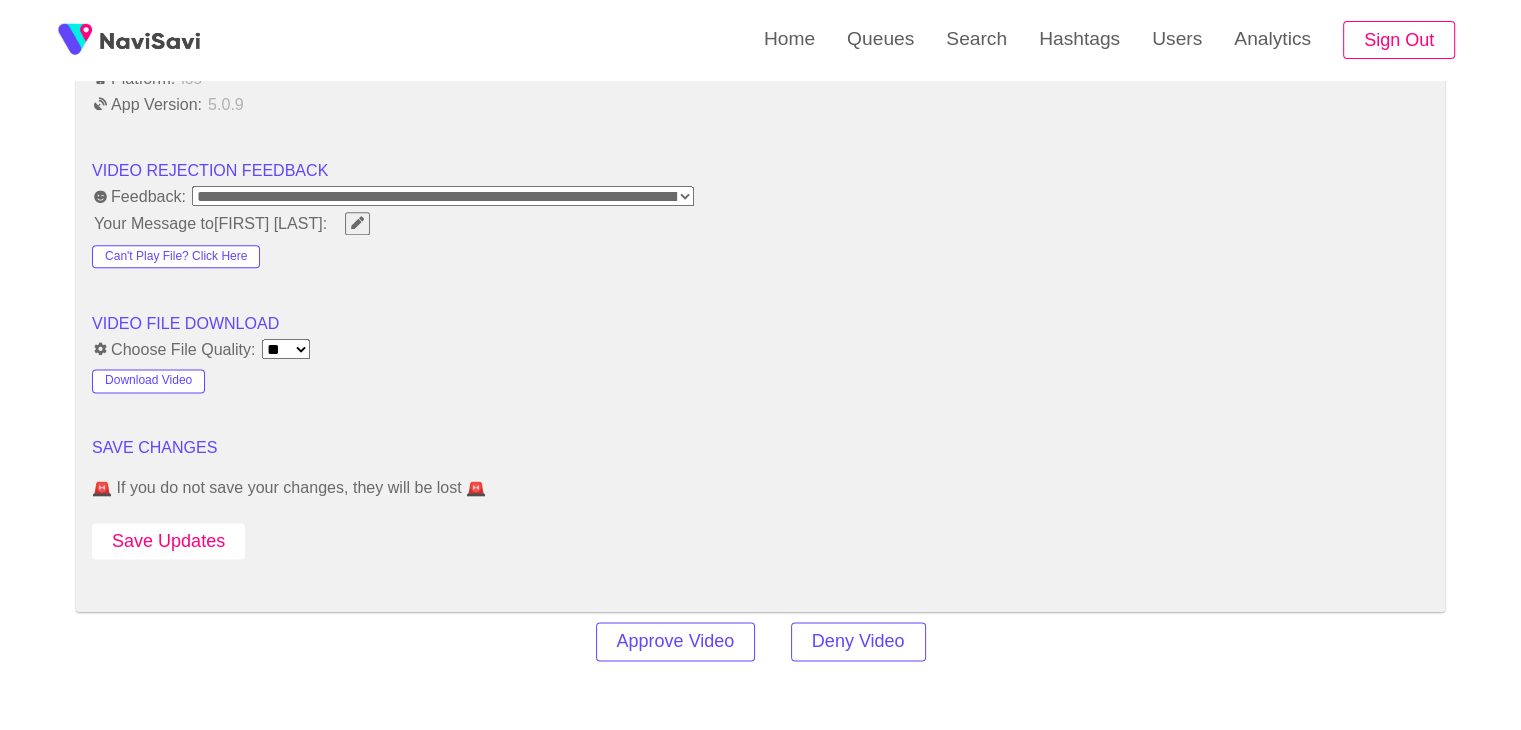 click on "Save Updates" at bounding box center (168, 541) 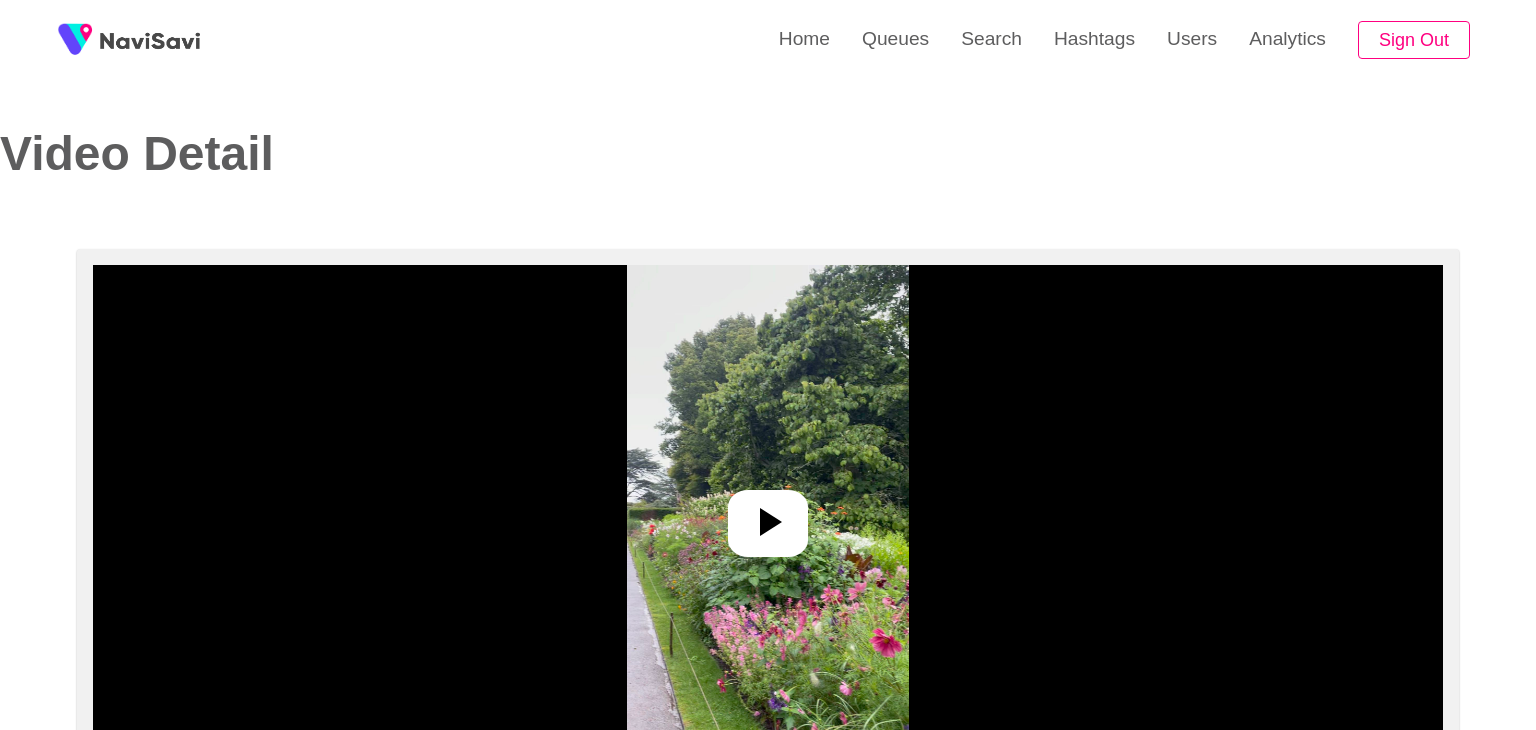 select on "**********" 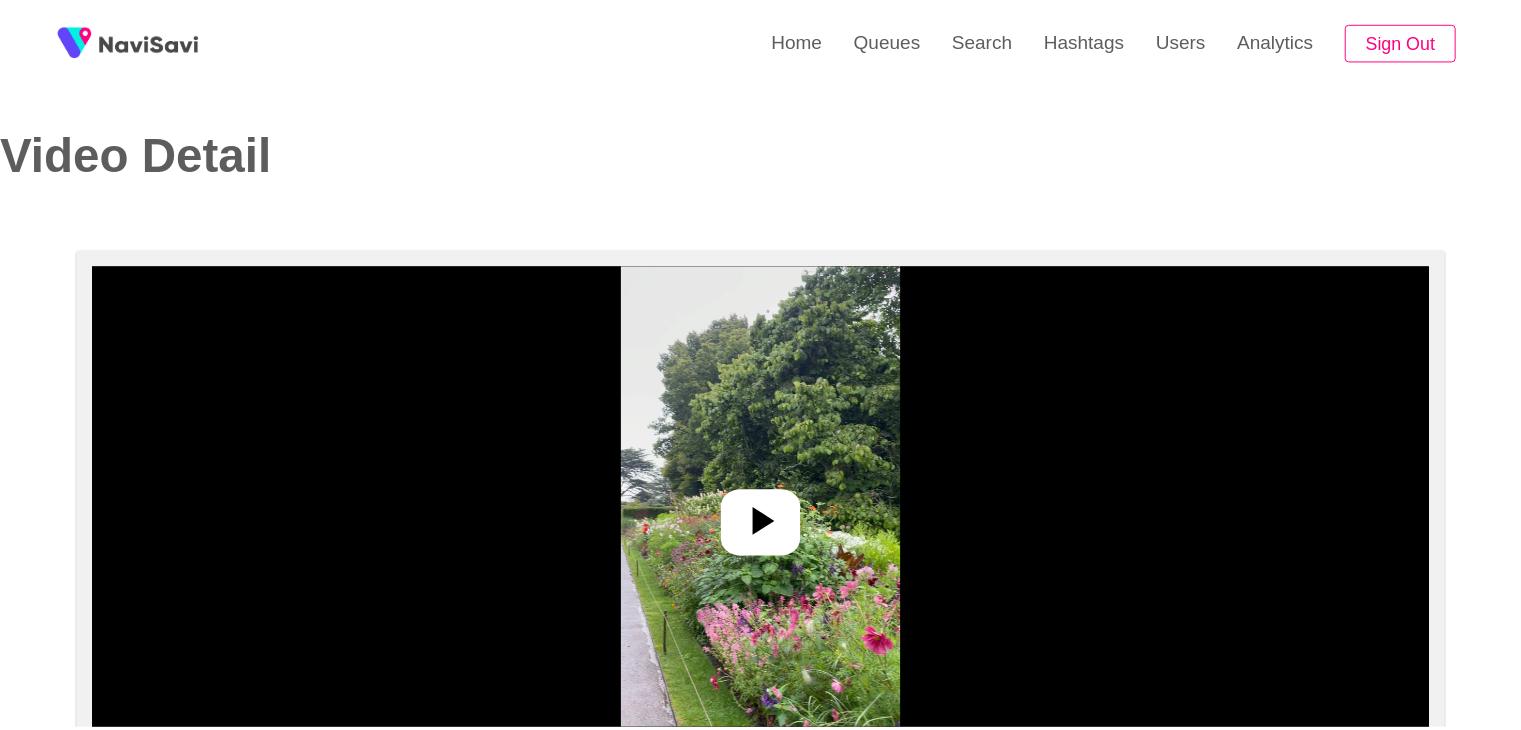 scroll, scrollTop: 0, scrollLeft: 0, axis: both 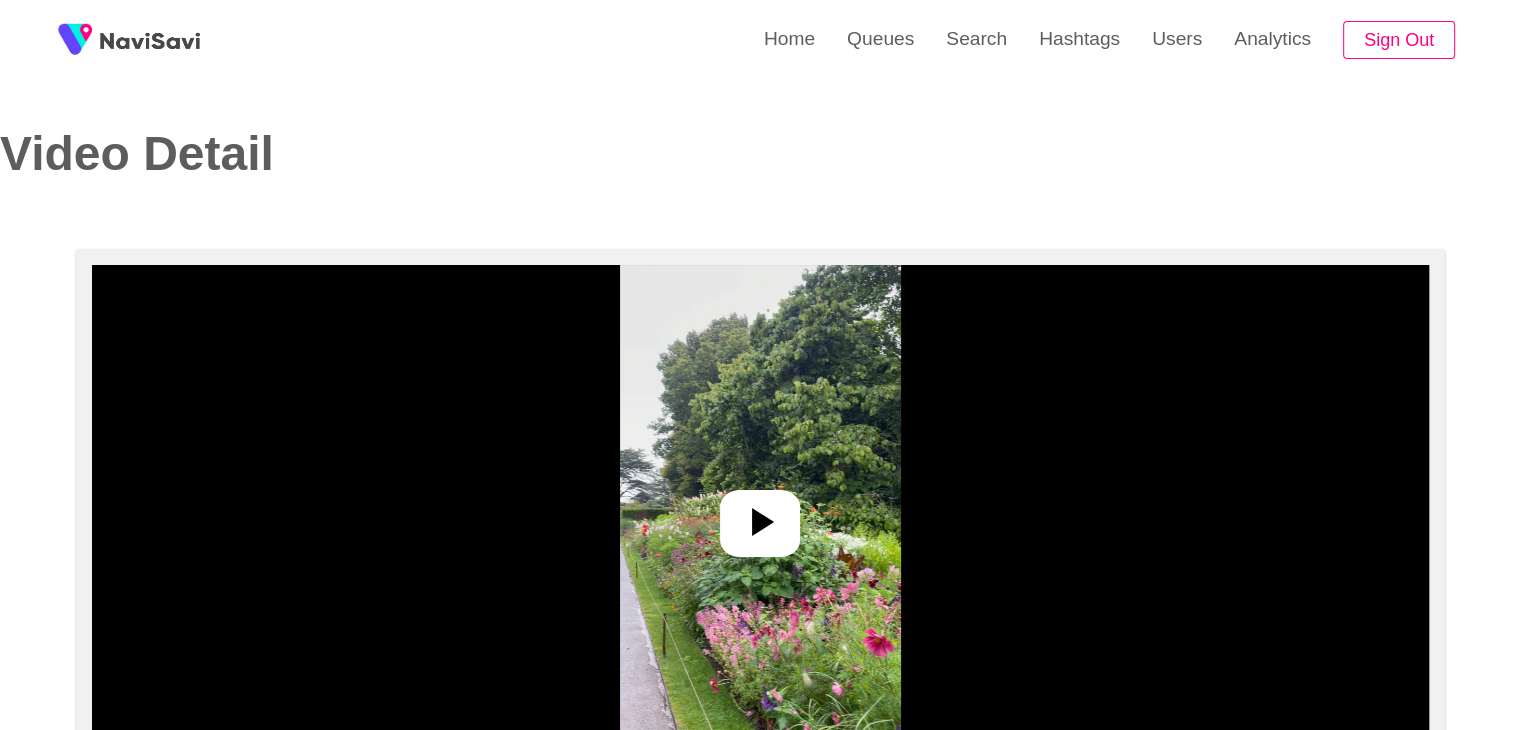 click at bounding box center [760, 515] 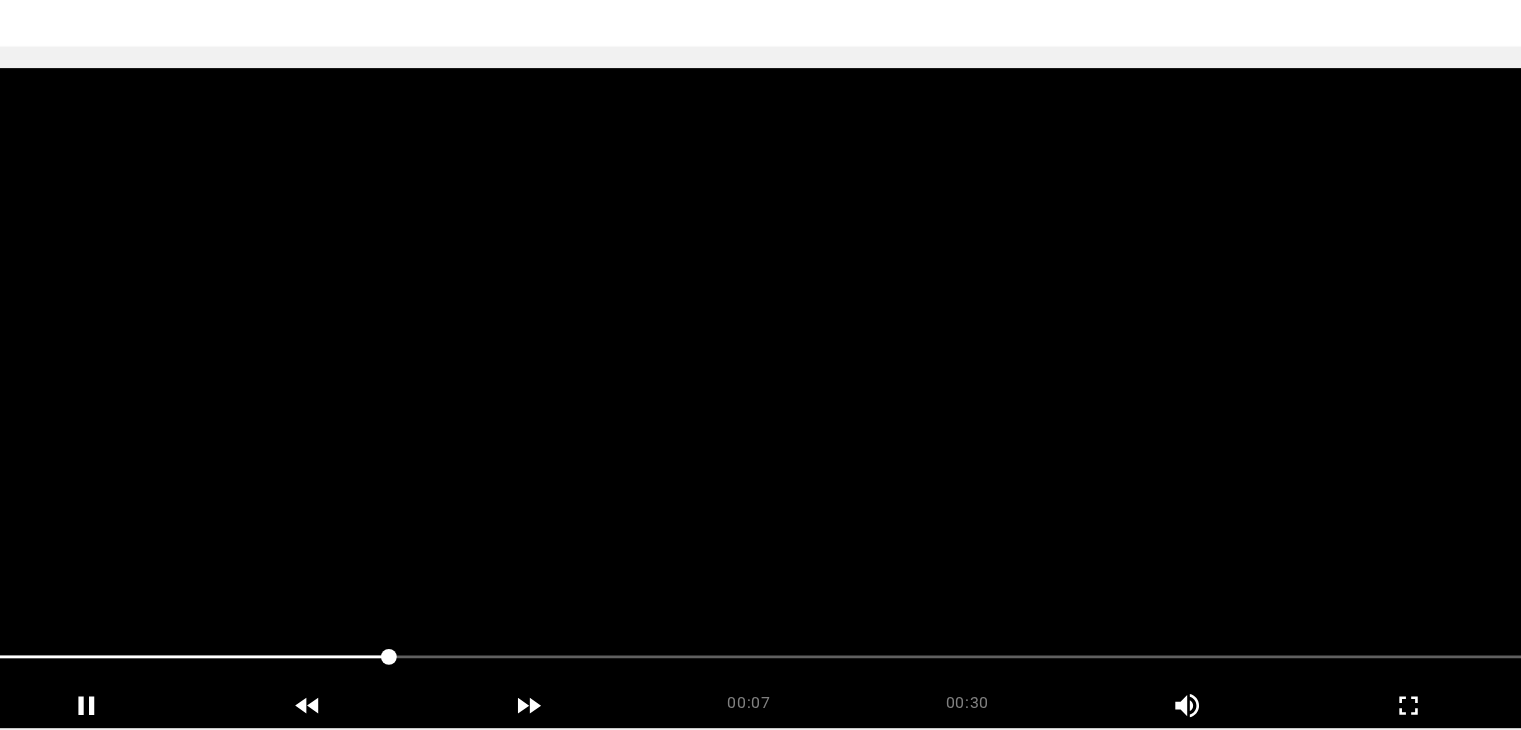 scroll, scrollTop: 96, scrollLeft: 0, axis: vertical 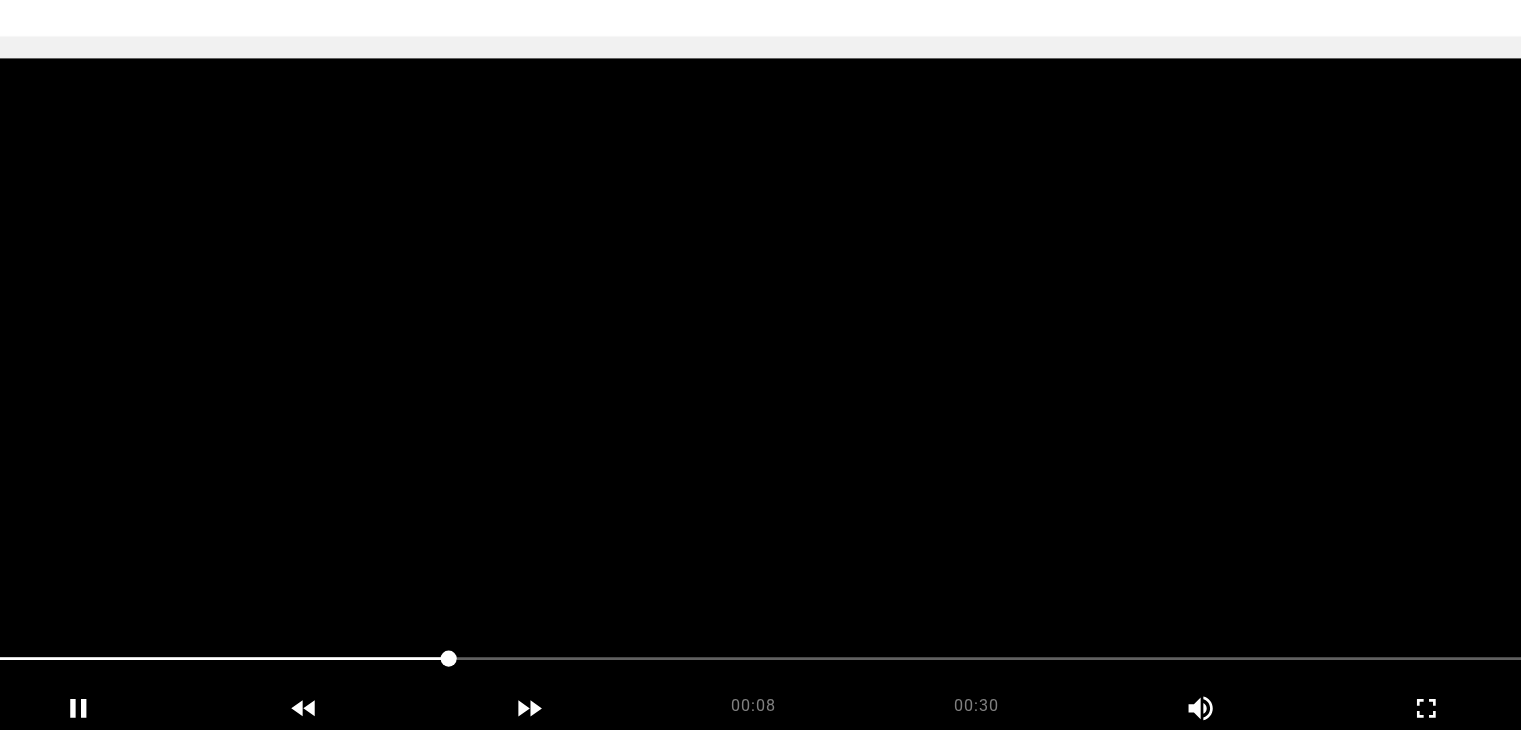 click at bounding box center (760, 419) 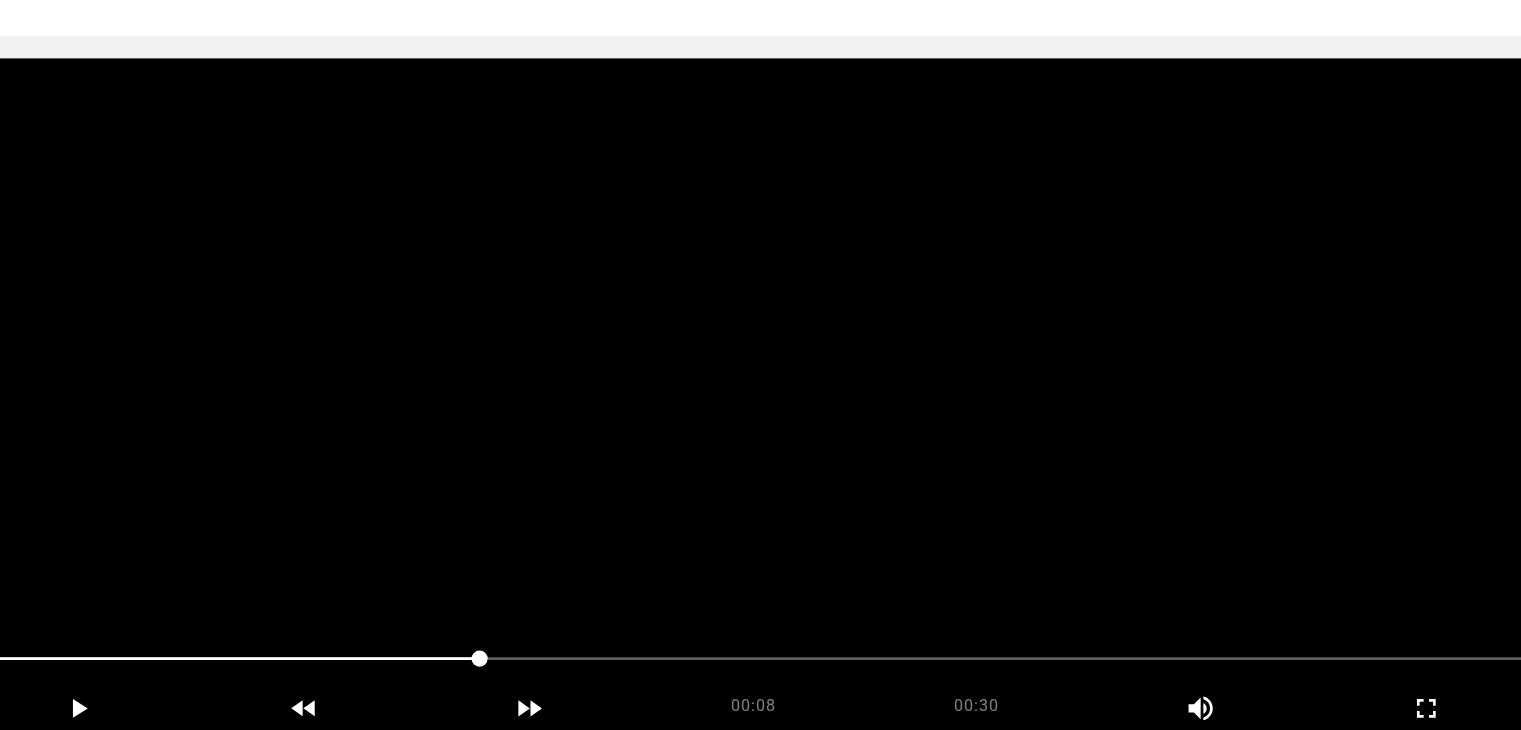 scroll, scrollTop: 96, scrollLeft: 0, axis: vertical 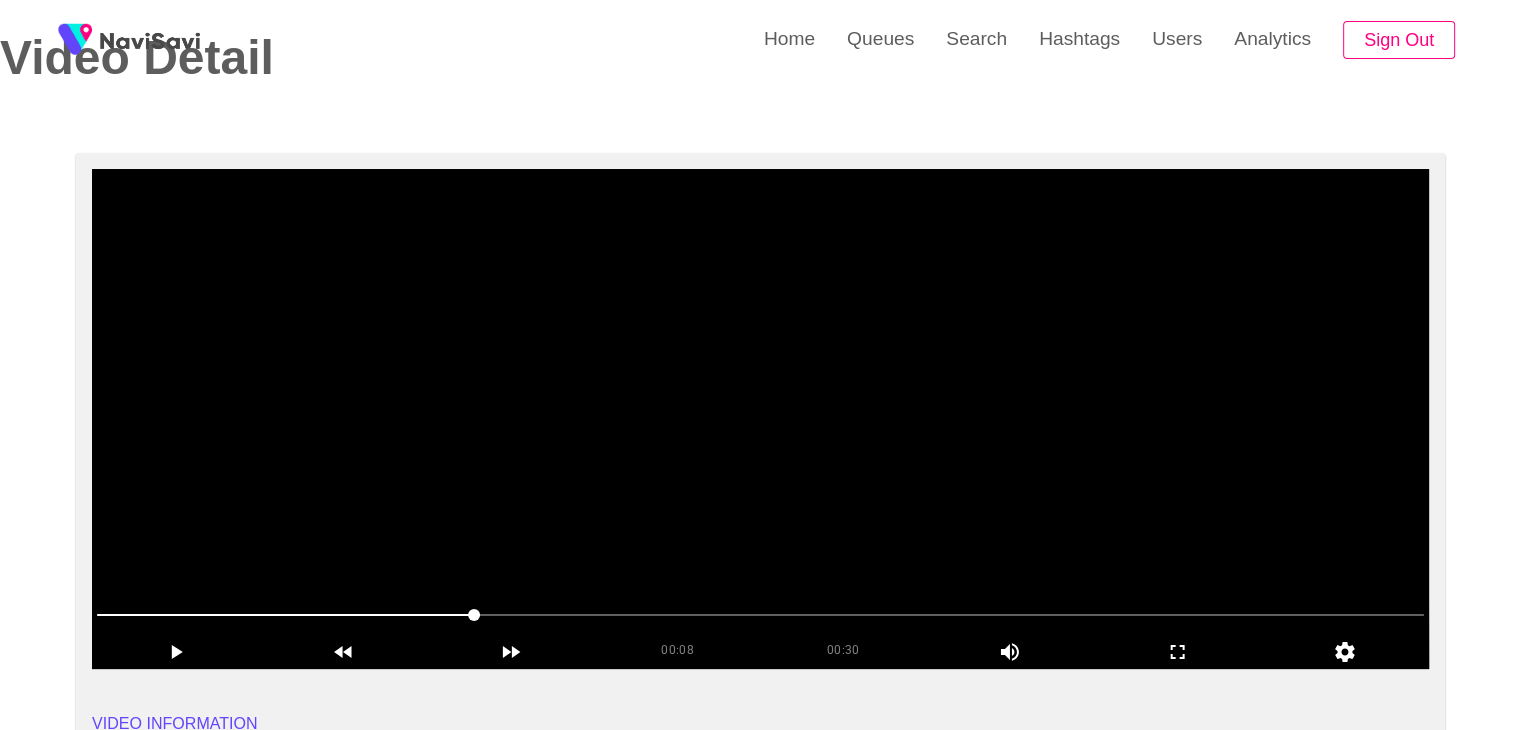 click at bounding box center [760, 419] 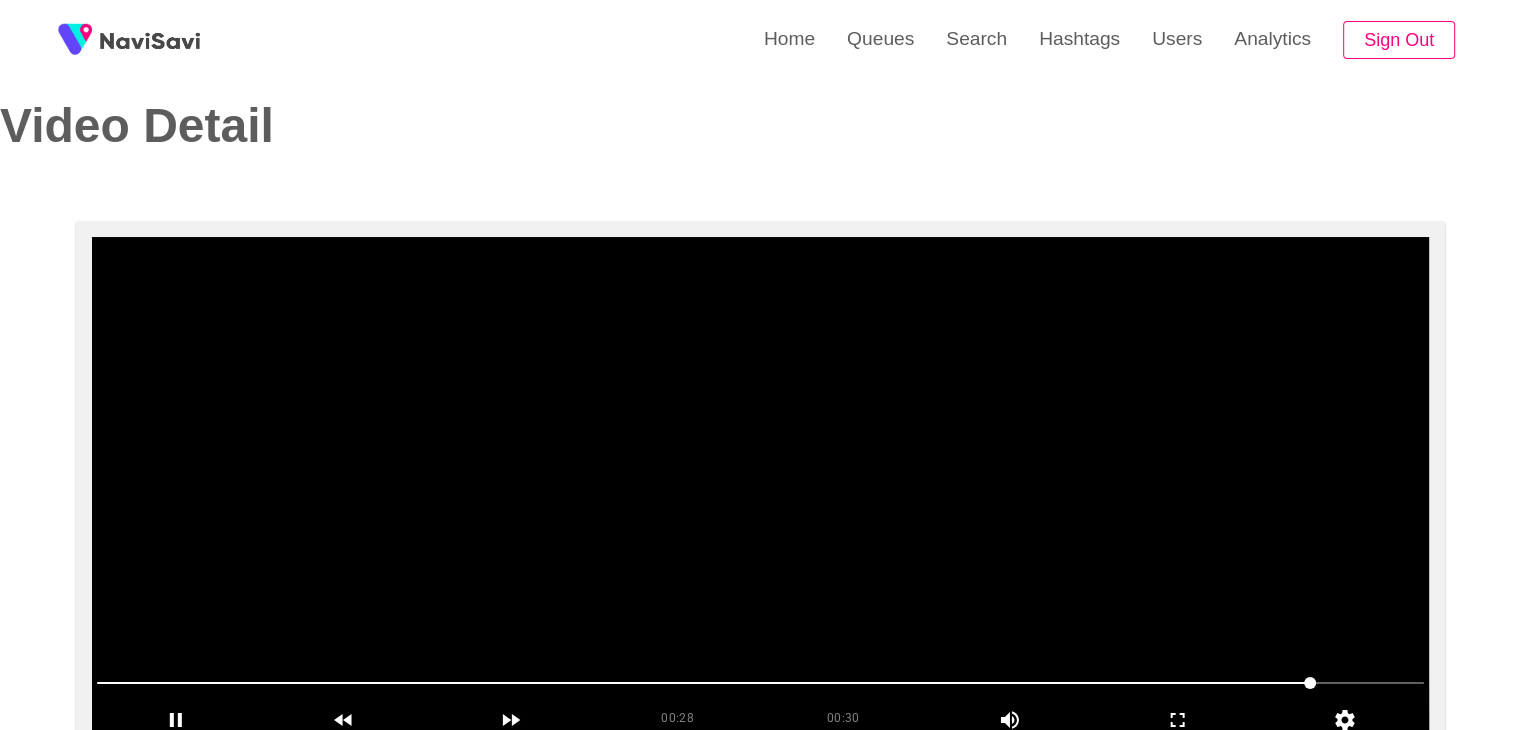 scroll, scrollTop: 0, scrollLeft: 0, axis: both 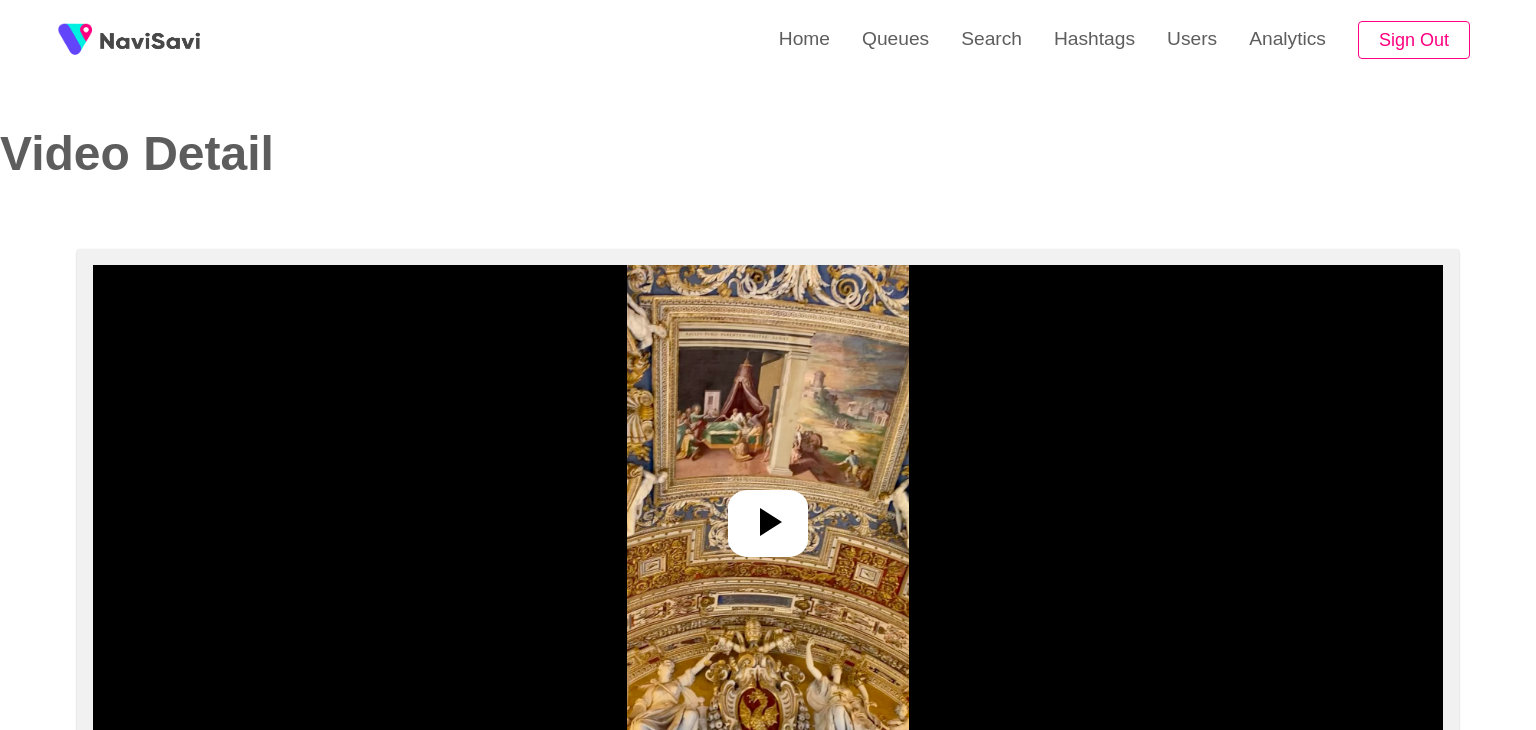select on "**********" 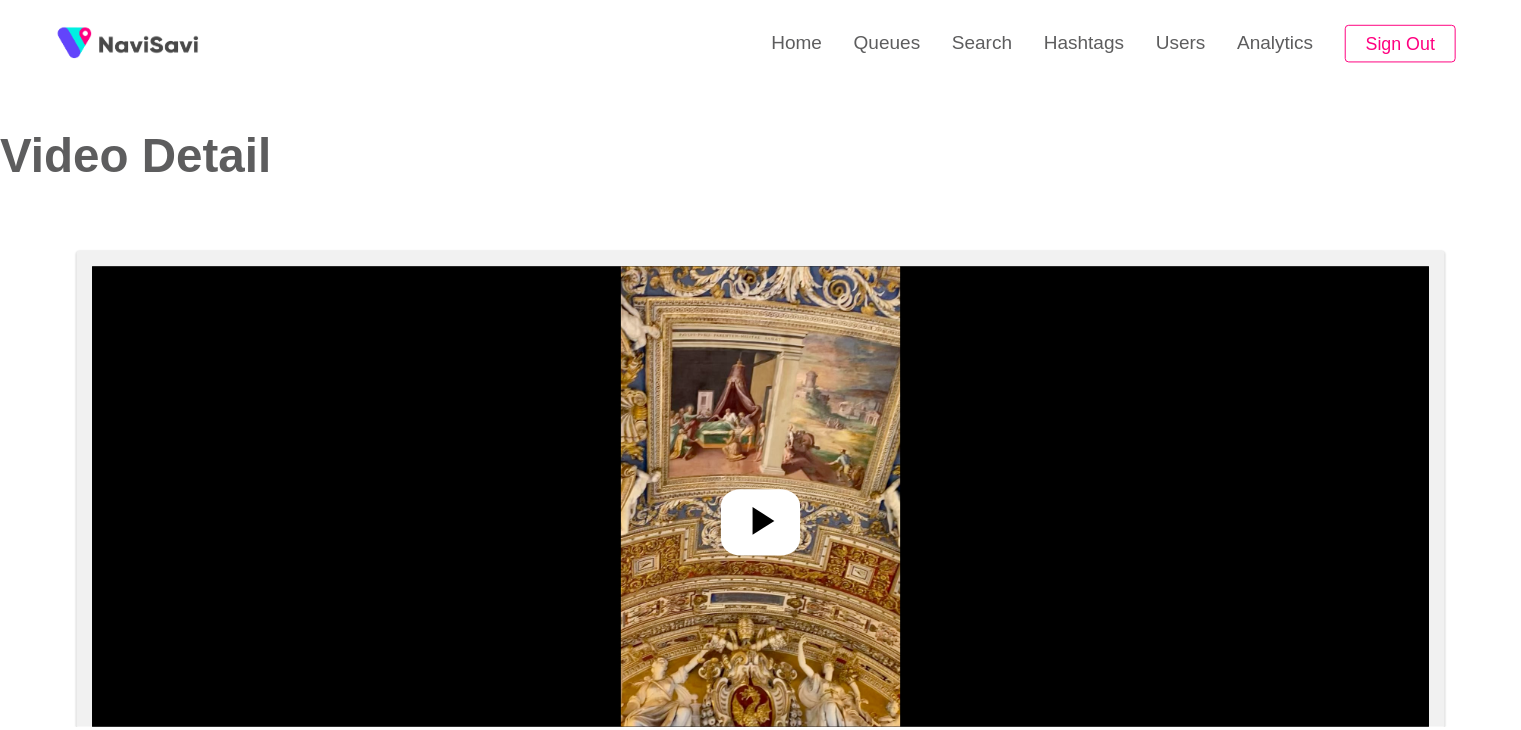 scroll, scrollTop: 0, scrollLeft: 0, axis: both 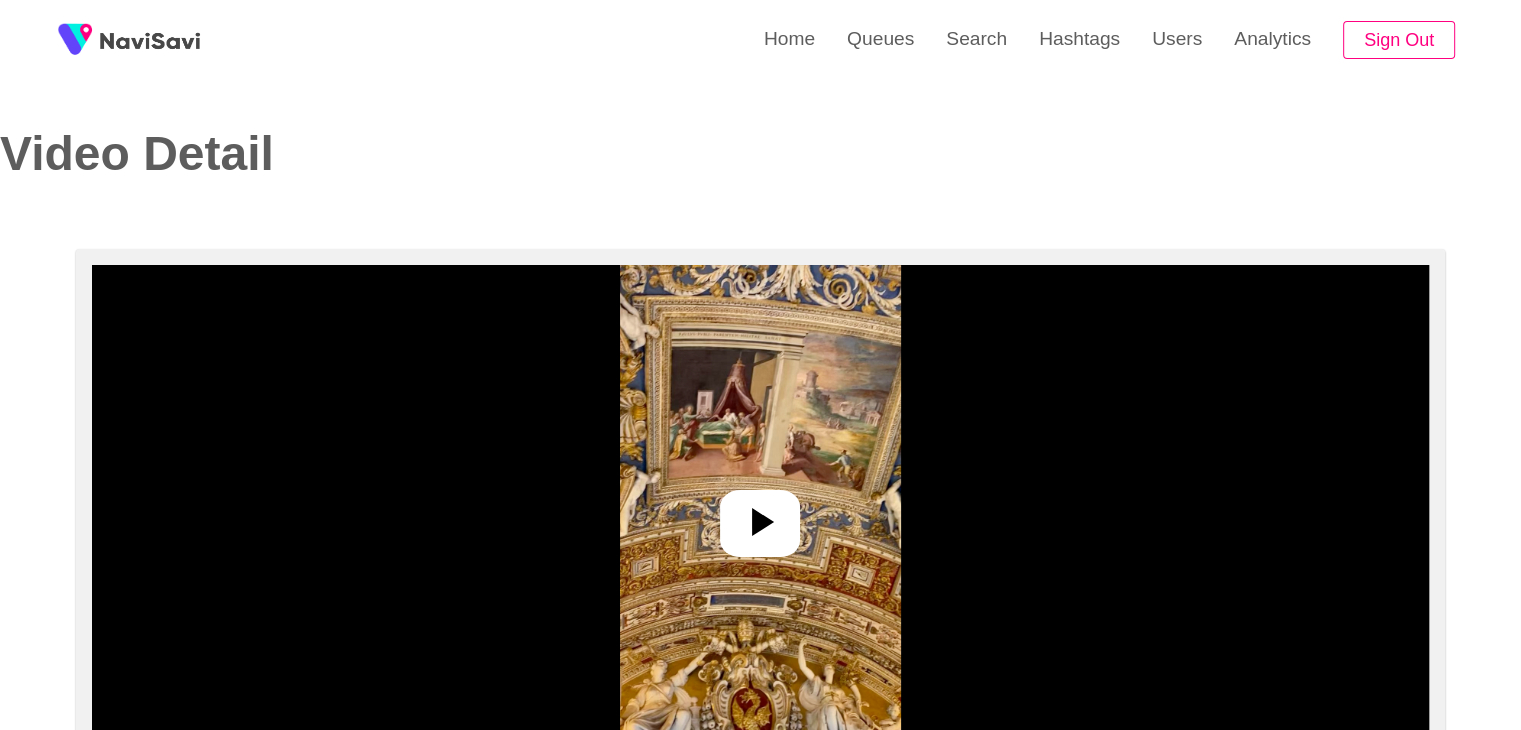 click at bounding box center (760, 515) 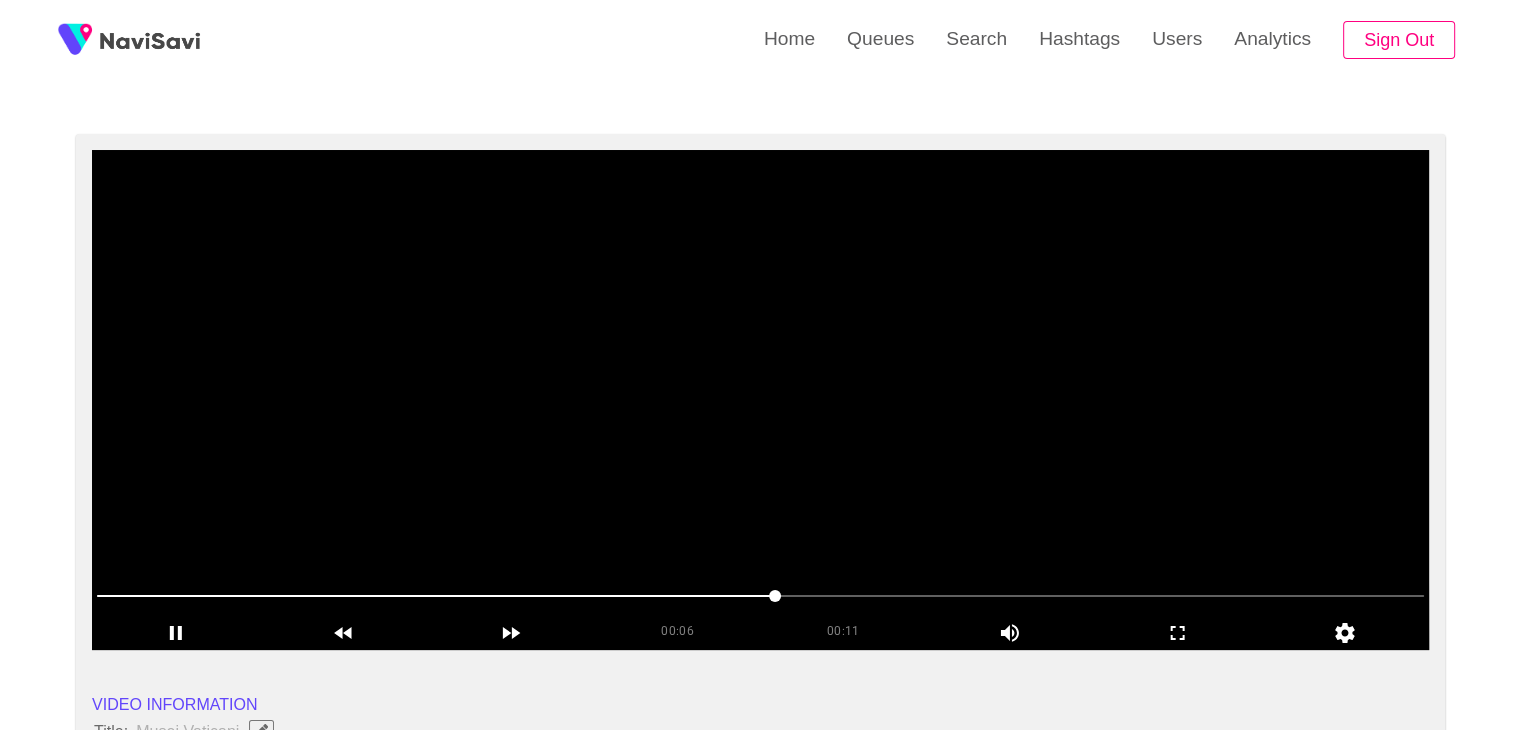 scroll, scrollTop: 99, scrollLeft: 0, axis: vertical 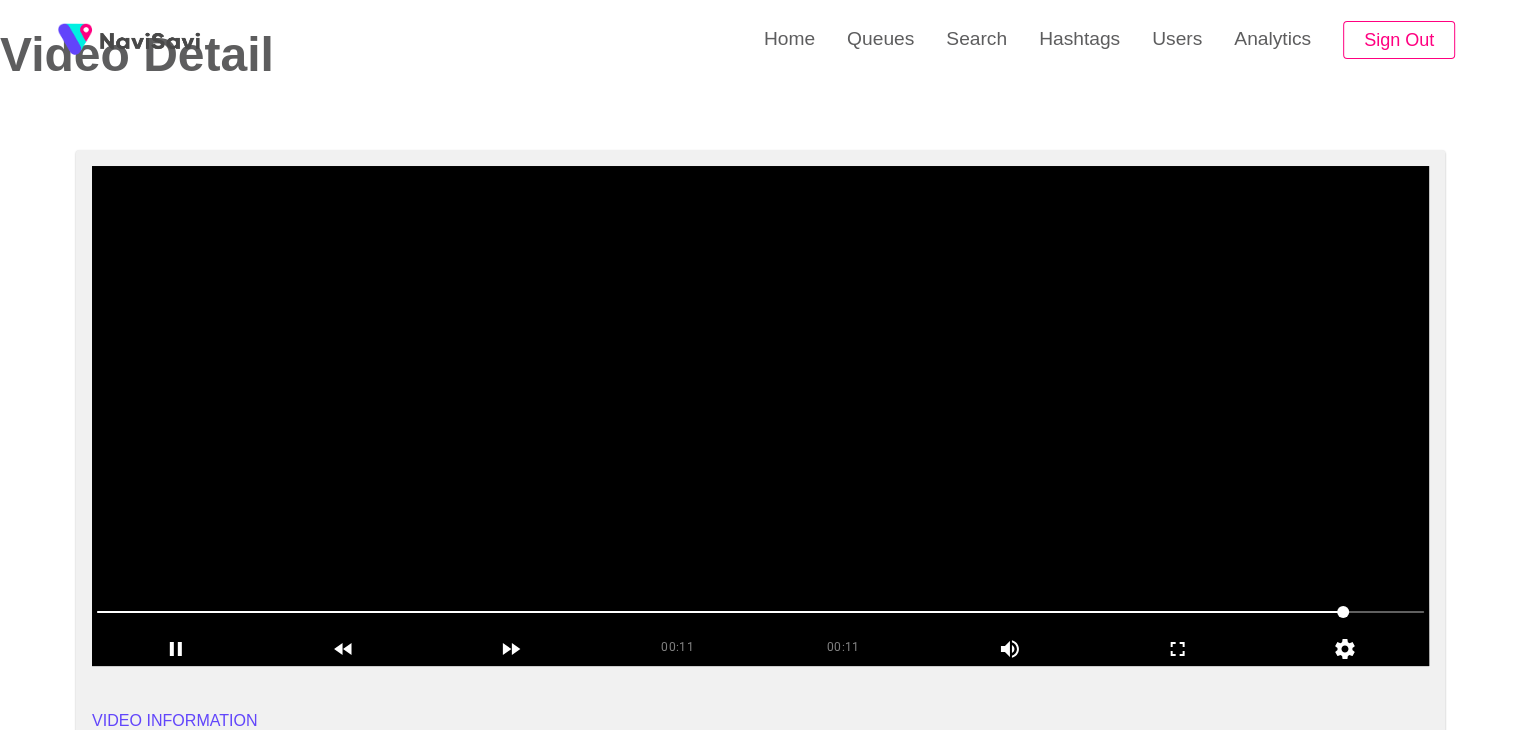 click at bounding box center [760, 416] 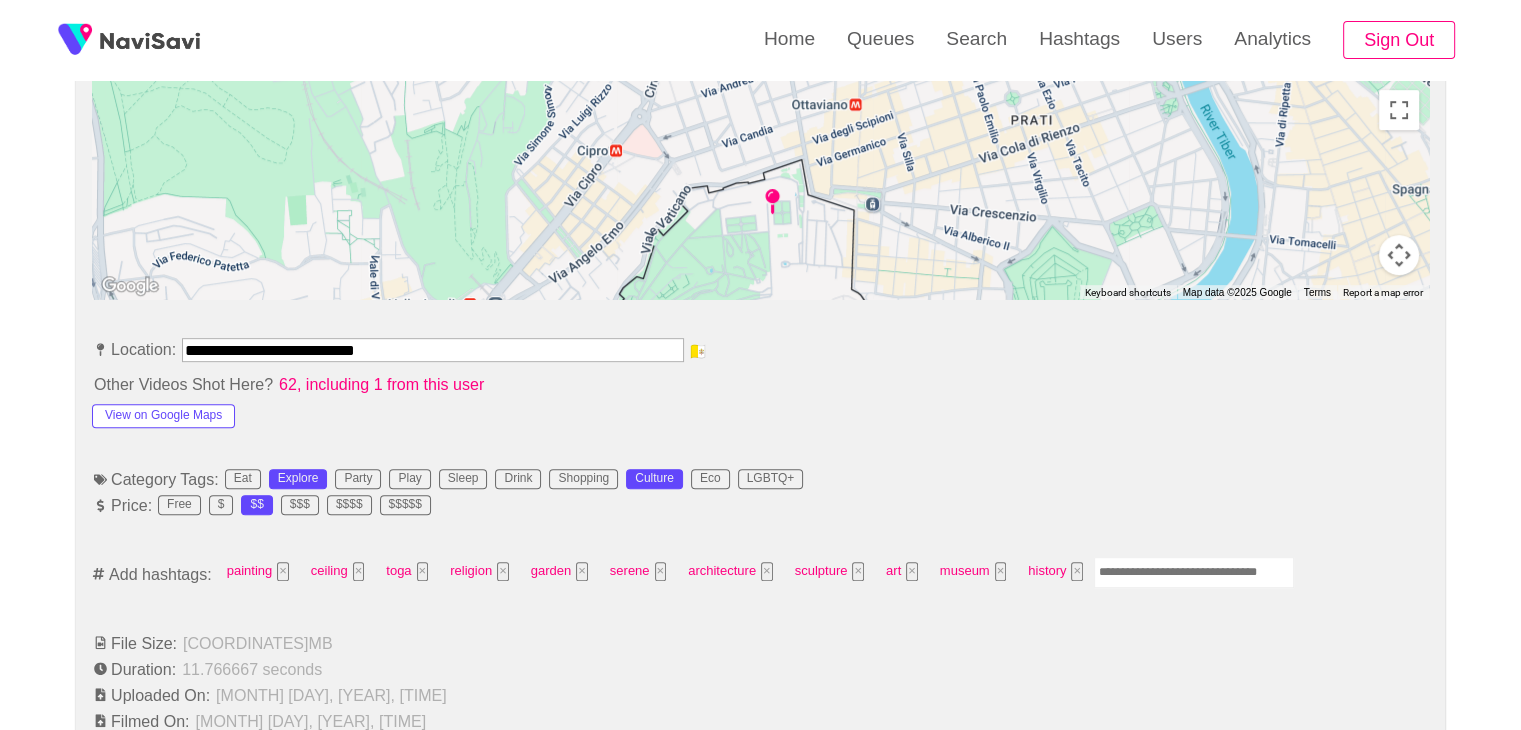 scroll, scrollTop: 930, scrollLeft: 0, axis: vertical 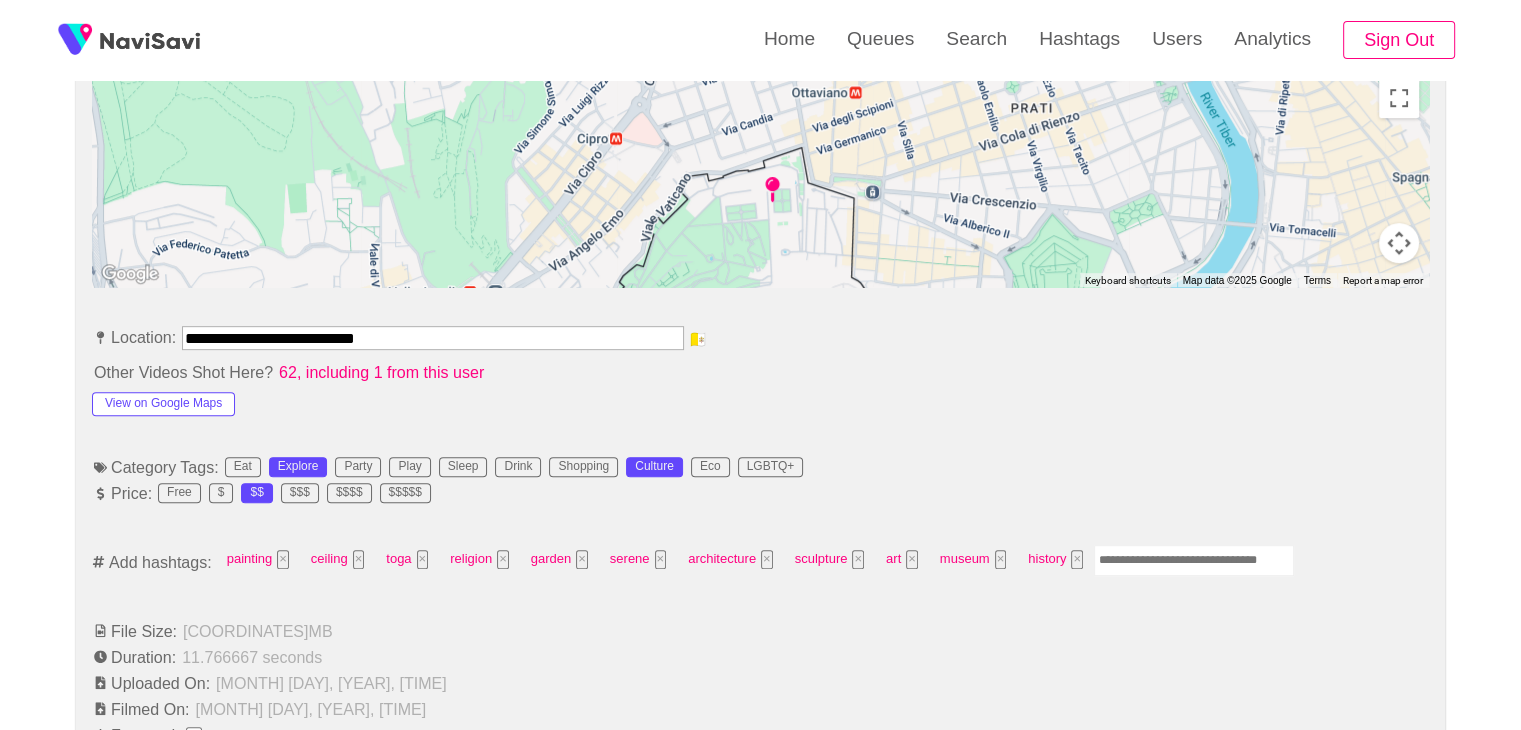 click at bounding box center (1194, 560) 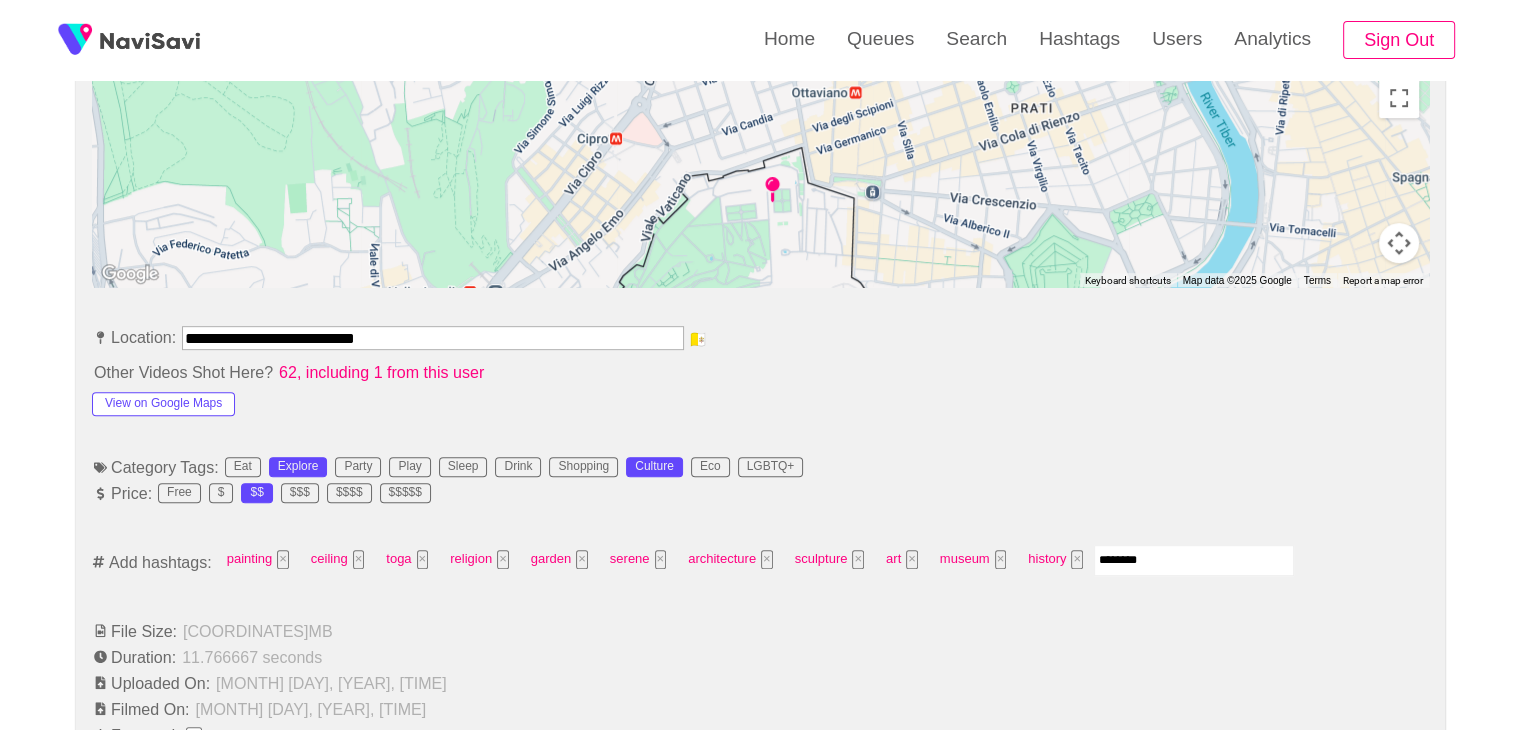 type on "*********" 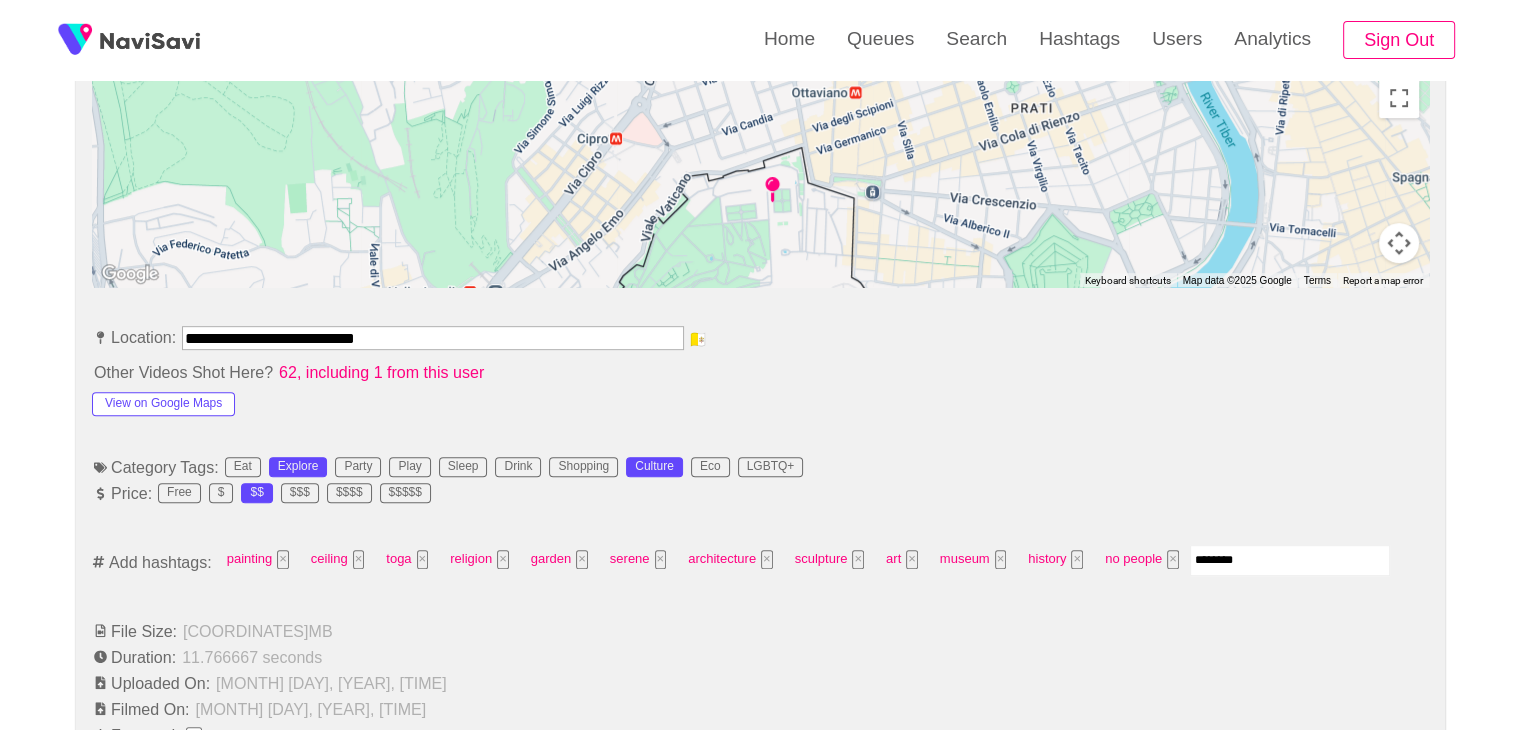 type on "*********" 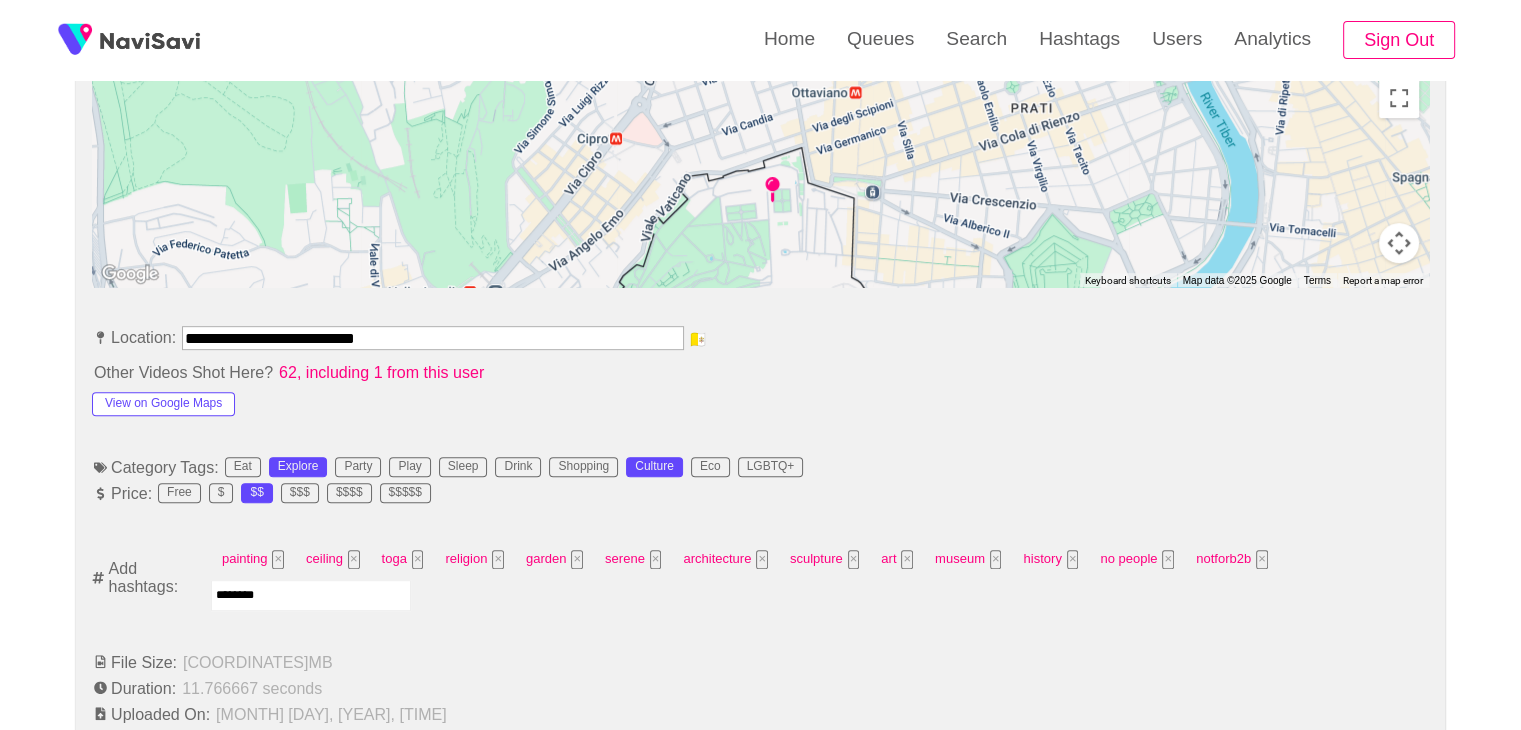type on "*********" 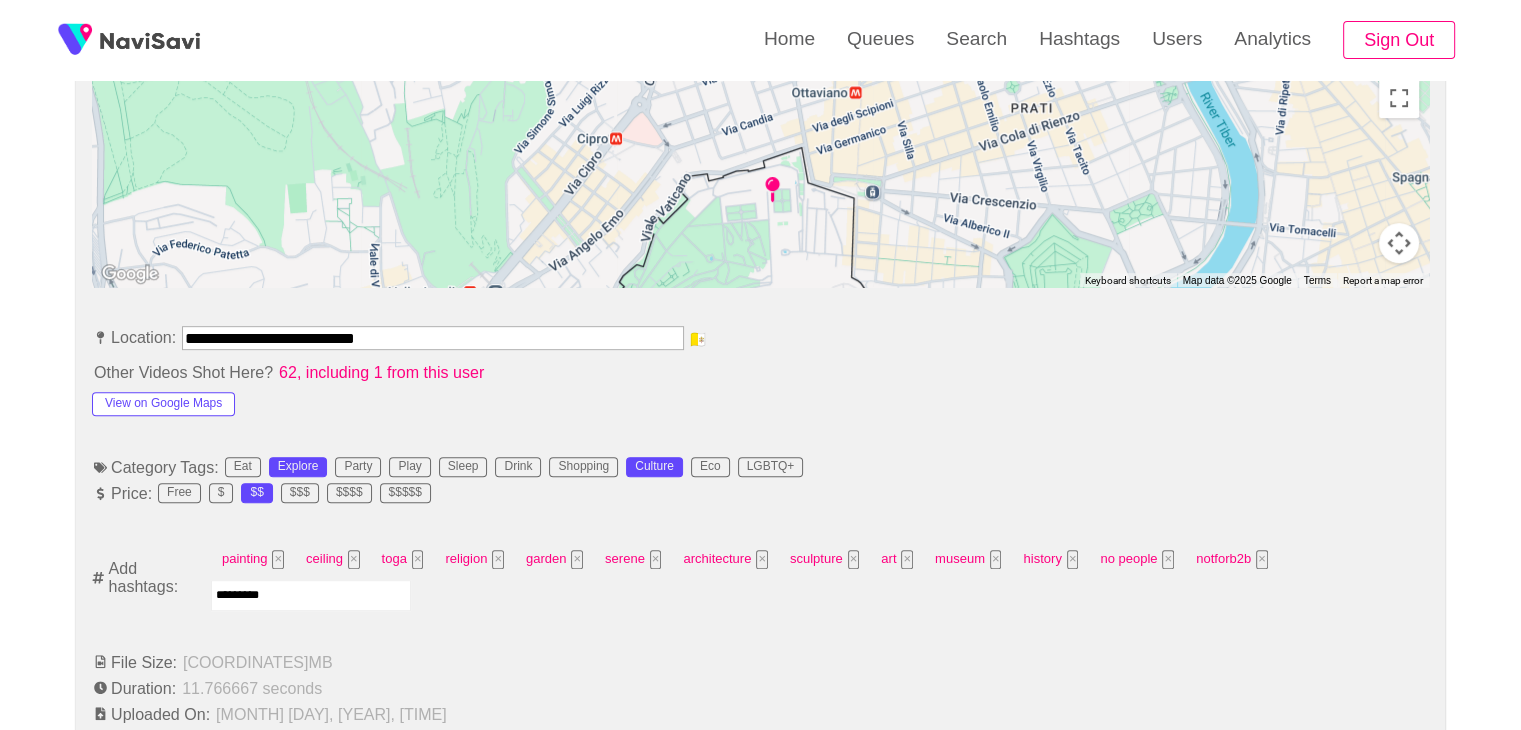 type 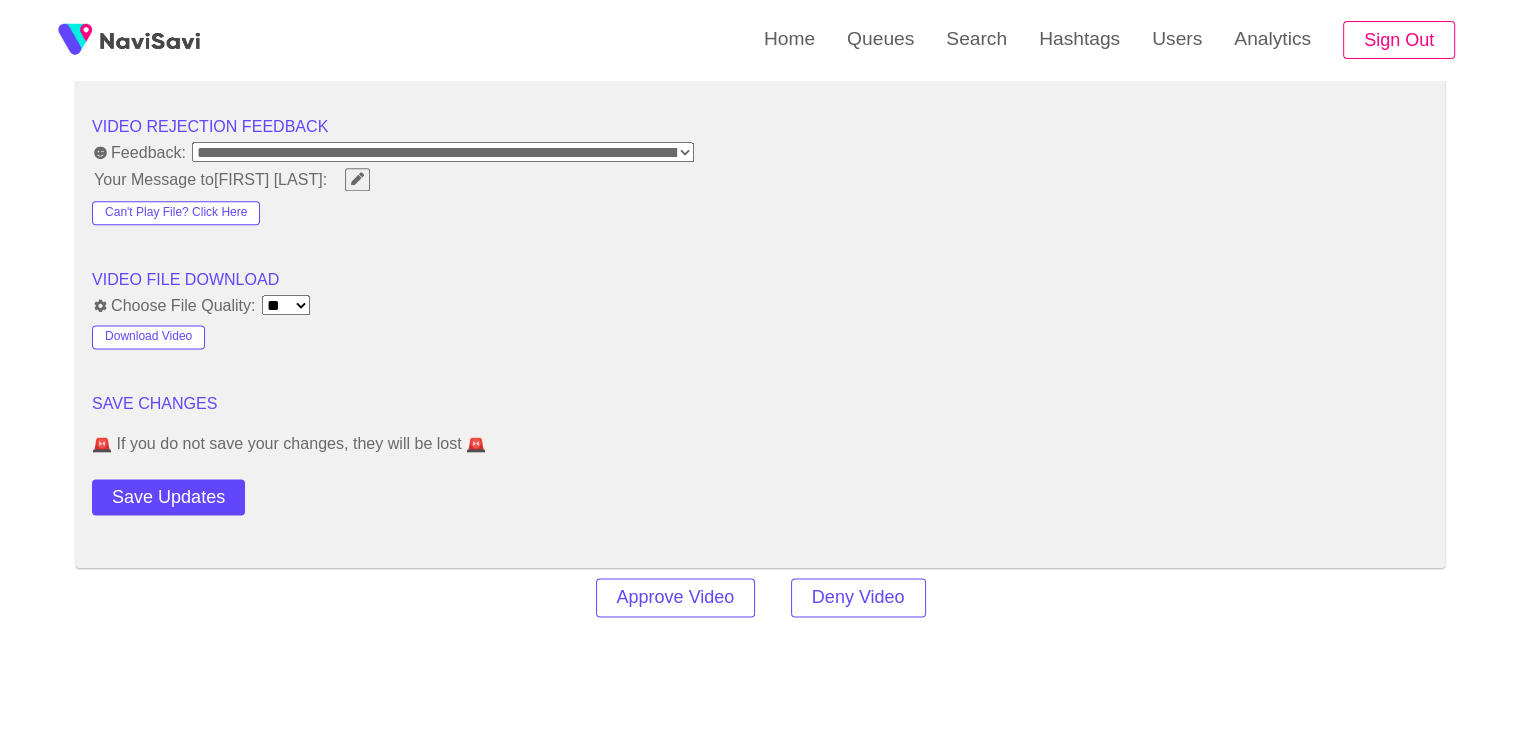 scroll, scrollTop: 2536, scrollLeft: 0, axis: vertical 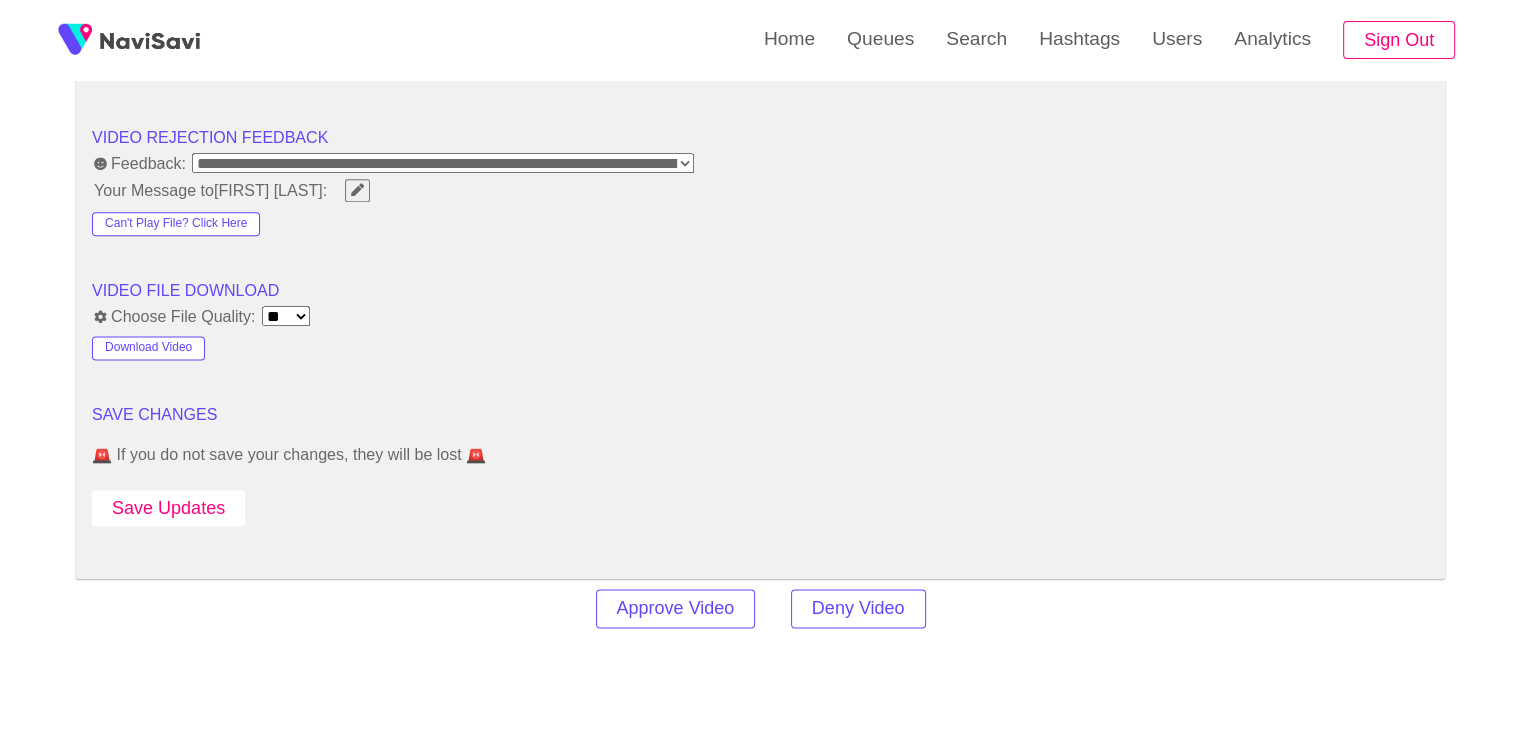 click on "Save Updates" at bounding box center (168, 508) 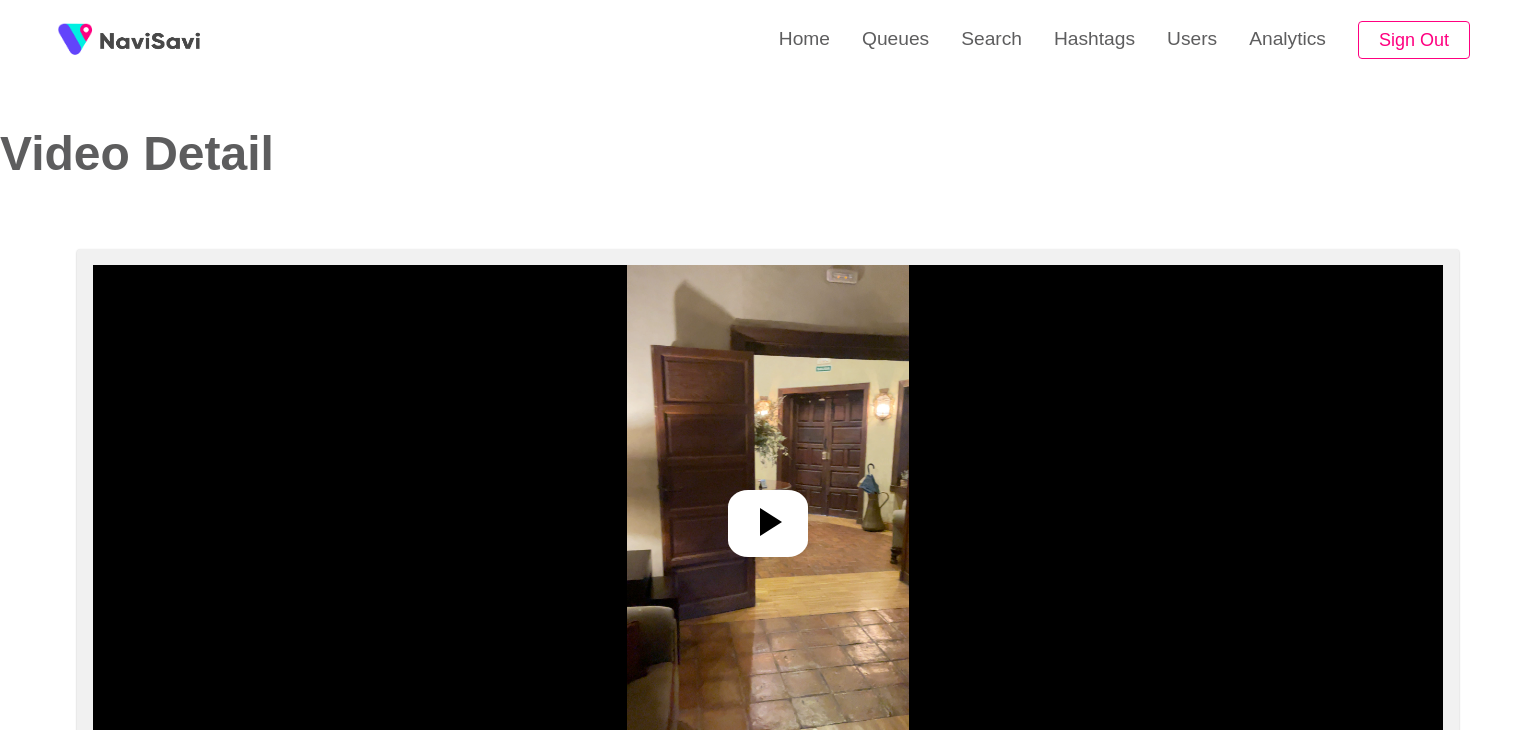 select on "**********" 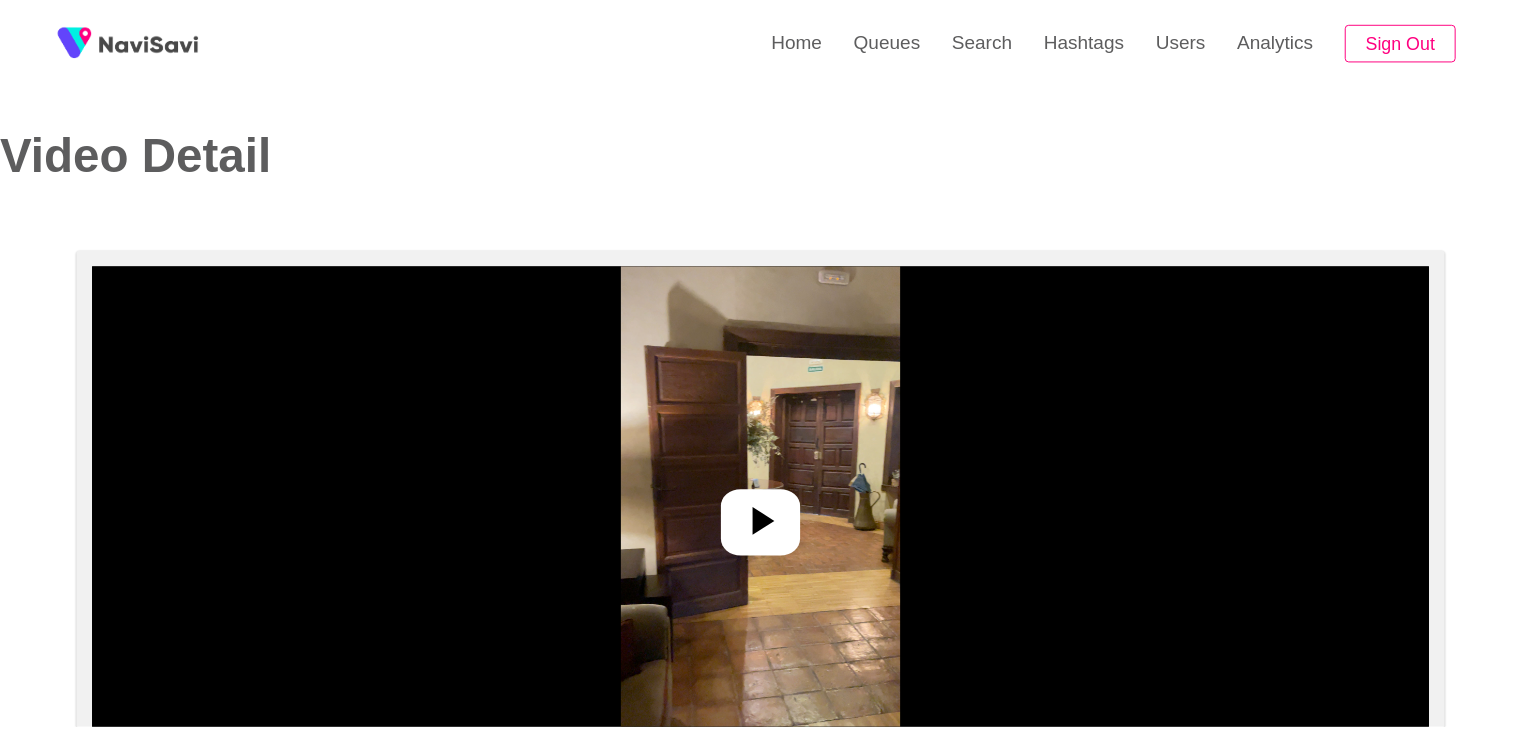 scroll, scrollTop: 0, scrollLeft: 0, axis: both 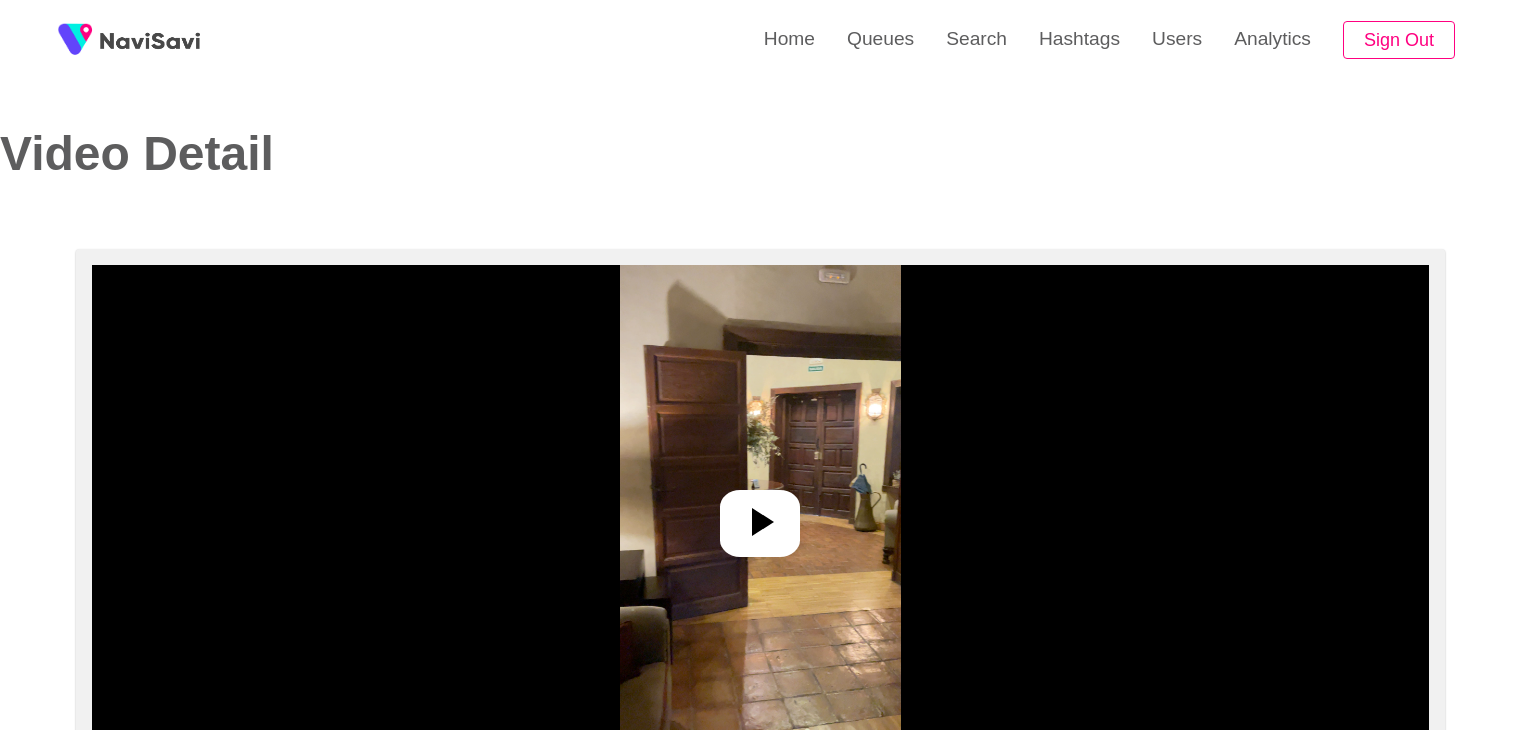 select on "**********" 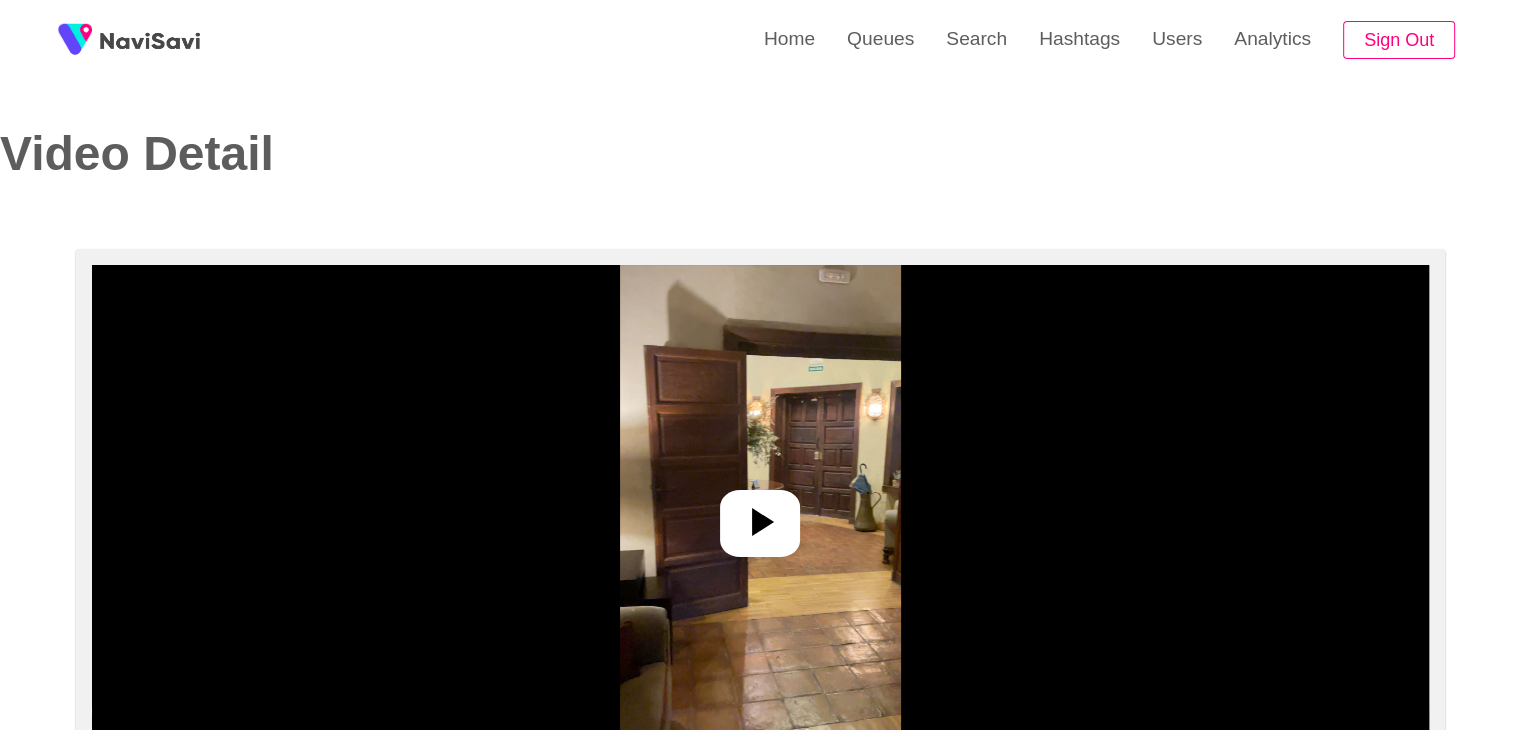 click at bounding box center (760, 515) 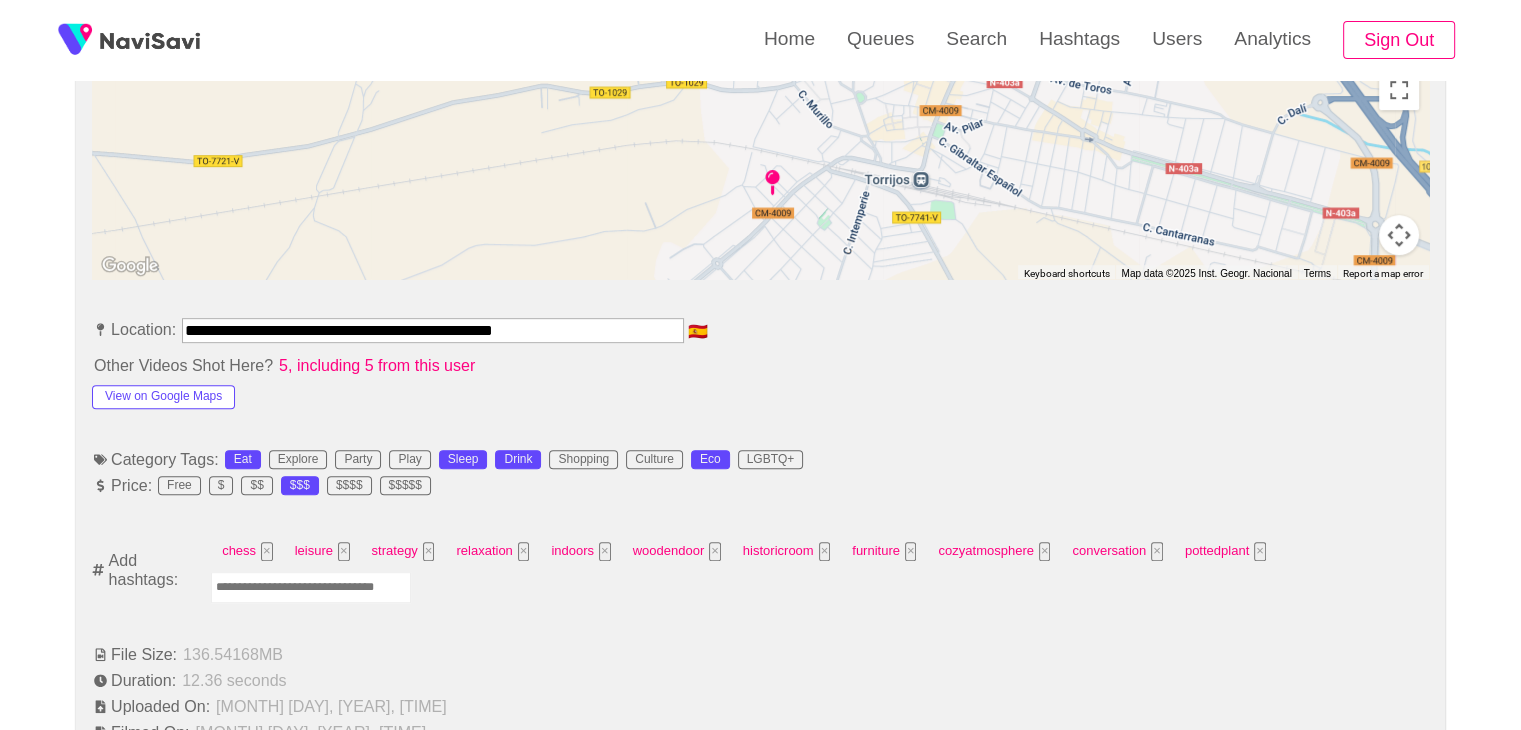 scroll, scrollTop: 930, scrollLeft: 0, axis: vertical 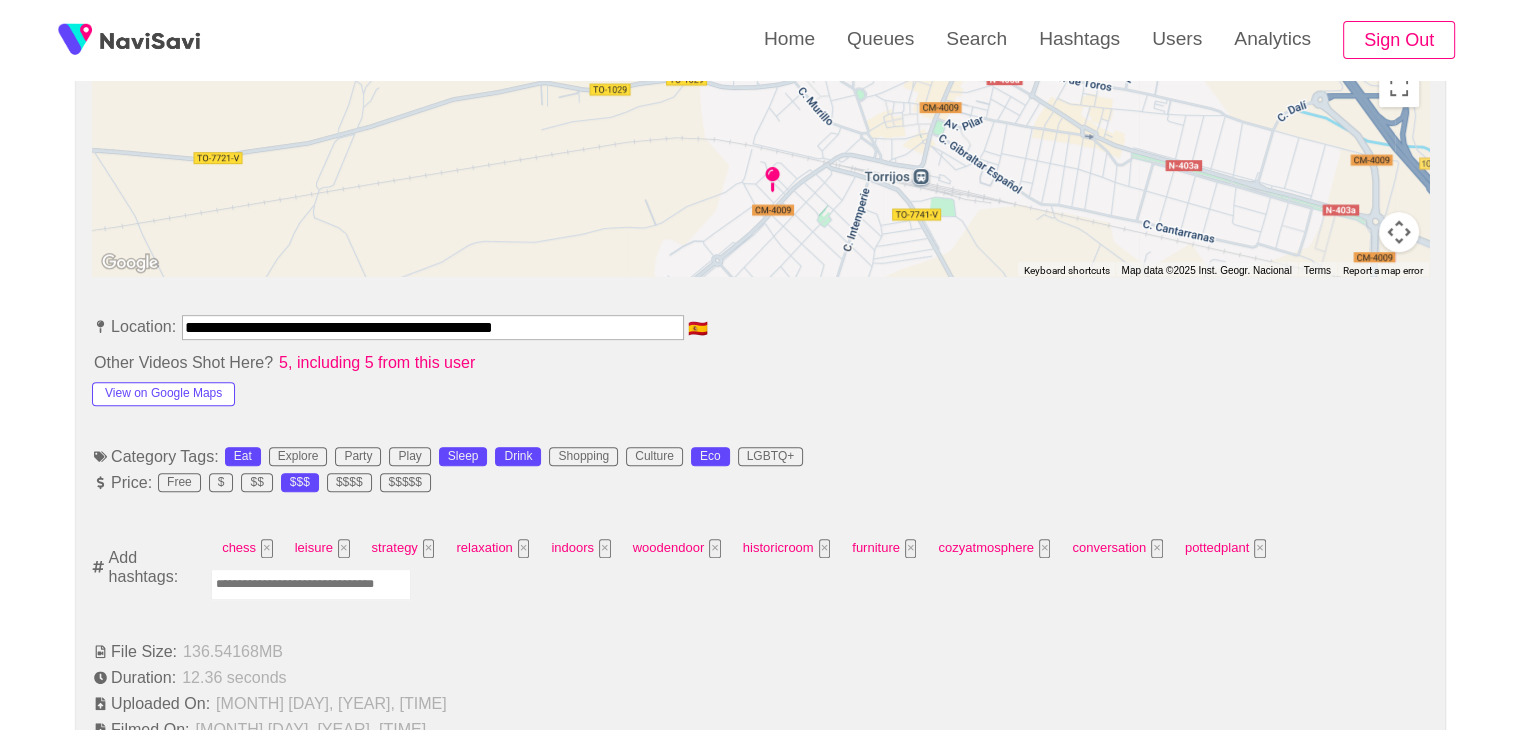 click on "chess × leisure × strategy × relaxation × indoors × woodendoor × historicroom × furniture × cozyatmosphere × conversation × pottedplant ×" at bounding box center (819, 566) 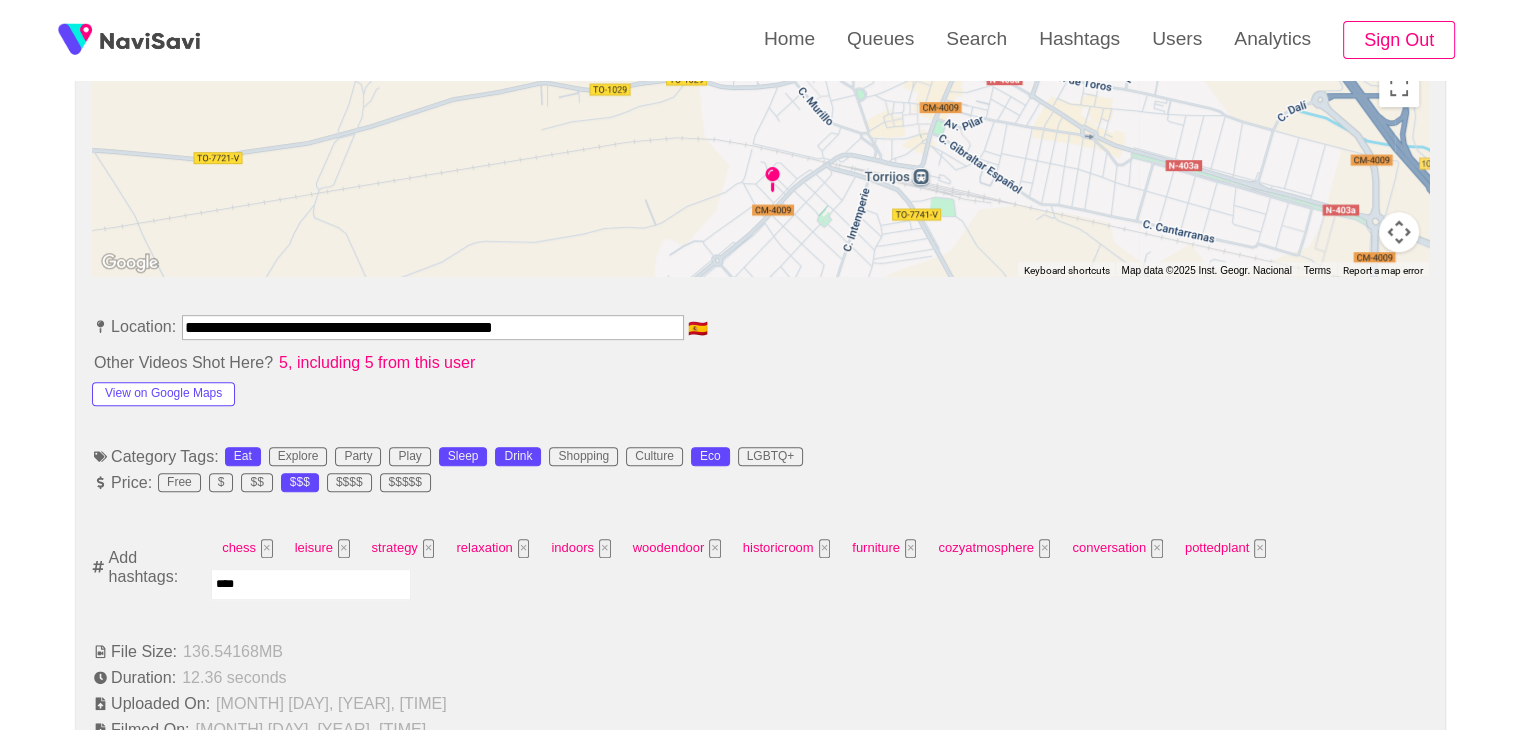 type on "*****" 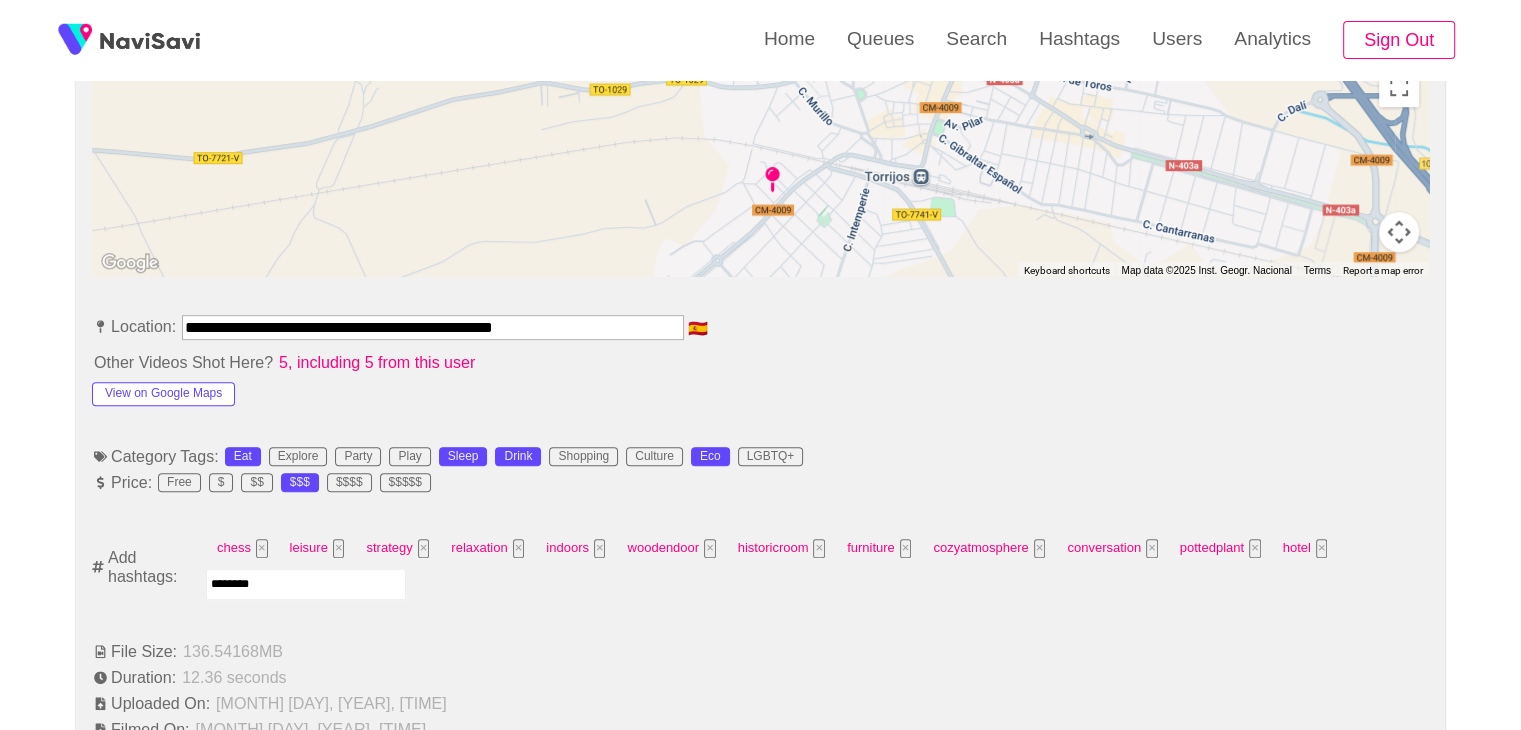 type on "*********" 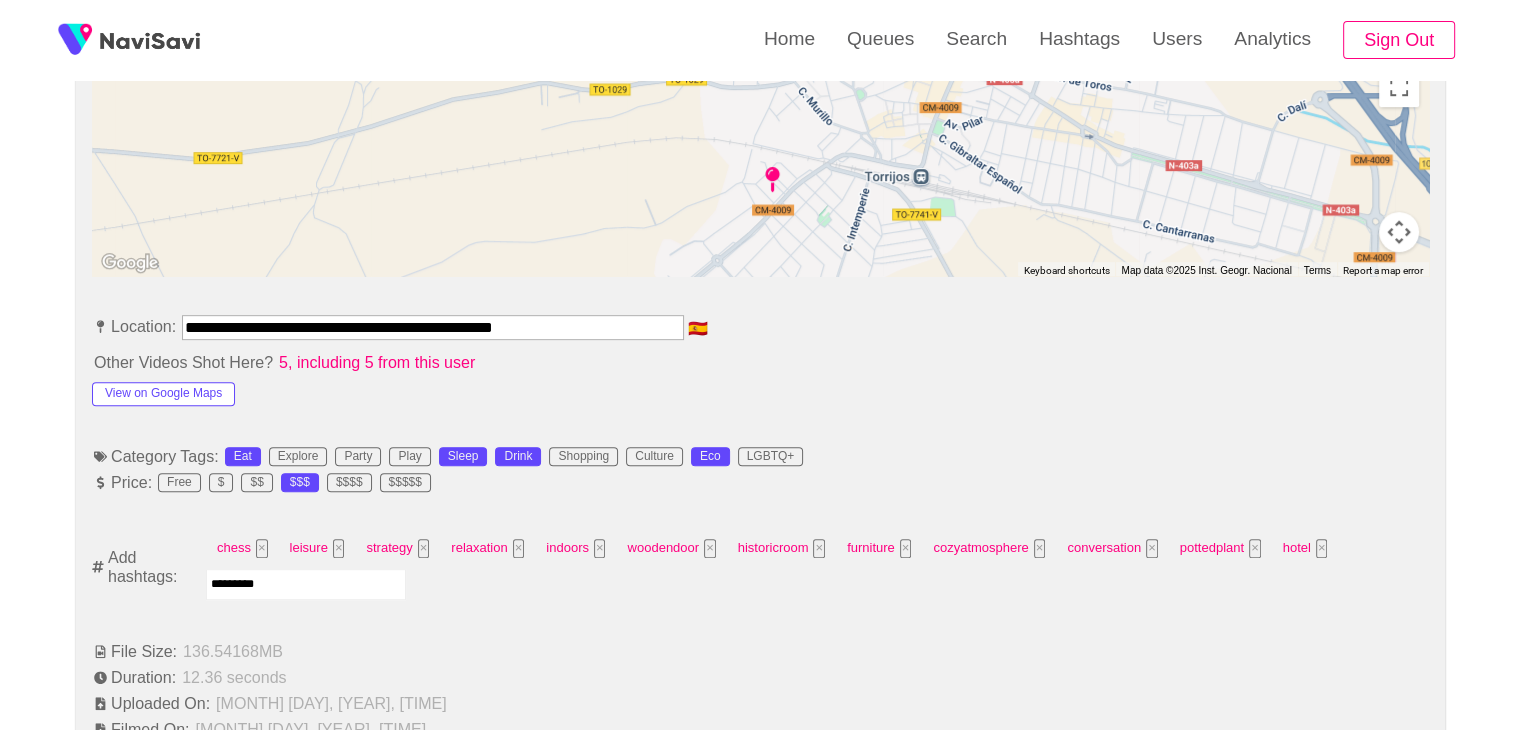 type 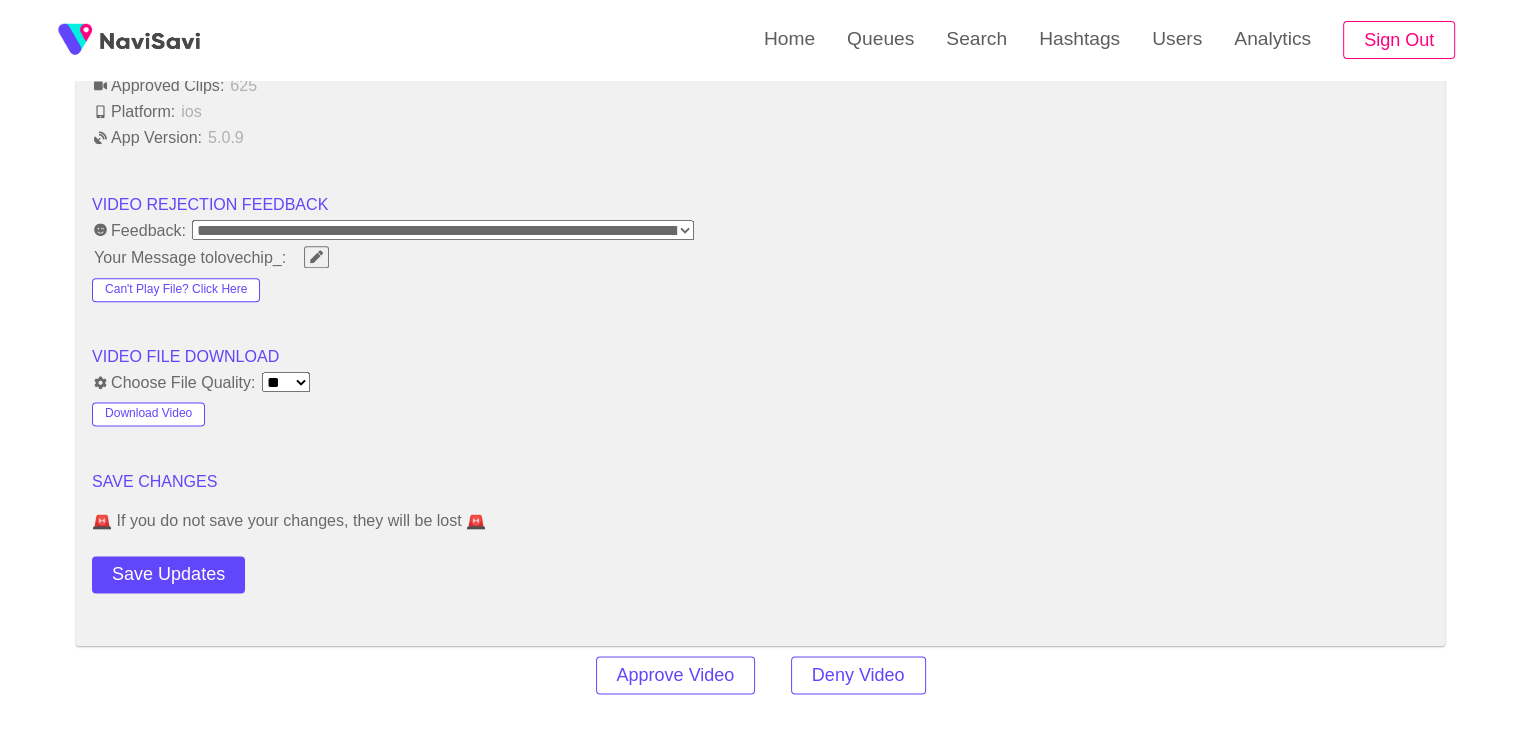 scroll, scrollTop: 2506, scrollLeft: 0, axis: vertical 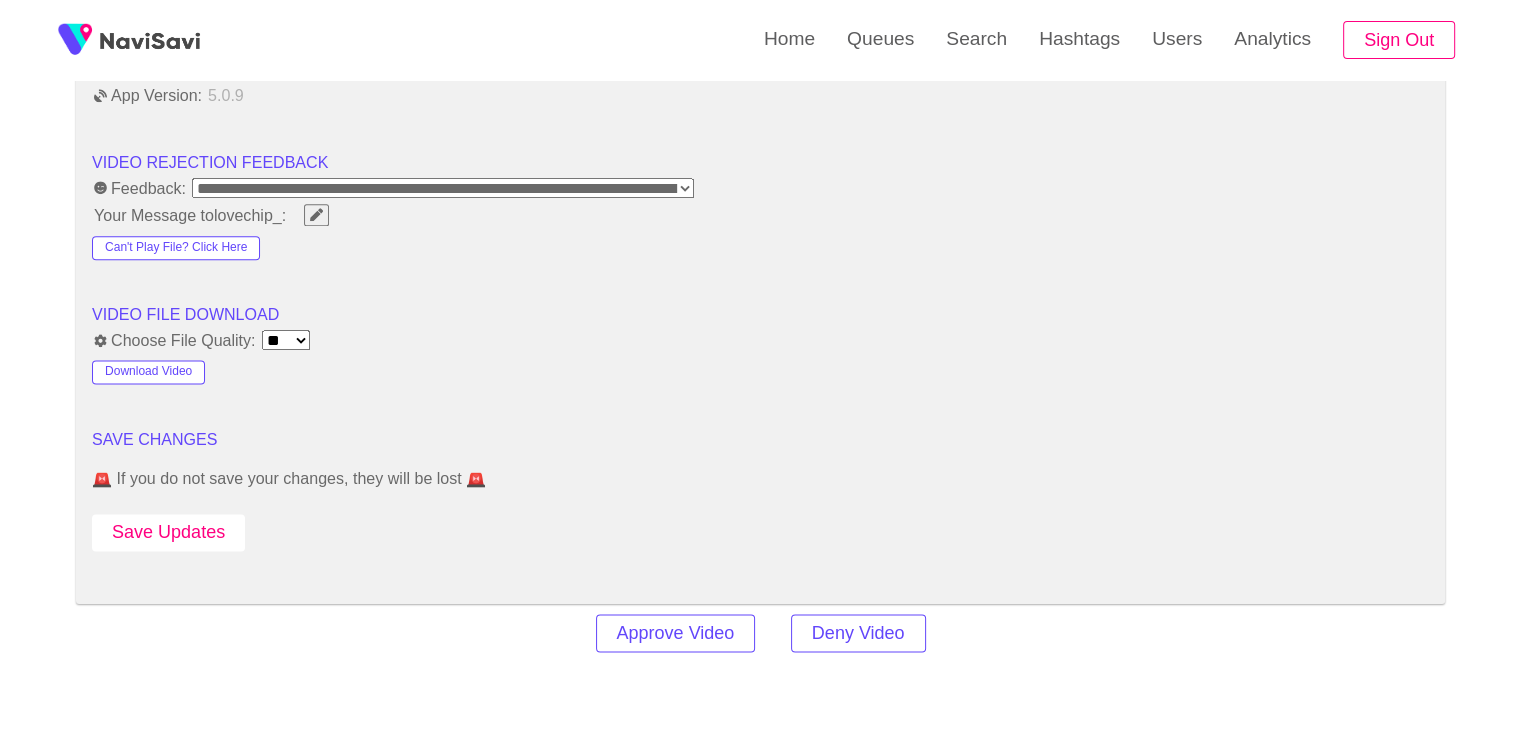 click on "Save Updates" at bounding box center (168, 532) 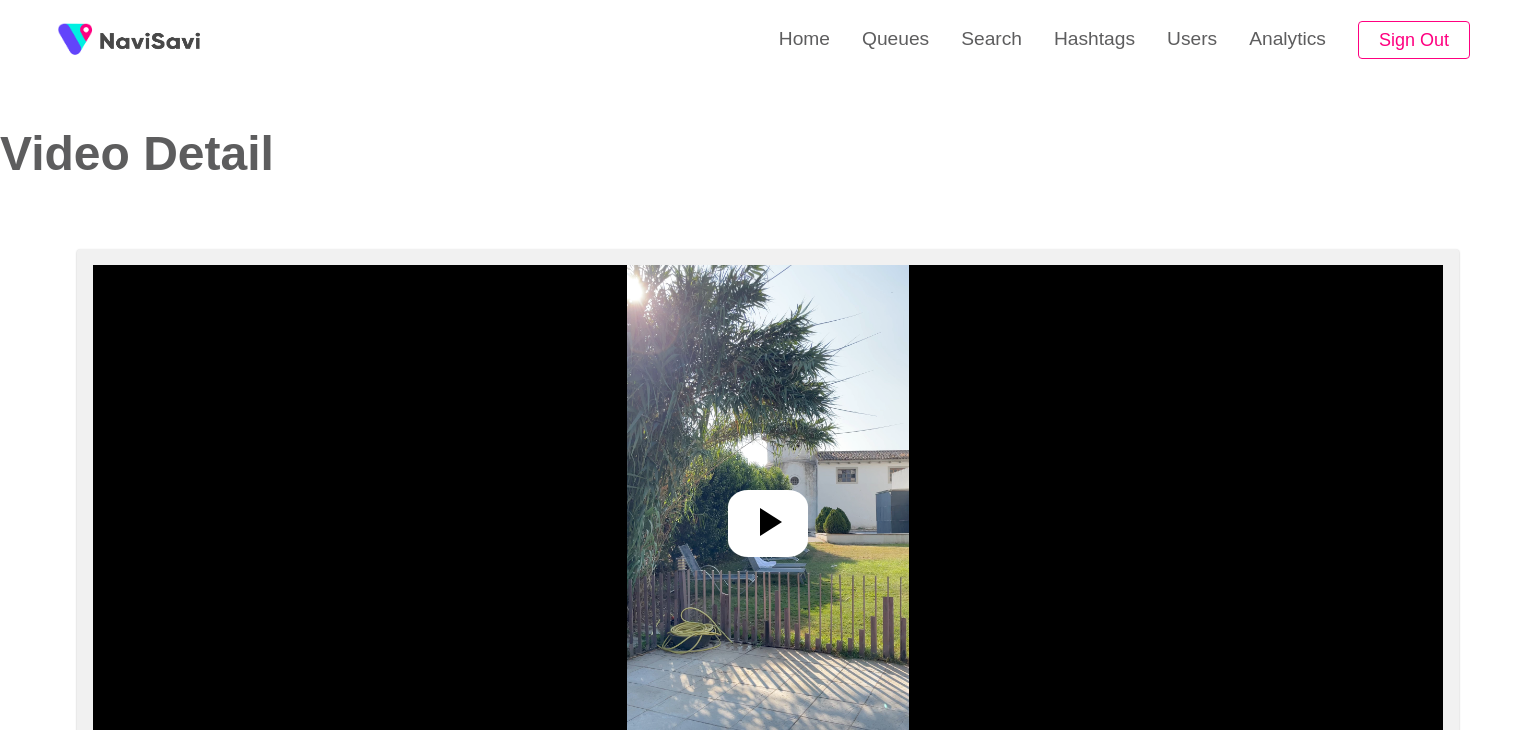 select on "**********" 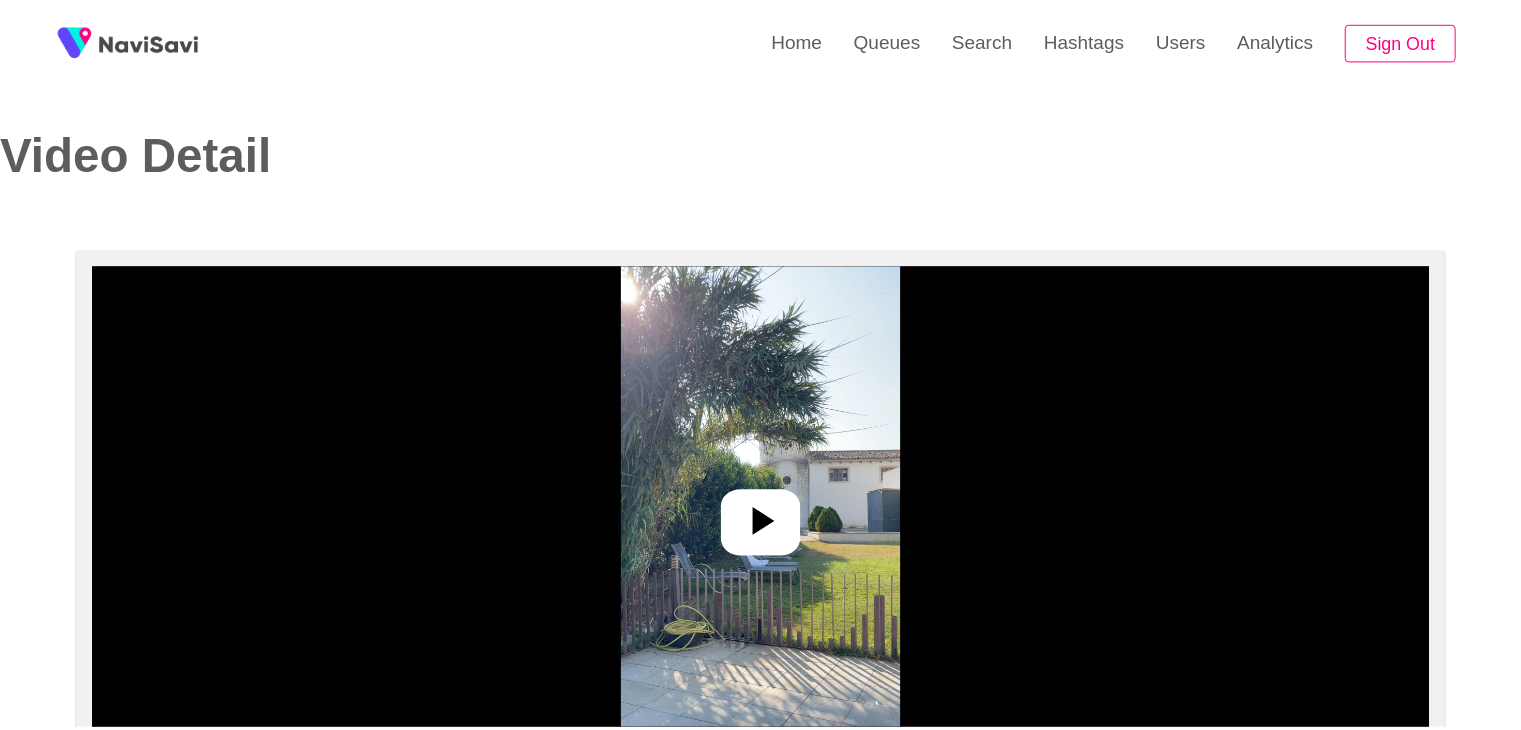 scroll, scrollTop: 0, scrollLeft: 0, axis: both 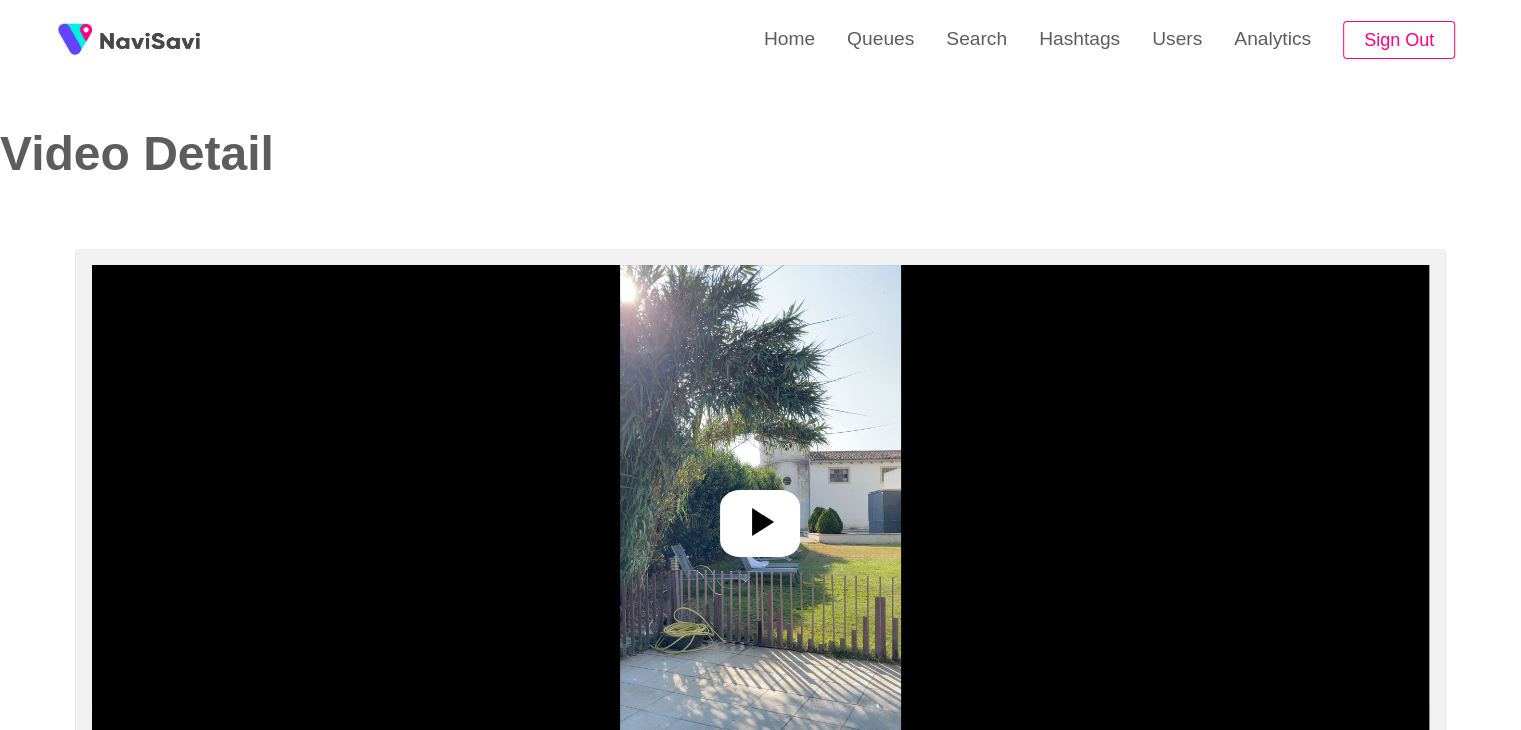 click at bounding box center [760, 515] 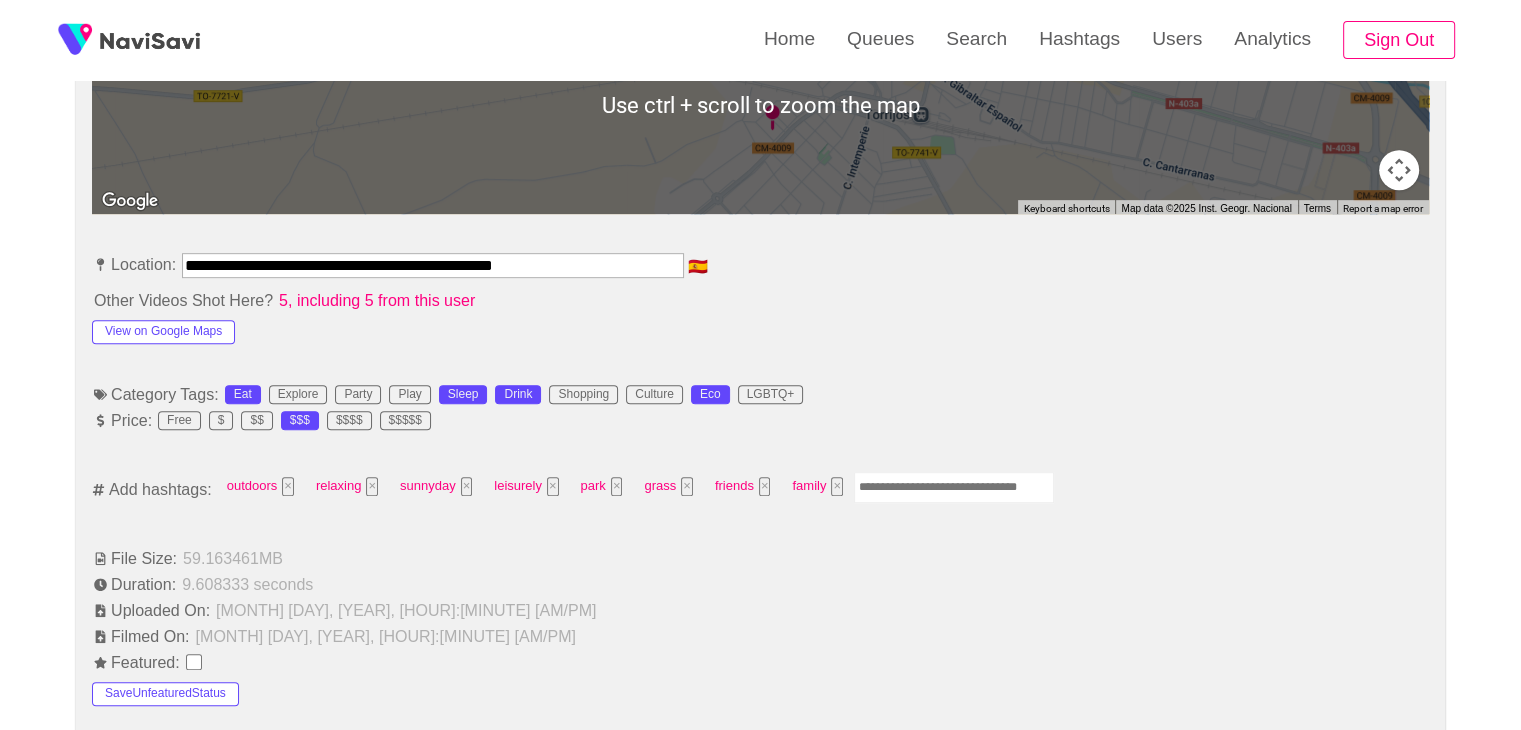 scroll, scrollTop: 1014, scrollLeft: 0, axis: vertical 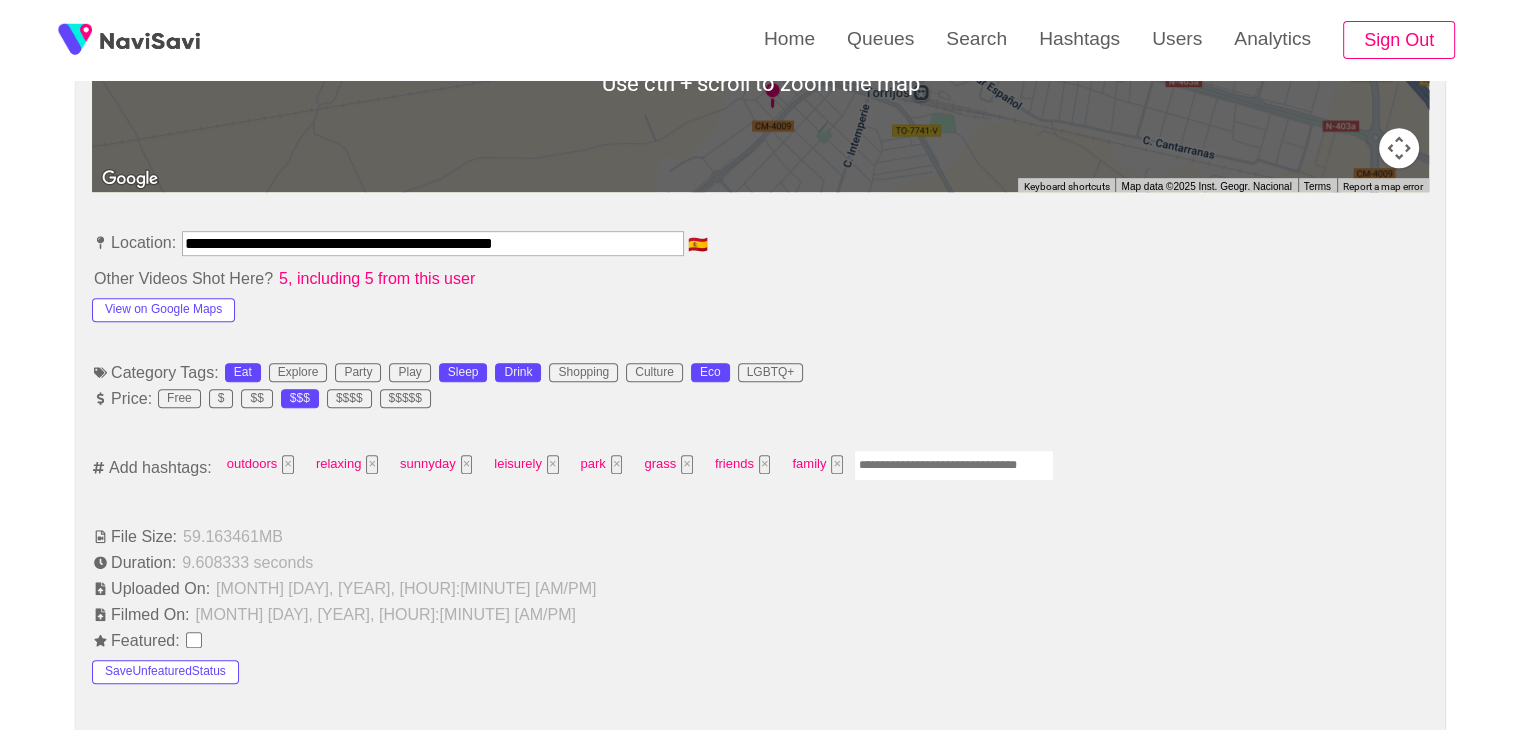 click at bounding box center [954, 465] 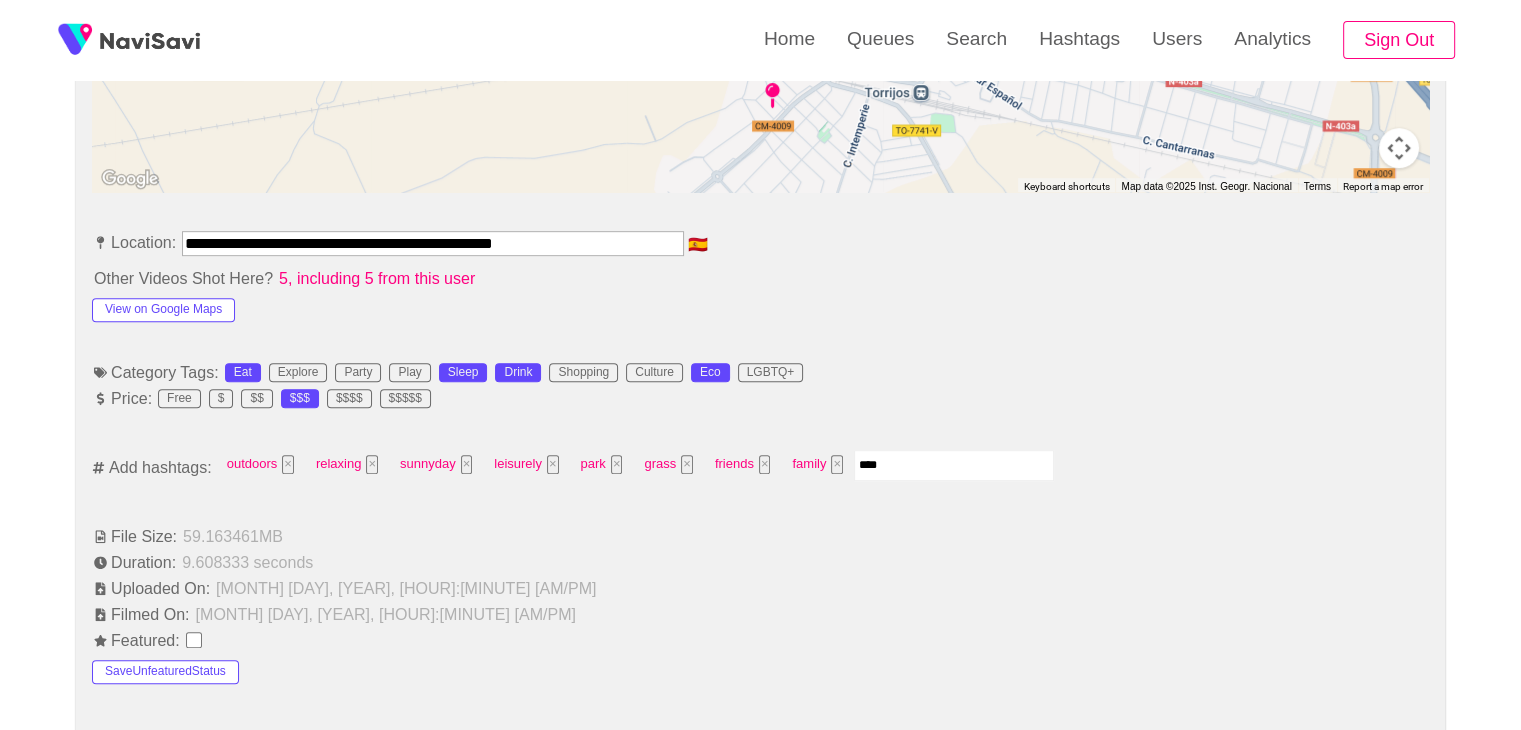 type on "*****" 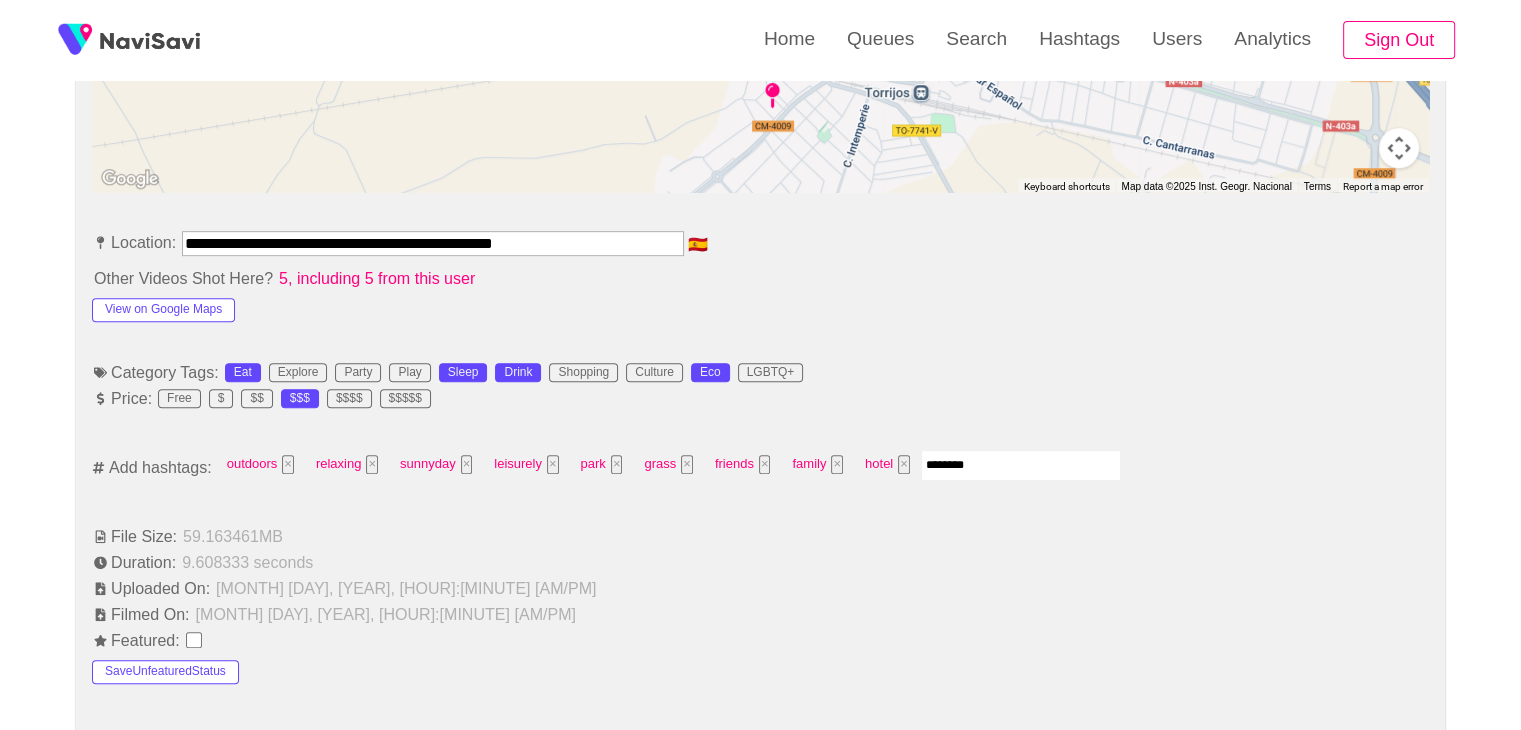 type on "*********" 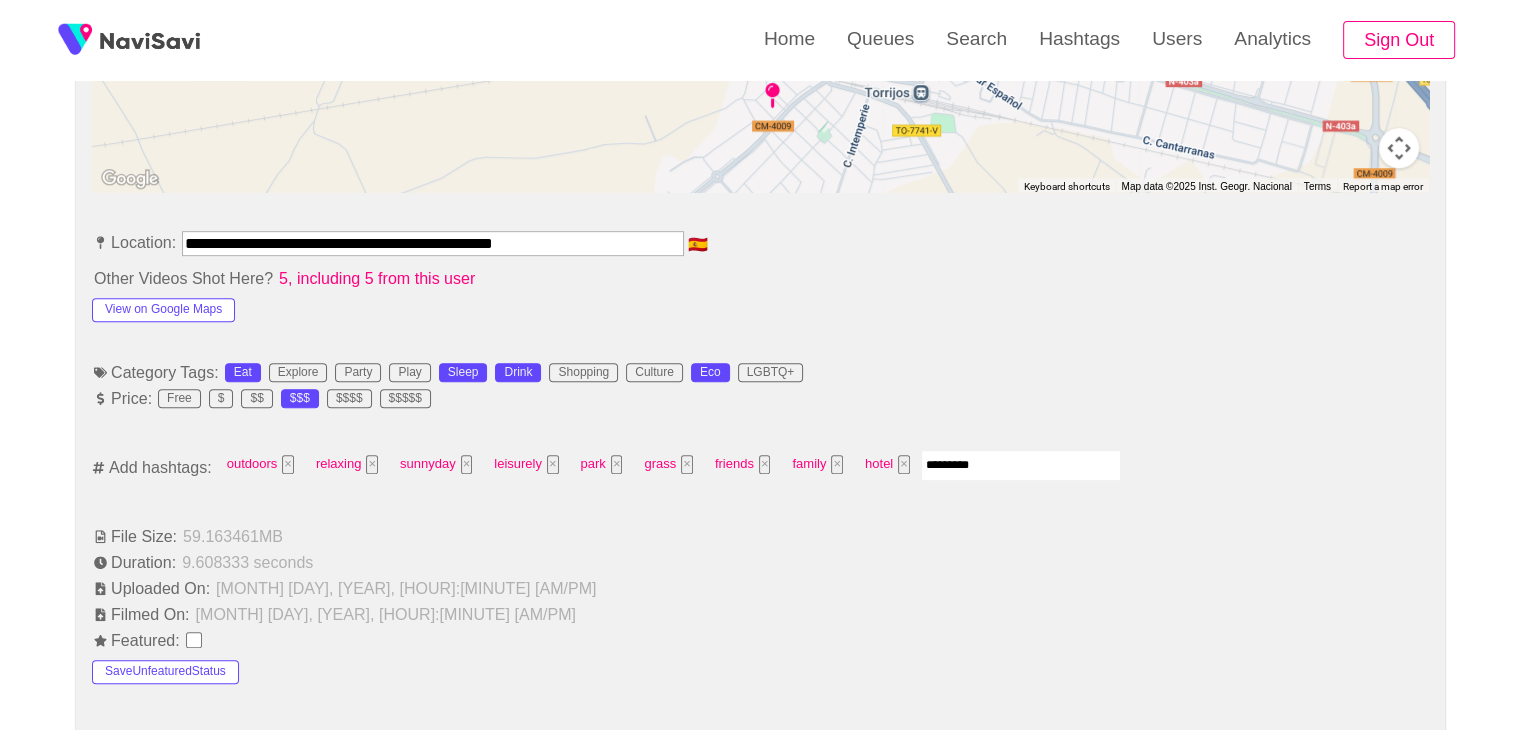 type 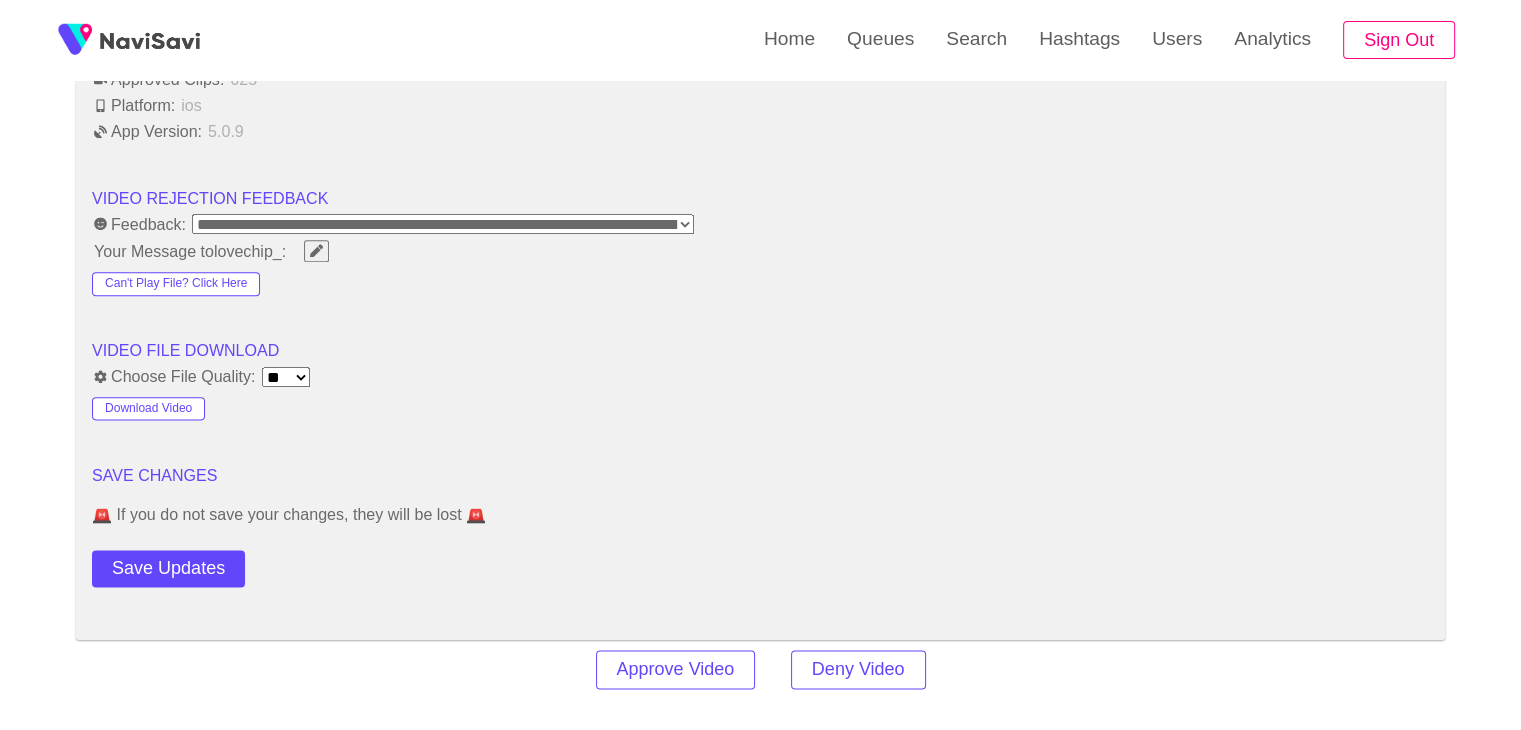 scroll, scrollTop: 2458, scrollLeft: 0, axis: vertical 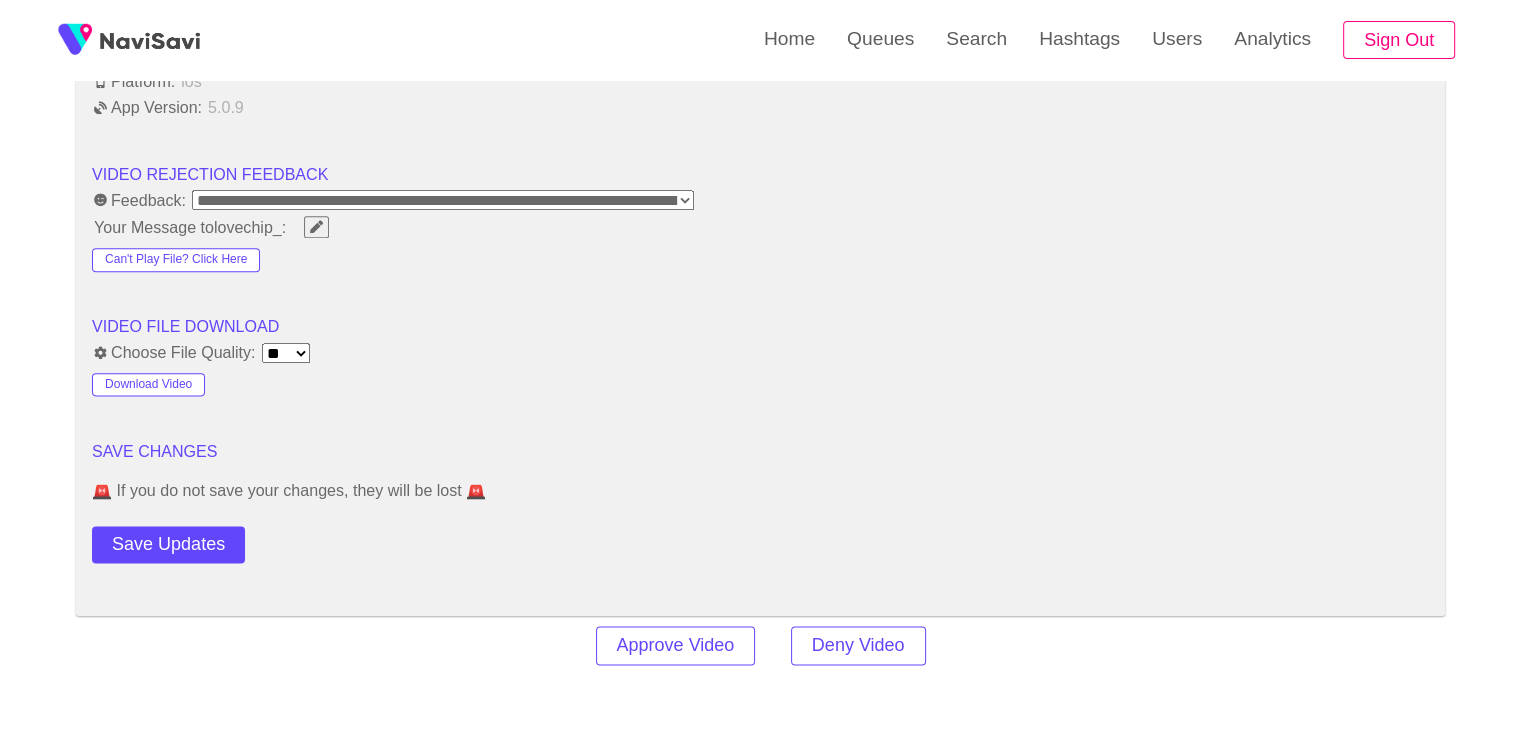 click on "Save Updates" at bounding box center [225, 540] 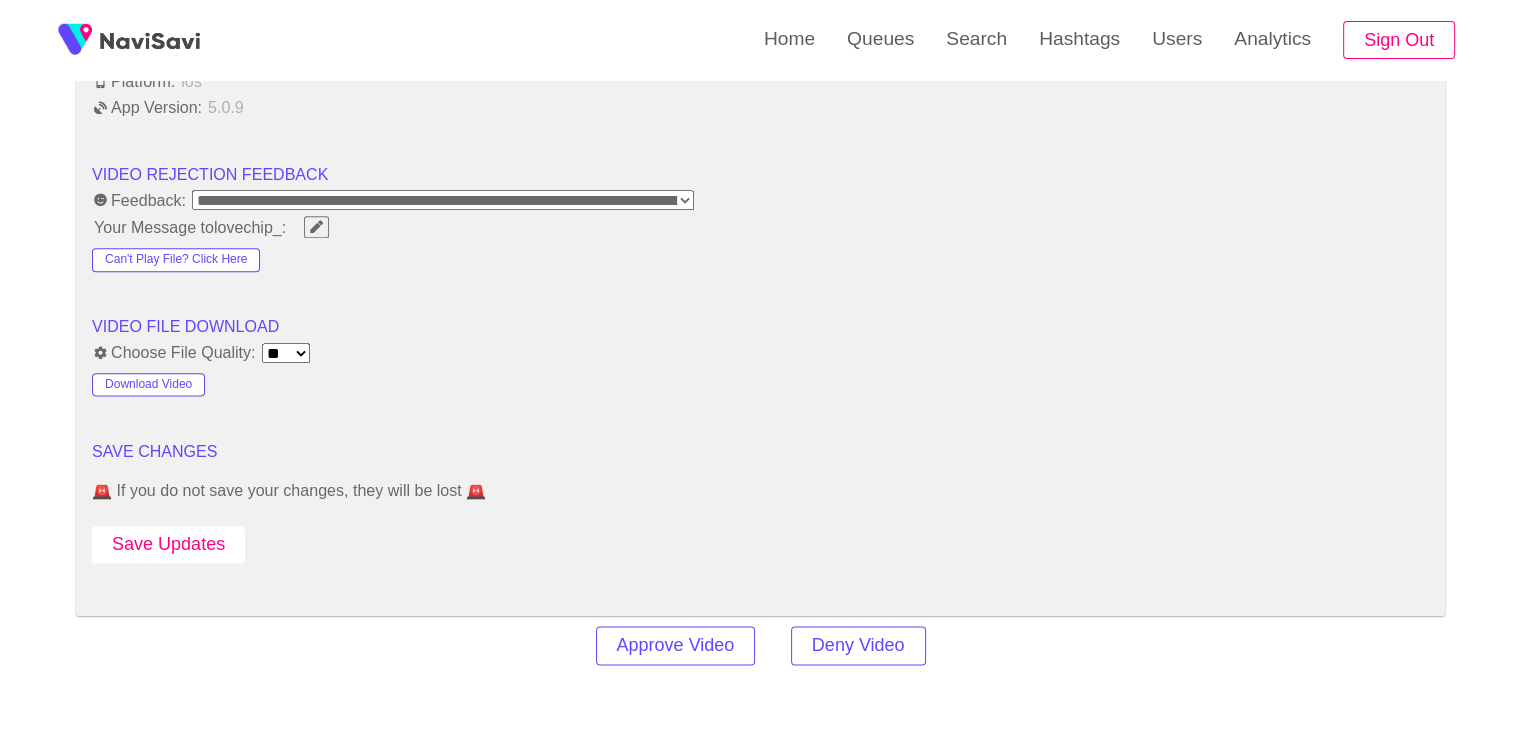 click on "Save Updates" at bounding box center (168, 544) 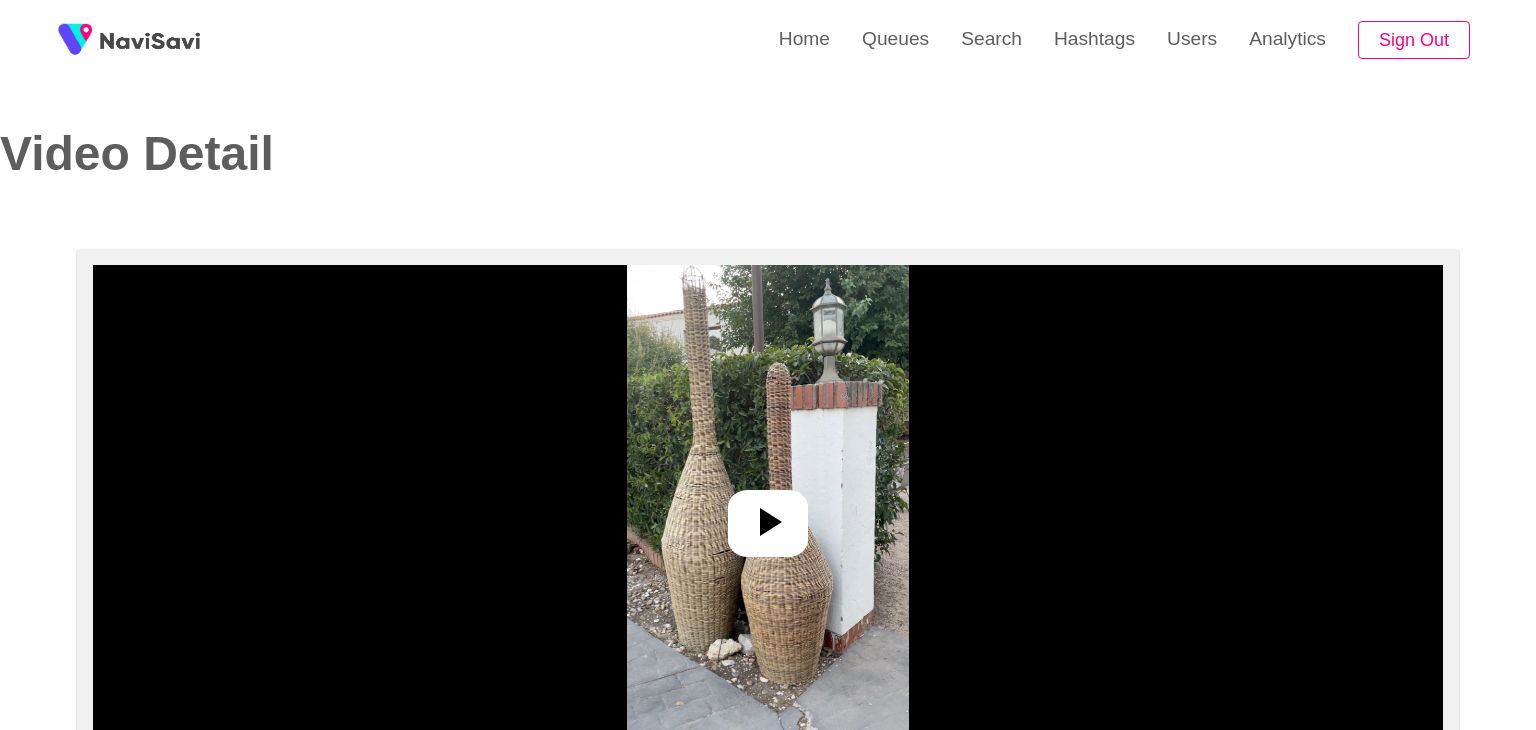 select on "**********" 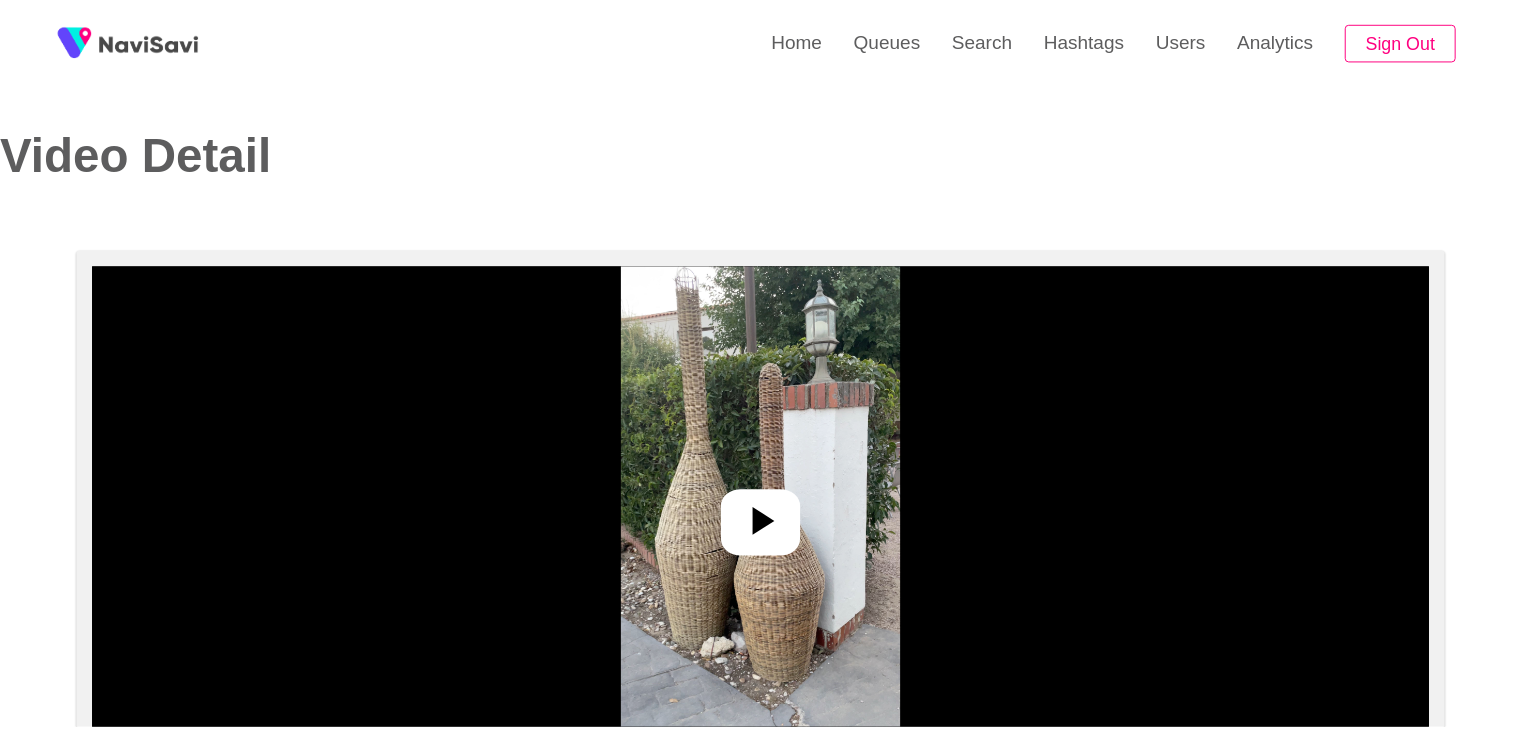 scroll, scrollTop: 0, scrollLeft: 0, axis: both 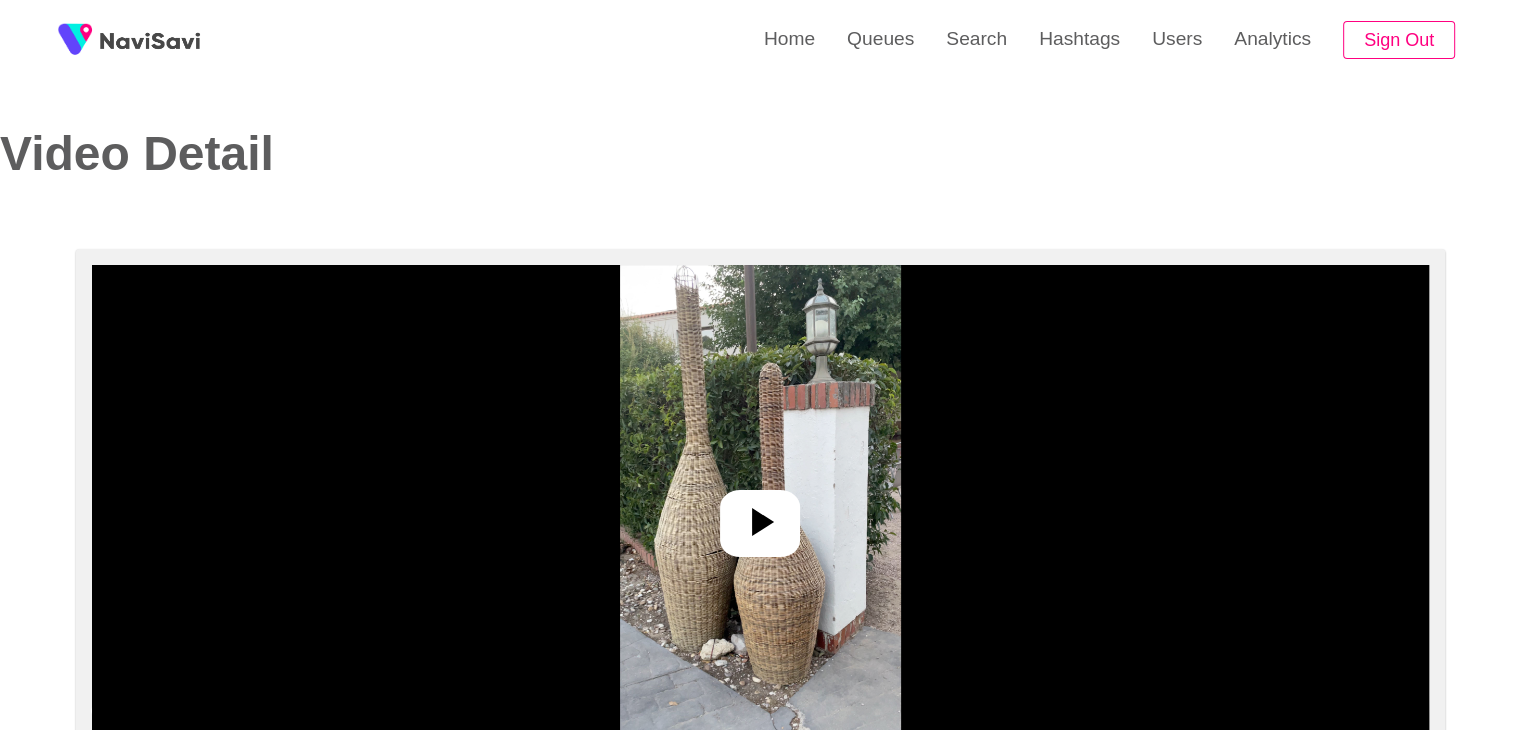 click at bounding box center (760, 515) 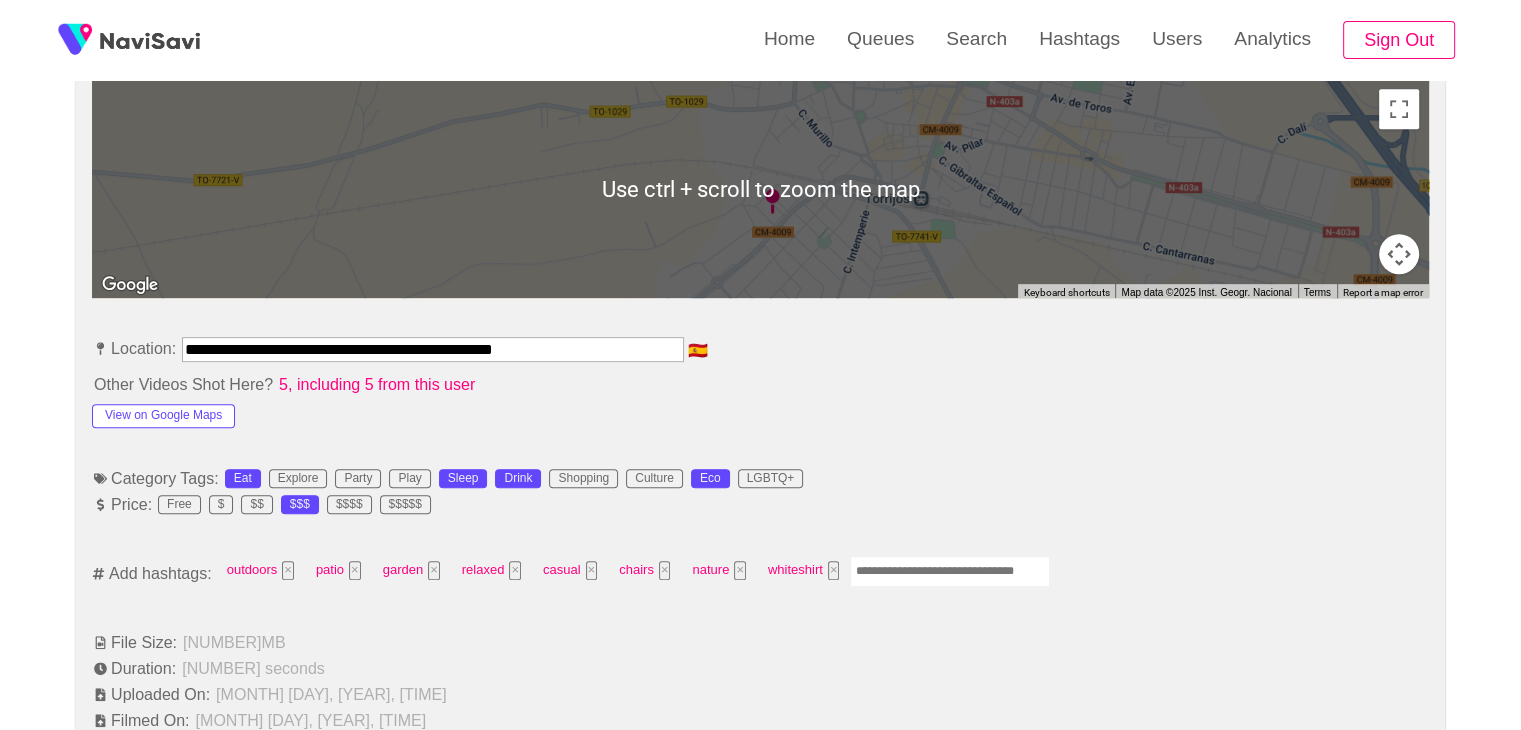scroll, scrollTop: 908, scrollLeft: 0, axis: vertical 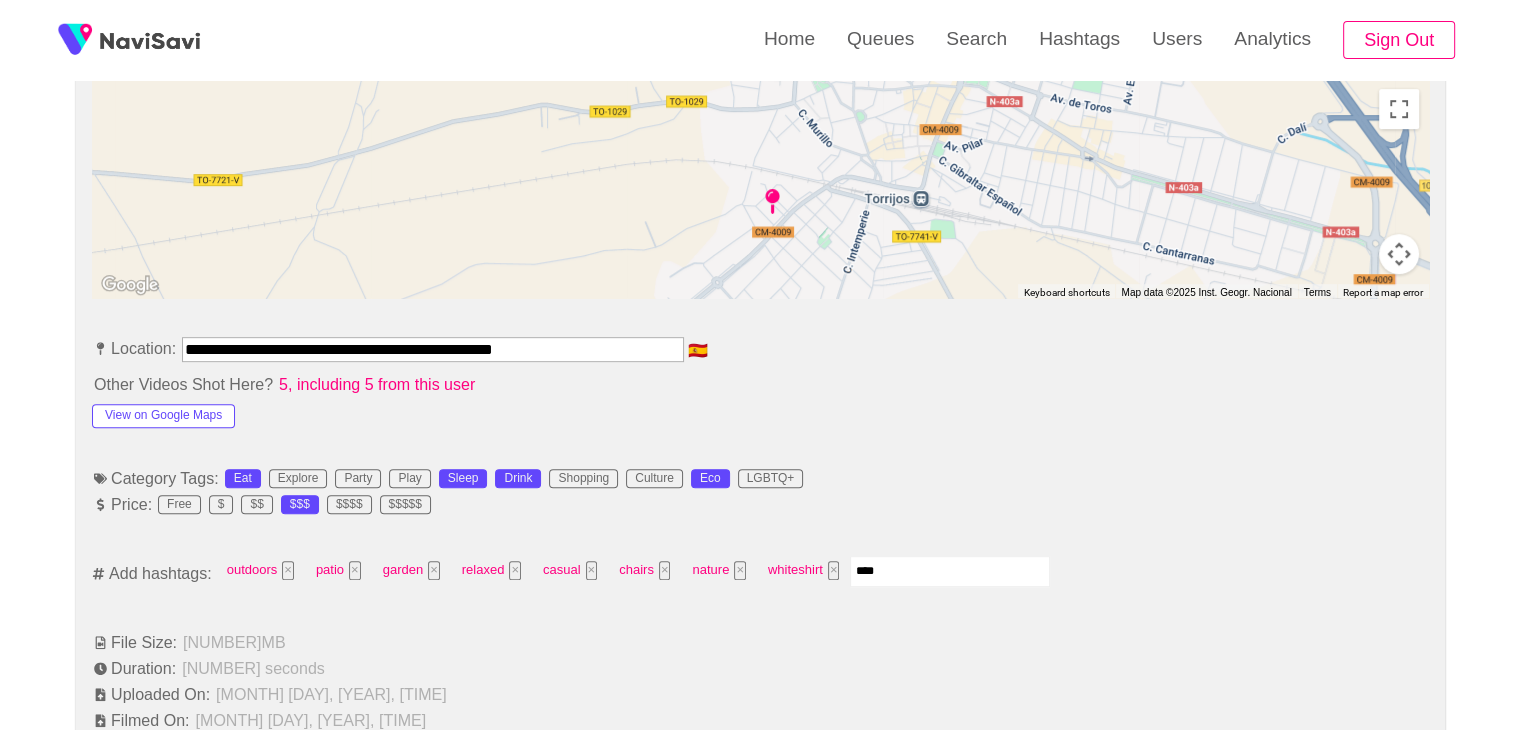 type on "*****" 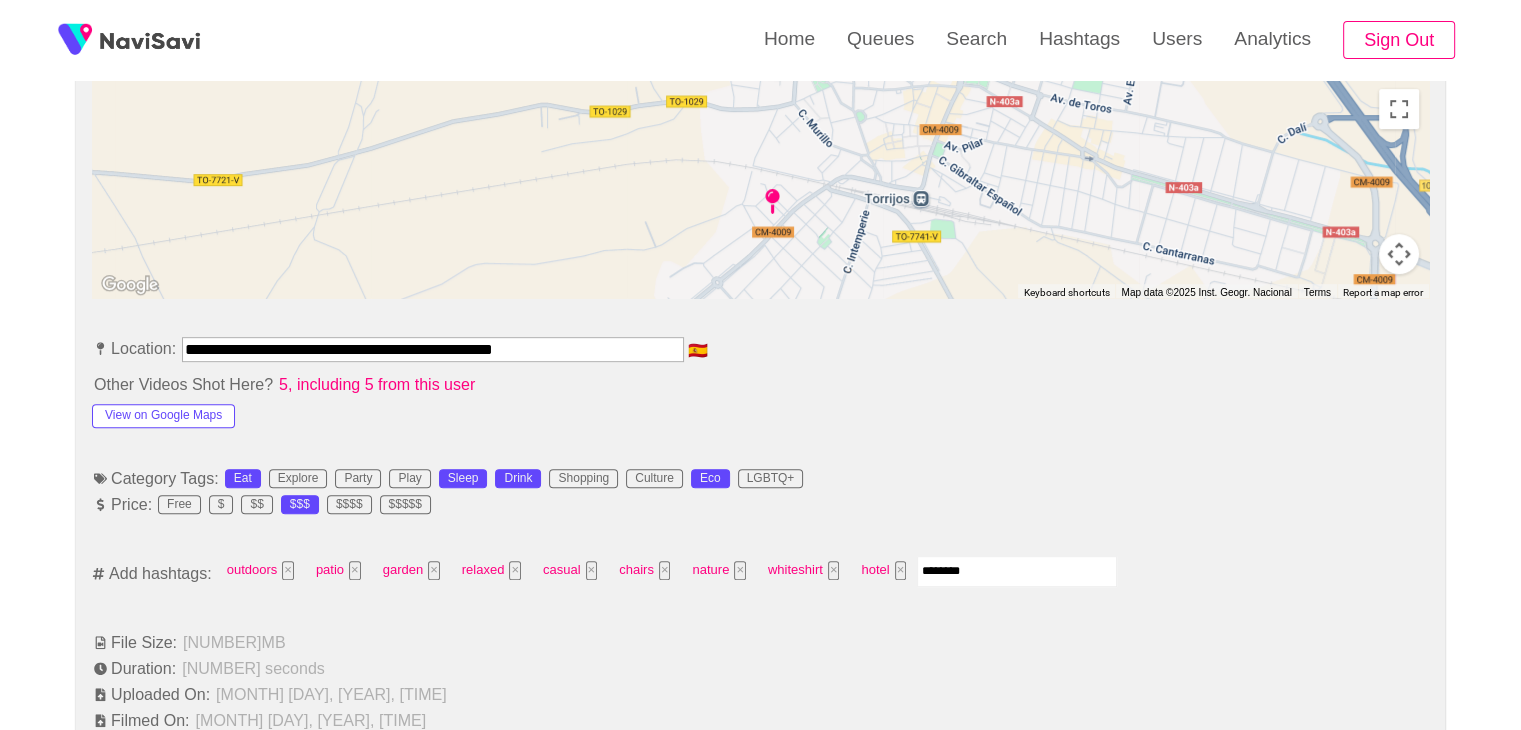 type on "*********" 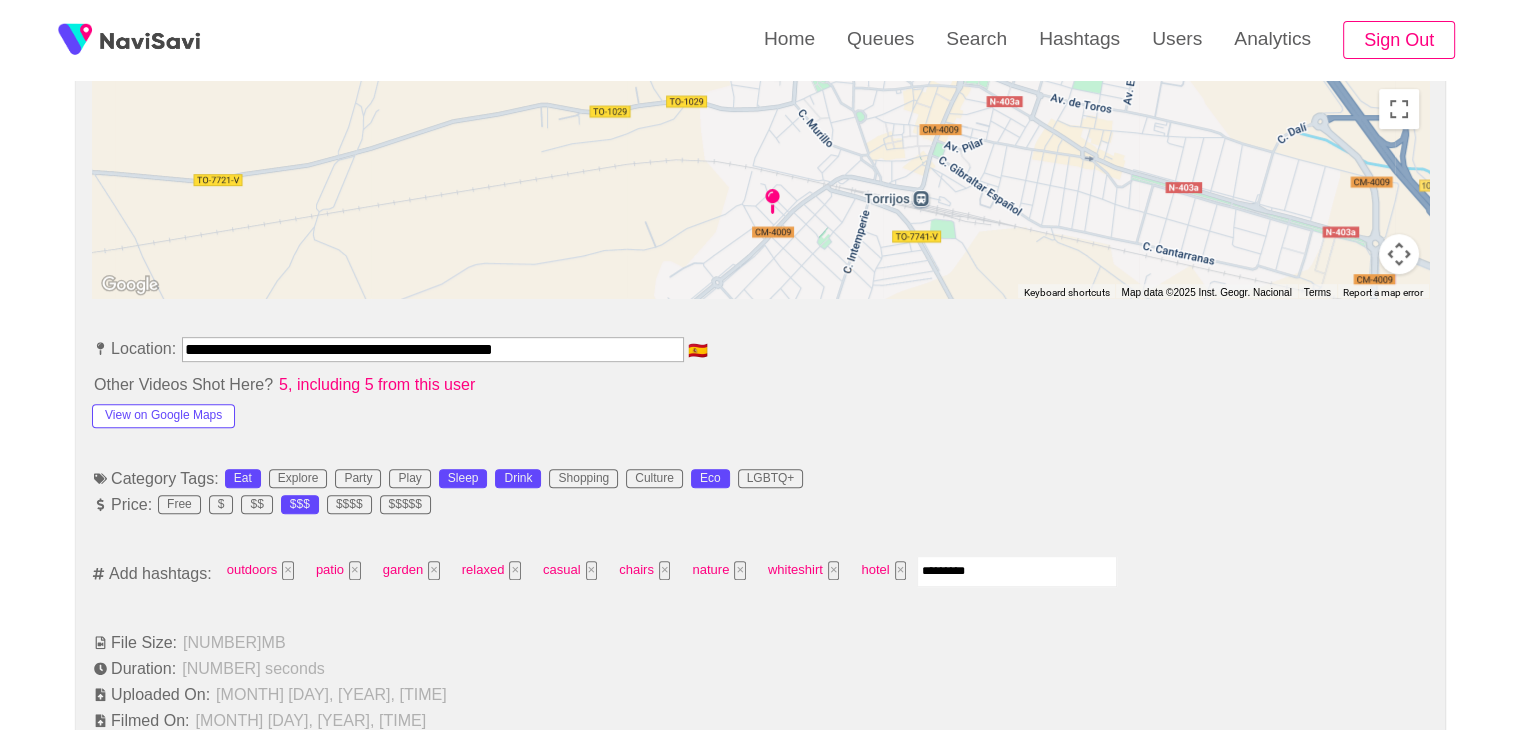 type 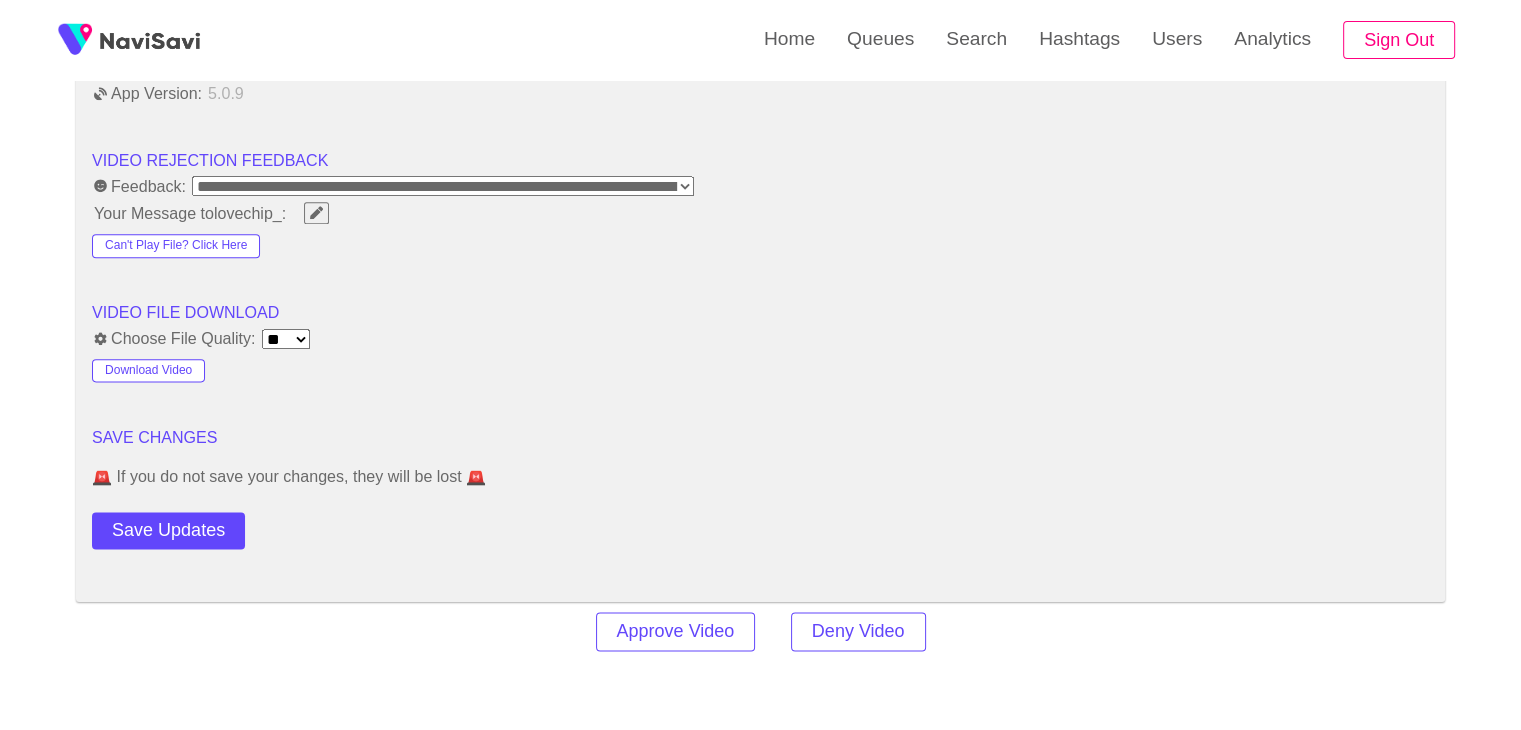 scroll, scrollTop: 2496, scrollLeft: 0, axis: vertical 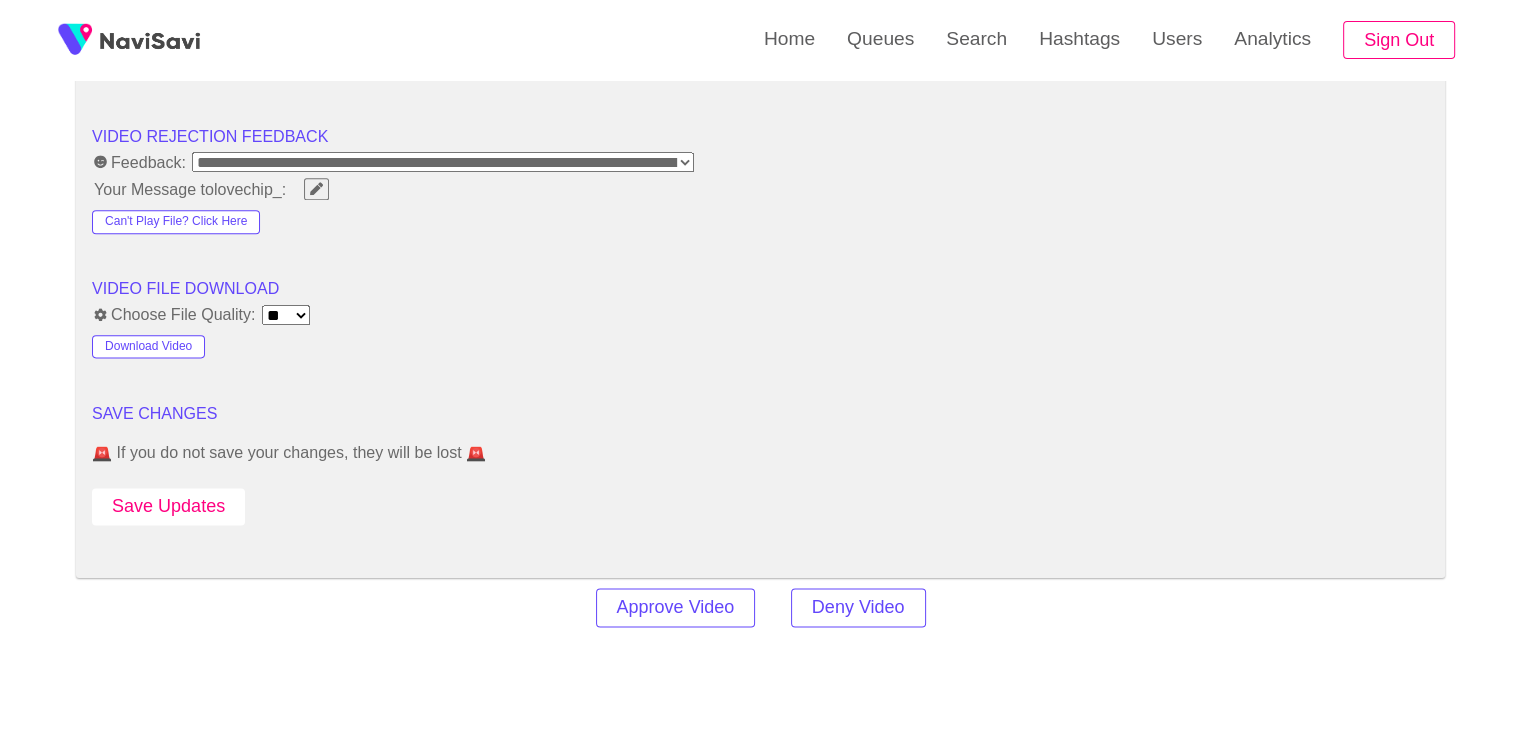 click on "Save Updates" at bounding box center [168, 506] 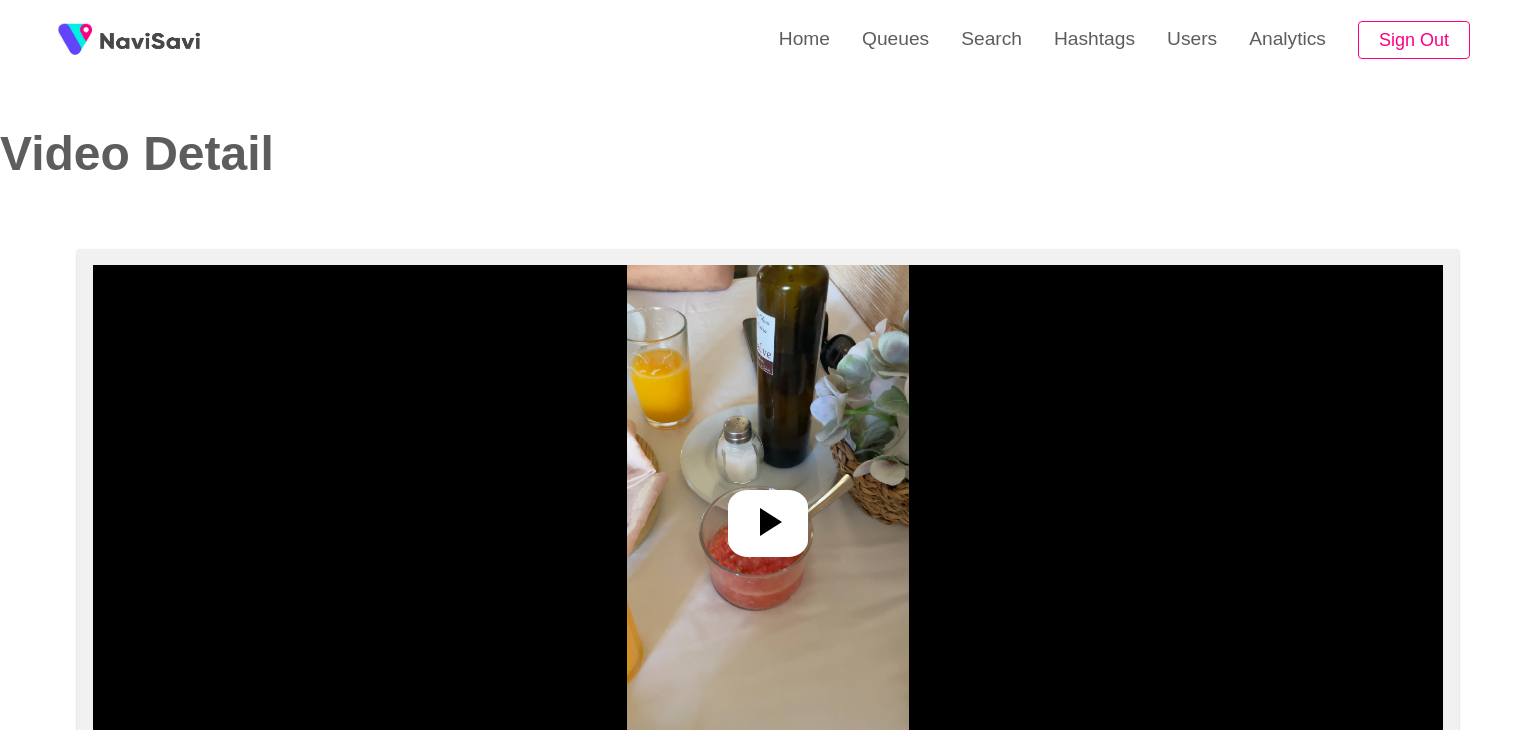 select on "**" 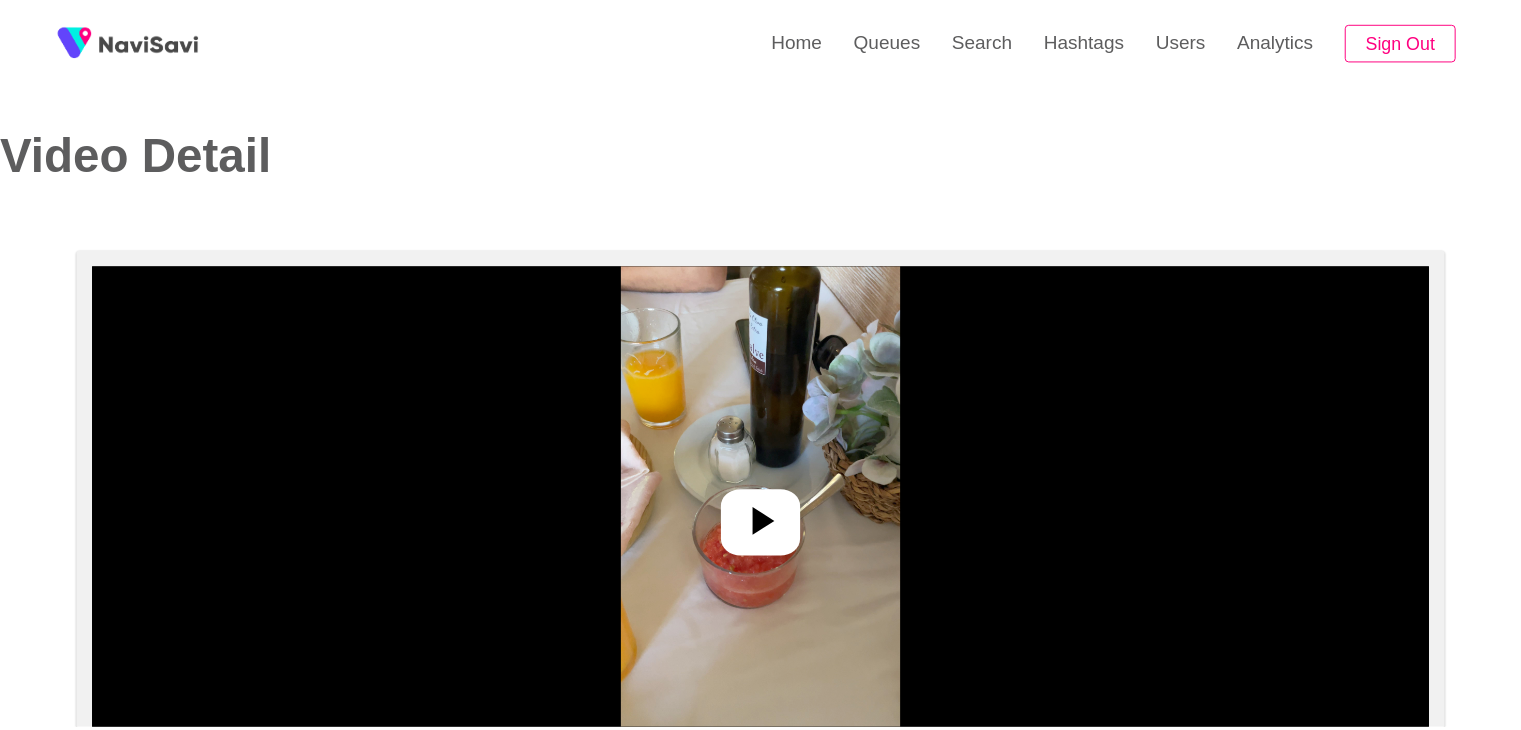 scroll, scrollTop: 0, scrollLeft: 0, axis: both 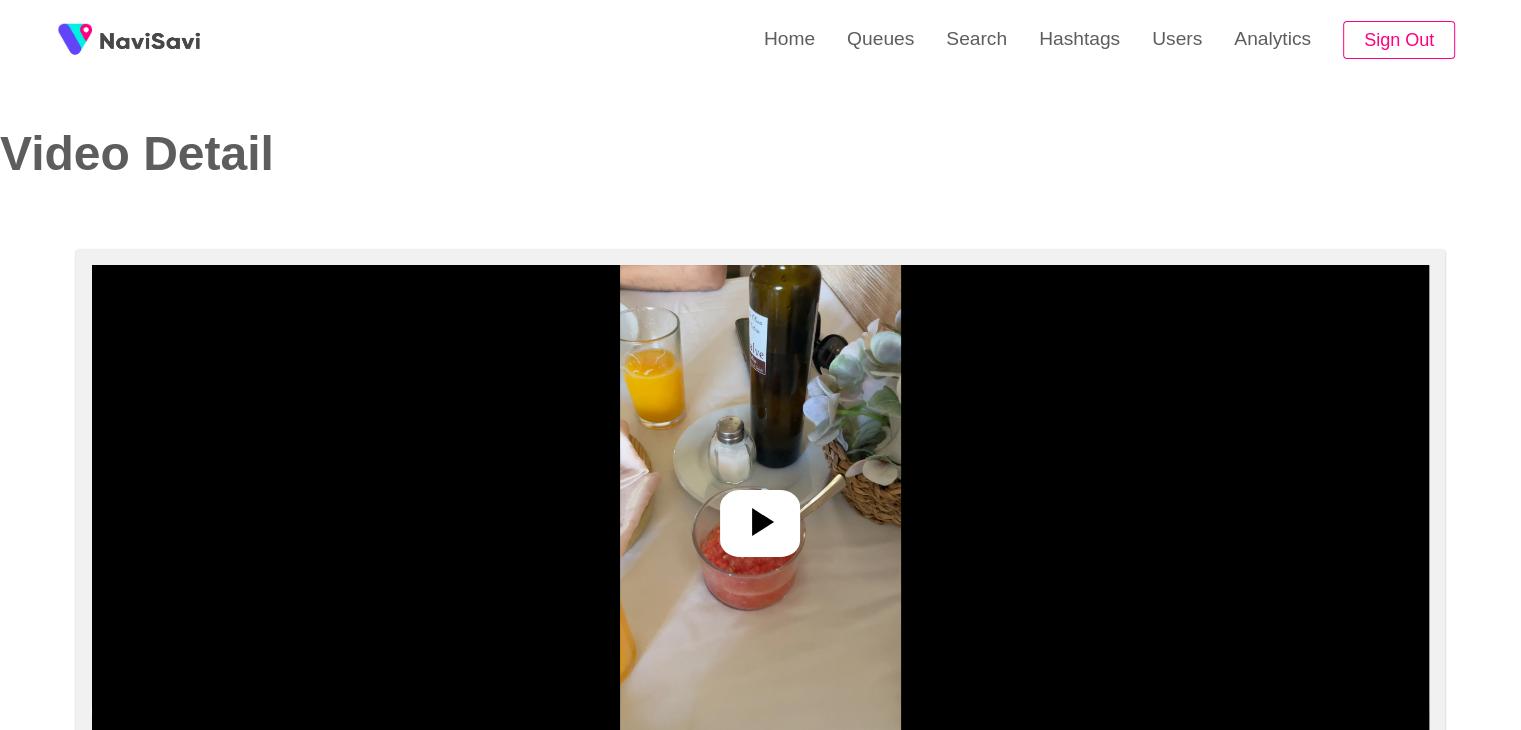 select on "**********" 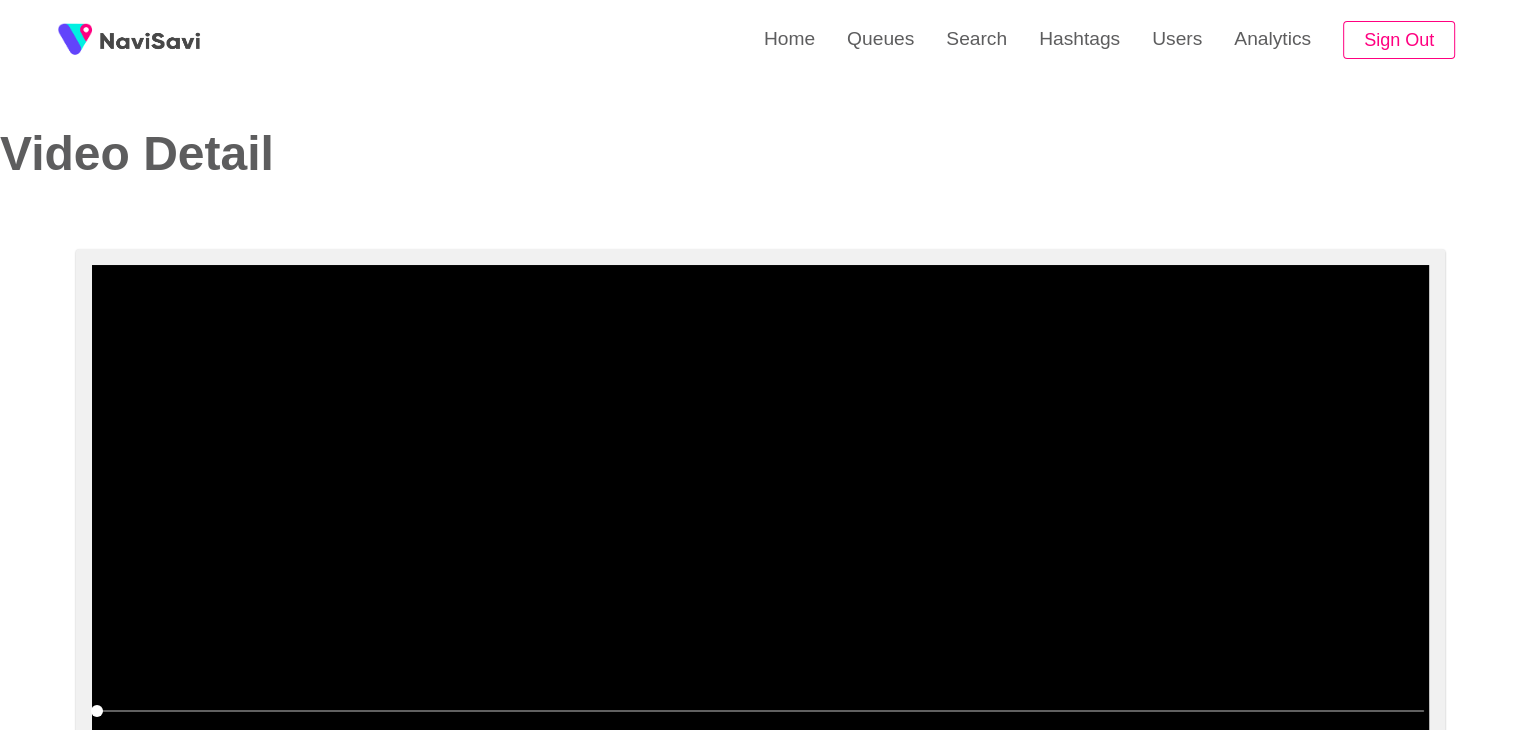scroll, scrollTop: 112, scrollLeft: 0, axis: vertical 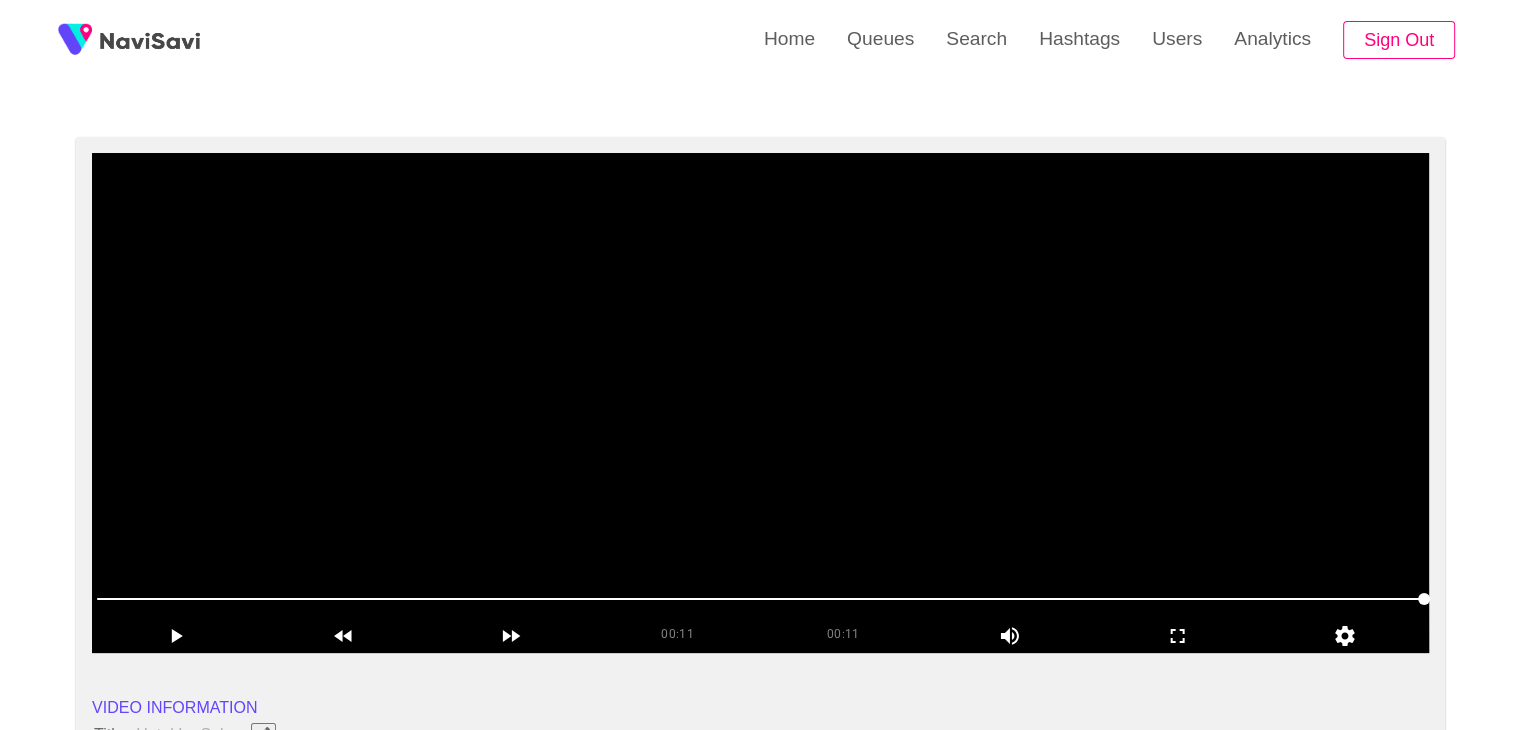 click at bounding box center (760, 403) 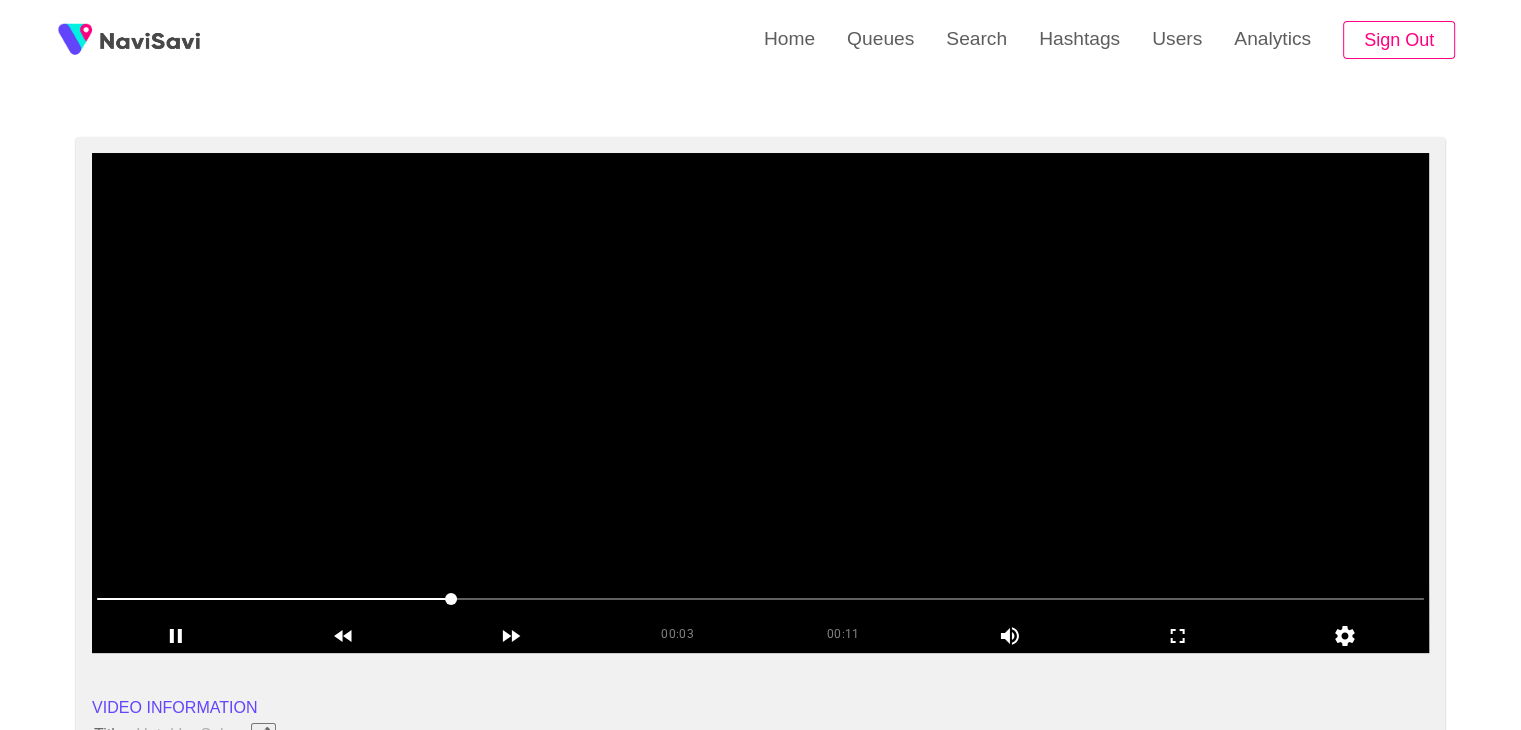 click at bounding box center [760, 403] 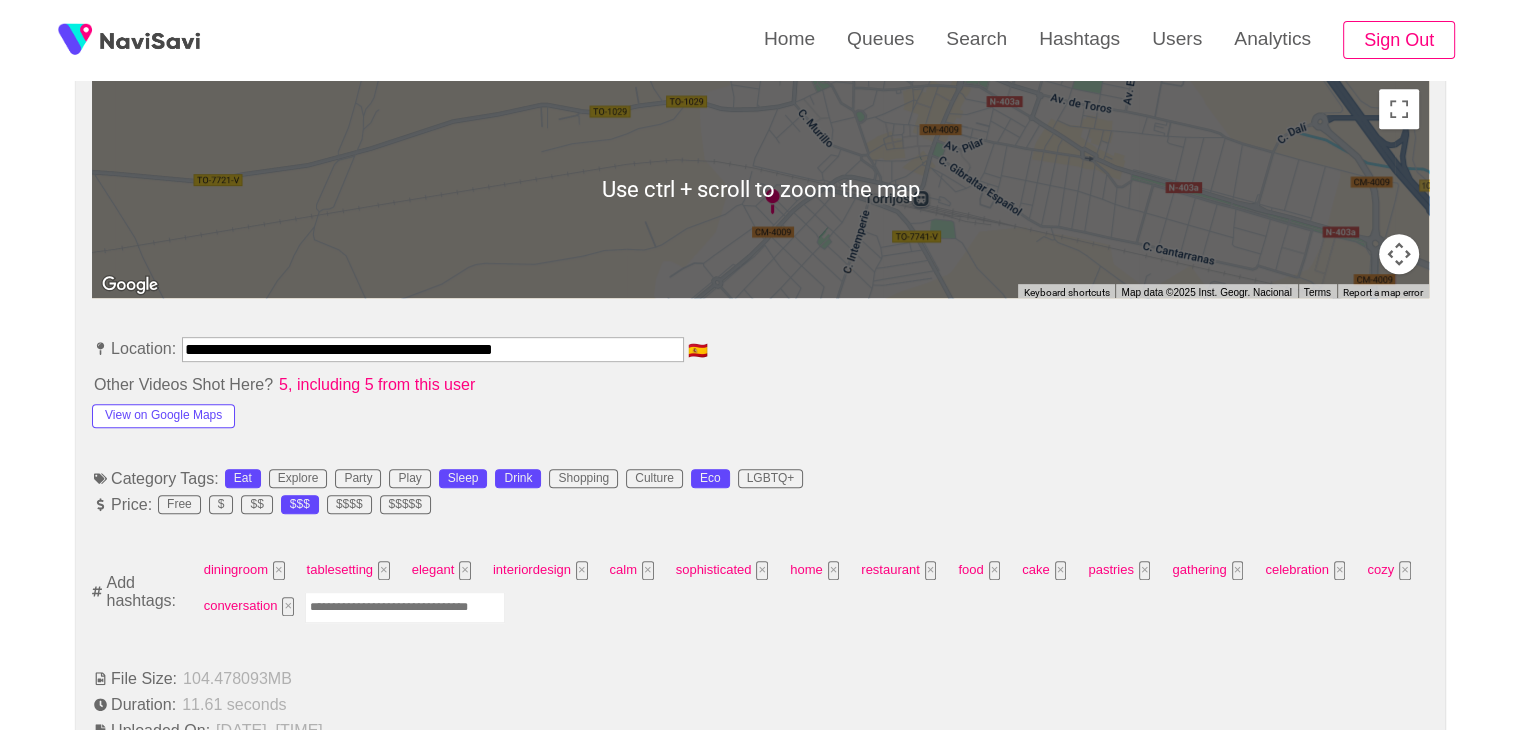scroll, scrollTop: 920, scrollLeft: 0, axis: vertical 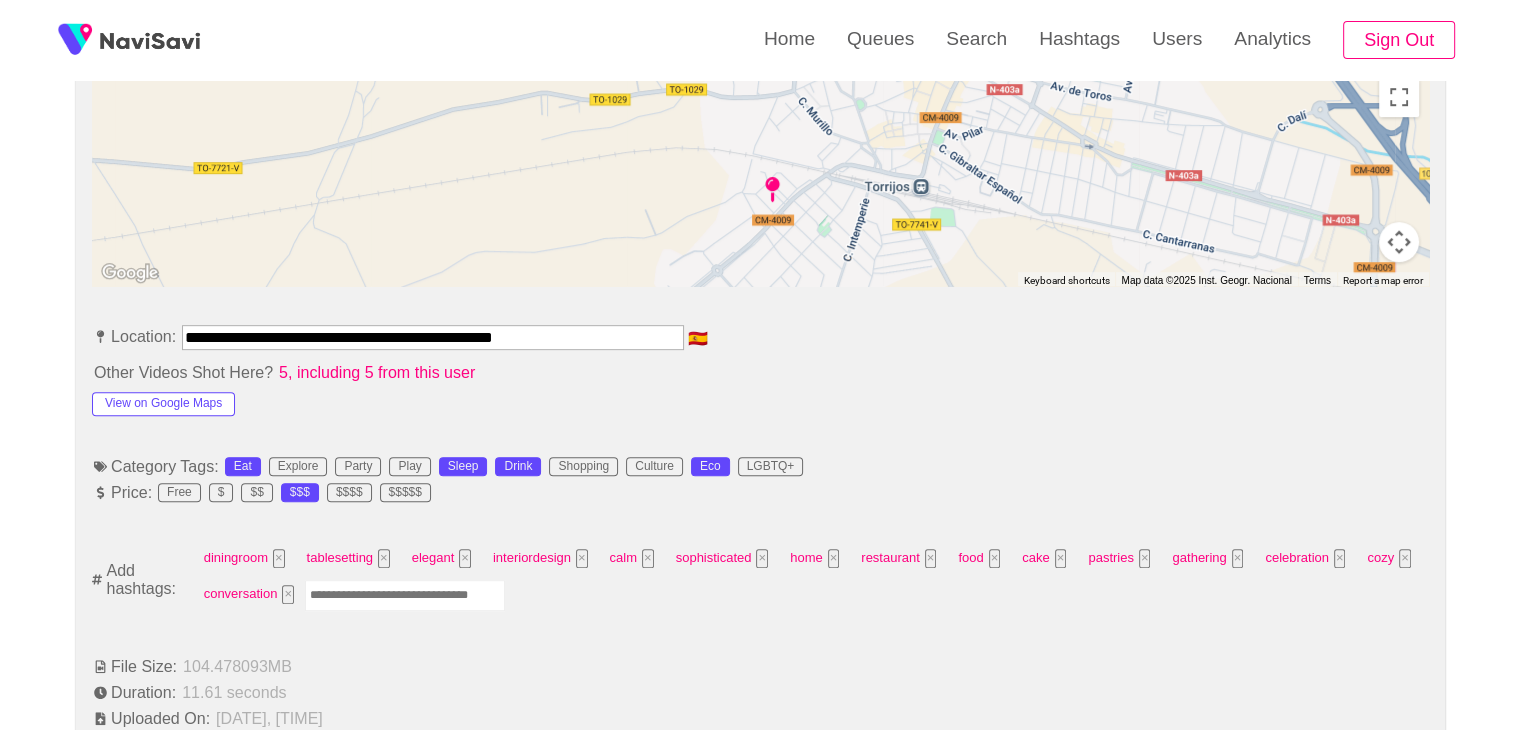 click at bounding box center (405, 595) 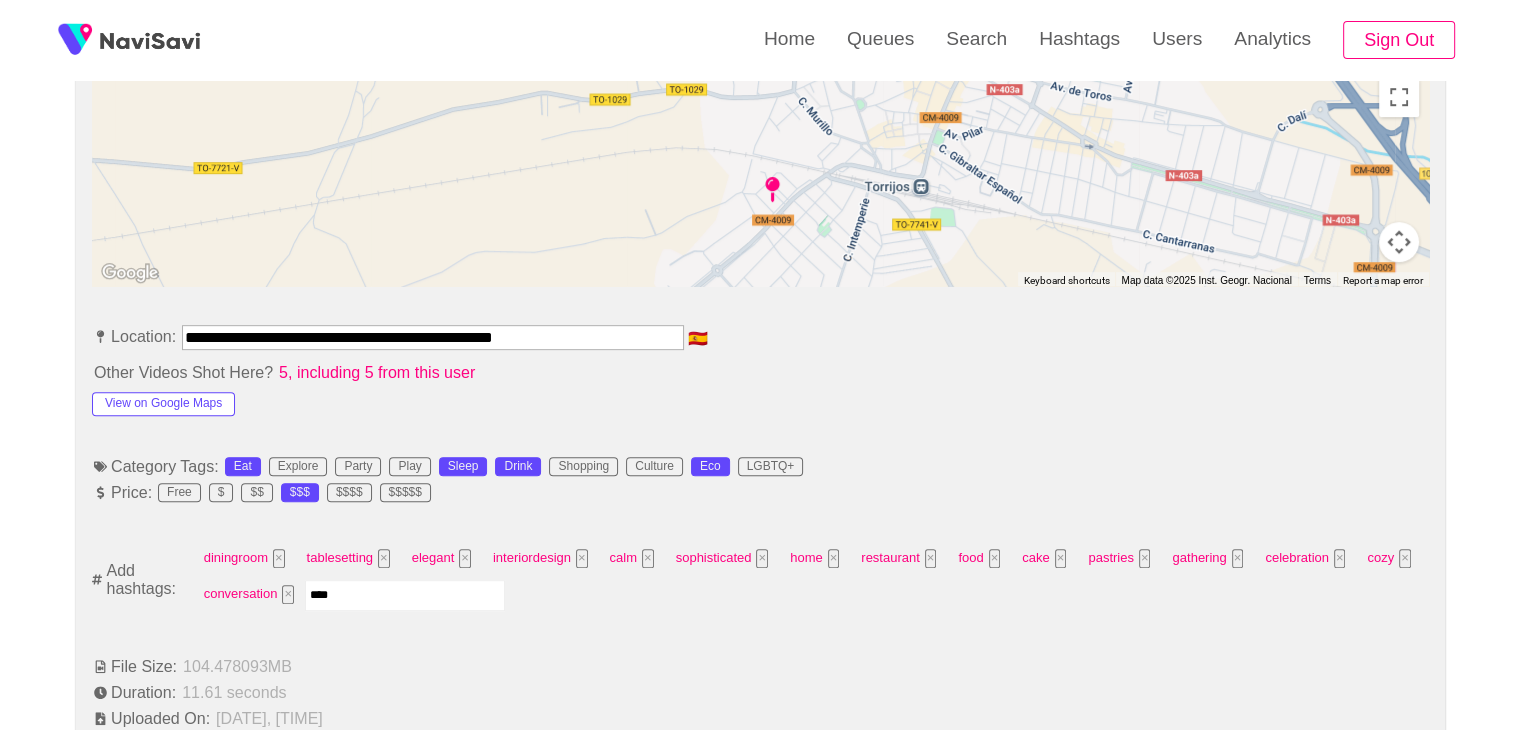 type on "*****" 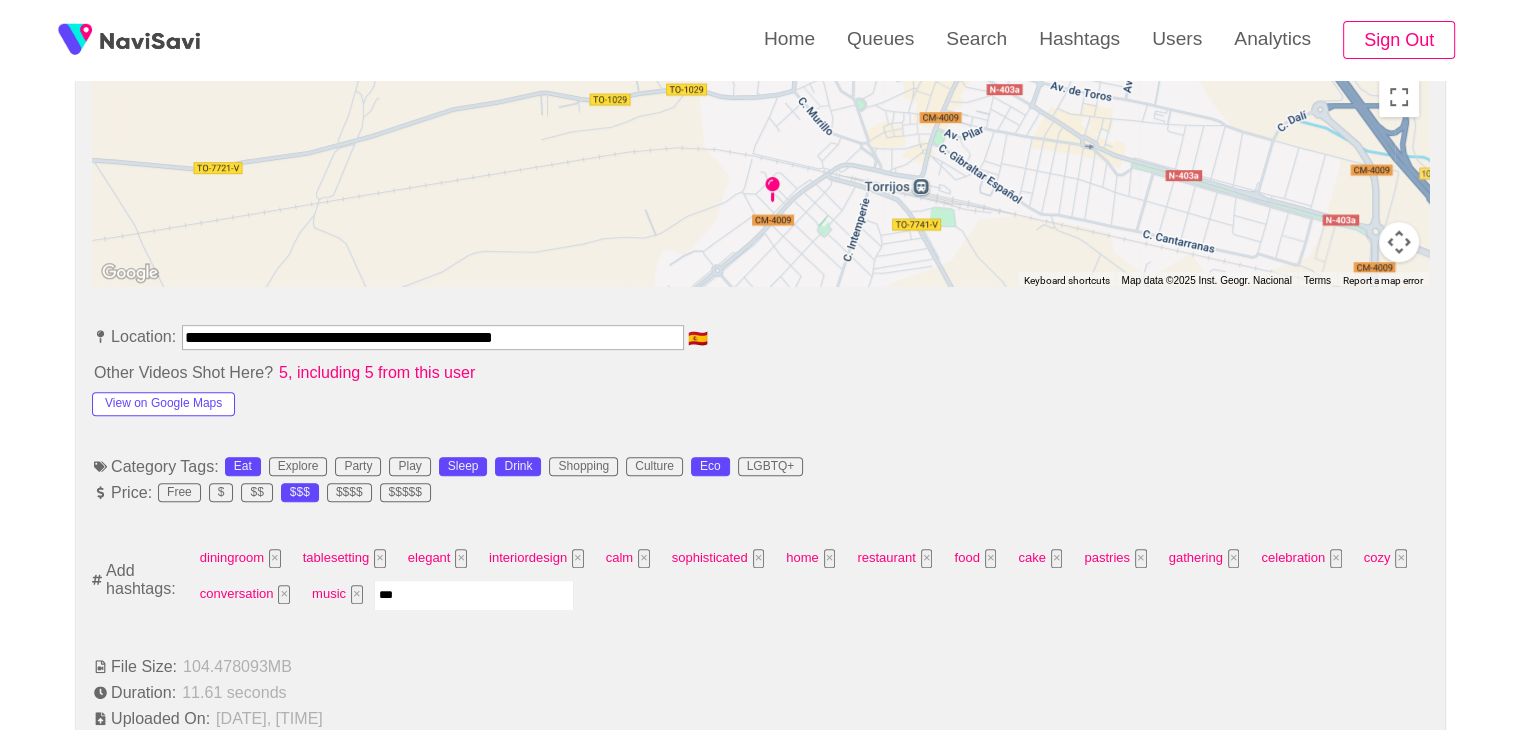 type on "****" 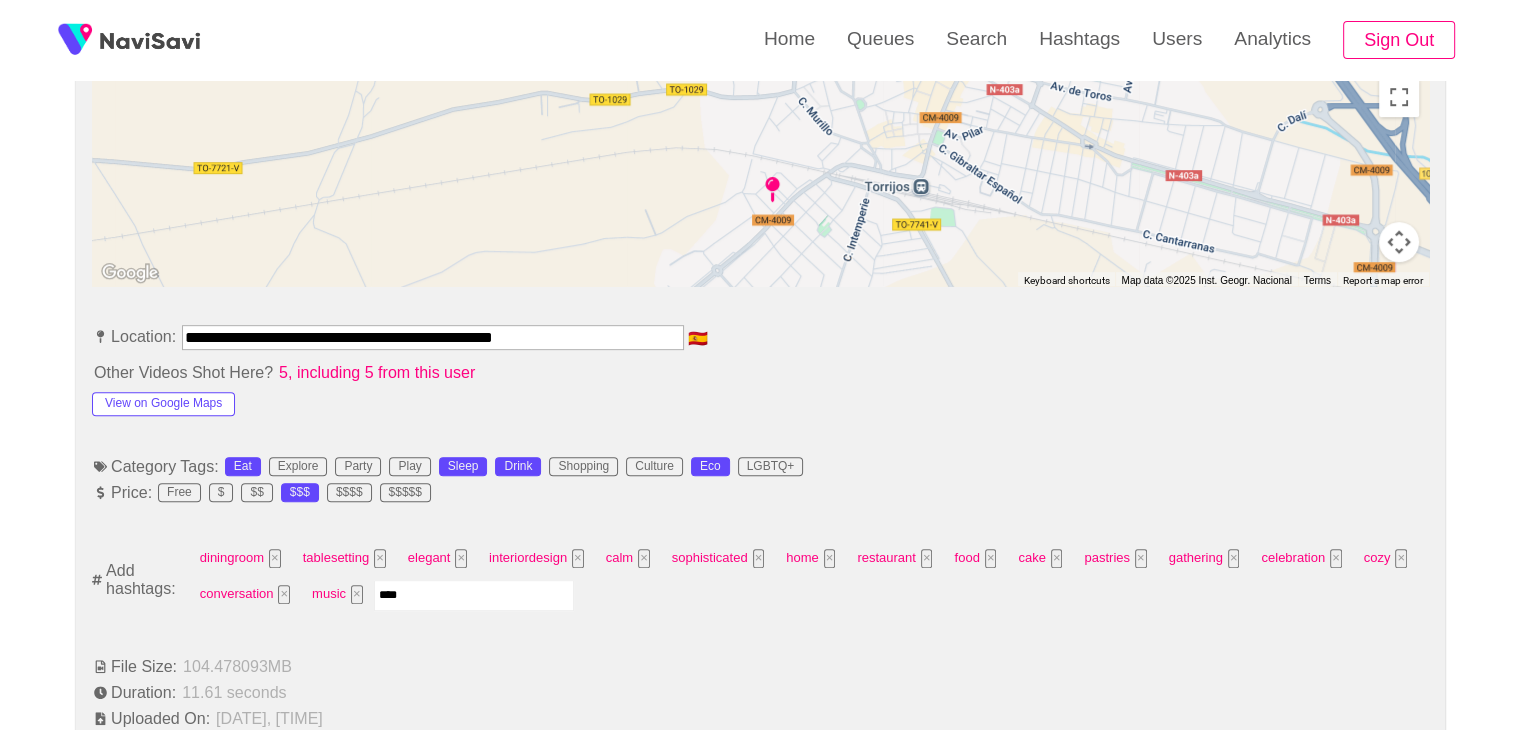 type 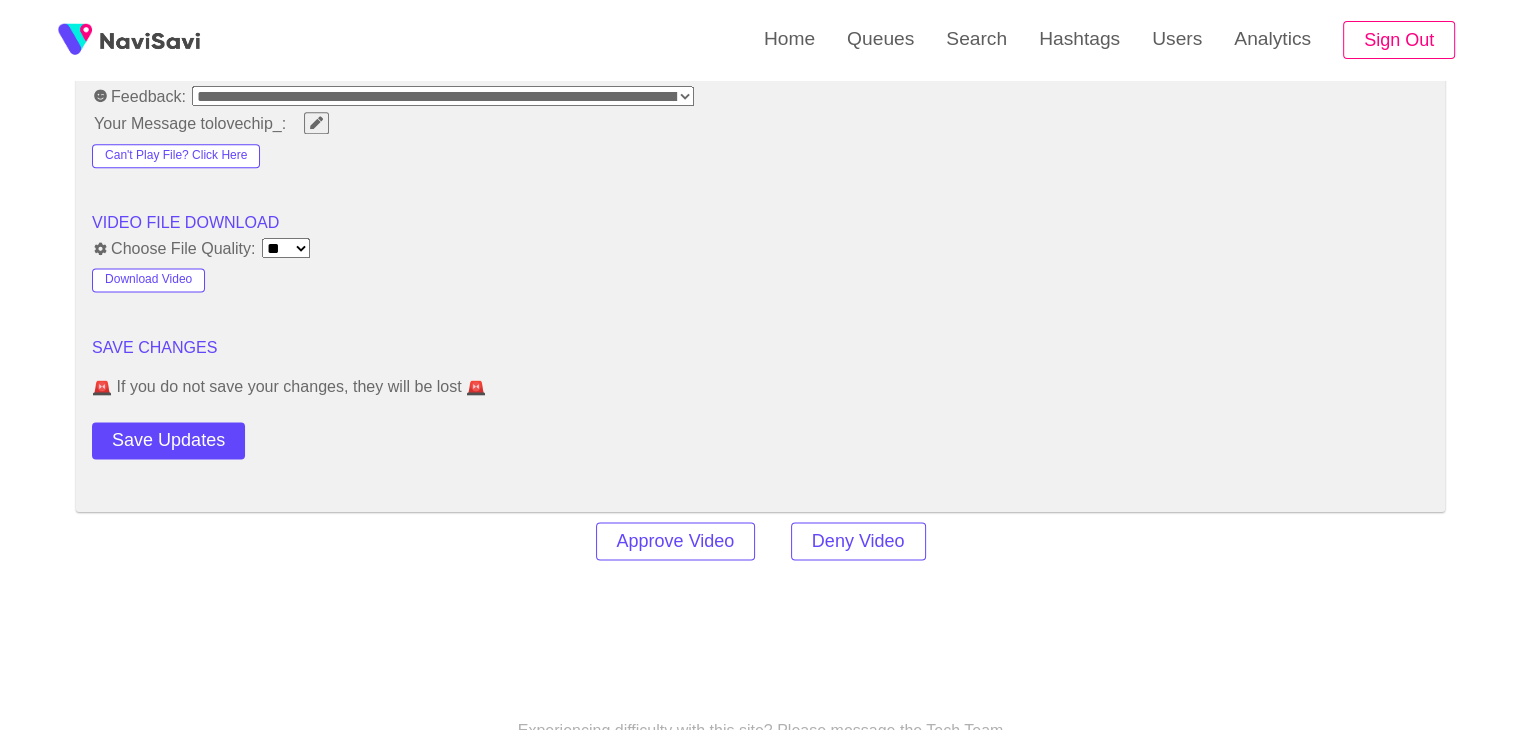 scroll, scrollTop: 2638, scrollLeft: 0, axis: vertical 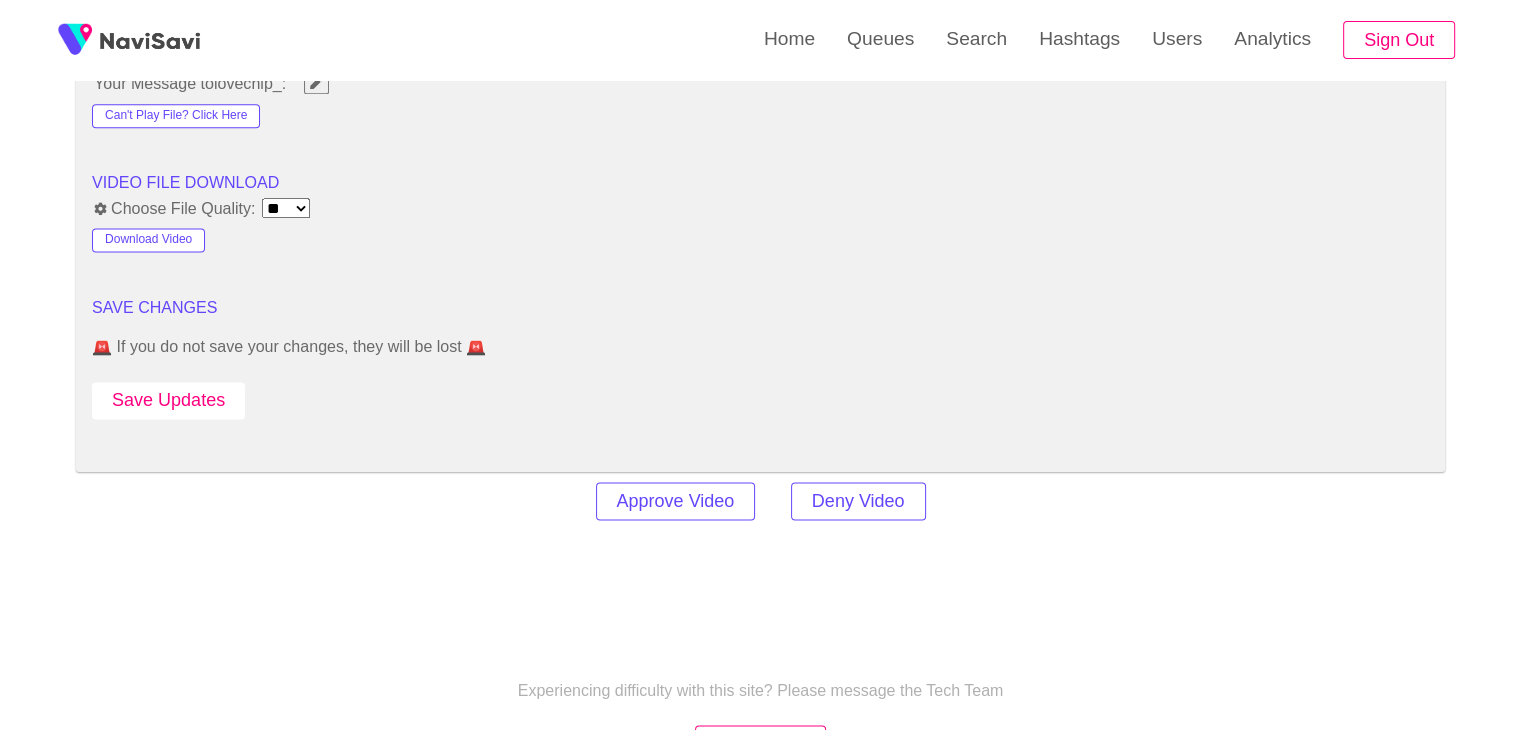 click on "Save Updates" at bounding box center (168, 400) 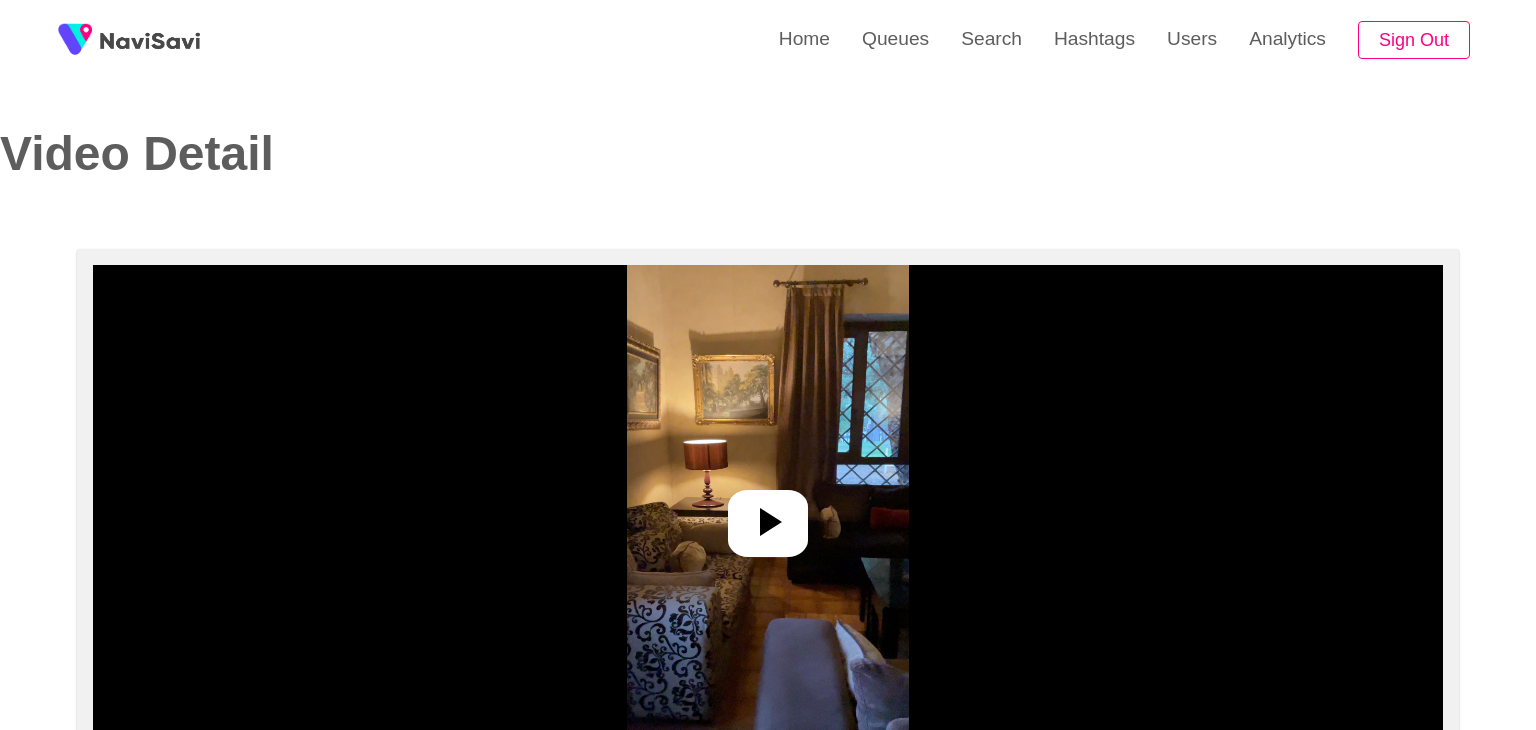 select on "**********" 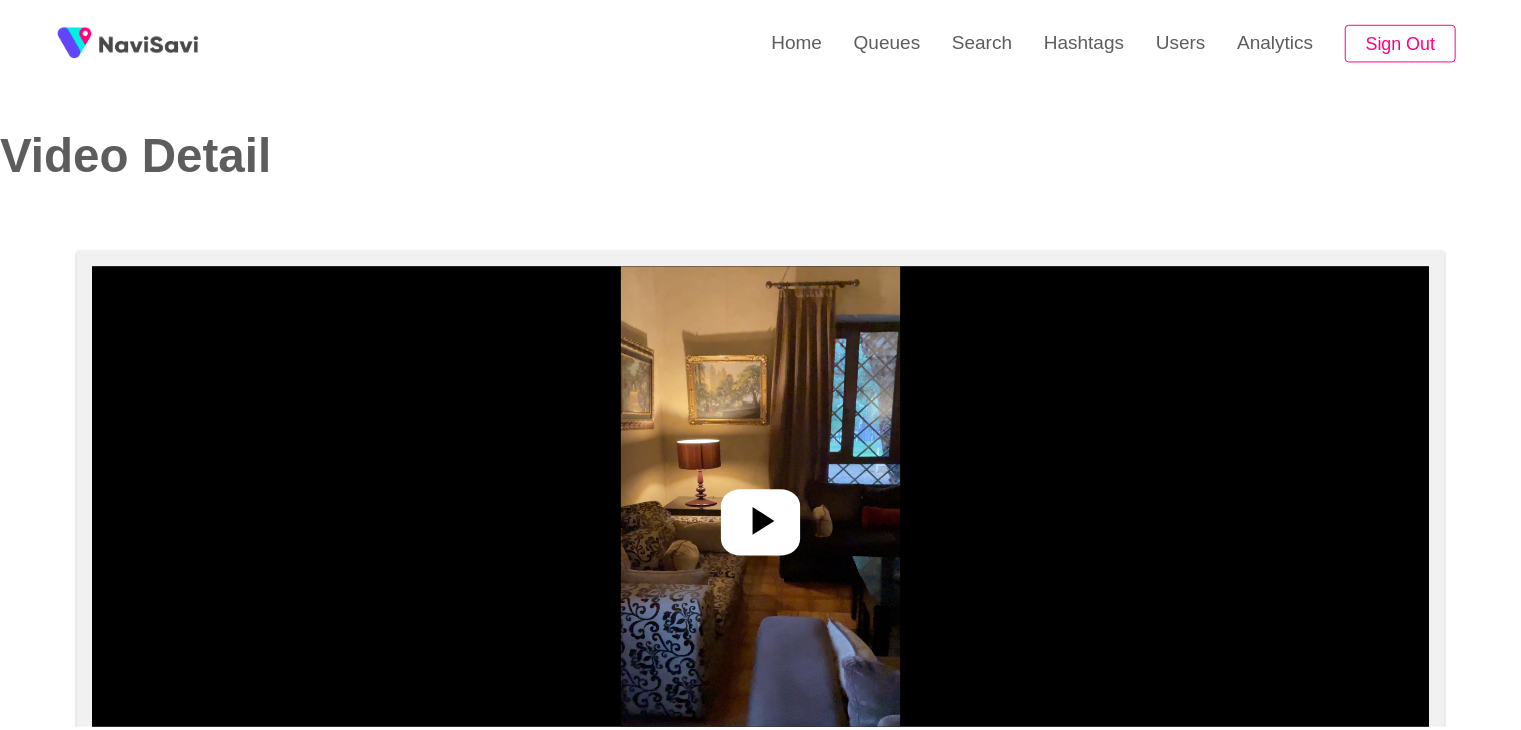 scroll, scrollTop: 0, scrollLeft: 0, axis: both 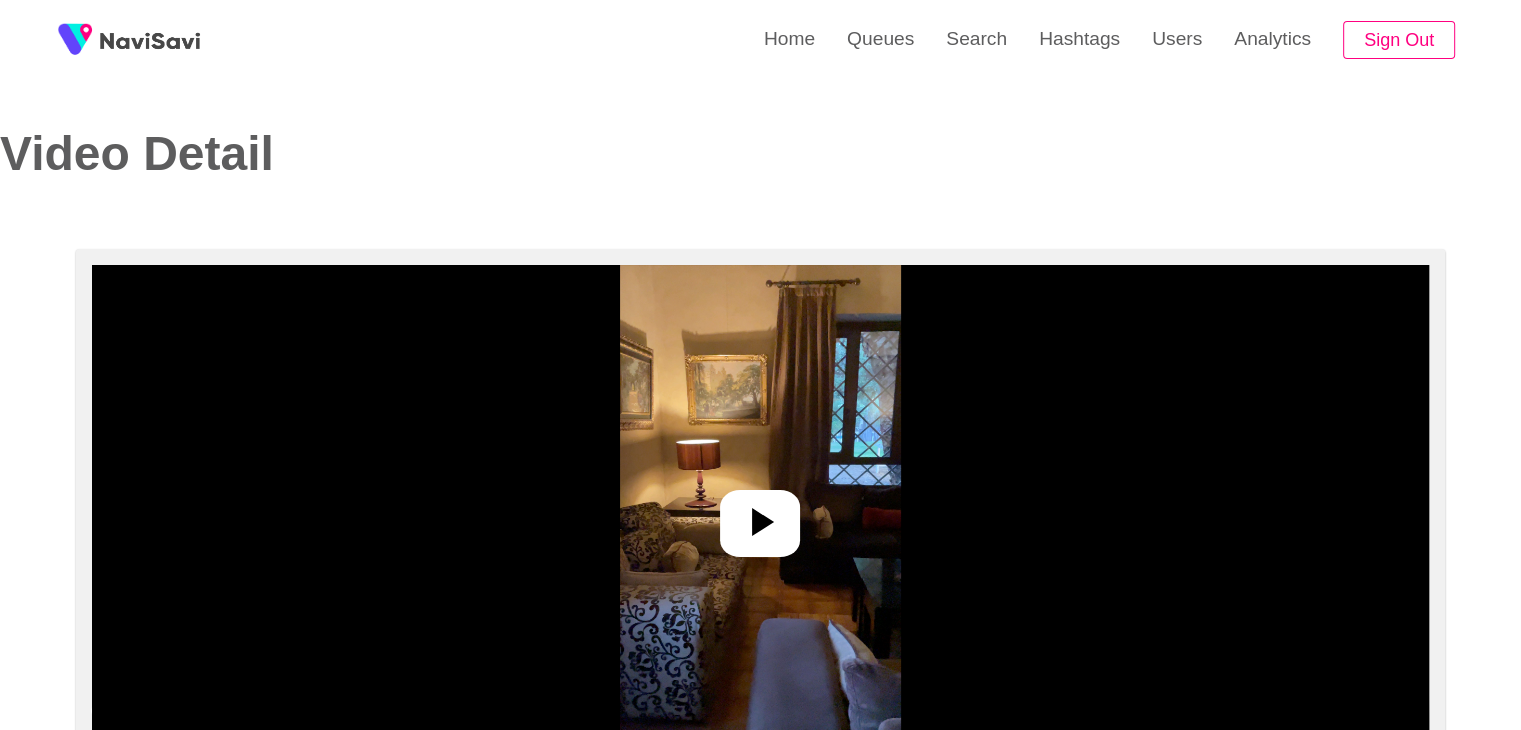 click at bounding box center [760, 515] 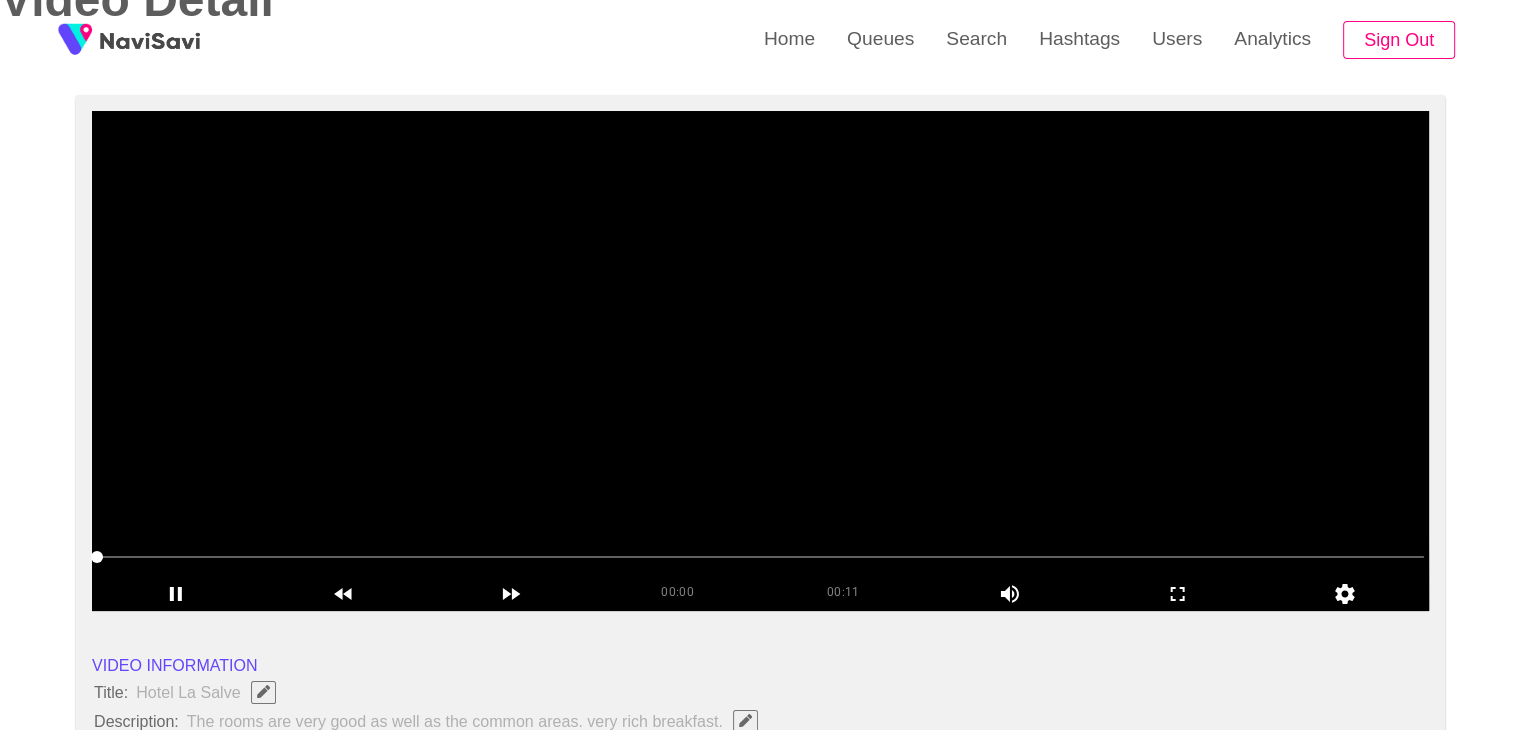 scroll, scrollTop: 162, scrollLeft: 0, axis: vertical 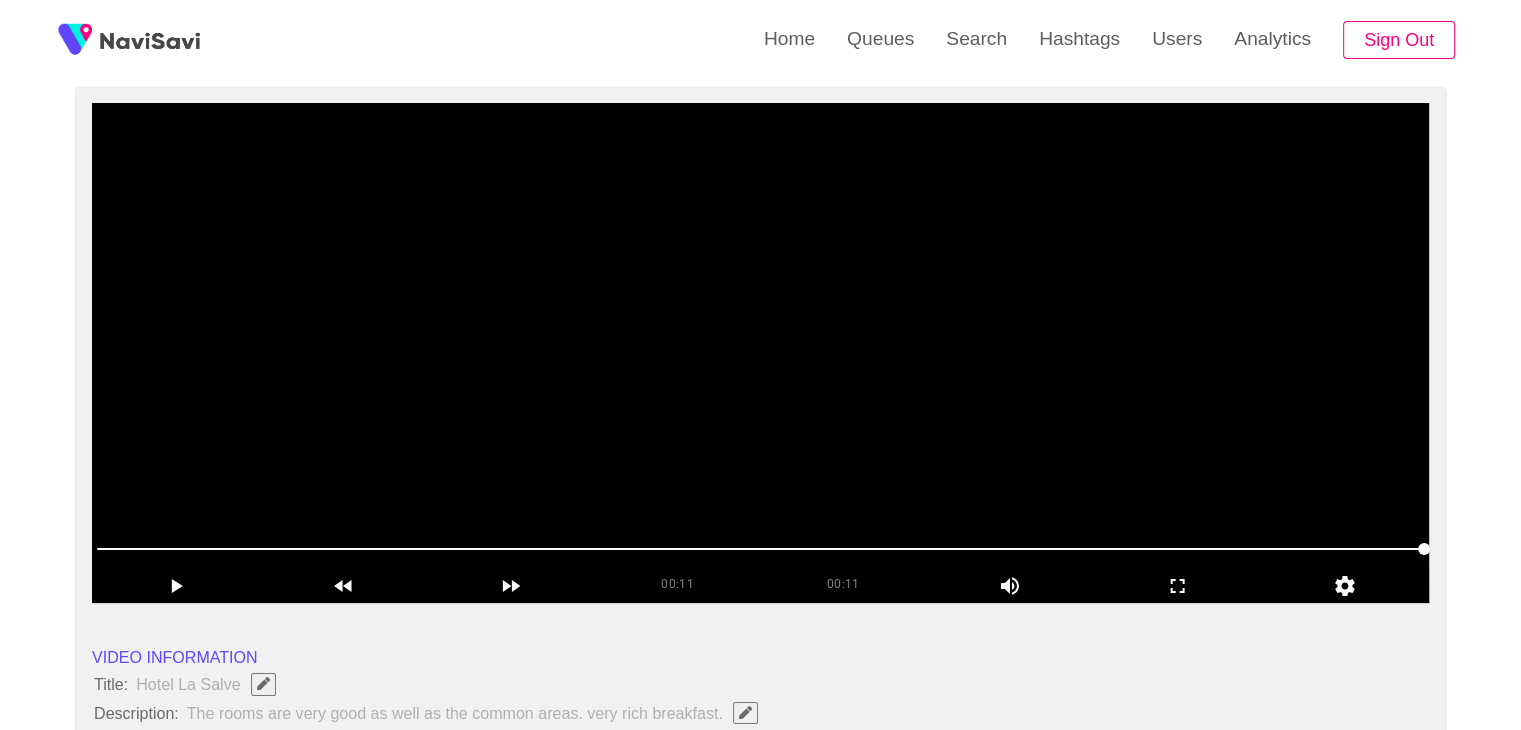 click at bounding box center [760, 353] 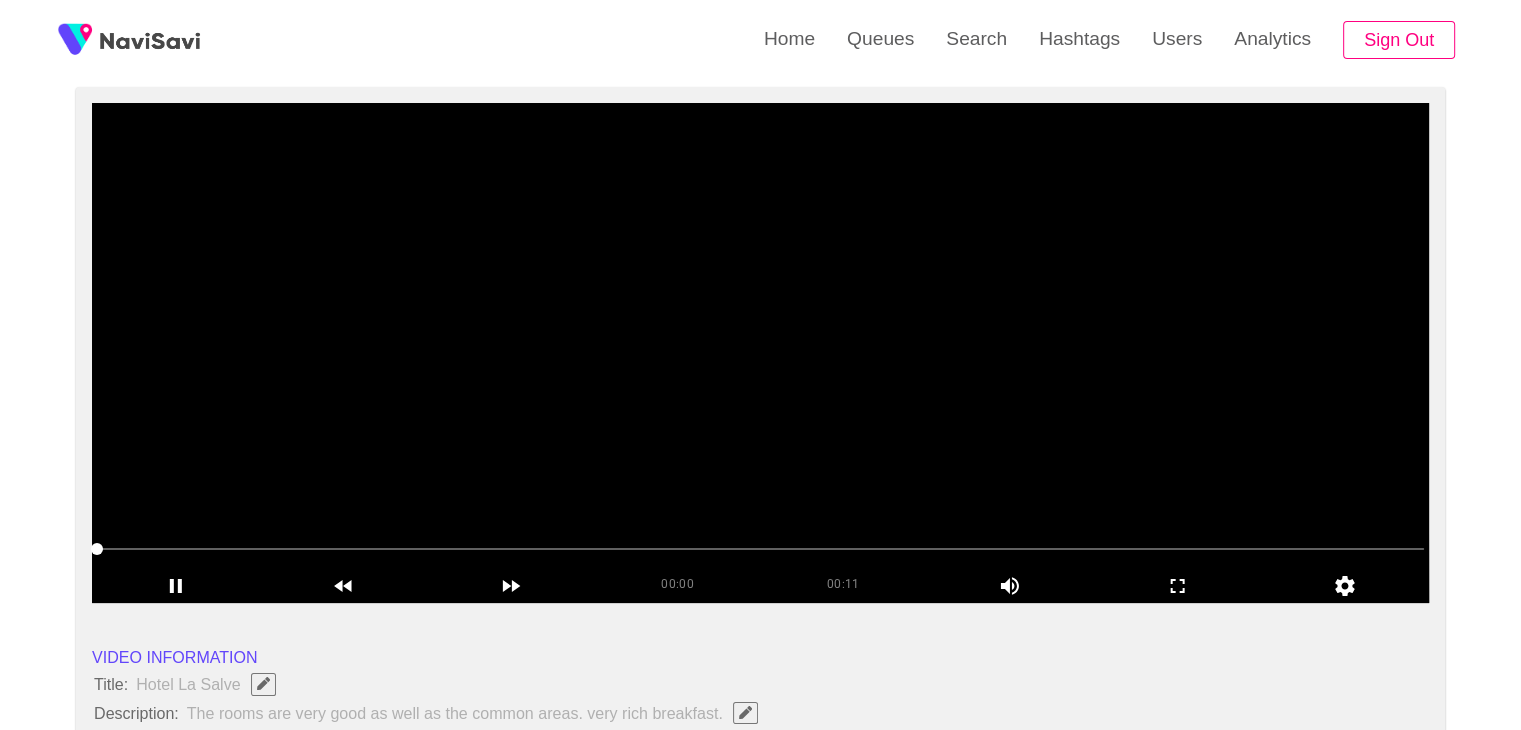 click at bounding box center [760, 353] 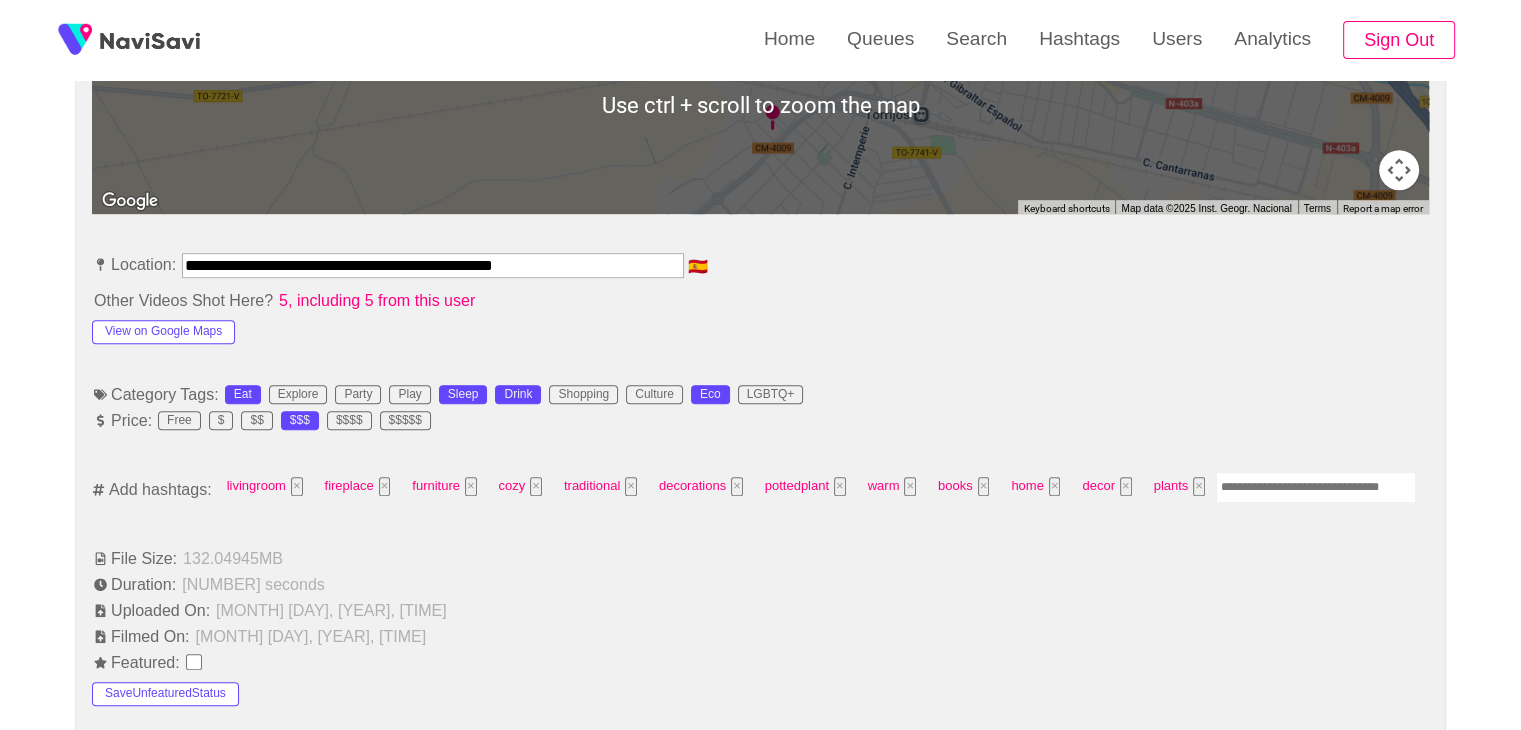 scroll, scrollTop: 996, scrollLeft: 0, axis: vertical 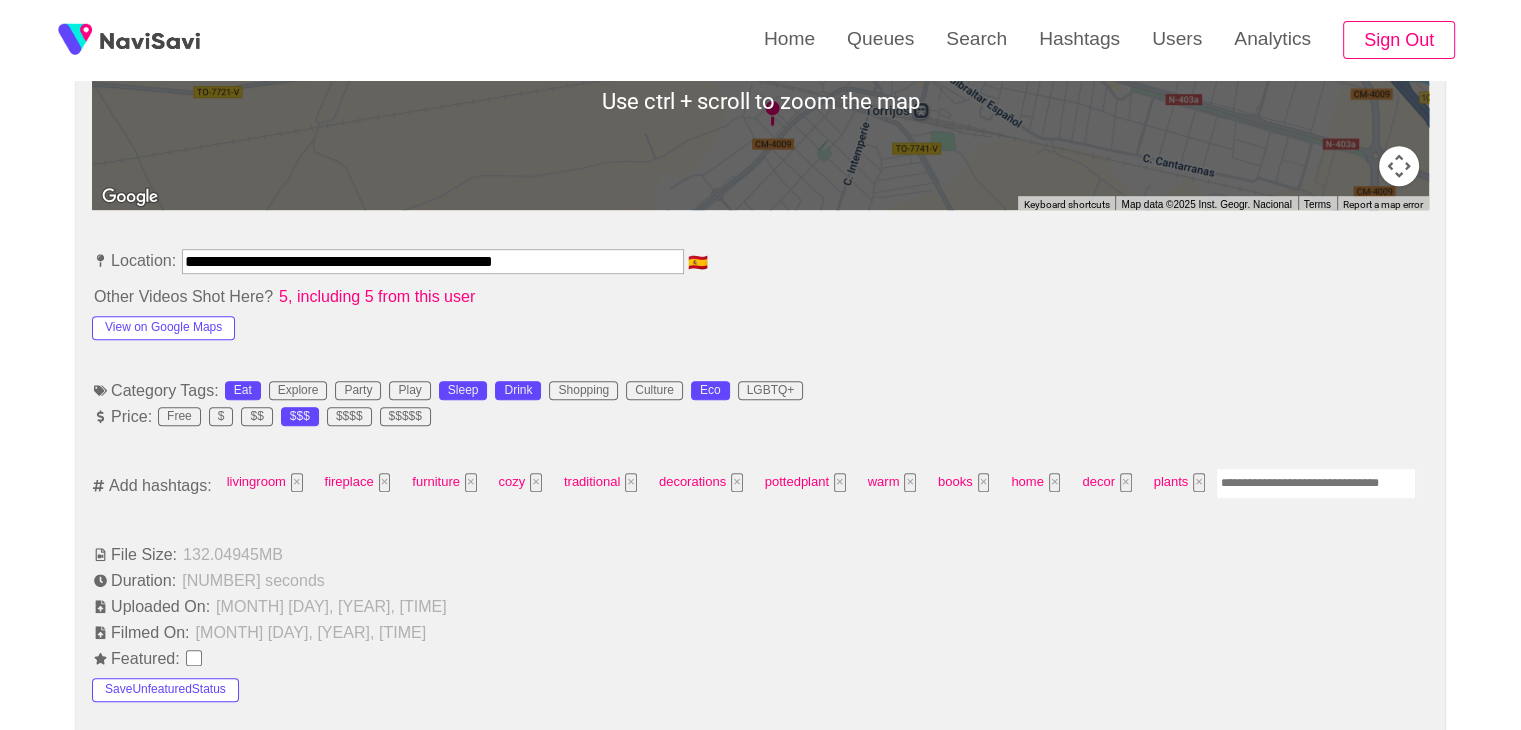 click at bounding box center (1316, 483) 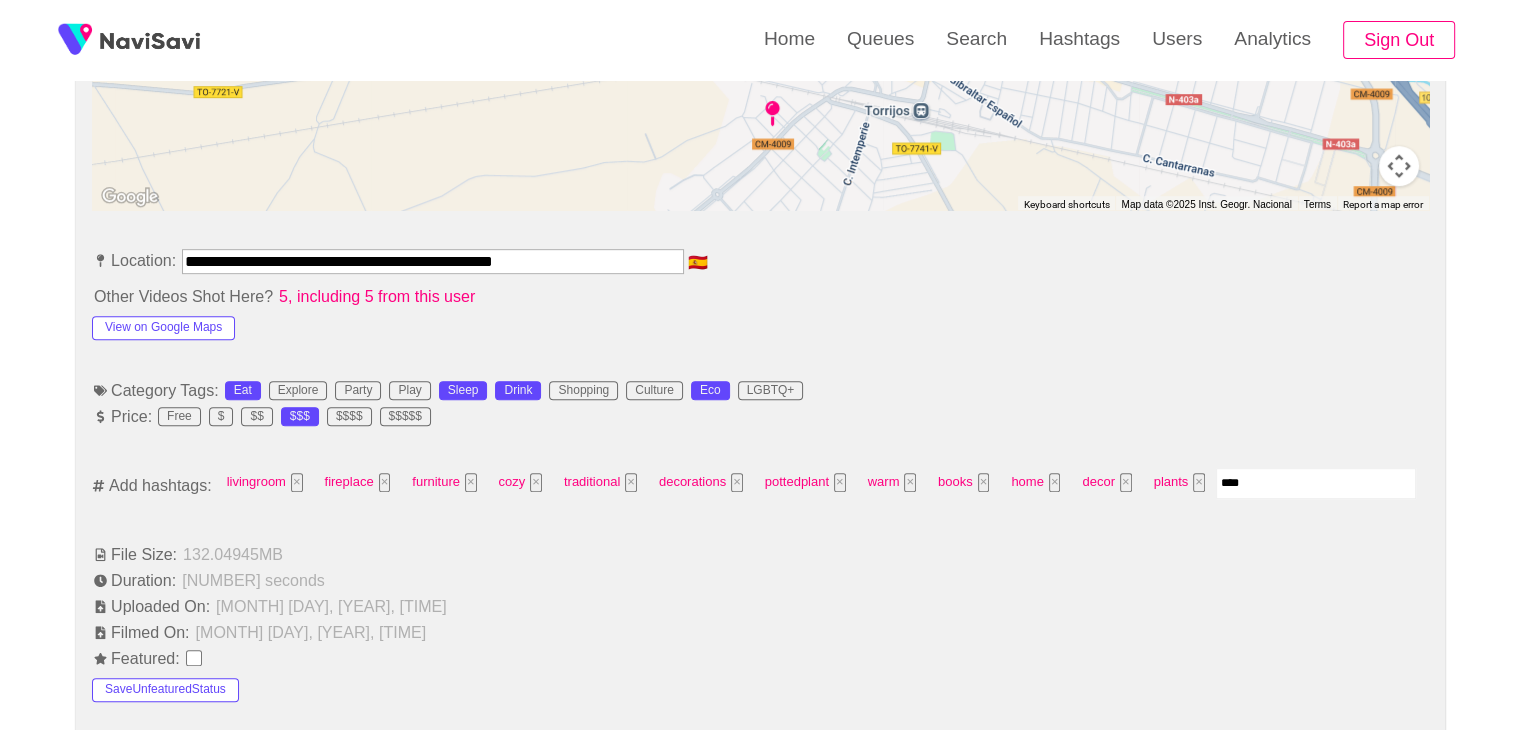 type on "*****" 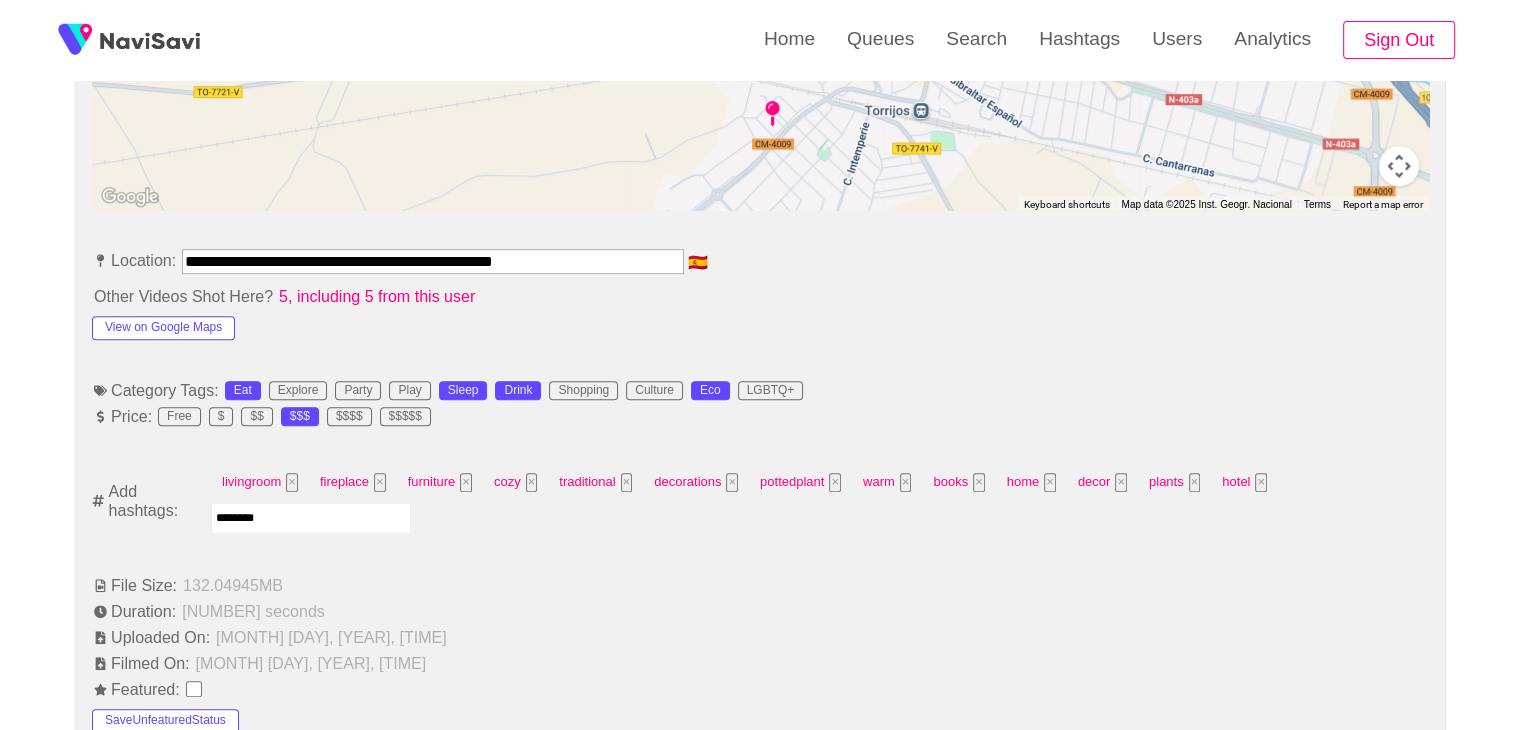 type on "*********" 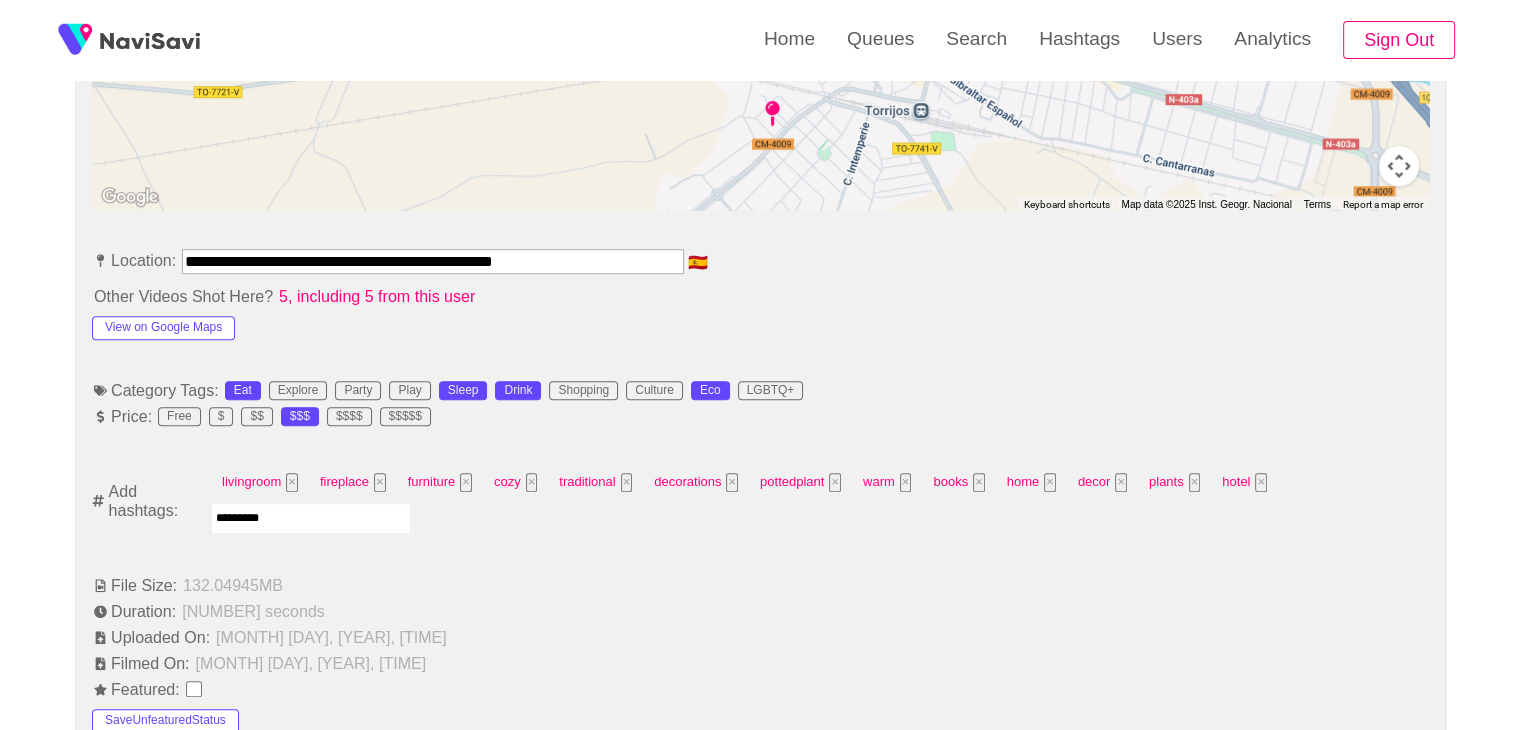 type 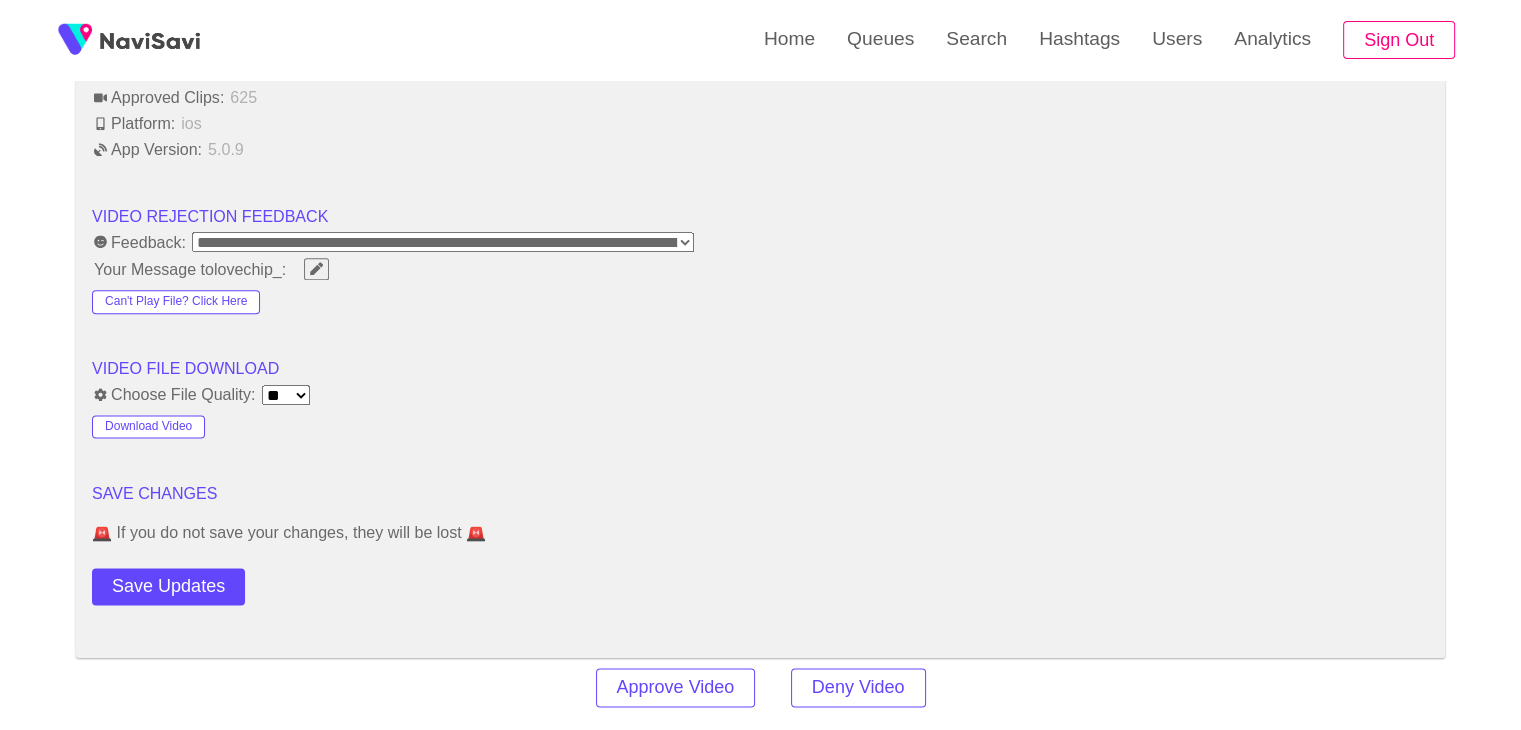 scroll, scrollTop: 2496, scrollLeft: 0, axis: vertical 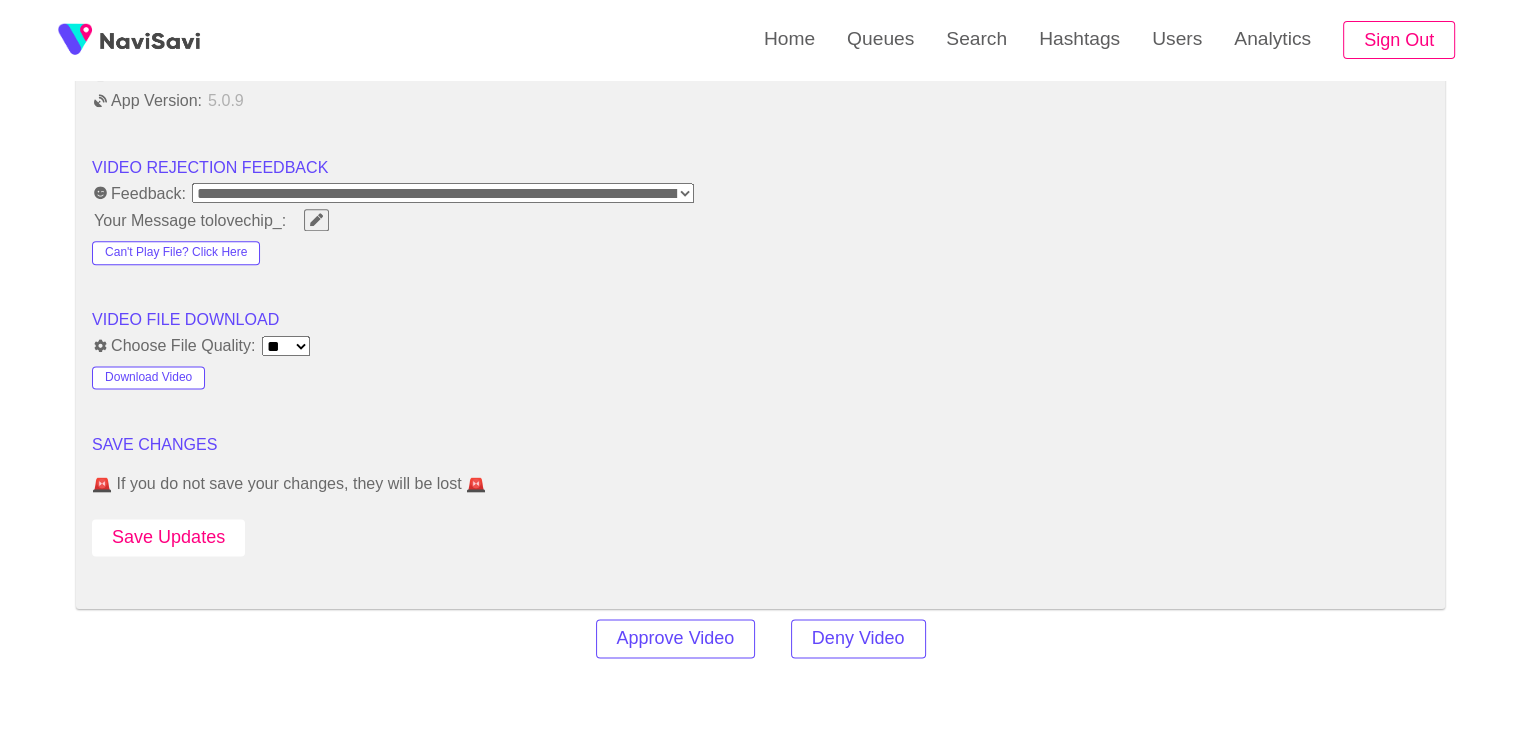 click on "Save Updates" at bounding box center (168, 537) 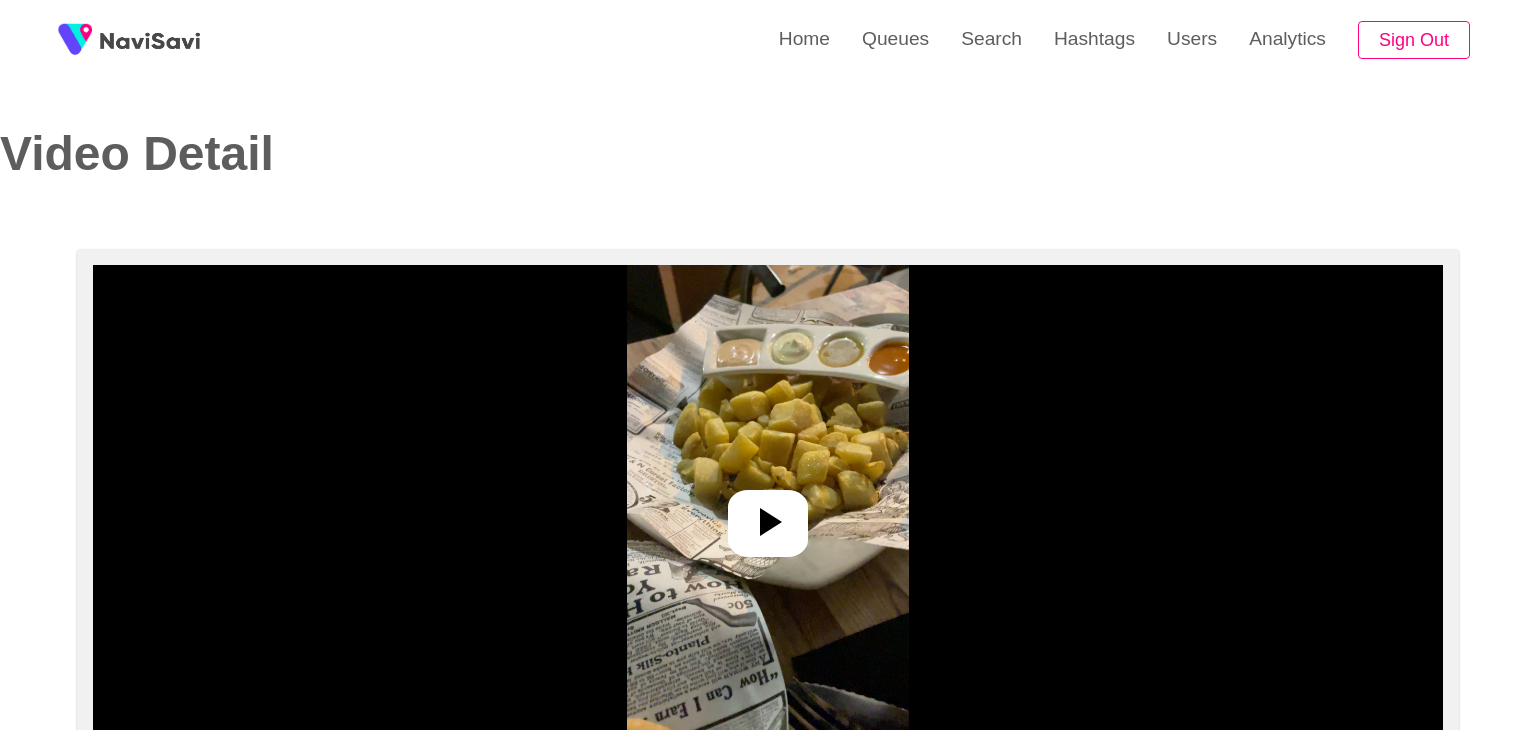 select on "**********" 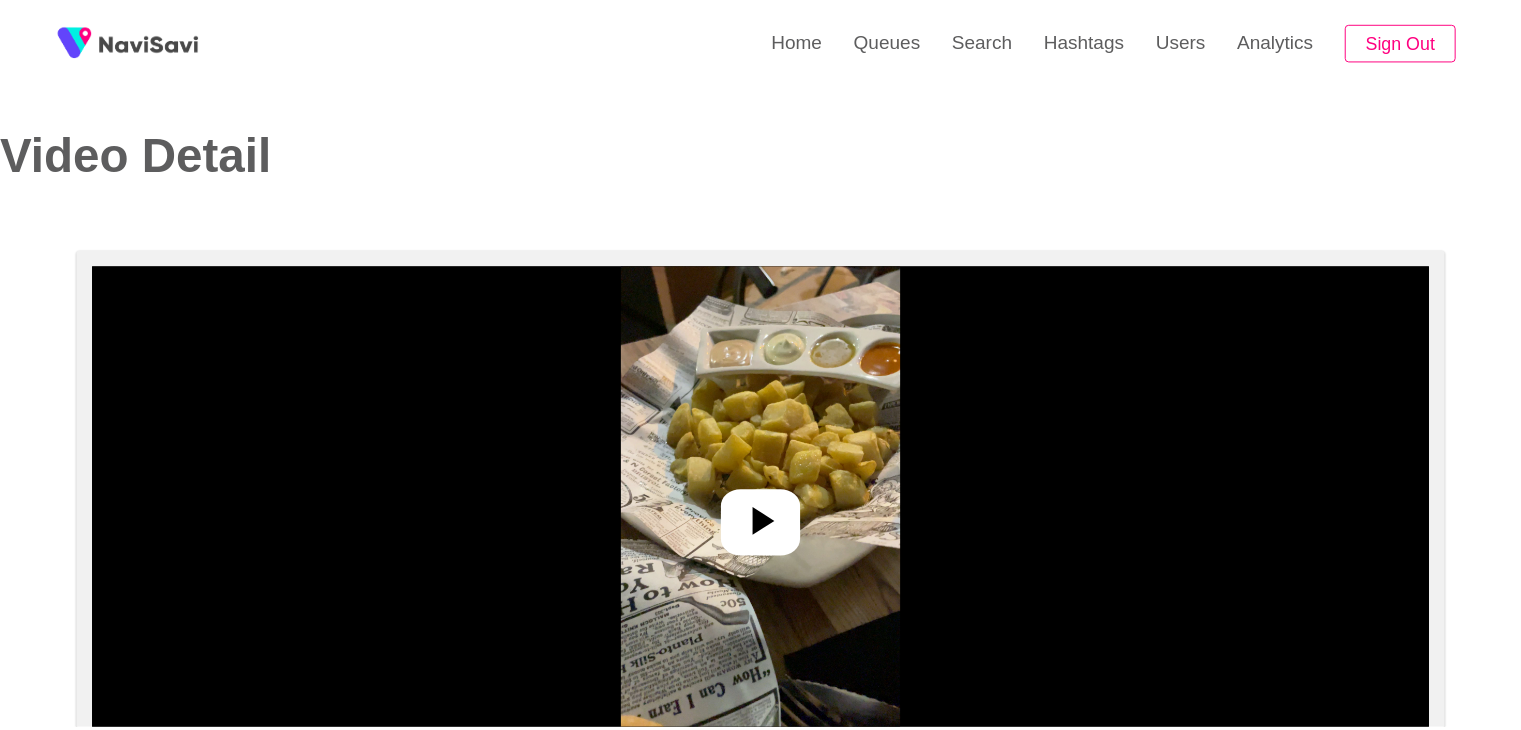 scroll, scrollTop: 0, scrollLeft: 0, axis: both 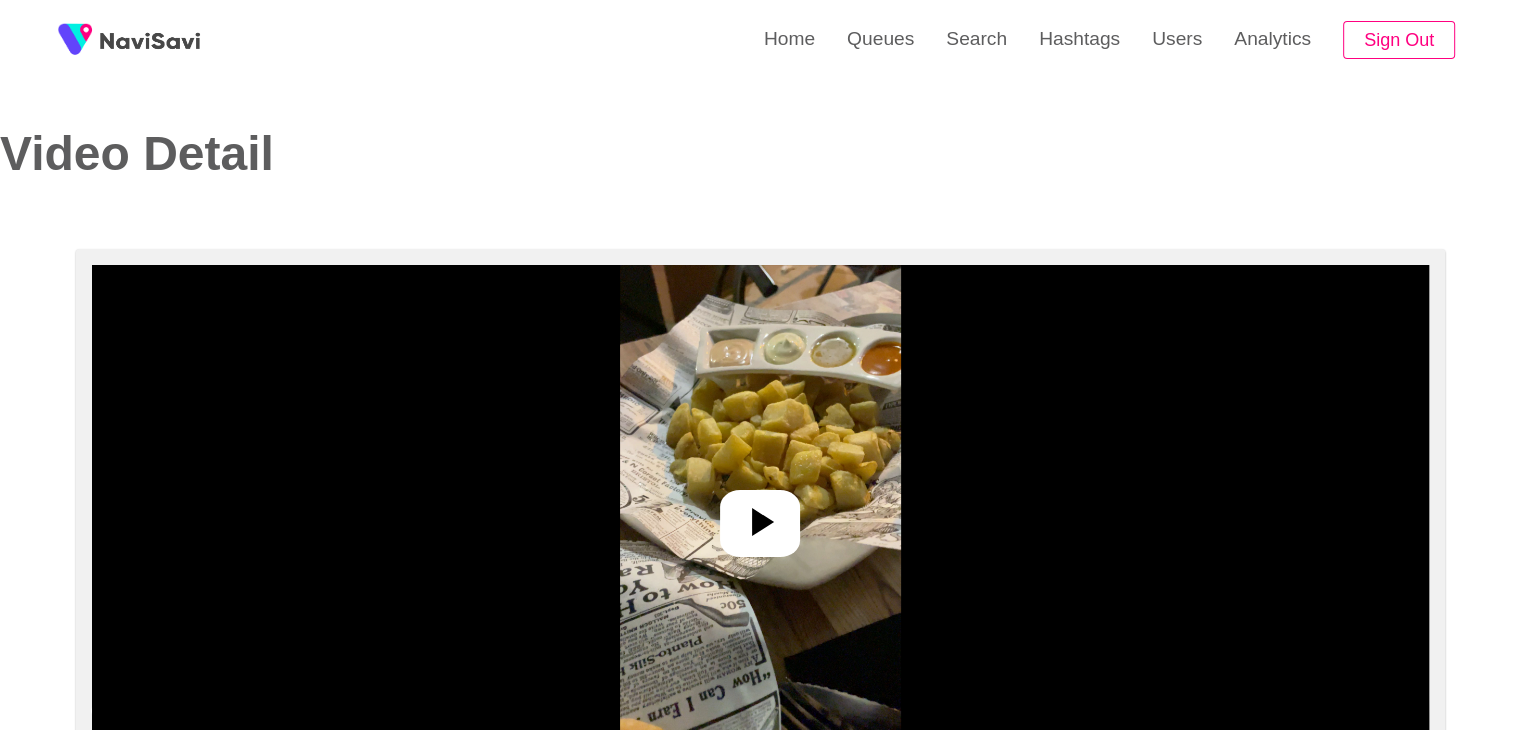 click at bounding box center (760, 515) 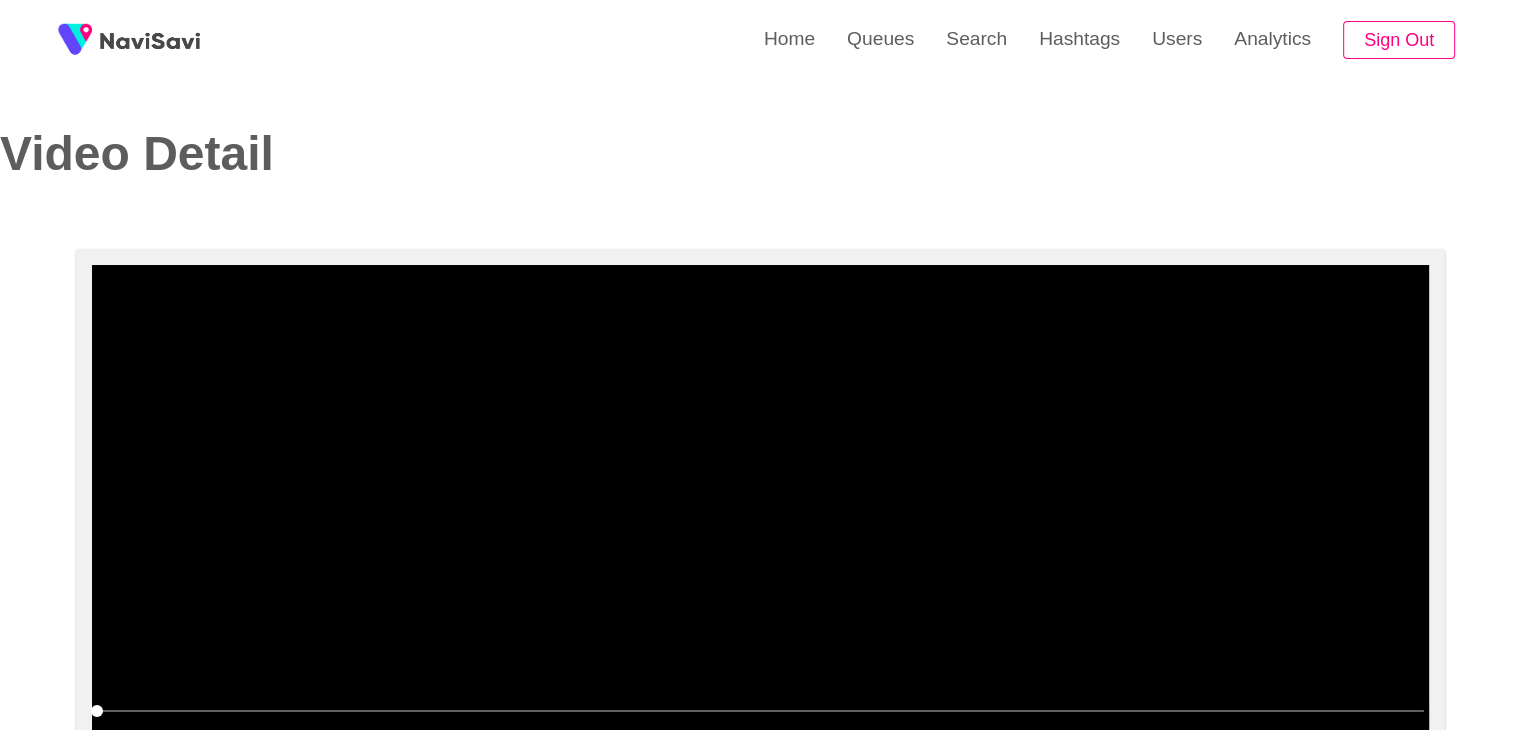 scroll, scrollTop: 144, scrollLeft: 0, axis: vertical 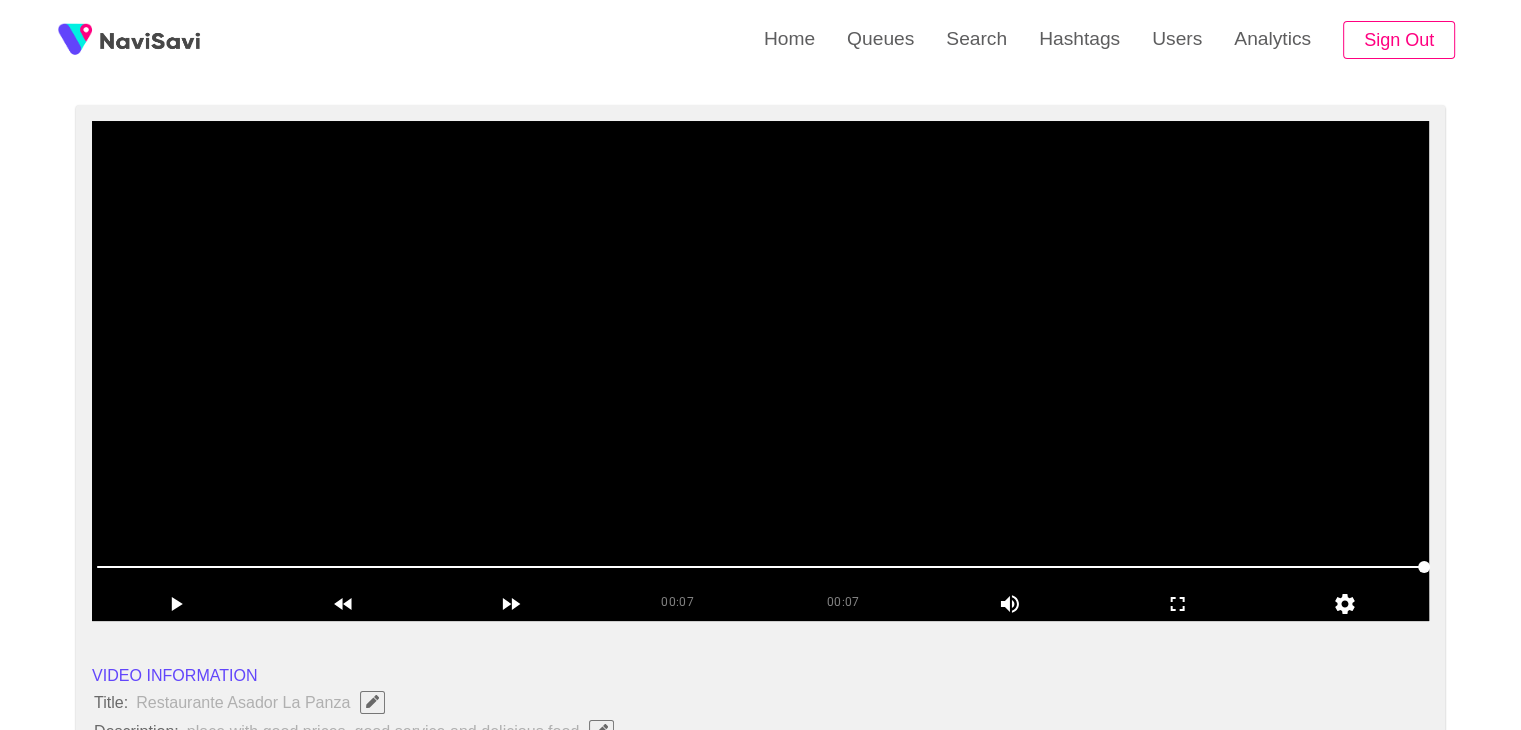 click at bounding box center [760, 371] 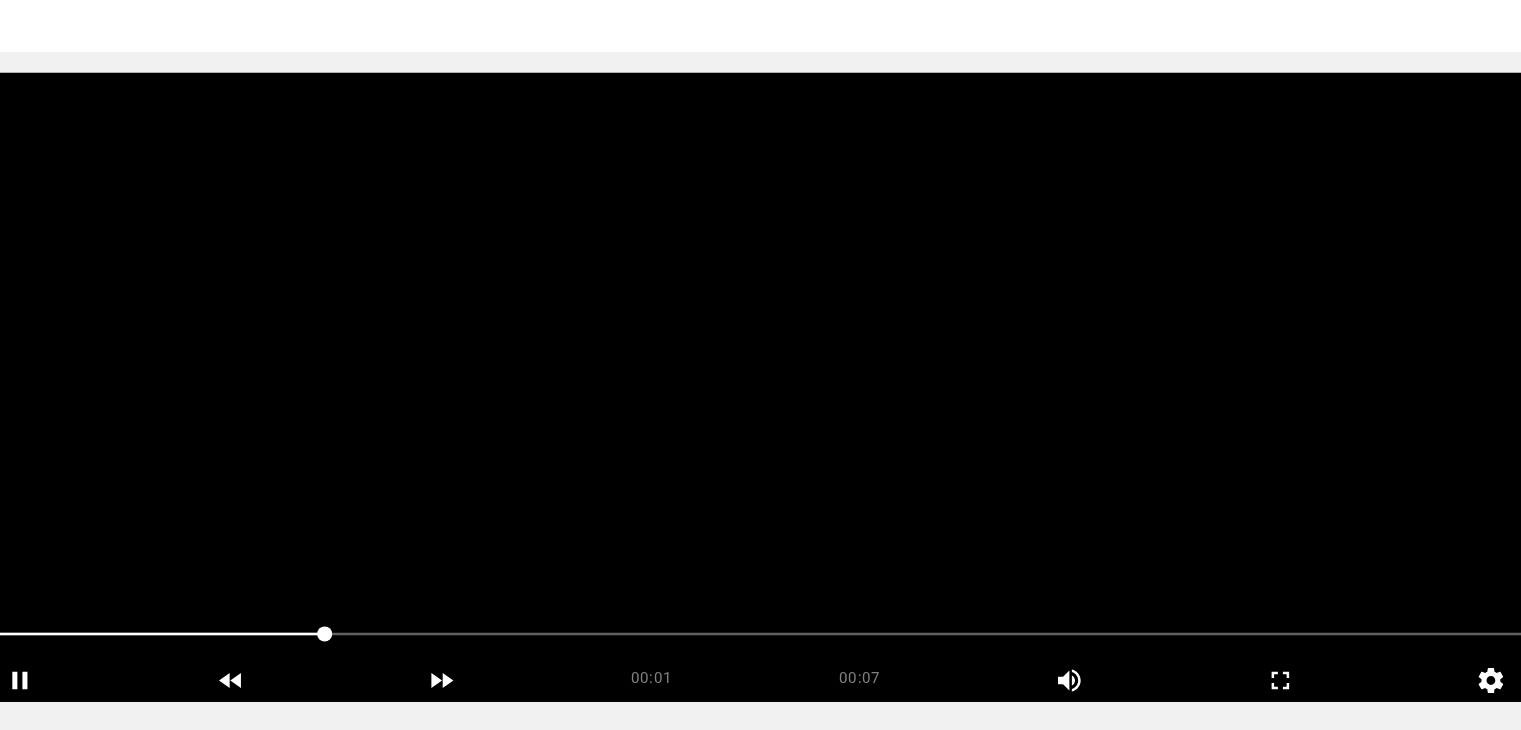 scroll, scrollTop: 144, scrollLeft: 0, axis: vertical 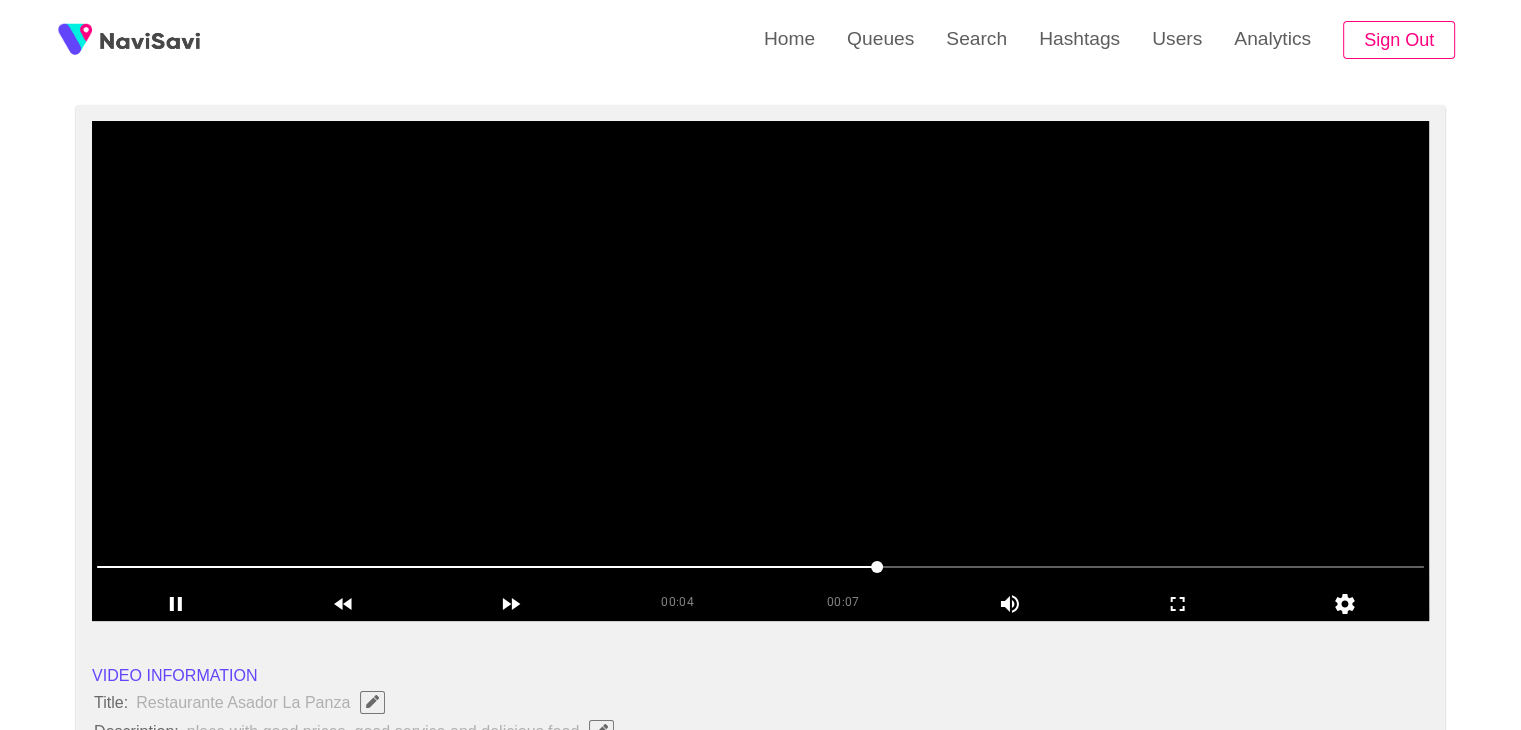 click at bounding box center (760, 371) 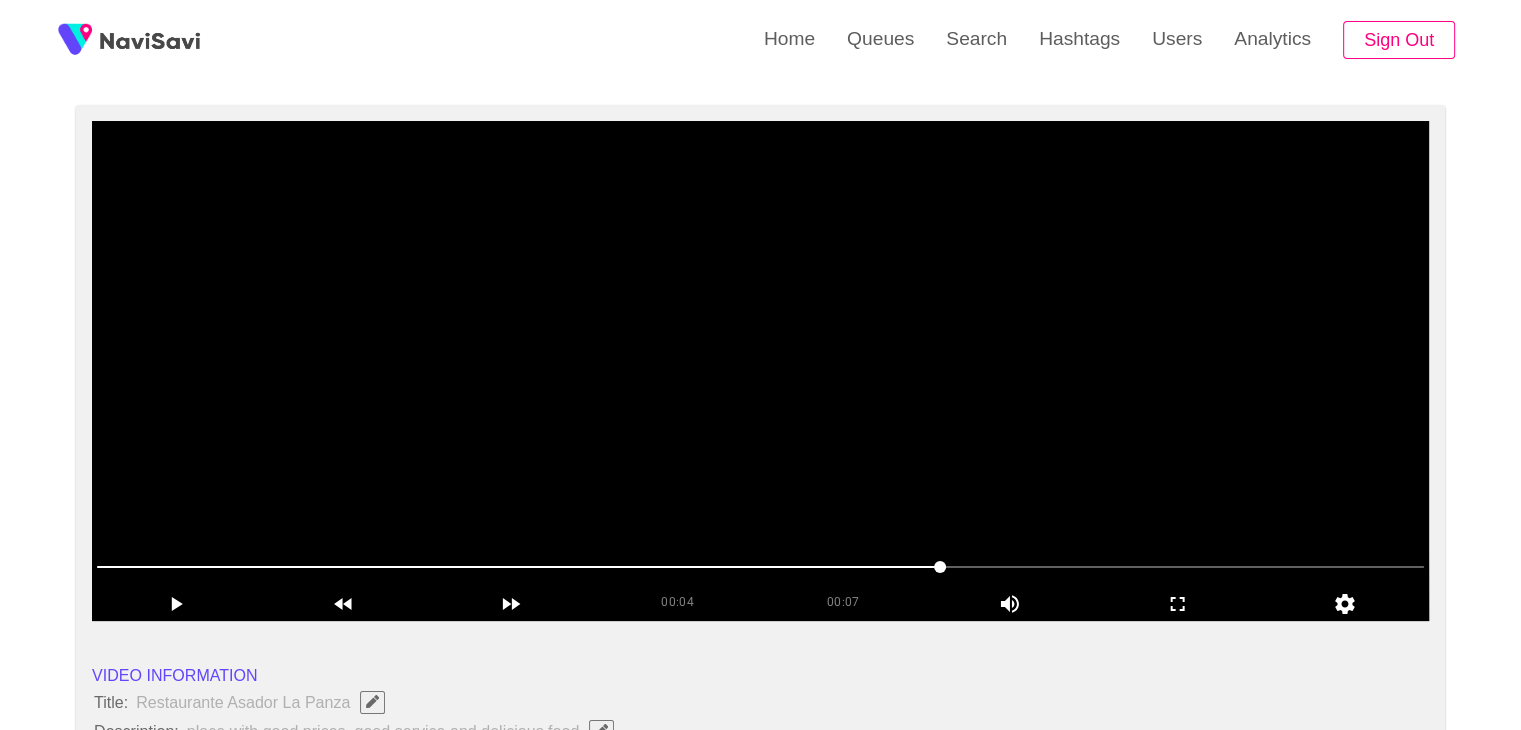 click at bounding box center (760, 371) 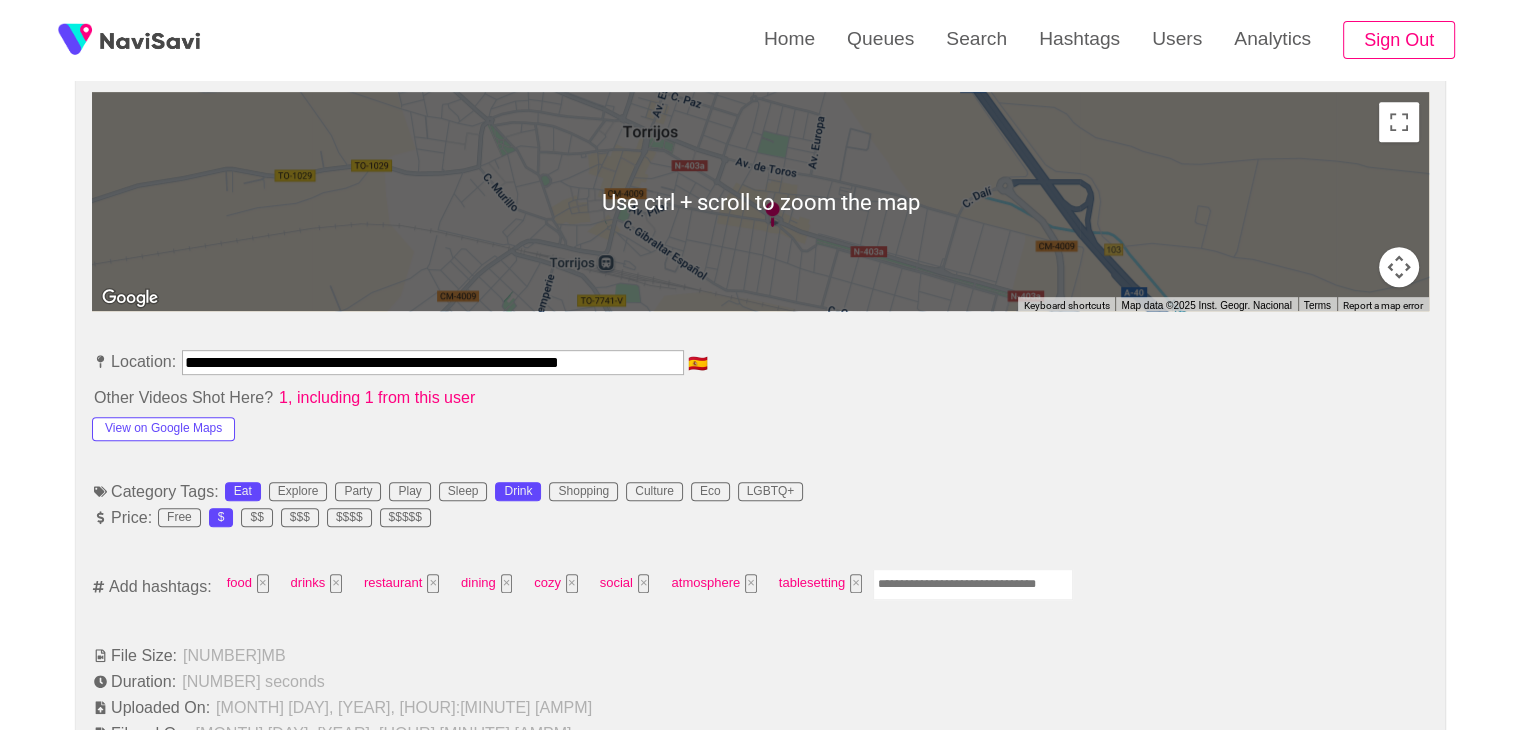 scroll, scrollTop: 914, scrollLeft: 0, axis: vertical 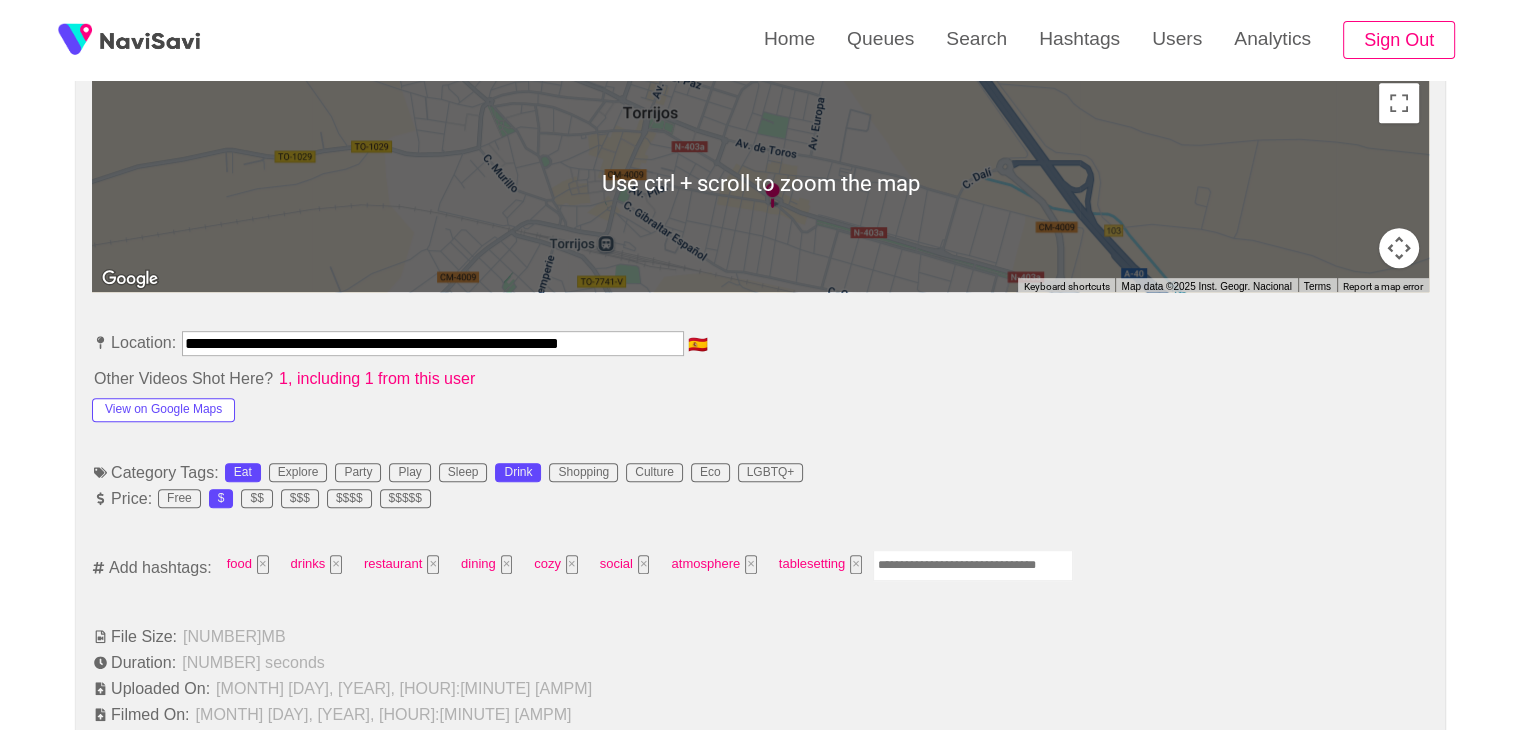 click at bounding box center [973, 565] 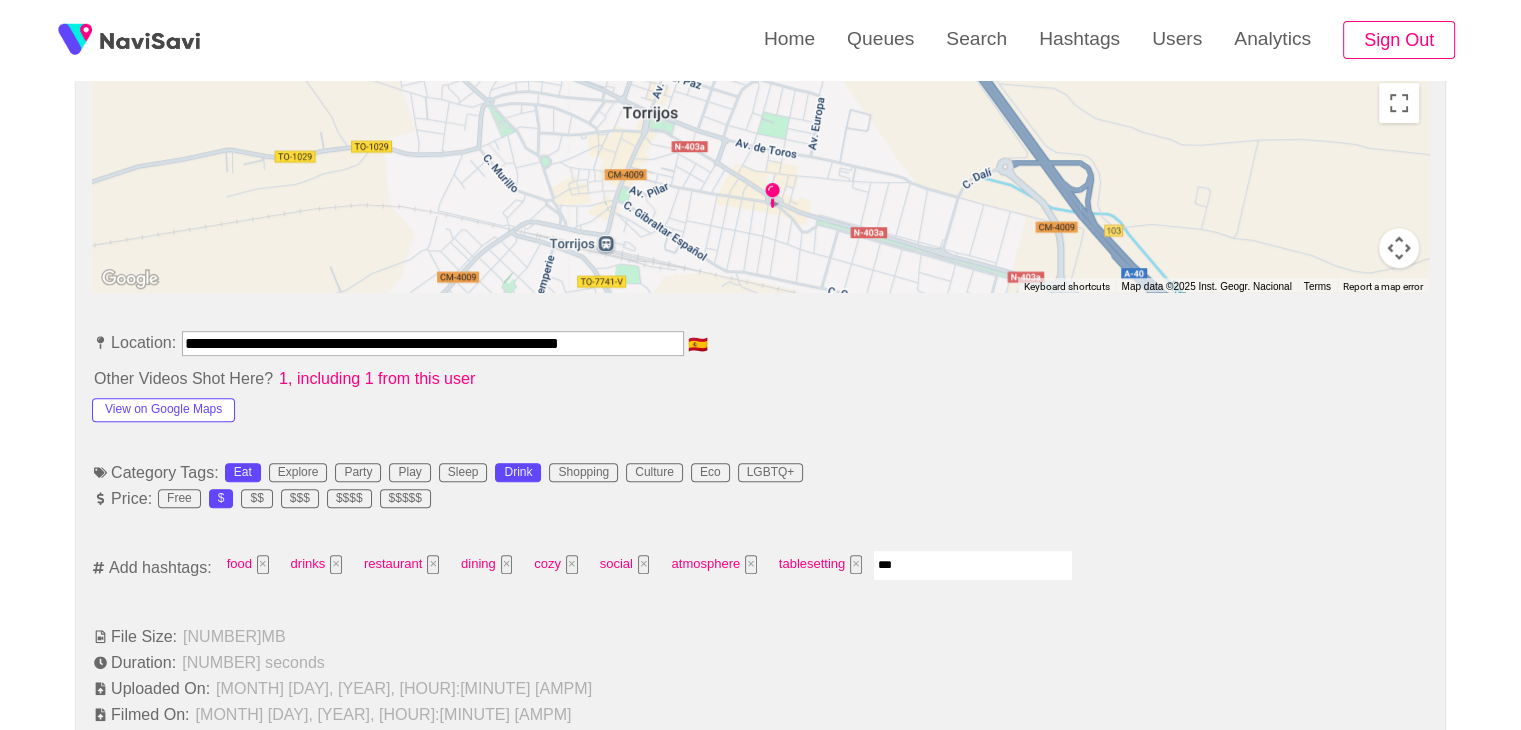 type on "****" 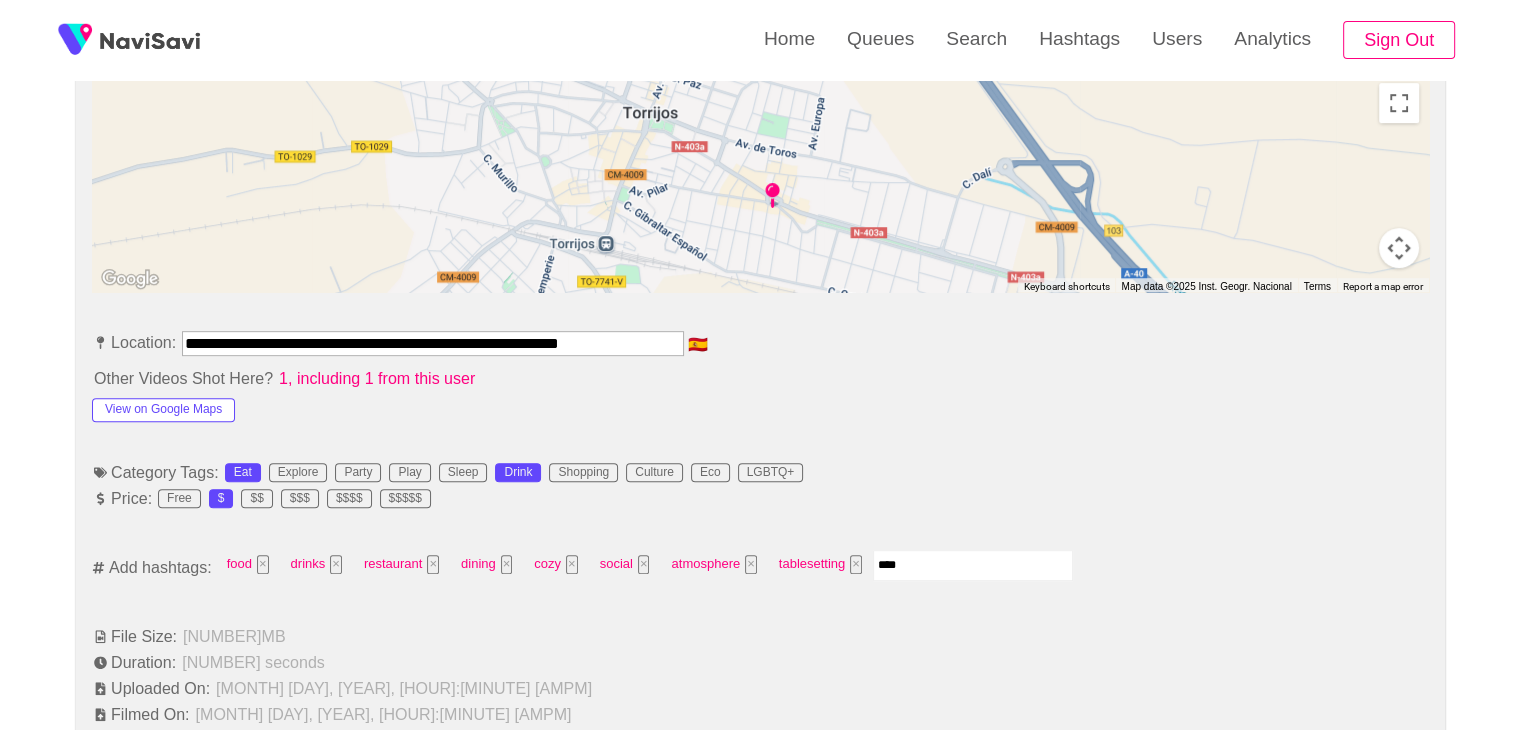 type 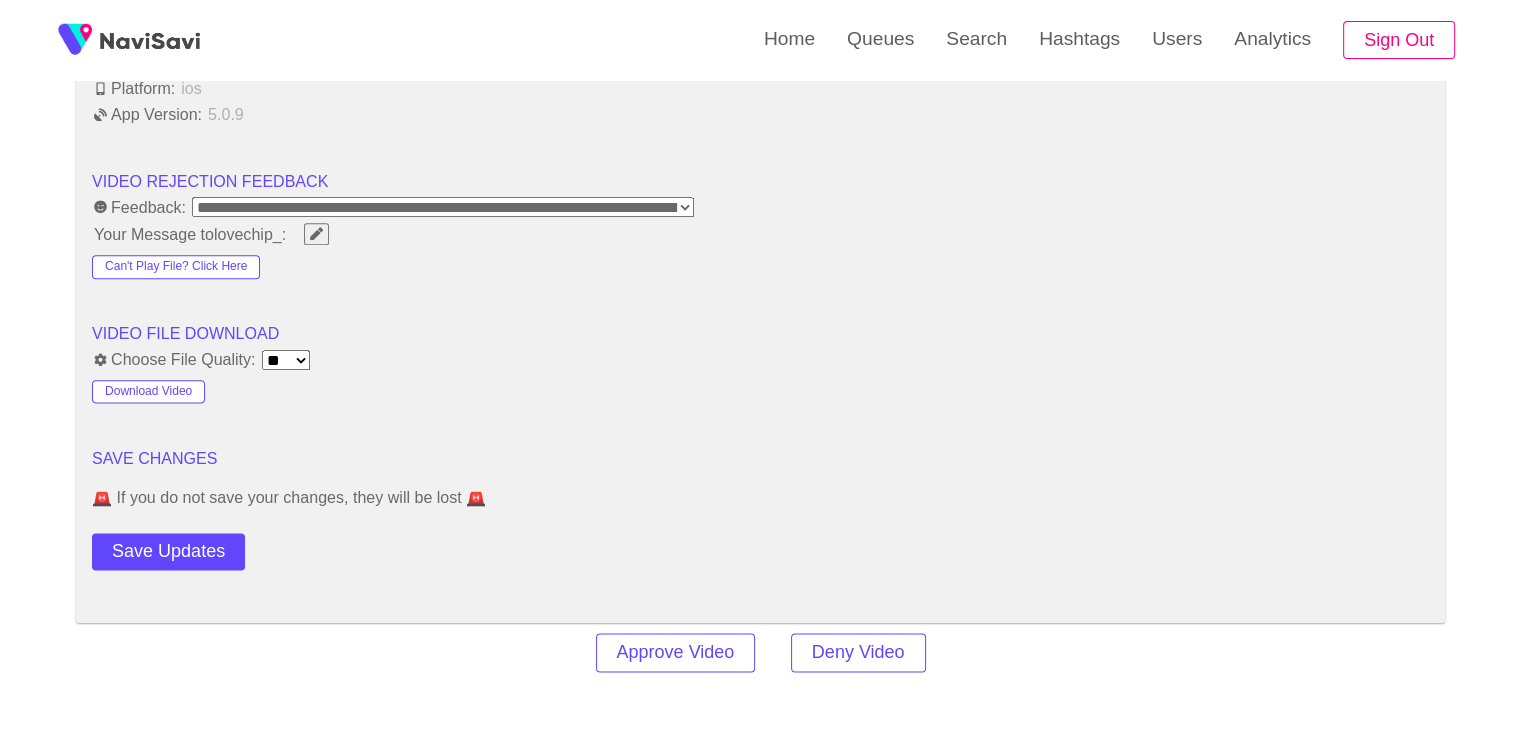 scroll, scrollTop: 2496, scrollLeft: 0, axis: vertical 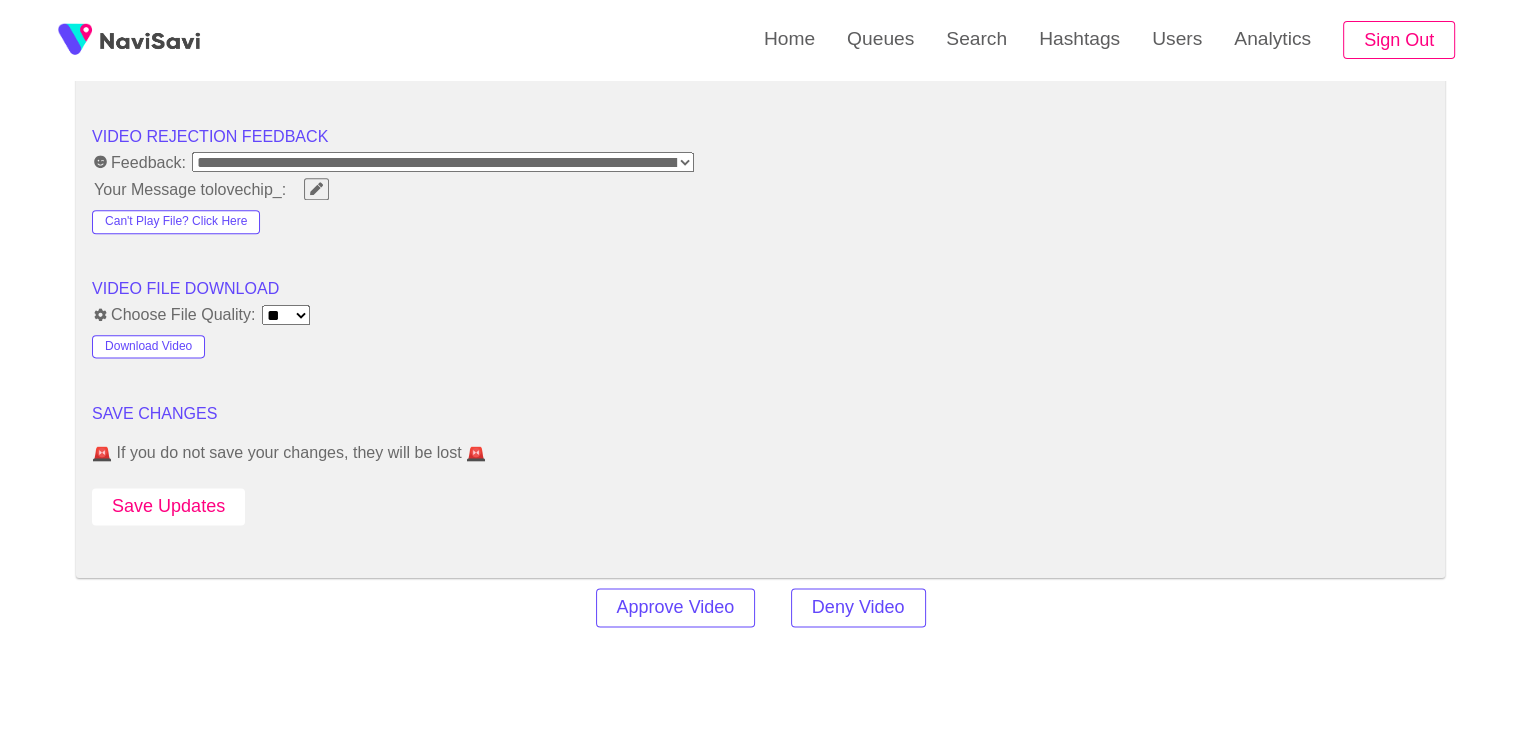 click on "Save Updates" at bounding box center [168, 506] 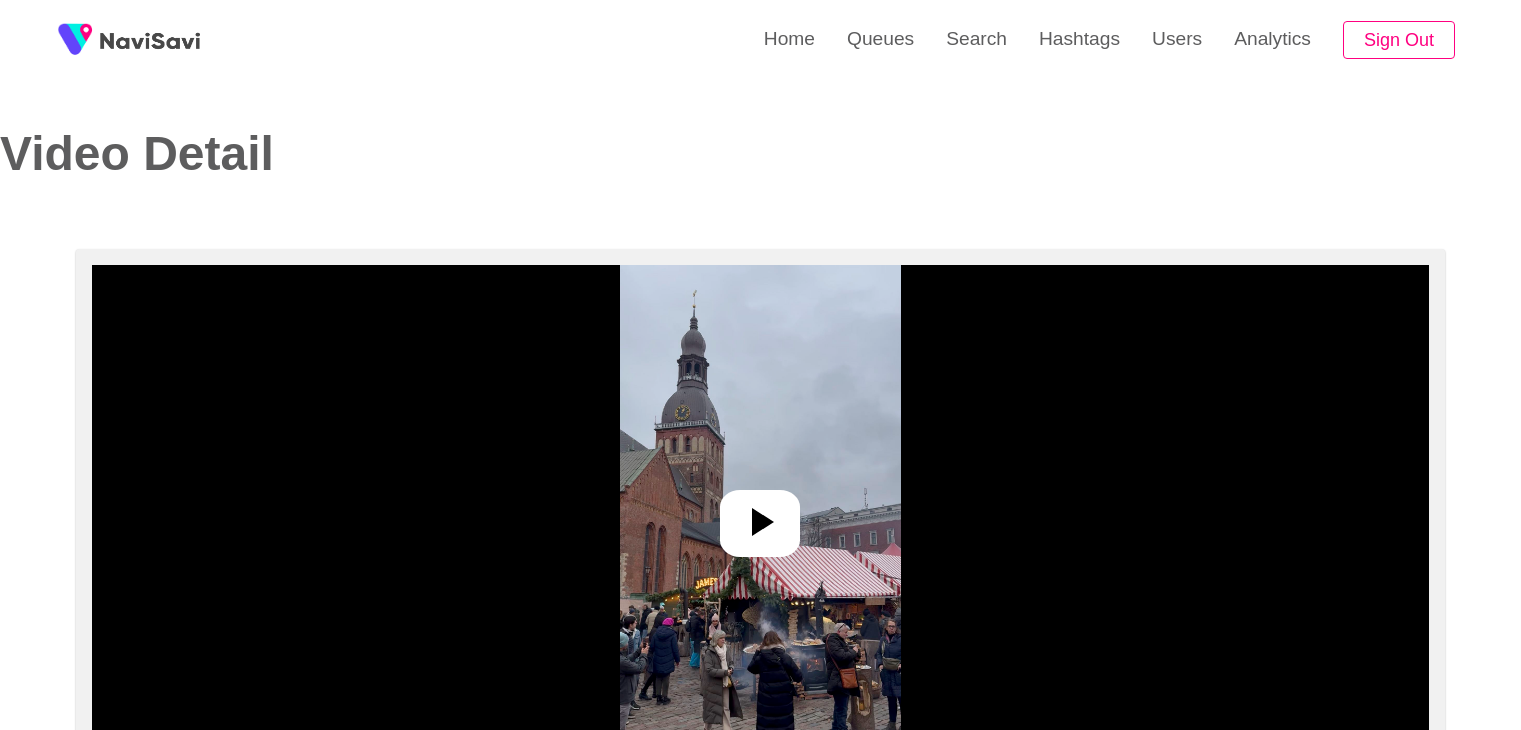 select on "**********" 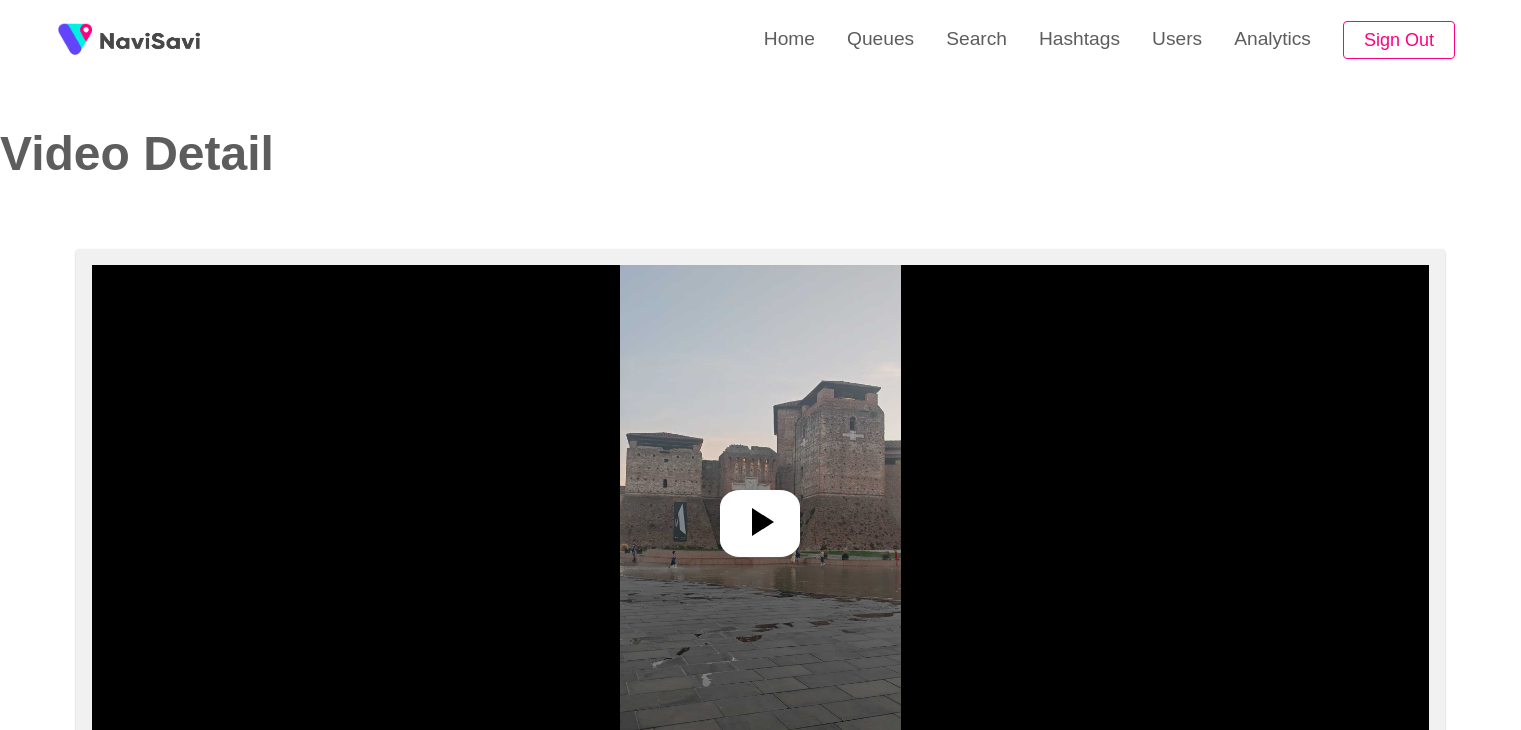 select on "**********" 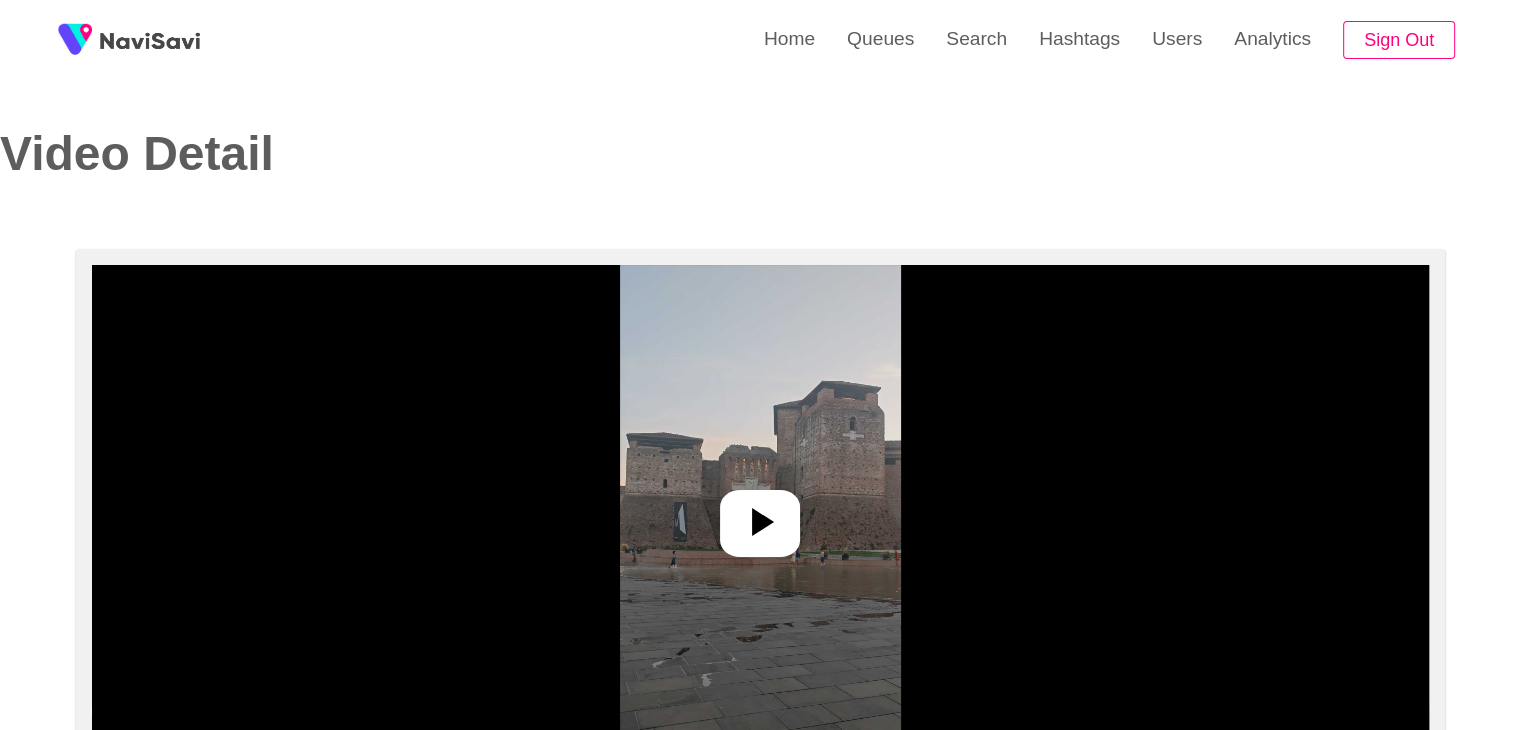 click at bounding box center (760, 515) 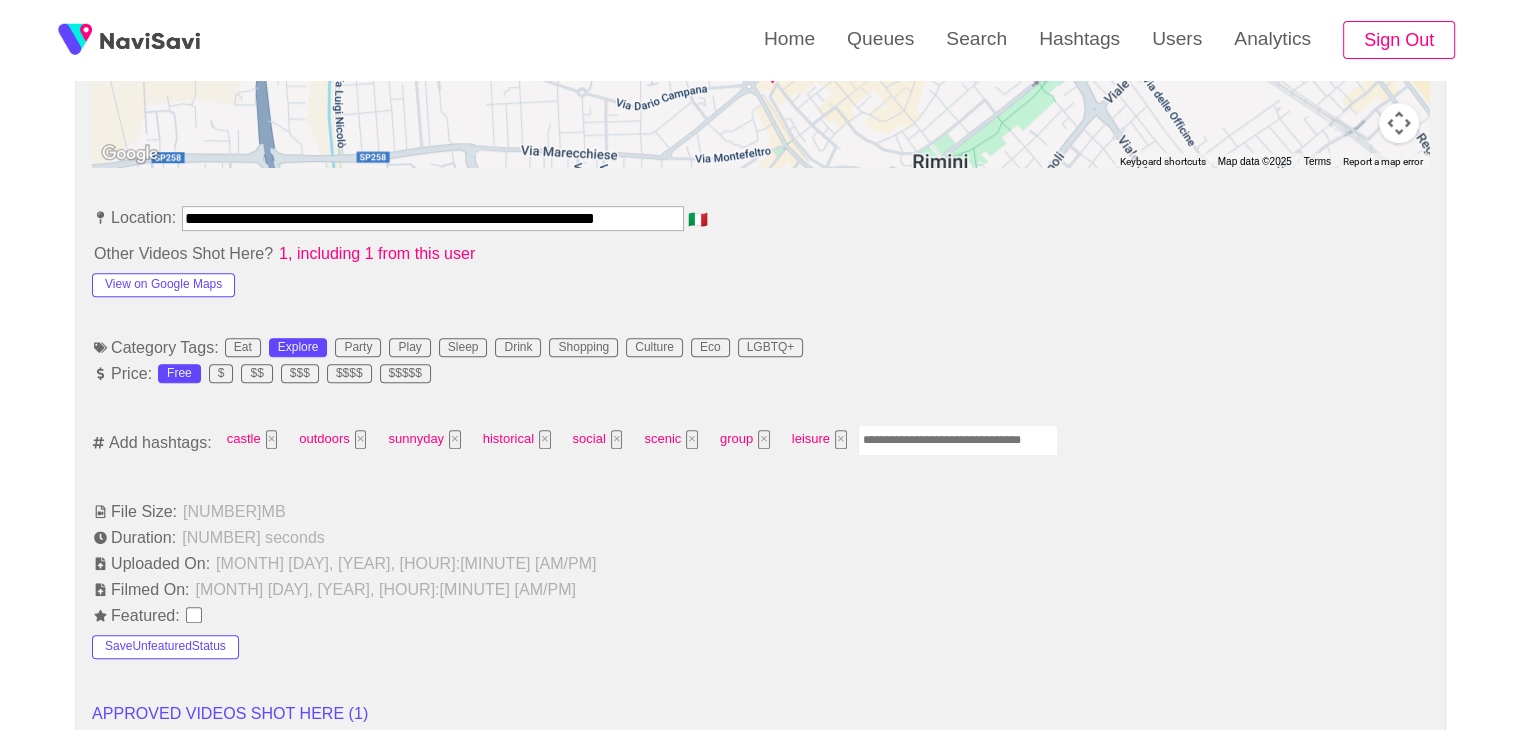 scroll, scrollTop: 1040, scrollLeft: 0, axis: vertical 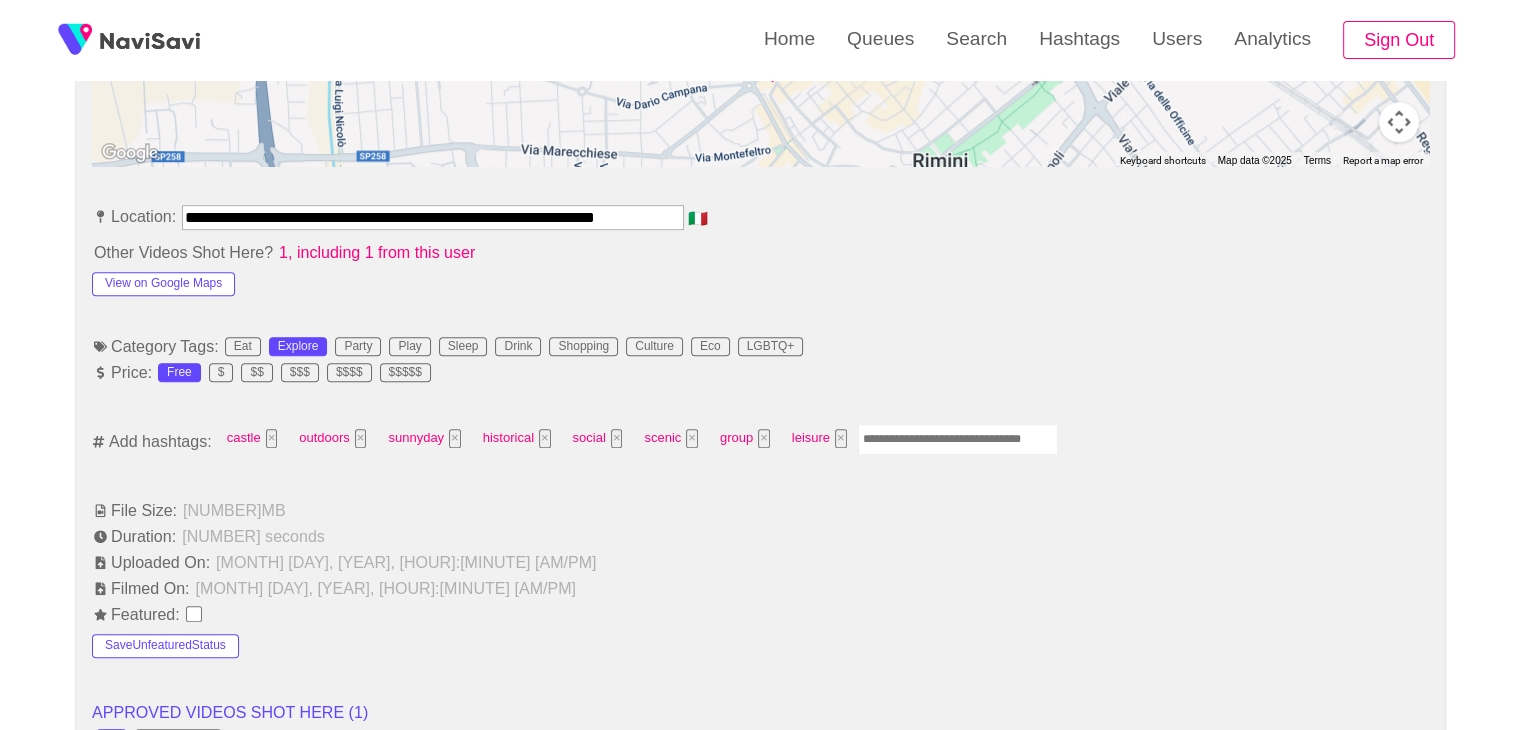 click at bounding box center [958, 439] 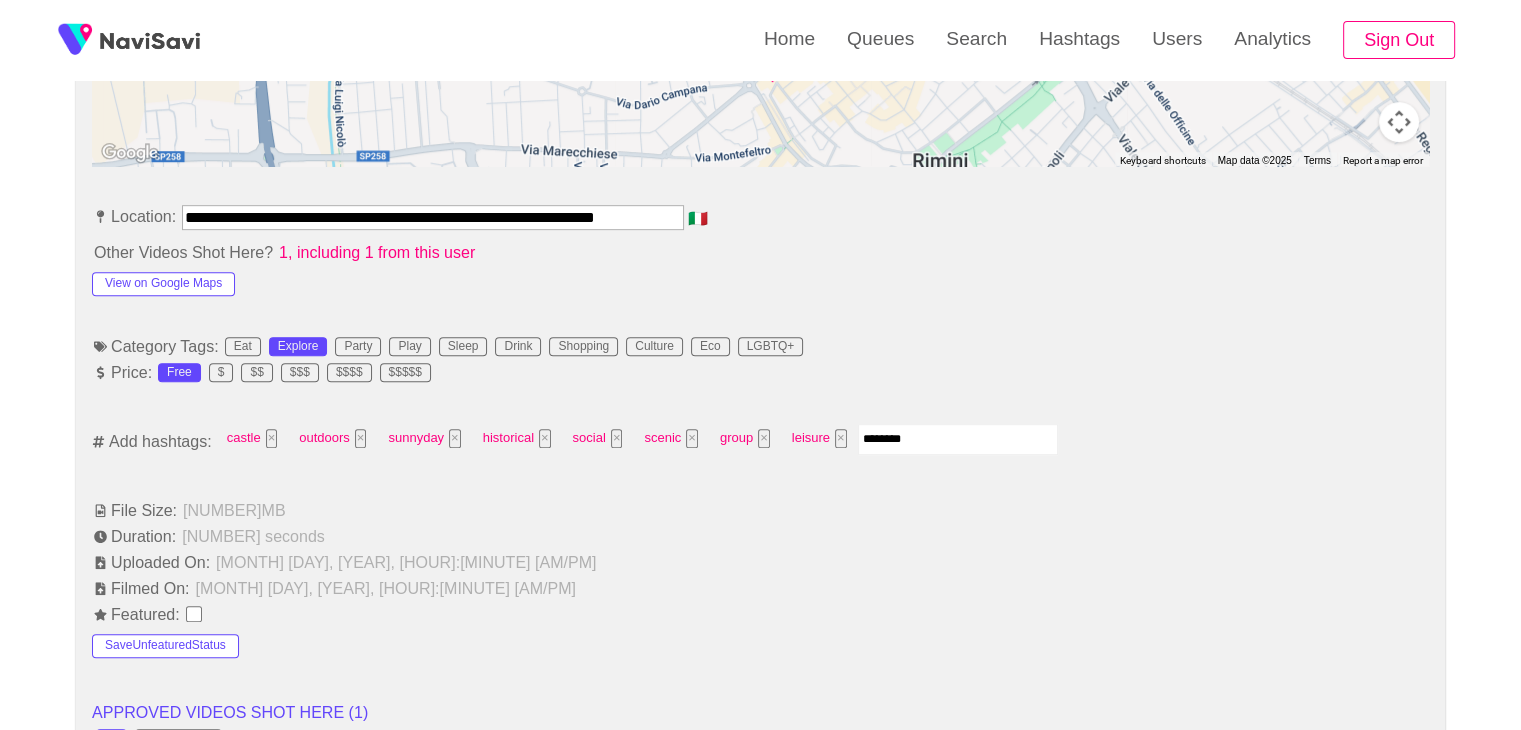 type on "*********" 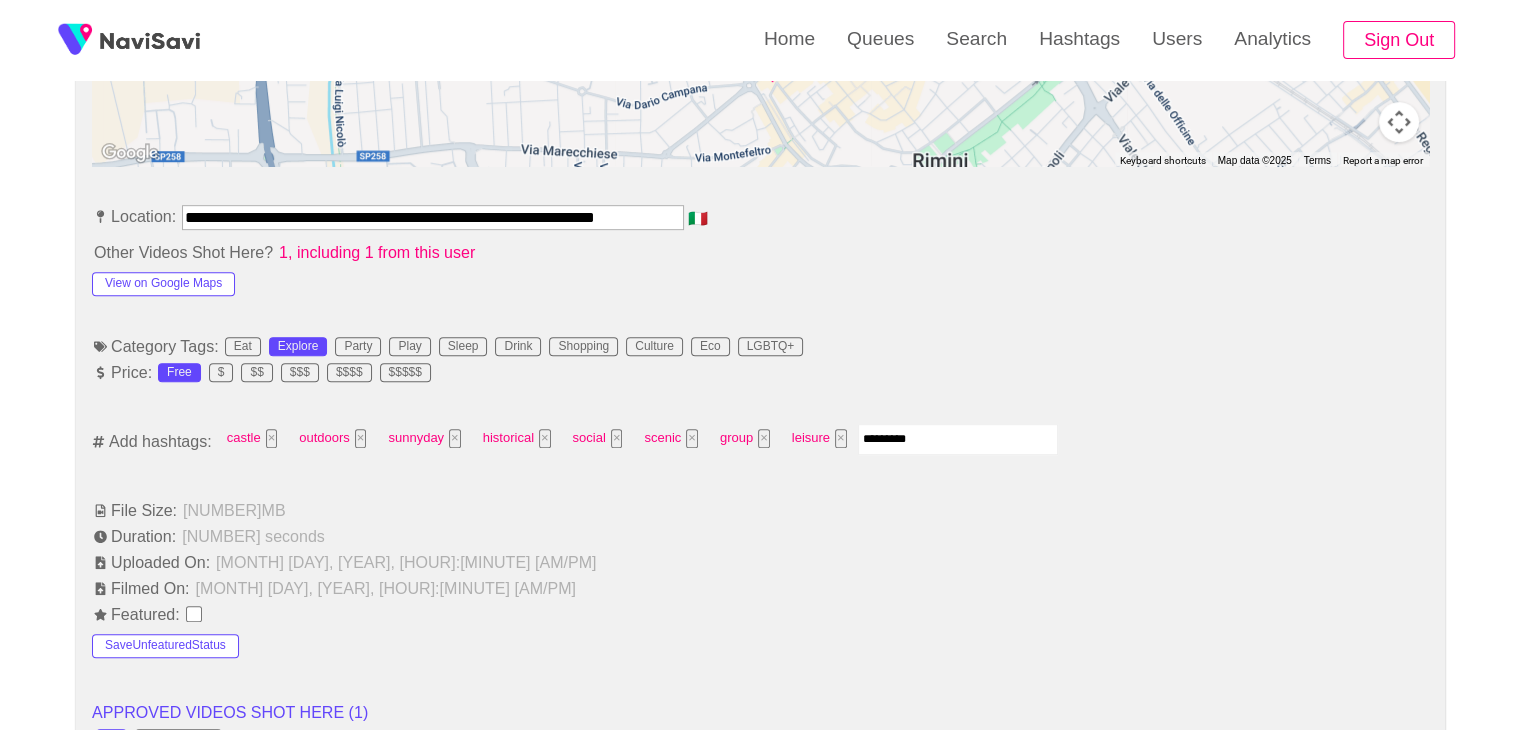 type 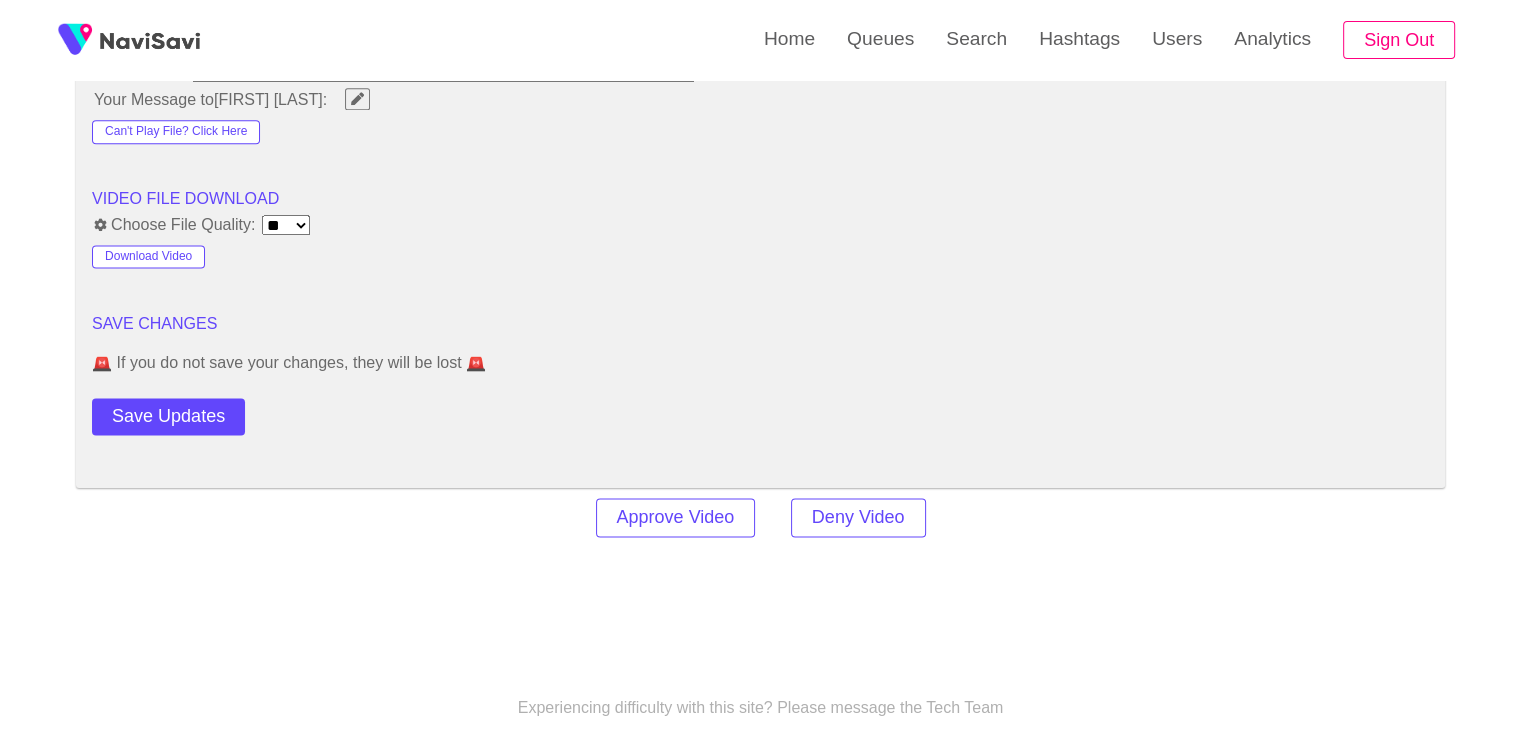 scroll, scrollTop: 2804, scrollLeft: 0, axis: vertical 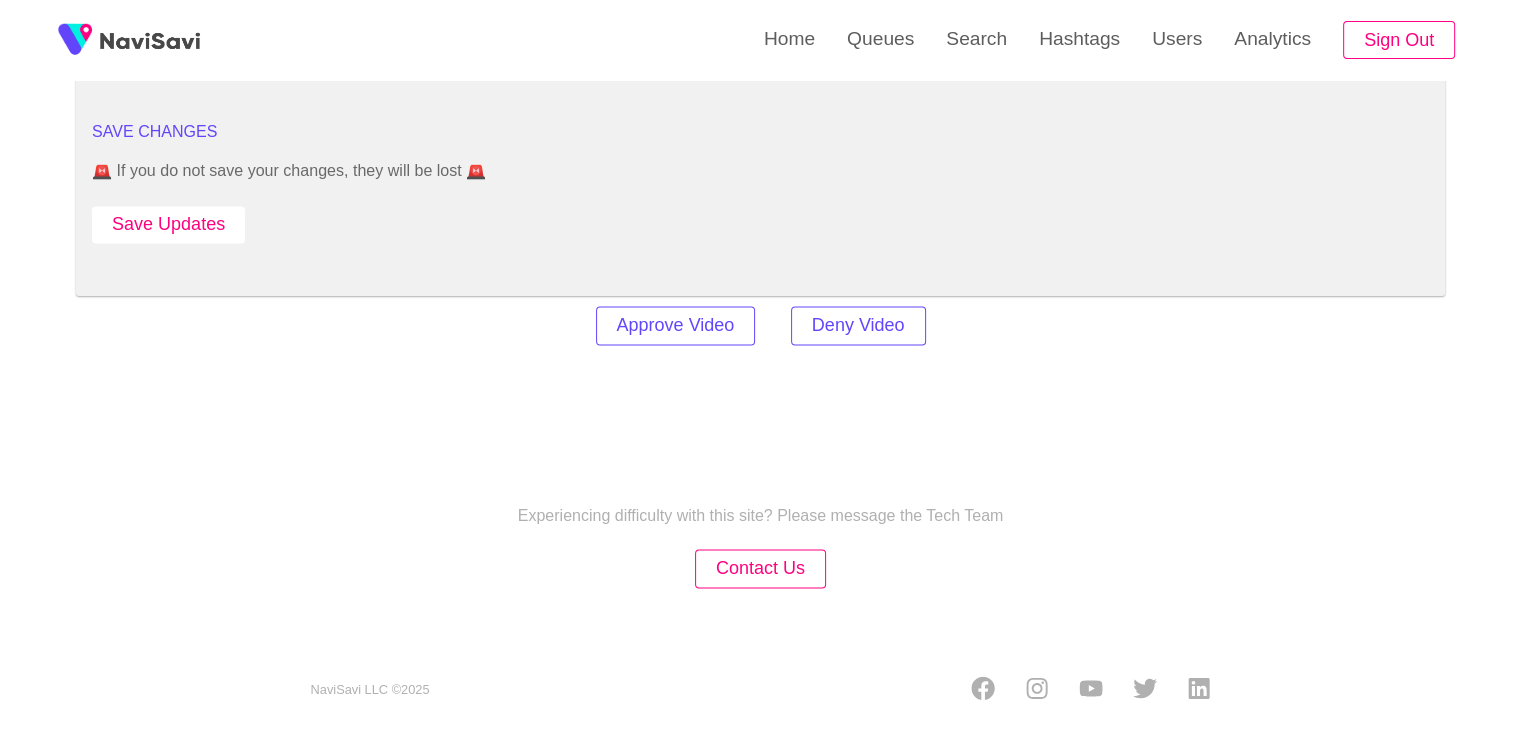 click on "Save Updates" at bounding box center [168, 224] 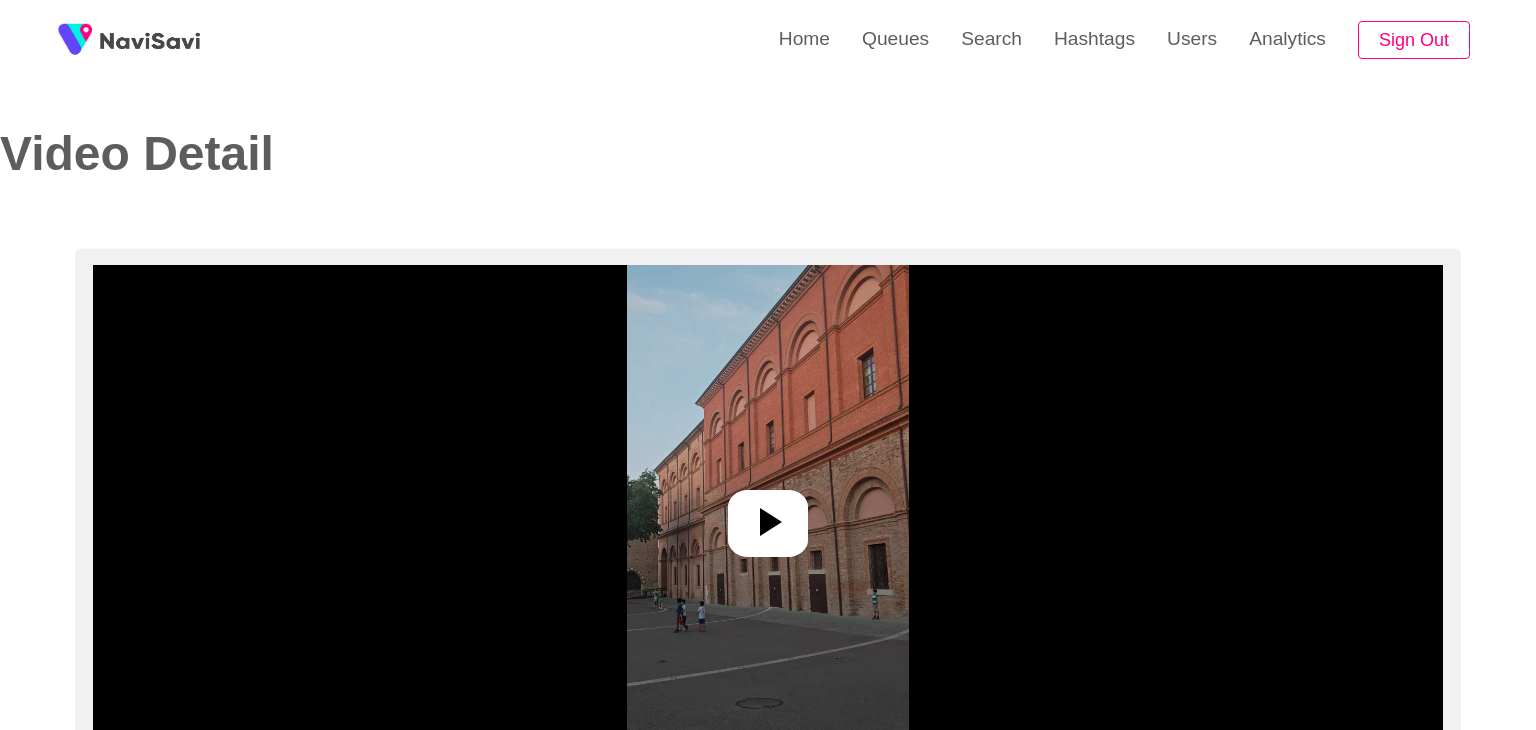 select on "**********" 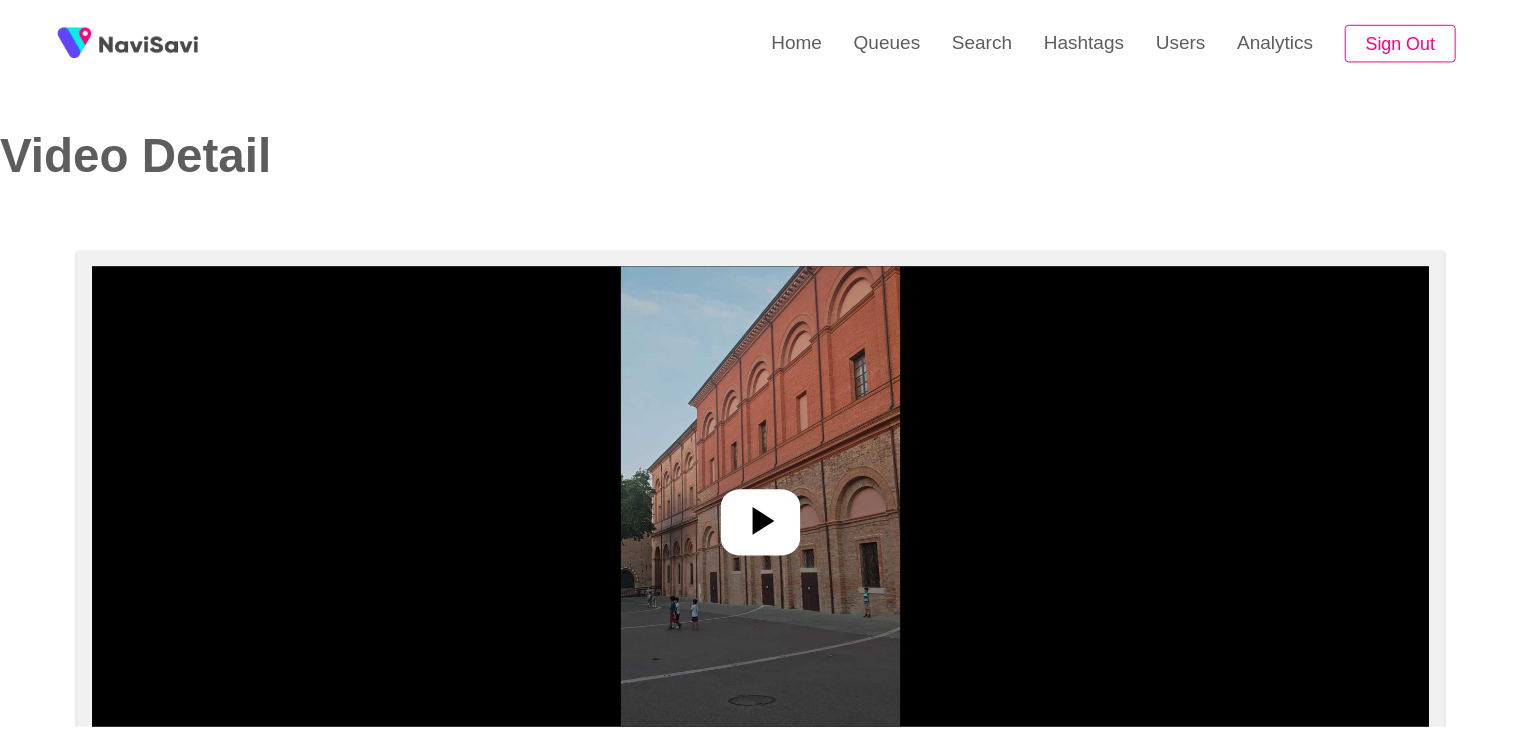 scroll, scrollTop: 0, scrollLeft: 0, axis: both 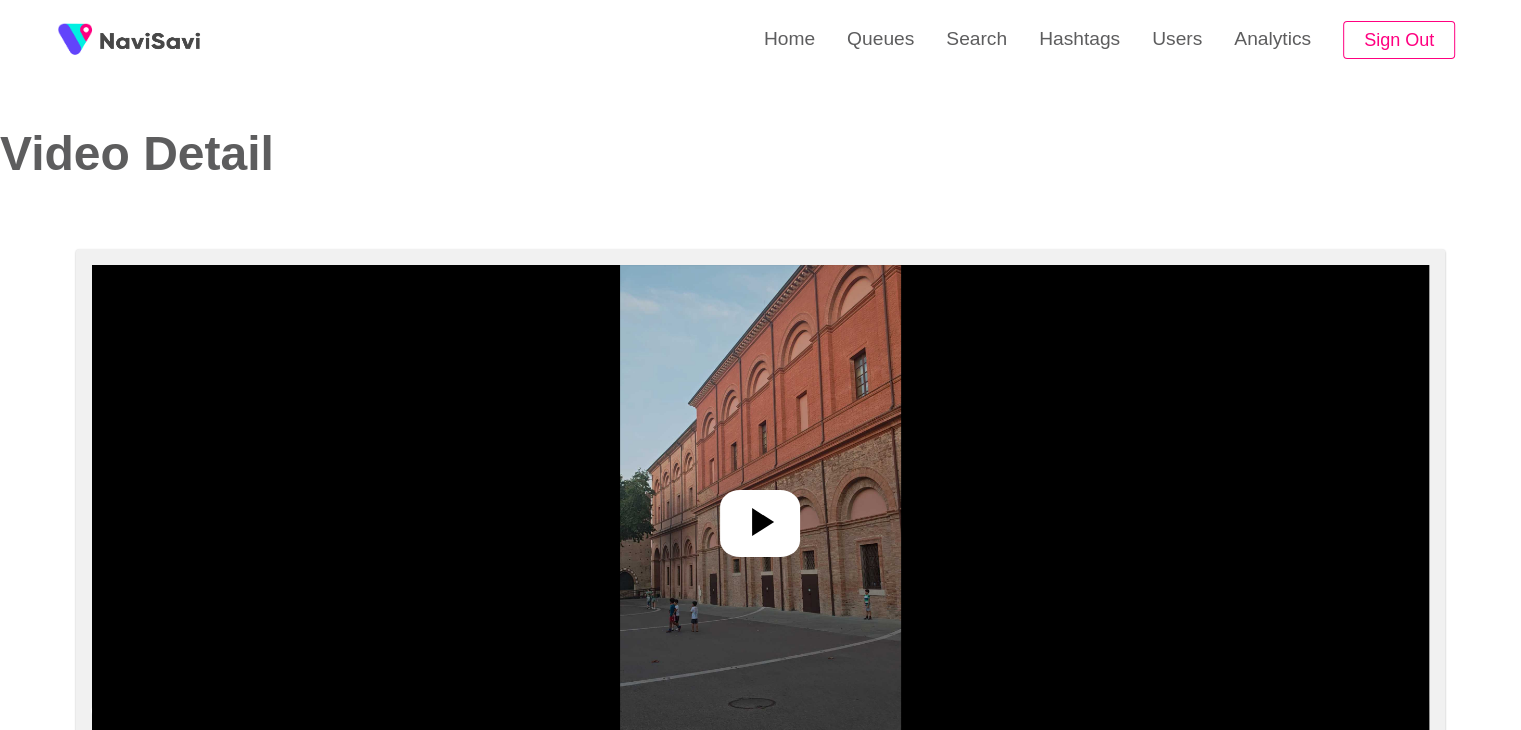 click at bounding box center (760, 515) 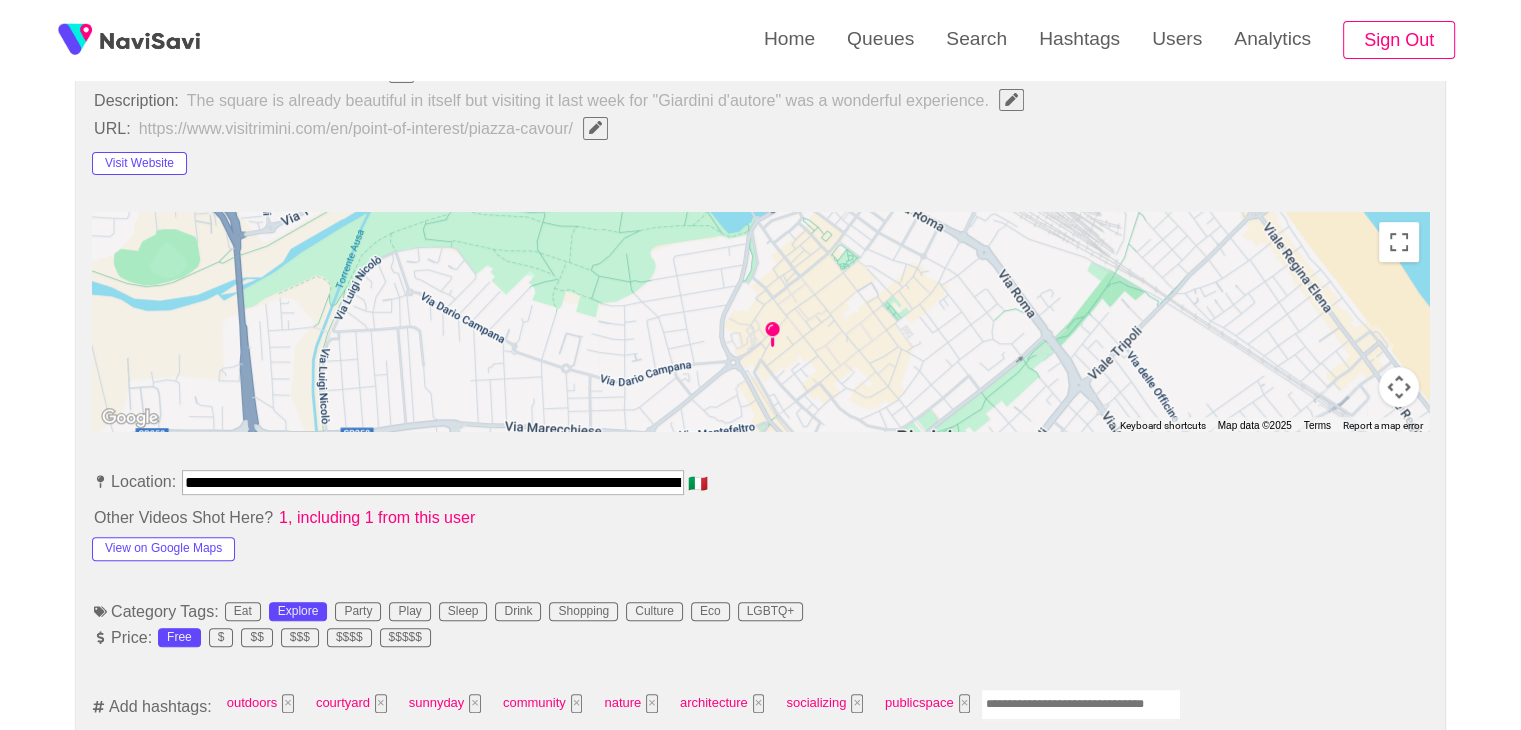 scroll, scrollTop: 820, scrollLeft: 0, axis: vertical 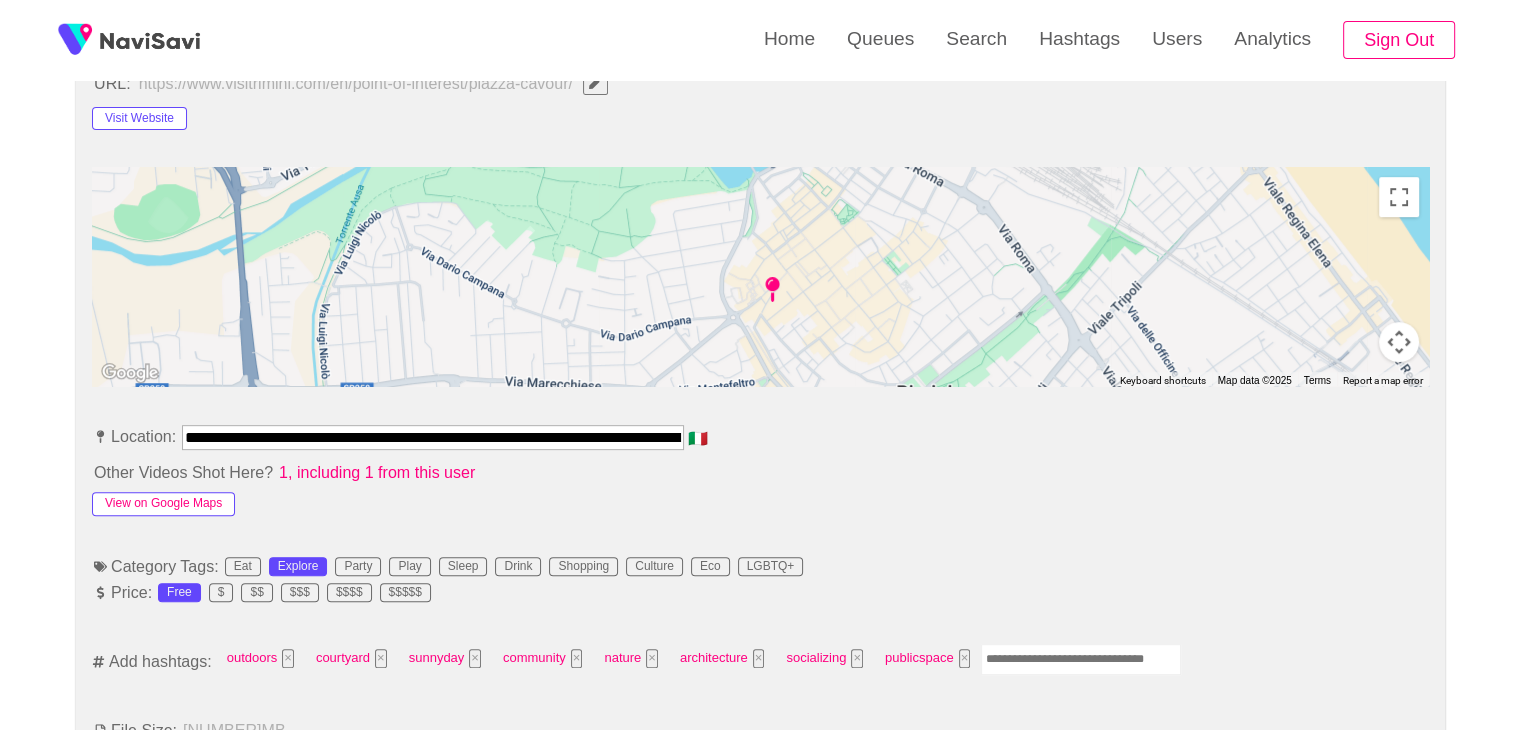 click on "View on Google Maps" at bounding box center (163, 504) 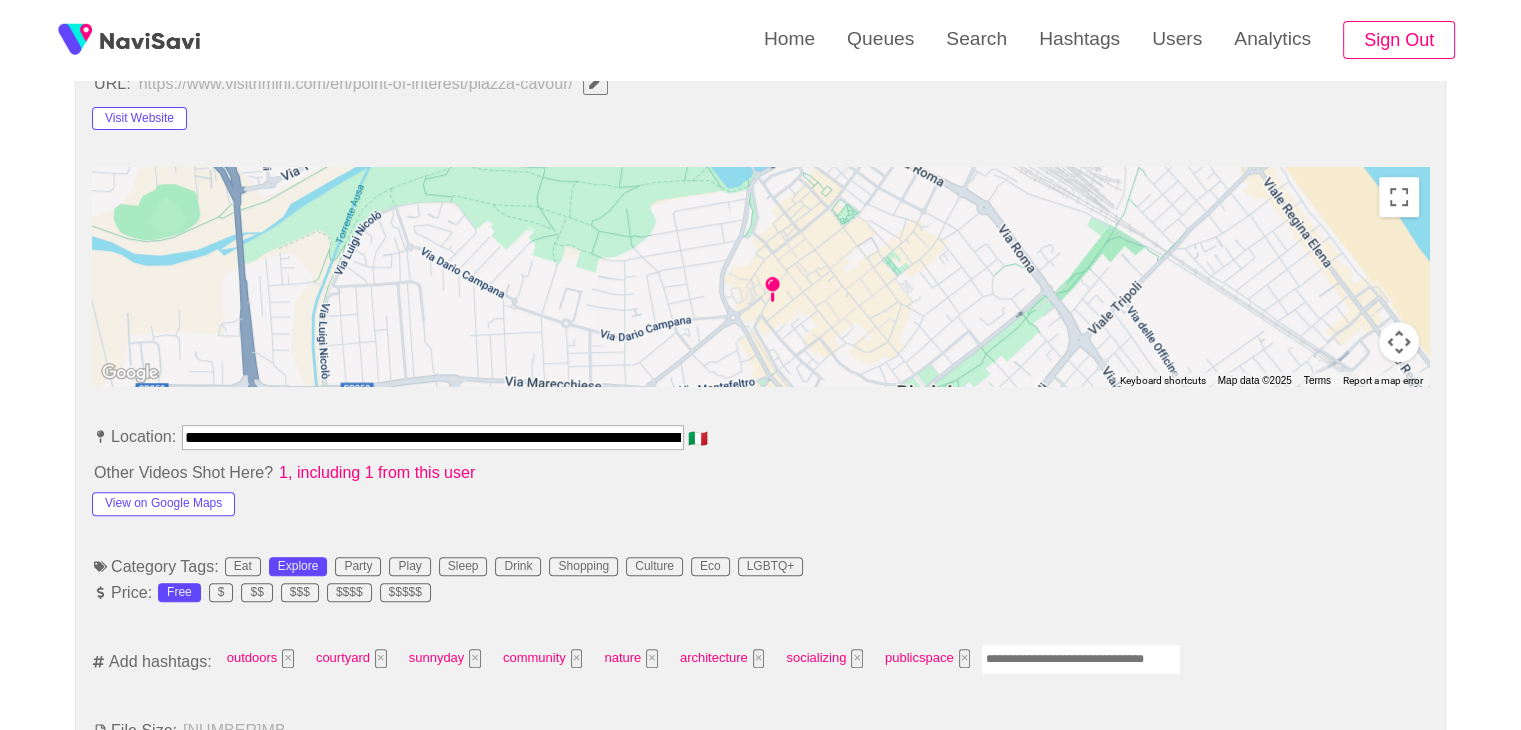 click on "**********" at bounding box center [760, 1095] 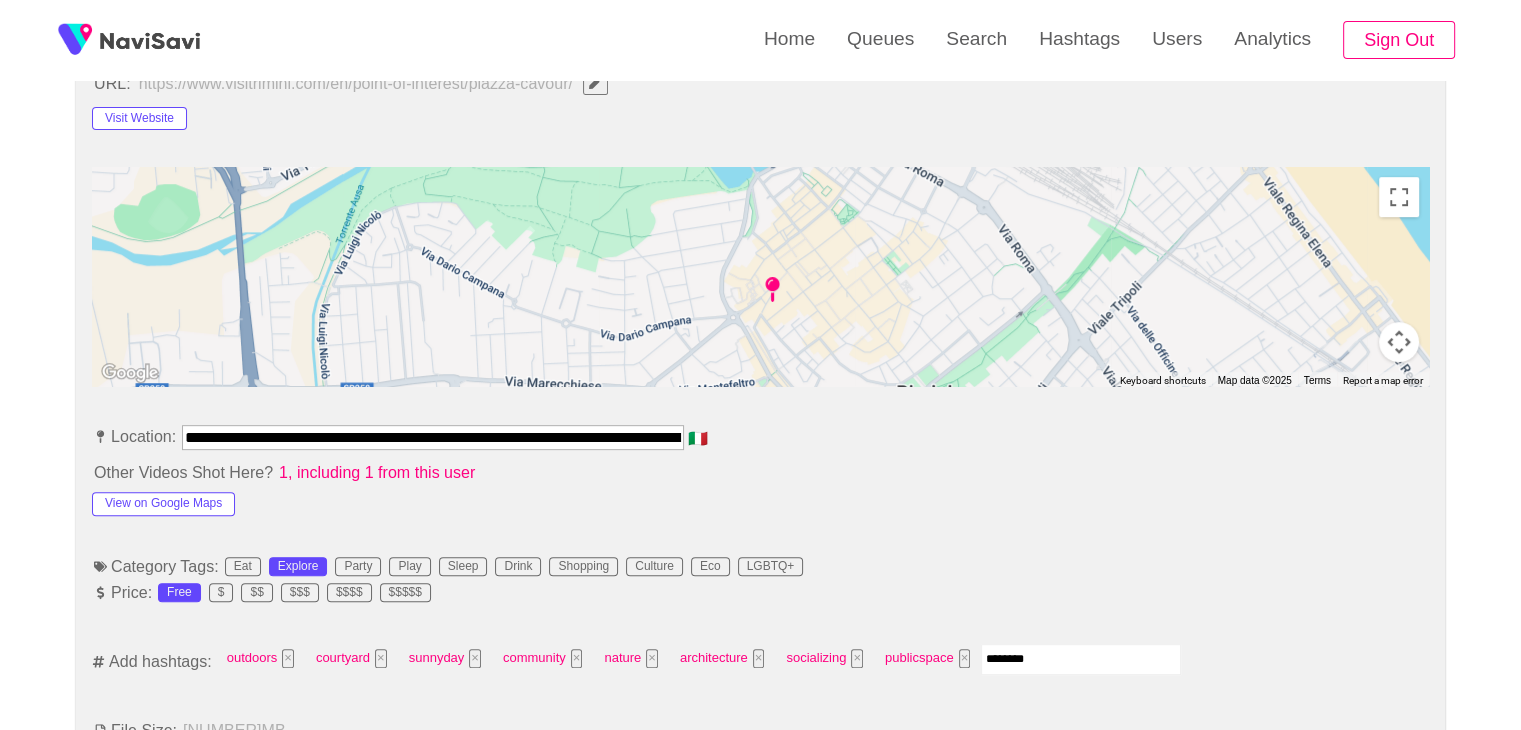 type on "*********" 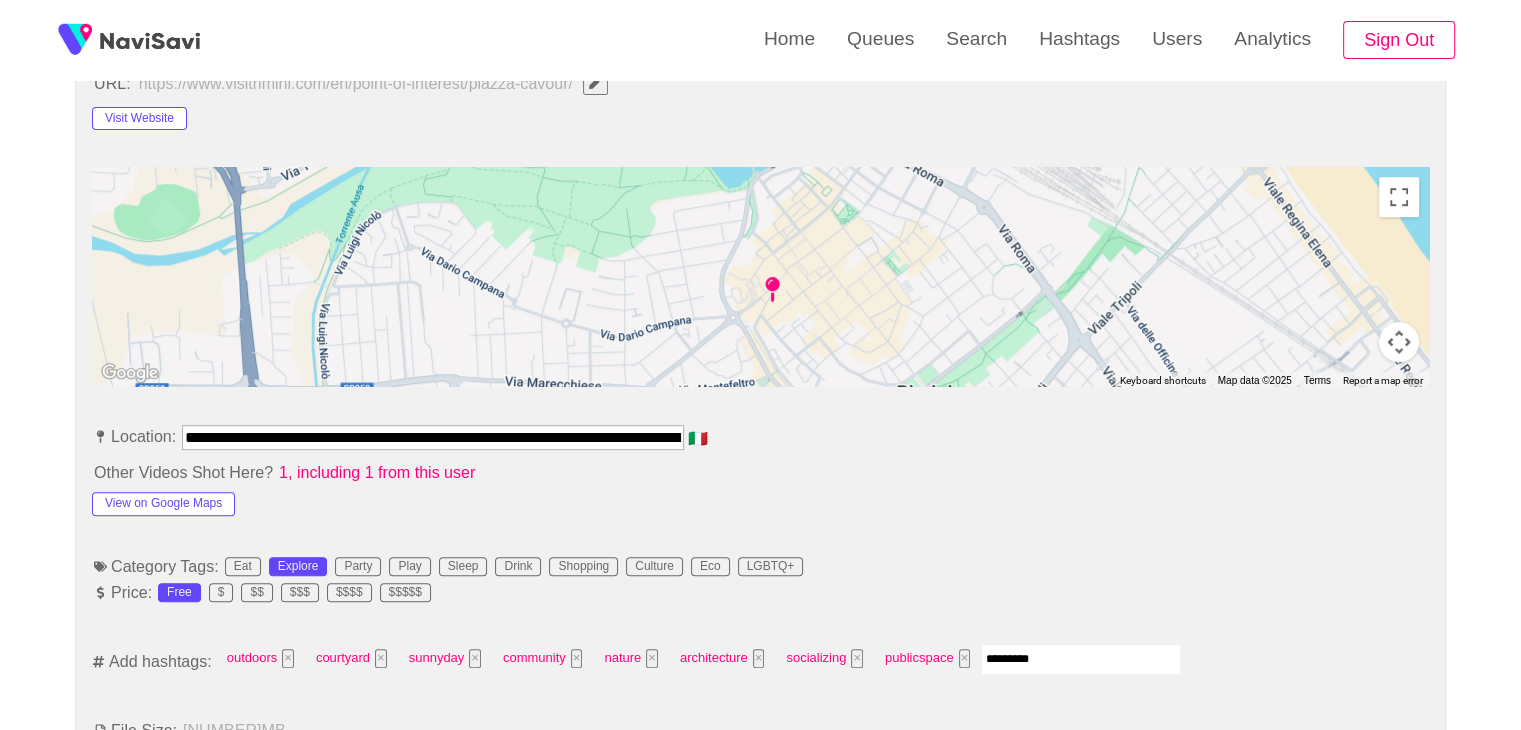 type 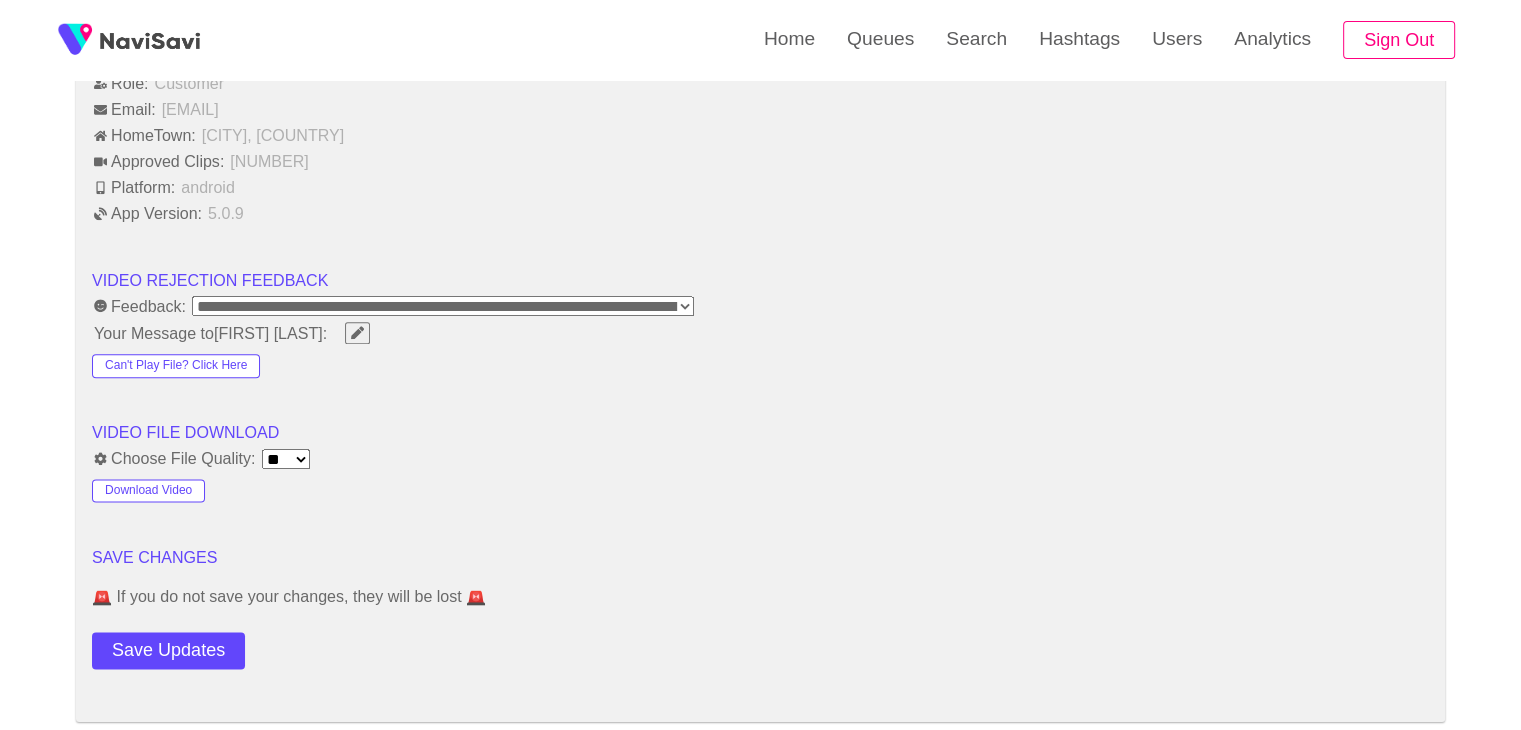 scroll, scrollTop: 2379, scrollLeft: 0, axis: vertical 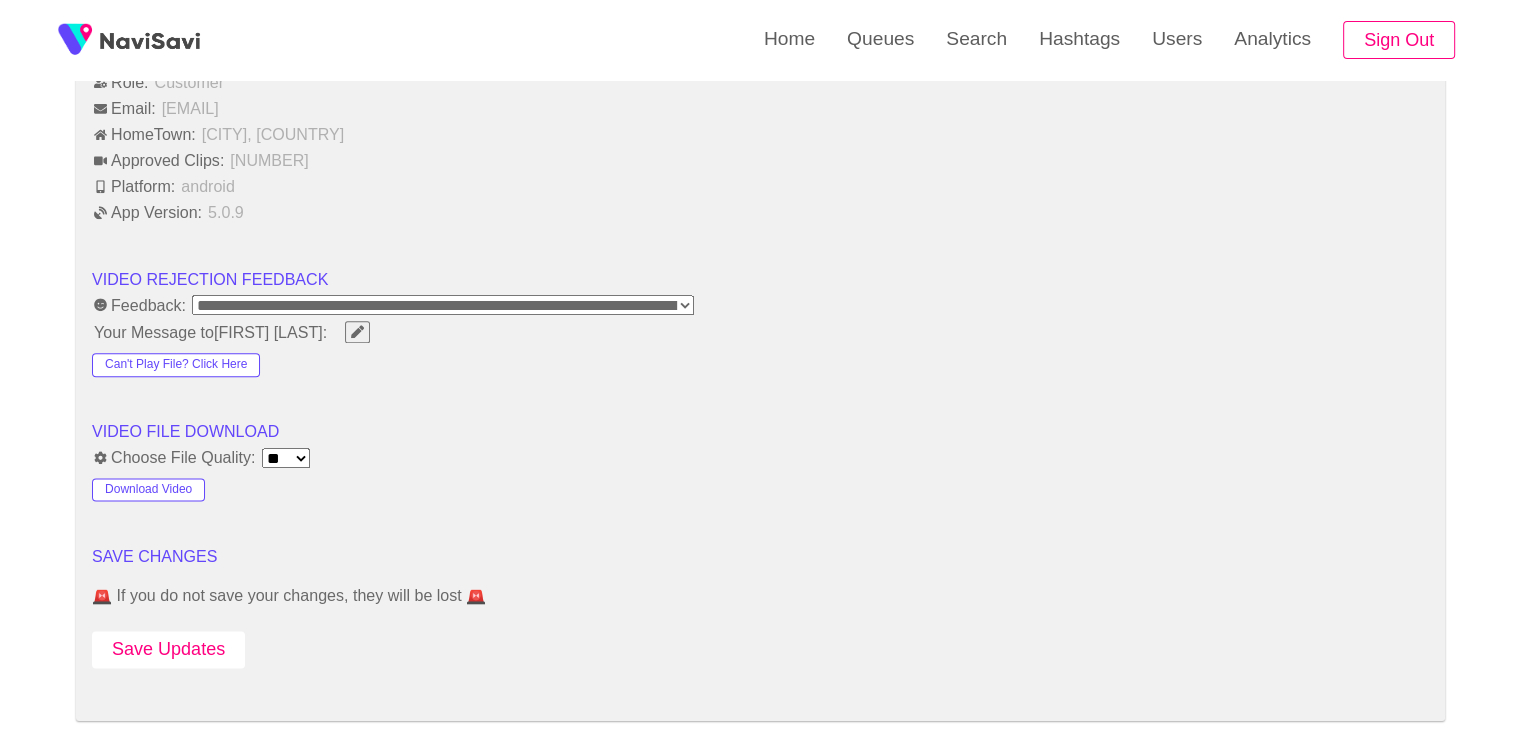 click on "Save Updates" at bounding box center (168, 649) 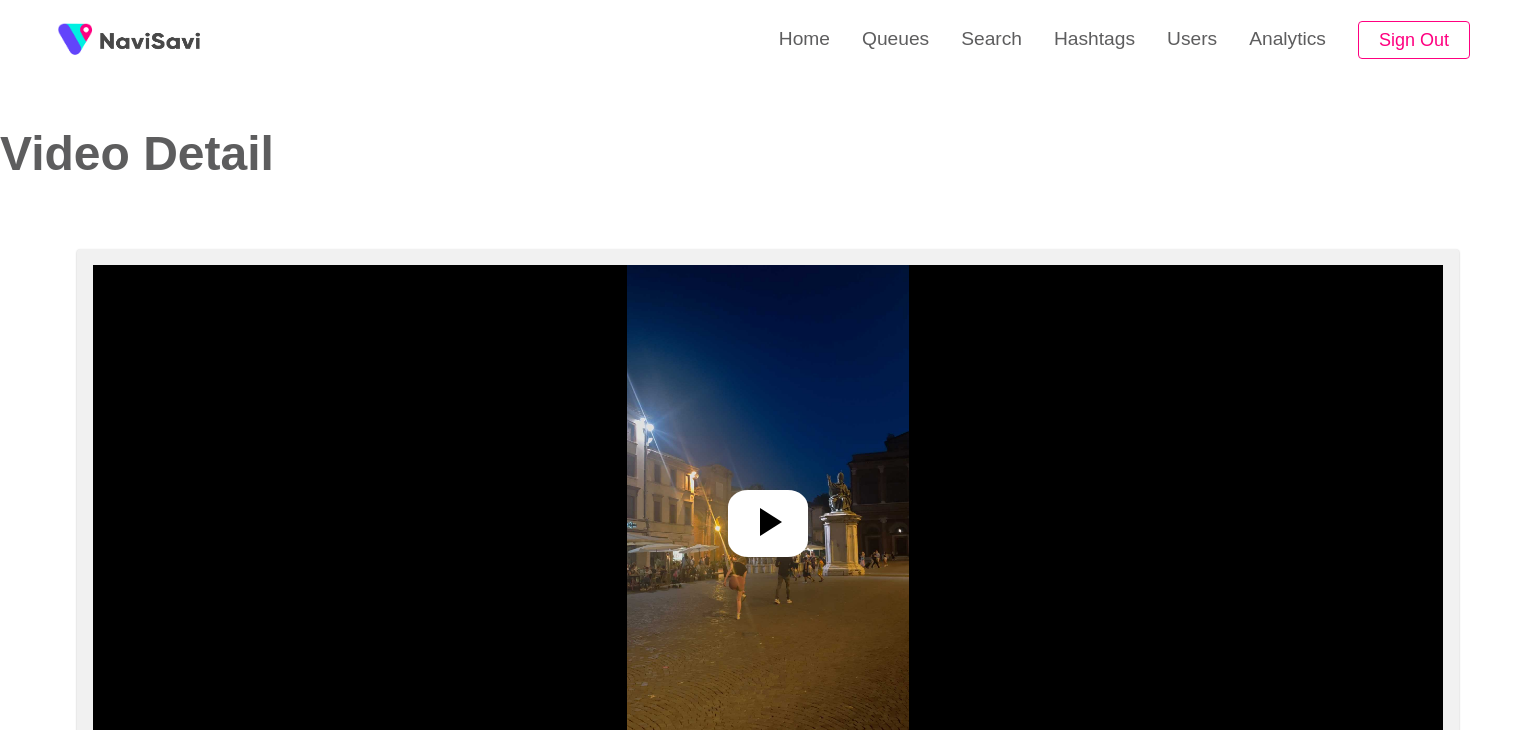 select on "**********" 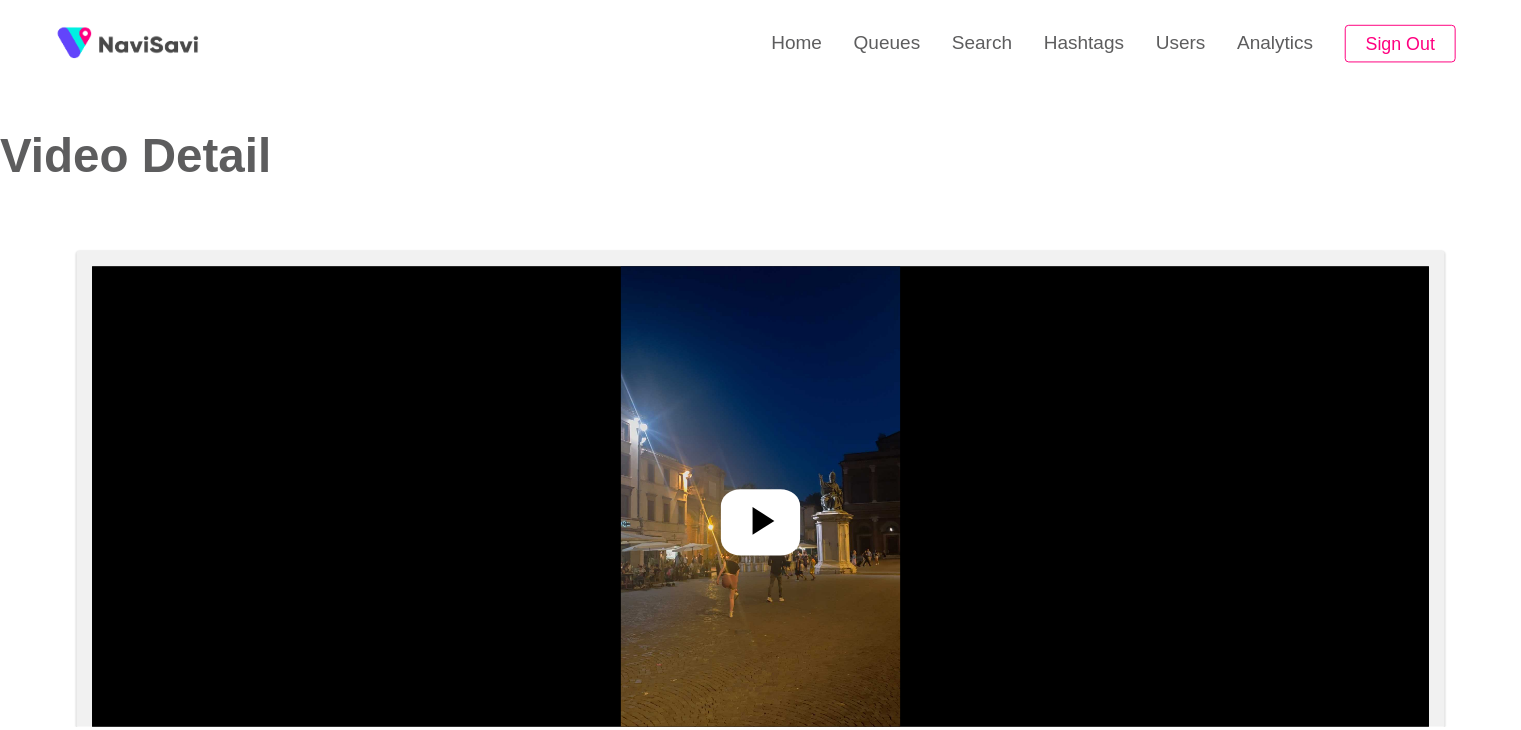 scroll, scrollTop: 0, scrollLeft: 0, axis: both 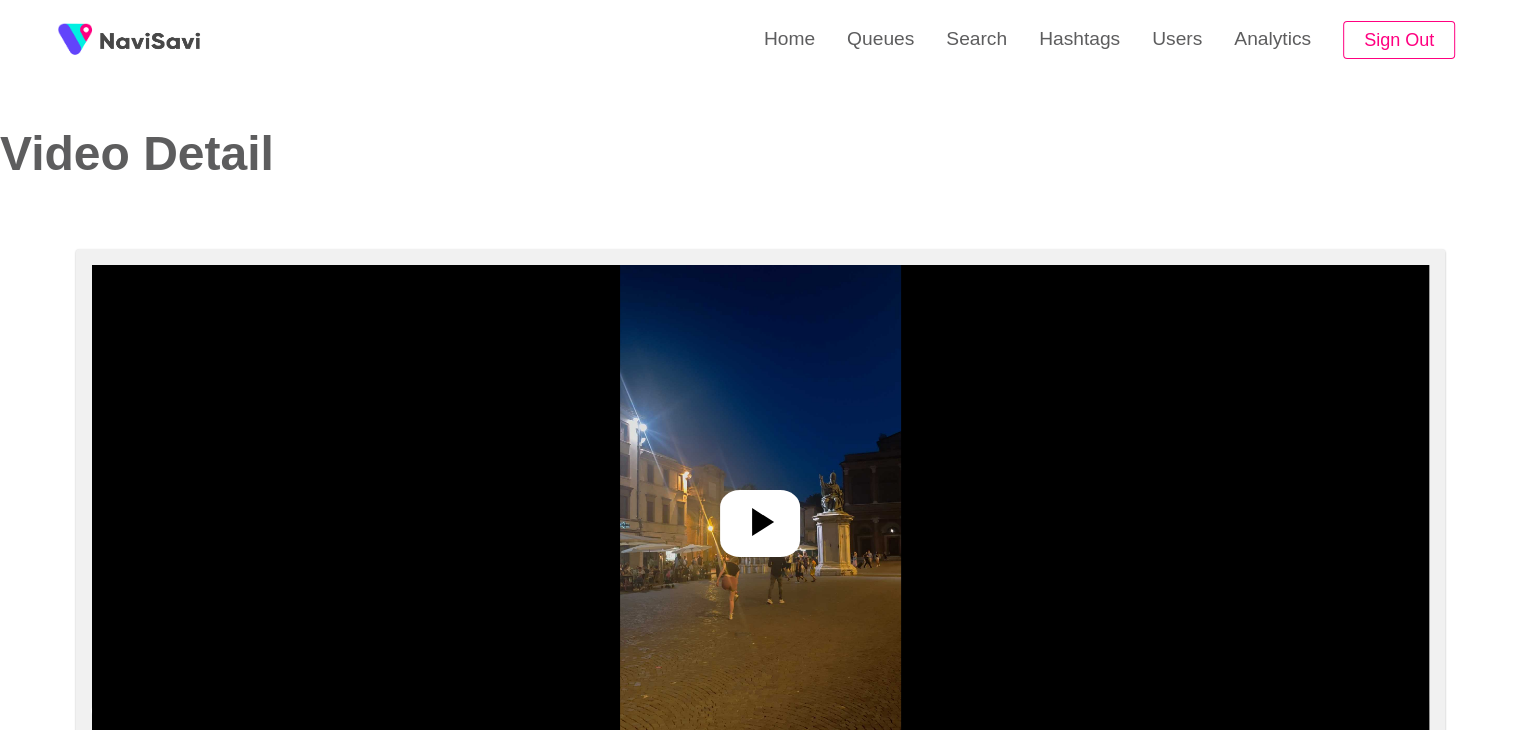 click at bounding box center (760, 515) 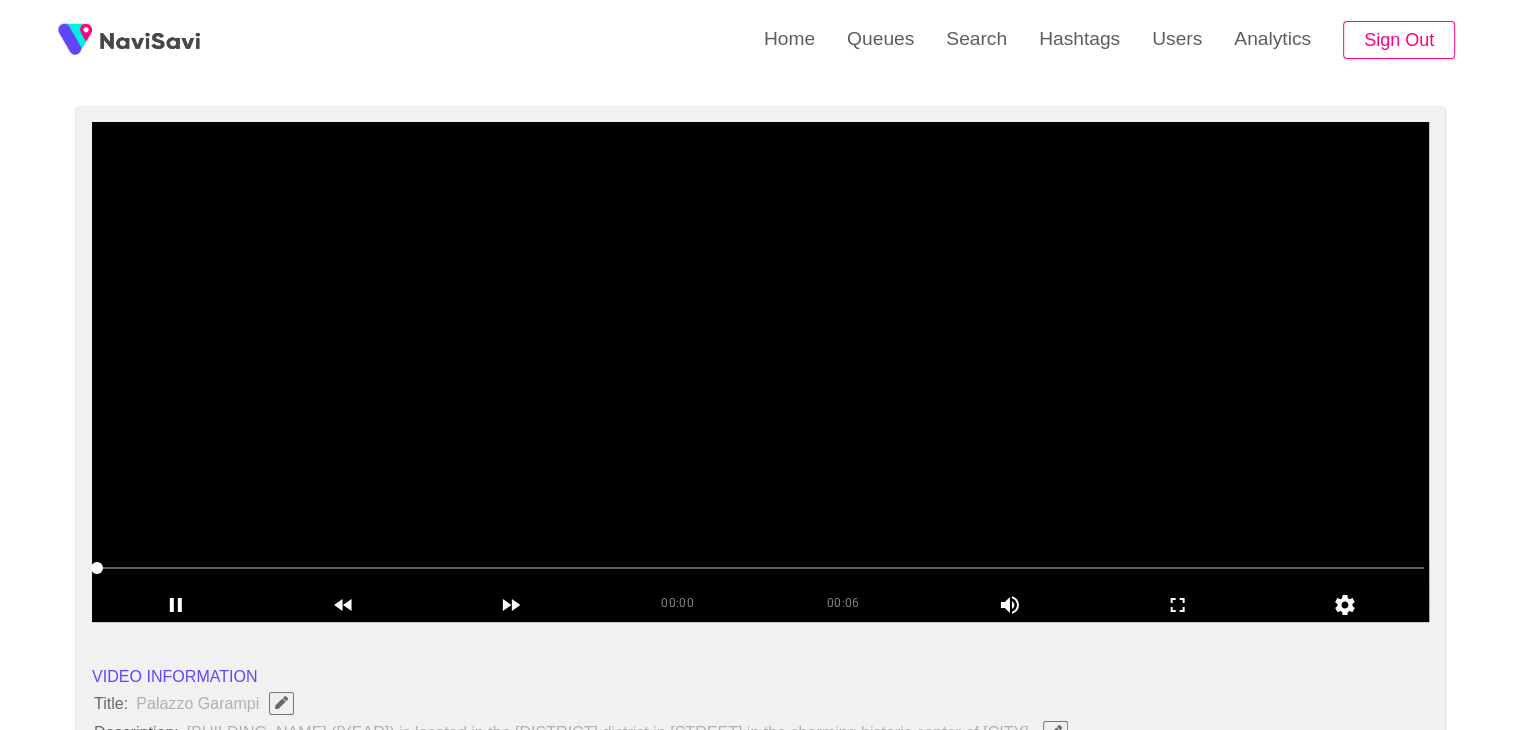 scroll, scrollTop: 144, scrollLeft: 0, axis: vertical 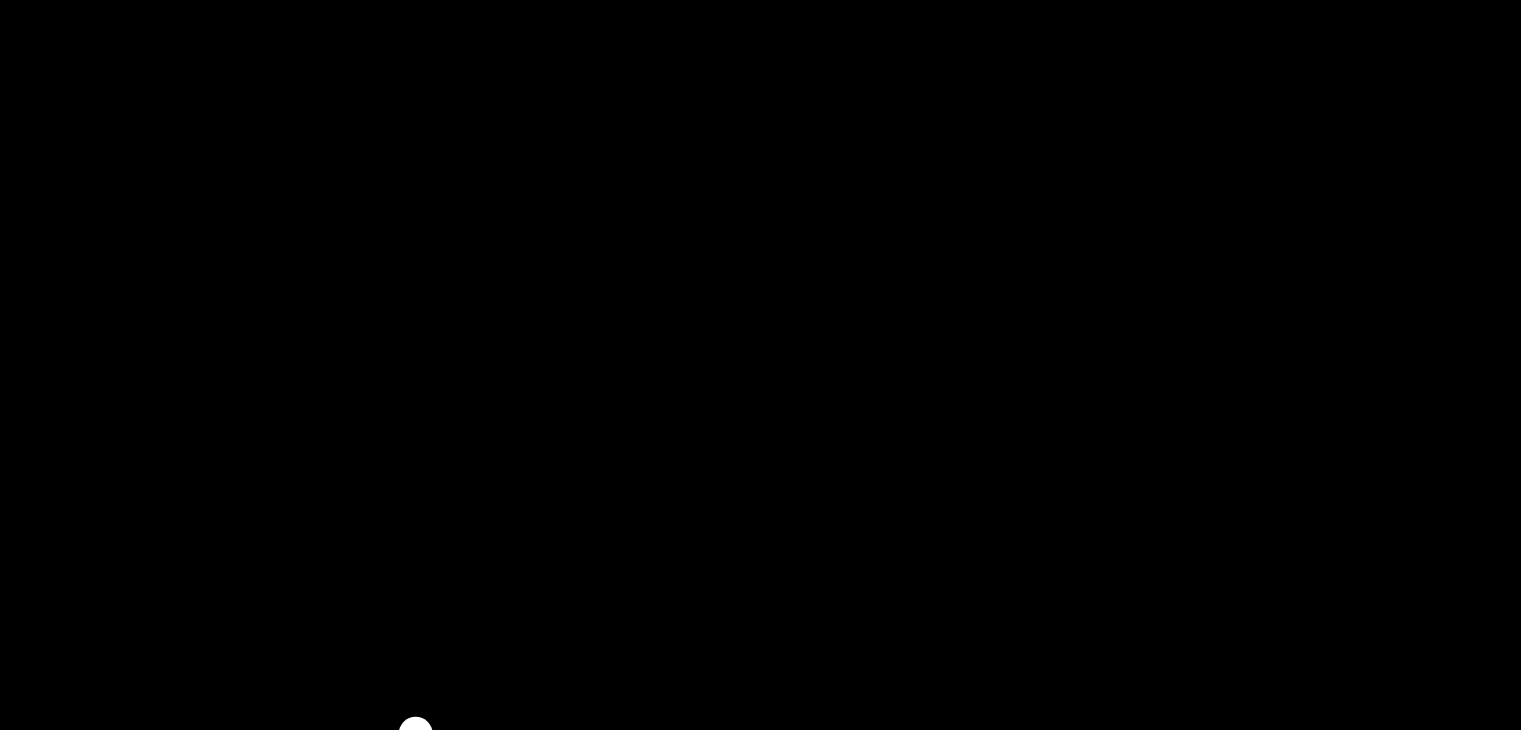 click at bounding box center [760, 371] 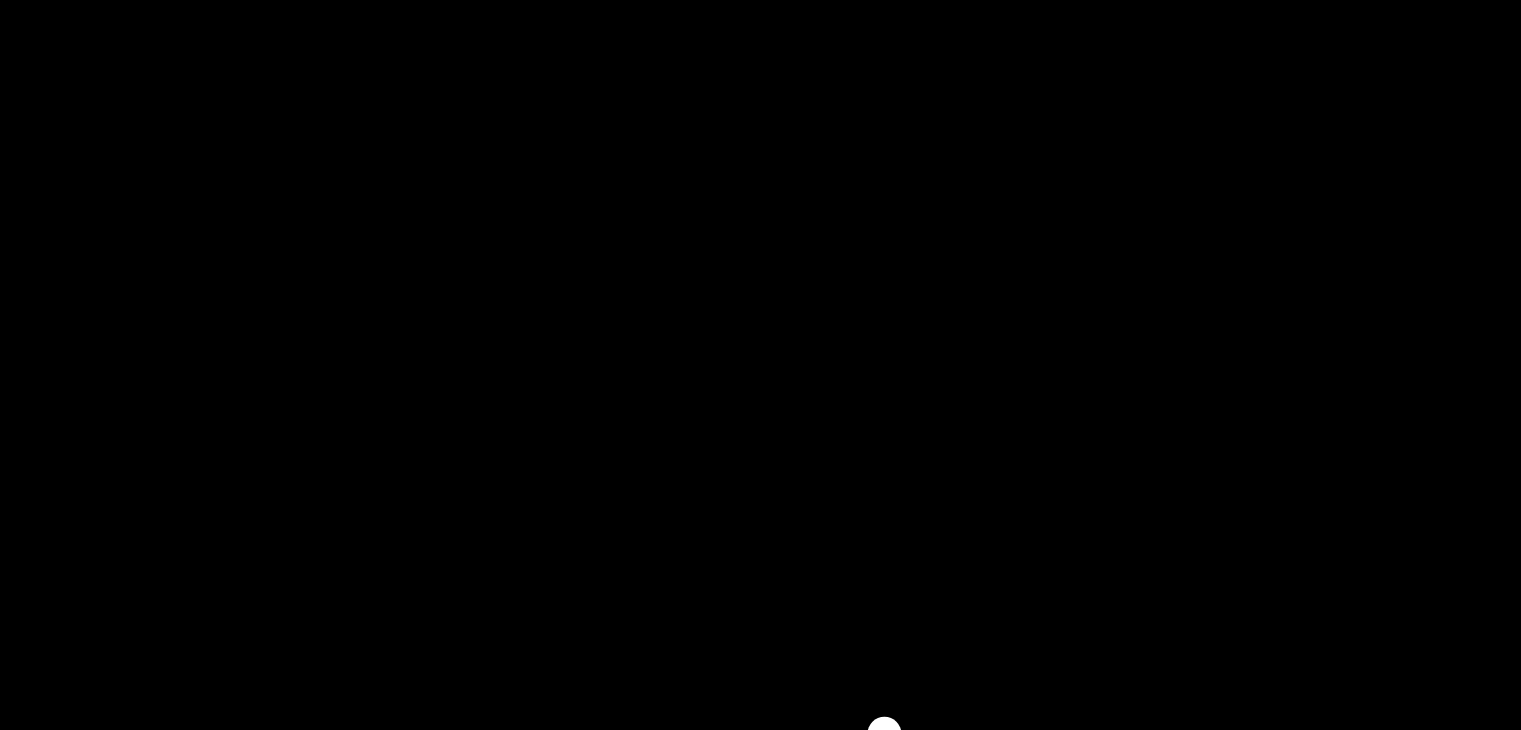 click at bounding box center (760, 371) 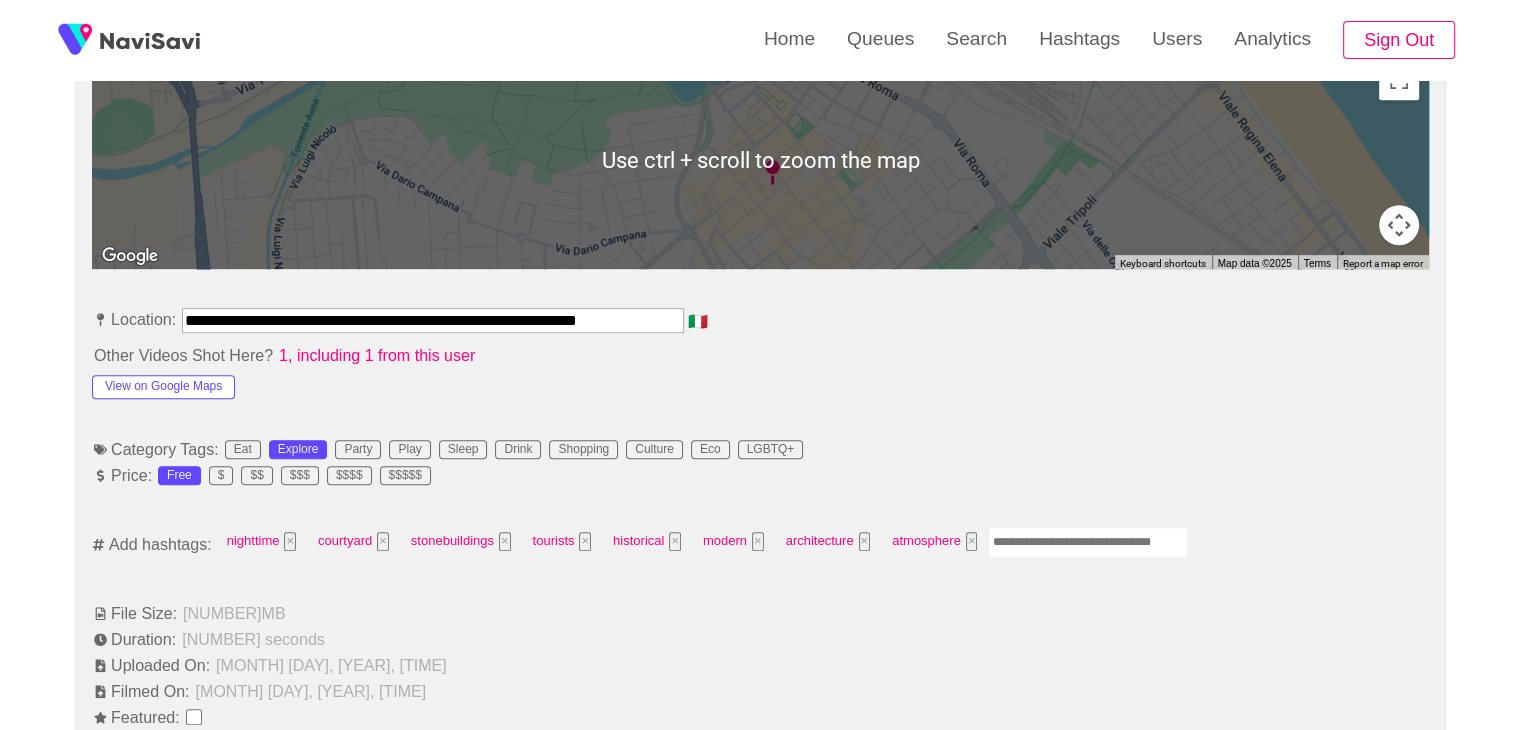 scroll, scrollTop: 940, scrollLeft: 0, axis: vertical 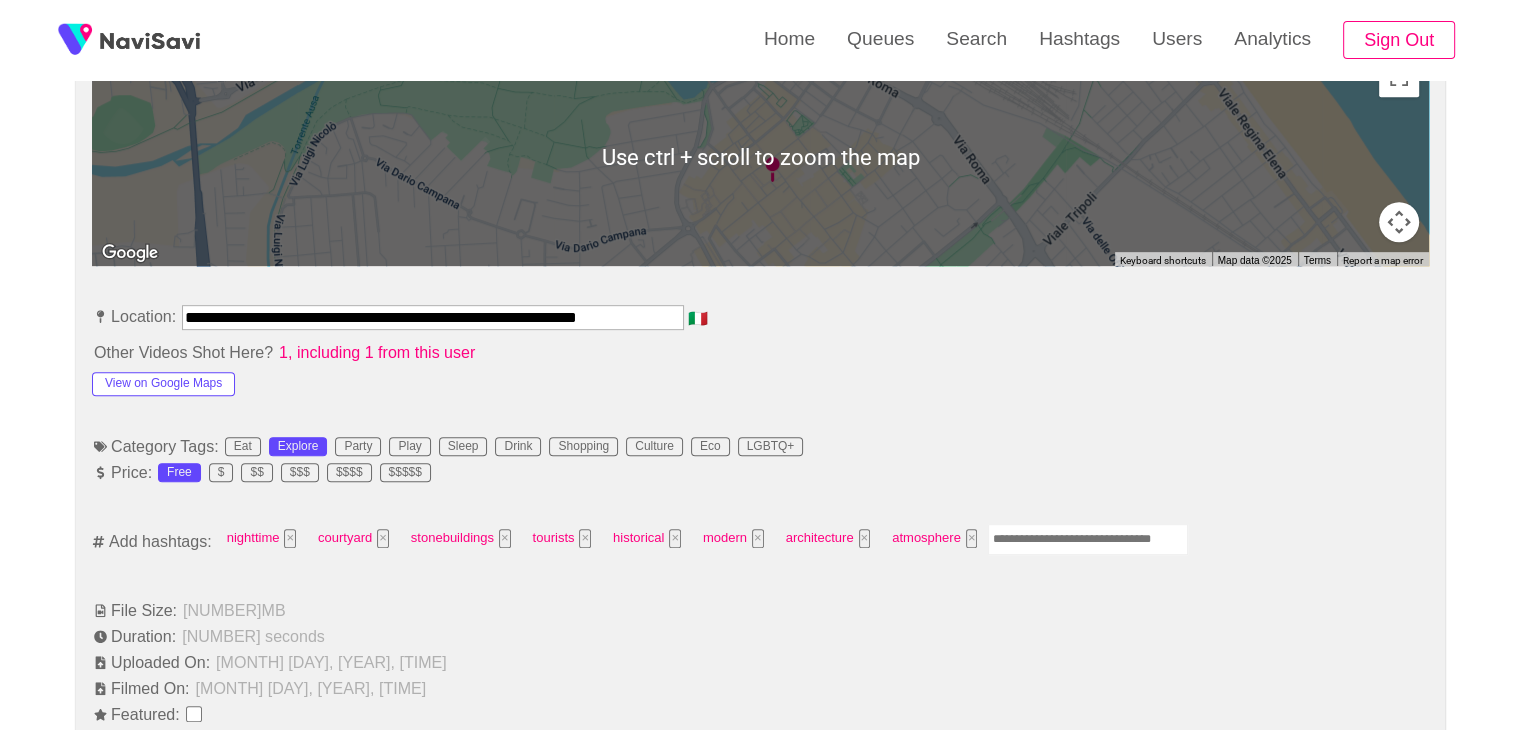 click at bounding box center (1088, 539) 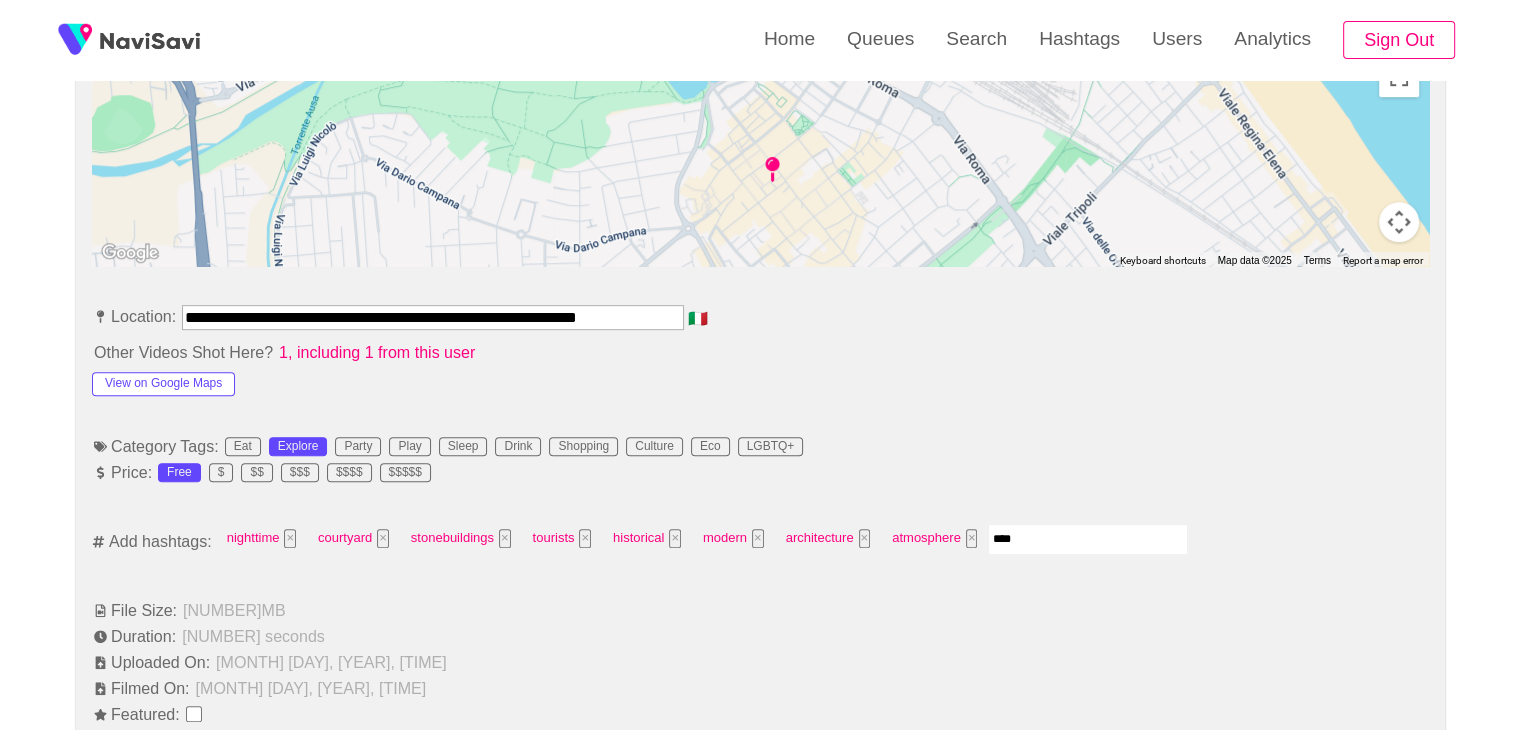 type on "*****" 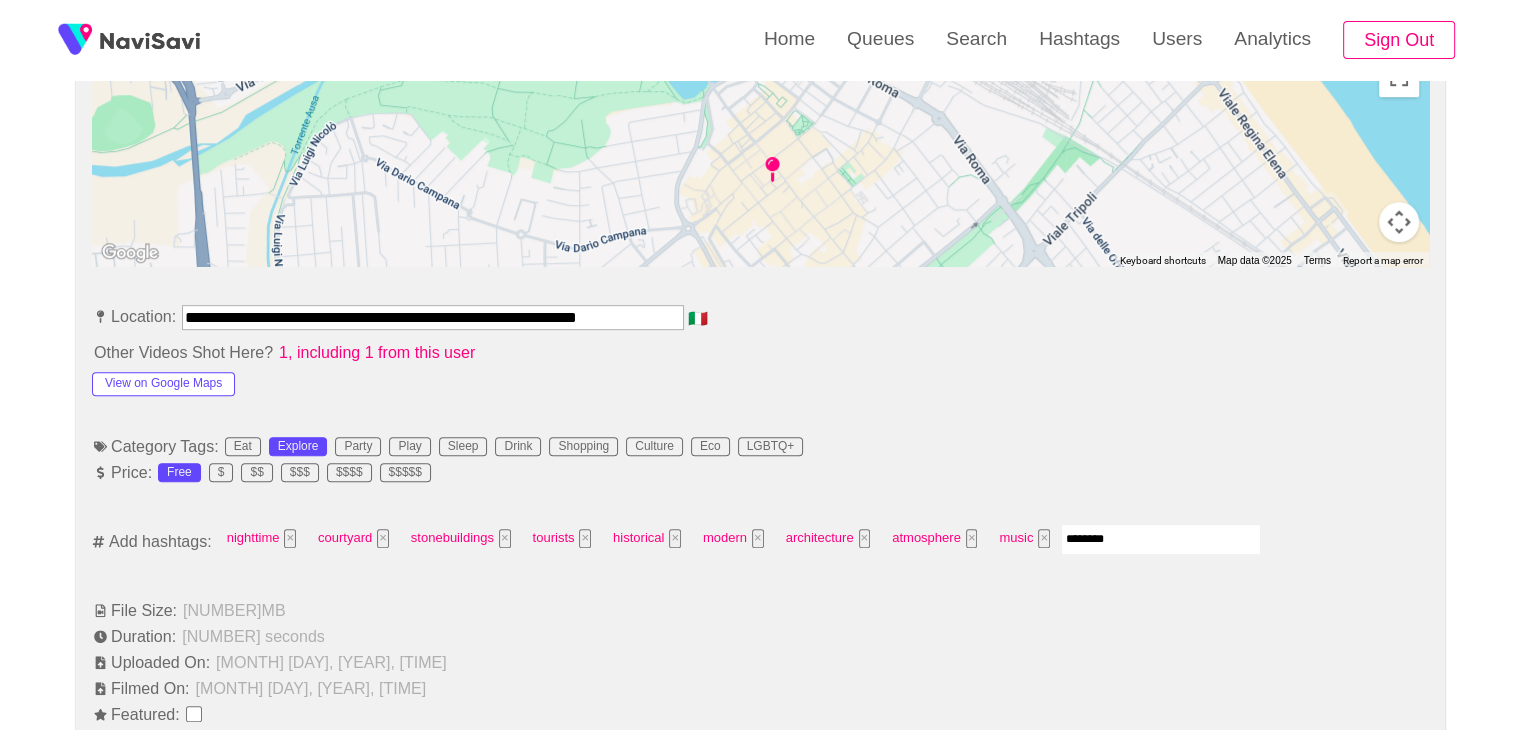 type on "*********" 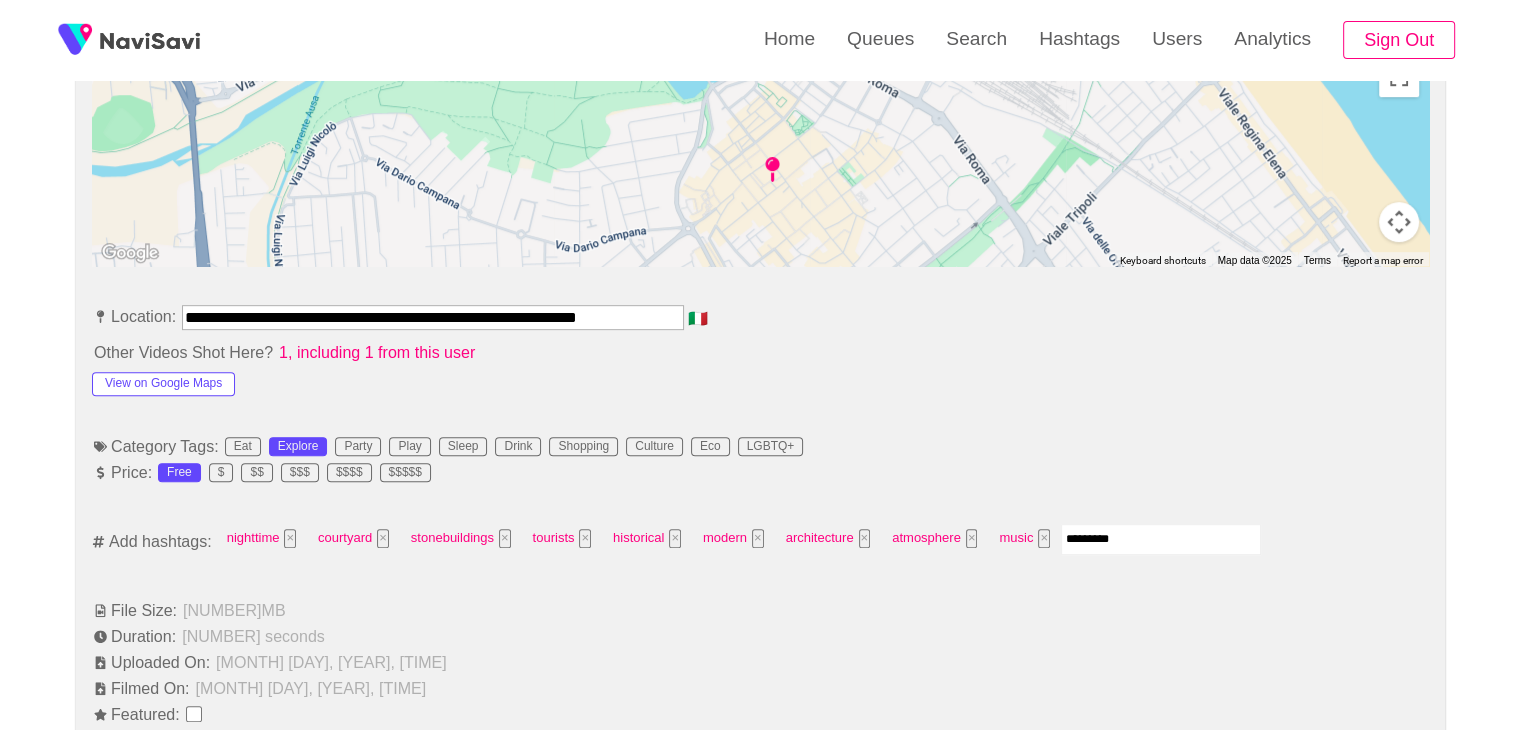 type 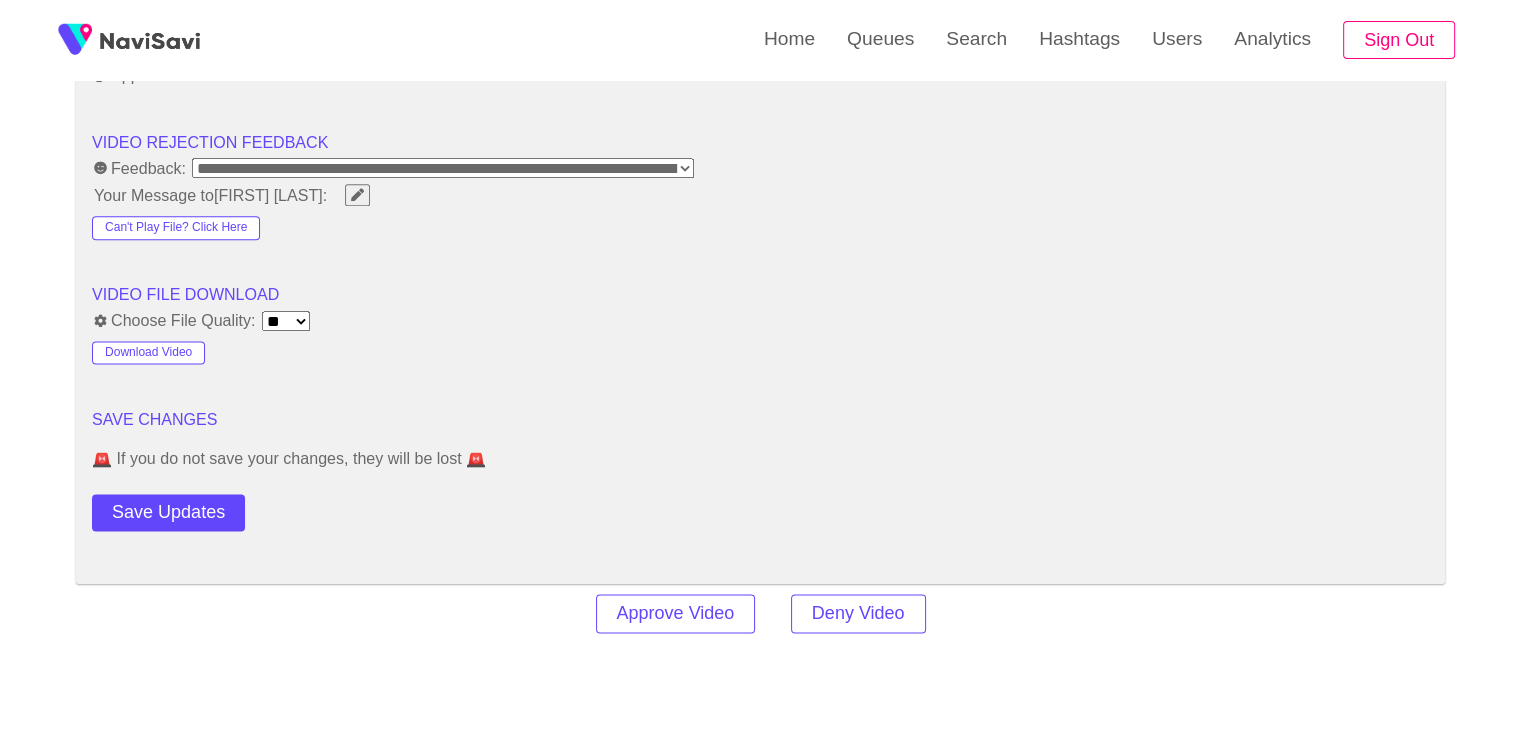 scroll, scrollTop: 2584, scrollLeft: 0, axis: vertical 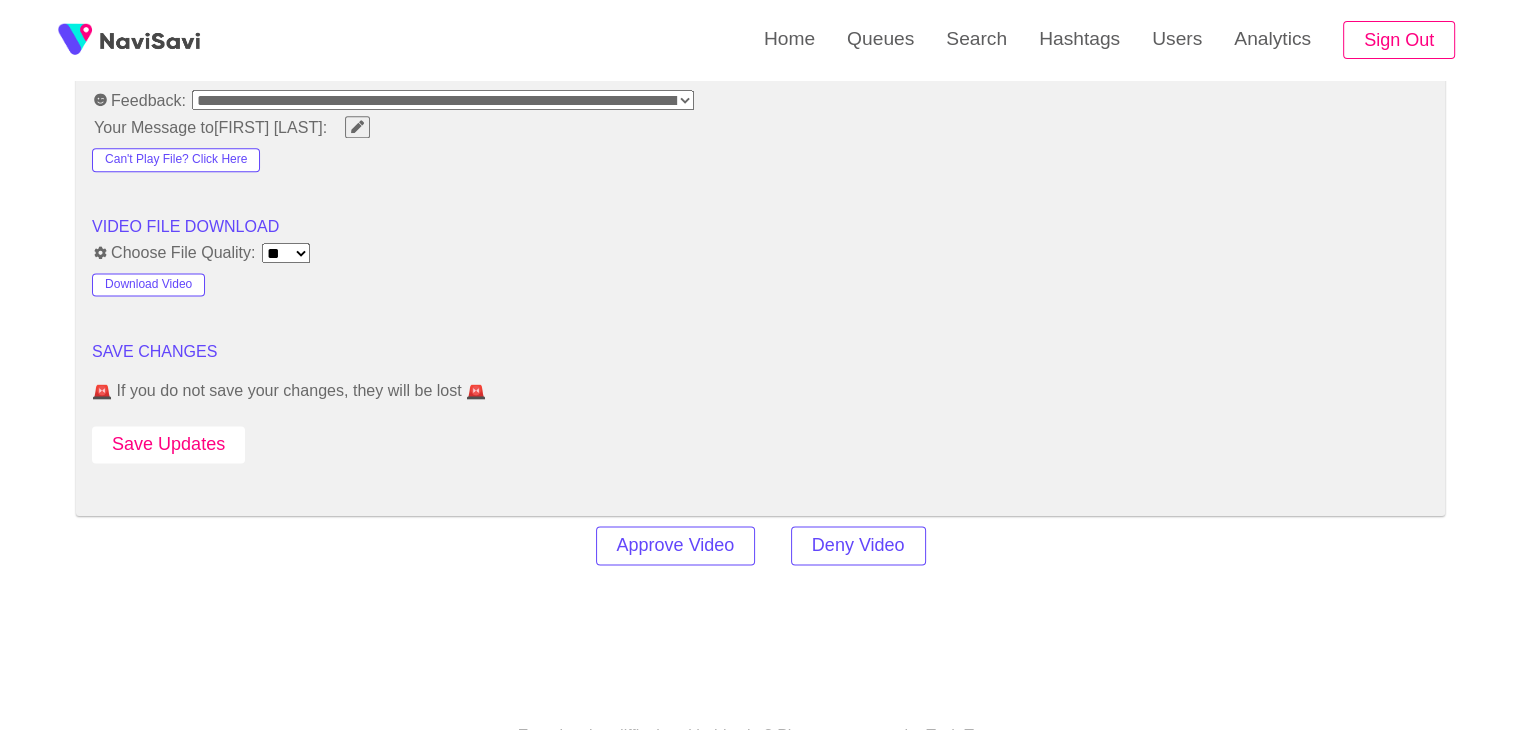 click on "Save Updates" at bounding box center [168, 444] 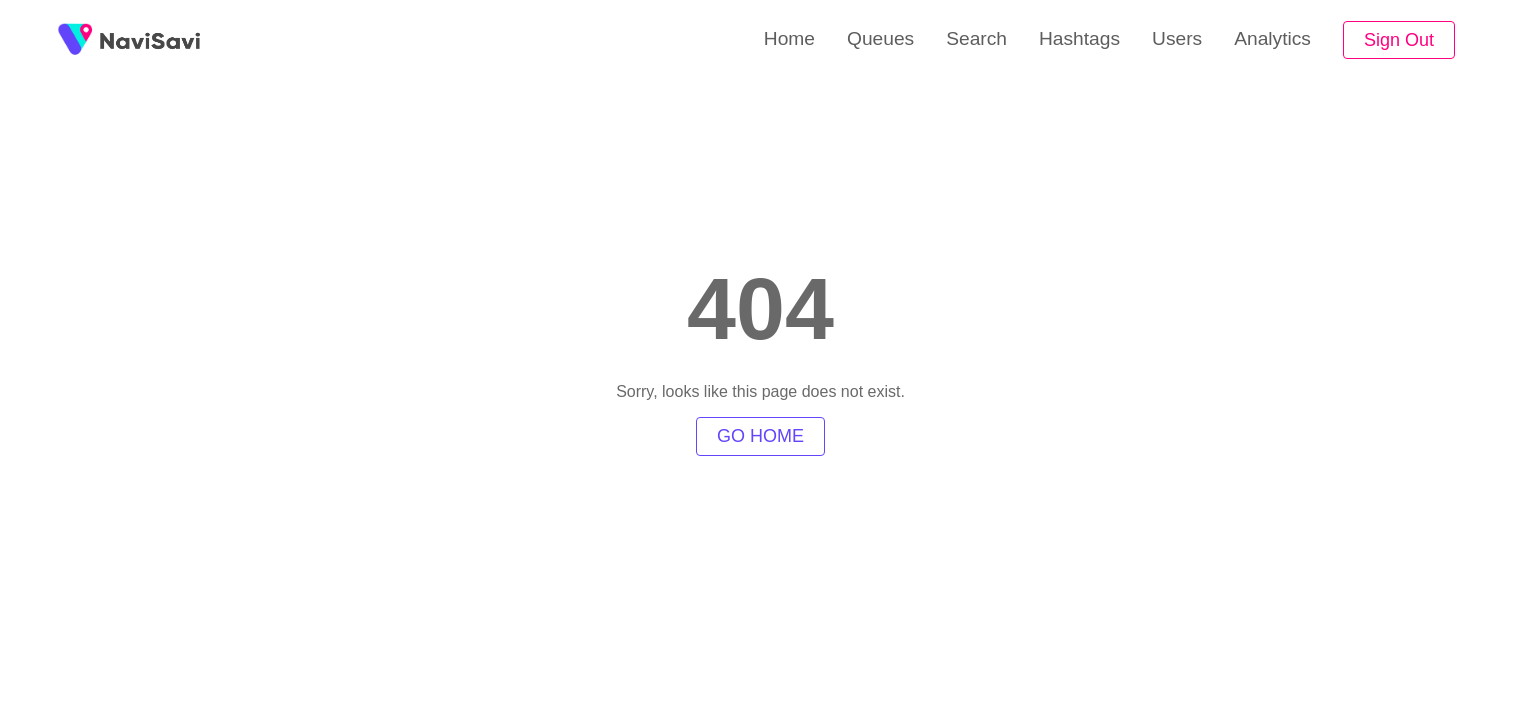 scroll, scrollTop: 0, scrollLeft: 0, axis: both 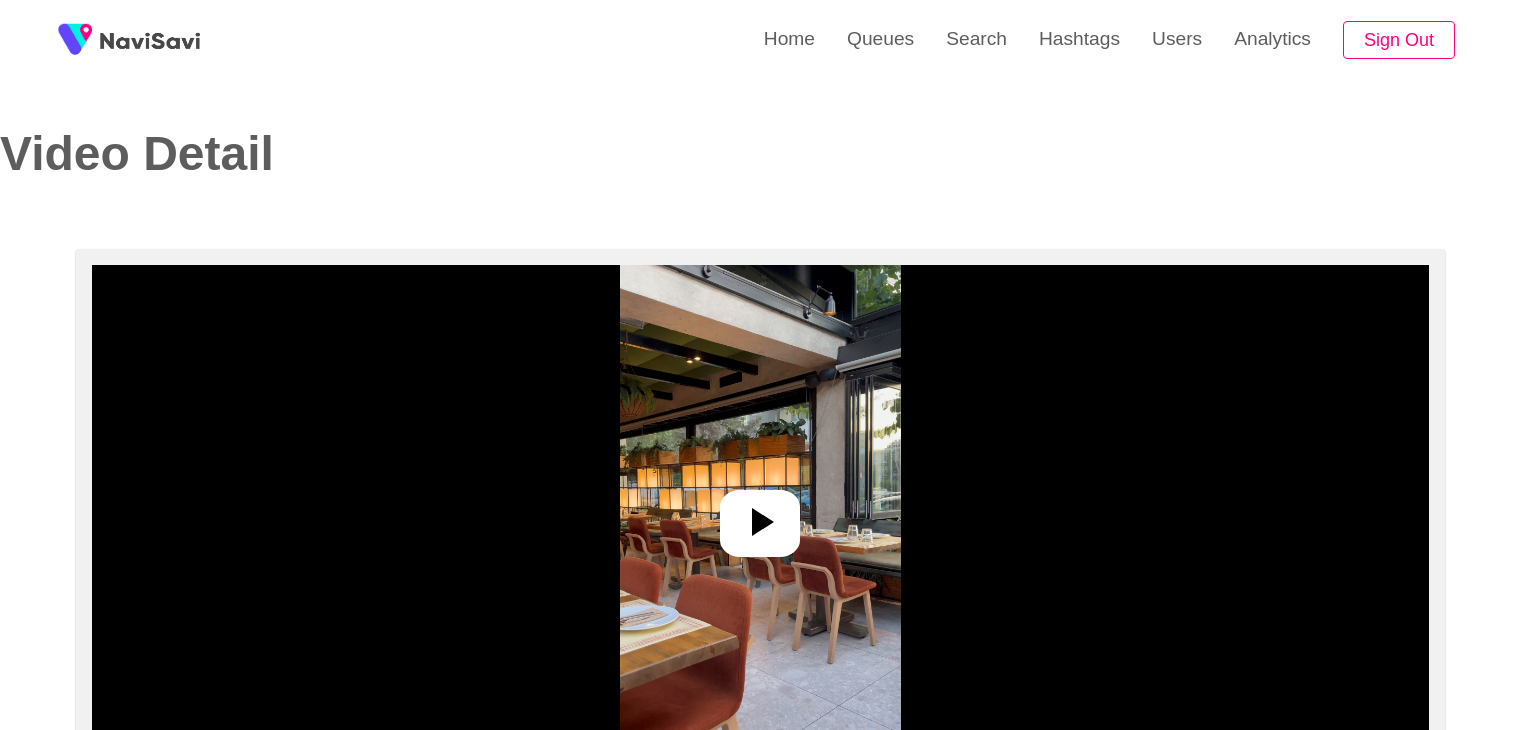 select on "**********" 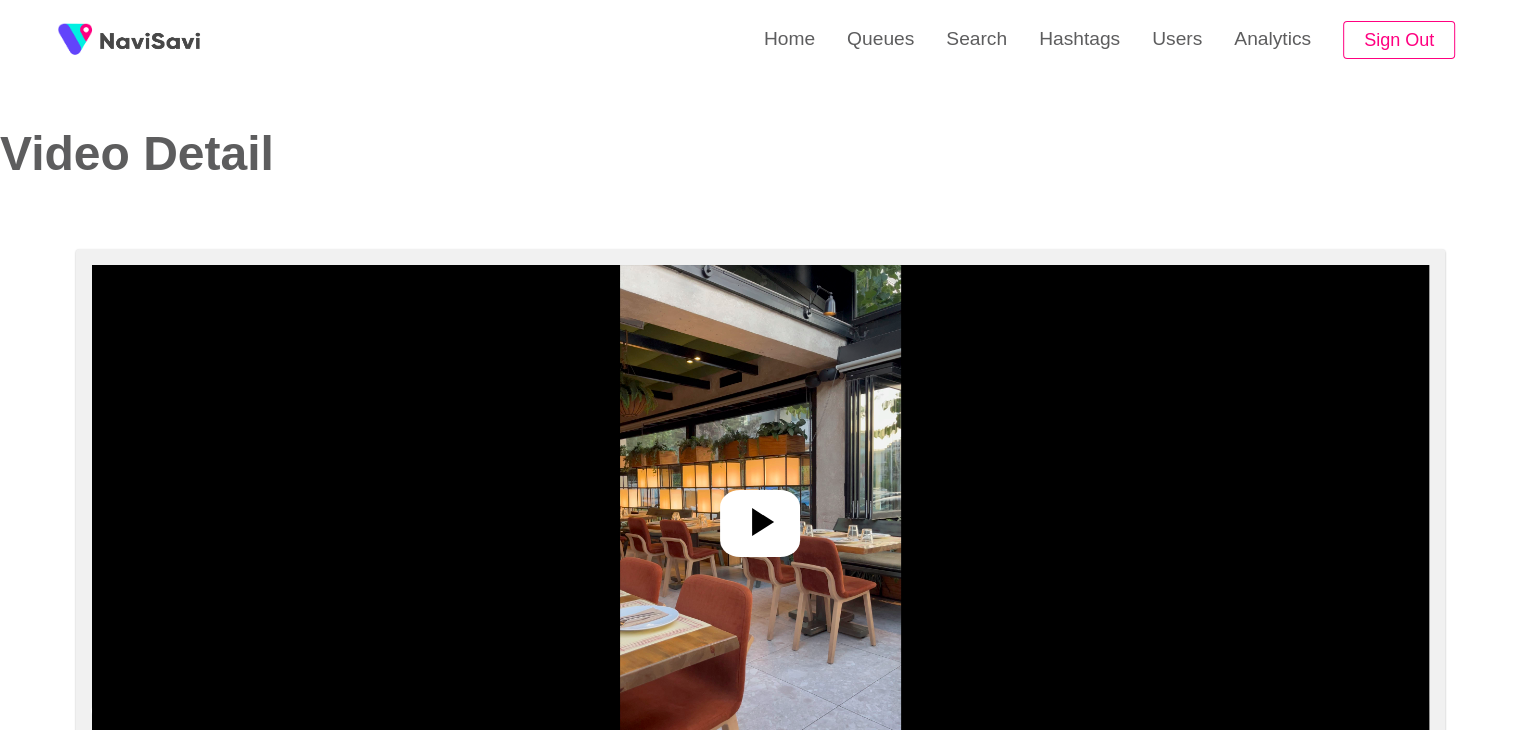 click at bounding box center [760, 515] 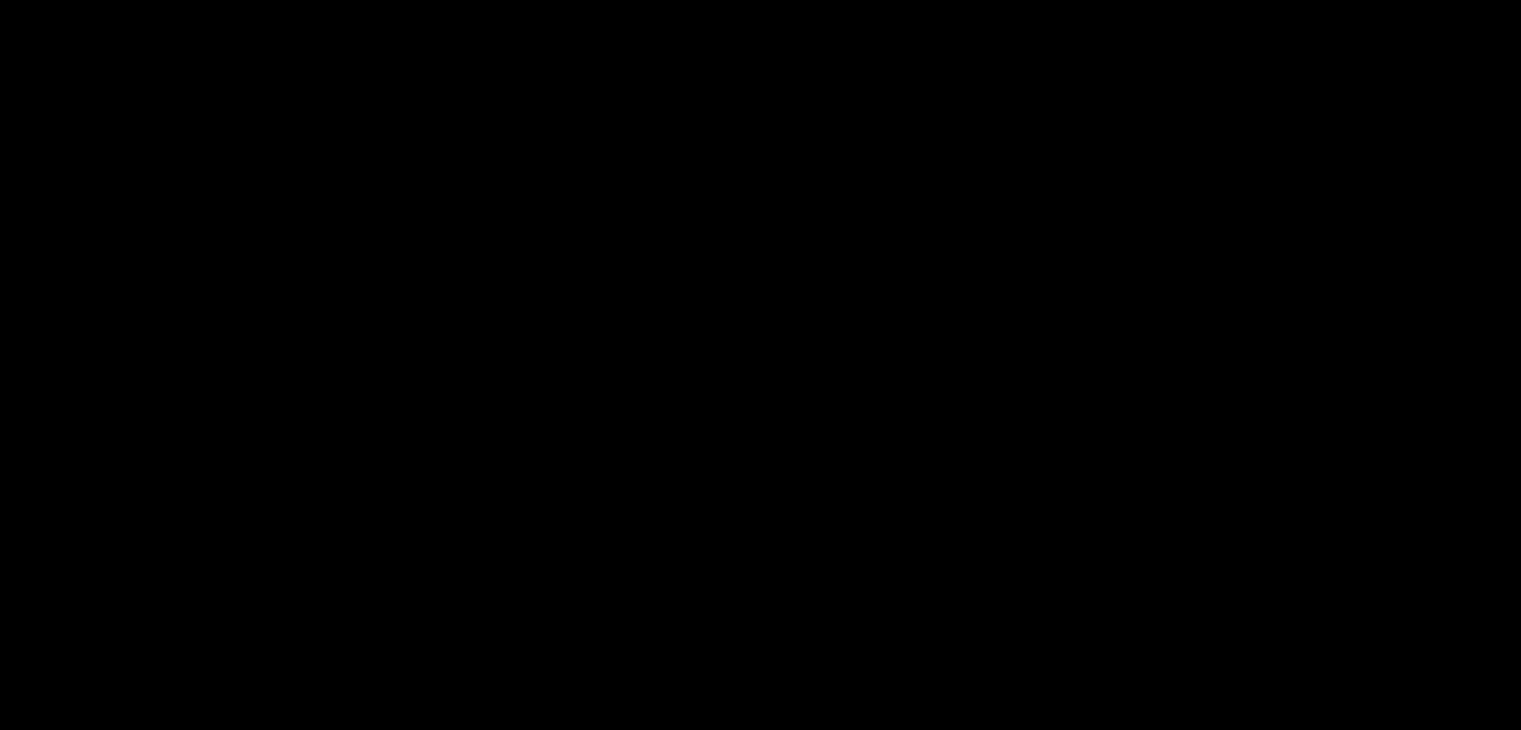 scroll, scrollTop: 112, scrollLeft: 0, axis: vertical 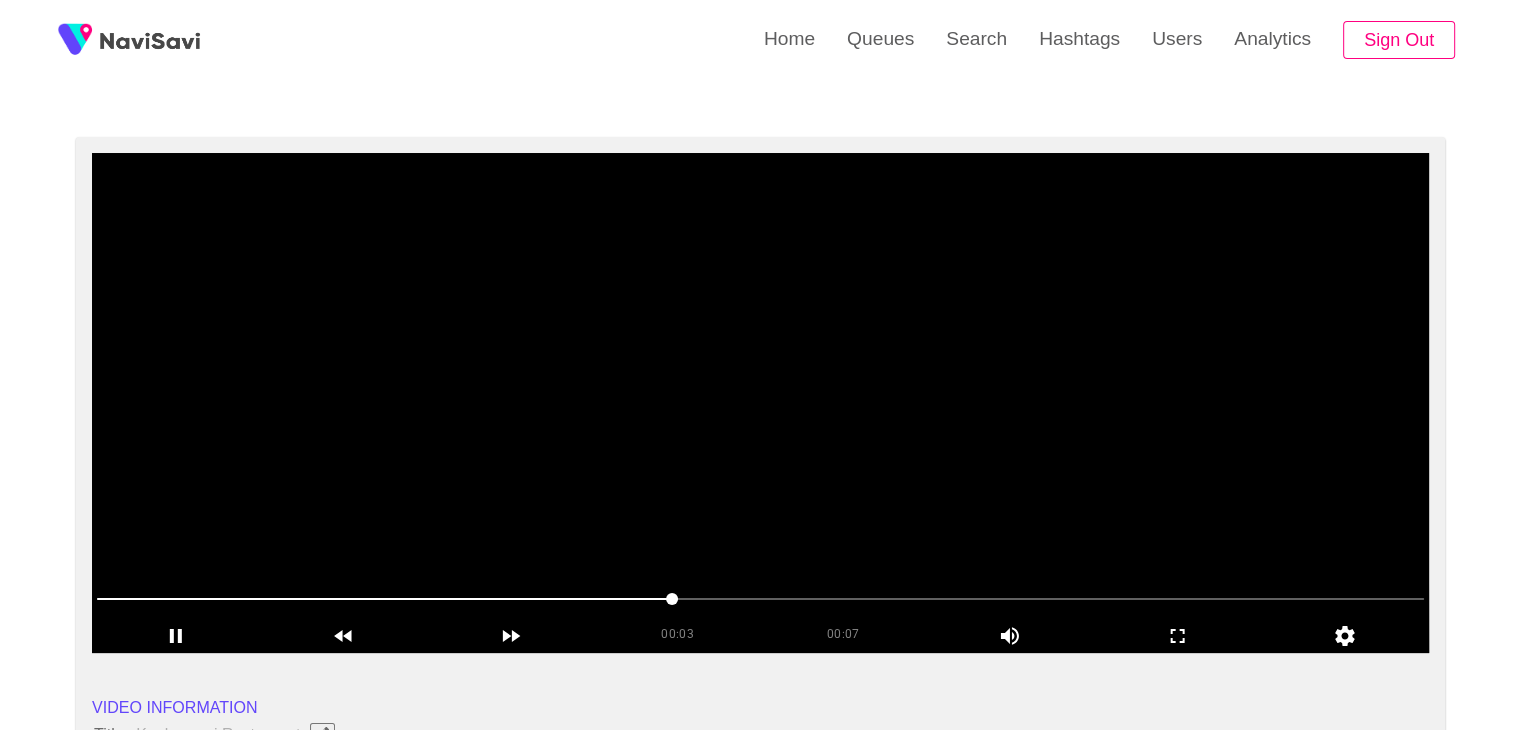click at bounding box center [760, 403] 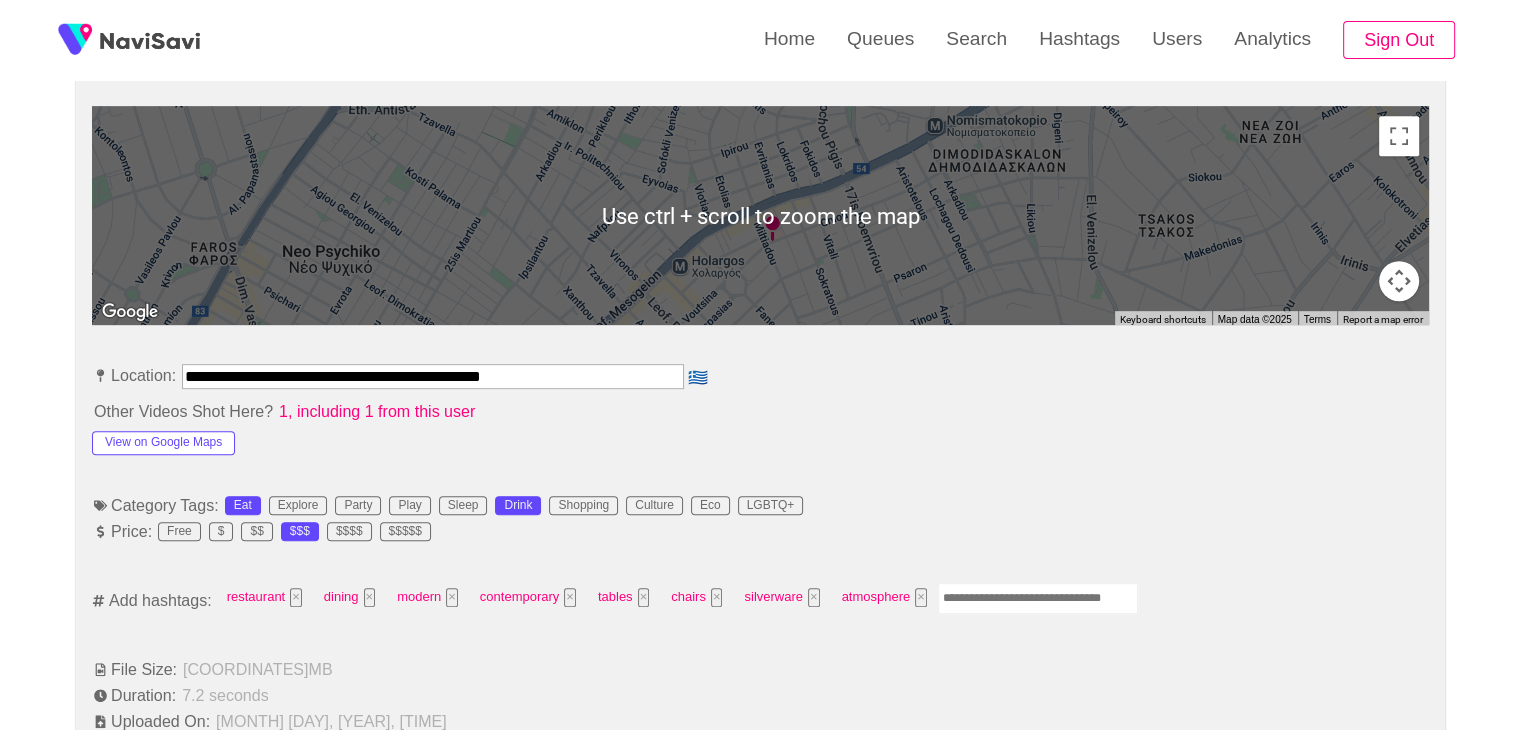 scroll, scrollTop: 882, scrollLeft: 0, axis: vertical 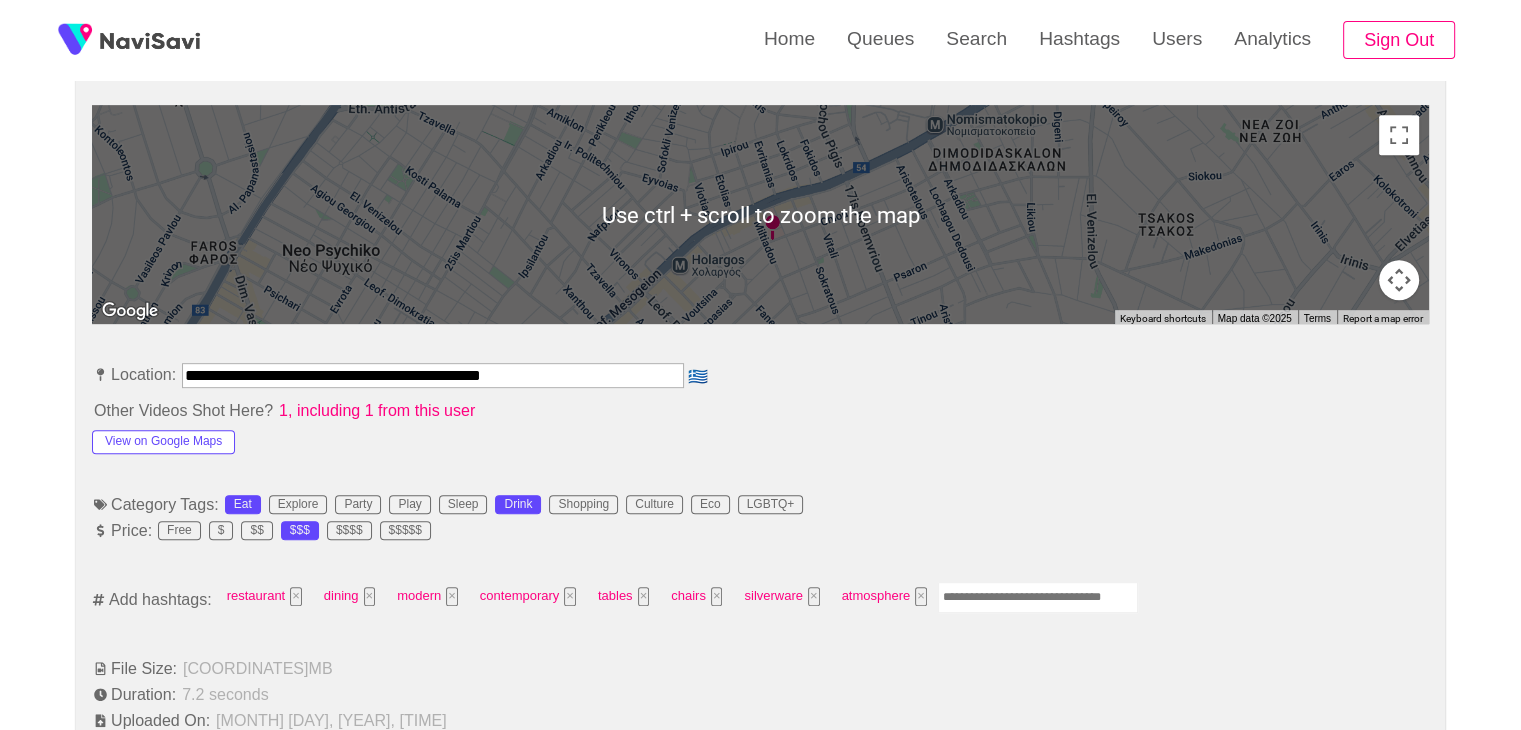 click at bounding box center (1038, 597) 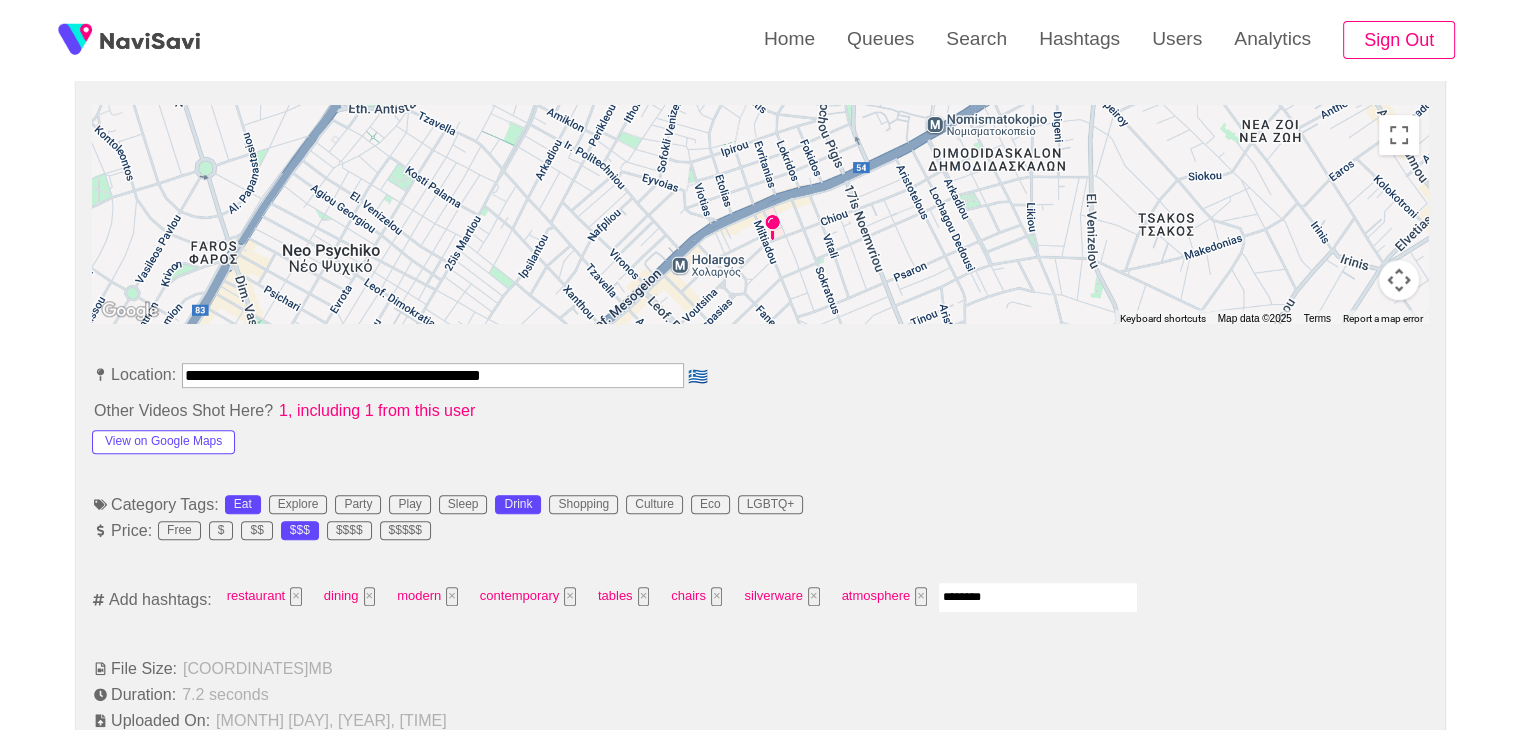 type on "*********" 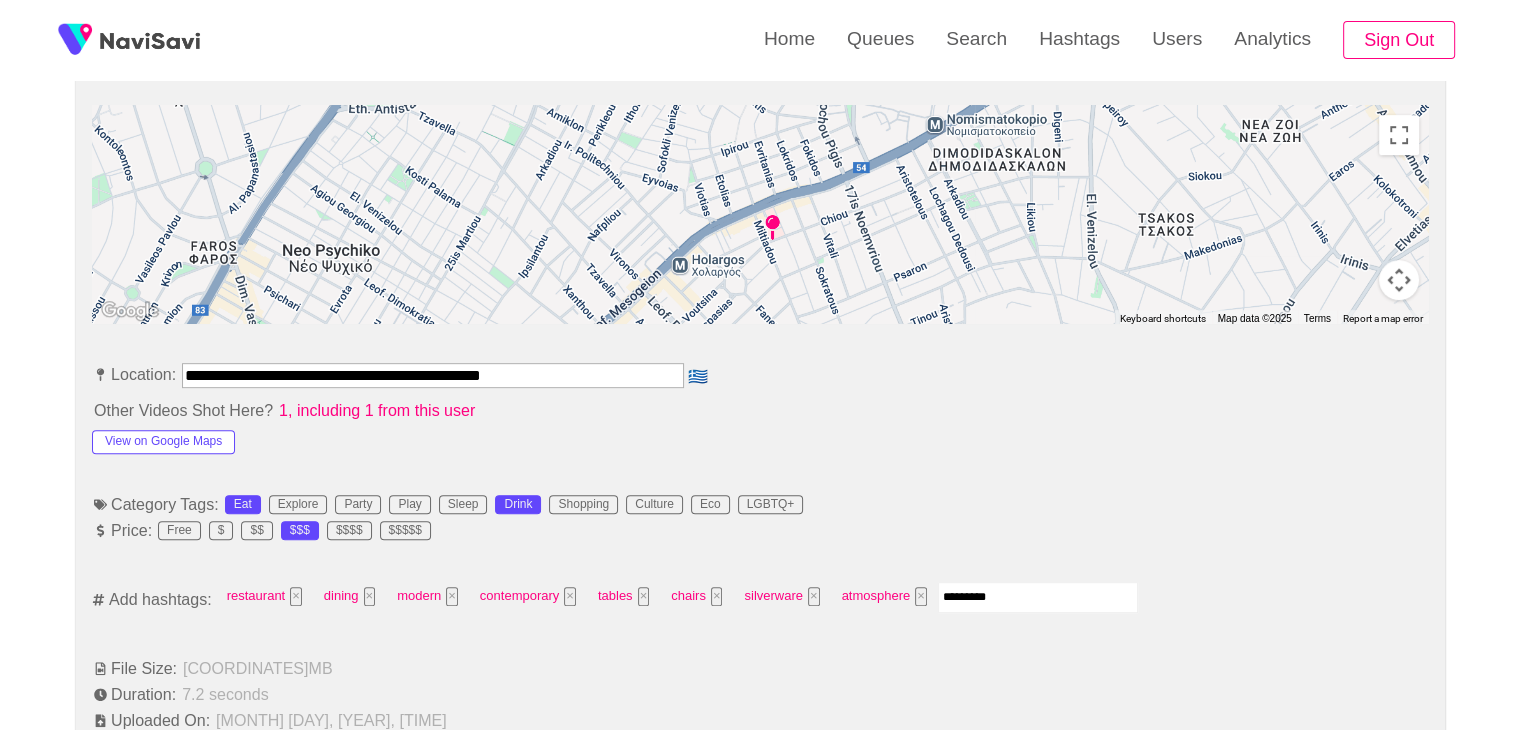 type 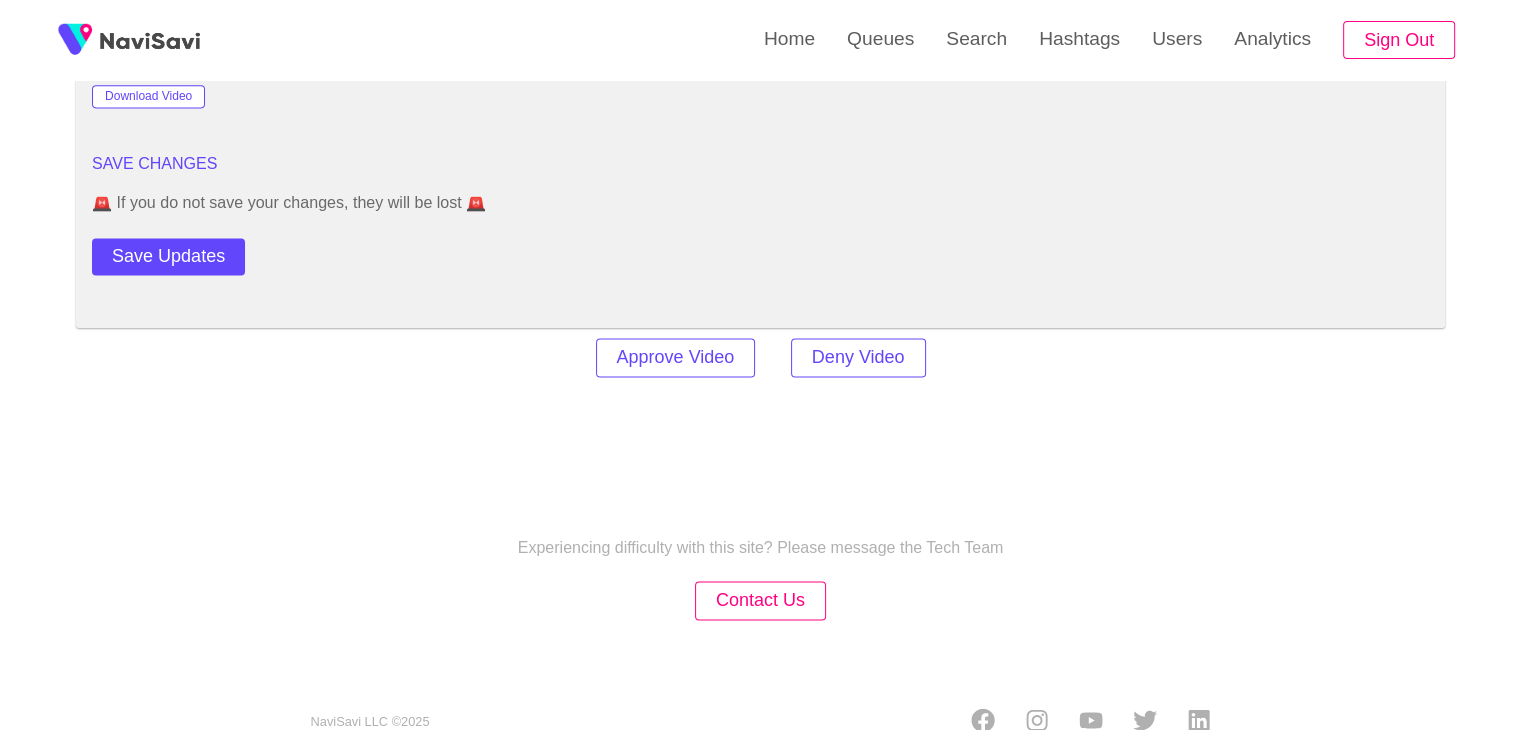 scroll, scrollTop: 2778, scrollLeft: 0, axis: vertical 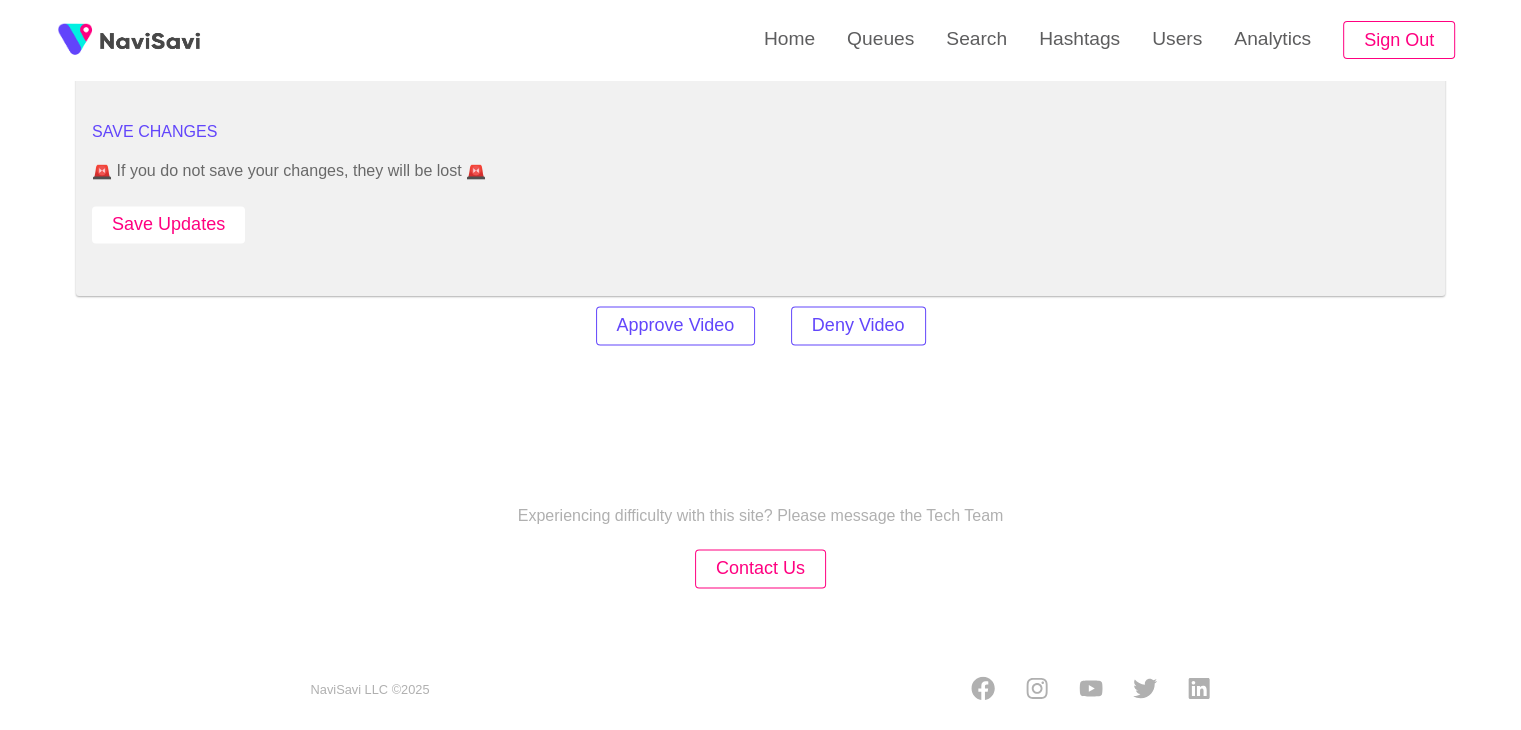 click on "Save Updates" at bounding box center [168, 224] 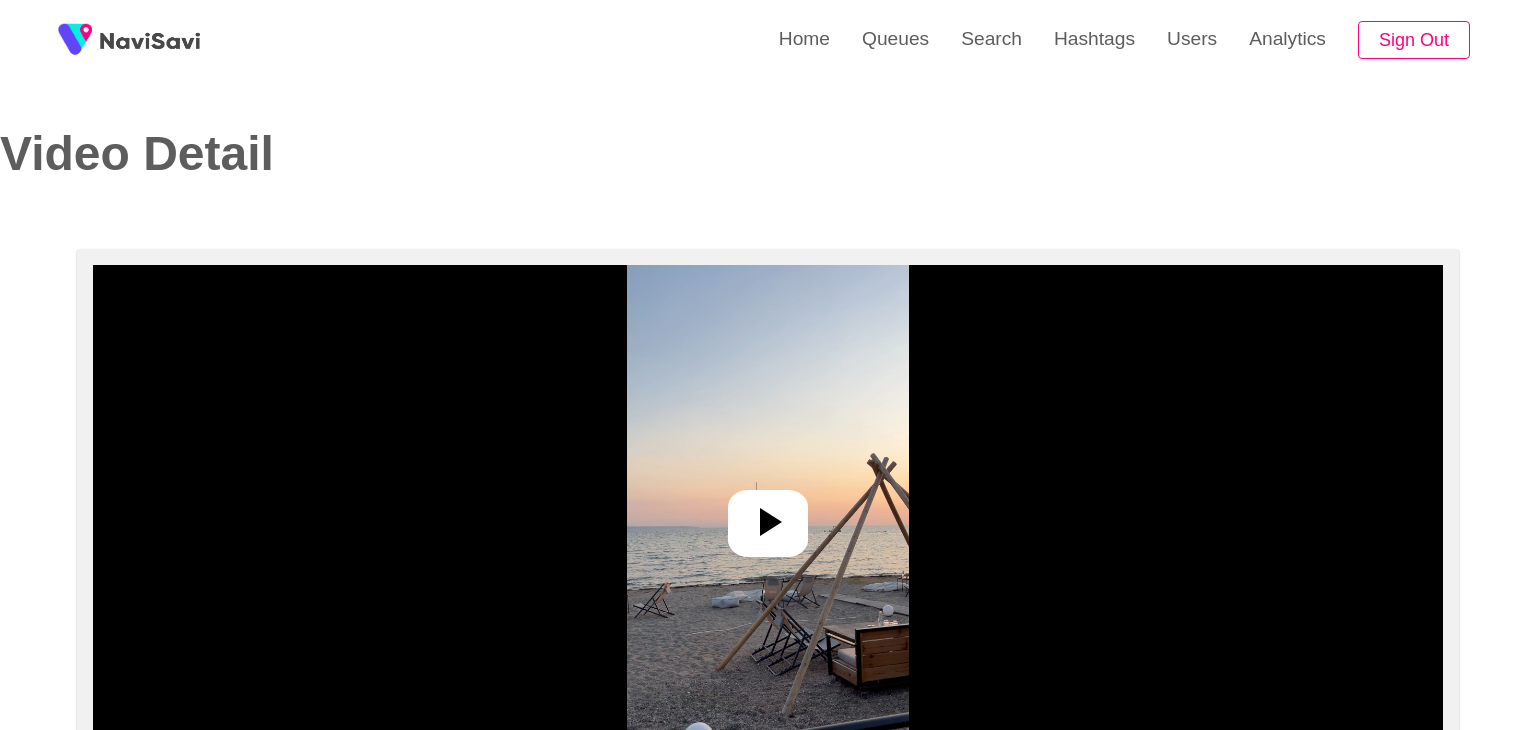 select on "**" 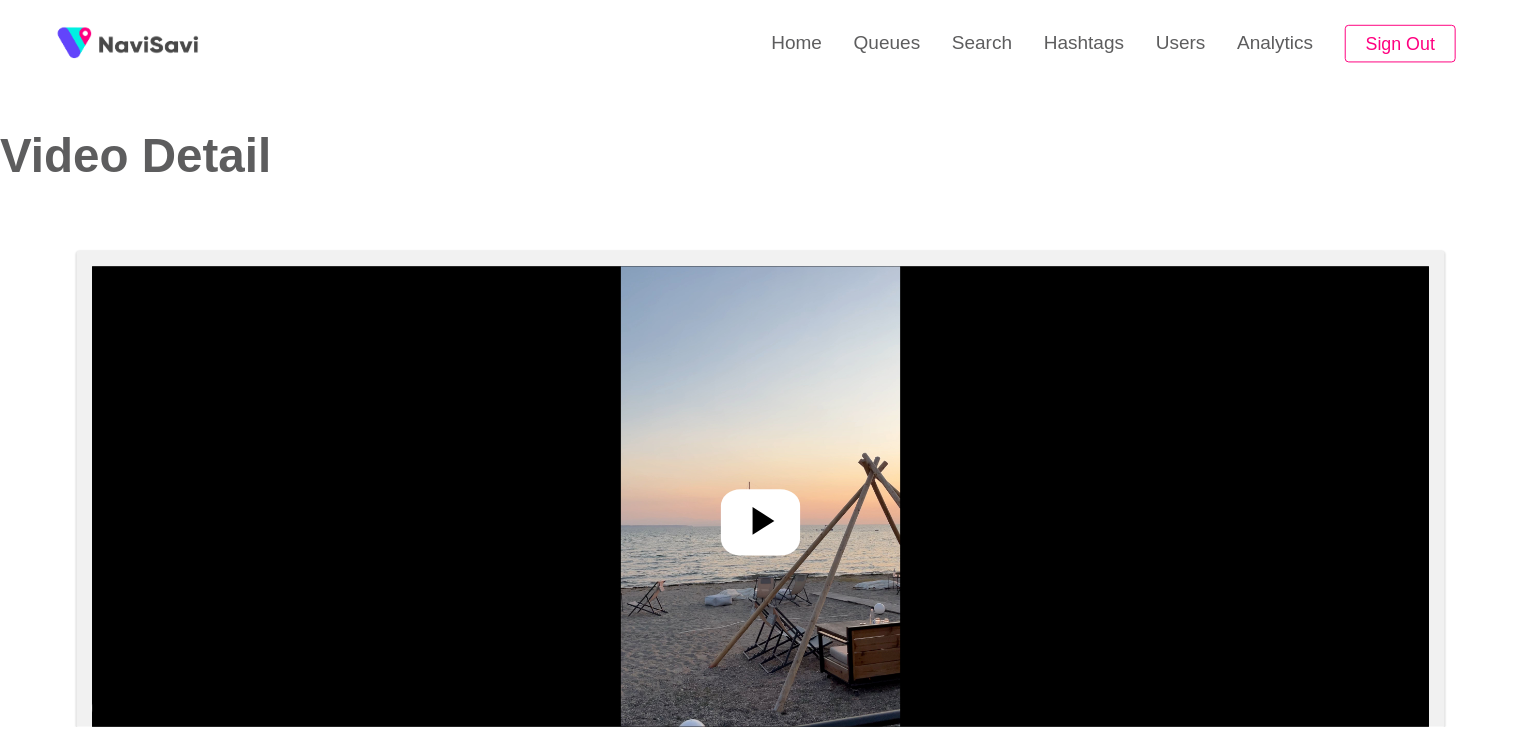 scroll, scrollTop: 0, scrollLeft: 0, axis: both 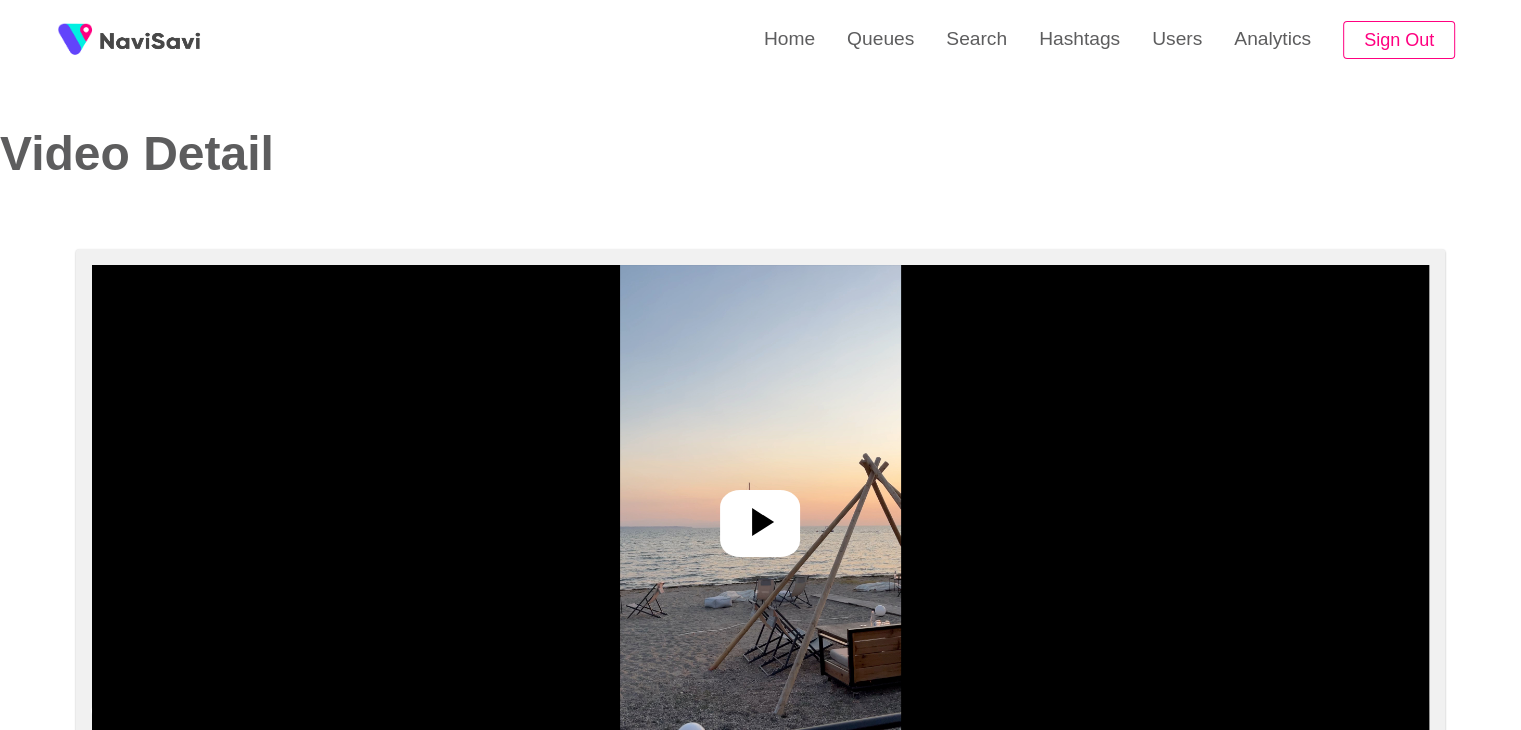 select on "**********" 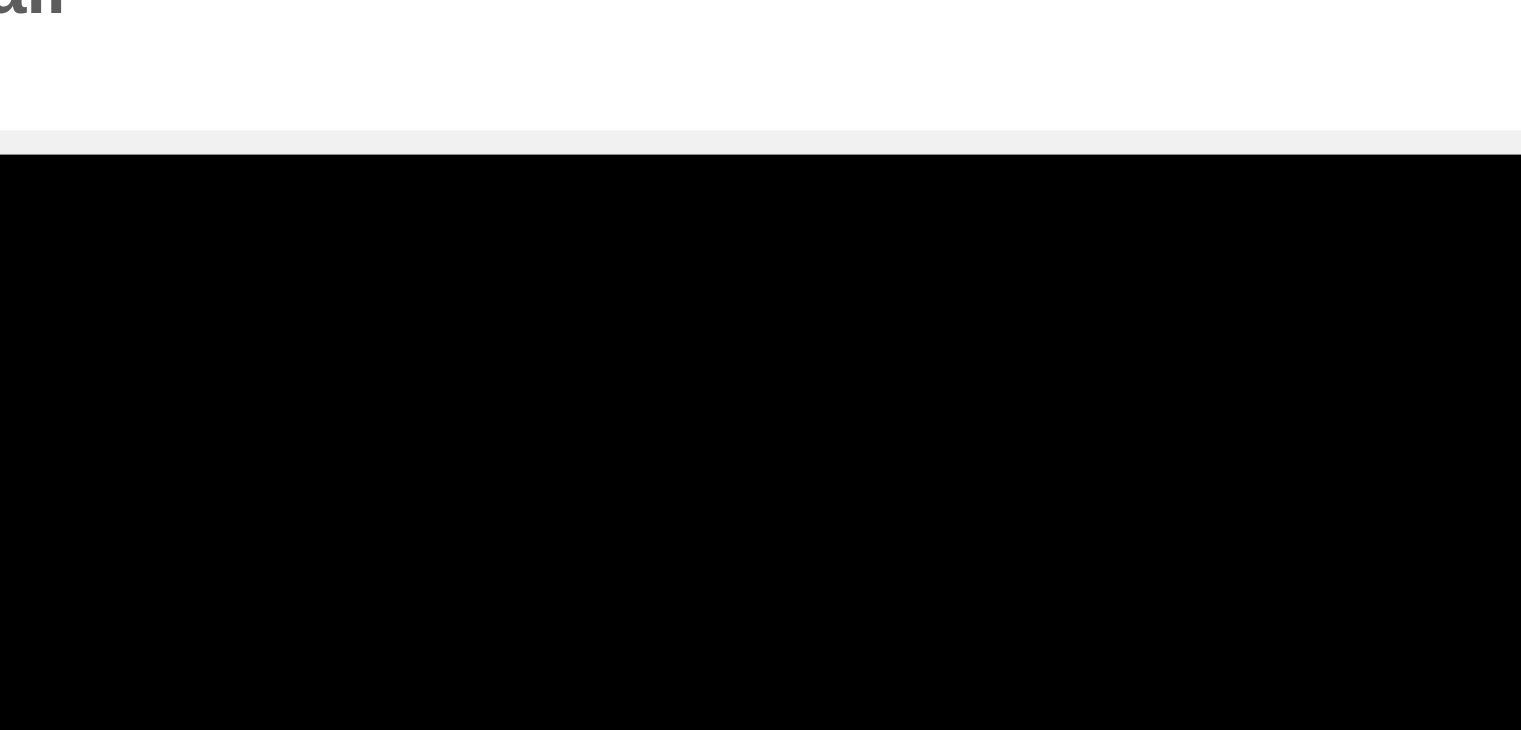 click at bounding box center [760, 515] 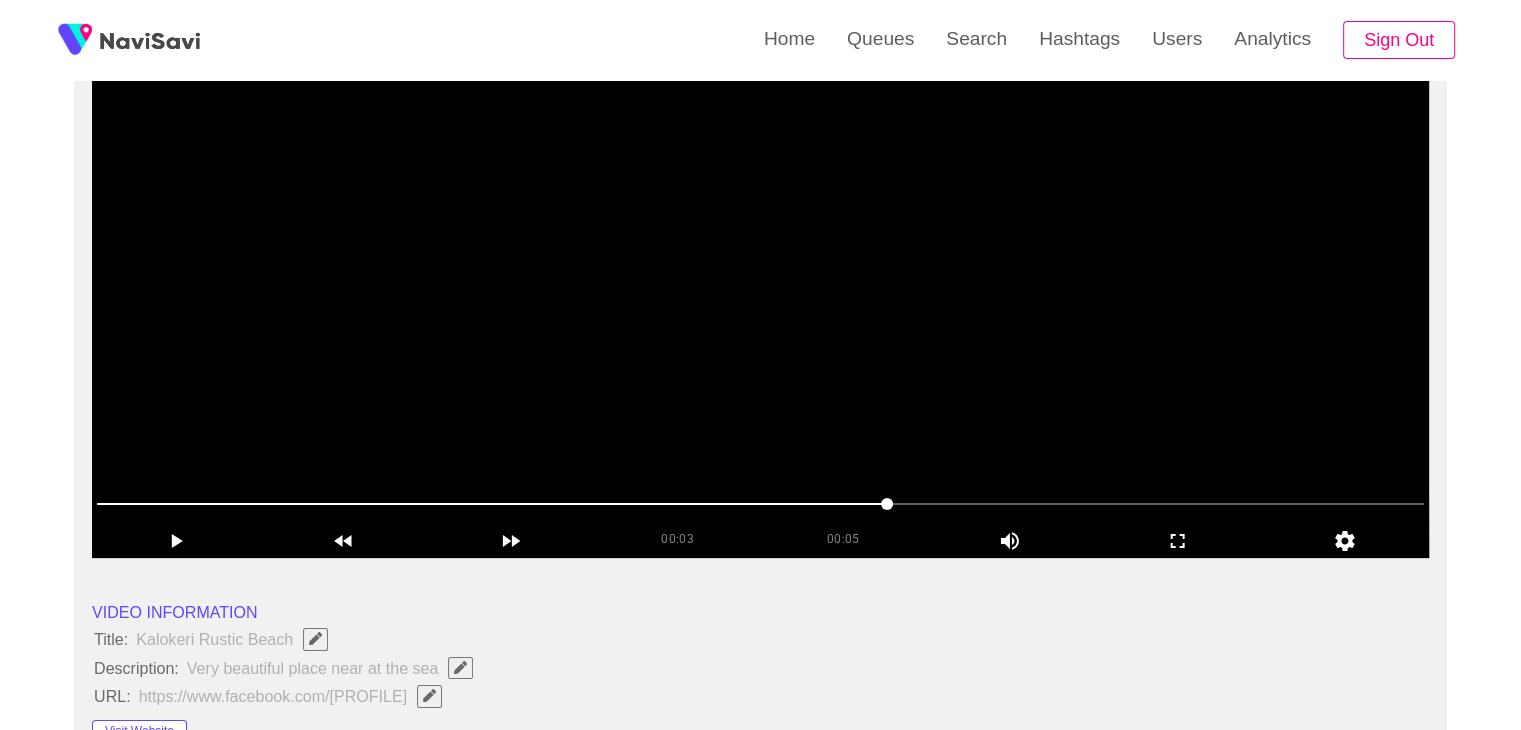 scroll, scrollTop: 207, scrollLeft: 0, axis: vertical 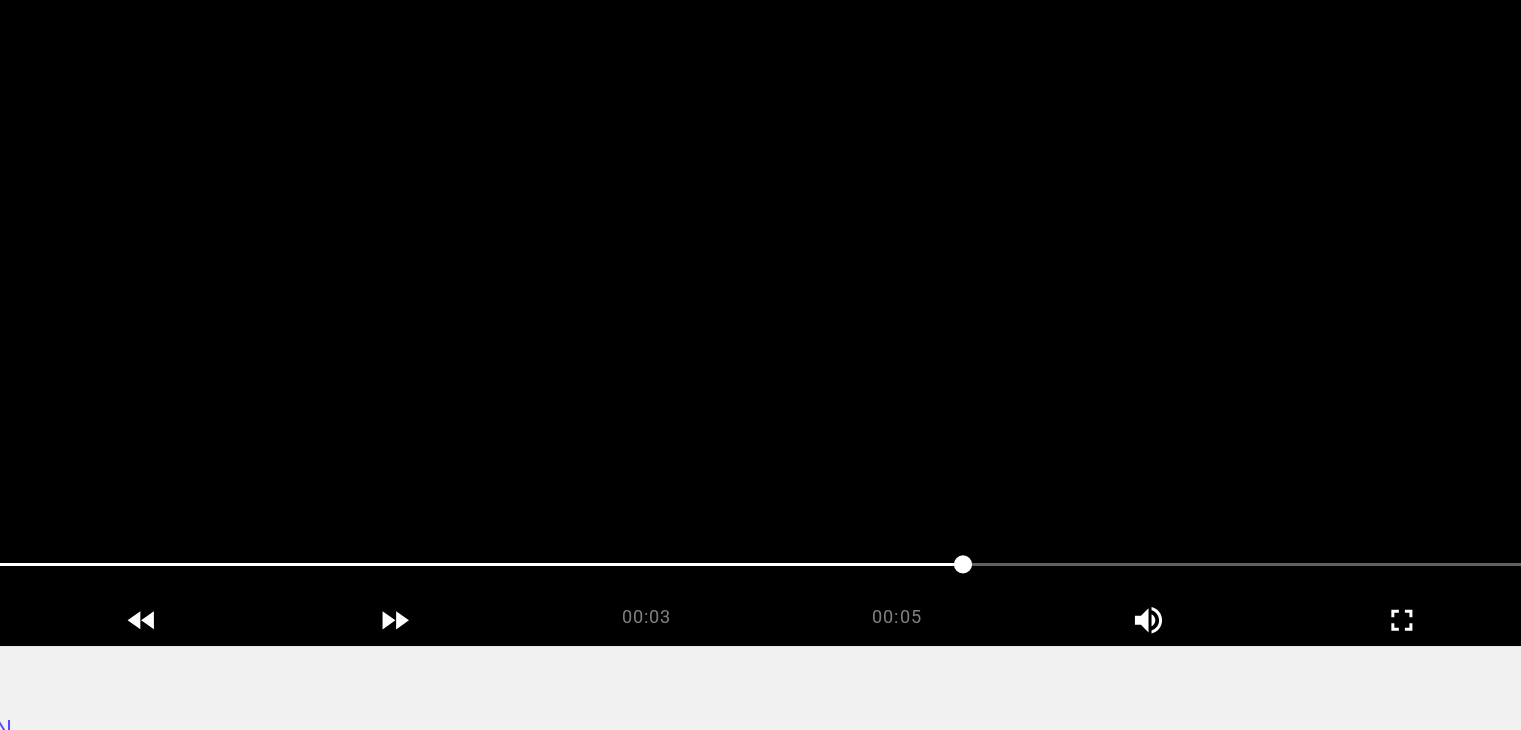 click at bounding box center [760, 308] 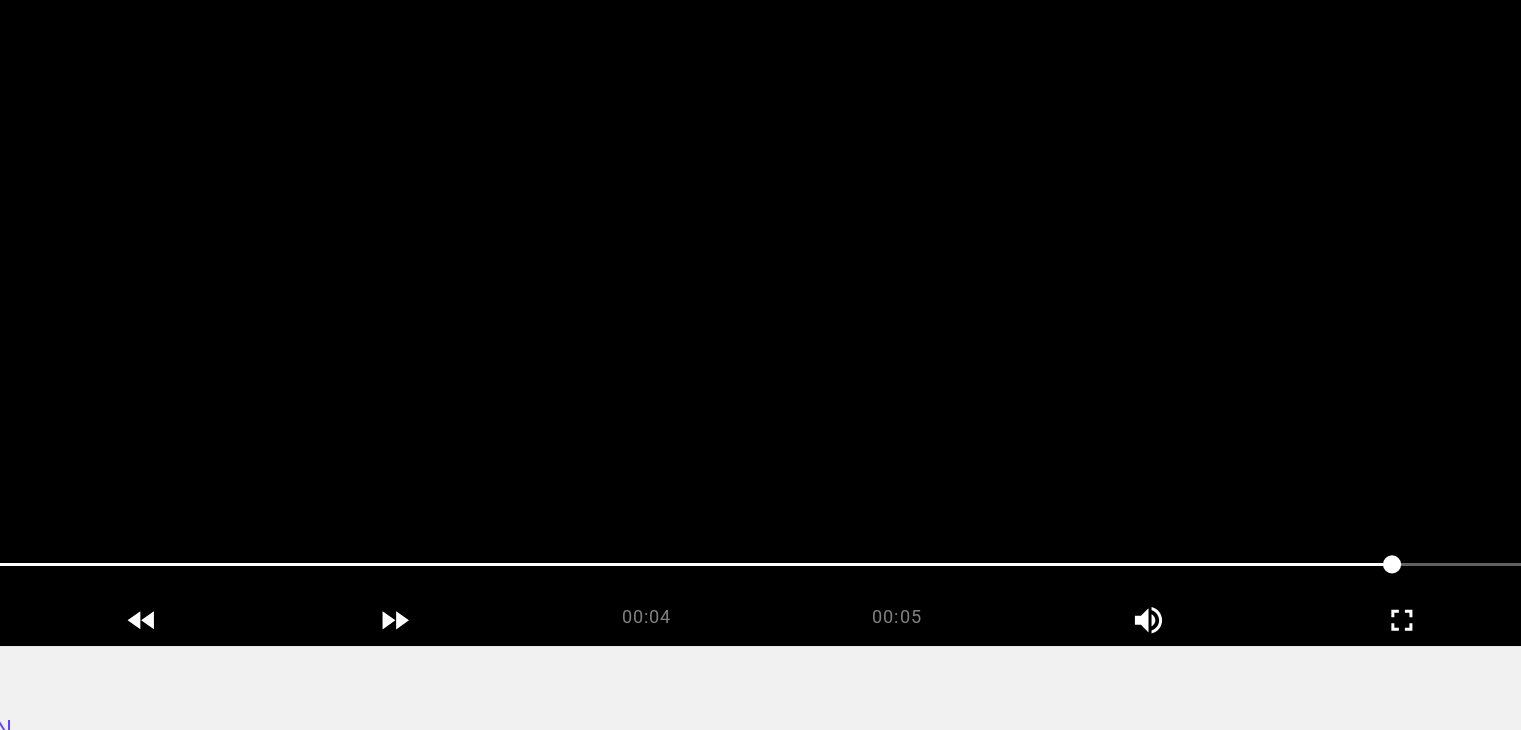 click at bounding box center (760, 308) 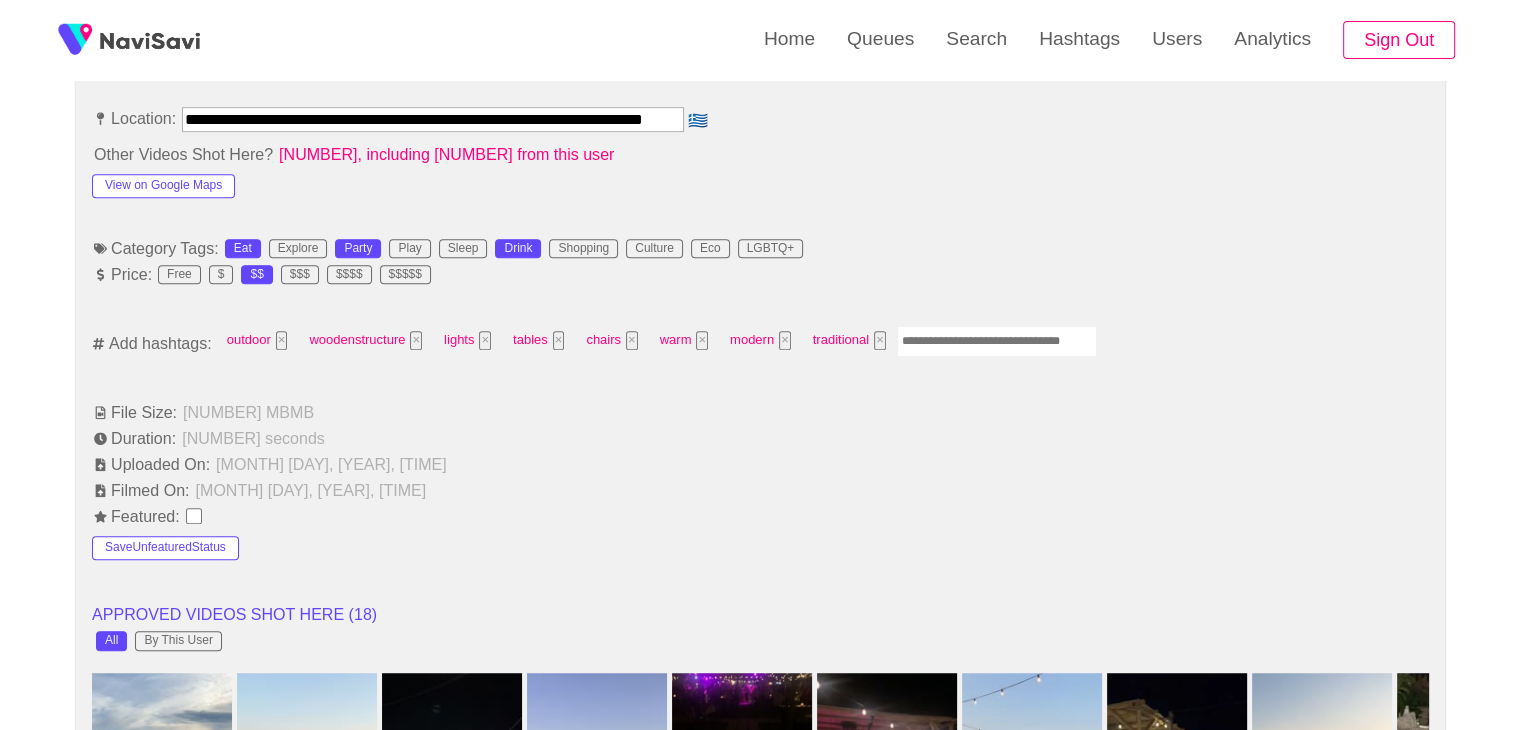 scroll, scrollTop: 1152, scrollLeft: 0, axis: vertical 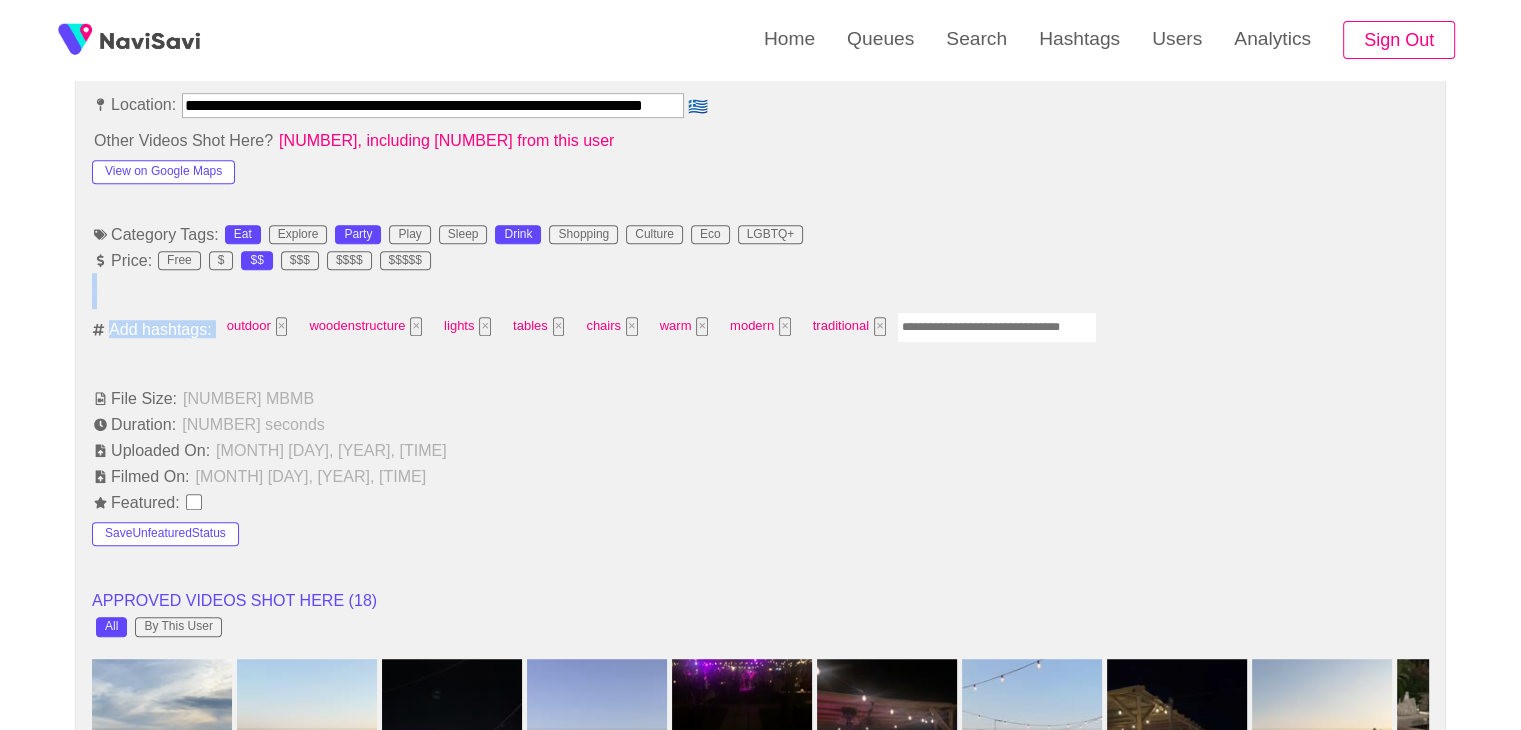 drag, startPoint x: 934, startPoint y: 289, endPoint x: 940, endPoint y: 320, distance: 31.575306 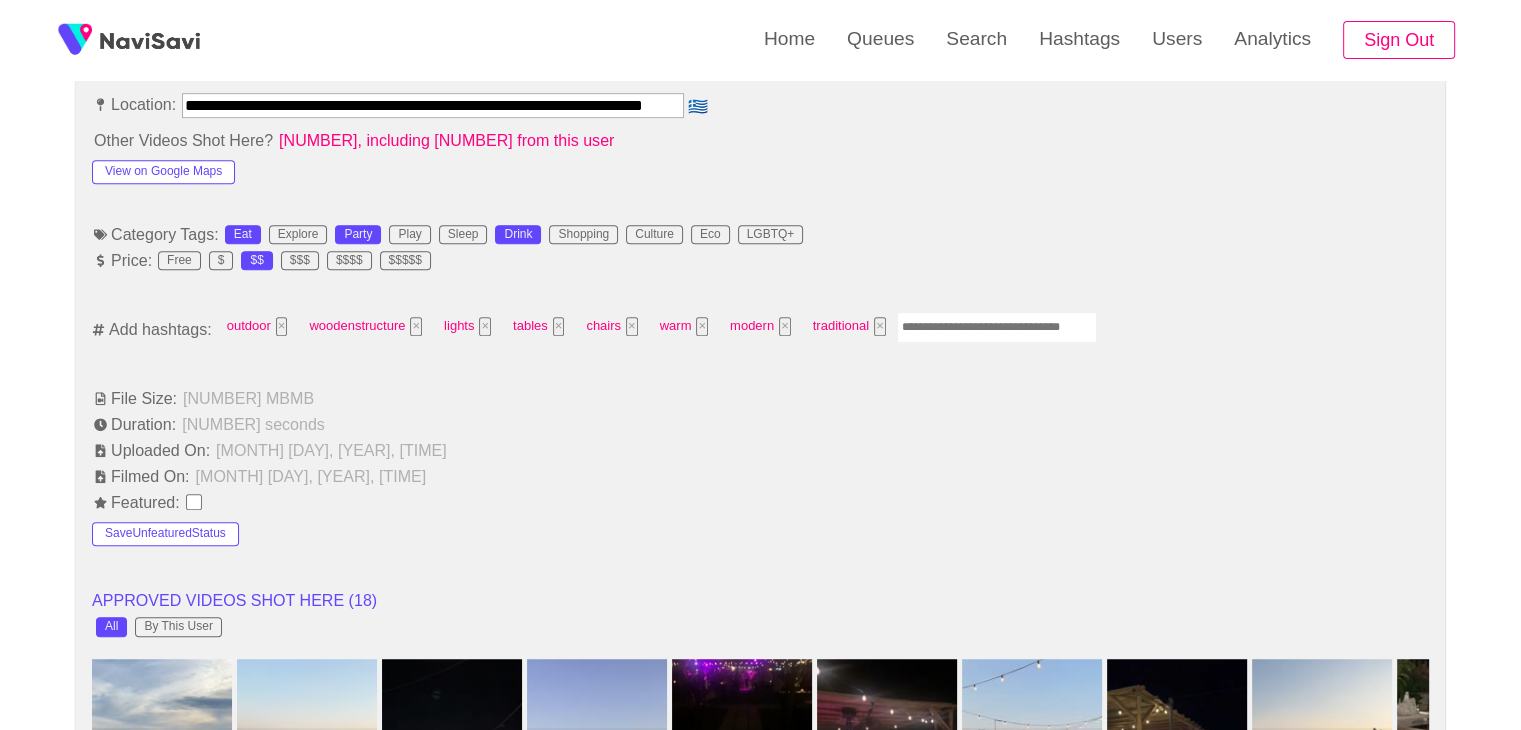 click at bounding box center (997, 327) 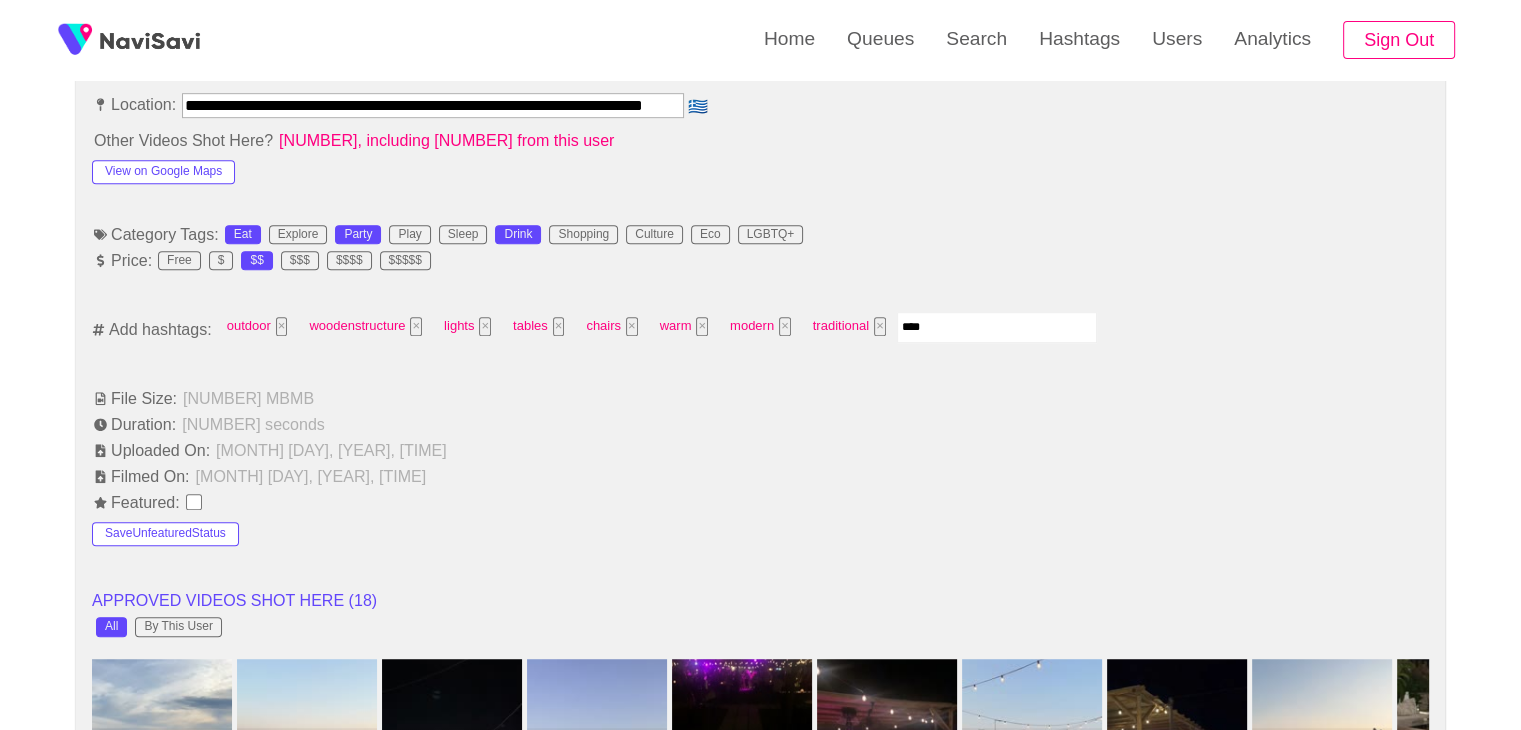 type on "*****" 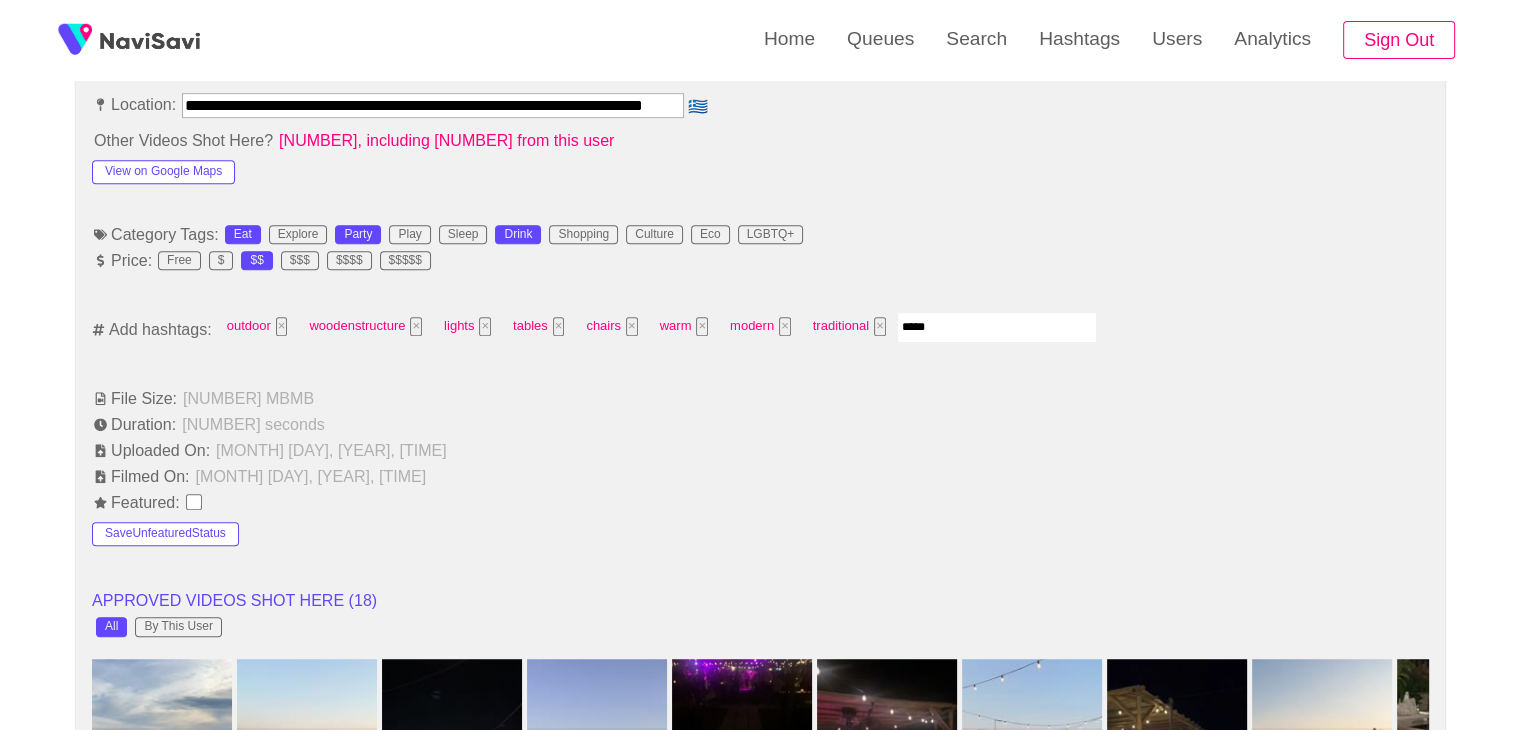 type 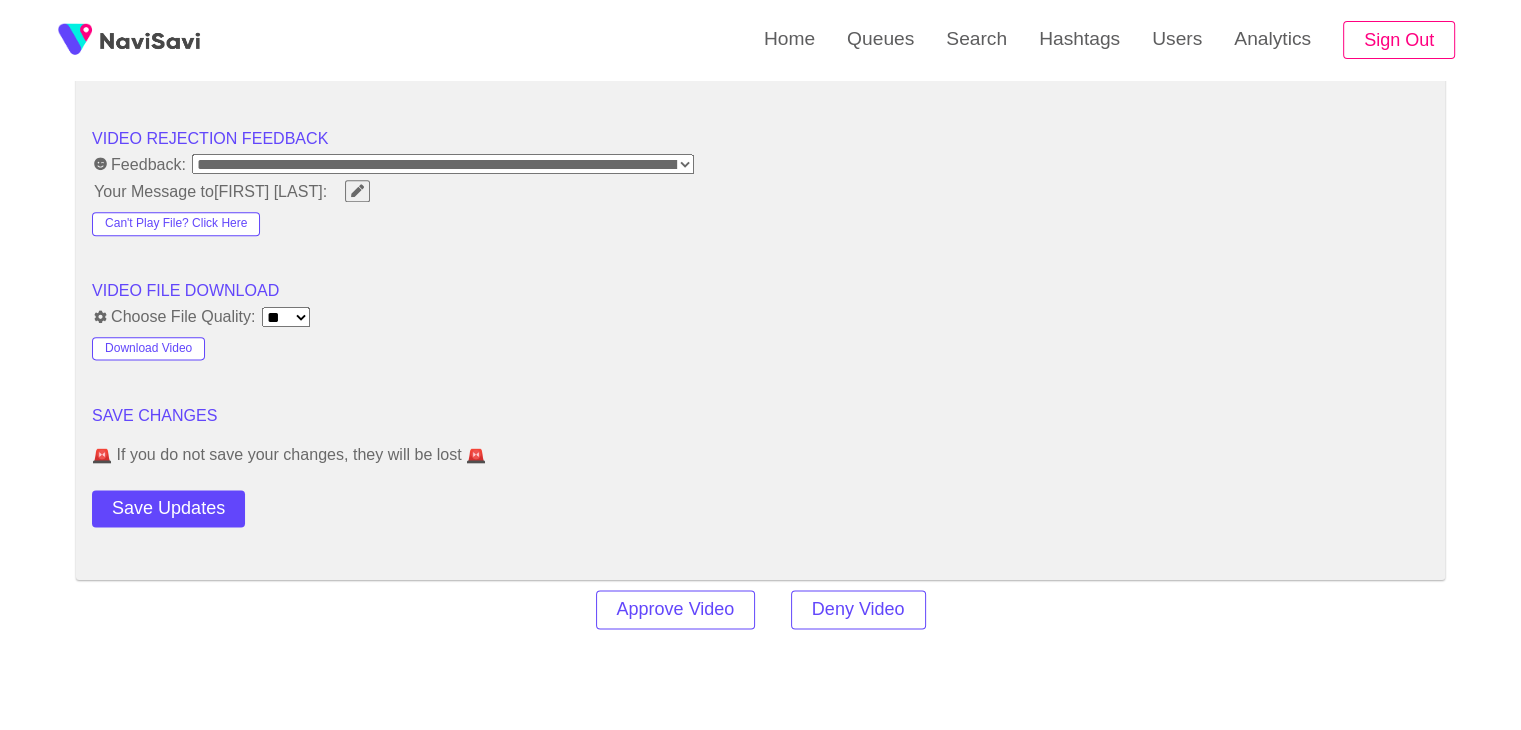 scroll, scrollTop: 2538, scrollLeft: 0, axis: vertical 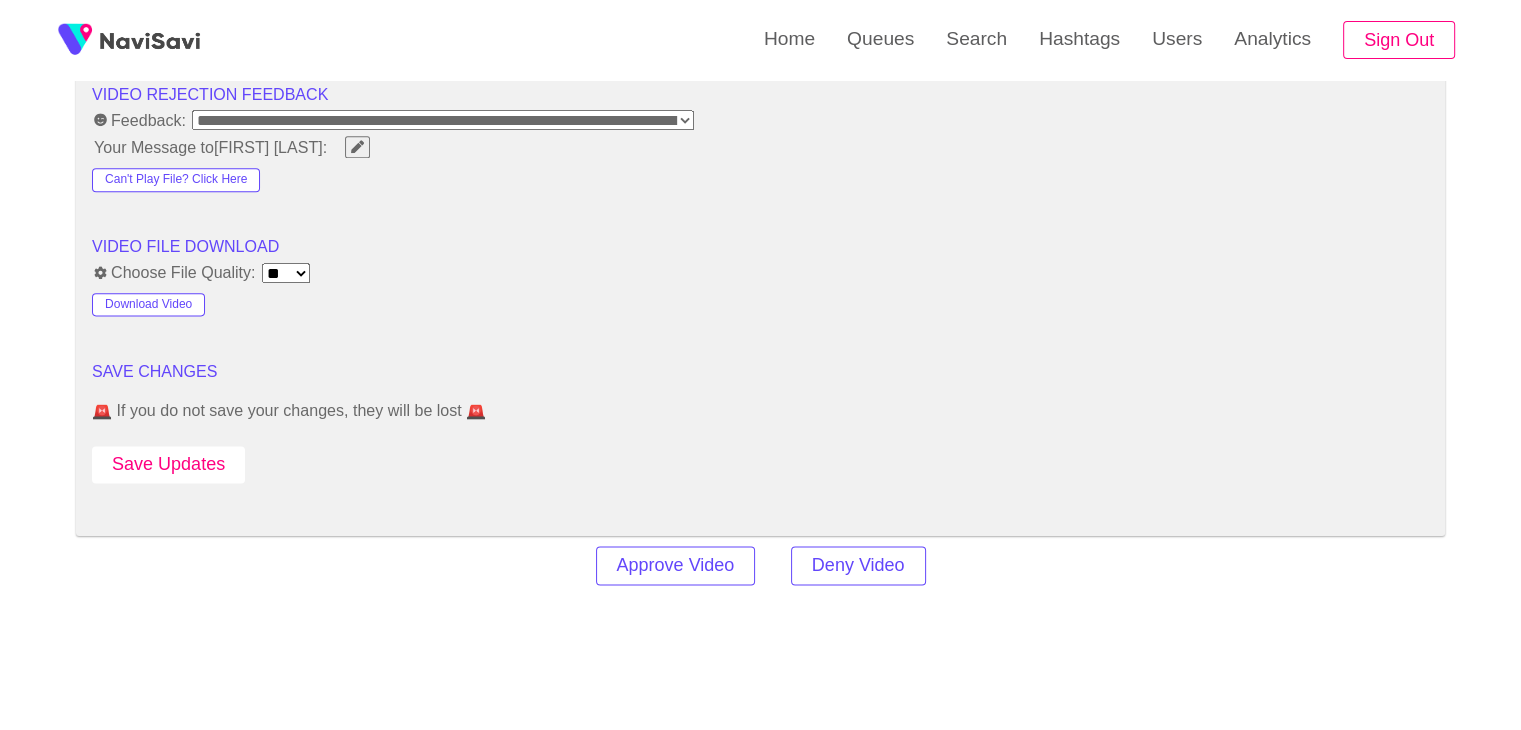 click on "Save Updates" at bounding box center [168, 464] 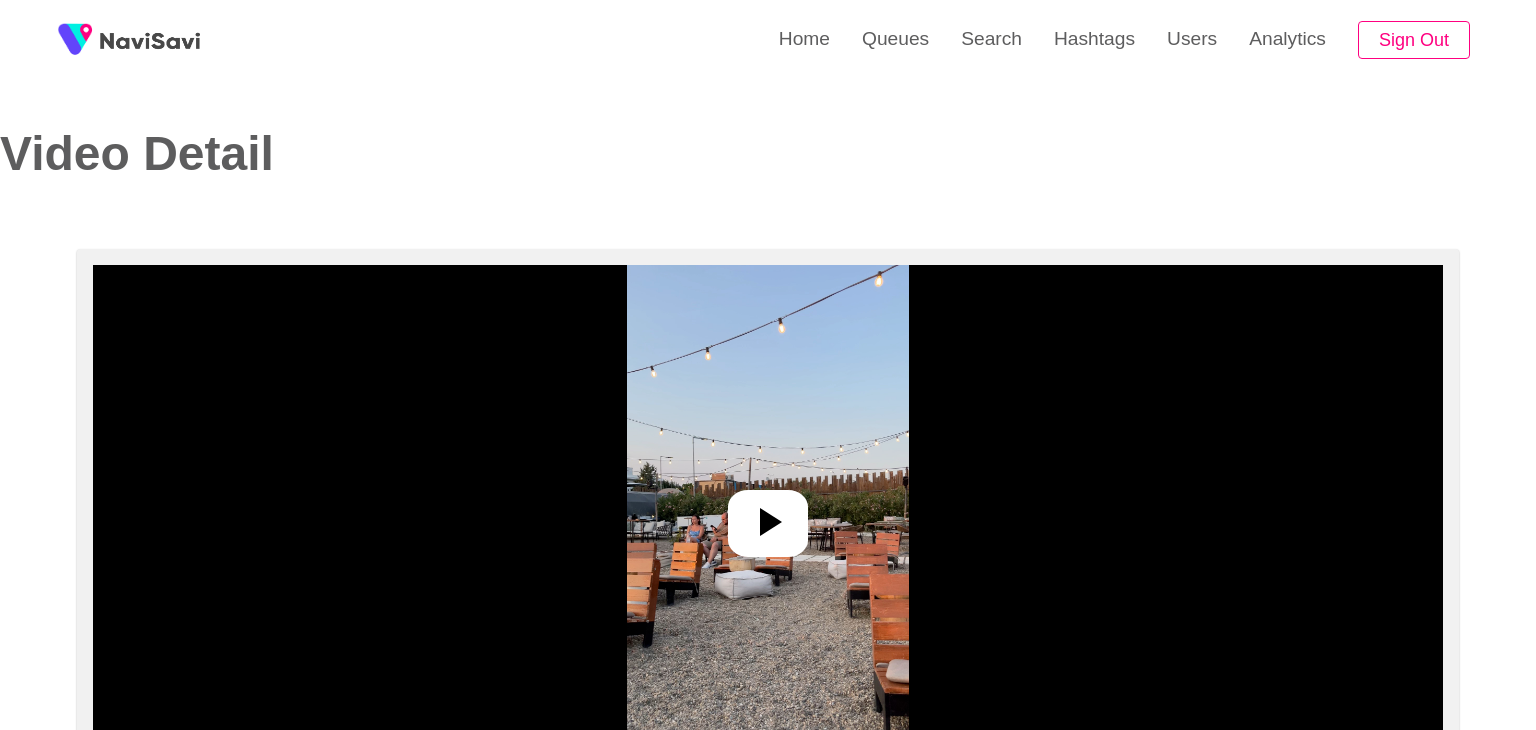 select on "**" 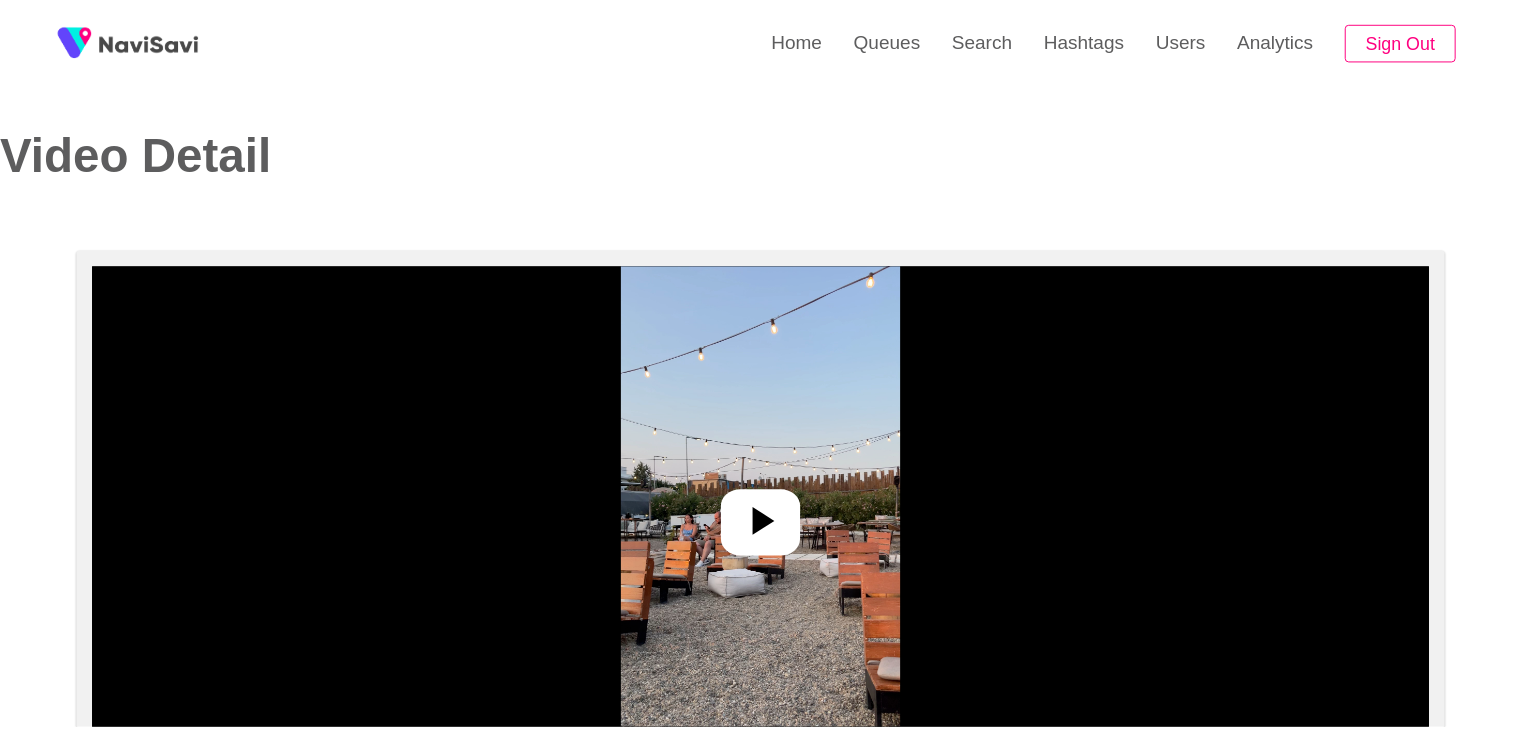 scroll, scrollTop: 0, scrollLeft: 0, axis: both 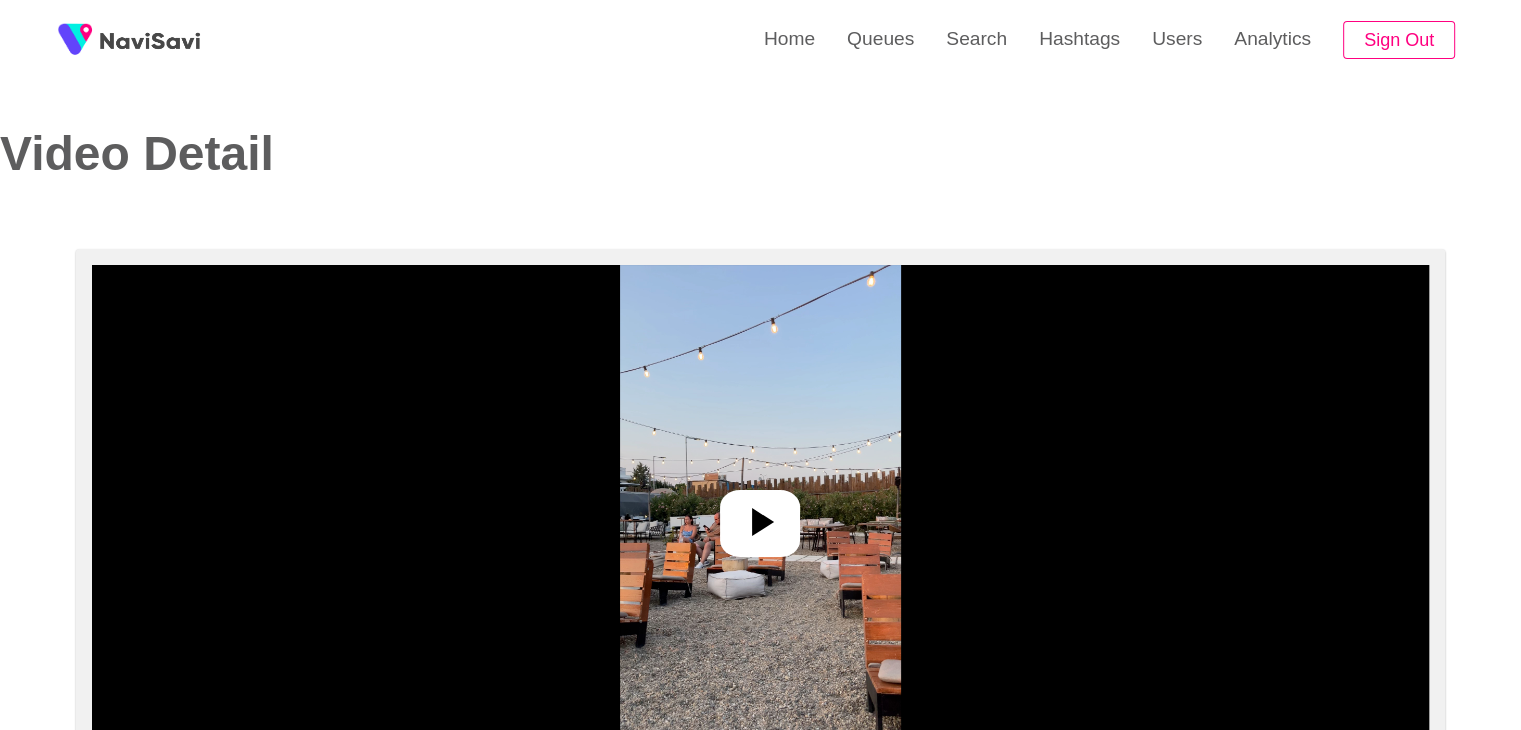 select on "**********" 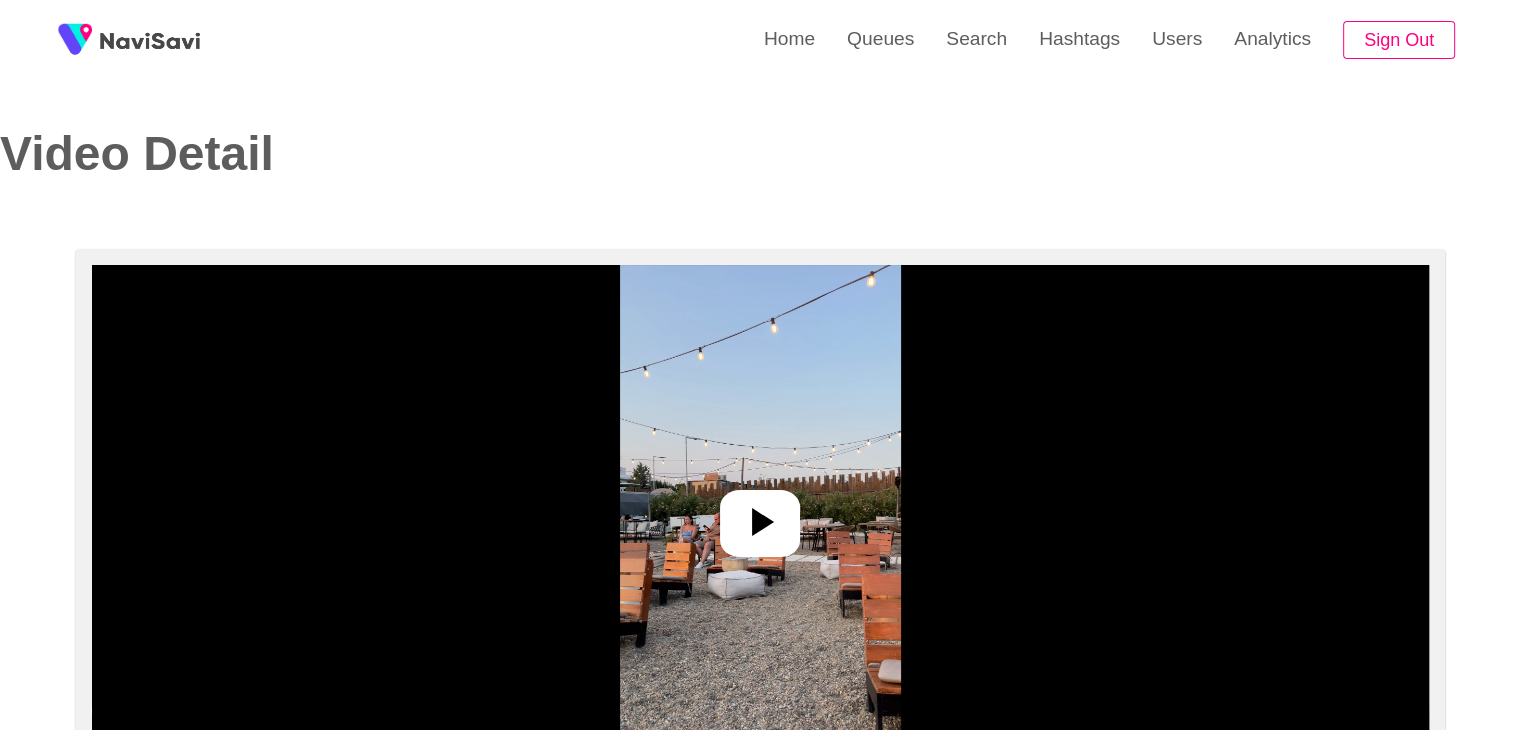 click 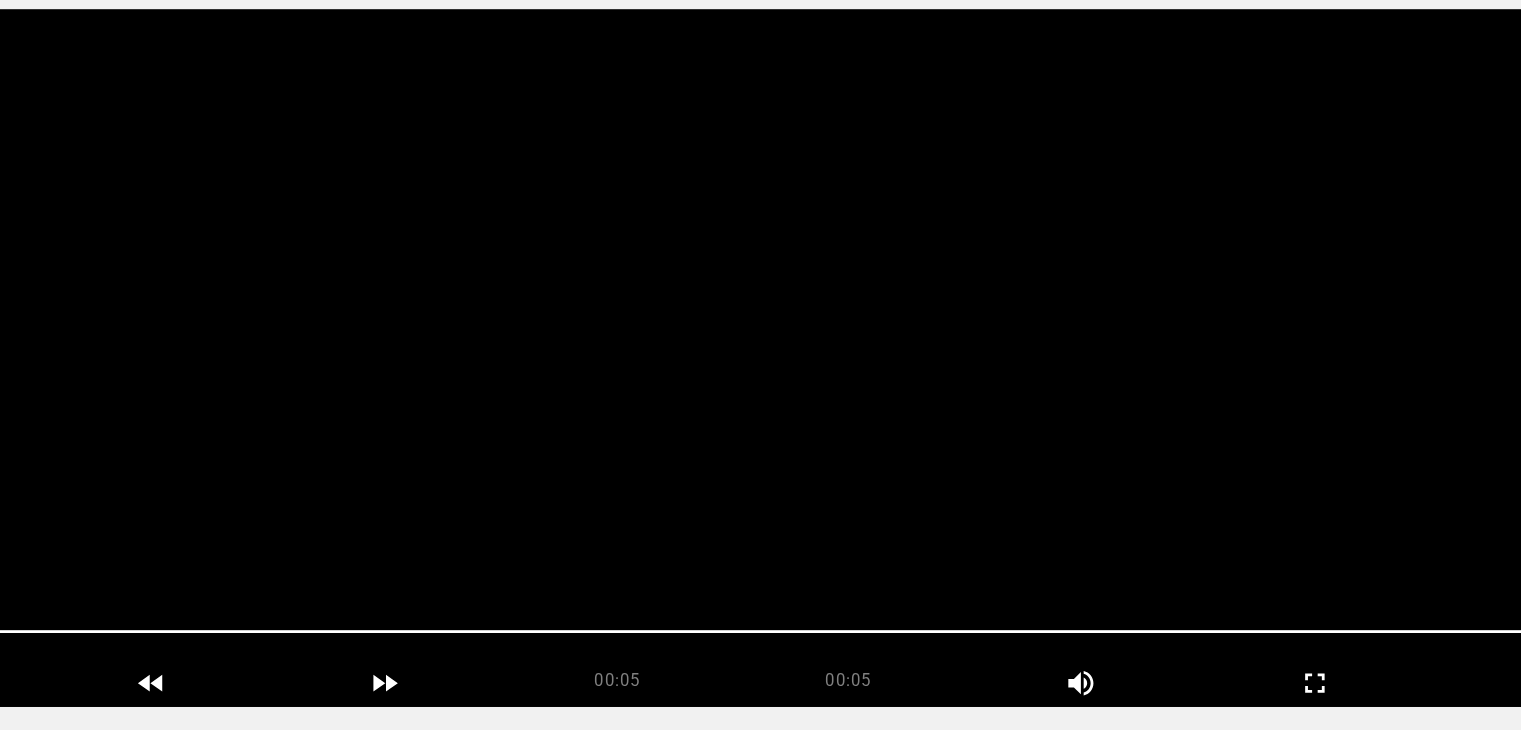 scroll, scrollTop: 144, scrollLeft: 0, axis: vertical 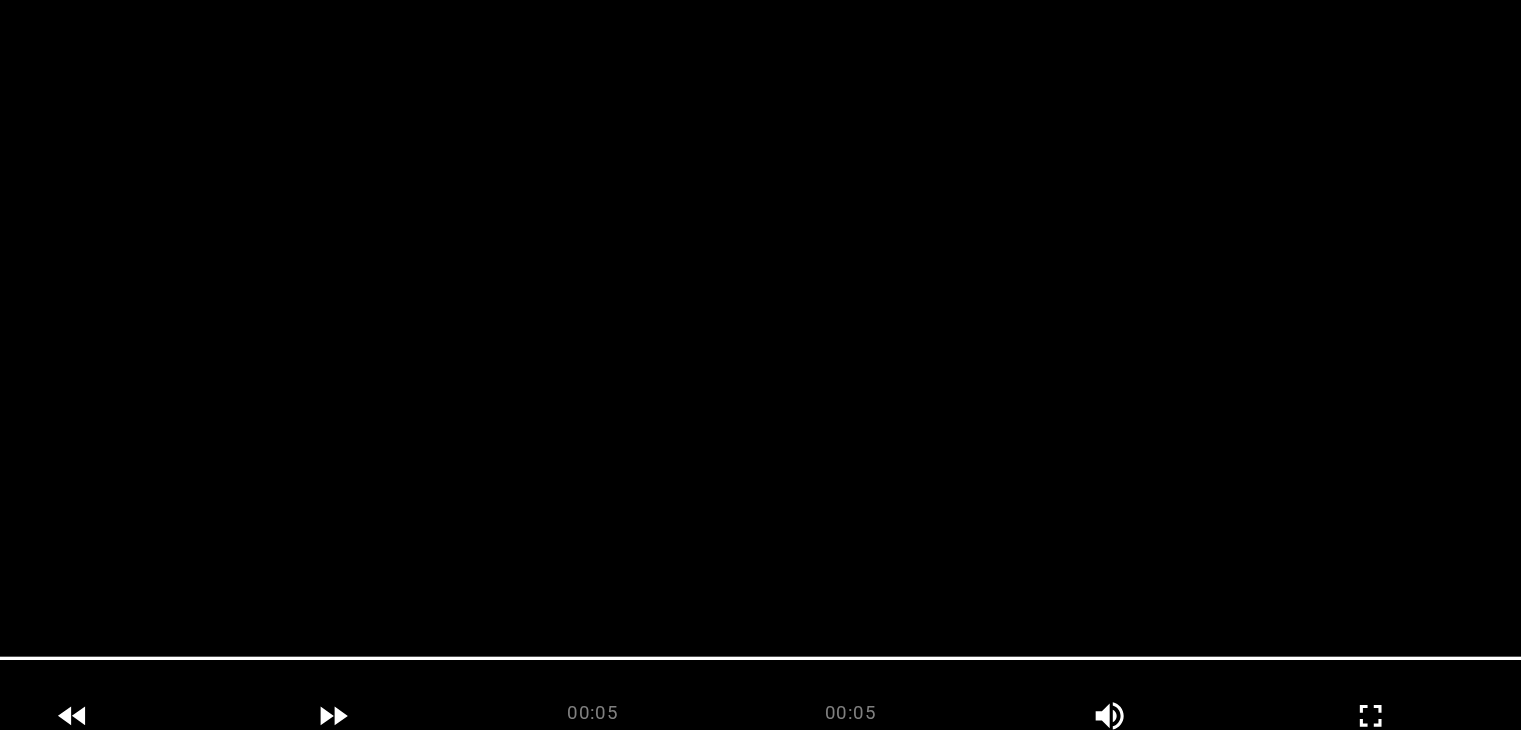 click at bounding box center [760, 371] 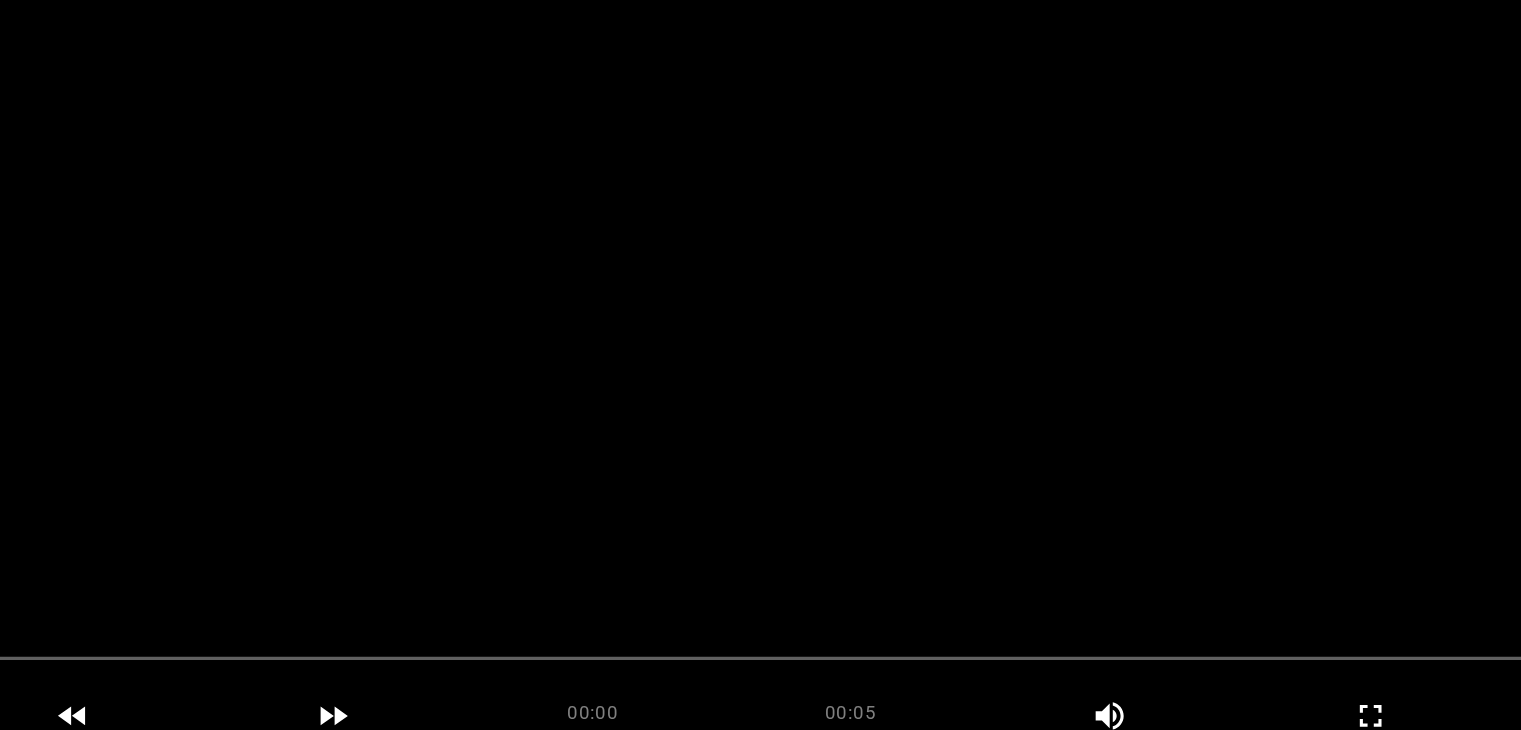 click at bounding box center (760, 371) 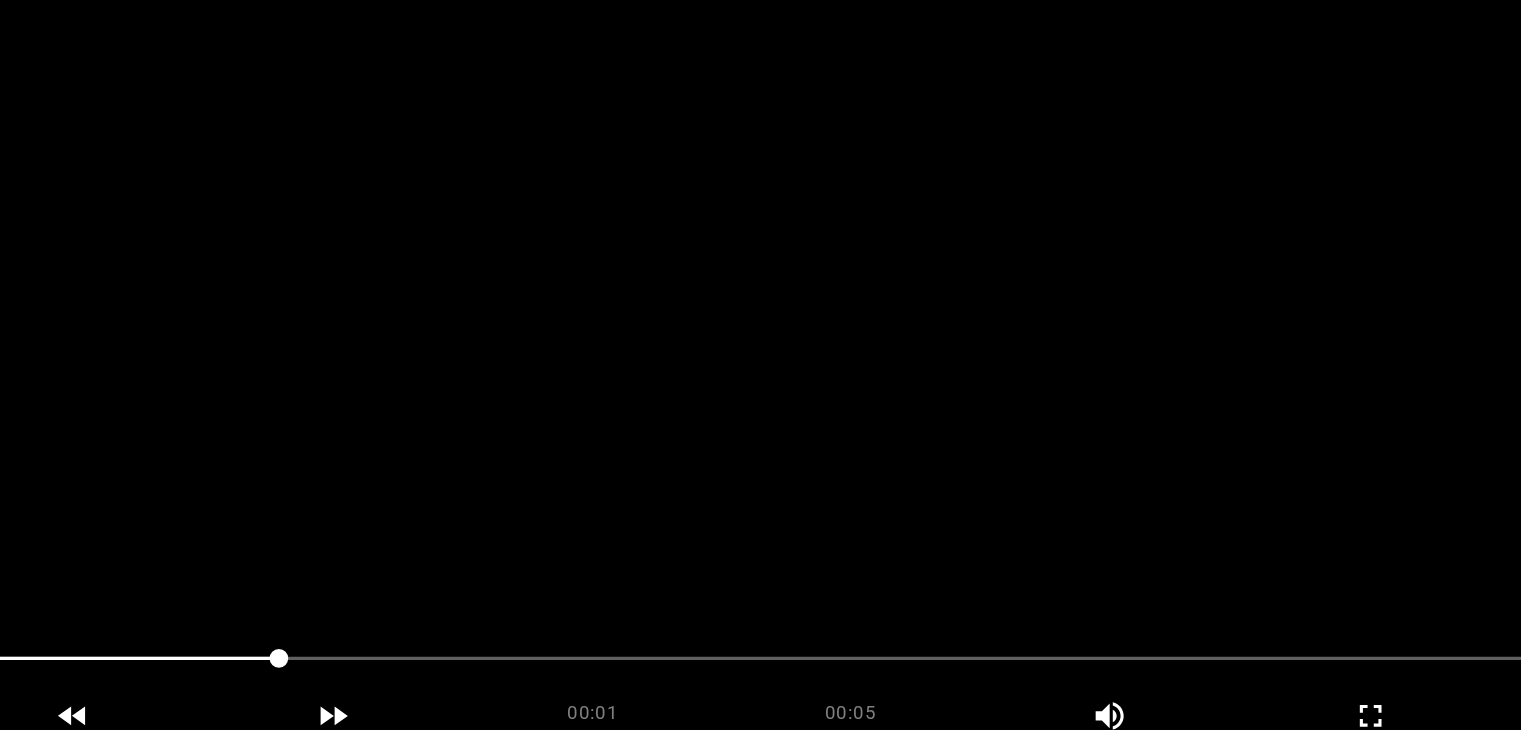 click at bounding box center (760, 371) 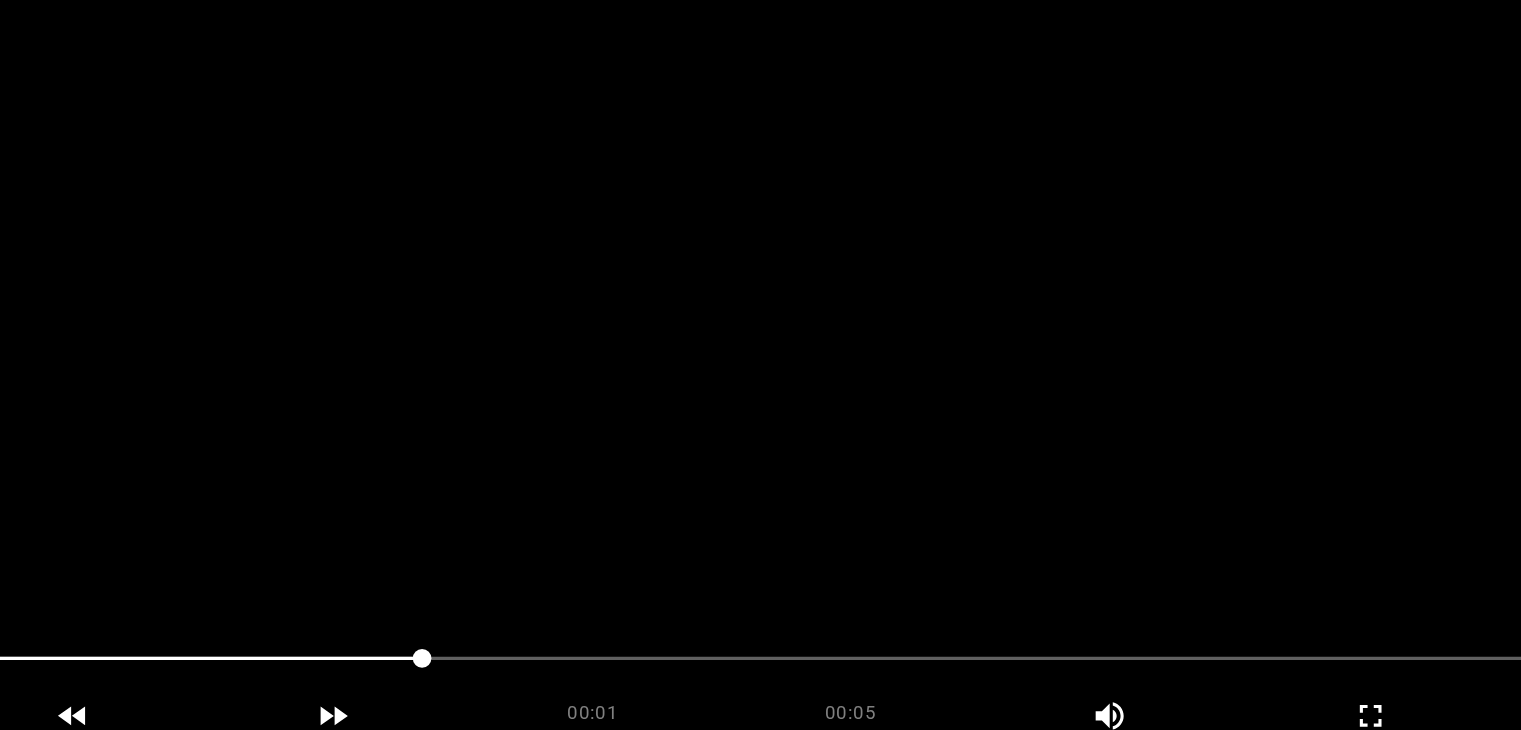 click at bounding box center (760, 371) 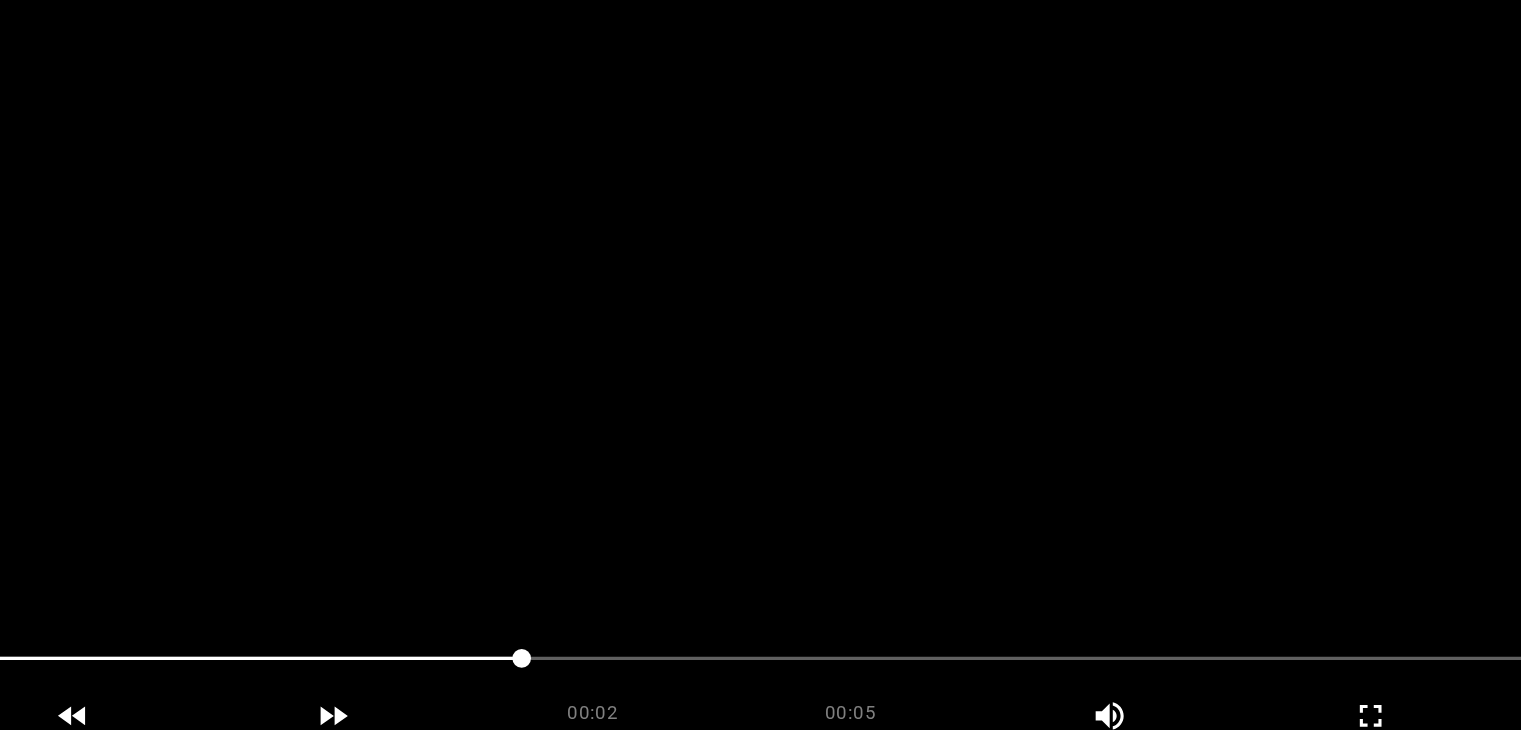 click at bounding box center [760, 371] 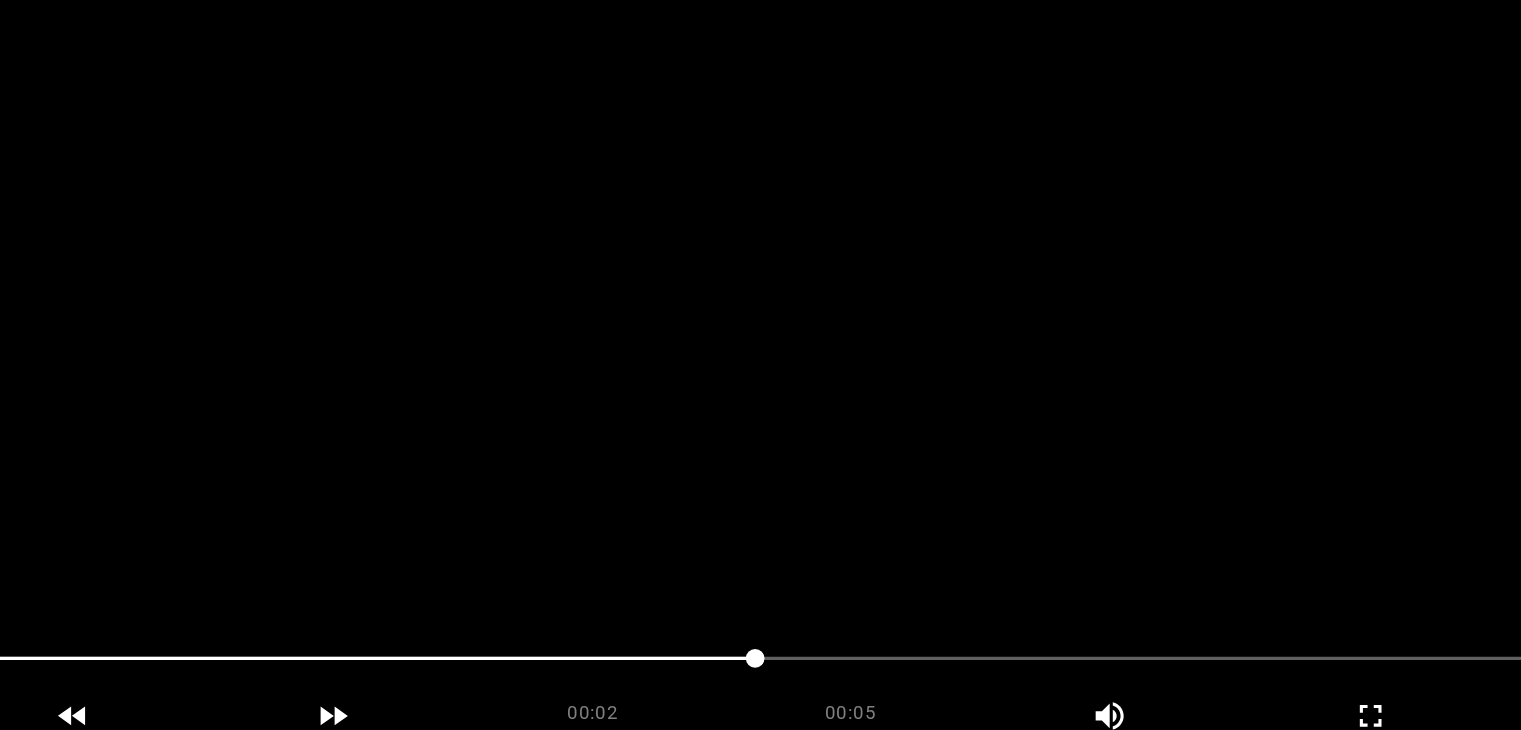 click at bounding box center (760, 371) 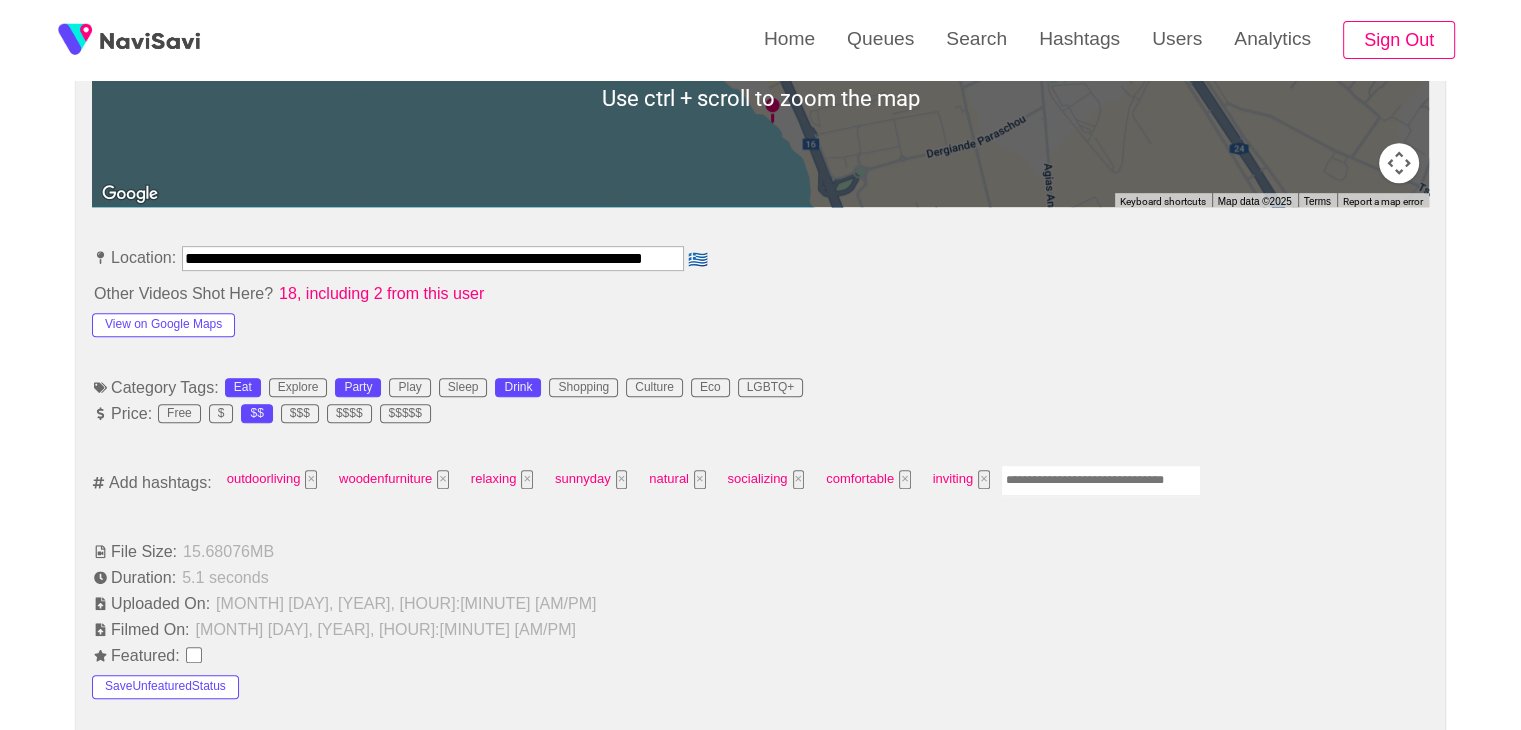 scroll, scrollTop: 1088, scrollLeft: 0, axis: vertical 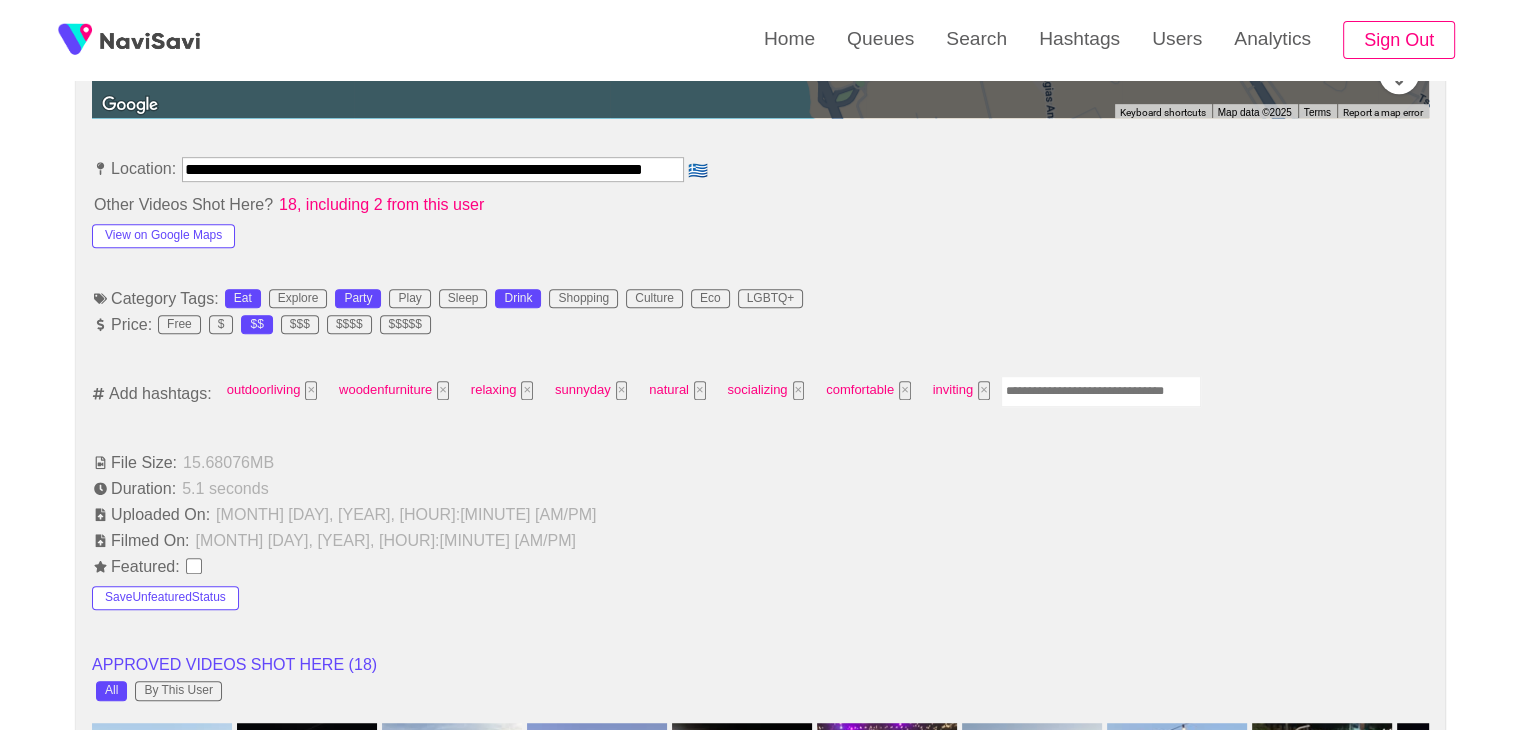click at bounding box center [1101, 391] 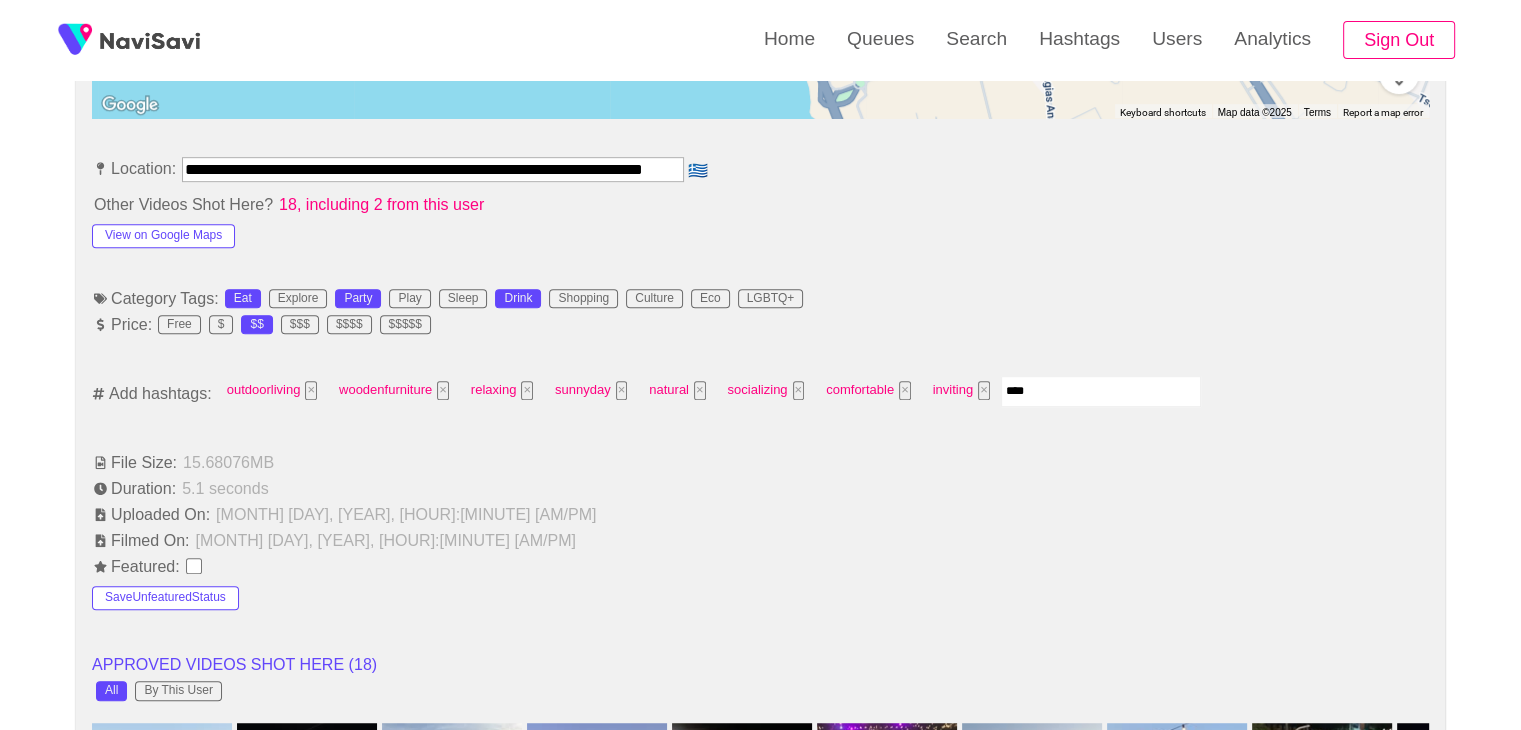 type on "*****" 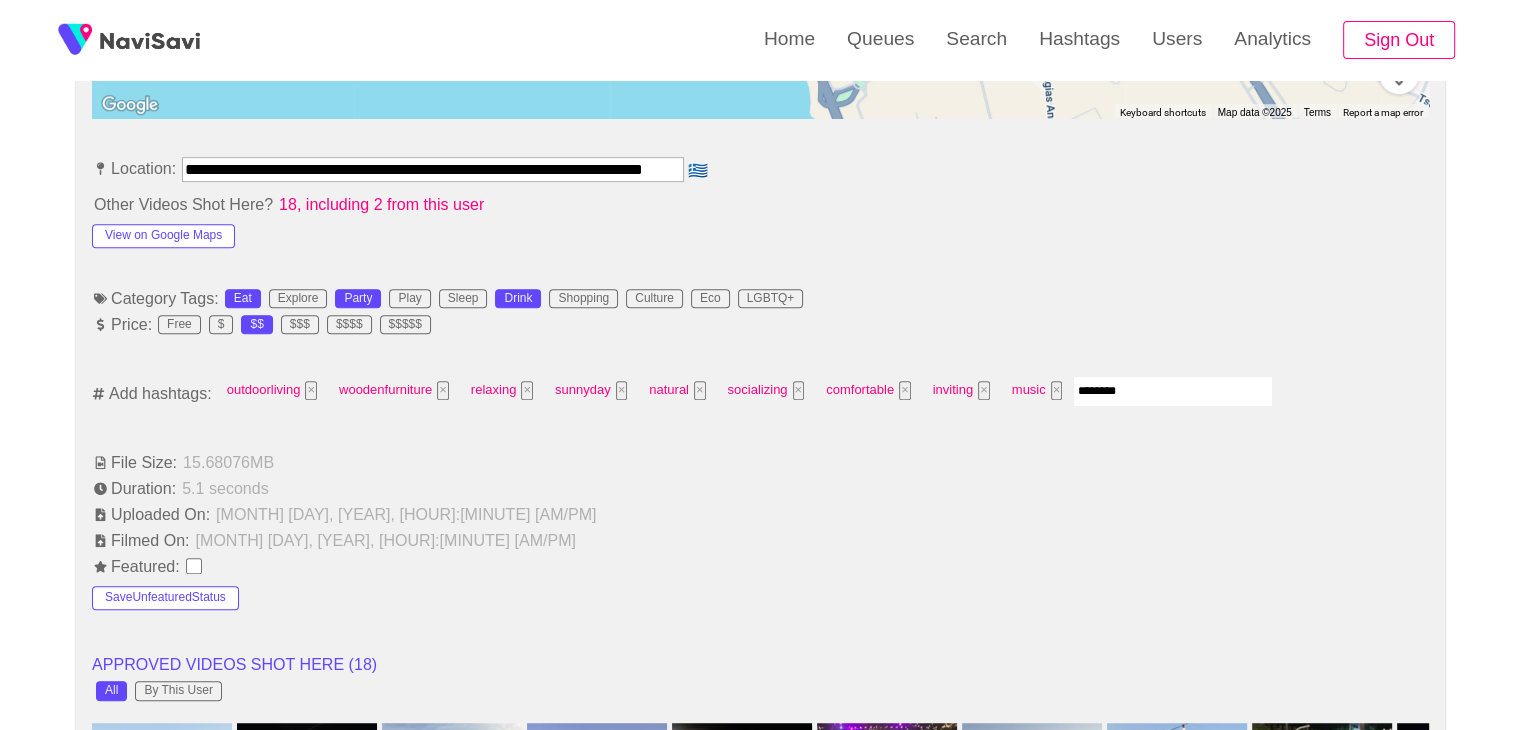 type on "*********" 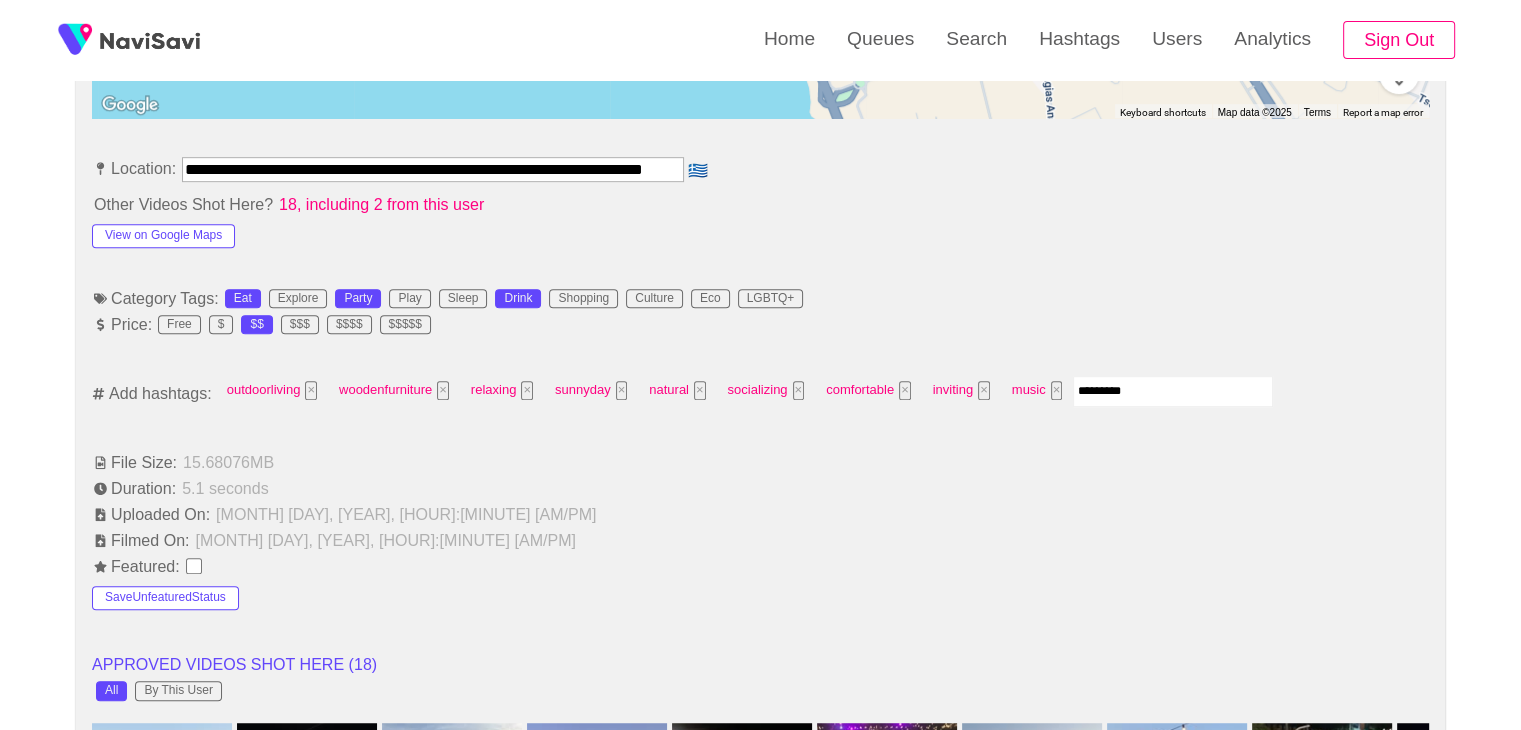 type 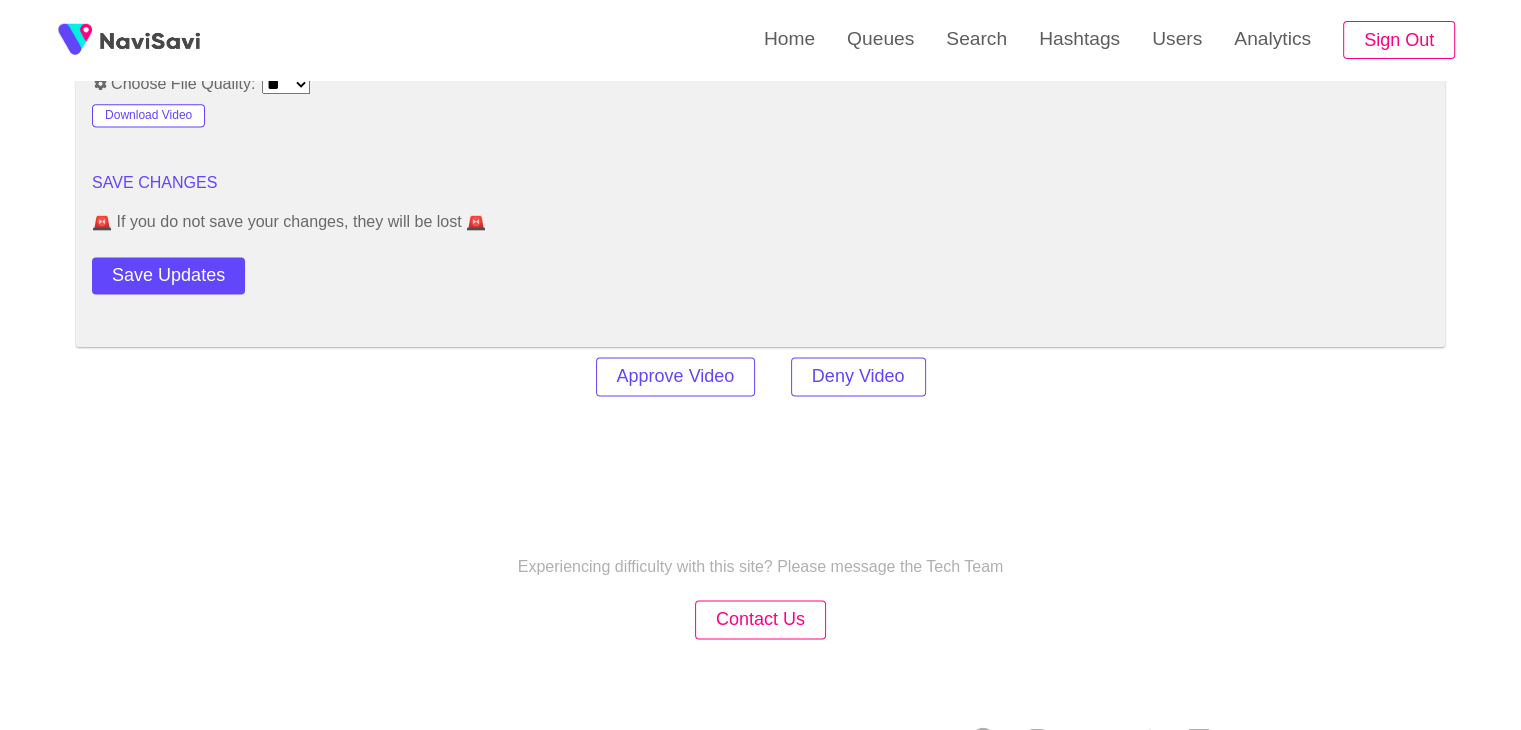 scroll, scrollTop: 2759, scrollLeft: 0, axis: vertical 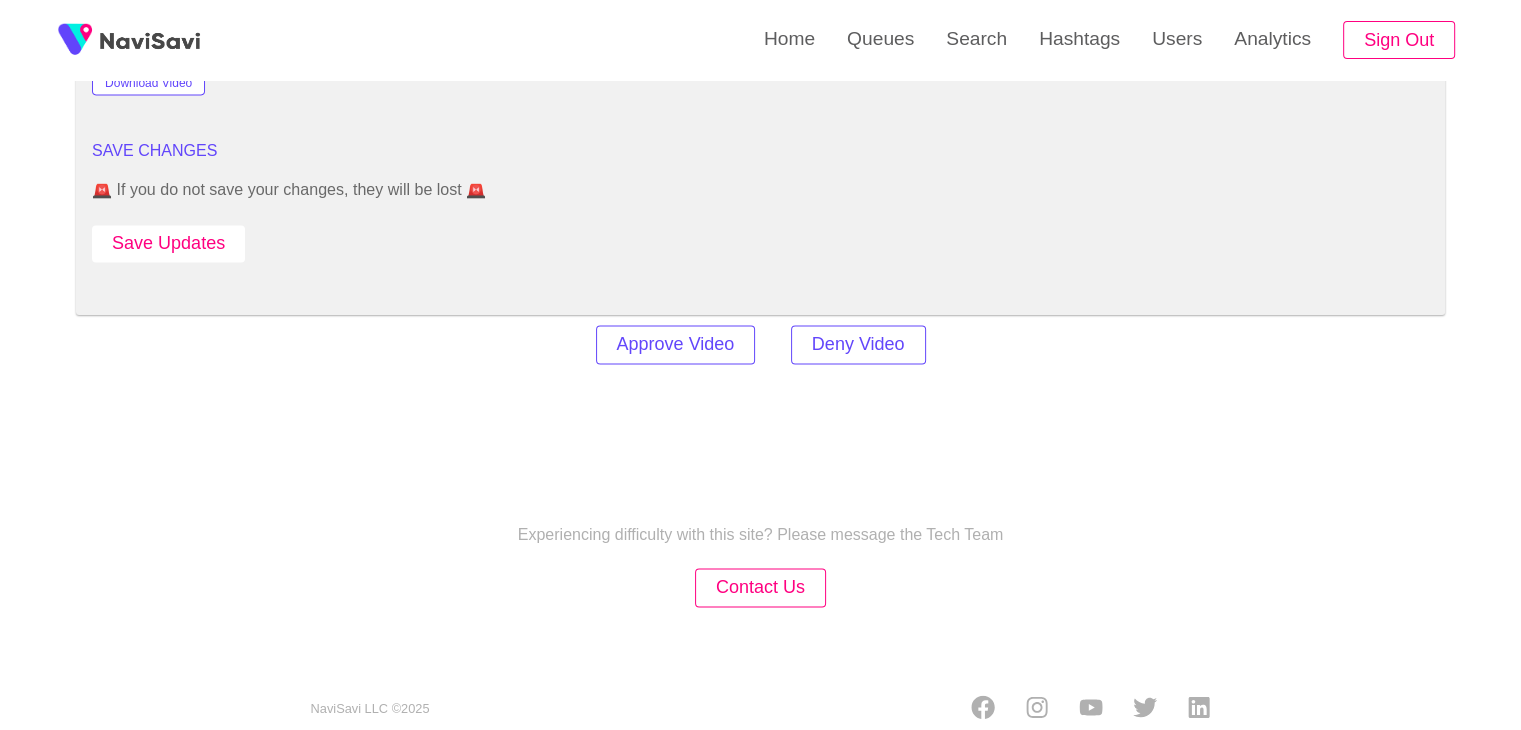 click on "Save Updates" at bounding box center [168, 243] 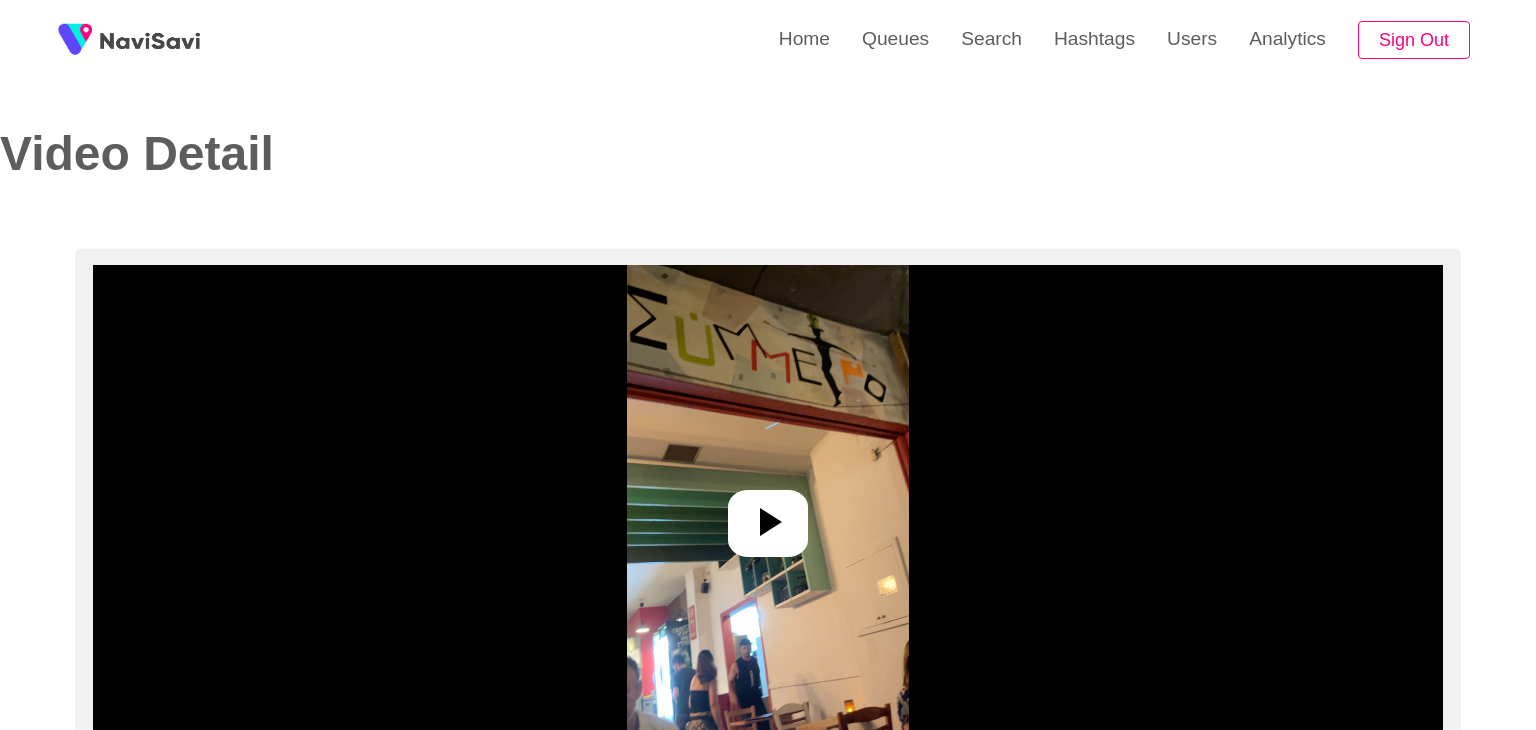 select on "**" 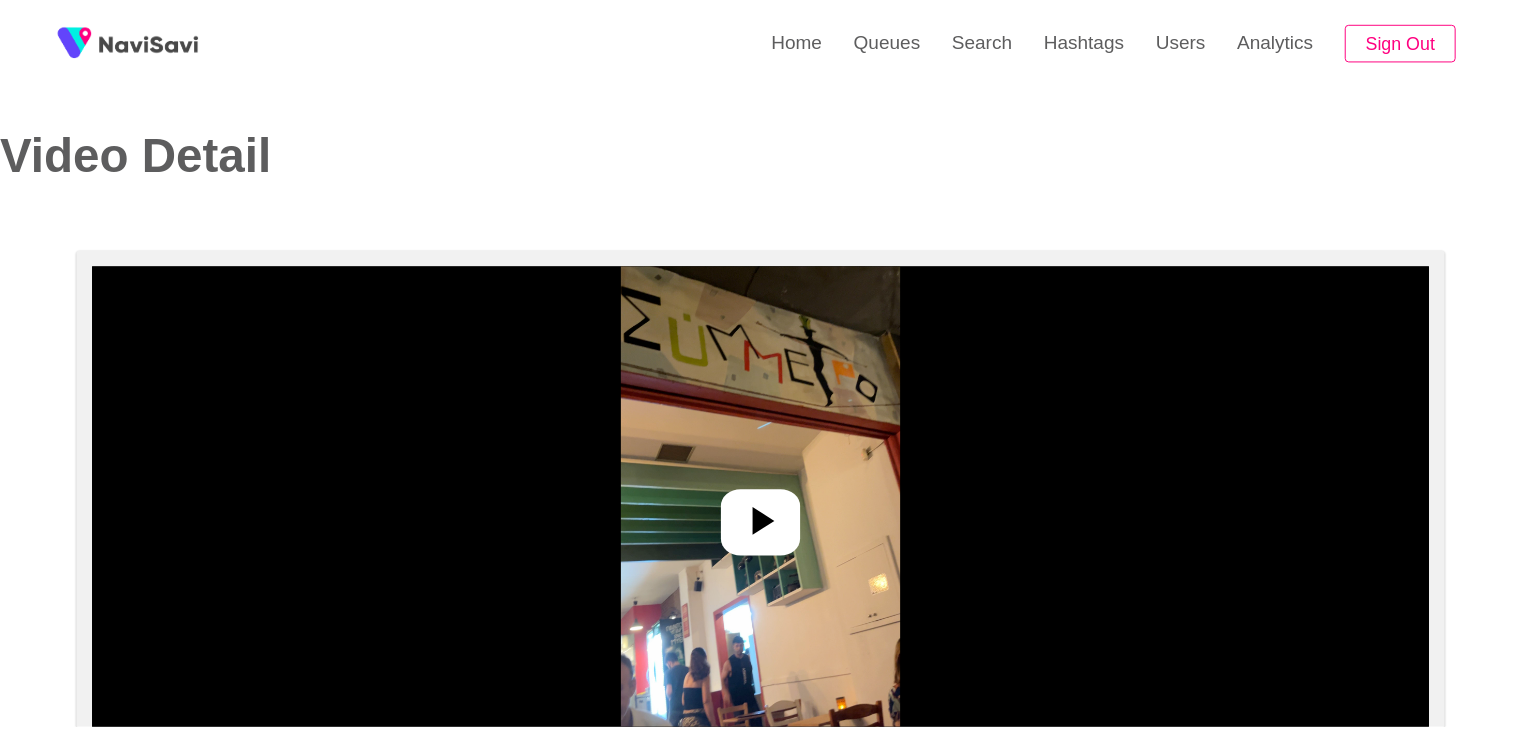 scroll, scrollTop: 0, scrollLeft: 0, axis: both 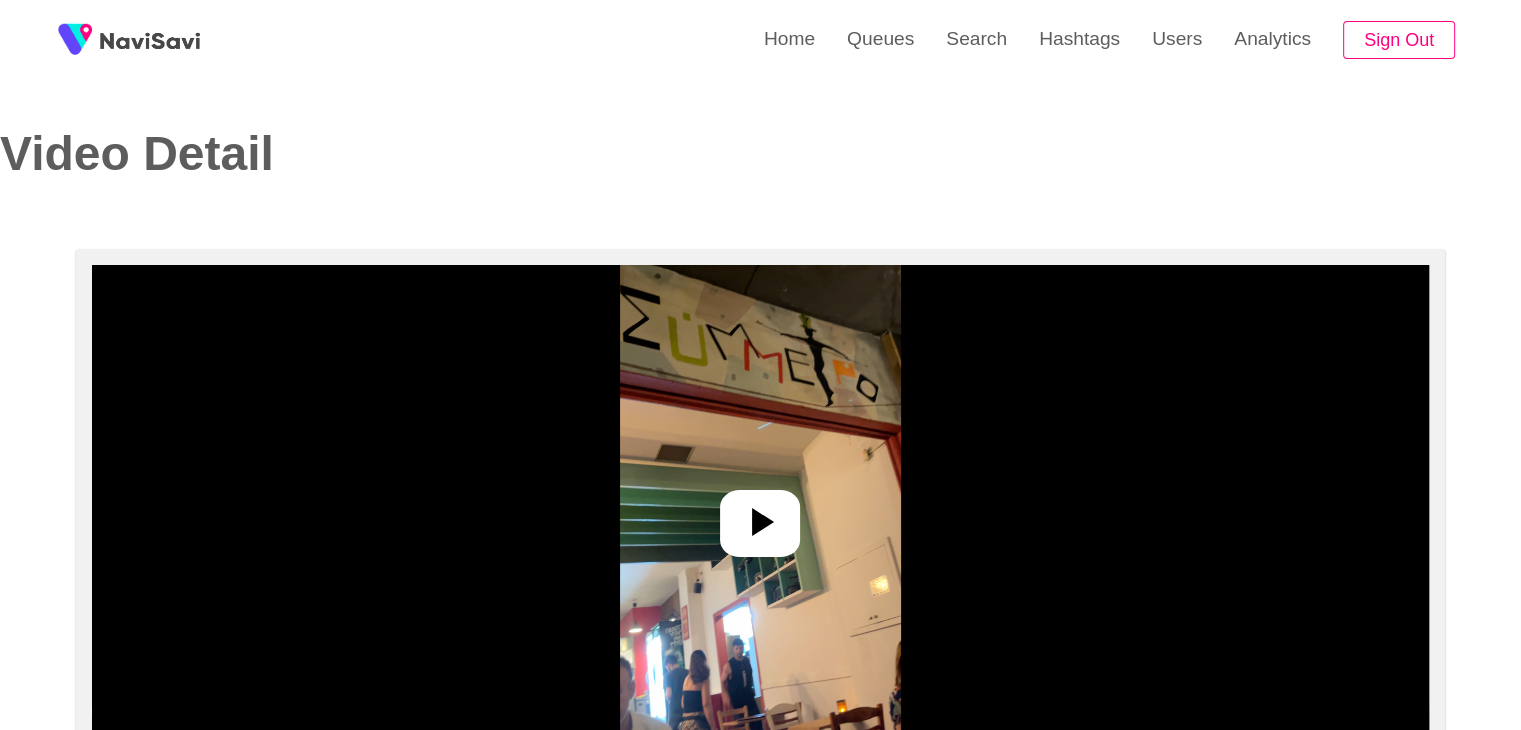 select on "**********" 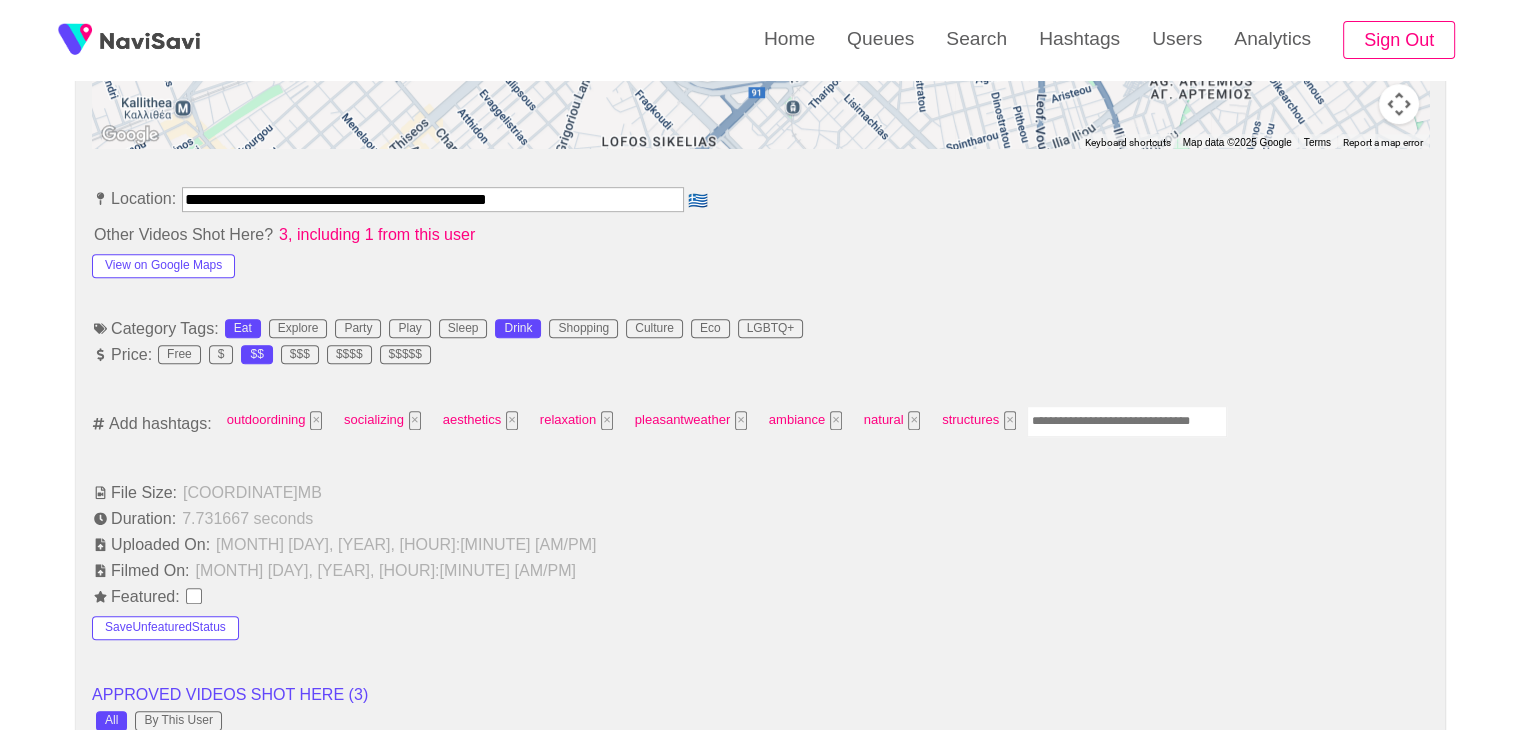 scroll, scrollTop: 1062, scrollLeft: 0, axis: vertical 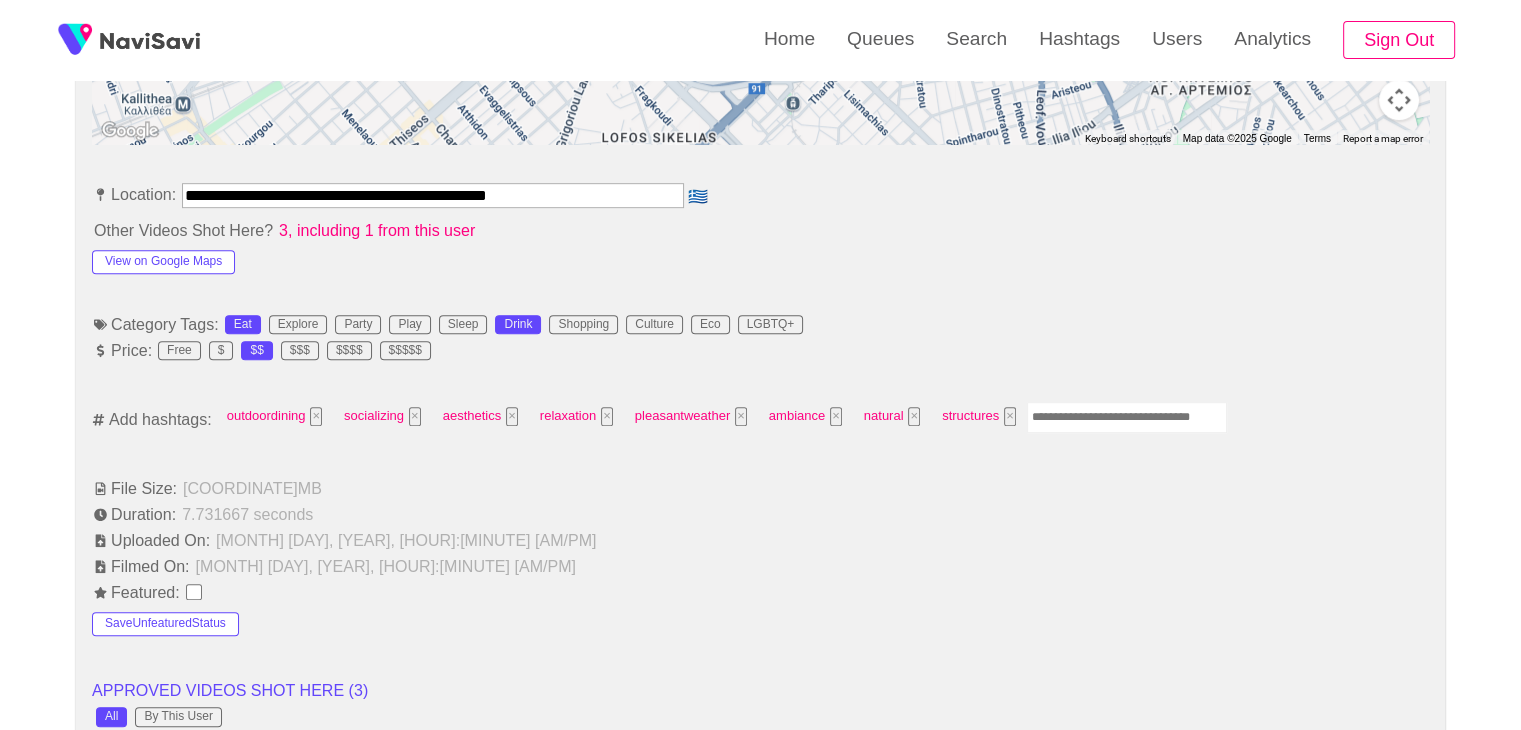 click at bounding box center (1127, 417) 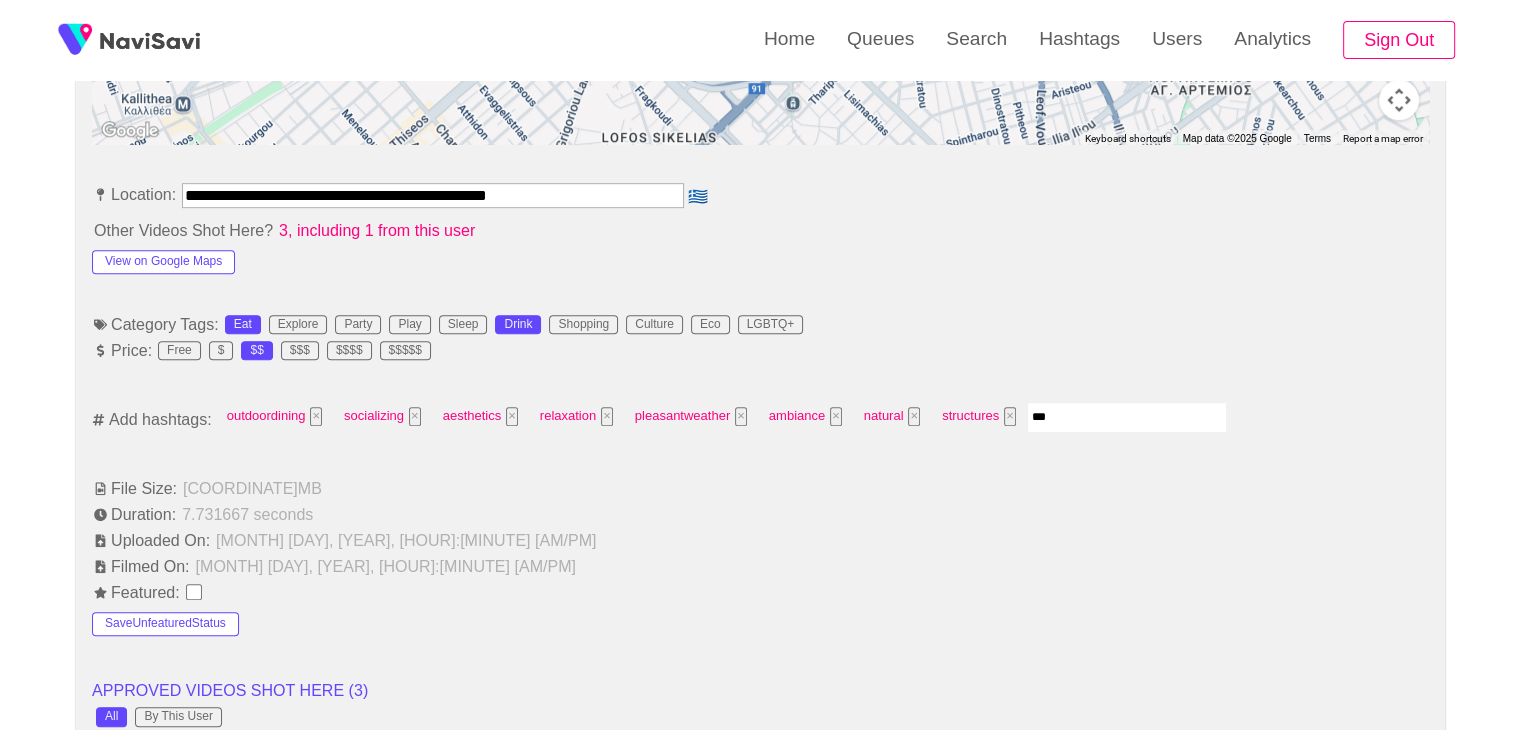 type on "****" 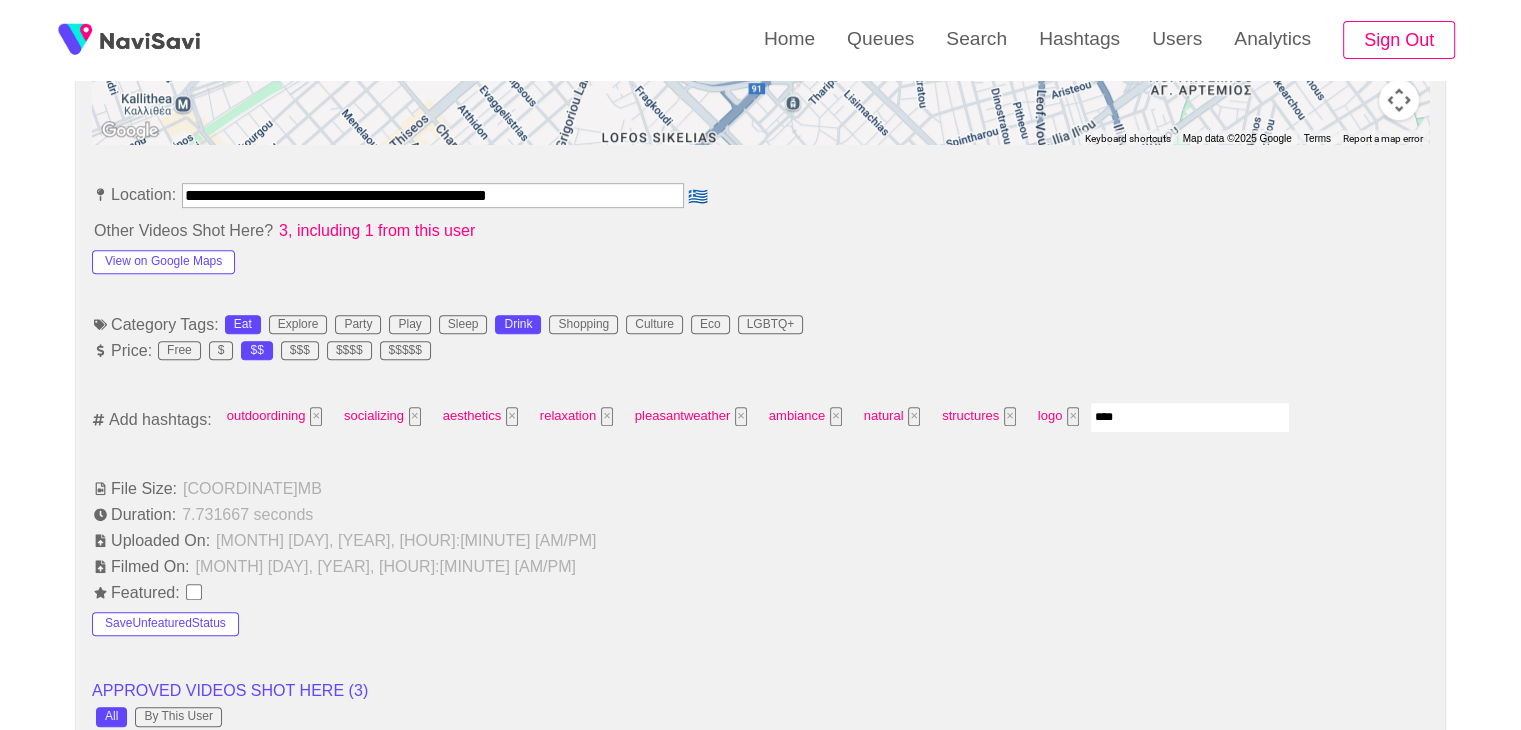 type 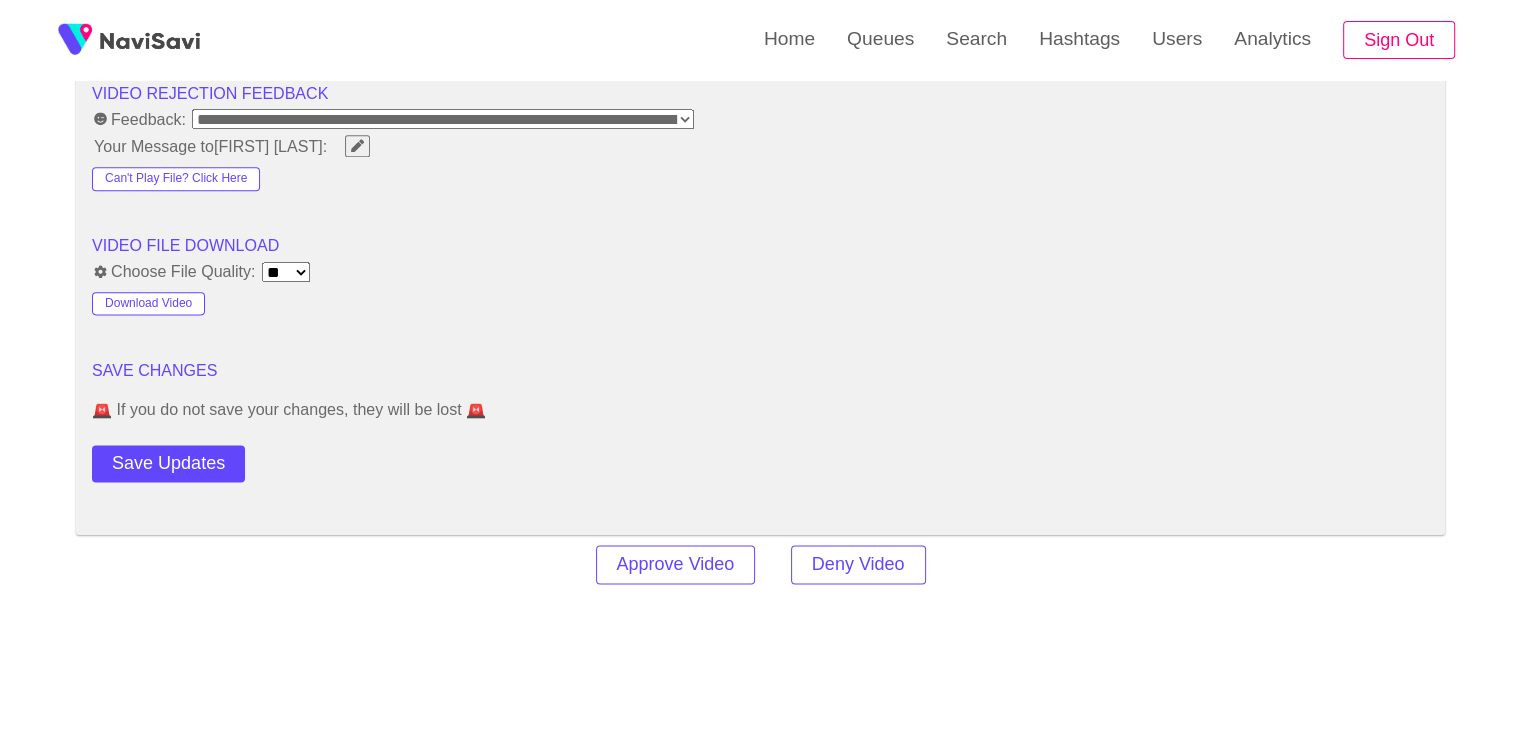 scroll, scrollTop: 2778, scrollLeft: 0, axis: vertical 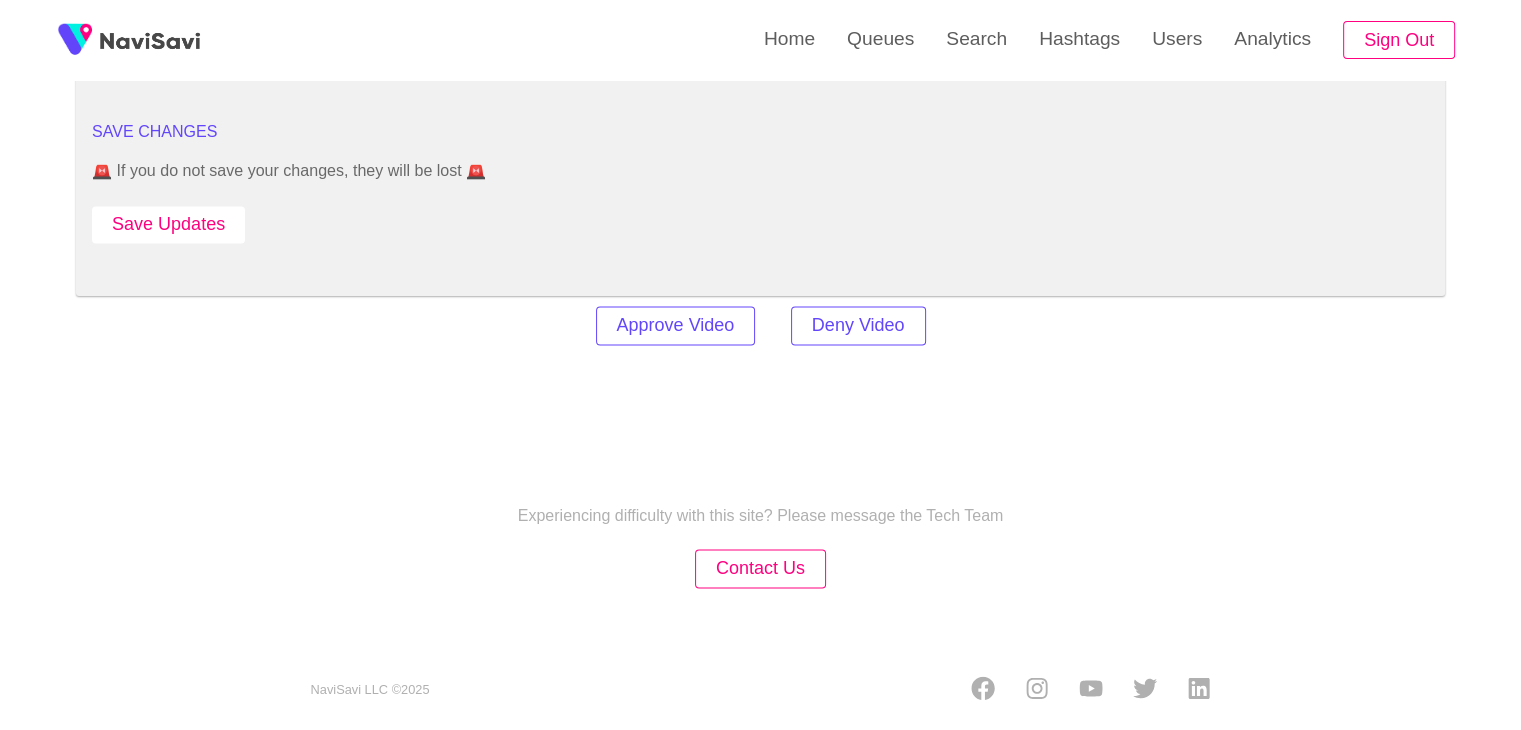 click on "Save Updates" at bounding box center (168, 224) 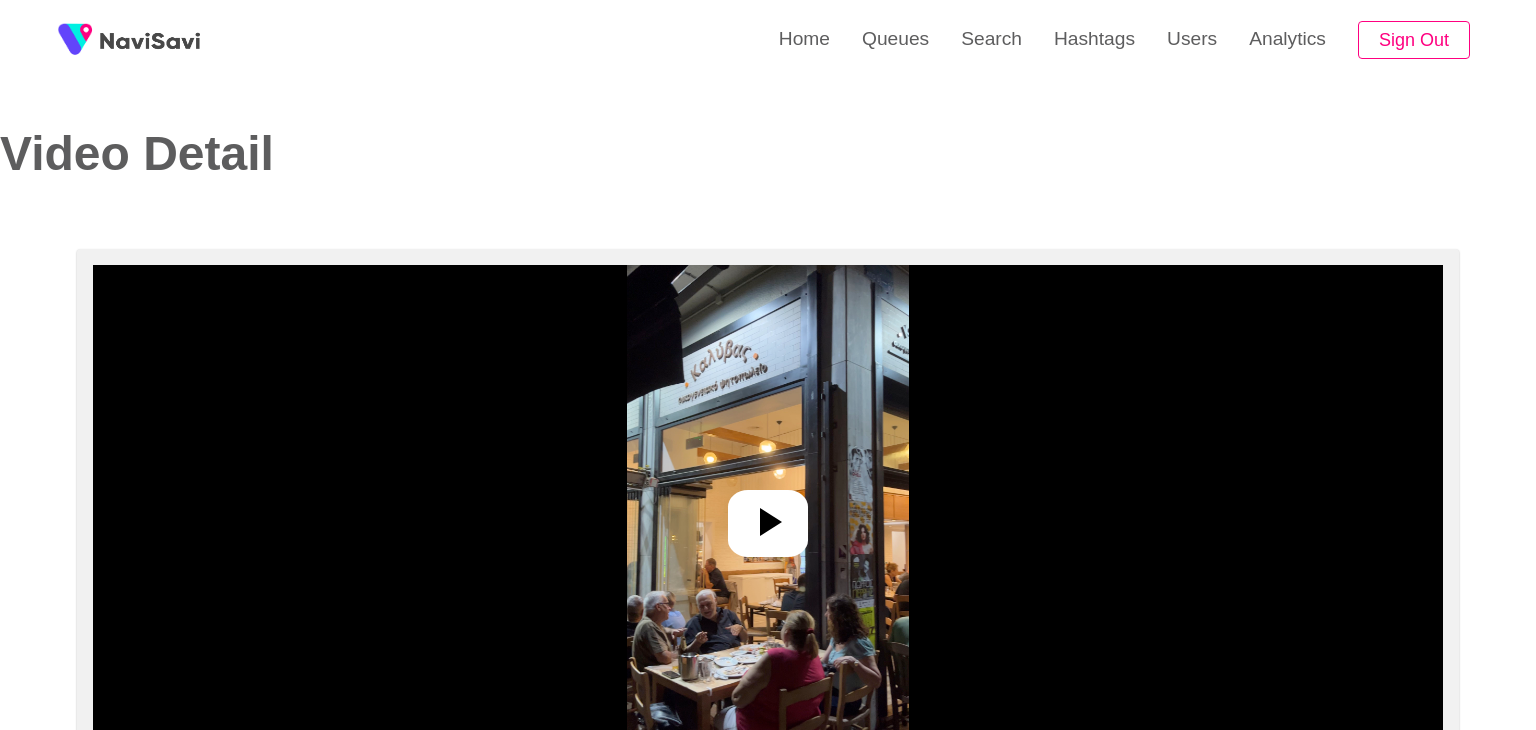 select on "**********" 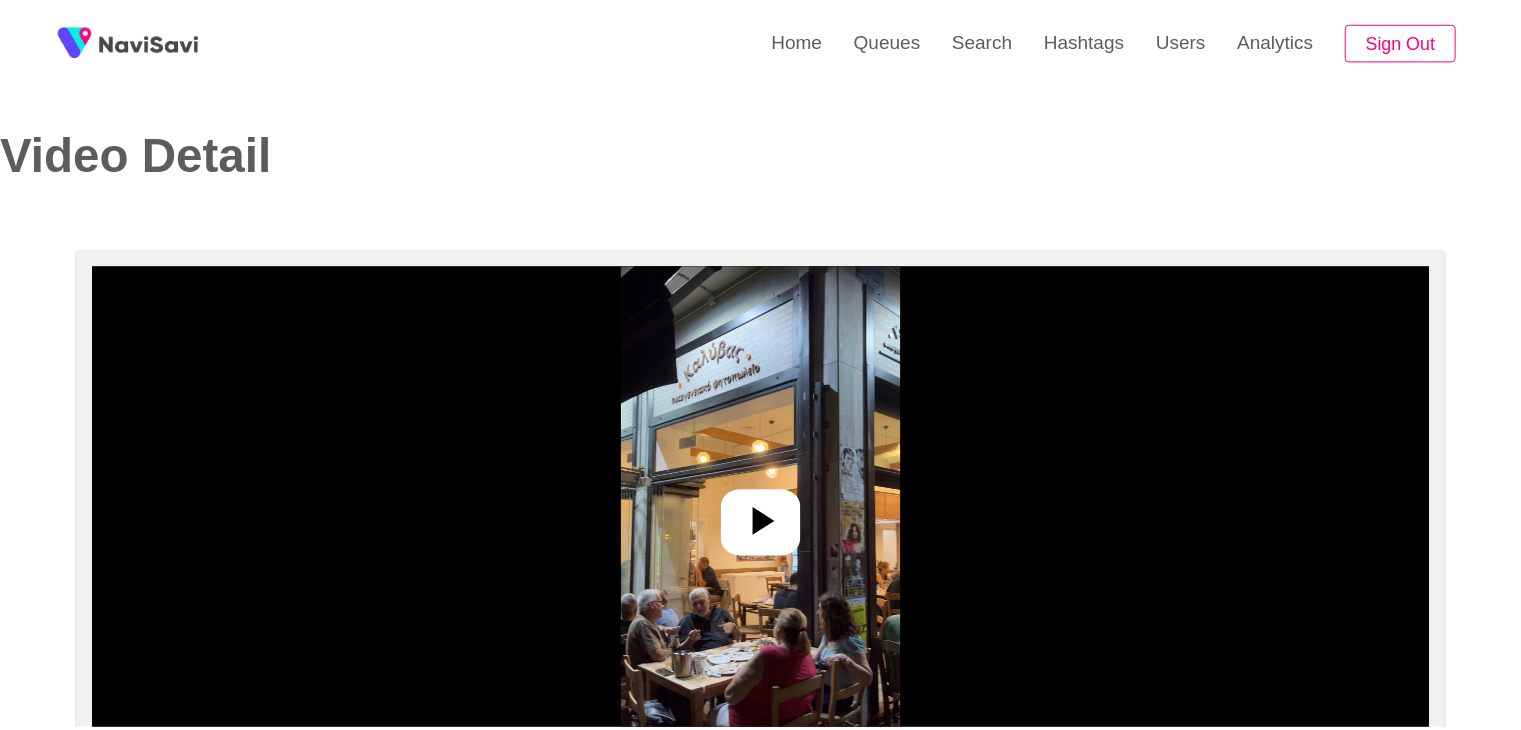 scroll, scrollTop: 0, scrollLeft: 0, axis: both 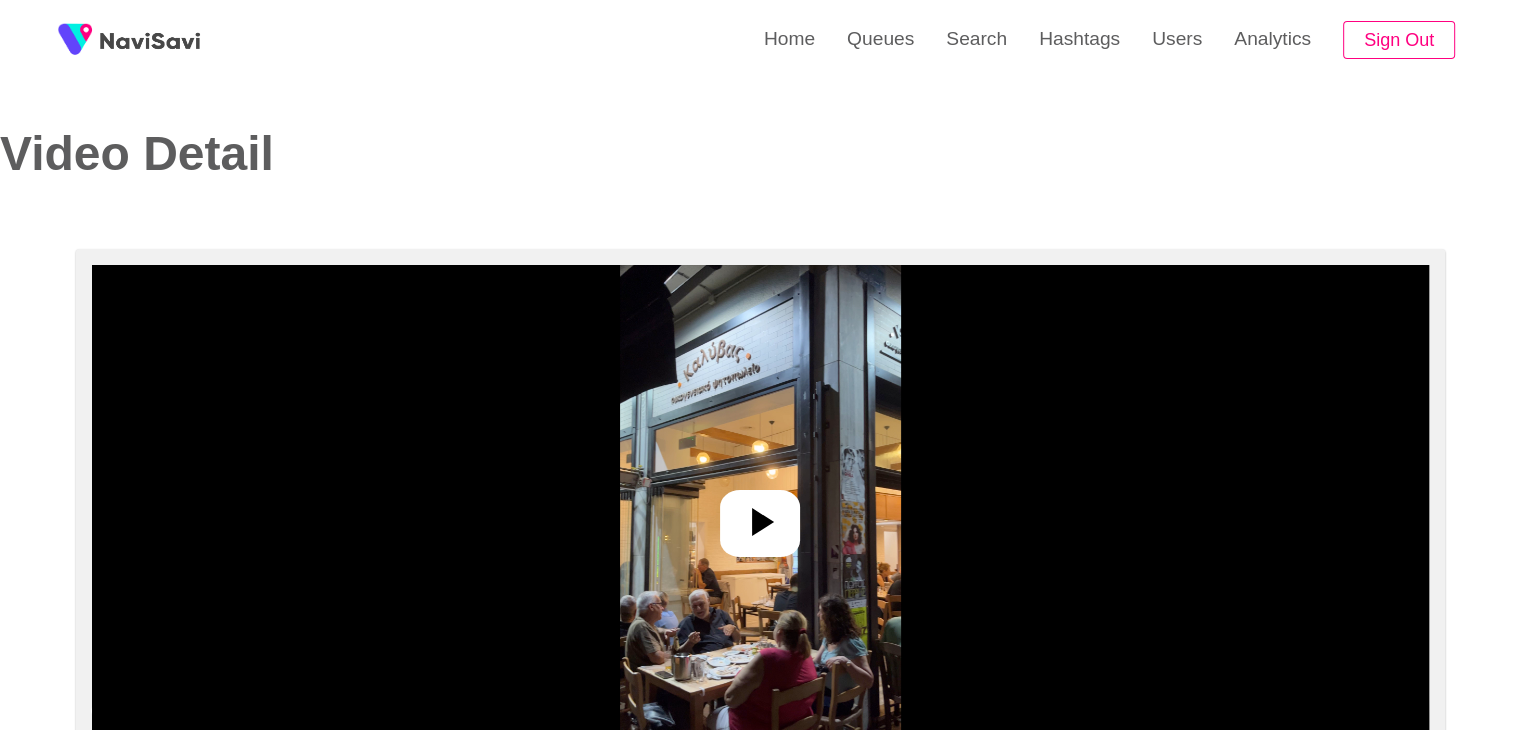 click at bounding box center [760, 515] 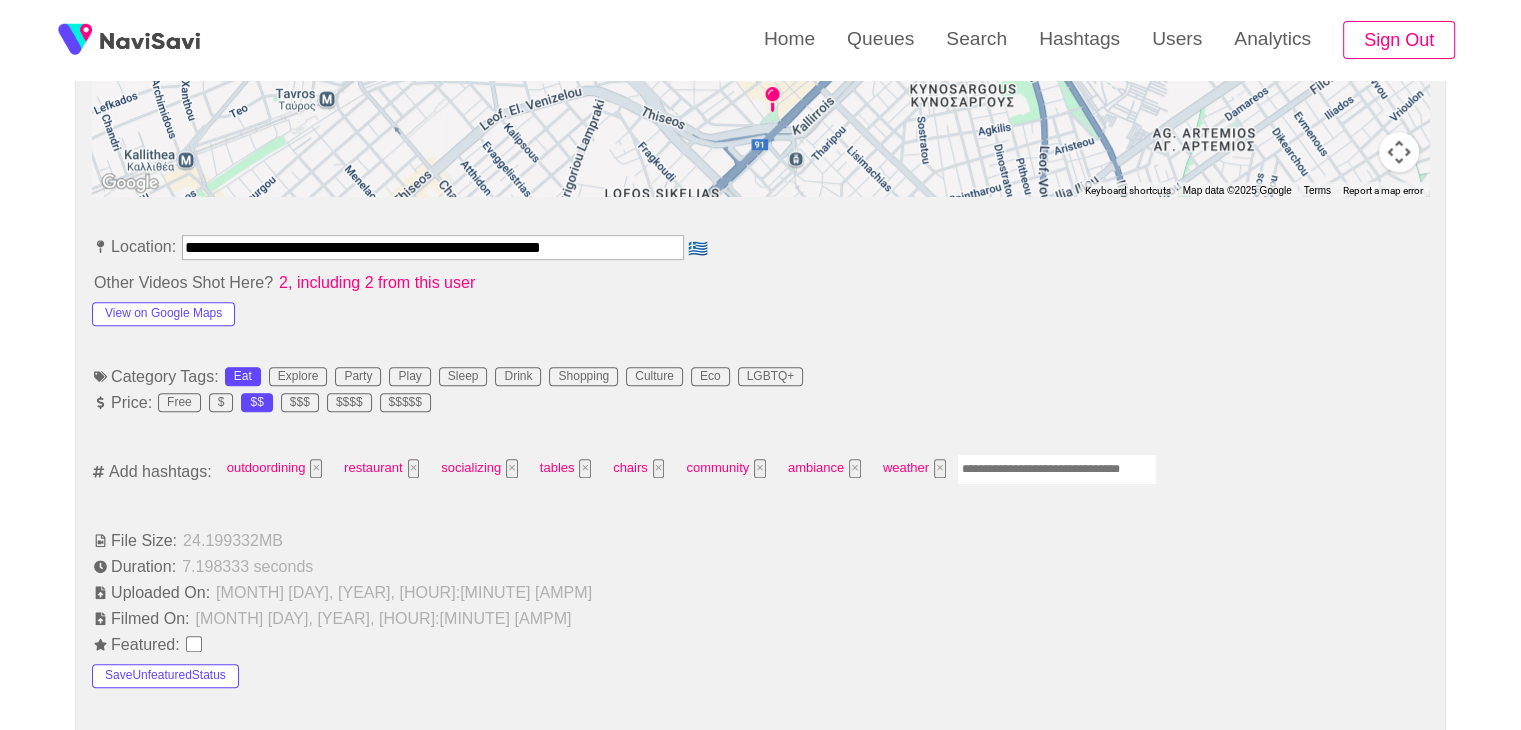 scroll, scrollTop: 1018, scrollLeft: 0, axis: vertical 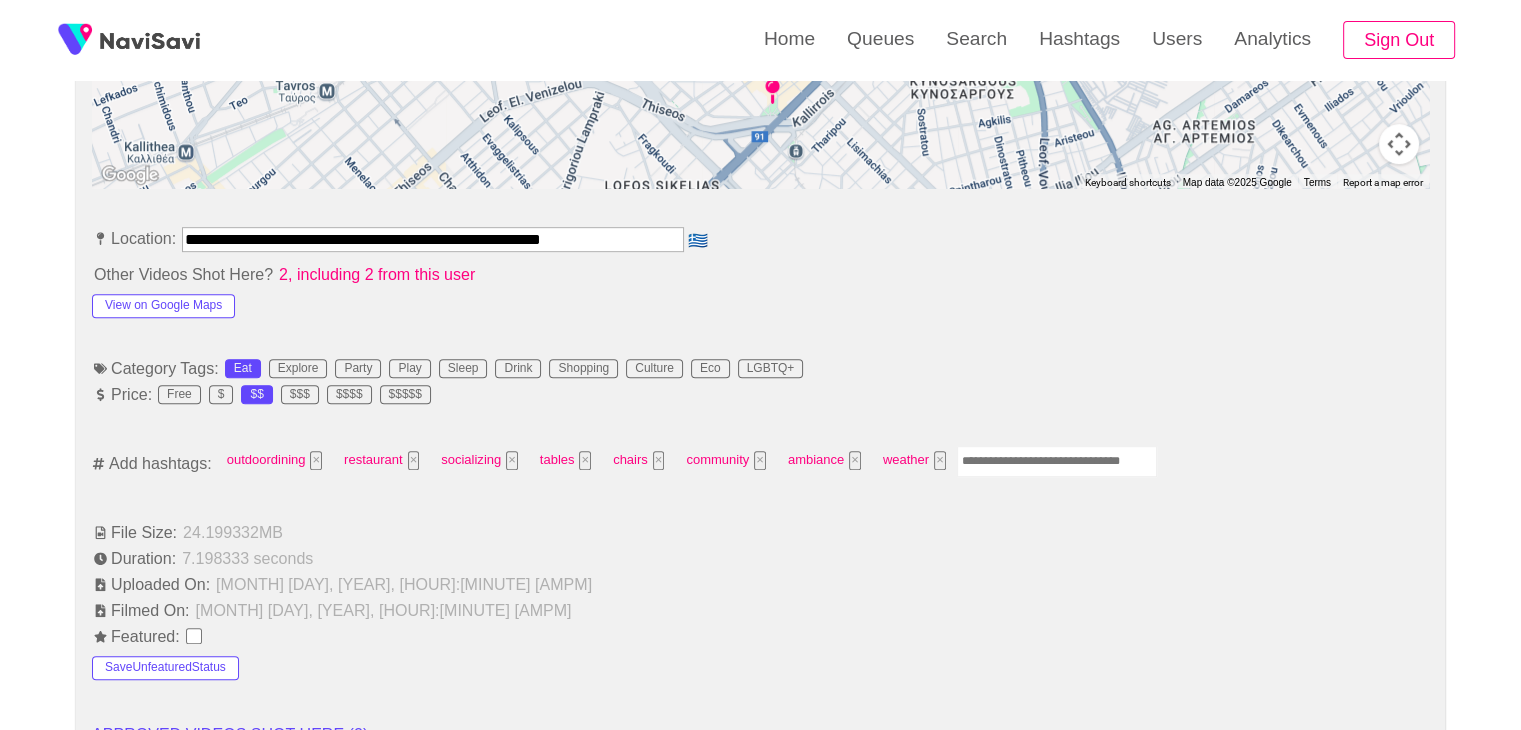 click at bounding box center (1057, 461) 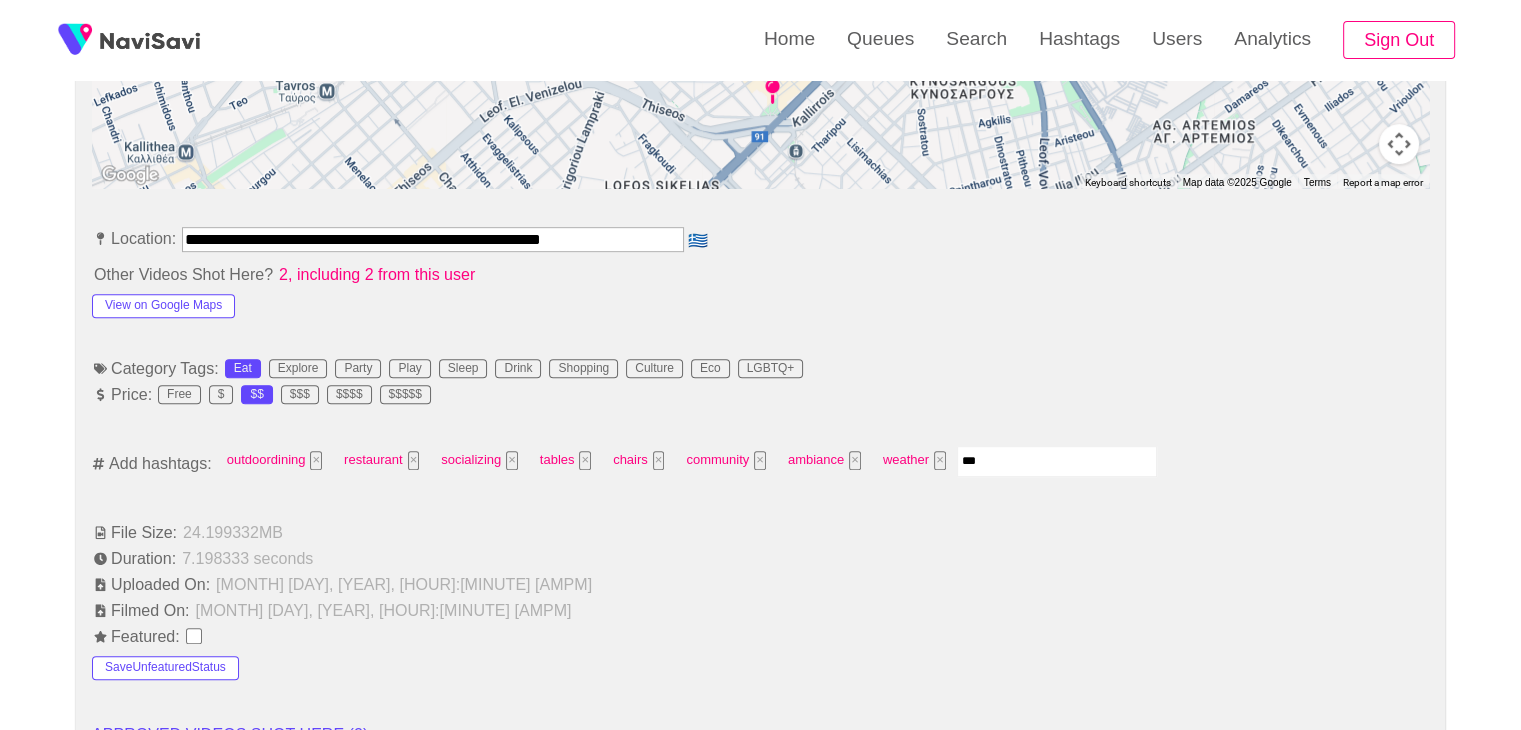 type on "****" 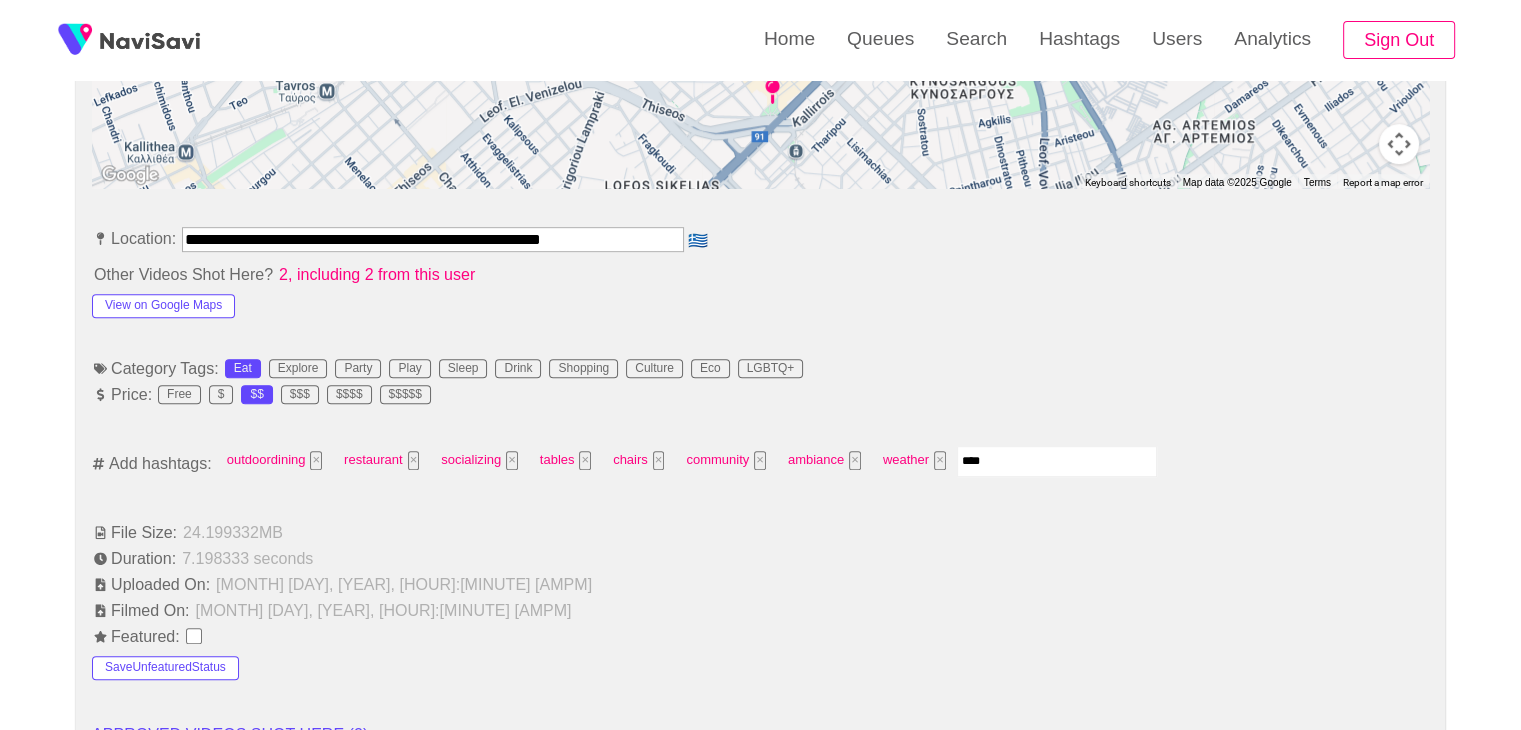 type 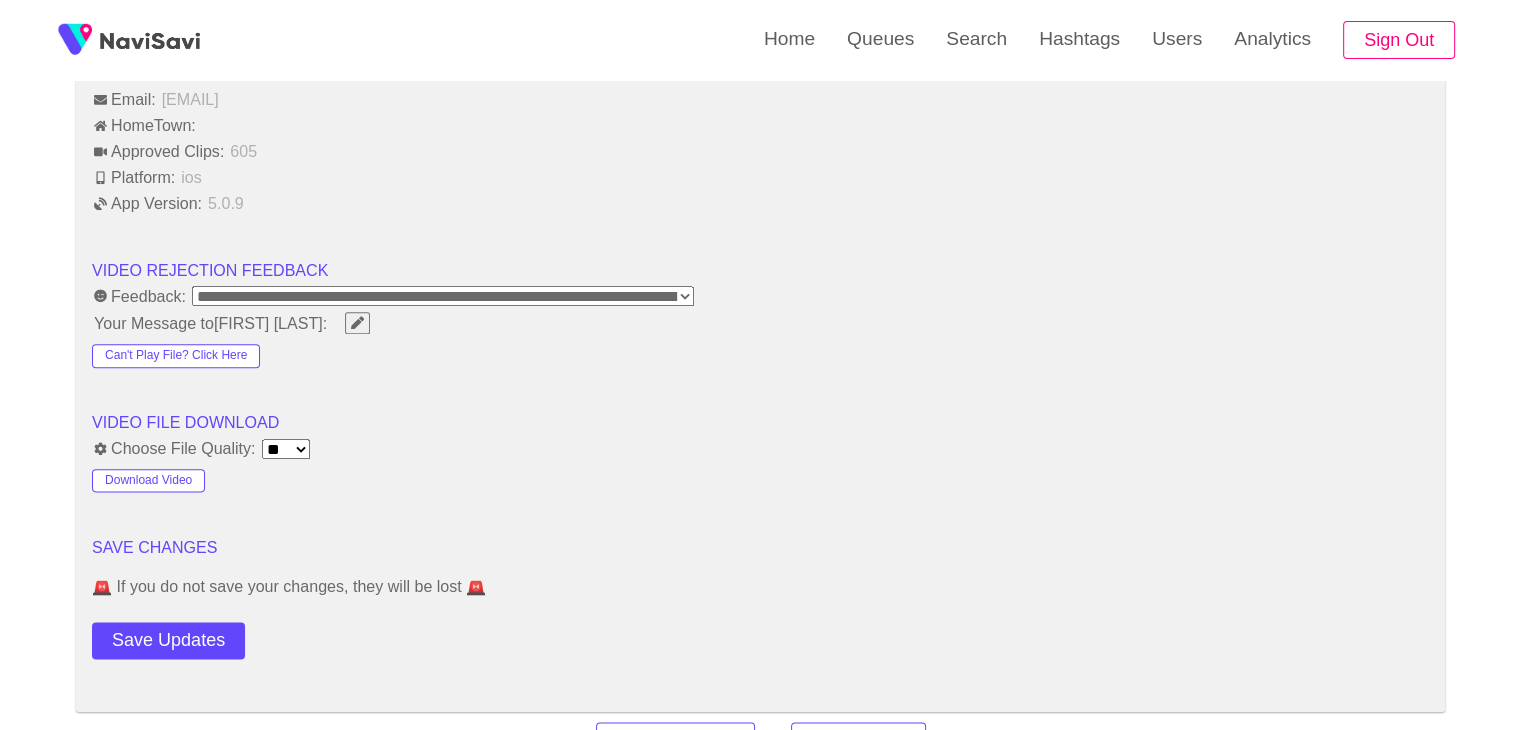 scroll, scrollTop: 2412, scrollLeft: 0, axis: vertical 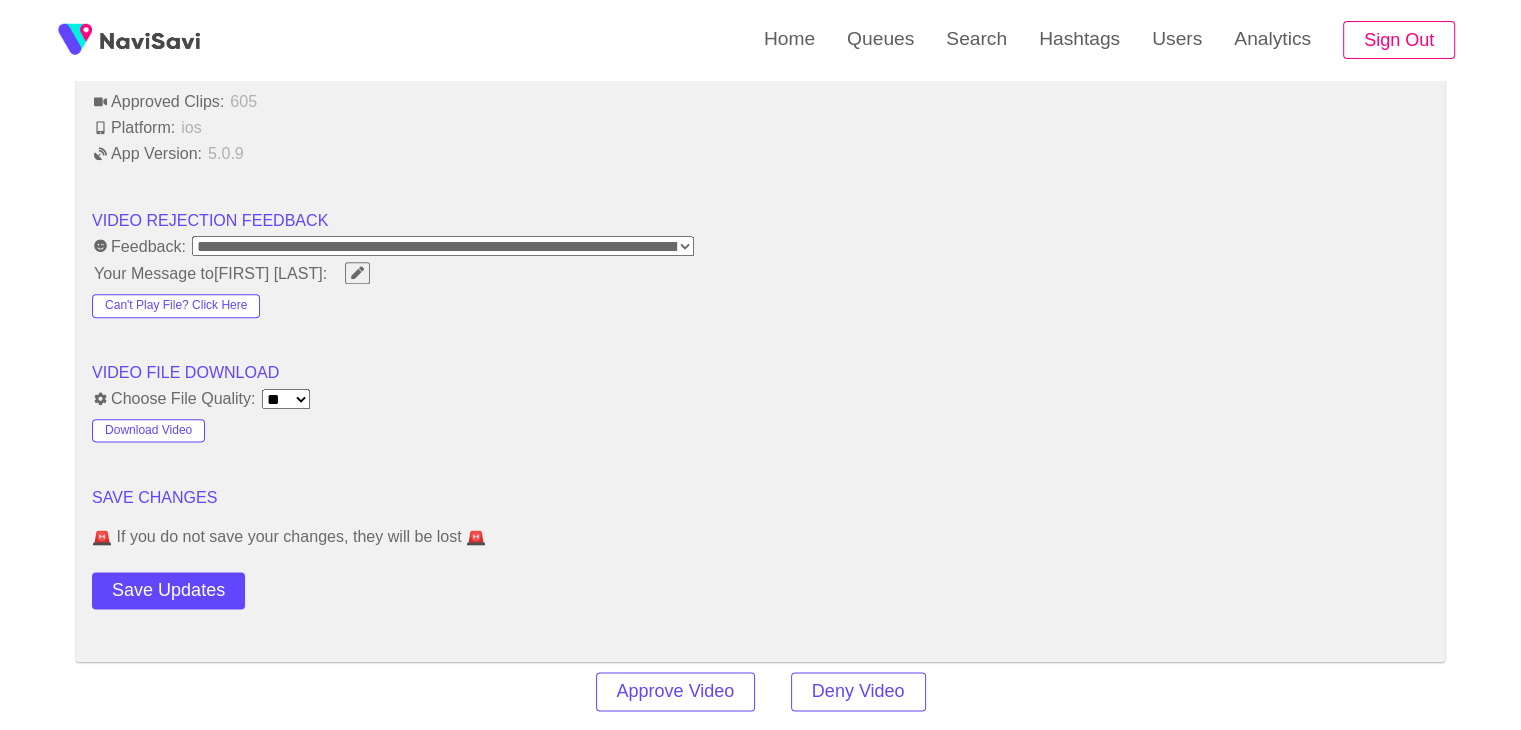 click on "Save Updates" at bounding box center [225, 586] 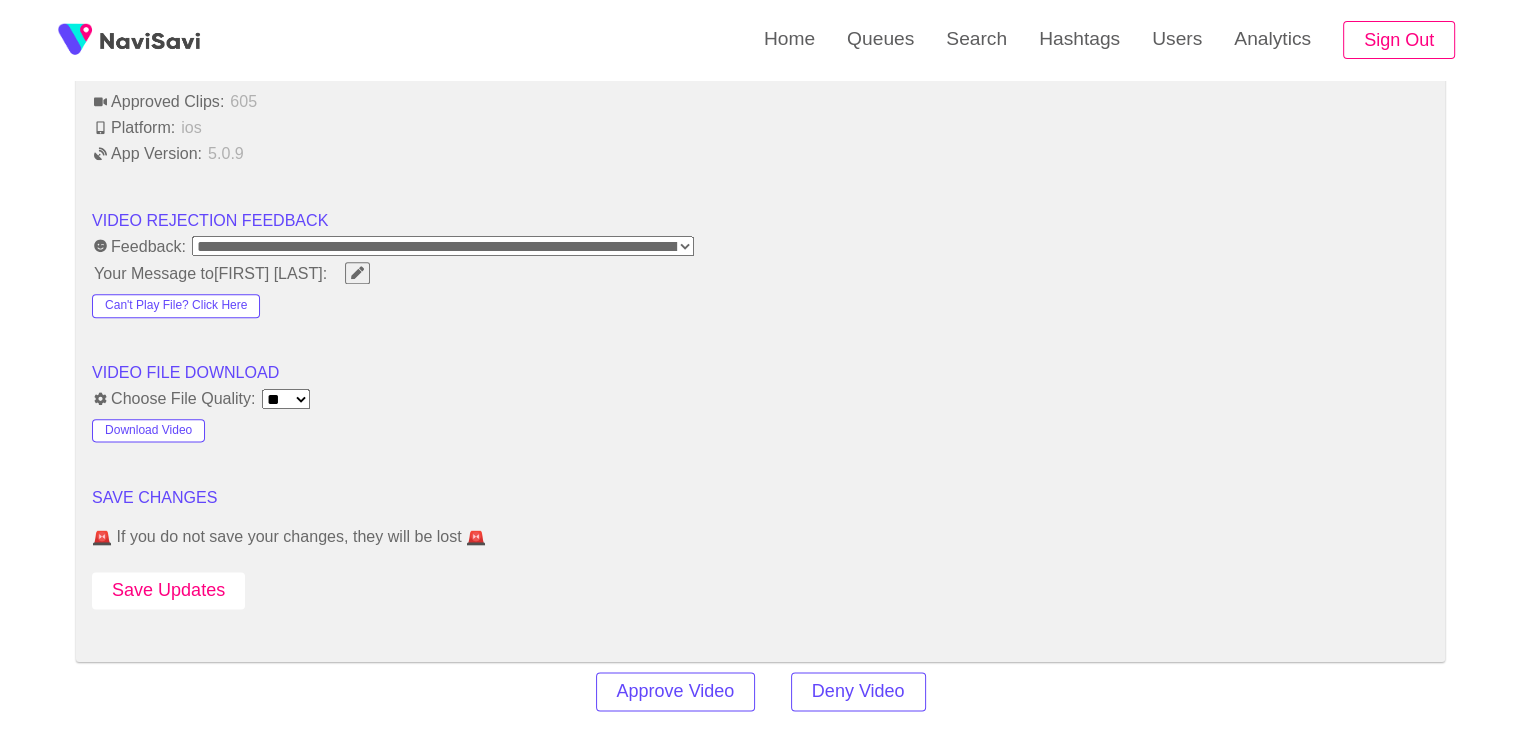 click on "Save Updates" at bounding box center [168, 590] 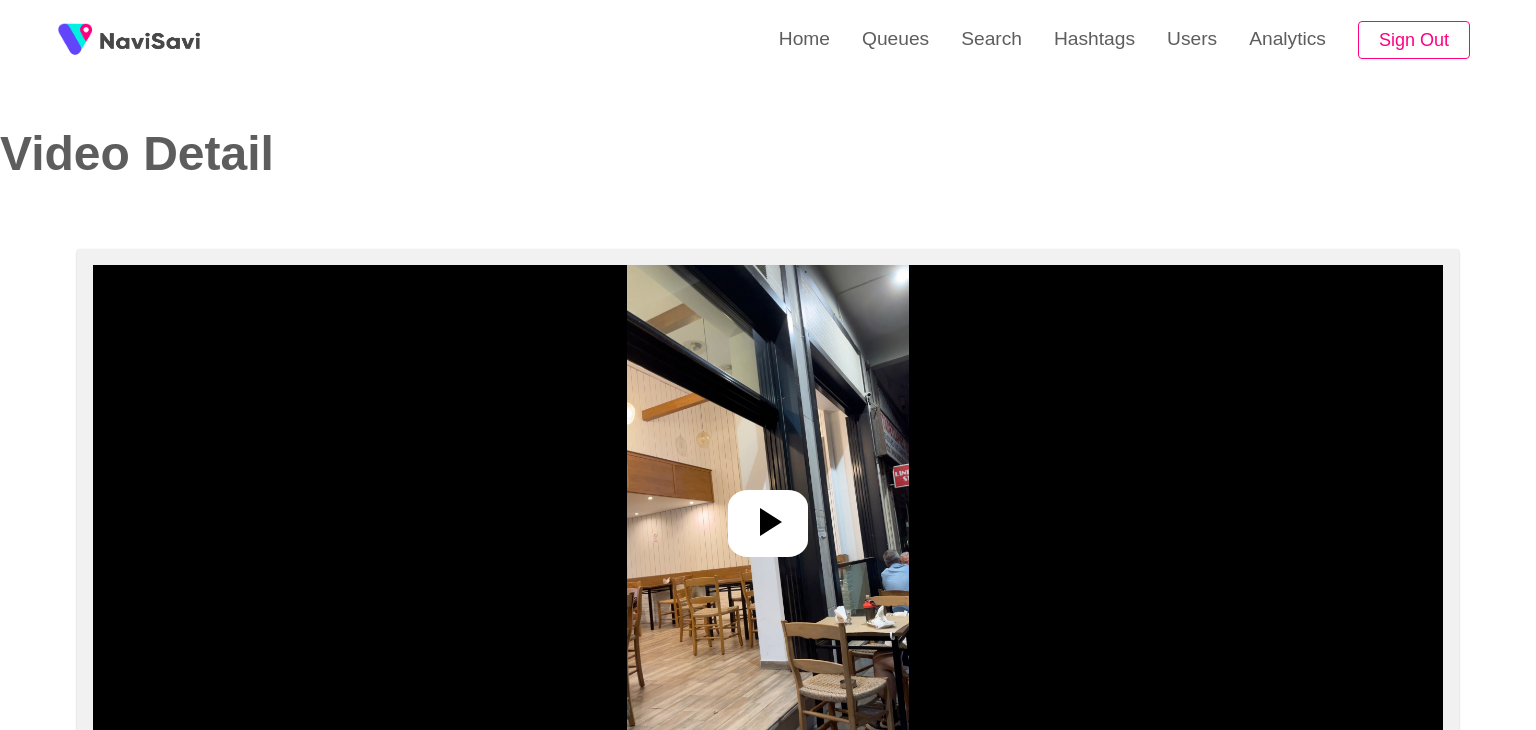 select on "**********" 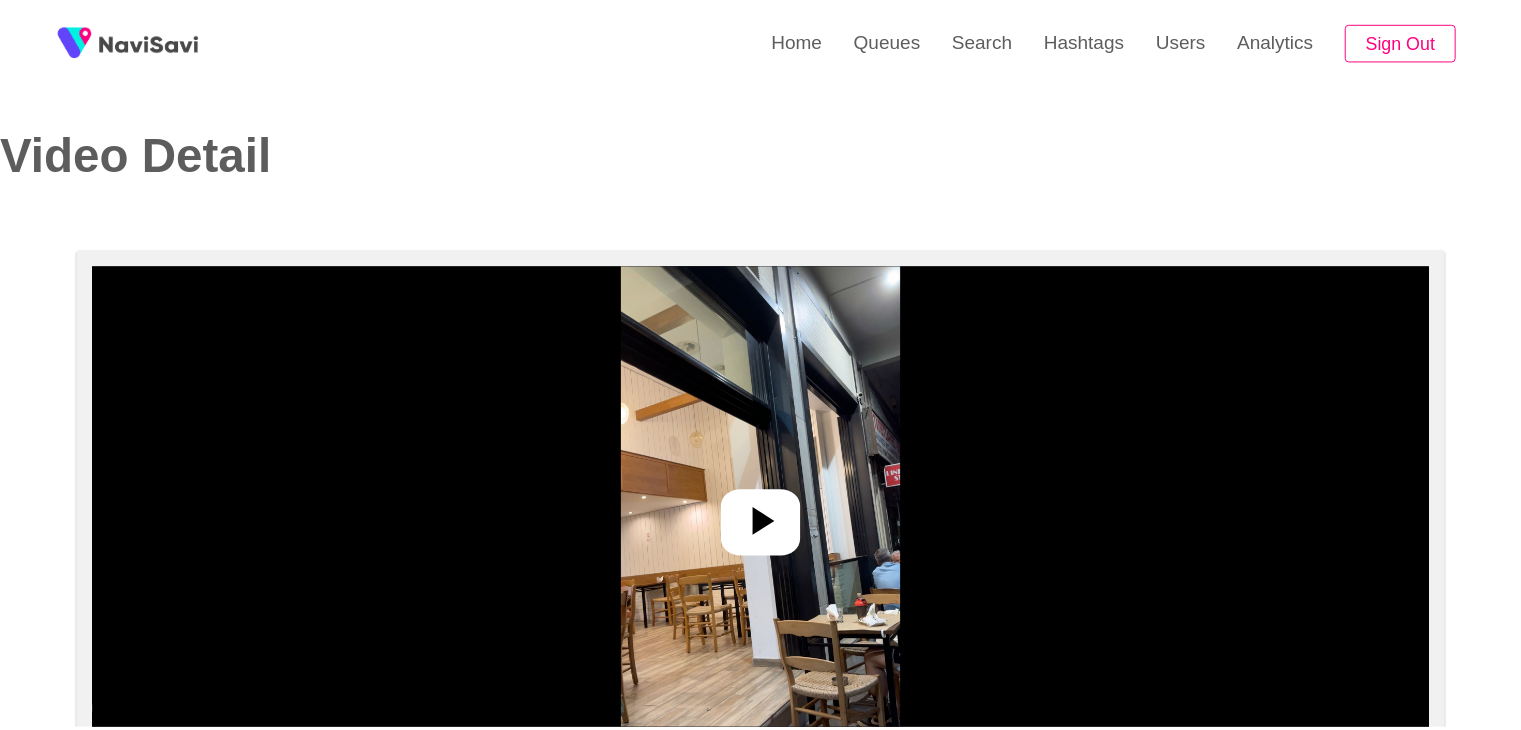 scroll, scrollTop: 0, scrollLeft: 0, axis: both 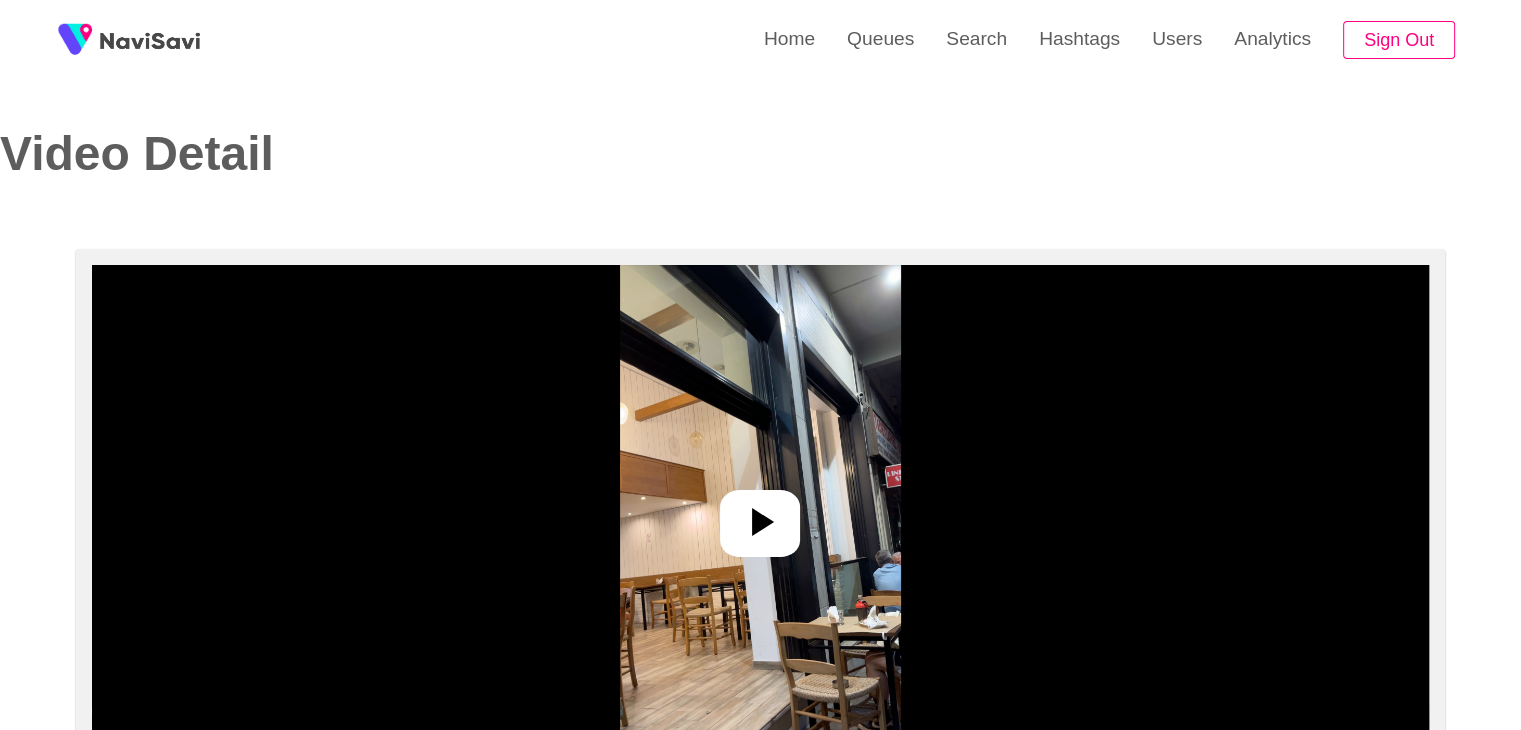 click at bounding box center [760, 515] 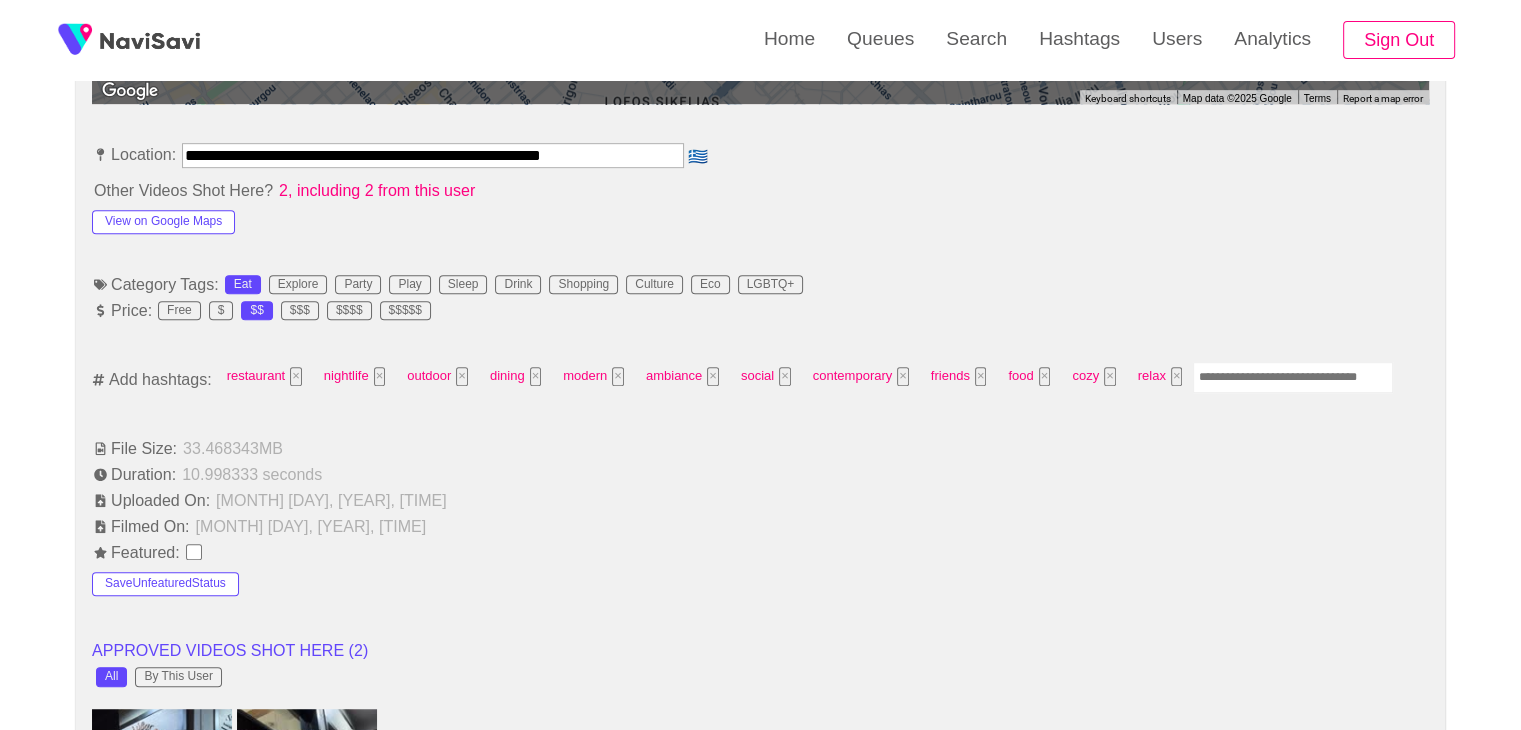 scroll, scrollTop: 1127, scrollLeft: 0, axis: vertical 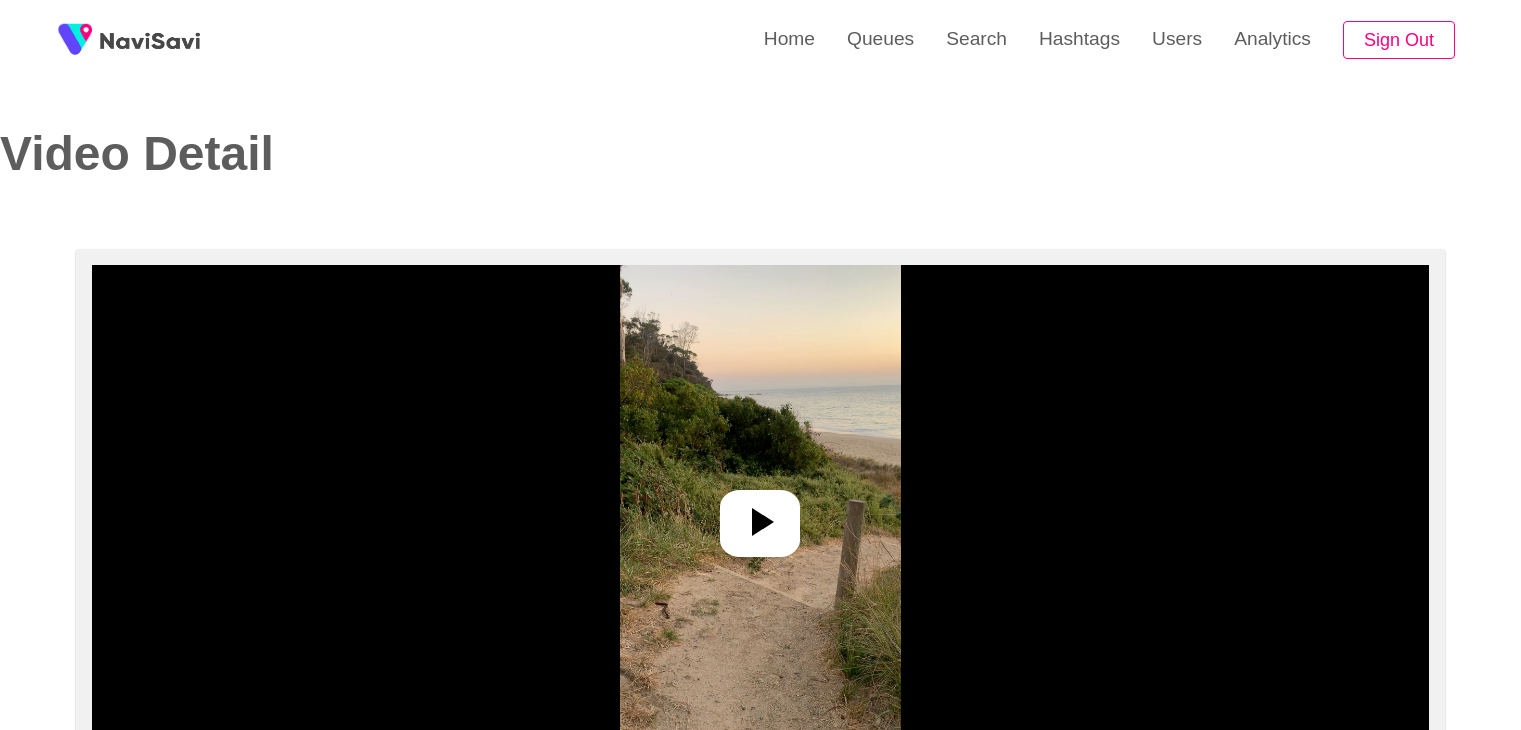 select on "**********" 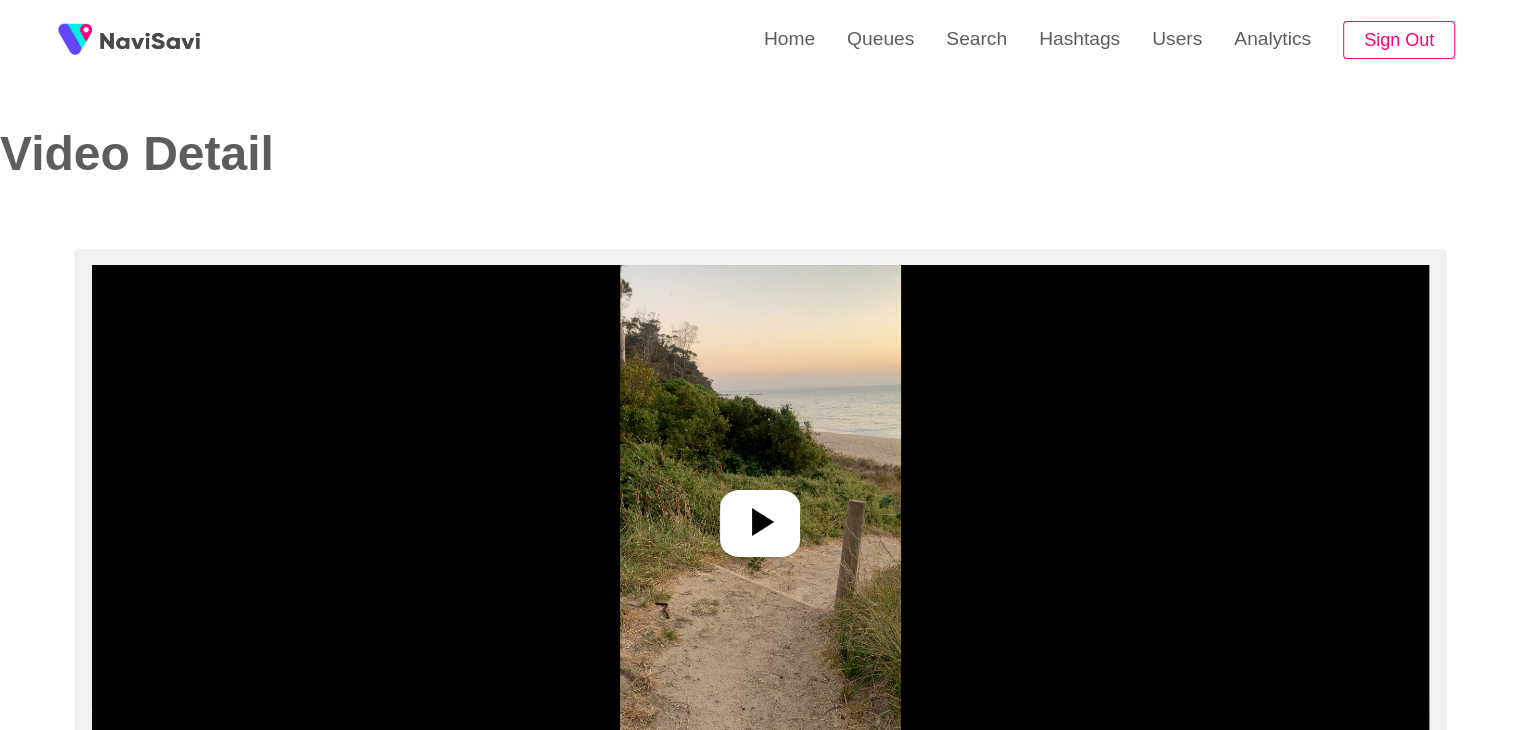click at bounding box center [760, 515] 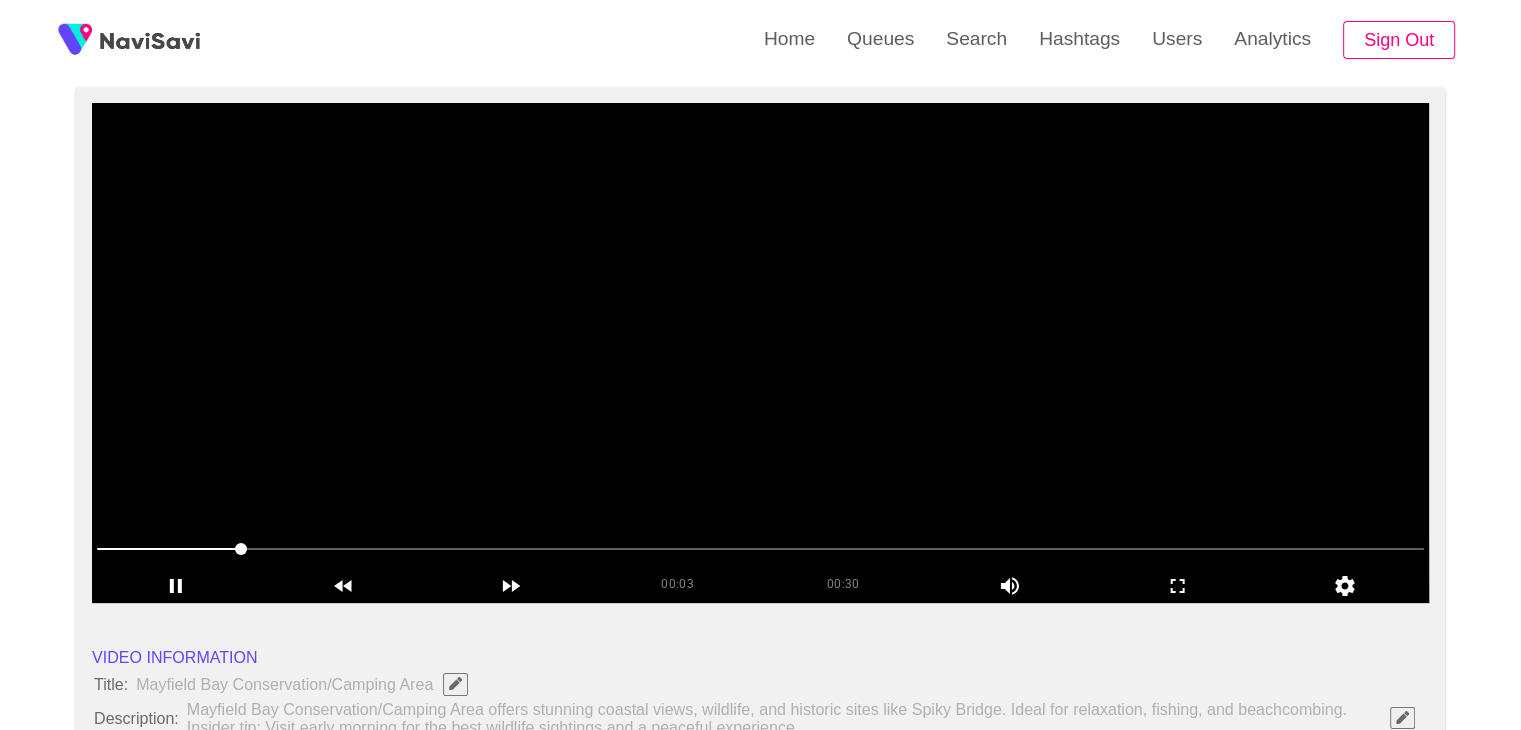 scroll, scrollTop: 158, scrollLeft: 0, axis: vertical 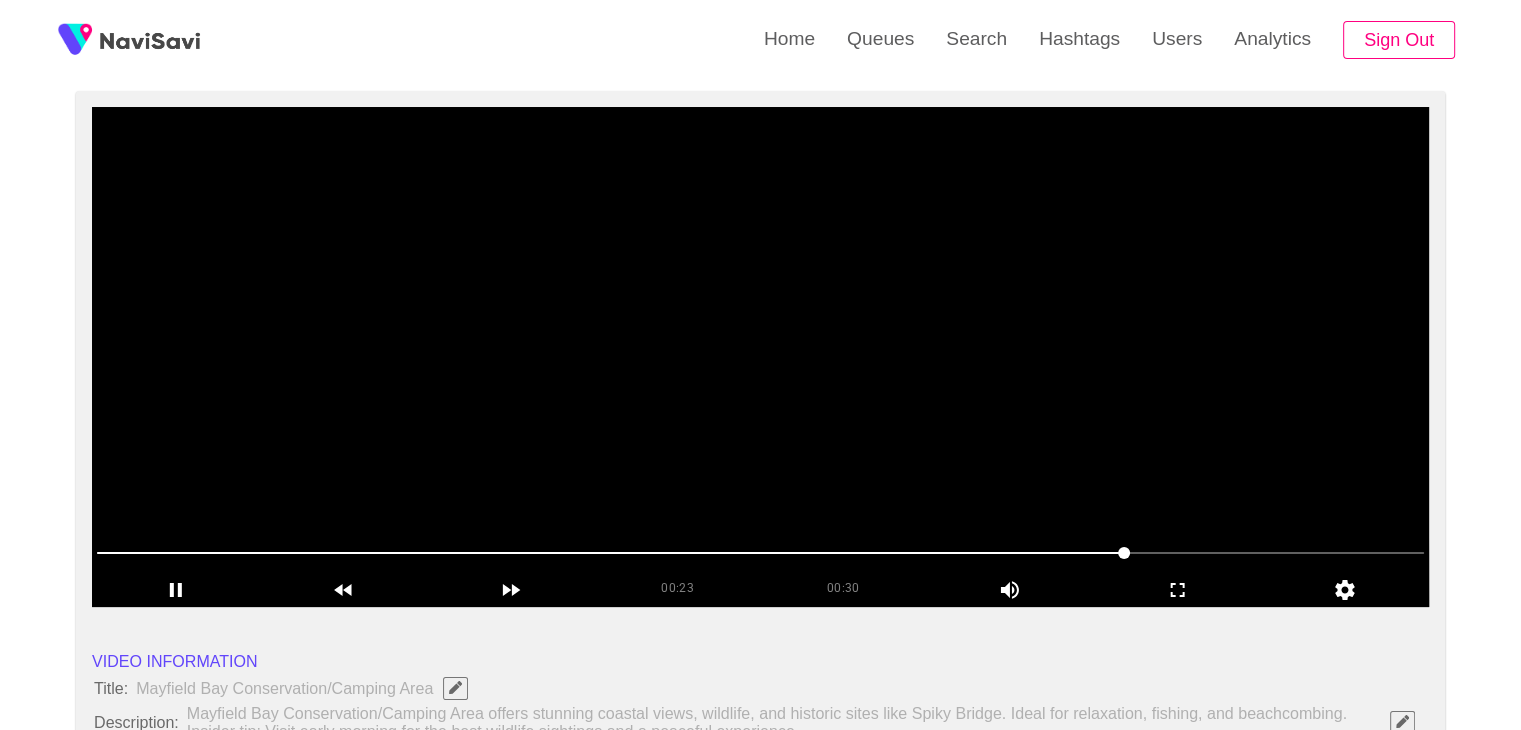 click at bounding box center [760, 553] 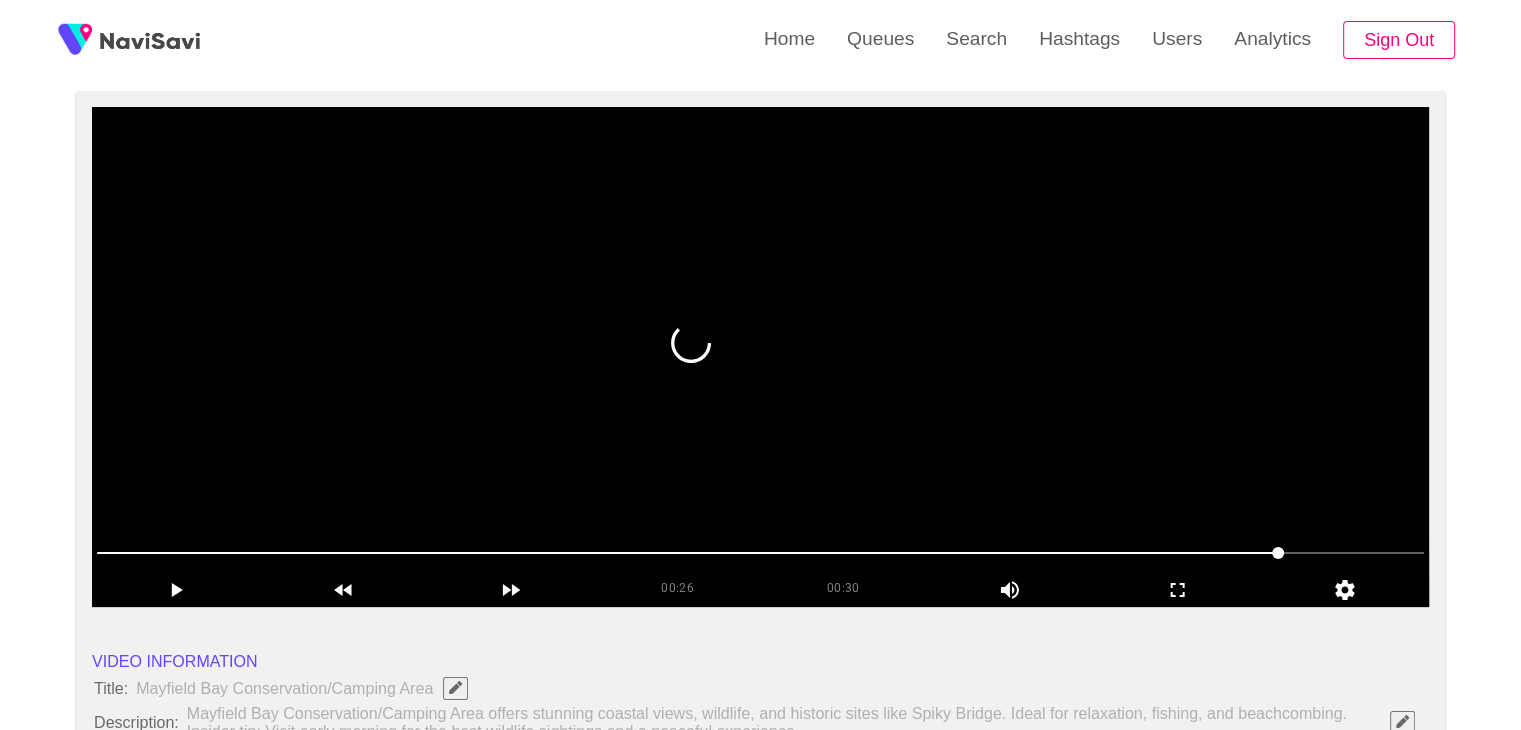 click at bounding box center [760, 357] 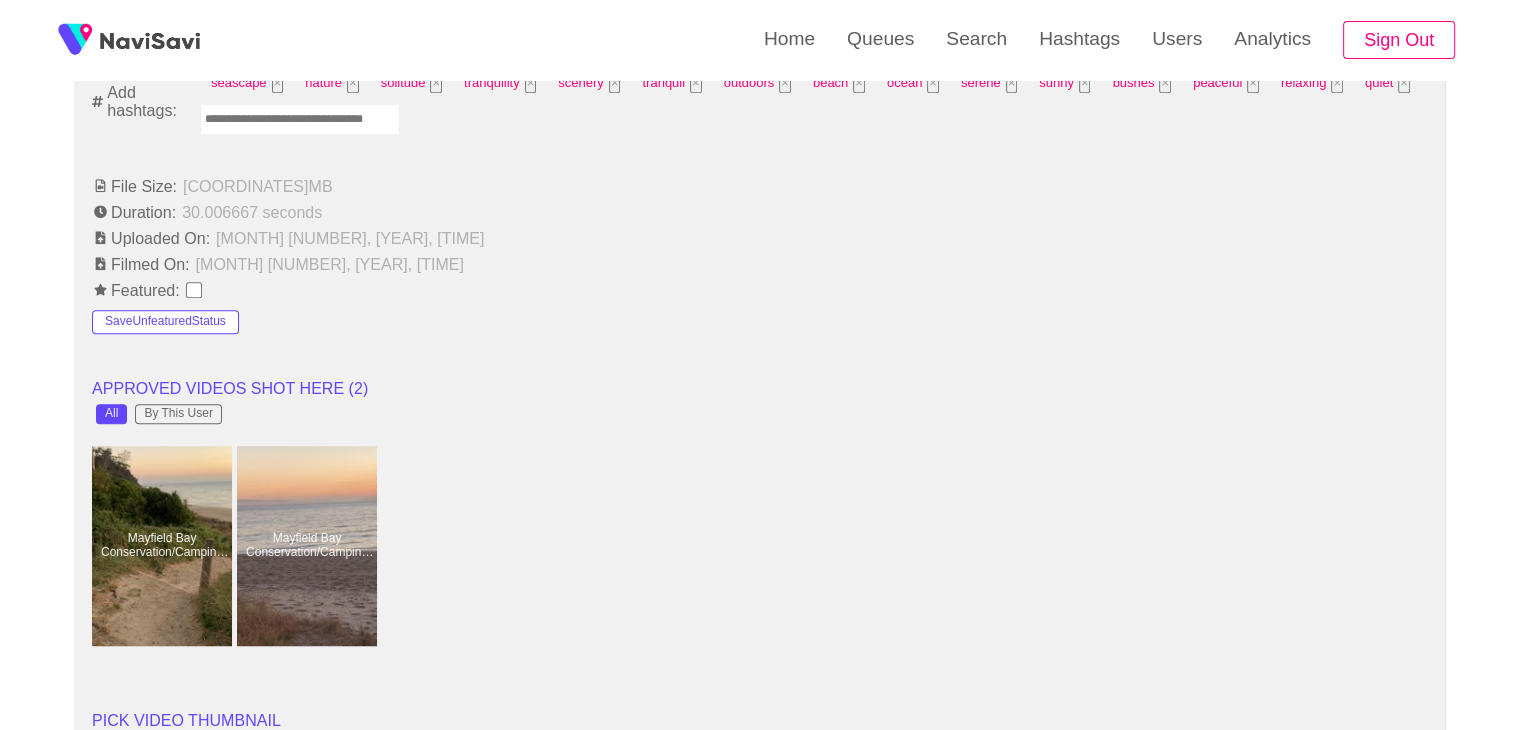 click on "VIDEO INFORMATION Title:    Mayfield Bay Conservation/Camping Area     Description:    Mayfield Bay Conservation/Camping Area offers stunning coastal views, wildlife, and historic sites like Spiky Bridge. Ideal for relaxation, fishing, and beachcombing. Insider tip: Visit early morning for the best wildlife sightings and a peaceful experience.     URL:    http://www.parks.tas.gov.au/     Visit Website ← Move left → Move right ↑ Move up ↓ Move down + Zoom in - Zoom out Home Jump left by 75% End Jump right by 75% Page Up Jump up by 75% Page Down Jump down by 75% Use ctrl + scroll to zoom the map Keyboard shortcuts Map Data Map data ©2025 Map data ©2025 200 m  Click to toggle between metric and imperial units Terms Report a map error  Location:   AU Other Videos Shot Here?  2, including 2 from this user View on Google Maps  Category Tags:   Eat Explore Party Play Sleep Drink Shopping Culture Eco LGBTQ+  Price:   $" at bounding box center (760, 517) 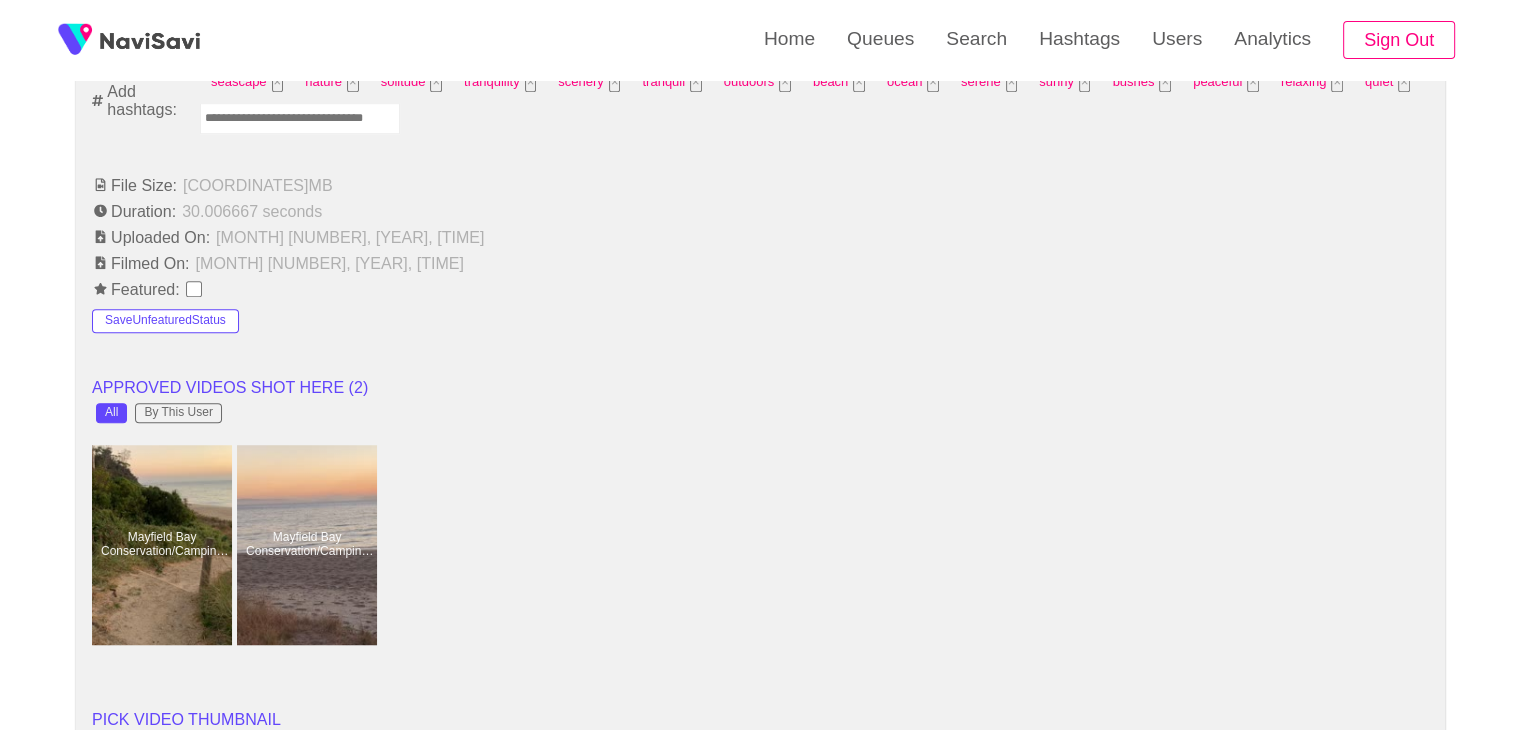 scroll, scrollTop: 1408, scrollLeft: 0, axis: vertical 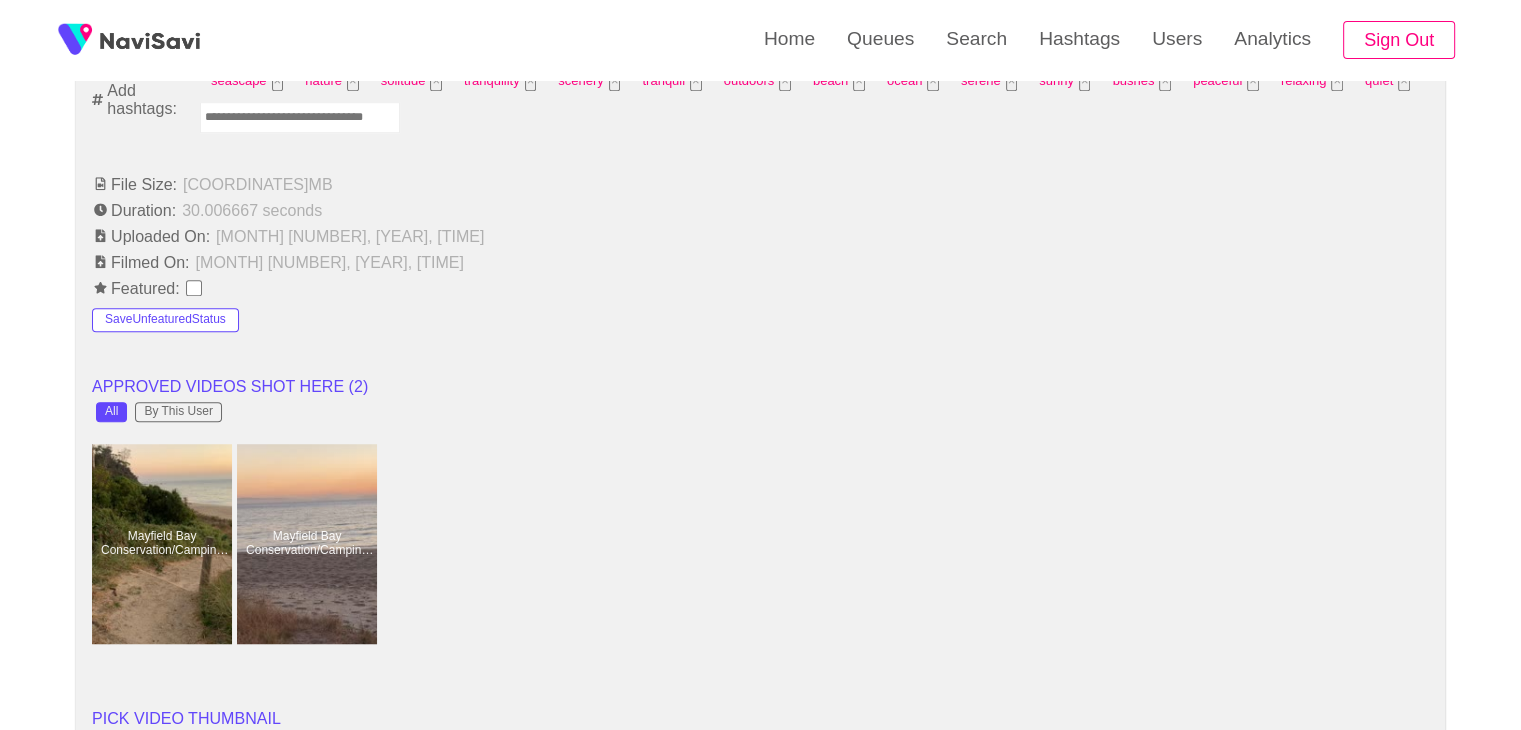 click at bounding box center (300, 117) 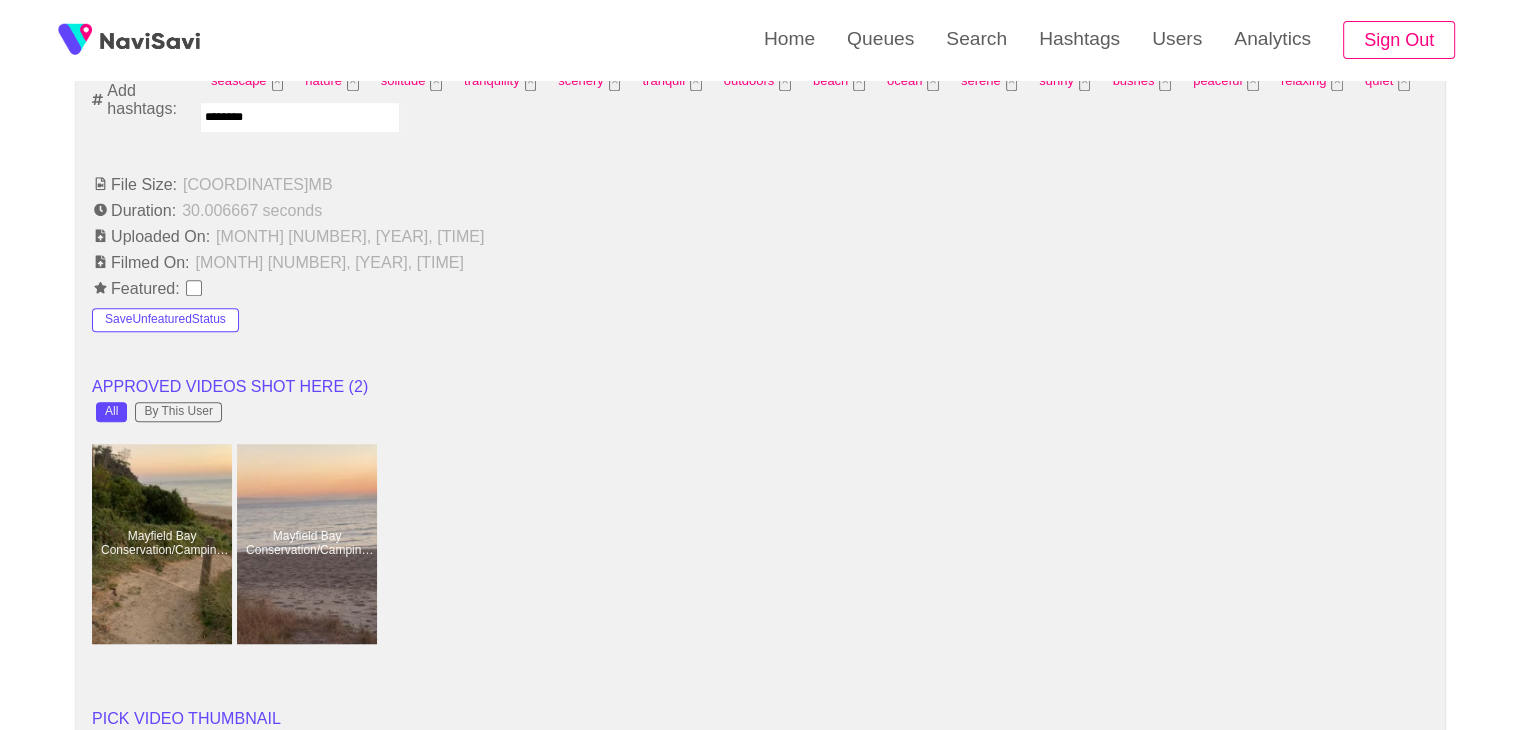 type on "*********" 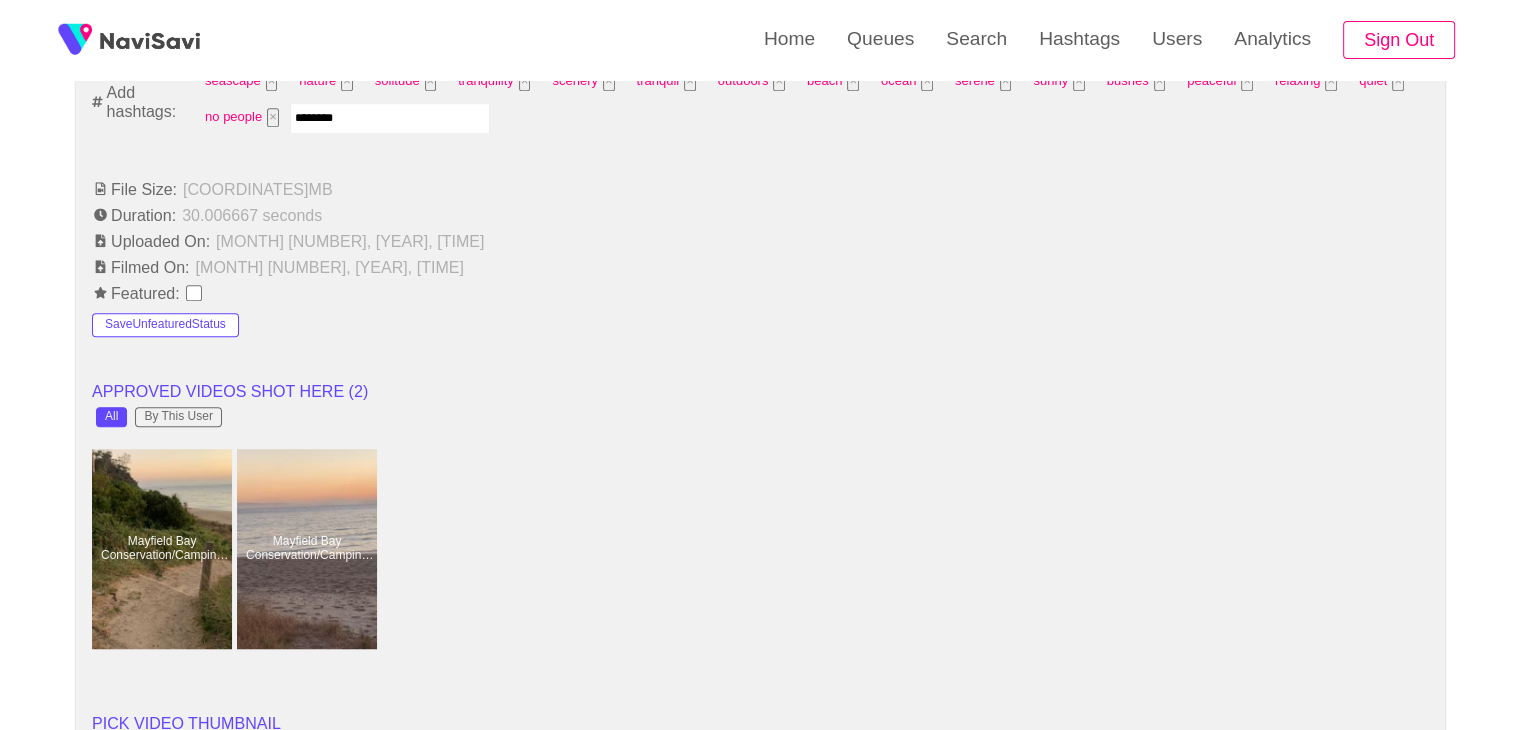 type on "*********" 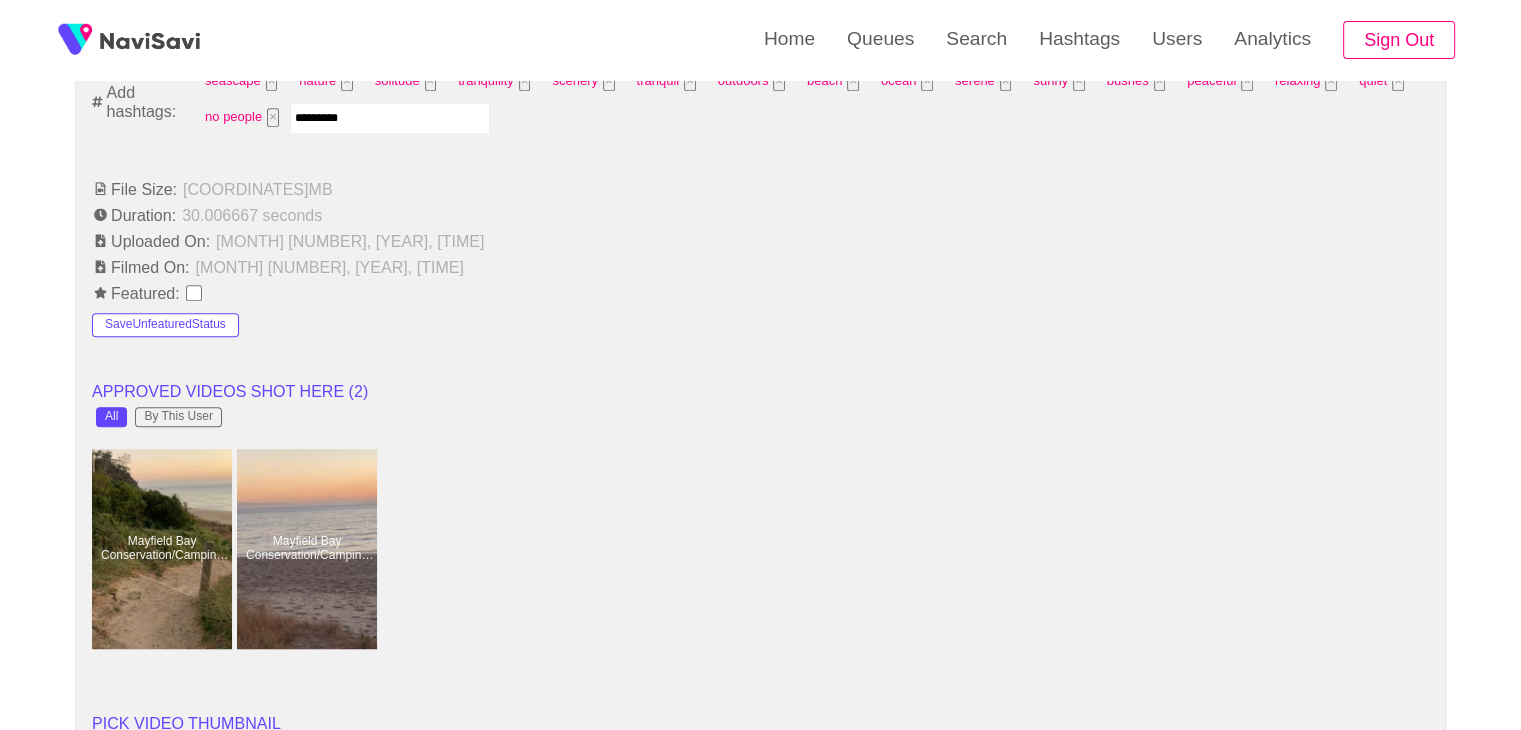 type 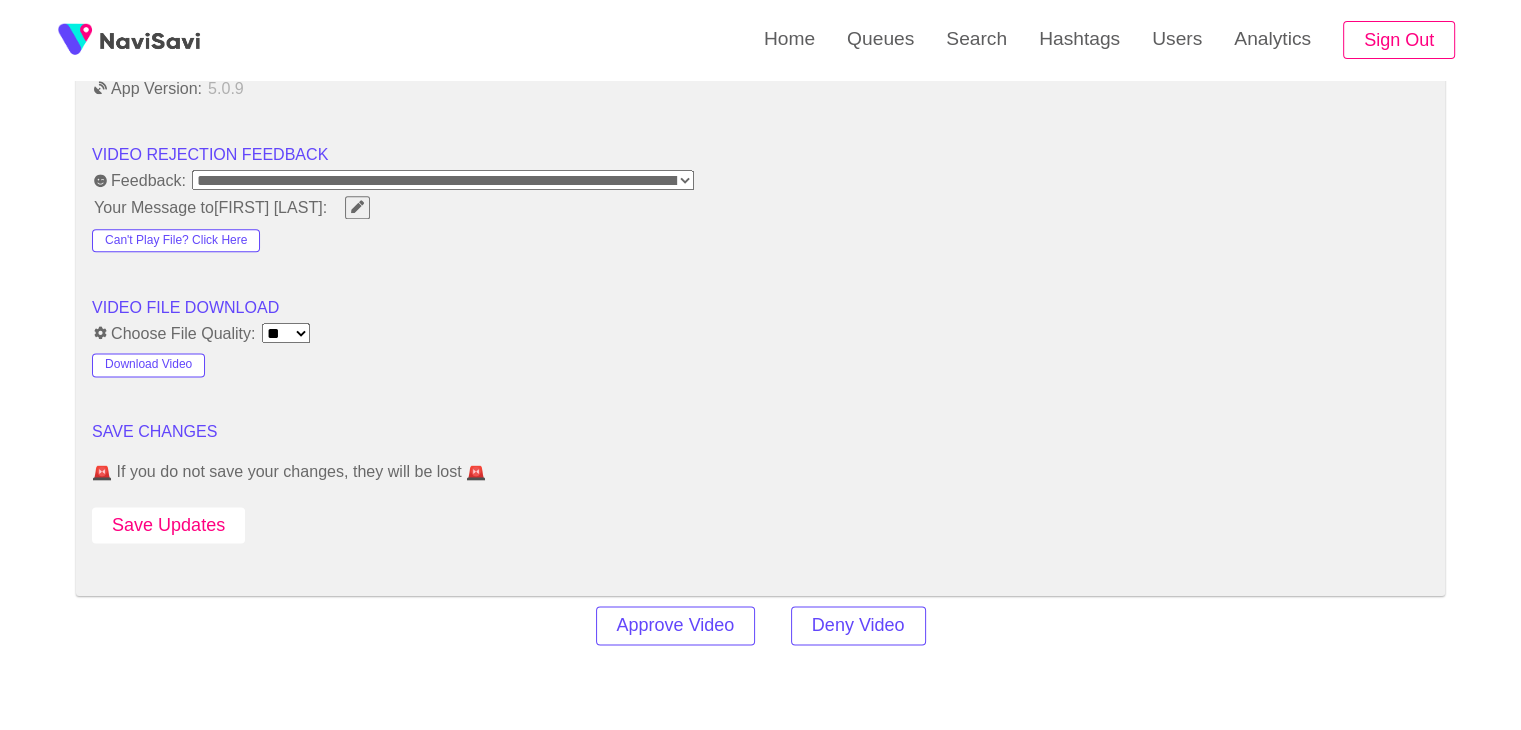 scroll, scrollTop: 2526, scrollLeft: 0, axis: vertical 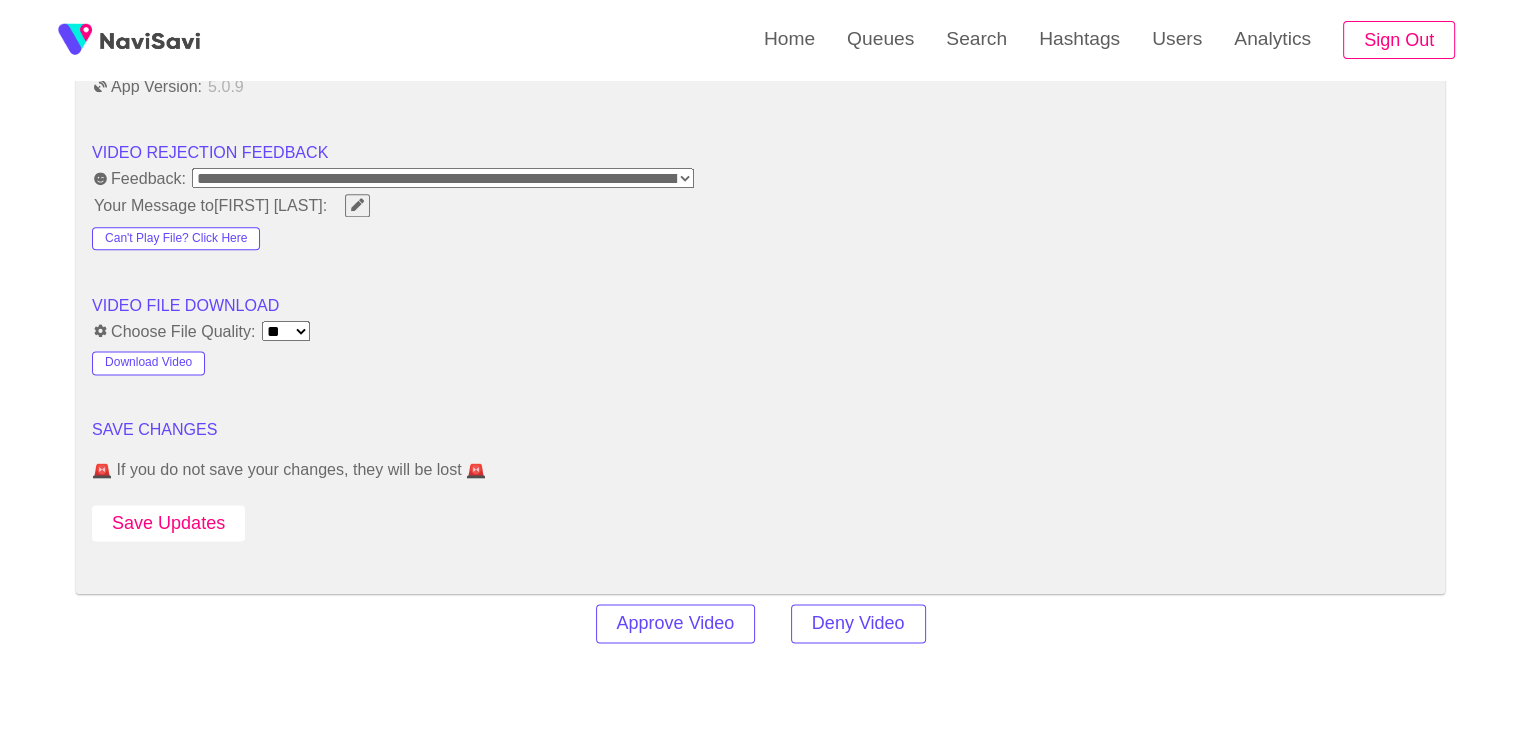 click on "Save Updates" at bounding box center [168, 523] 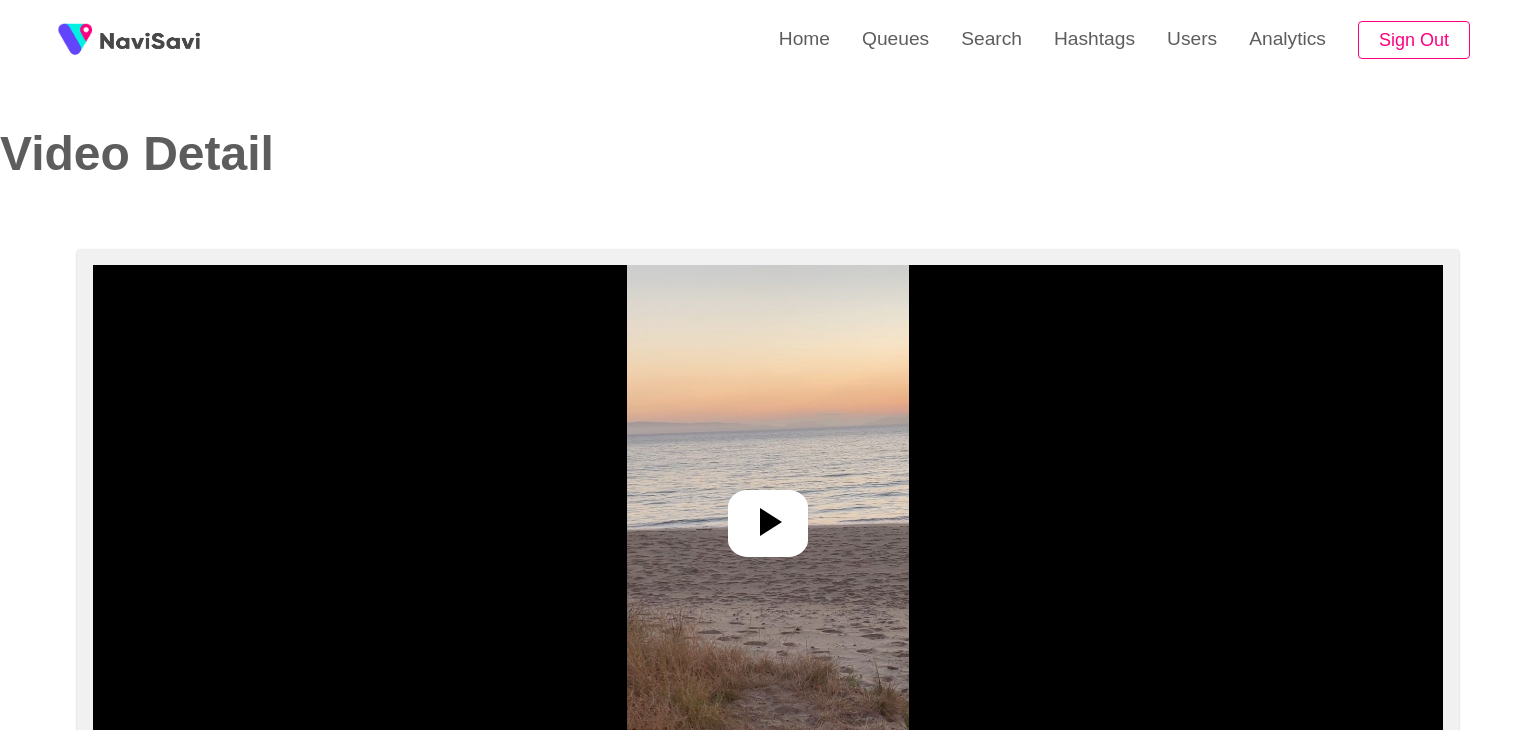 select on "**********" 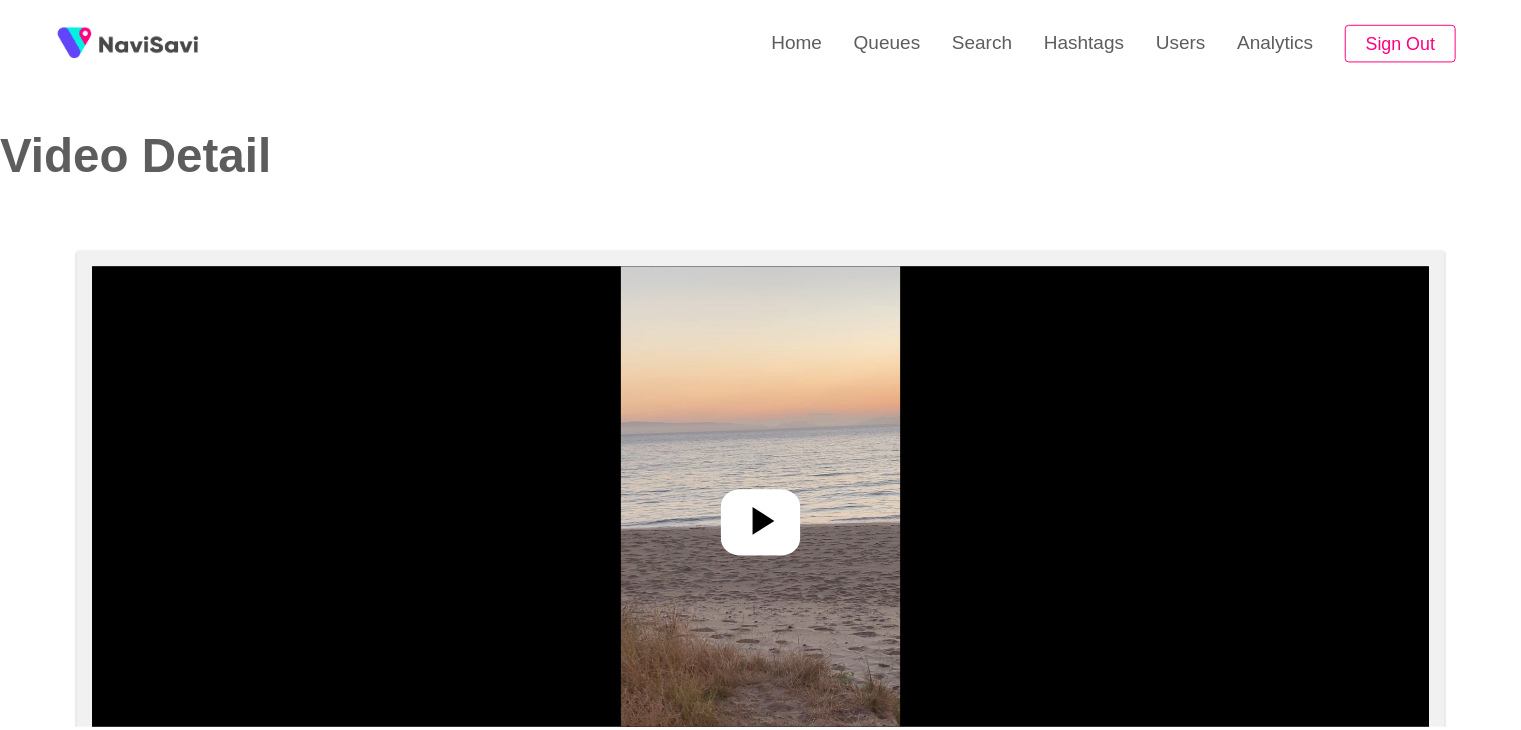 scroll, scrollTop: 0, scrollLeft: 0, axis: both 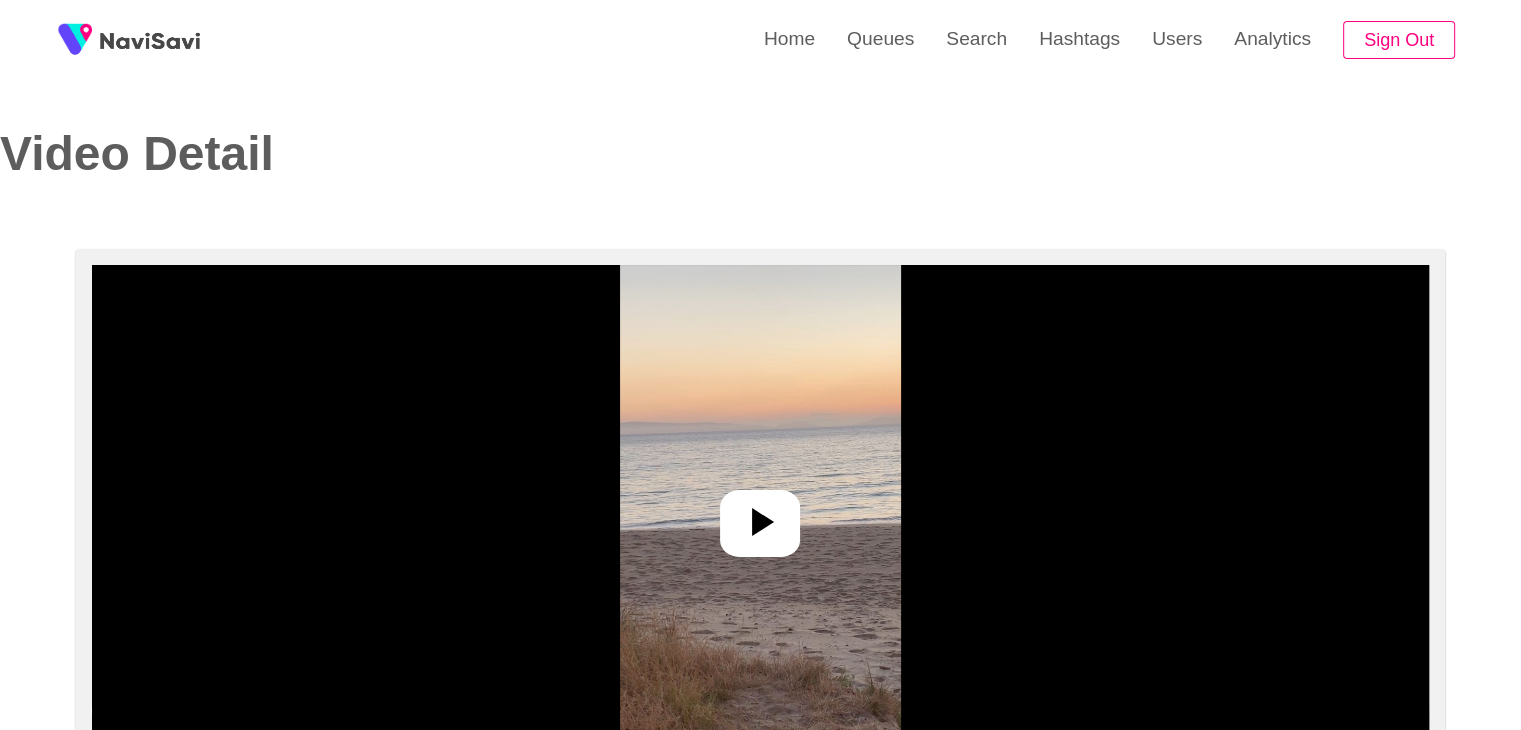drag, startPoint x: 0, startPoint y: 0, endPoint x: 750, endPoint y: 493, distance: 897.5238 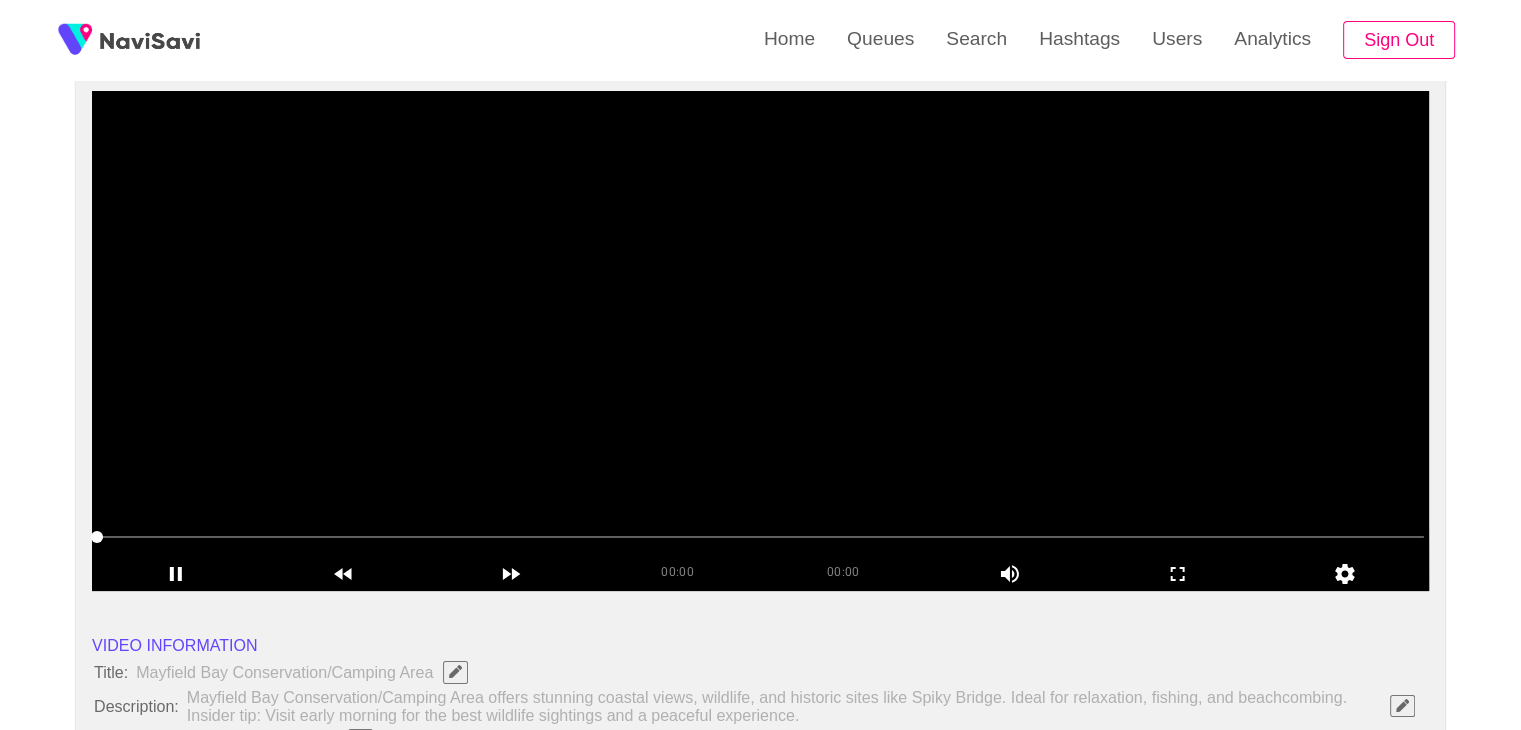 scroll, scrollTop: 175, scrollLeft: 0, axis: vertical 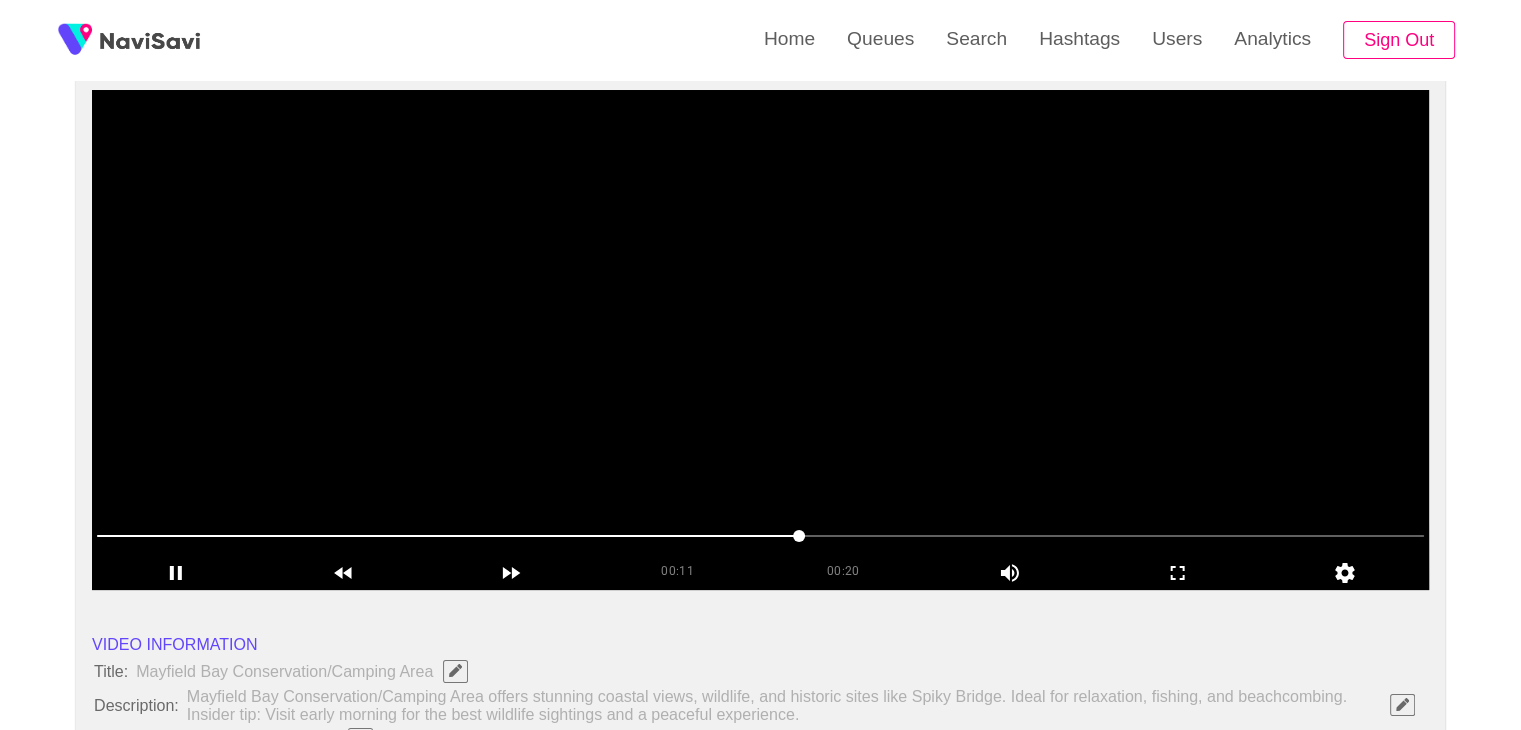 click at bounding box center [760, 536] 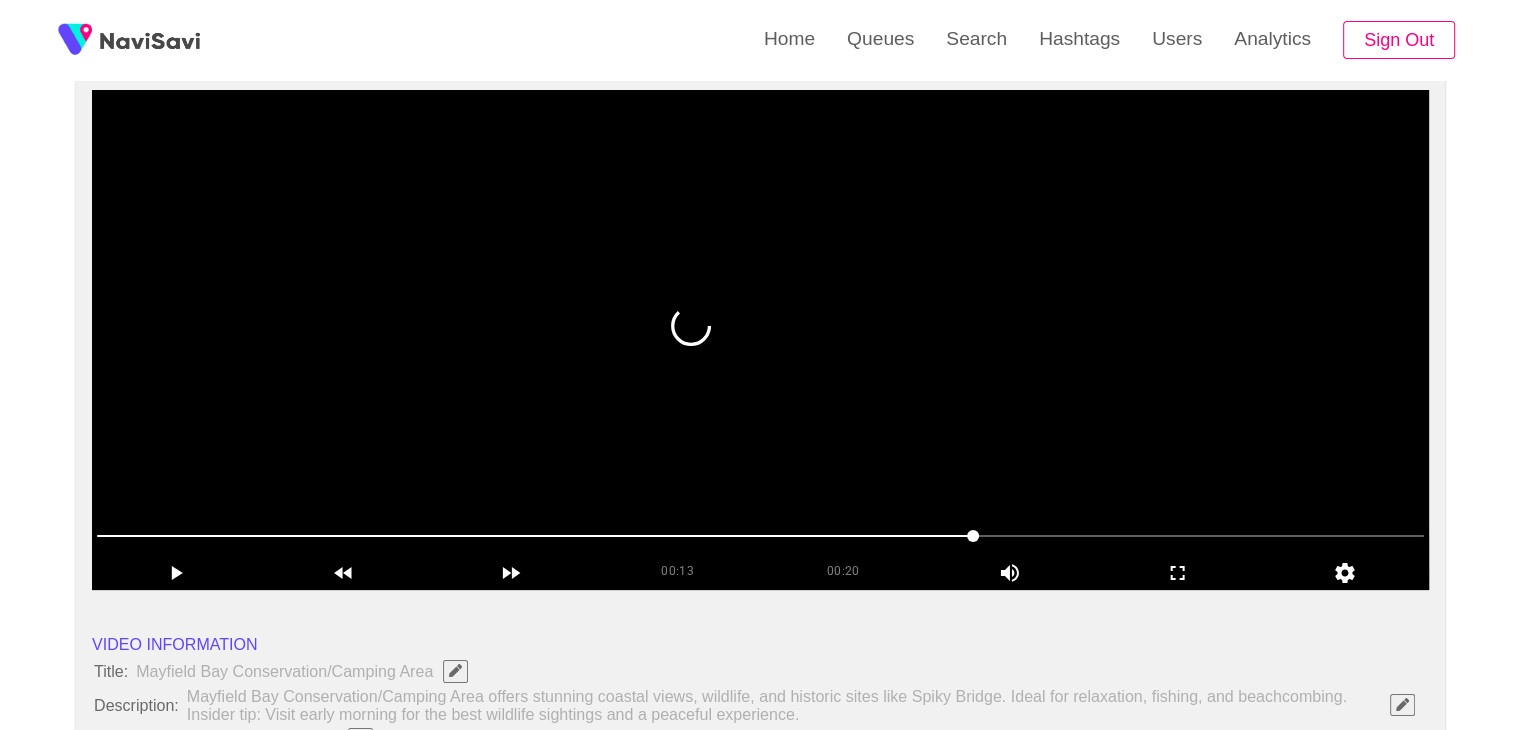click at bounding box center (760, 340) 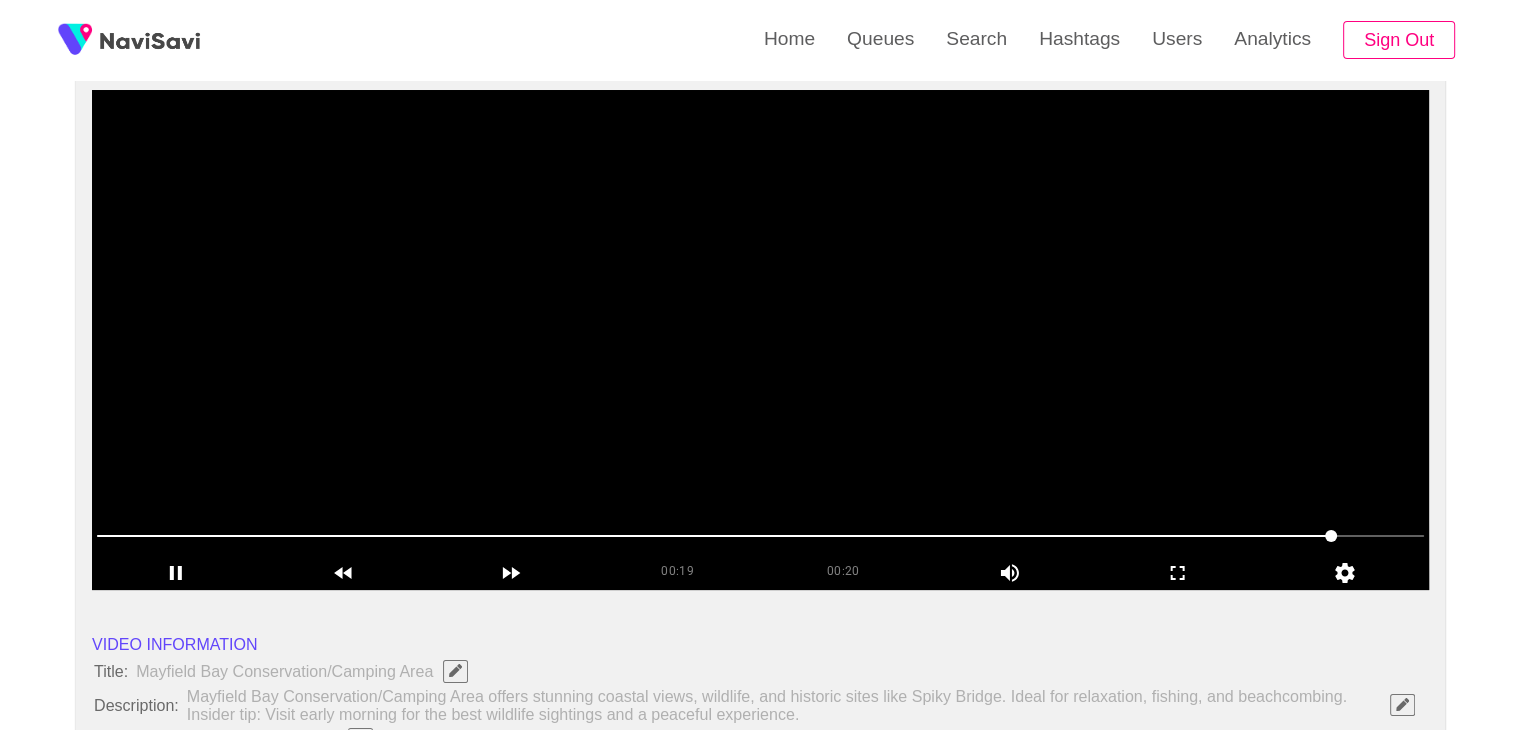click at bounding box center (760, 340) 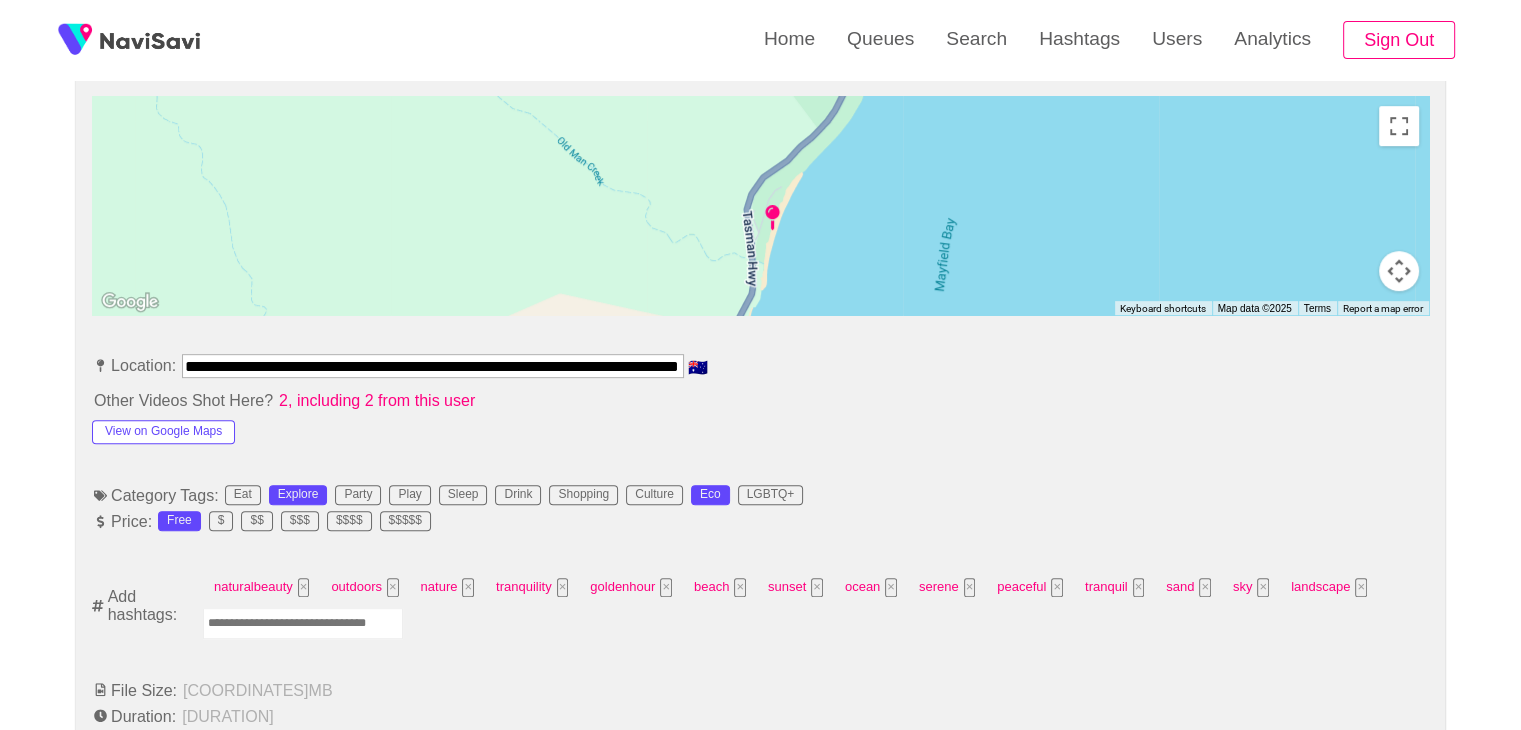 scroll, scrollTop: 1011, scrollLeft: 0, axis: vertical 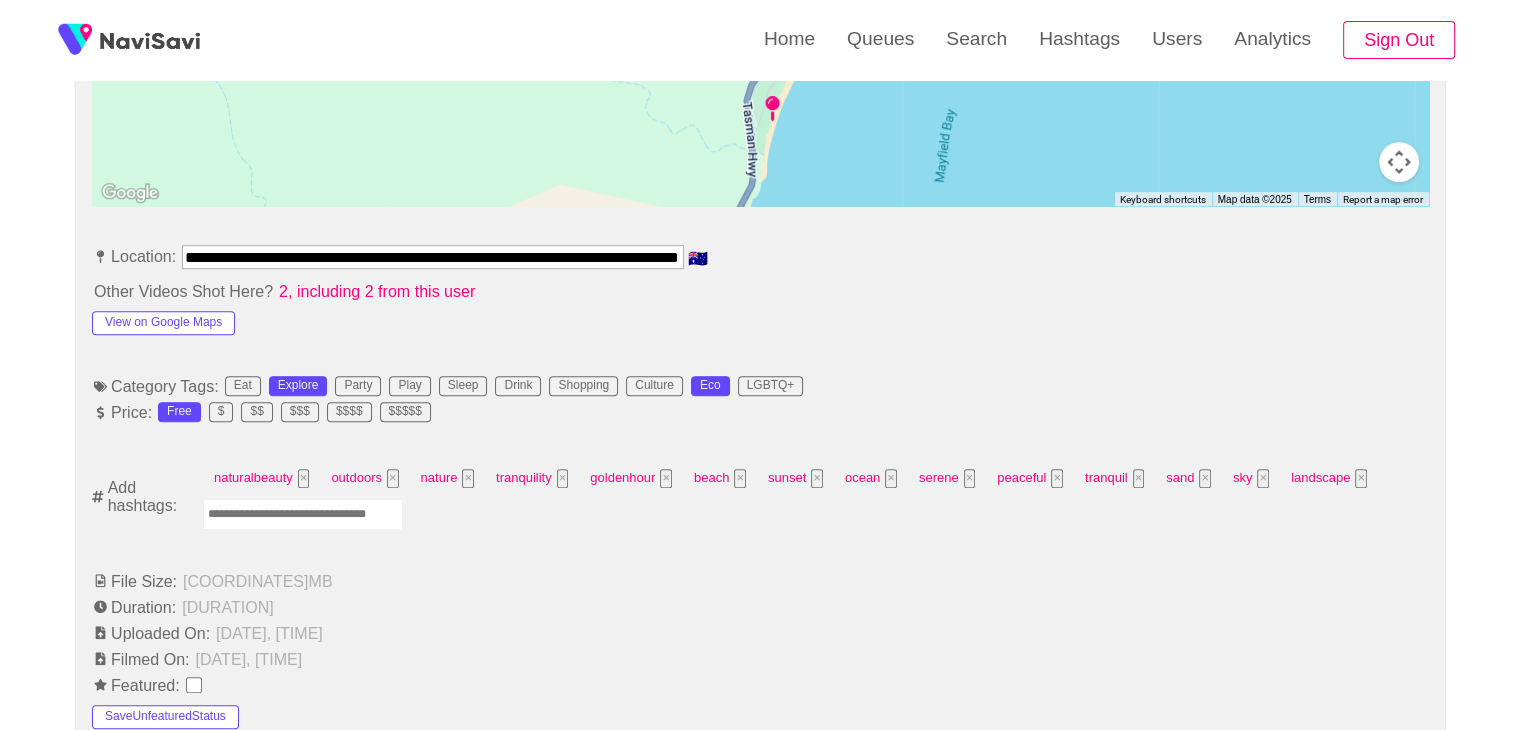 click at bounding box center (303, 514) 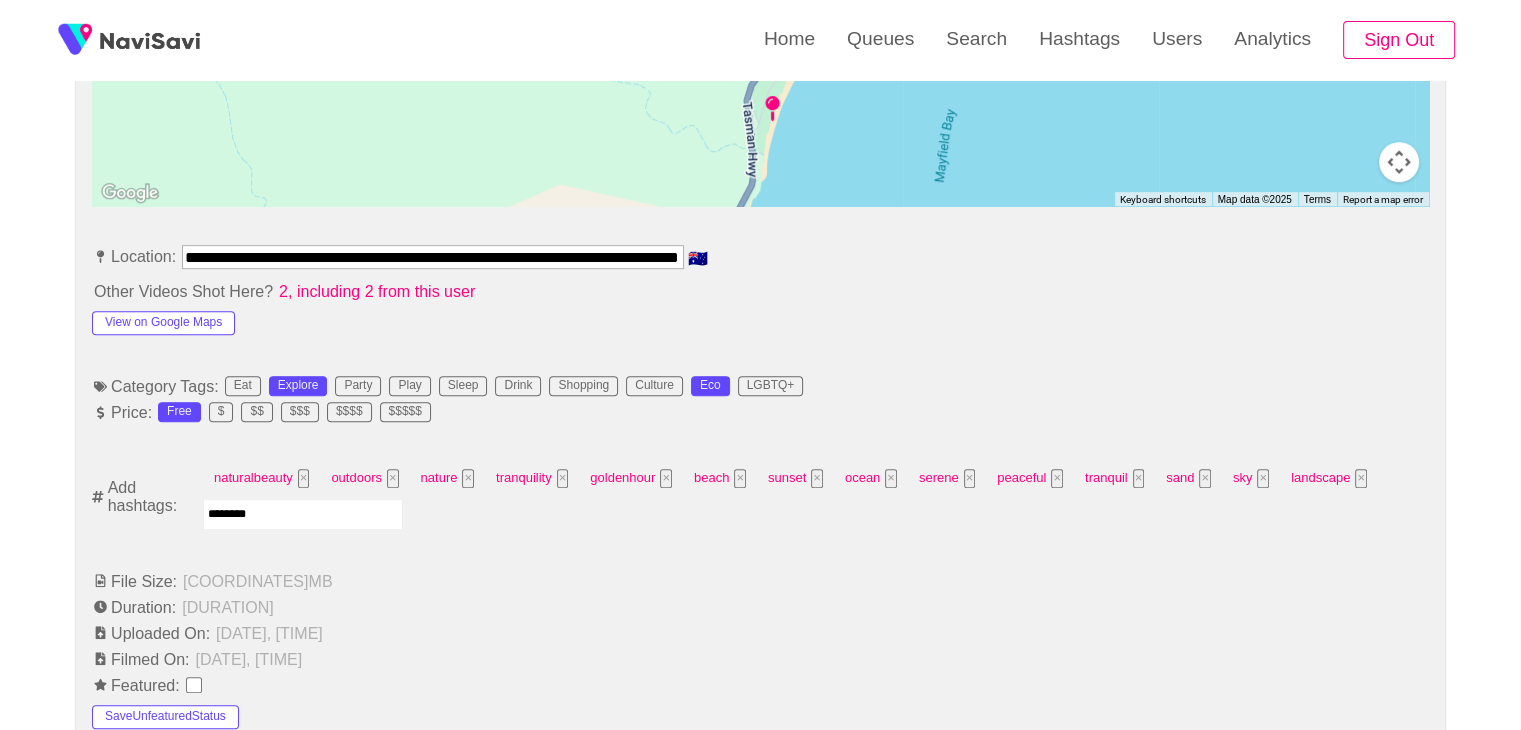 type on "*********" 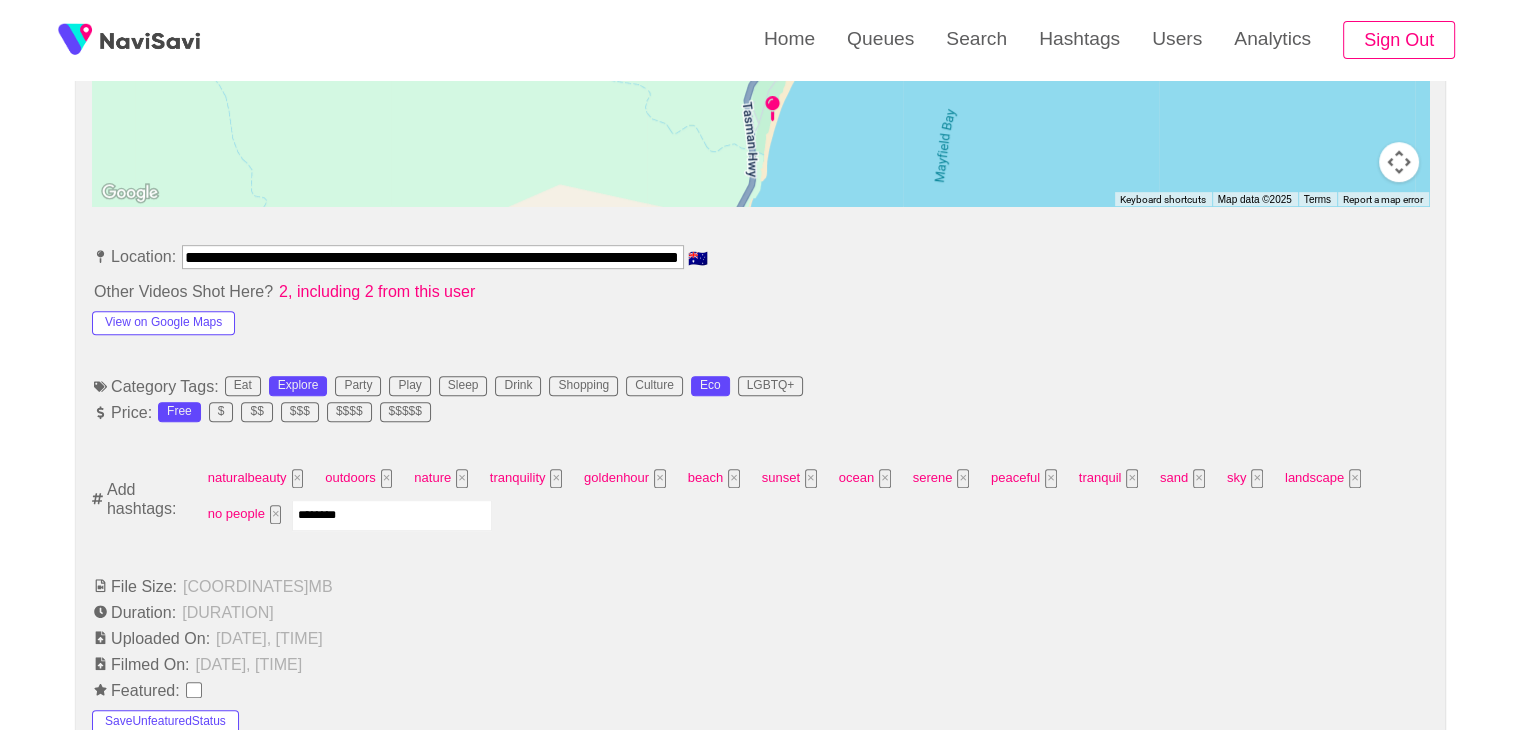 type on "*********" 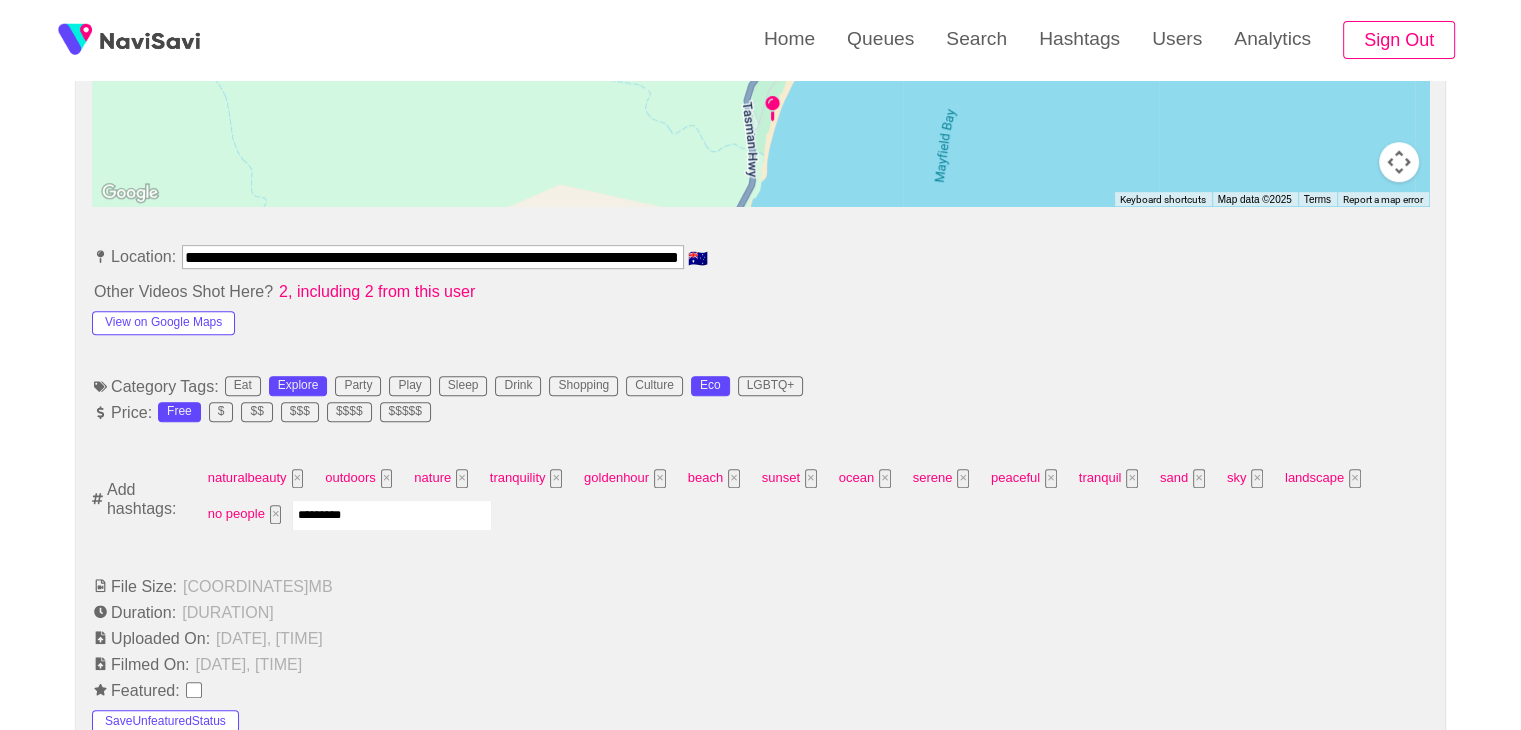 type 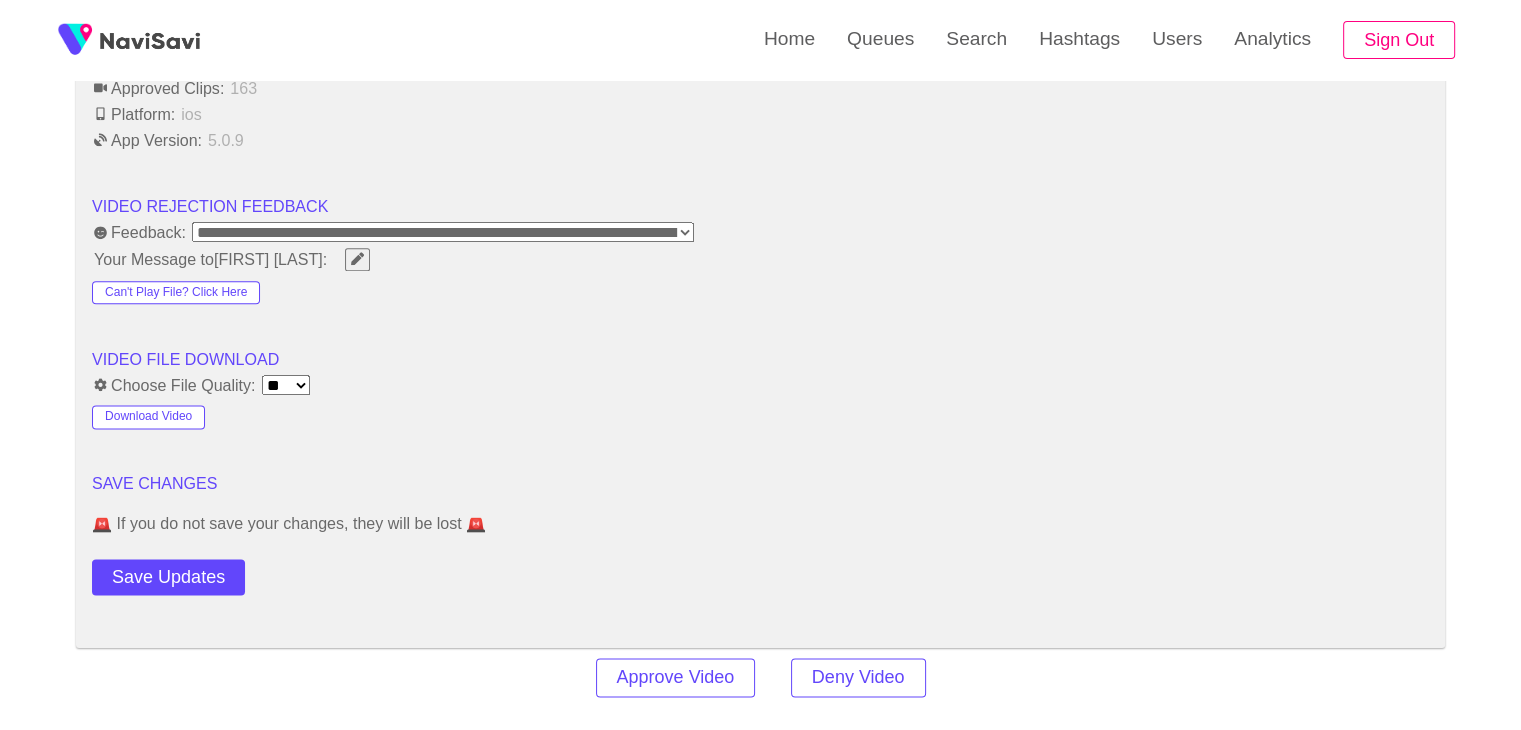 scroll, scrollTop: 2504, scrollLeft: 0, axis: vertical 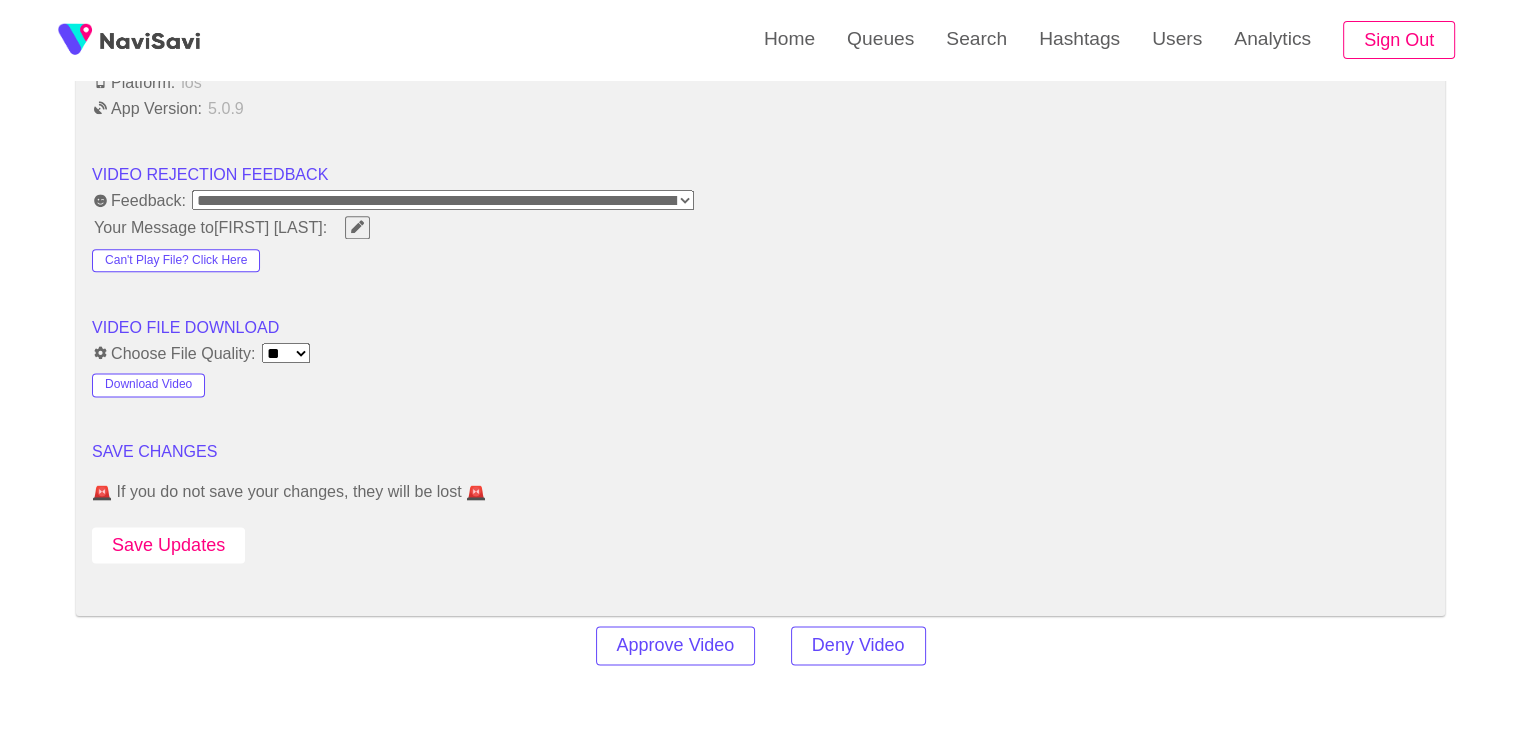 click on "Save Updates" at bounding box center (168, 545) 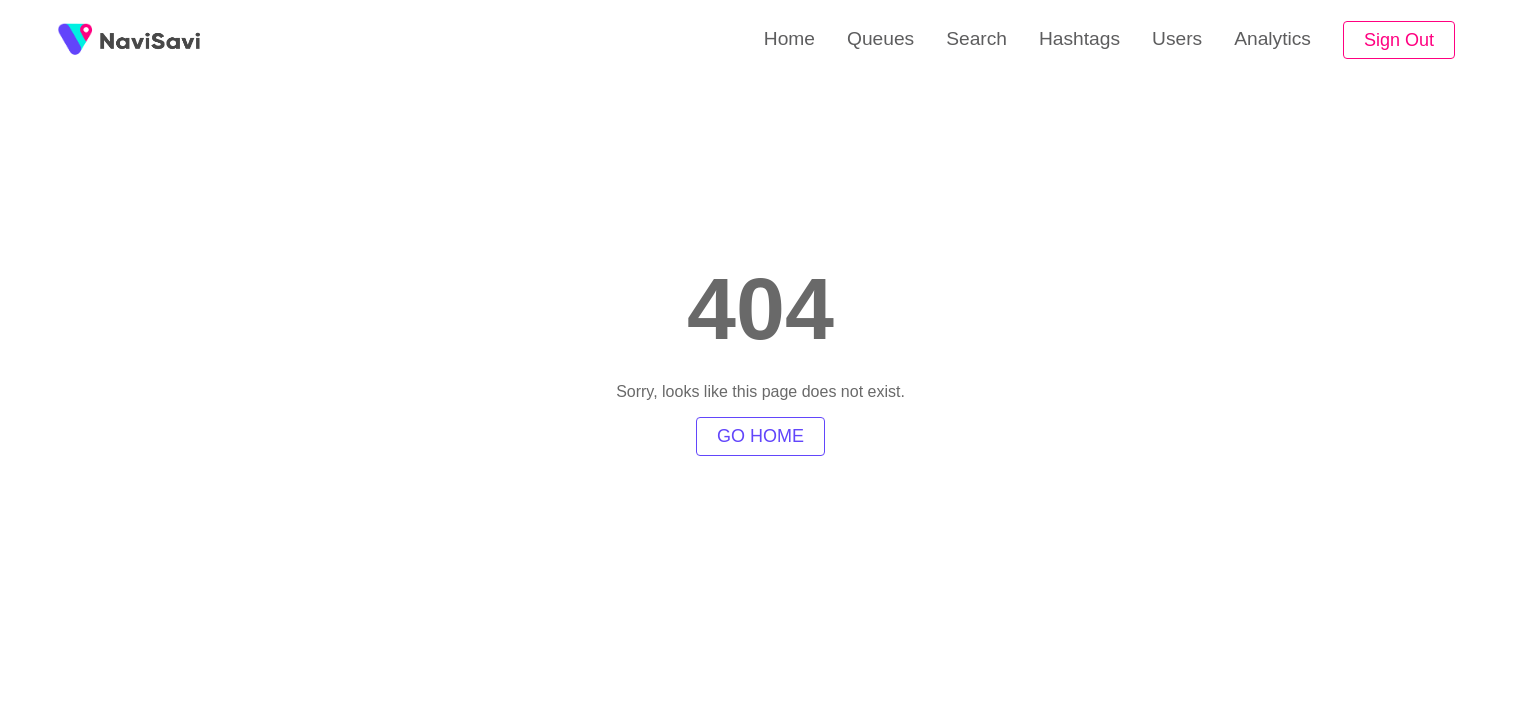 scroll, scrollTop: 0, scrollLeft: 0, axis: both 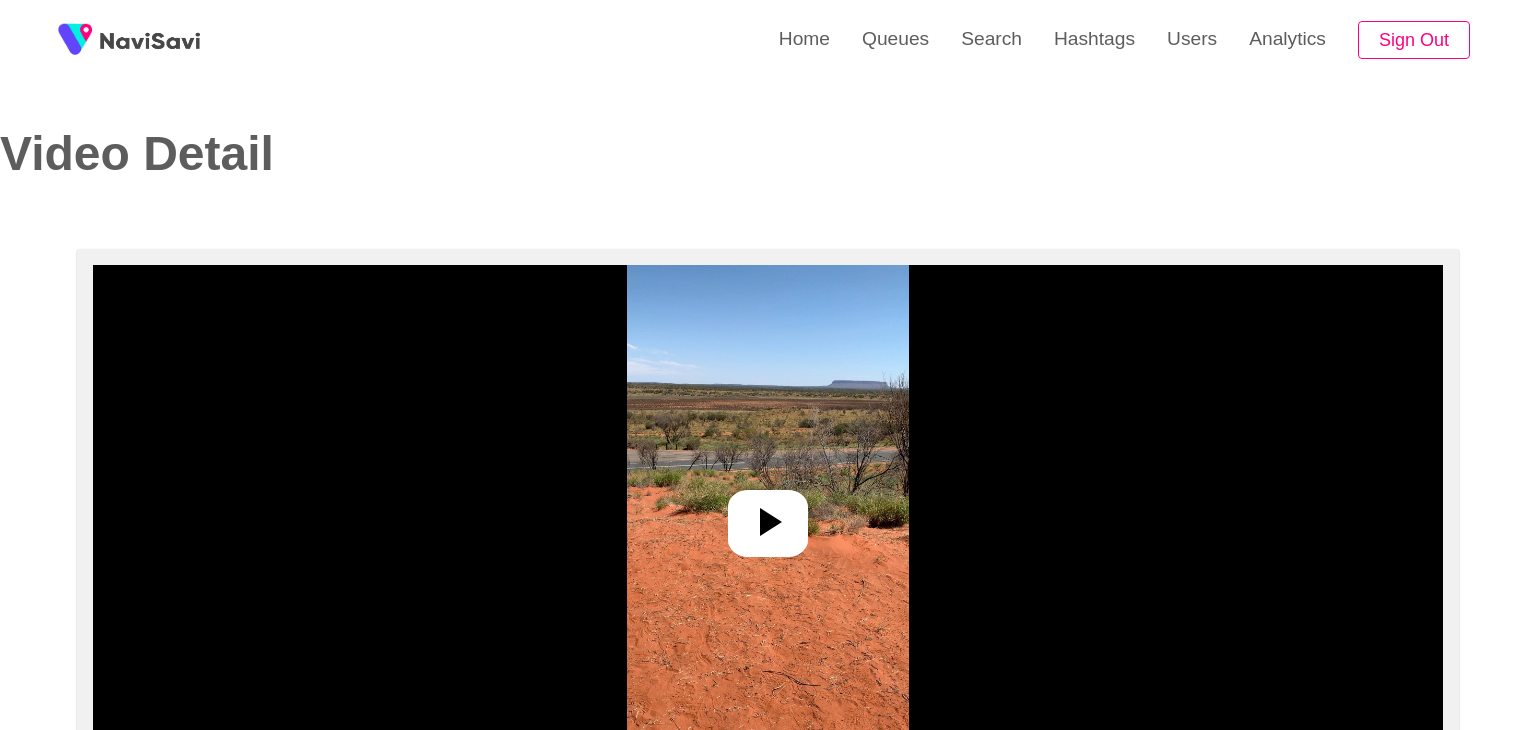 select on "**********" 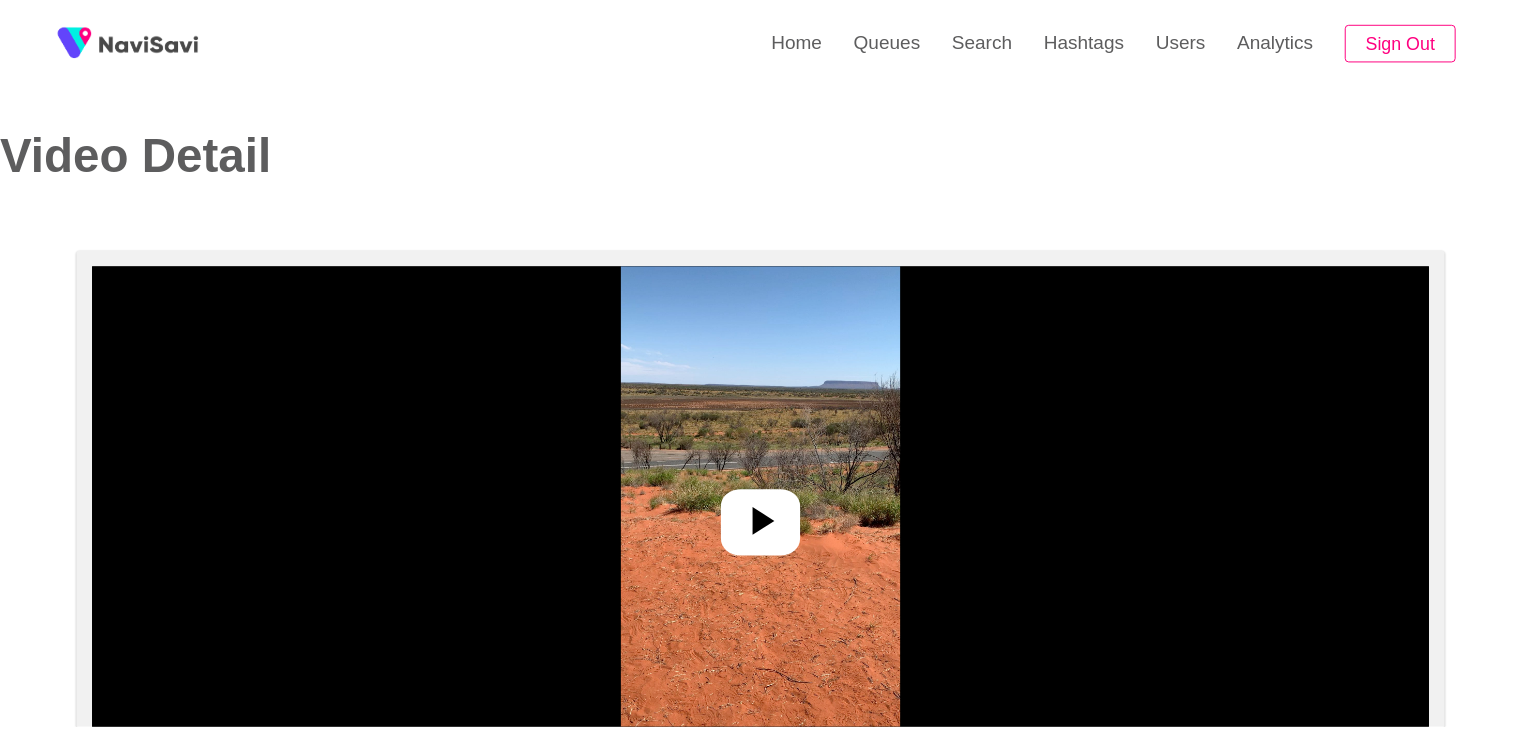 scroll, scrollTop: 0, scrollLeft: 0, axis: both 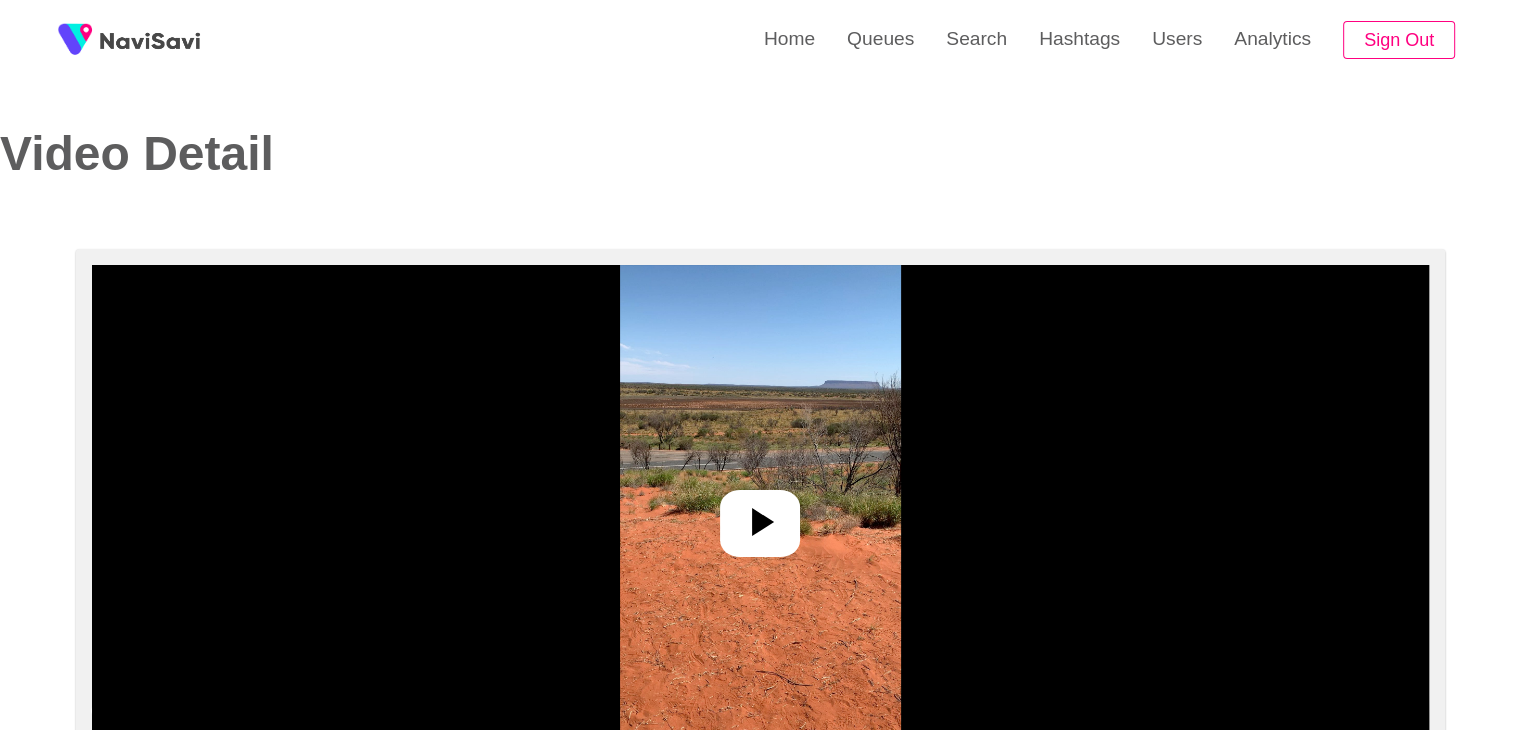 click at bounding box center (760, 515) 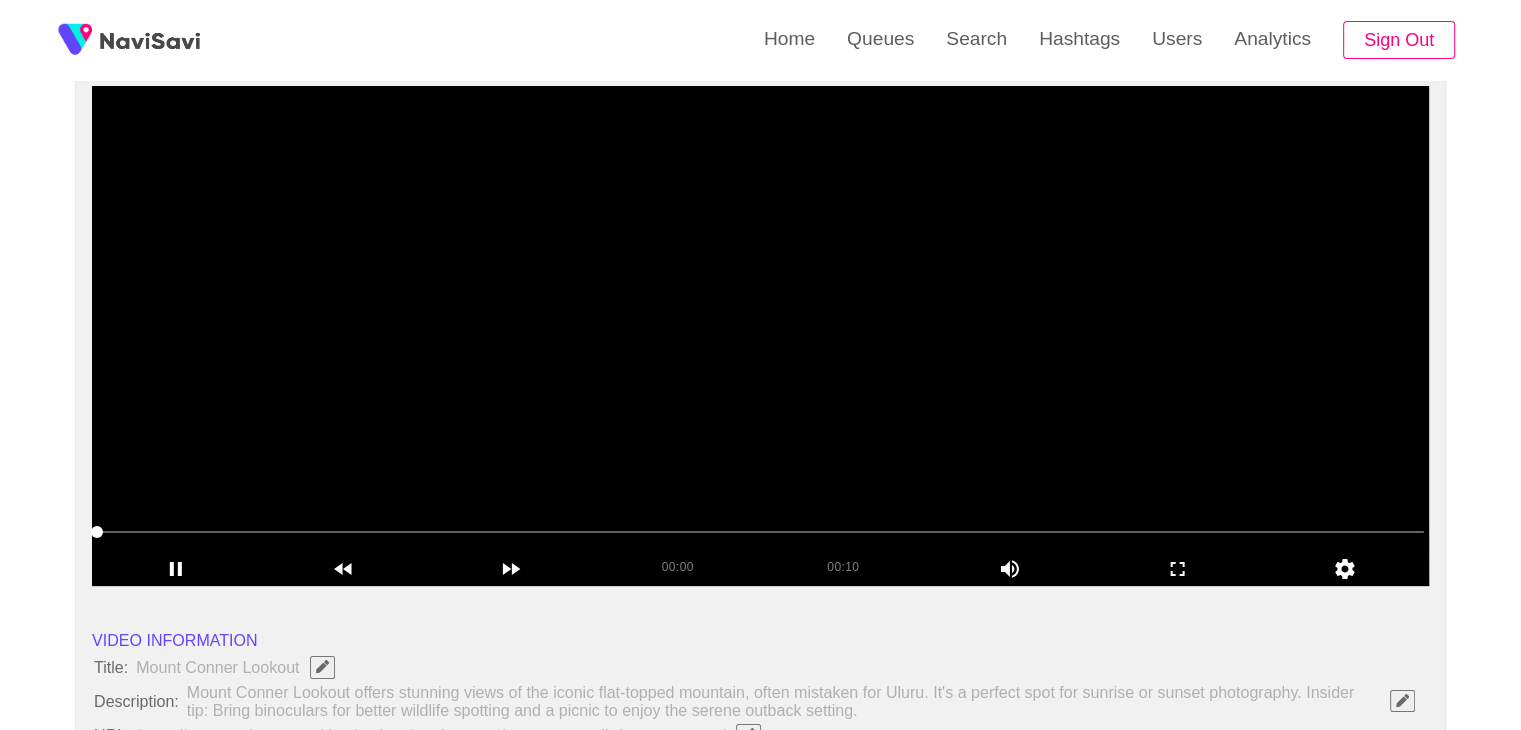 scroll, scrollTop: 180, scrollLeft: 0, axis: vertical 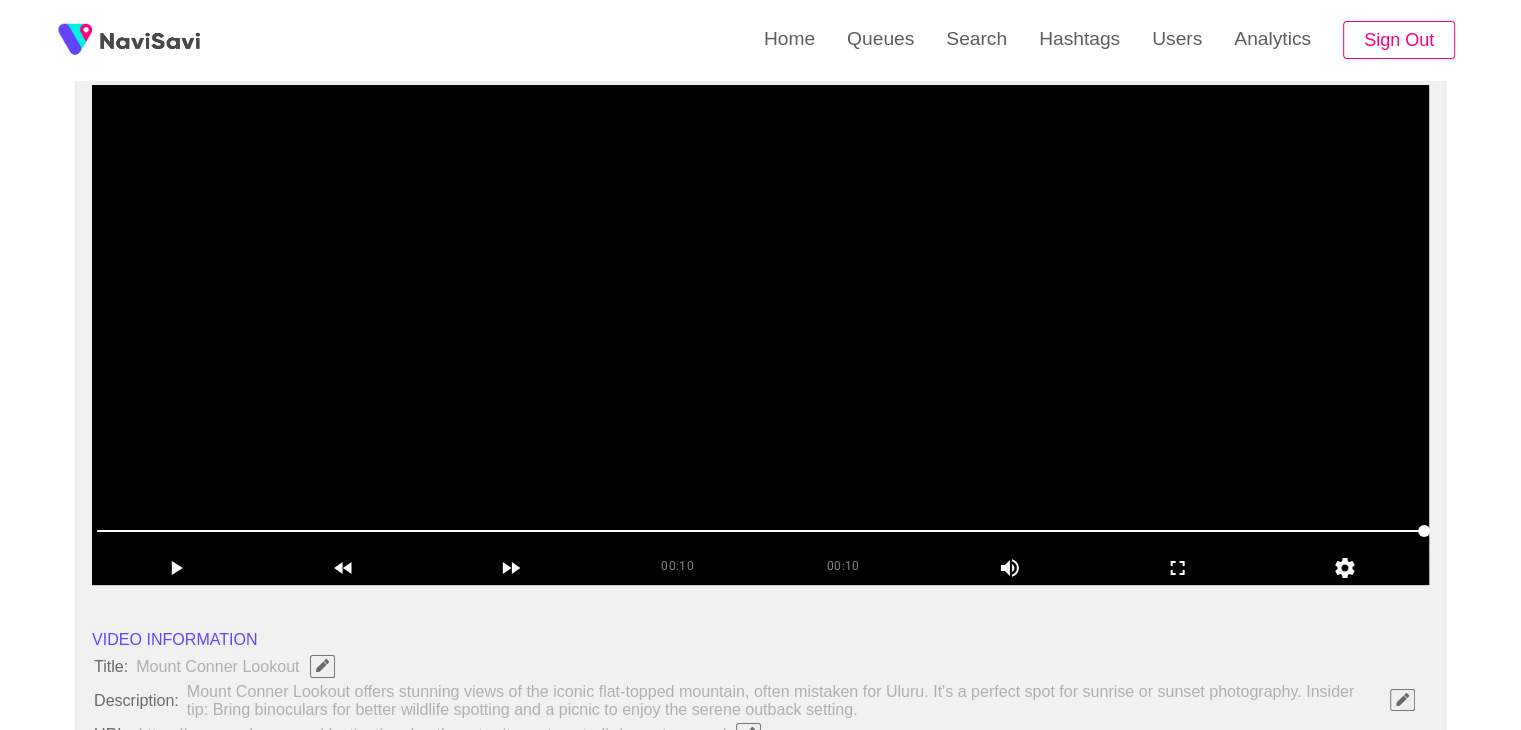 click at bounding box center [760, 335] 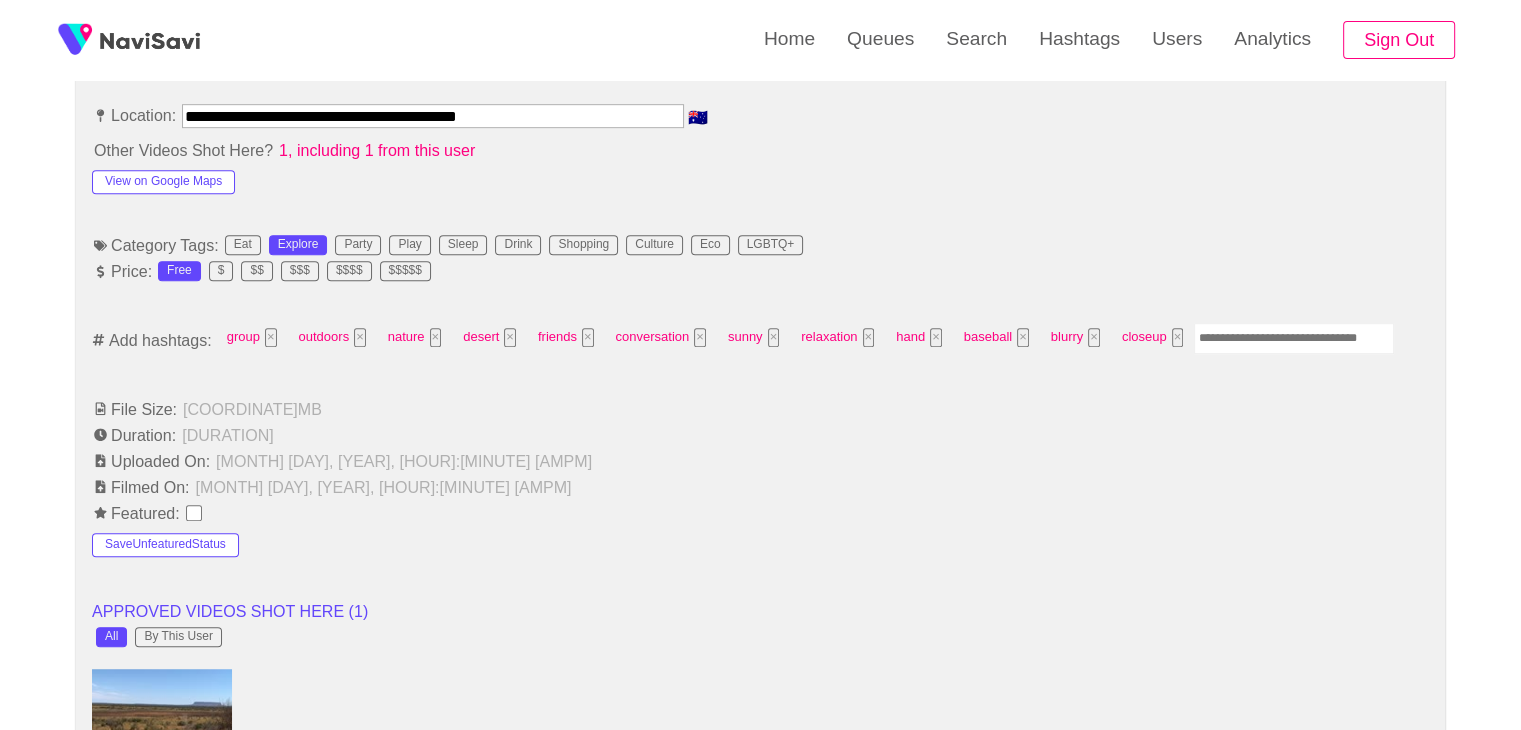 scroll, scrollTop: 1156, scrollLeft: 0, axis: vertical 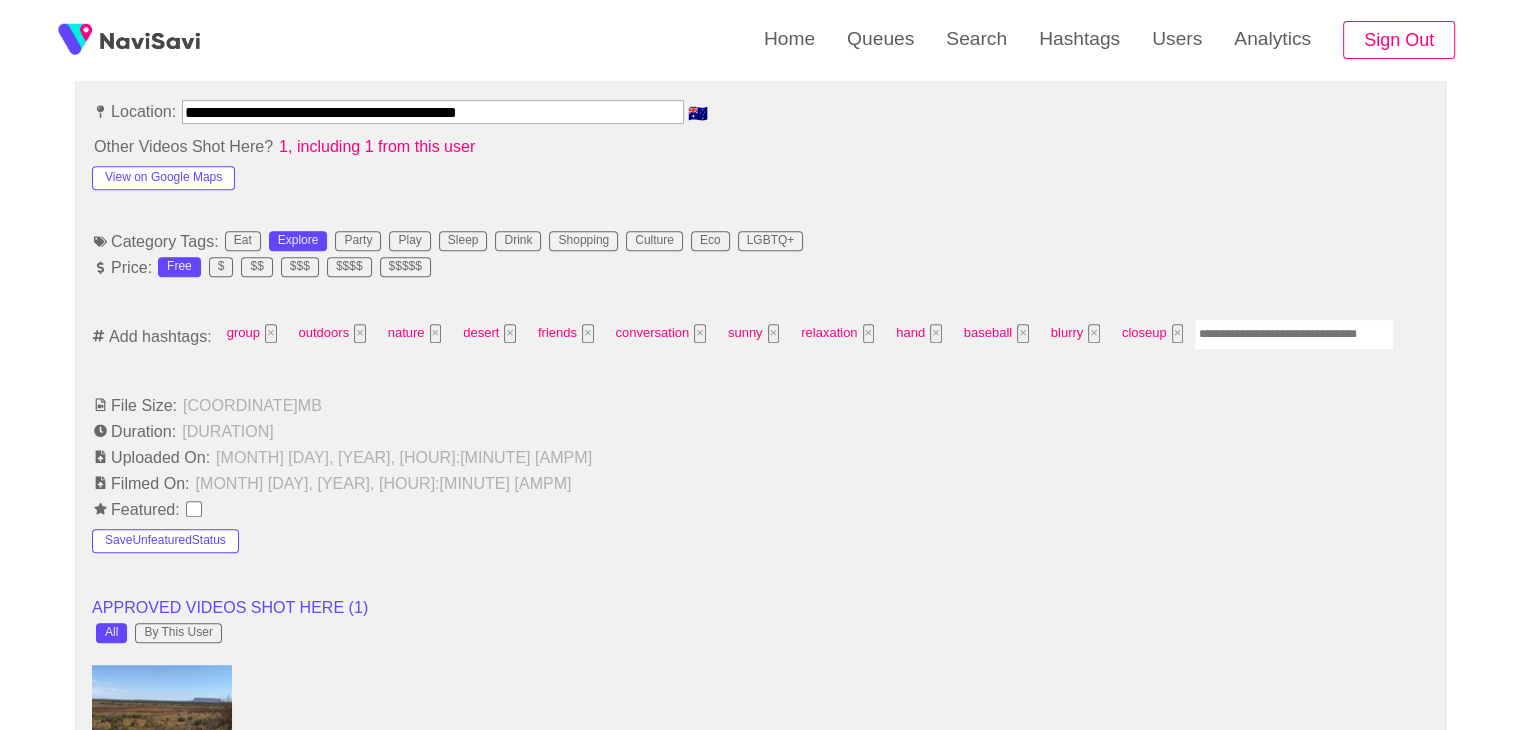 click at bounding box center [1294, 334] 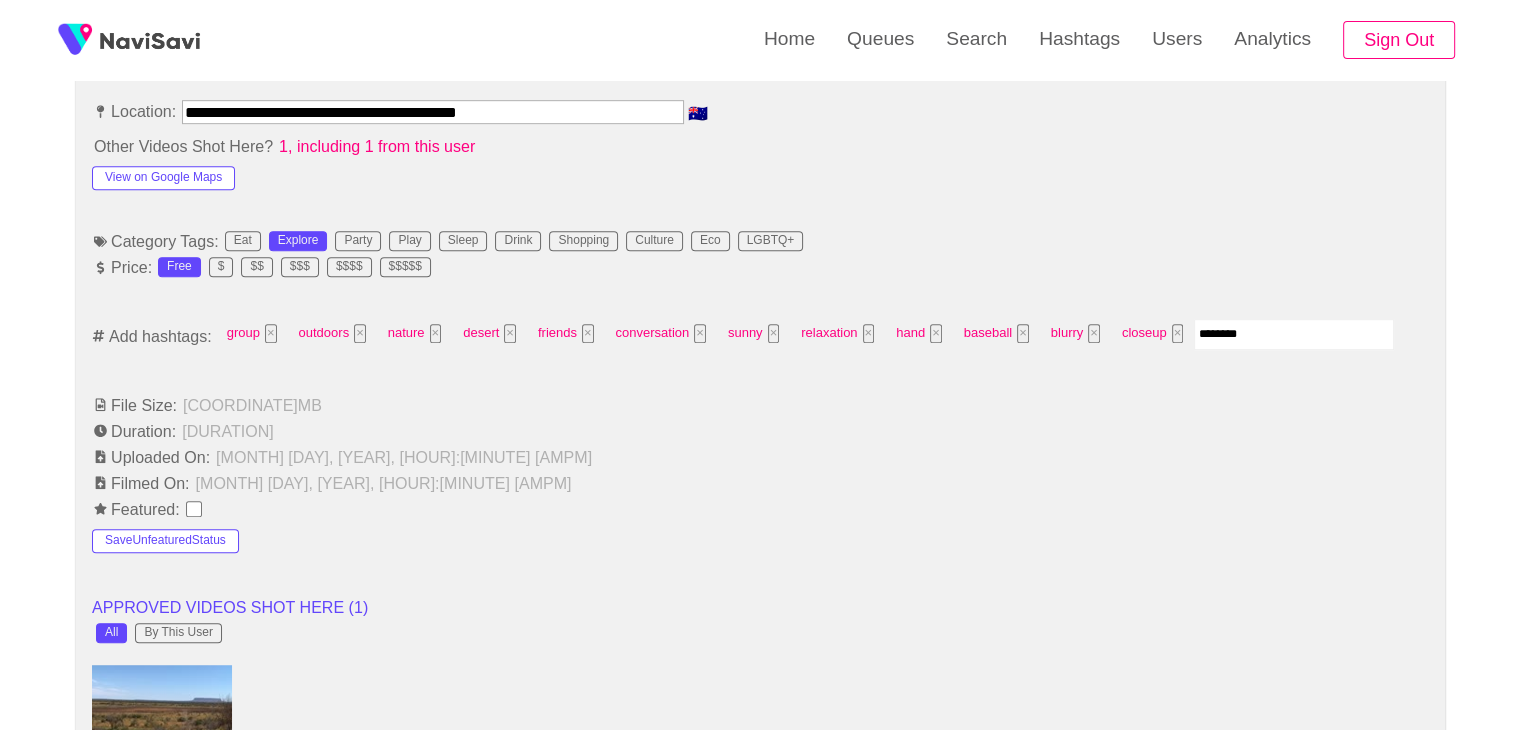 type on "*********" 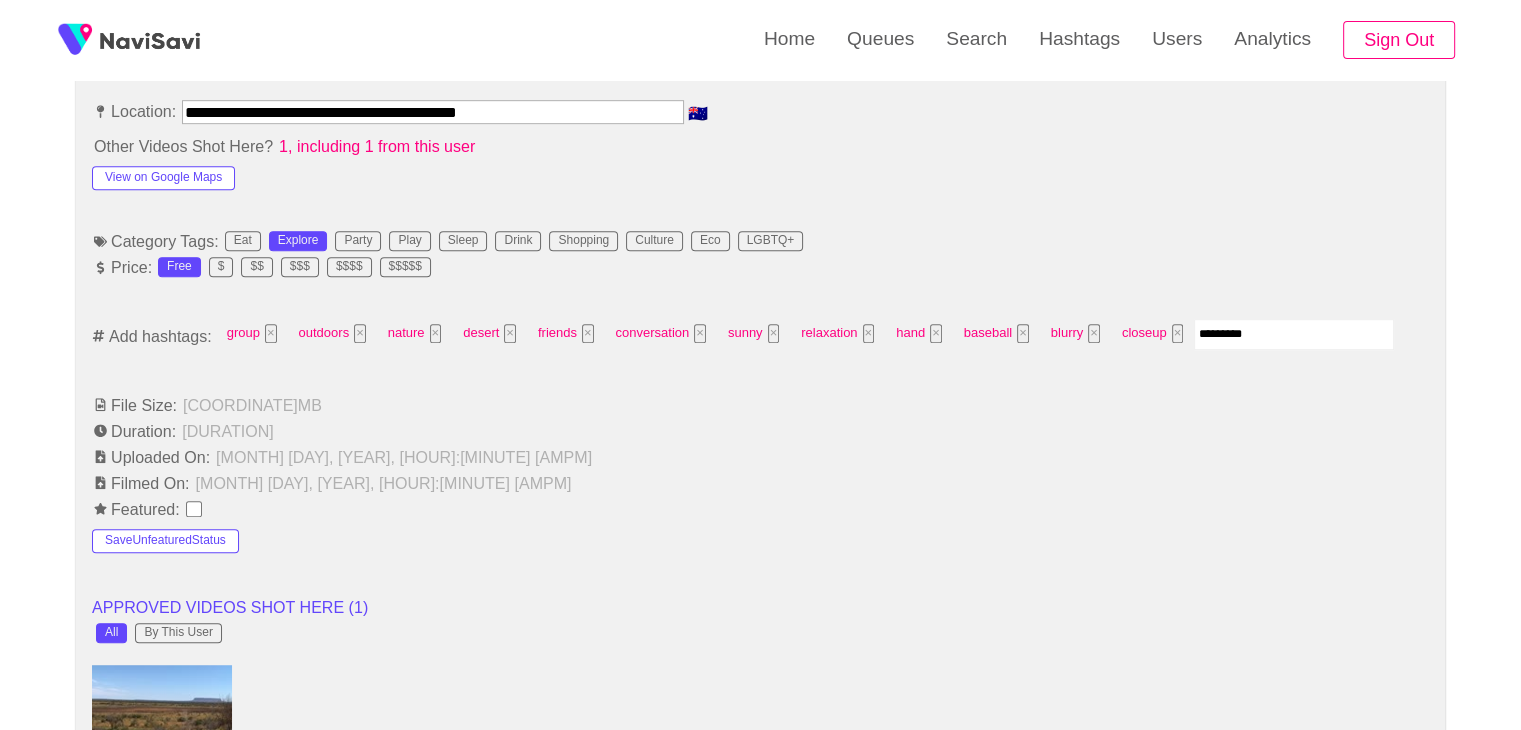 type 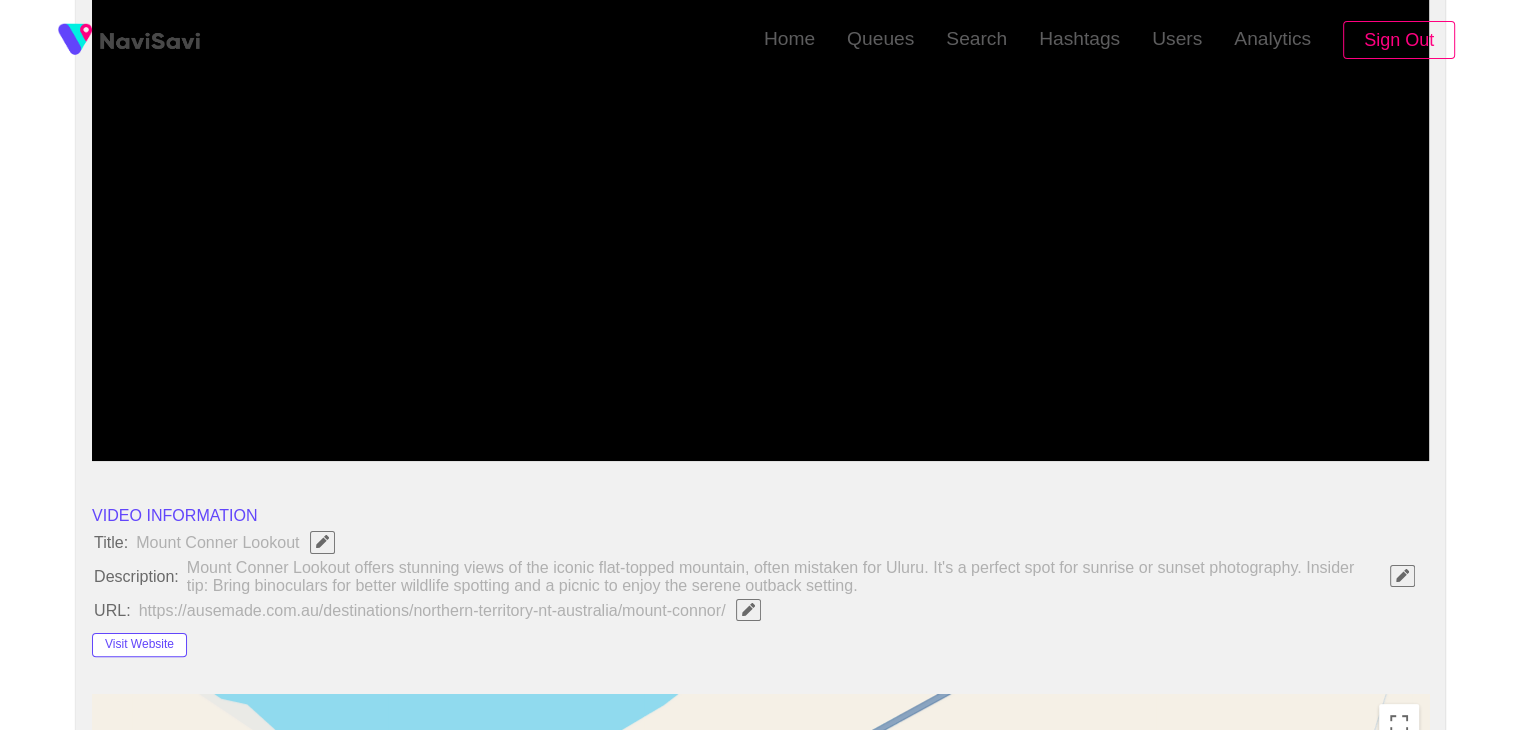 scroll, scrollTop: 0, scrollLeft: 0, axis: both 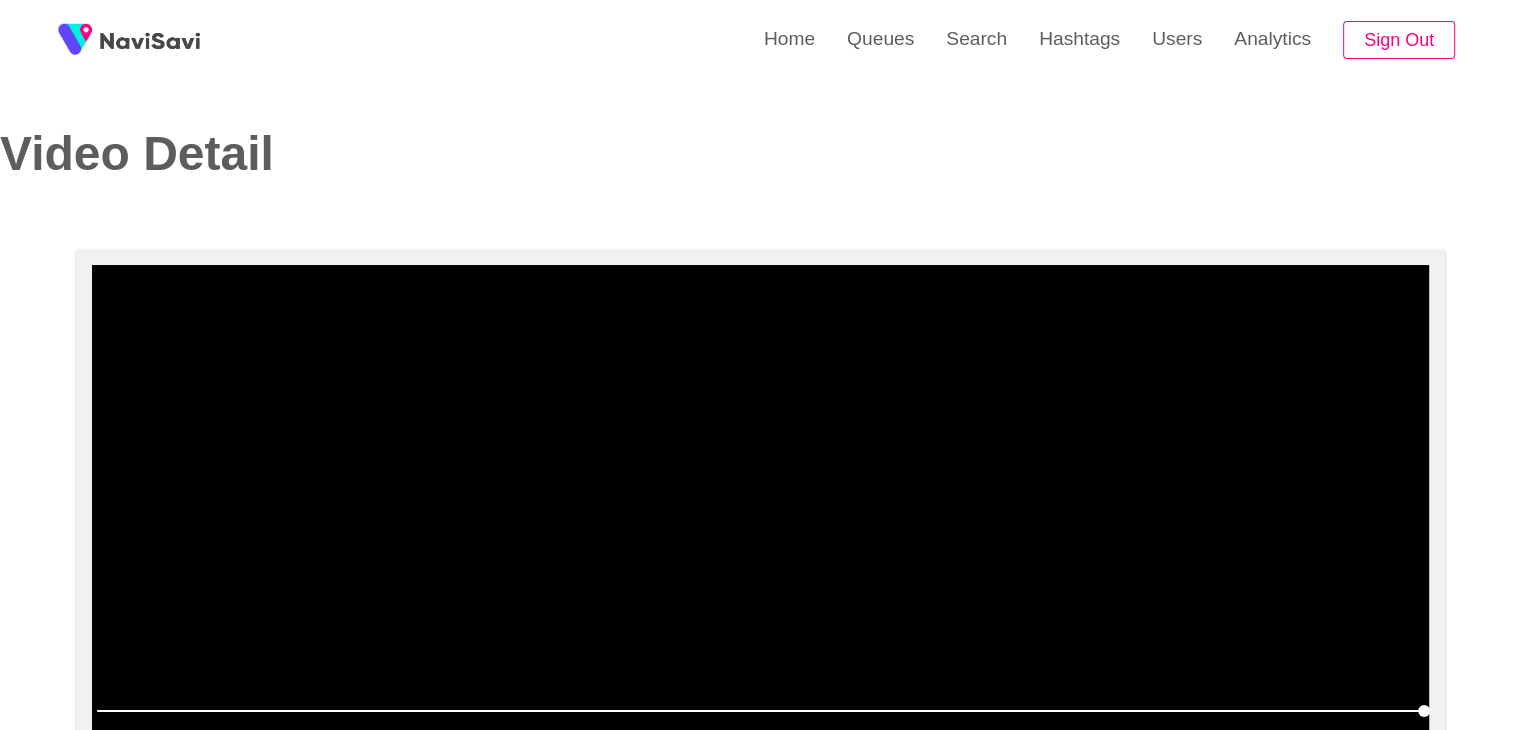 click at bounding box center [760, 515] 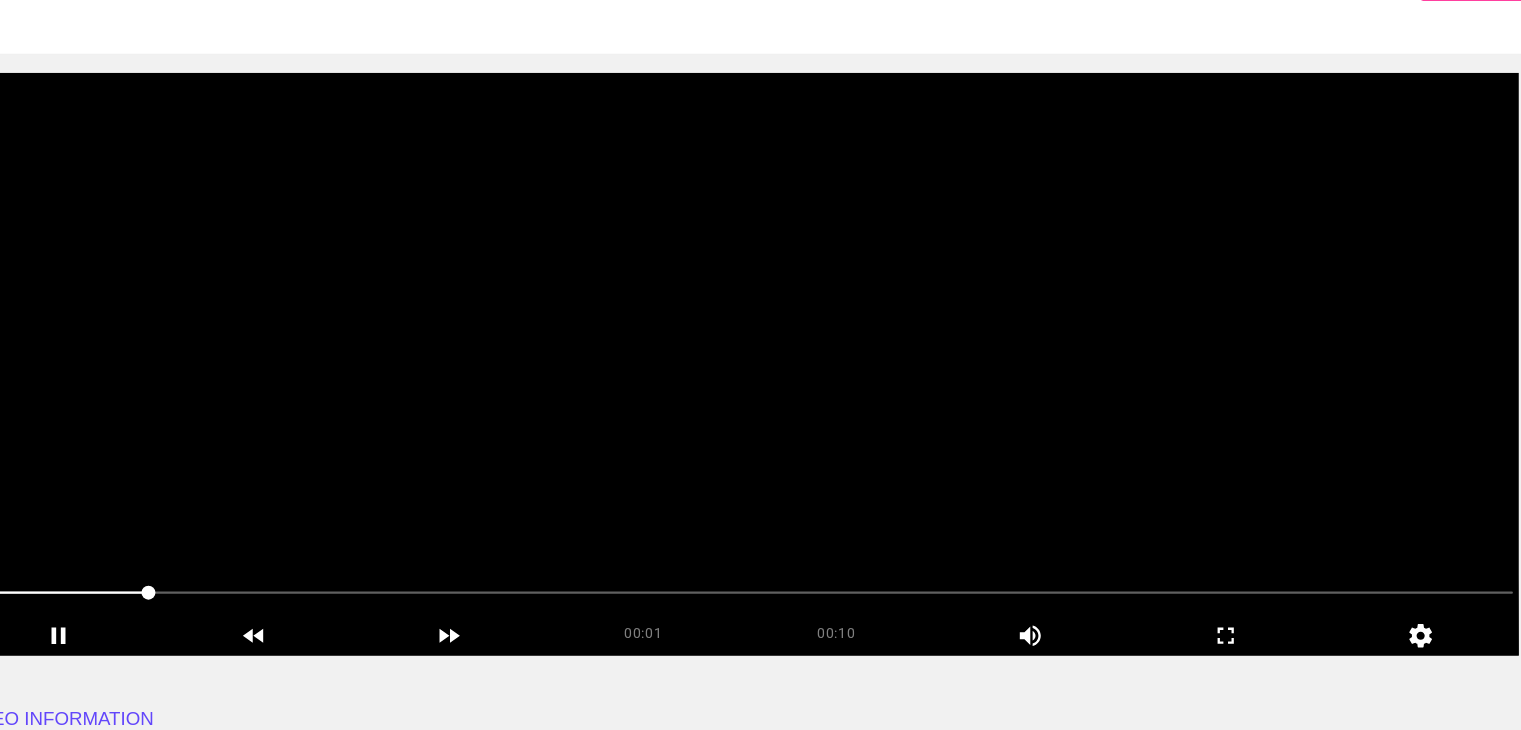 scroll, scrollTop: 144, scrollLeft: 0, axis: vertical 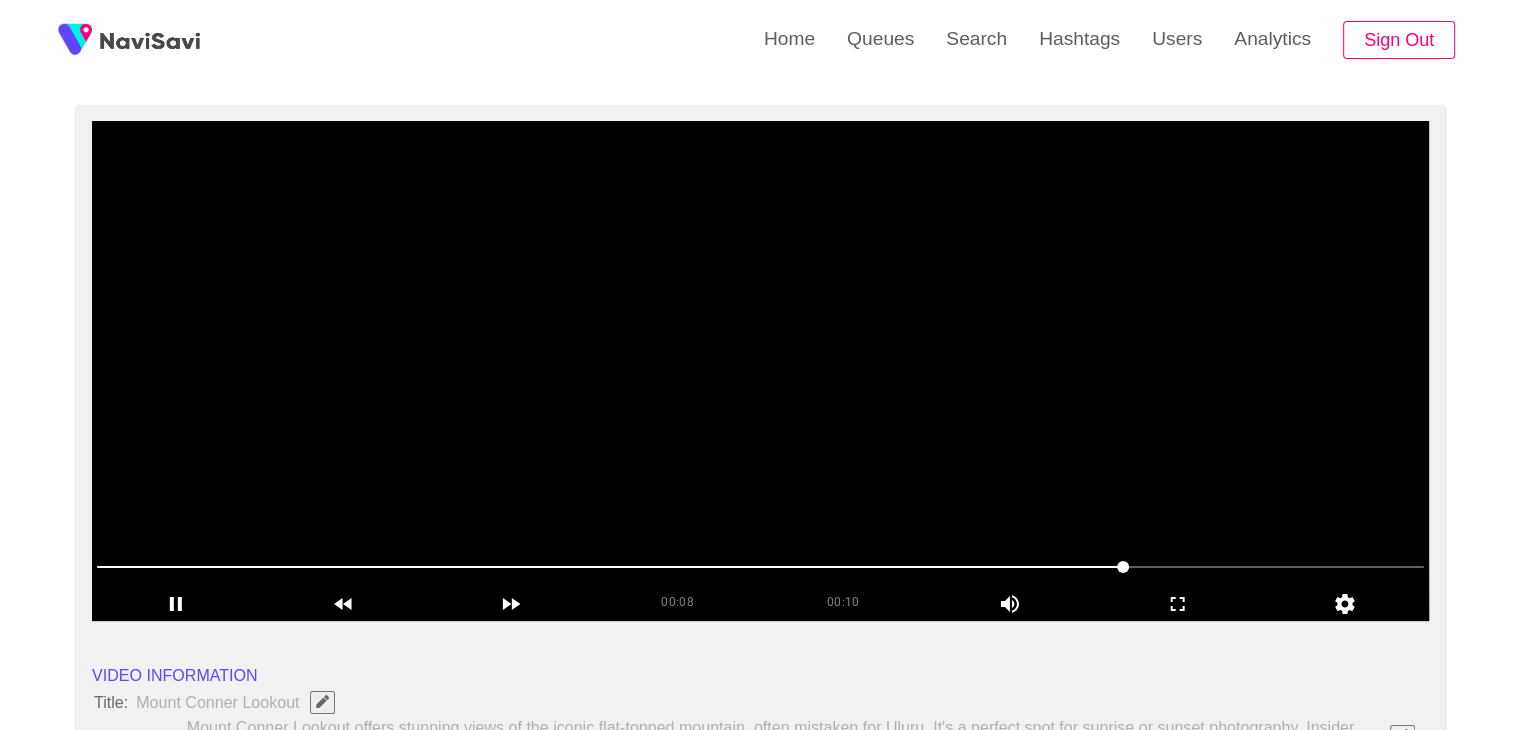 click at bounding box center [760, 567] 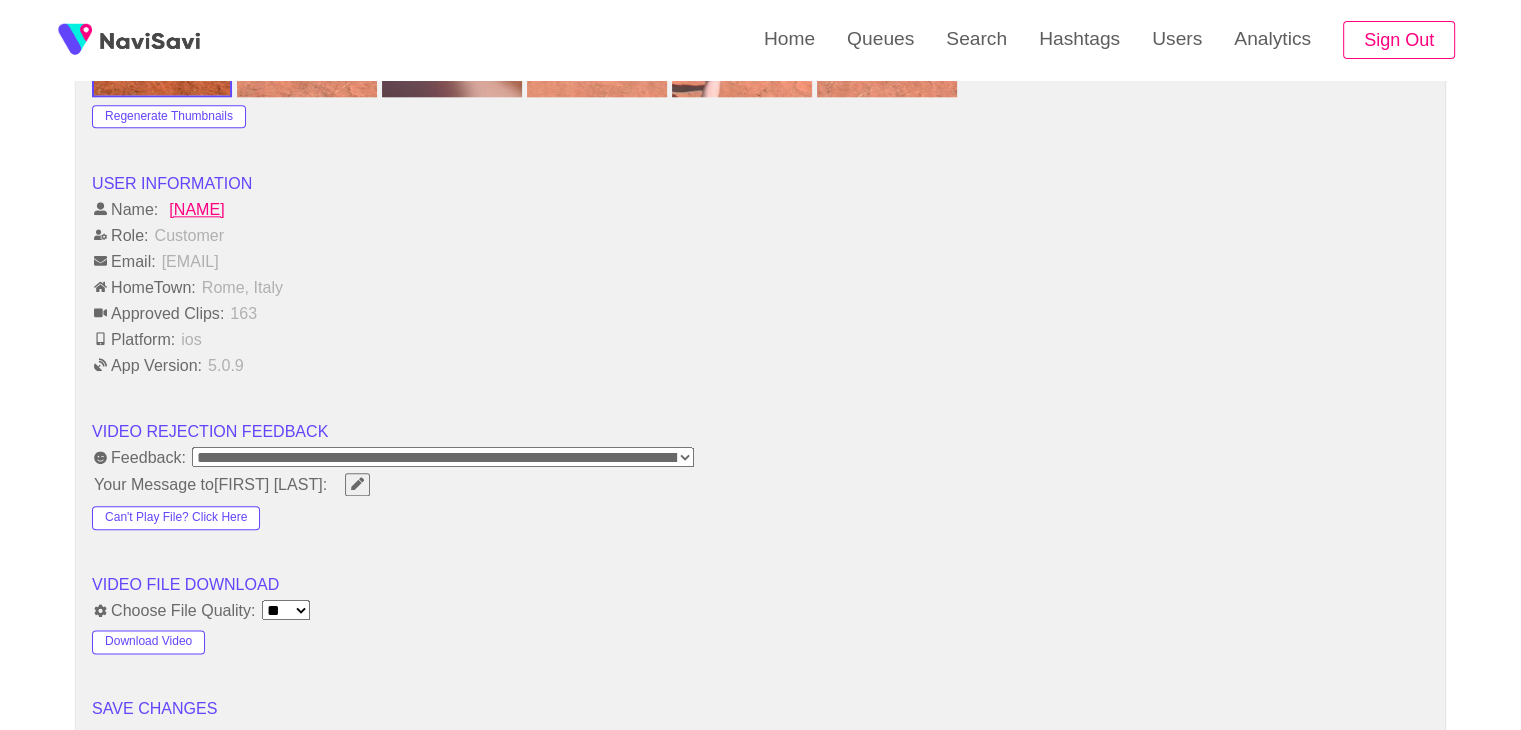 scroll, scrollTop: 2336, scrollLeft: 0, axis: vertical 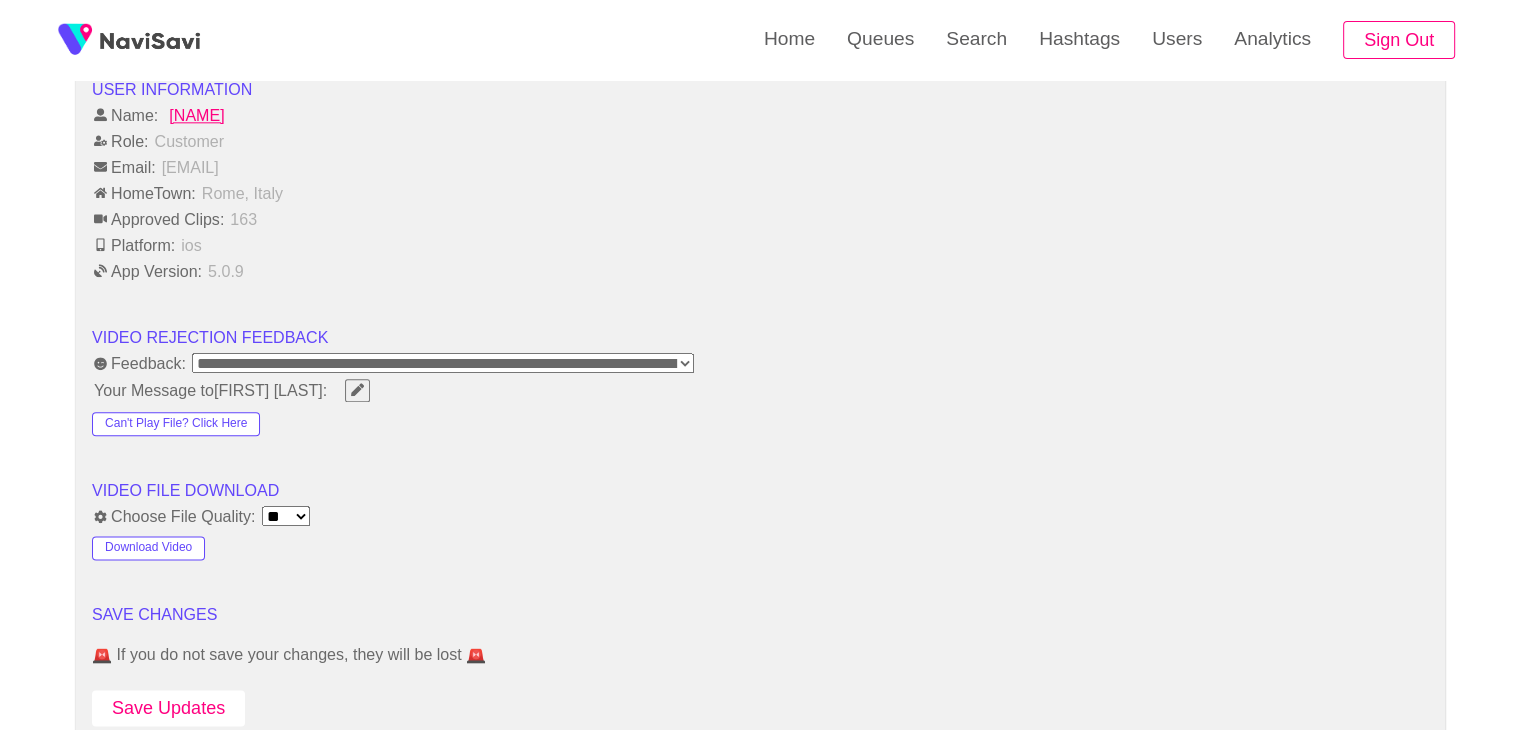 click on "Save Updates" at bounding box center [168, 708] 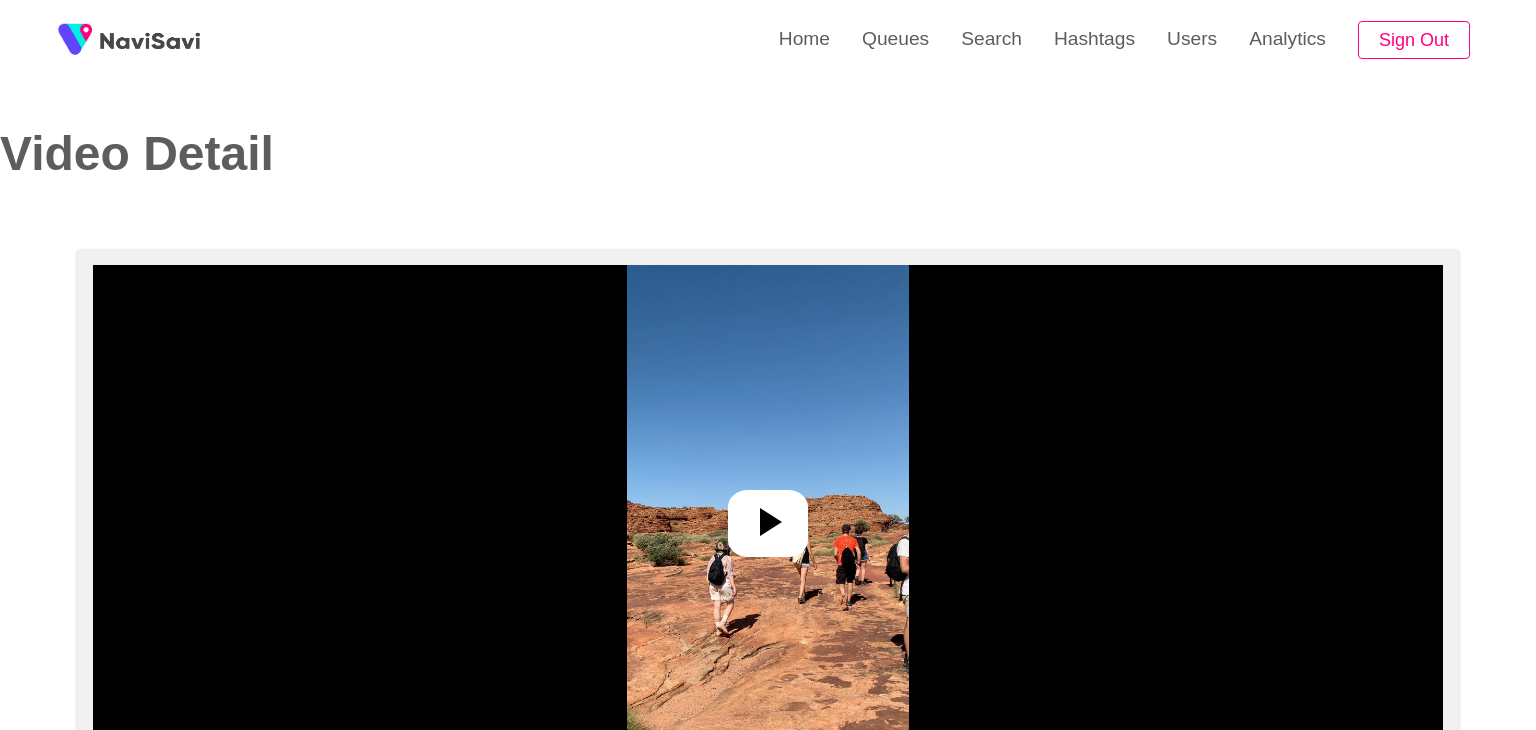 select on "**" 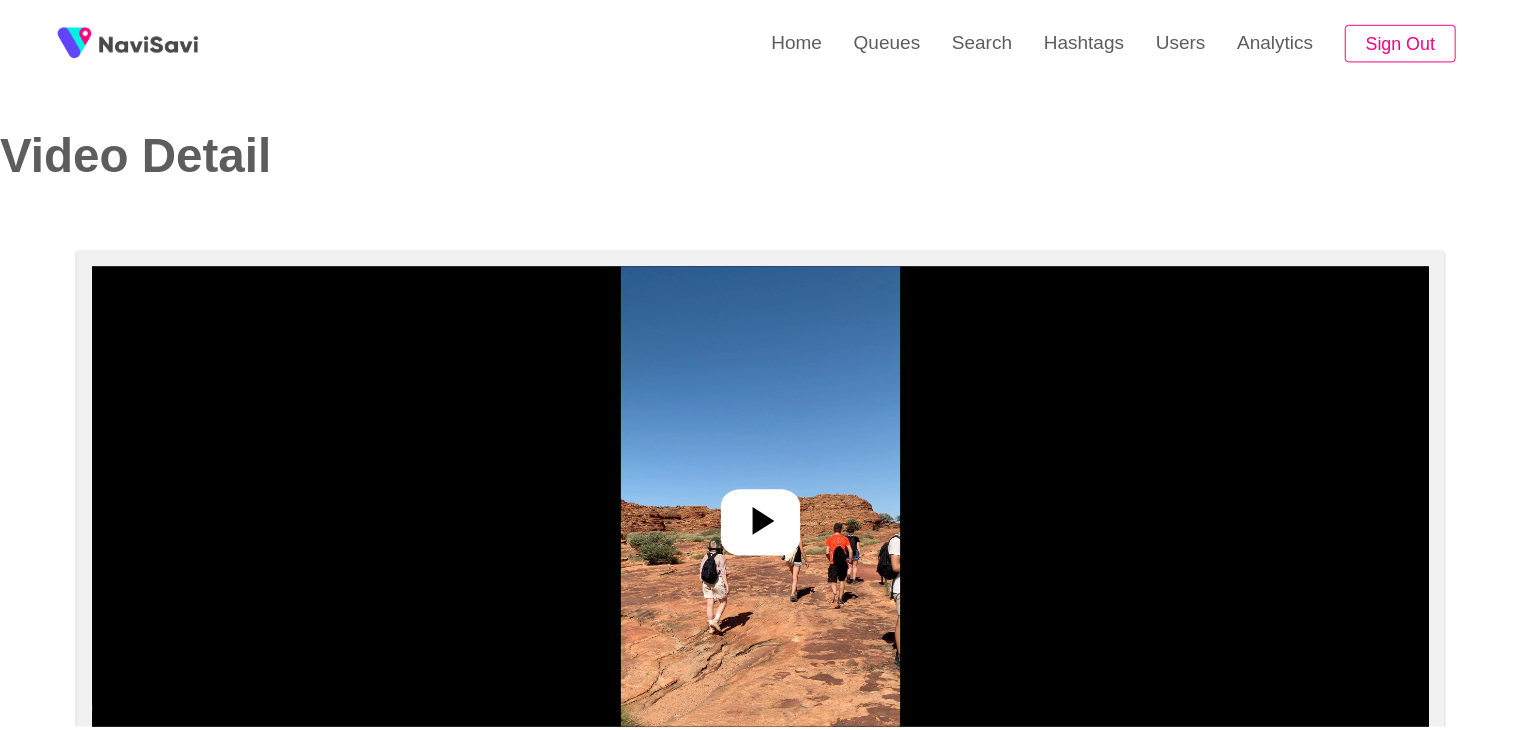 scroll, scrollTop: 0, scrollLeft: 0, axis: both 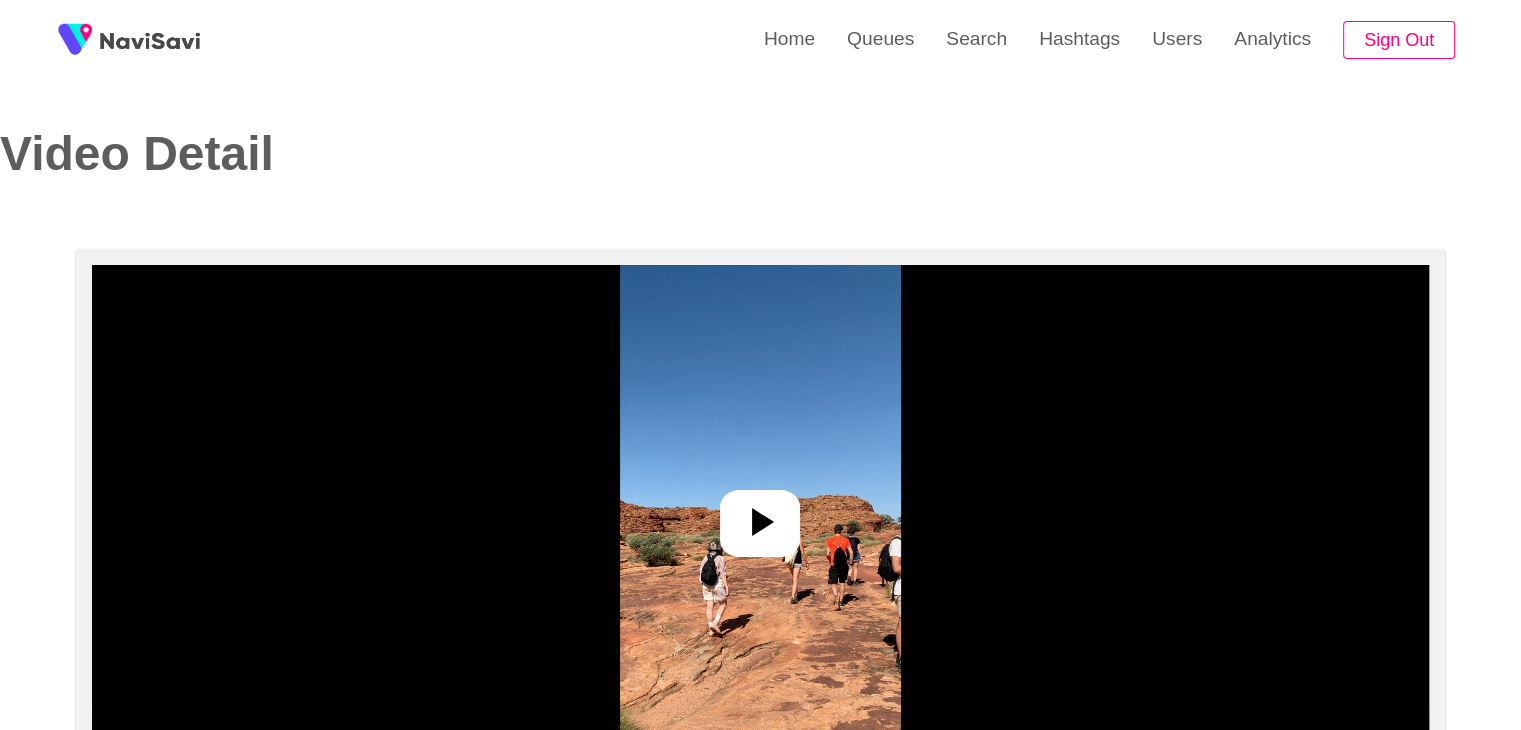 select on "**********" 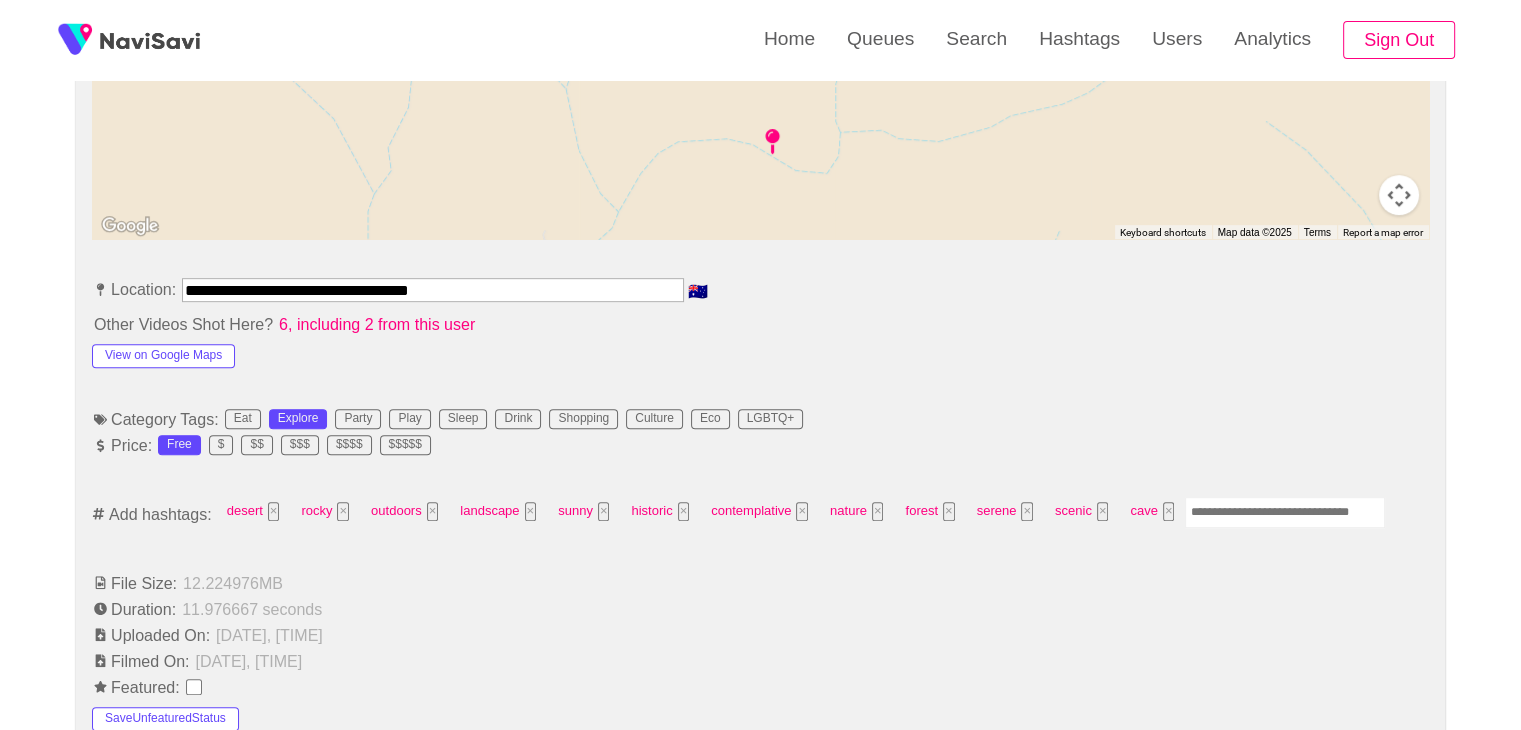 scroll, scrollTop: 1020, scrollLeft: 0, axis: vertical 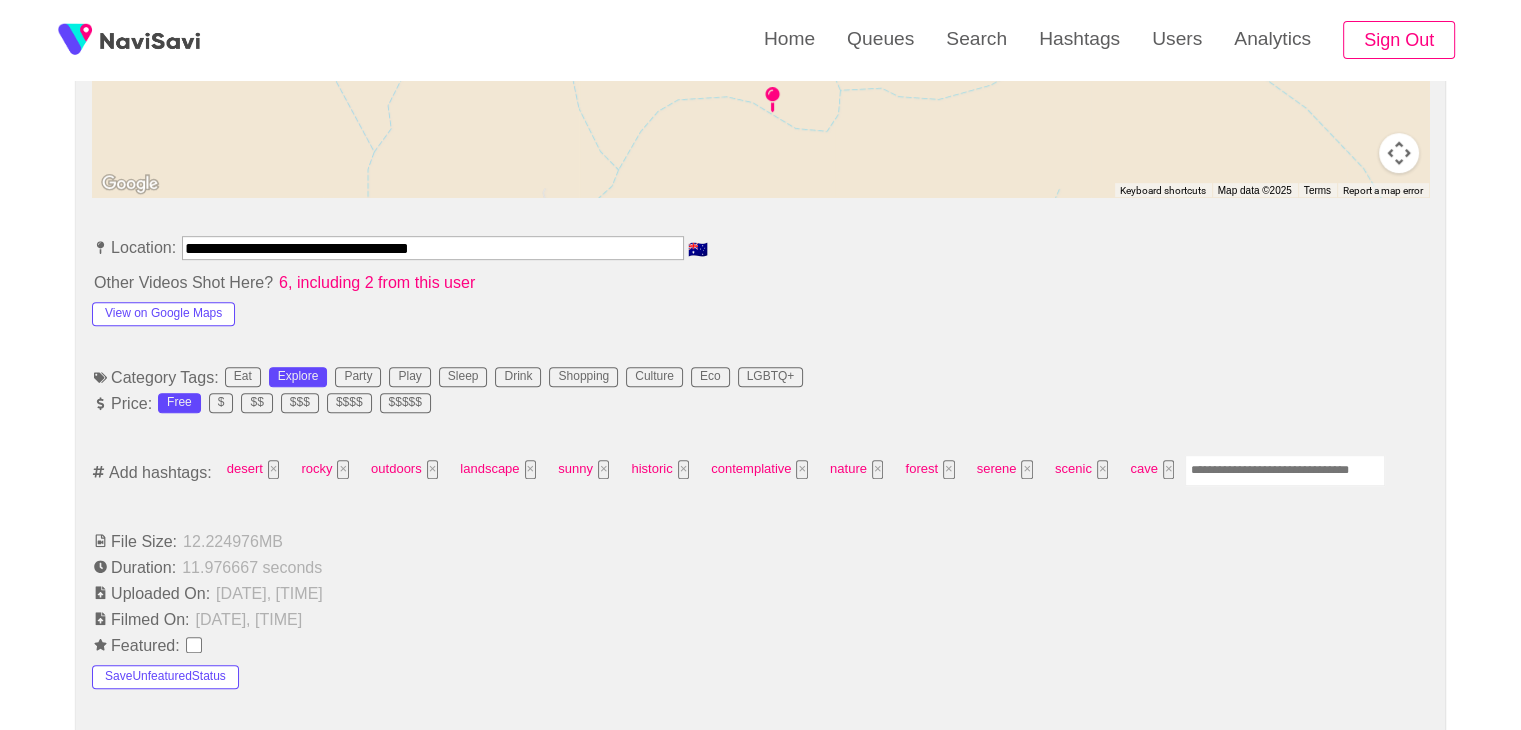 click at bounding box center (1285, 470) 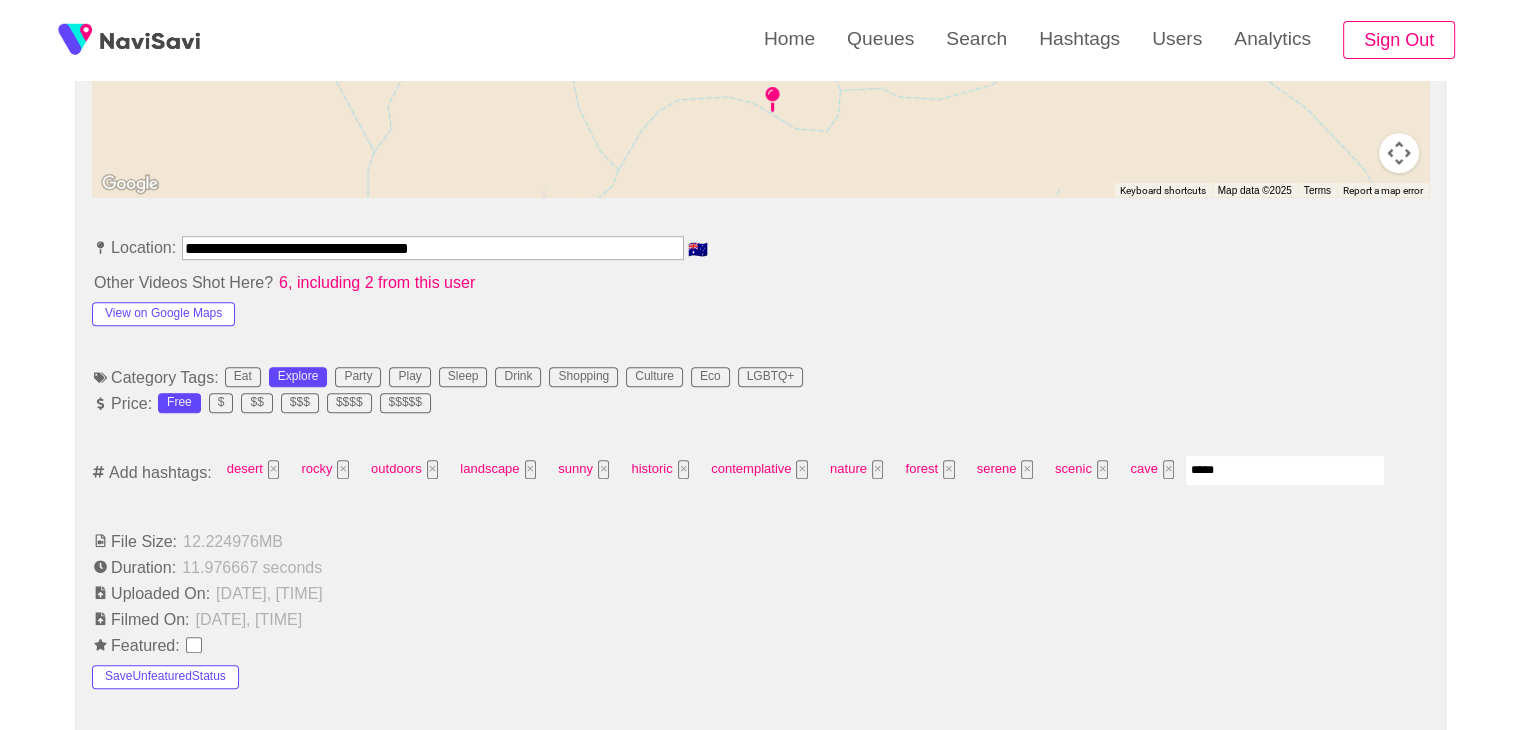 type on "******" 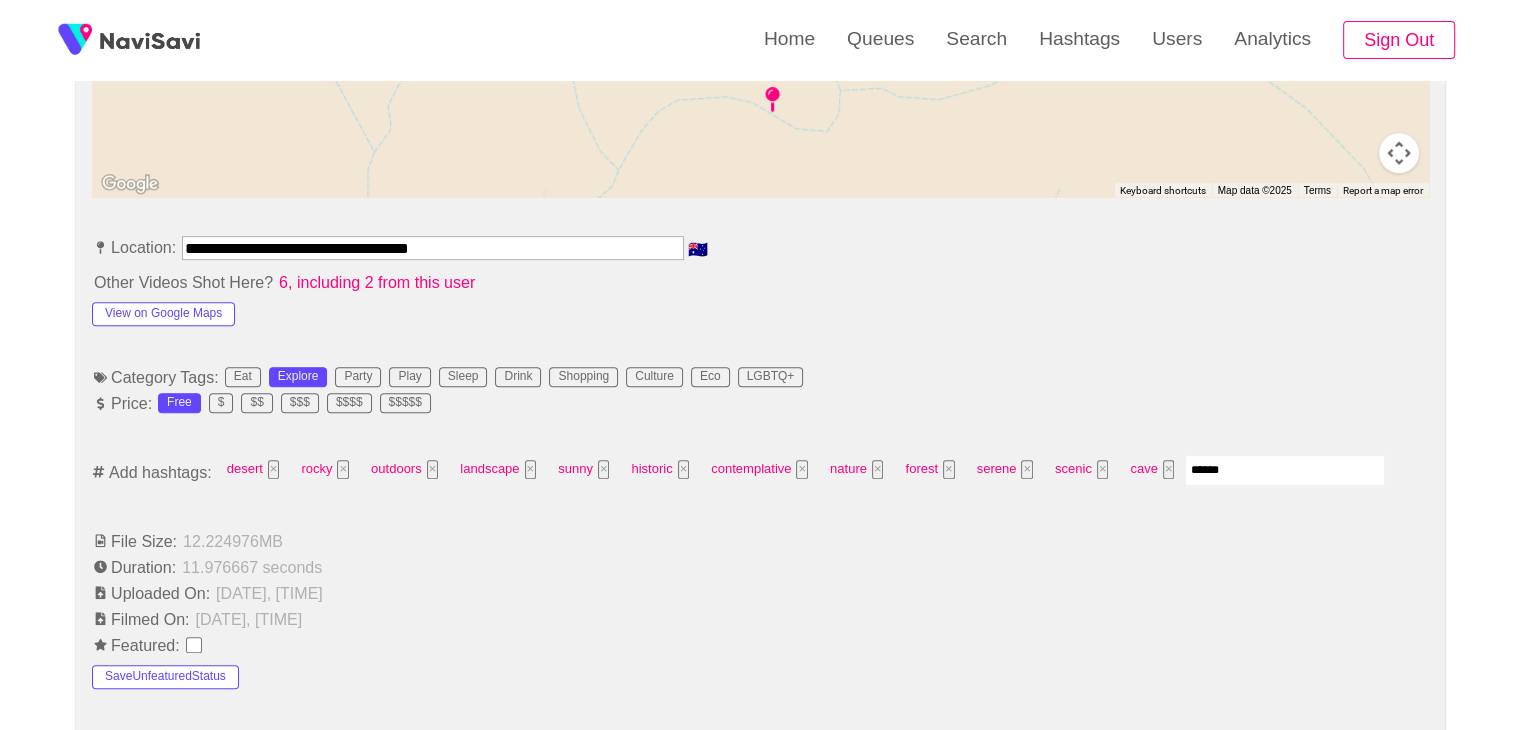 type 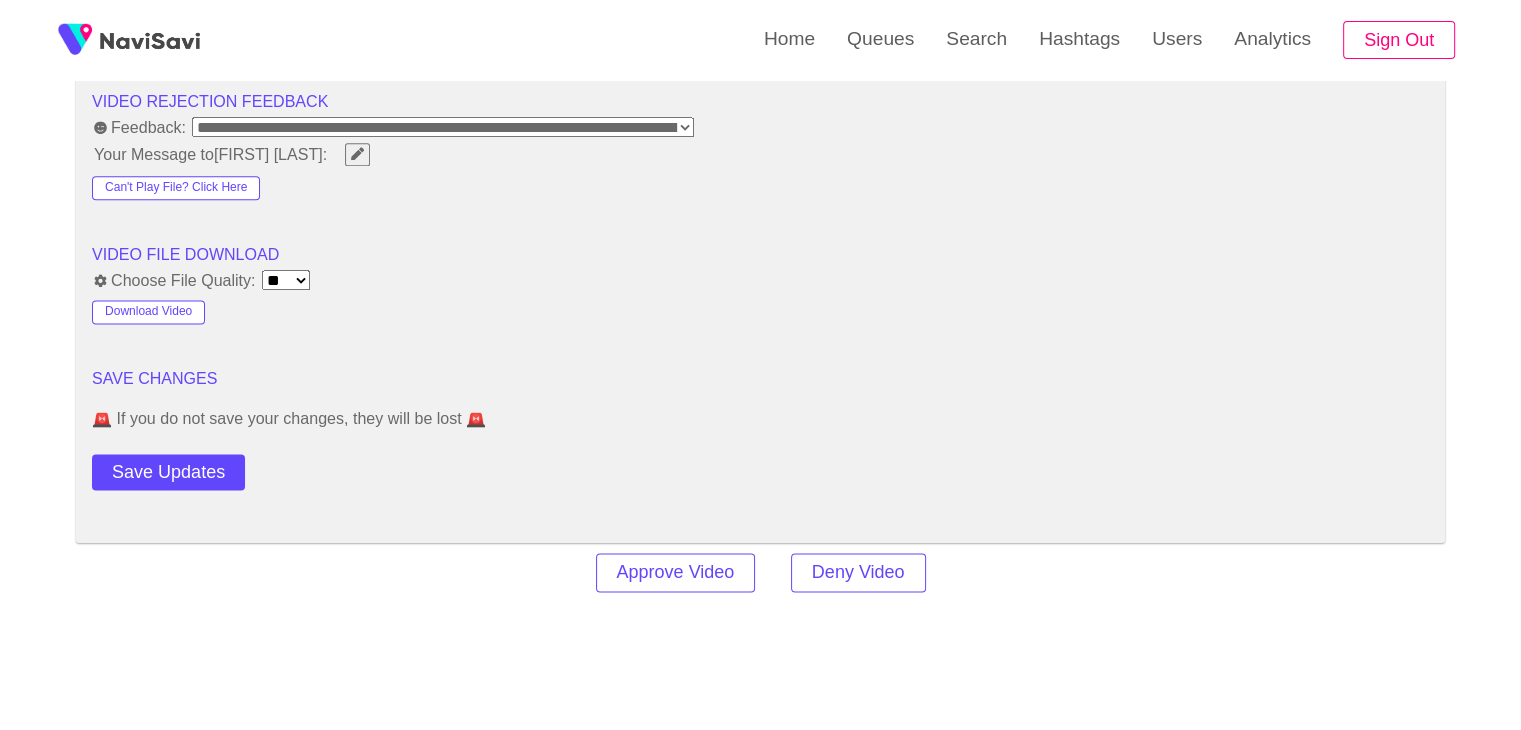 scroll, scrollTop: 2664, scrollLeft: 0, axis: vertical 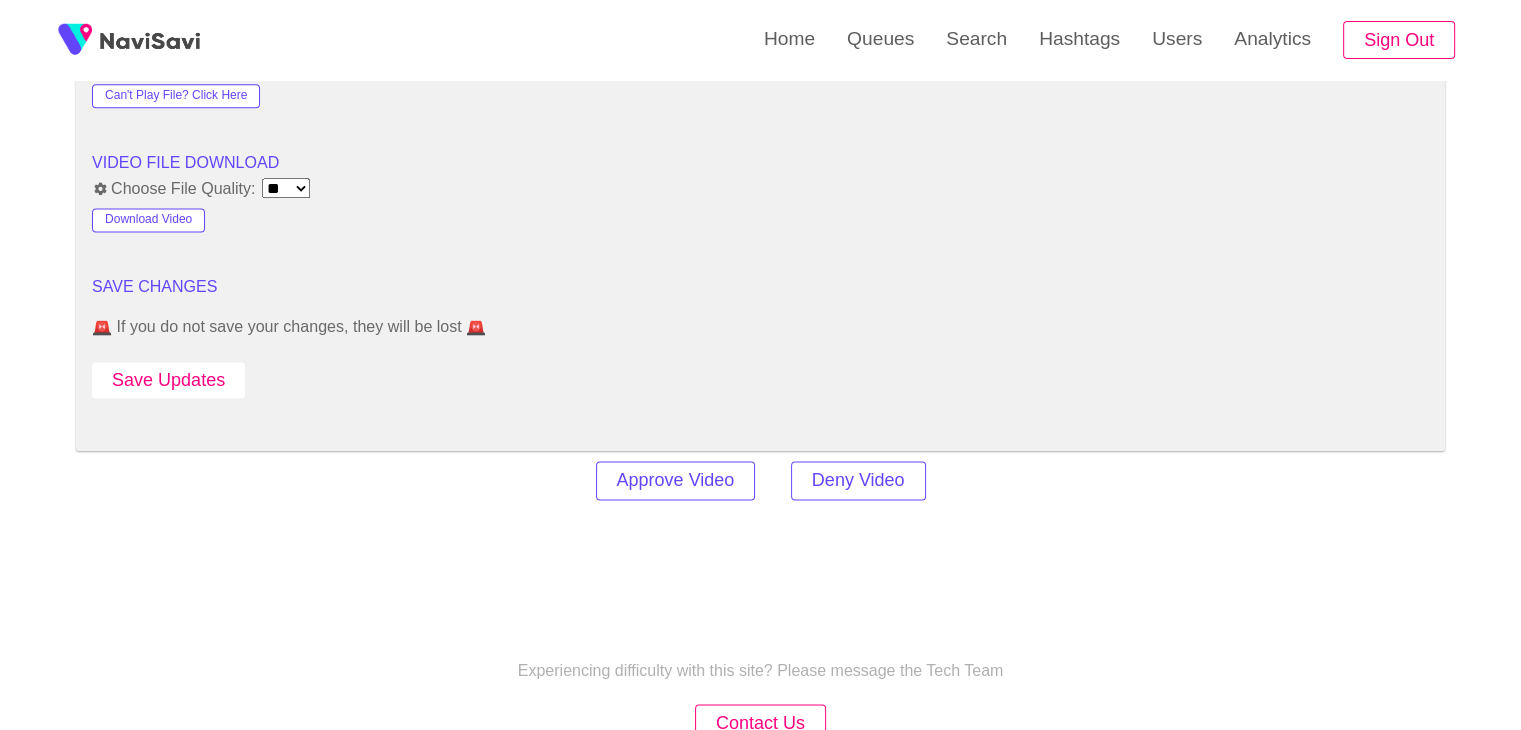 click on "Save Updates" at bounding box center [168, 380] 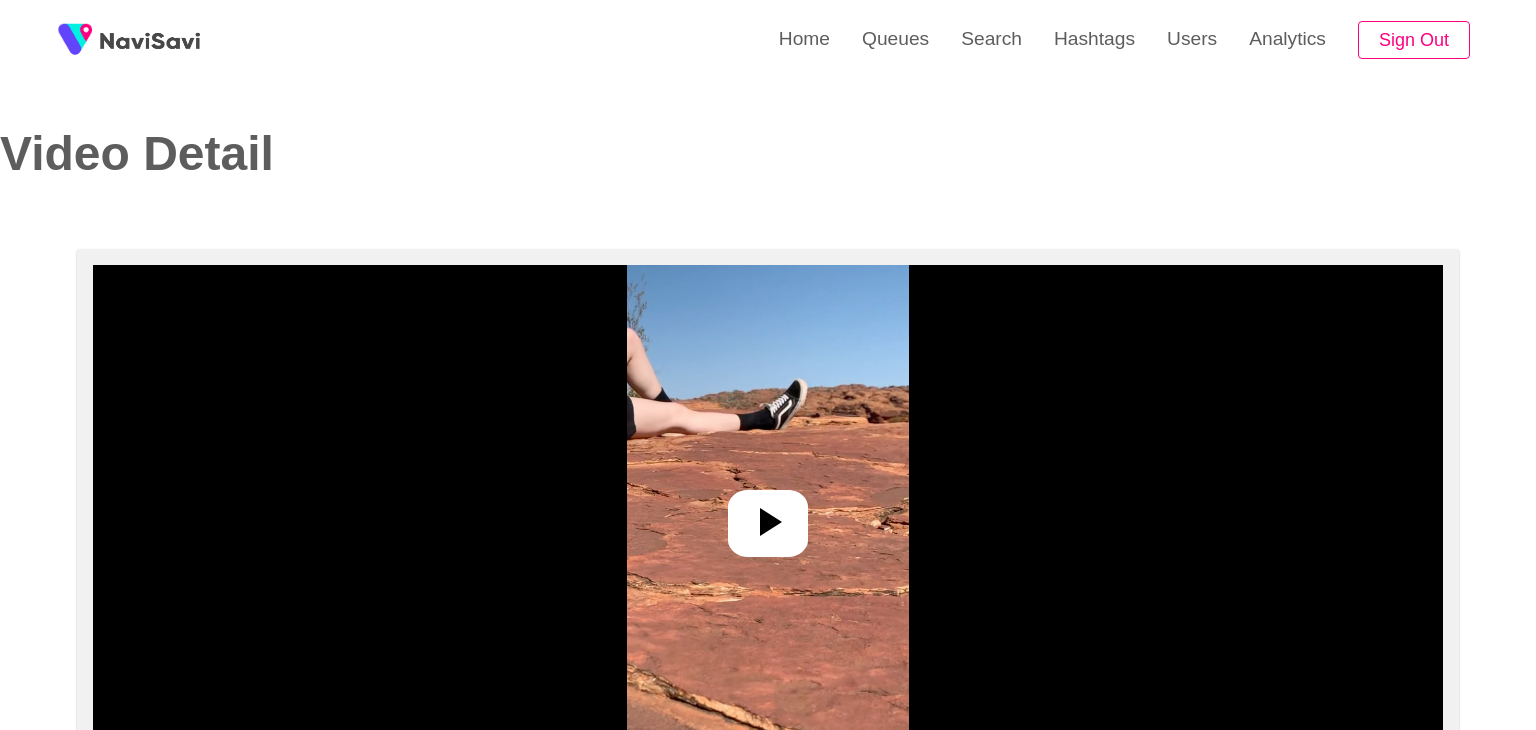 select on "**" 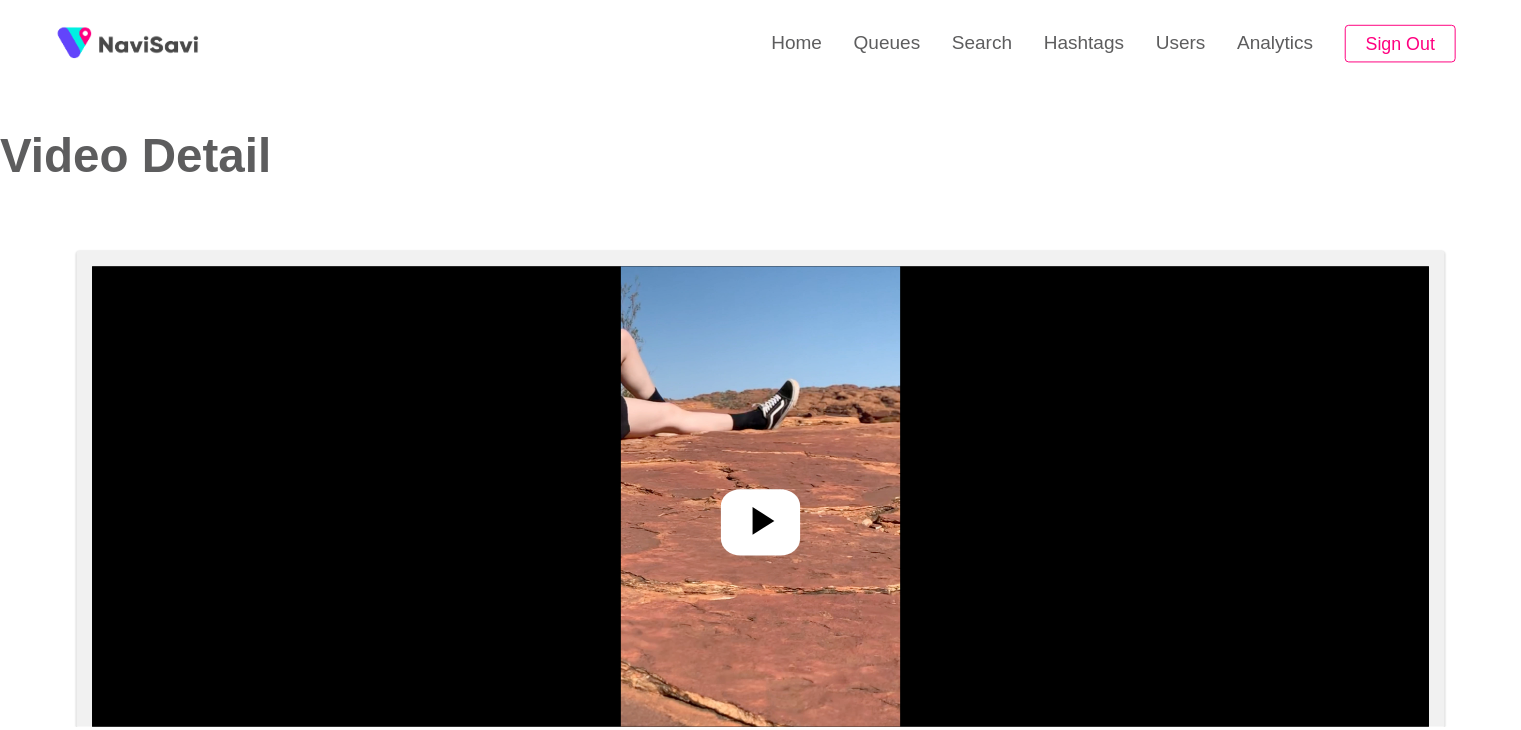 scroll, scrollTop: 0, scrollLeft: 0, axis: both 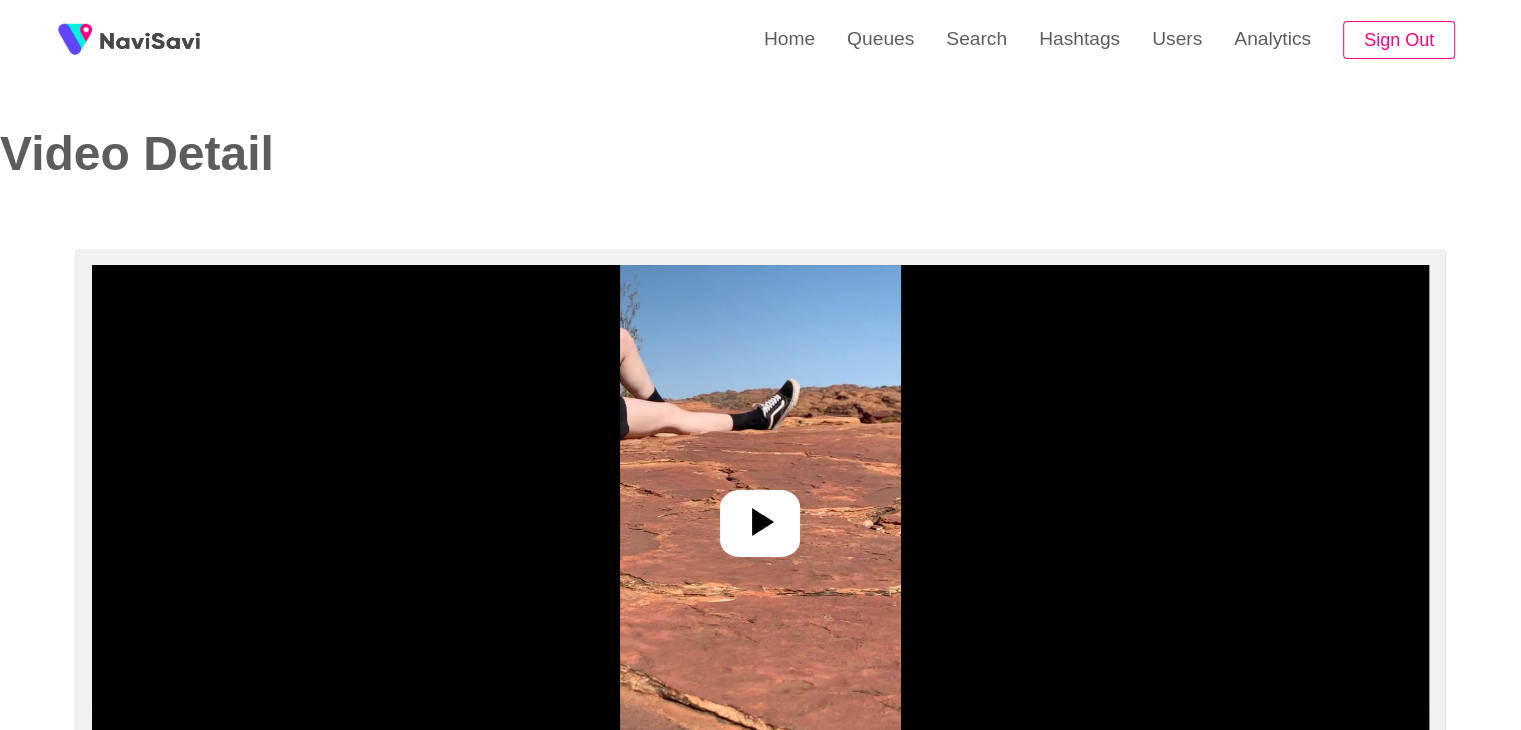 select on "**********" 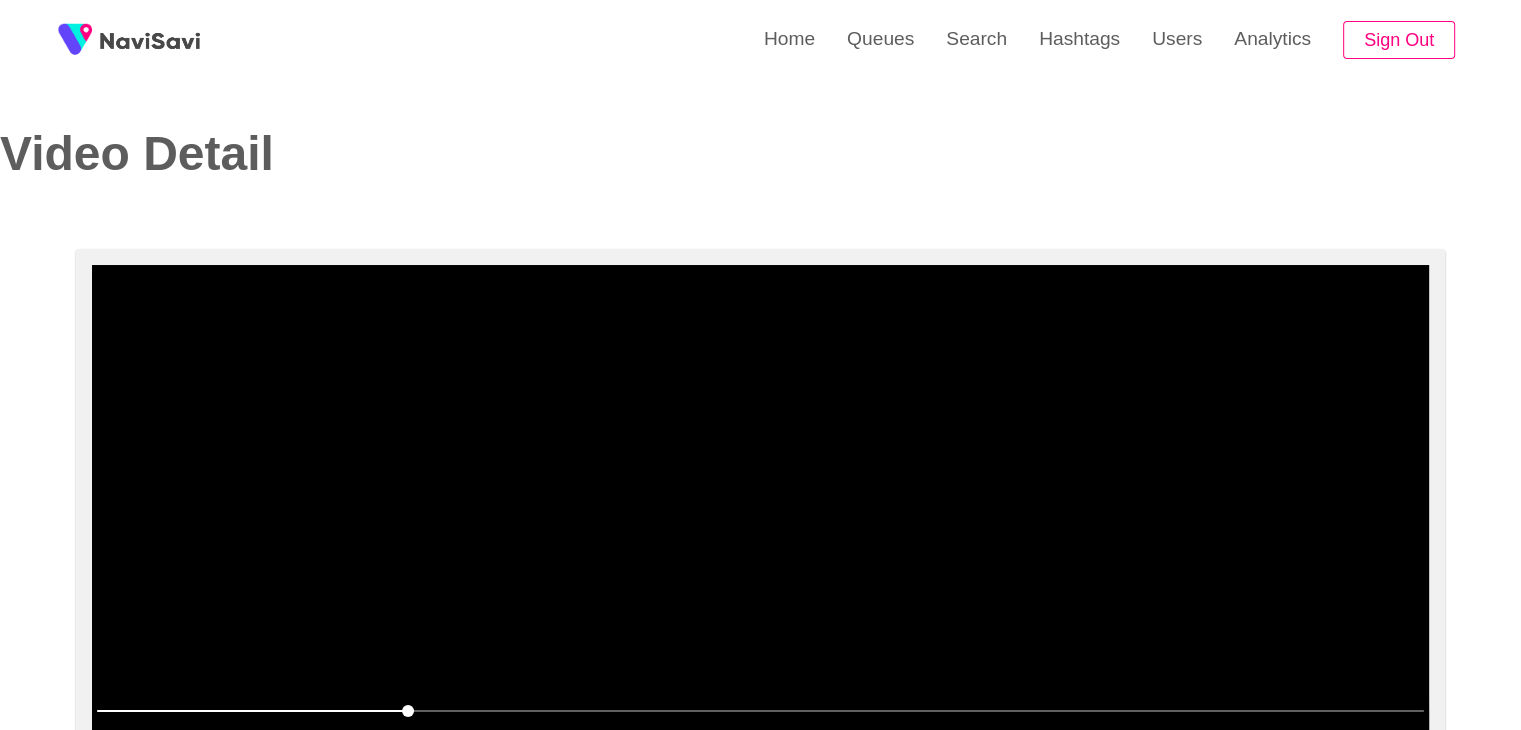 click at bounding box center [760, 515] 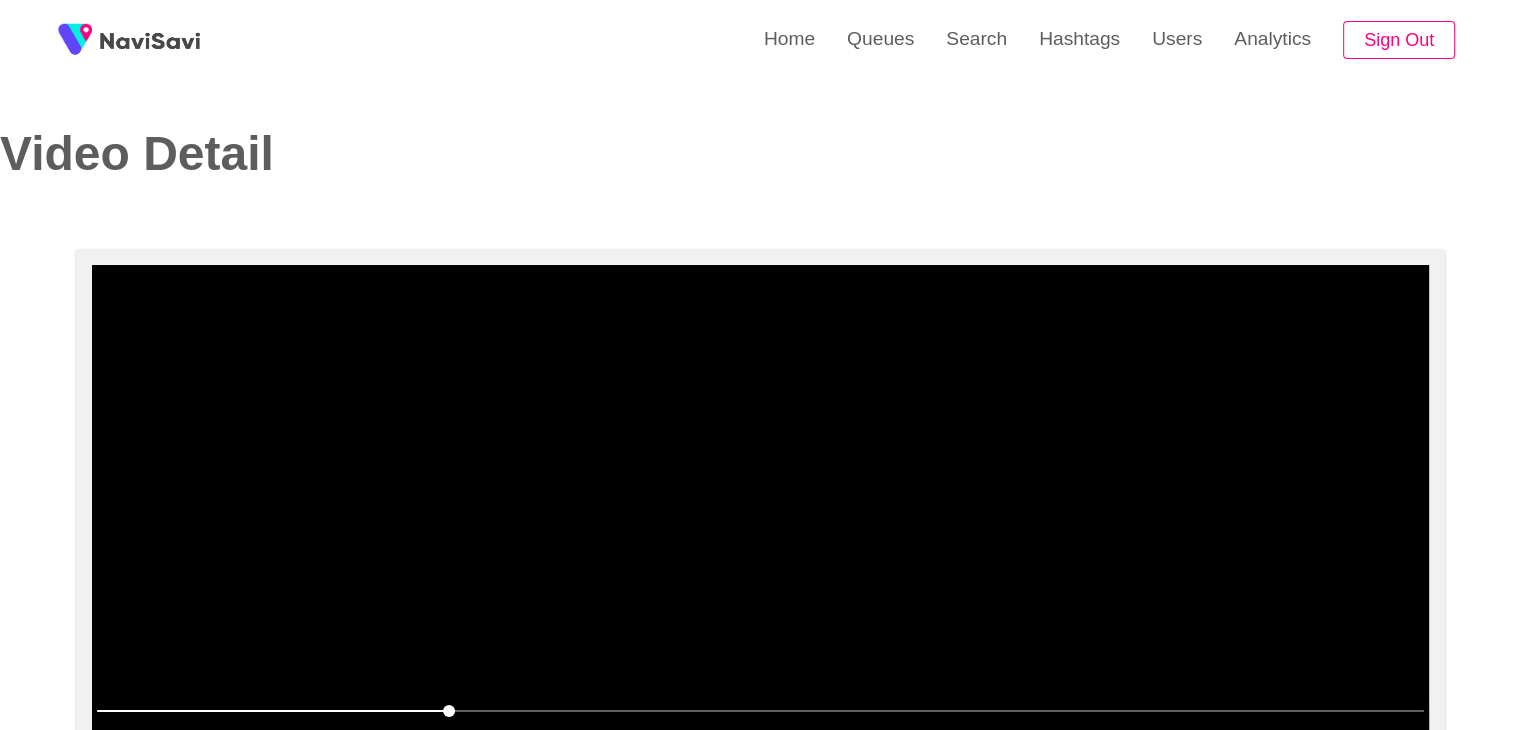 click at bounding box center (760, 515) 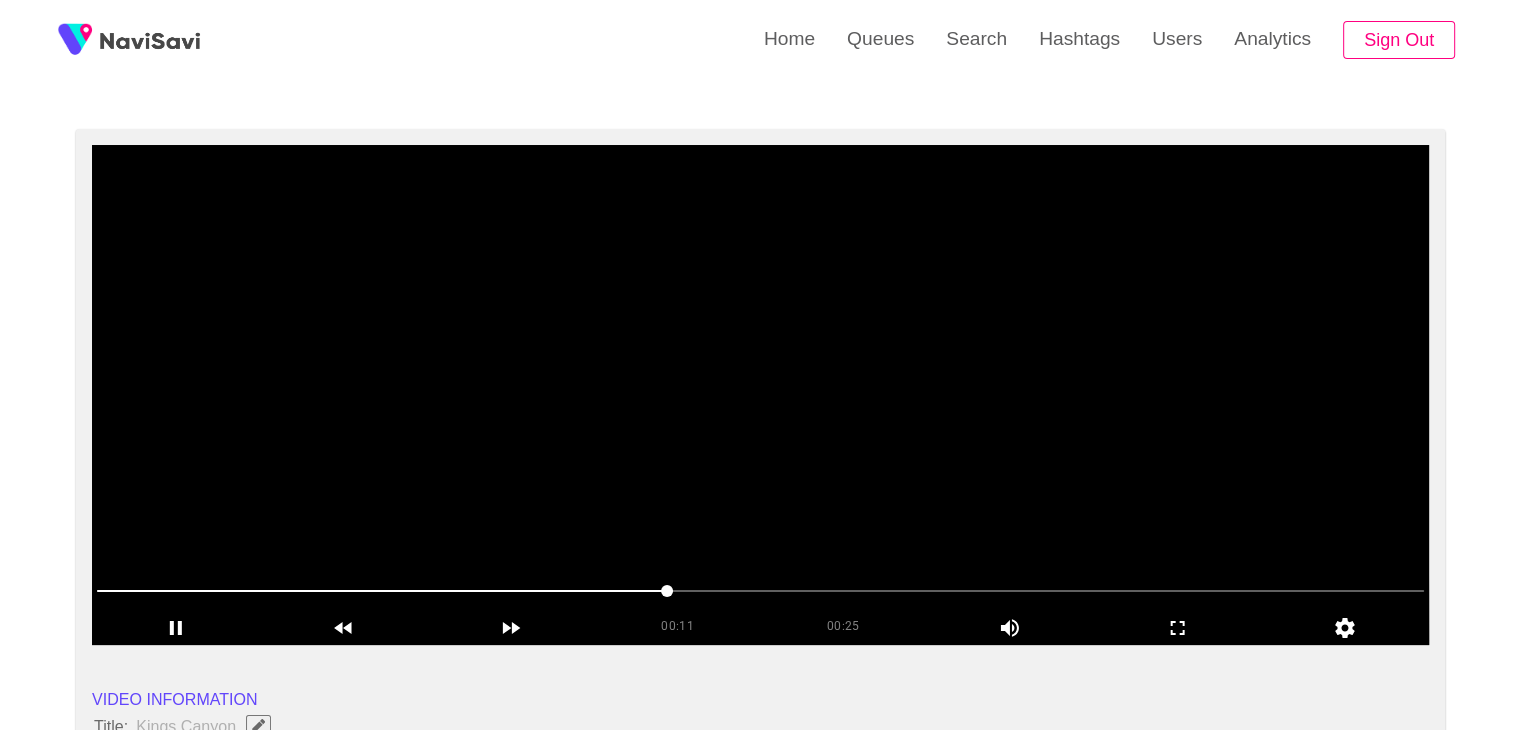 scroll, scrollTop: 120, scrollLeft: 0, axis: vertical 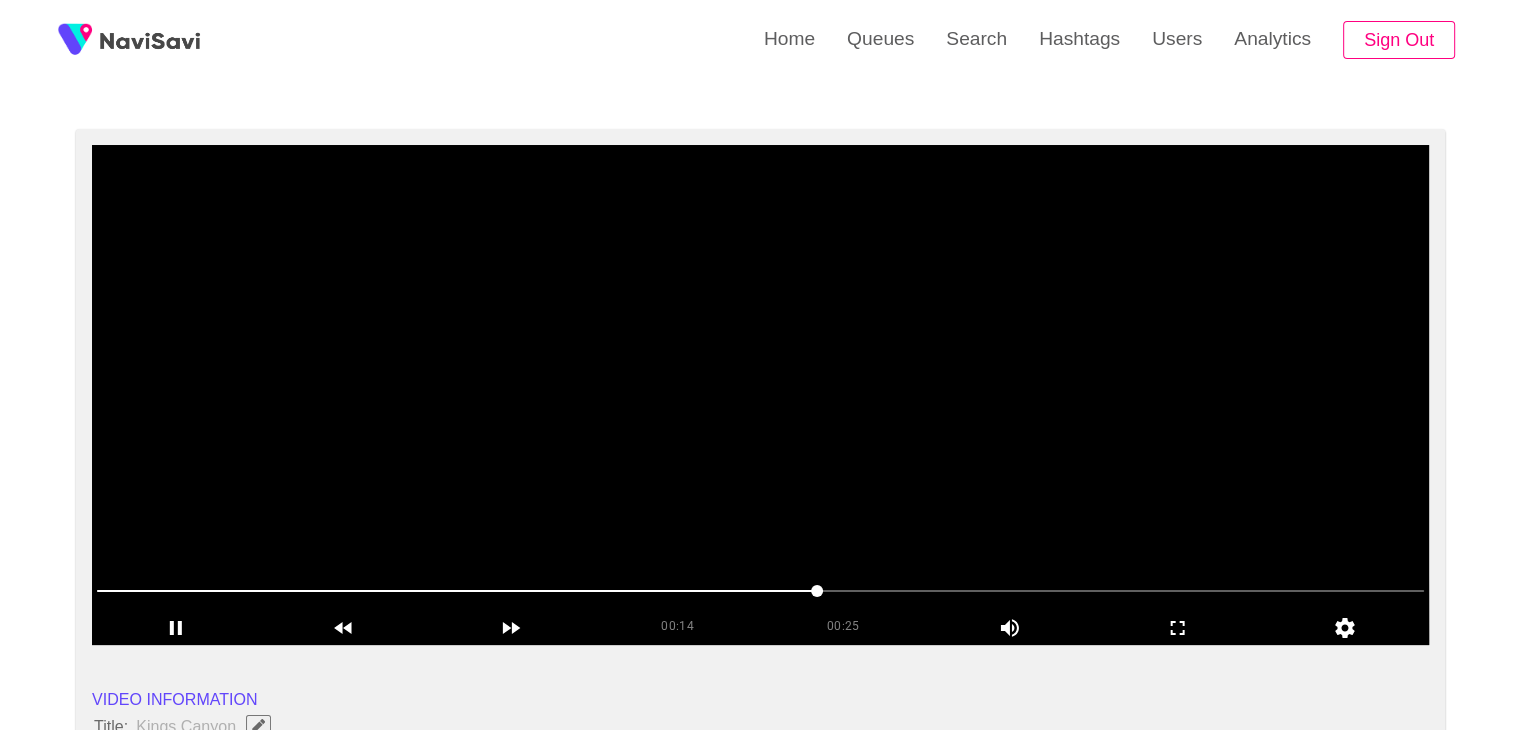 click at bounding box center (760, 395) 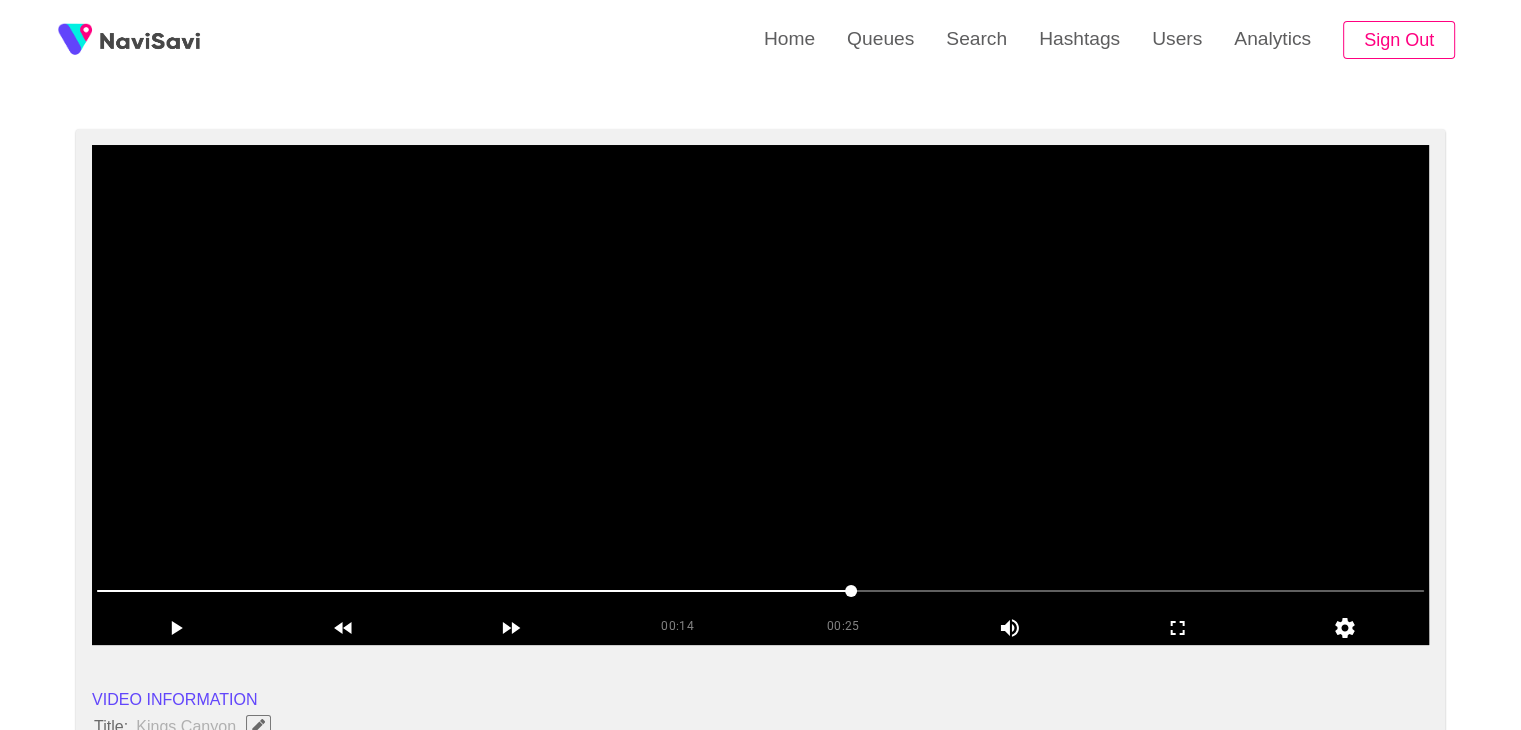 click at bounding box center (760, 395) 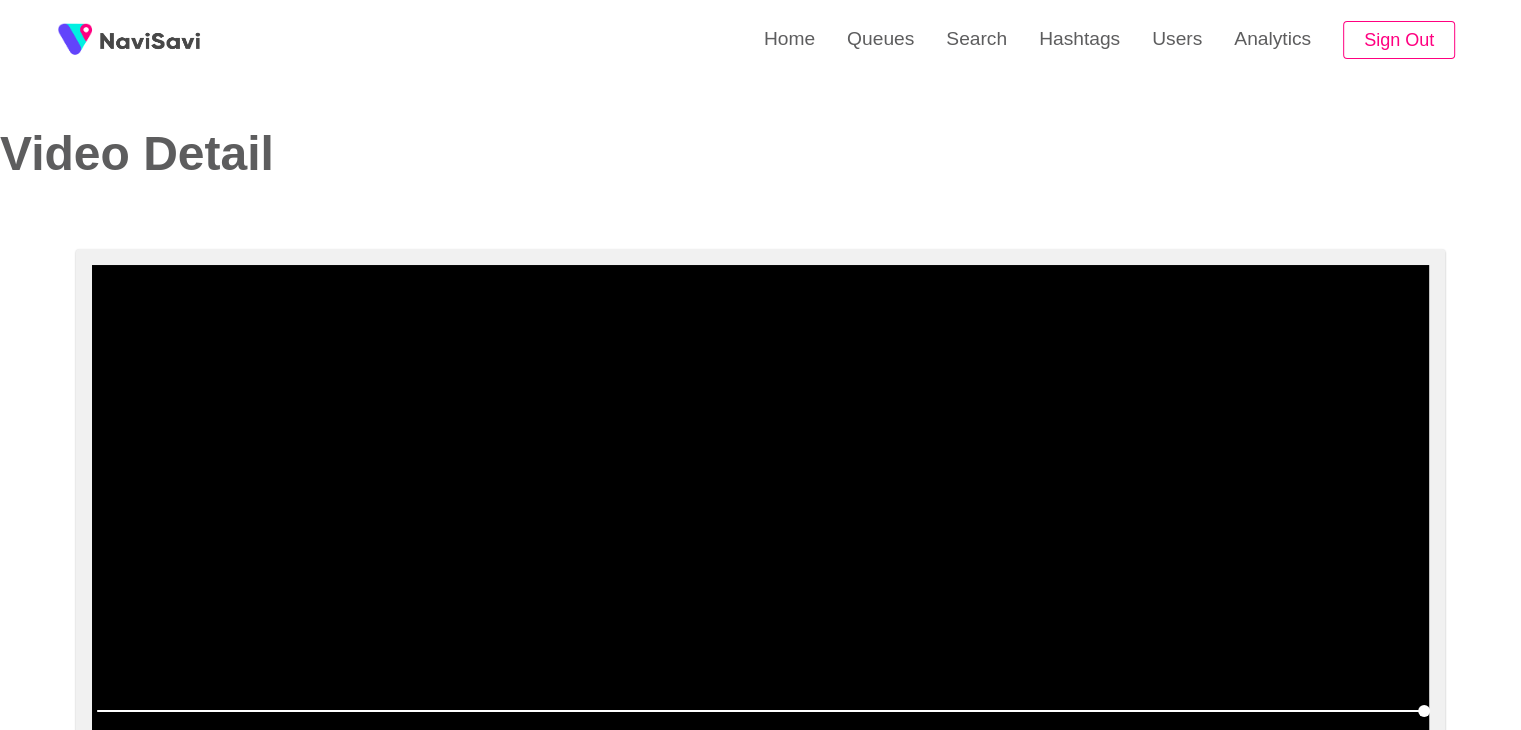 scroll, scrollTop: 0, scrollLeft: 0, axis: both 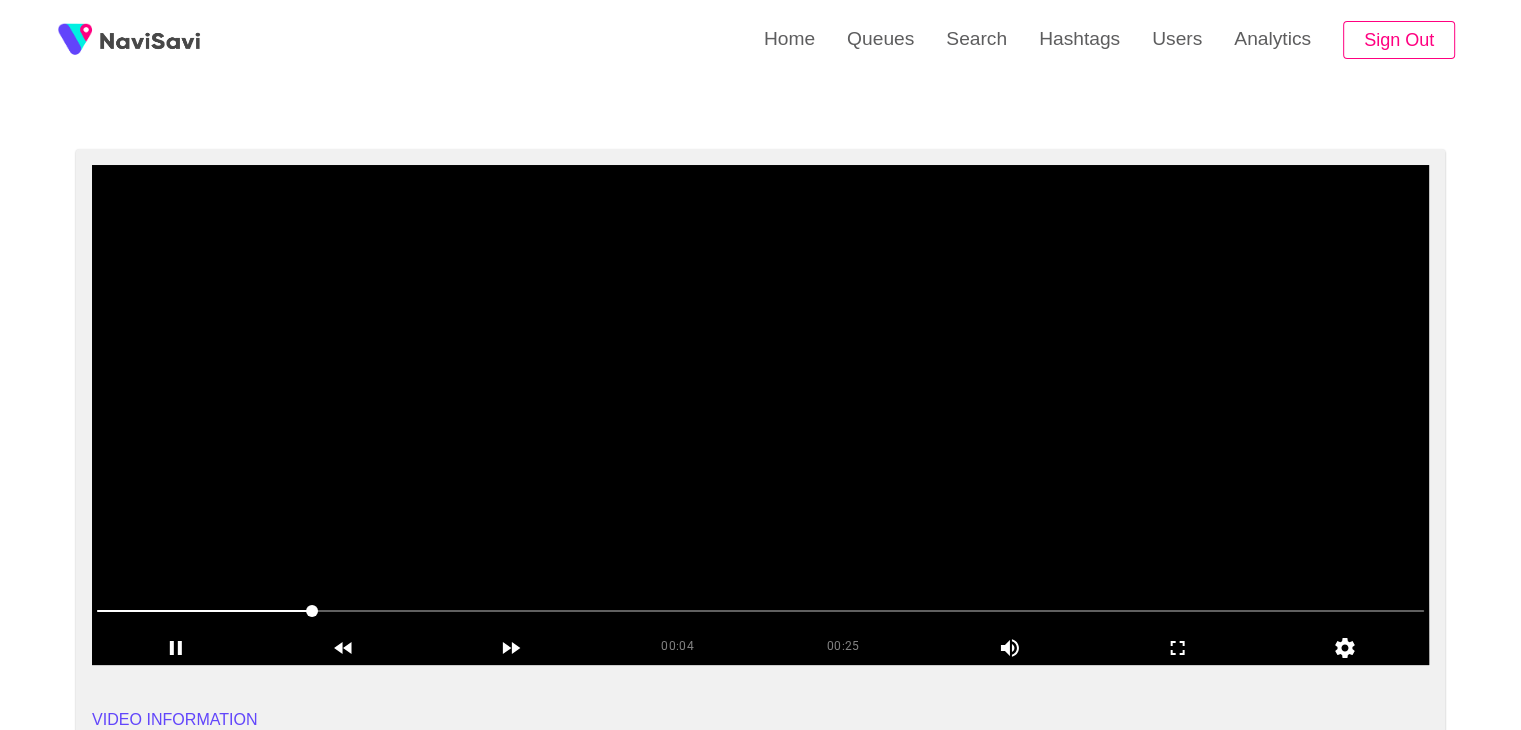 click at bounding box center [760, 611] 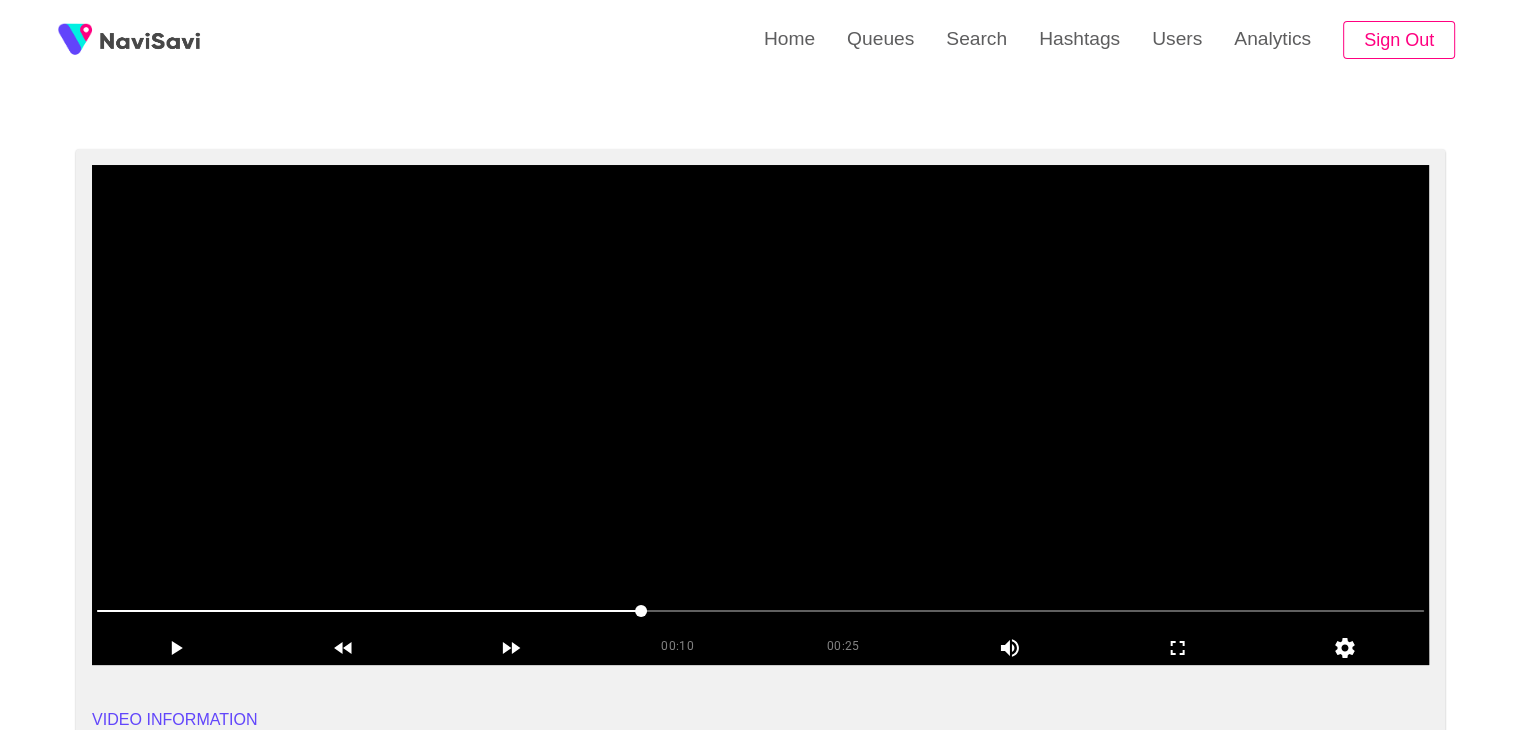 click at bounding box center (760, 415) 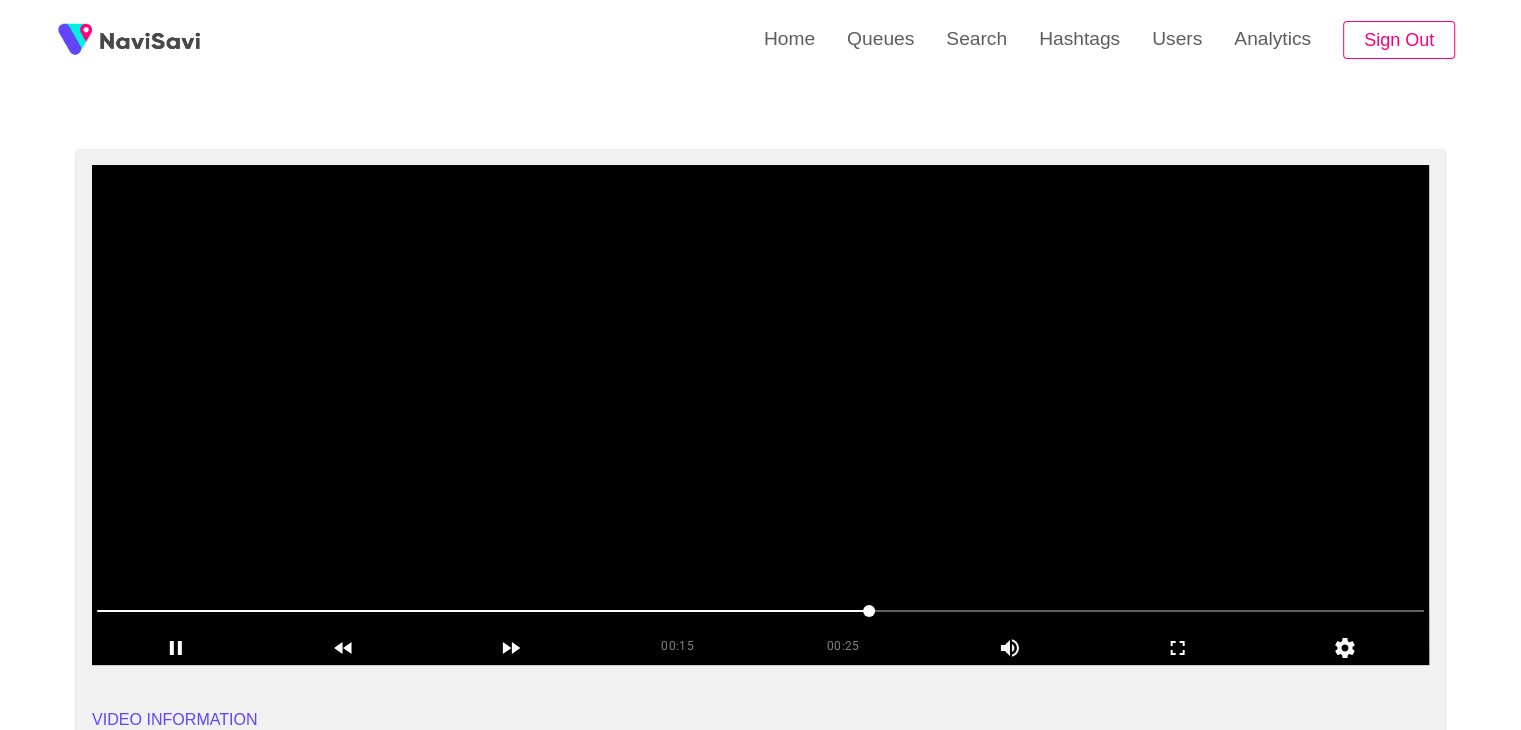 click at bounding box center (760, 415) 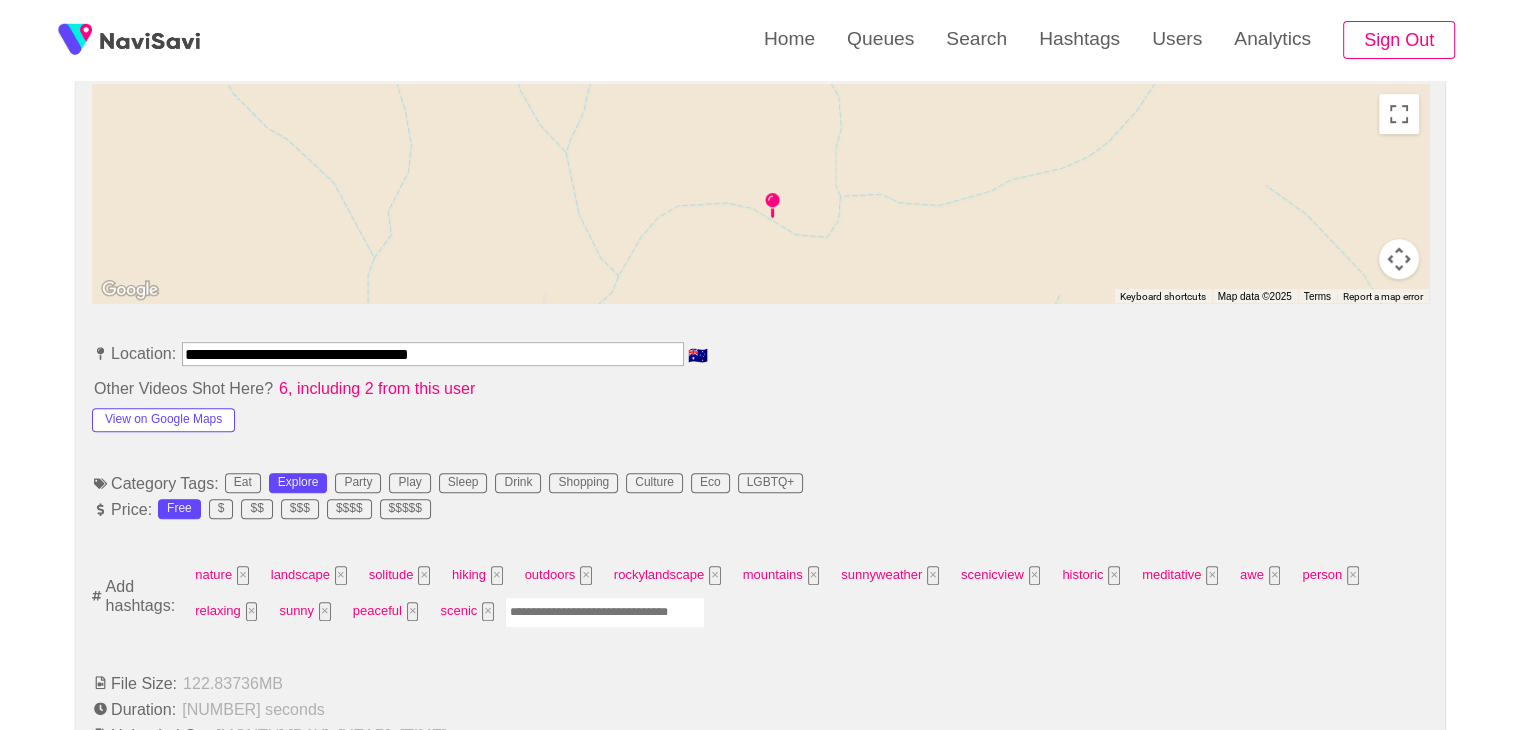 scroll, scrollTop: 915, scrollLeft: 0, axis: vertical 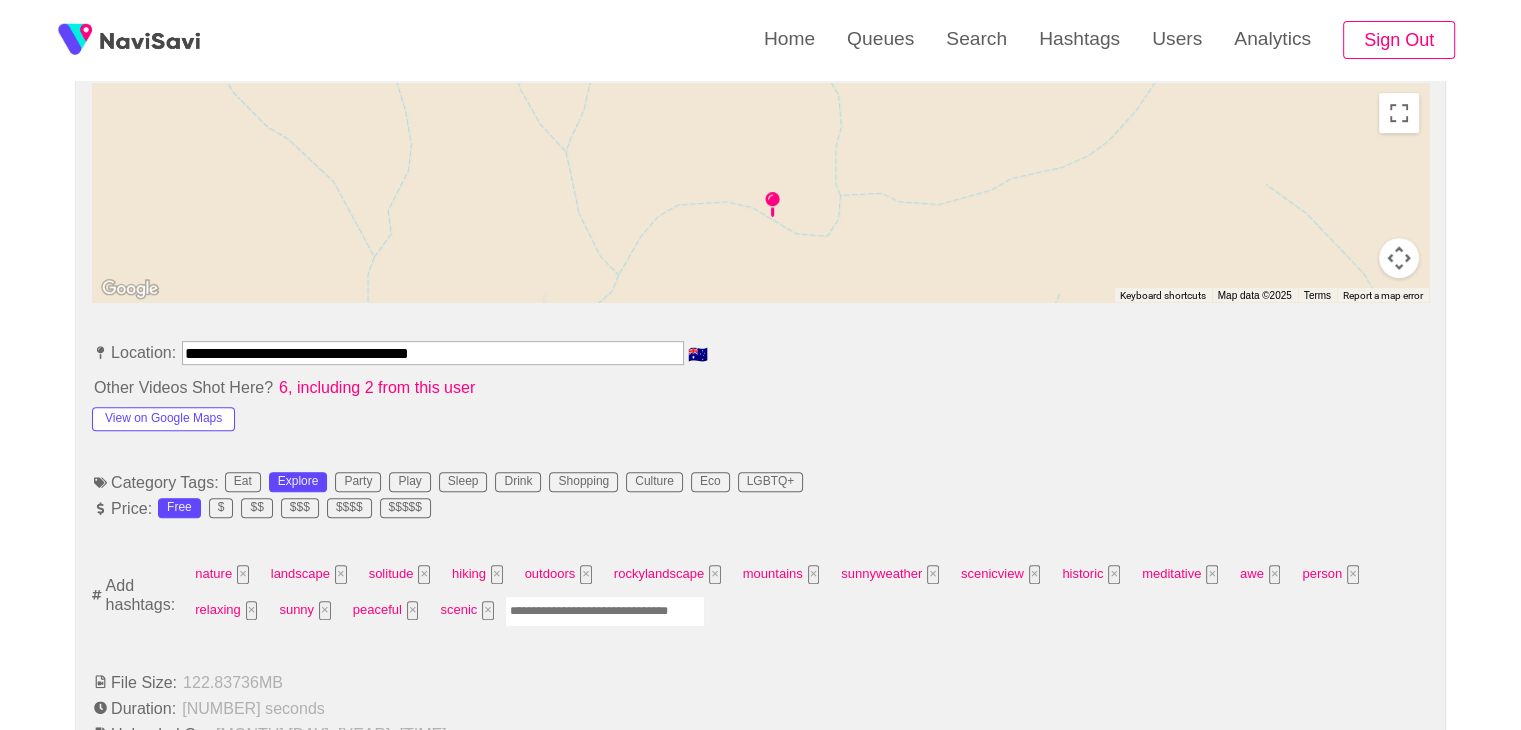 click at bounding box center [605, 611] 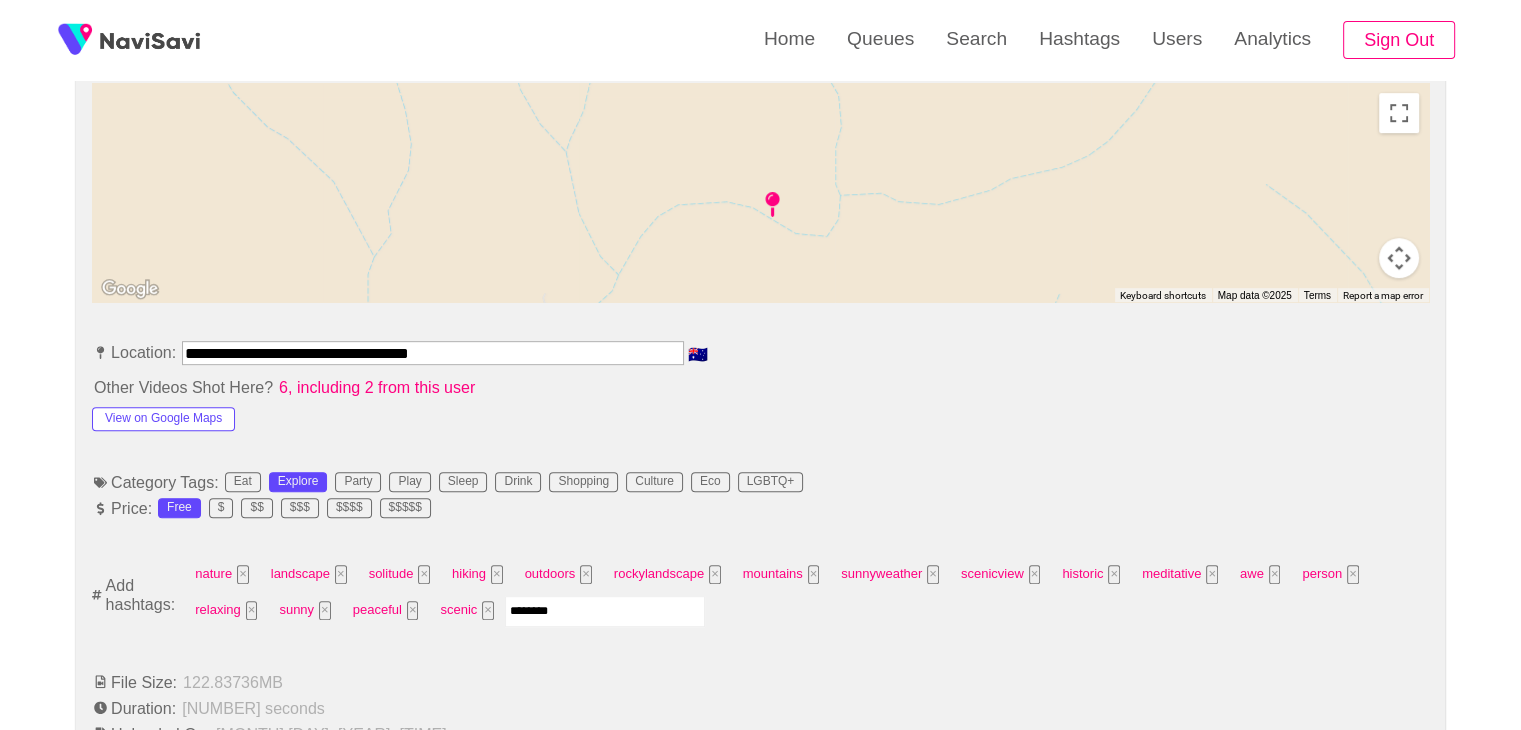 type on "*********" 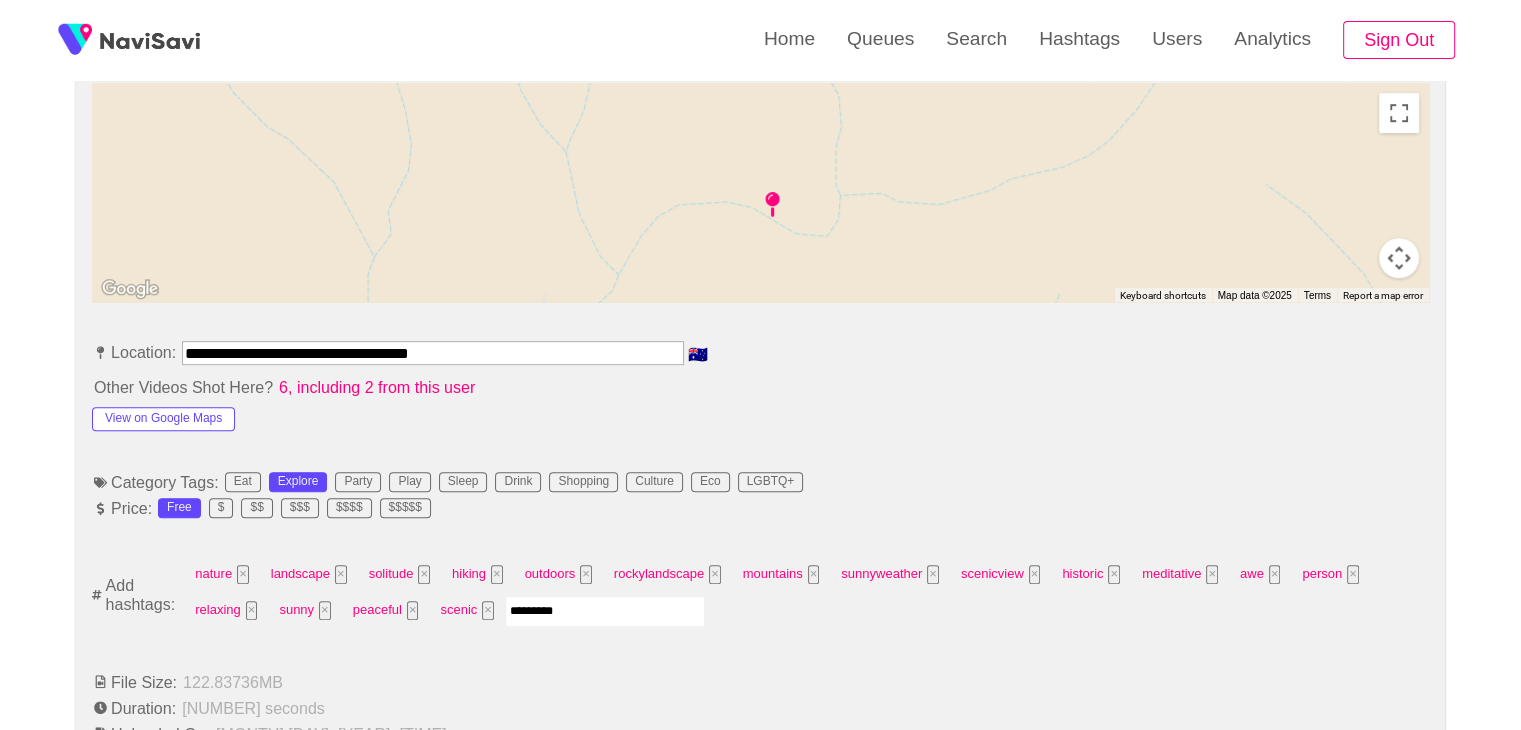 type 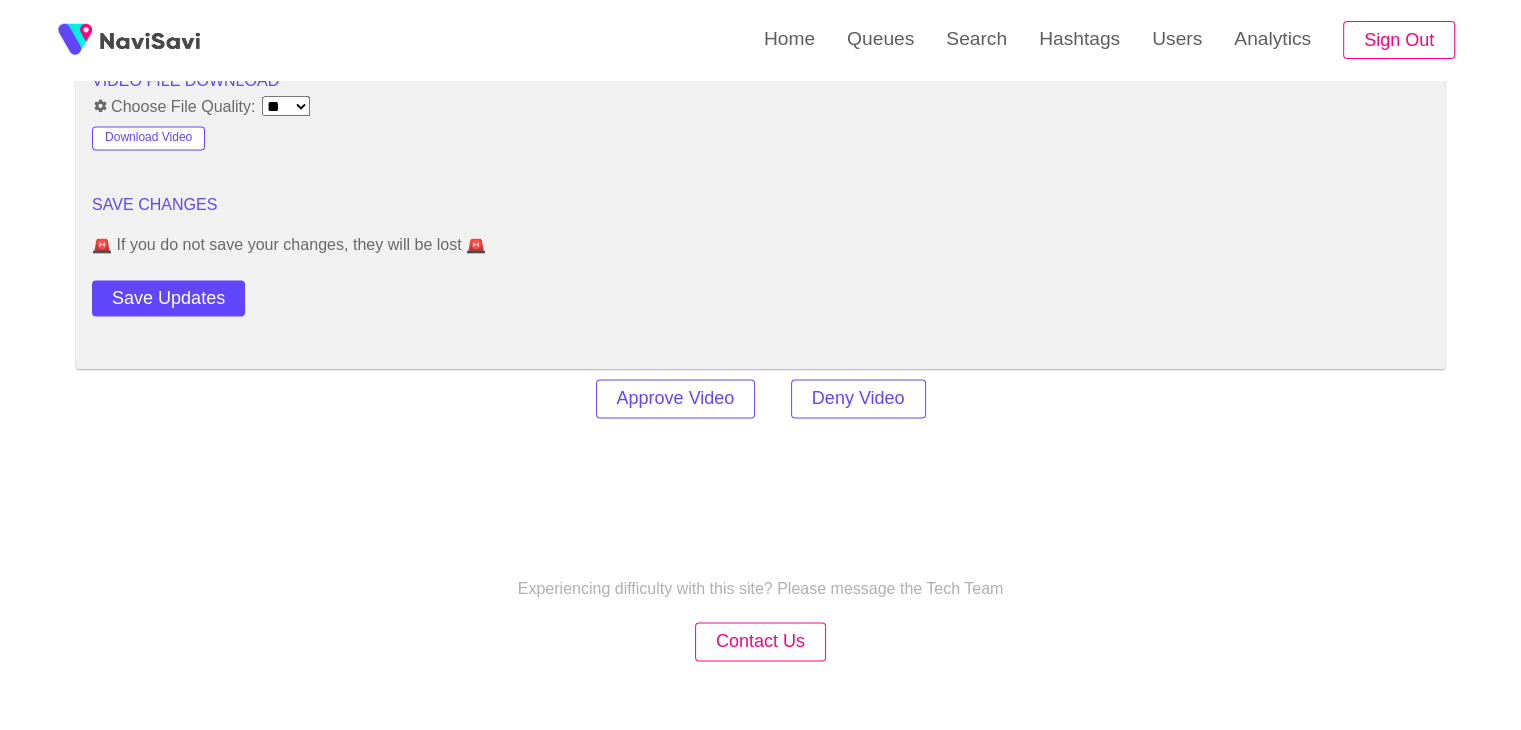 scroll, scrollTop: 2824, scrollLeft: 0, axis: vertical 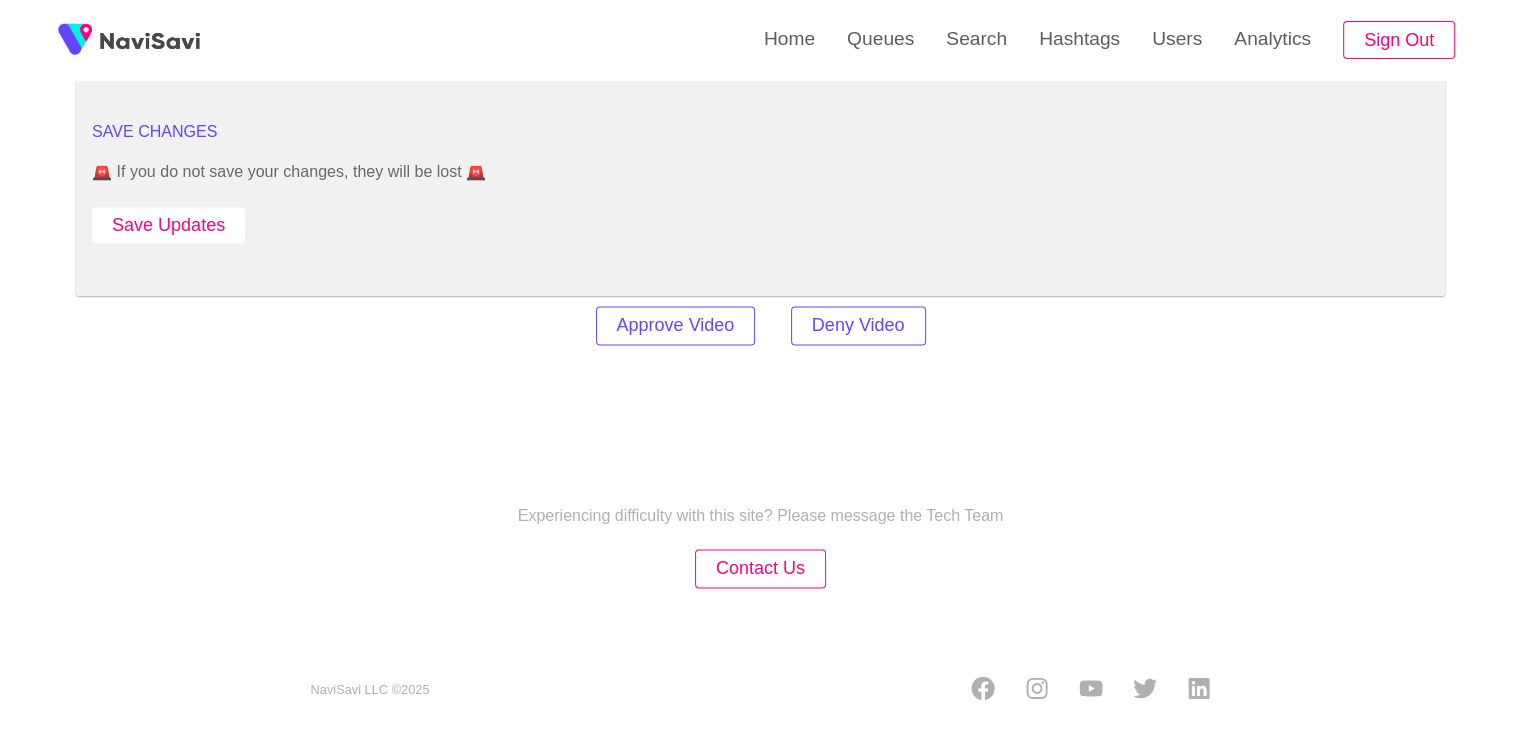 click on "Save Updates" at bounding box center [168, 225] 